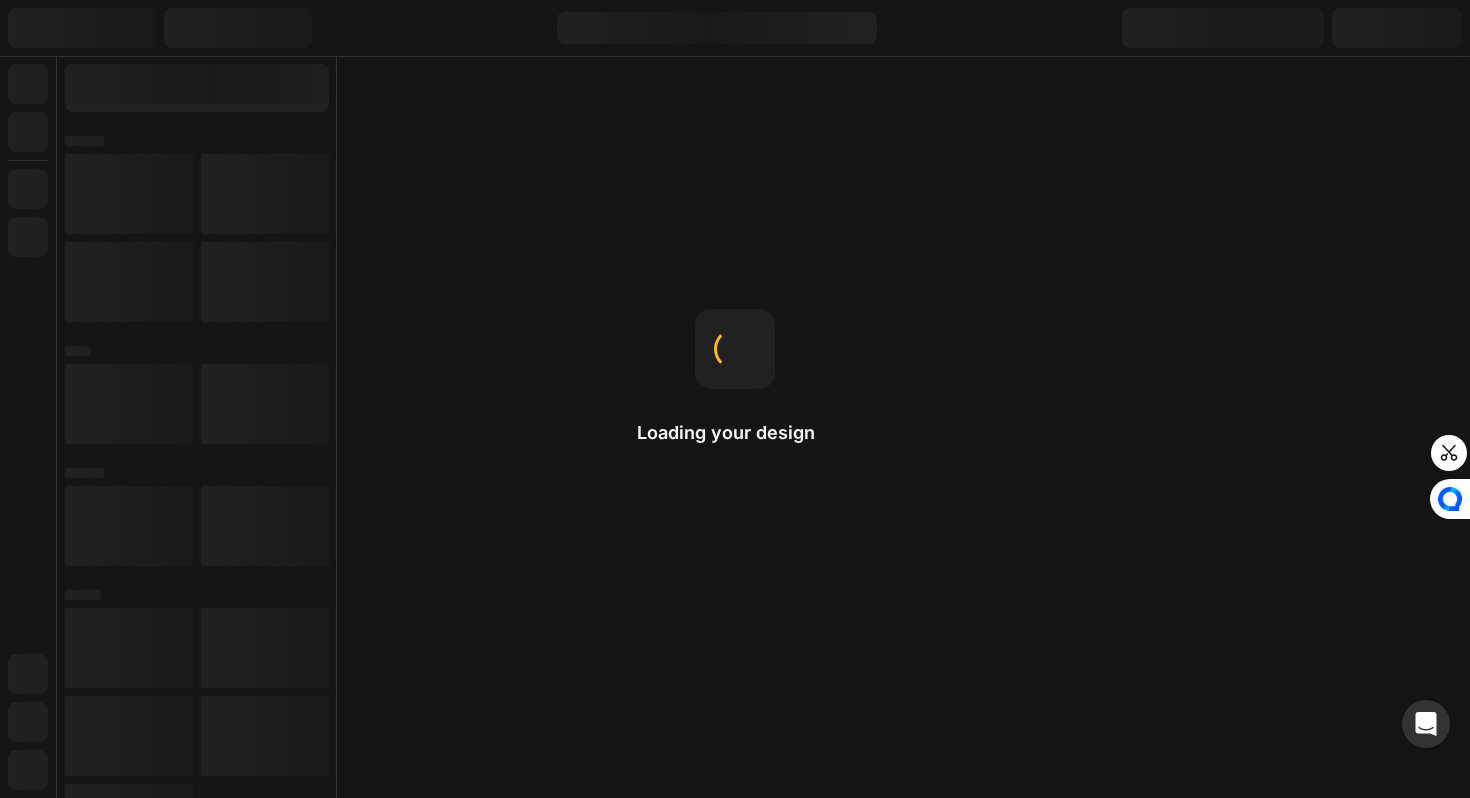 scroll, scrollTop: 0, scrollLeft: 0, axis: both 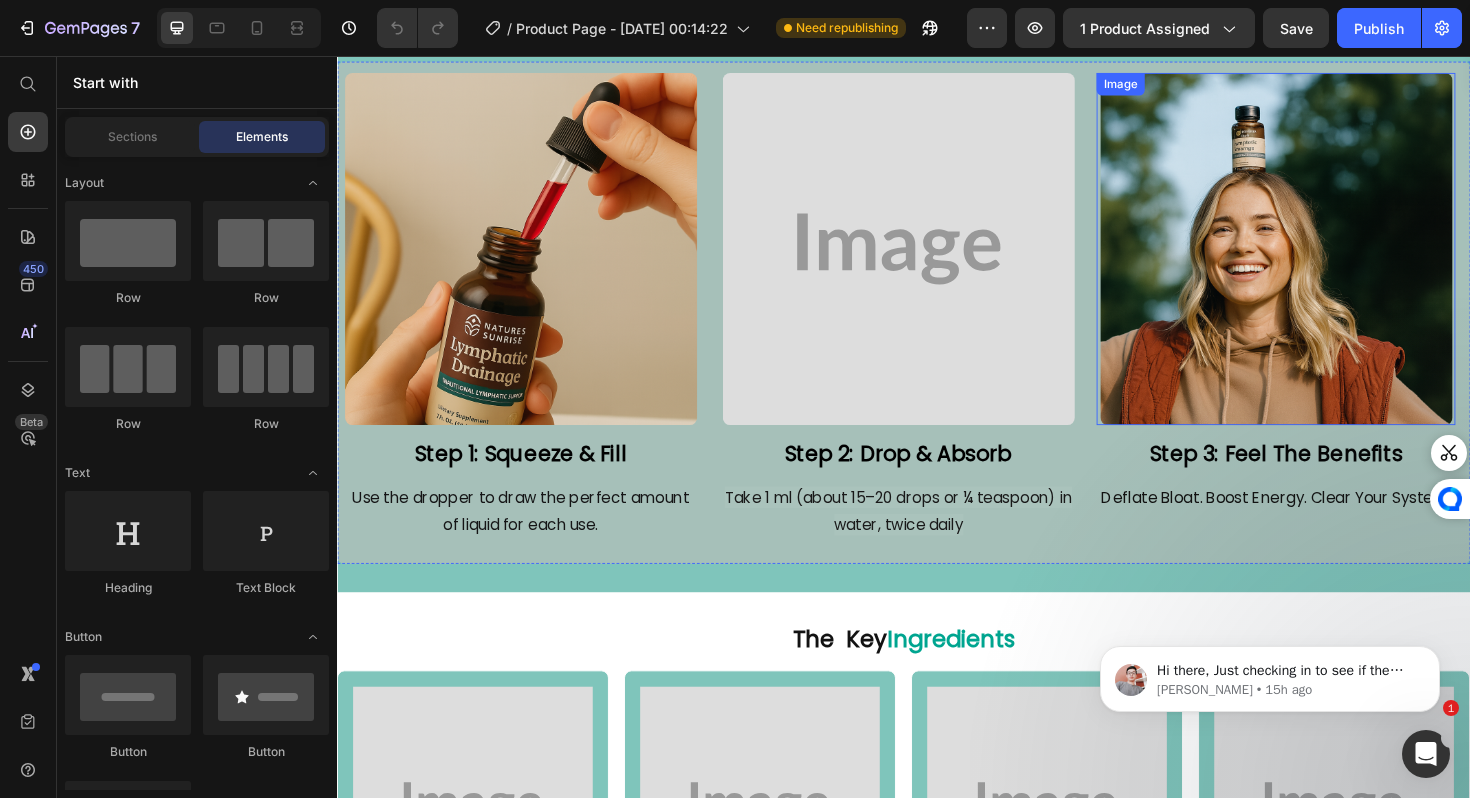 click at bounding box center (931, 260) 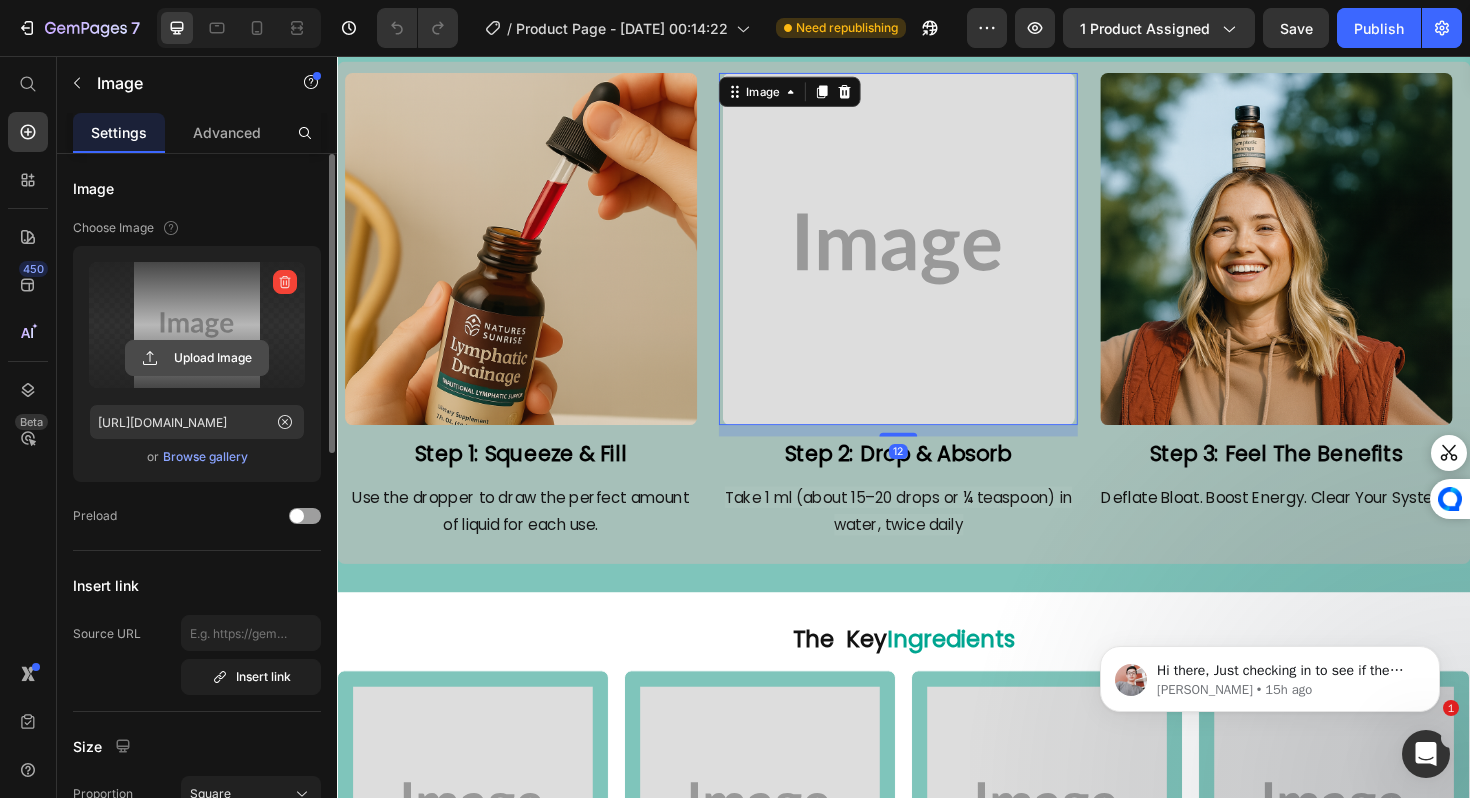 click 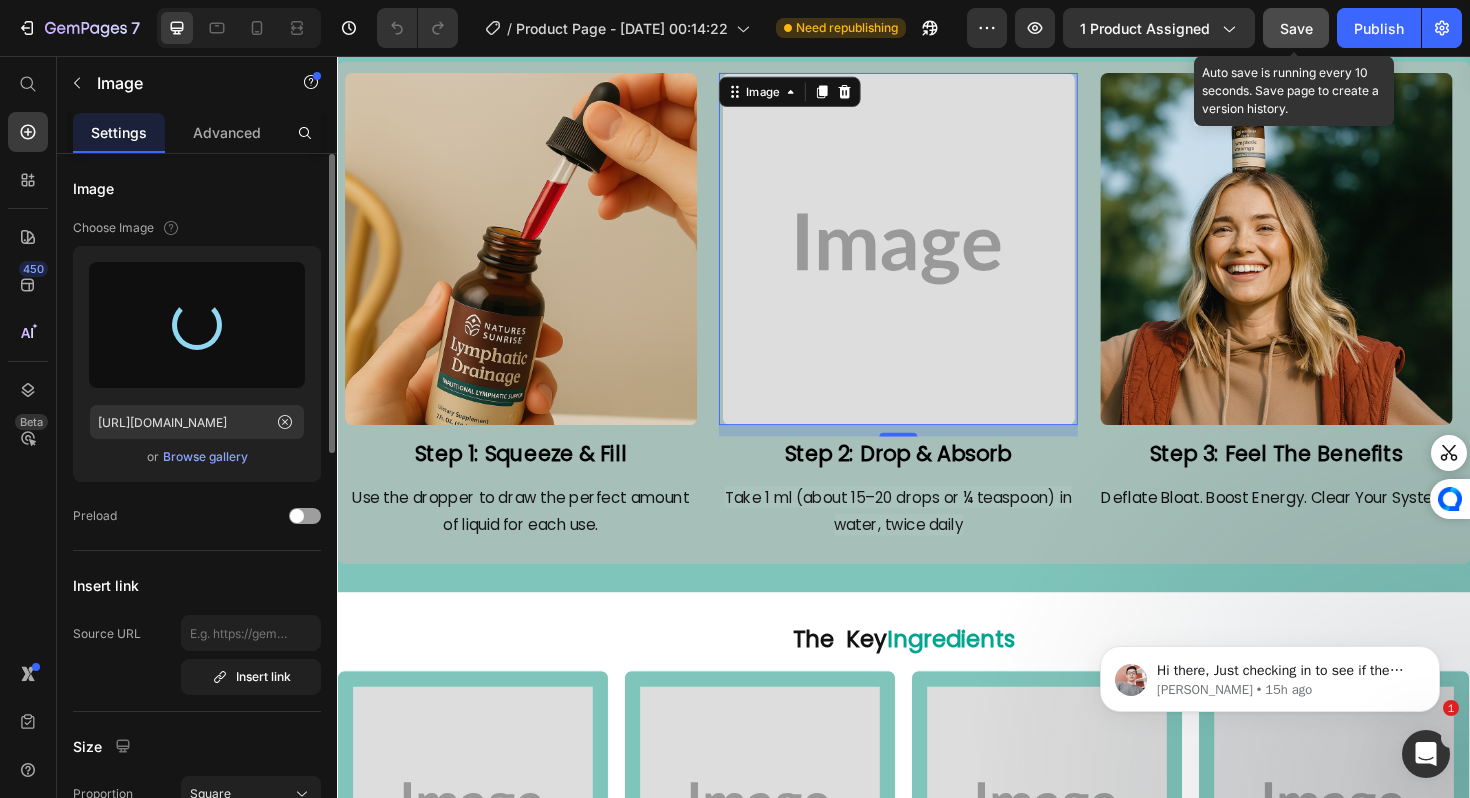 type on "https://cdn.shopify.com/s/files/1/0688/5782/3371/files/gempages_577098816084247540-13430d40-9372-4ccc-bd32-5a98110f1c8e.png" 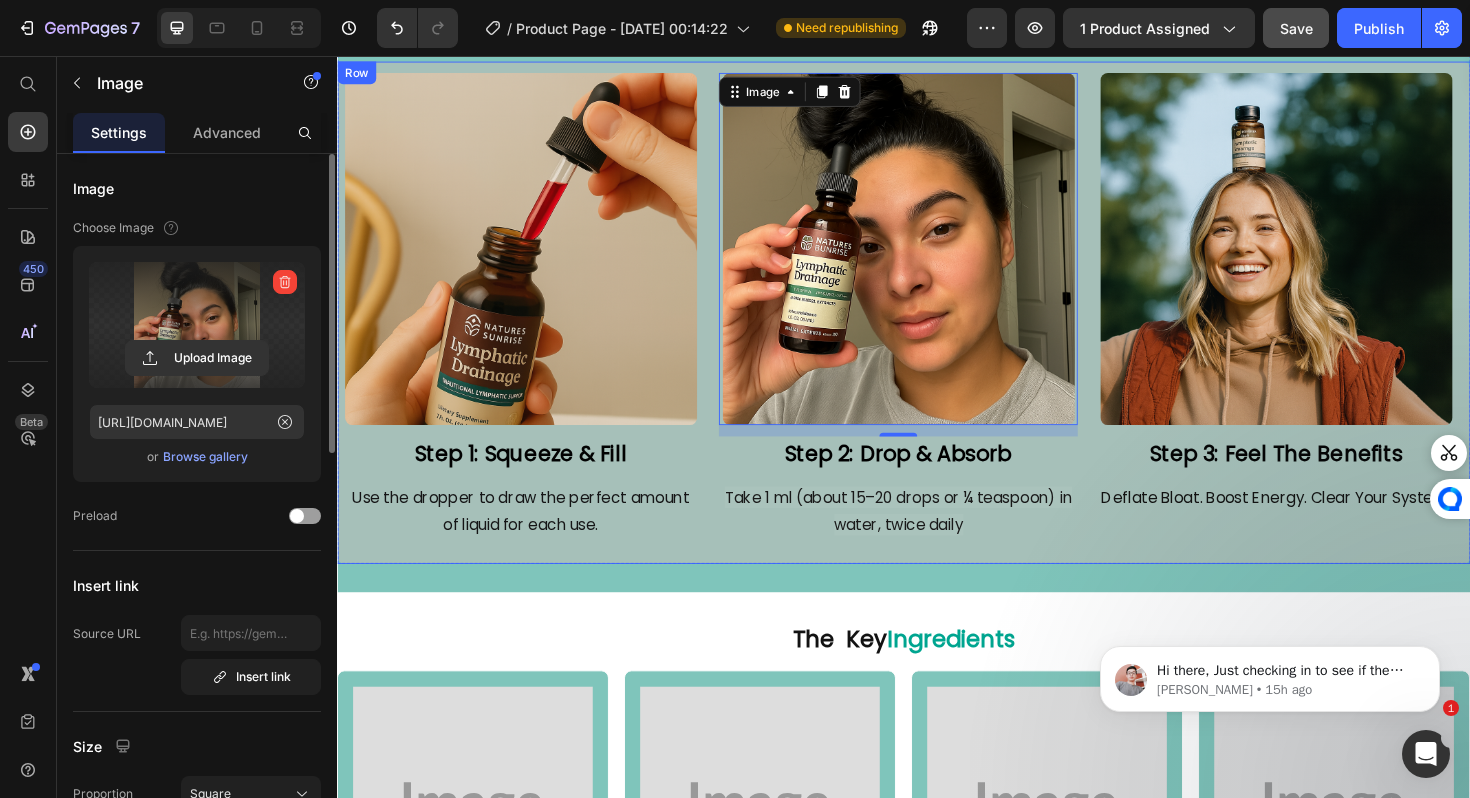 click on "Image Step 1: Squeeze & Fill Text Block Use the dropper to draw the perfect amount of liquid for each use. Text Block Image   12 Step 2: Drop & Absorb Text Block Take 1 ml (about 15–20 drops or ¼ teaspoon) in water, twice daily Text Block Image Step 3: Feel The Benefits Text Block Deflate Bloat. Boost Energy. Clear Your System. Text Block Row" at bounding box center [937, 328] 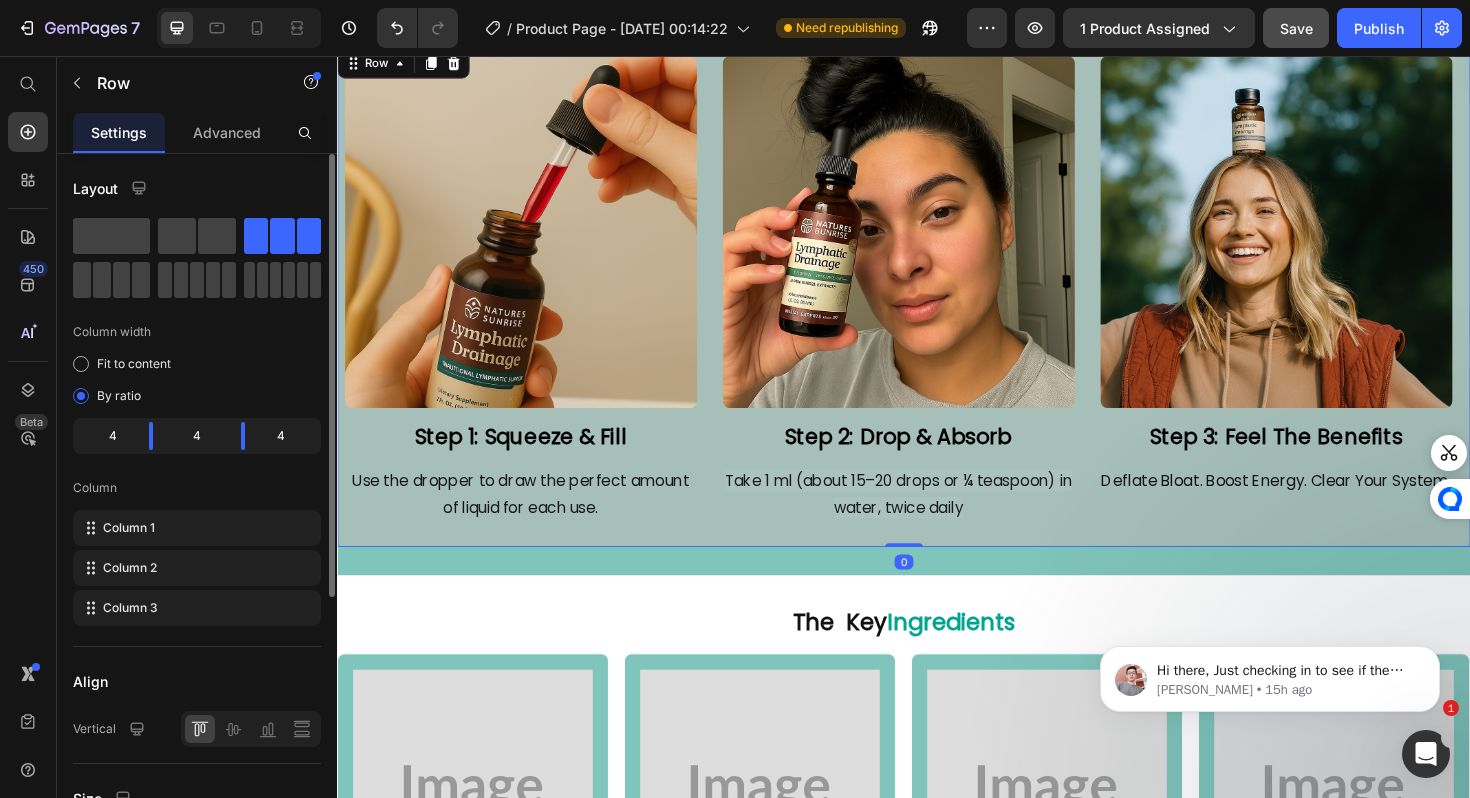 scroll, scrollTop: 4224, scrollLeft: 0, axis: vertical 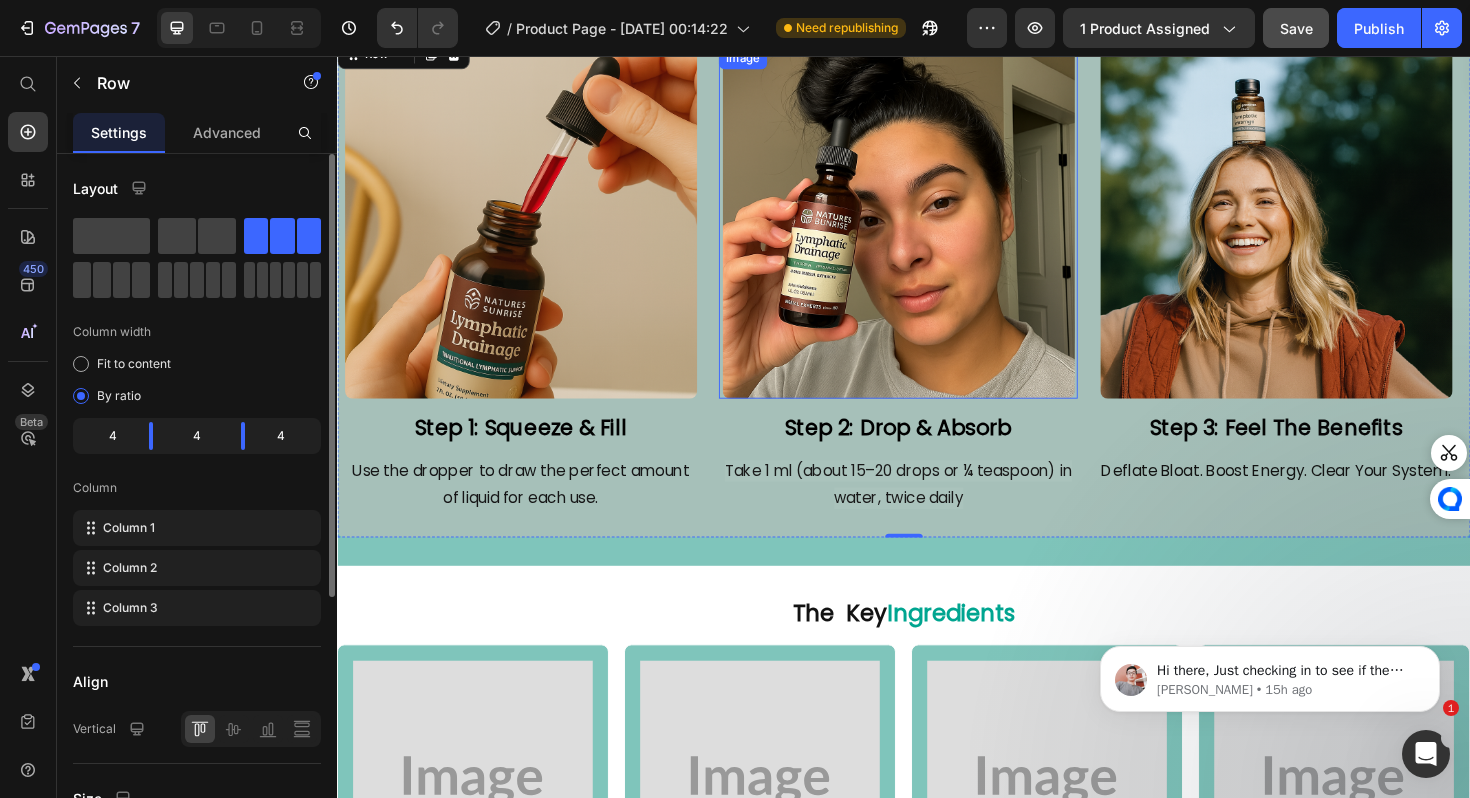 click at bounding box center [931, 232] 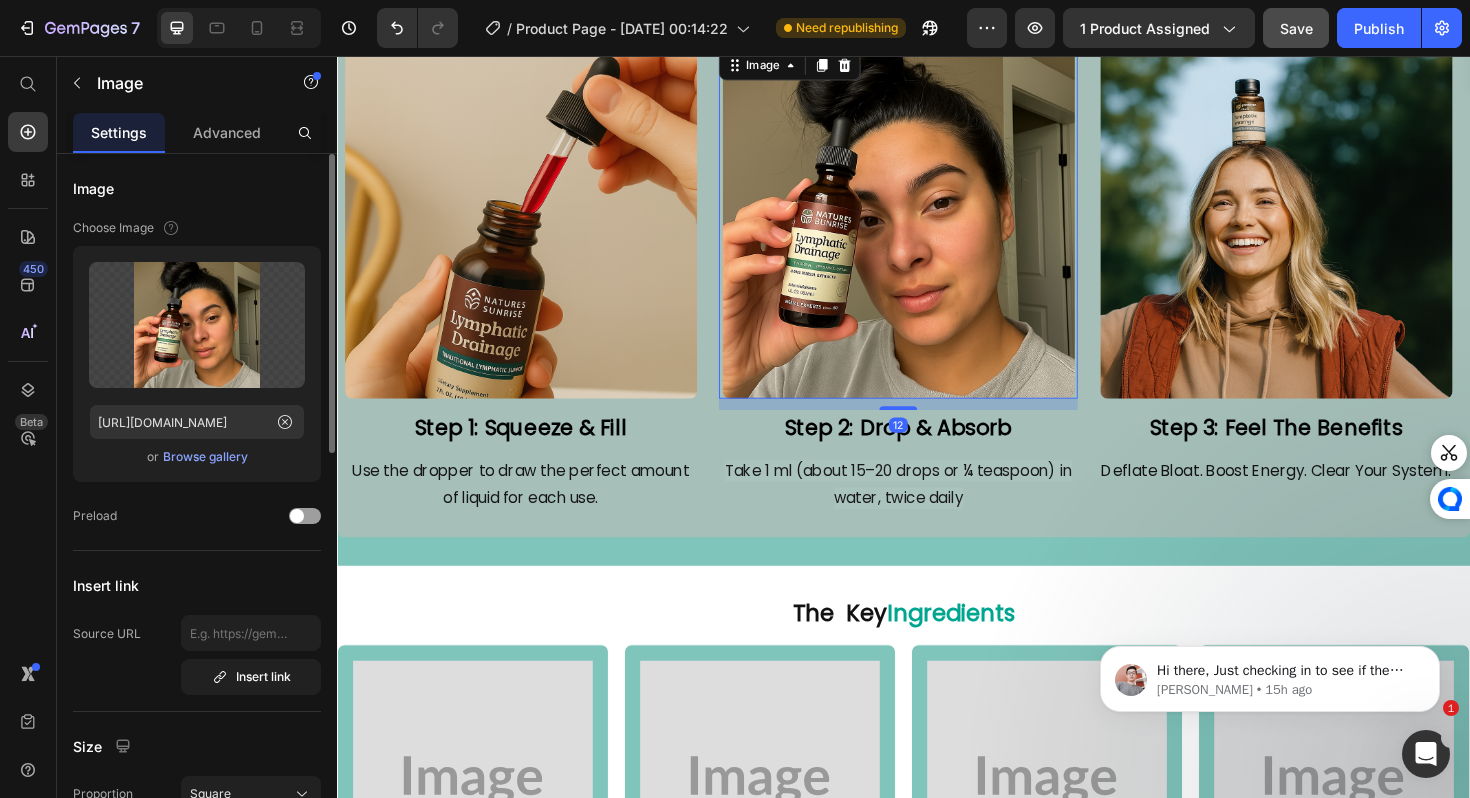 click at bounding box center [931, 232] 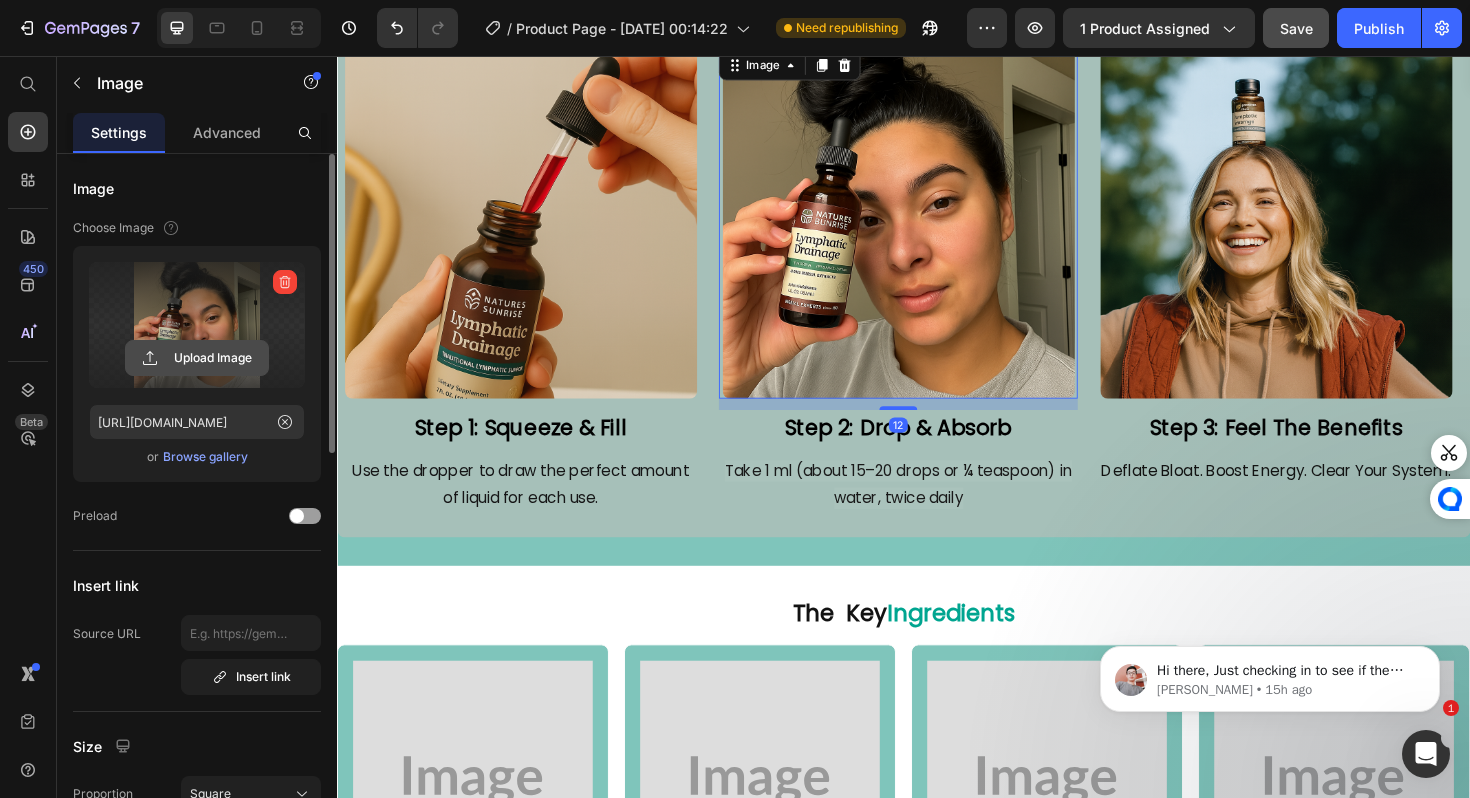 click 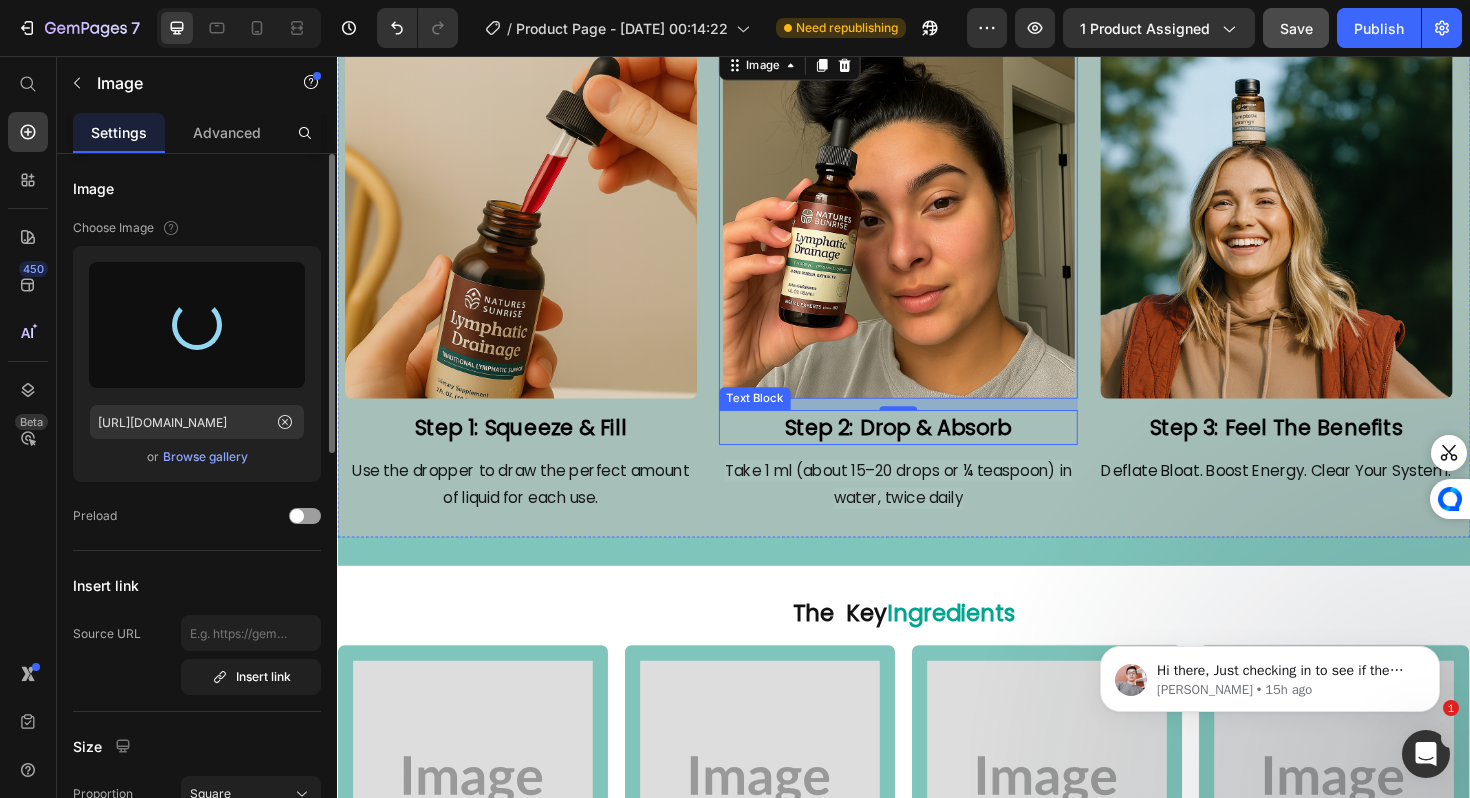 type on "https://cdn.shopify.com/s/files/1/0688/5782/3371/files/gempages_577098816084247540-3090ff2a-1946-4771-abfb-edd361098518.png" 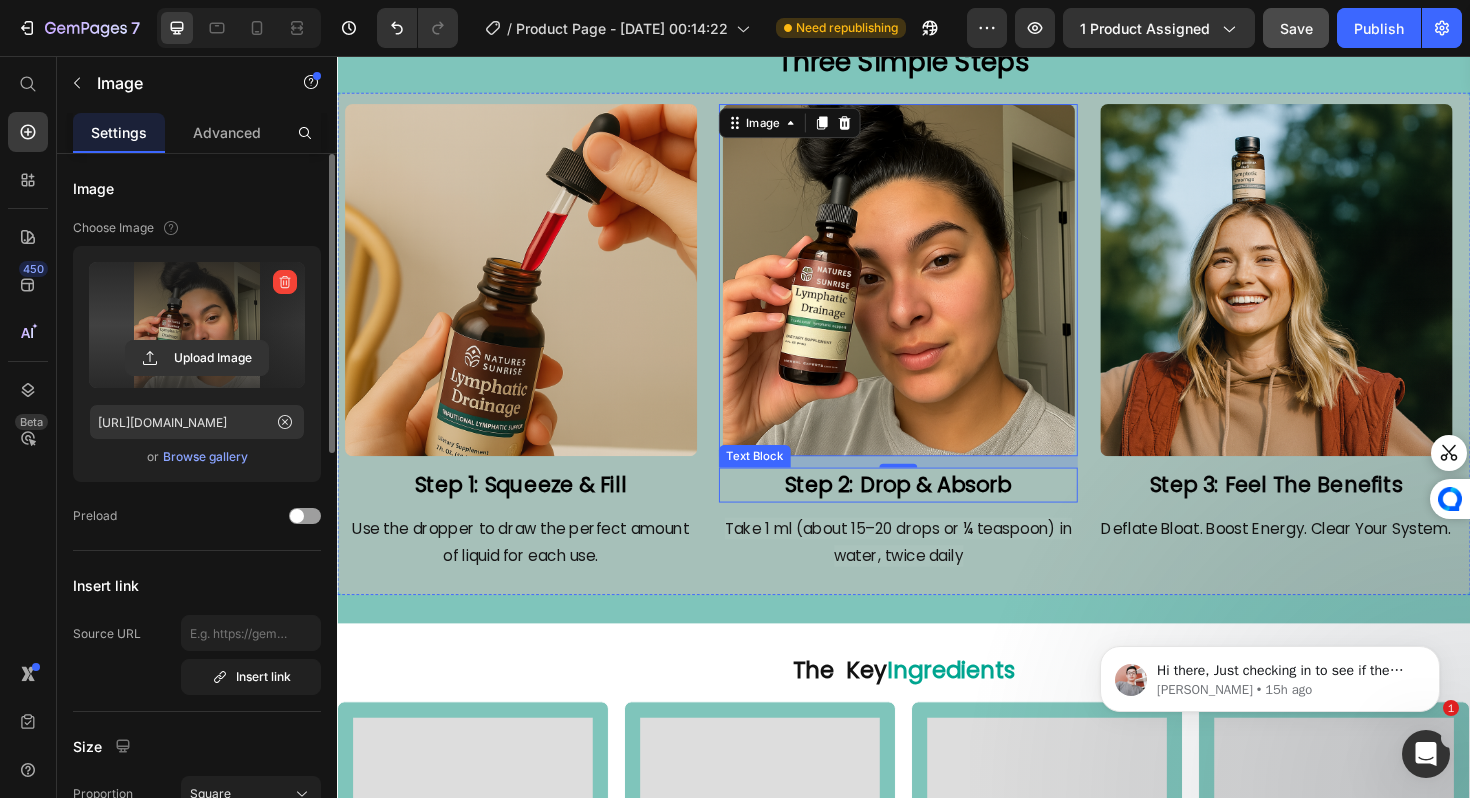 scroll, scrollTop: 4159, scrollLeft: 0, axis: vertical 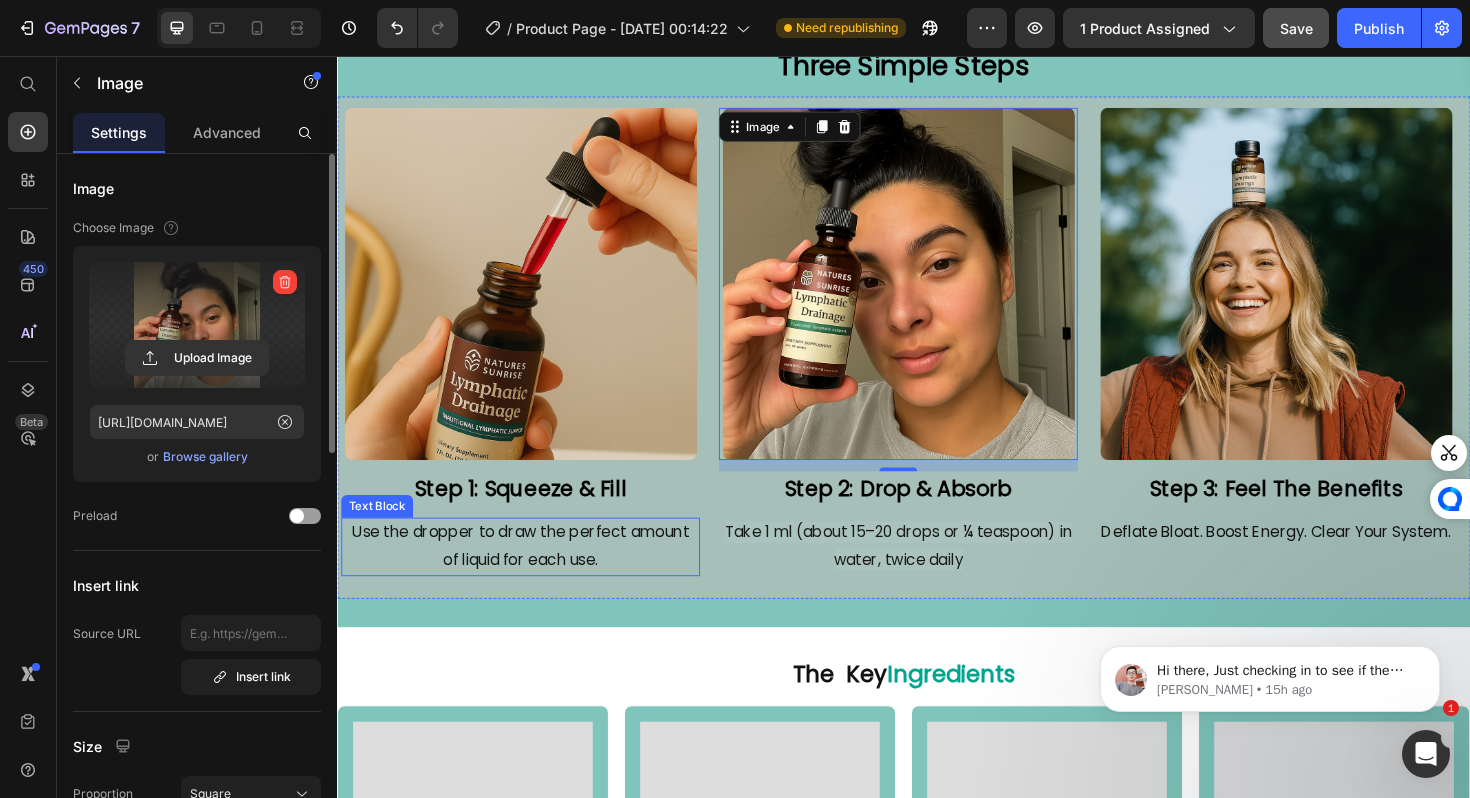 click on "Use the dropper to draw the perfect amount of liquid for each use." at bounding box center [531, 576] 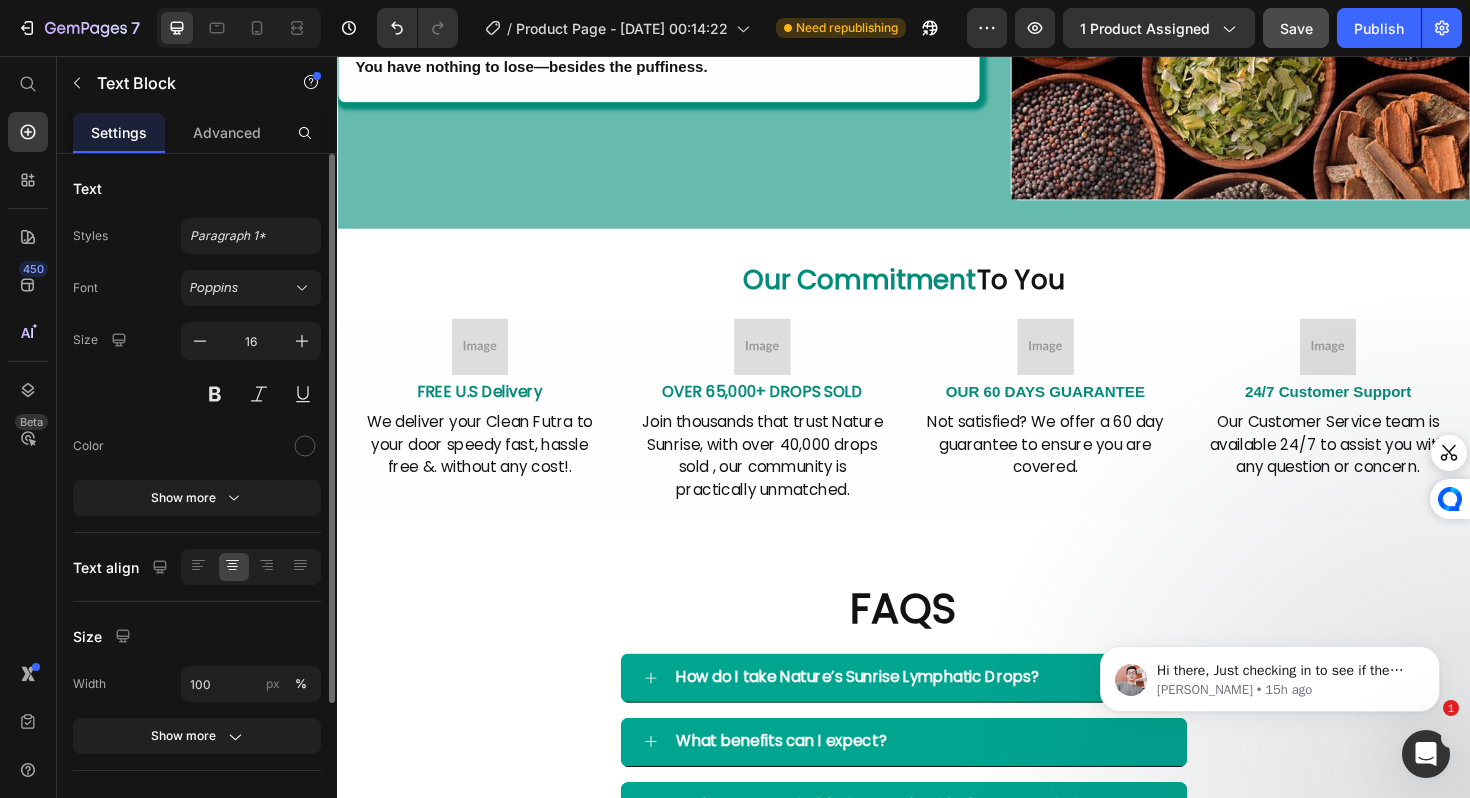 scroll, scrollTop: 5684, scrollLeft: 0, axis: vertical 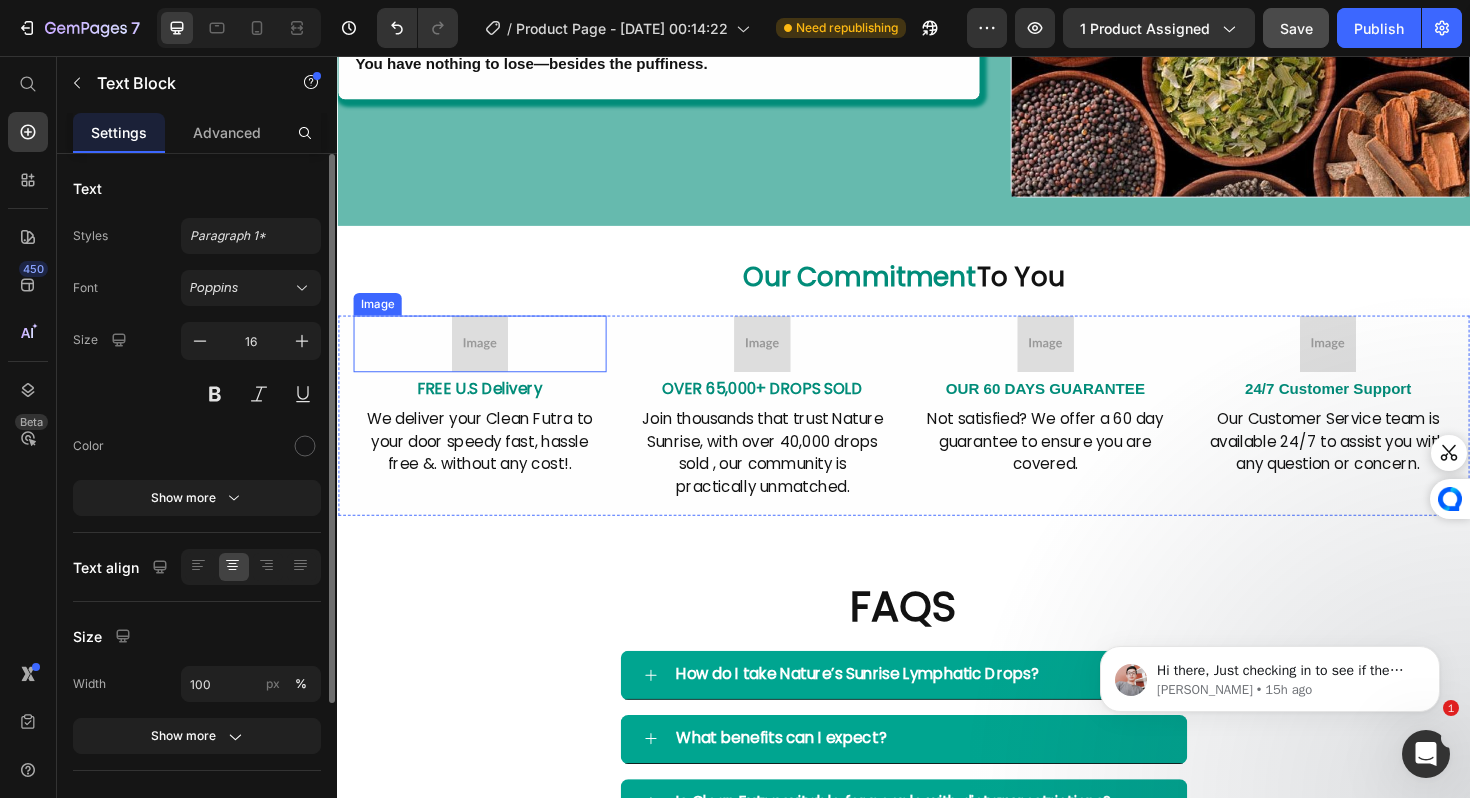 click at bounding box center [488, 361] 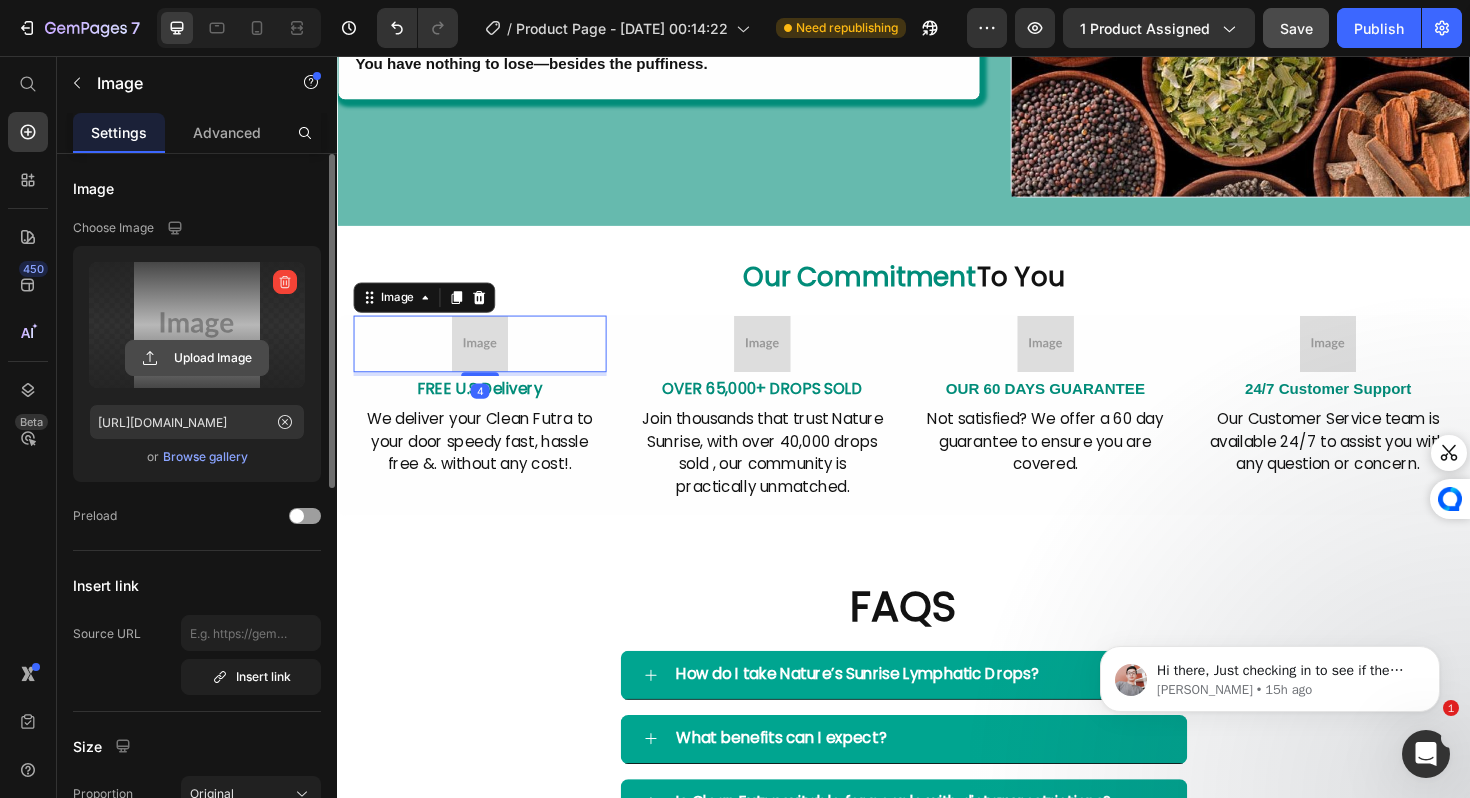 click 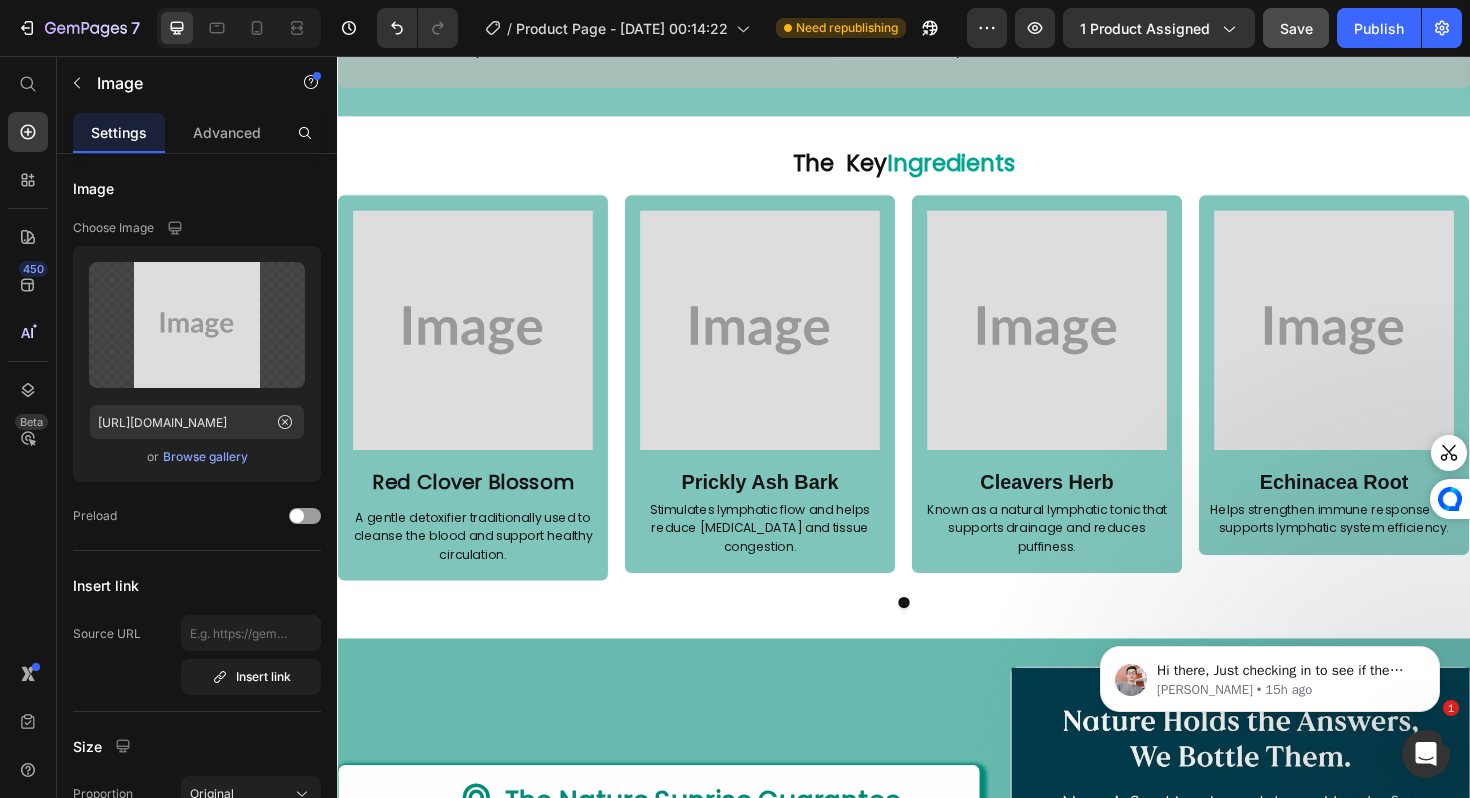 scroll, scrollTop: 4661, scrollLeft: 0, axis: vertical 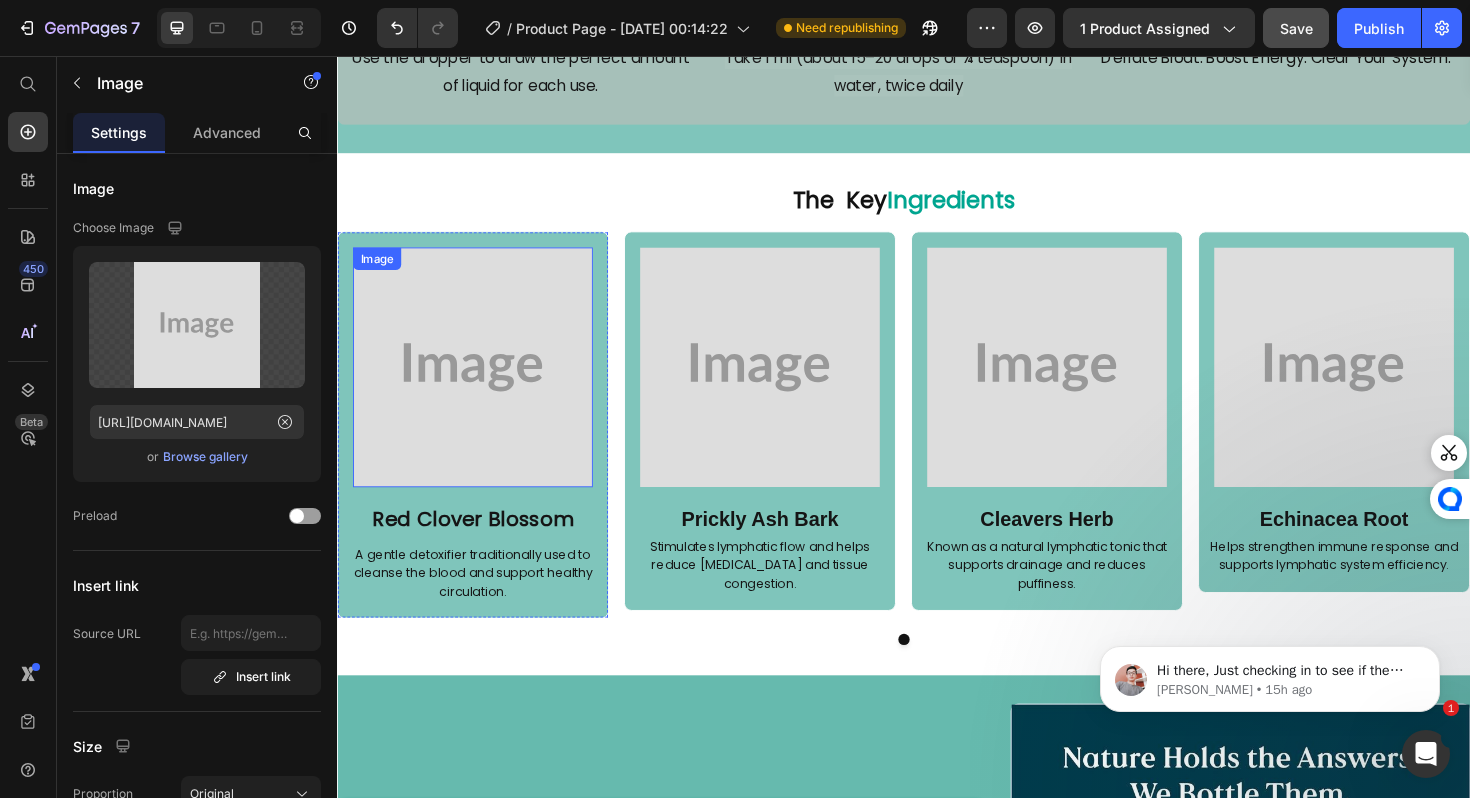 click at bounding box center [481, 386] 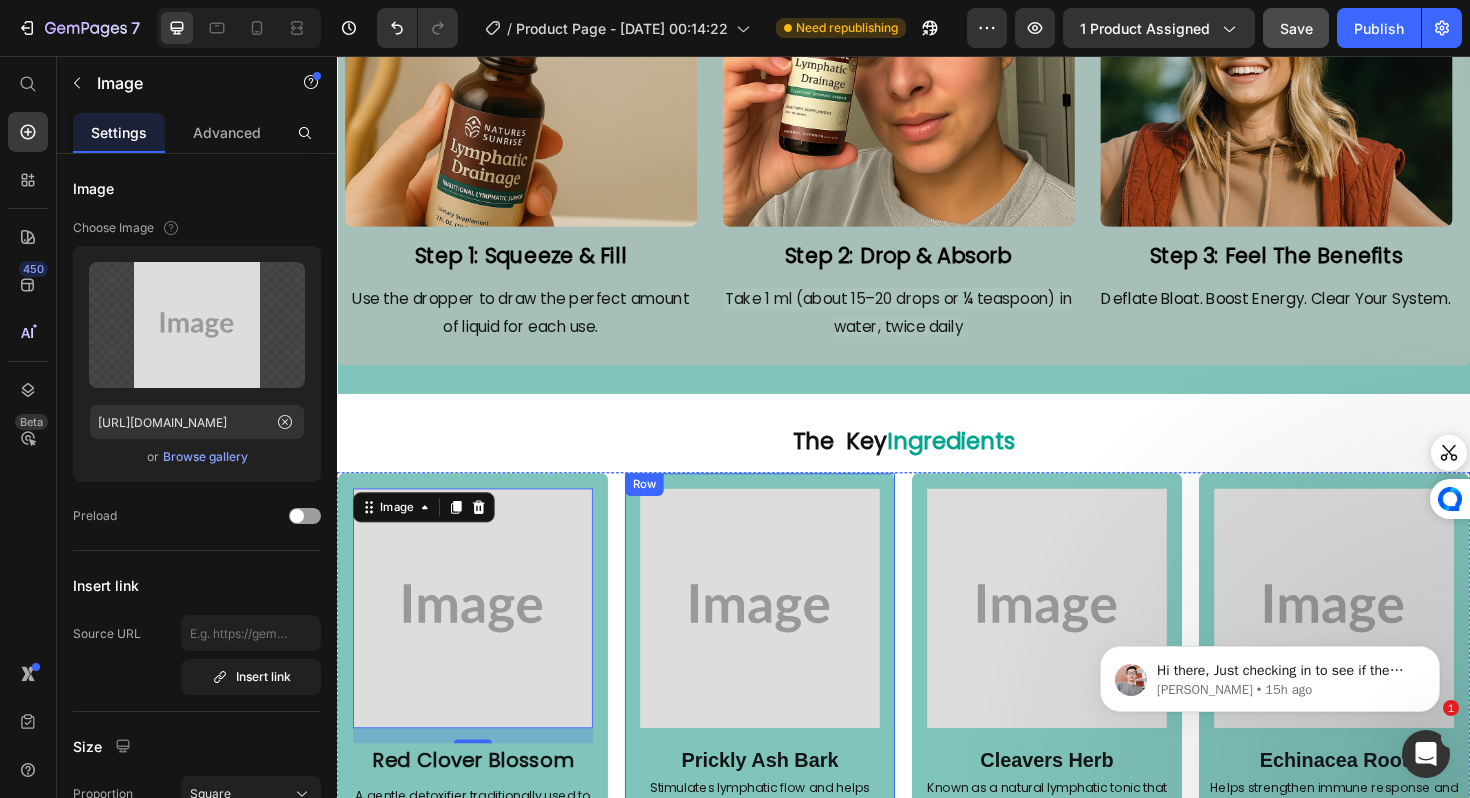 scroll, scrollTop: 4421, scrollLeft: 0, axis: vertical 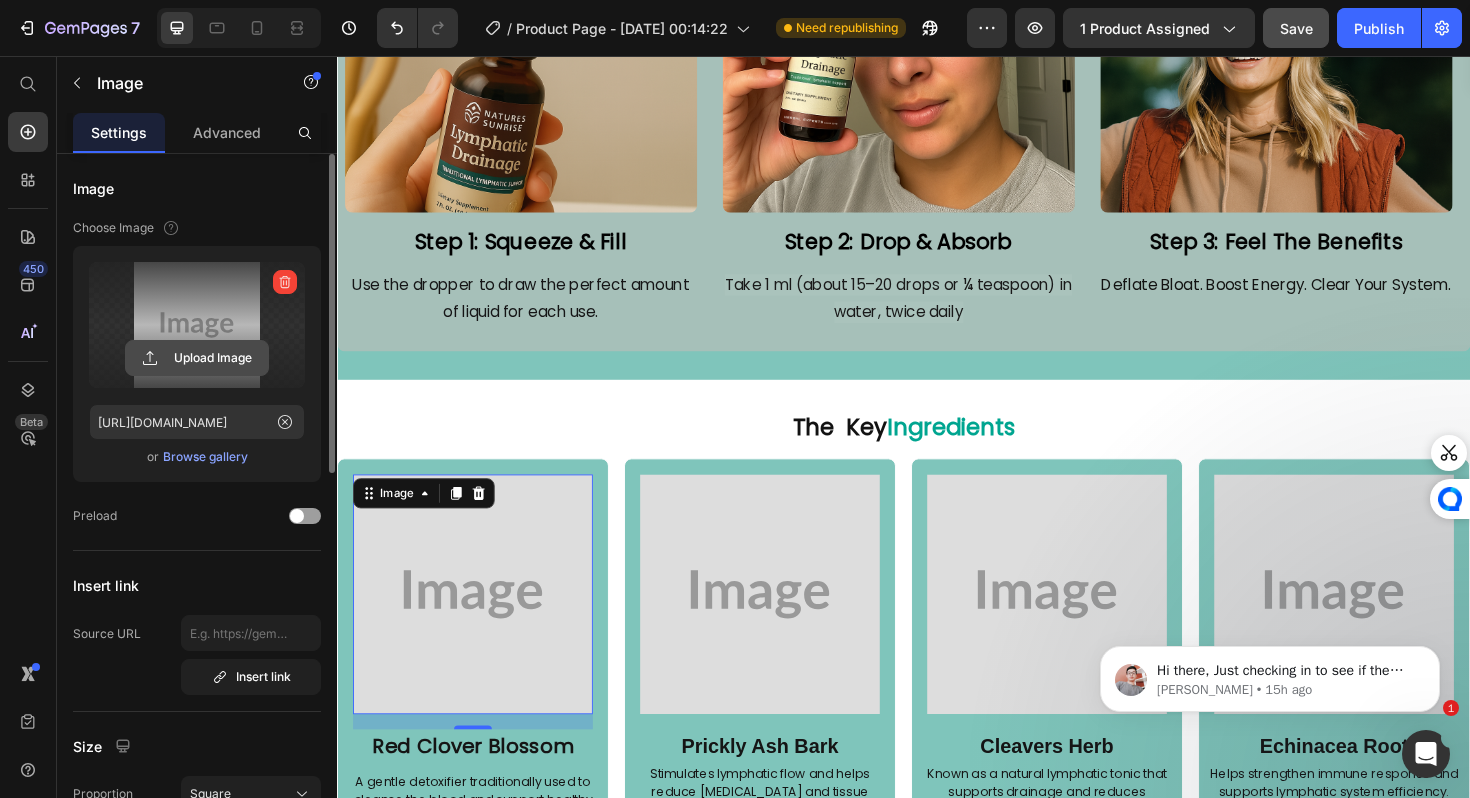 click 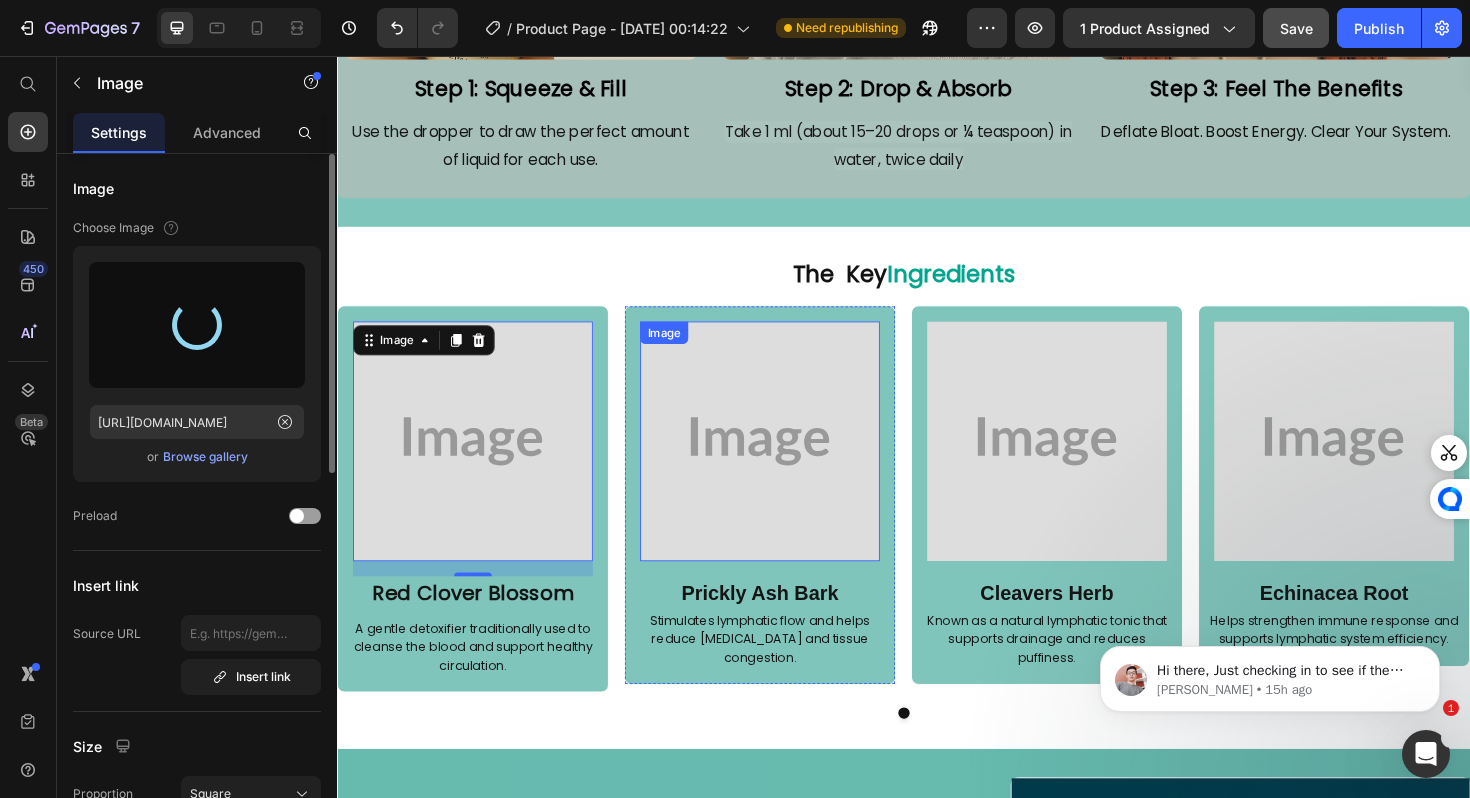 scroll, scrollTop: 4586, scrollLeft: 0, axis: vertical 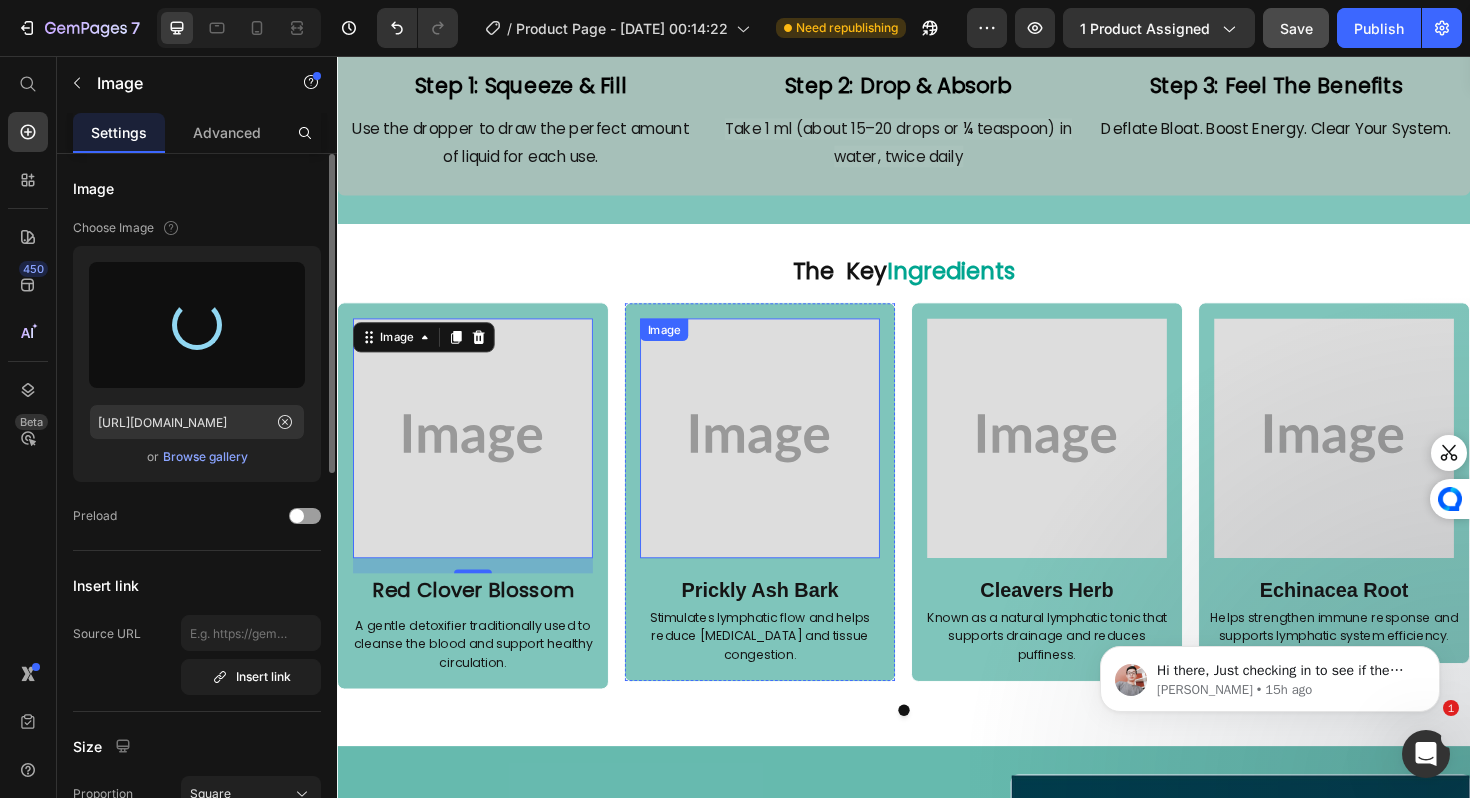 type on "https://cdn.shopify.com/s/files/1/0688/5782/3371/files/gempages_577098816084247540-5a2a31be-5976-4ea9-b09e-131eaf514a3c.png" 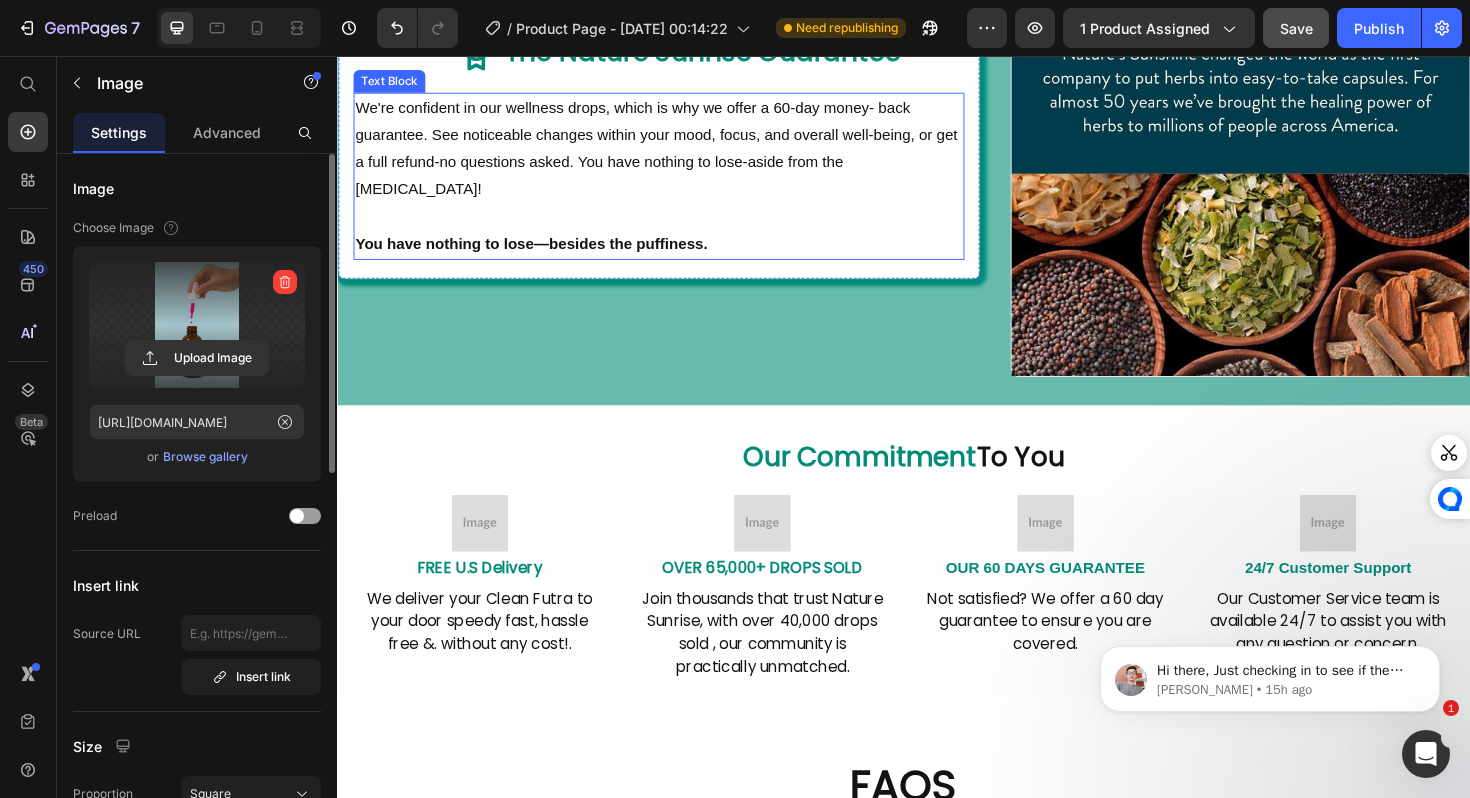 scroll, scrollTop: 5529, scrollLeft: 0, axis: vertical 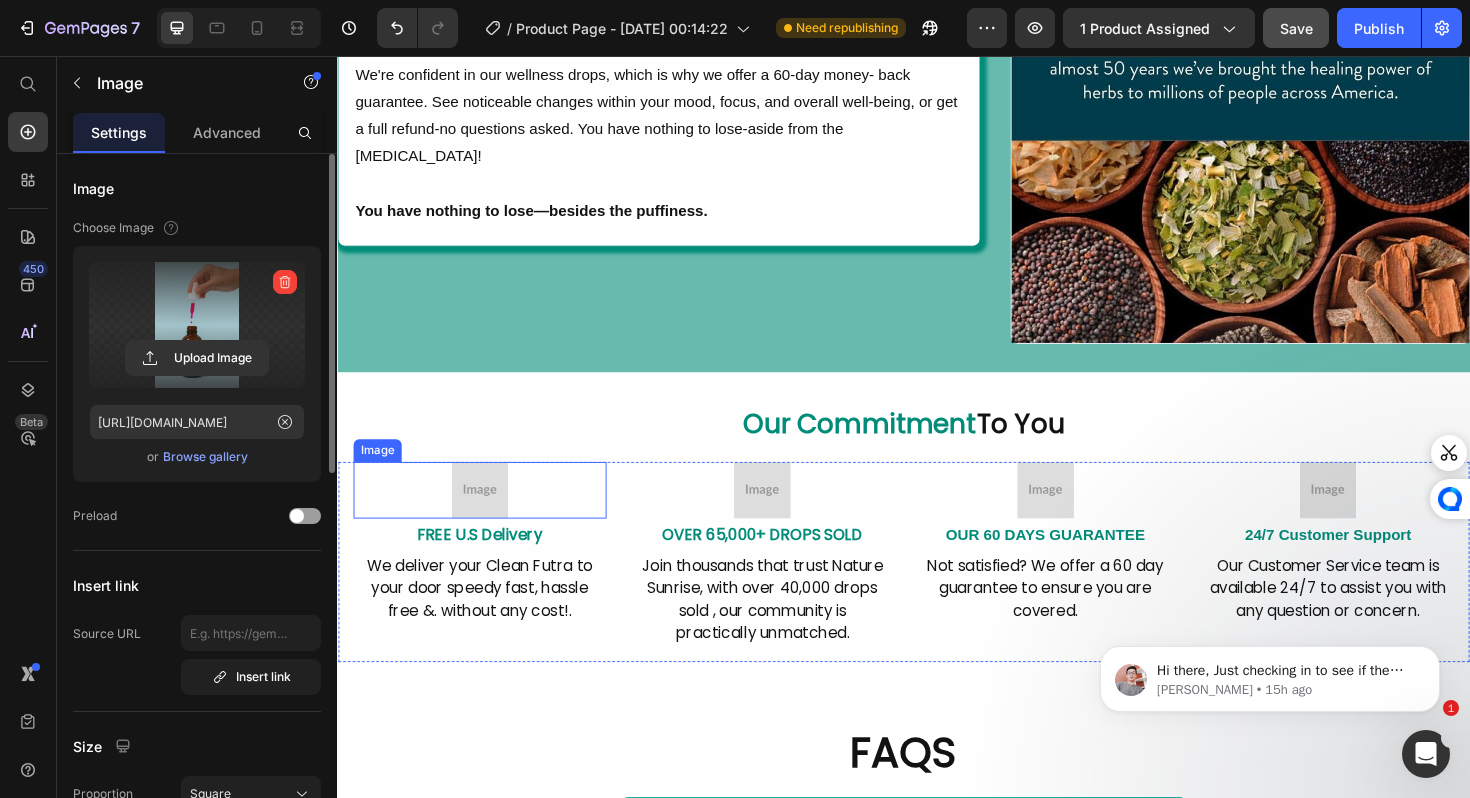 click at bounding box center [488, 516] 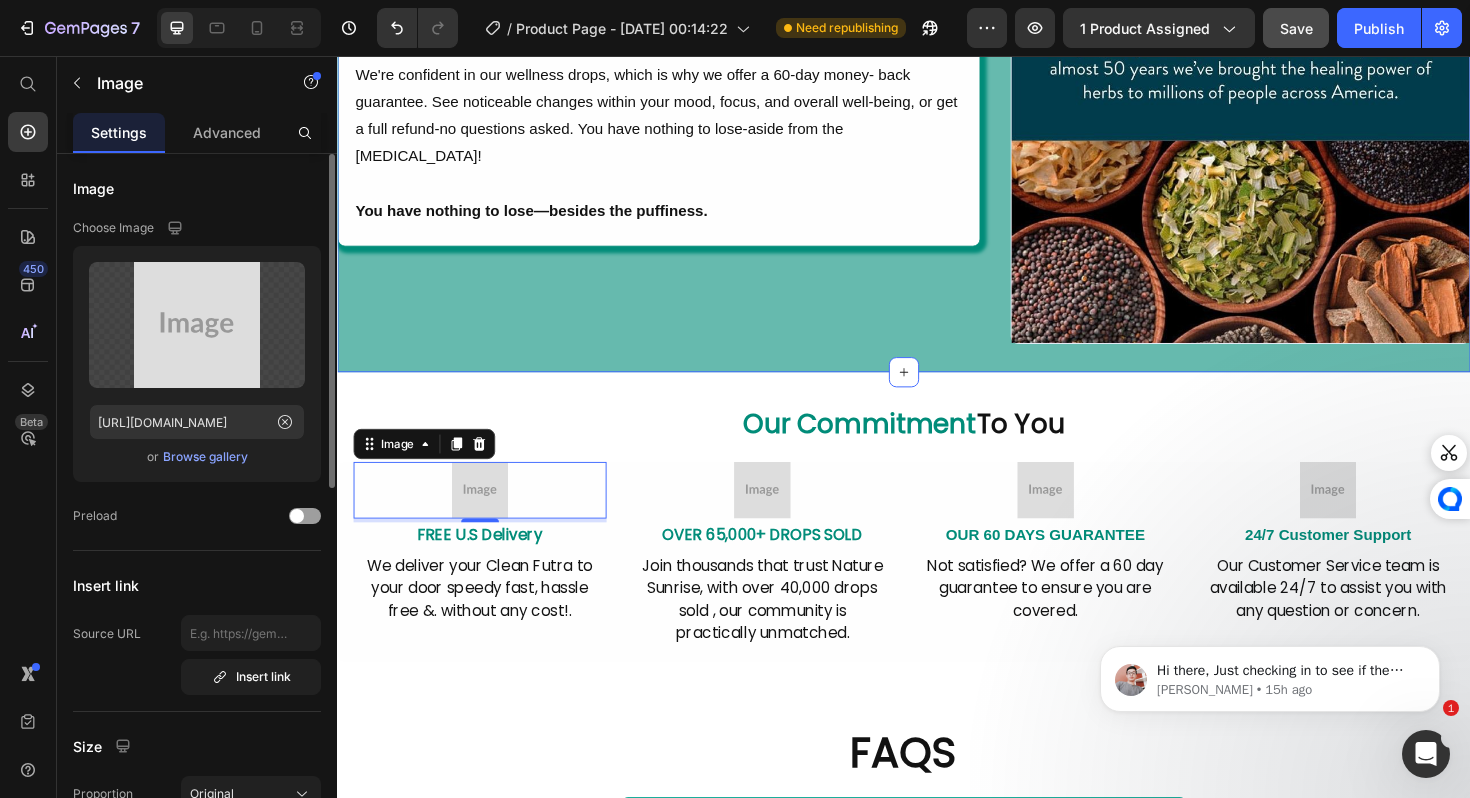 click on "Icon The Nature Sunrise Guarantee Heading Row We're confident in our wellness drops, which is why we offer a 60-day money- back guarantee. See noticeable changes within your mood, focus, and overall well-being, or get a full refund-no questions asked. You have nothing to lose-aside from the brain fog!   You have nothing to lose—besides the puffiness. Text Block Row" at bounding box center [677, 117] 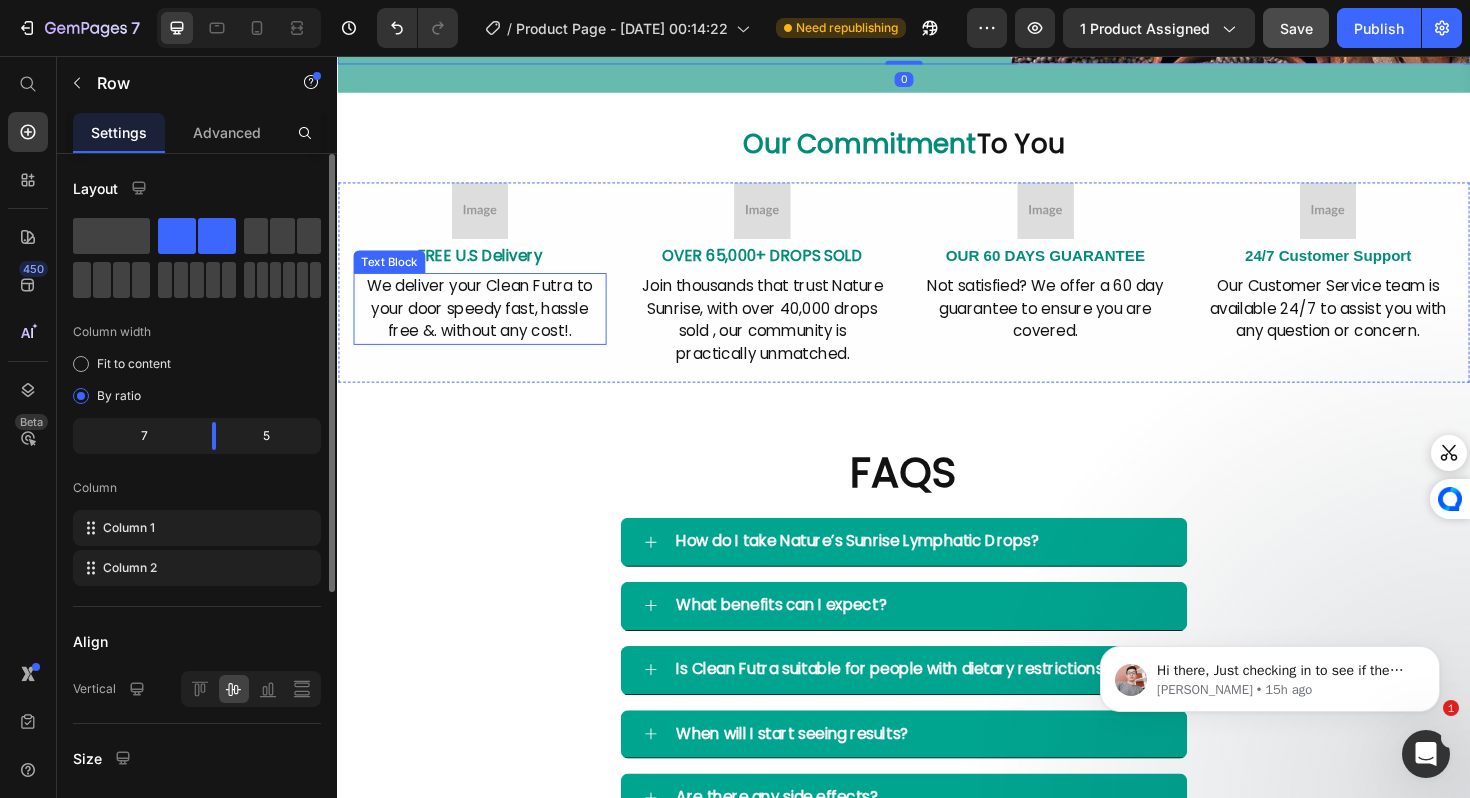 scroll, scrollTop: 5785, scrollLeft: 0, axis: vertical 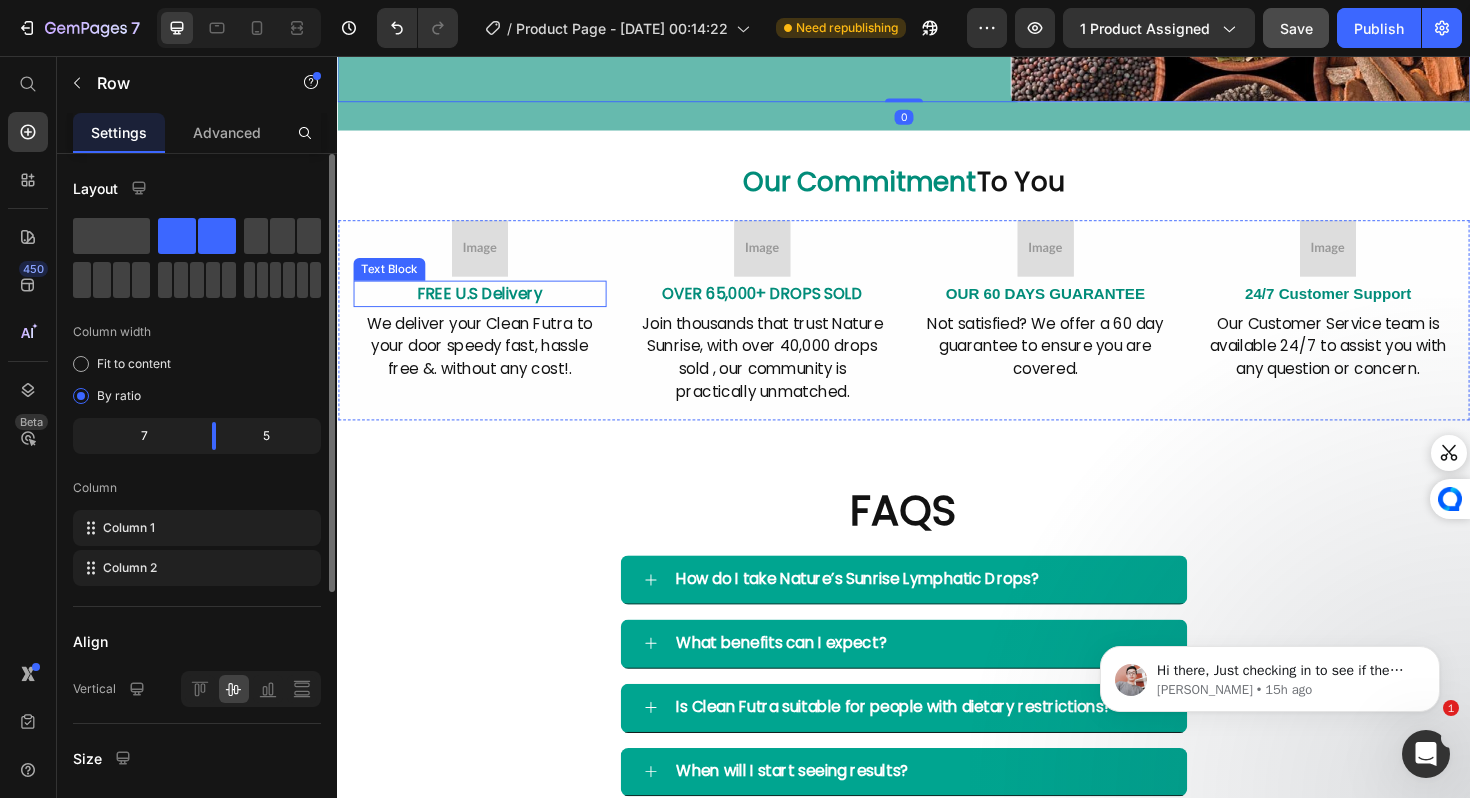click on "FREE U.S Delivery" at bounding box center (488, 307) 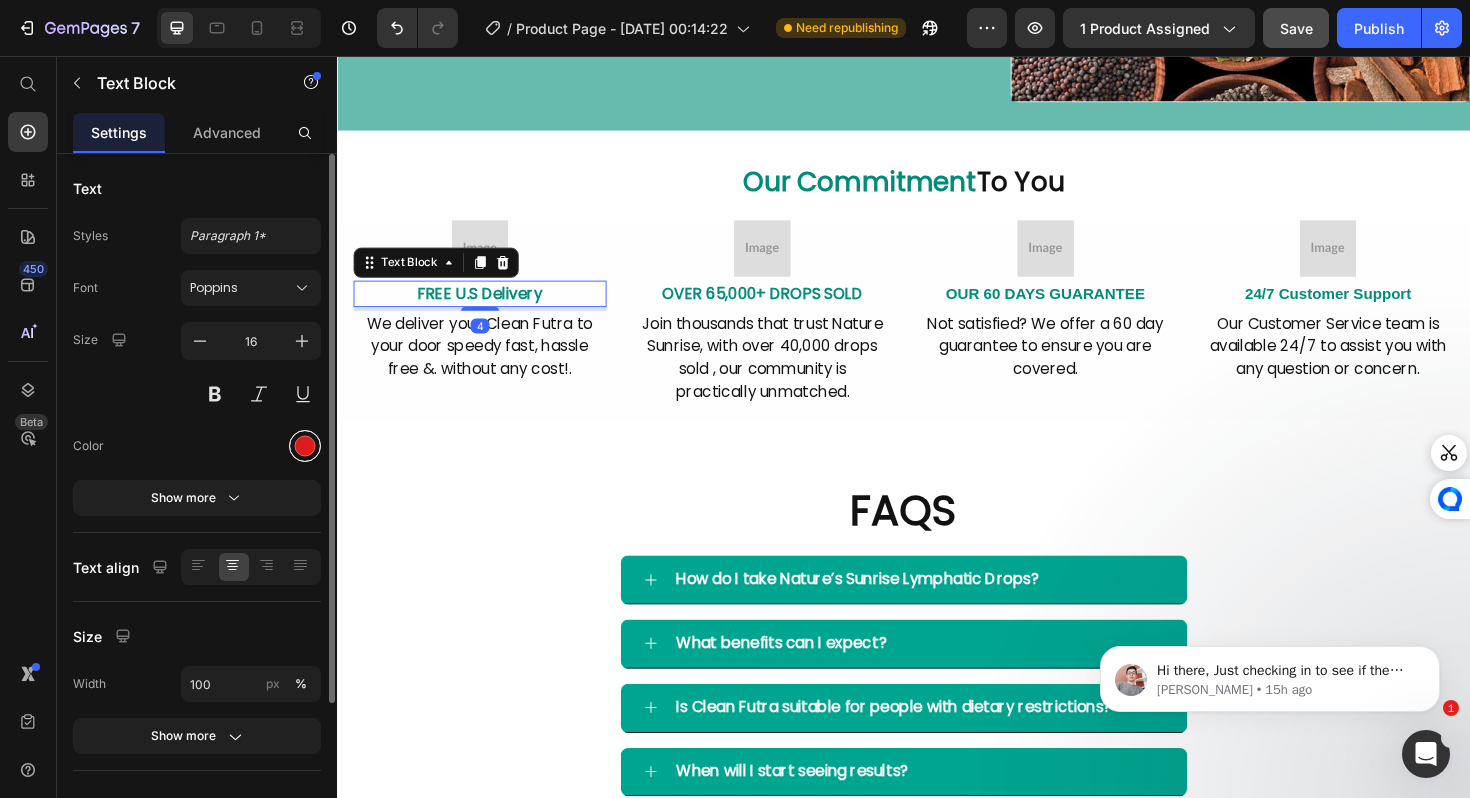 click at bounding box center [305, 446] 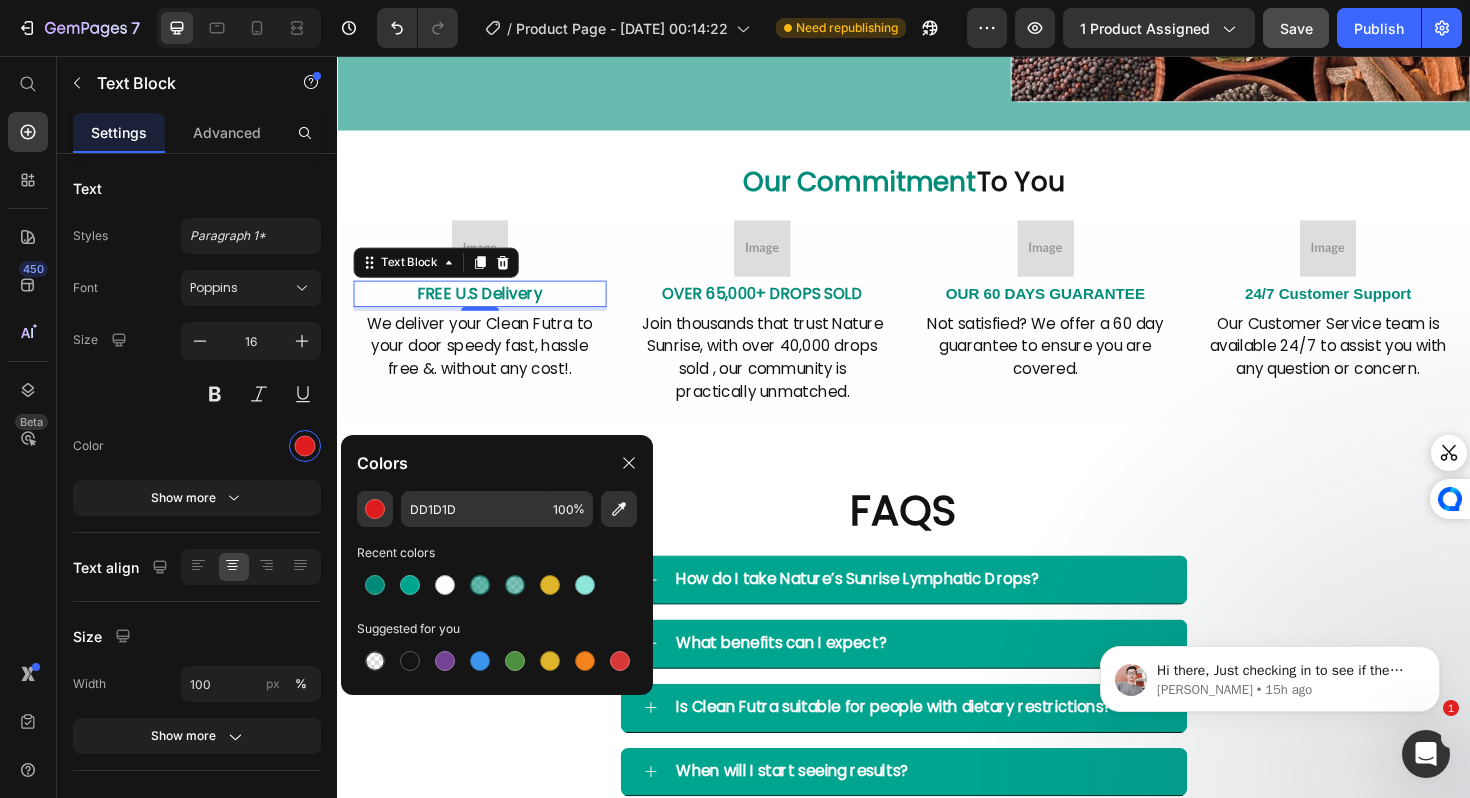click on "FREE U.S Delivery" at bounding box center (488, 307) 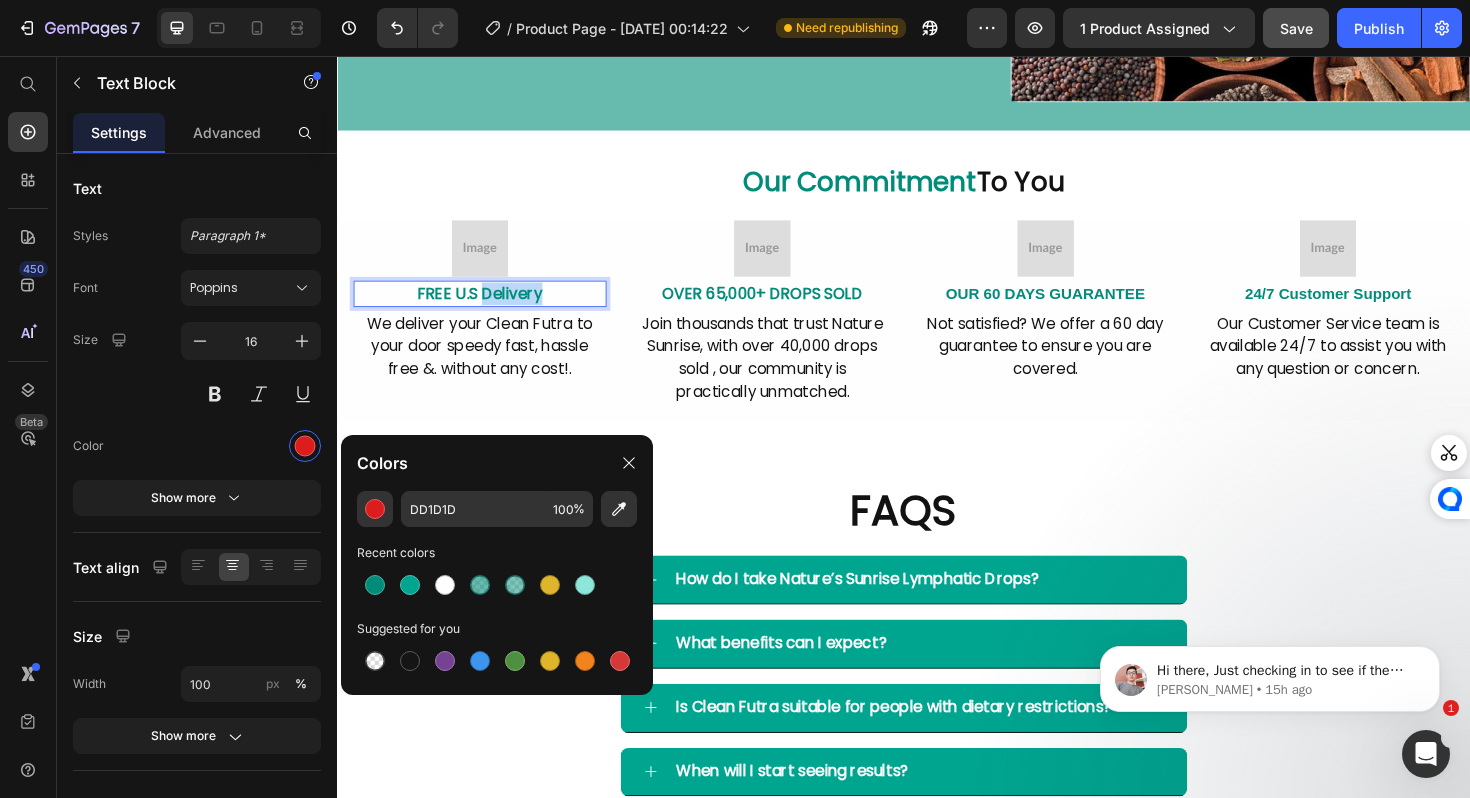 click on "FREE U.S Delivery" at bounding box center (488, 307) 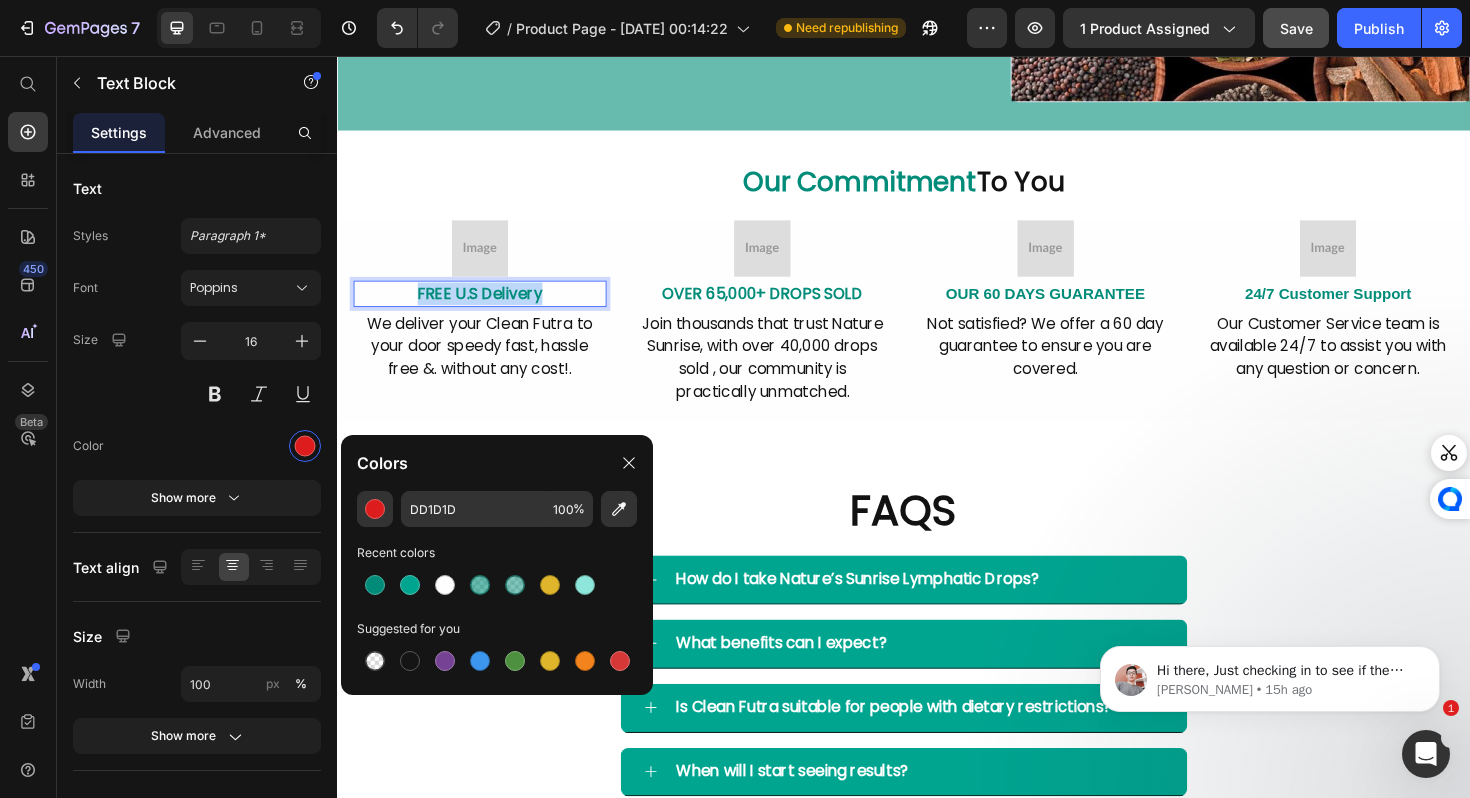 click on "FREE U.S Delivery" at bounding box center (488, 307) 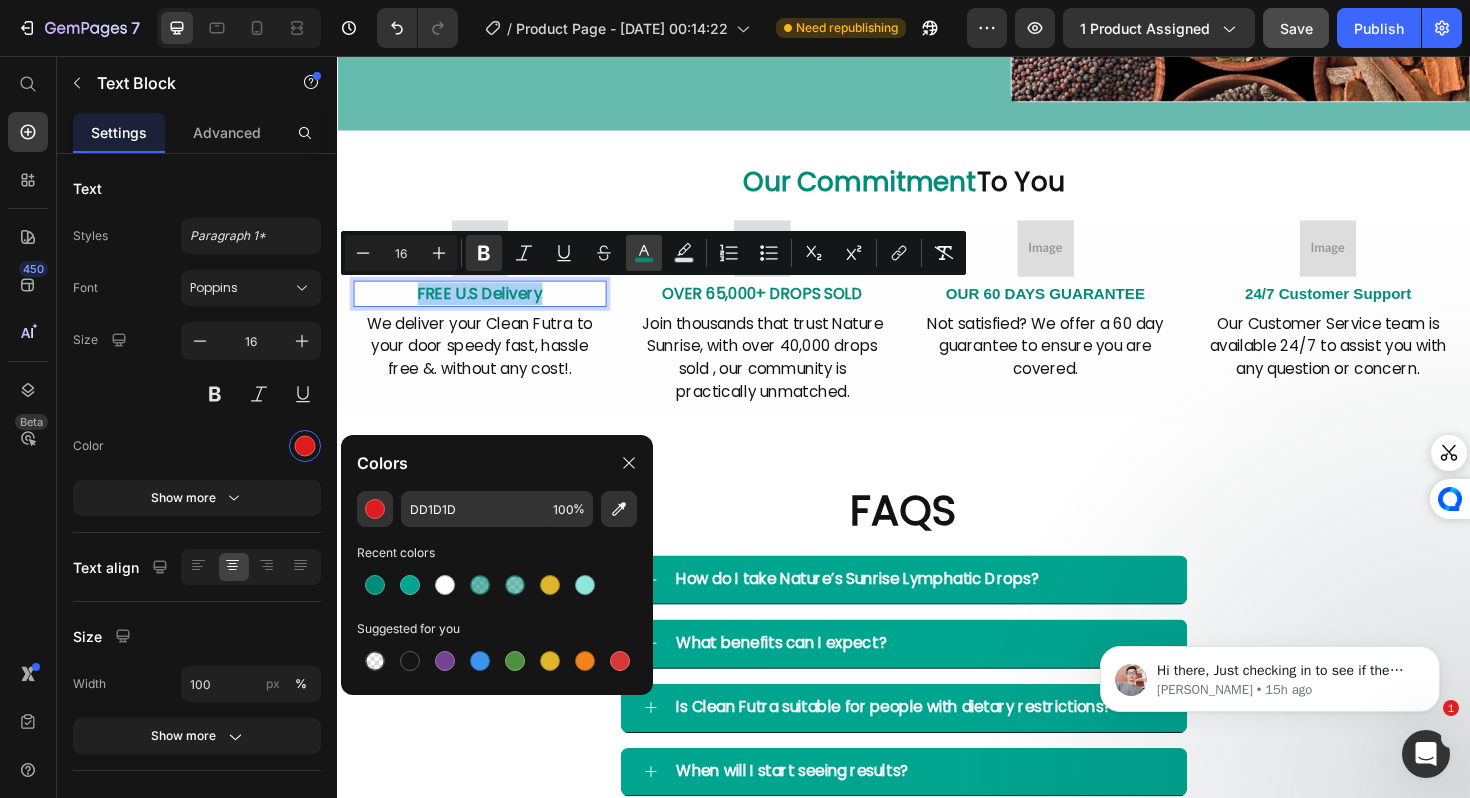 click 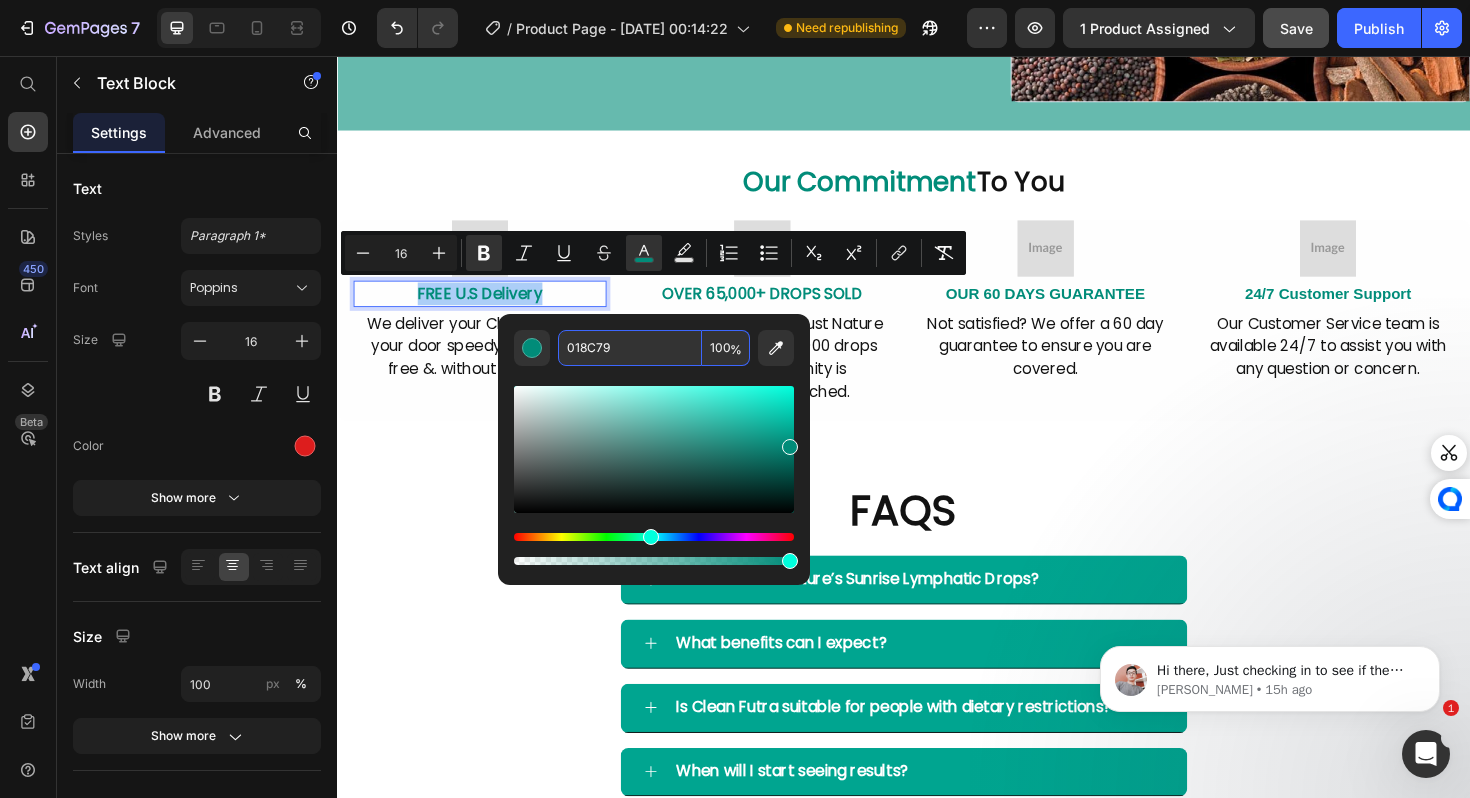 click on "018C79" at bounding box center (630, 348) 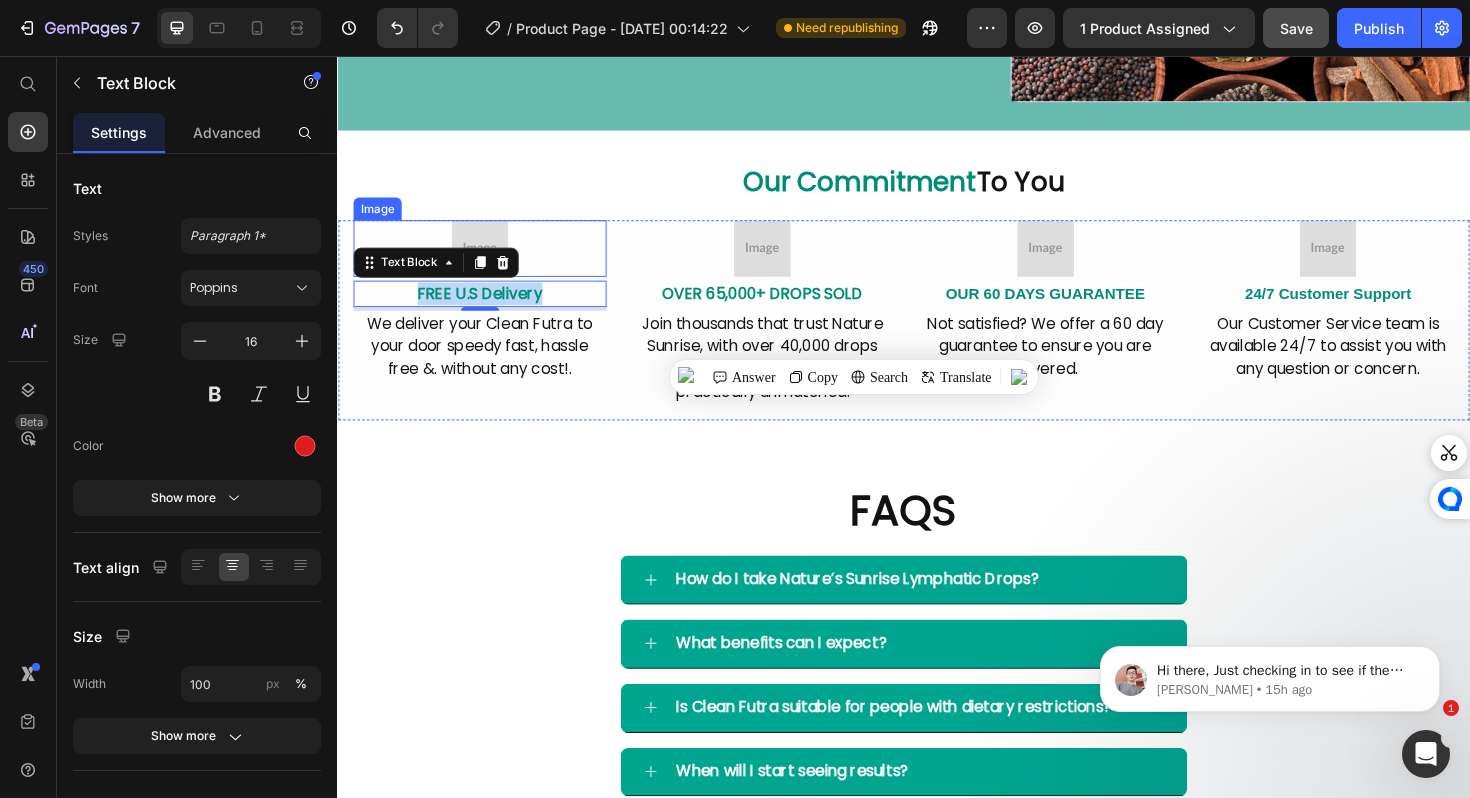 click at bounding box center [488, 260] 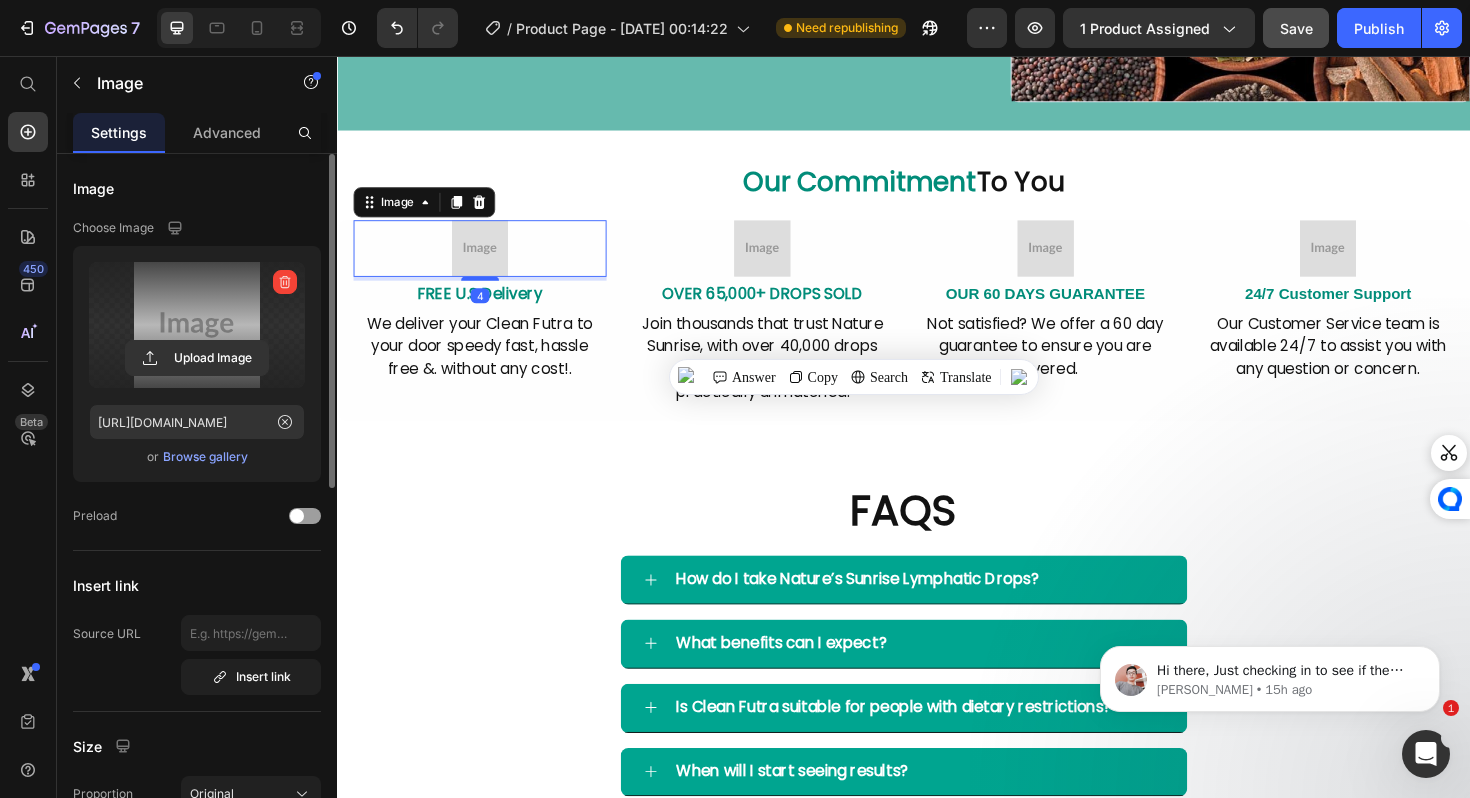click at bounding box center (197, 325) 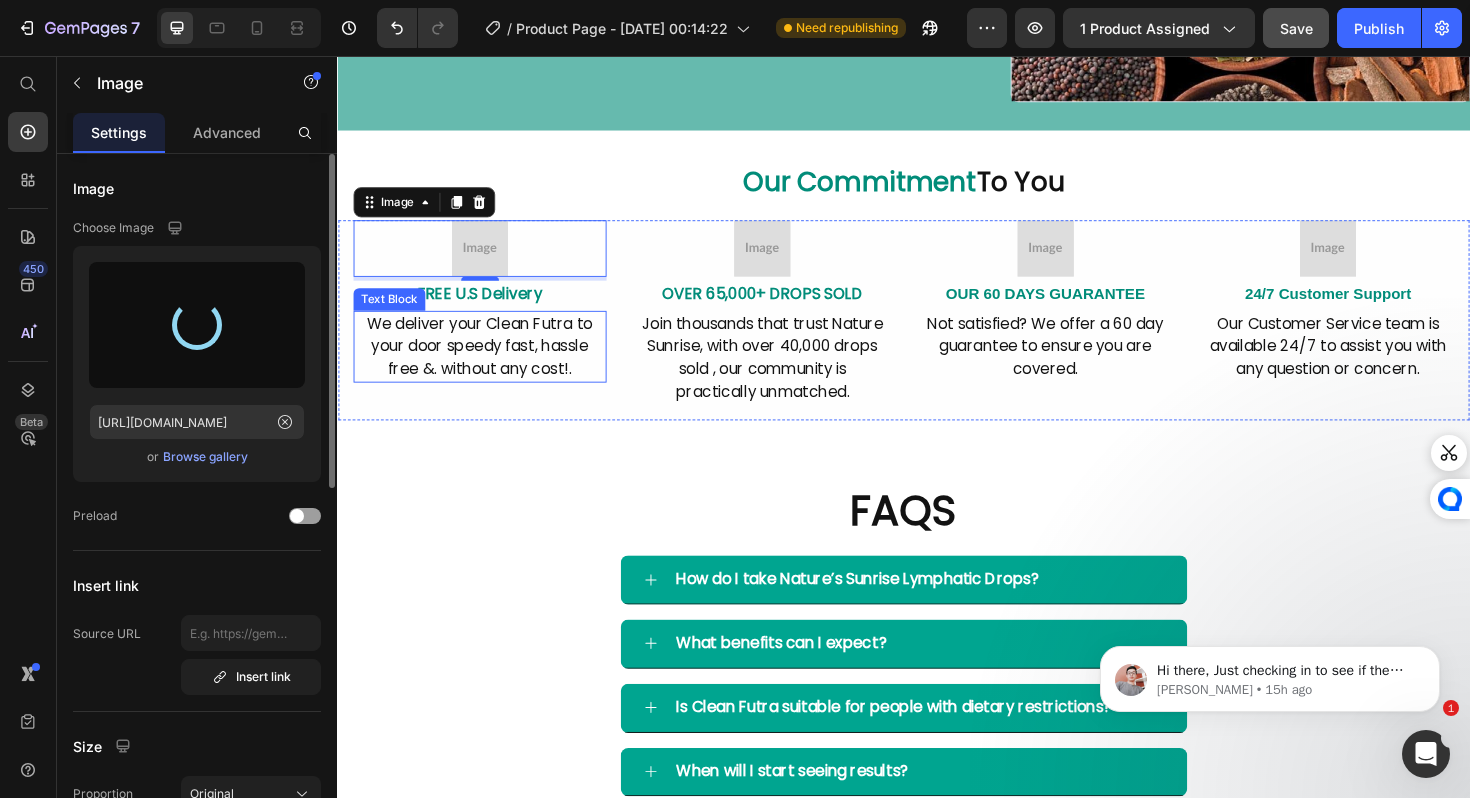 click on "We deliver your Clean Futra to your door speedy fast, hassle free &. without any cost!." at bounding box center (488, 364) 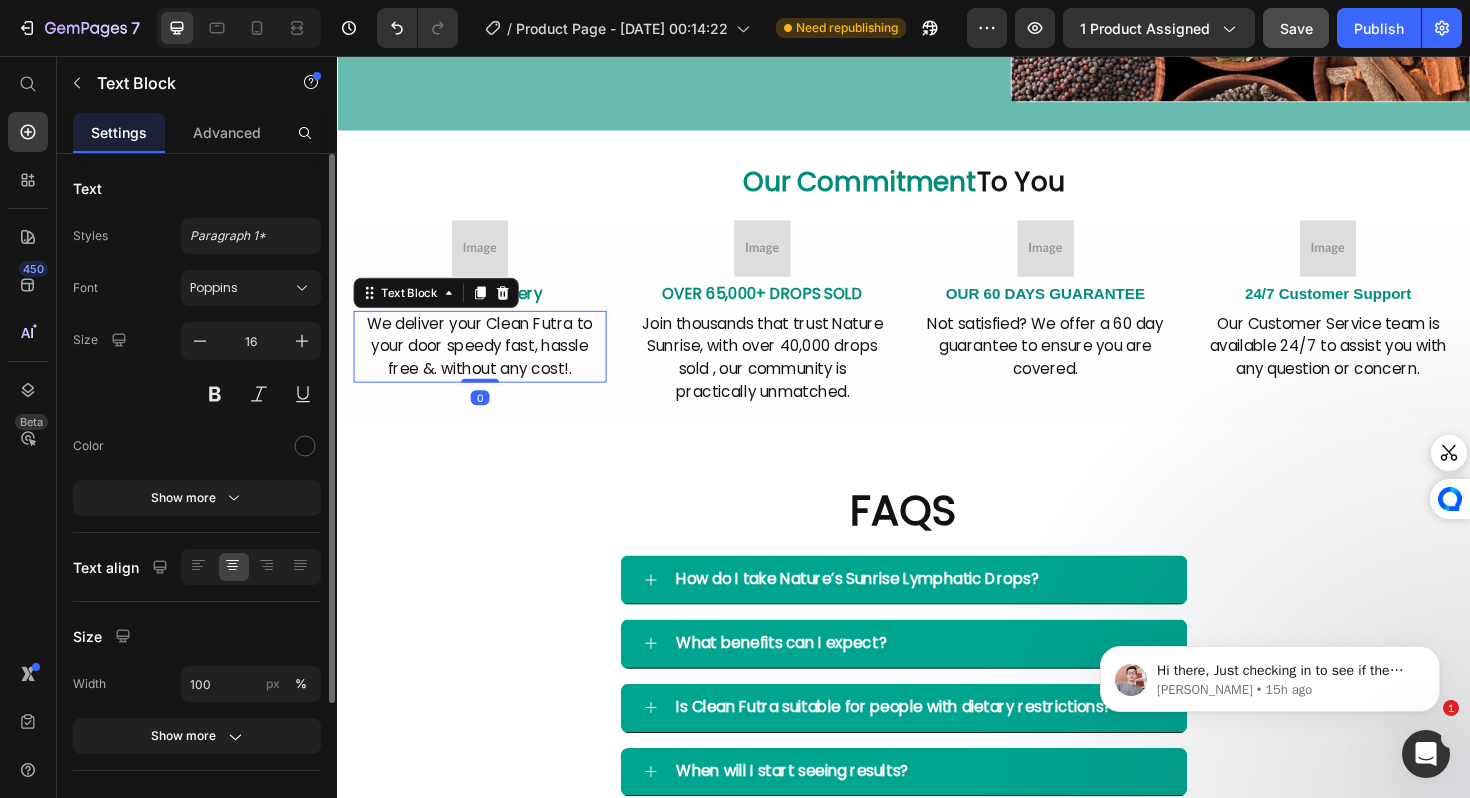 click on "We deliver your Clean Futra to your door speedy fast, hassle free &. without any cost!." at bounding box center (488, 364) 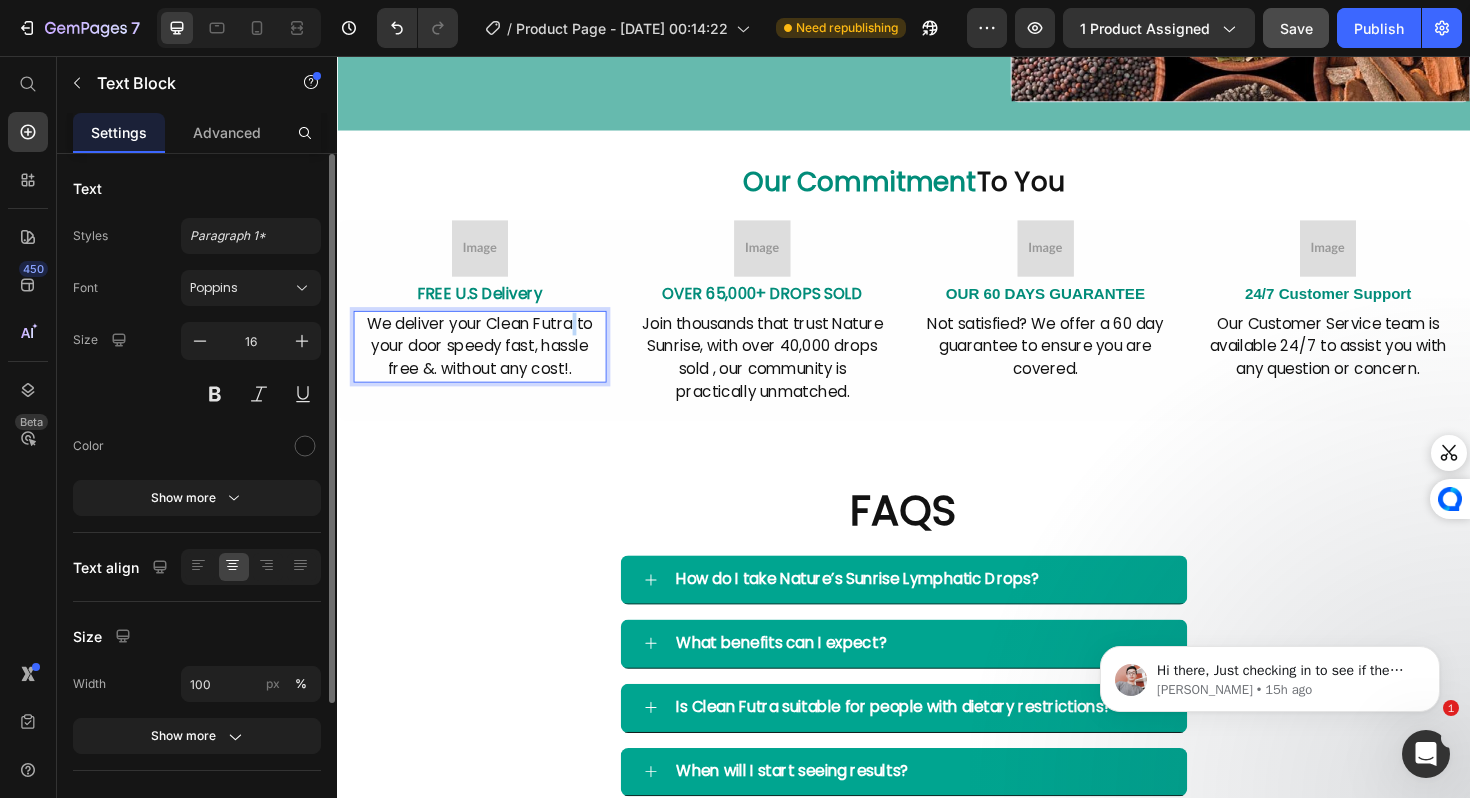 click on "We deliver your Clean Futra to your door speedy fast, hassle free &. without any cost!." at bounding box center (488, 364) 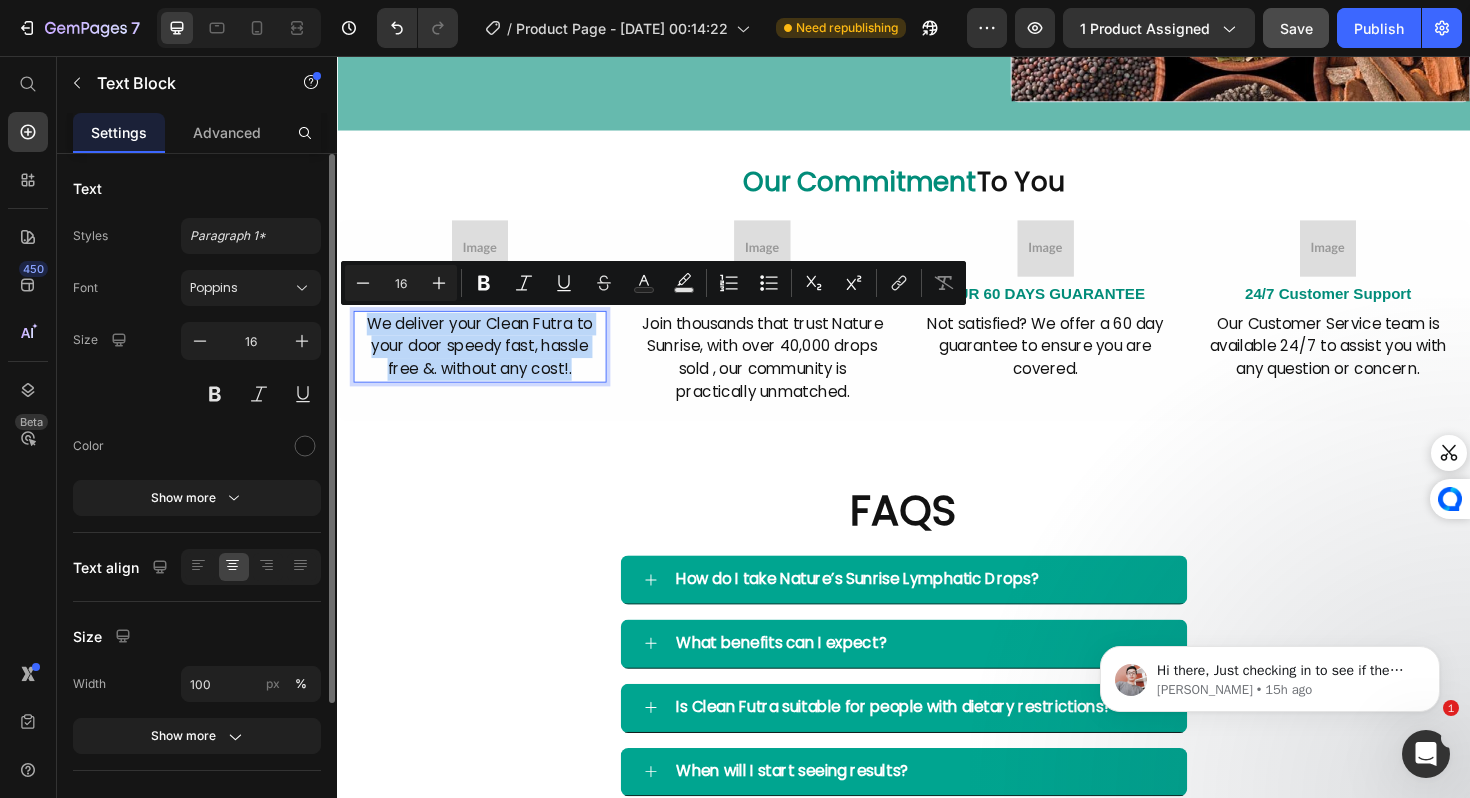 click on "We deliver your Clean Futra to your door speedy fast, hassle free &. without any cost!." at bounding box center [488, 364] 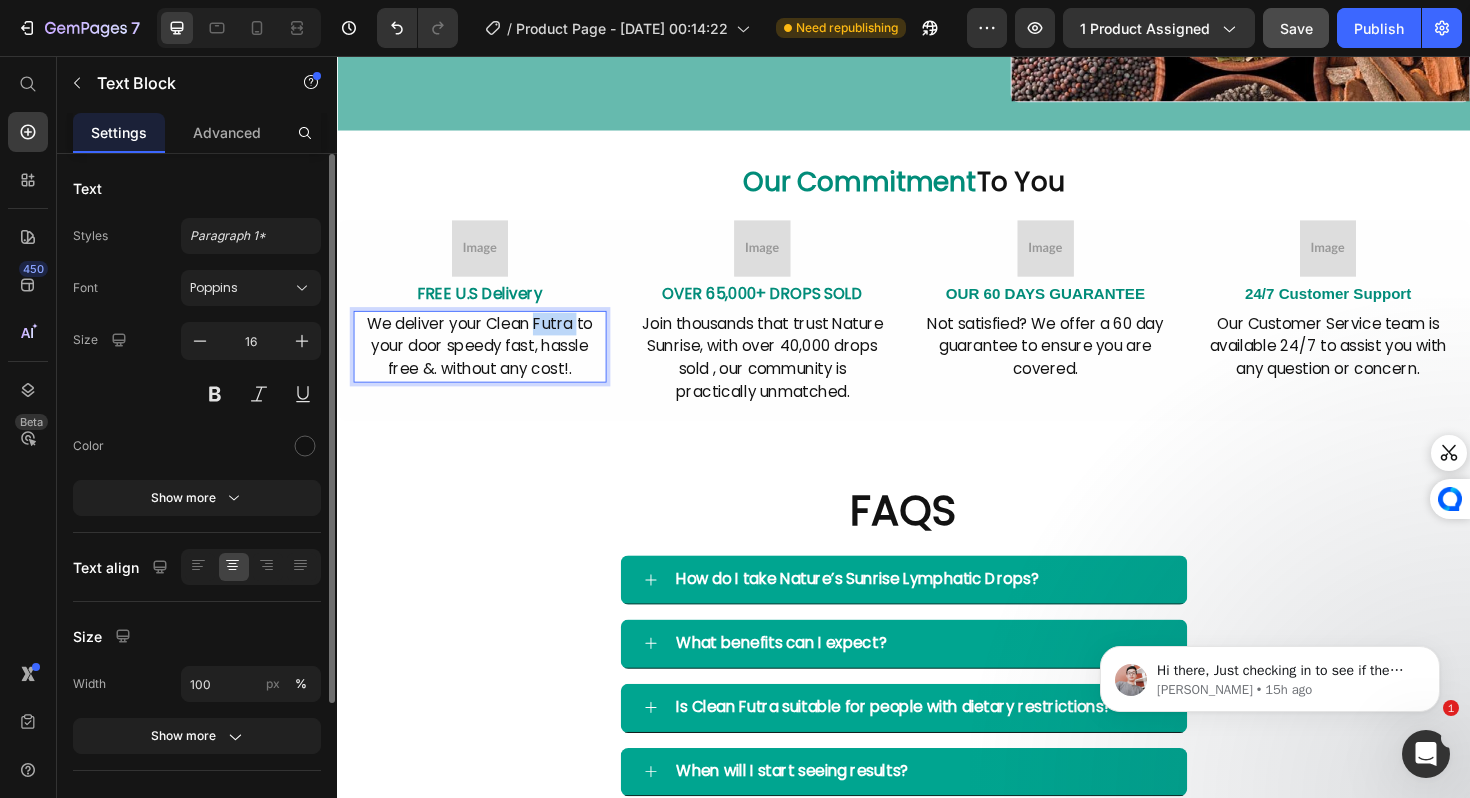 drag, startPoint x: 584, startPoint y: 339, endPoint x: 566, endPoint y: 344, distance: 18.681541 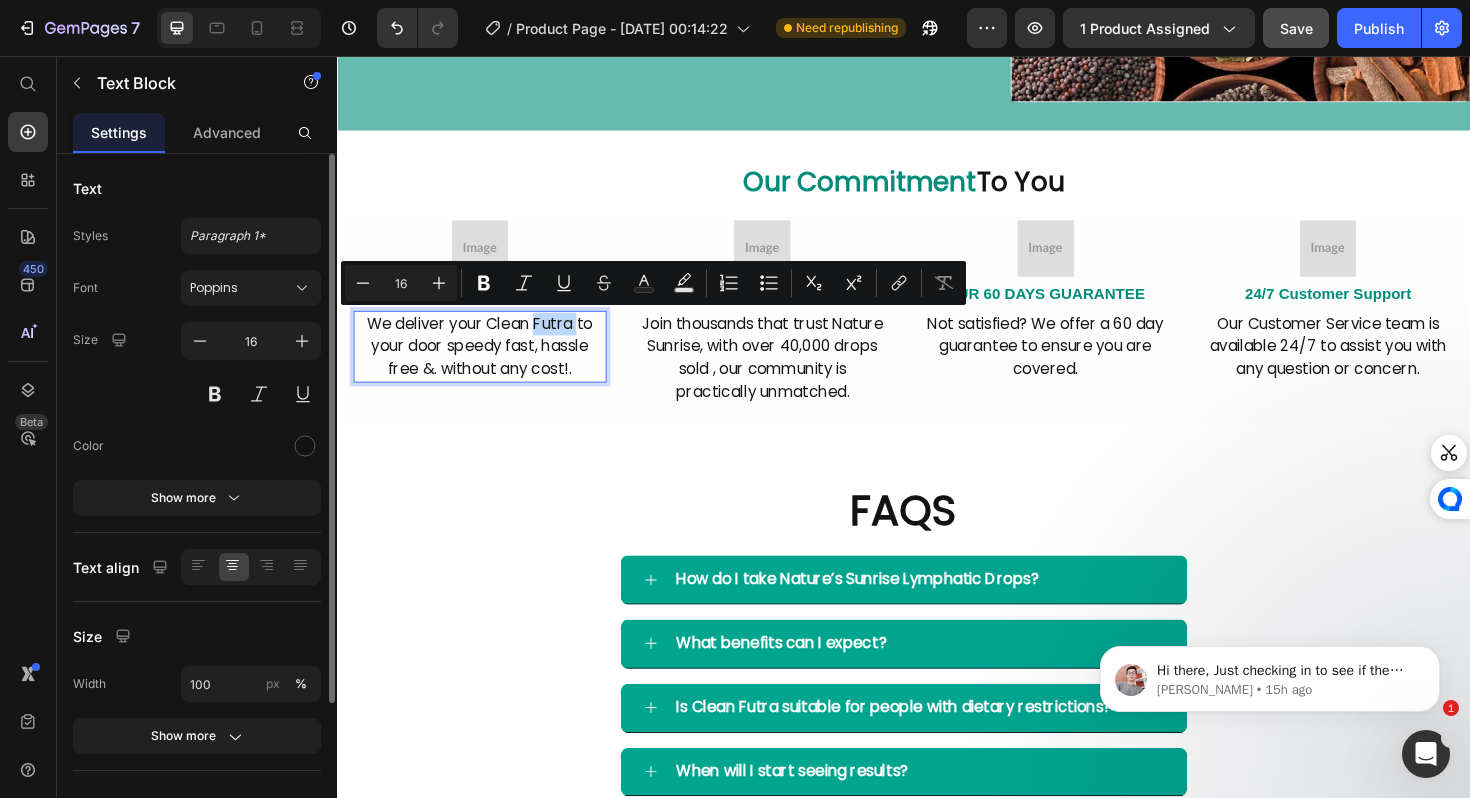click on "We deliver your Clean Futra to your door speedy fast, hassle free &. without any cost!." at bounding box center [488, 364] 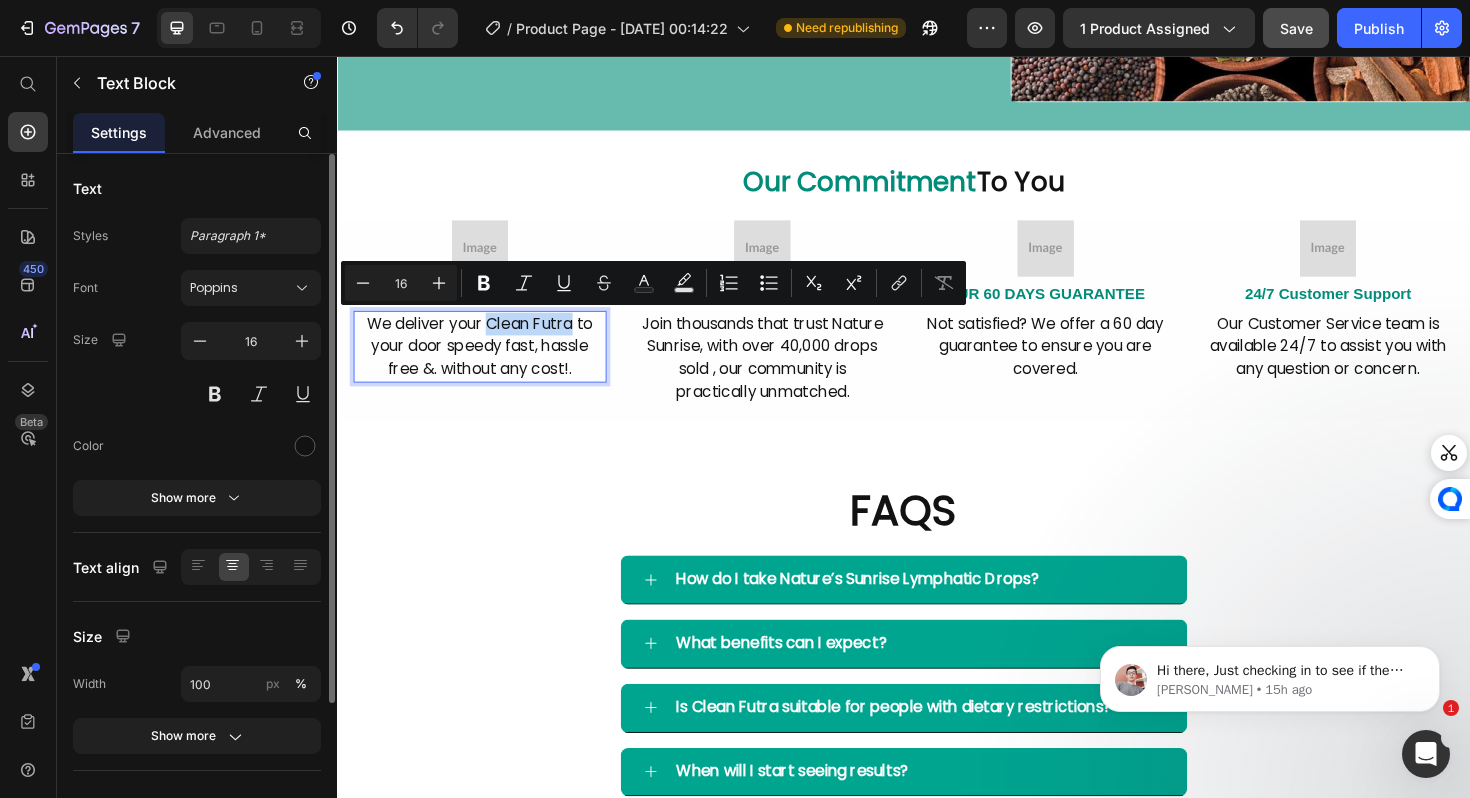 drag, startPoint x: 585, startPoint y: 336, endPoint x: 496, endPoint y: 336, distance: 89 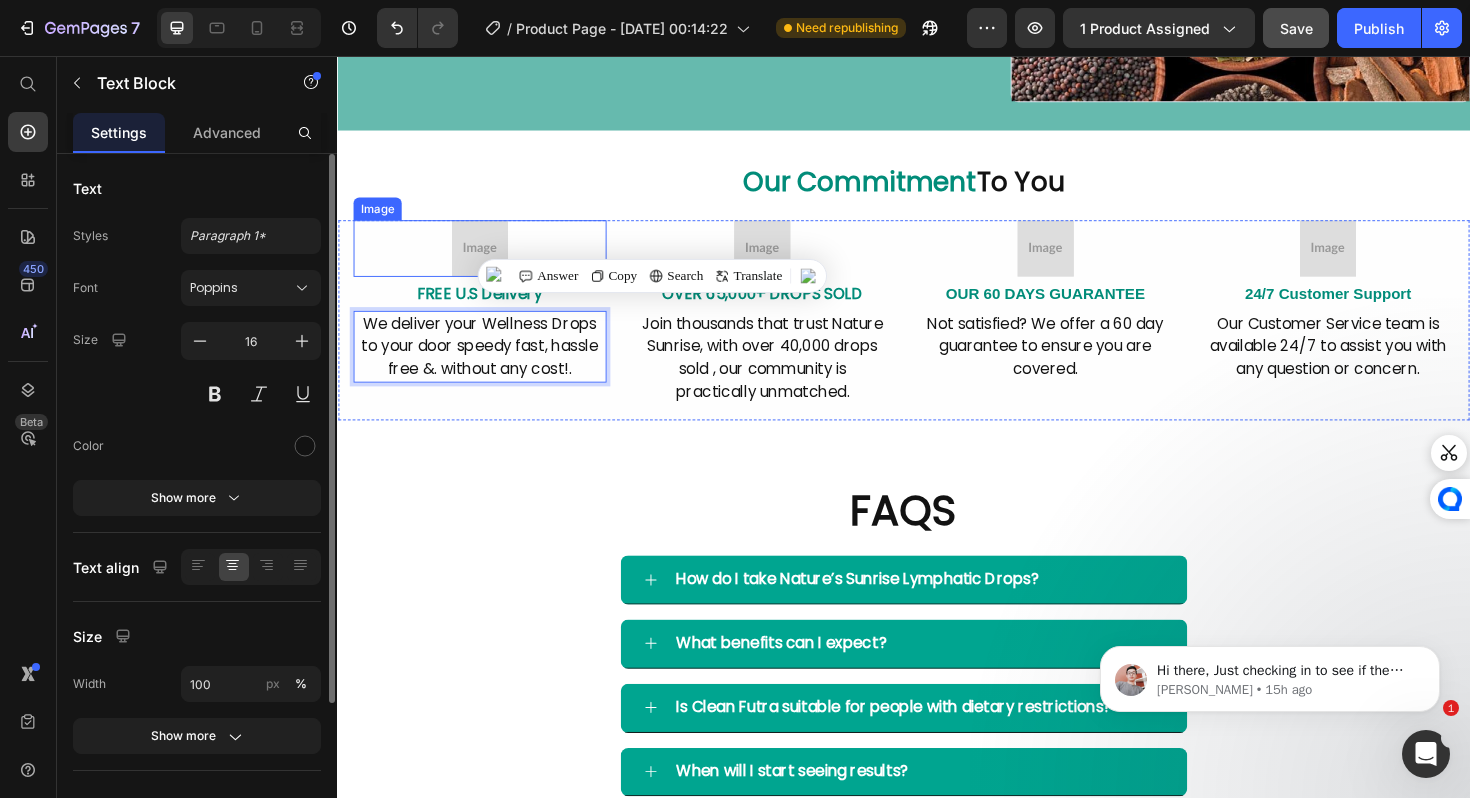 click at bounding box center (488, 260) 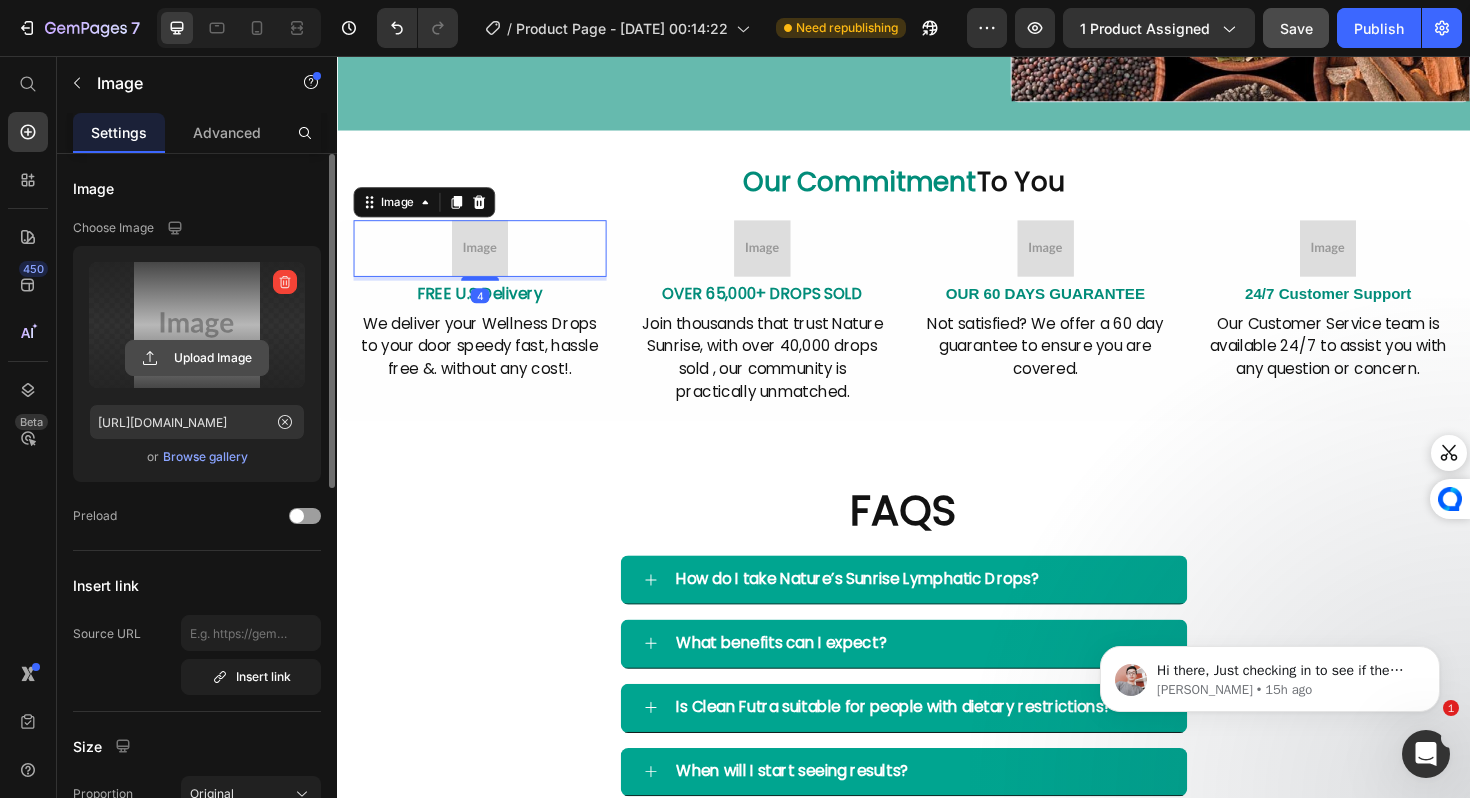 click 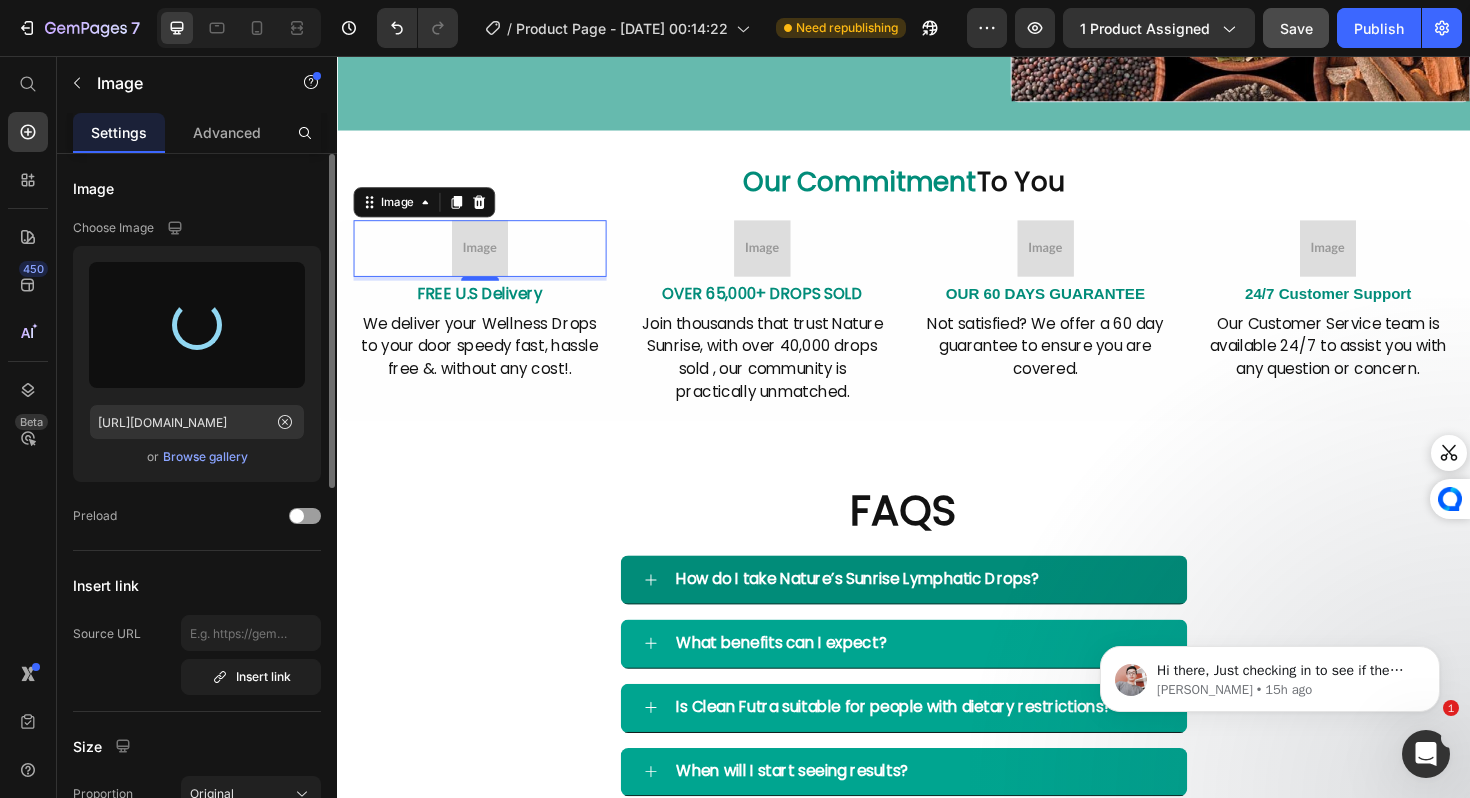 type on "https://cdn.shopify.com/s/files/1/0688/5782/3371/files/gempages_577098816084247540-fcbb6fc7-4473-40cd-a146-a6419037578b.svg" 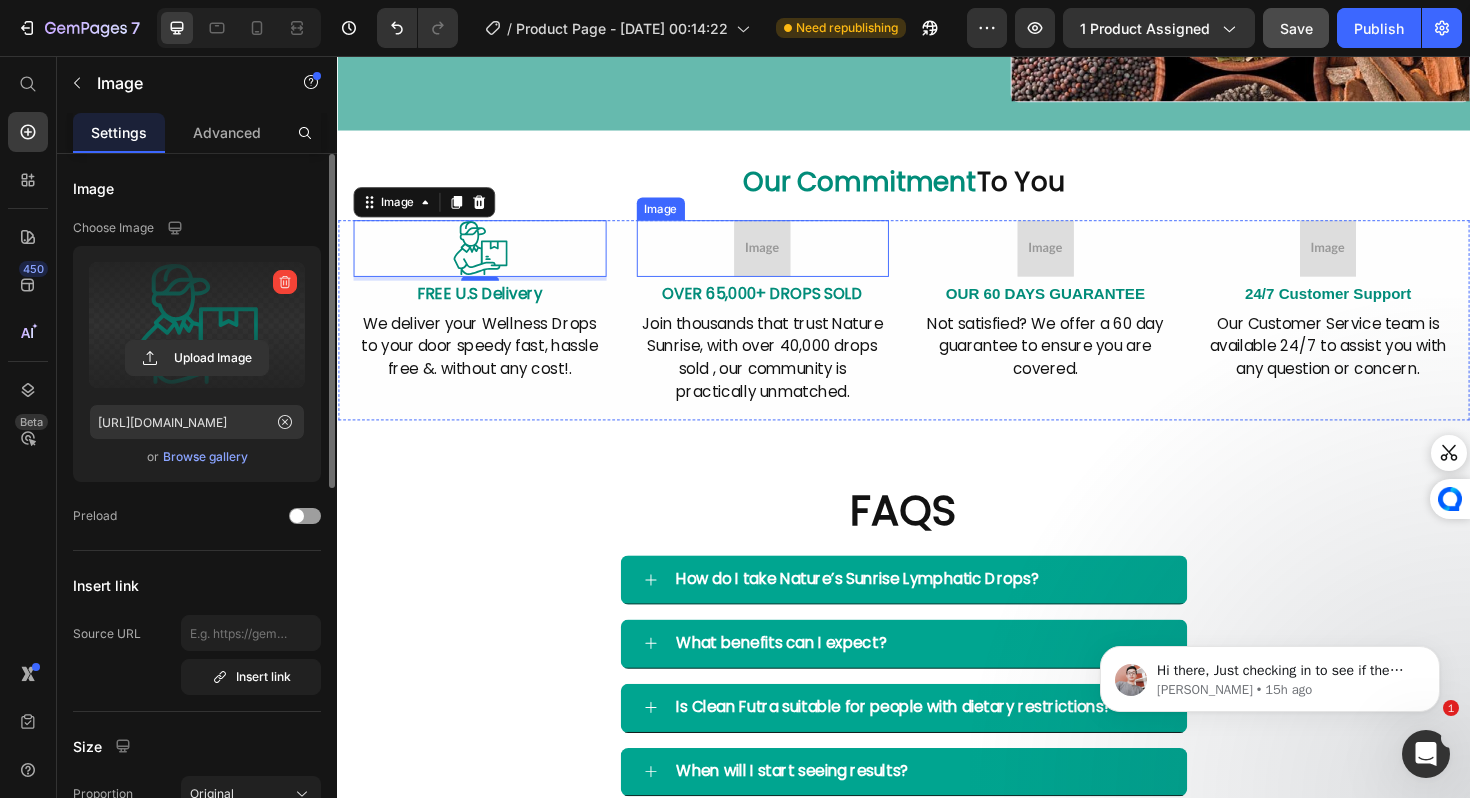 click at bounding box center [788, 260] 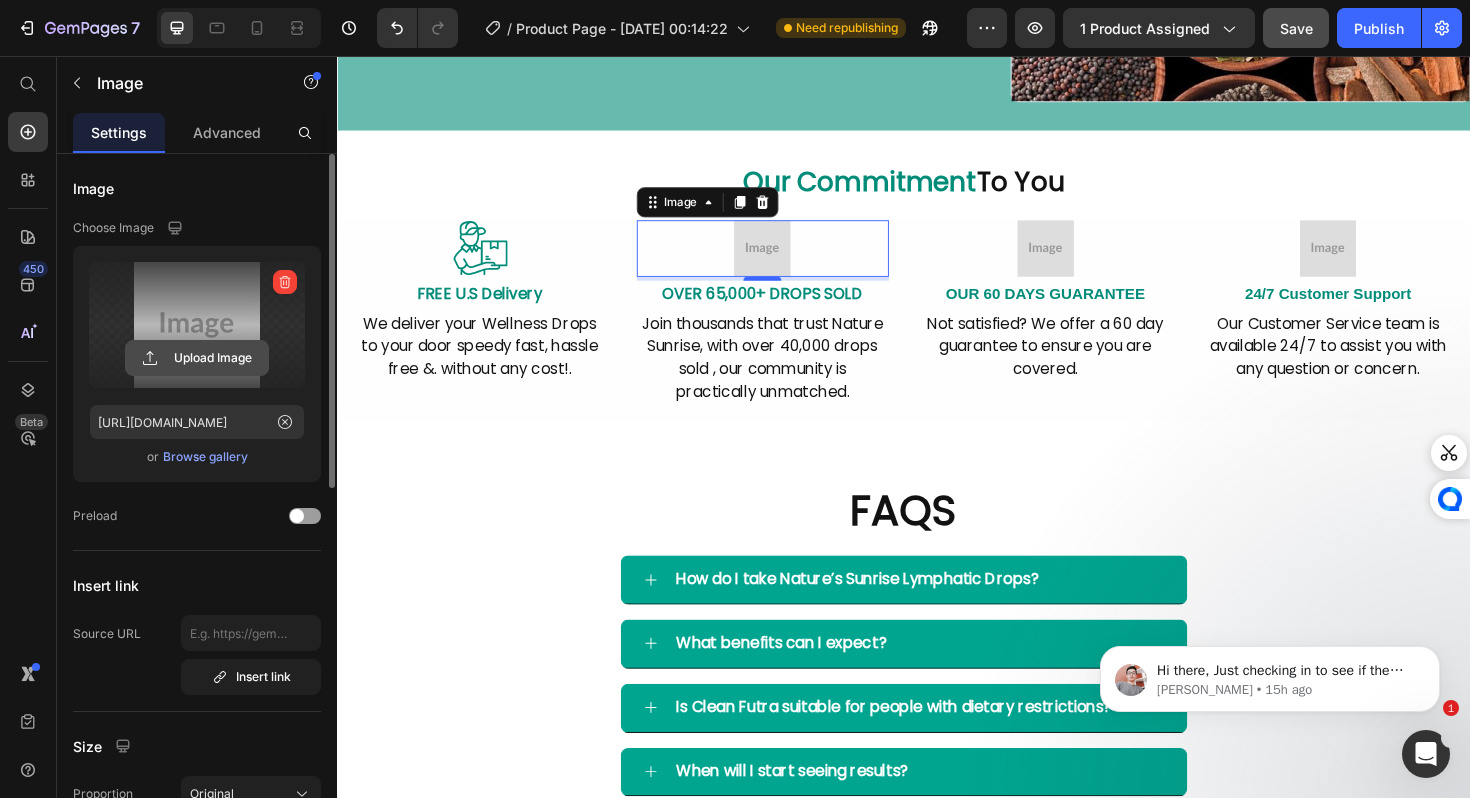 click 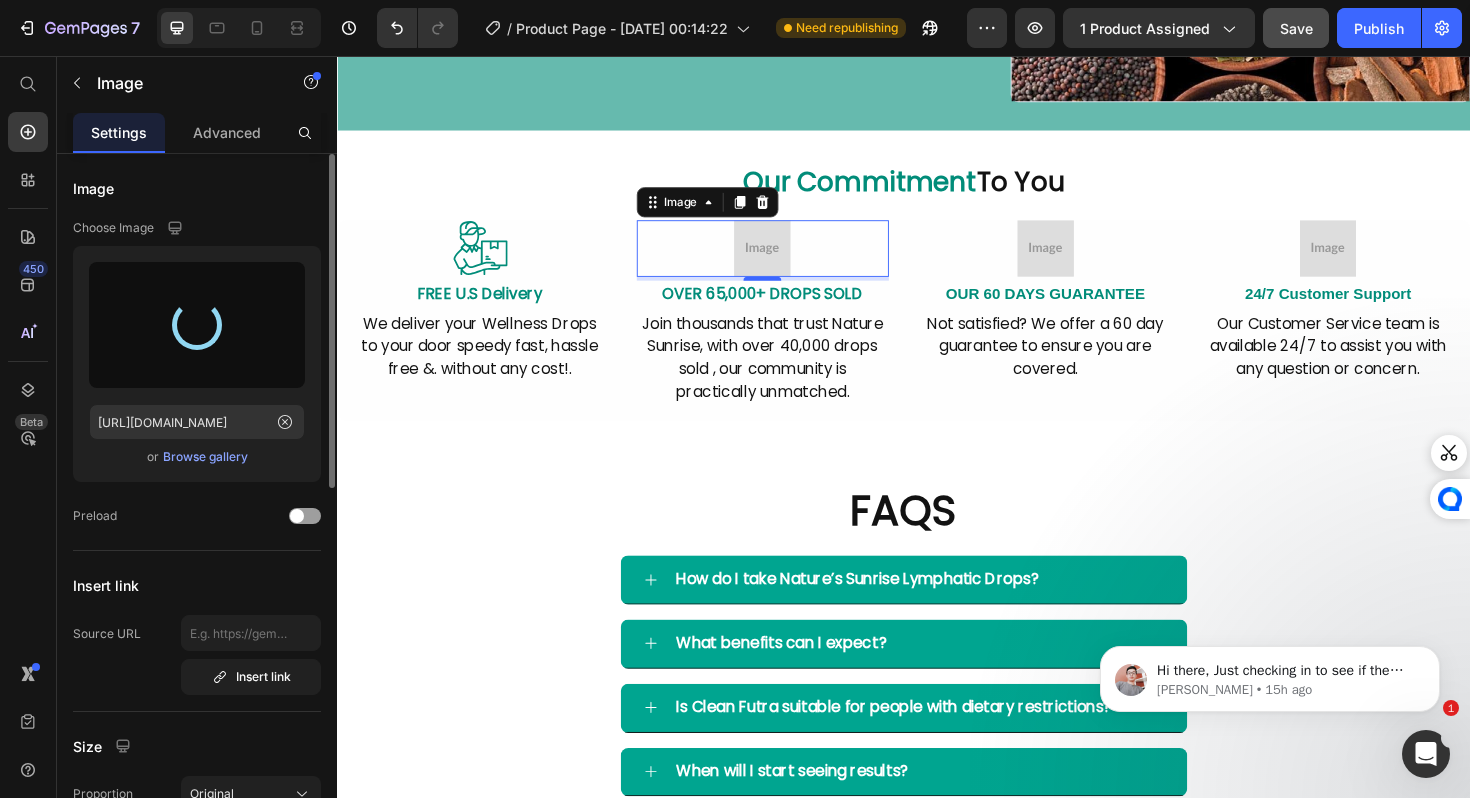 type on "https://cdn.shopify.com/s/files/1/0688/5782/3371/files/gempages_577098816084247540-a0070816-afc5-4b7a-aa76-cdc0ac9a8a8b.svg" 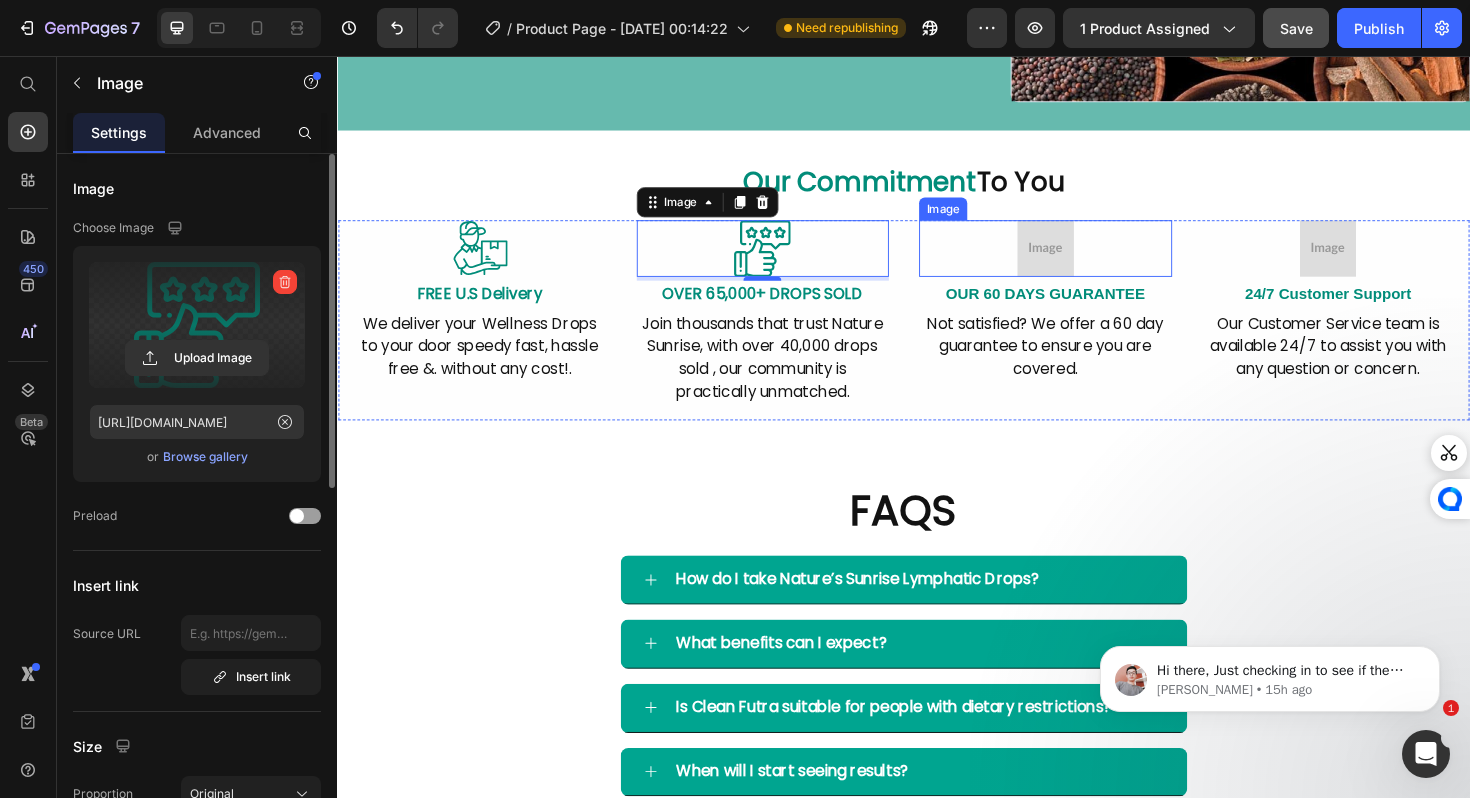 click at bounding box center (1087, 260) 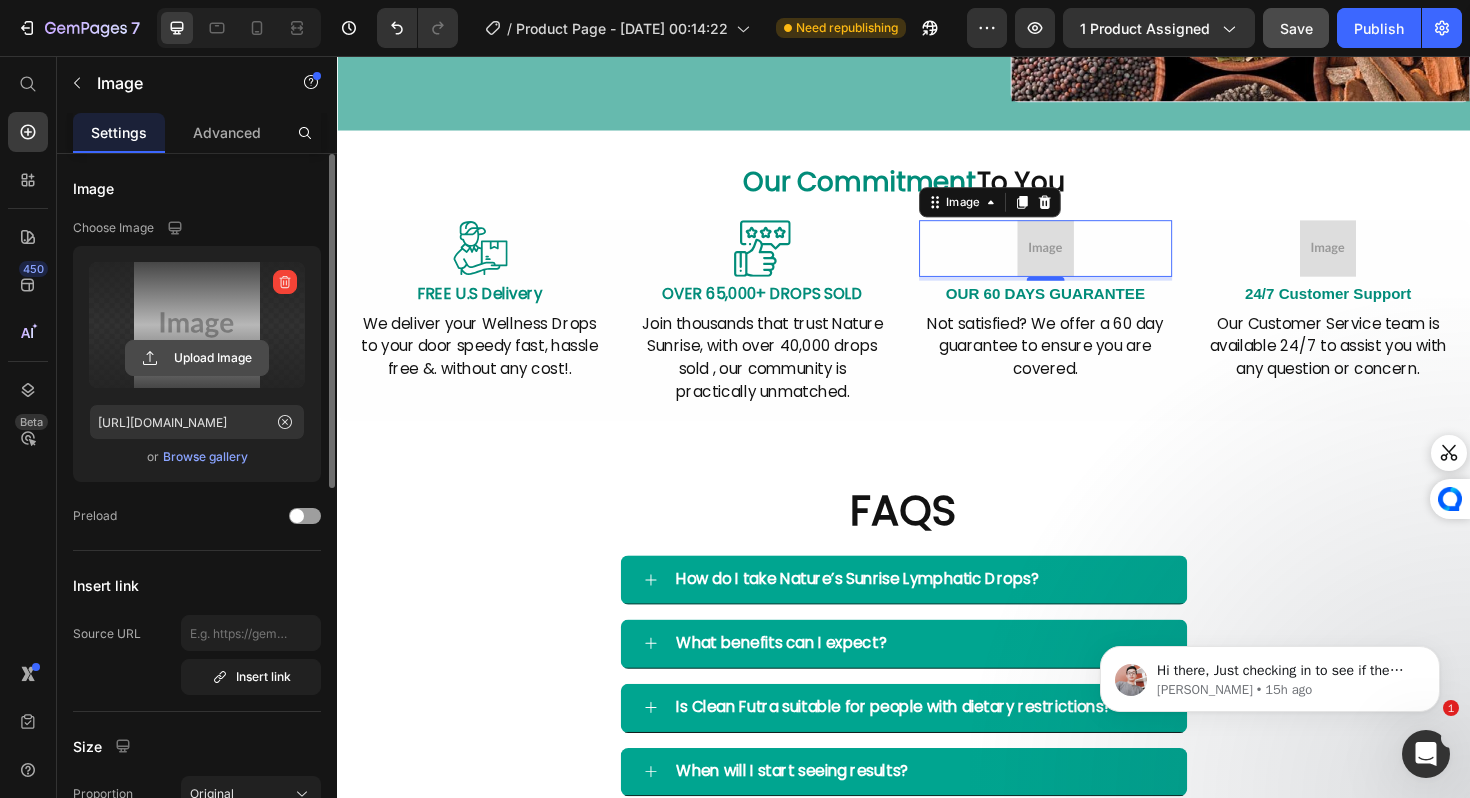 click 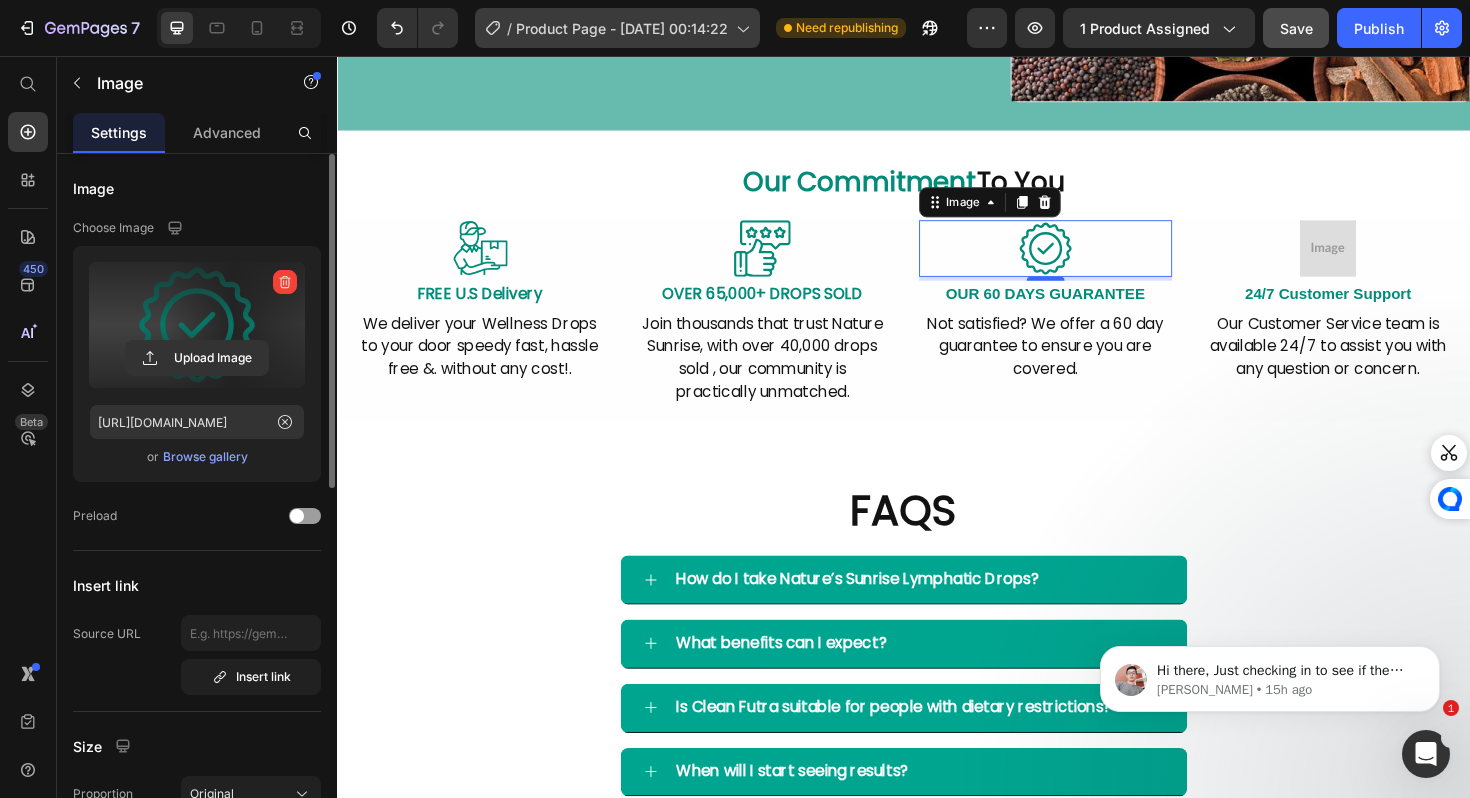 type on "https://cdn.shopify.com/s/files/1/0688/5782/3371/files/gempages_577098816084247540-97f1115e-718c-40d2-b268-d46ca1ff6e05.svg" 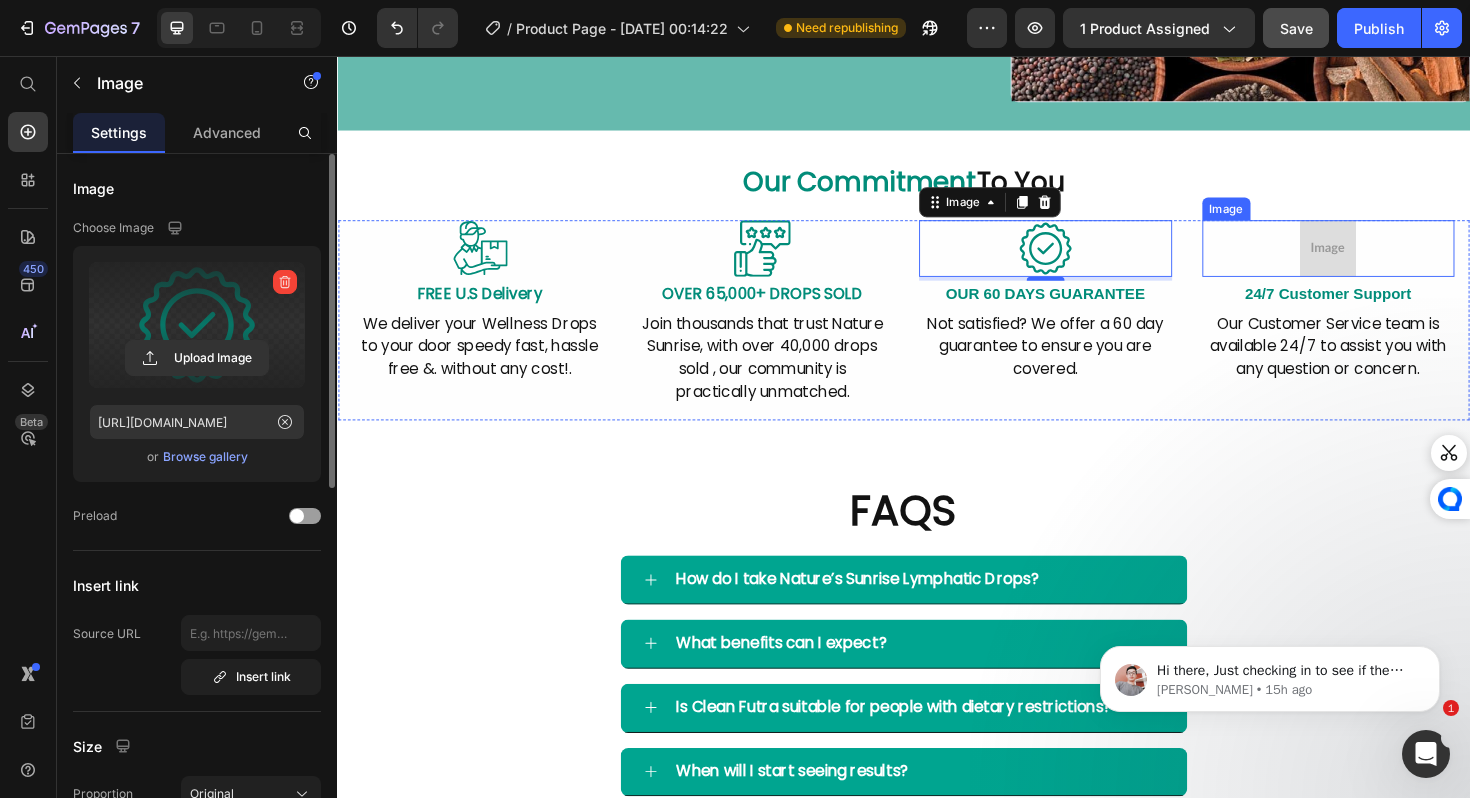 click at bounding box center (1387, 260) 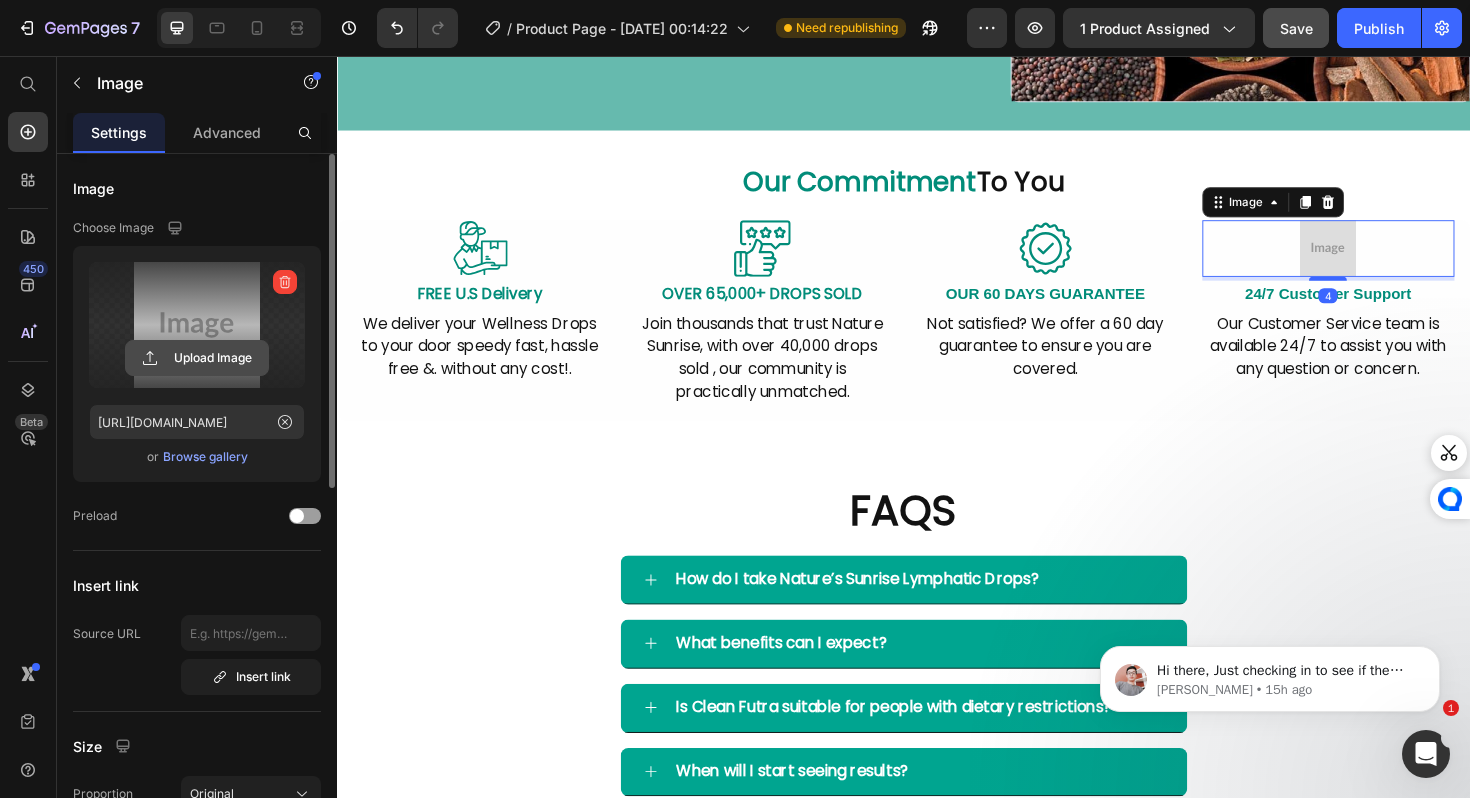 click 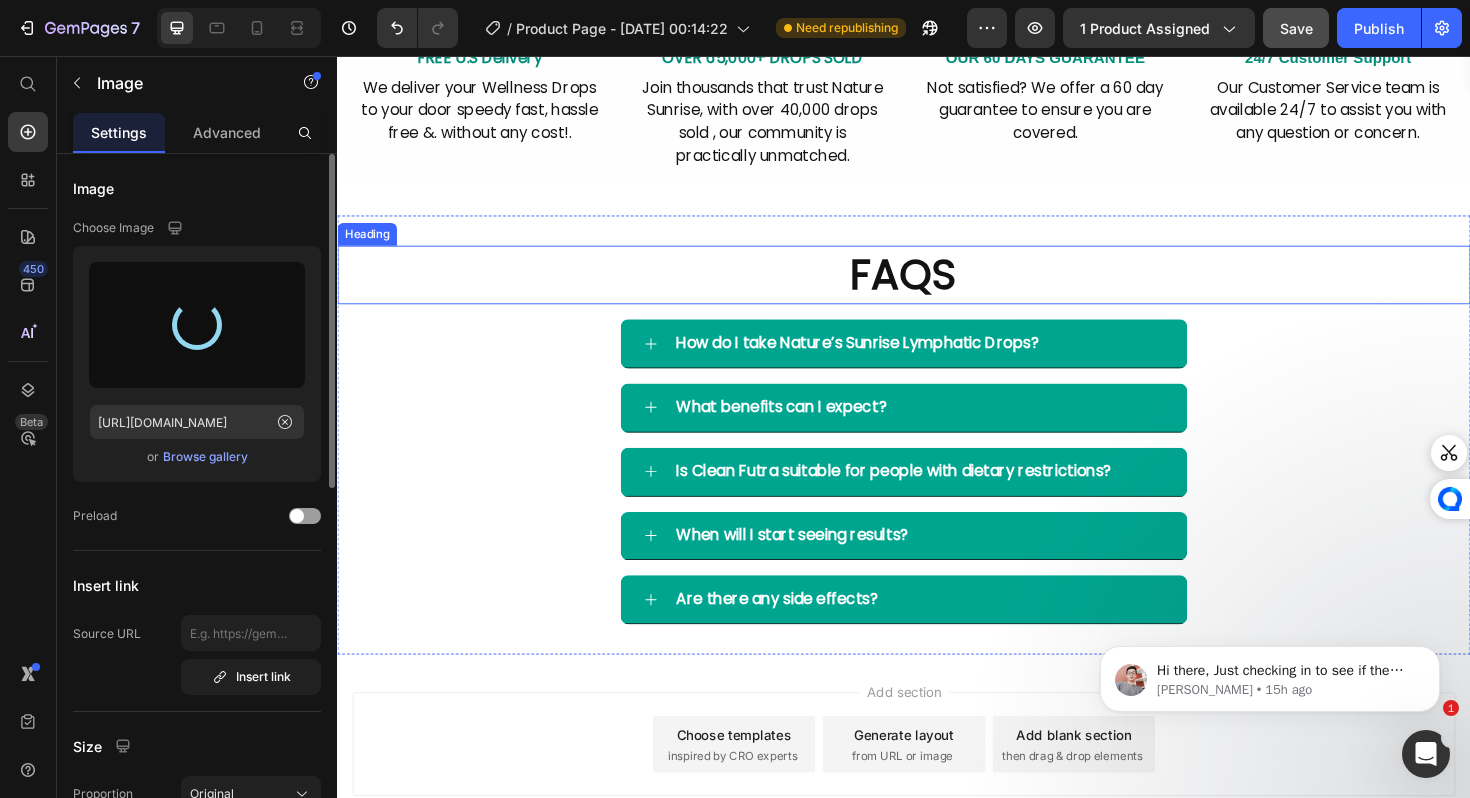 scroll, scrollTop: 6123, scrollLeft: 0, axis: vertical 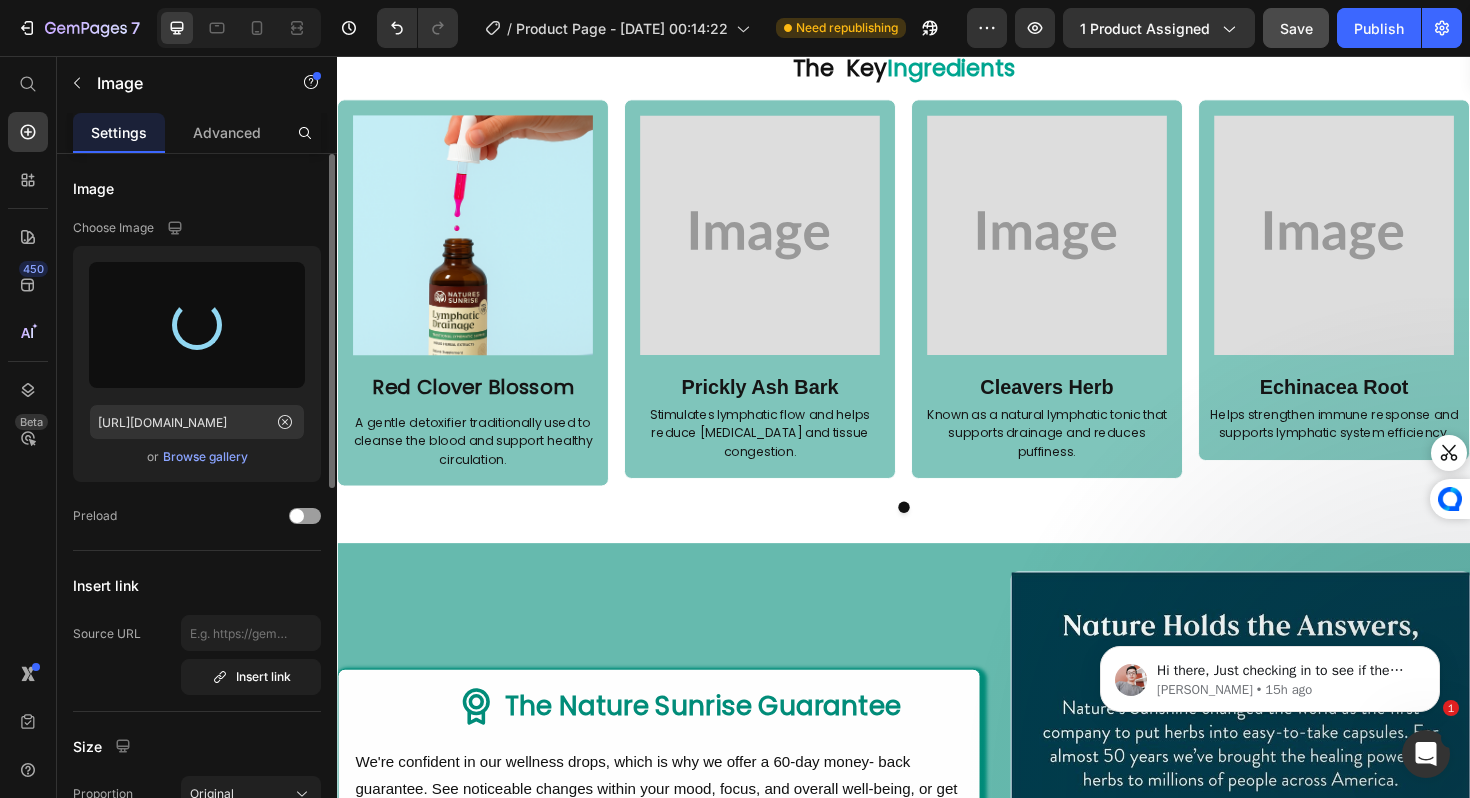 type on "https://cdn.shopify.com/s/files/1/0688/5782/3371/files/gempages_577098816084247540-9f7b0eeb-976c-4981-89cd-91e18e9e5bc8.svg" 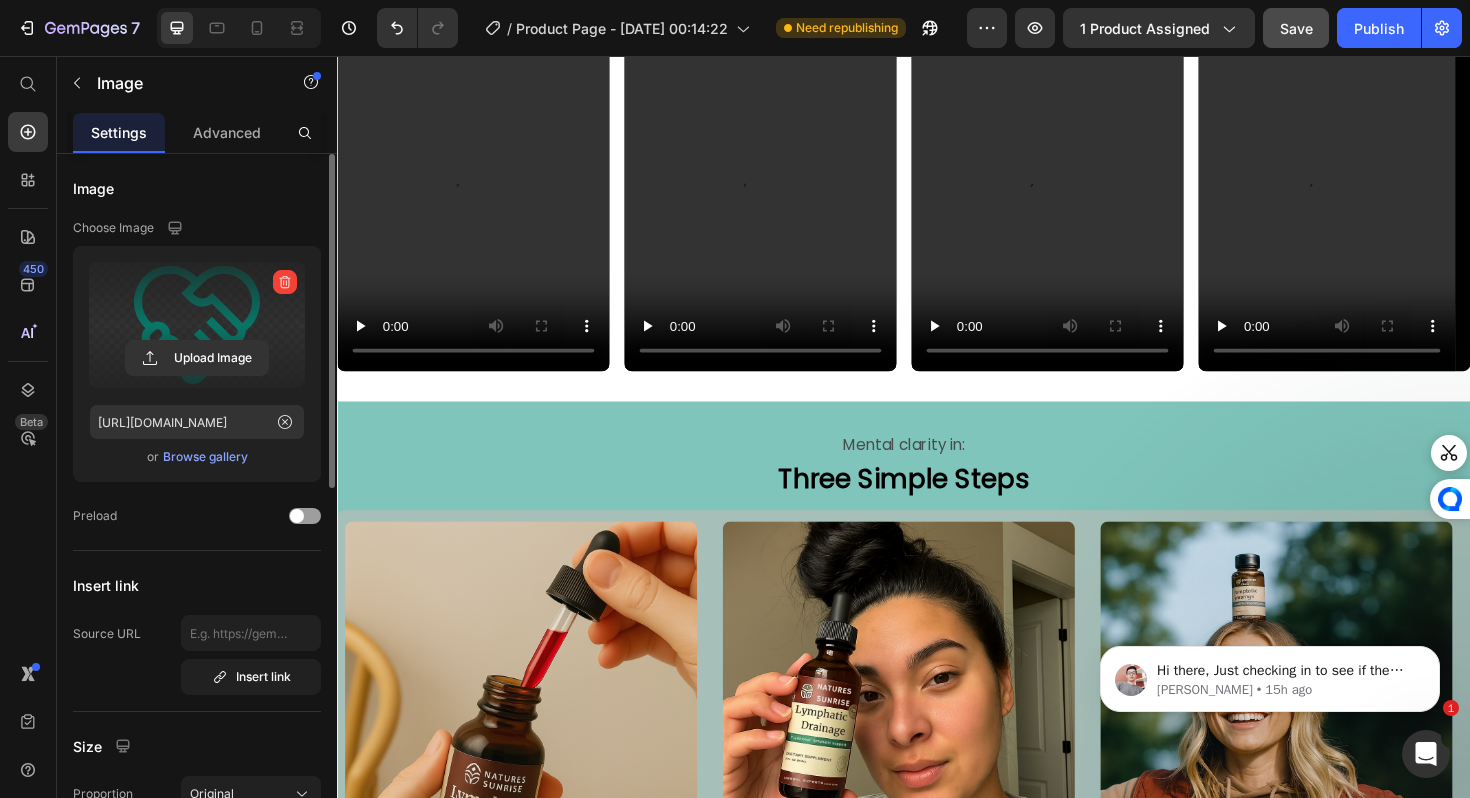scroll, scrollTop: 3939, scrollLeft: 0, axis: vertical 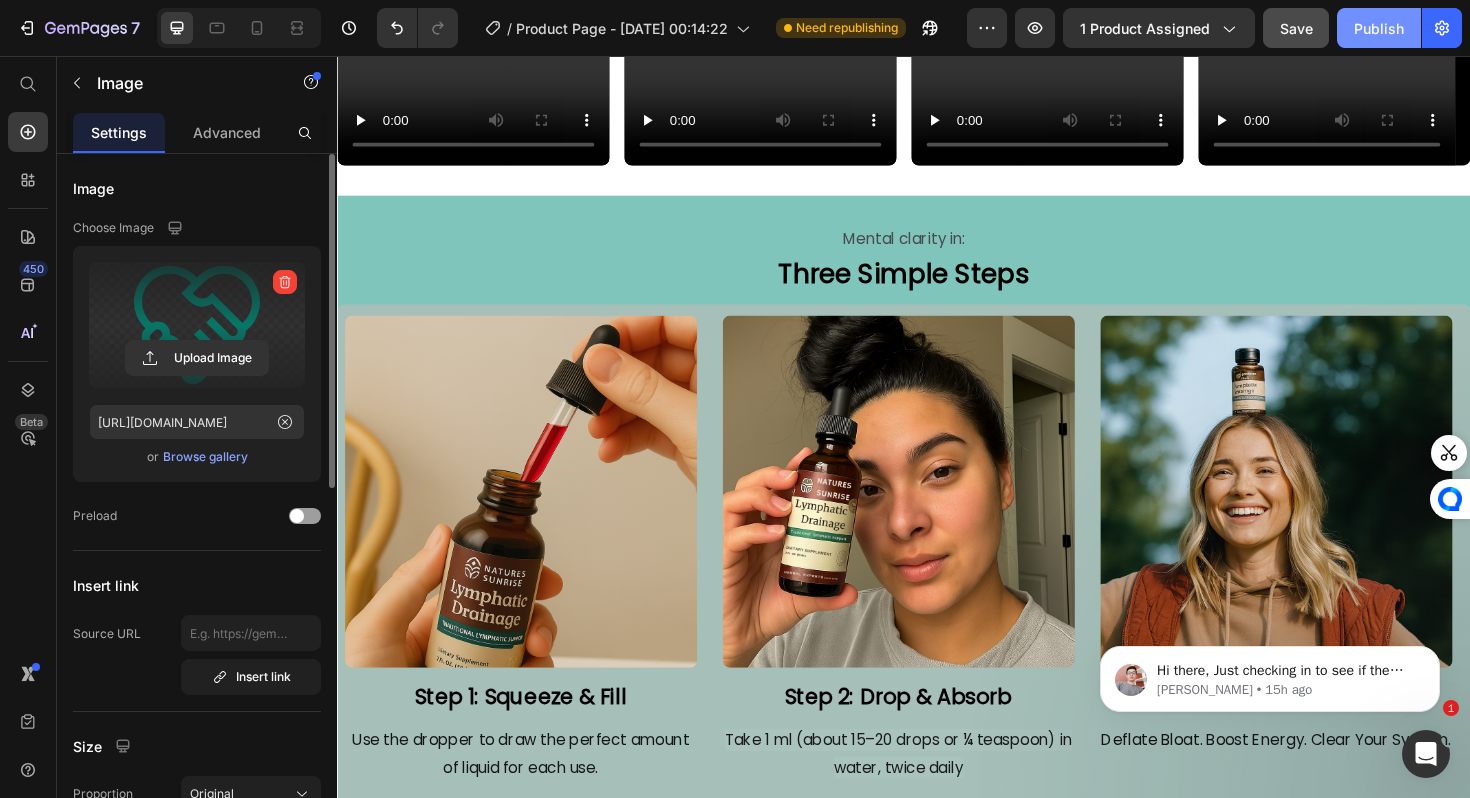 click on "Publish" at bounding box center (1379, 28) 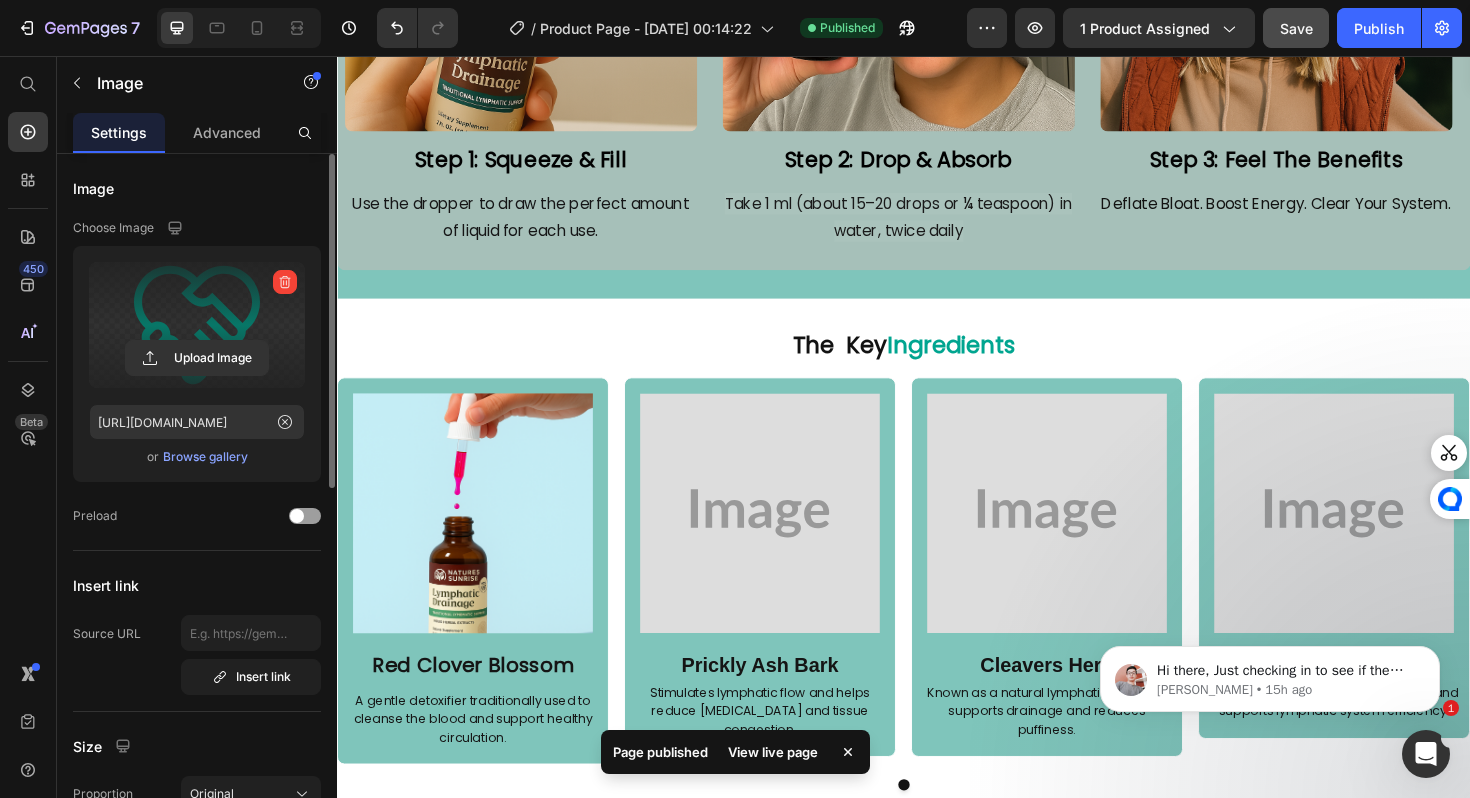 scroll, scrollTop: 4489, scrollLeft: 0, axis: vertical 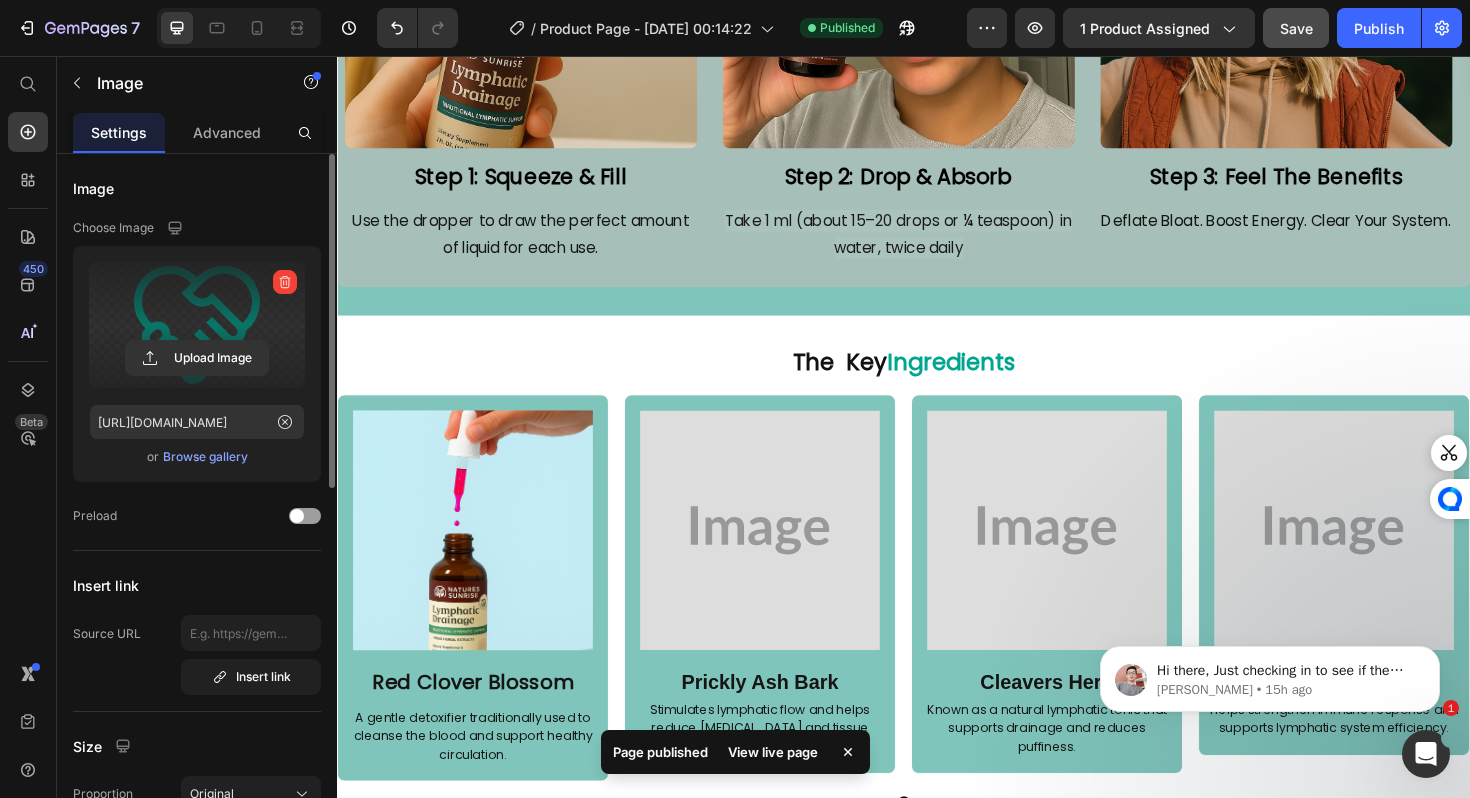 click at bounding box center [785, 558] 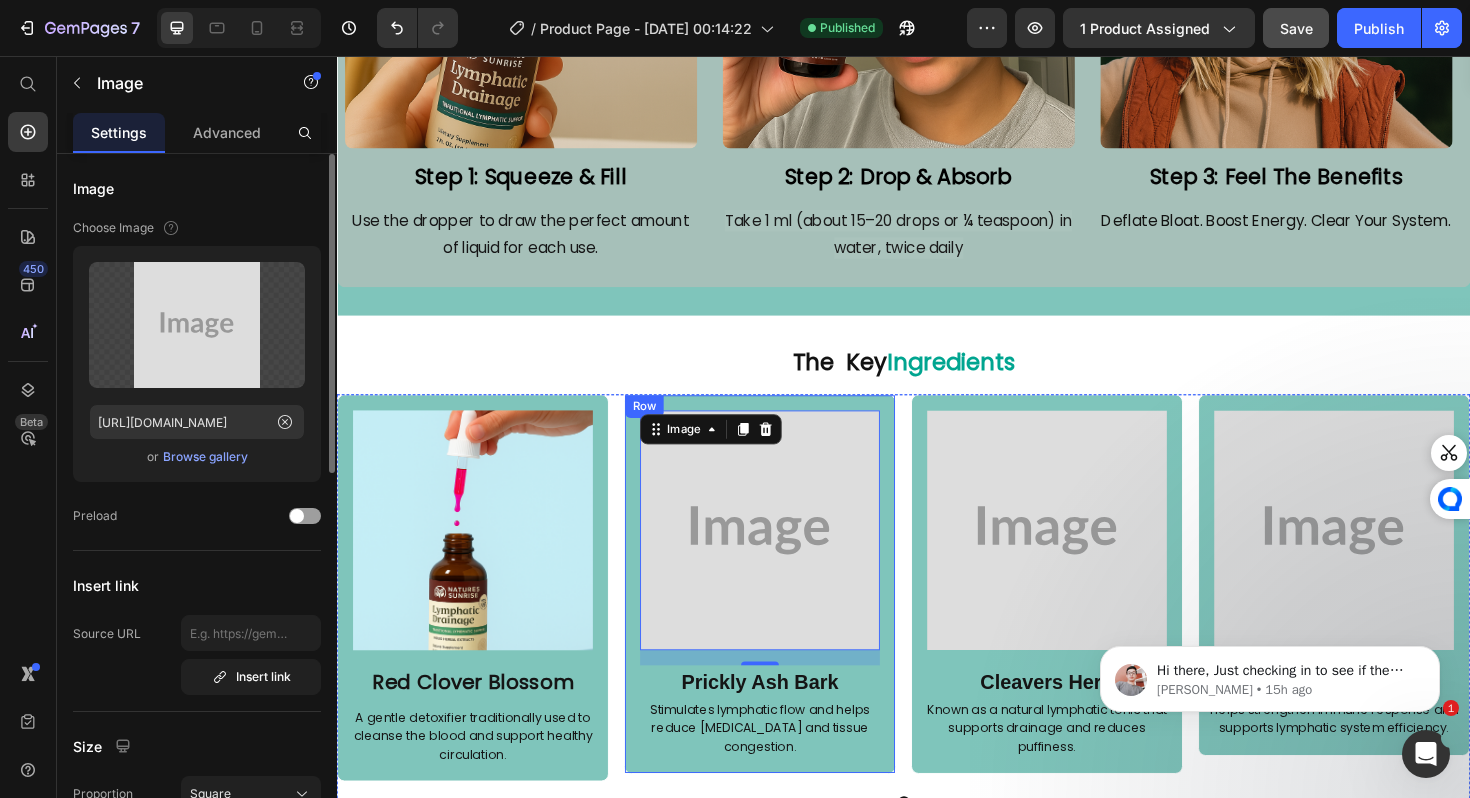 click on "Image   16 Prickly Ash Bark Text Block Stimulates lymphatic flow and helps reduce fluid retention and tissue congestion. Text Block Row" at bounding box center [785, 615] 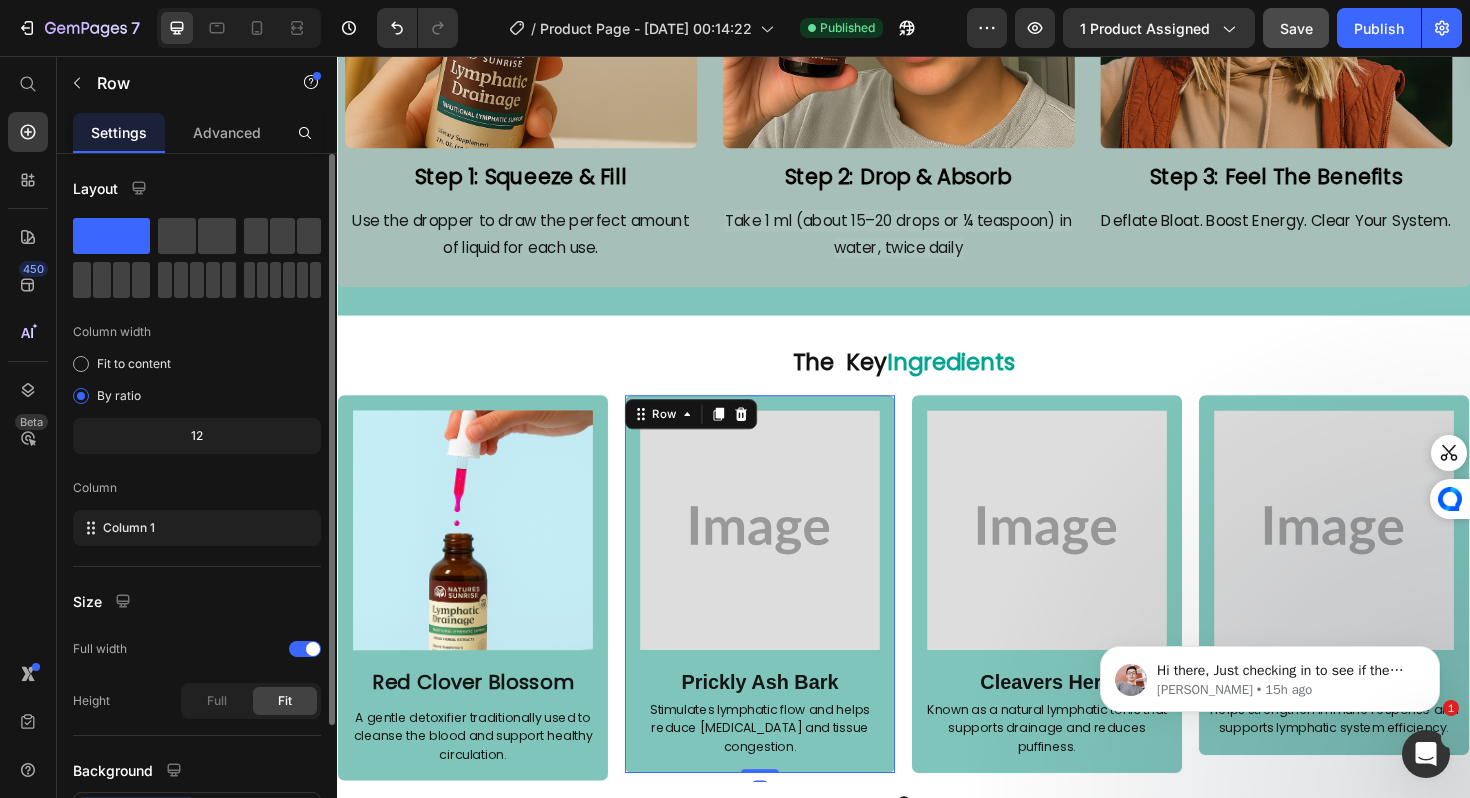 click at bounding box center (481, 558) 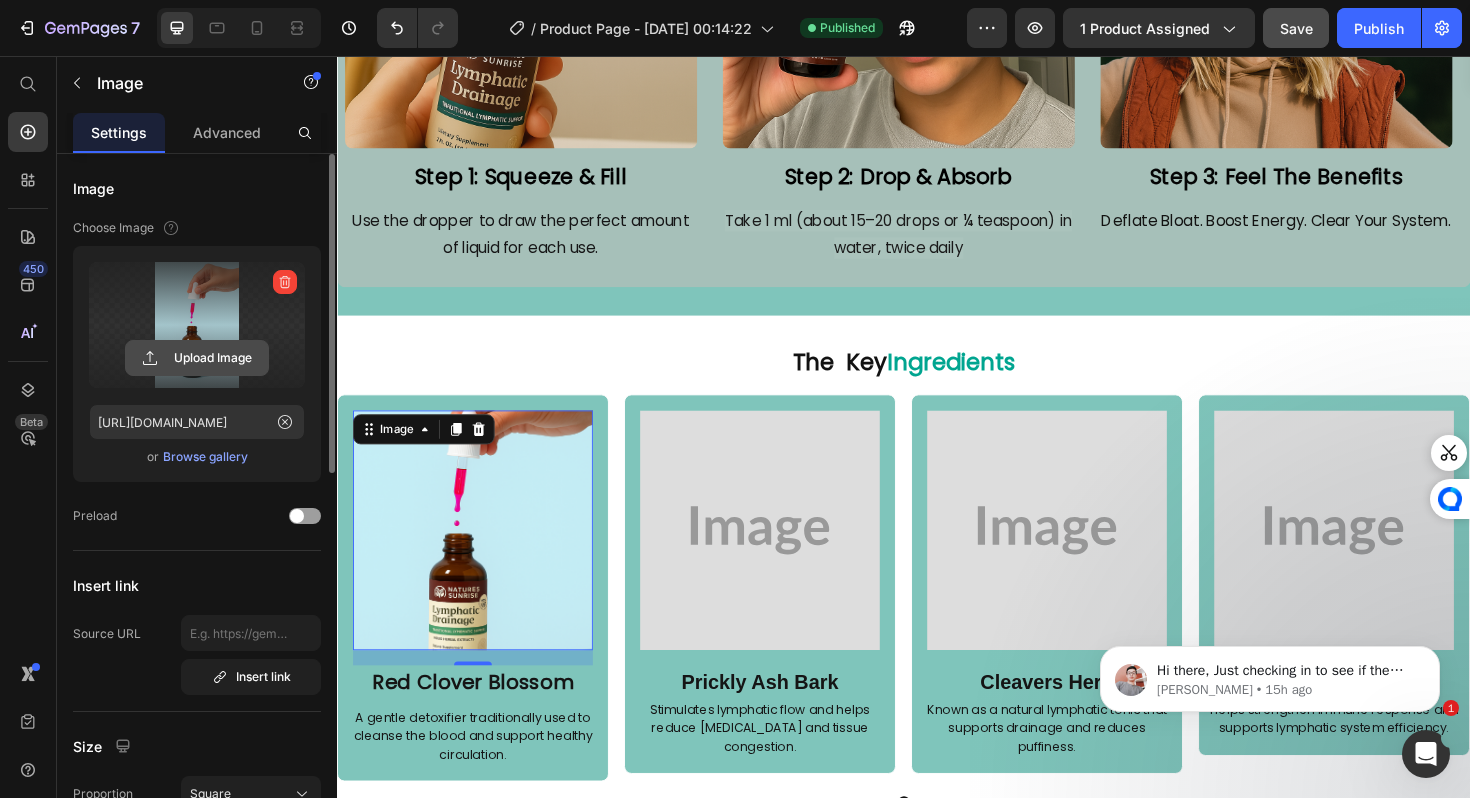 click 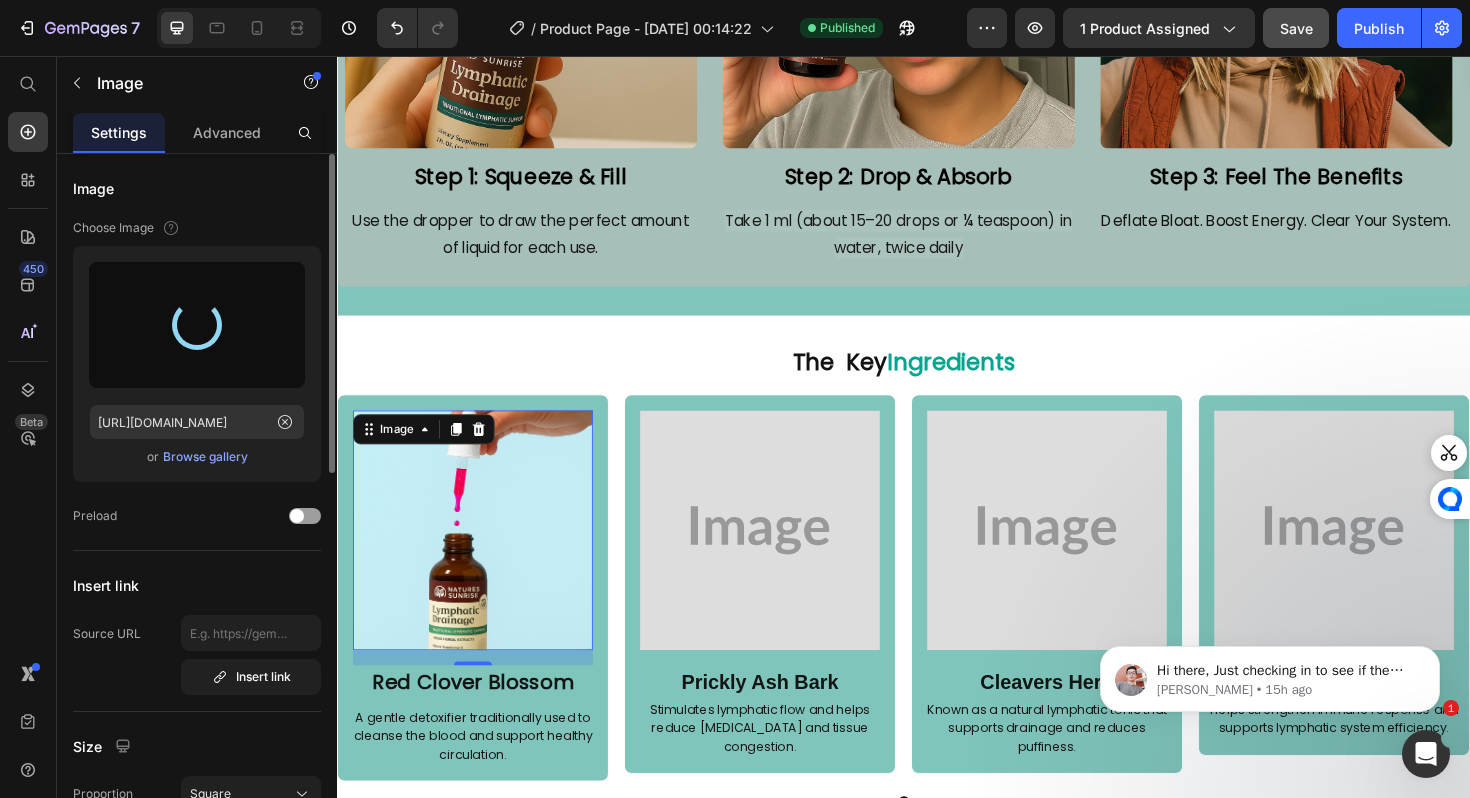 type on "https://cdn.shopify.com/s/files/1/0688/5782/3371/files/gempages_577098816084247540-bc534fd3-3f94-4ad9-a458-10407624eb94.png" 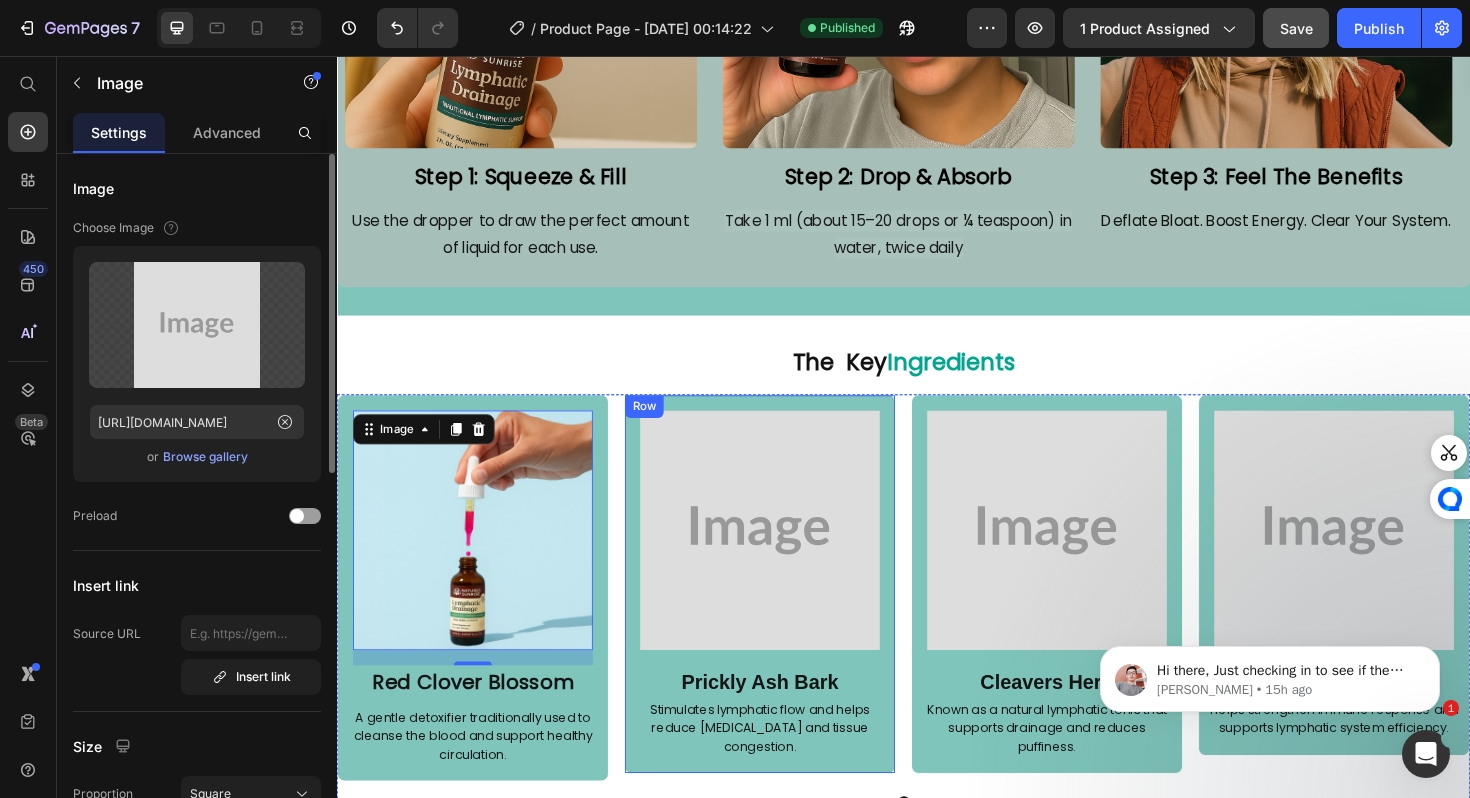 click at bounding box center (785, 558) 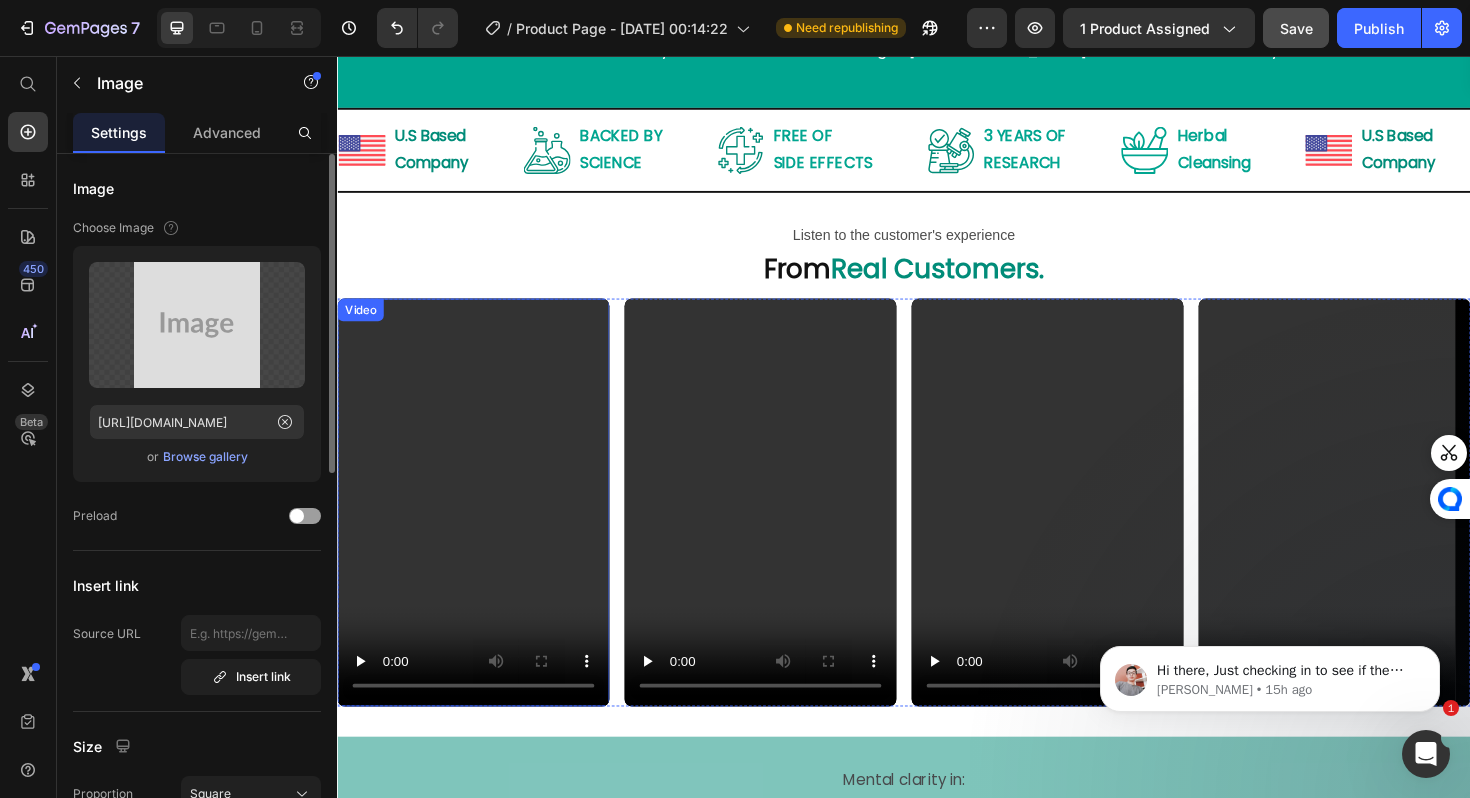 scroll, scrollTop: 3305, scrollLeft: 0, axis: vertical 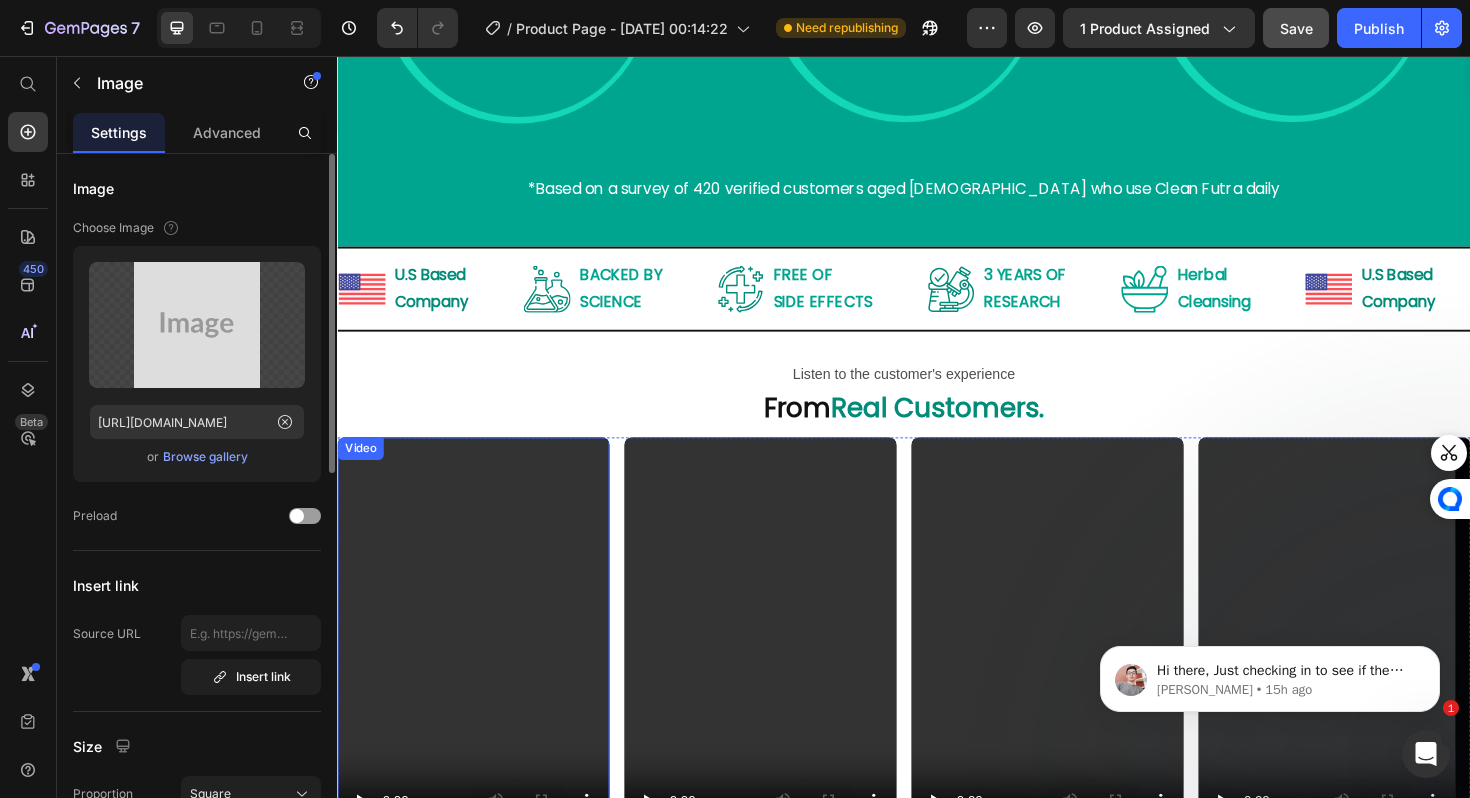 click at bounding box center [481, 676] 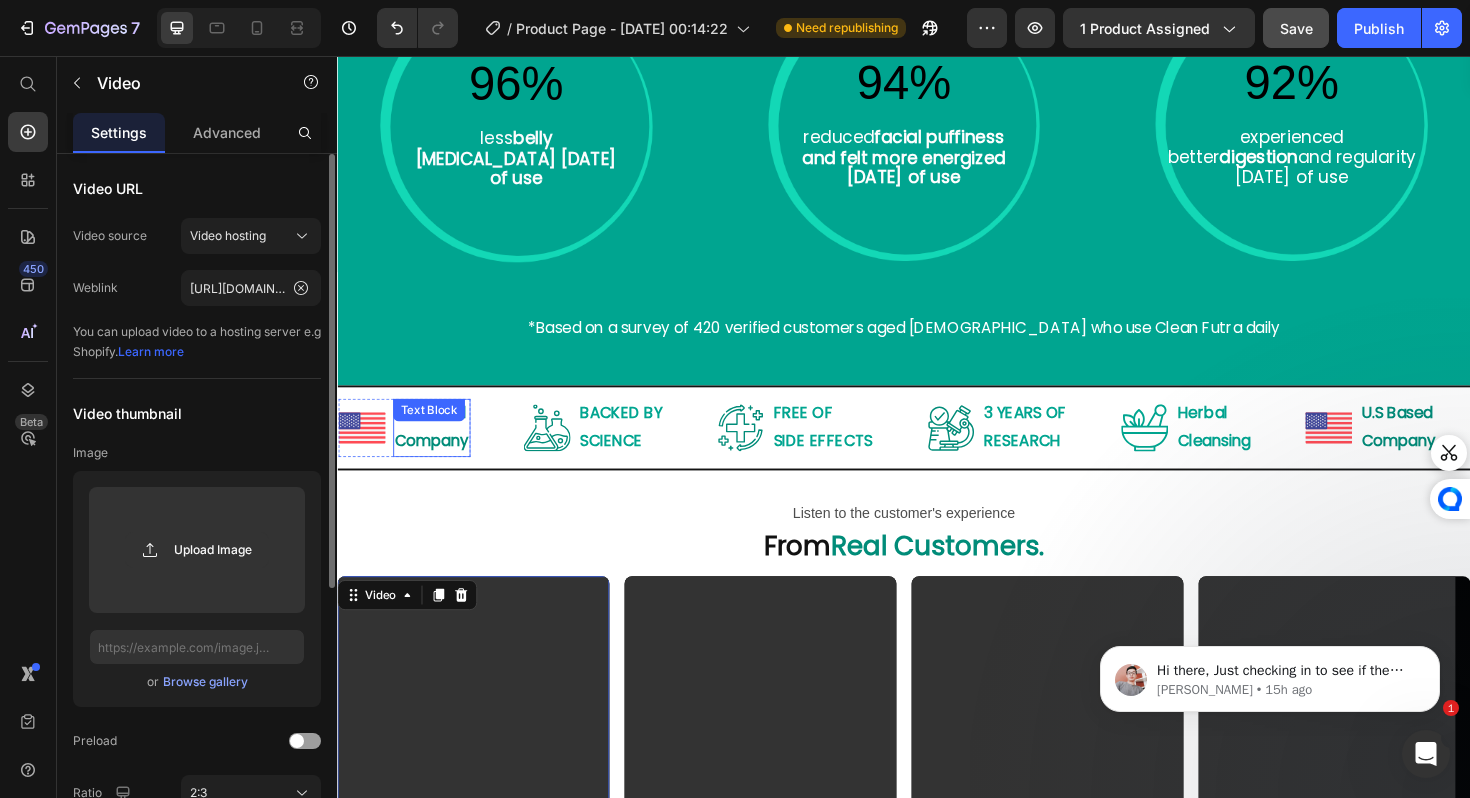 scroll, scrollTop: 3166, scrollLeft: 0, axis: vertical 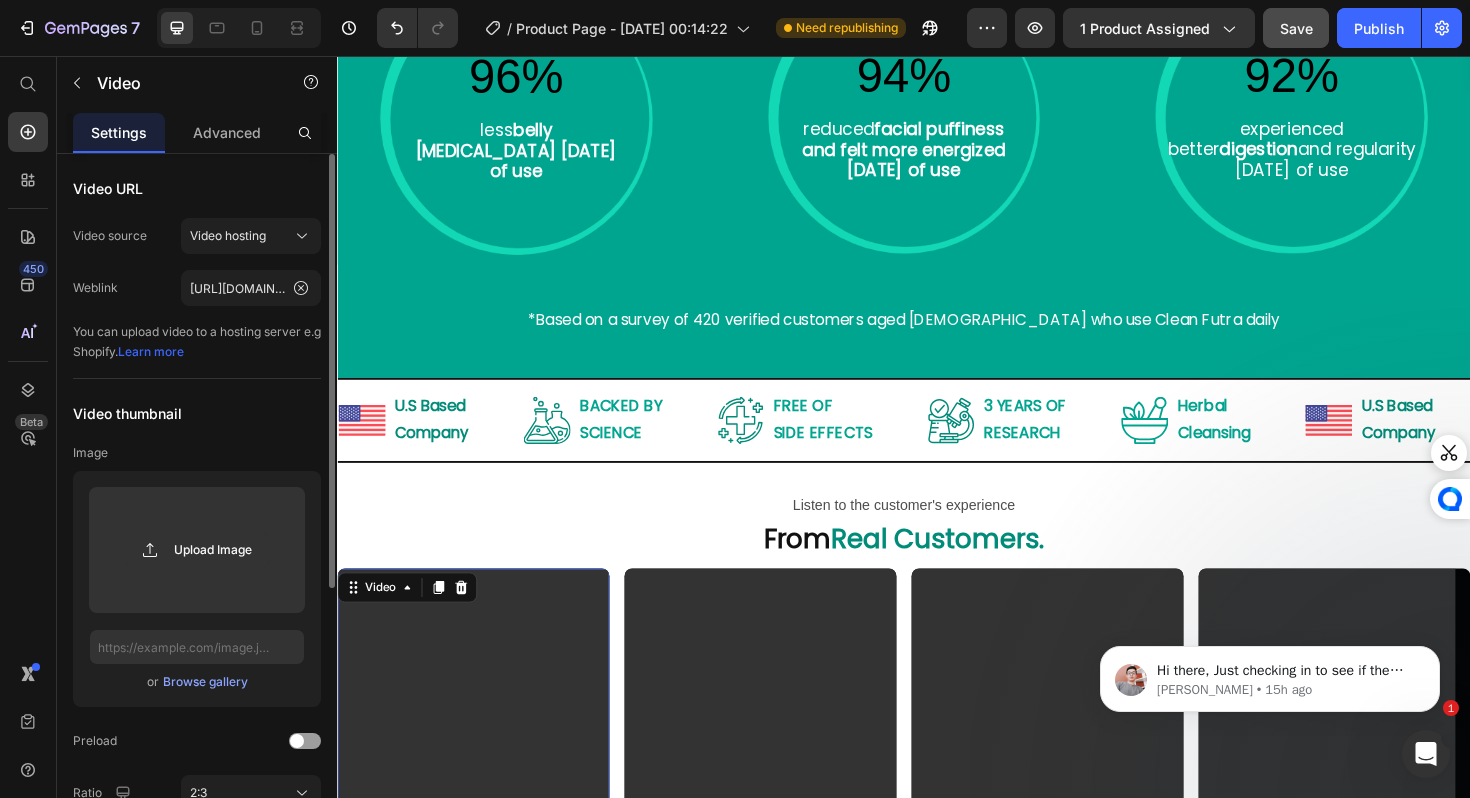 click at bounding box center [481, 815] 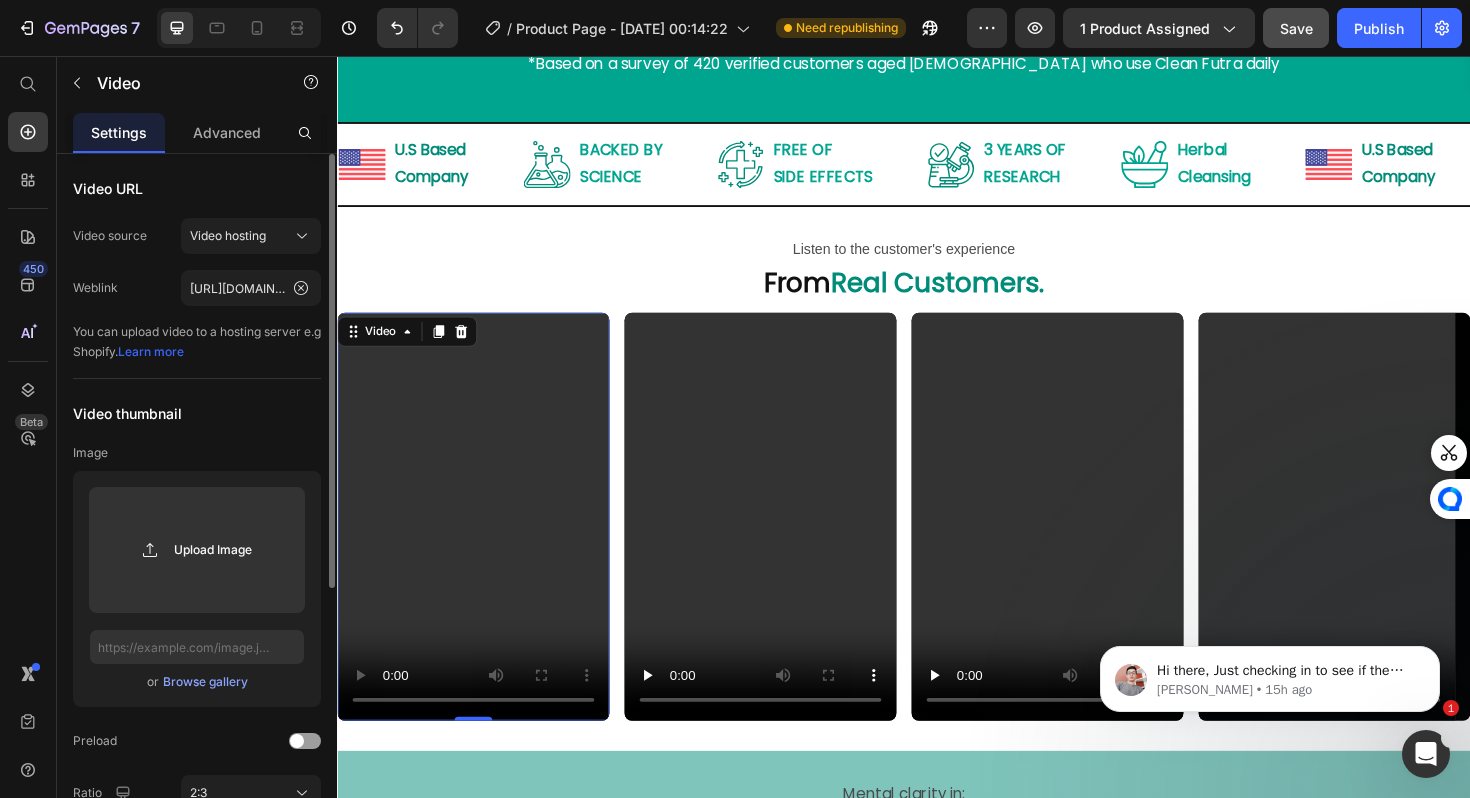 scroll, scrollTop: 3476, scrollLeft: 0, axis: vertical 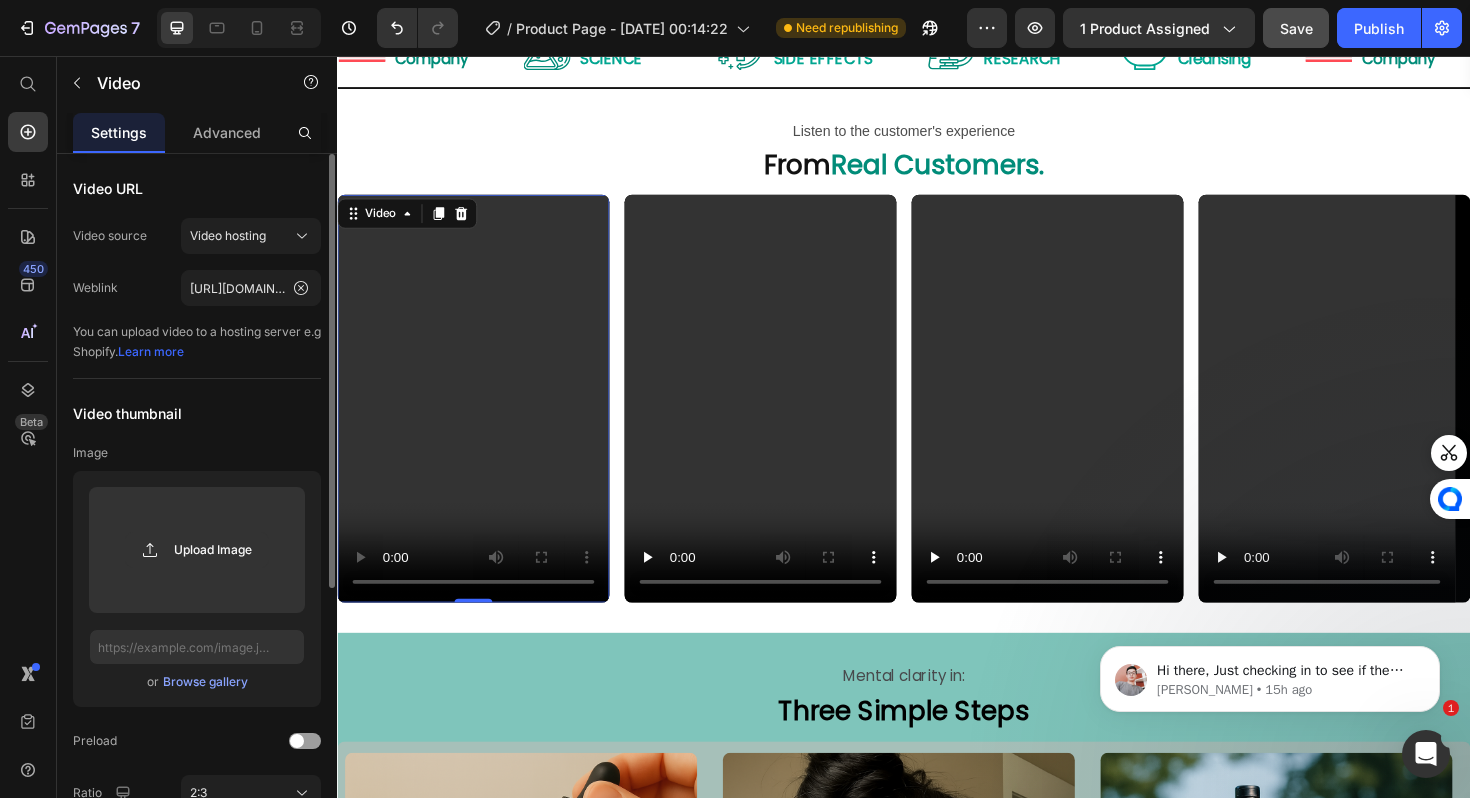click at bounding box center (481, 419) 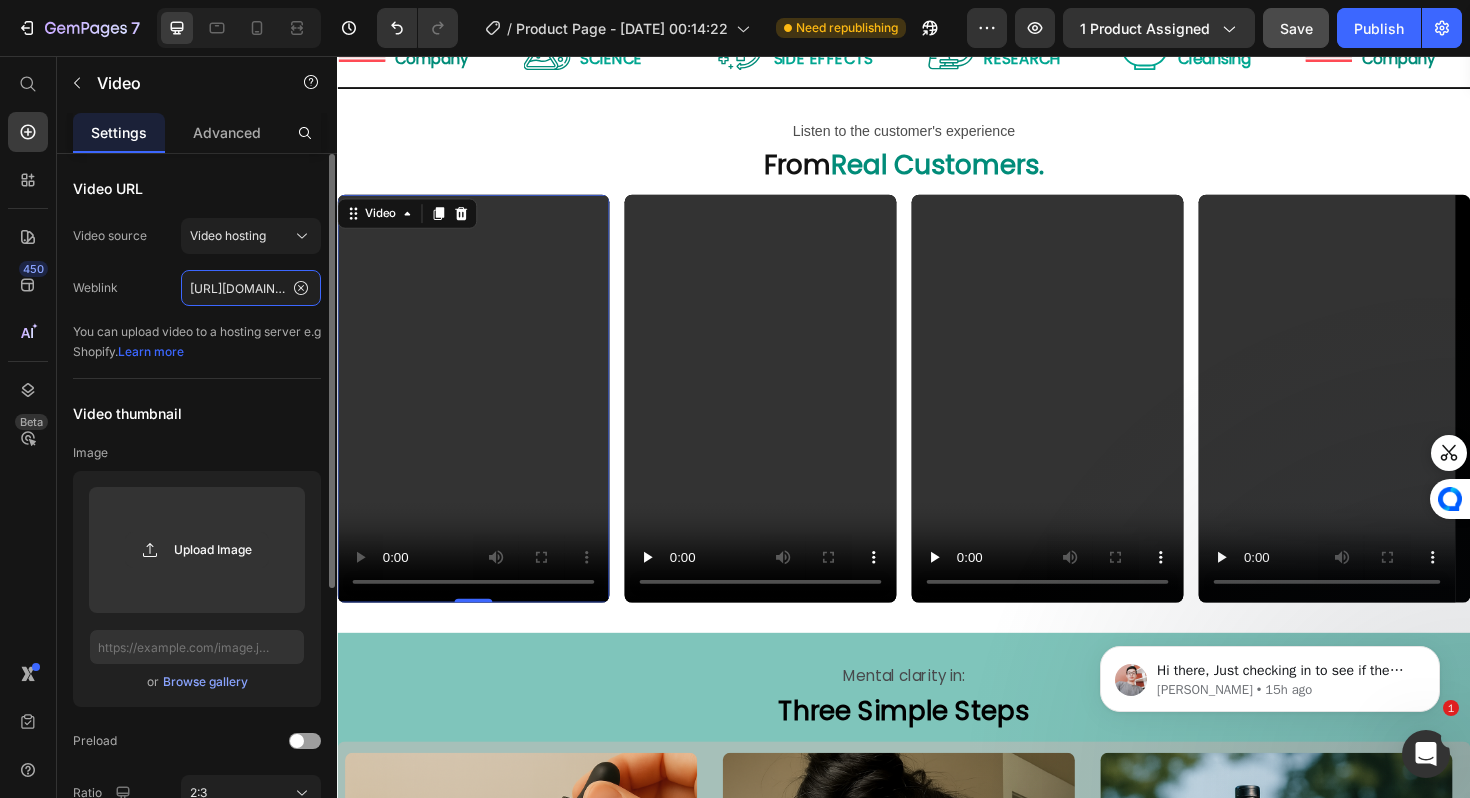 click on "https://cdn.shopify.com/videos/c/o/v/0435868078c246b88bfa88ac347175d0.mp4" 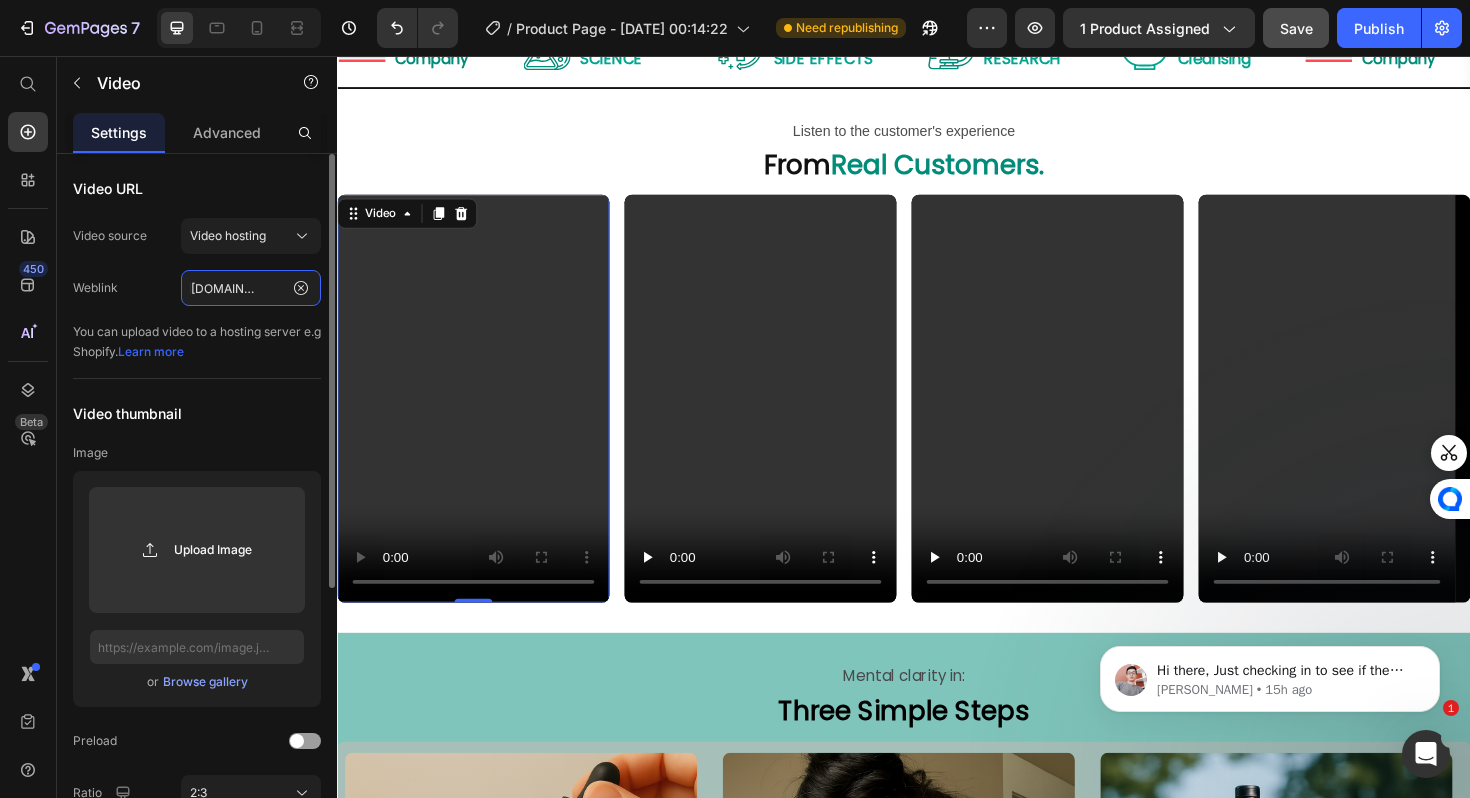 type on "https://cdn.shopify.com/videos/c/o/v/cd1dd44a3371498bb356951c359454a0.mp4" 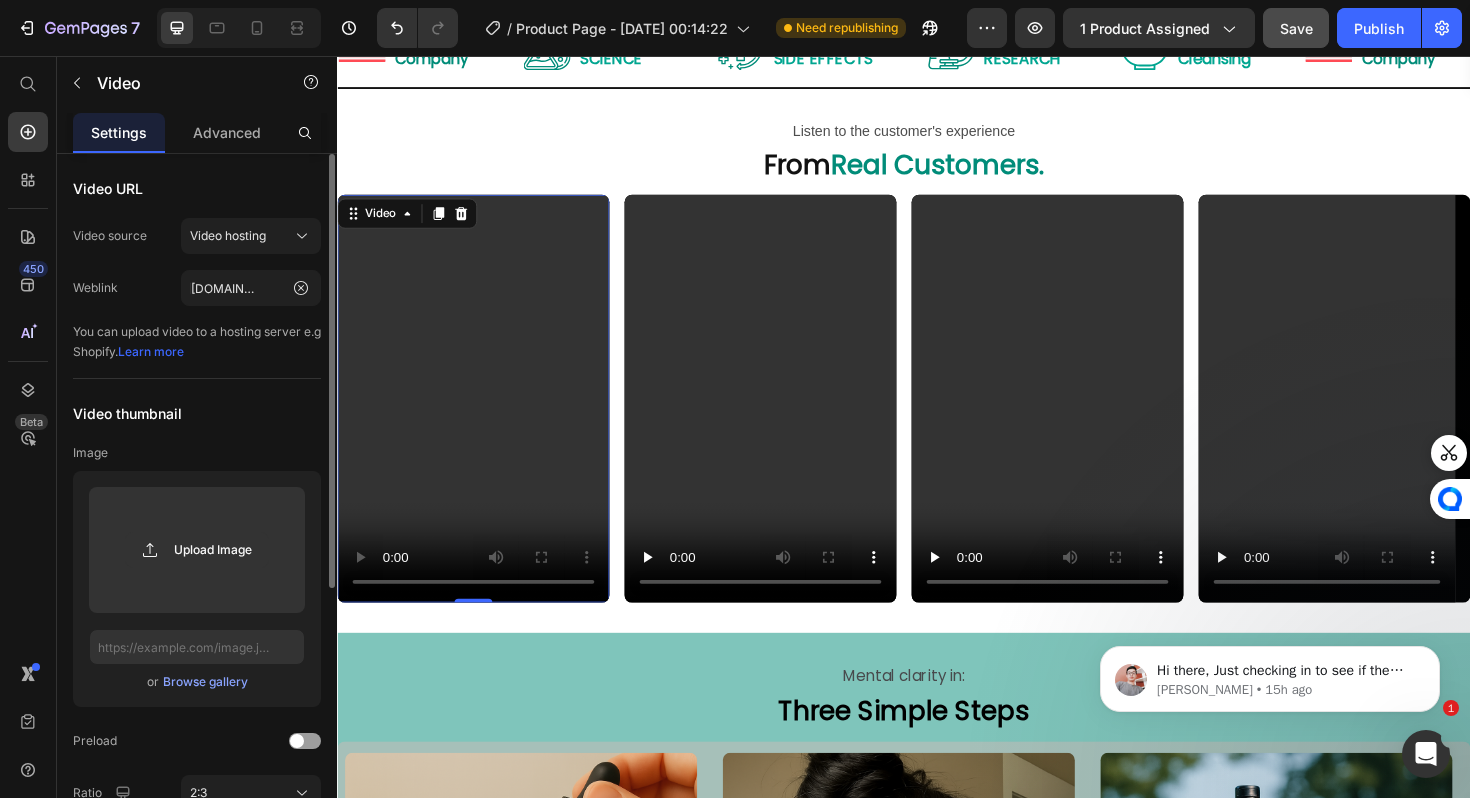 click on "Video URL Video source Video hosting Weblink https://cdn.shopify.com/videos/c/o/v/cd1dd44a3371498bb356951c359454a0.mp4 You can upload video to a hosting server e.g Shopify.   Learn more" 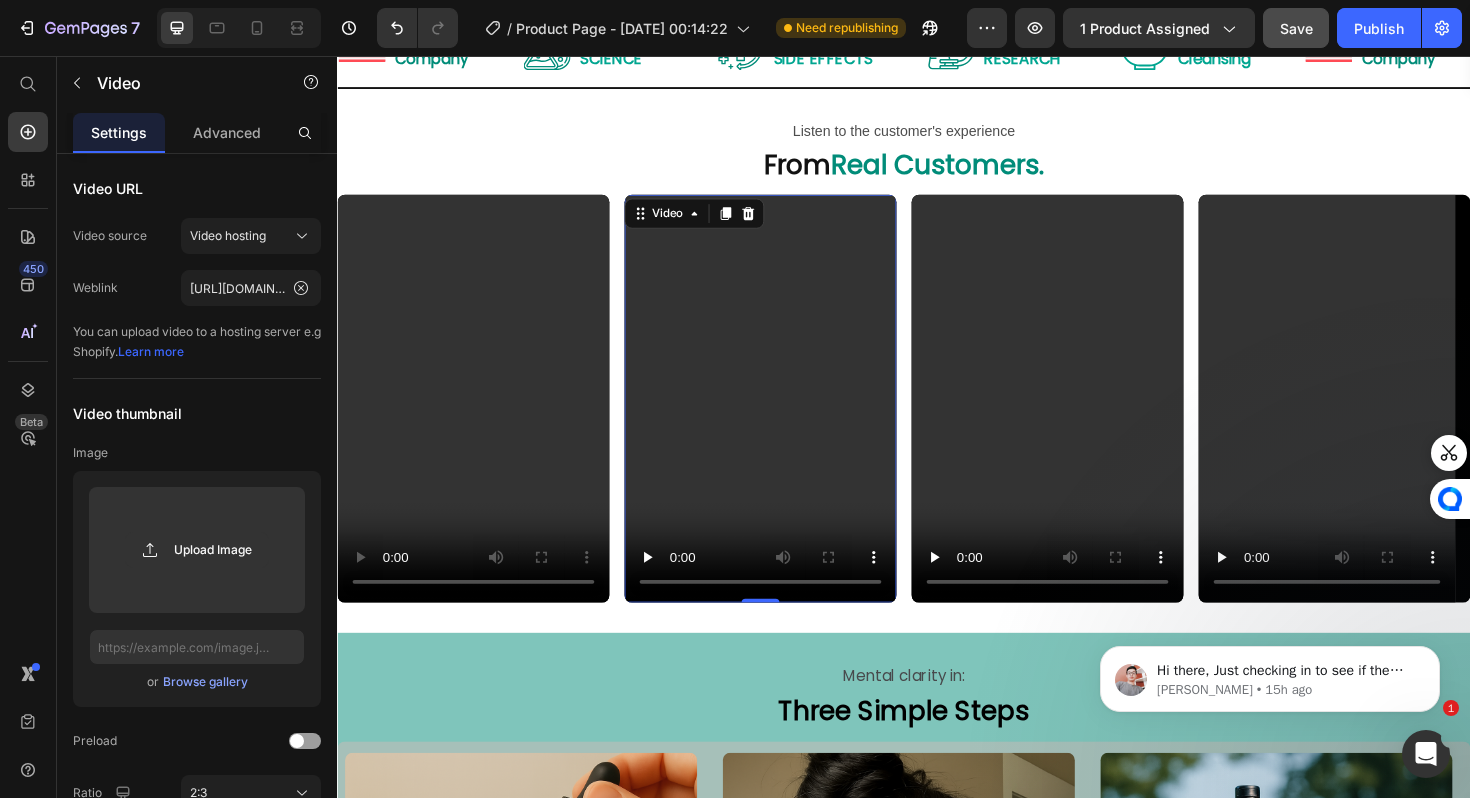 click at bounding box center (785, 419) 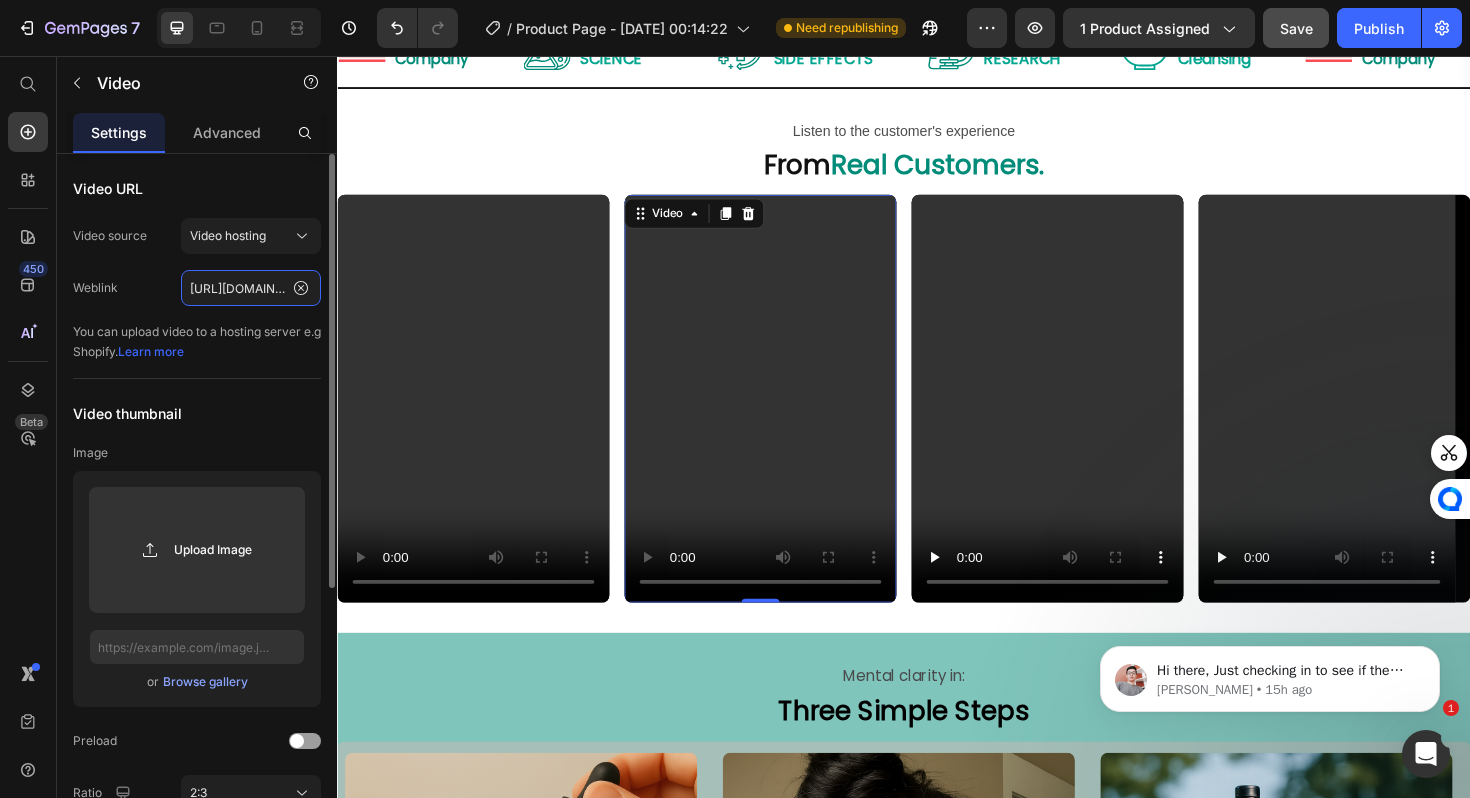 click on "https://cdn.shopify.com/videos/c/o/v/c467b603e7124cb5ad3c5451c2a9c40e.mp4" 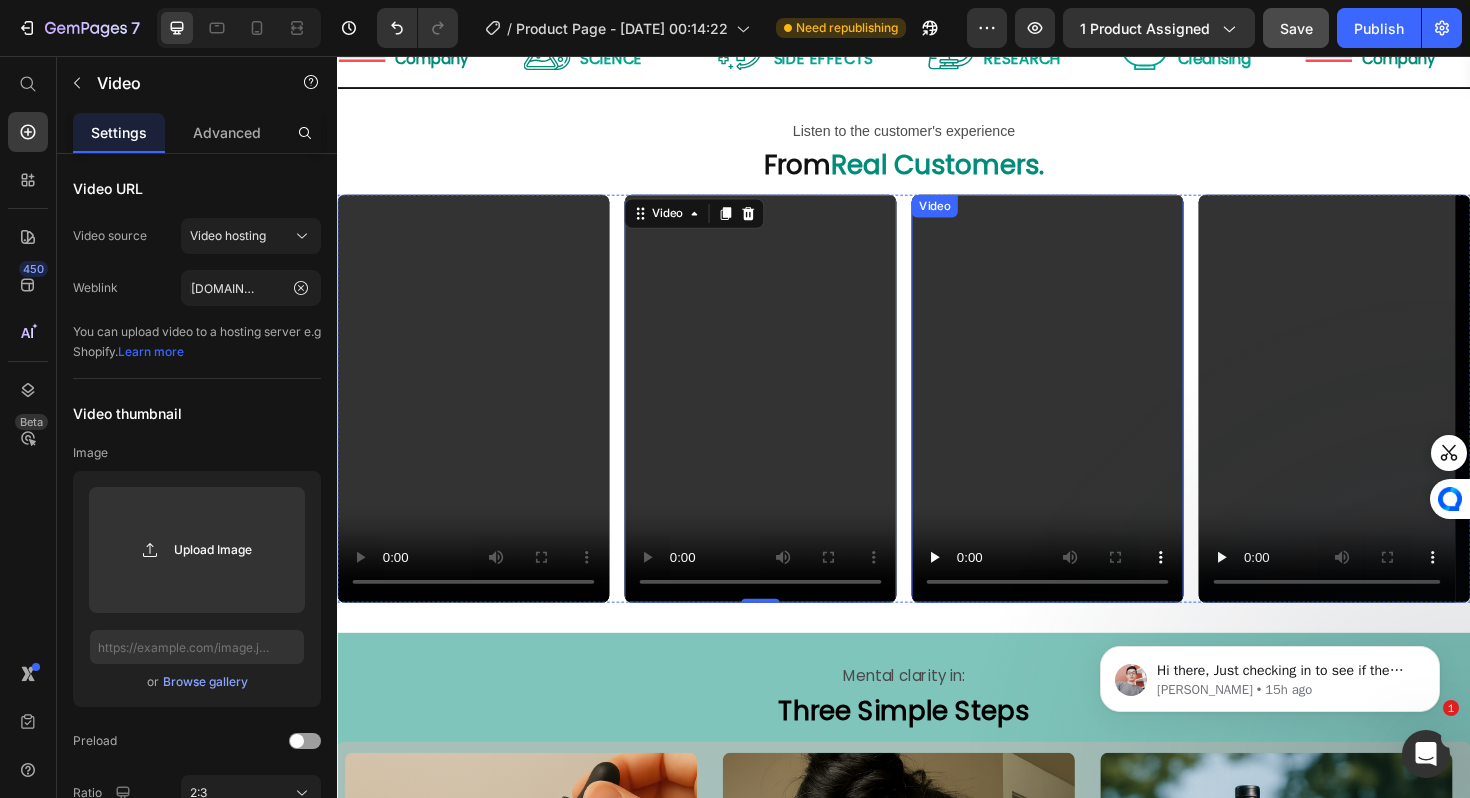 click at bounding box center (1089, 419) 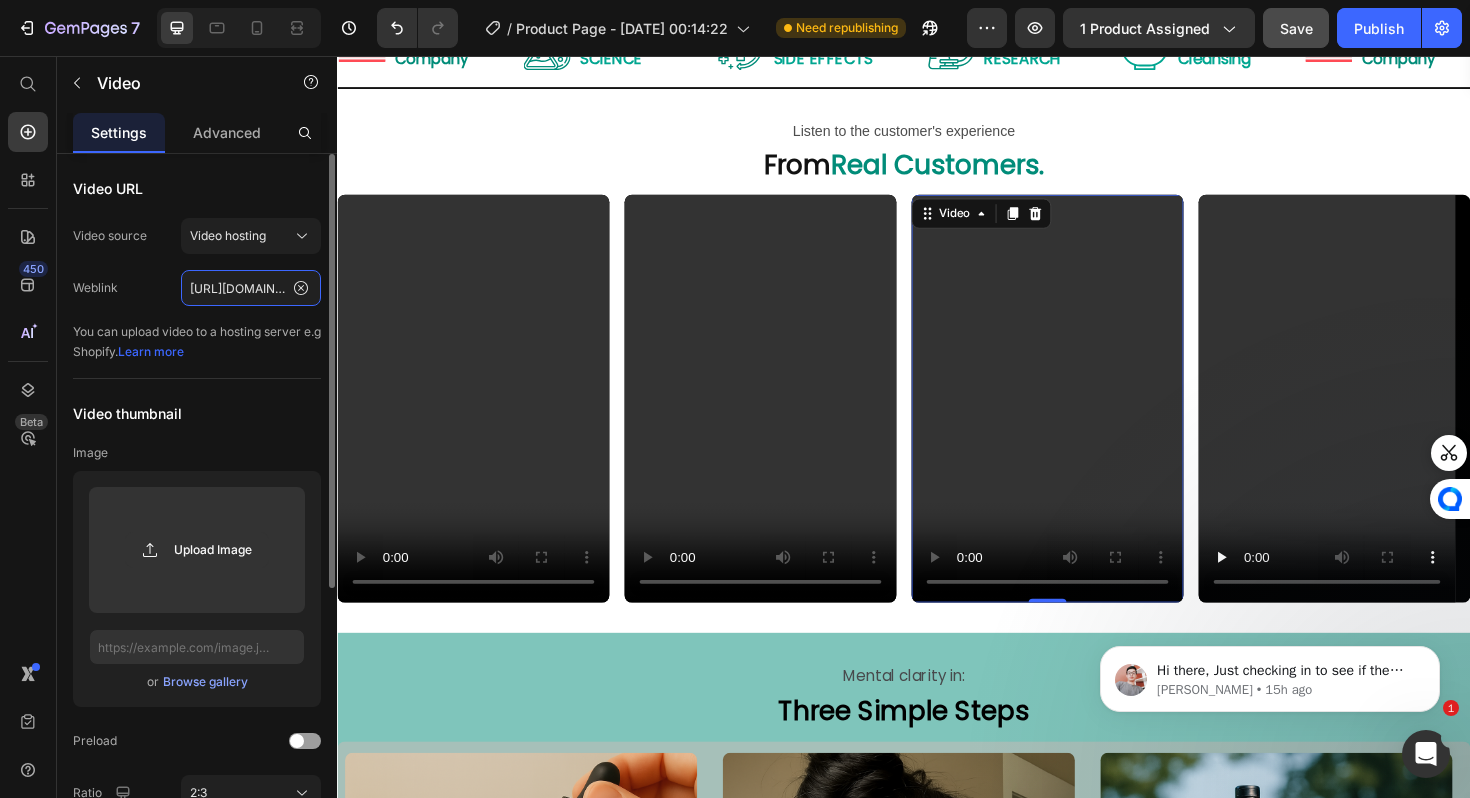 click on "https://cdn.shopify.com/videos/c/o/v/6b6381fd7fe24cd195adf426d5e5ffa3.mp4" 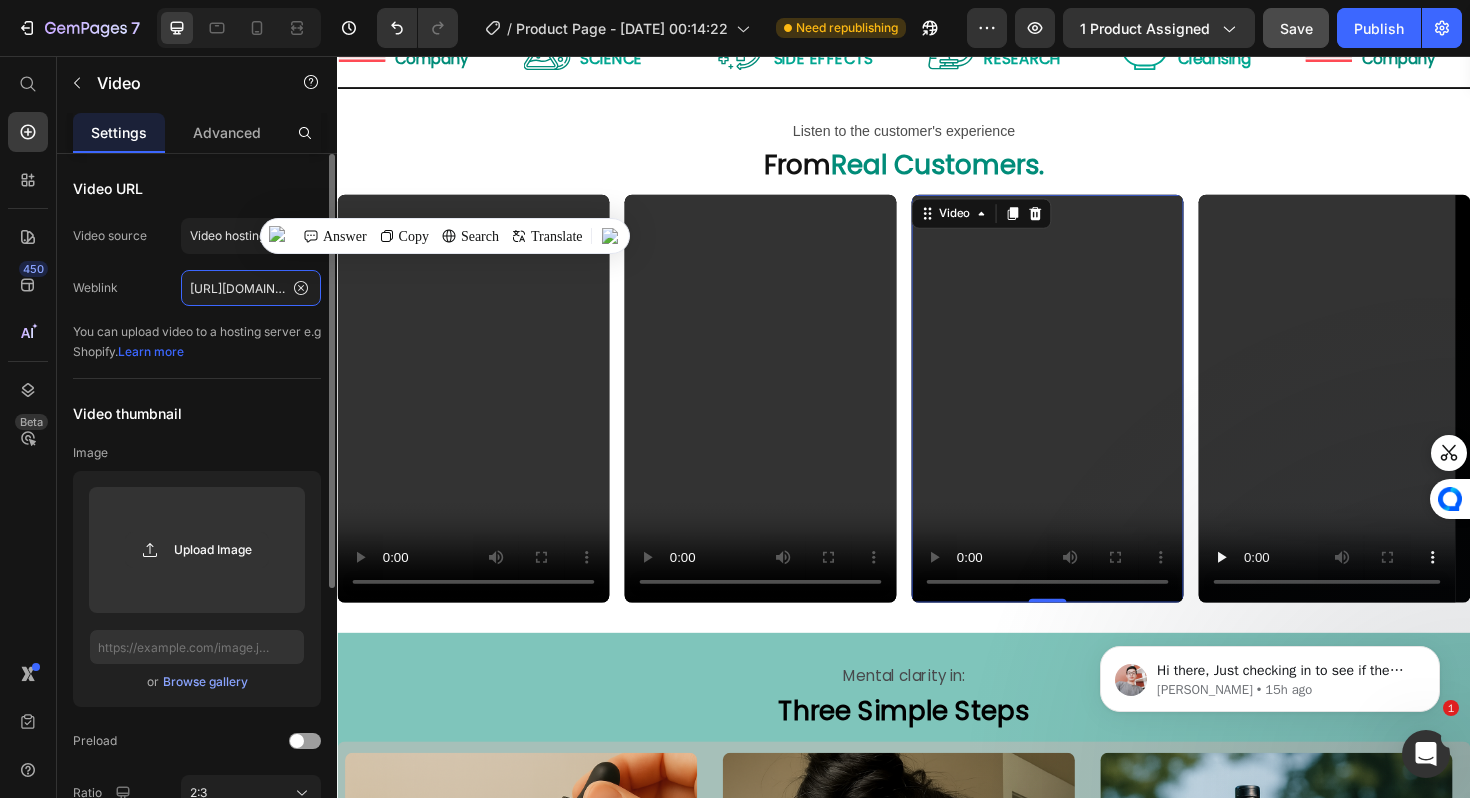 type on "https://cdn.shopify.com/videos/c/o/v/74705e62a10946a4b39ee3aeb8df6382.mp4" 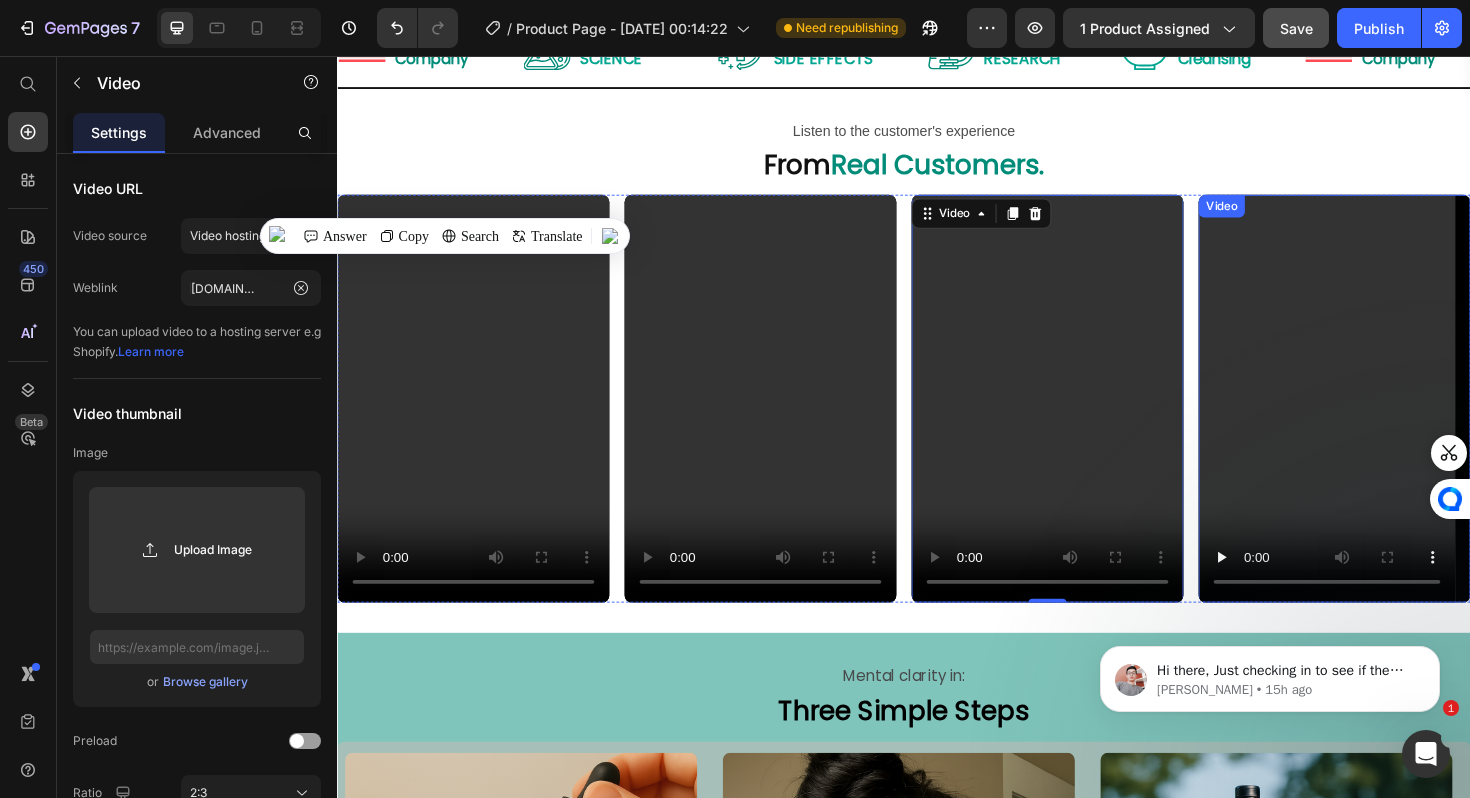 click at bounding box center (1393, 419) 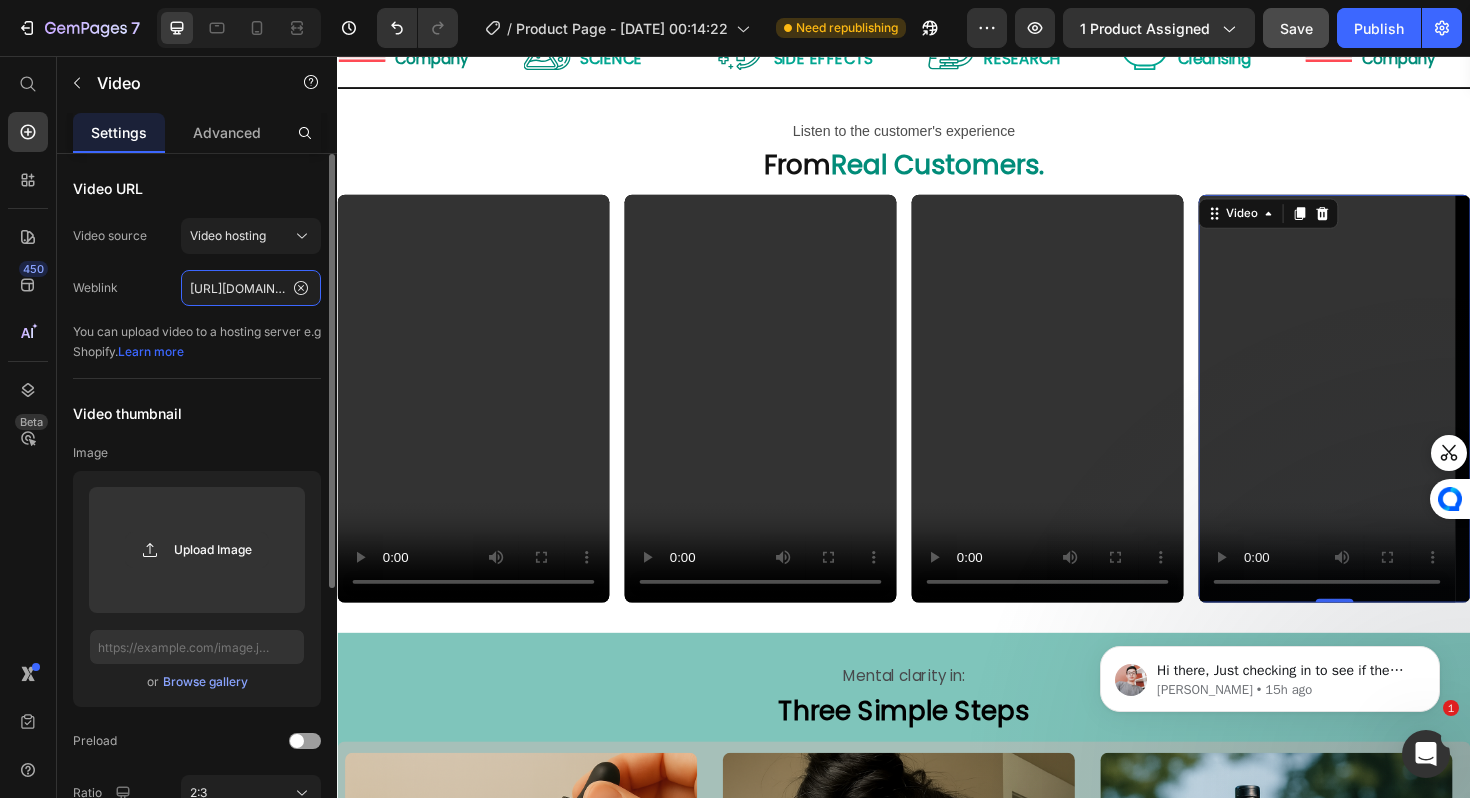 click on "https://cdn.shopify.com/videos/c/o/v/36324f15f1a64ca3b08afc5e1a4a377a.mp4" 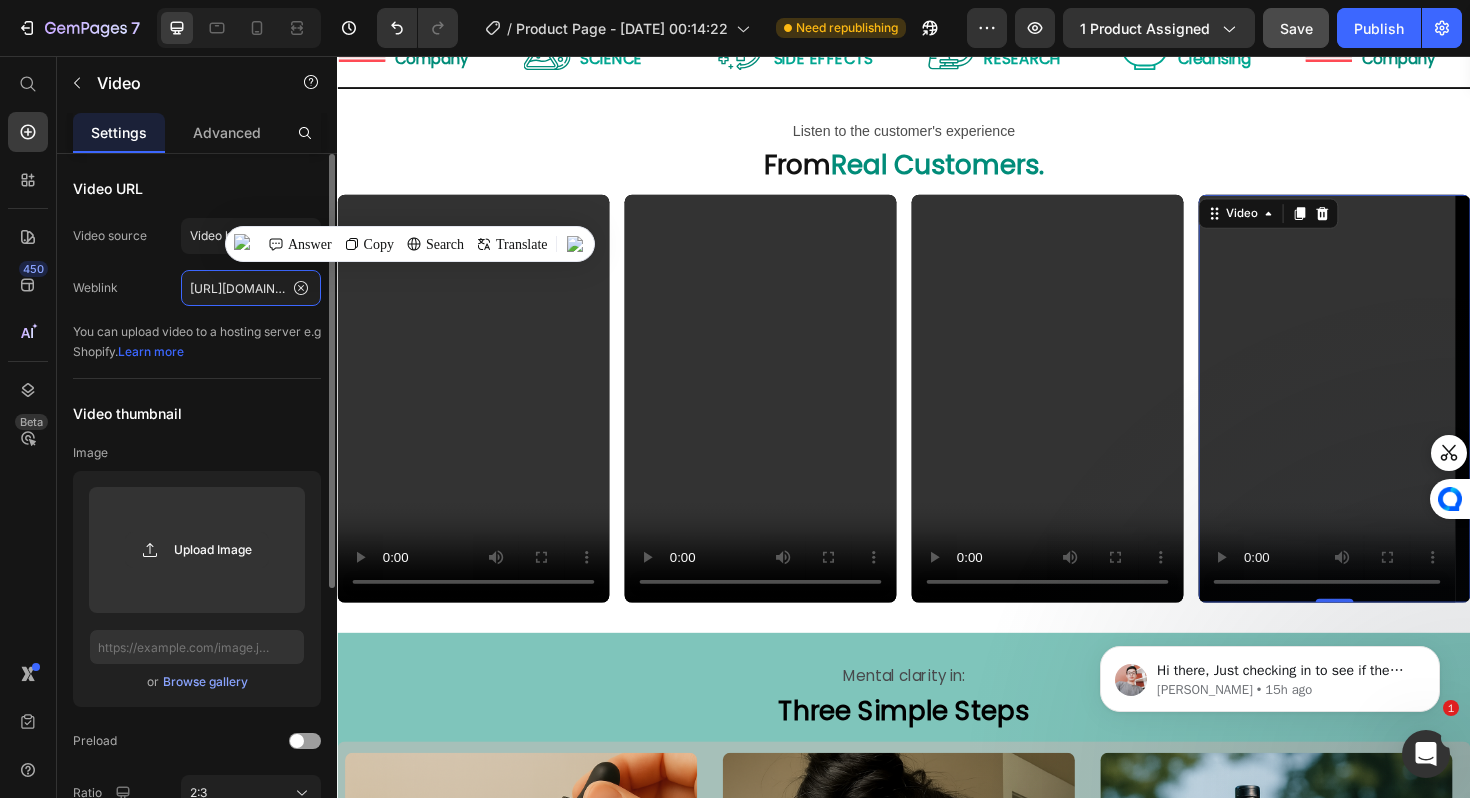 type on "https://cdn.shopify.com/videos/c/o/v/88df2117c4f040aa8dd57ca681411a33.mp4" 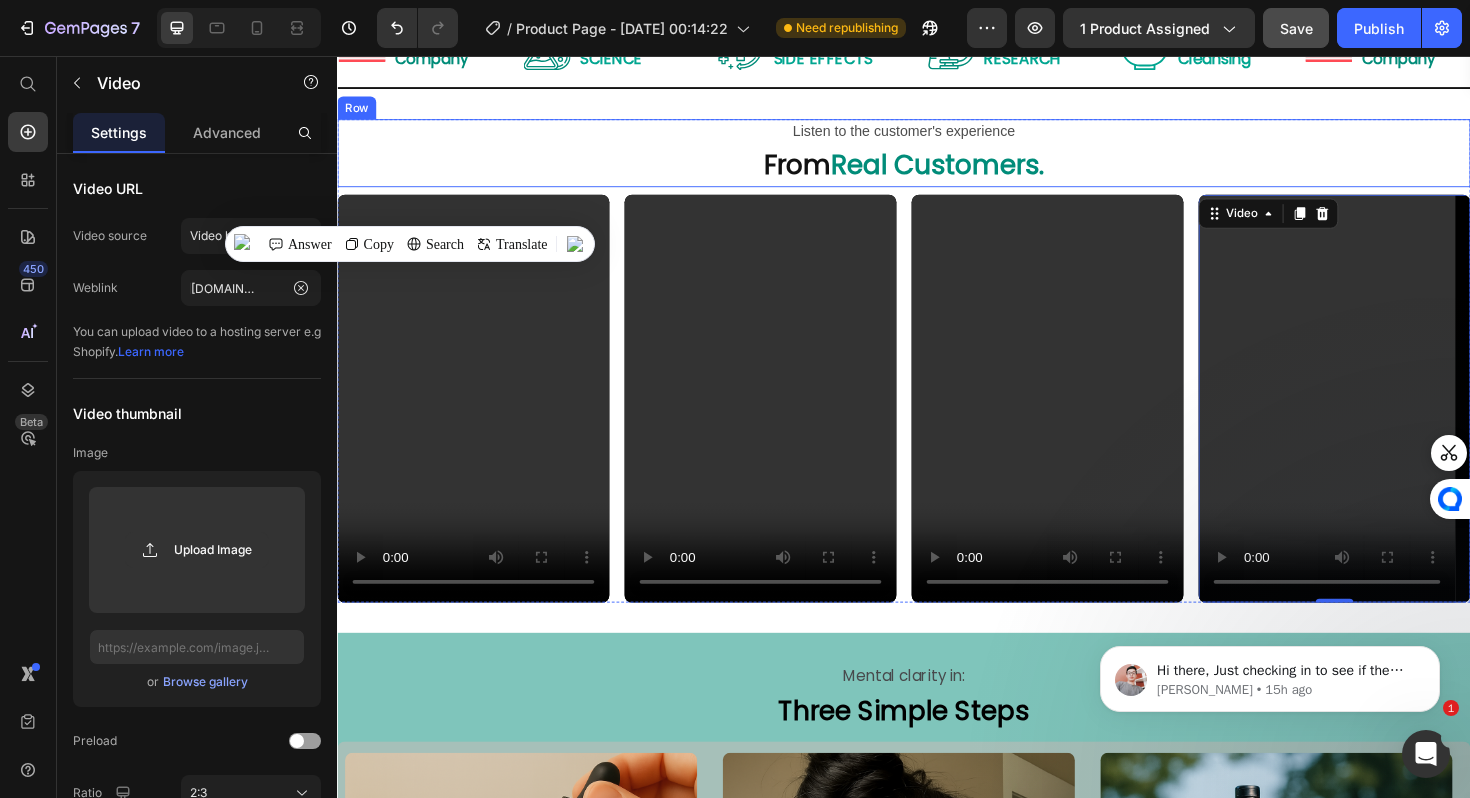 click on "Listen to the customer's experience Text Block From  Real Customers. Heading Row" at bounding box center [937, 159] 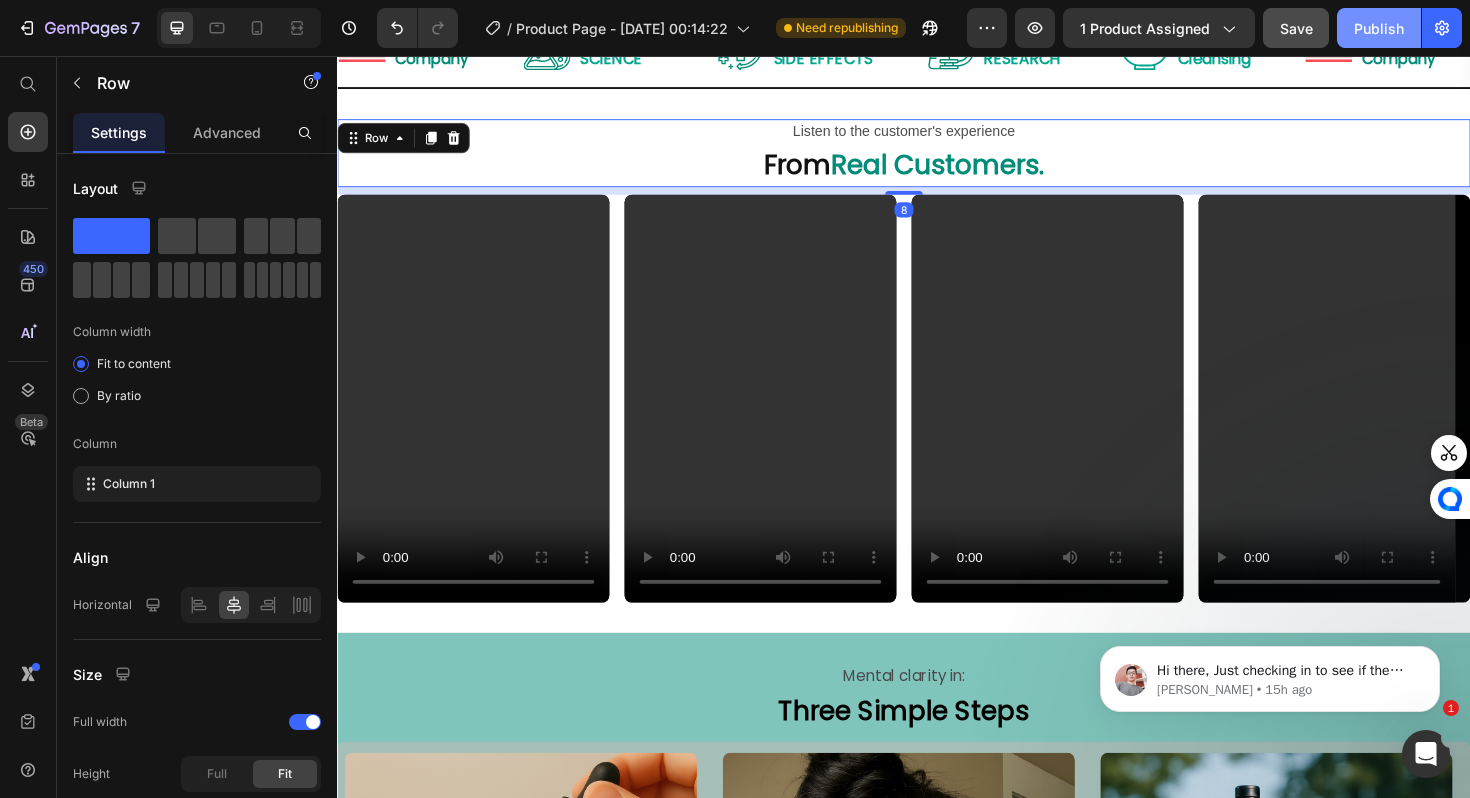 click on "Publish" 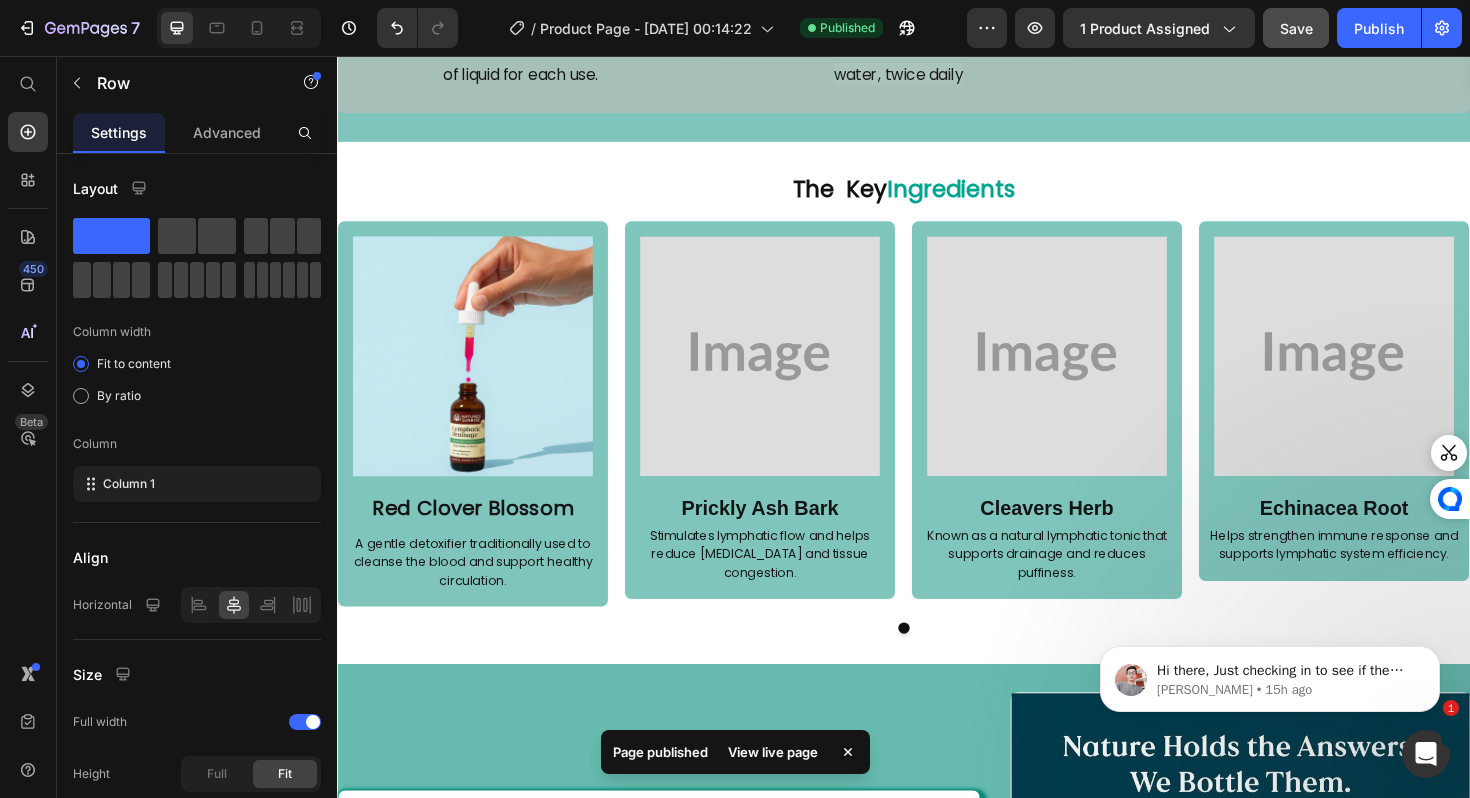 scroll, scrollTop: 4652, scrollLeft: 0, axis: vertical 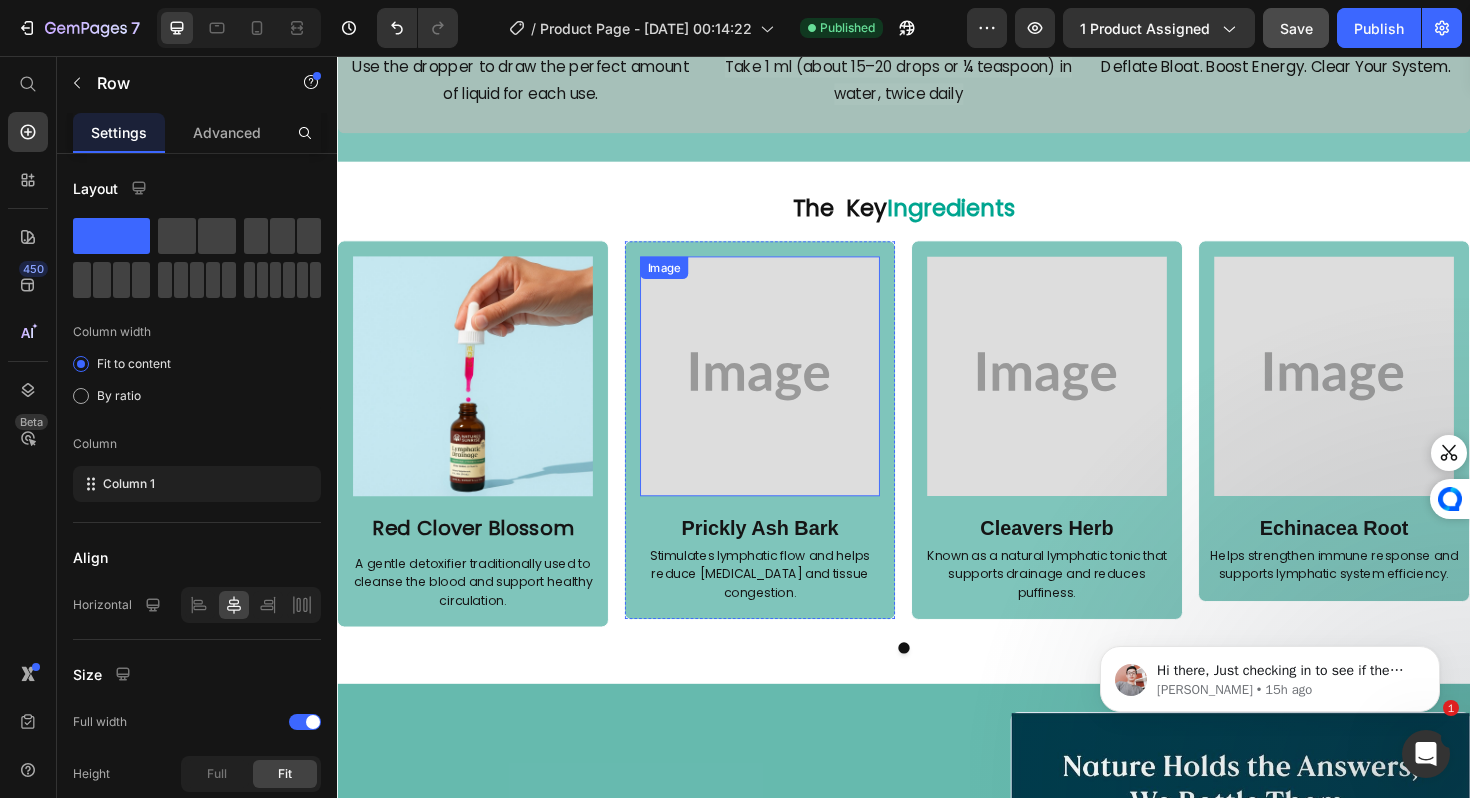 click at bounding box center [785, 395] 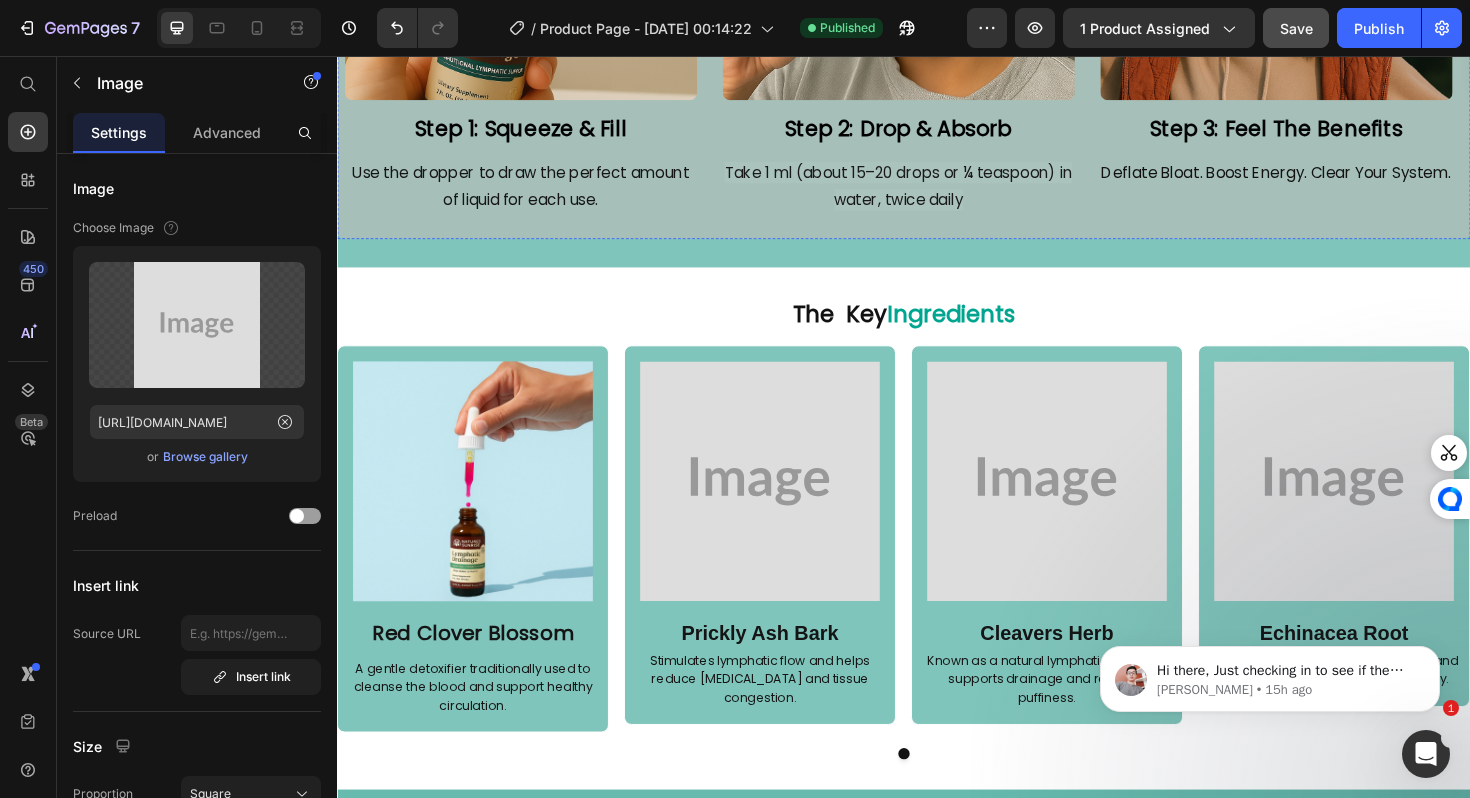 scroll, scrollTop: 4609, scrollLeft: 0, axis: vertical 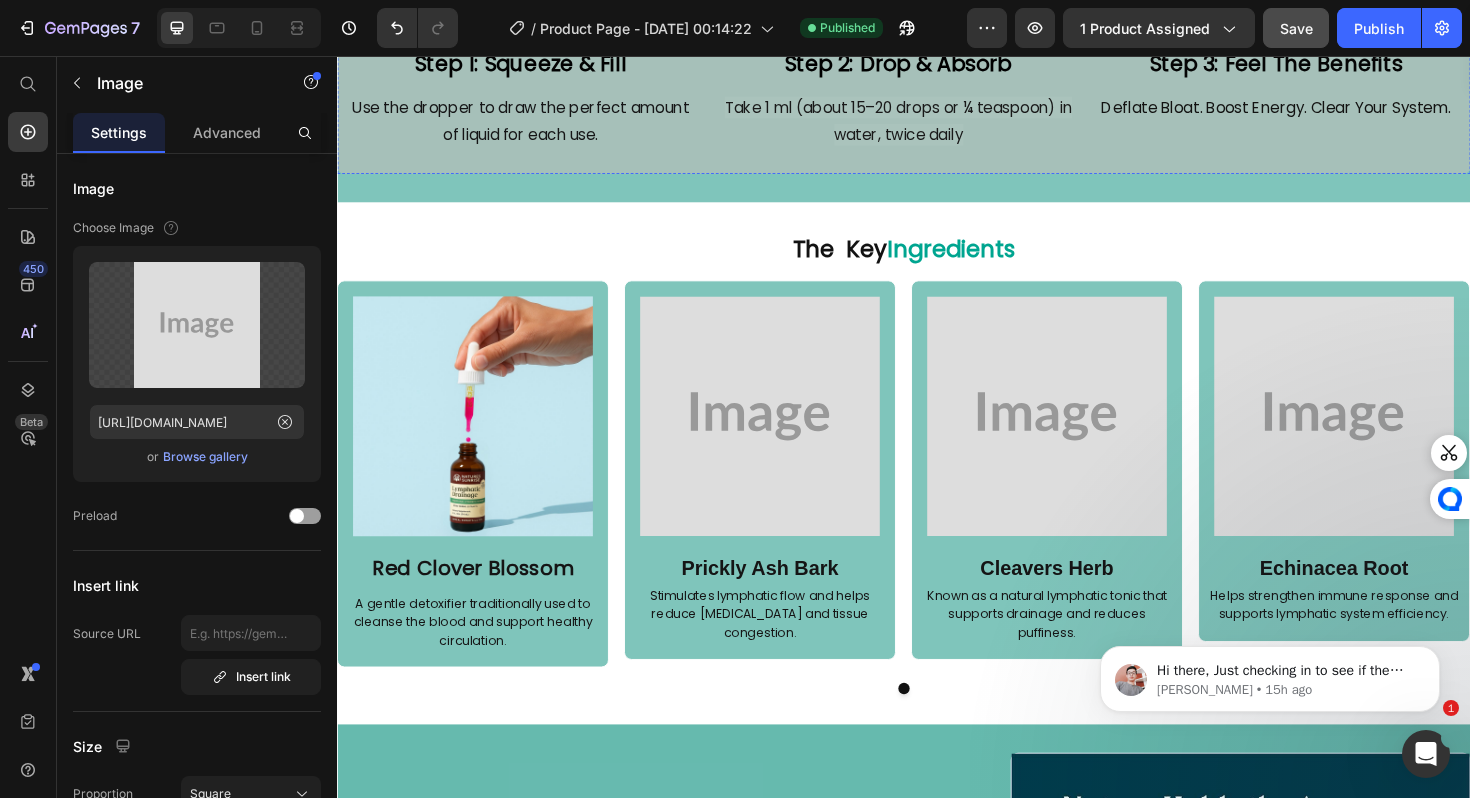 click at bounding box center (785, 438) 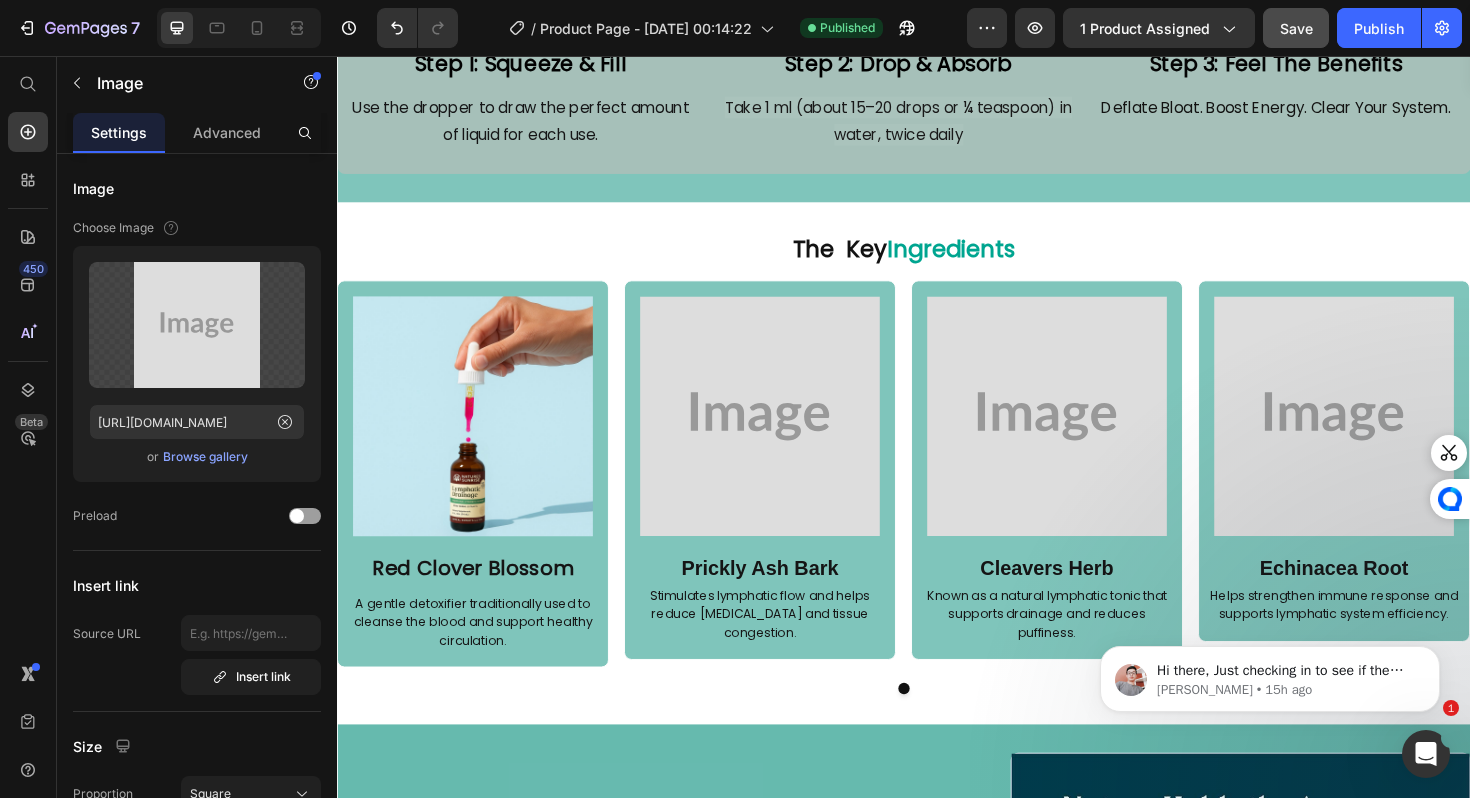 click at bounding box center [785, 438] 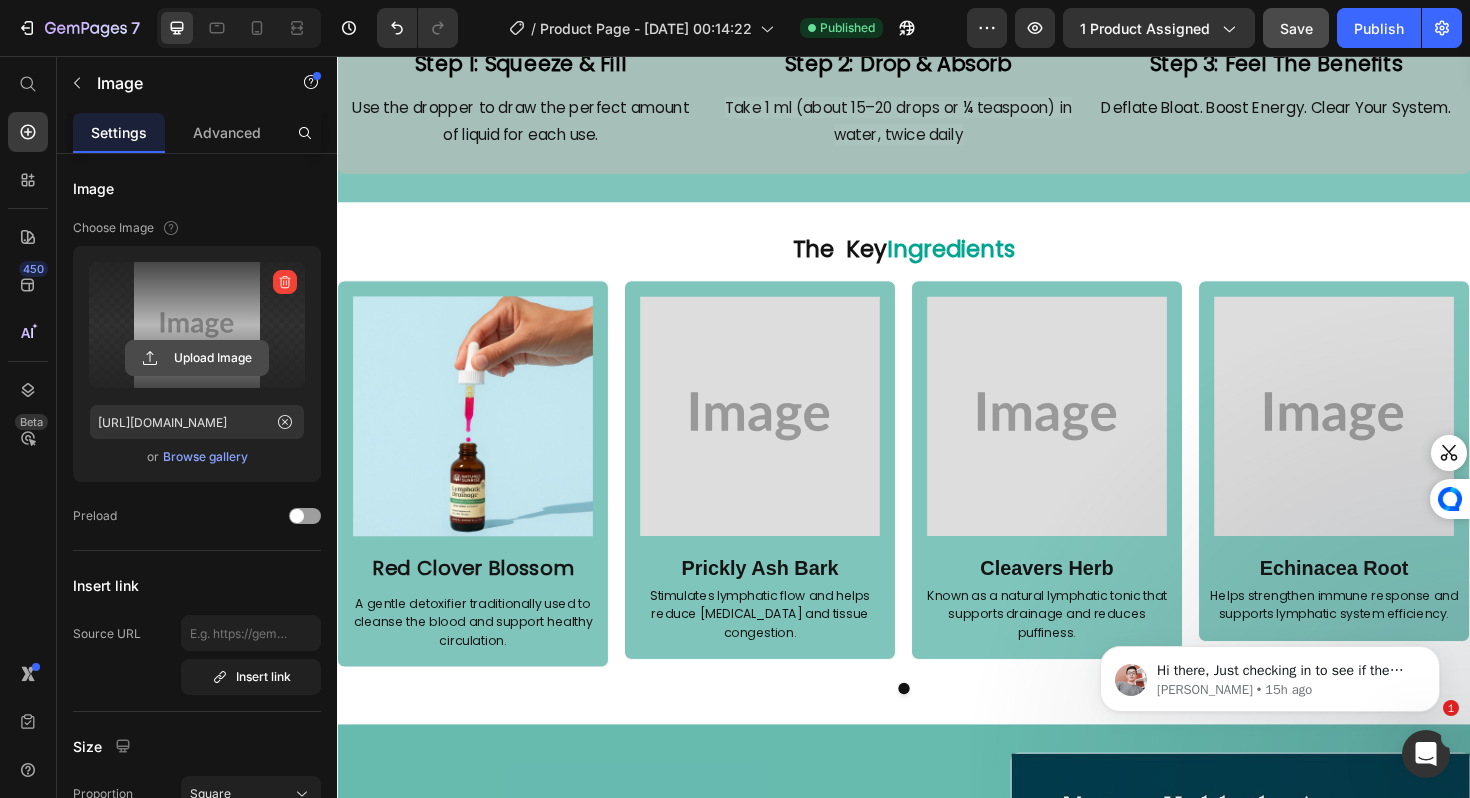 click 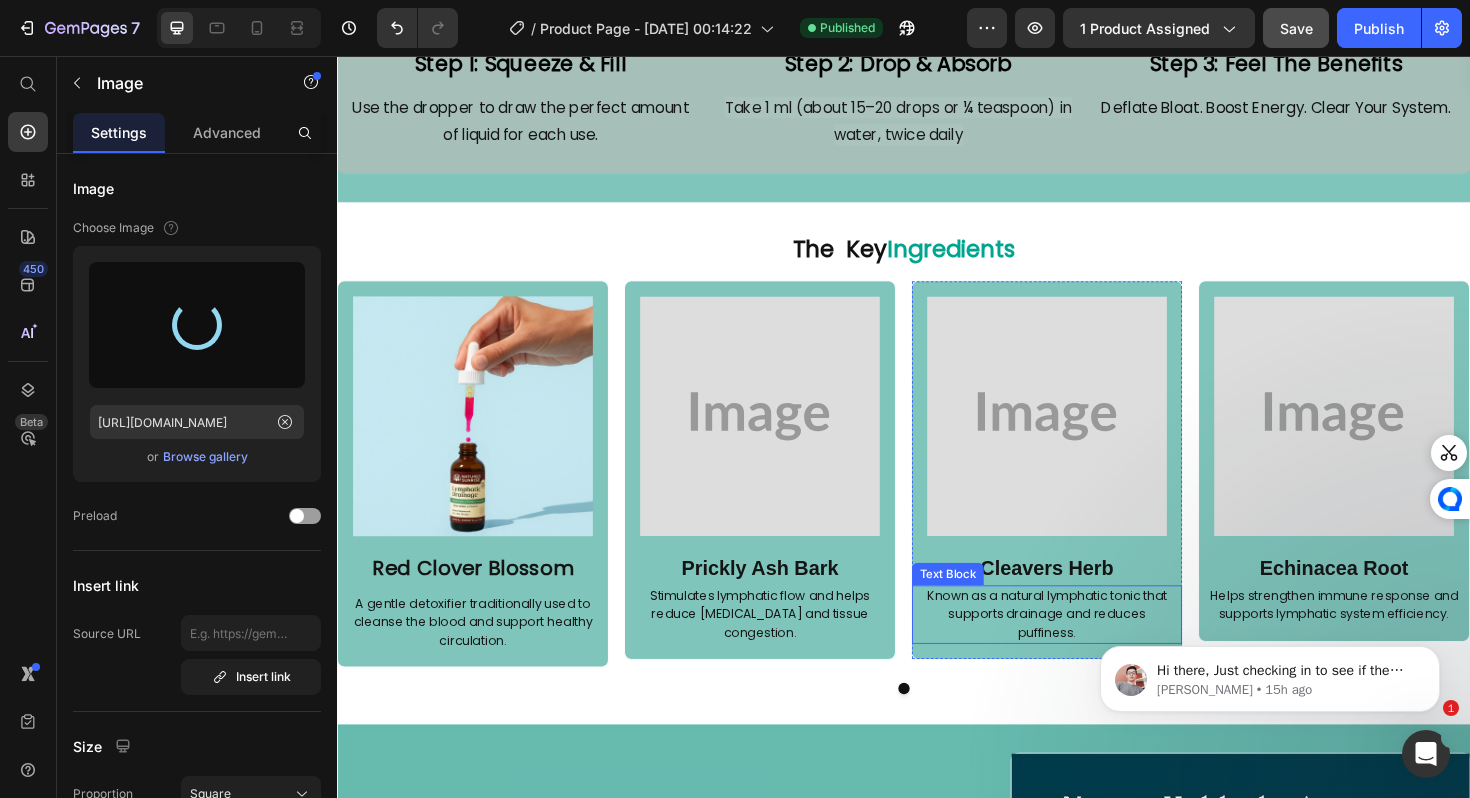 type on "https://cdn.shopify.com/s/files/1/0688/5782/3371/files/gempages_577098816084247540-090dbc78-32f8-47e2-8dae-8f2630cad486.png" 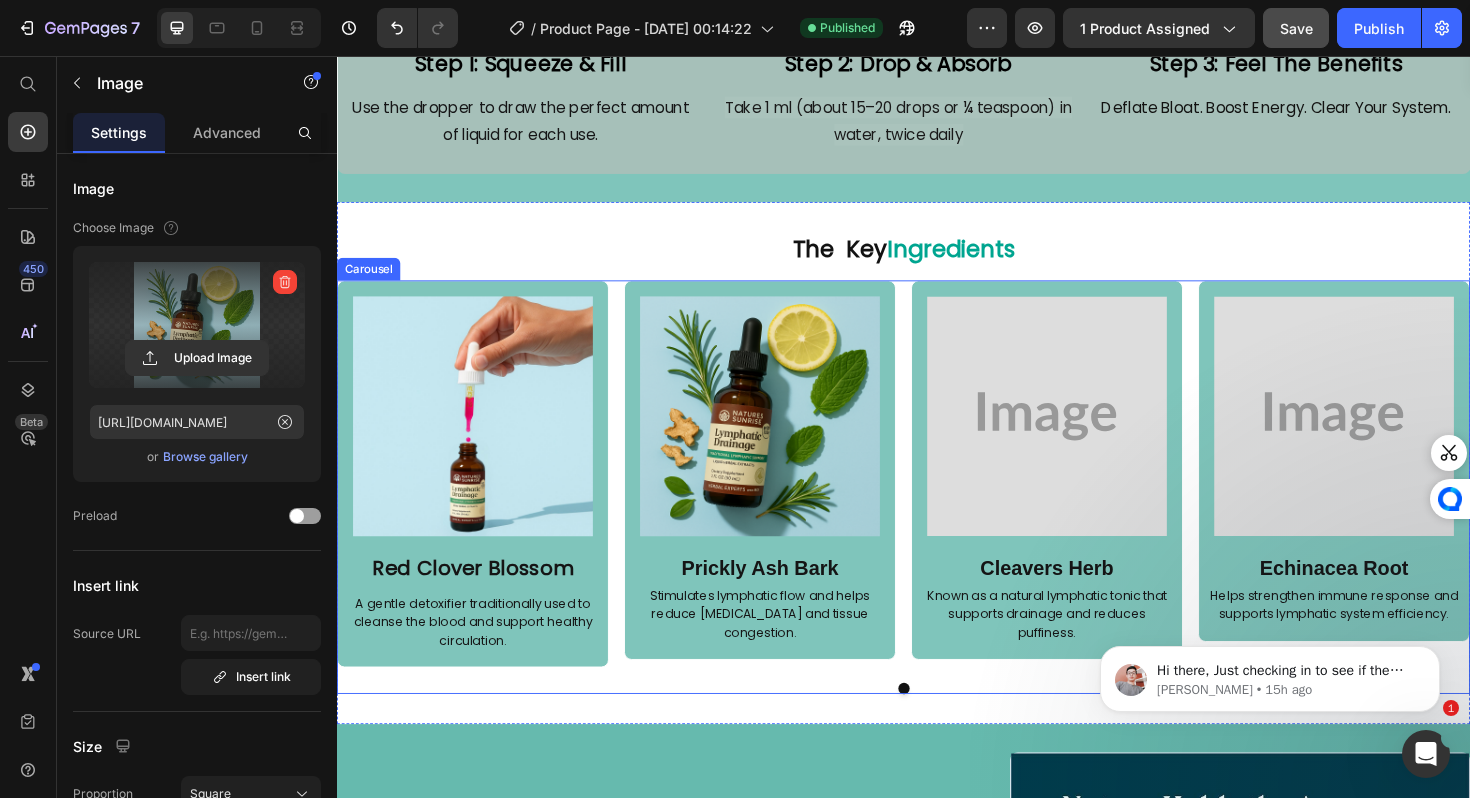 click at bounding box center [937, 726] 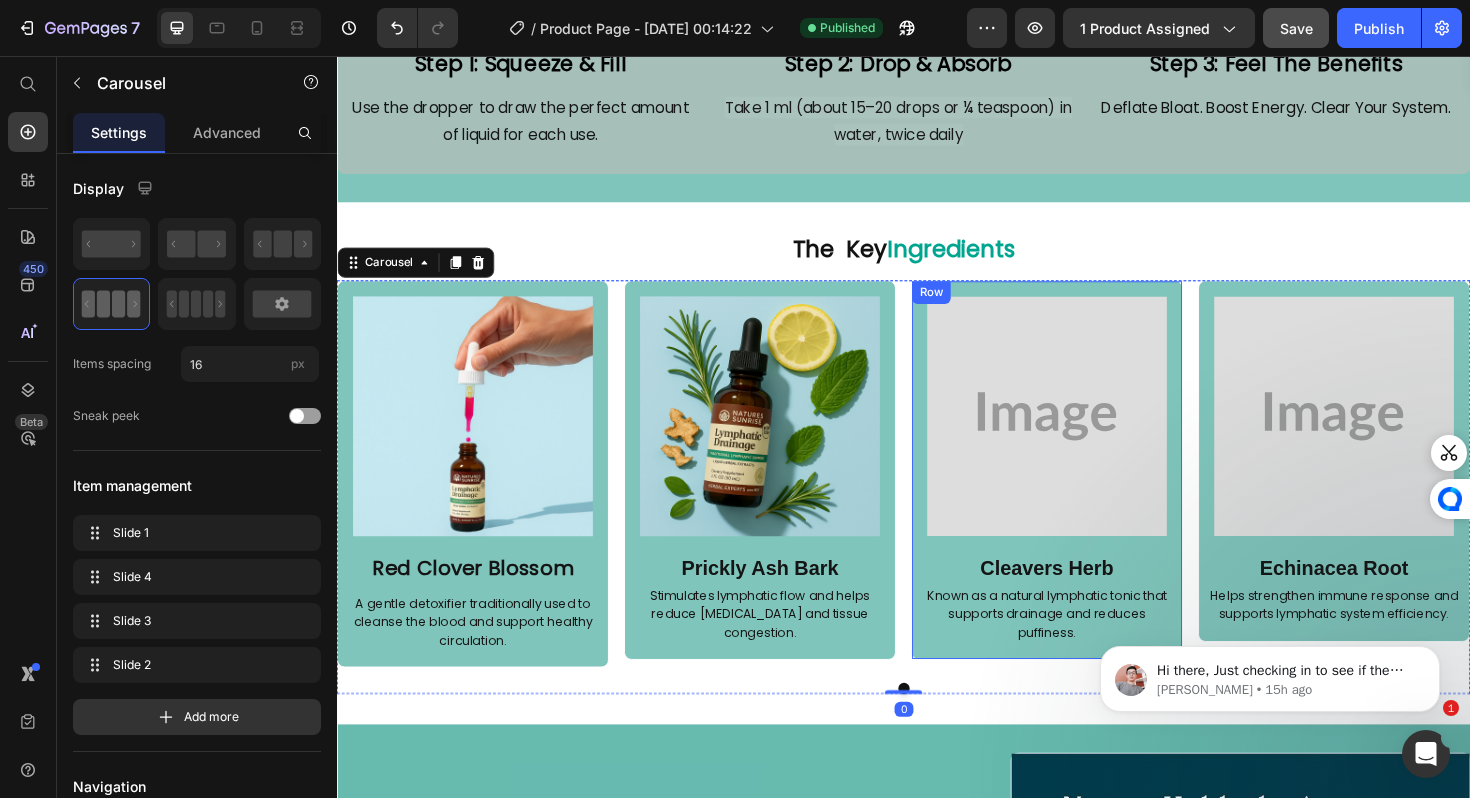click at bounding box center (1089, 438) 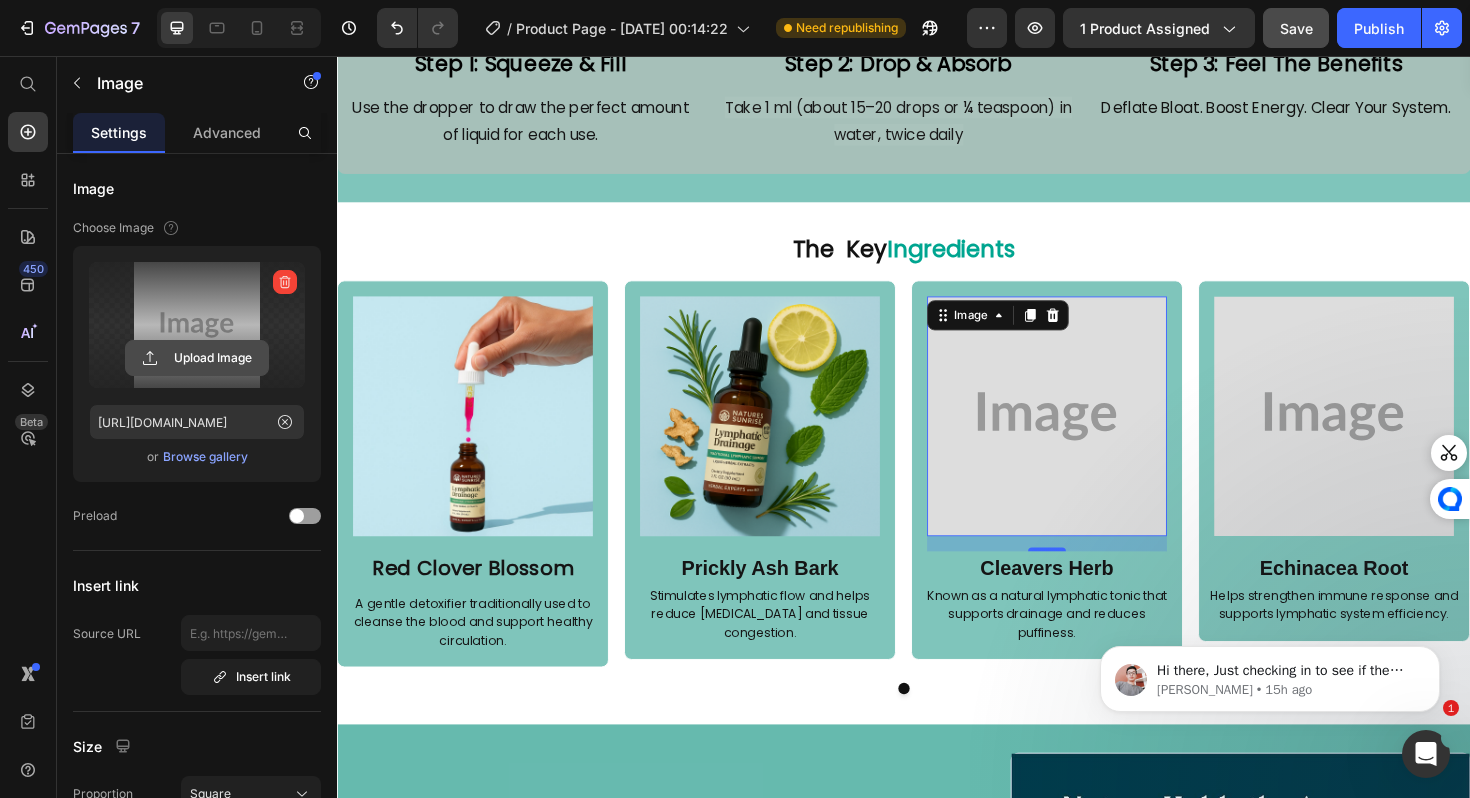 click 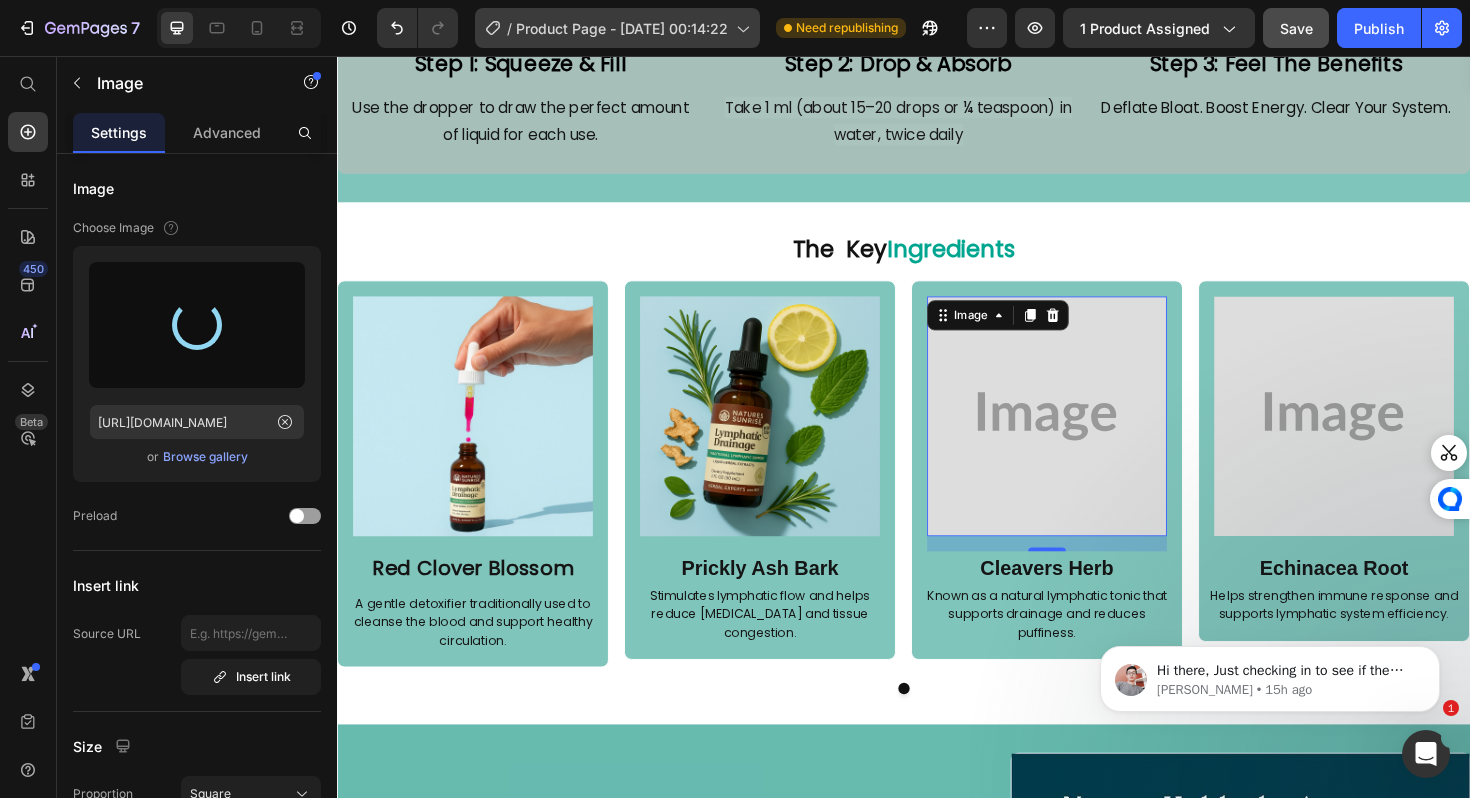 type on "https://cdn.shopify.com/s/files/1/0688/5782/3371/files/gempages_577098816084247540-dbf3373b-7f35-4cc8-92af-e5705989b24a.png" 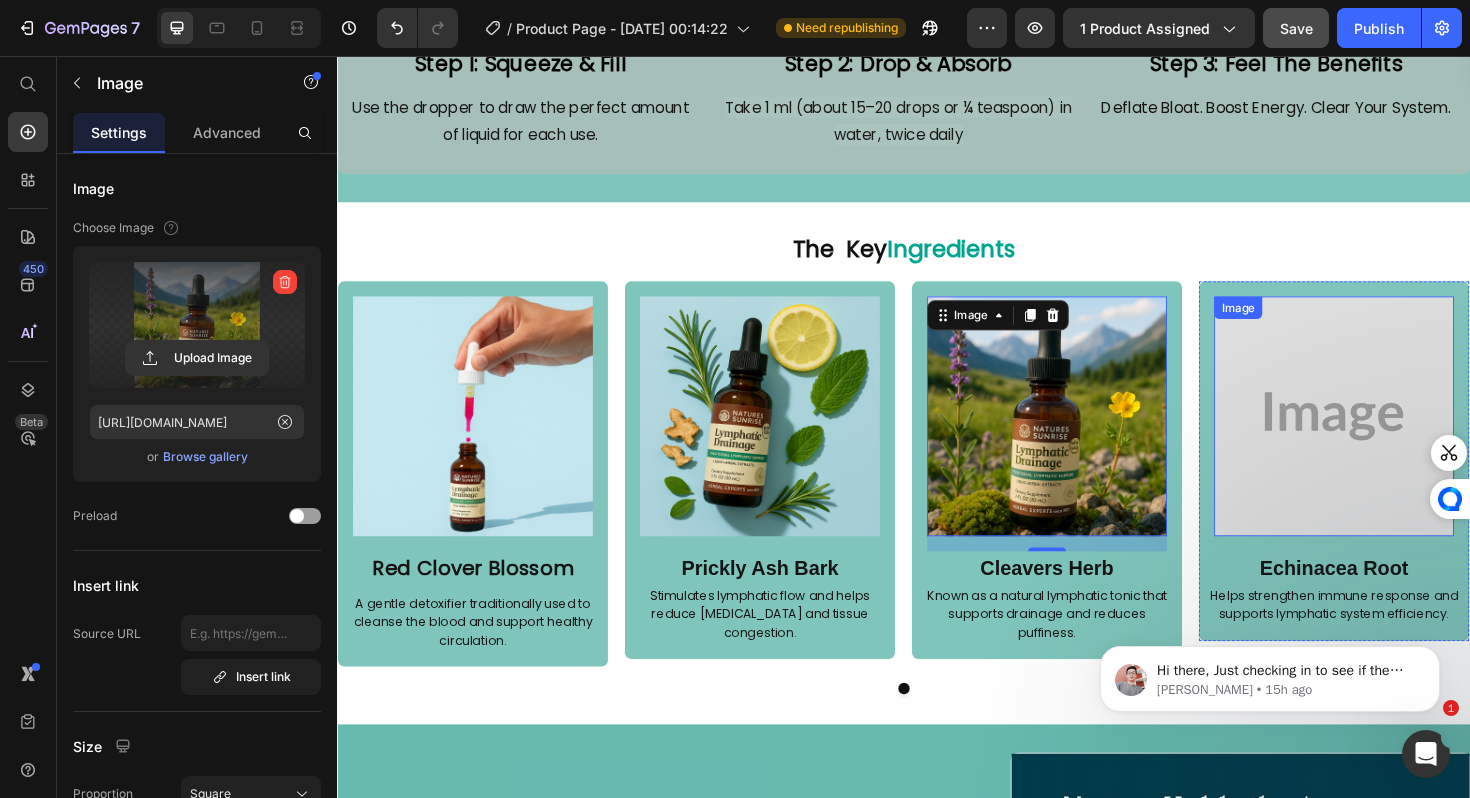 click at bounding box center [1393, 438] 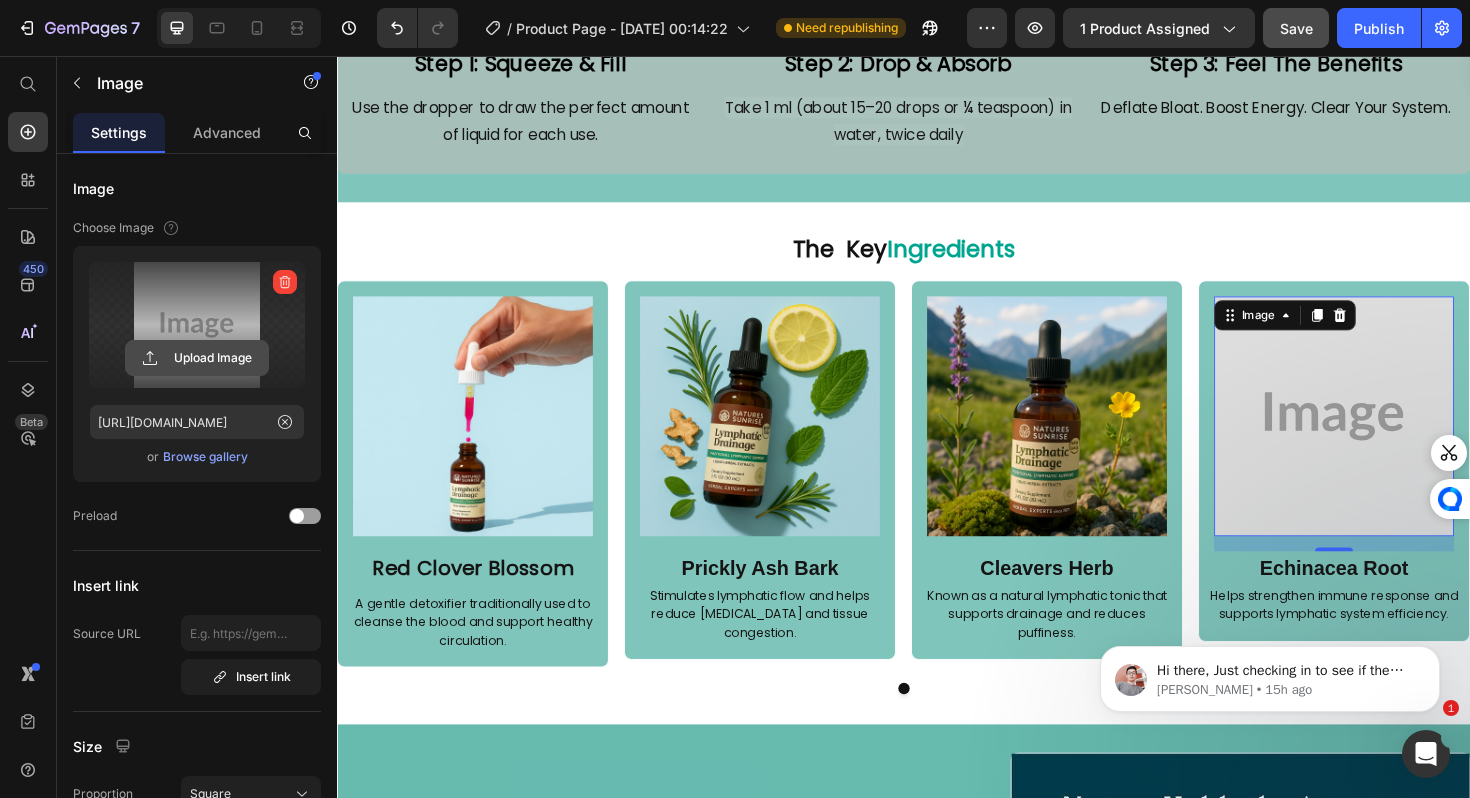 click 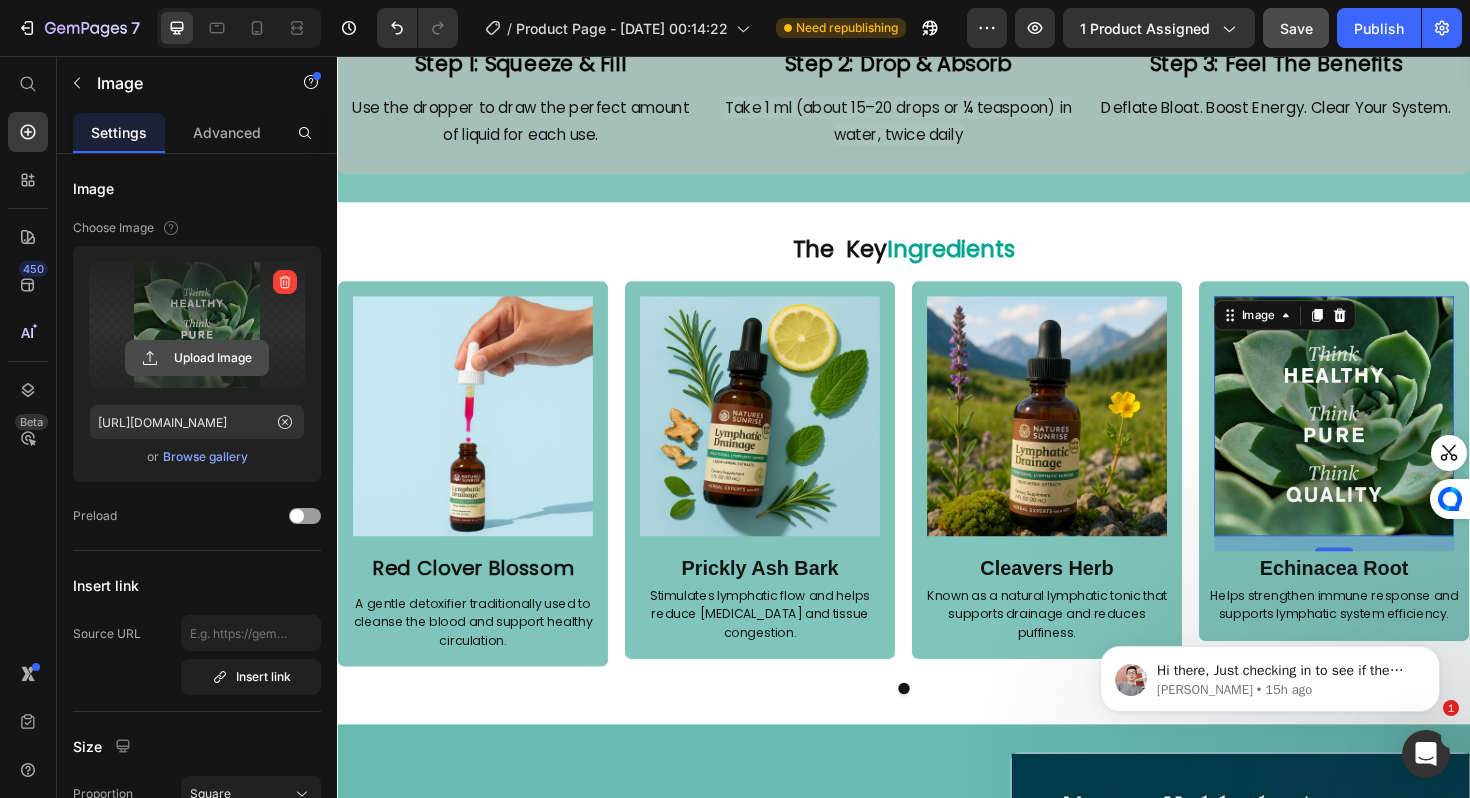click 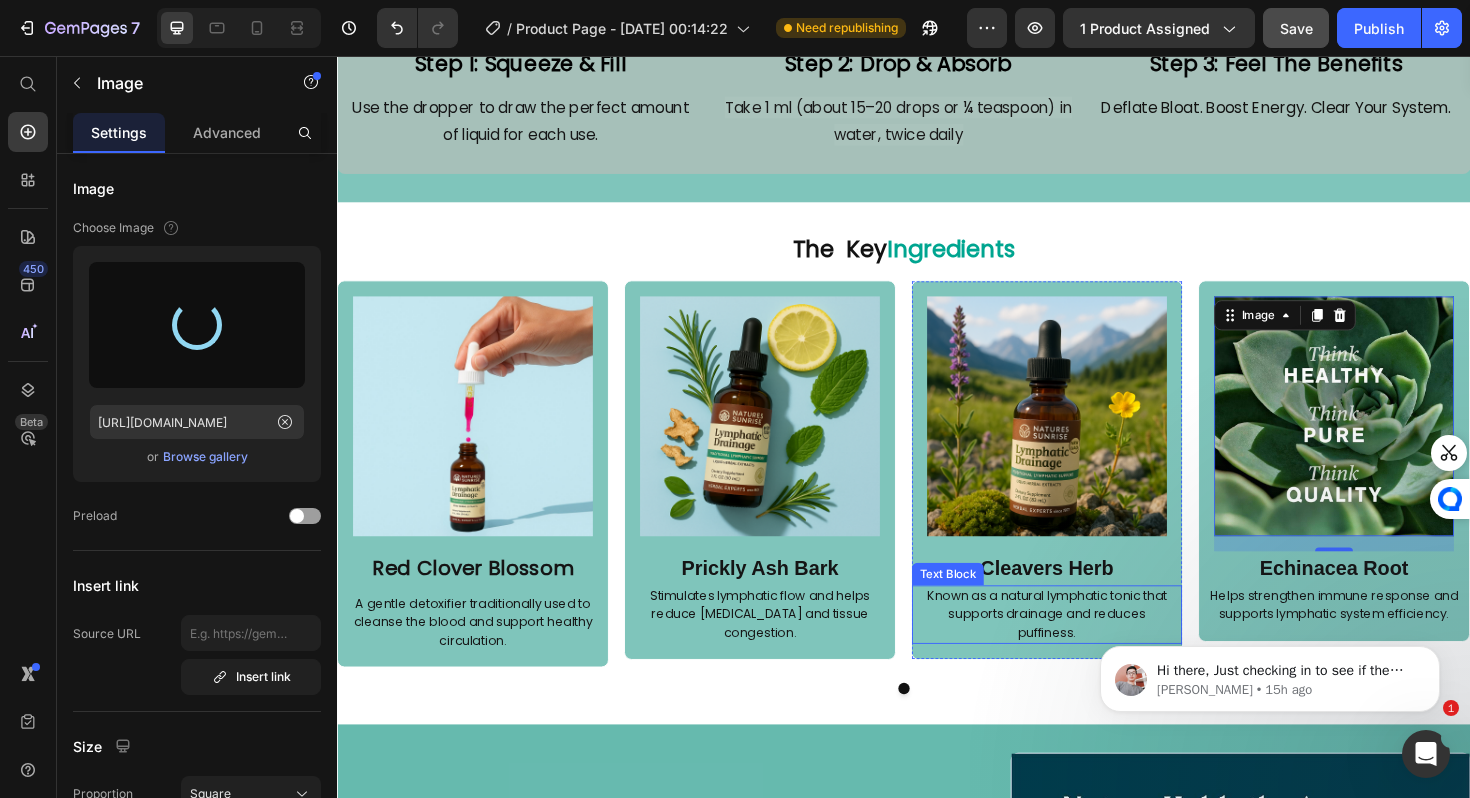 type on "https://cdn.shopify.com/s/files/1/0688/5782/3371/files/gempages_577098816084247540-c2b2ec9c-8629-4b98-8724-c567bb95a3f0.png" 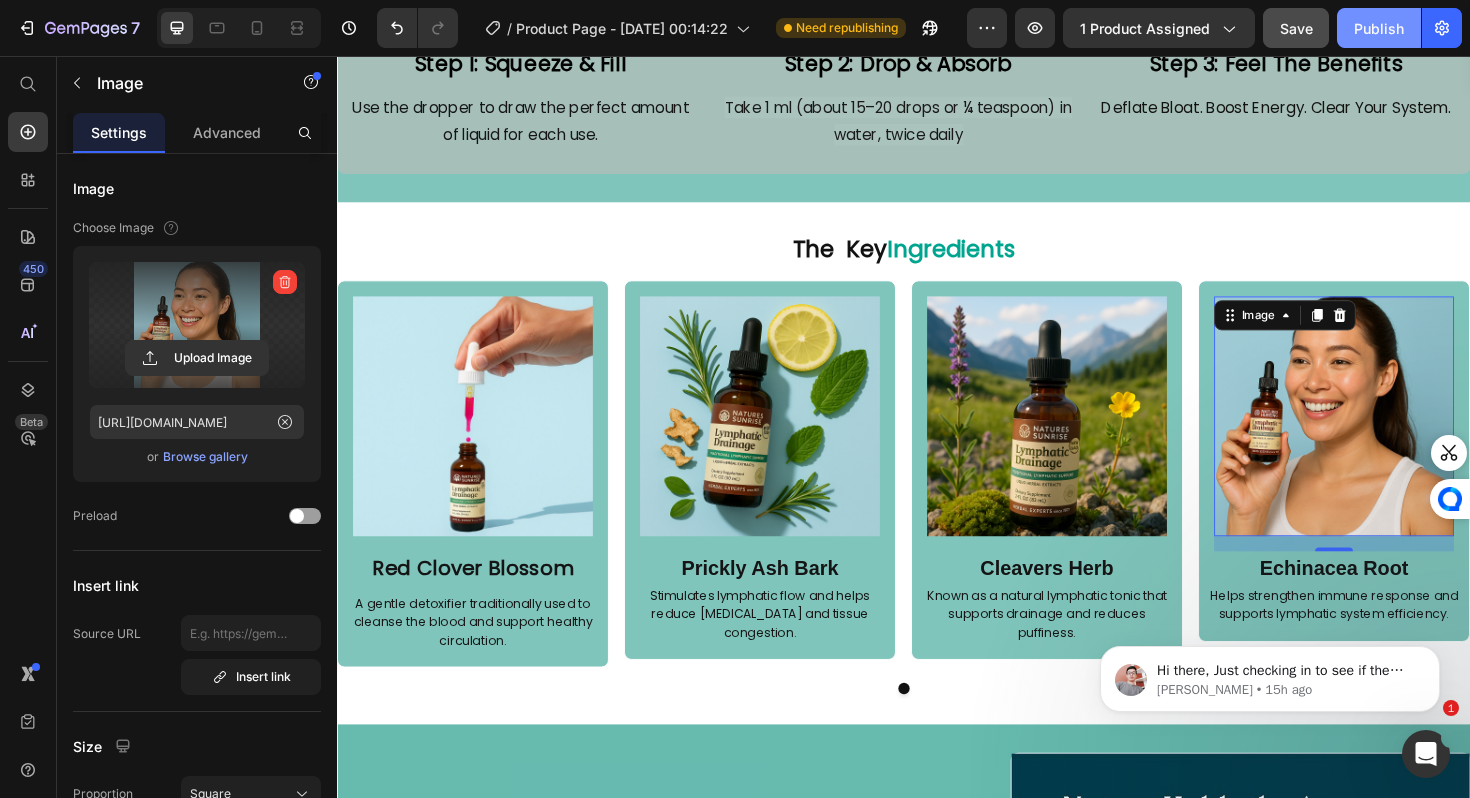 click on "Publish" at bounding box center (1379, 28) 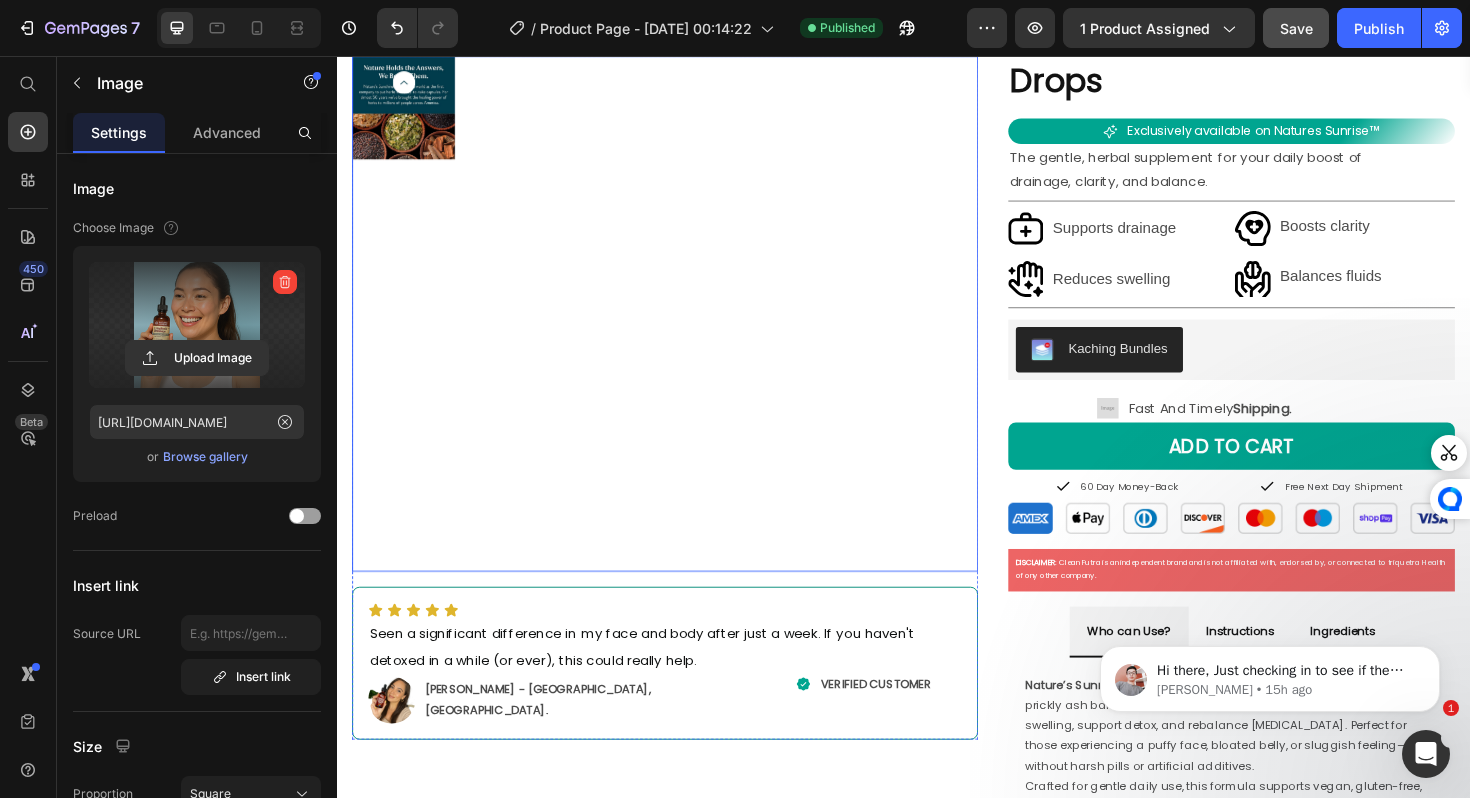 scroll, scrollTop: 0, scrollLeft: 0, axis: both 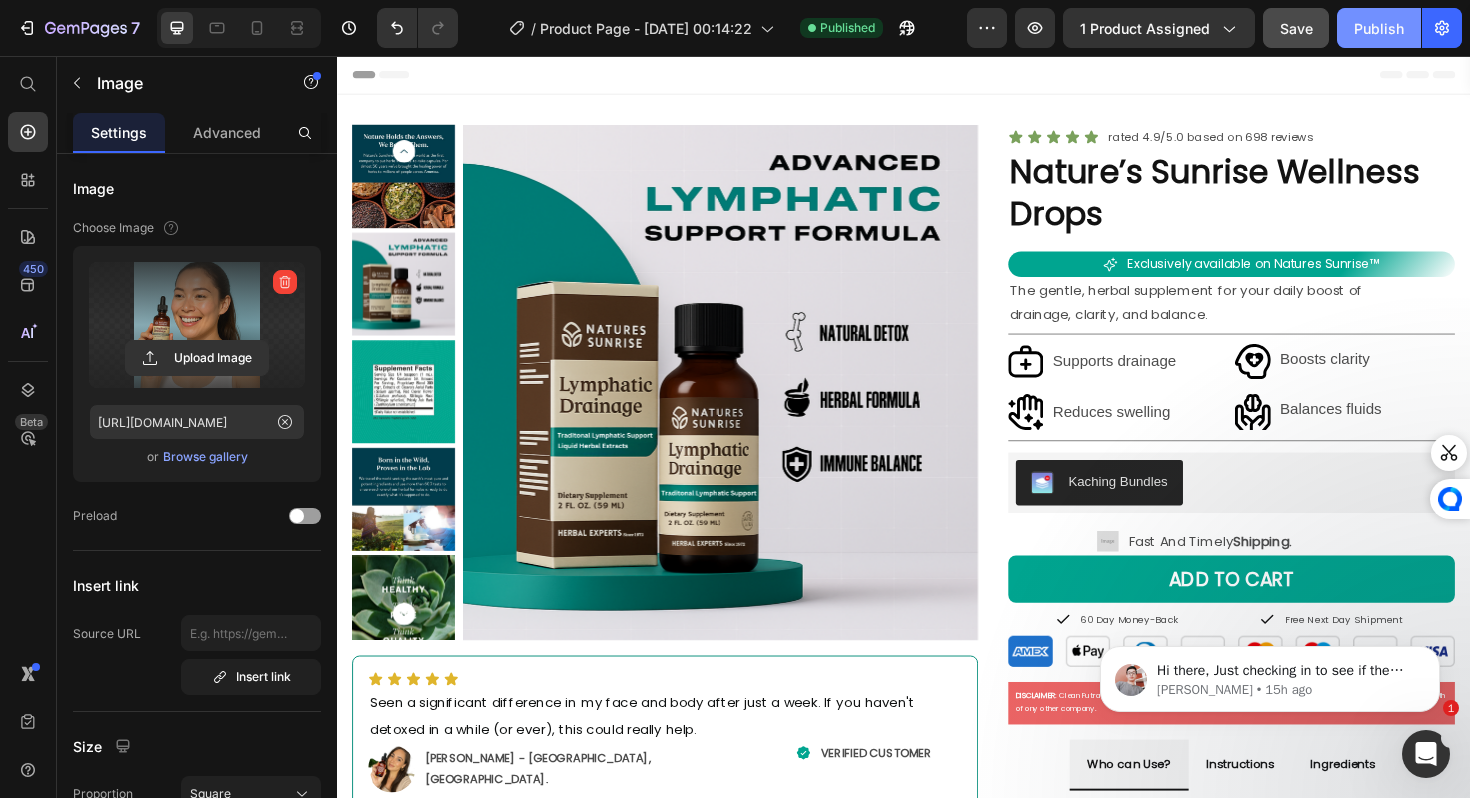 click on "Publish" at bounding box center (1379, 28) 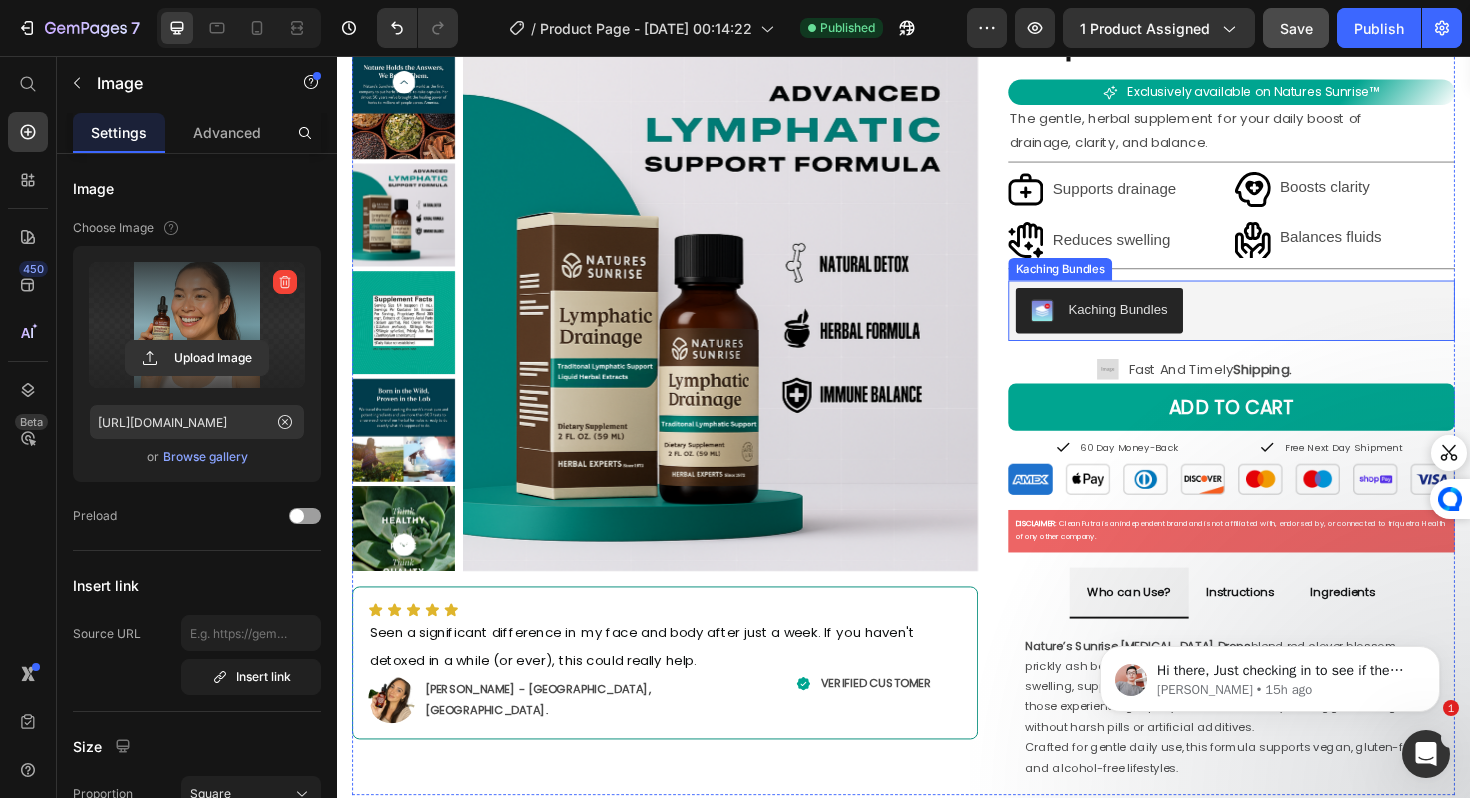 scroll, scrollTop: 185, scrollLeft: 0, axis: vertical 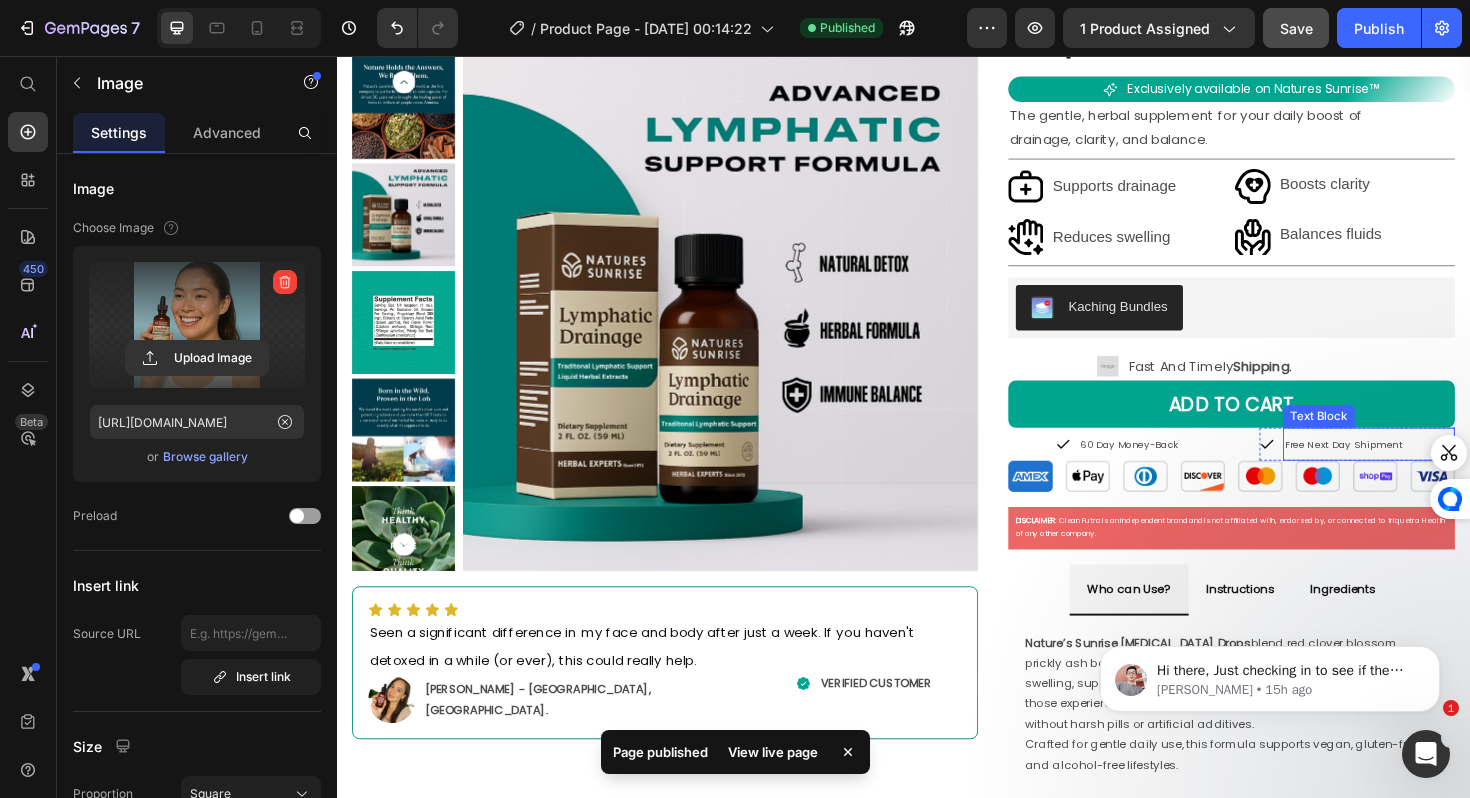 click on "Free Next Day Shipment" at bounding box center (1403, 467) 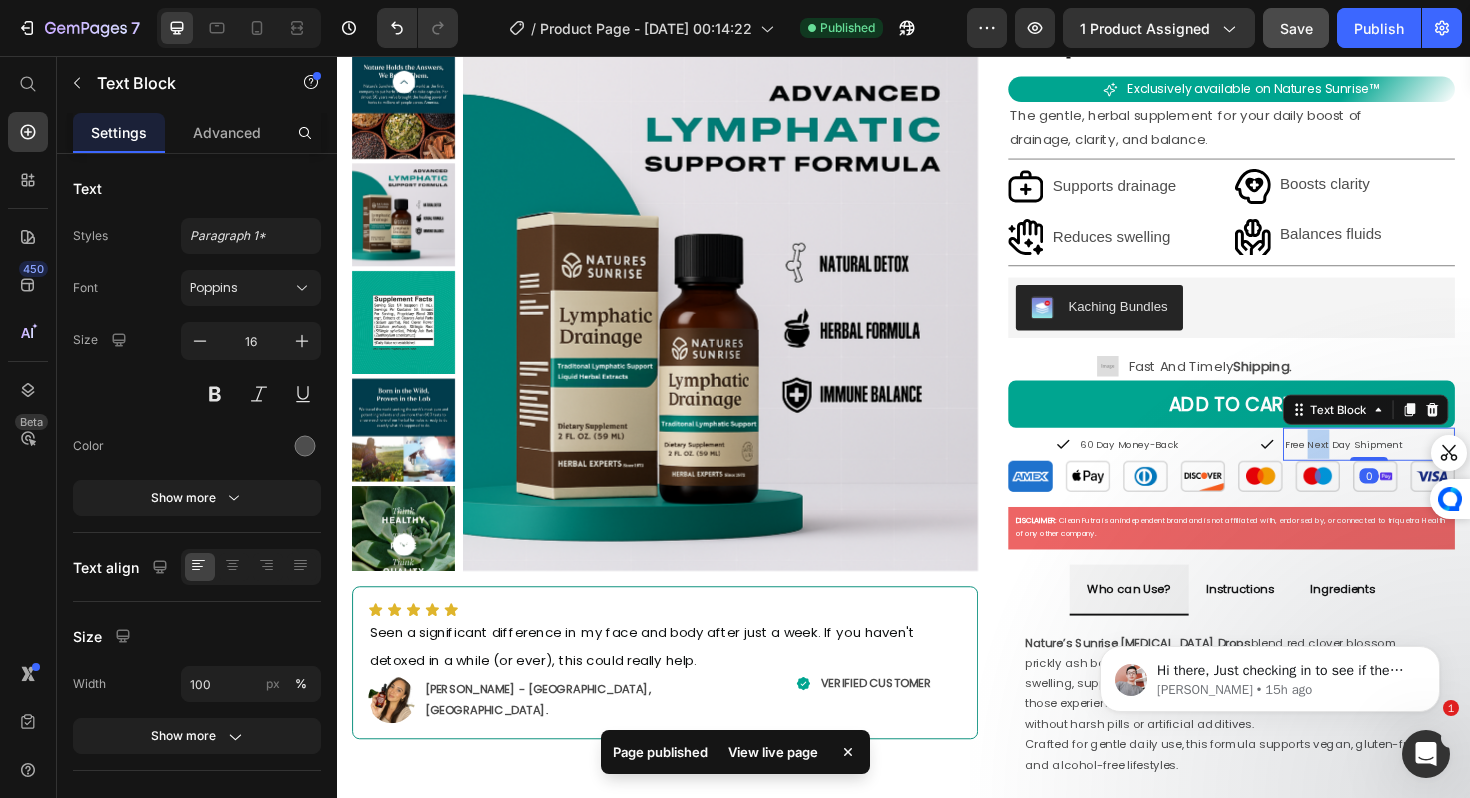 click on "Free Next Day Shipment" at bounding box center (1403, 467) 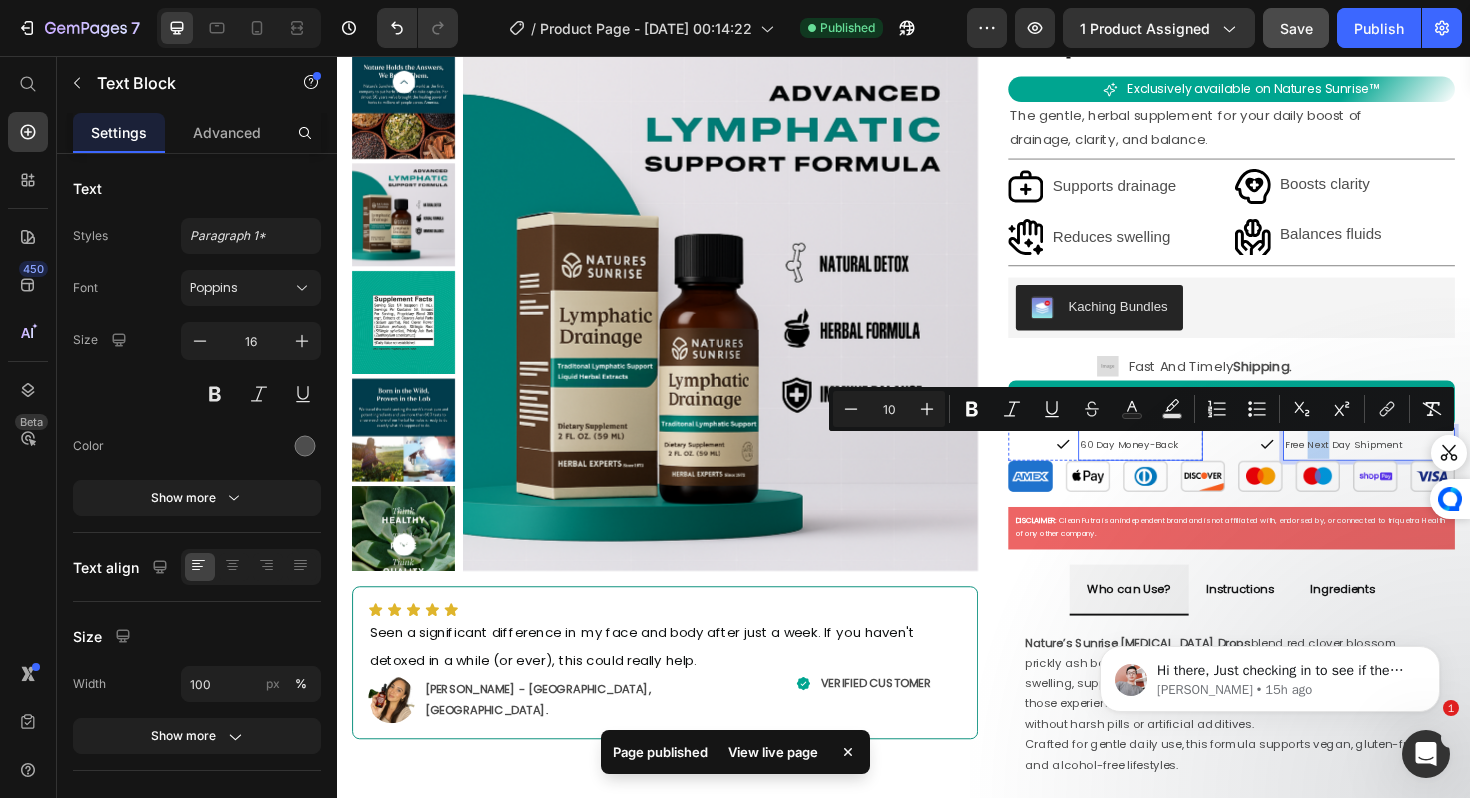 click on "60 Day Money-Back" at bounding box center [1176, 467] 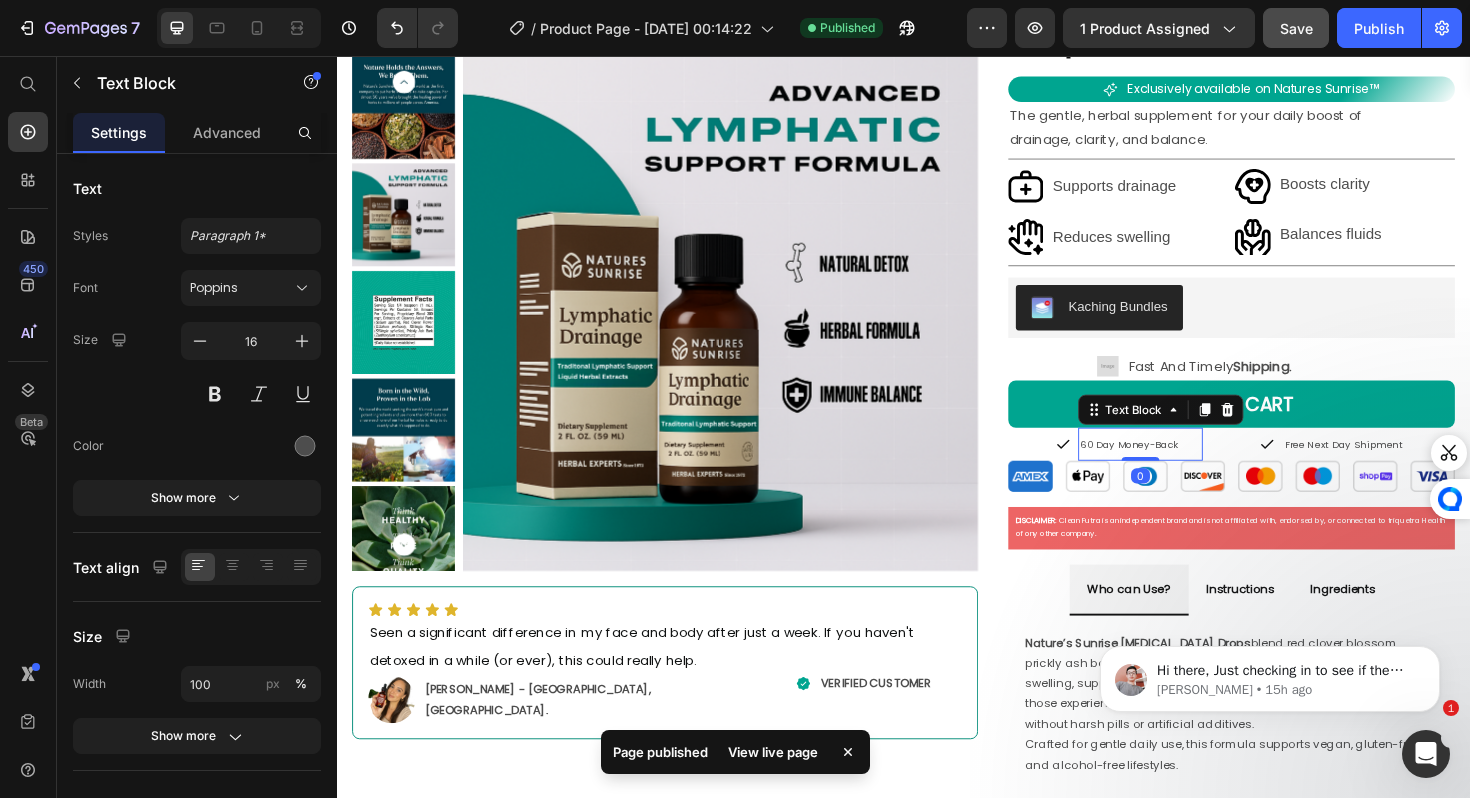 click on "60 Day Money-Back" at bounding box center [1176, 467] 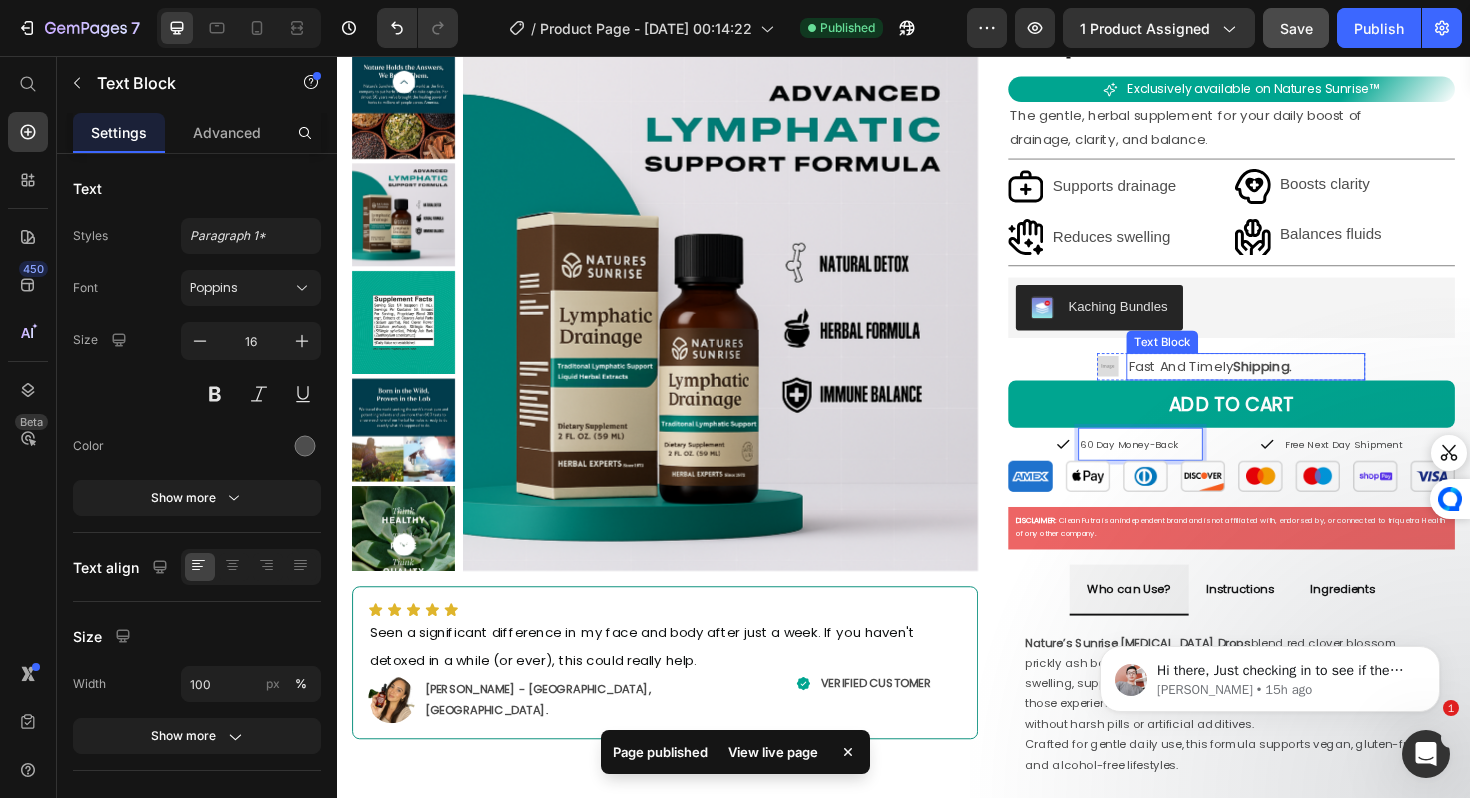 click on "Fast And Timely  Shipping." at bounding box center (1299, 385) 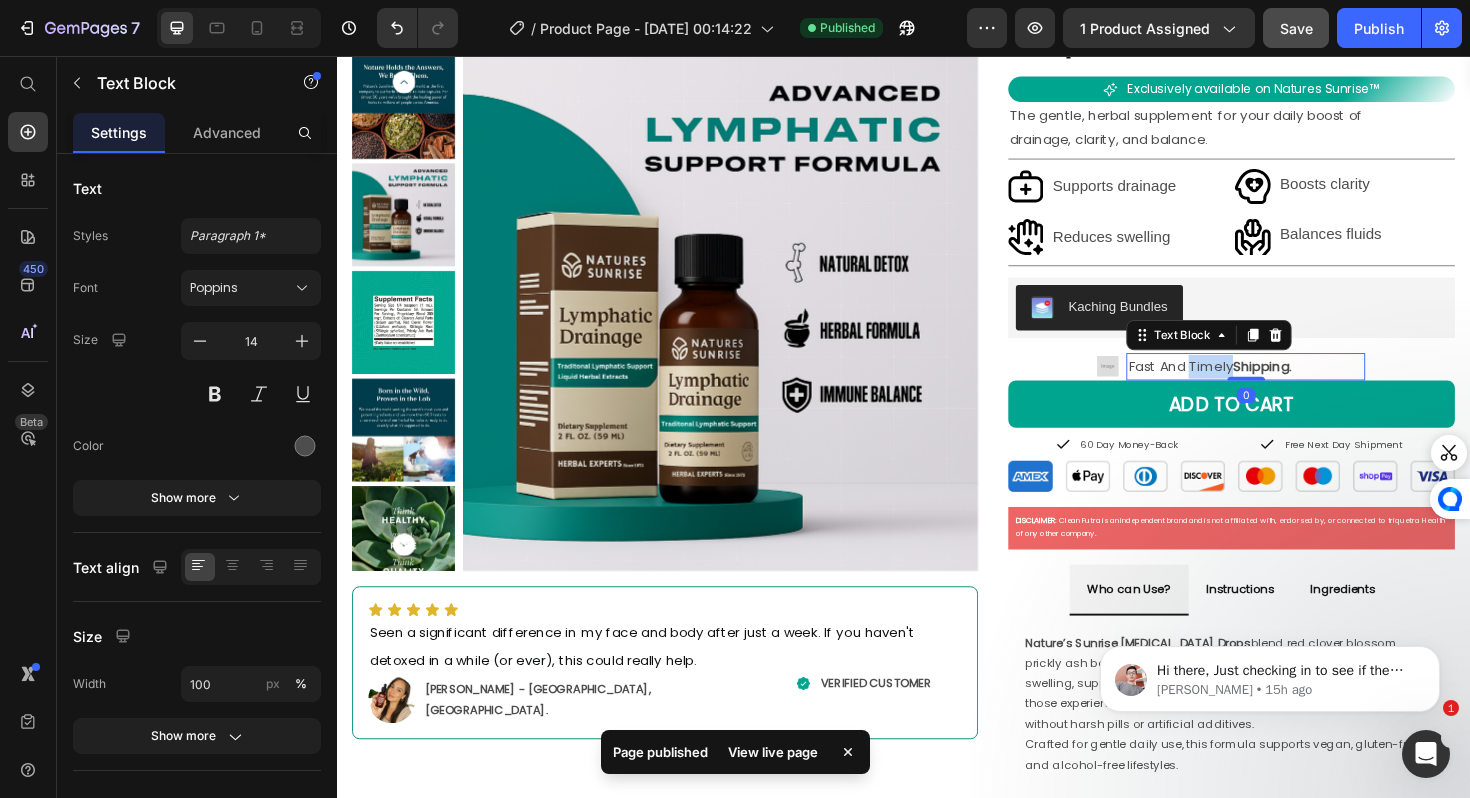 click on "Fast And Timely  Shipping." at bounding box center (1299, 385) 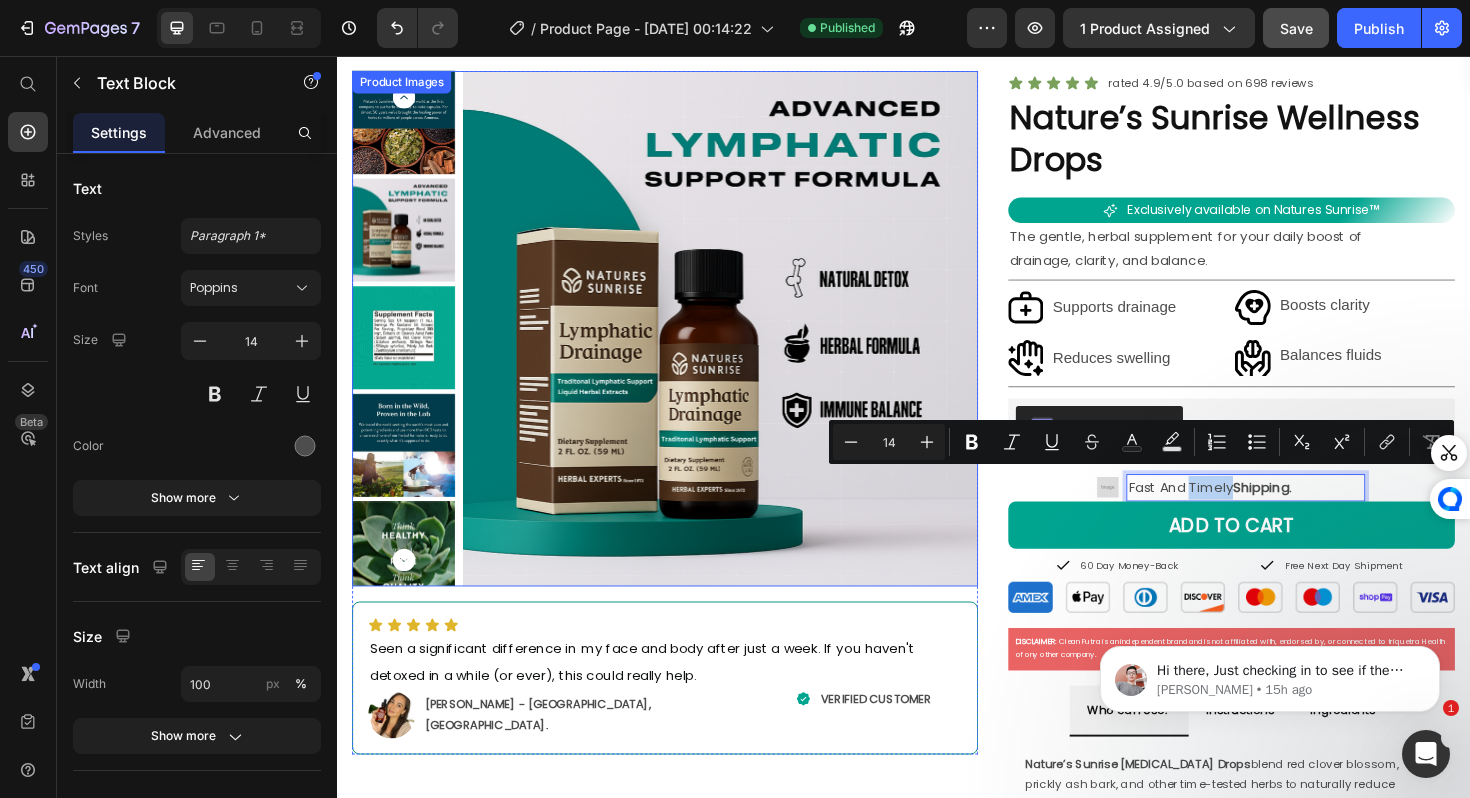 scroll, scrollTop: 44, scrollLeft: 0, axis: vertical 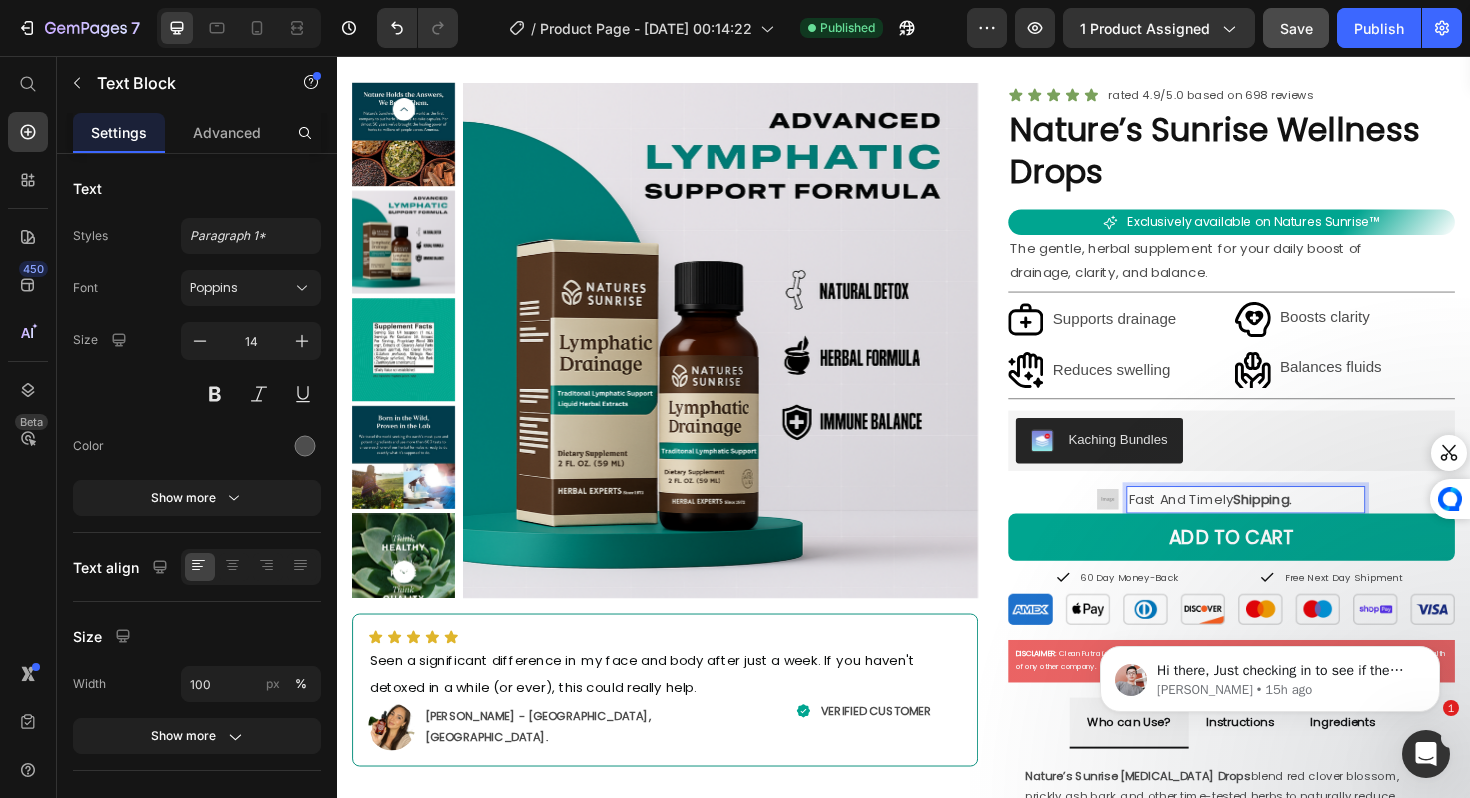 click on "Fast And Timely  Shipping." at bounding box center (1299, 526) 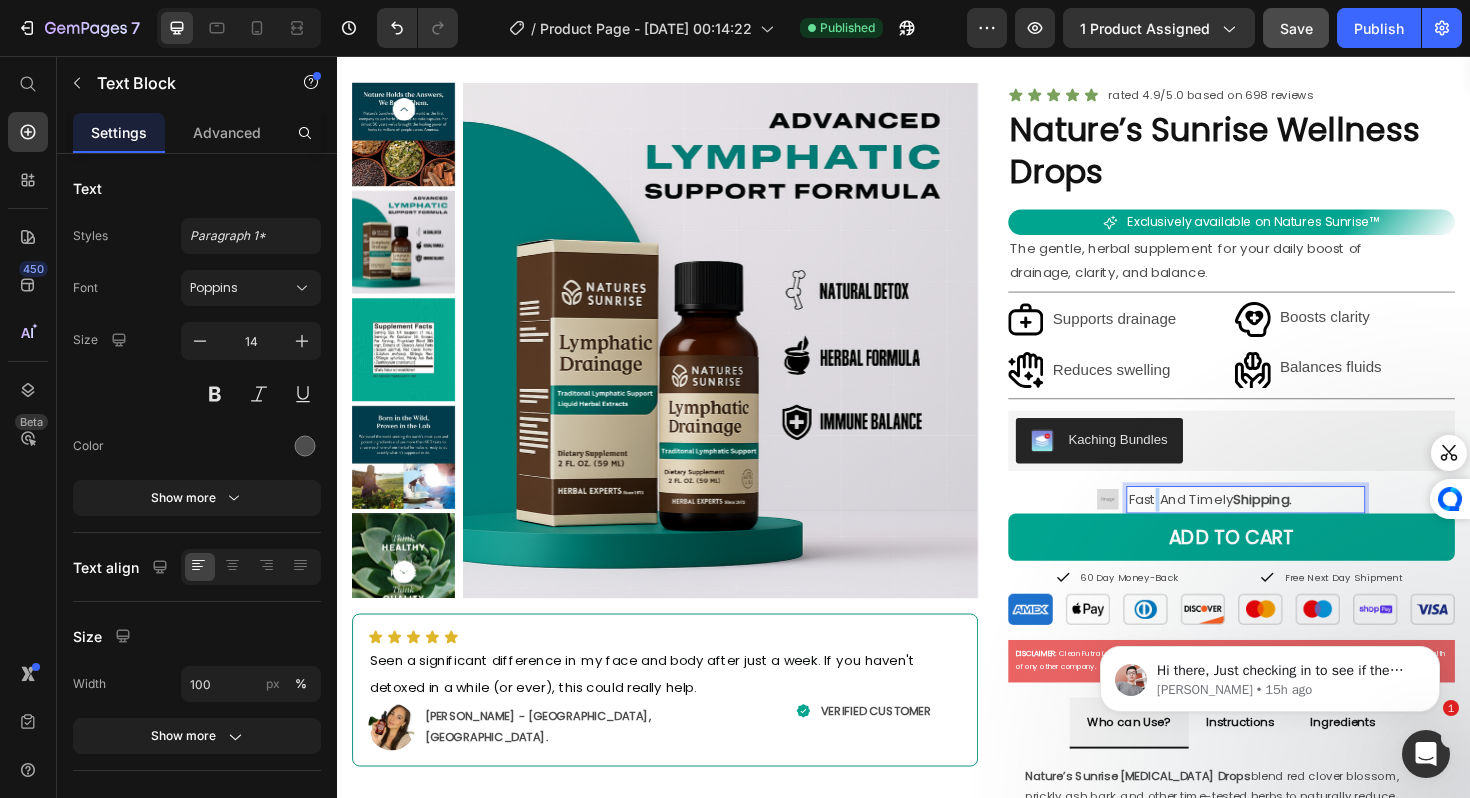 click on "Fast And Timely  Shipping." at bounding box center [1299, 526] 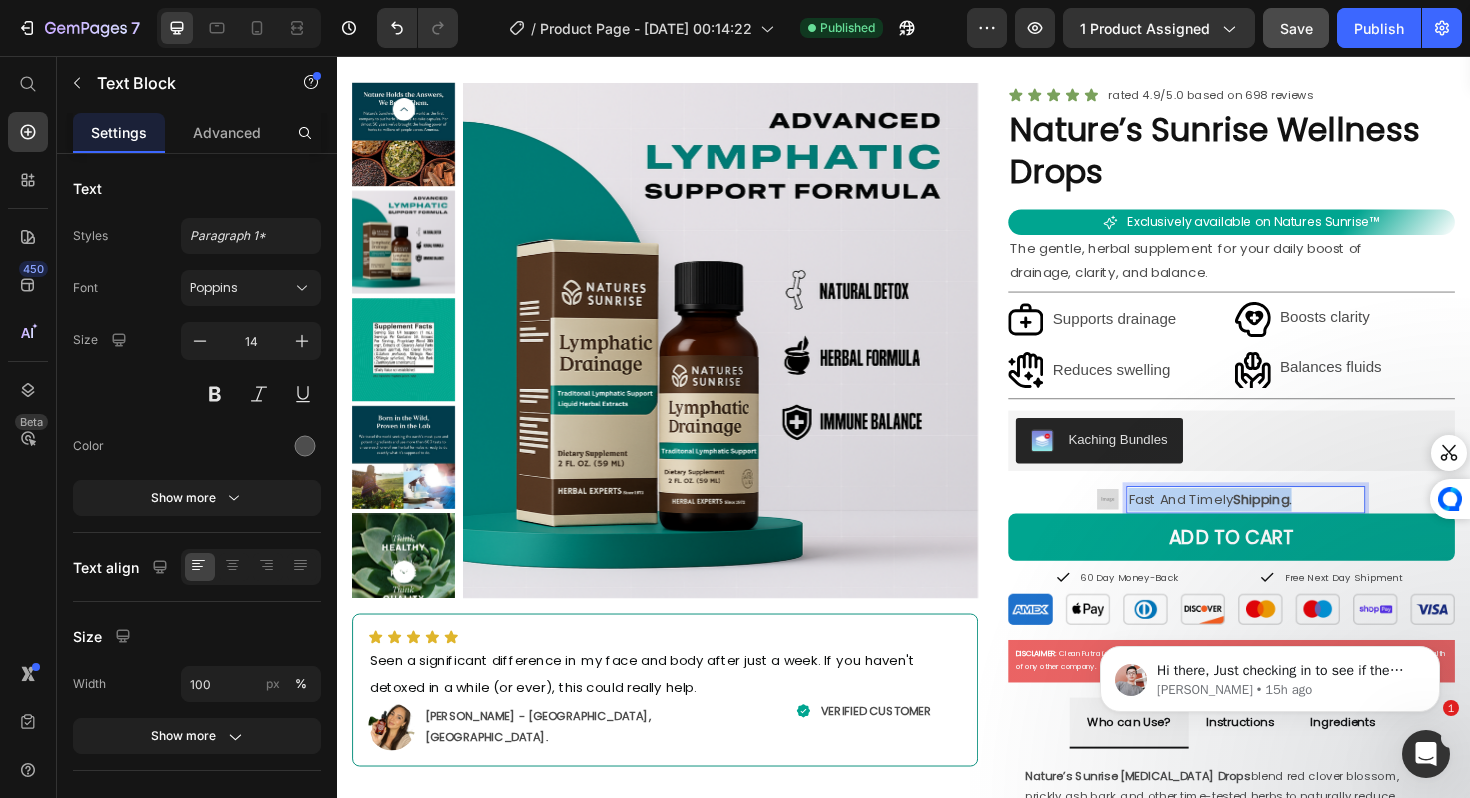 click on "Fast And Timely  Shipping." at bounding box center (1299, 526) 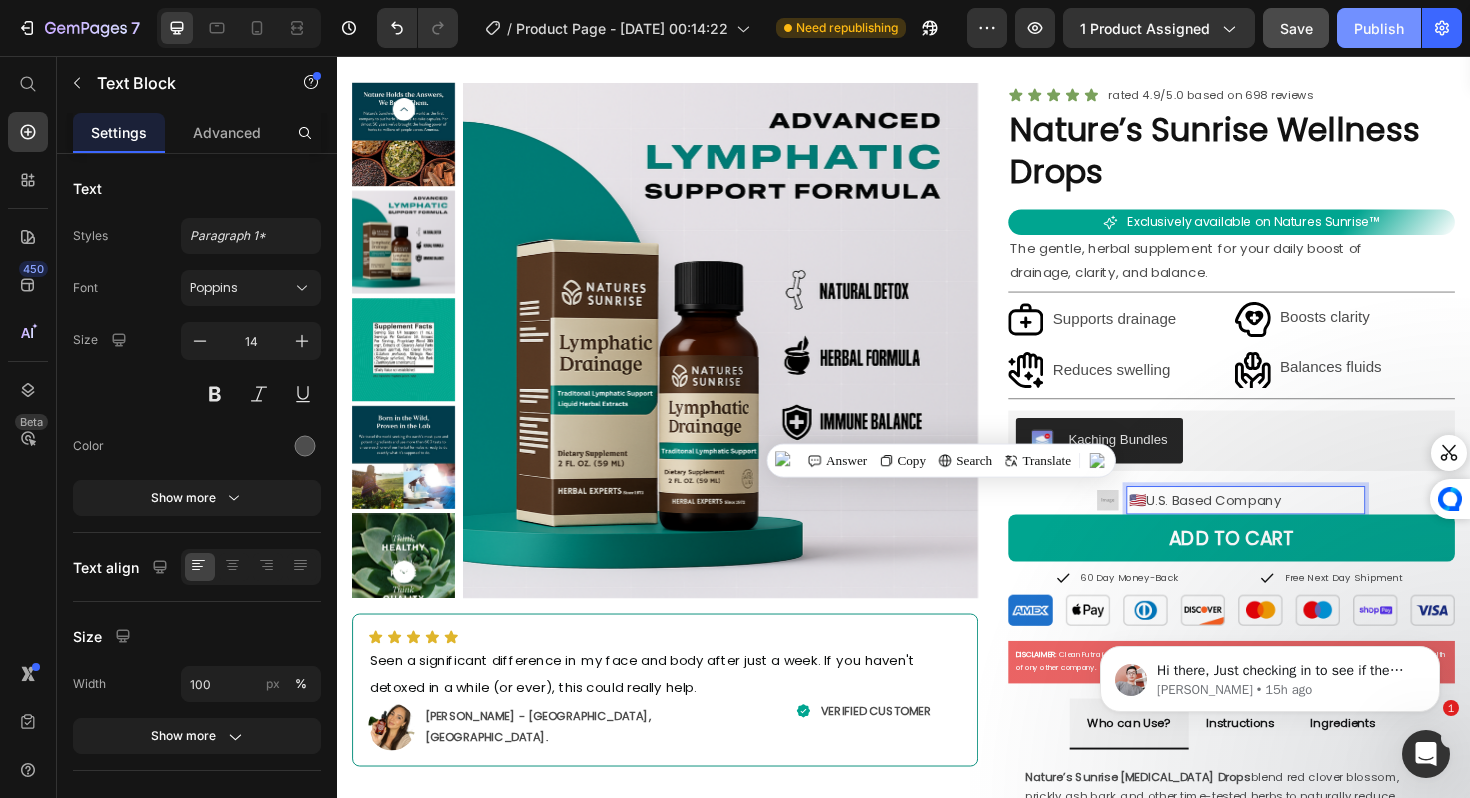 click on "Publish" at bounding box center [1379, 28] 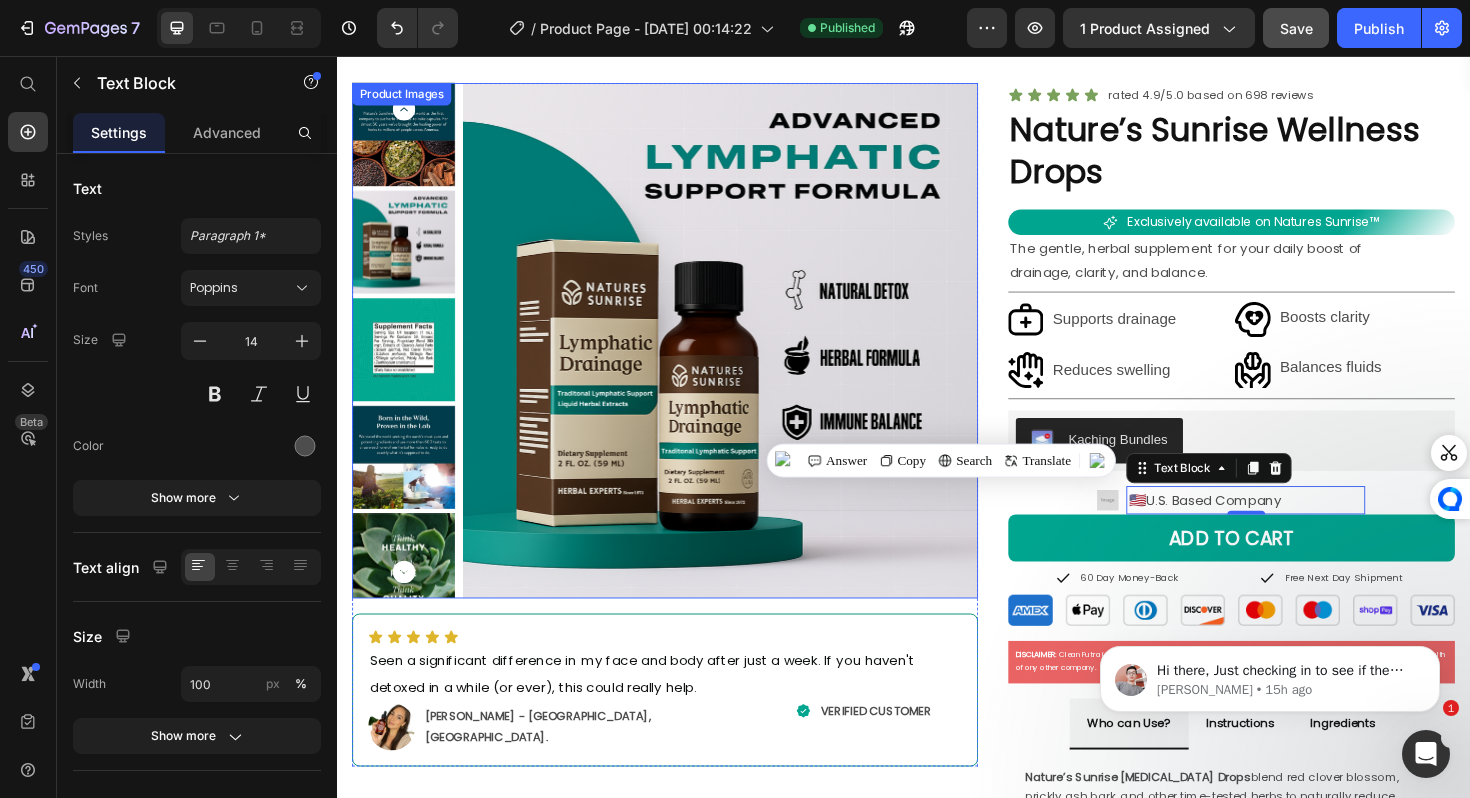 scroll, scrollTop: 0, scrollLeft: 0, axis: both 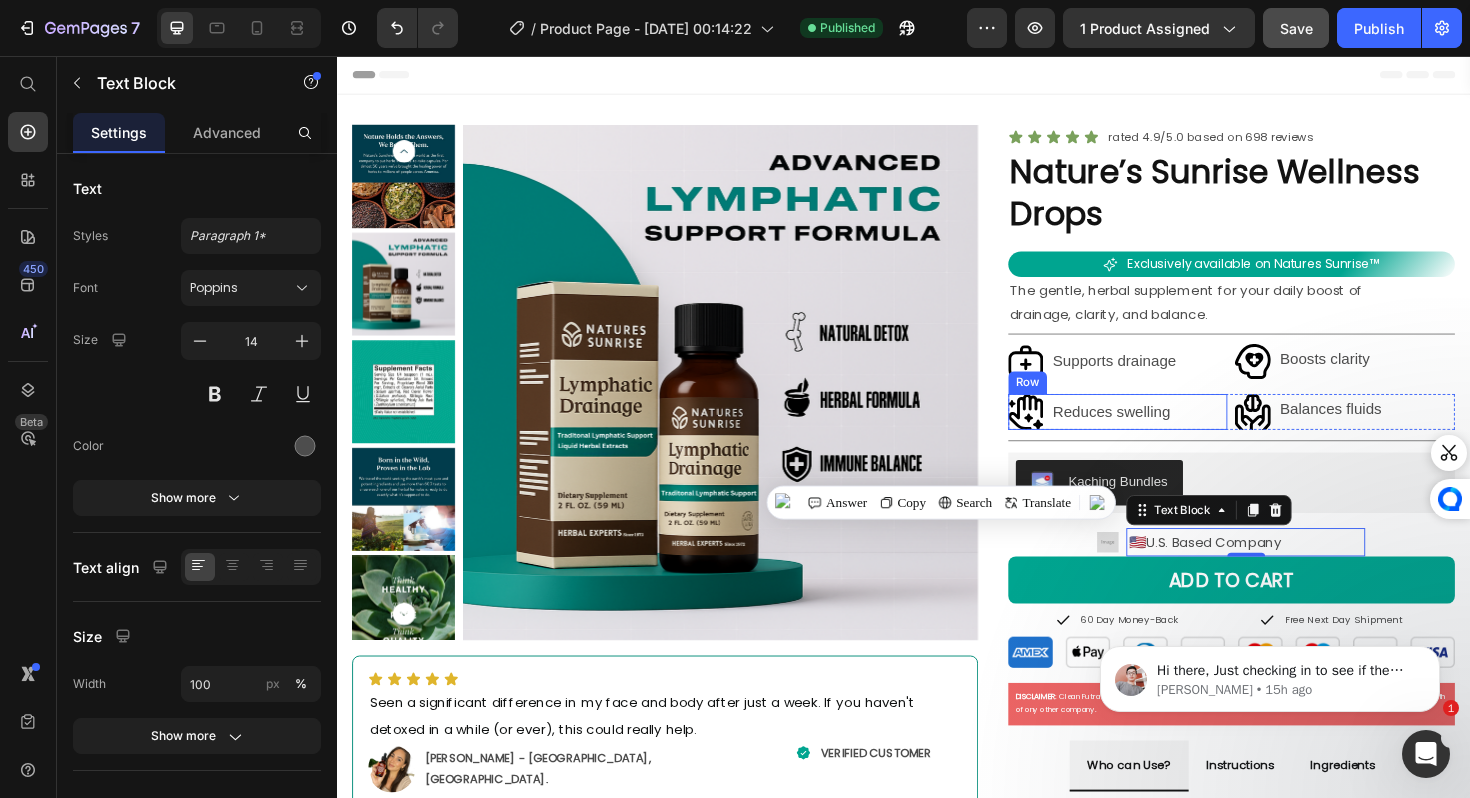 click on "Supports drainage" at bounding box center (1186, 379) 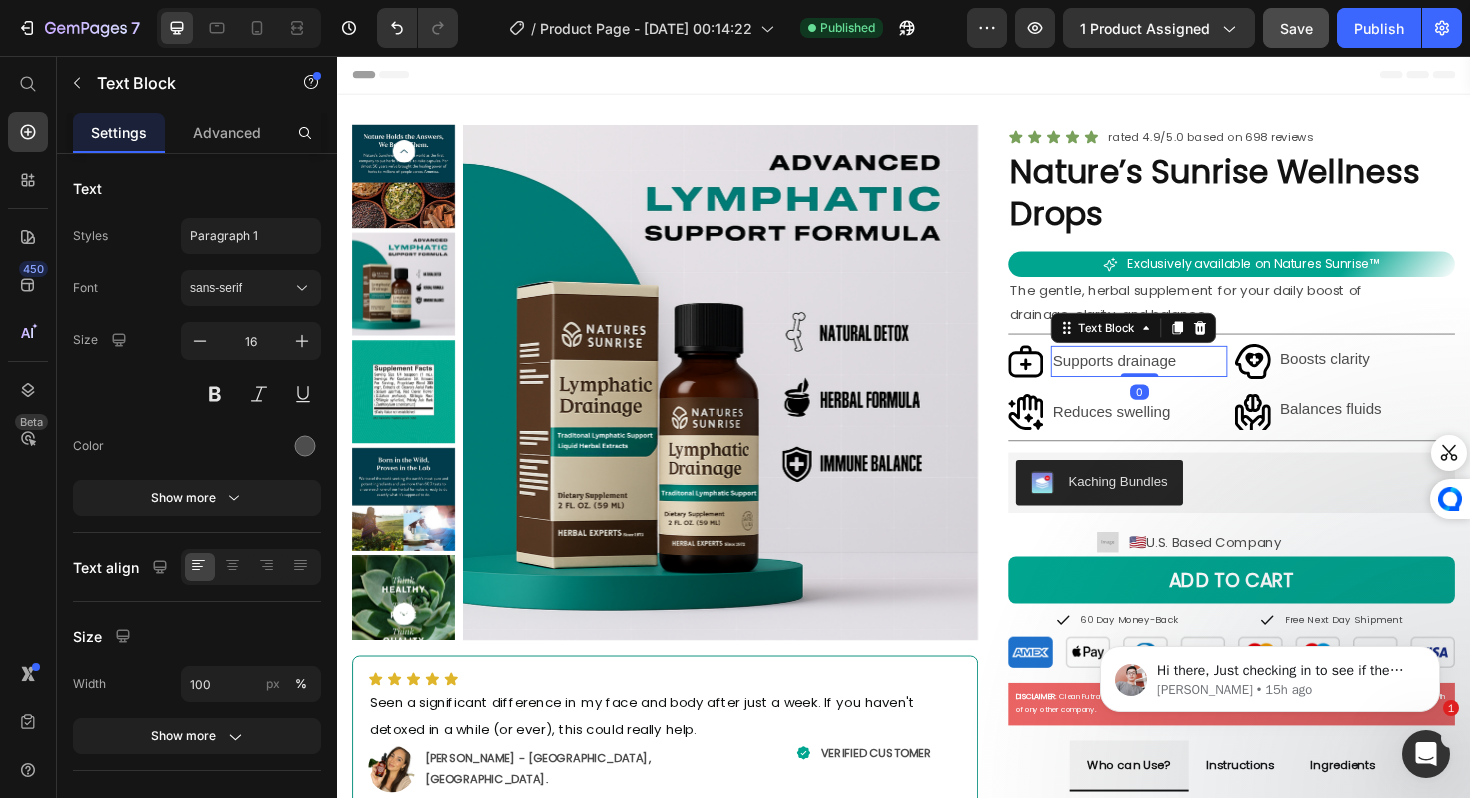 click on "Supports drainage" at bounding box center (1186, 379) 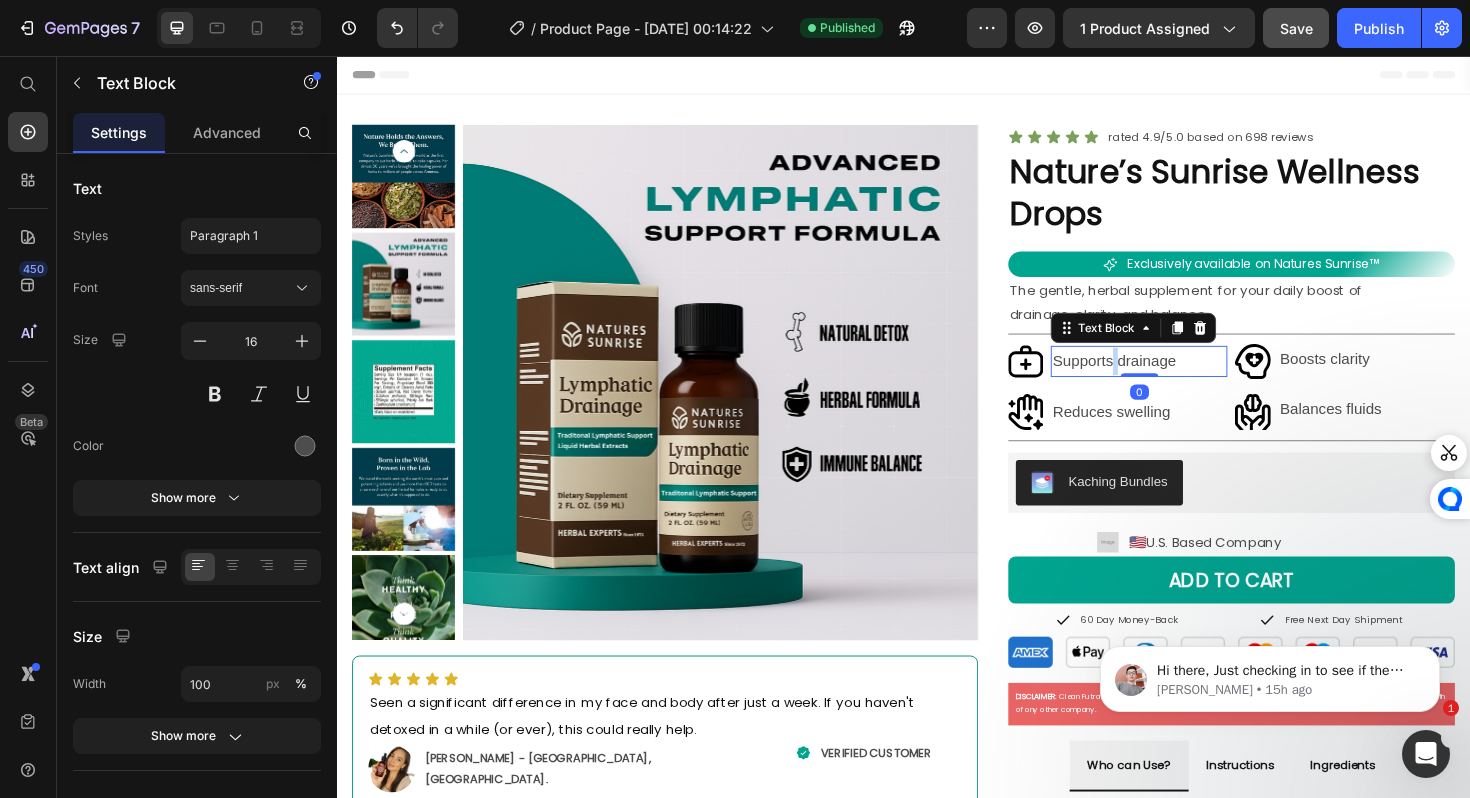 click on "Supports drainage" at bounding box center (1186, 379) 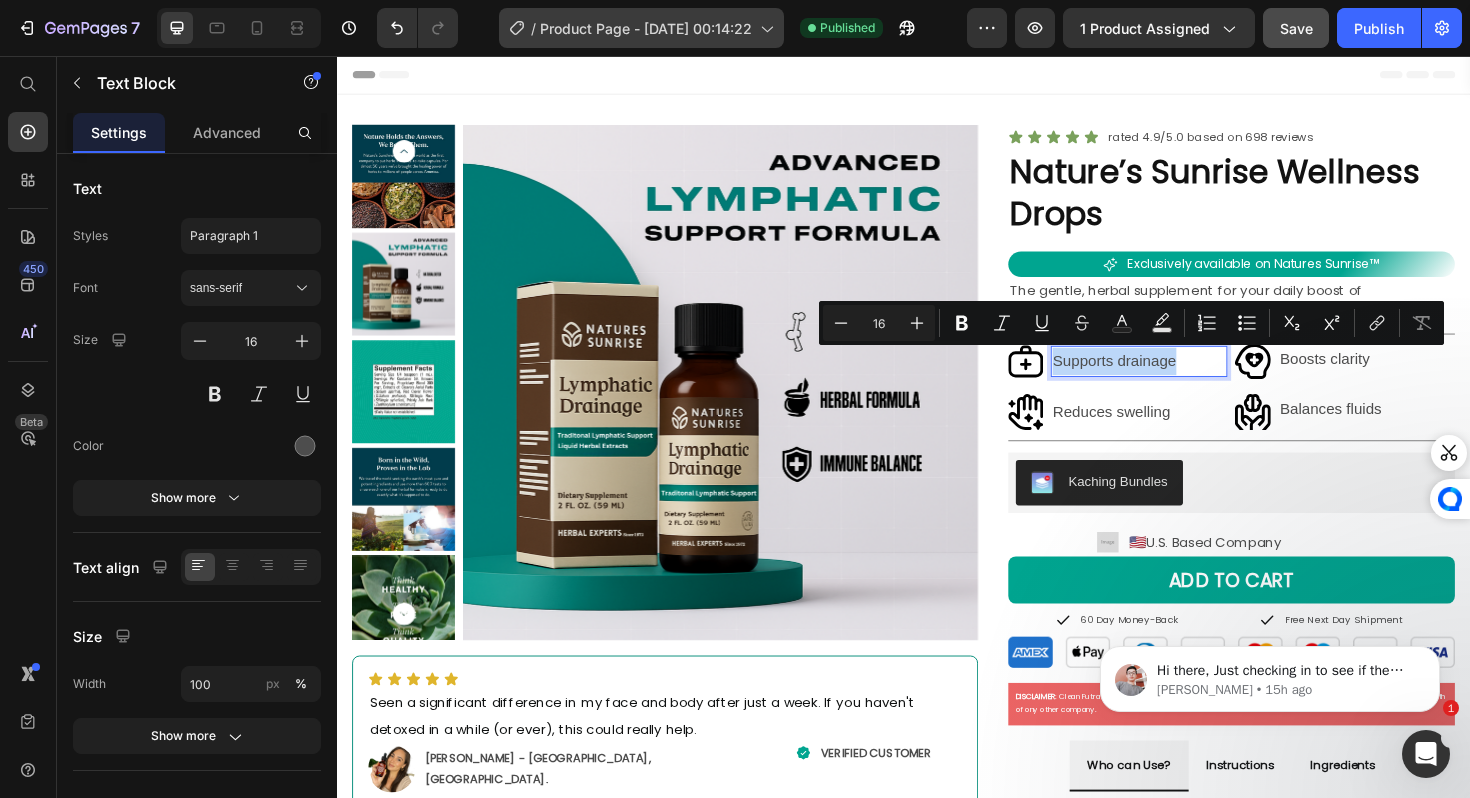 copy on "Supports drainage" 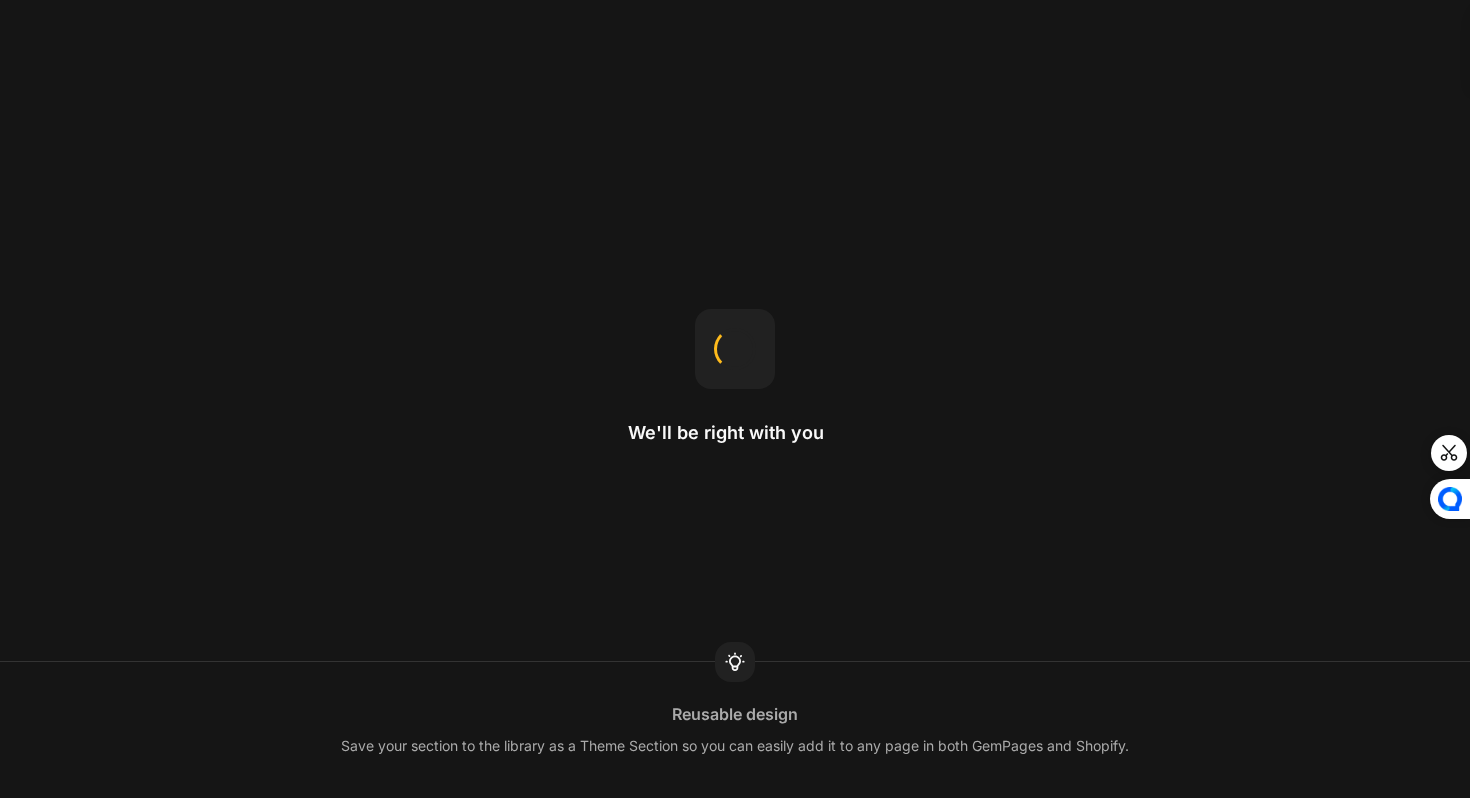 scroll, scrollTop: 0, scrollLeft: 0, axis: both 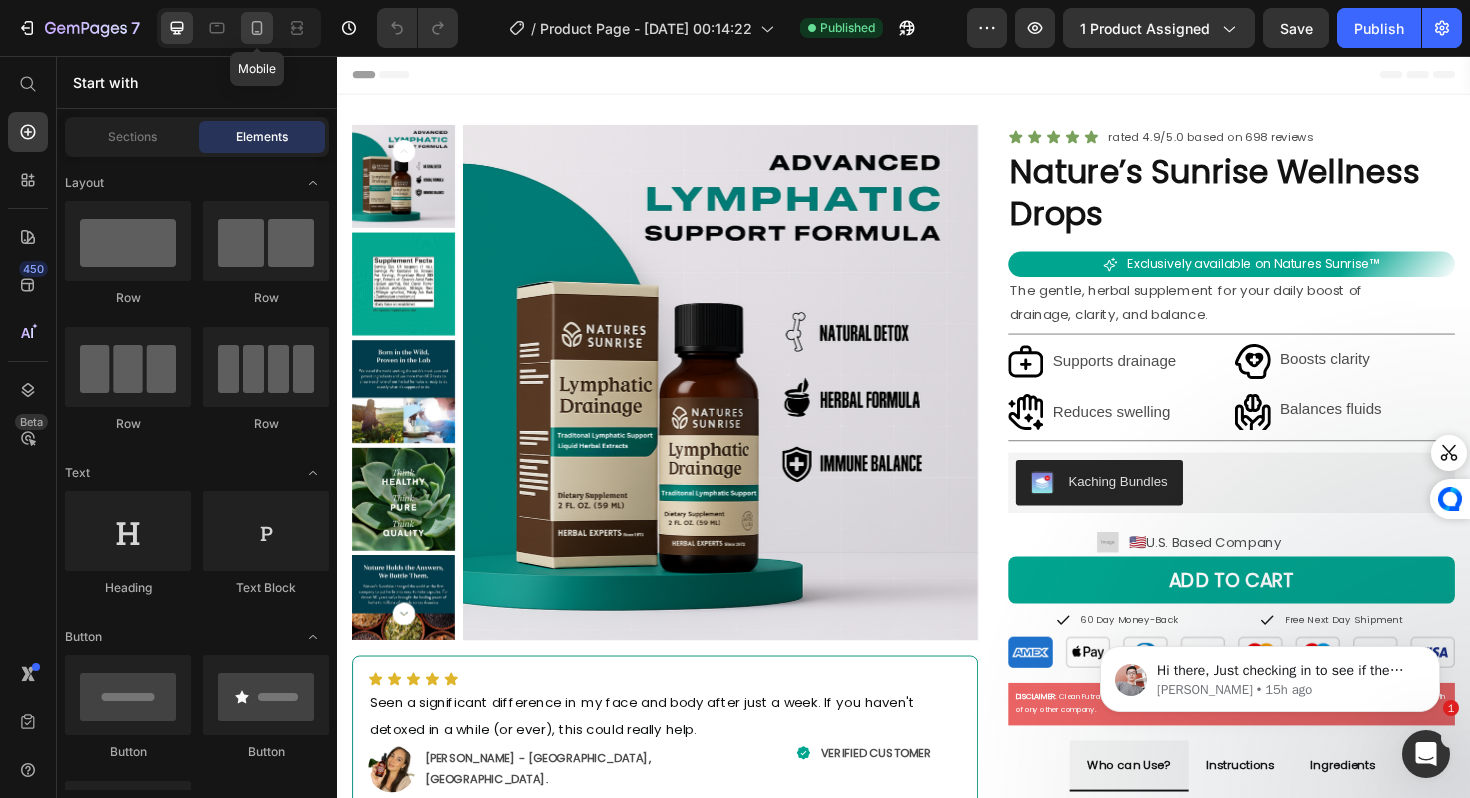 click 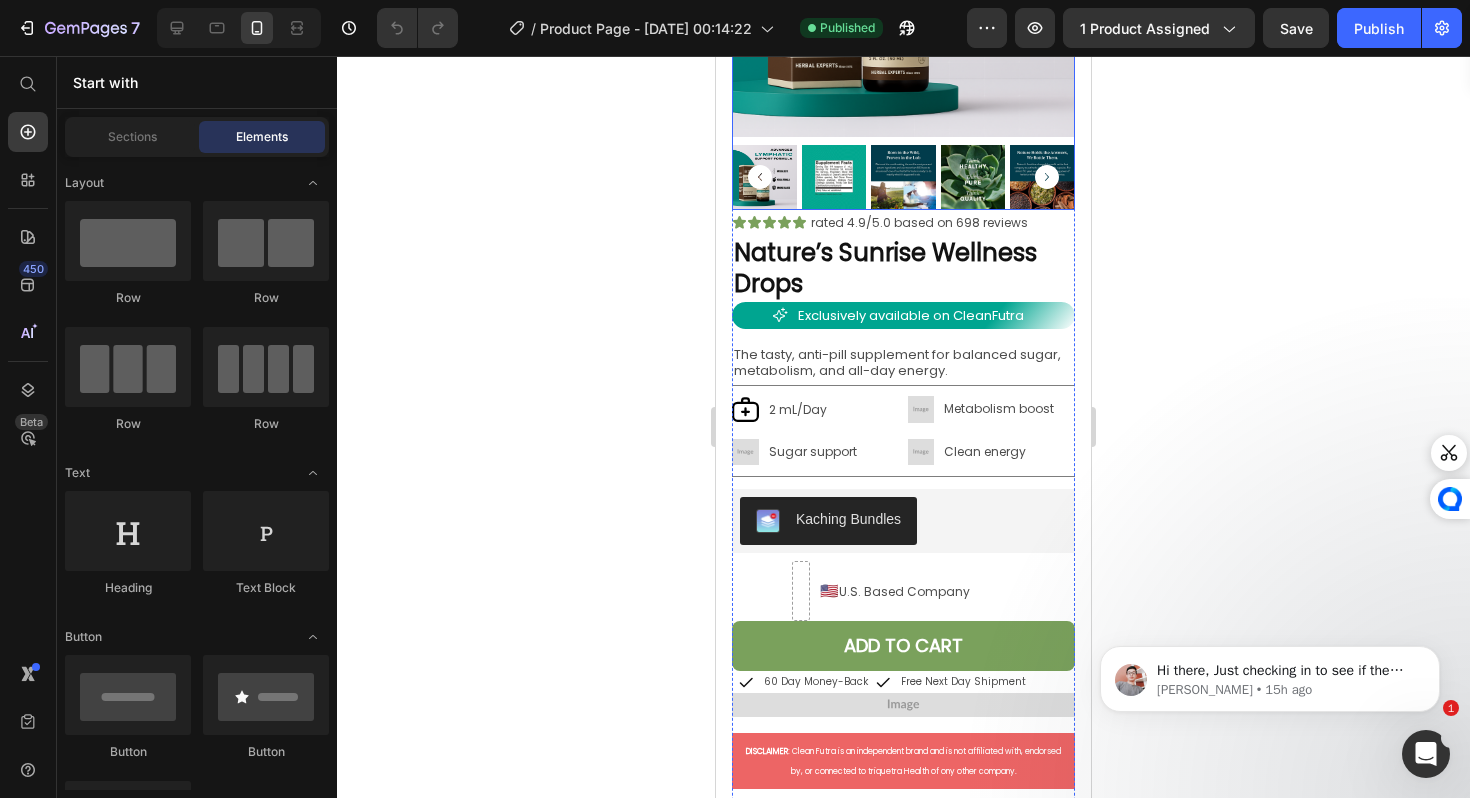 scroll, scrollTop: 343, scrollLeft: 0, axis: vertical 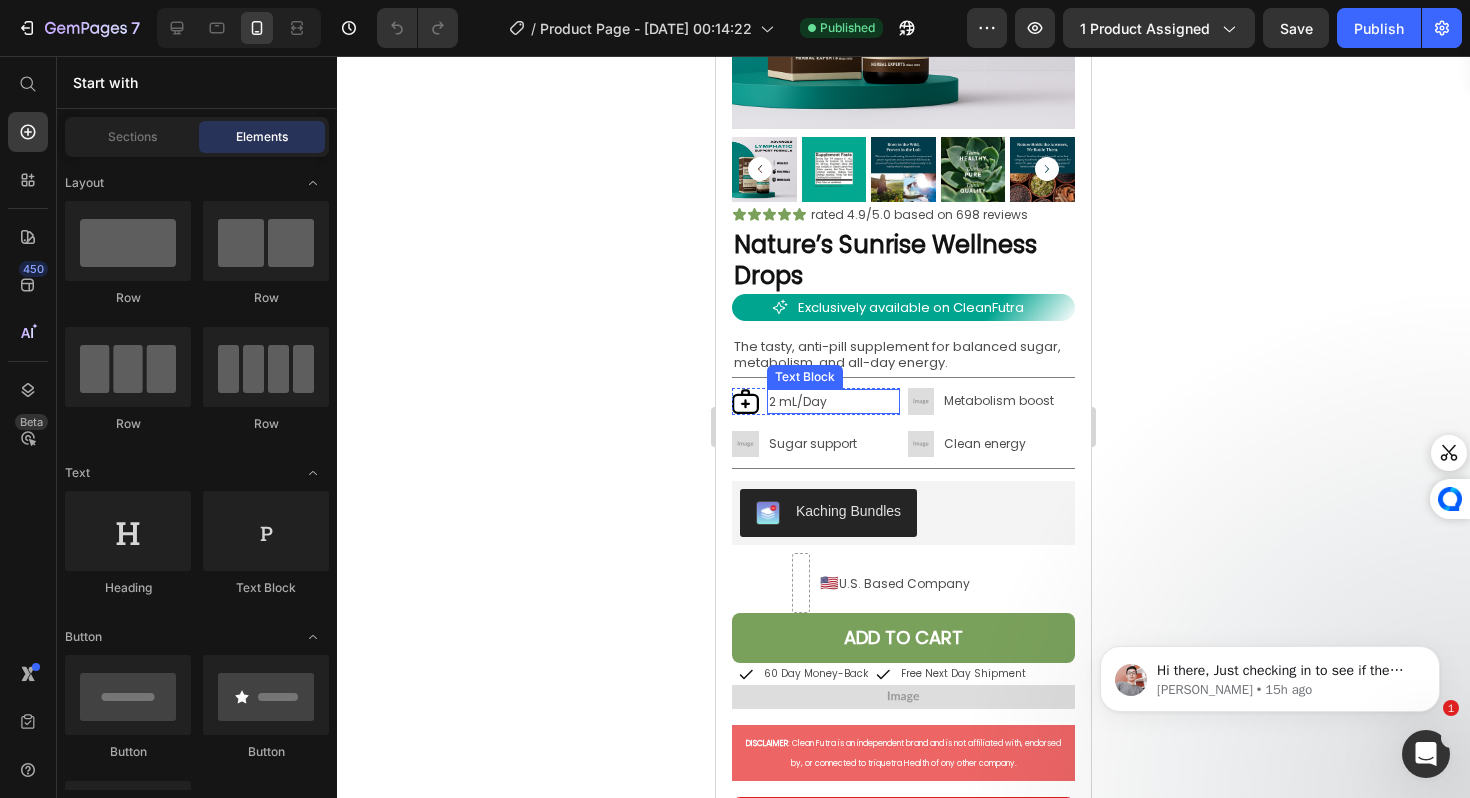 click on "2 mL/Day" at bounding box center (833, 402) 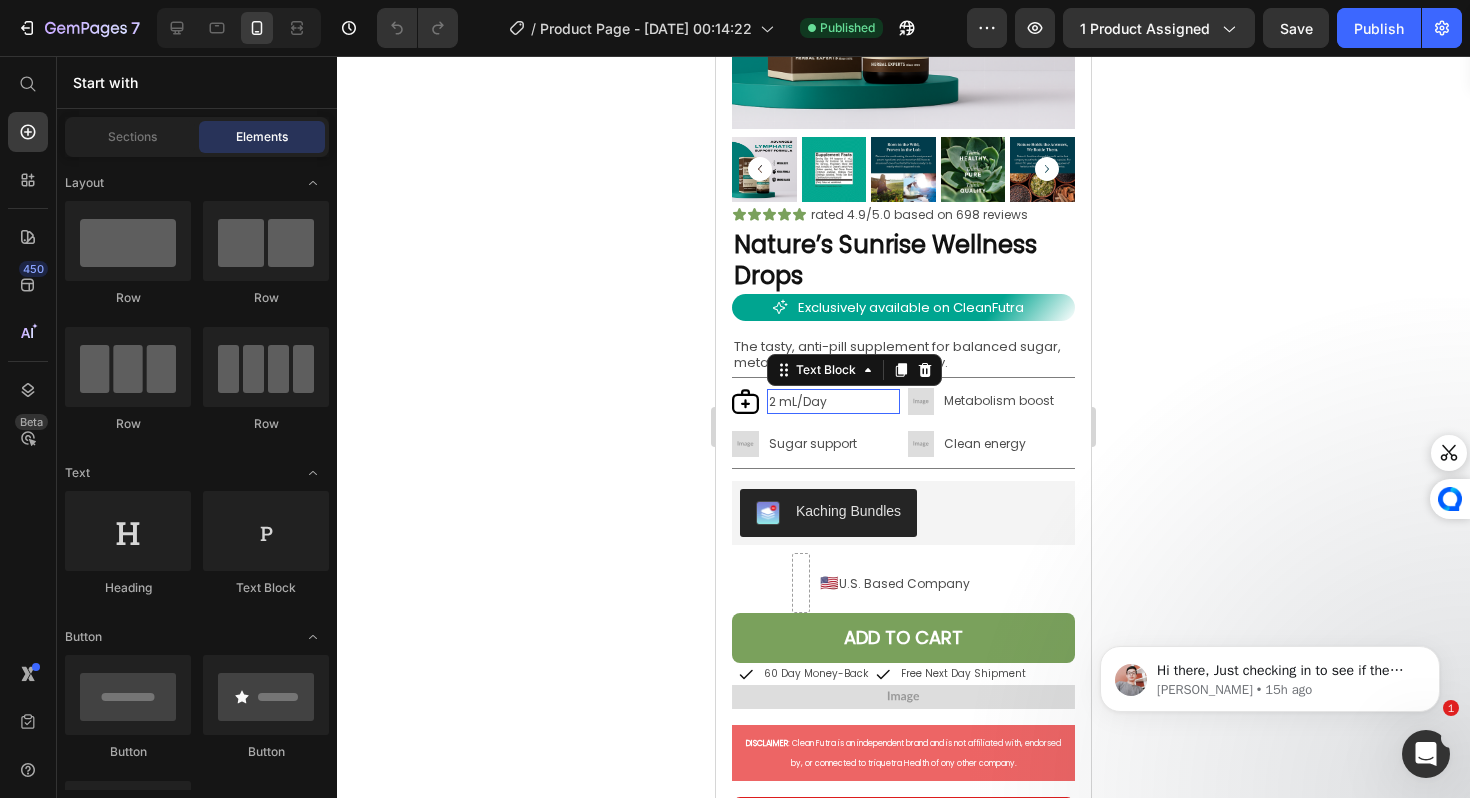 click on "2 mL/Day" at bounding box center (833, 402) 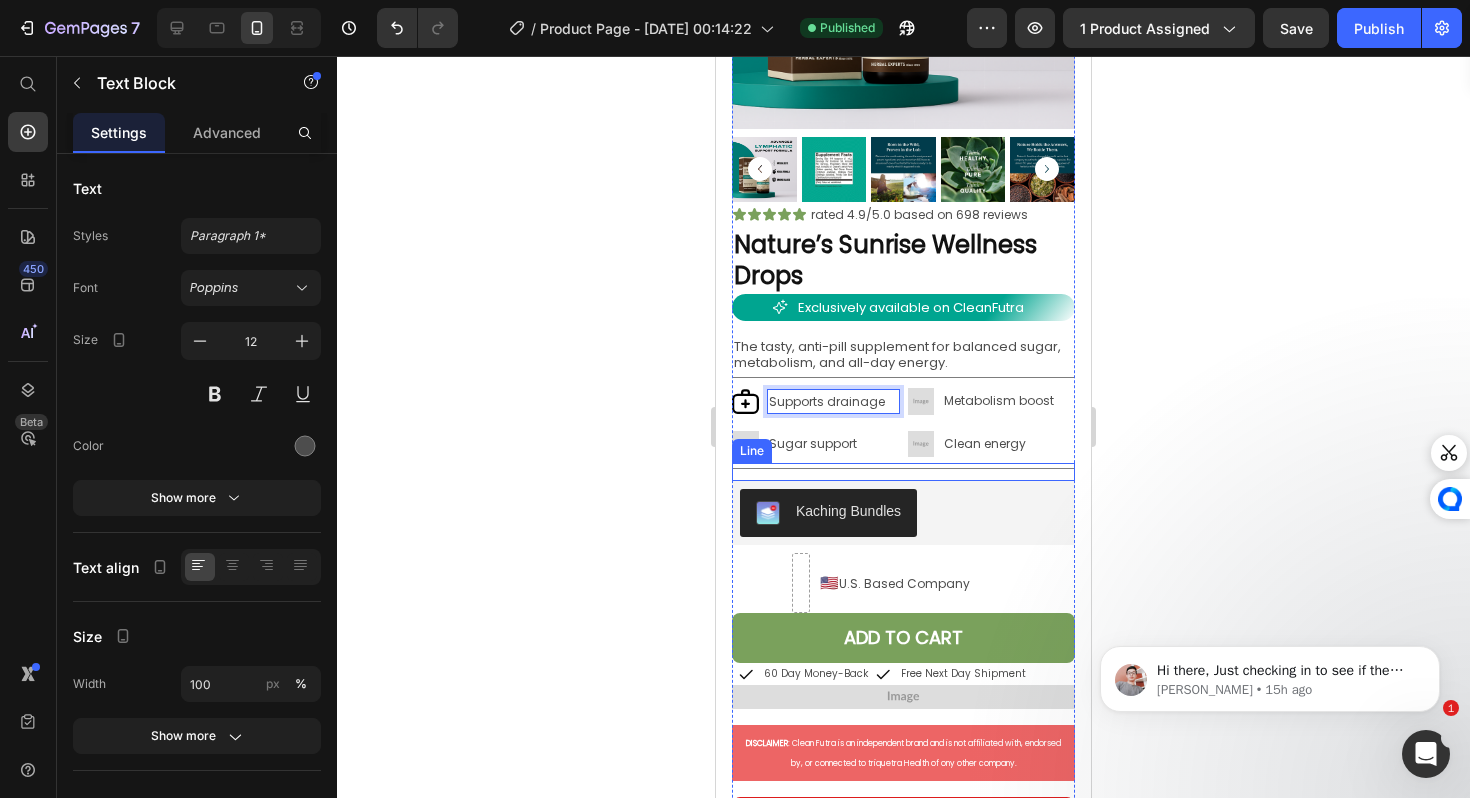 click on "Sugar support" at bounding box center (833, 444) 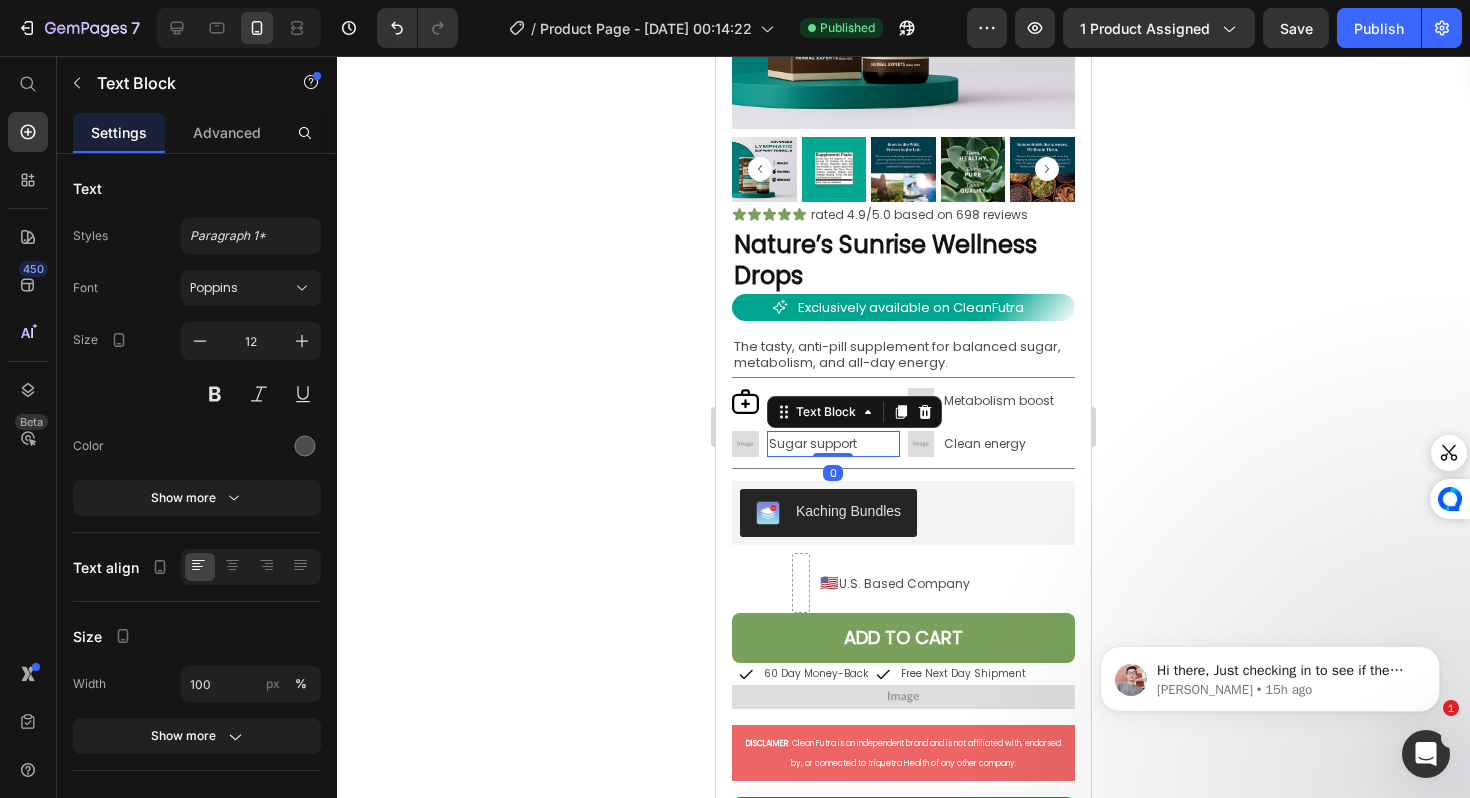 click on "Sugar support" at bounding box center (833, 444) 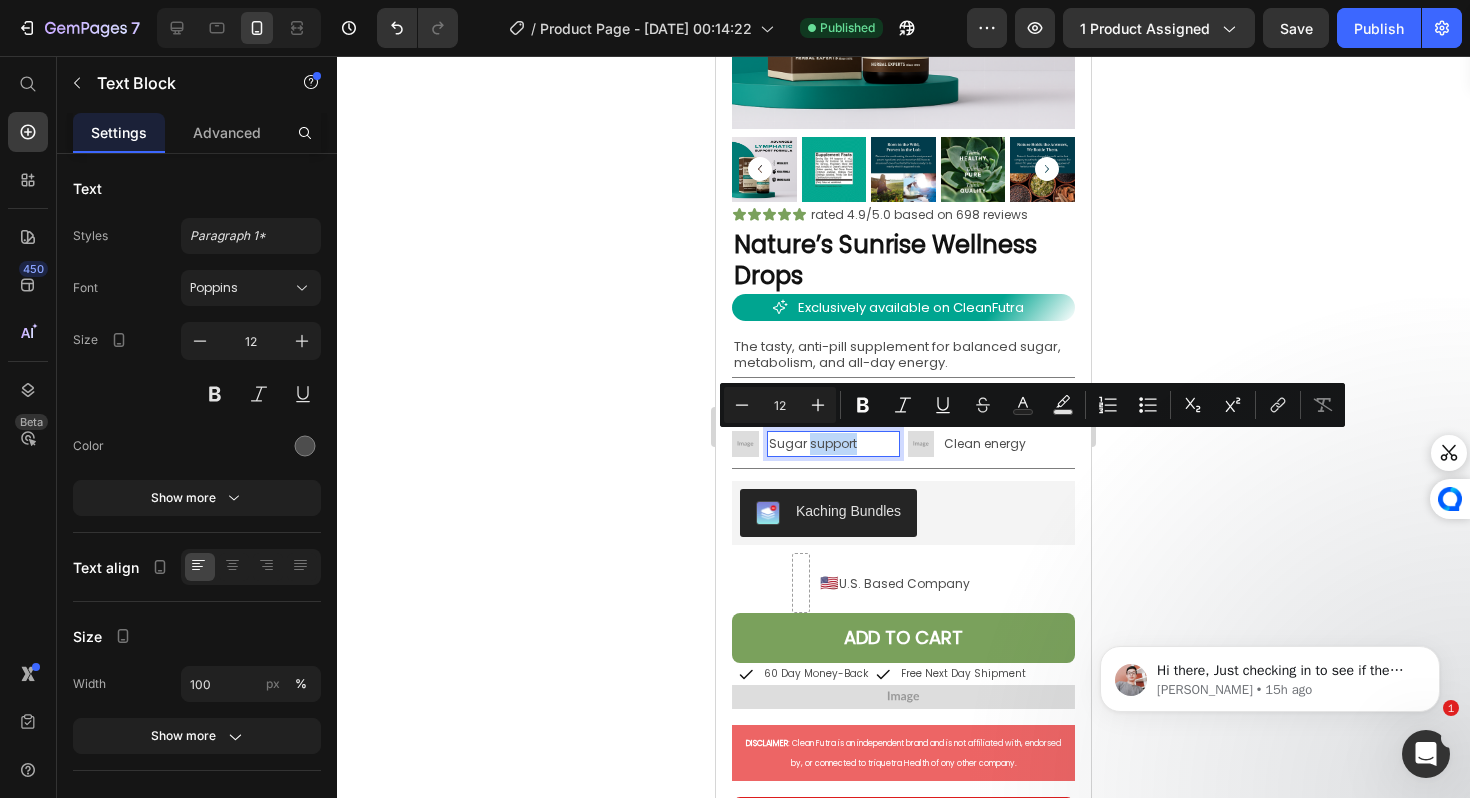 click on "Sugar support" at bounding box center [833, 444] 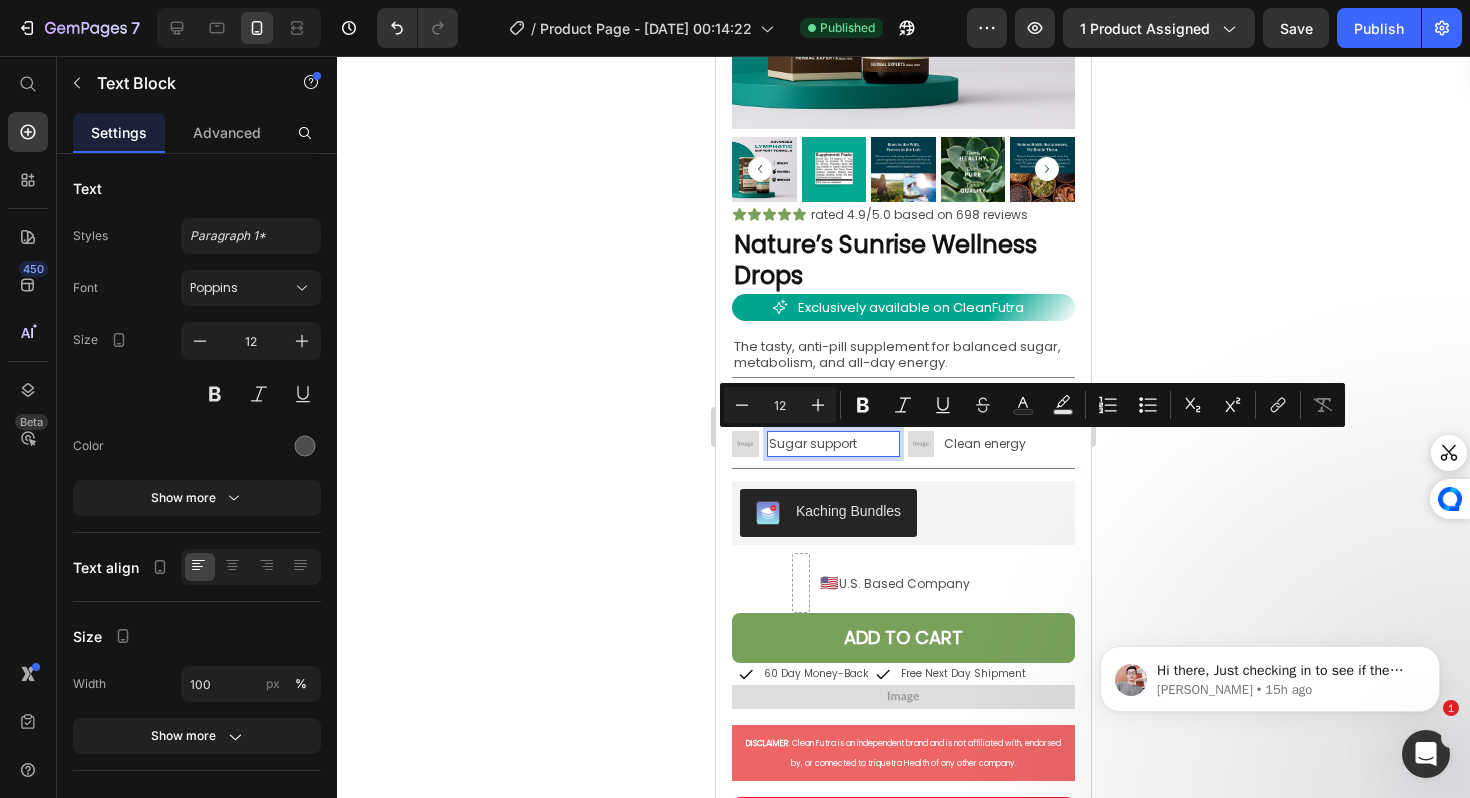 click on "Sugar support" at bounding box center [833, 444] 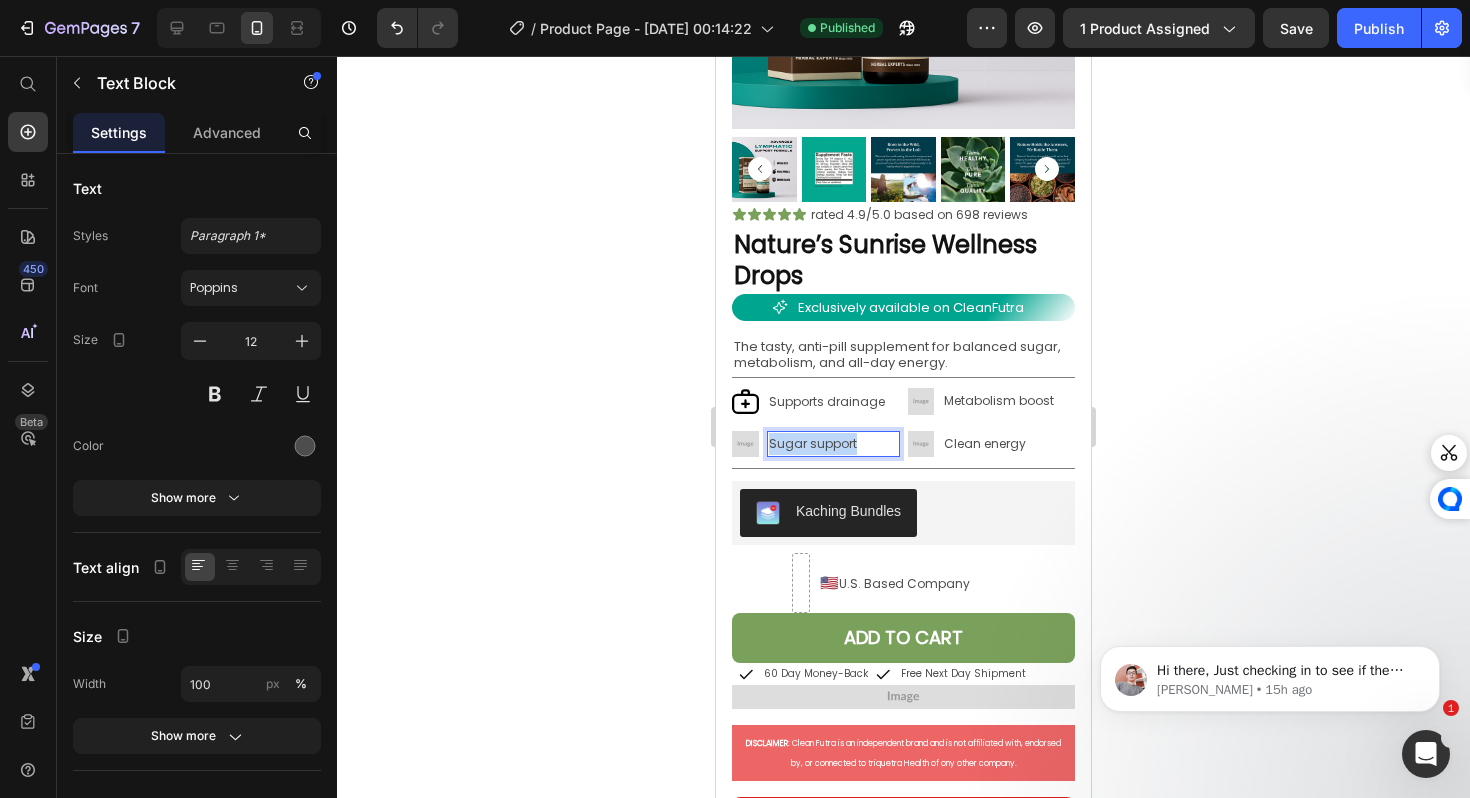 click on "Sugar support" at bounding box center (833, 444) 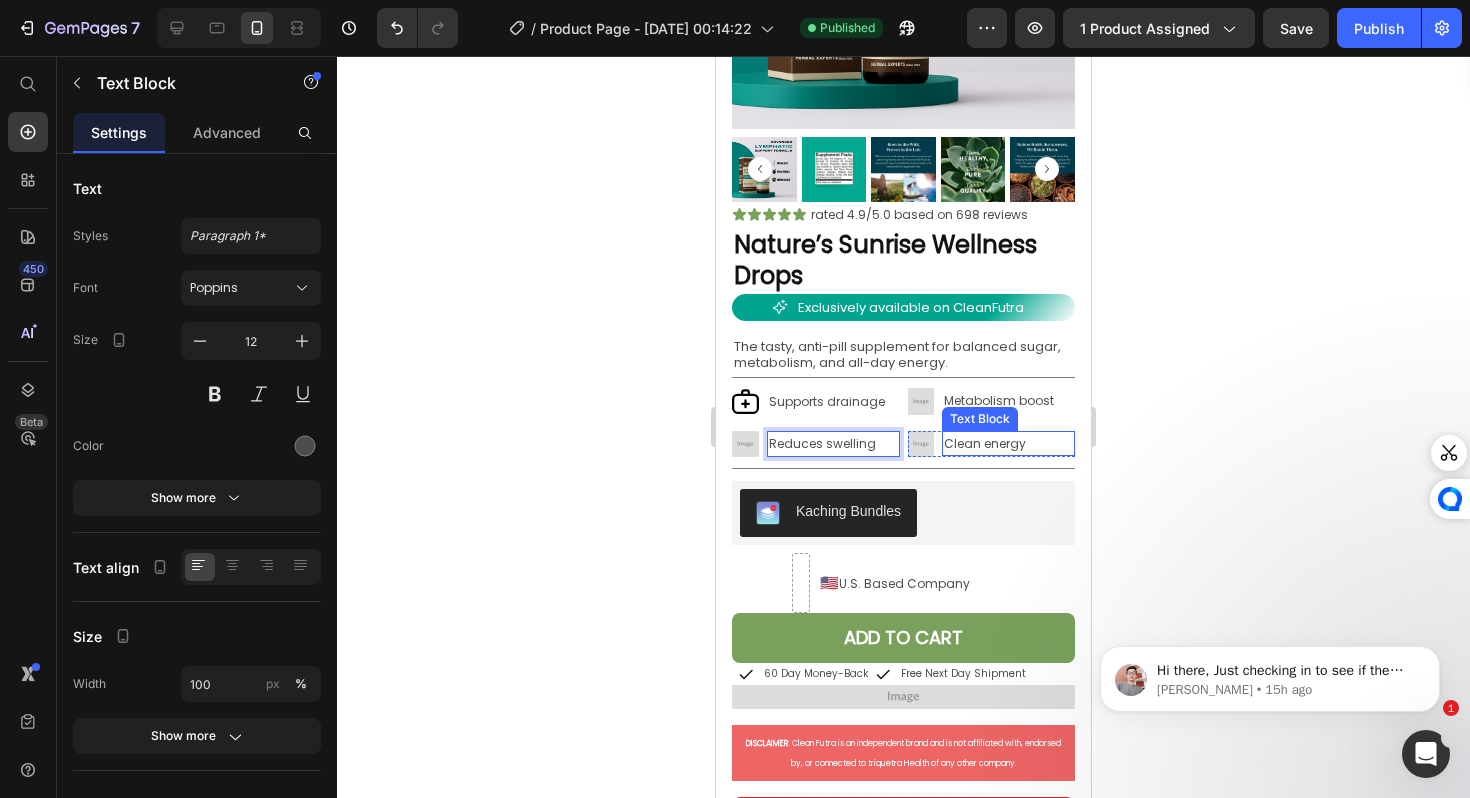 click on "Clean energy" at bounding box center [1008, 444] 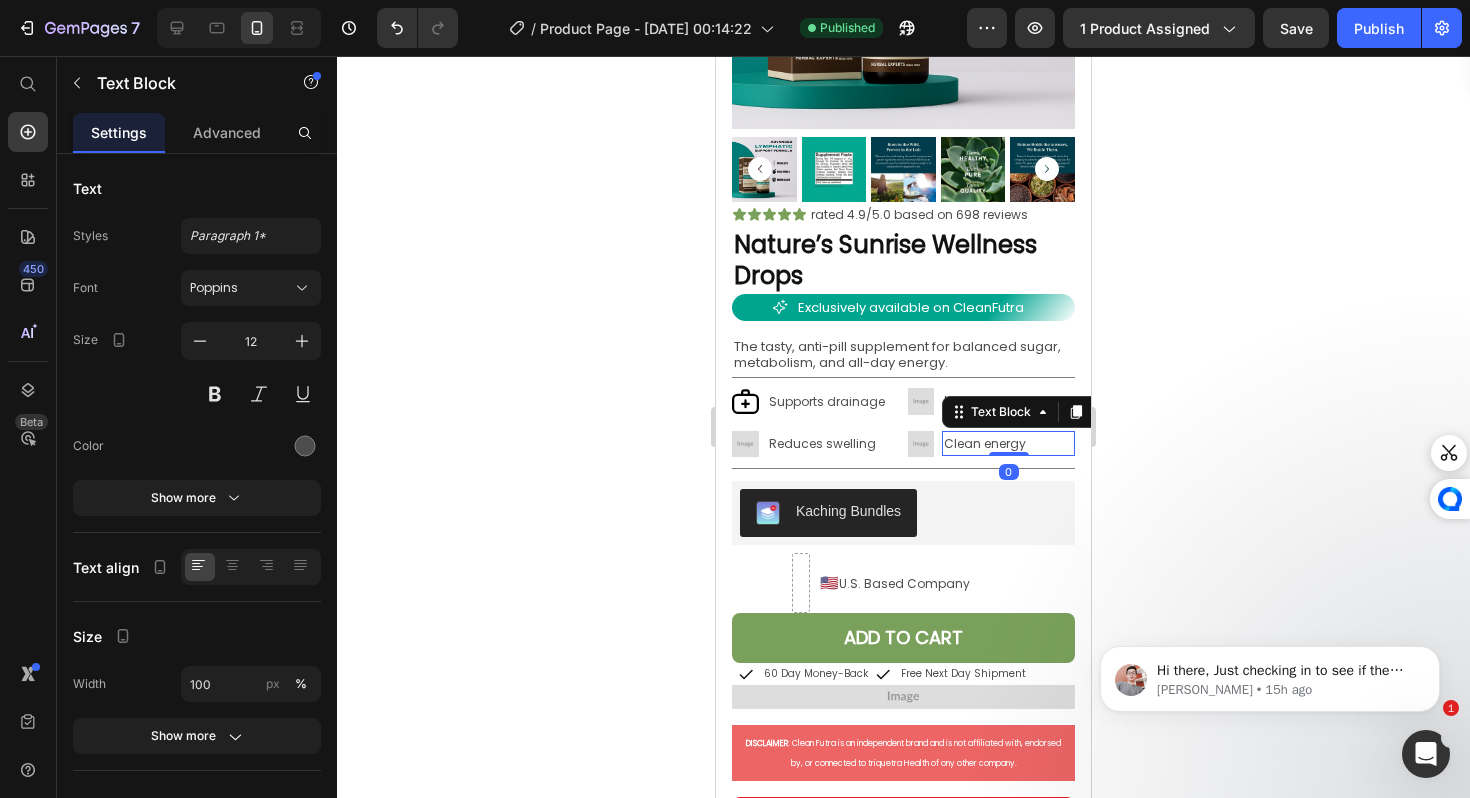 click on "Clean energy" at bounding box center [1008, 444] 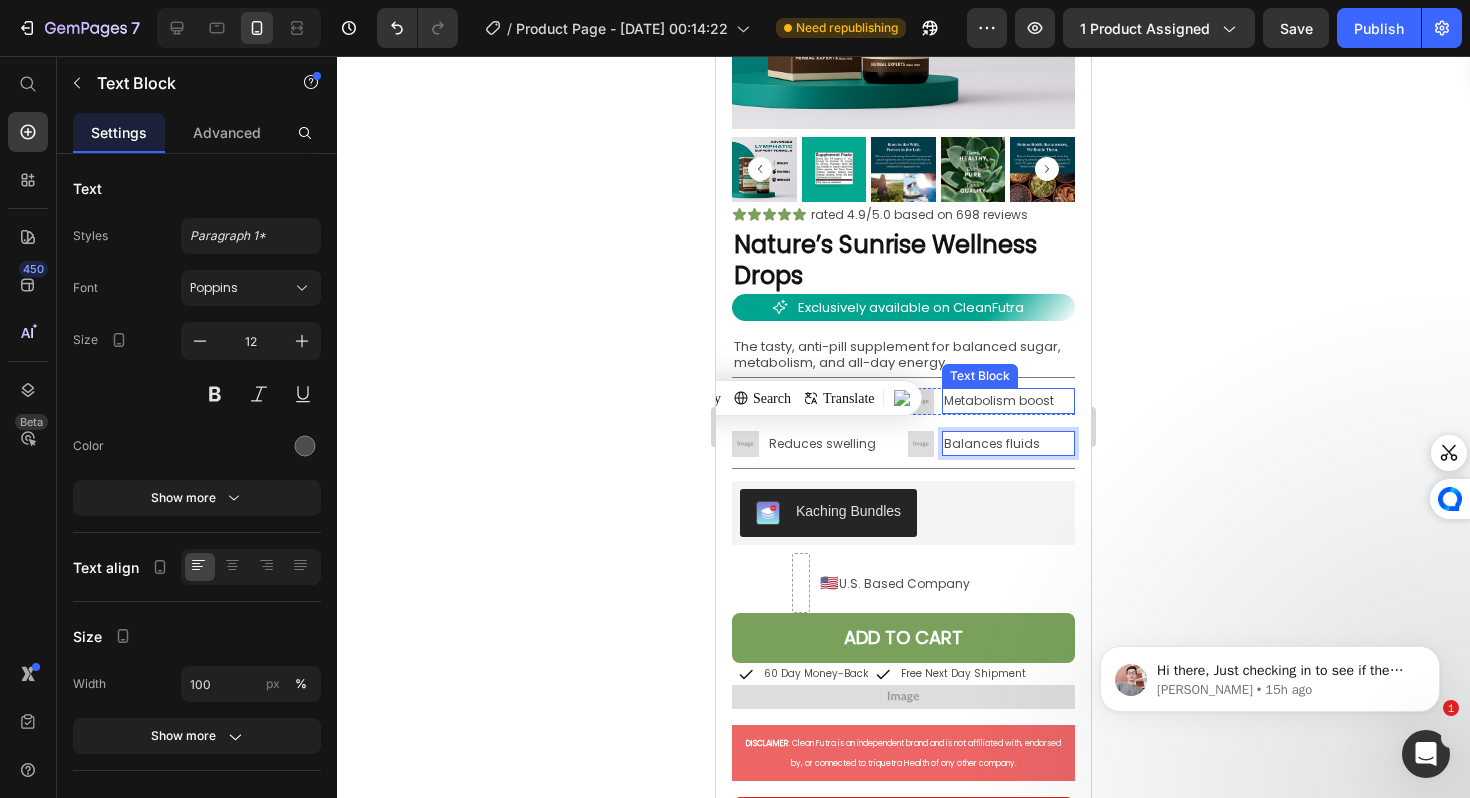 click on "Metabolism boost" at bounding box center [1008, 401] 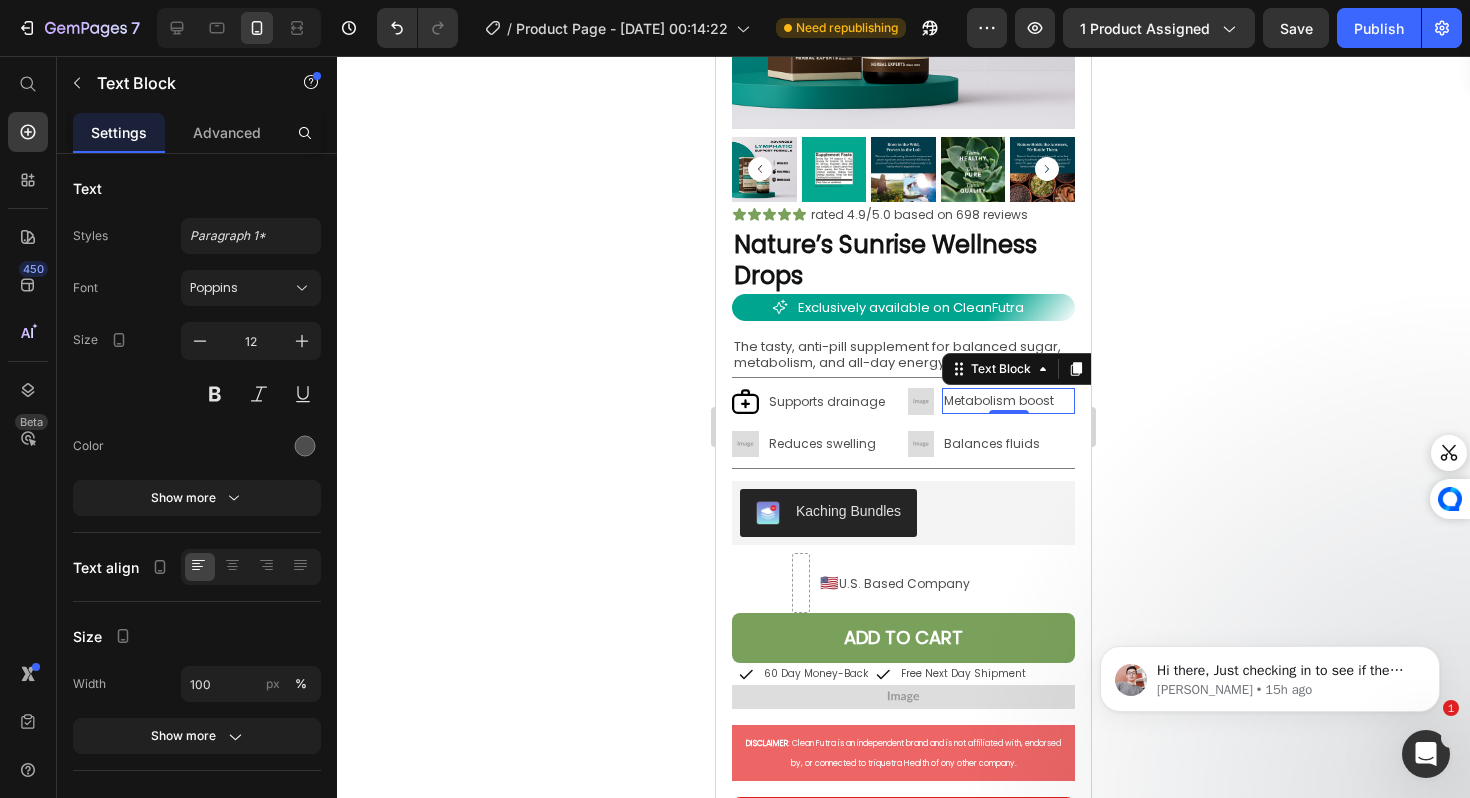 click on "Metabolism boost" at bounding box center [1008, 401] 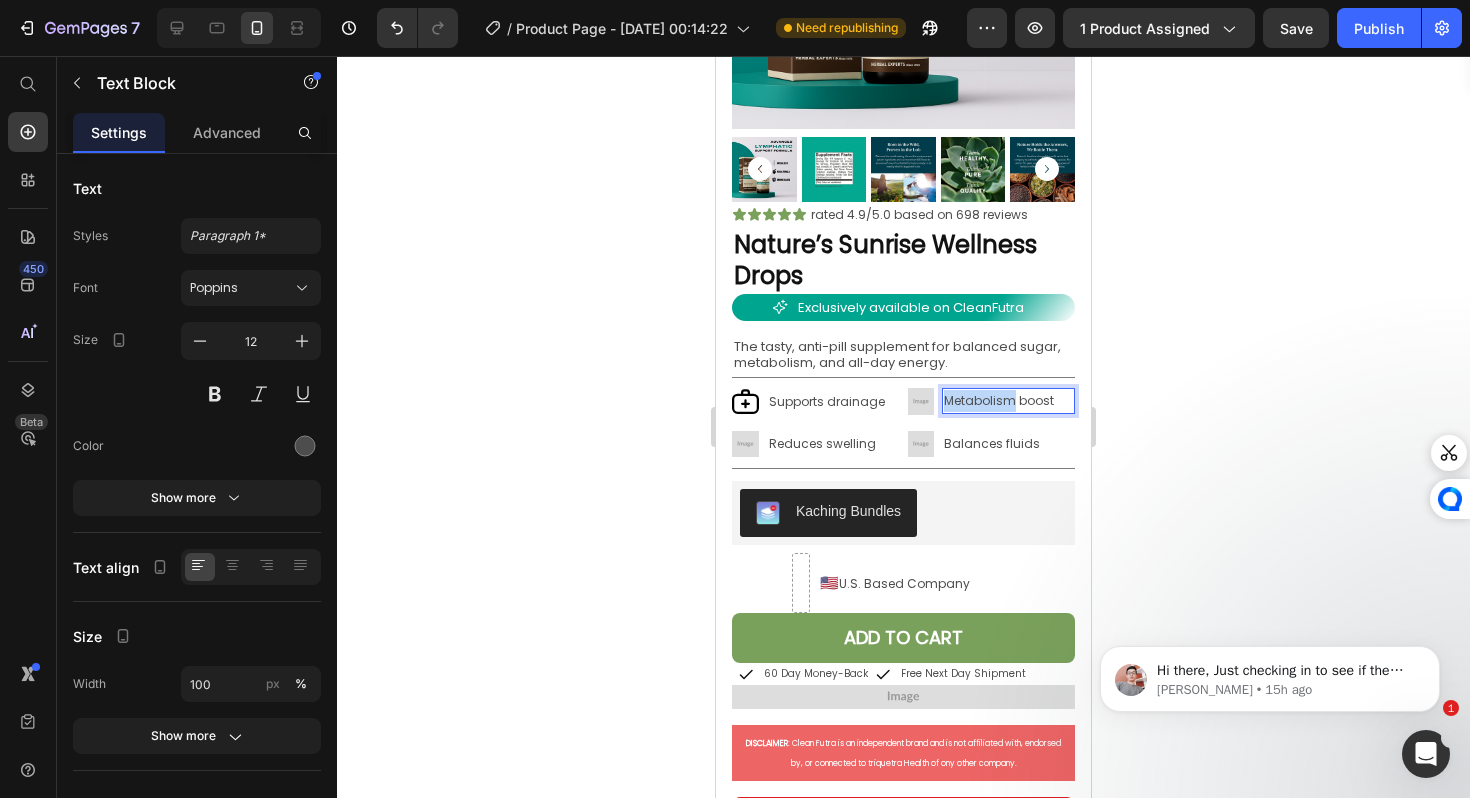 click on "Metabolism boost" at bounding box center (1008, 401) 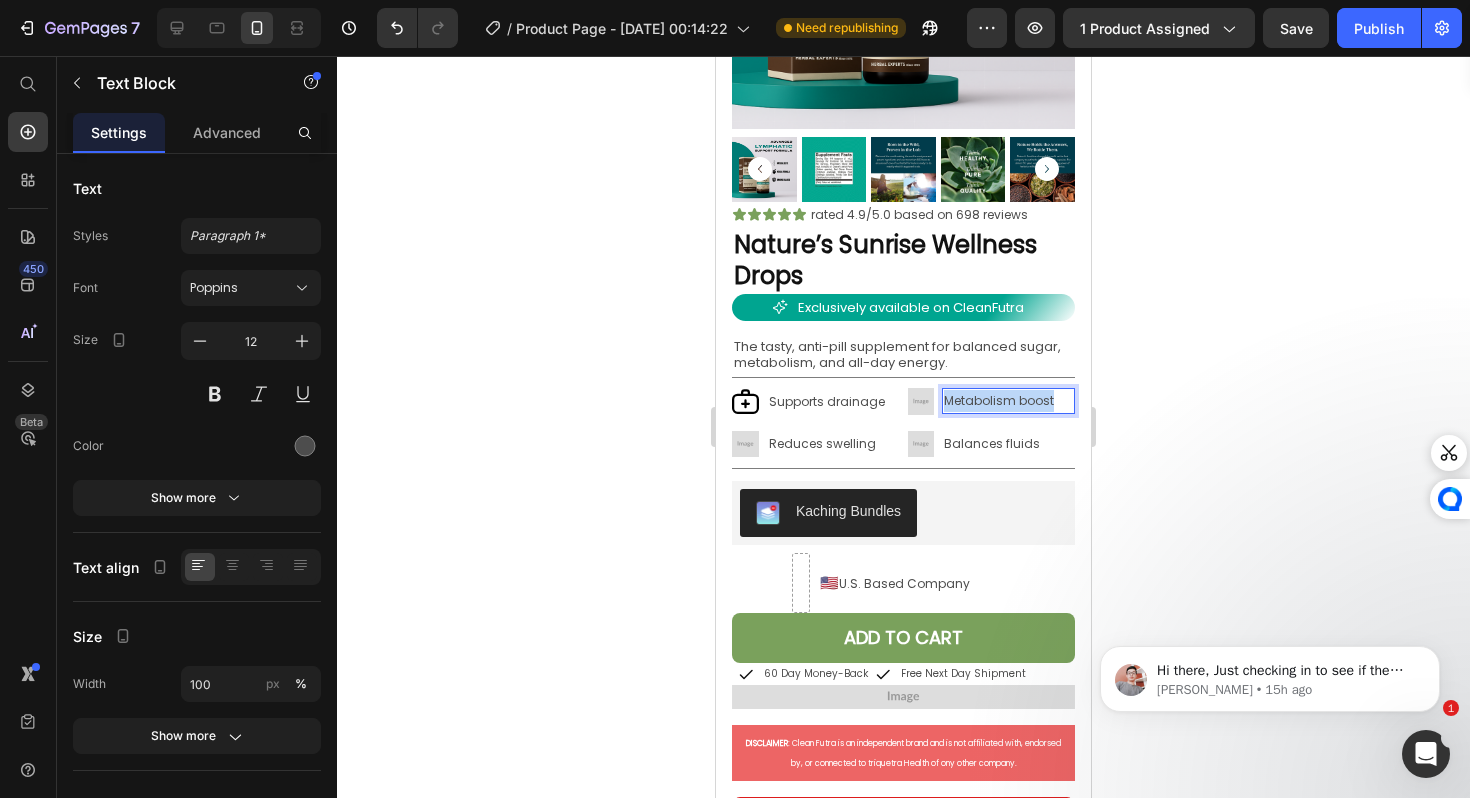 click on "Metabolism boost" at bounding box center [1008, 401] 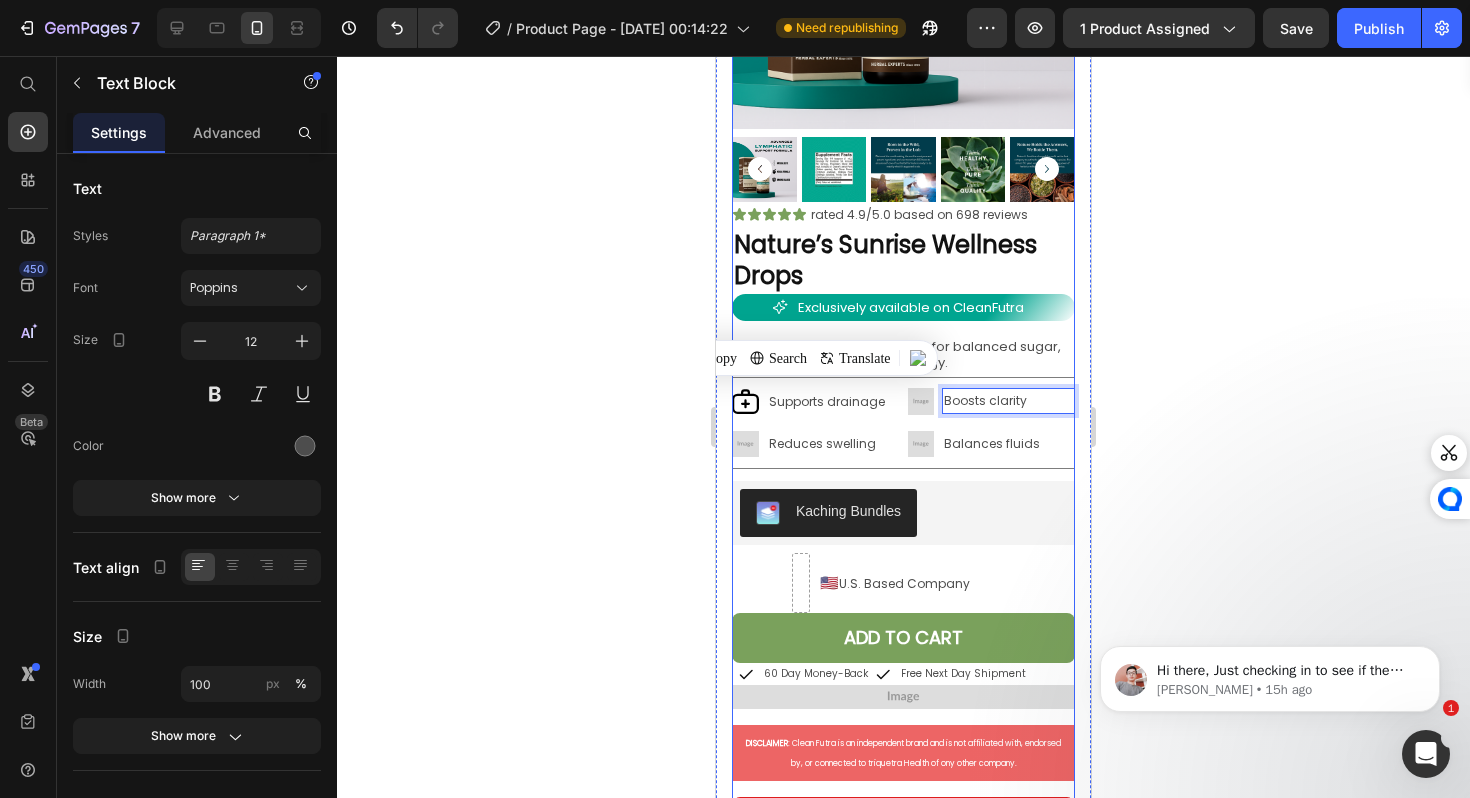 click on "Icon Icon Icon Icon Icon Icon List  rated 4.9/5.0 based on 698 reviews Text Block Row Nature’s Sunrise Wellness Drops Product Title
Icon Exclusively available on CleanFutra Text Block Row The tasty, anti-pill supplement for balanced sugar, metabolism, and all-day energy. Text Block                Title Line Image Supports drainage Text Block Row Image Boosts clarity Text Block   0 Row Row Image Reduces swelling Text Block Row Image Balances fluids Text Block Row Row                Title Line Kaching Bundles Kaching Bundles
🇺🇸  U.S. Based Company Text Block Row ADD TO CART Add to Cart
Icon 60 Day Money-Back Text Block Row
Icon Free Next Day Shipment Text Block Row Row Image DISCLAIMER : Clean Futra is an independent brand and is not affiliated with, endorsed by, or connected to triquetra Health of ony other company. Text Block Row Icon Icon Icon Icon Icon Icon List Text Block Image Caitlyn D. - LONDON, UK. Text Block Row" at bounding box center [903, 779] 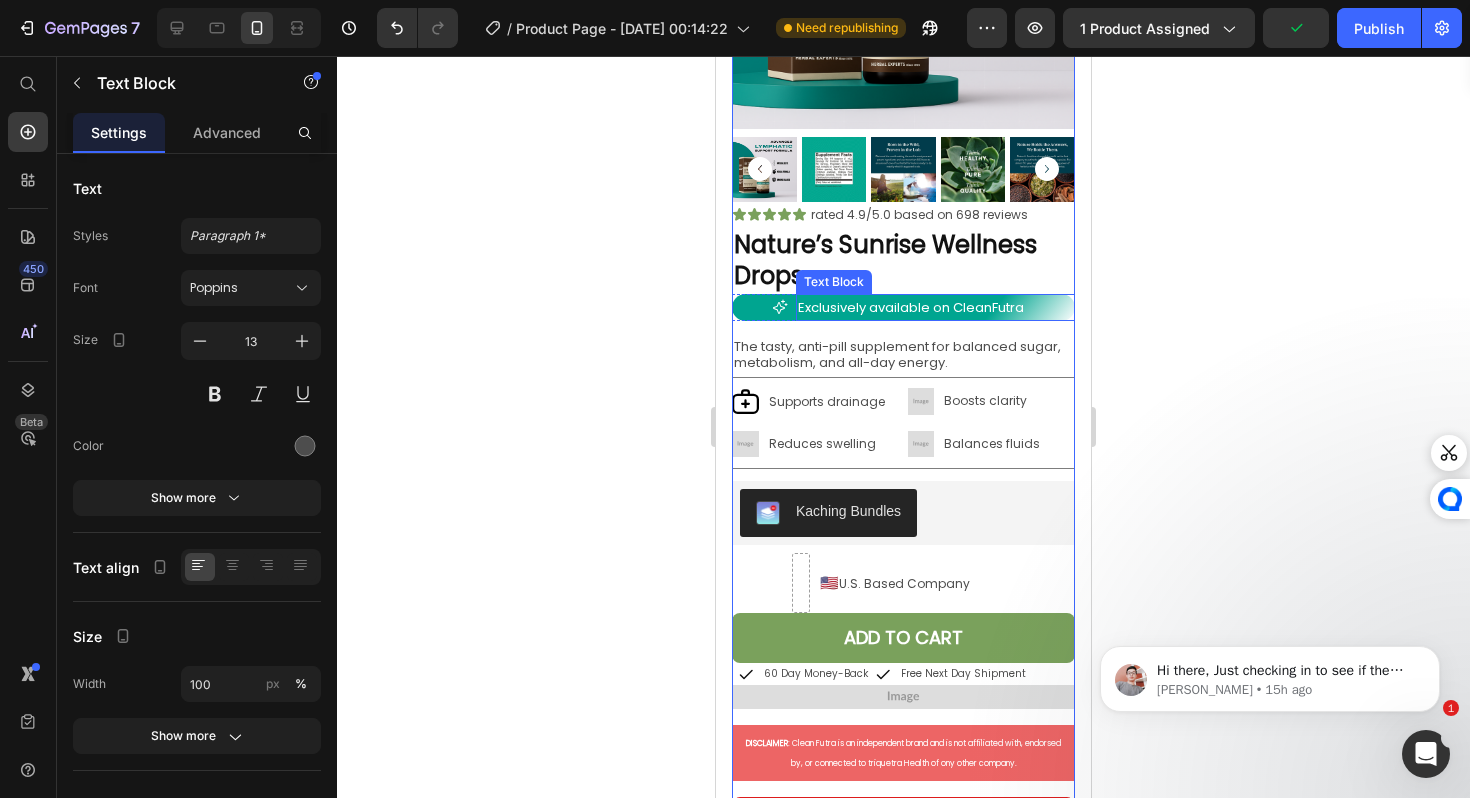 click on "Exclusively available on CleanFutra" at bounding box center [911, 307] 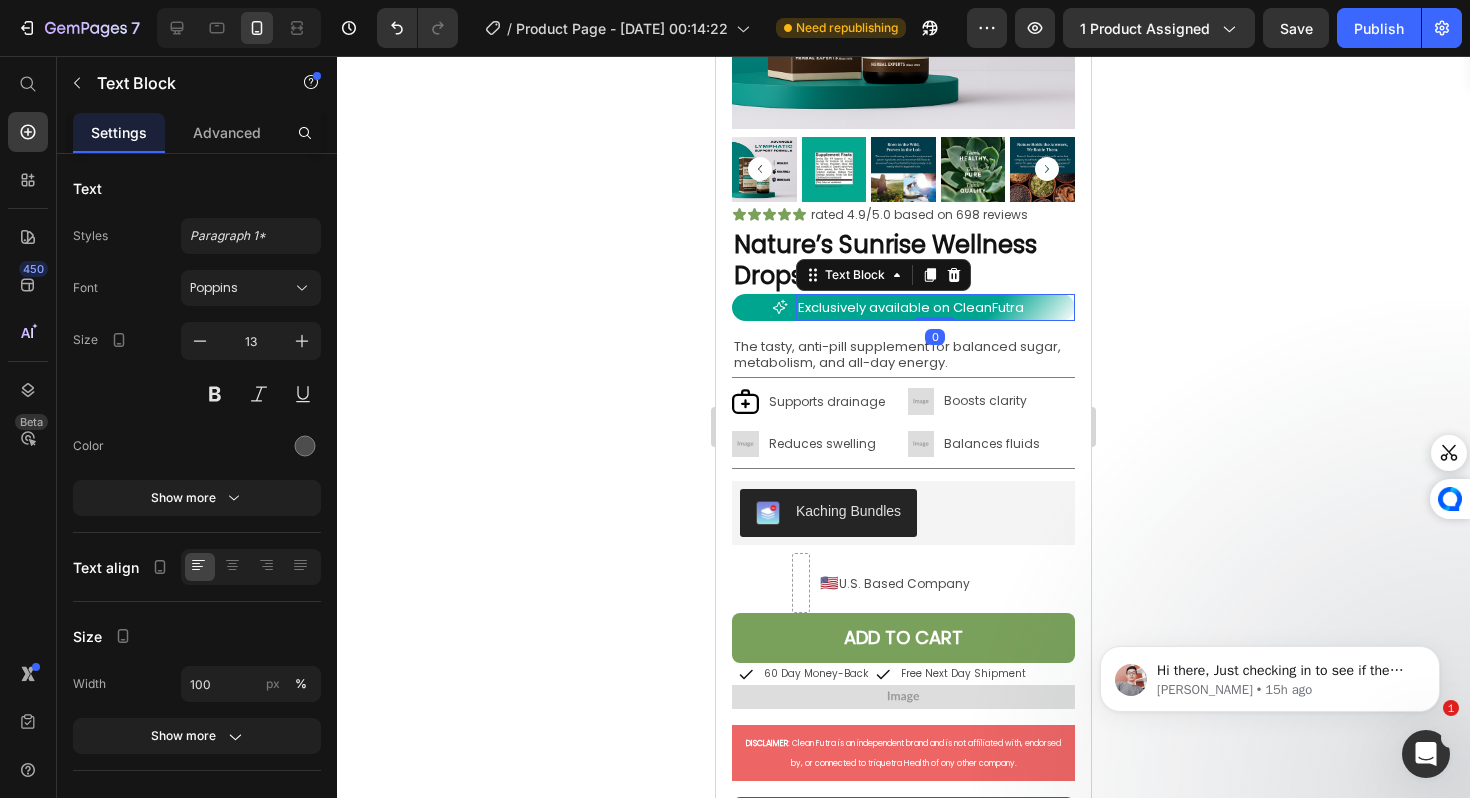 click on "Exclusively available on CleanFutra" at bounding box center (911, 307) 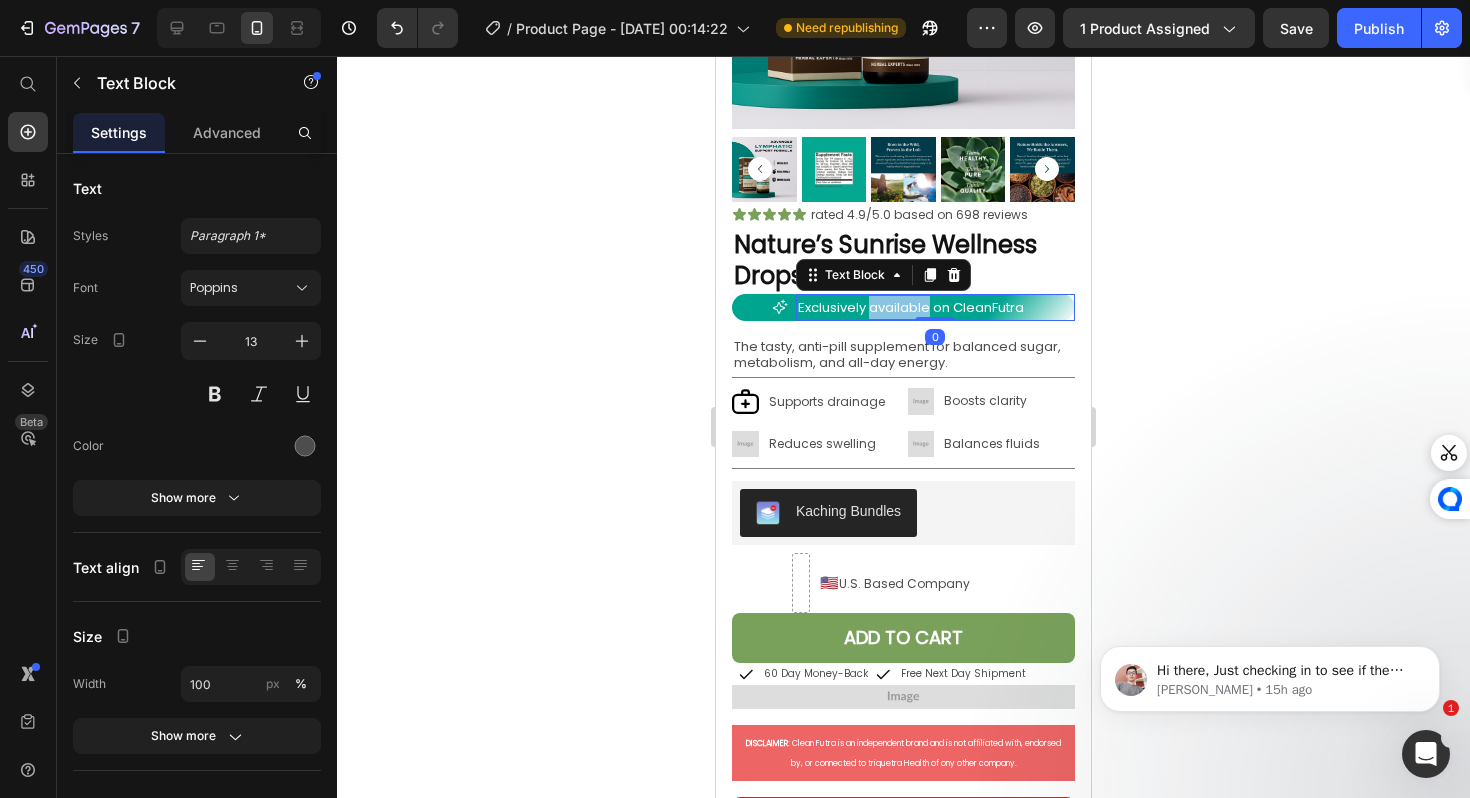 click on "Exclusively available on CleanFutra" at bounding box center [911, 307] 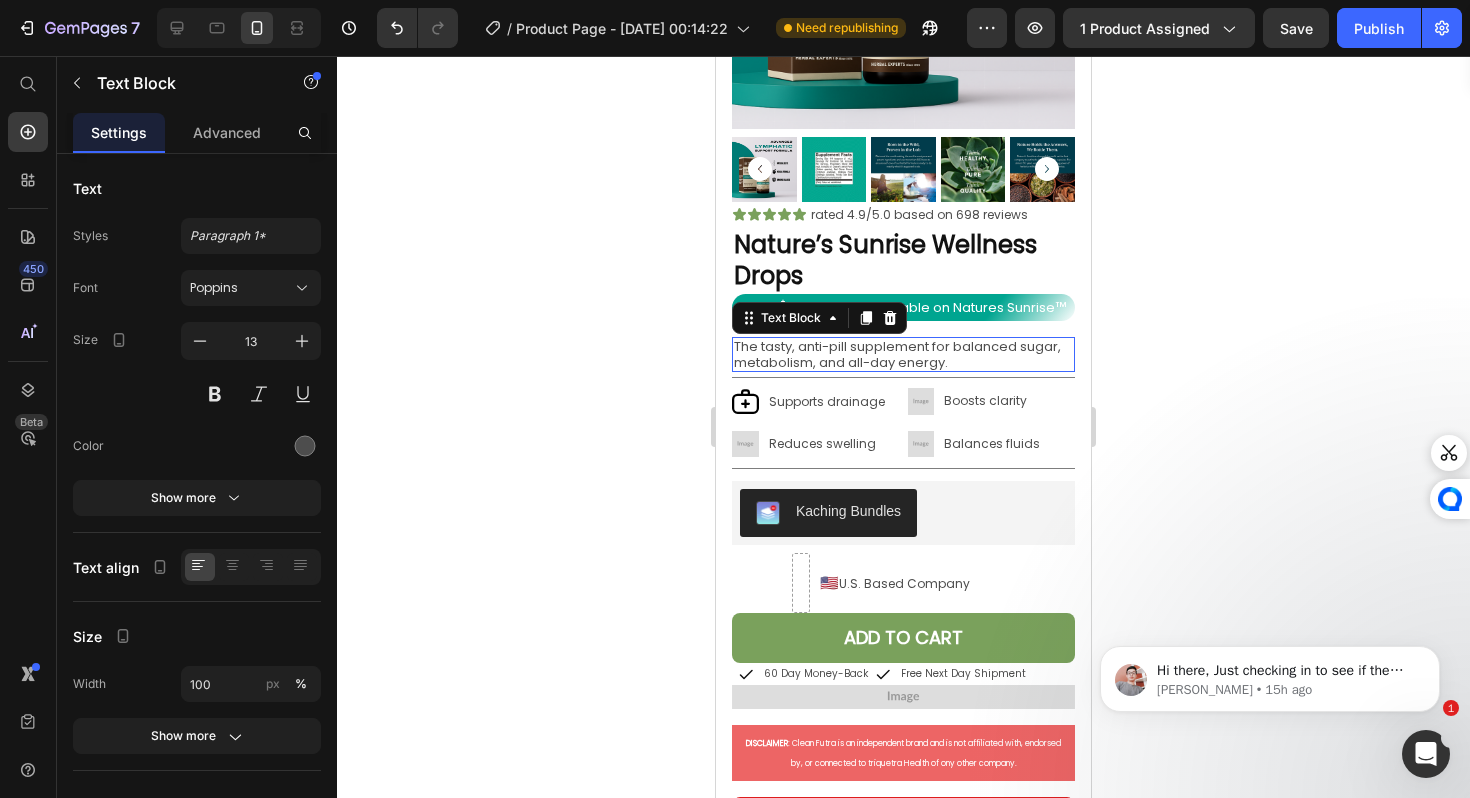 click on "The tasty, anti-pill supplement for balanced sugar, metabolism, and all-day energy." at bounding box center (903, 354) 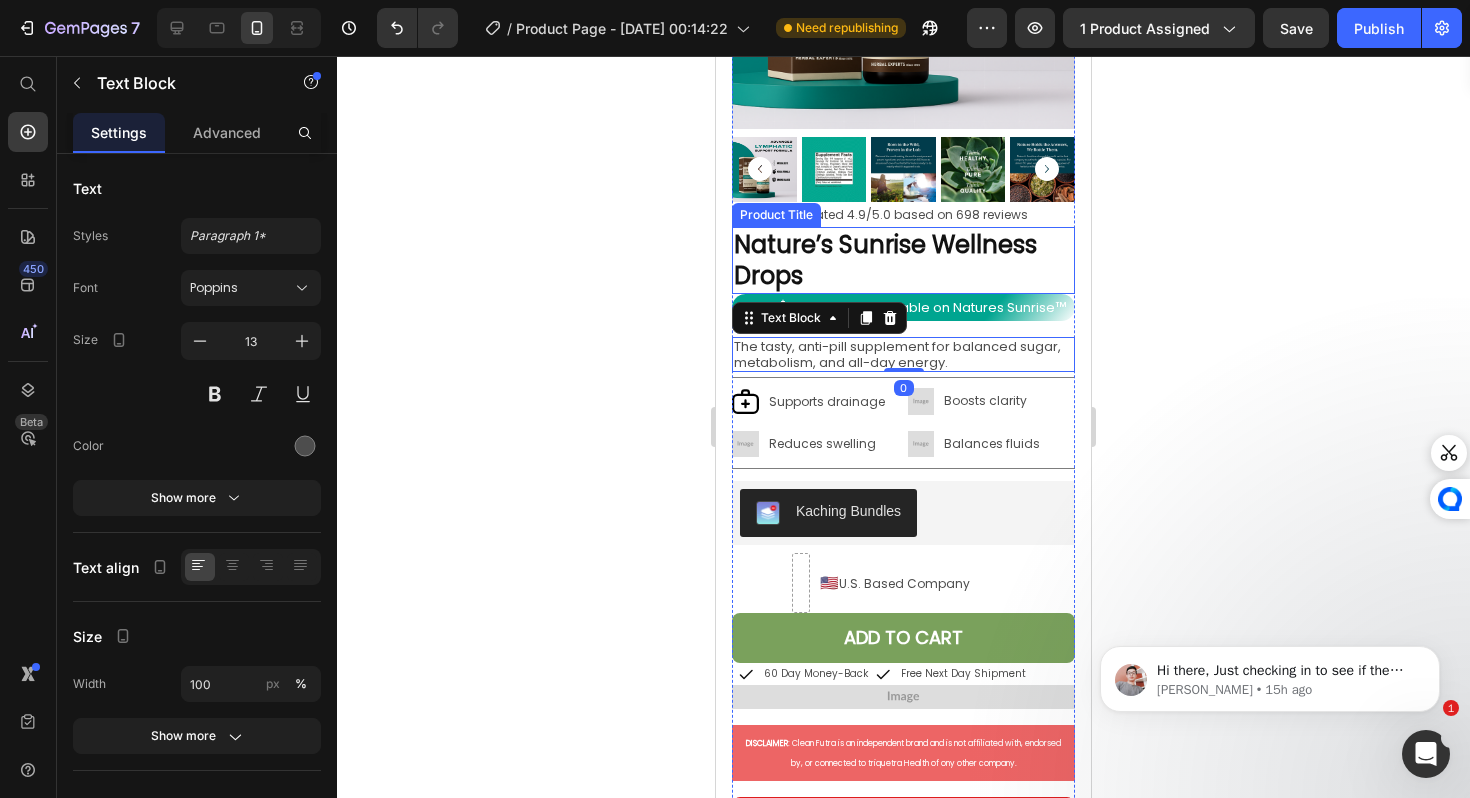 click on "Nature’s Sunrise Wellness Drops" at bounding box center (903, 260) 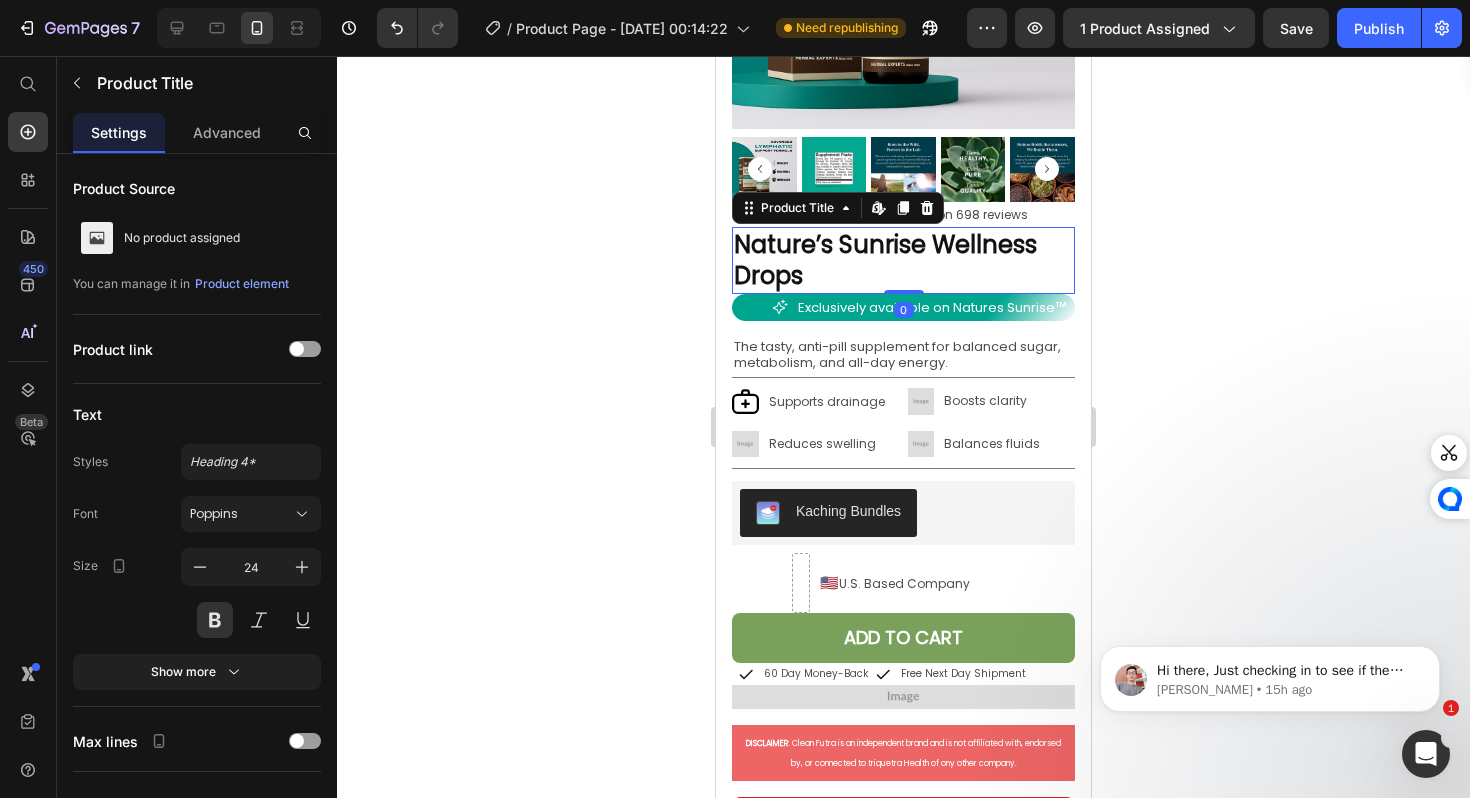 click on "Nature’s Sunrise Wellness Drops" at bounding box center (903, 260) 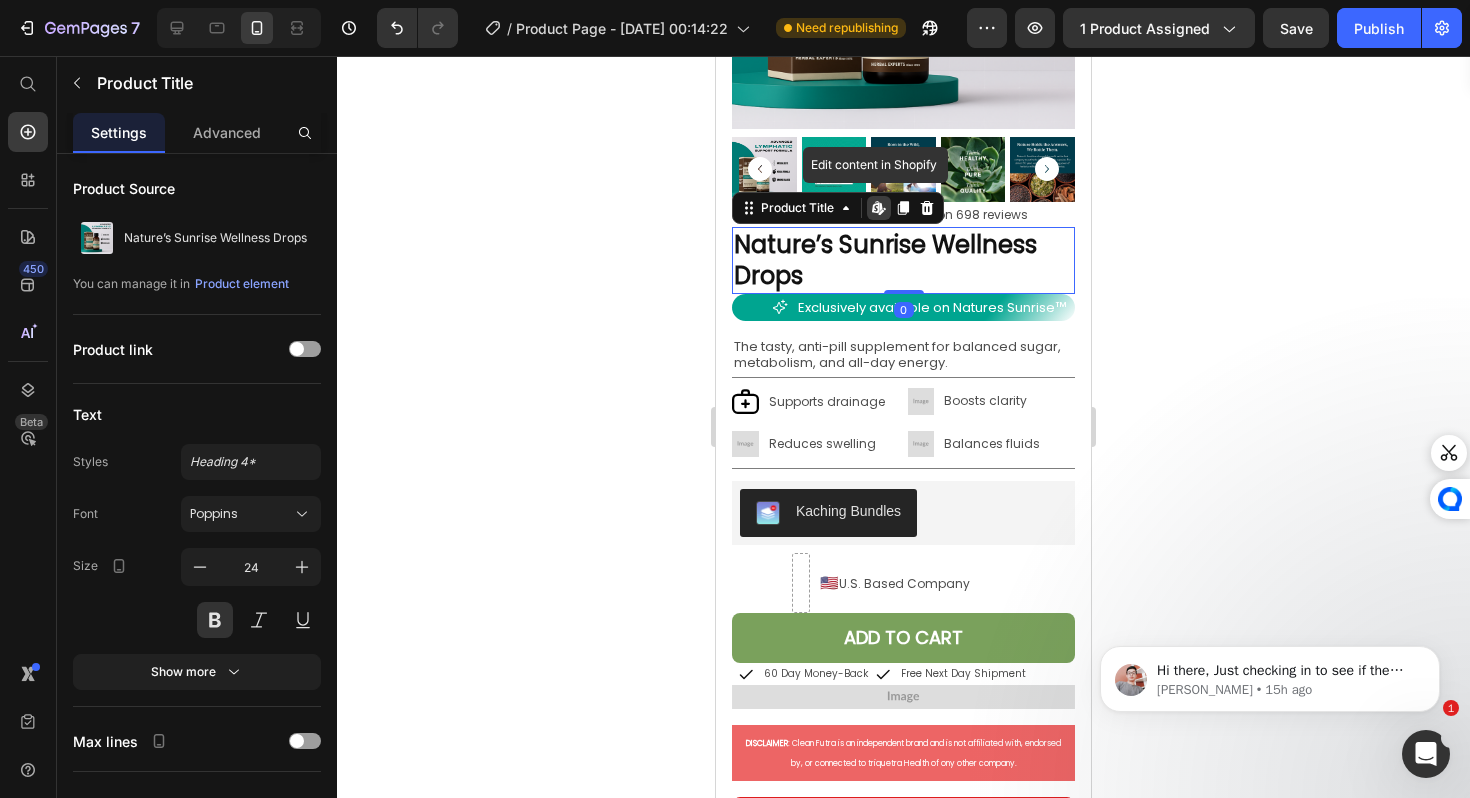 click on "Nature’s Sunrise Wellness Drops" at bounding box center [903, 260] 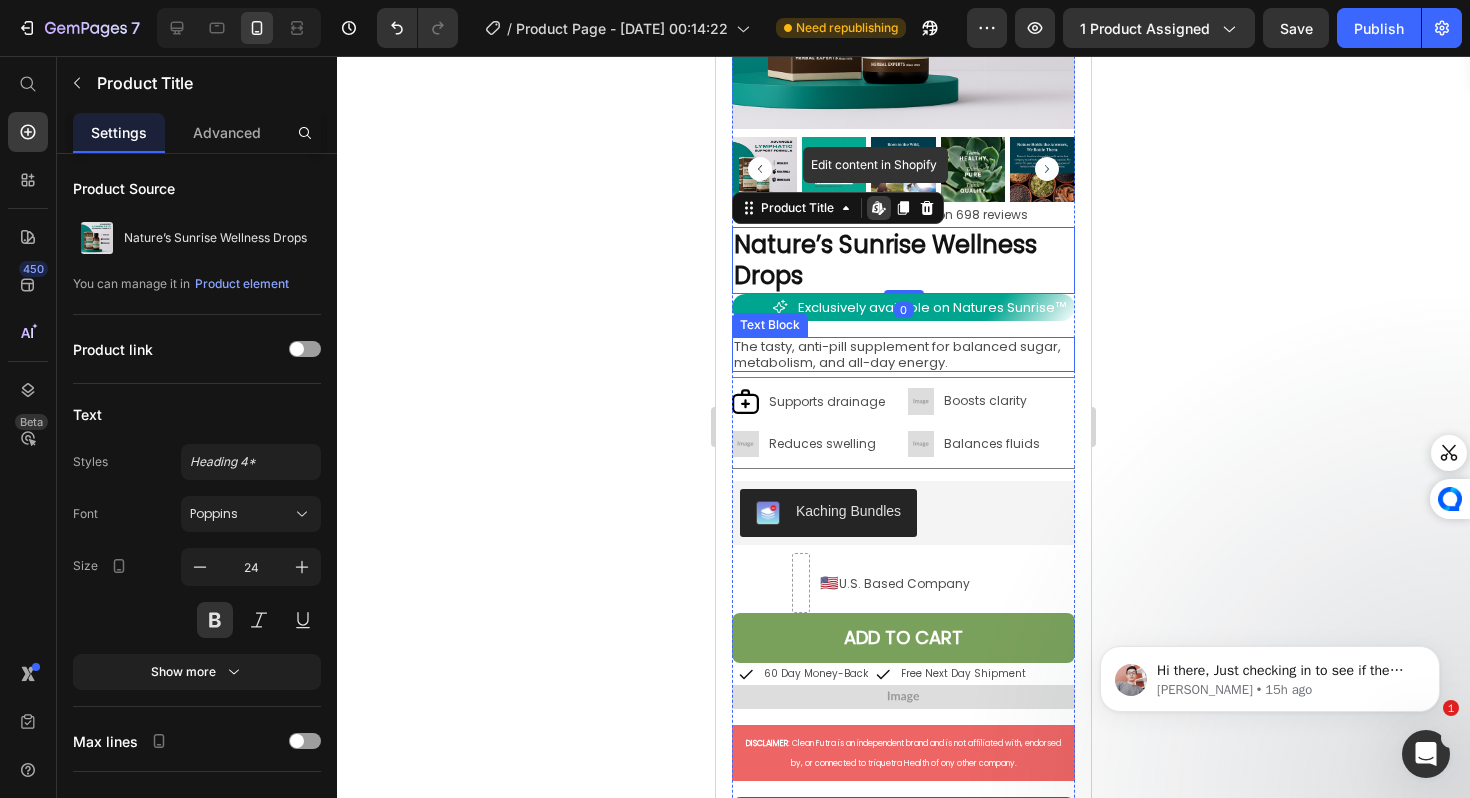 click on "The tasty, anti-pill supplement for balanced sugar, metabolism, and all-day energy." at bounding box center (903, 354) 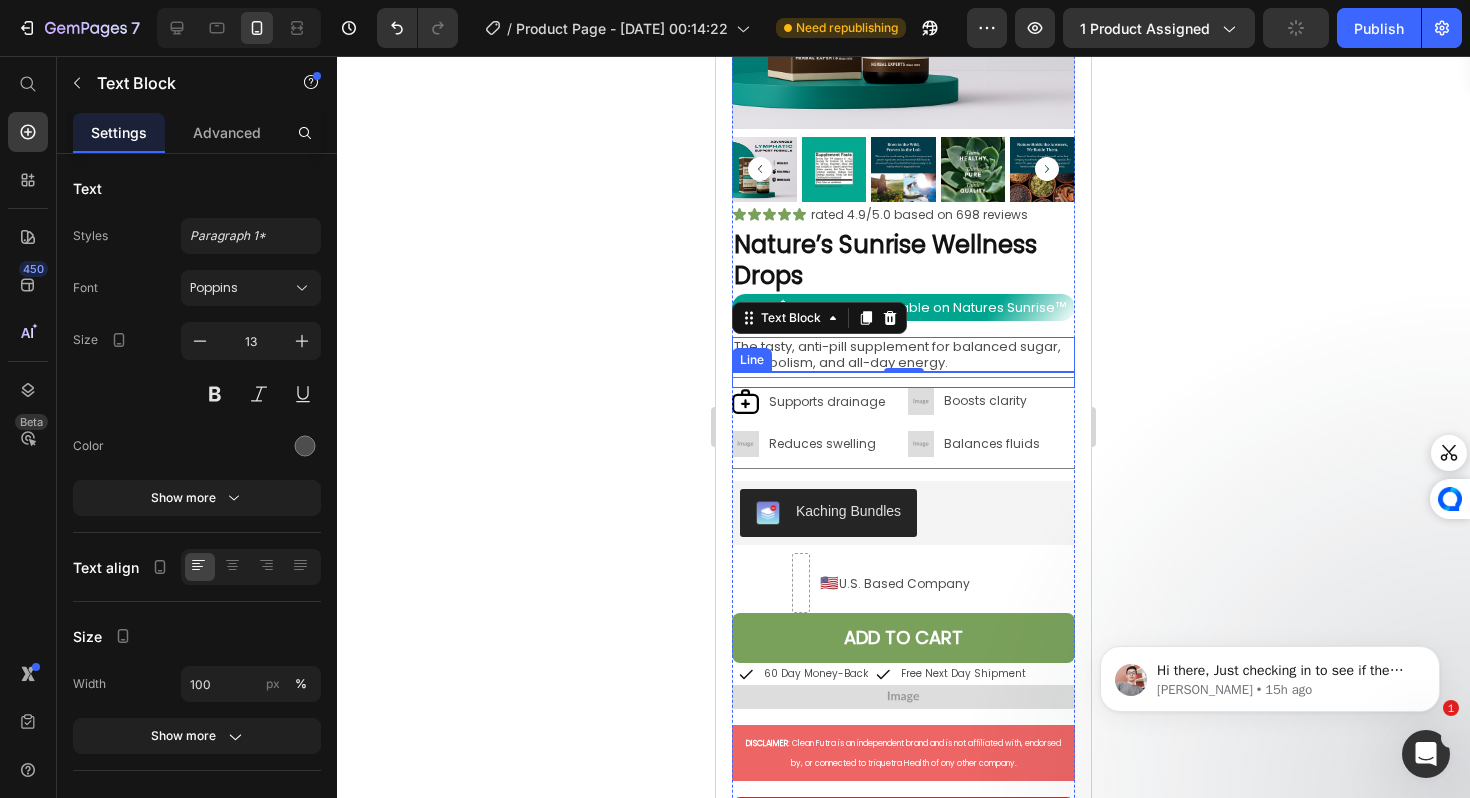 click on "The tasty, anti-pill supplement for balanced sugar, metabolism, and all-day energy." at bounding box center [903, 354] 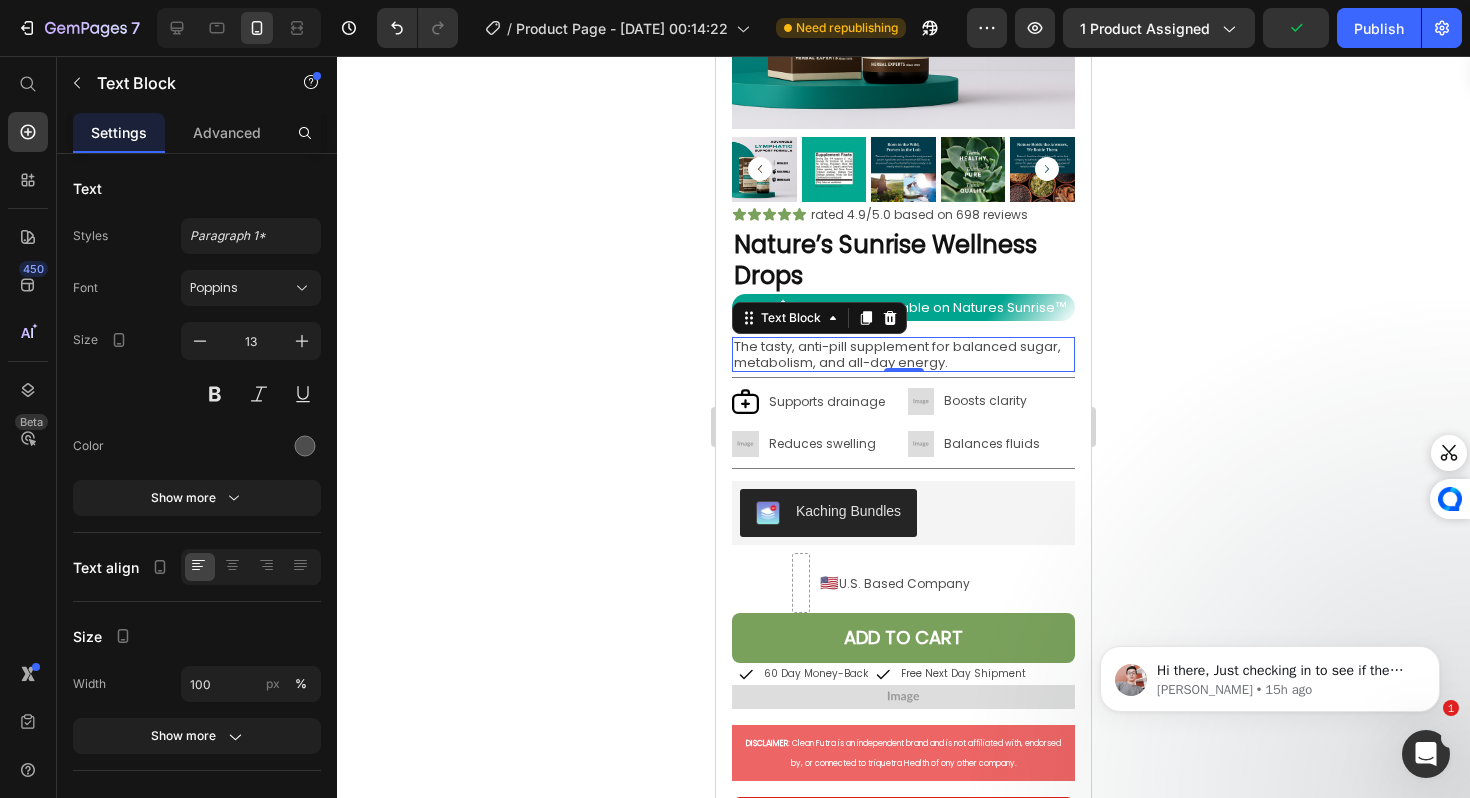 click on "The tasty, anti-pill supplement for balanced sugar, metabolism, and all-day energy." at bounding box center (903, 354) 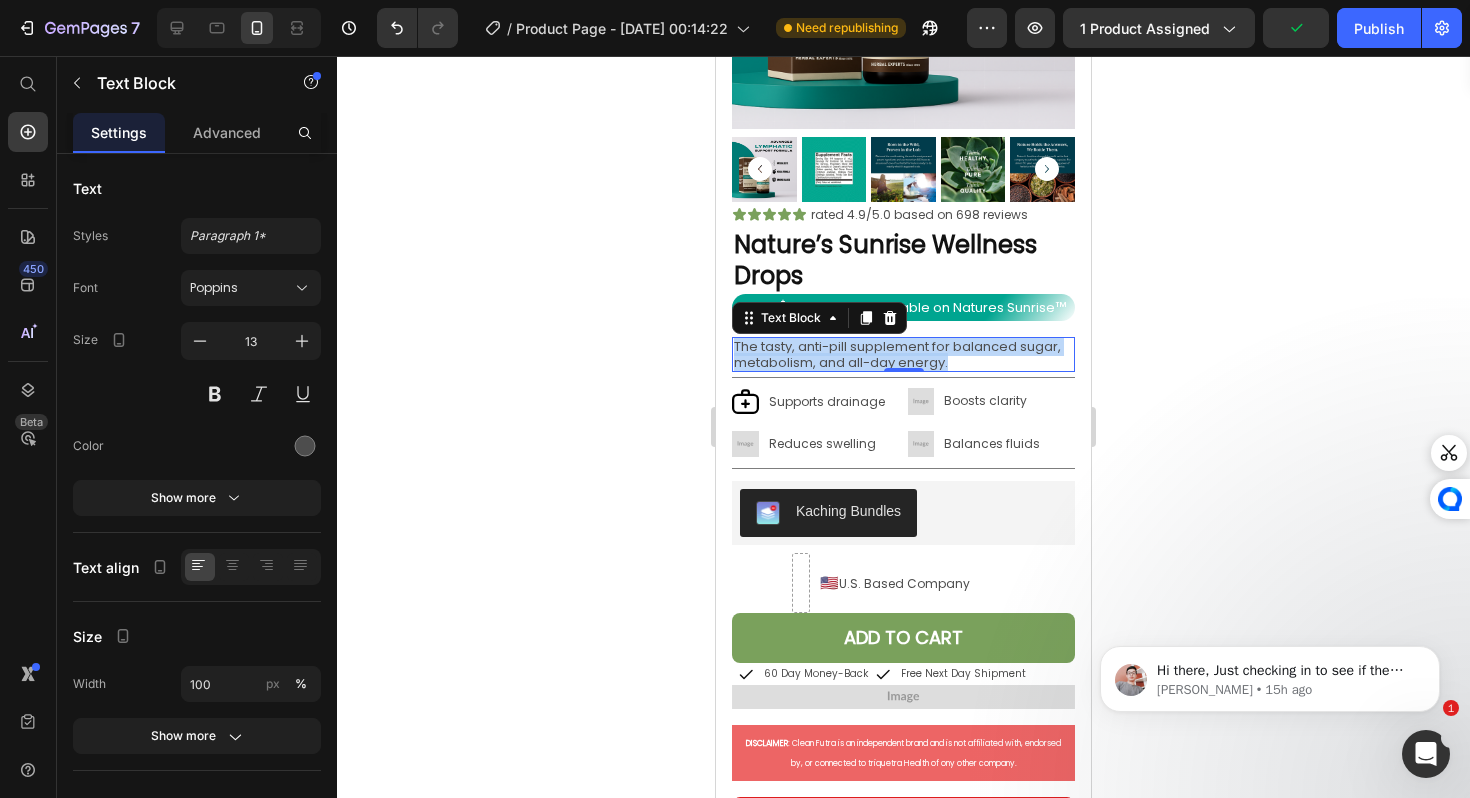 click on "The tasty, anti-pill supplement for balanced sugar, metabolism, and all-day energy." at bounding box center [903, 354] 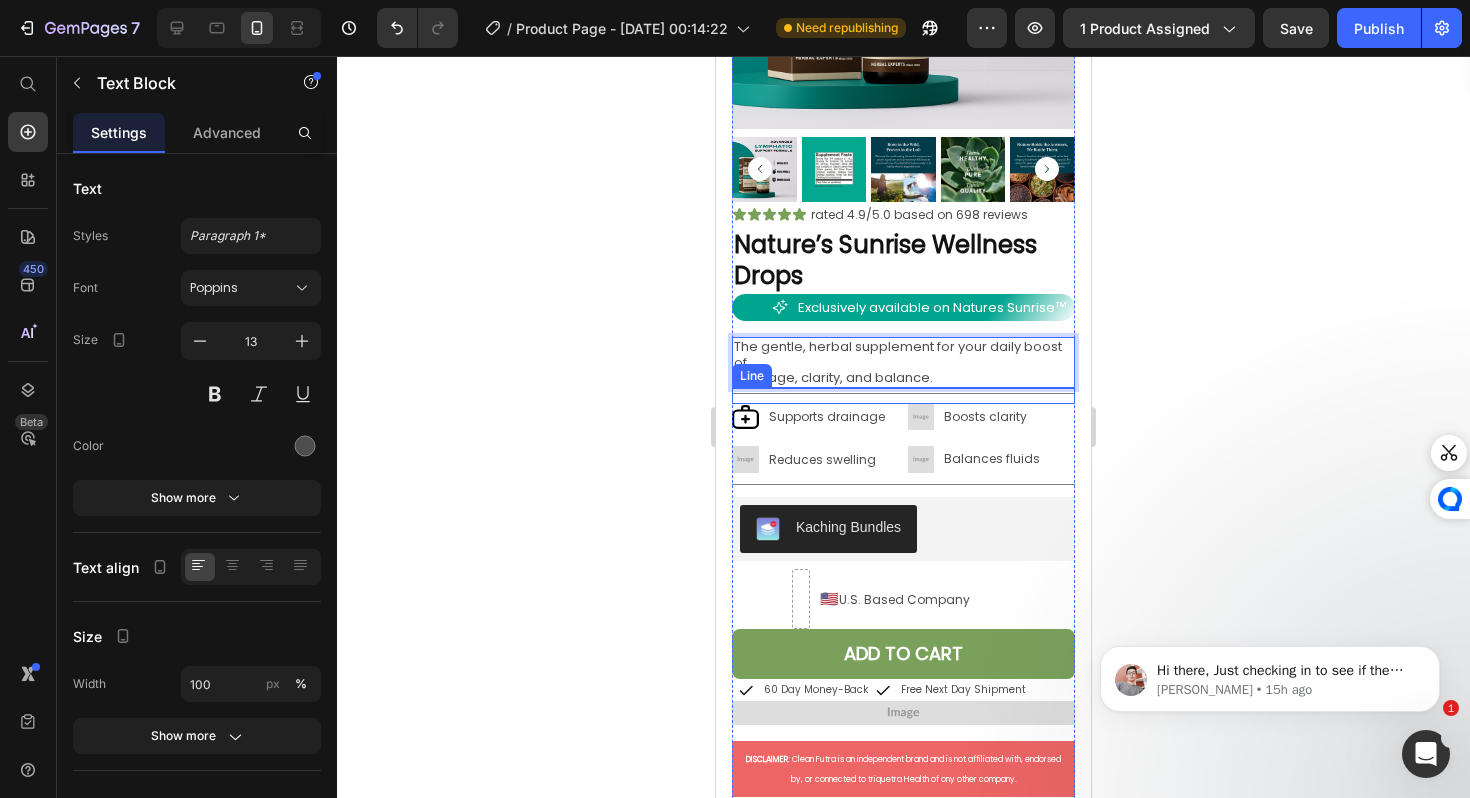 click on "Icon Icon Icon Icon Icon Icon List  rated 4.9/5.0 based on 698 reviews Text Block Row Nature’s Sunrise Wellness Drops Product Title
Icon Exclusively available on Natures Sunrise ™ Text Block Row The gentle, herbal supplement for your daily boost of drainage, clarity, and balance. Text Block   0                Title Line Image Supports drainage Text Block Row Image Boosts clarity Text Block Row Row Image Reduces swelling Text Block Row Image Balances fluids Text Block Row Row                Title Line Kaching Bundles Kaching Bundles
🇺🇸  U.S. Based Company Text Block Row ADD TO CART Add to Cart
Icon 60 Day Money-Back Text Block Row
Icon Free Next Day Shipment Text Block Row Row Image DISCLAIMER : Clean Futra is an independent brand and is not affiliated with, endorsed by, or connected to triquetra Health of ony other company. Text Block Row Icon Icon Icon Icon Icon Icon List Text Block Image Caitlyn D. - LONDON, UK. Text Block Row Icon" at bounding box center (903, 787) 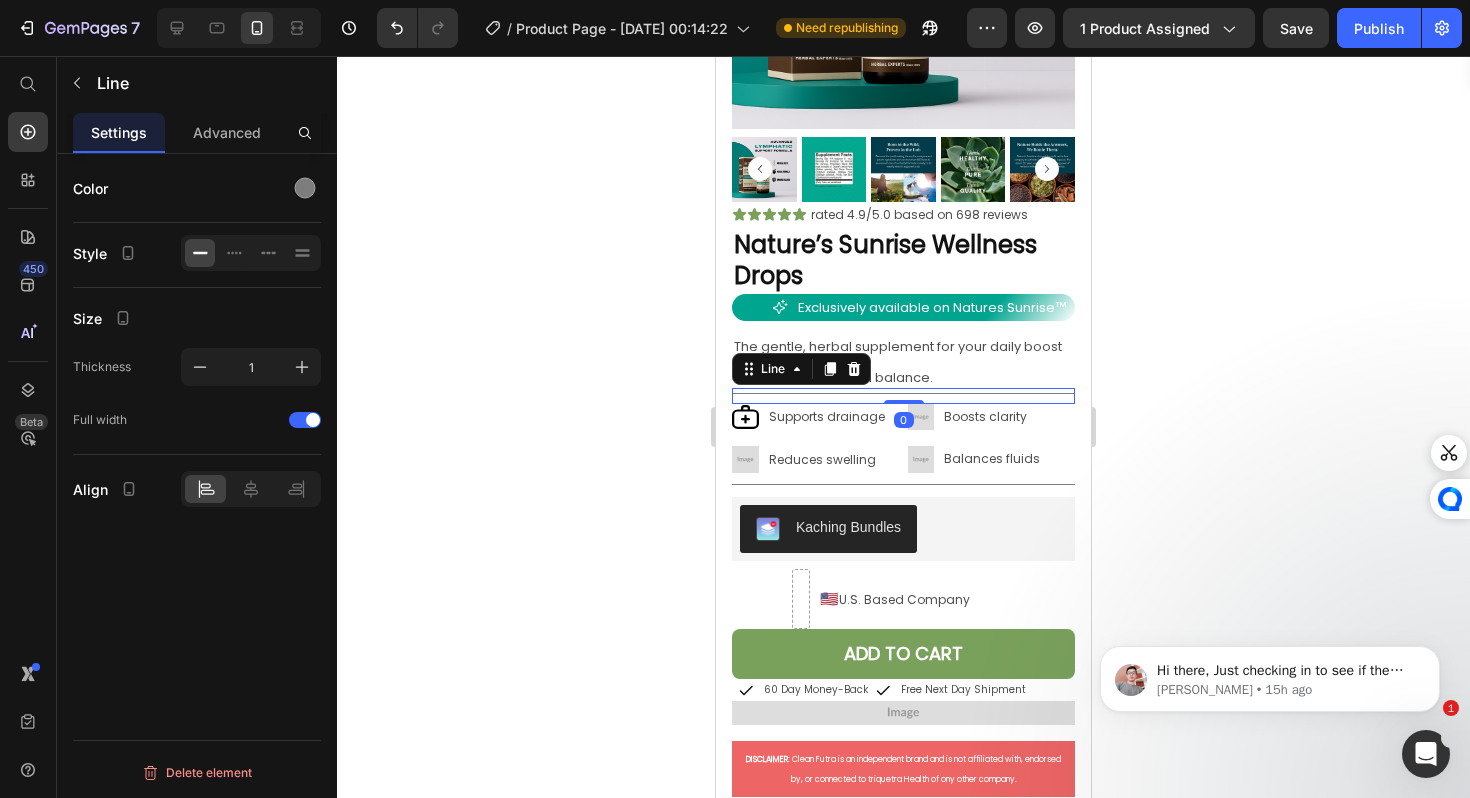 click on "The gentle, herbal supplement for your daily boost of drainage, clarity, and balance." at bounding box center (903, 362) 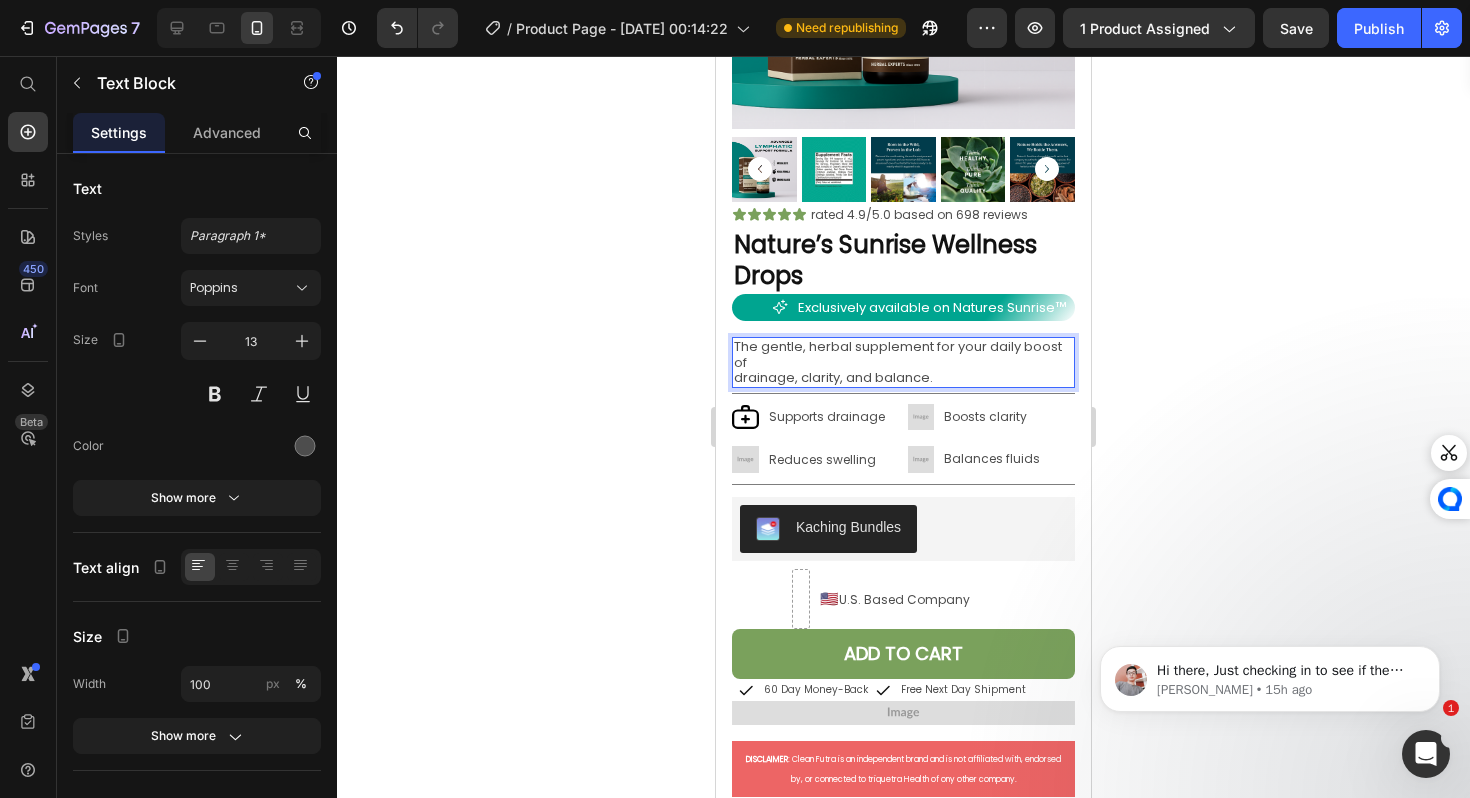 click on "The gentle, herbal supplement for your daily boost of drainage, clarity, and balance." at bounding box center [903, 362] 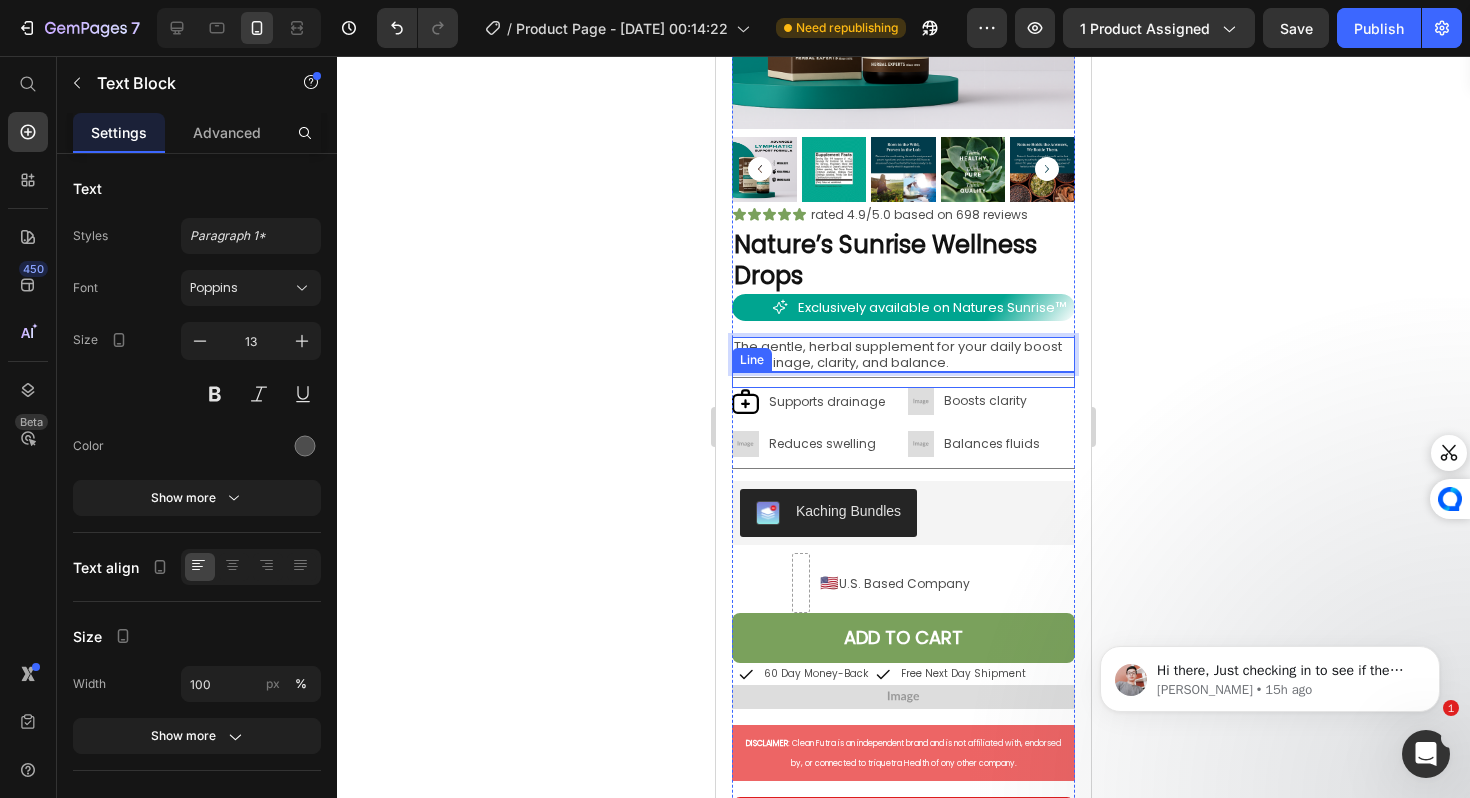click at bounding box center (745, 401) 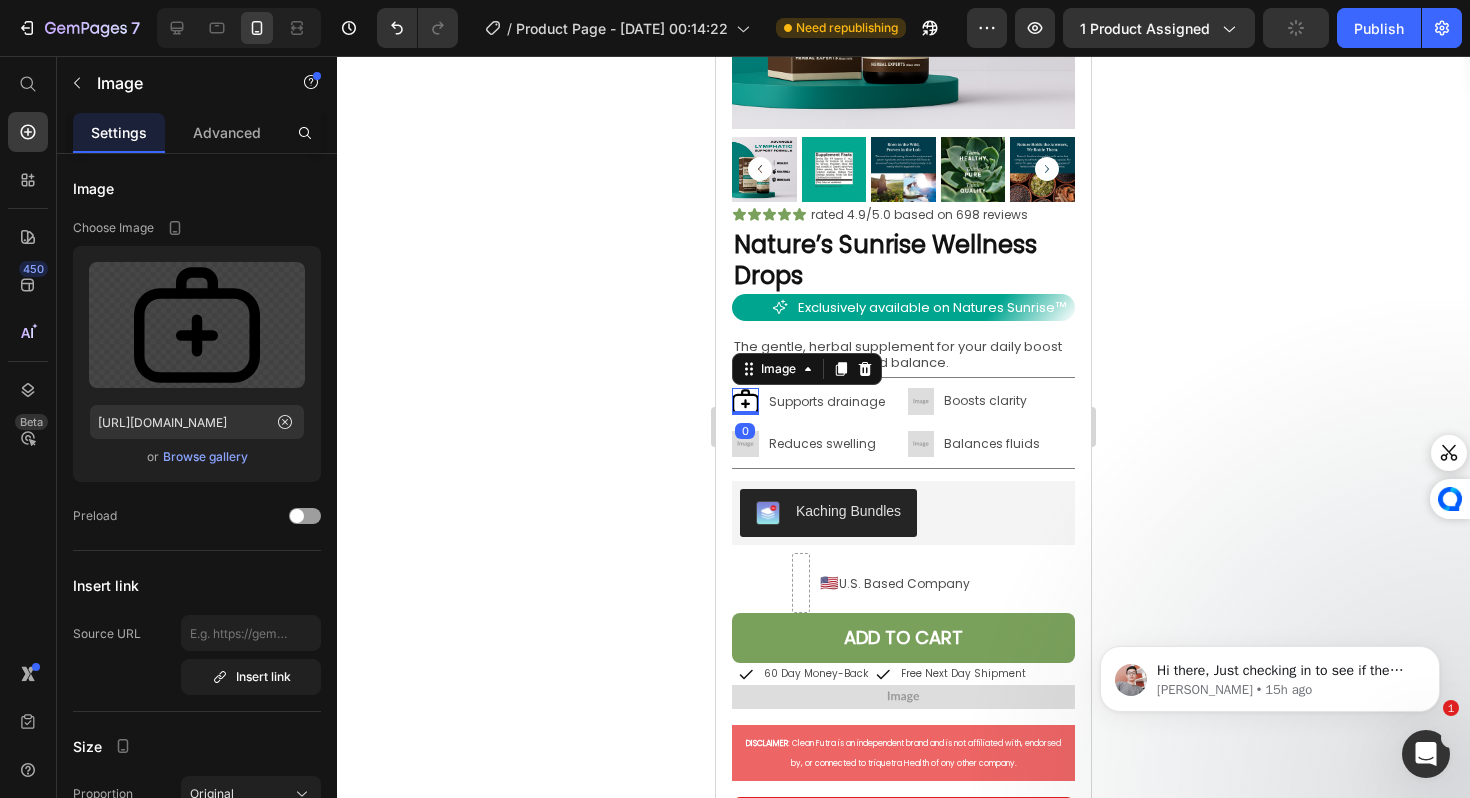 click at bounding box center [745, 401] 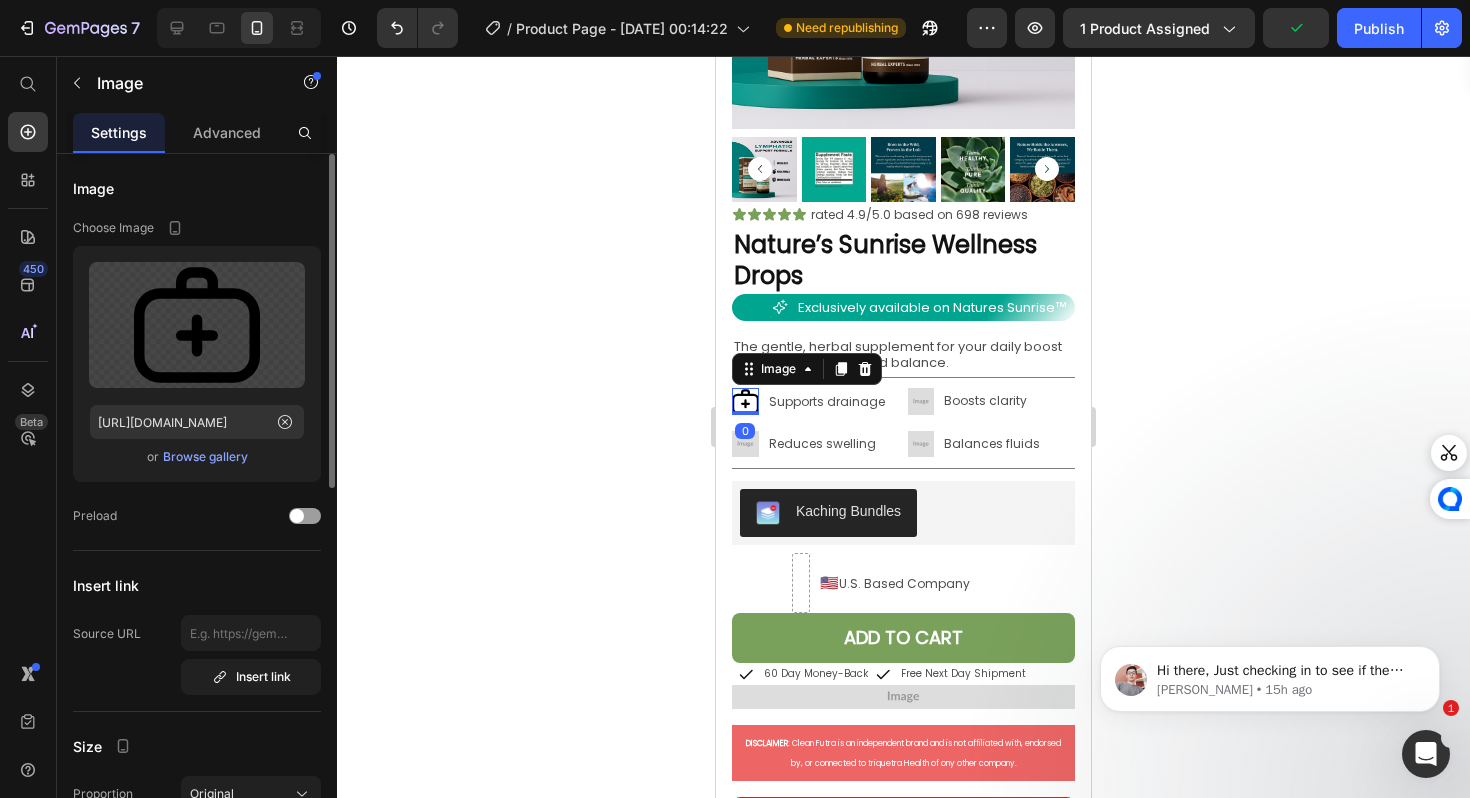 click on "Browse gallery" at bounding box center [205, 457] 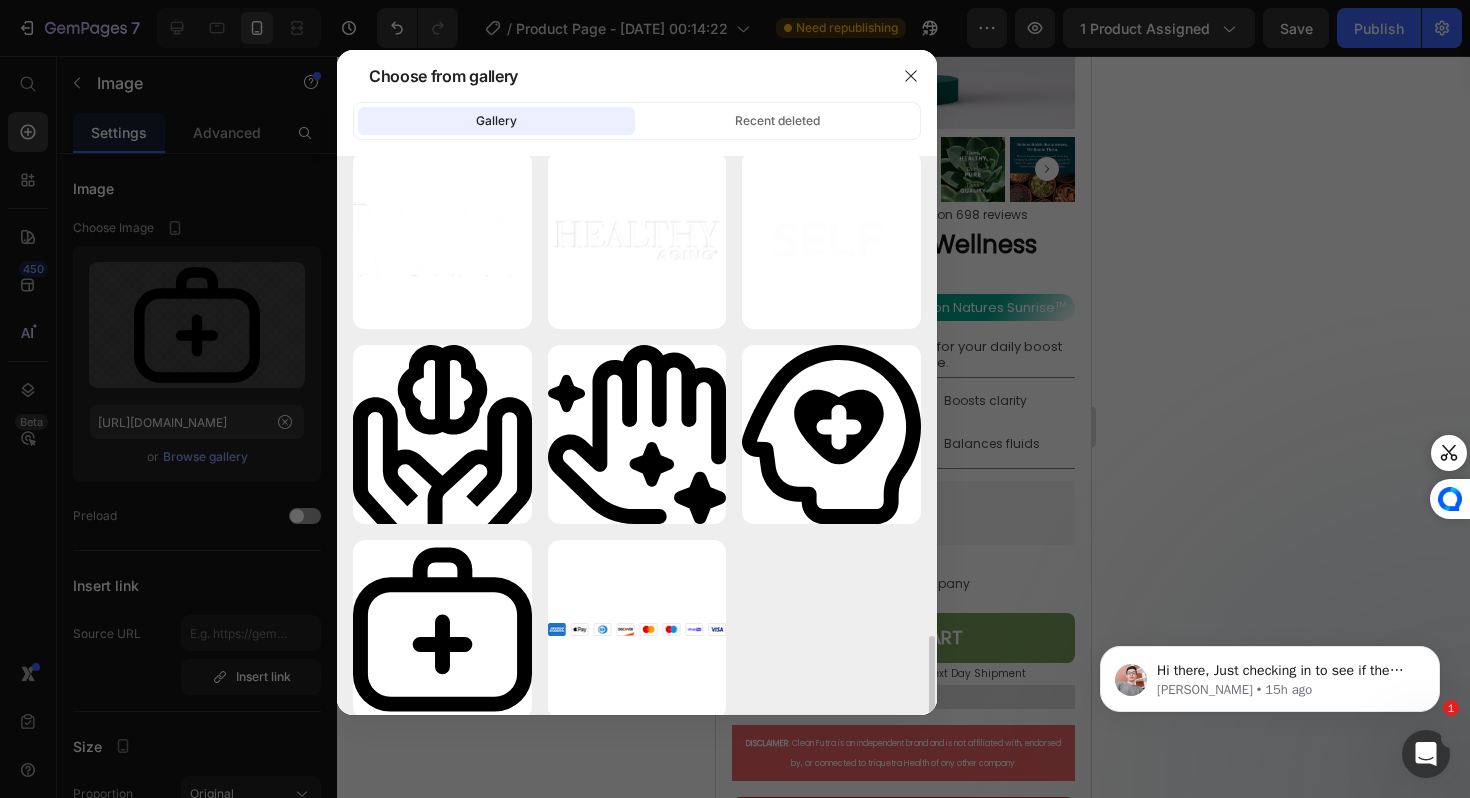scroll, scrollTop: 2572, scrollLeft: 0, axis: vertical 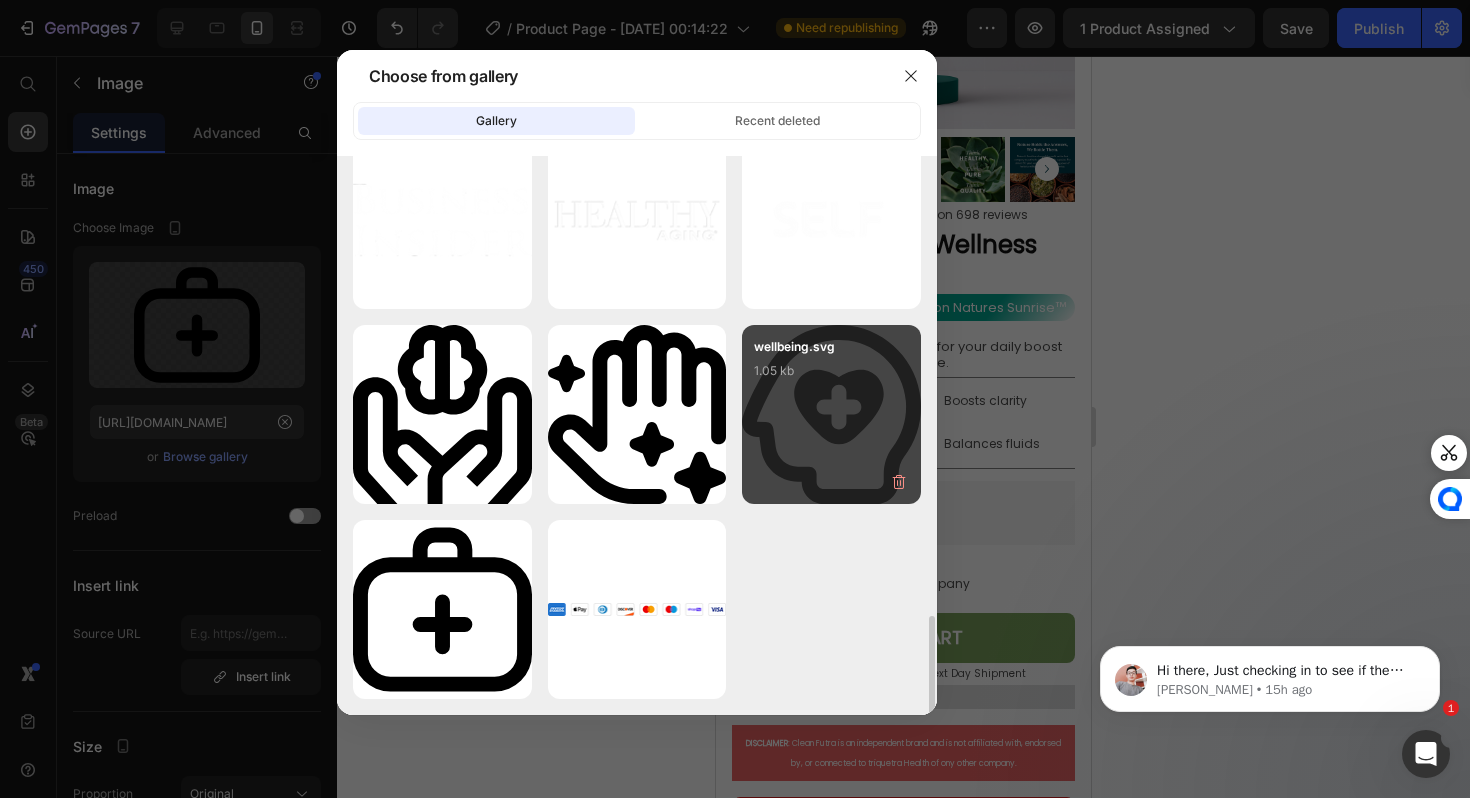 click on "wellbeing.svg 1.05 kb" at bounding box center (831, 414) 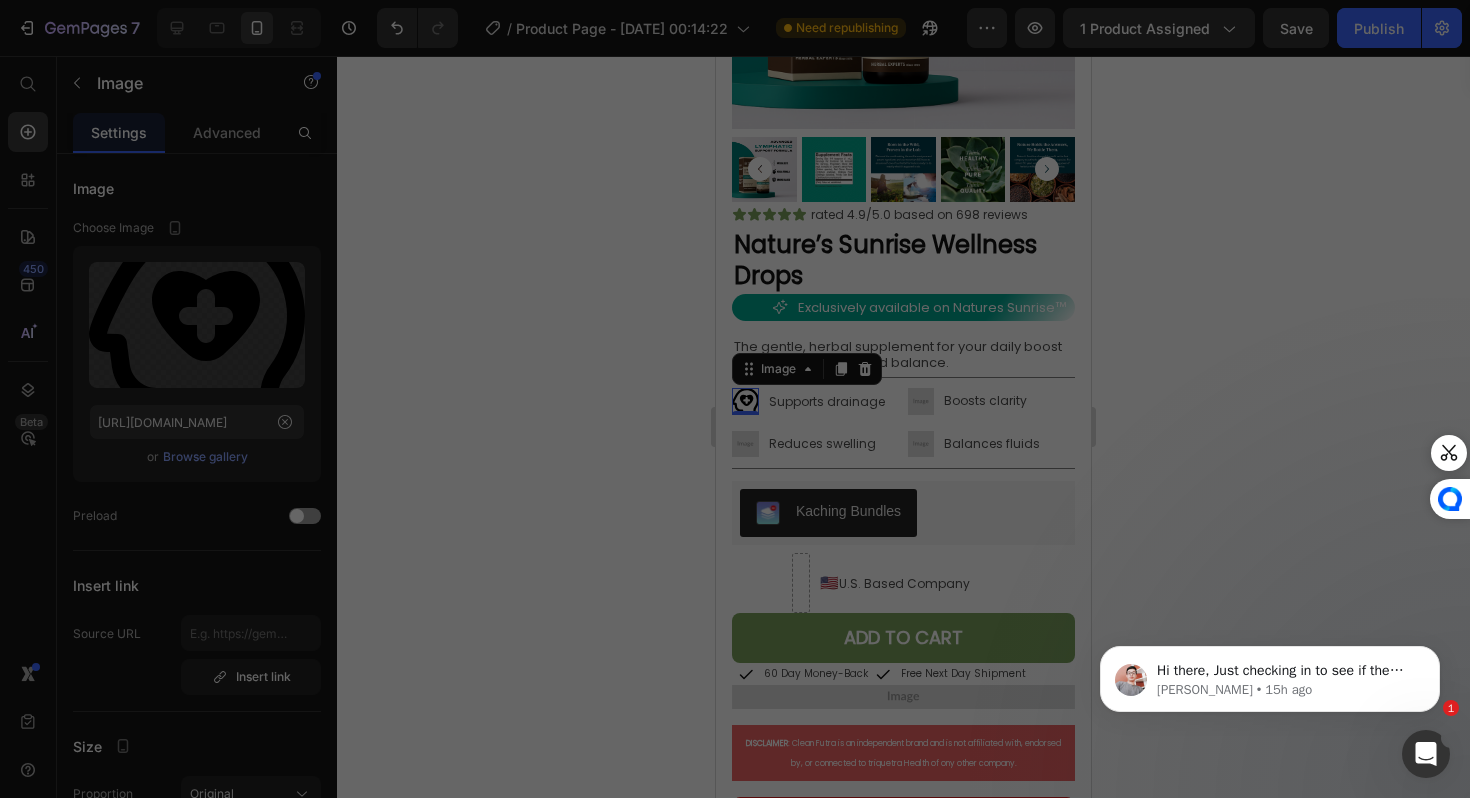 scroll, scrollTop: 2572, scrollLeft: 0, axis: vertical 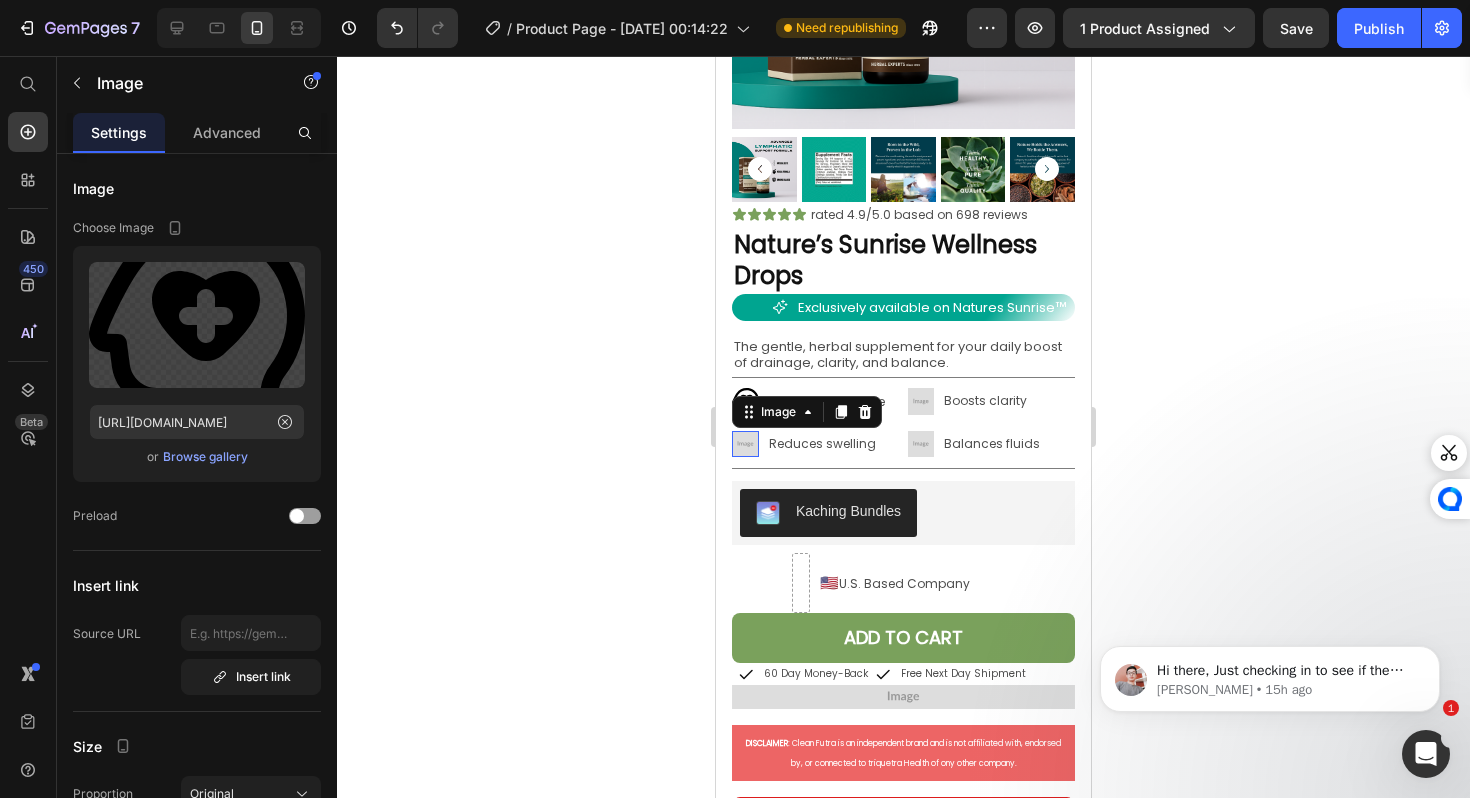 click at bounding box center (745, 444) 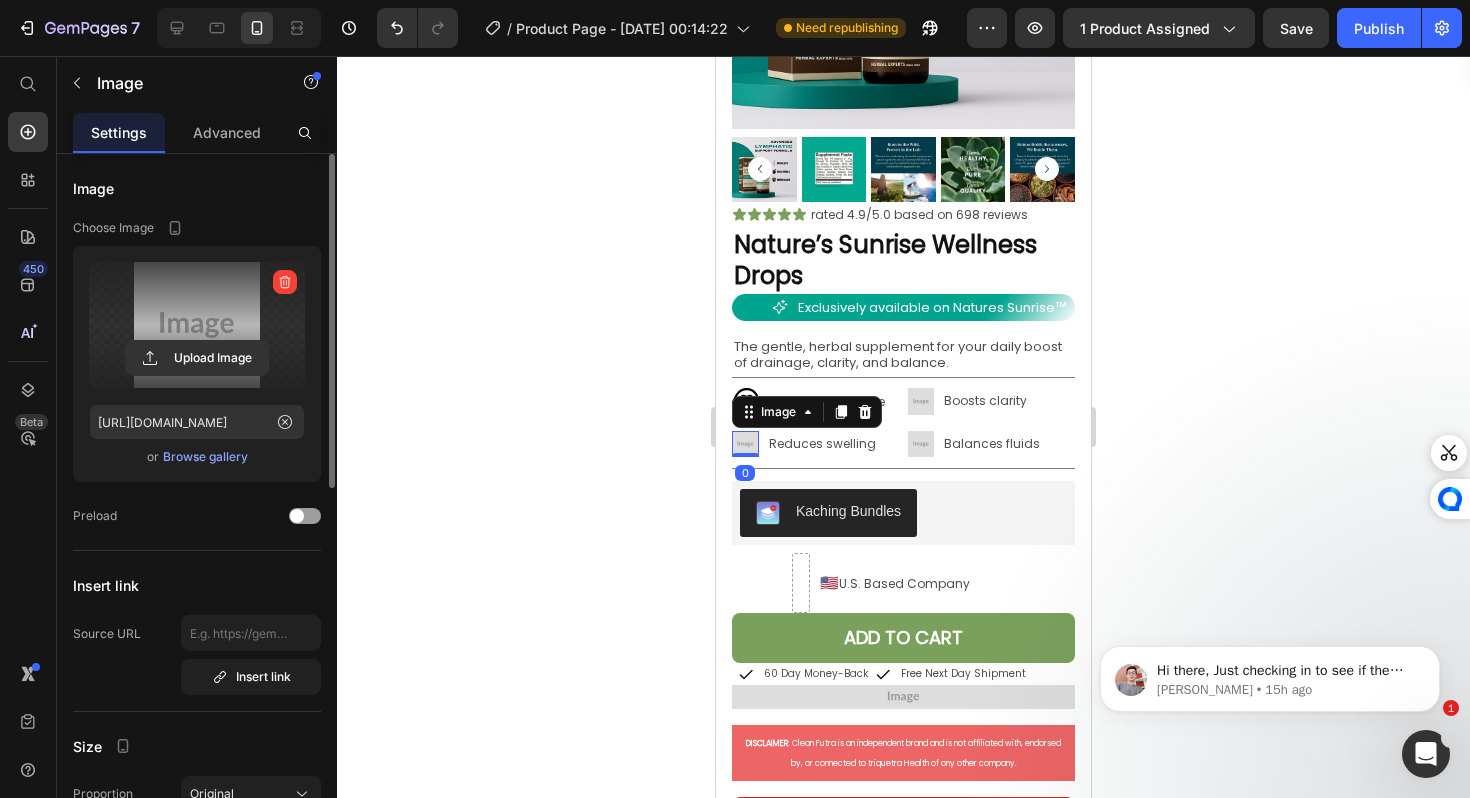 click at bounding box center (197, 325) 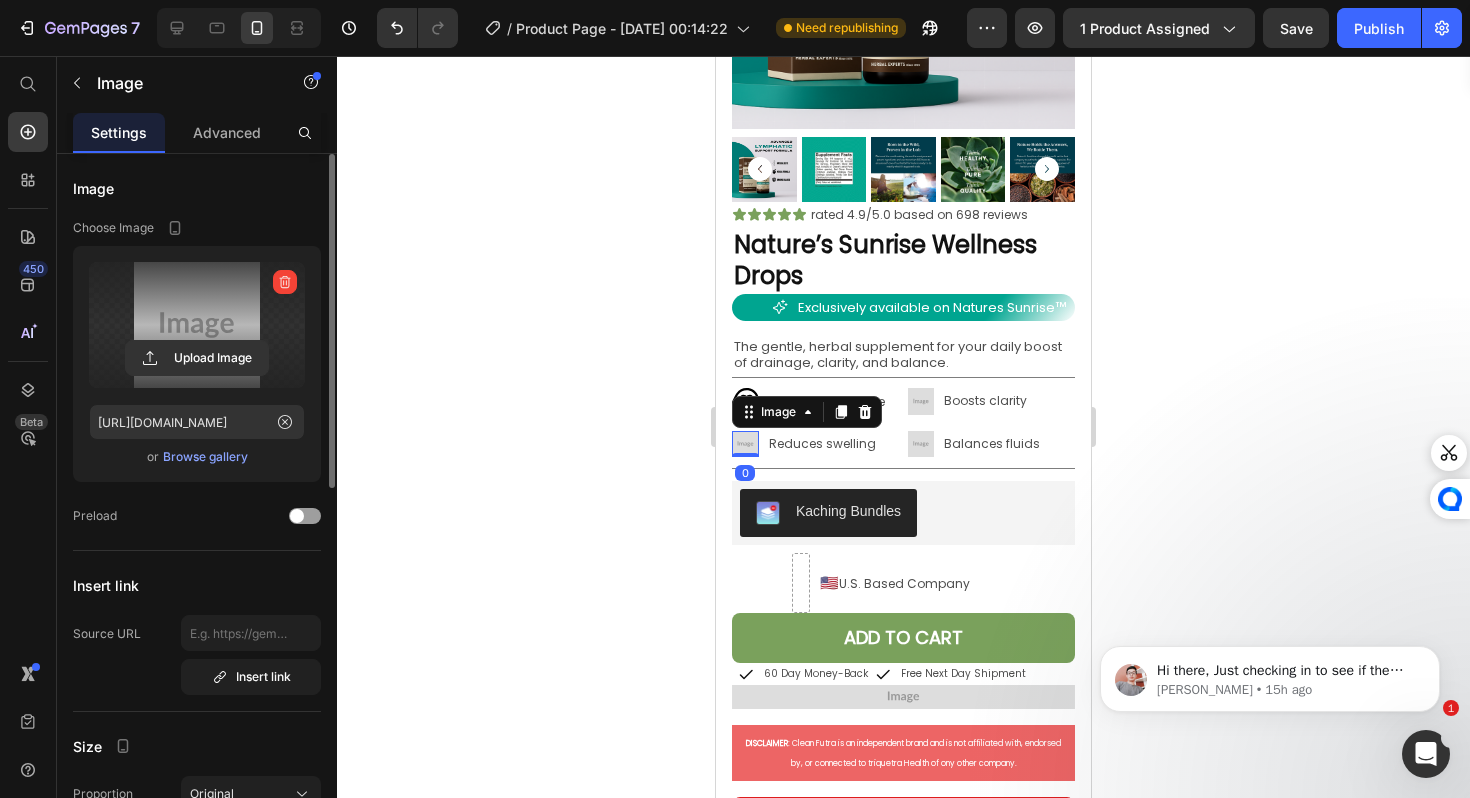 click 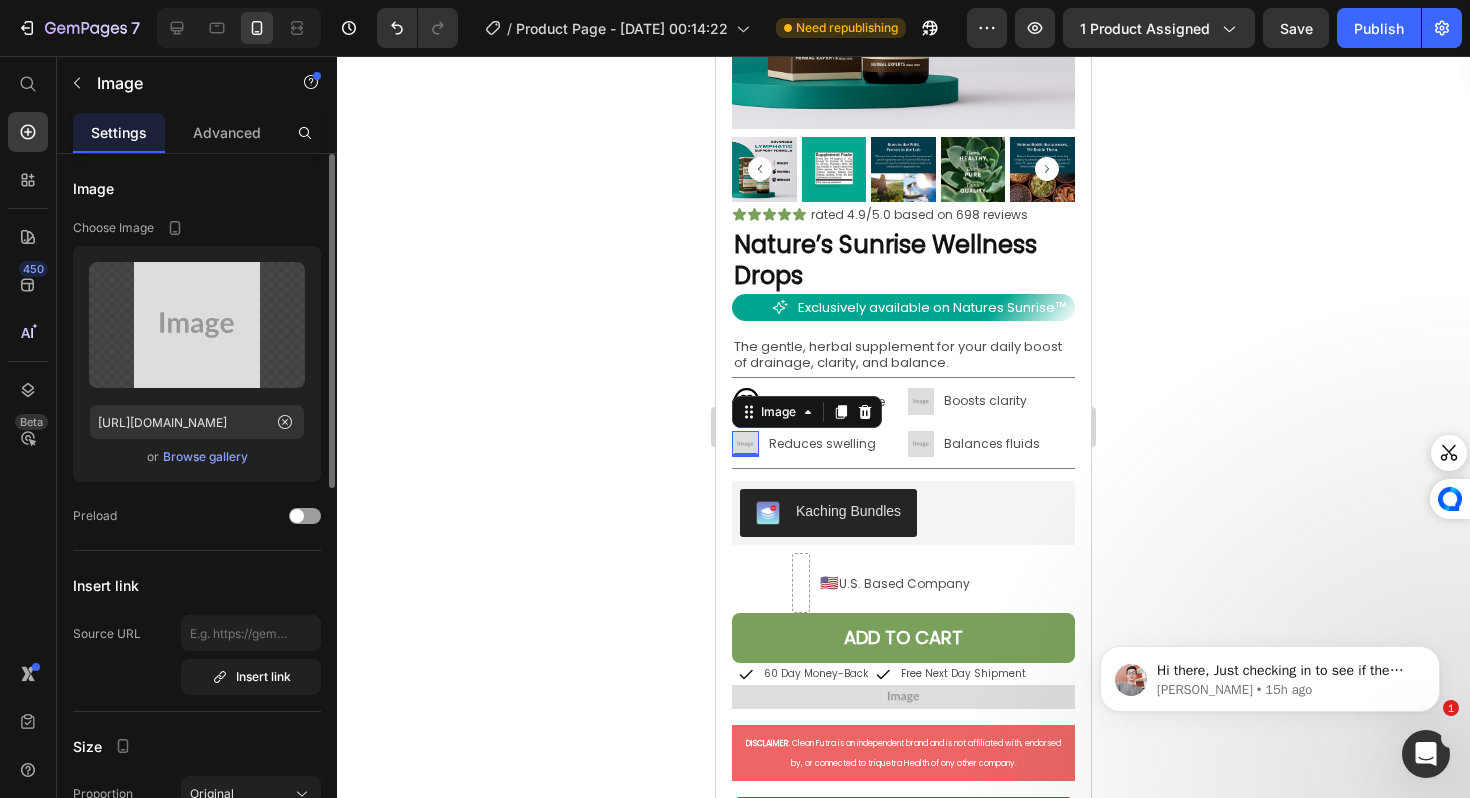 click on "Browse gallery" at bounding box center [205, 457] 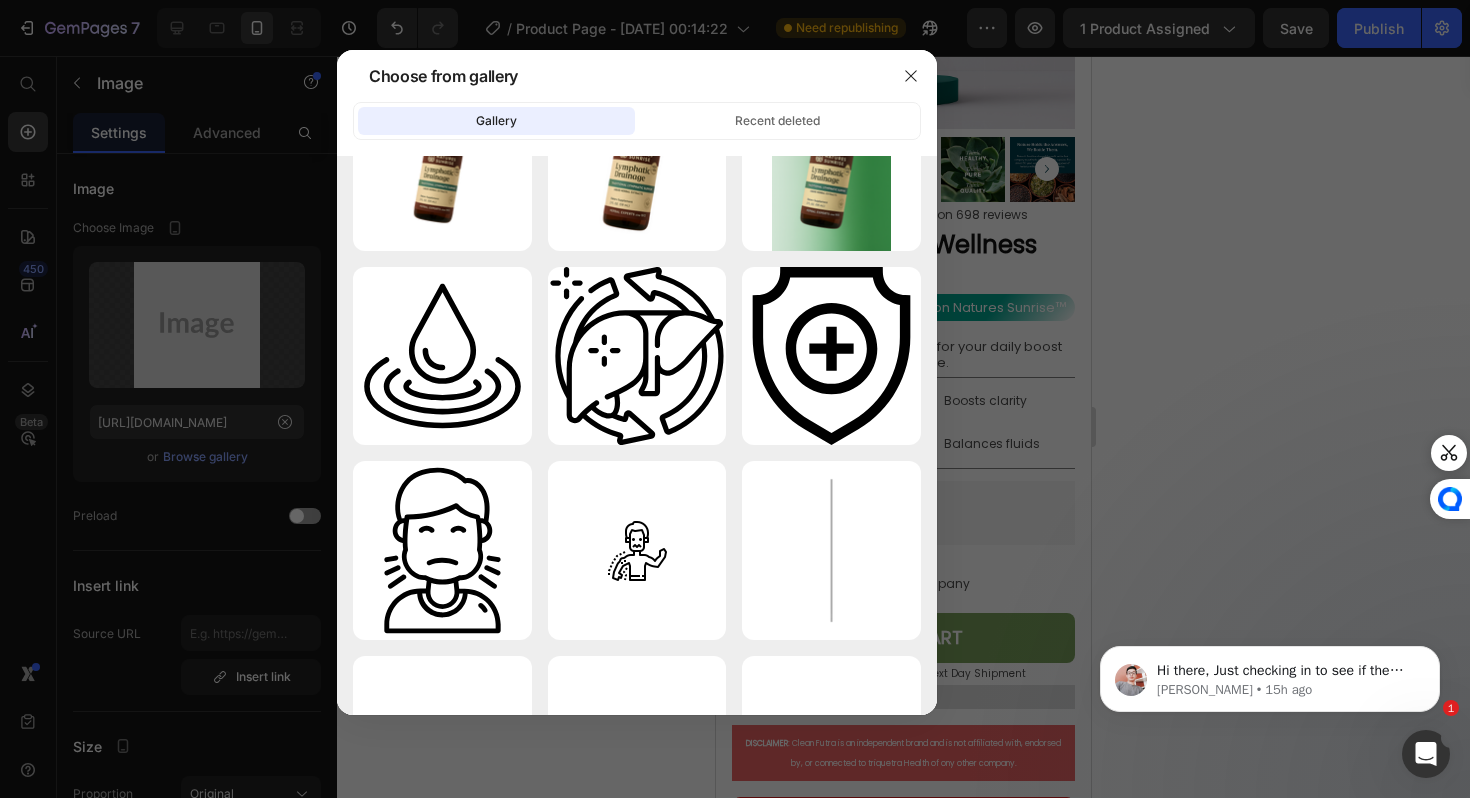 scroll, scrollTop: 2572, scrollLeft: 0, axis: vertical 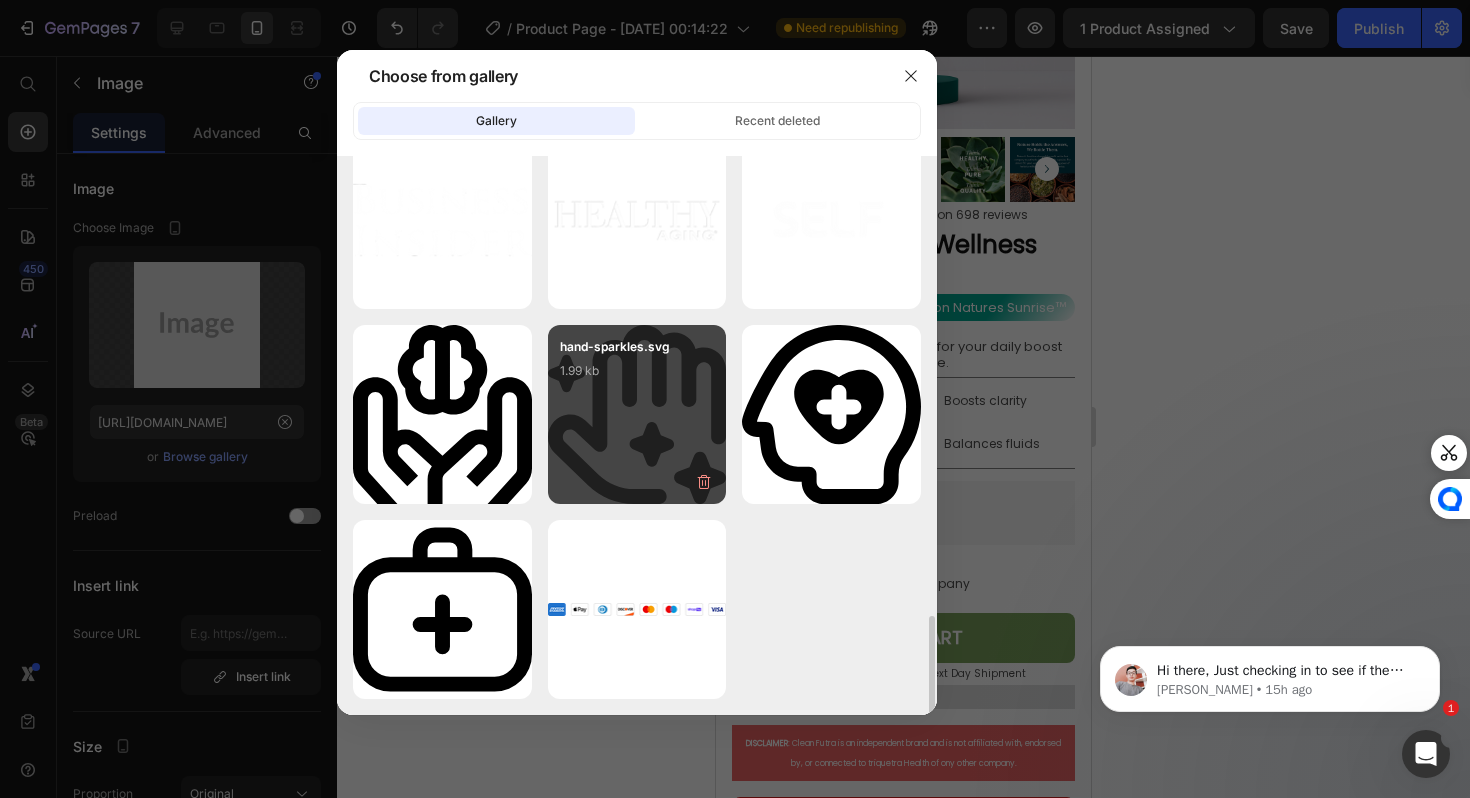 click on "hand-sparkles.svg 1.99 kb" at bounding box center (637, 414) 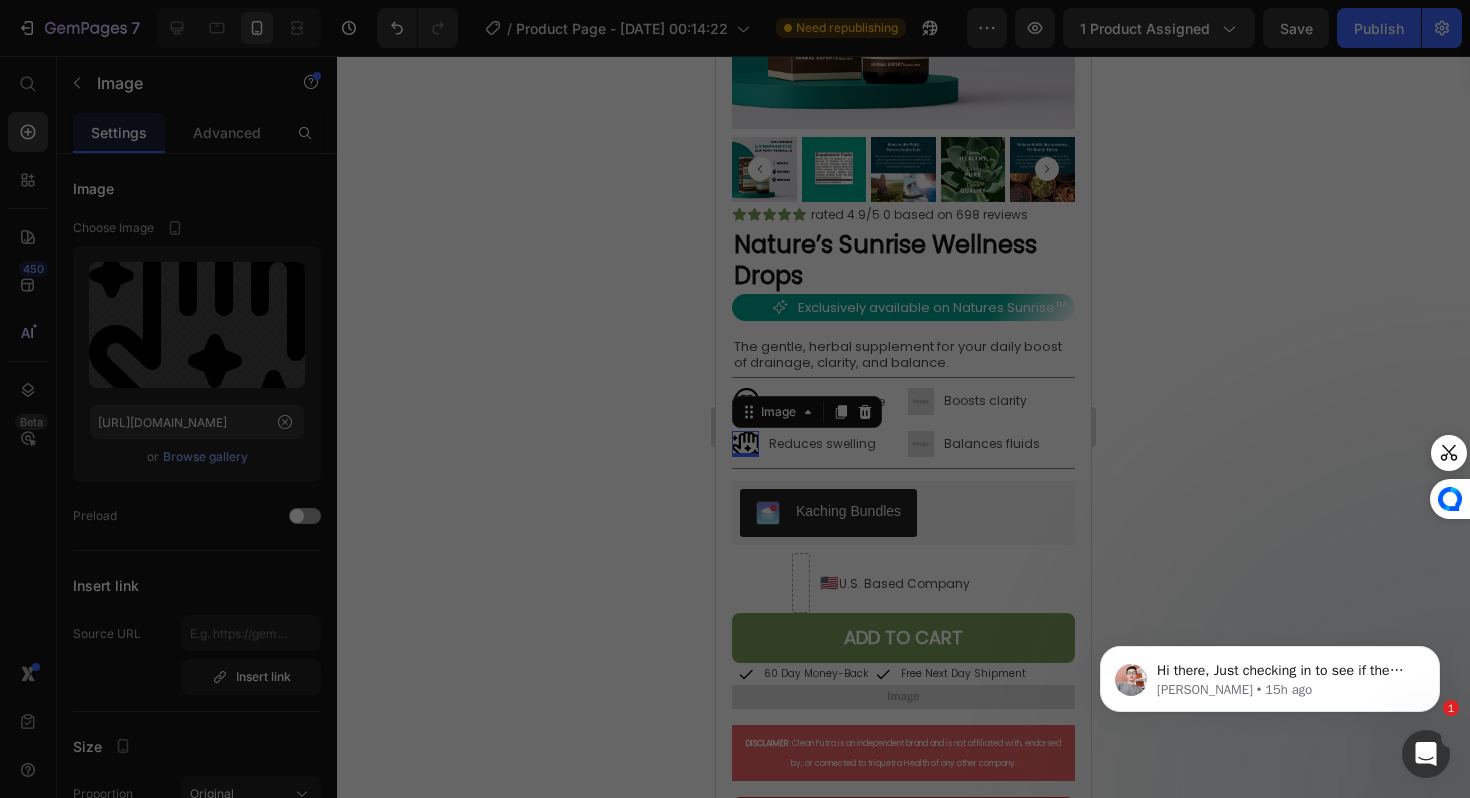 scroll, scrollTop: 2572, scrollLeft: 0, axis: vertical 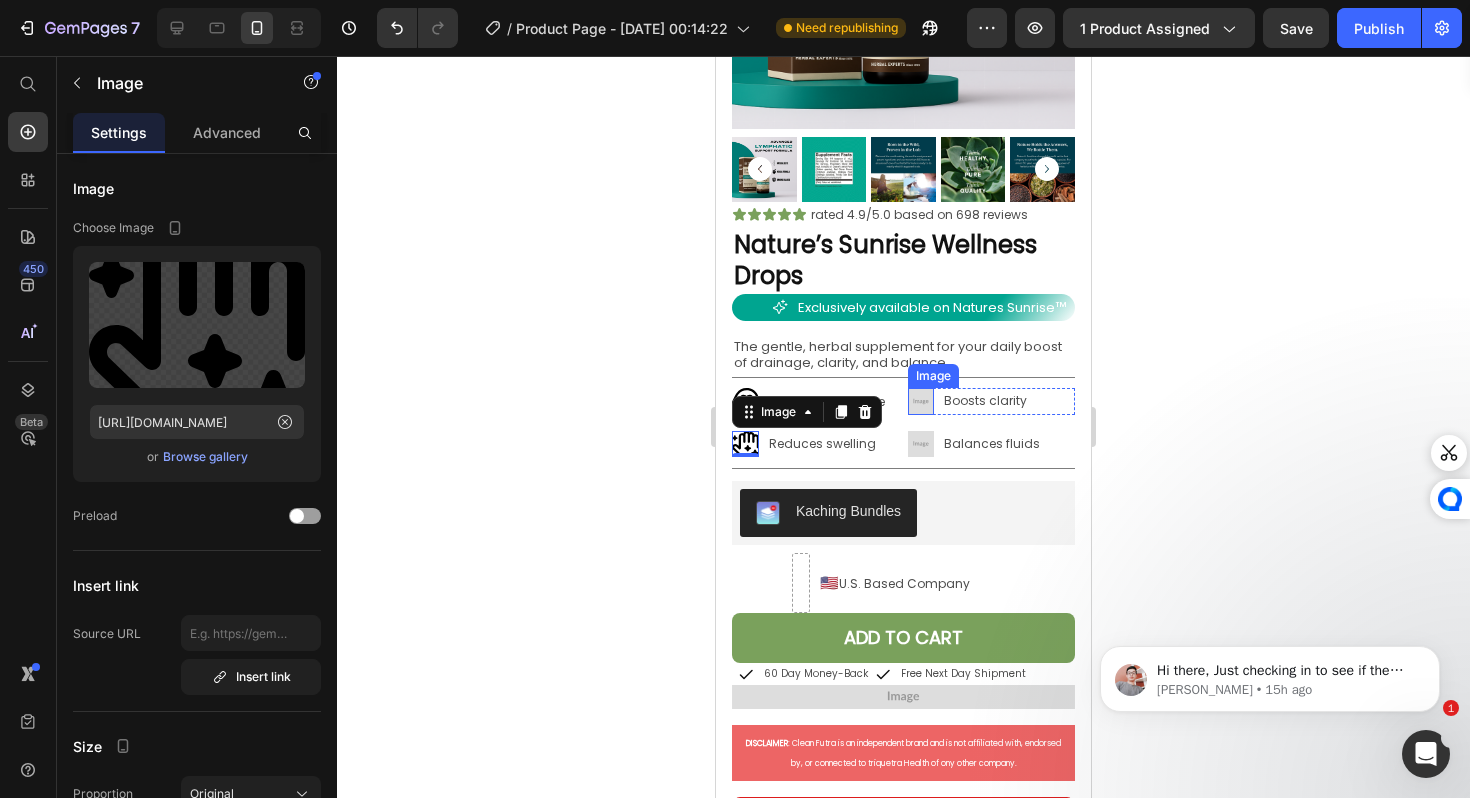 click at bounding box center [921, 401] 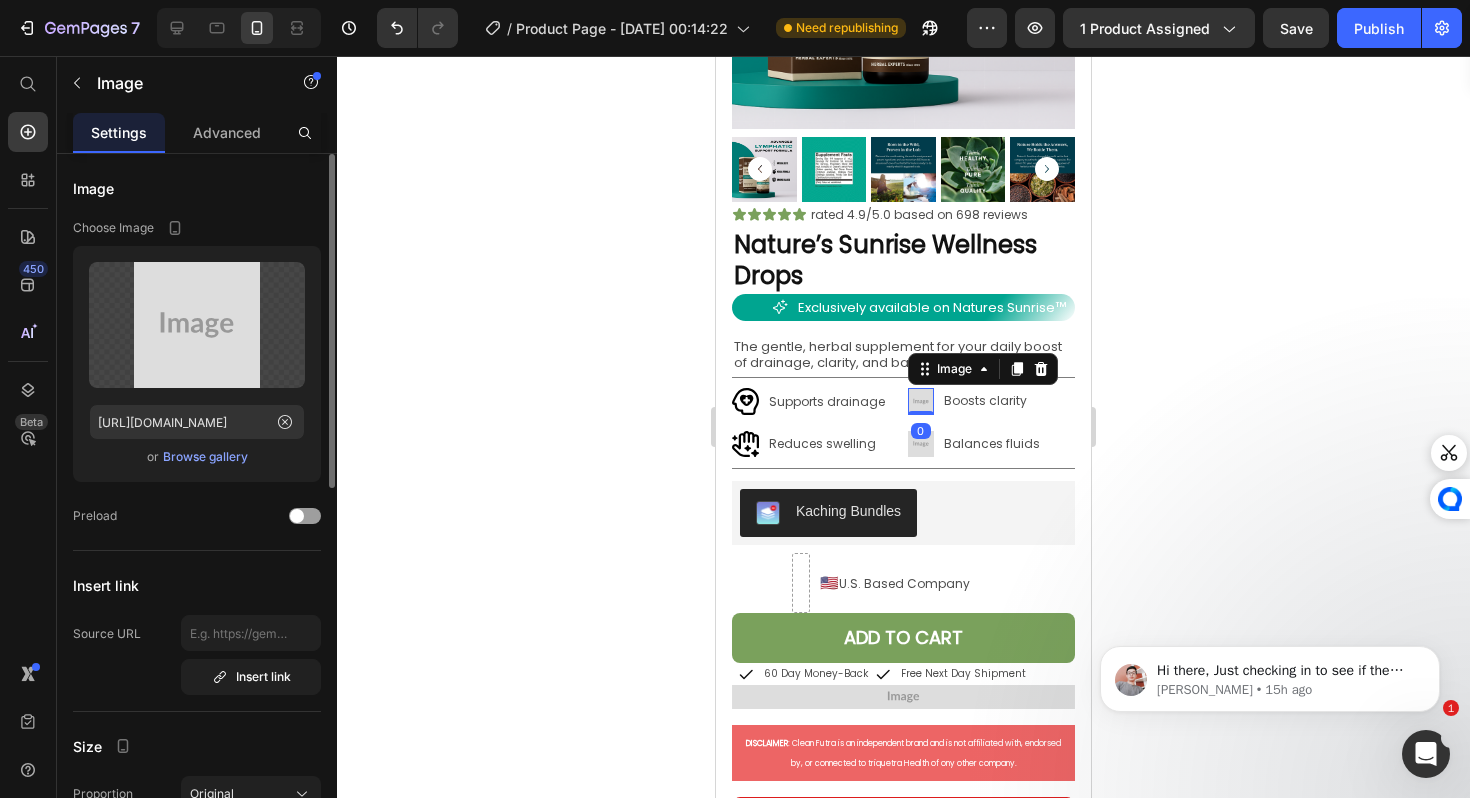 click on "Browse gallery" at bounding box center (205, 457) 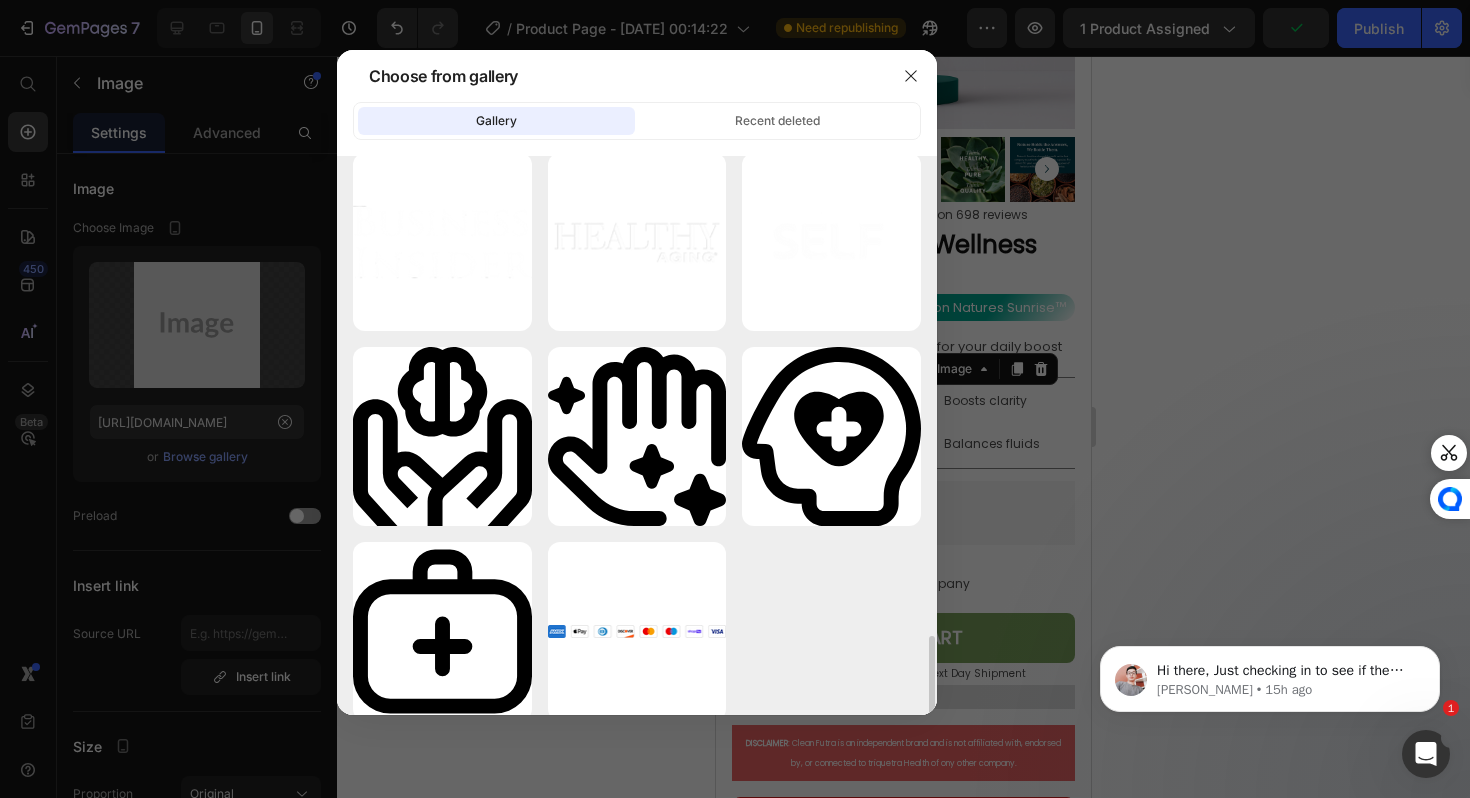 scroll, scrollTop: 2540, scrollLeft: 0, axis: vertical 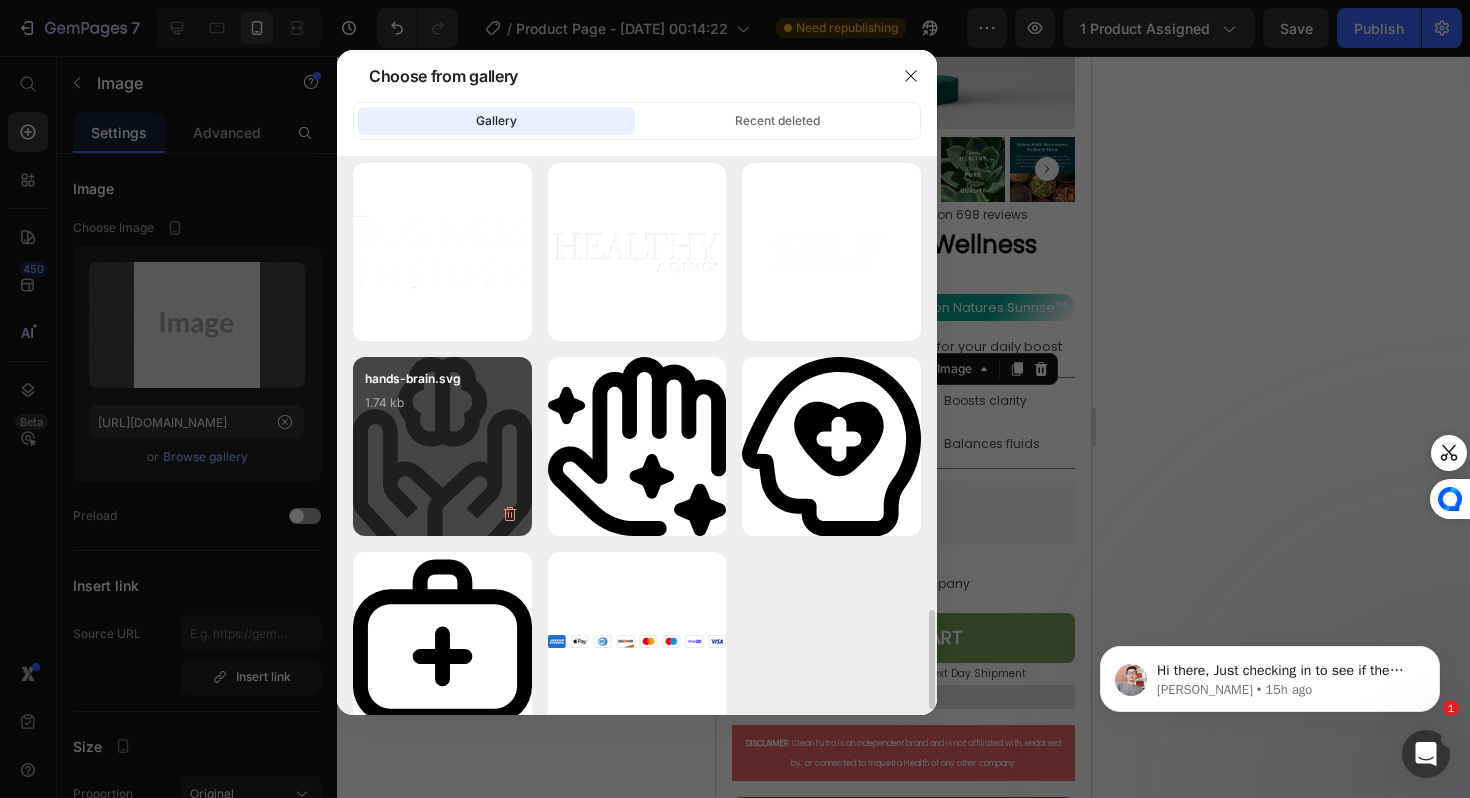 click on "hands-brain.svg 1.74 kb" at bounding box center [442, 446] 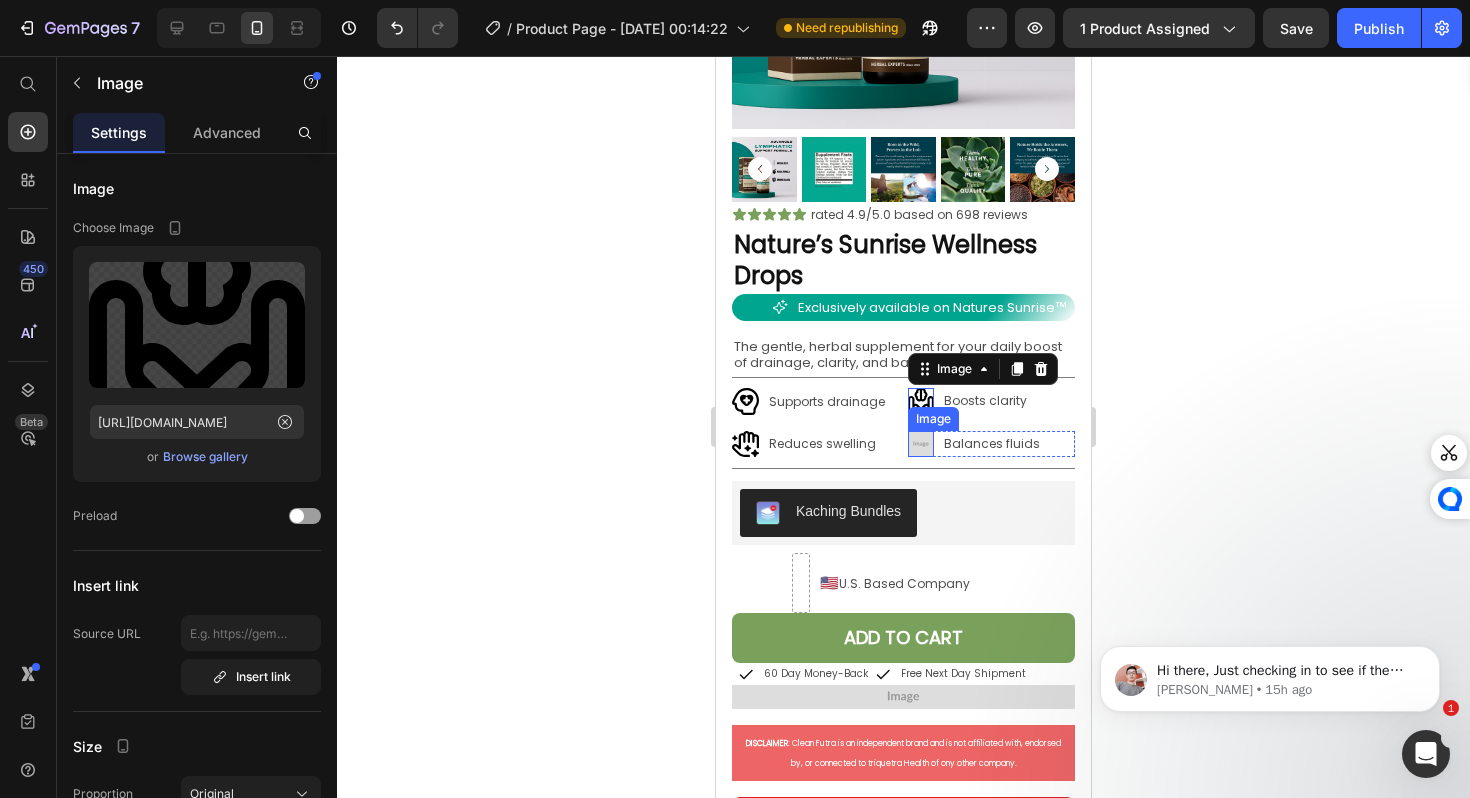 click at bounding box center (921, 444) 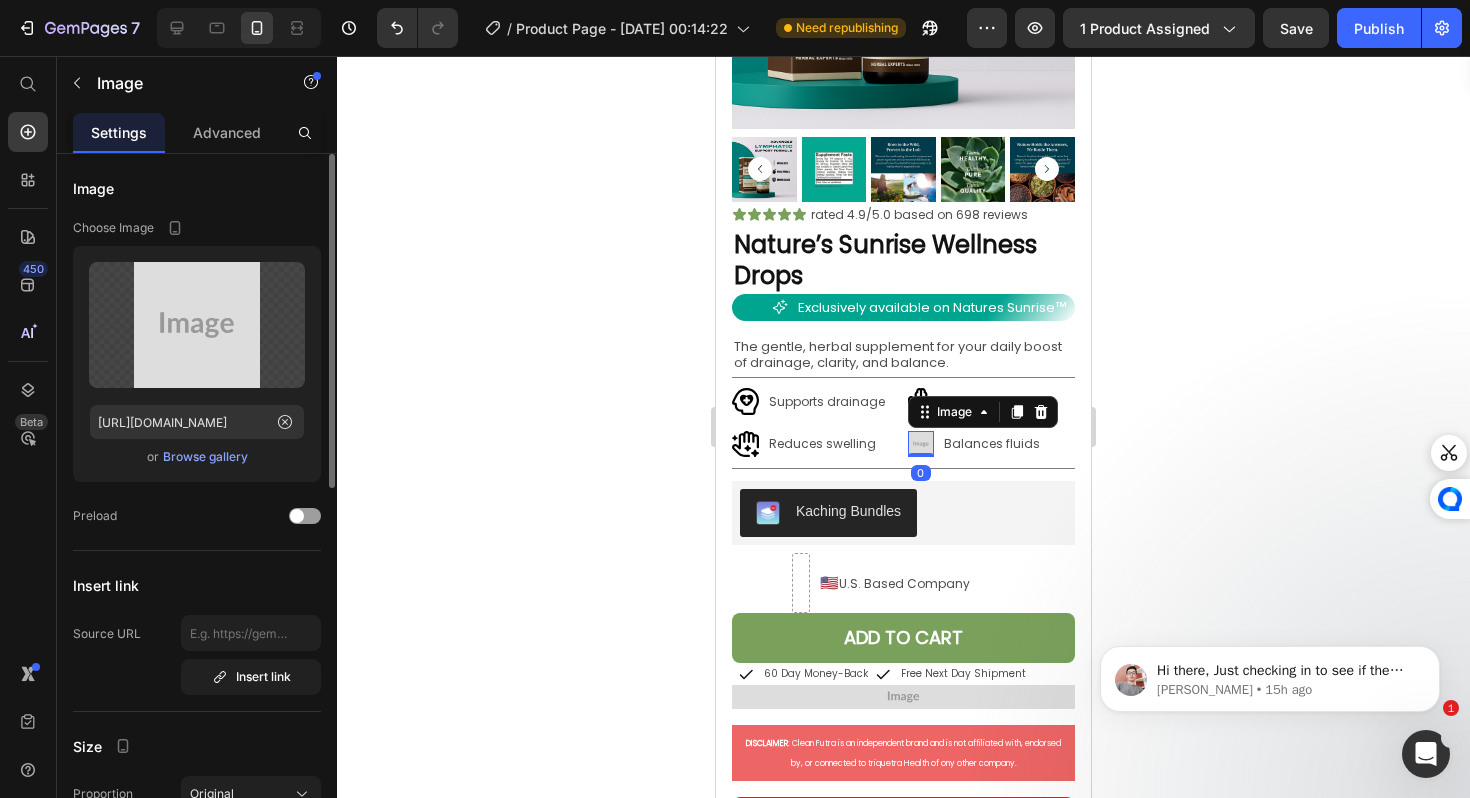 click on "Browse gallery" at bounding box center [205, 457] 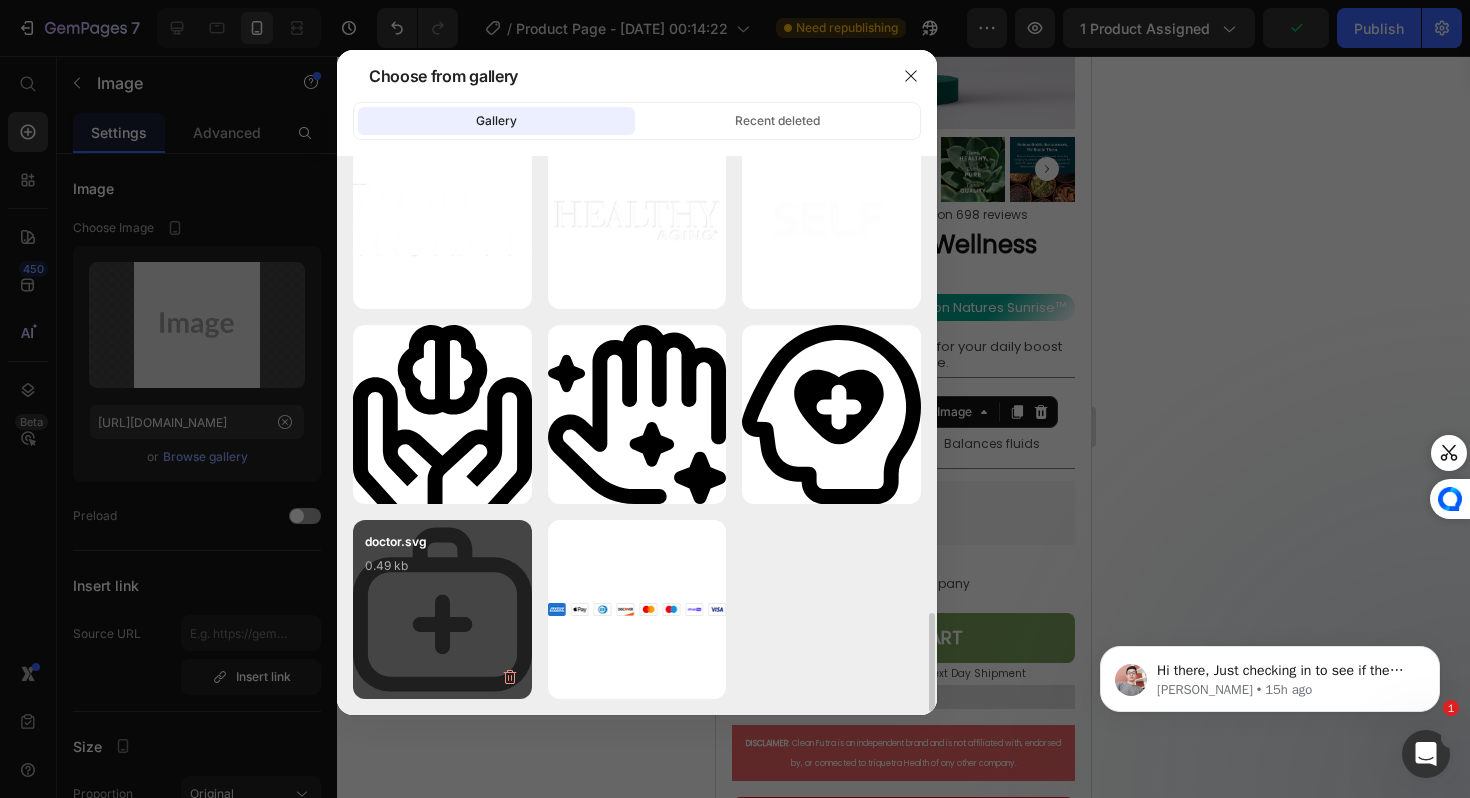 scroll, scrollTop: 2570, scrollLeft: 0, axis: vertical 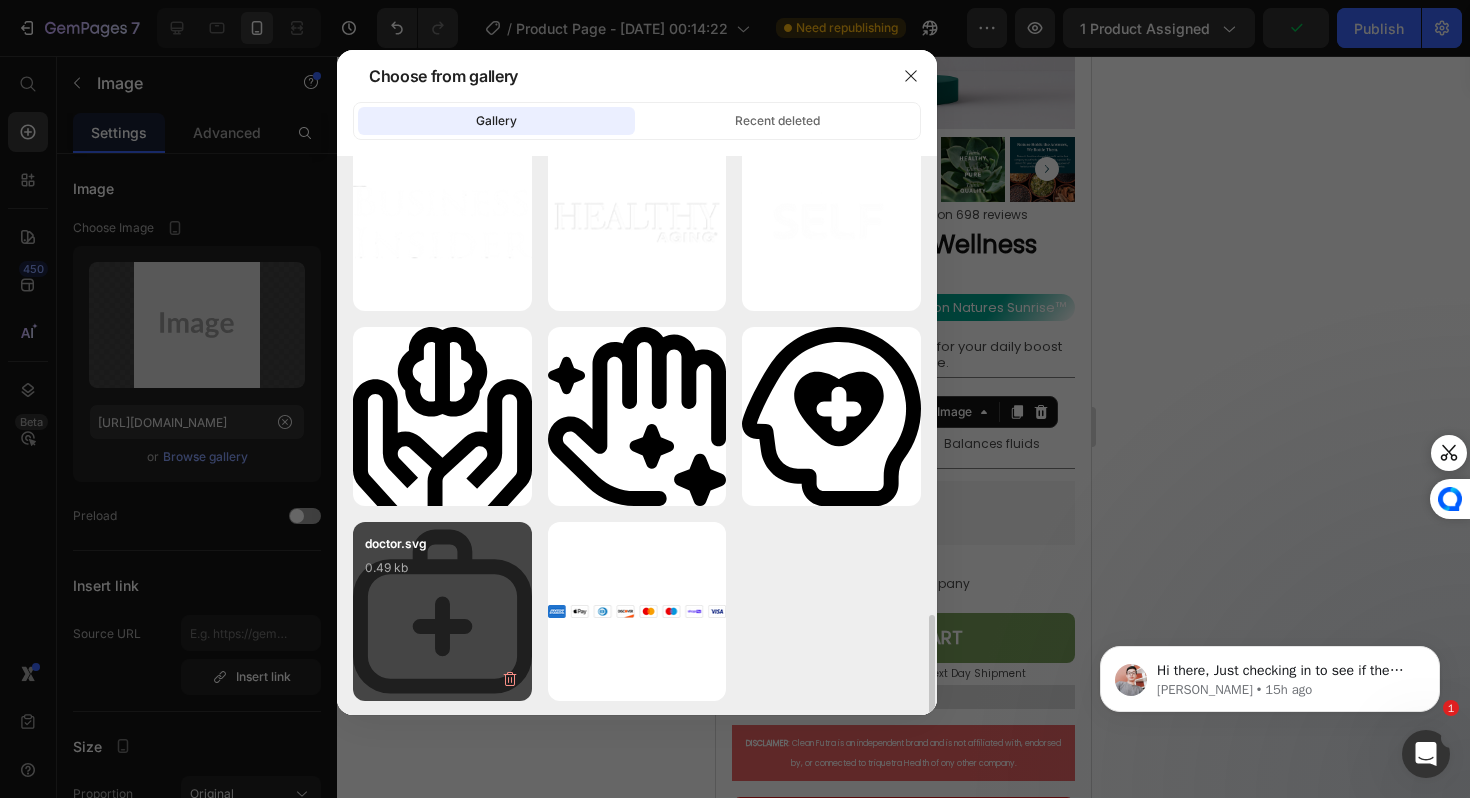 click on "doctor.svg 0.49 kb" at bounding box center (442, 574) 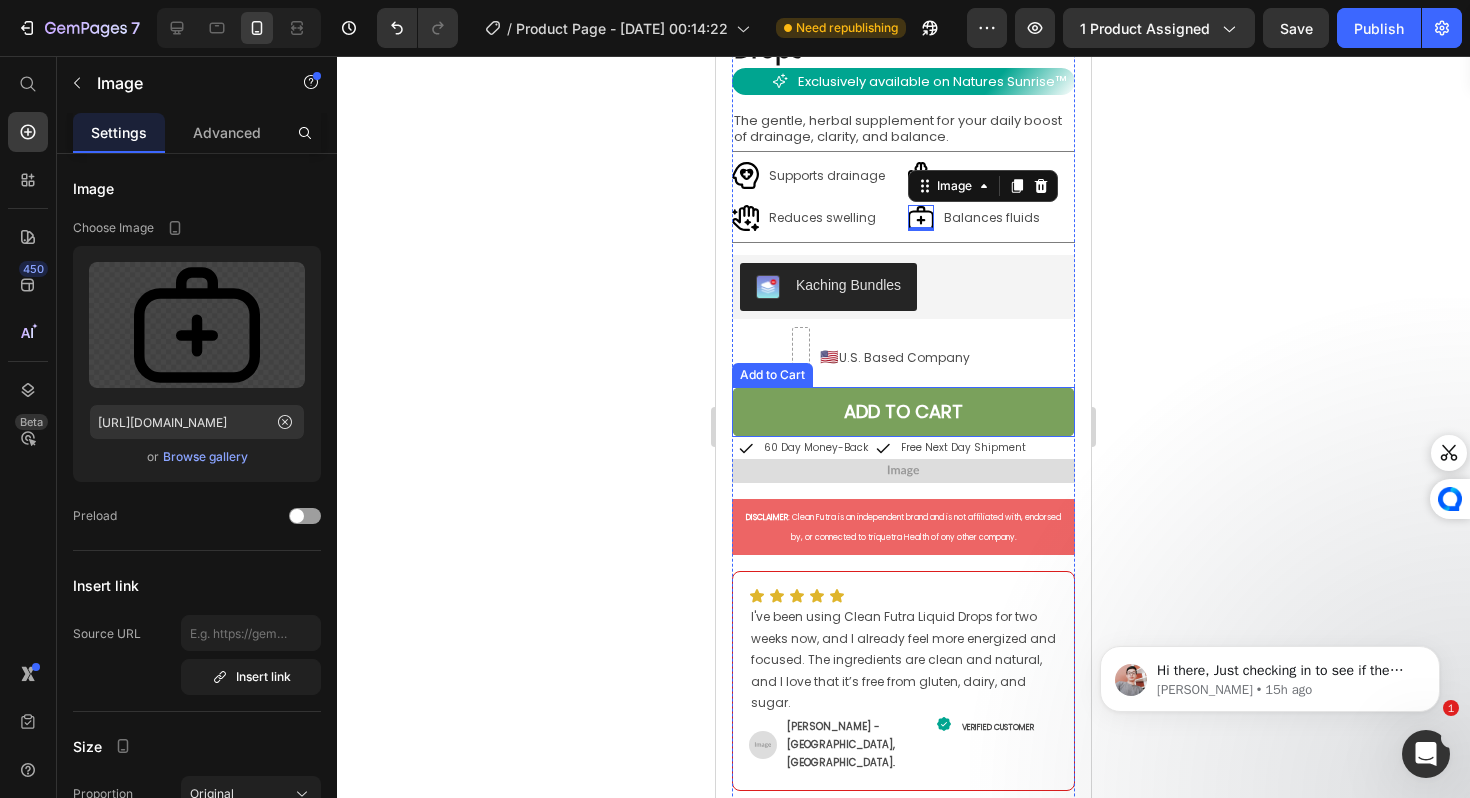 scroll, scrollTop: 572, scrollLeft: 0, axis: vertical 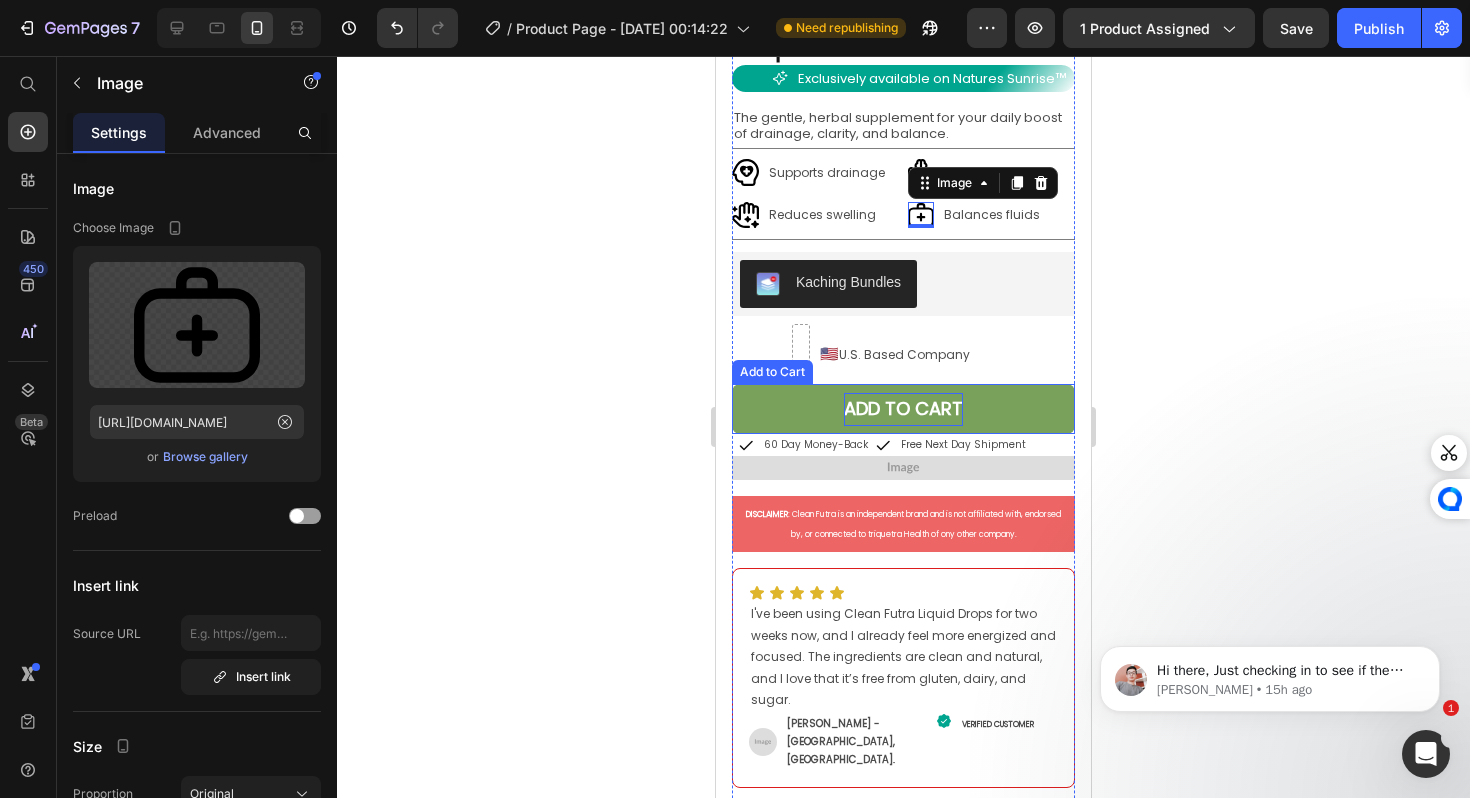 click on "ADD TO CART" at bounding box center [903, 409] 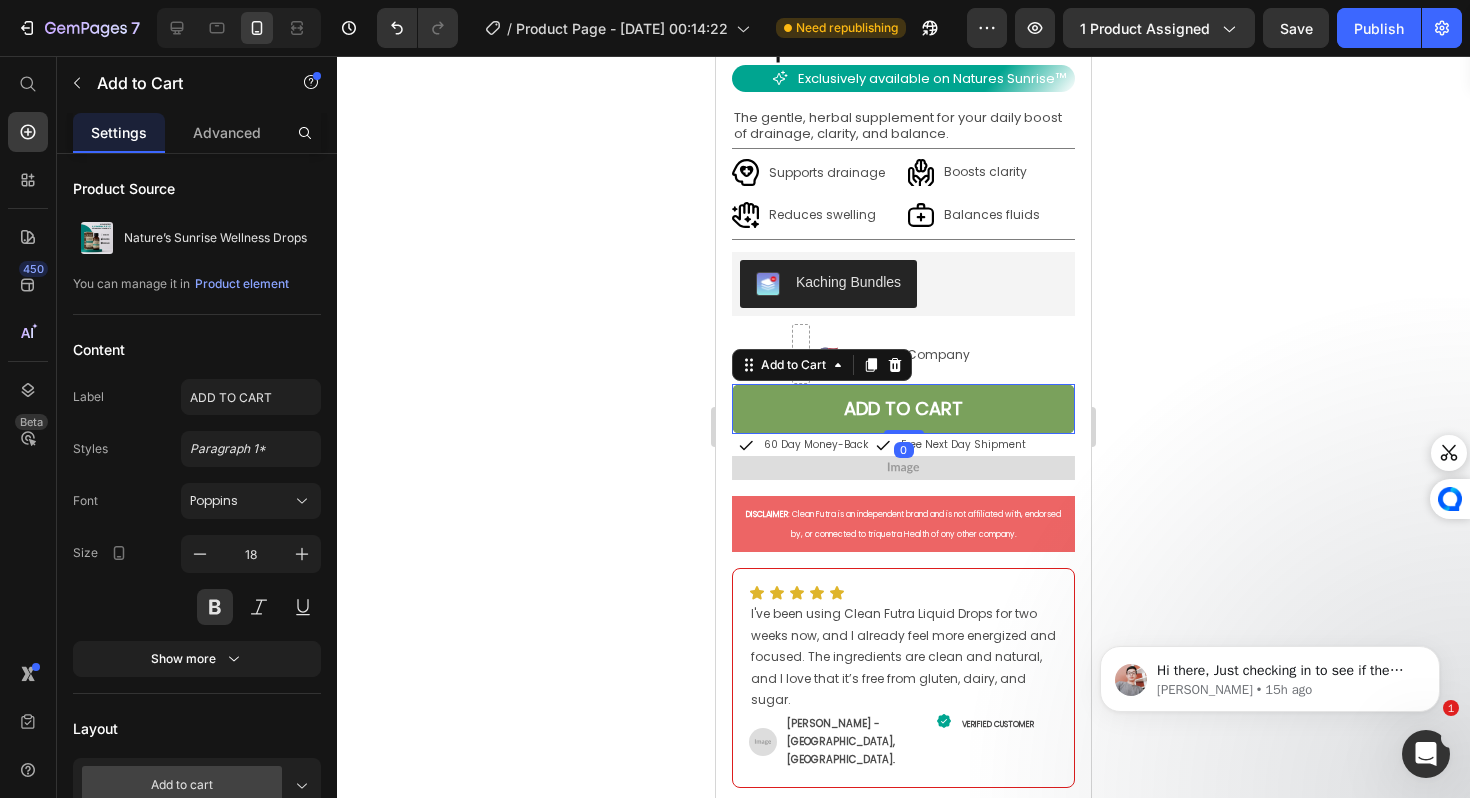 click on "ADD TO CART" at bounding box center [903, 409] 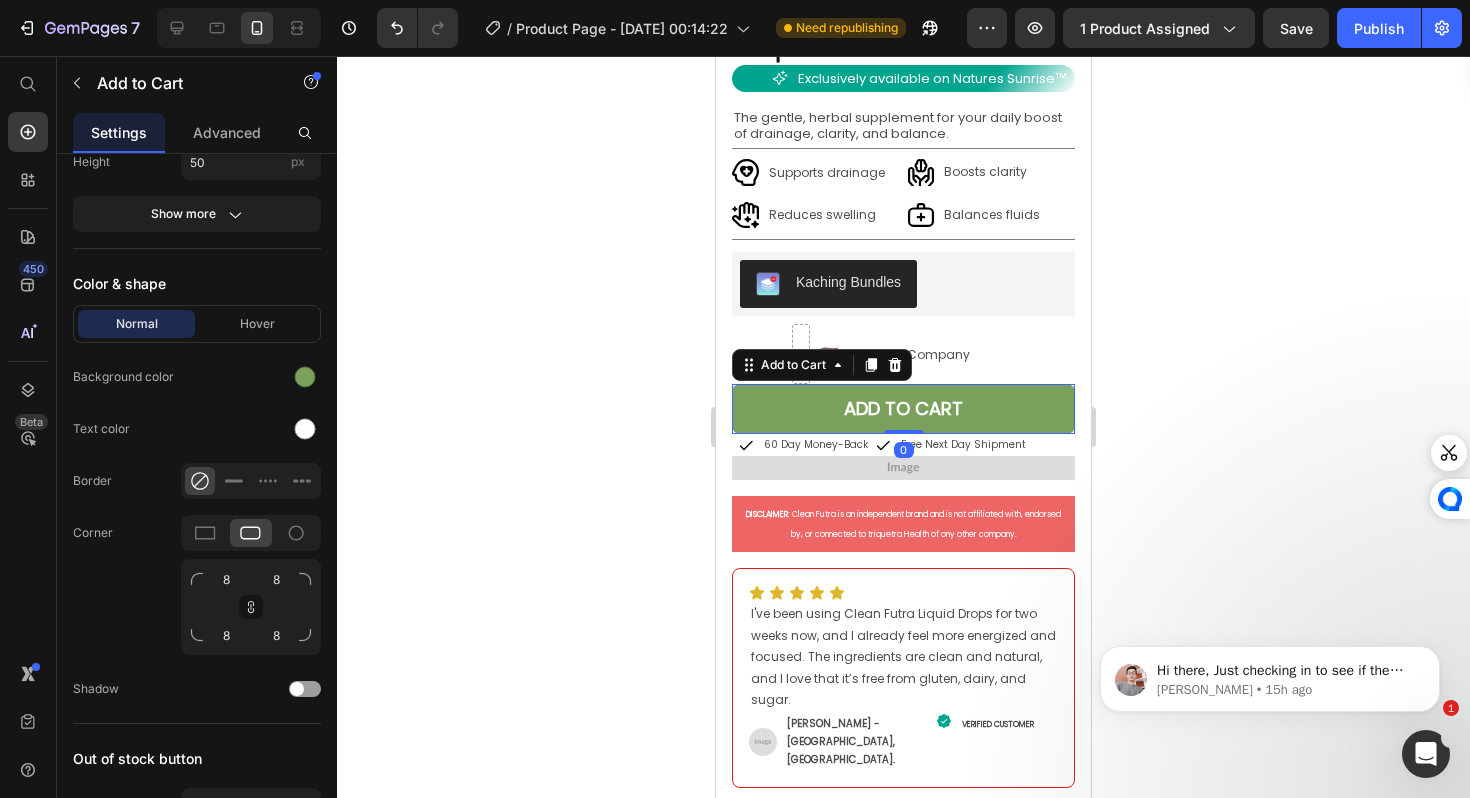 scroll, scrollTop: 1089, scrollLeft: 0, axis: vertical 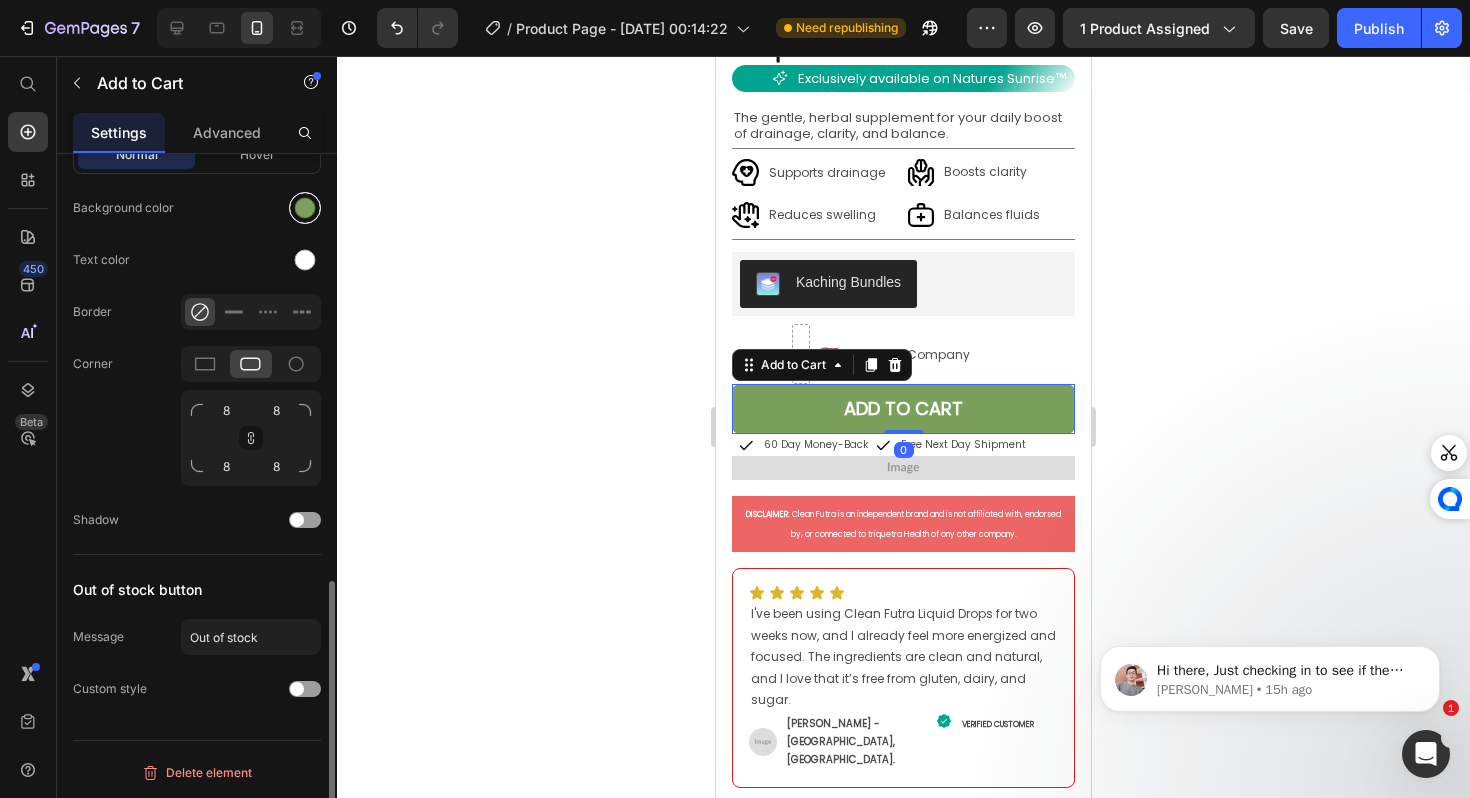 click at bounding box center [305, 208] 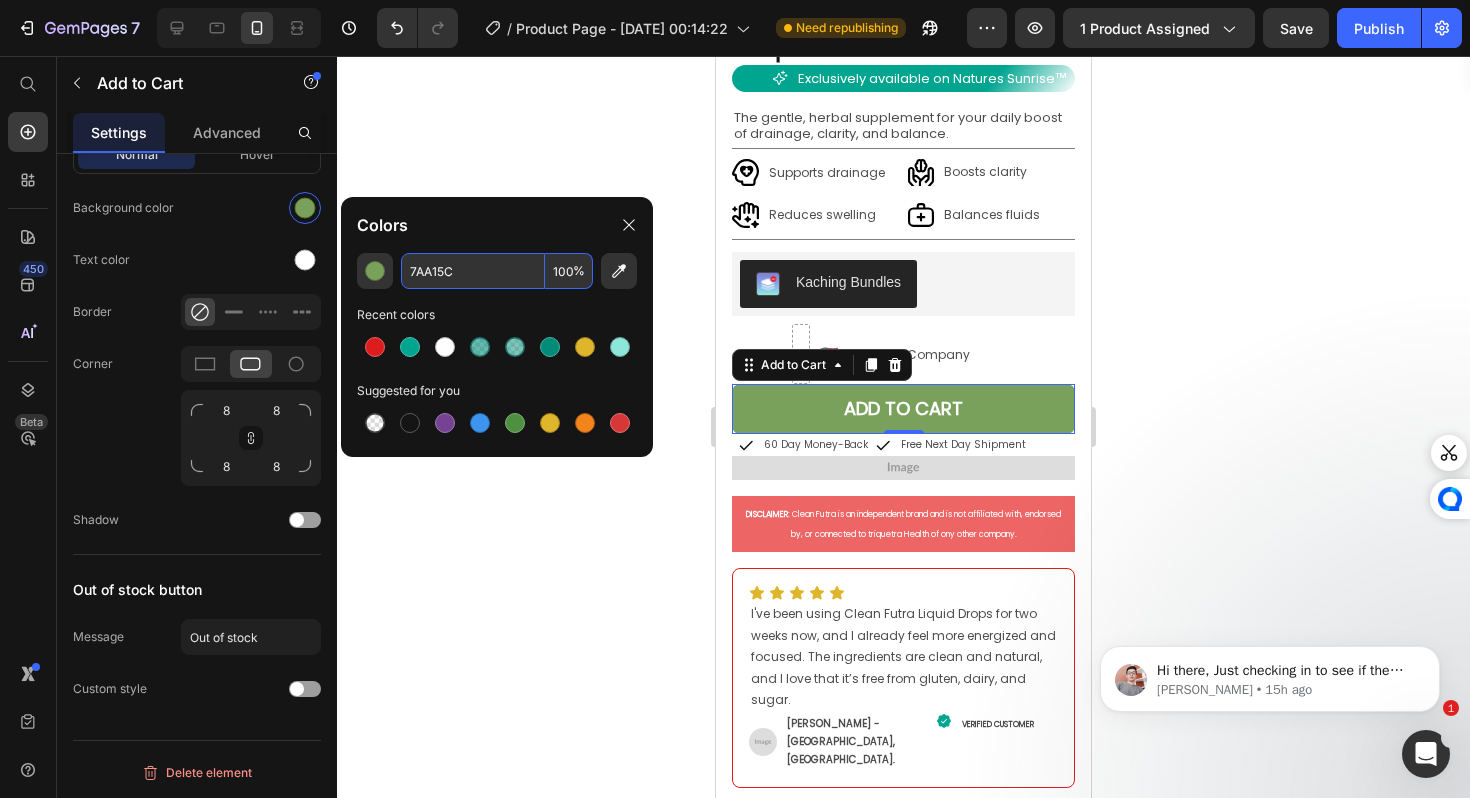 click on "7AA15C" at bounding box center [473, 271] 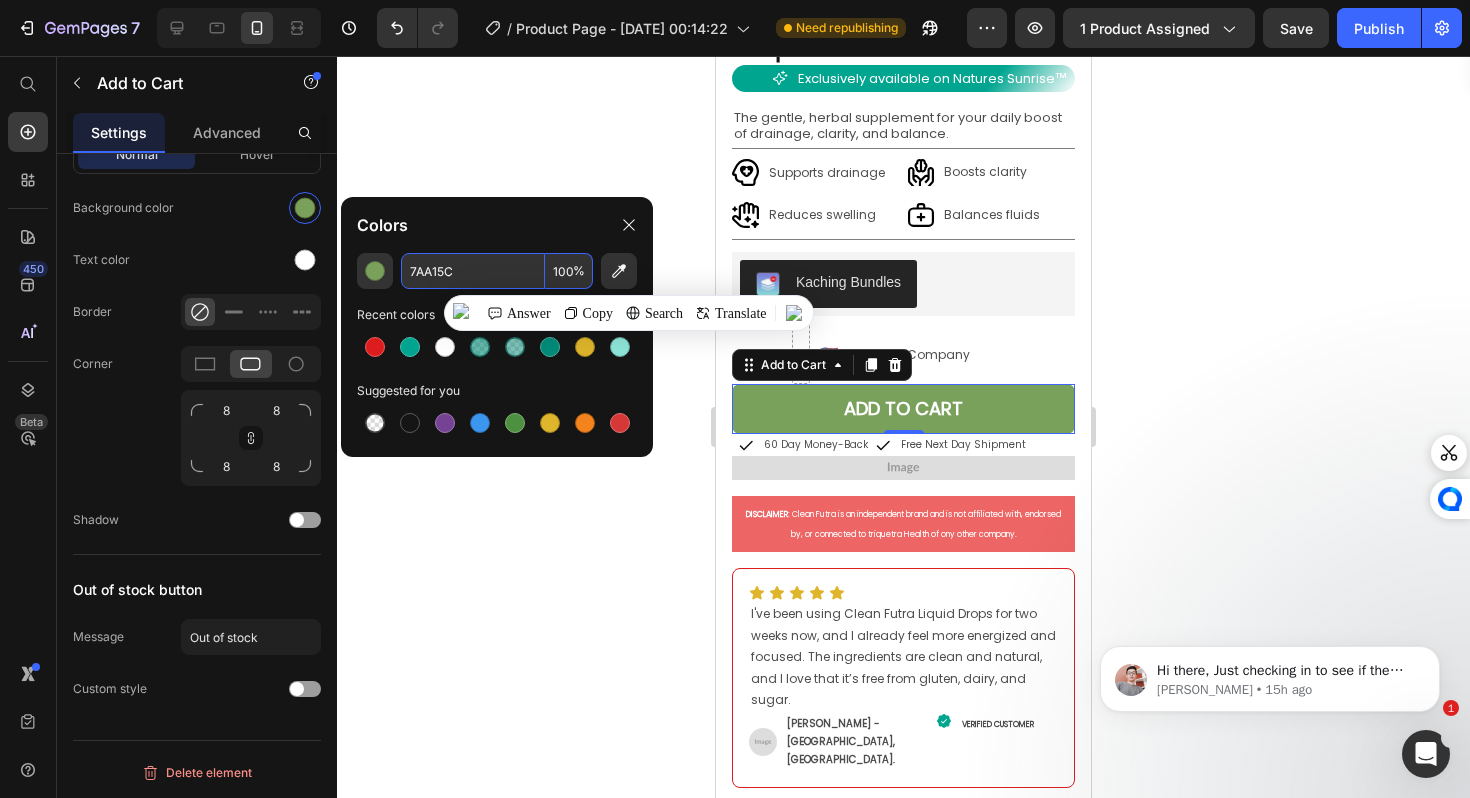 paste on "00A590" 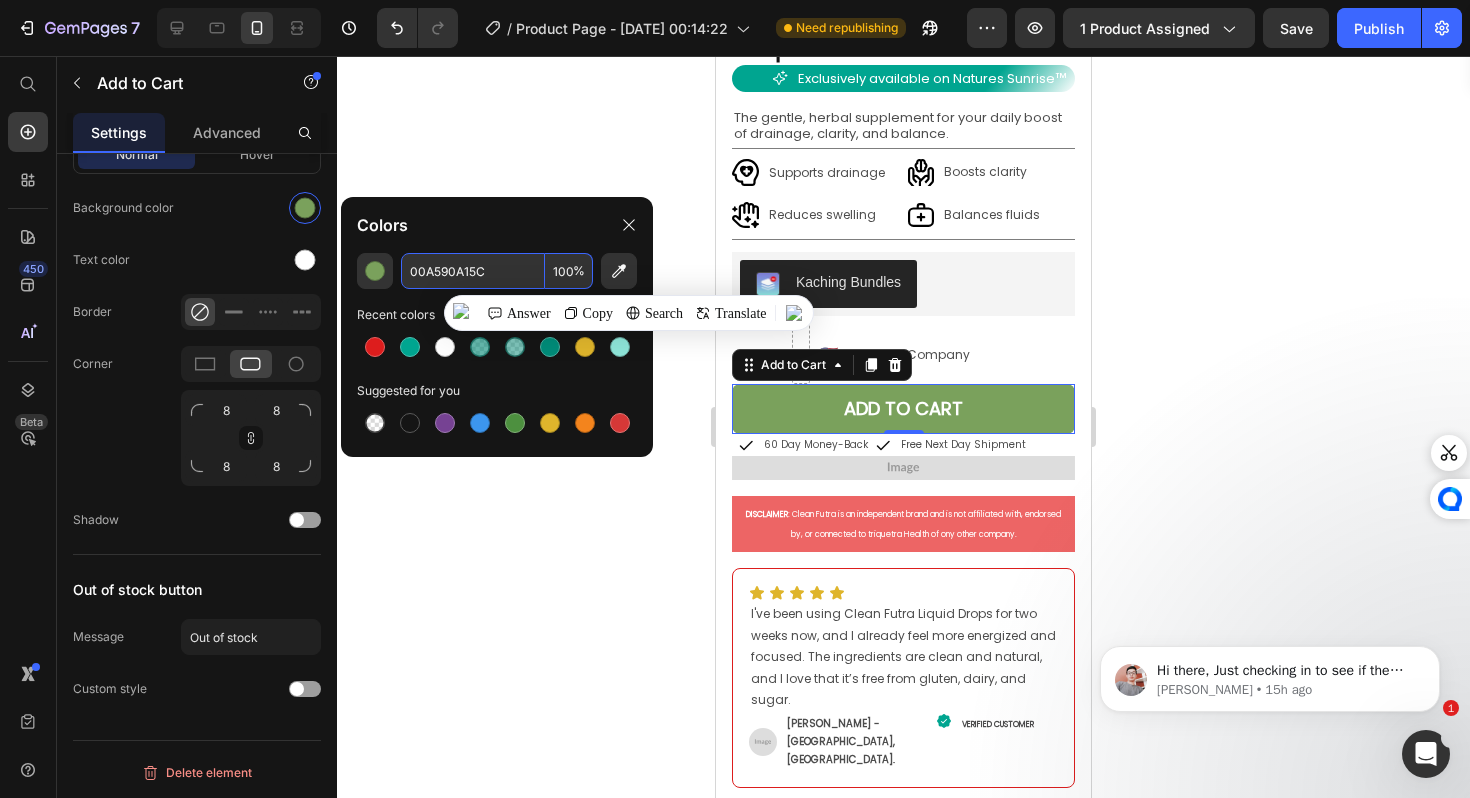 paste 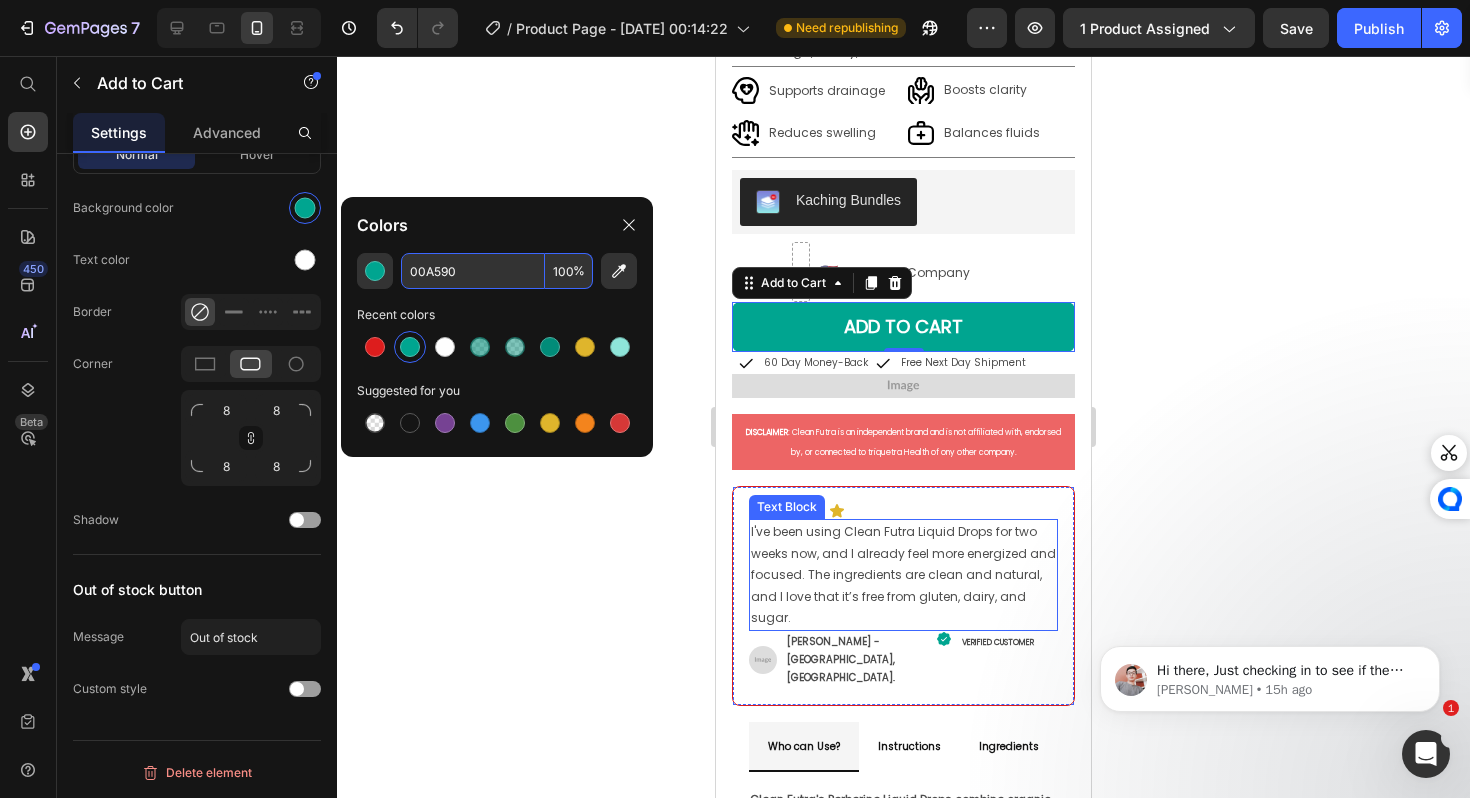 scroll, scrollTop: 658, scrollLeft: 0, axis: vertical 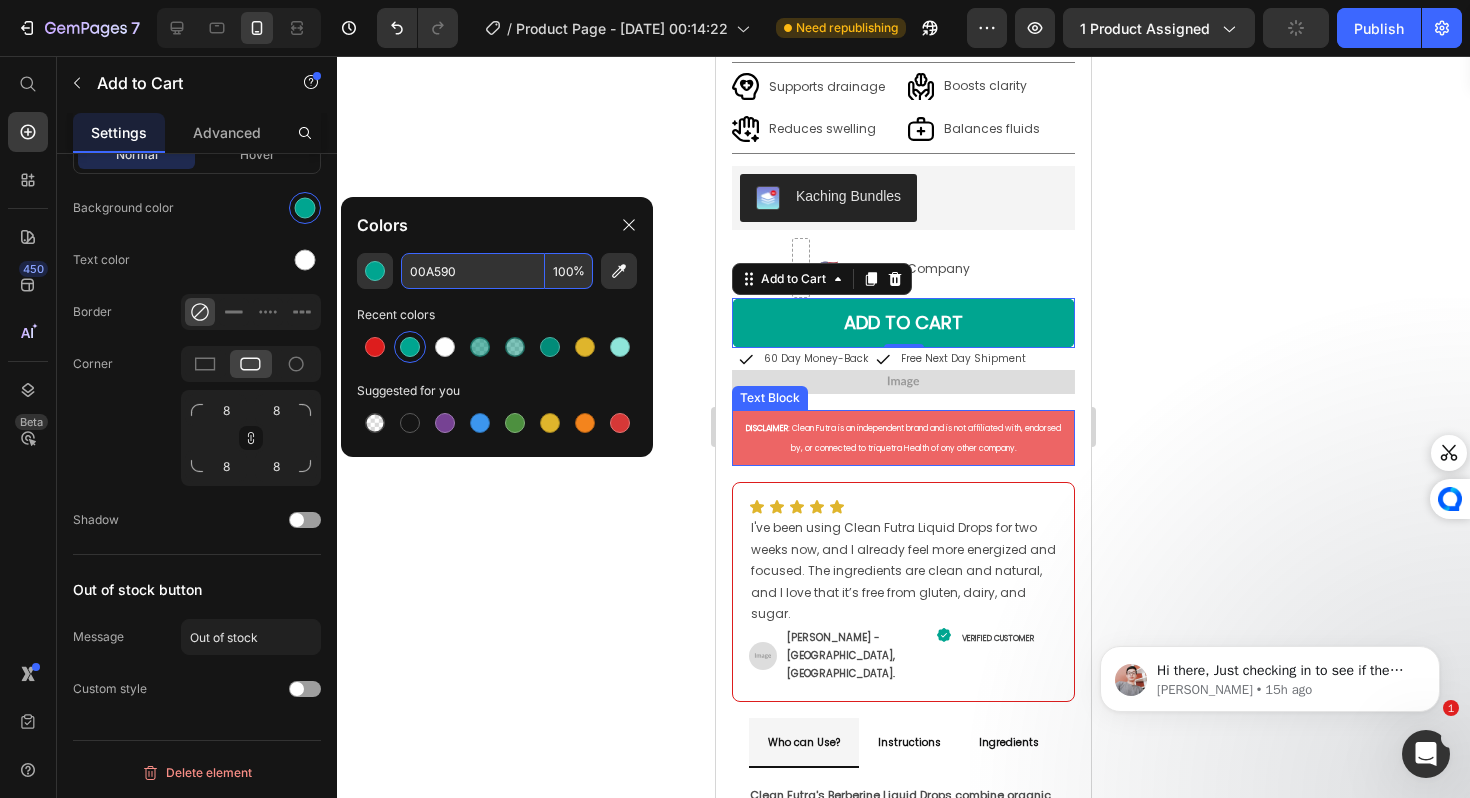 click on "DISCLAIMER : Clean Futra is an independent brand and is not affiliated with, endorsed by, or connected to triquetra Health of ony other company." at bounding box center [903, 438] 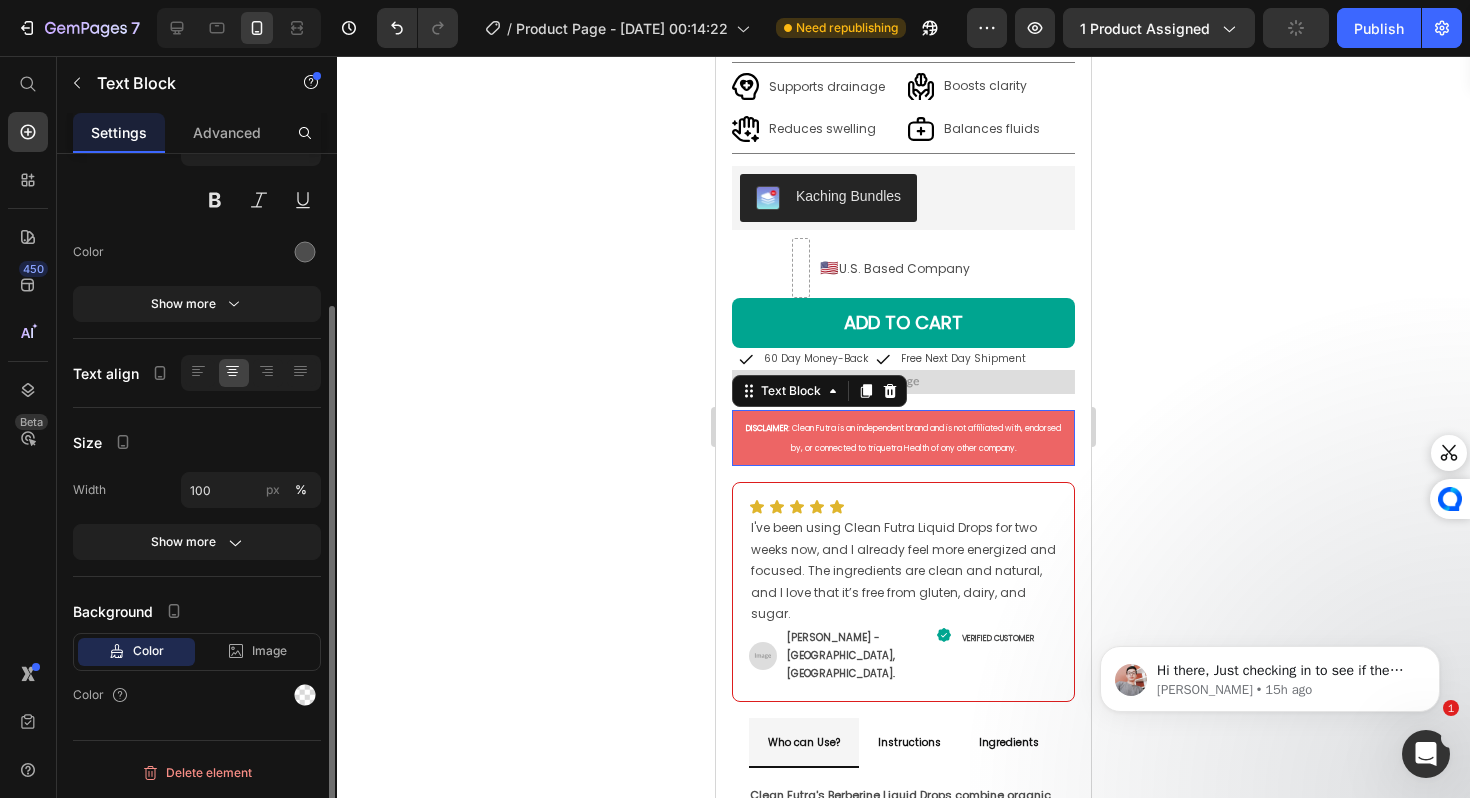 click on "DISCLAIMER : Clean Futra is an independent brand and is not affiliated with, endorsed by, or connected to triquetra Health of ony other company." at bounding box center (903, 438) 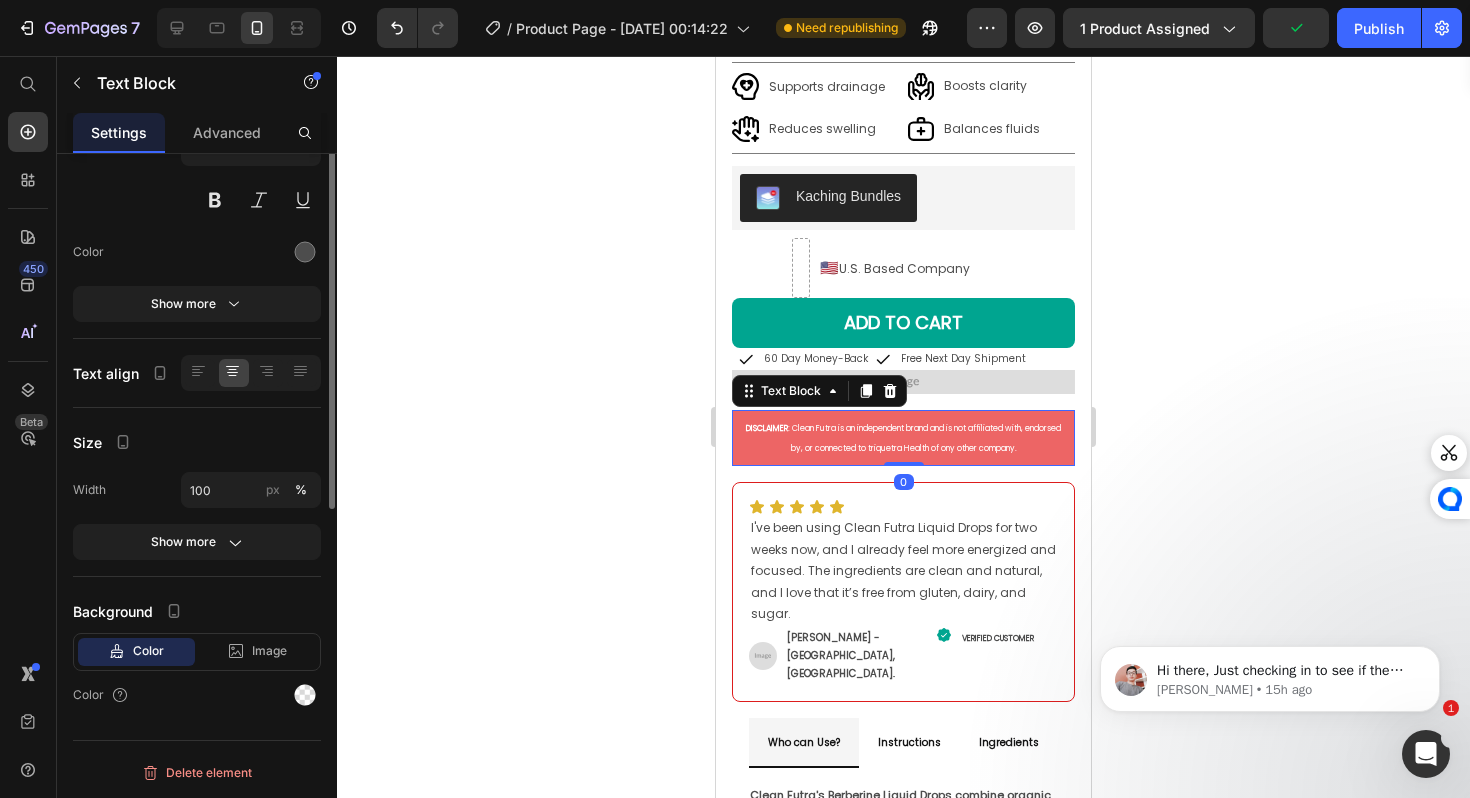 scroll, scrollTop: 0, scrollLeft: 0, axis: both 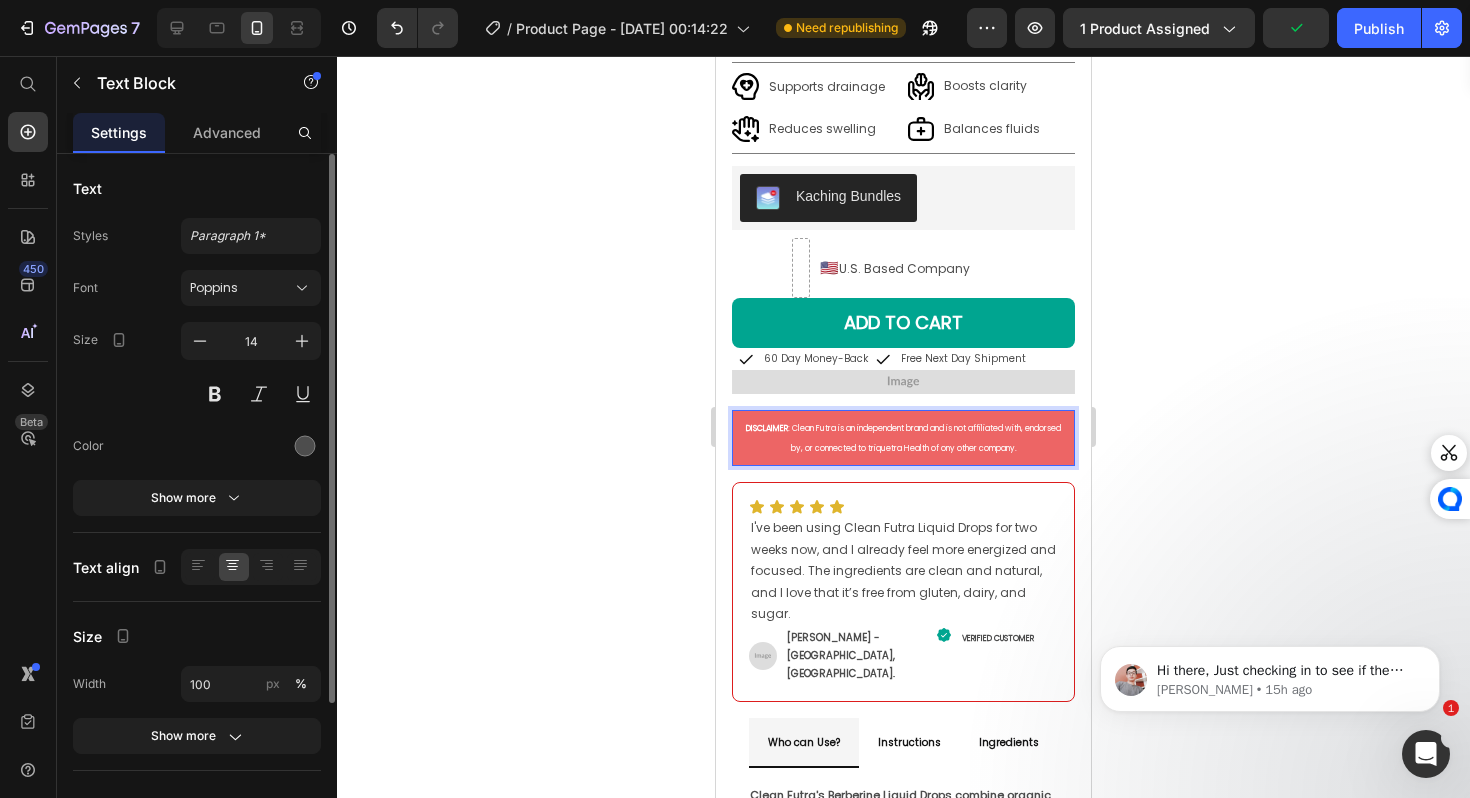 click on "DISCLAIMER : Clean Futra is an independent brand and is not affiliated with, endorsed by, or connected to triquetra Health of ony other company." at bounding box center [903, 438] 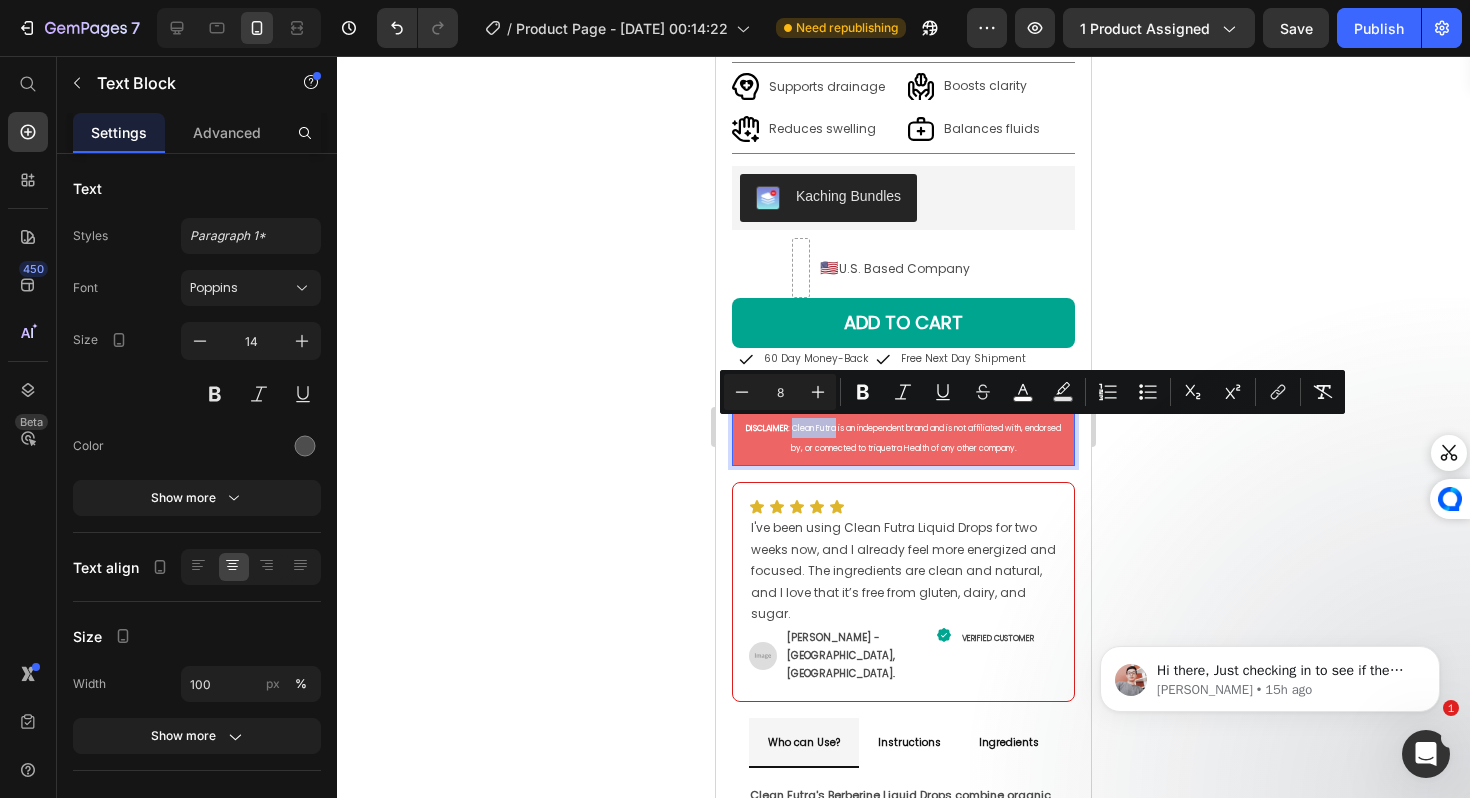 drag, startPoint x: 849, startPoint y: 426, endPoint x: 804, endPoint y: 427, distance: 45.01111 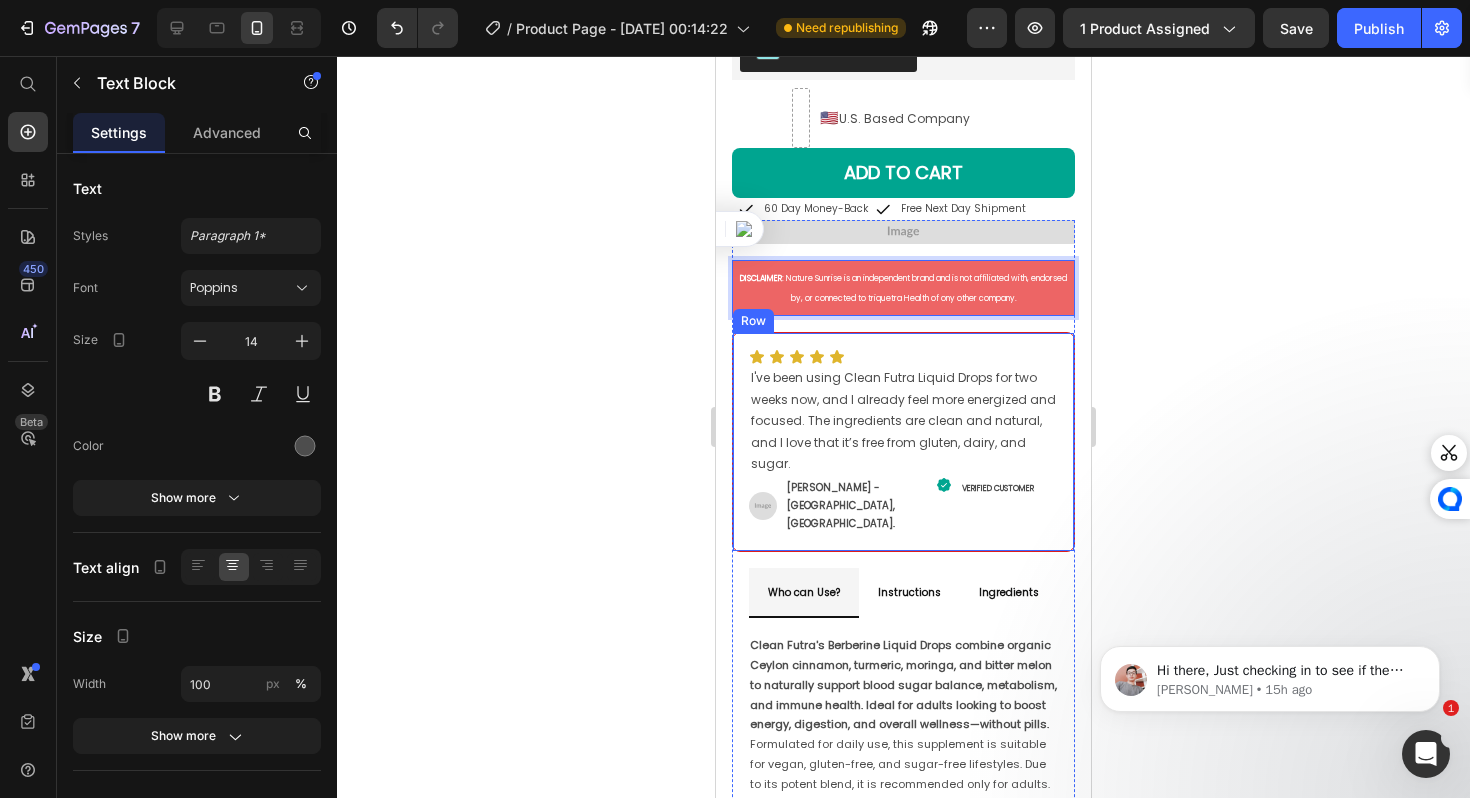 scroll, scrollTop: 866, scrollLeft: 0, axis: vertical 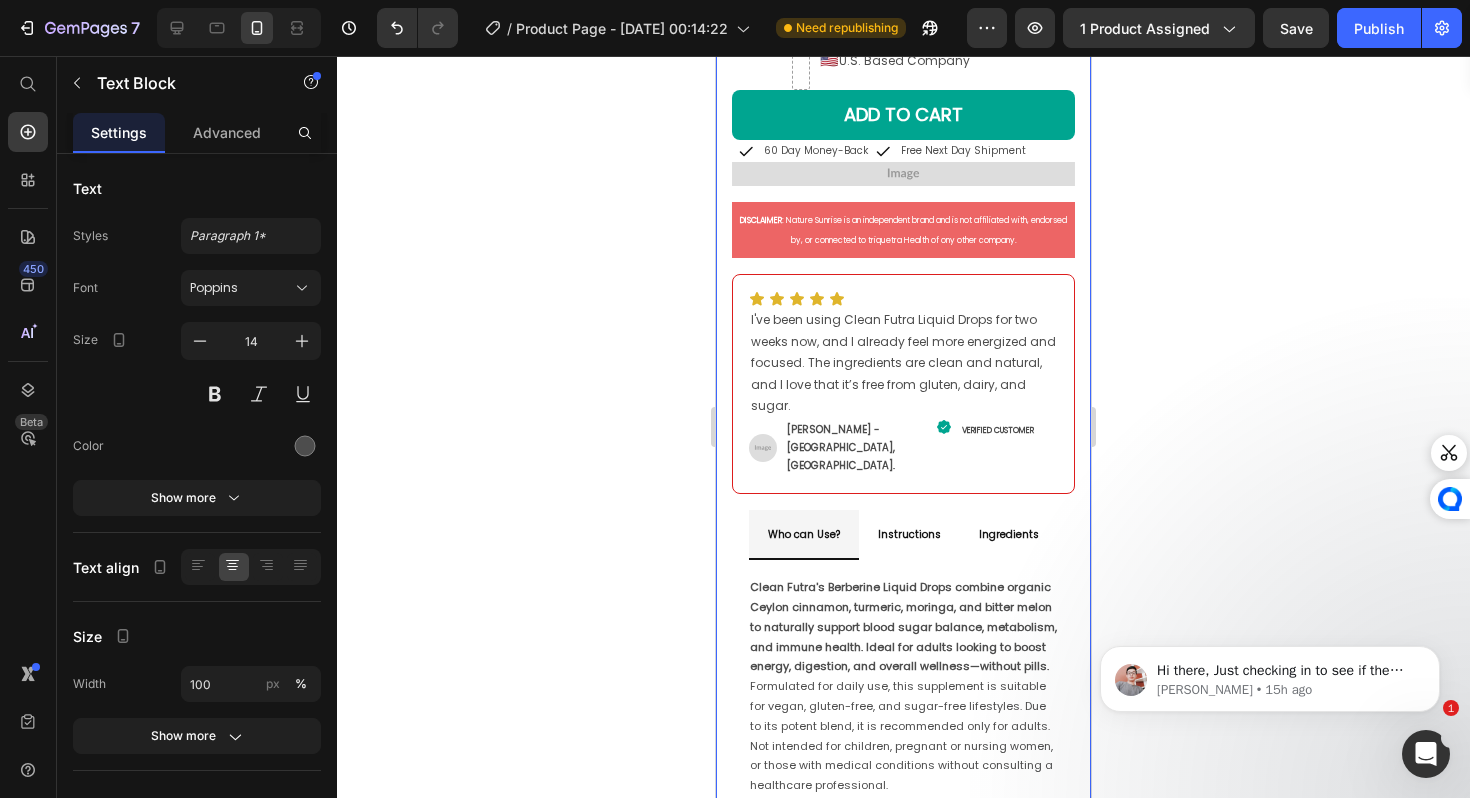 click on "Product Images Icon Icon Icon Icon Icon Icon List  rated 4.9/5.0 based on 698 reviews Text Block Row Nature’s Sunrise Wellness Drops Product Title
Icon Exclusively available on Natures Sunrise ™ Text Block Row The gentle, herbal supplement for your daily boost of drainage, clarity, and balance. Text Block                Title Line Image Supports drainage Text Block Row Image Boosts clarity Text Block Row Row Image Reduces swelling Text Block Row Image Balances fluids Text Block Row Row                Title Line Kaching Bundles Kaching Bundles
🇺🇸  U.S. Based Company Text Block Row ADD TO CART Add to Cart
Icon 60 Day Money-Back Text Block Row
Icon Free Next Day Shipment Text Block Row Row Image DISCLAIMER : Nature Sunrise is an independent brand and is not affiliated with, endorsed by, or connected to triquetra Health of ony other company. Text Block Row Icon Icon Icon Icon Icon Icon List Text Block Image Row" at bounding box center [903, 48] 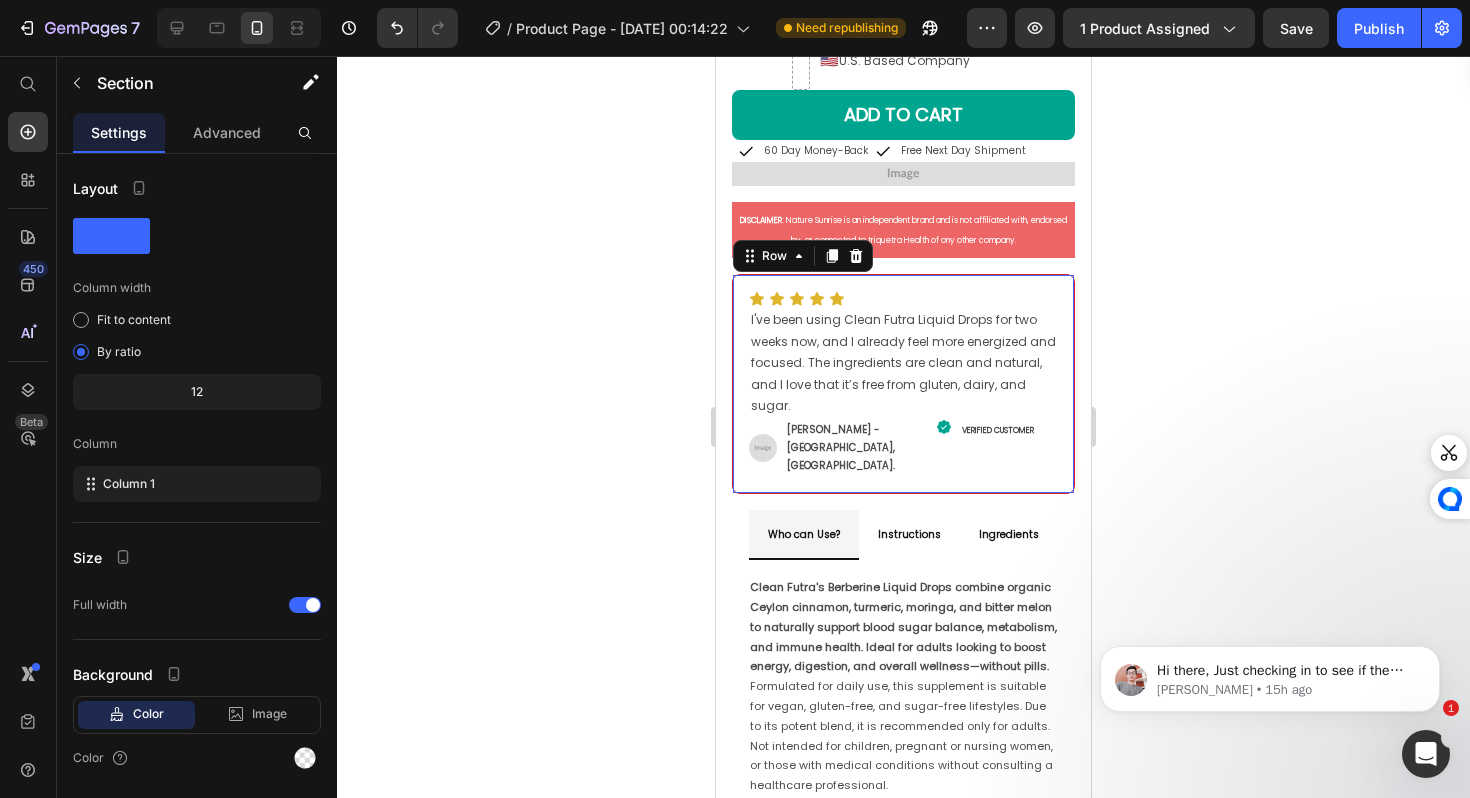 click on "Icon Icon Icon Icon Icon Icon List I've been using Clean Futra Liquid Drops for two weeks now, and I already feel more energized and focused. The ingredients are clean and natural, and I love that it’s free from gluten, dairy, and sugar. Text Block Image Caitlyn D. - LONDON, UK. Text Block Row
Icon VERIFIED CUSTOMER Text Block Row Row Row   0" at bounding box center (903, 384) 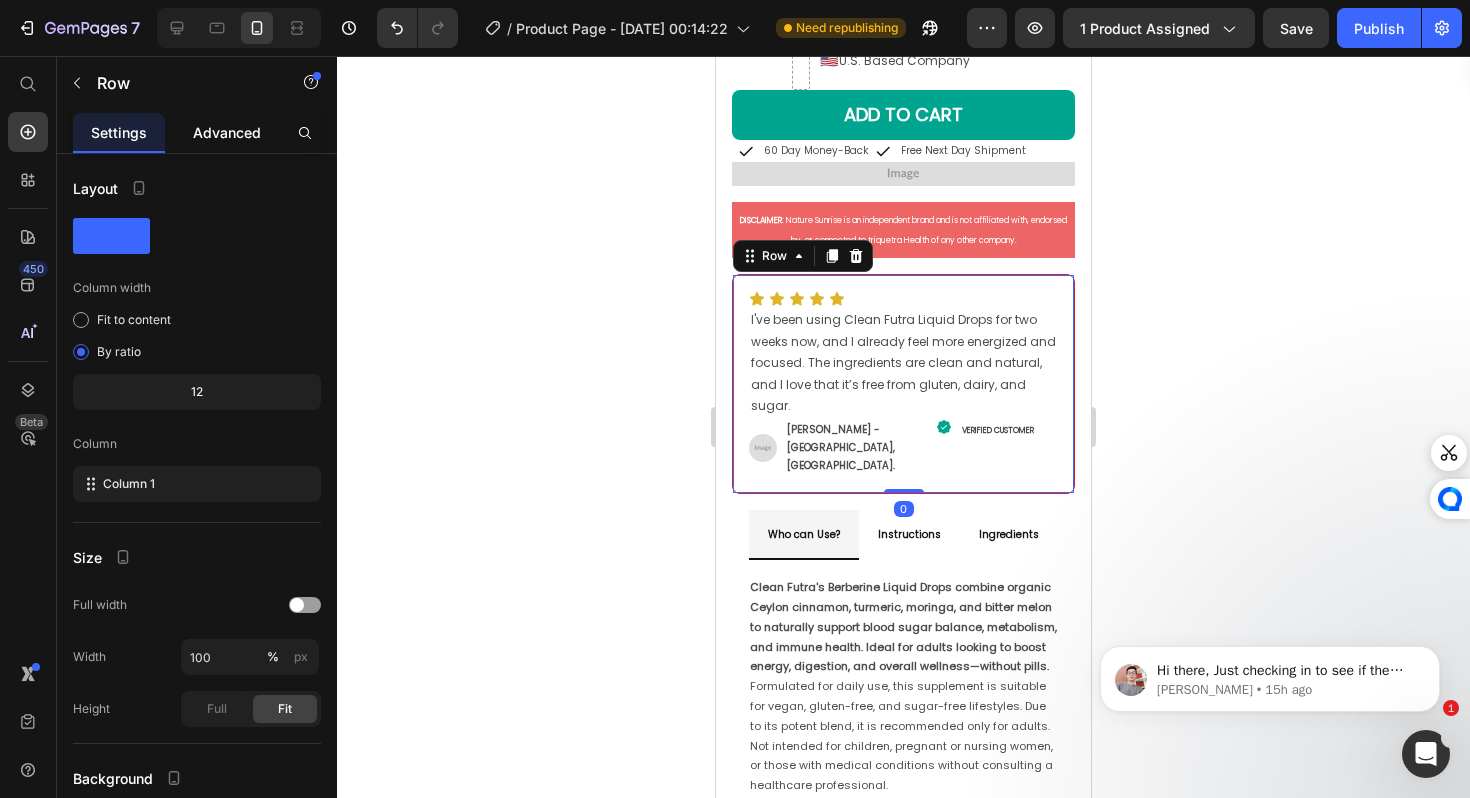 click on "Advanced" 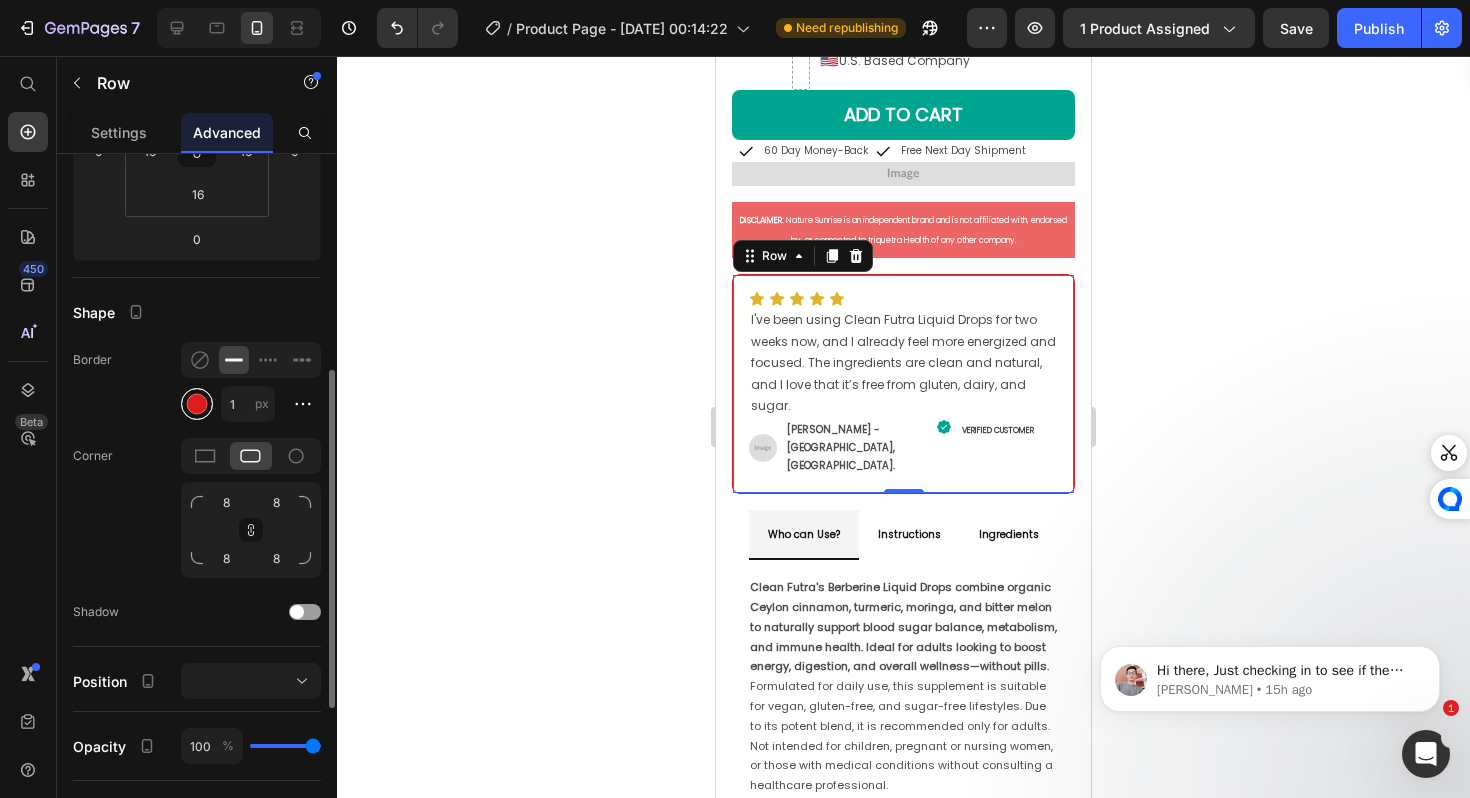 scroll, scrollTop: 398, scrollLeft: 0, axis: vertical 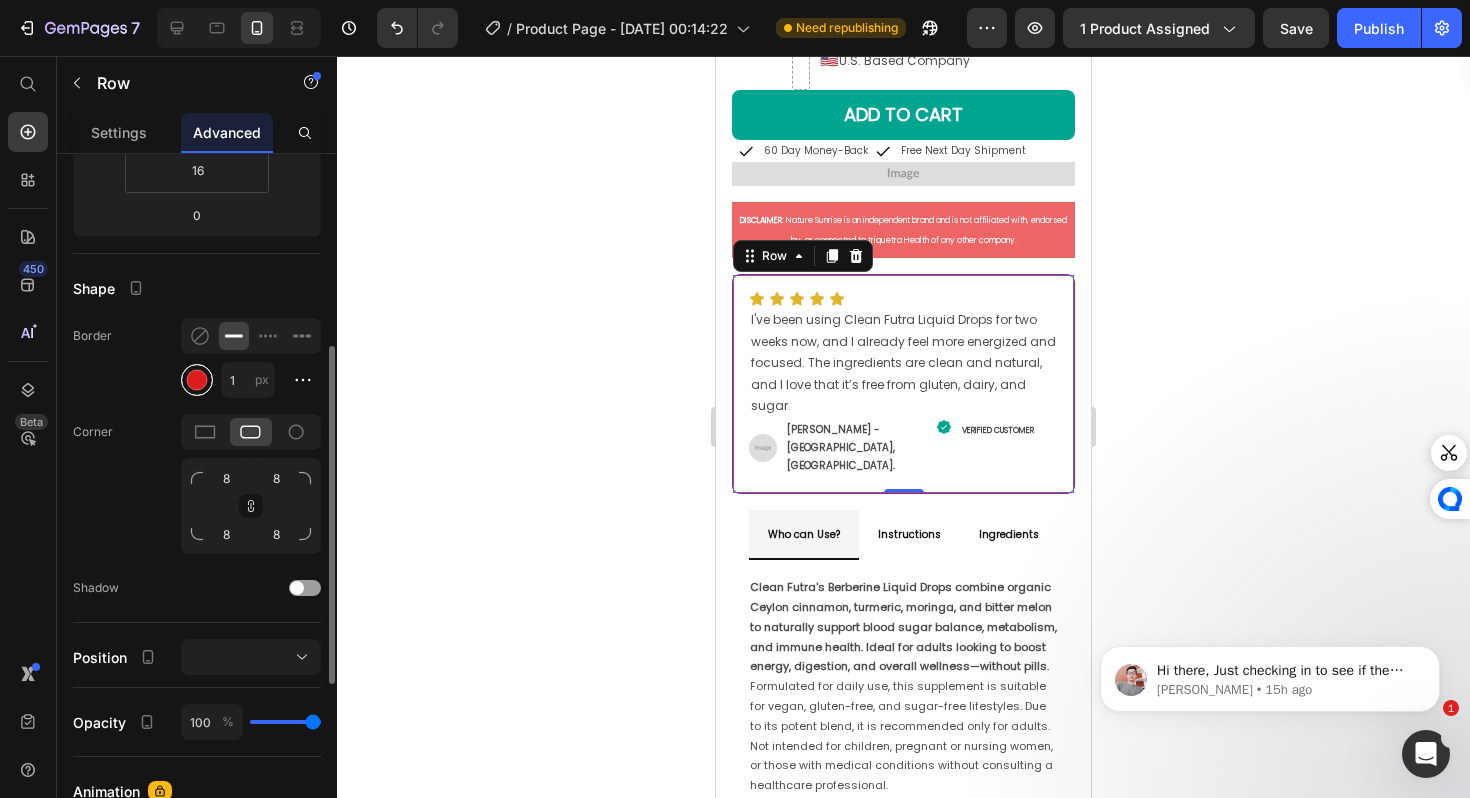 click at bounding box center [197, 380] 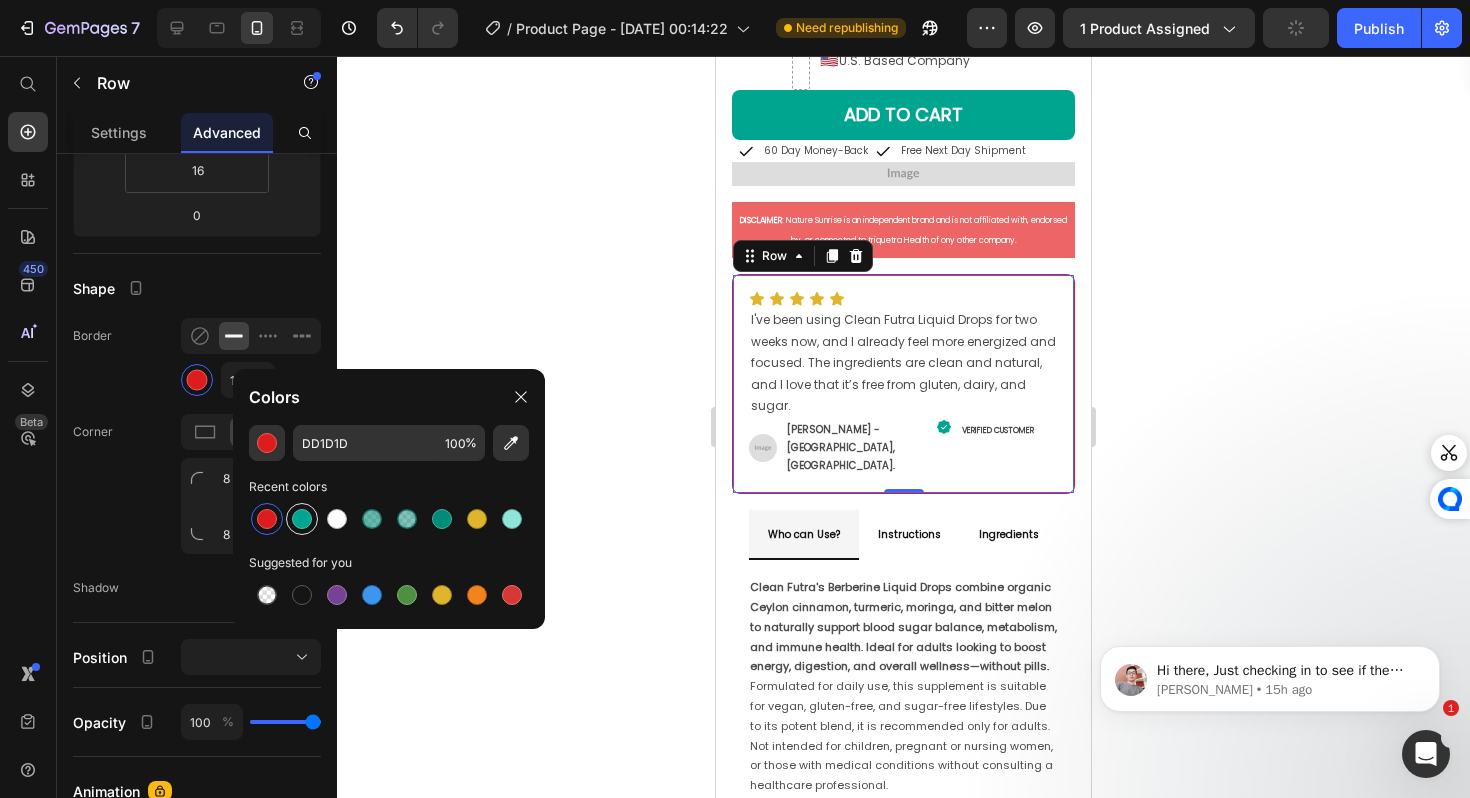 click at bounding box center (302, 519) 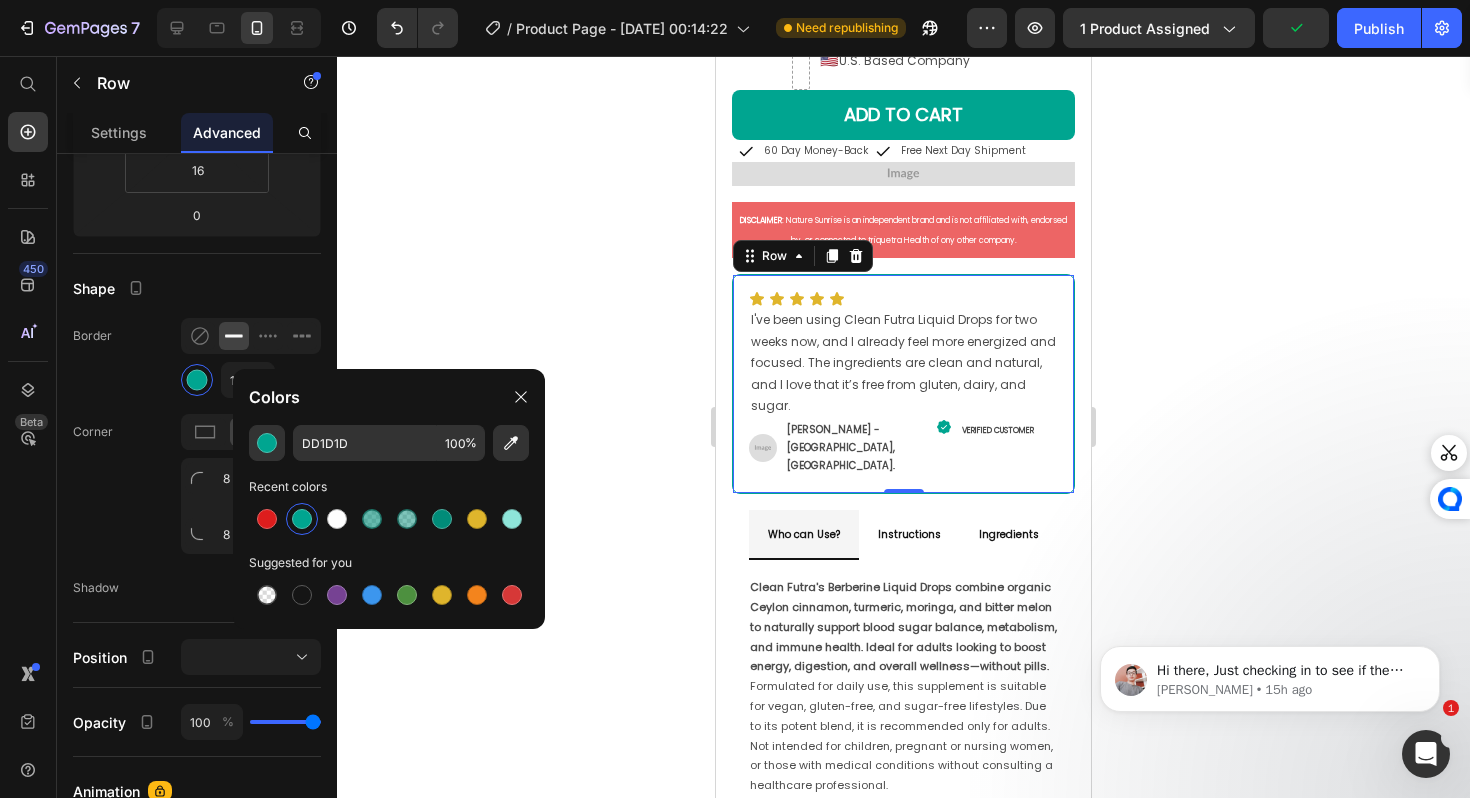 type on "00A590" 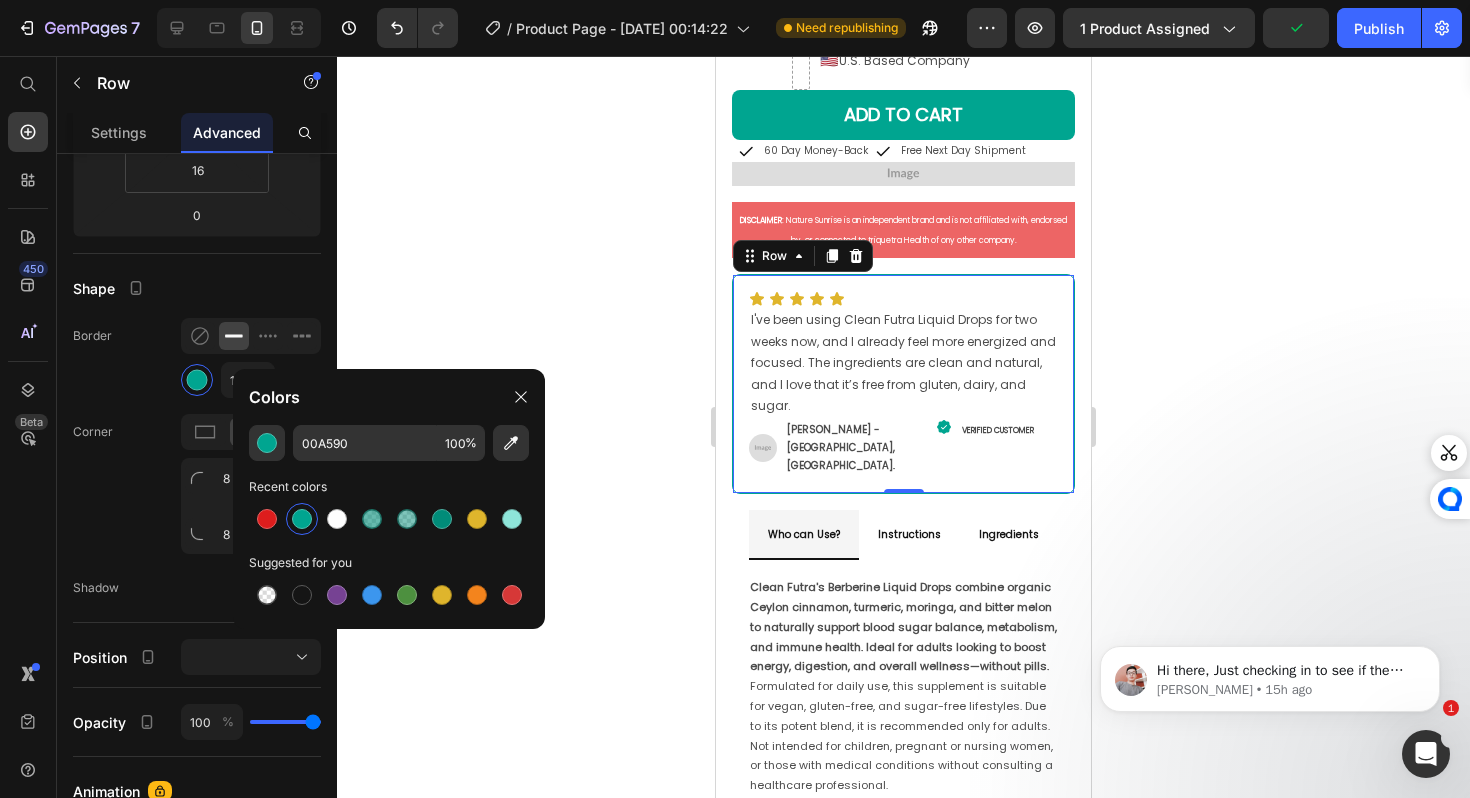 click on "I've been using Clean Futra Liquid Drops for two weeks now, and I already feel more energized and focused. The ingredients are clean and natural, and I love that it’s free from gluten, dairy, and sugar." at bounding box center [903, 362] 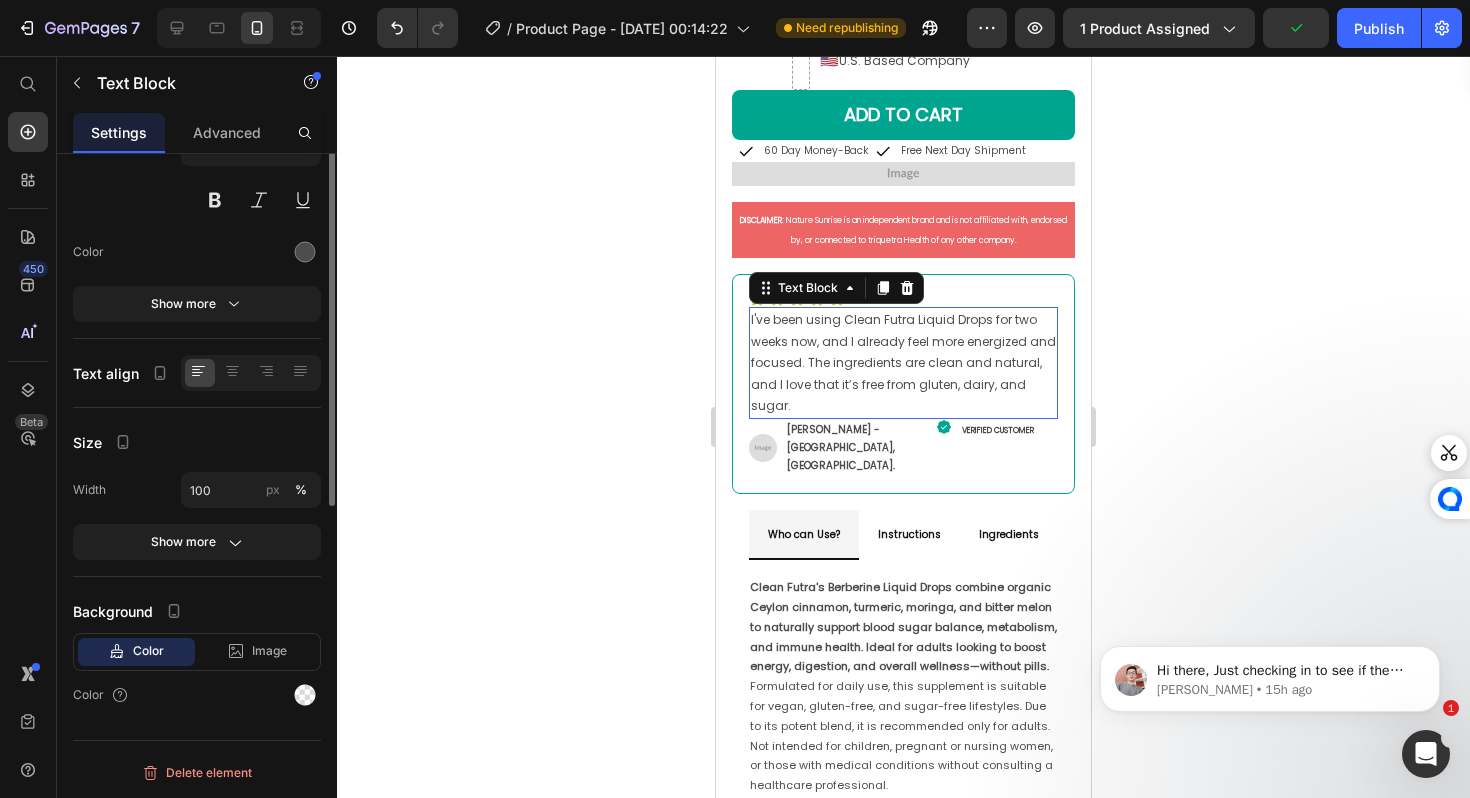 scroll, scrollTop: 0, scrollLeft: 0, axis: both 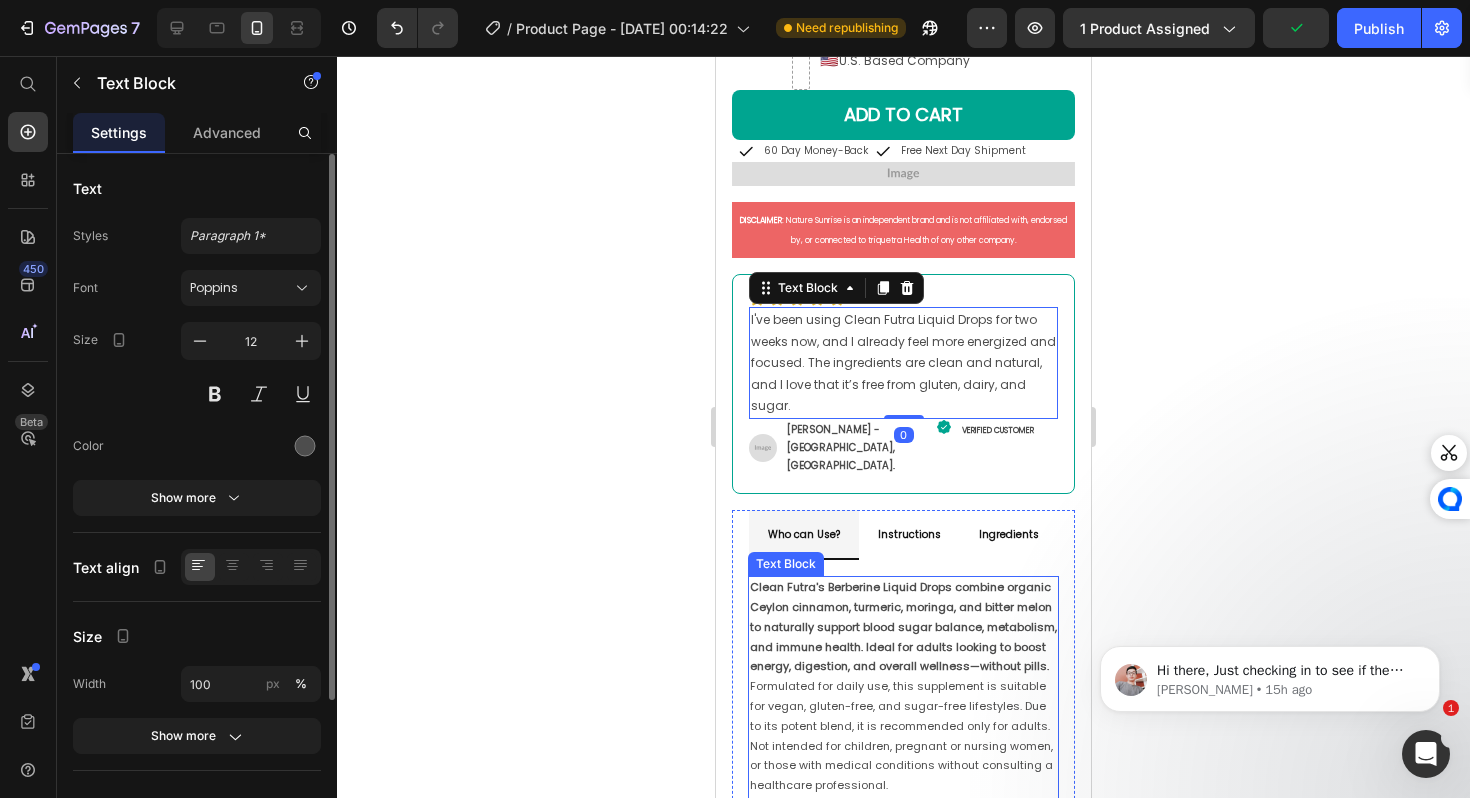 click on "Clean Futra's Berberine Liquid Drops combine organic Ceylon cinnamon, turmeric, moringa, and bitter melon to naturally support blood sugar balance, metabolism, and immune health. Ideal for adults looking to boost energy, digestion, and overall wellness—without pills." at bounding box center (903, 626) 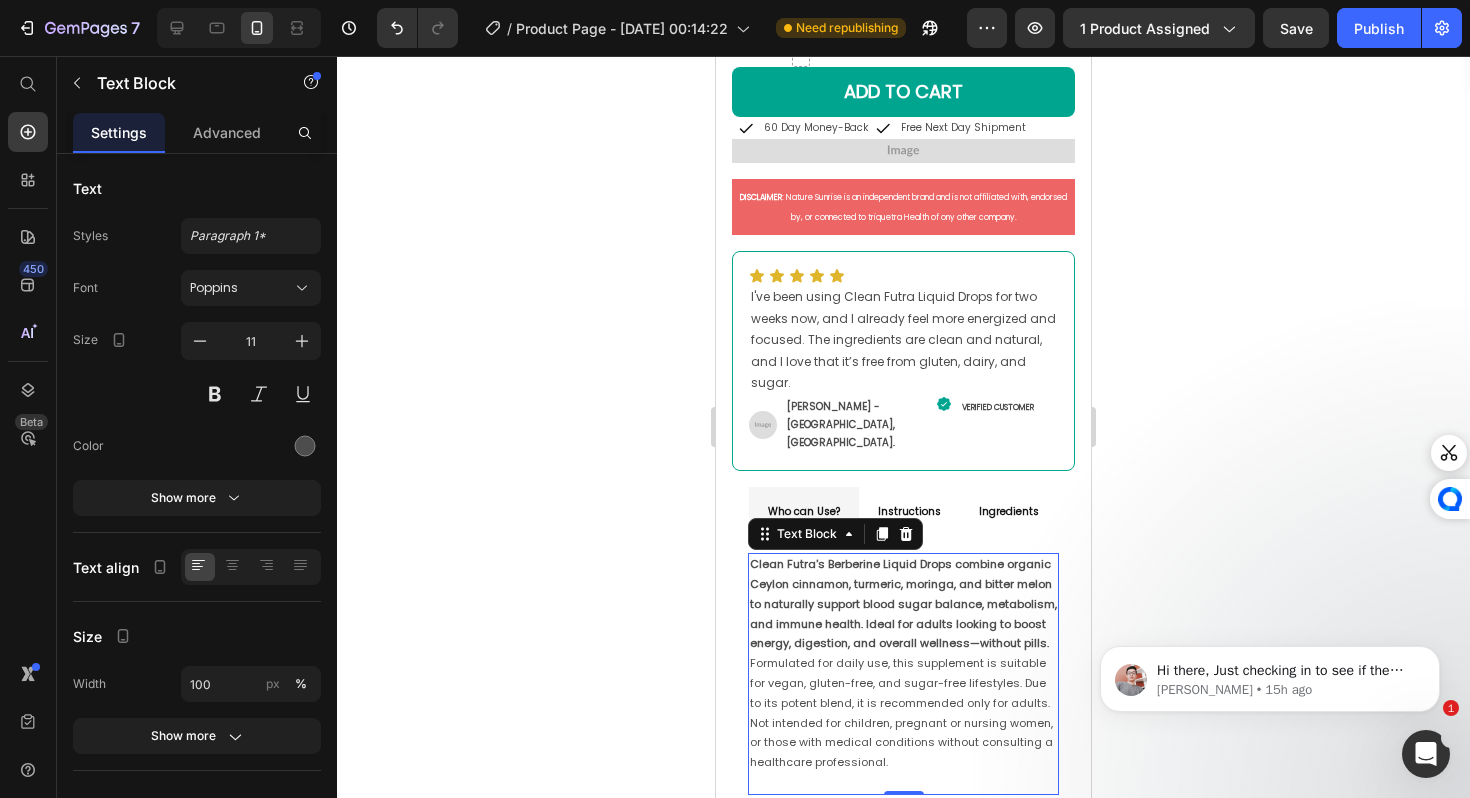 scroll, scrollTop: 899, scrollLeft: 0, axis: vertical 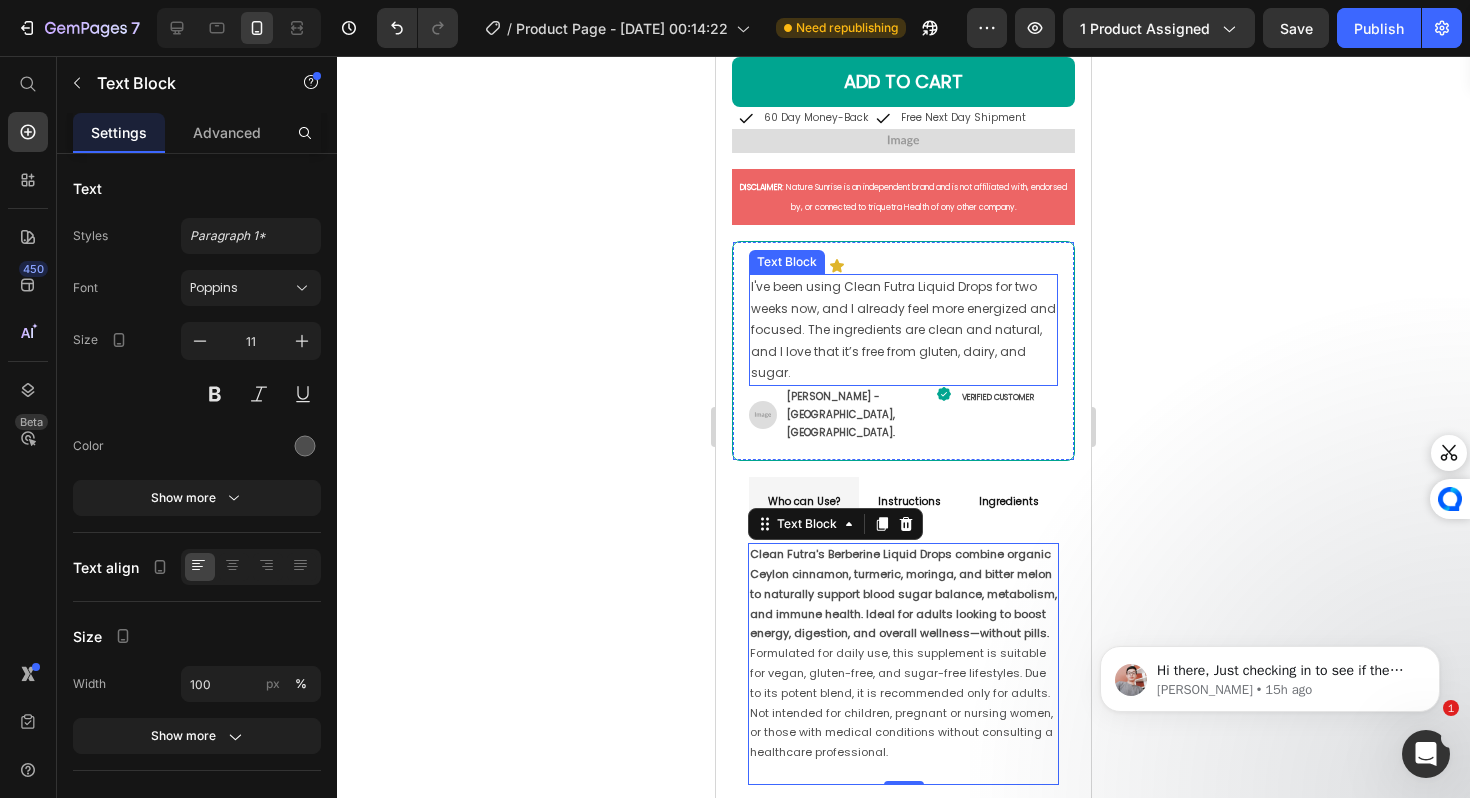 click on "I've been using Clean Futra Liquid Drops for two weeks now, and I already feel more energized and focused. The ingredients are clean and natural, and I love that it’s free from gluten, dairy, and sugar." at bounding box center (903, 329) 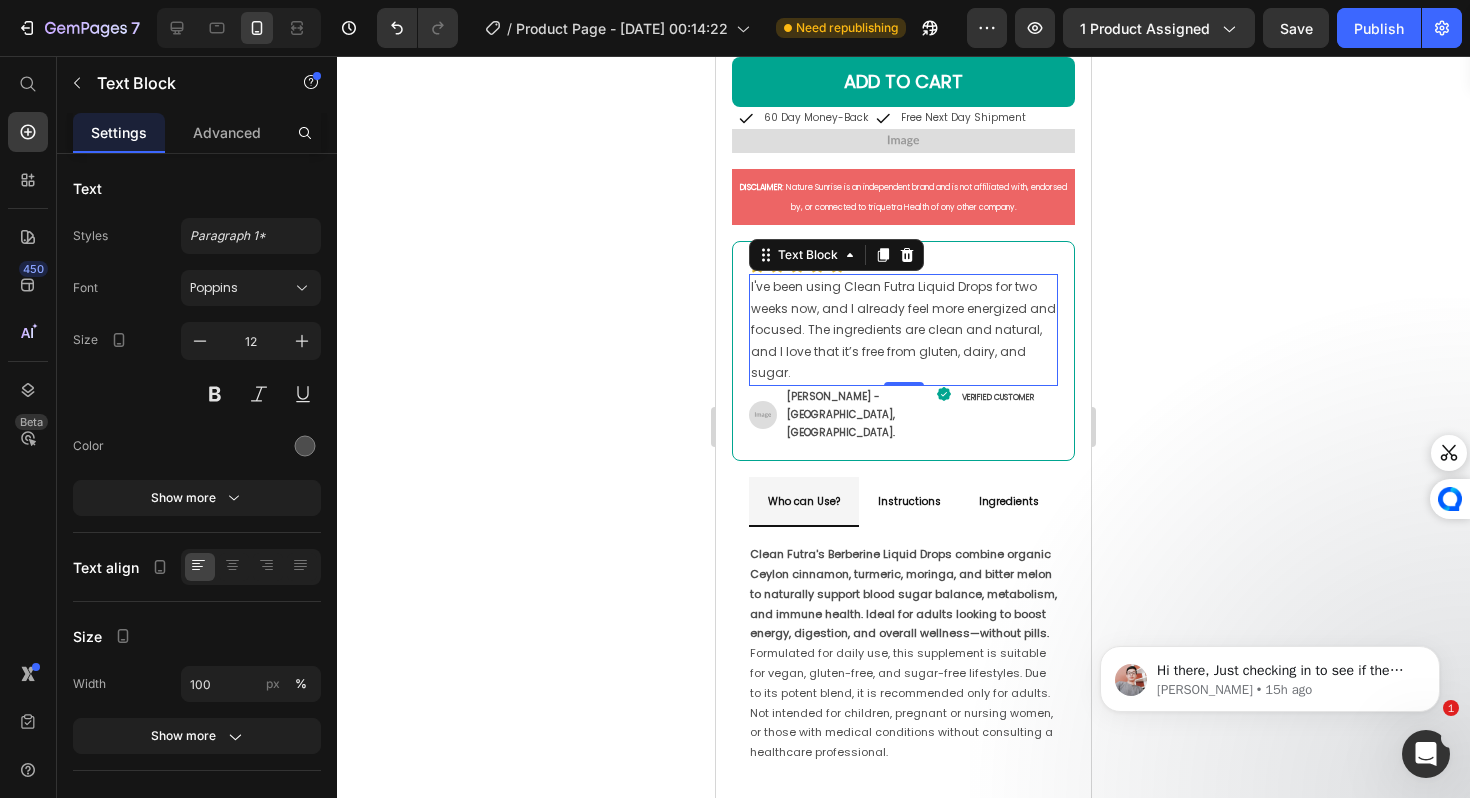 click on "I've been using Clean Futra Liquid Drops for two weeks now, and I already feel more energized and focused. The ingredients are clean and natural, and I love that it’s free from gluten, dairy, and sugar." at bounding box center (903, 330) 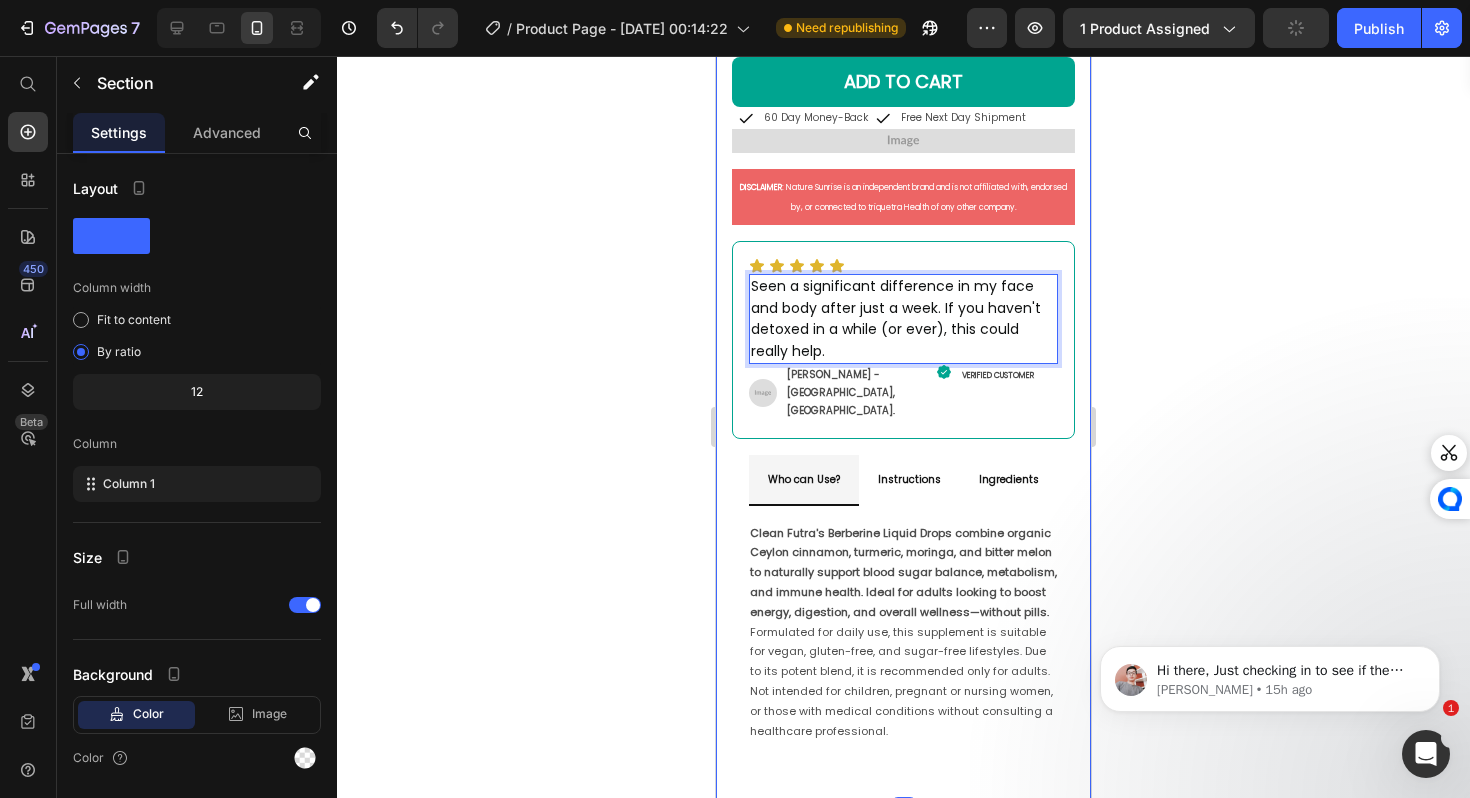 click on "Product Images Icon Icon Icon Icon Icon Icon List  rated 4.9/5.0 based on 698 reviews Text Block Row Nature’s Sunrise Wellness Drops Product Title
Icon Exclusively available on Natures Sunrise ™ Text Block Row The gentle, herbal supplement for your daily boost of drainage, clarity, and balance. Text Block                Title Line Image Supports drainage Text Block Row Image Boosts clarity Text Block Row Row Image Reduces swelling Text Block Row Image Balances fluids Text Block Row Row                Title Line Kaching Bundles Kaching Bundles
🇺🇸  U.S. Based Company Text Block Row ADD TO CART Add to Cart
Icon 60 Day Money-Back Text Block Row
Icon Free Next Day Shipment Text Block Row Row Image DISCLAIMER : Nature Sunrise is an independent brand and is not affiliated with, endorsed by, or connected to triquetra Health of ony other company. Text Block Row Icon Icon Icon Icon Icon Icon List Text Block   0 Image" at bounding box center (903, 4) 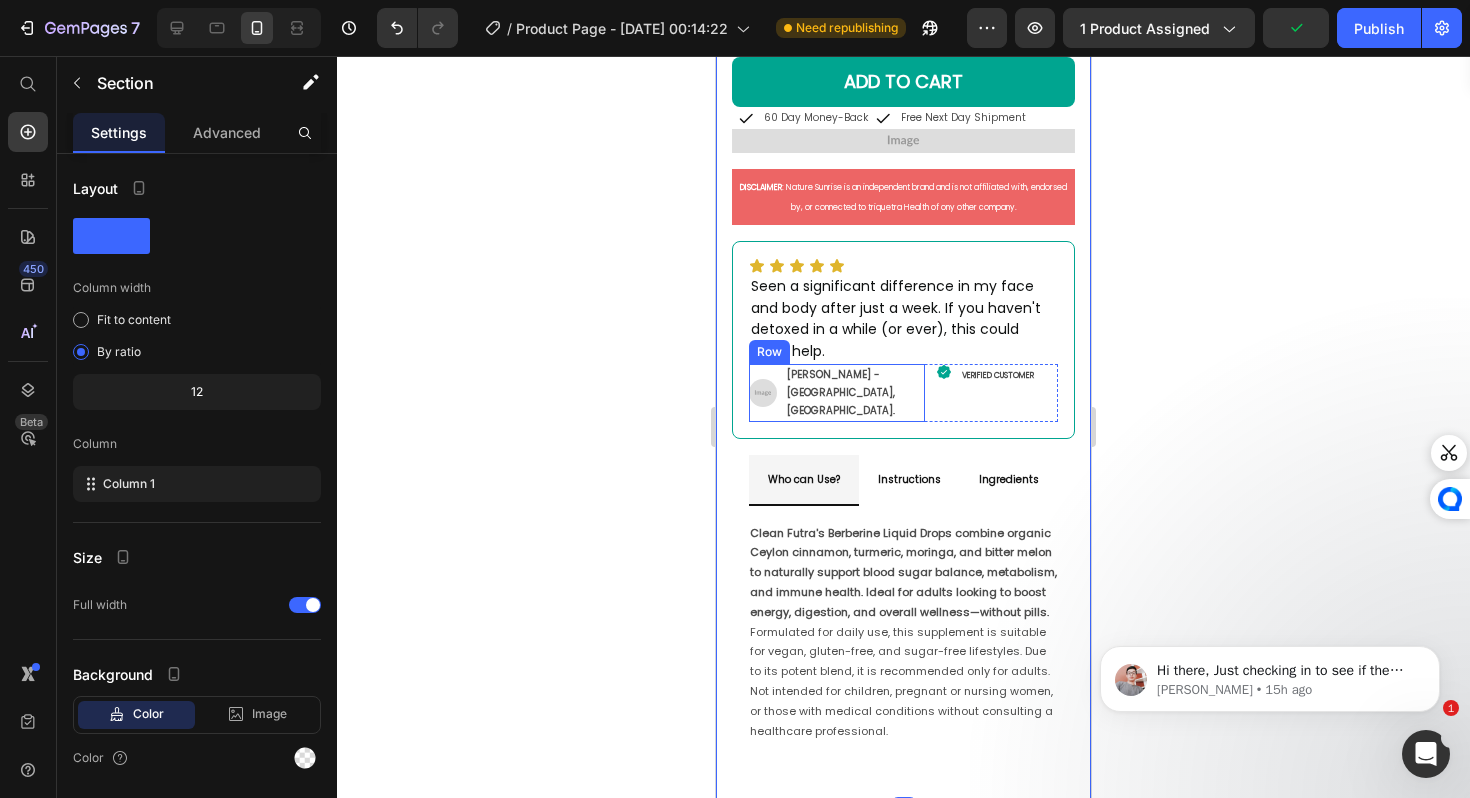 click at bounding box center [763, 393] 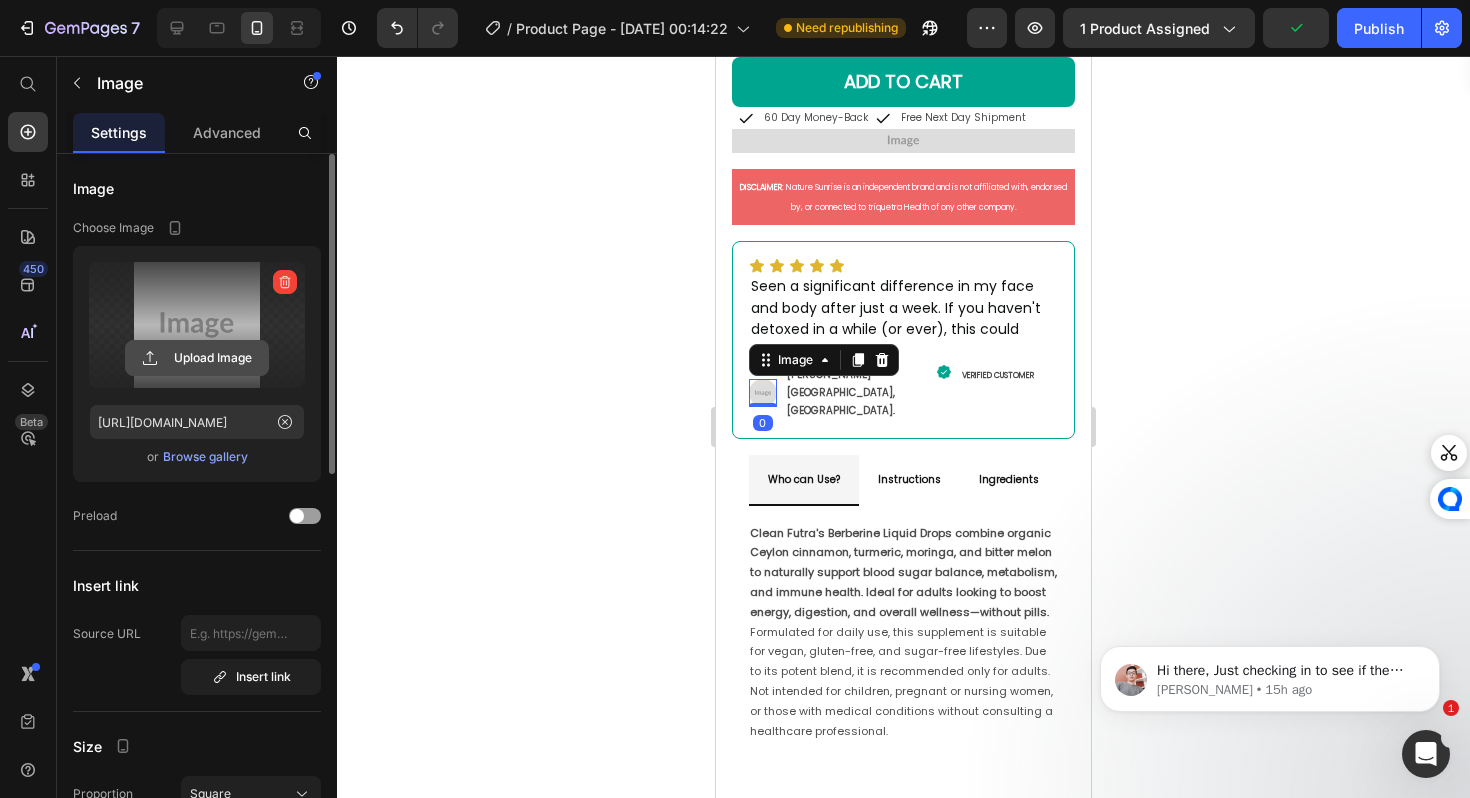 click 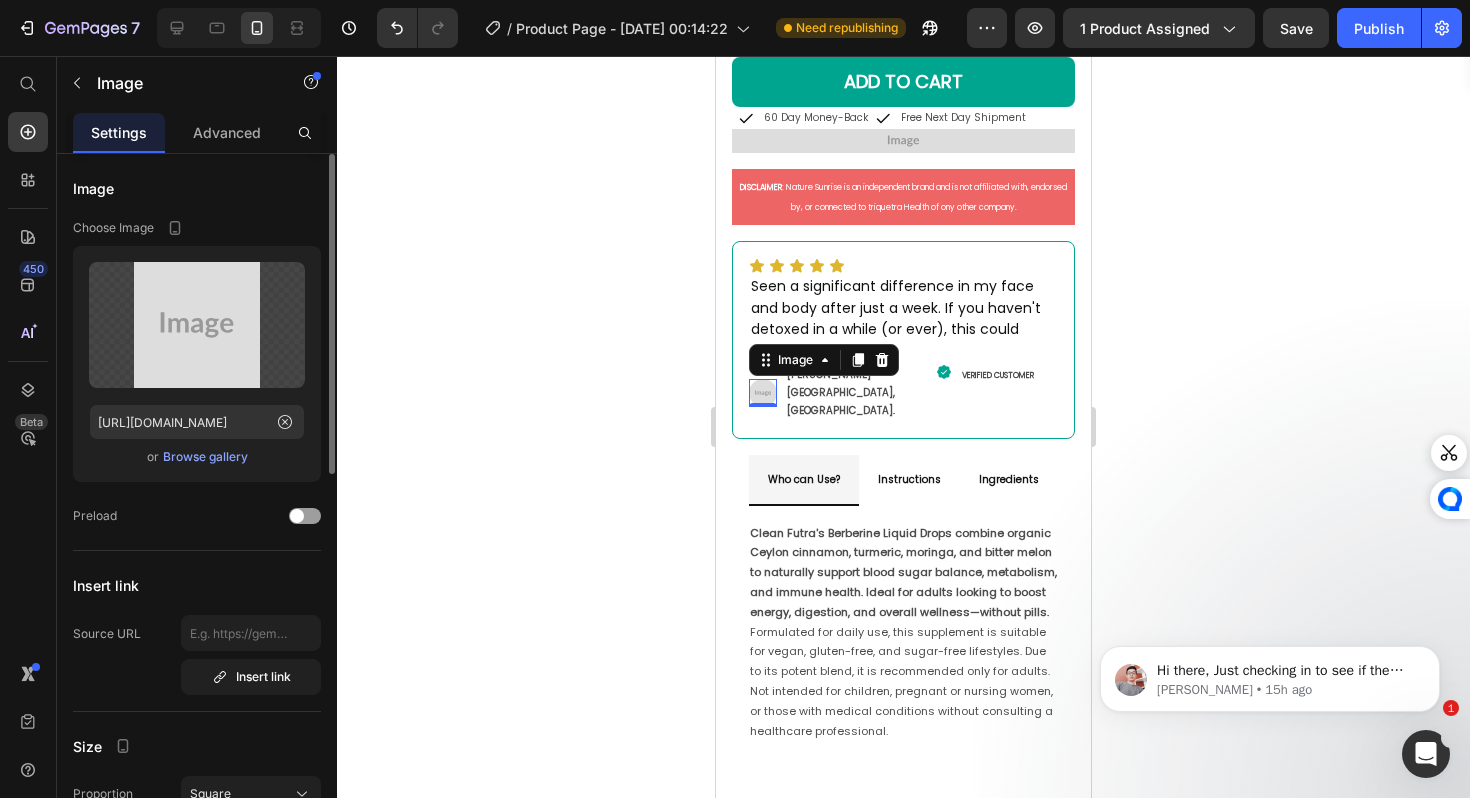 click on "Browse gallery" at bounding box center [205, 457] 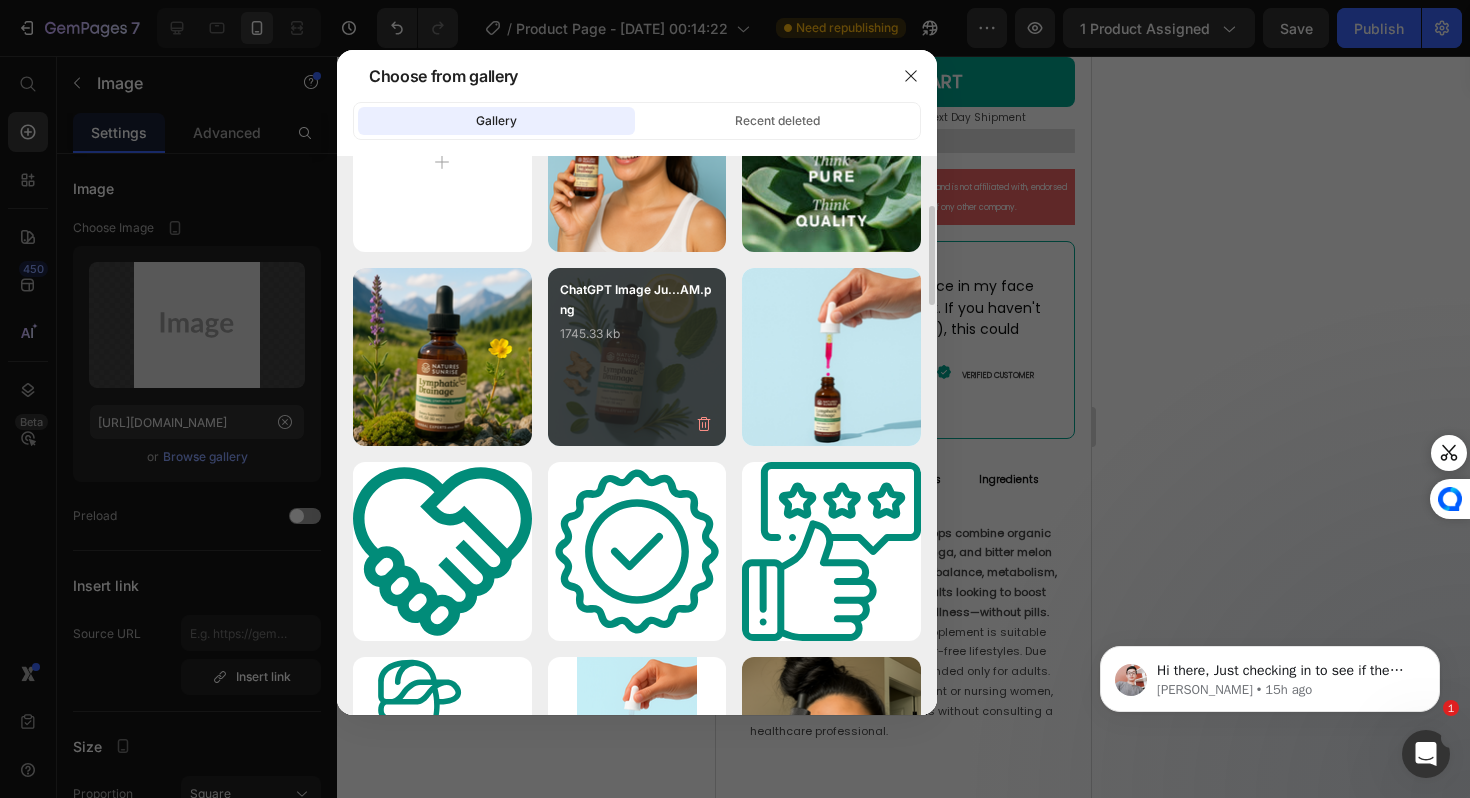scroll, scrollTop: 0, scrollLeft: 0, axis: both 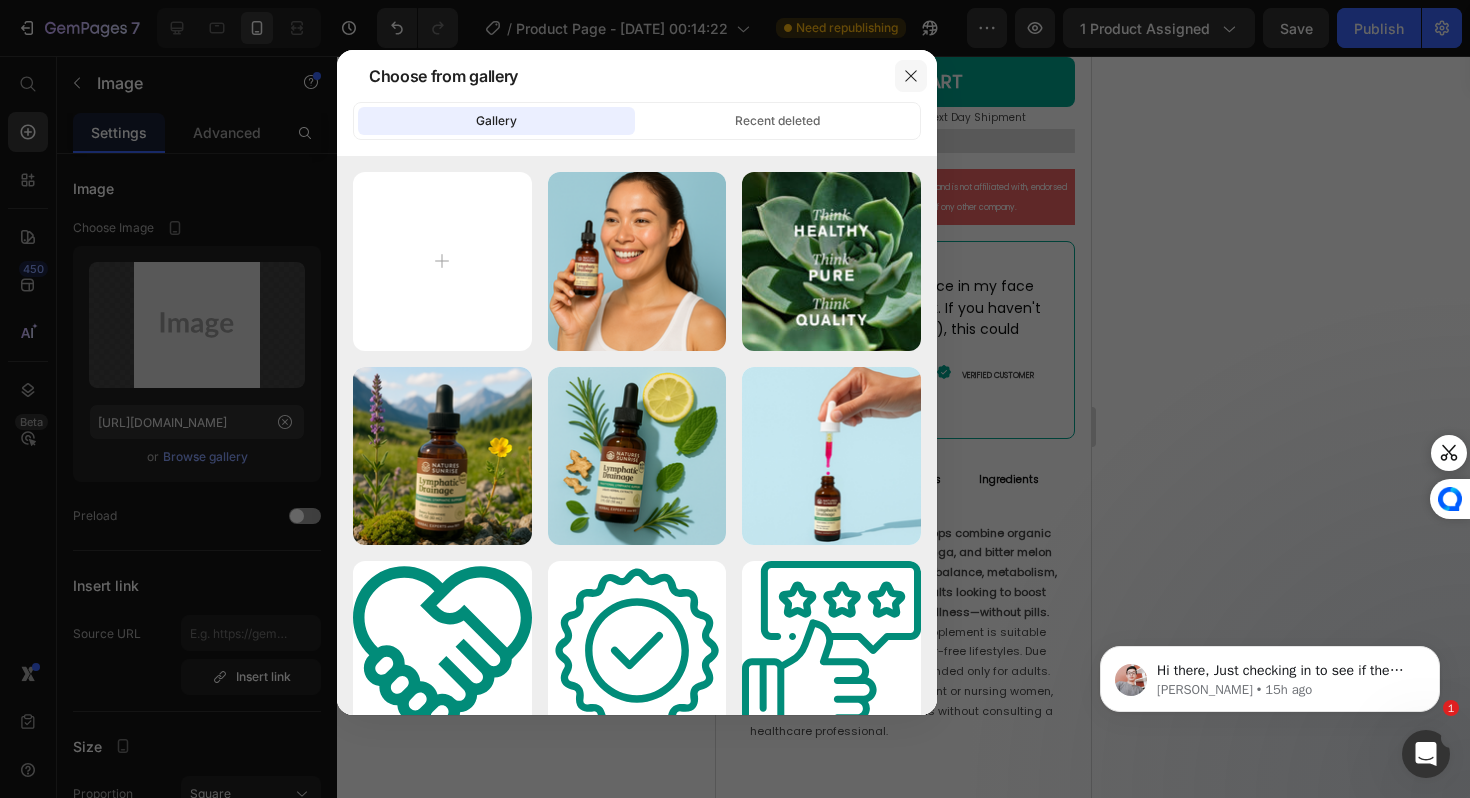 click at bounding box center (911, 76) 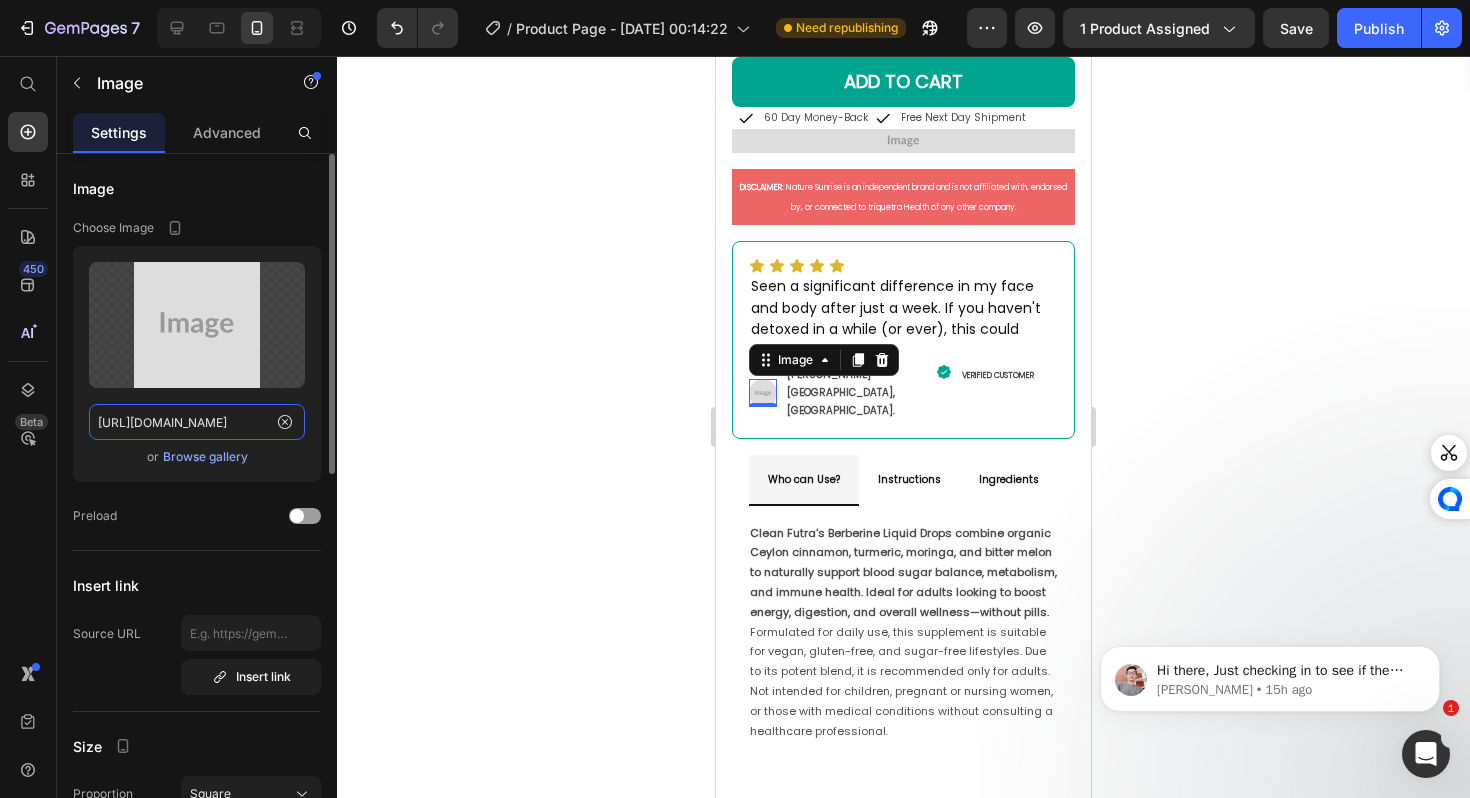 click on "[URL][DOMAIN_NAME]" 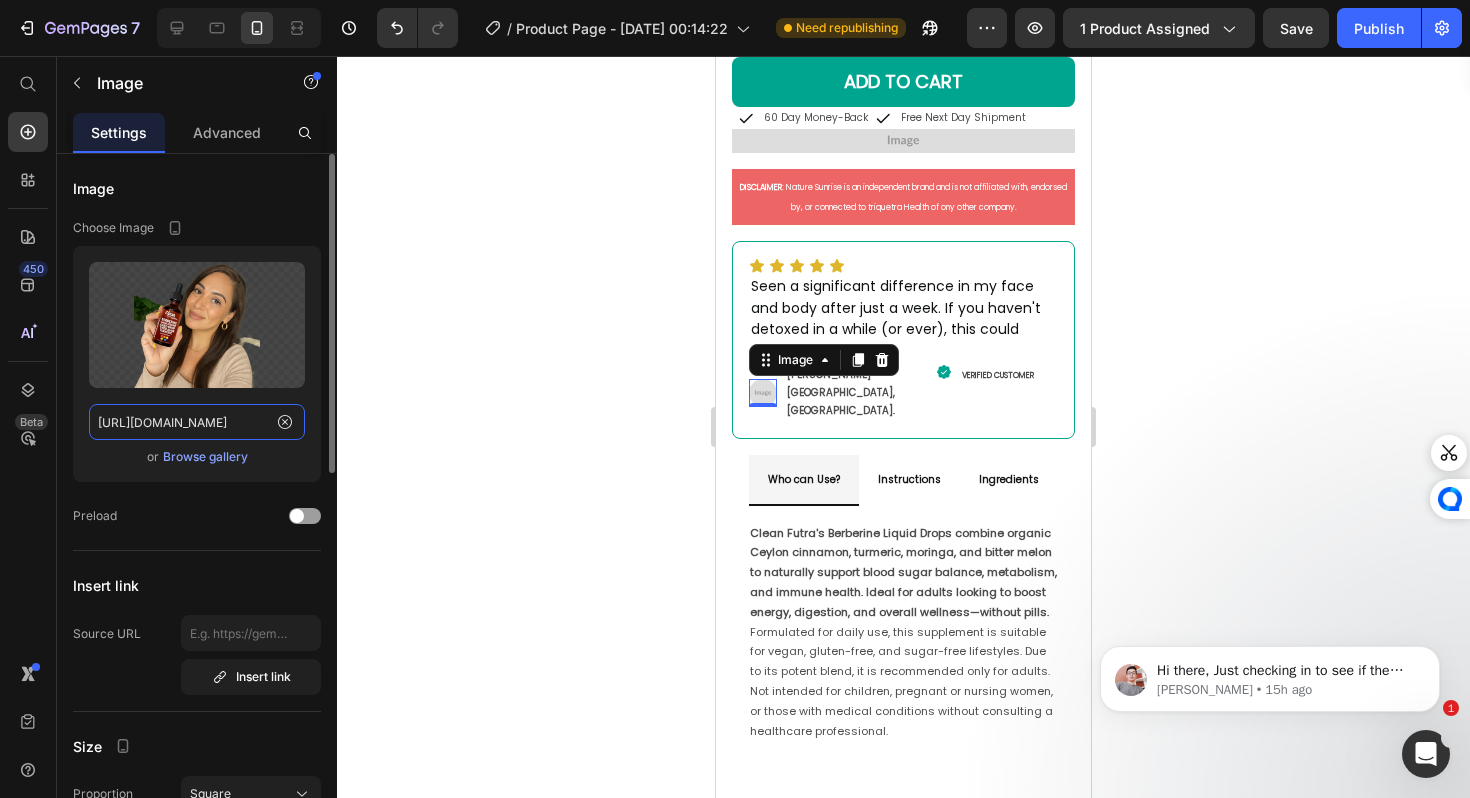 scroll, scrollTop: 0, scrollLeft: 703, axis: horizontal 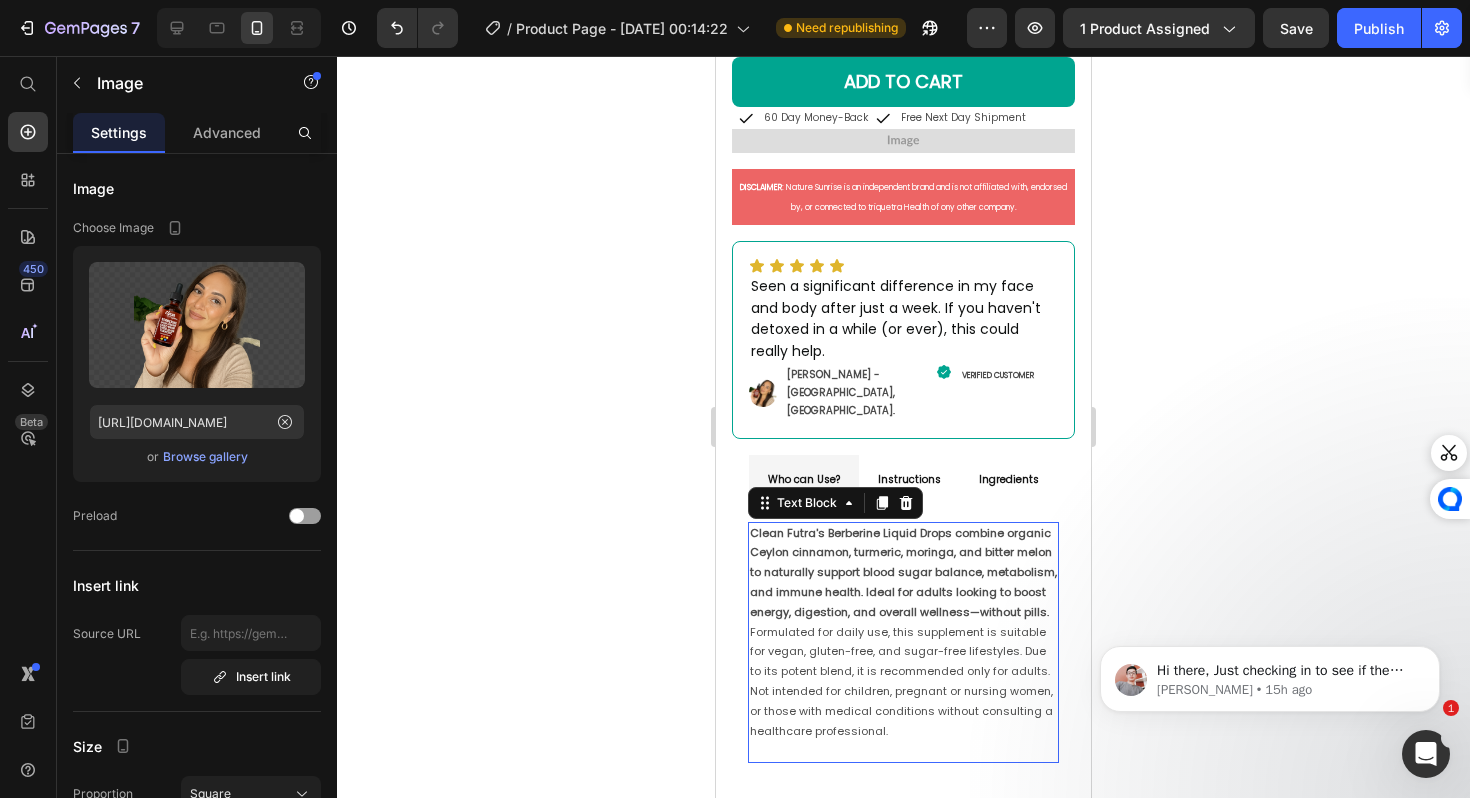click on "Clean Futra's Berberine Liquid Drops combine organic Ceylon cinnamon, turmeric, moringa, and bitter melon to naturally support blood sugar balance, metabolism, and immune health. Ideal for adults looking to boost energy, digestion, and overall wellness—without pills." at bounding box center [903, 572] 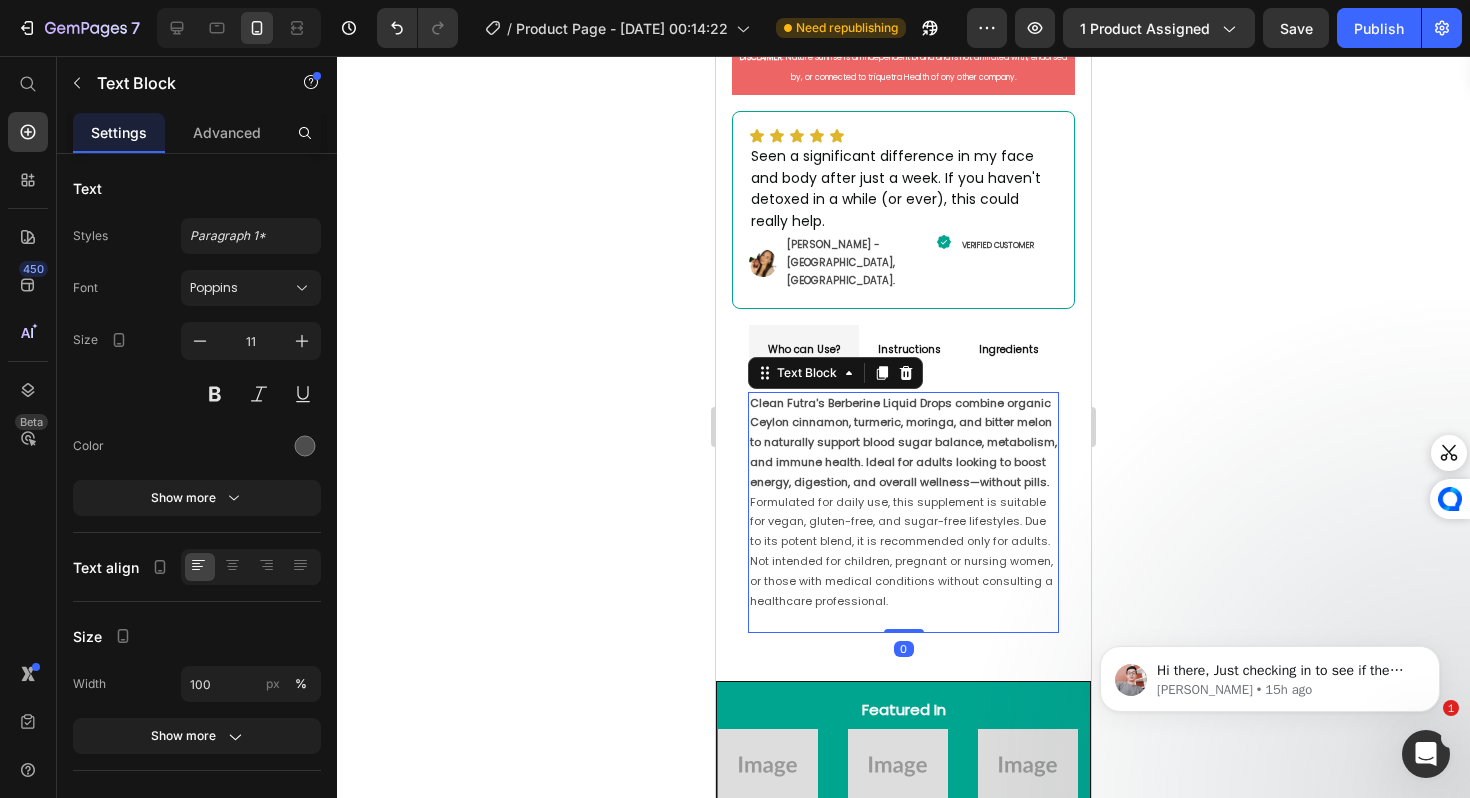 scroll, scrollTop: 1037, scrollLeft: 0, axis: vertical 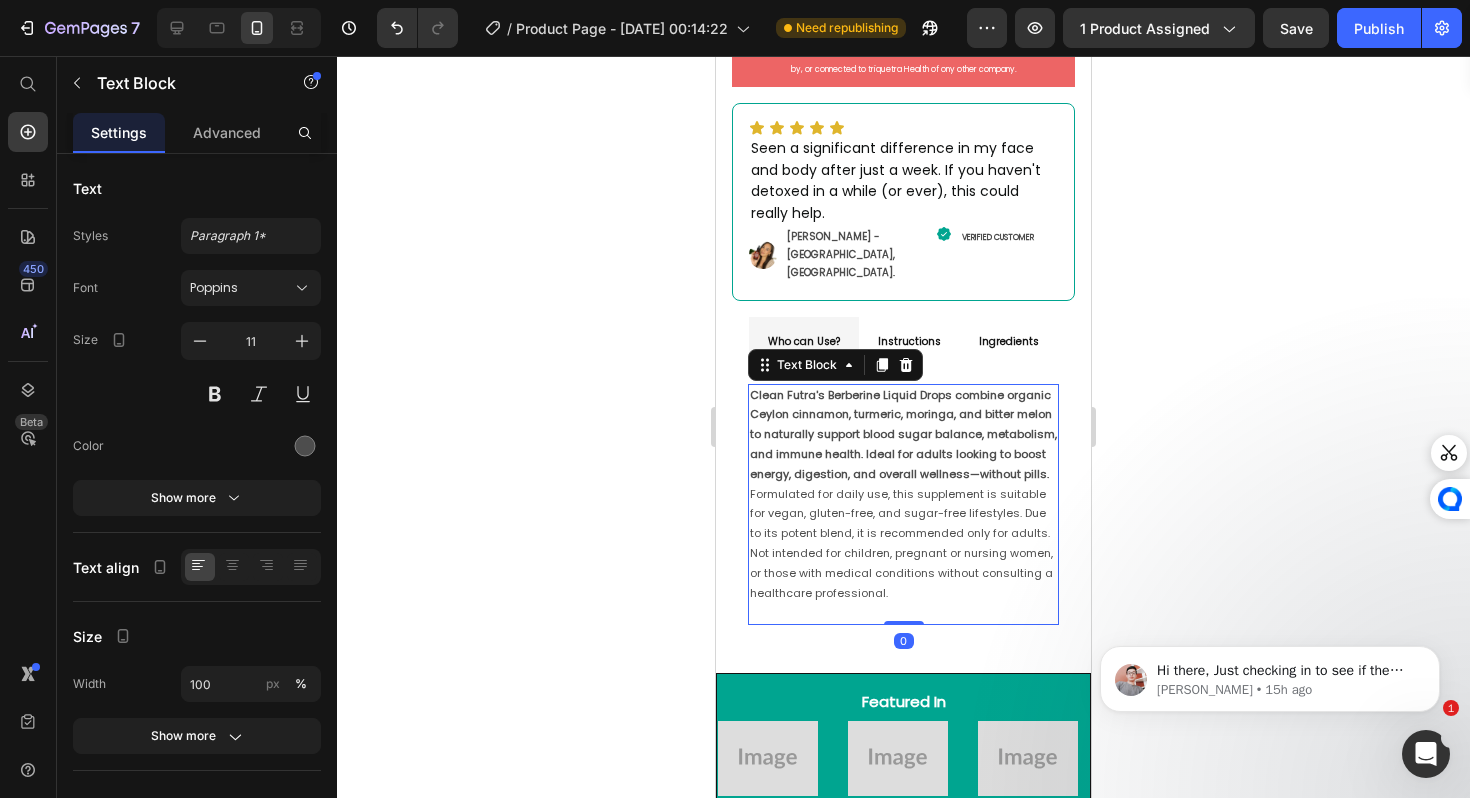 click on "Formulated for daily use, this supplement is suitable for vegan, gluten-free, and sugar-free lifestyles. Due to its potent blend, it is recommended only for adults. Not intended for children, pregnant or nursing women, or those with medical conditions without consulting a healthcare professional." at bounding box center [903, 544] 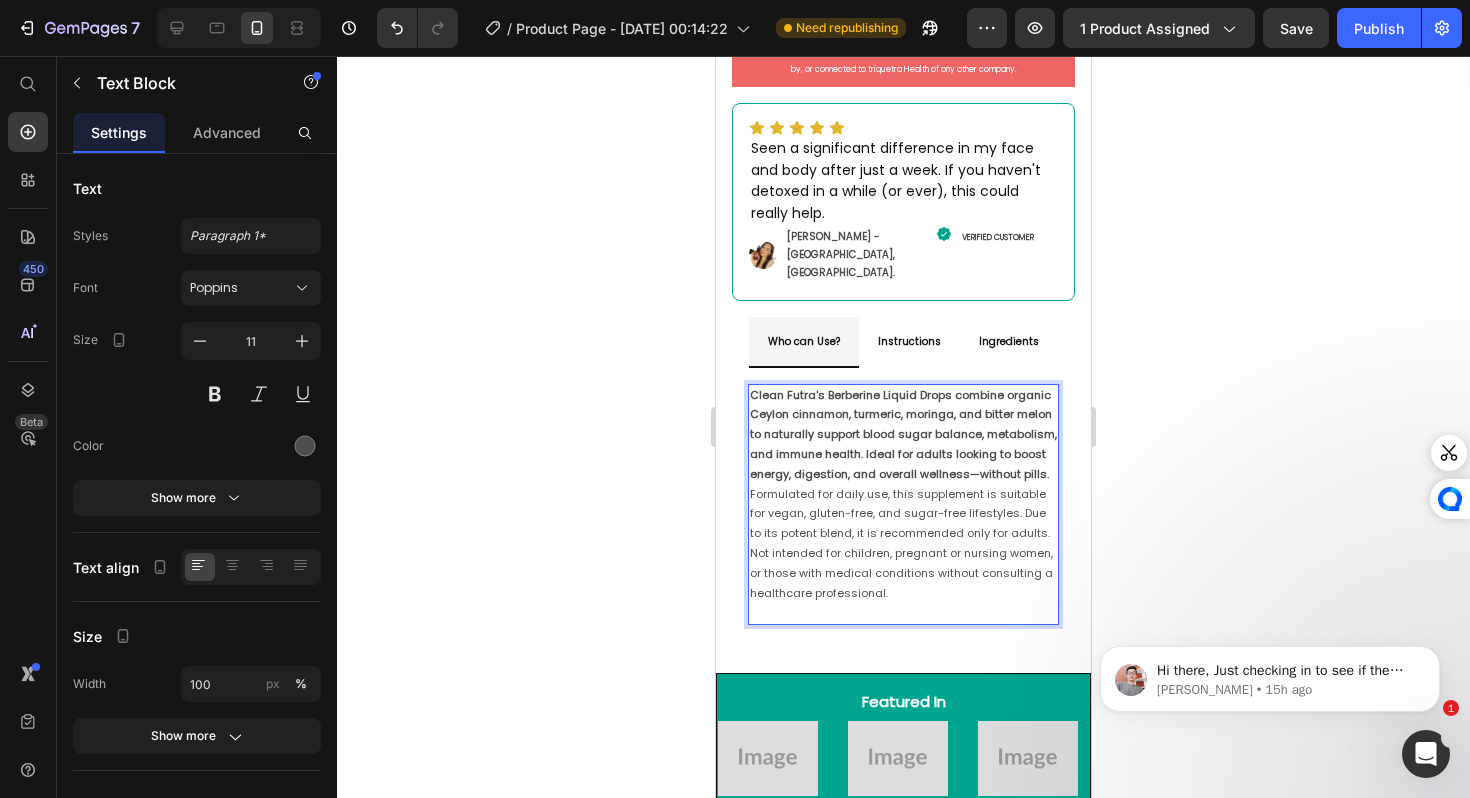 click on "Clean Futra's Berberine Liquid Drops combine organic Ceylon cinnamon, turmeric, moringa, and bitter melon to naturally support blood sugar balance, metabolism, and immune health. Ideal for adults looking to boost energy, digestion, and overall wellness—without pills." at bounding box center (903, 434) 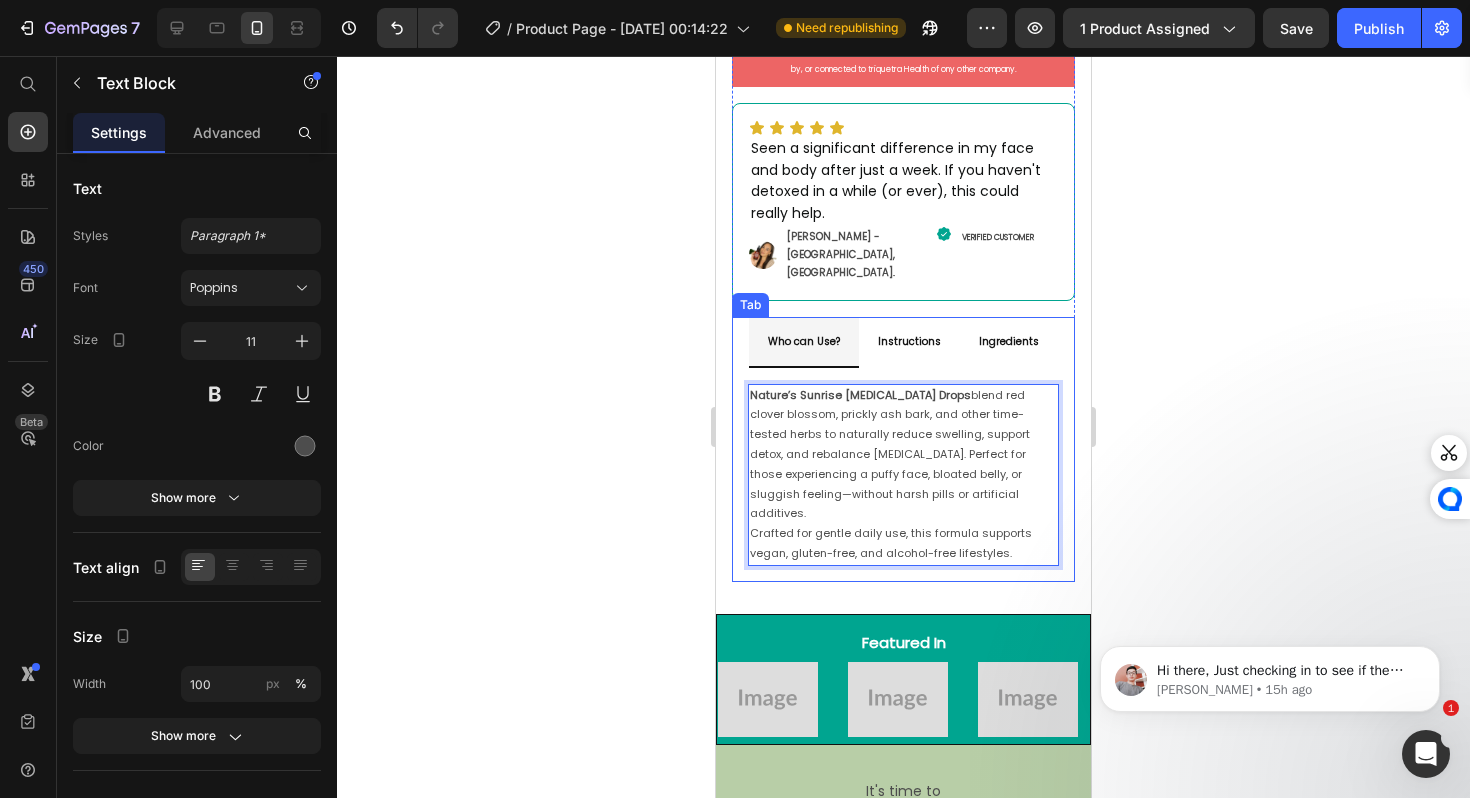 click on "Instructions" at bounding box center [909, 341] 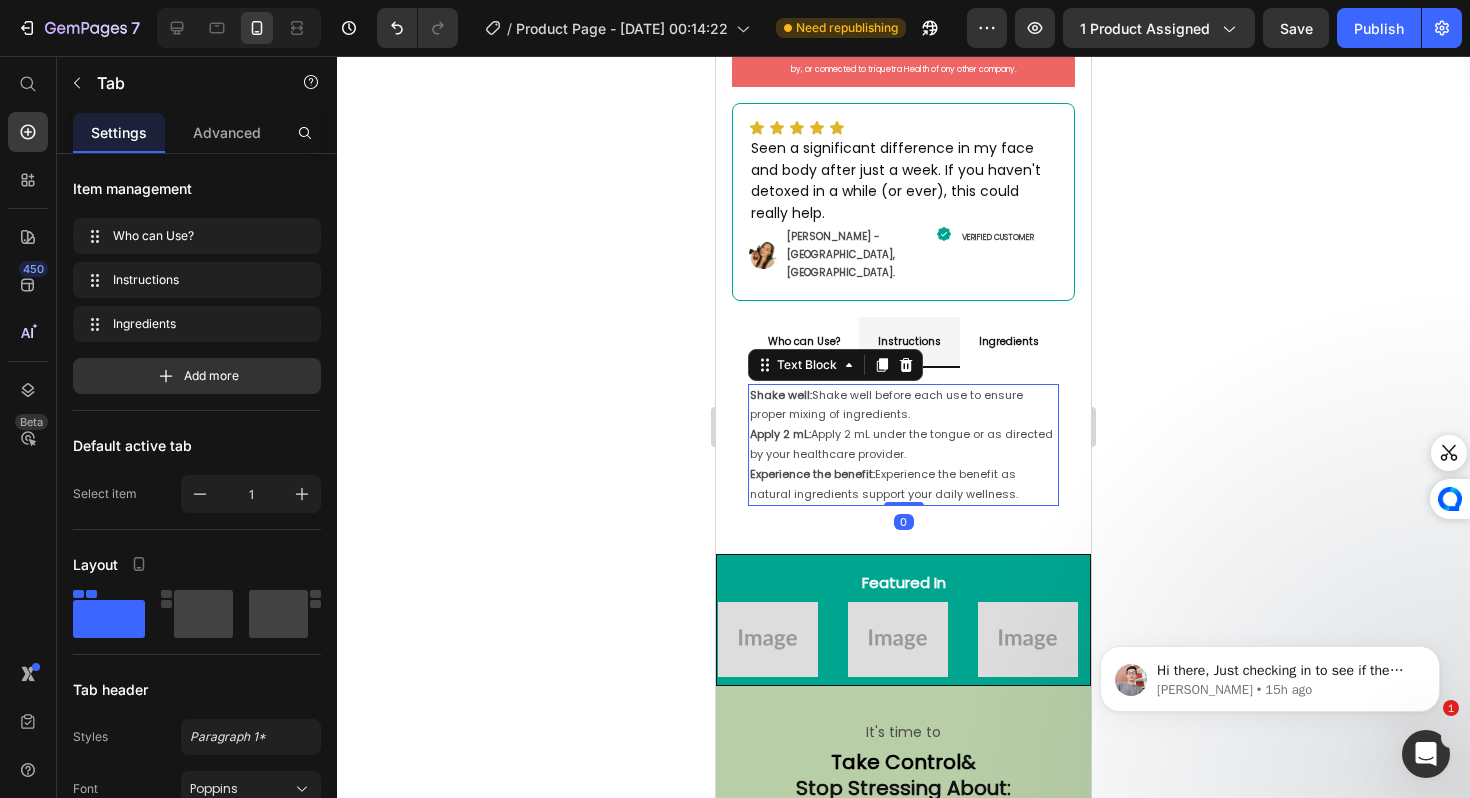 click on "Apply 2 mL:  Apply 2 mL under the tongue or as directed by your healthcare provider." at bounding box center (901, 444) 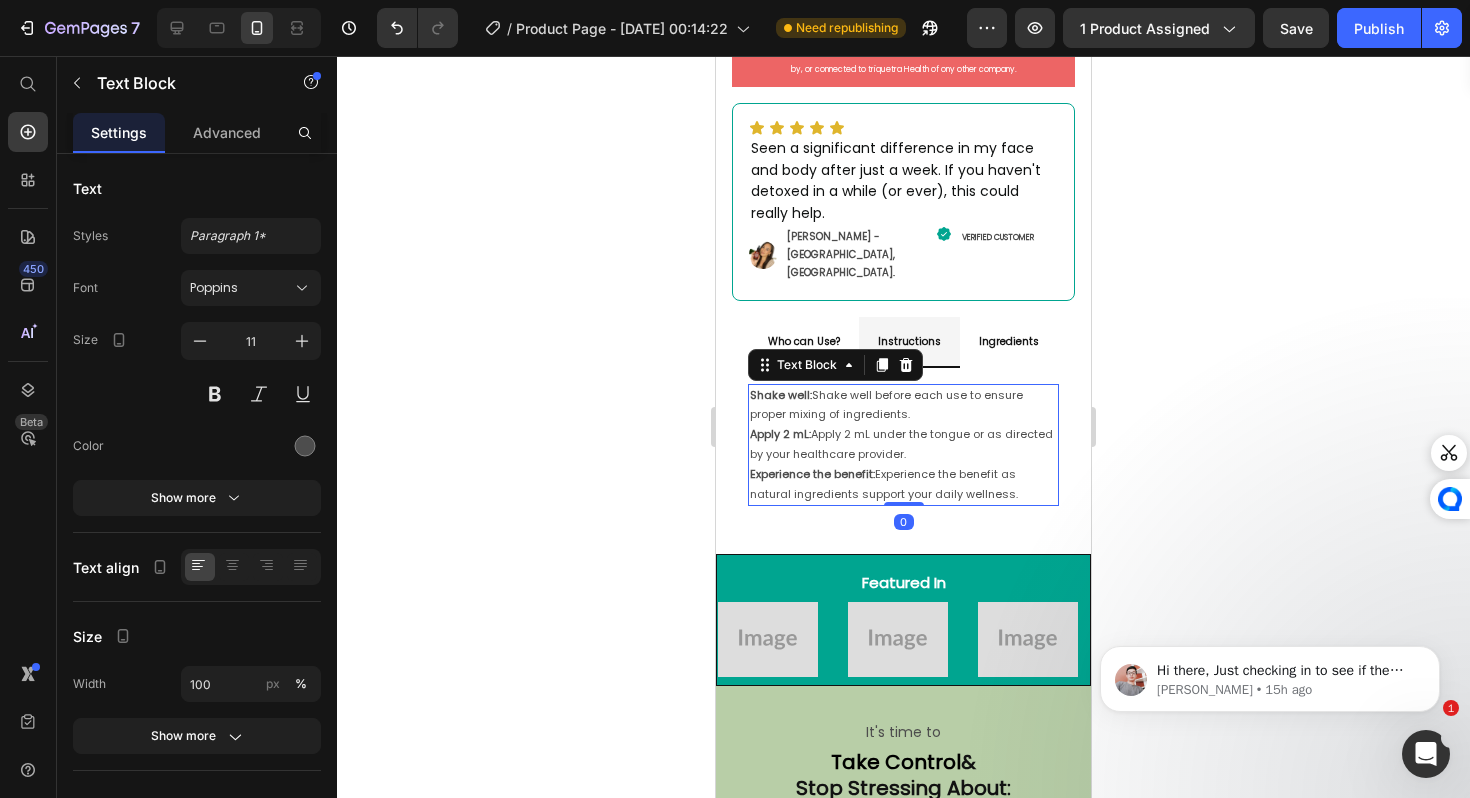 click on "Apply 2 mL:  Apply 2 mL under the tongue or as directed by your healthcare provider." at bounding box center [901, 444] 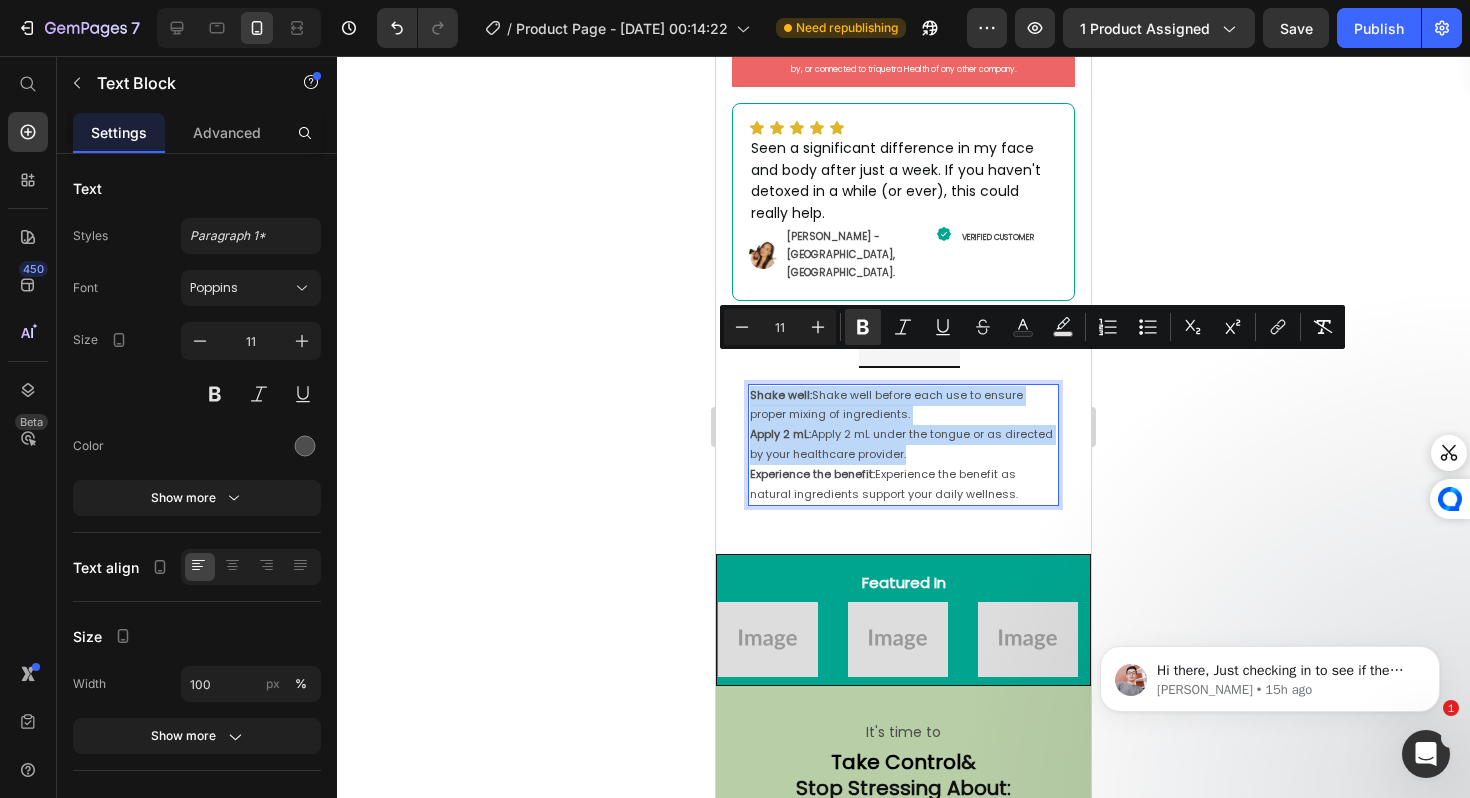 copy on "Shake well:  Shake well before each use to ensure proper mixing of ingredients. Apply 2 mL:  Apply 2 mL under the tongue or as directed by your healthcare provider." 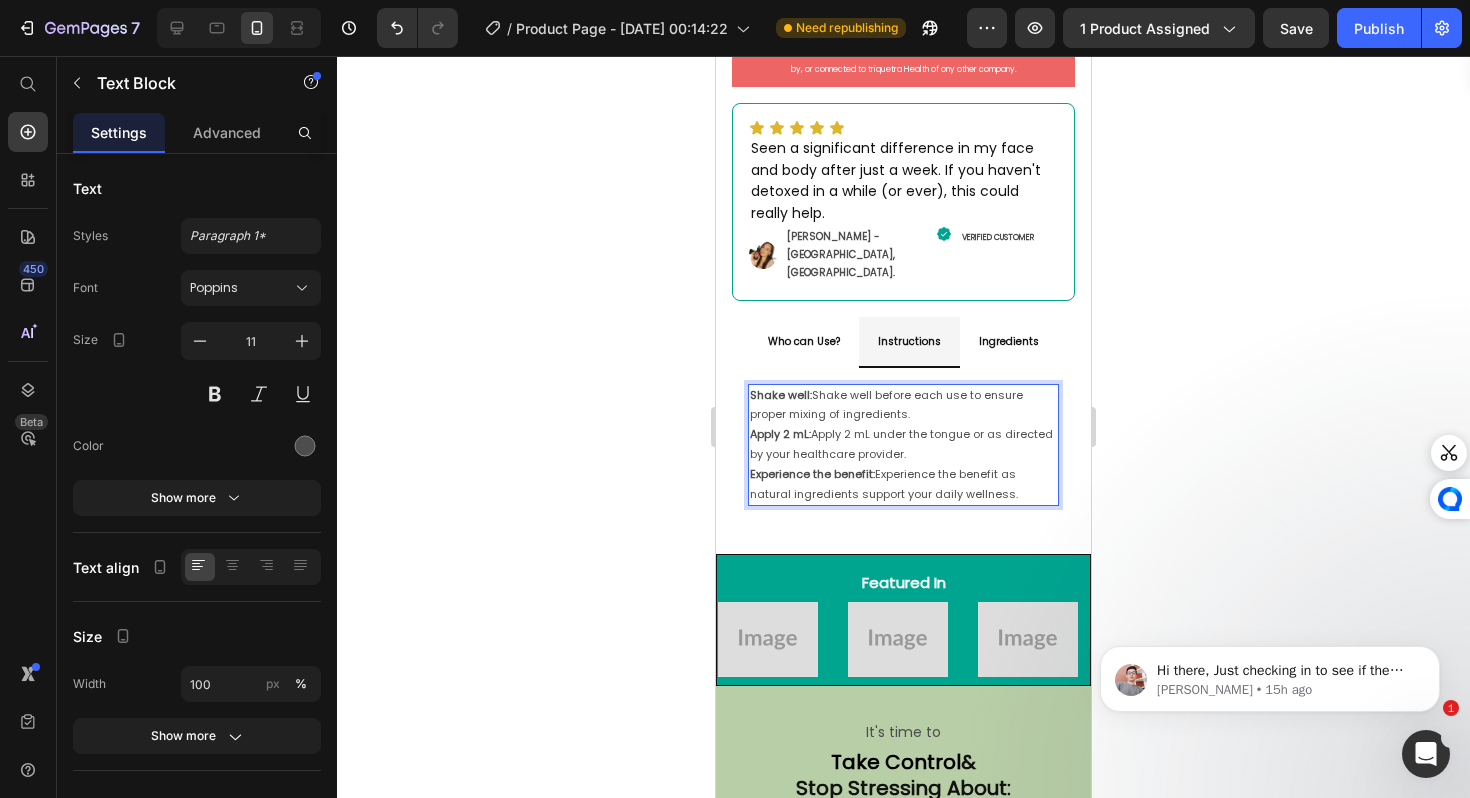 click on "Apply 2 mL:  Apply 2 mL under the tongue or as directed by your healthcare provider." at bounding box center [901, 444] 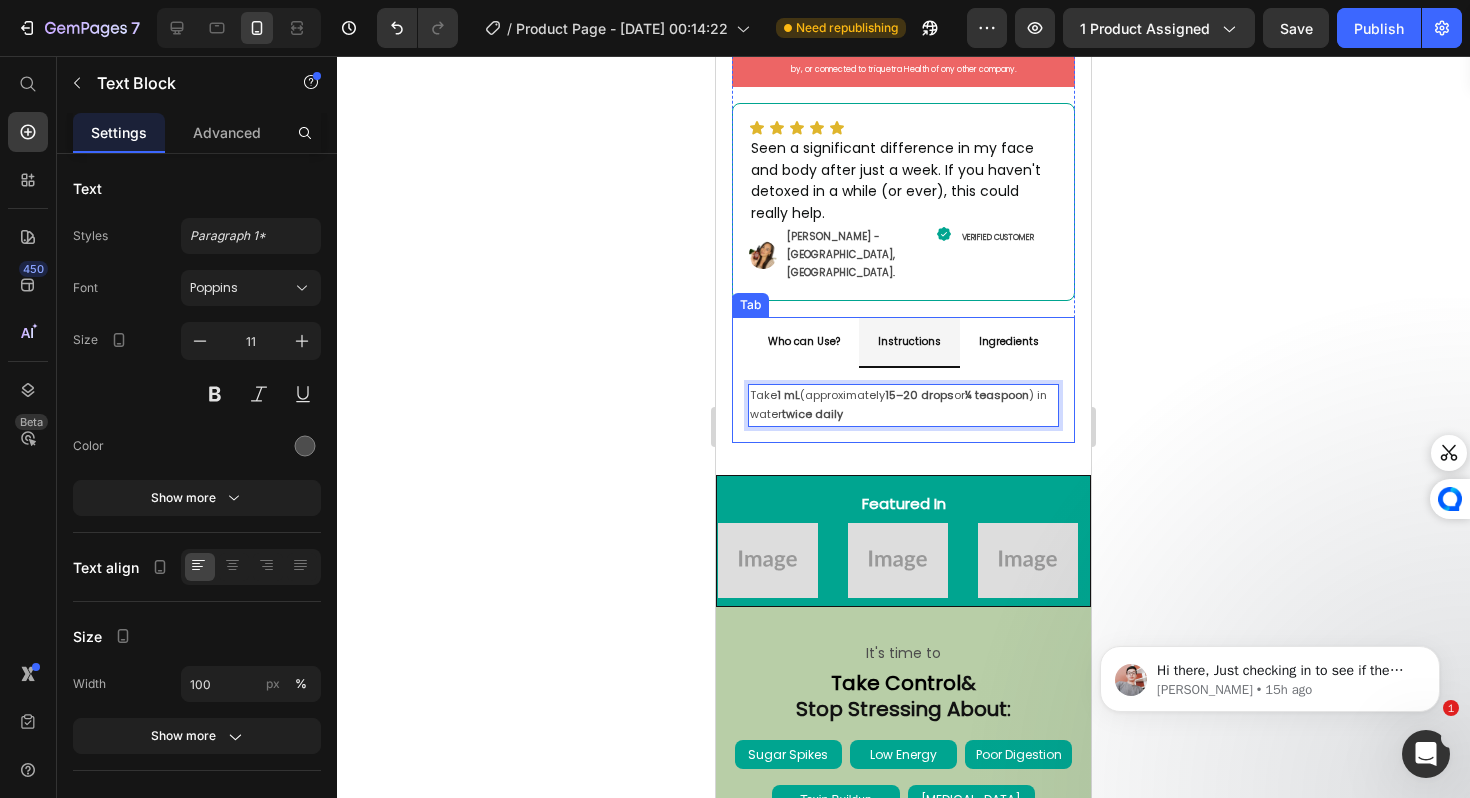 click on "Ingredients" at bounding box center (1009, 341) 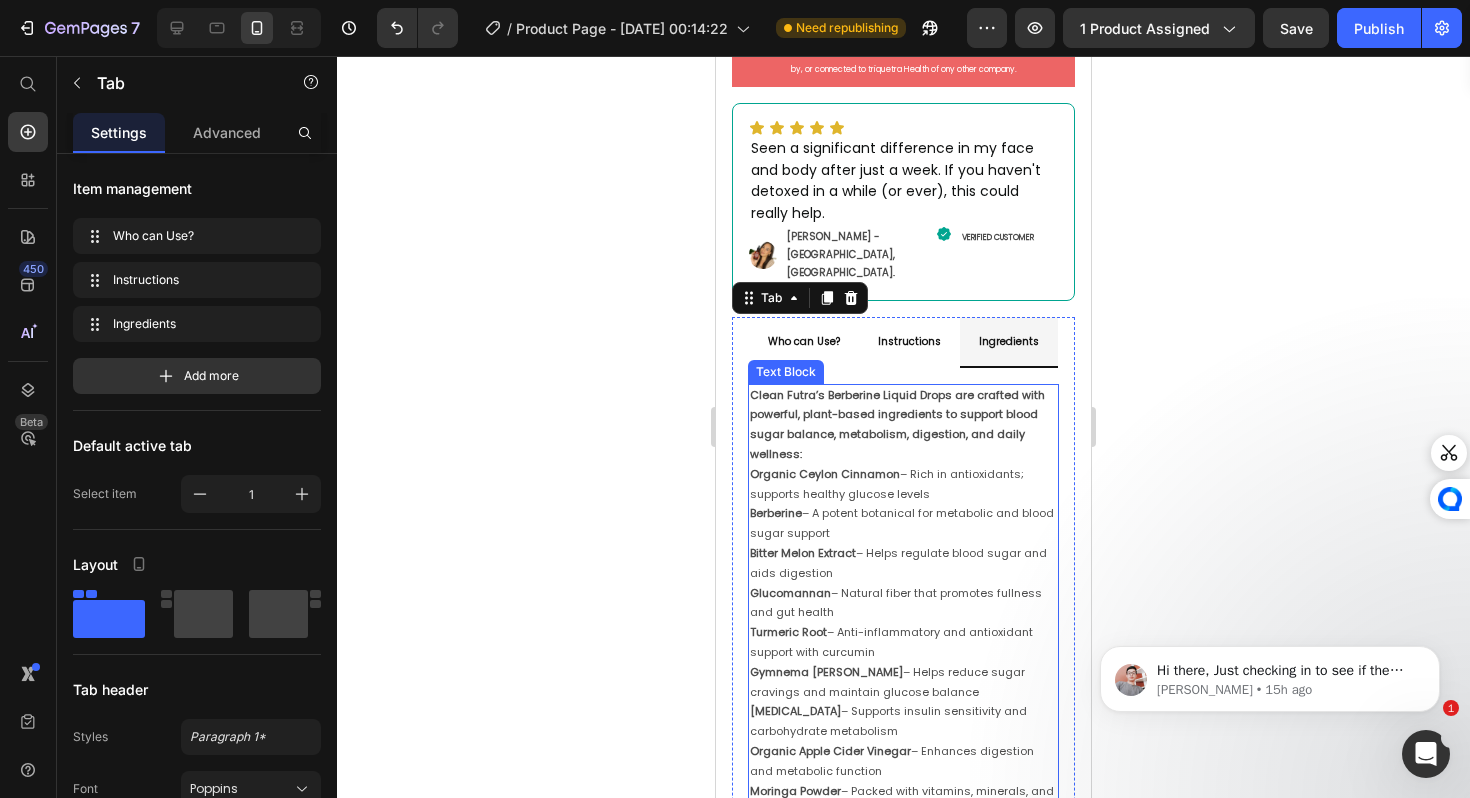 click on "Clean Futra’s Berberine Liquid Drops are crafted with powerful, plant-based ingredients to support blood sugar balance, metabolism, digestion, and daily wellness:" at bounding box center (897, 424) 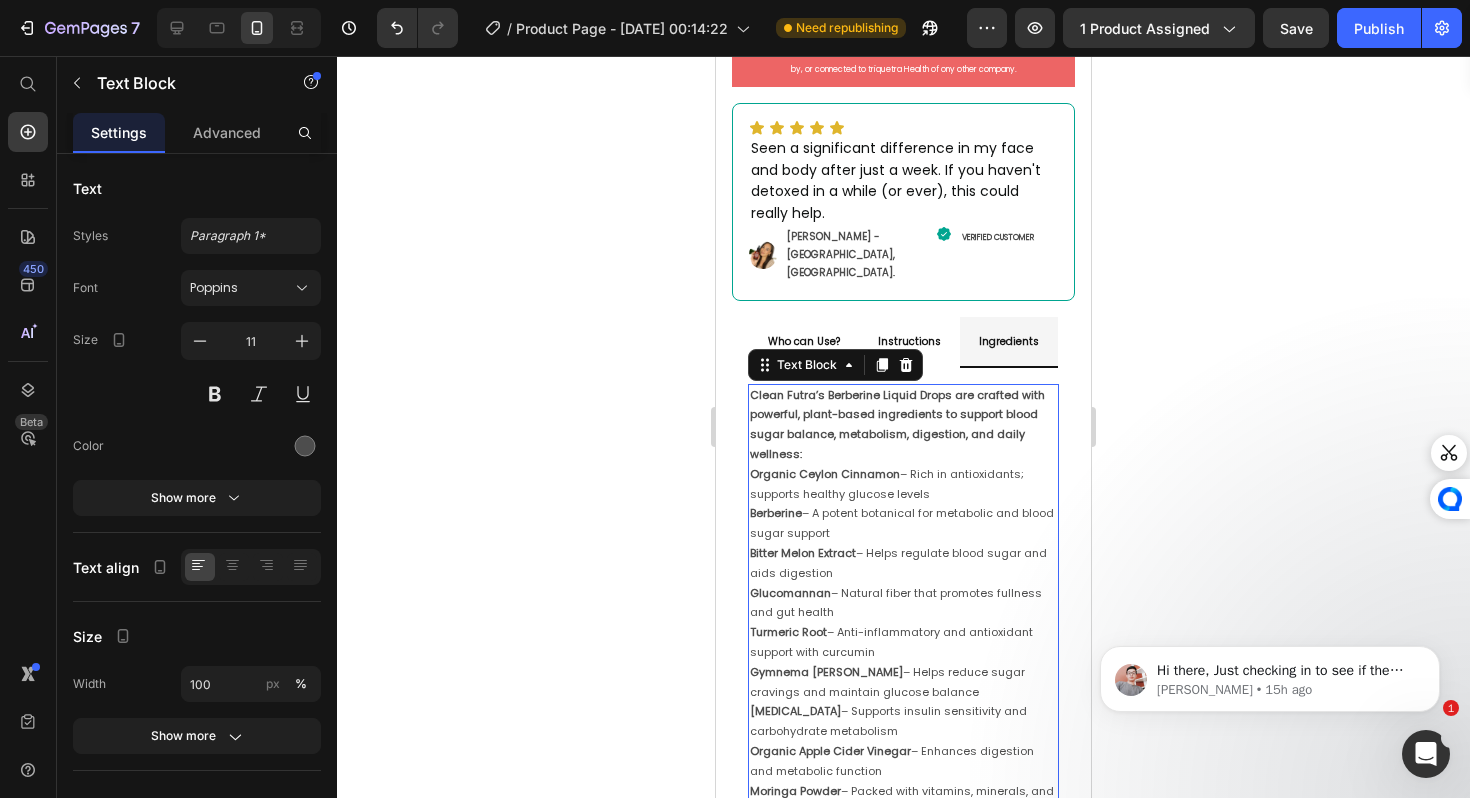 click on "Clean Futra’s Berberine Liquid Drops are crafted with powerful, plant-based ingredients to support blood sugar balance, metabolism, digestion, and daily wellness:" at bounding box center [897, 424] 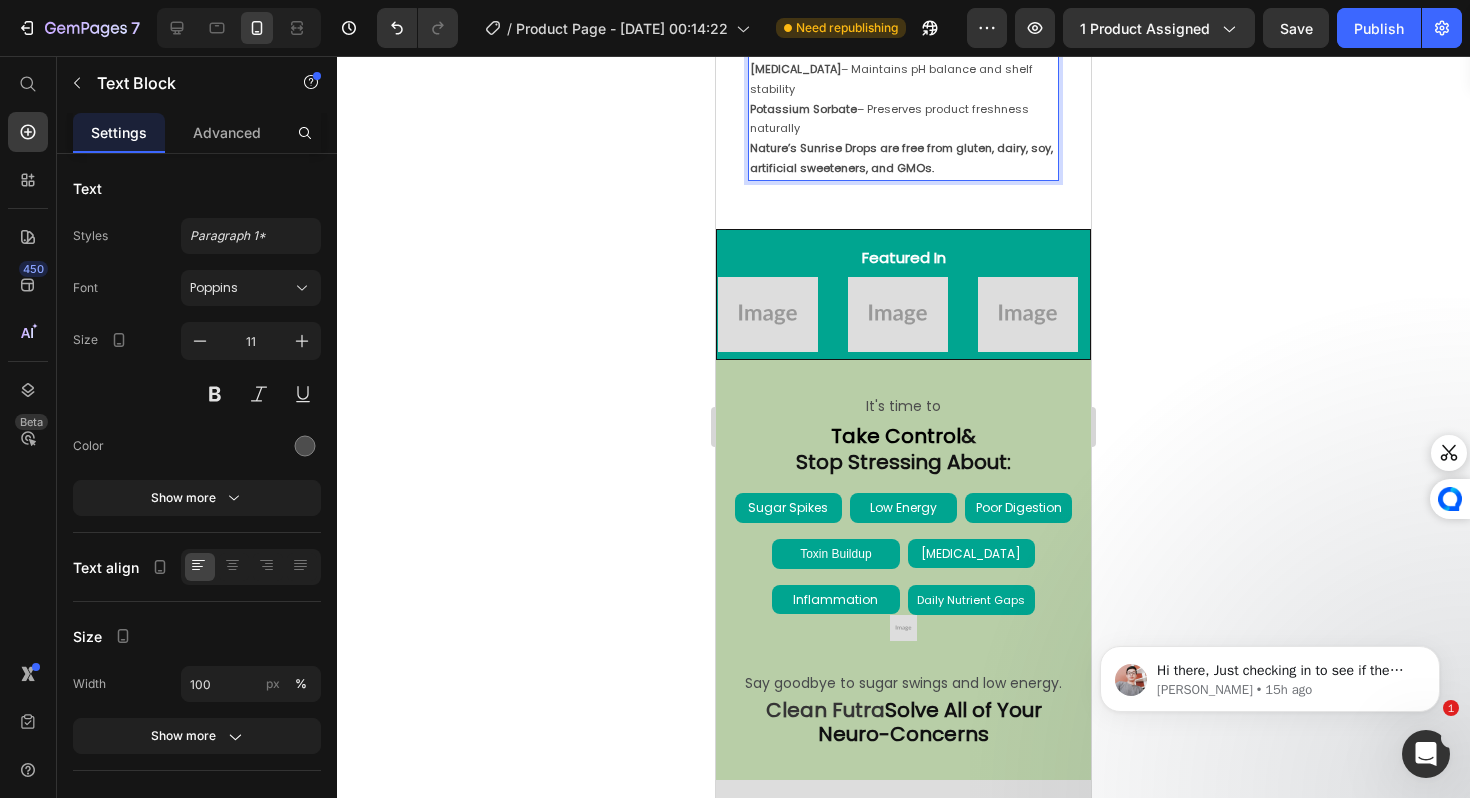 scroll, scrollTop: 1819, scrollLeft: 0, axis: vertical 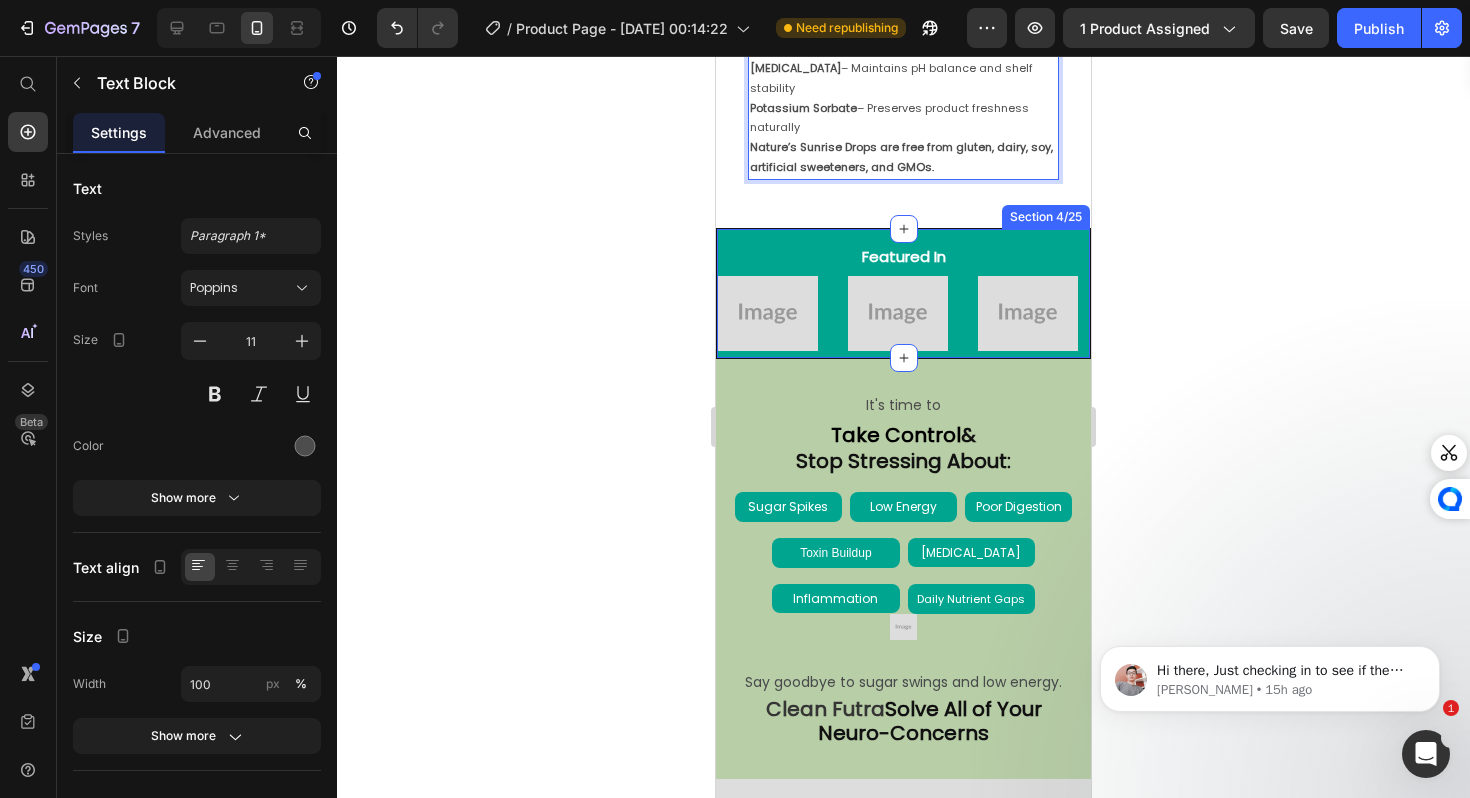 click on "Image" at bounding box center (768, 313) 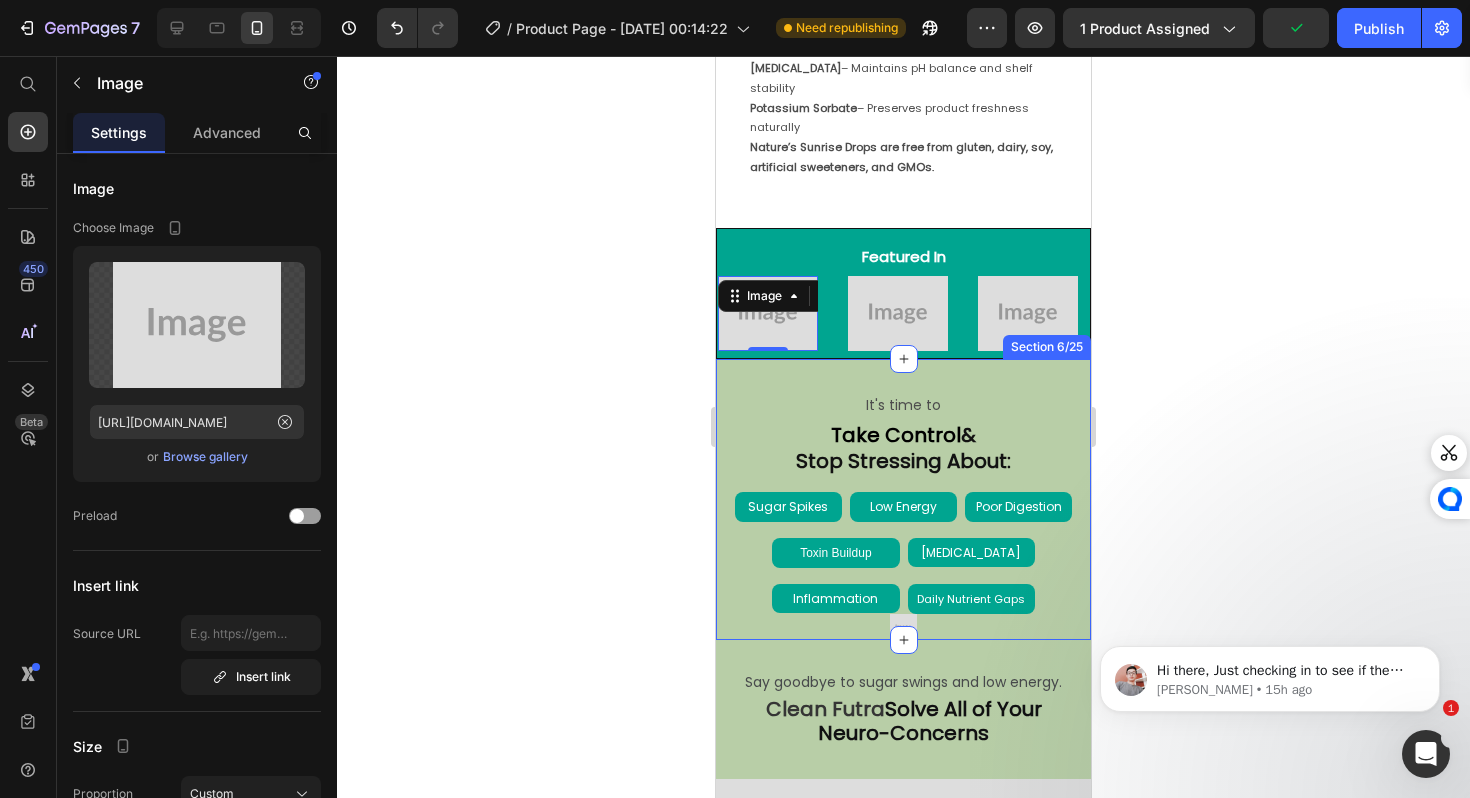 click on "Image" at bounding box center (1043, 313) 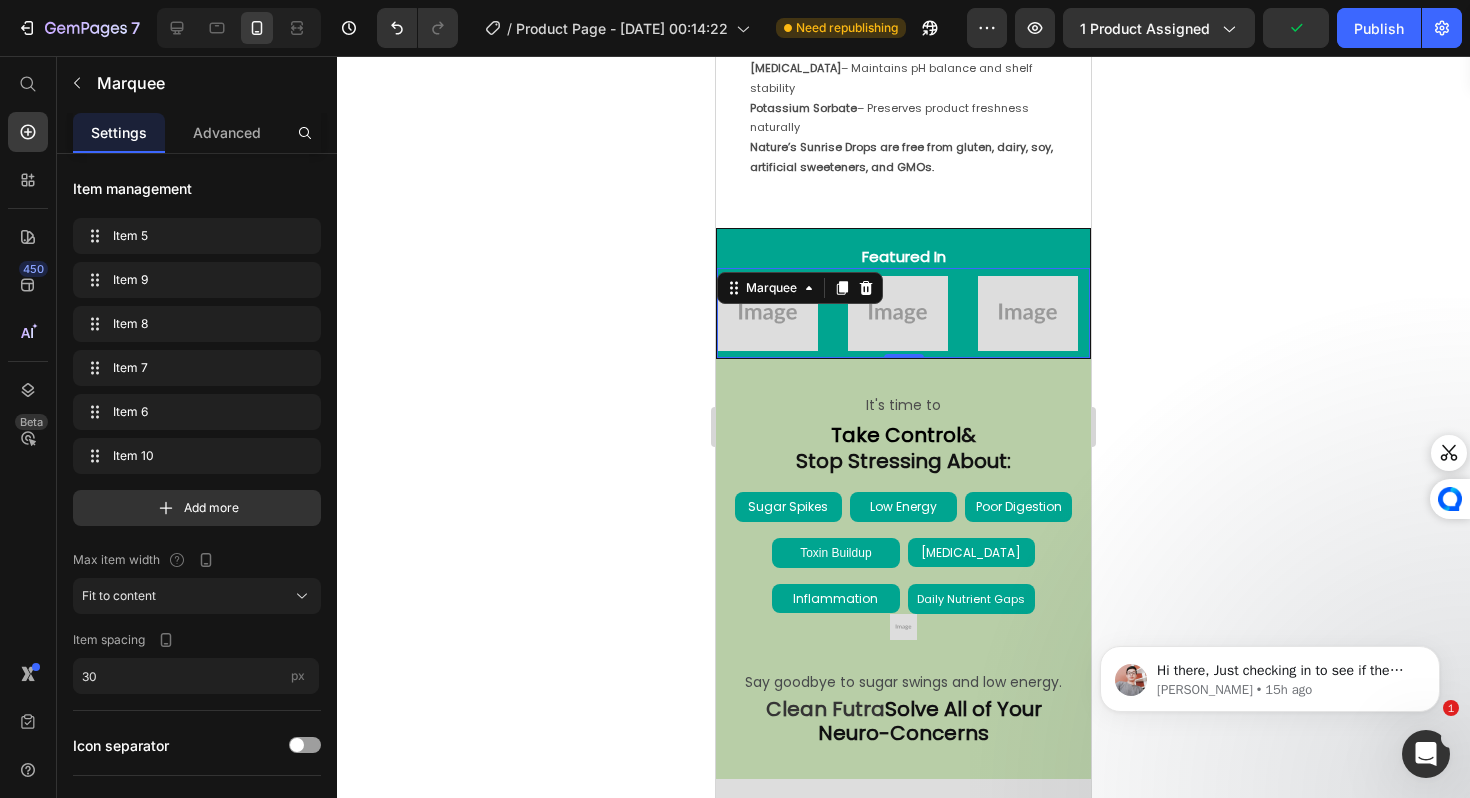 click on "Image" at bounding box center (1043, 313) 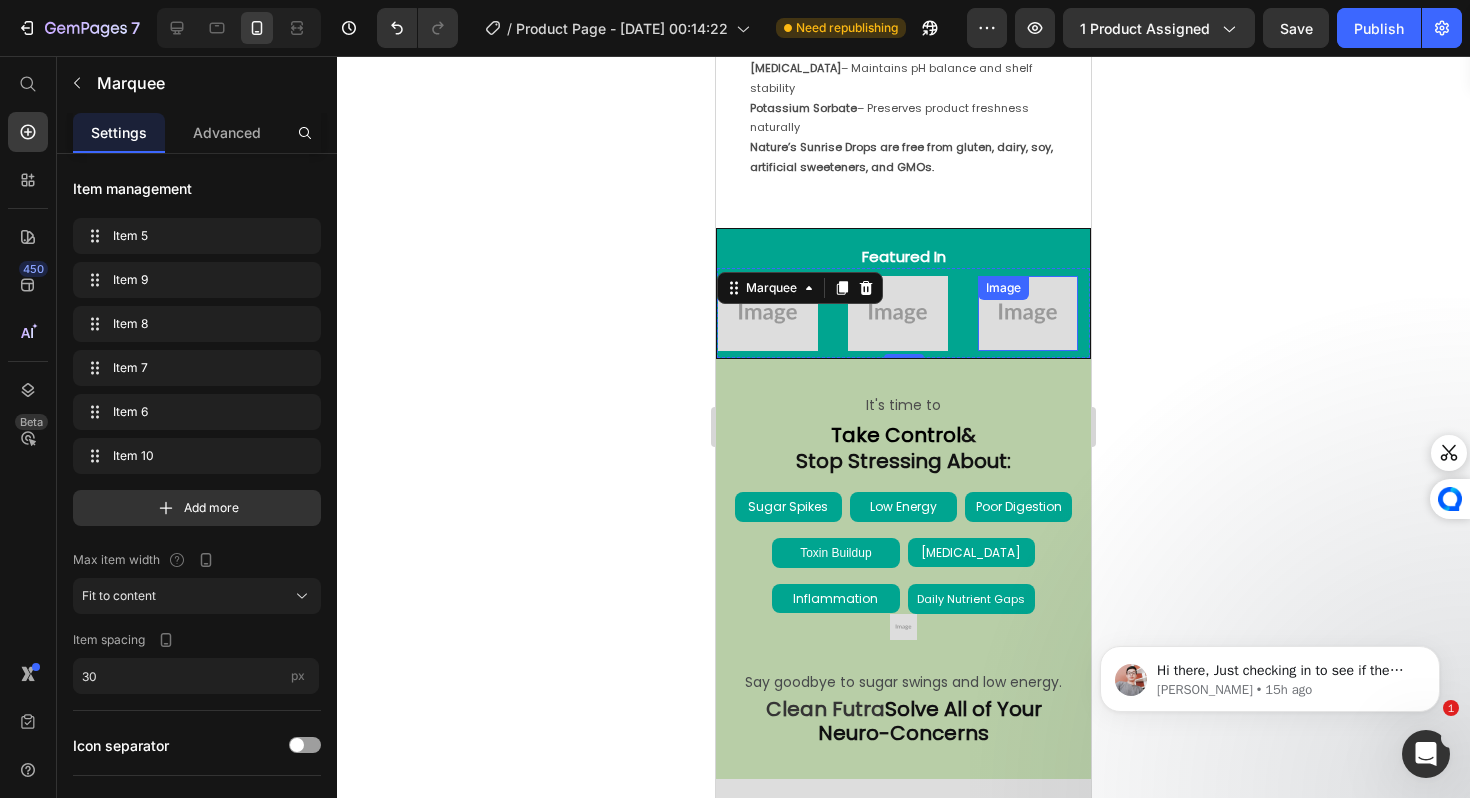 click at bounding box center (1028, 313) 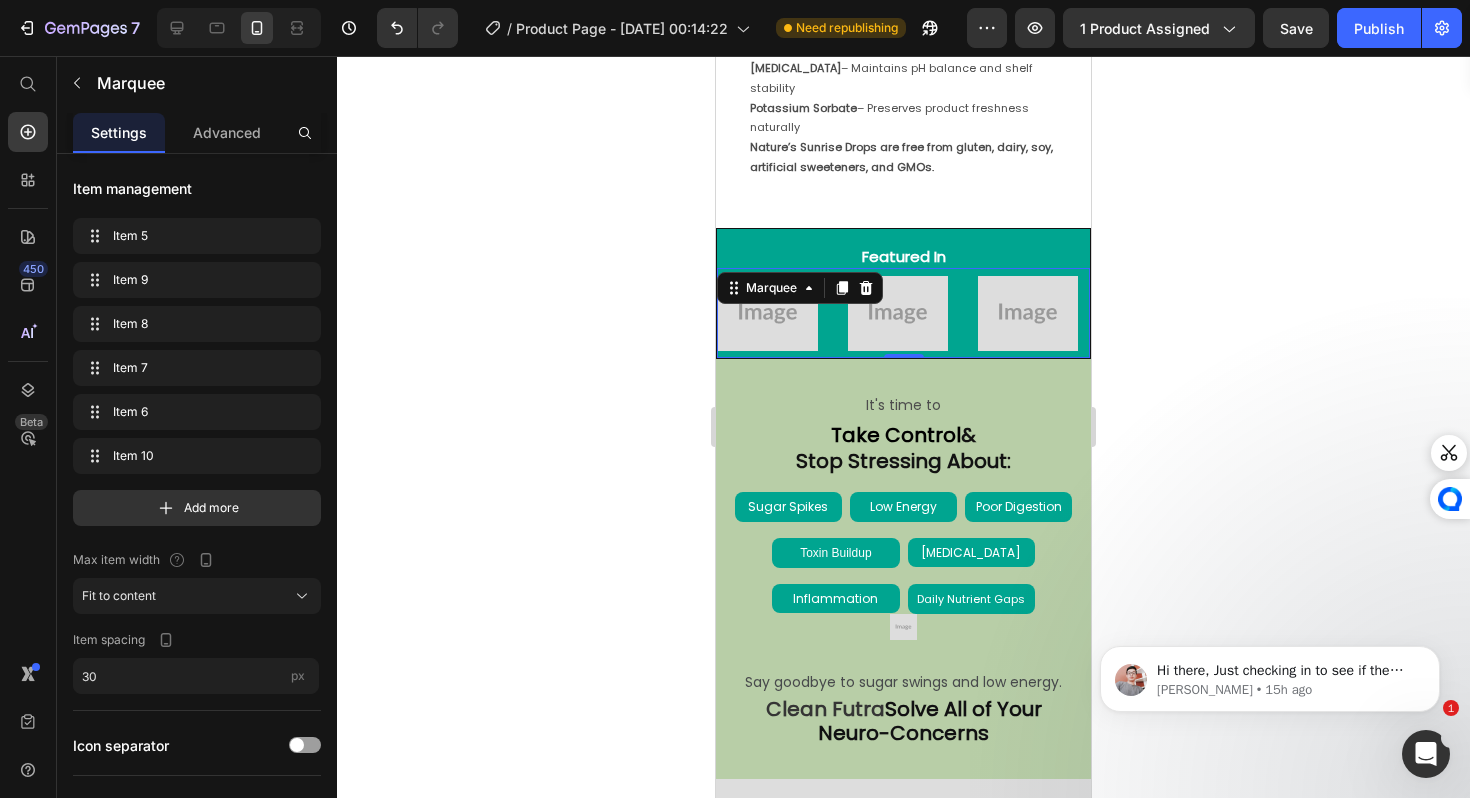 click on "Image" at bounding box center [1043, 313] 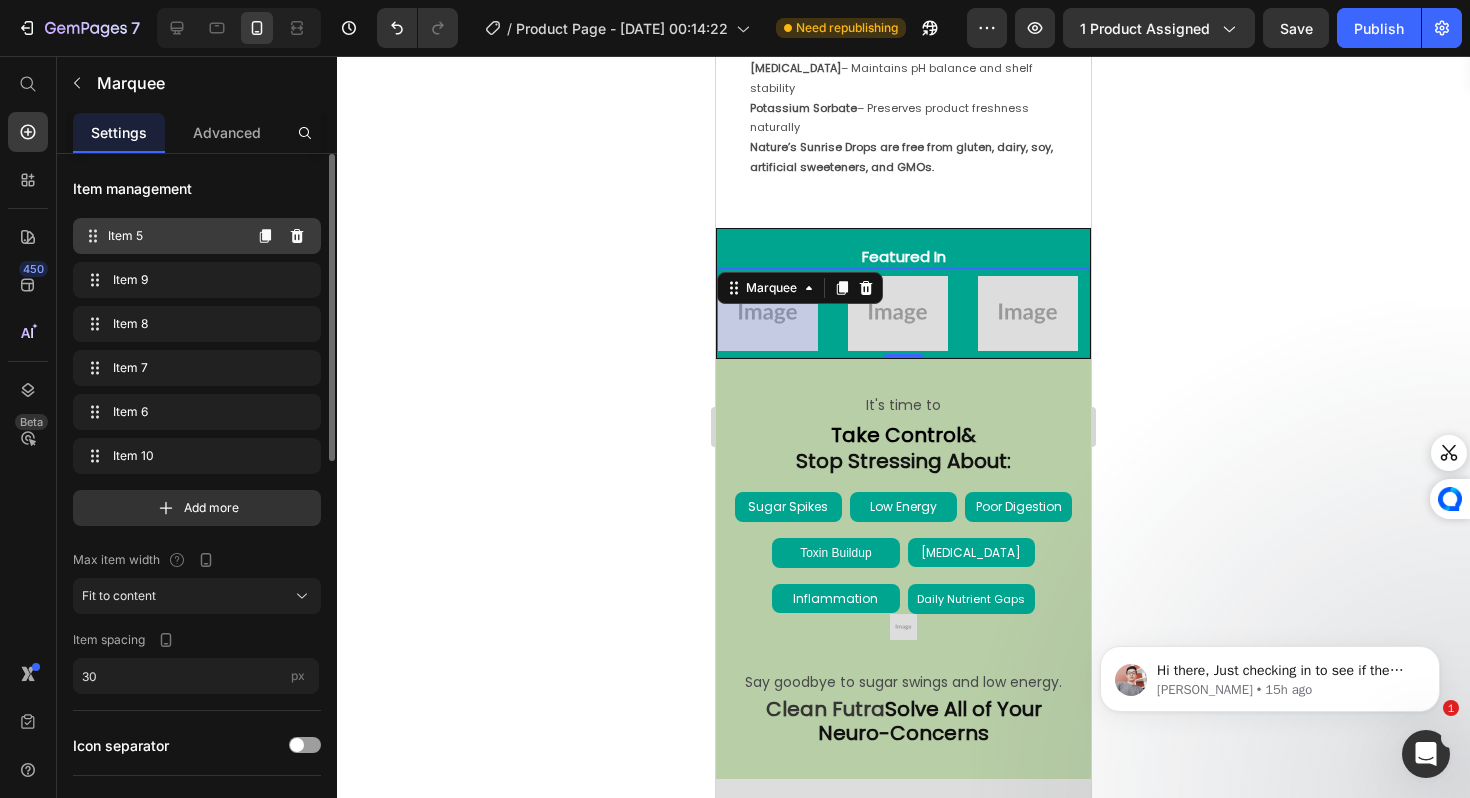 click on "Item 5" at bounding box center [174, 236] 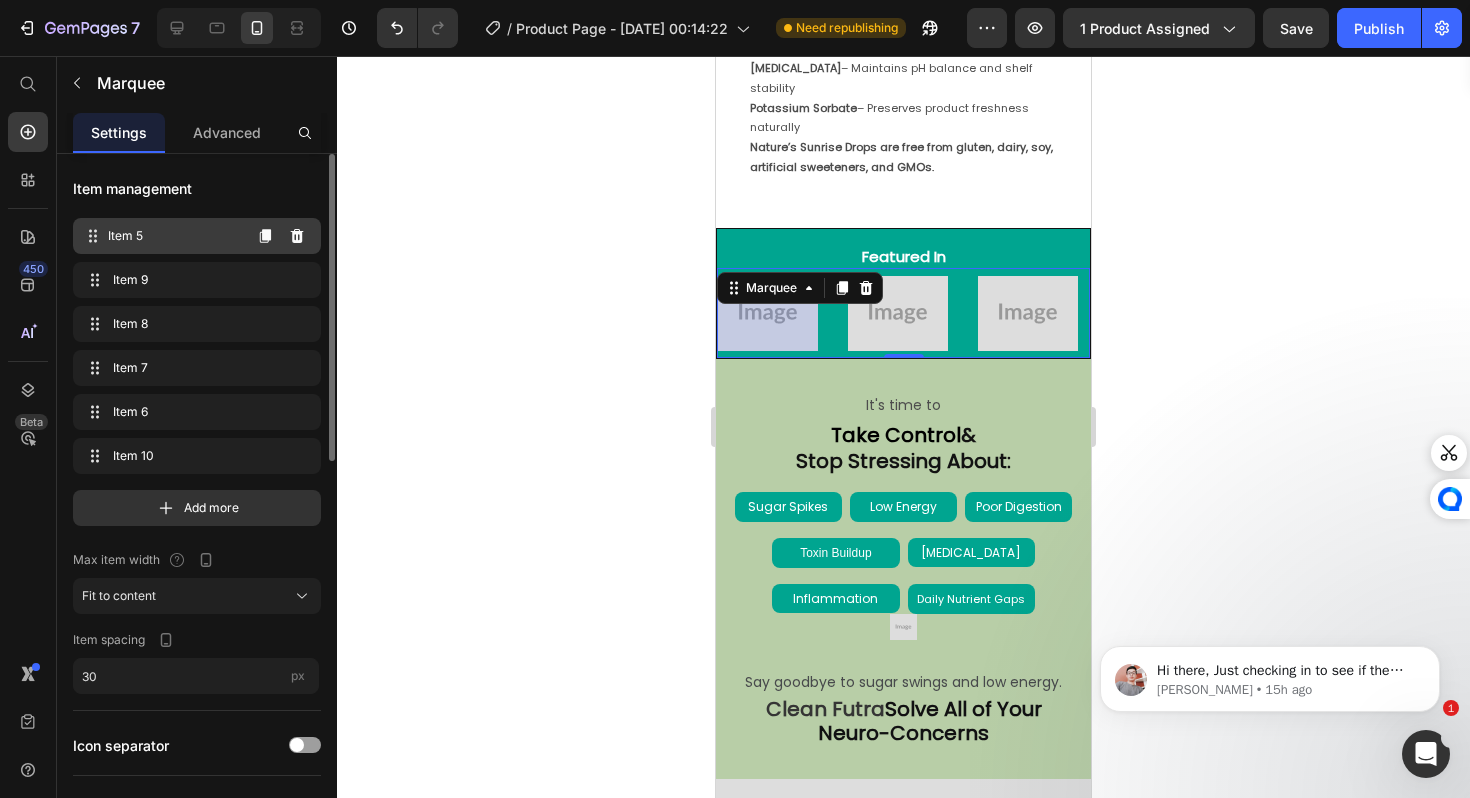 click on "Item 5" at bounding box center (174, 236) 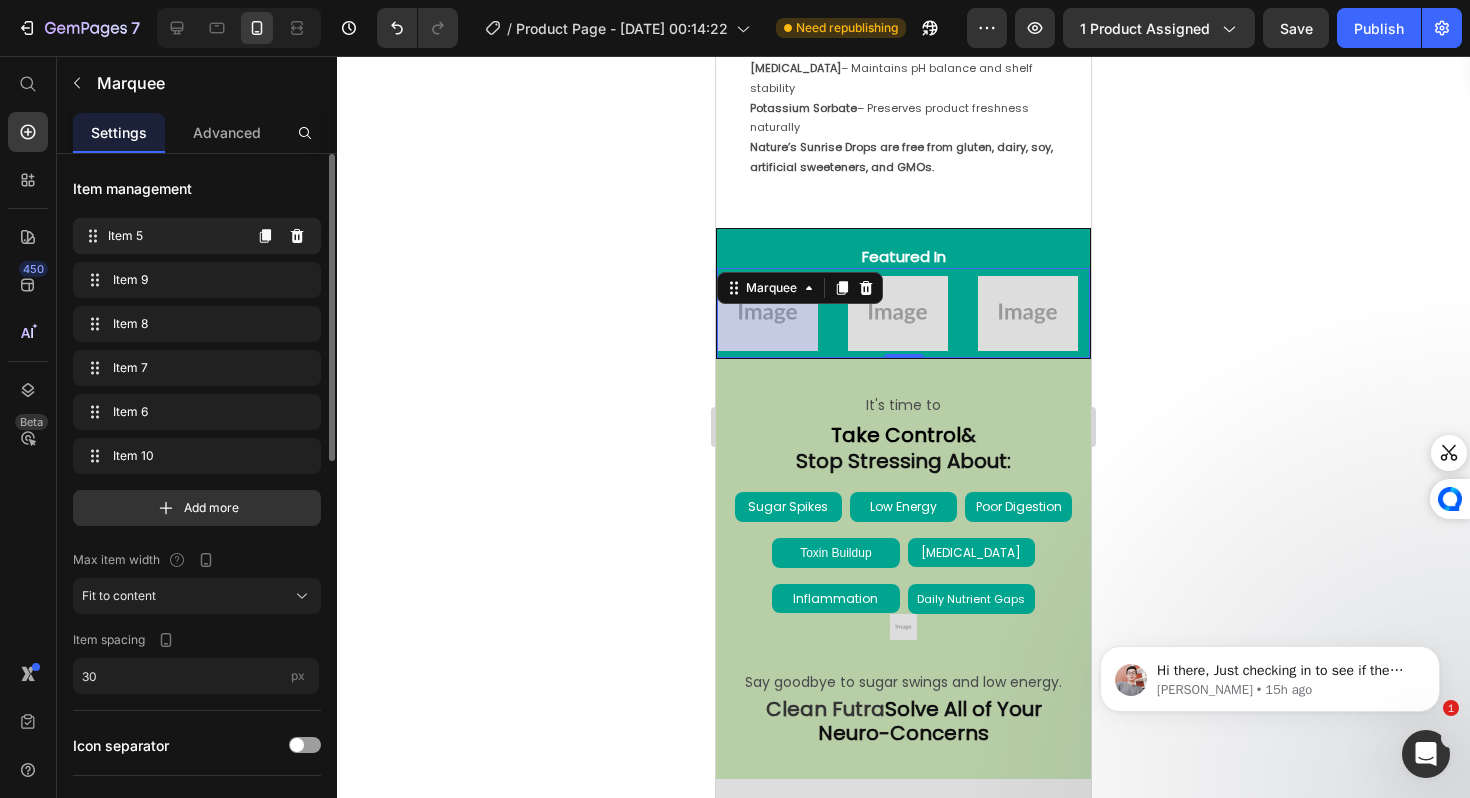 click on "Item 5" at bounding box center [174, 236] 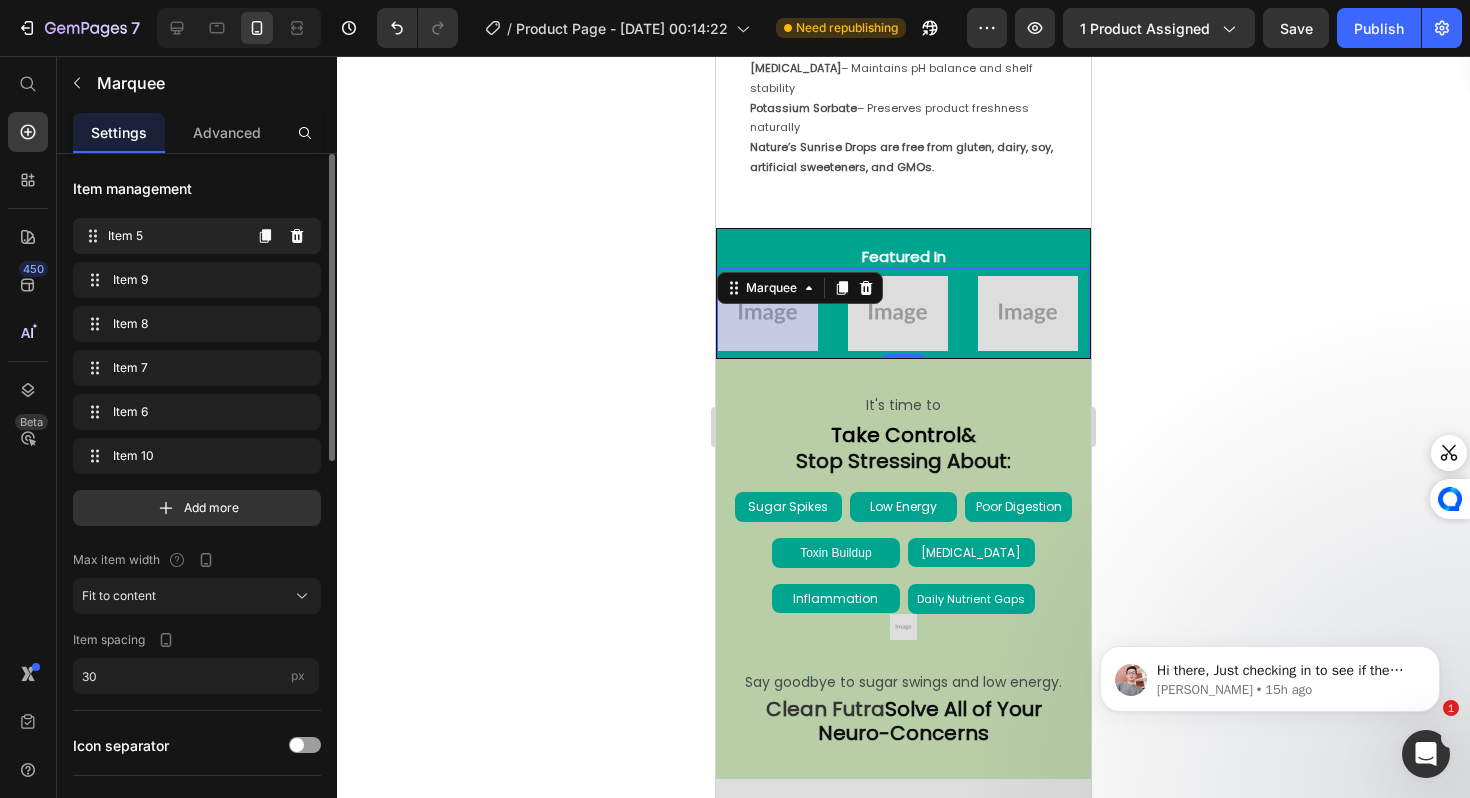 click on "Item 5" at bounding box center [174, 236] 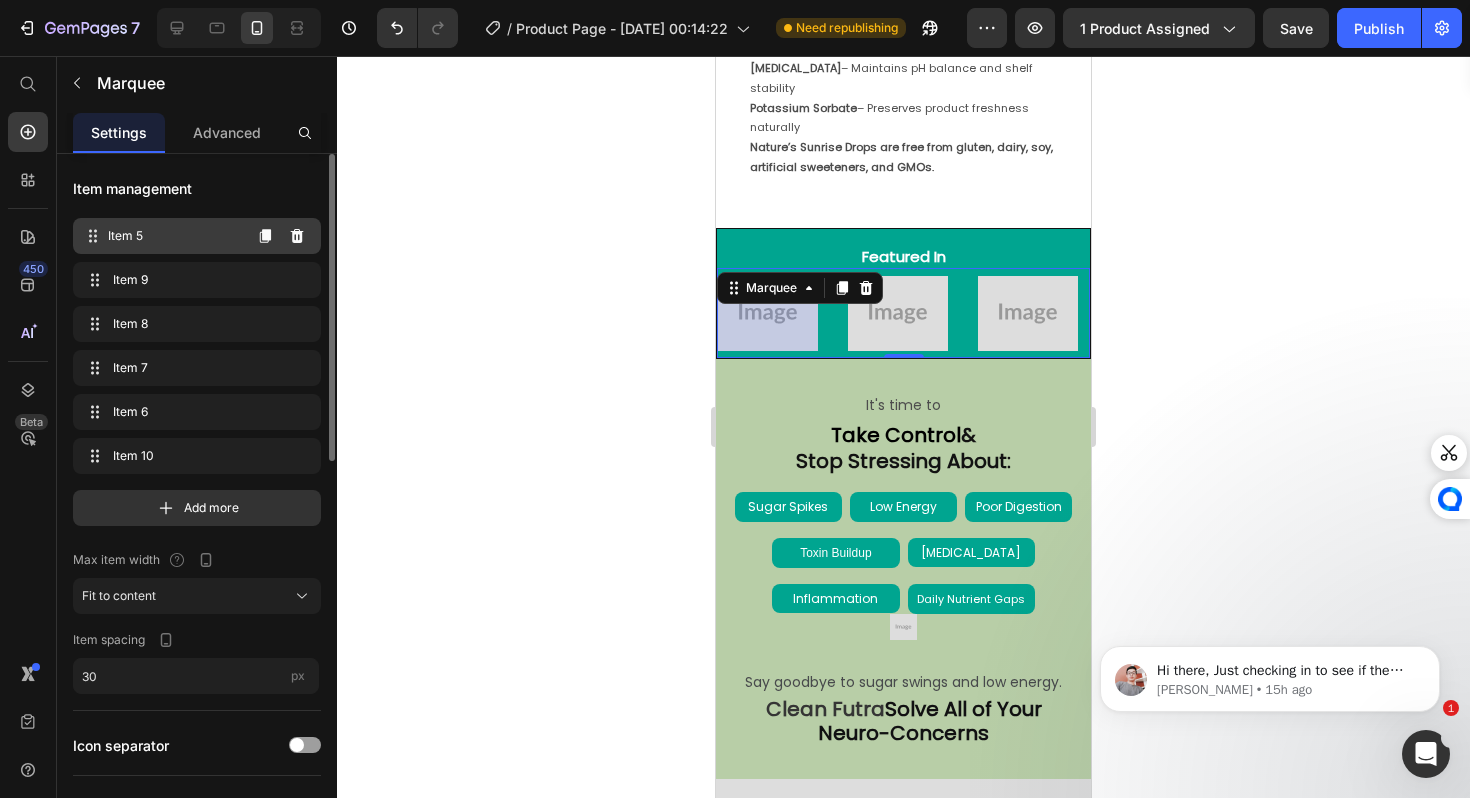 click on "Item 5" at bounding box center [174, 236] 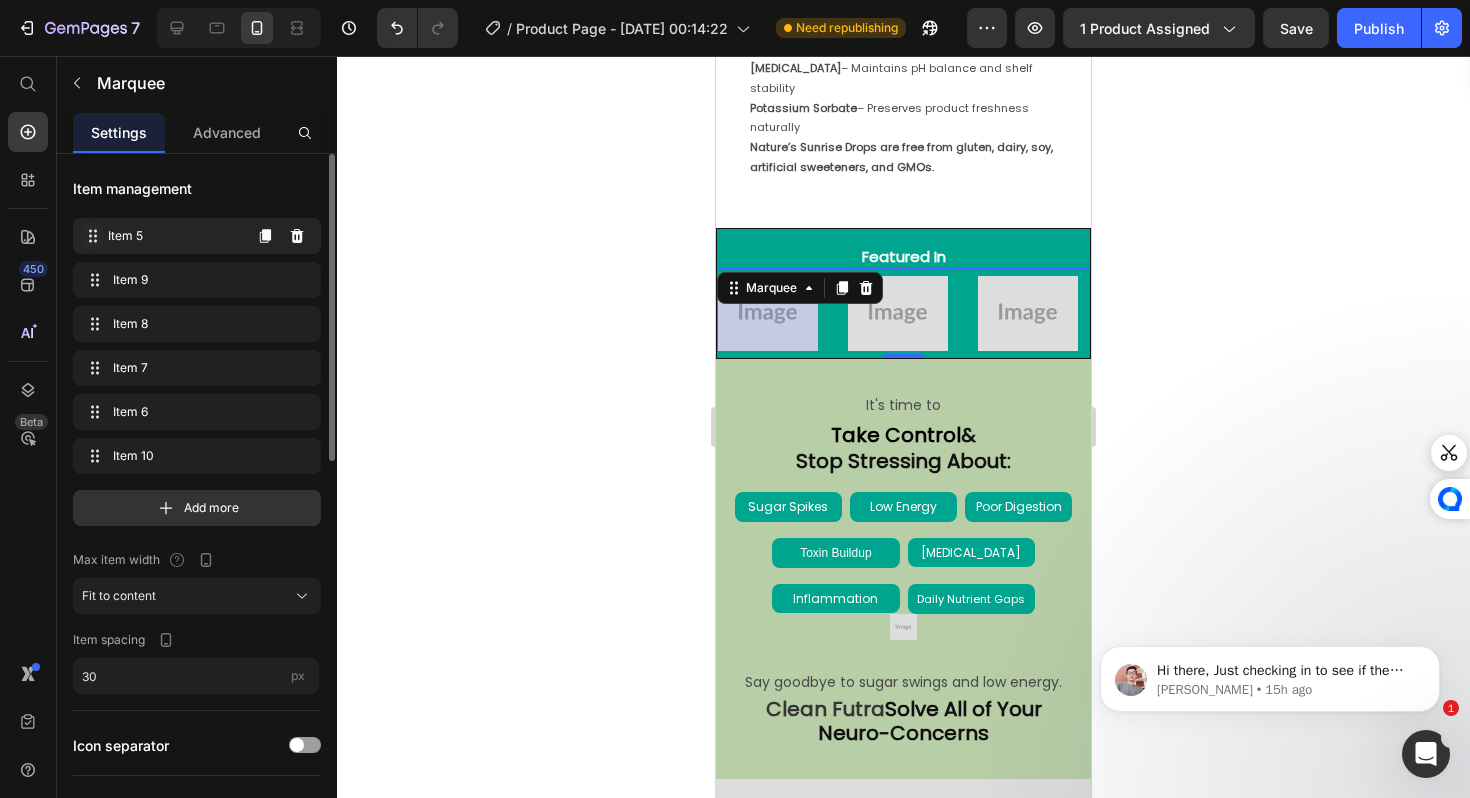click 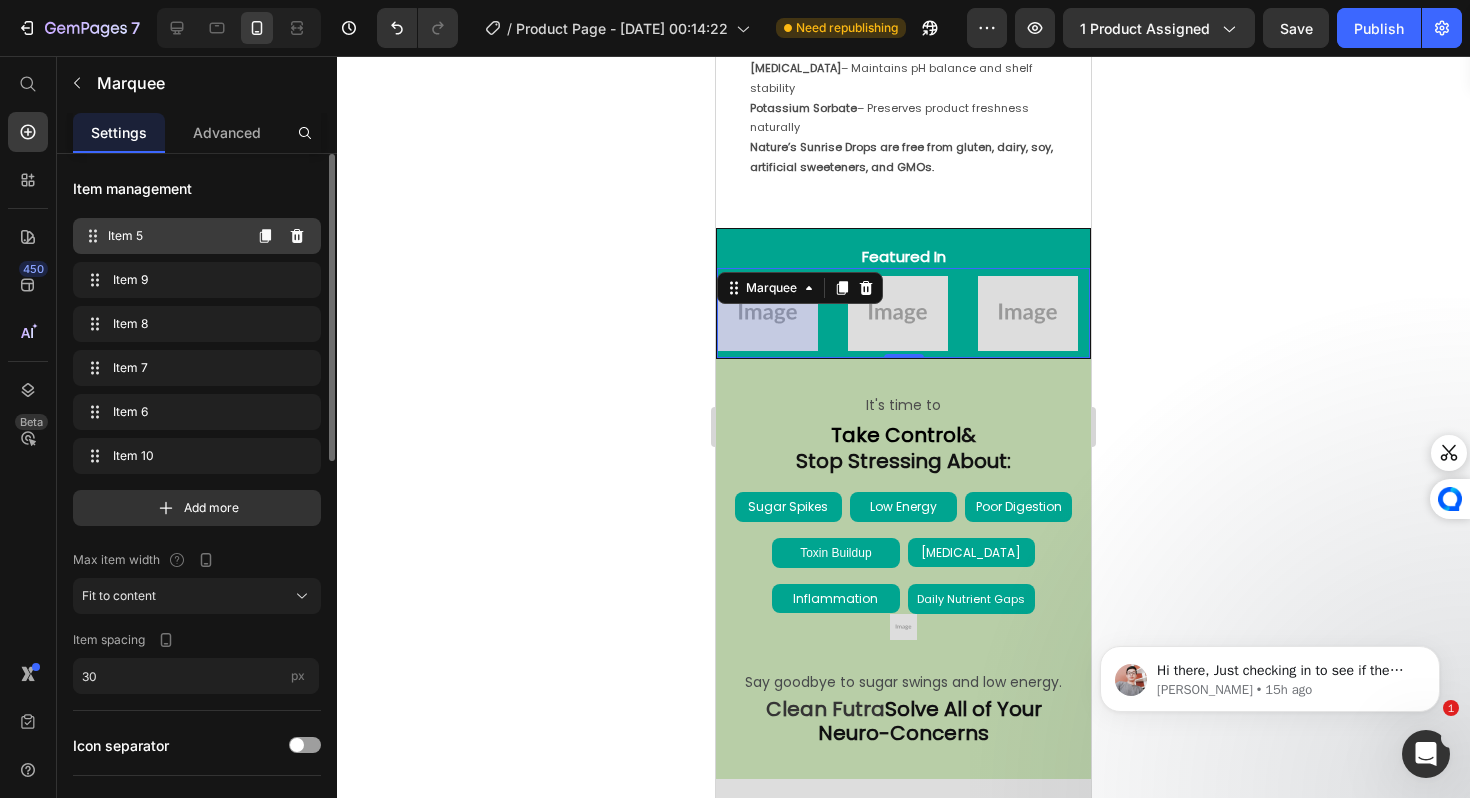 click on "Item 5" at bounding box center (174, 236) 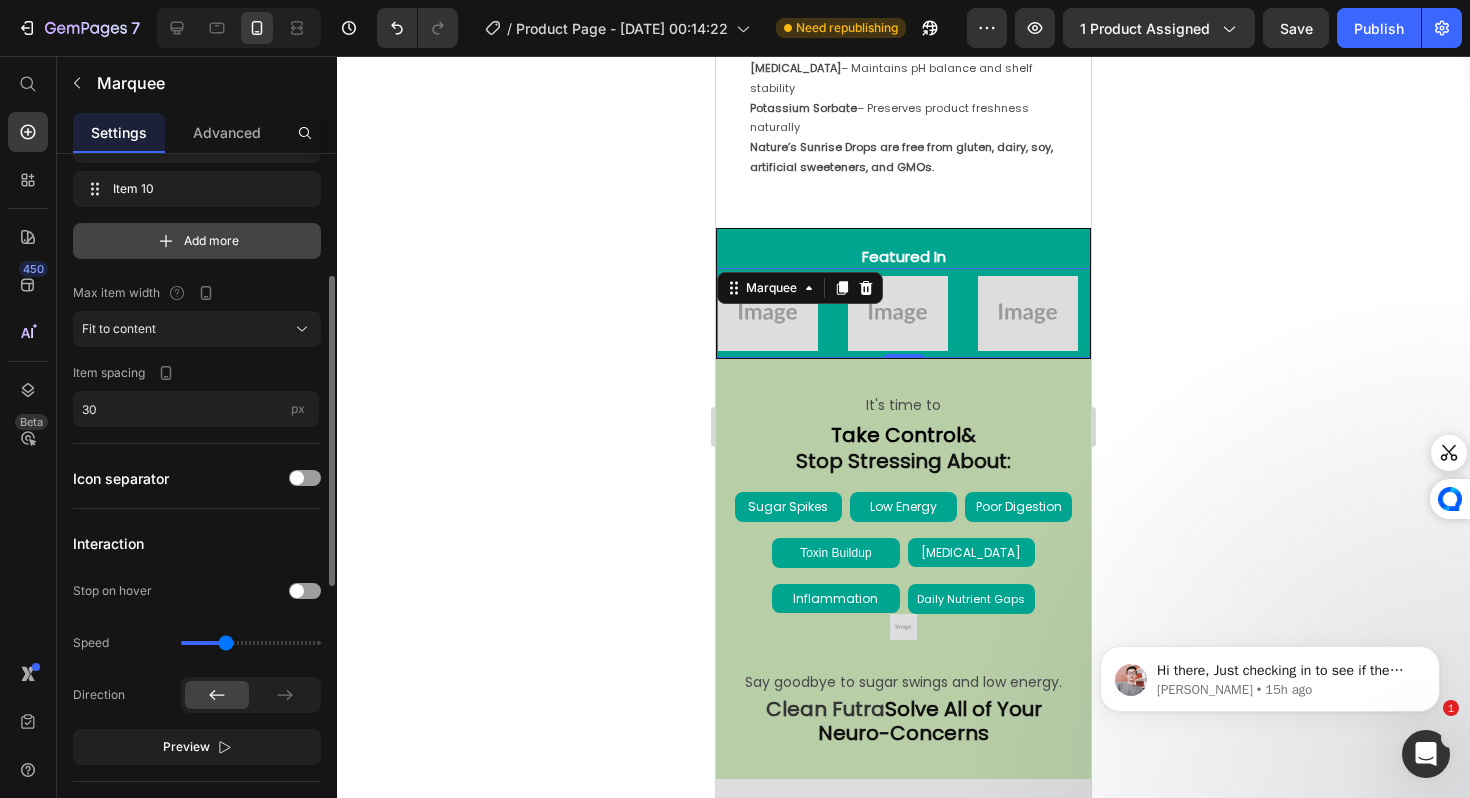 scroll, scrollTop: 271, scrollLeft: 0, axis: vertical 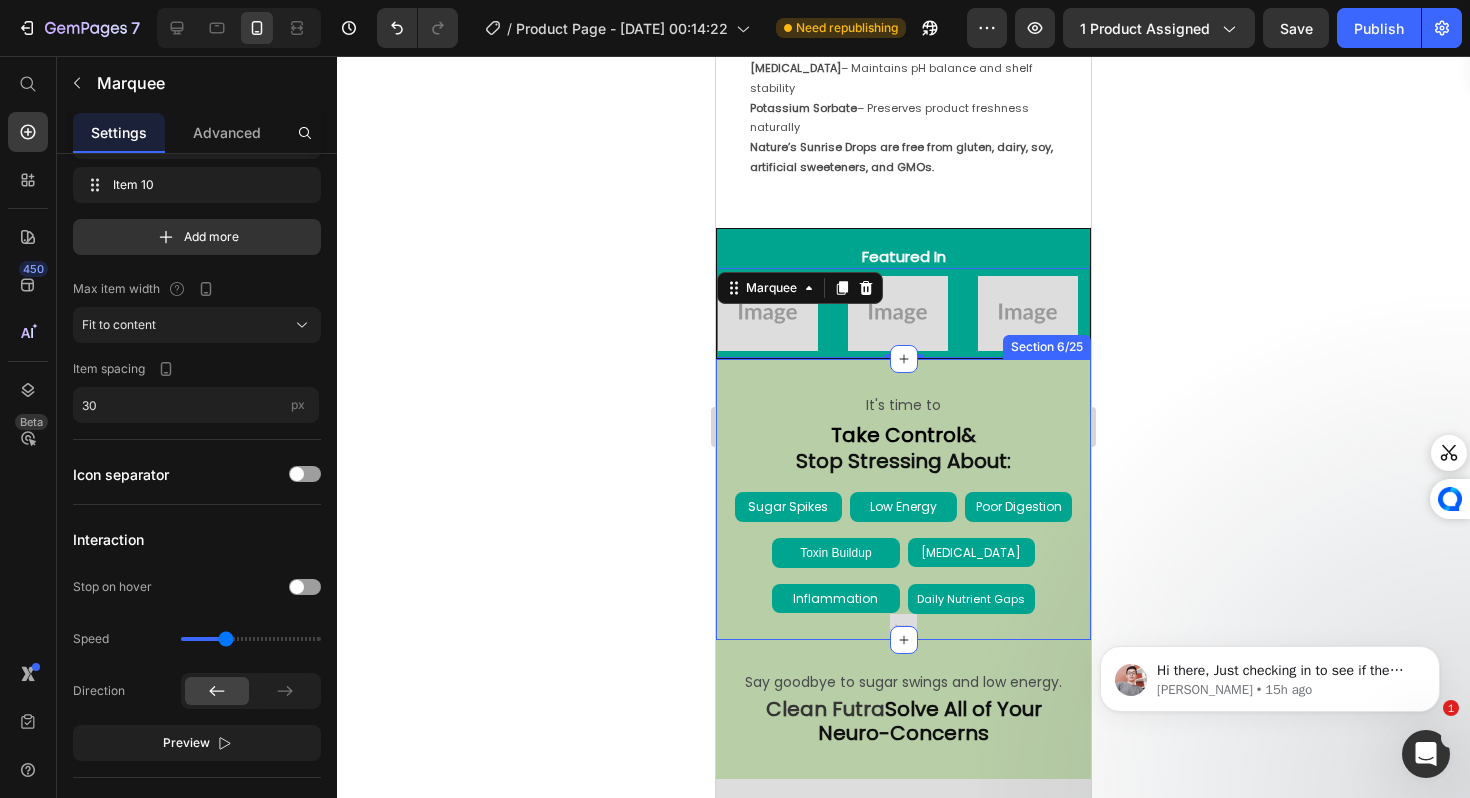 click at bounding box center [768, 313] 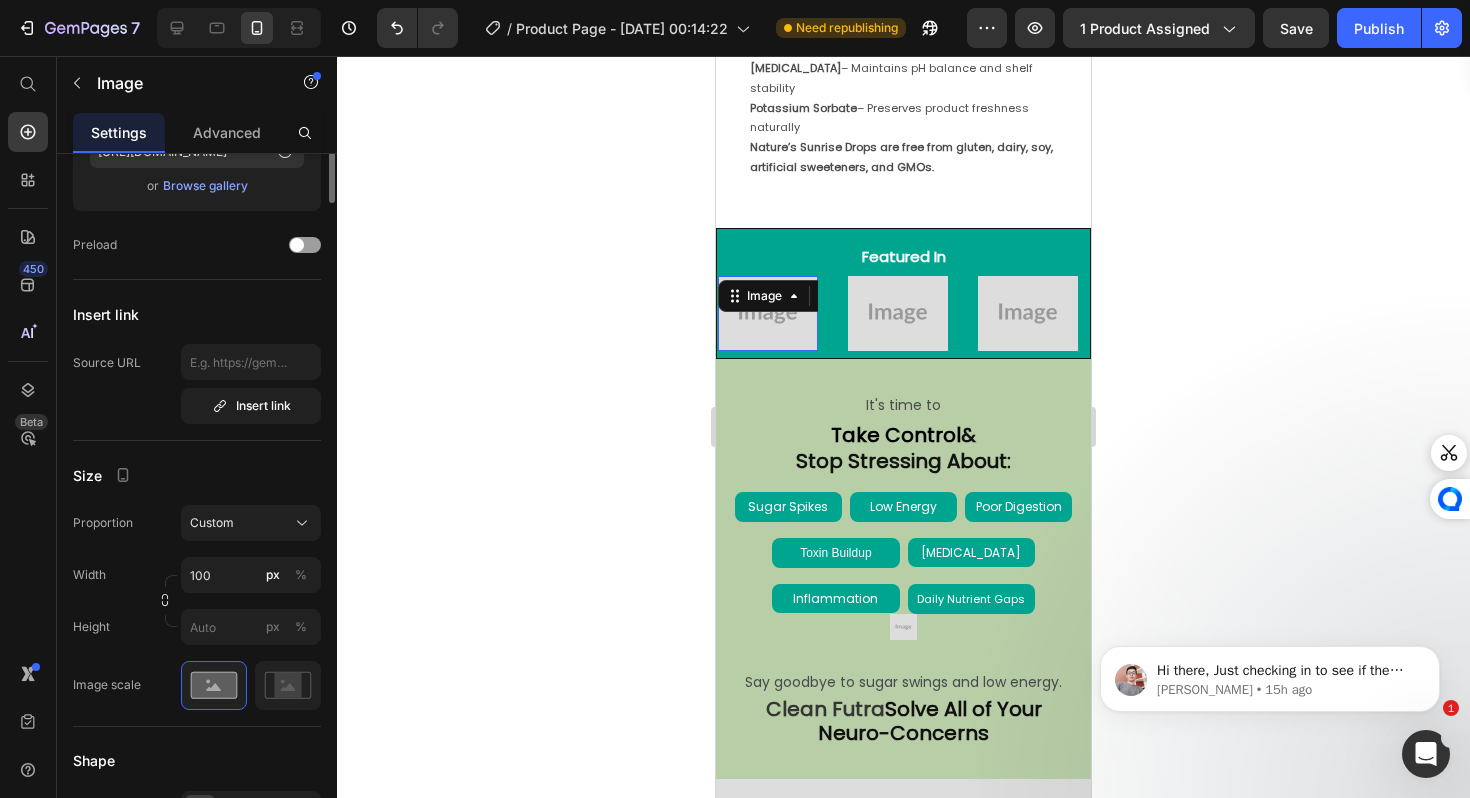 scroll, scrollTop: 0, scrollLeft: 0, axis: both 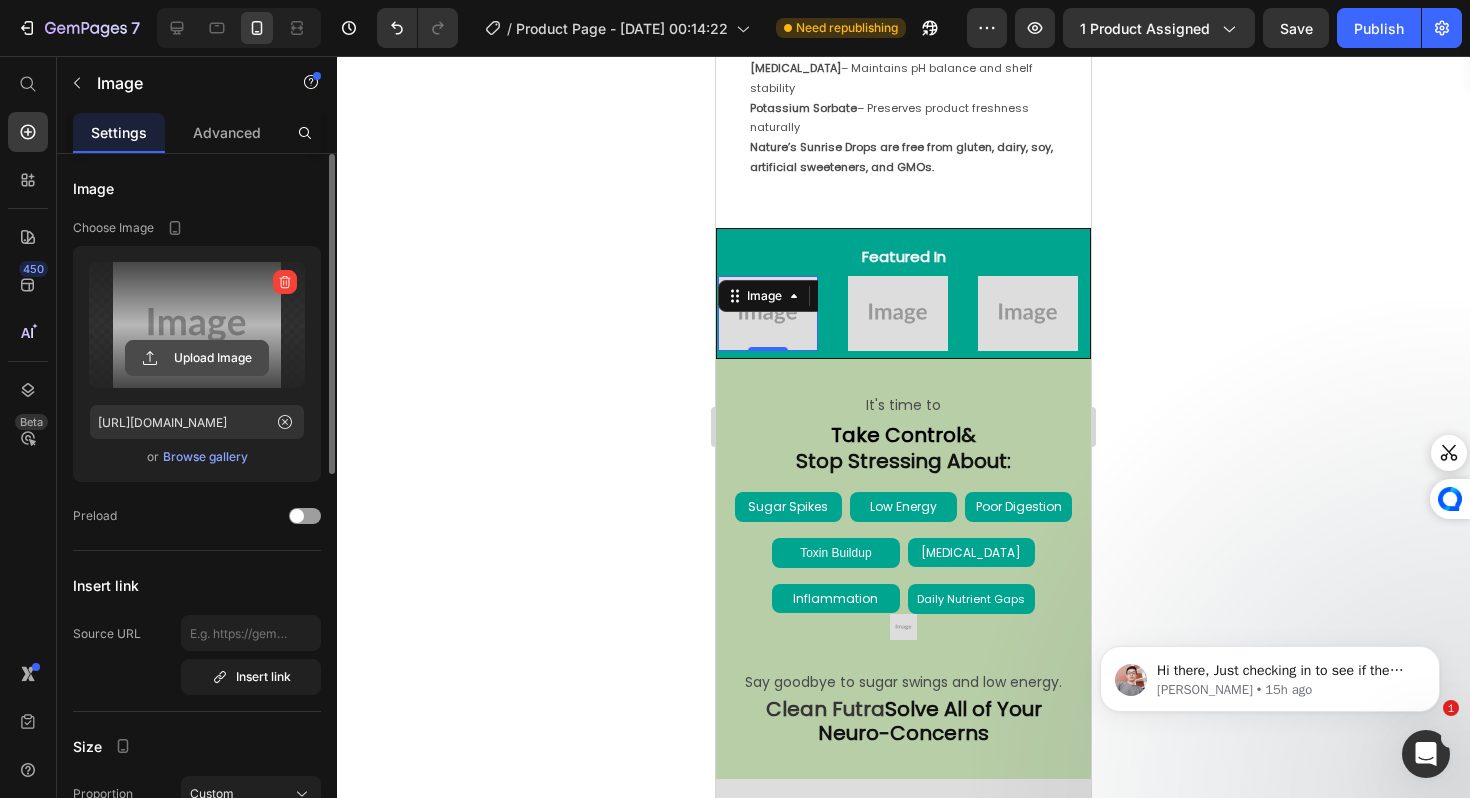 click 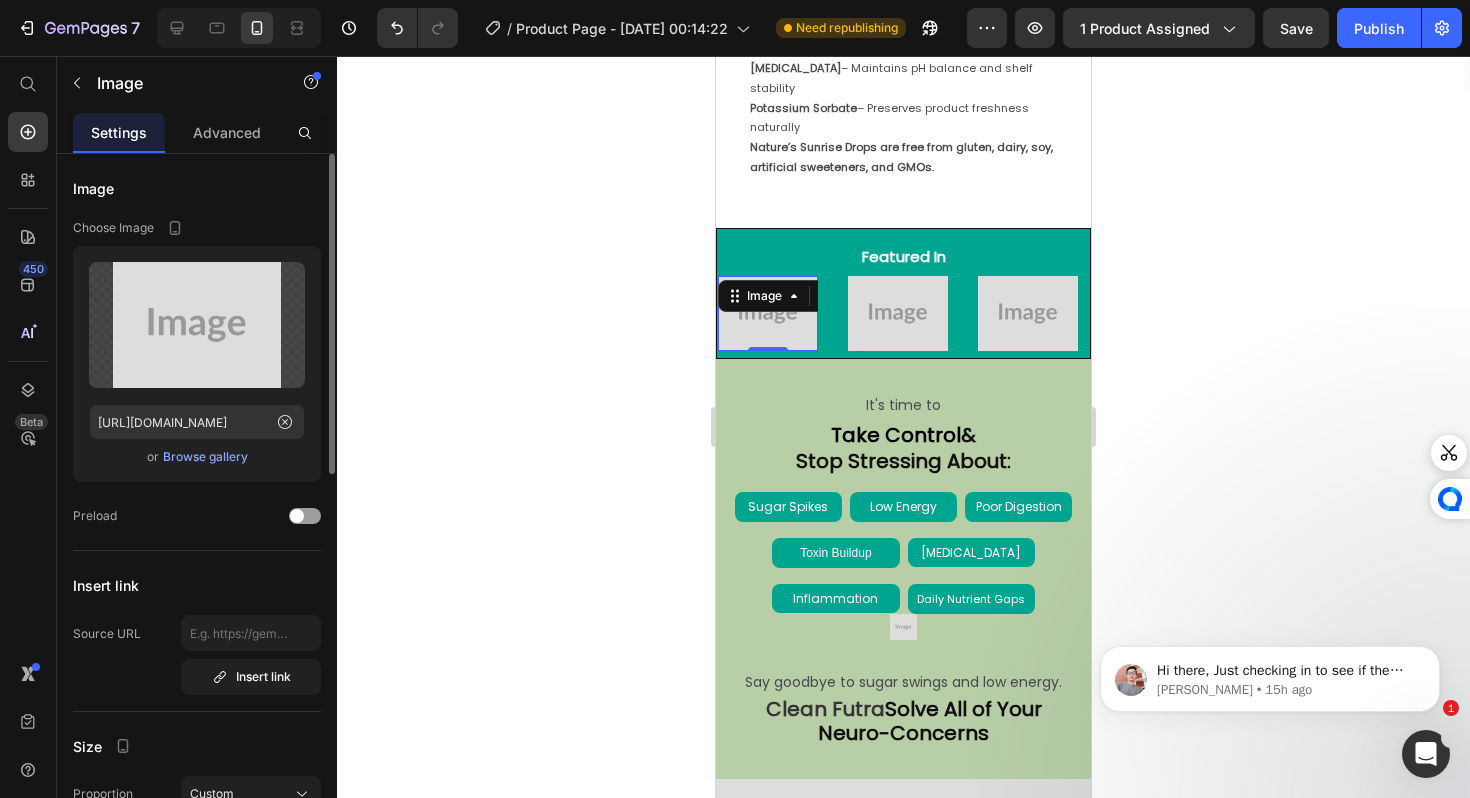 click on "Browse gallery" at bounding box center [205, 457] 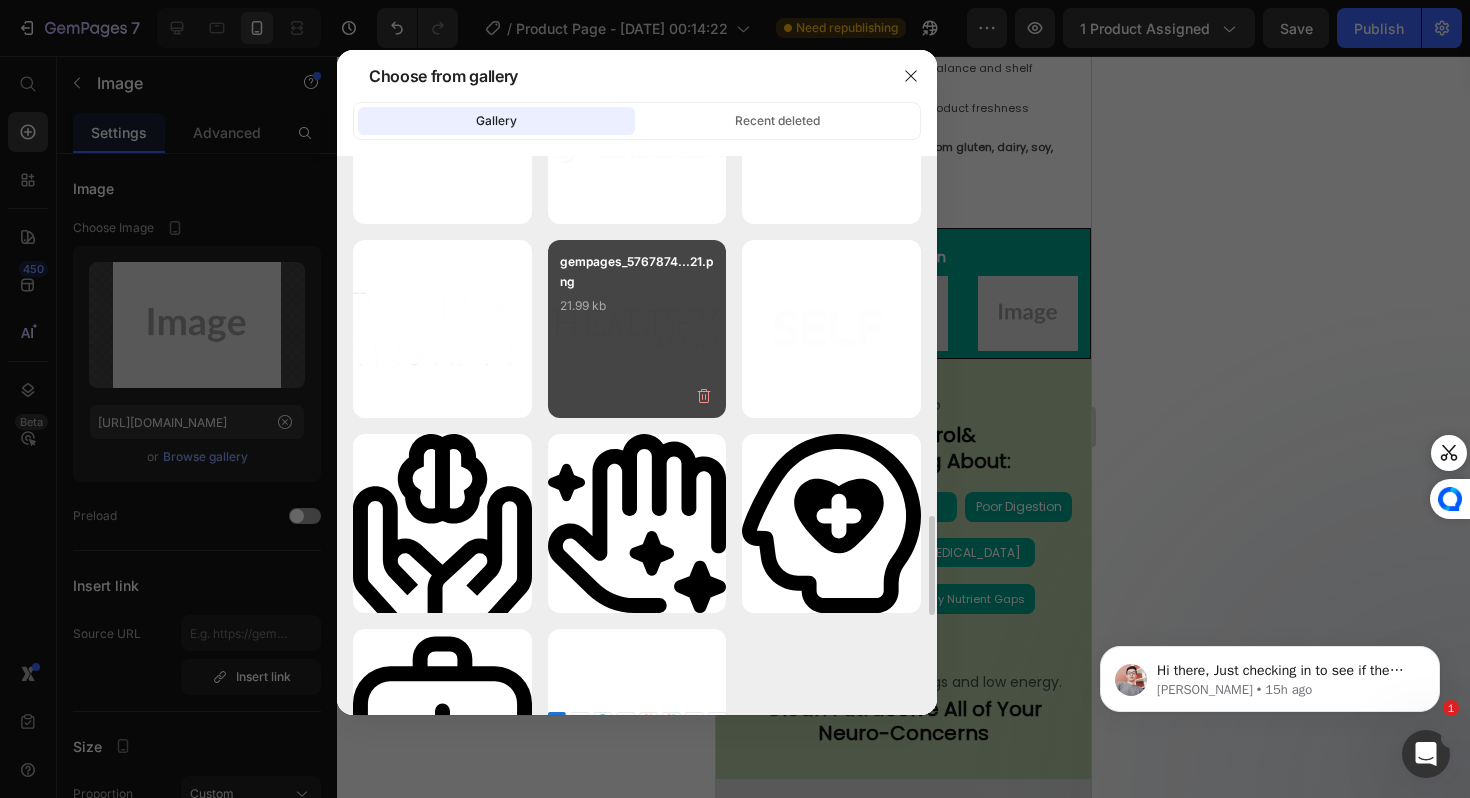 scroll, scrollTop: 2376, scrollLeft: 0, axis: vertical 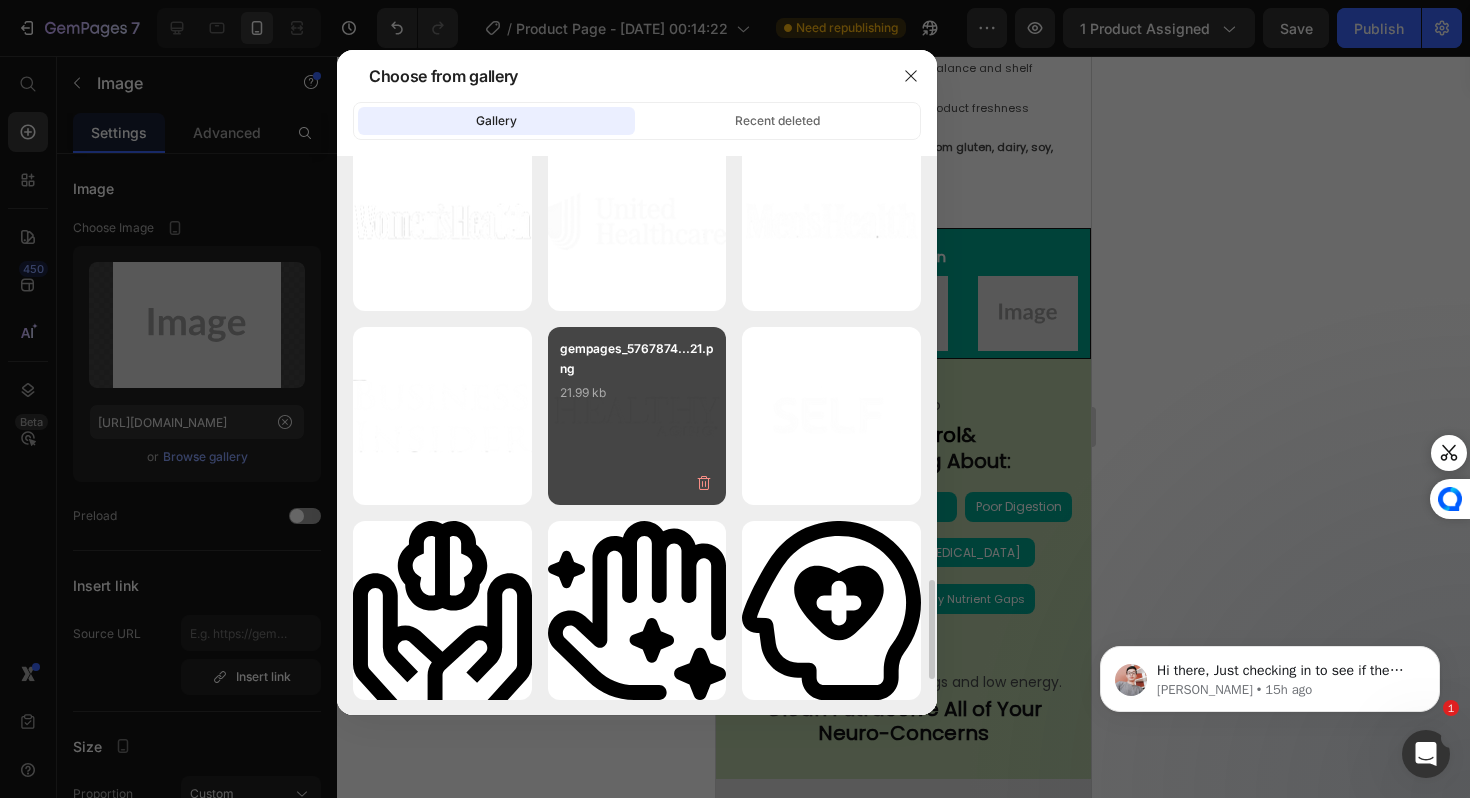click on "gempages_5767874...21.png 21.99 kb" at bounding box center (637, 416) 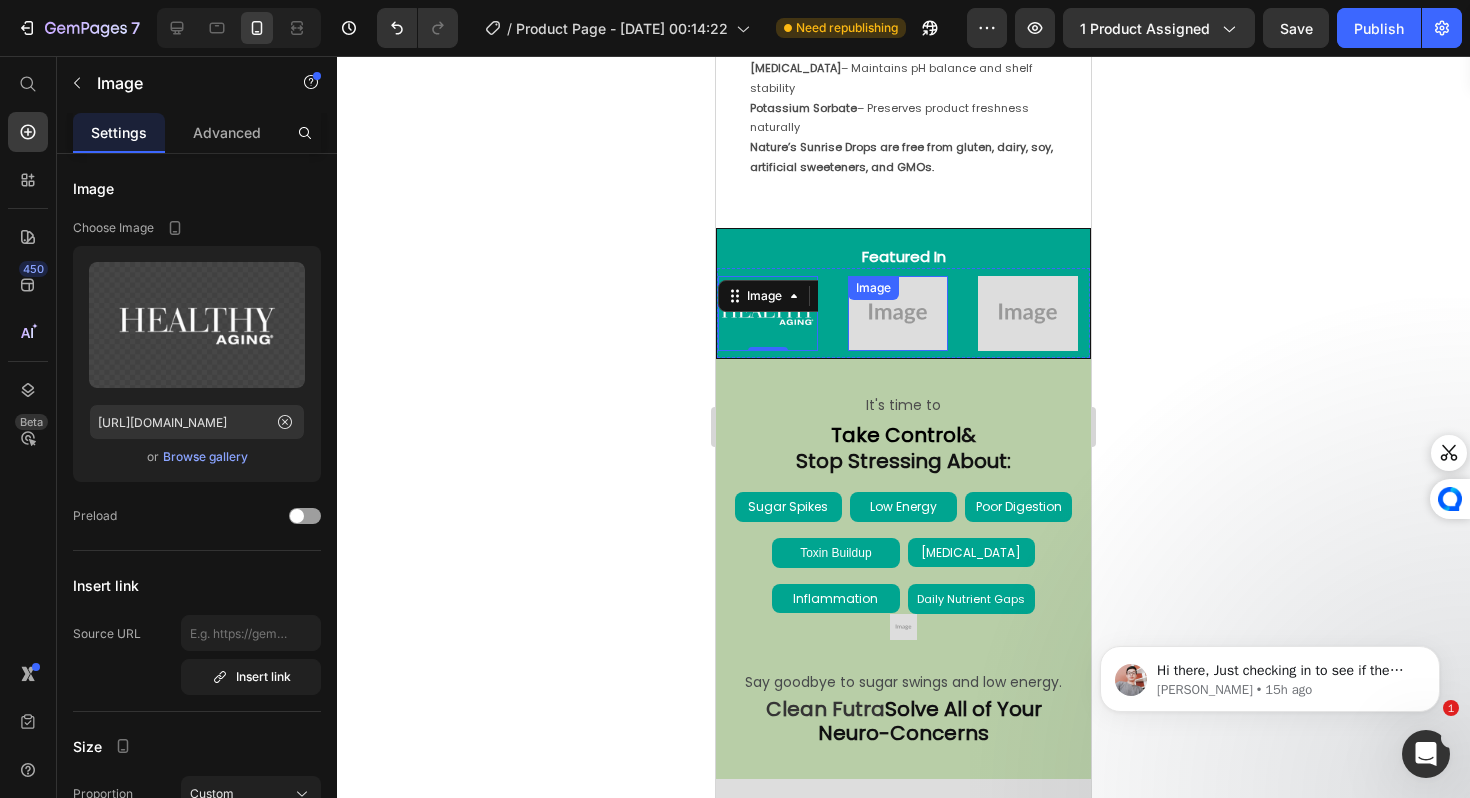 click at bounding box center (898, 313) 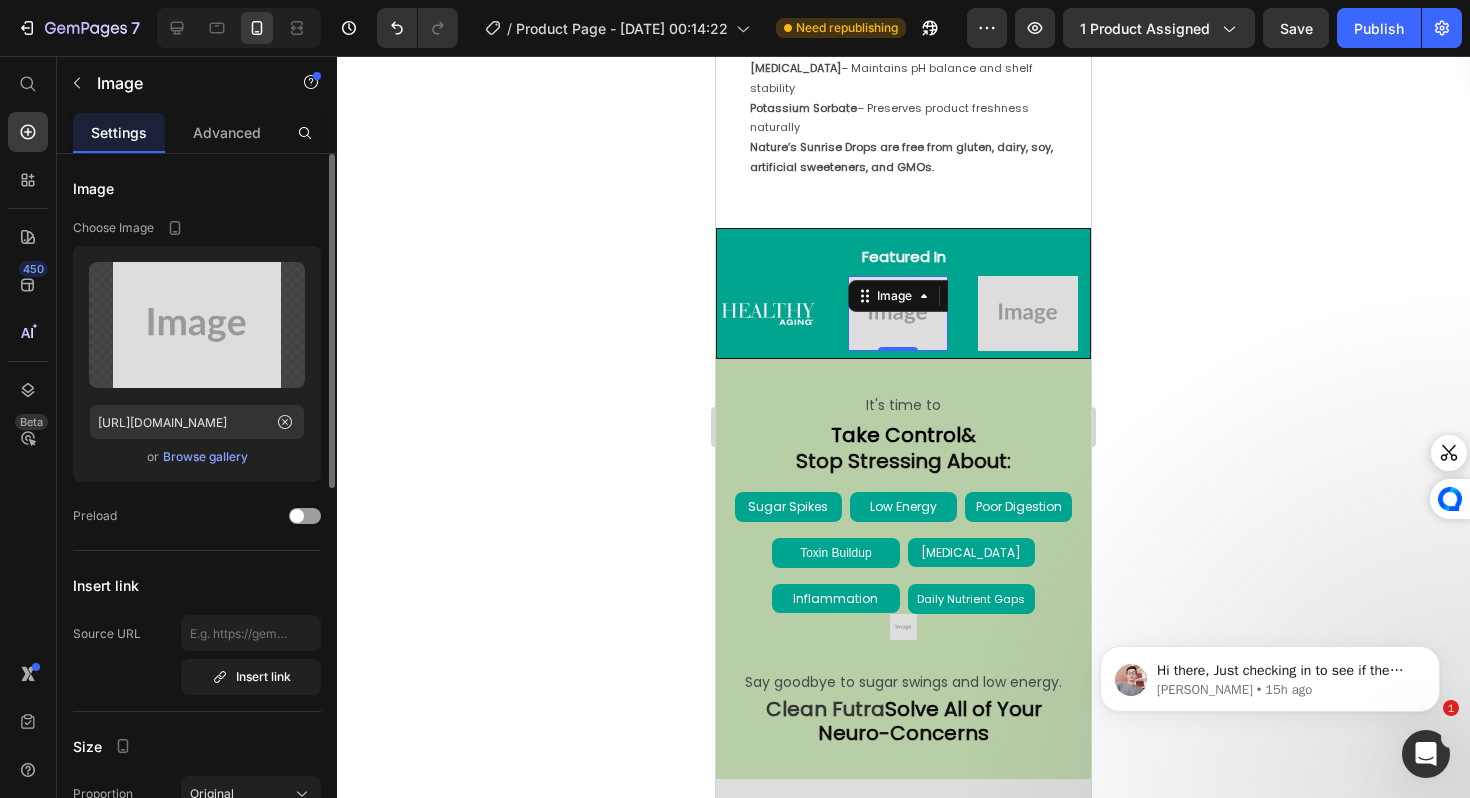 click on "Upload Image https://placehold.co/400x300?text=Image  or   Browse gallery" 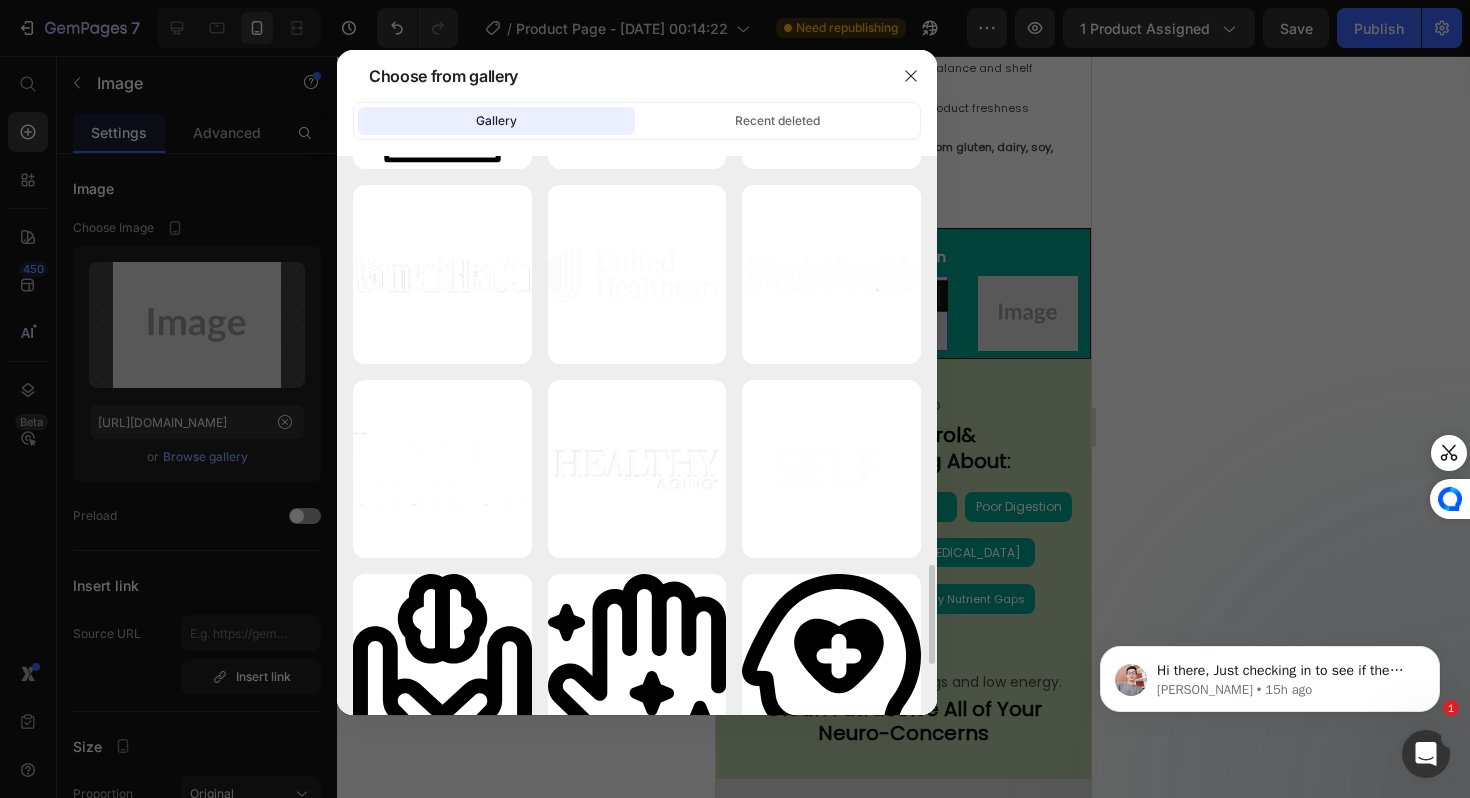 scroll, scrollTop: 2318, scrollLeft: 0, axis: vertical 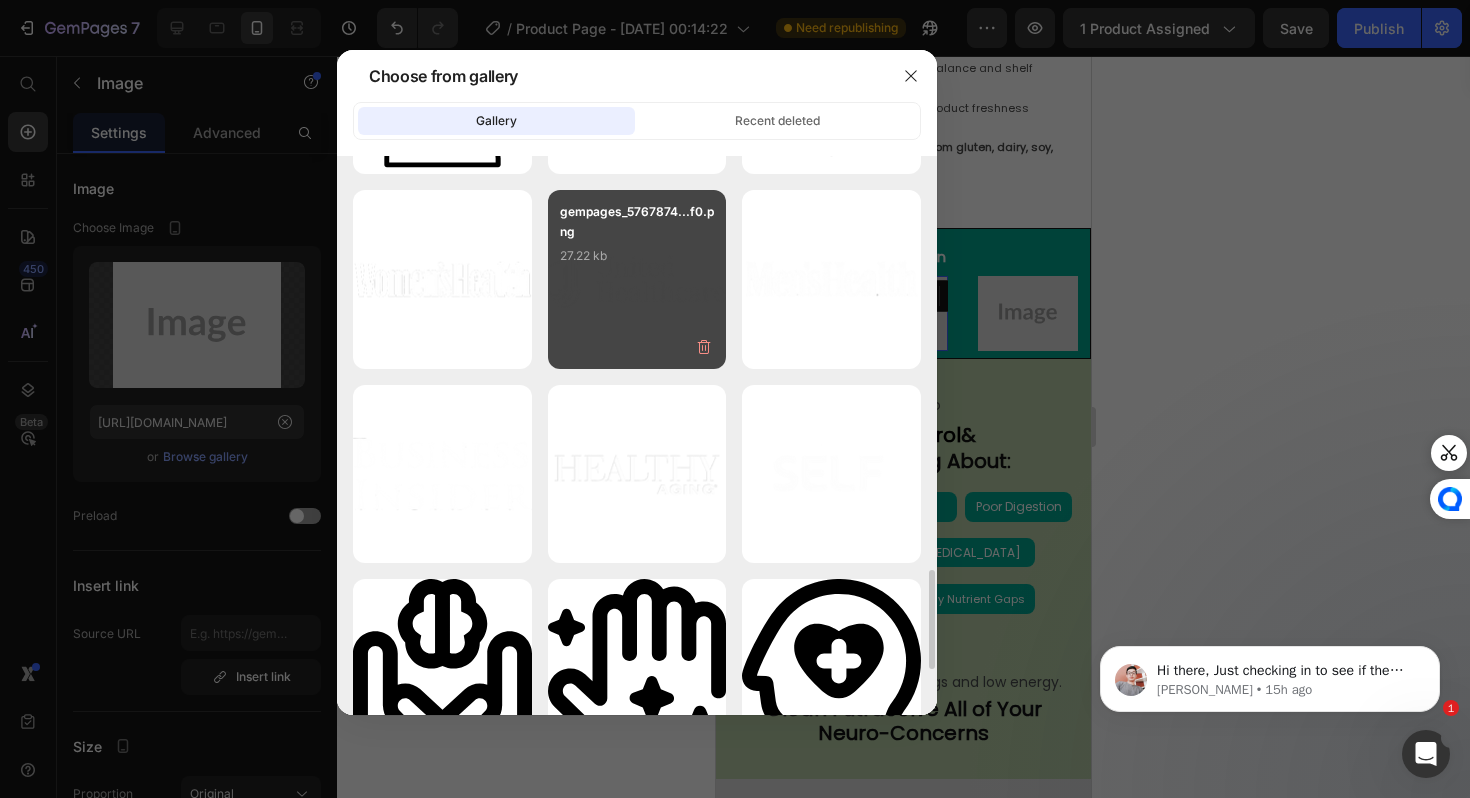 click on "gempages_5767874...f0.png 27.22 kb" at bounding box center [637, 279] 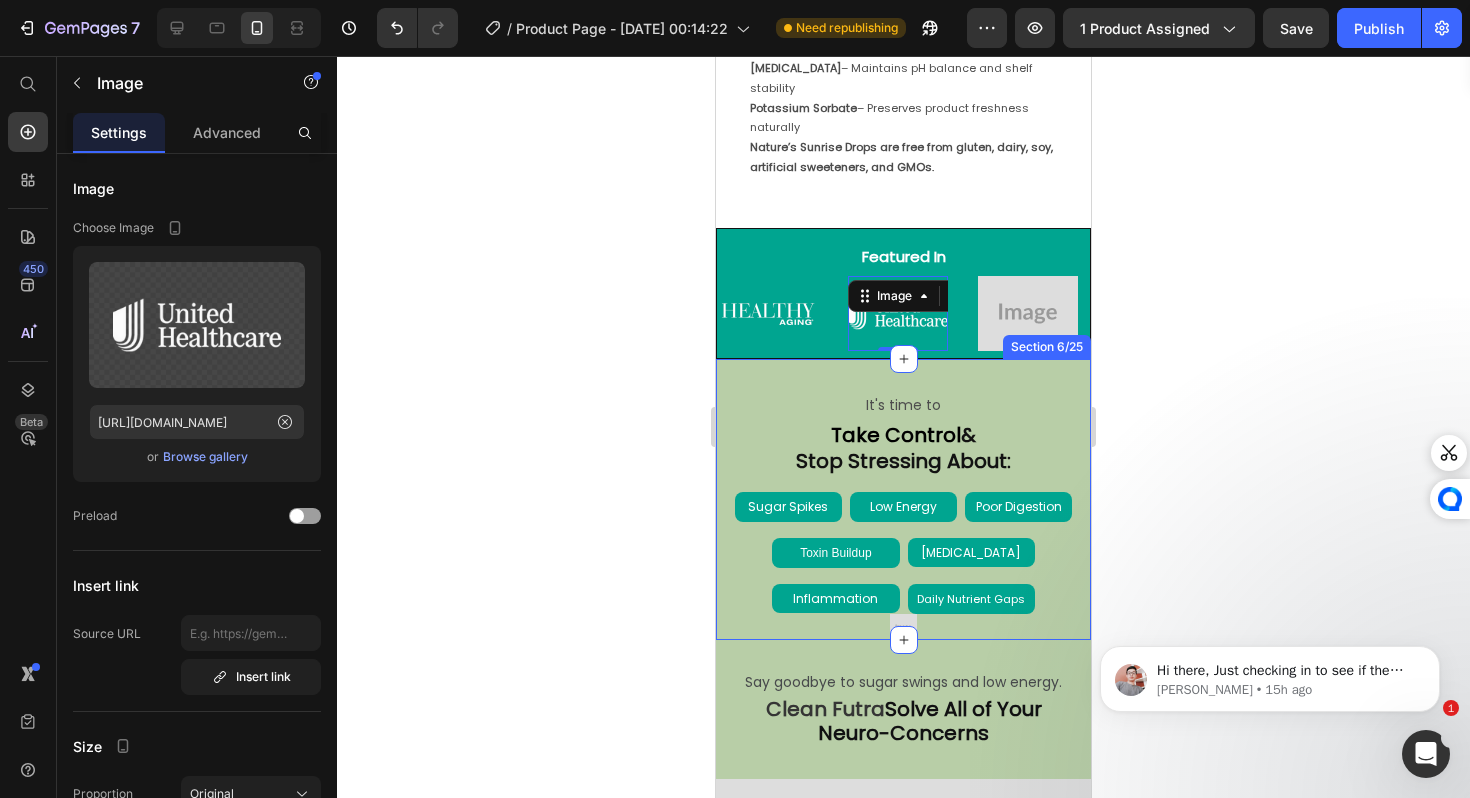 click on "Image" at bounding box center [1028, 313] 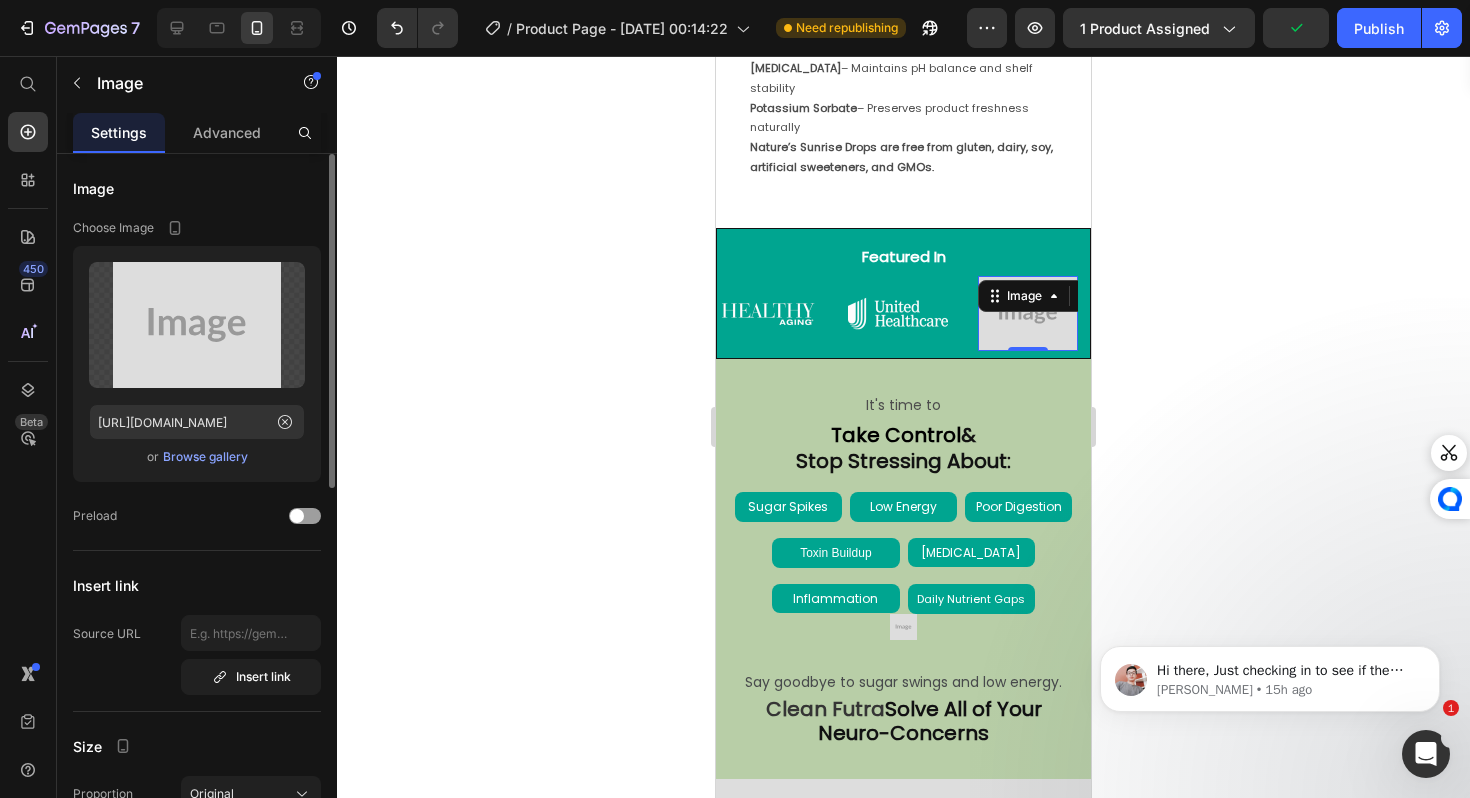 click on "Browse gallery" at bounding box center [205, 457] 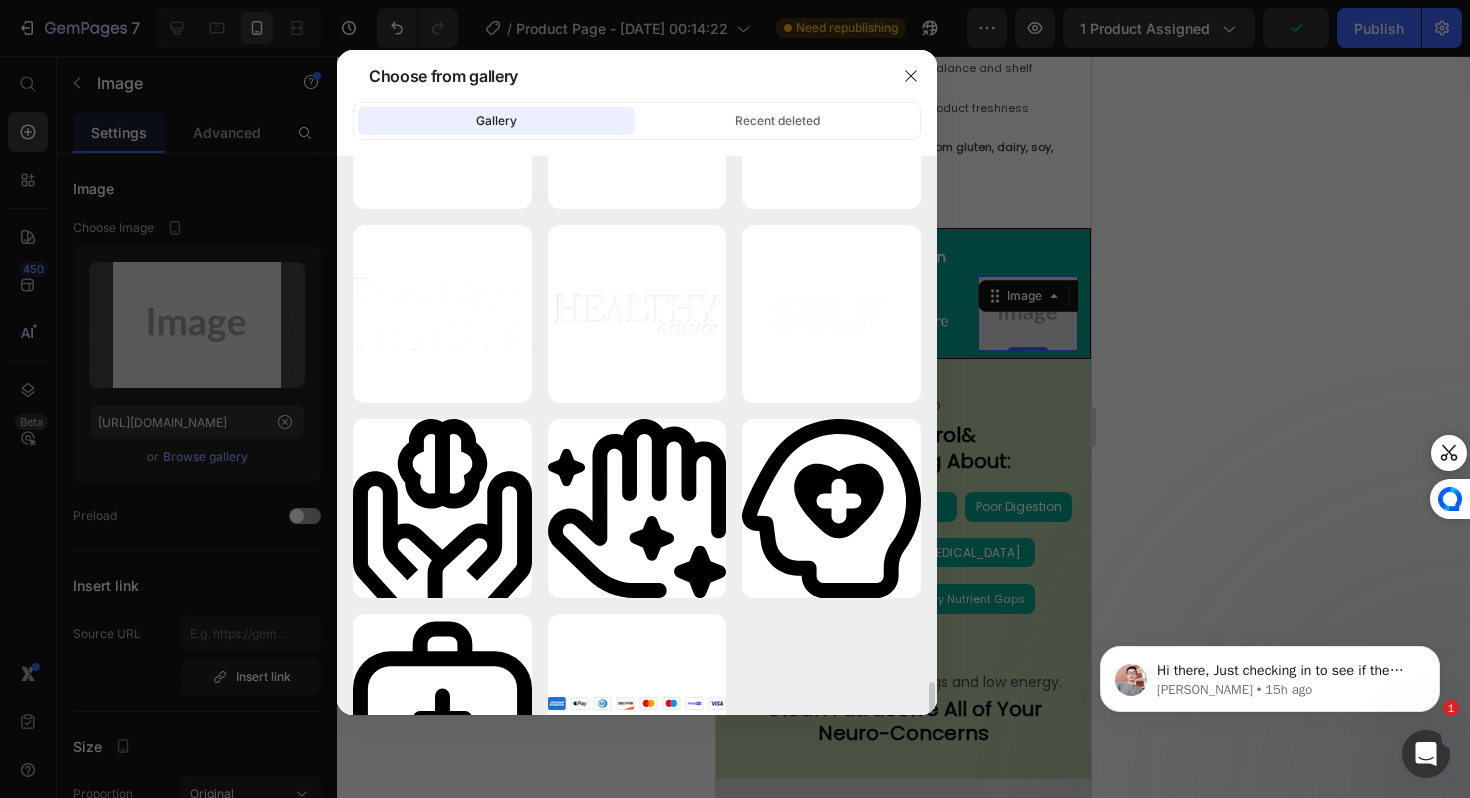 scroll, scrollTop: 2428, scrollLeft: 0, axis: vertical 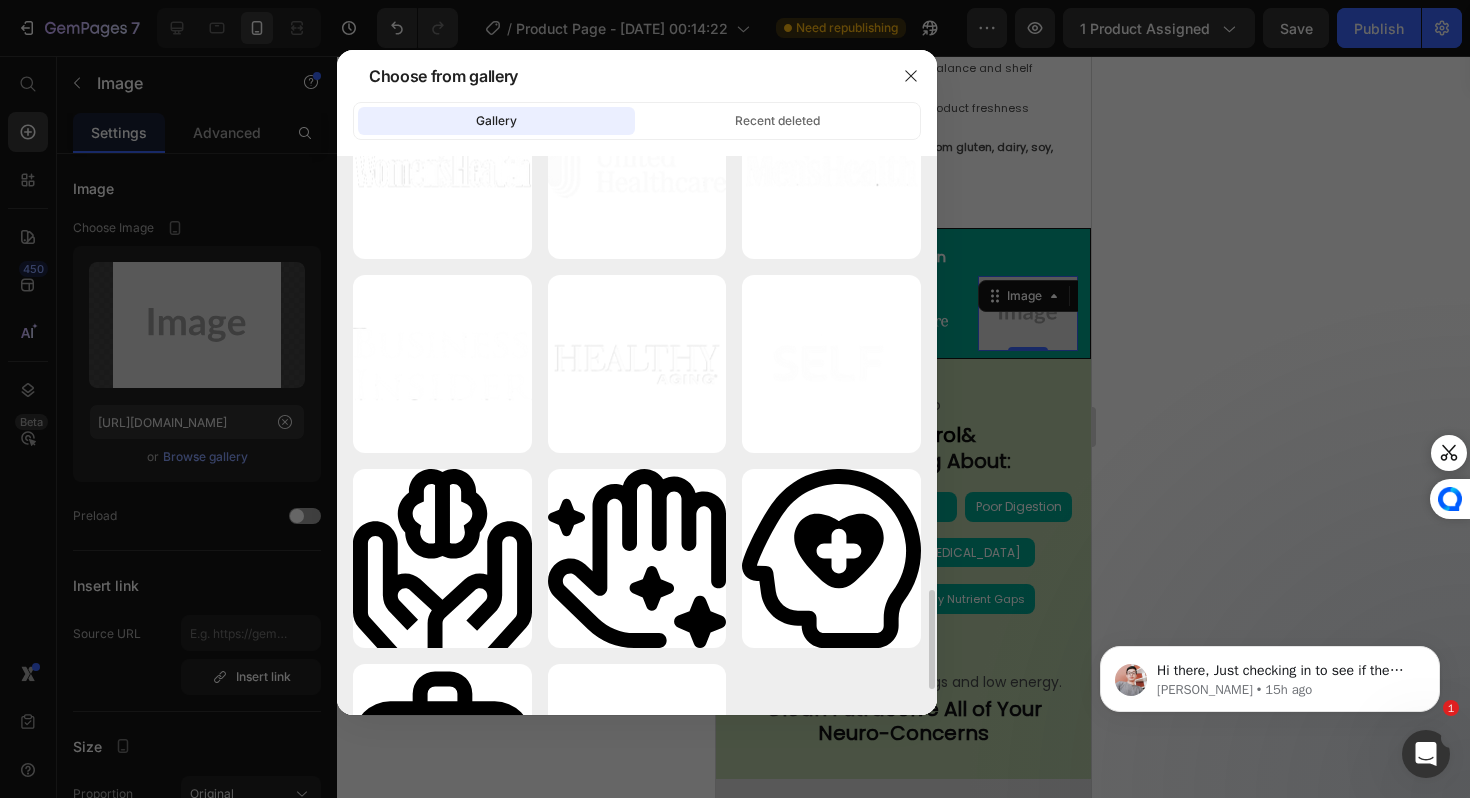 click on "gempages_5767874...6a.png 28.03 kb" at bounding box center [0, 0] 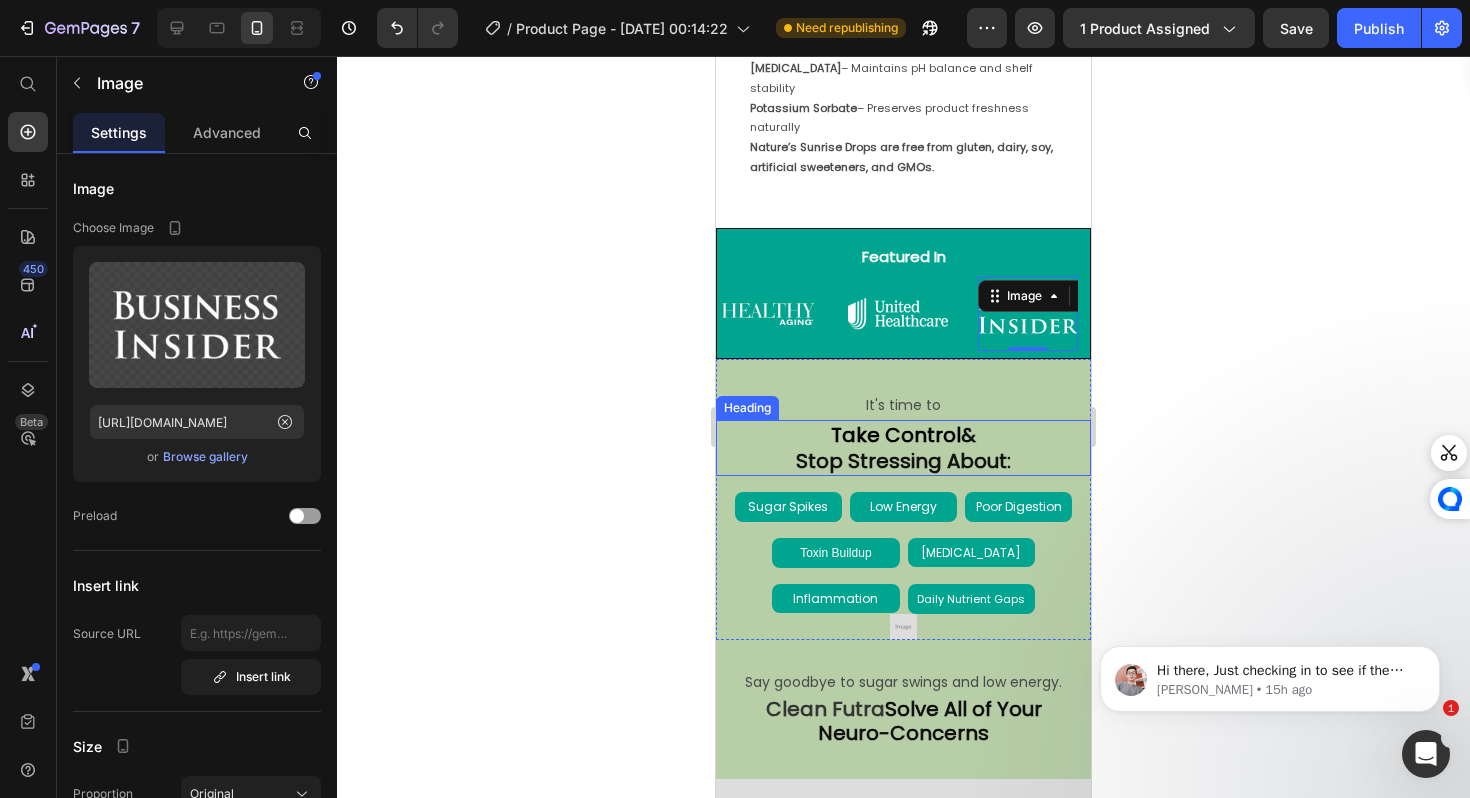 click on "Take Control  & Stop Stressing About:" at bounding box center (903, 448) 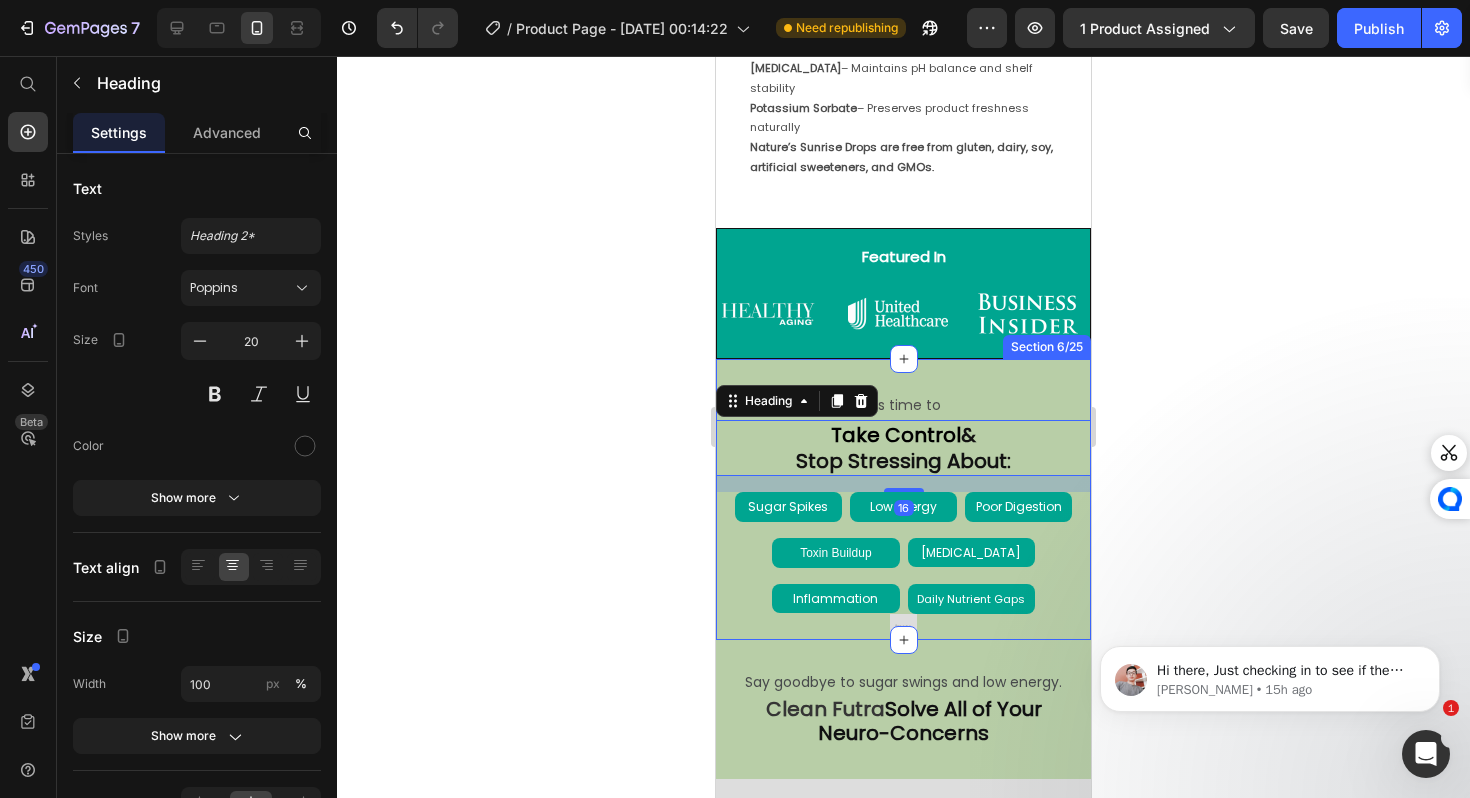 click at bounding box center (1028, 313) 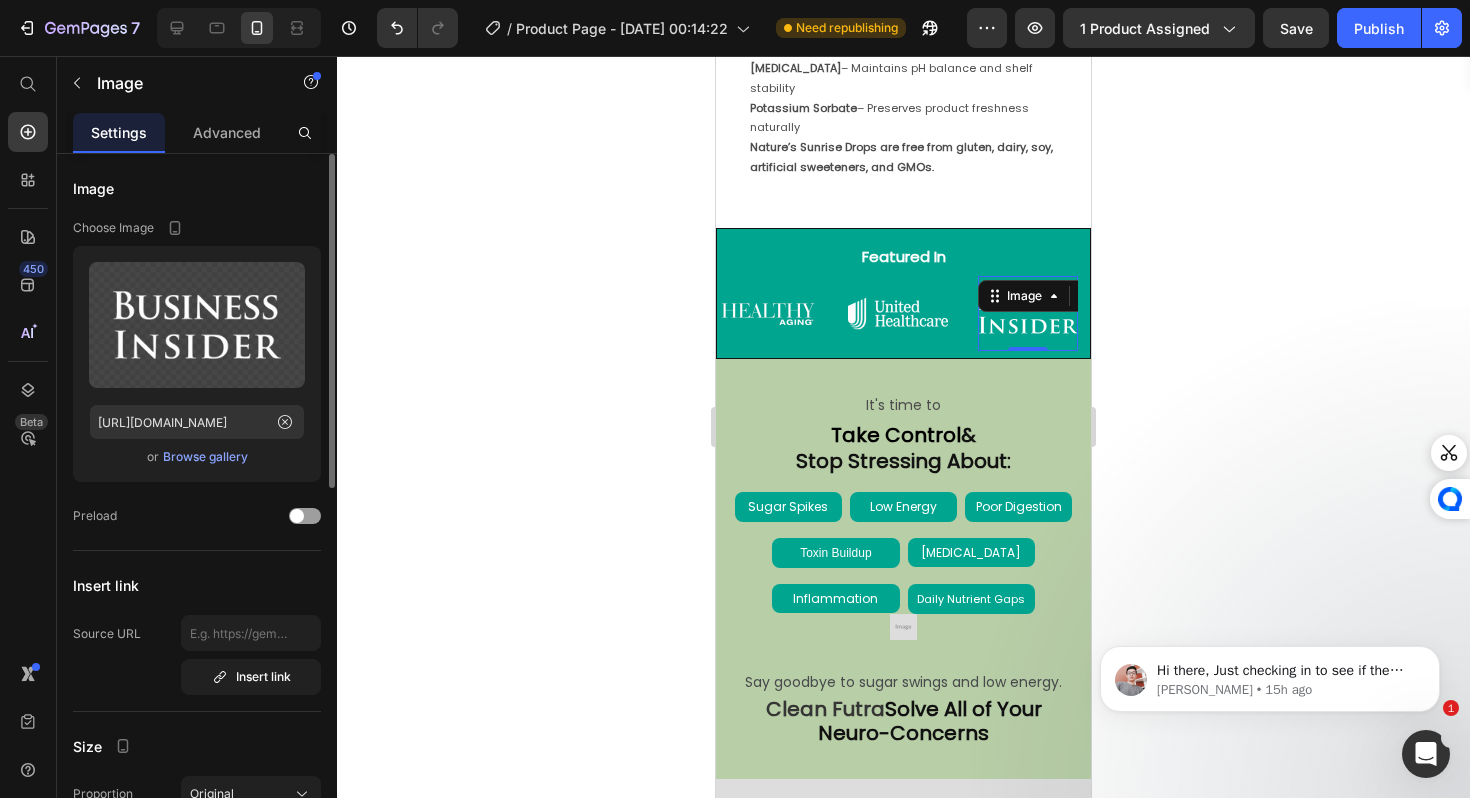click on "Browse gallery" at bounding box center [205, 457] 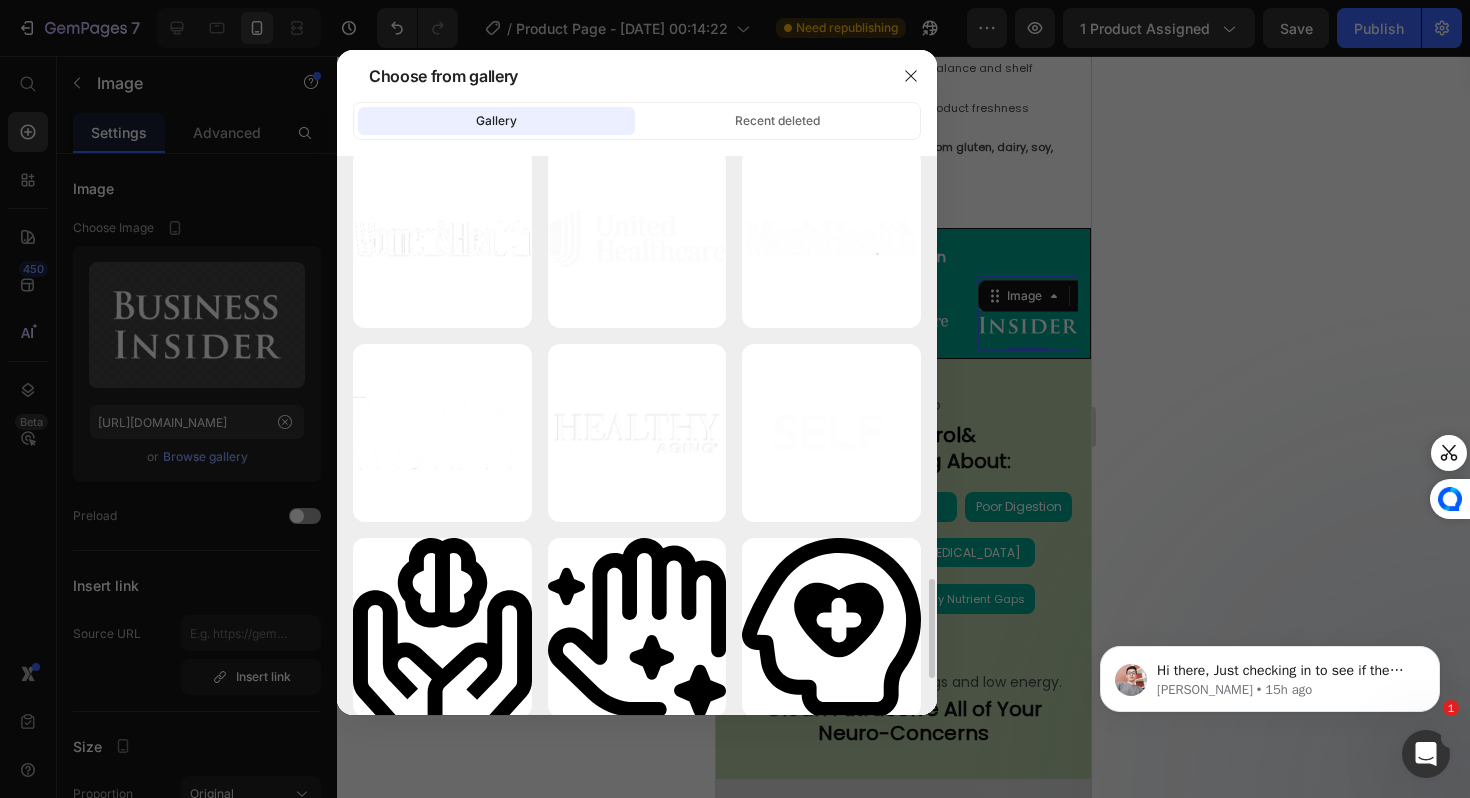 scroll, scrollTop: 2302, scrollLeft: 0, axis: vertical 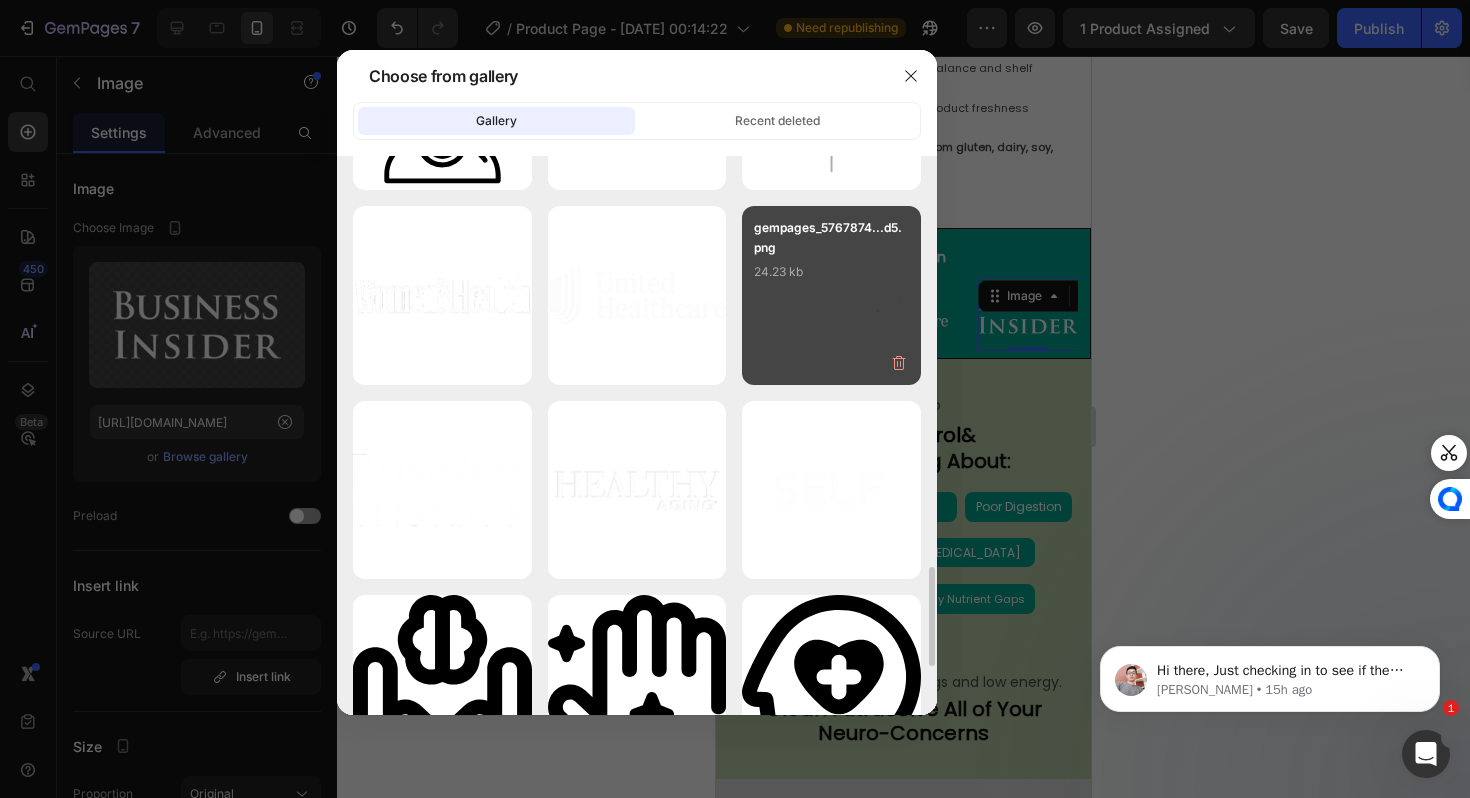 click on "gempages_5767874...d5.png 24.23 kb" at bounding box center (831, 295) 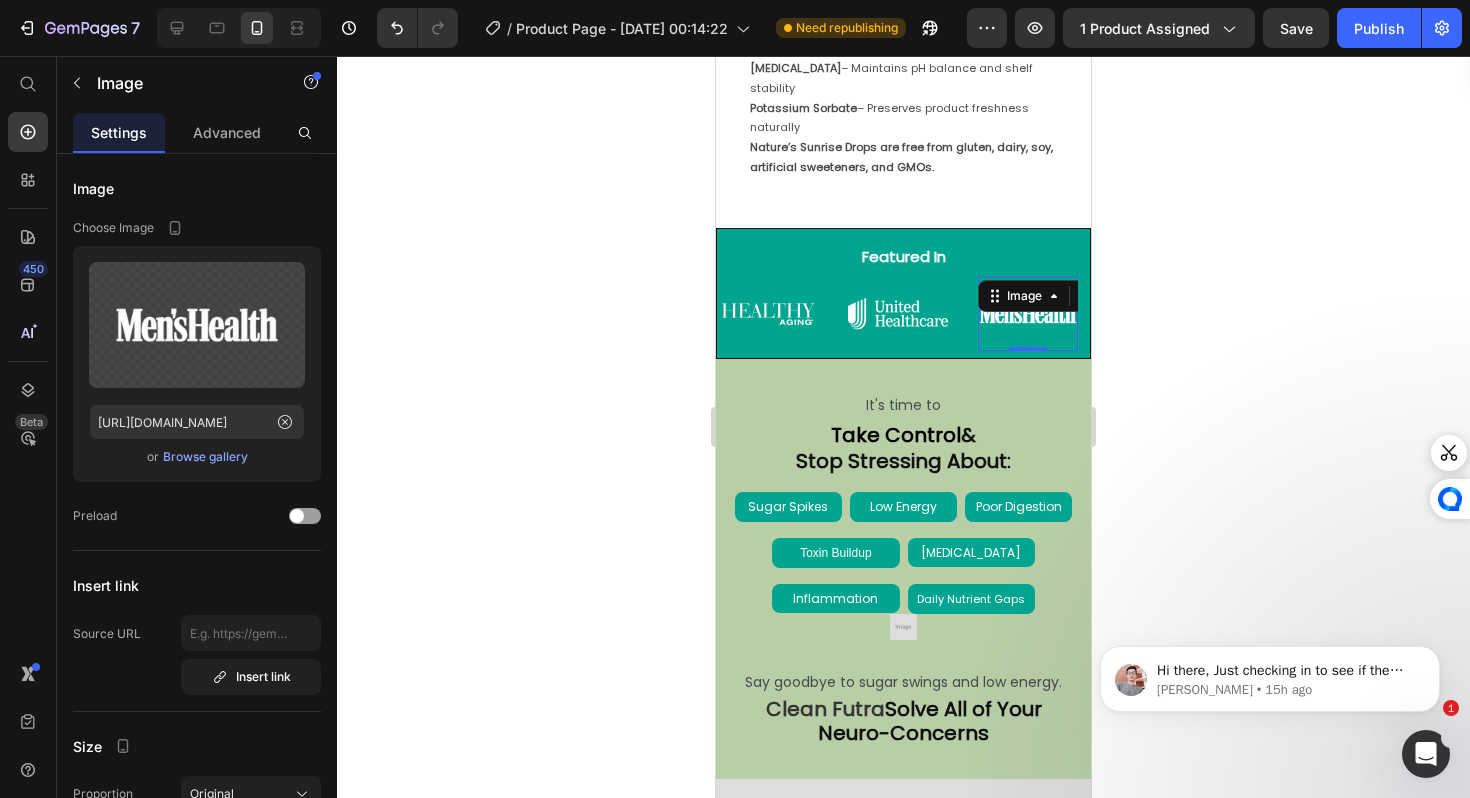 click on "Take Control" at bounding box center (896, 435) 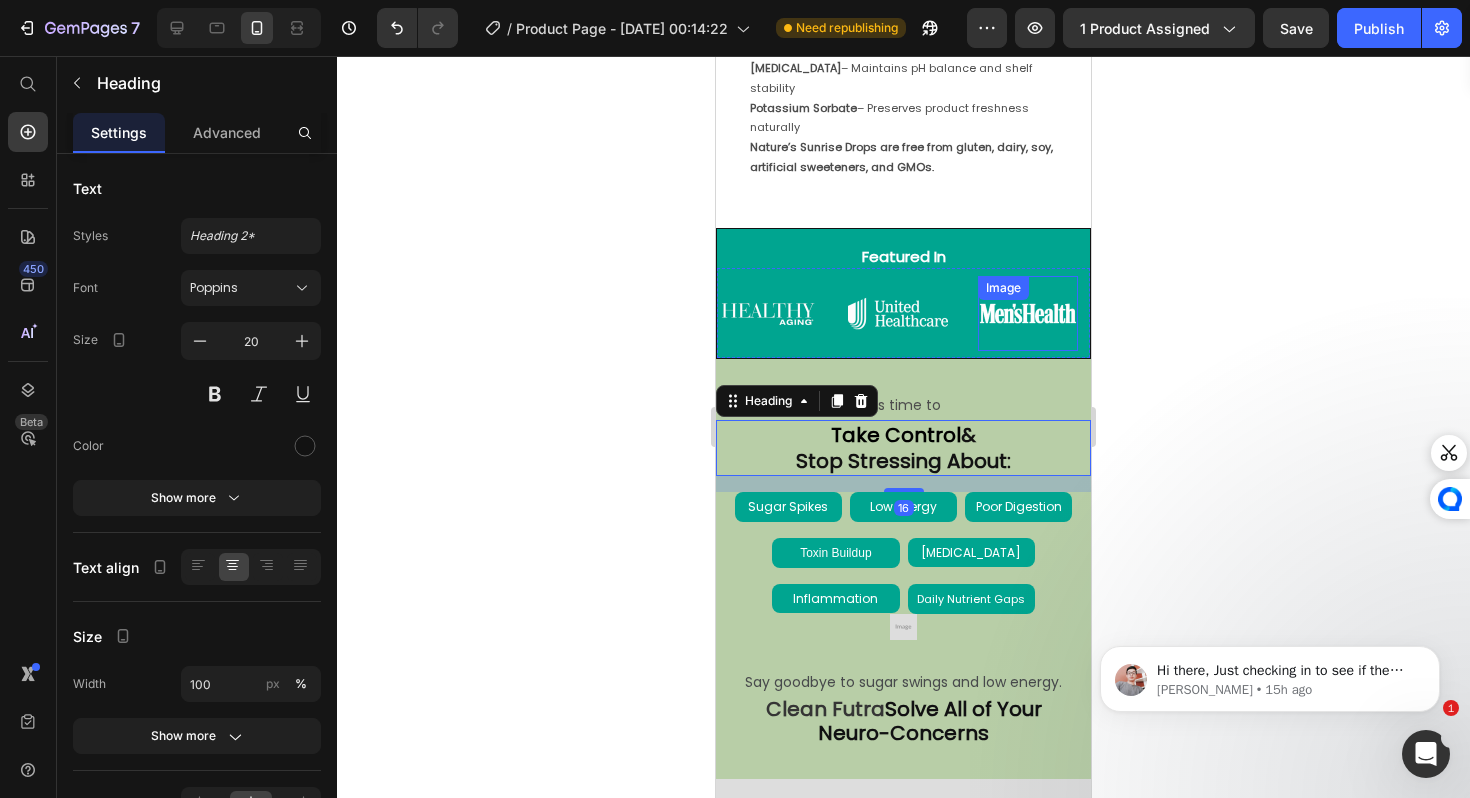 click on "Image" at bounding box center (1028, 313) 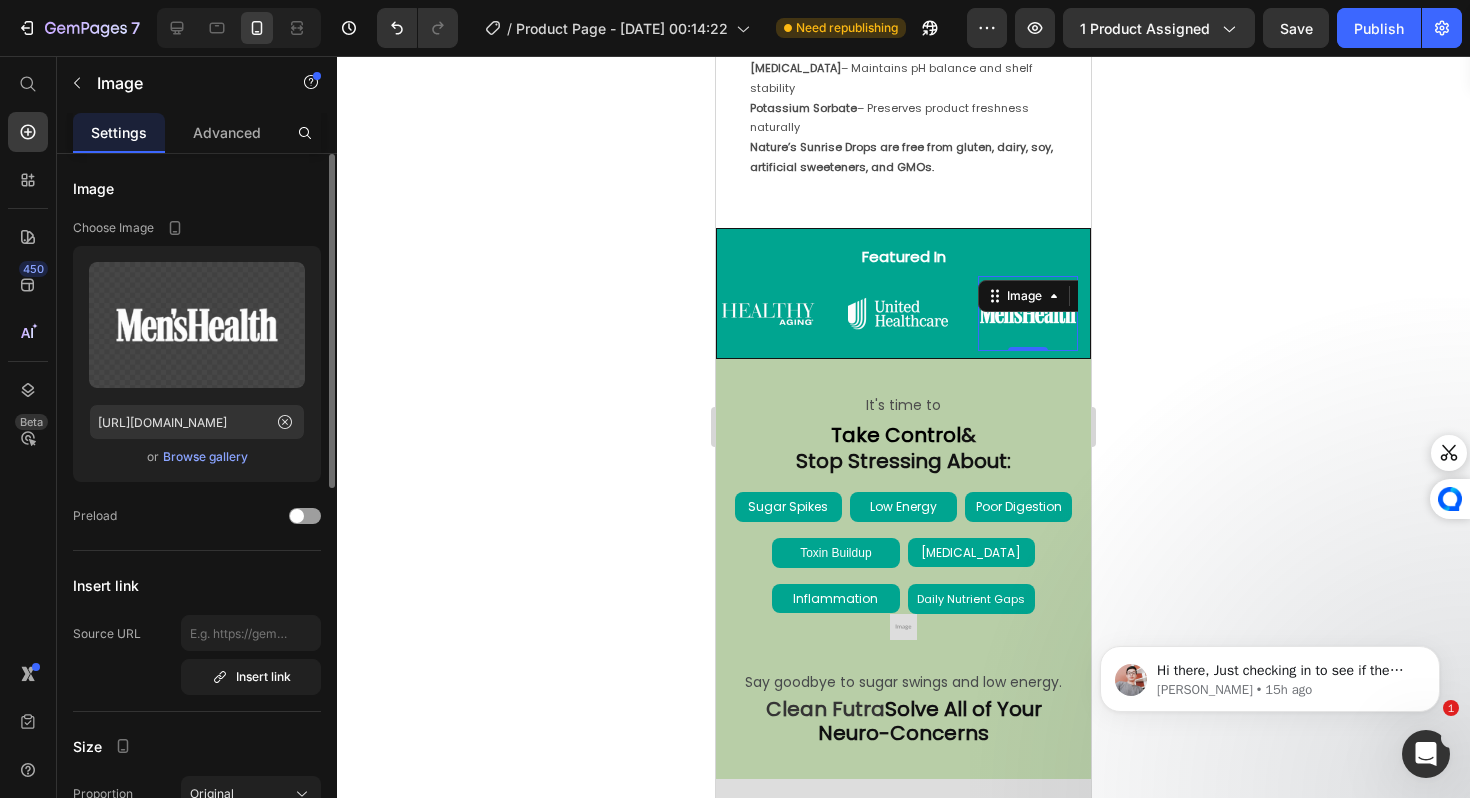 drag, startPoint x: 244, startPoint y: 343, endPoint x: 223, endPoint y: 458, distance: 116.901665 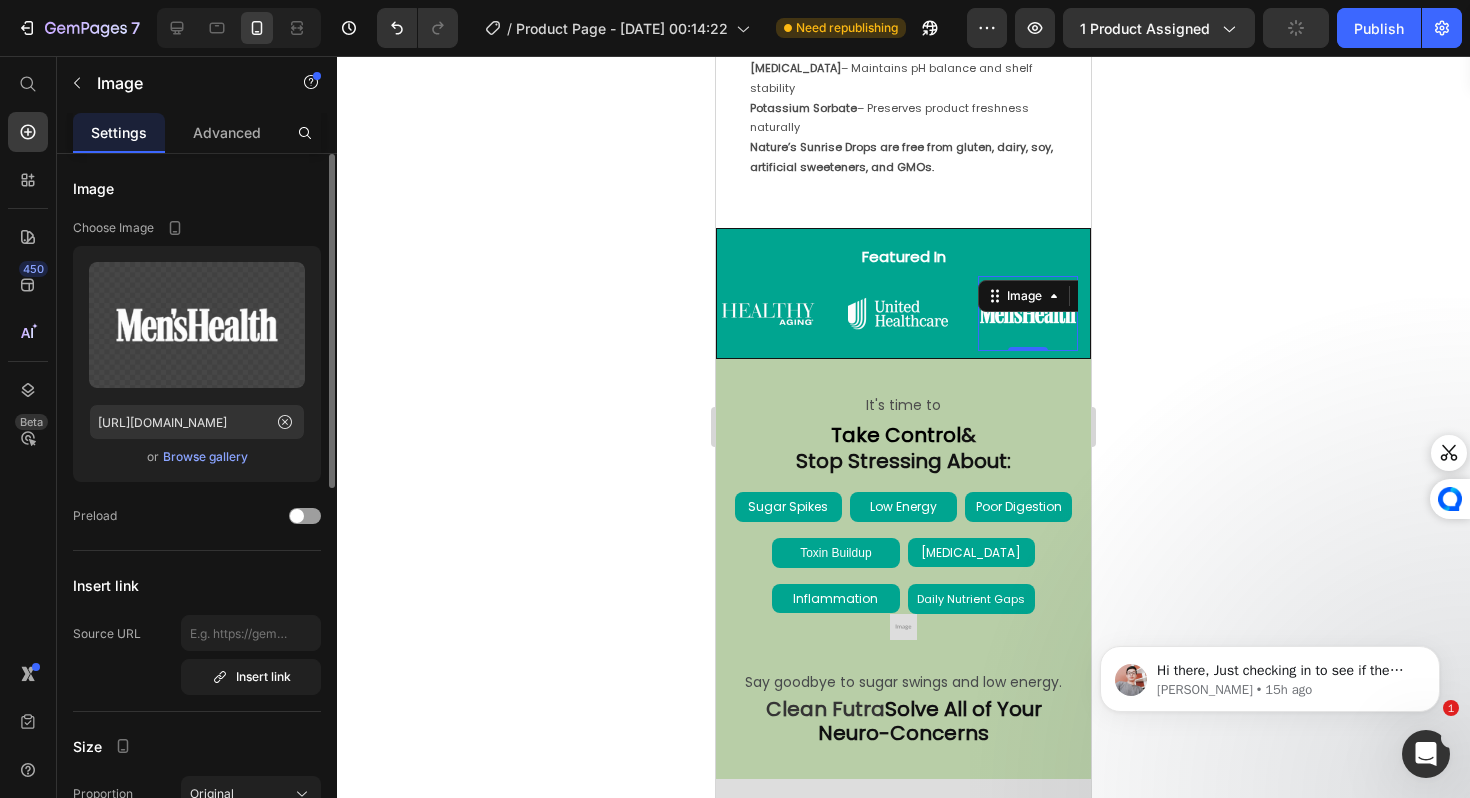 click on "Browse gallery" at bounding box center [205, 457] 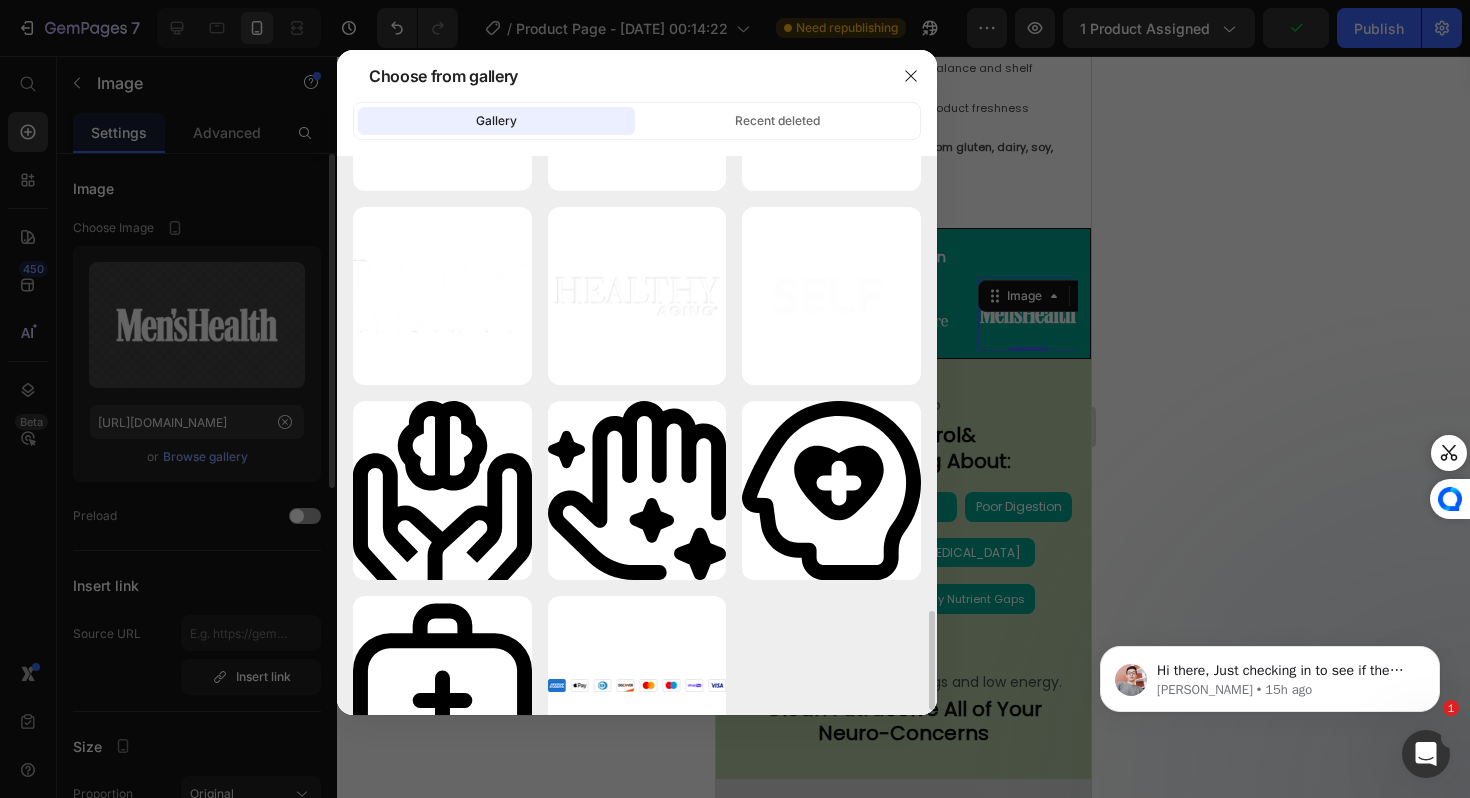 scroll, scrollTop: 2497, scrollLeft: 0, axis: vertical 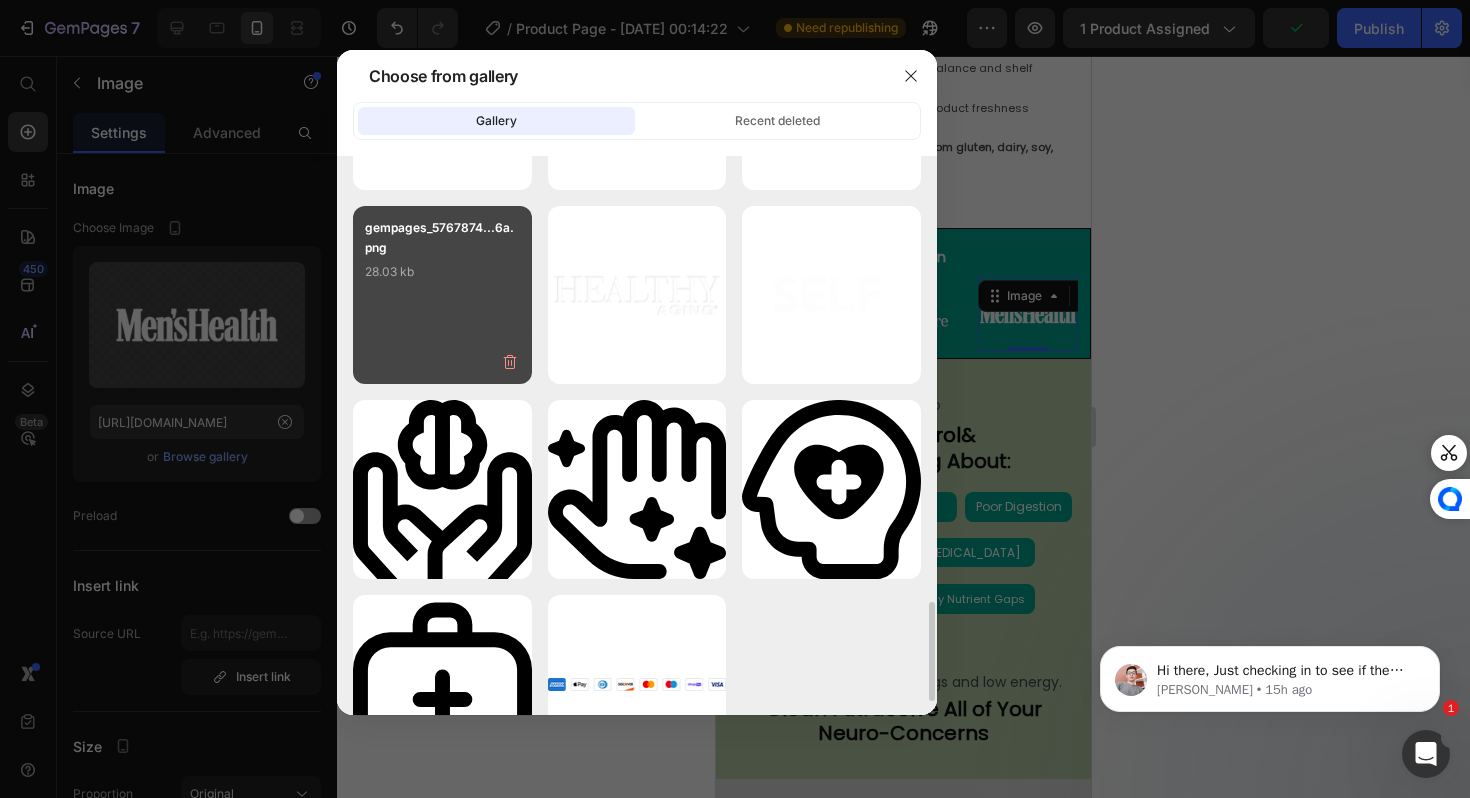 click on "gempages_5767874...6a.png 28.03 kb" at bounding box center [442, 295] 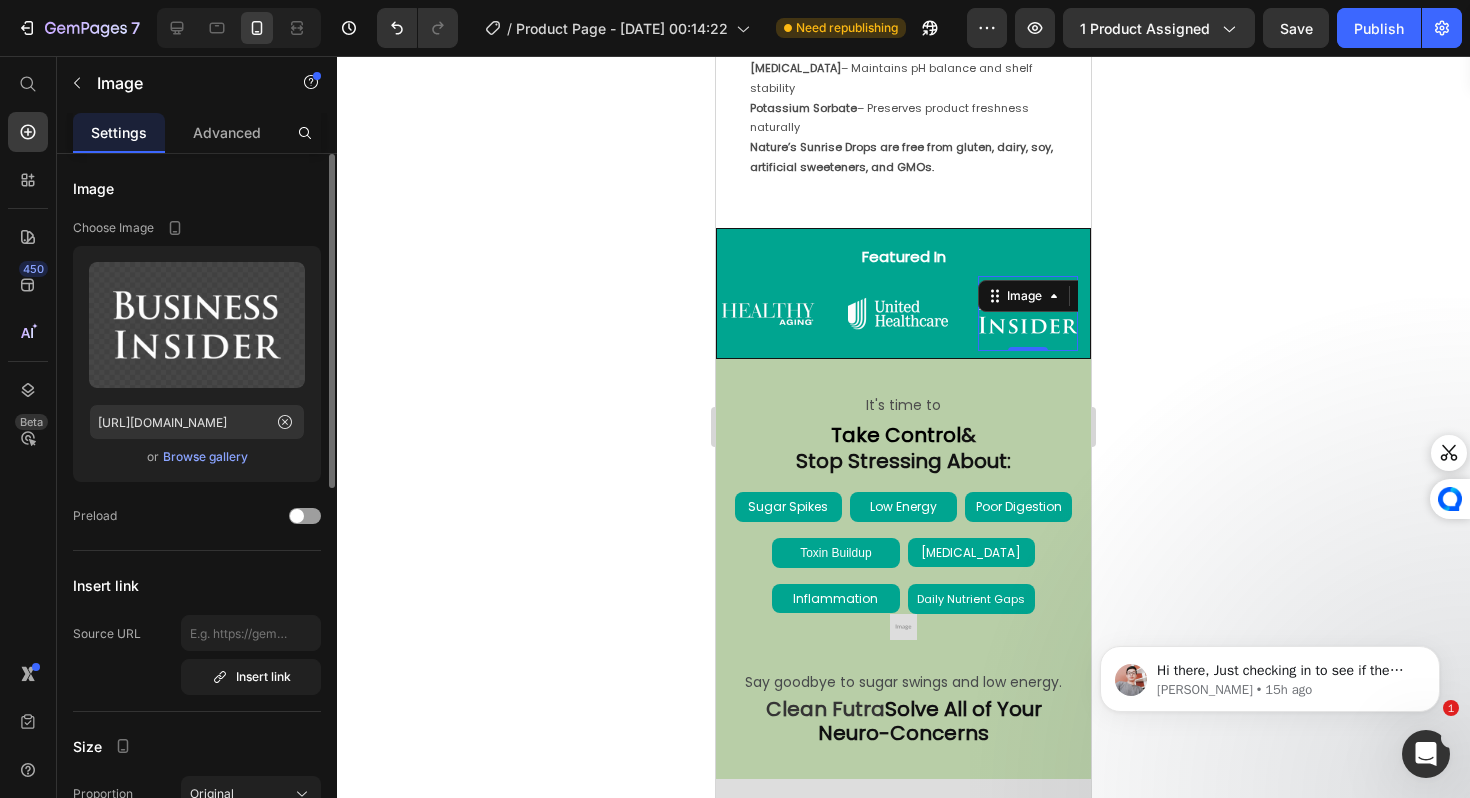 click on "Browse gallery" at bounding box center (205, 457) 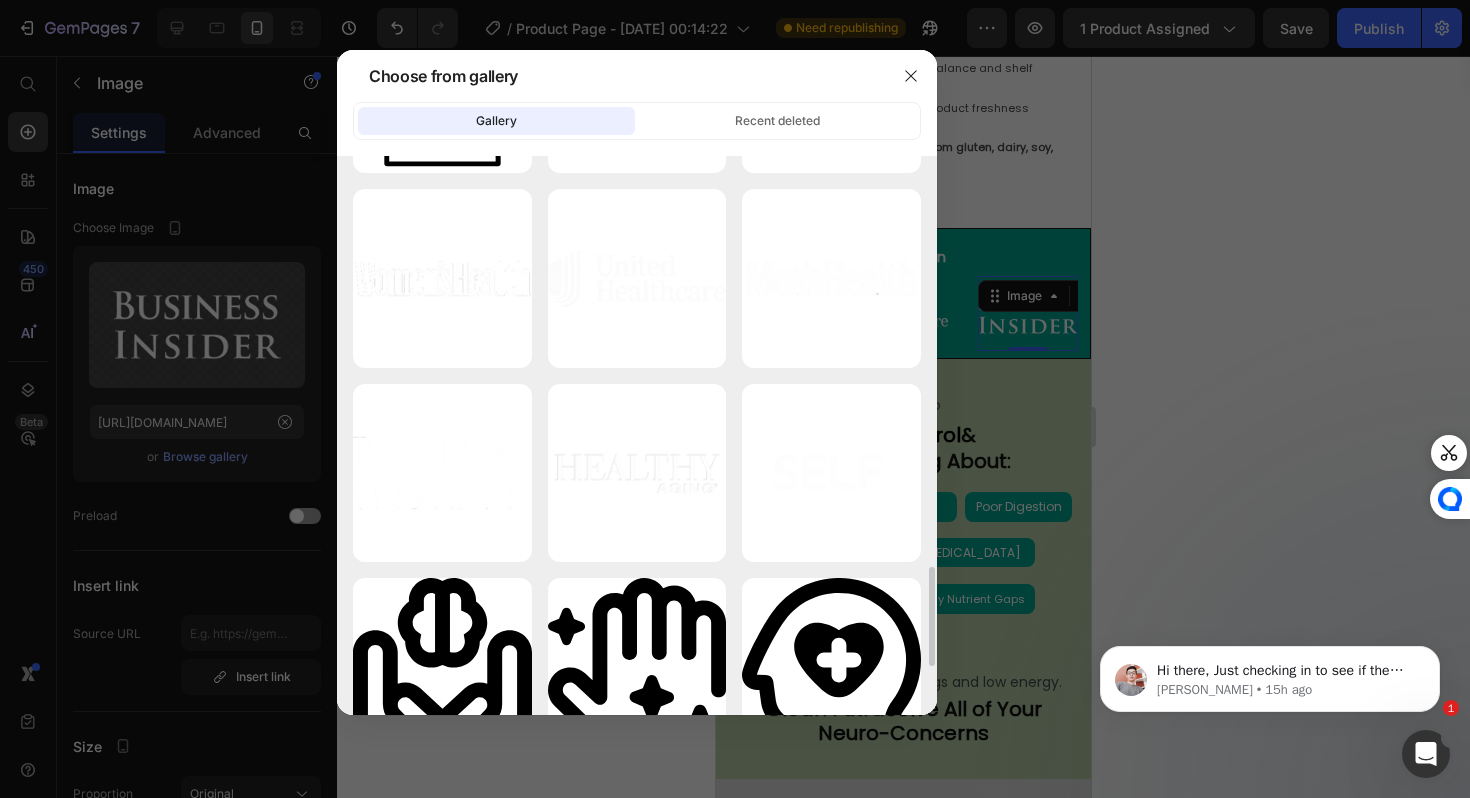 scroll, scrollTop: 2316, scrollLeft: 0, axis: vertical 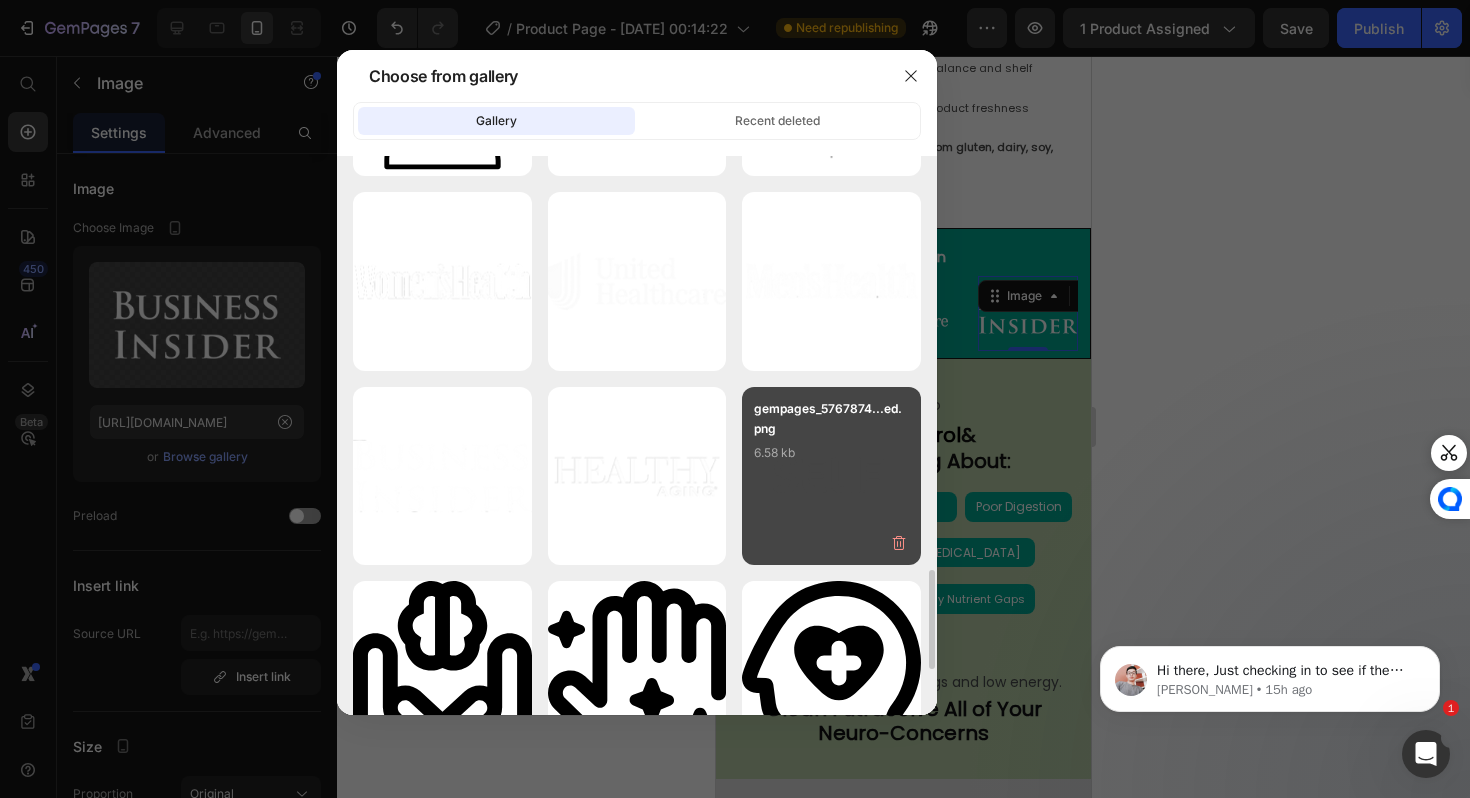 click on "gempages_5767874...ed.png 6.58 kb" at bounding box center (831, 476) 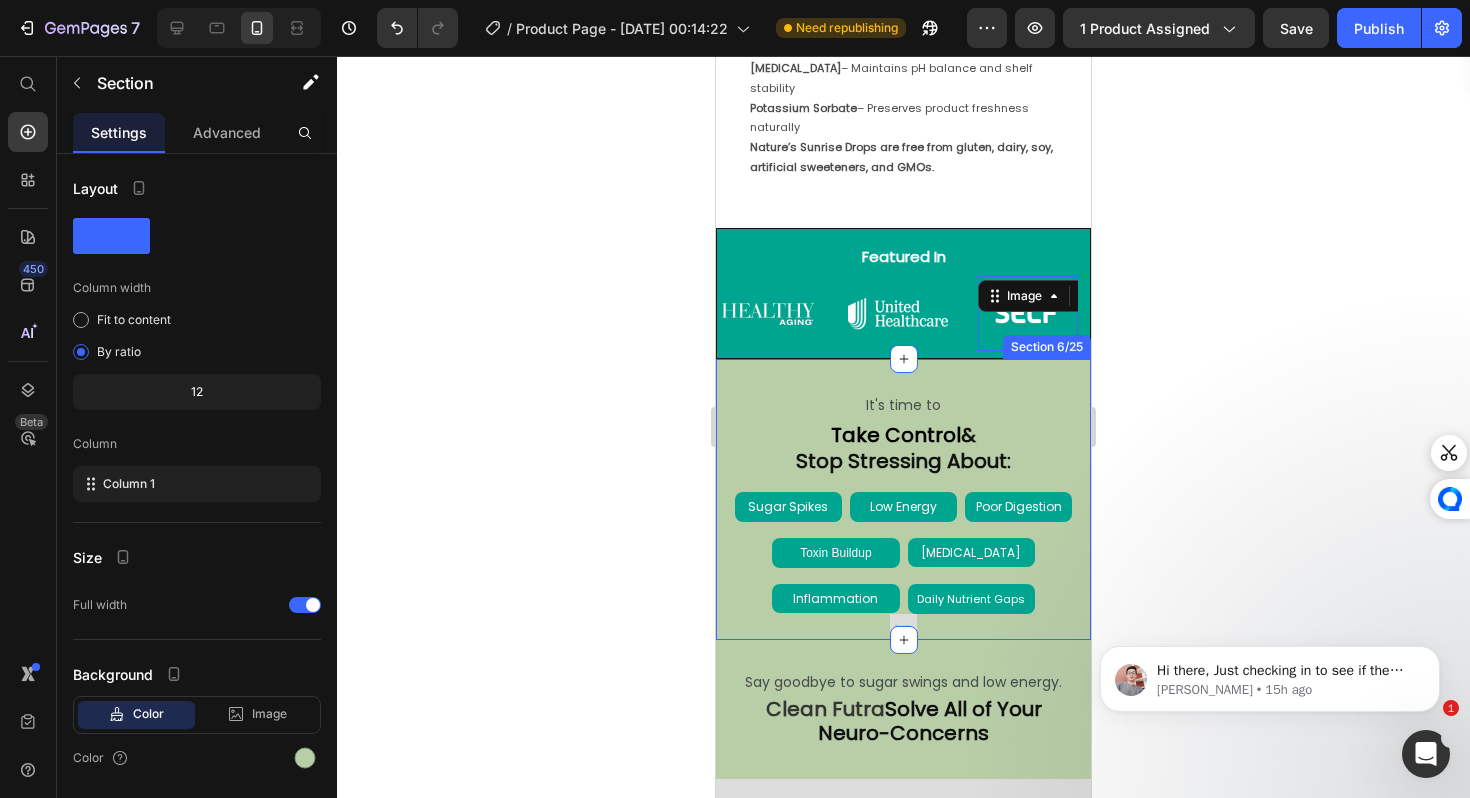 click on "It's time to Text Block Take Control  & Stop Stressing About: Heading Sugar Spikes Text Block Low Energy Text Block Poor Digestion Text Block Row Toxin Buildup Text Block  Overeating Text Block Row Inflammation Text Block Daily Nutrient Gaps Text Block Row Row Image" at bounding box center (903, 515) 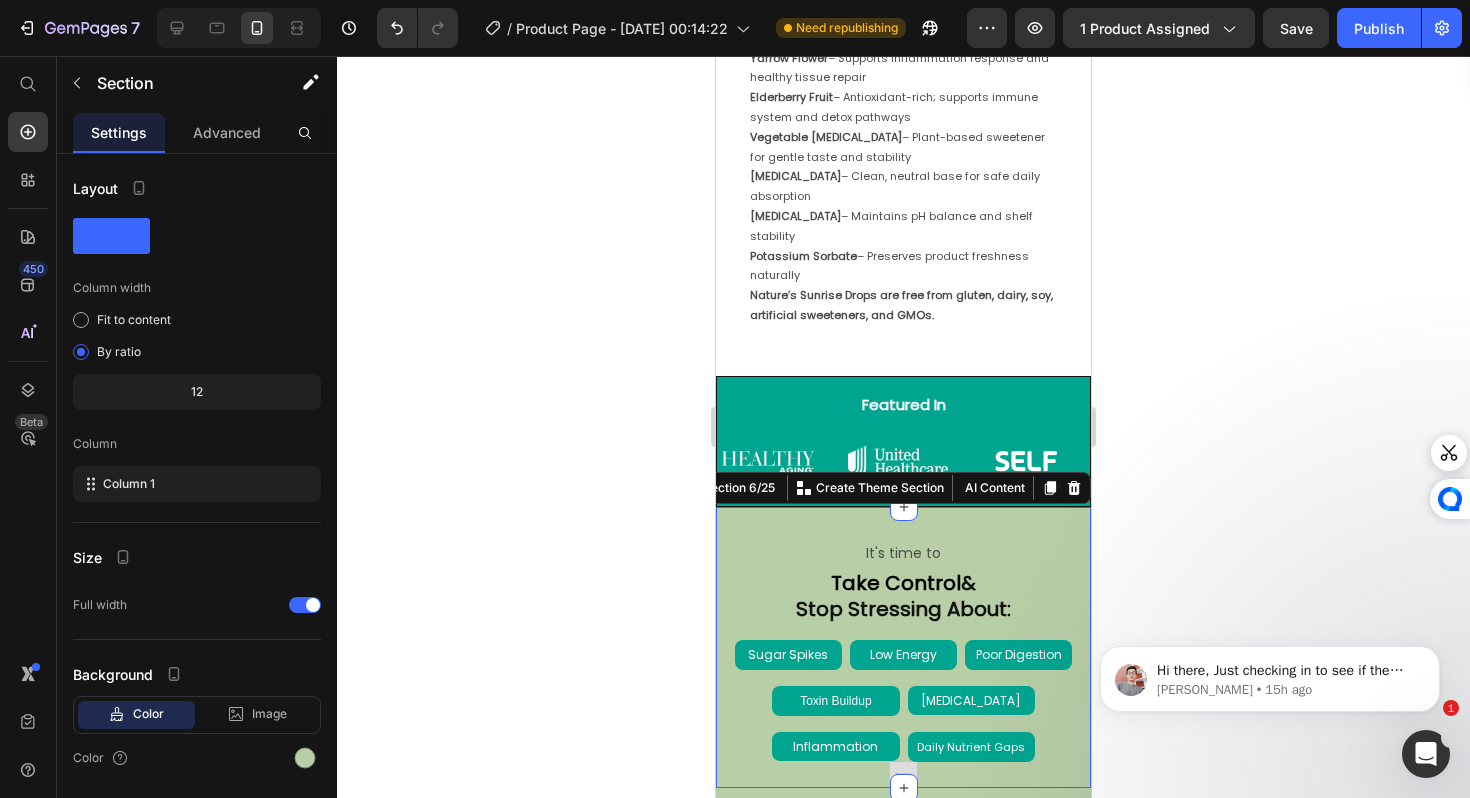scroll, scrollTop: 1627, scrollLeft: 0, axis: vertical 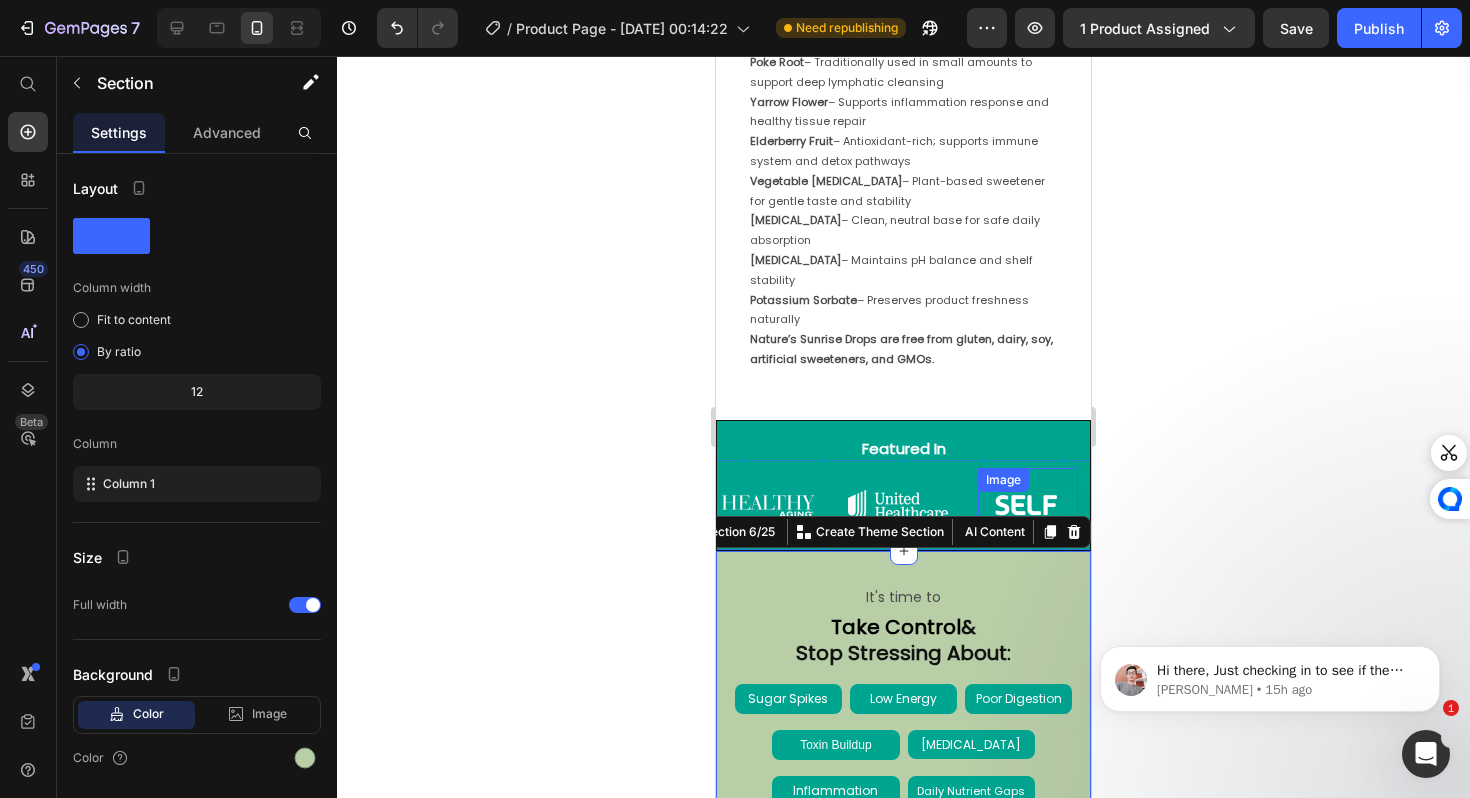 click on "Featured In" at bounding box center (903, 449) 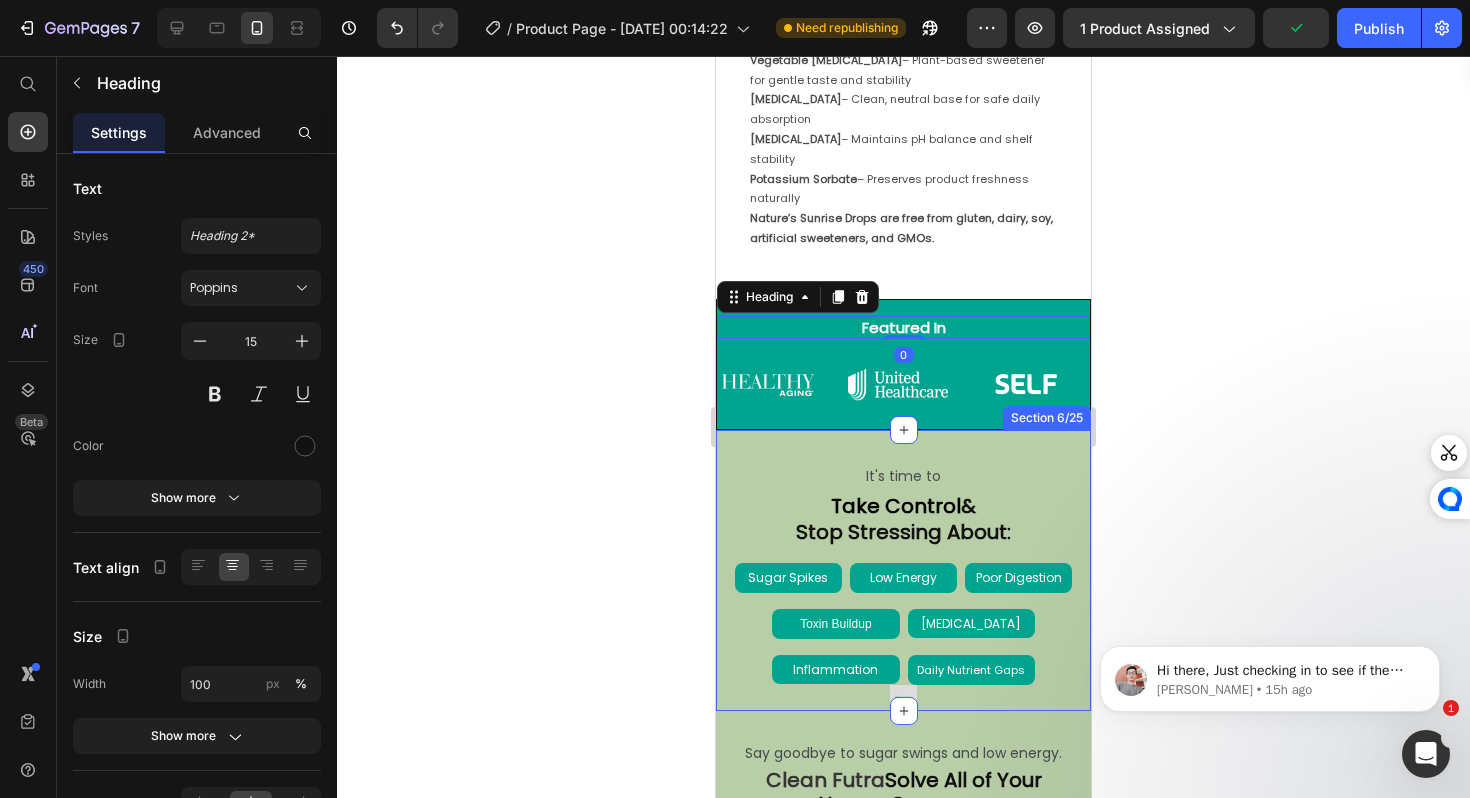 scroll, scrollTop: 2095, scrollLeft: 0, axis: vertical 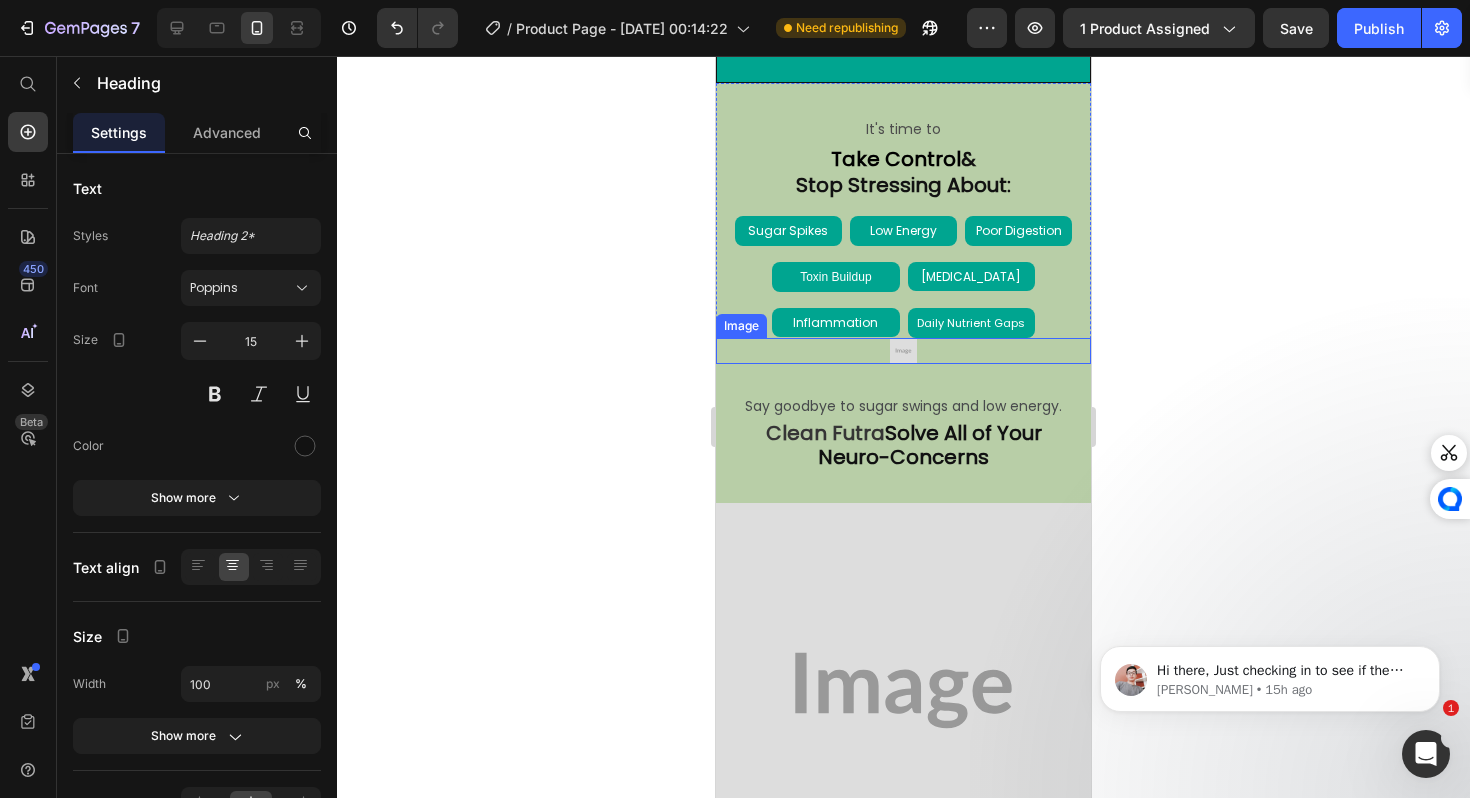 click at bounding box center (903, 351) 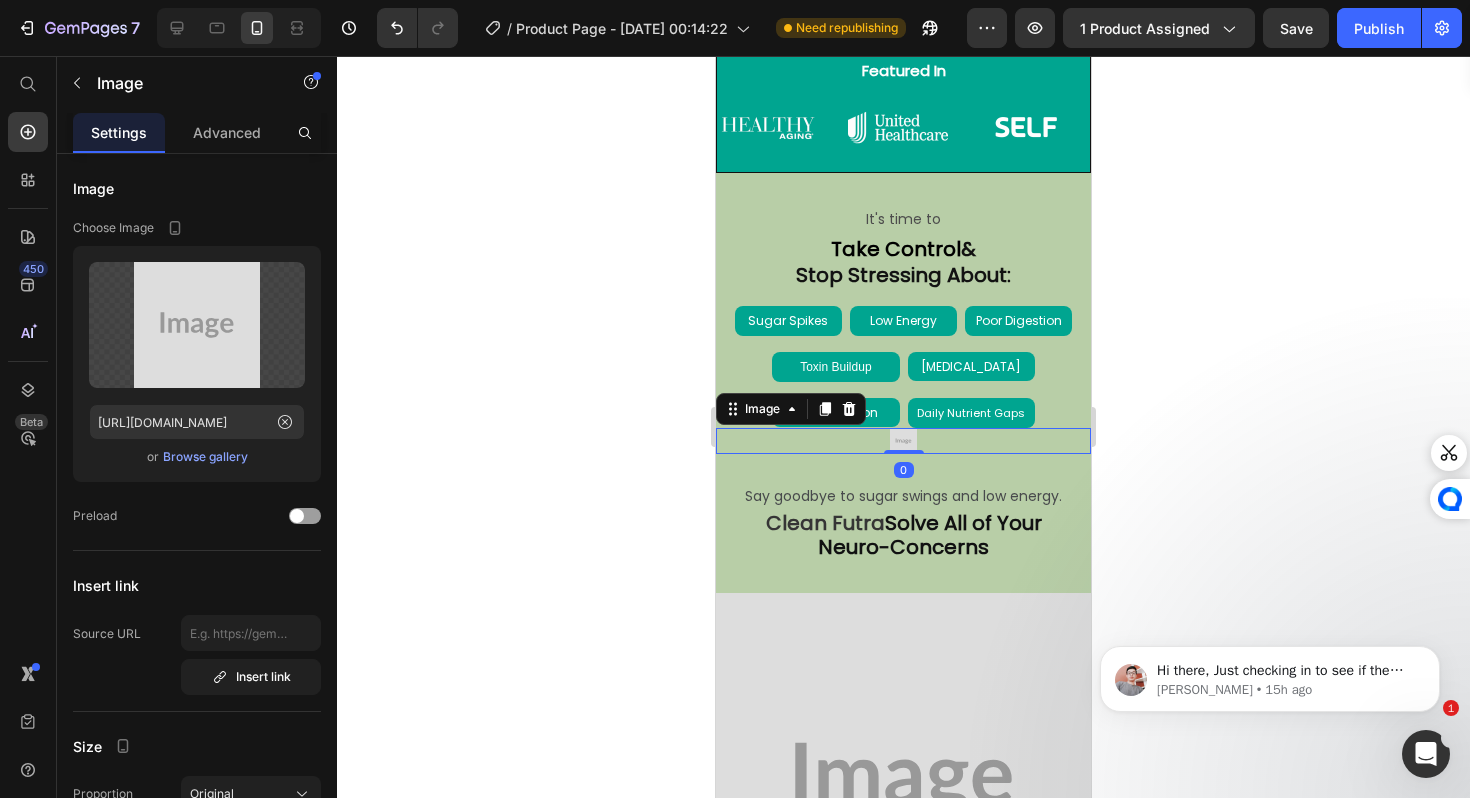 scroll, scrollTop: 1895, scrollLeft: 0, axis: vertical 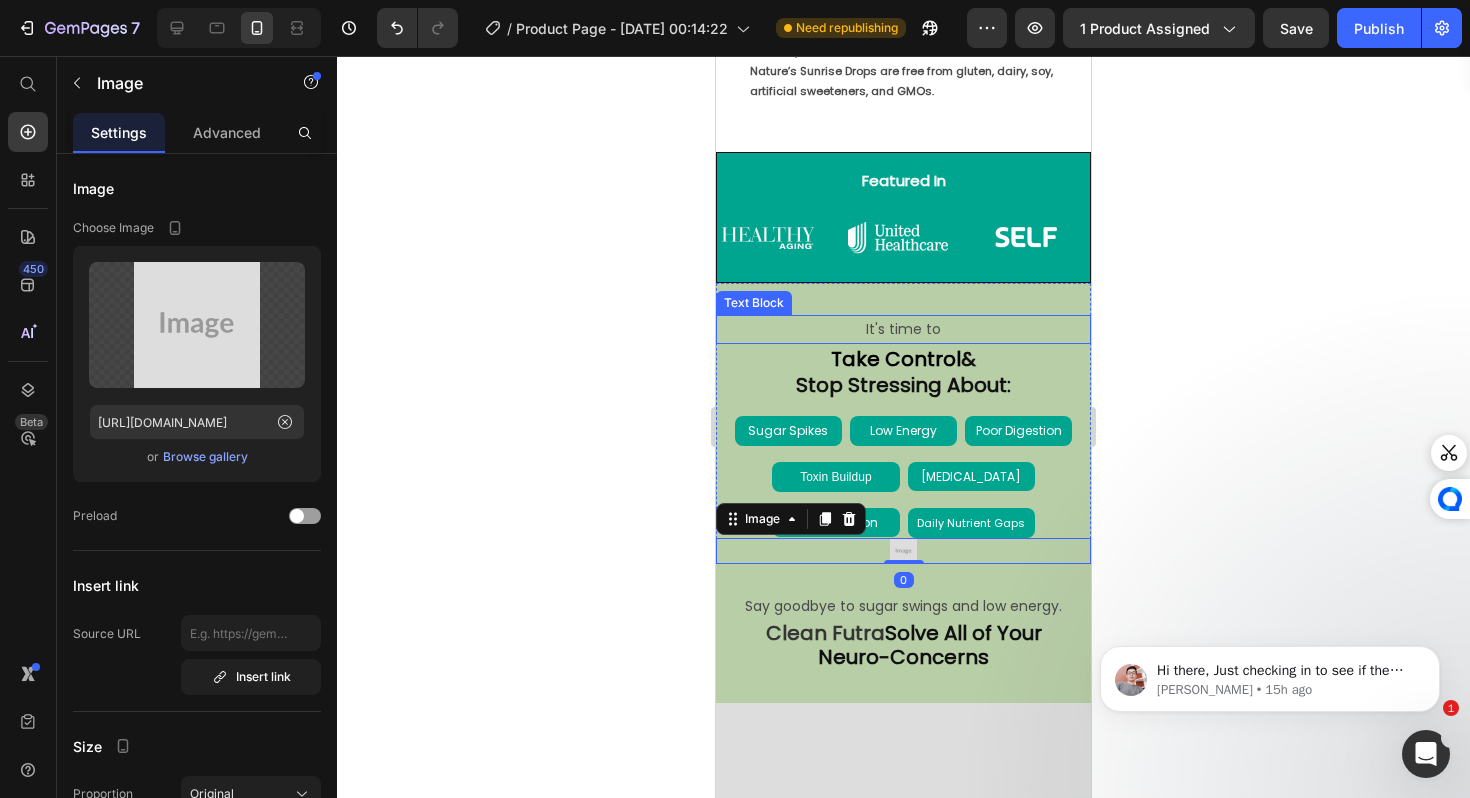 click on "Text Block" at bounding box center (754, 303) 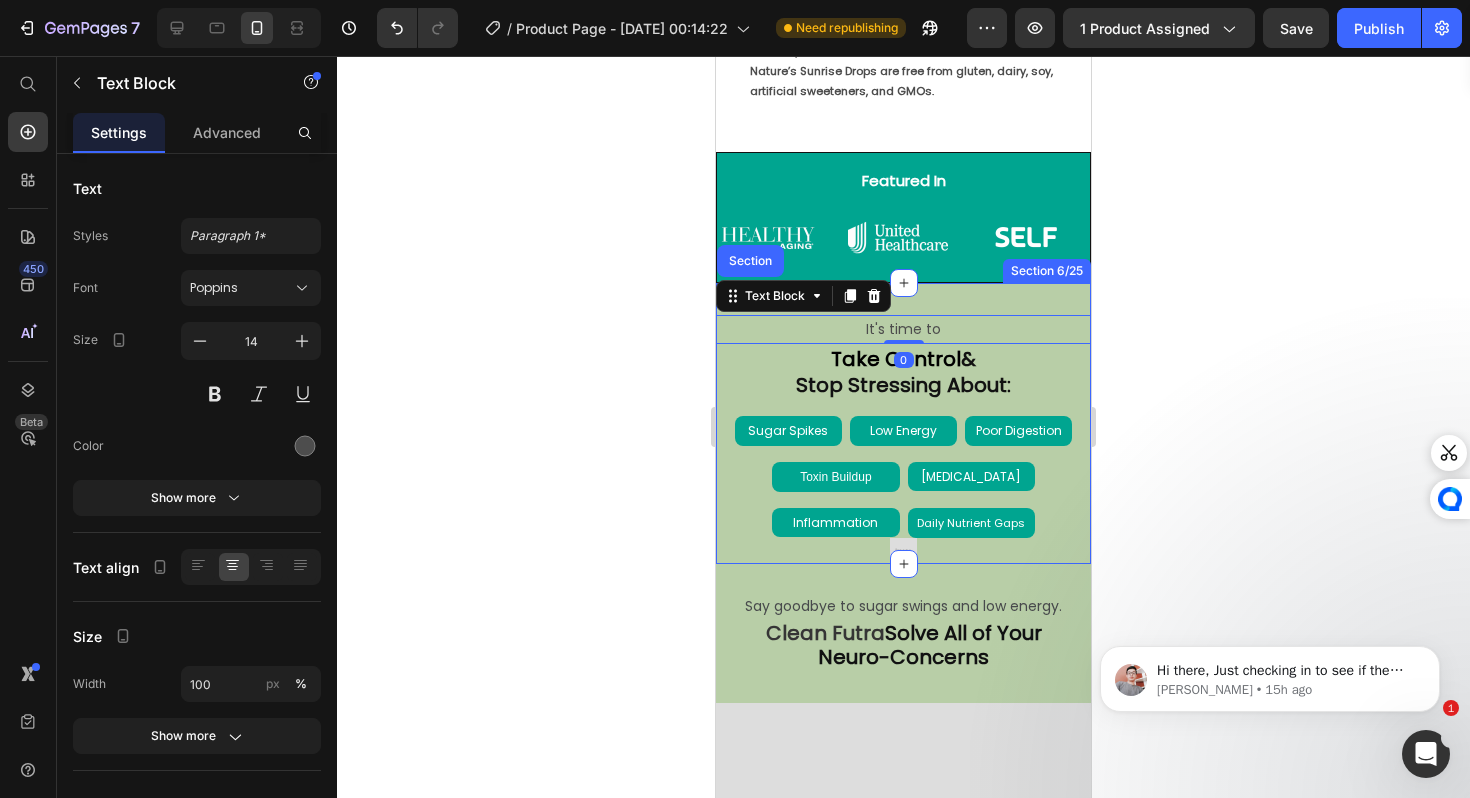 click on "It's time to Text Block Section   0 Take Control  & Stop Stressing About: Heading Sugar Spikes Text Block Low Energy Text Block Poor Digestion Text Block Row Toxin Buildup Text Block  Overeating Text Block Row Inflammation Text Block Daily Nutrient Gaps Text Block Row Row Image Section 6/25" at bounding box center [903, 423] 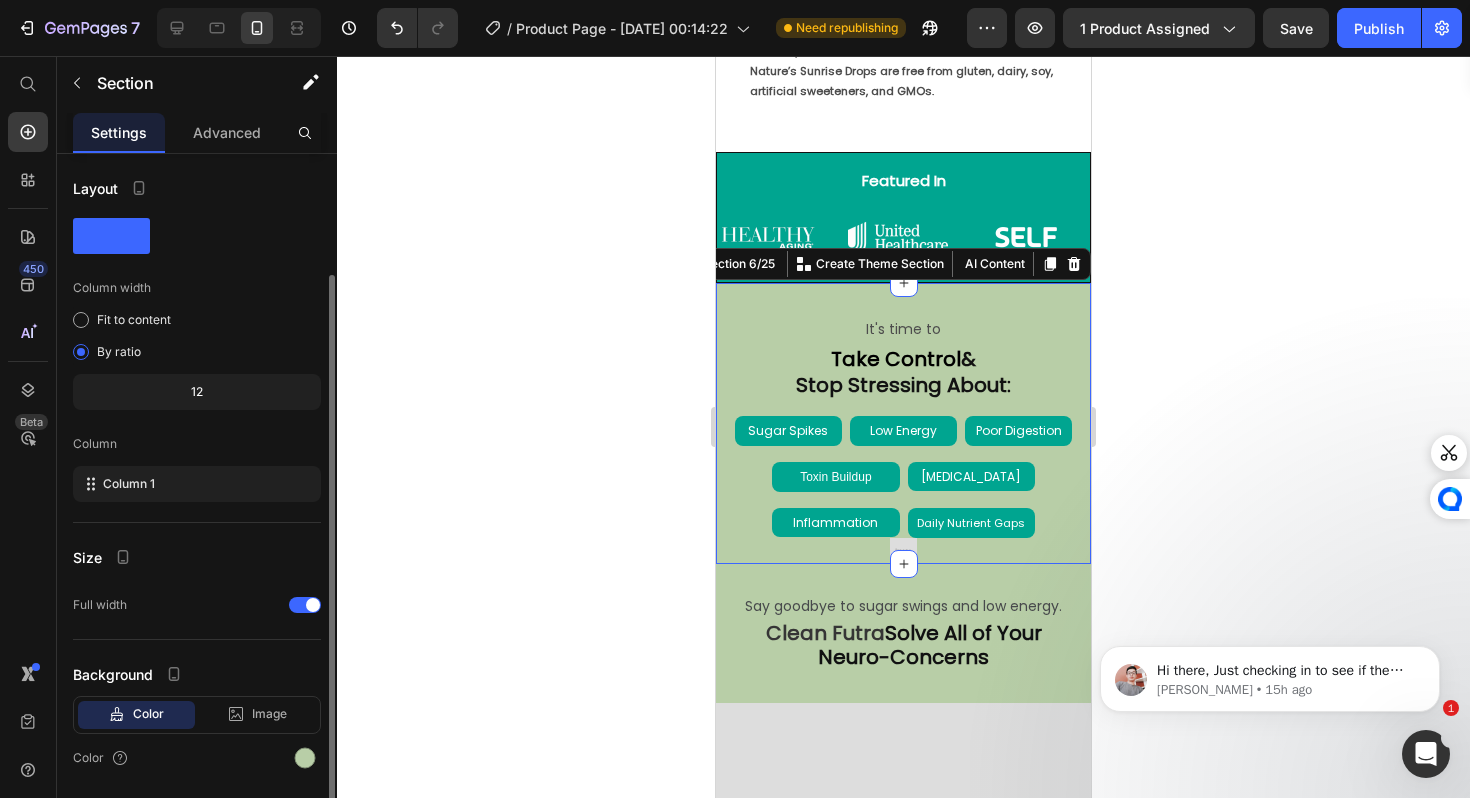 scroll, scrollTop: 63, scrollLeft: 0, axis: vertical 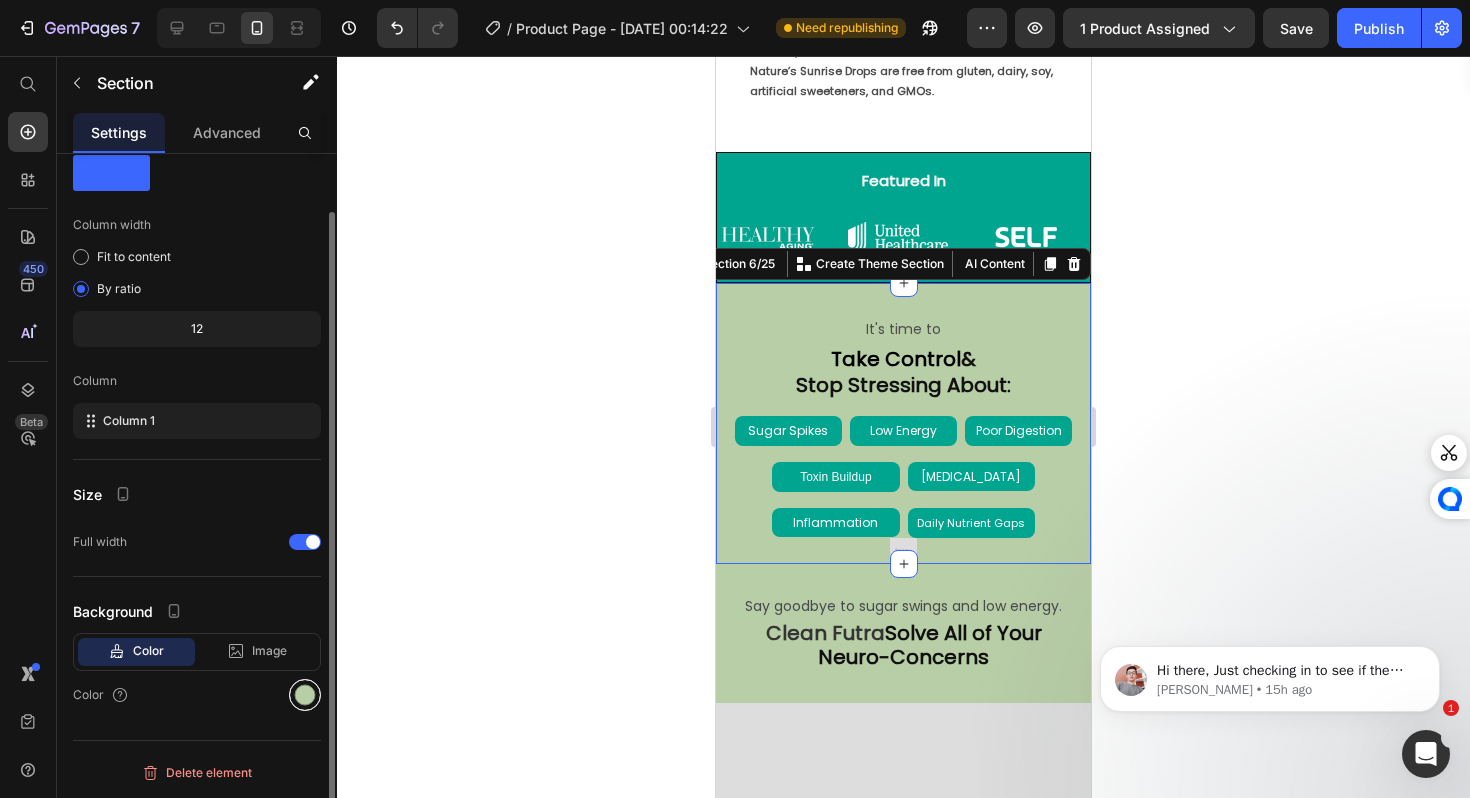 click at bounding box center (305, 695) 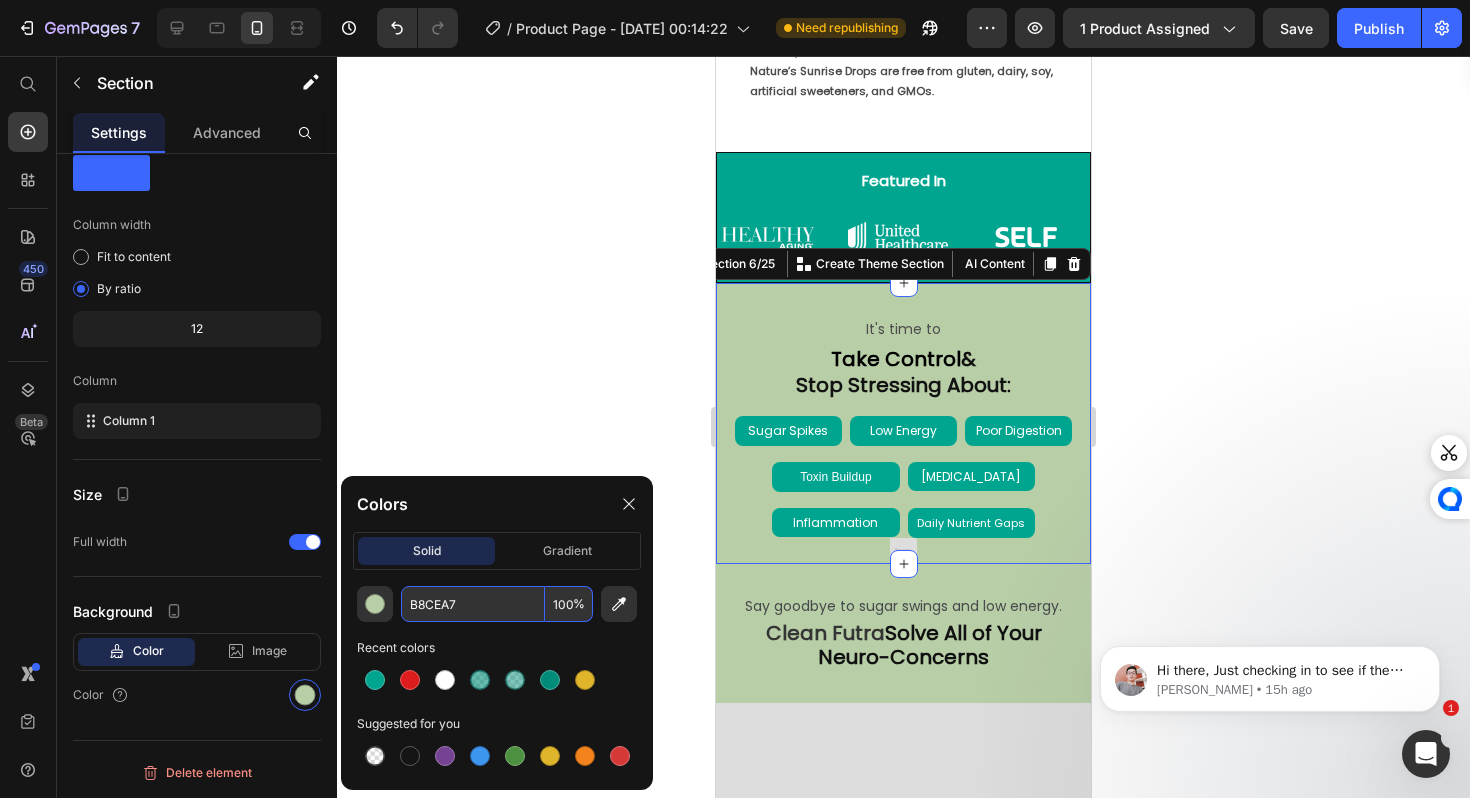 click on "B8CEA7" at bounding box center (473, 604) 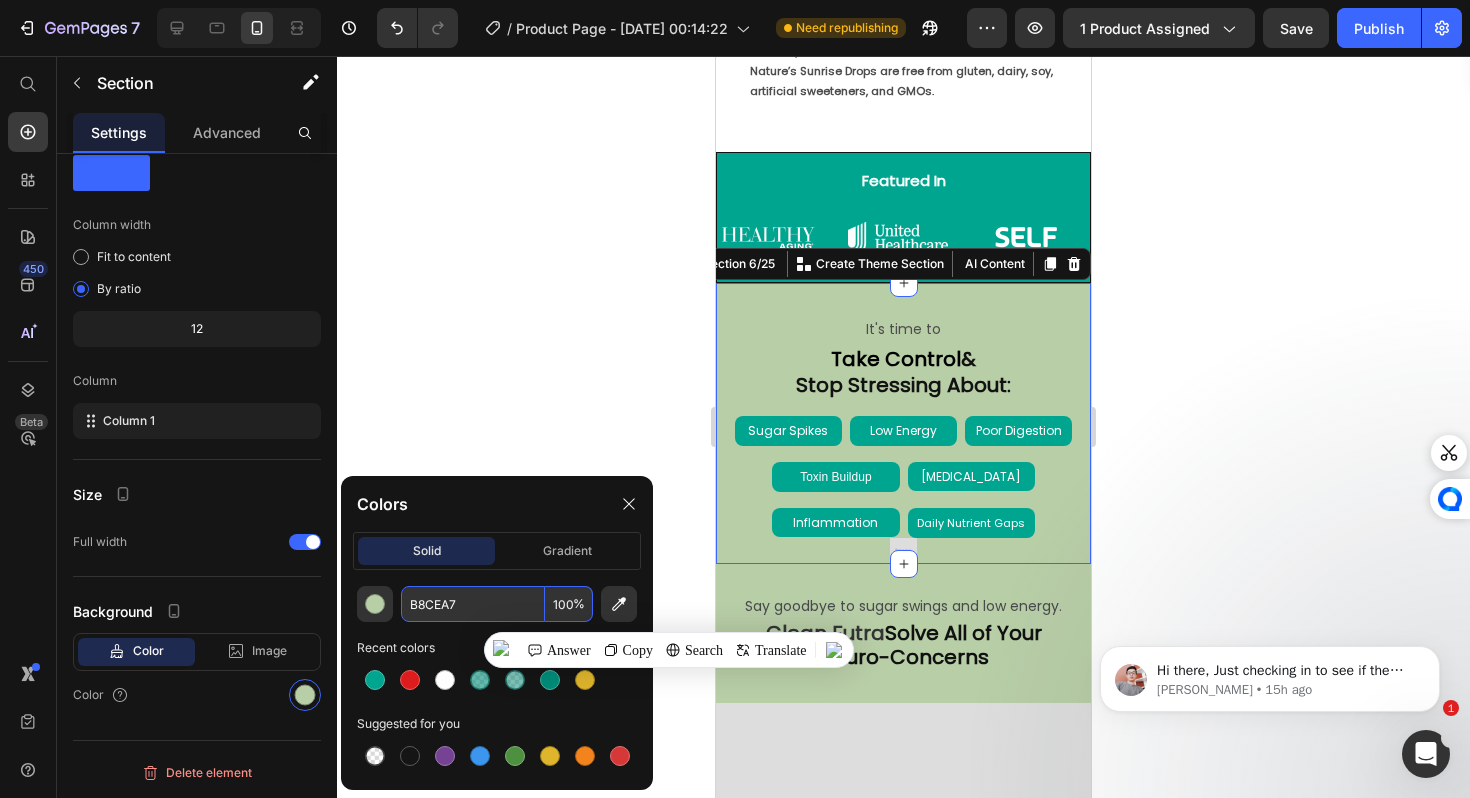 paste on "1FFB8" 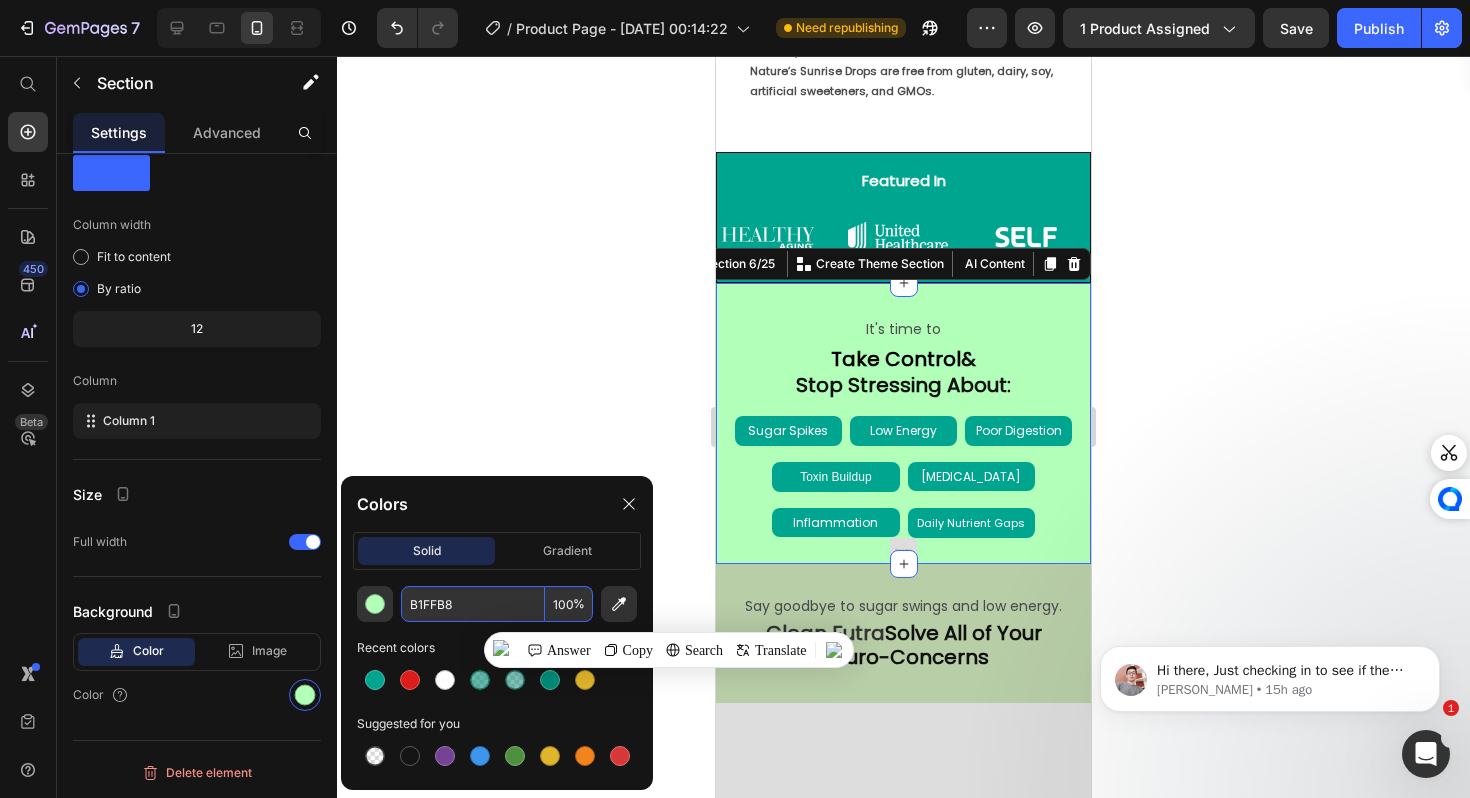 type on "B1FFB8" 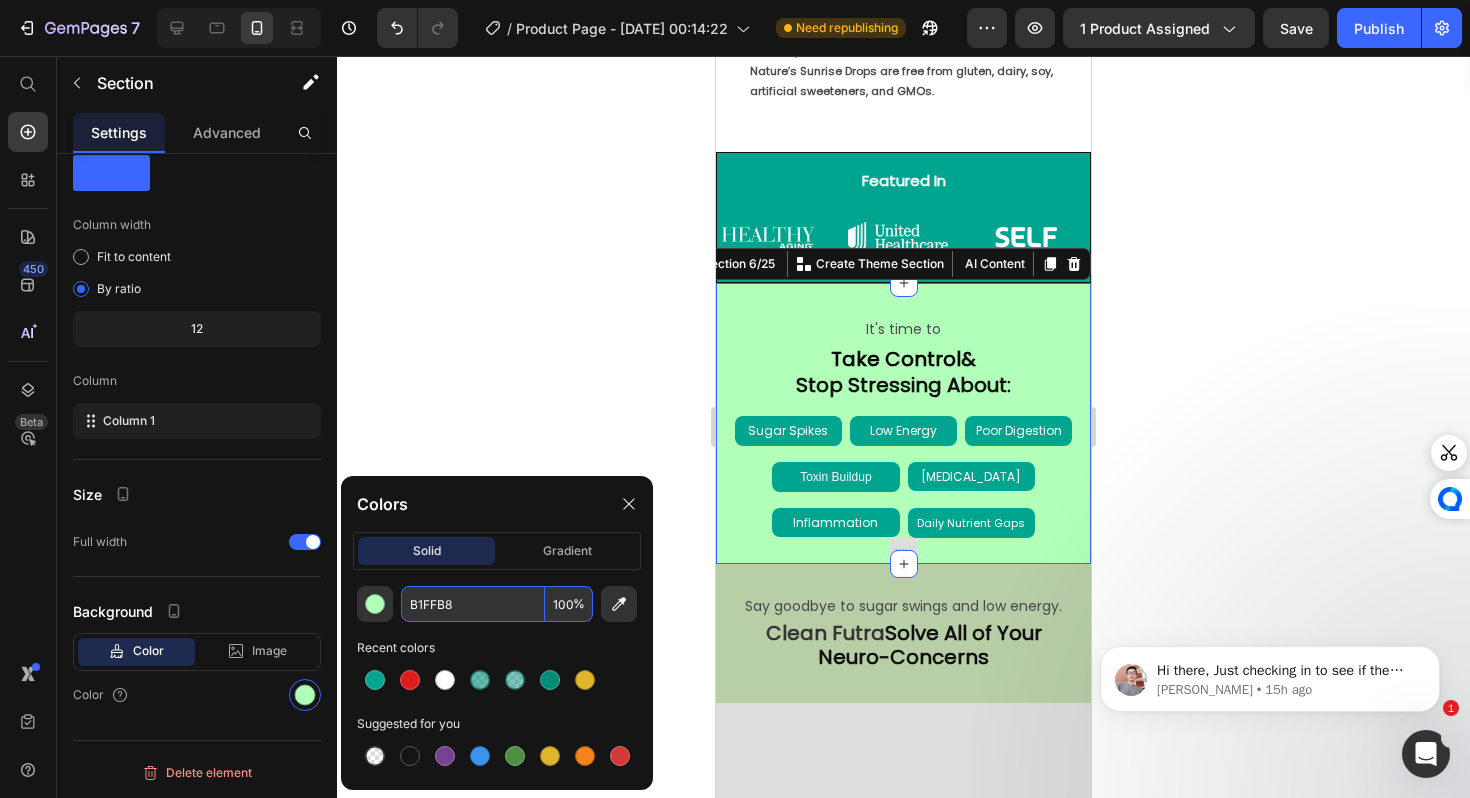 click on "100" at bounding box center [569, 604] 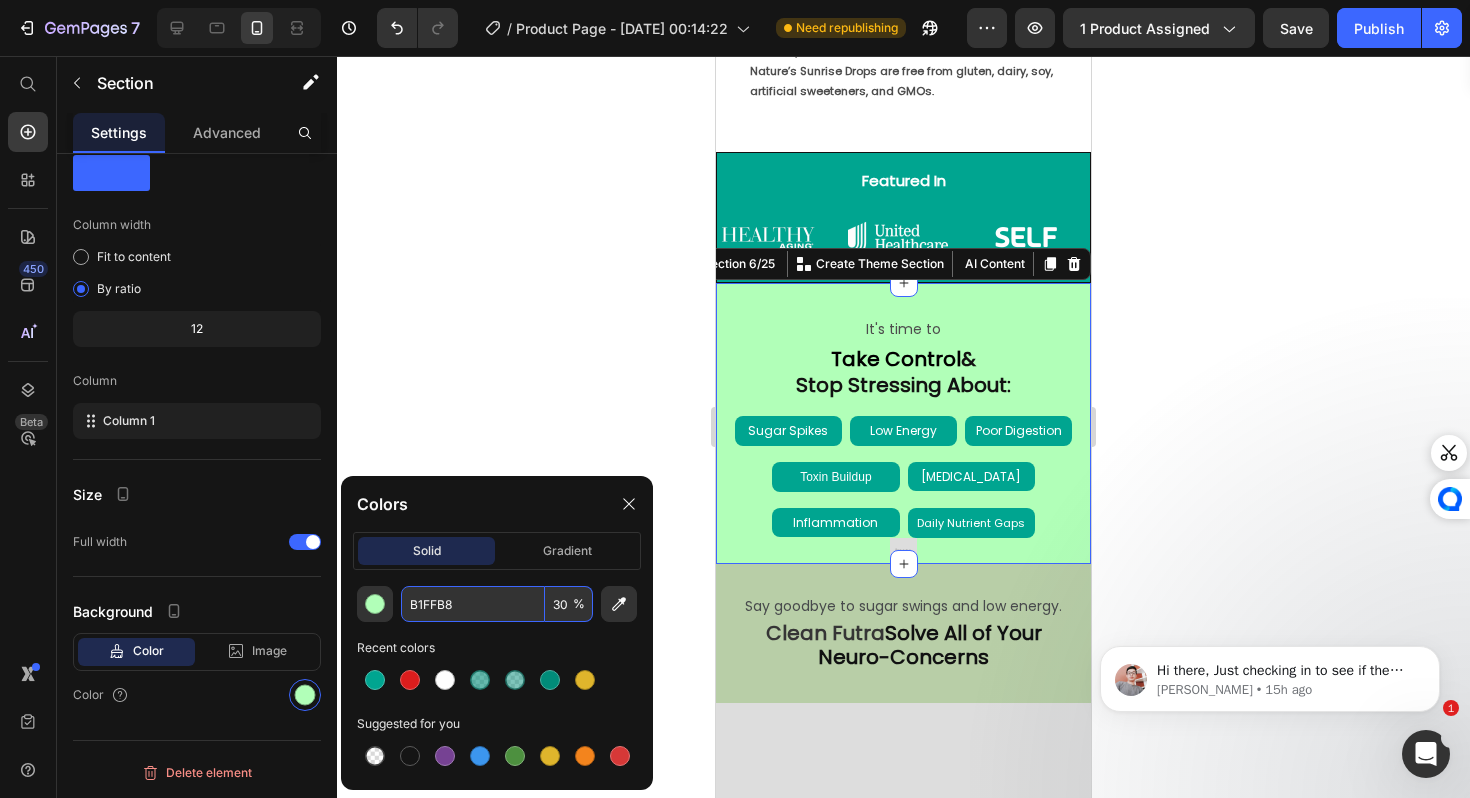 type on "100" 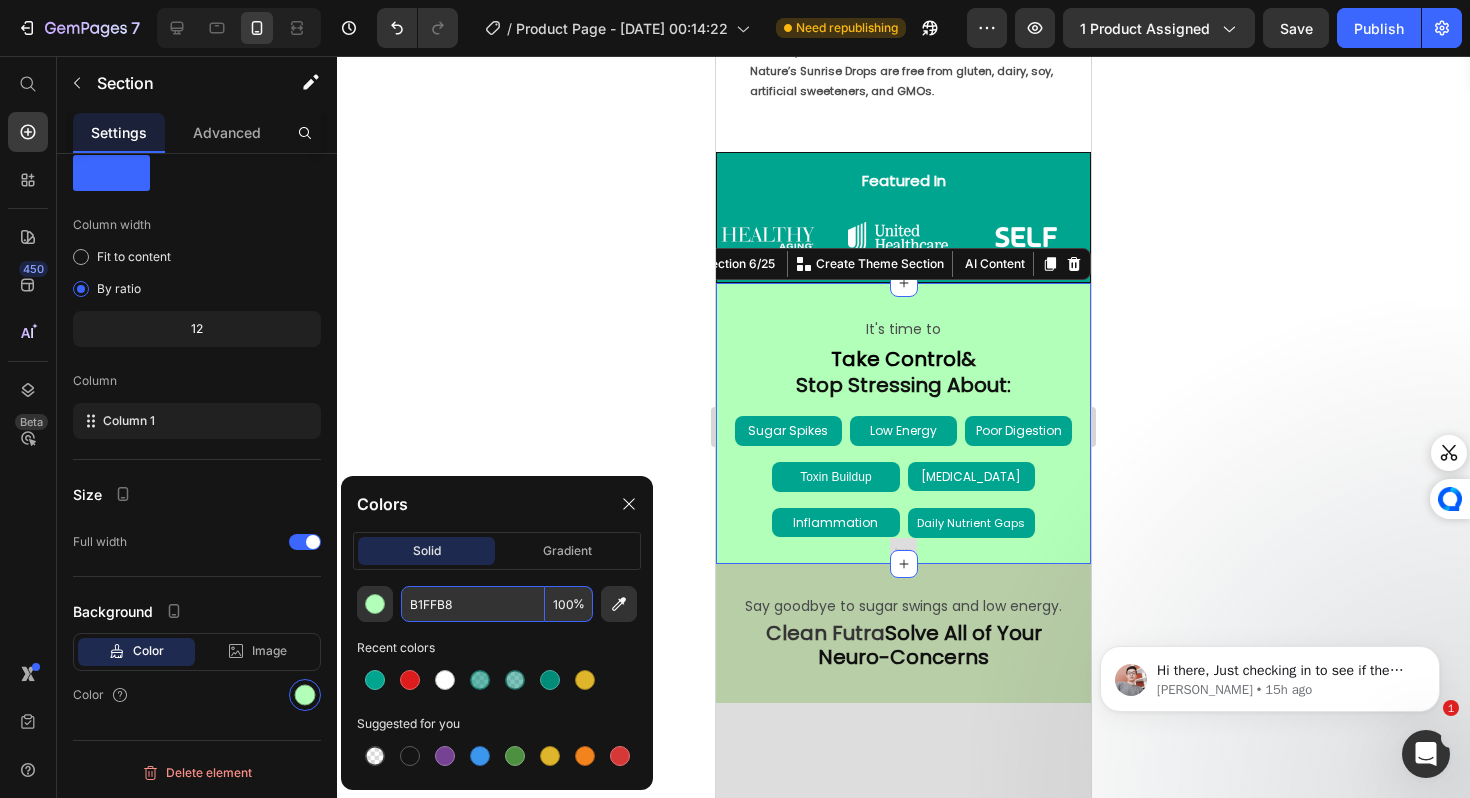 click 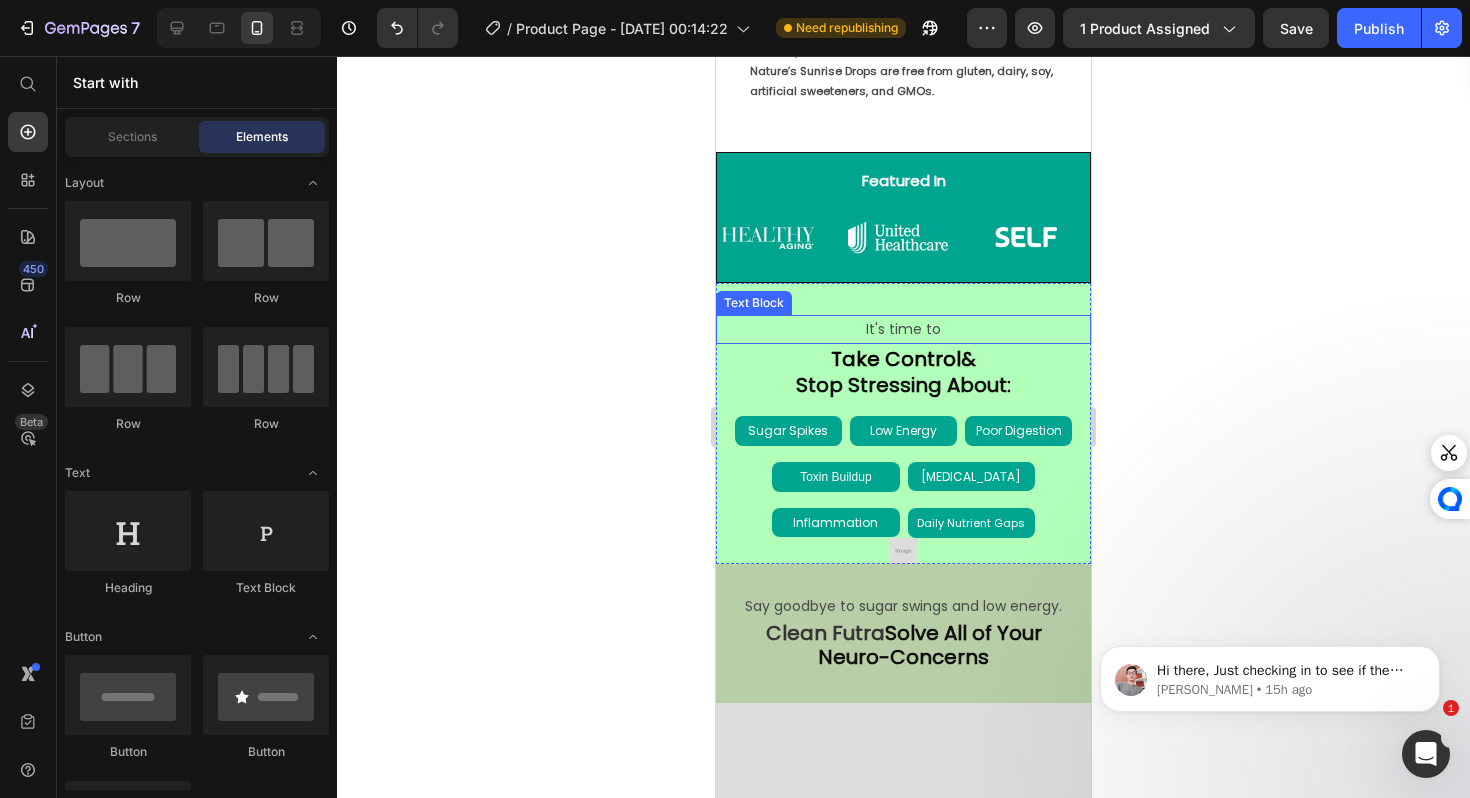 click on "Text Block" at bounding box center [754, 303] 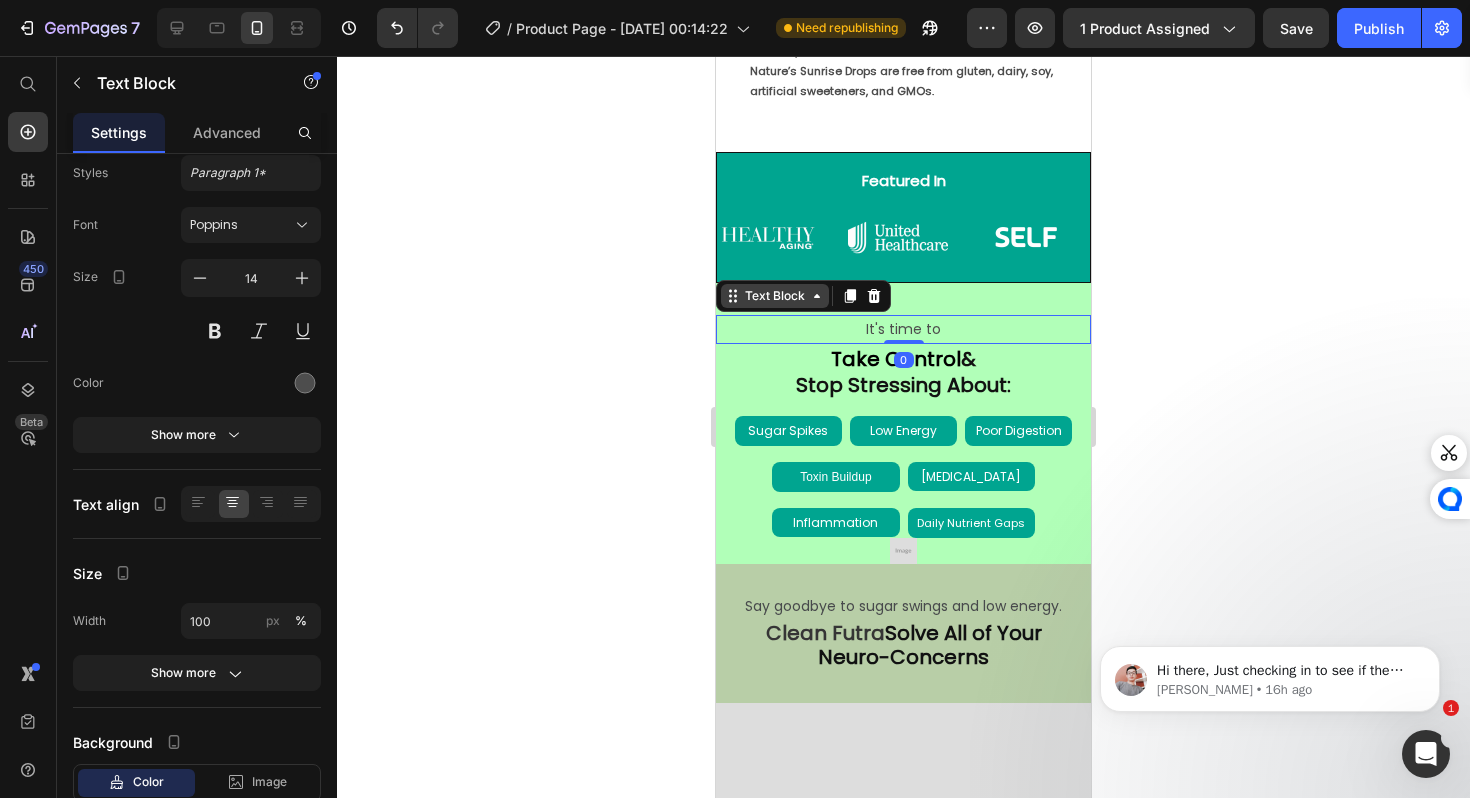 scroll, scrollTop: 0, scrollLeft: 0, axis: both 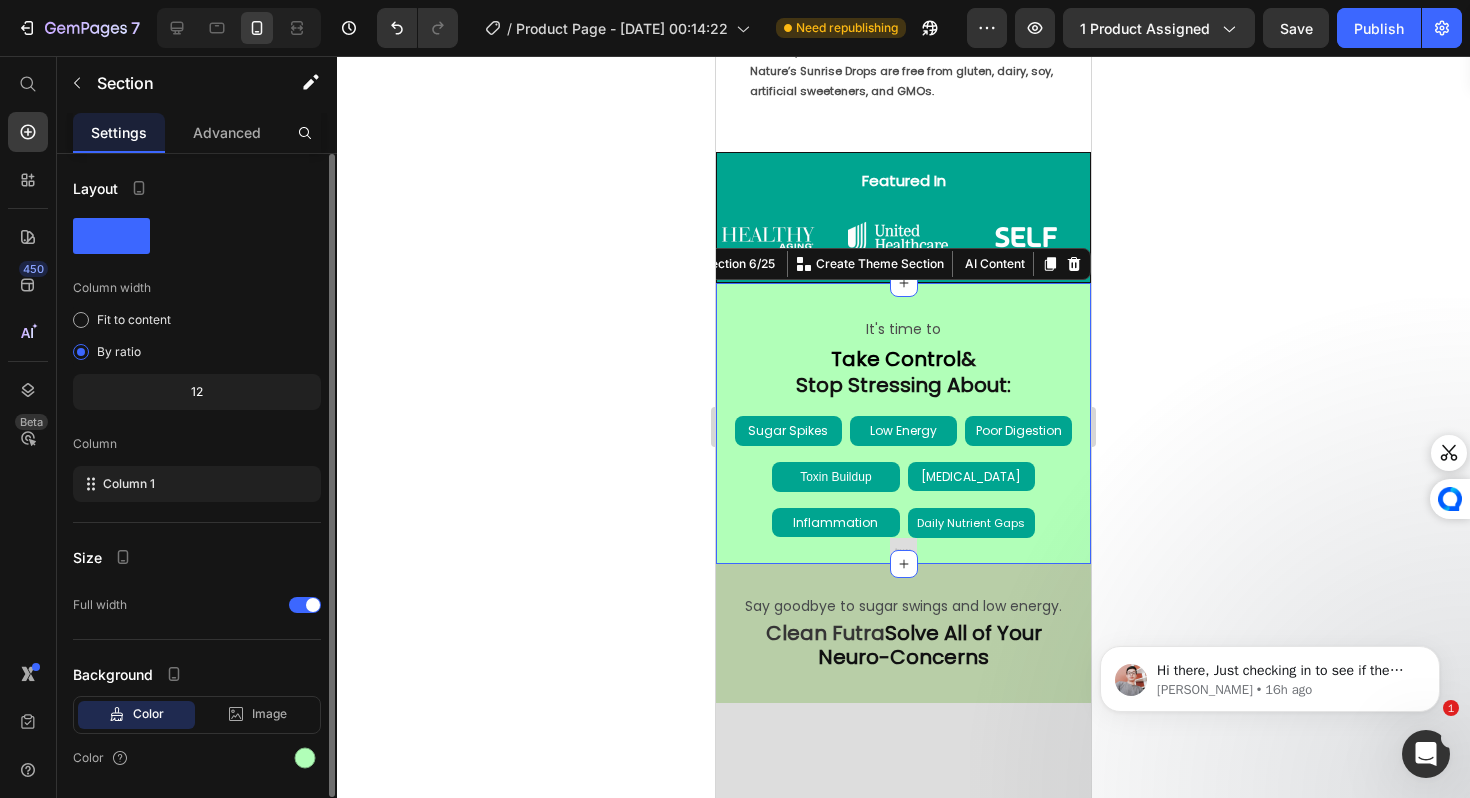 click on "It's time to Text Block Take Control  & Stop Stressing About: Heading Sugar Spikes Text Block Low Energy Text Block Poor Digestion Text Block Row Toxin Buildup Text Block  Overeating Text Block Row Inflammation Text Block Daily Nutrient Gaps Text Block Row Row Image Section 6/25   You can create reusable sections Create Theme Section AI Content Write with GemAI What would you like to describe here? Tone and Voice Persuasive Product Nature’s Sunrise Wellness Drops Show more Generate" at bounding box center [903, 423] 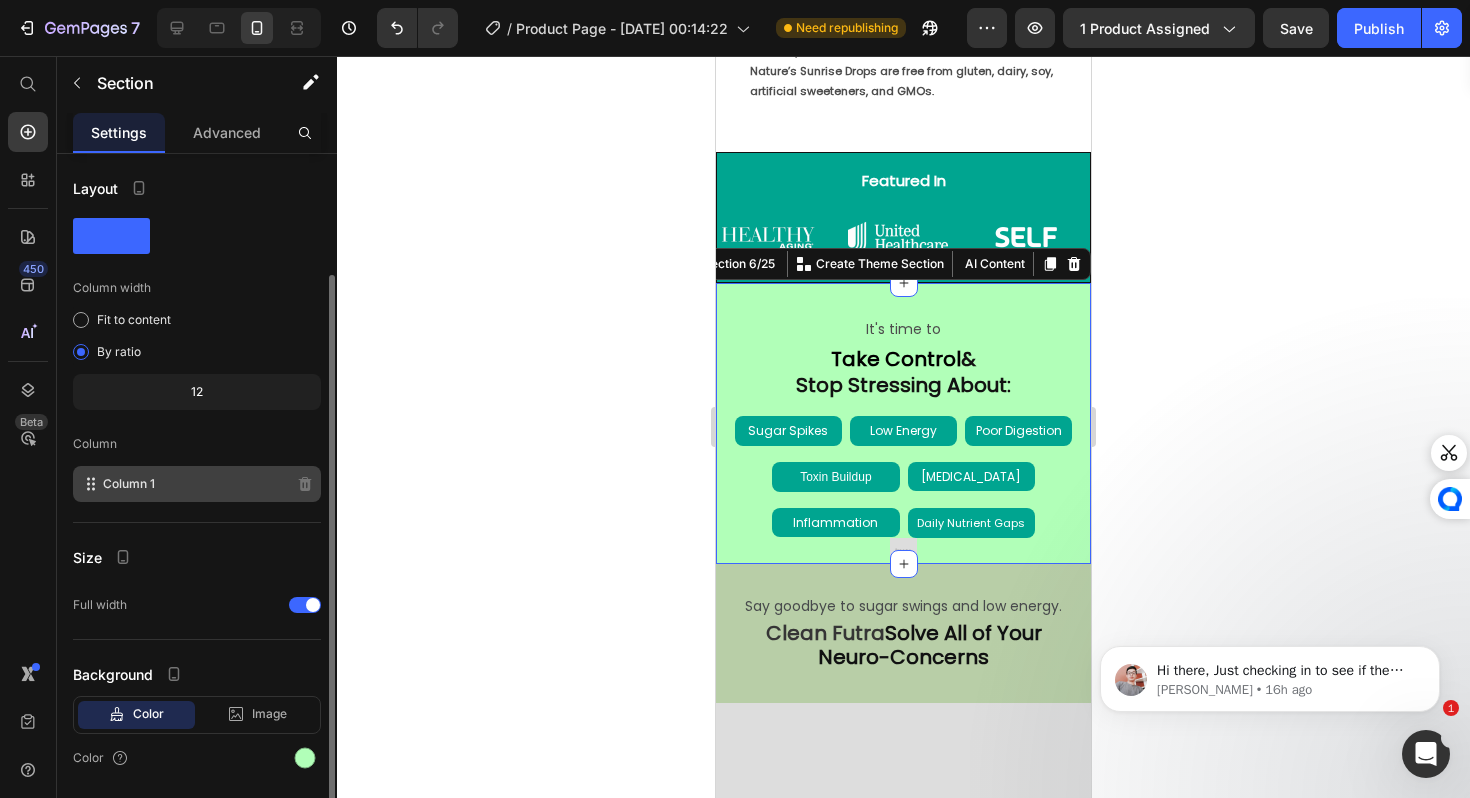 scroll, scrollTop: 63, scrollLeft: 0, axis: vertical 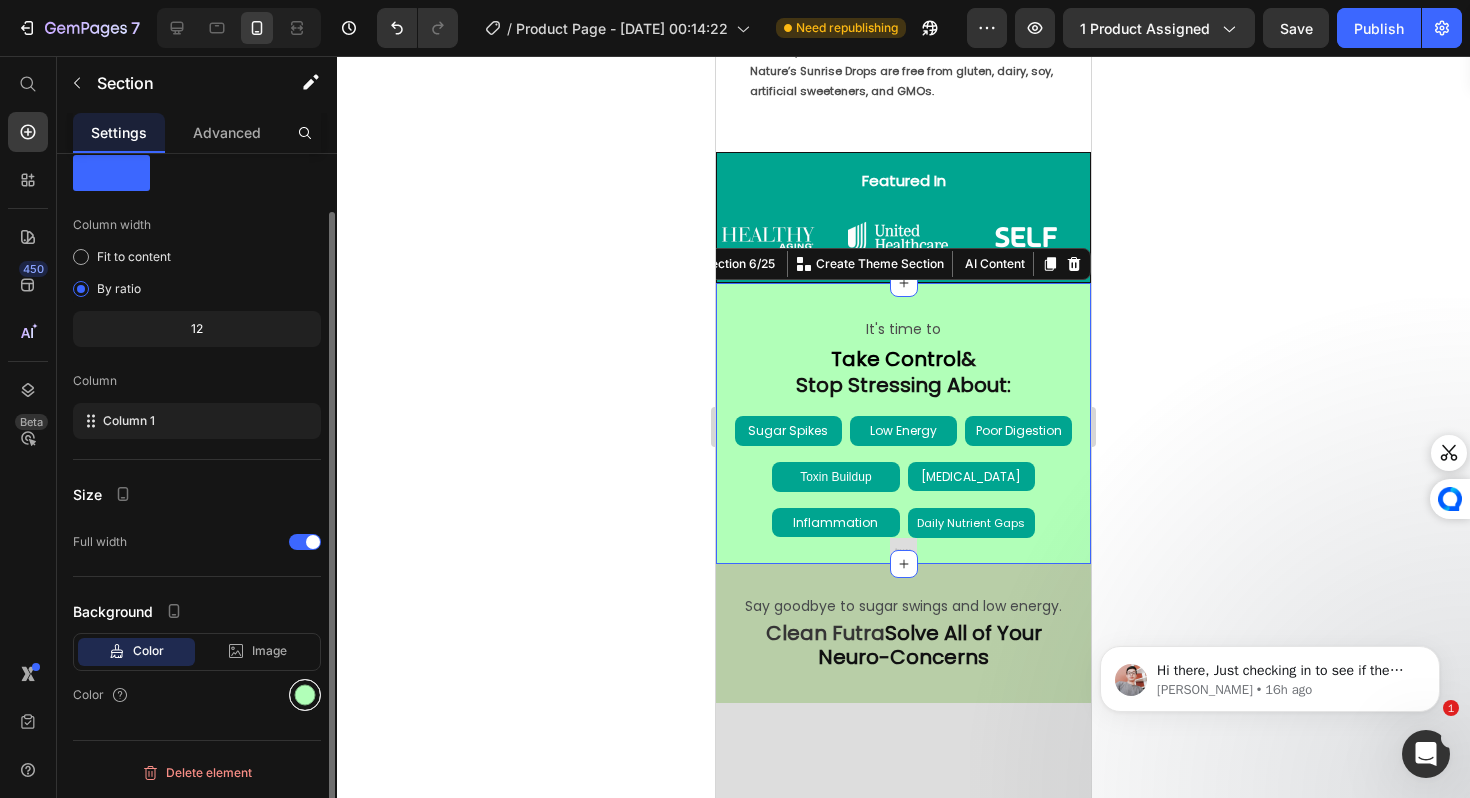 click at bounding box center (305, 695) 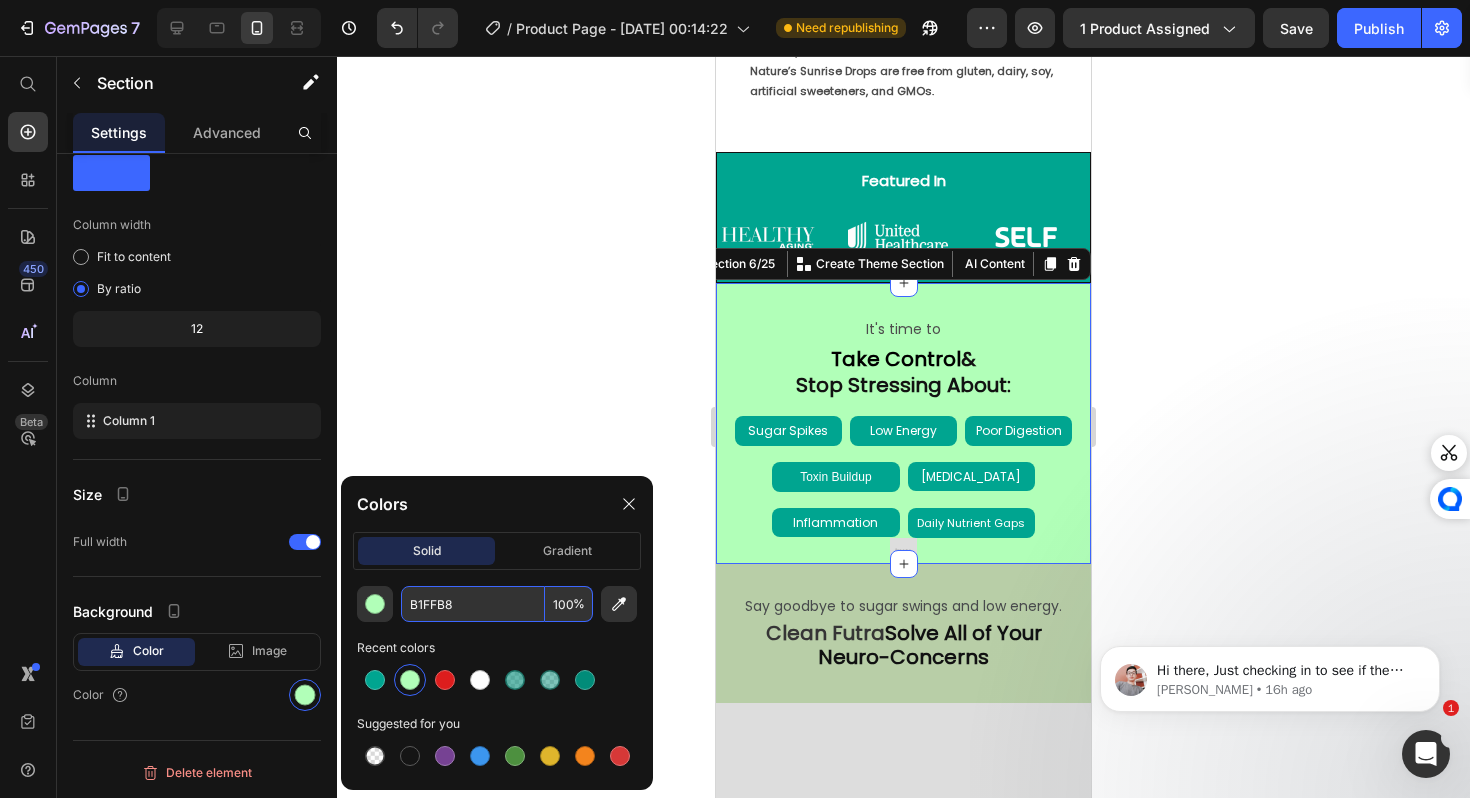 click on "100" at bounding box center [569, 604] 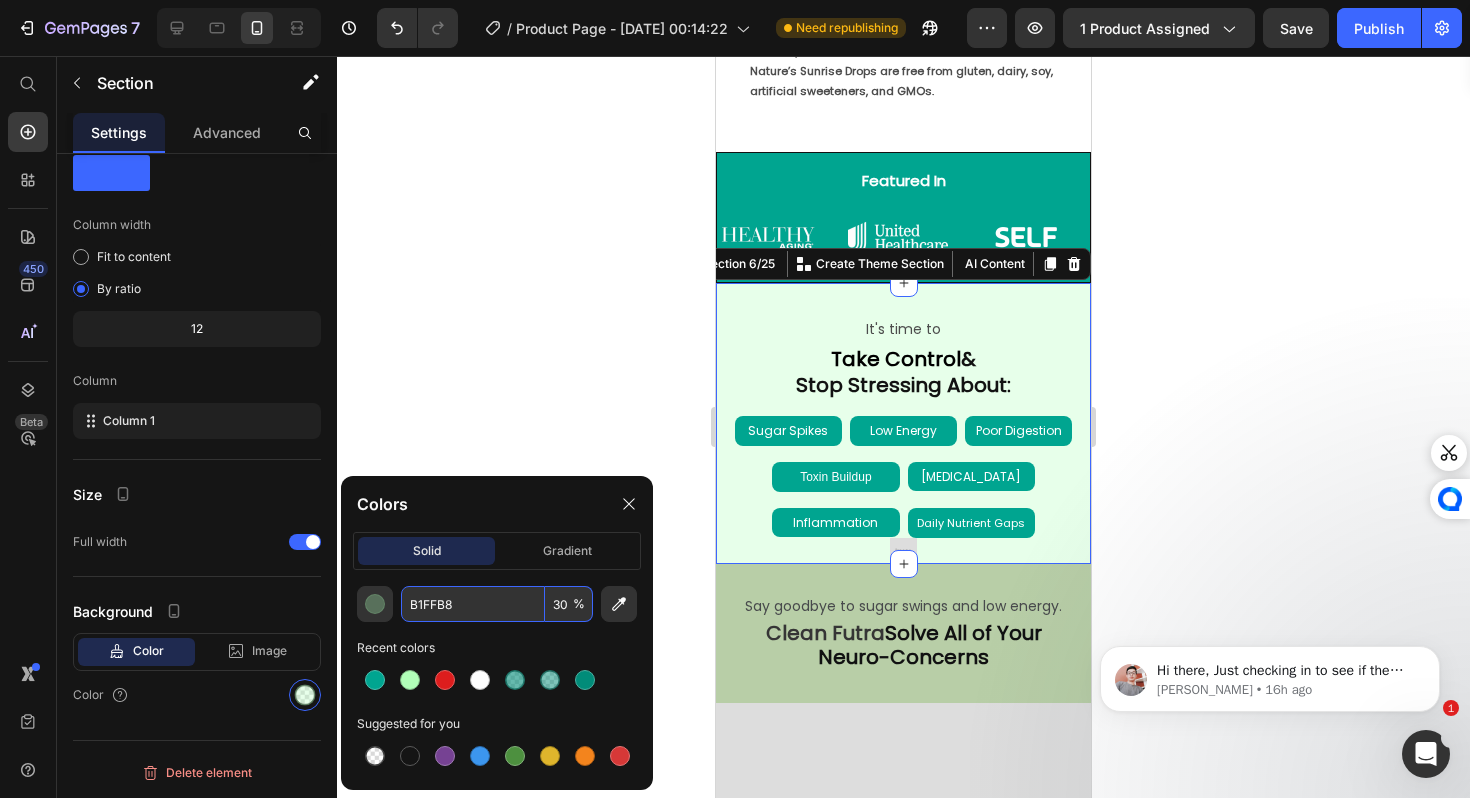 type on "30" 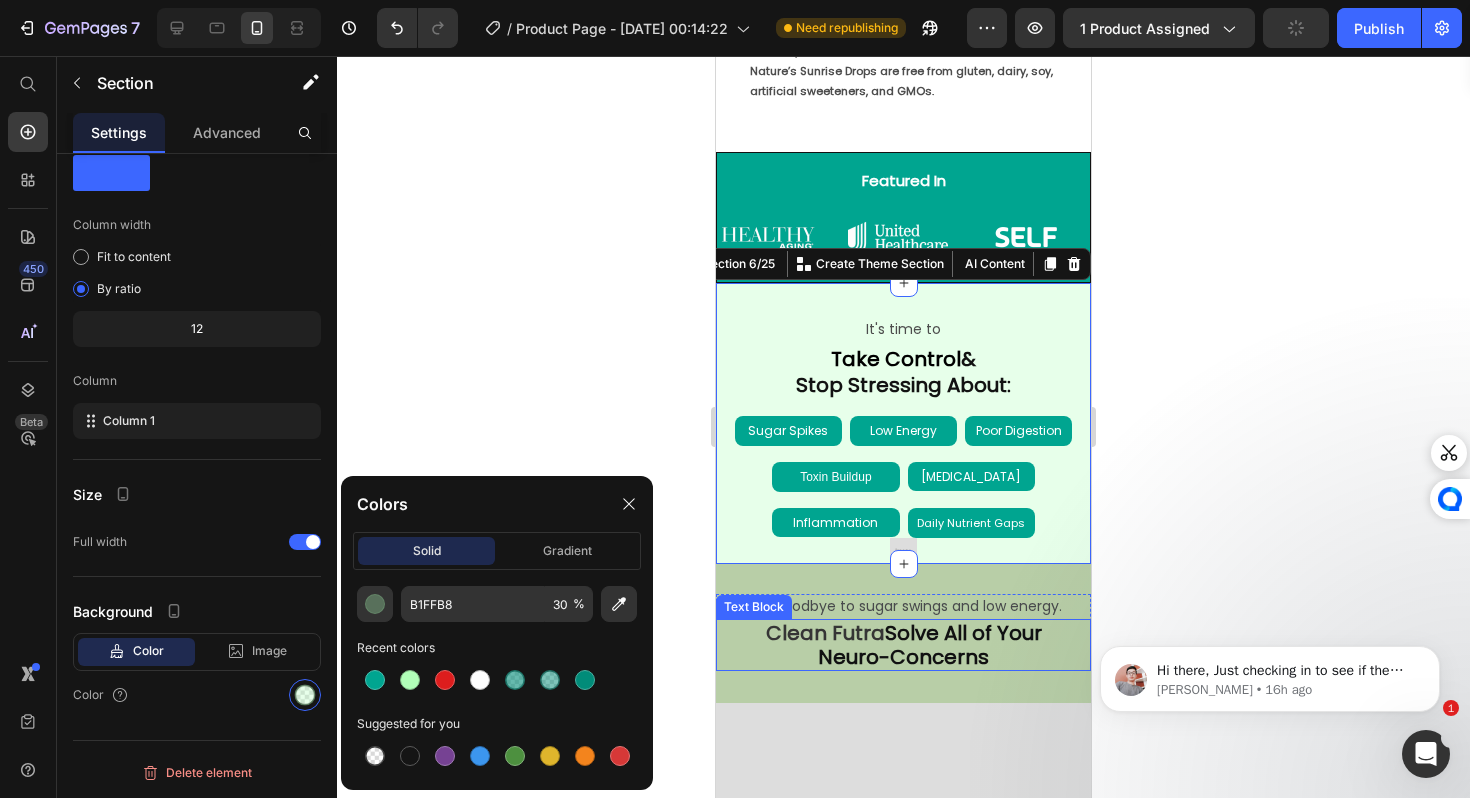 click on "Solve All of Your" at bounding box center (963, 633) 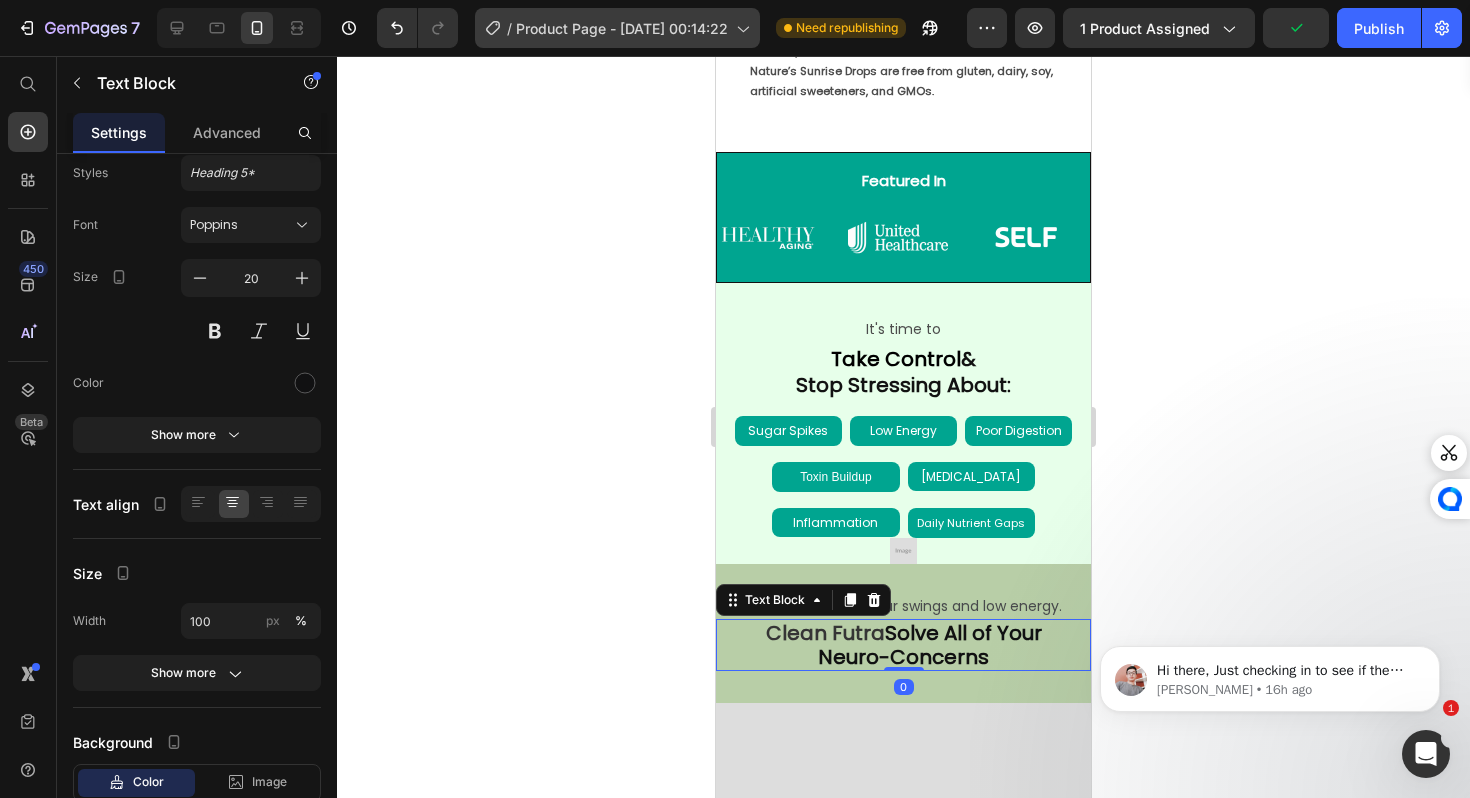 scroll, scrollTop: 0, scrollLeft: 0, axis: both 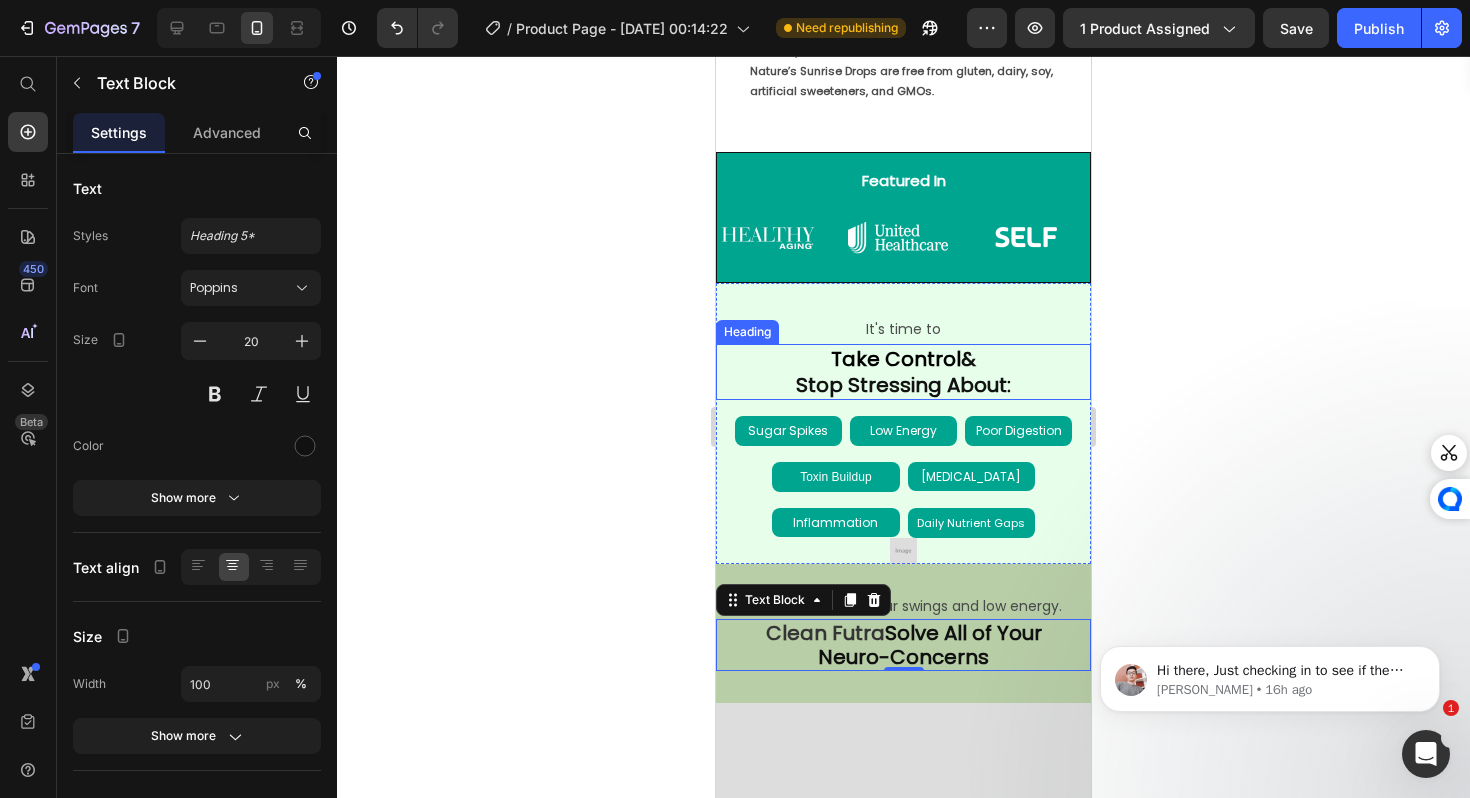 click on "Take Control" at bounding box center (896, 359) 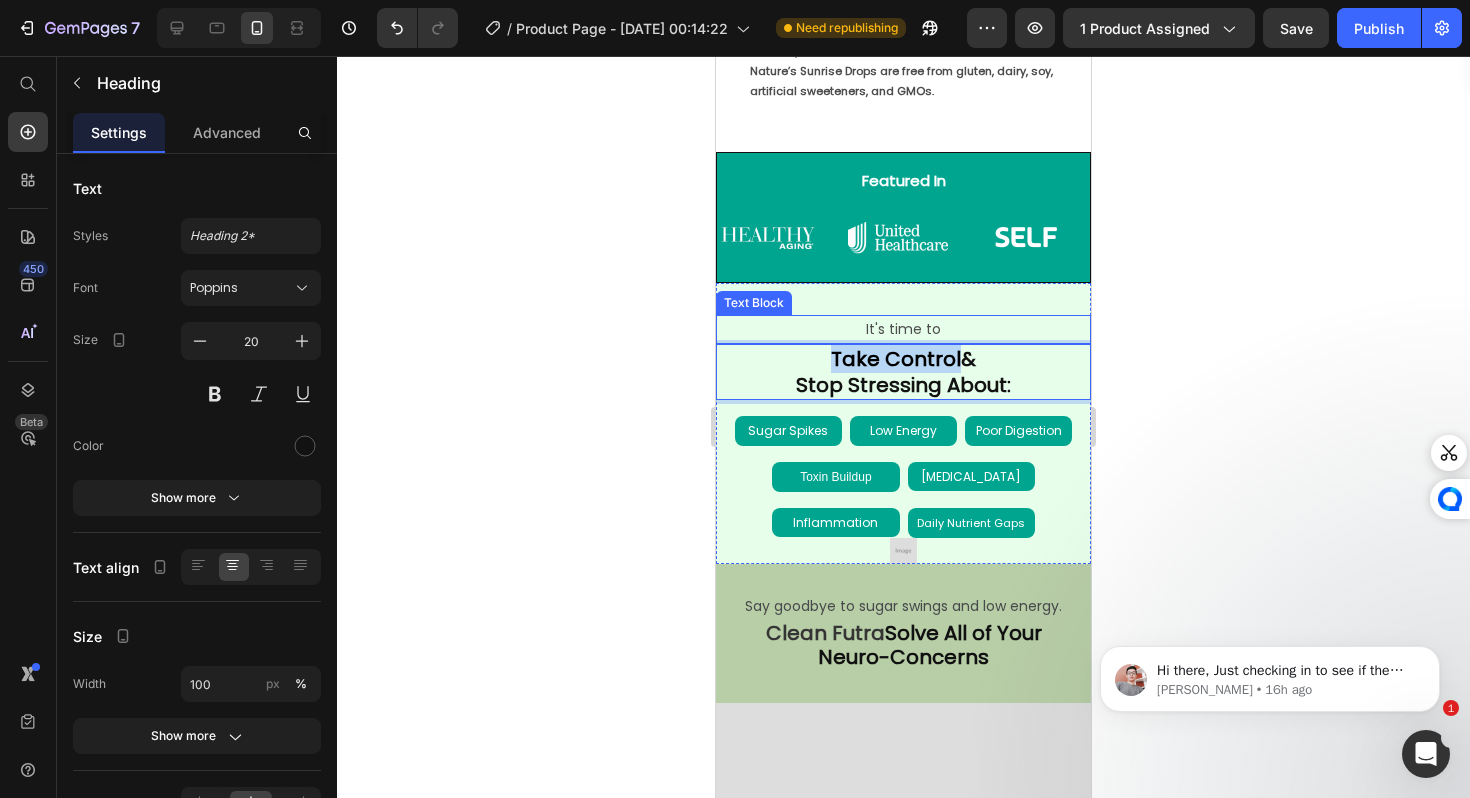 drag, startPoint x: 957, startPoint y: 306, endPoint x: 803, endPoint y: 289, distance: 154.93547 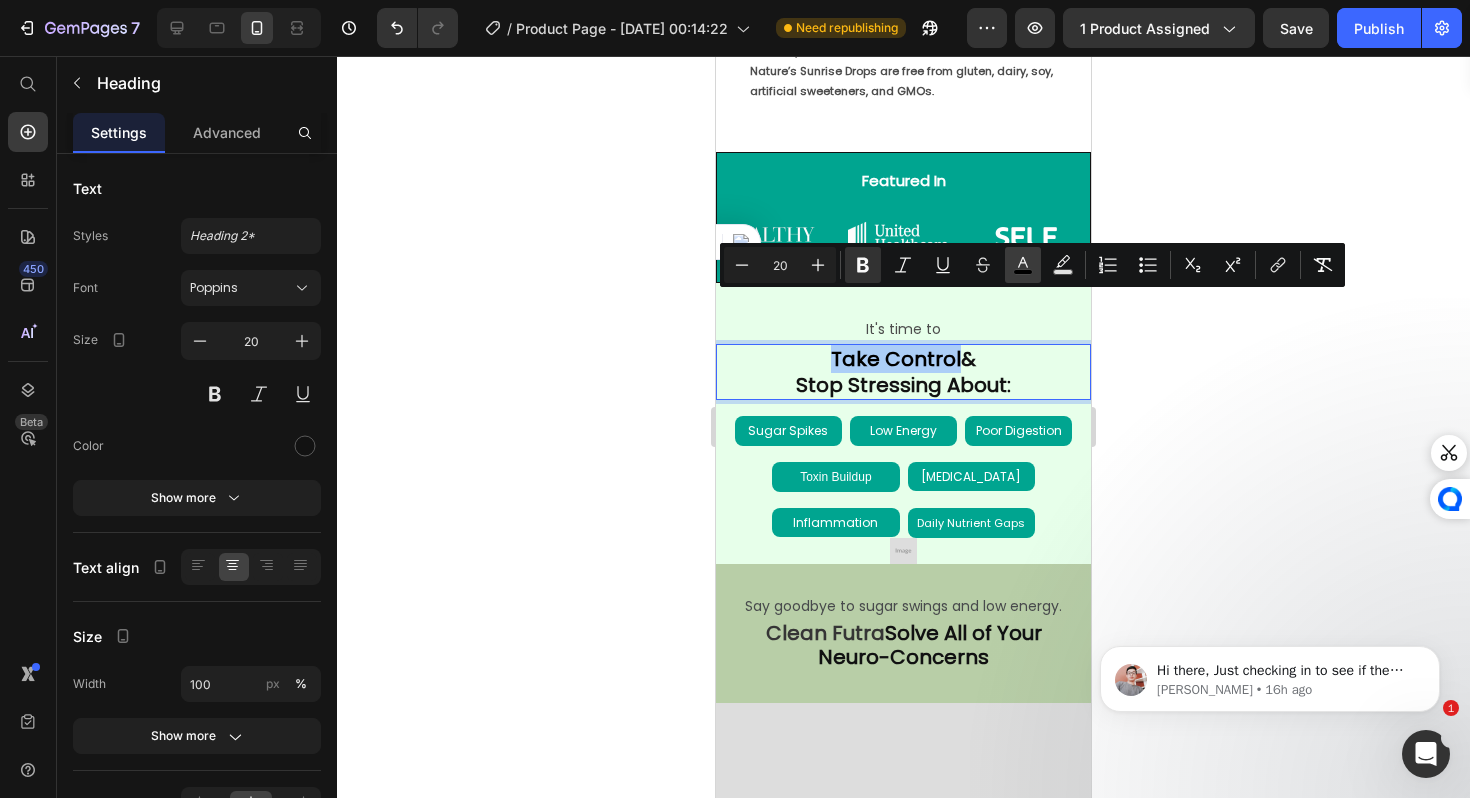 click 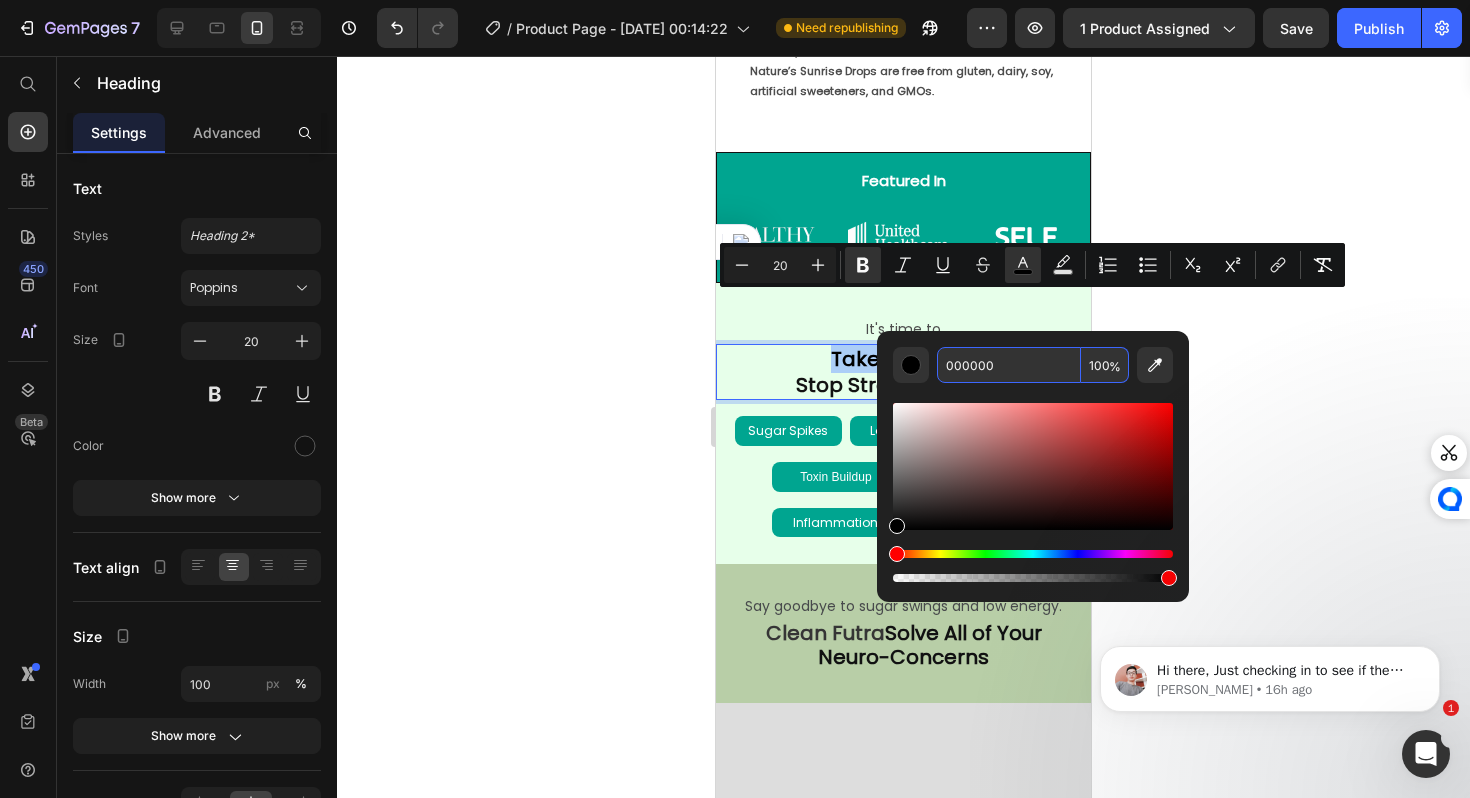 click on "000000" at bounding box center [1009, 365] 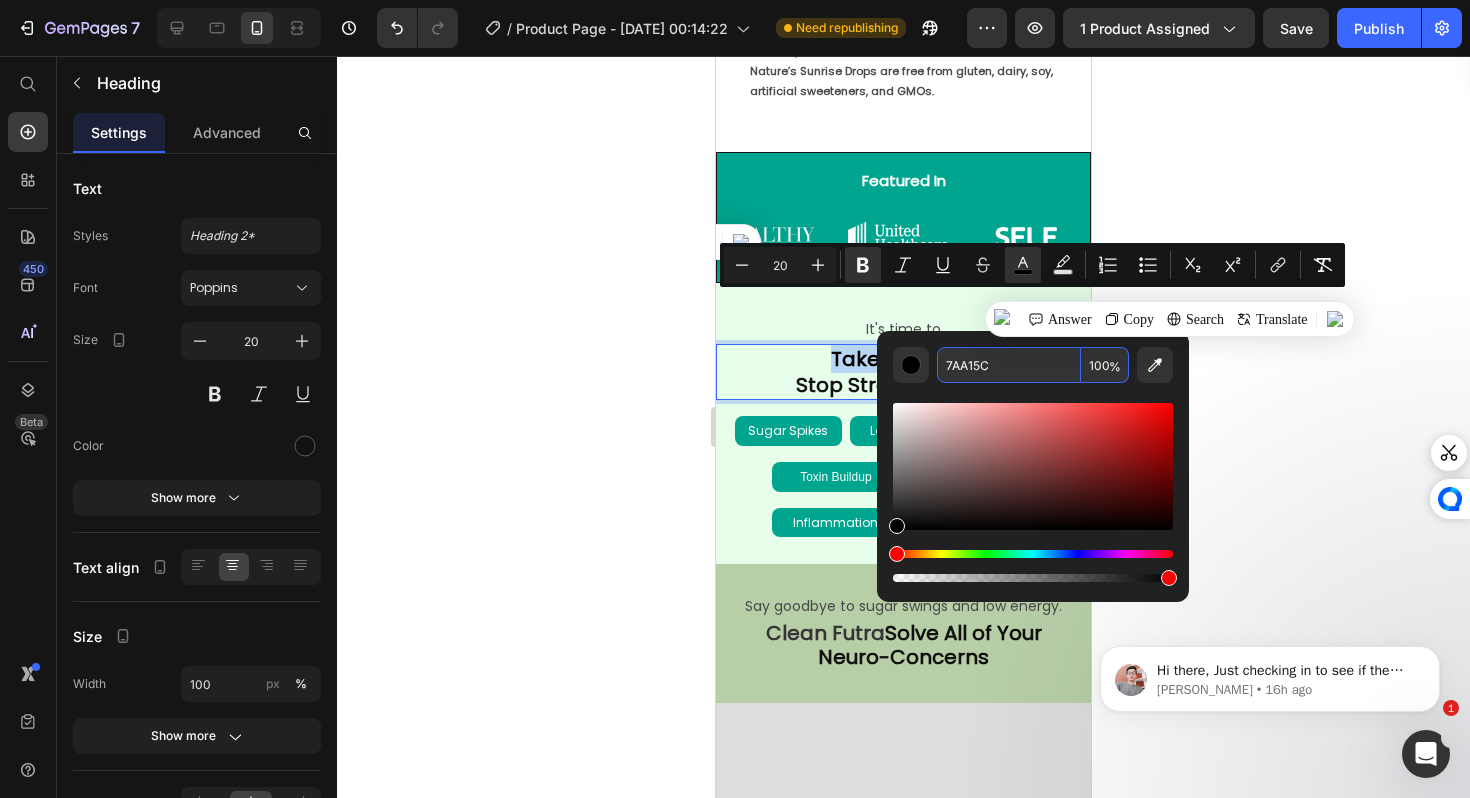 click on "Sugar Spikes" at bounding box center [788, 430] 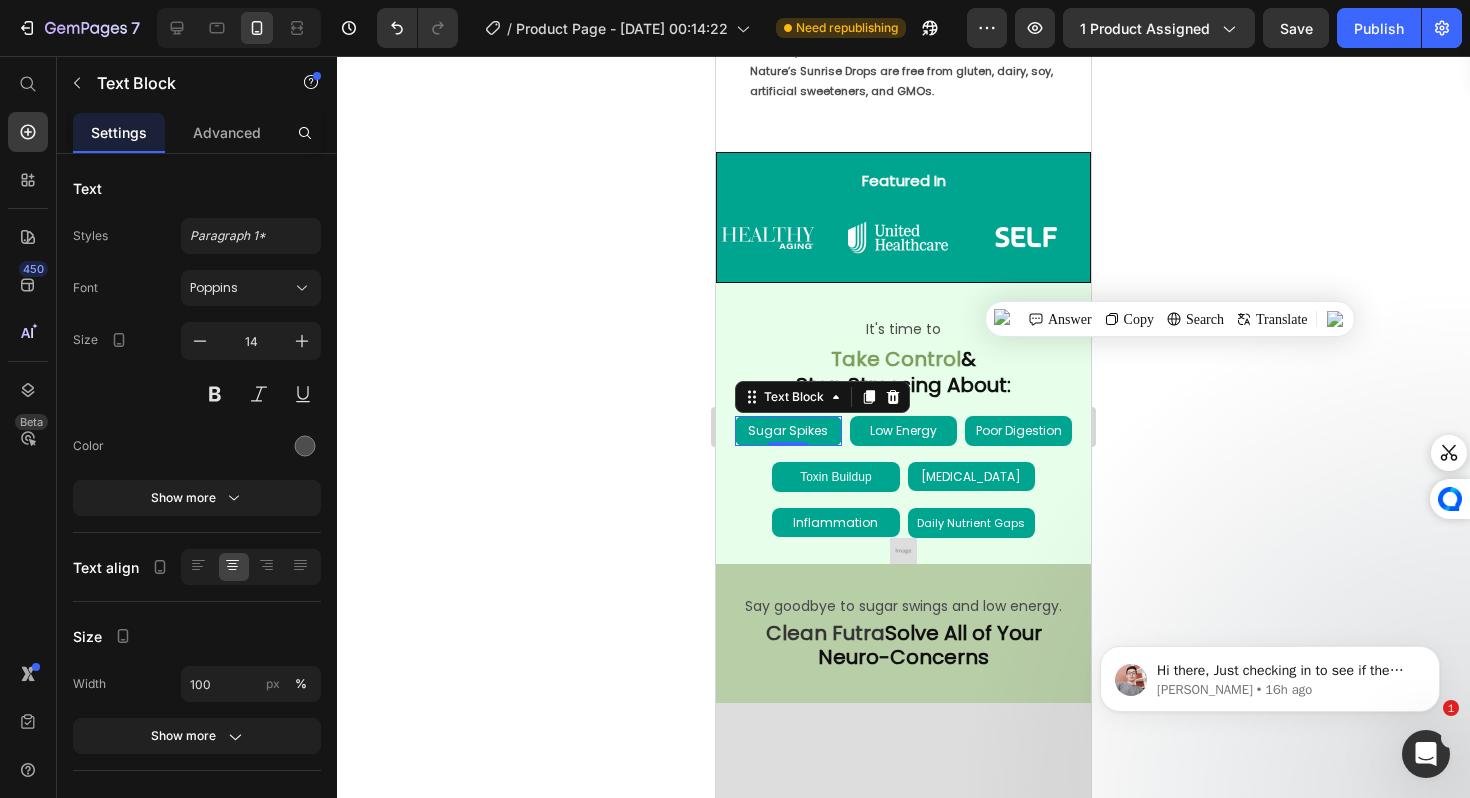 click on "Sugar Spikes" at bounding box center (788, 430) 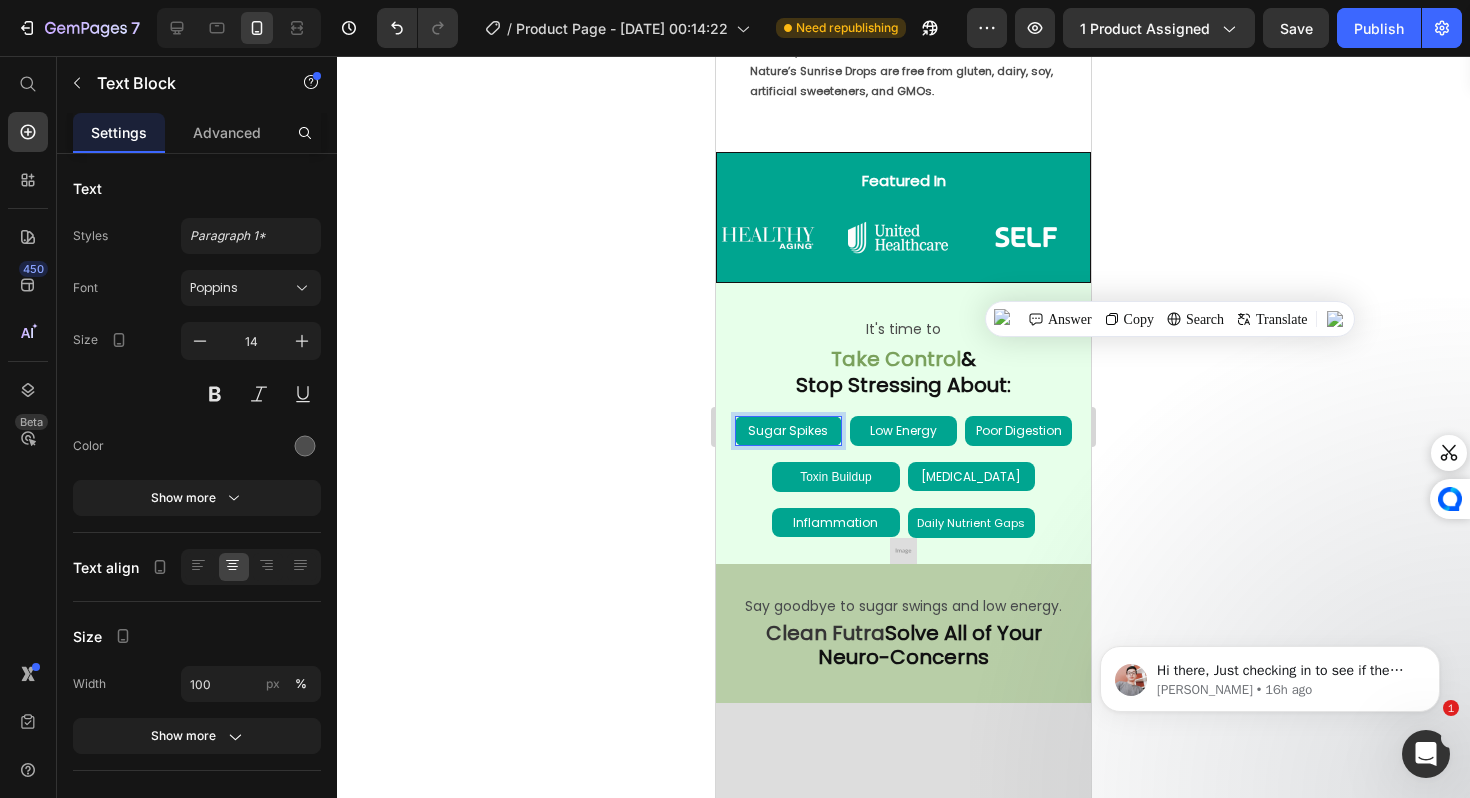 click on "Sugar Spikes" at bounding box center [788, 430] 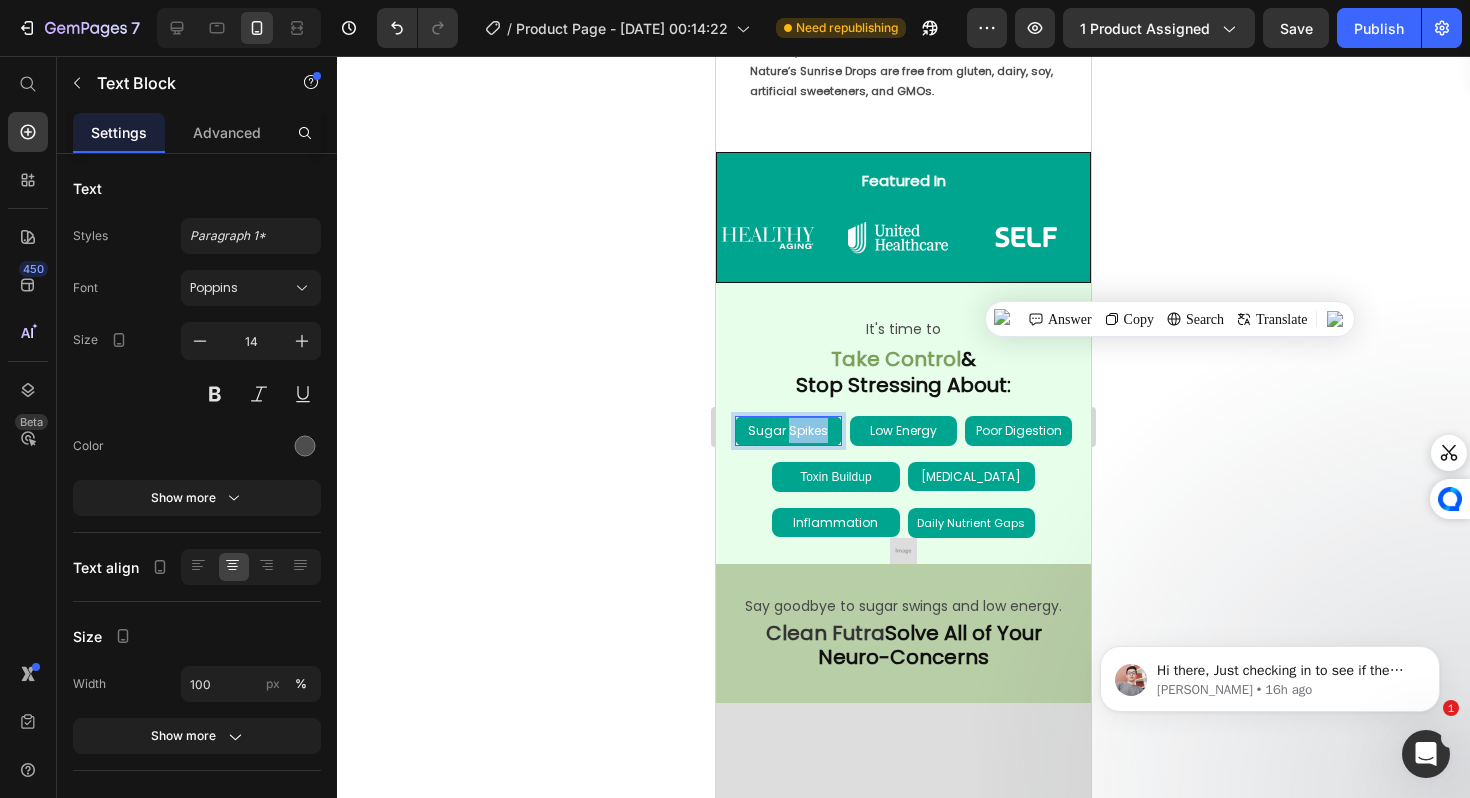 click on "Sugar Spikes" at bounding box center (788, 430) 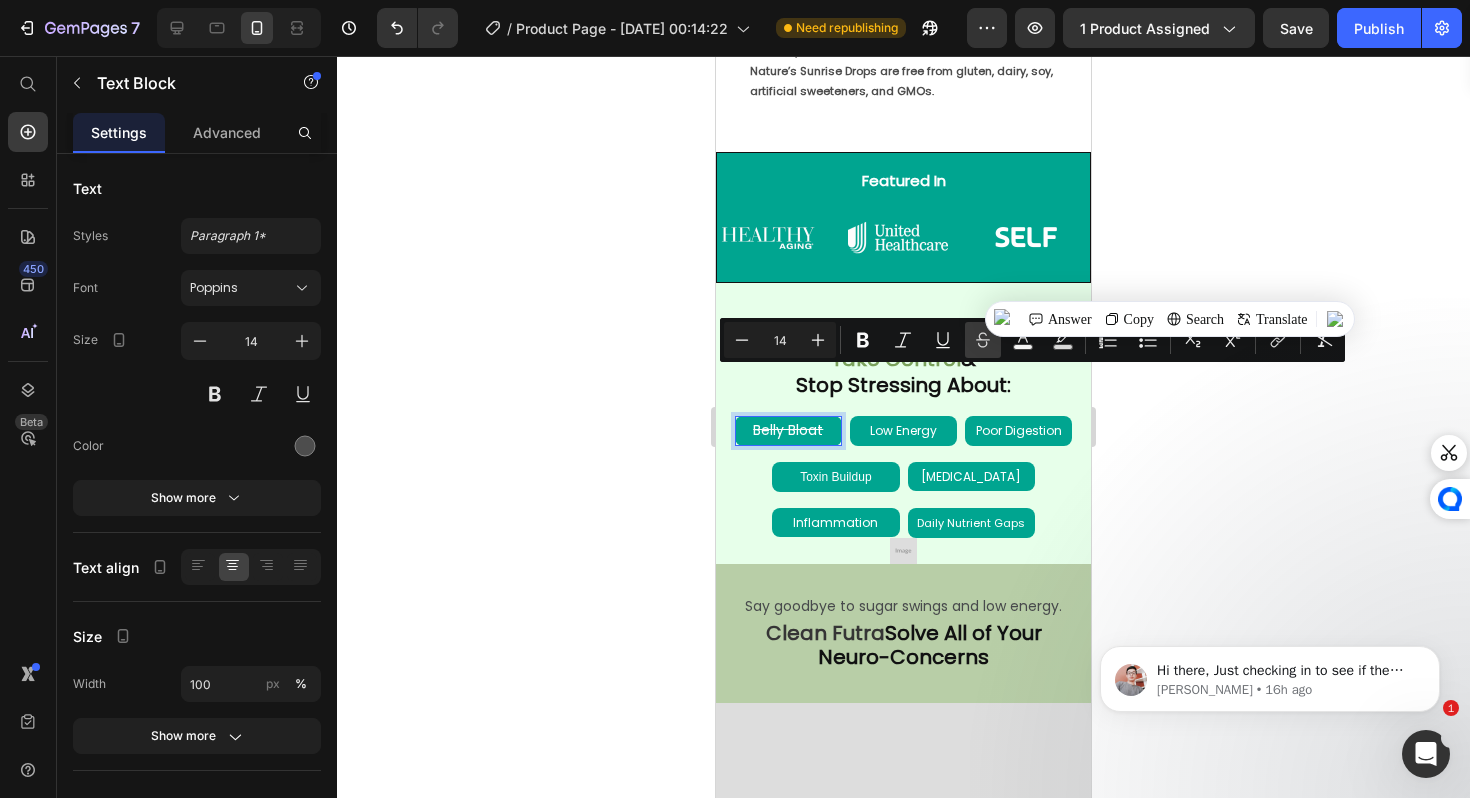 click on "Strikethrough" at bounding box center [983, 340] 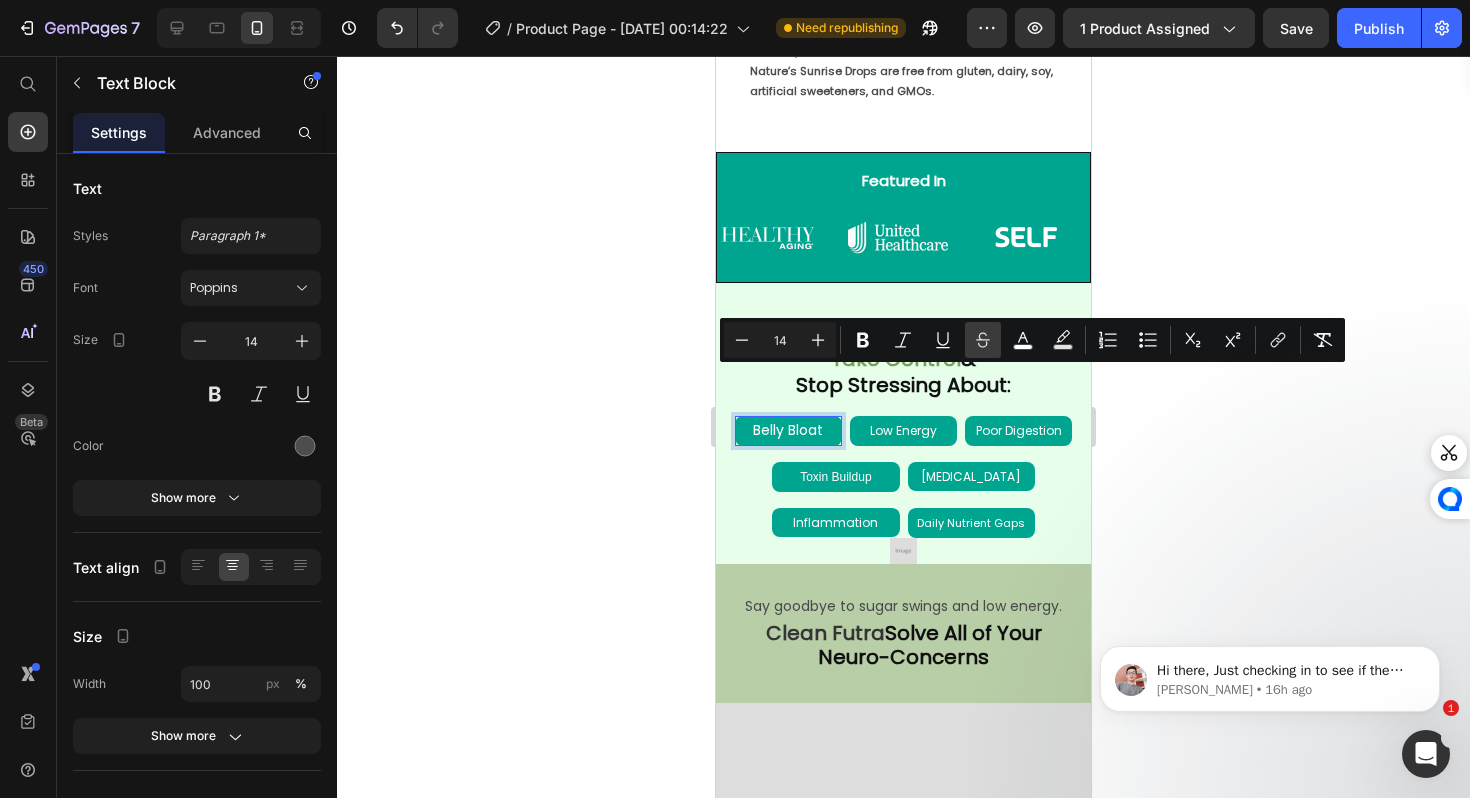 click on "Strikethrough" at bounding box center (983, 340) 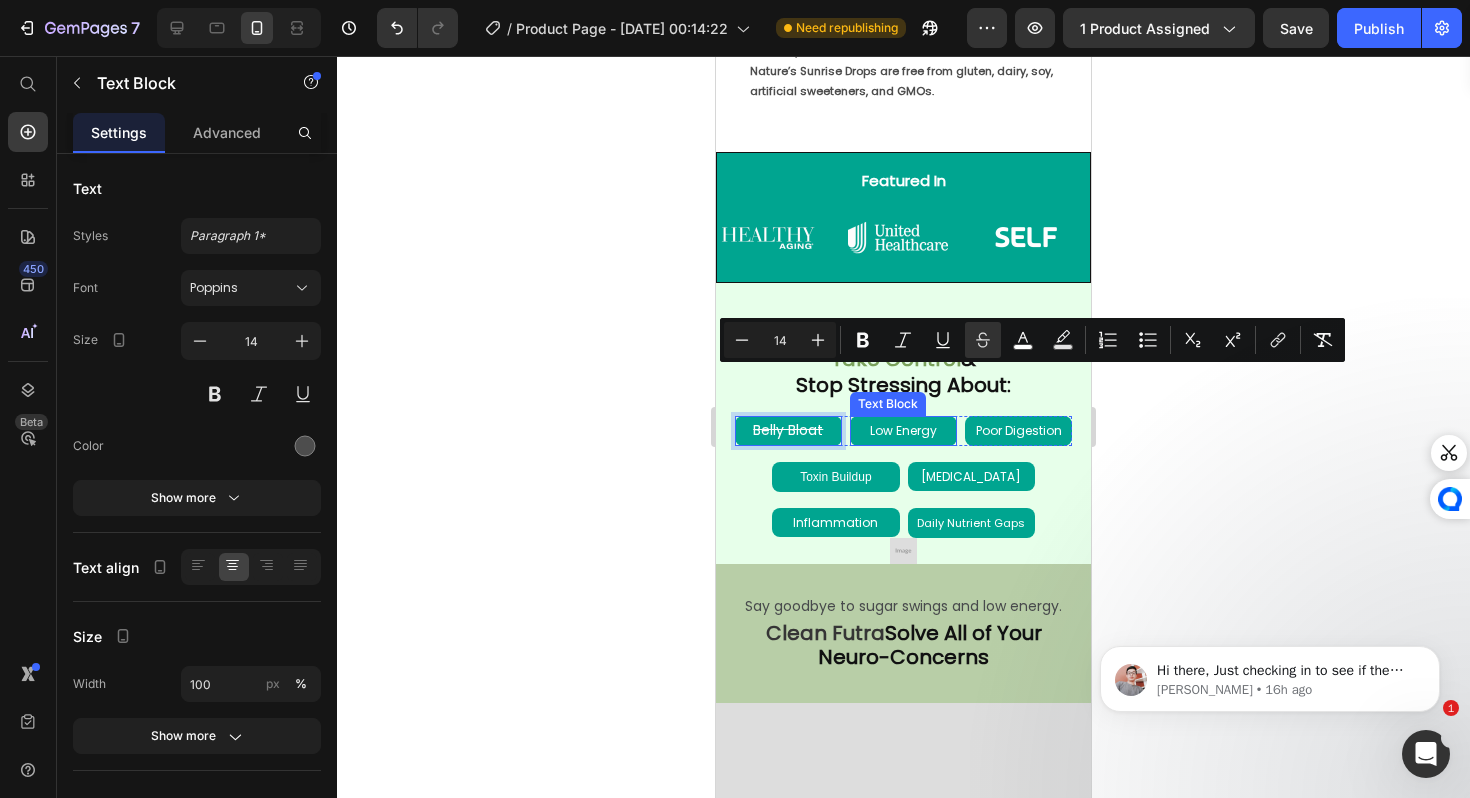 click on "Low Energy" at bounding box center [903, 430] 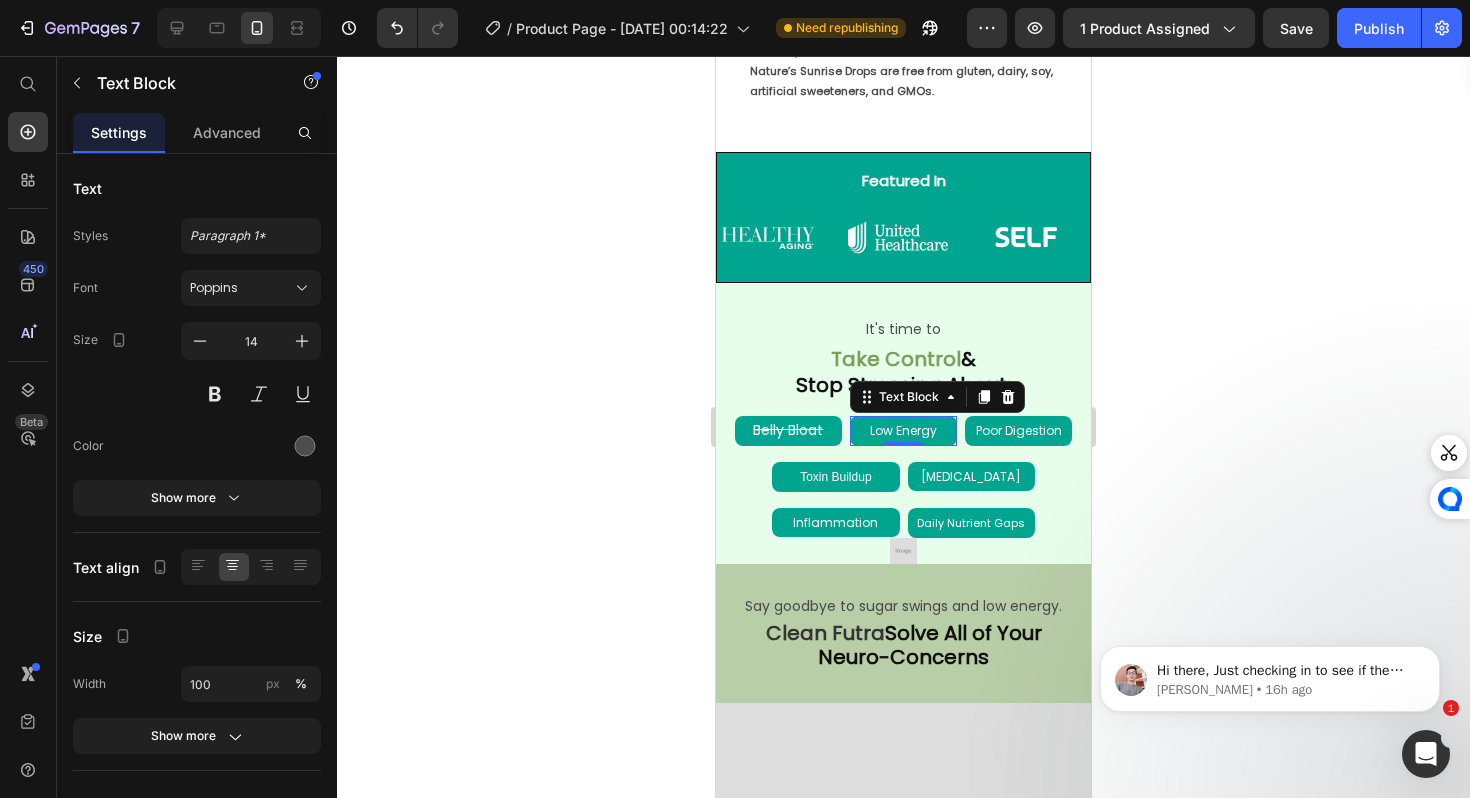 click on "Low Energy" at bounding box center (903, 430) 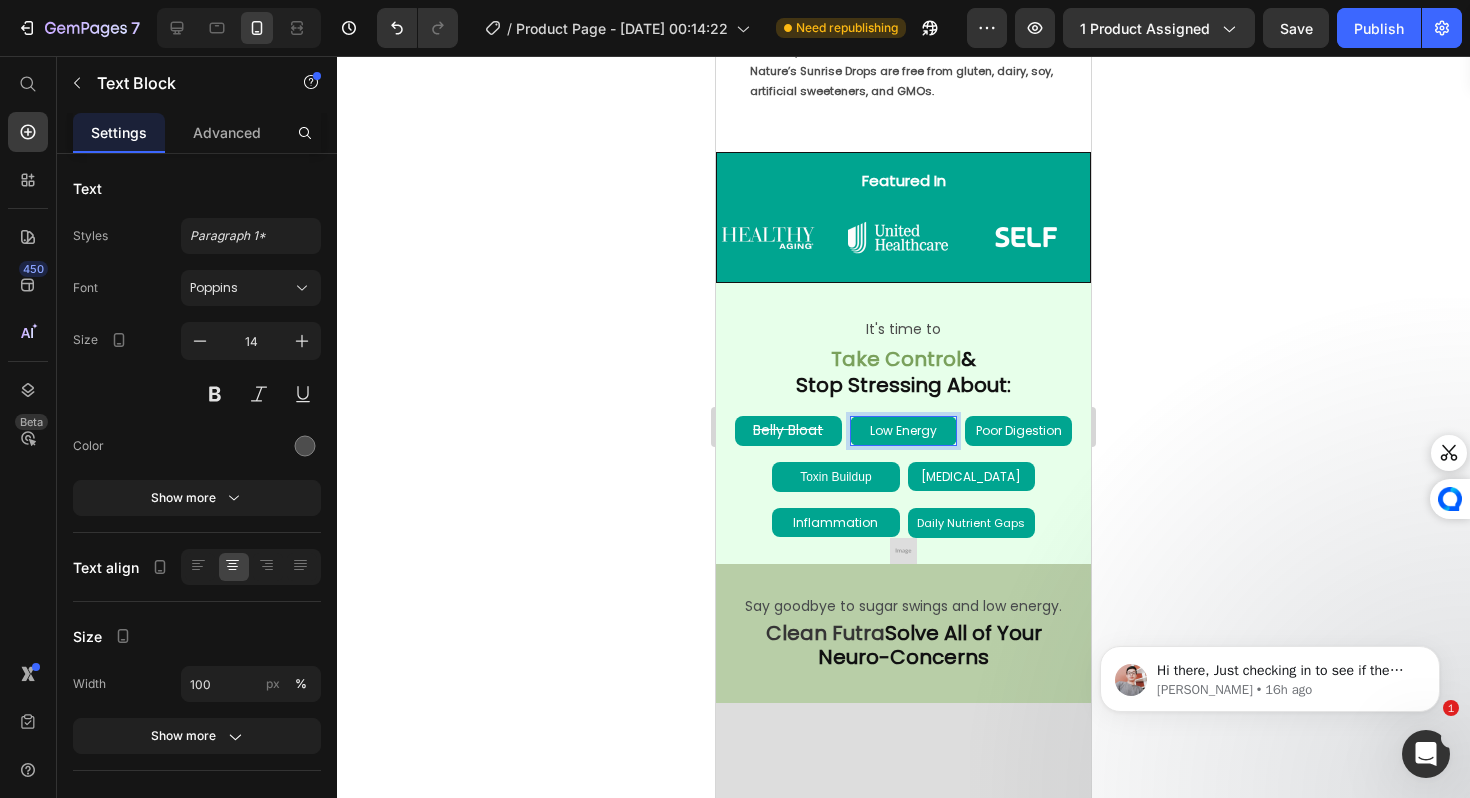 click on "Low Energy" at bounding box center [903, 430] 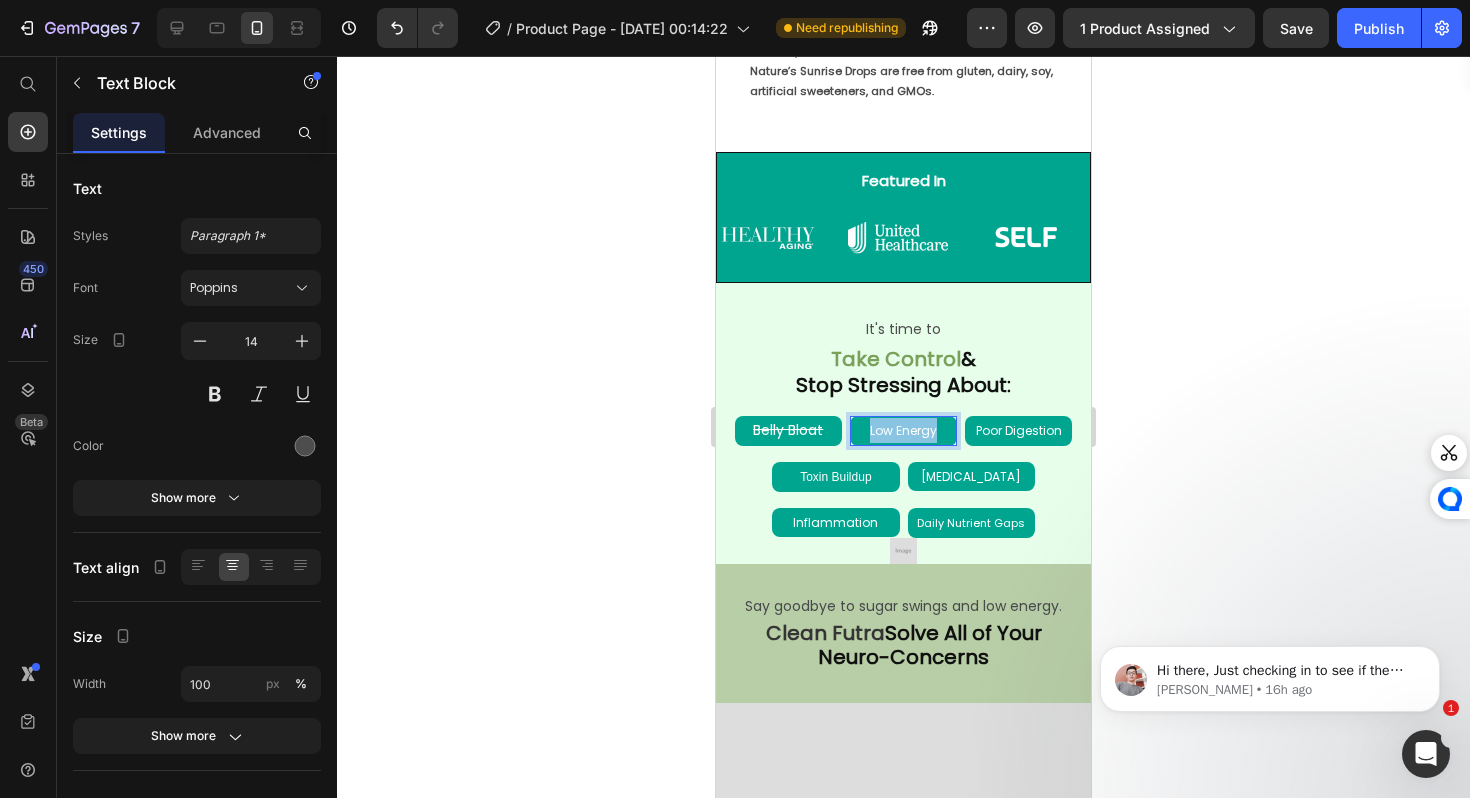 click on "Low Energy" at bounding box center (903, 430) 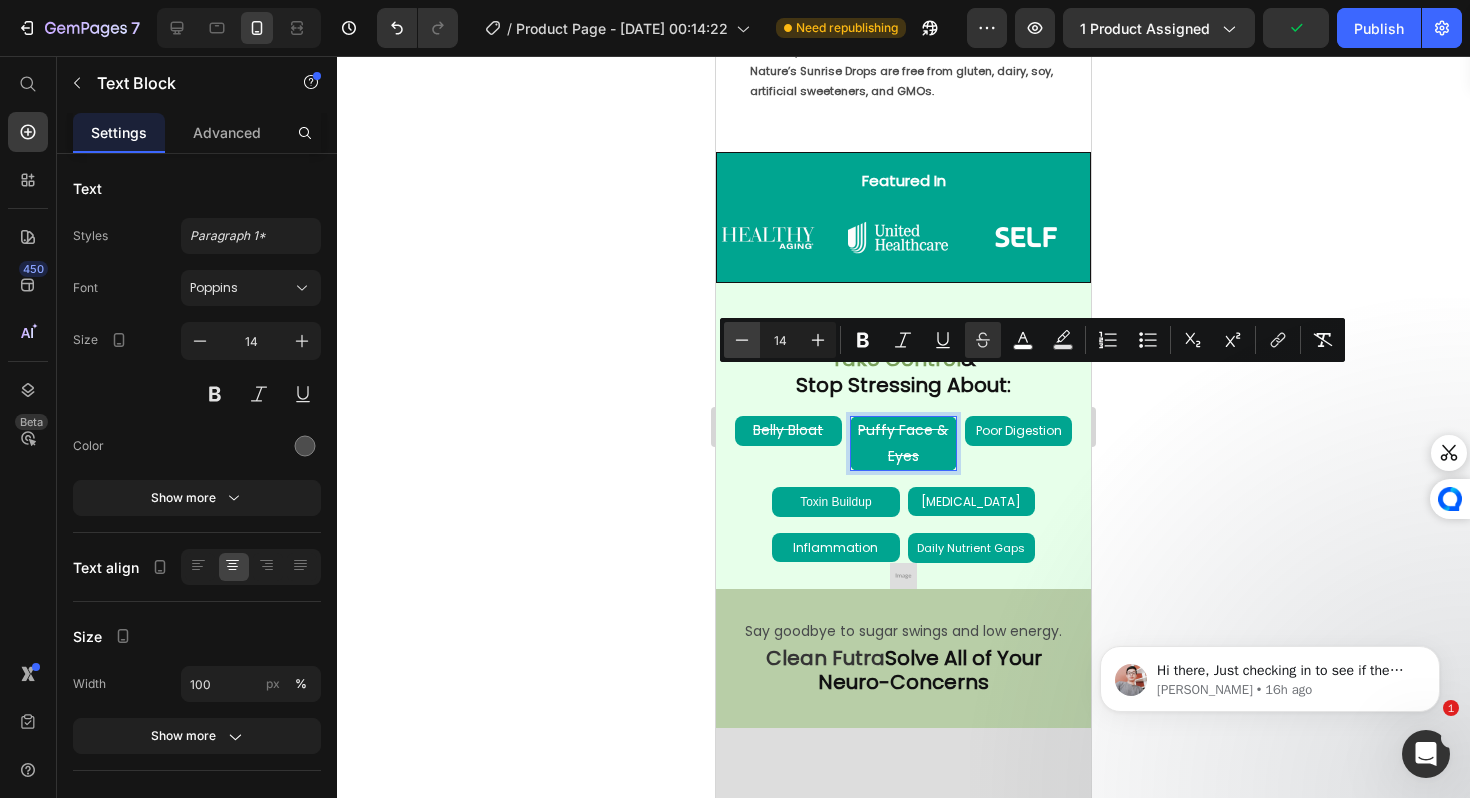 click on "Minus" at bounding box center [742, 340] 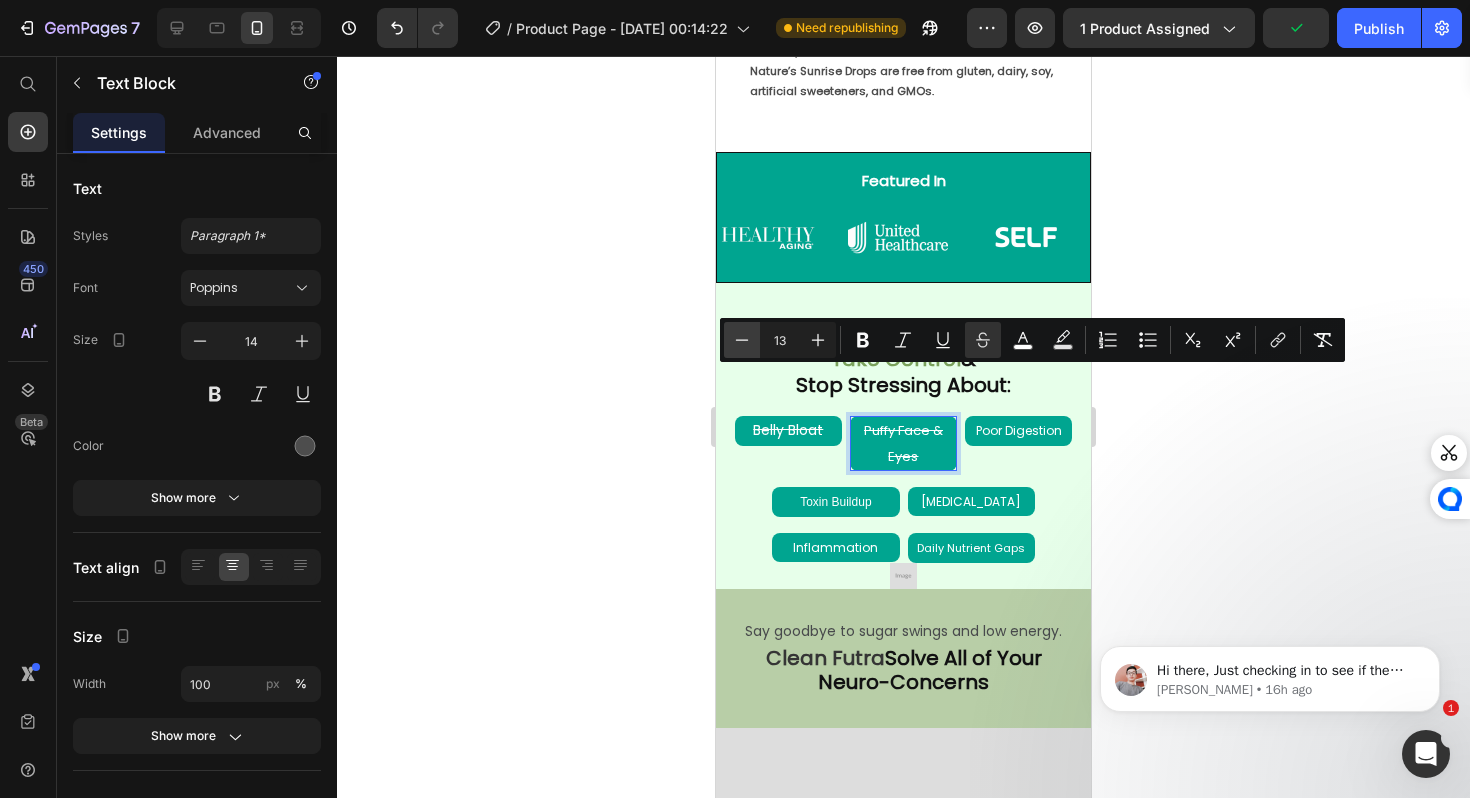 click on "Minus" at bounding box center [742, 340] 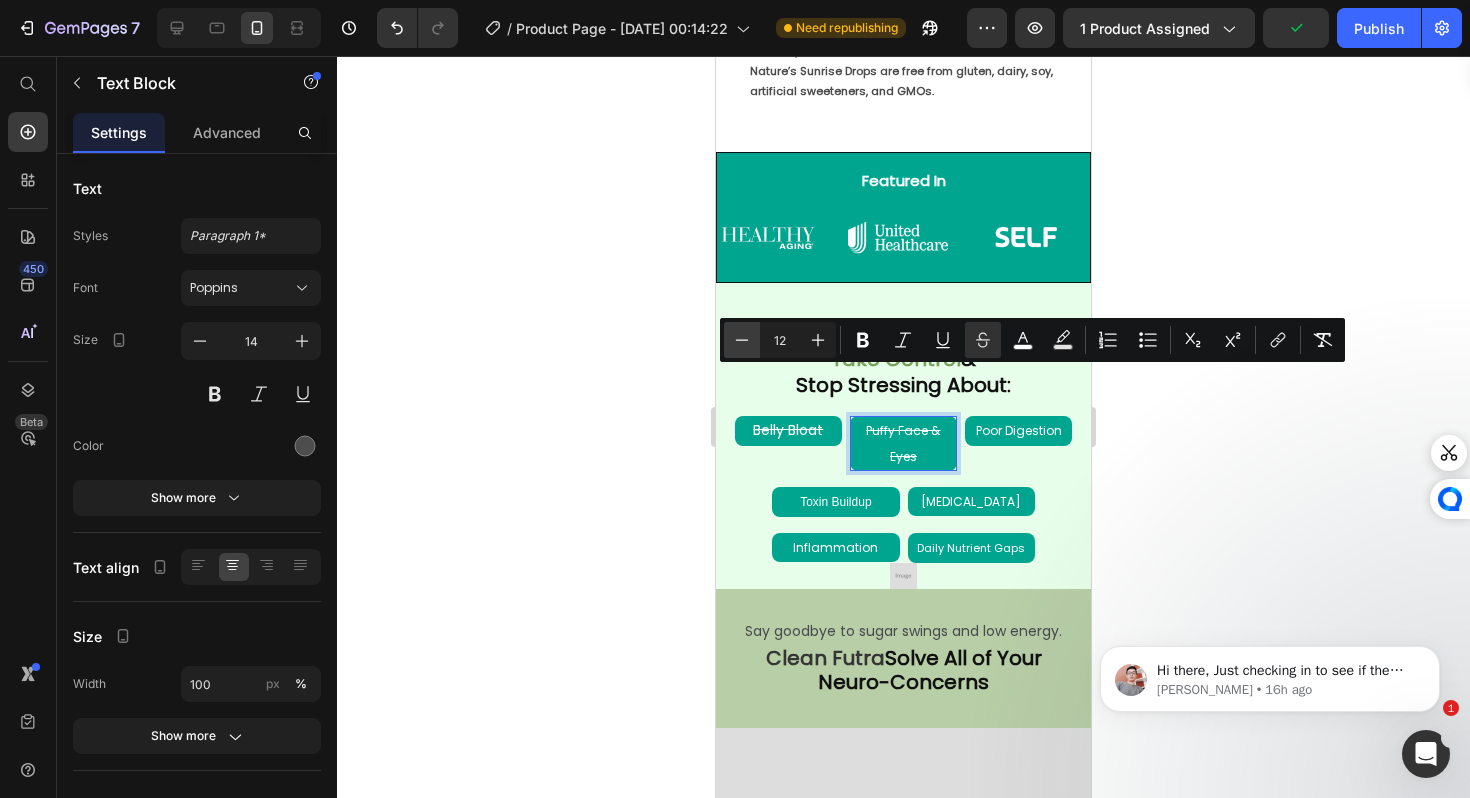 click on "Minus" at bounding box center [742, 340] 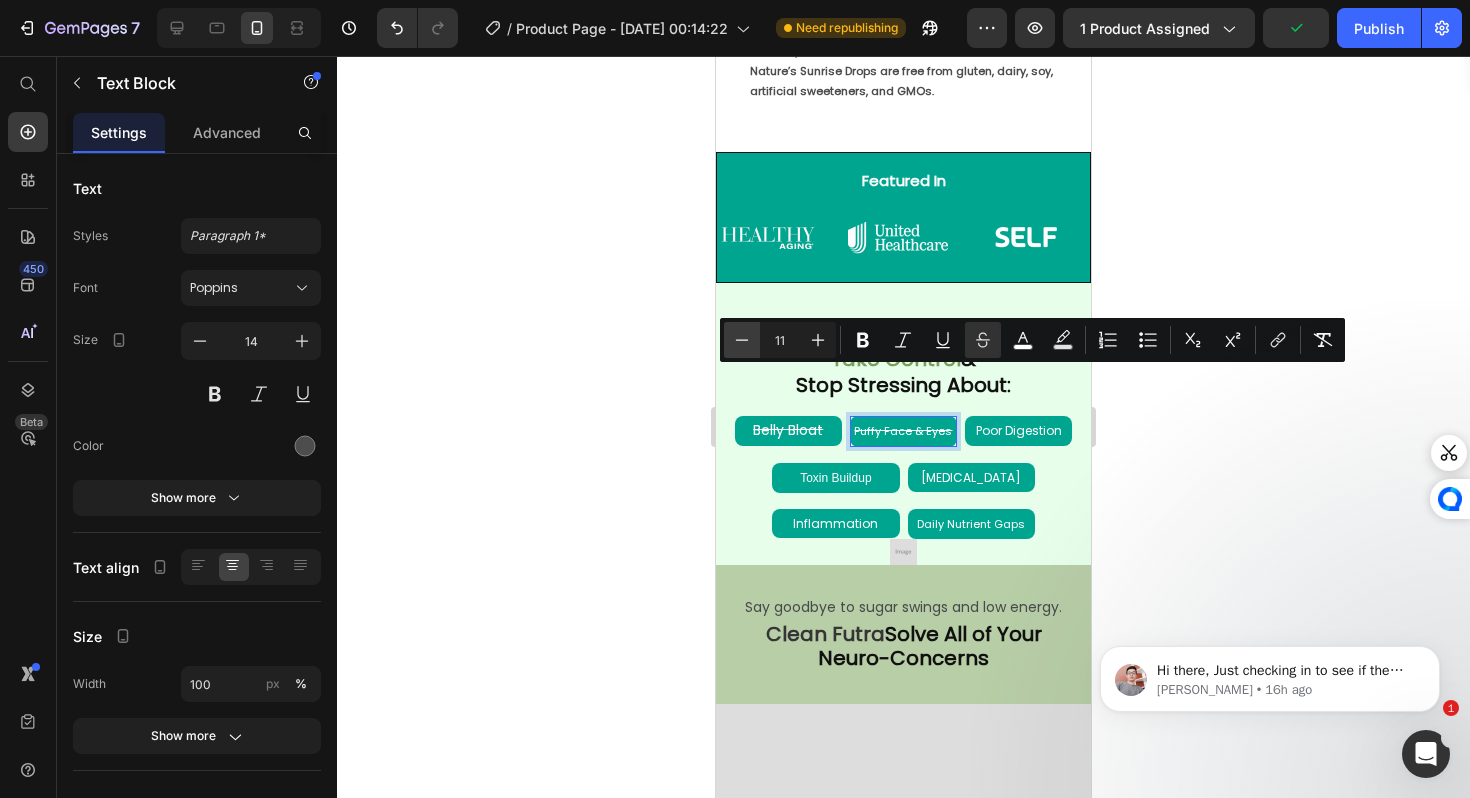 click on "Minus" at bounding box center [742, 340] 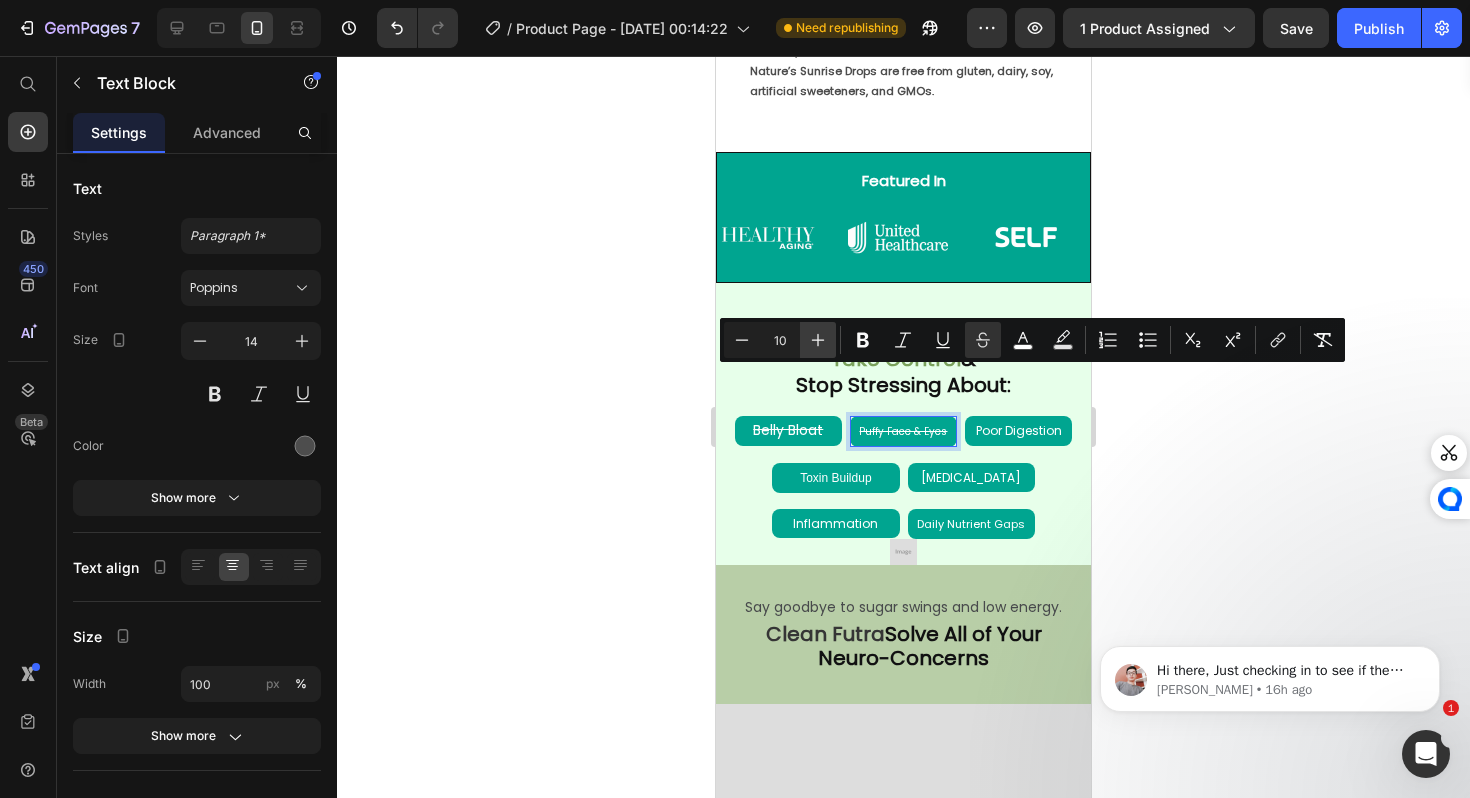 click 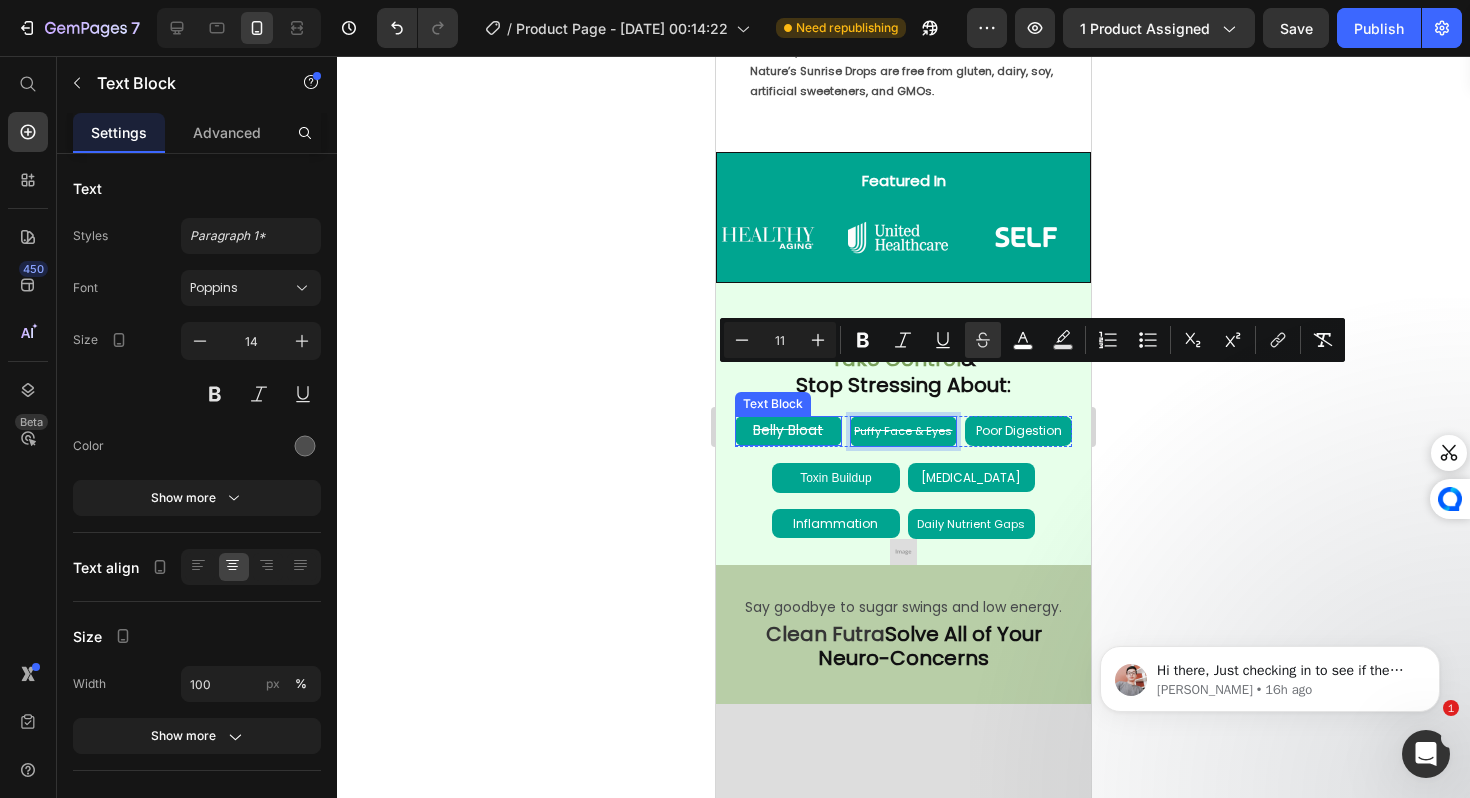 click on "Belly Bloat" at bounding box center [788, 430] 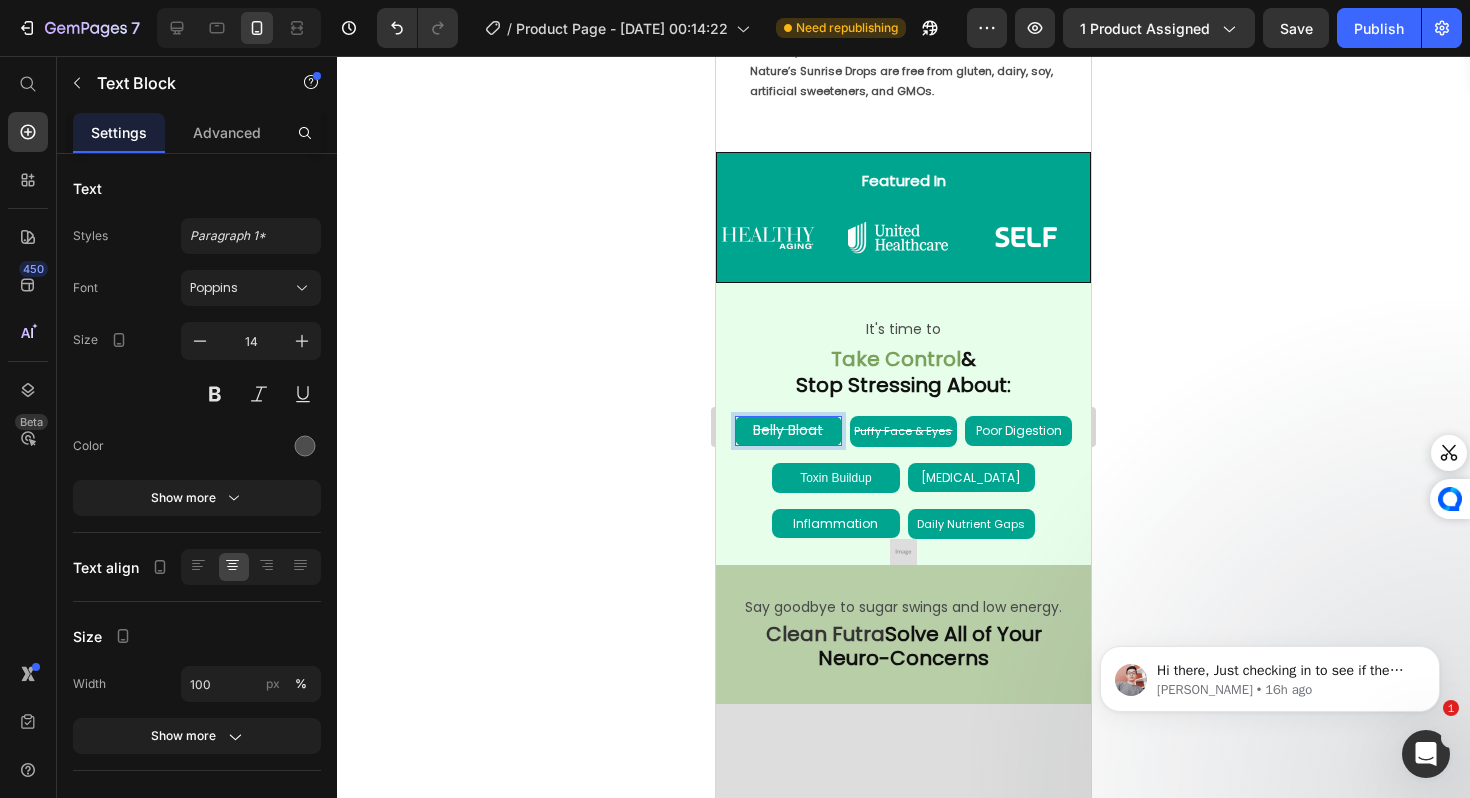 click on "Puffy Face & Eyes" at bounding box center [903, 431] 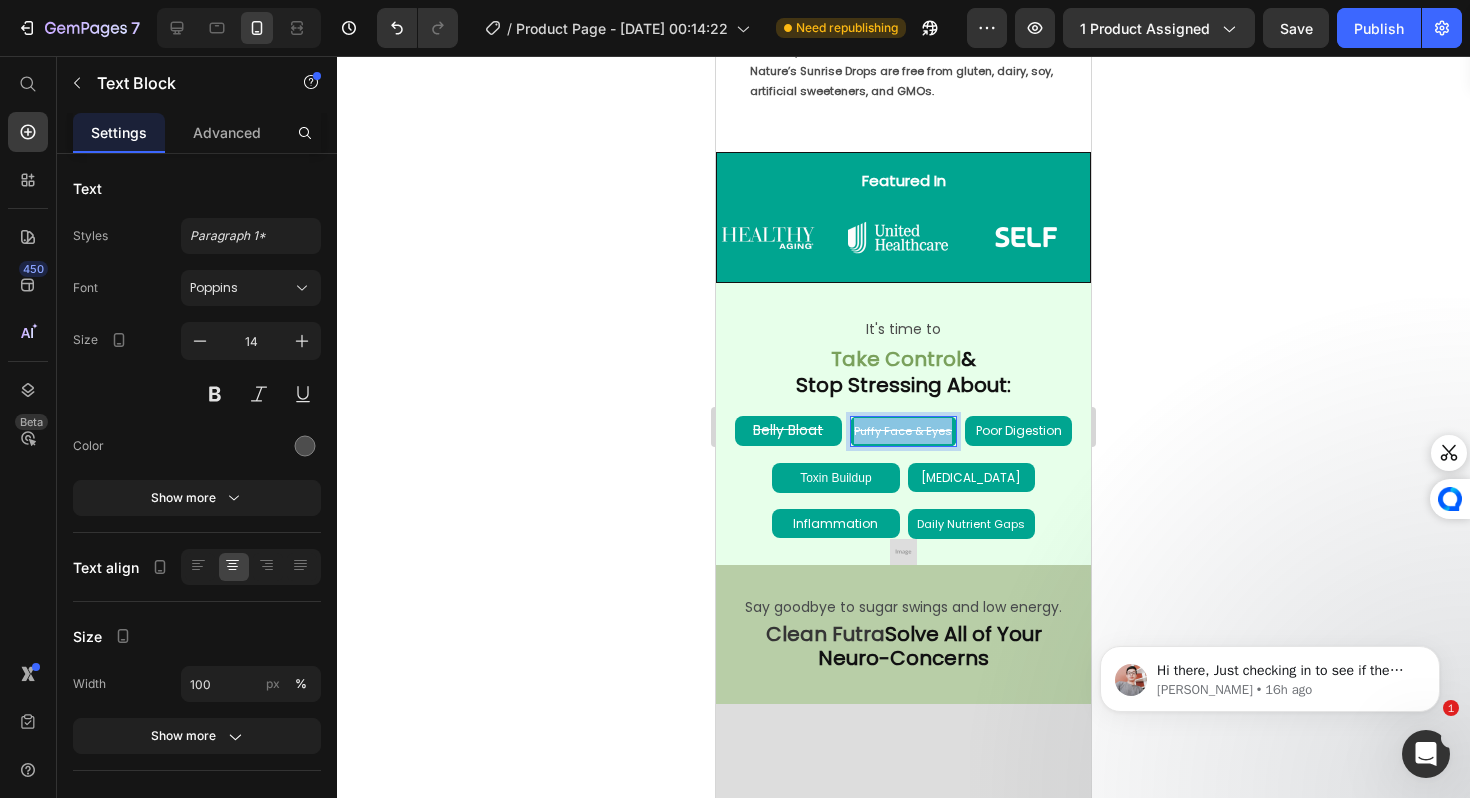click on "Puffy Face & Eyes" at bounding box center (903, 431) 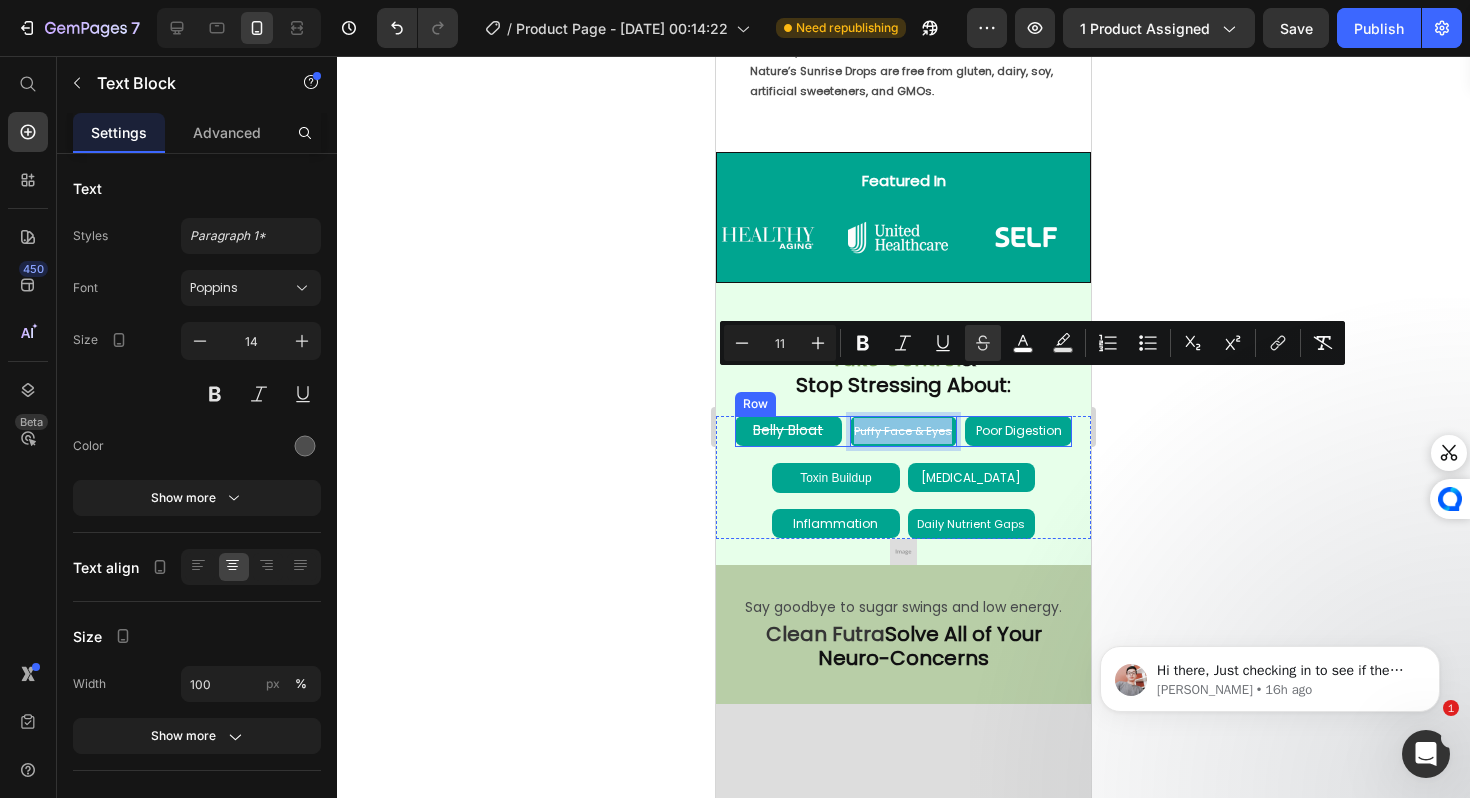 click on "Belly Bloat" at bounding box center (788, 430) 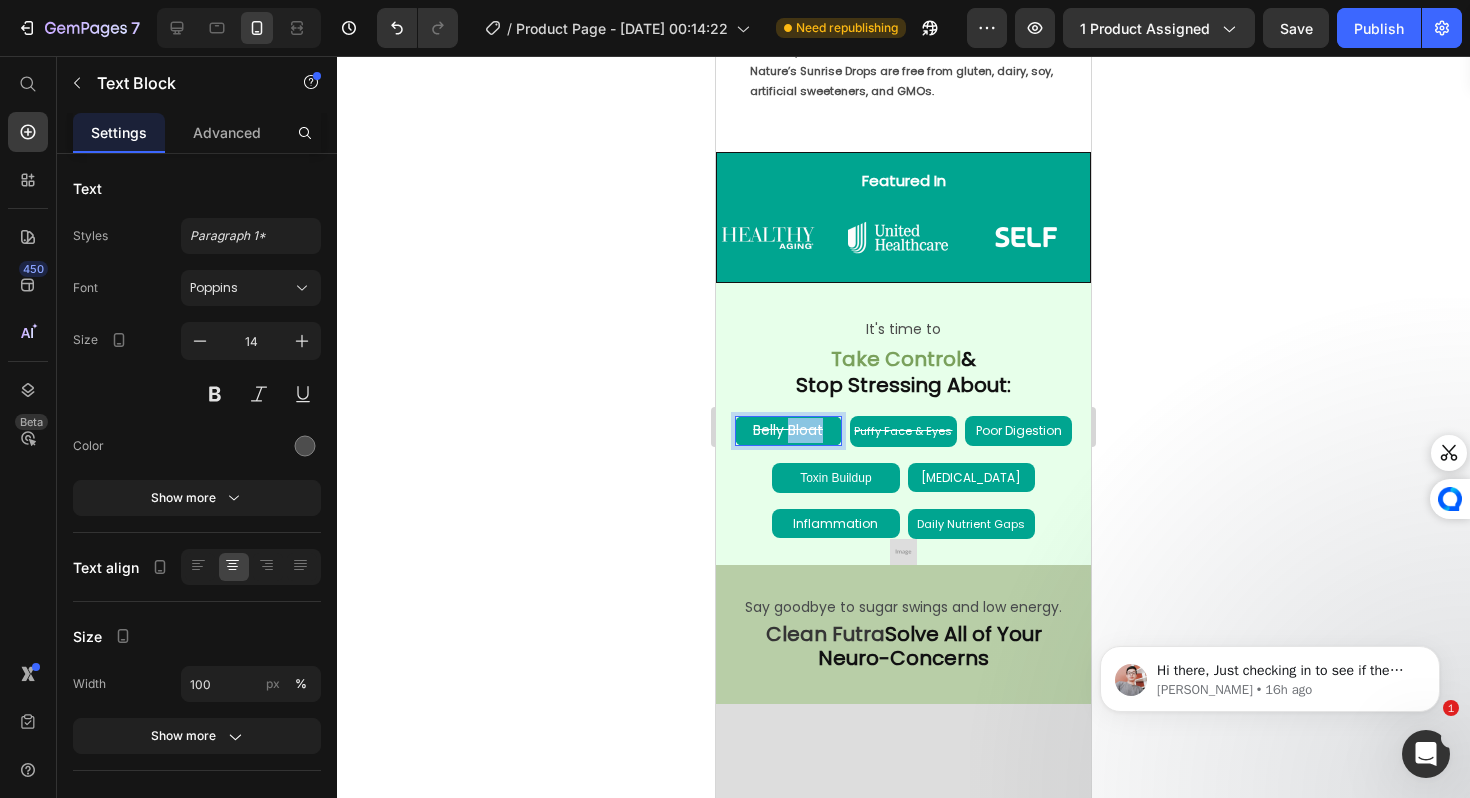 click on "Belly Bloat" at bounding box center (788, 430) 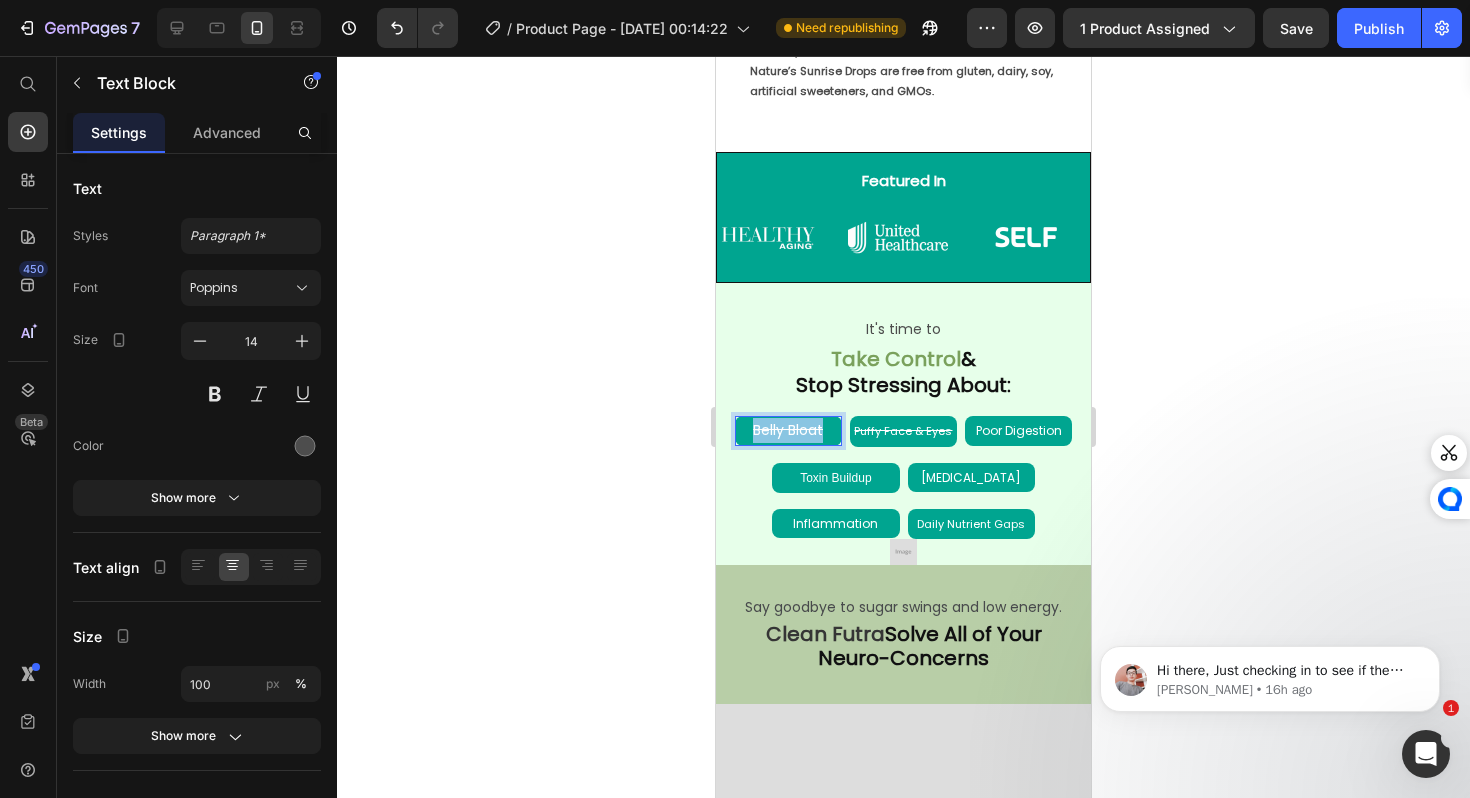 click on "Belly Bloat" at bounding box center (788, 430) 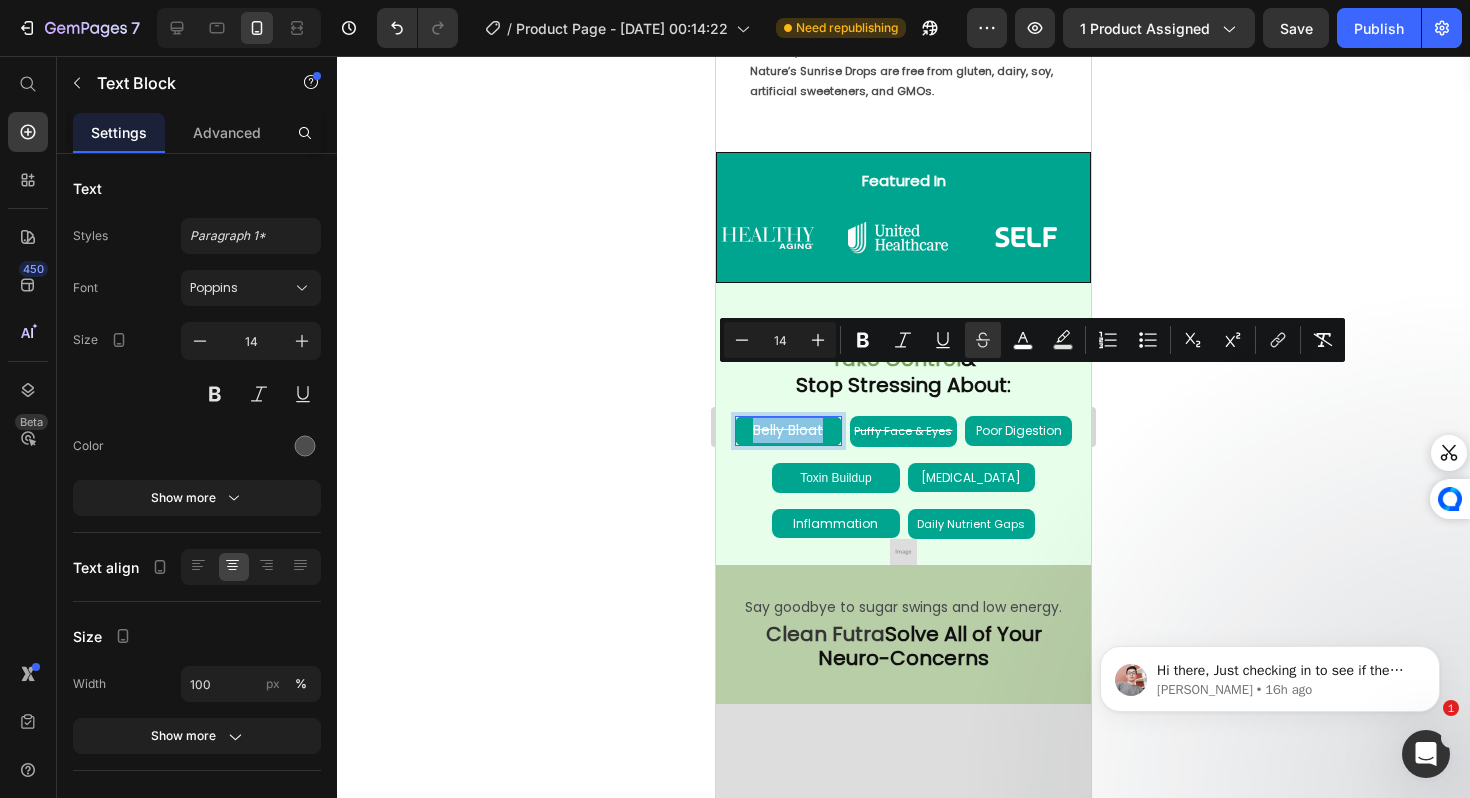 click on "Belly Bloat" at bounding box center (788, 430) 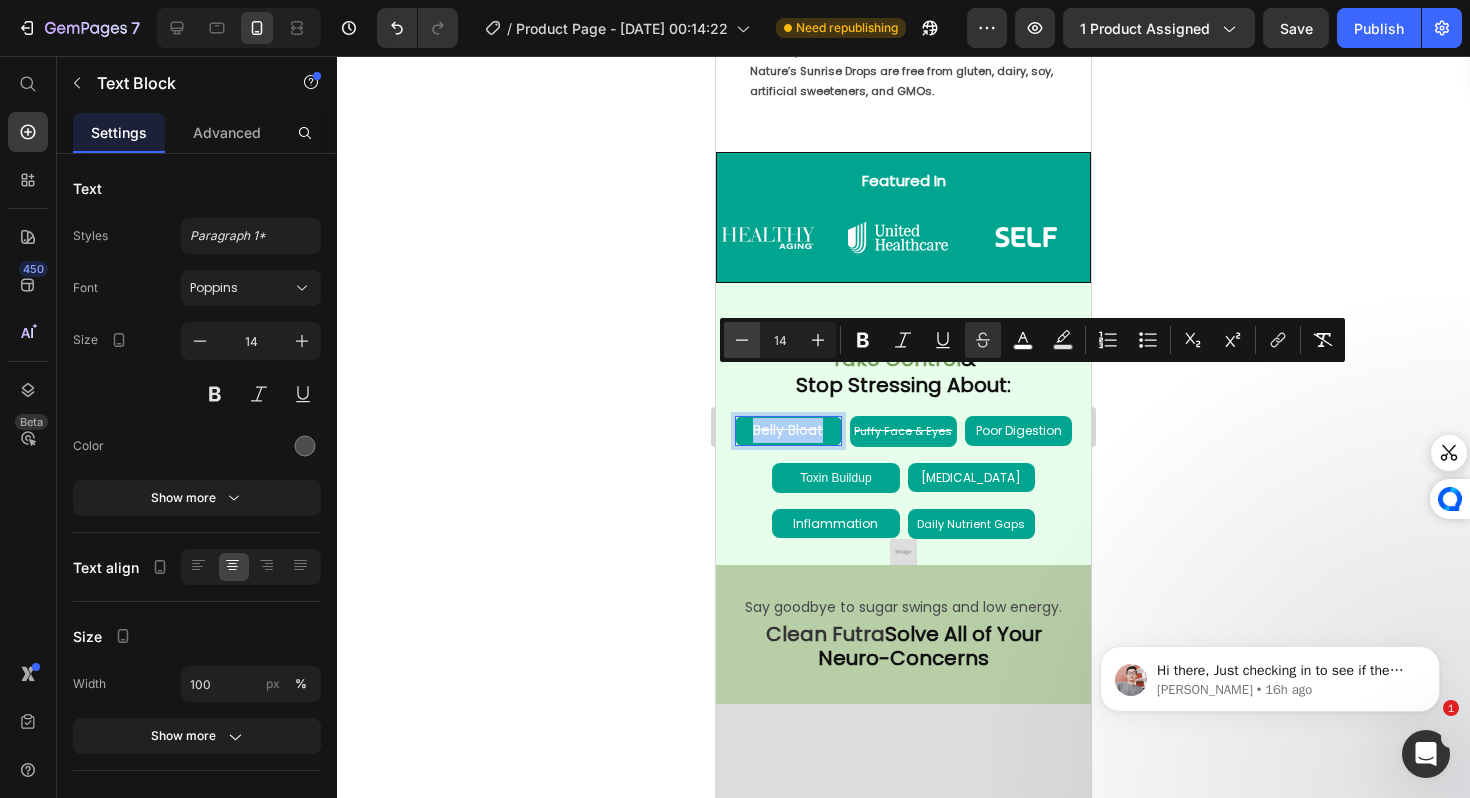 click 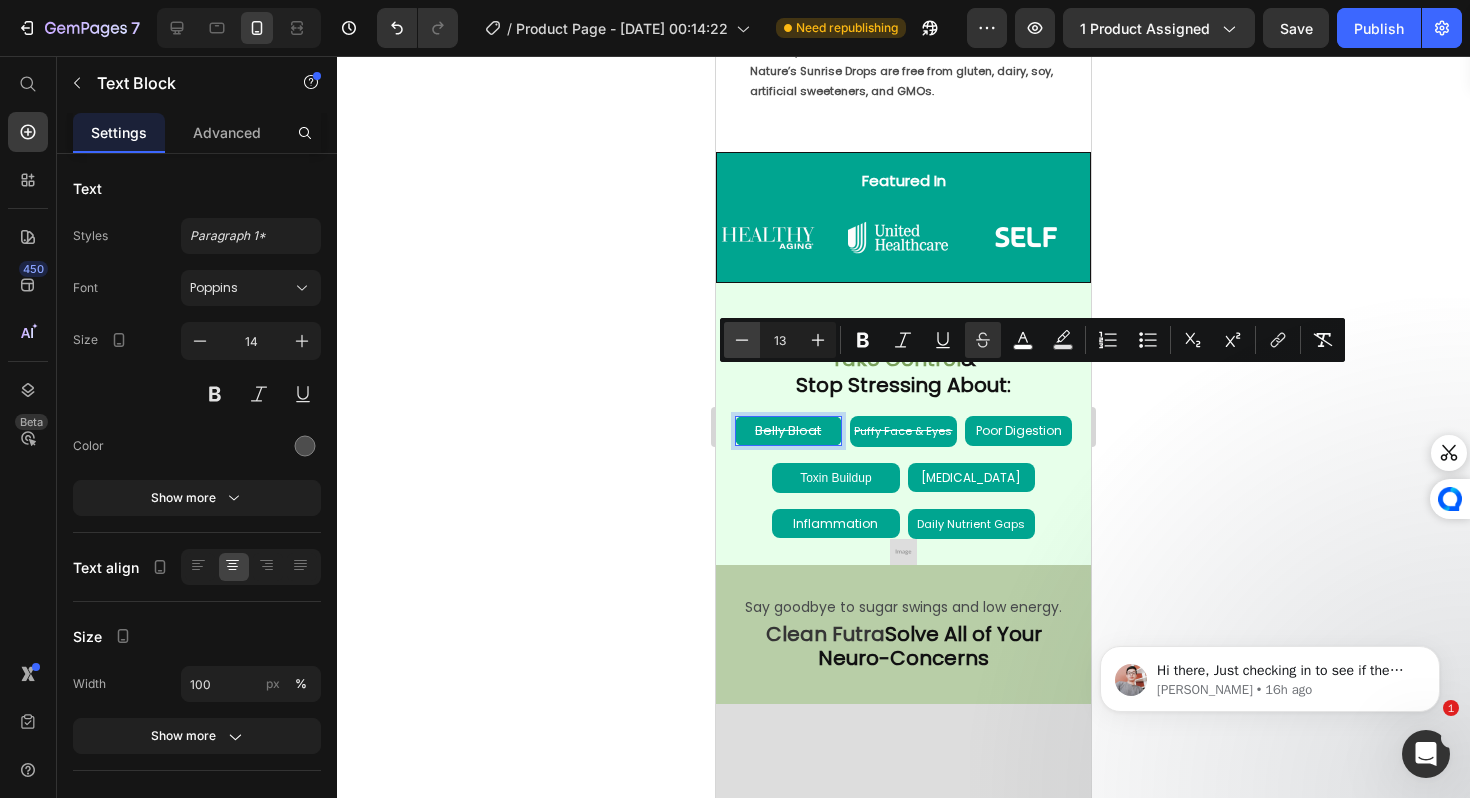 click 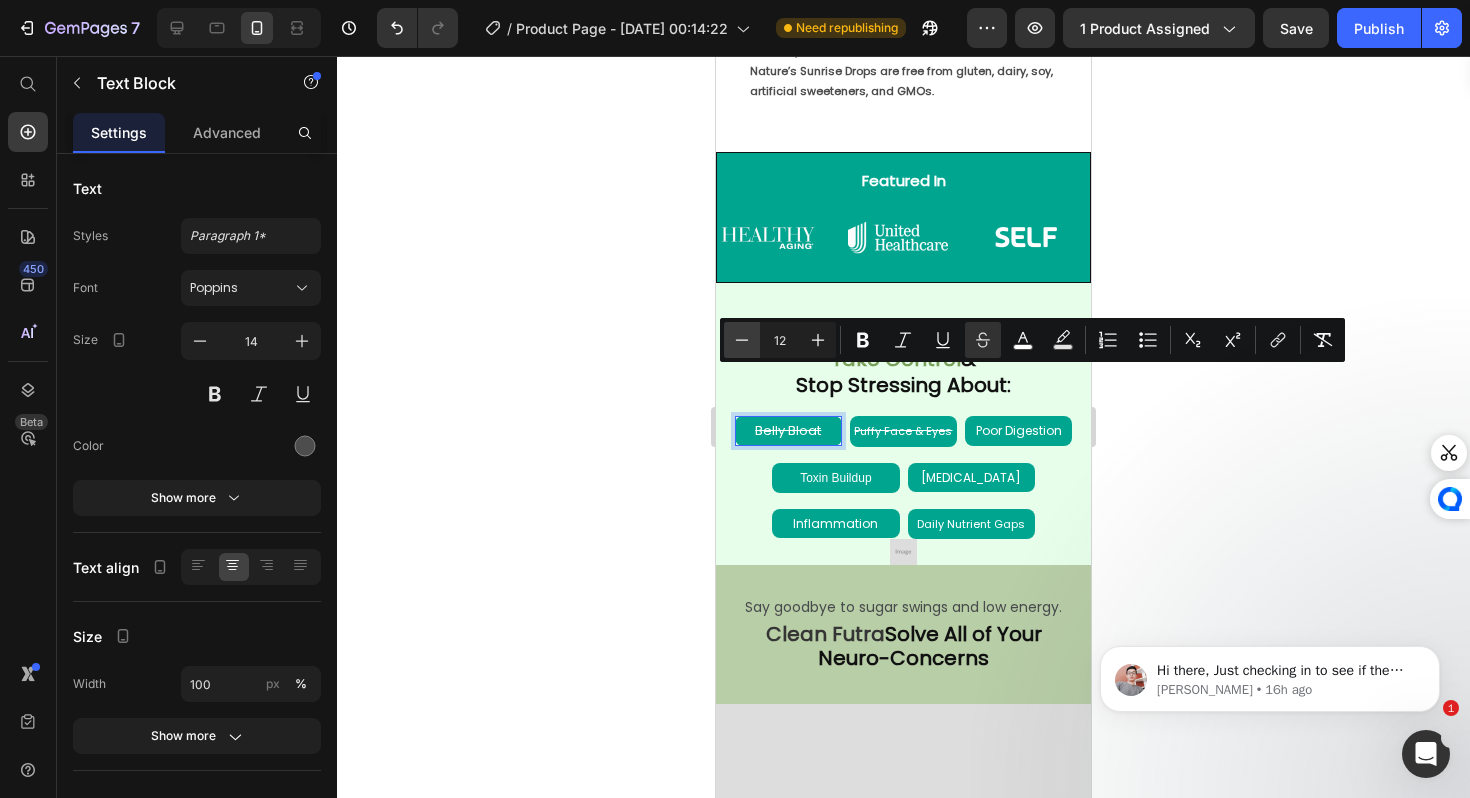 click 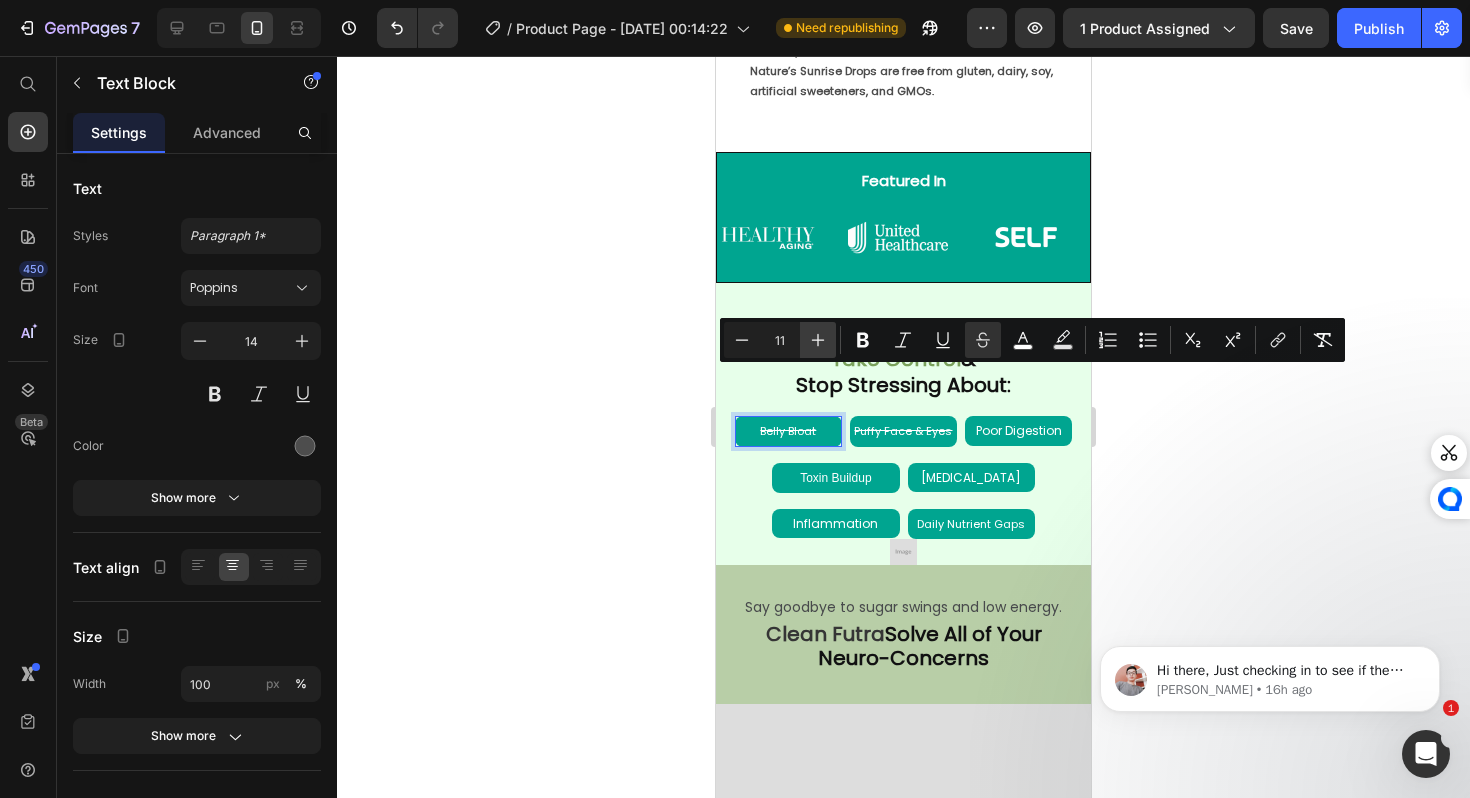 click on "Plus" at bounding box center [818, 340] 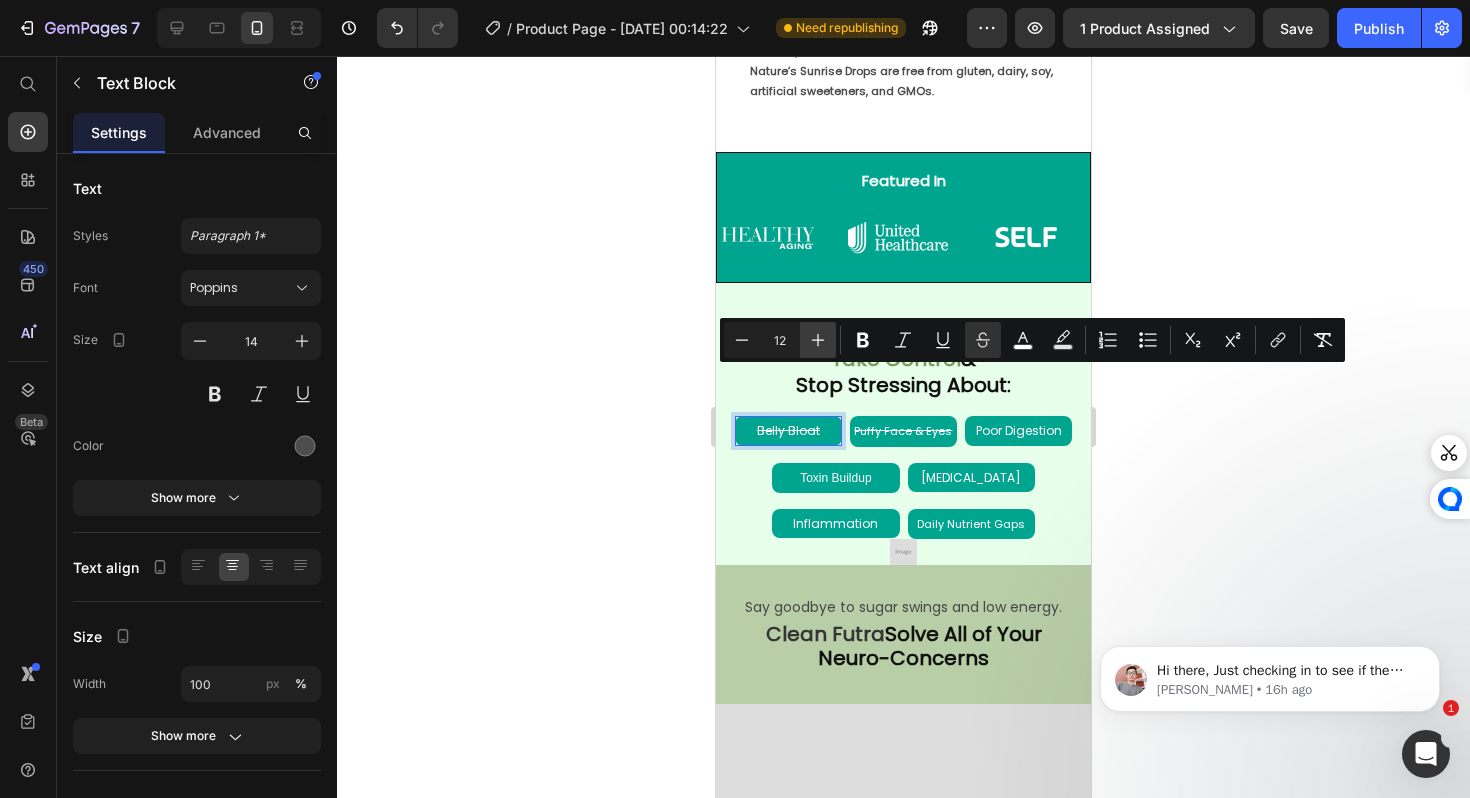 click on "Plus" at bounding box center (818, 340) 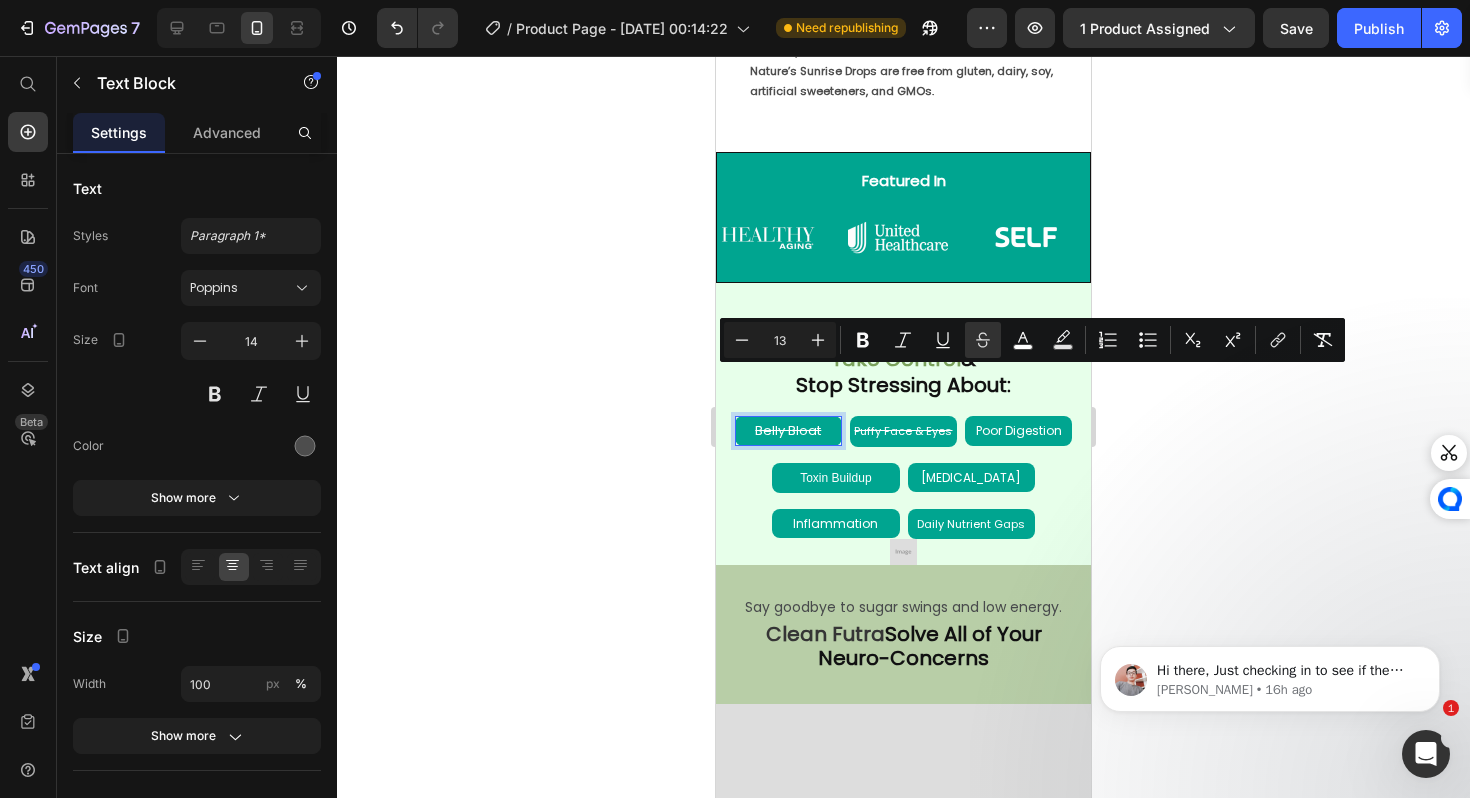 click on "Minus 13 Plus Bold Italic Underline       Strikethrough
color
Text Background Color Numbered List Bulleted List Subscript Superscript       link Remove Format" at bounding box center [1032, 340] 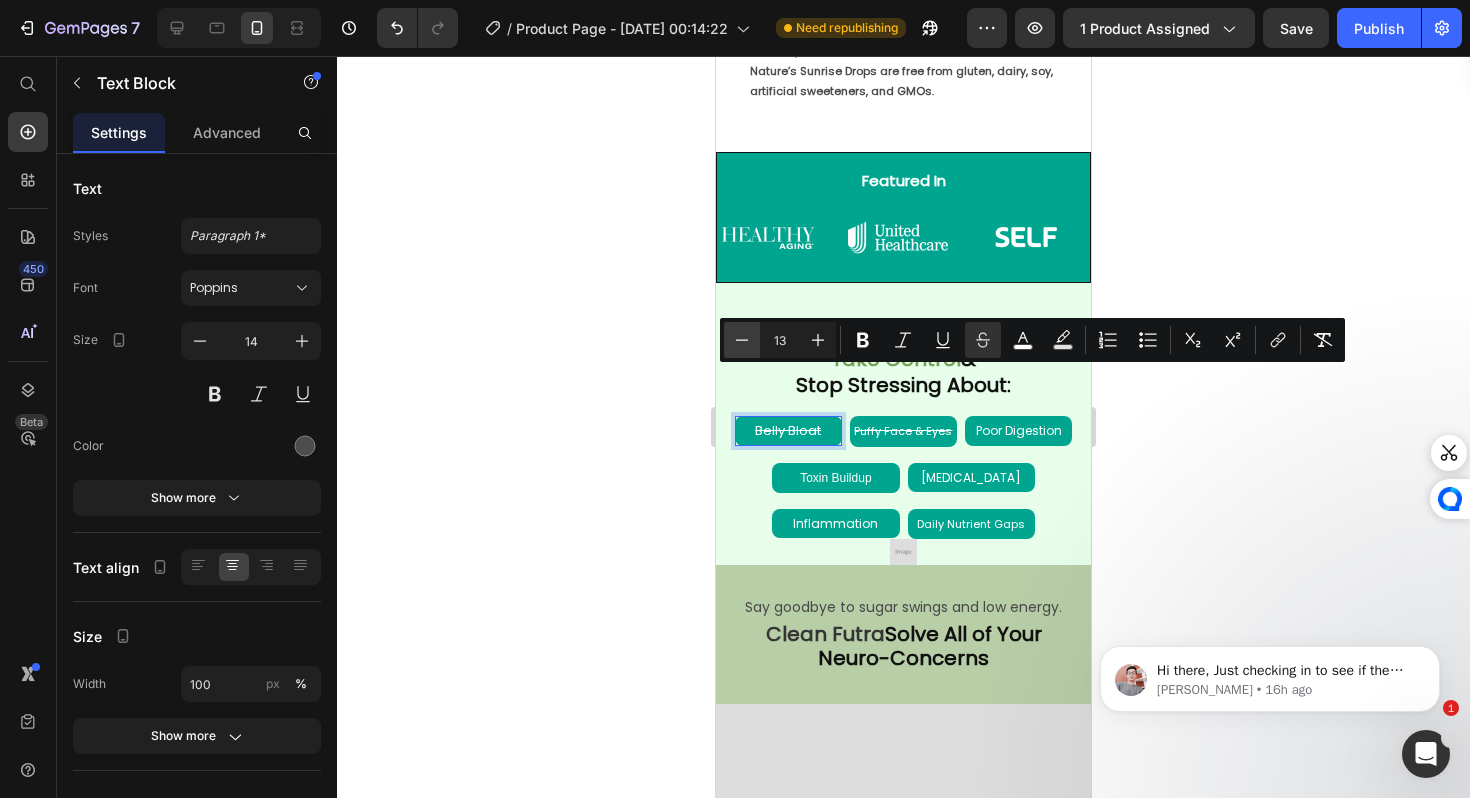 click 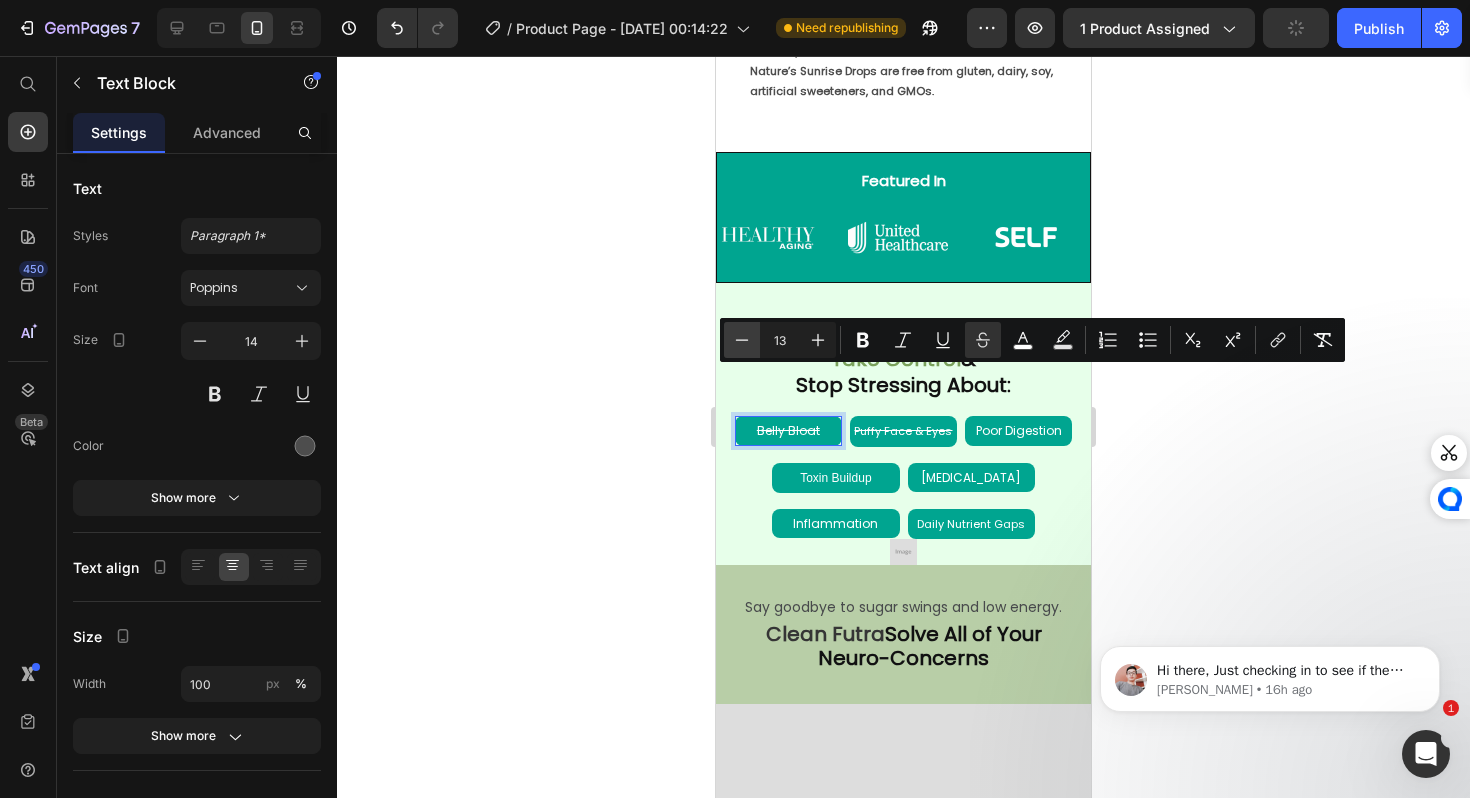 type on "12" 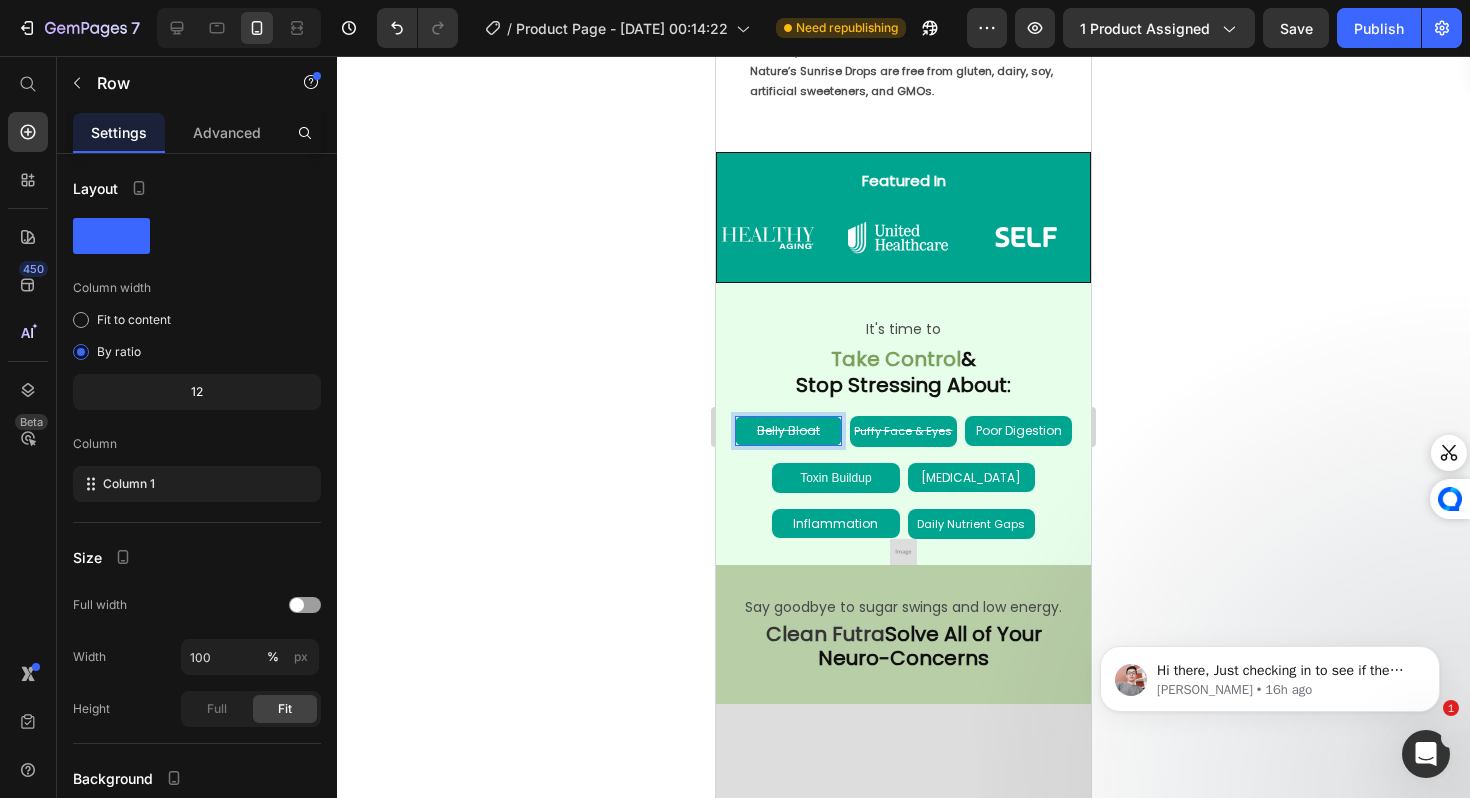 click on "Belly Bloat Text Block   0 Puffy Face & Eyes Text Block Poor Digestion Text Block Row Toxin Buildup Text Block  Overeating Text Block Row Inflammation Text Block Daily Nutrient Gaps Text Block Row" at bounding box center (903, 477) 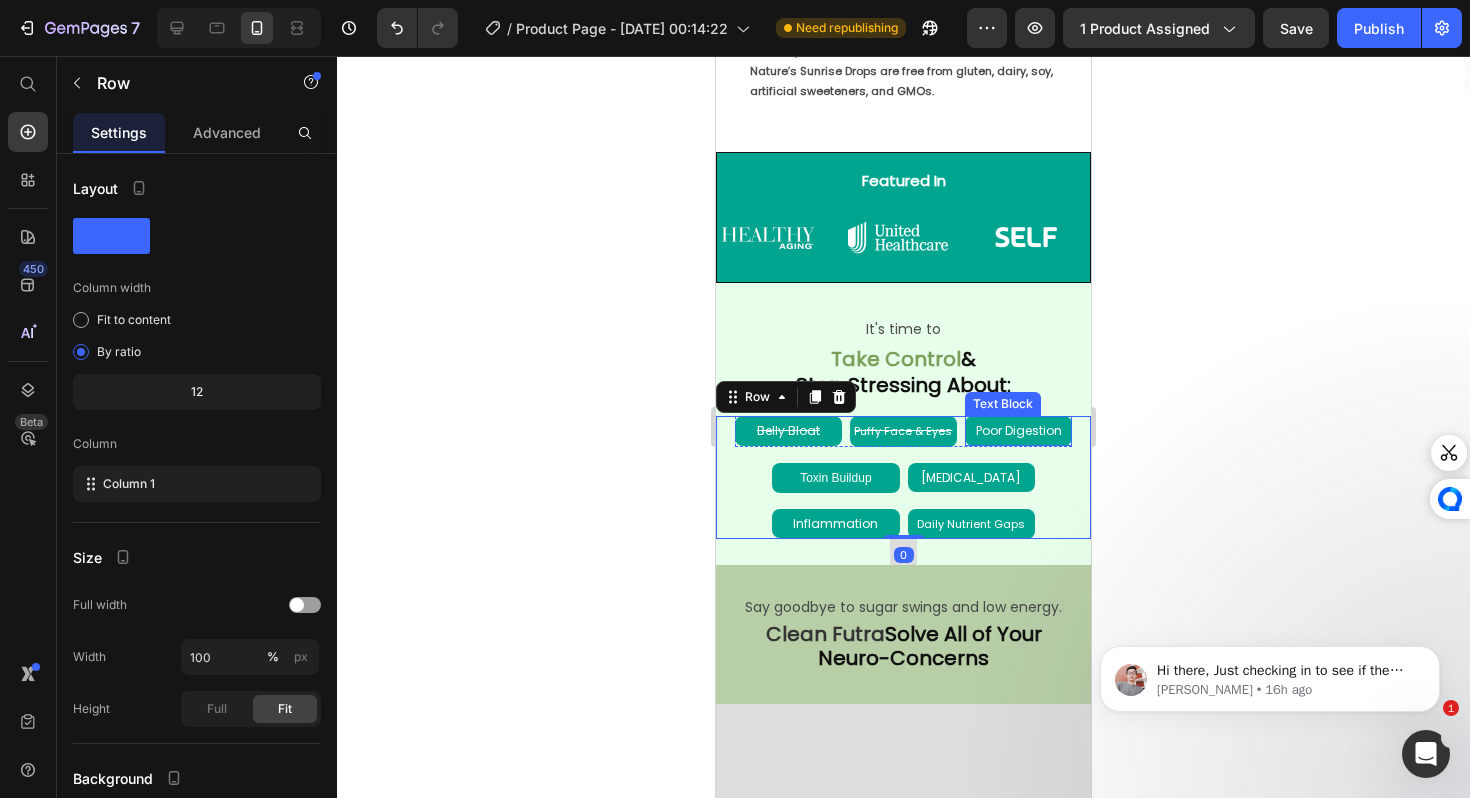click on "Poor Digestion" at bounding box center (1019, 430) 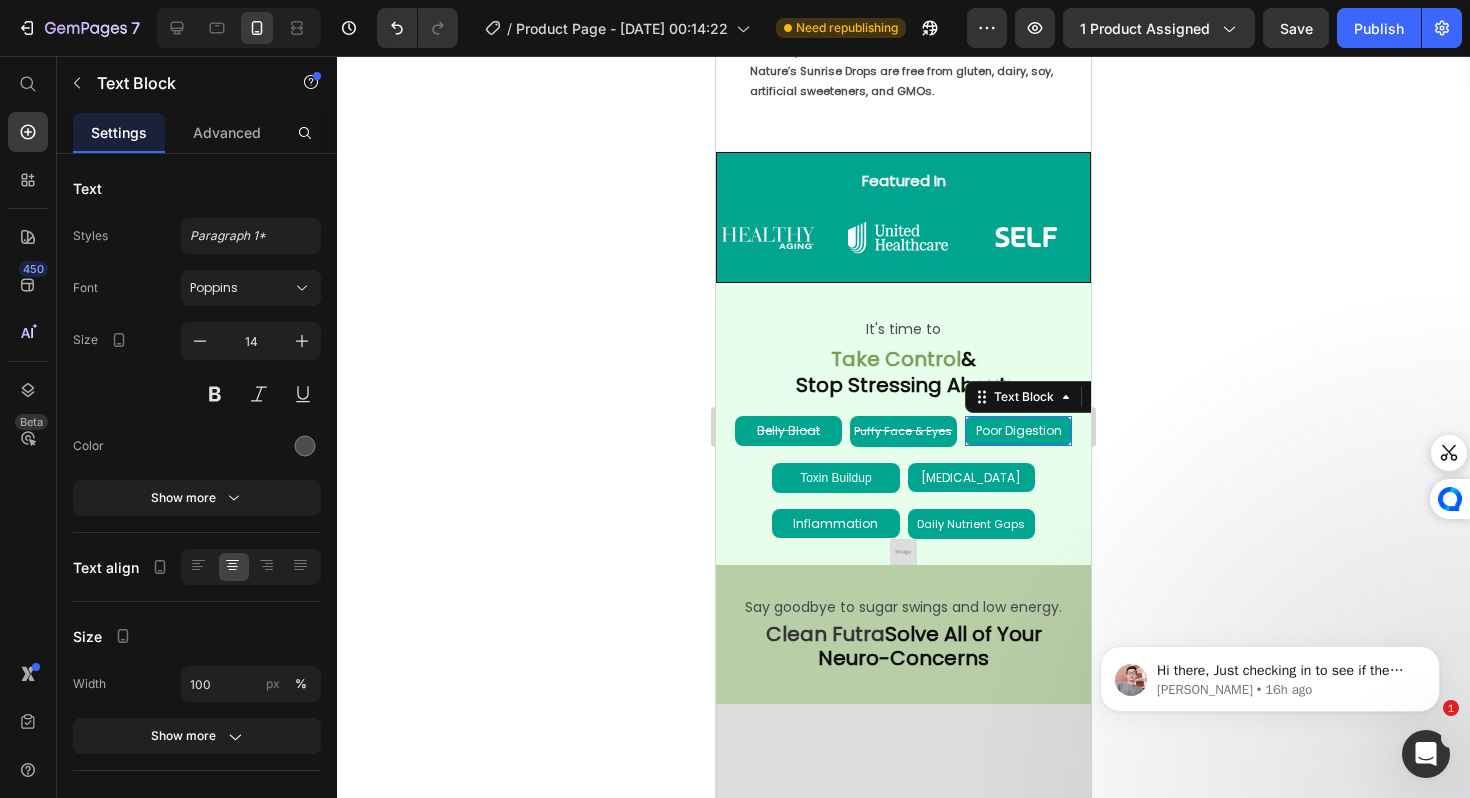 click on "Poor Digestion" at bounding box center (1019, 430) 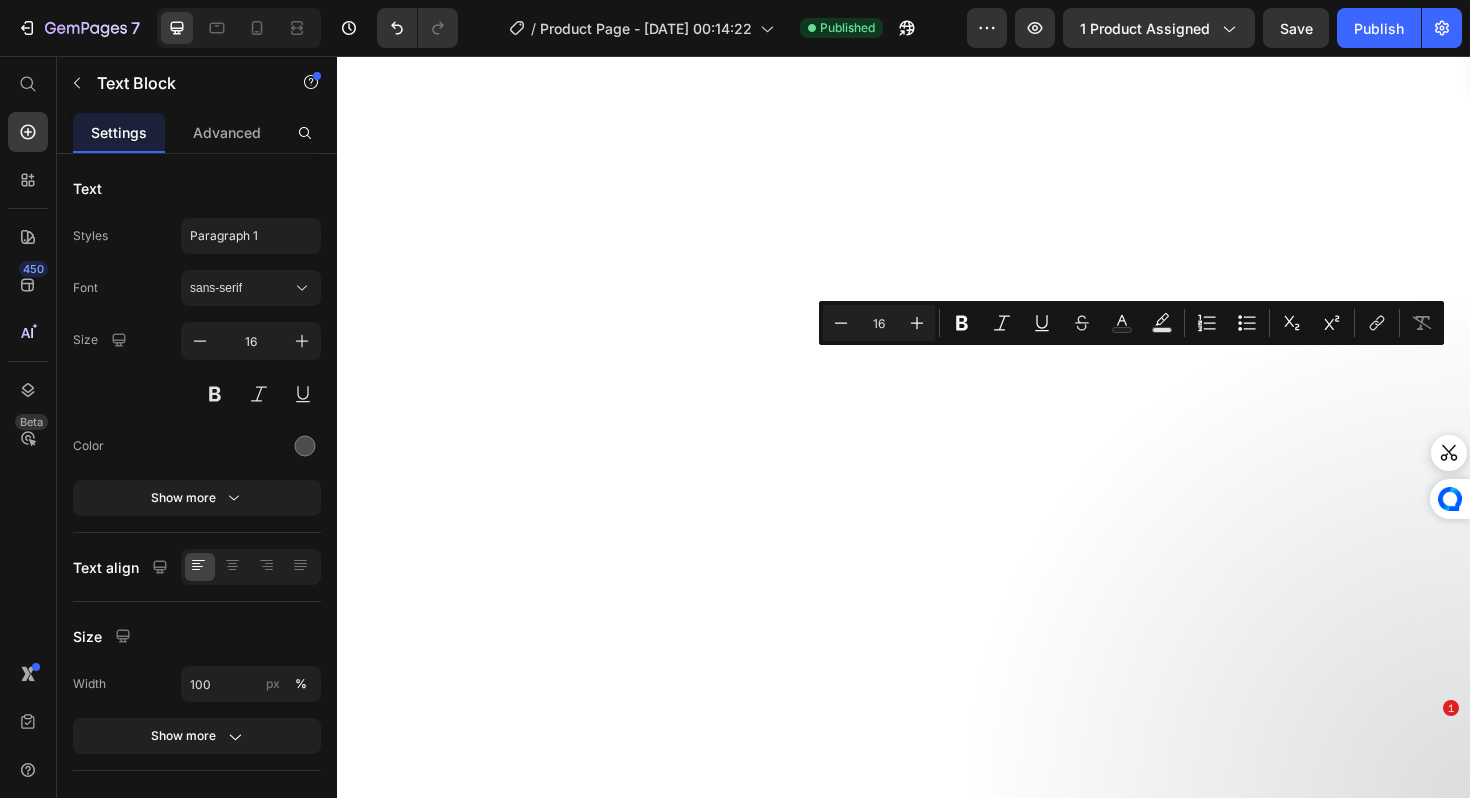 scroll, scrollTop: 0, scrollLeft: 0, axis: both 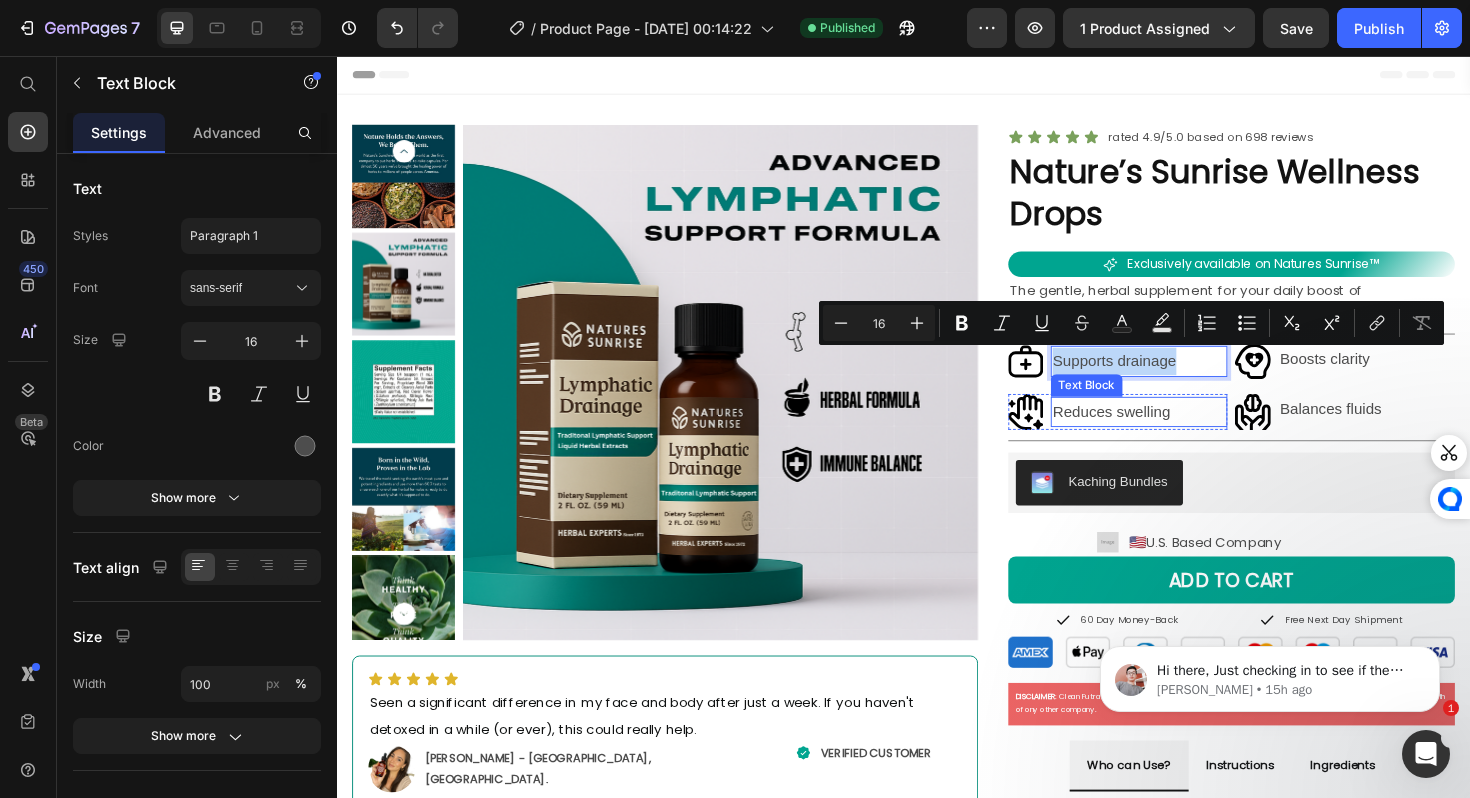 click on "Reduces swelling" at bounding box center [1186, 433] 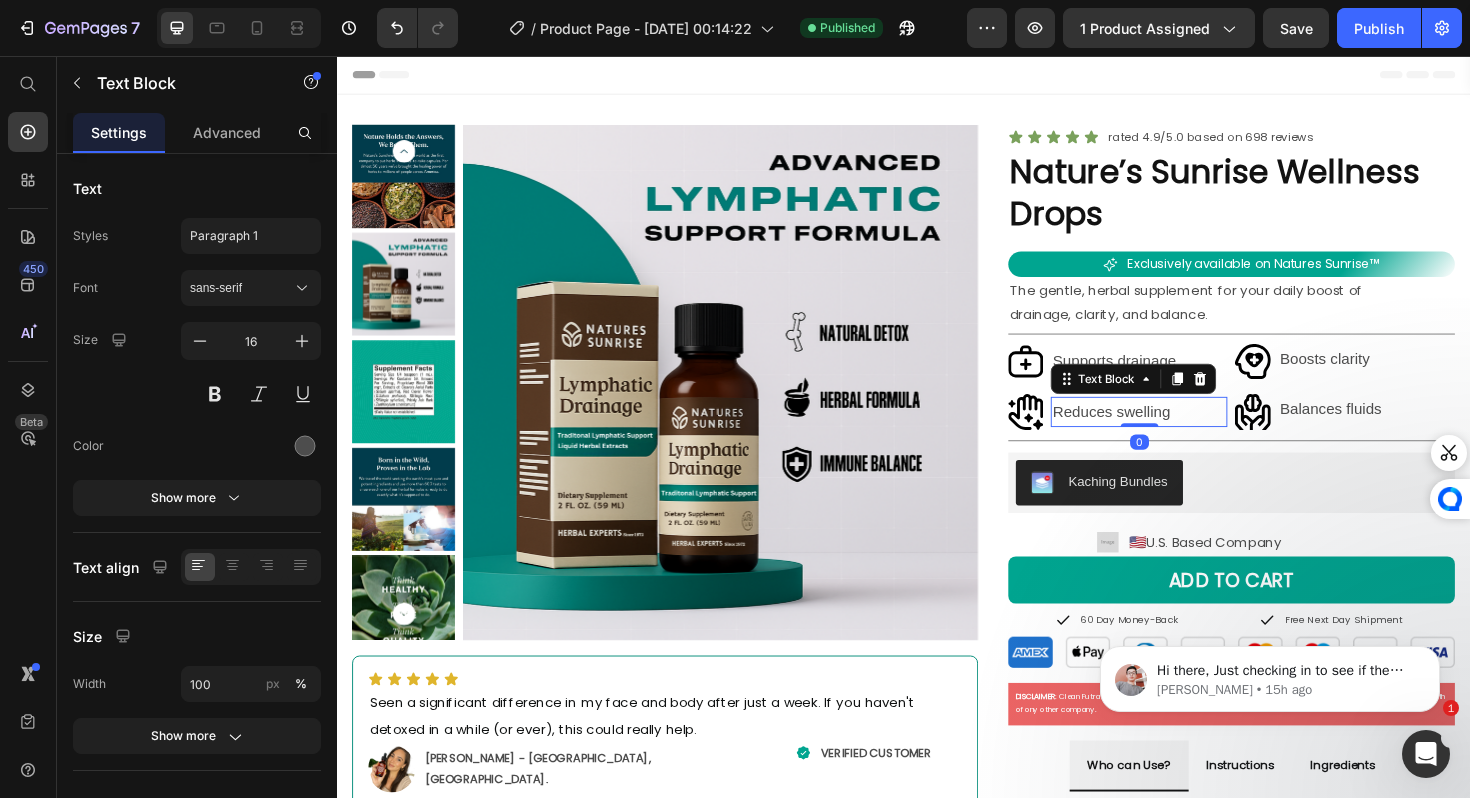 click on "Reduces swelling" at bounding box center (1186, 433) 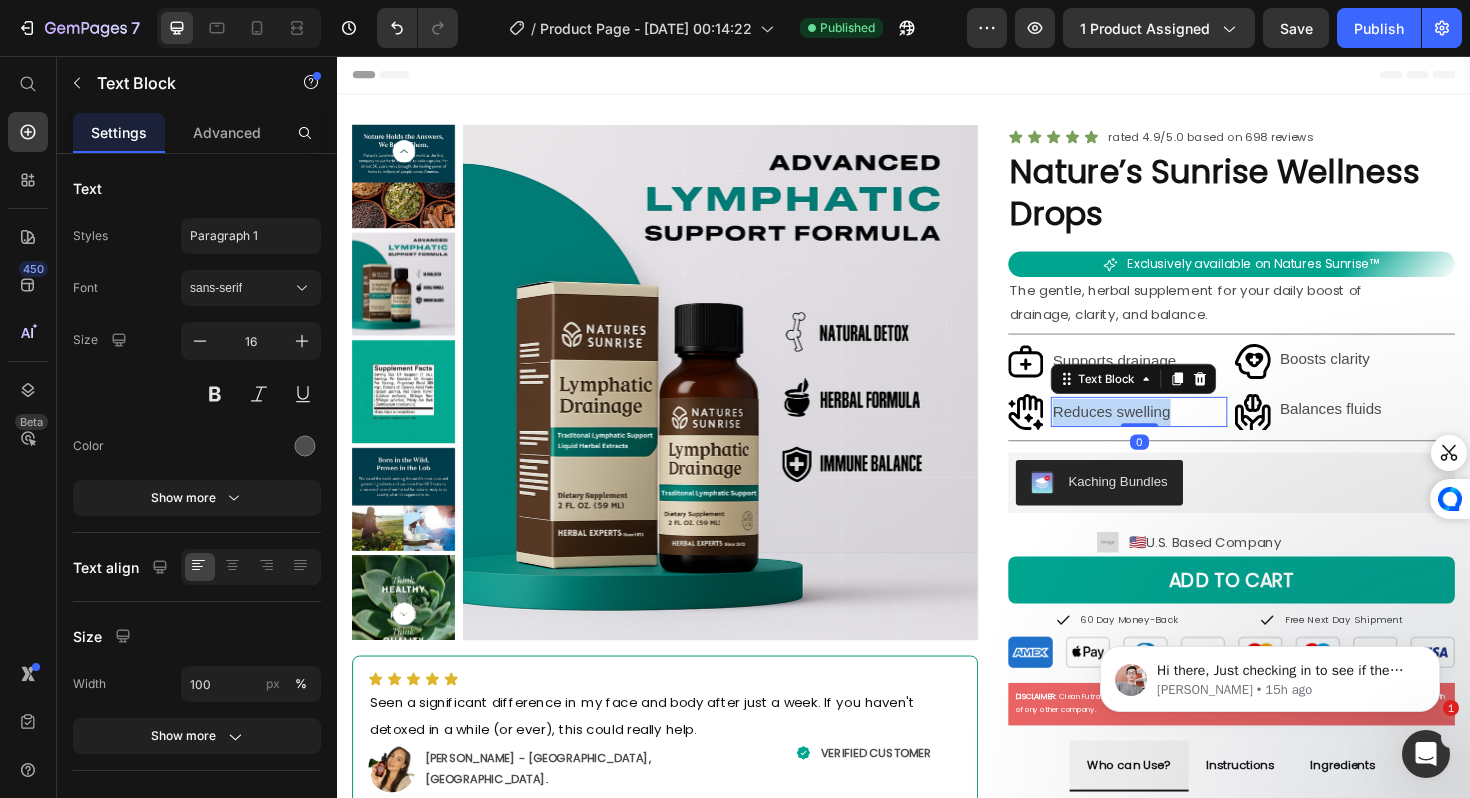 click on "Reduces swelling" at bounding box center [1186, 433] 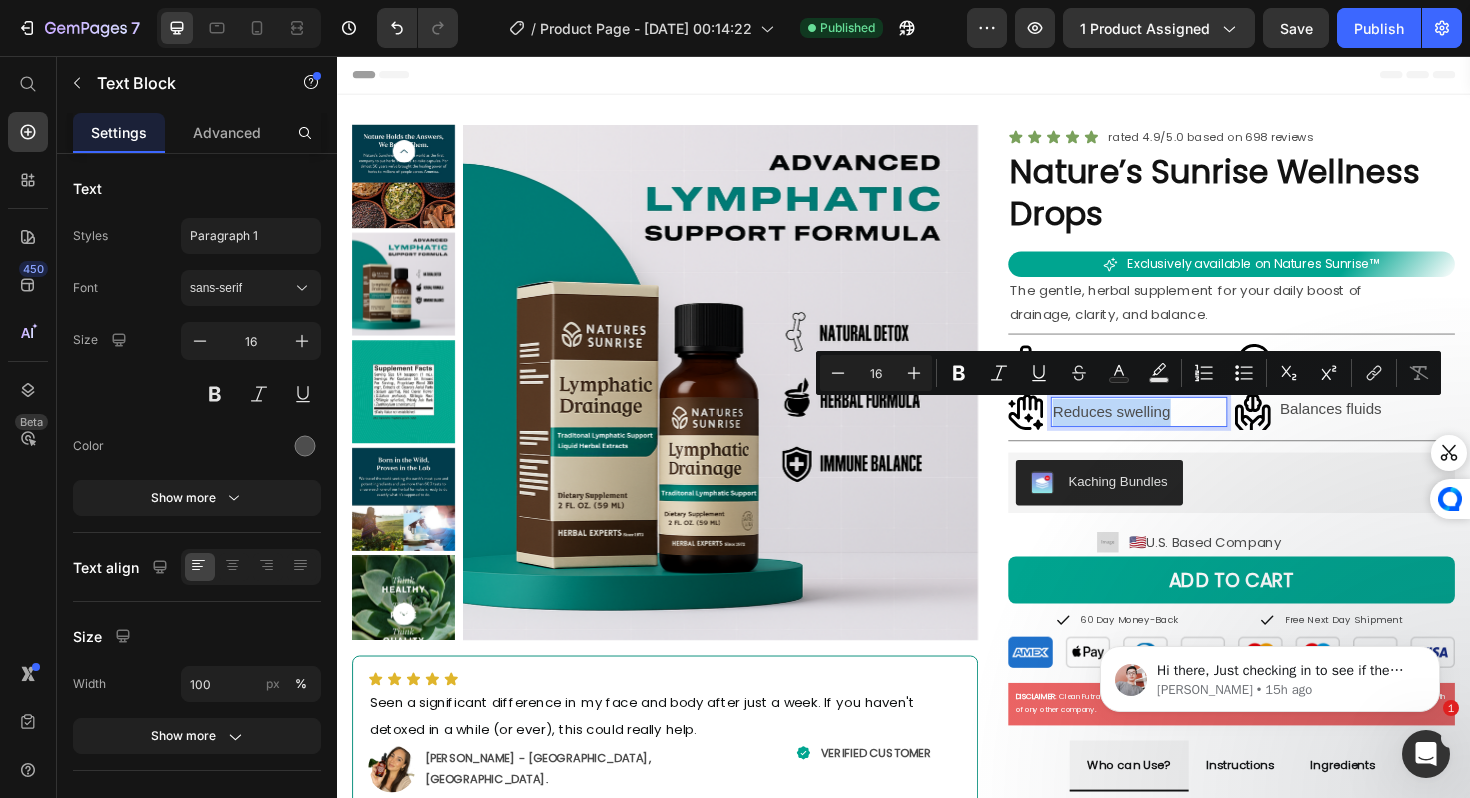 copy on "Reduces swelling" 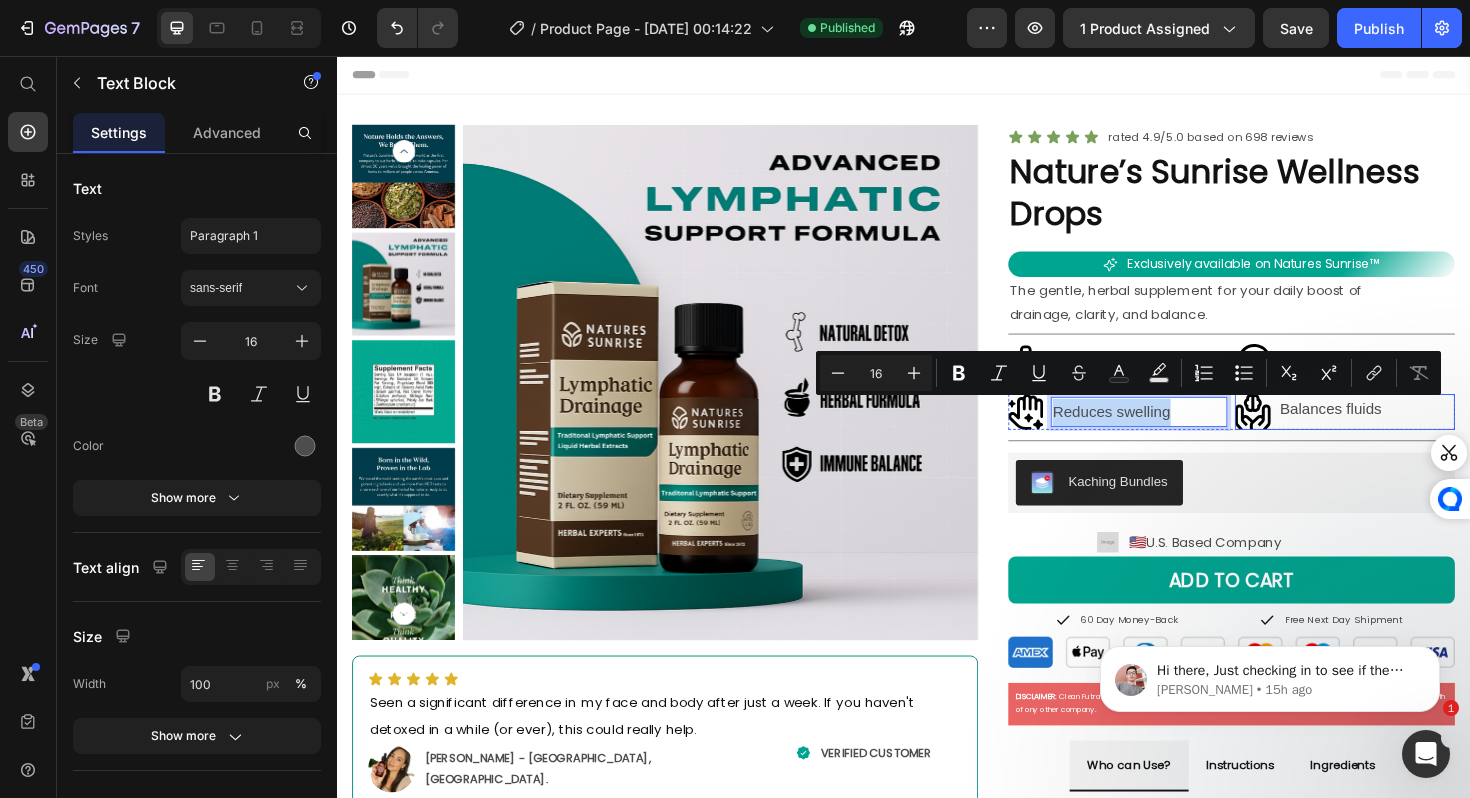 click on "Balances fluids" at bounding box center [1427, 430] 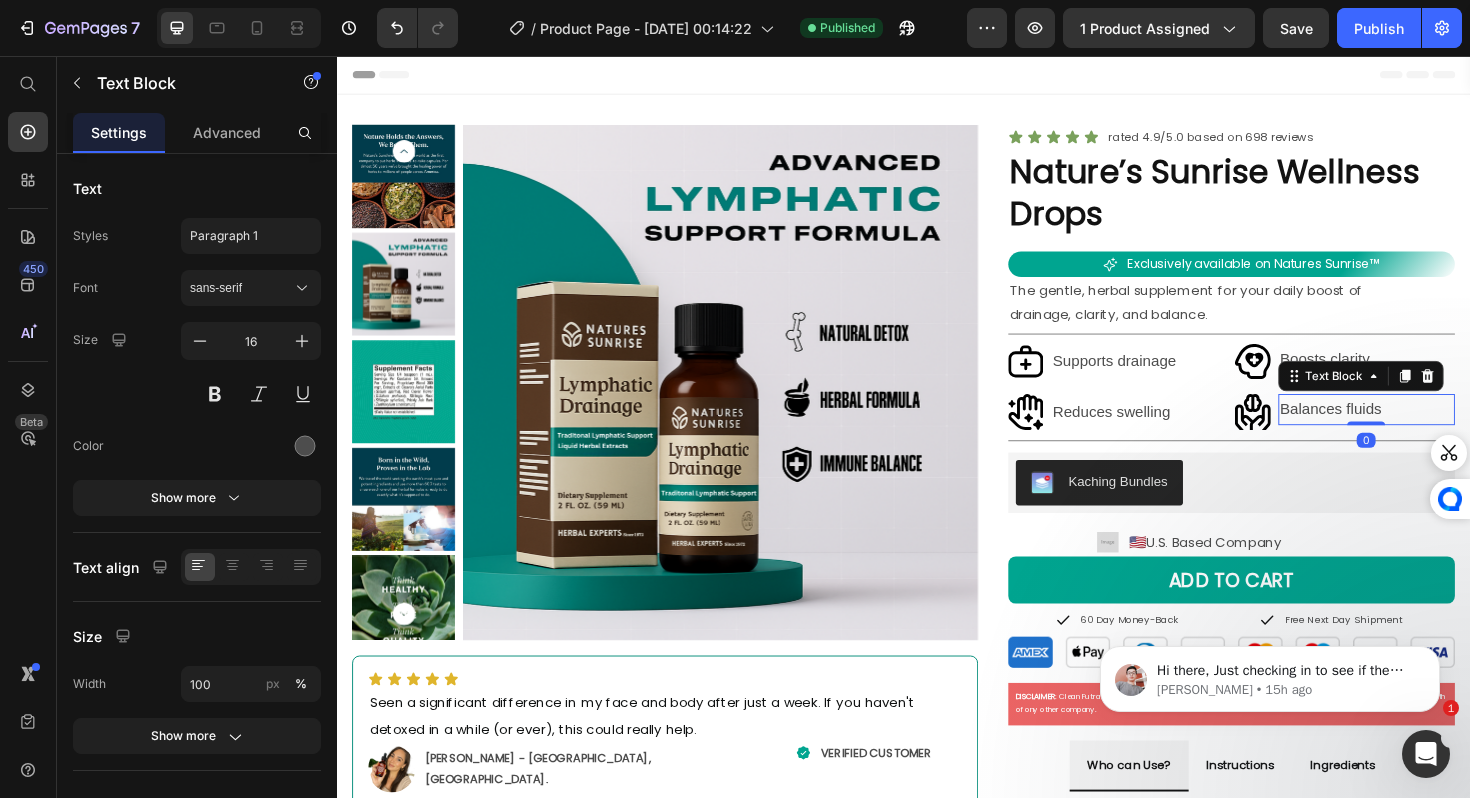 click on "Balances fluids" at bounding box center [1427, 430] 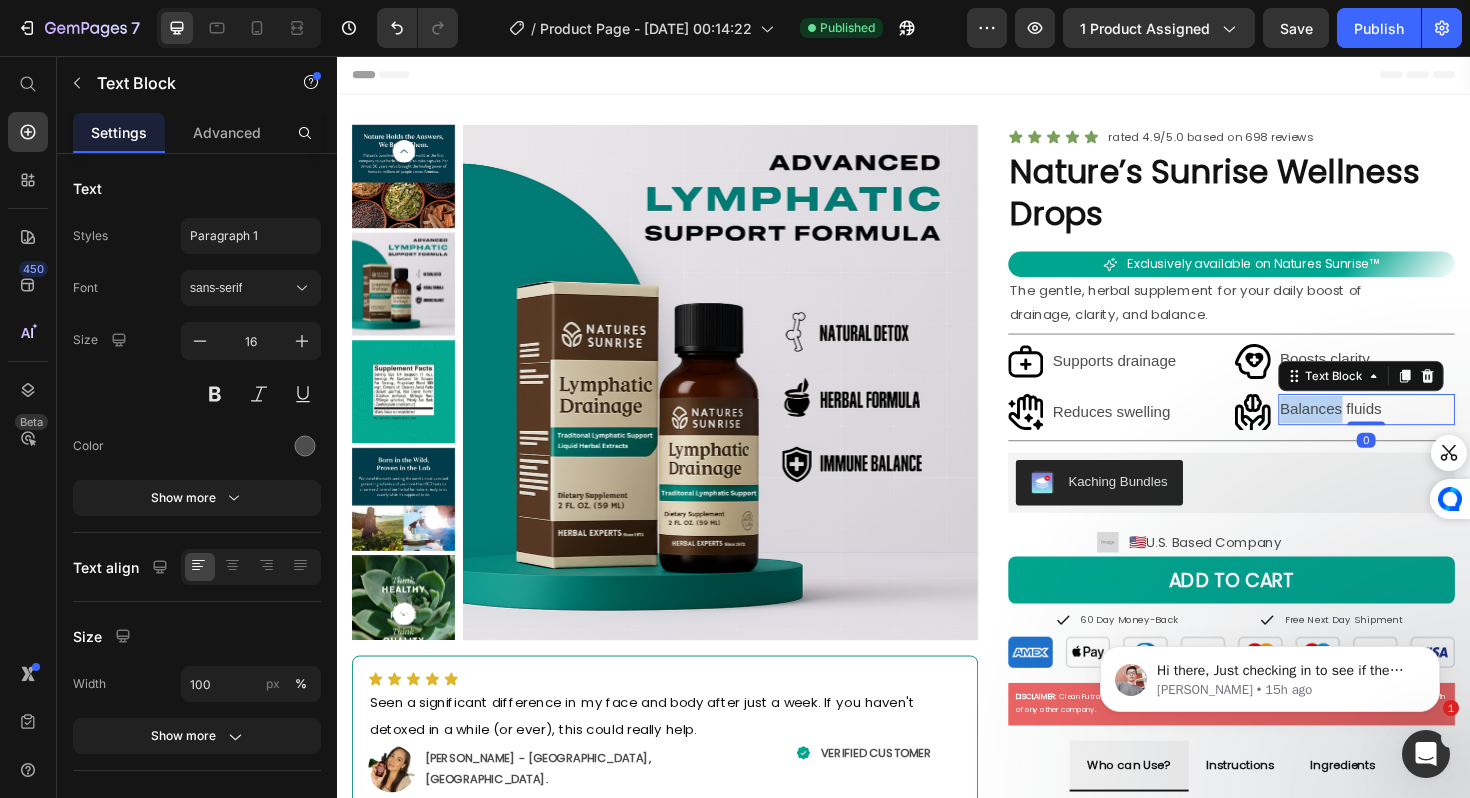 click on "Balances fluids" at bounding box center (1427, 430) 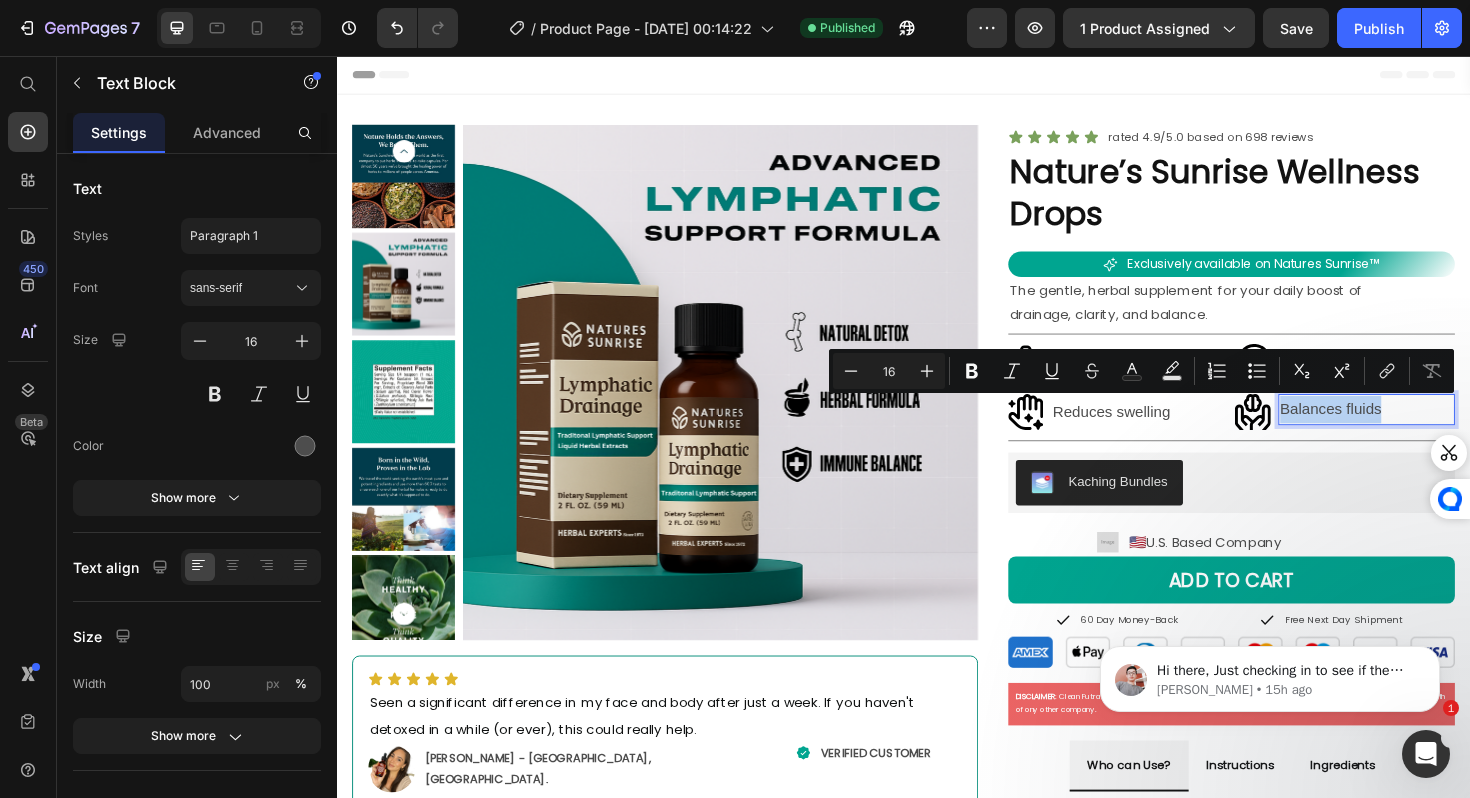 copy on "Balances fluids" 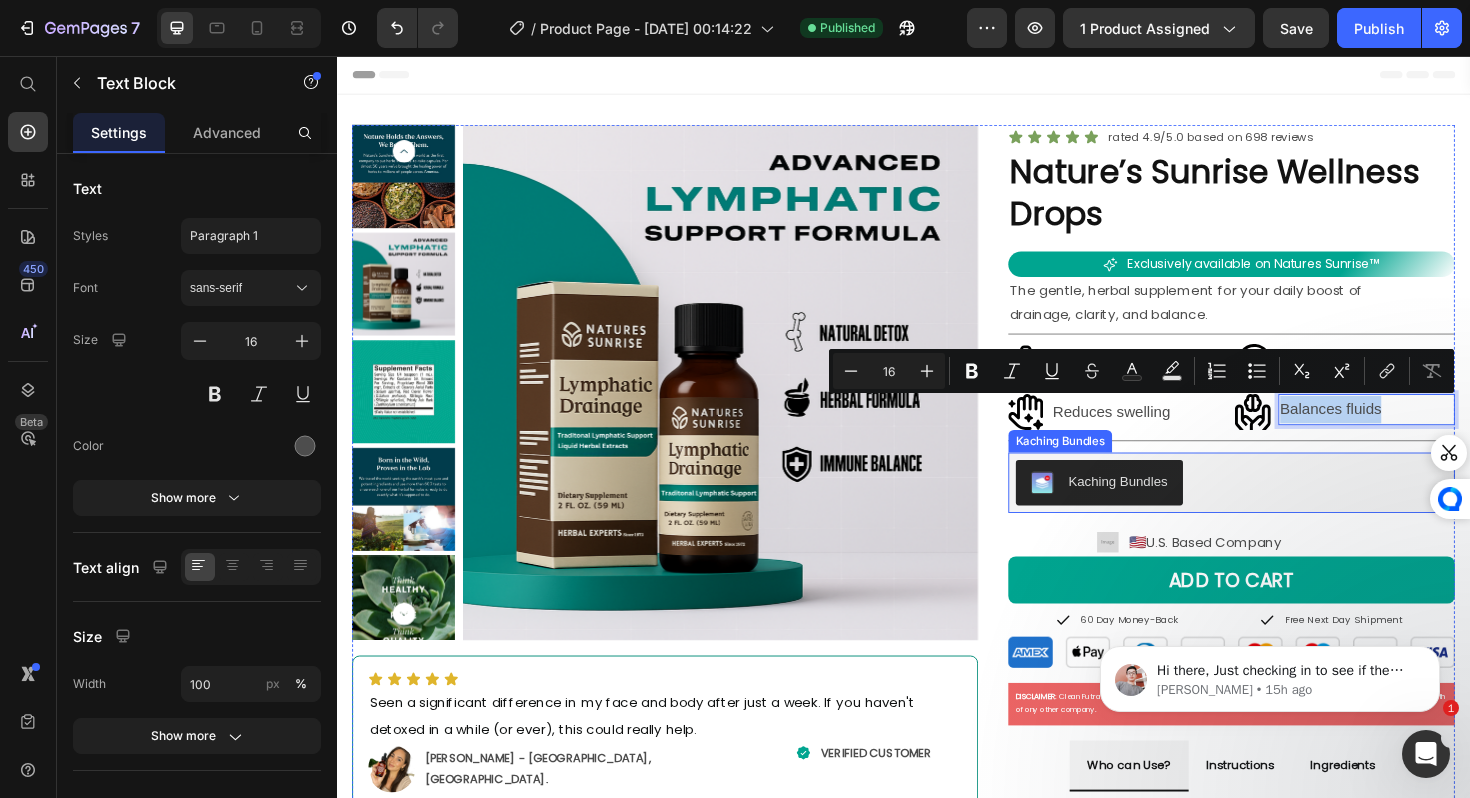 click on "Kaching Bundles" at bounding box center [1284, 508] 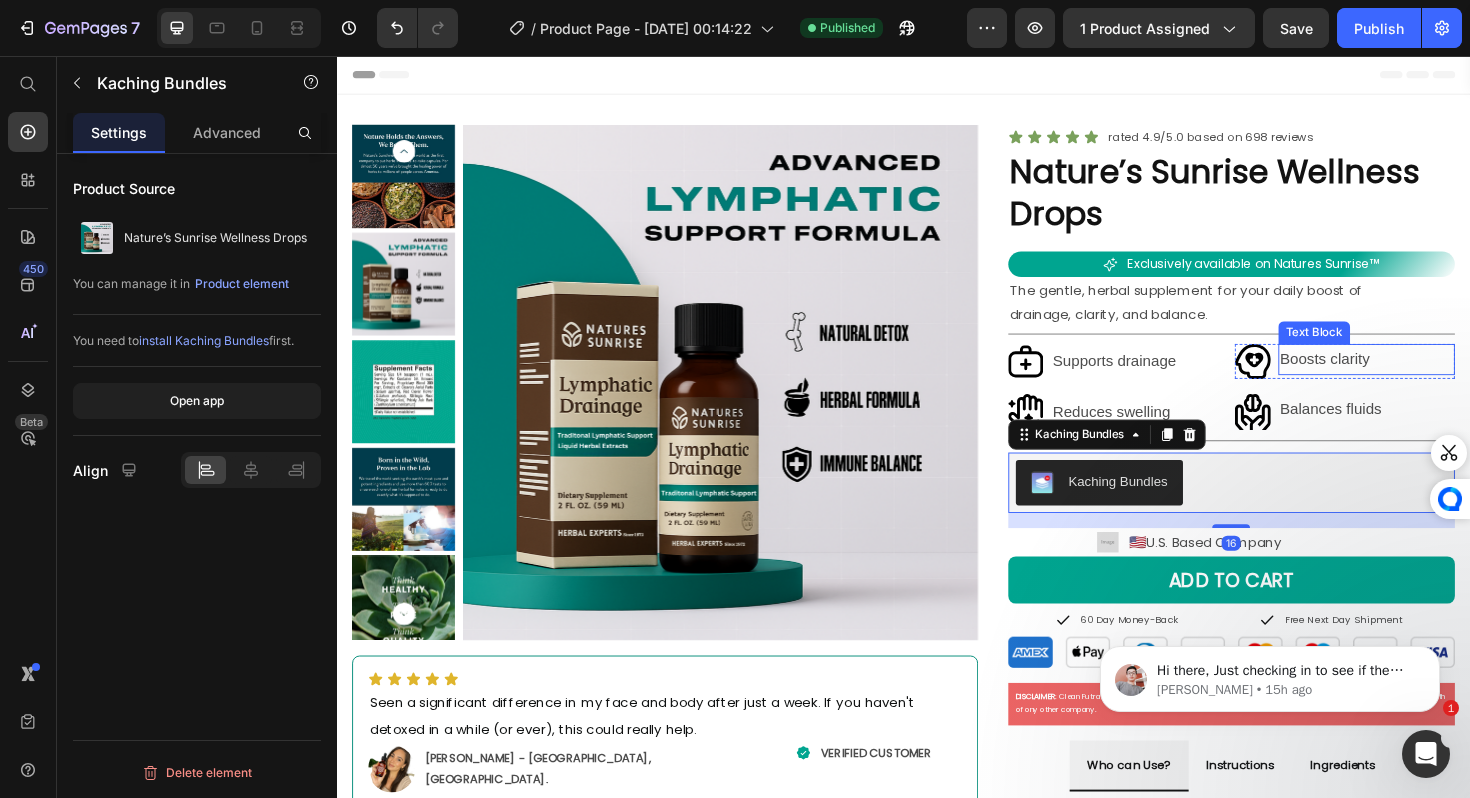 click on "Boosts clarity" at bounding box center (1427, 377) 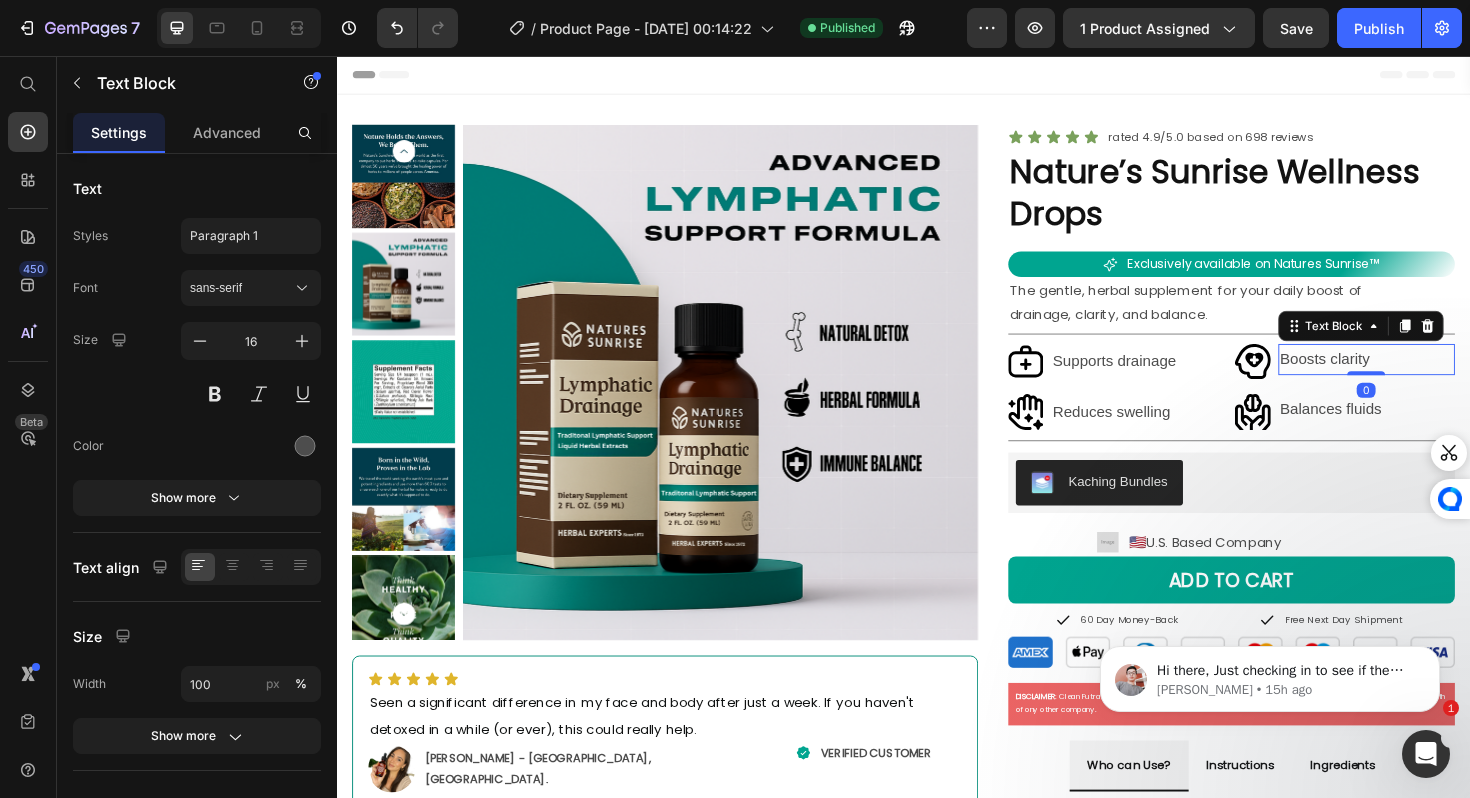 click on "Boosts clarity" at bounding box center (1427, 377) 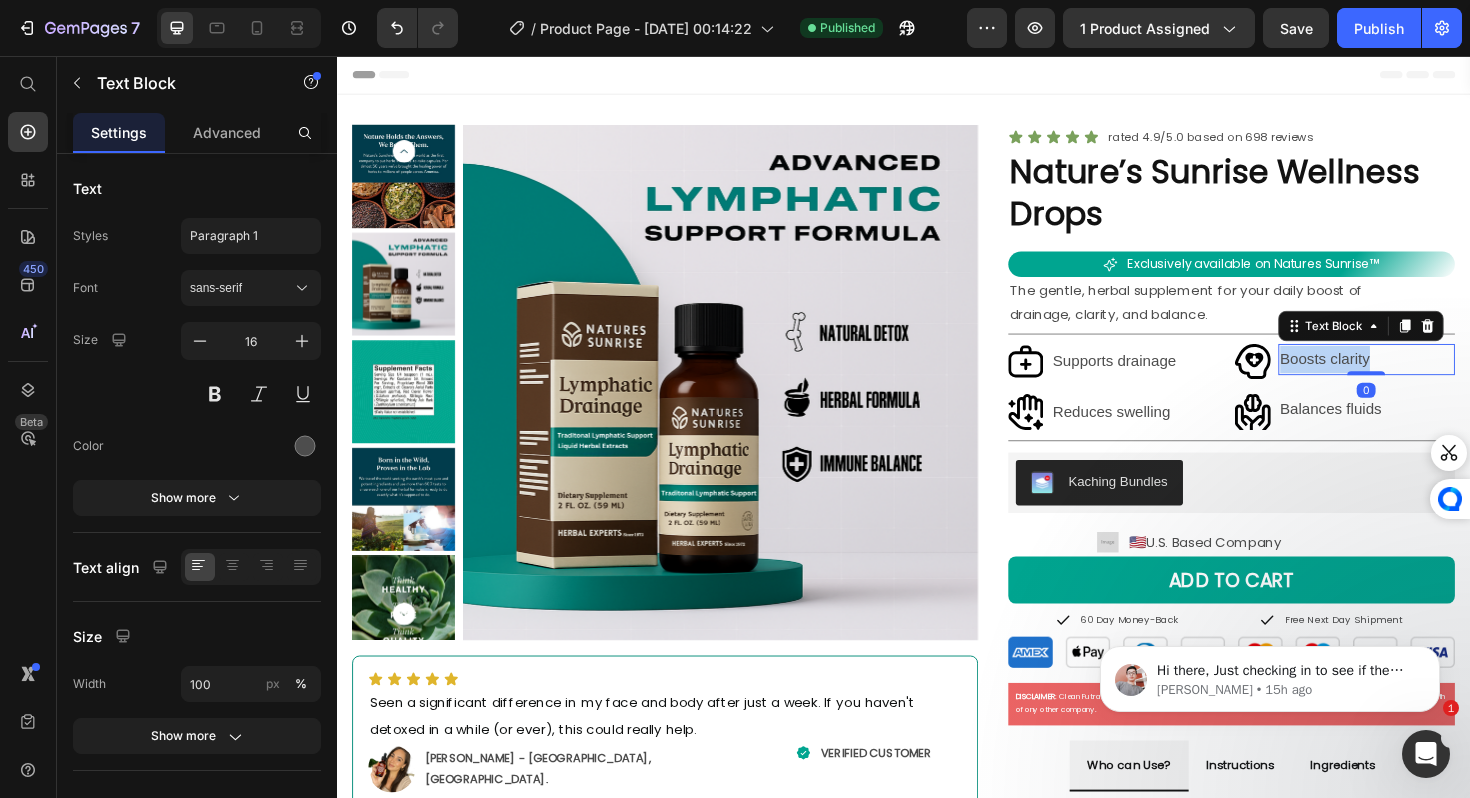 click on "Boosts clarity" at bounding box center [1427, 377] 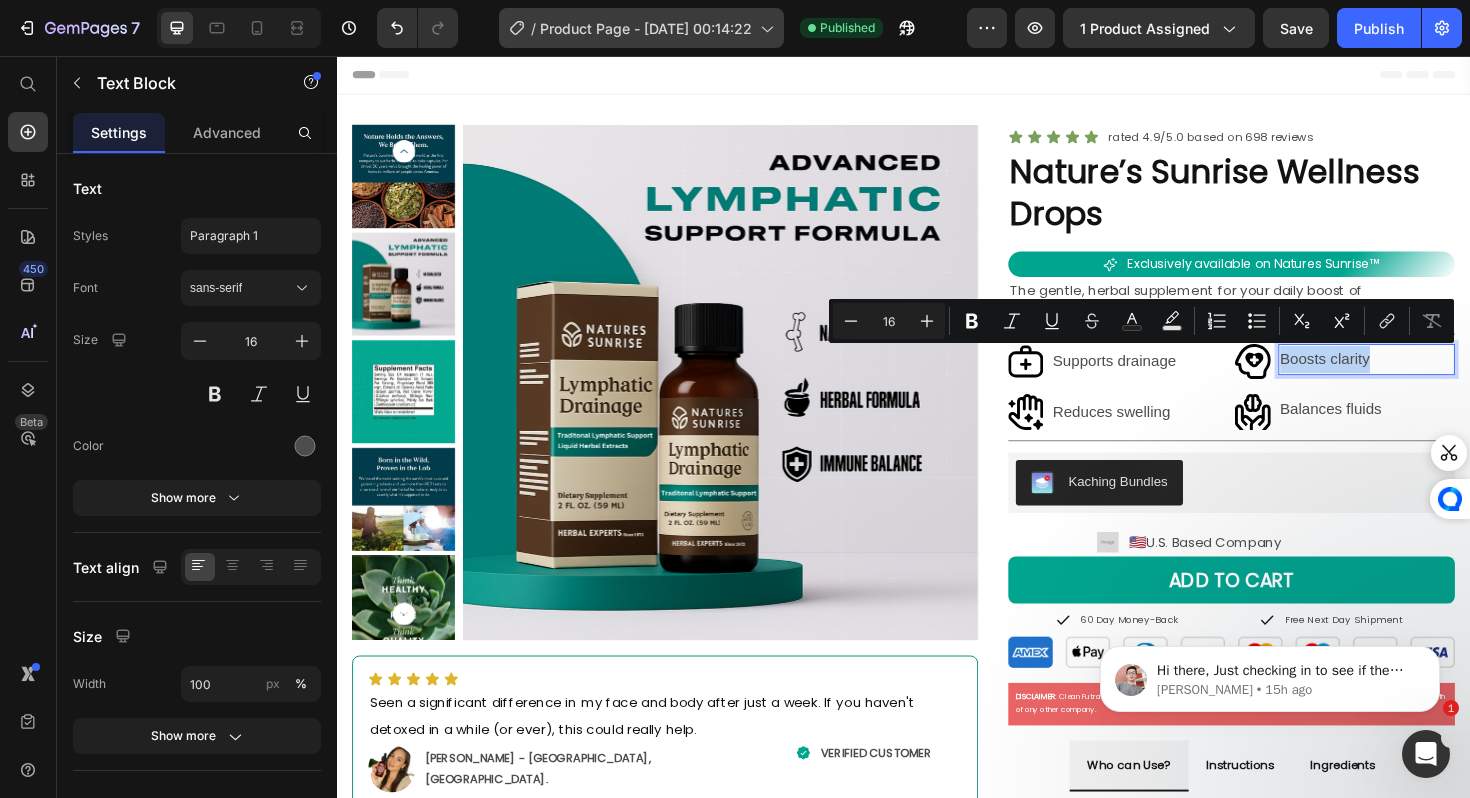 copy on "Boosts clarity" 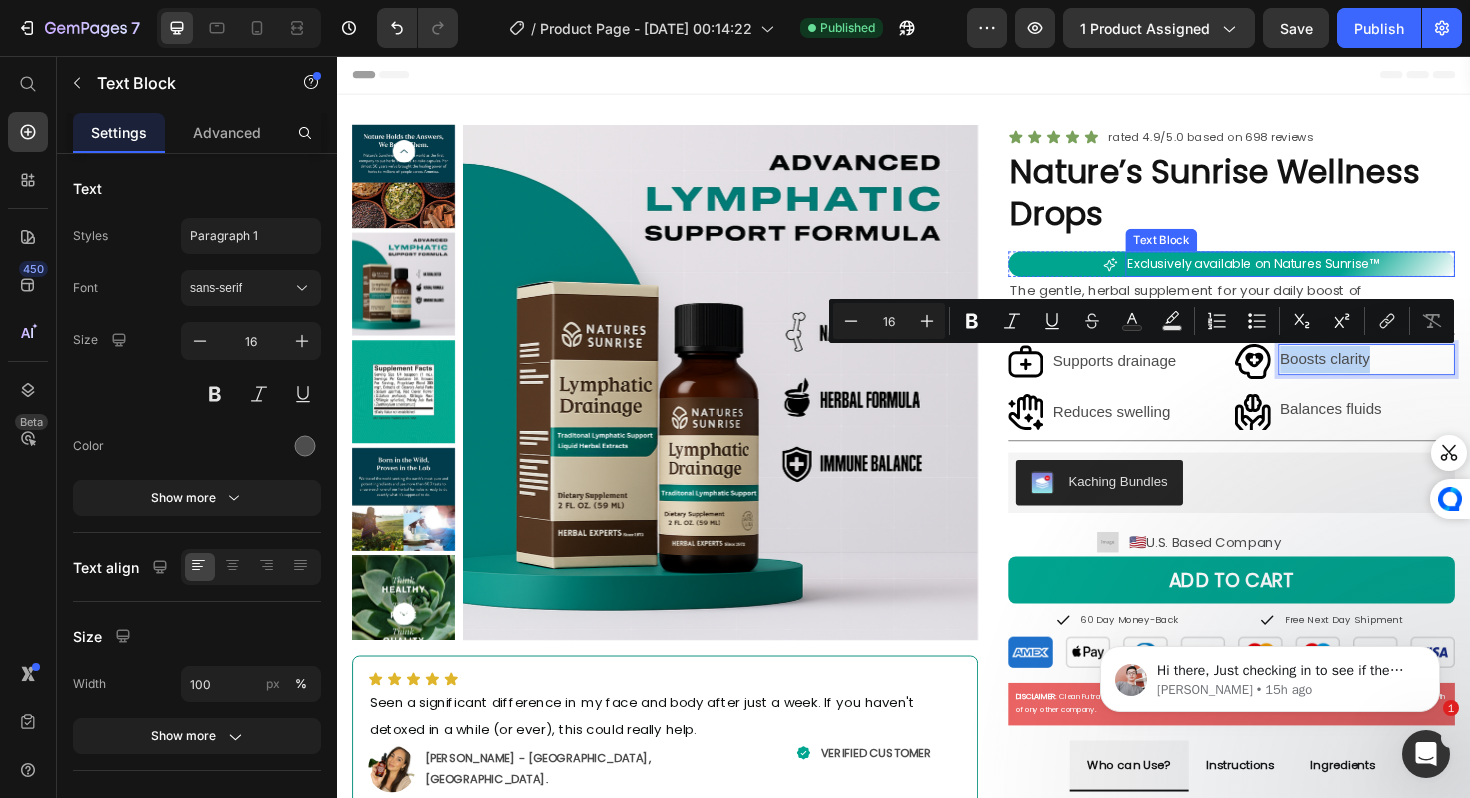 click on "Exclusively available on Natures Sunrise ™" at bounding box center [1346, 276] 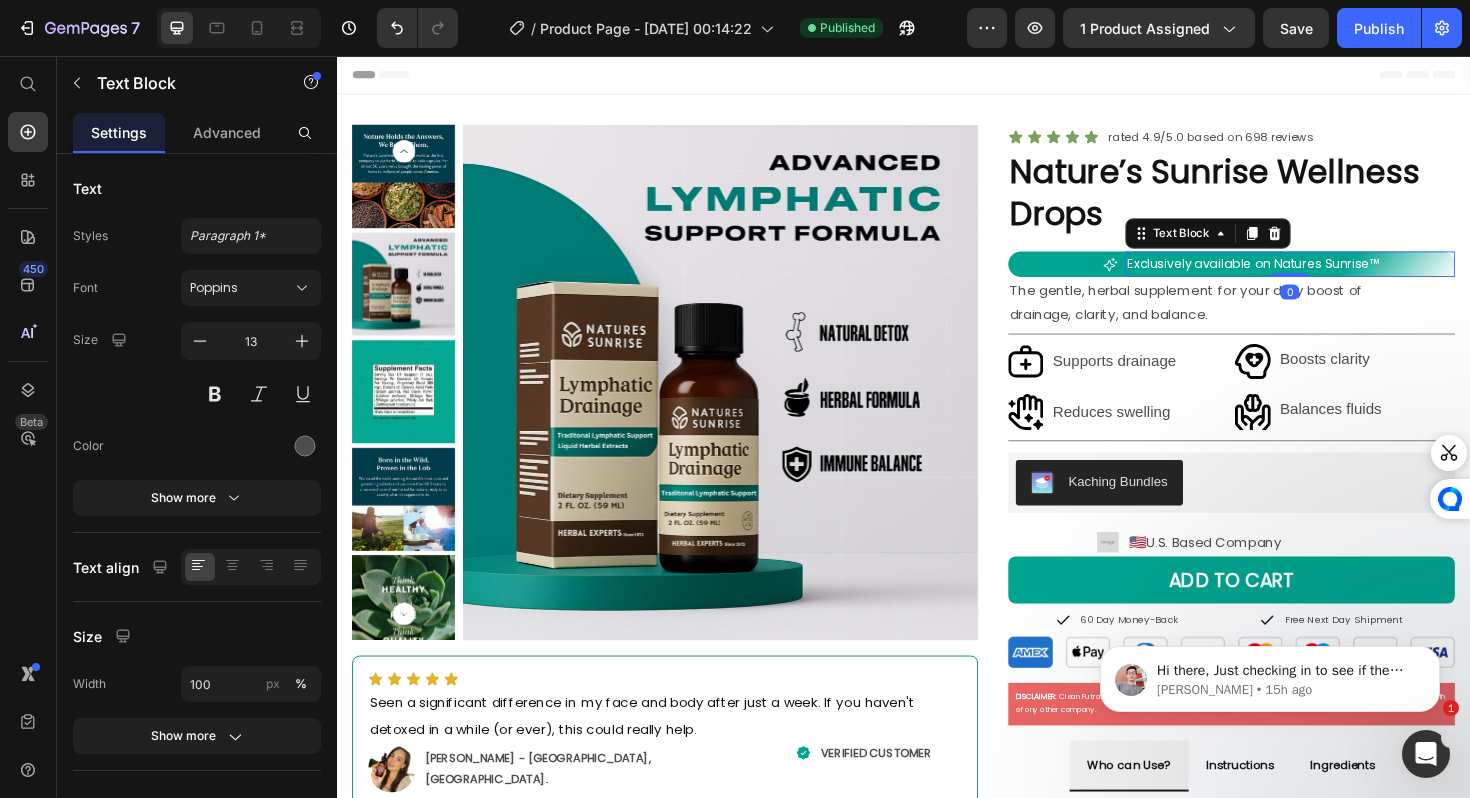 click on "Exclusively available on Natures Sunrise" at bounding box center [1302, 276] 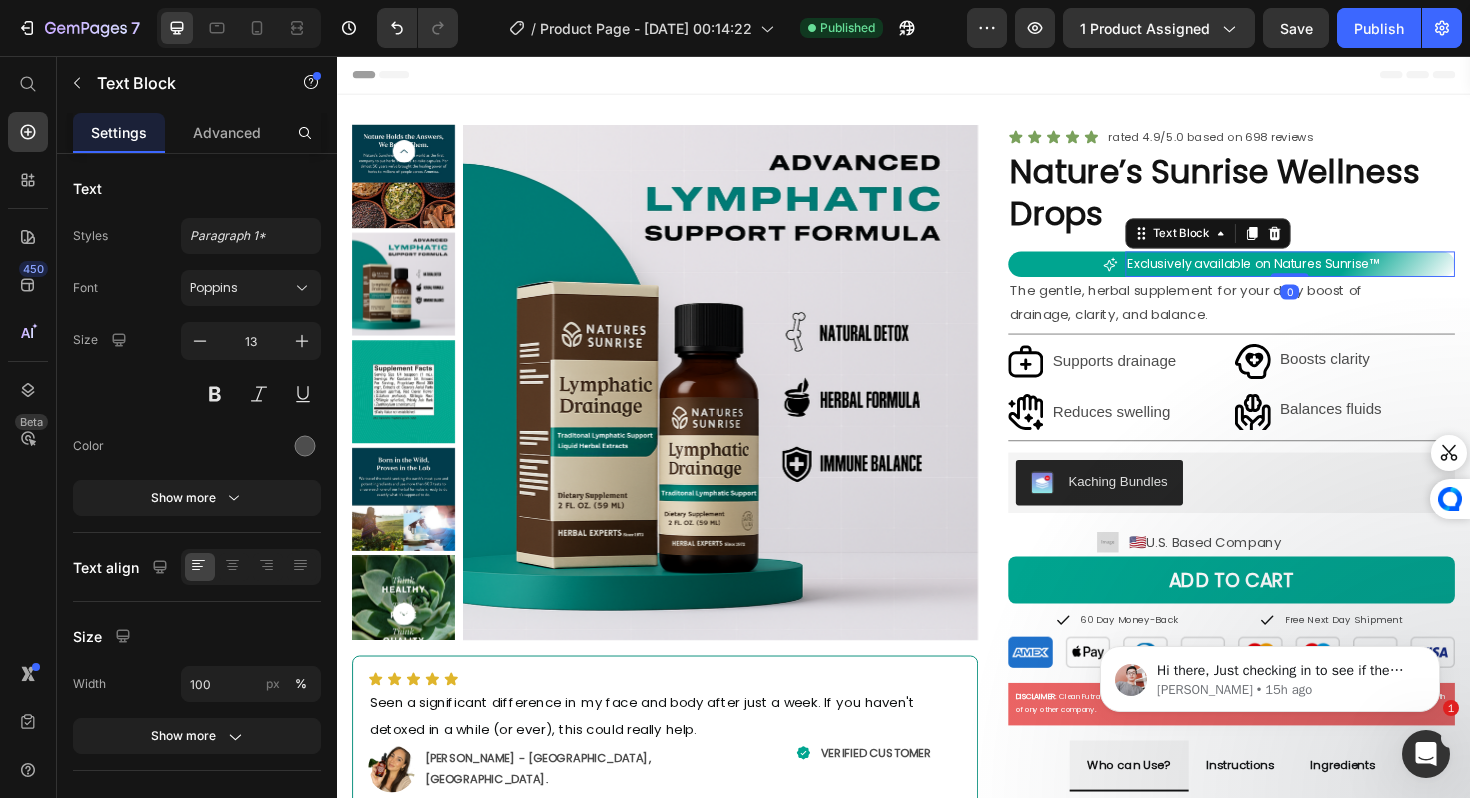 click on "Exclusively available on Natures Sunrise" at bounding box center (1302, 276) 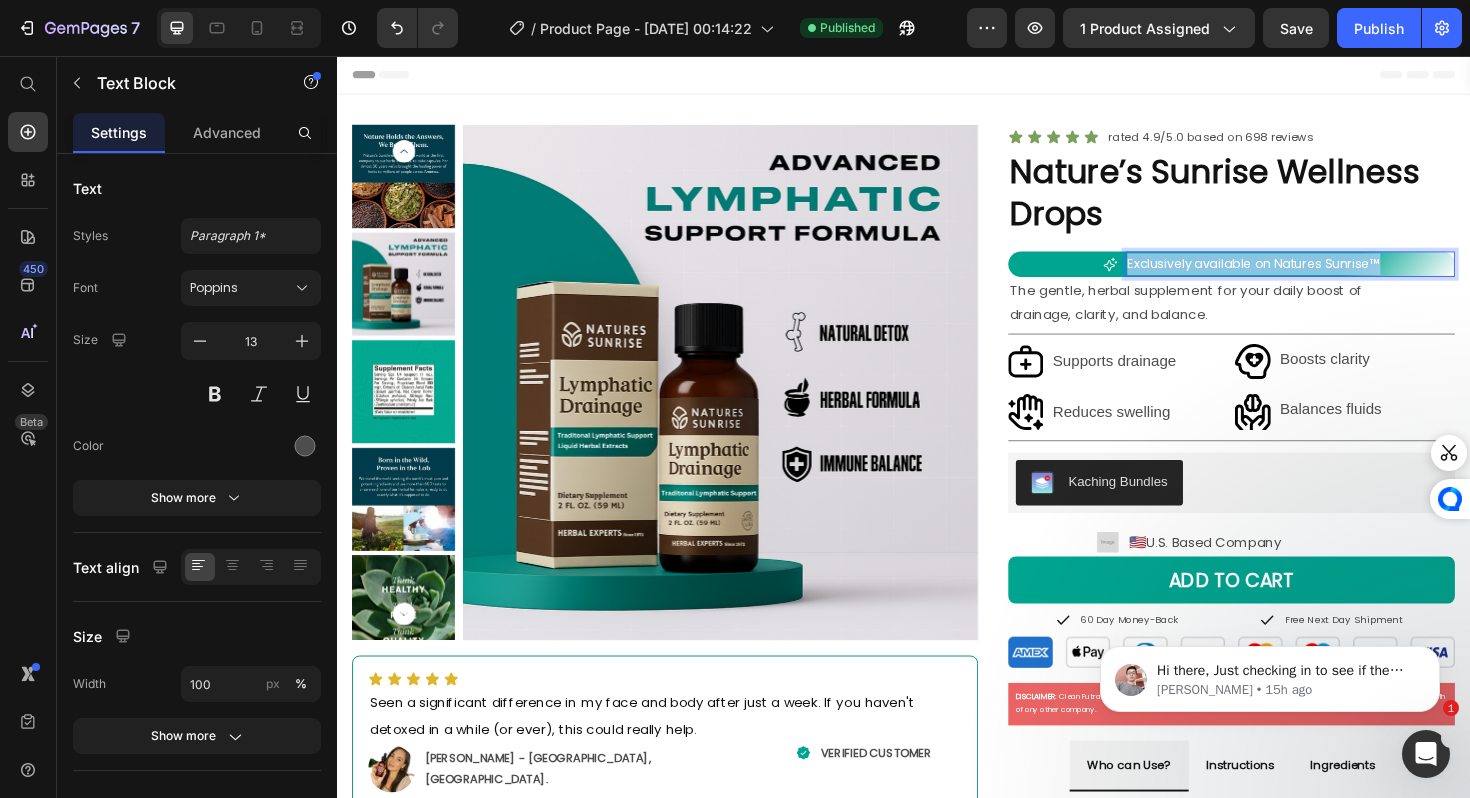 click on "Exclusively available on Natures Sunrise" at bounding box center (1302, 276) 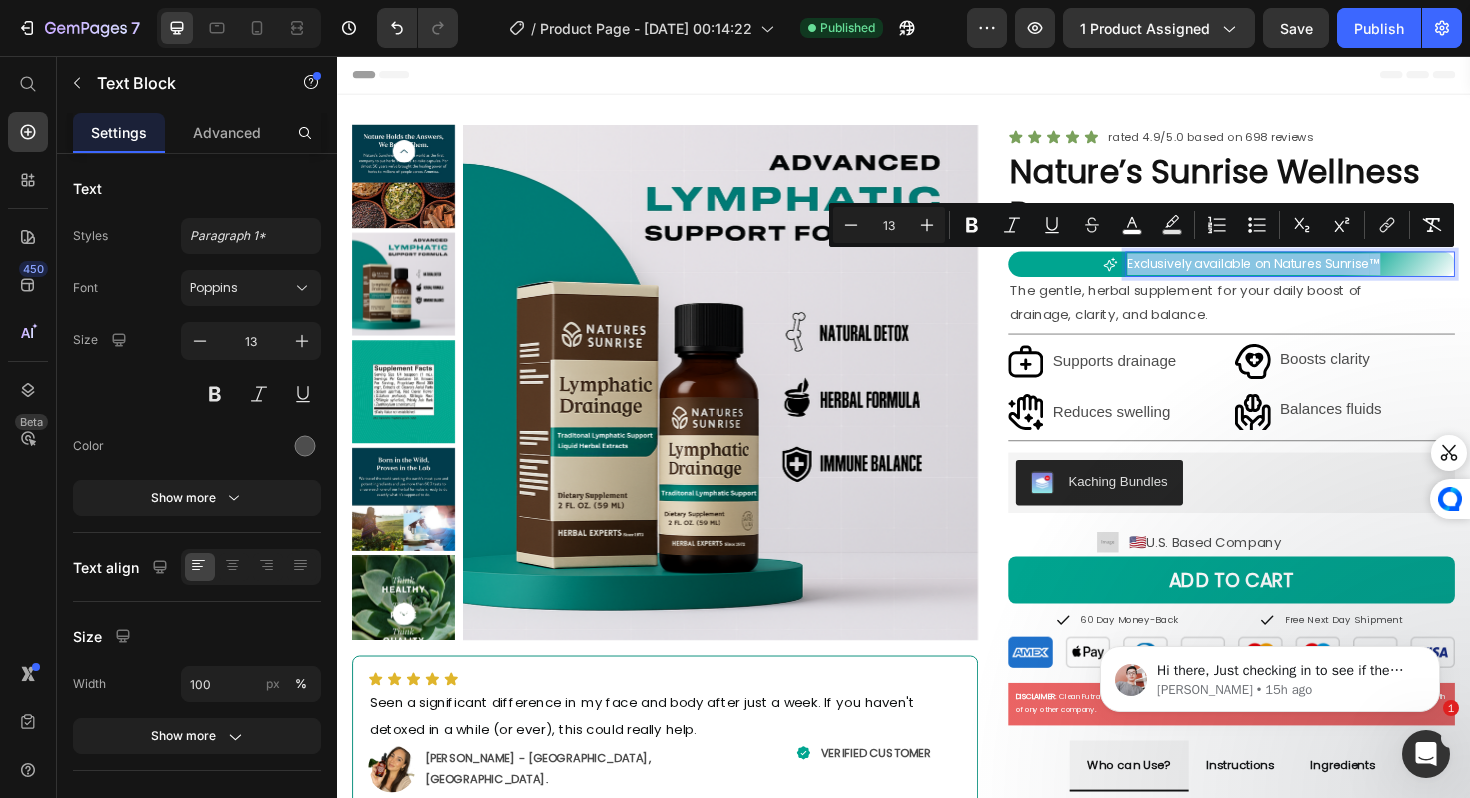 copy on "Exclusively available on Natures Sunrise ™" 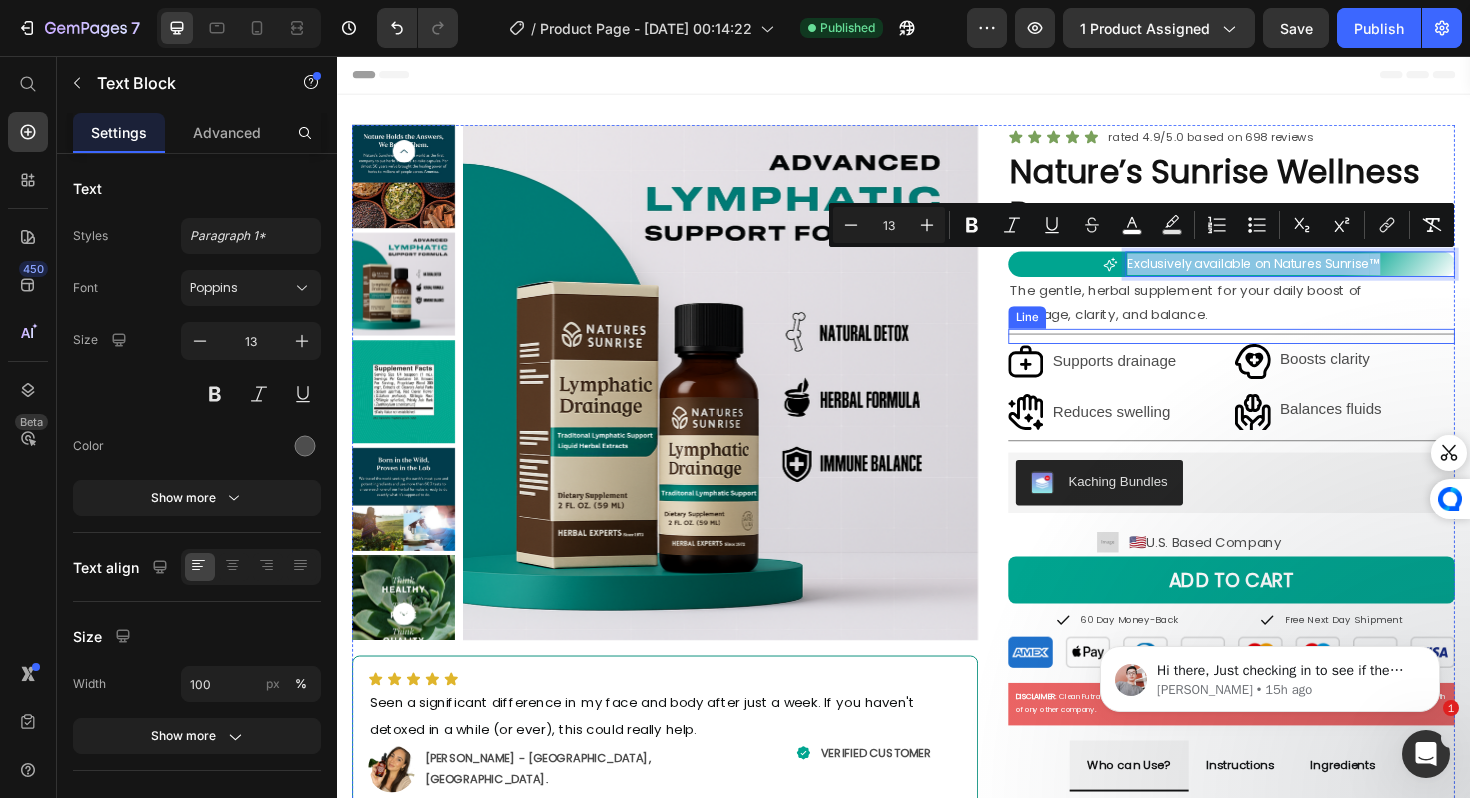 click on "The gentle, herbal supplement for your daily boost of drainage, clarity, and balance." at bounding box center [1284, 317] 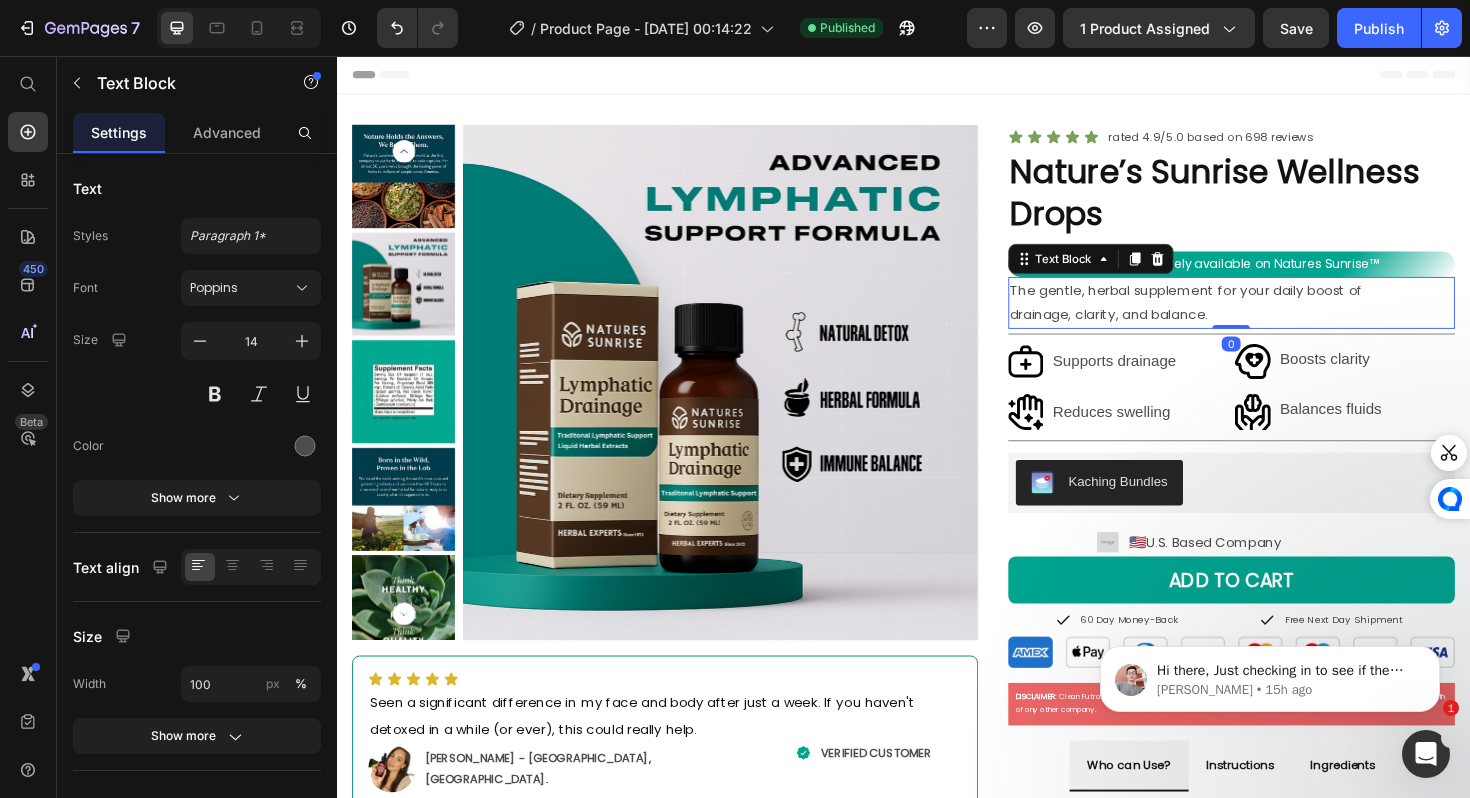 click on "The gentle, herbal supplement for your daily boost of drainage, clarity, and balance." at bounding box center [1284, 317] 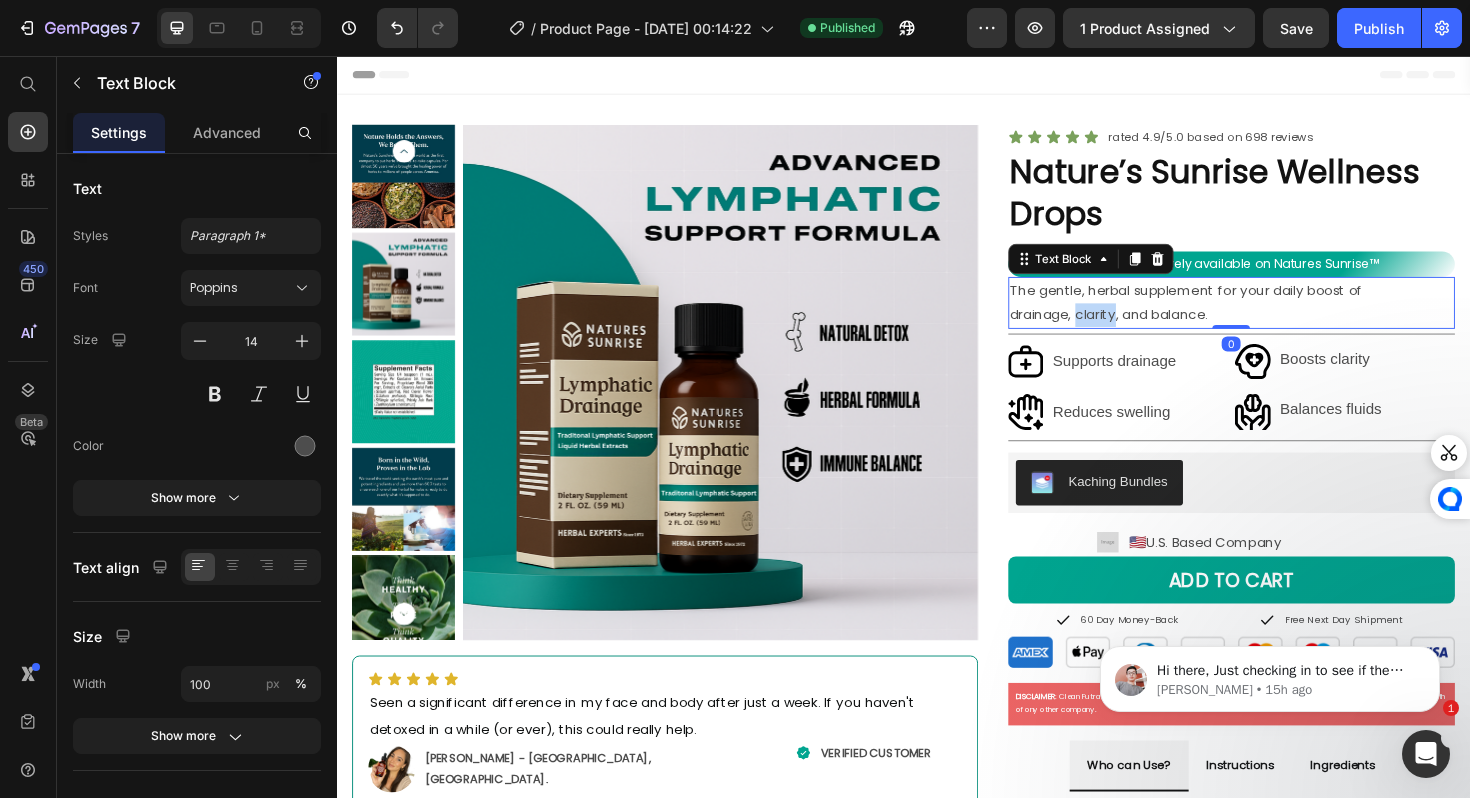 click on "The gentle, herbal supplement for your daily boost of drainage, clarity, and balance." at bounding box center (1284, 317) 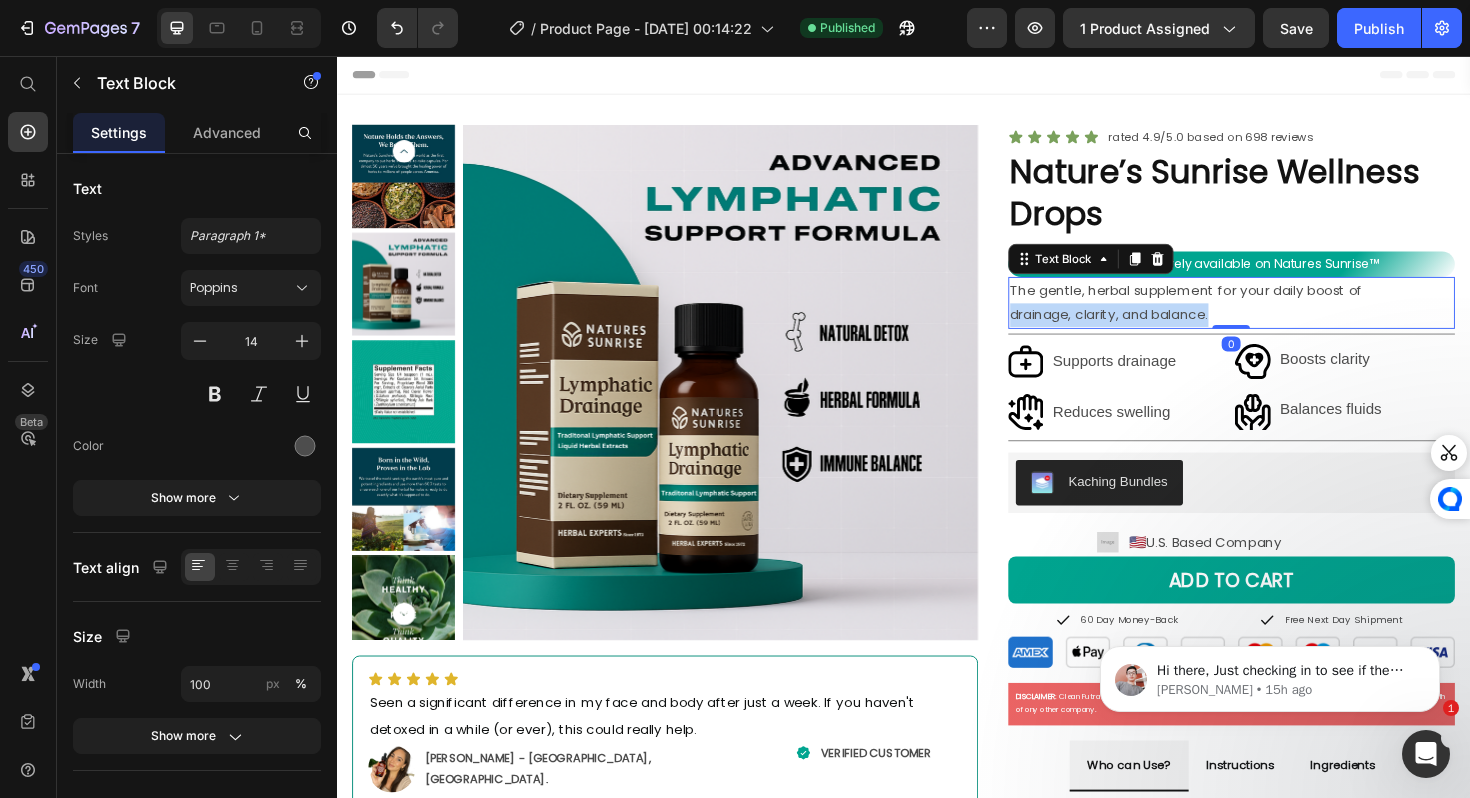click on "The gentle, herbal supplement for your daily boost of drainage, clarity, and balance." at bounding box center [1284, 317] 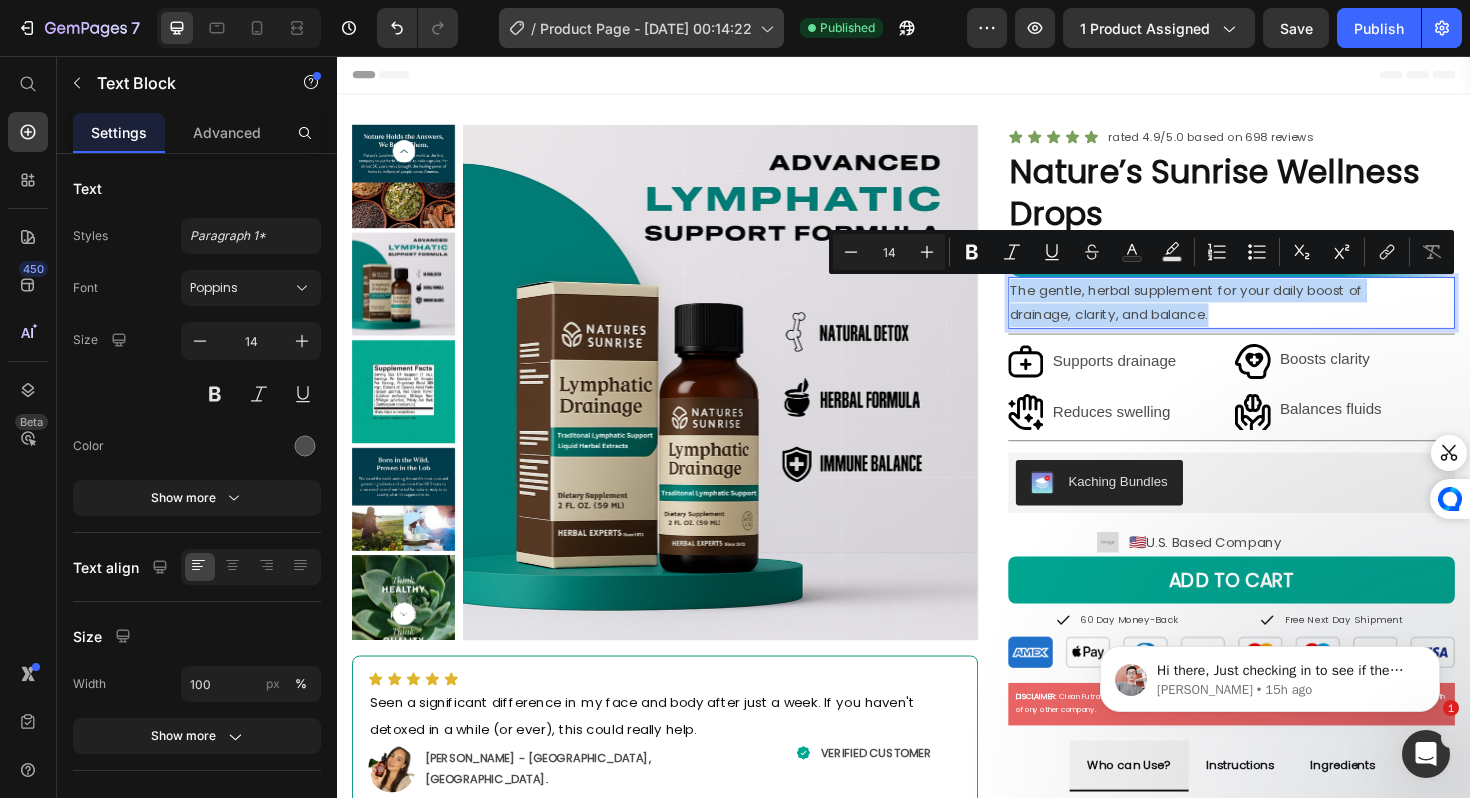 copy on "The gentle, herbal supplement for your daily boost of drainage, clarity, and balance." 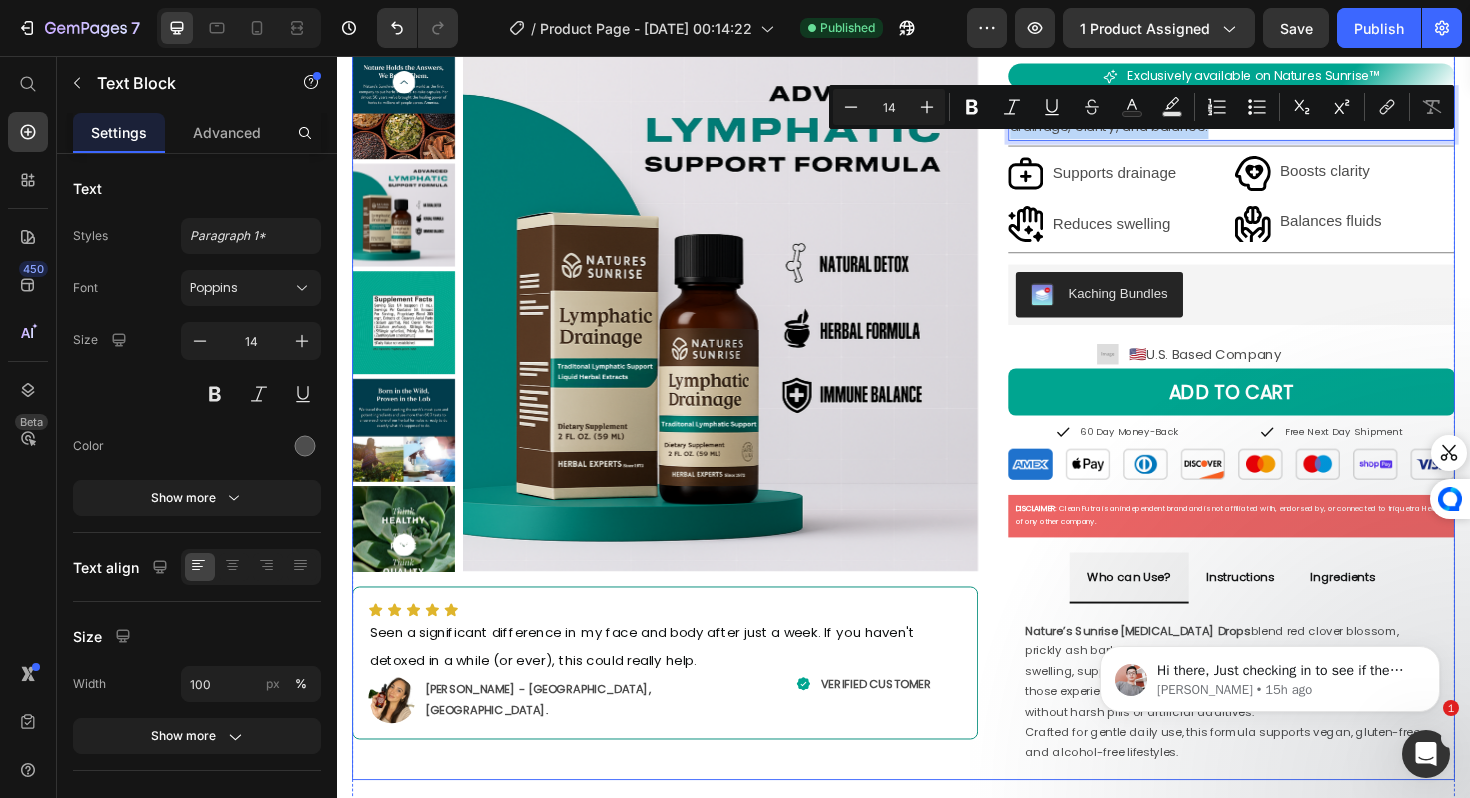 scroll, scrollTop: 208, scrollLeft: 0, axis: vertical 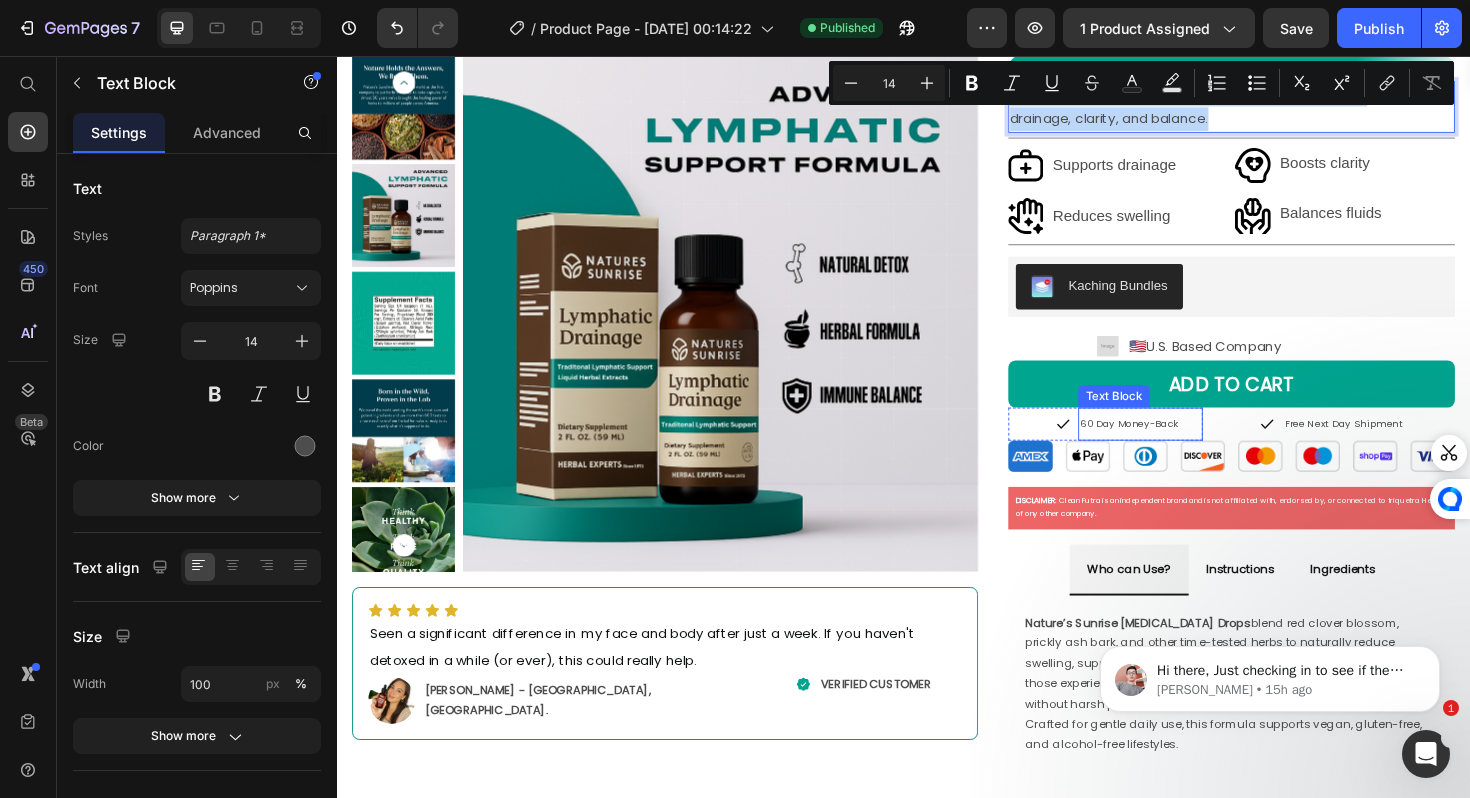 click on "Text Block" at bounding box center [1160, 416] 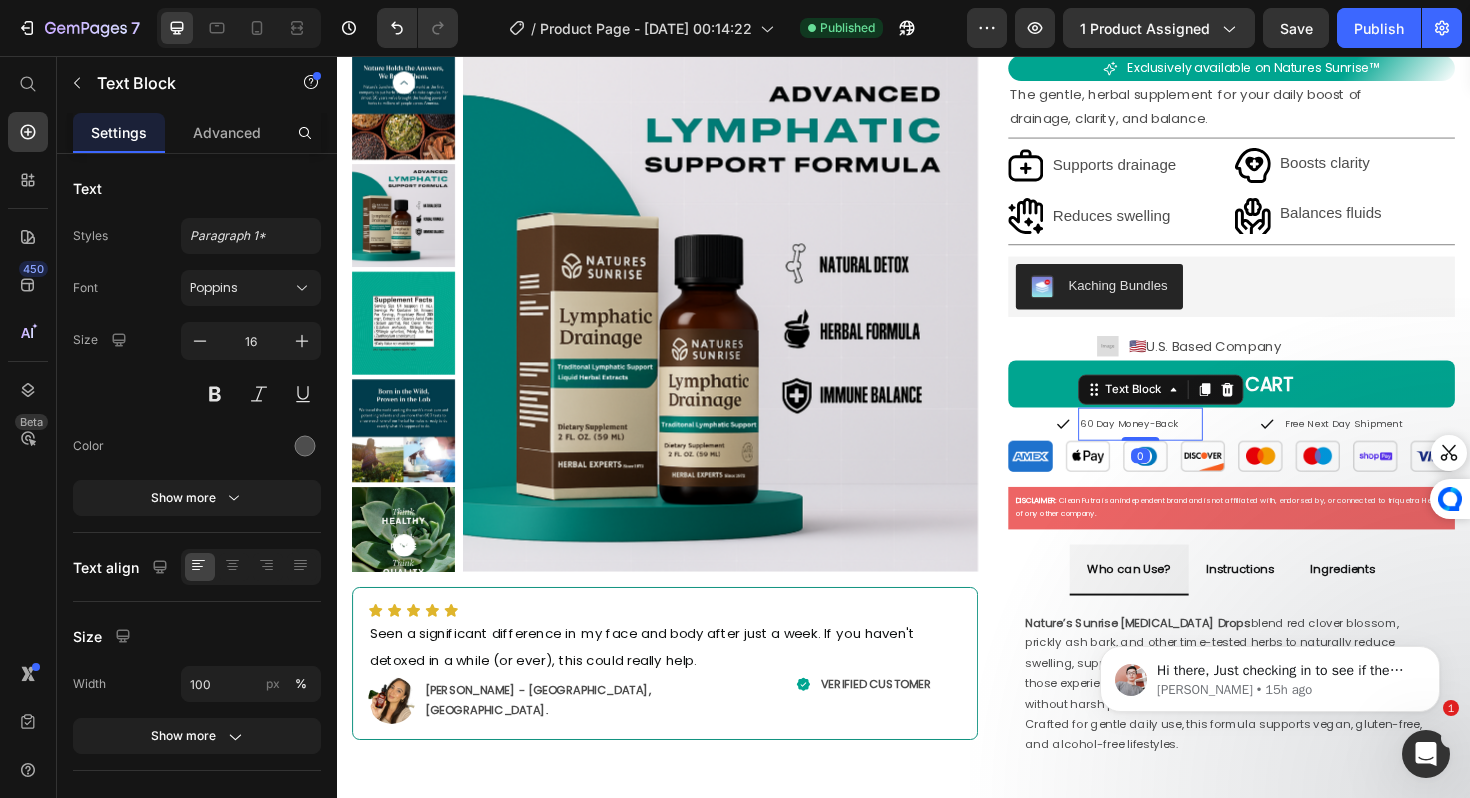 click on "ADD TO CART" at bounding box center [1284, 403] 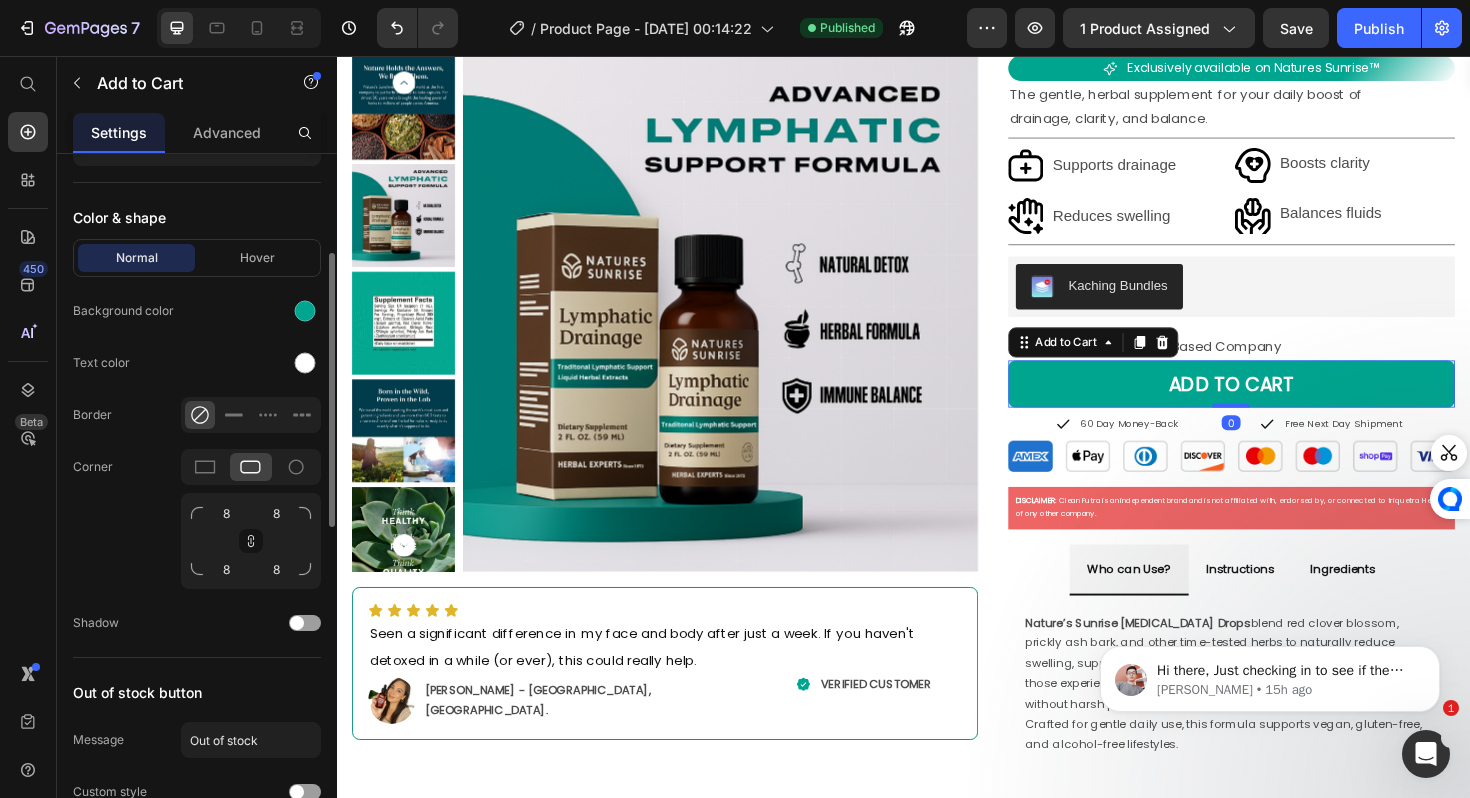 scroll, scrollTop: 741, scrollLeft: 0, axis: vertical 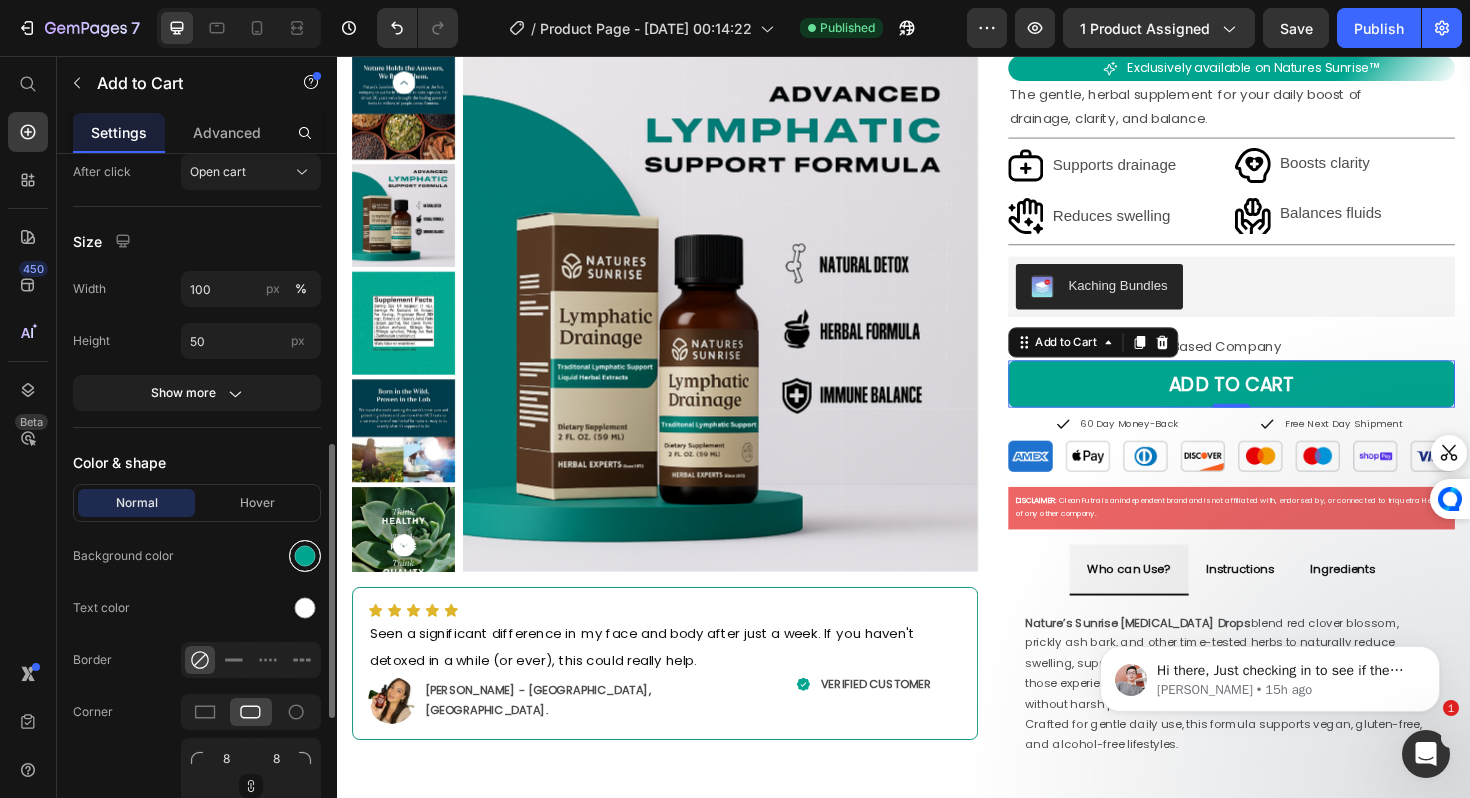 click at bounding box center [305, 556] 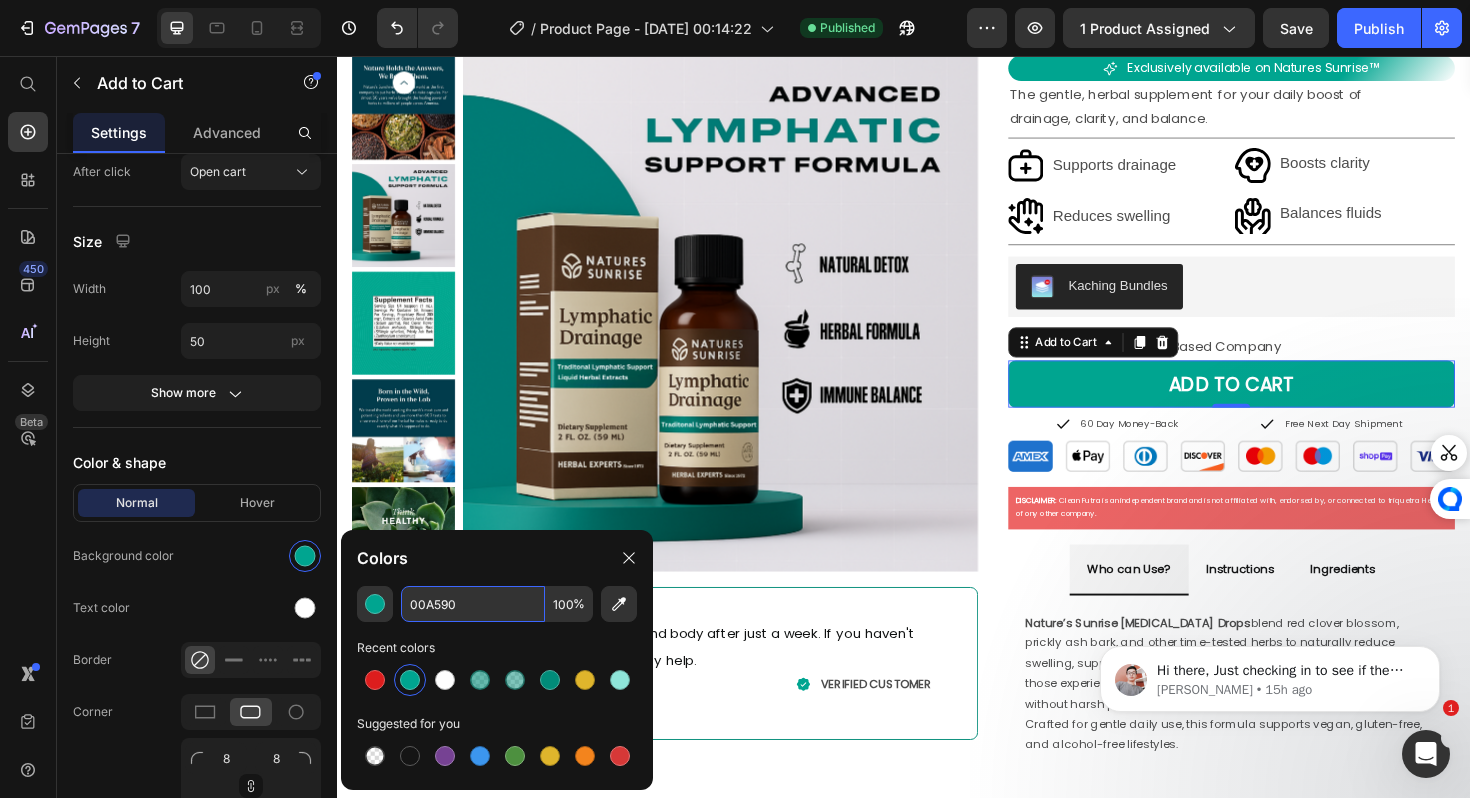 click on "00A590" at bounding box center (473, 604) 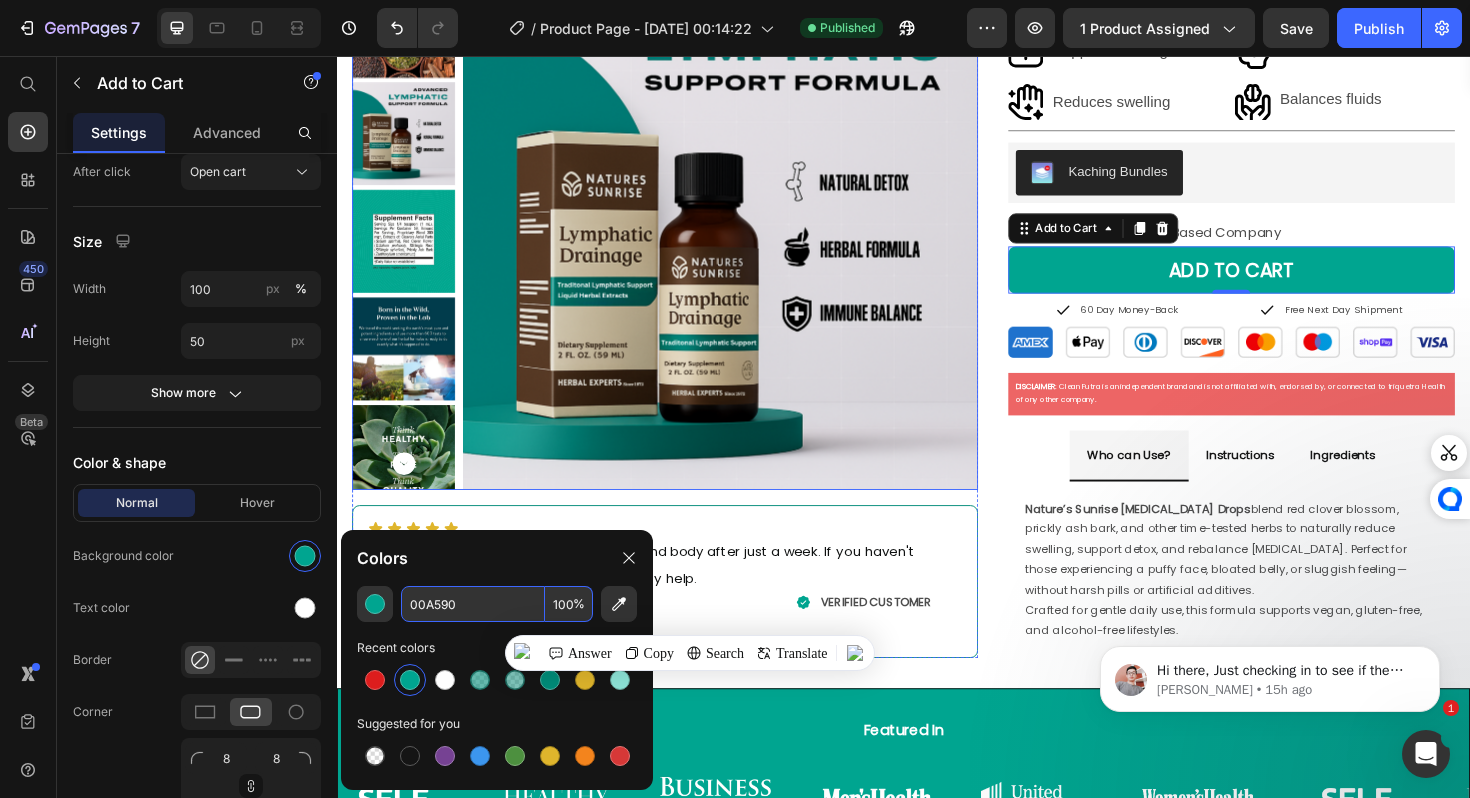 scroll, scrollTop: 473, scrollLeft: 0, axis: vertical 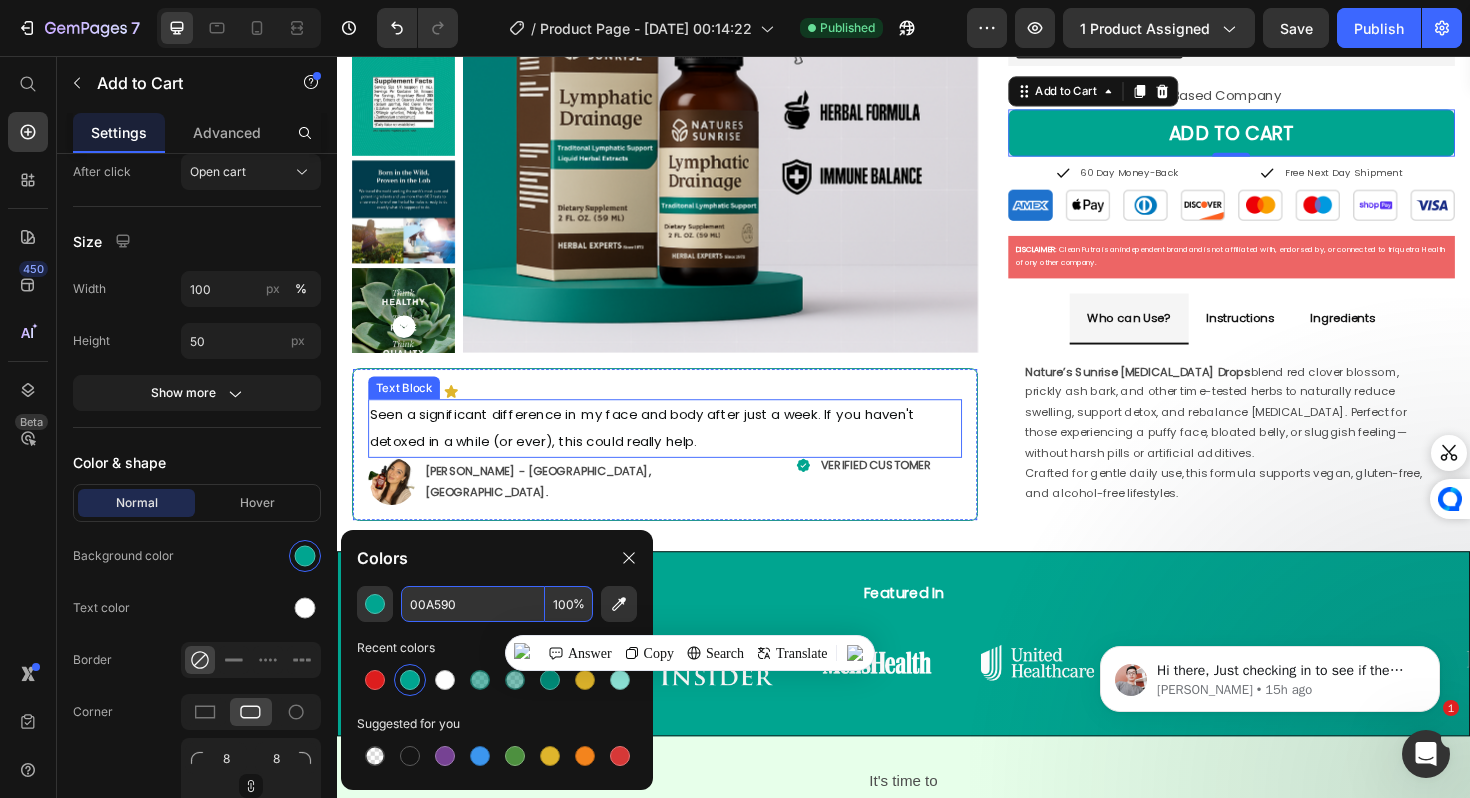 click on "Seen a significant difference in my face and body after just a week. If you haven't detoxed in a while (or ever), this could really help." at bounding box center (660, 450) 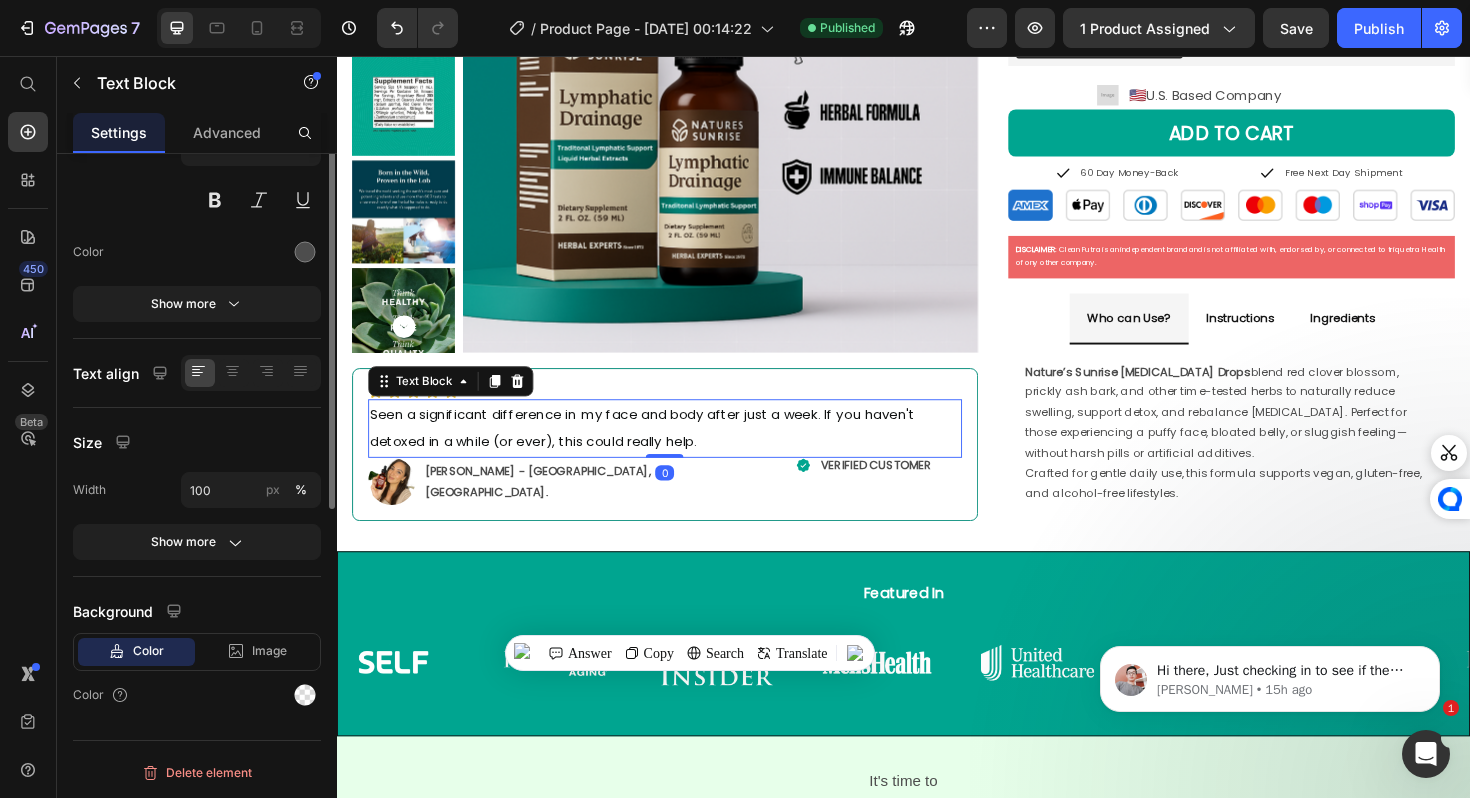 scroll, scrollTop: 0, scrollLeft: 0, axis: both 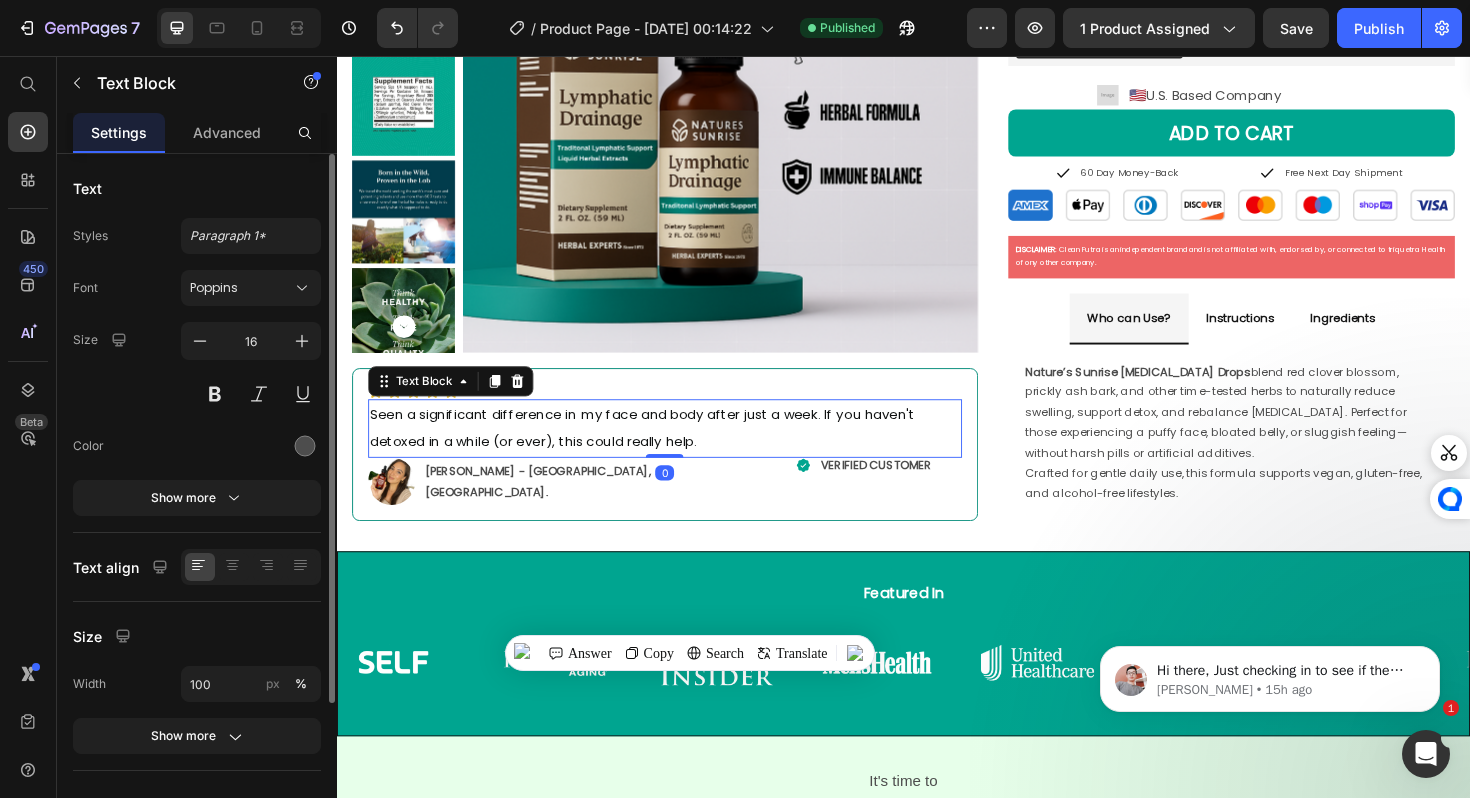 click on "Seen a significant difference in my face and body after just a week. If you haven't detoxed in a while (or ever), this could really help." at bounding box center (660, 450) 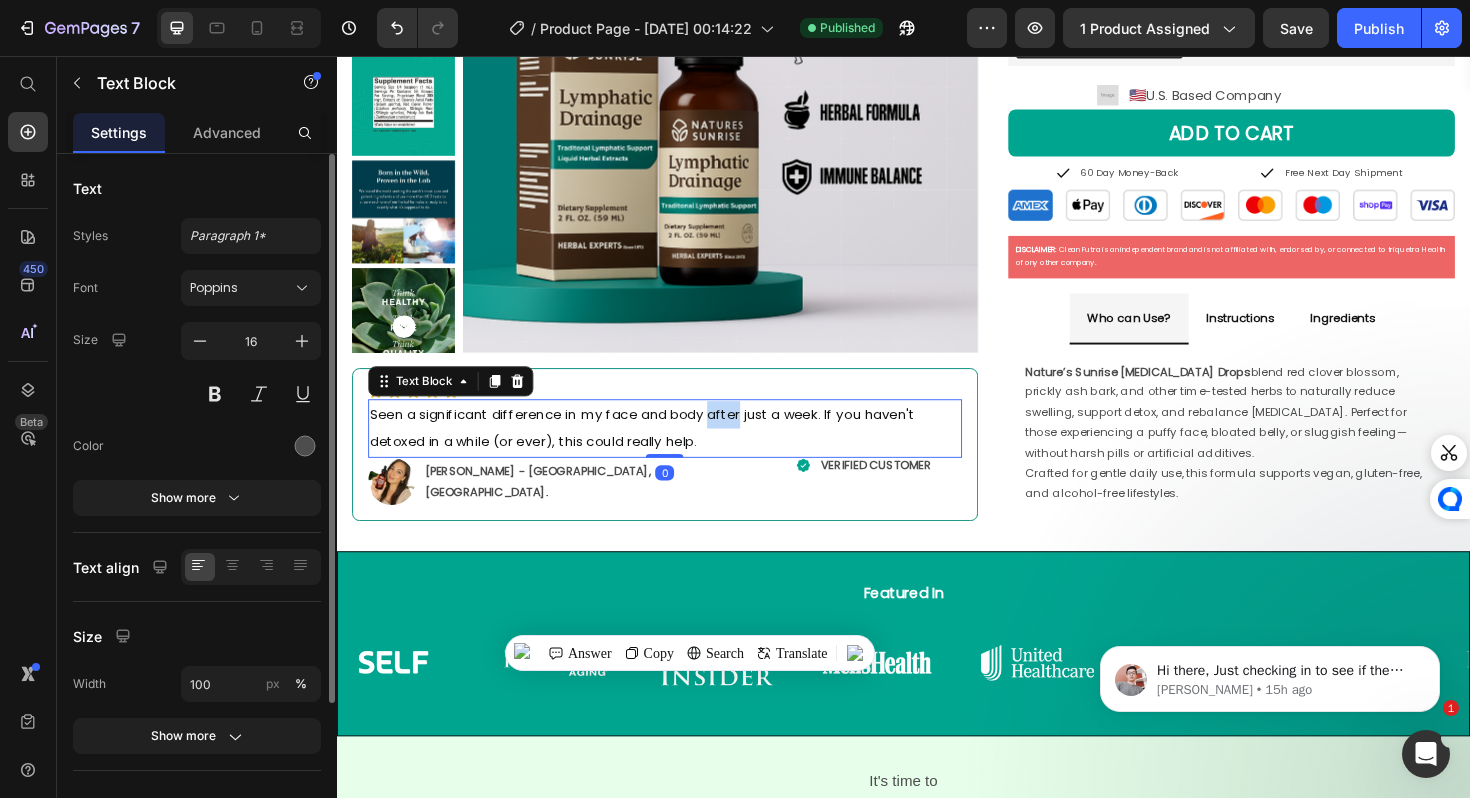 click on "Seen a significant difference in my face and body after just a week. If you haven't detoxed in a while (or ever), this could really help." at bounding box center [660, 450] 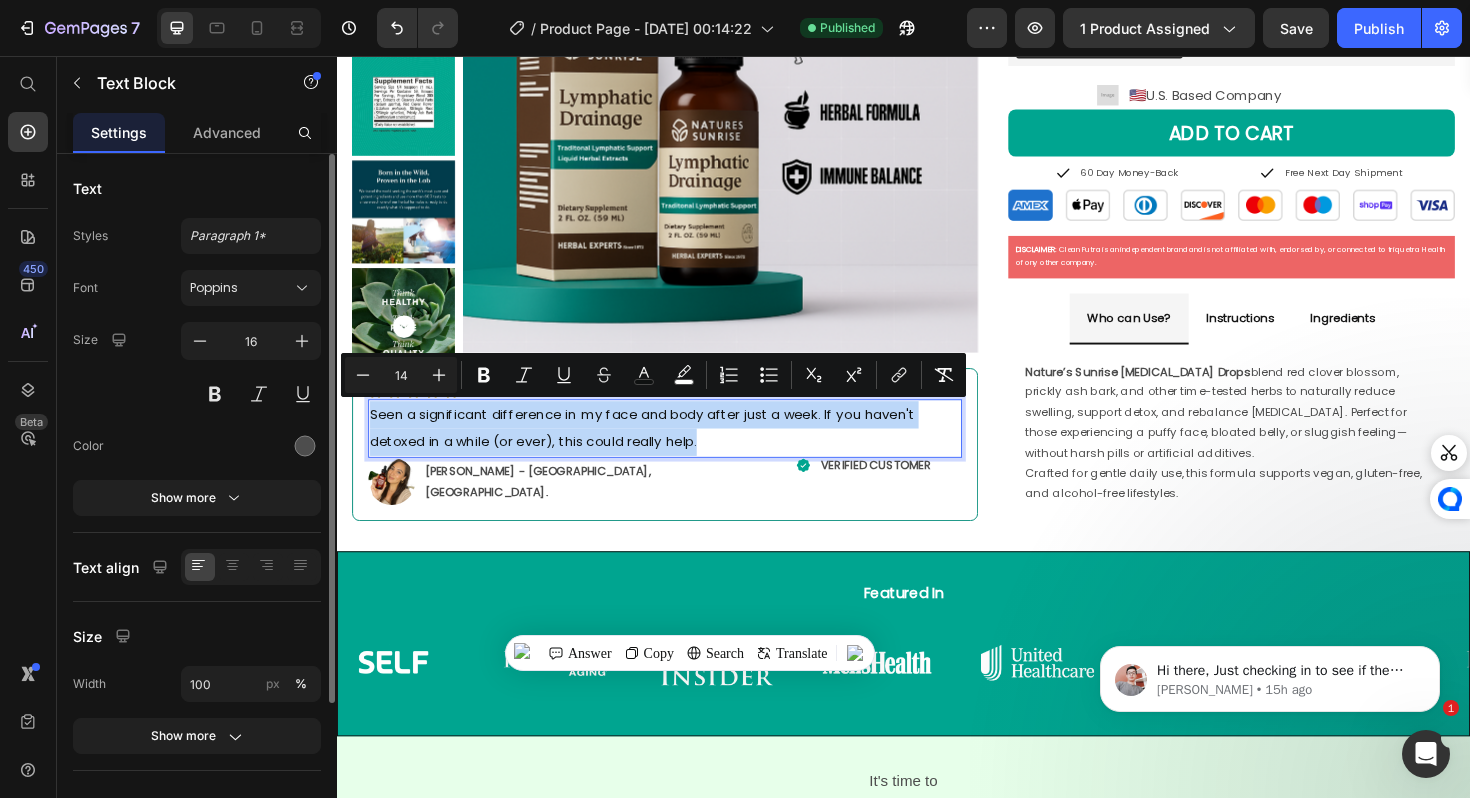 copy on "Seen a significant difference in my face and body after just a week. If you haven't detoxed in a while (or ever), this could really help." 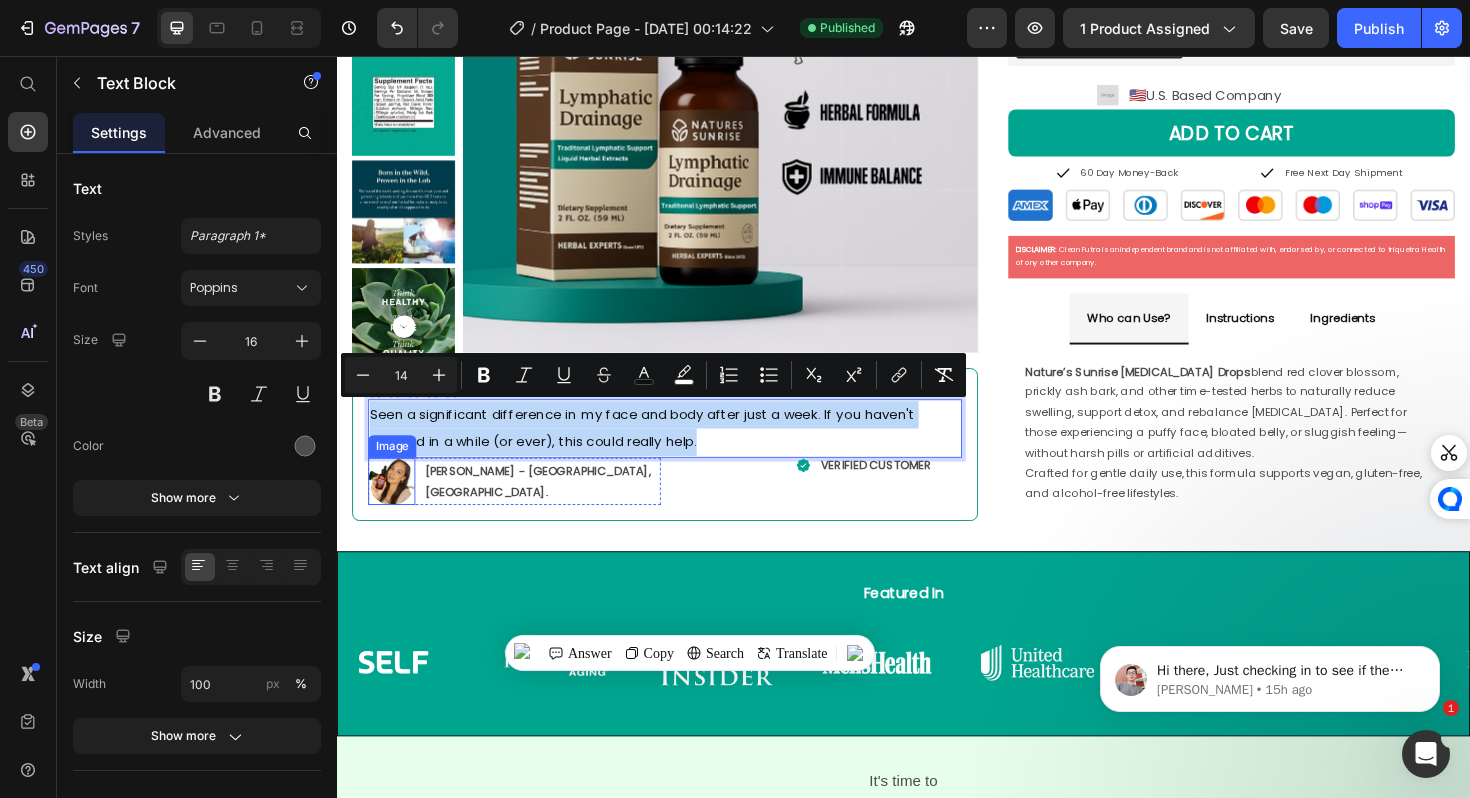click at bounding box center (395, 506) 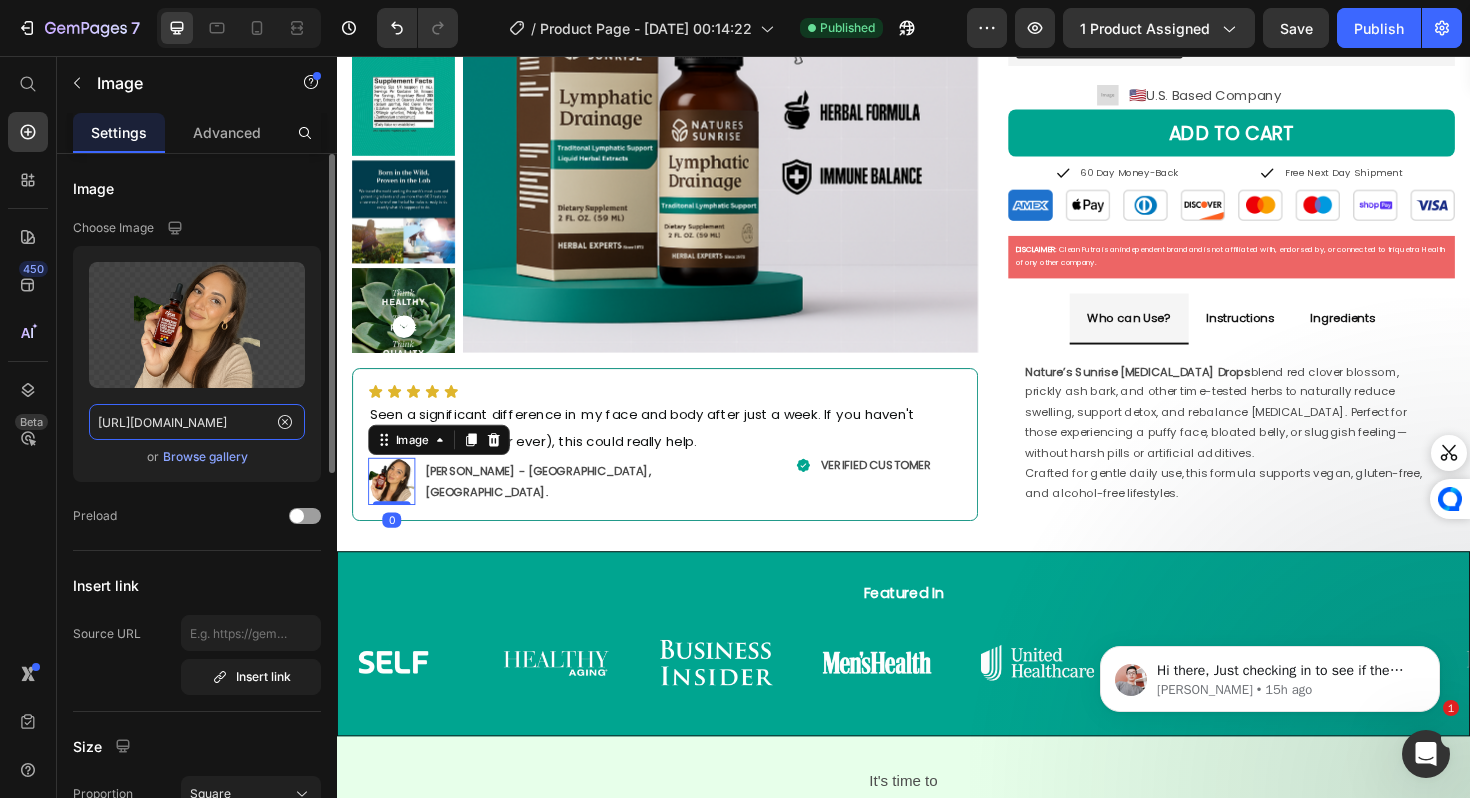 click on "https://cdn.shopify.com/s/files/1/0758/1732/0693/files/gempages_576787444343505504-7ea26e75-306e-48e4-b731-b2aa27a45d4c.png?v=1753355886" 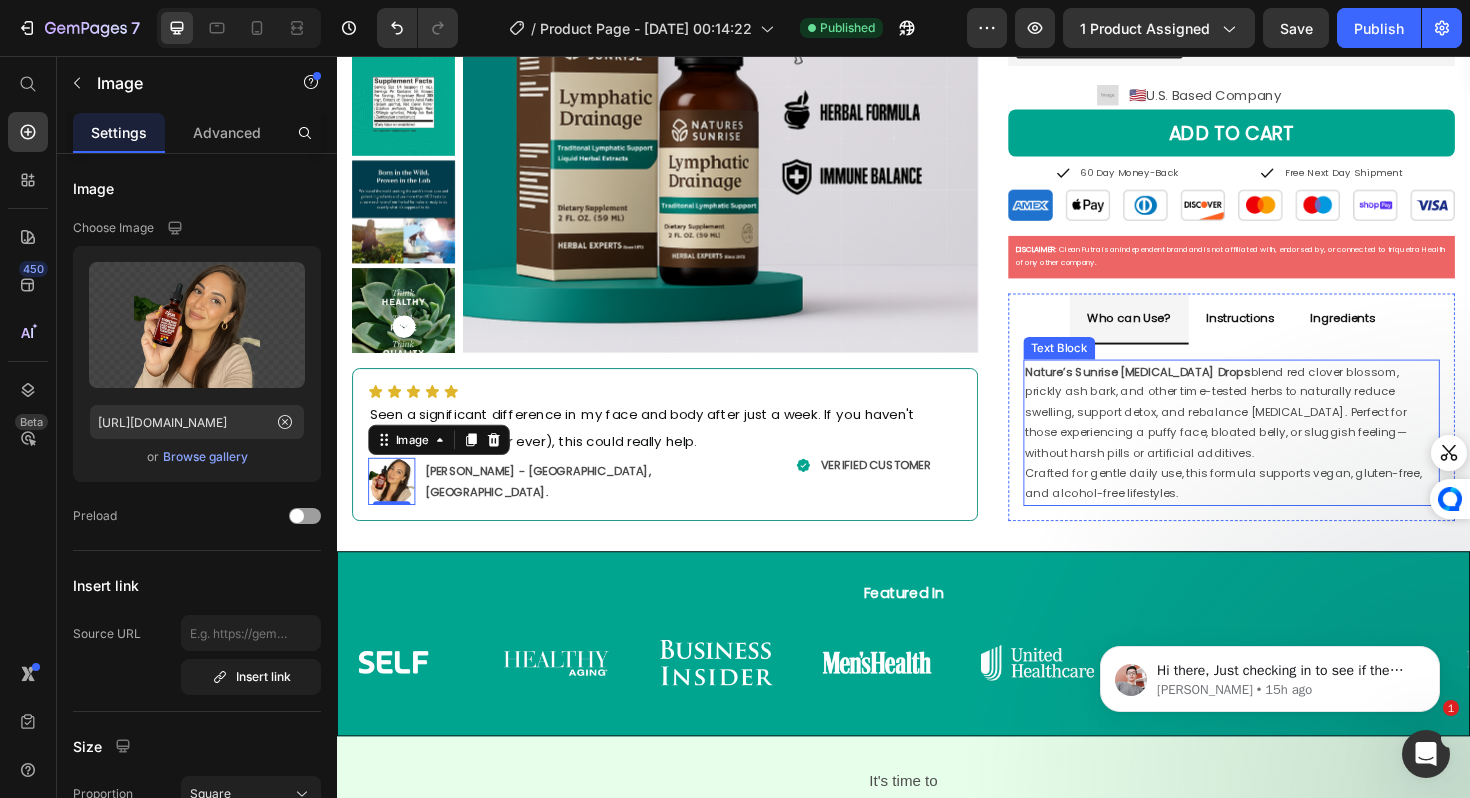 click on "Nature’s Sunrise Lymphatic Drainage Drops  blend red clover blossom, prickly ash bark, and other time-tested herbs to naturally reduce swelling, support detox, and rebalance fluid retention. Perfect for those experiencing a puffy face, bloated belly, or sluggish feeling—without harsh pills or artificial additives." at bounding box center [1284, 434] 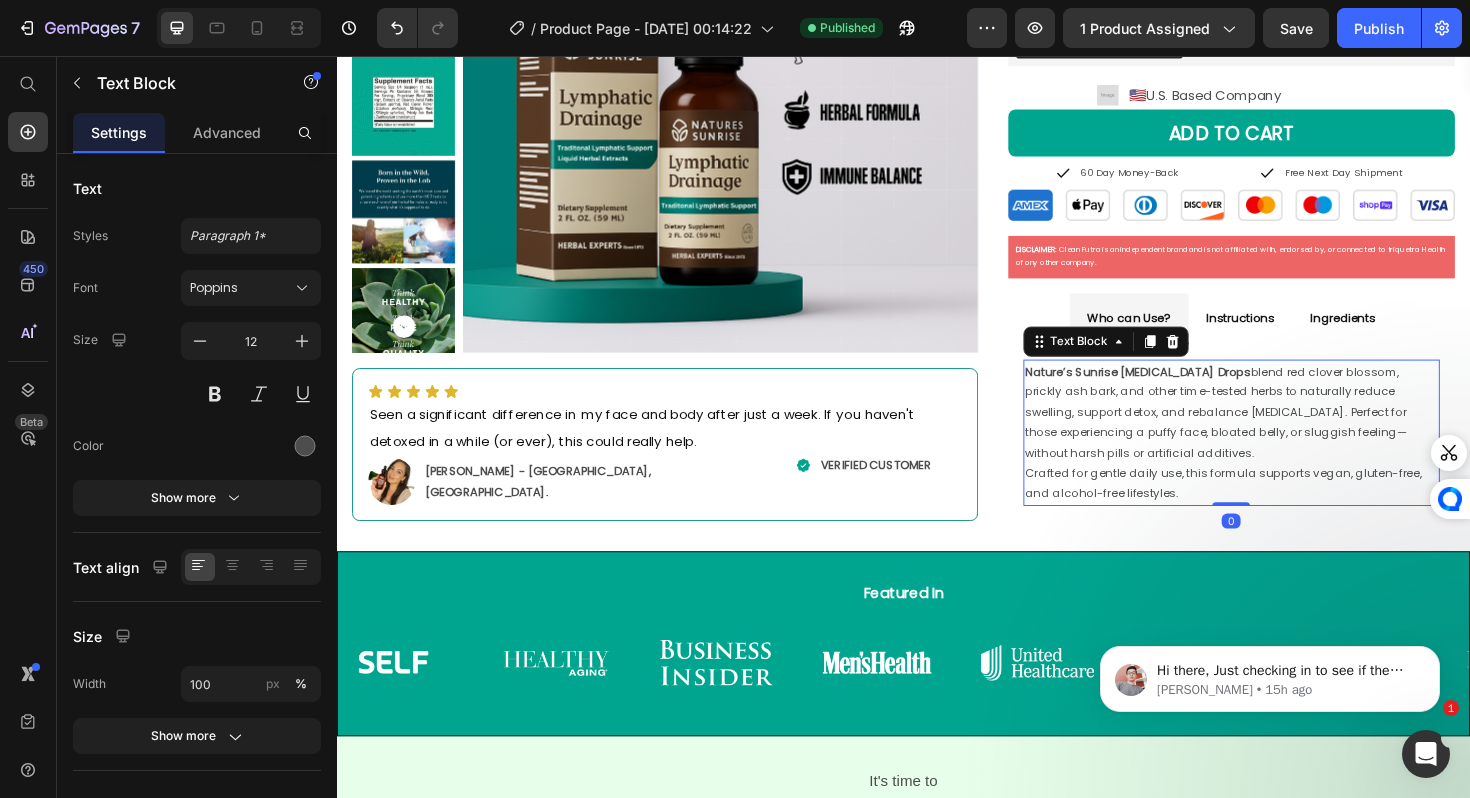 click on "Nature’s Sunrise Lymphatic Drainage Drops  blend red clover blossom, prickly ash bark, and other time-tested herbs to naturally reduce swelling, support detox, and rebalance fluid retention. Perfect for those experiencing a puffy face, bloated belly, or sluggish feeling—without harsh pills or artificial additives." at bounding box center [1284, 434] 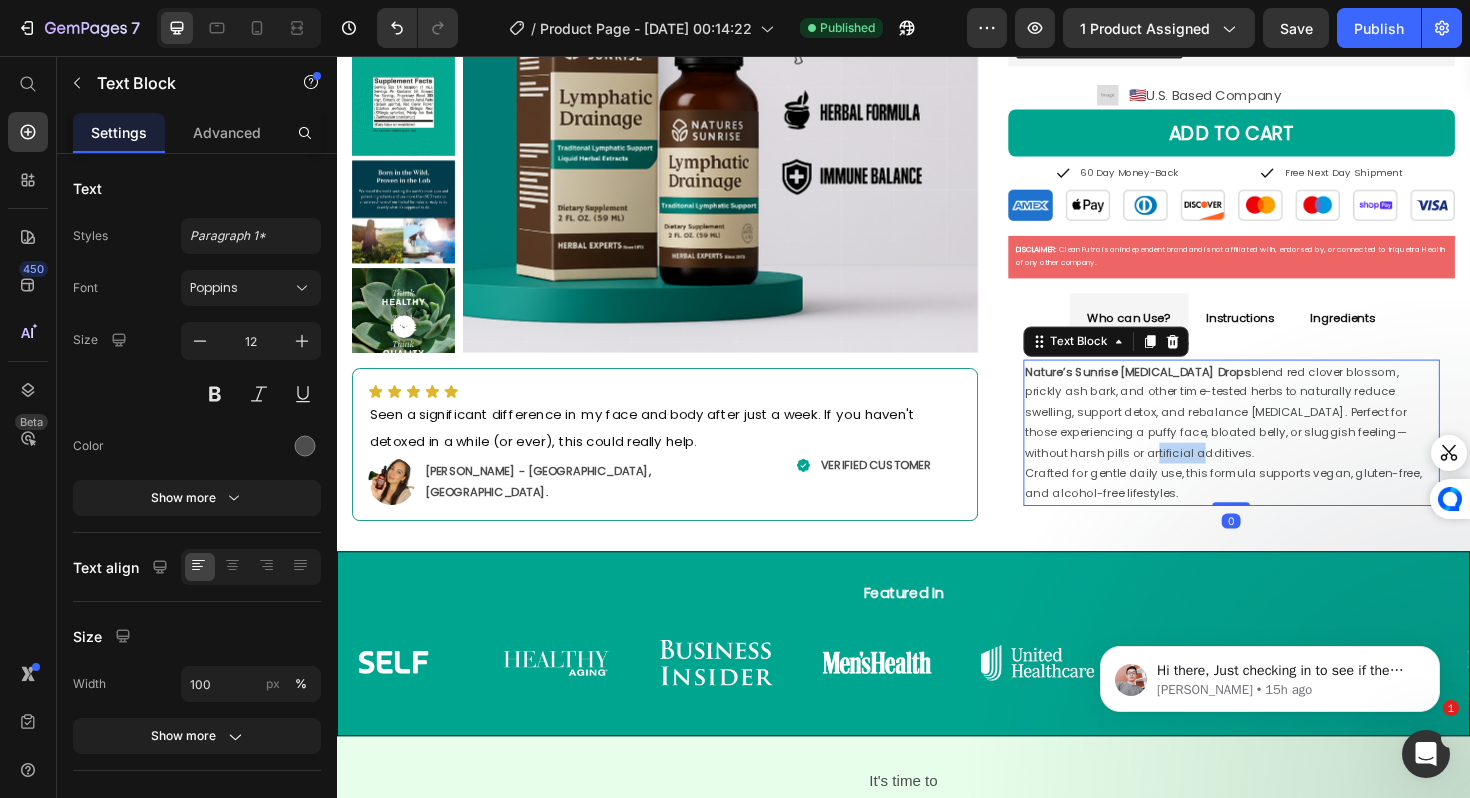click on "Nature’s Sunrise Lymphatic Drainage Drops  blend red clover blossom, prickly ash bark, and other time-tested herbs to naturally reduce swelling, support detox, and rebalance fluid retention. Perfect for those experiencing a puffy face, bloated belly, or sluggish feeling—without harsh pills or artificial additives." at bounding box center [1284, 434] 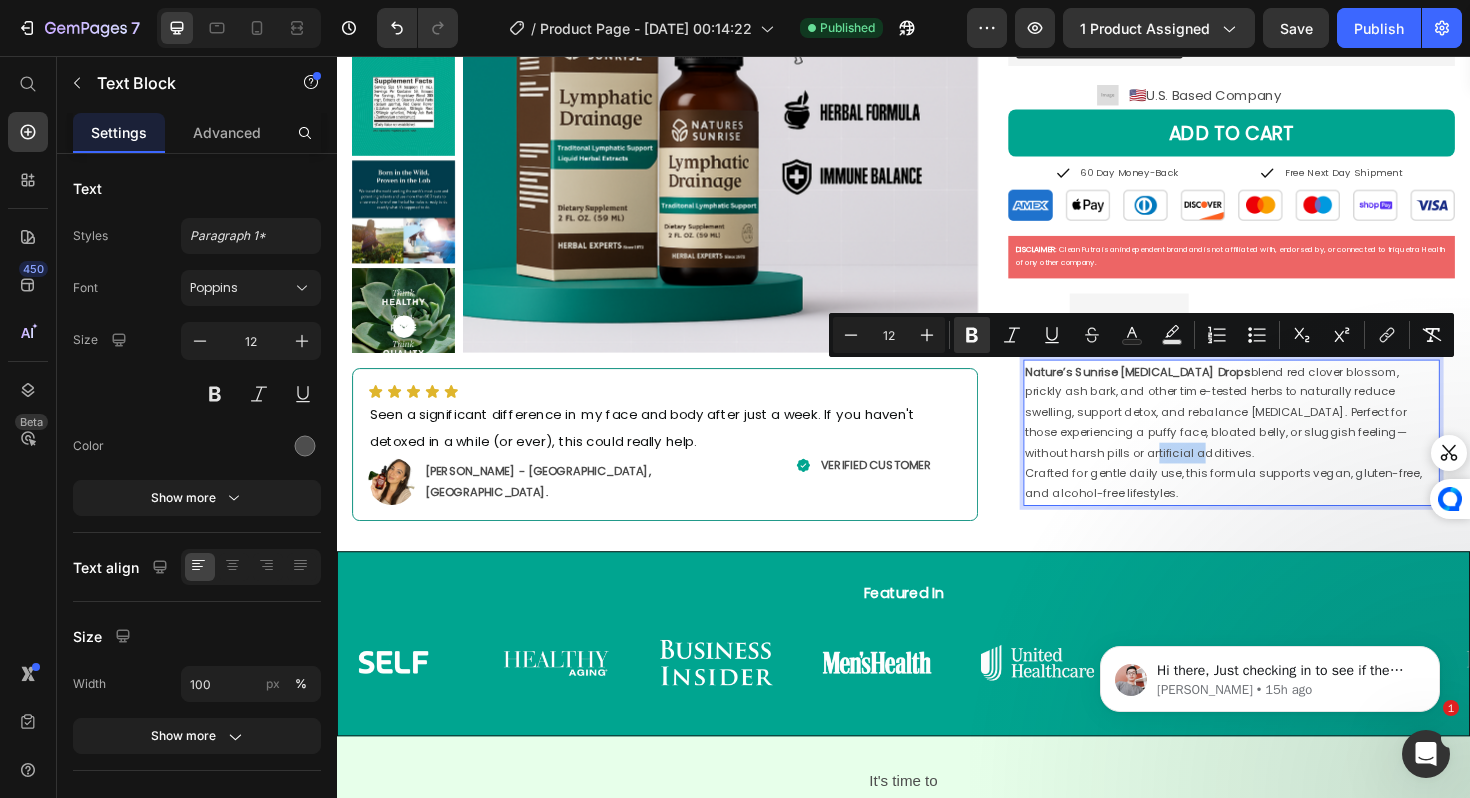 copy on "Nature’s Sunrise Lymphatic Drainage Drops  blend red clover blossom, prickly ash bark, and other time-tested herbs to naturally reduce swelling, support detox, and rebalance fluid retention. Perfect for those experiencing a puffy face, bloated belly, or sluggish feeling—without harsh pills or artificial additives. Crafted for gentle daily use, this formula supports vegan, gluten-free, and alcohol-free lifestyles." 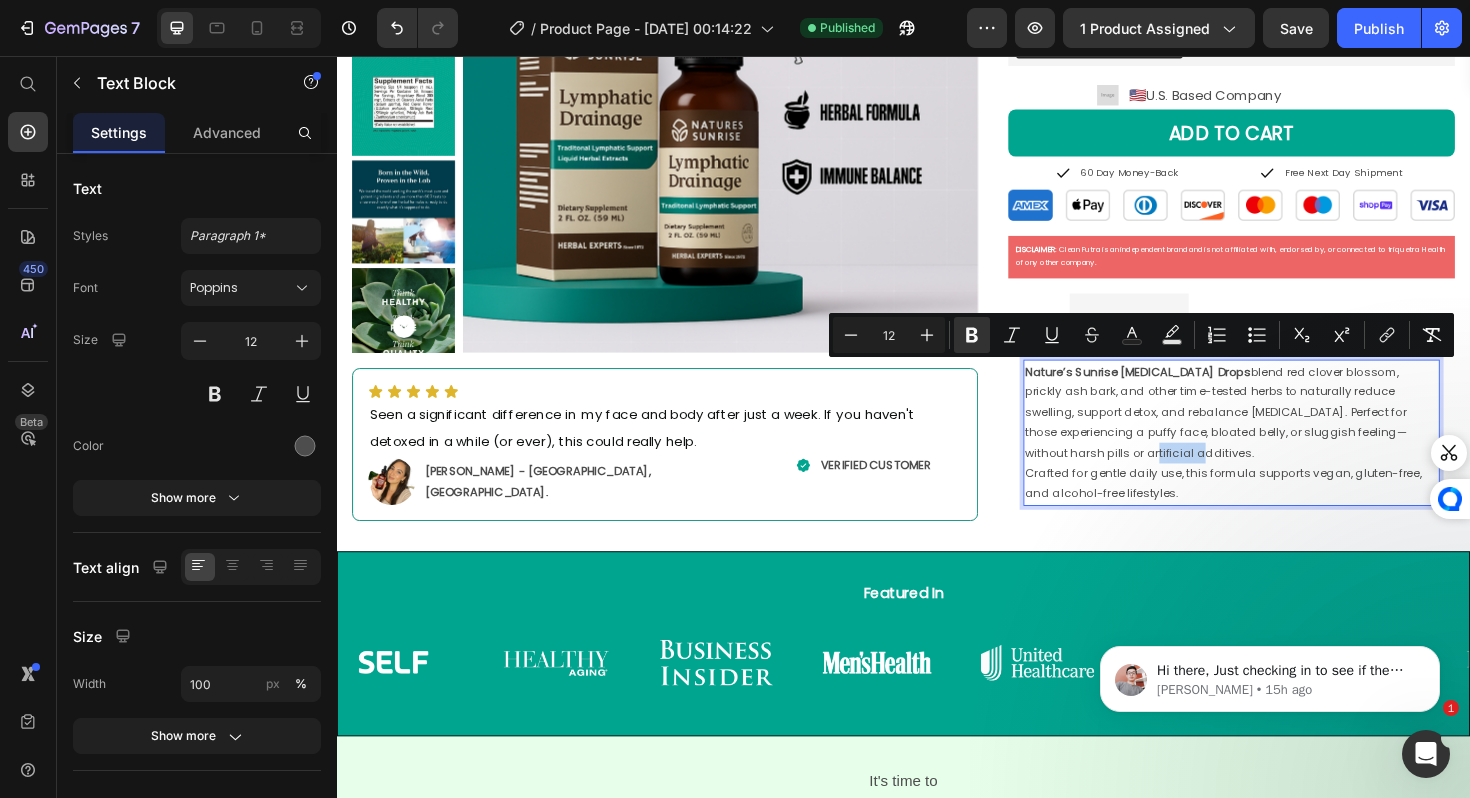 click on "Crafted for gentle daily use, this formula supports vegan, gluten-free, and alcohol-free lifestyles." at bounding box center (1284, 508) 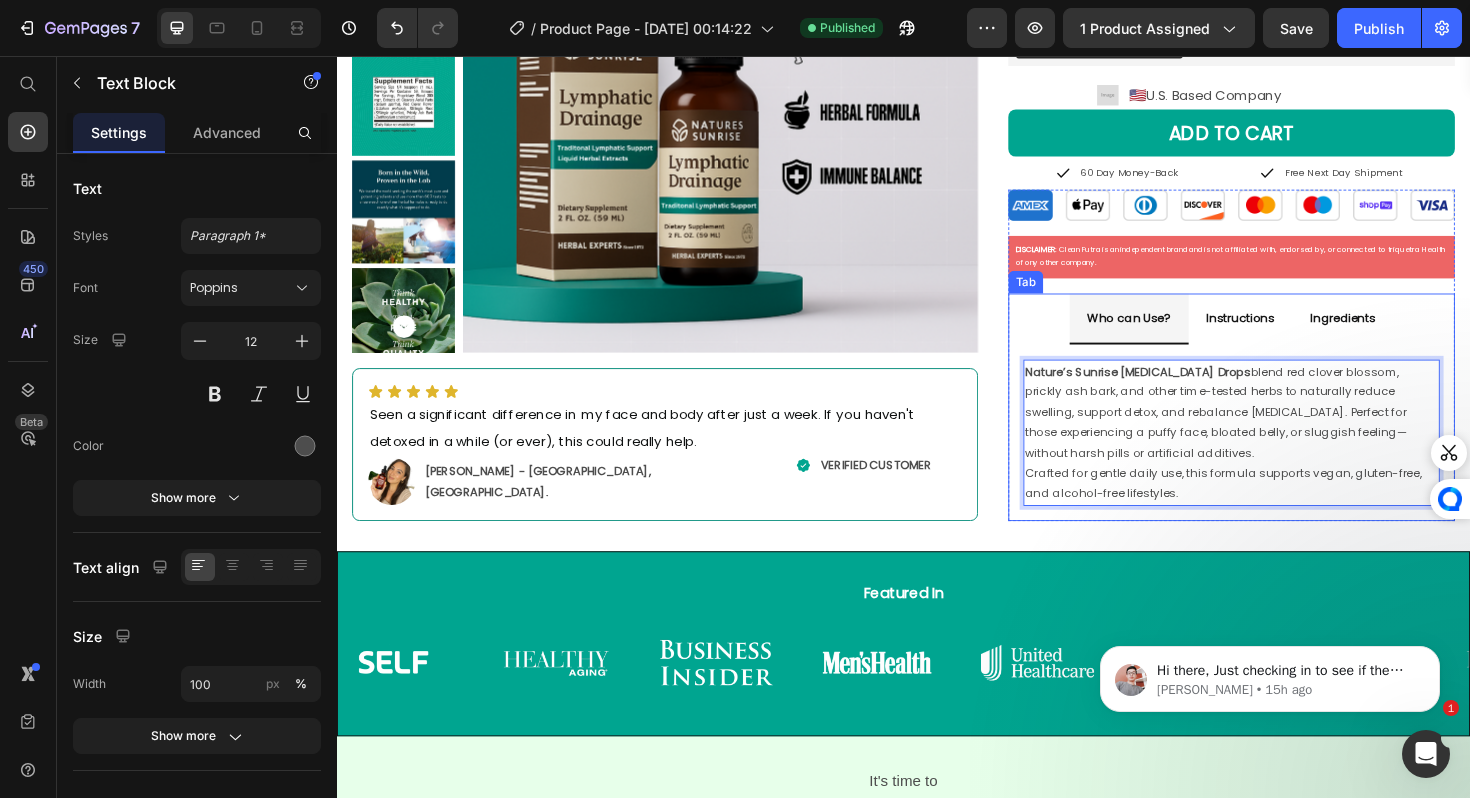 click on "Instructions" at bounding box center (1294, 333) 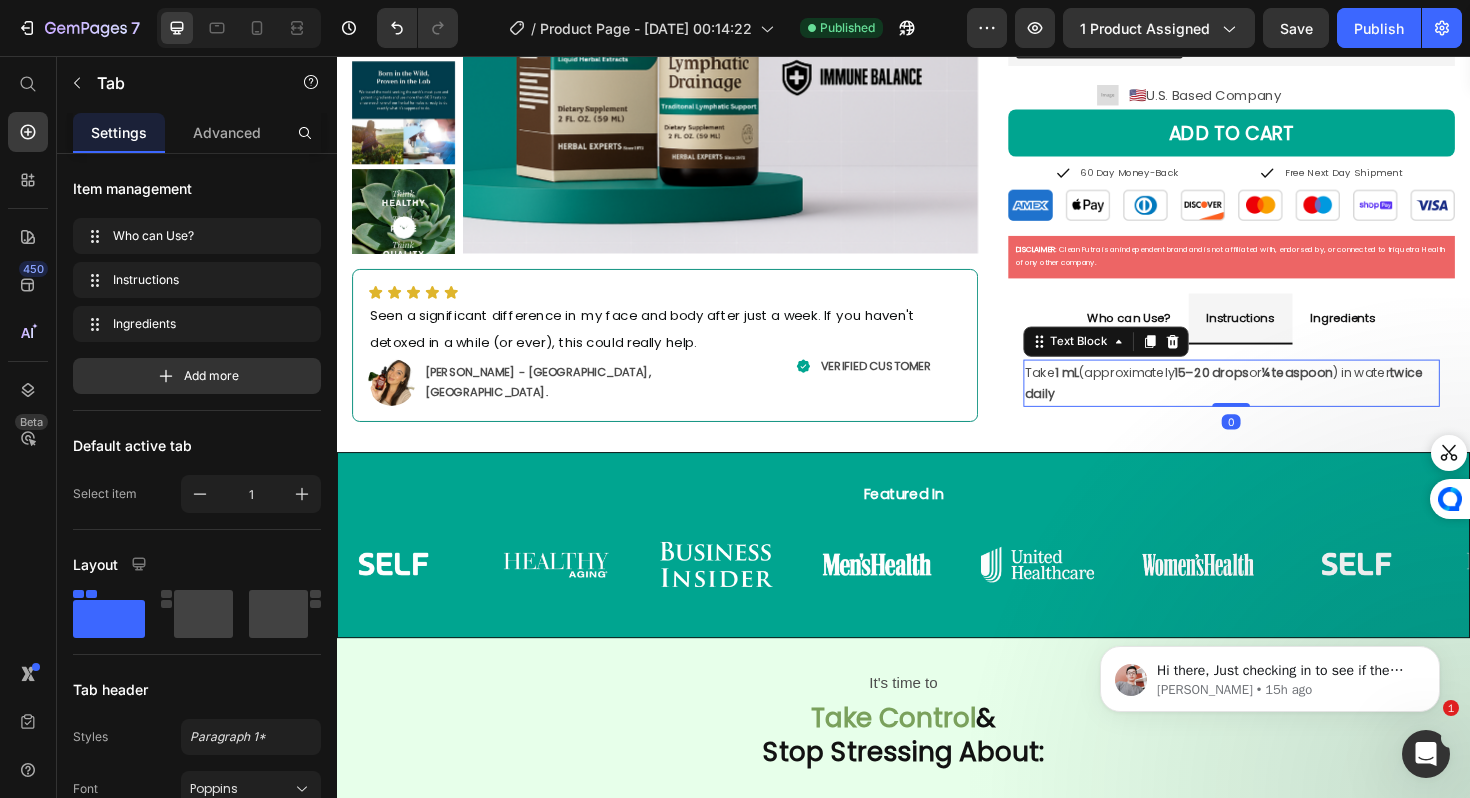 click on "Take  1 mL  (approximately  15–20 drops  or  ¼ teaspoon ) in water  twice daily" at bounding box center (1284, 403) 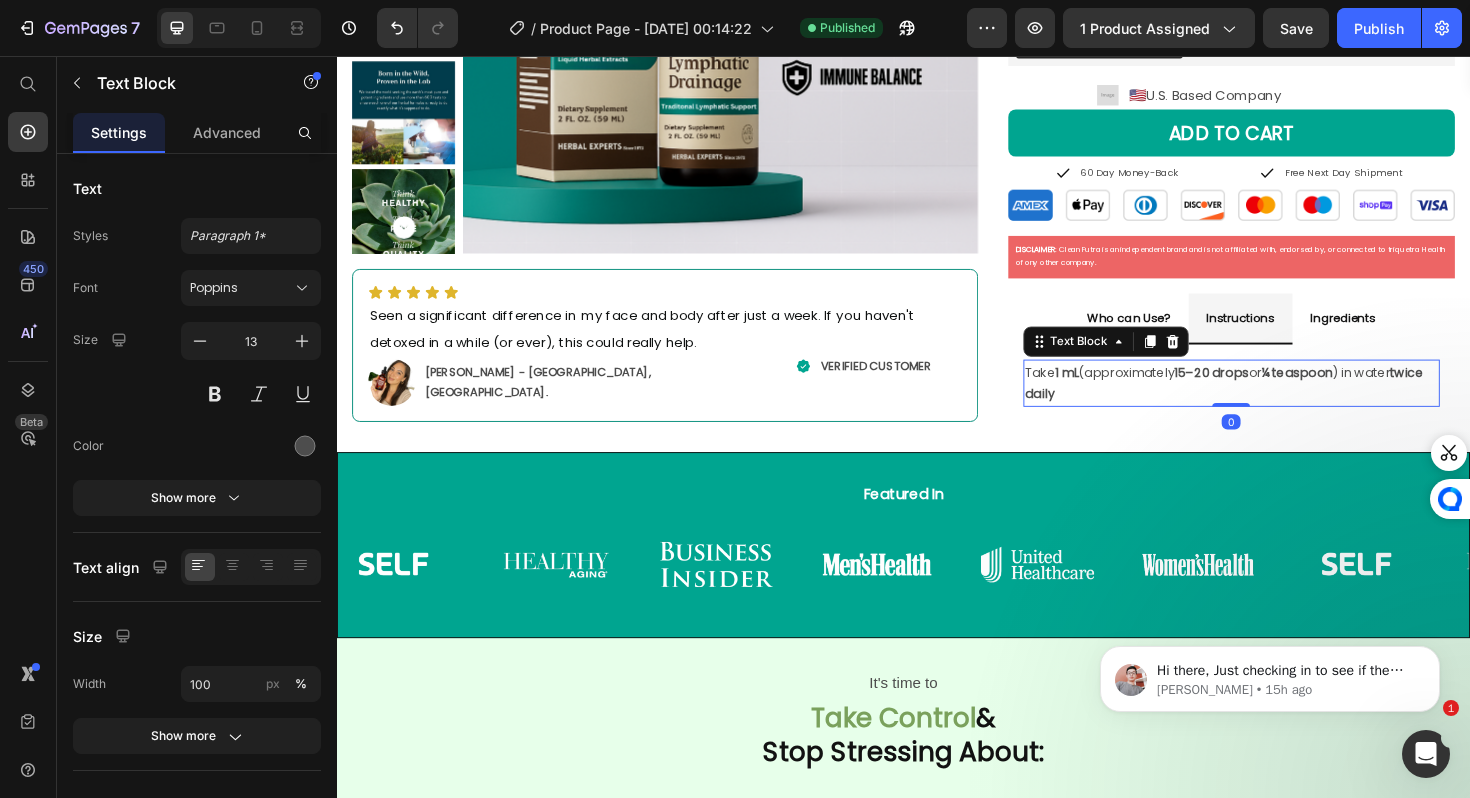 click on "Take  1 mL  (approximately  15–20 drops  or  ¼ teaspoon ) in water  twice daily" at bounding box center (1284, 403) 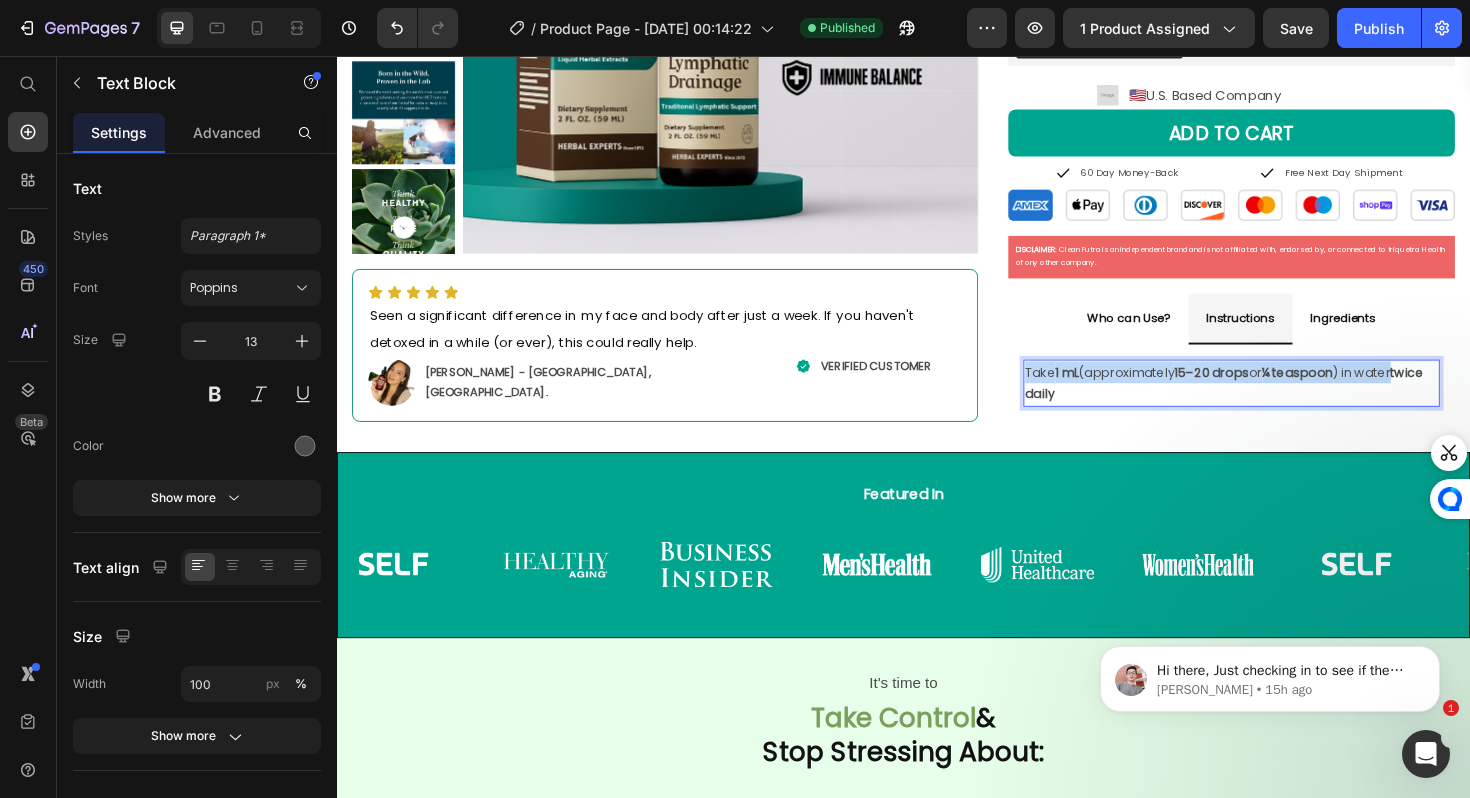 copy on "Take  1 mL  (approximately  15–20 drops  or  ¼ teaspoon ) in water" 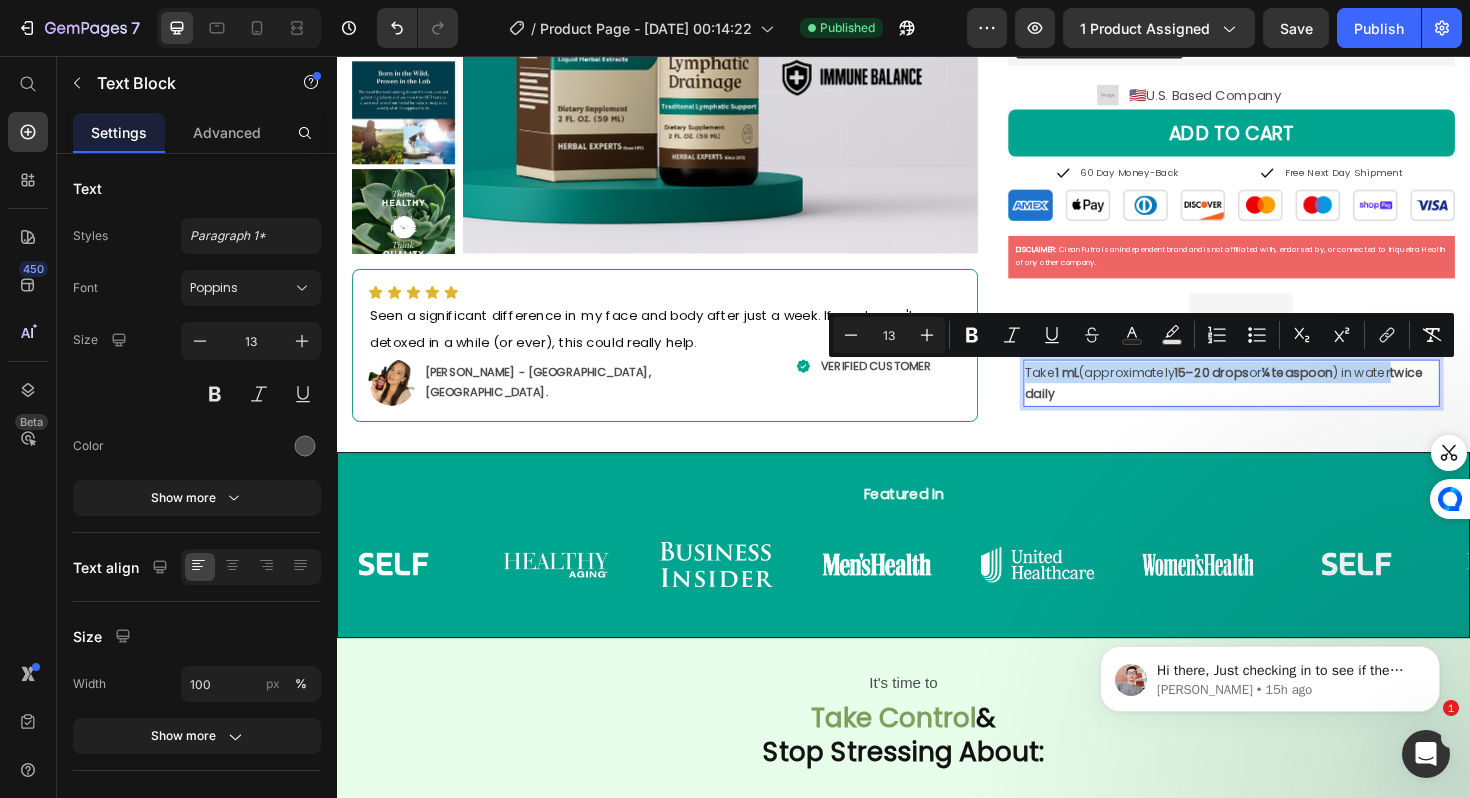 copy on "Take  1 mL  (approximately  15–20 drops  or  ¼ teaspoon ) in water" 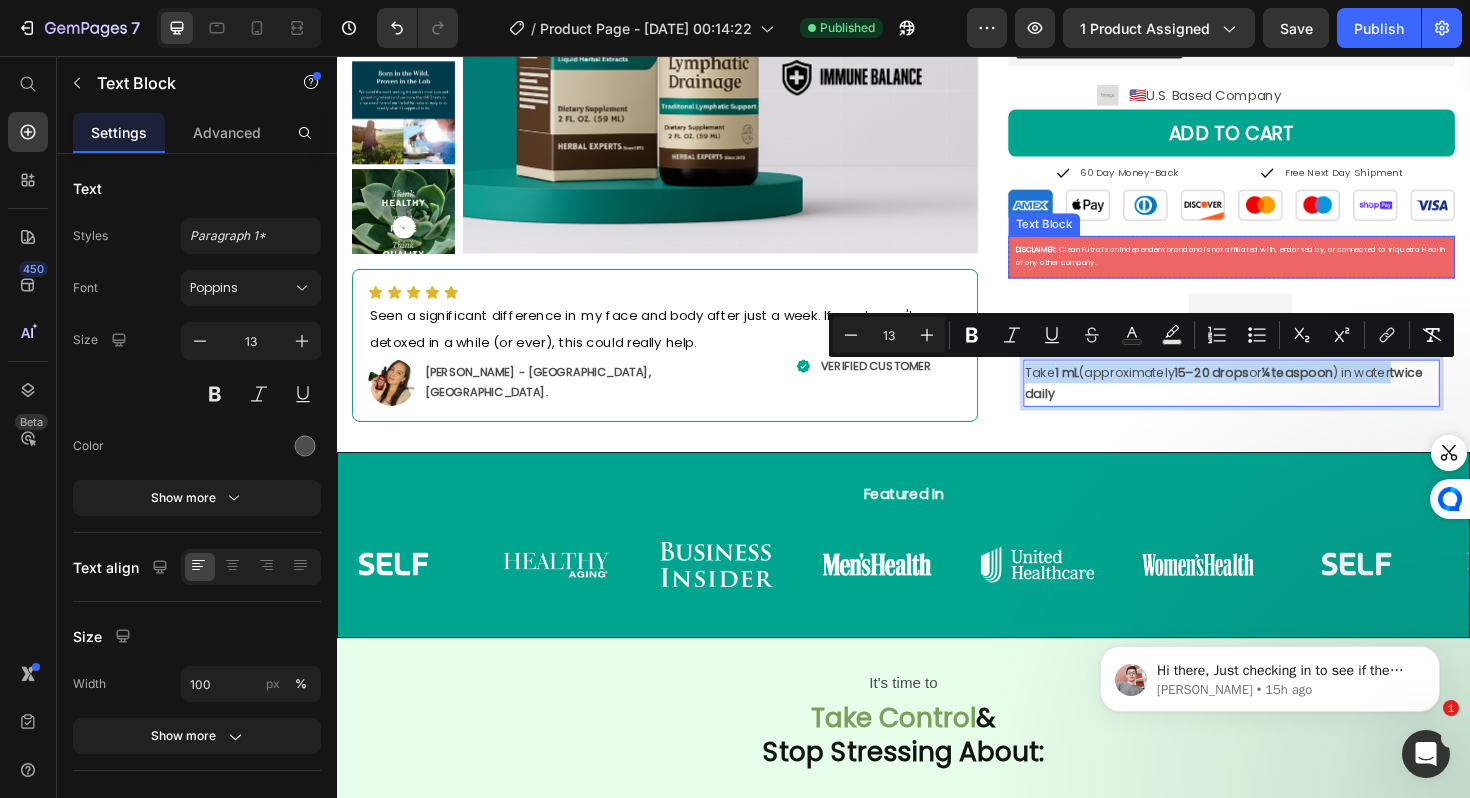 click on "DISCLAIMER : Clean Futra is an independent brand and is not affiliated with, endorsed by, or connected to triquetra Health of ony other company." at bounding box center (1284, 269) 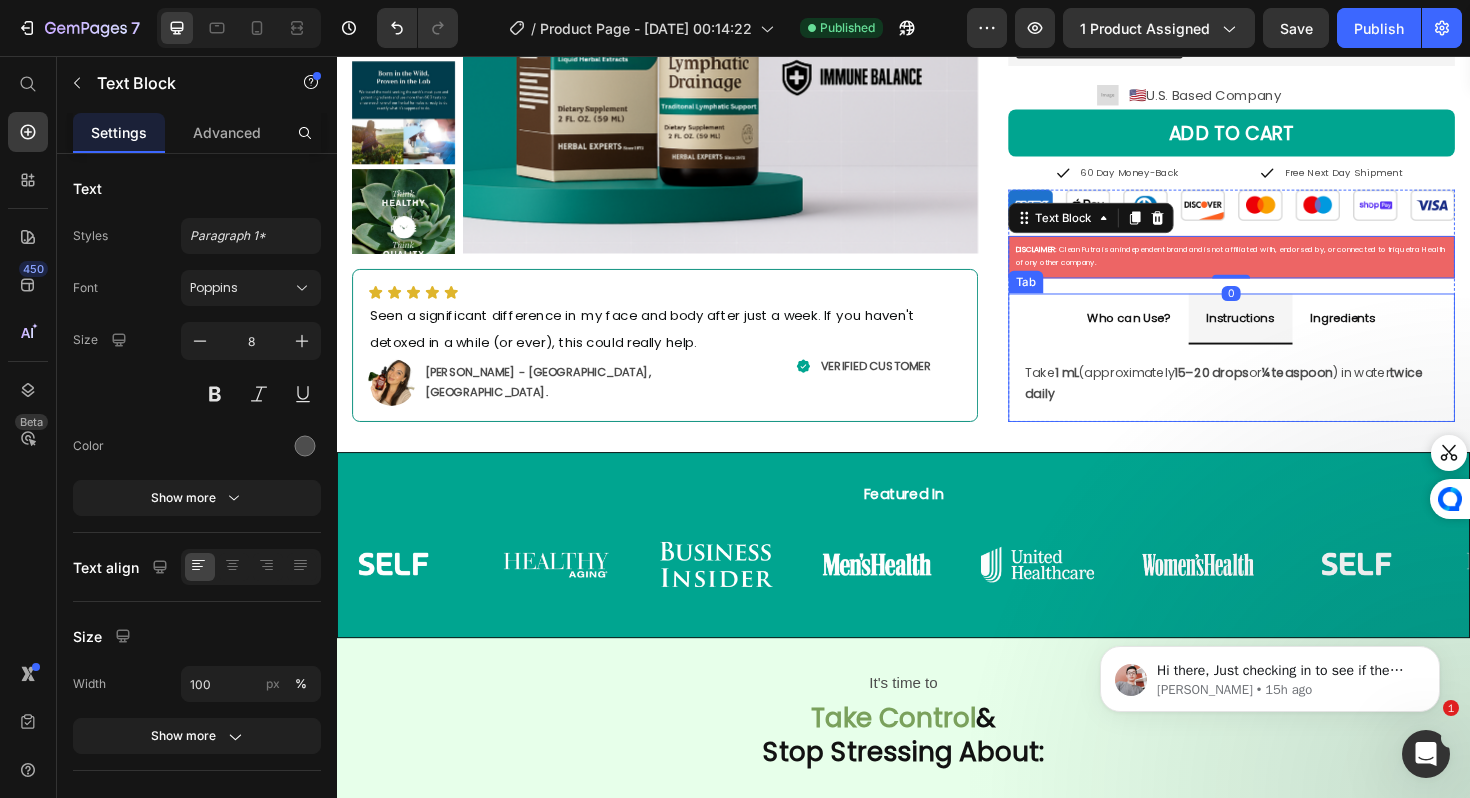 click on "Ingredients" at bounding box center (1402, 334) 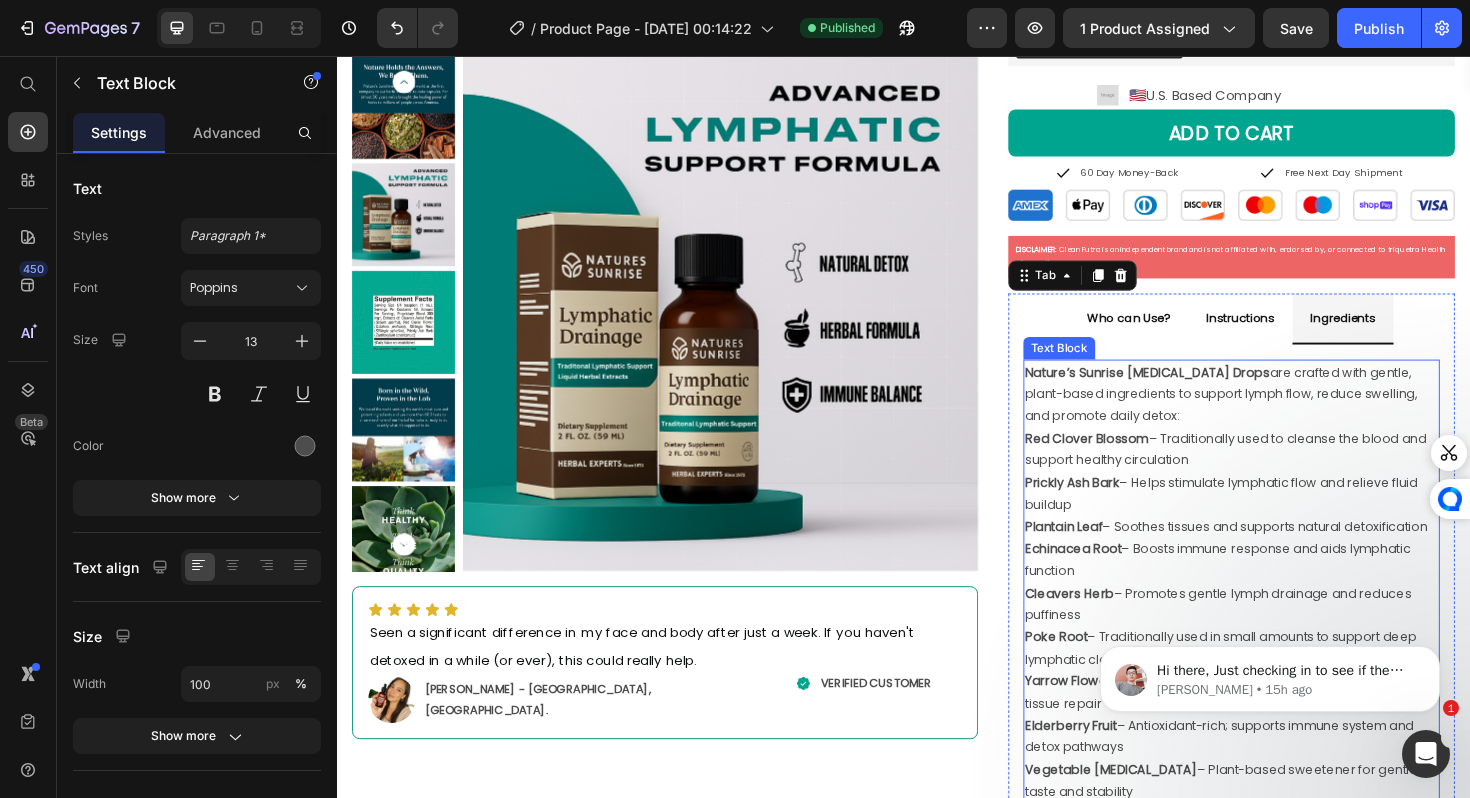 click on "Nature’s Sunrise Lymphatic Drainage Drops  are crafted with gentle, plant-based ingredients to support lymph flow, reduce swelling, and promote daily detox:" at bounding box center [1284, 415] 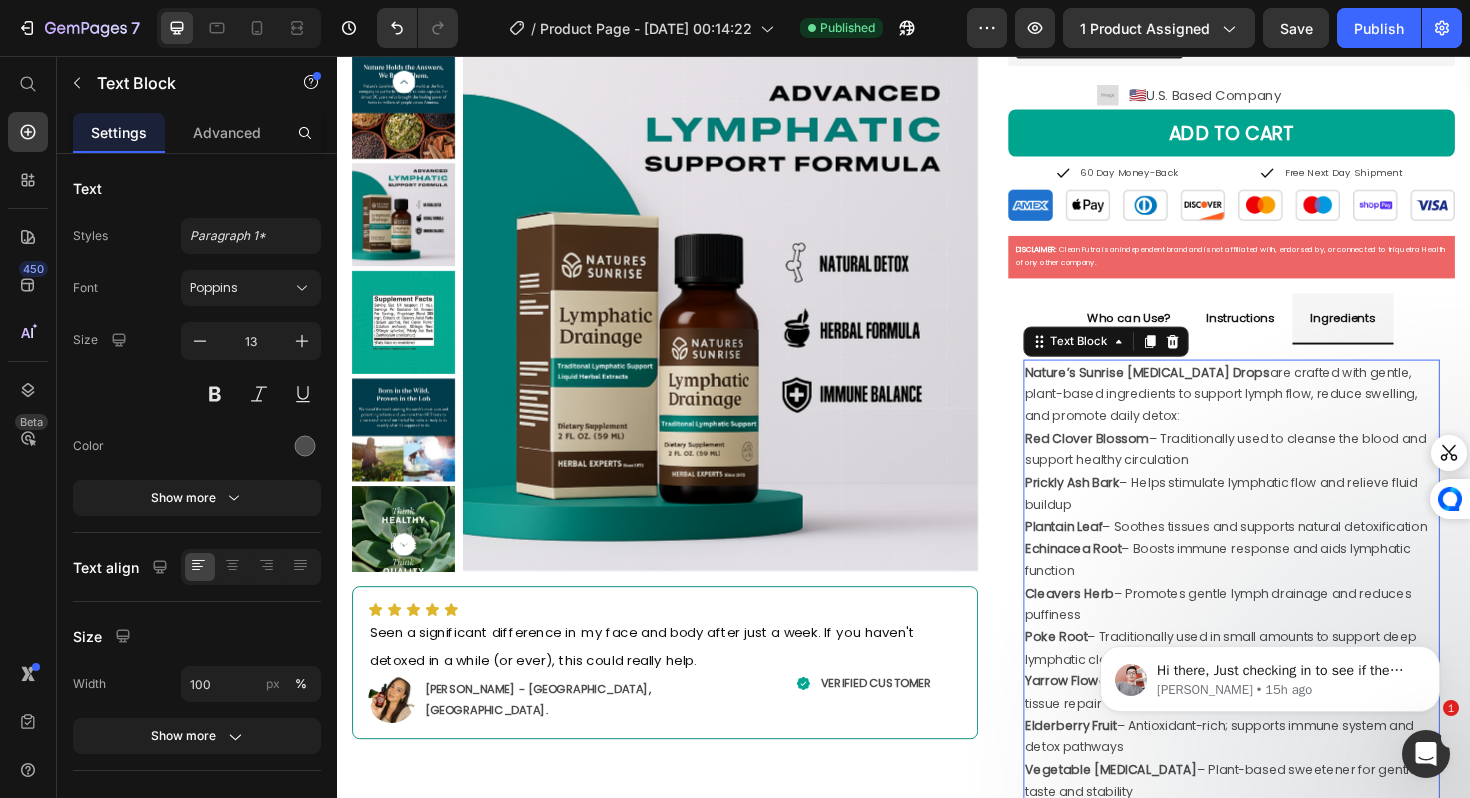 click on "Nature’s Sunrise Lymphatic Drainage Drops  are crafted with gentle, plant-based ingredients to support lymph flow, reduce swelling, and promote daily detox:" at bounding box center (1284, 415) 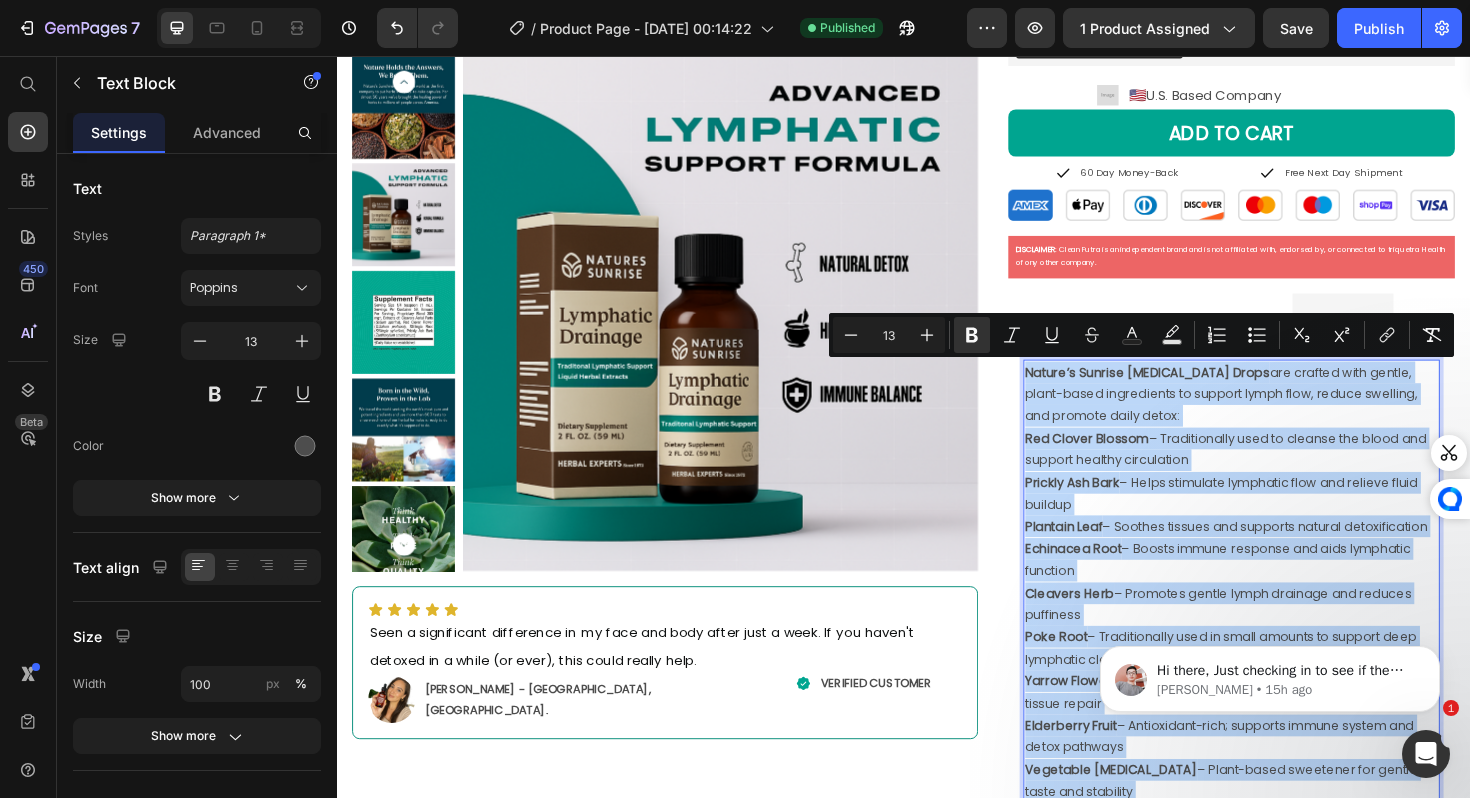 copy on "Nature’s Sunrise Lymphatic Drainage Drops  are crafted with gentle, plant-based ingredients to support lymph flow, reduce swelling, and promote daily detox: Red Clover Blossom  – Traditionally used to cleanse the blood and support healthy circulation Prickly Ash Bark  – Helps stimulate lymphatic flow and relieve fluid buildup Plantain Leaf  – Soothes tissues and supports natural detoxification Echinacea Root  – Boosts immune response and aids lymphatic function Cleavers Herb  – Promotes gentle lymph drainage and reduces puffiness Poke Root  – Traditionally used in small amounts to support deep lymphatic cleansing Yarrow Flower  – Supports inflammation response and healthy tissue repair Elderberry Fruit  – Antioxidant-rich; supports immune system and detox pathways Vegetable Glycerin  – Plant-based sweetener for gentle taste and stability Purified Water  – Clean, neutral base for safe daily absorption Citric Acid  – Maintains pH balance and shelf stability Potassium Sorbate  – Preserves product freshness na..." 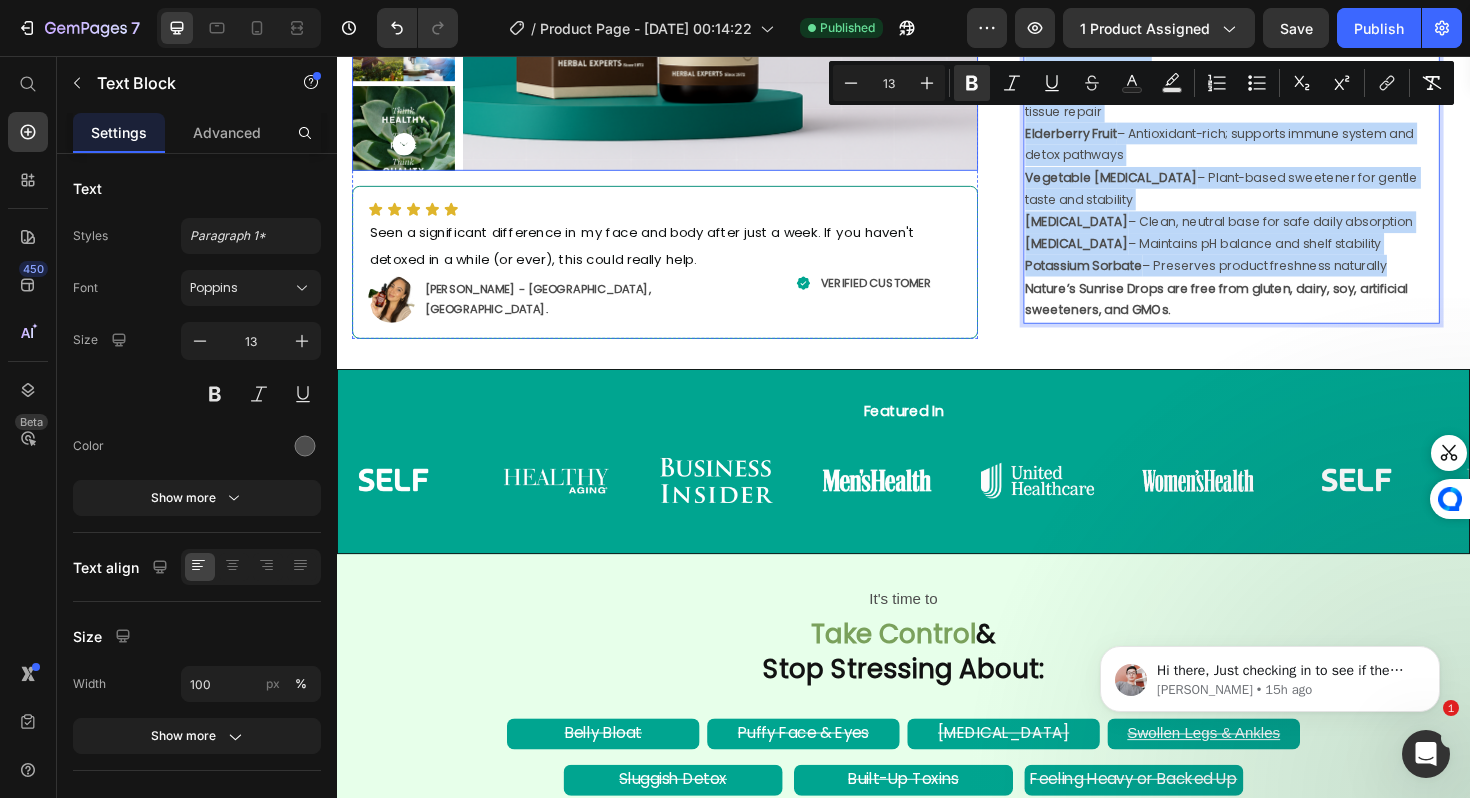 scroll, scrollTop: 1105, scrollLeft: 0, axis: vertical 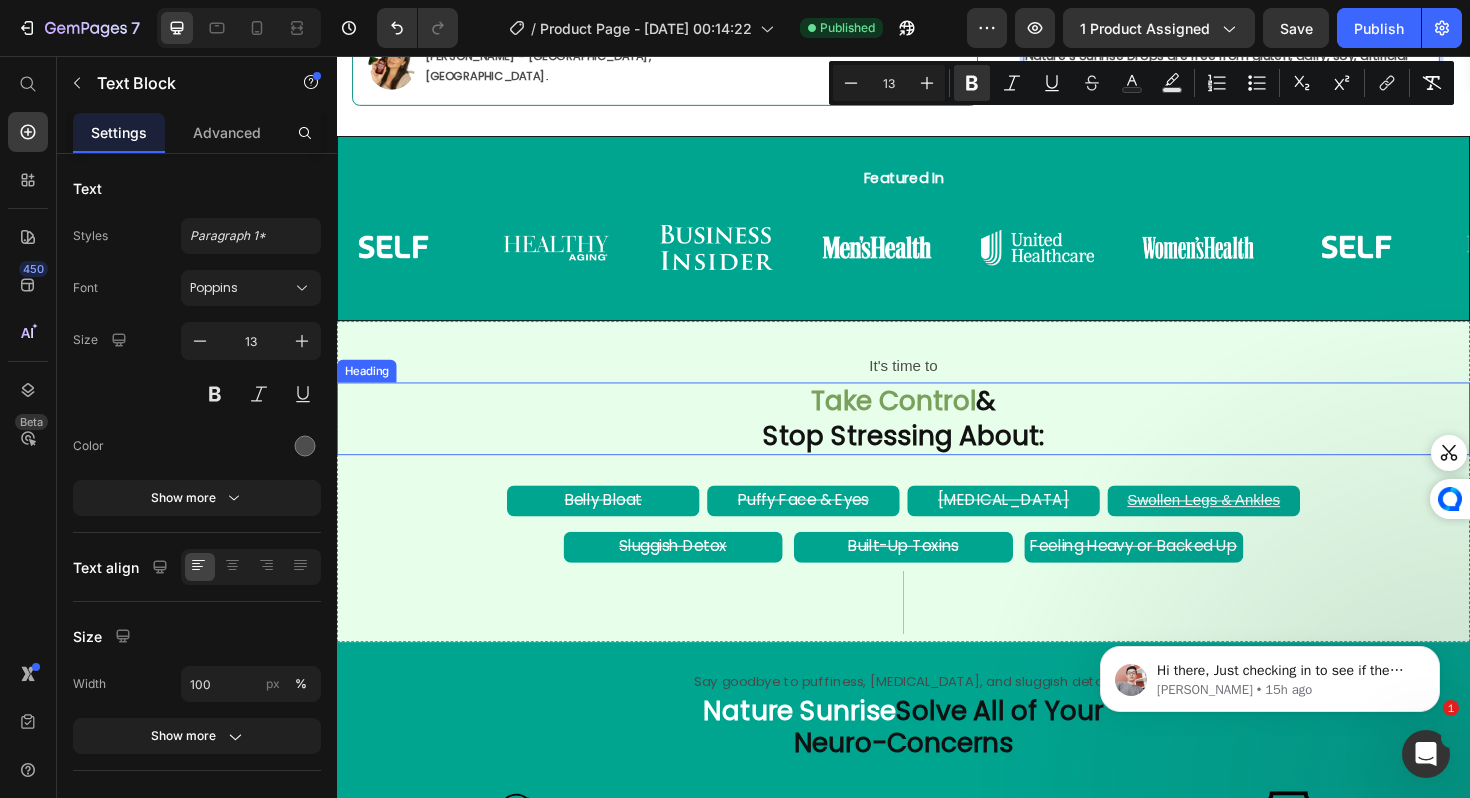 click on "Take Control  & Stop Stressing About:" at bounding box center (937, 440) 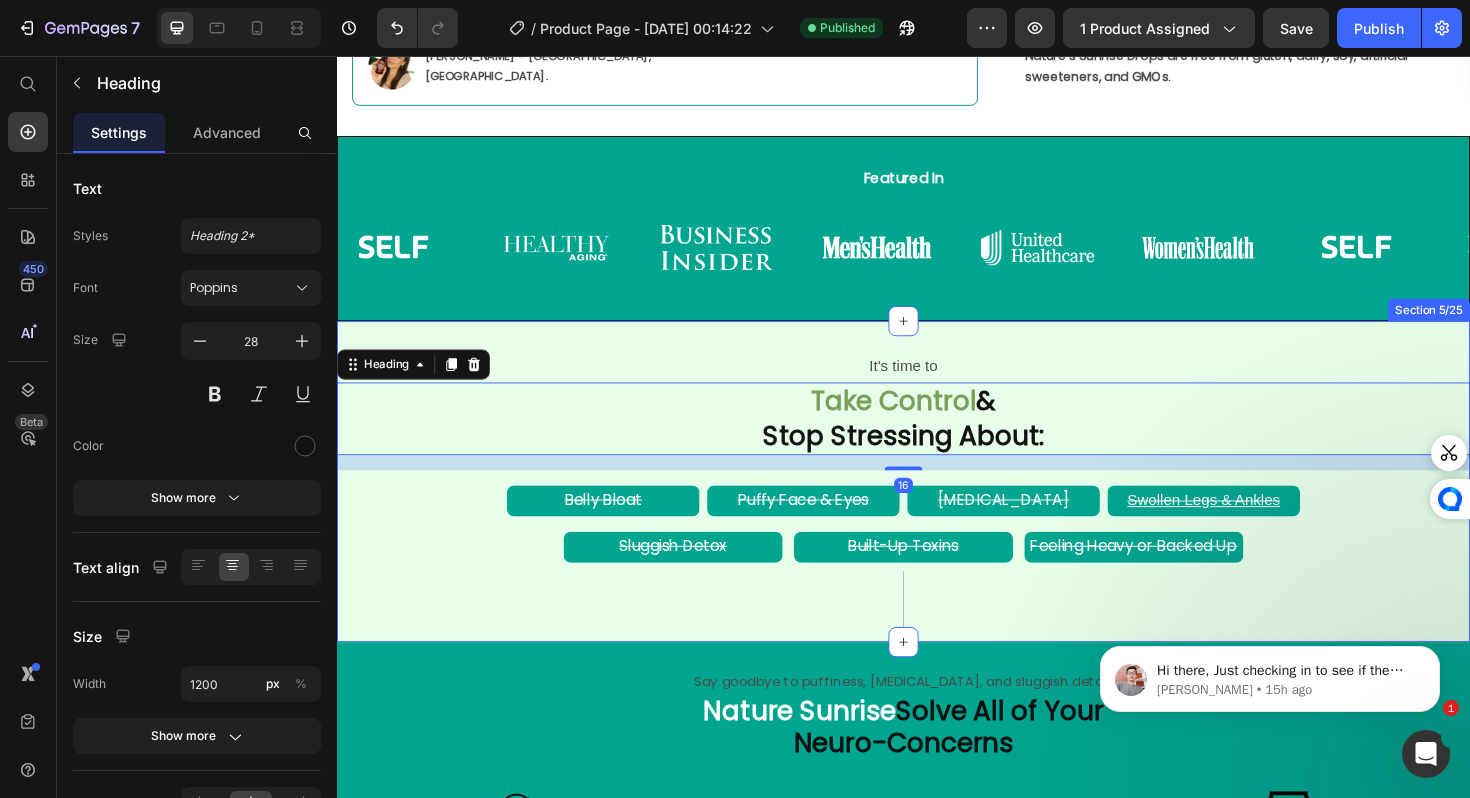 click on "It's time to Text Block Take Control  & Stop Stressing About: Heading   16 Belly Bloat Text Block Puffy Face & Eyes Text Block Fluid Retention Text Block Swollen Legs & Ankles Text Block Row Row Sluggish Detox Text Block Built-Up Toxins Text Block Feeling Heavy or Backed Up Text Block Row Row Image Section 5/25" at bounding box center (937, 506) 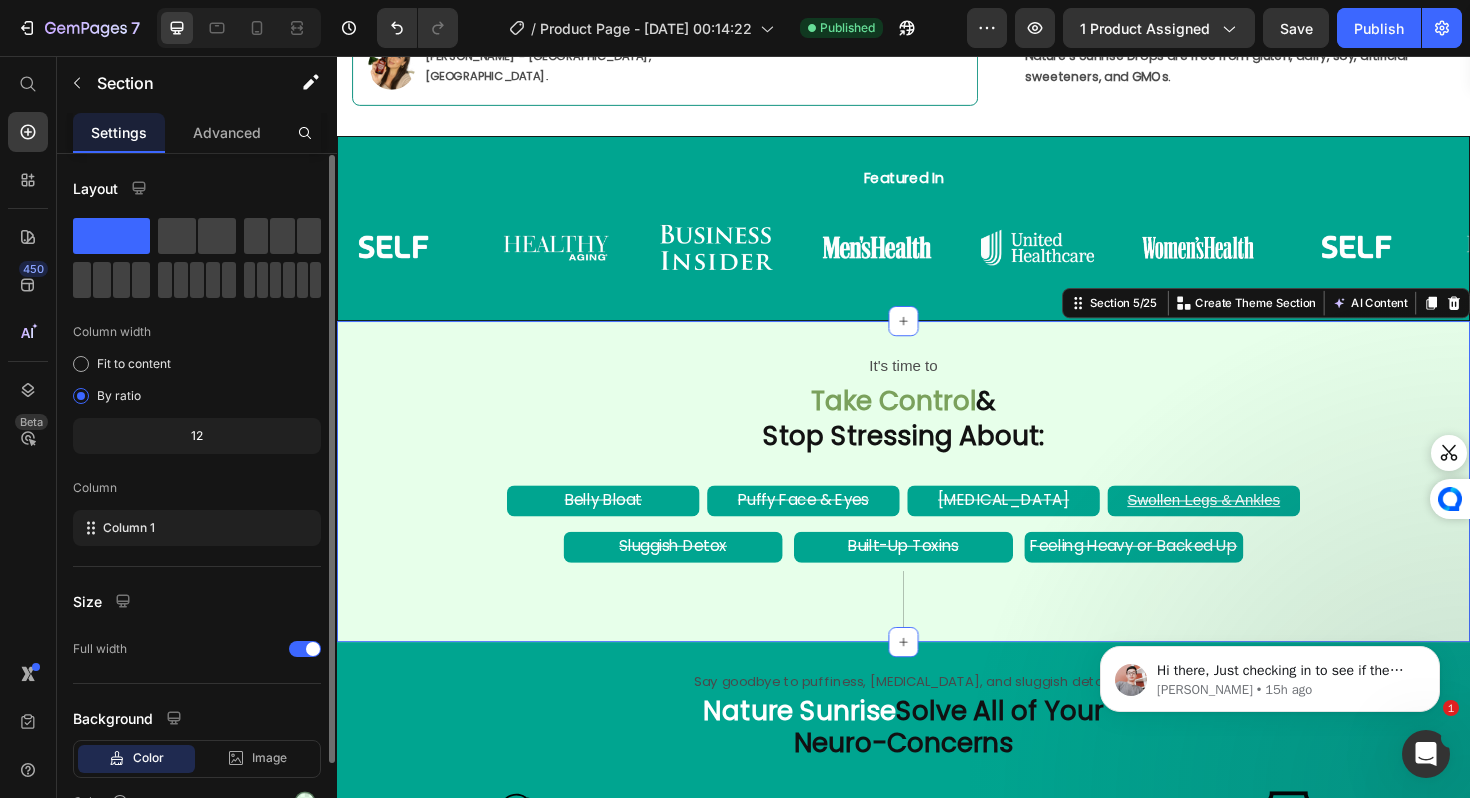 scroll, scrollTop: 107, scrollLeft: 0, axis: vertical 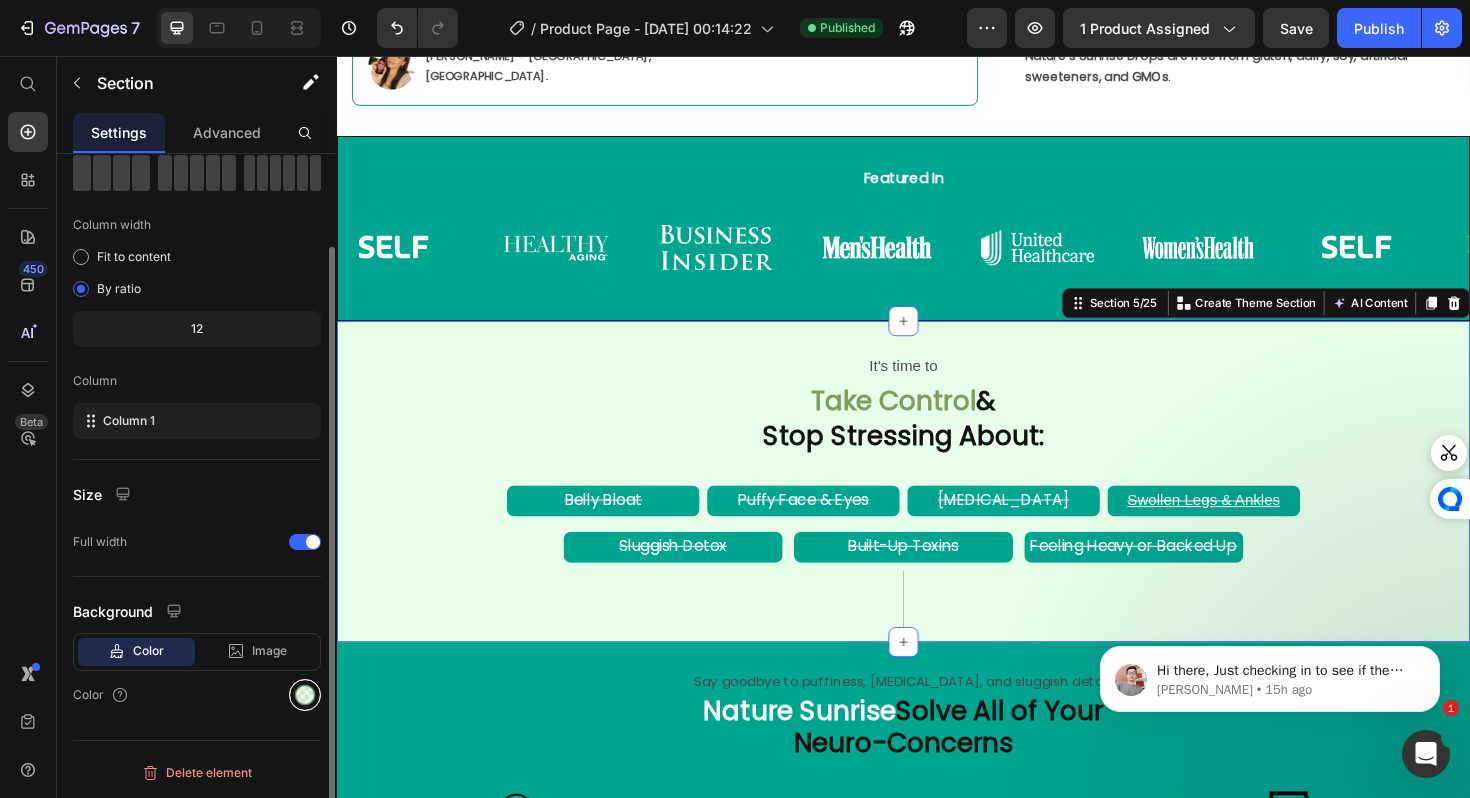 click at bounding box center [305, 695] 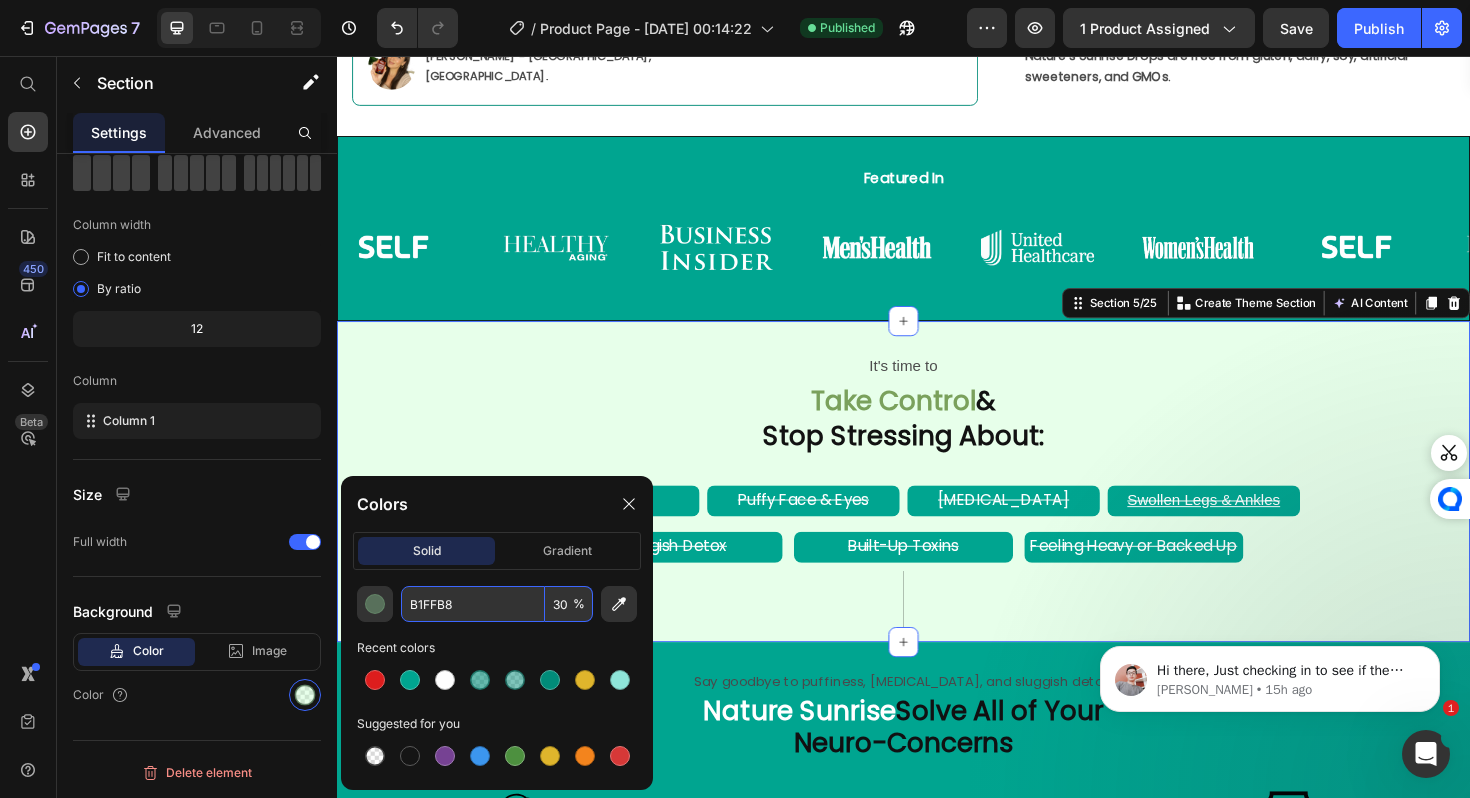 click on "B1FFB8" at bounding box center (473, 604) 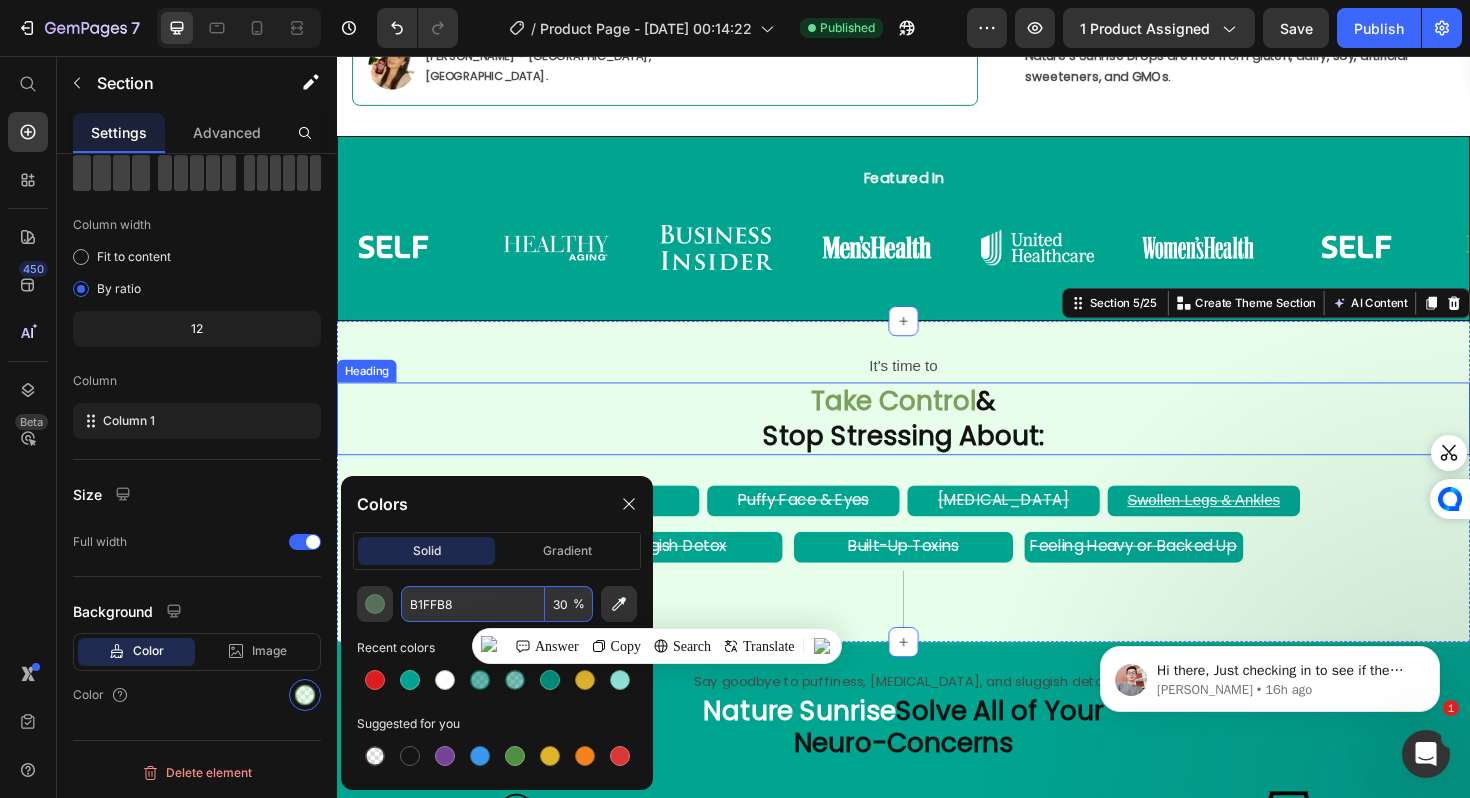 click on "Take Control" at bounding box center [926, 421] 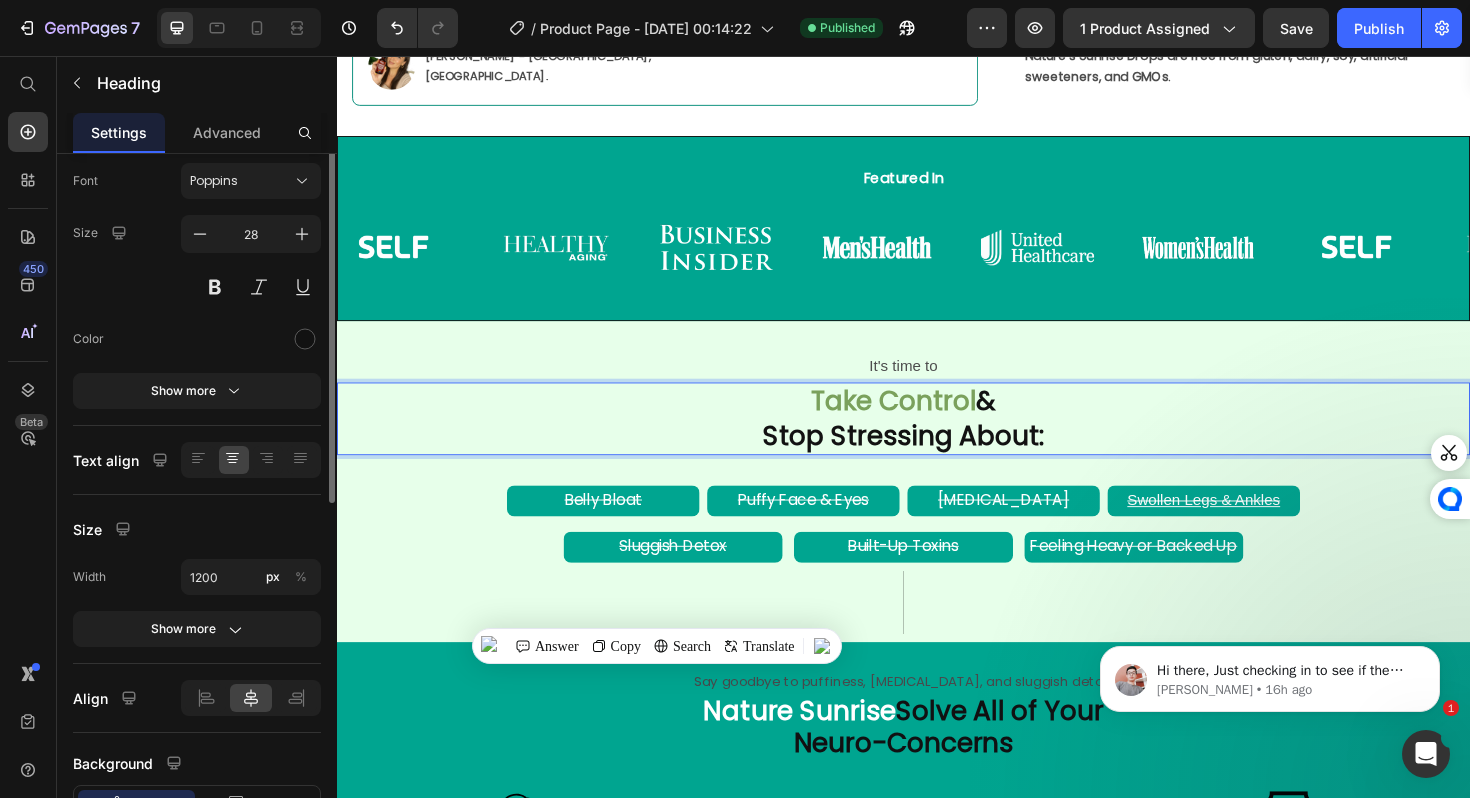 scroll, scrollTop: 0, scrollLeft: 0, axis: both 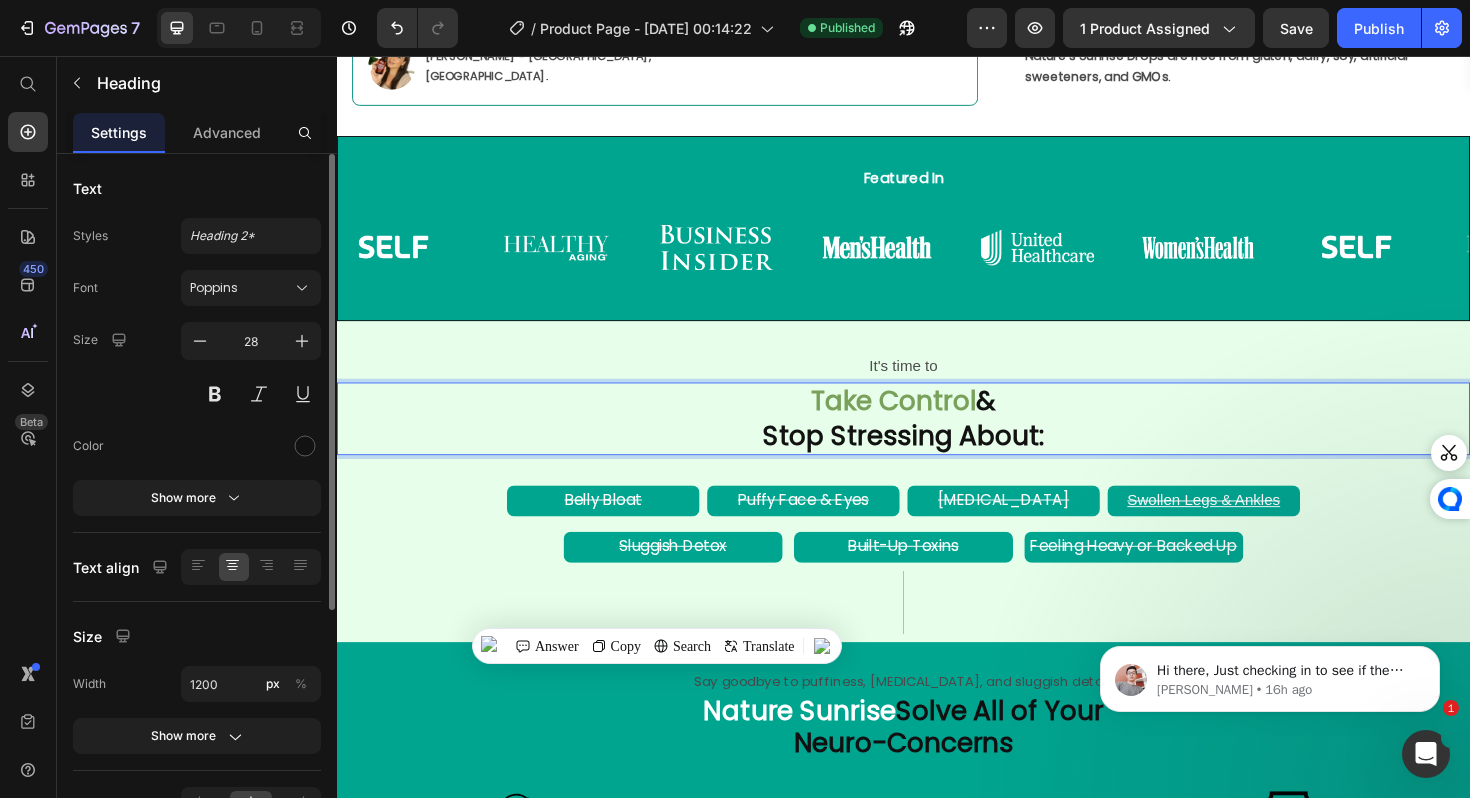 click on "Take Control" at bounding box center (926, 421) 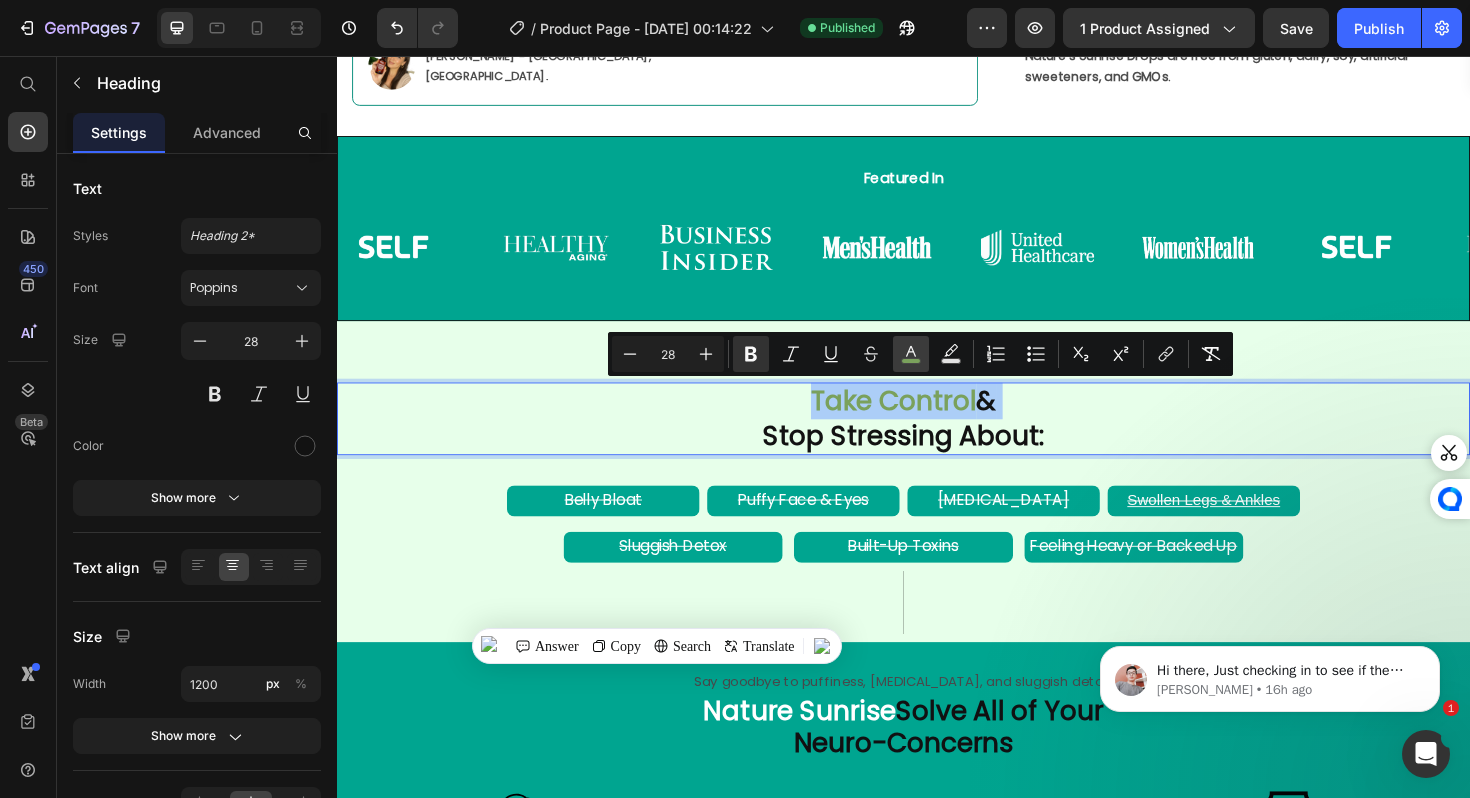 click 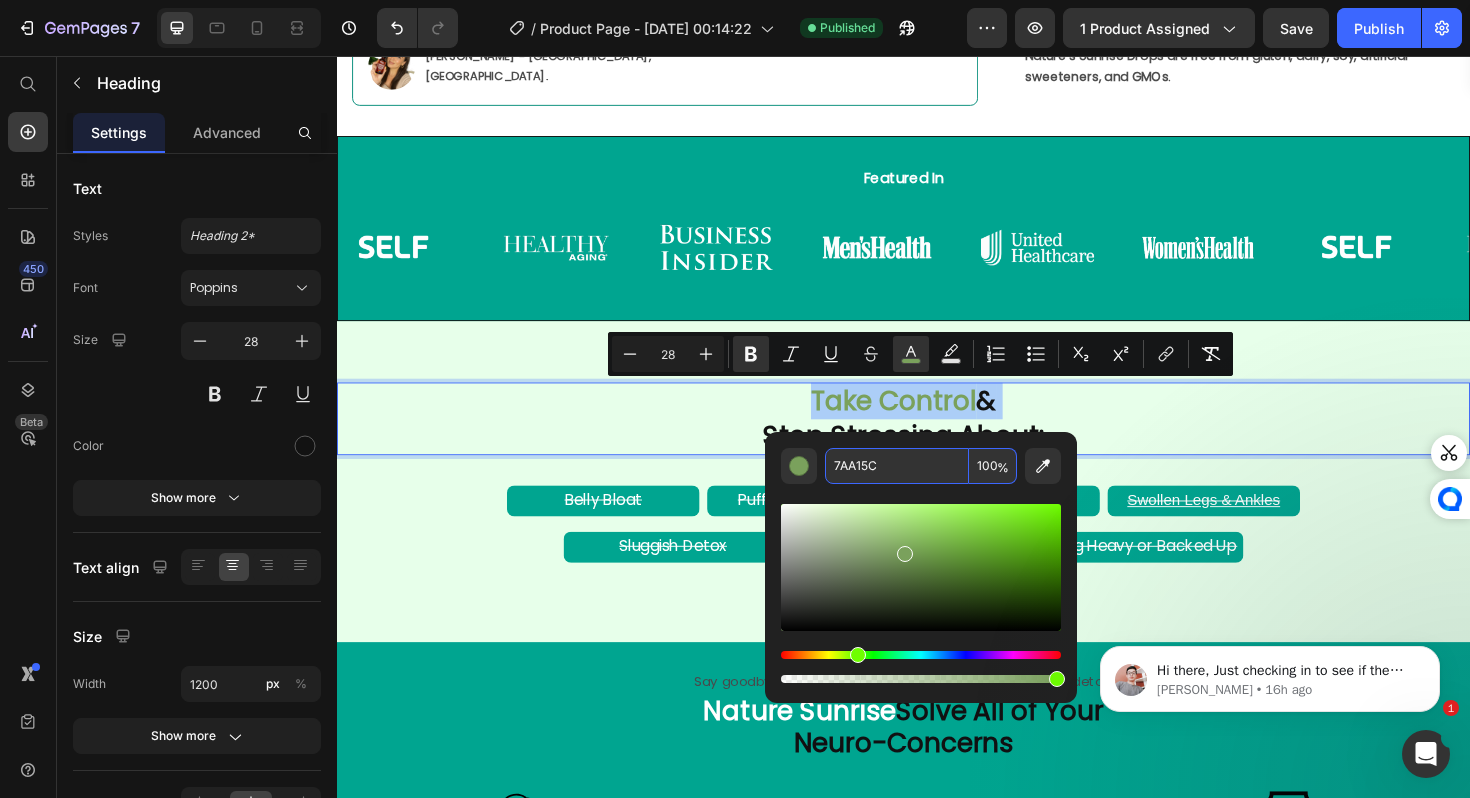 click on "7AA15C" at bounding box center (897, 466) 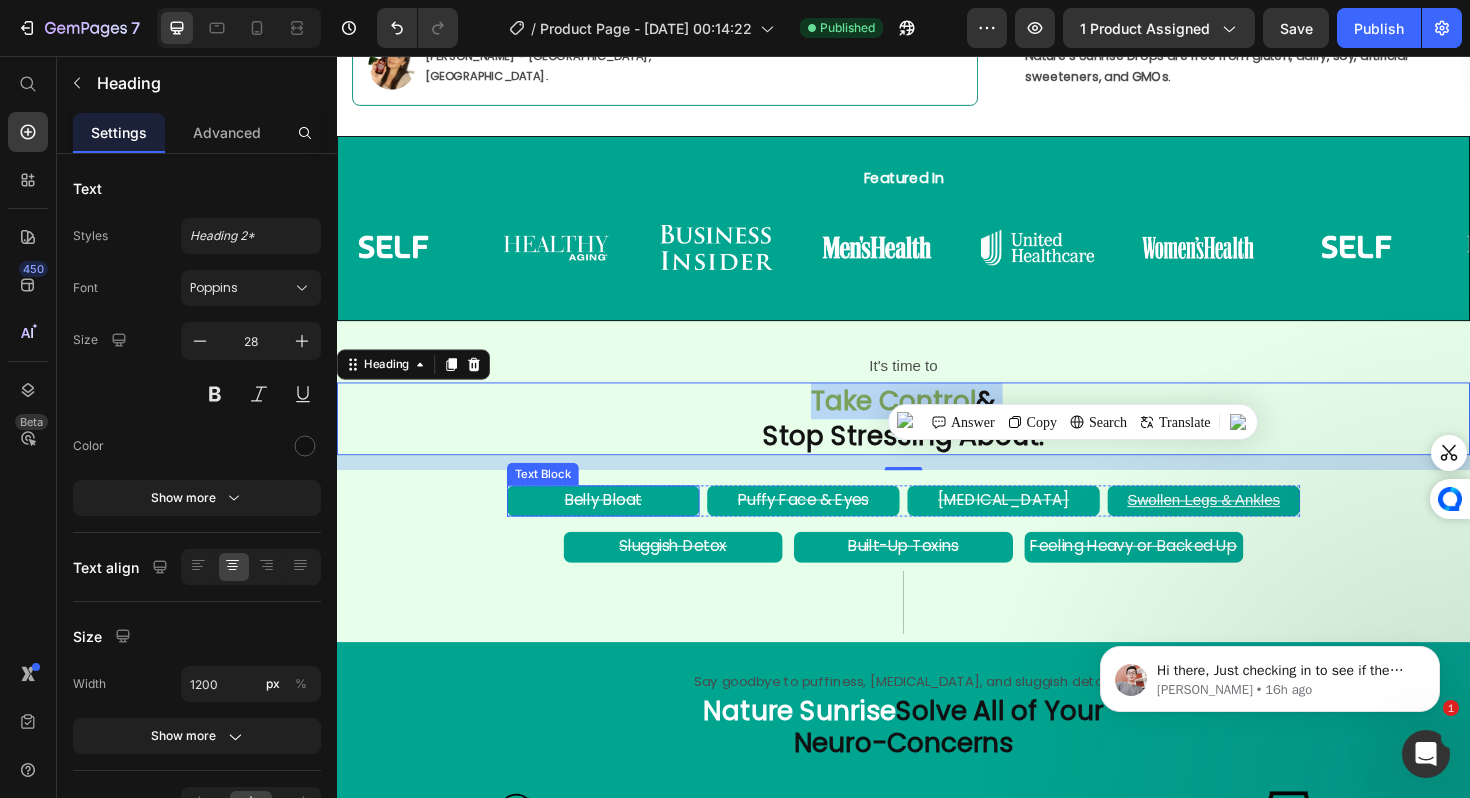 click on "Belly Bloat" at bounding box center (619, 526) 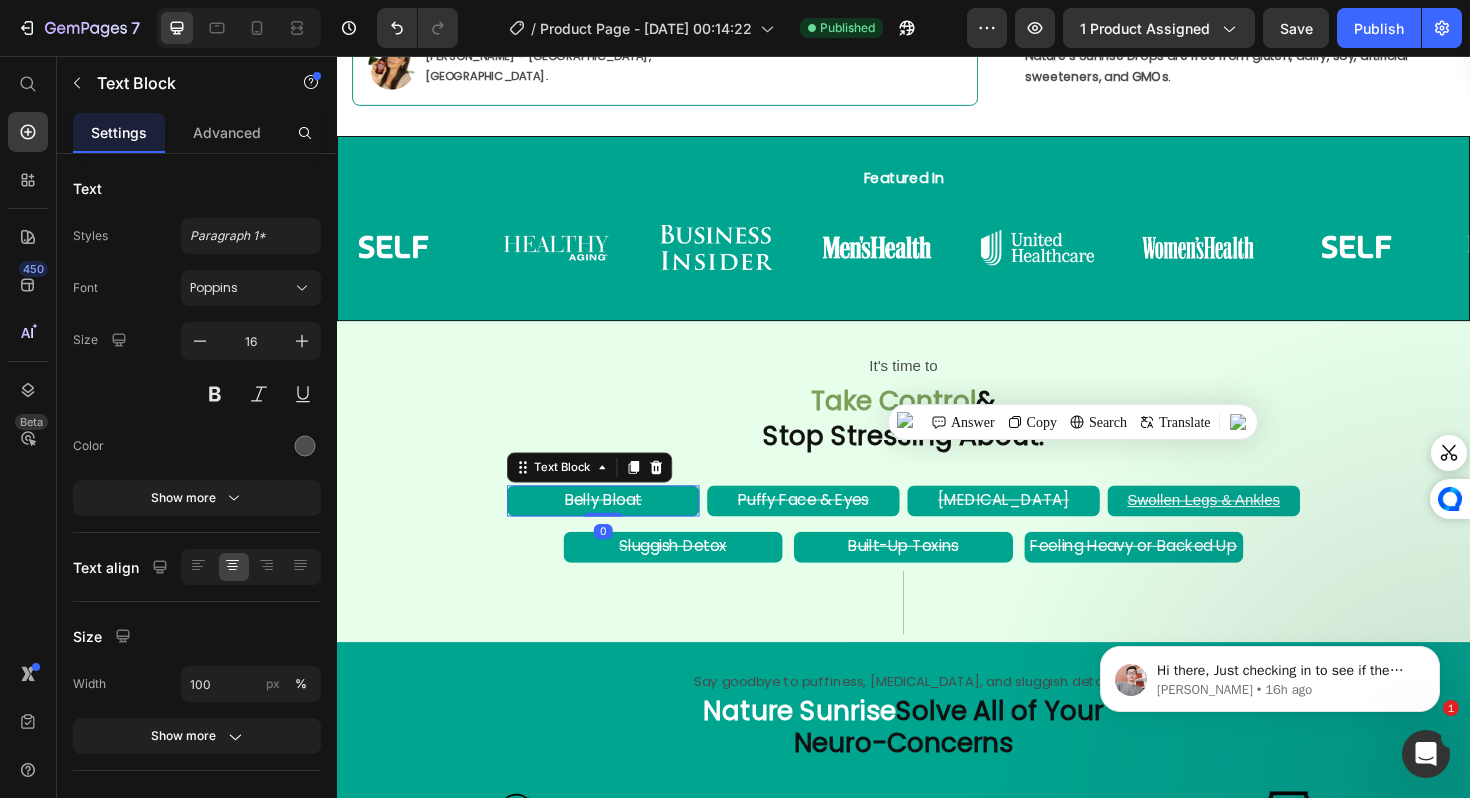 click on "Belly Bloat" at bounding box center [619, 526] 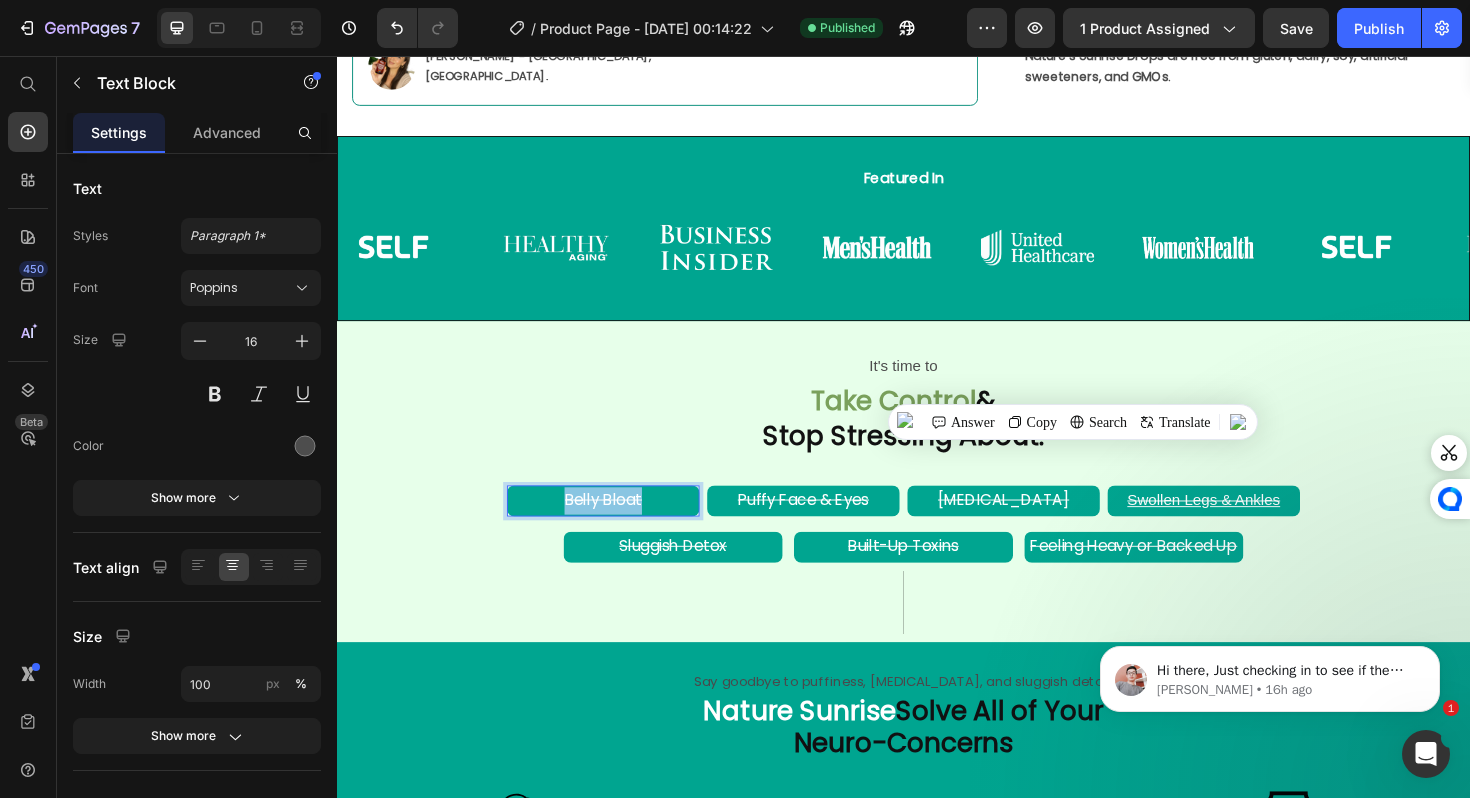 click on "Belly Bloat" at bounding box center (619, 526) 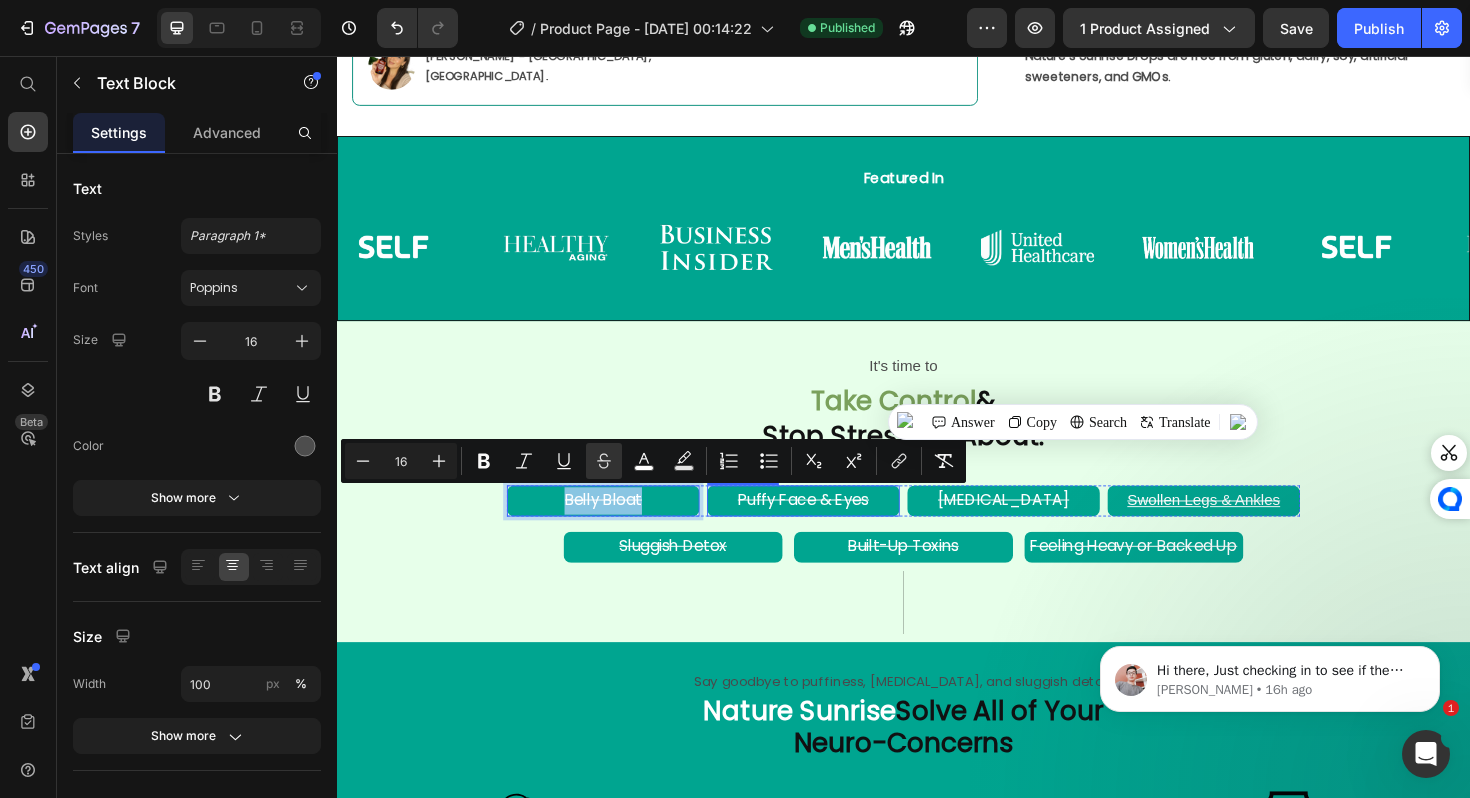 click on "Puffy Face & Eyes" at bounding box center [831, 526] 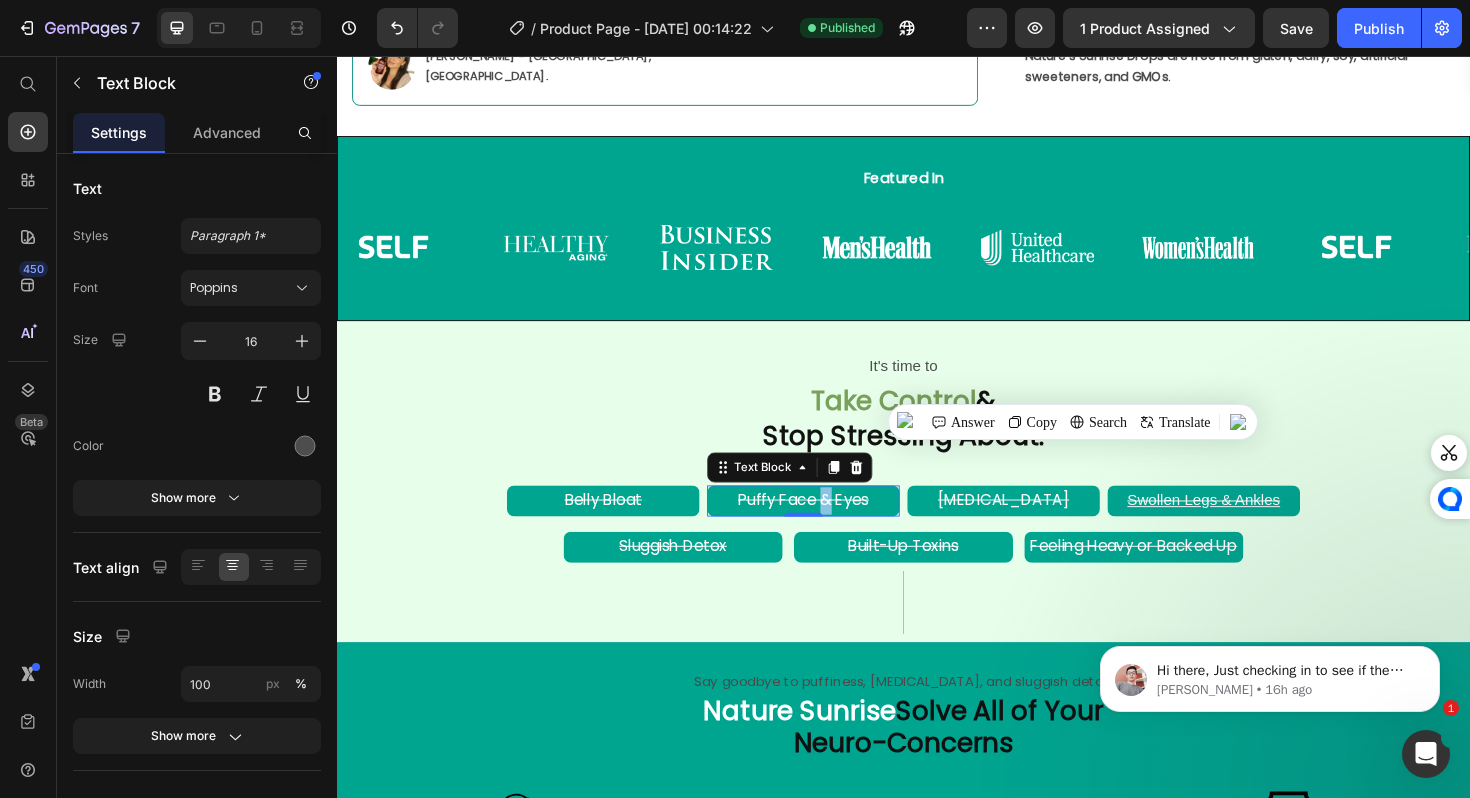 click on "Puffy Face & Eyes" at bounding box center (831, 526) 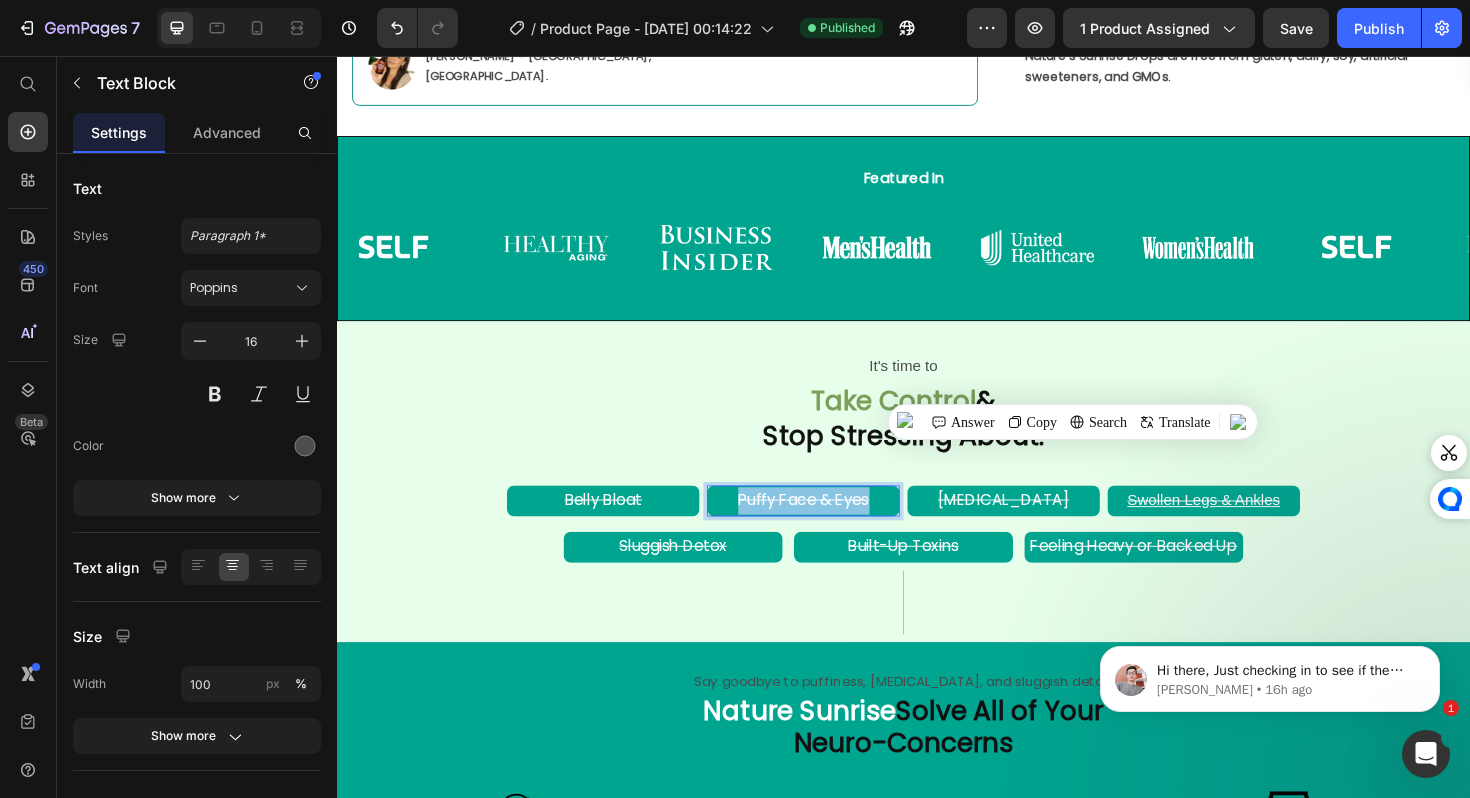 click on "Puffy Face & Eyes" at bounding box center [831, 526] 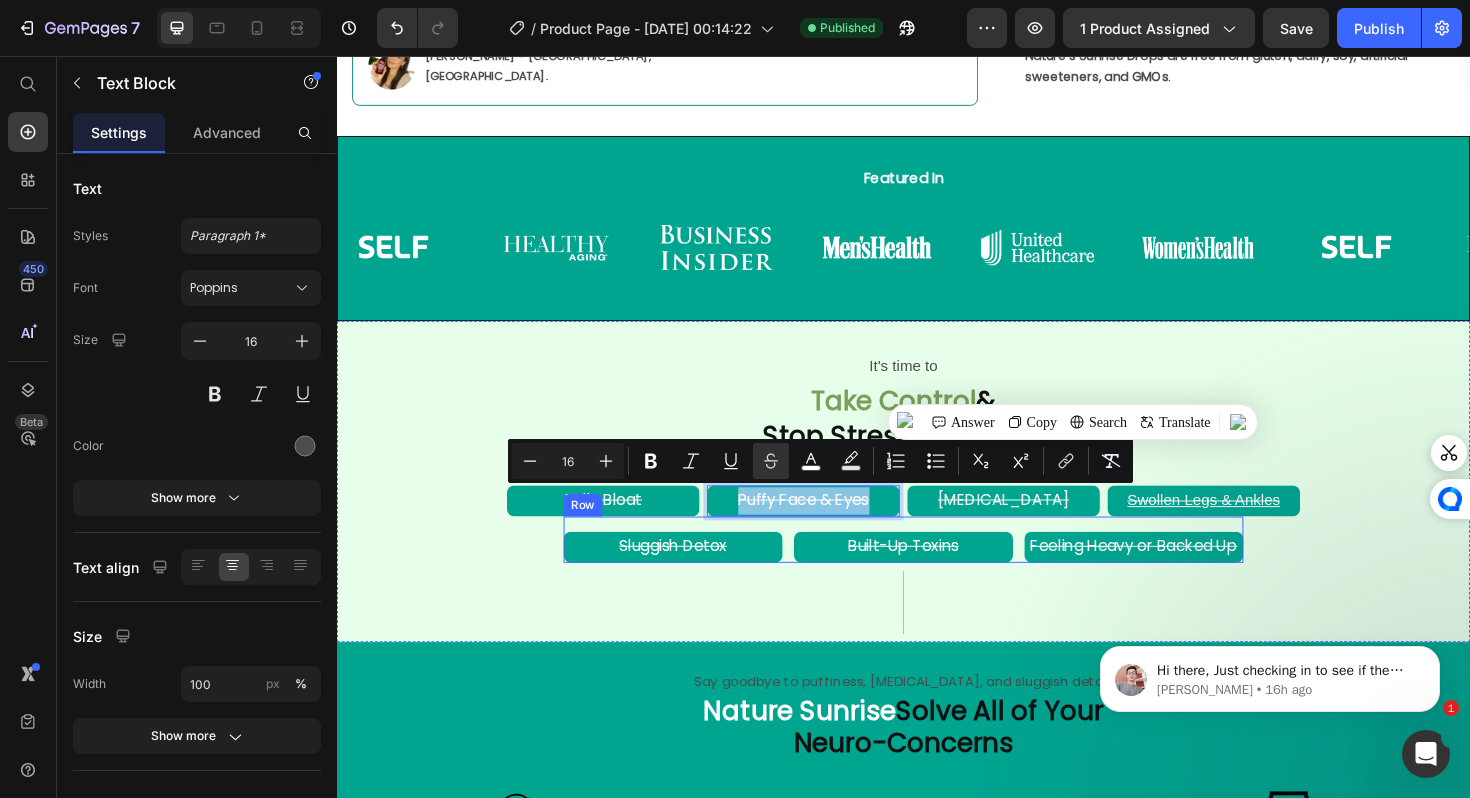 click on "[MEDICAL_DATA]" at bounding box center (1043, 526) 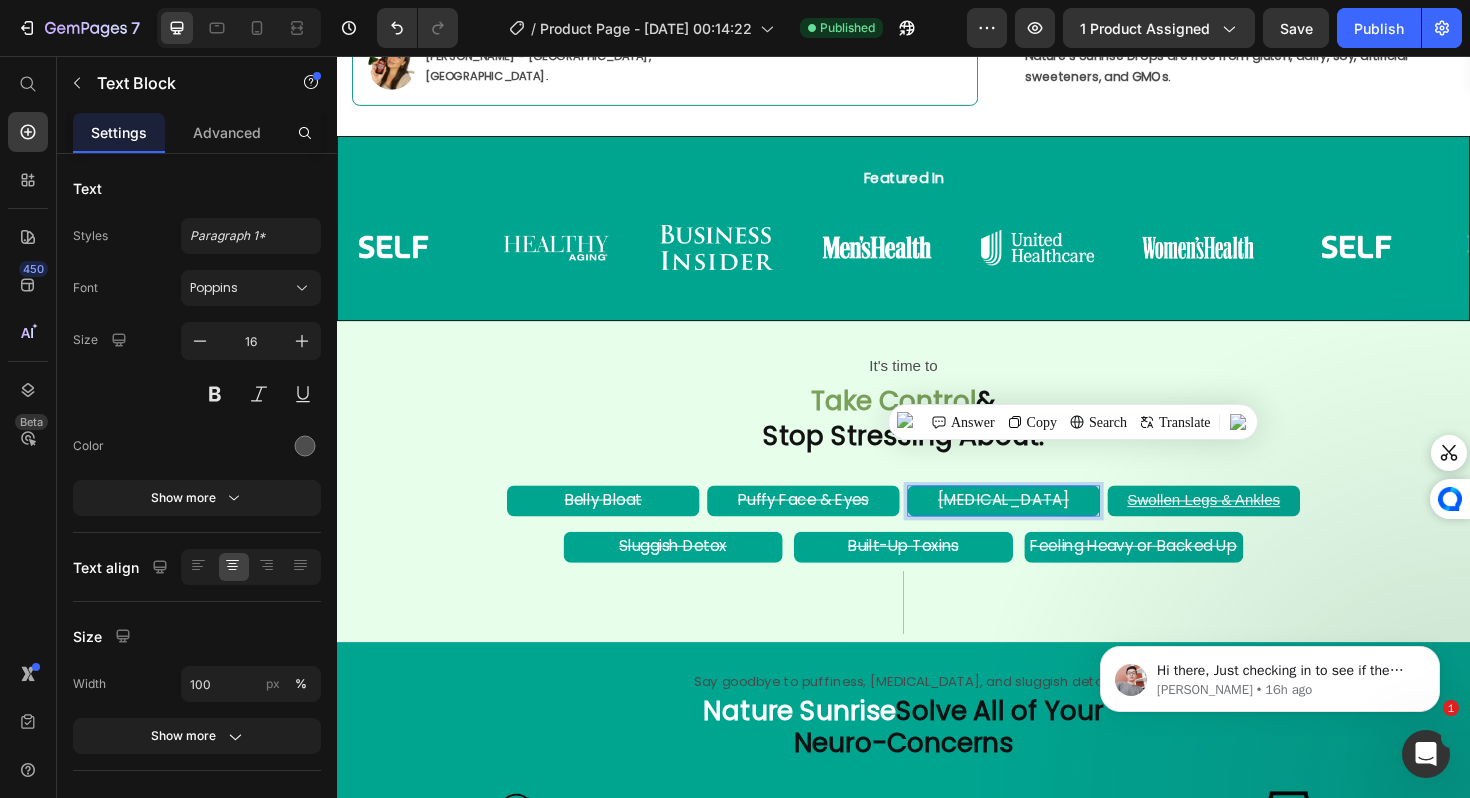 click on "[MEDICAL_DATA]" at bounding box center (1043, 526) 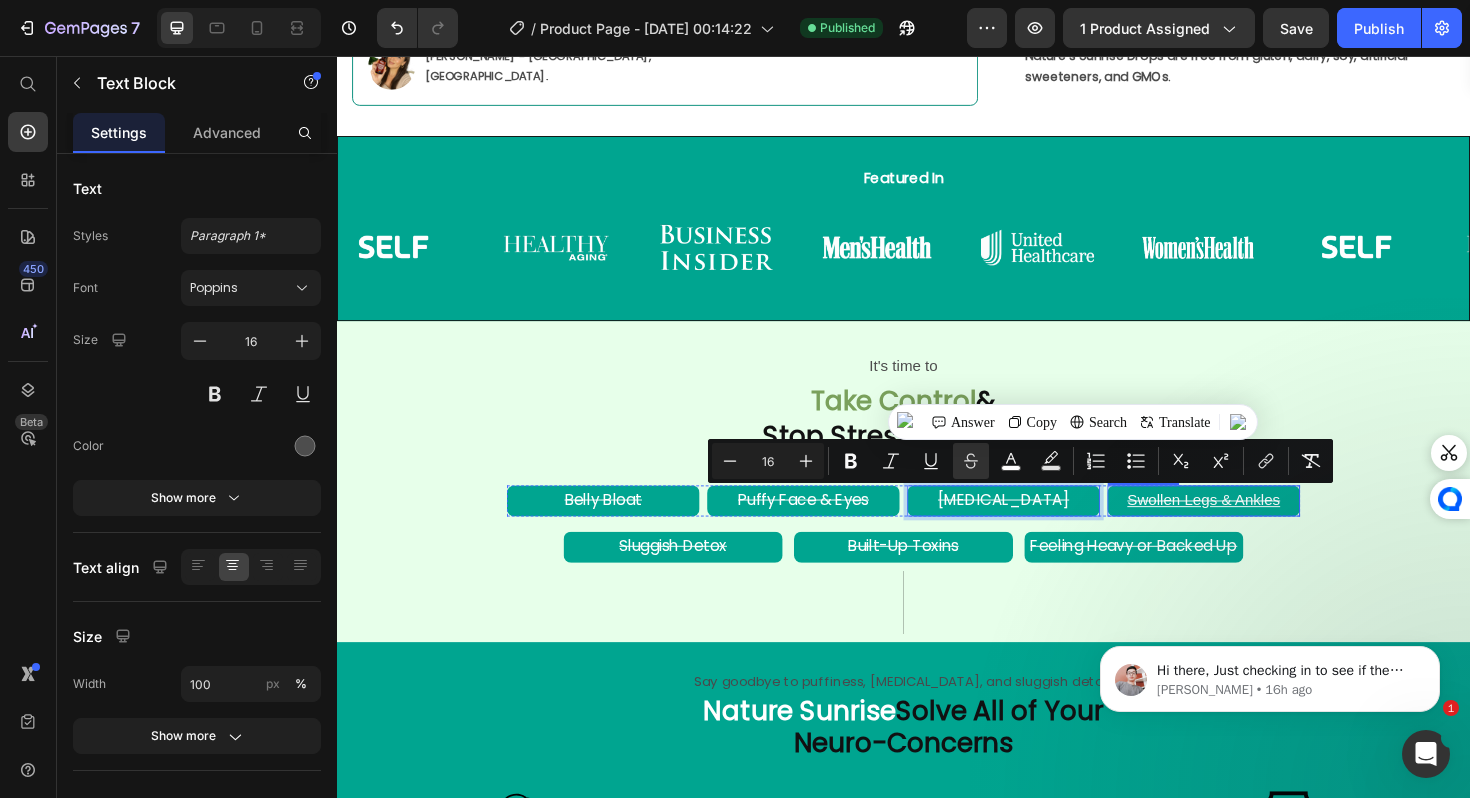 click on "Swollen Legs & Ankles" at bounding box center (1255, 526) 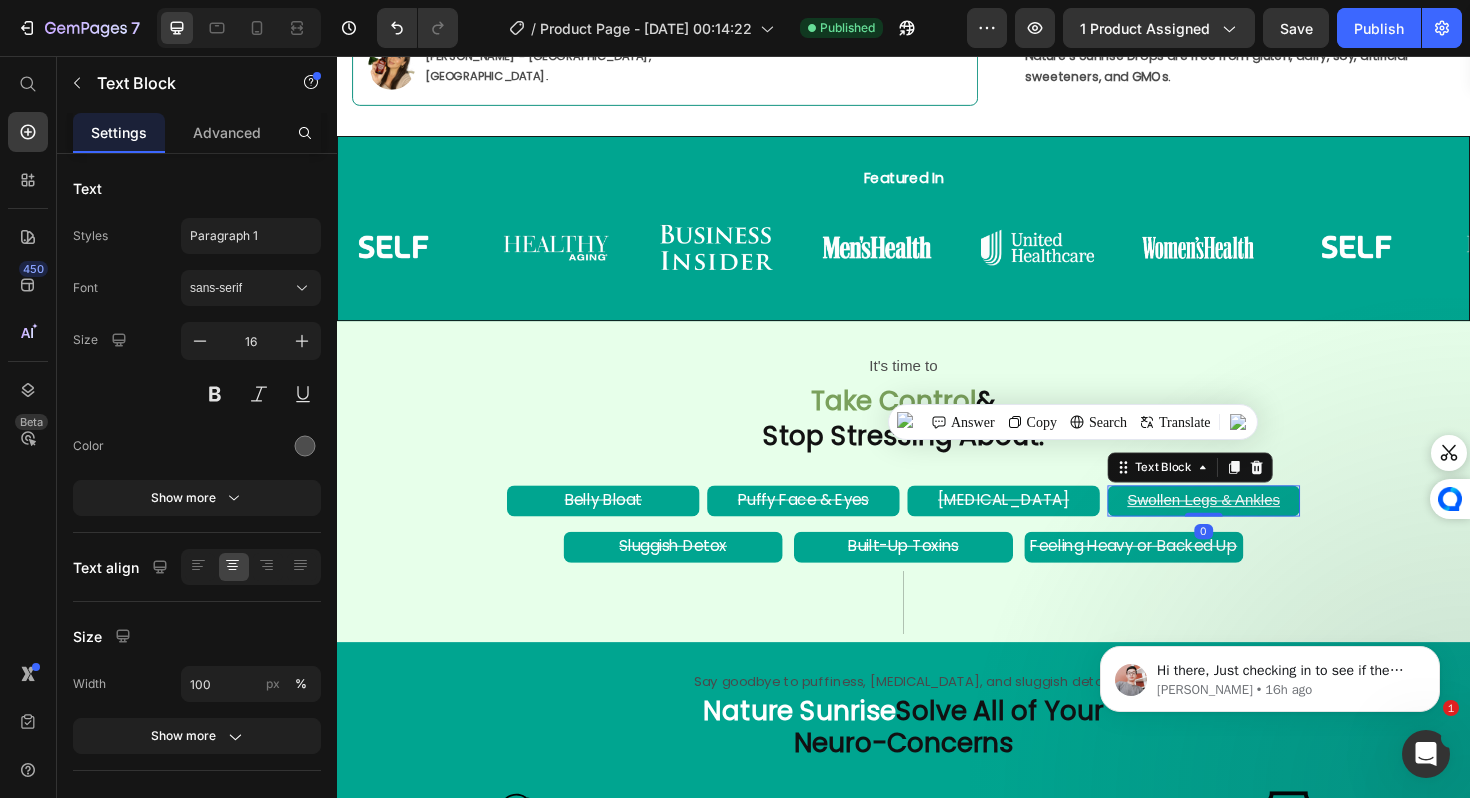 click on "Swollen Legs & Ankles" at bounding box center [1255, 526] 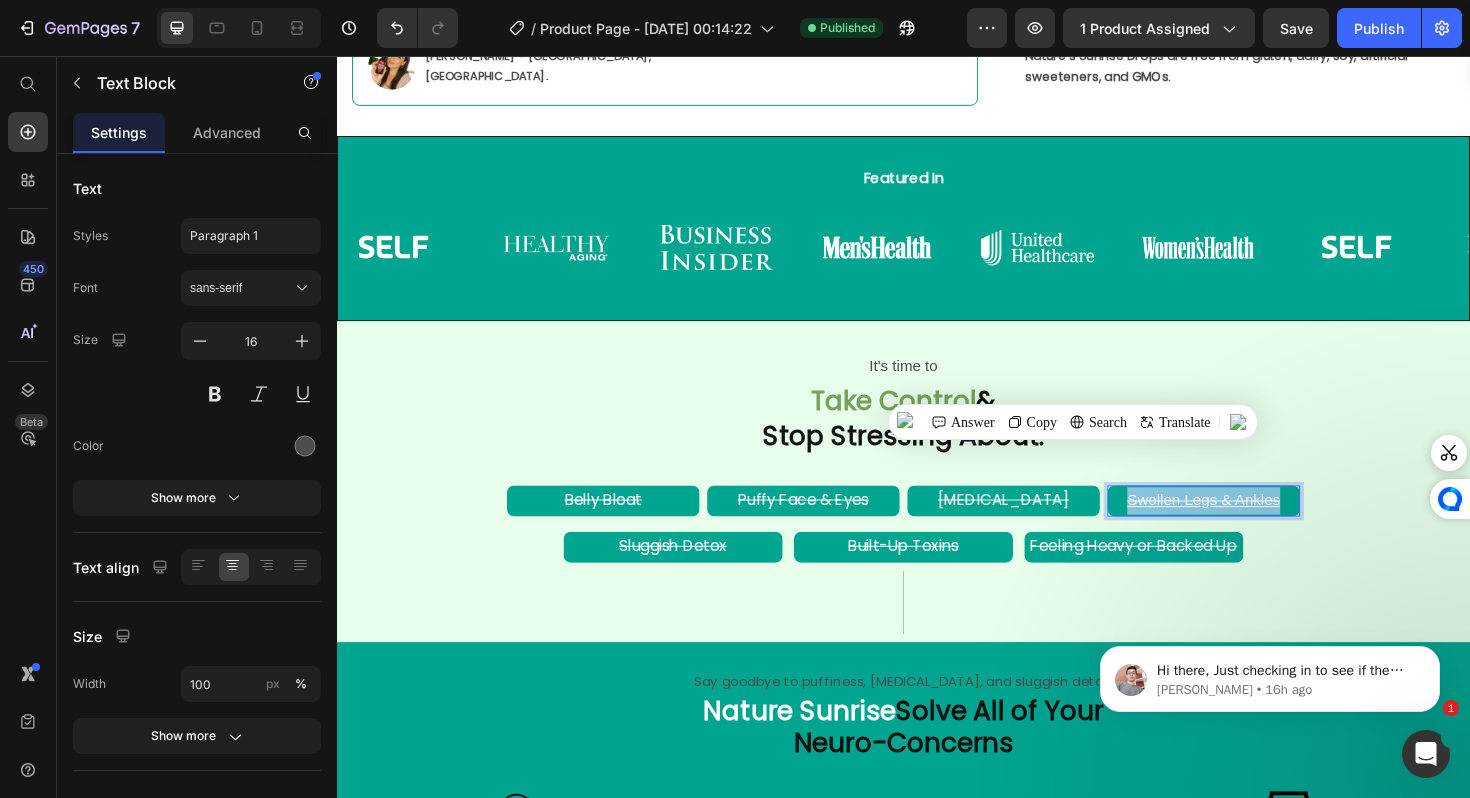 click on "Swollen Legs & Ankles" at bounding box center (1255, 526) 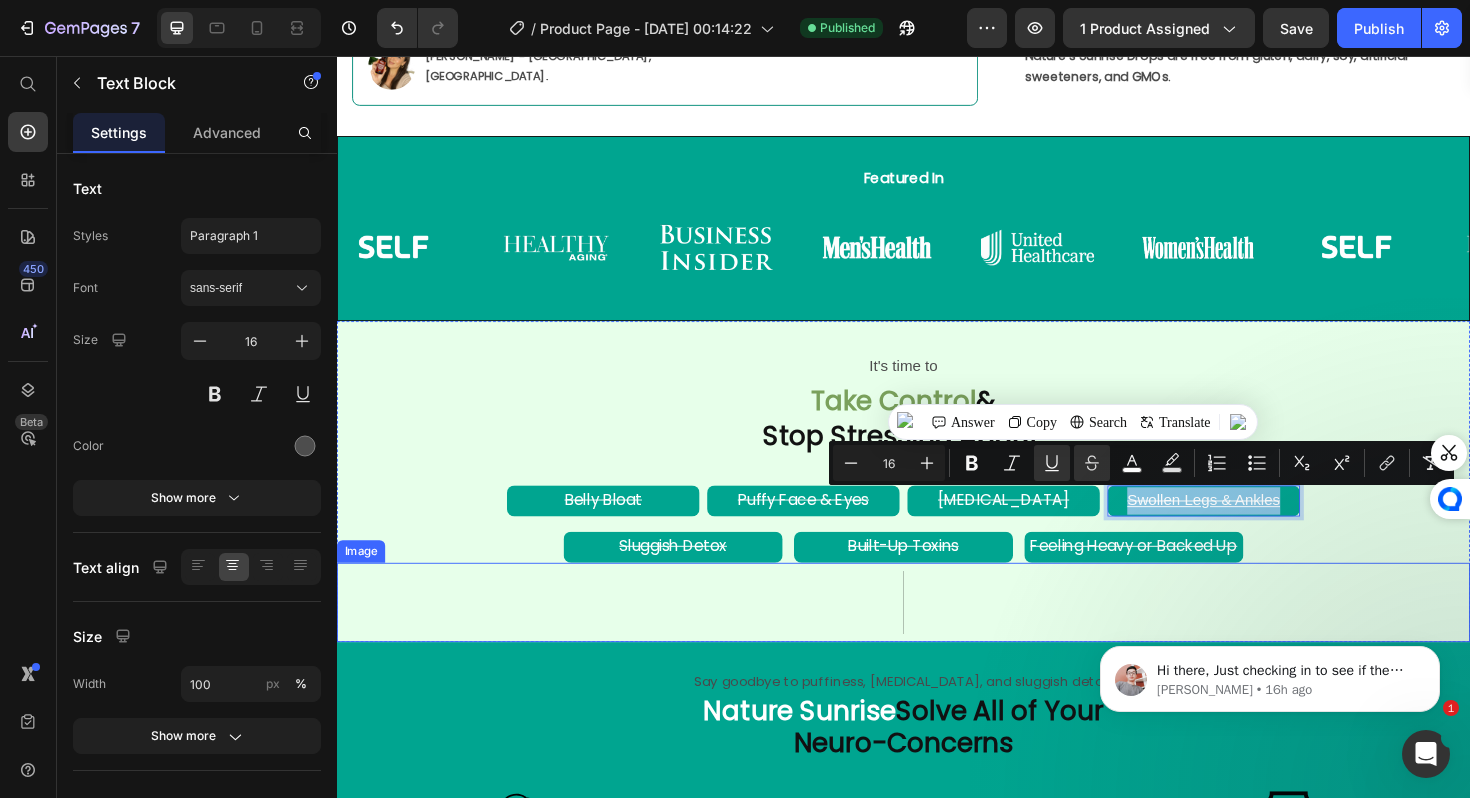 click on "Sluggish Detox" at bounding box center [693, 575] 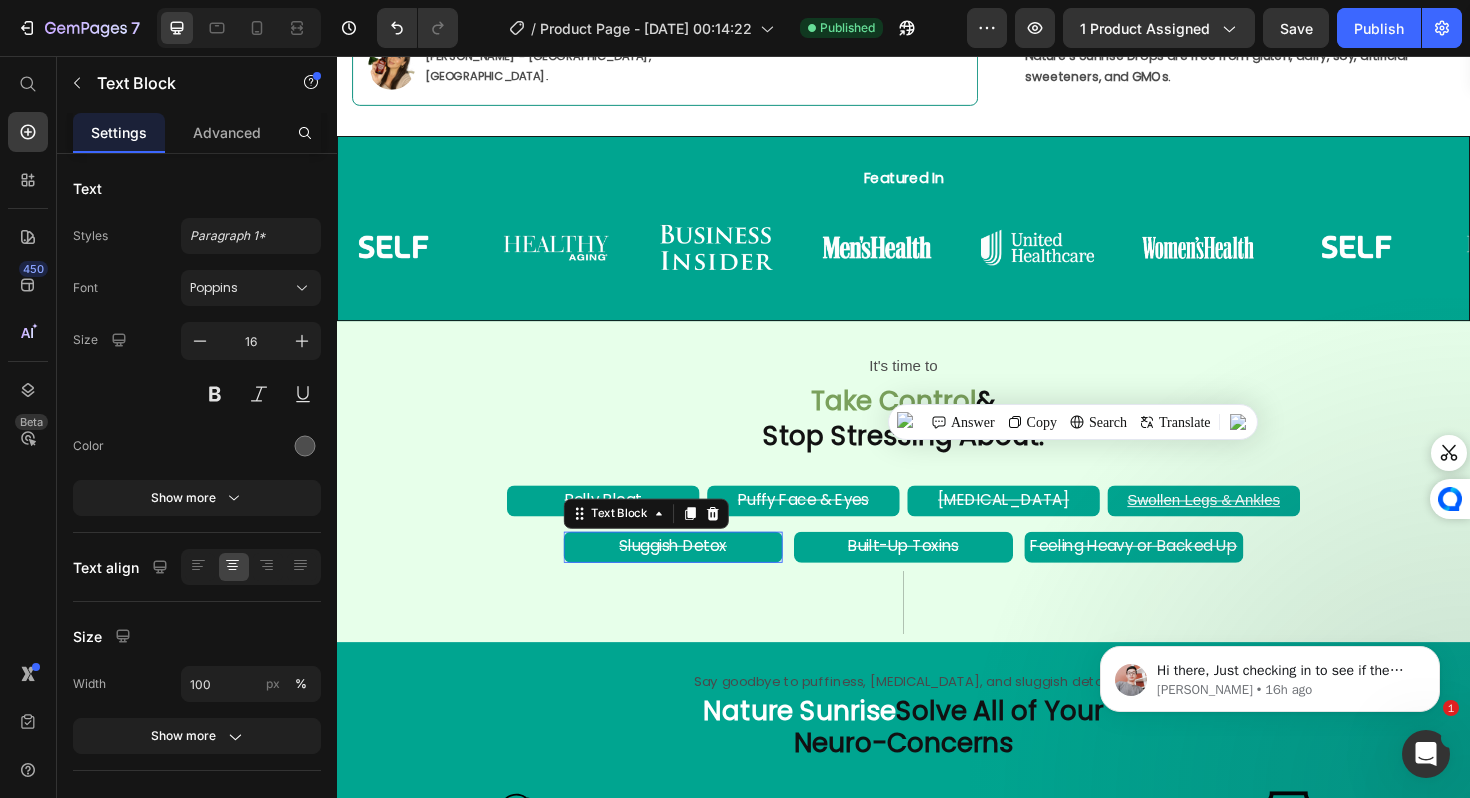 click on "Sluggish Detox" at bounding box center [693, 575] 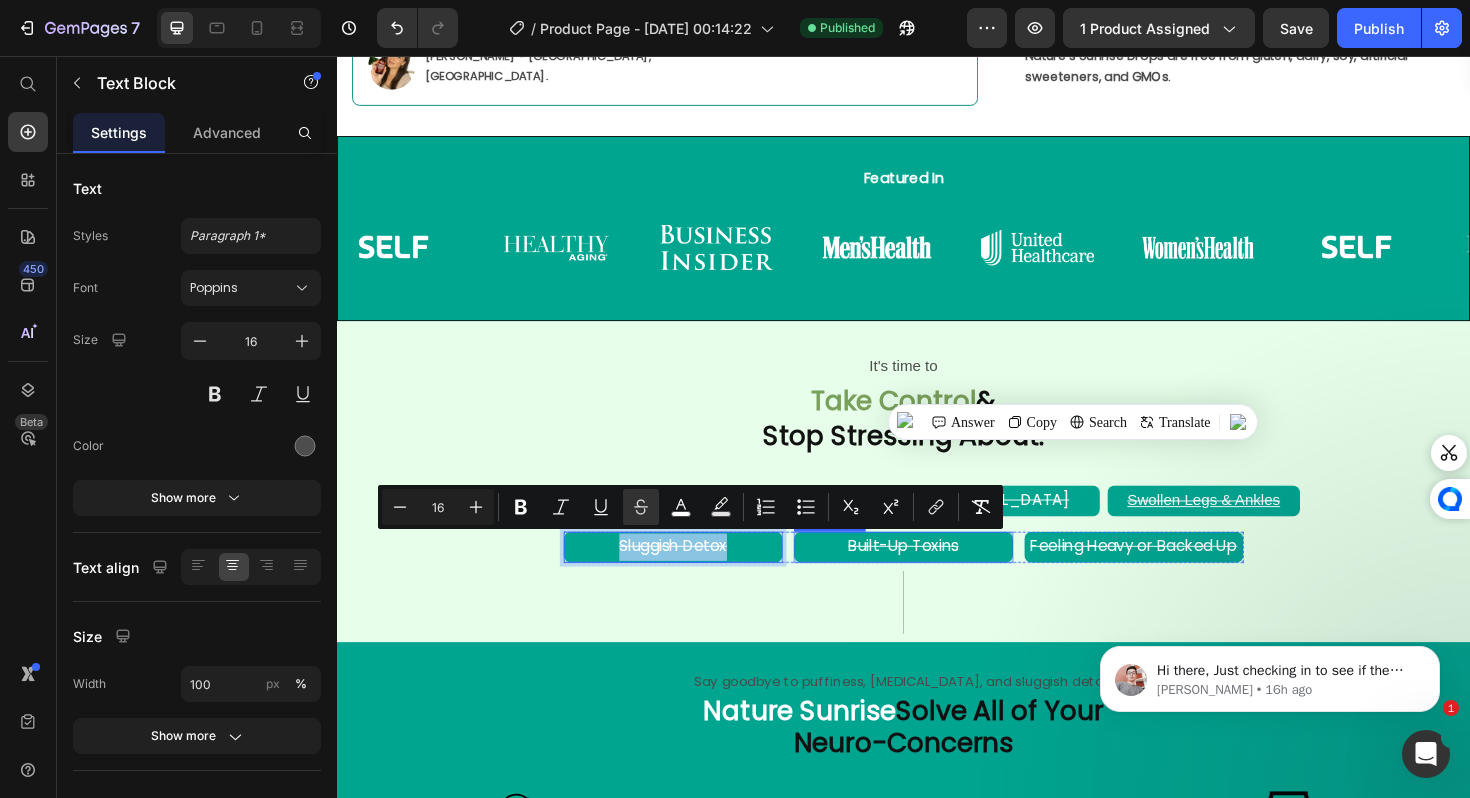 click on "Built-Up Toxins" at bounding box center (937, 575) 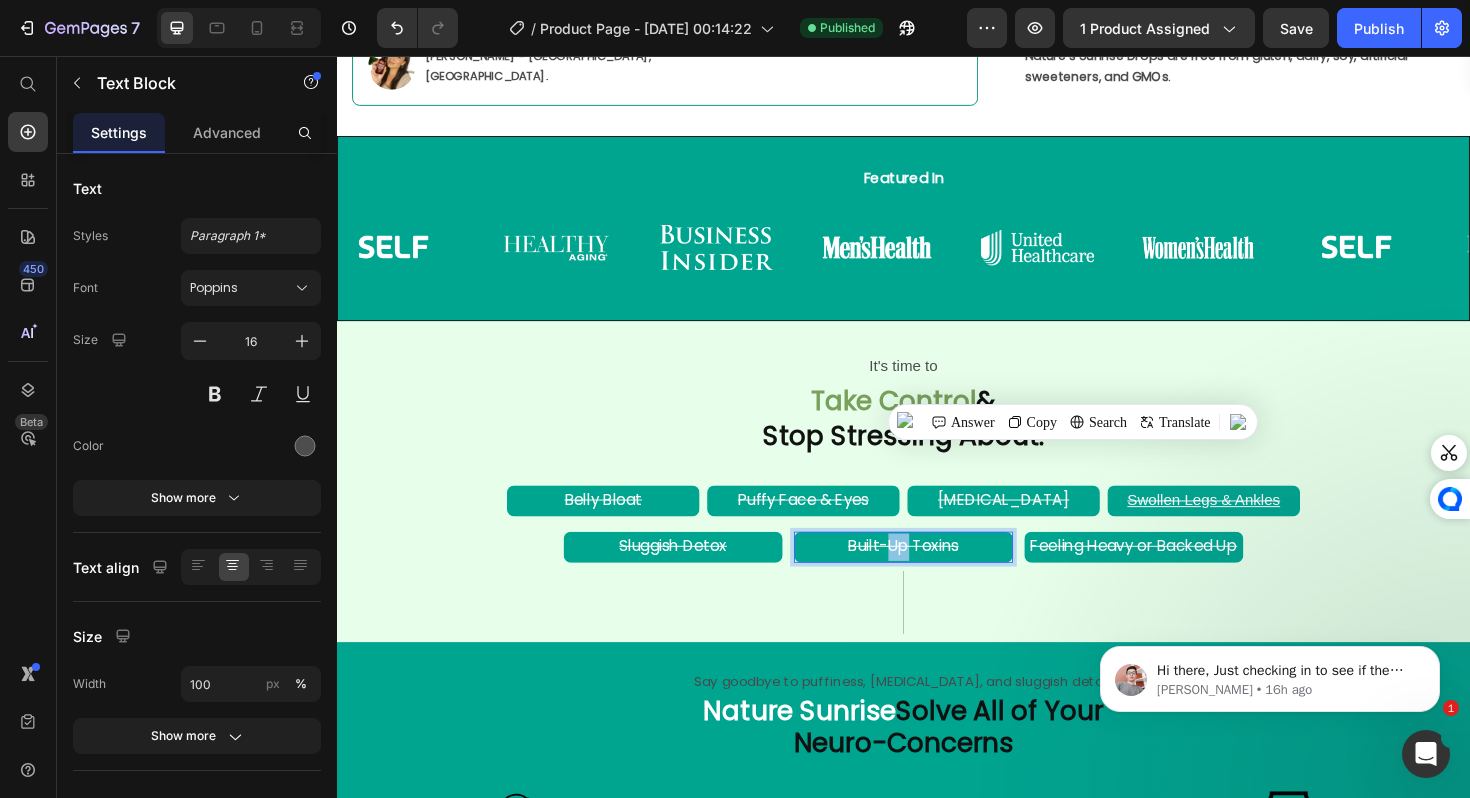 click on "Built-Up Toxins" at bounding box center (937, 575) 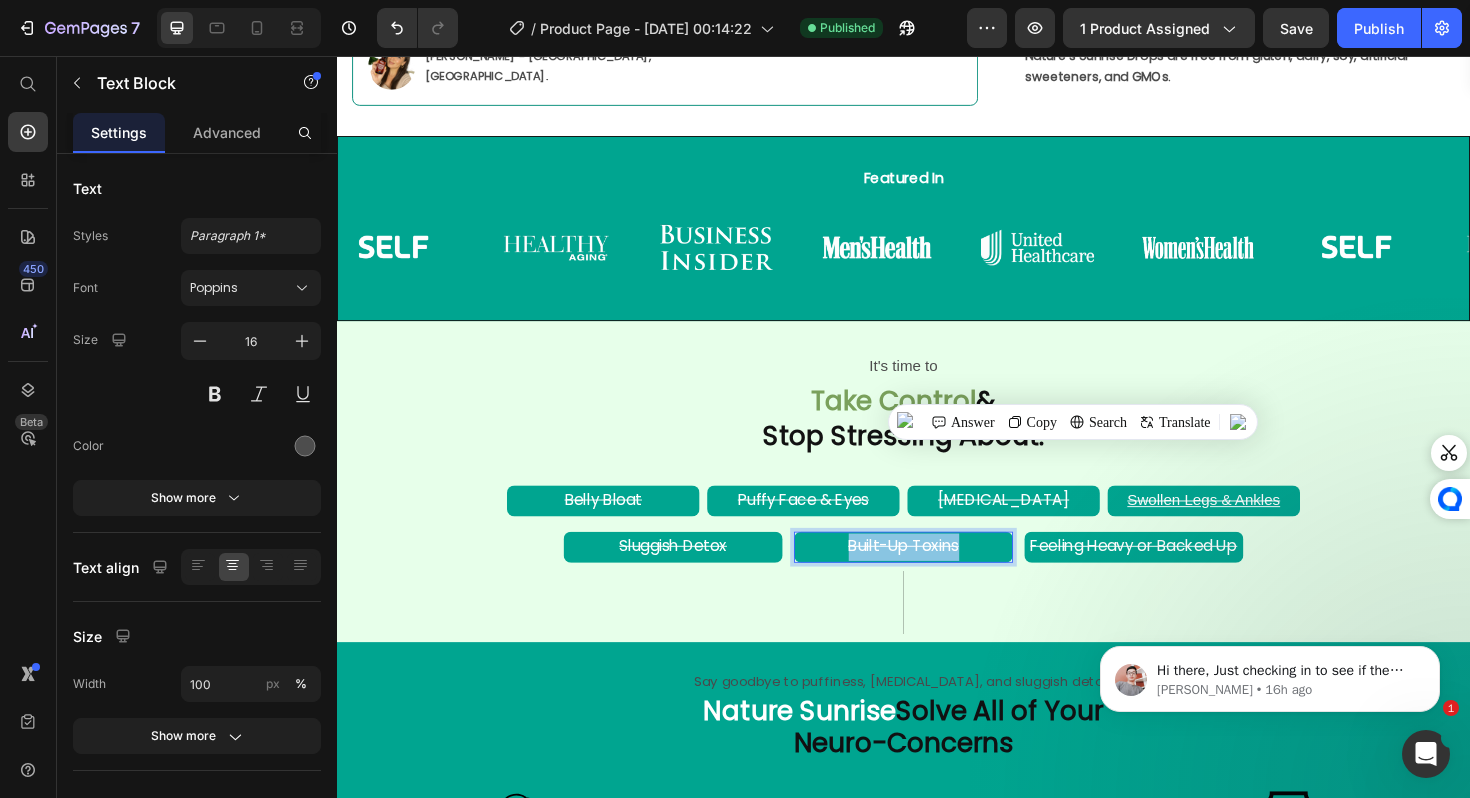 click on "Built-Up Toxins" at bounding box center [937, 575] 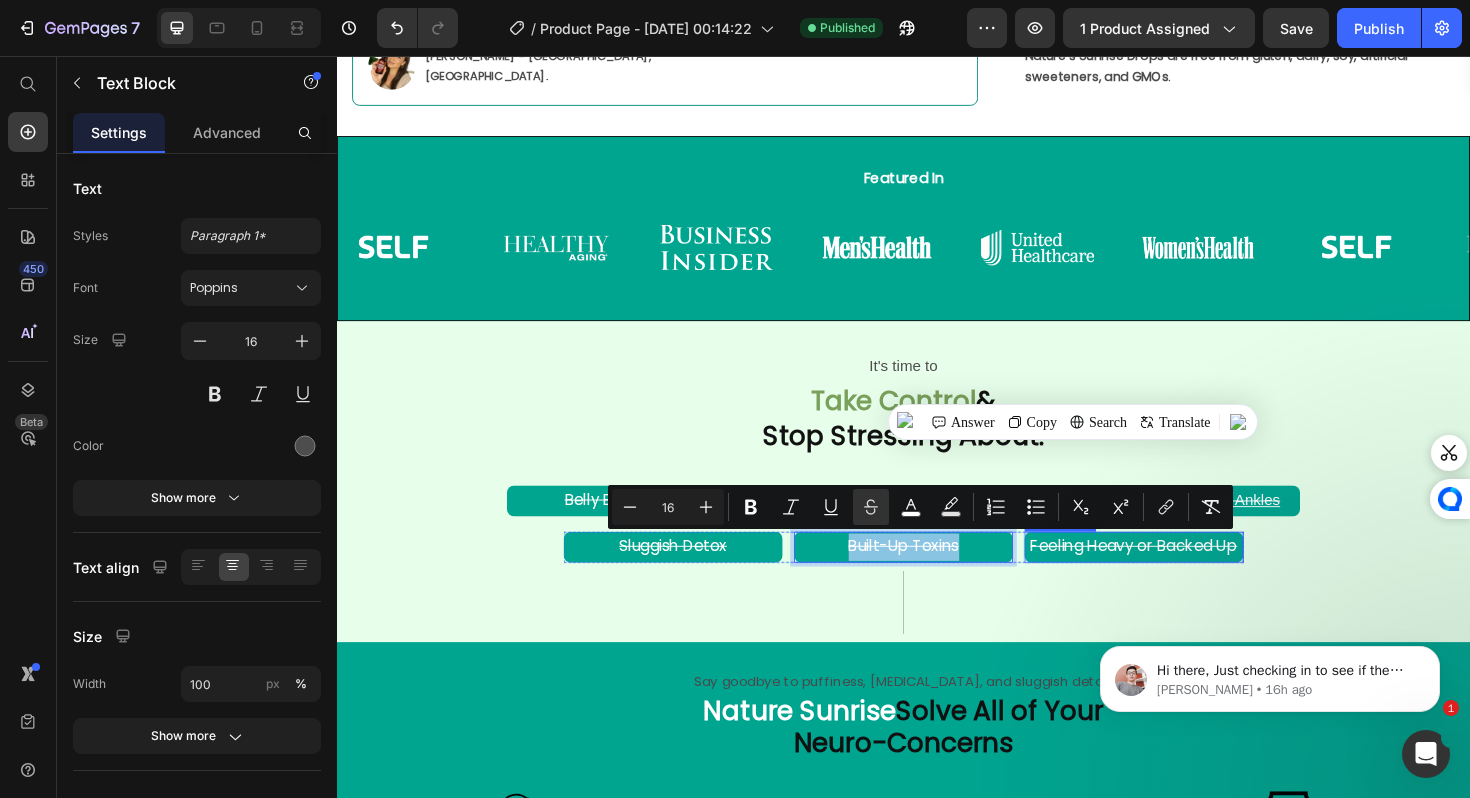 click on "Feeling Heavy or Backed Up" at bounding box center (1181, 575) 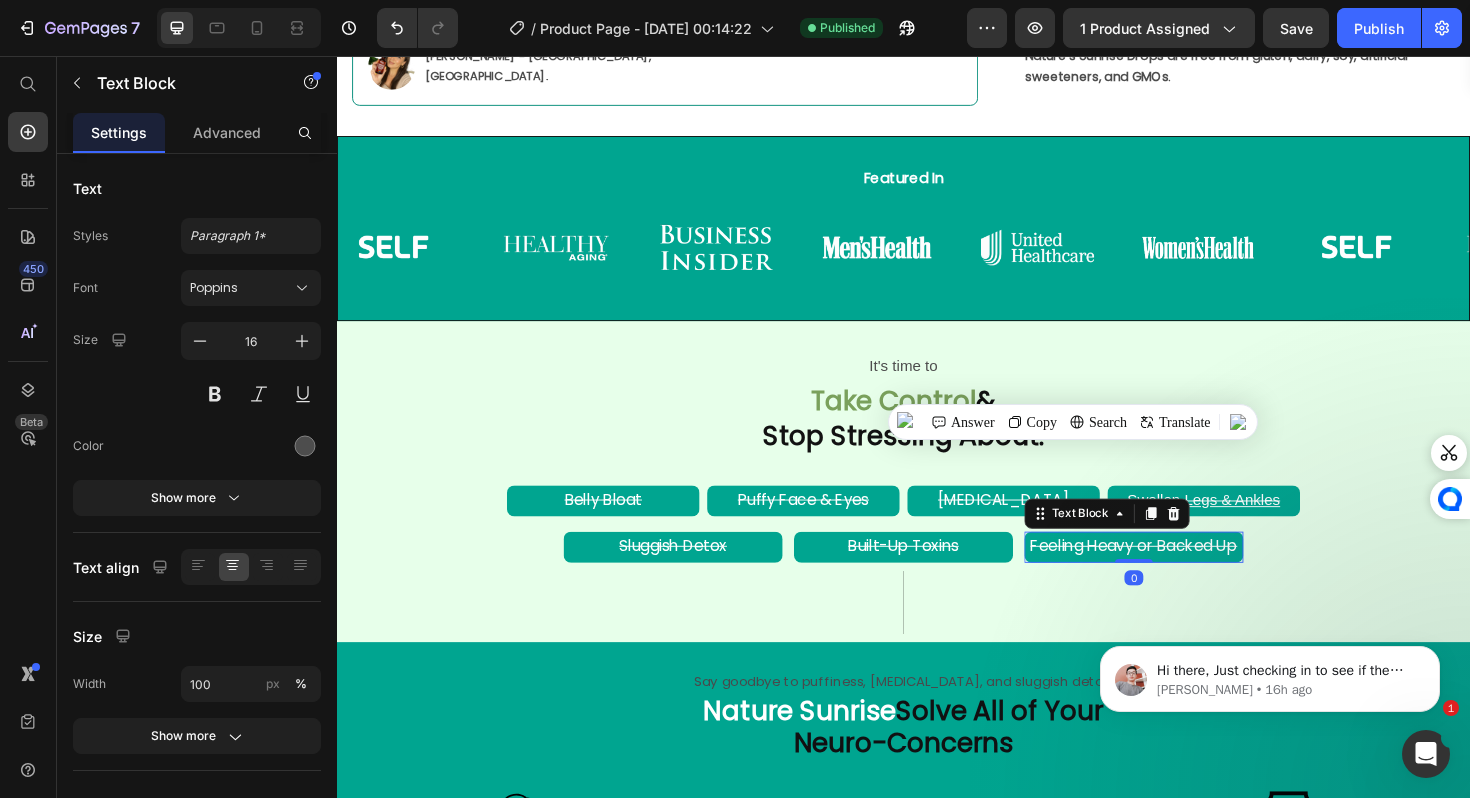 click on "Feeling Heavy or Backed Up" at bounding box center (1181, 575) 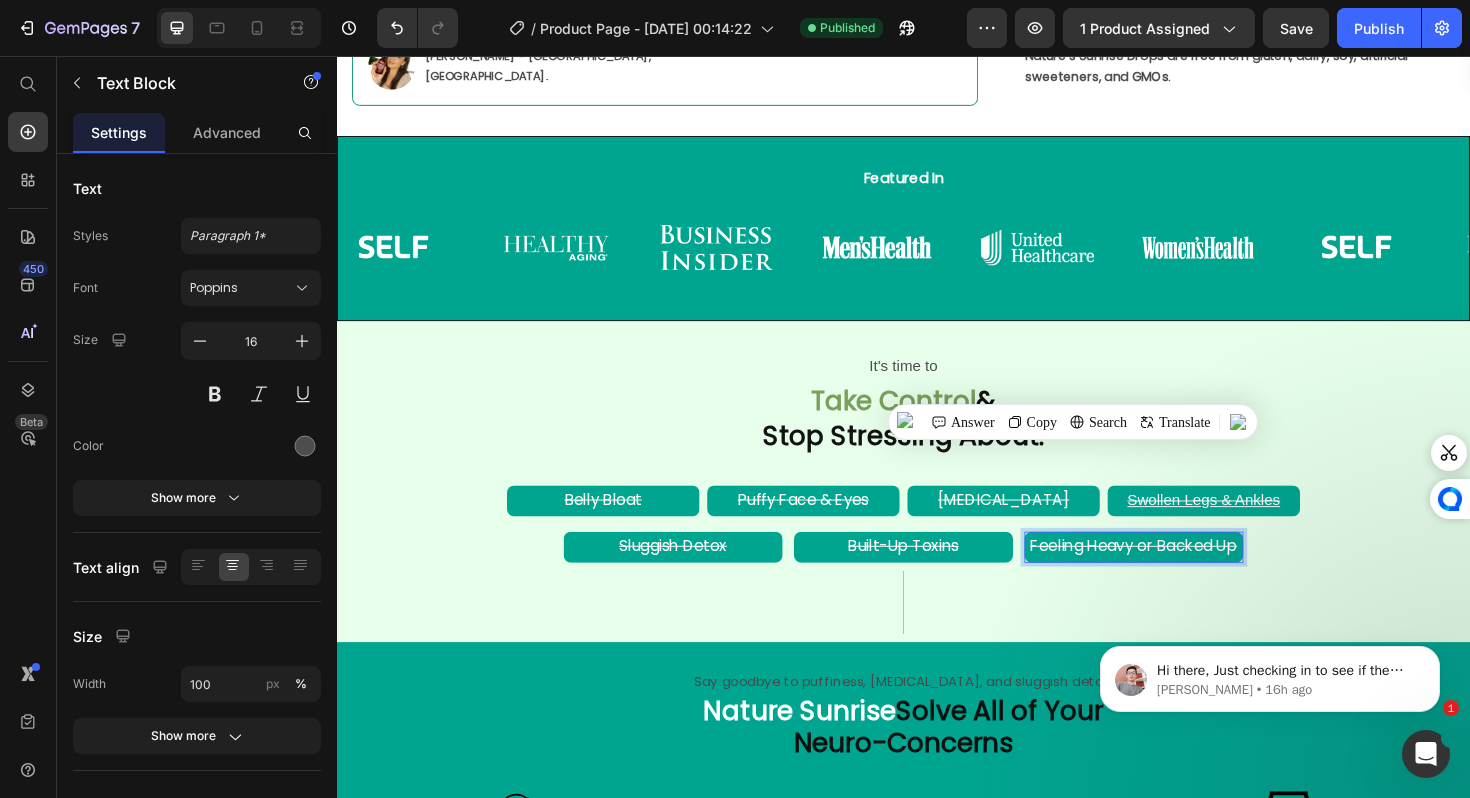 click on "Feeling Heavy or Backed Up" at bounding box center [1181, 575] 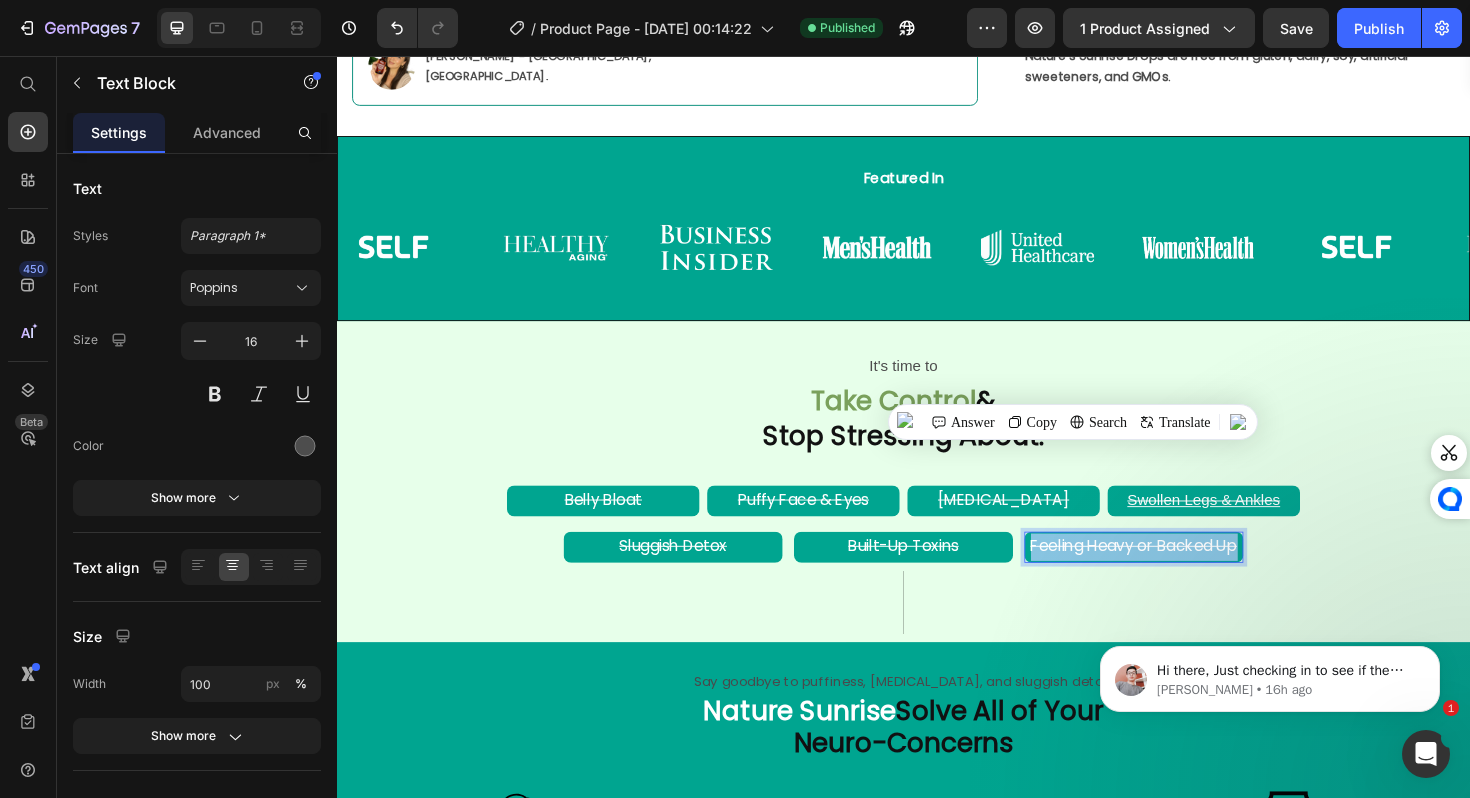 click on "Feeling Heavy or Backed Up" at bounding box center (1181, 575) 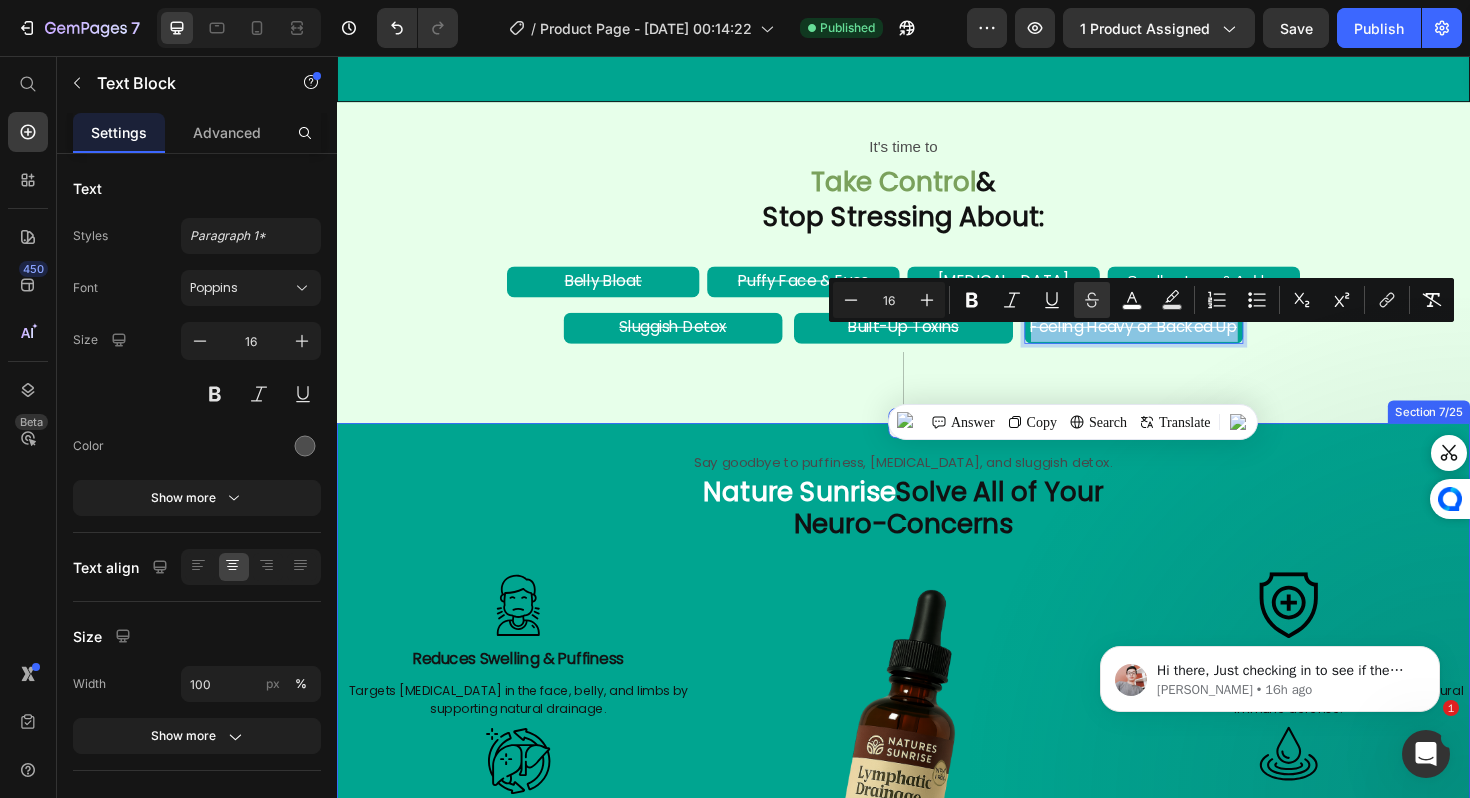 scroll, scrollTop: 1613, scrollLeft: 0, axis: vertical 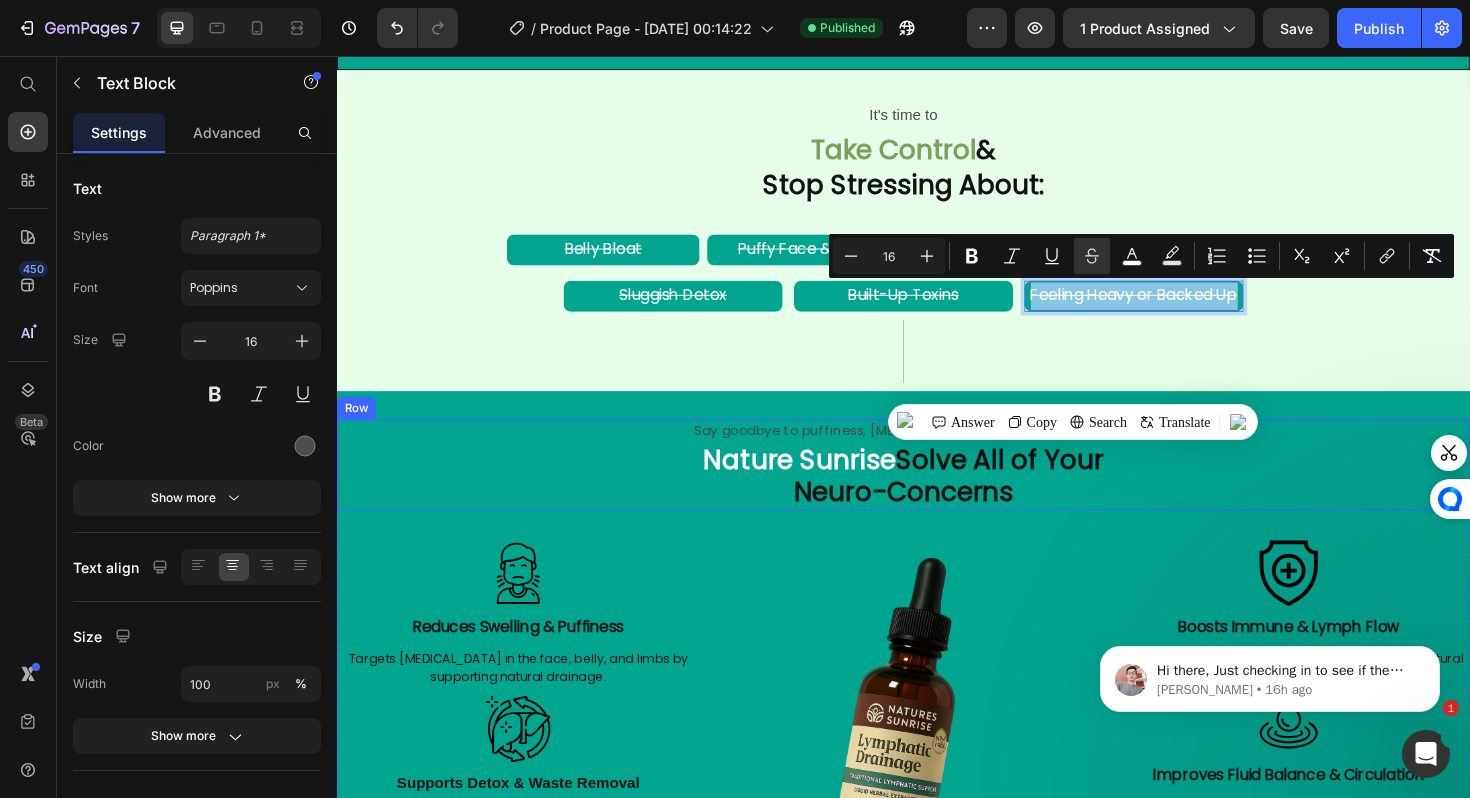 click on "Say goodbye to puffiness, bloating, and sluggish detox. Text Block Nature Sunrise  Solve All of Your  Neuro-Concerns Text Block Row" at bounding box center [937, 489] 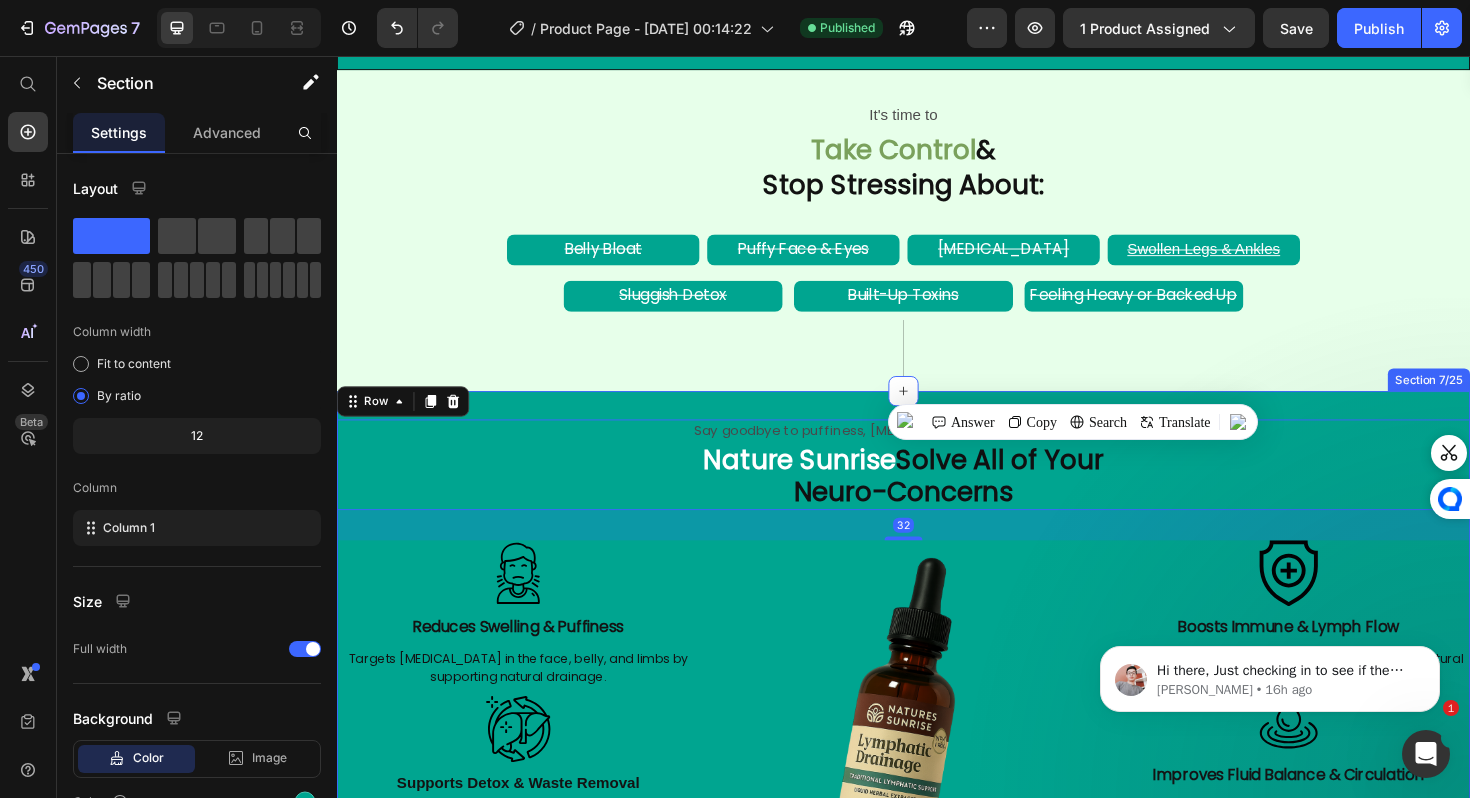 click on "Say goodbye to puffiness, bloating, and sluggish detox. Text Block Nature Sunrise  Solve All of Your  Neuro-Concerns Text Block Row   32 Image Reduces Swelling & Puffiness Text Block Targets bloating in the face, belly, and limbs by supporting natural drainage. Text Block Image Supports Detox & Waste Removal Text Block Helps flush out built-up toxins and cellular waste for internal balance. Text Block Image Row Image Boosts Immune & Lymph Flow Text Block Stimulates lymphatic movement while reinforcing natural immune defense. Text Block Row Image Row Improves Fluid Balance & Circulation Text Block Promotes smoother fluid flow to ease heaviness and support circulation. Text Block Row Row Row Row Section 7/25" at bounding box center (937, 697) 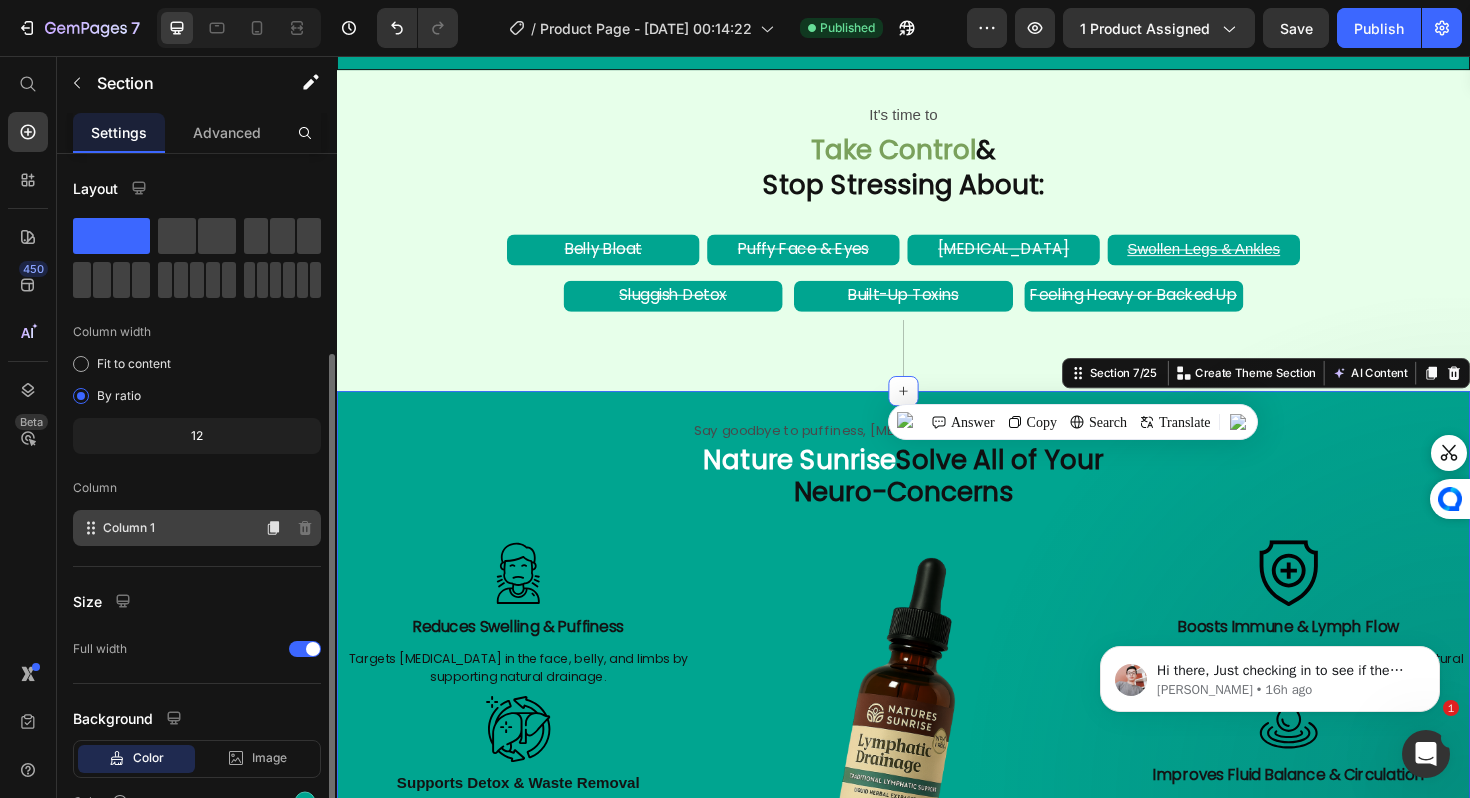 scroll, scrollTop: 107, scrollLeft: 0, axis: vertical 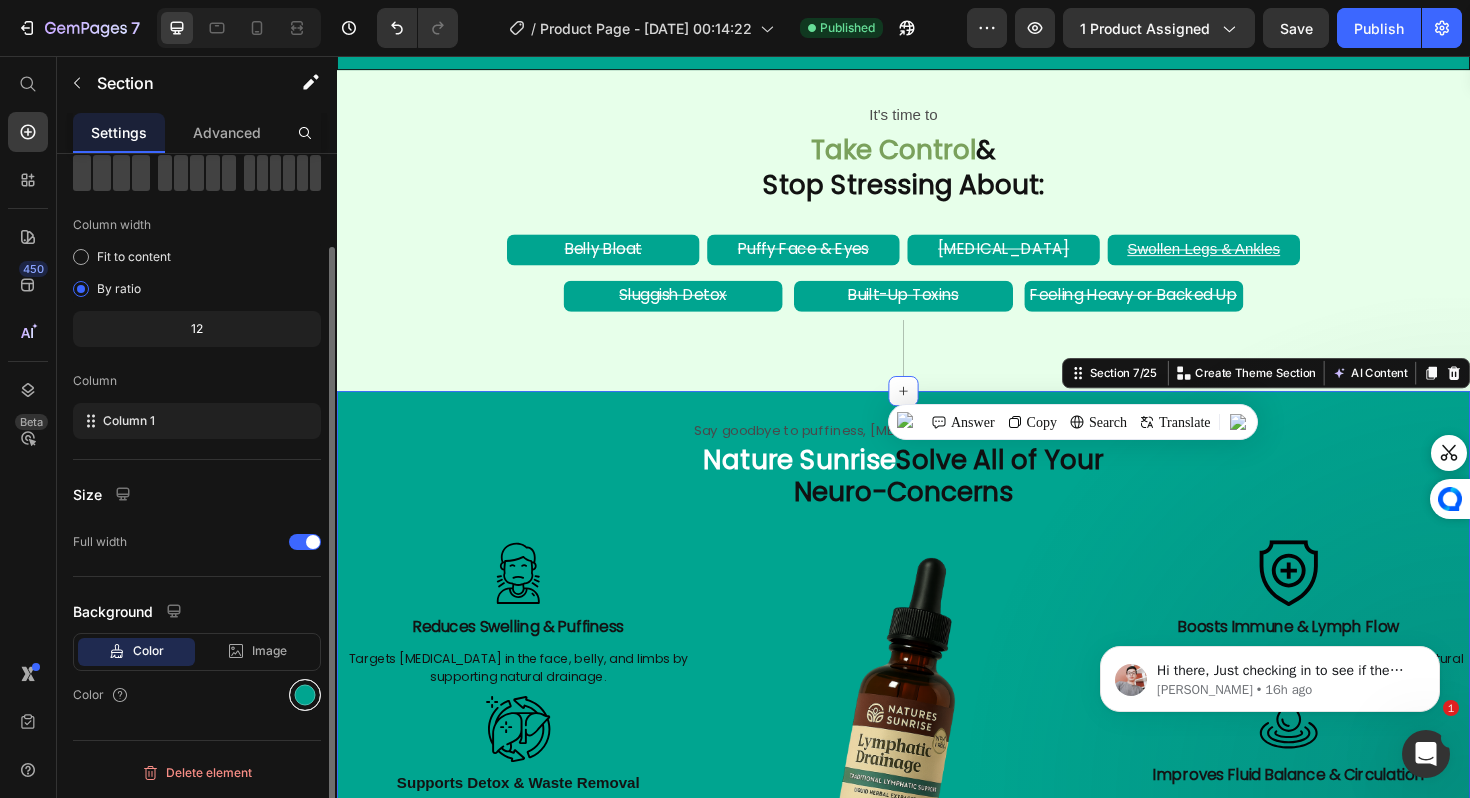 click at bounding box center [305, 695] 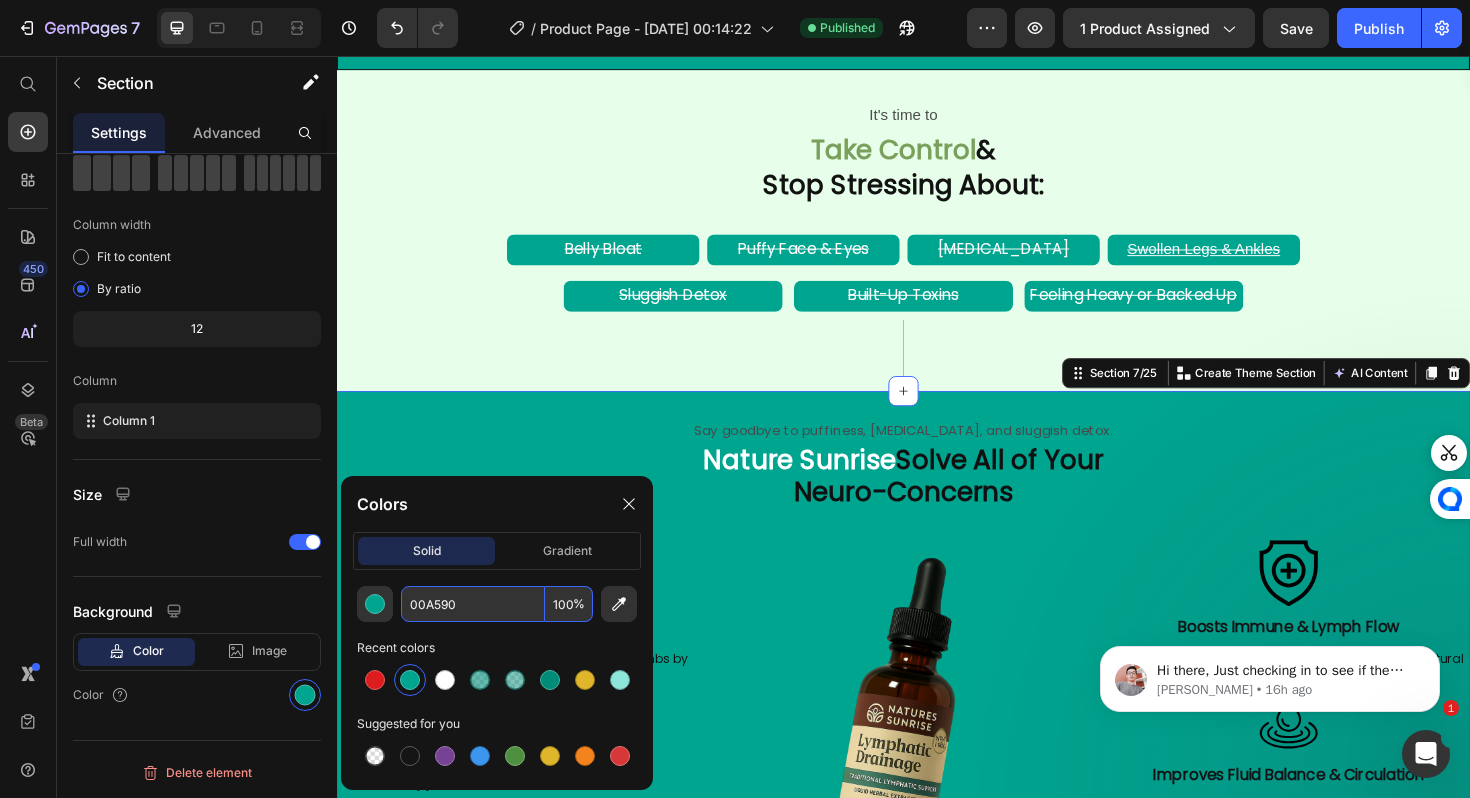 click on "00A590" at bounding box center [473, 604] 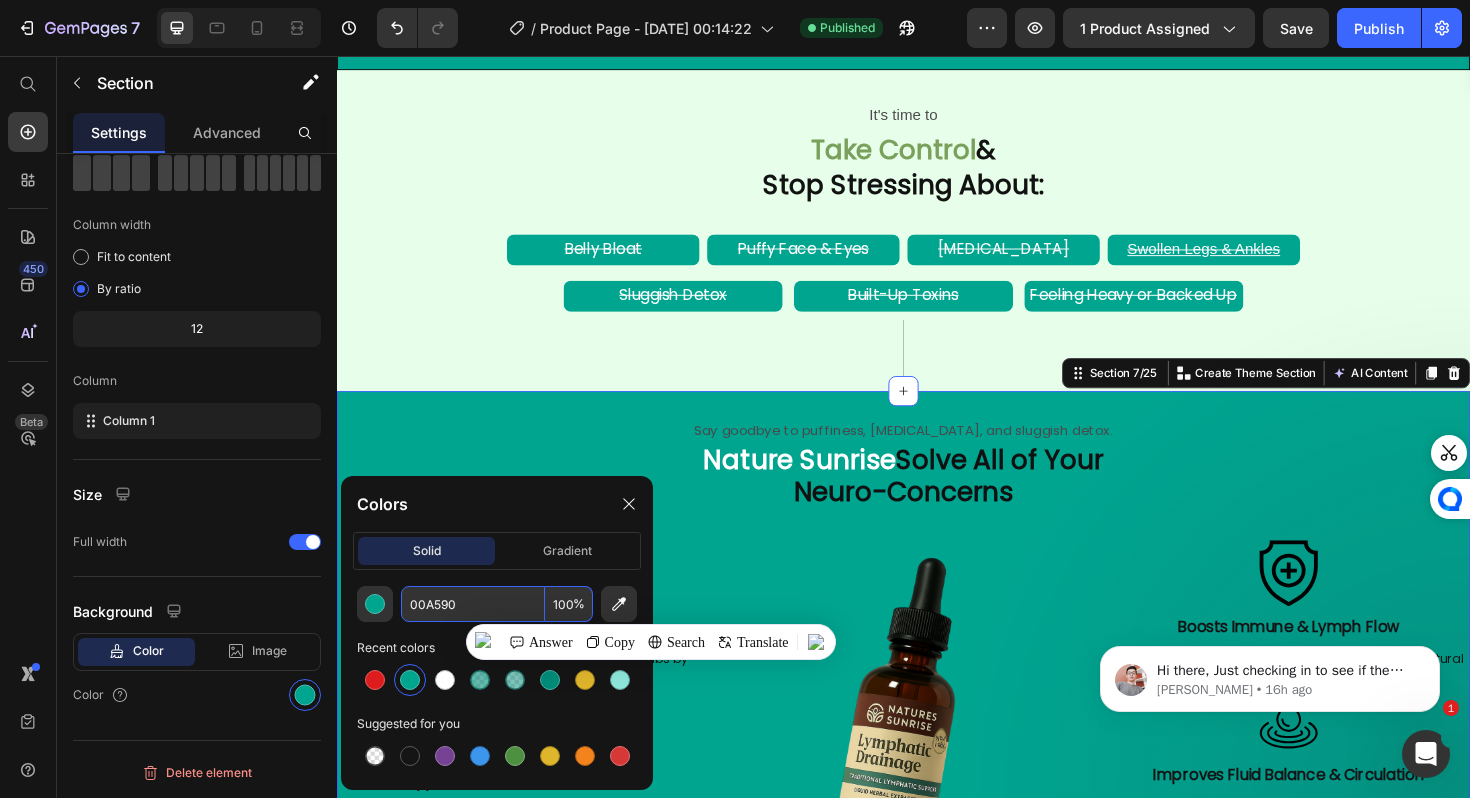 click on "Say goodbye to puffiness, [MEDICAL_DATA], and sluggish detox." at bounding box center (937, 453) 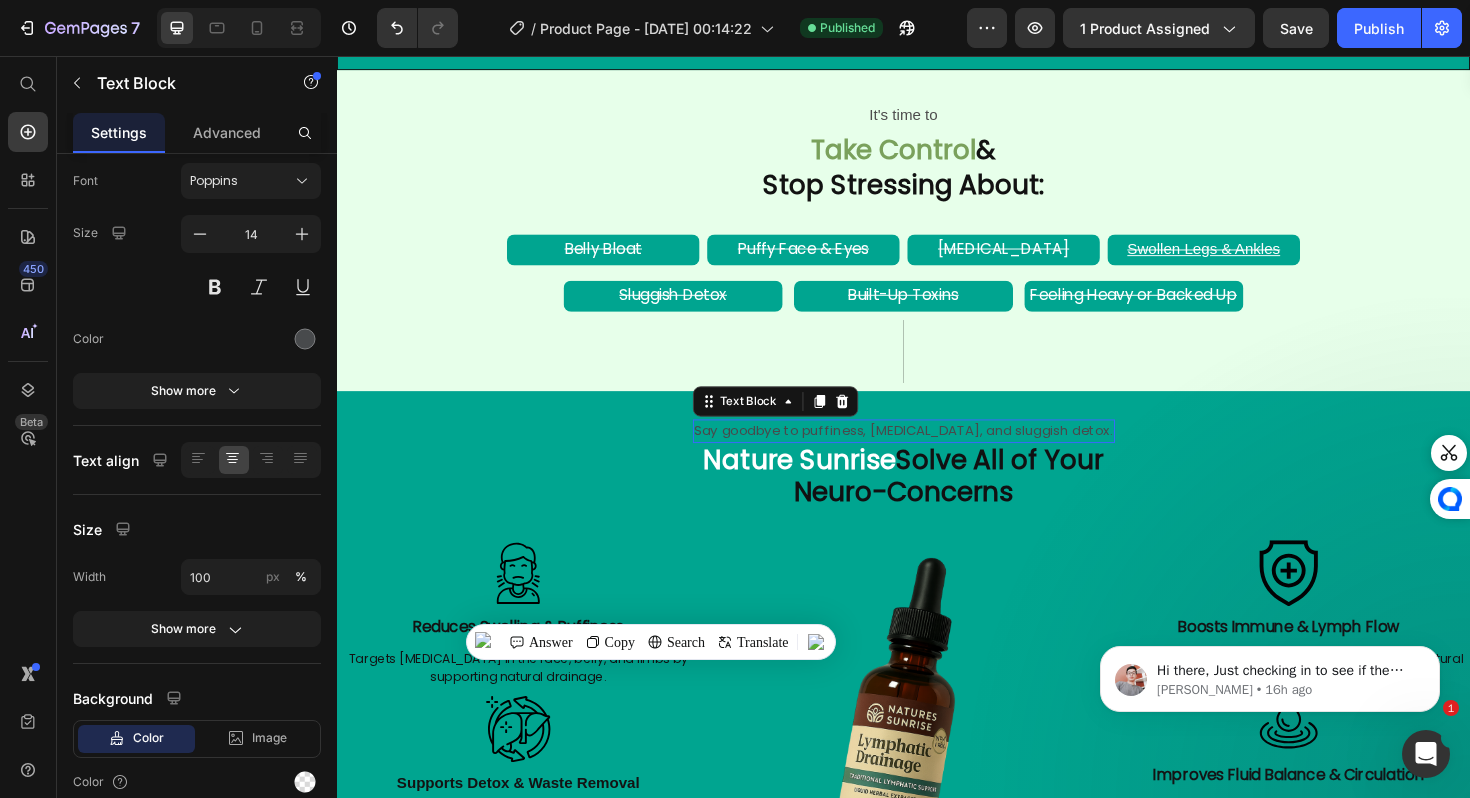 click on "Say goodbye to puffiness, [MEDICAL_DATA], and sluggish detox." at bounding box center [937, 453] 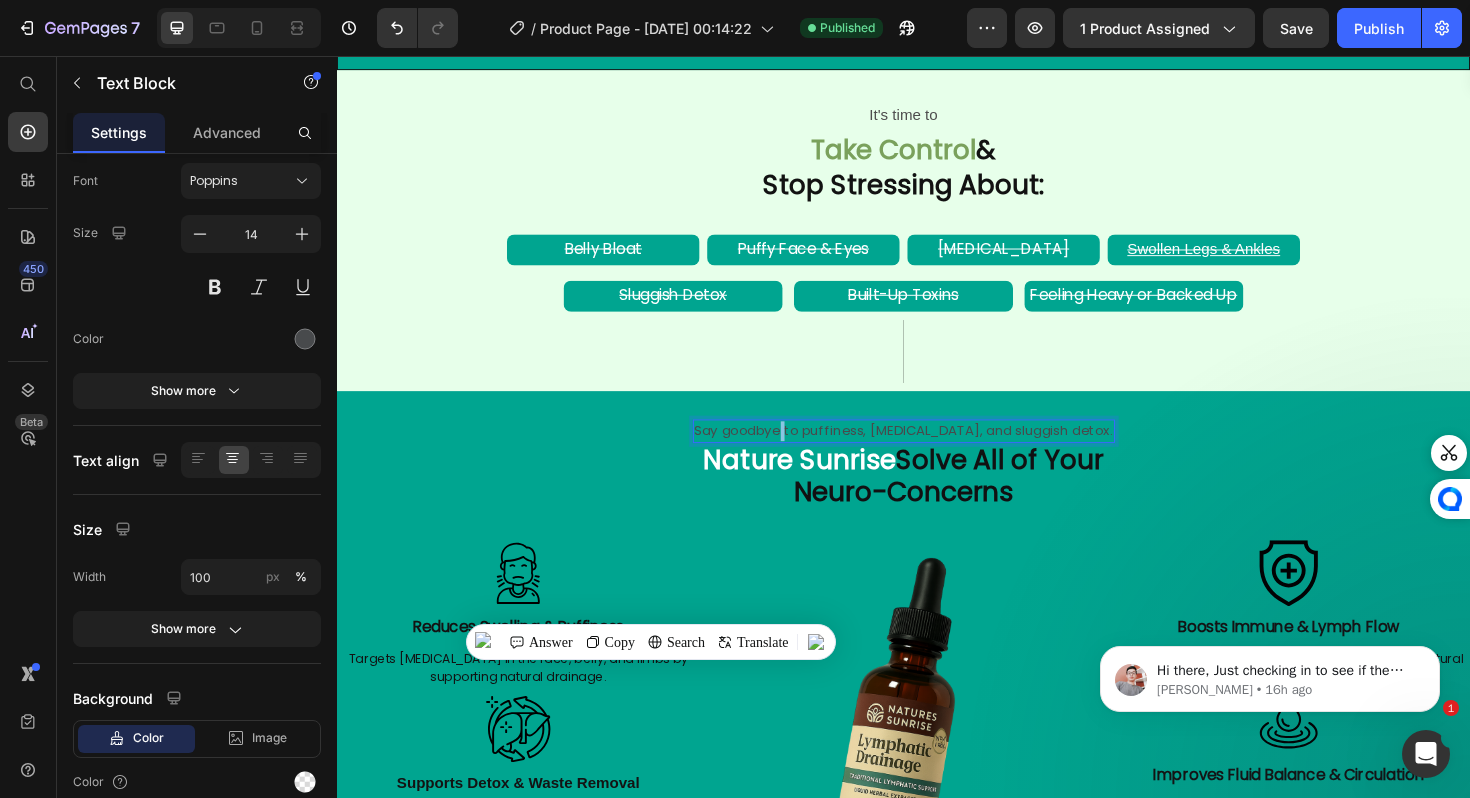 scroll, scrollTop: 0, scrollLeft: 0, axis: both 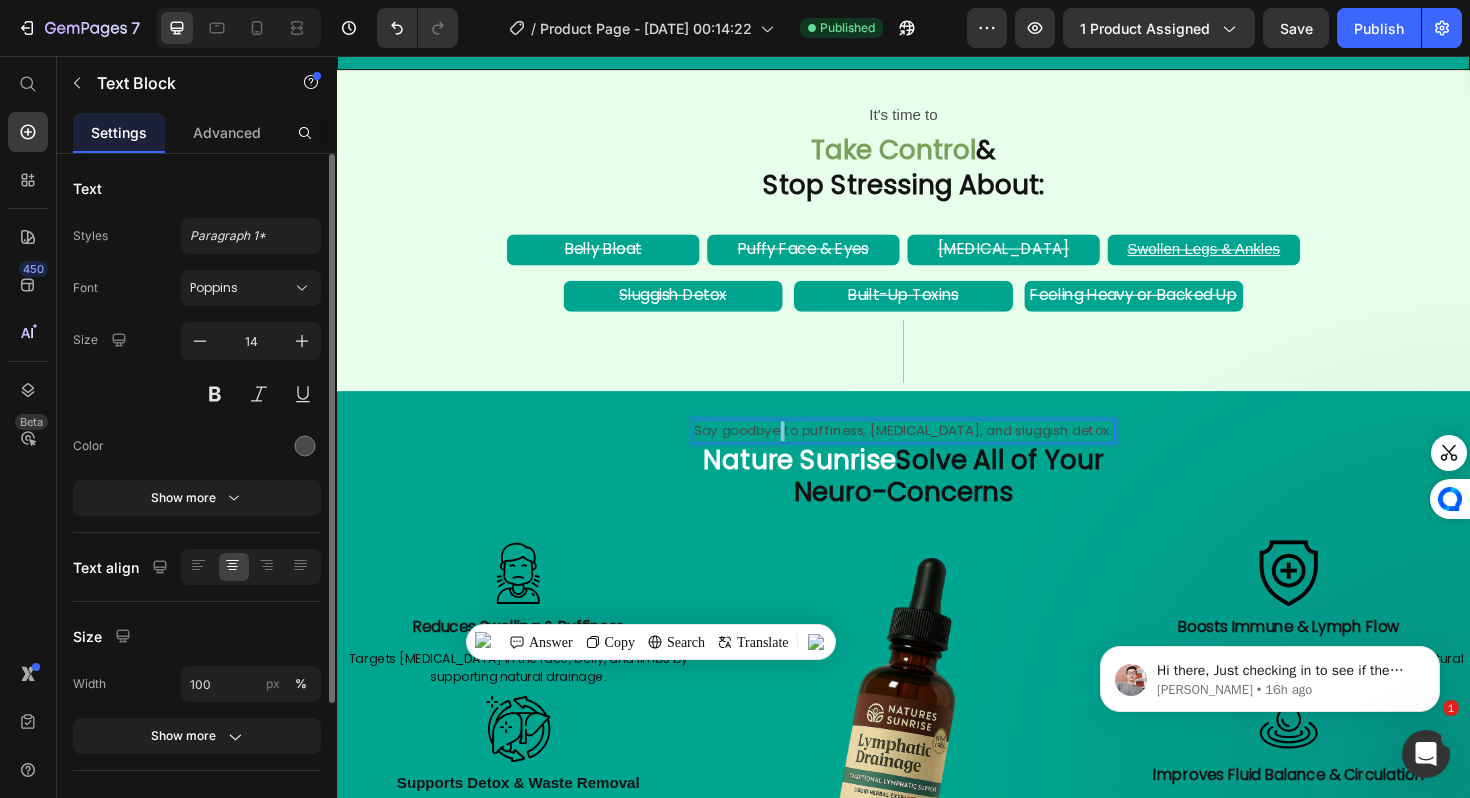 click on "Say goodbye to puffiness, [MEDICAL_DATA], and sluggish detox." at bounding box center [937, 453] 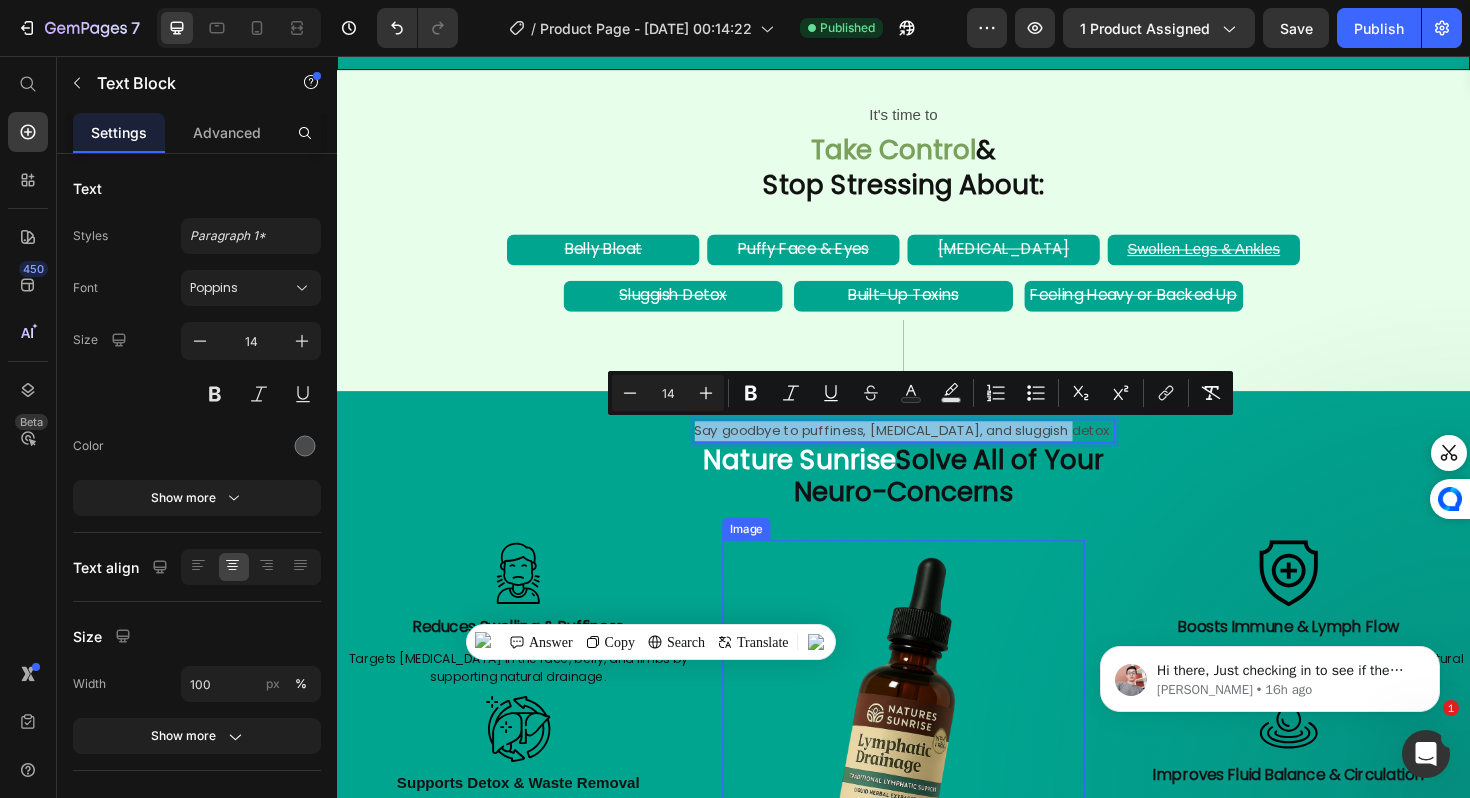 click at bounding box center (937, 761) 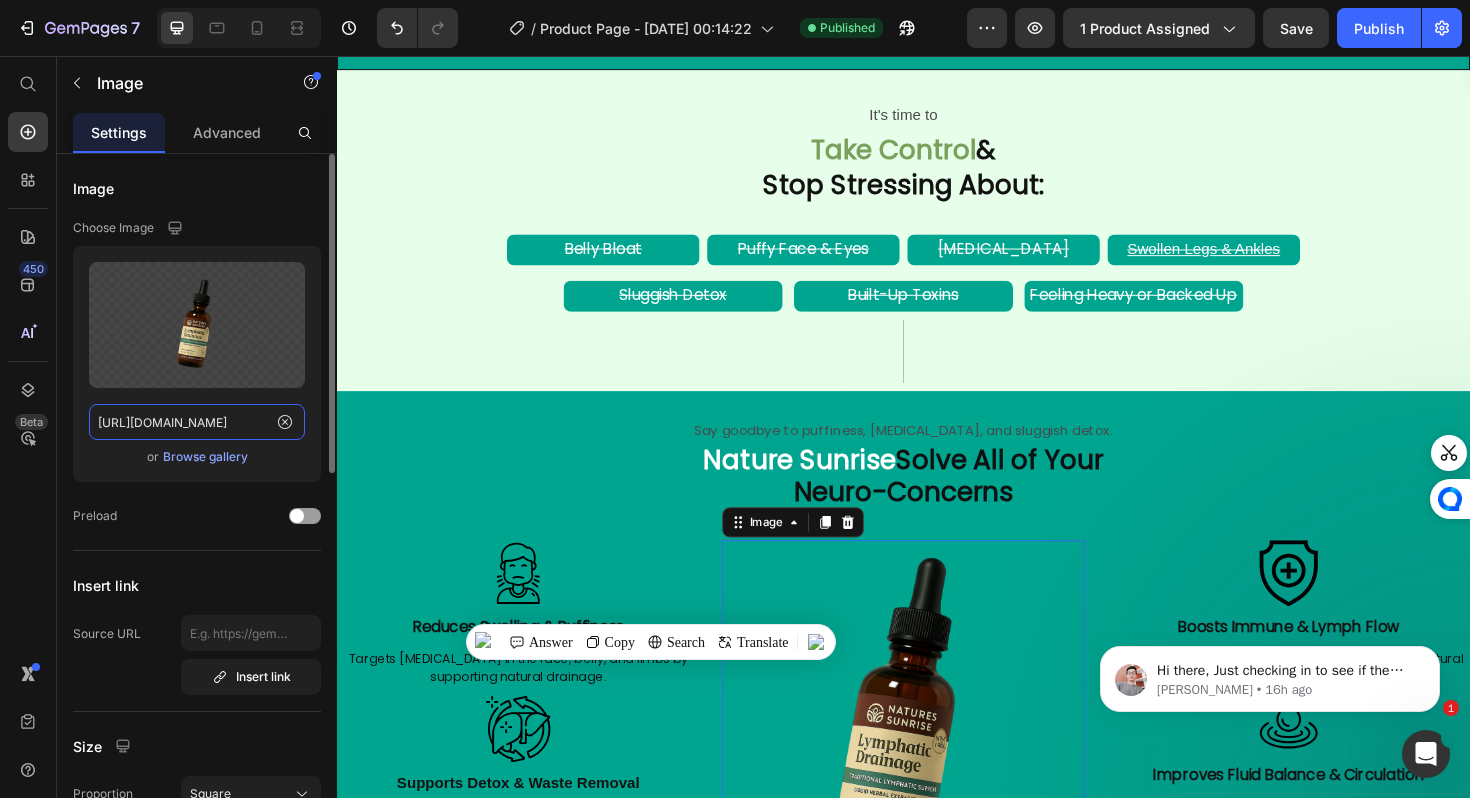 click on "https://cdn.shopify.com/s/files/1/0688/5782/3371/files/gempages_577098816084247540-d5d99479-d1c2-45b8-8330-a80d3e74d186.png" 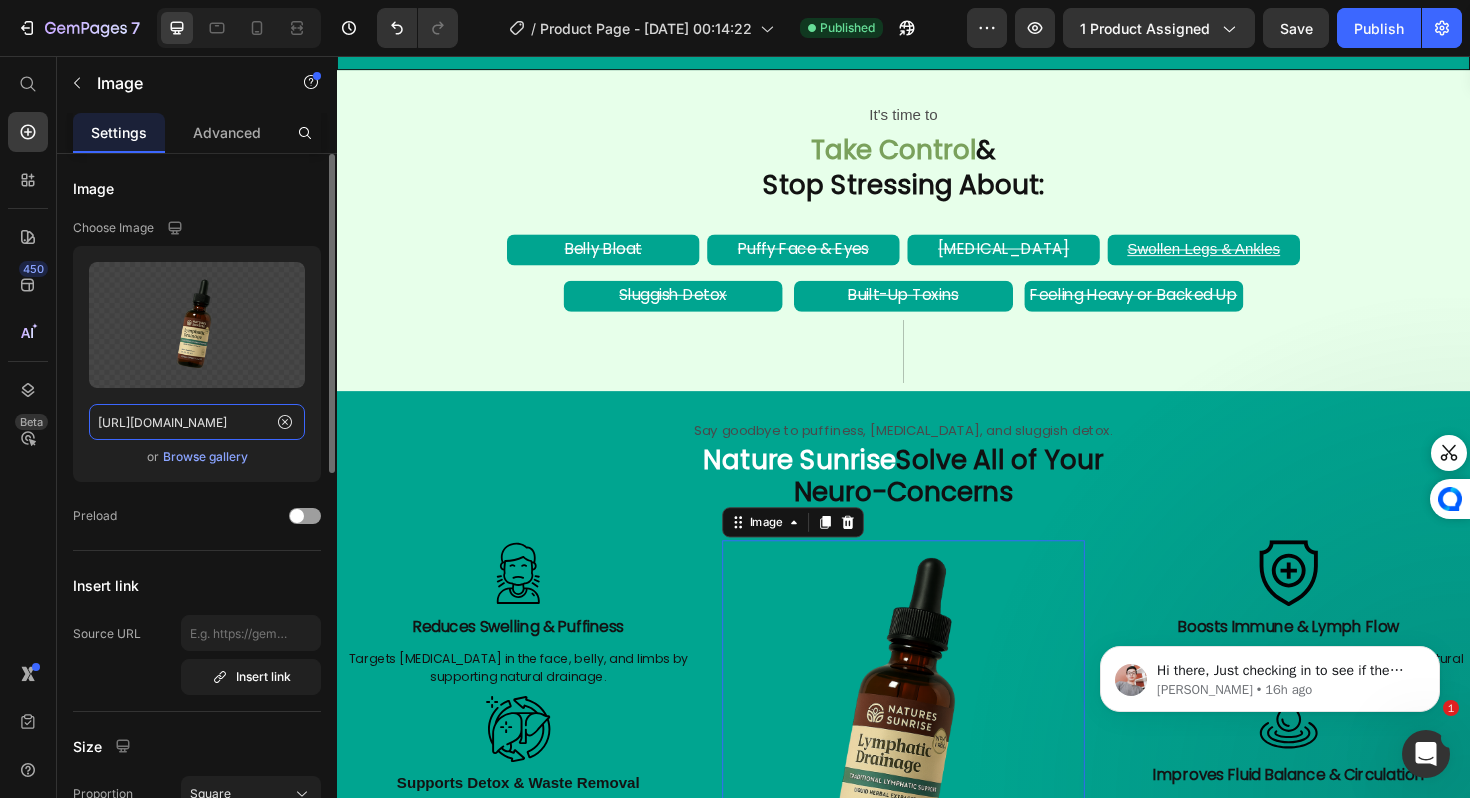 click on "https://cdn.shopify.com/s/files/1/0688/5782/3371/files/gempages_577098816084247540-d5d99479-d1c2-45b8-8330-a80d3e74d186.png" 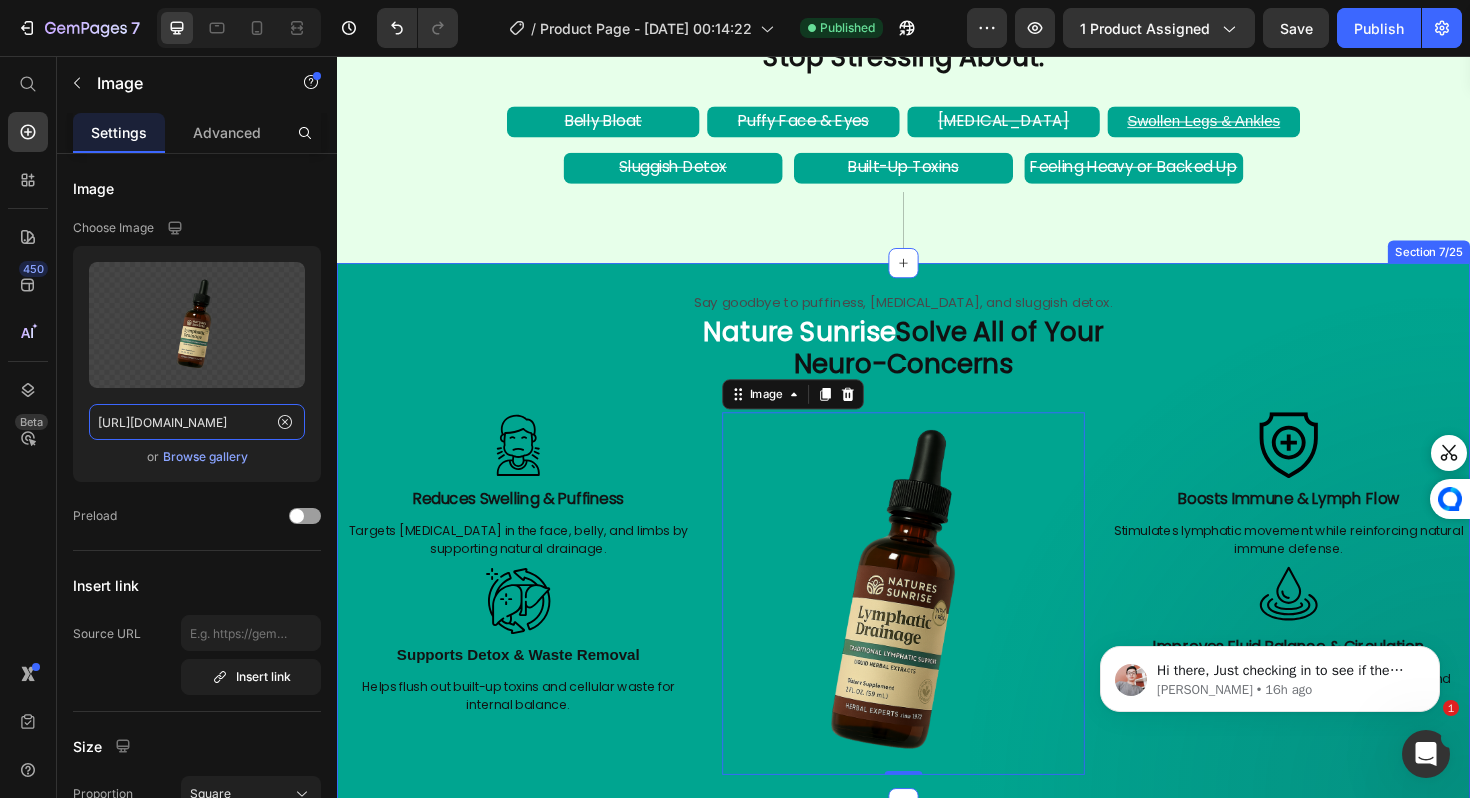 scroll, scrollTop: 1771, scrollLeft: 0, axis: vertical 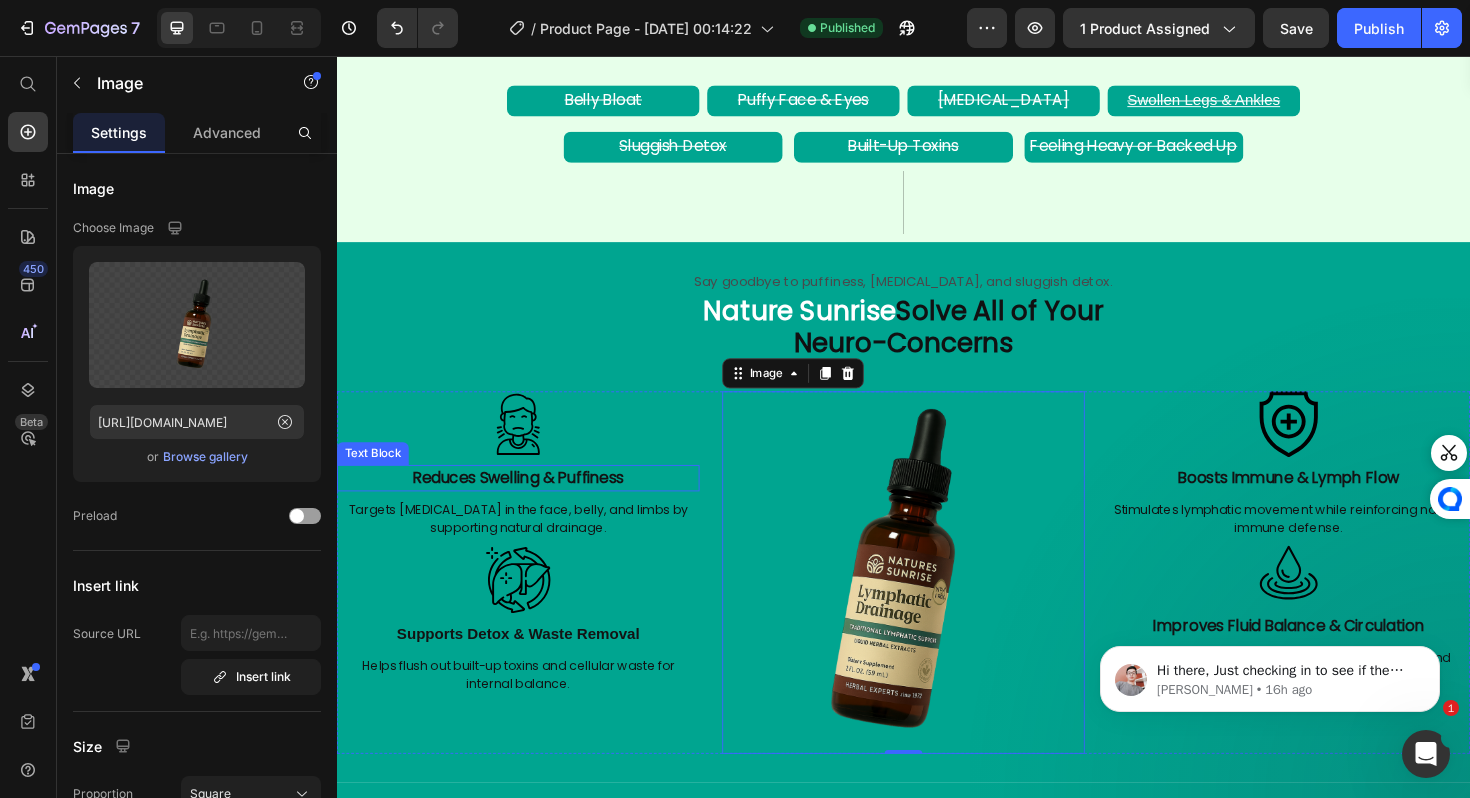 click on "Reduces Swelling & Puffiness" at bounding box center [529, 502] 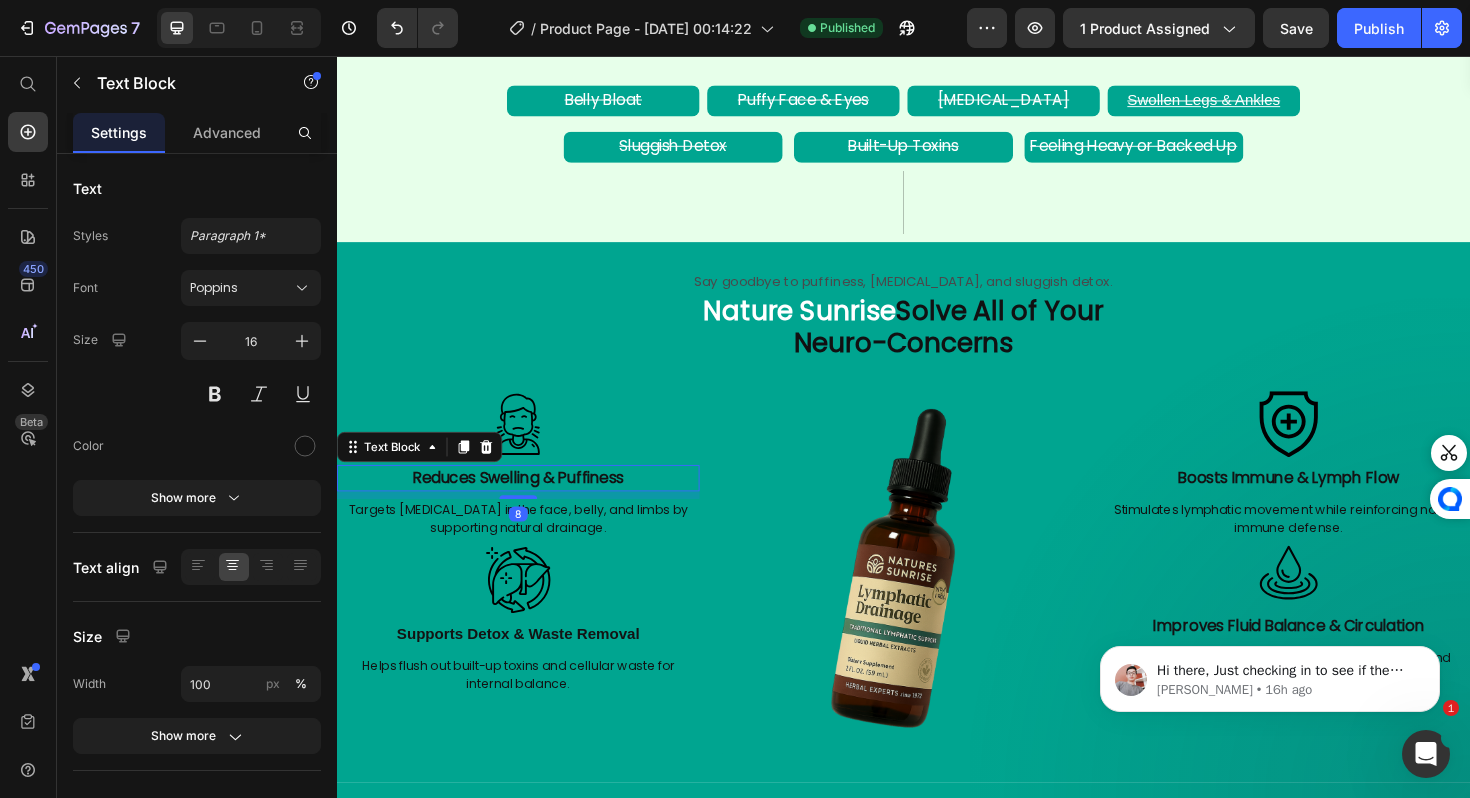 click on "Reduces Swelling & Puffiness" at bounding box center (529, 502) 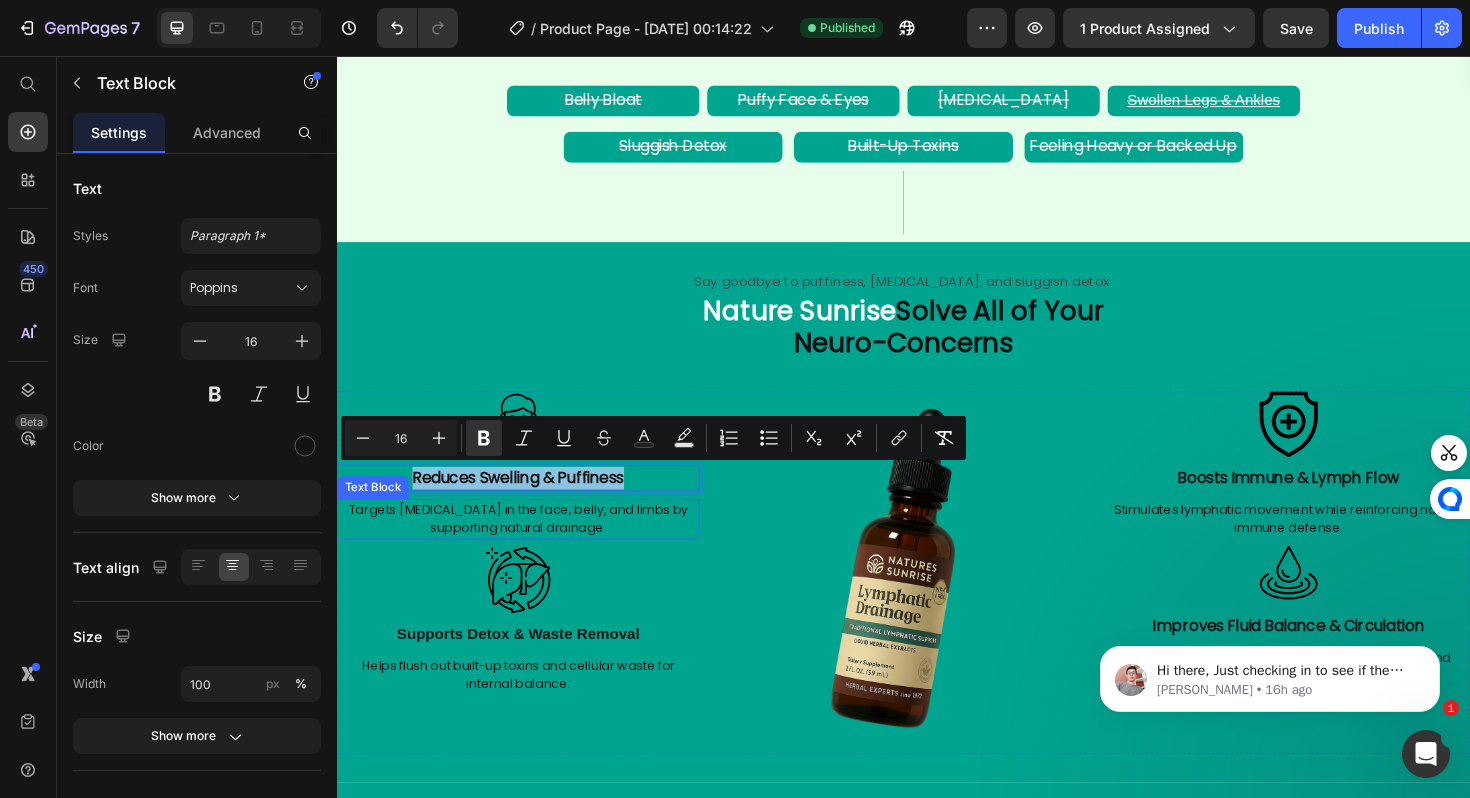 click on "Targets [MEDICAL_DATA] in the face, belly, and limbs by supporting natural drainage." at bounding box center [529, 546] 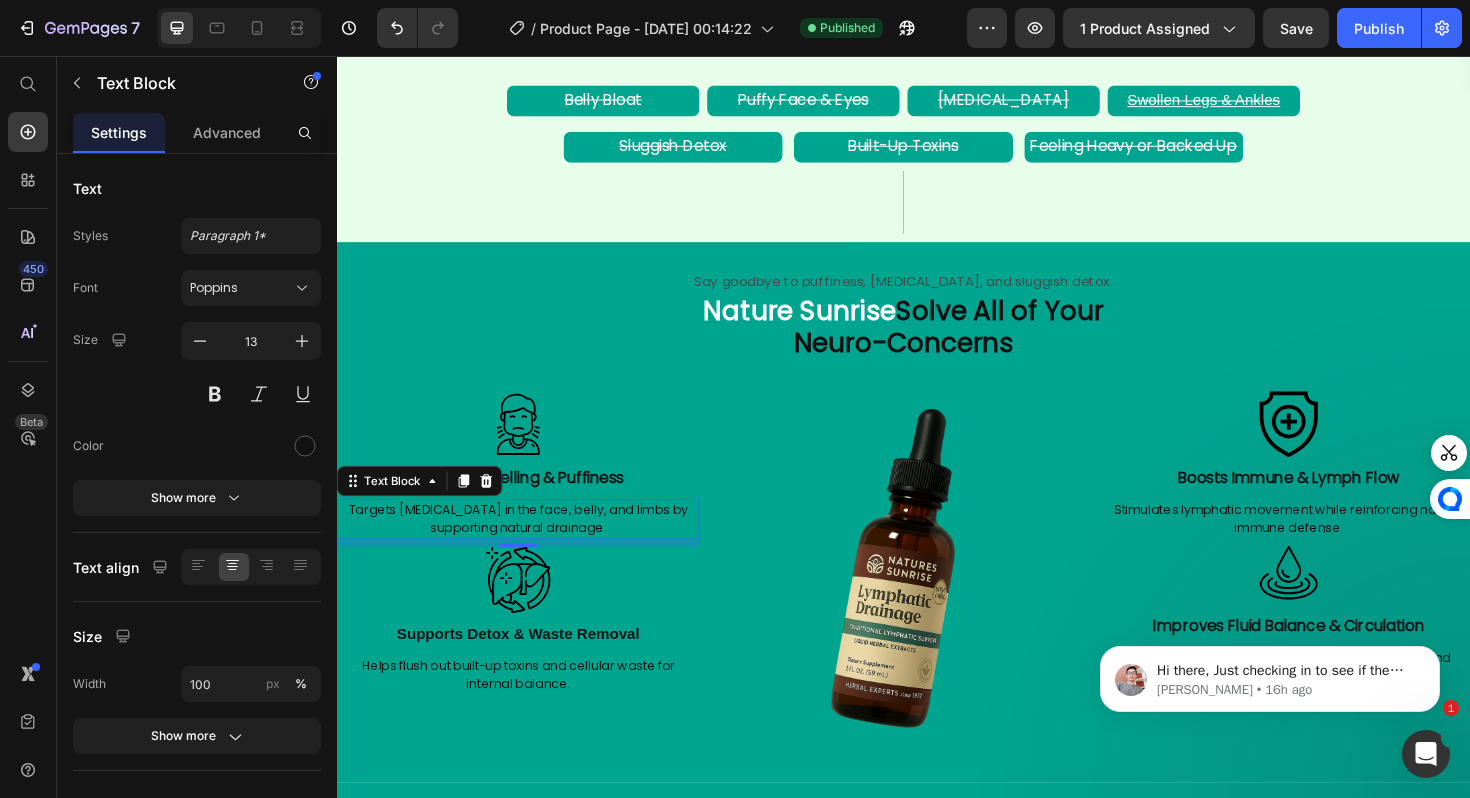 click on "Targets [MEDICAL_DATA] in the face, belly, and limbs by supporting natural drainage." at bounding box center (529, 546) 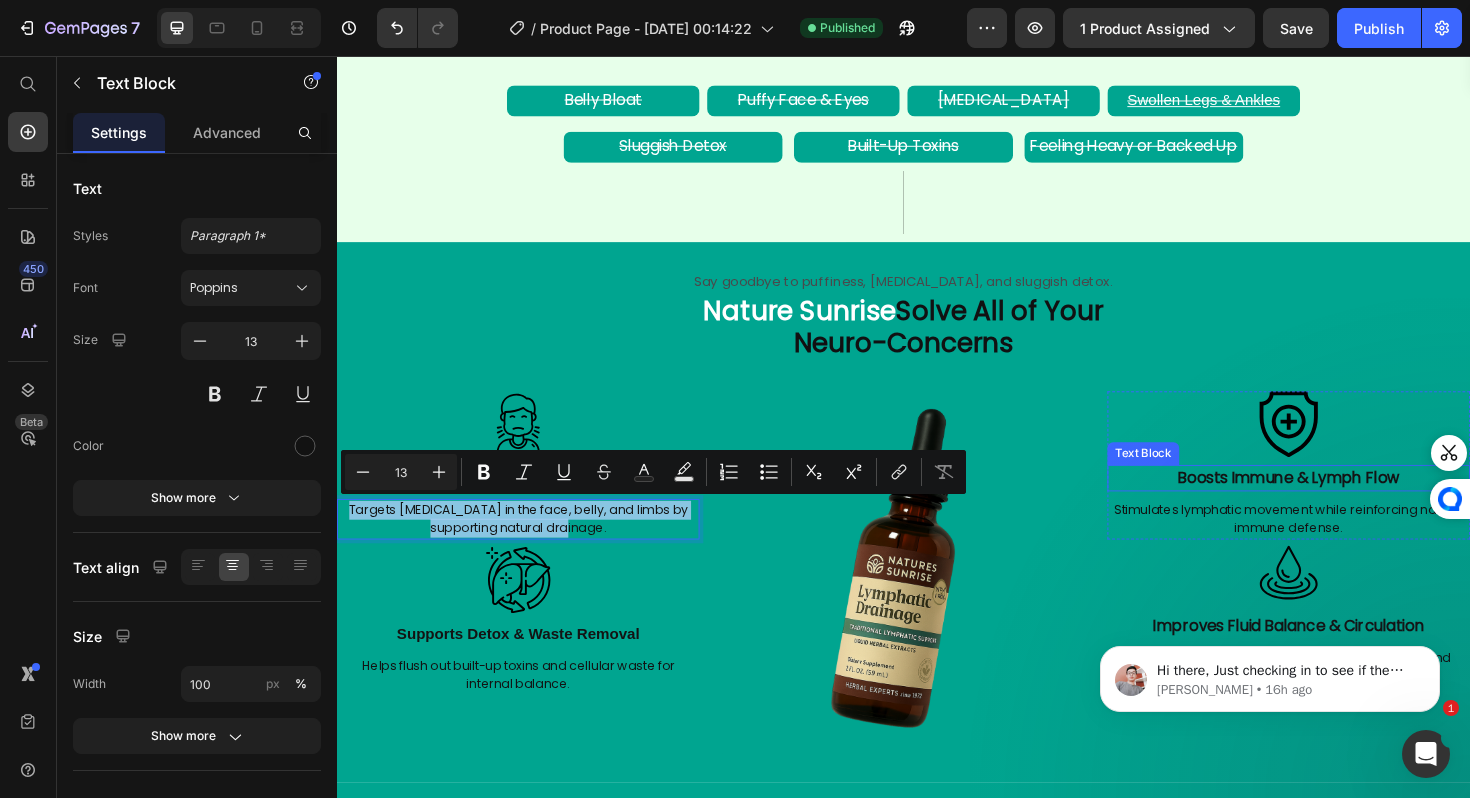 click on "Boosts Immune & Lymph Flow" at bounding box center [1345, 502] 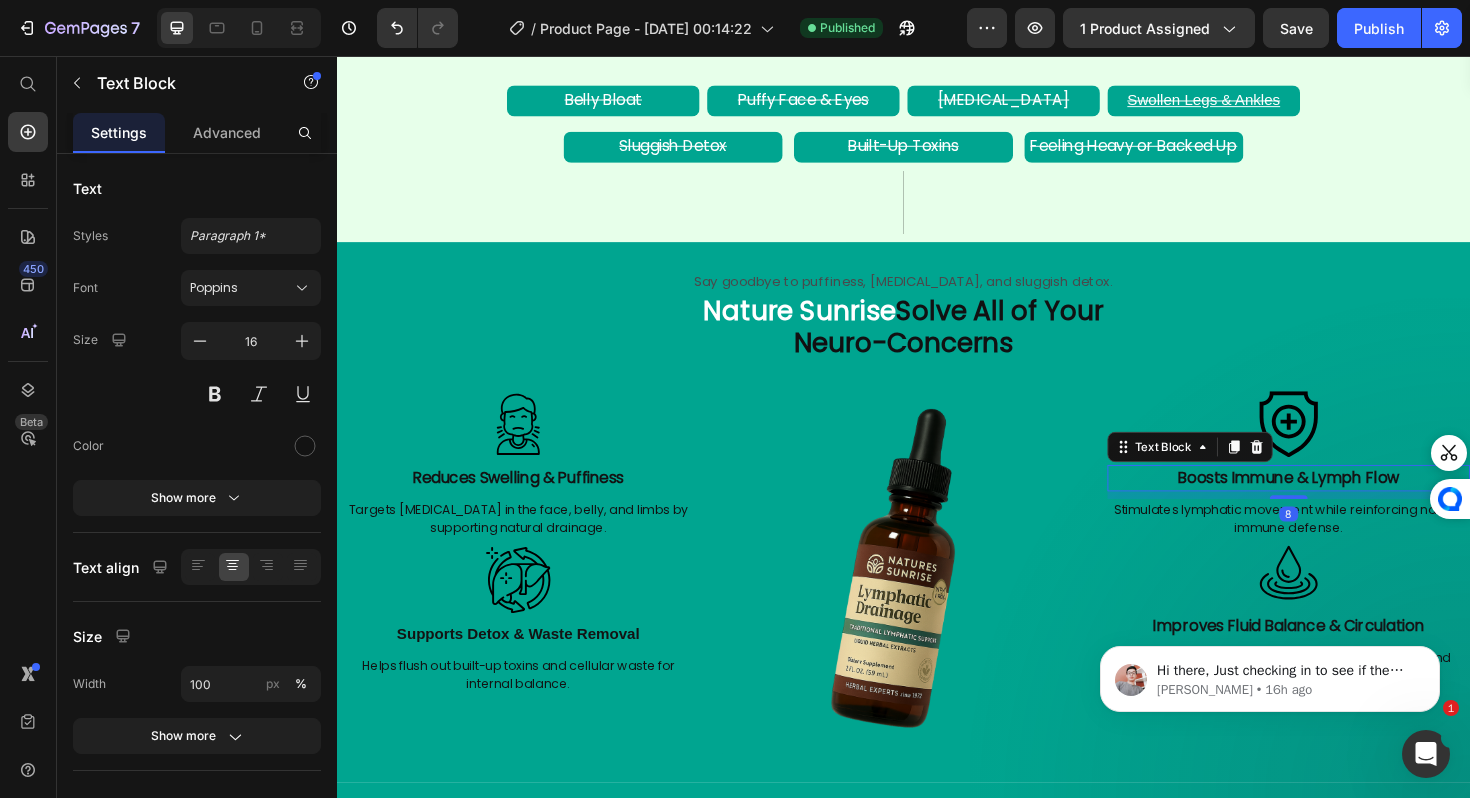 click on "Boosts Immune & Lymph Flow" at bounding box center (1345, 502) 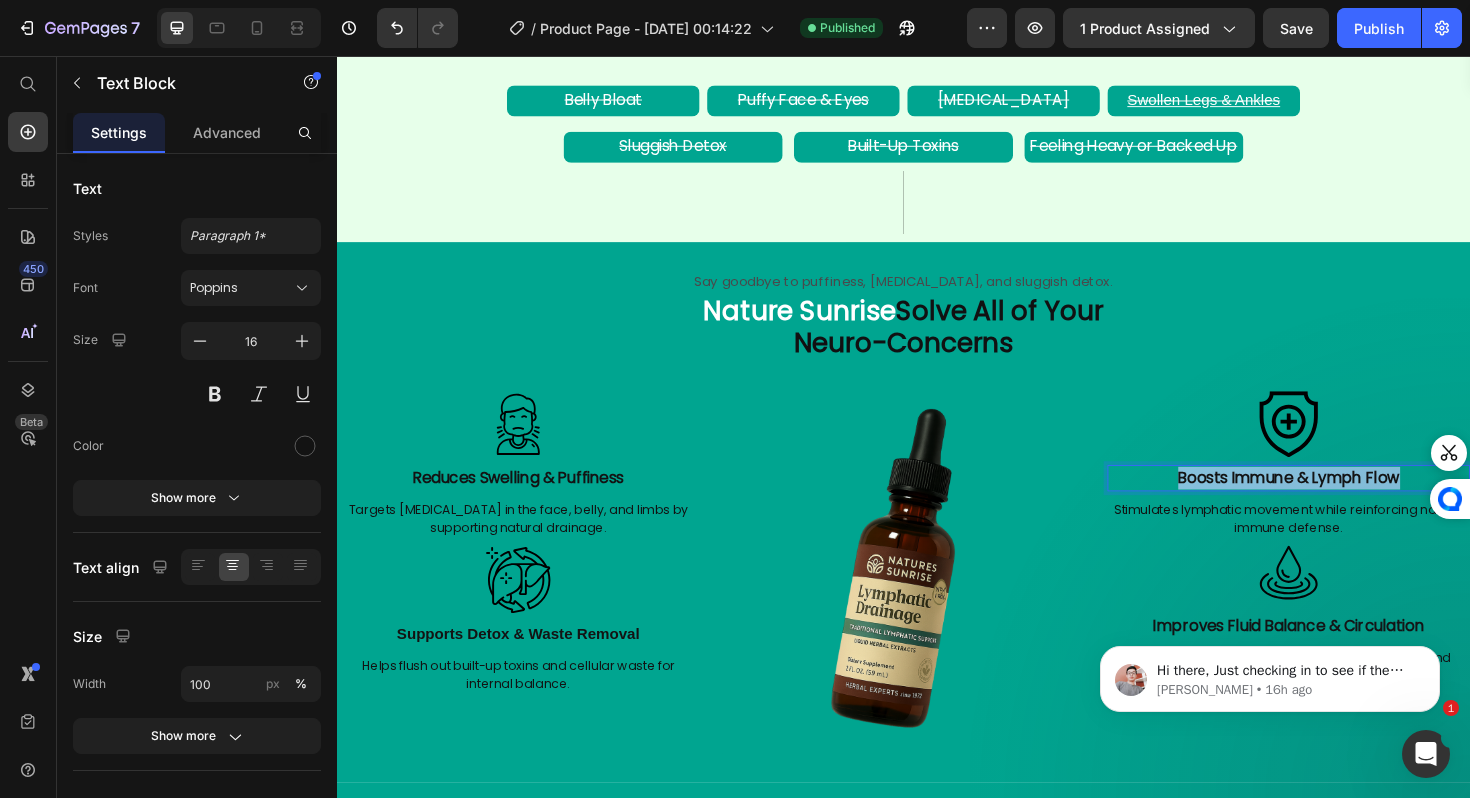 click on "Boosts Immune & Lymph Flow" at bounding box center (1345, 502) 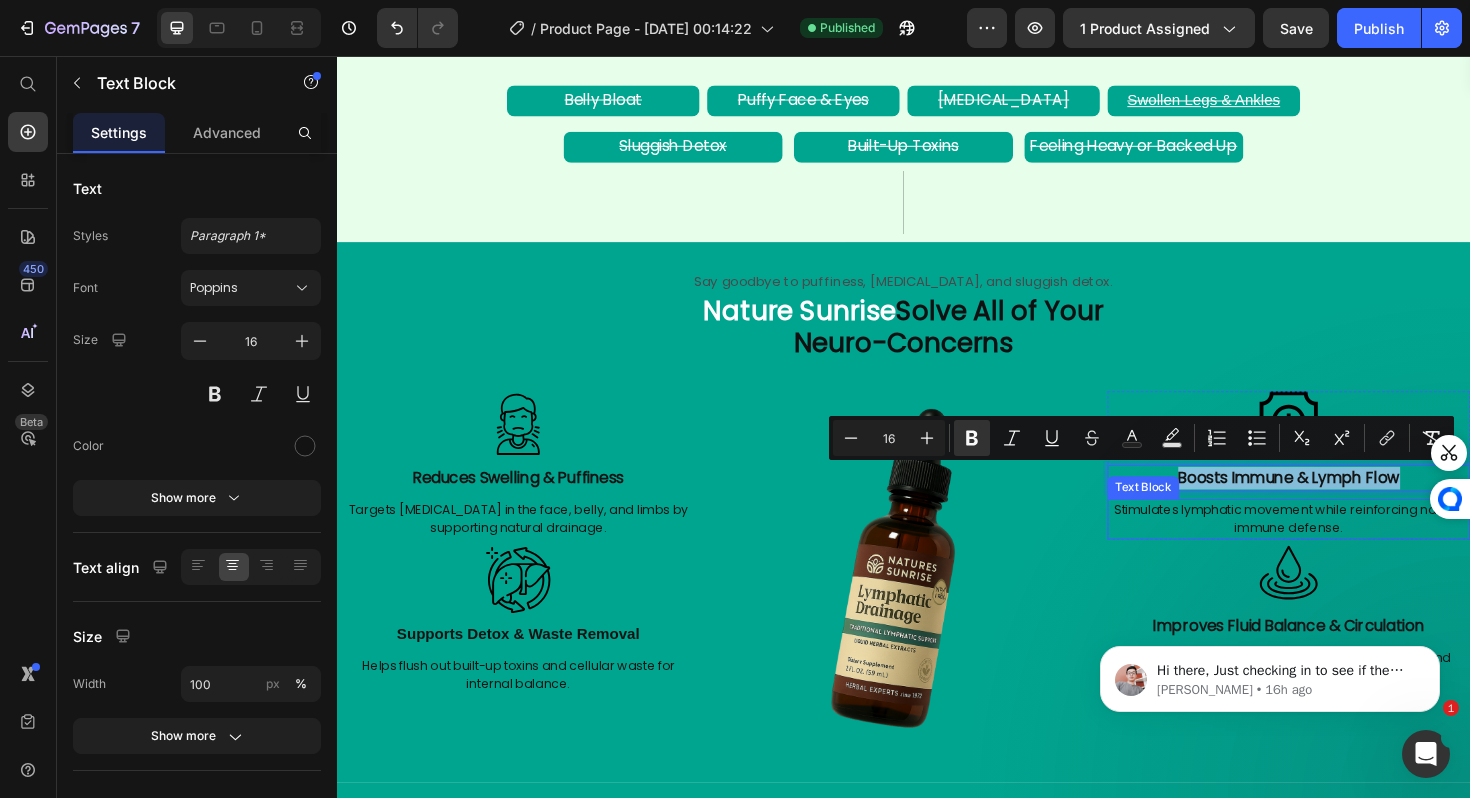 click on "Stimulates lymphatic movement while reinforcing natural immune defense." at bounding box center [1345, 546] 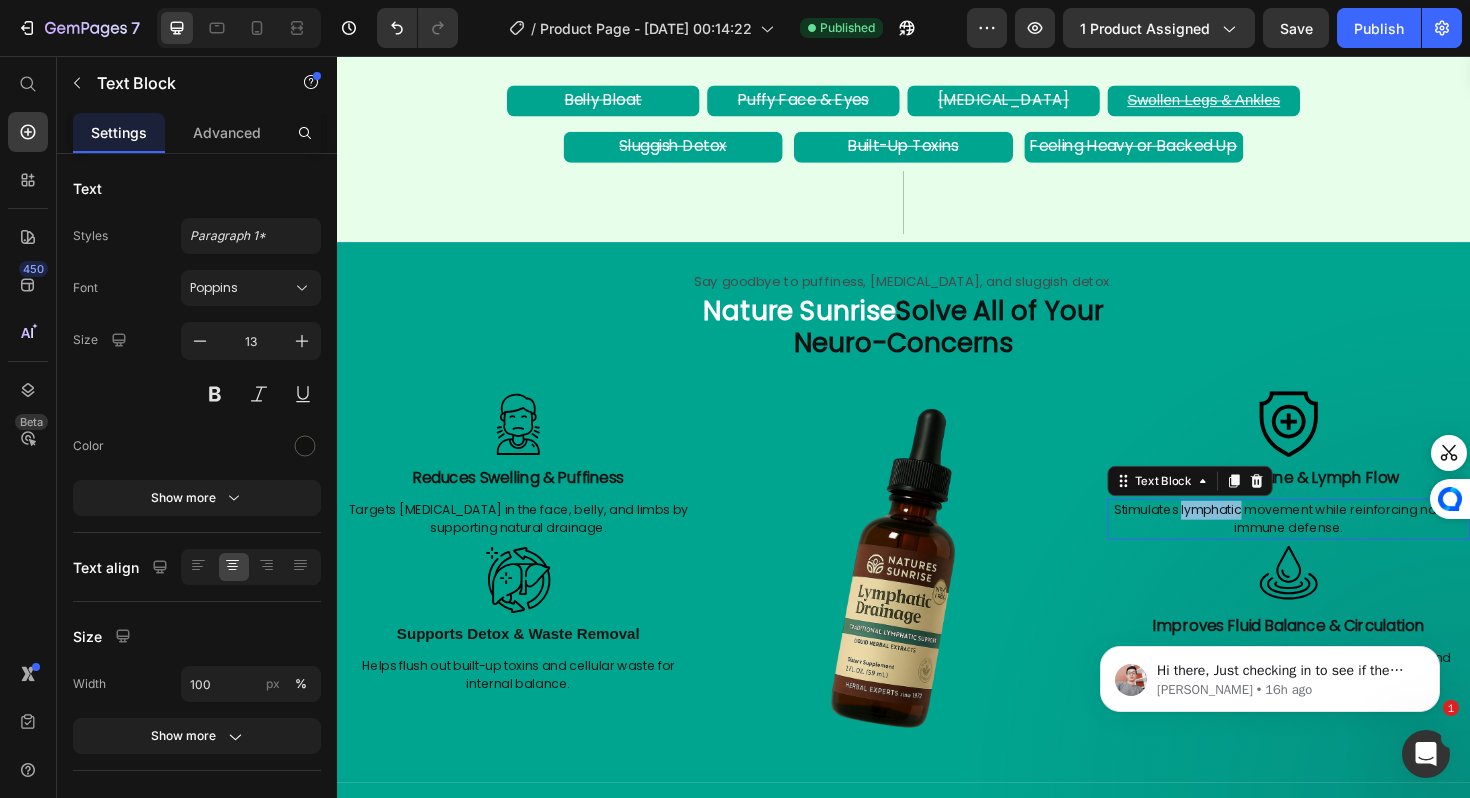 click on "Stimulates lymphatic movement while reinforcing natural immune defense." at bounding box center [1345, 546] 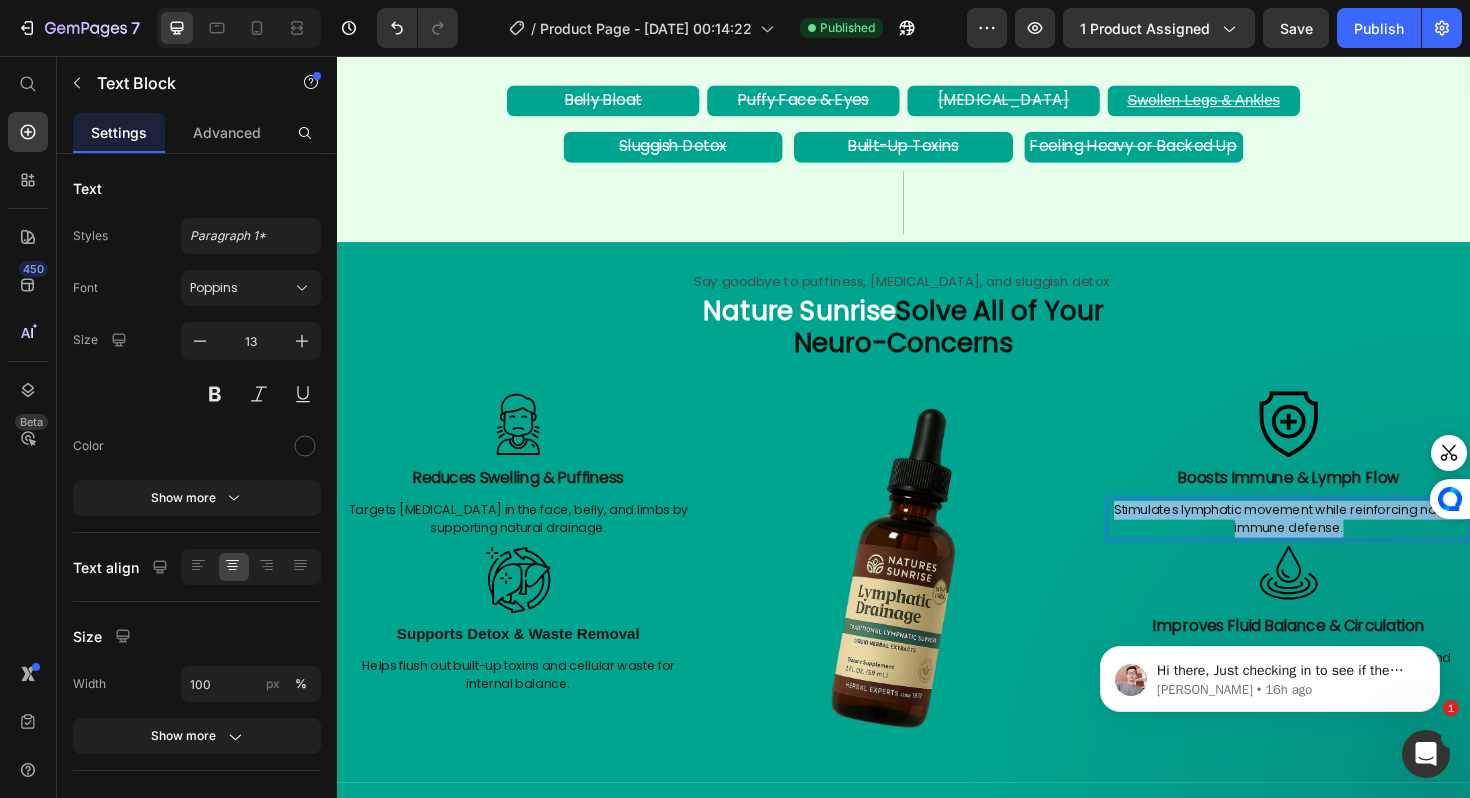 click on "Stimulates lymphatic movement while reinforcing natural immune defense." at bounding box center (1345, 546) 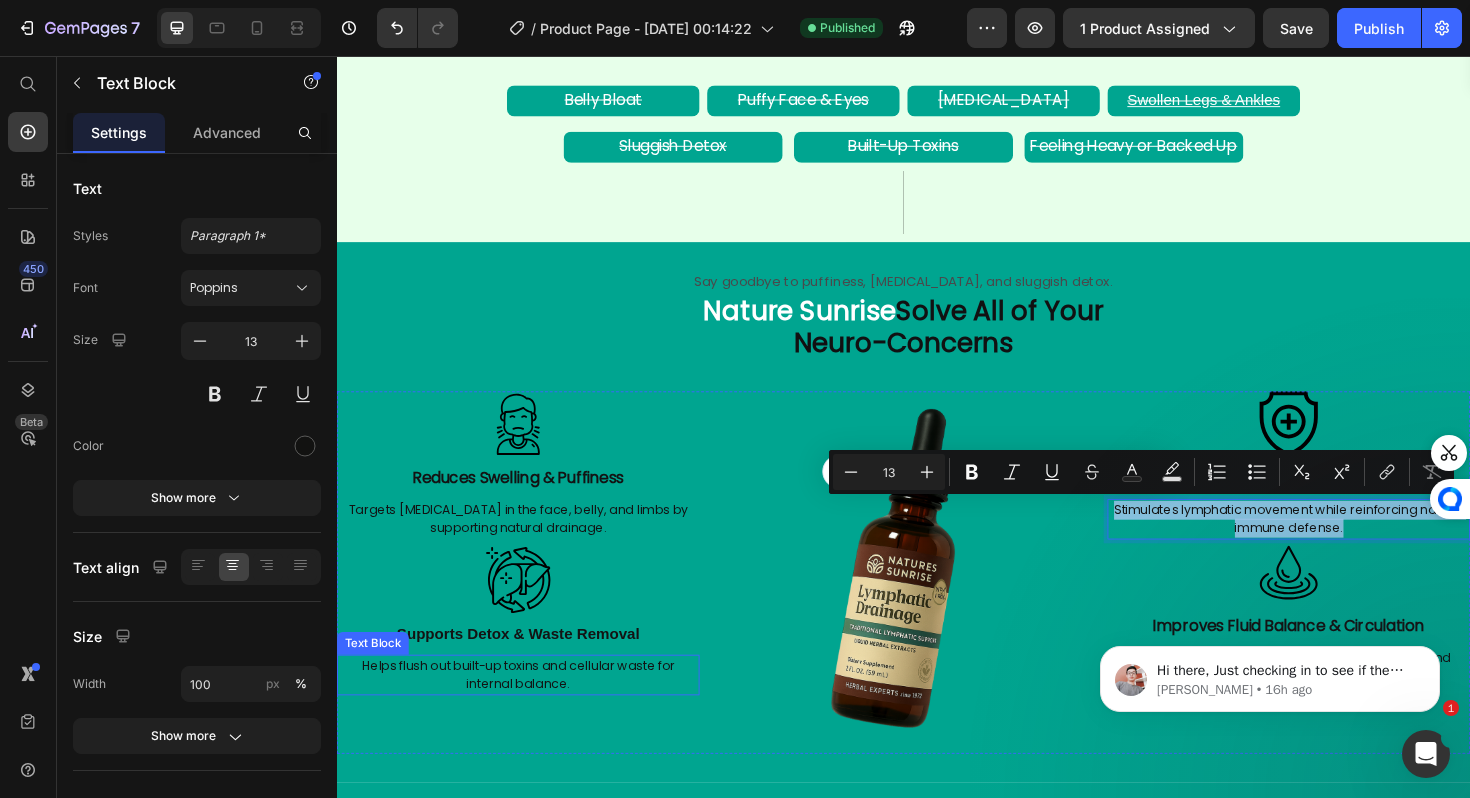 click on "Supports Detox & Waste Removal" at bounding box center [528, 667] 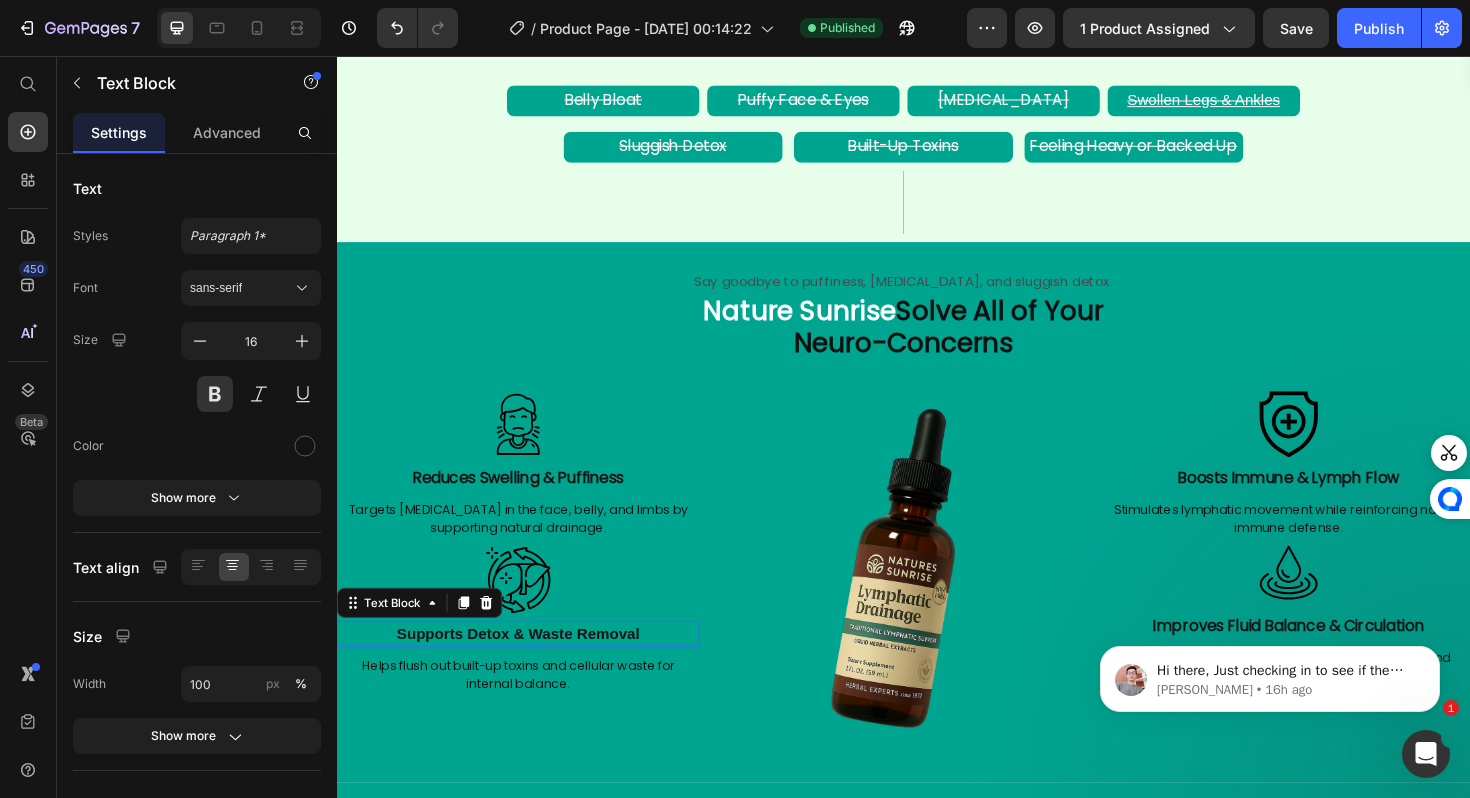 click on "Supports Detox & Waste Removal" at bounding box center [528, 667] 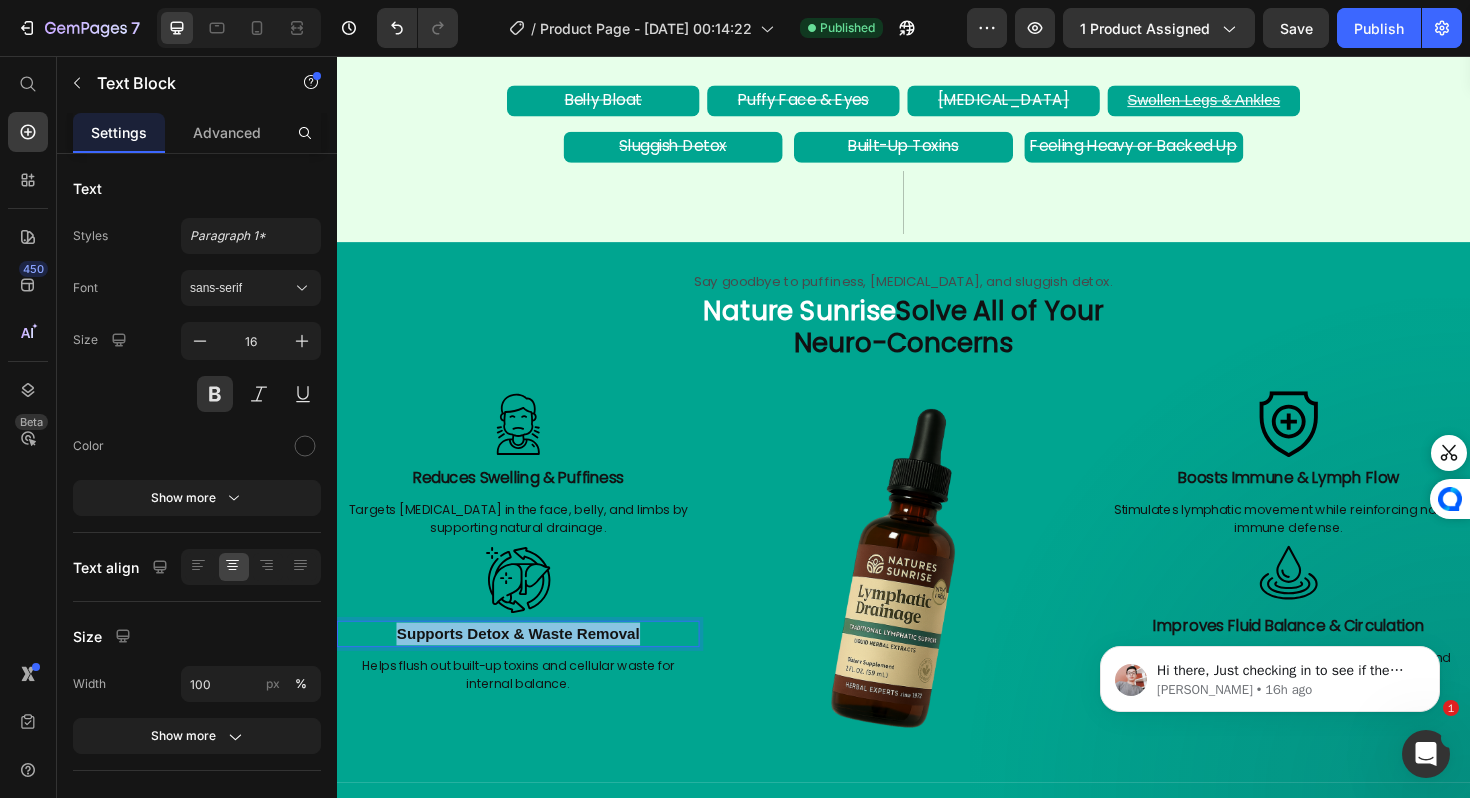 click on "Supports Detox & Waste Removal" at bounding box center (528, 667) 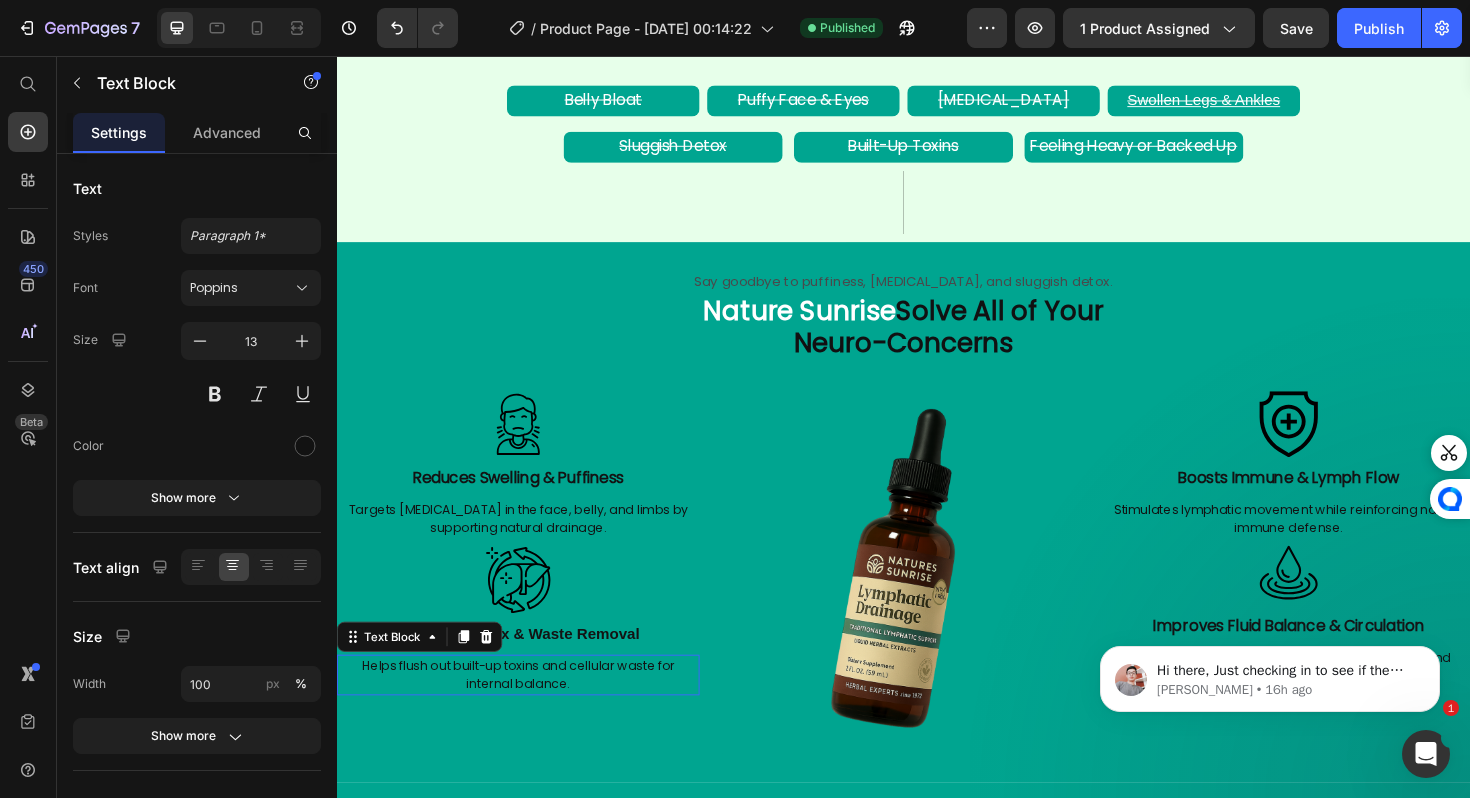 click on "Helps flush out built-up toxins and cellular waste for internal balance." at bounding box center [529, 711] 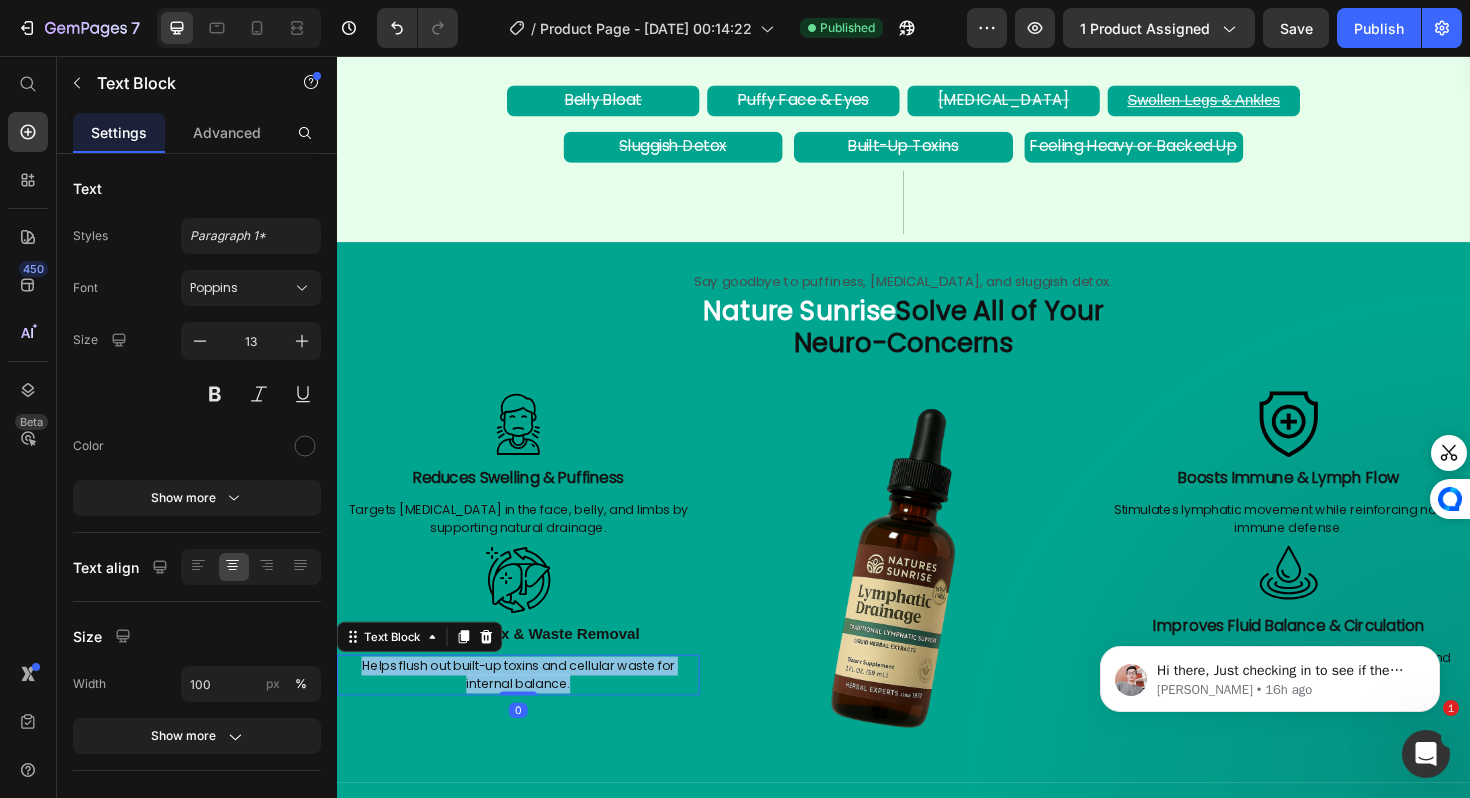 click on "Helps flush out built-up toxins and cellular waste for internal balance." at bounding box center (529, 711) 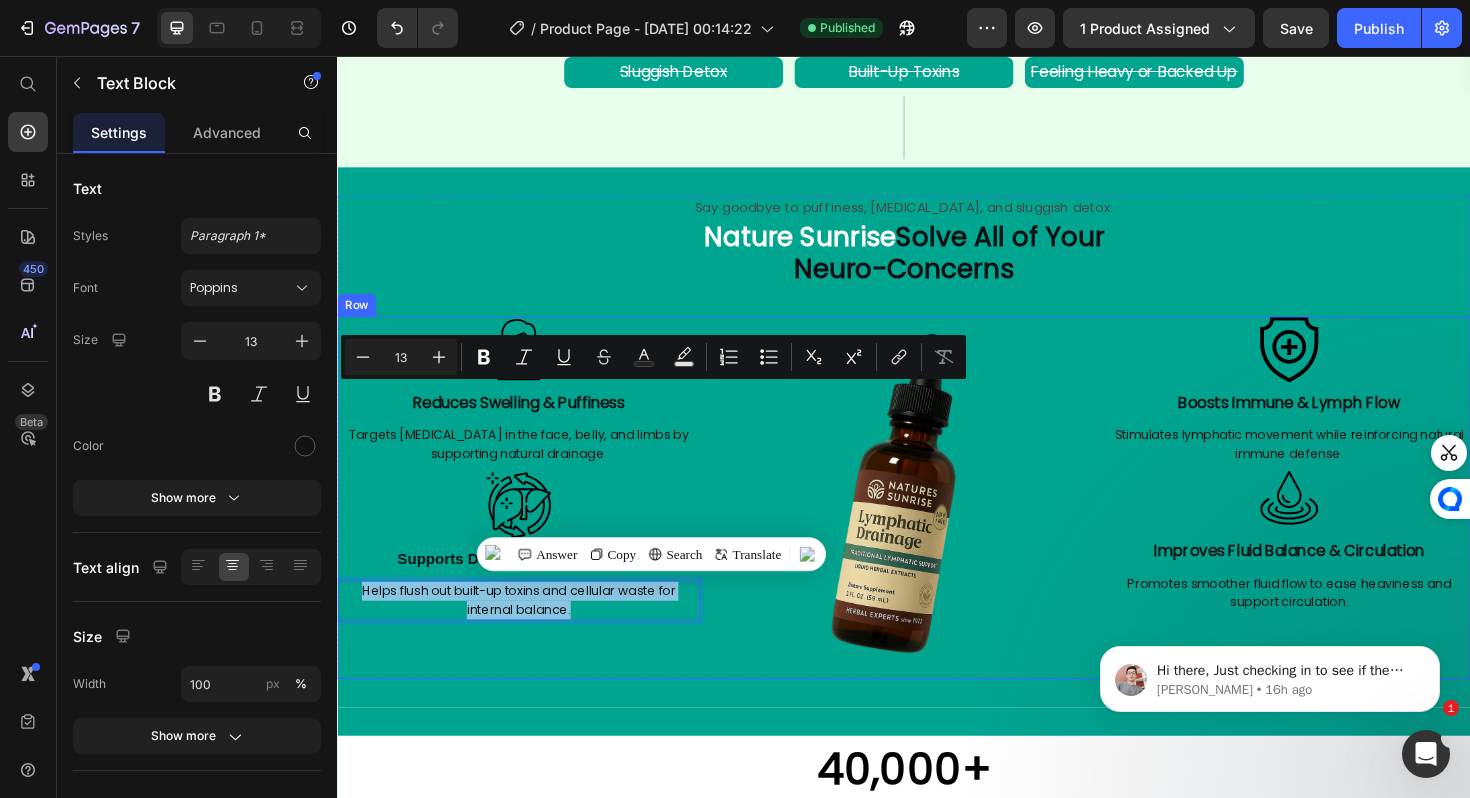 scroll, scrollTop: 2058, scrollLeft: 0, axis: vertical 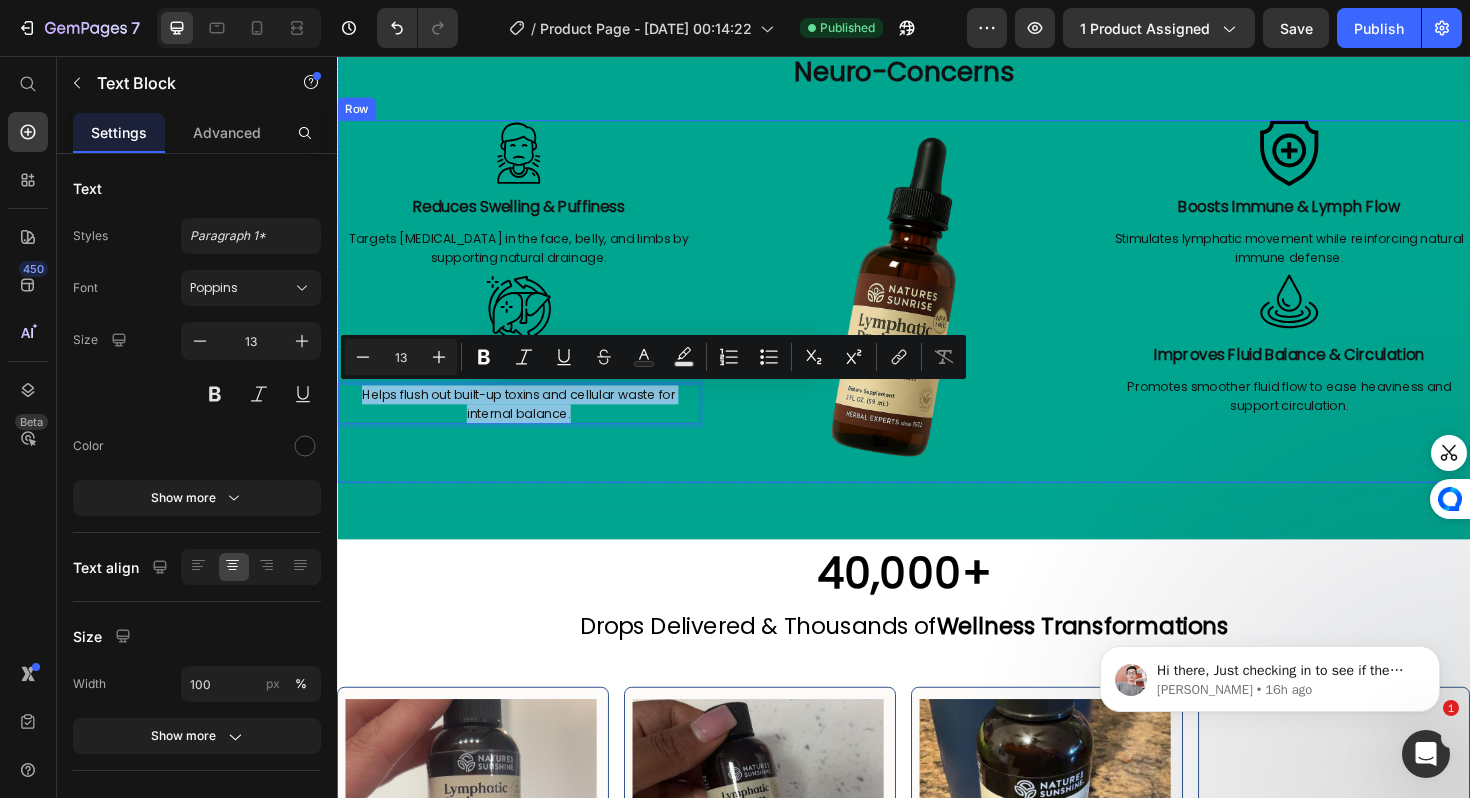 click on "Improves Fluid Balance & Circulation" at bounding box center [1345, 372] 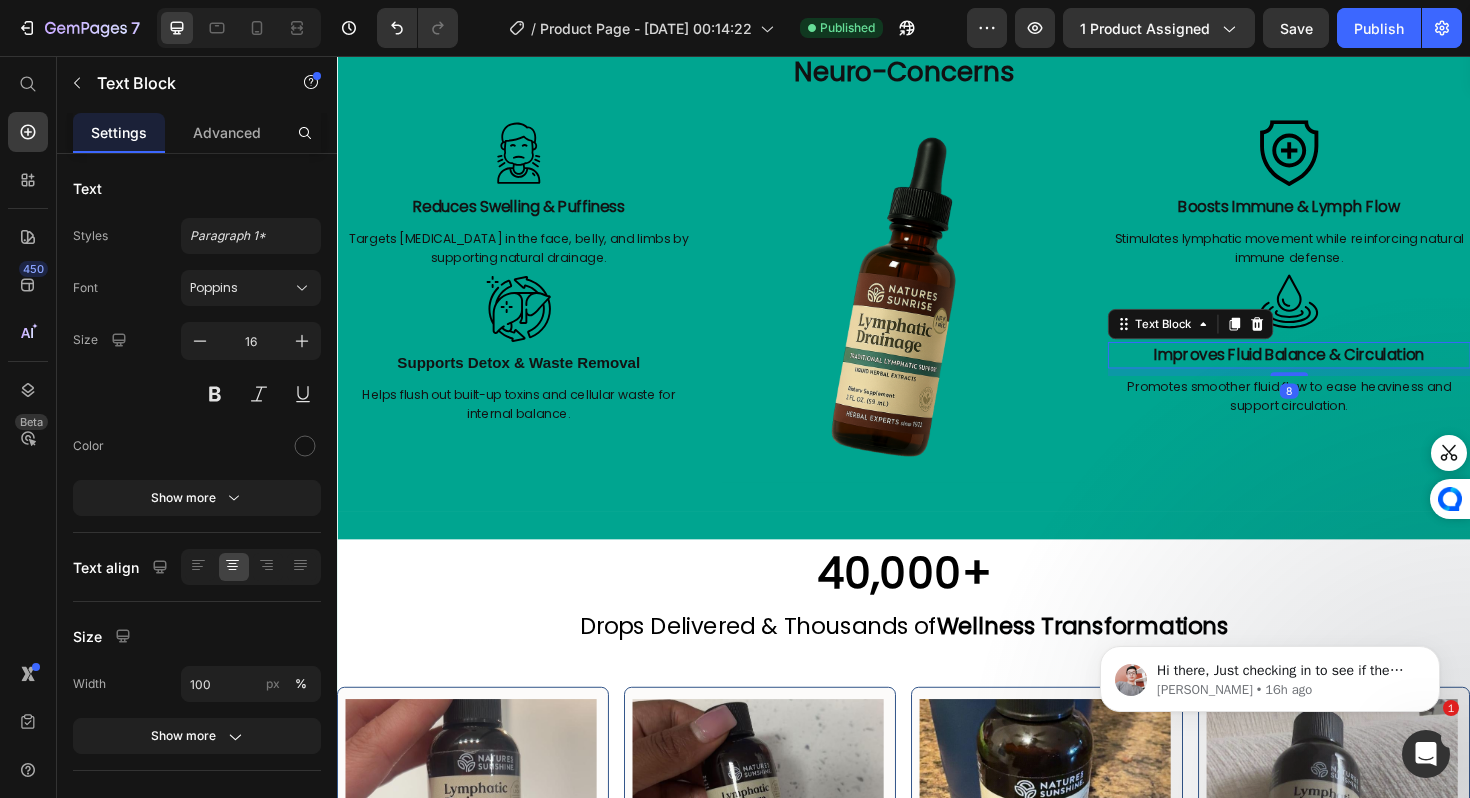 click on "Improves Fluid Balance & Circulation" at bounding box center [1345, 372] 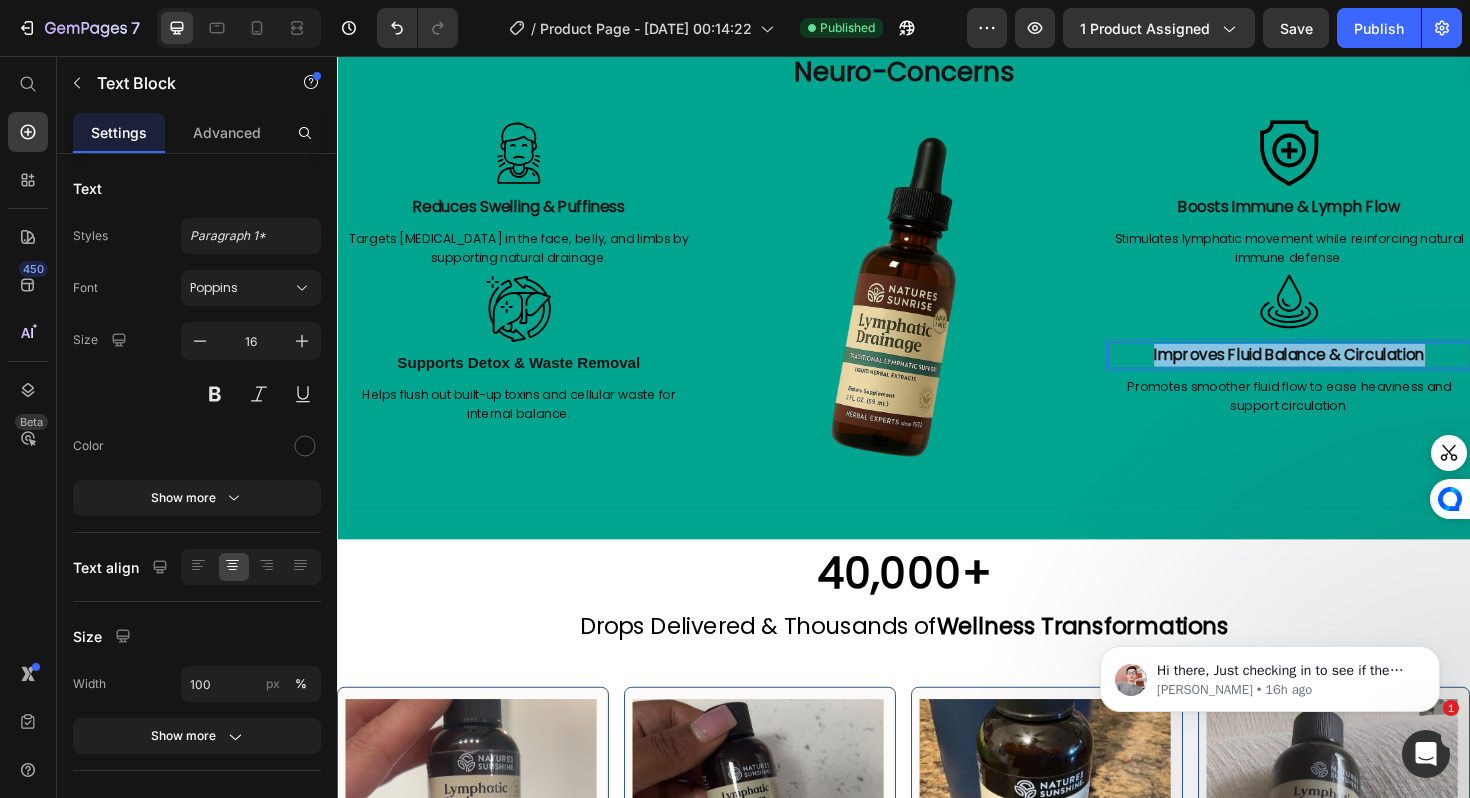 click on "Improves Fluid Balance & Circulation" at bounding box center (1345, 372) 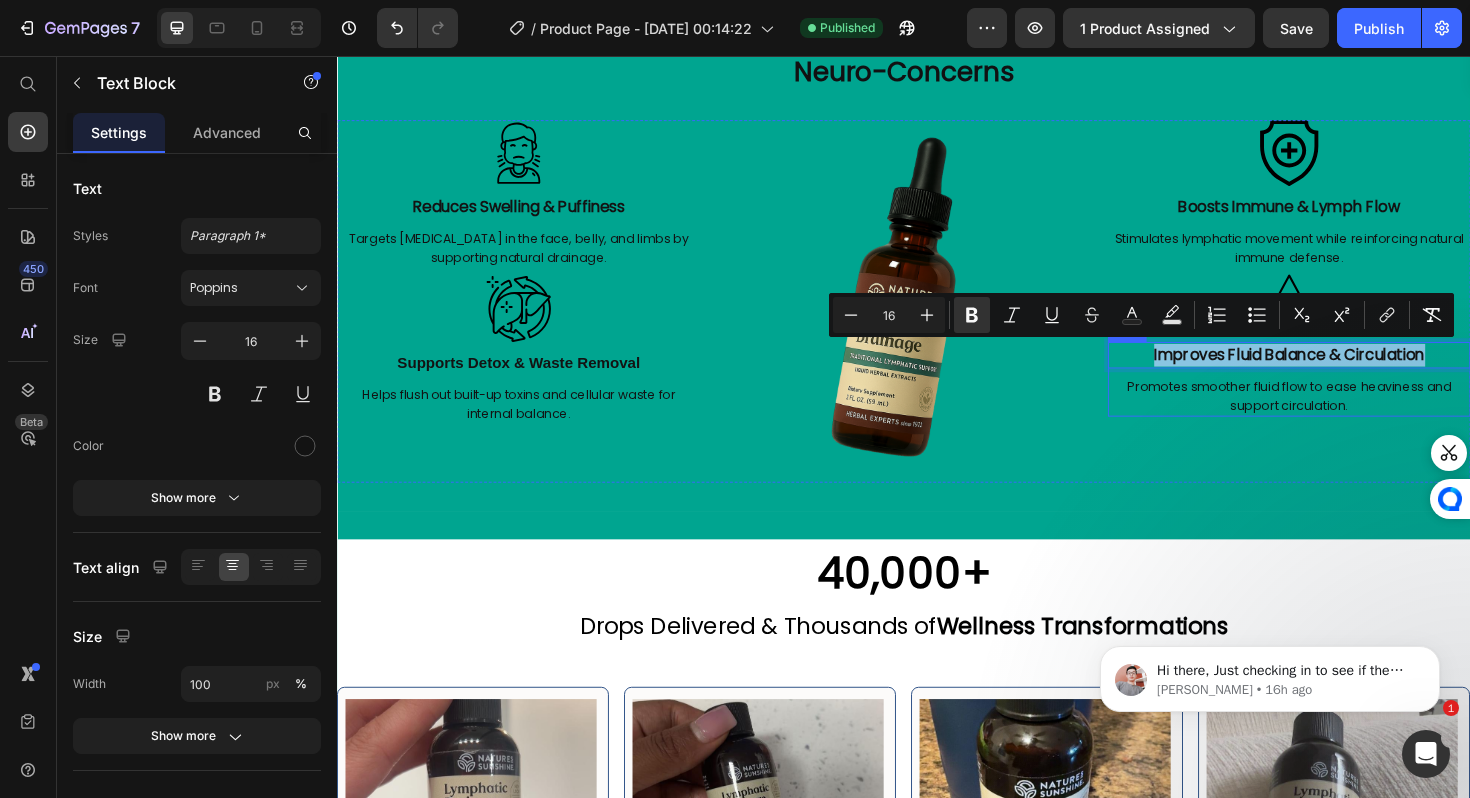 click on "Promotes smoother fluid flow to ease heaviness and support circulation." at bounding box center [1345, 416] 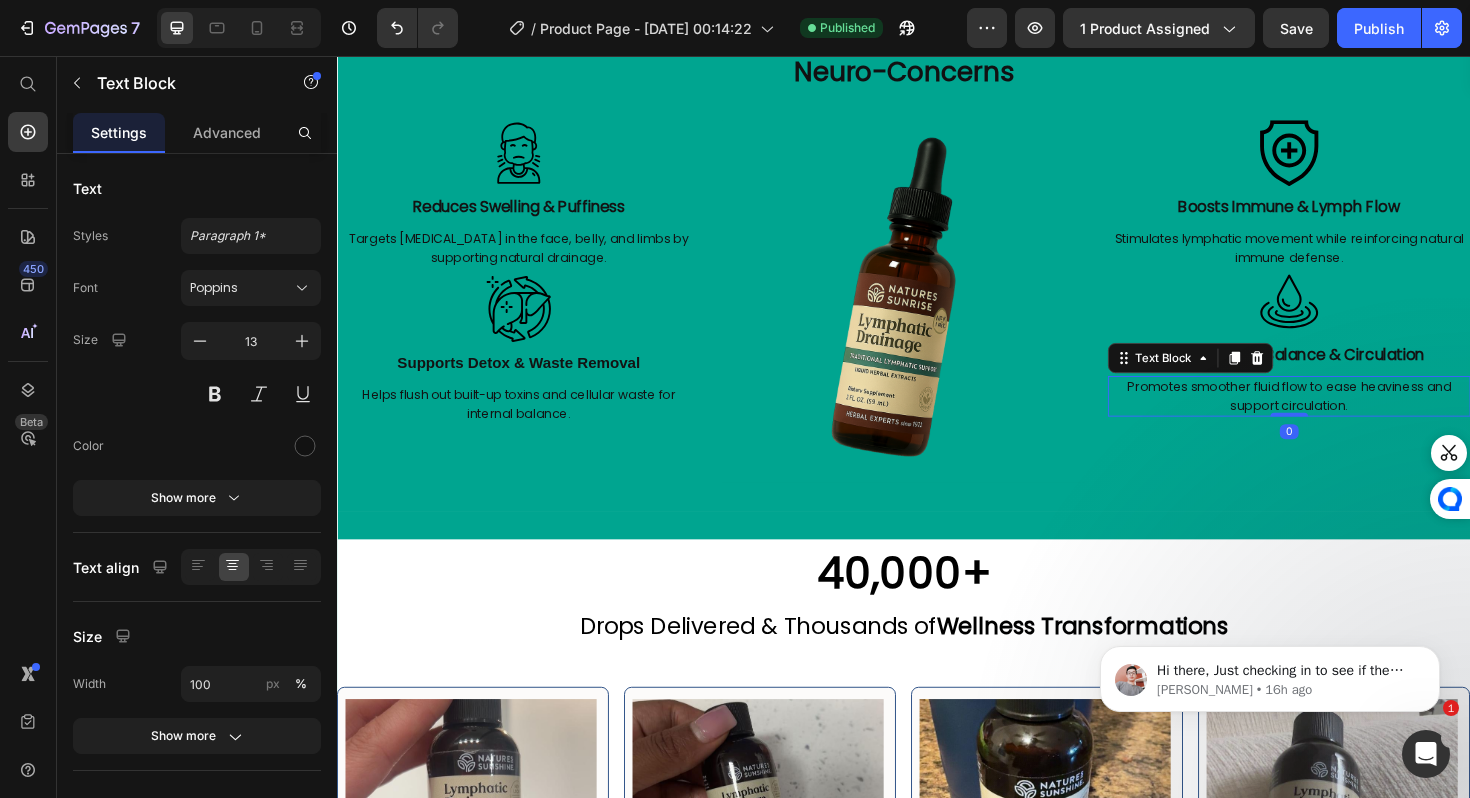 click on "Promotes smoother fluid flow to ease heaviness and support circulation." at bounding box center (1345, 416) 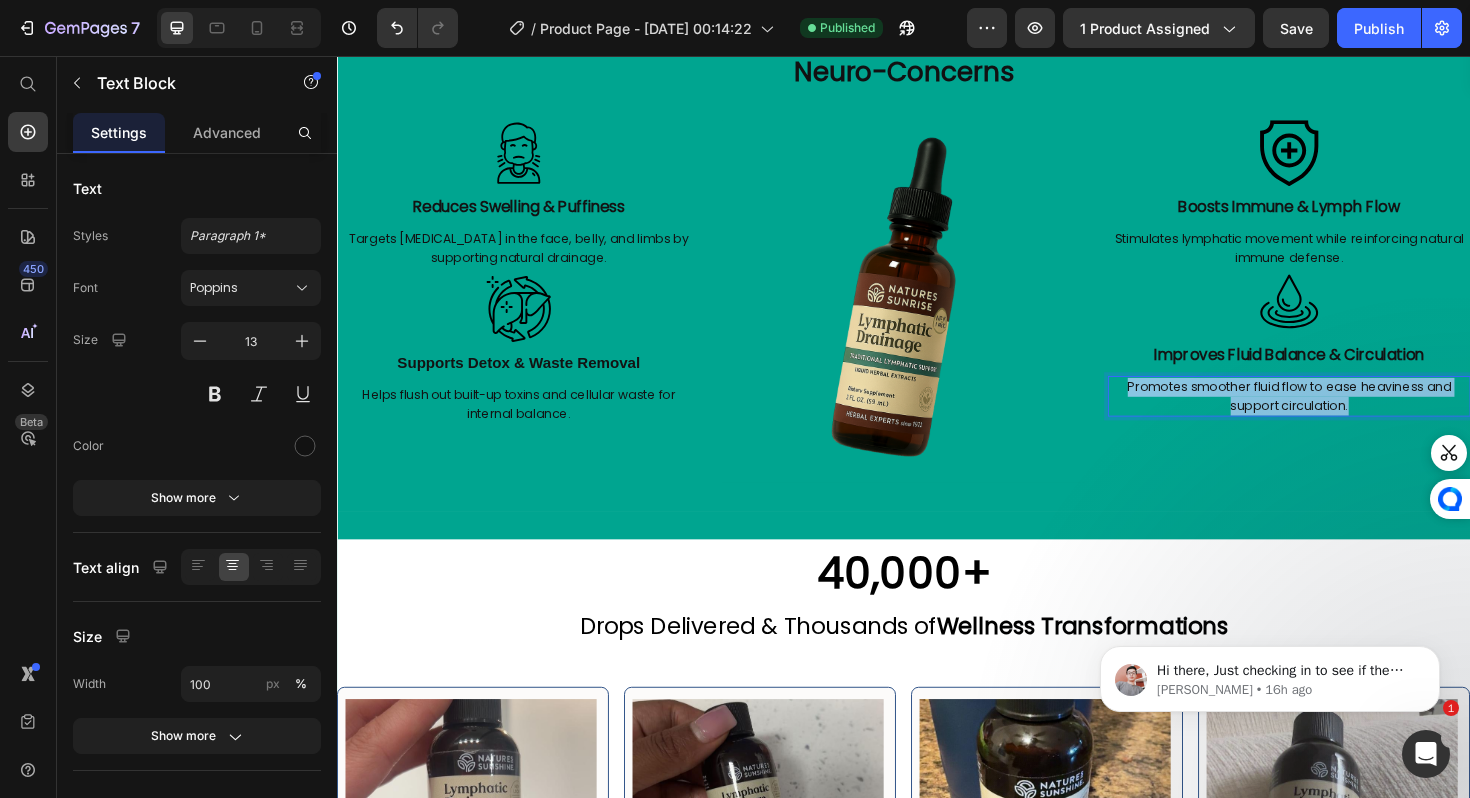 click on "Promotes smoother fluid flow to ease heaviness and support circulation." at bounding box center [1345, 416] 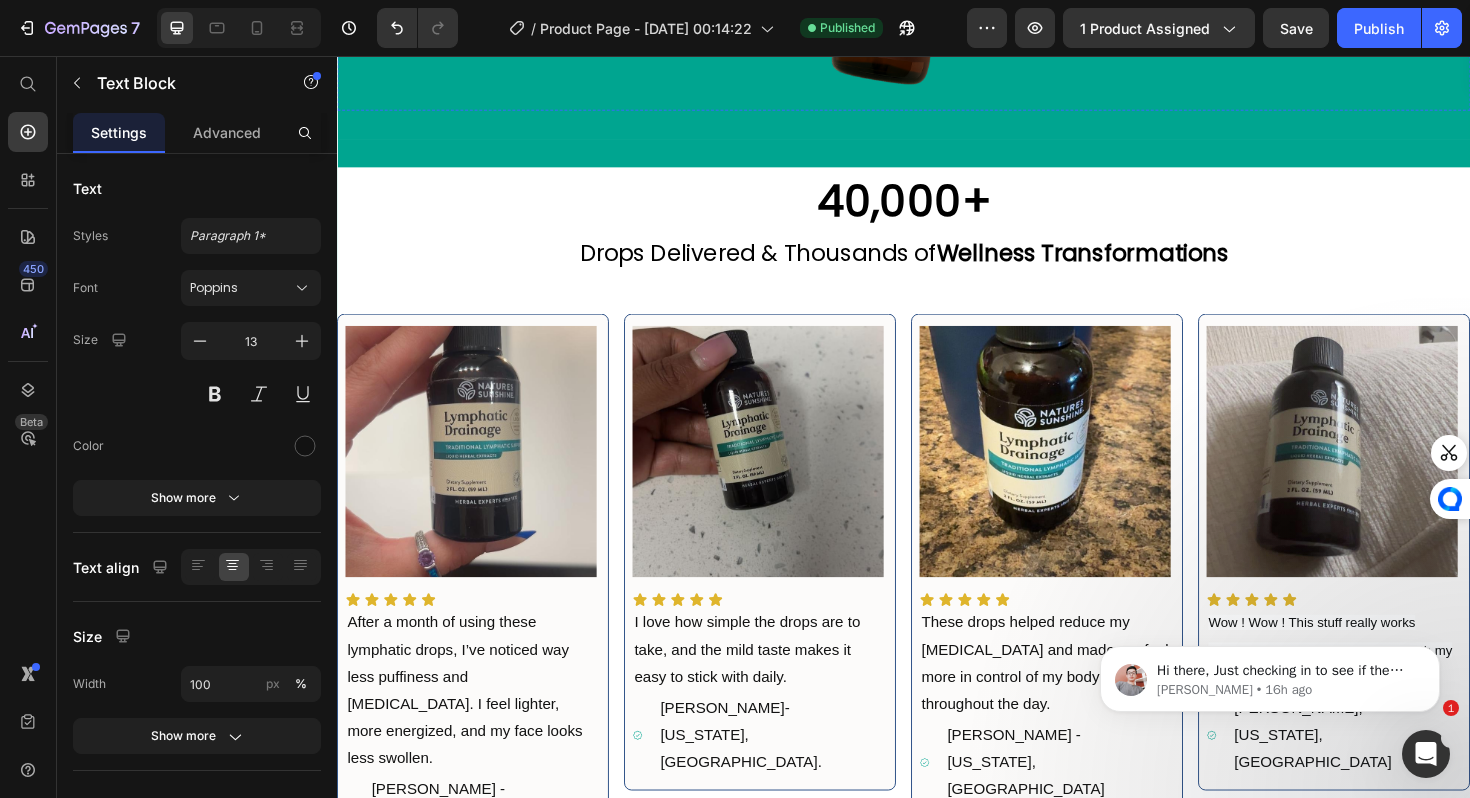 scroll, scrollTop: 2497, scrollLeft: 0, axis: vertical 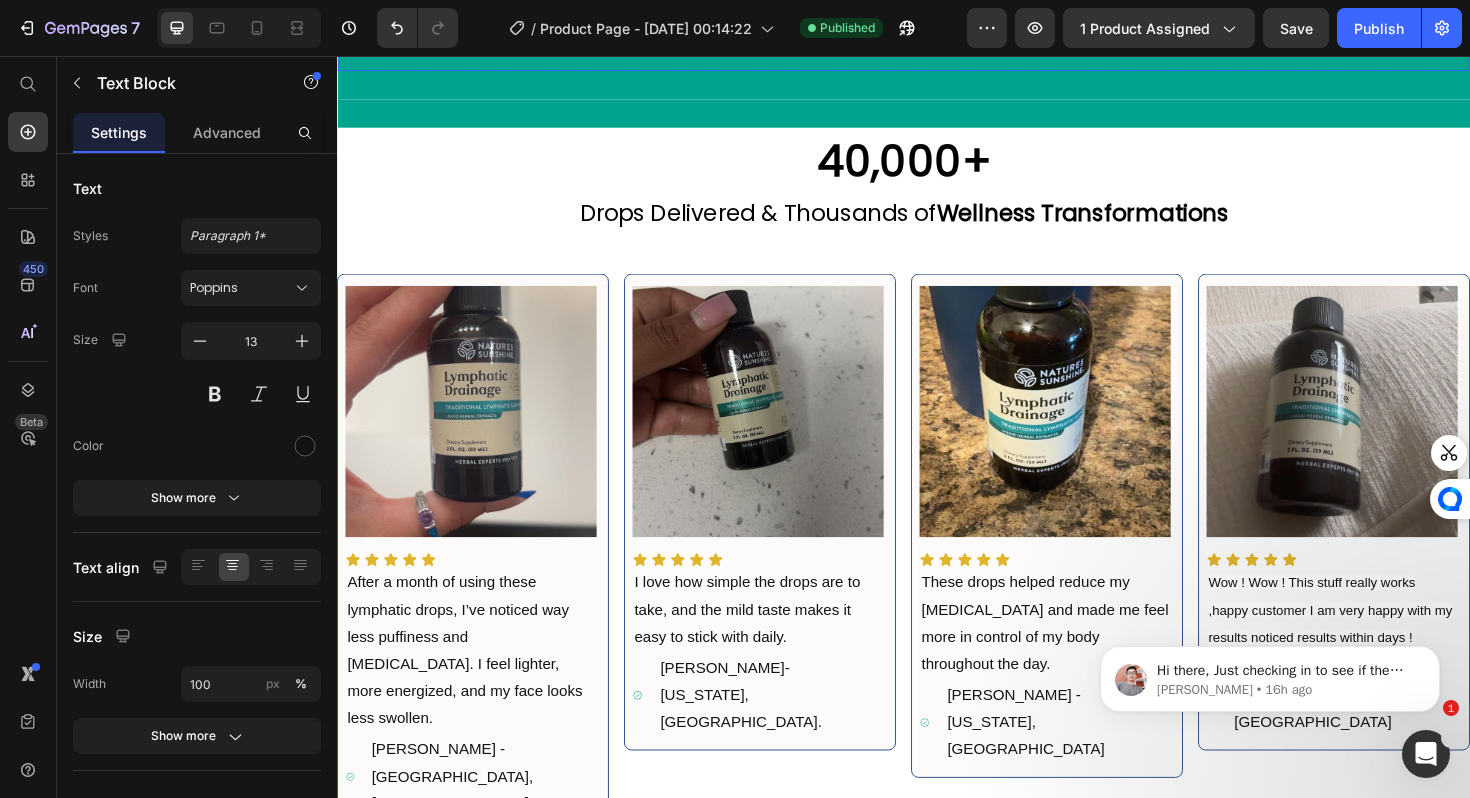 click at bounding box center [479, 433] 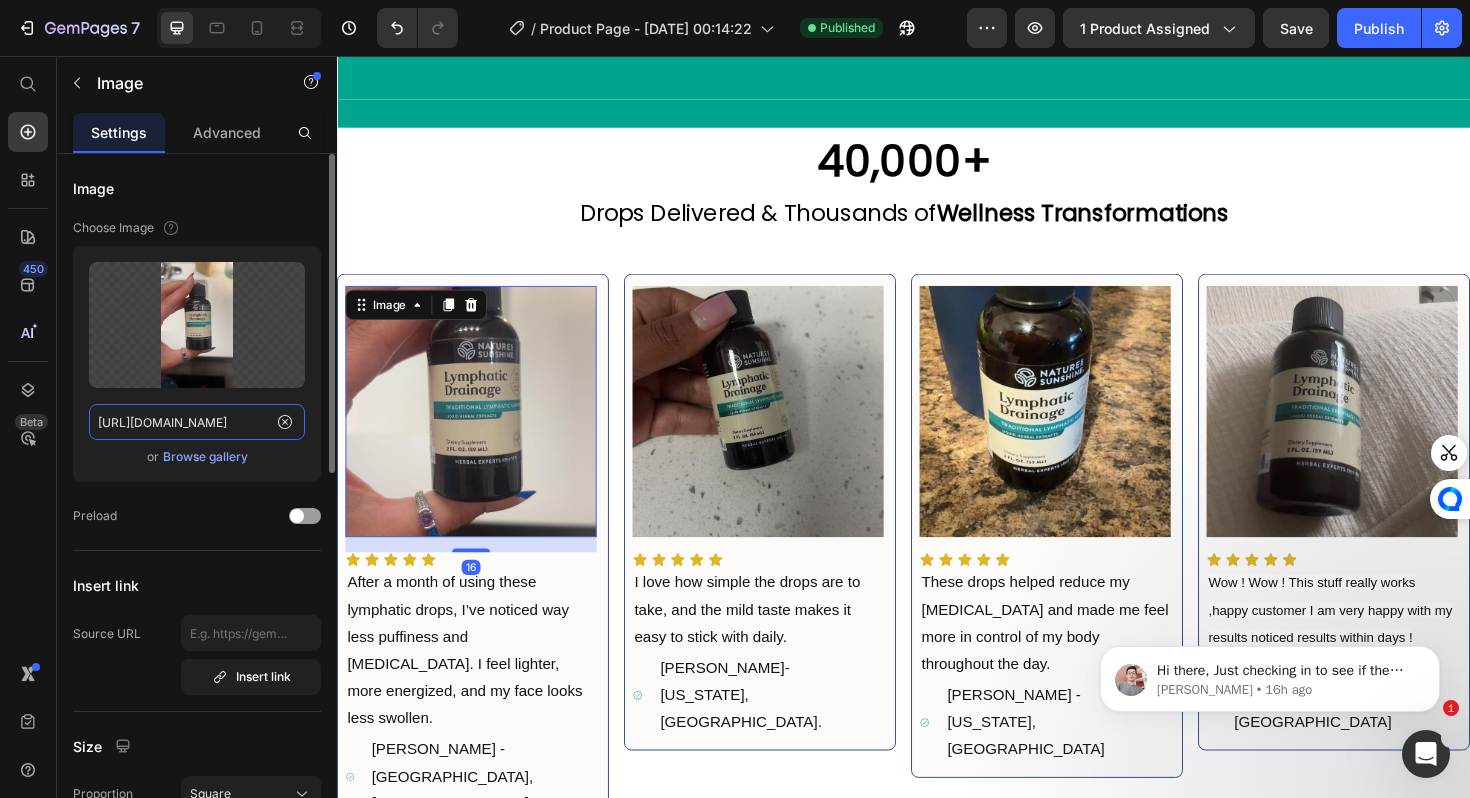click on "https://cdn.shopify.com/s/files/1/0688/5782/3371/files/gempages_577098816084247540-205188bc-d9d3-4c95-8cef-dcae005fc40a.jpg" 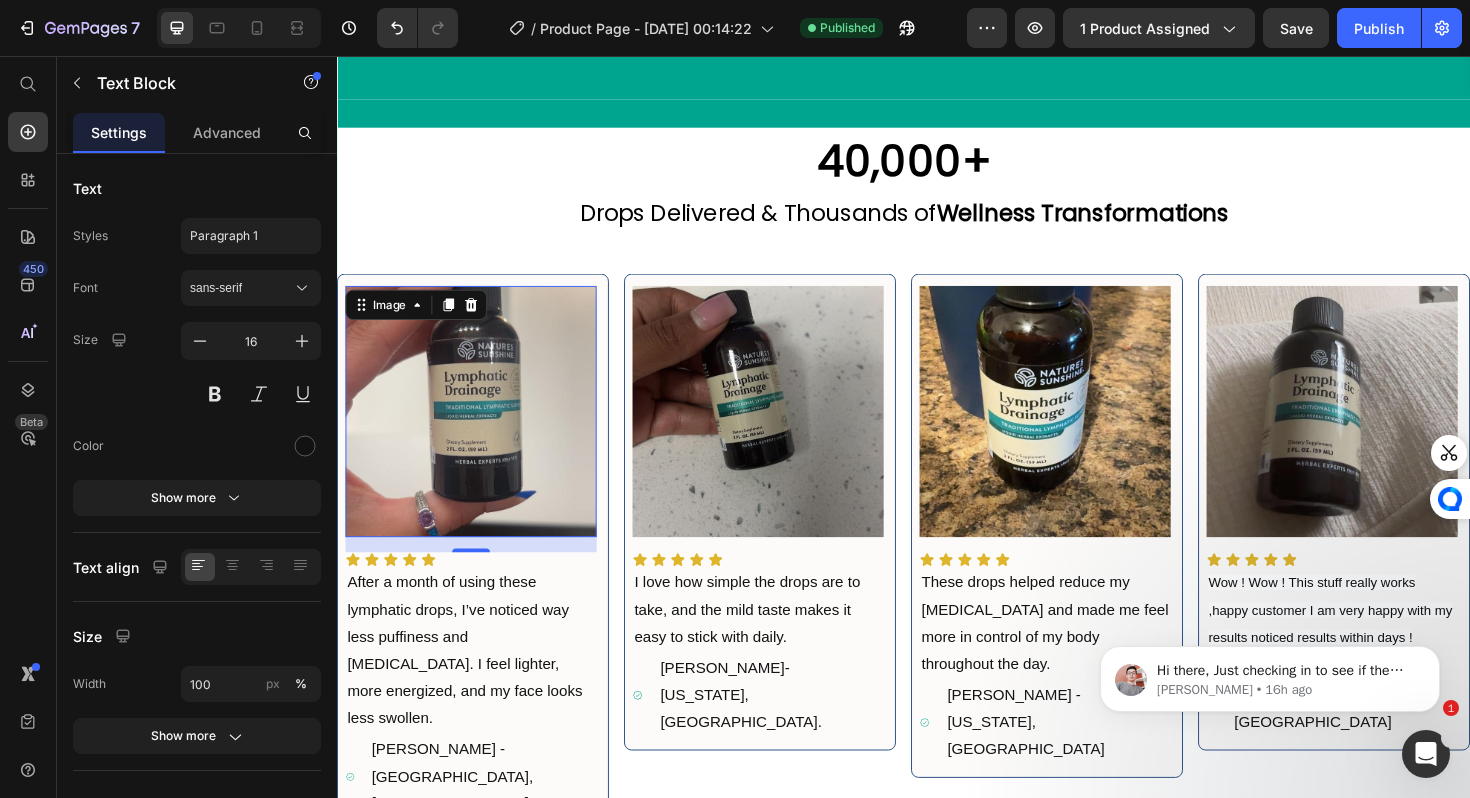 click on "After a month of using these lymphatic drops, I’ve noticed way less puffiness and [MEDICAL_DATA]. I feel lighter, more energized, and my face looks less swollen." at bounding box center [479, 686] 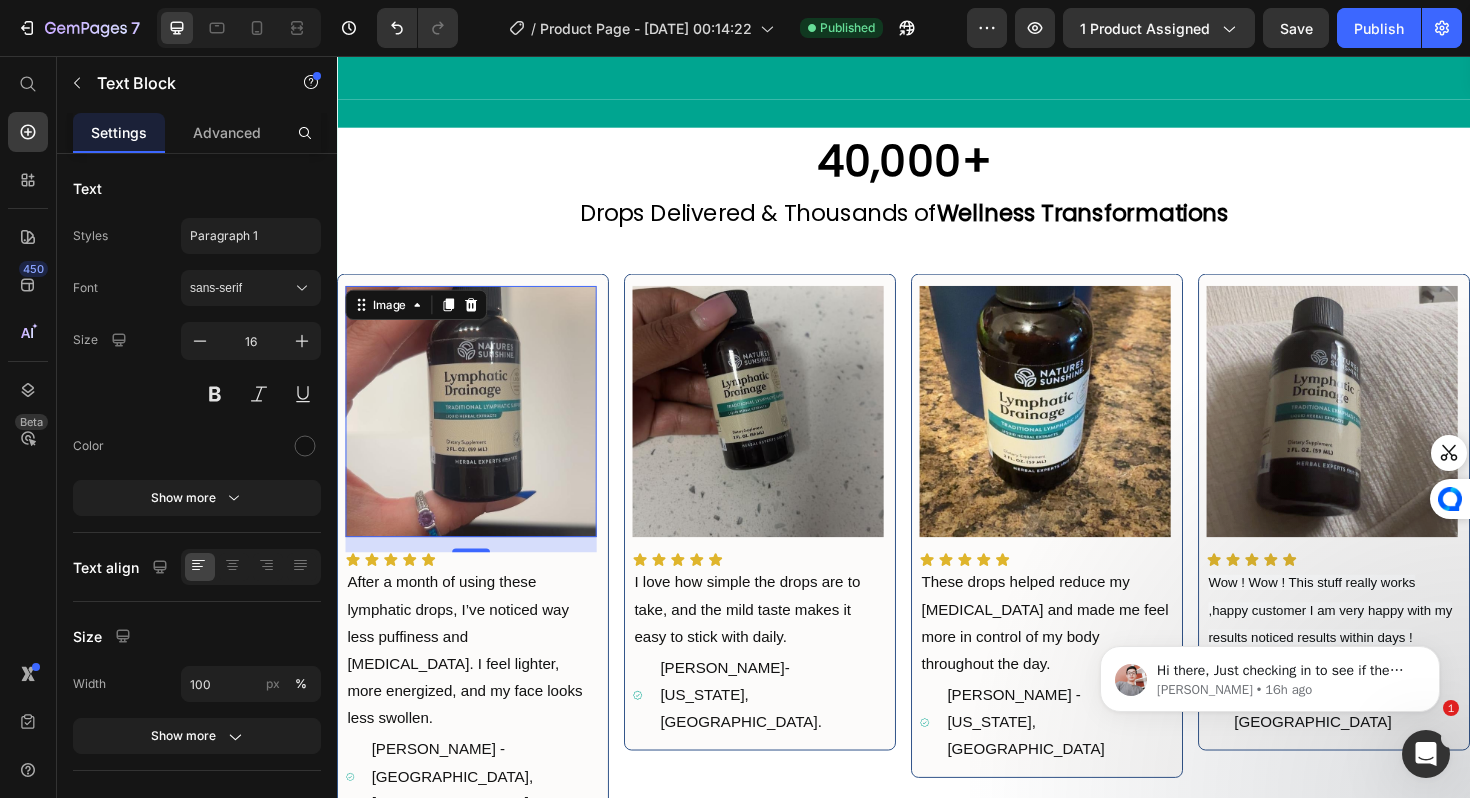 click on "After a month of using these lymphatic drops, I’ve noticed way less puffiness and [MEDICAL_DATA]. I feel lighter, more energized, and my face looks less swollen." at bounding box center [479, 686] 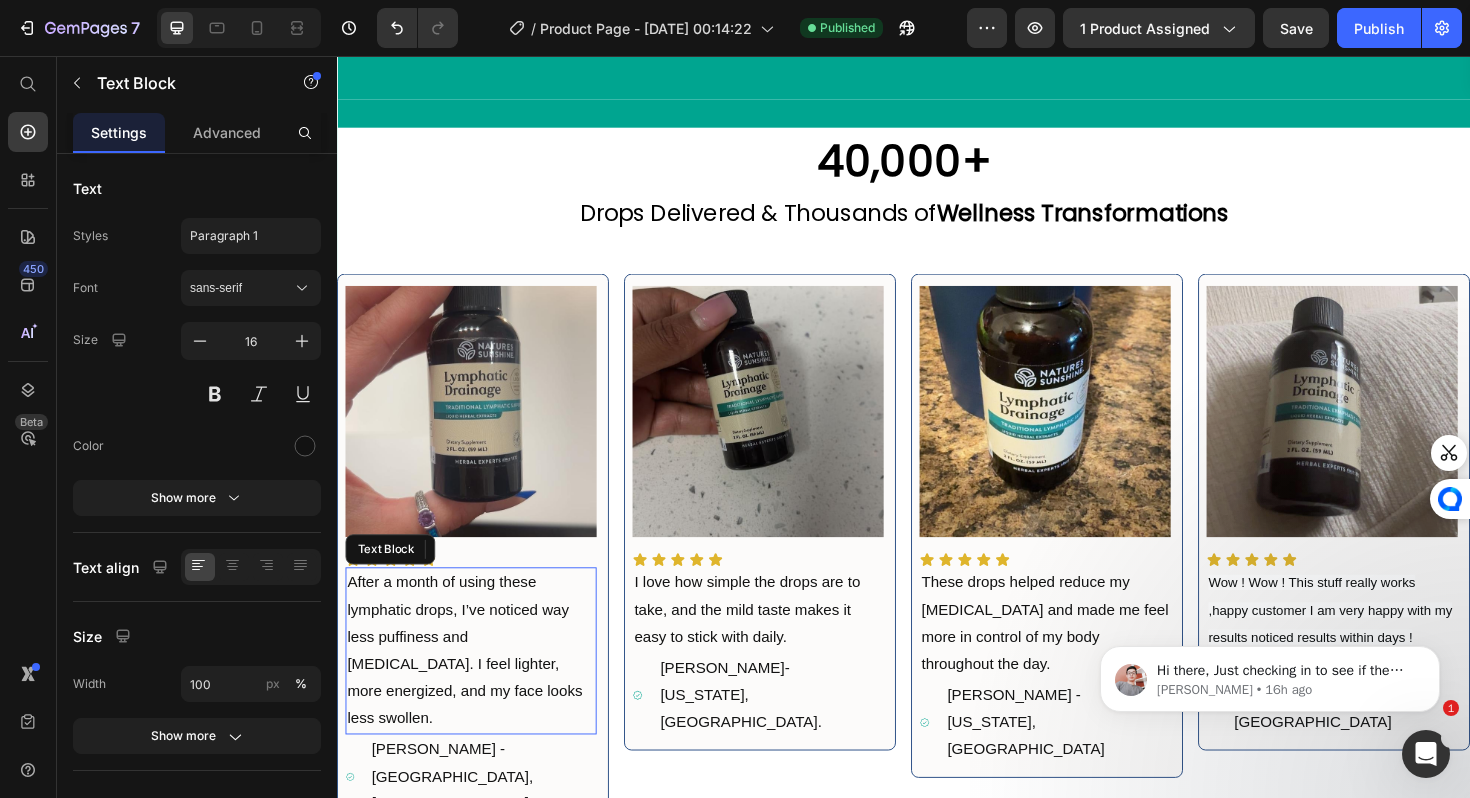 scroll, scrollTop: 2648, scrollLeft: 0, axis: vertical 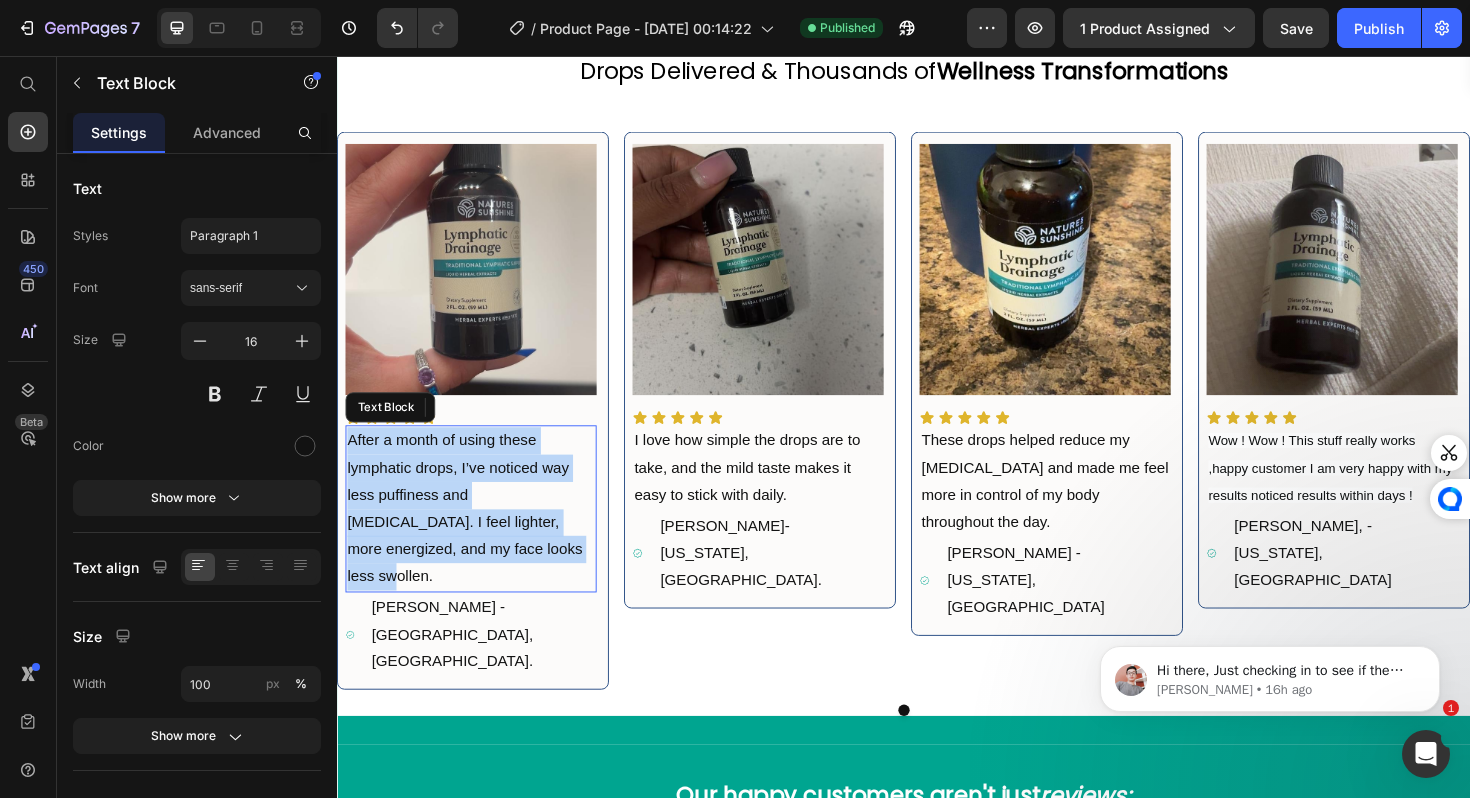 click on "After a month of using these lymphatic drops, I’ve noticed way less puffiness and [MEDICAL_DATA]. I feel lighter, more energized, and my face looks less swollen." at bounding box center (479, 535) 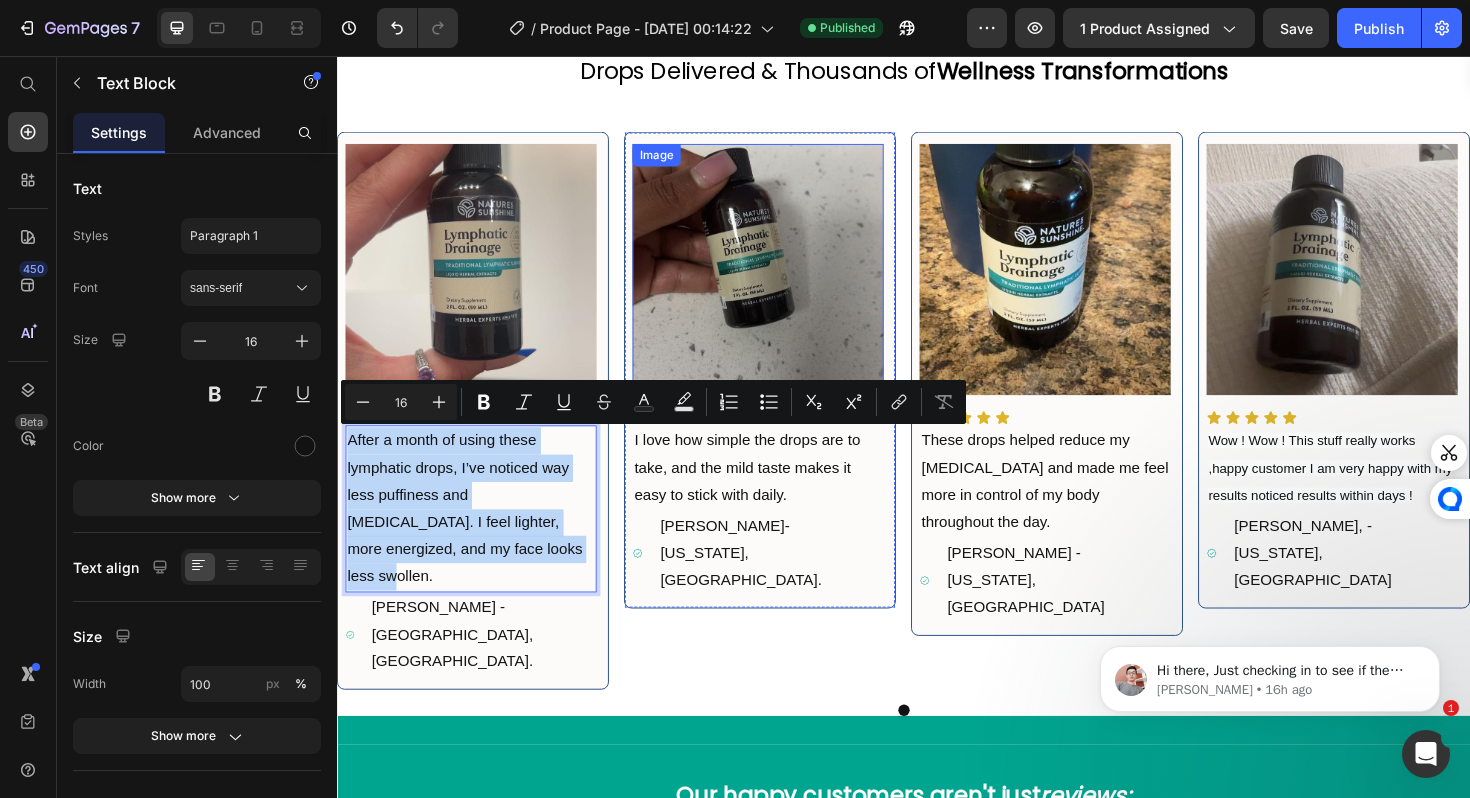 click at bounding box center [783, 282] 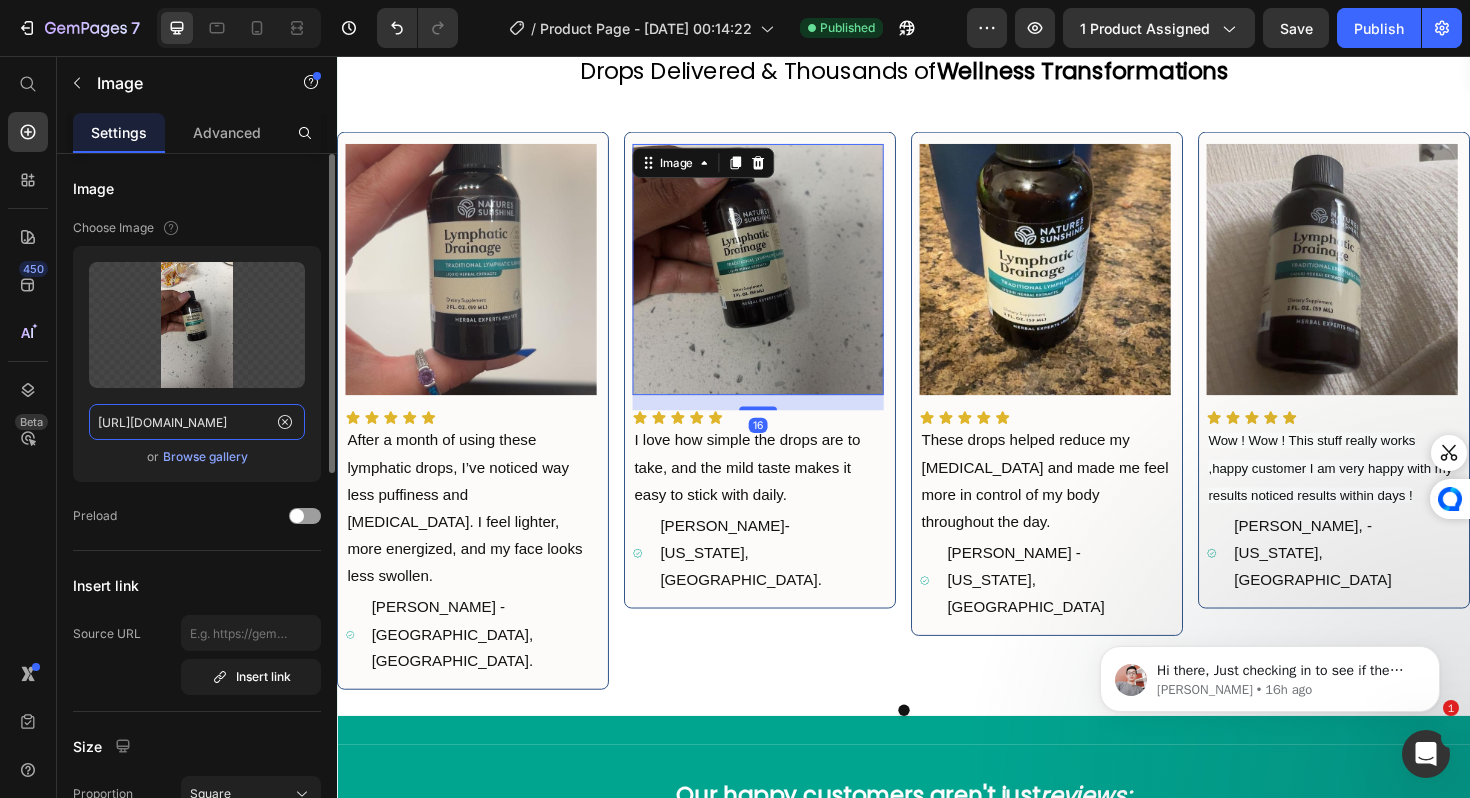 click on "https://cdn.shopify.com/s/files/1/0688/5782/3371/files/gempages_577098816084247540-ad50671f-4a02-438b-8967-6839d9efa2e8.jpg" 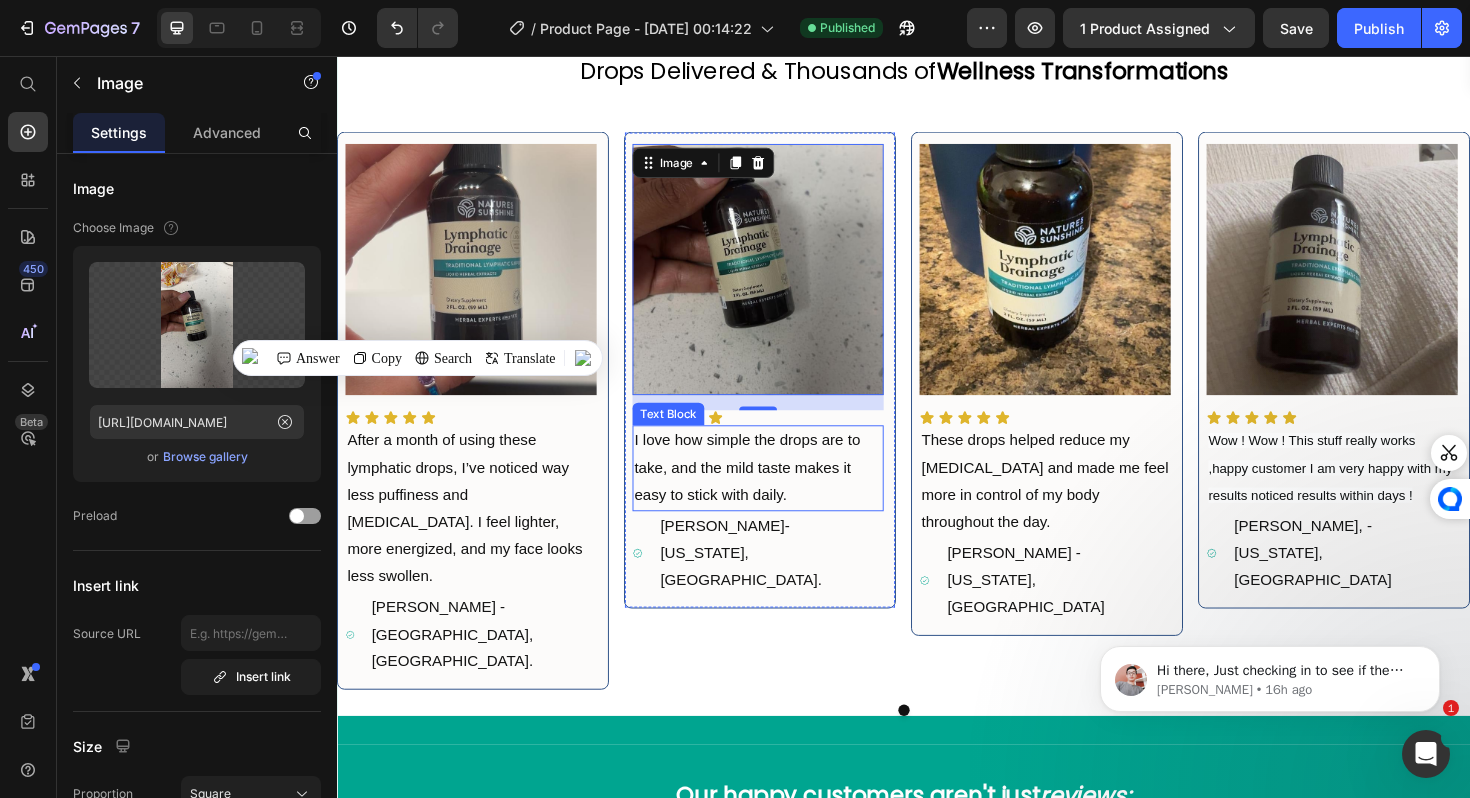 click on "I love how simple the drops are to take, and the mild taste makes it easy to stick with daily." at bounding box center [783, 492] 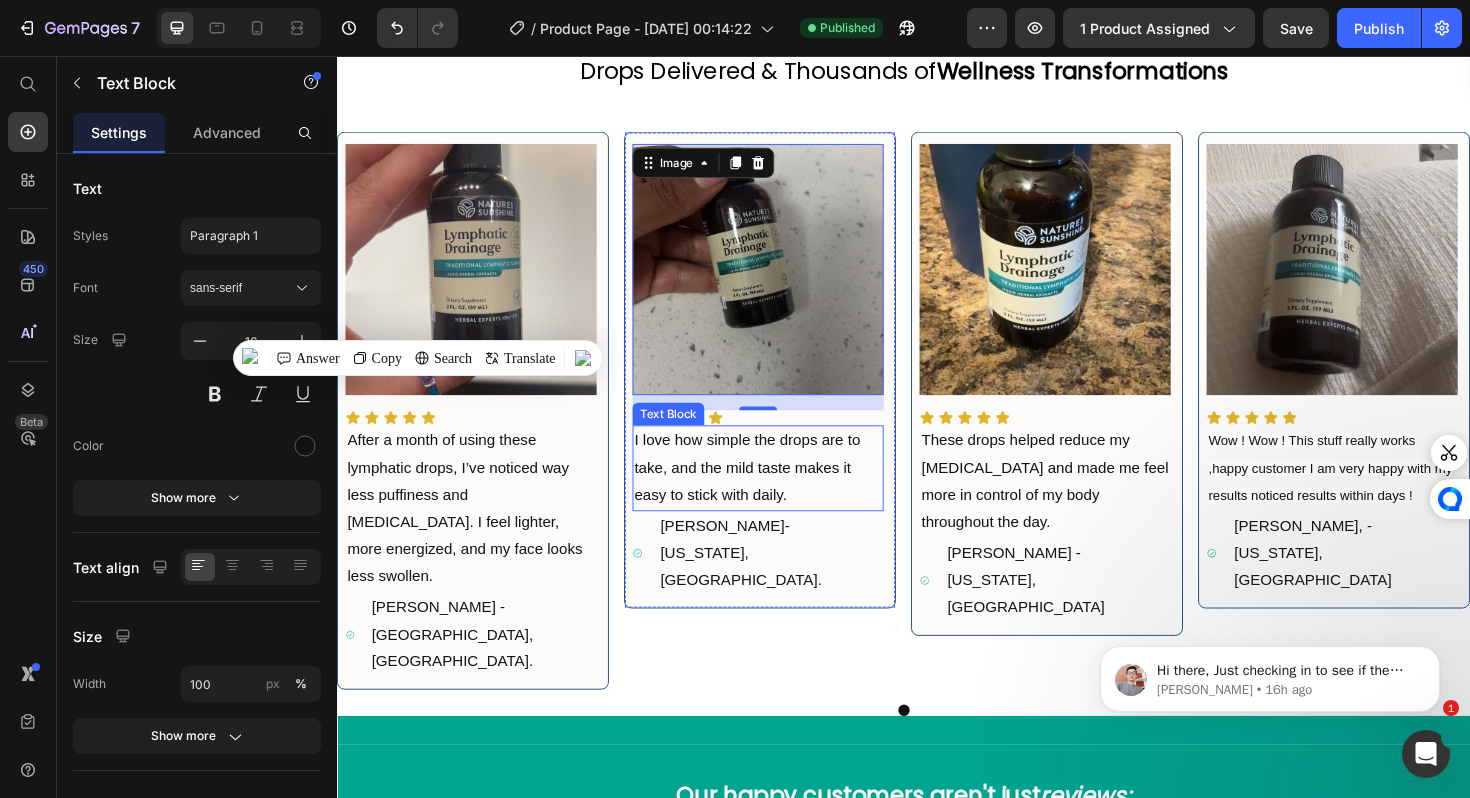 click on "I love how simple the drops are to take, and the mild taste makes it easy to stick with daily." at bounding box center [783, 492] 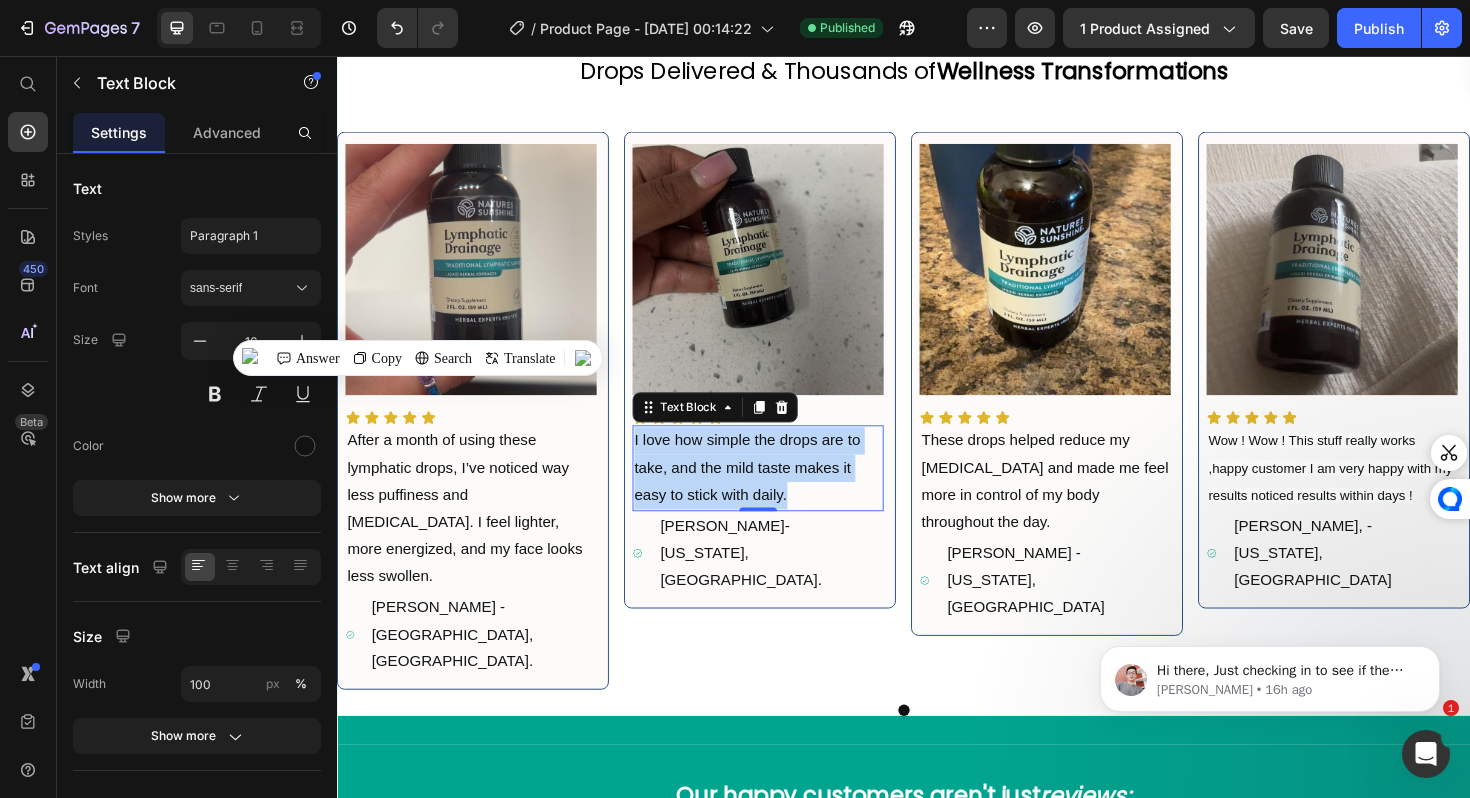 click on "I love how simple the drops are to take, and the mild taste makes it easy to stick with daily." at bounding box center (783, 492) 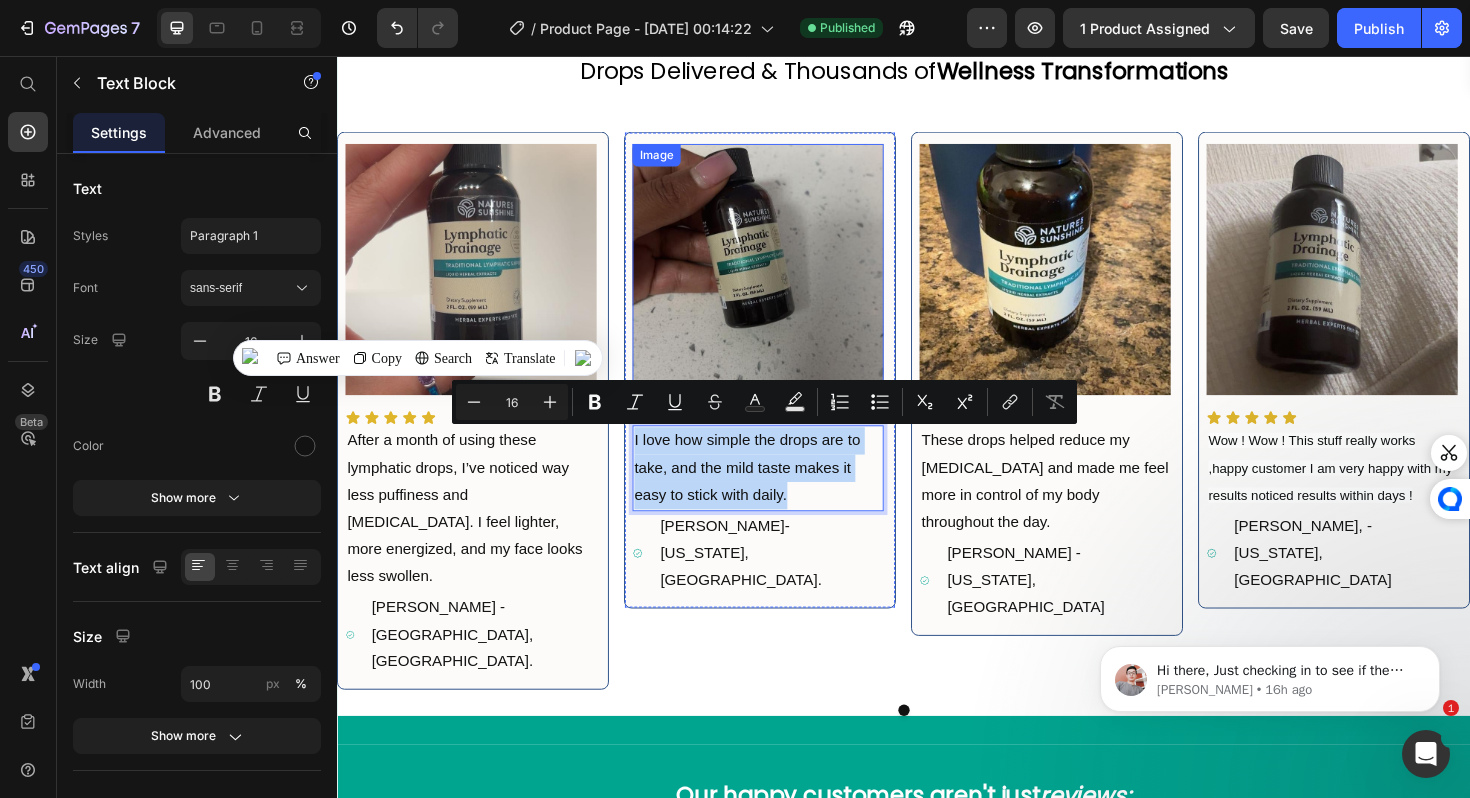 click at bounding box center (783, 282) 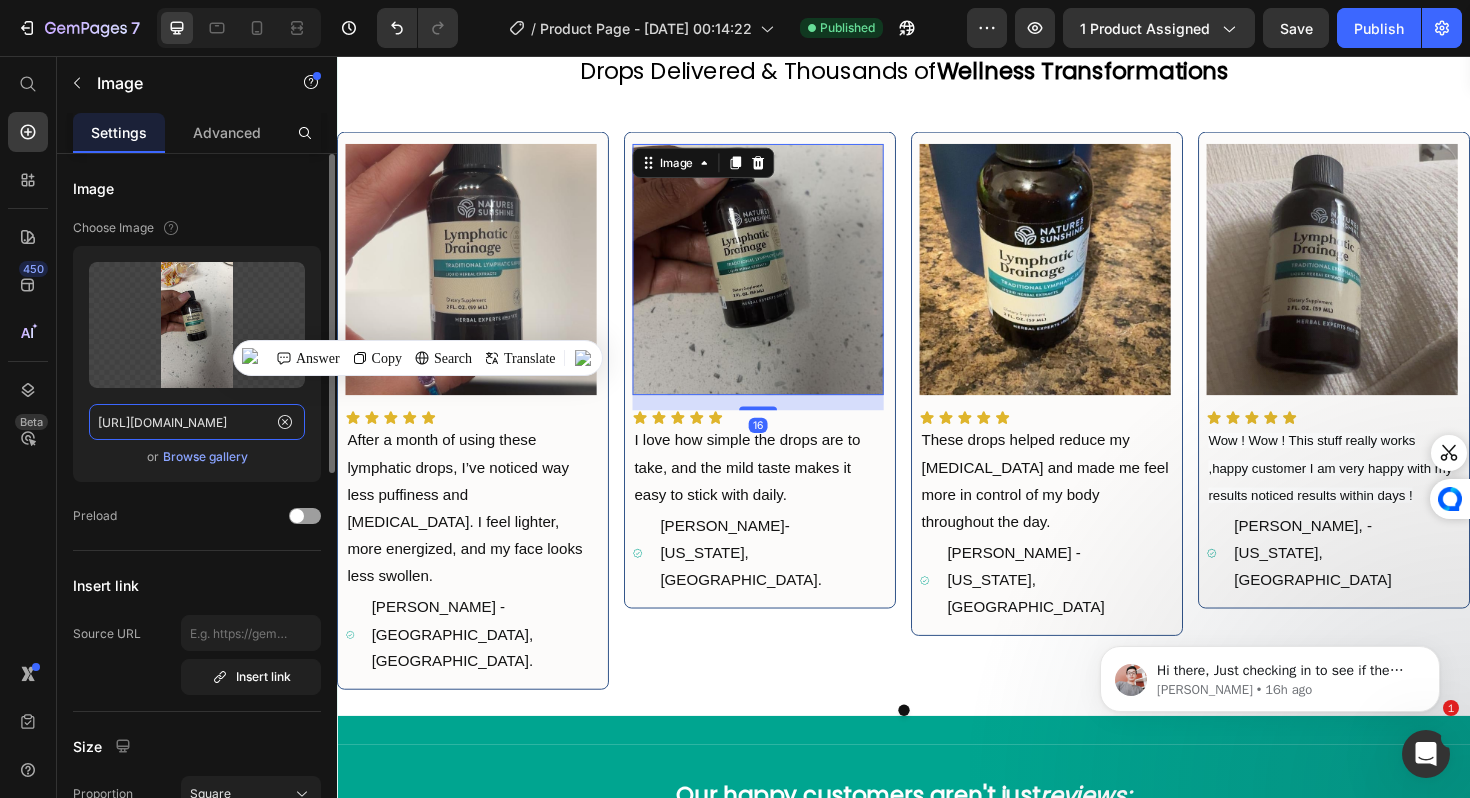click on "https://cdn.shopify.com/s/files/1/0688/5782/3371/files/gempages_577098816084247540-ad50671f-4a02-438b-8967-6839d9efa2e8.jpg" 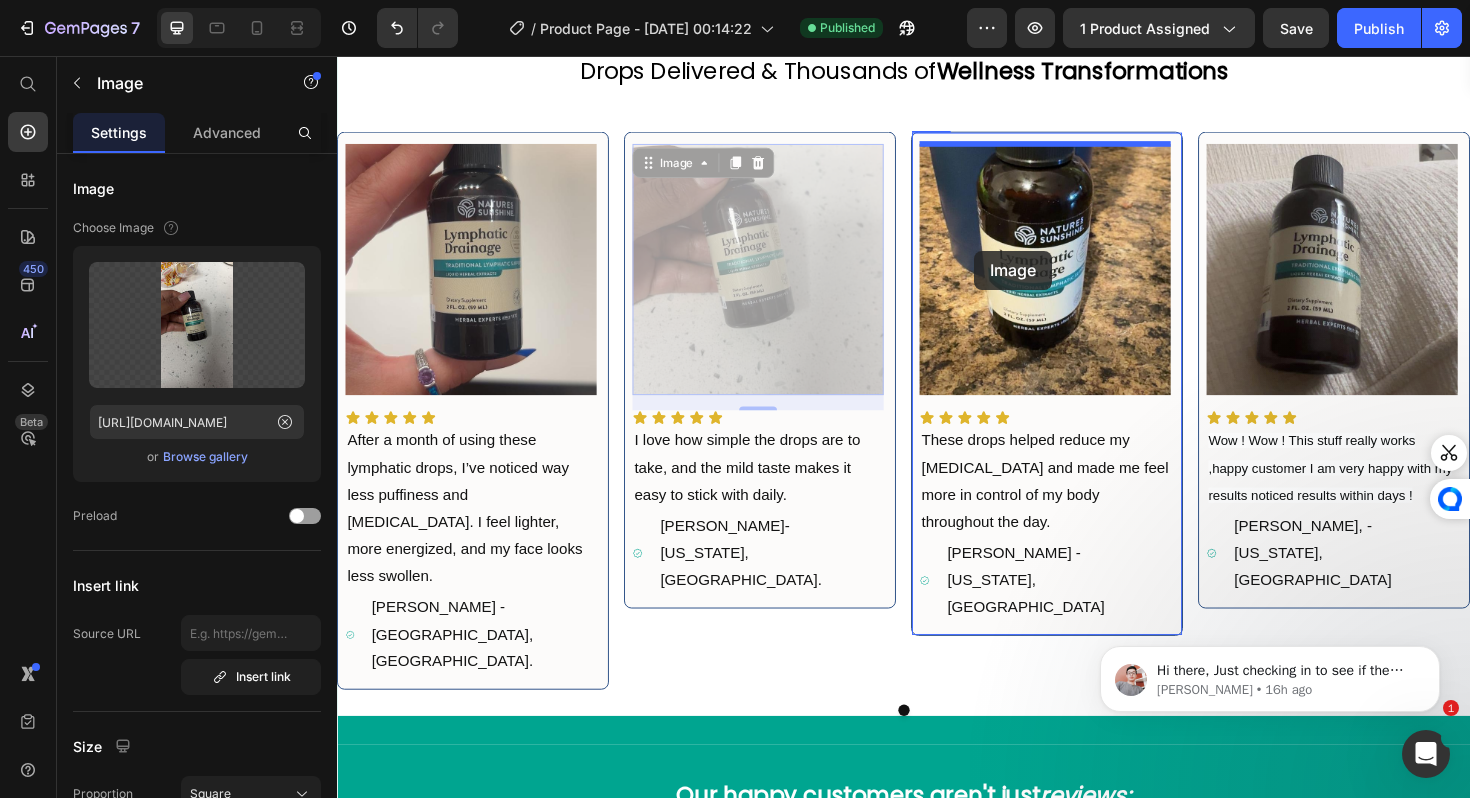 drag, startPoint x: 875, startPoint y: 266, endPoint x: 1024, endPoint y: 260, distance: 149.12076 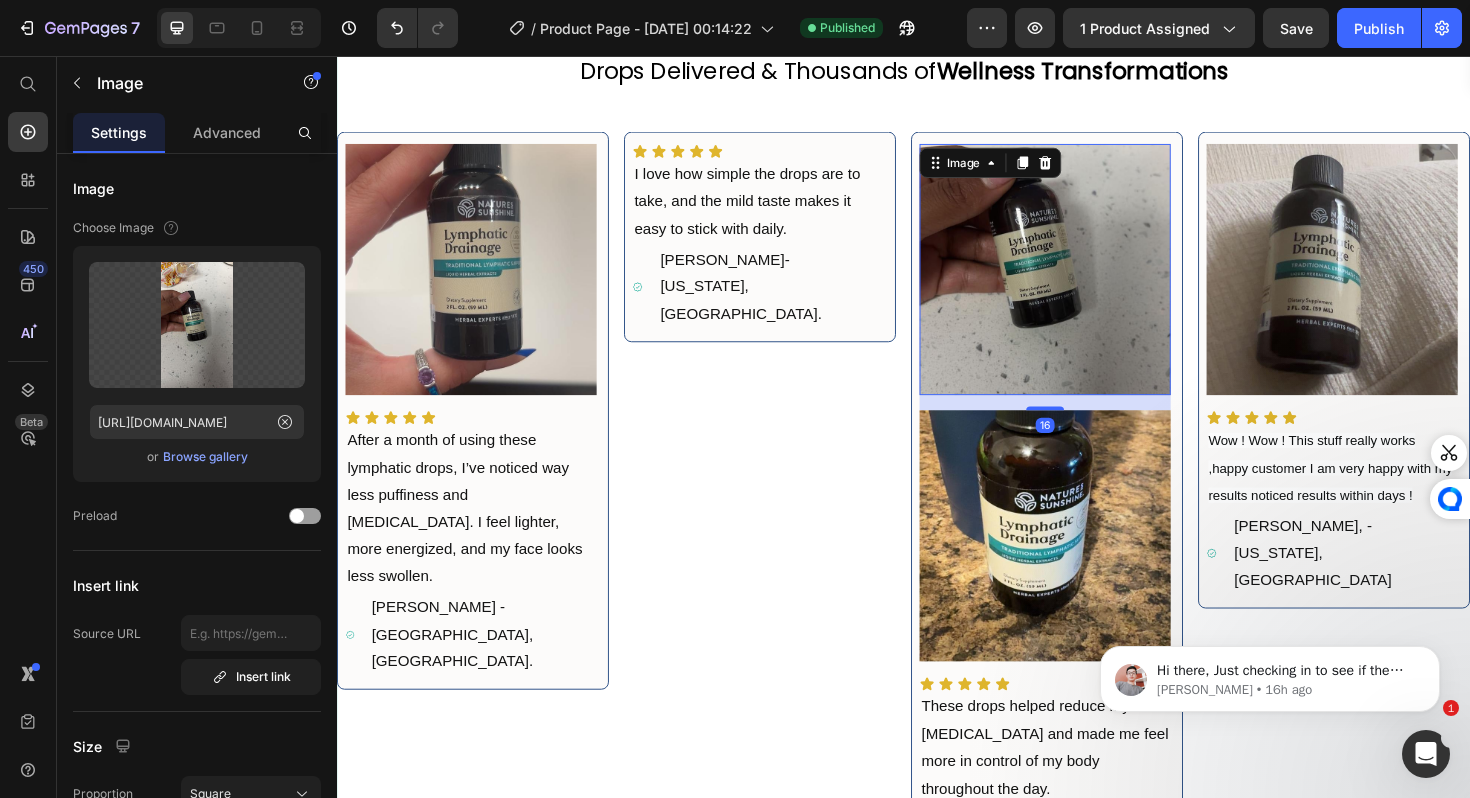 click at bounding box center [1087, 282] 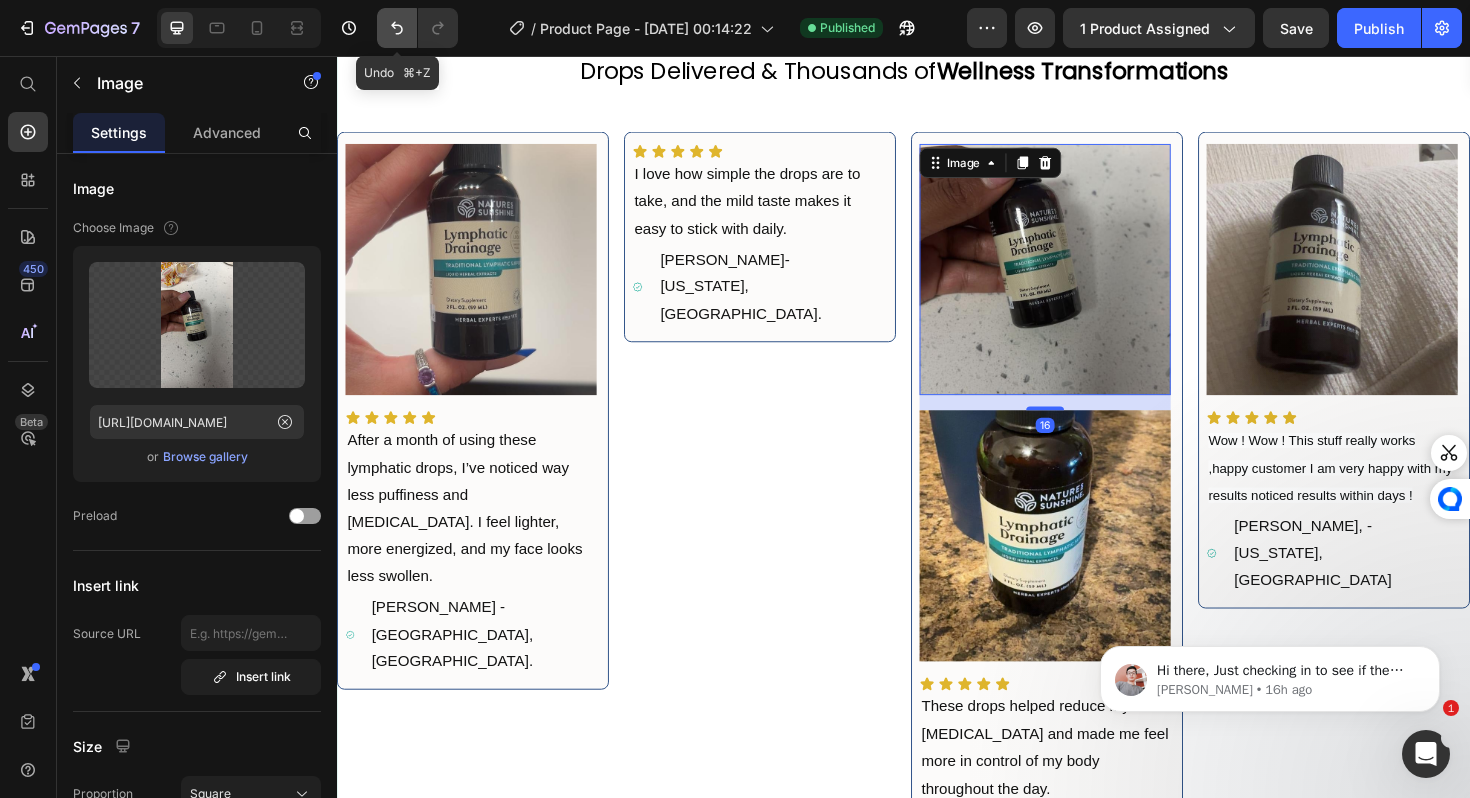 click 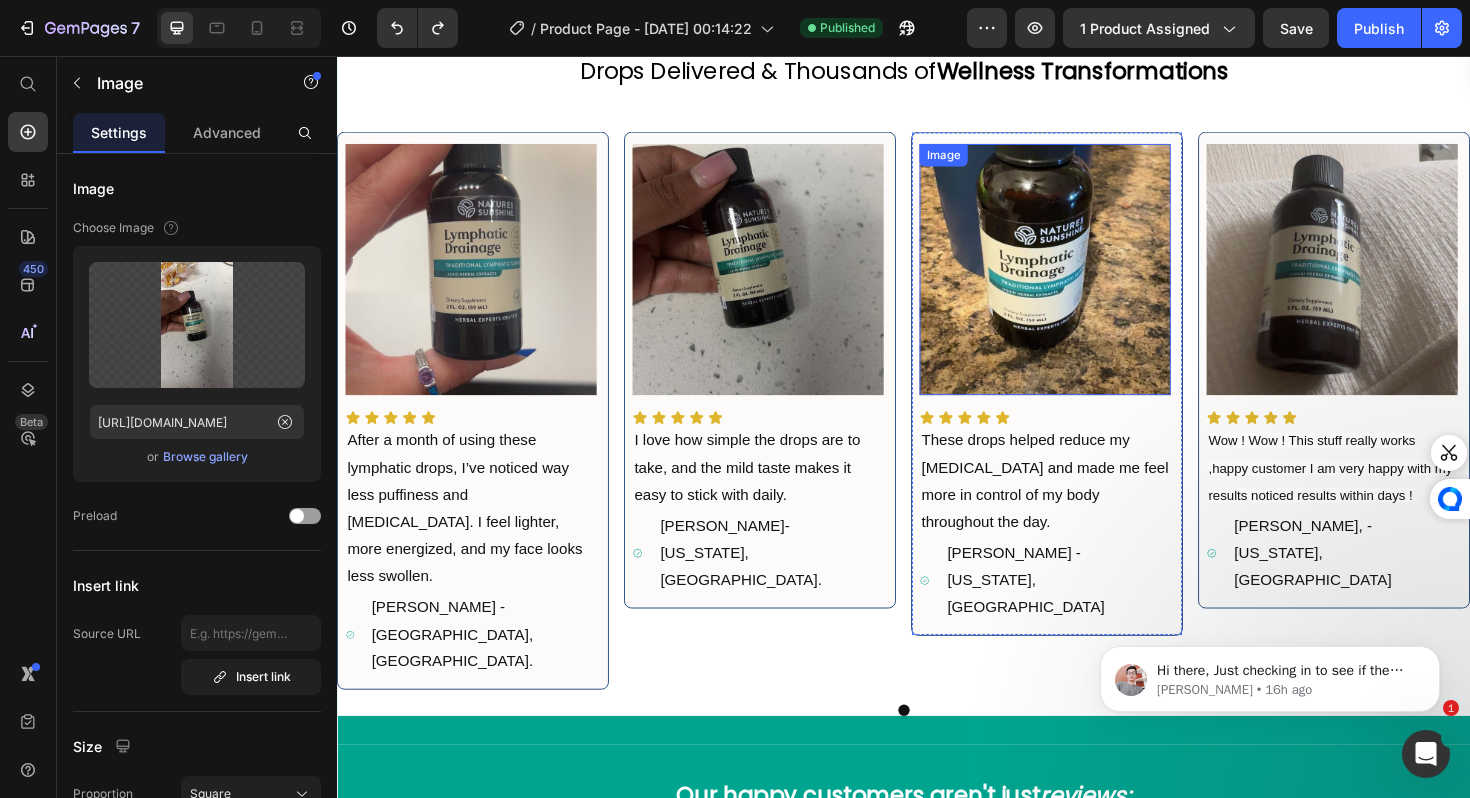 click at bounding box center [1087, 282] 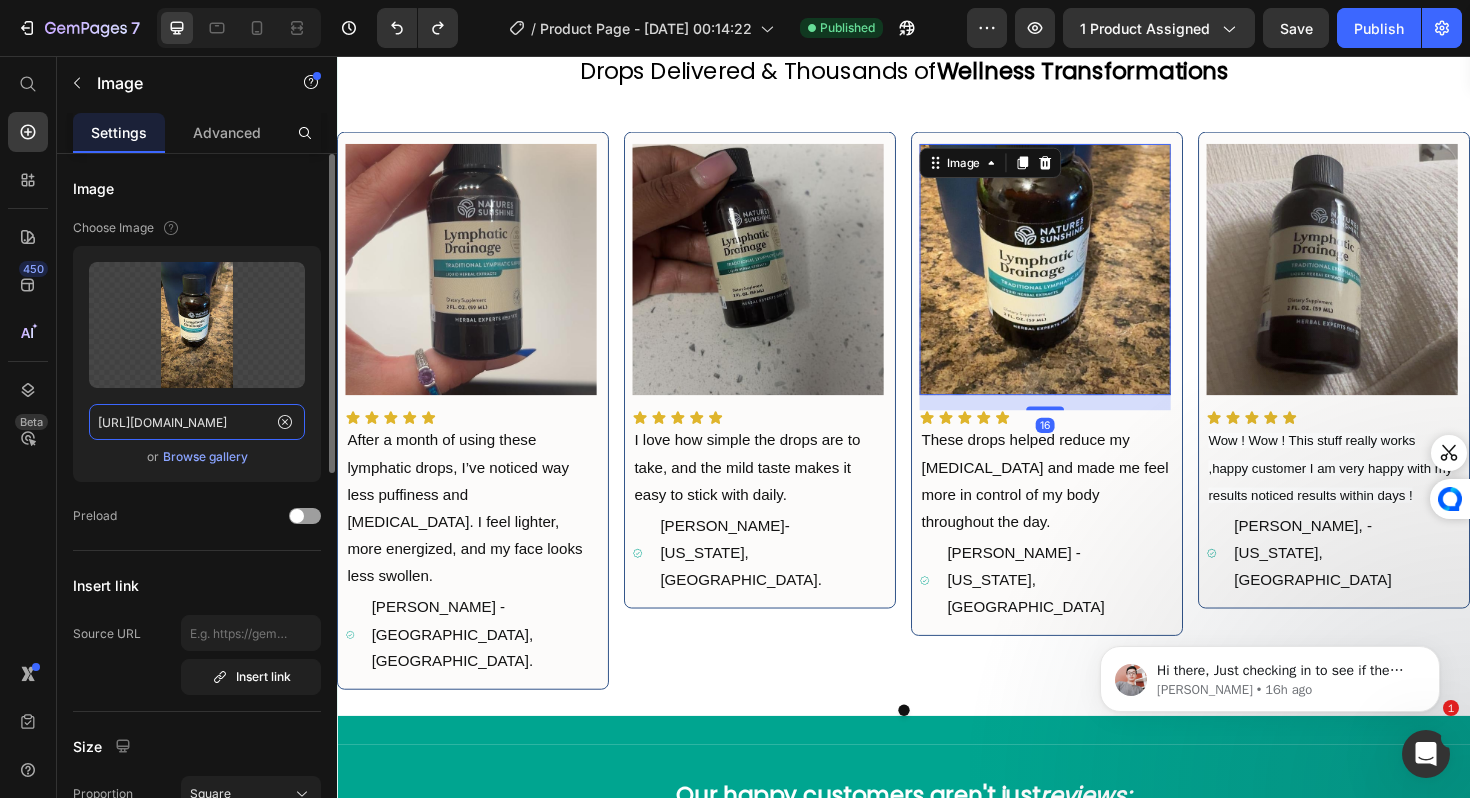 click on "https://cdn.shopify.com/s/files/1/0688/5782/3371/files/gempages_577098816084247540-cc8e61d3-2c39-4af0-882e-6fbf1e4cdf4d.jpg" 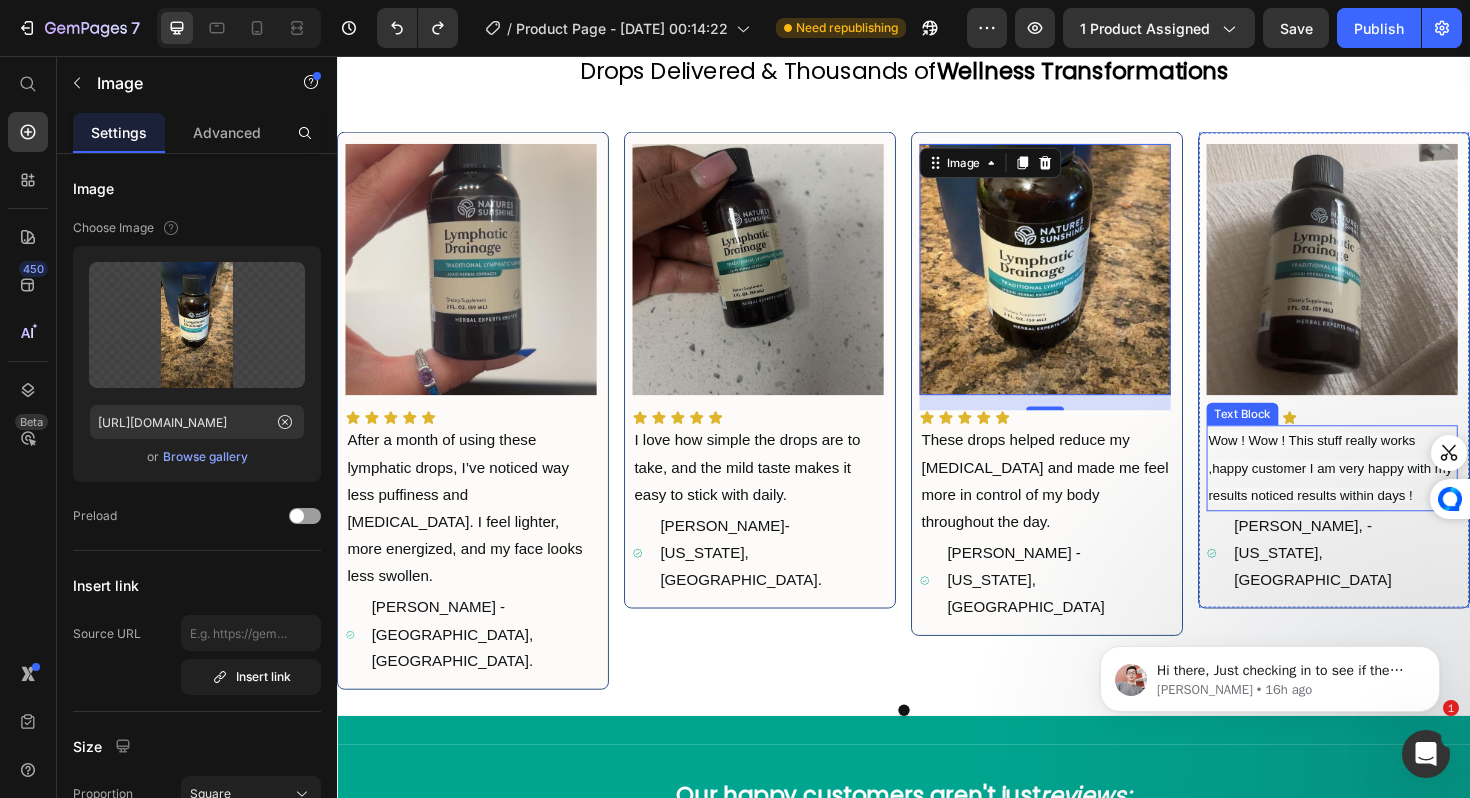 click on "Wow ! Wow ! This stuff really works ,happy customer I am very happy with my results noticed results within days !" at bounding box center (1391, 492) 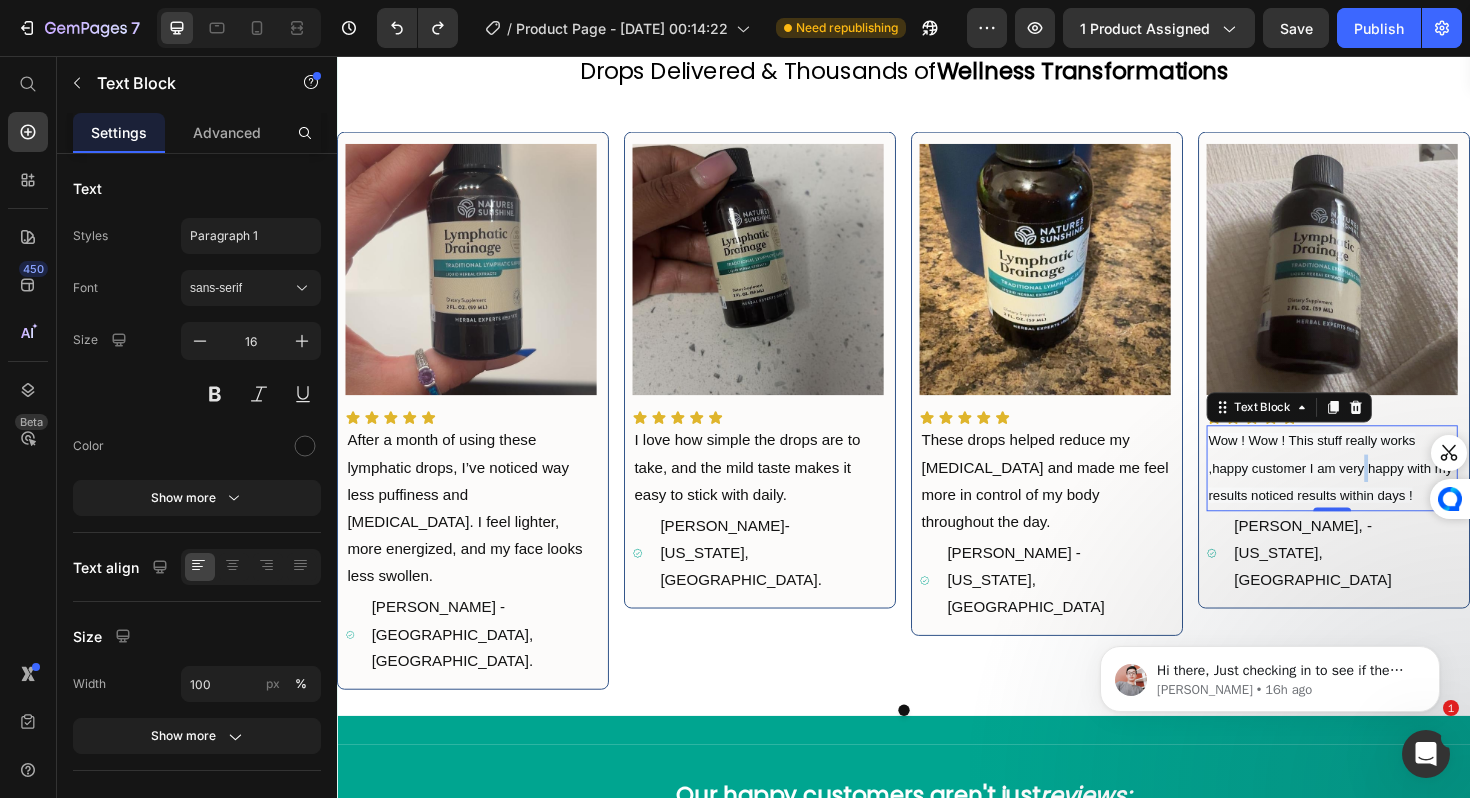 click on "Wow ! Wow ! This stuff really works ,happy customer I am very happy with my results noticed results within days !" at bounding box center [1391, 492] 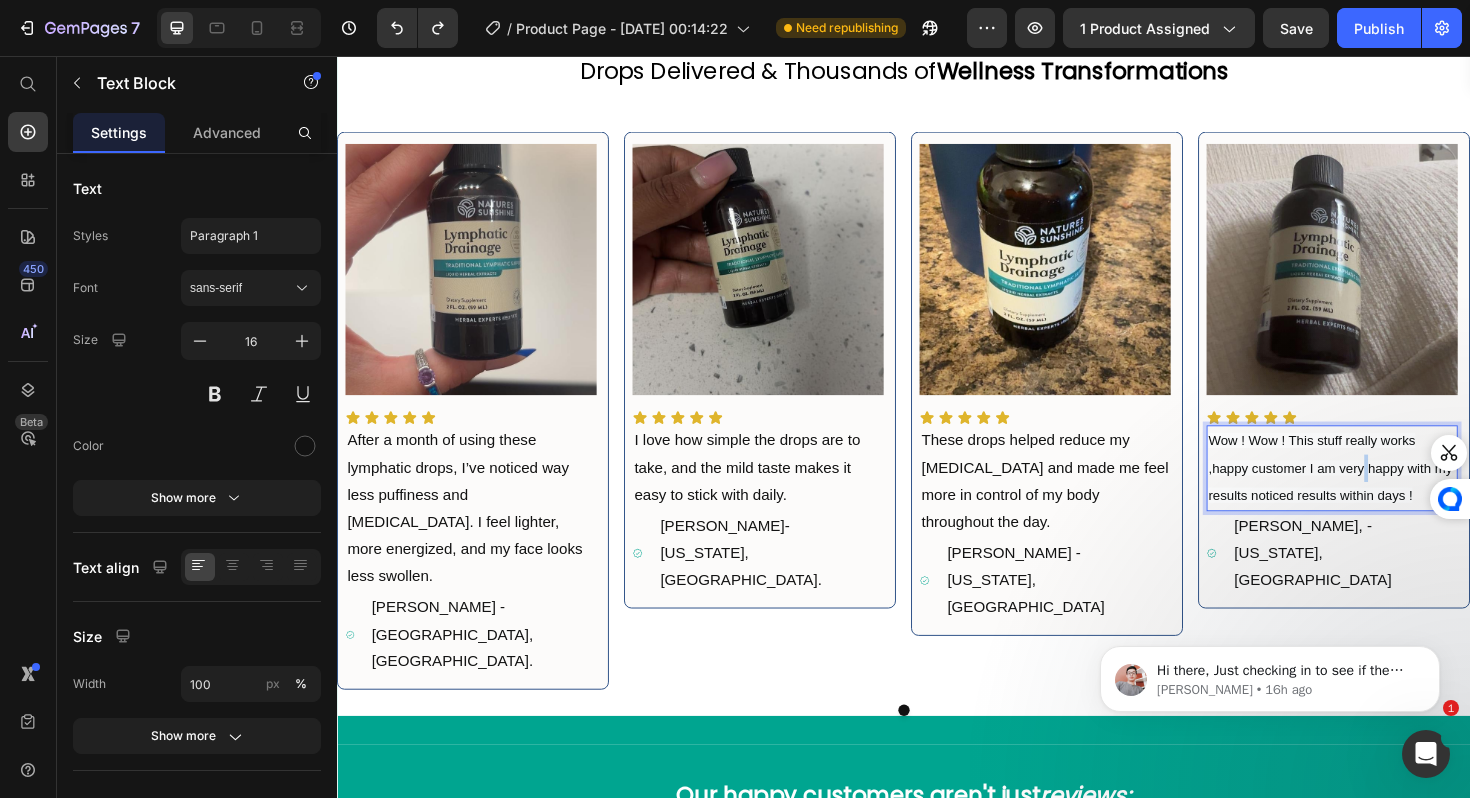 click on "Wow ! Wow ! This stuff really works ,happy customer I am very happy with my results noticed results within days !" at bounding box center (1391, 492) 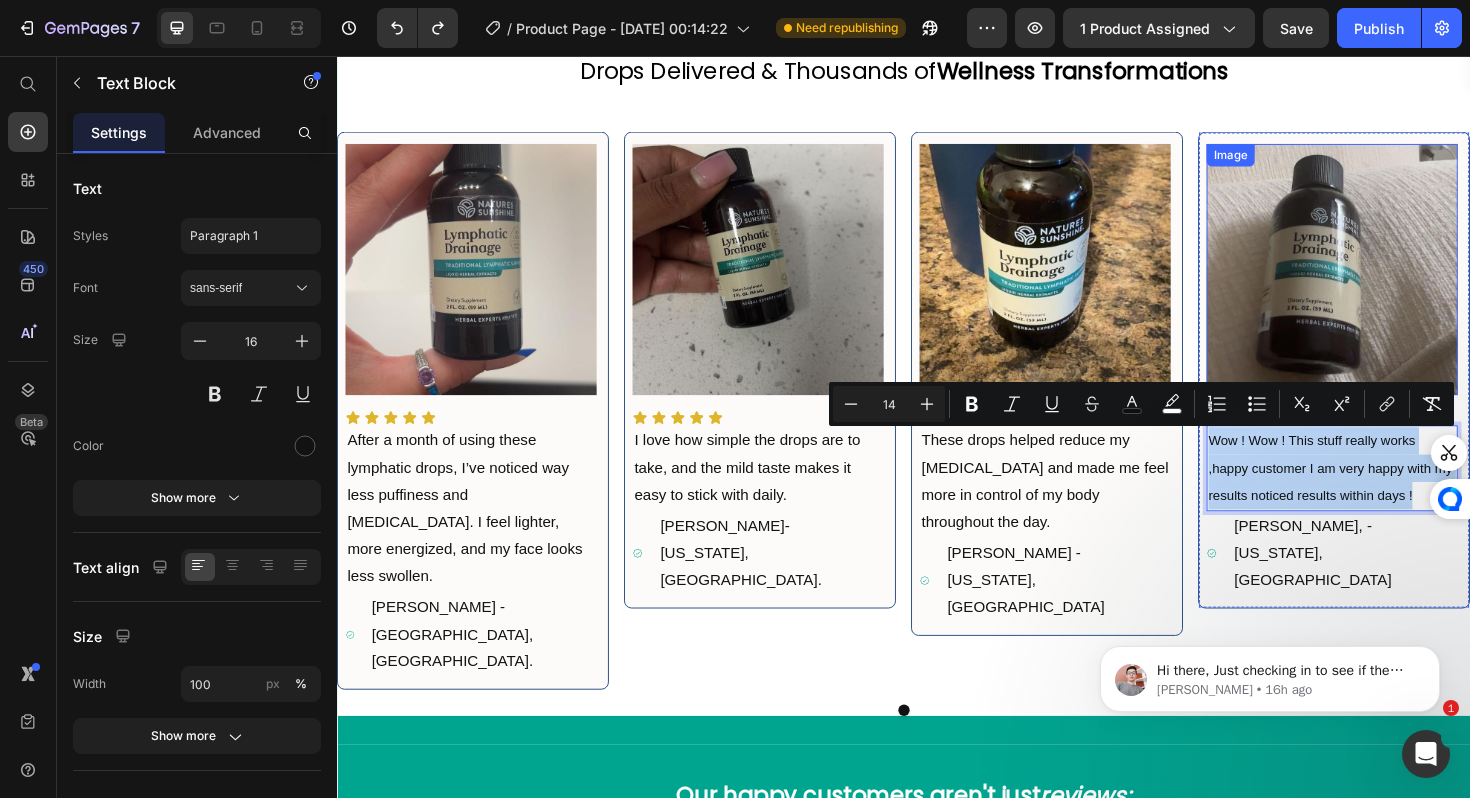 click at bounding box center [1391, 282] 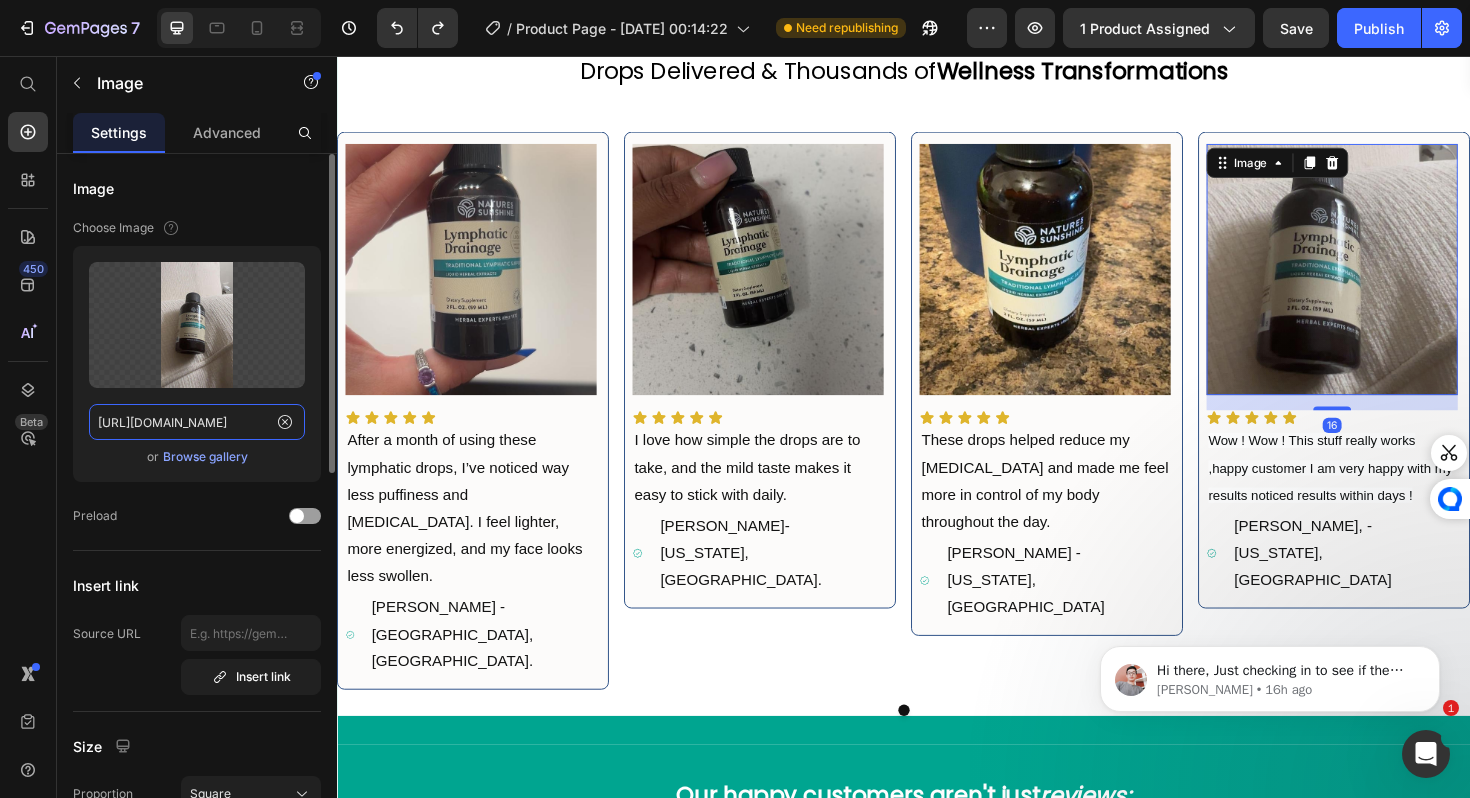 click on "https://cdn.shopify.com/s/files/1/0688/5782/3371/files/gempages_577098816084247540-7e2935e4-015d-46a9-8f4a-b1197f1efdec.jpg" 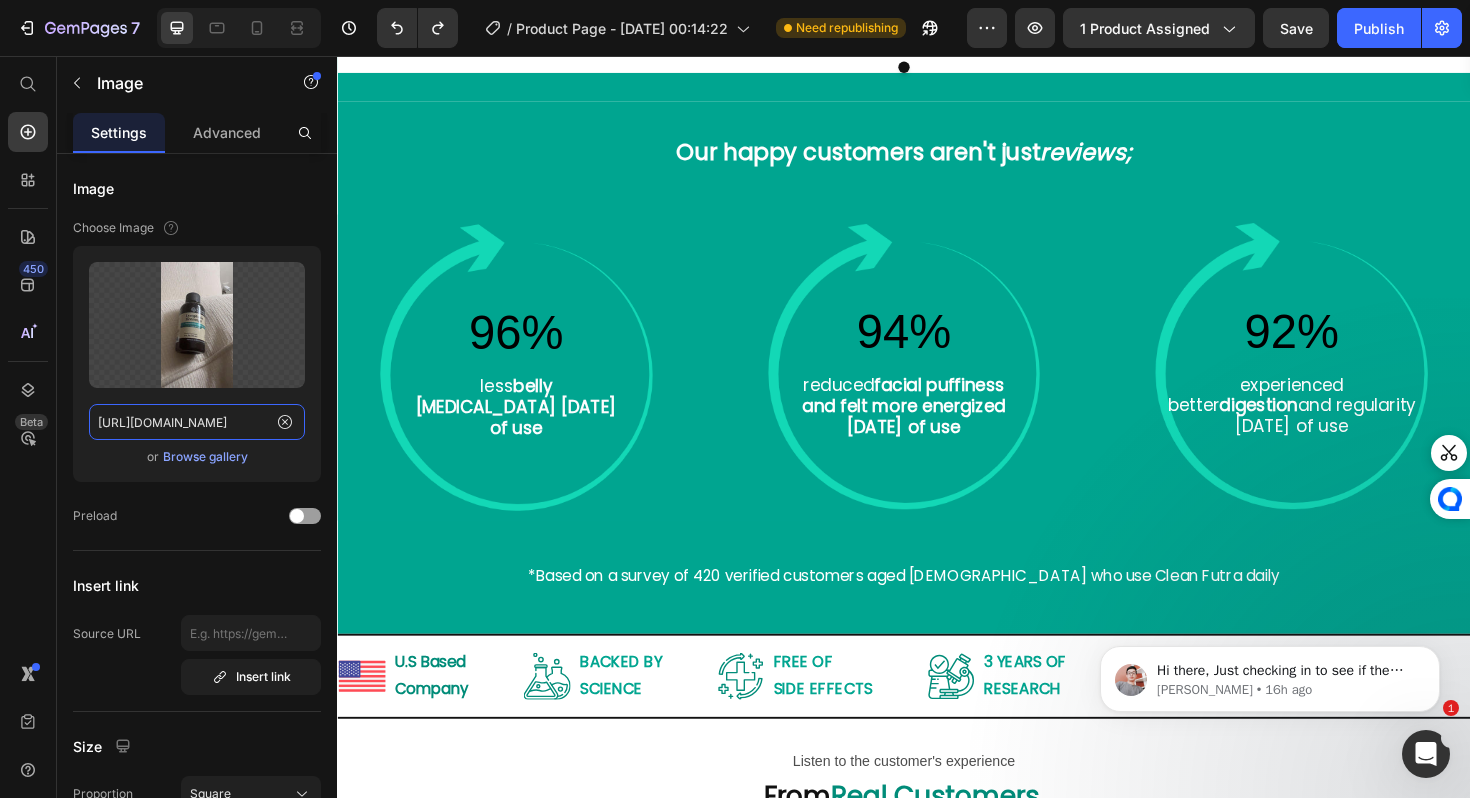 scroll, scrollTop: 3364, scrollLeft: 0, axis: vertical 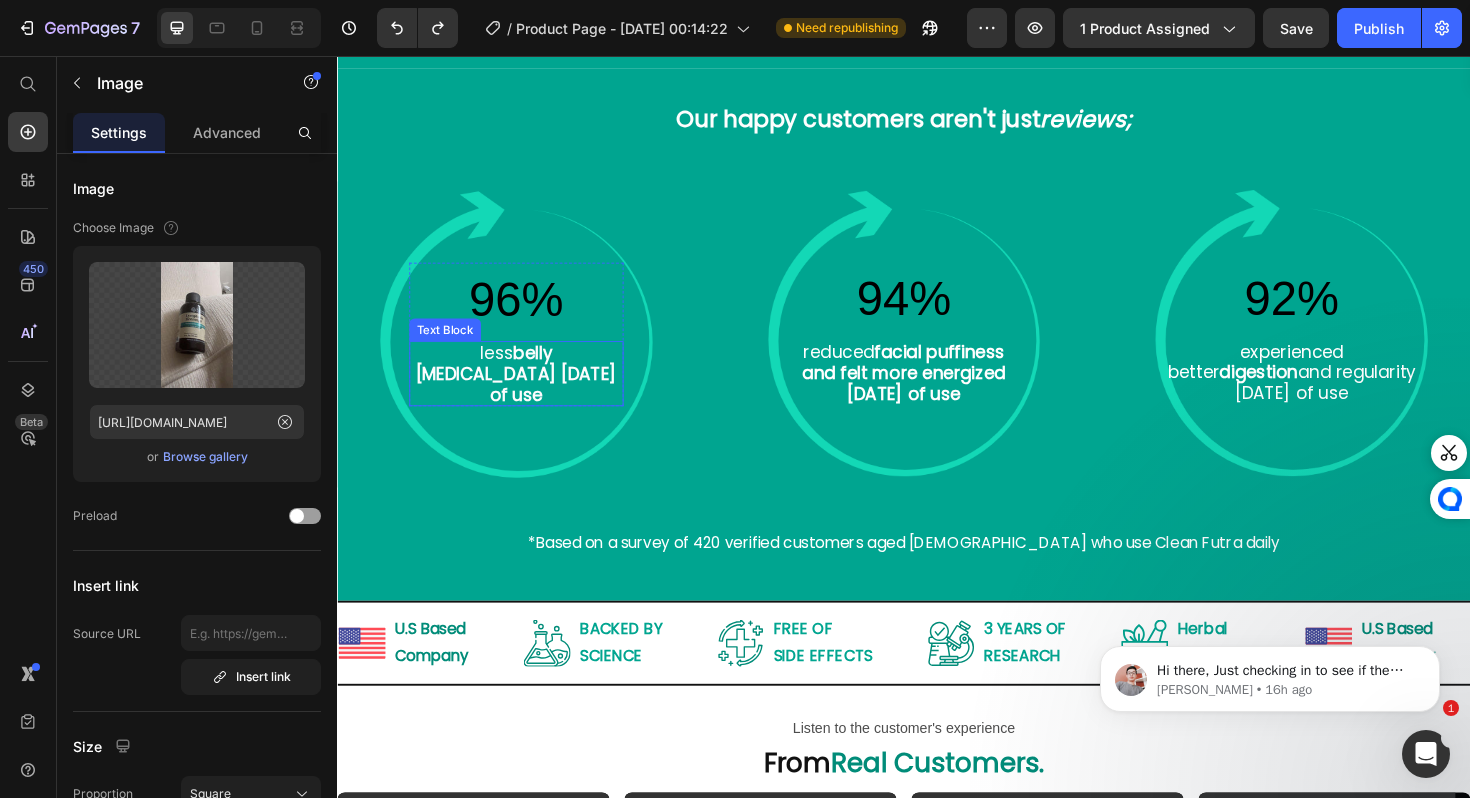 click on "less  belly bloating within one week of use" at bounding box center [526, 392] 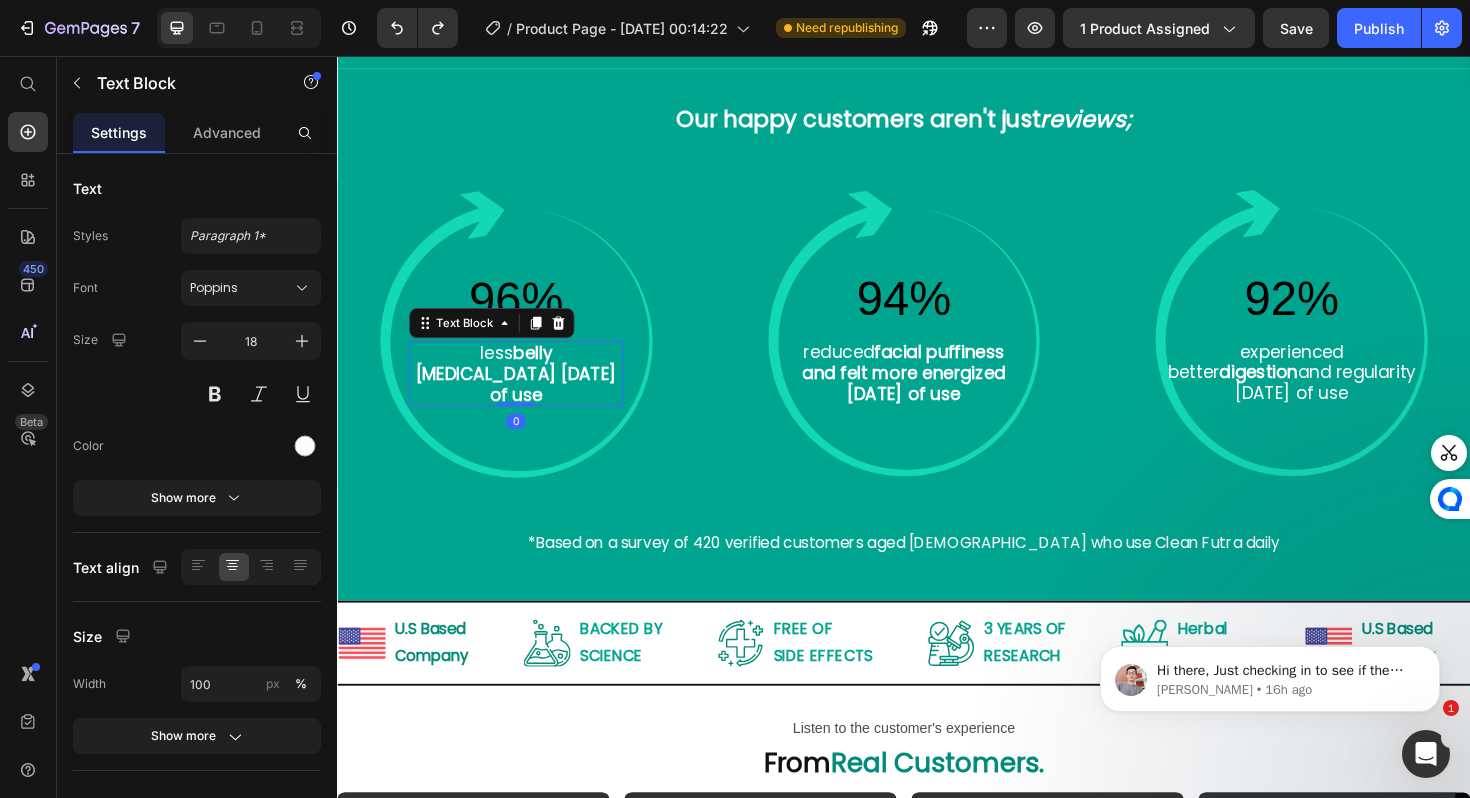 click on "less  belly bloating within one week of use" at bounding box center [526, 392] 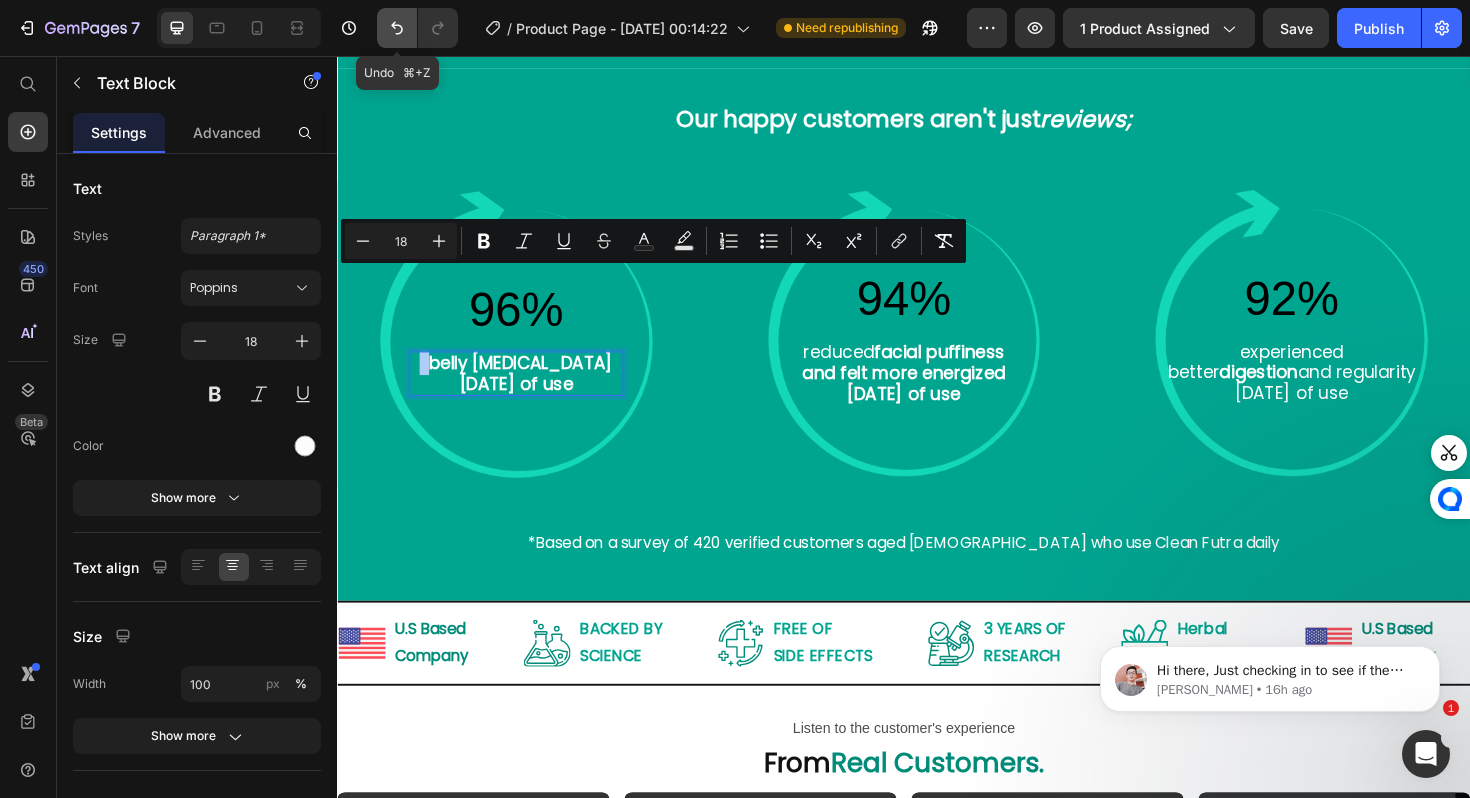 click 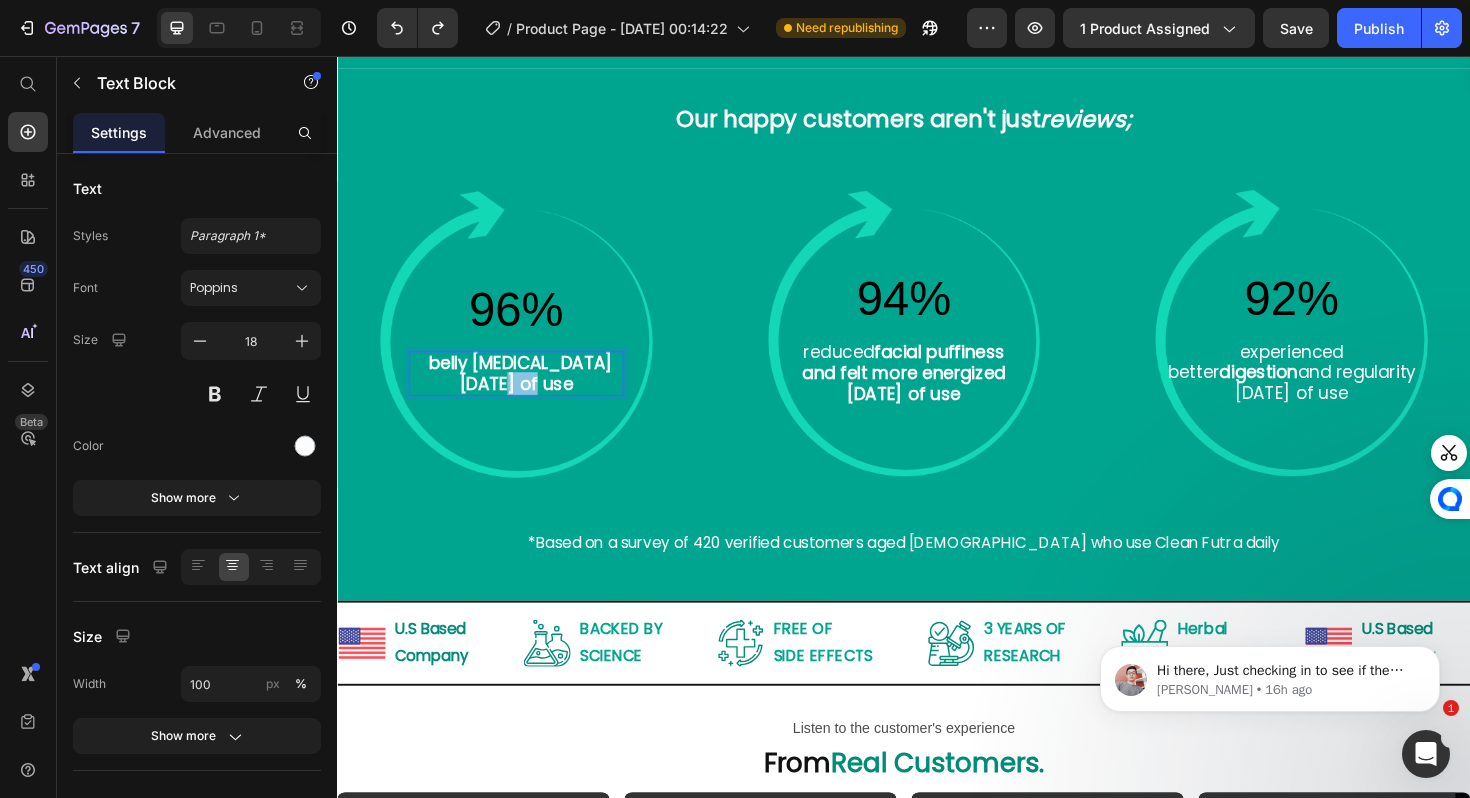 click on "belly [MEDICAL_DATA] [DATE] of use" at bounding box center [531, 392] 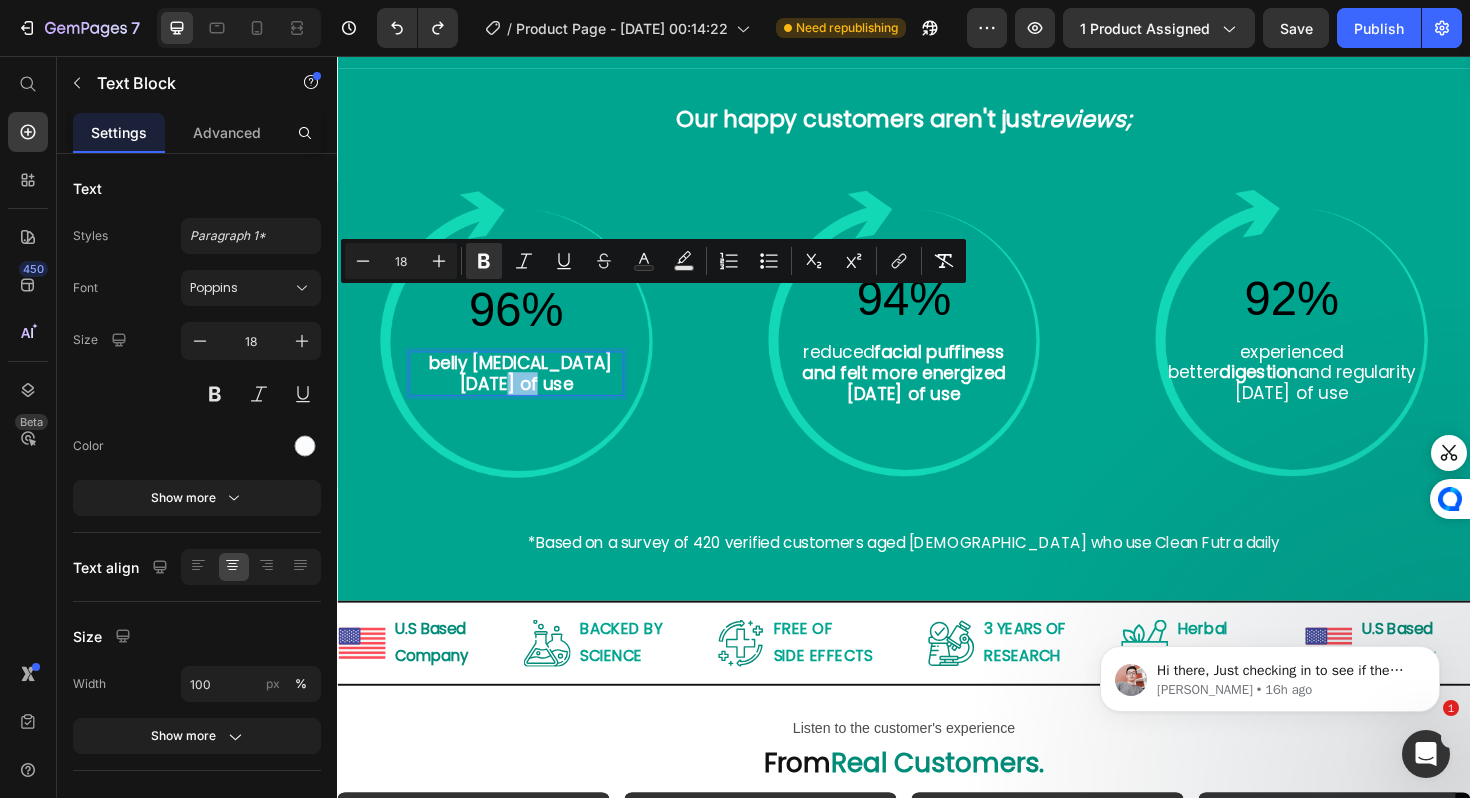 click on "belly [MEDICAL_DATA] [DATE] of use" at bounding box center [531, 392] 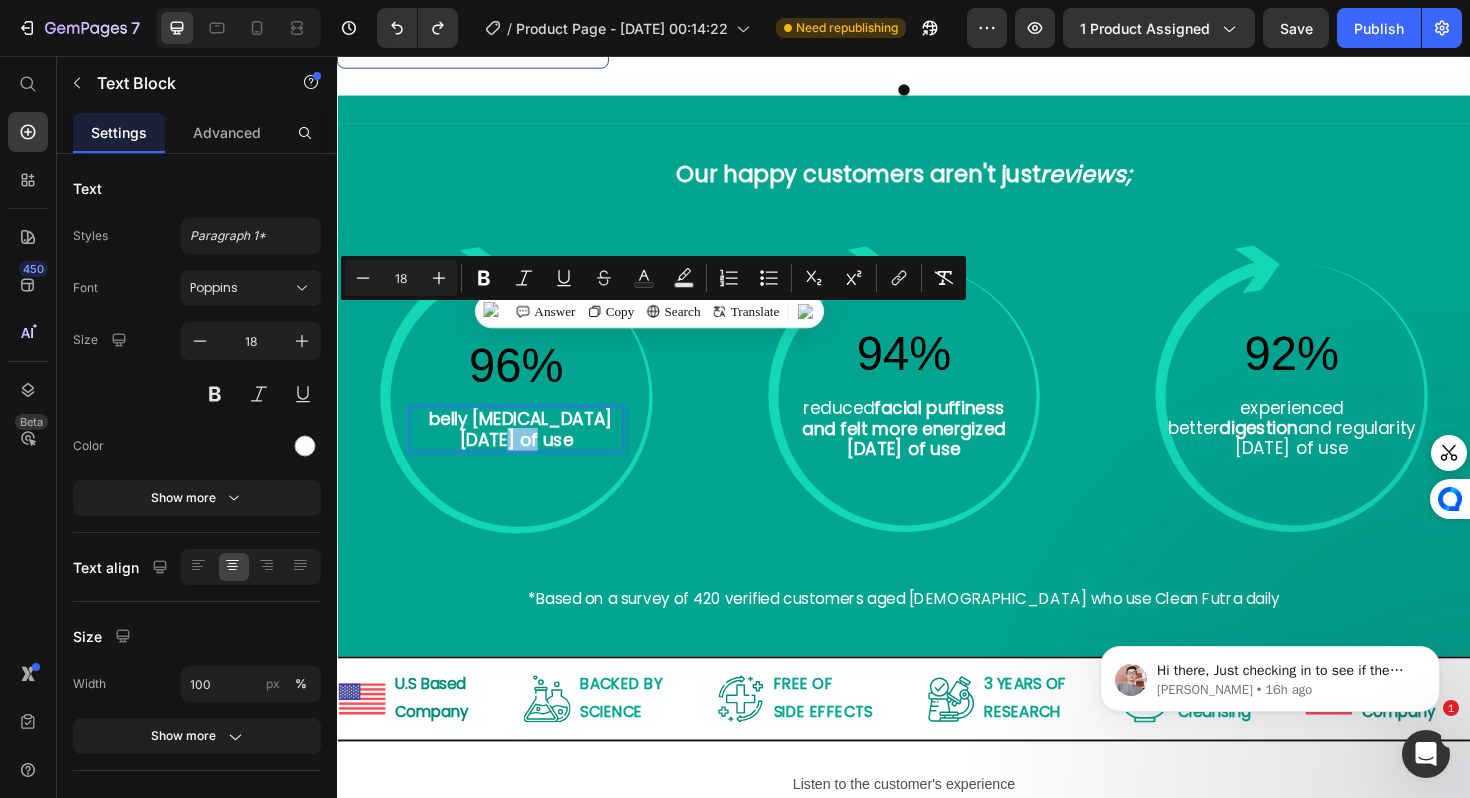 scroll, scrollTop: 3292, scrollLeft: 0, axis: vertical 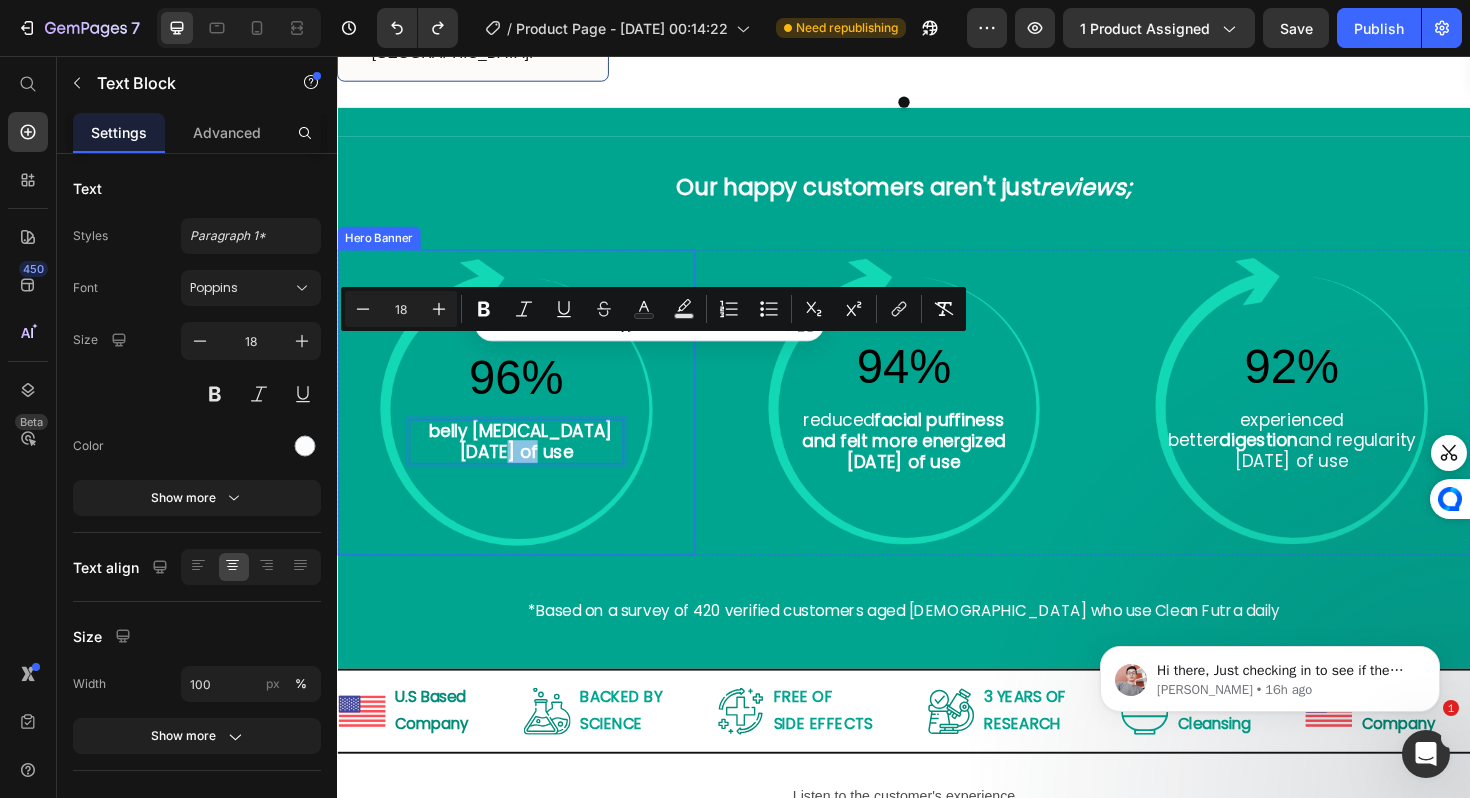 click at bounding box center [526, 423] 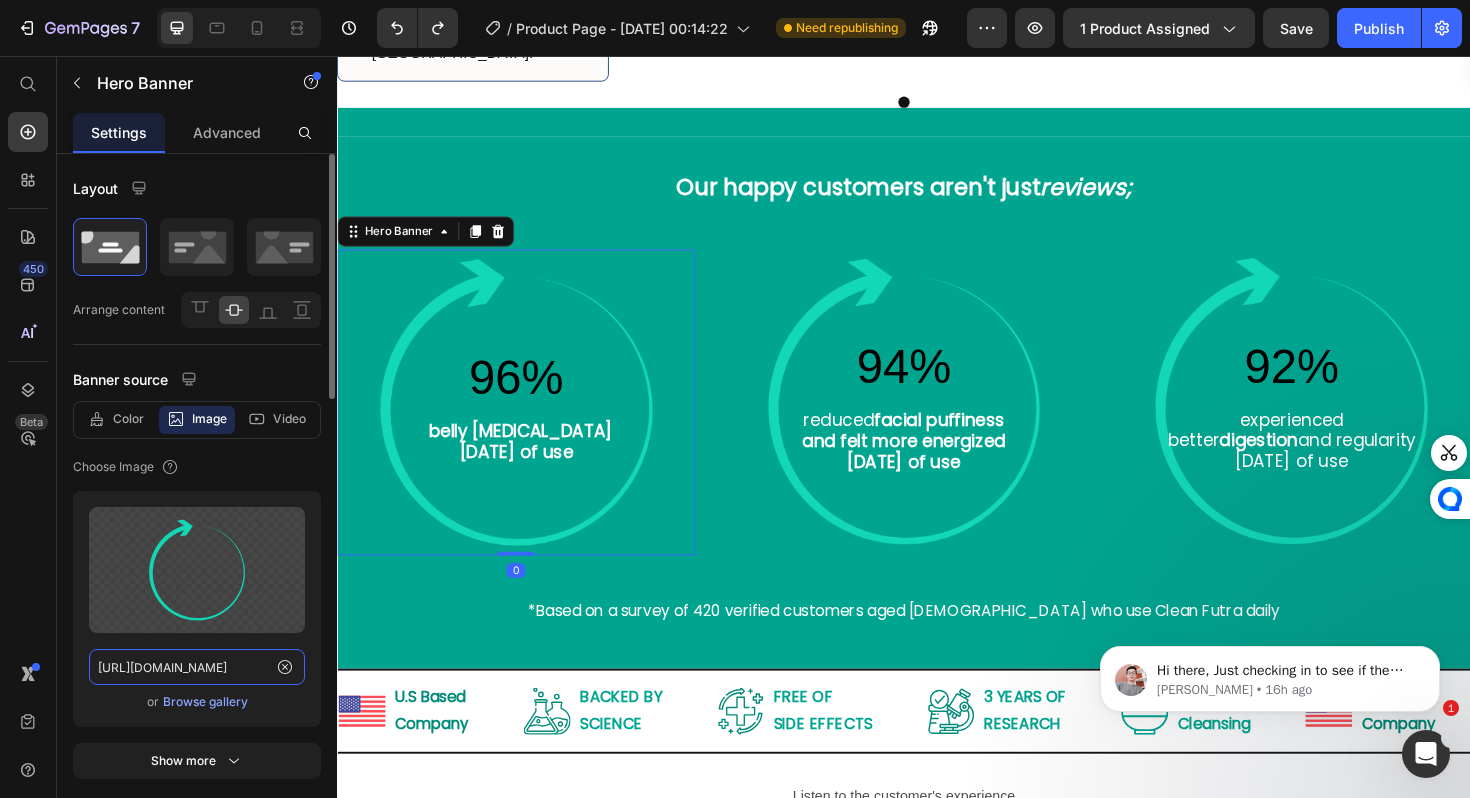 click on "https://cdn.shopify.com/s/files/1/0688/5782/3371/files/gempages_577098816084247540-2cf9021b-8553-458a-a526-437232c06aef.png" 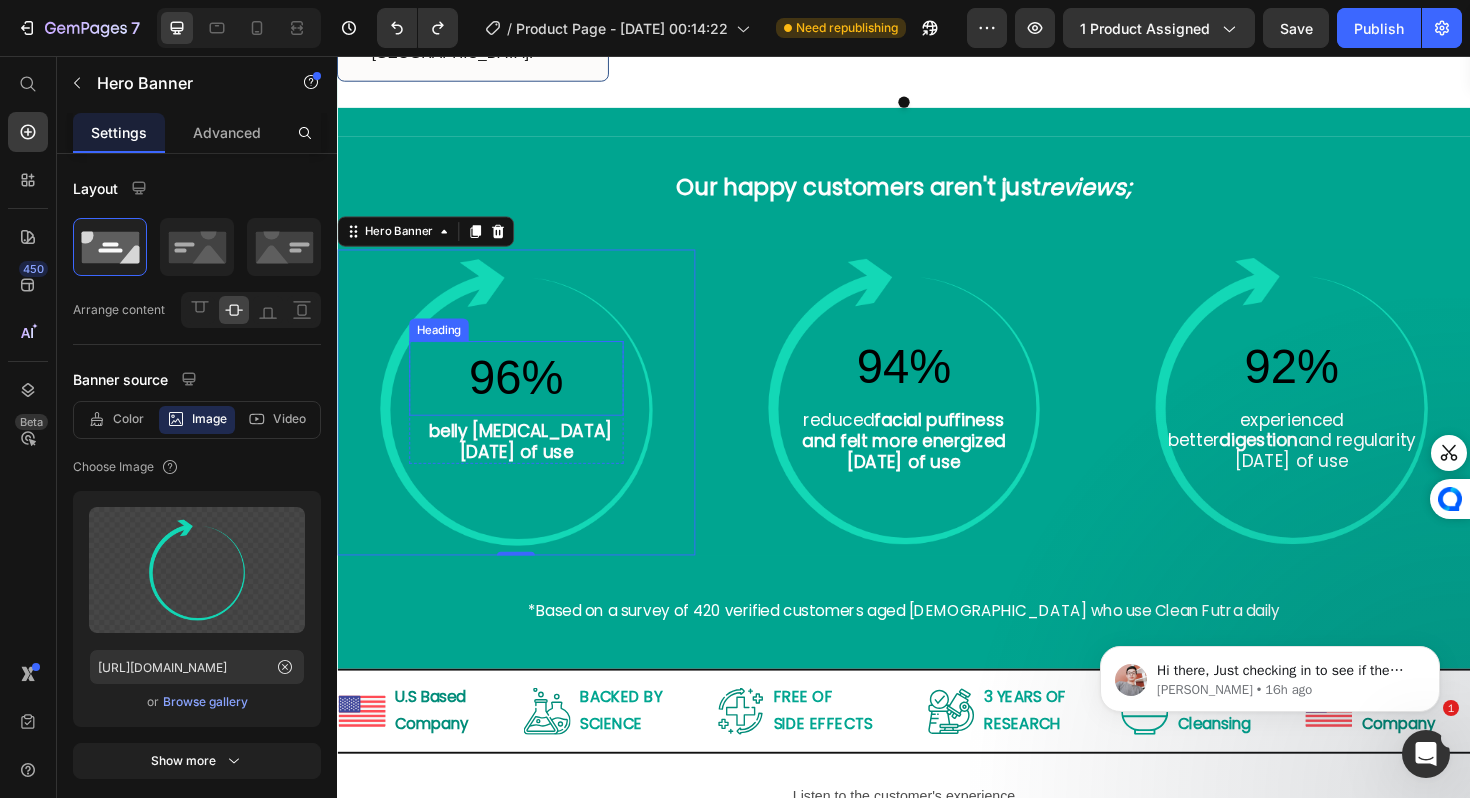 click on "belly [MEDICAL_DATA] [DATE] of use" at bounding box center (531, 464) 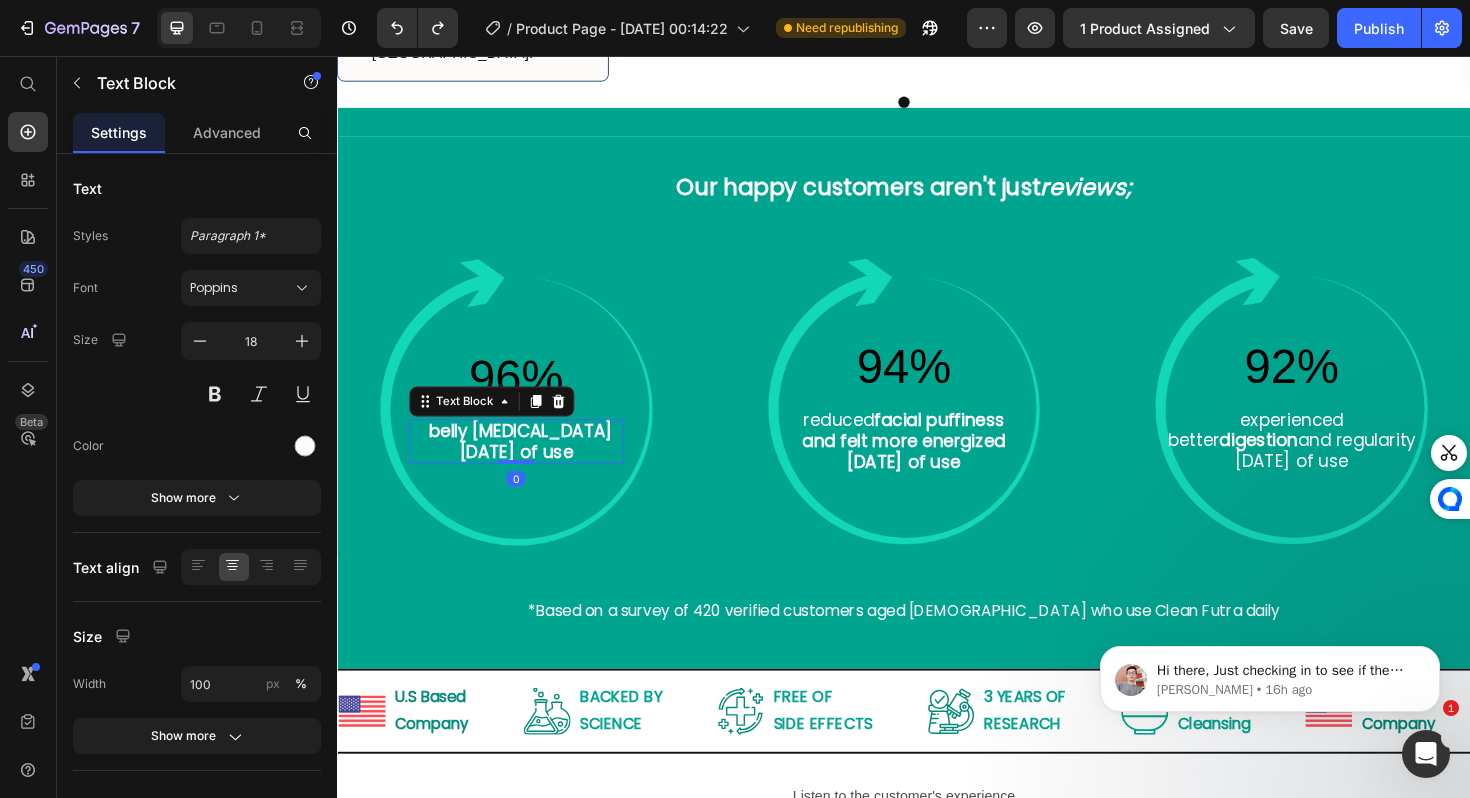 click on "belly [MEDICAL_DATA] [DATE] of use" at bounding box center (531, 464) 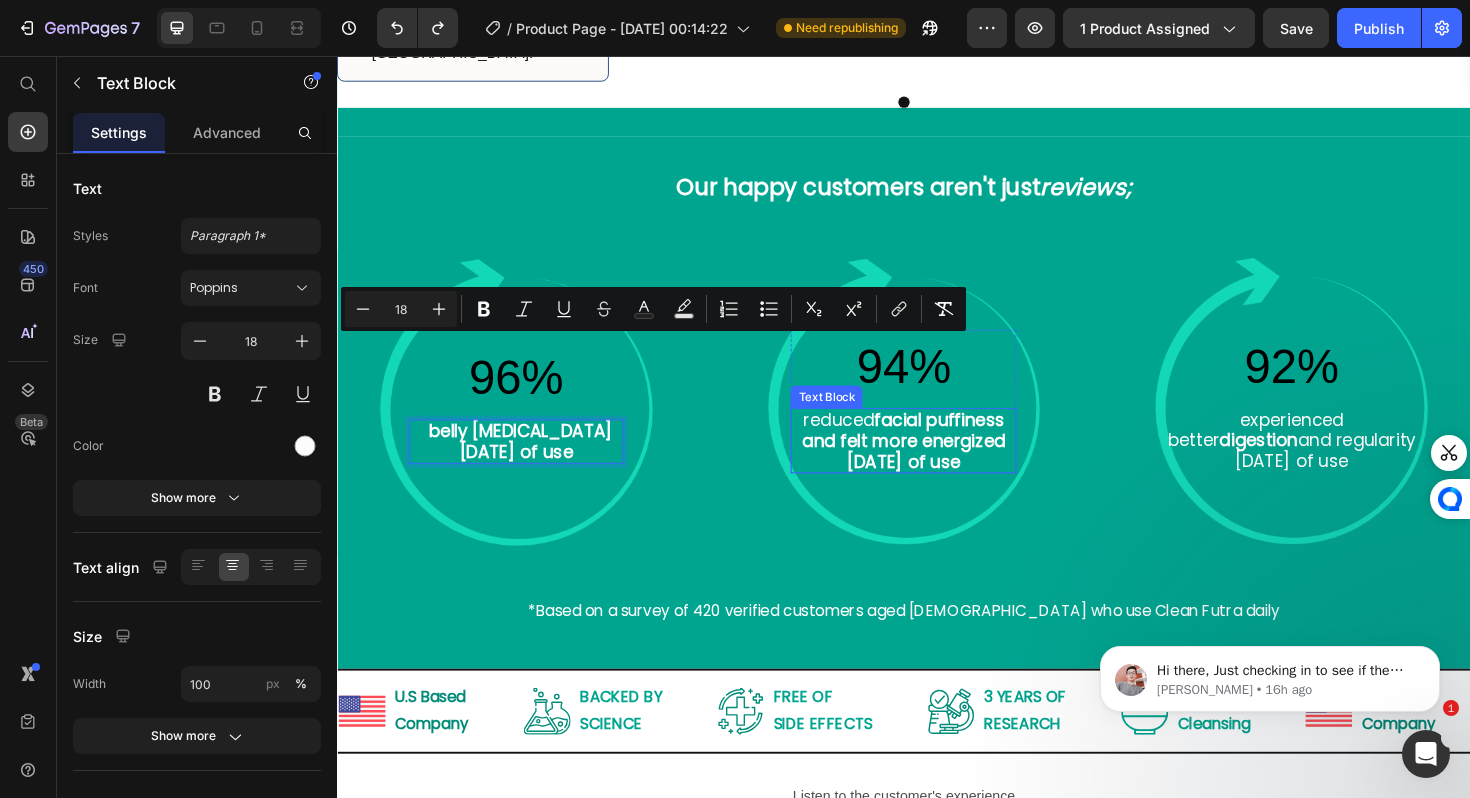 click on "facial puffiness and felt more energized [DATE] of use" at bounding box center (936, 463) 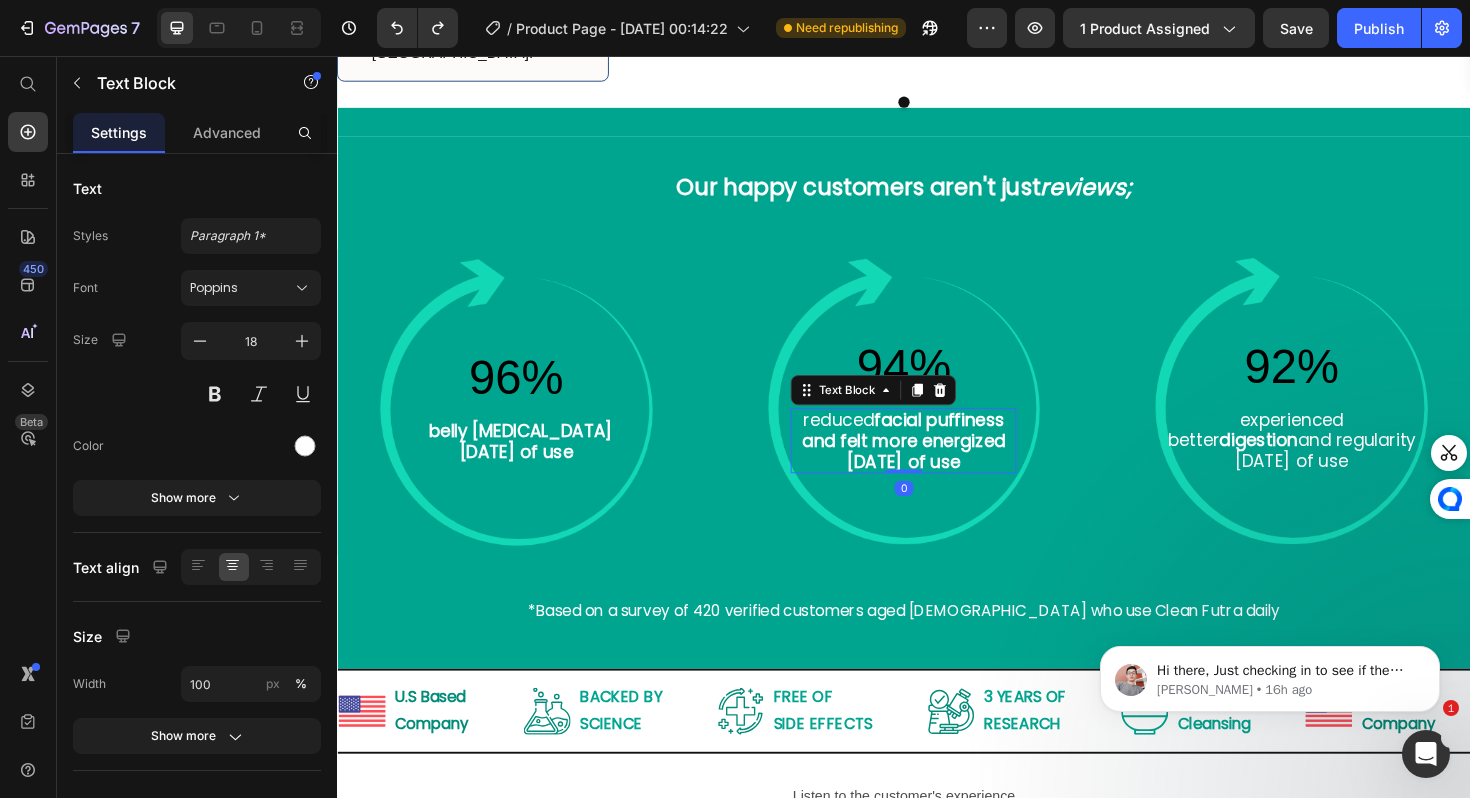 click on "facial puffiness and felt more energized [DATE] of use" at bounding box center [936, 463] 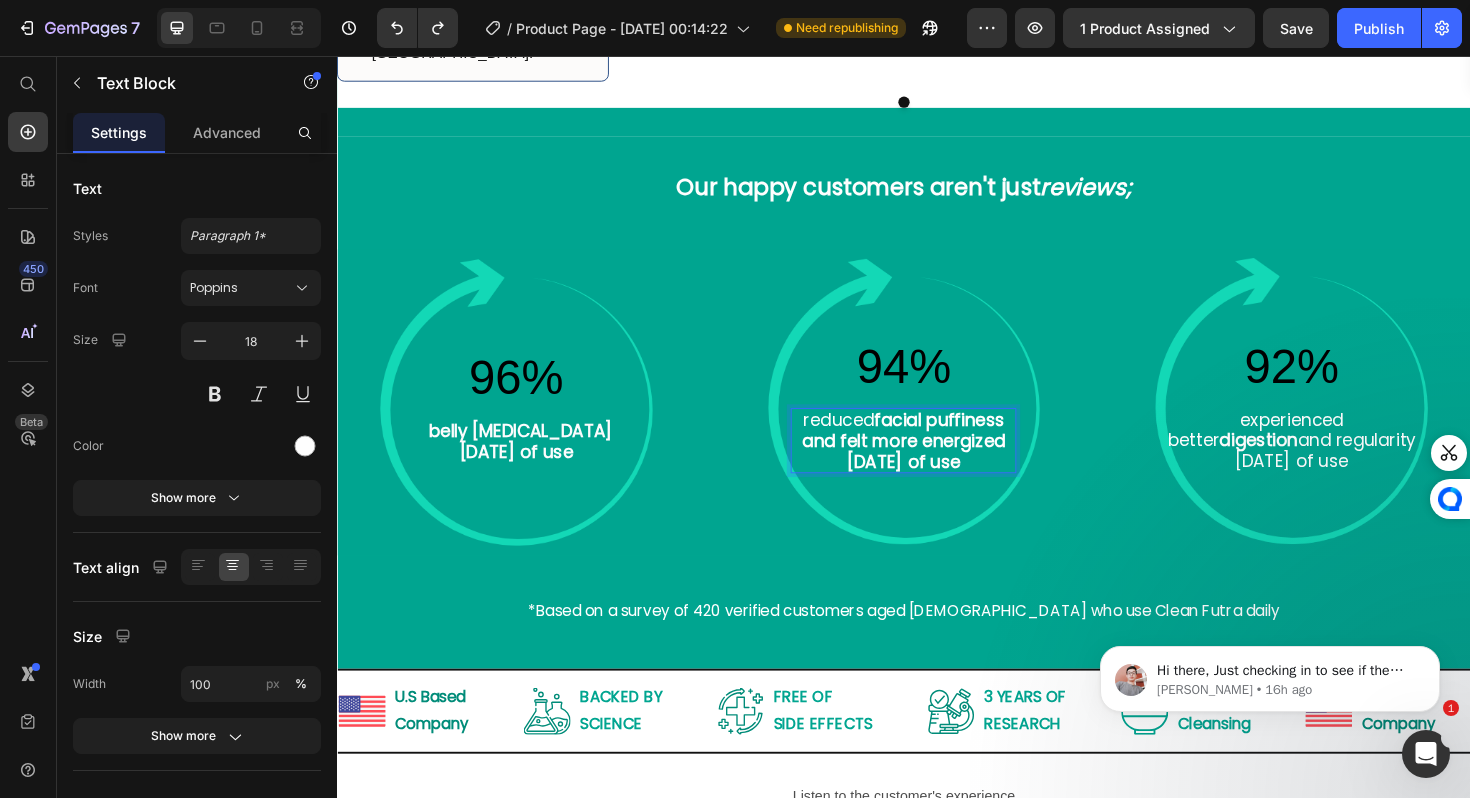 click on "facial puffiness and felt more energized [DATE] of use" at bounding box center [936, 463] 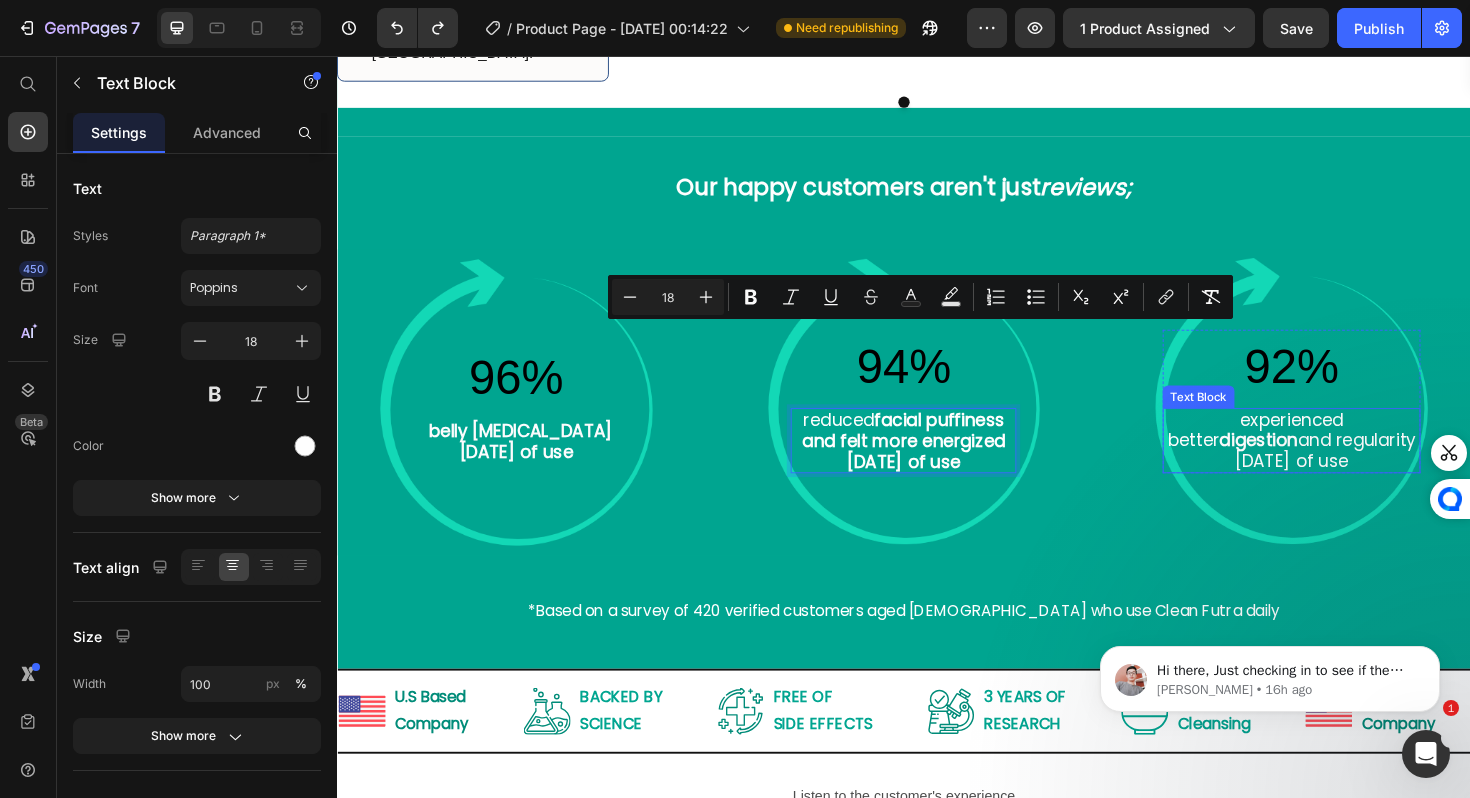 click on "experienced better  digestion  and regularity within two week of use" at bounding box center (1347, 463) 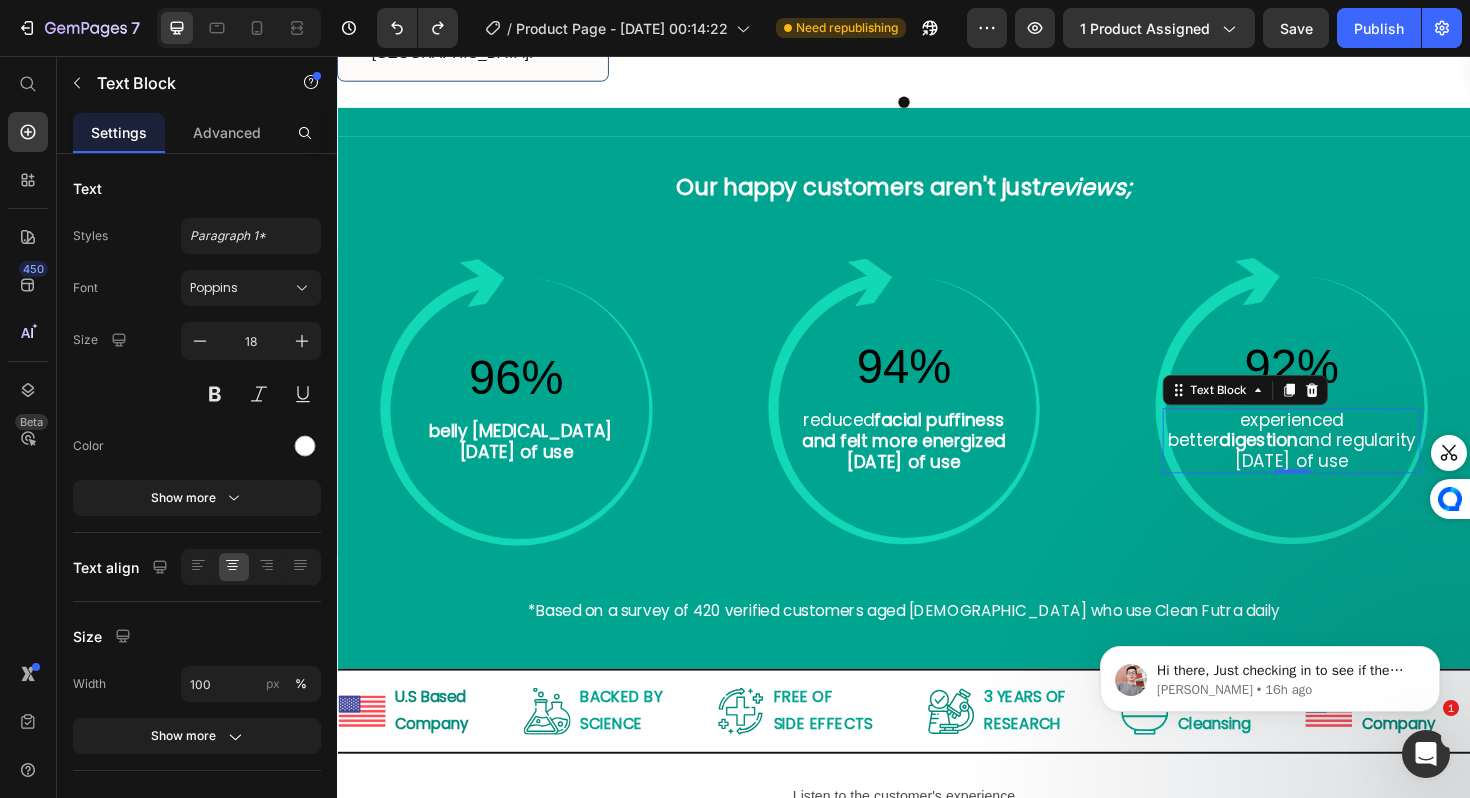 click on "experienced better  digestion  and regularity within two week of use" at bounding box center (1347, 463) 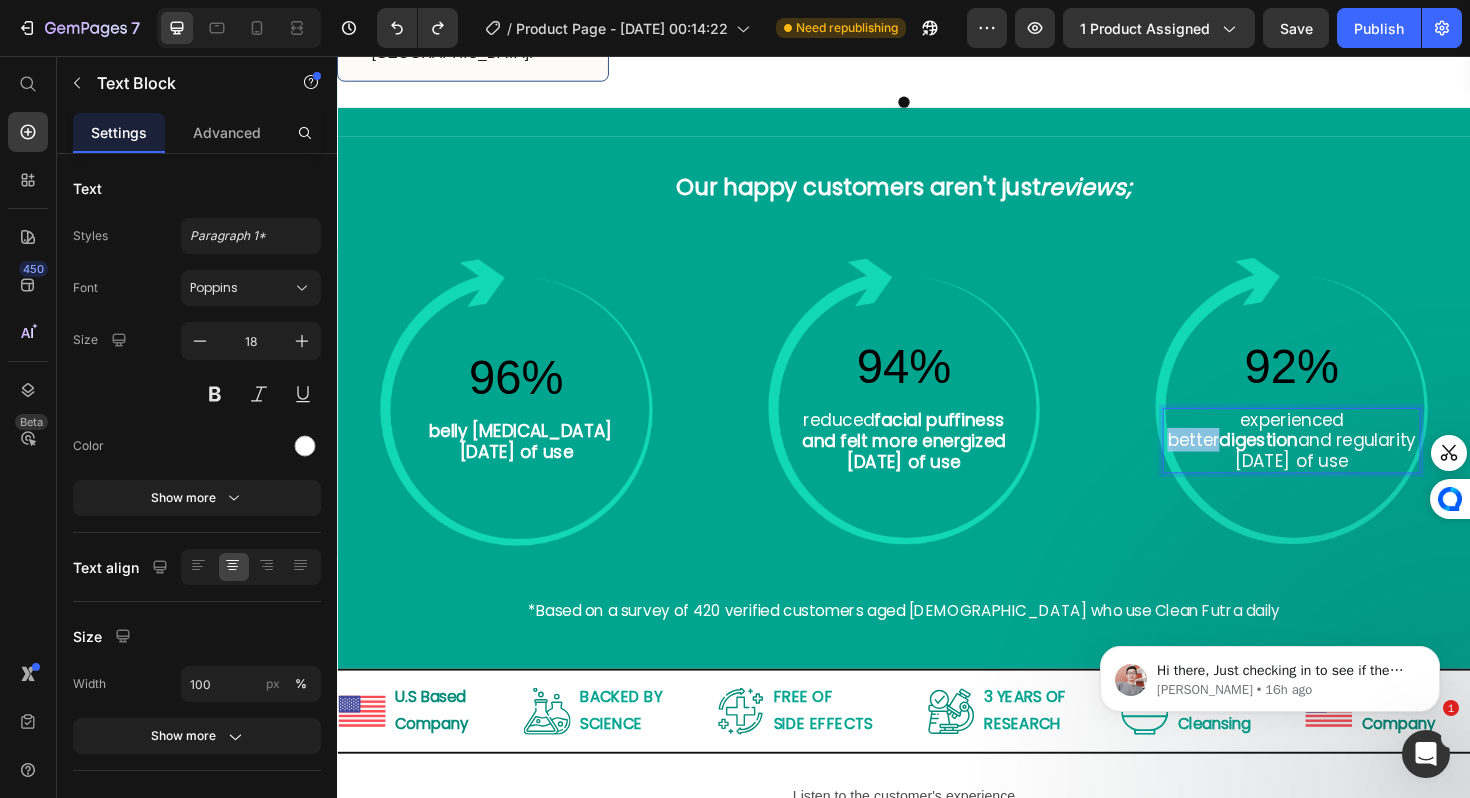 click on "experienced better  digestion  and regularity within two week of use" at bounding box center (1347, 463) 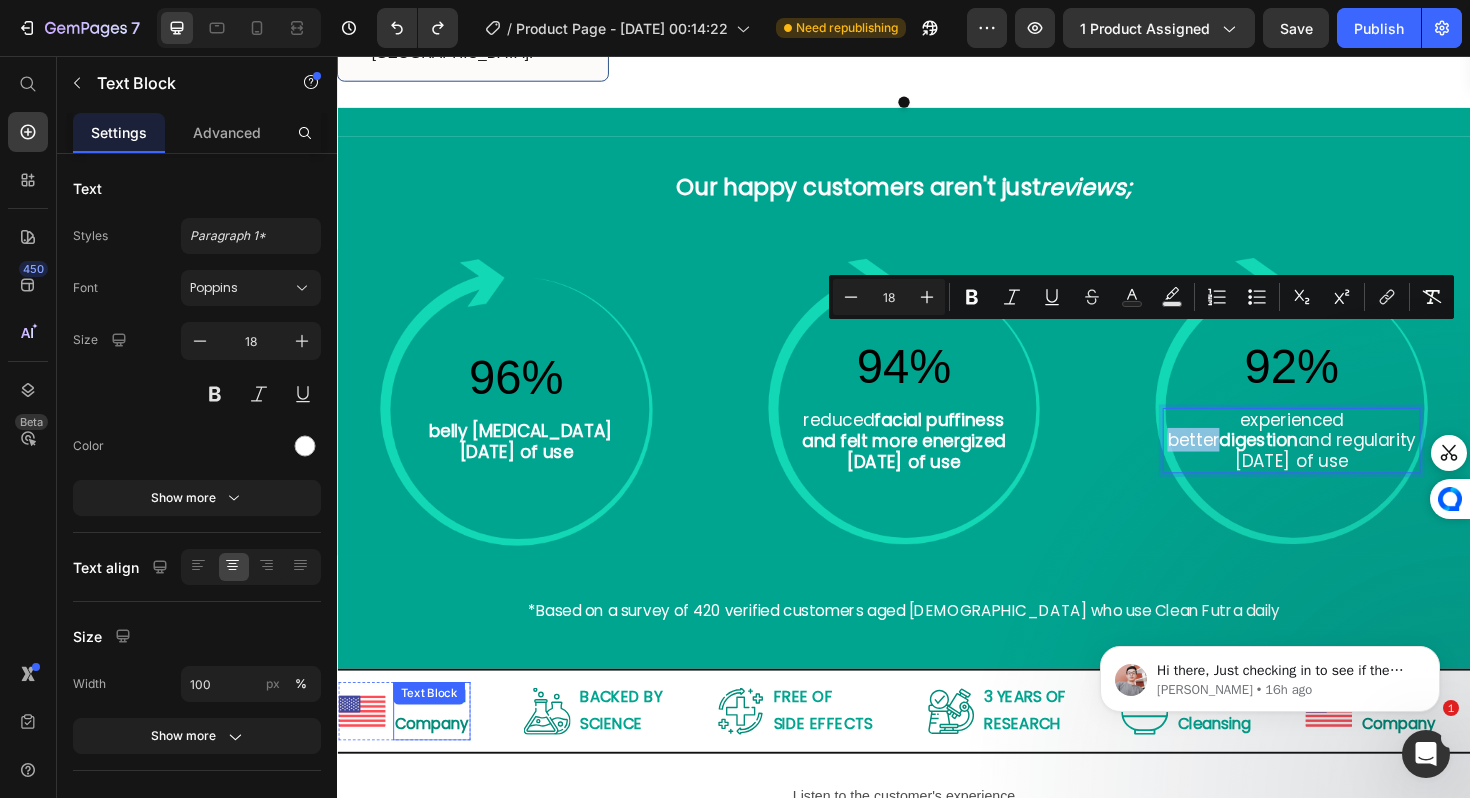 click on "U.S Based Company Text Block" at bounding box center (437, 750) 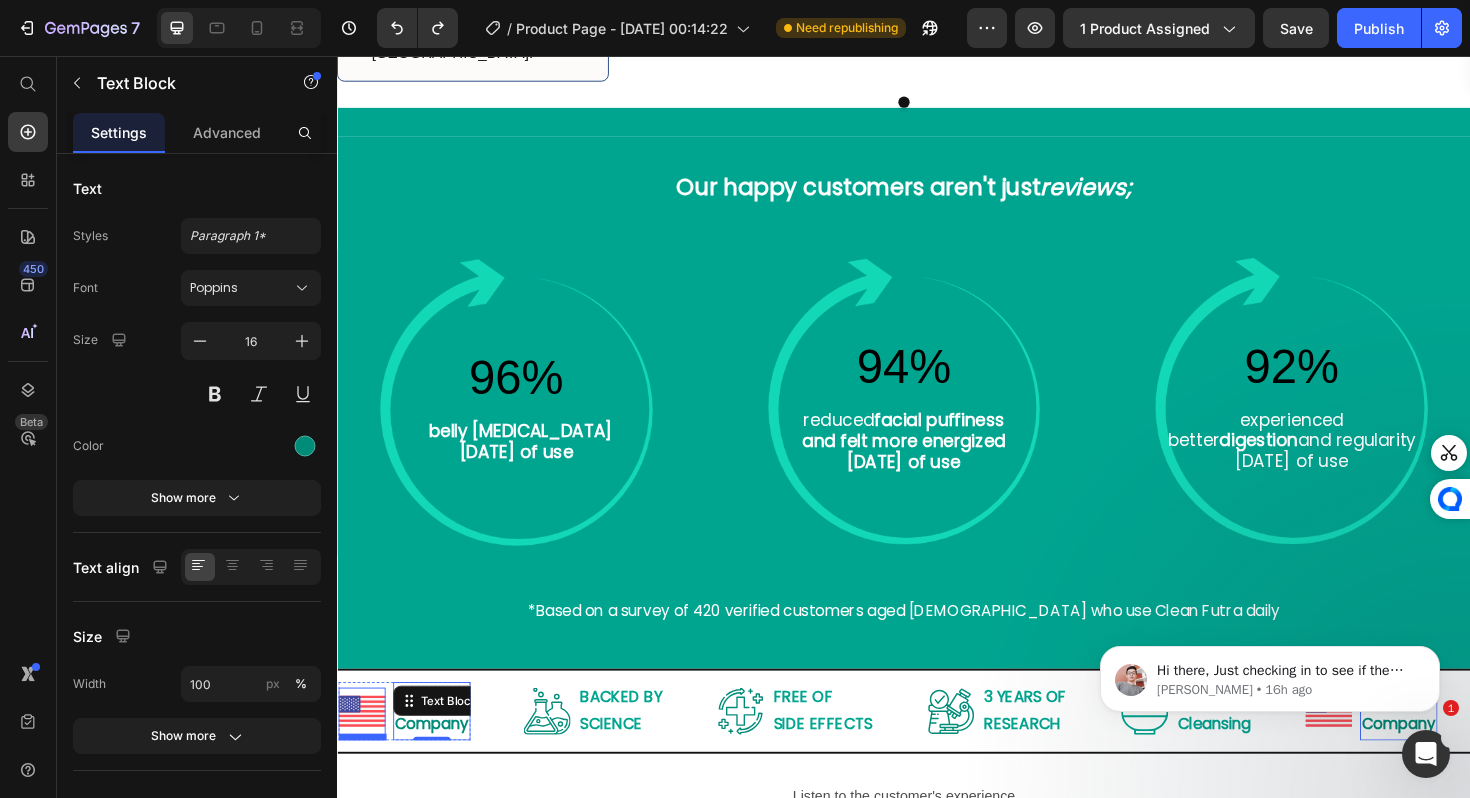click at bounding box center (363, 750) 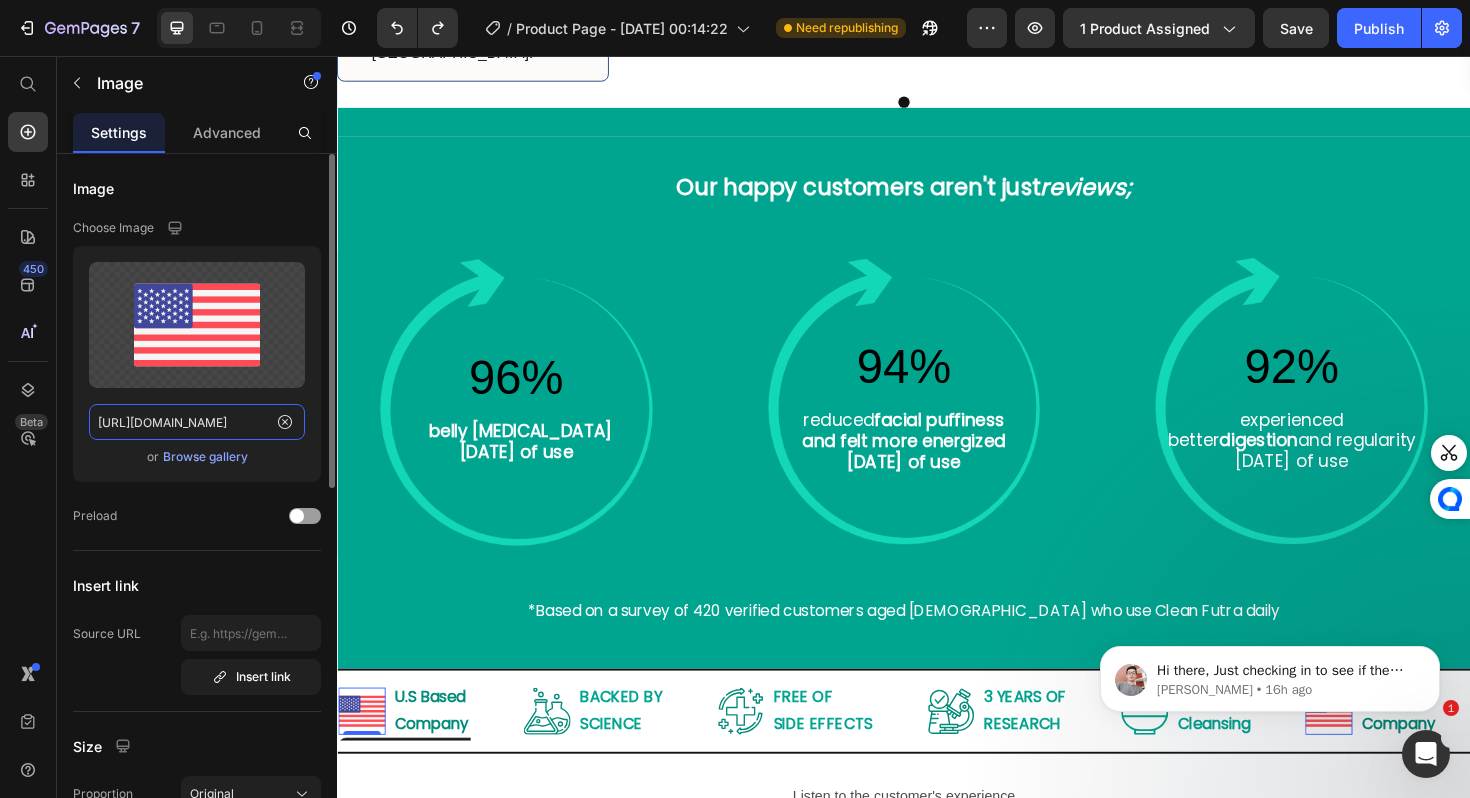 click on "https://cdn.shopify.com/s/files/1/0688/5782/3371/files/gempages_577098816084247540-715bc783-a361-45ad-ba7f-571a08af091f.svg" 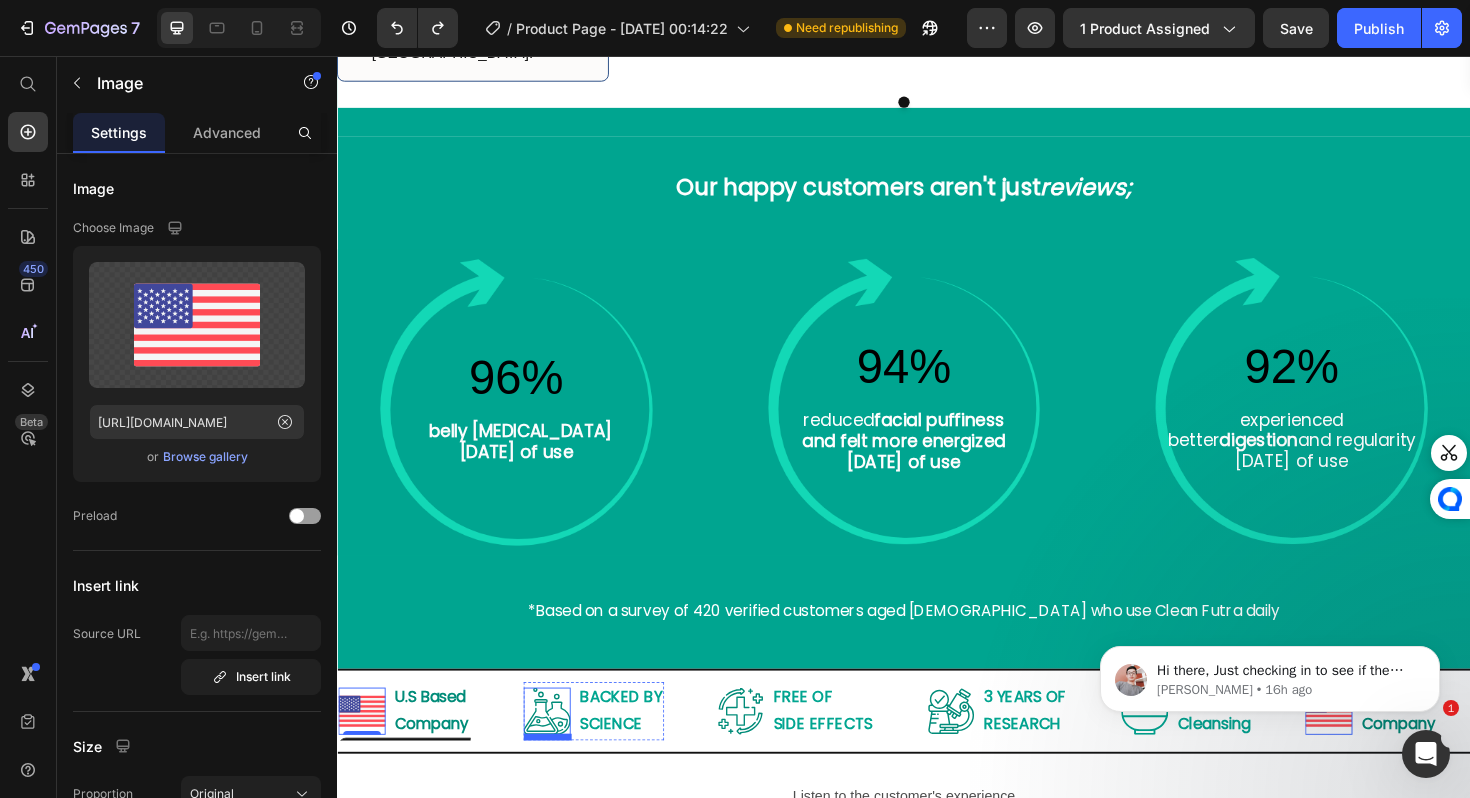 click at bounding box center [559, 750] 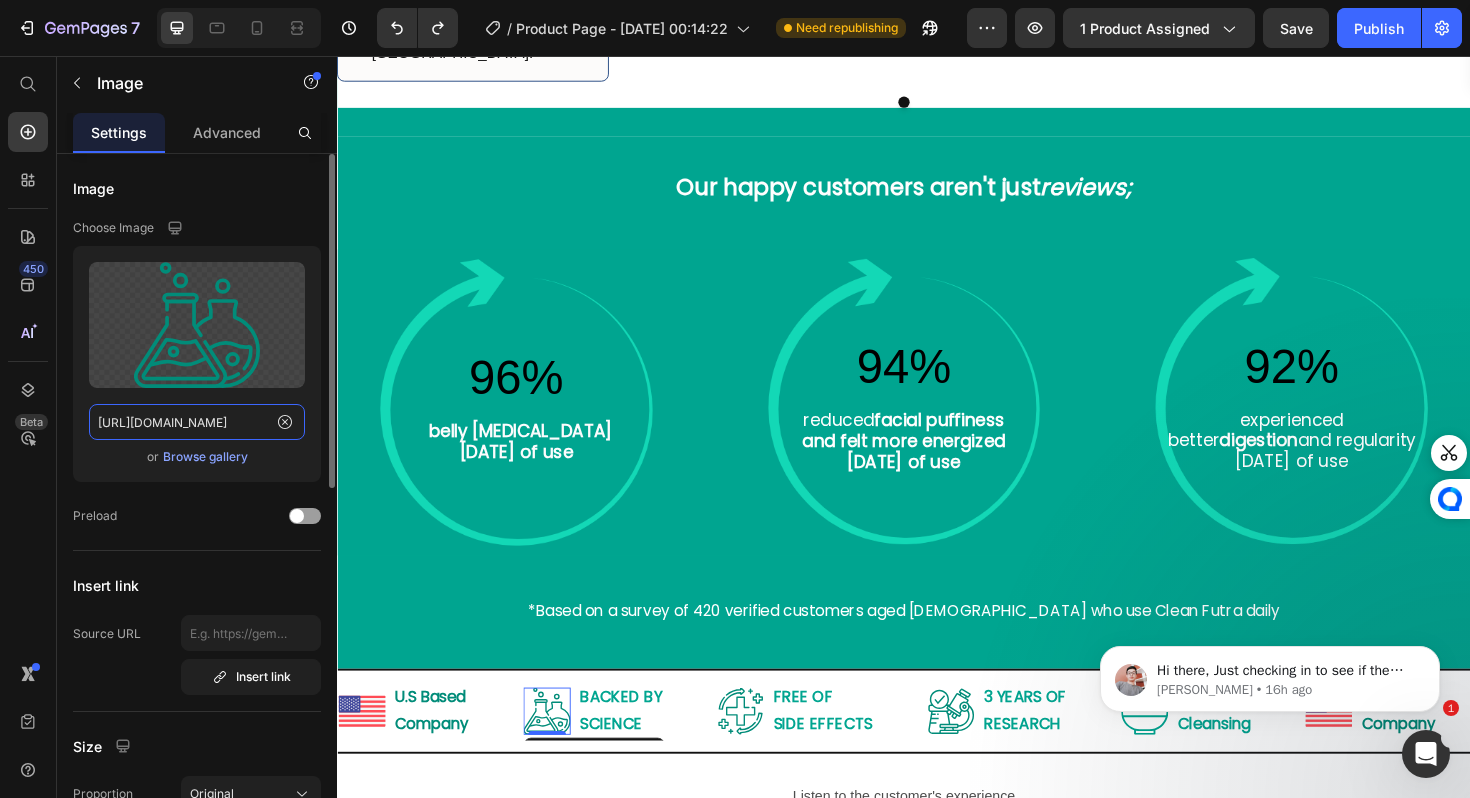 click on "https://cdn.shopify.com/s/files/1/0688/5782/3371/files/gempages_577098816084247540-a0d5720c-5176-437c-bf24-f85eb888deb2.svg" 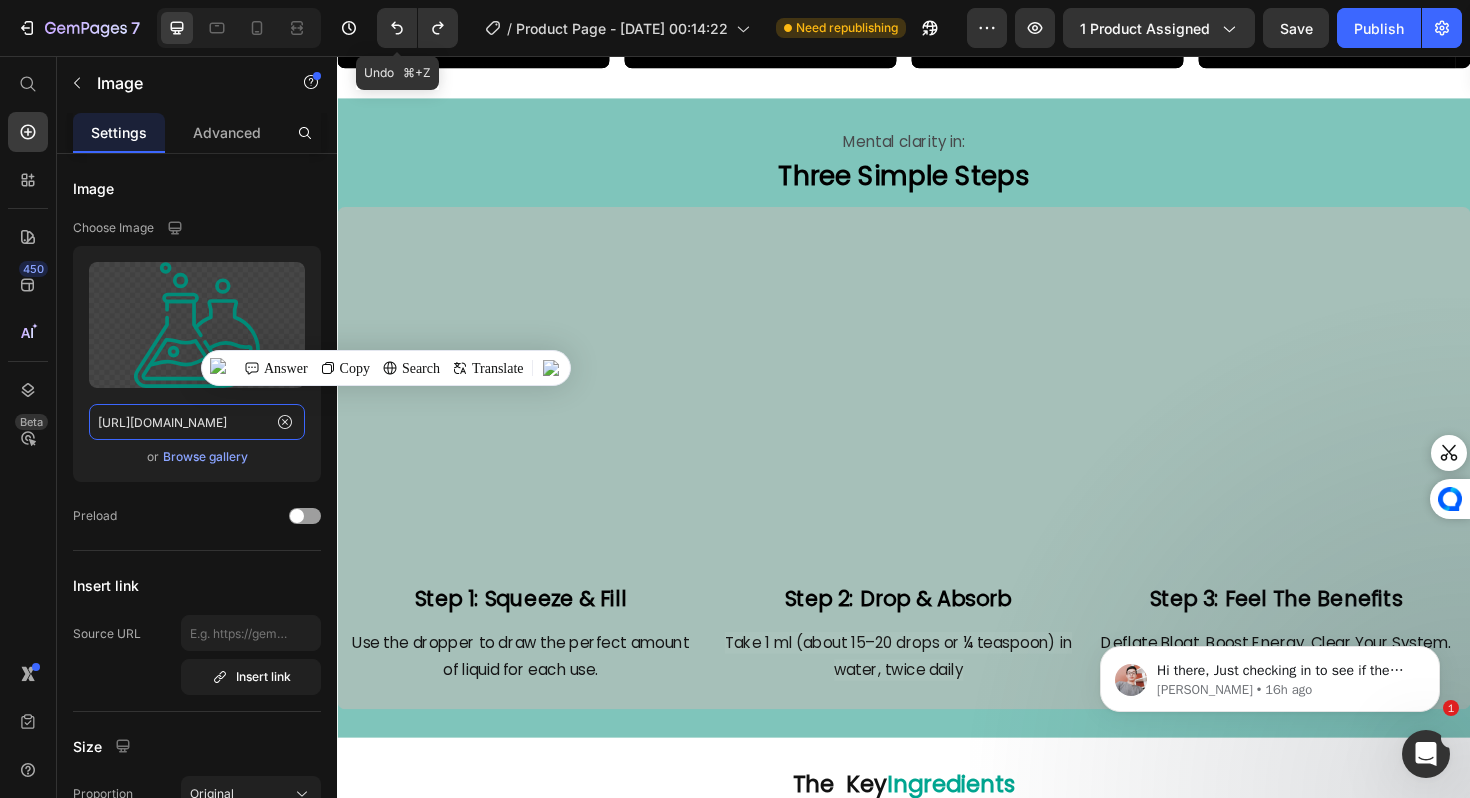 scroll, scrollTop: 4341, scrollLeft: 0, axis: vertical 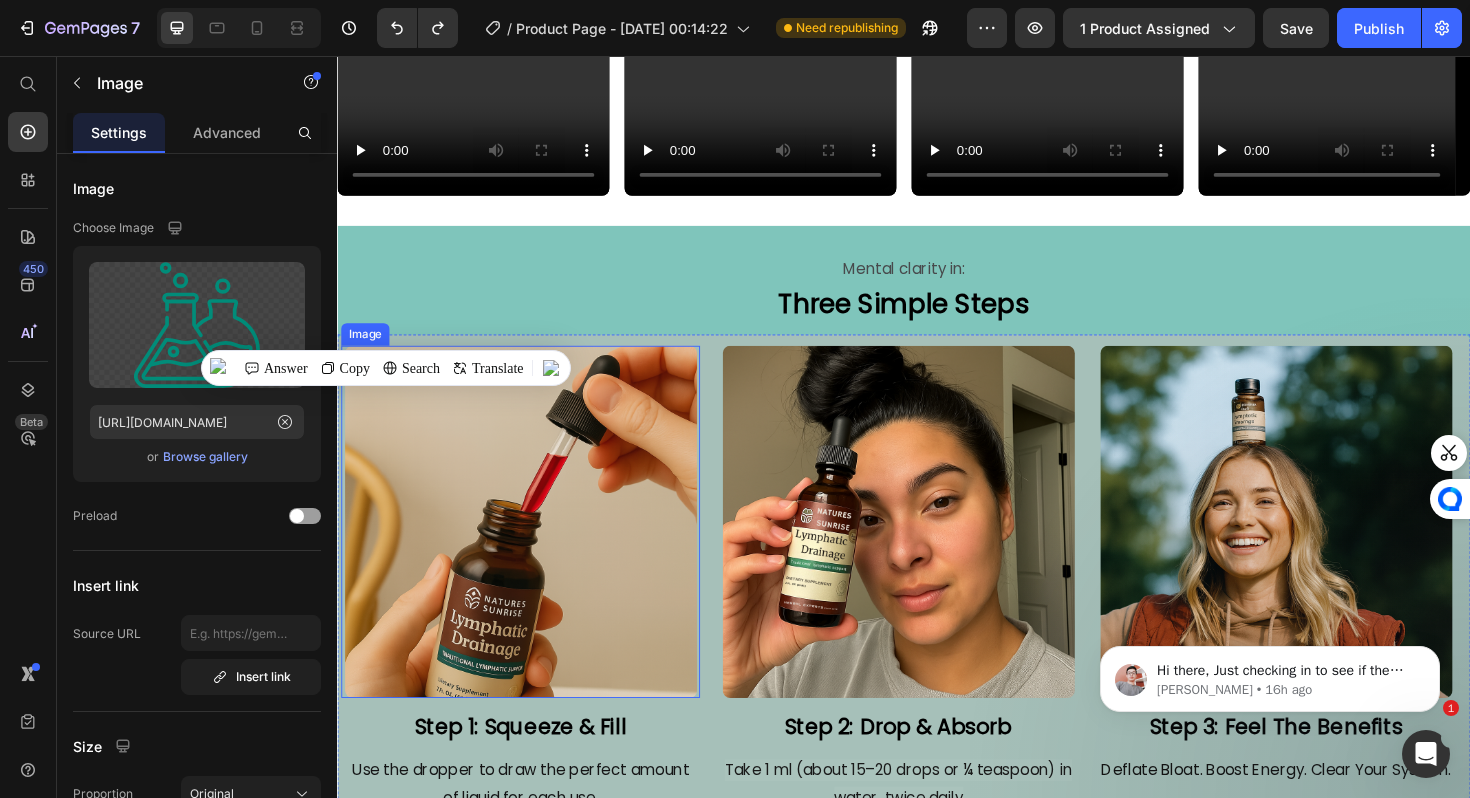 click at bounding box center [531, 549] 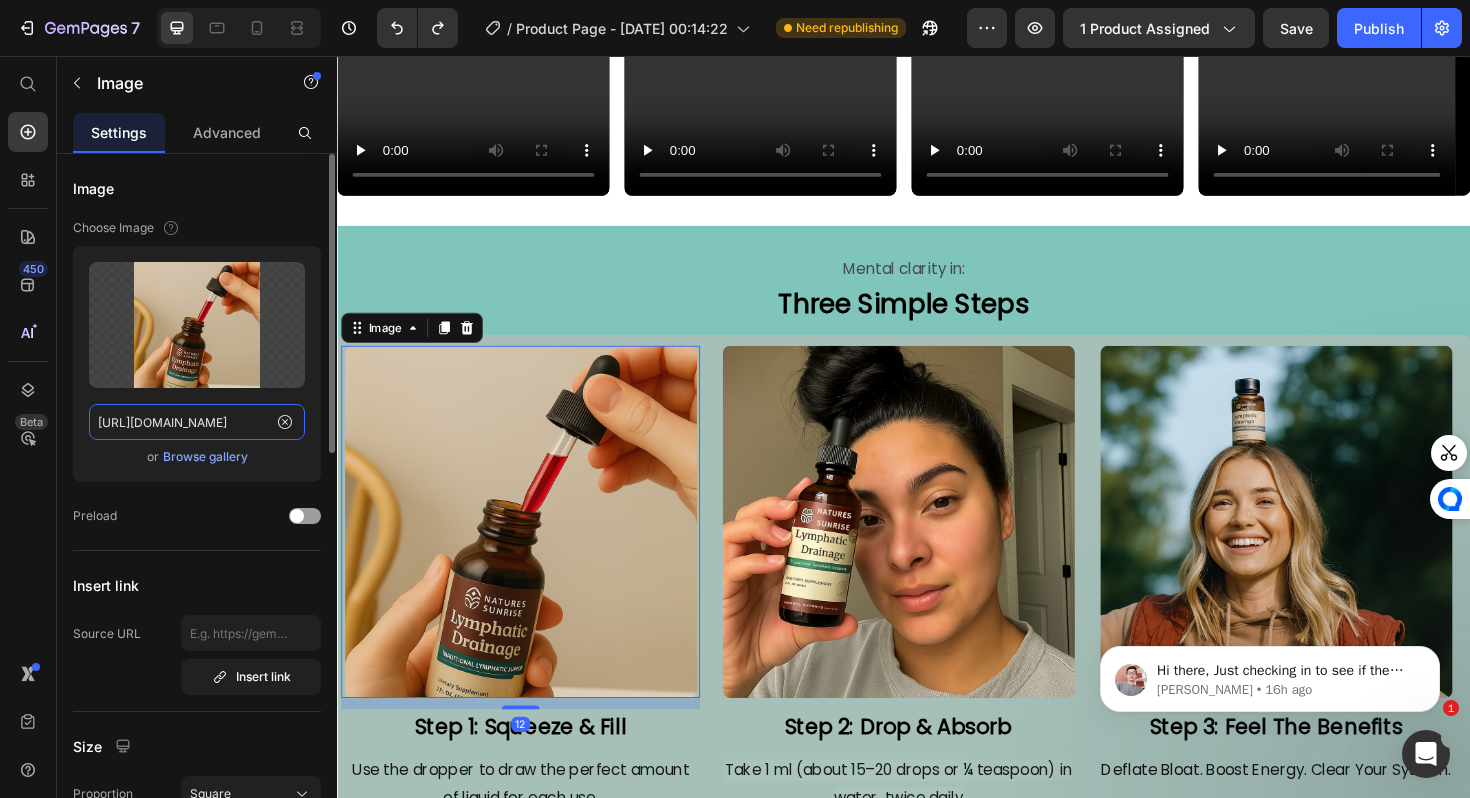 scroll, scrollTop: 0, scrollLeft: 20, axis: horizontal 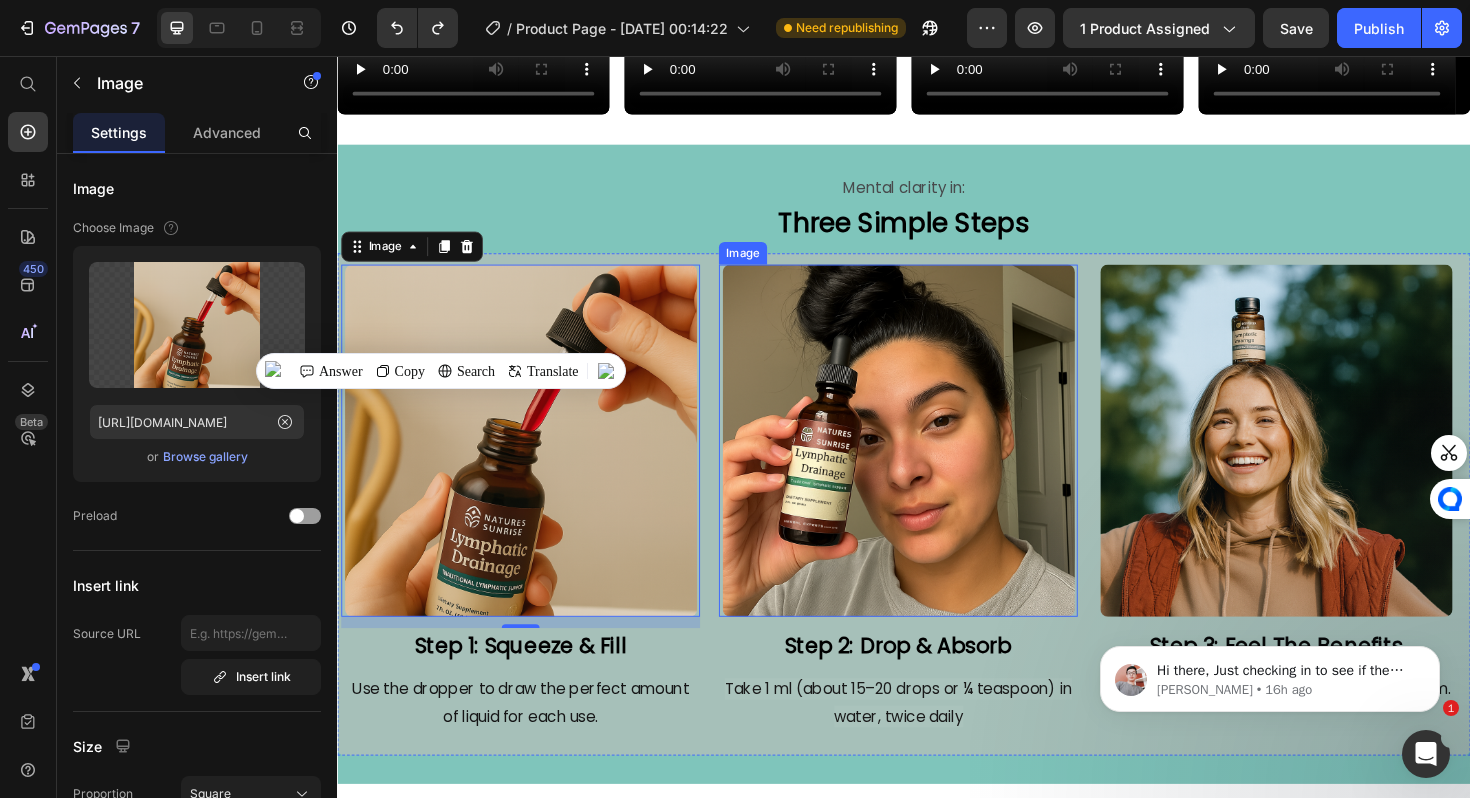 click at bounding box center [931, 463] 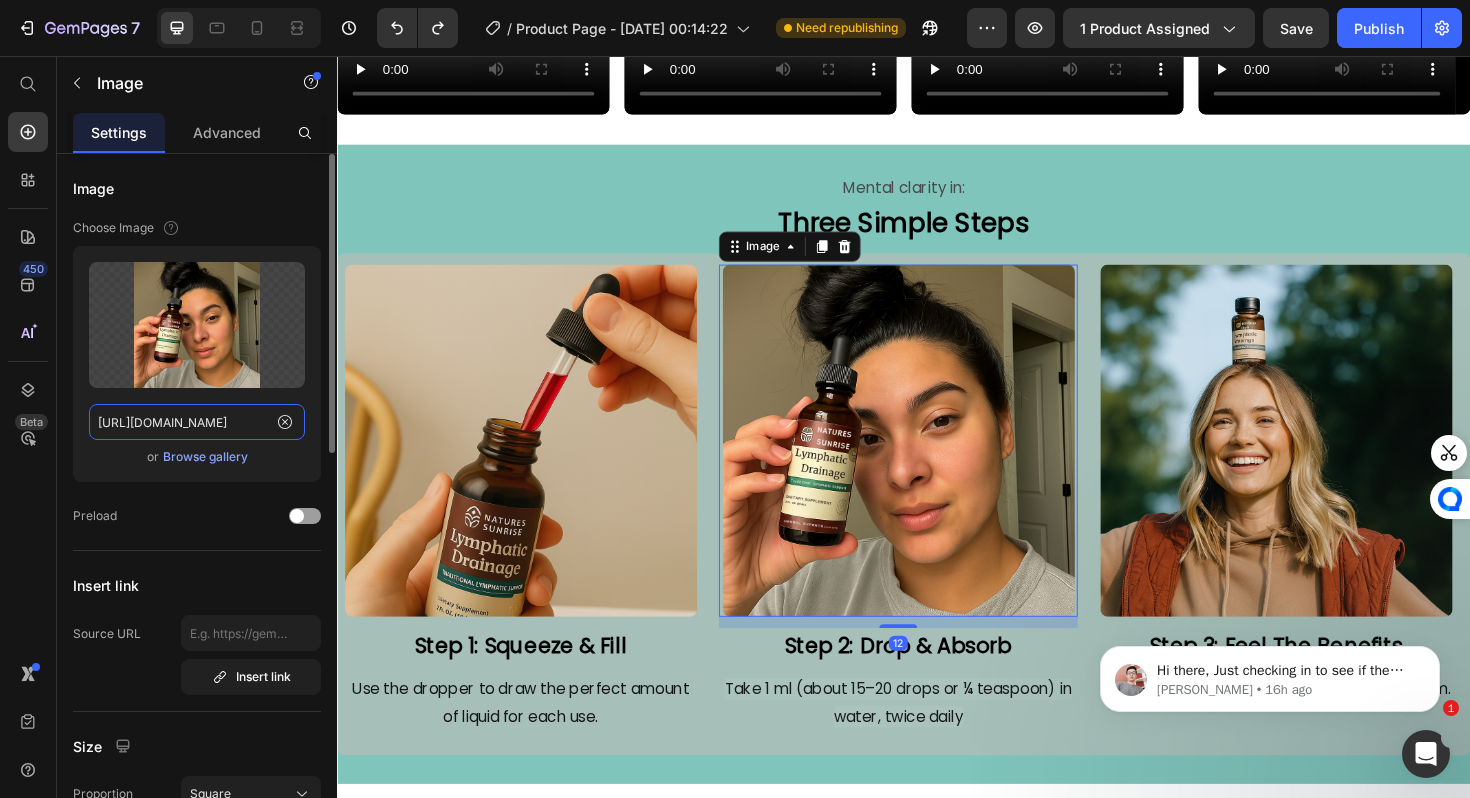 click on "https://cdn.shopify.com/s/files/1/0688/5782/3371/files/gempages_577098816084247540-3090ff2a-1946-4771-abfb-edd361098518.png" 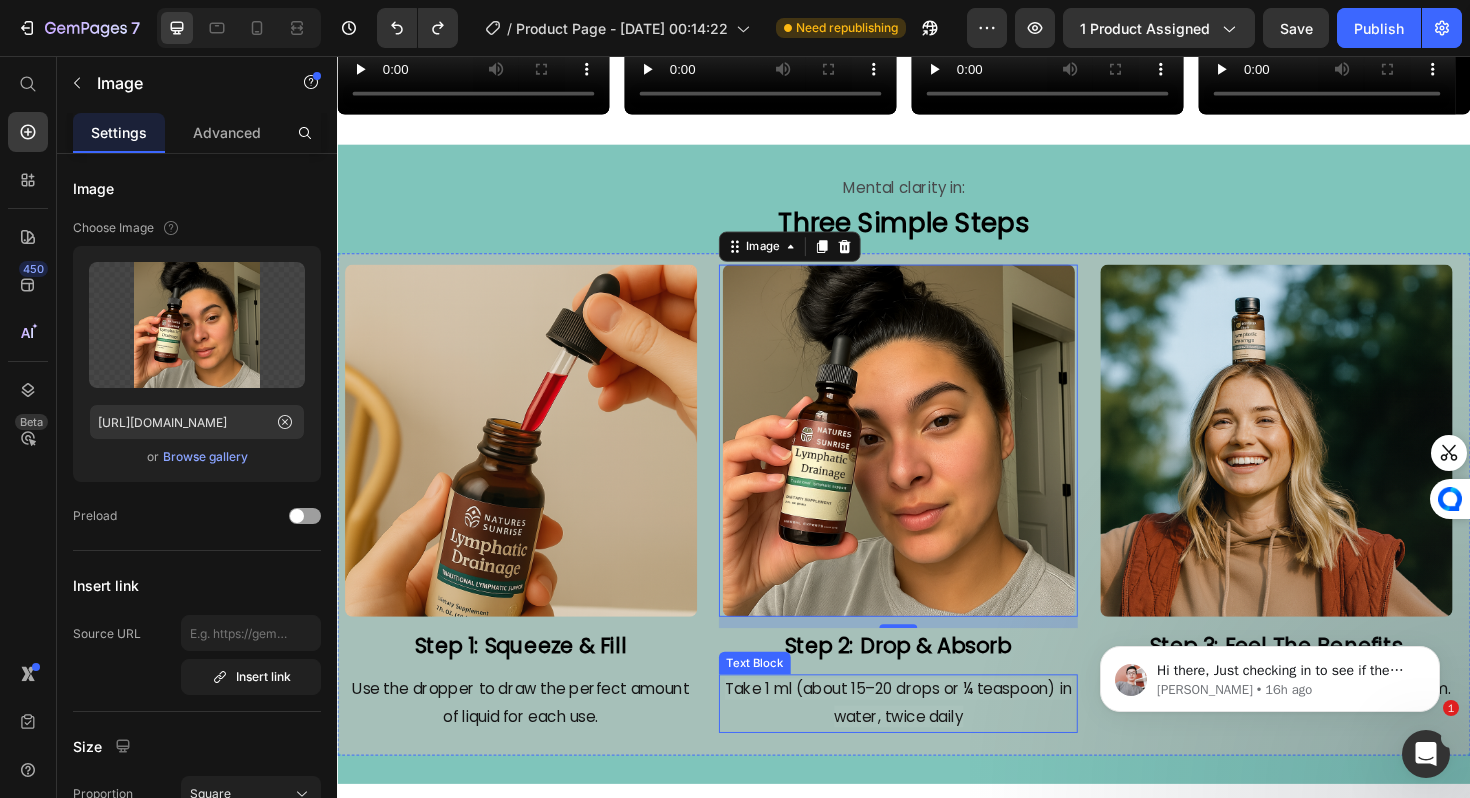 click on "Take 1 ml (about 15–20 drops or ¼ teaspoon) in water, twice daily" at bounding box center [931, 741] 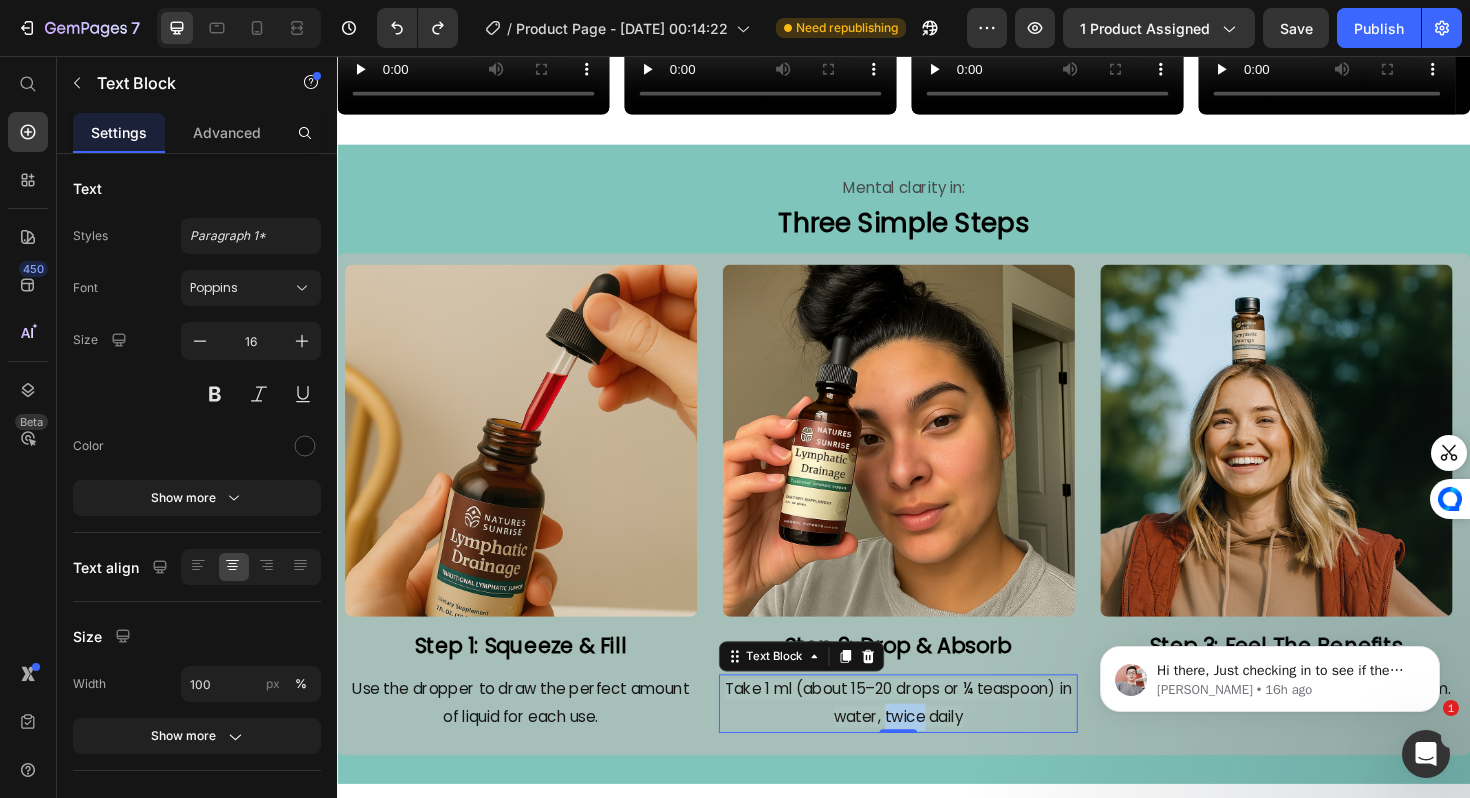 click on "Take 1 ml (about 15–20 drops or ¼ teaspoon) in water, twice daily" at bounding box center [931, 741] 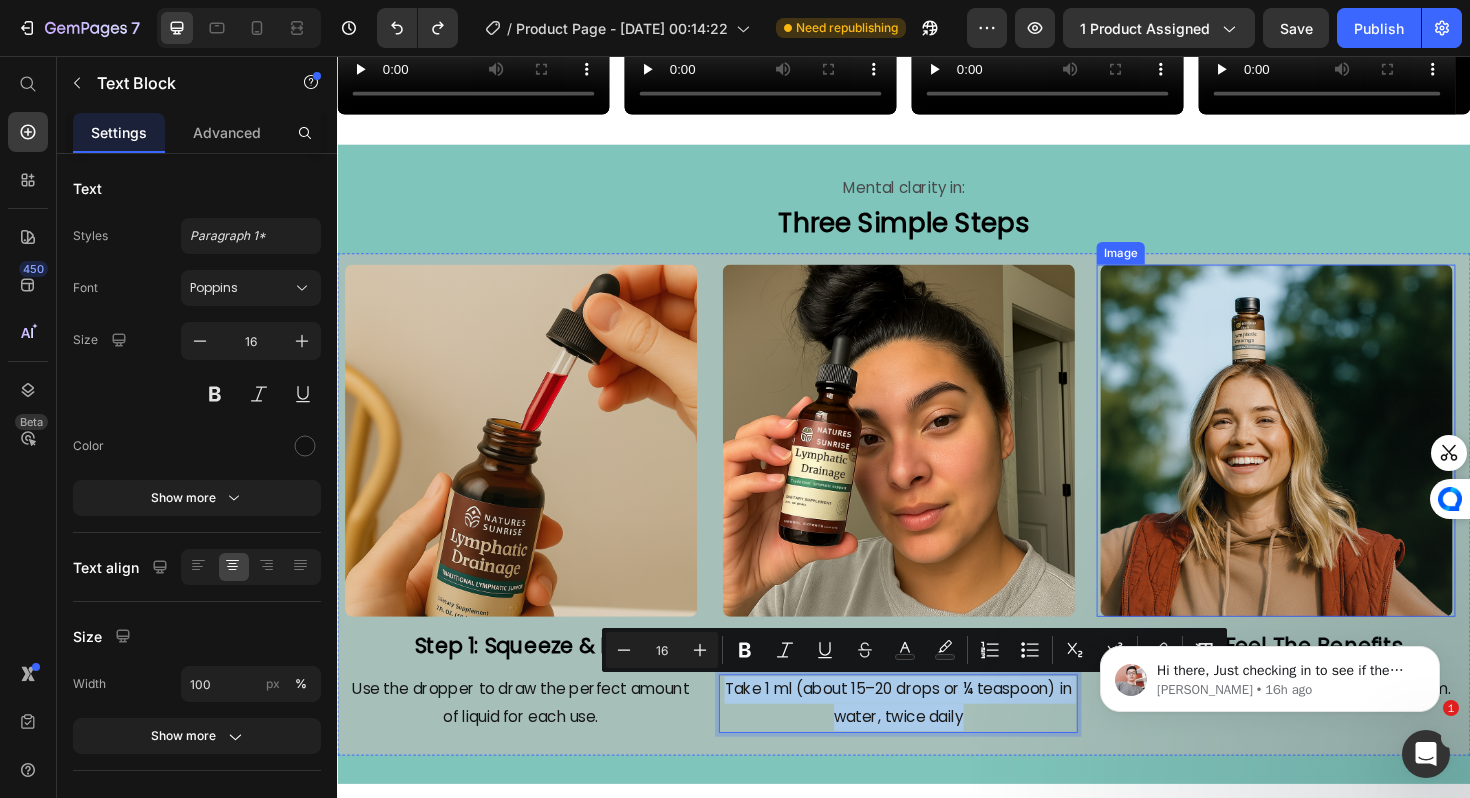 click at bounding box center (1331, 463) 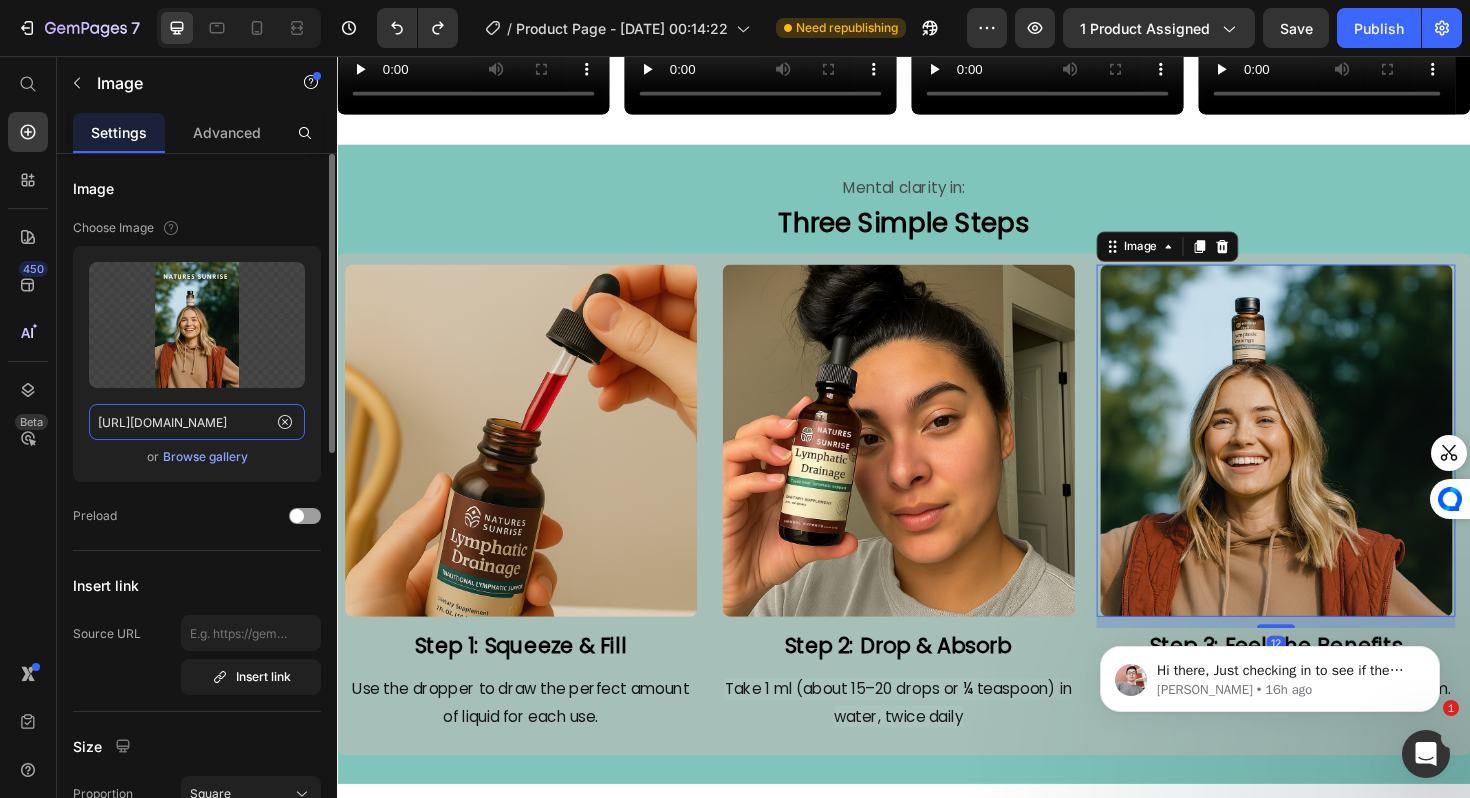 click on "https://cdn.shopify.com/s/files/1/0688/5782/3371/files/gempages_577098816084247540-fb467c43-a076-4742-9efd-70fbc0856ef9.png" 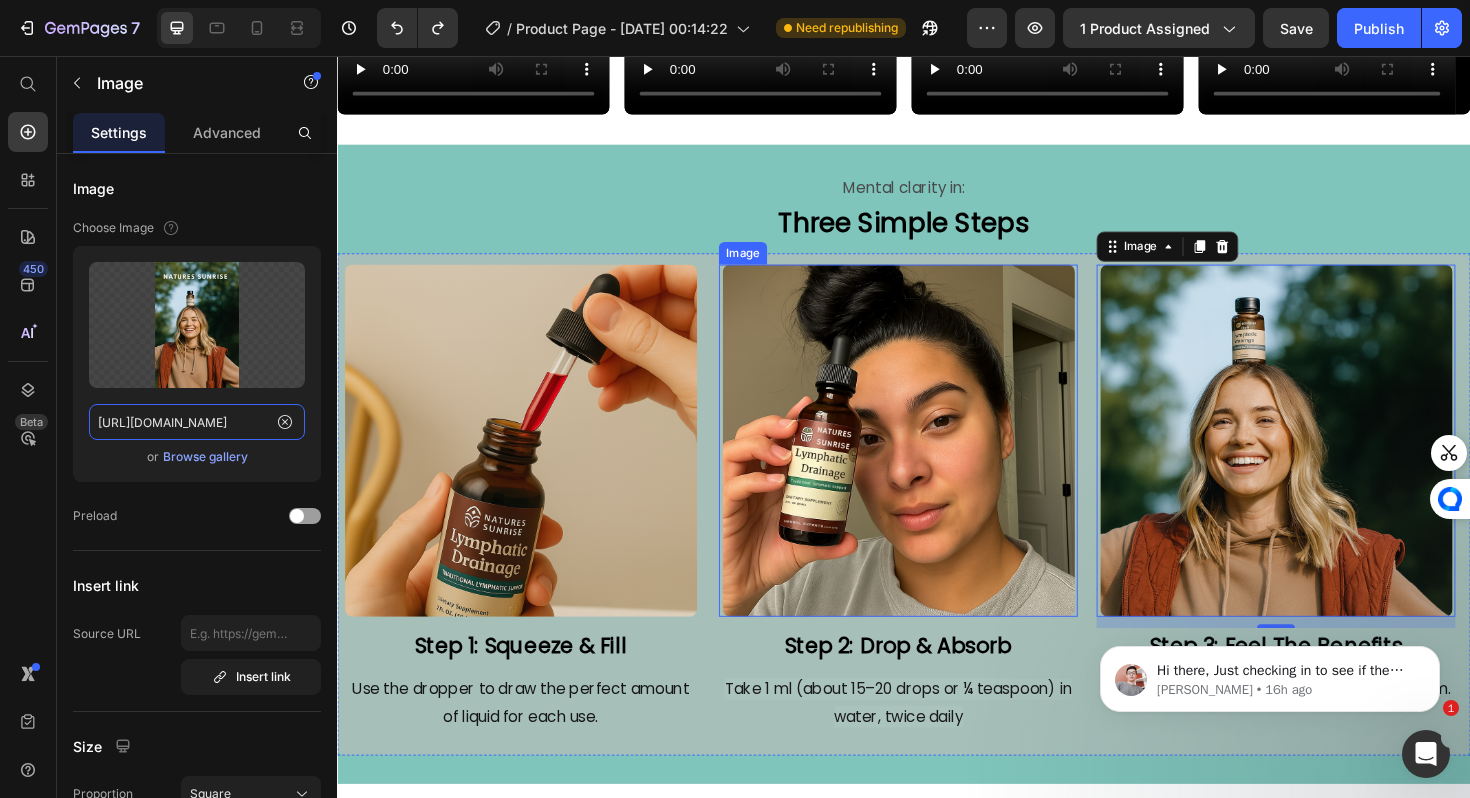 scroll, scrollTop: 4608, scrollLeft: 0, axis: vertical 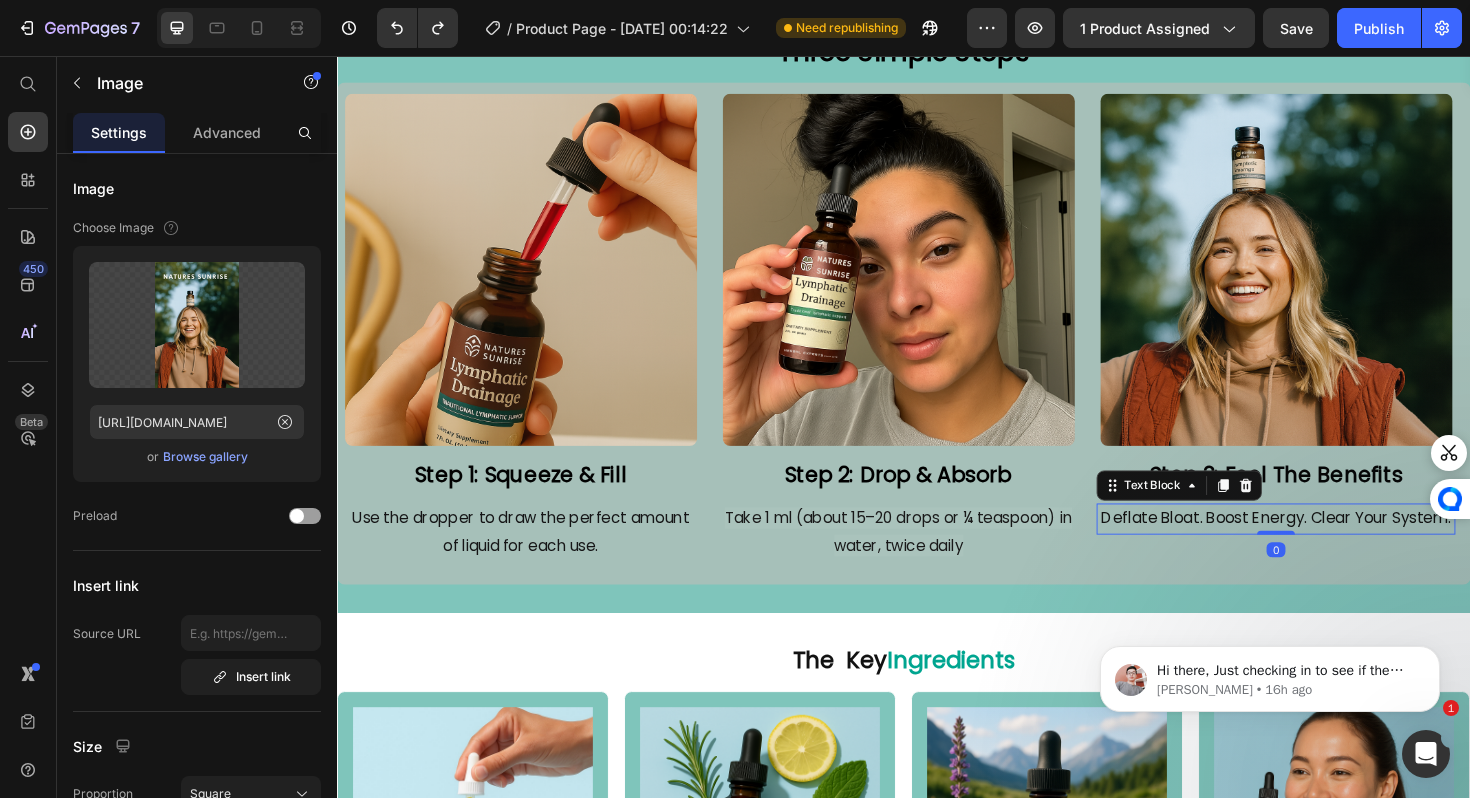 click on "Deflate Bloat. Boost Energy. Clear Your System." at bounding box center (1331, 546) 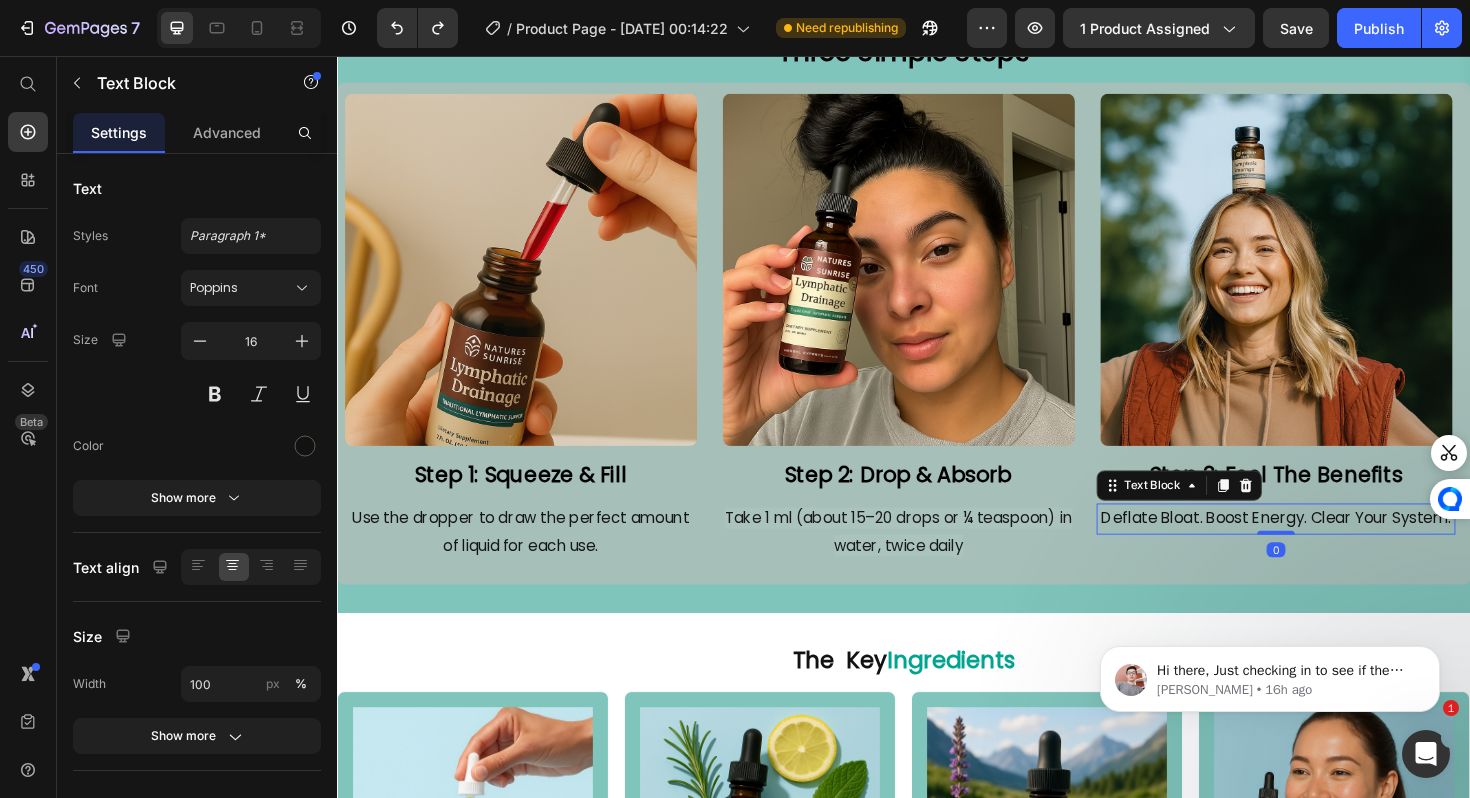 click on "Deflate Bloat. Boost Energy. Clear Your System." at bounding box center [1331, 546] 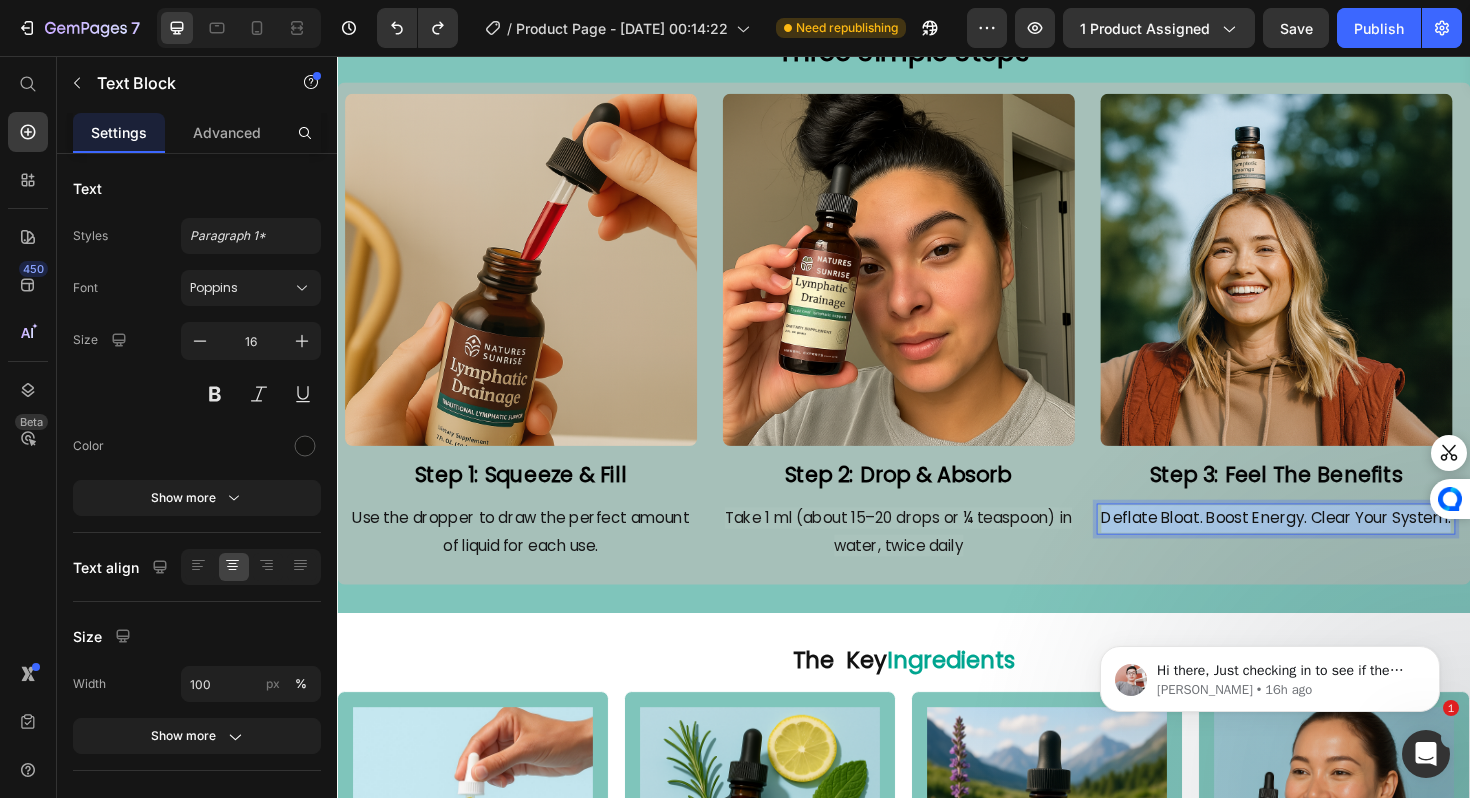 click on "Deflate Bloat. Boost Energy. Clear Your System." at bounding box center (1331, 546) 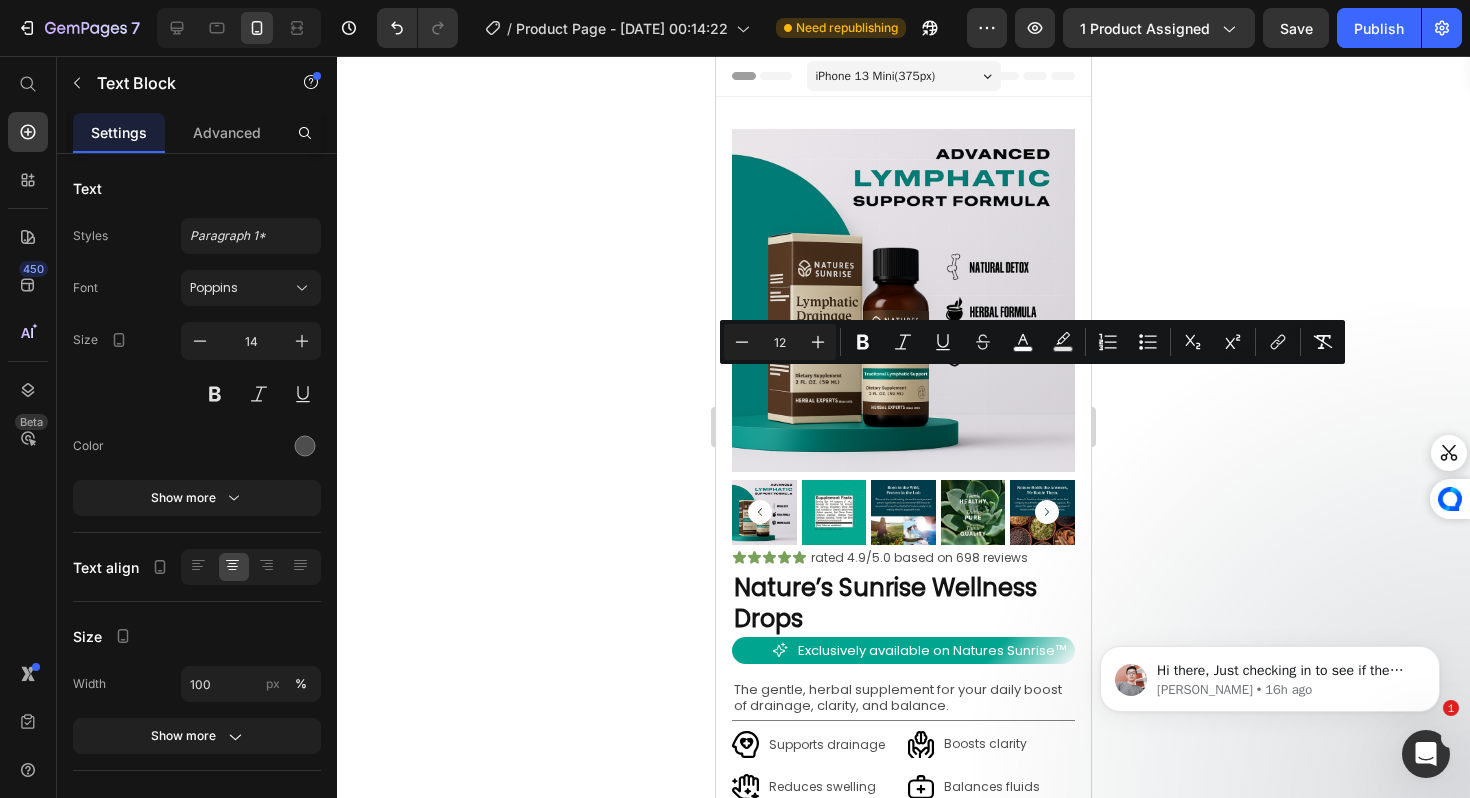 scroll, scrollTop: 1895, scrollLeft: 0, axis: vertical 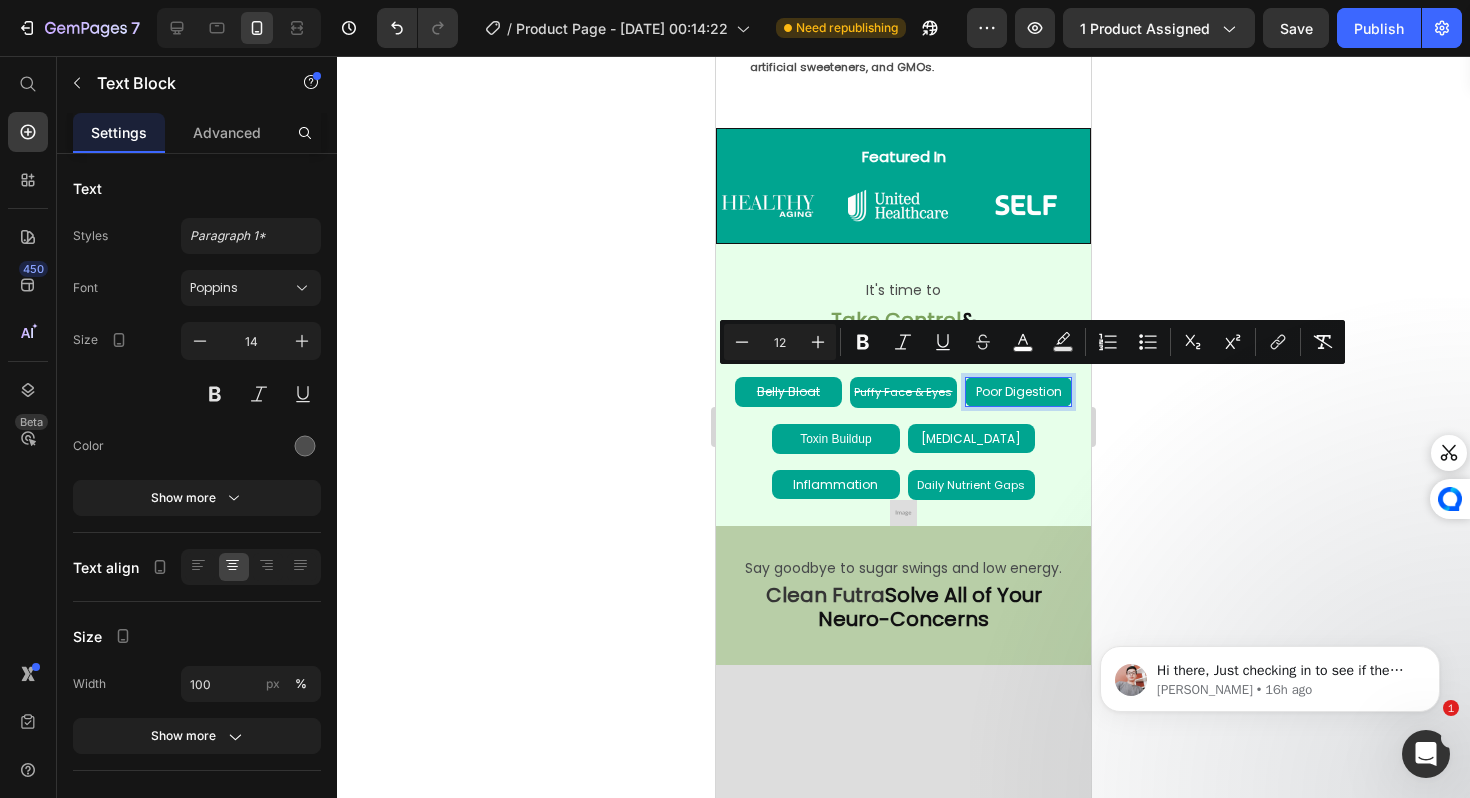 click on "Poor Digestion" at bounding box center (1019, 391) 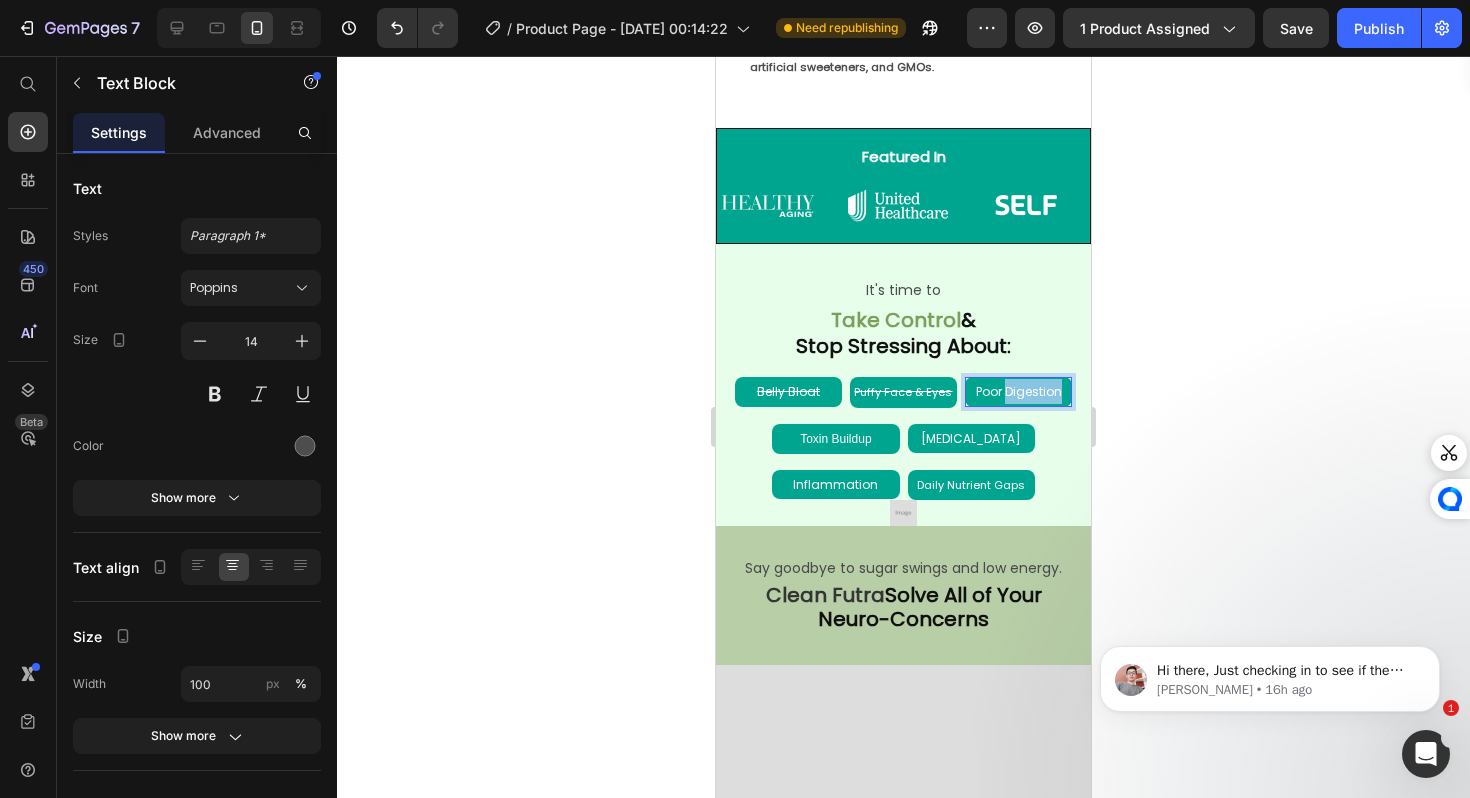 click on "Poor Digestion" at bounding box center [1019, 391] 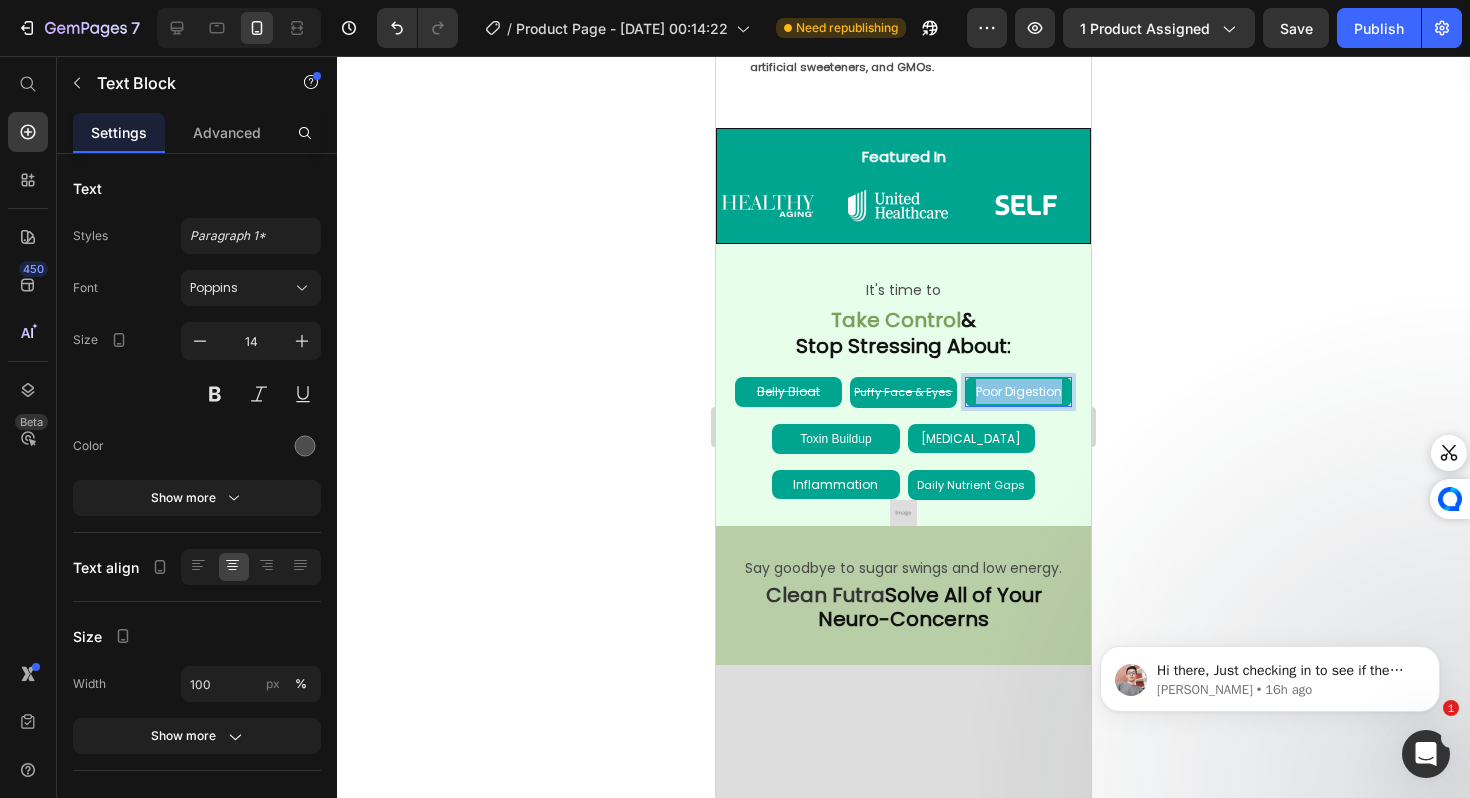 click on "Poor Digestion" at bounding box center [1019, 391] 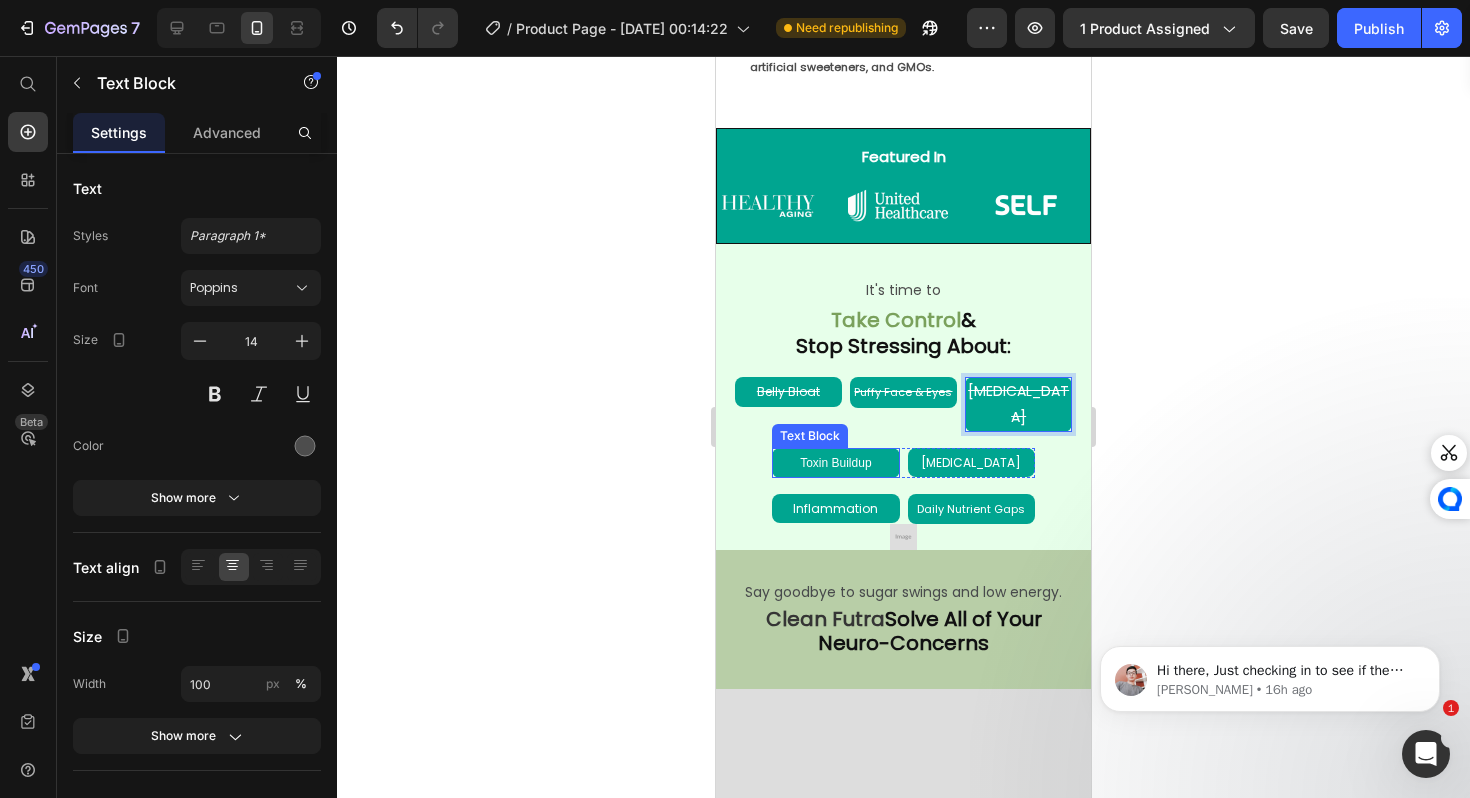 click on "Toxin Buildup" at bounding box center [835, 463] 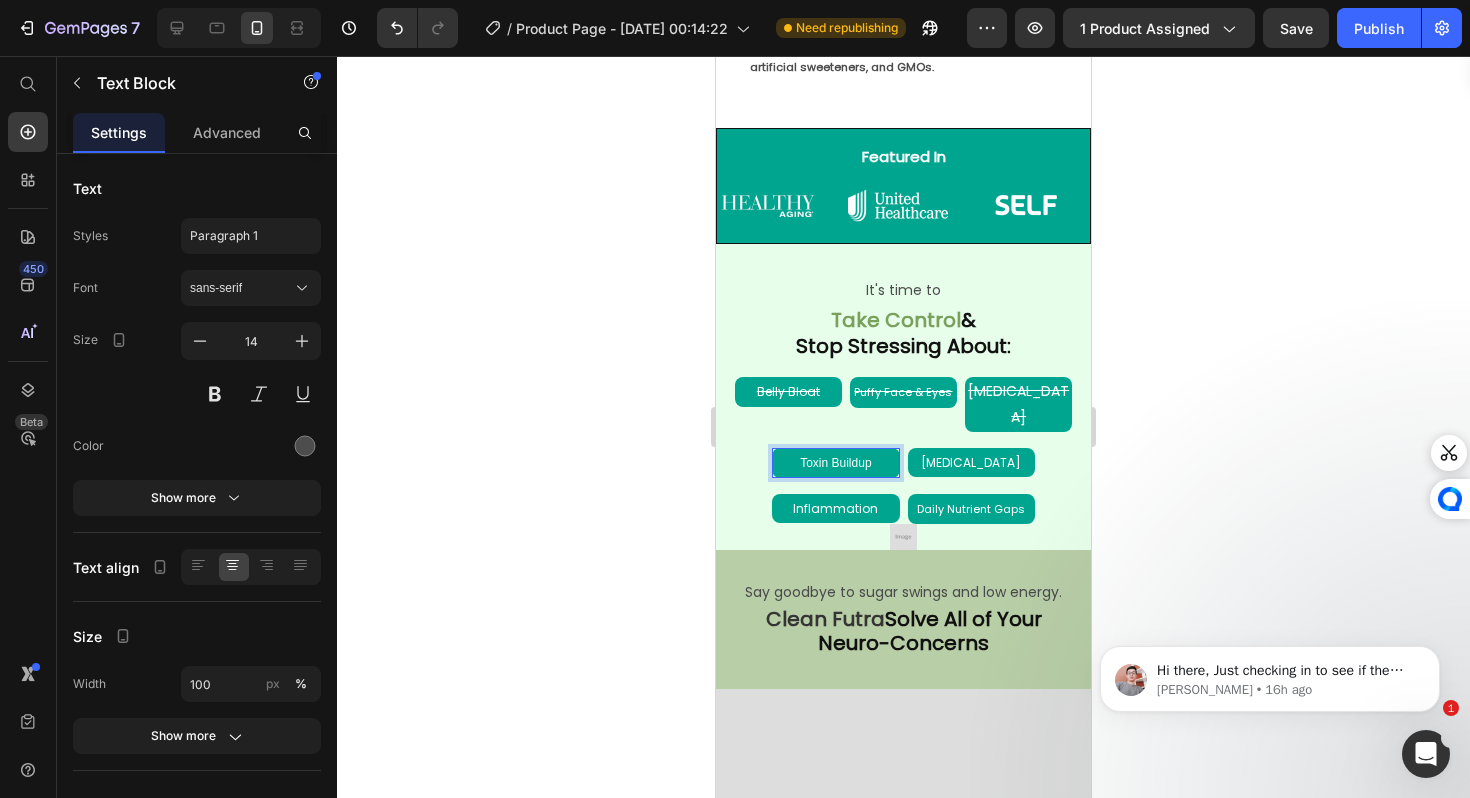 click on "Toxin Buildup" at bounding box center (835, 463) 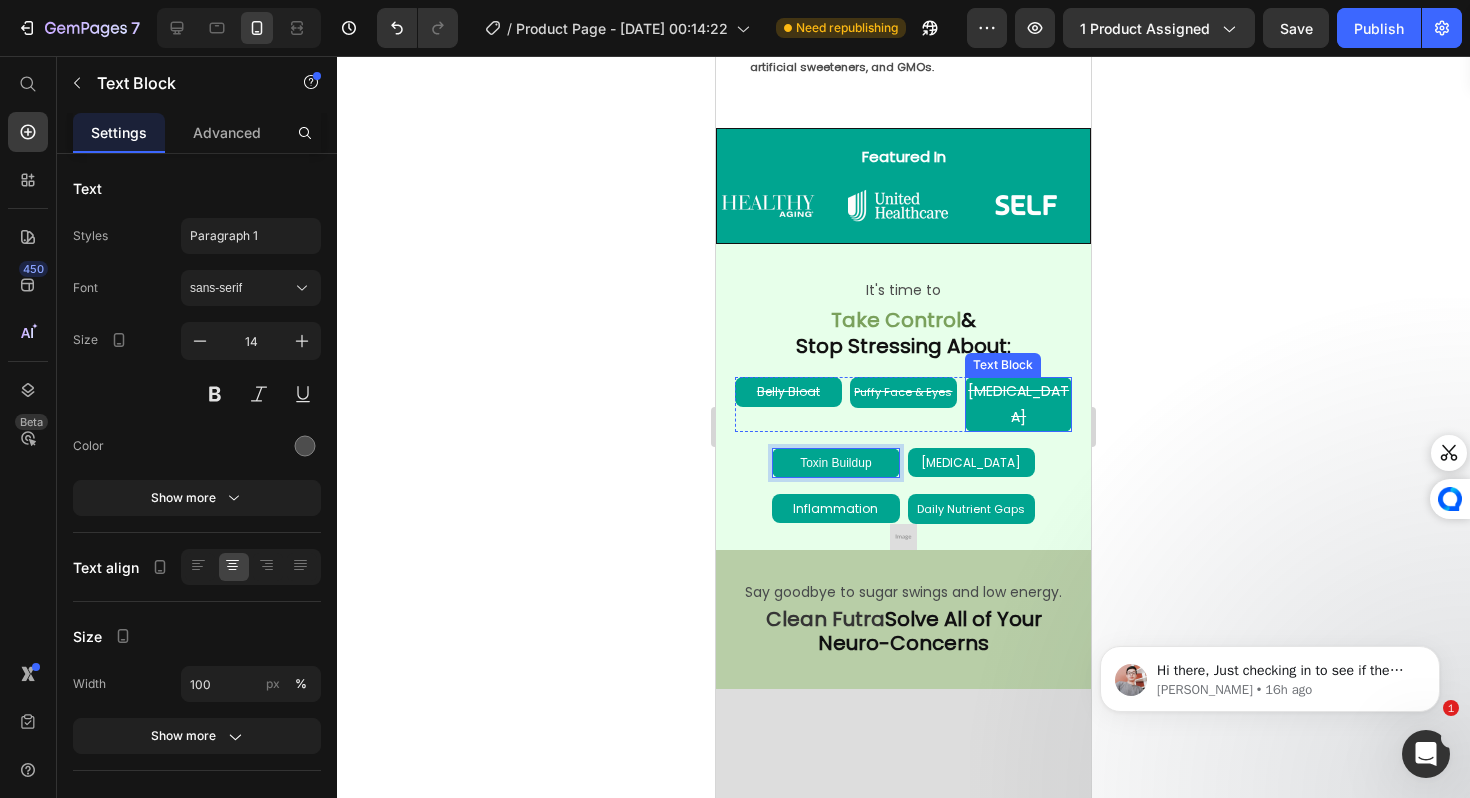 click on "[MEDICAL_DATA]" at bounding box center (1018, 403) 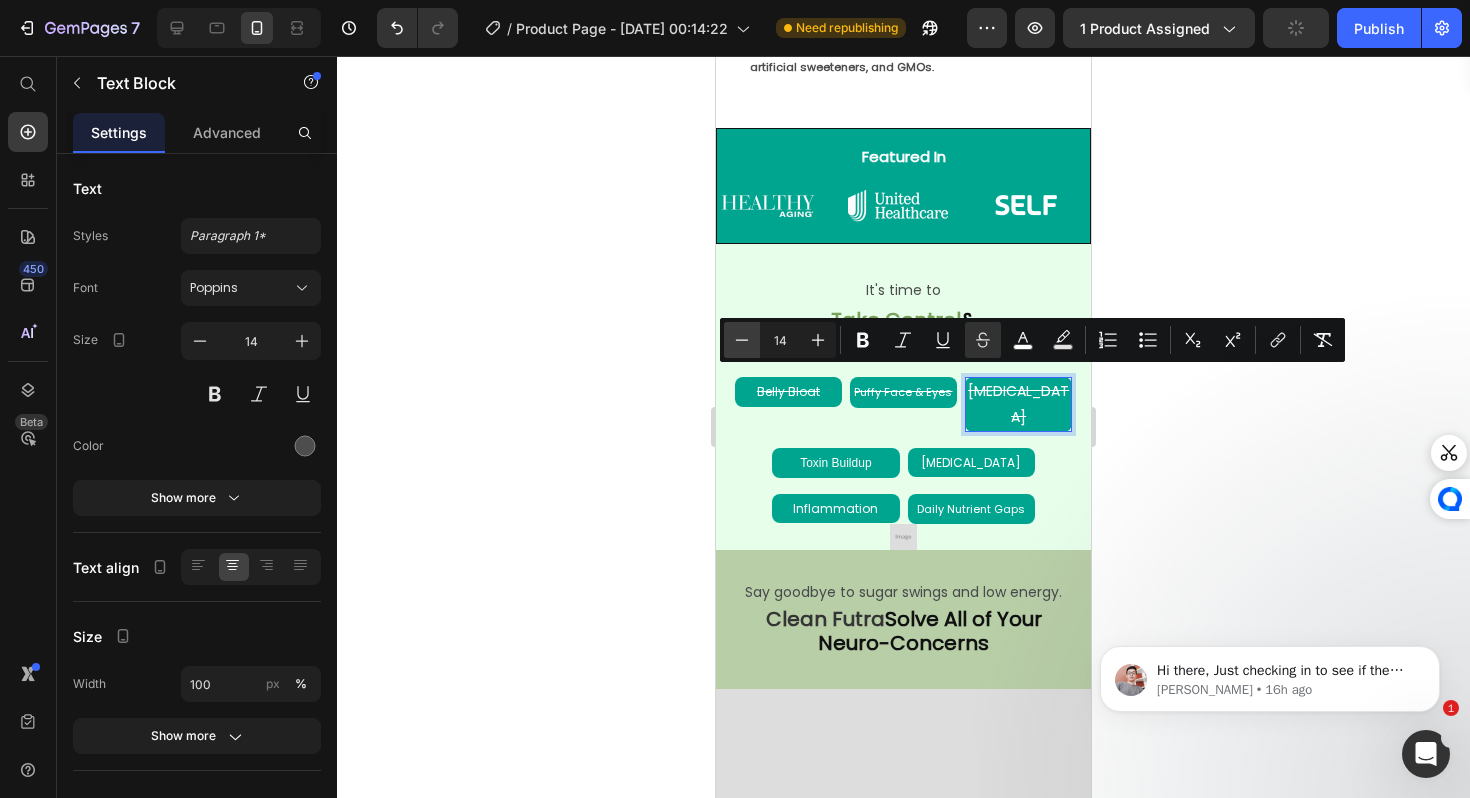 click on "Minus" at bounding box center [742, 340] 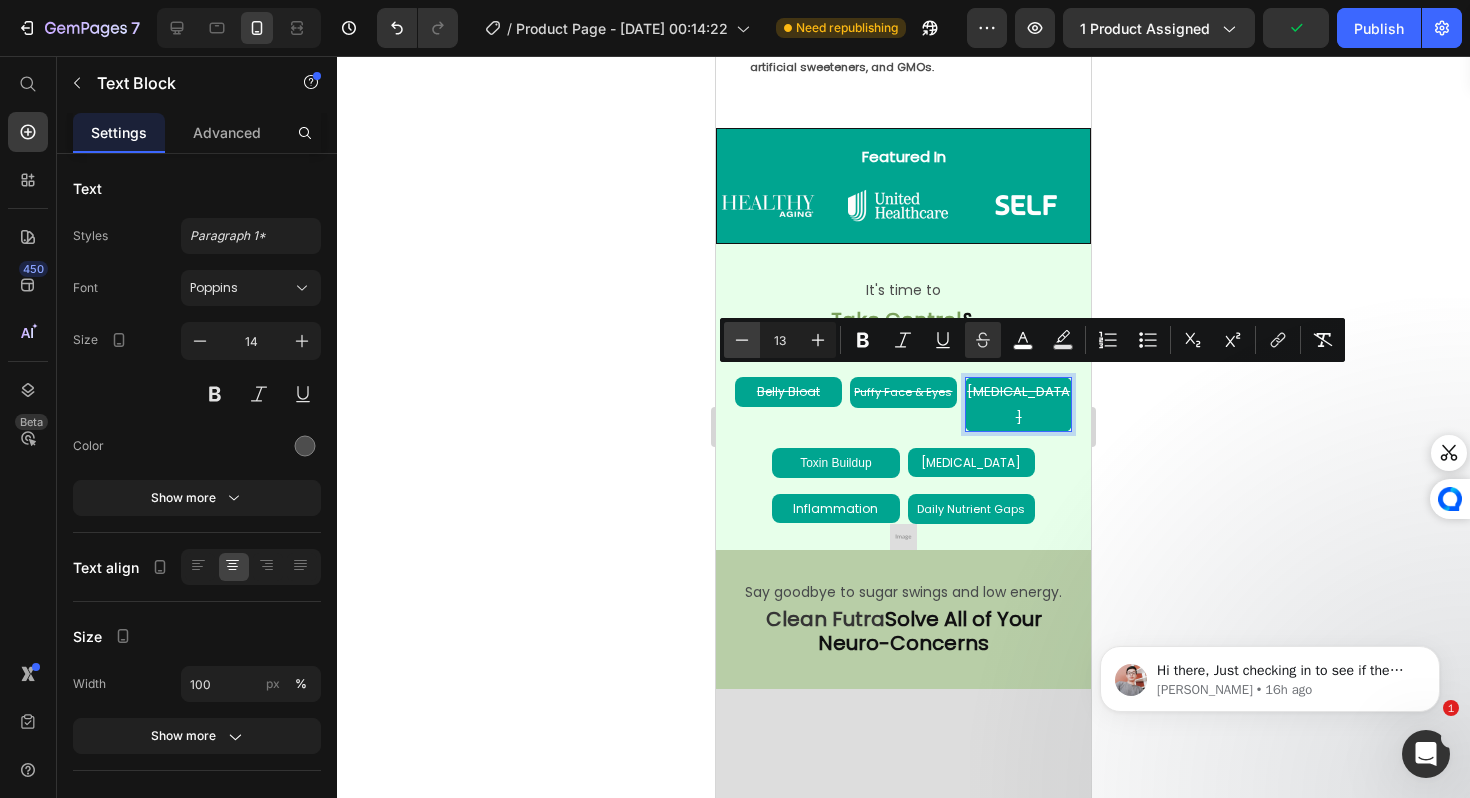 click on "Minus" at bounding box center (742, 340) 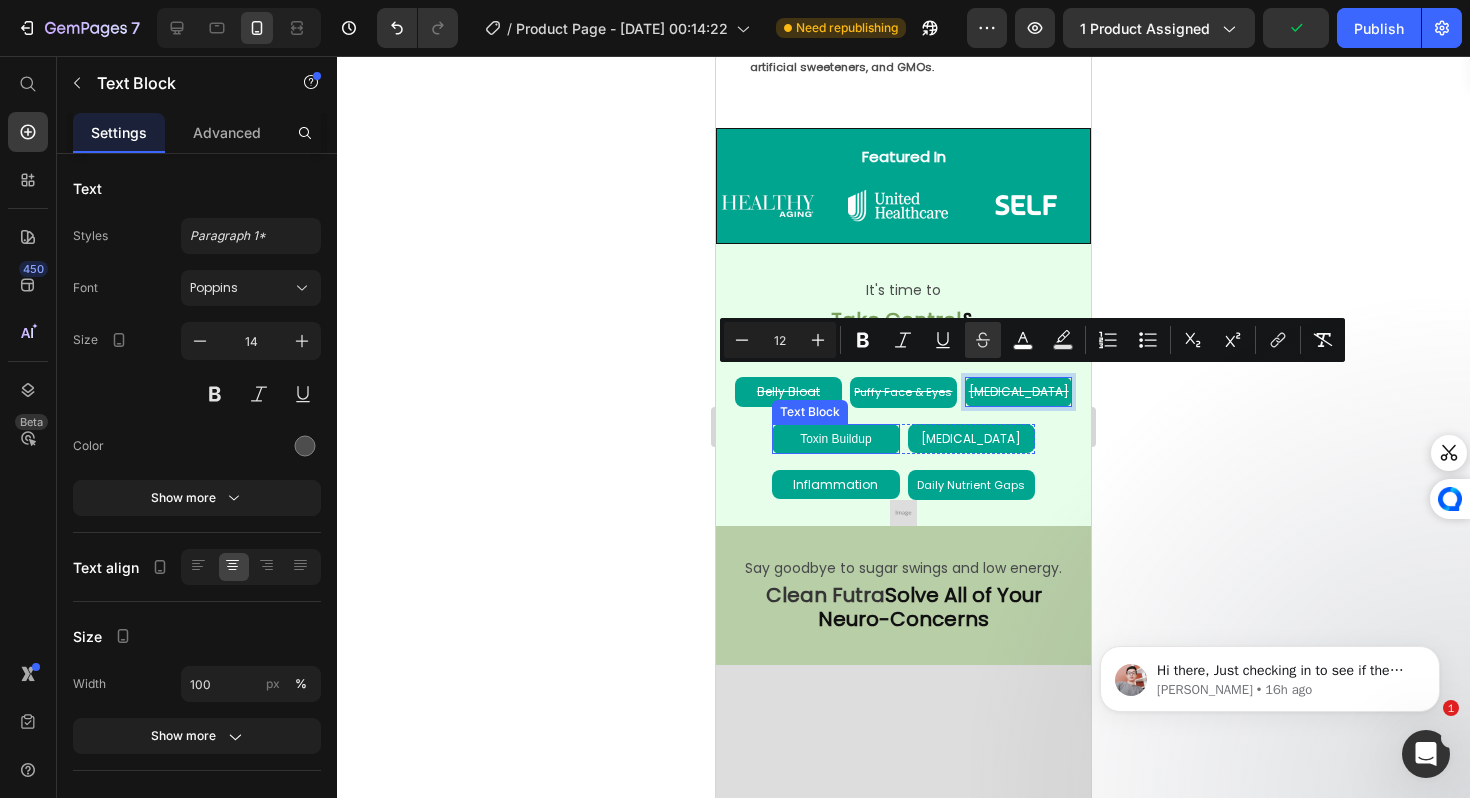 click on "Toxin Buildup" at bounding box center [835, 439] 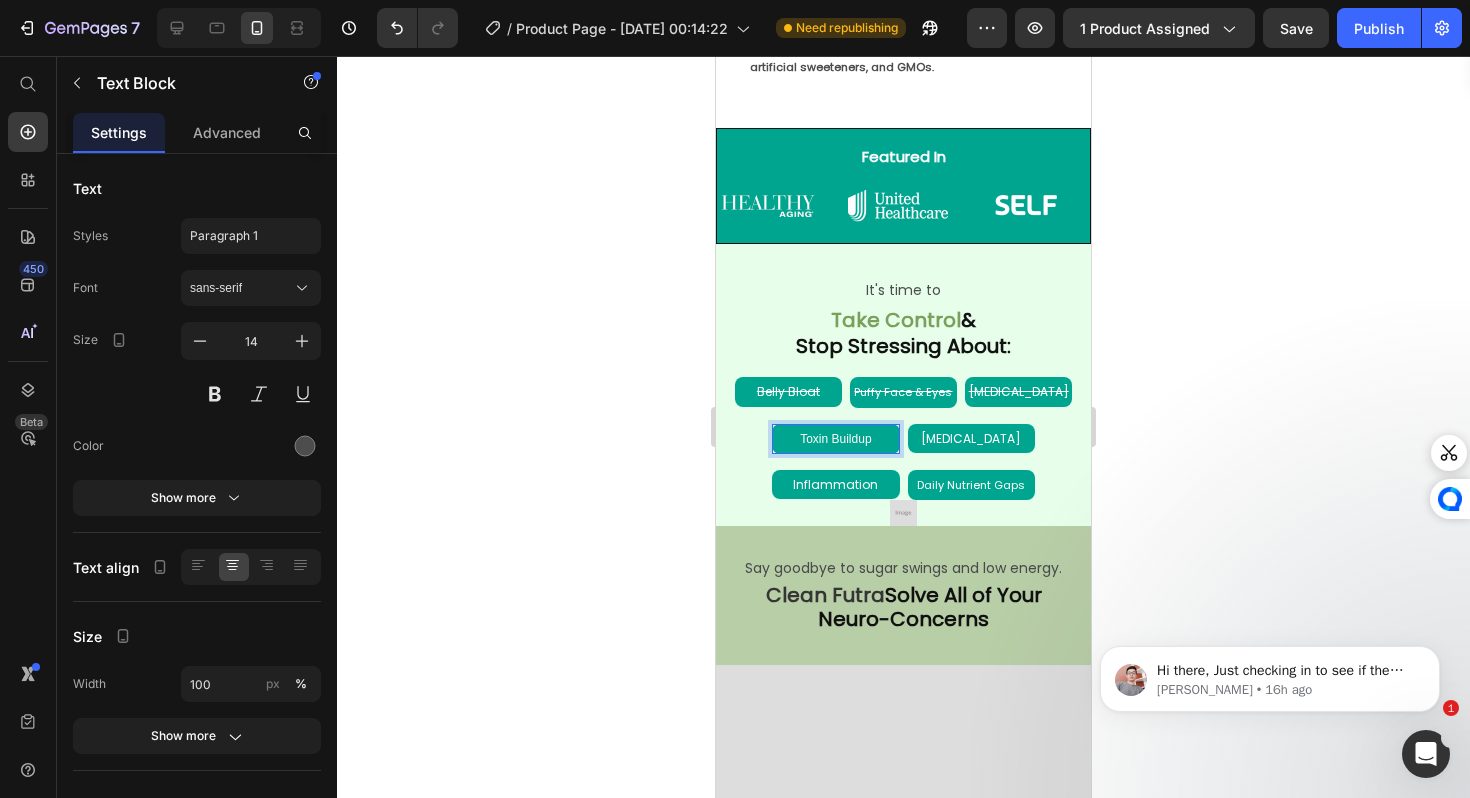 click on "Toxin Buildup" at bounding box center [835, 439] 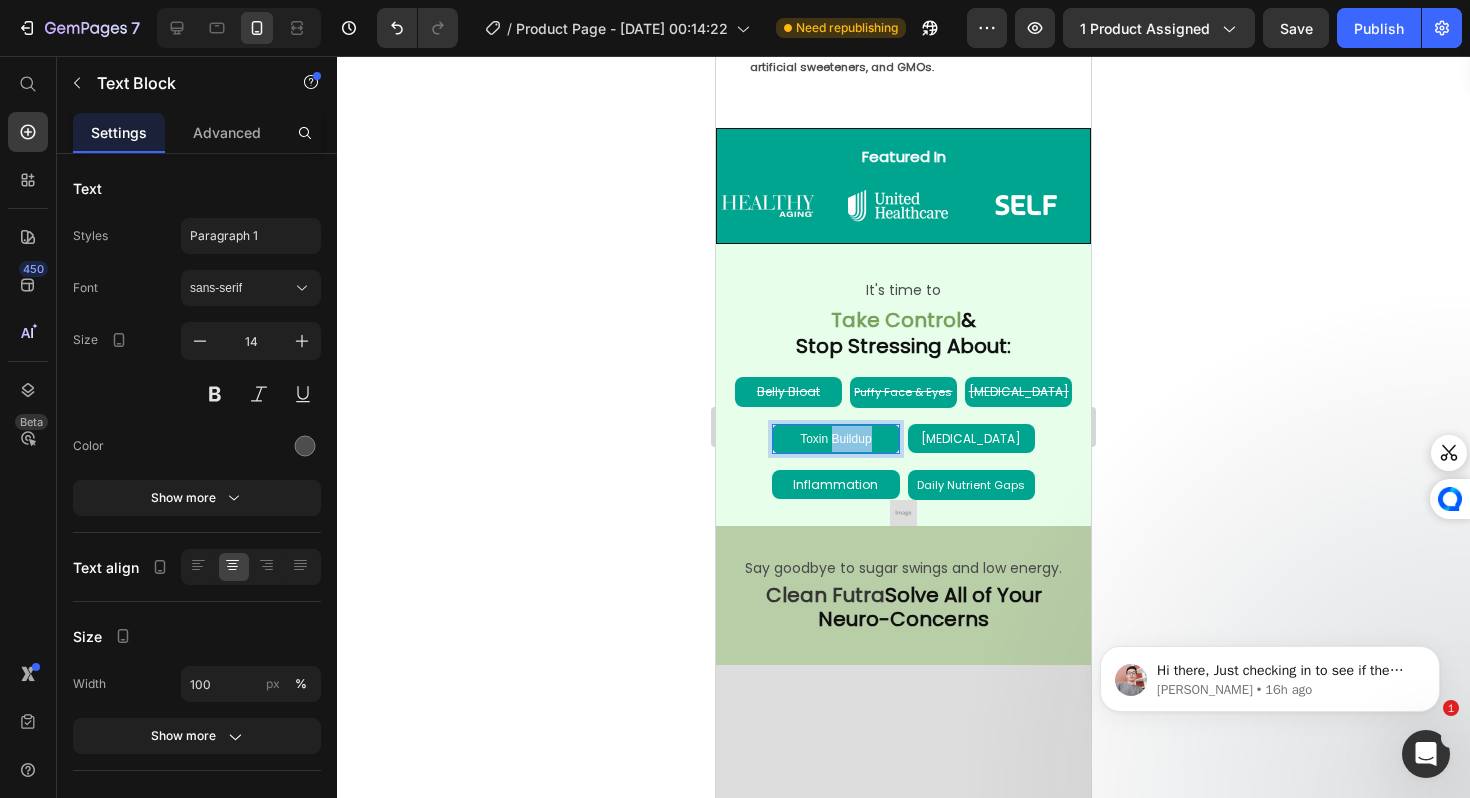 click on "Toxin Buildup" at bounding box center [835, 439] 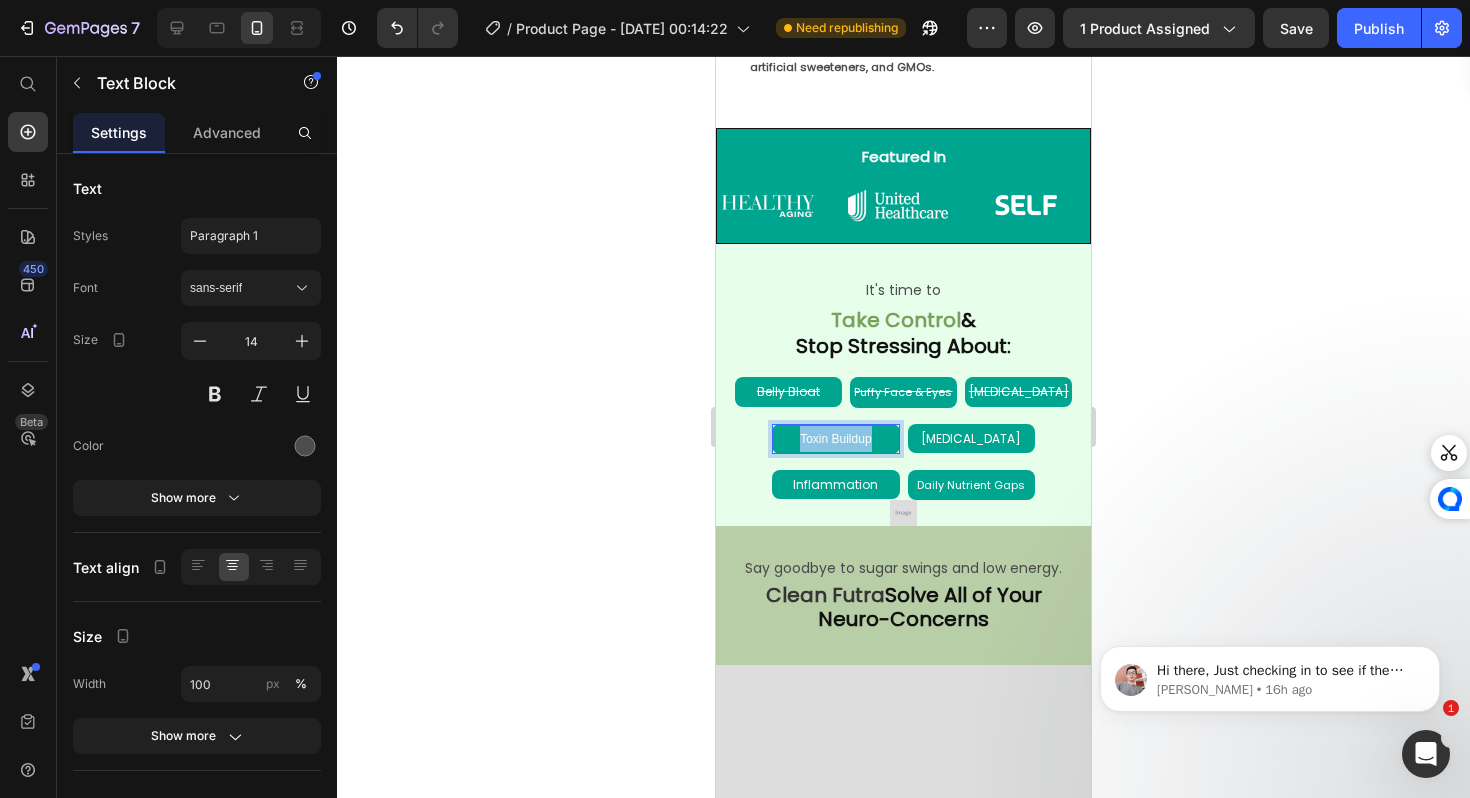 click on "Toxin Buildup" at bounding box center [835, 439] 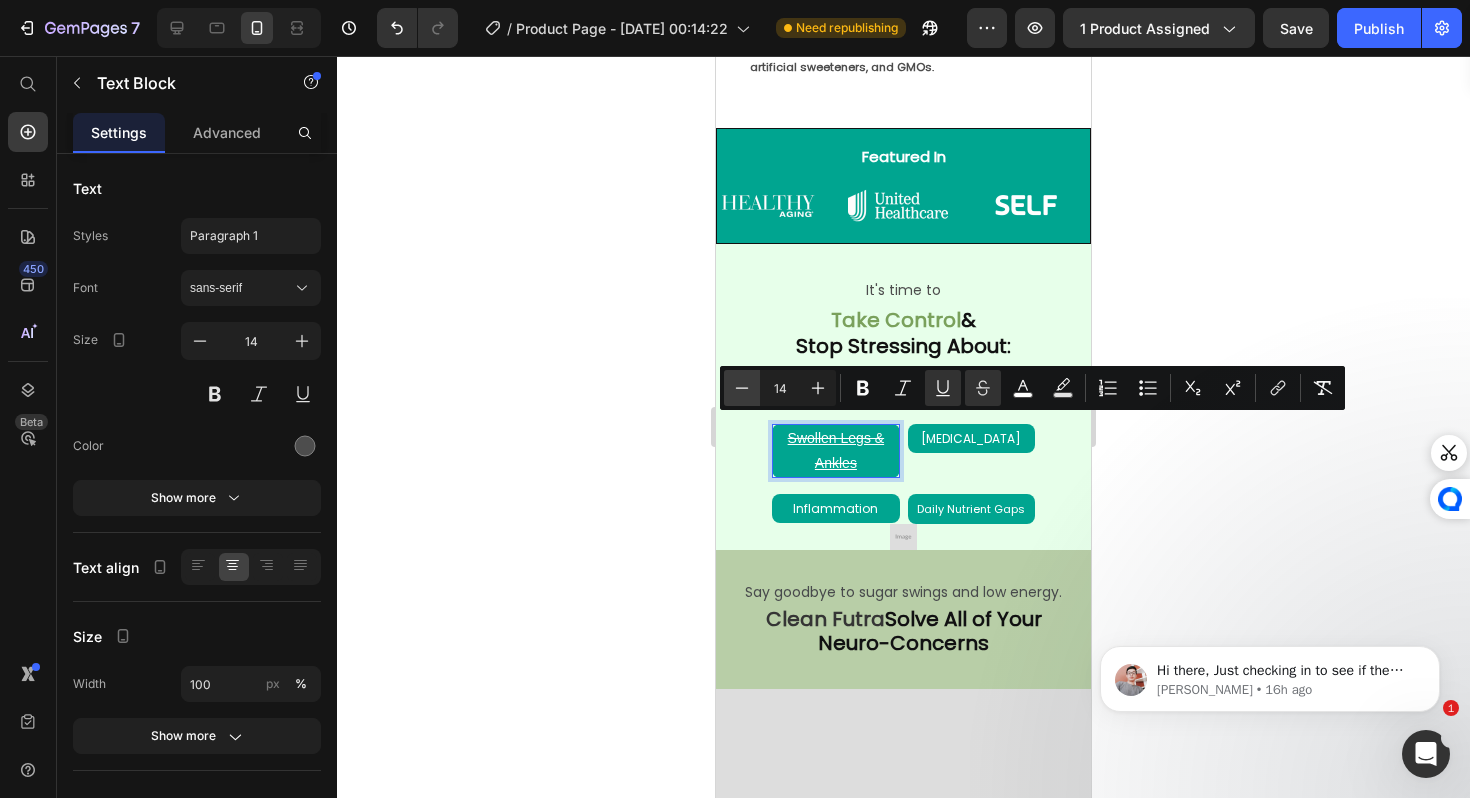 click on "Minus" at bounding box center [742, 388] 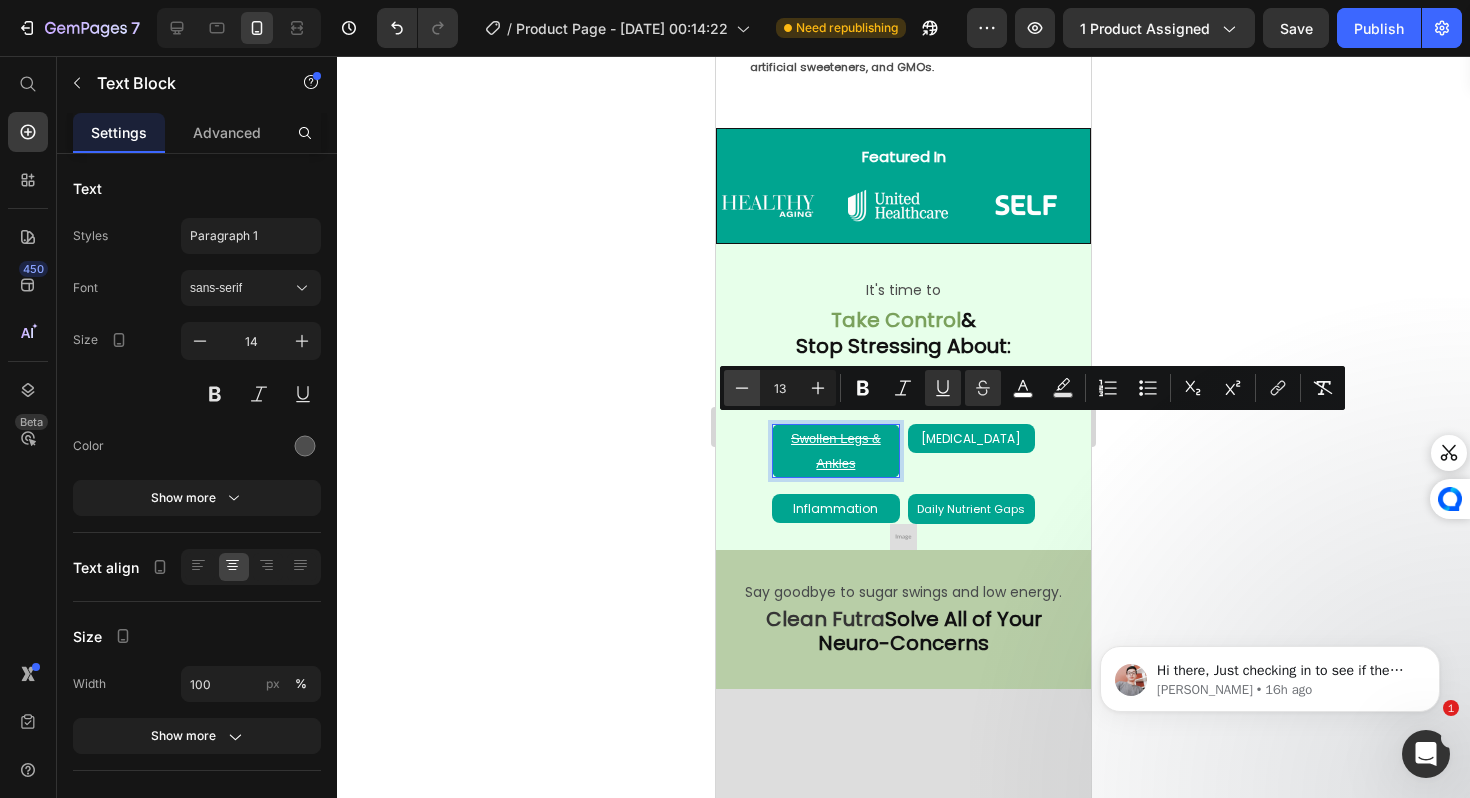 click on "Minus" at bounding box center [742, 388] 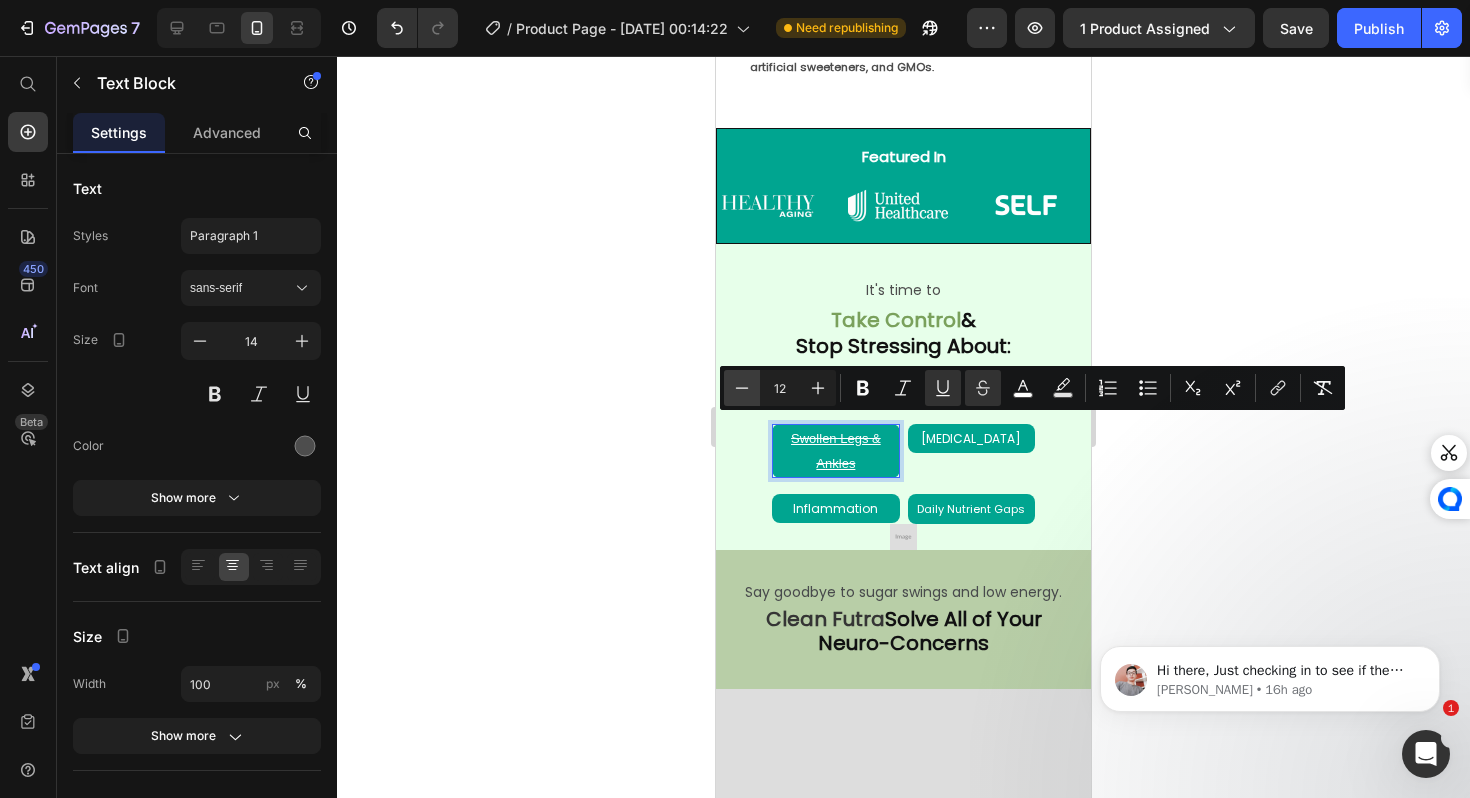 click on "Minus" at bounding box center [742, 388] 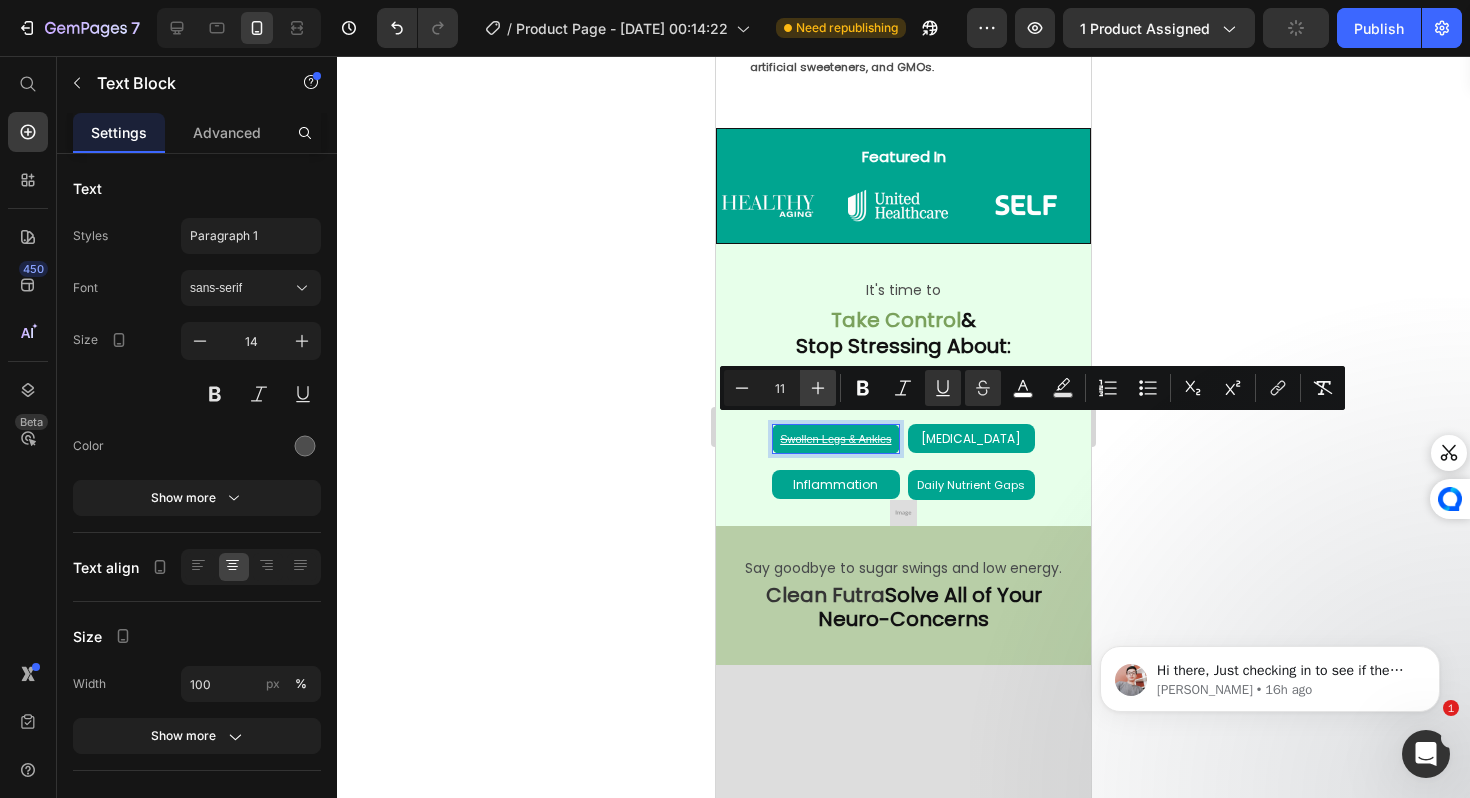 click 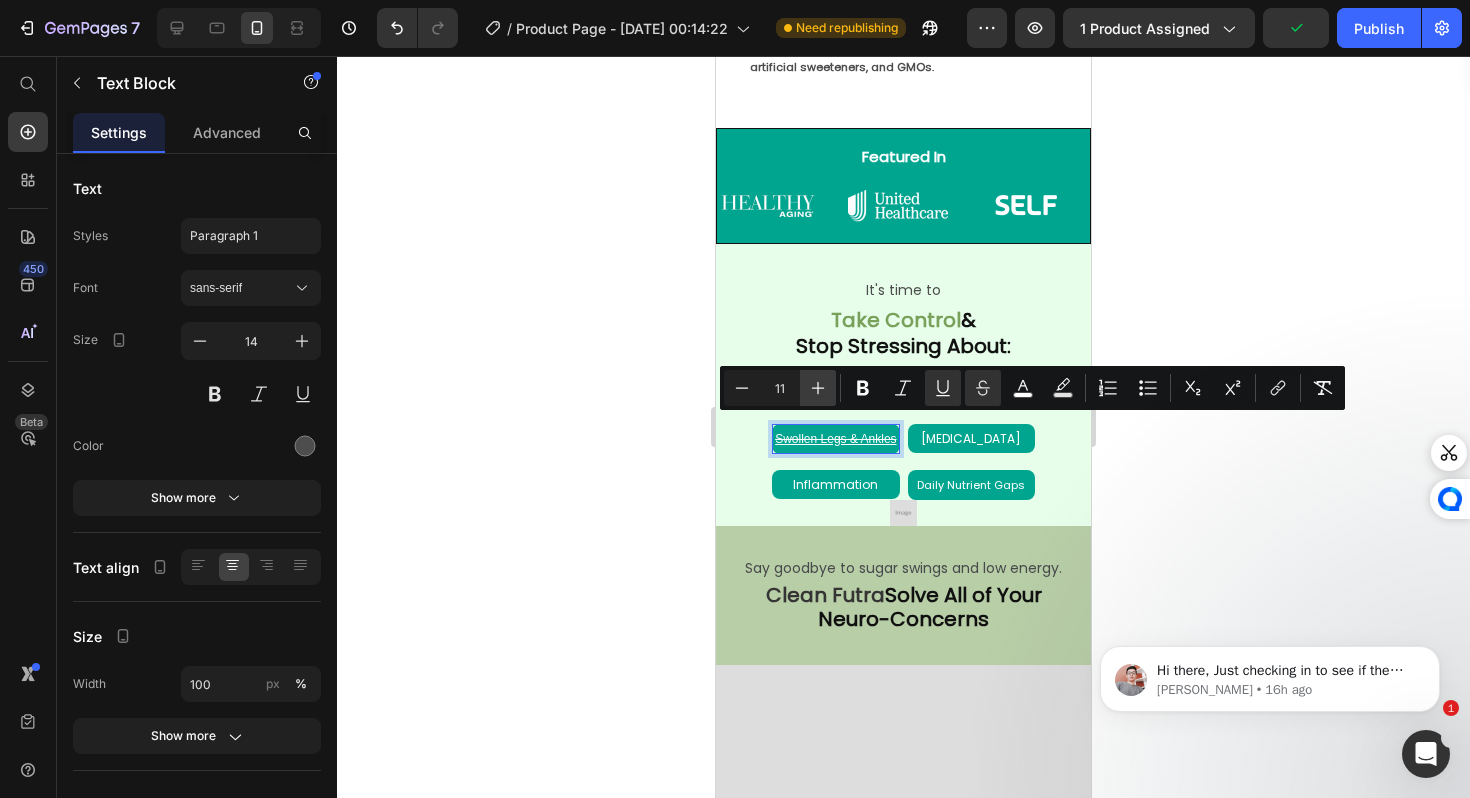 type on "12" 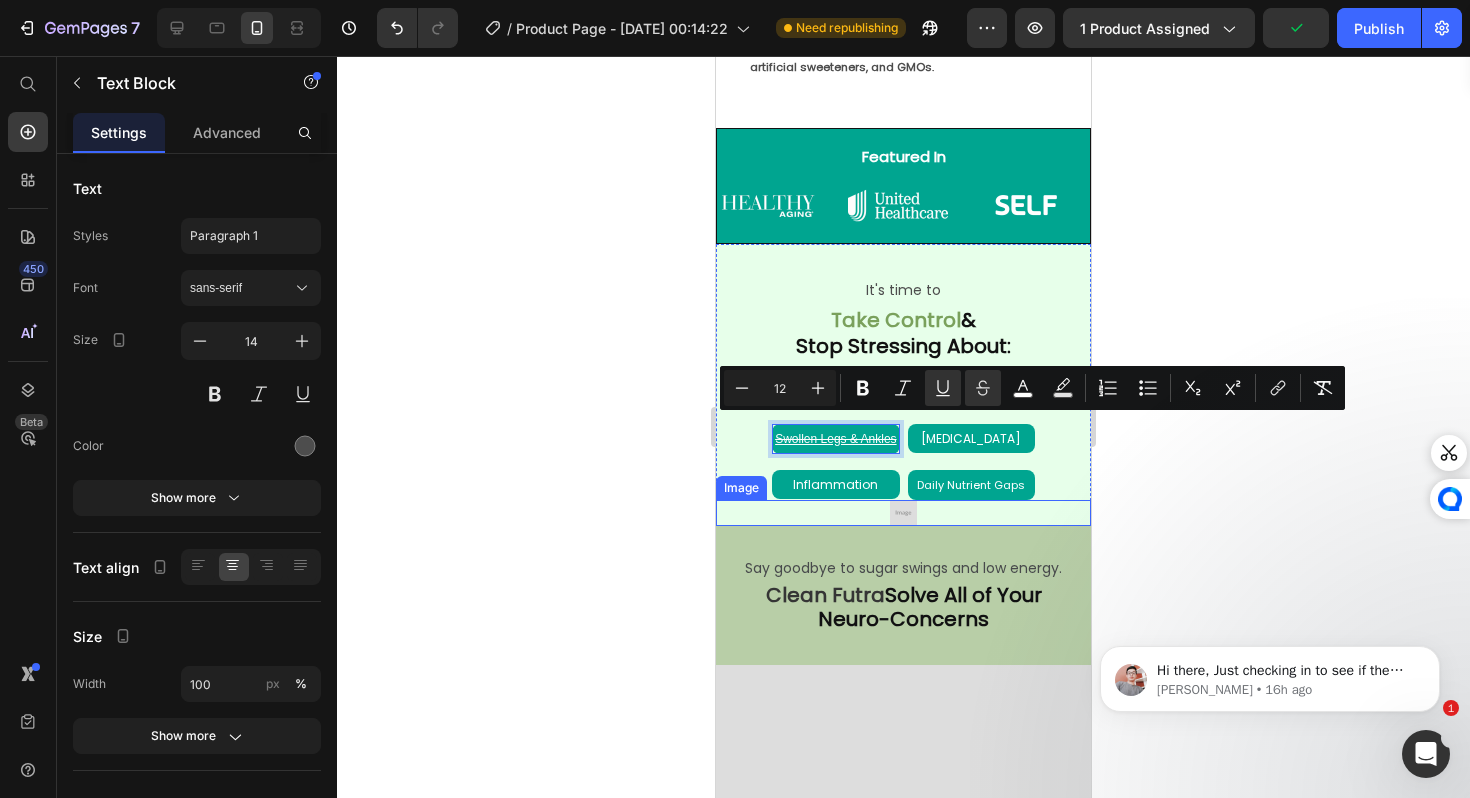 click at bounding box center [903, 513] 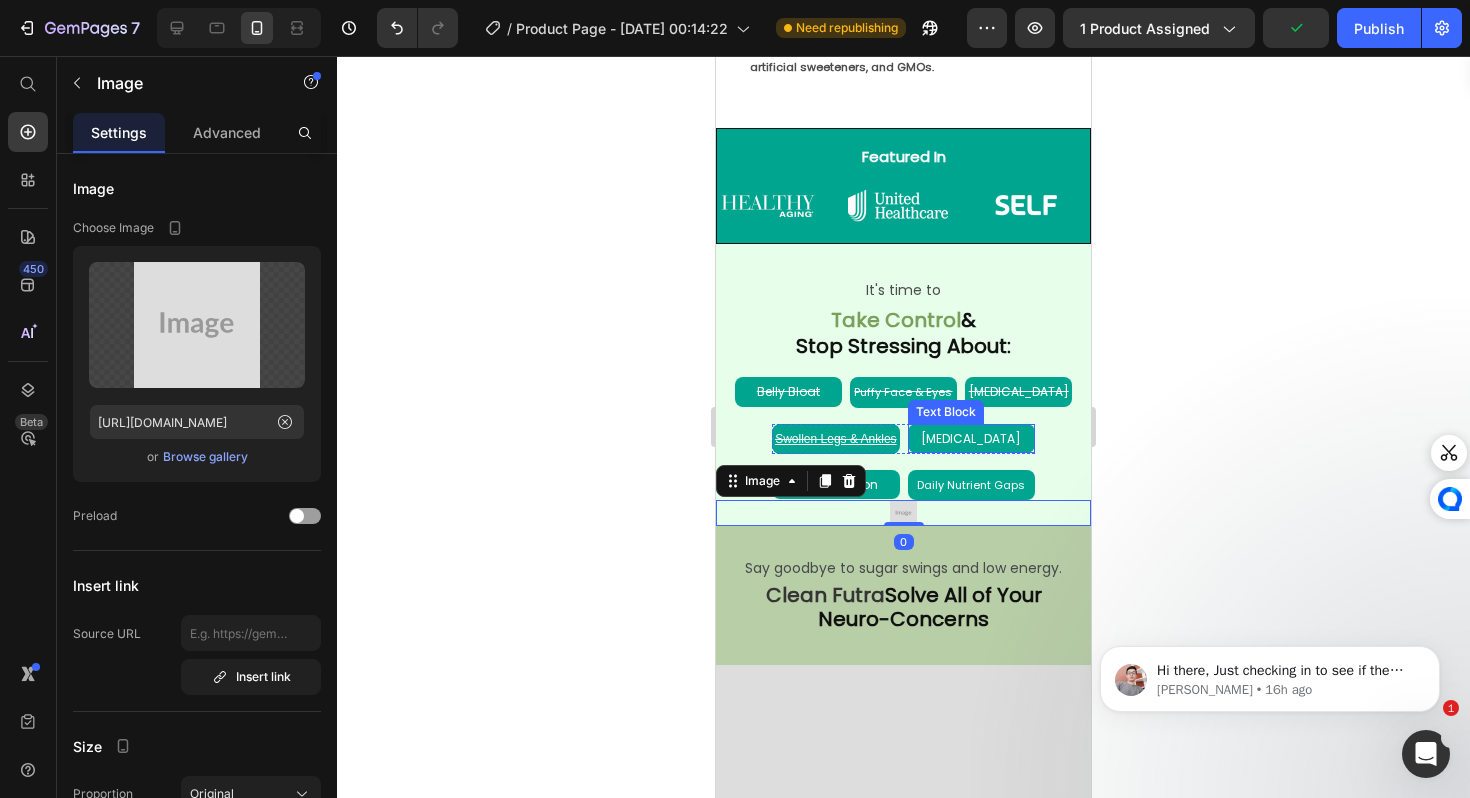 click on "[MEDICAL_DATA]" at bounding box center (971, 438) 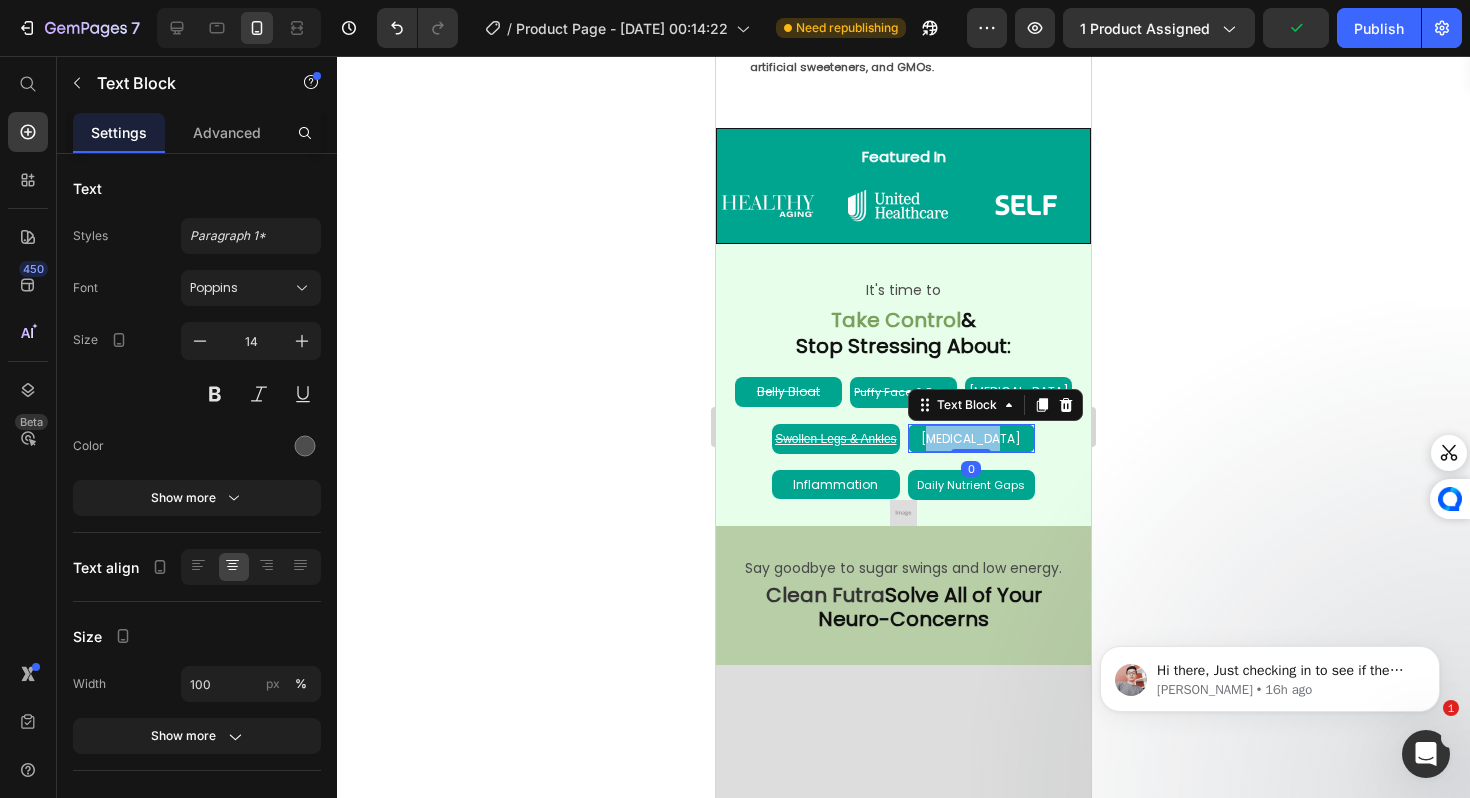 click on "[MEDICAL_DATA]" at bounding box center [971, 438] 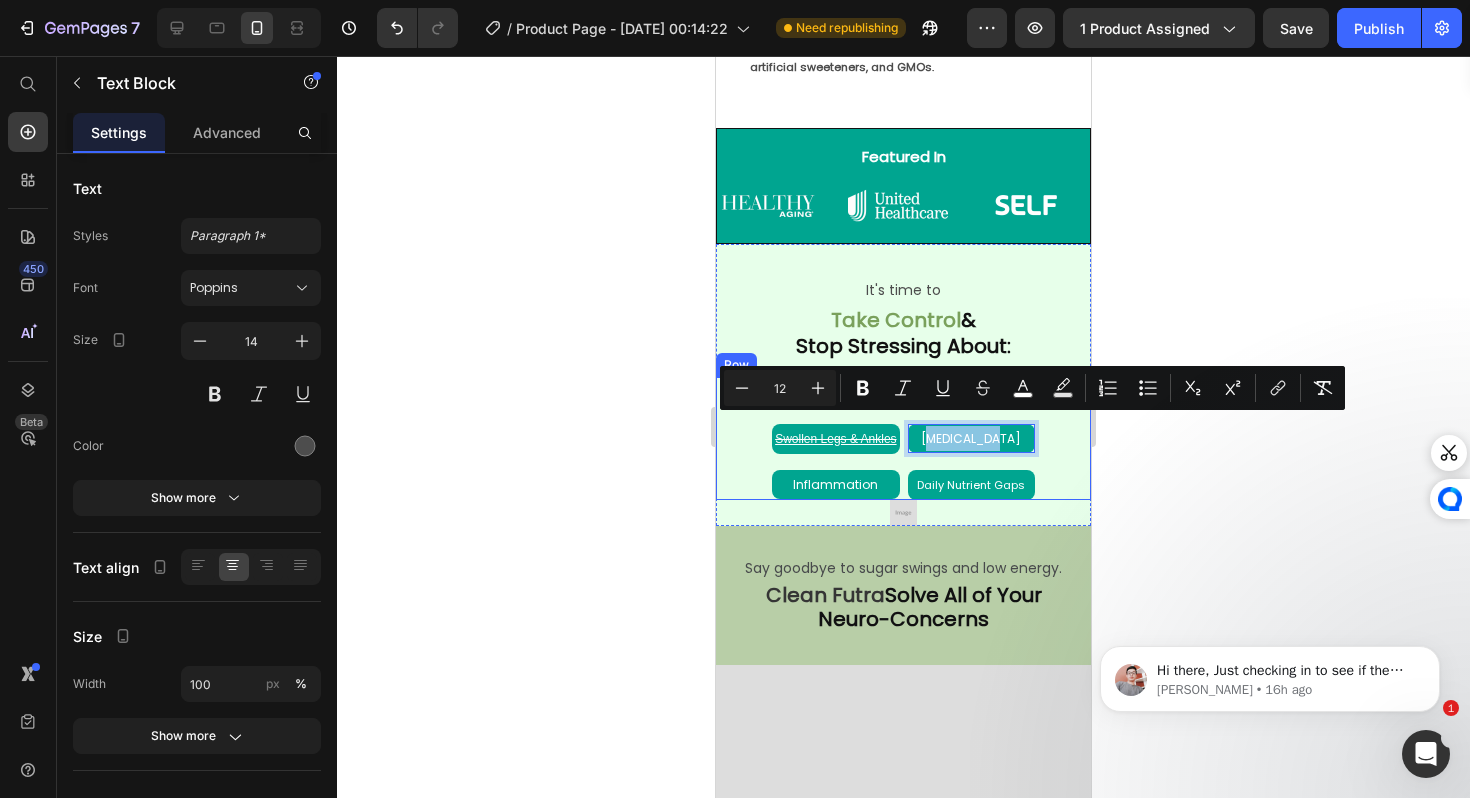 type on "14" 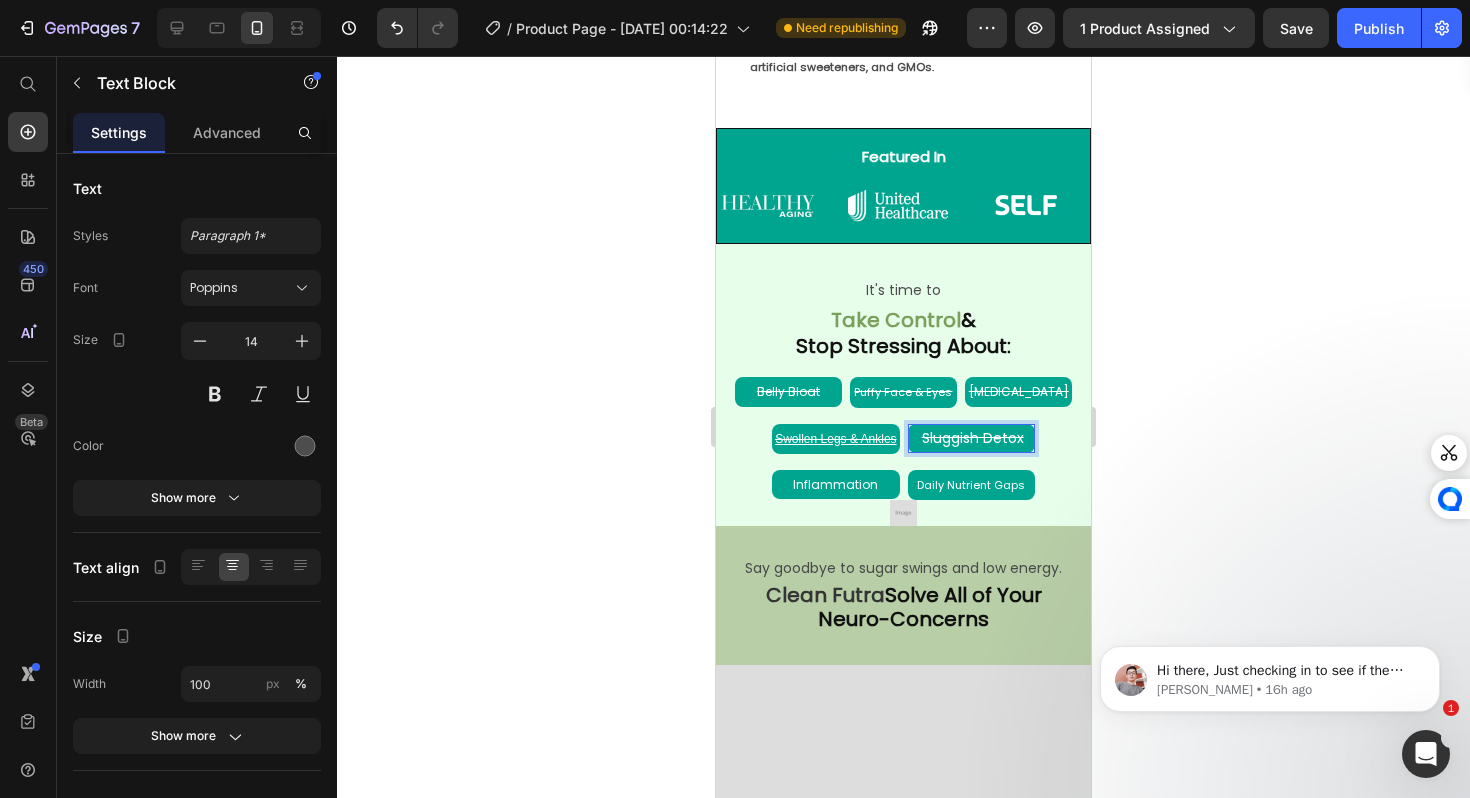 click on "Sluggish Detox" at bounding box center (973, 438) 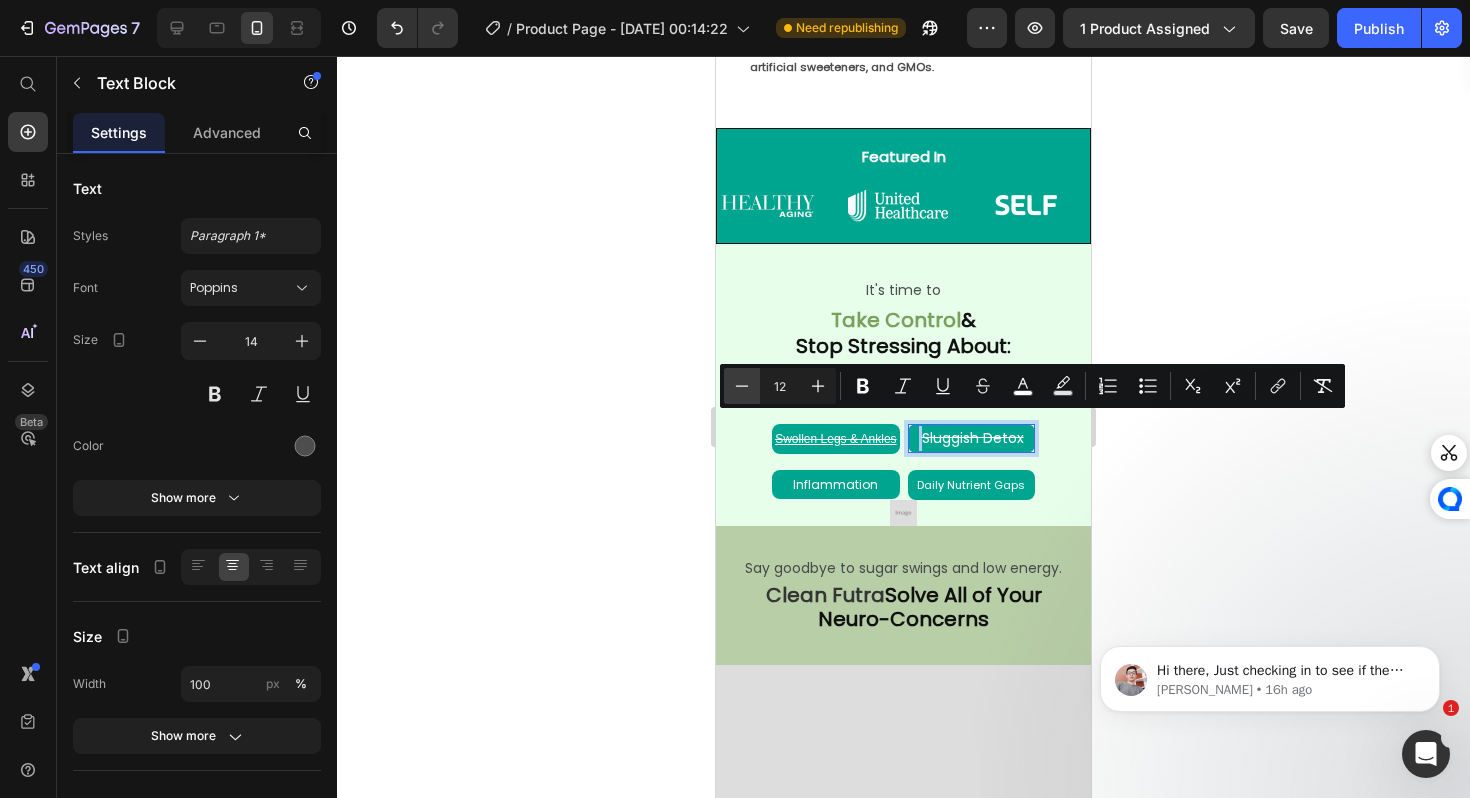 click 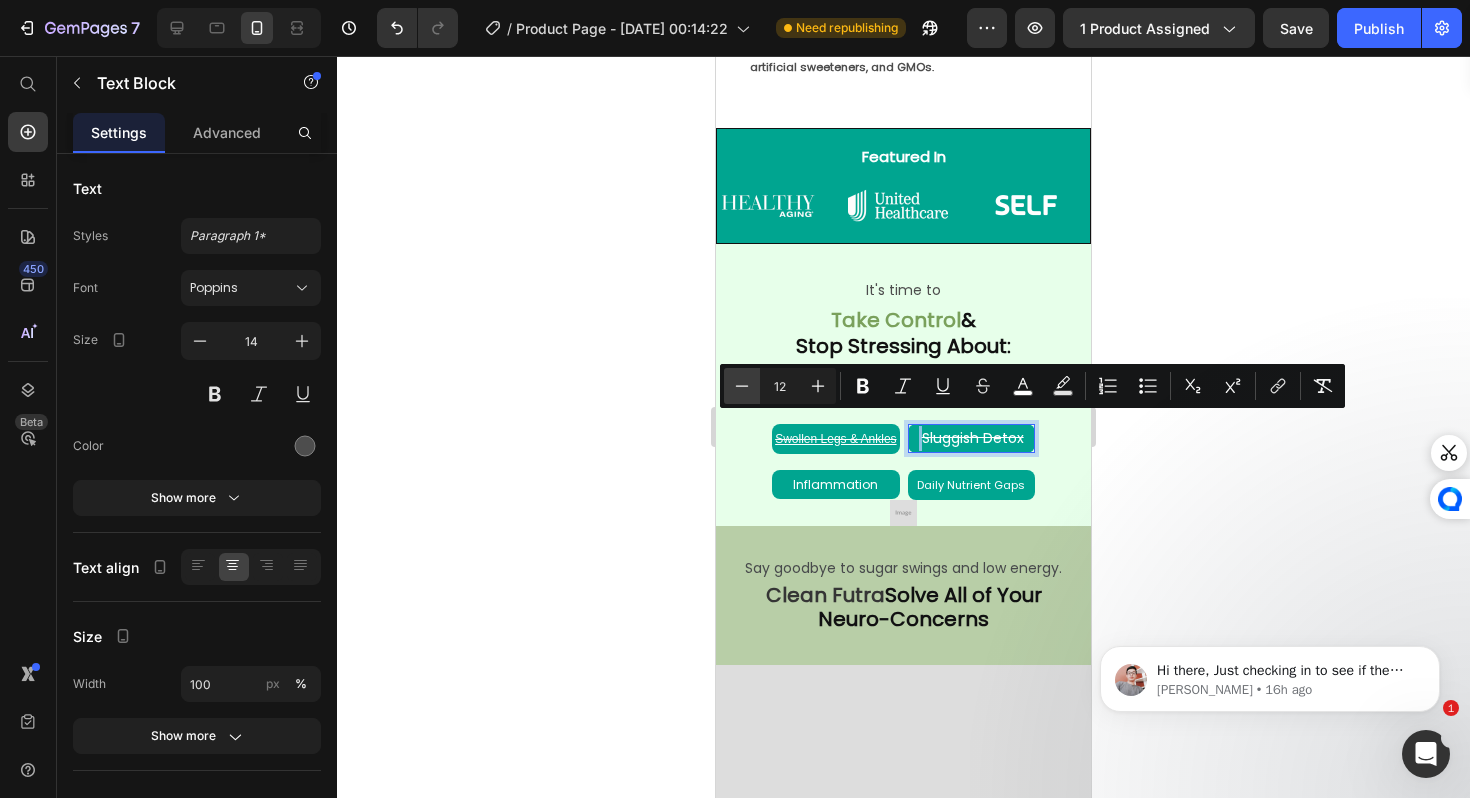 type on "11" 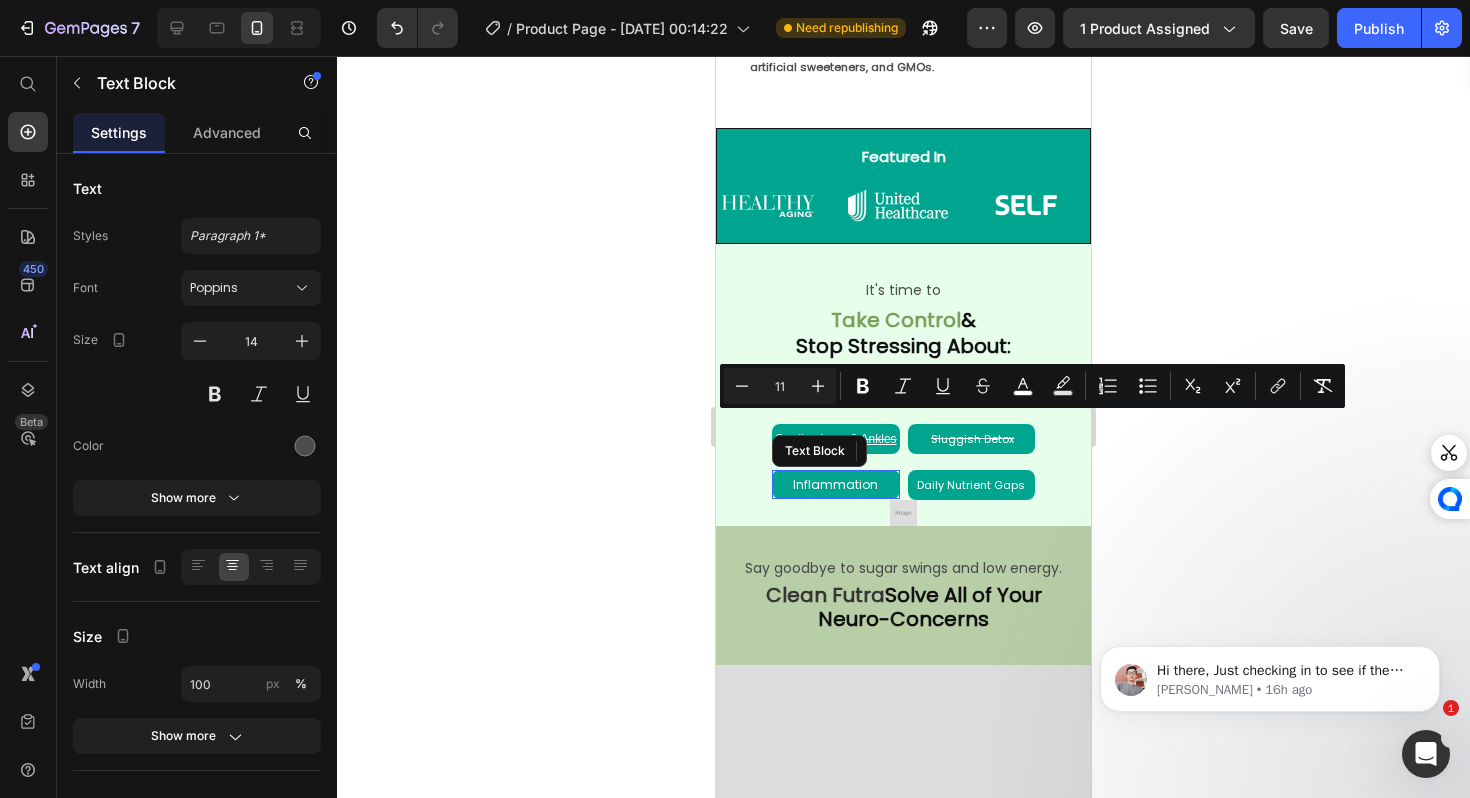 click on "Inflammation" at bounding box center [835, 484] 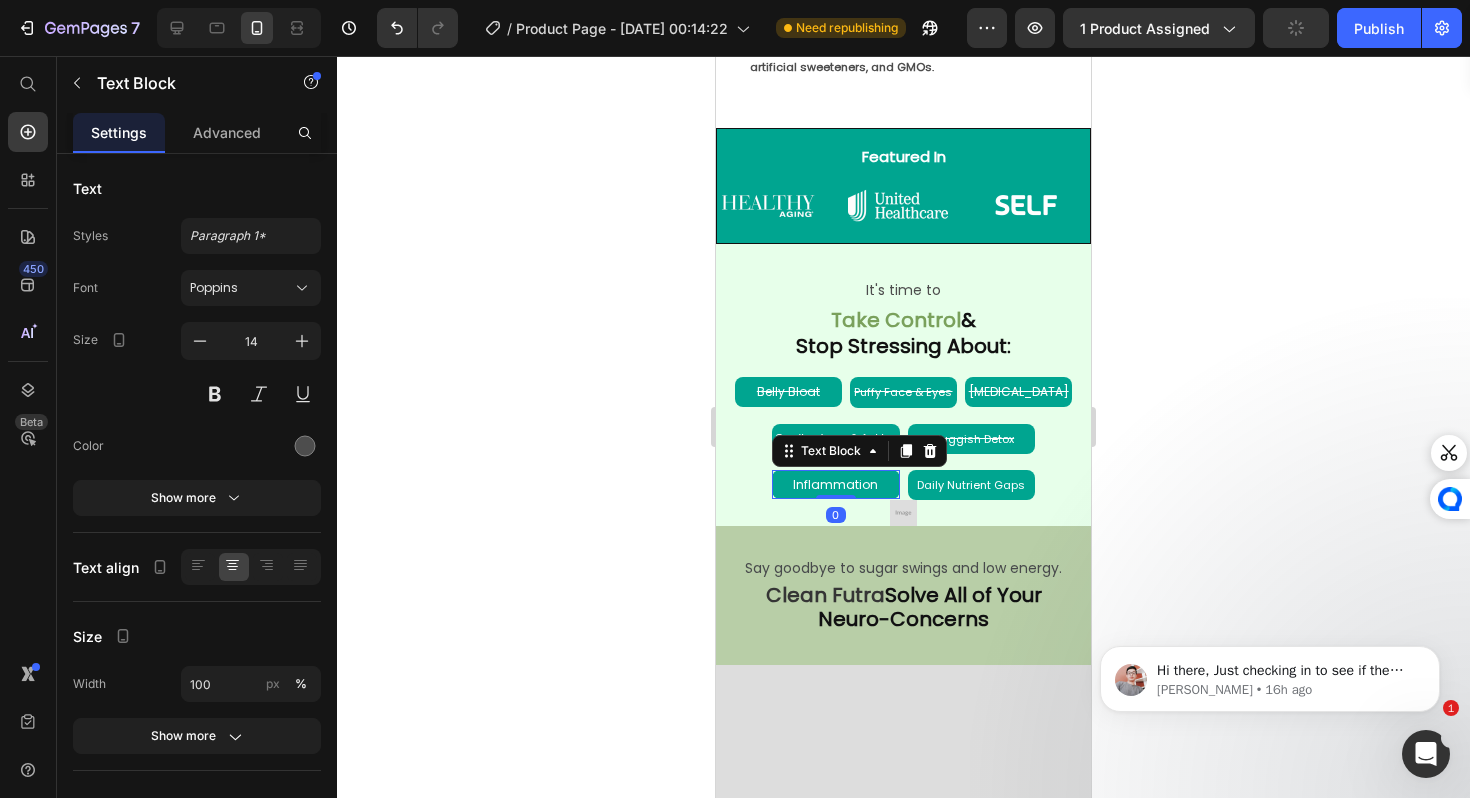 click on "Inflammation" at bounding box center (835, 484) 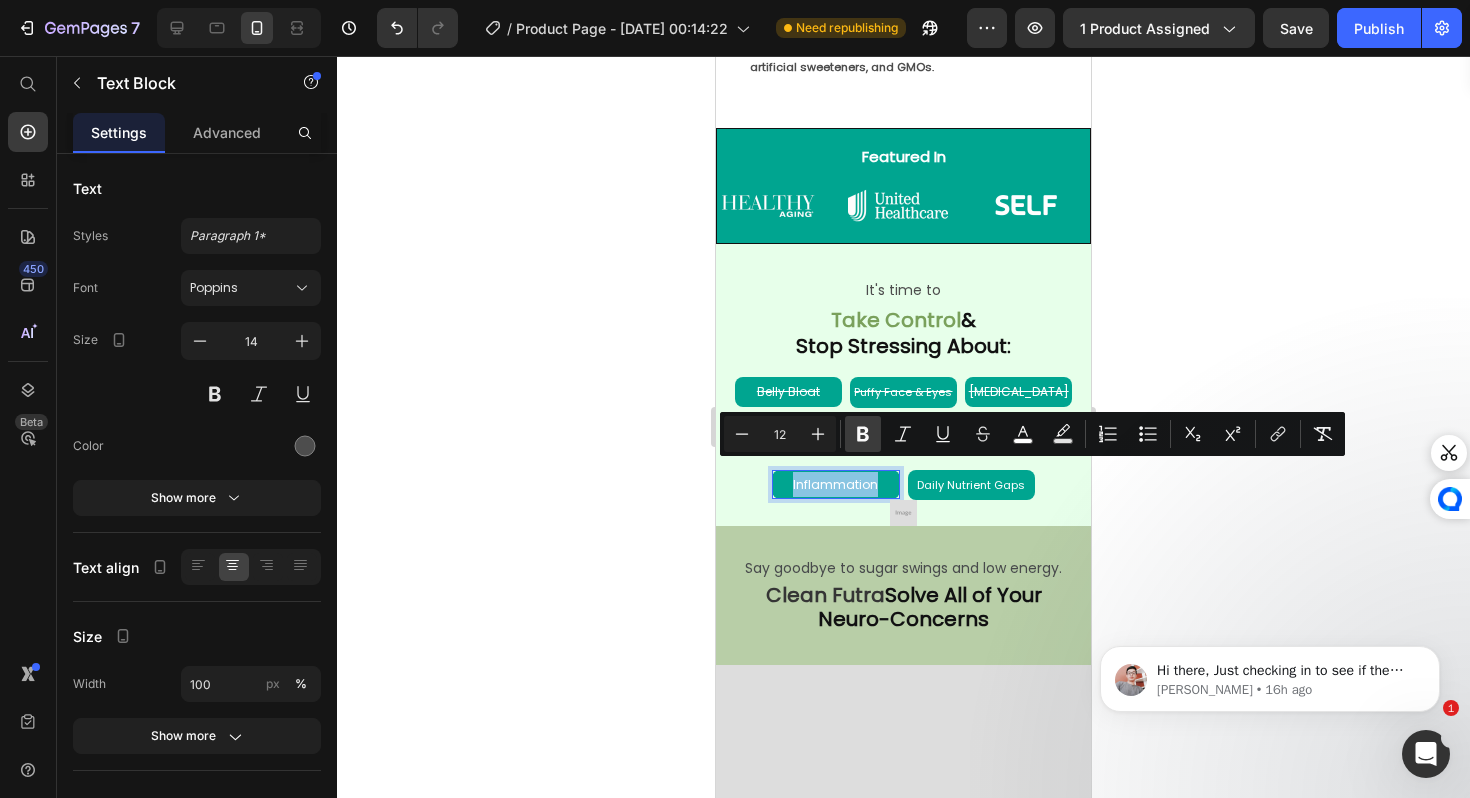 type on "14" 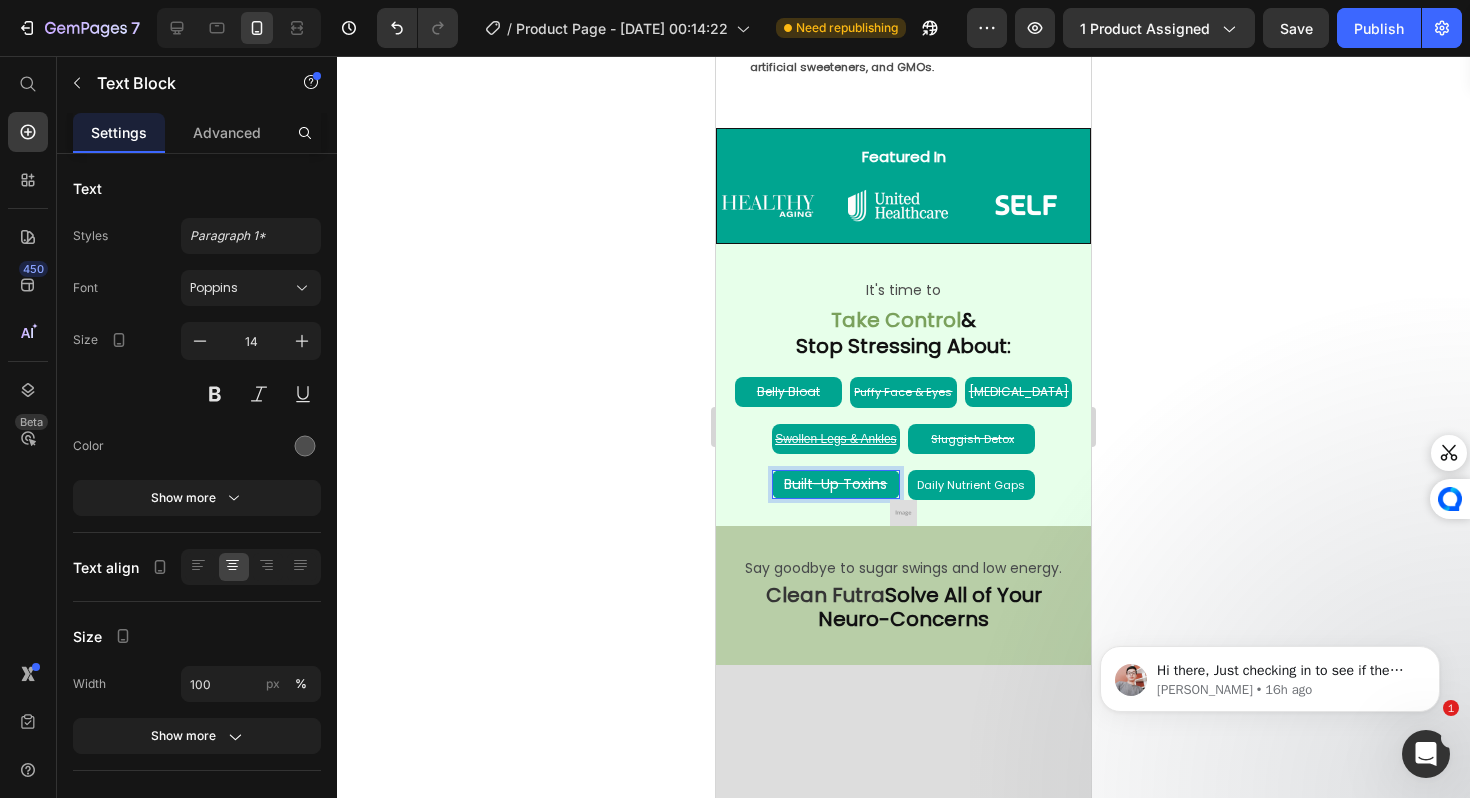 click on "Built-Up Toxins" at bounding box center (835, 484) 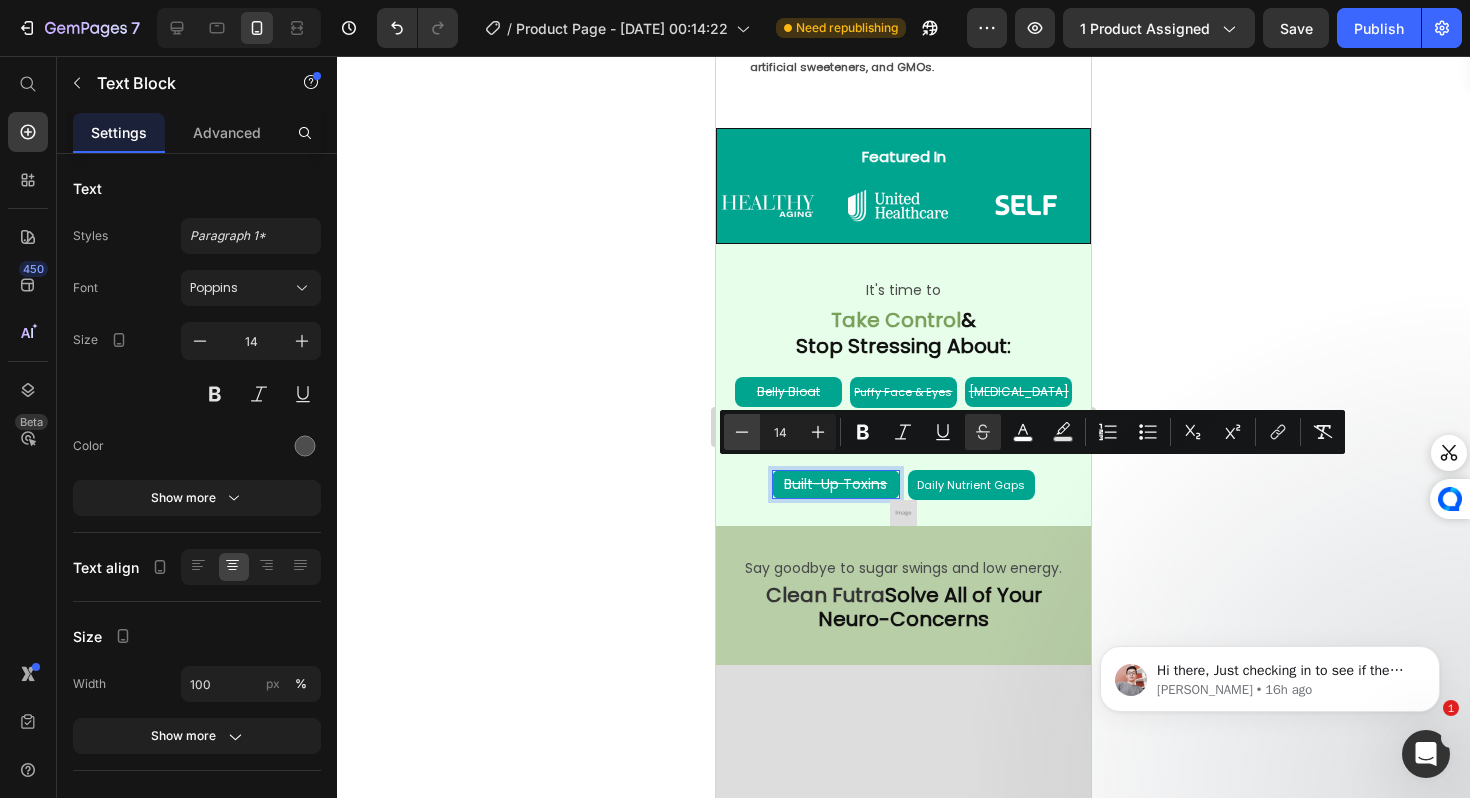 click on "Minus" at bounding box center (742, 432) 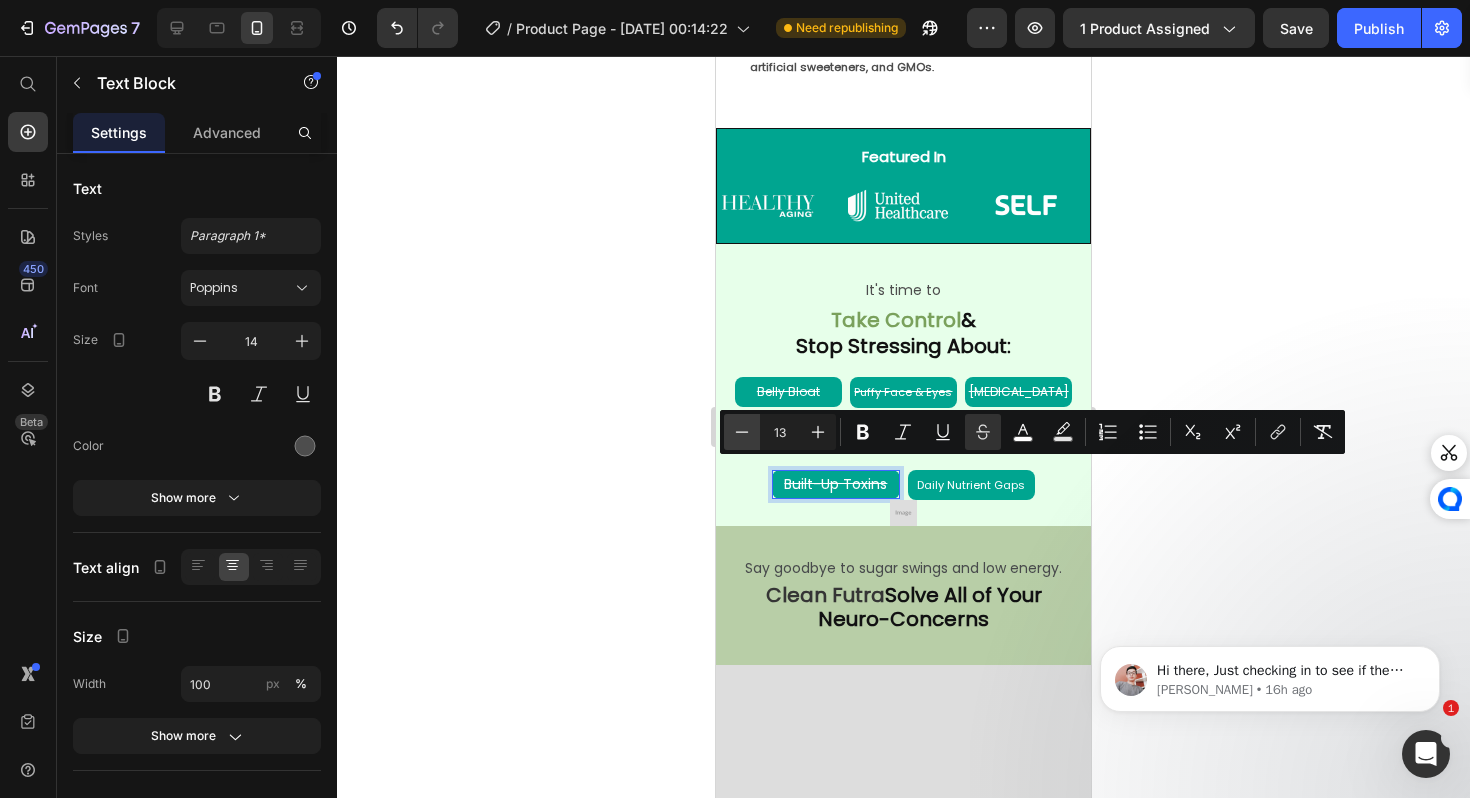 click on "Minus" at bounding box center (742, 432) 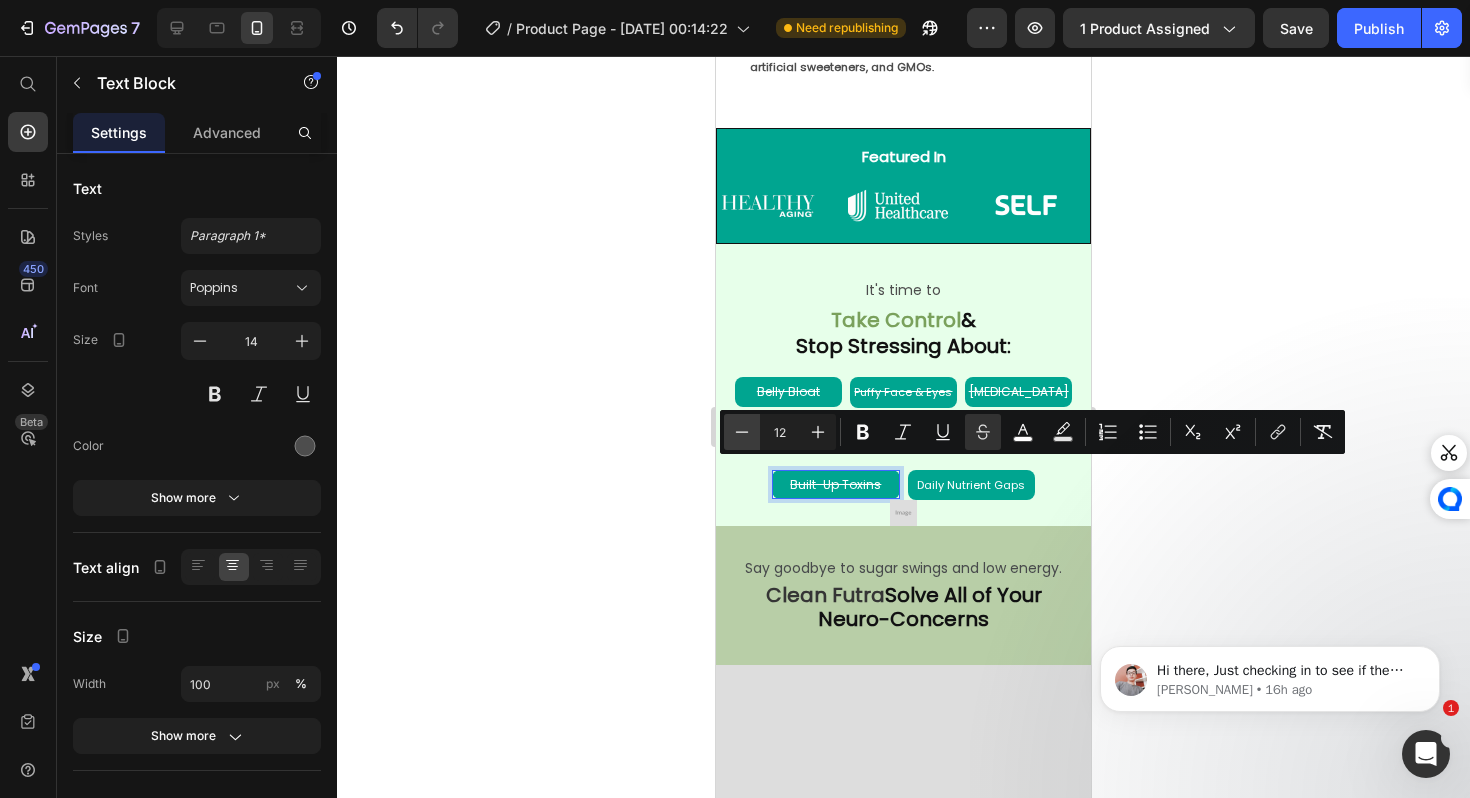 click on "Minus" at bounding box center [742, 432] 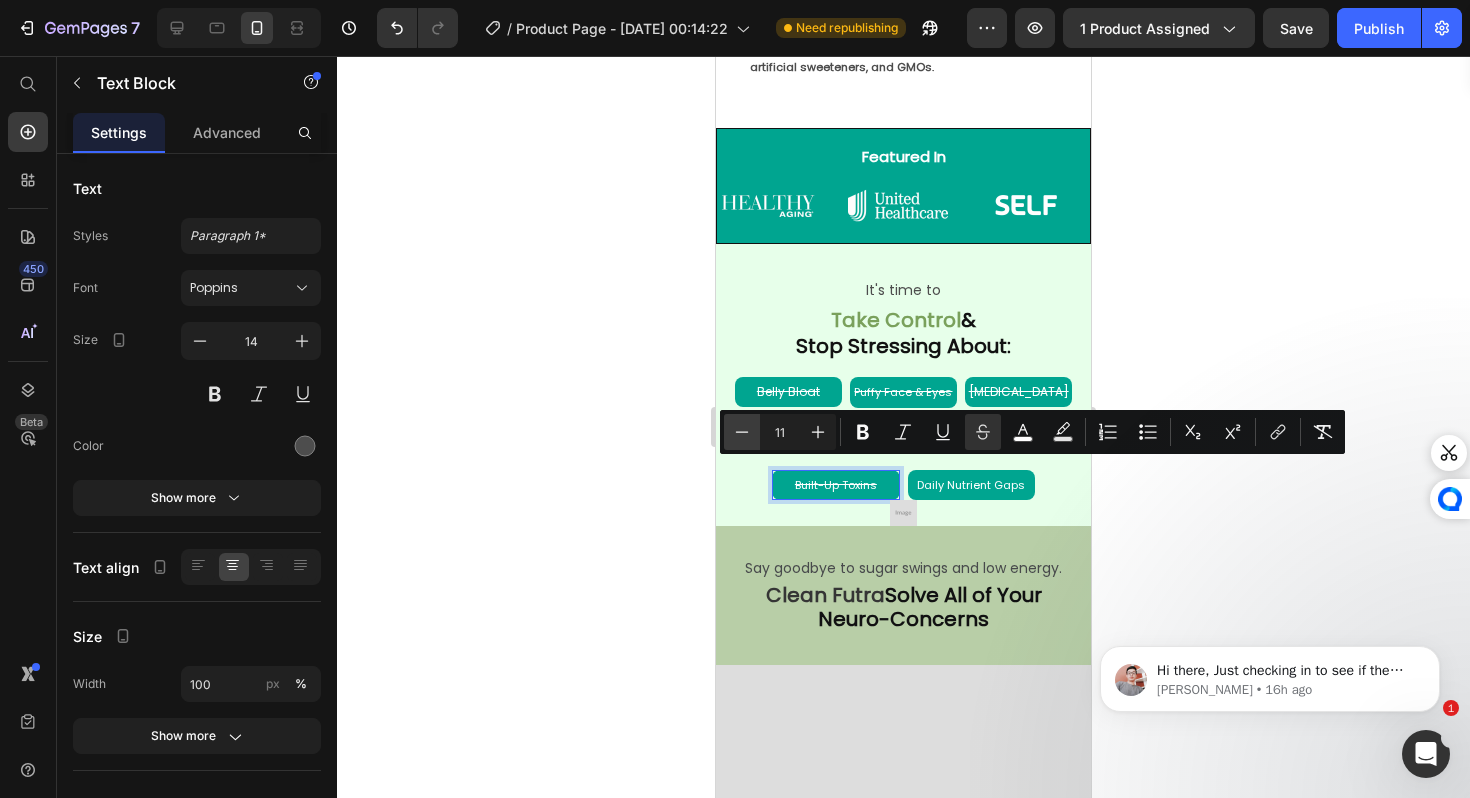 click on "Minus" at bounding box center (742, 432) 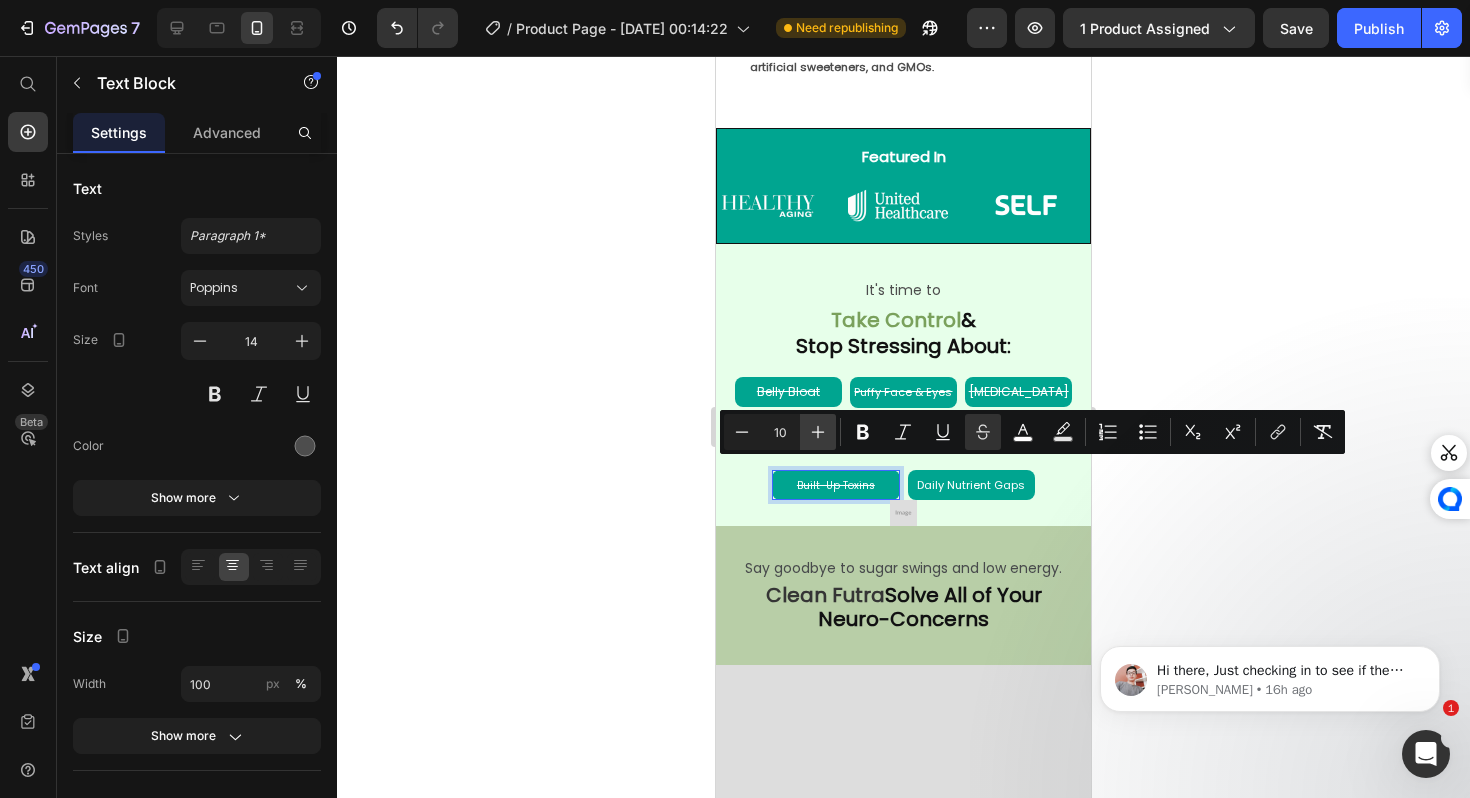 click on "Plus" at bounding box center [818, 432] 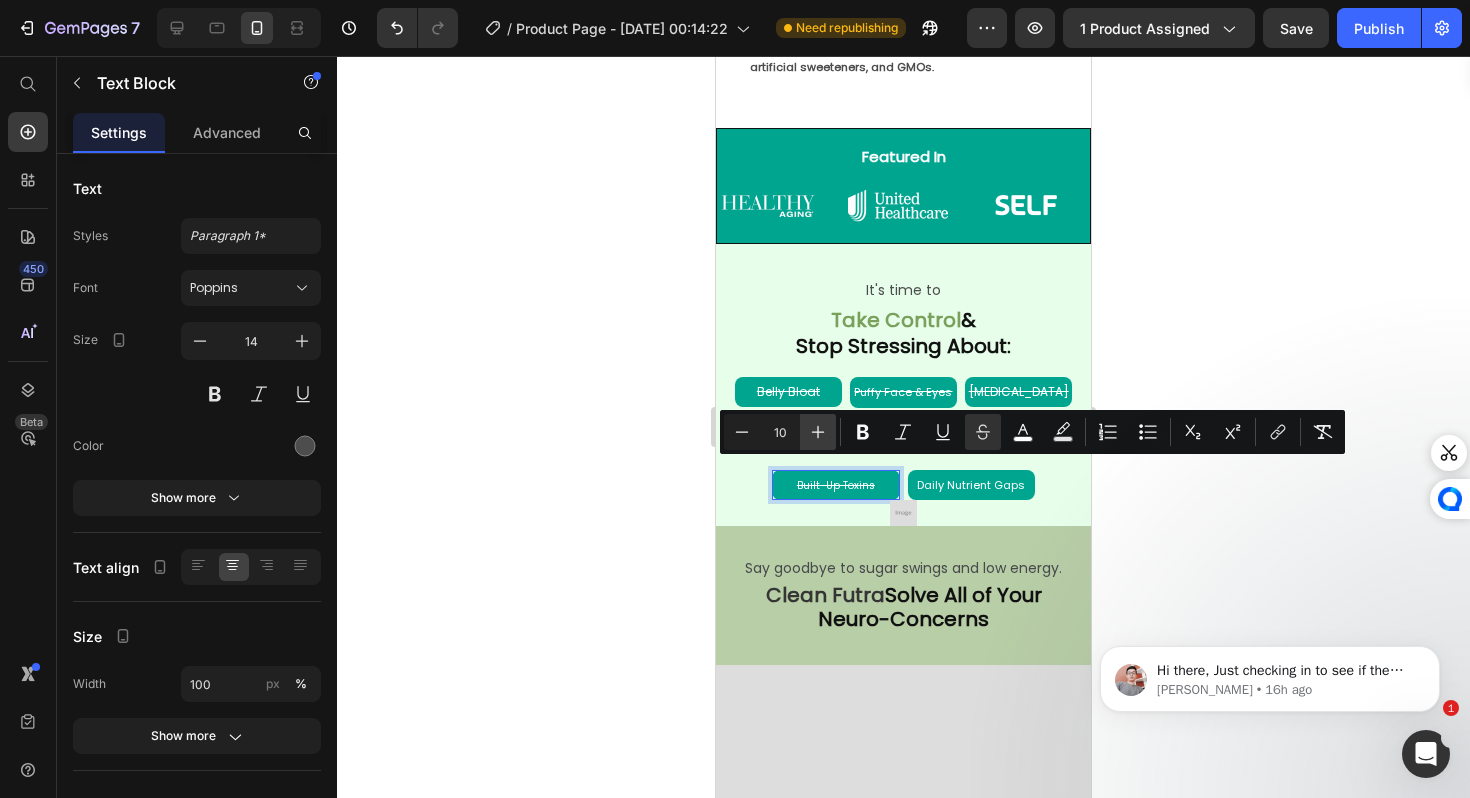 type on "11" 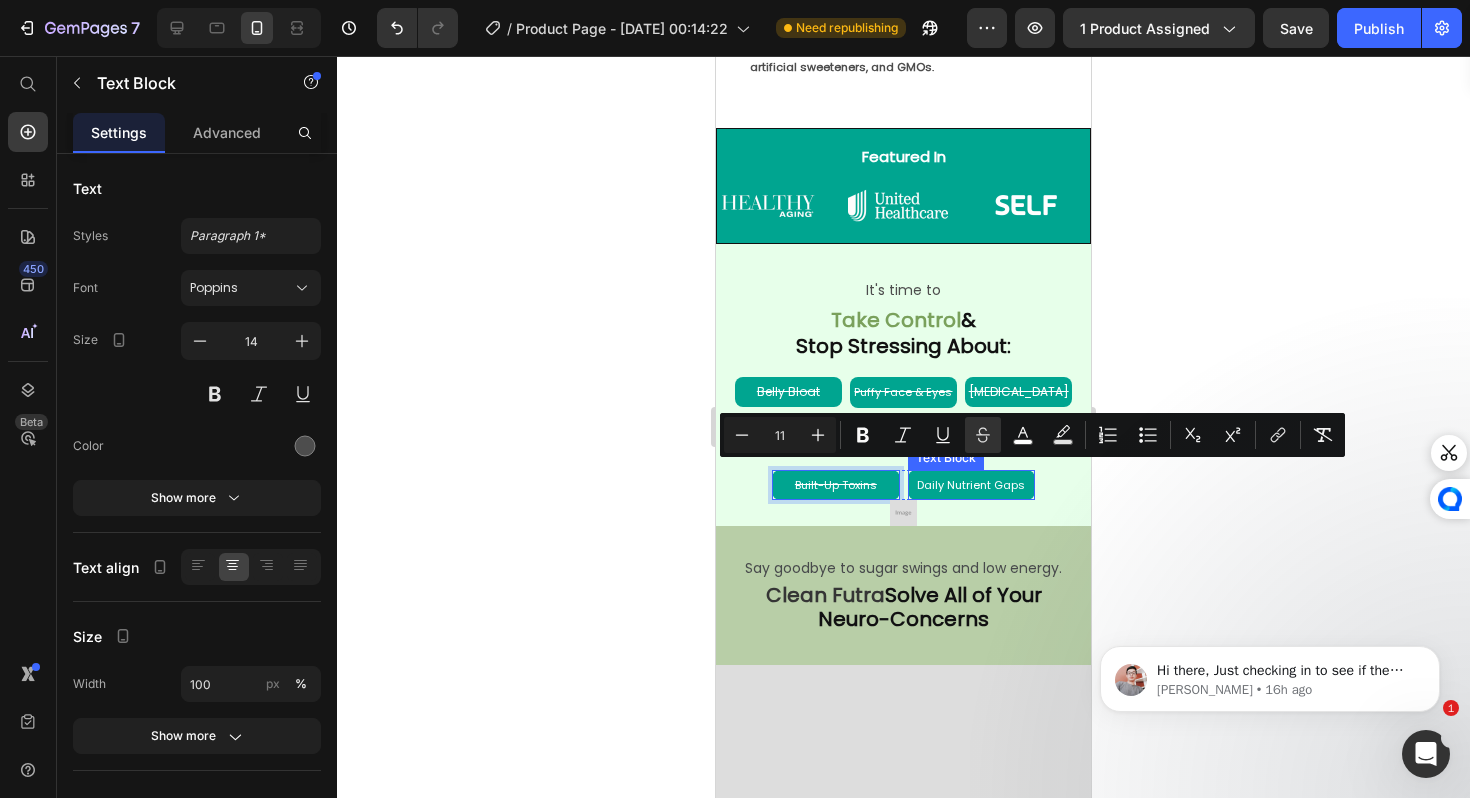 click on "Daily Nutrient Gaps" at bounding box center (971, 485) 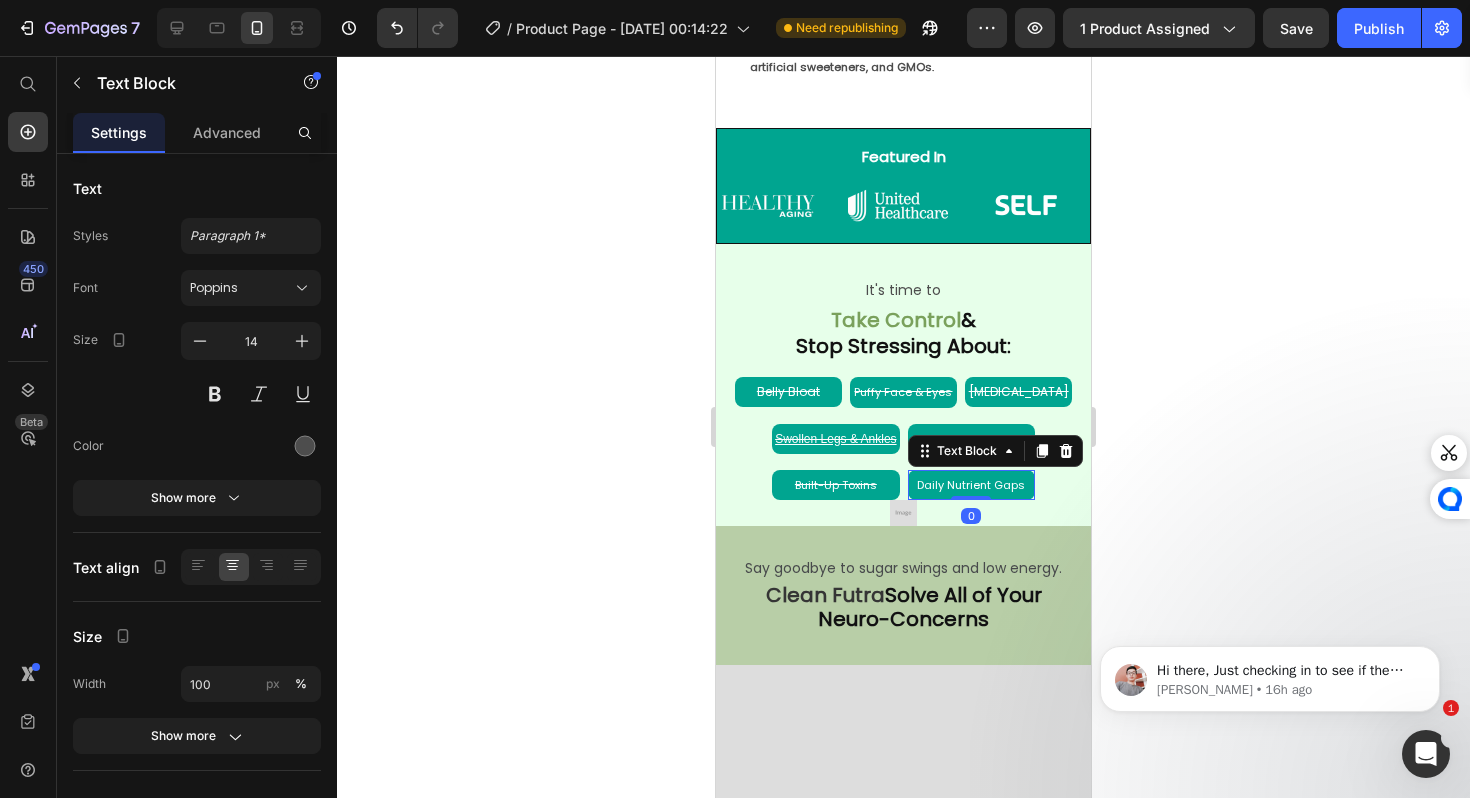click on "Daily Nutrient Gaps" at bounding box center [971, 485] 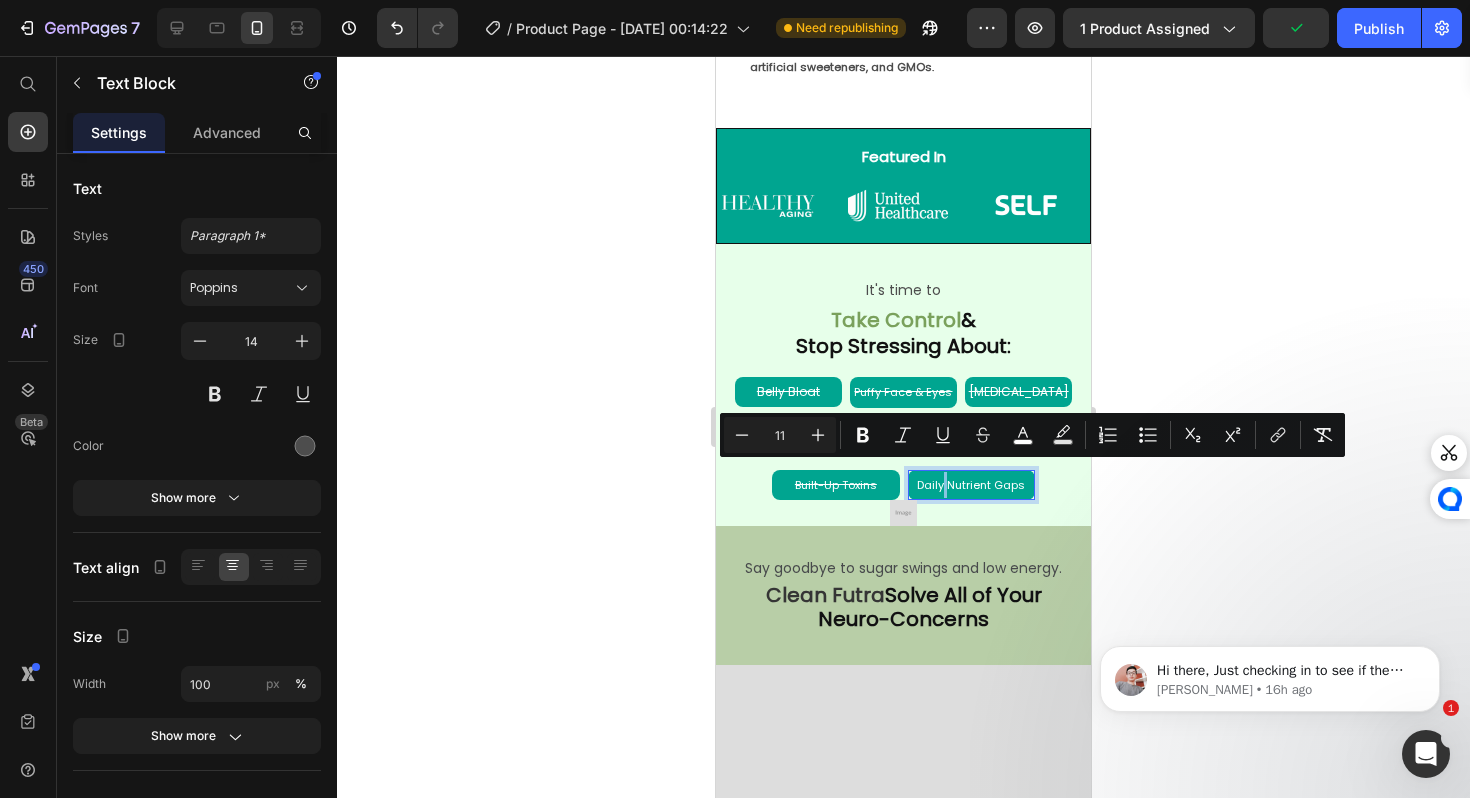 click on "Daily Nutrient Gaps" at bounding box center (971, 485) 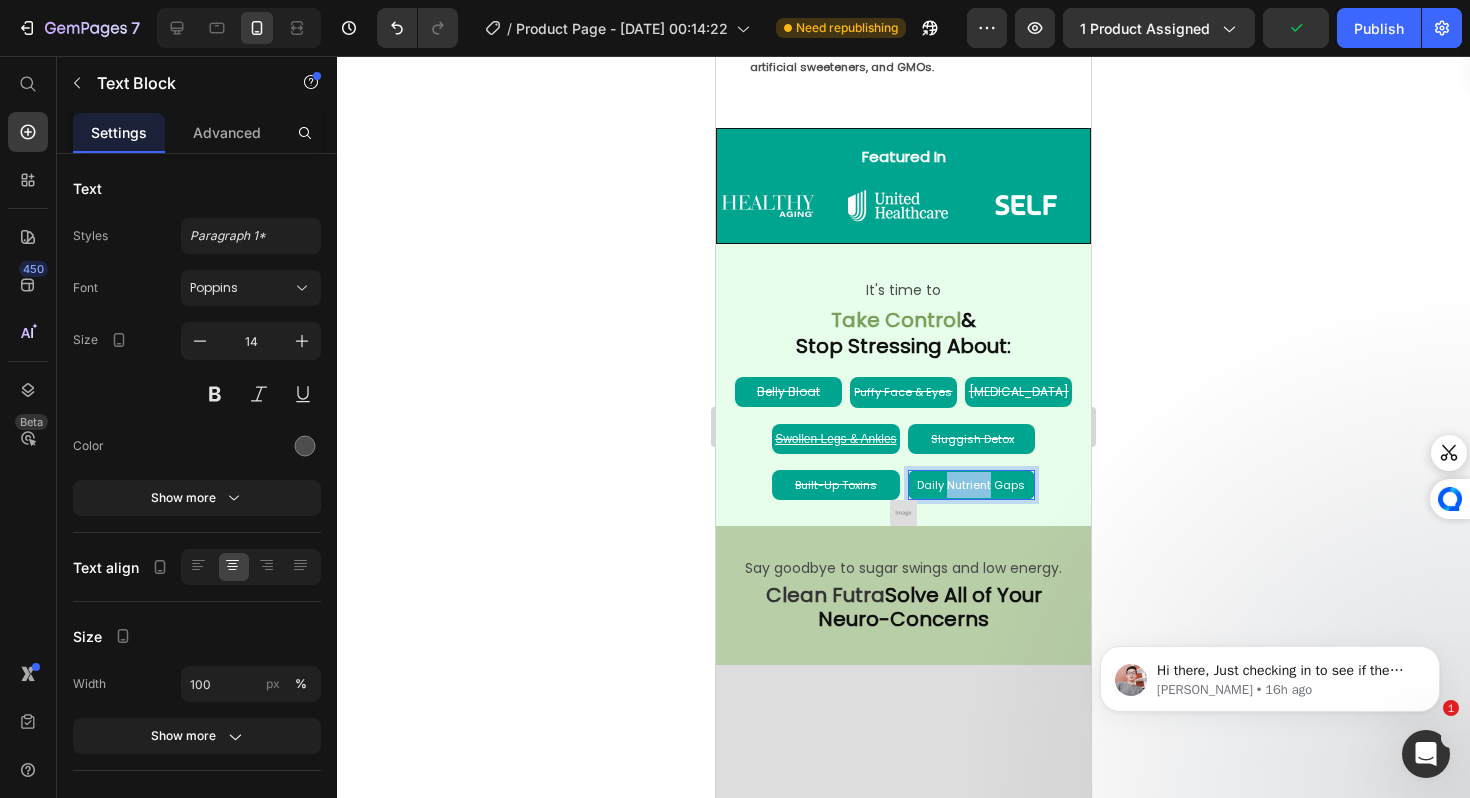click on "Daily Nutrient Gaps" at bounding box center (971, 485) 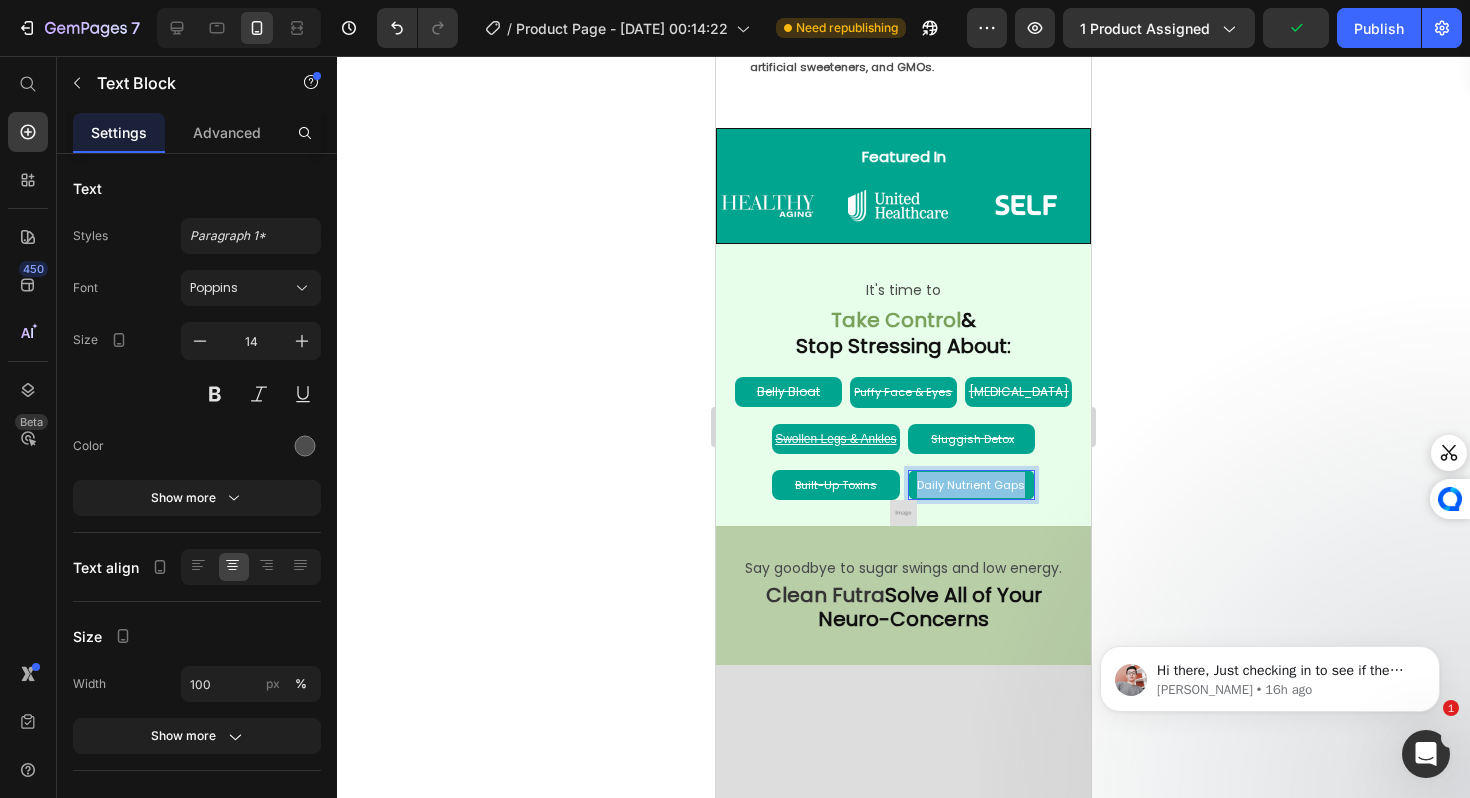 click on "Daily Nutrient Gaps" at bounding box center (971, 485) 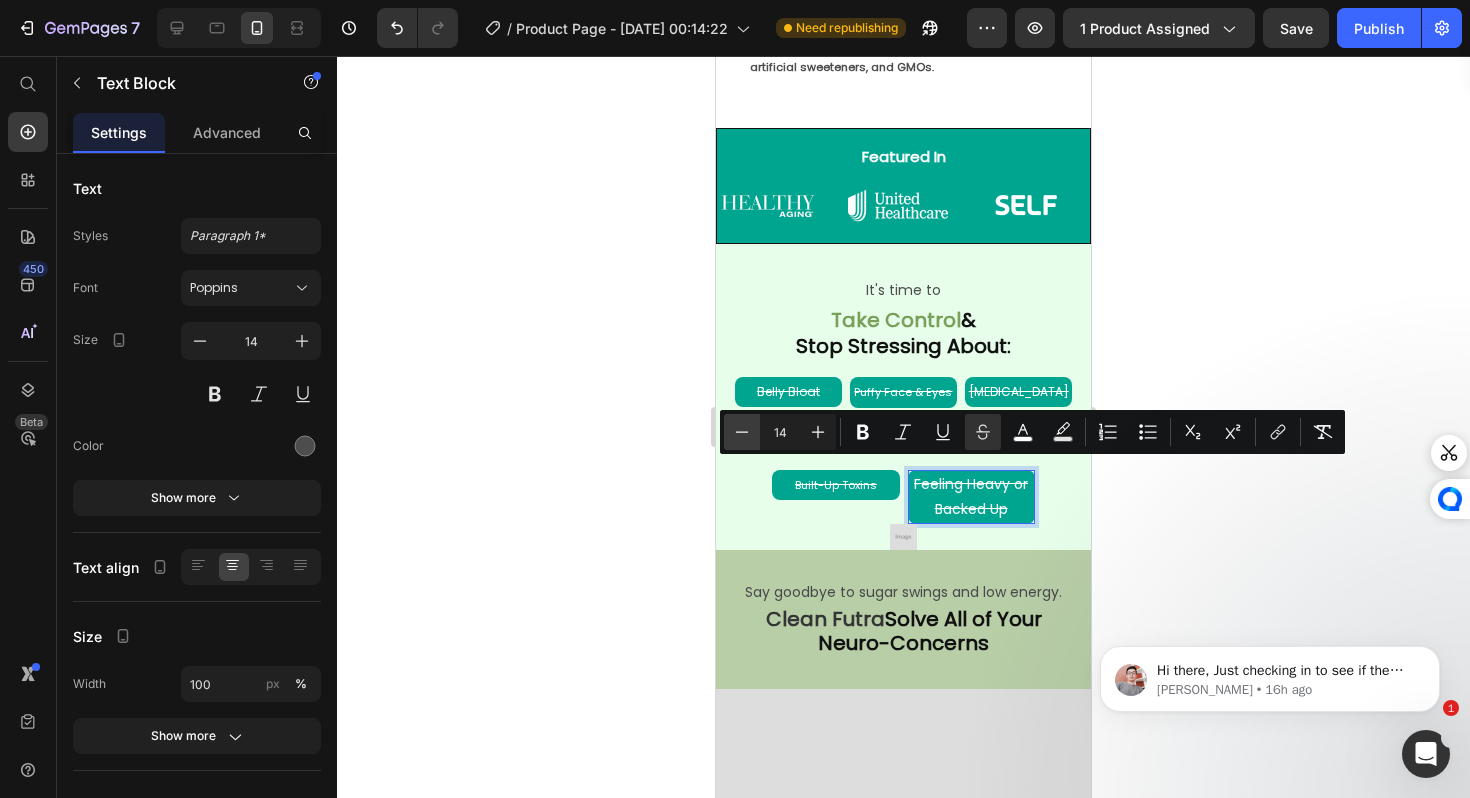 click 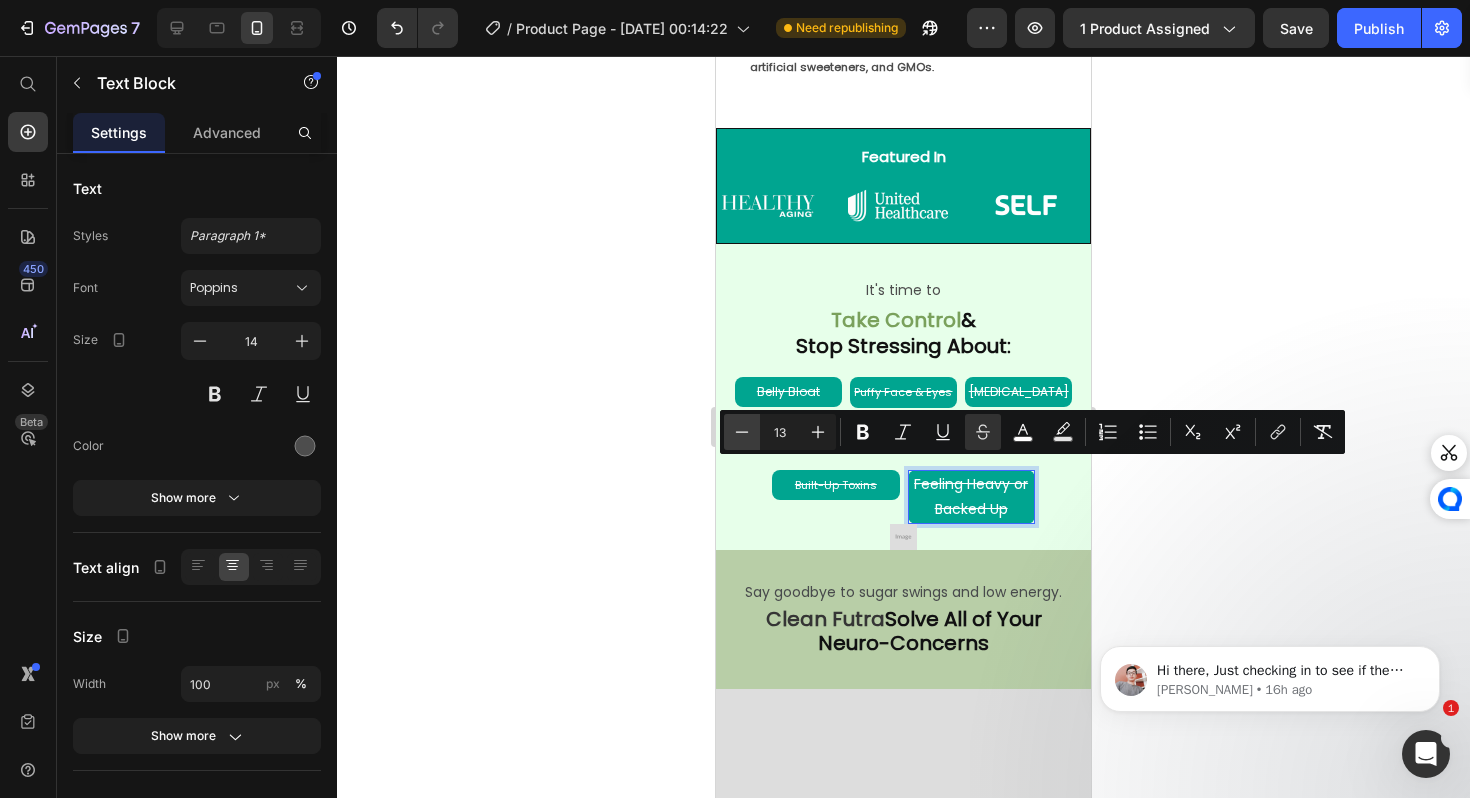 click 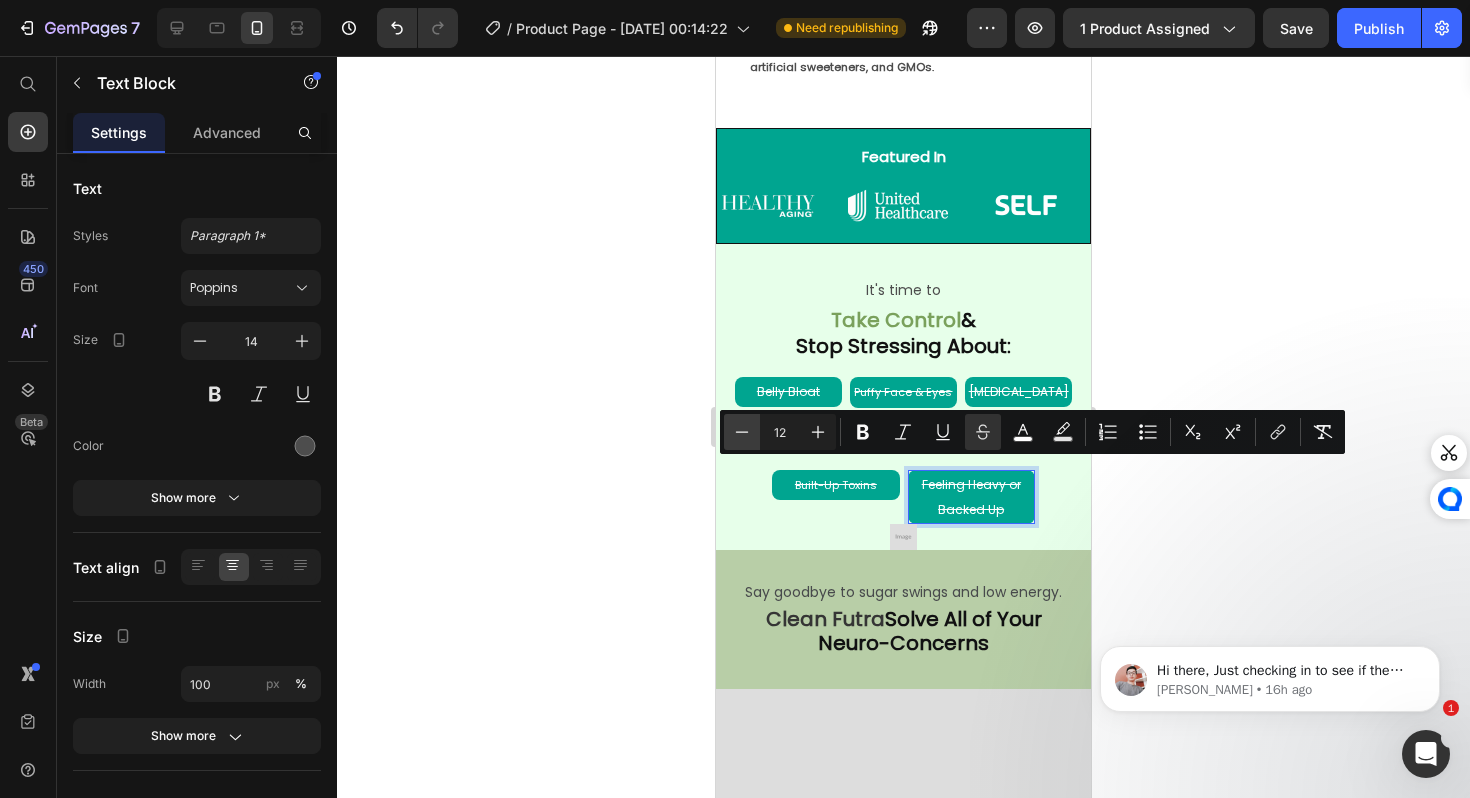 click 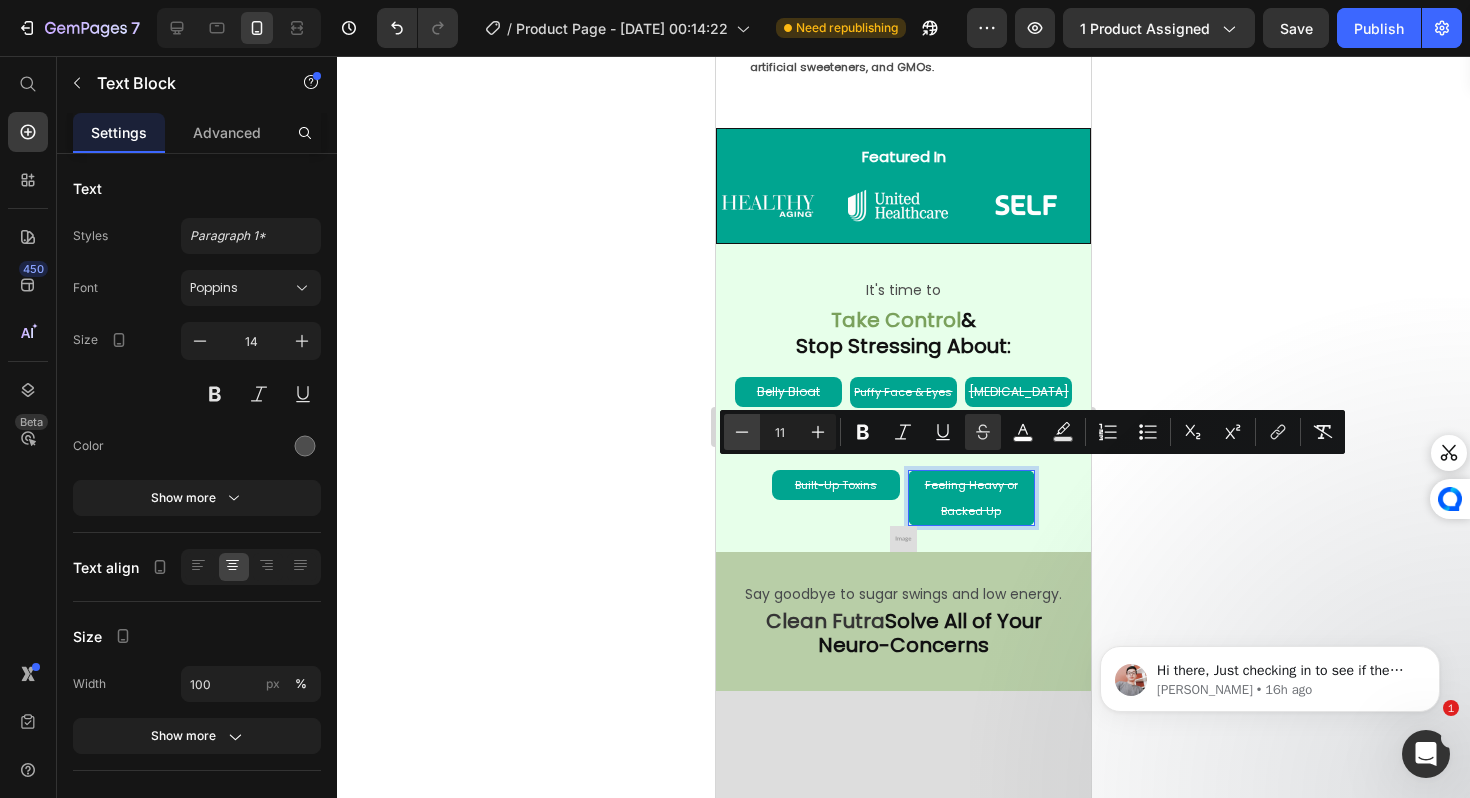 click 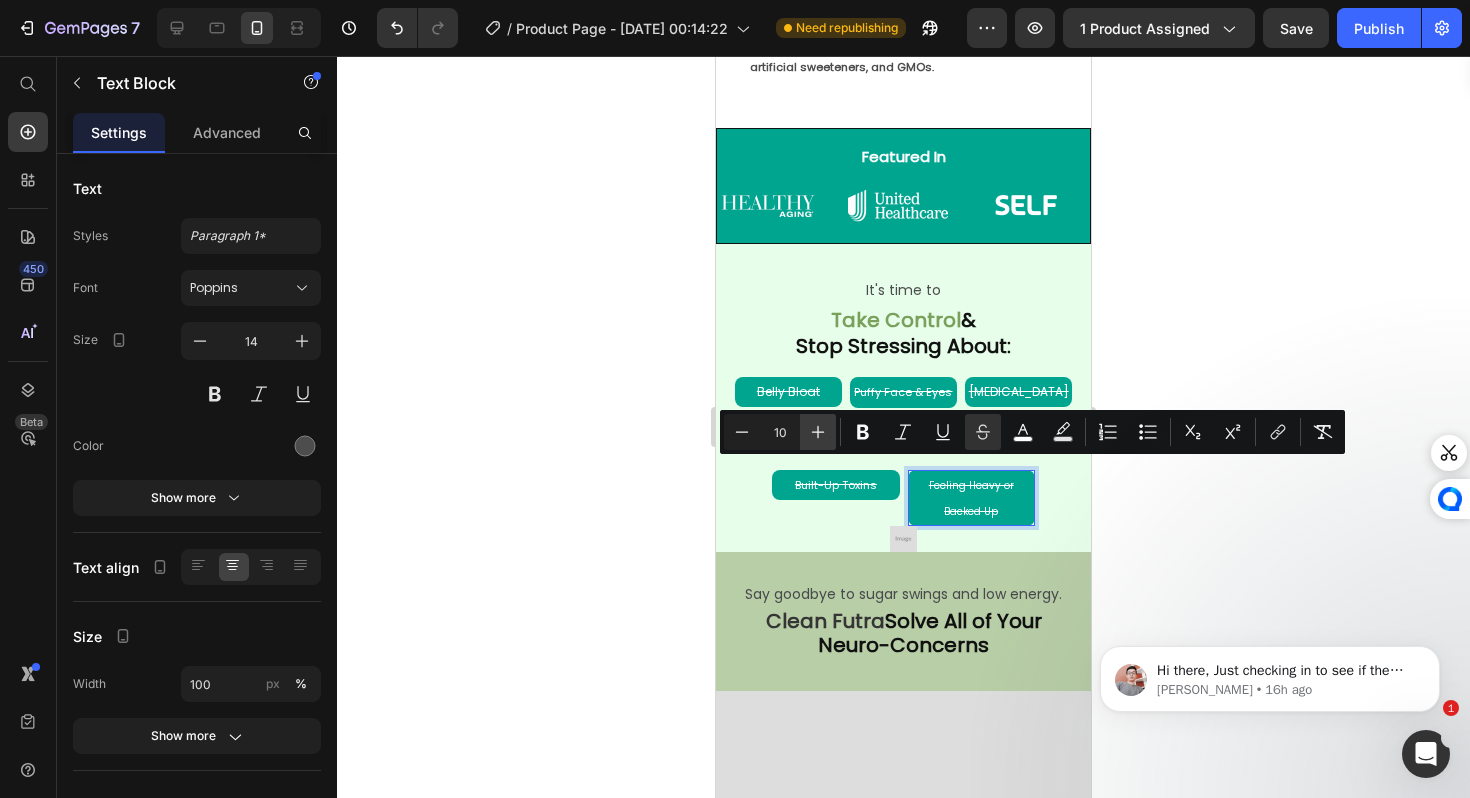 click 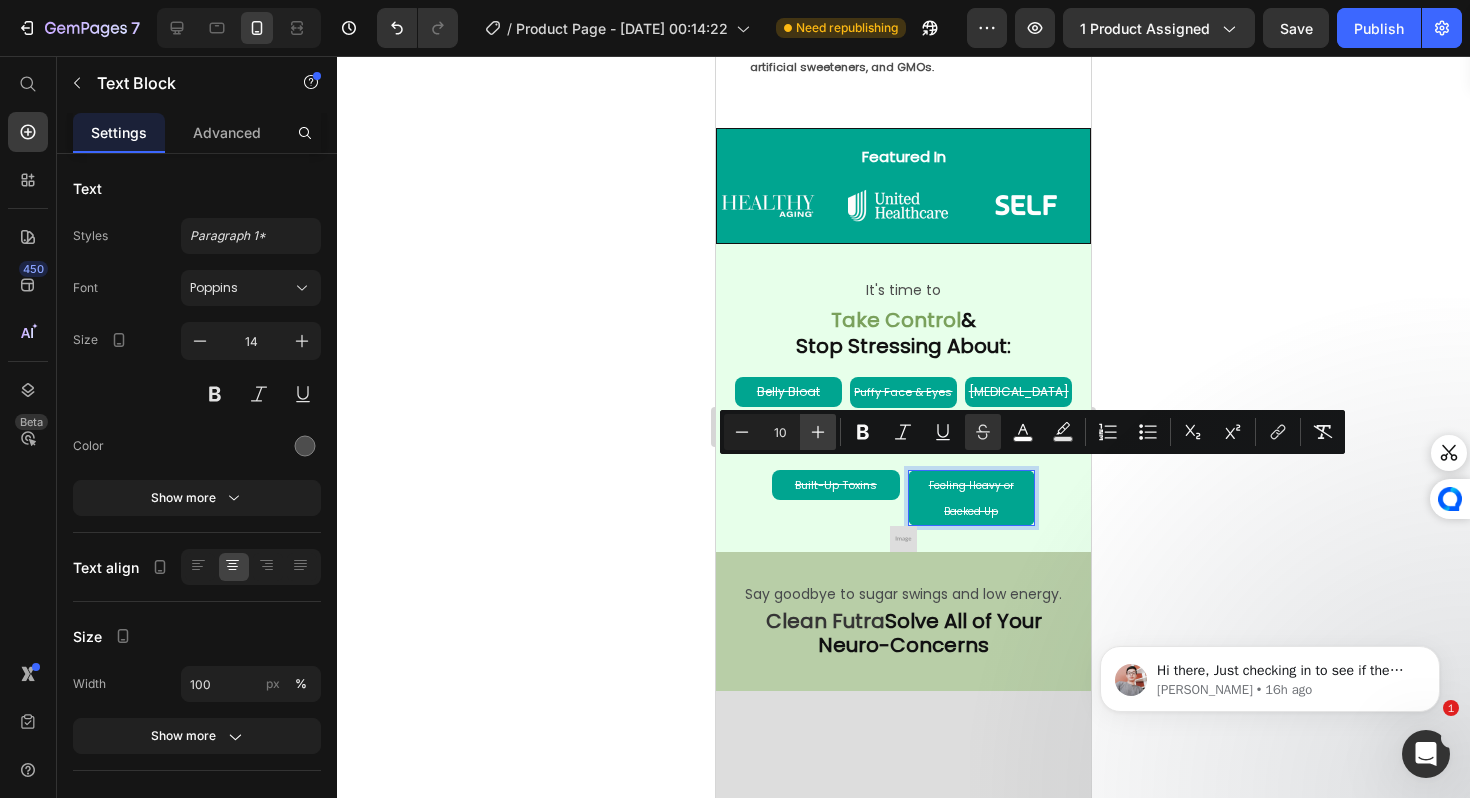 type on "11" 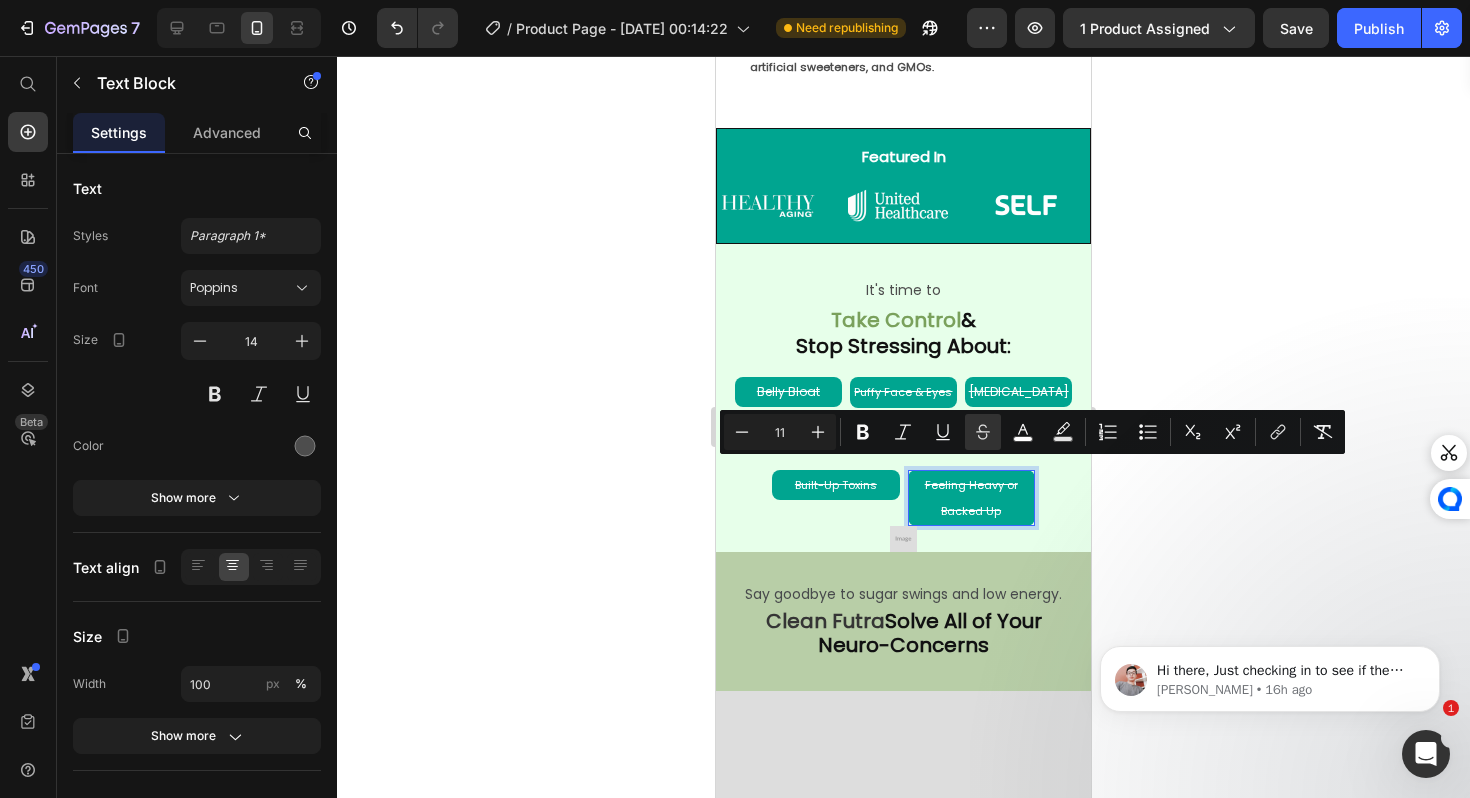 click 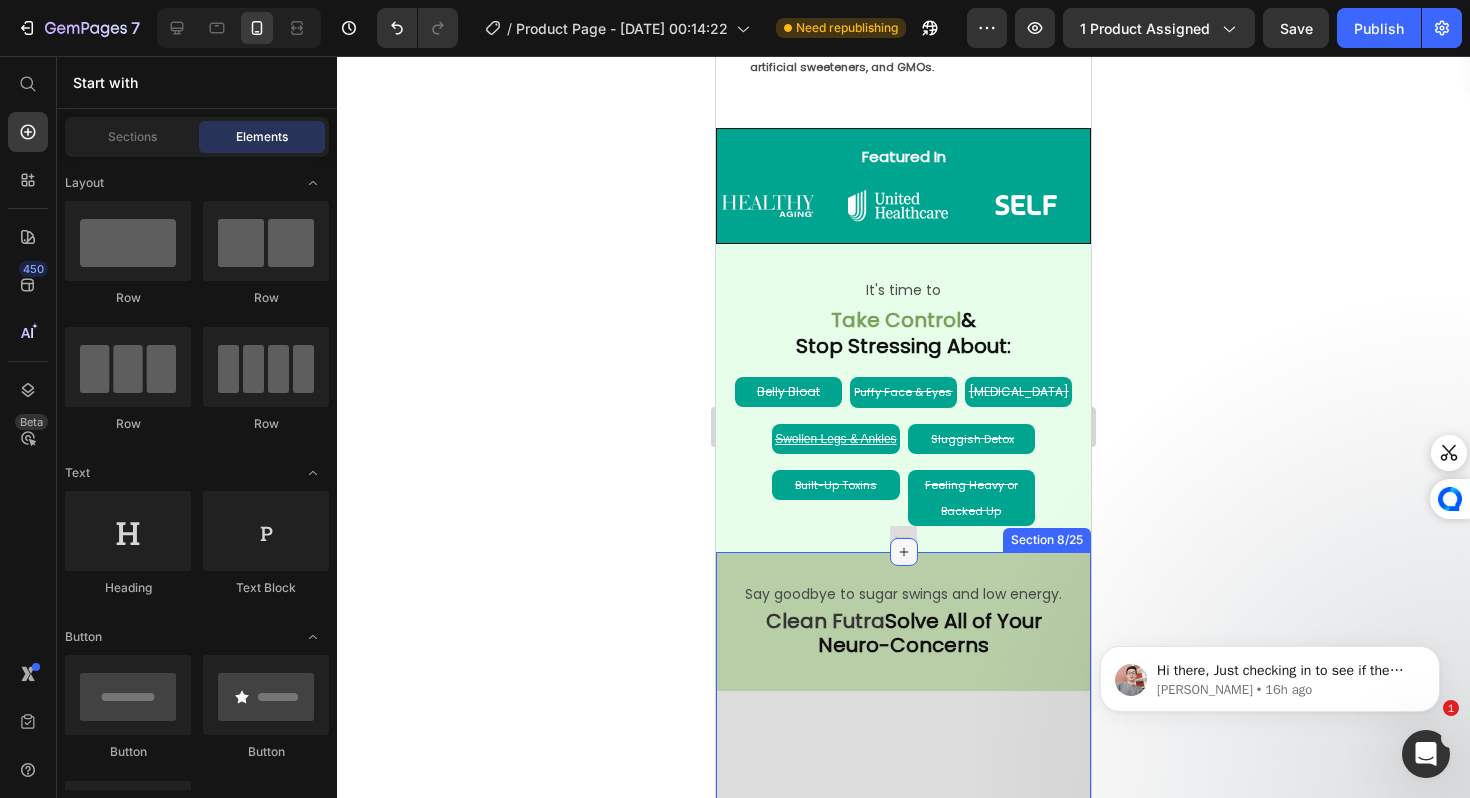 click 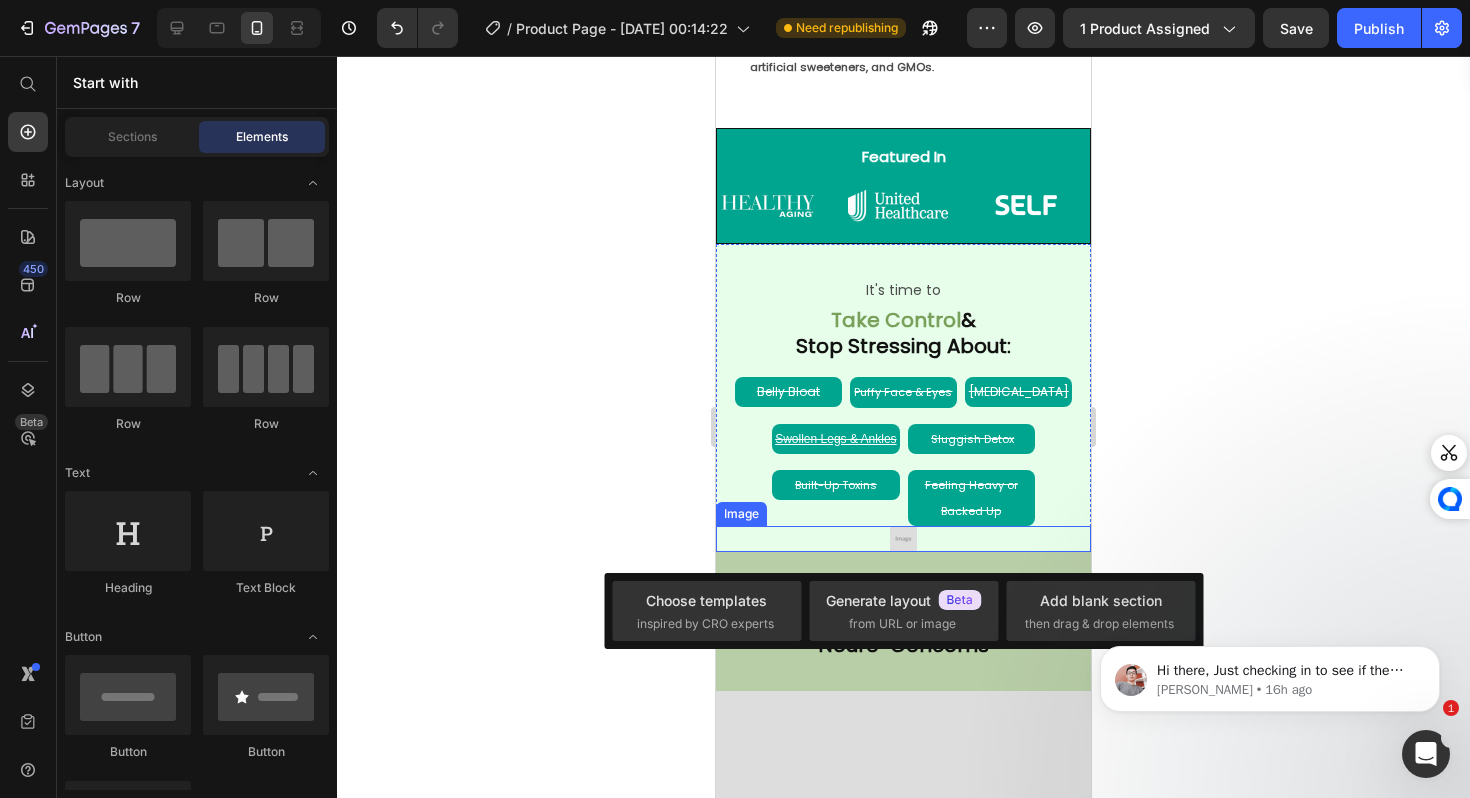 click at bounding box center [903, 539] 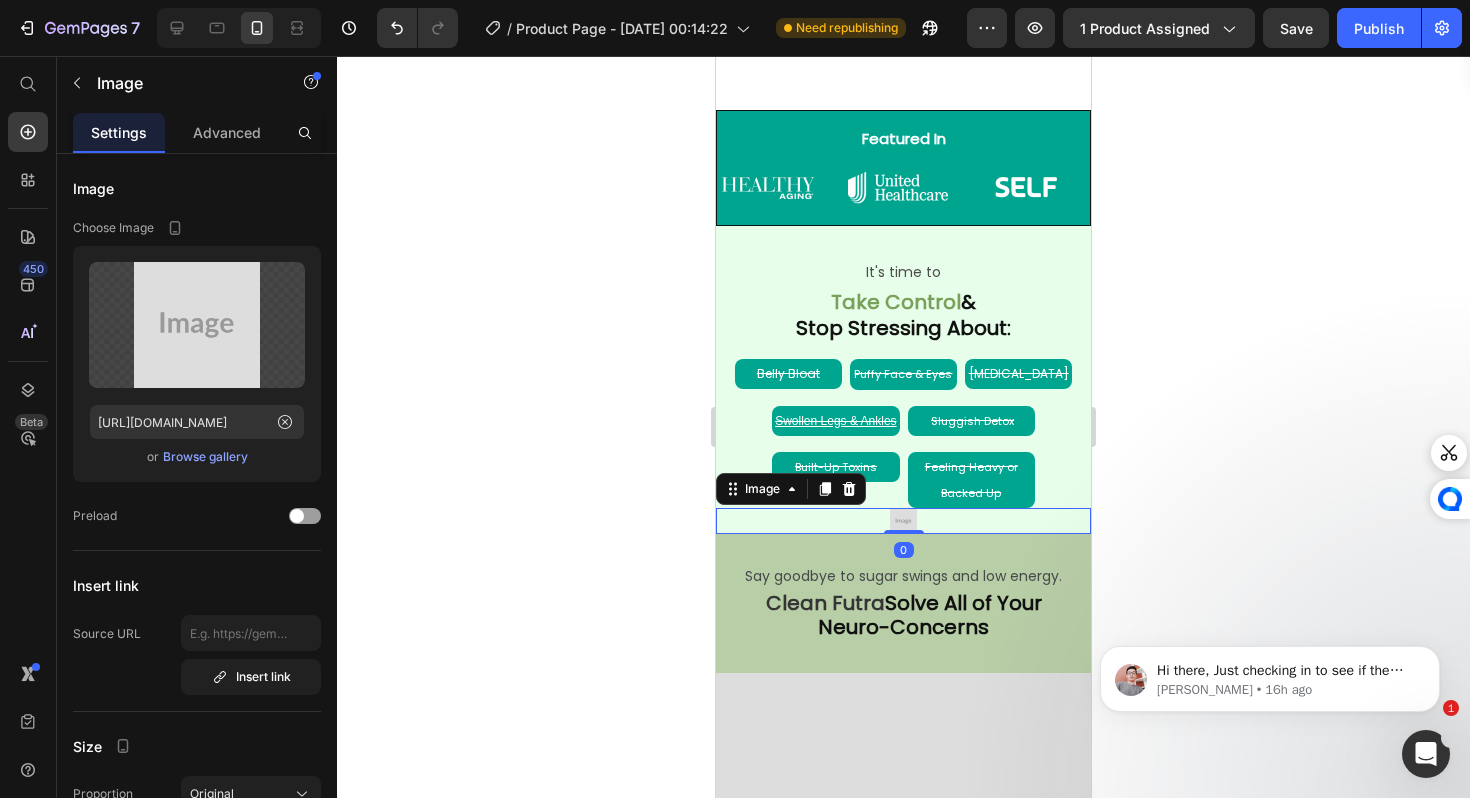 scroll, scrollTop: 1915, scrollLeft: 0, axis: vertical 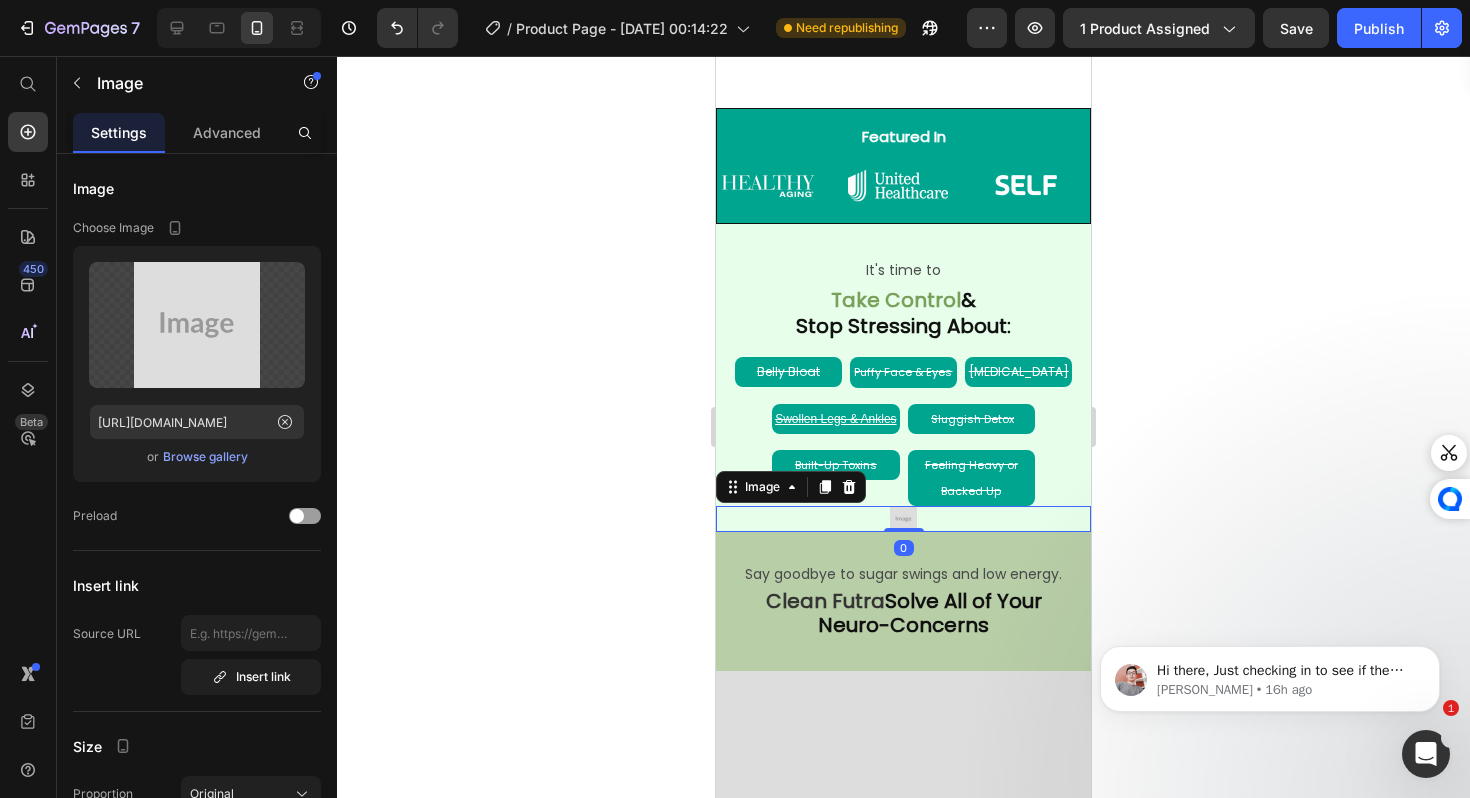click on "Feeling Heavy or Backed Up" at bounding box center [971, 478] 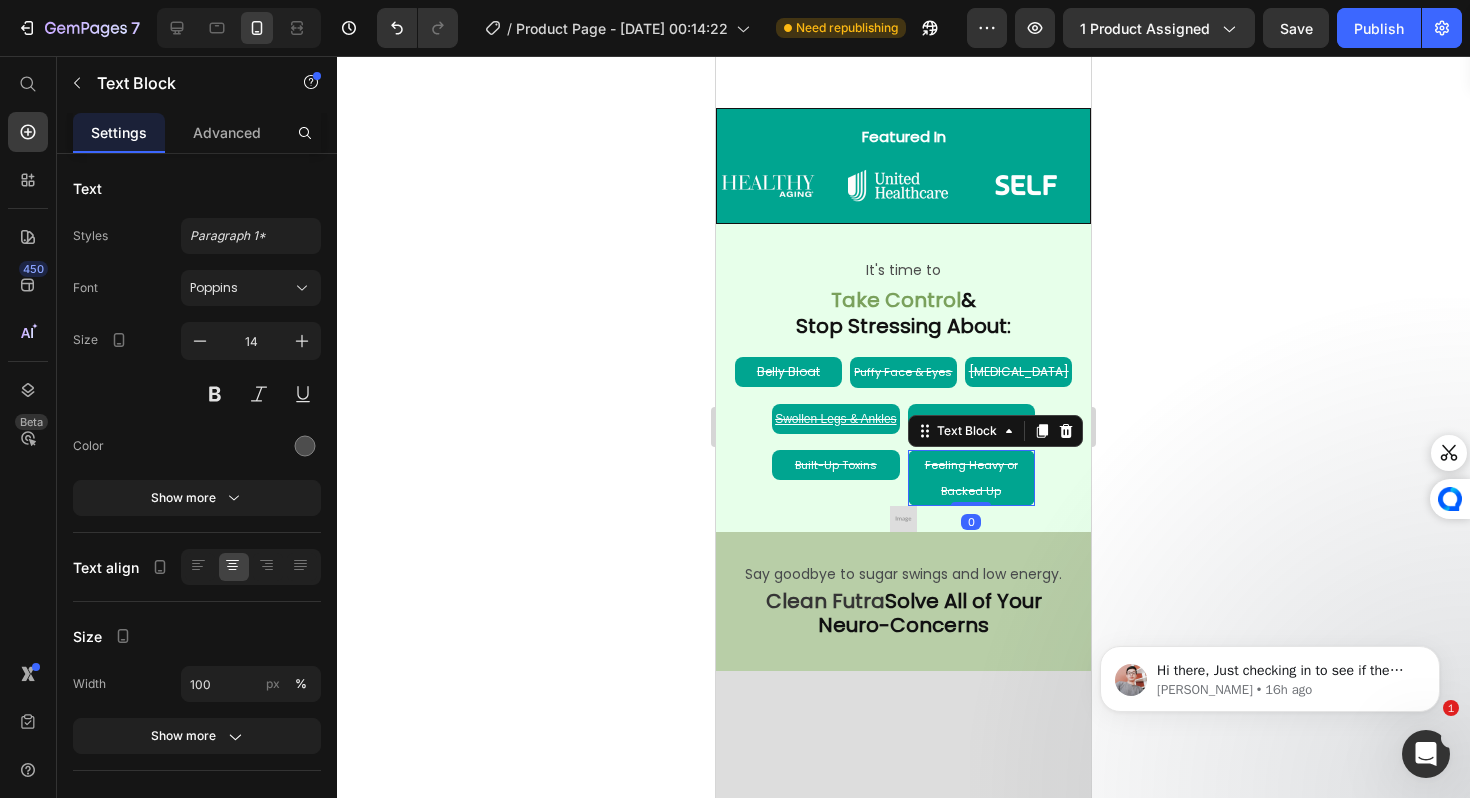click on "Feeling Heavy or Backed Up" at bounding box center (971, 478) 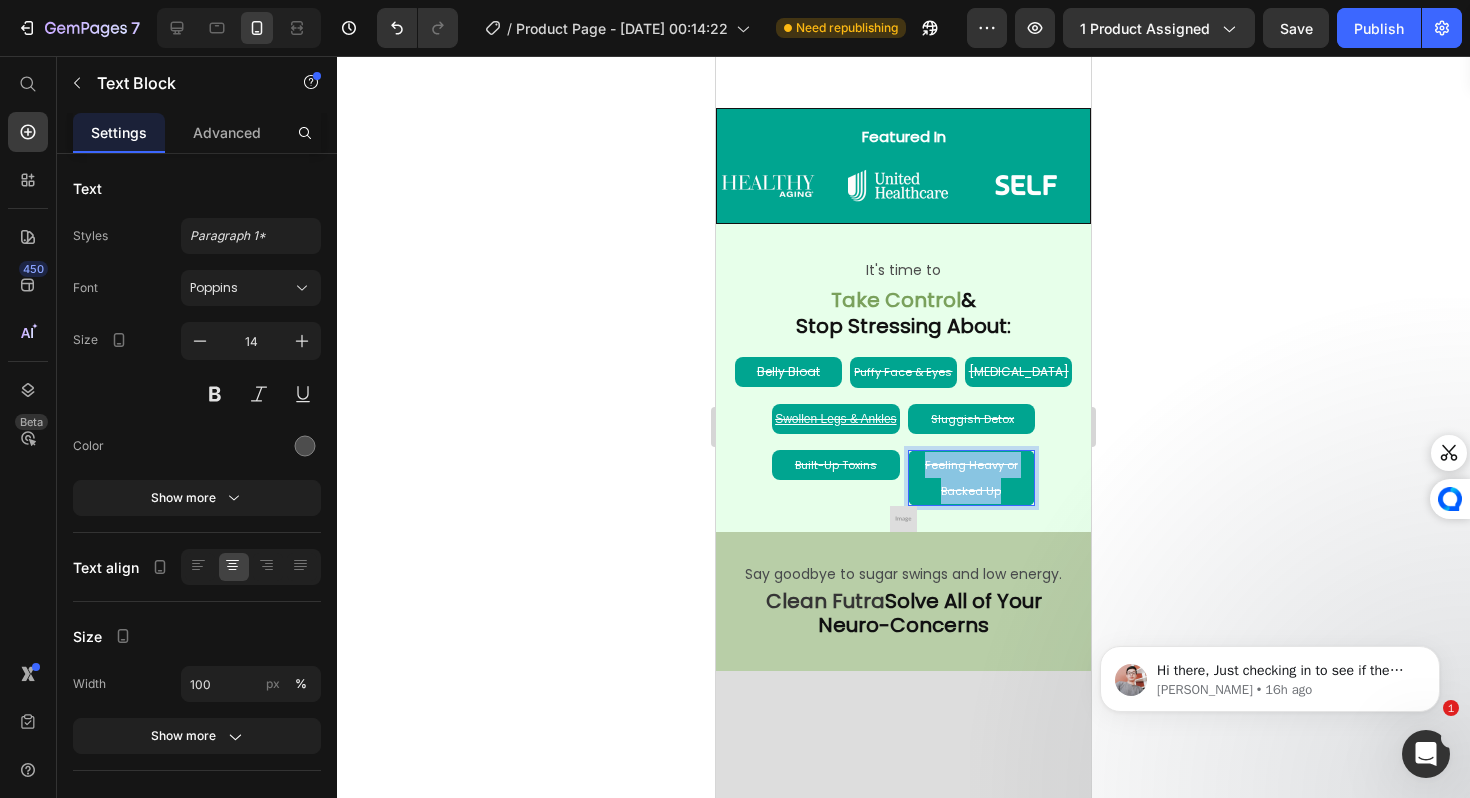 click on "Feeling Heavy or Backed Up" at bounding box center (971, 478) 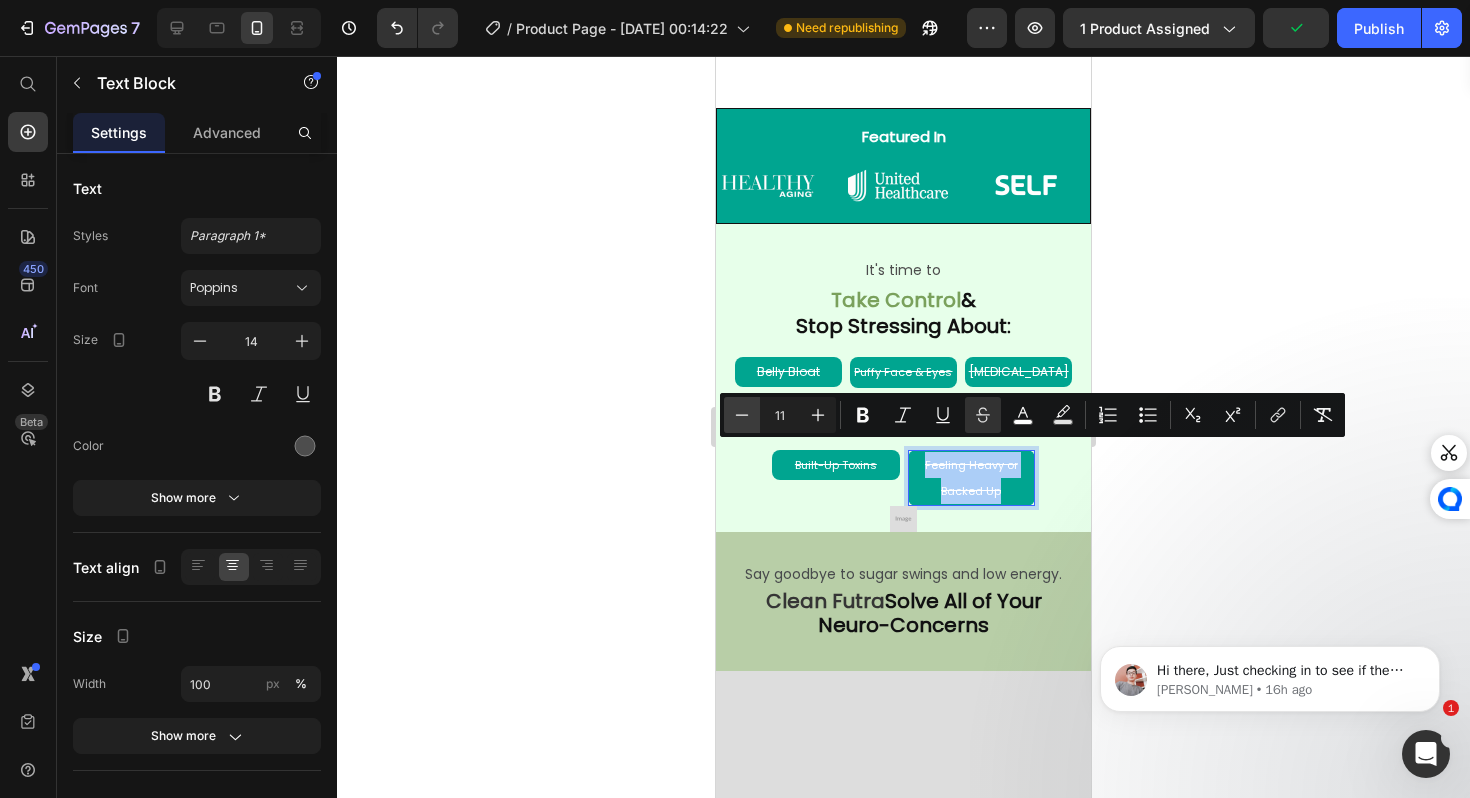 click 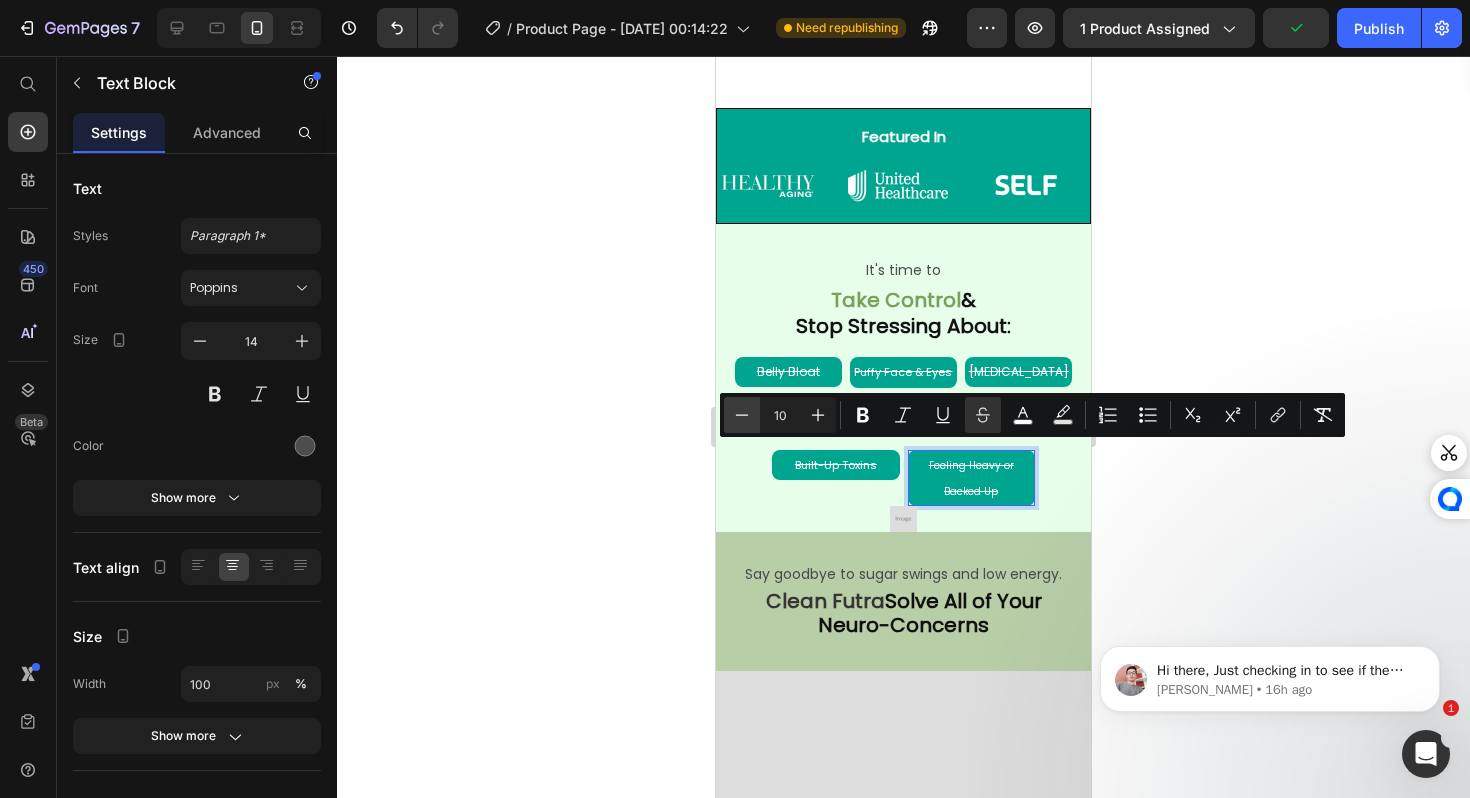 click 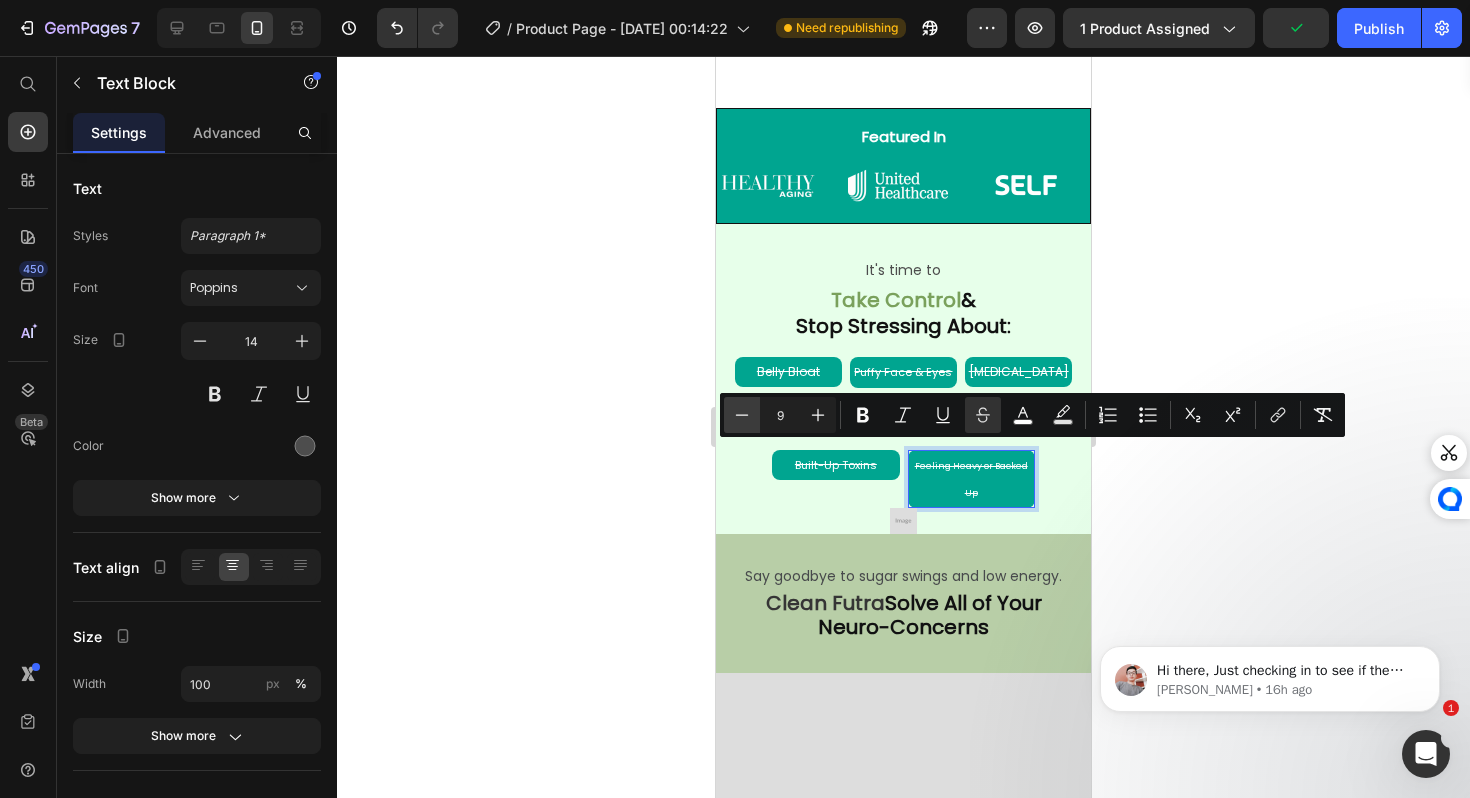 click 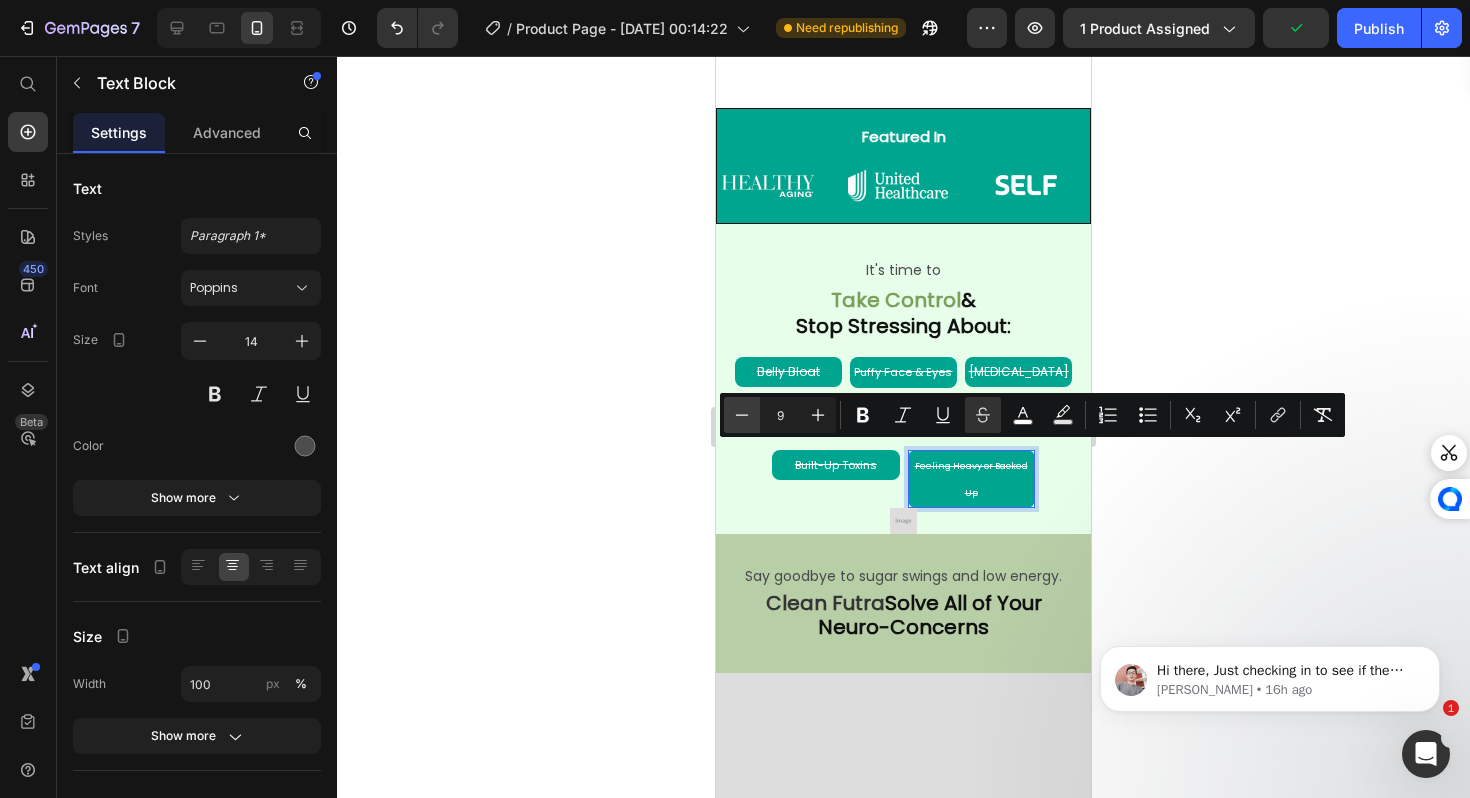 type on "8" 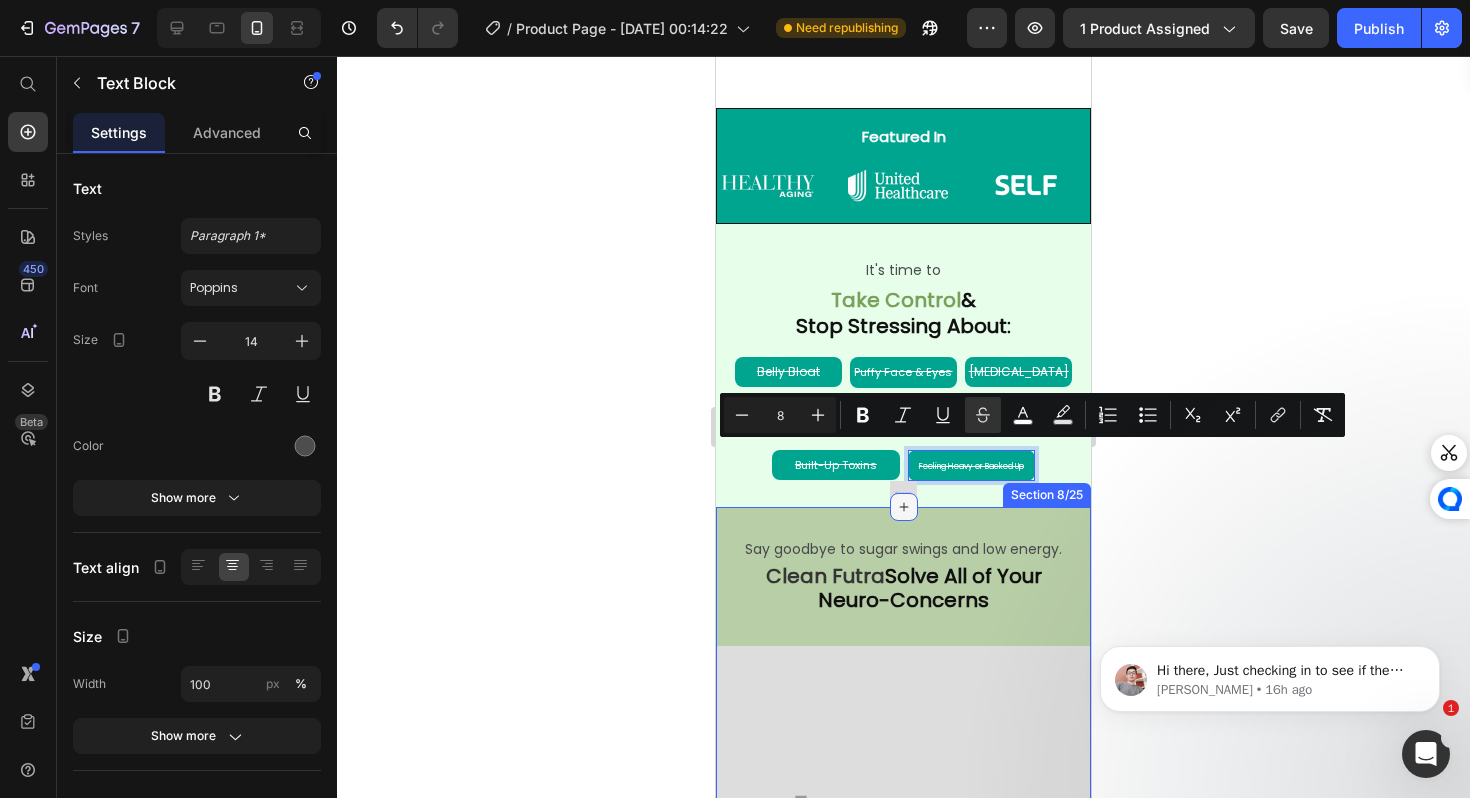 click at bounding box center [904, 507] 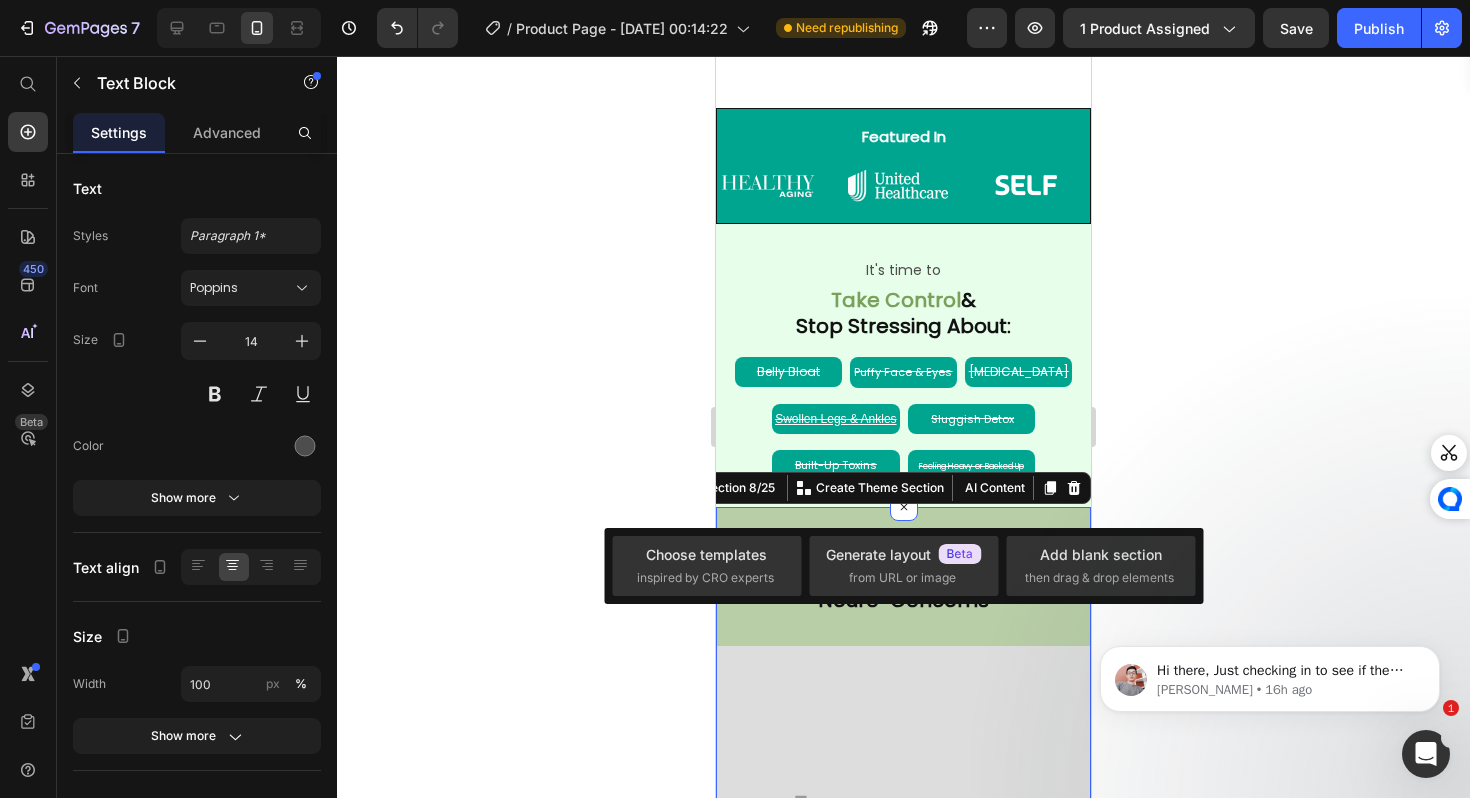 click on "Say goodbye to sugar swings and low energy. Text Block Clean Futra  Solve All of Your  Neuro-Concerns Text Block Row Image Row Image Supports Healthy Blood Sugar Text Block Helps regulate glucose levels and reduce spikes for balanced daily energy. Text Block Image Calm, Focused Energy Text Block Delivers steady, caffeine-free energy and sharper mental clarity throughout the day.  jitters. Text Block Row Image Boosts Metabolism & Weight Support Text Block Promotes fat burning and metabolic efficiency with natural plant-based ingredients. Text Block Image Aids Digestion & Gut Health Text Block Includes ingredients like ACV and glucomannan to support digestion and appetite control. Text Block Row
Drop element here Row Row Row Section 8/25   You can create reusable sections Create Theme Section AI Content Write with GemAI What would you like to describe here? Tone and Voice Persuasive Product Show more Generate" at bounding box center (903, 970) 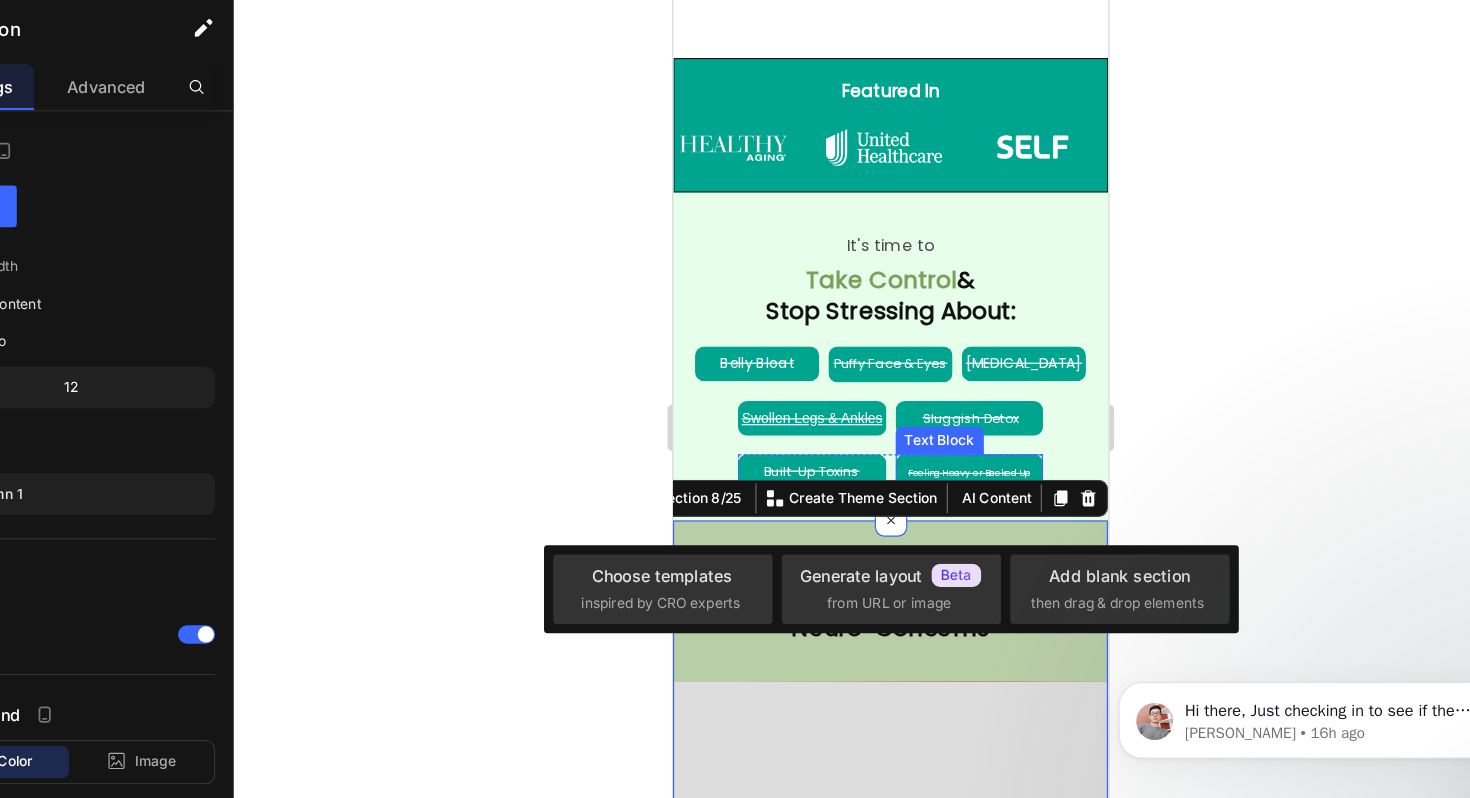 click on "Feeling Heavy or Backed Up" at bounding box center [928, 408] 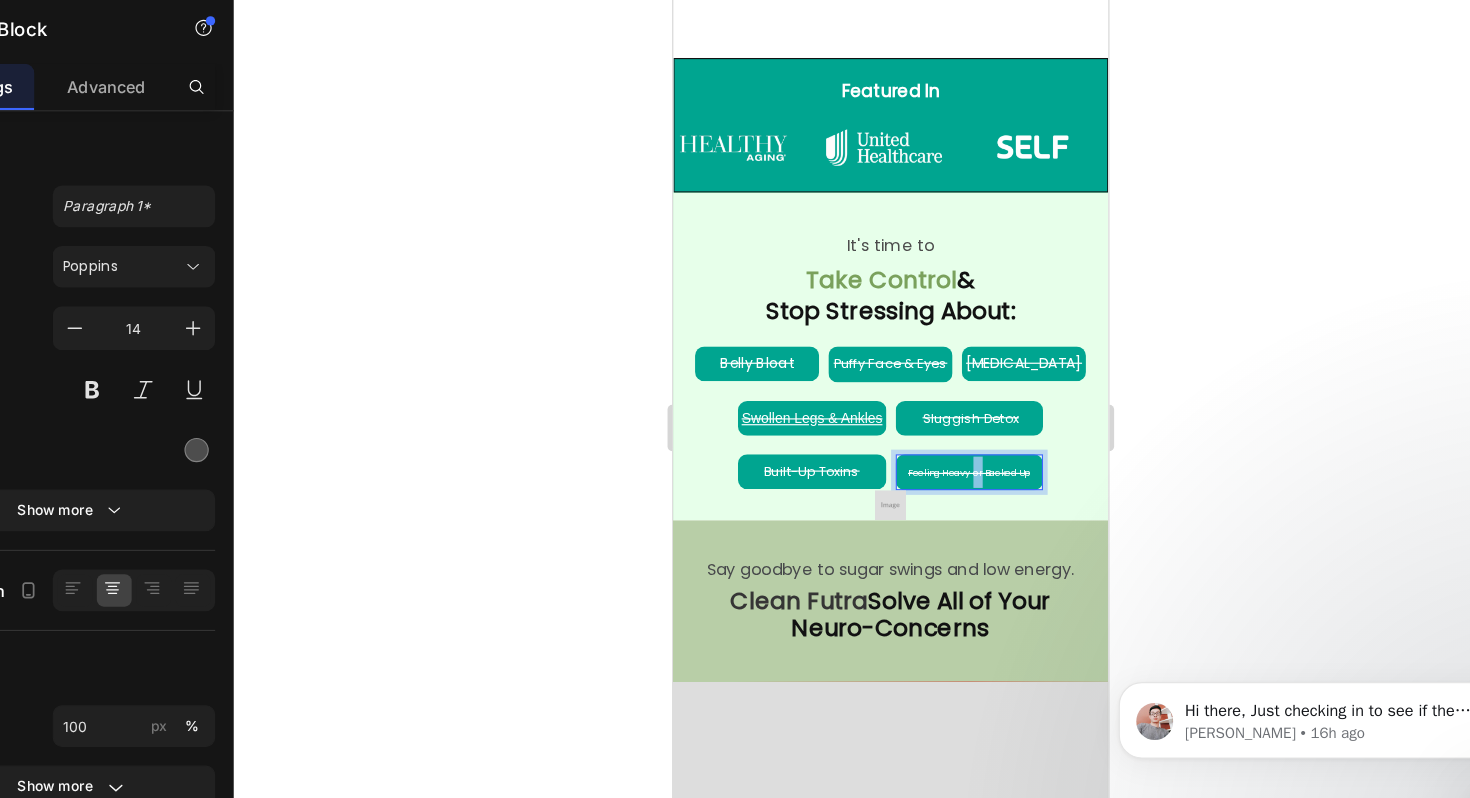click on "Feeling Heavy or Backed Up" at bounding box center [928, 408] 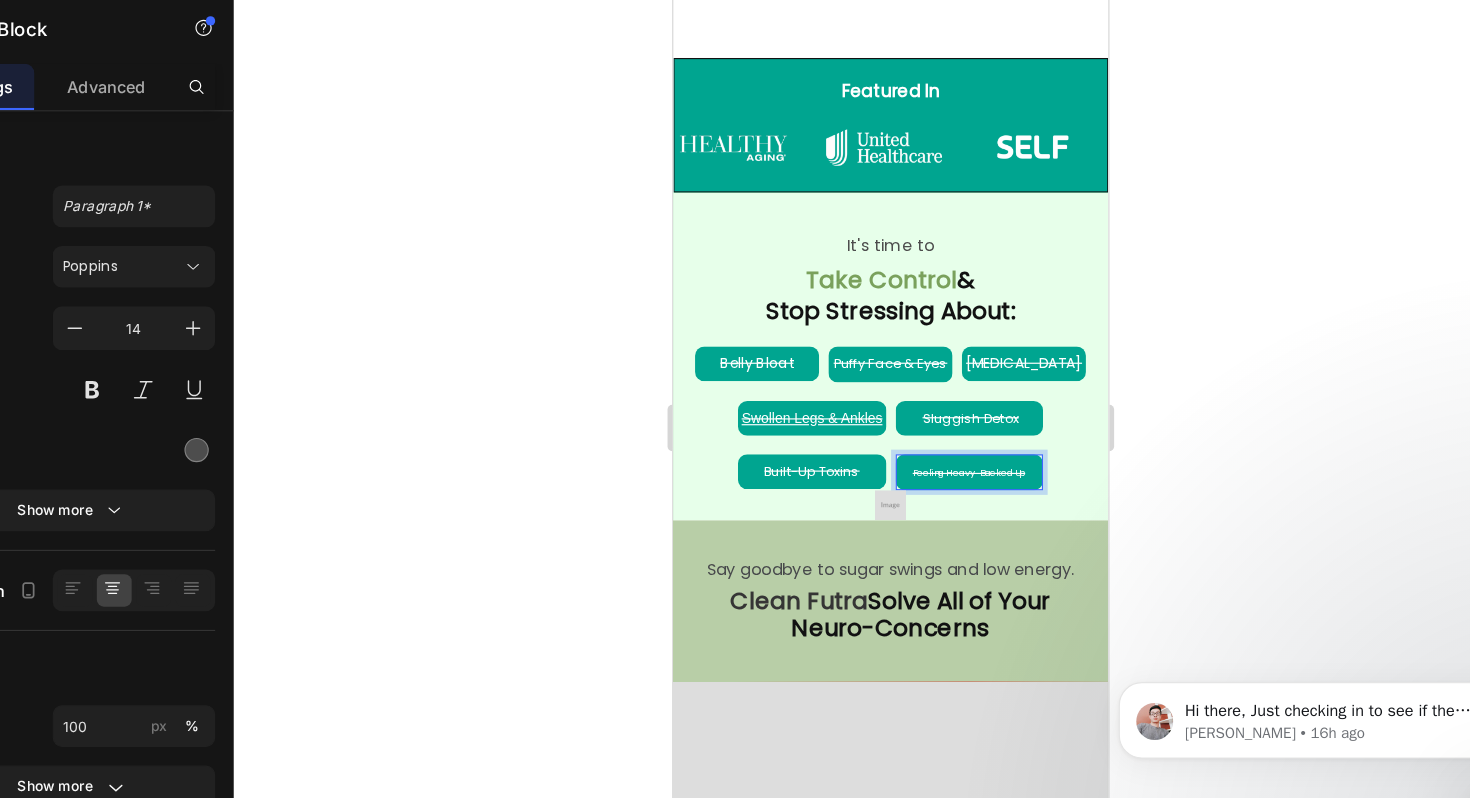click on "Feeling Heavy  Backed Up" at bounding box center (928, 407) 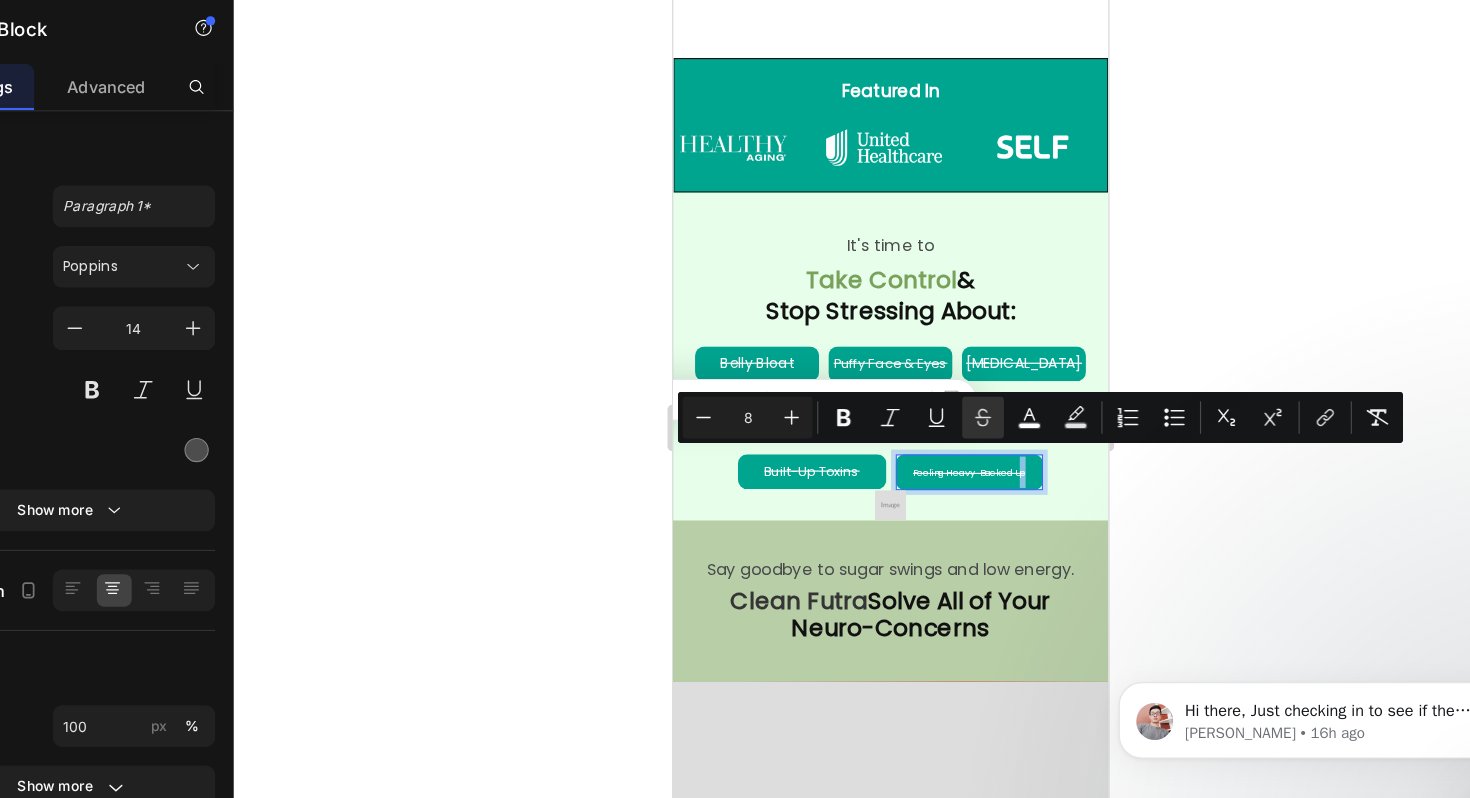 click on "Feeling Heavy  Backed Up" at bounding box center [928, 408] 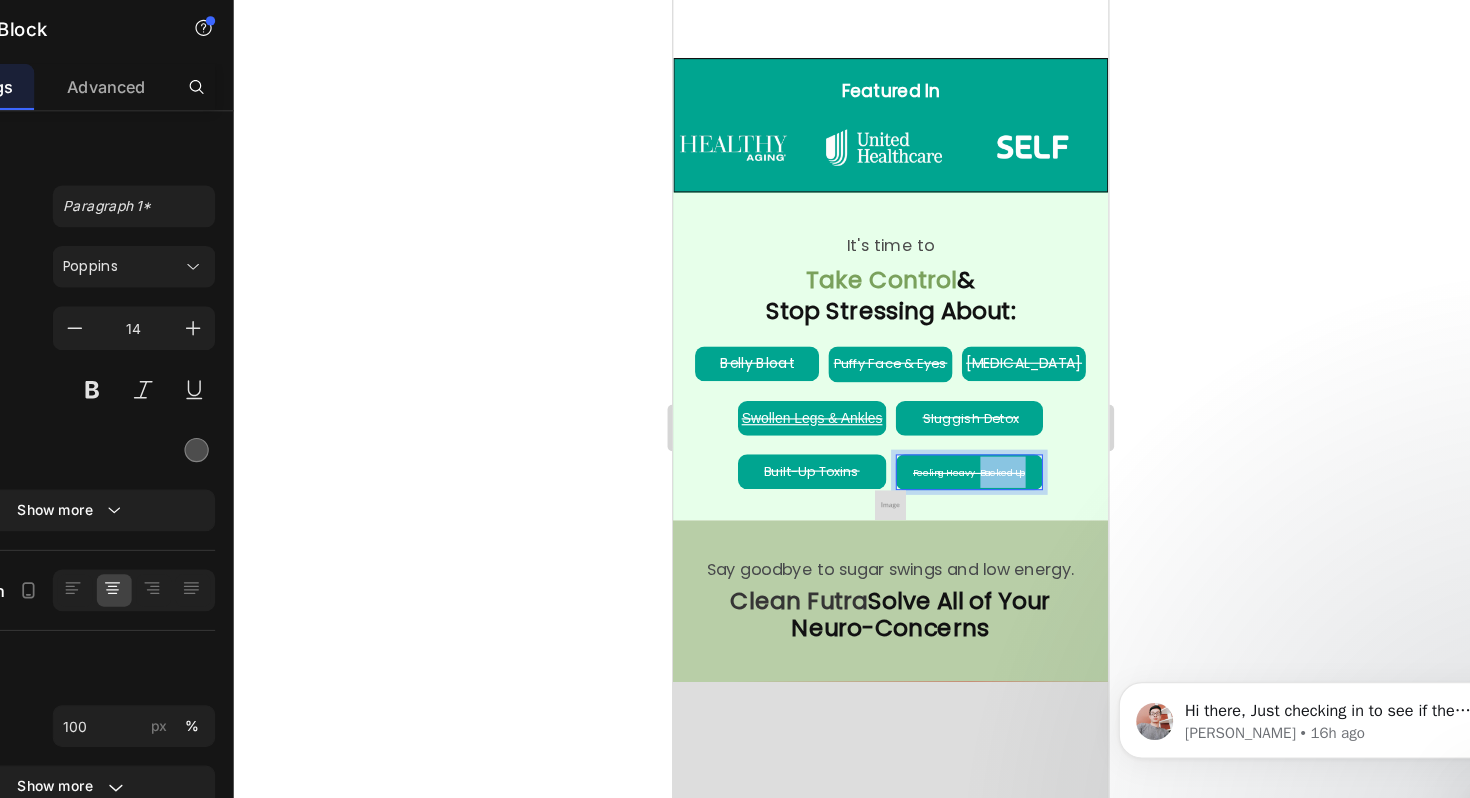 drag, startPoint x: 977, startPoint y: 396, endPoint x: 937, endPoint y: 394, distance: 40.04997 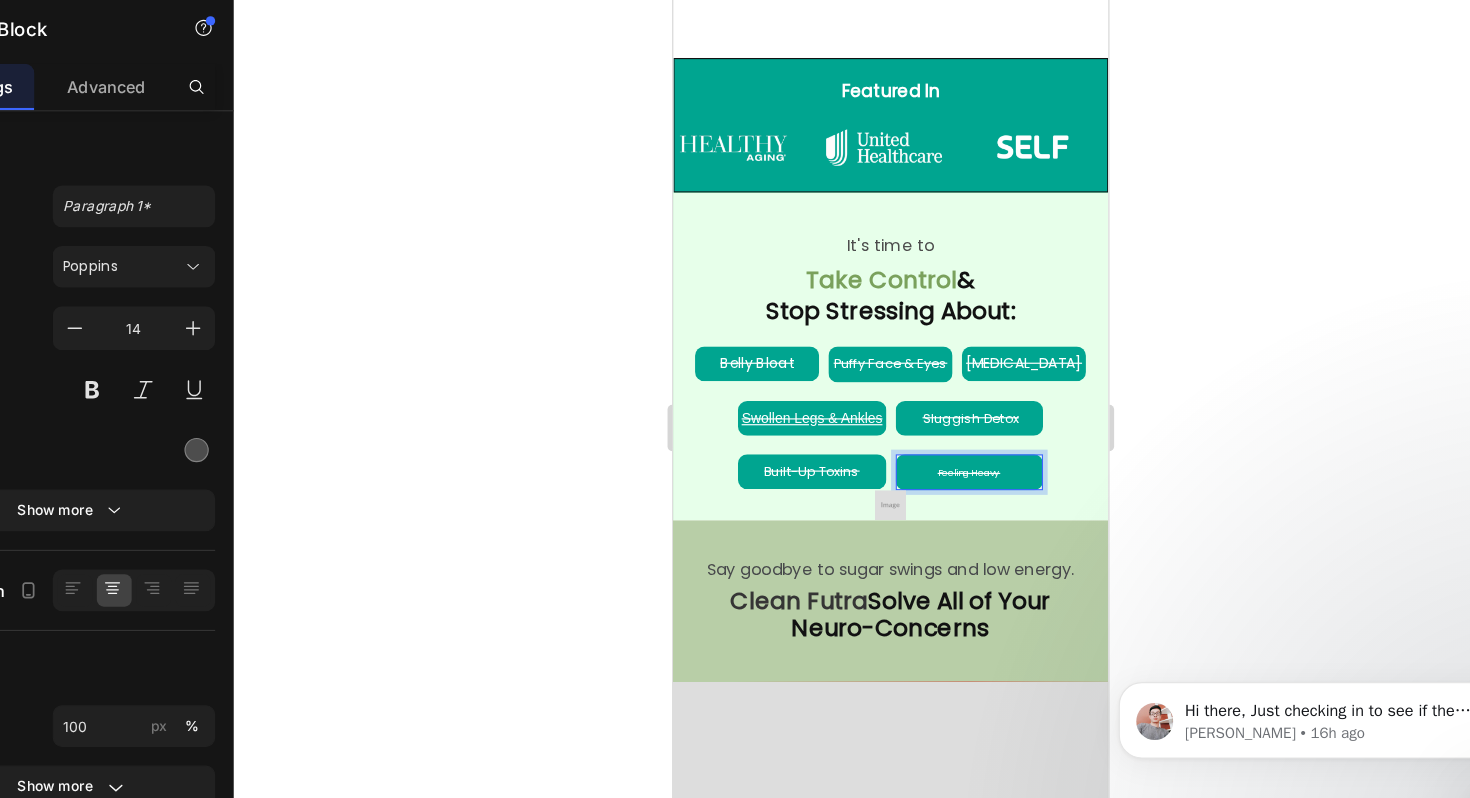 click on "Feeling Heavy" at bounding box center [928, 408] 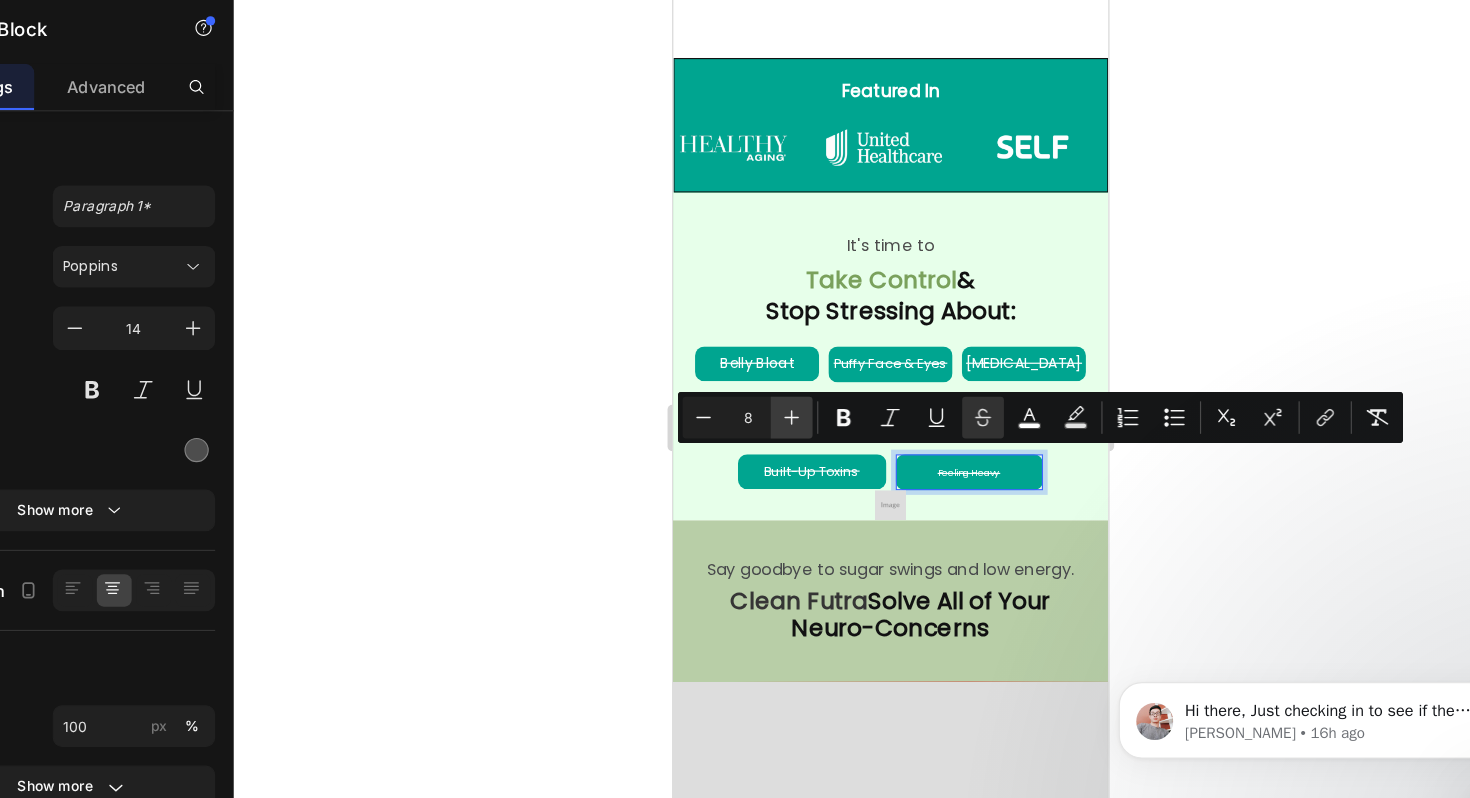 click 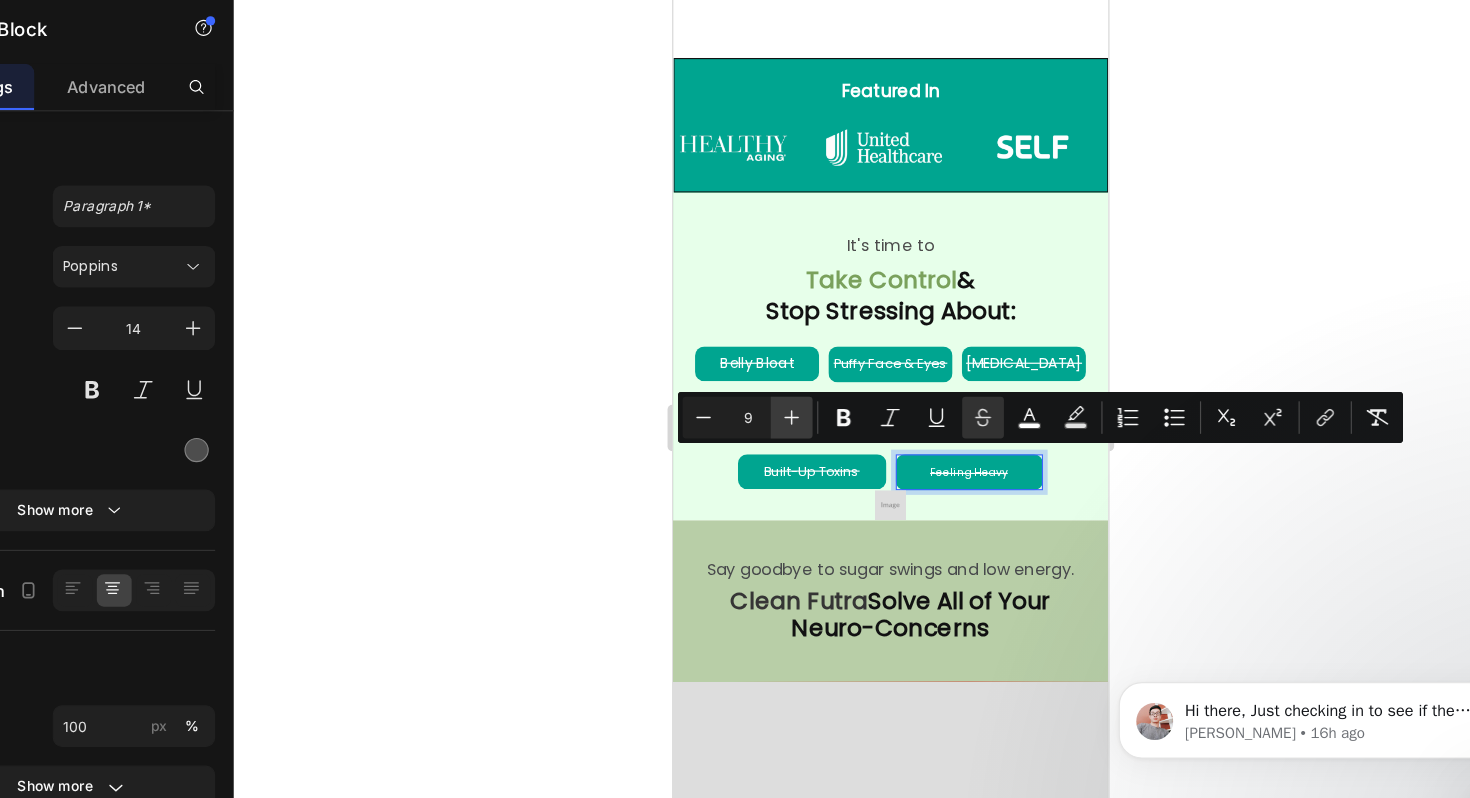 click 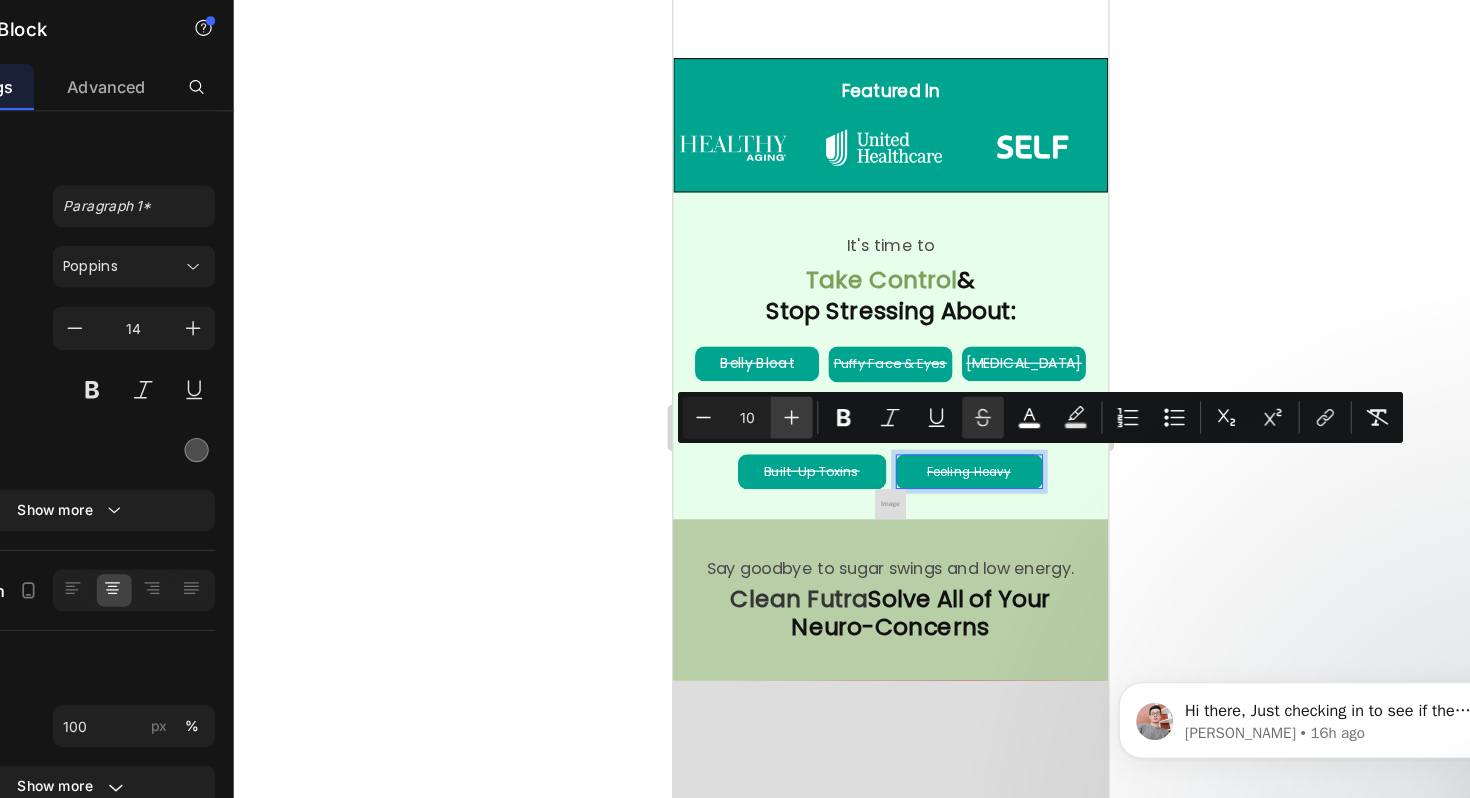 click 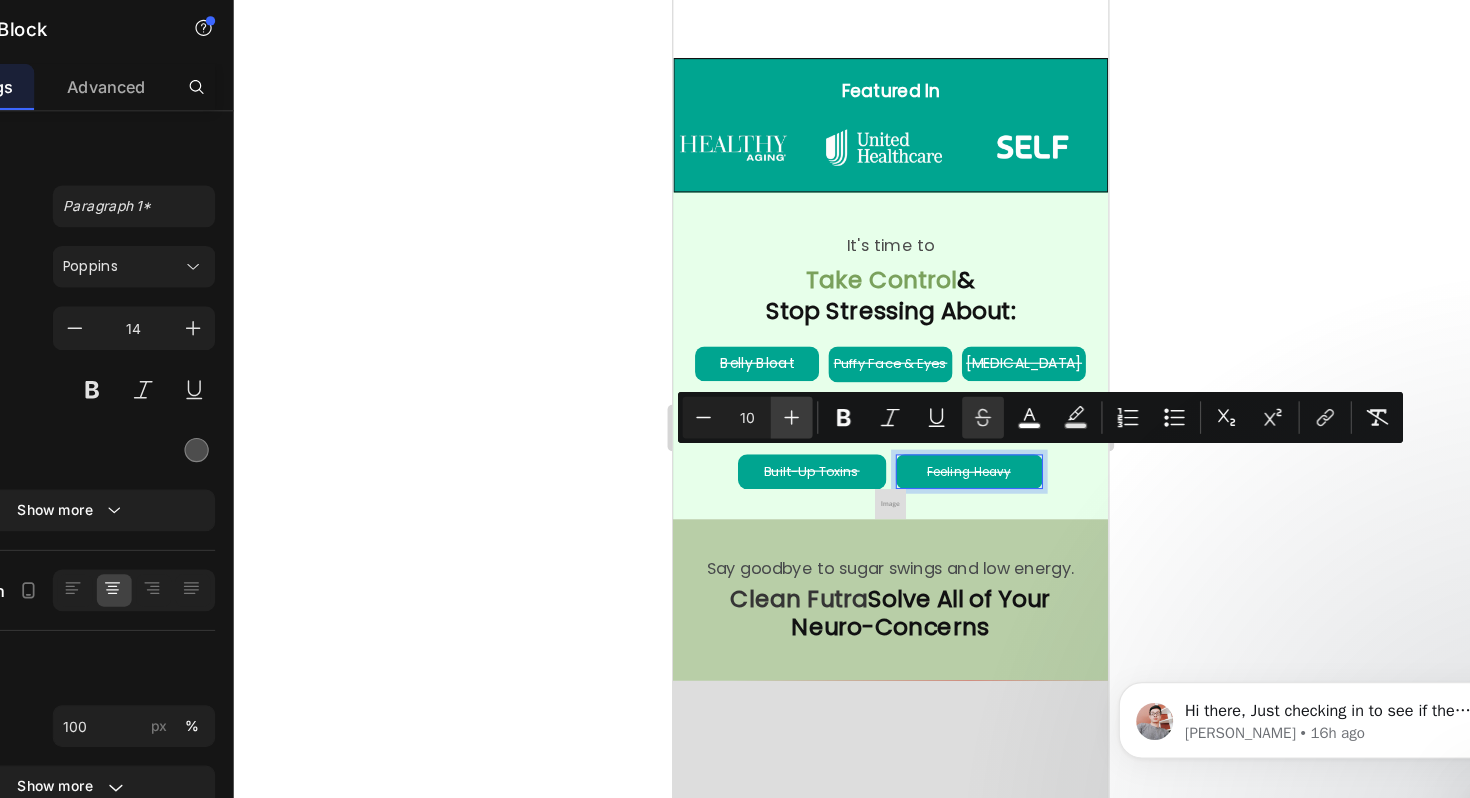 type on "11" 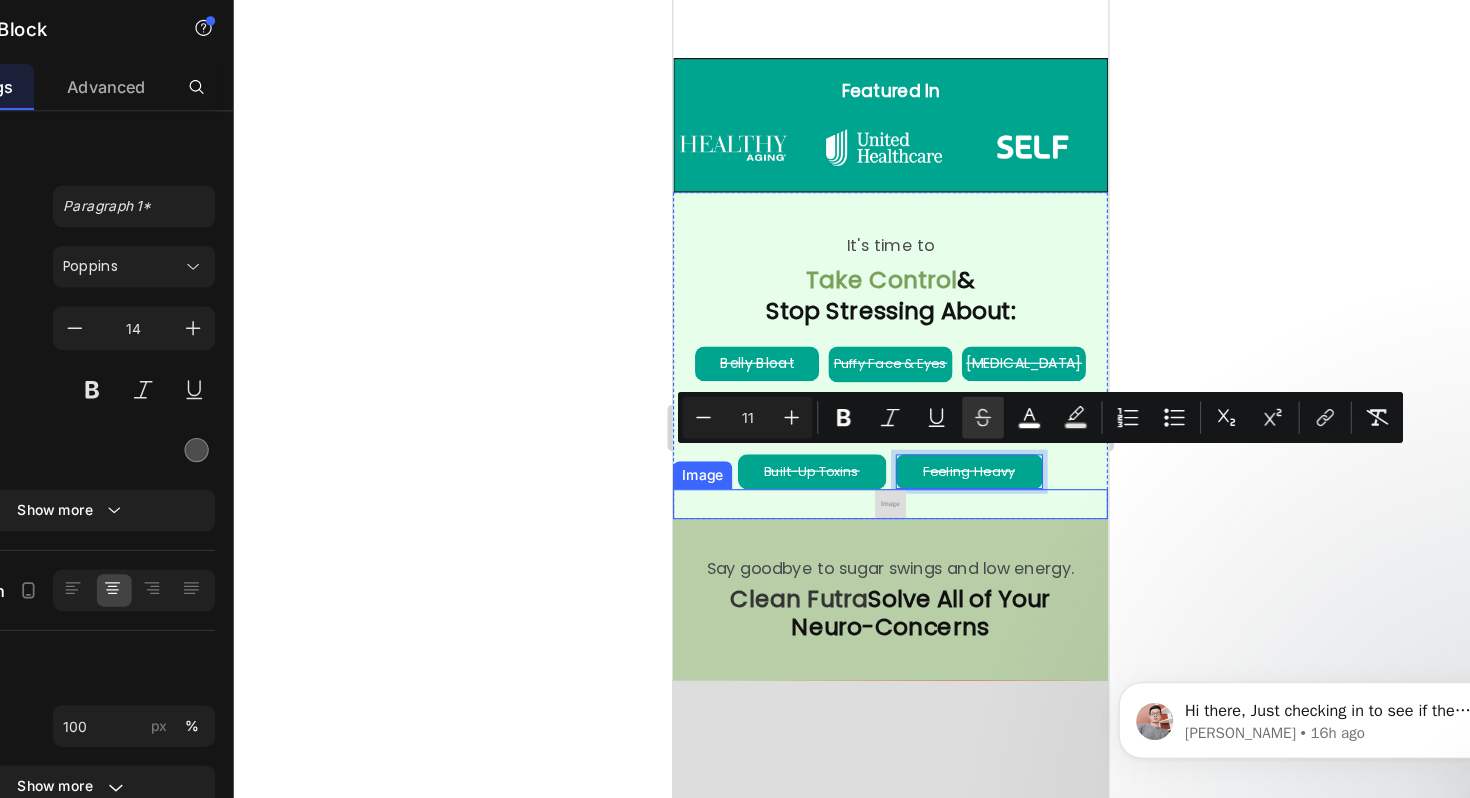 click at bounding box center (860, 435) 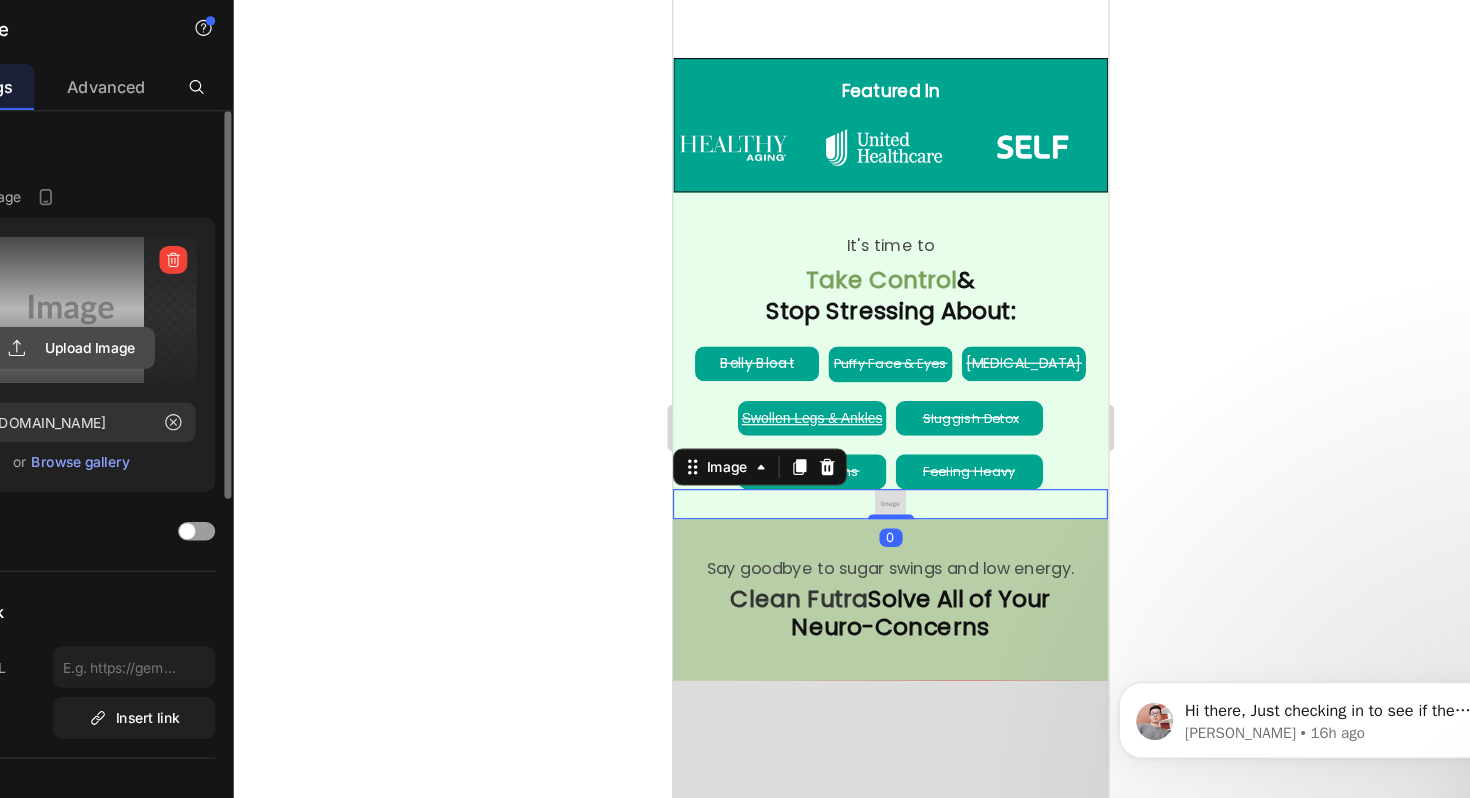 click on "Upload Image" at bounding box center (197, 358) 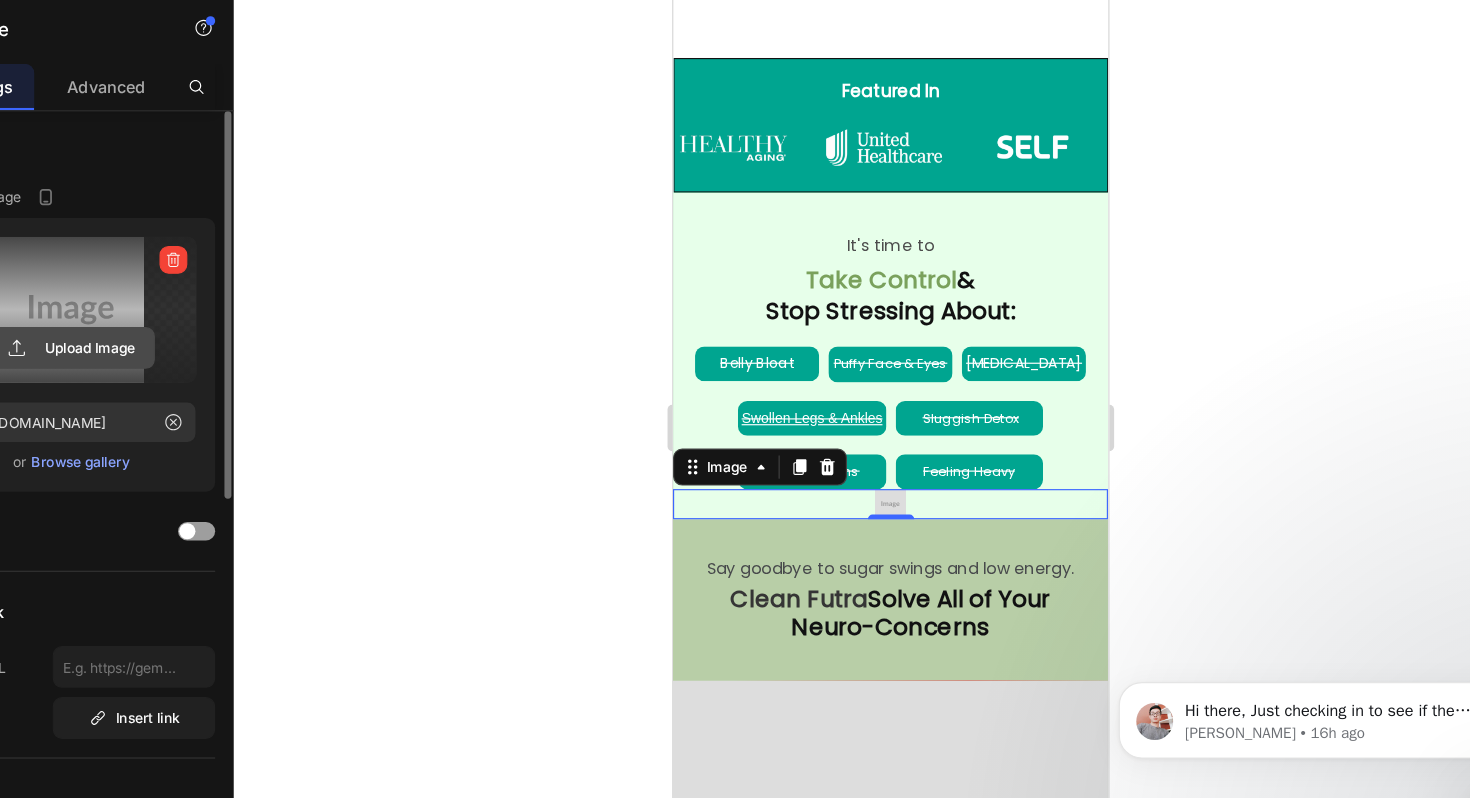 click 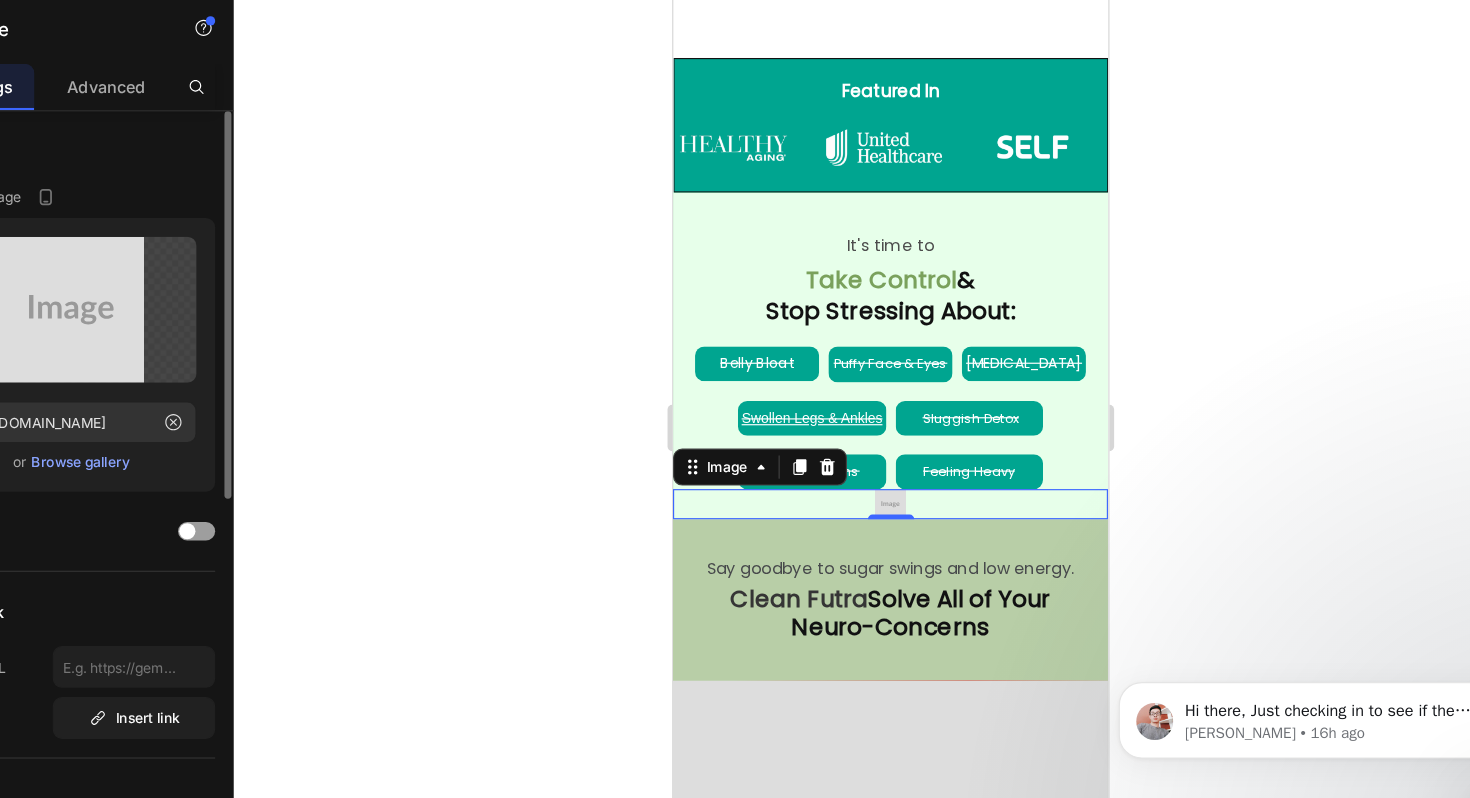 click on "Browse gallery" at bounding box center [205, 457] 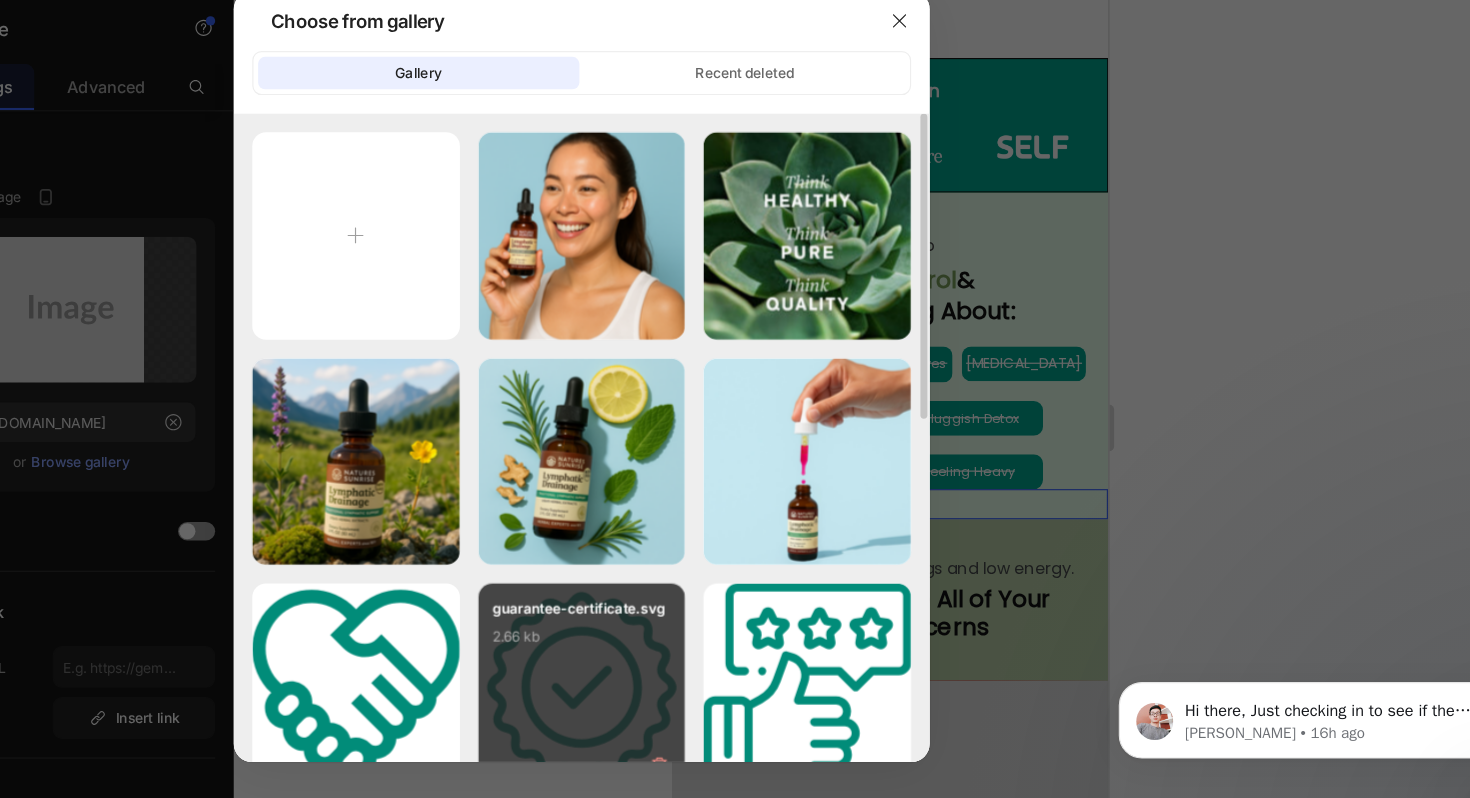 scroll, scrollTop: 303, scrollLeft: 0, axis: vertical 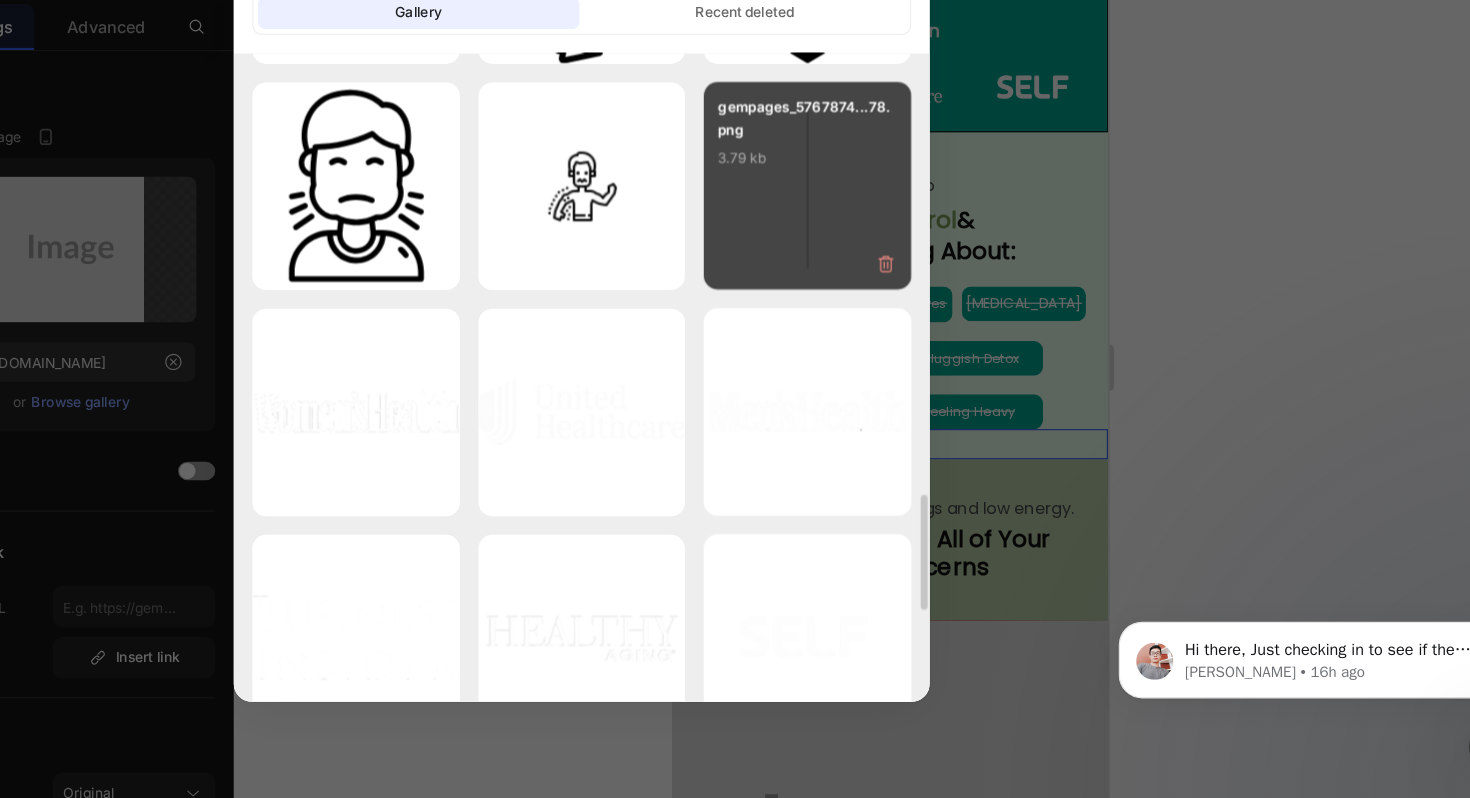 click on "gempages_5767874...78.png 3.79 kb" at bounding box center [831, 270] 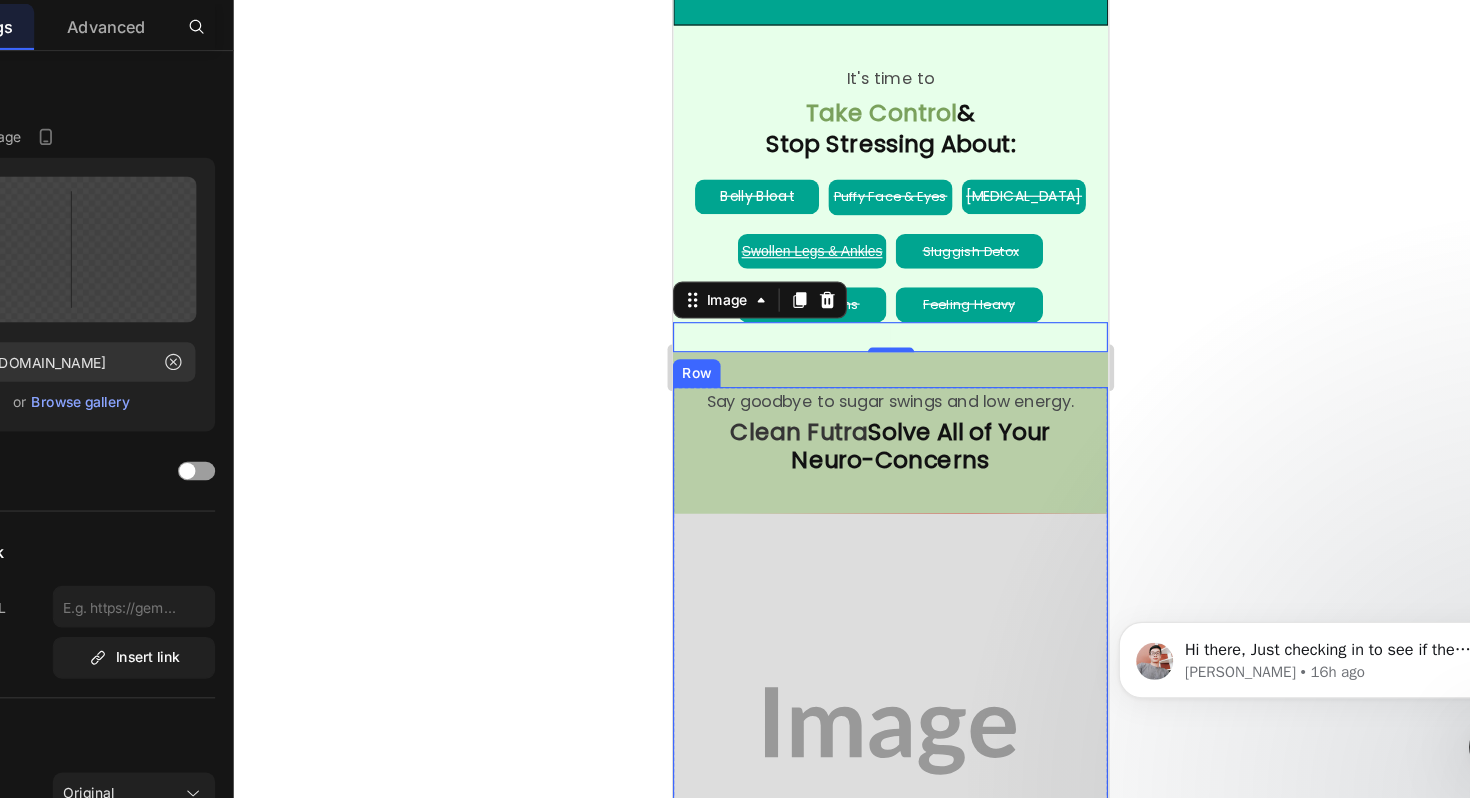 scroll, scrollTop: 2024, scrollLeft: 0, axis: vertical 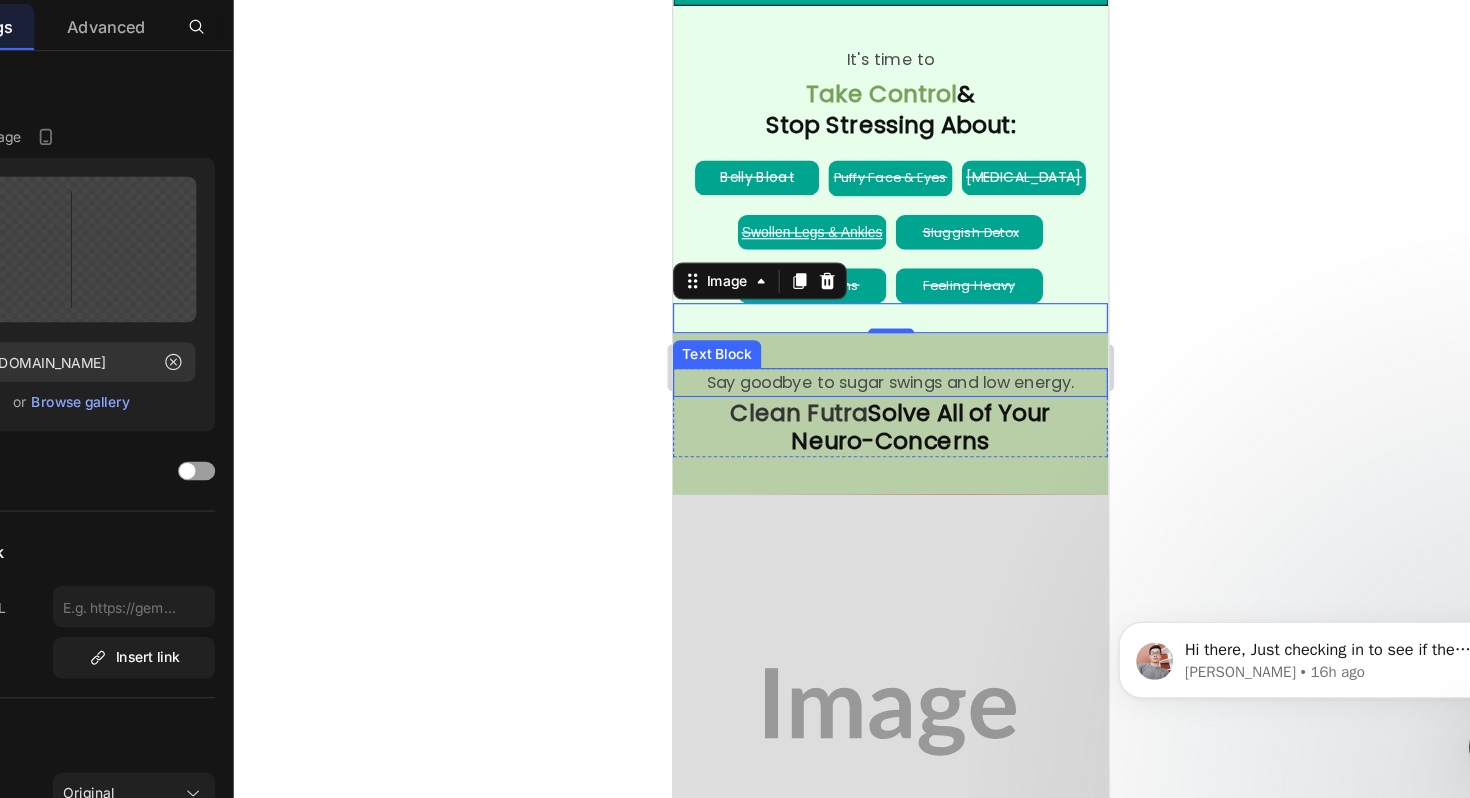 click on "Text Block" at bounding box center (711, 297) 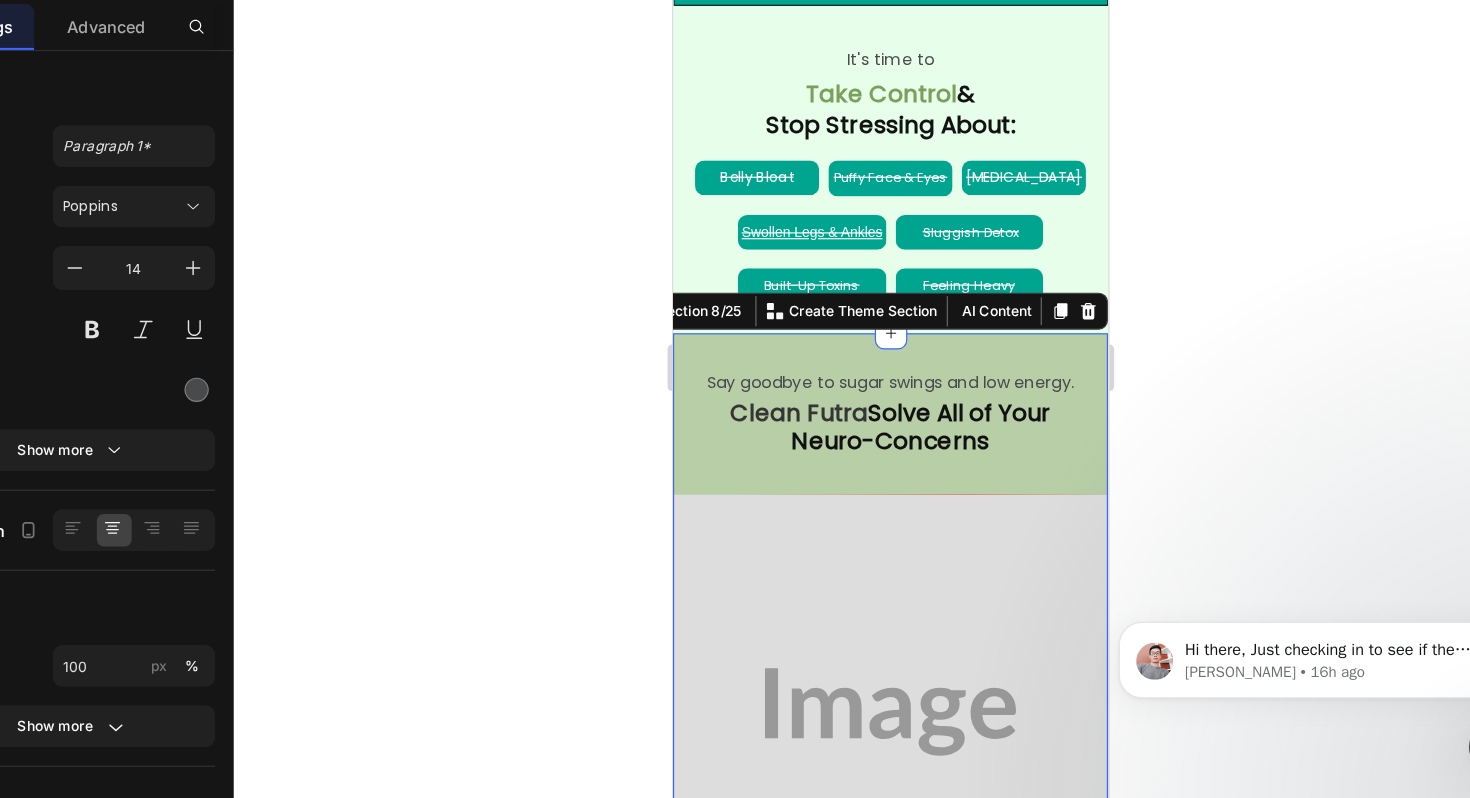 click on "Say goodbye to sugar swings and low energy. Text Block Clean Futra  Solve All of Your  Neuro-Concerns Text Block Row Image Row Image Supports Healthy Blood Sugar Text Block Helps regulate glucose levels and reduce spikes for balanced daily energy. Text Block Image Calm, Focused Energy Text Block Delivers steady, caffeine-free energy and sharper mental clarity throughout the day.  jitters. Text Block Row Image Boosts Metabolism & Weight Support Text Block Promotes fat burning and metabolic efficiency with natural plant-based ingredients. Text Block Image Aids Digestion & Gut Health Text Block Includes ingredients like ACV and glucomannan to support digestion and appetite control. Text Block Row
Drop element here Row Row Row Section 8/25   You can create reusable sections Create Theme Section AI Content Write with GemAI What would you like to describe here? Tone and Voice Persuasive Product Show more Generate" at bounding box center (860, 742) 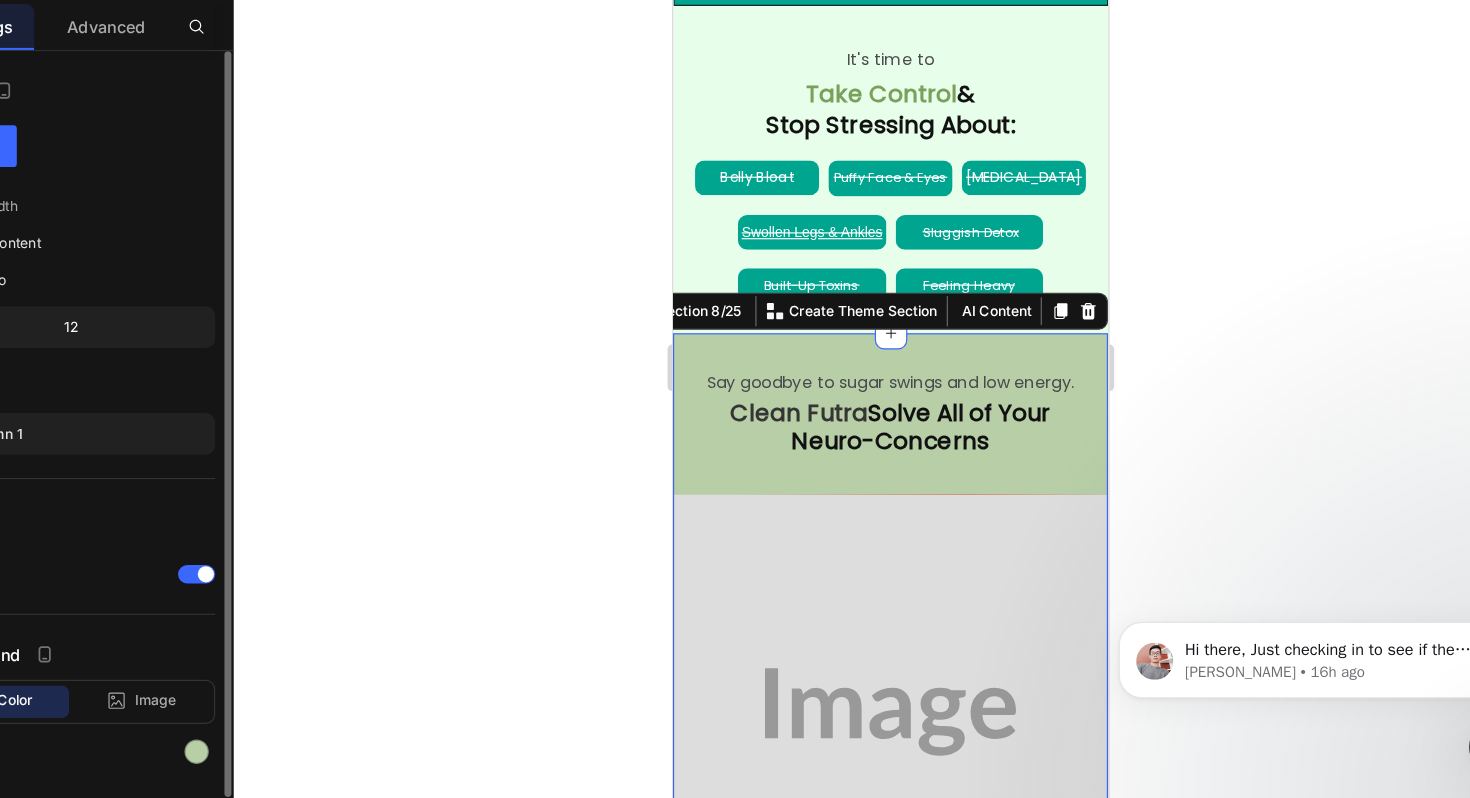 scroll, scrollTop: 63, scrollLeft: 0, axis: vertical 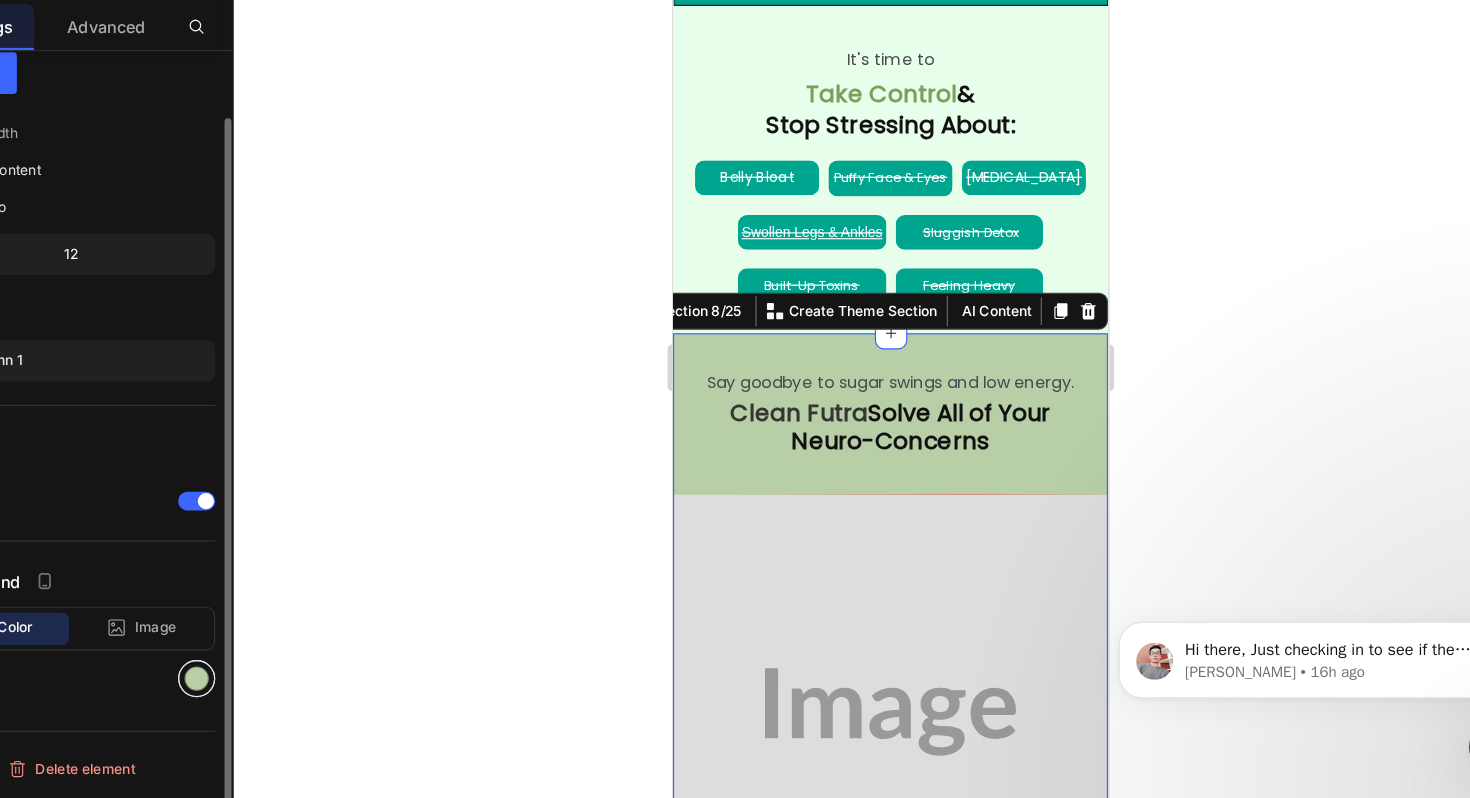 click at bounding box center [305, 695] 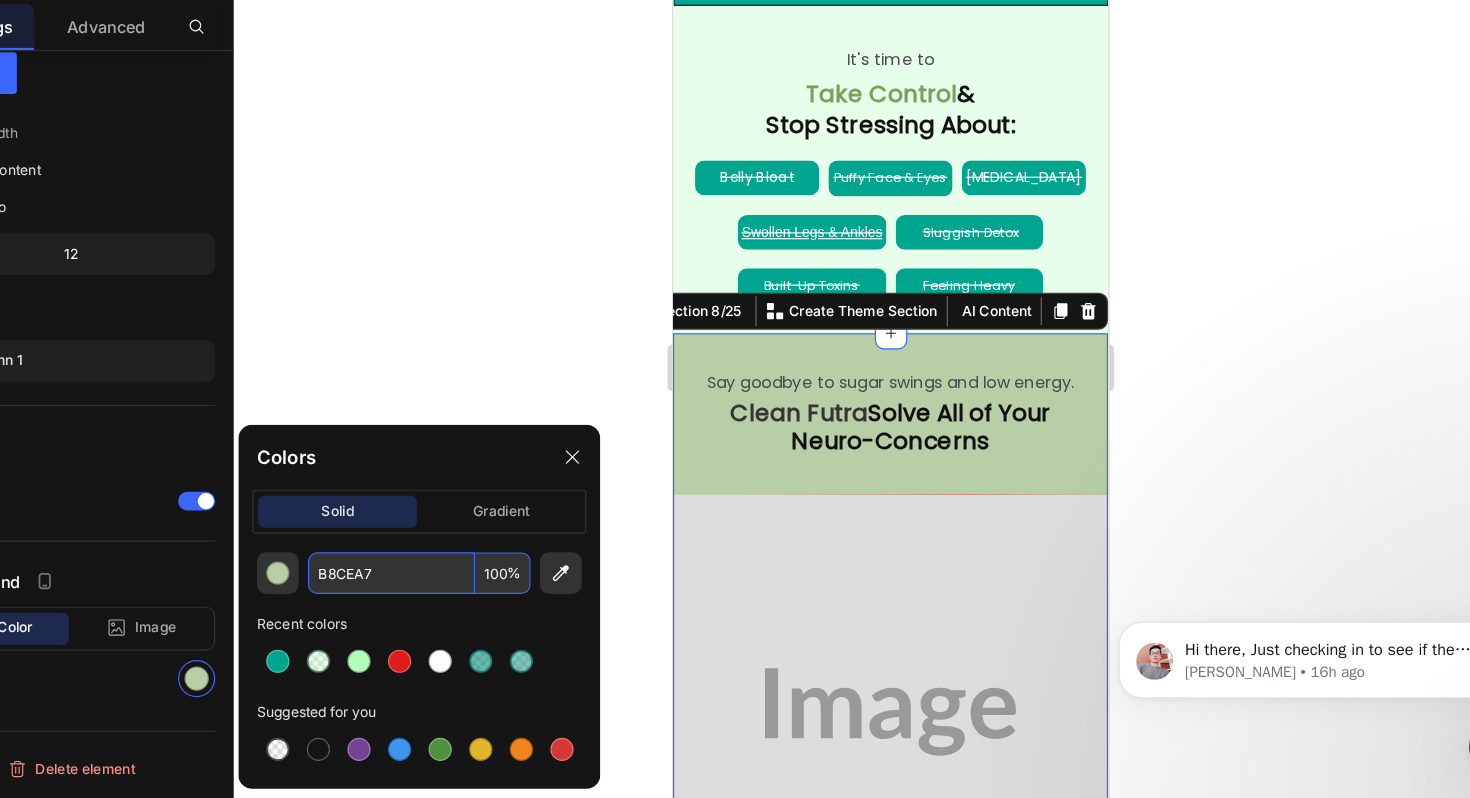 click on "B8CEA7 100 % Recent colors Suggested for you" 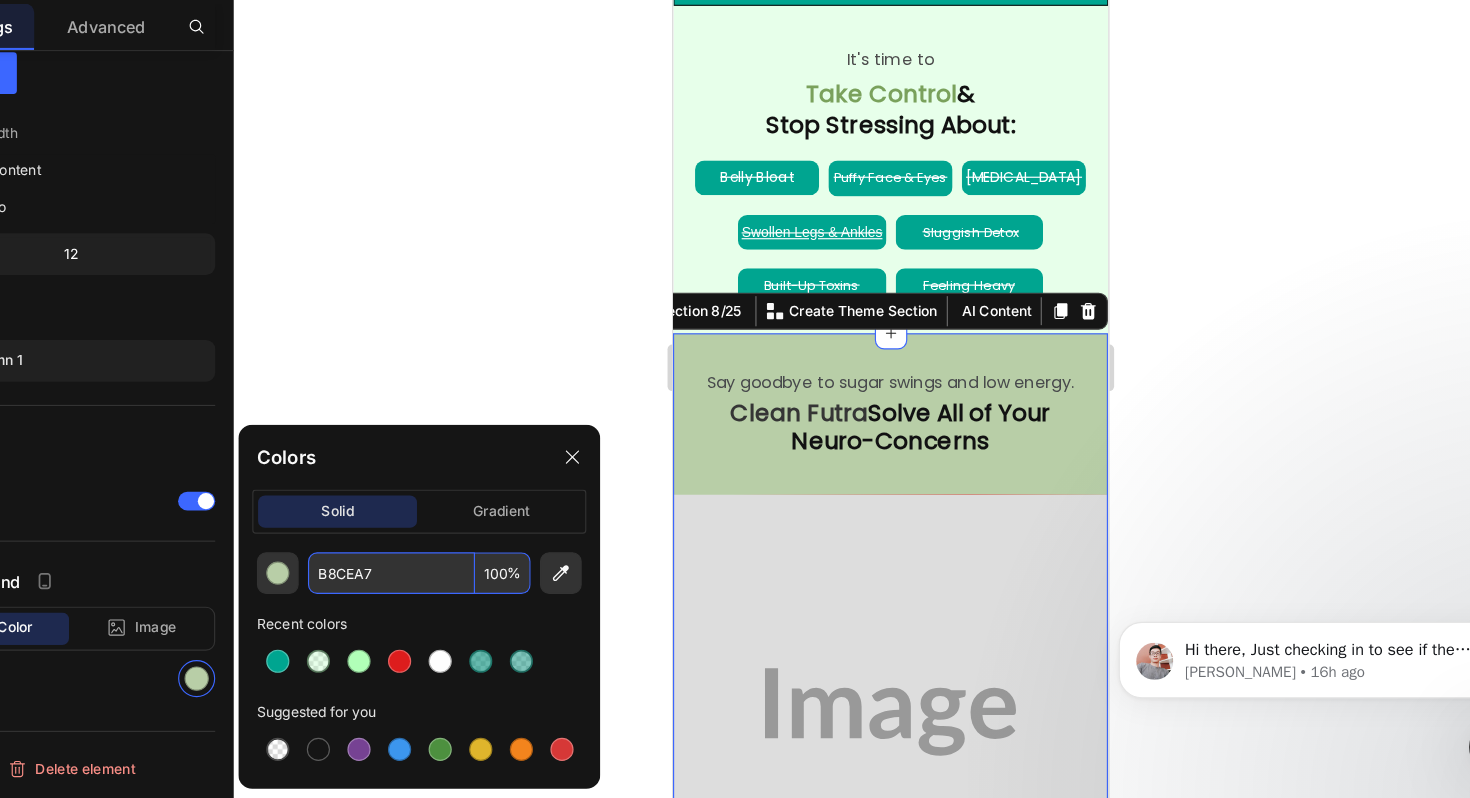 click on "B8CEA7" at bounding box center (473, 604) 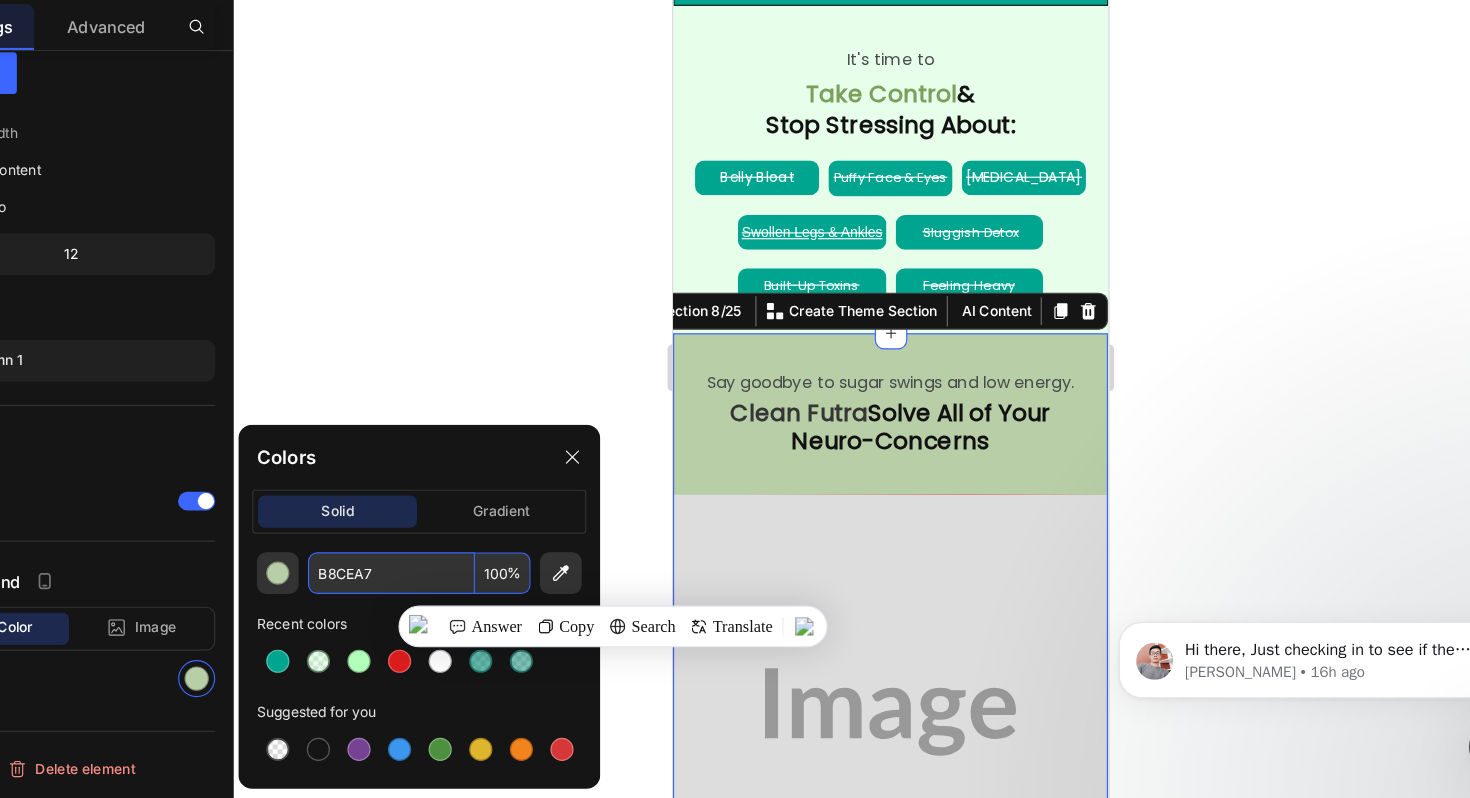 paste on "00A590" 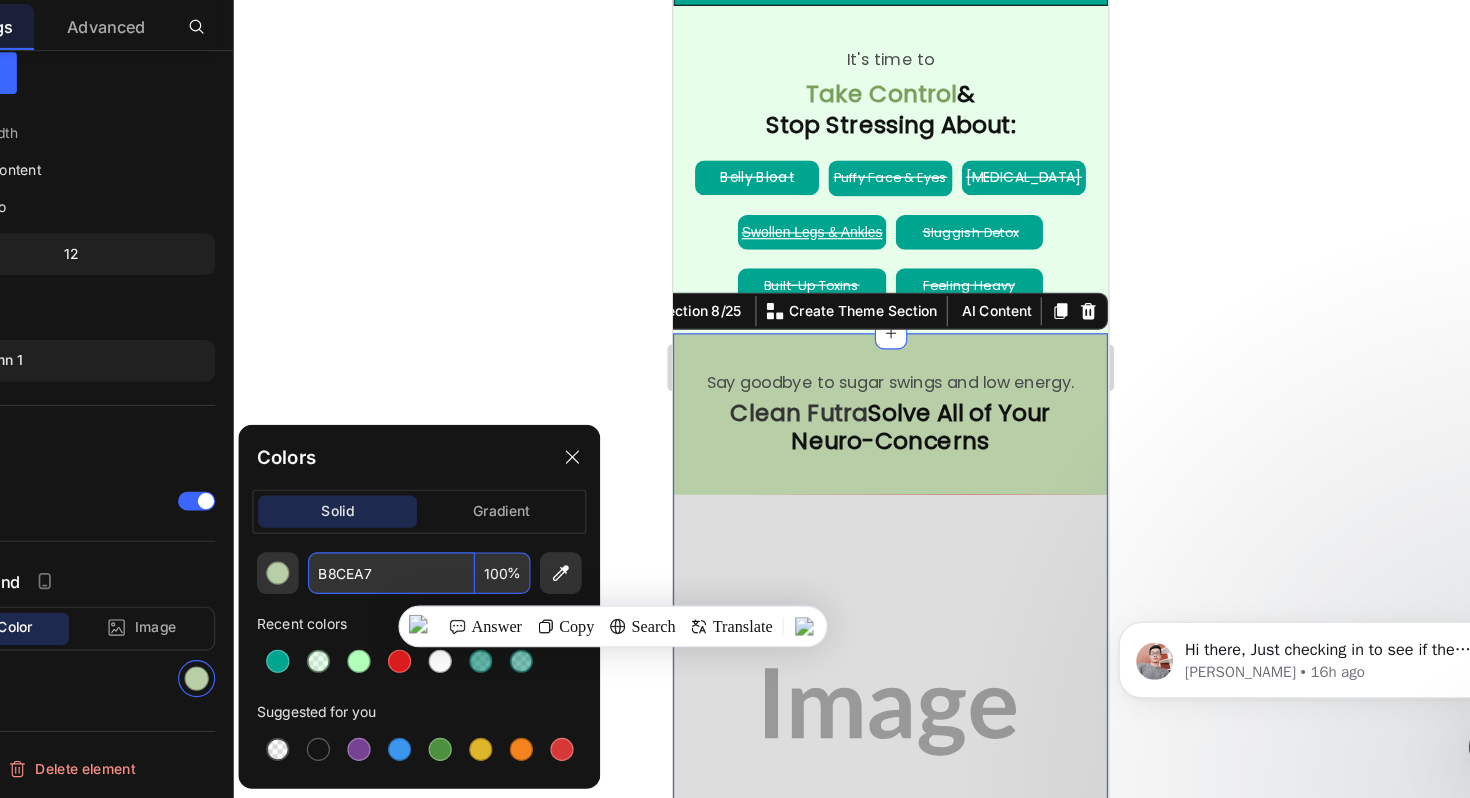 type on "00A590" 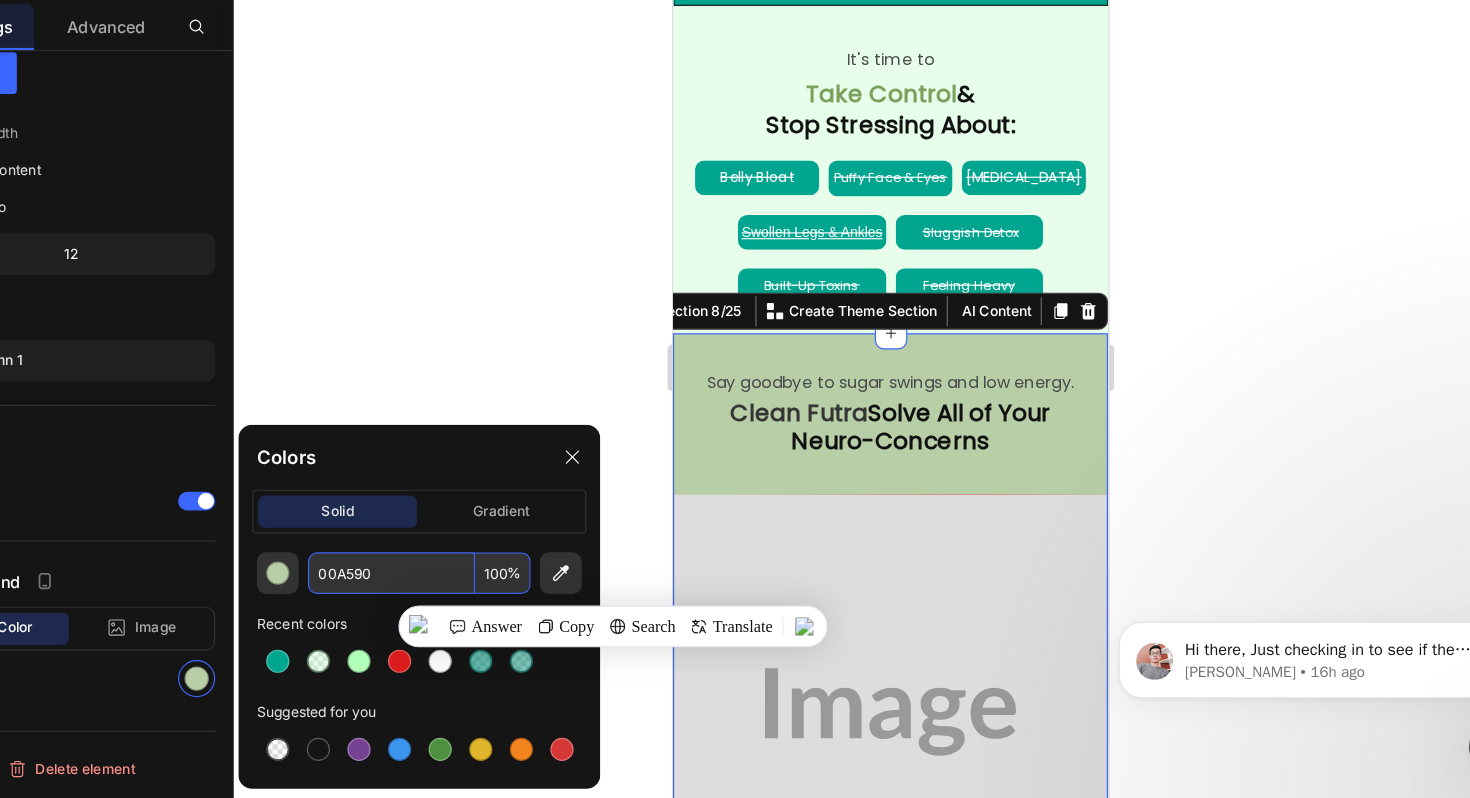 click at bounding box center [860, 605] 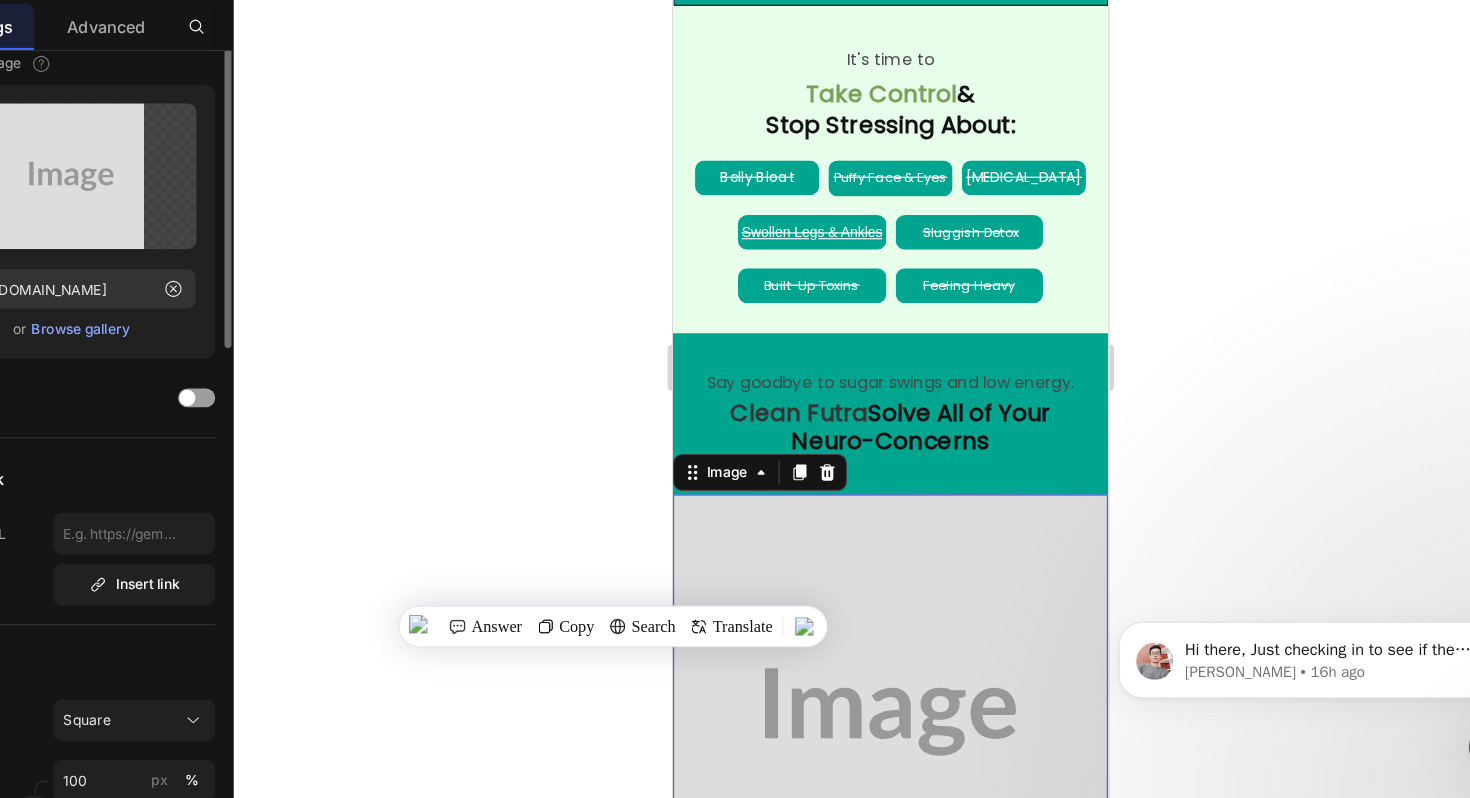 scroll, scrollTop: 0, scrollLeft: 0, axis: both 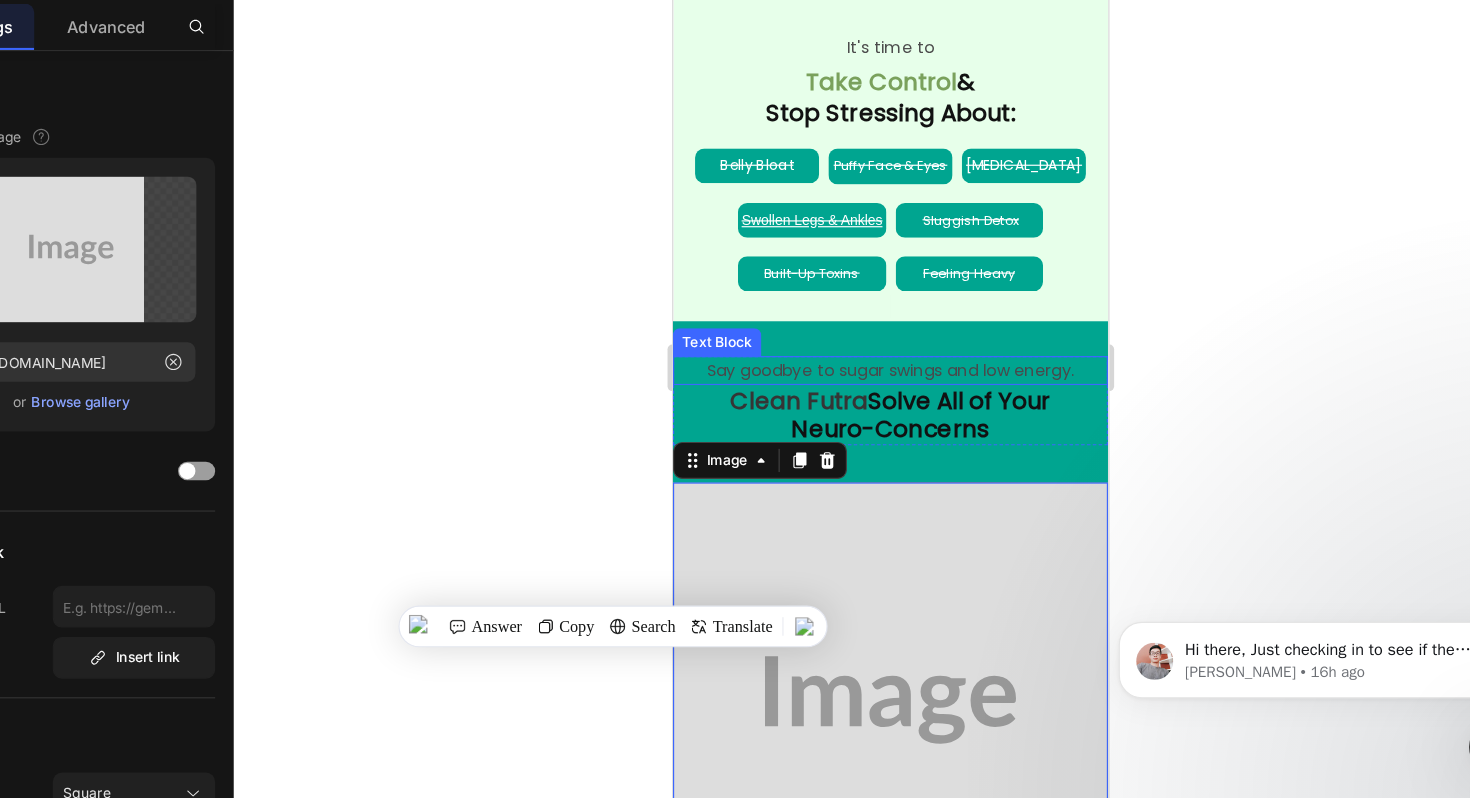 click on "Neuro-Concerns" at bounding box center [860, 362] 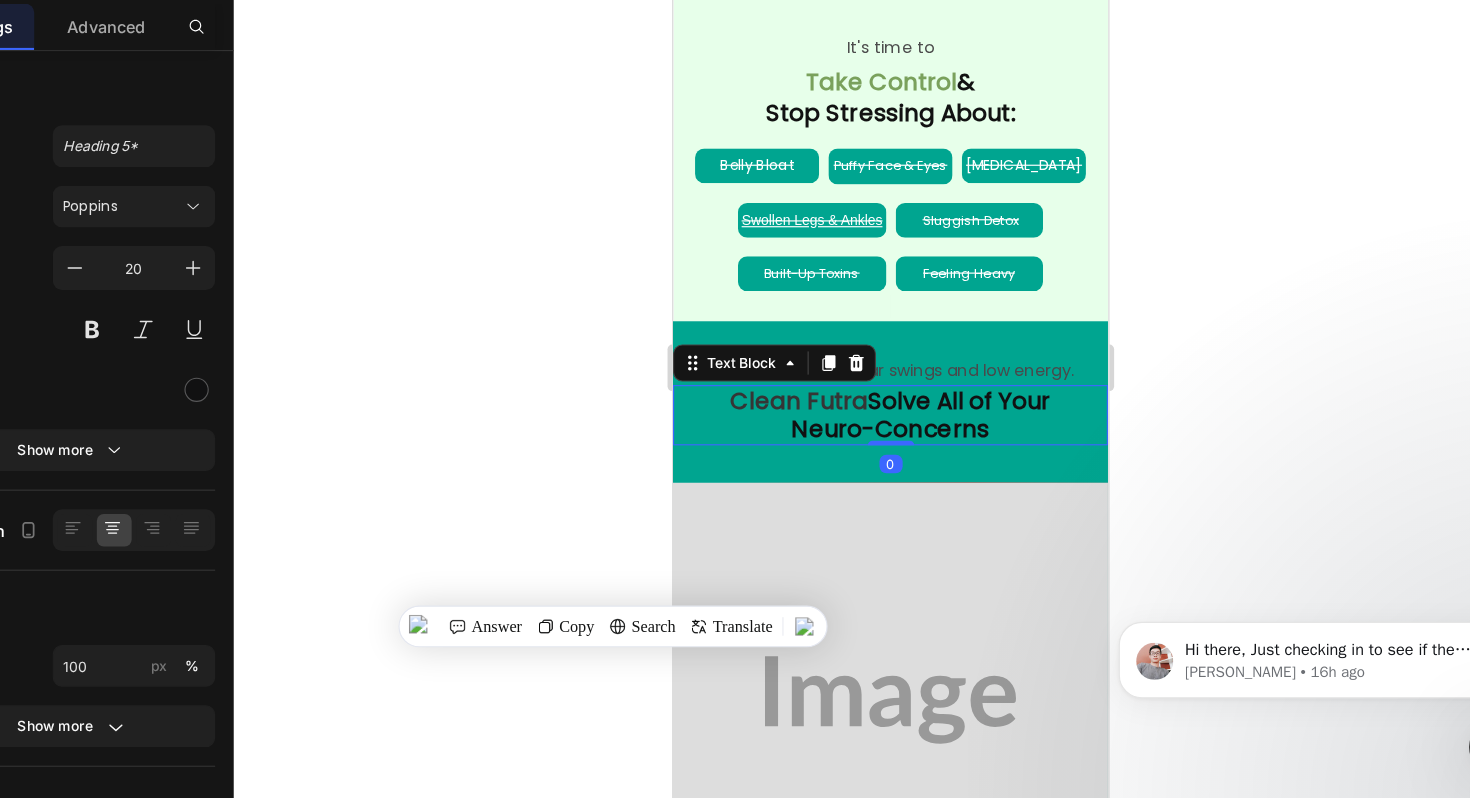 click on "Clean Futra" at bounding box center [782, 338] 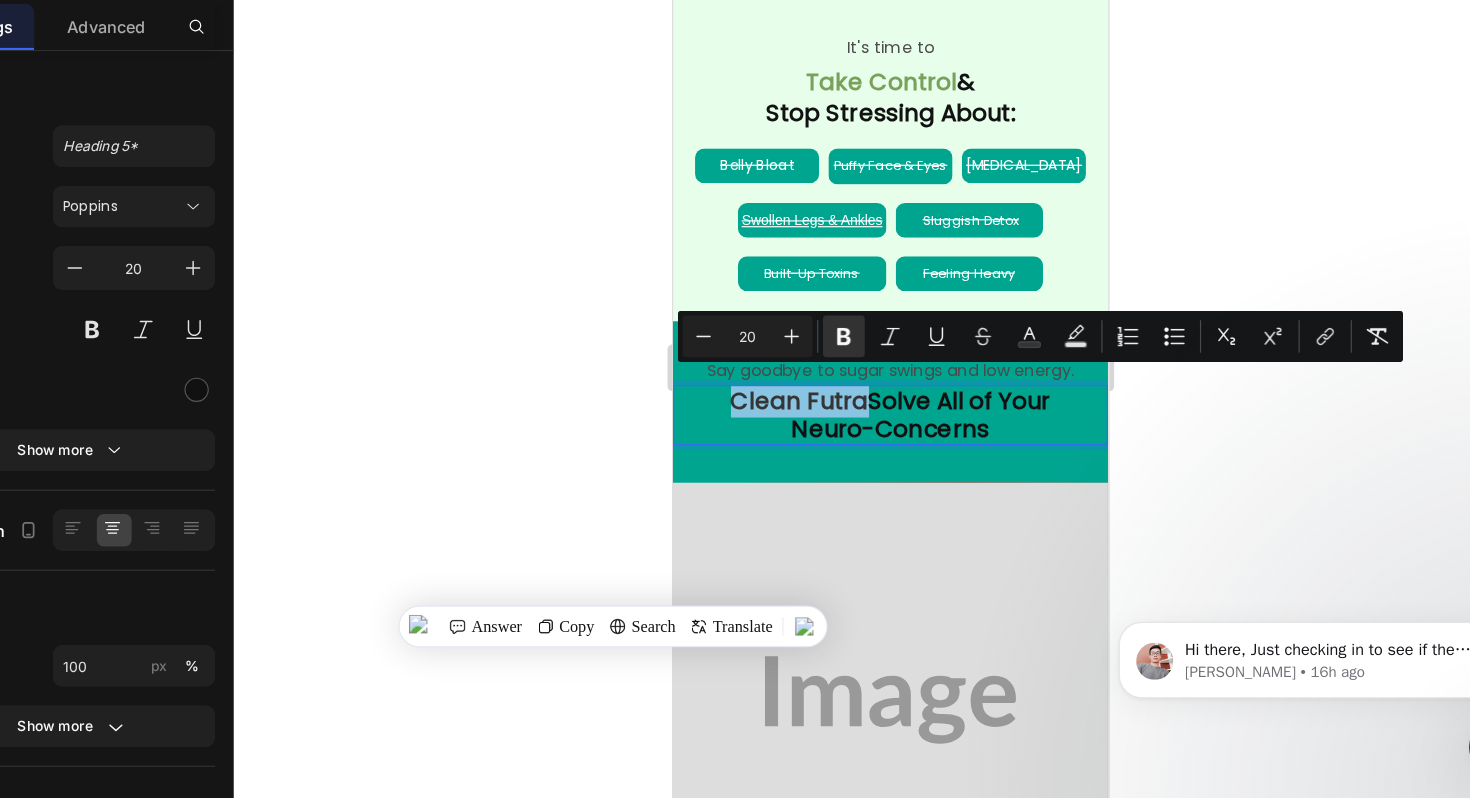 drag, startPoint x: 831, startPoint y: 326, endPoint x: 721, endPoint y: 325, distance: 110.00455 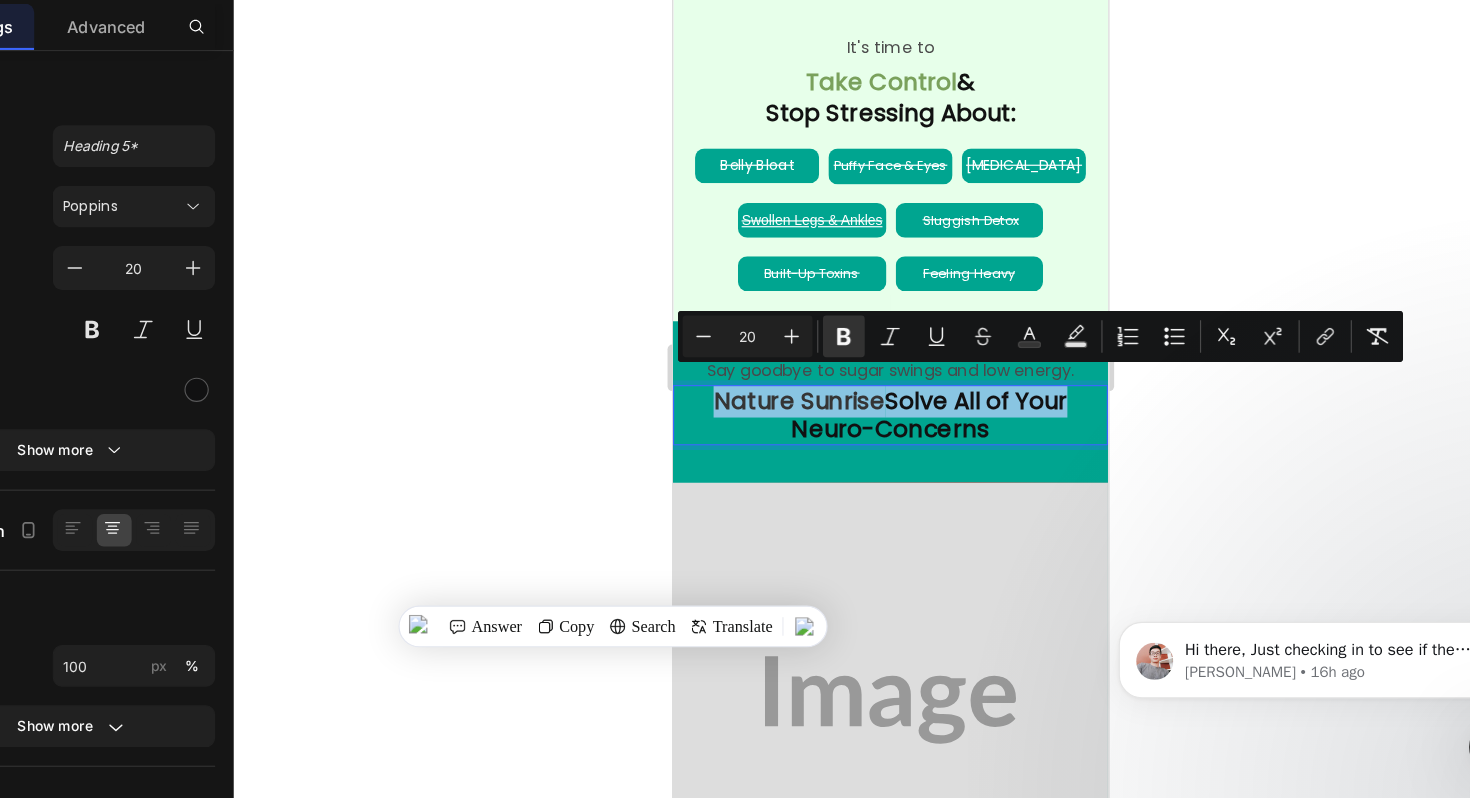 click on "Nature Sunrise" at bounding box center [782, 338] 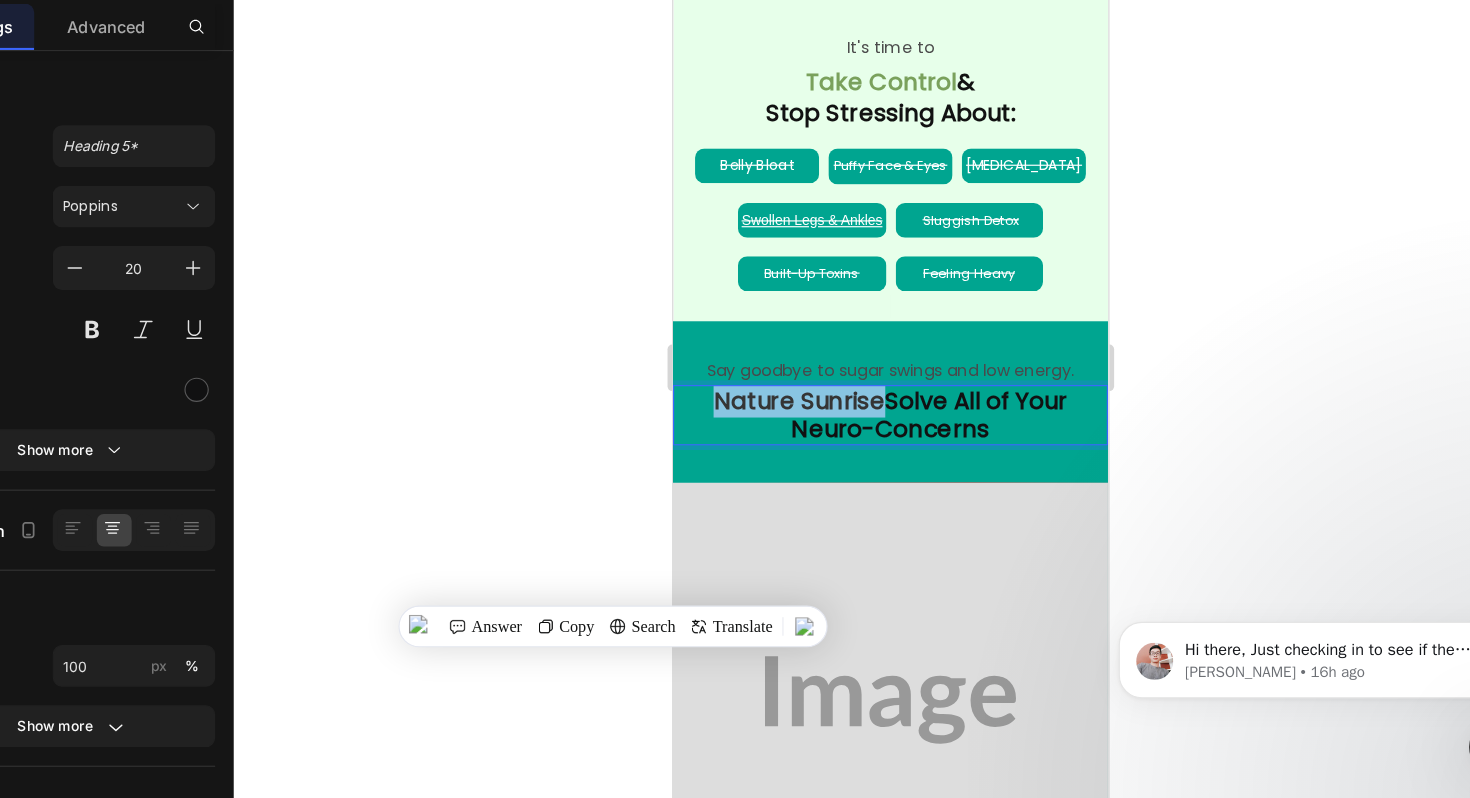drag, startPoint x: 847, startPoint y: 325, endPoint x: 708, endPoint y: 323, distance: 139.01439 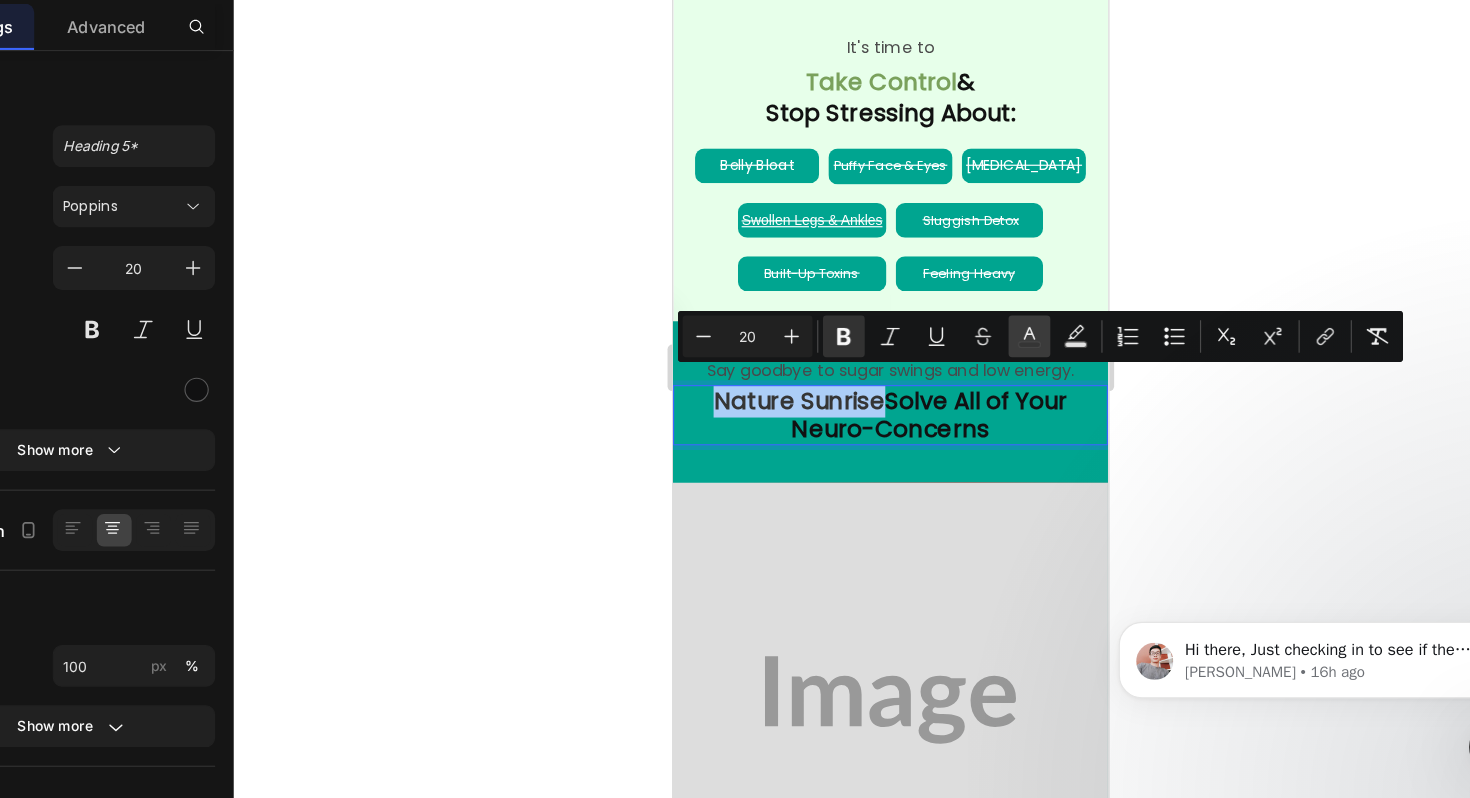 click on "color" at bounding box center [1023, 400] 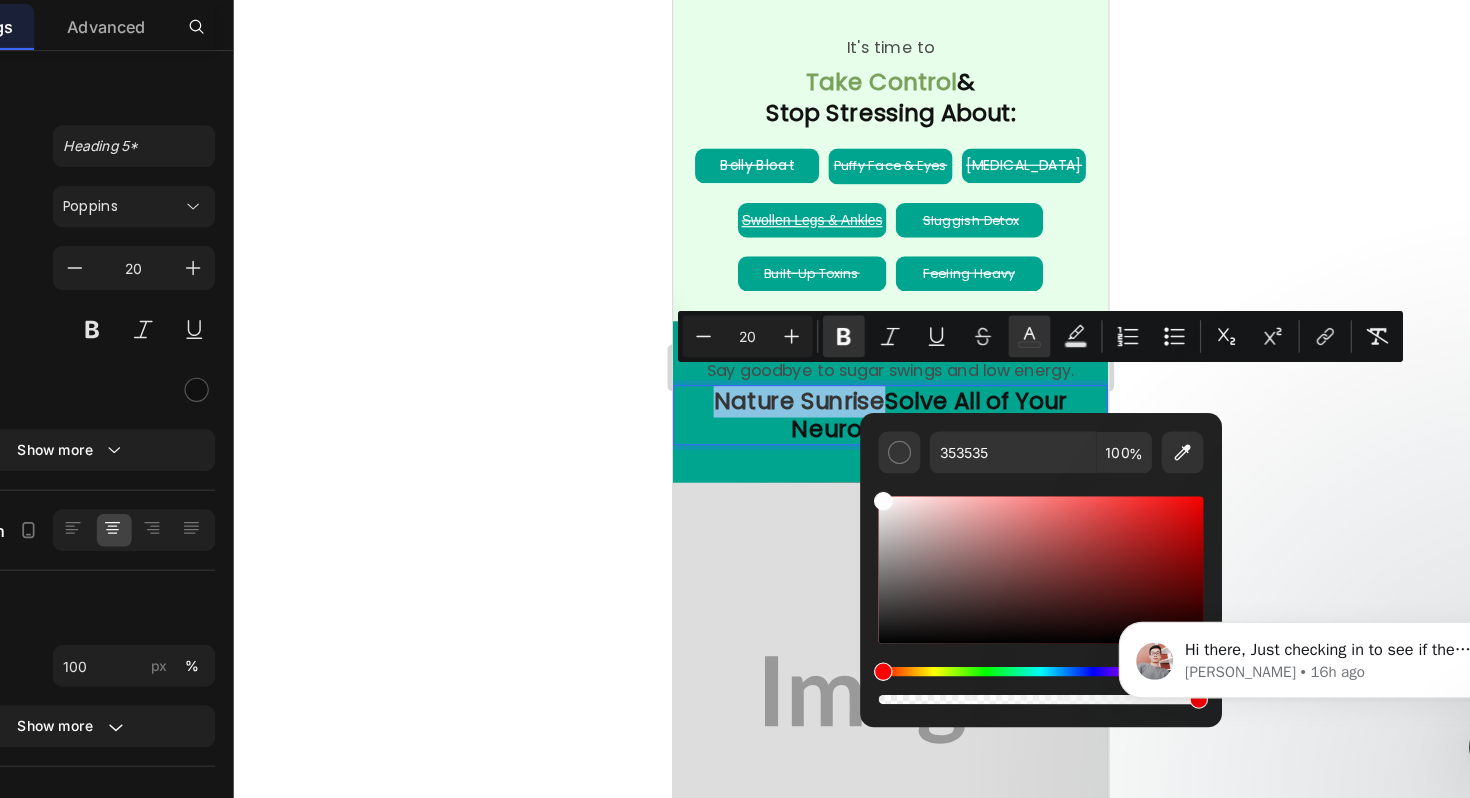 drag, startPoint x: 1591, startPoint y: 497, endPoint x: 818, endPoint y: 390, distance: 780.3704 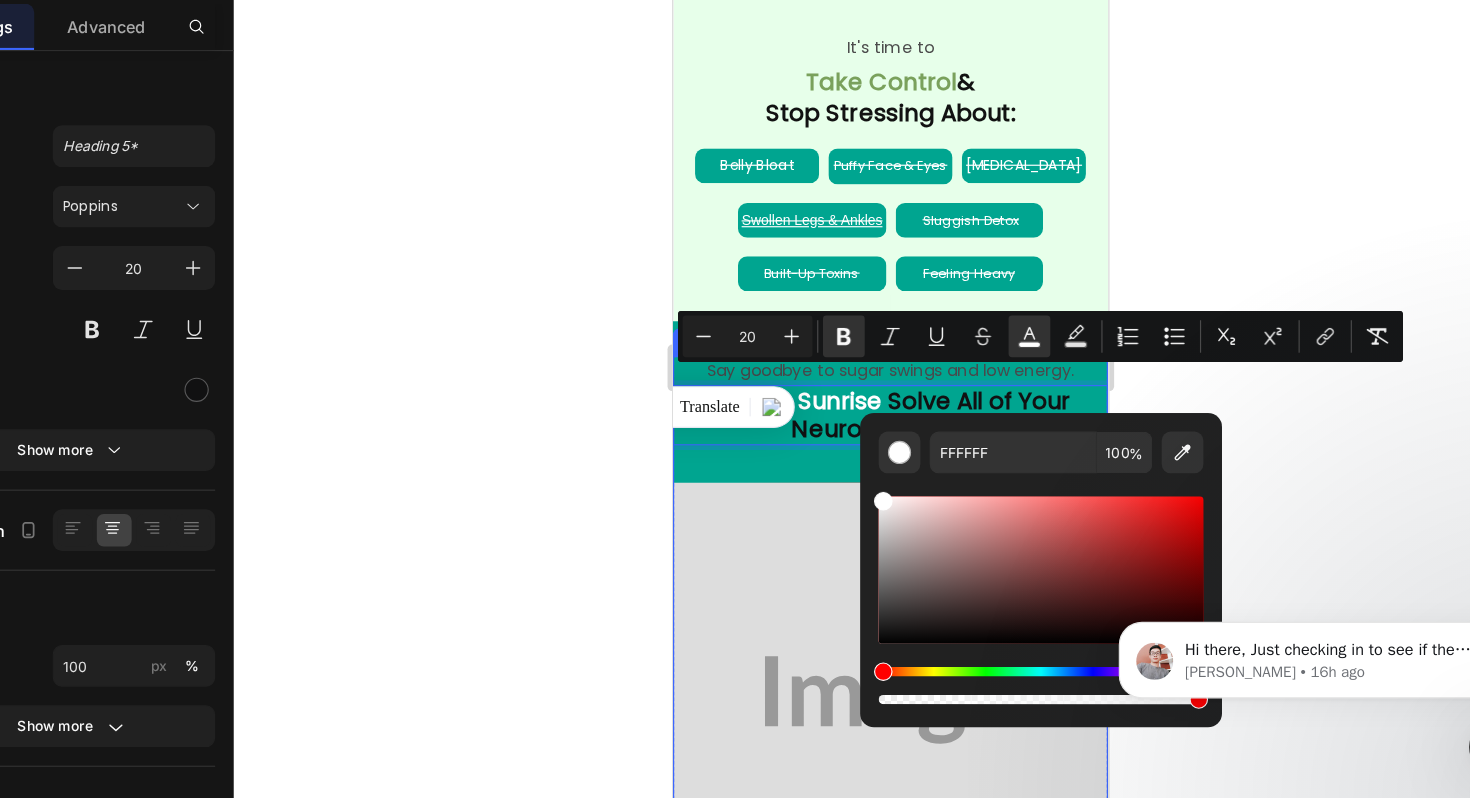 click on "Neuro-Concerns" at bounding box center (860, 362) 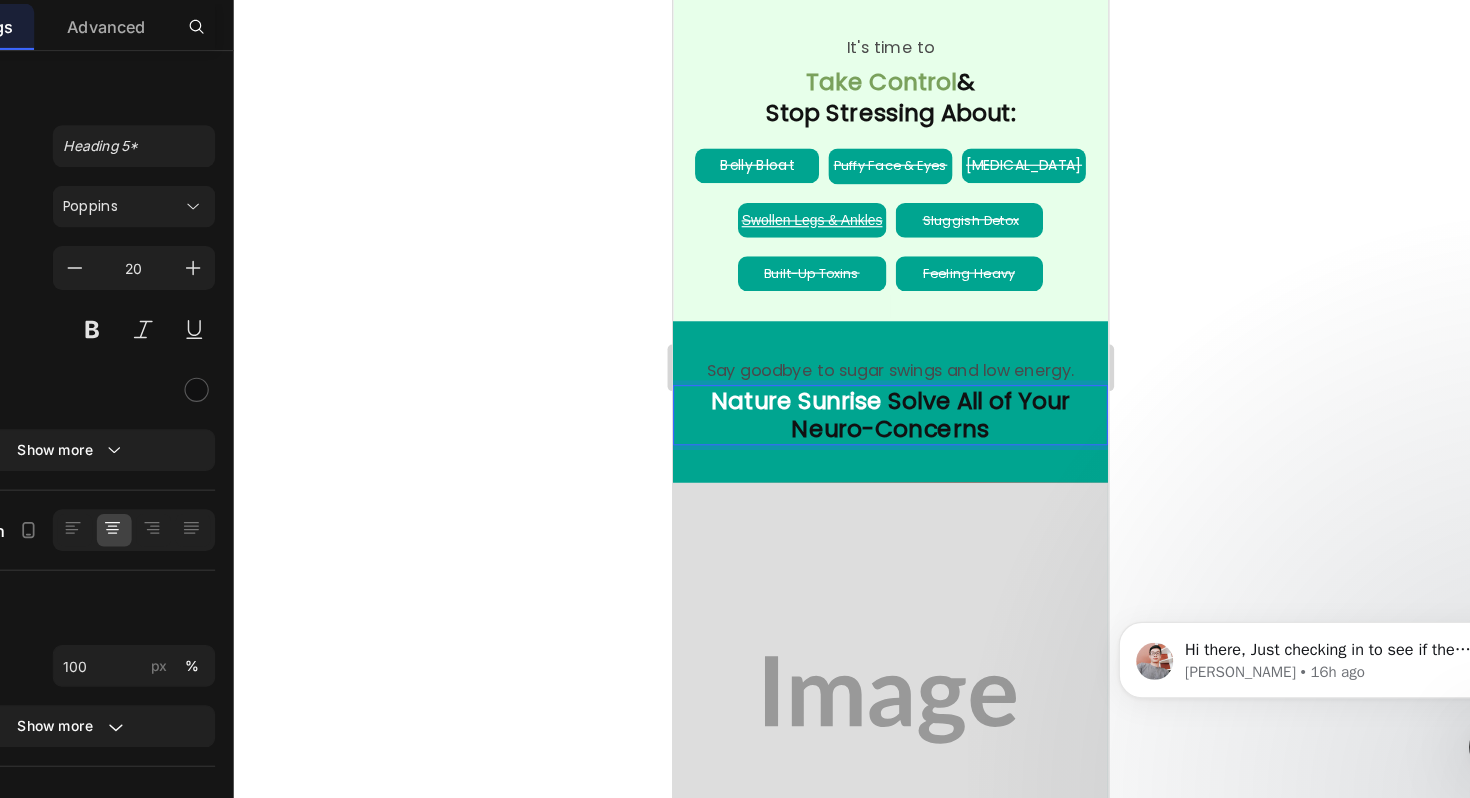 click on "Say goodbye to sugar swings and low energy. Text Block Nature Sunrise   Solve All of Your  Neuro-Concerns Text Block   0 Row Image Row Image Supports Healthy Blood Sugar Text Block Helps regulate glucose levels and reduce spikes for balanced daily energy. Text Block Image Calm, Focused Energy Text Block Delivers steady, caffeine-free energy and sharper mental clarity throughout the day.  jitters. Text Block Row Image Boosts Metabolism & Weight Support Text Block Promotes fat burning and metabolic efficiency with natural plant-based ingredients. Text Block Image Aids Digestion & Gut Health Text Block Includes ingredients like ACV and glucomannan to support digestion and appetite control. Text Block Row
Drop element here Row" at bounding box center [860, 747] 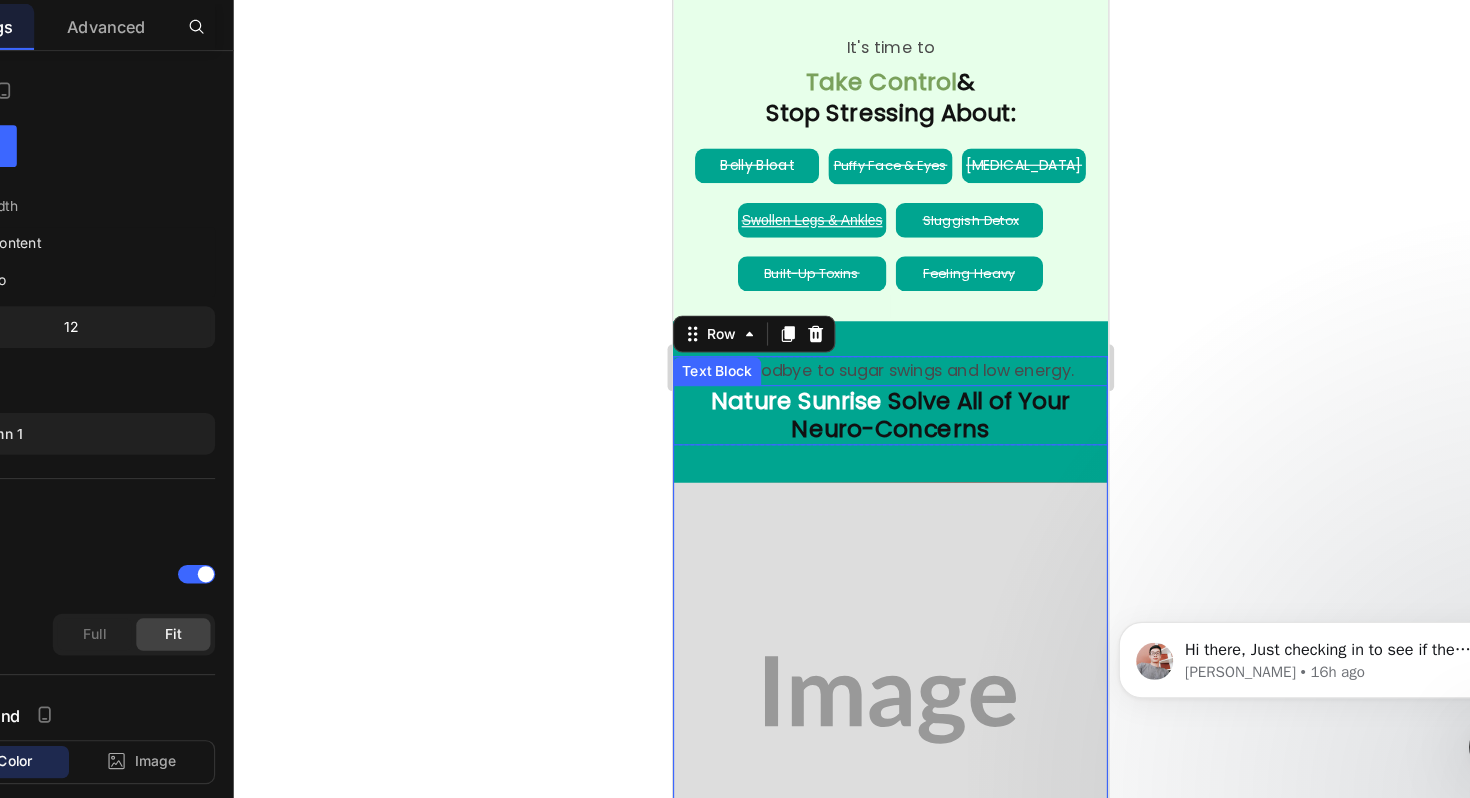 click on "Say goodbye to sugar swings and low energy." at bounding box center (860, 311) 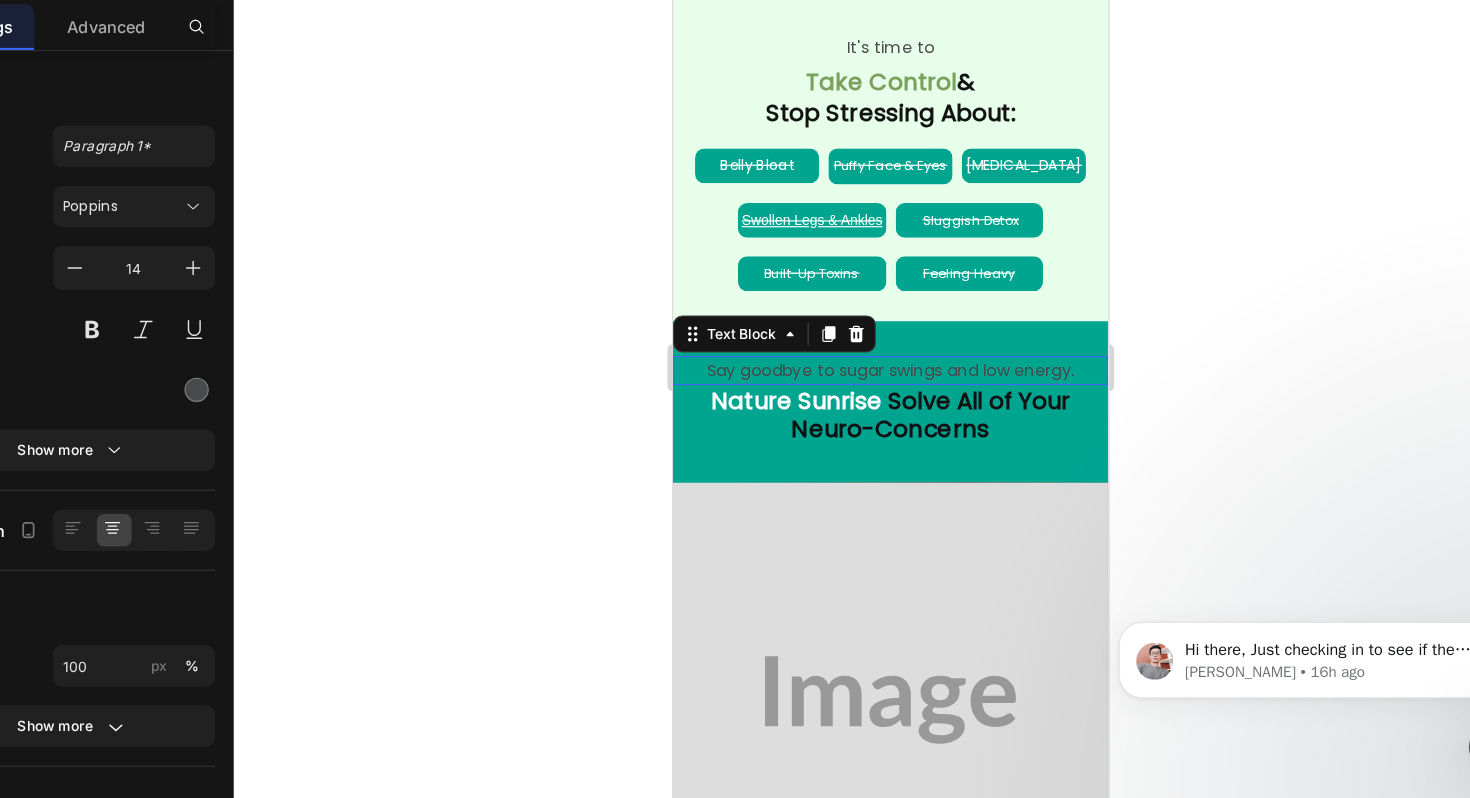 click on "Say goodbye to sugar swings and low energy." at bounding box center [860, 311] 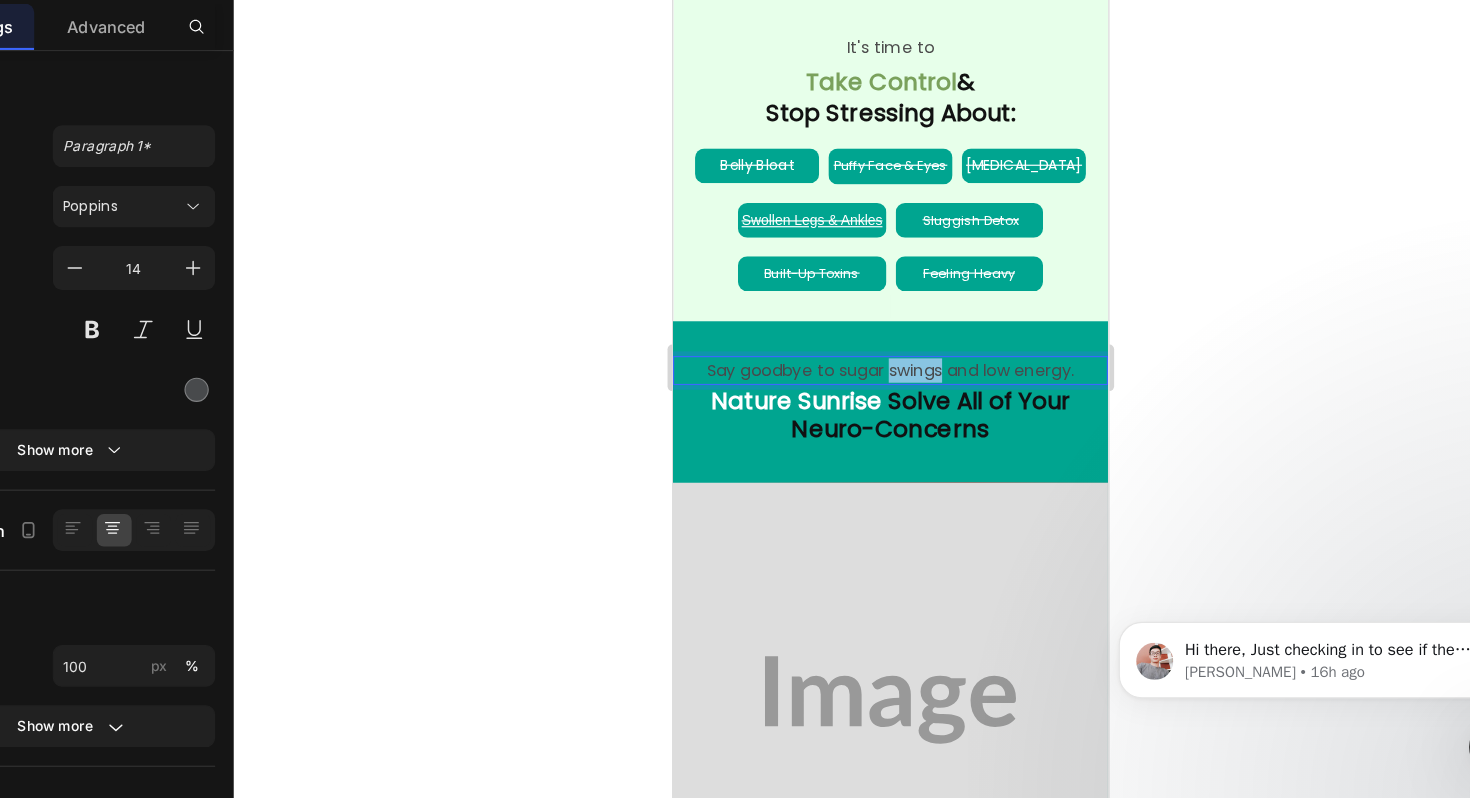 click on "Say goodbye to sugar swings and low energy." at bounding box center (860, 311) 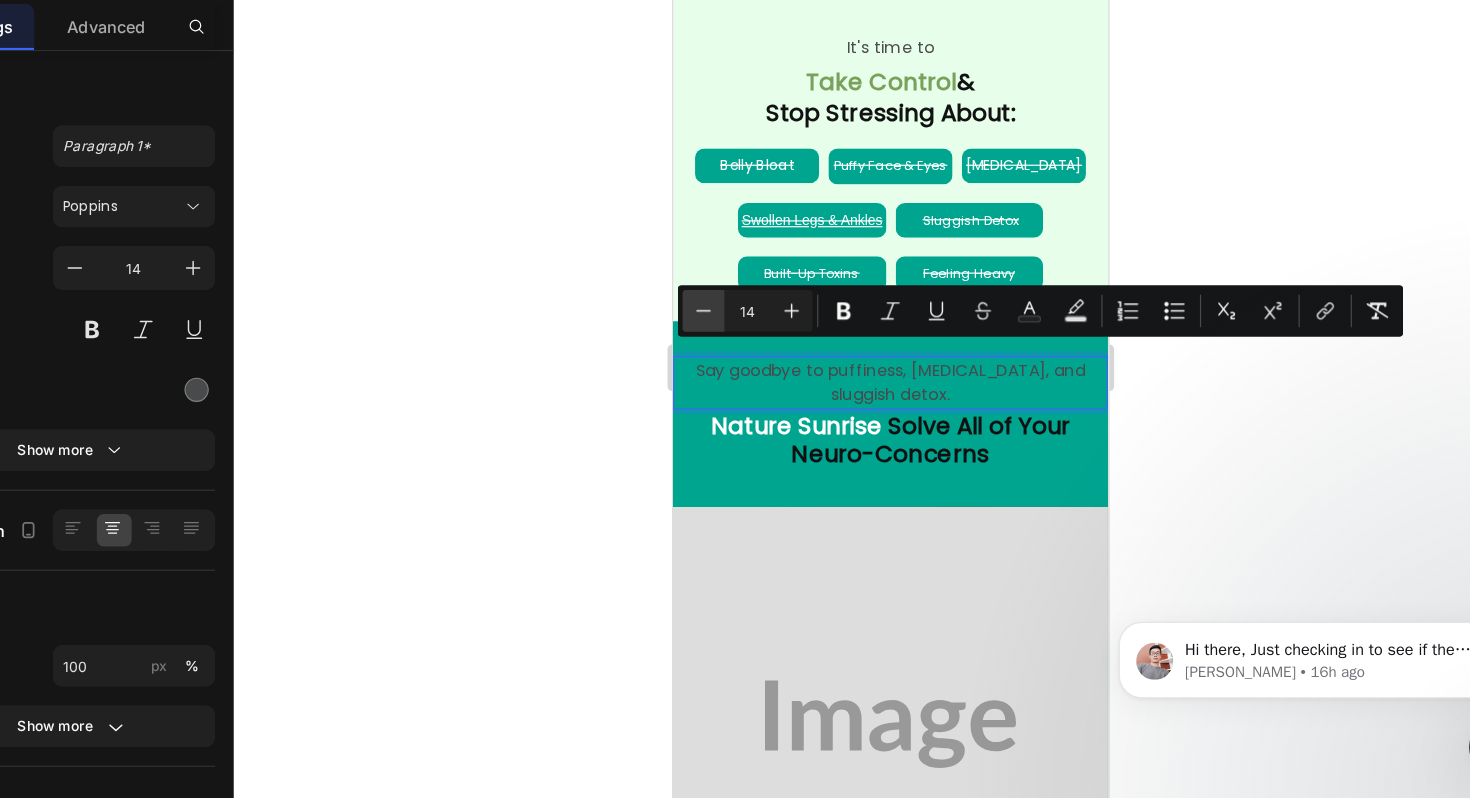 click 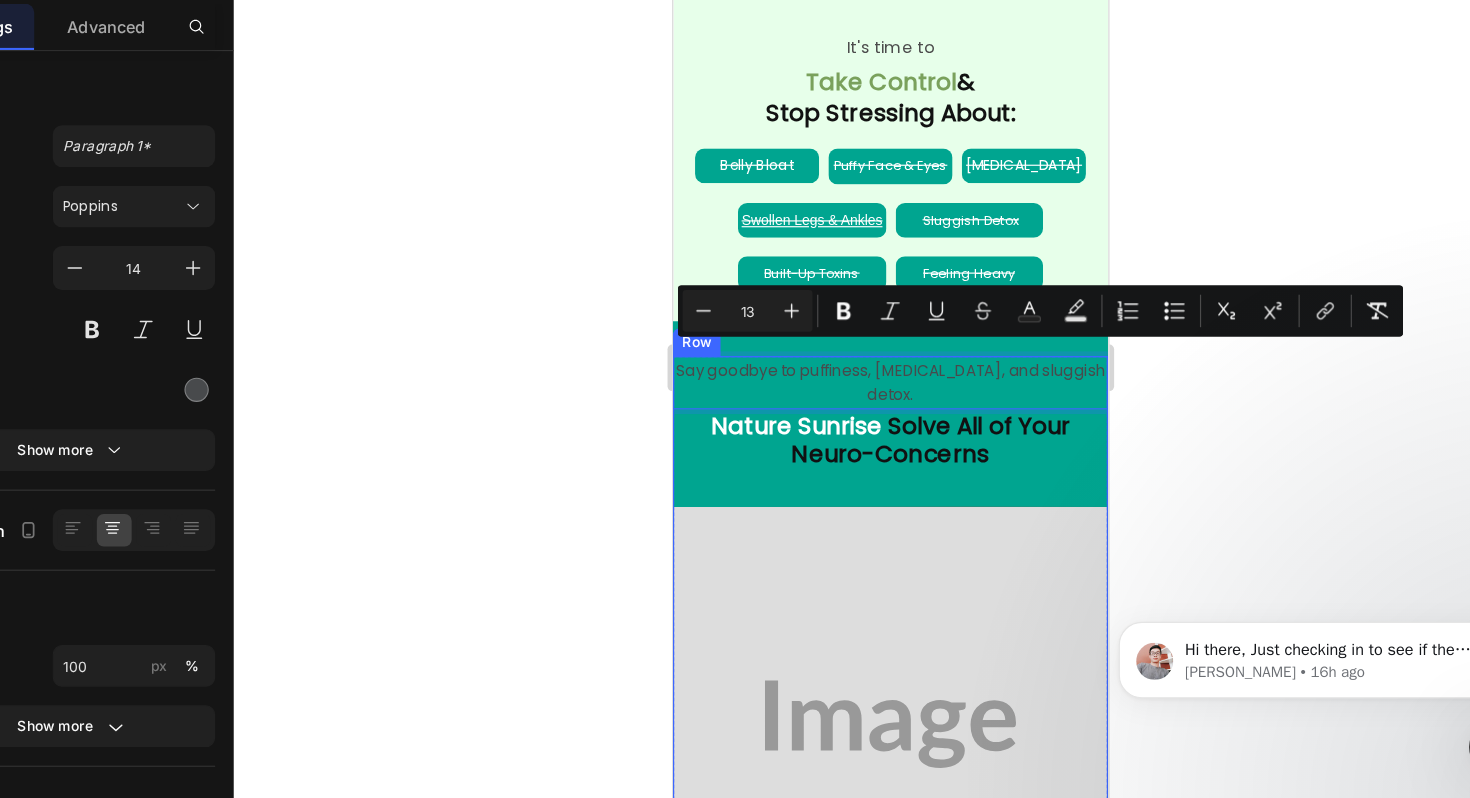 click at bounding box center (860, 616) 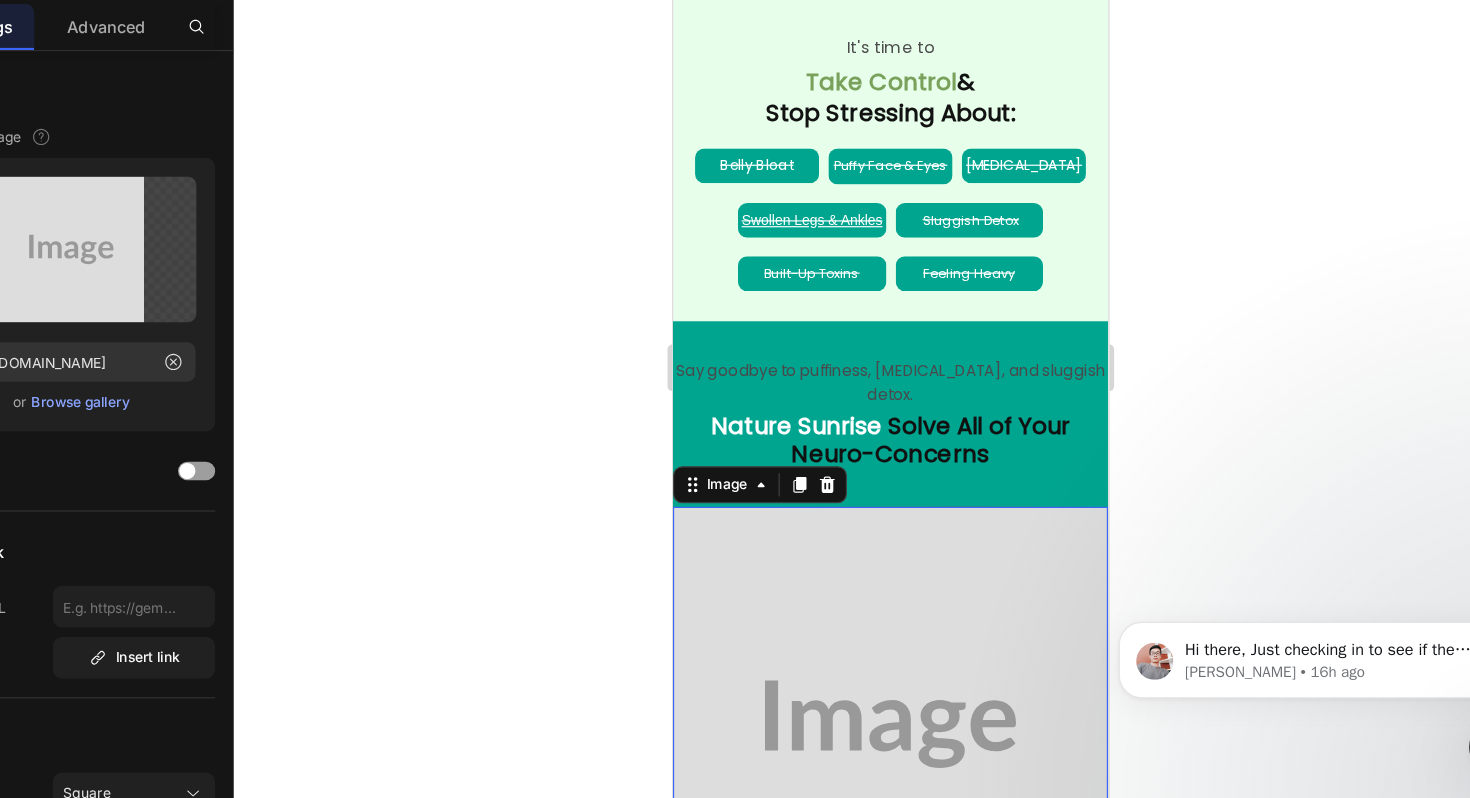 scroll, scrollTop: 2403, scrollLeft: 0, axis: vertical 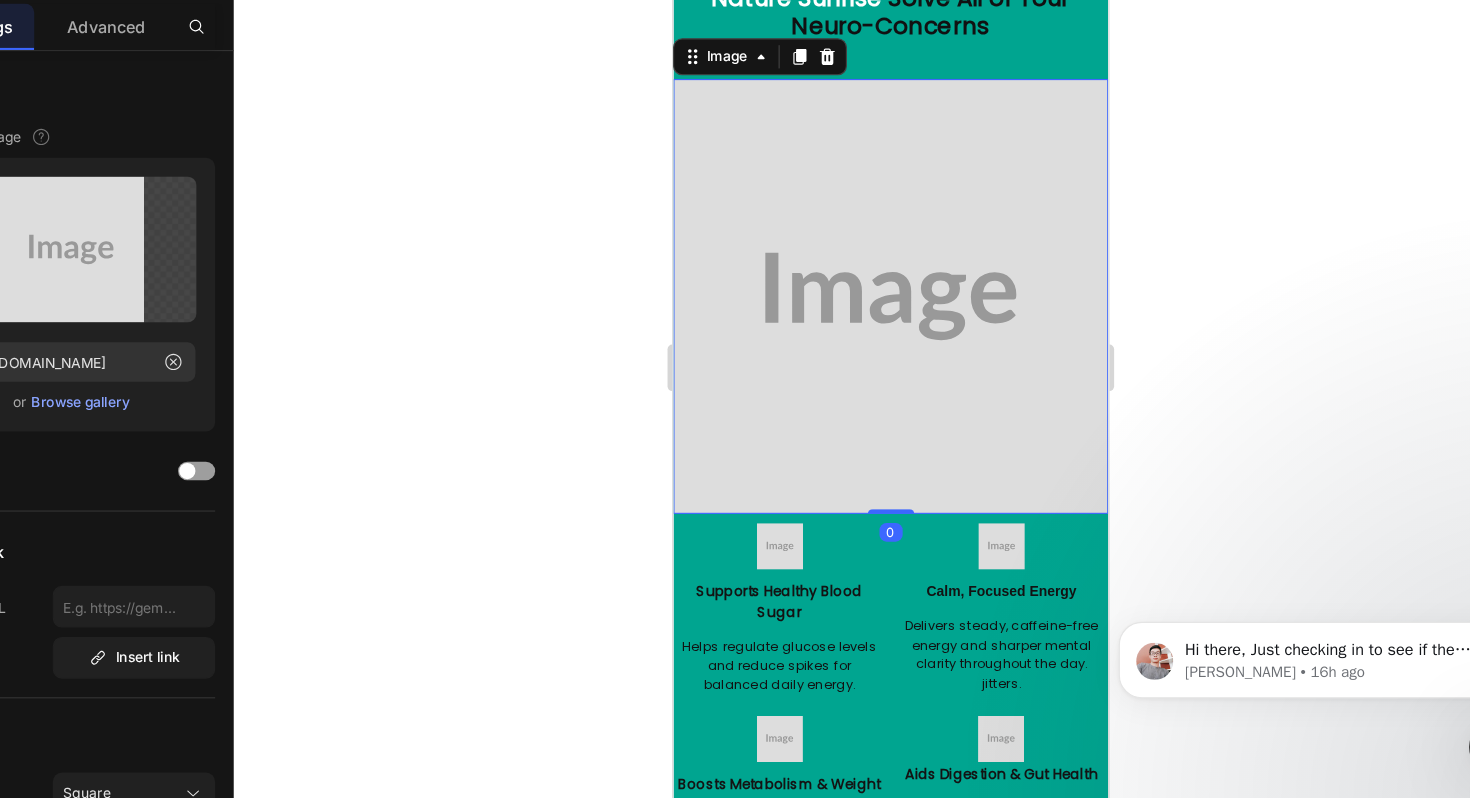 click at bounding box center (860, 247) 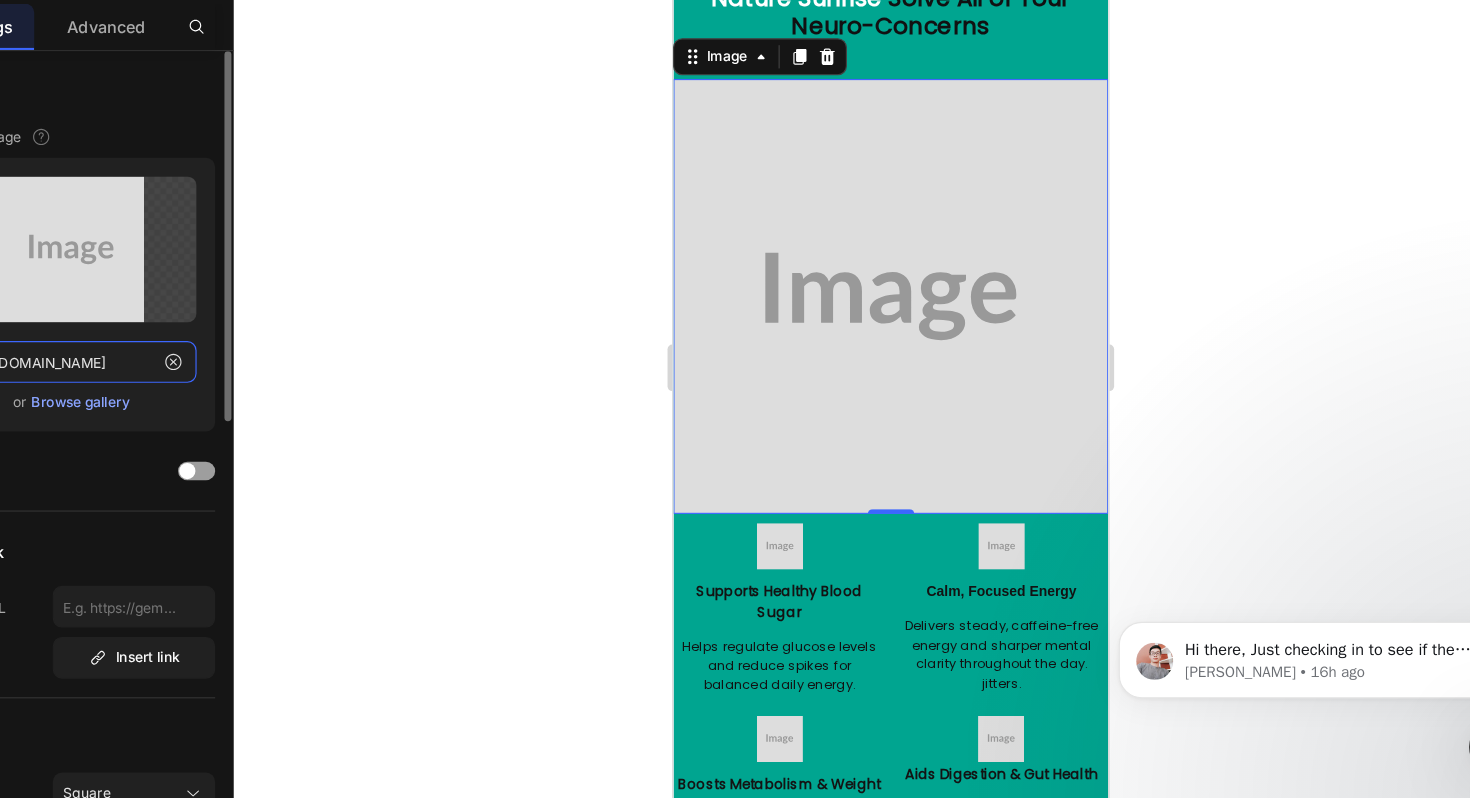 click on "[URL][DOMAIN_NAME]" 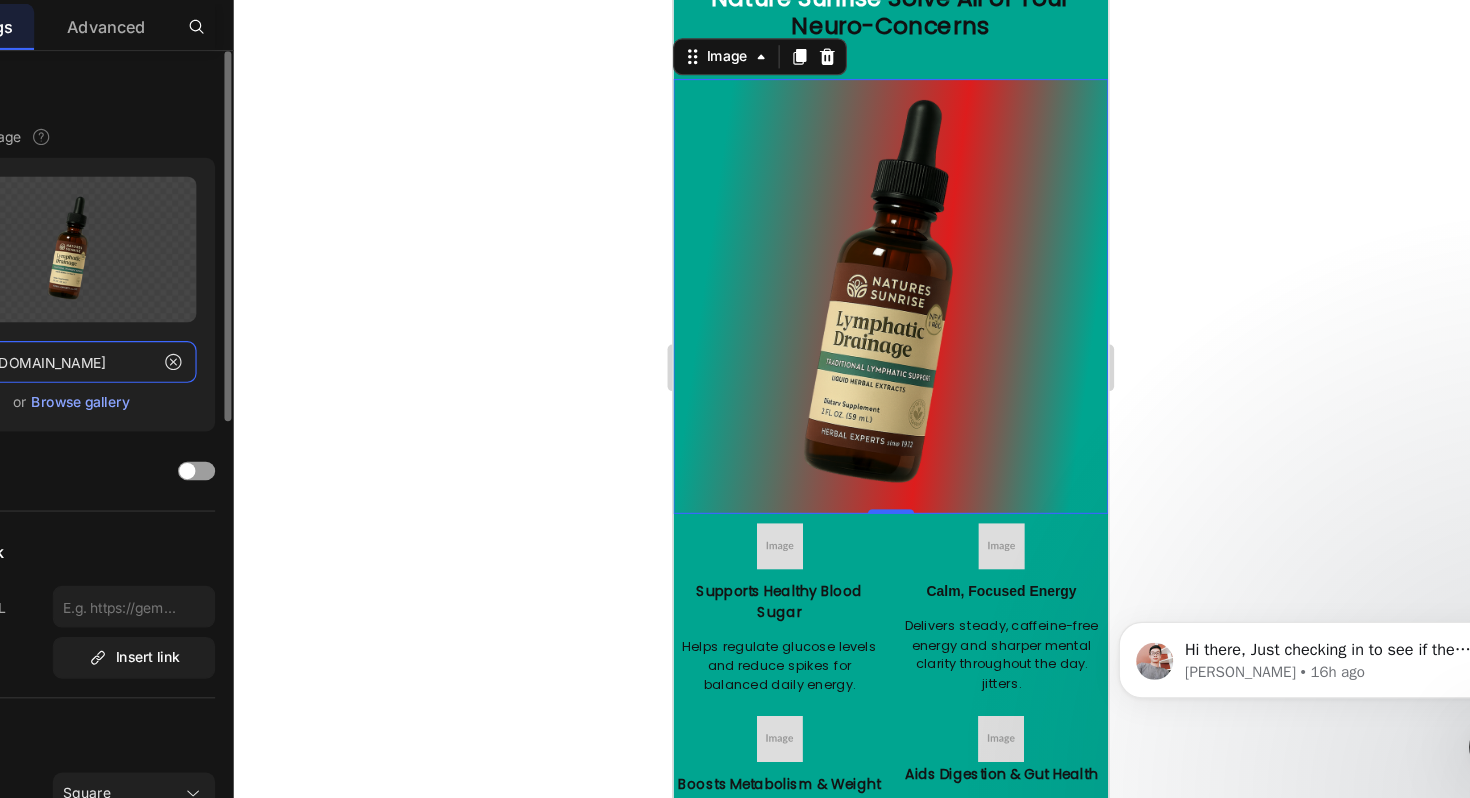 scroll, scrollTop: 0, scrollLeft: 614, axis: horizontal 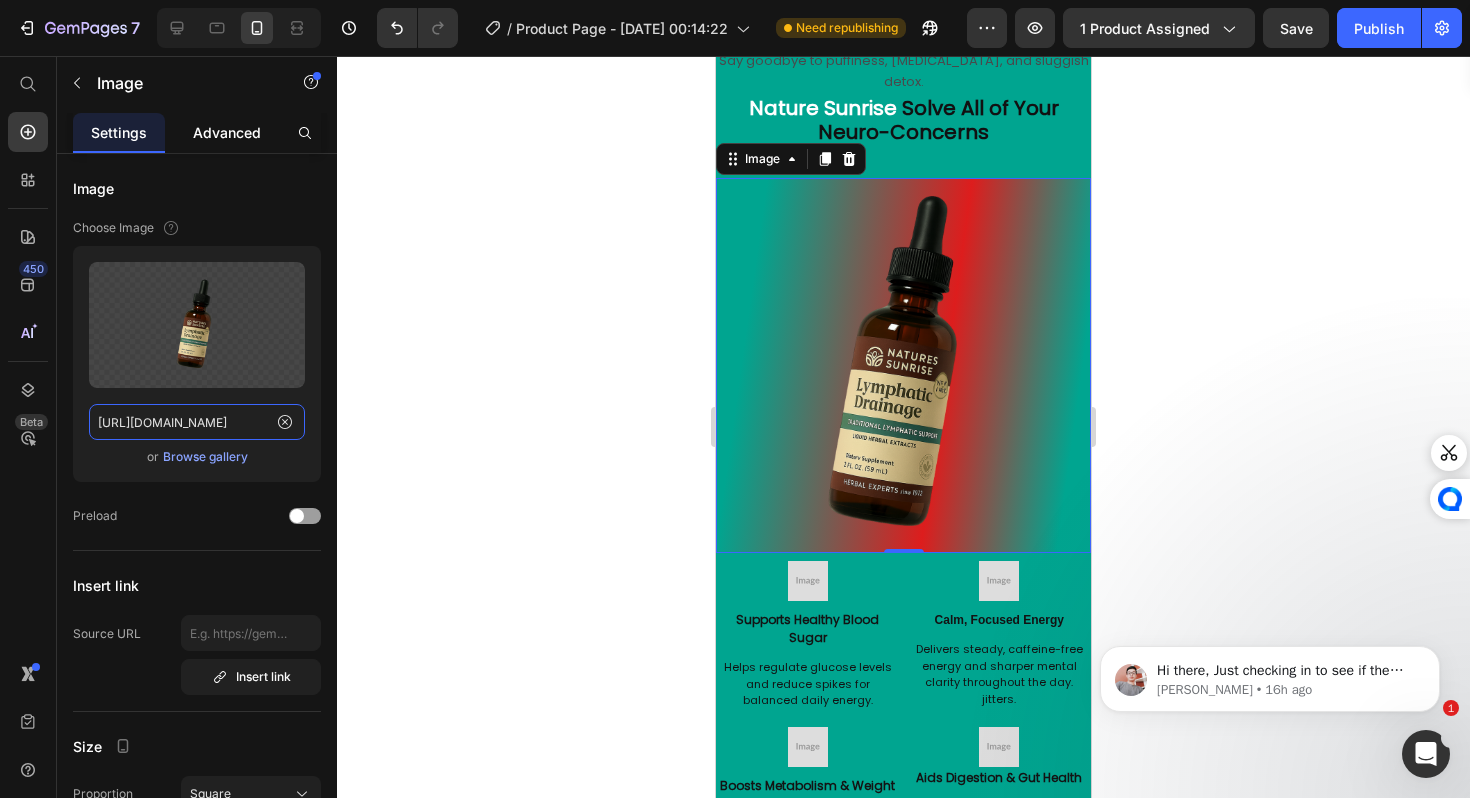 type on "[URL][DOMAIN_NAME]" 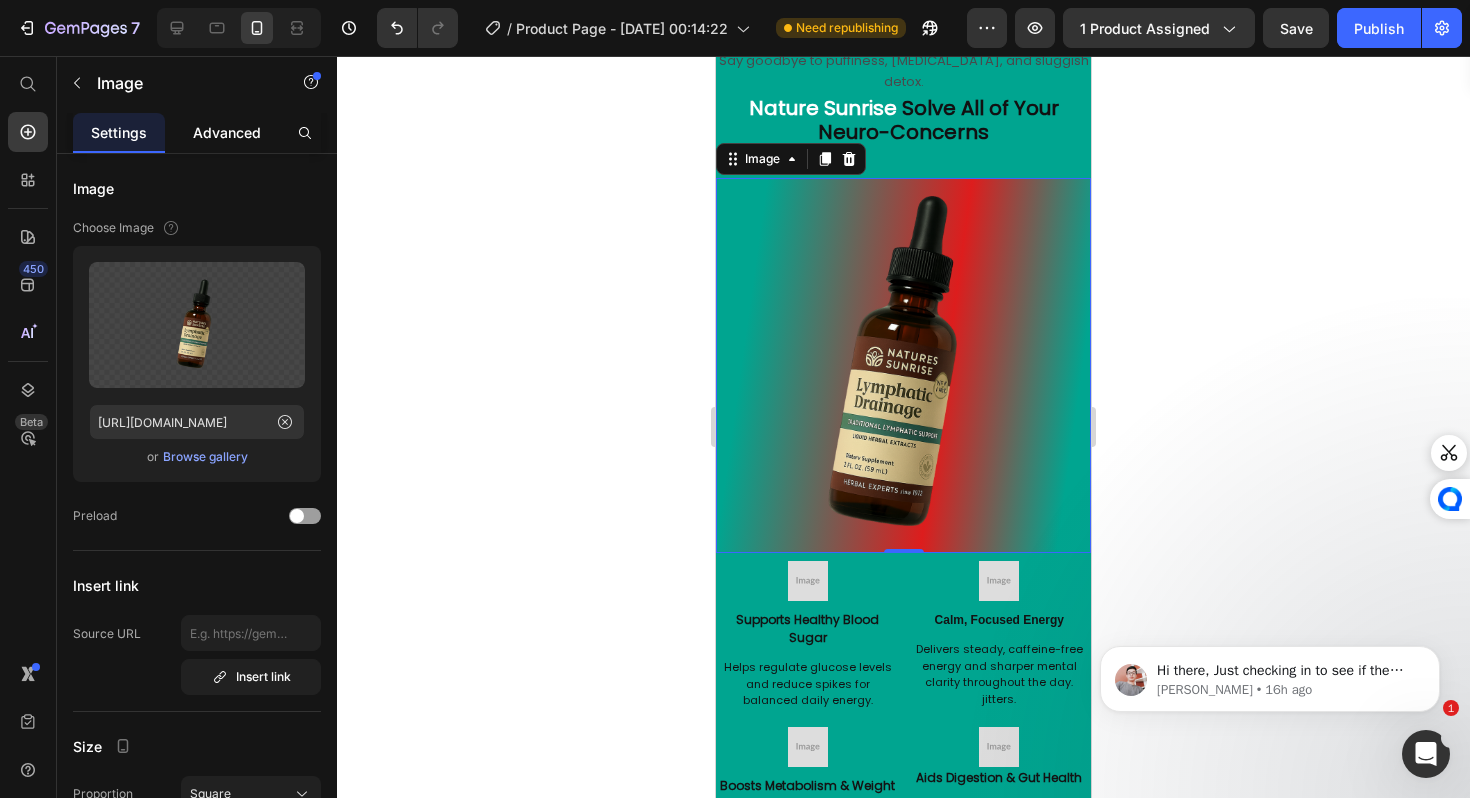 scroll, scrollTop: 0, scrollLeft: 0, axis: both 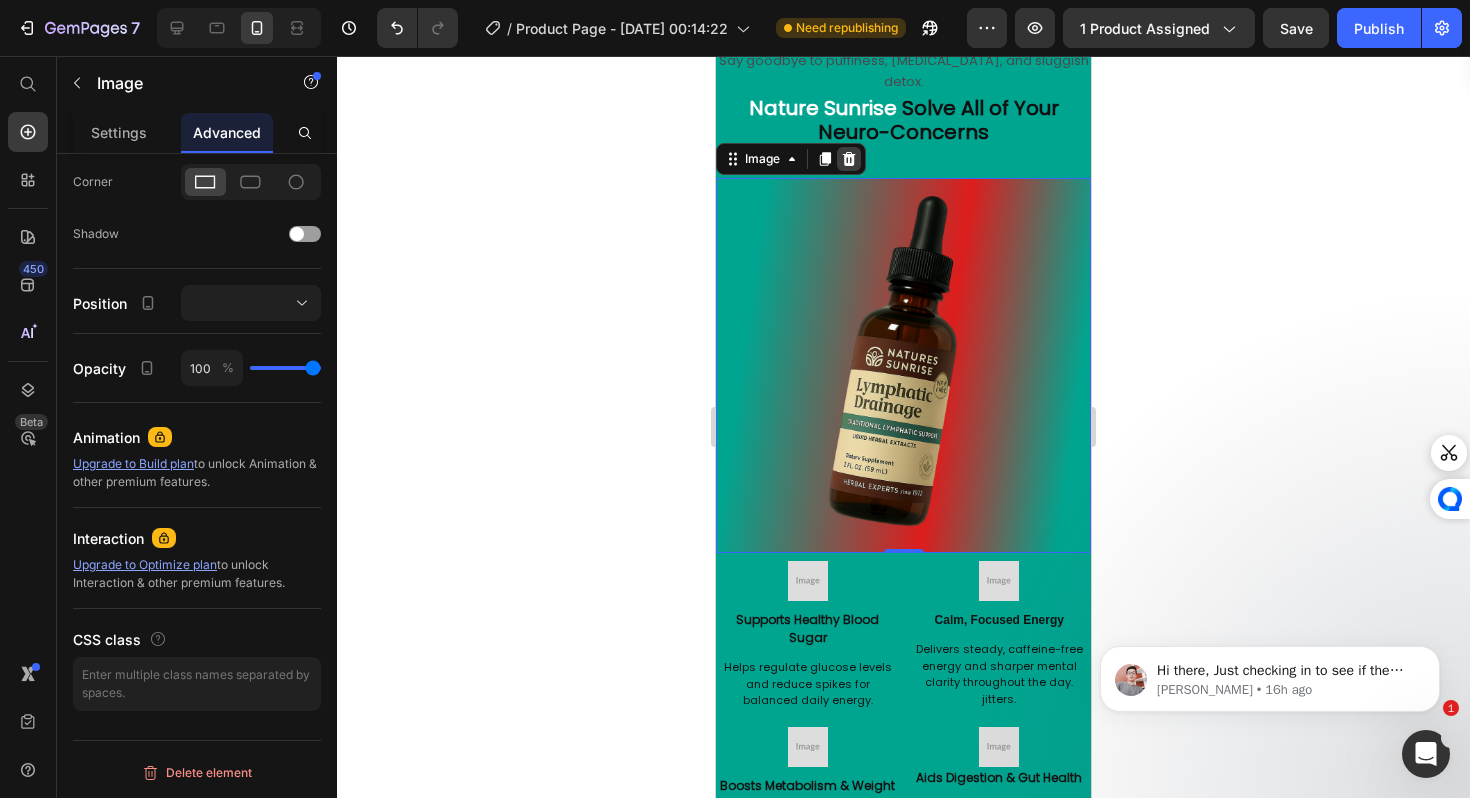 click 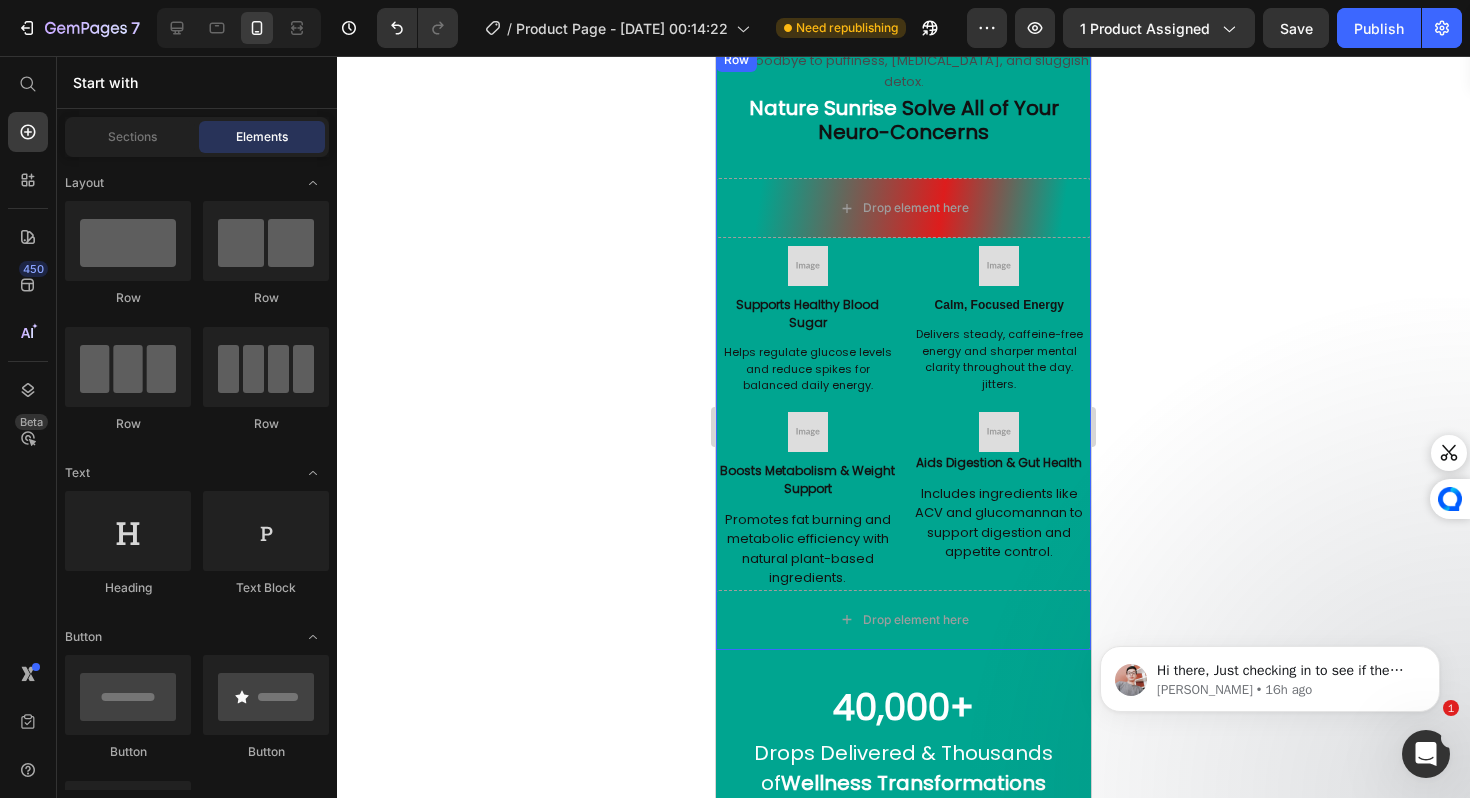 click on "Drop element here" at bounding box center [916, 208] 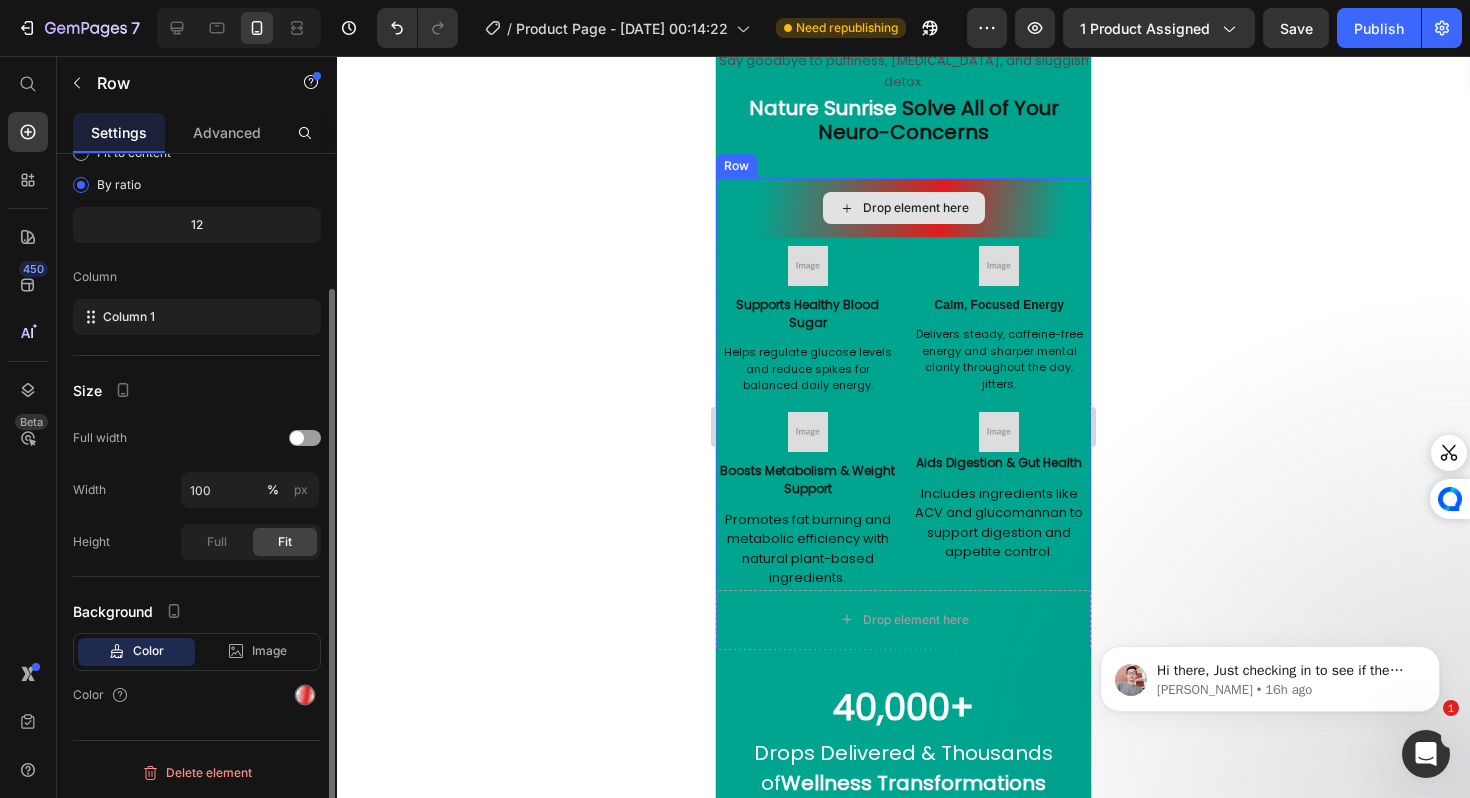 click on "Drop element here" at bounding box center [903, 208] 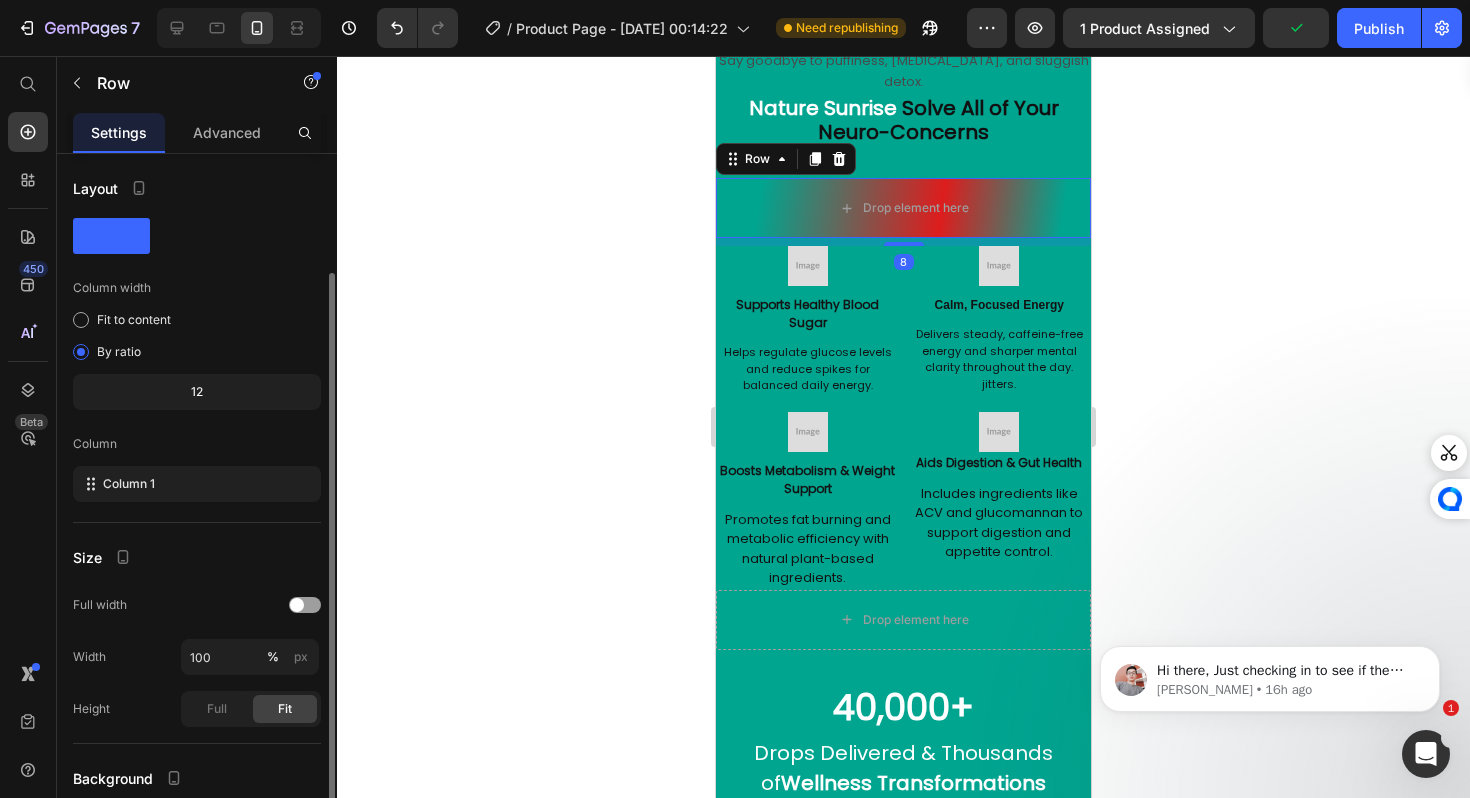 scroll, scrollTop: 167, scrollLeft: 0, axis: vertical 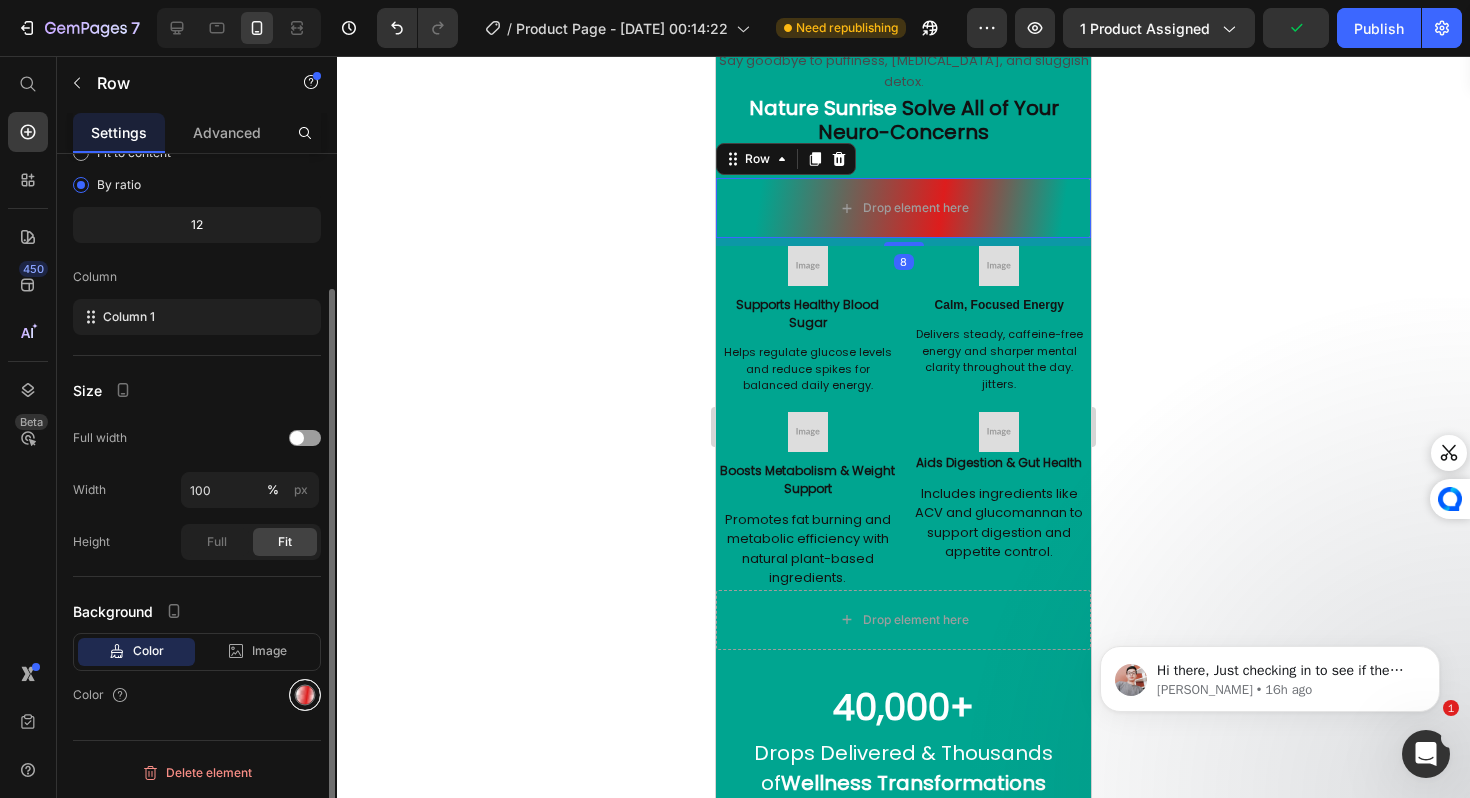 click at bounding box center (305, 695) 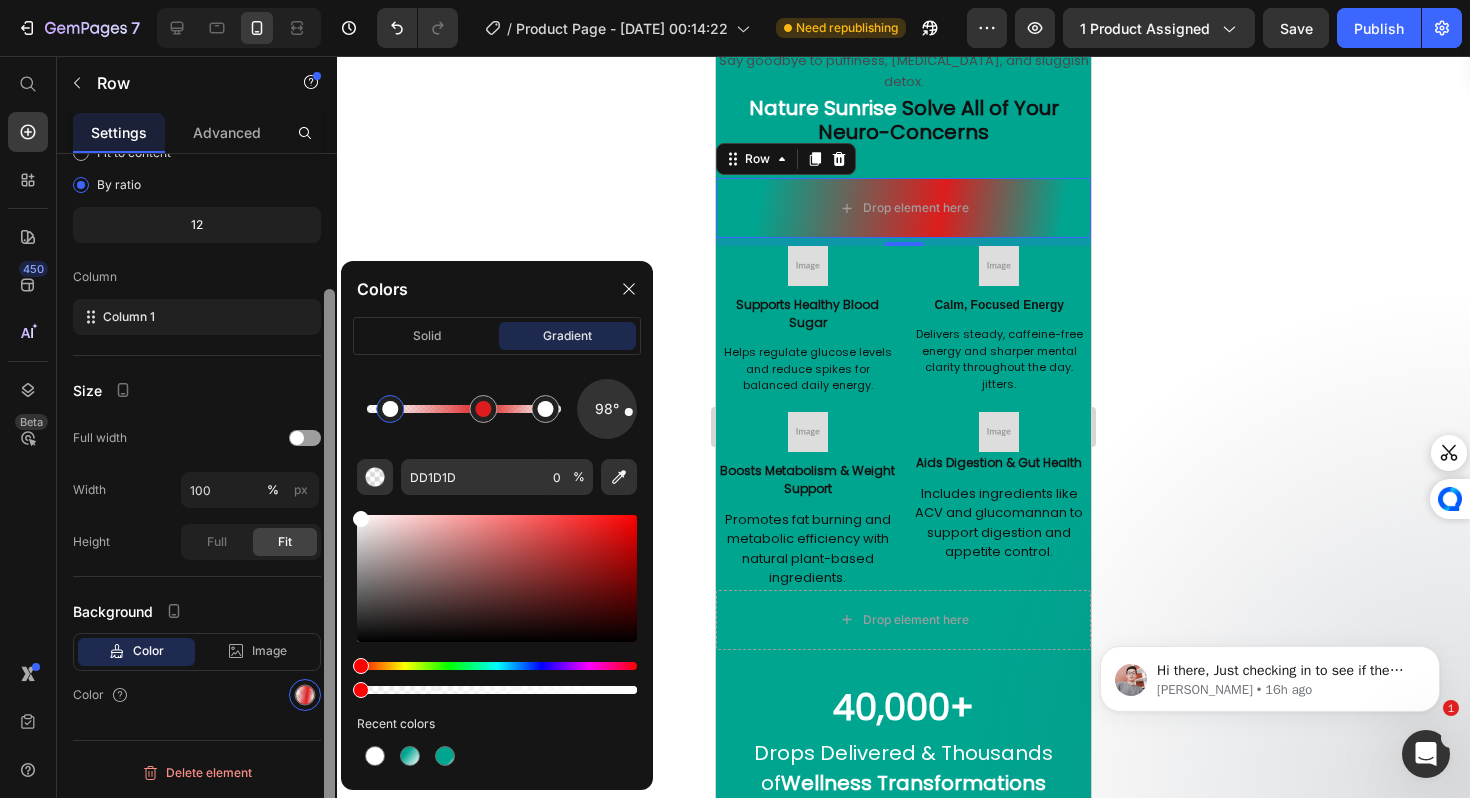 drag, startPoint x: 406, startPoint y: 539, endPoint x: 329, endPoint y: 495, distance: 88.68484 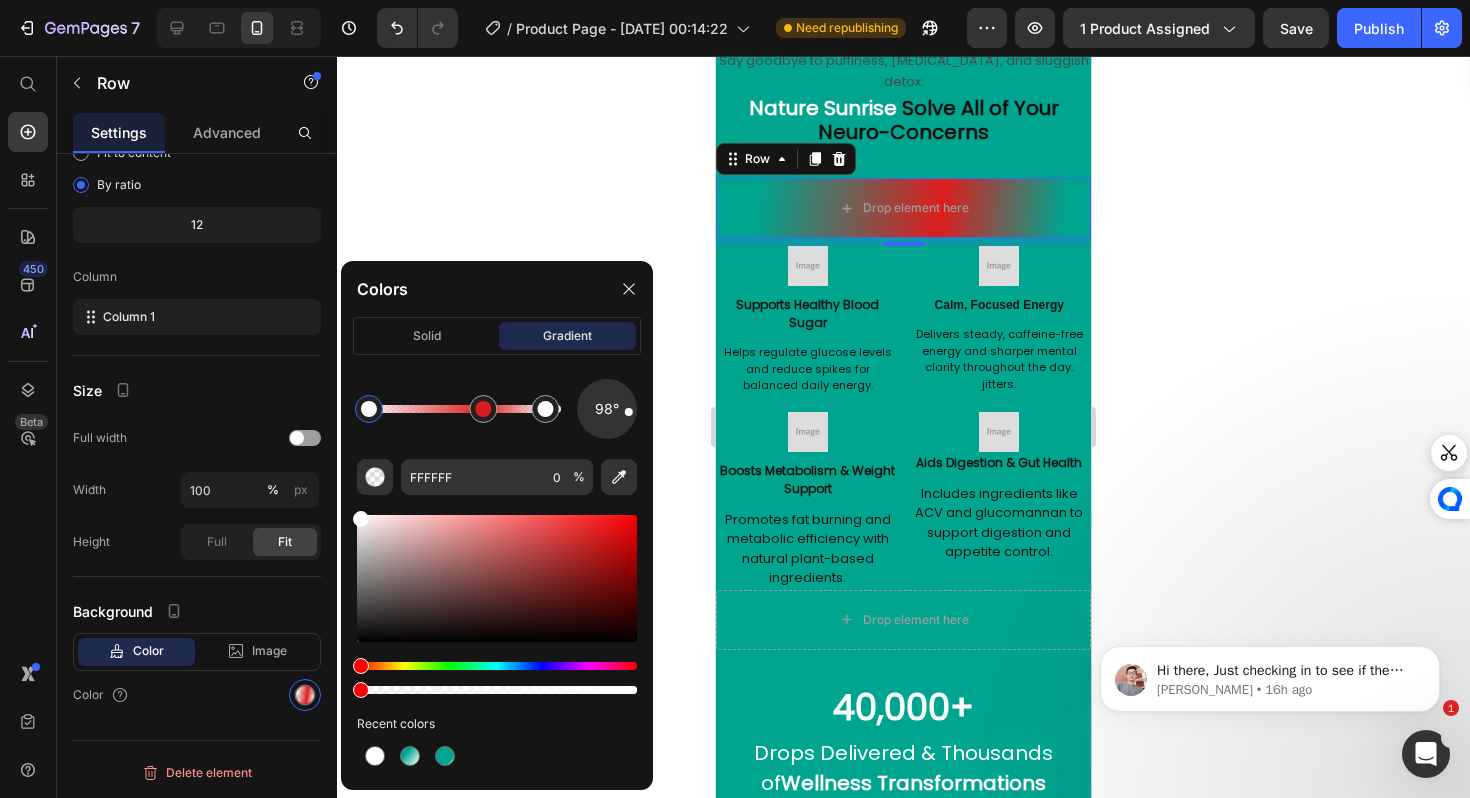 drag, startPoint x: 398, startPoint y: 412, endPoint x: 358, endPoint y: 411, distance: 40.012497 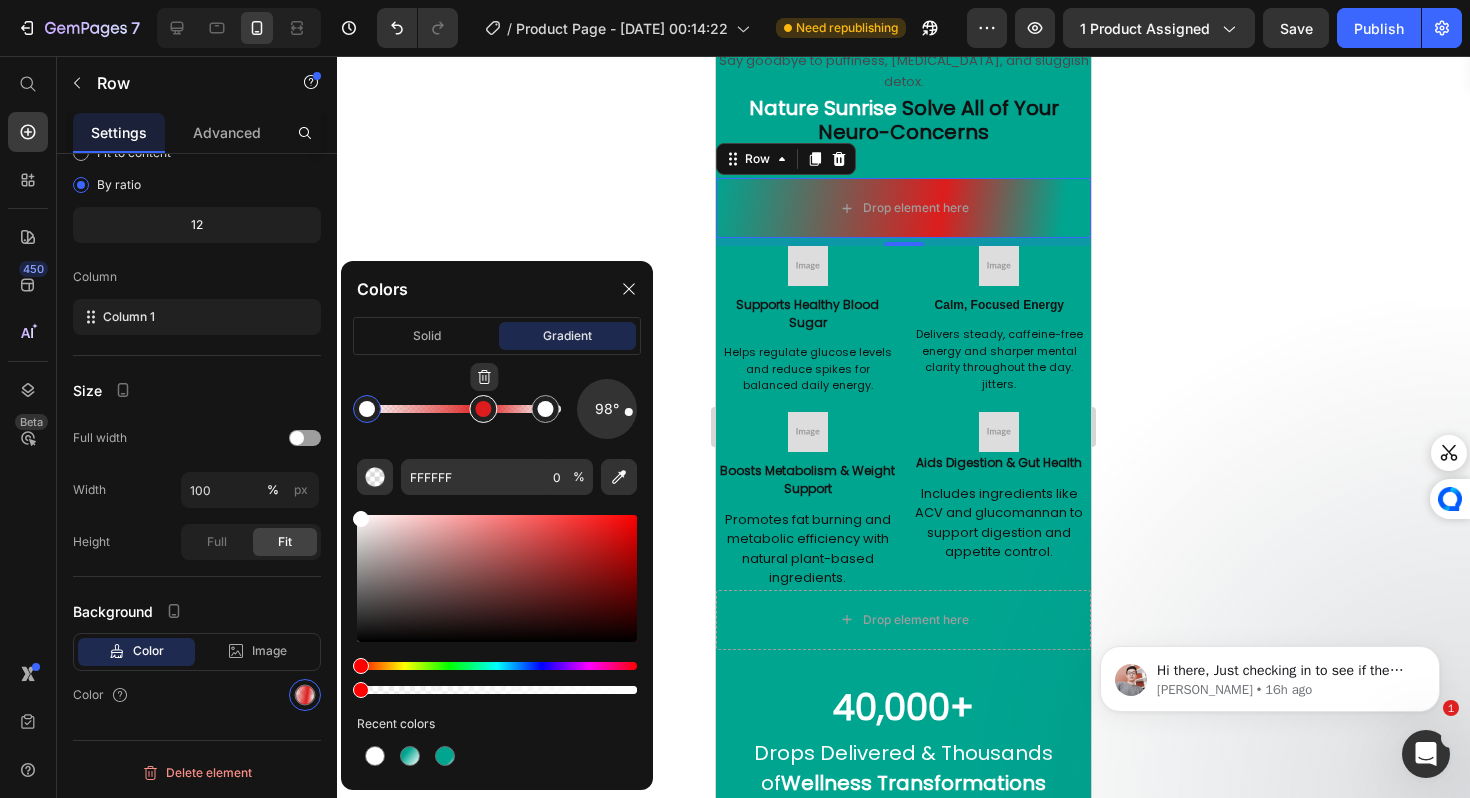 type on "DD1D1D" 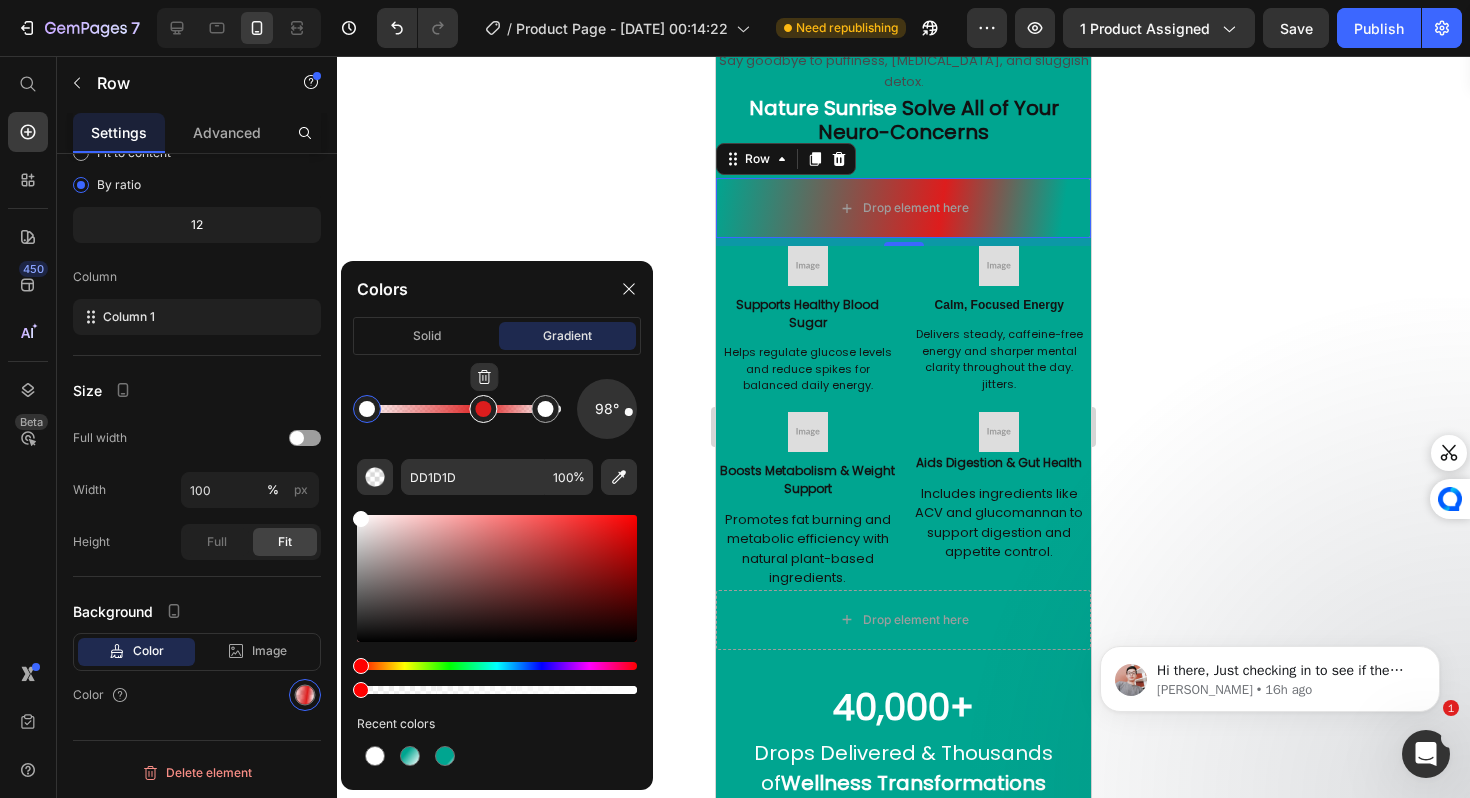 click at bounding box center (483, 409) 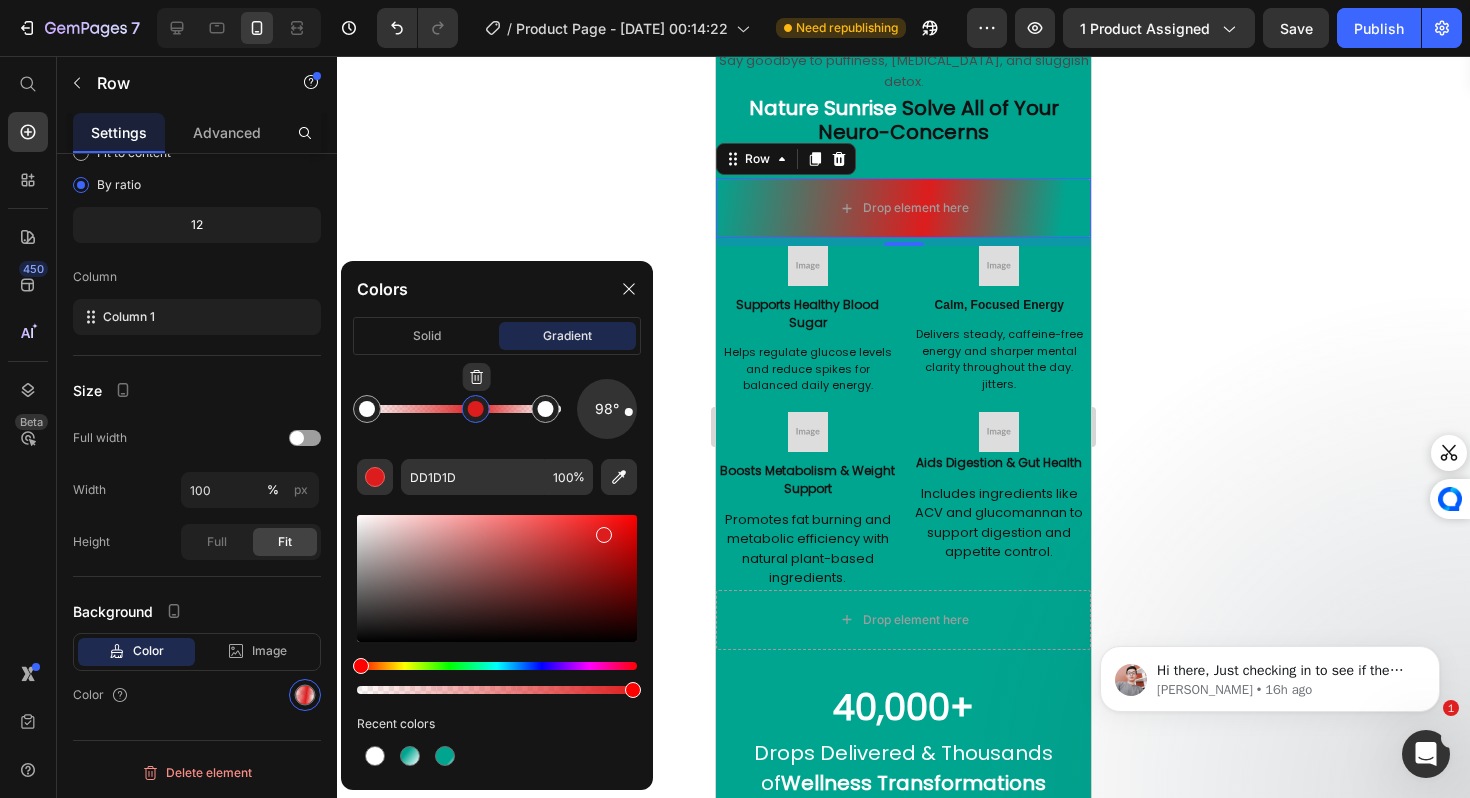 click at bounding box center (477, 379) 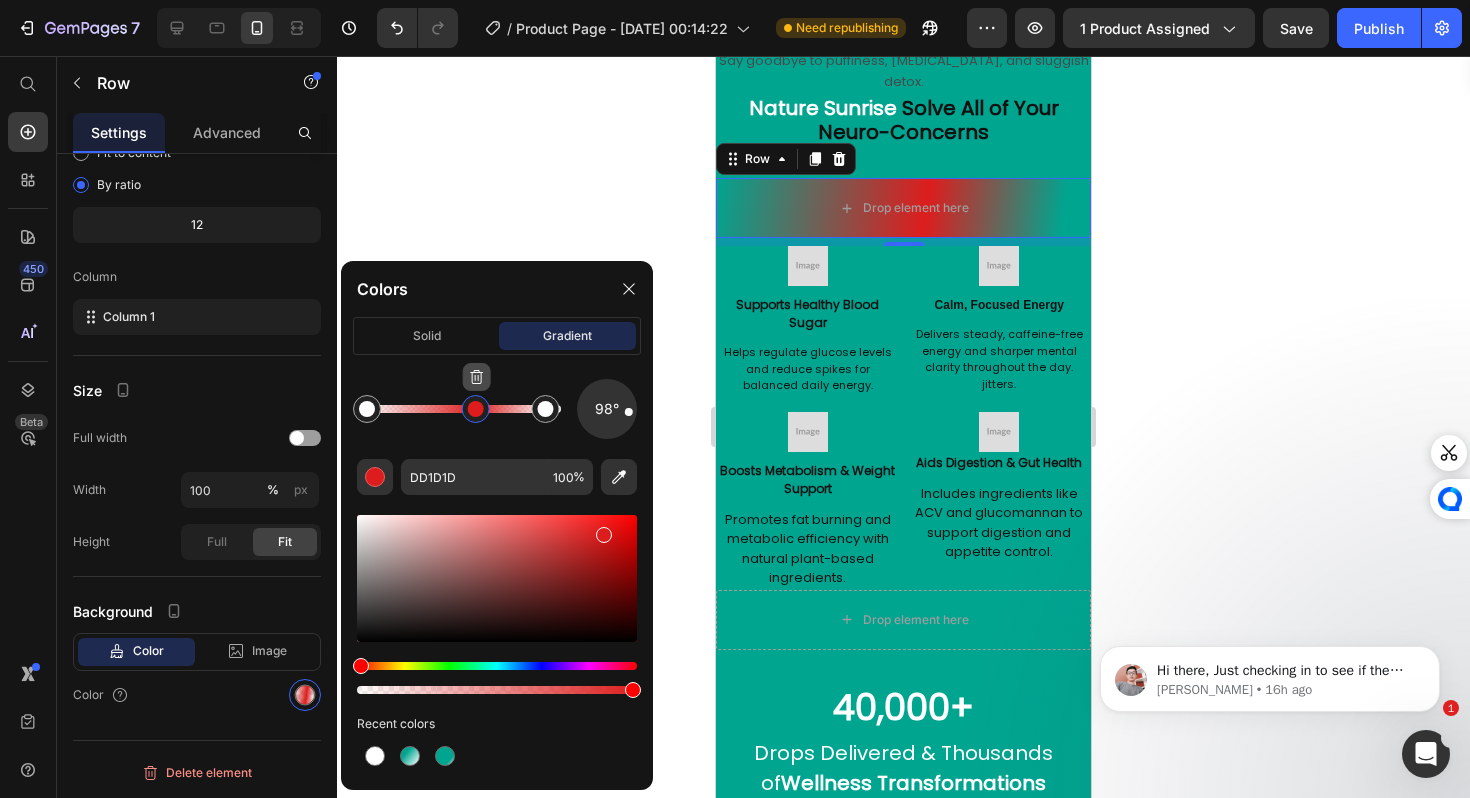 click 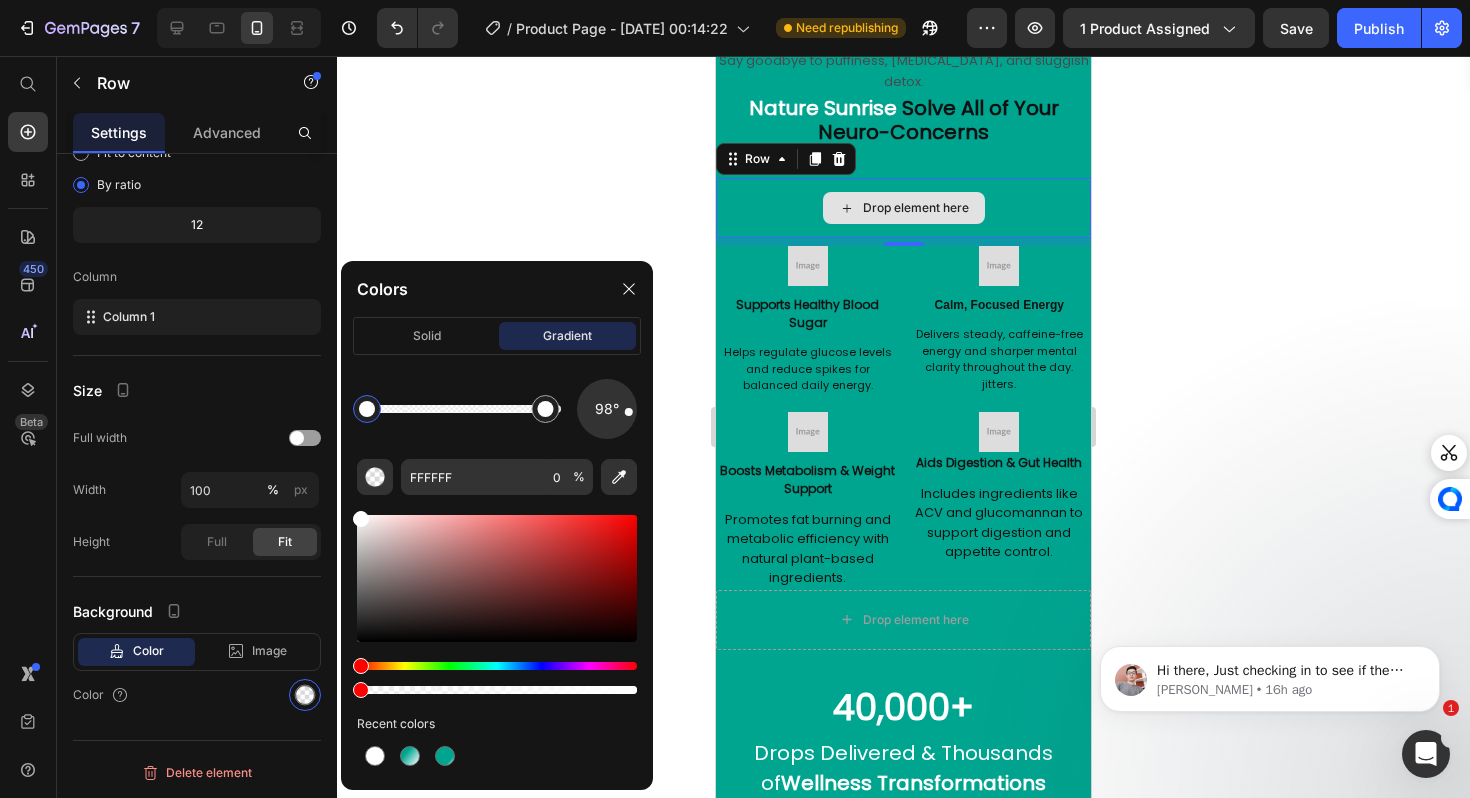 click on "Drop element here" at bounding box center [916, 208] 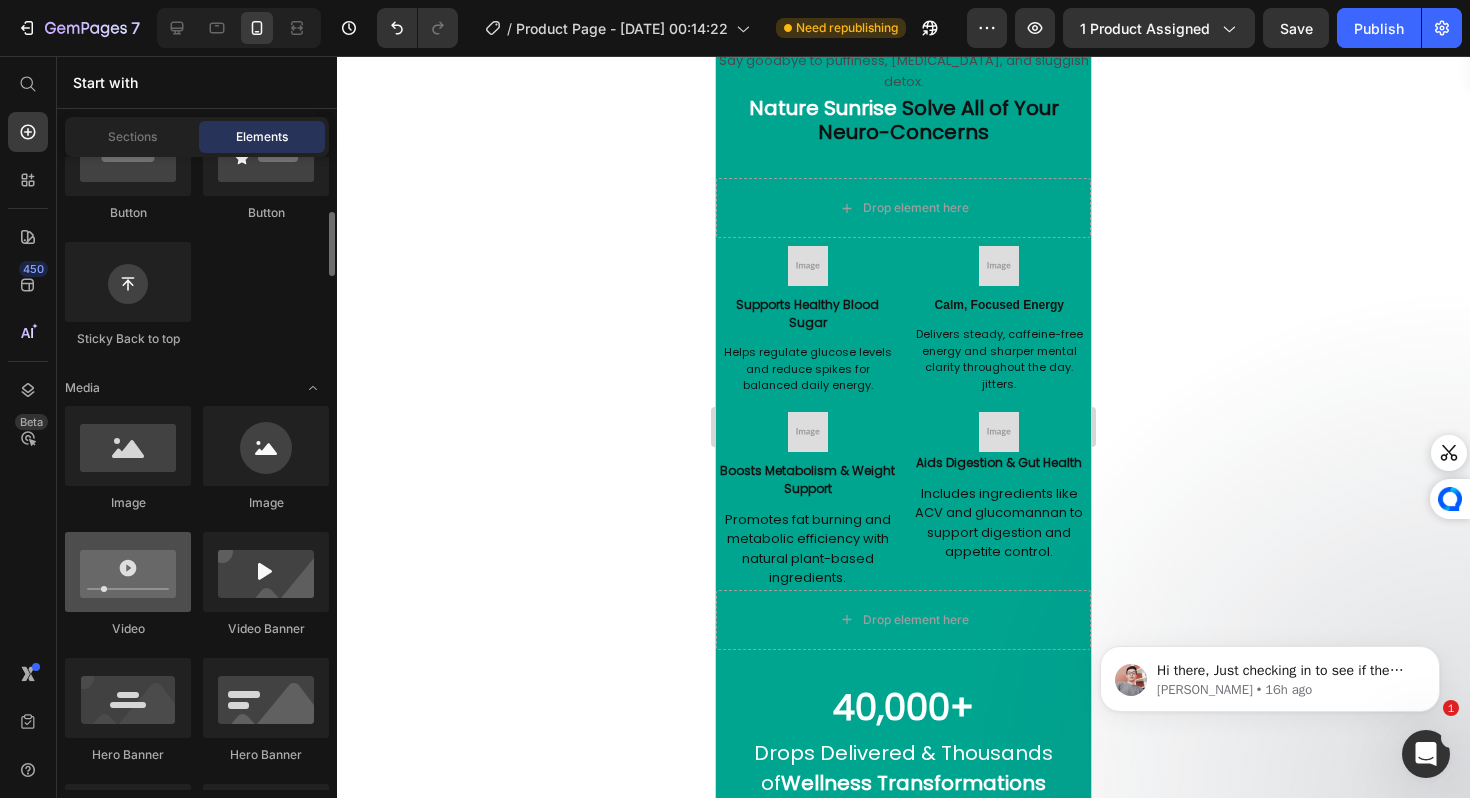 scroll, scrollTop: 580, scrollLeft: 0, axis: vertical 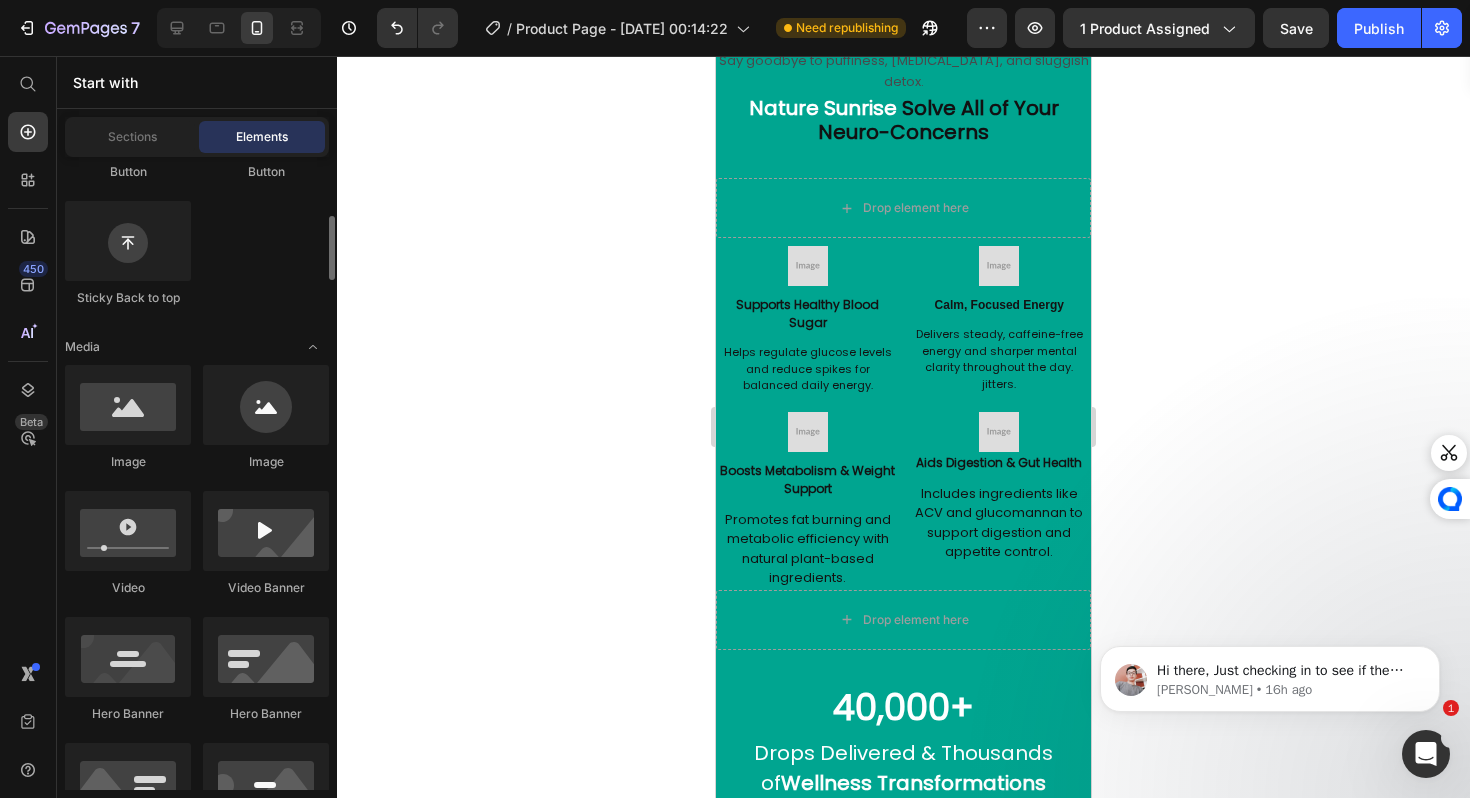 click on "Image
Image
Video
Video Banner
Hero Banner
Hero Banner
Hero Banner
Hero Banner Parallax
Image Comparison" 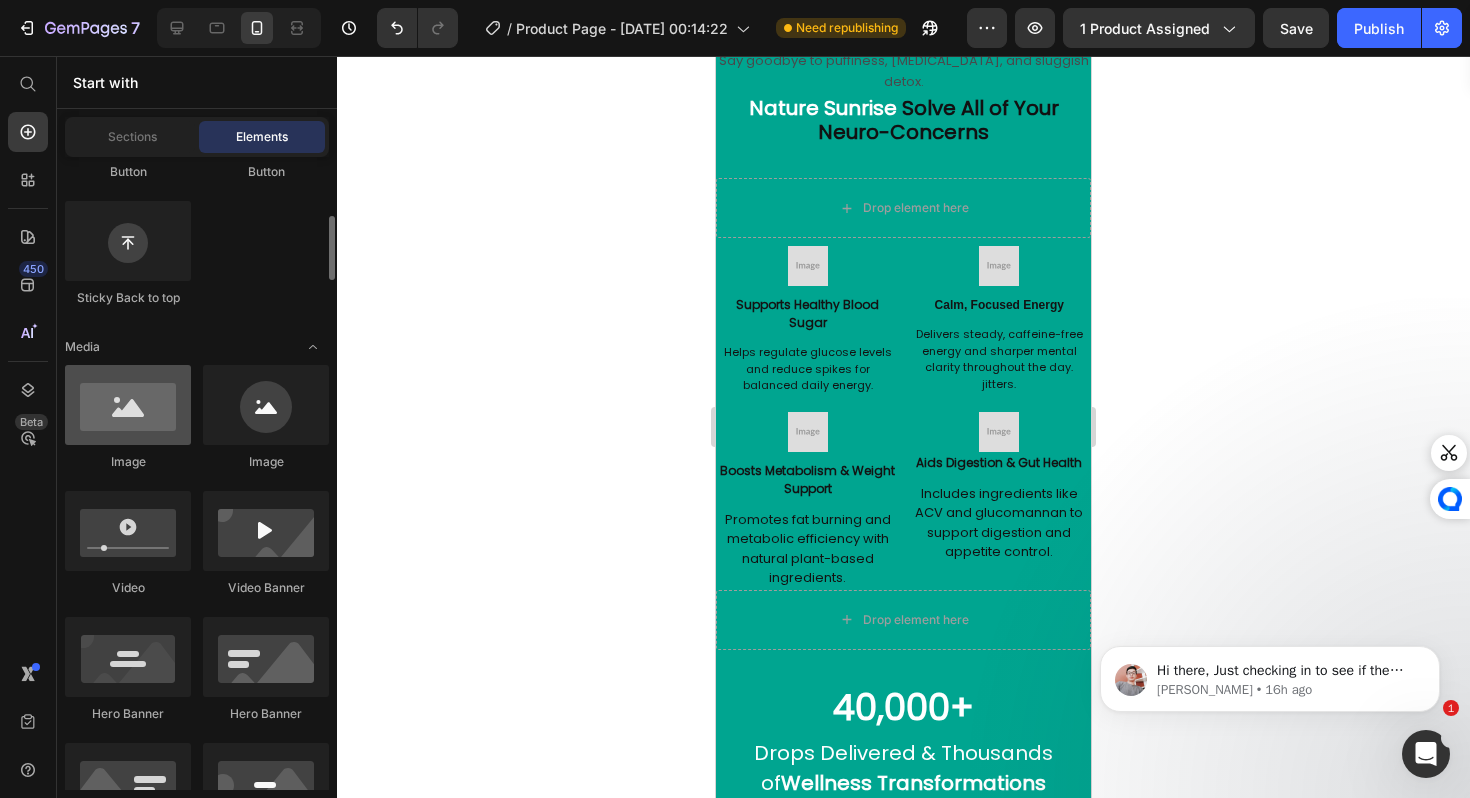 click at bounding box center [128, 405] 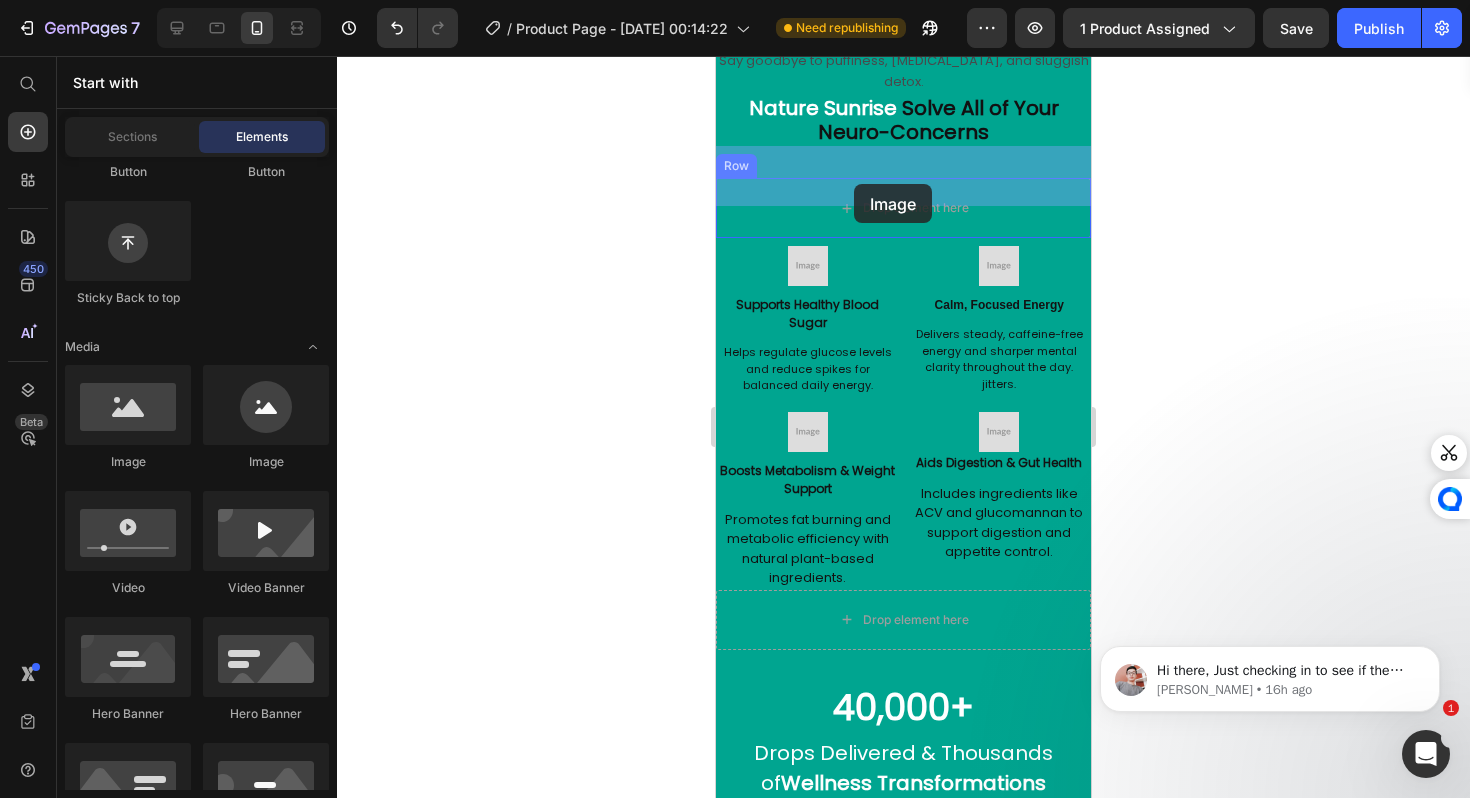 drag, startPoint x: 849, startPoint y: 463, endPoint x: 853, endPoint y: 185, distance: 278.02878 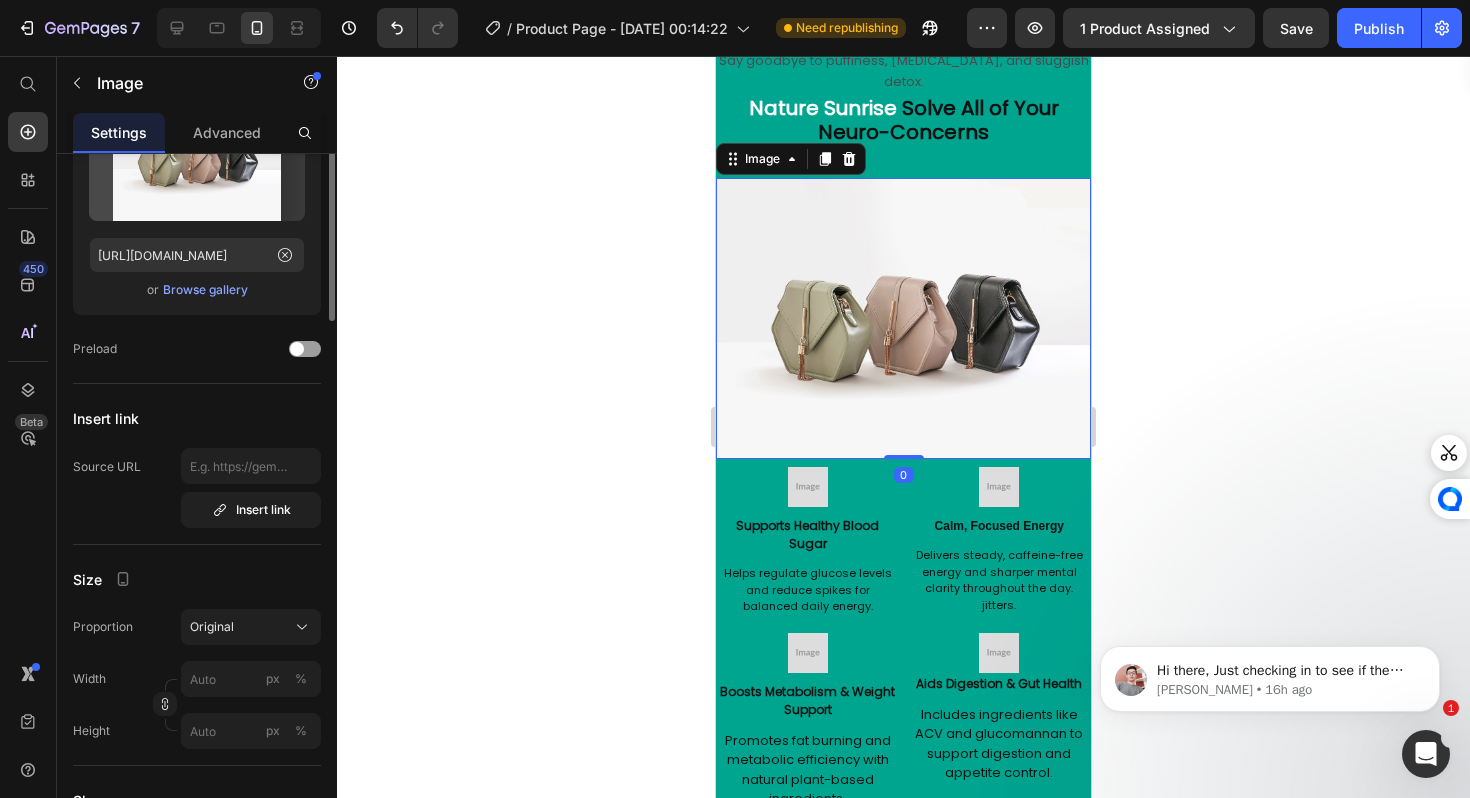scroll, scrollTop: 0, scrollLeft: 0, axis: both 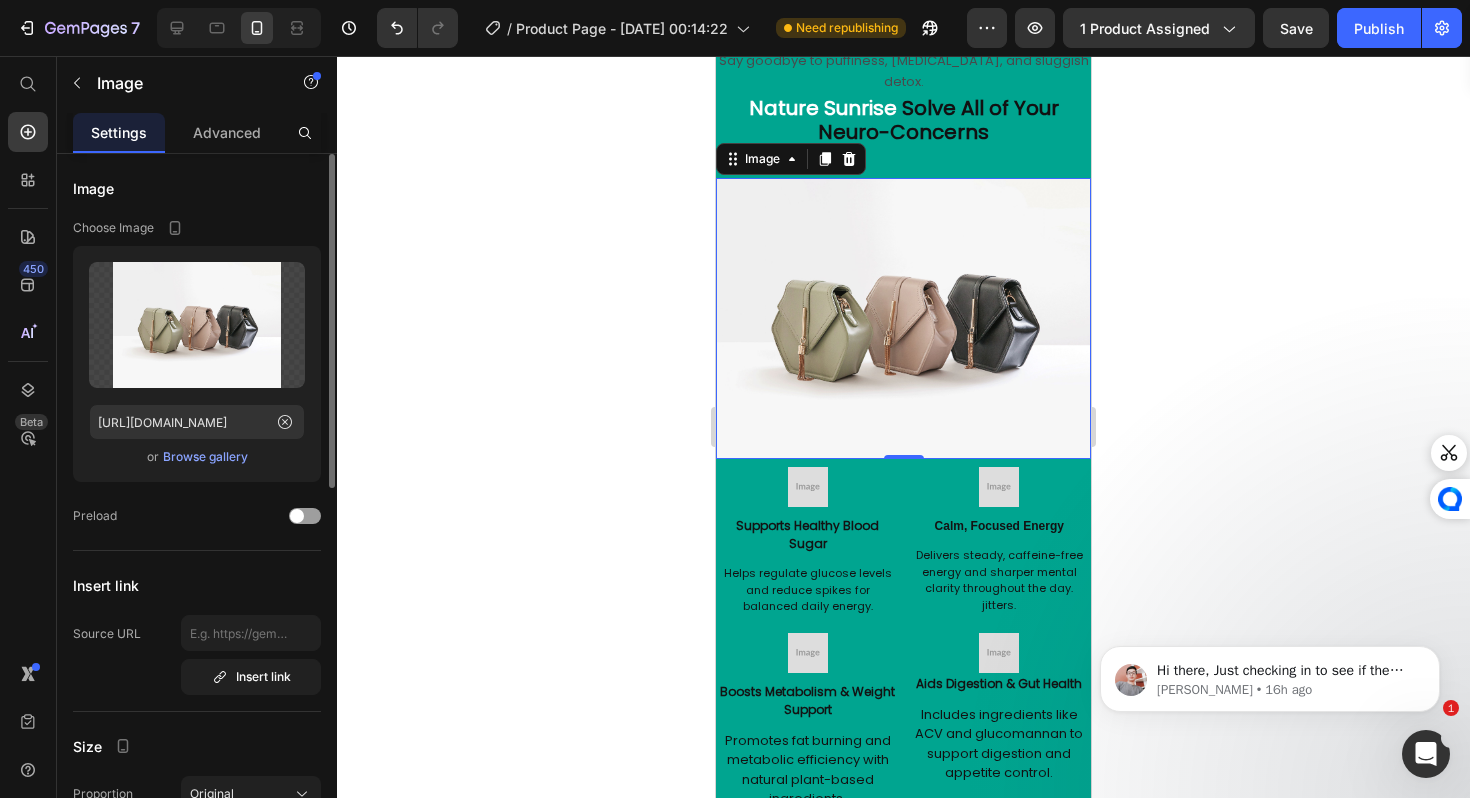 click on "Browse gallery" at bounding box center [205, 457] 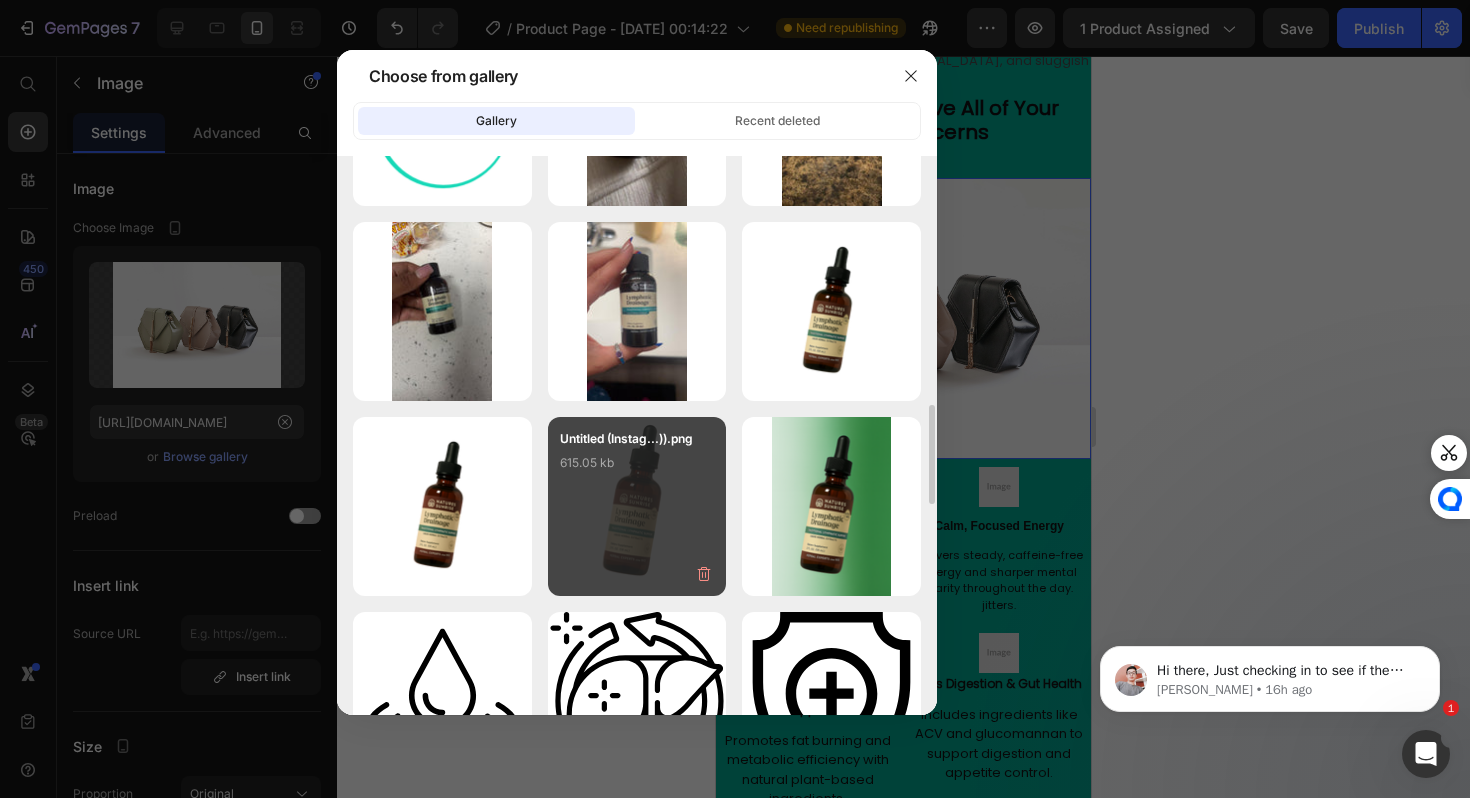 scroll, scrollTop: 1522, scrollLeft: 0, axis: vertical 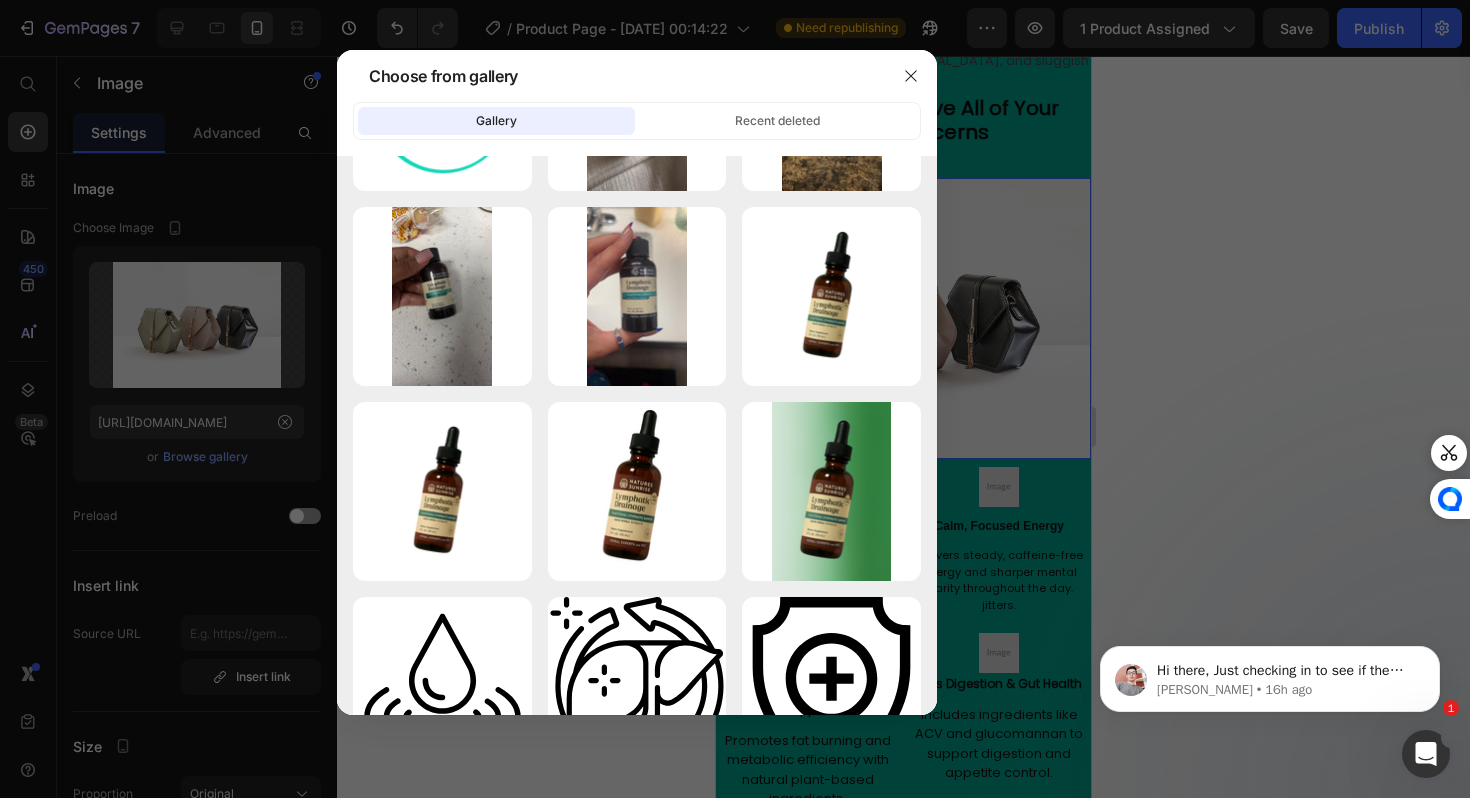 click at bounding box center (735, 399) 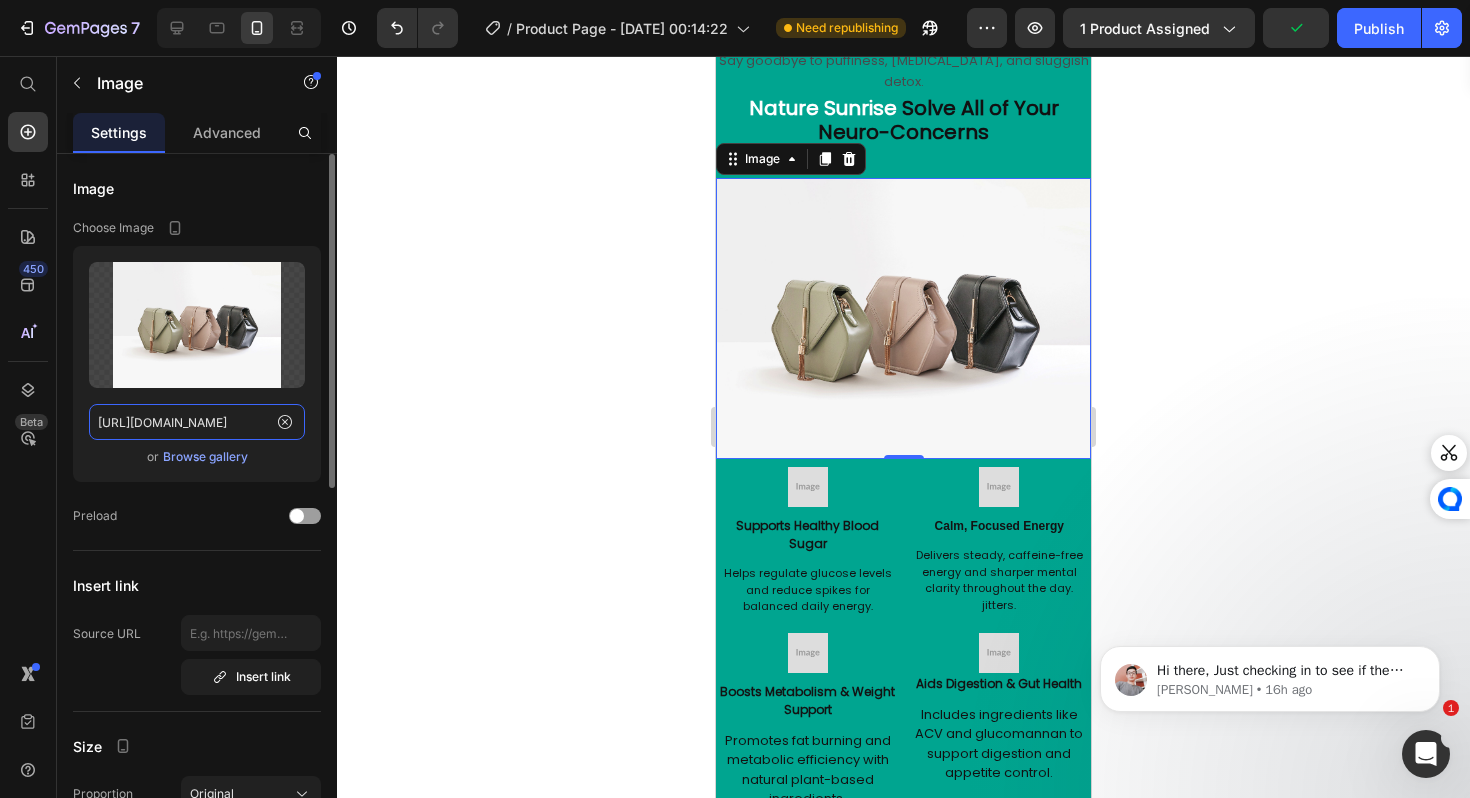 click on "[URL][DOMAIN_NAME]" 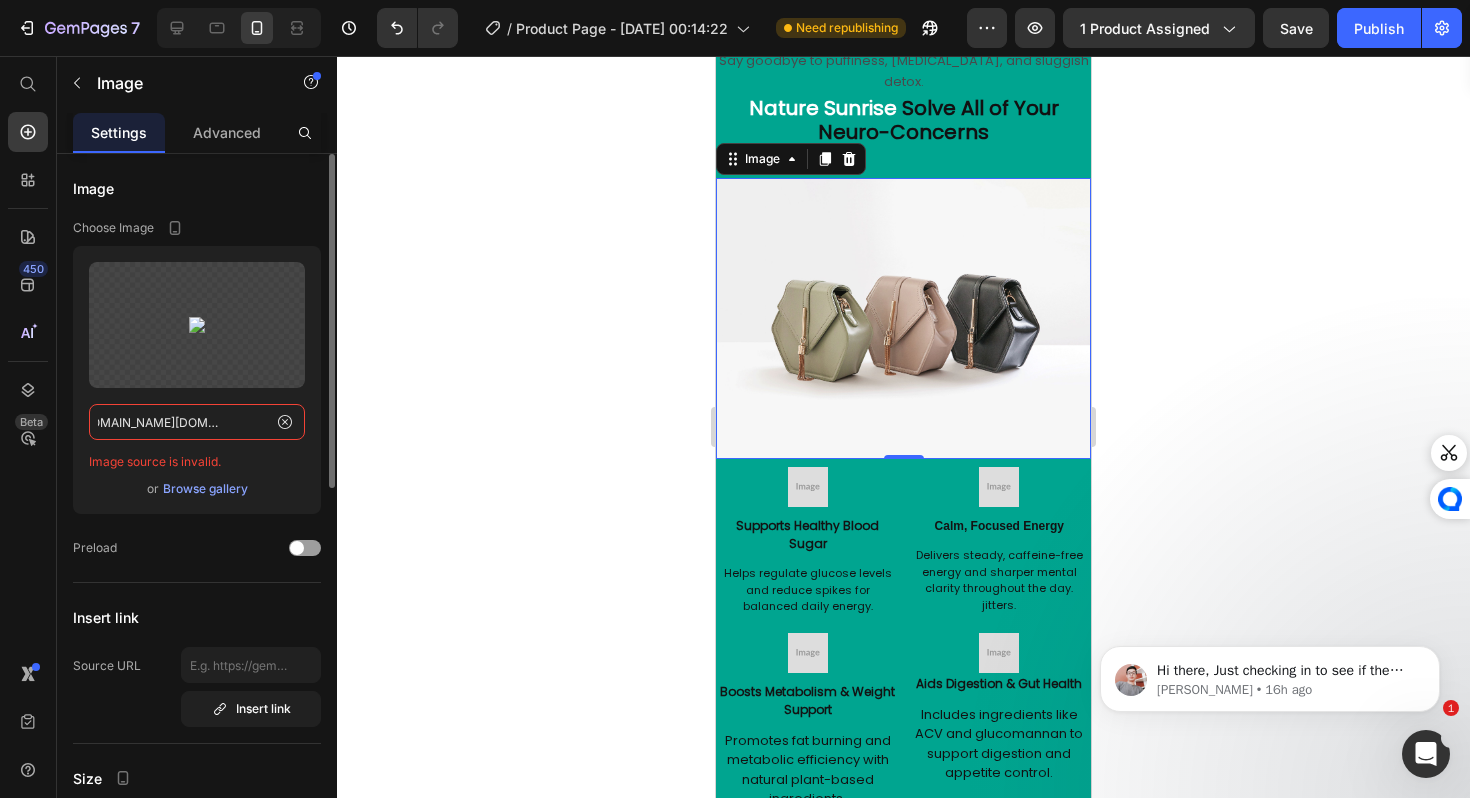 paste 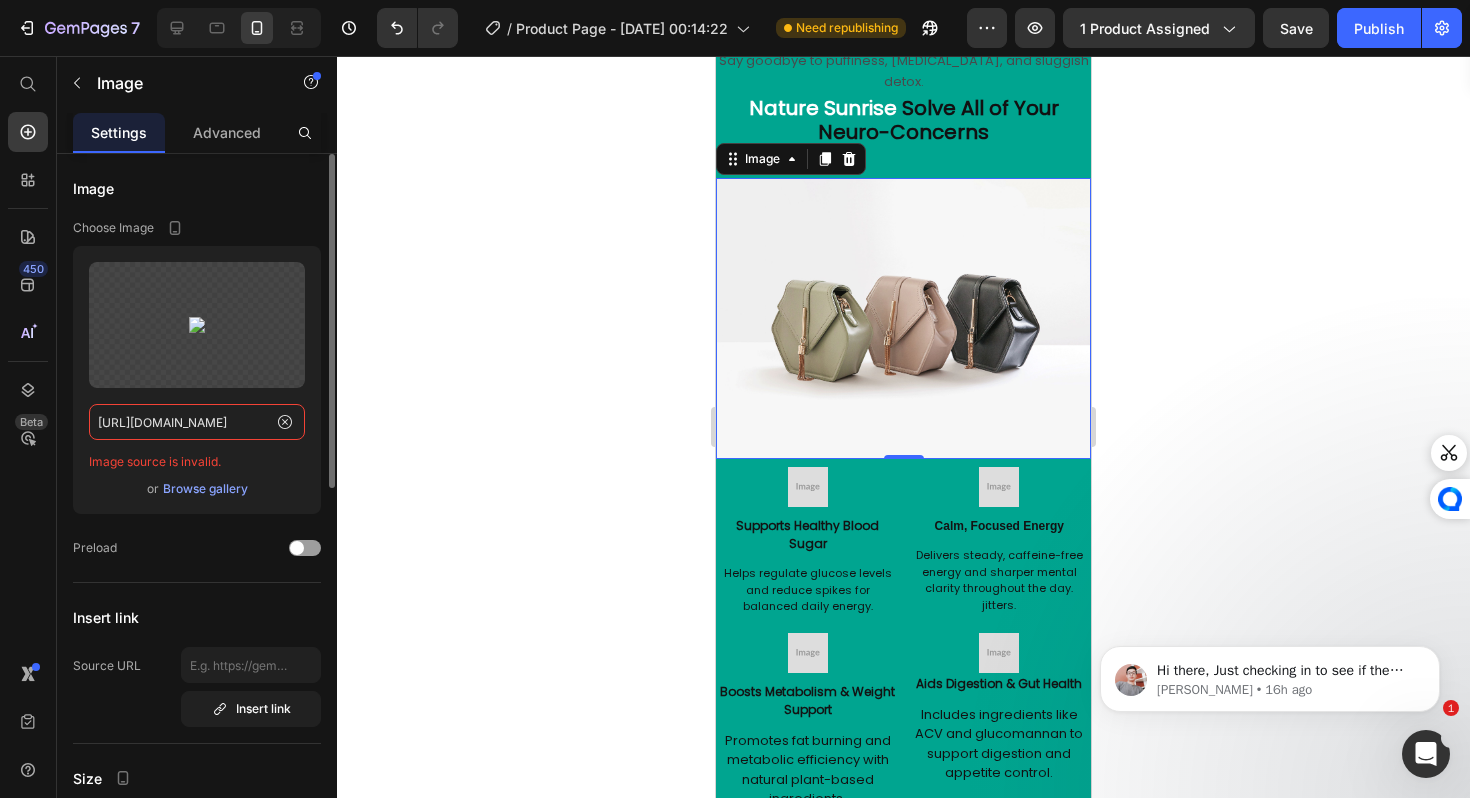 scroll, scrollTop: 0, scrollLeft: 614, axis: horizontal 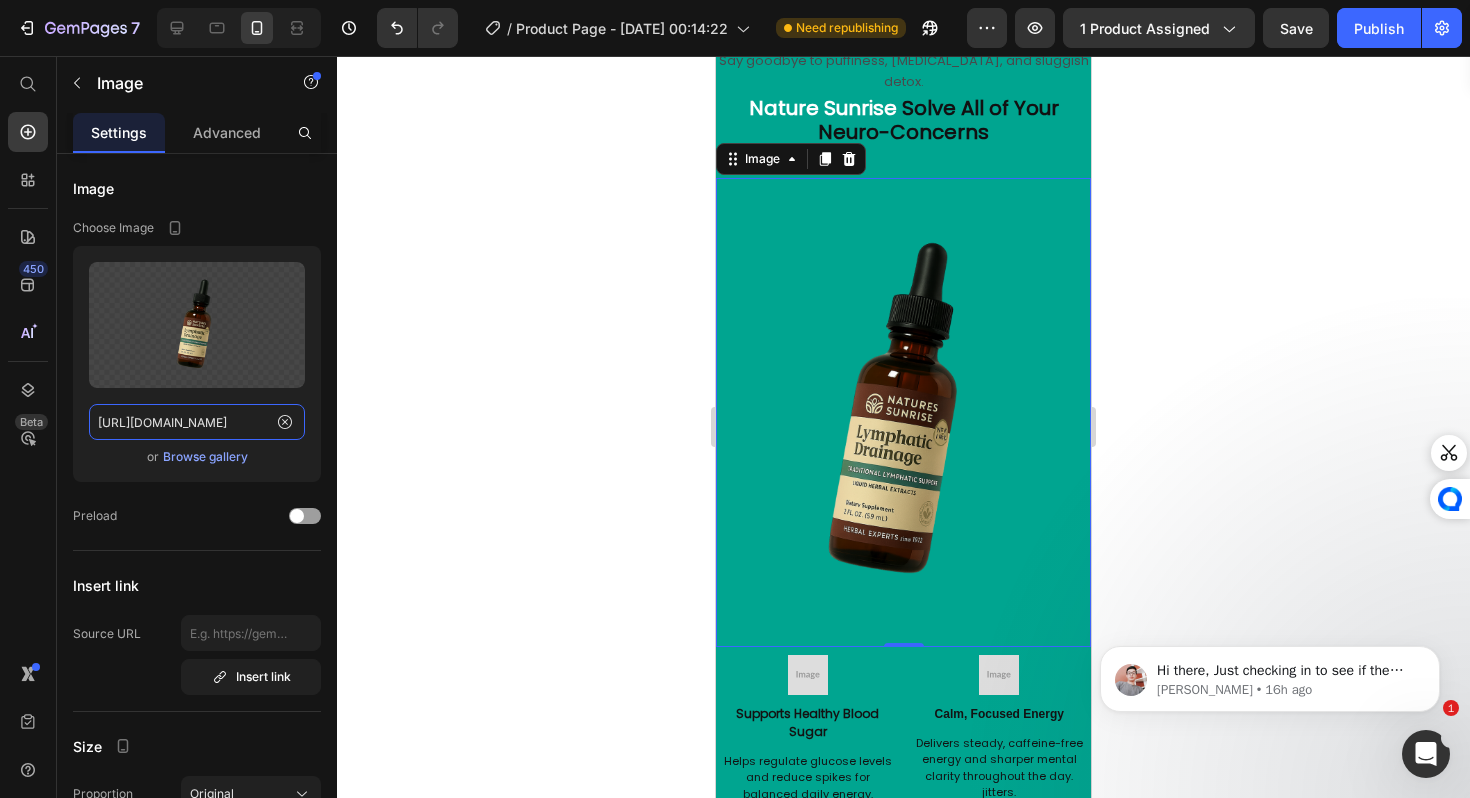 type on "[URL][DOMAIN_NAME]" 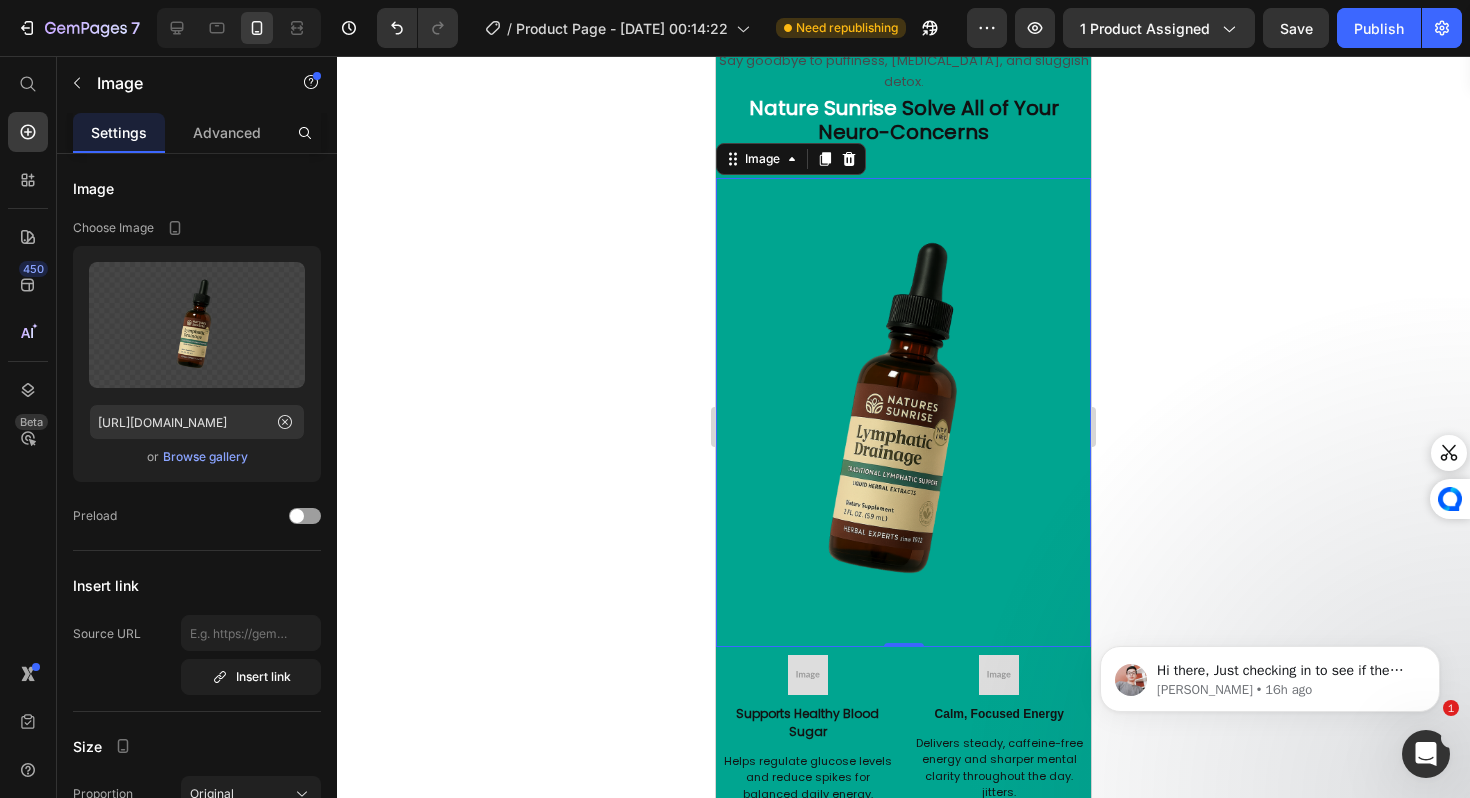 scroll, scrollTop: 0, scrollLeft: 0, axis: both 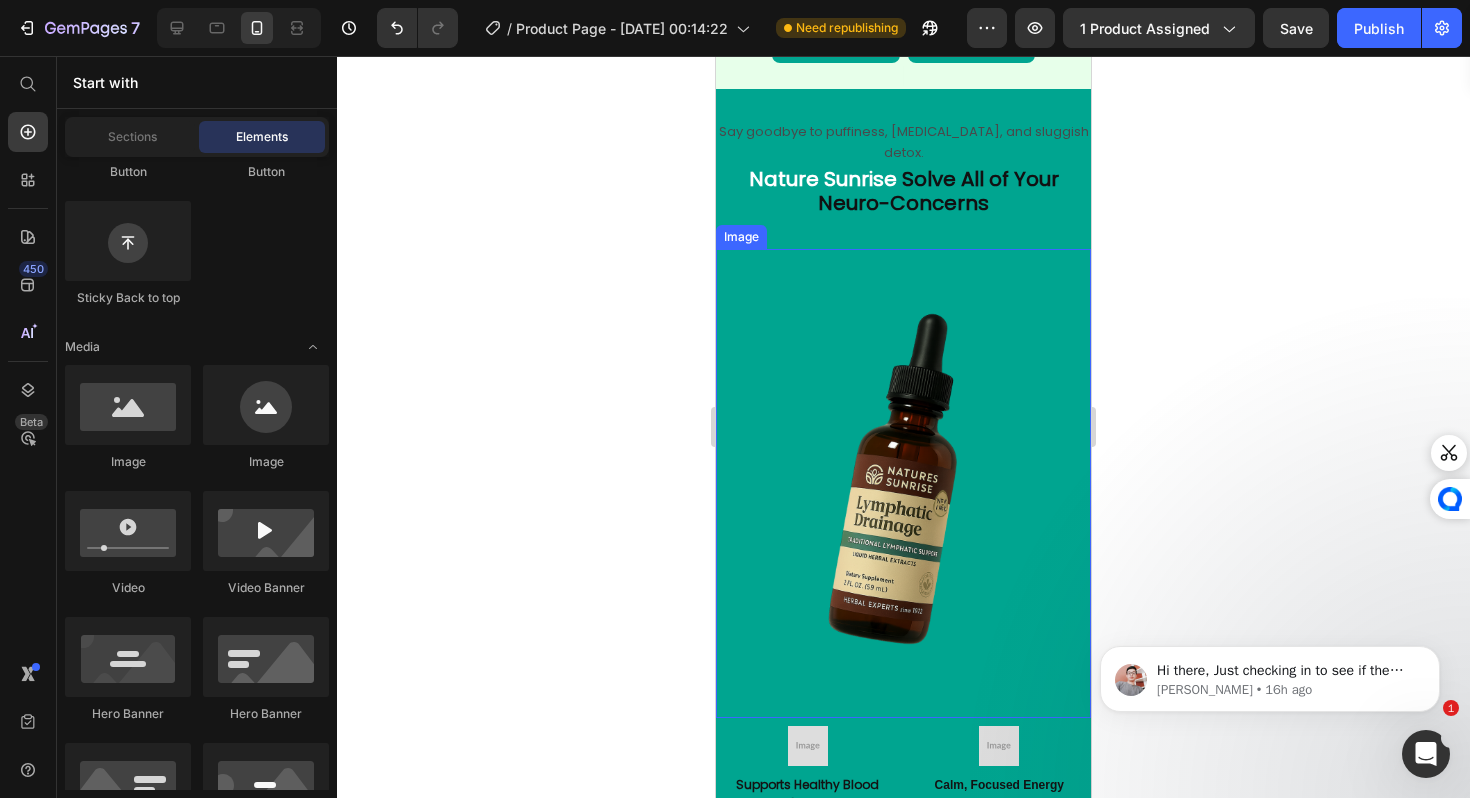 click at bounding box center (903, 483) 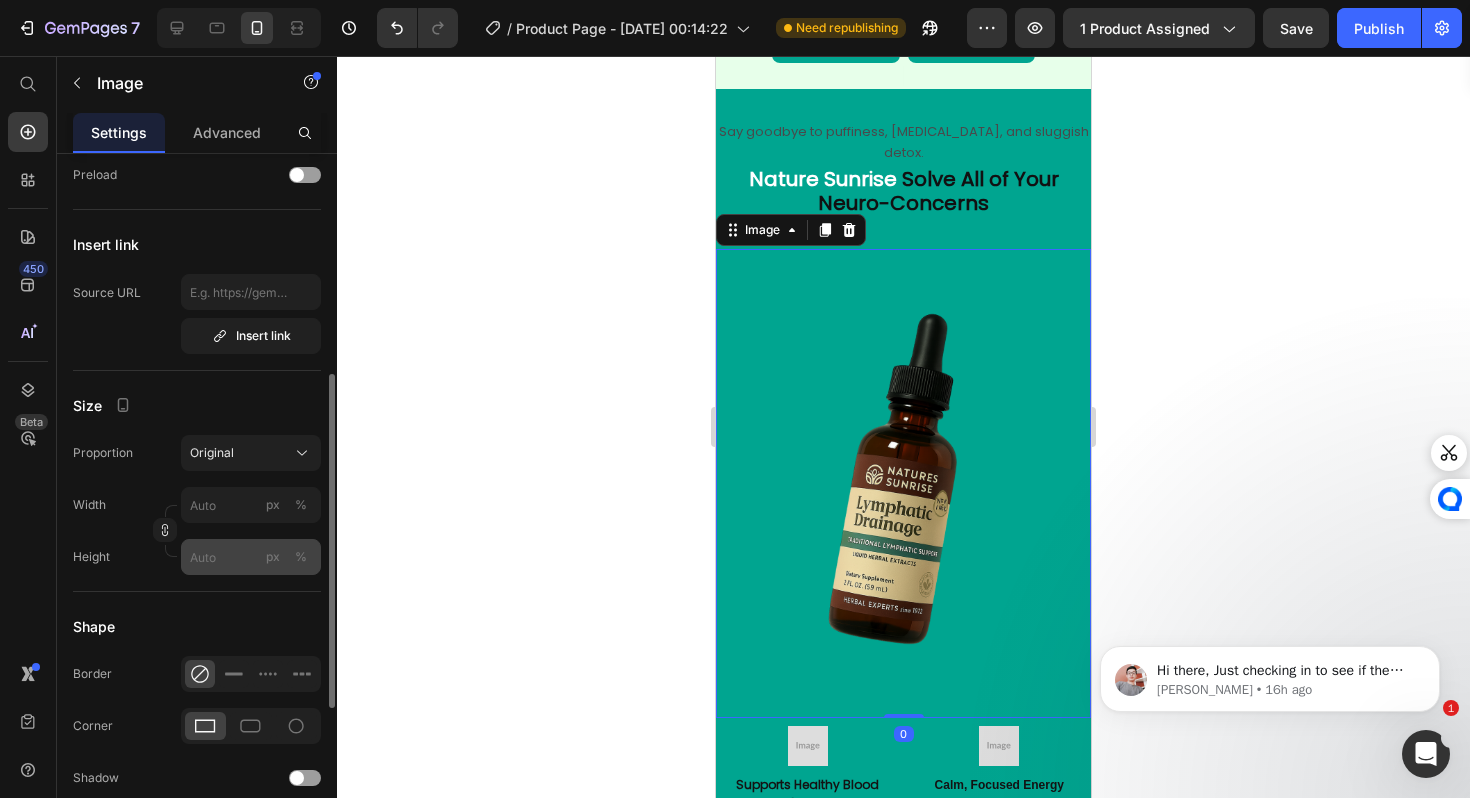 scroll, scrollTop: 380, scrollLeft: 0, axis: vertical 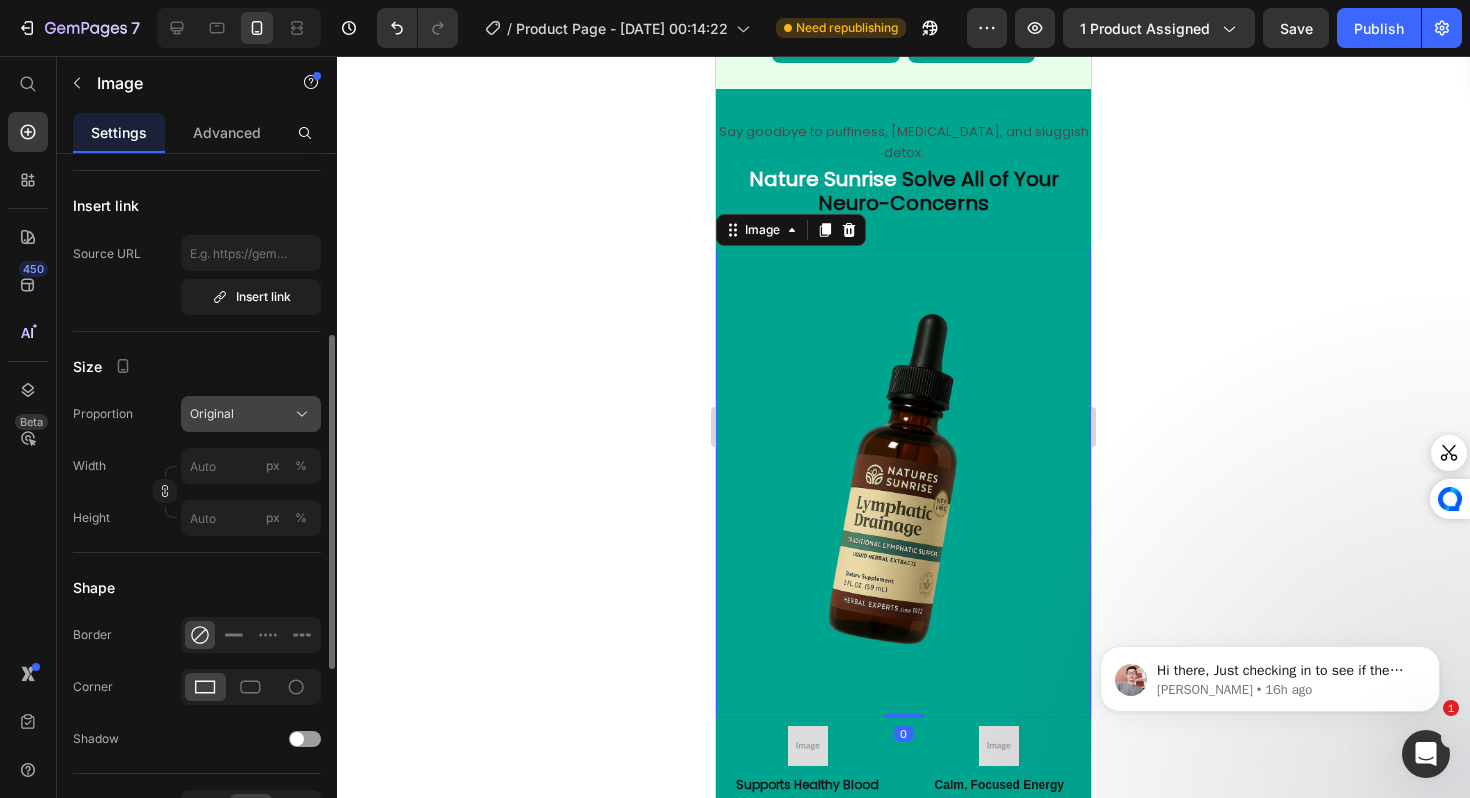 click on "Original" at bounding box center [251, 414] 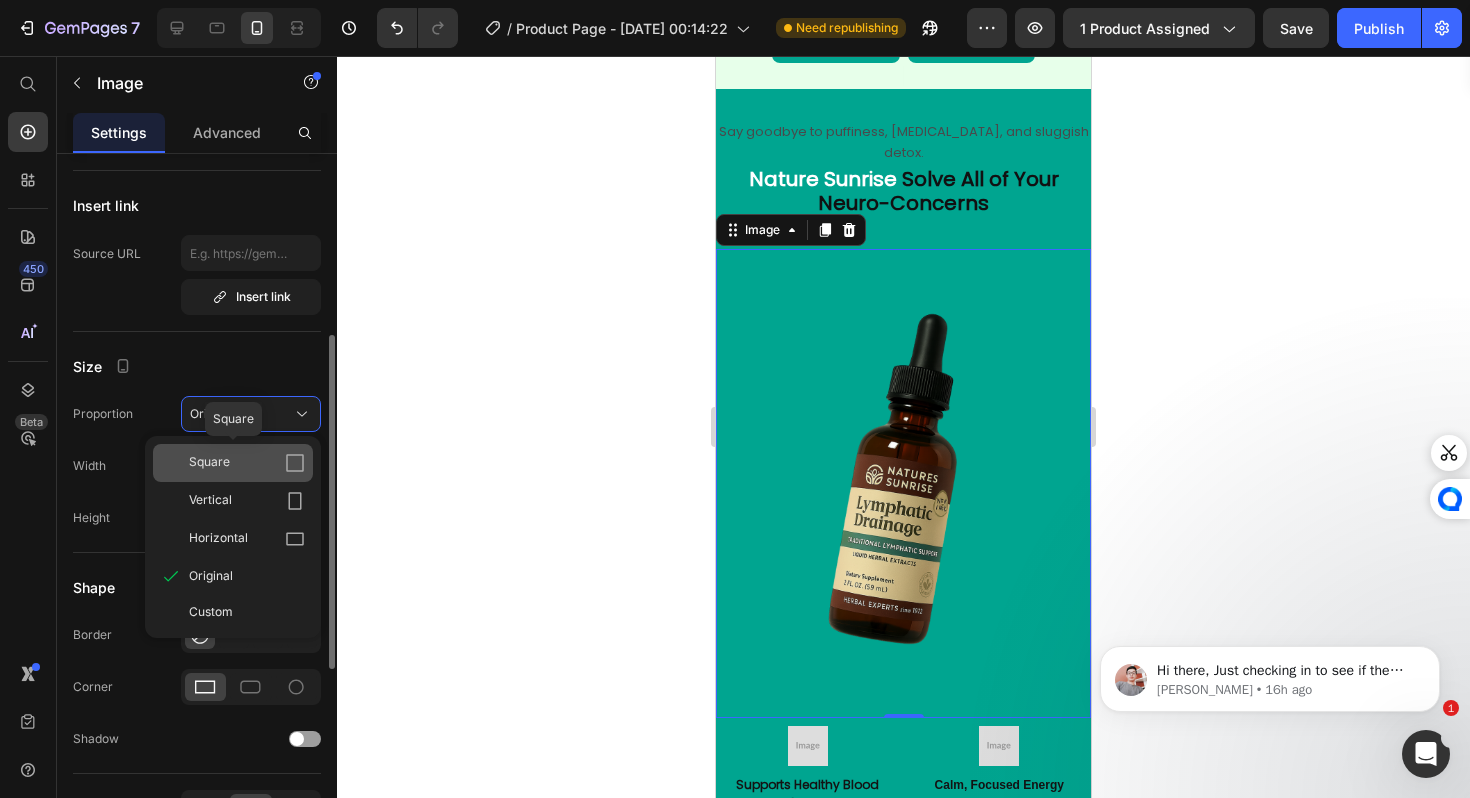 click on "Square" at bounding box center (247, 463) 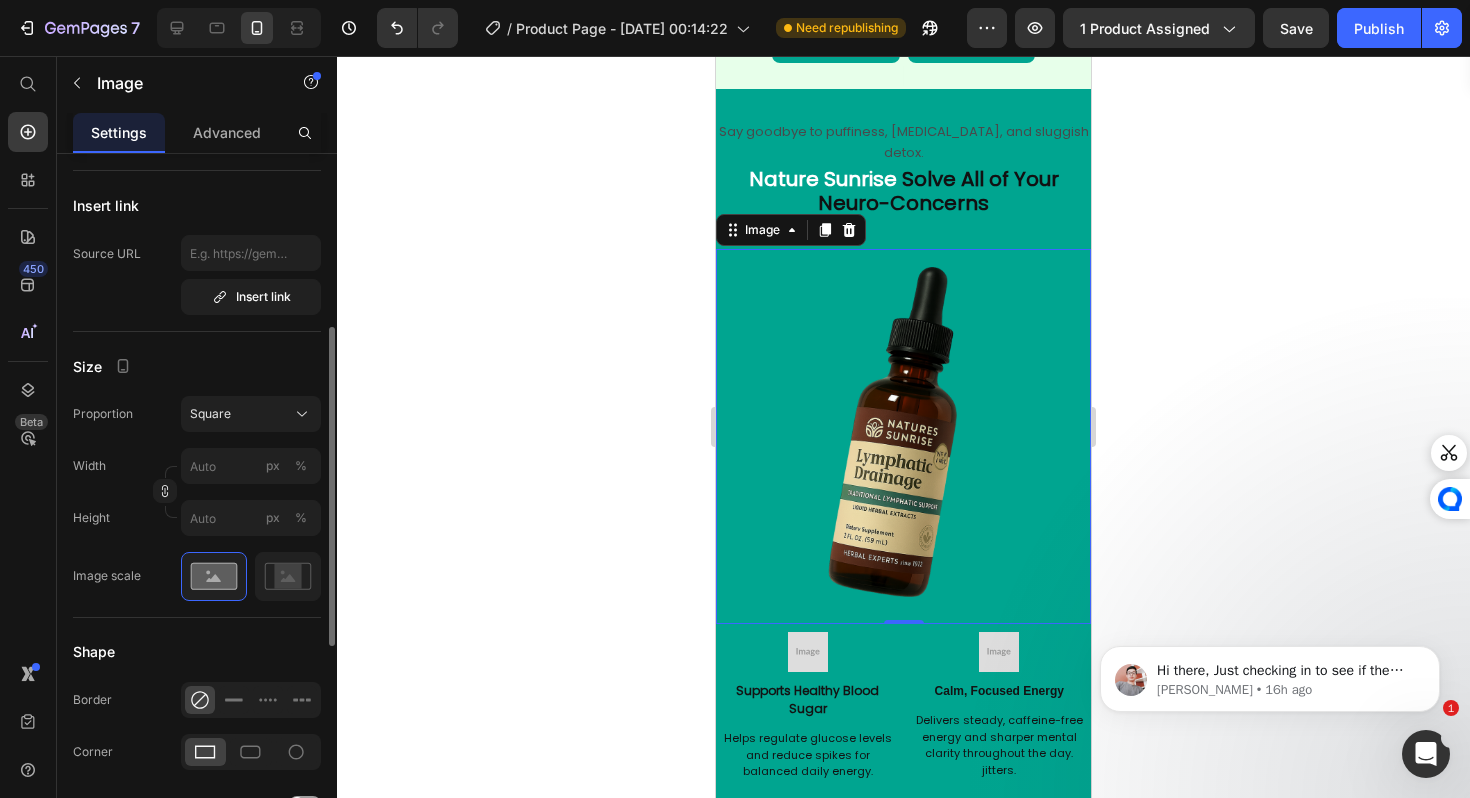 click at bounding box center [903, 436] 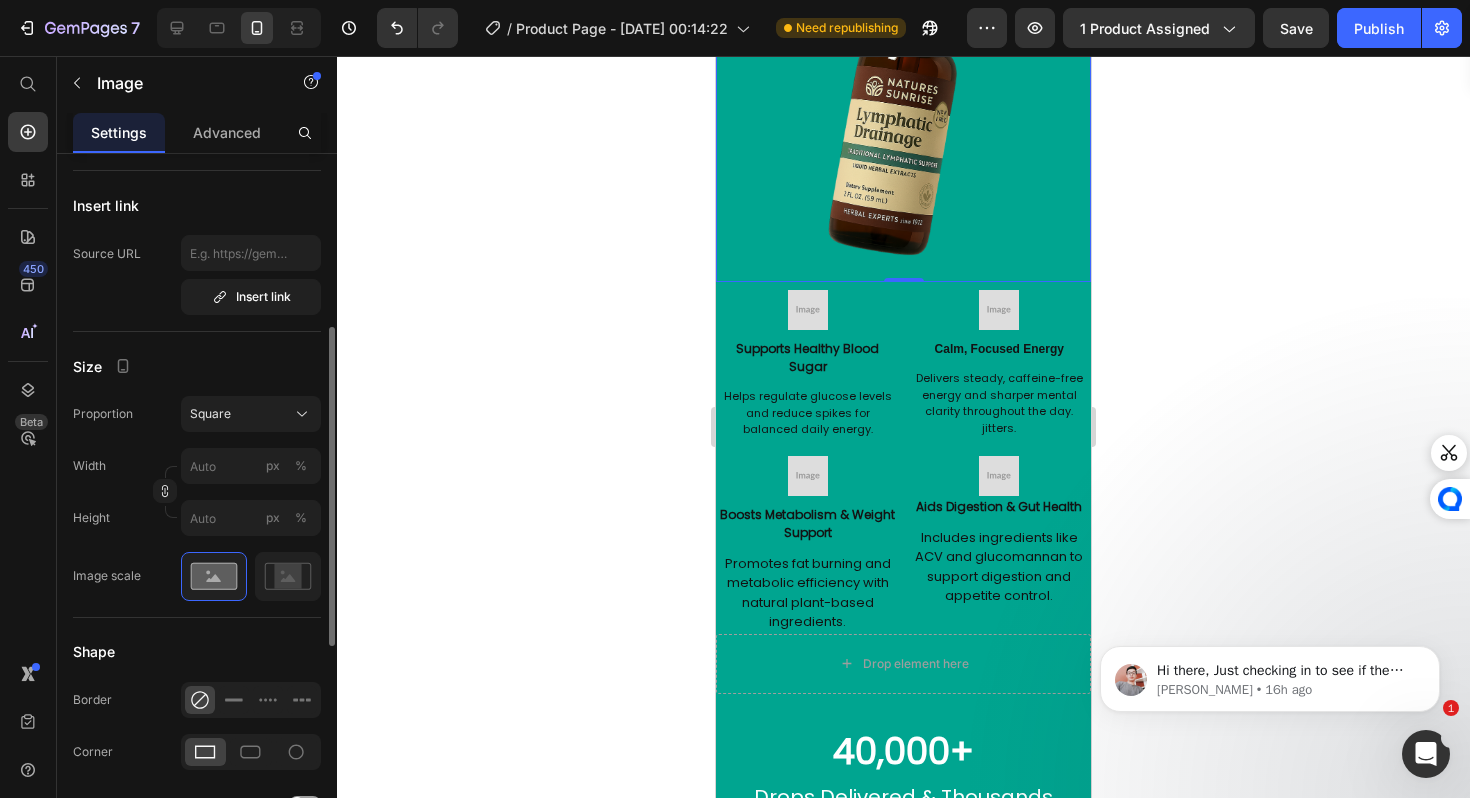 scroll, scrollTop: 2681, scrollLeft: 0, axis: vertical 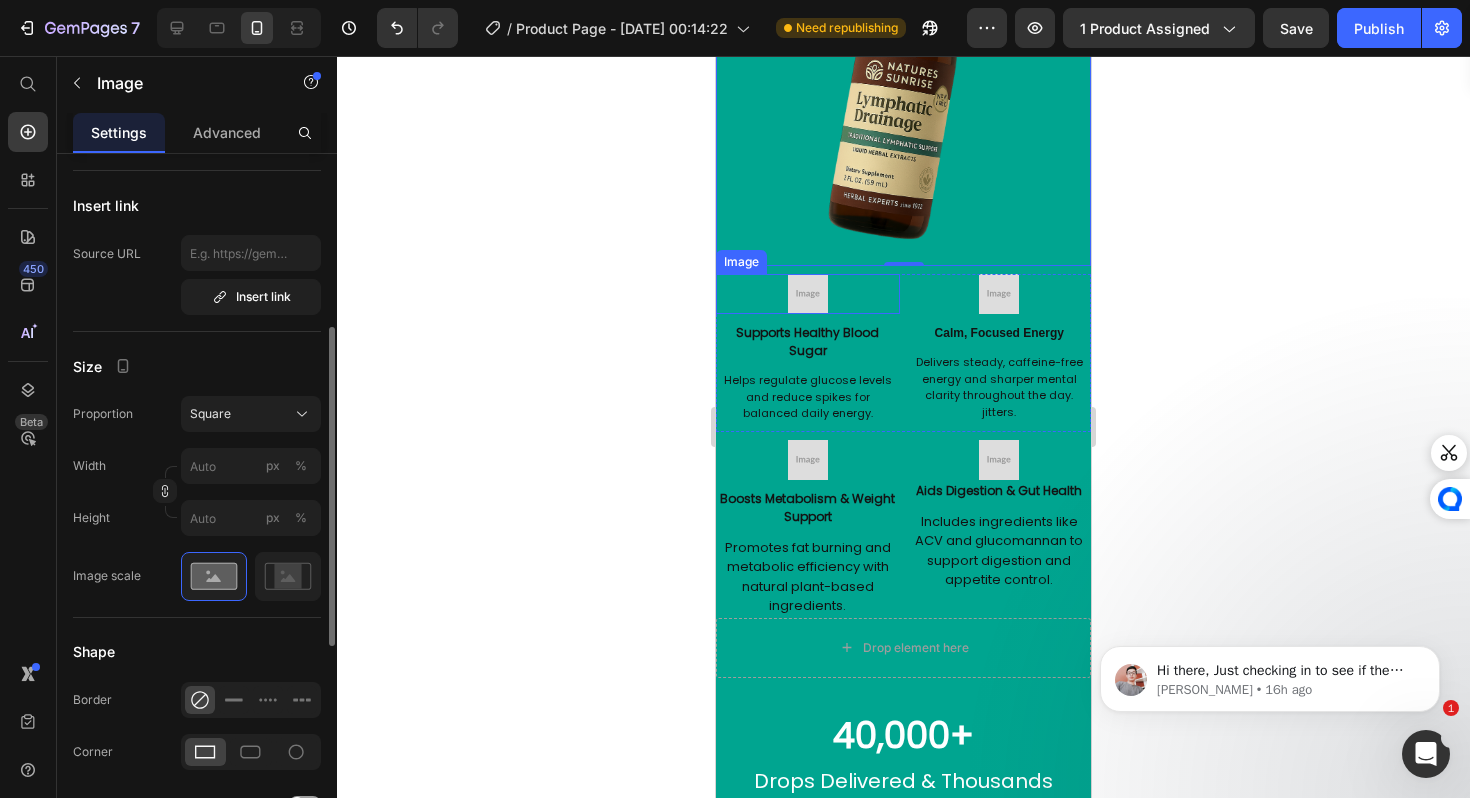 click on "Supports Healthy Blood Sugar" at bounding box center (807, 341) 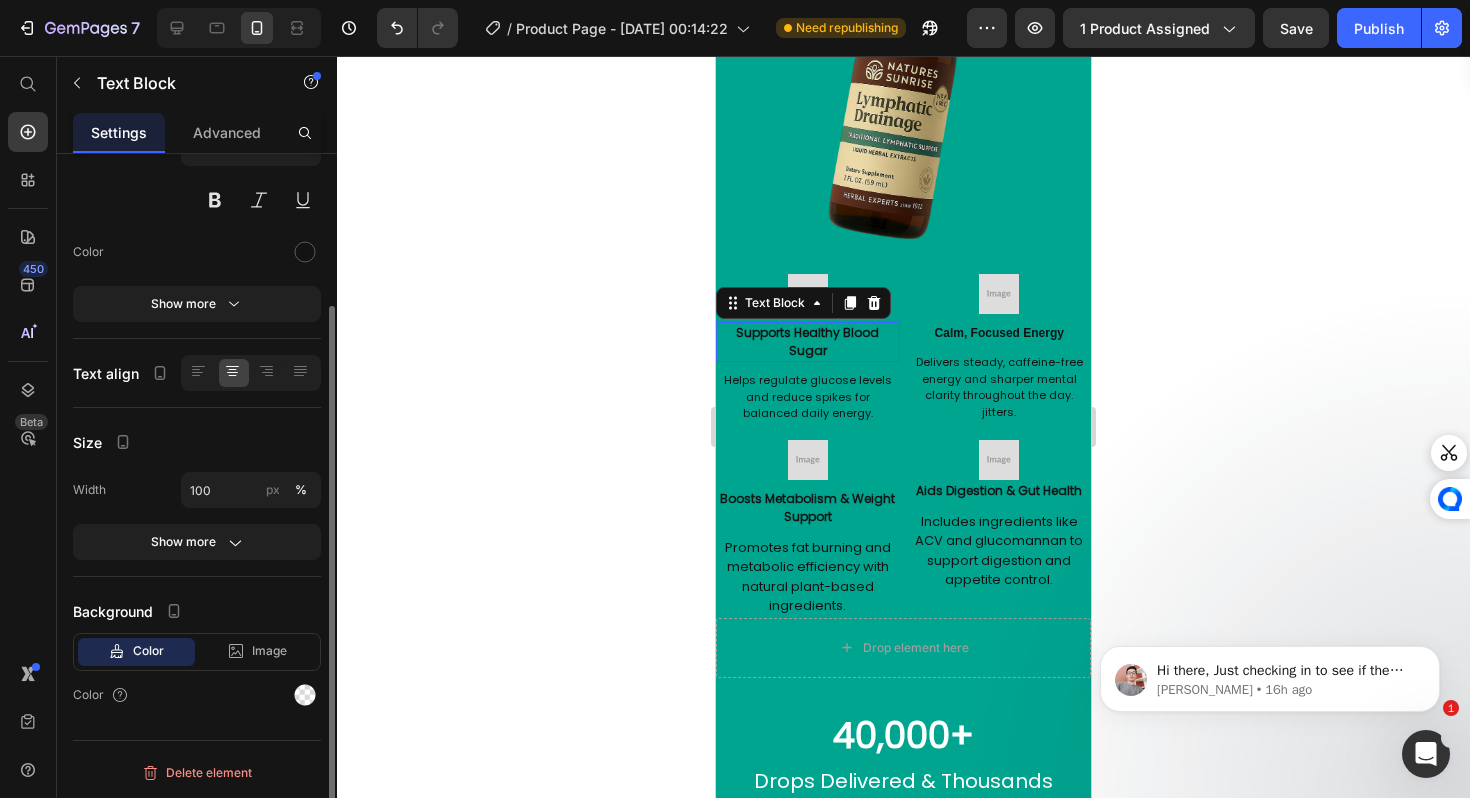 scroll, scrollTop: 0, scrollLeft: 0, axis: both 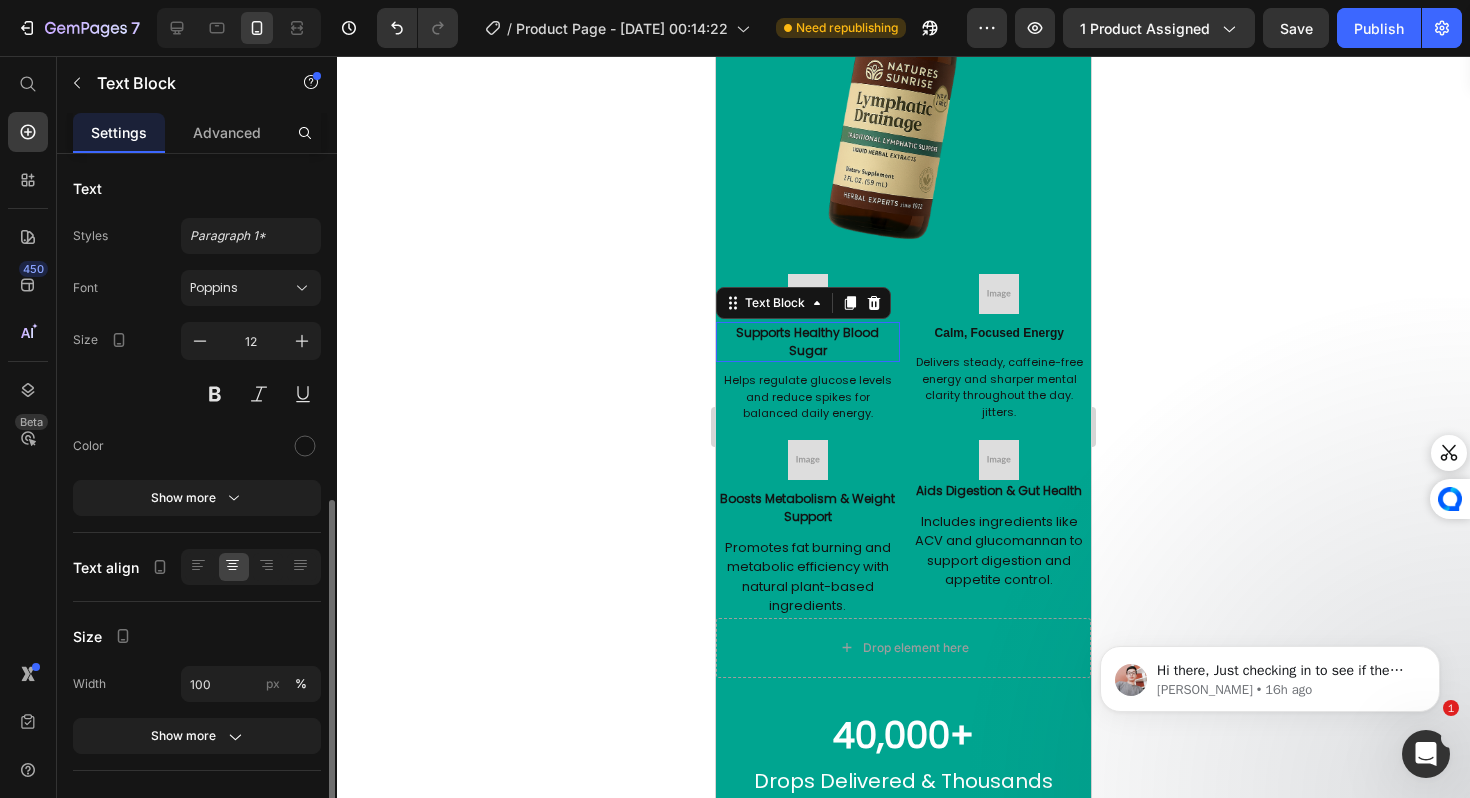click on "Supports Healthy Blood Sugar" at bounding box center [807, 341] 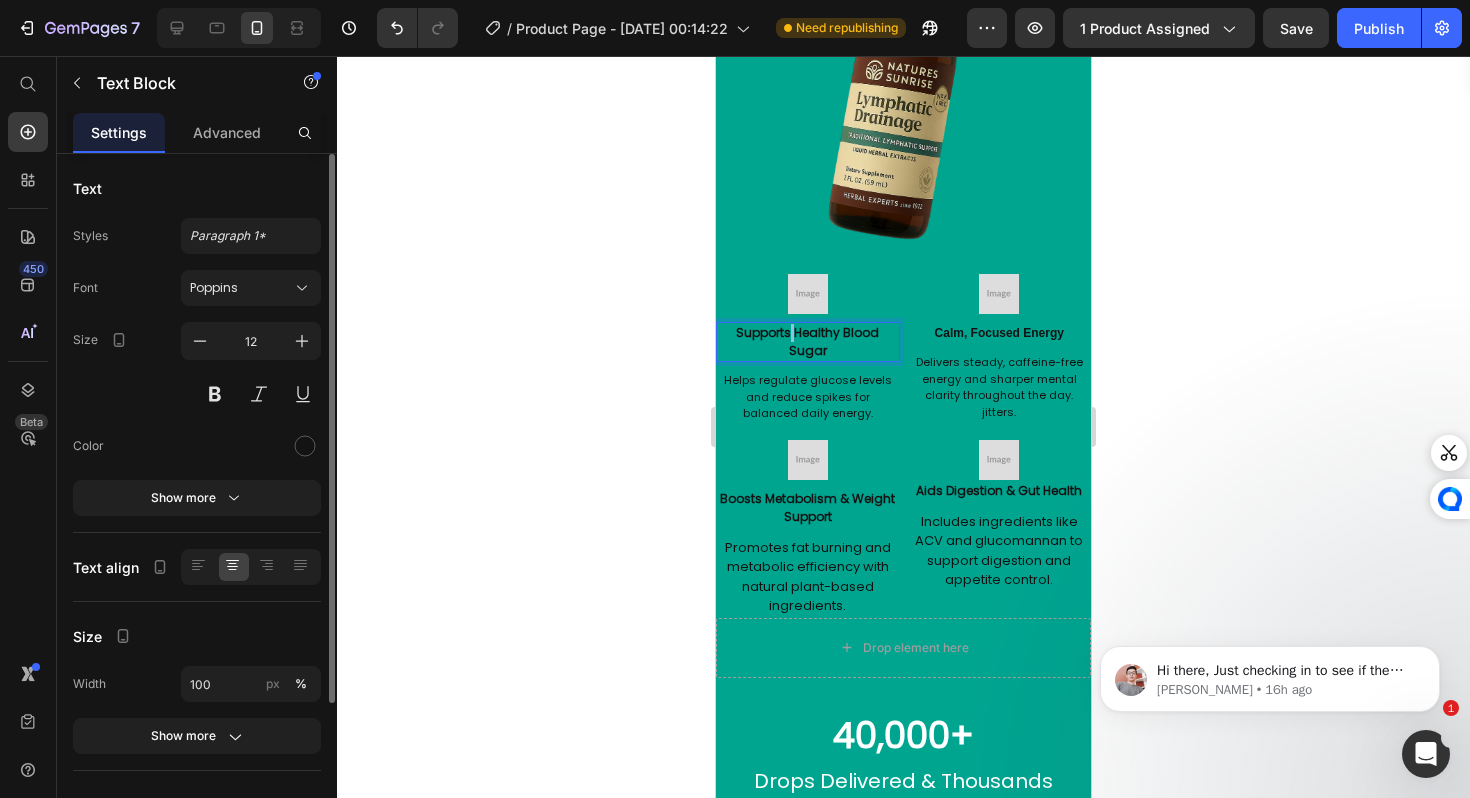click on "Supports Healthy Blood Sugar" at bounding box center [807, 341] 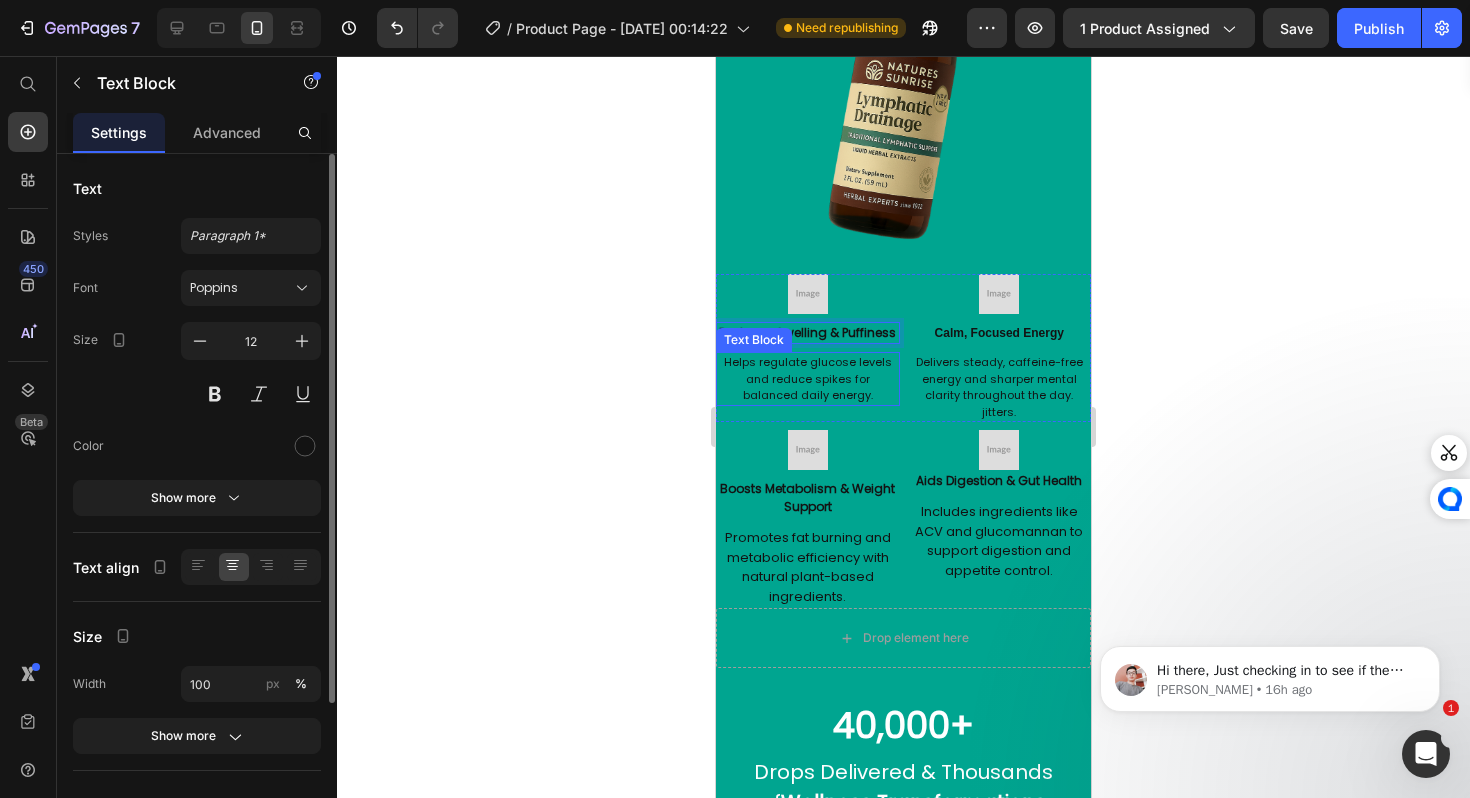 click on "Helps regulate glucose levels and reduce spikes for balanced daily energy." at bounding box center (808, 378) 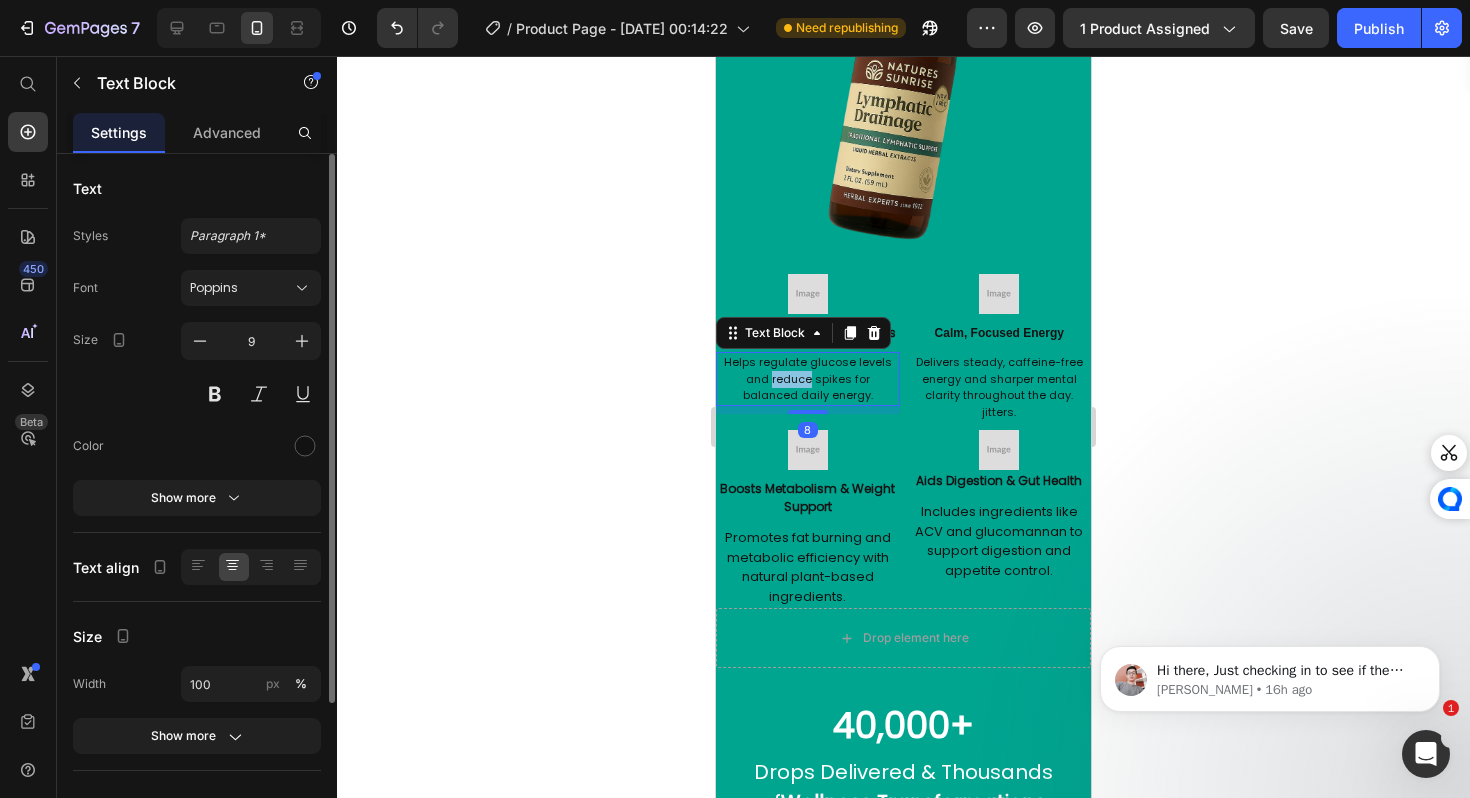 click on "Helps regulate glucose levels and reduce spikes for balanced daily energy." at bounding box center (808, 378) 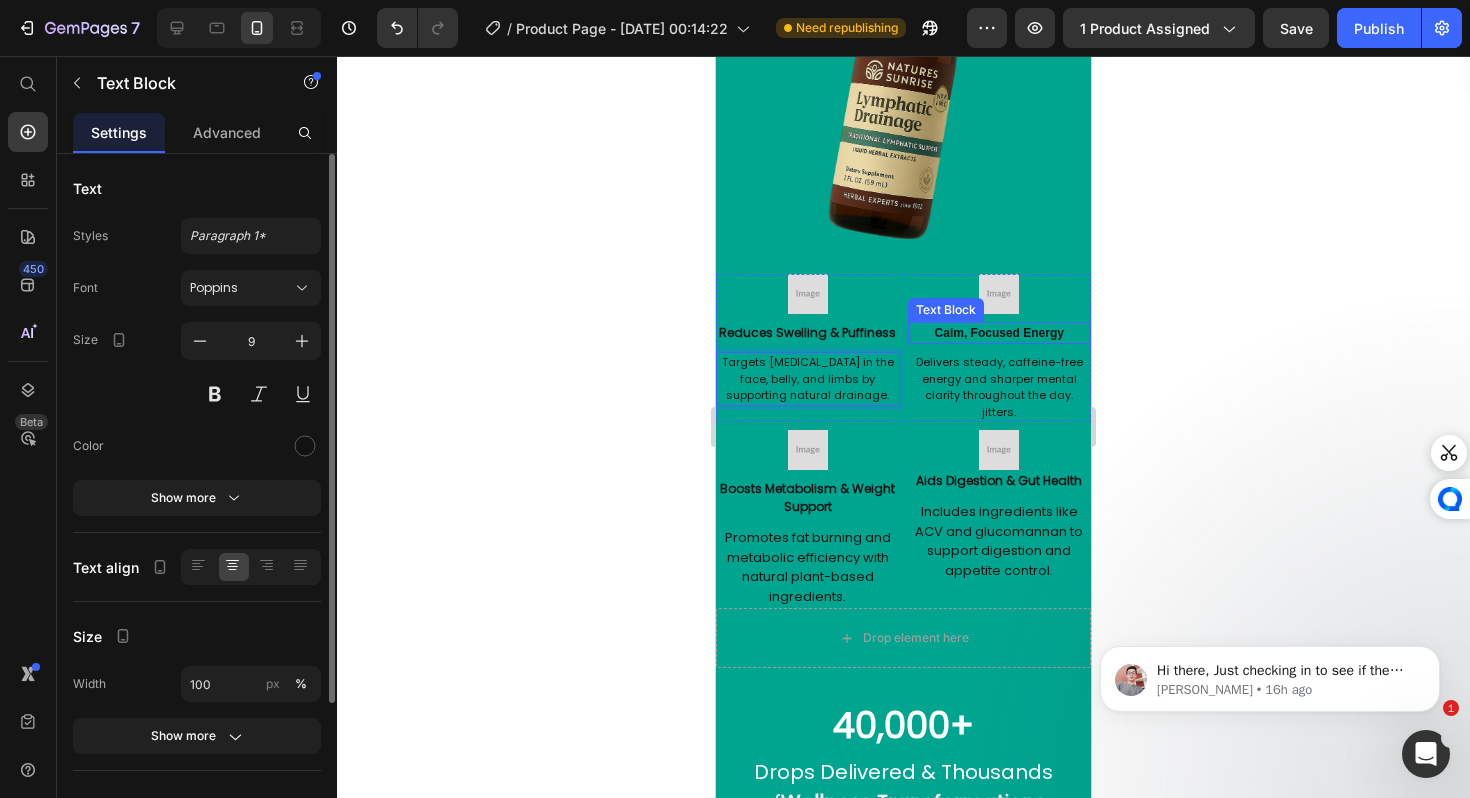 click on "Calm, Focused Energy" at bounding box center (999, 333) 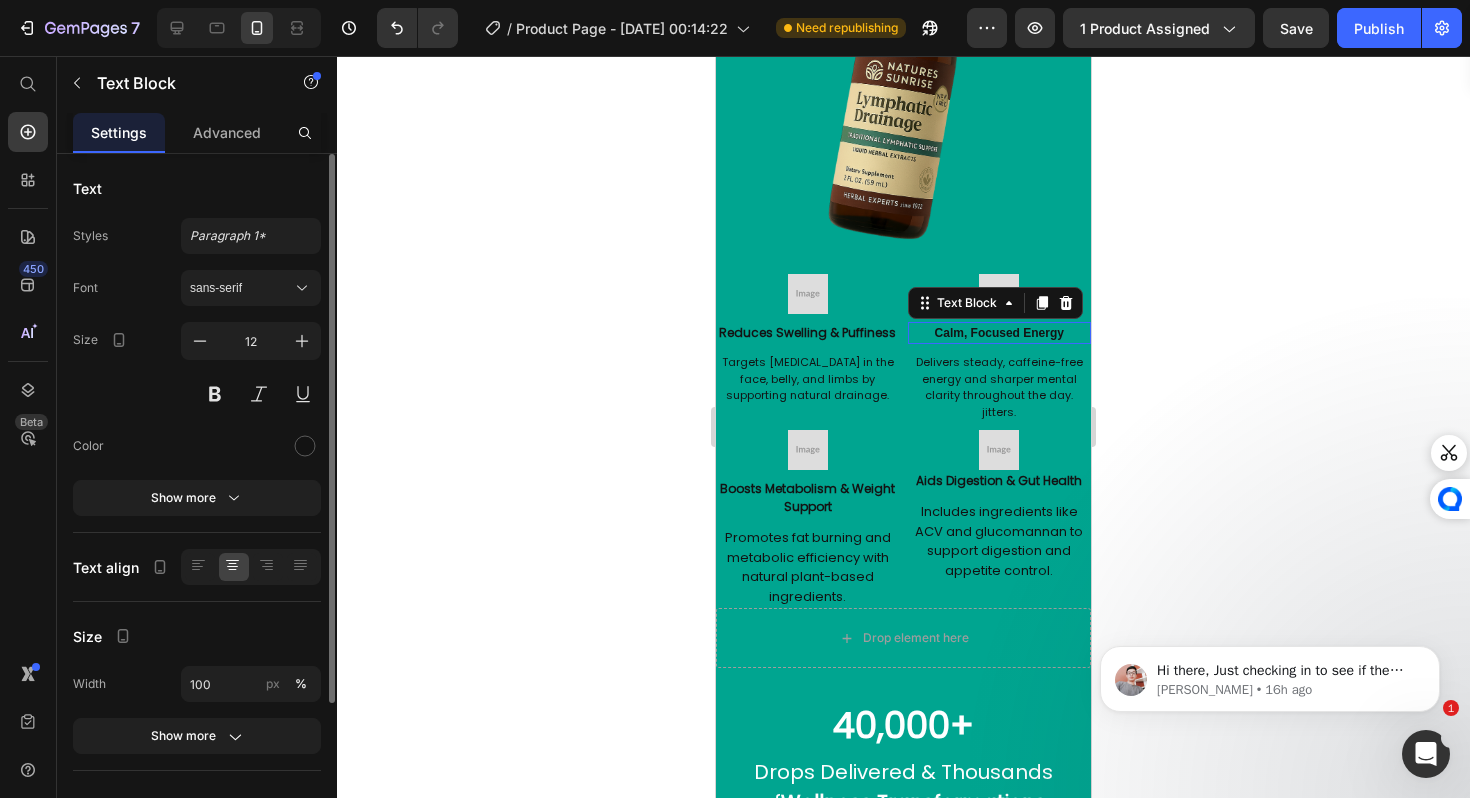 click on "Calm, Focused Energy" at bounding box center (999, 333) 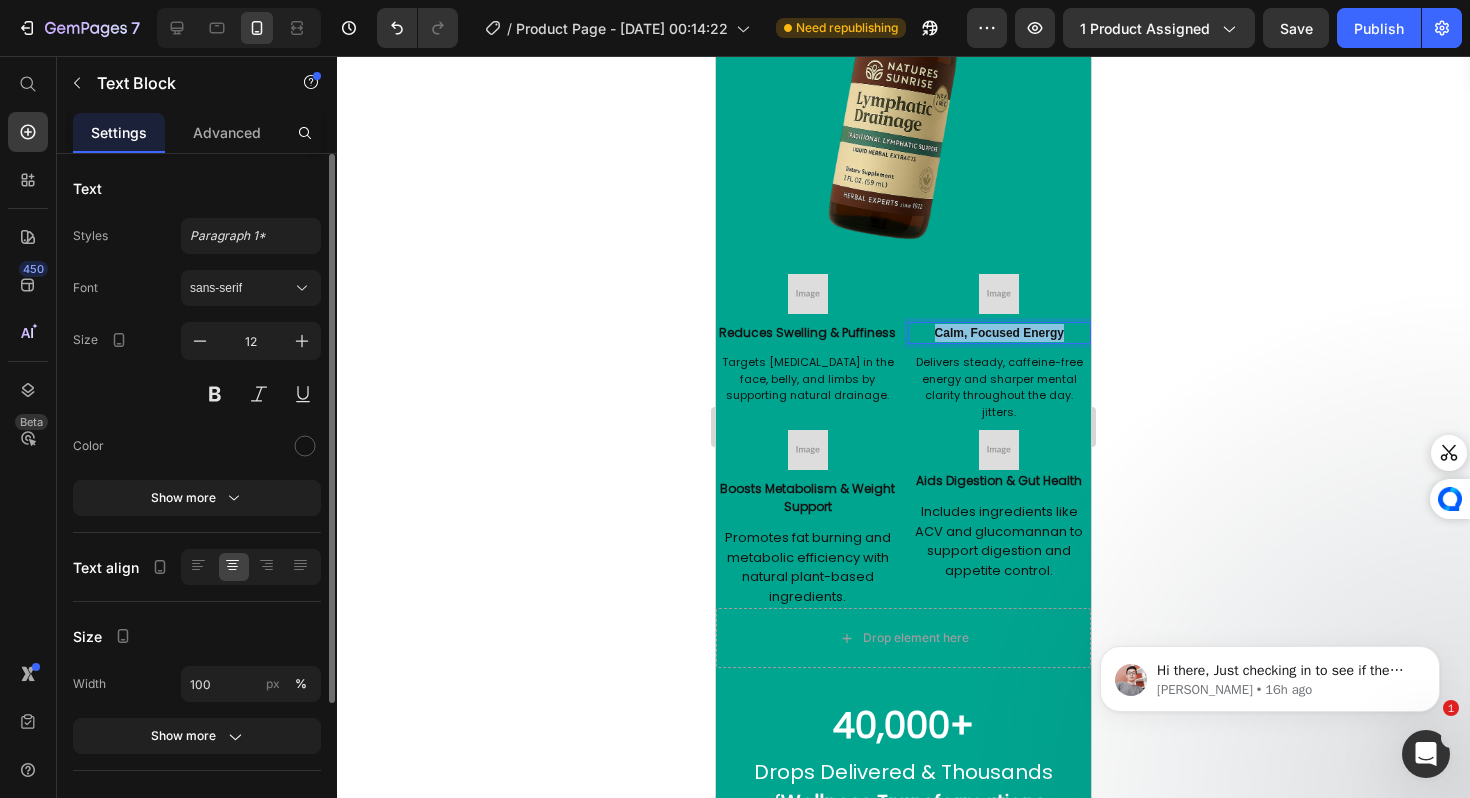 click on "Calm, Focused Energy" at bounding box center (999, 333) 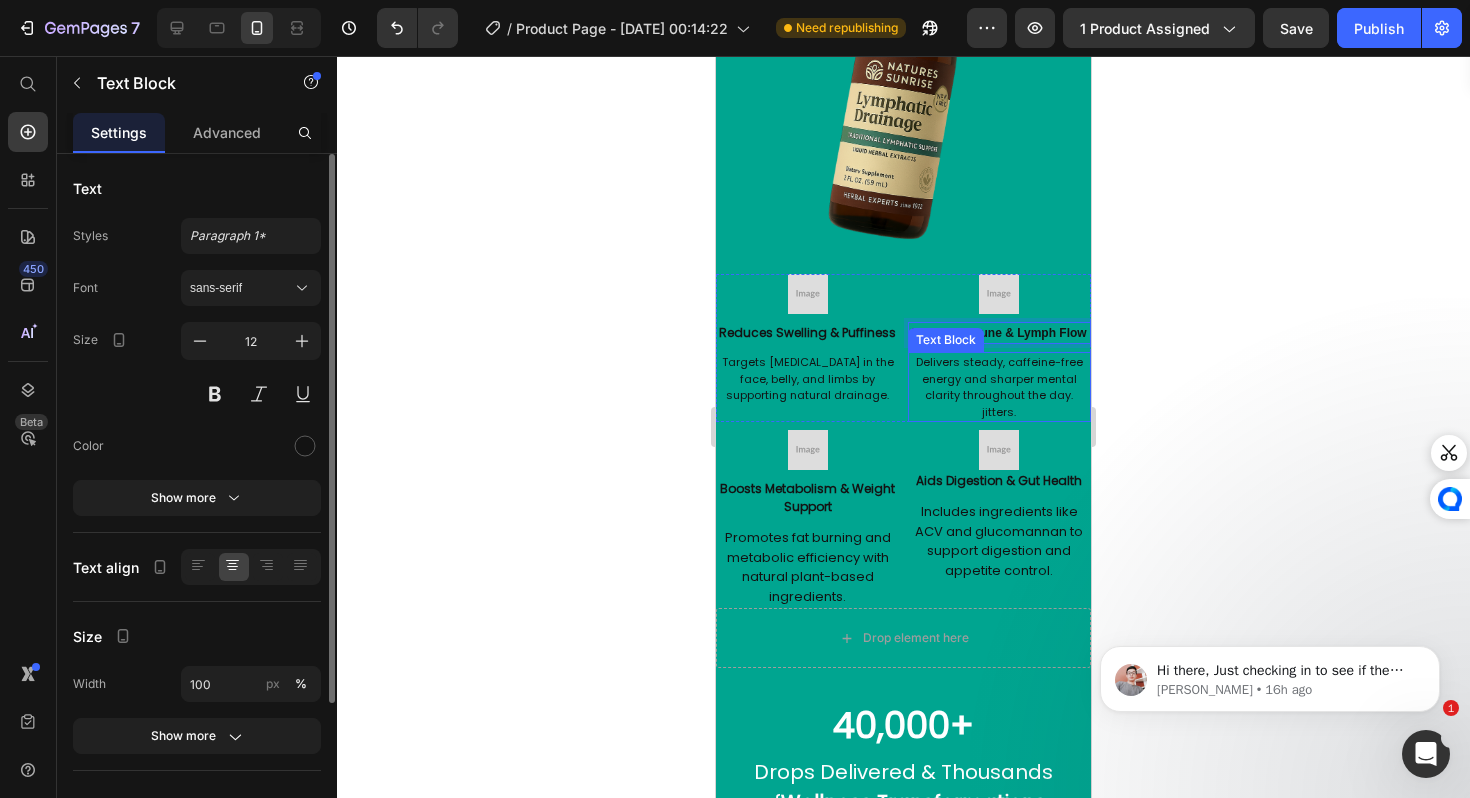 click on "Delivers steady, caffeine-free energy and sharper mental clarity throughout the day." at bounding box center [999, 378] 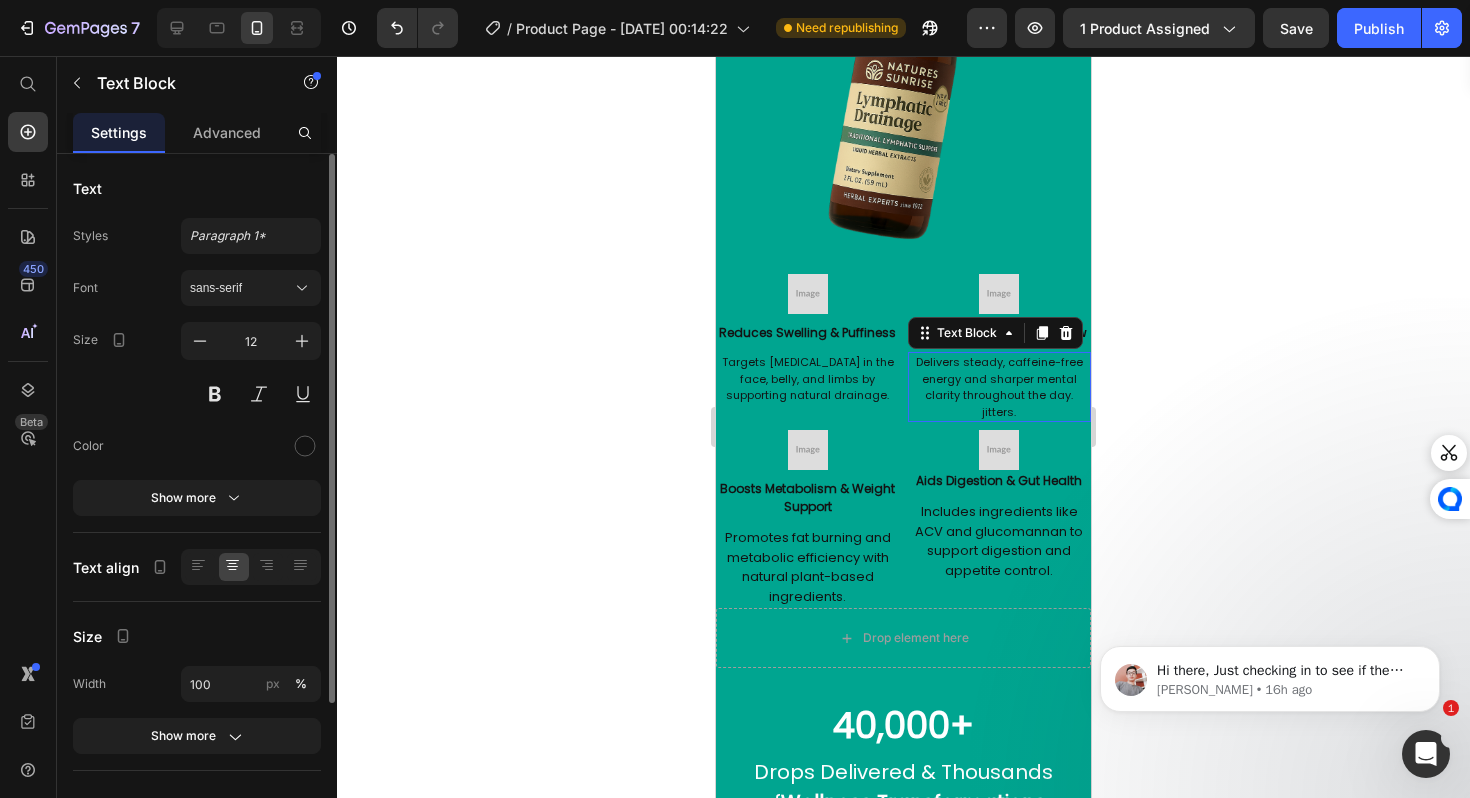 click on "Delivers steady, caffeine-free energy and sharper mental clarity throughout the day." at bounding box center (999, 378) 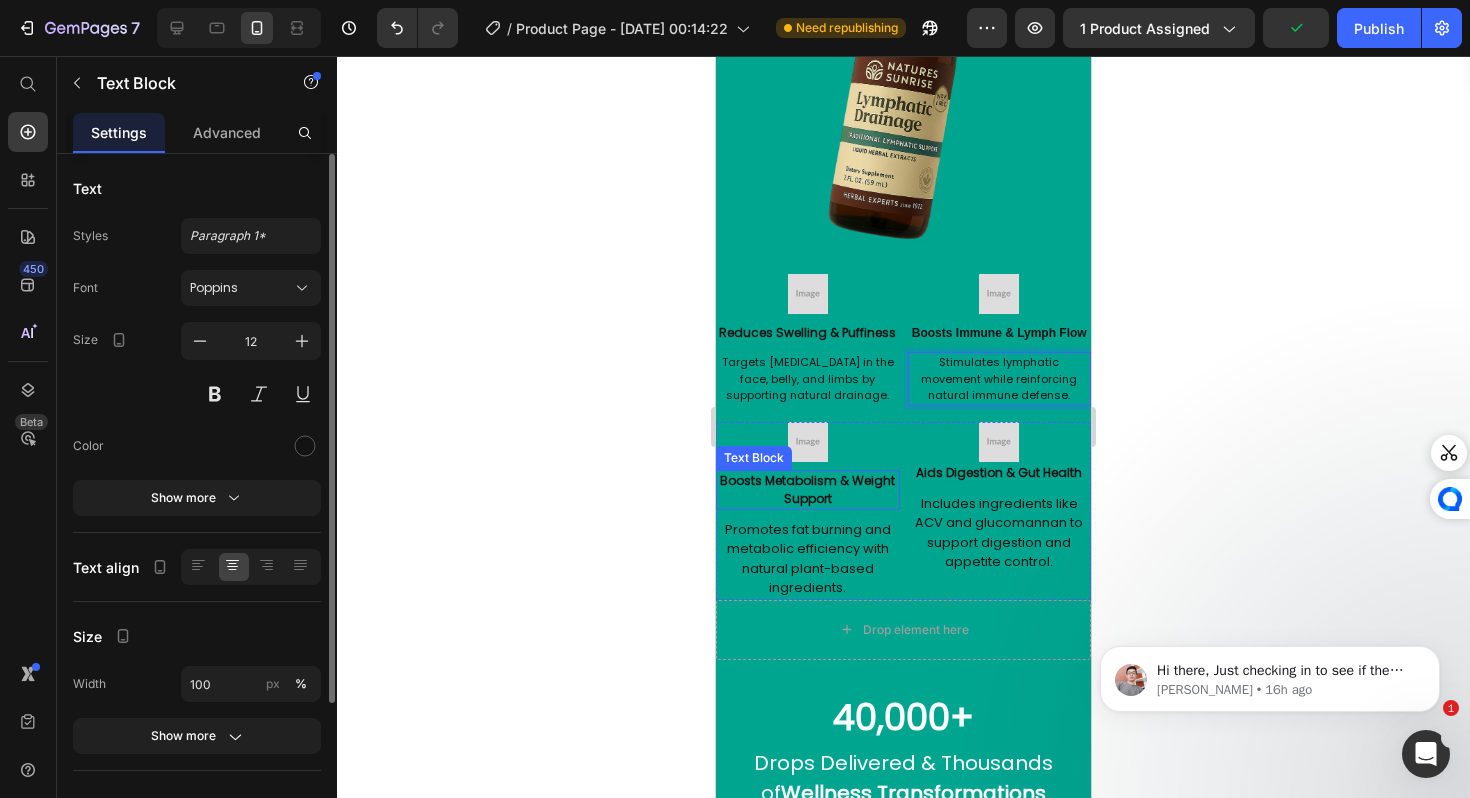 click on "Boosts Metabolism & Weight Support" at bounding box center (807, 489) 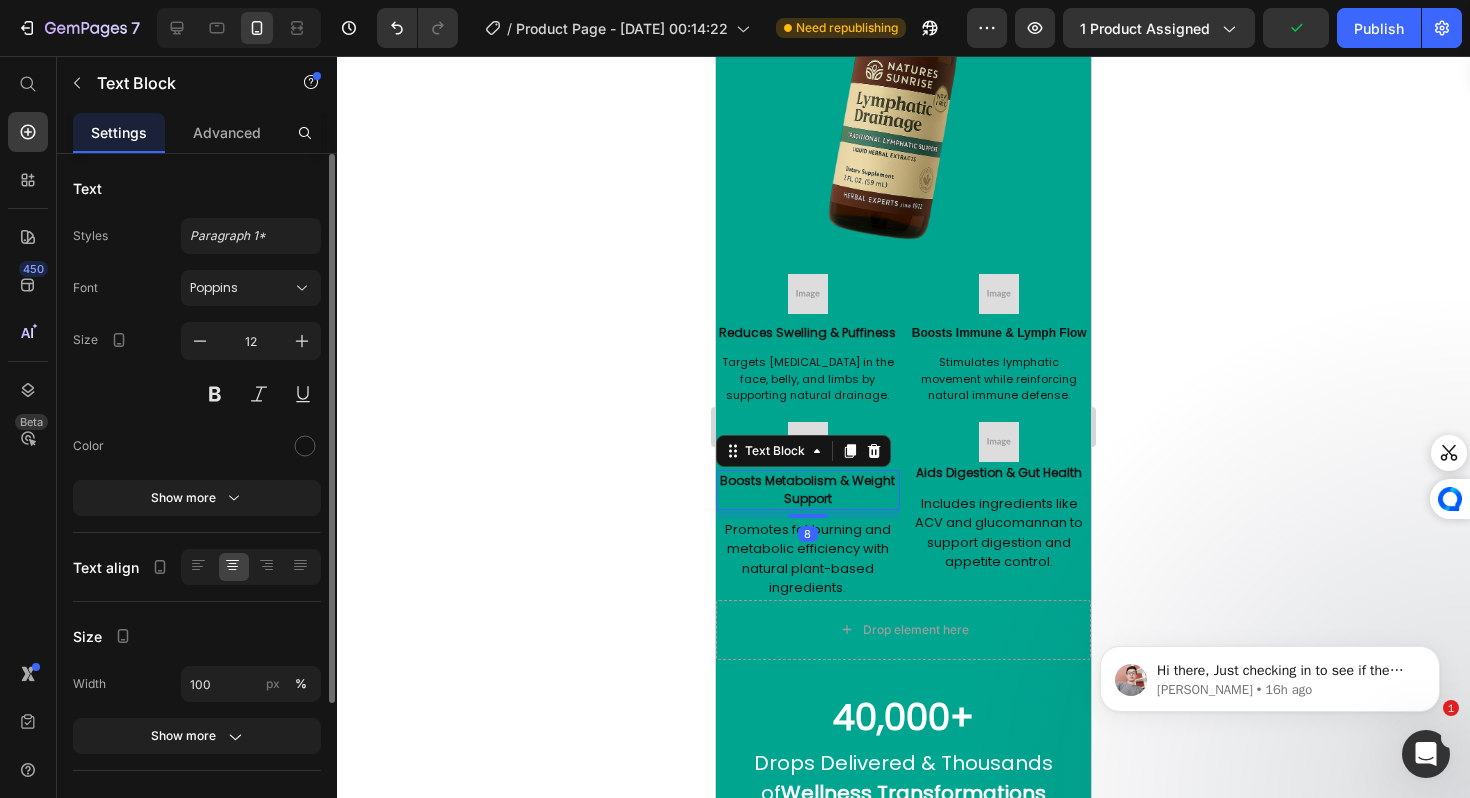 click on "Boosts Metabolism & Weight Support" at bounding box center [807, 489] 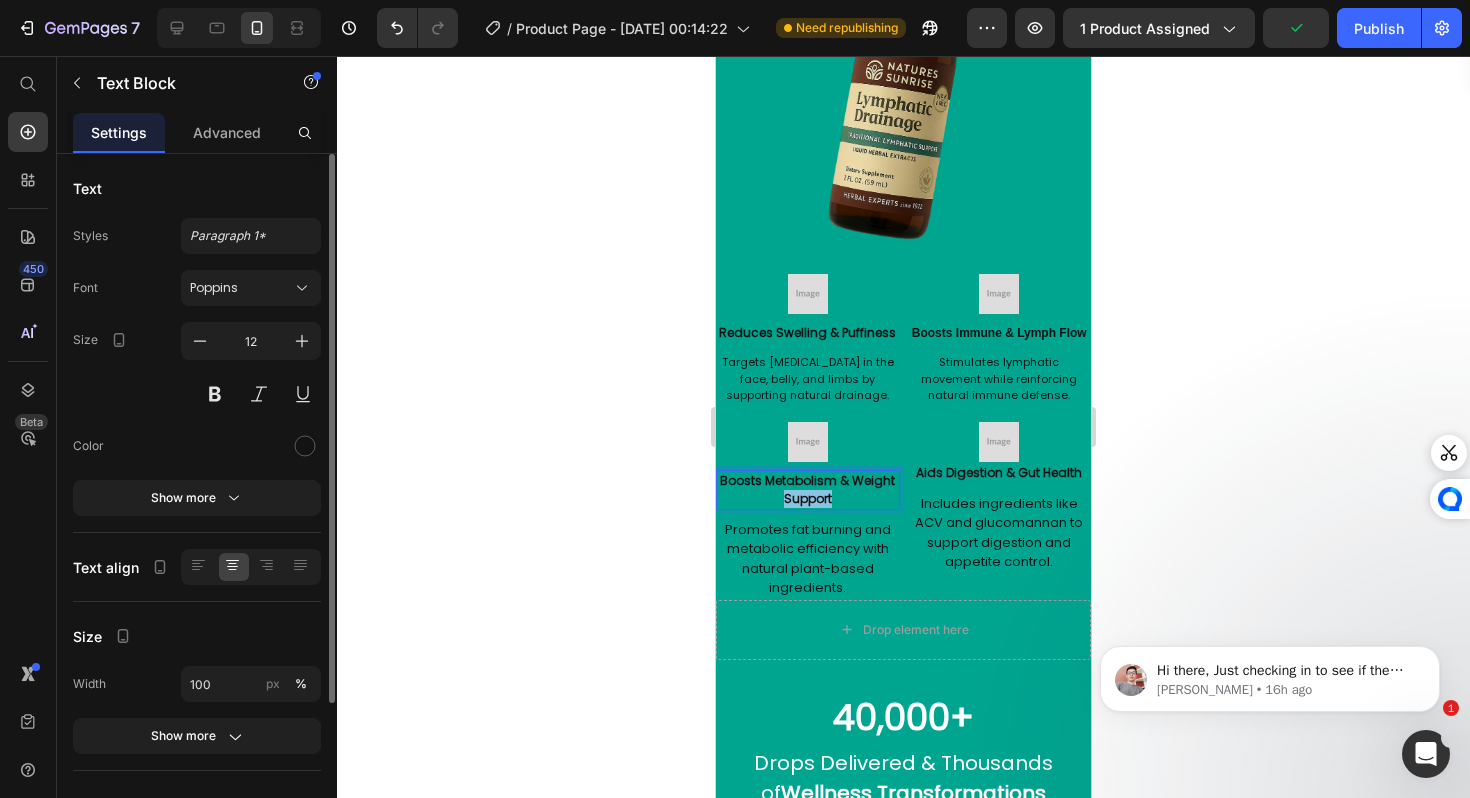 click on "Boosts Metabolism & Weight Support" at bounding box center [807, 489] 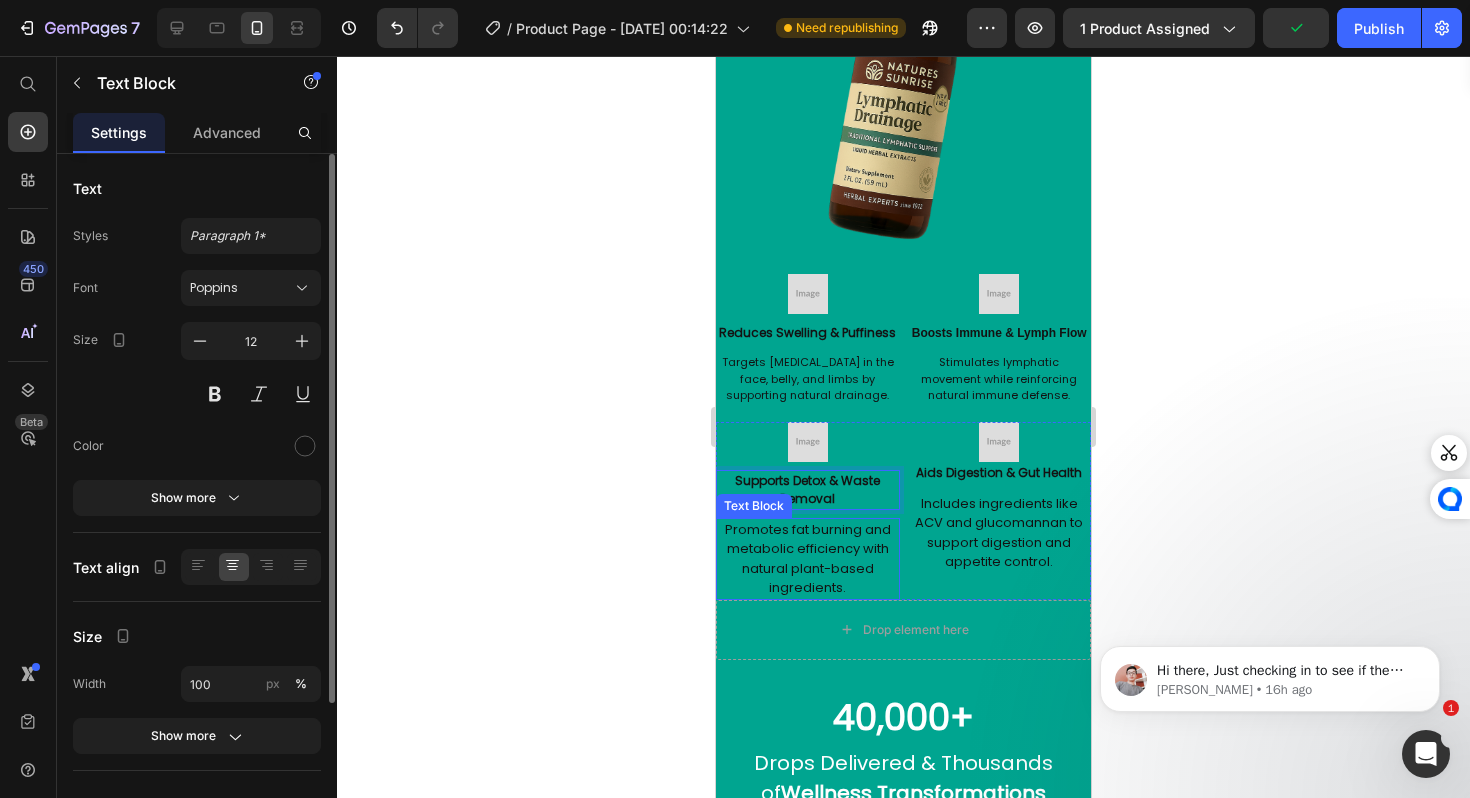click on "Promotes fat burning and metabolic efficiency with natural plant-based ingredients." at bounding box center [808, 559] 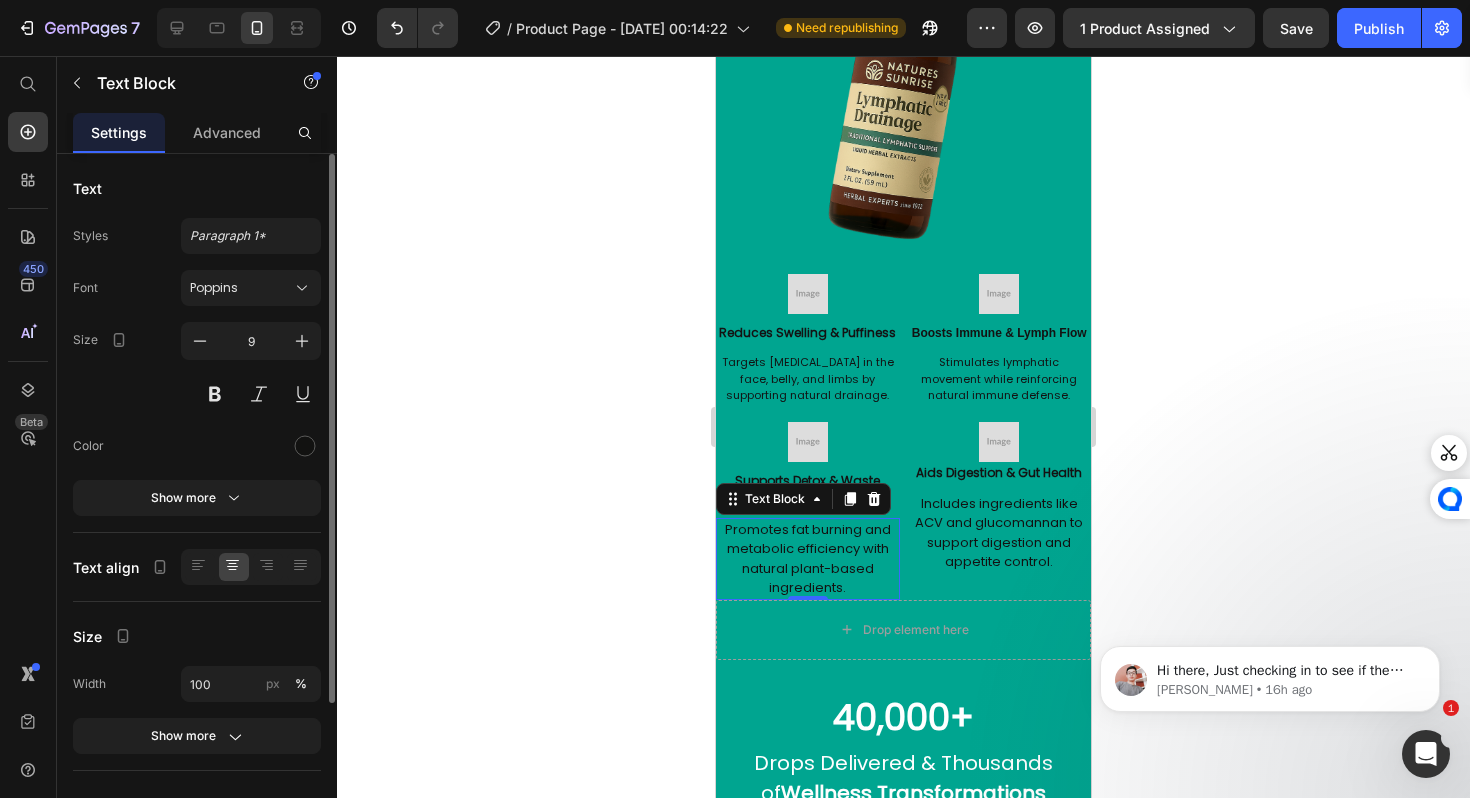 click on "Promotes fat burning and metabolic efficiency with natural plant-based ingredients." at bounding box center (808, 559) 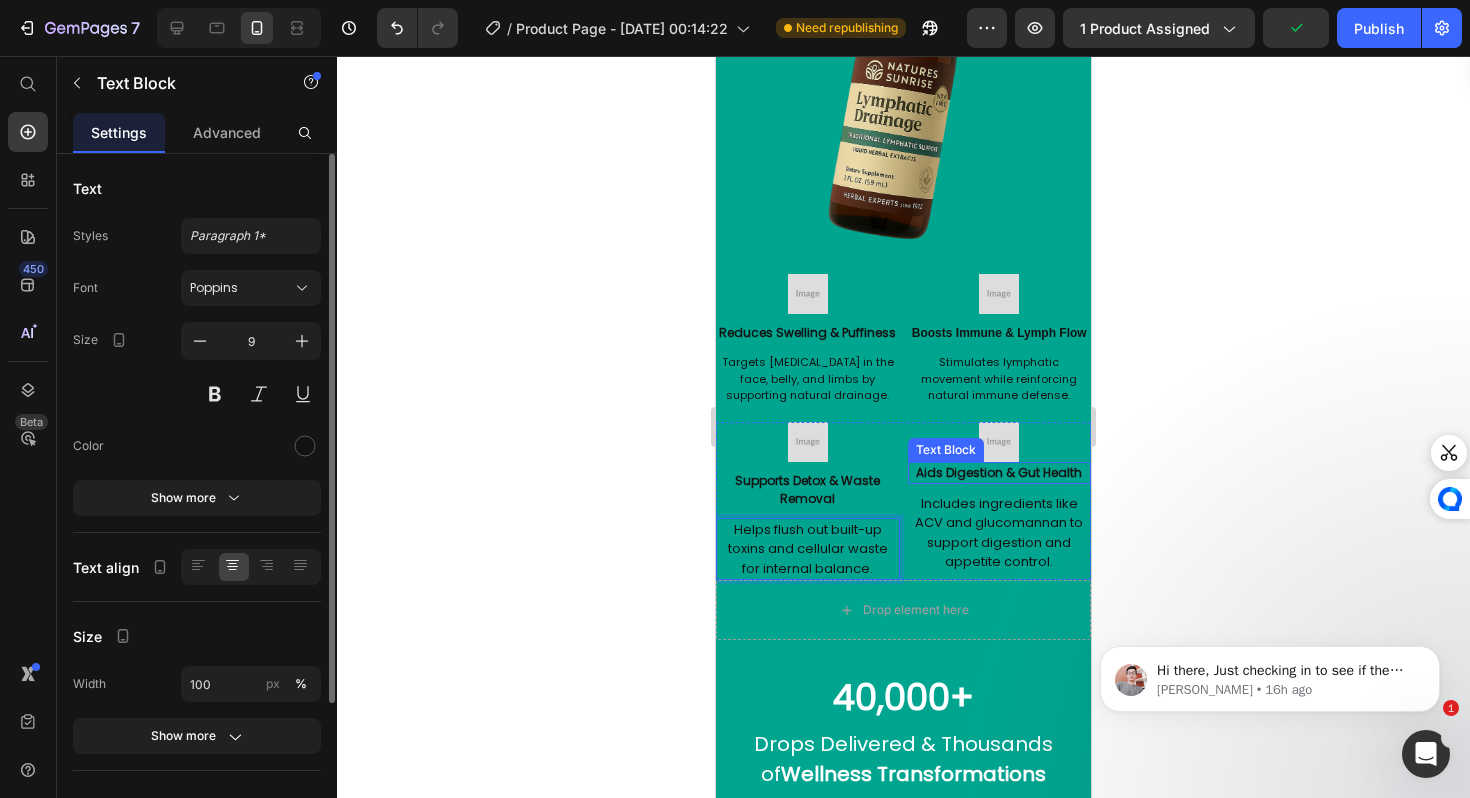 click on "Aids Digestion & Gut Health" at bounding box center (1000, 473) 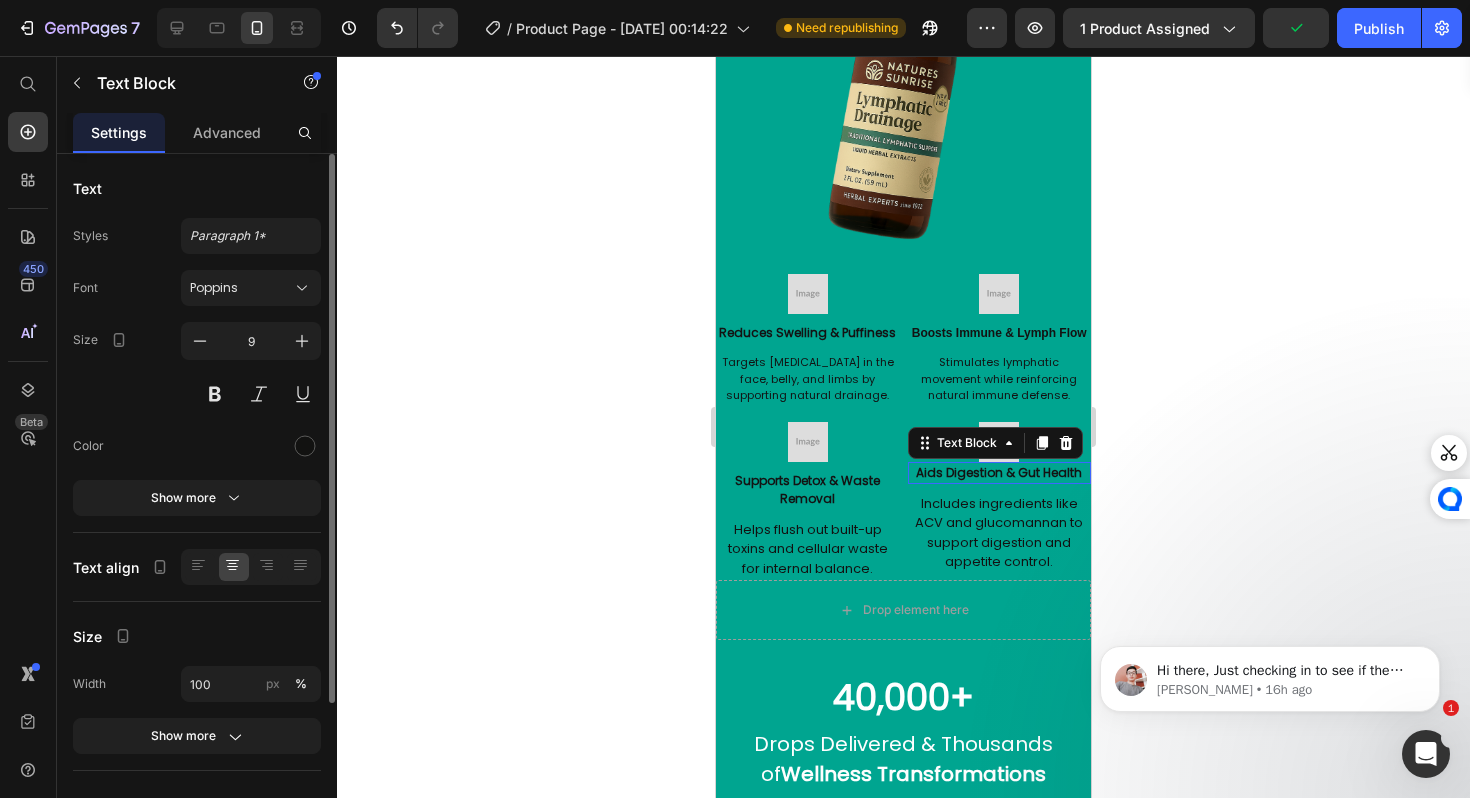 click on "Aids Digestion & Gut Health" at bounding box center [1000, 473] 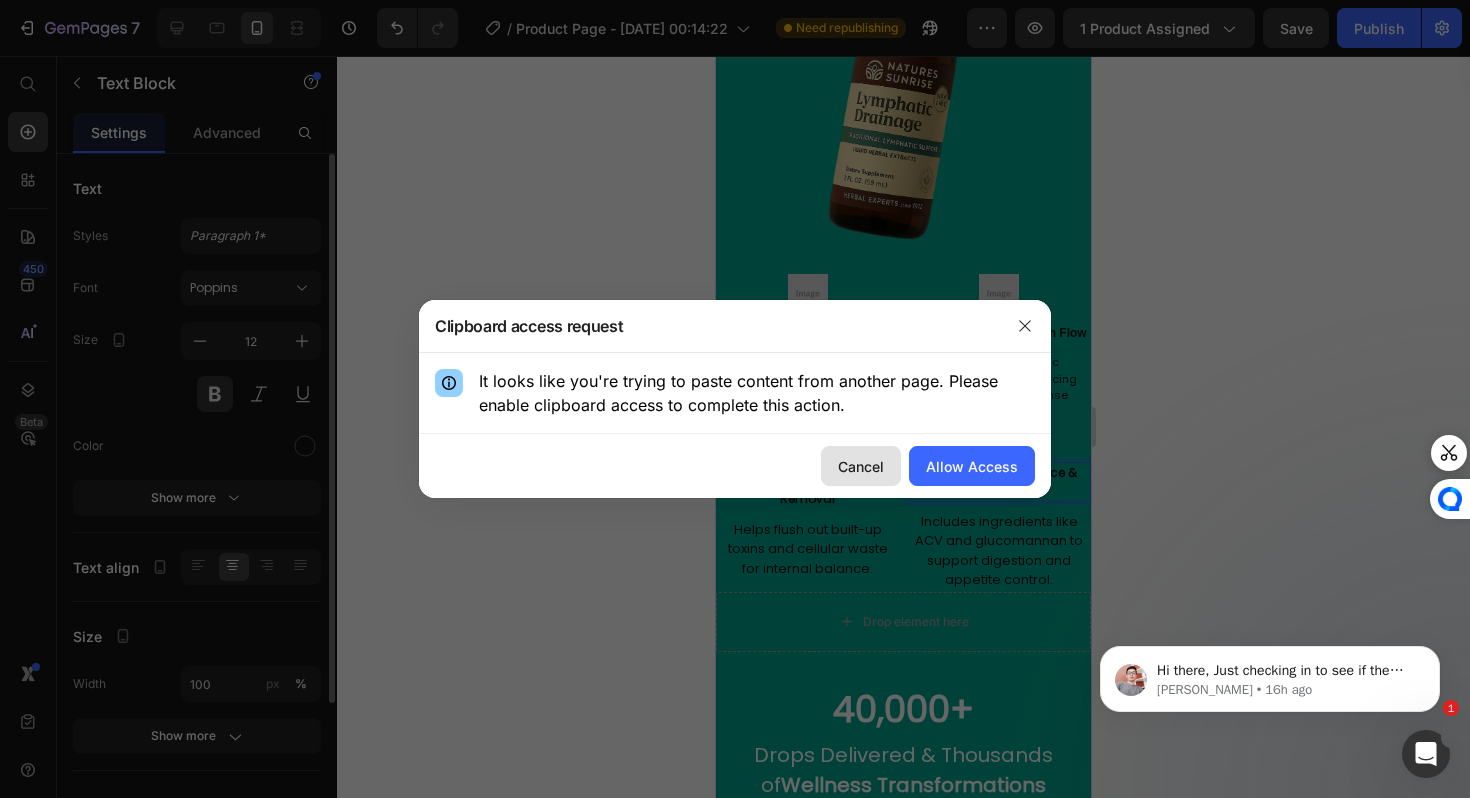 click on "Cancel" at bounding box center [861, 466] 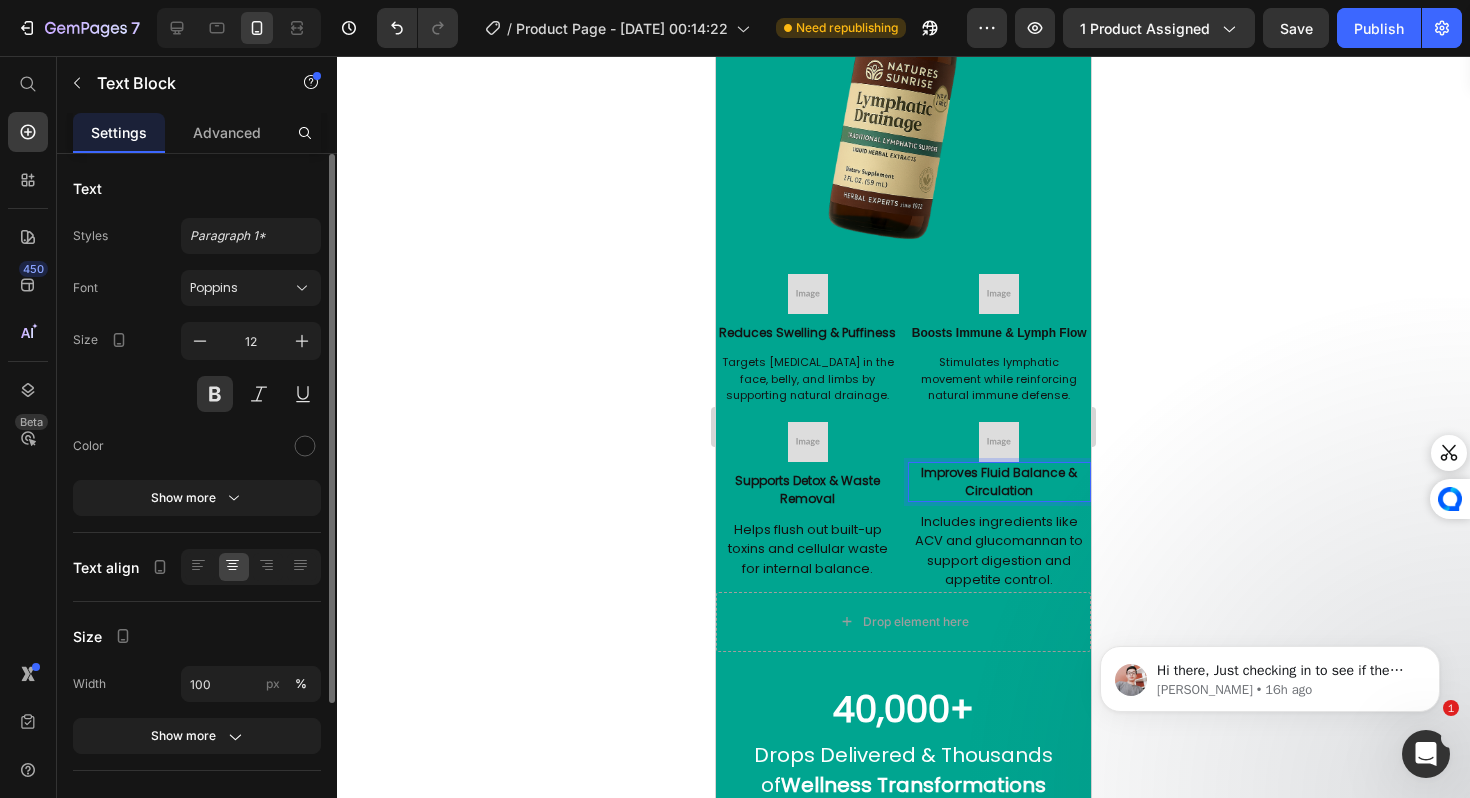 click on "Improves Fluid Balance & Circulation" at bounding box center [999, 481] 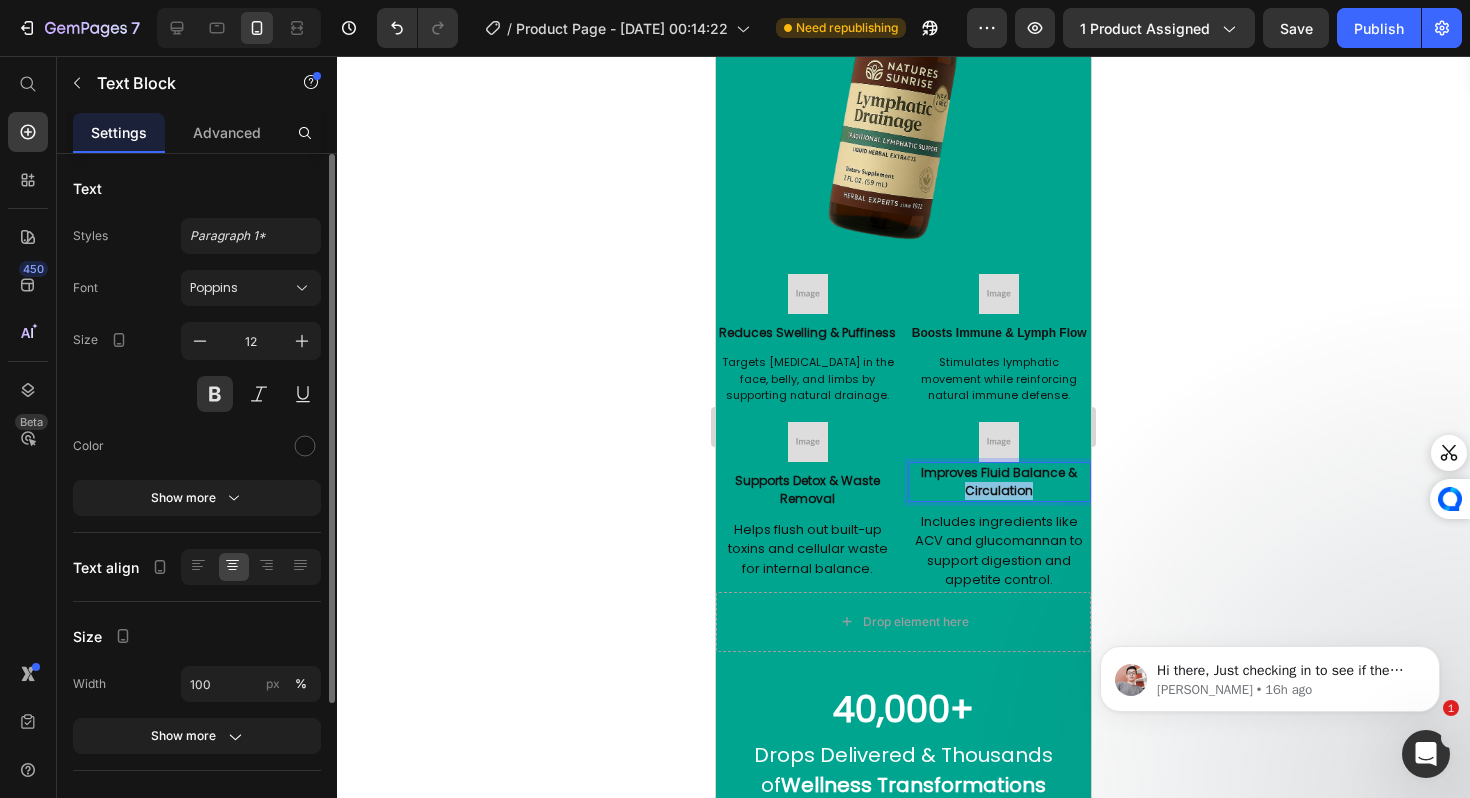 click on "Improves Fluid Balance & Circulation" at bounding box center (999, 481) 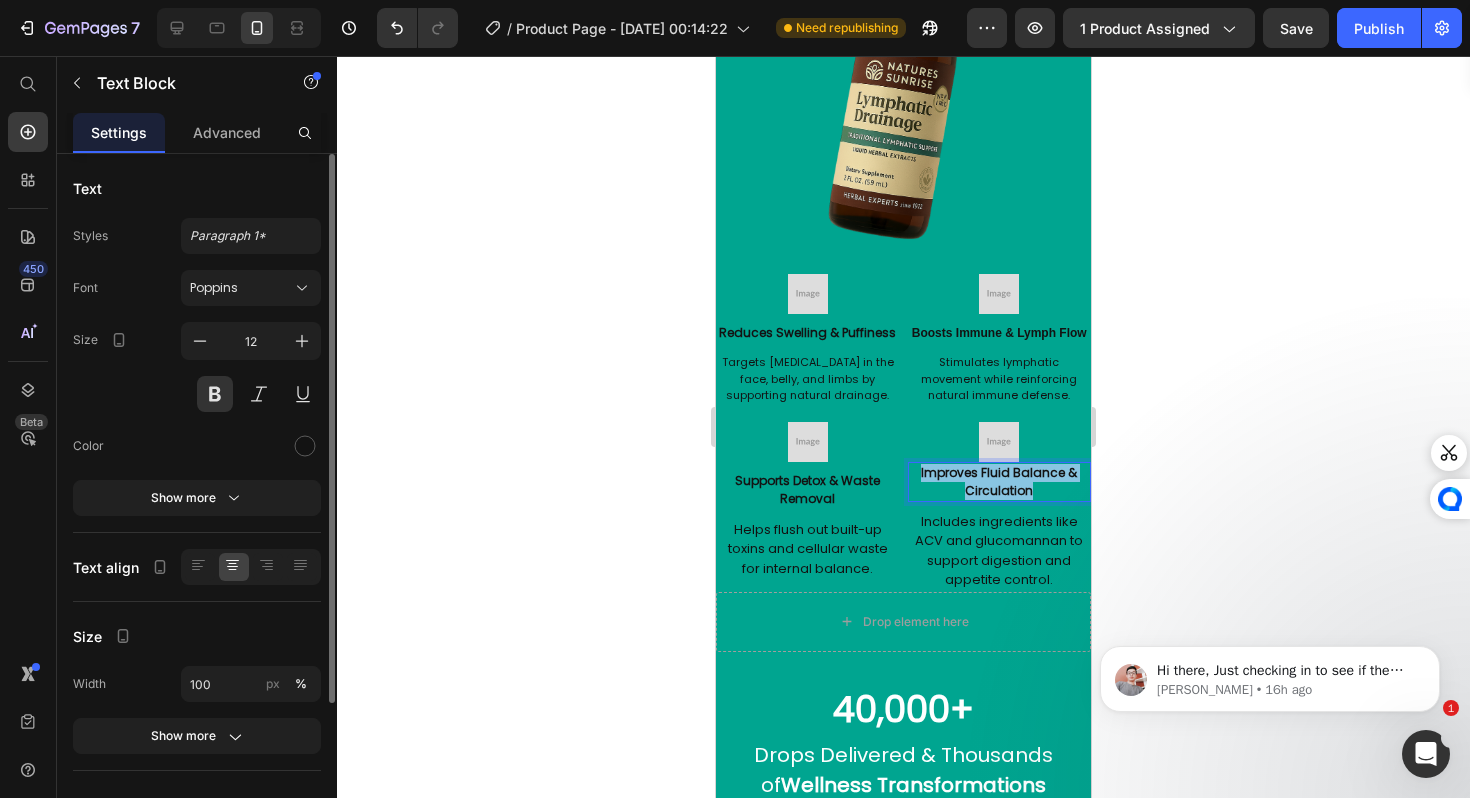click on "Improves Fluid Balance & Circulation" at bounding box center [999, 481] 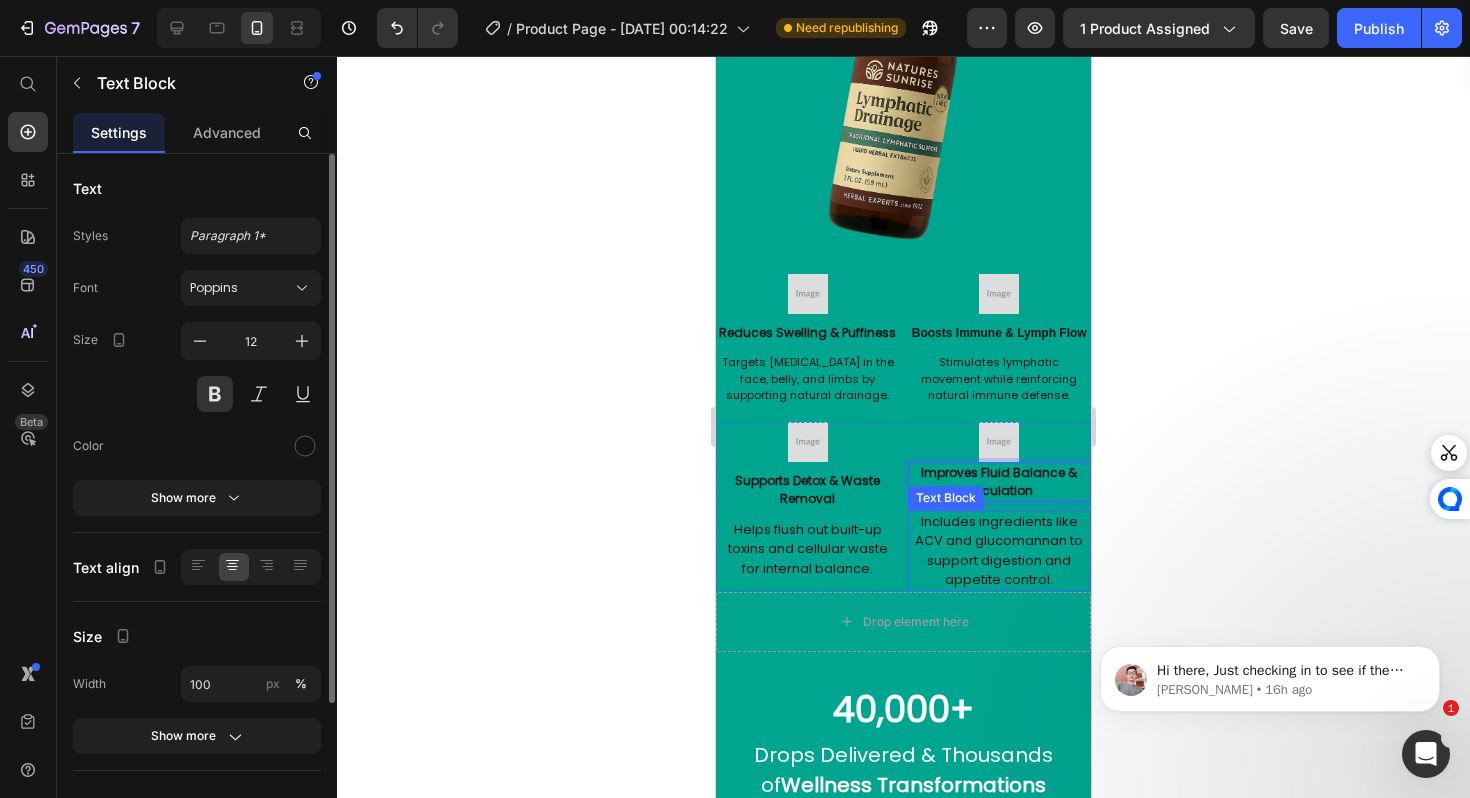 click on "Includes ingredients like ACV and glucomannan to support digestion and appetite control." at bounding box center (999, 551) 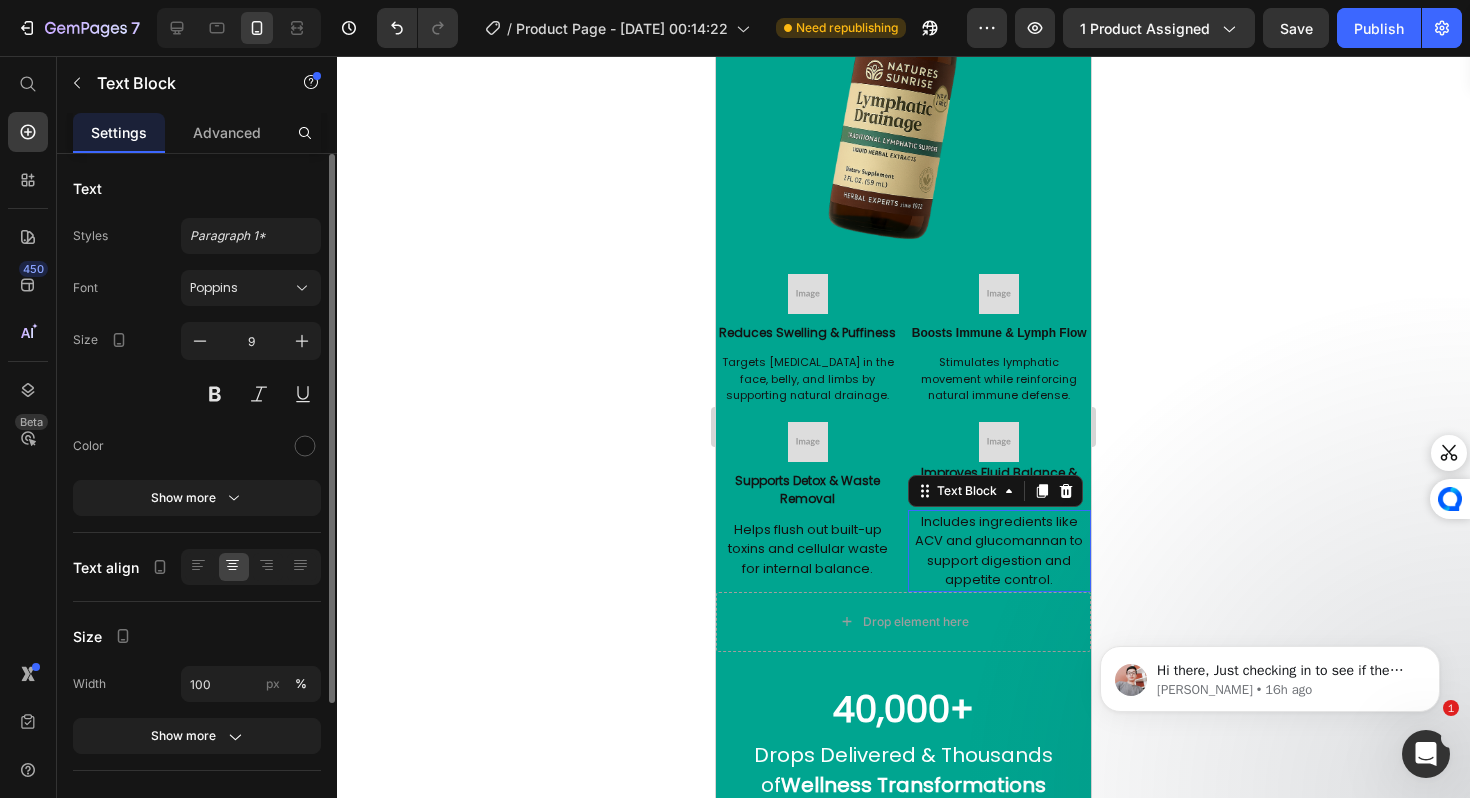 click on "Includes ingredients like ACV and glucomannan to support digestion and appetite control." at bounding box center [999, 551] 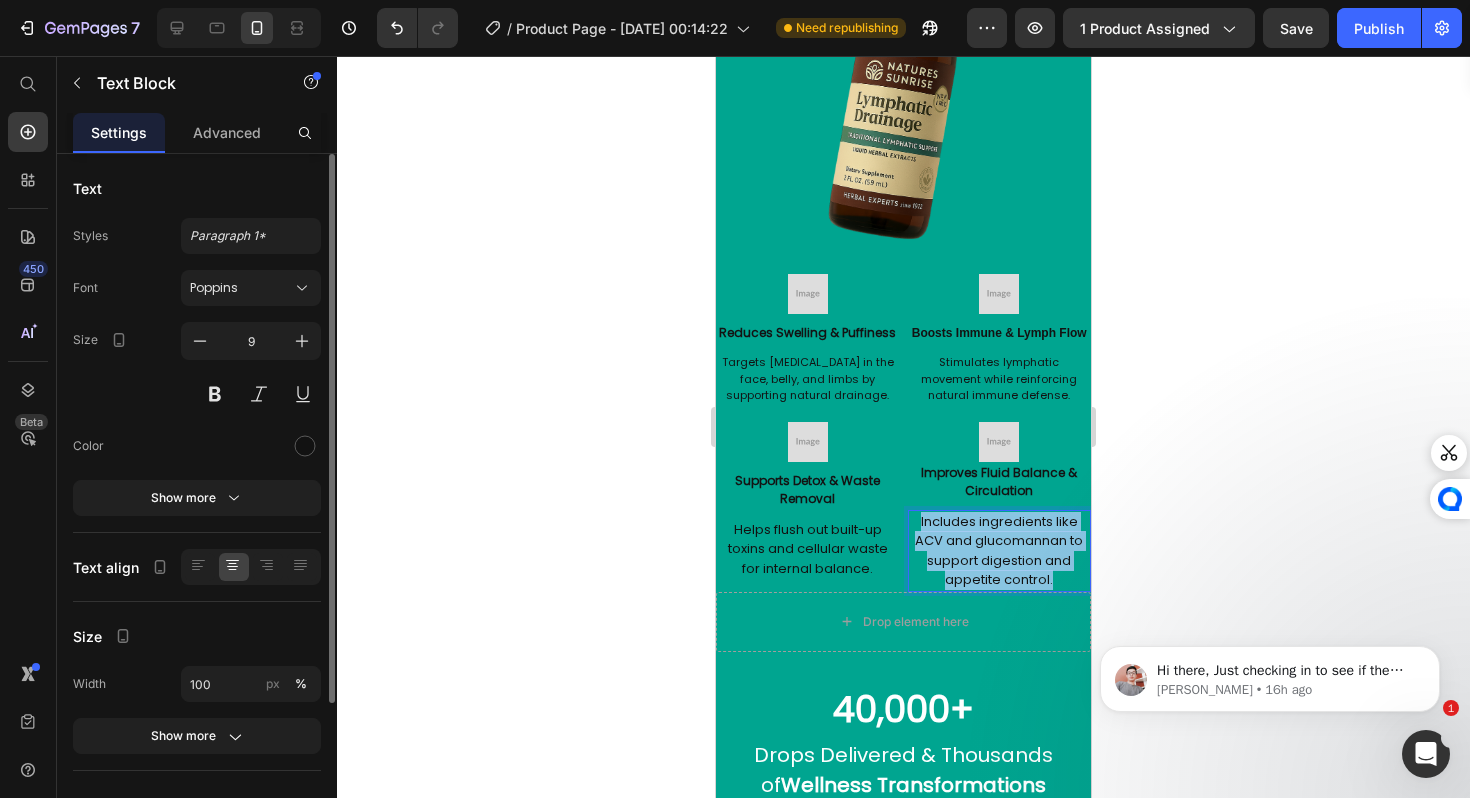 click on "Includes ingredients like ACV and glucomannan to support digestion and appetite control." at bounding box center [999, 551] 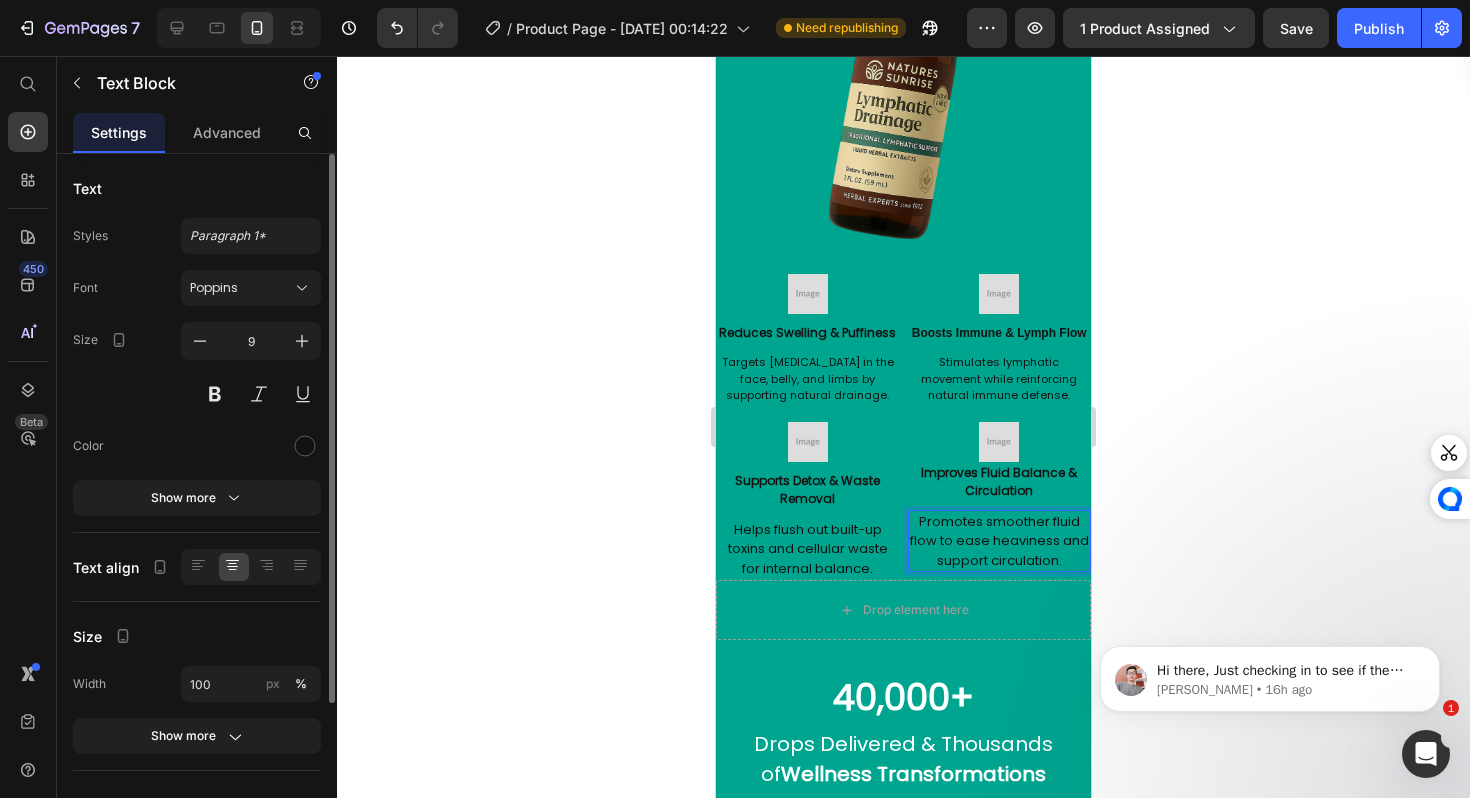 click 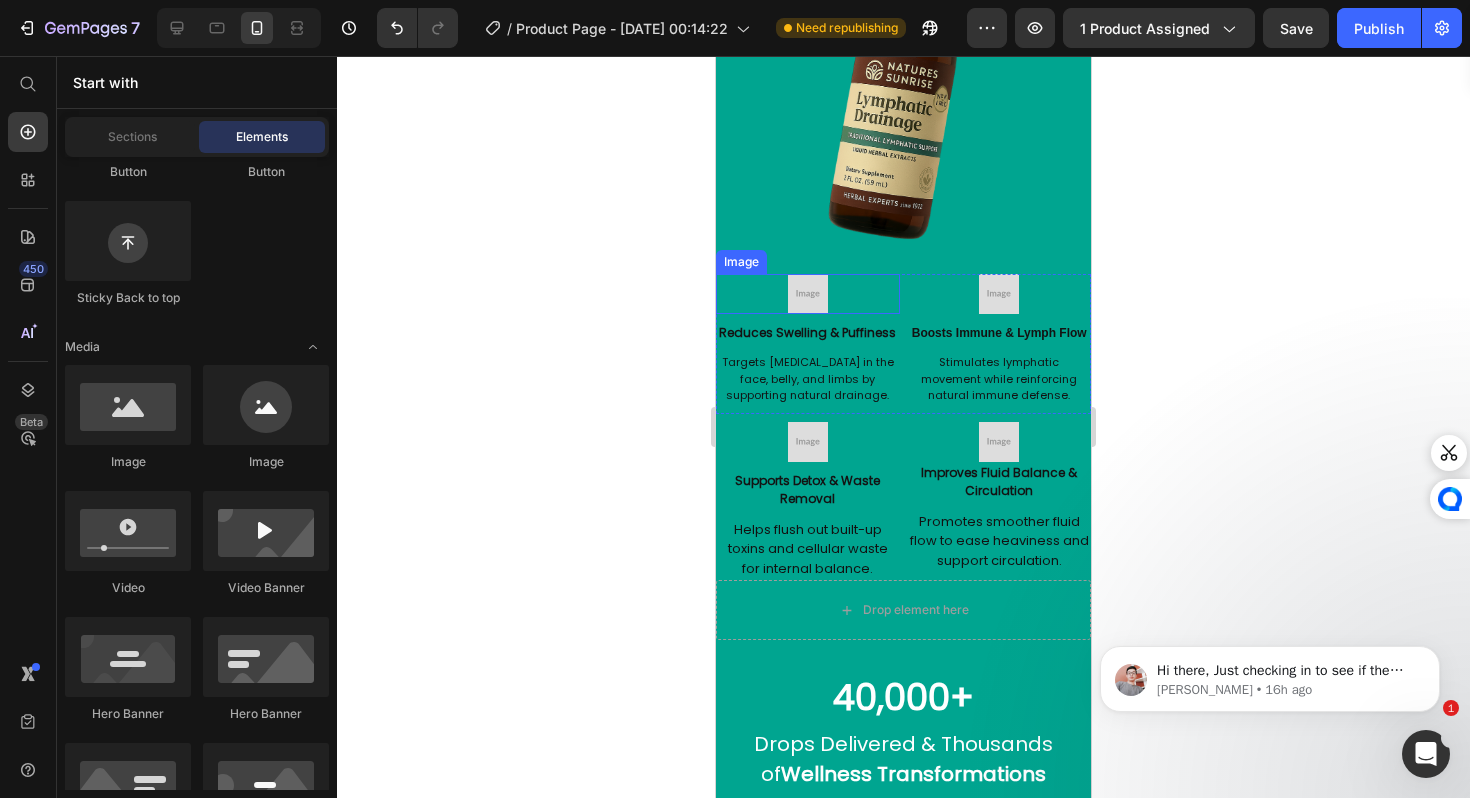 click at bounding box center (808, 294) 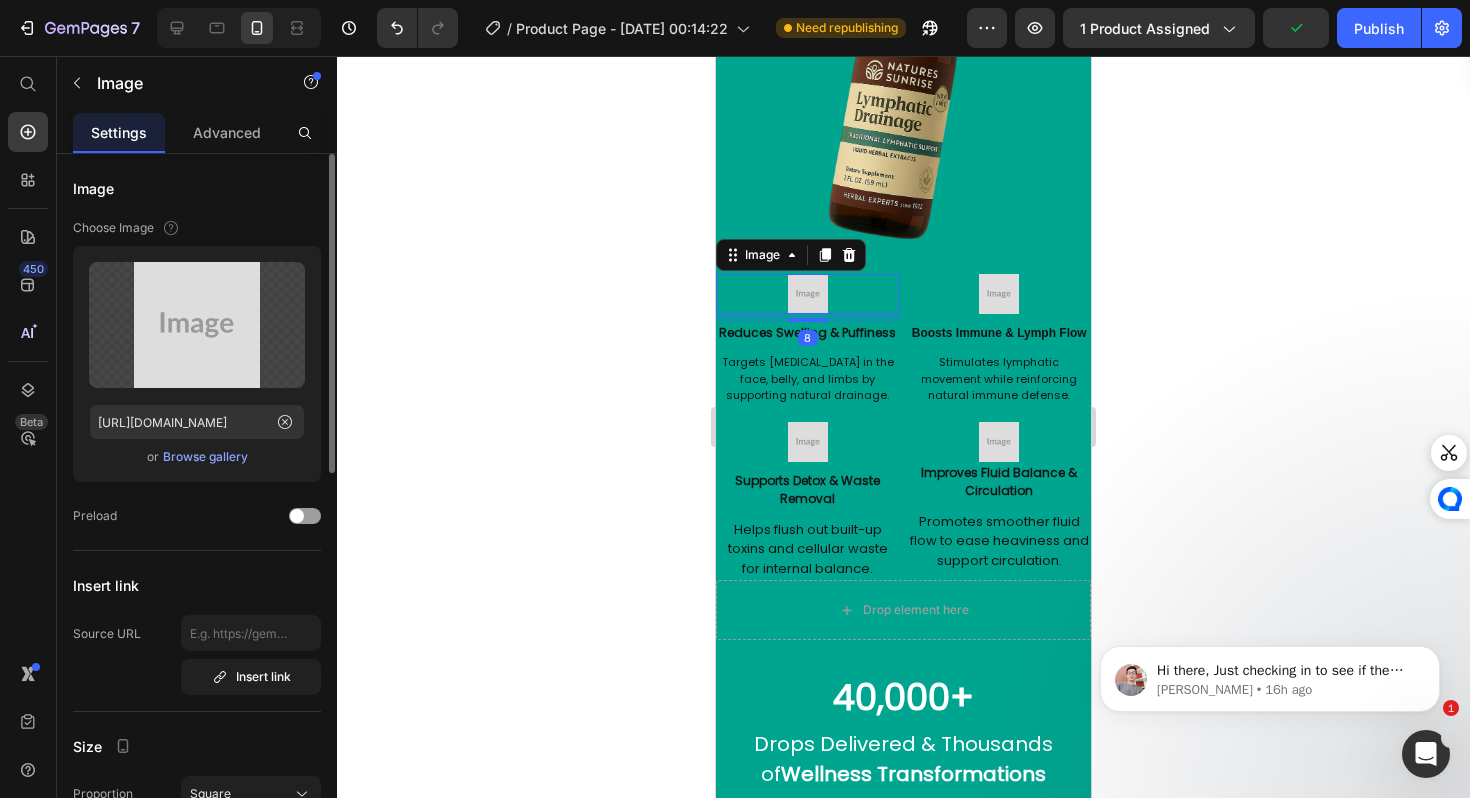 click on "Browse gallery" at bounding box center (205, 457) 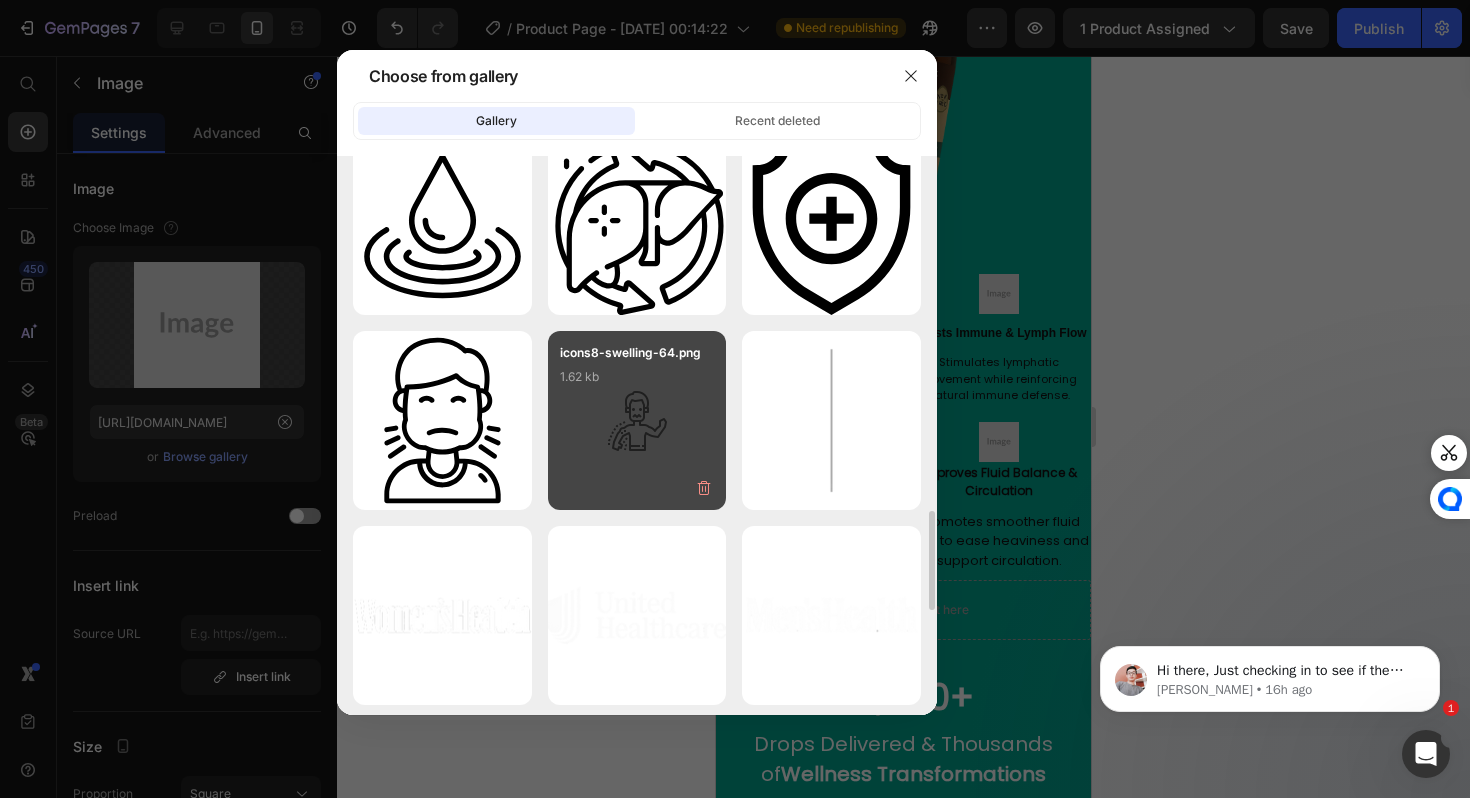 scroll, scrollTop: 1981, scrollLeft: 0, axis: vertical 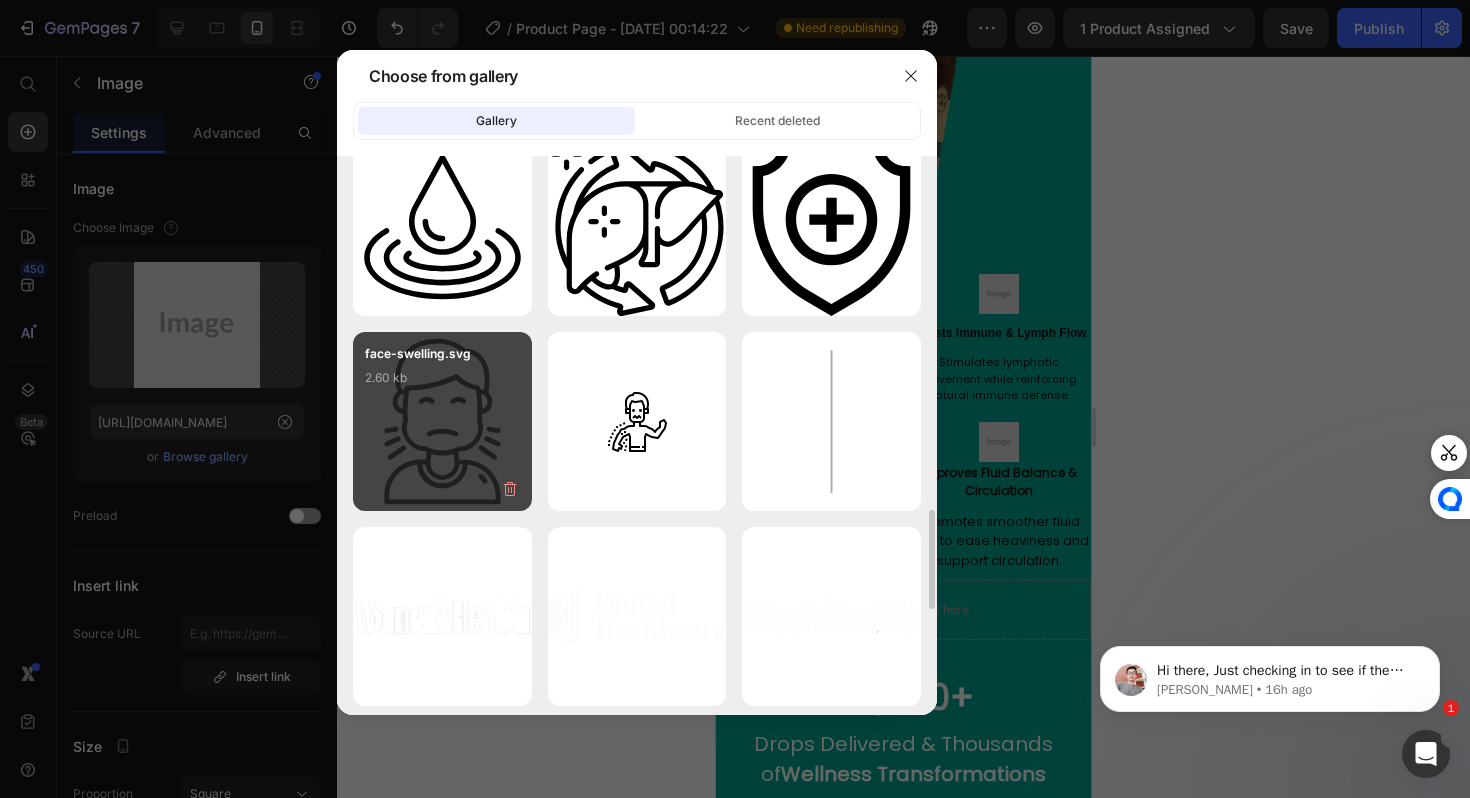 click on "face-swelling.svg 2.60 kb" at bounding box center (442, 421) 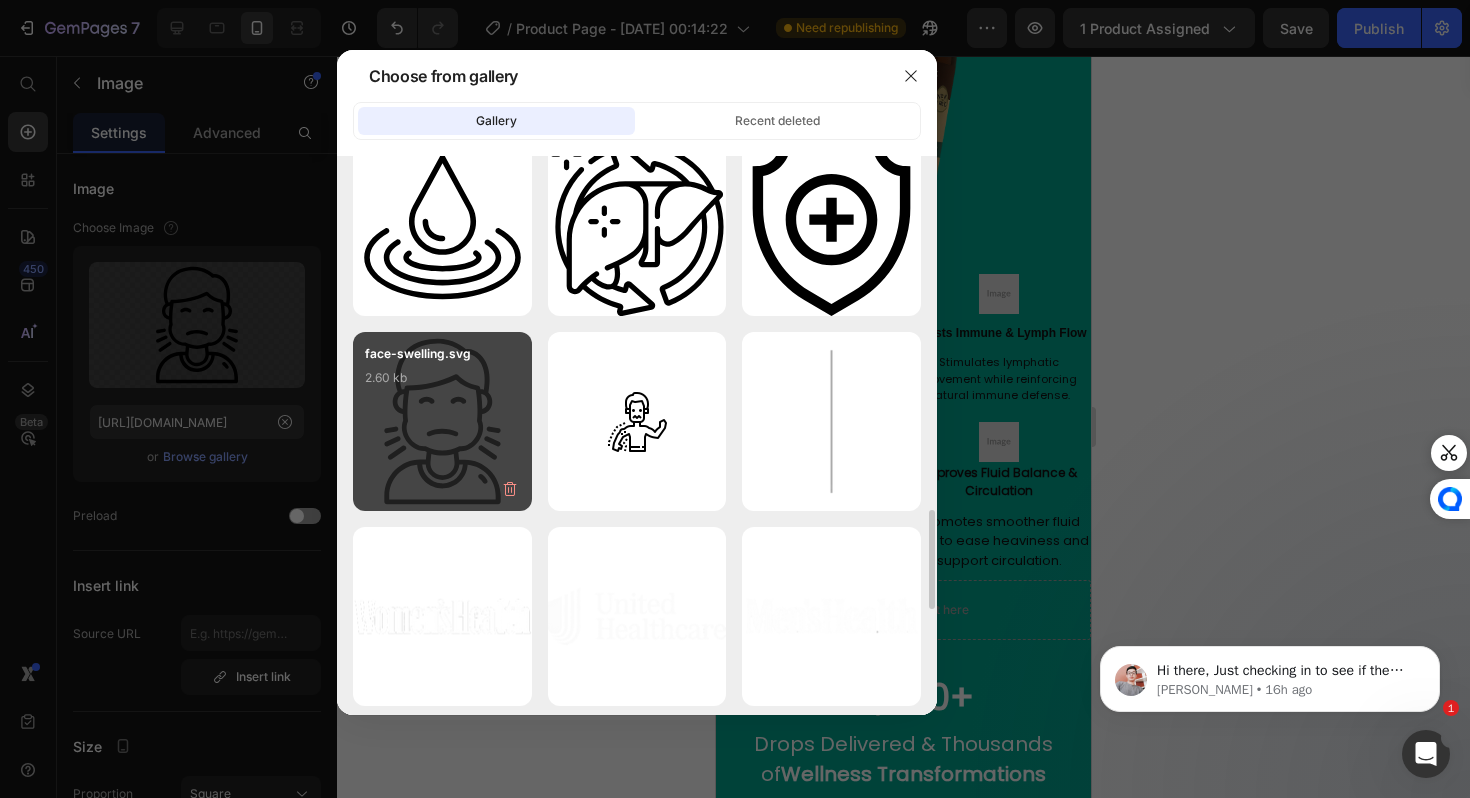 type on "[URL][DOMAIN_NAME]" 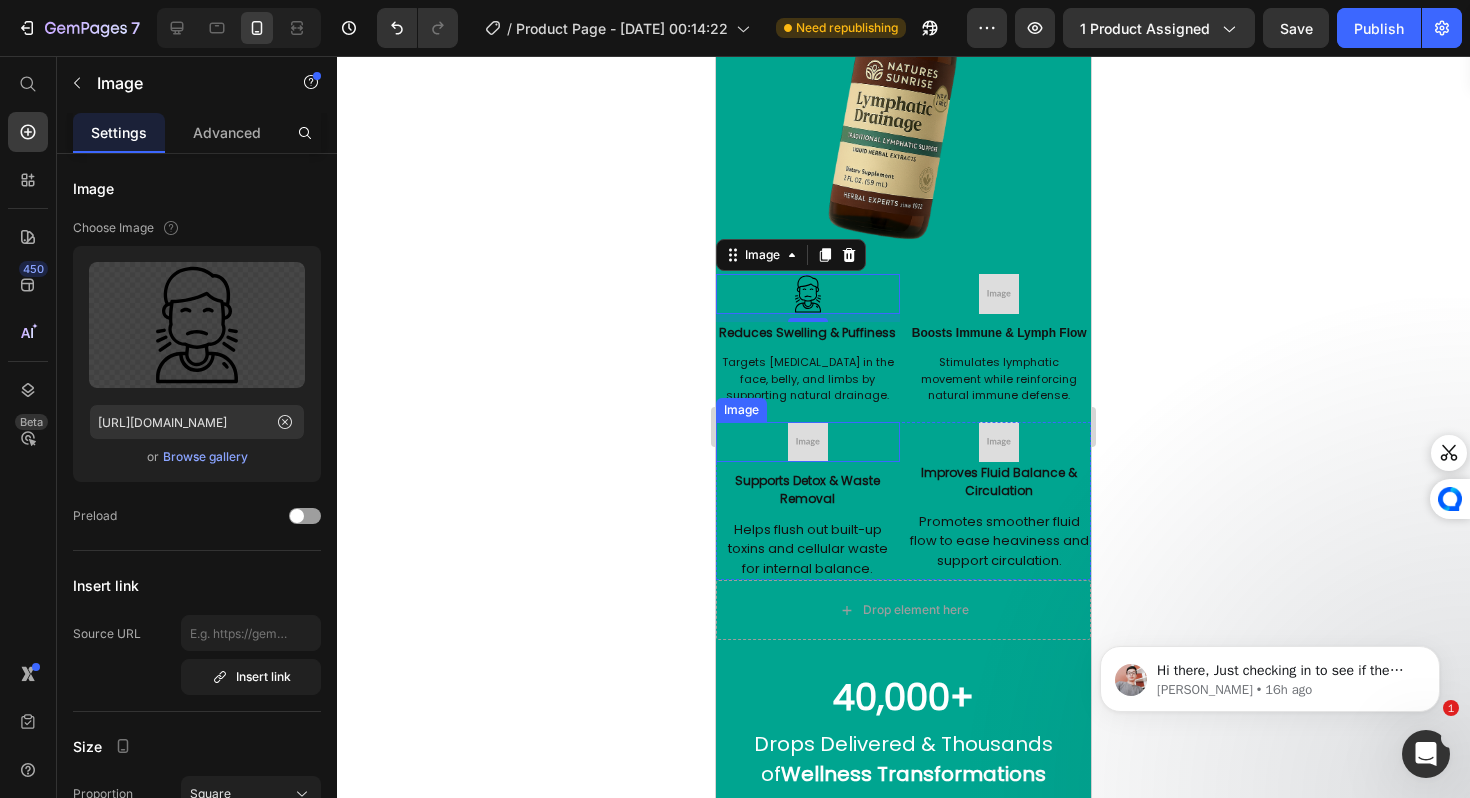 click at bounding box center [808, 442] 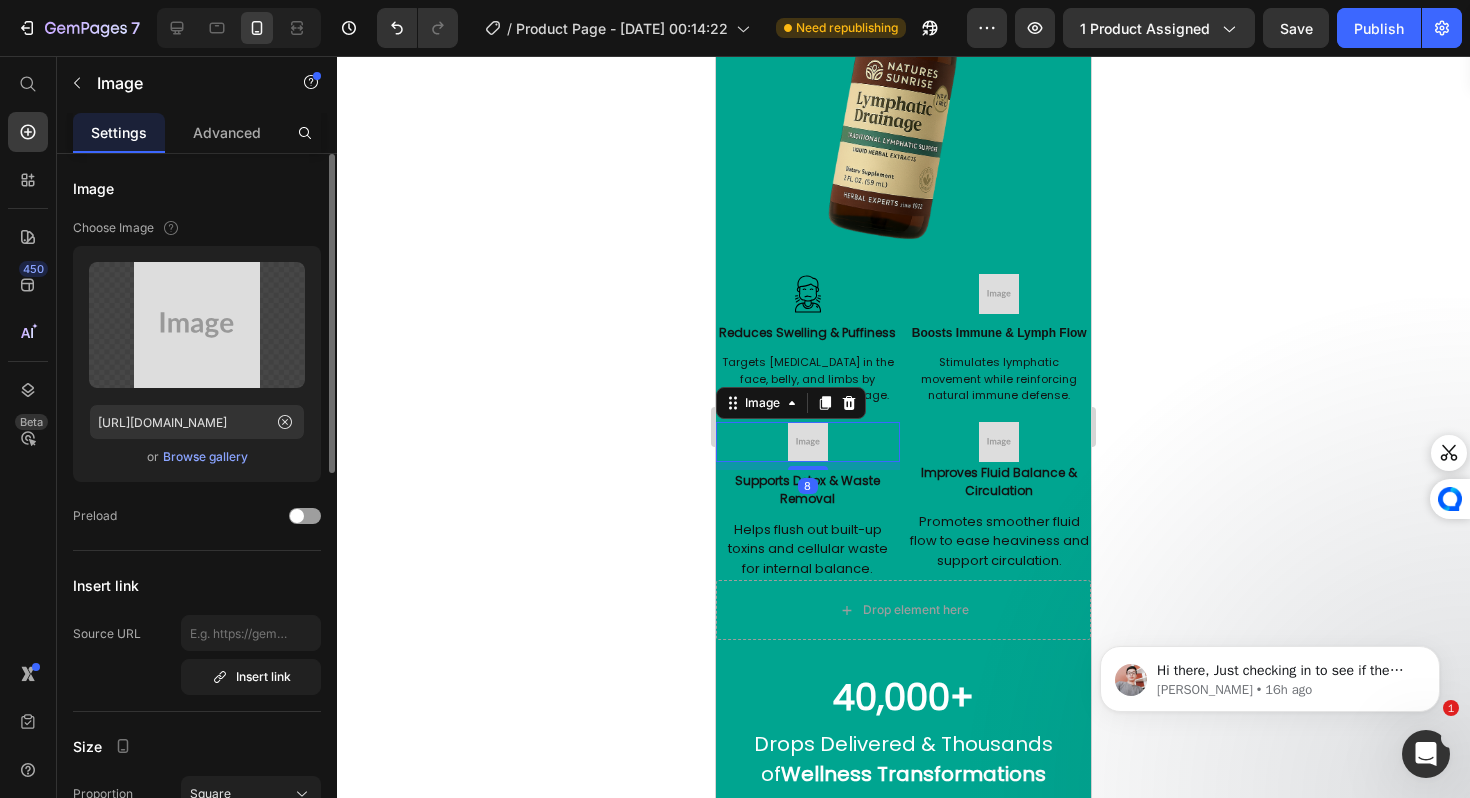 click on "Browse gallery" at bounding box center [205, 457] 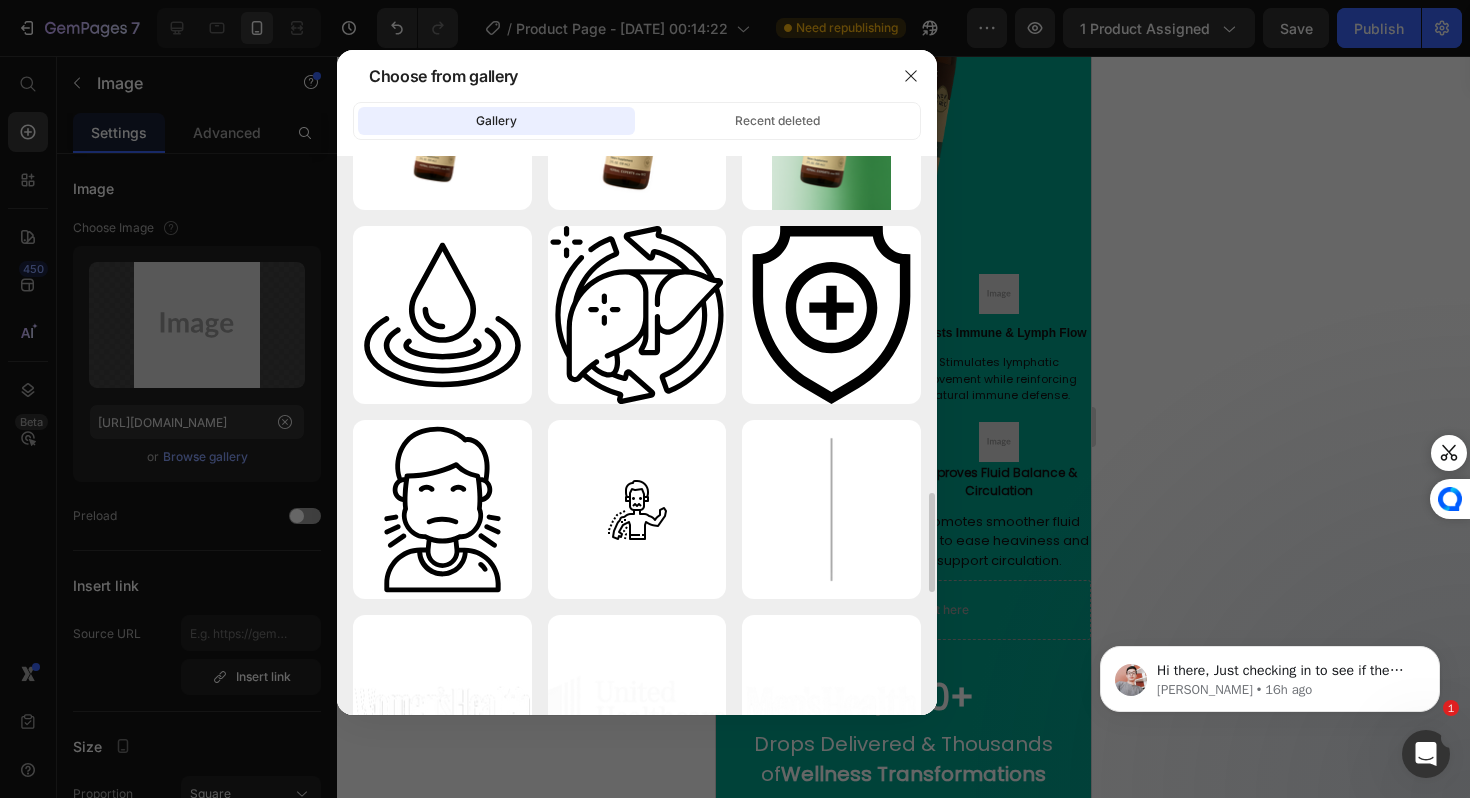 scroll, scrollTop: 1888, scrollLeft: 0, axis: vertical 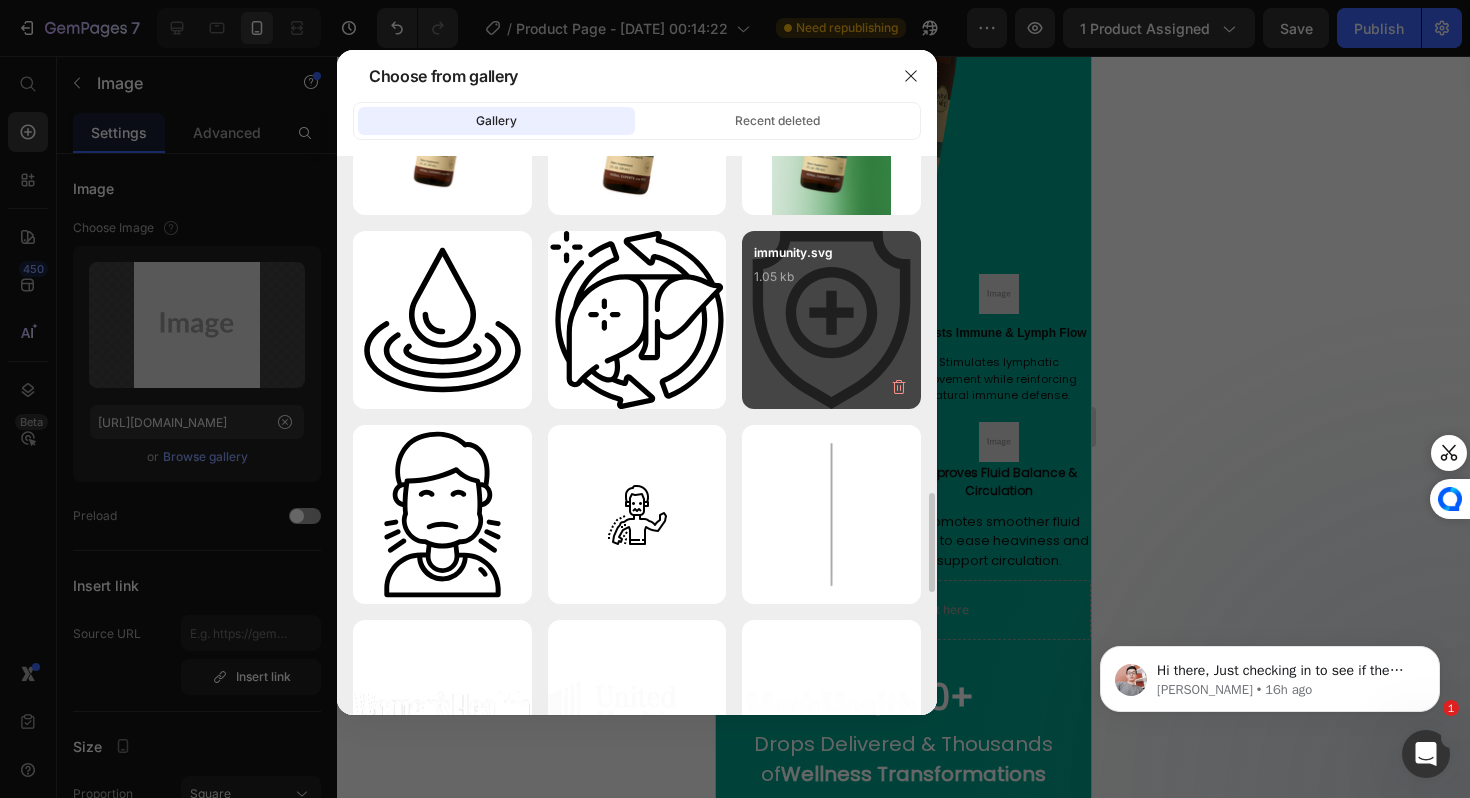click on "immunity.svg 1.05 kb" at bounding box center [831, 320] 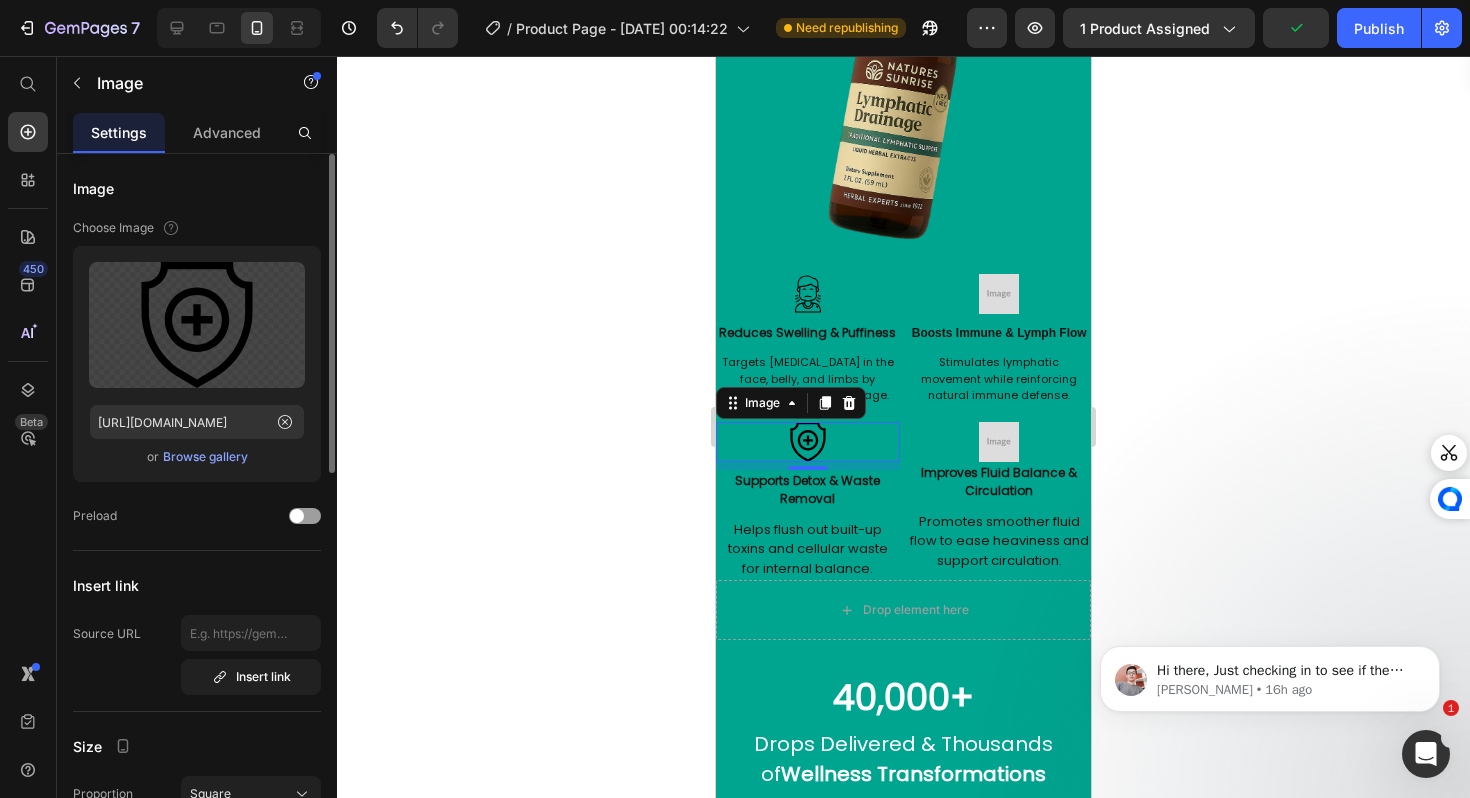 click on "Browse gallery" at bounding box center [205, 457] 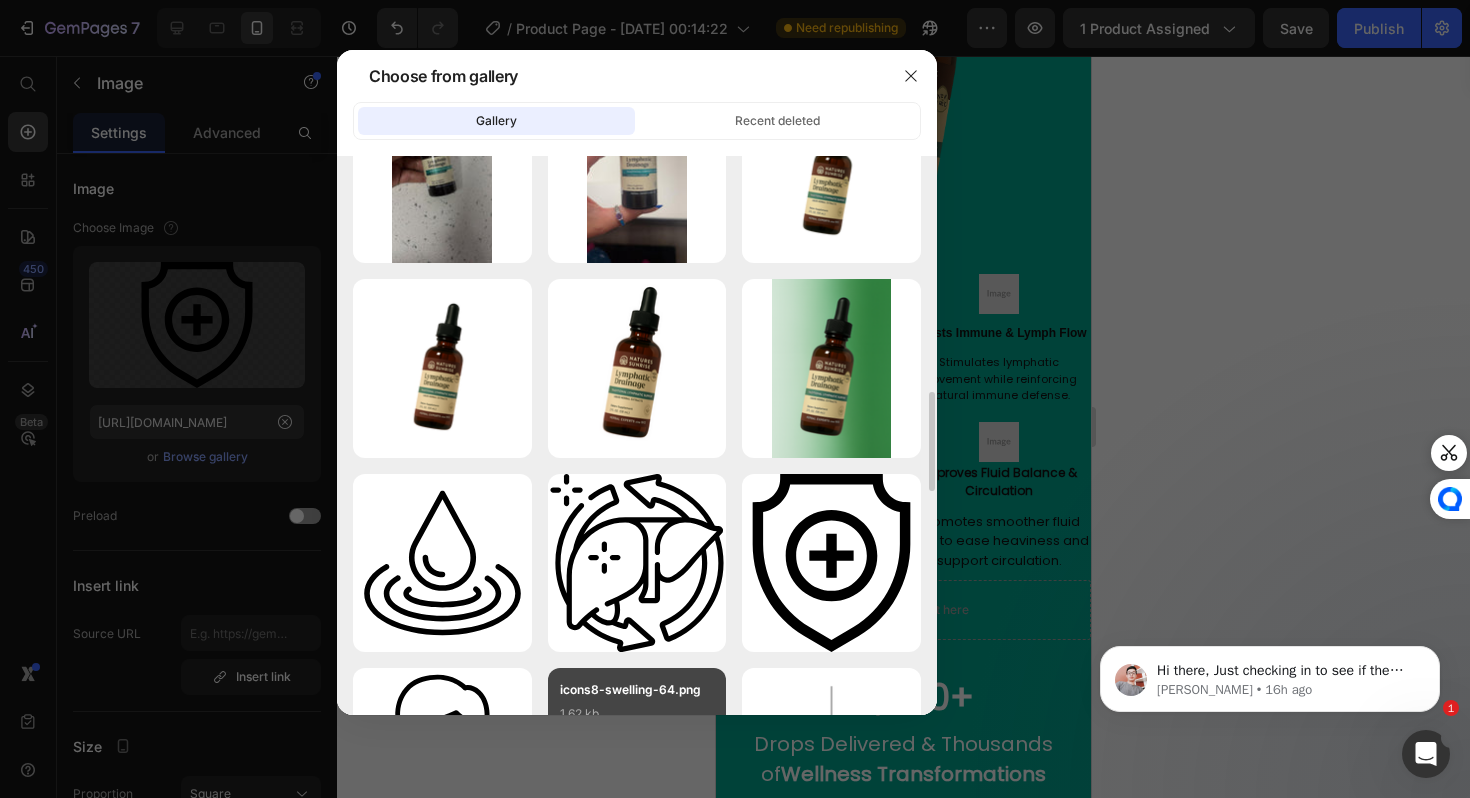 scroll, scrollTop: 1825, scrollLeft: 0, axis: vertical 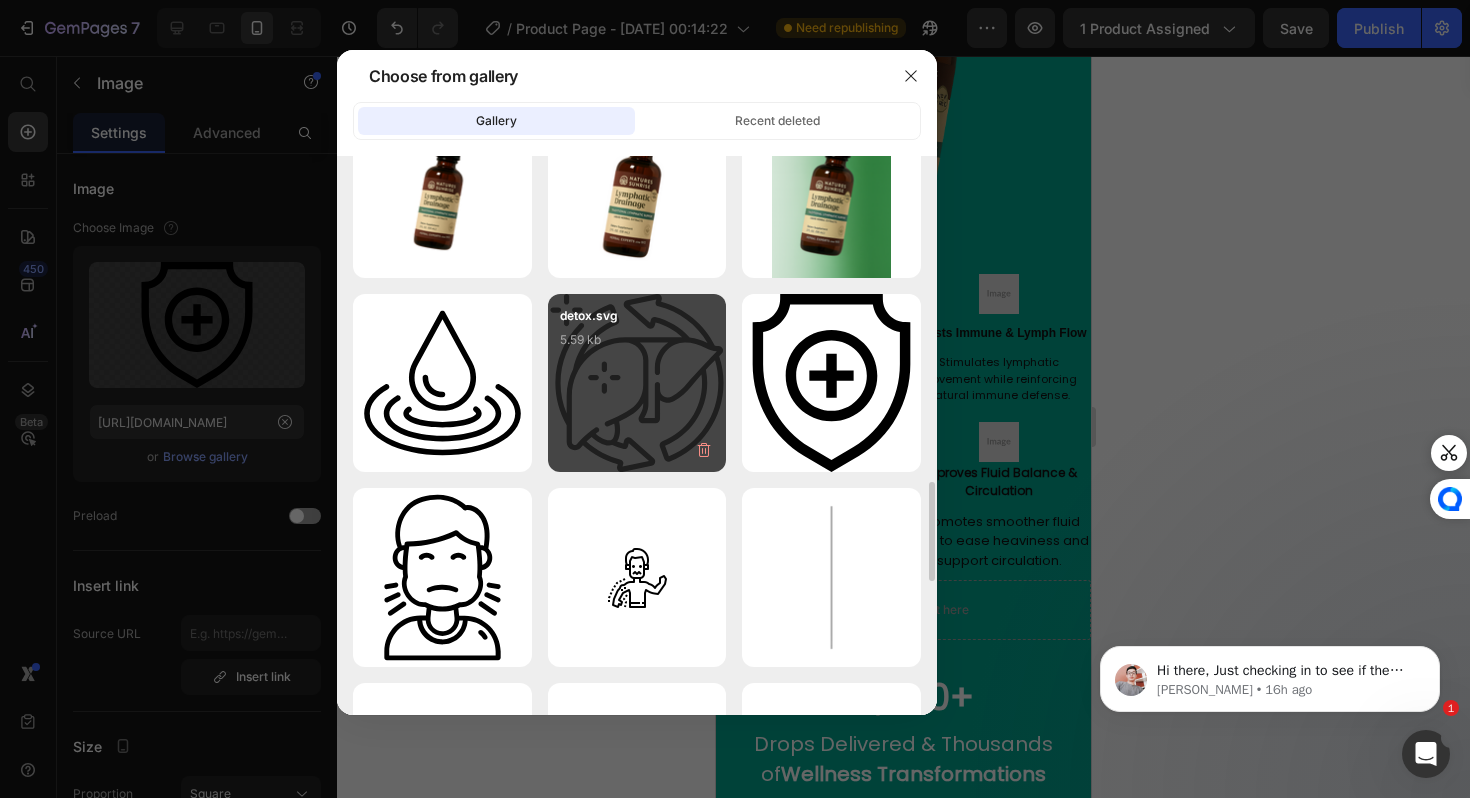 click on "detox.svg 5.59 kb" at bounding box center [637, 383] 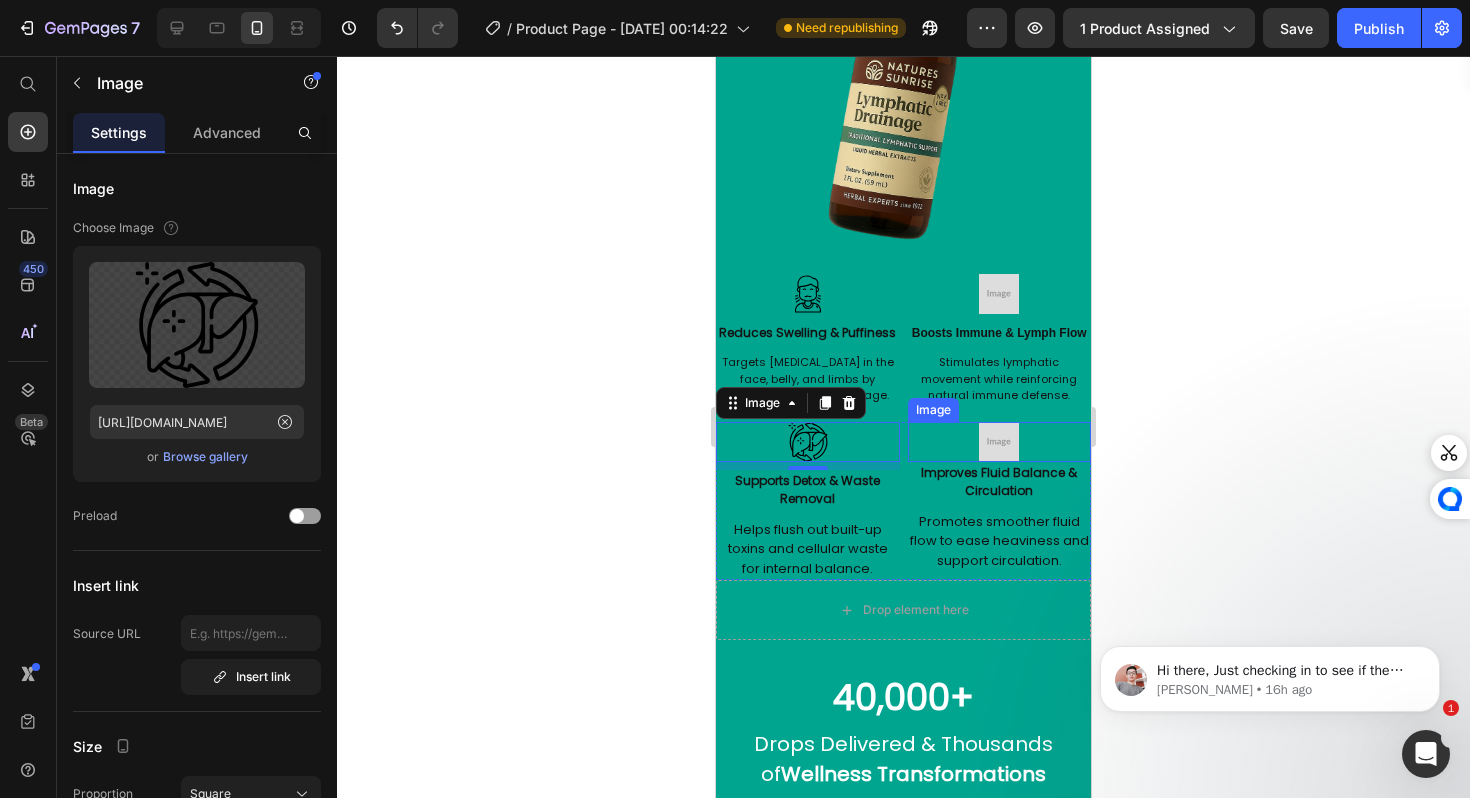 click at bounding box center (1000, 442) 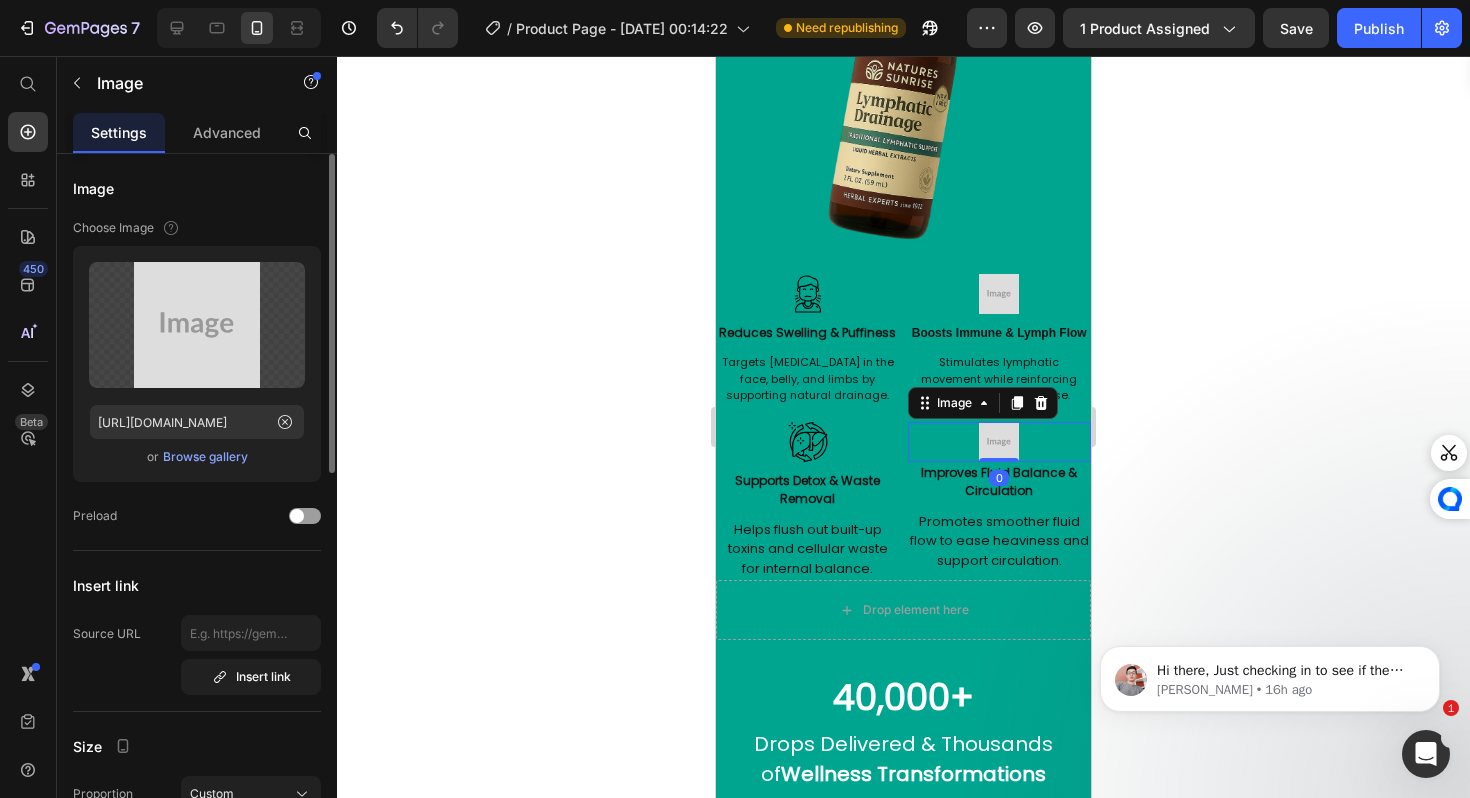 click on "Browse gallery" at bounding box center (205, 457) 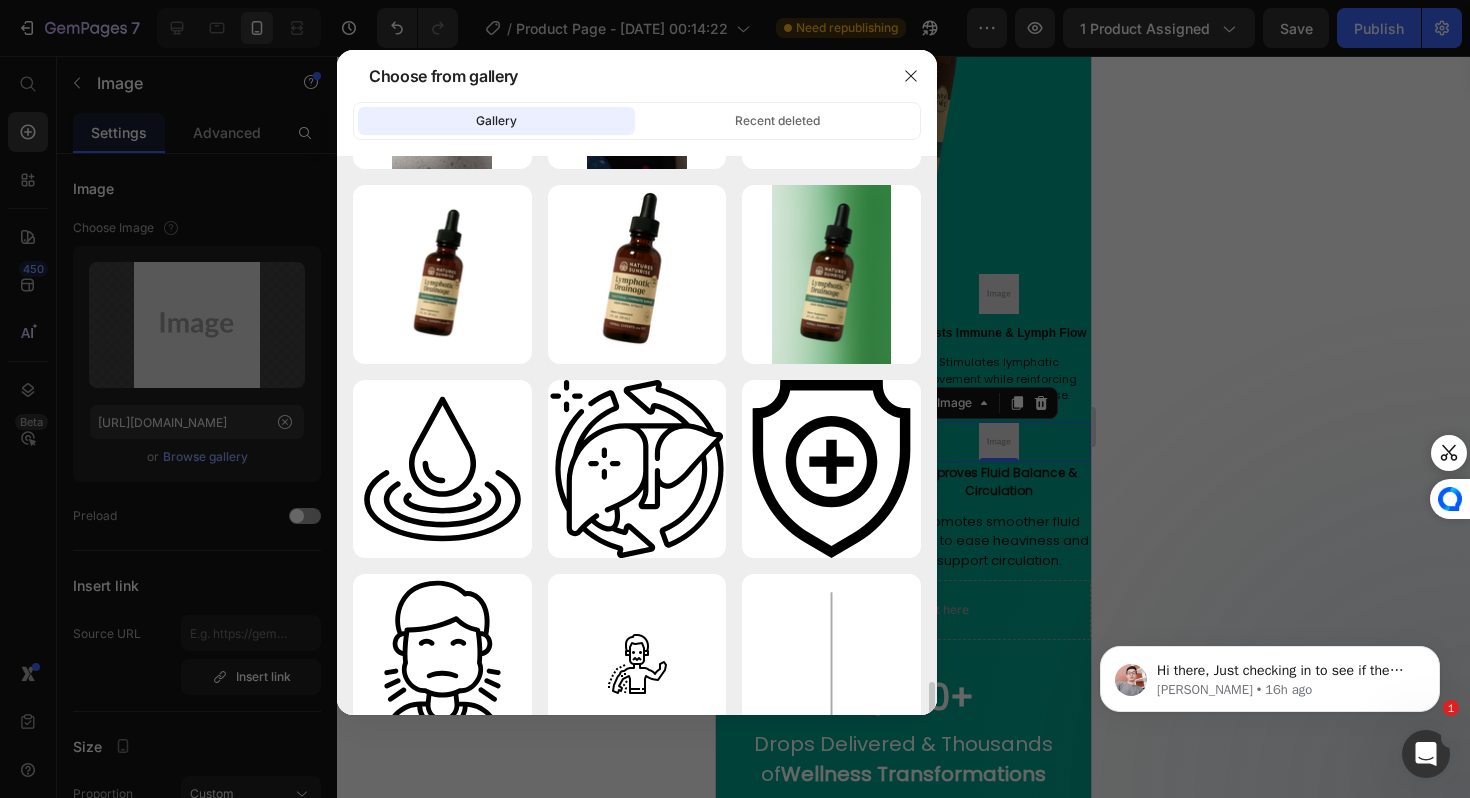 scroll, scrollTop: 1693, scrollLeft: 0, axis: vertical 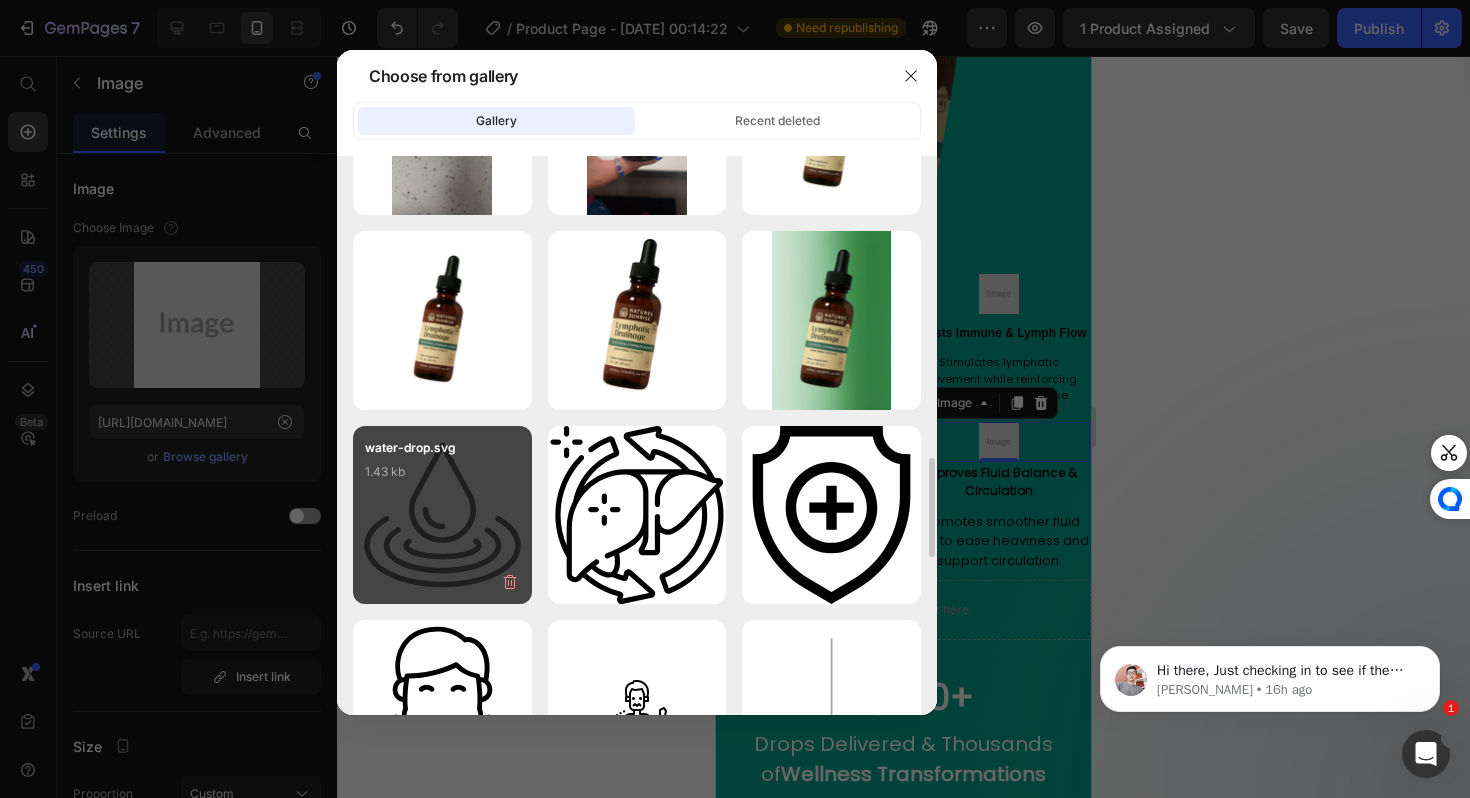 click on "water-drop.svg 1.43 kb" at bounding box center [442, 515] 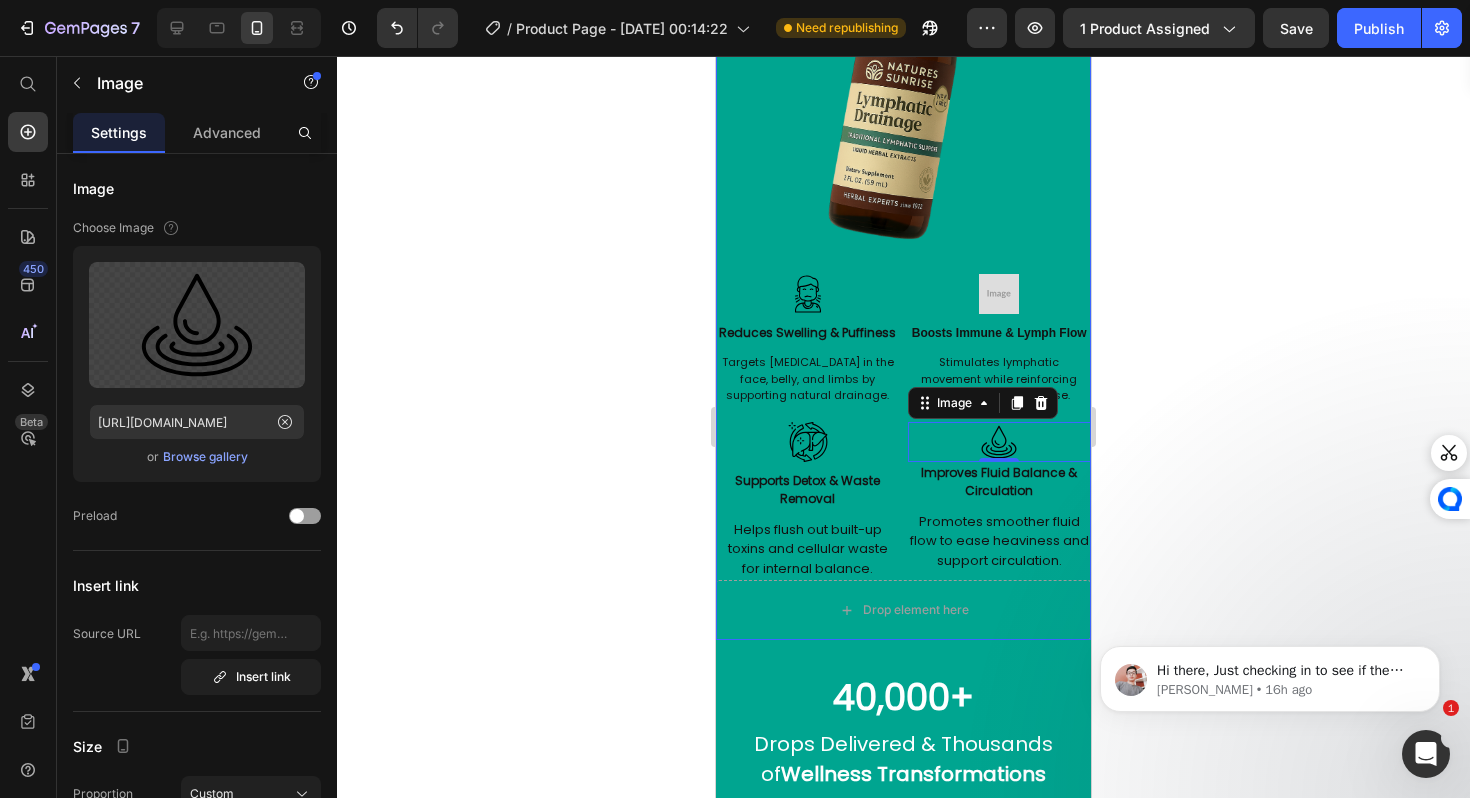 click at bounding box center [1000, 294] 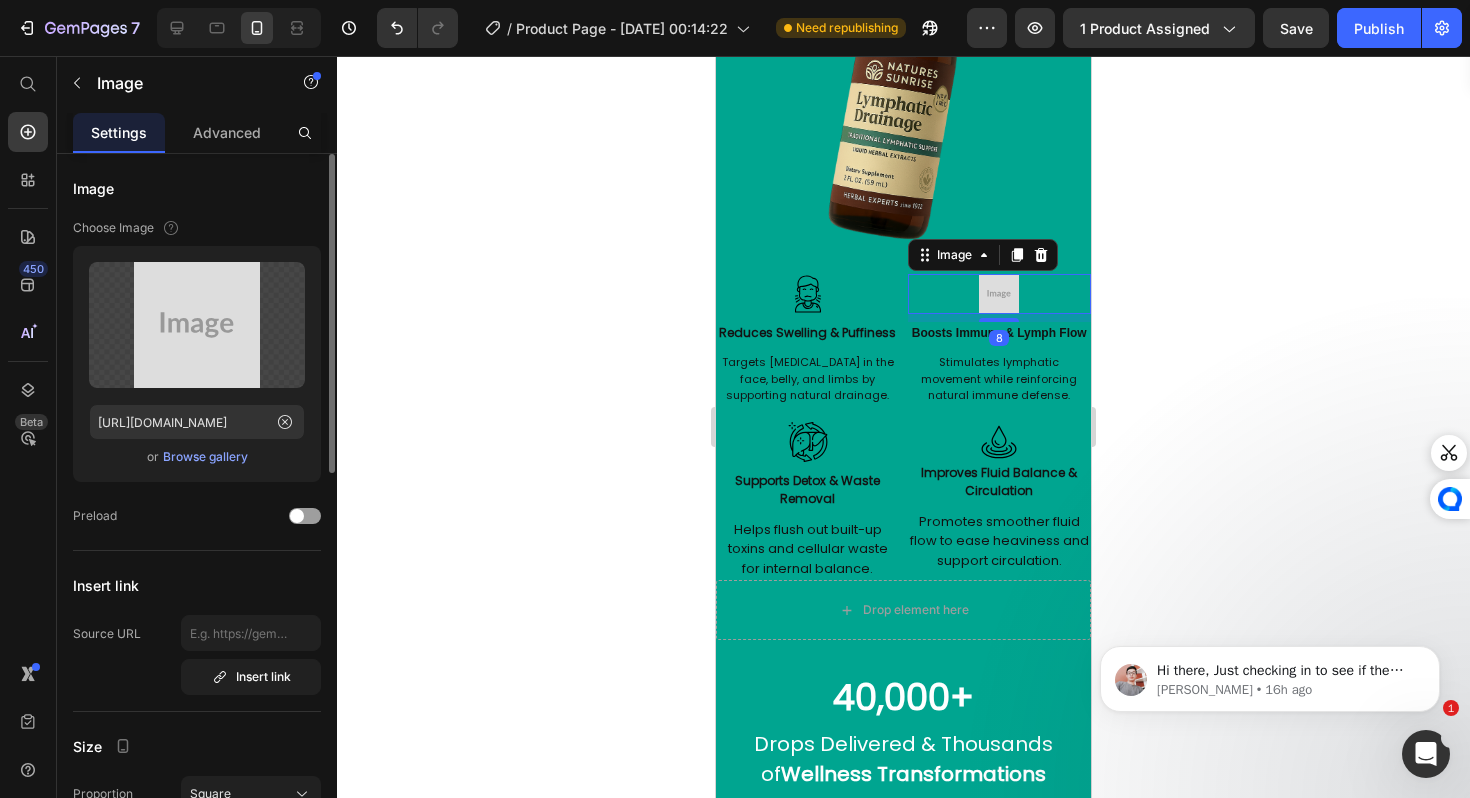 click on "Browse gallery" at bounding box center (205, 457) 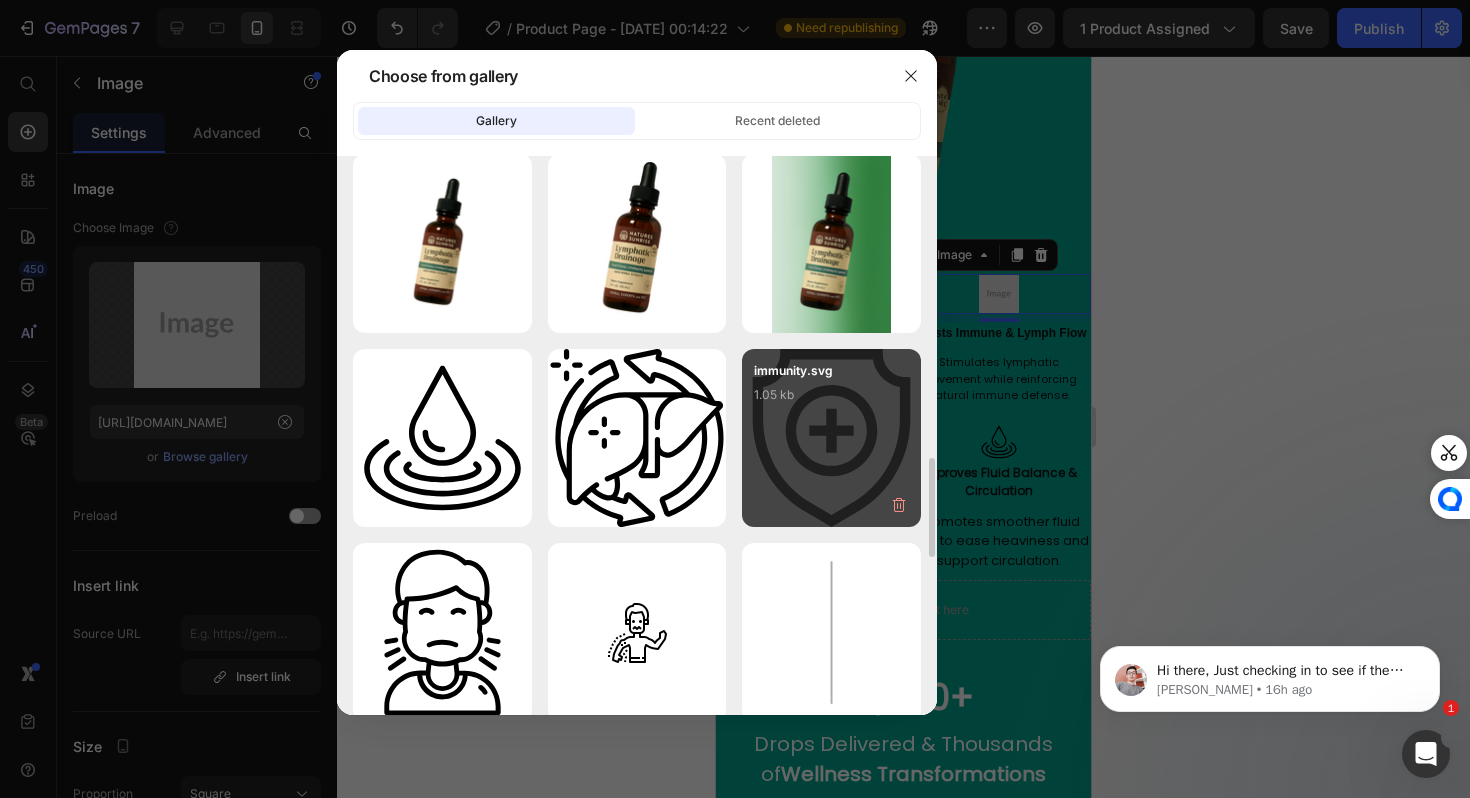 scroll, scrollTop: 1920, scrollLeft: 0, axis: vertical 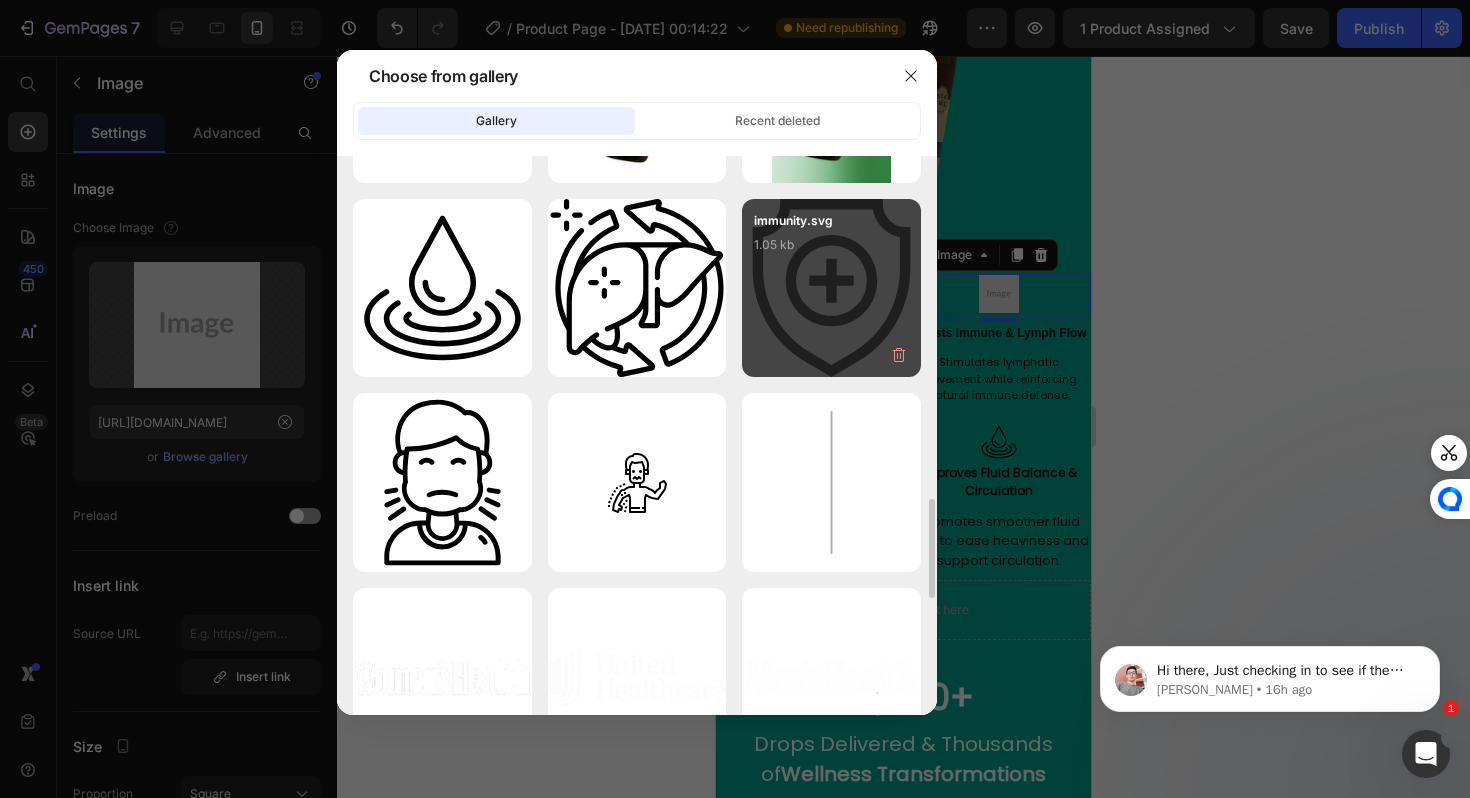 click on "immunity.svg 1.05 kb" at bounding box center [831, 251] 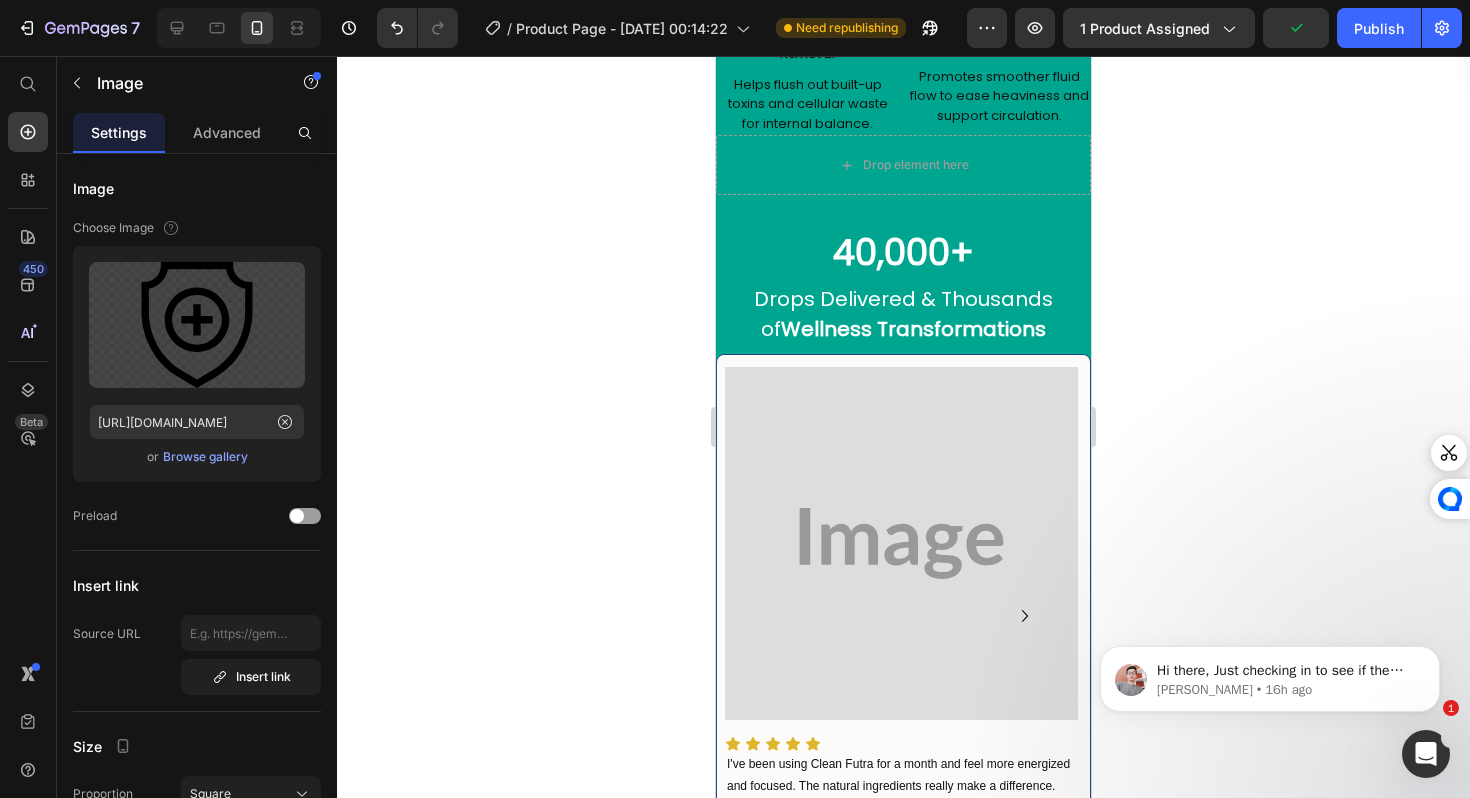 scroll, scrollTop: 3282, scrollLeft: 0, axis: vertical 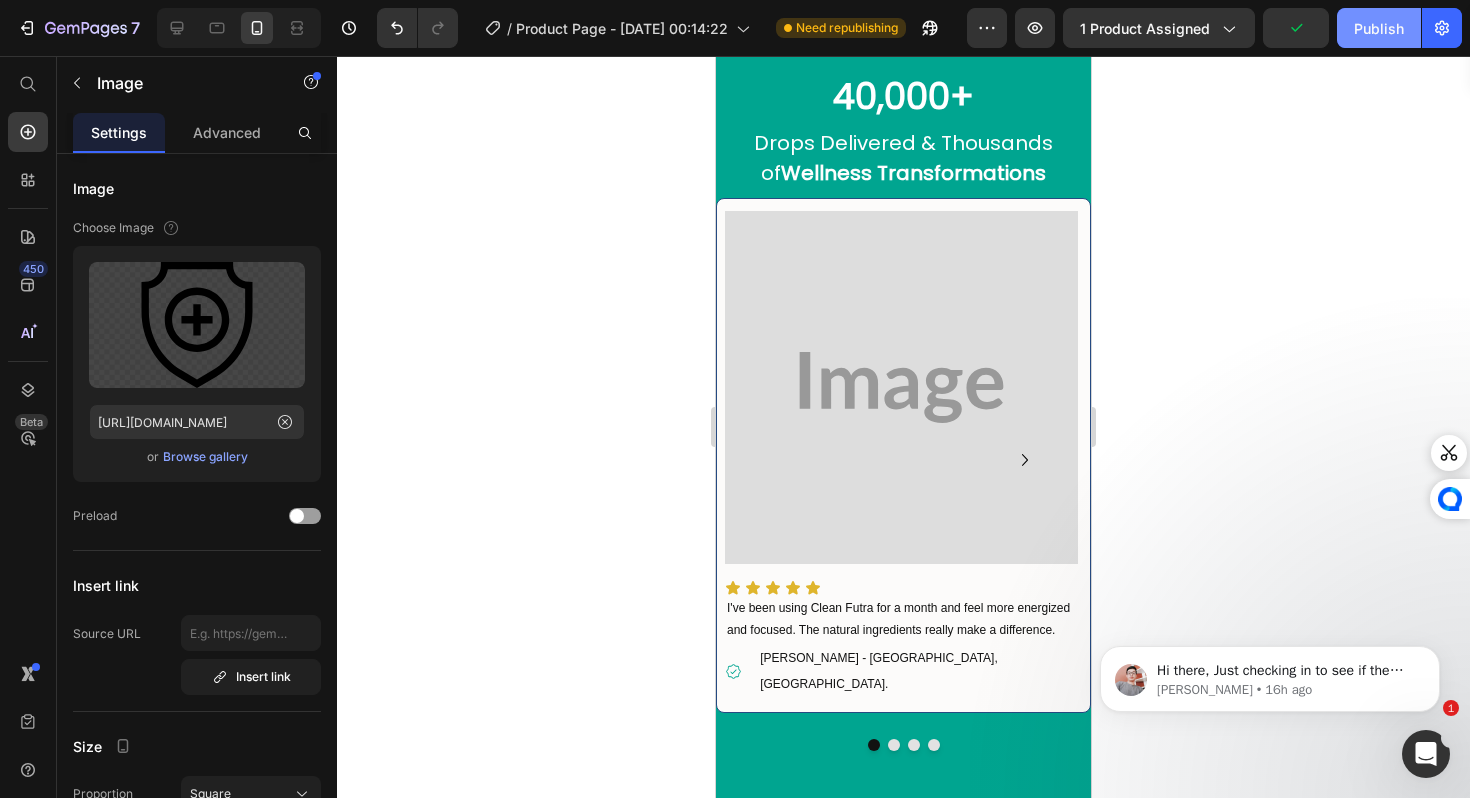 click on "Publish" at bounding box center [1379, 28] 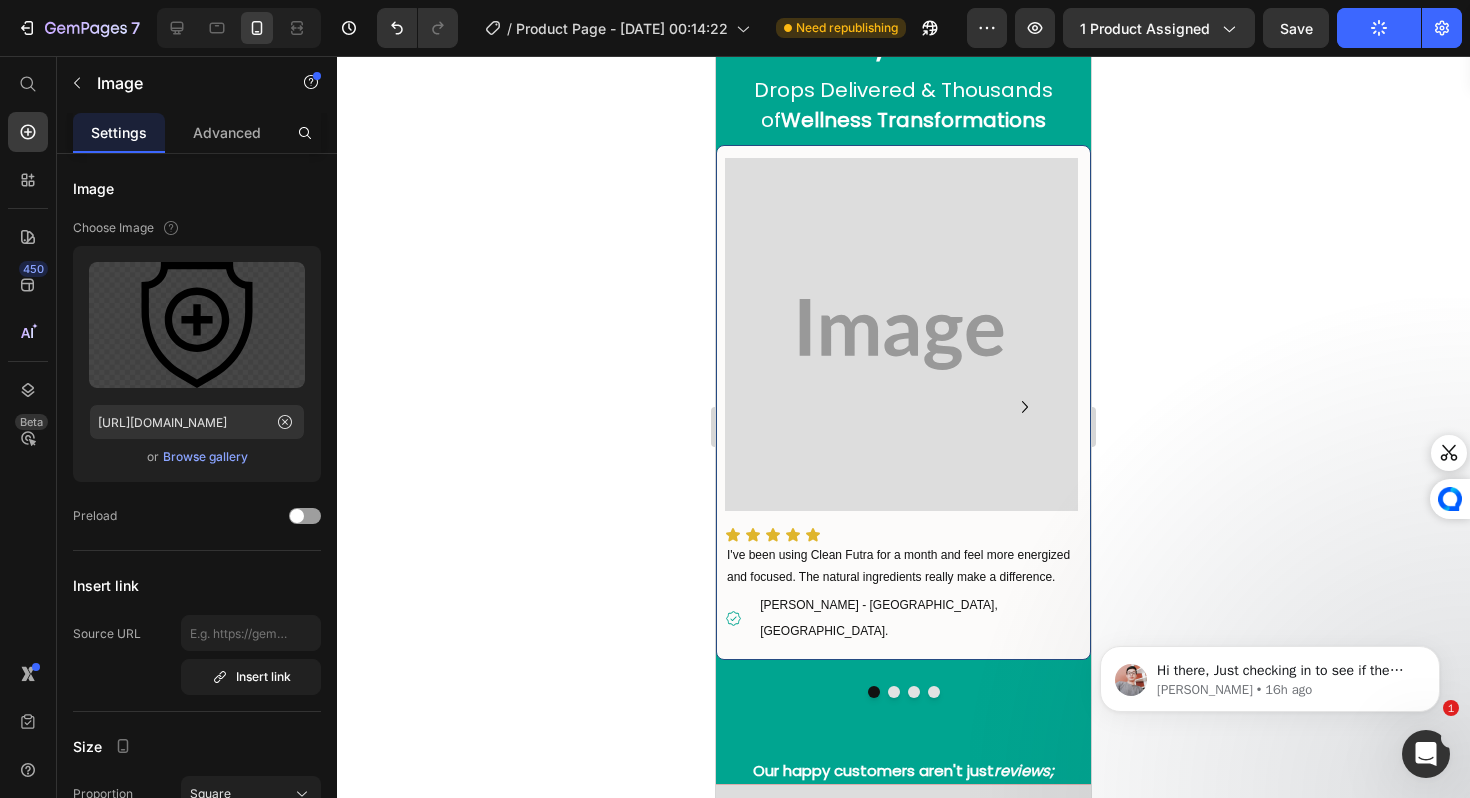 scroll, scrollTop: 2949, scrollLeft: 0, axis: vertical 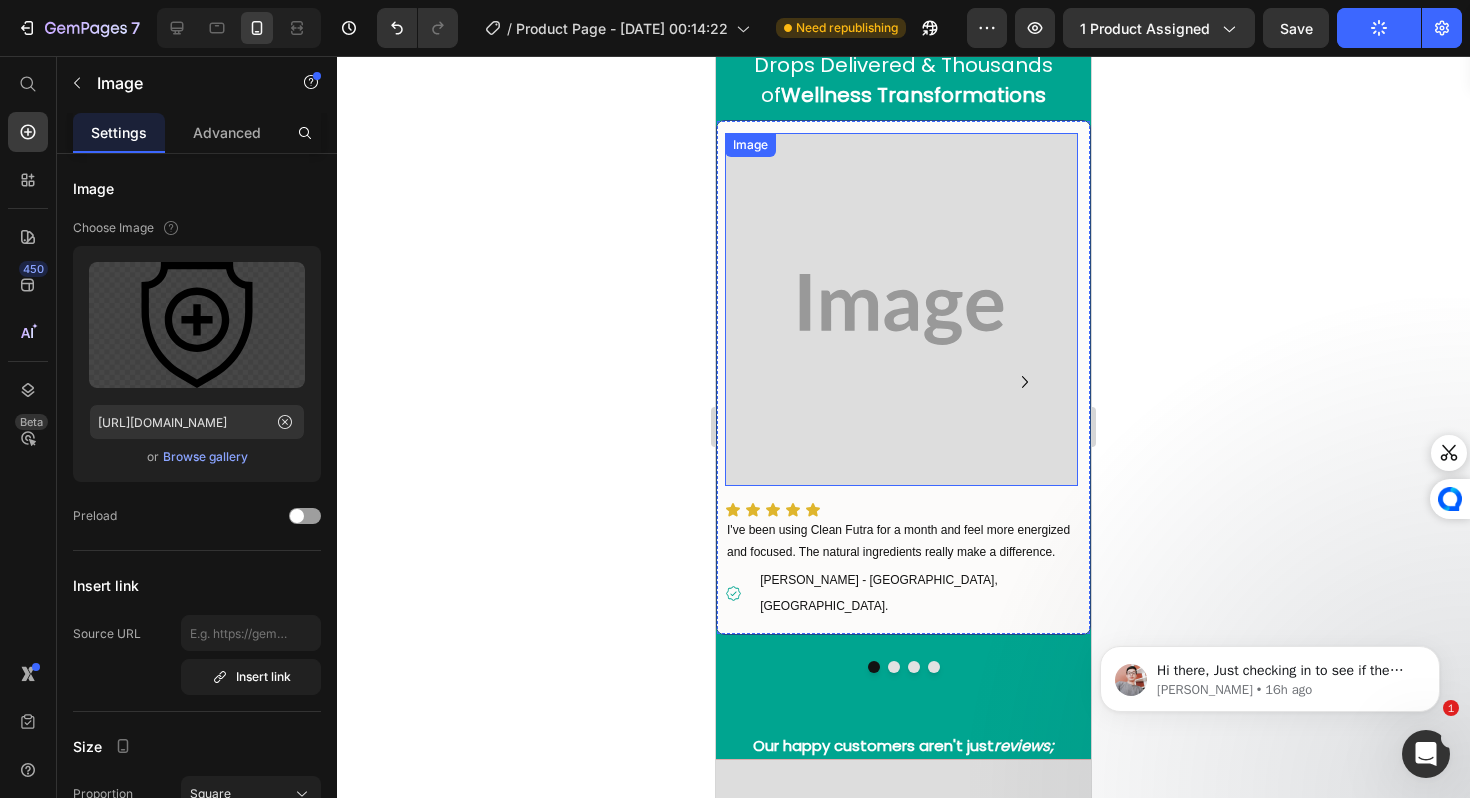 click at bounding box center (901, 309) 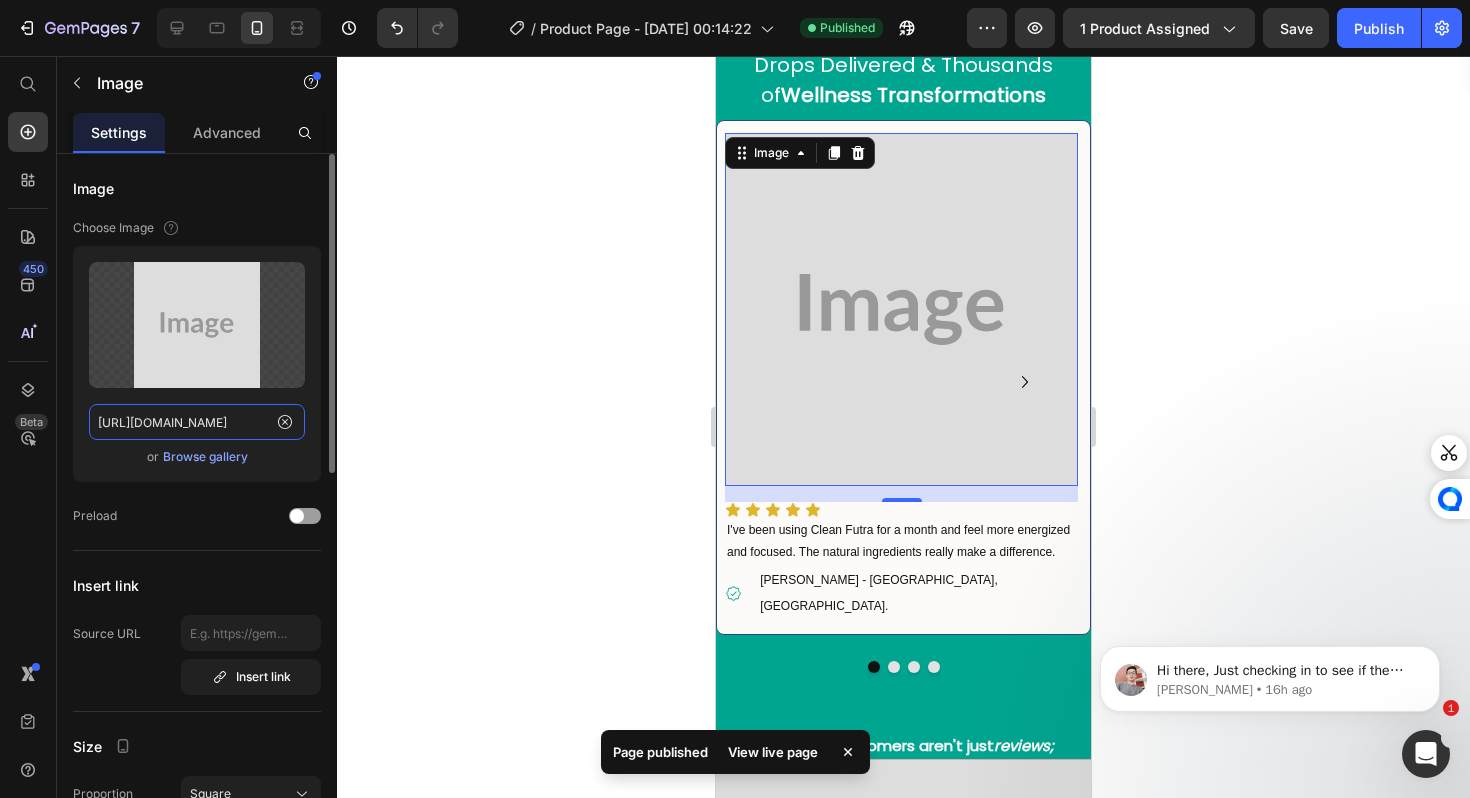 click on "[URL][DOMAIN_NAME]" 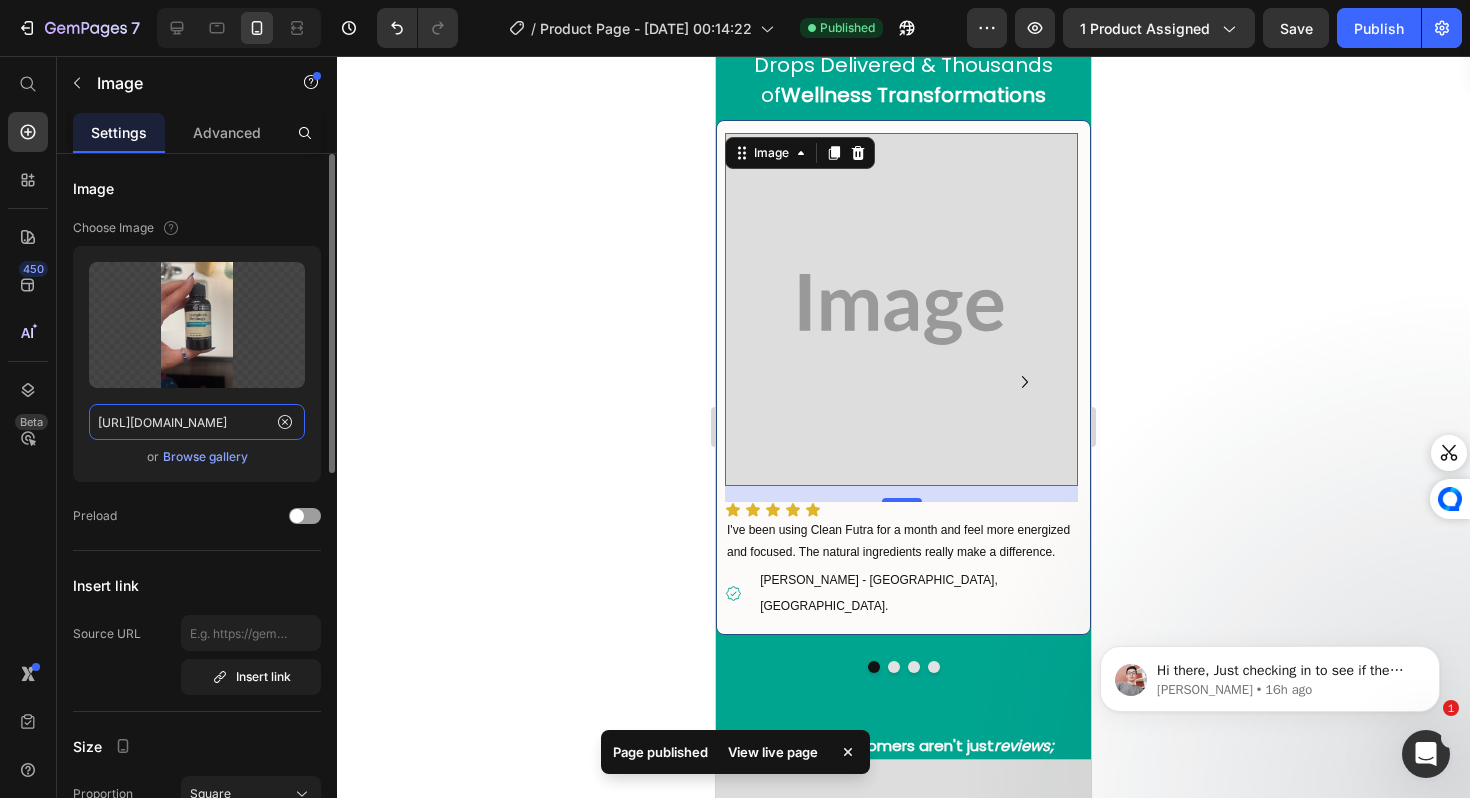 scroll, scrollTop: 0, scrollLeft: 604, axis: horizontal 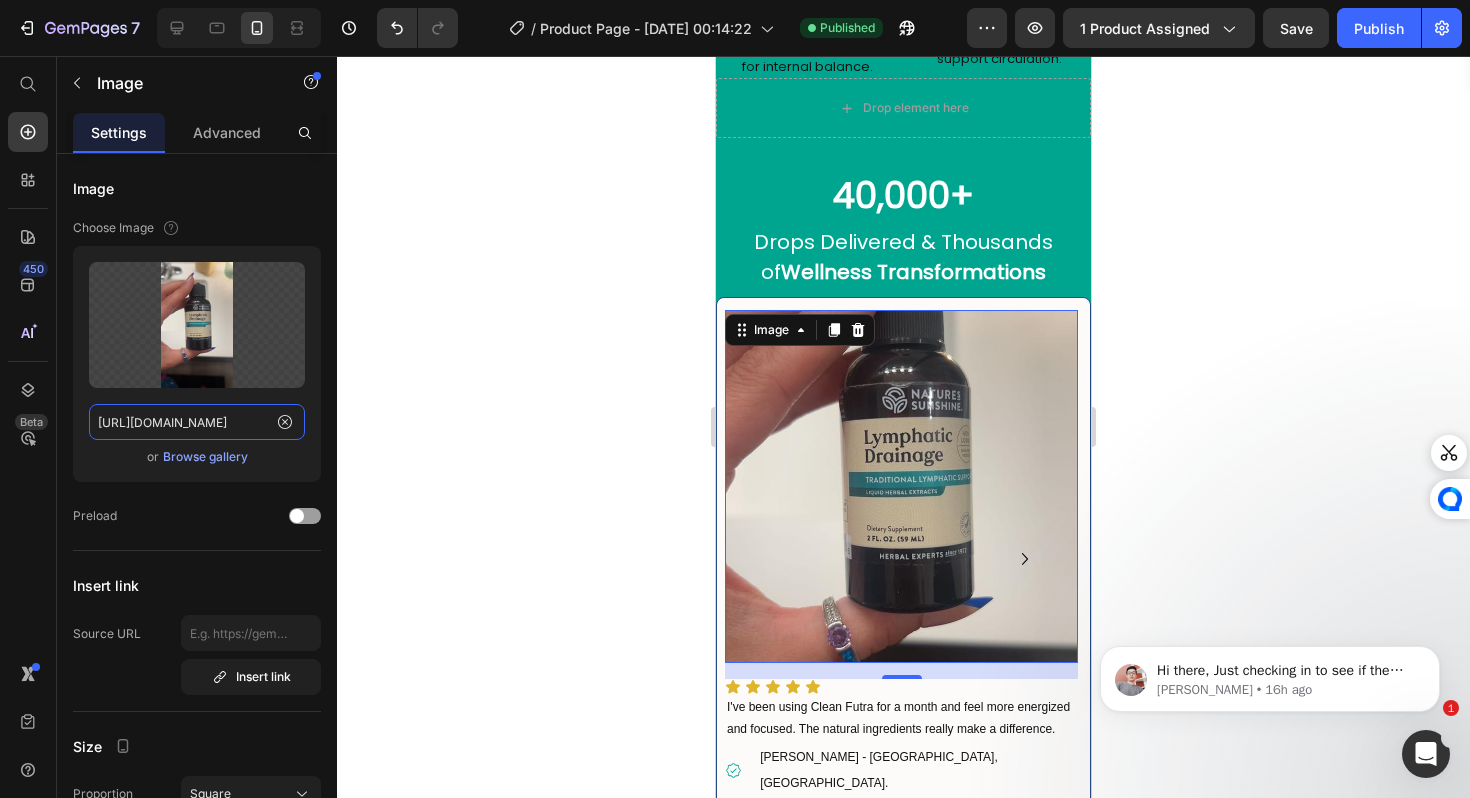 type on "https://cdn.shopify.com/s/files/1/0688/5782/3371/files/gempages_577098816084247540-205188bc-d9d3-4c95-8cef-dcae005fc40a.jpg" 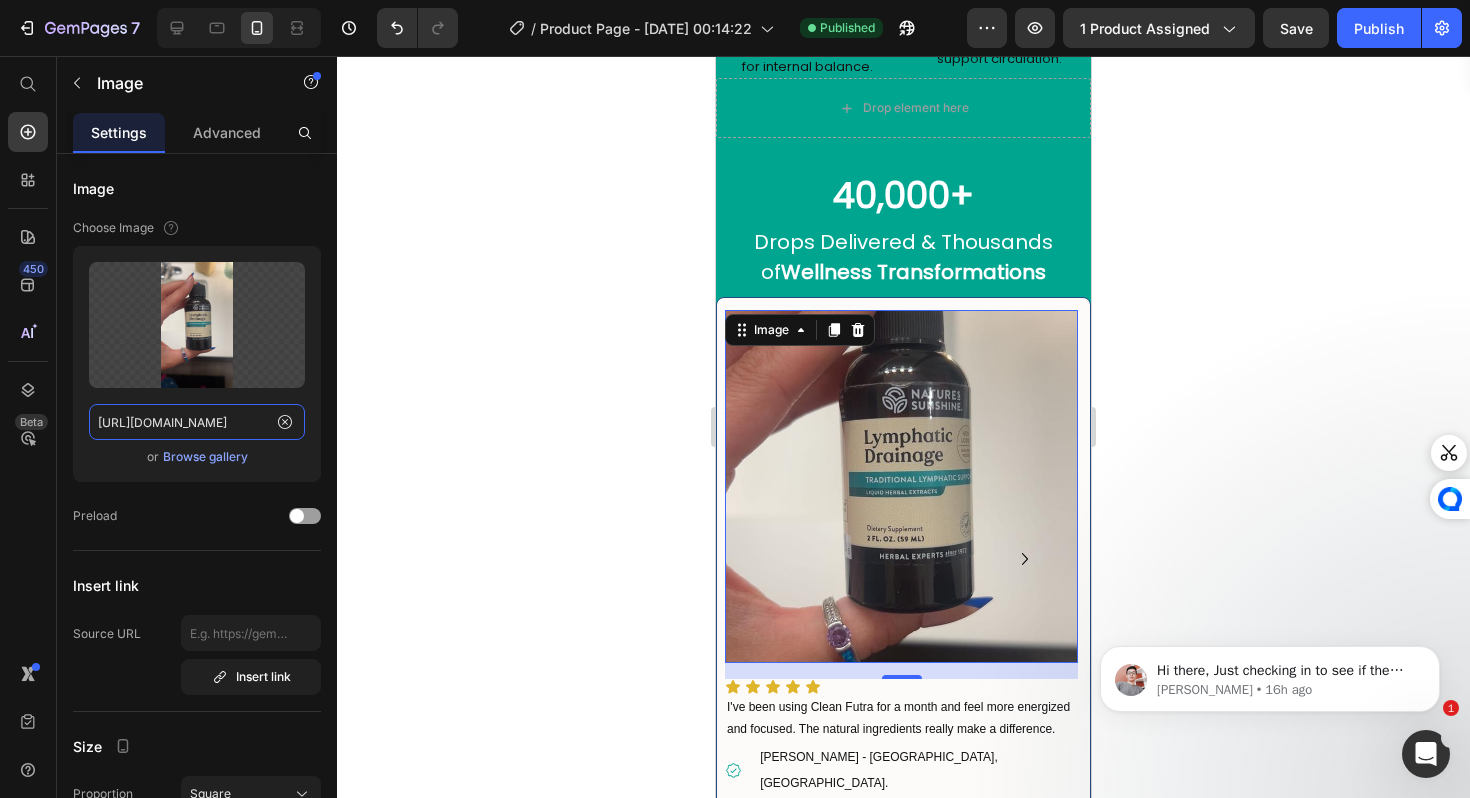 scroll, scrollTop: 0, scrollLeft: 0, axis: both 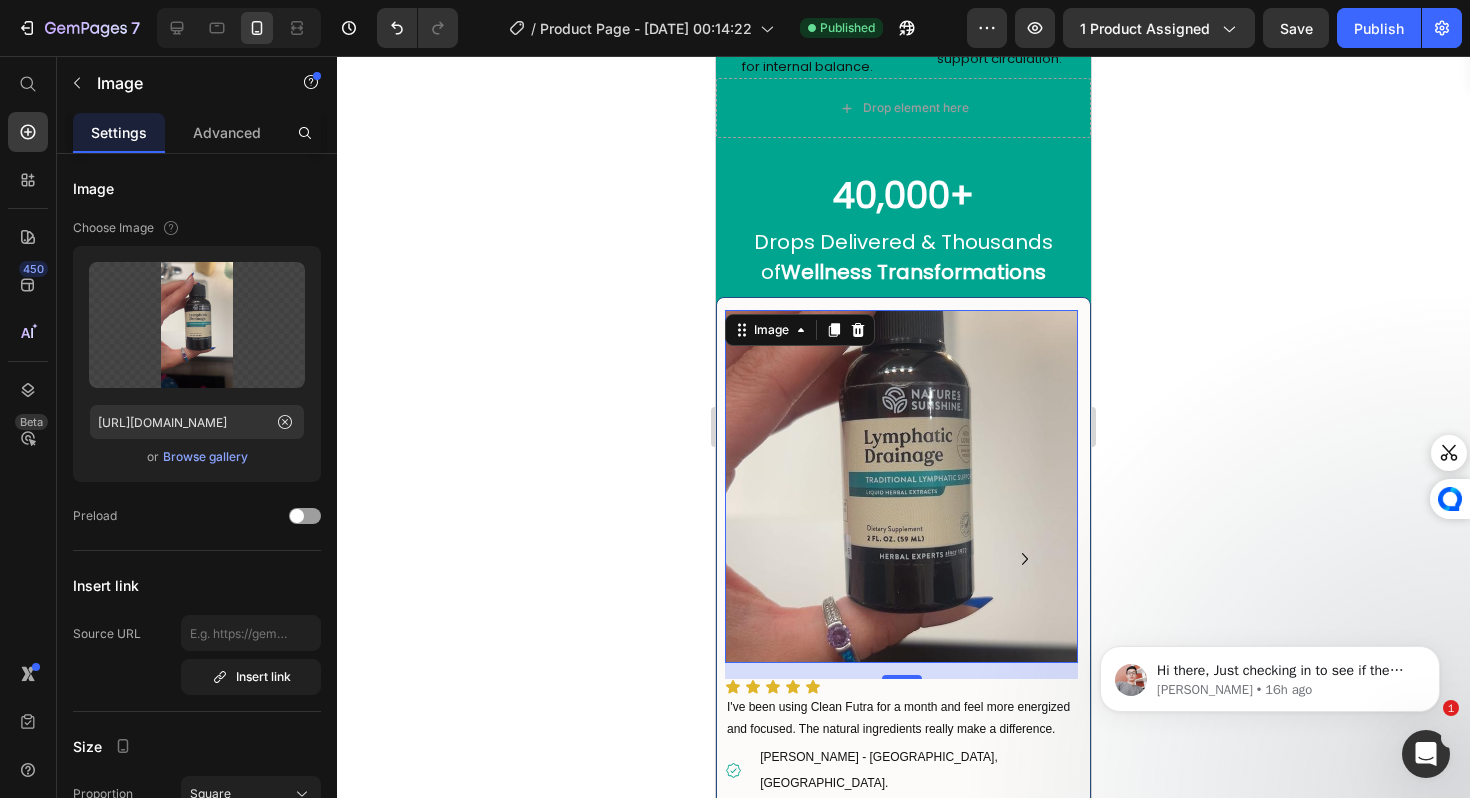 click on "I've been using Clean Futra for a month and feel more energized and focused. The natural ingredients really make a difference." at bounding box center (901, 718) 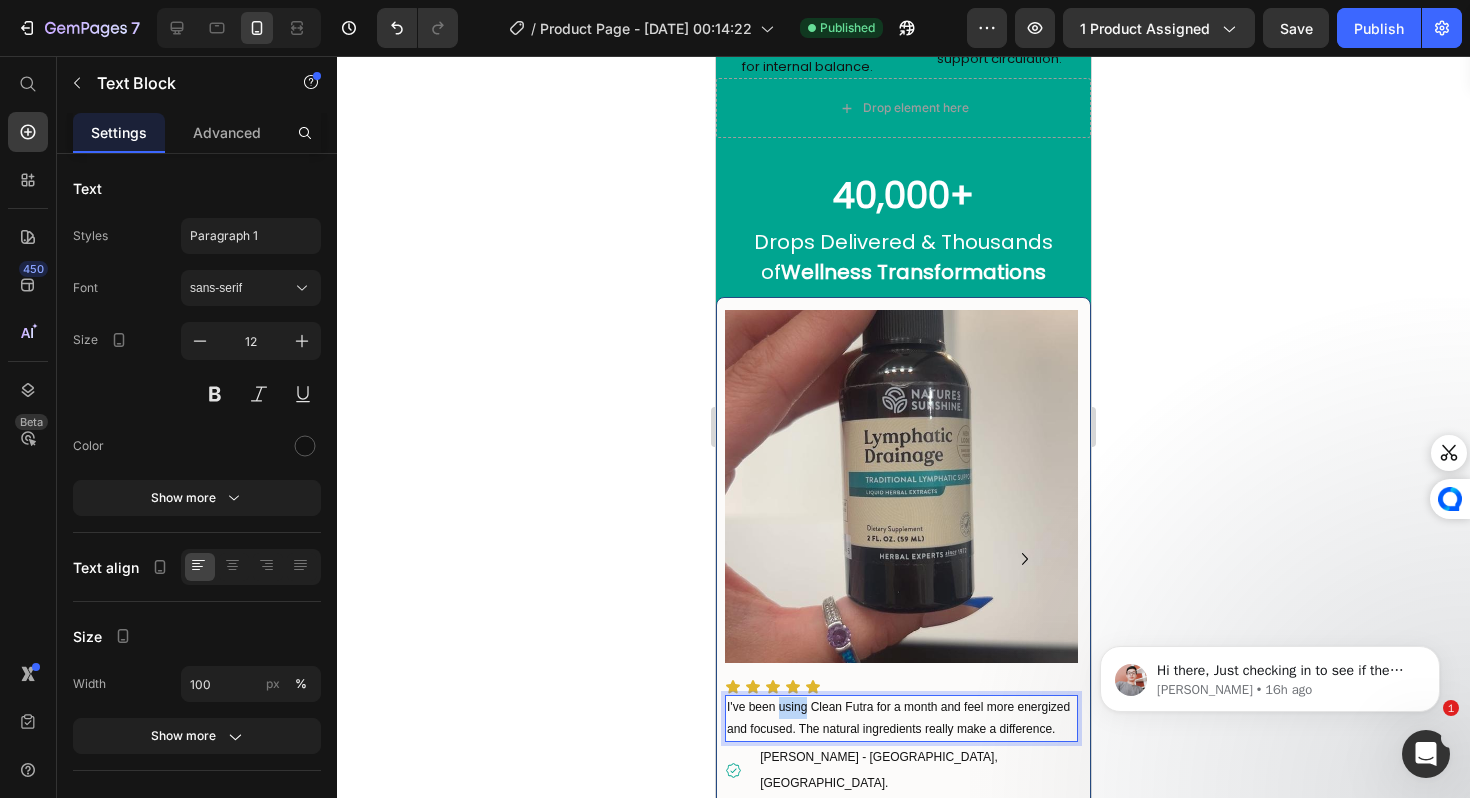click on "I've been using Clean Futra for a month and feel more energized and focused. The natural ingredients really make a difference." at bounding box center (901, 718) 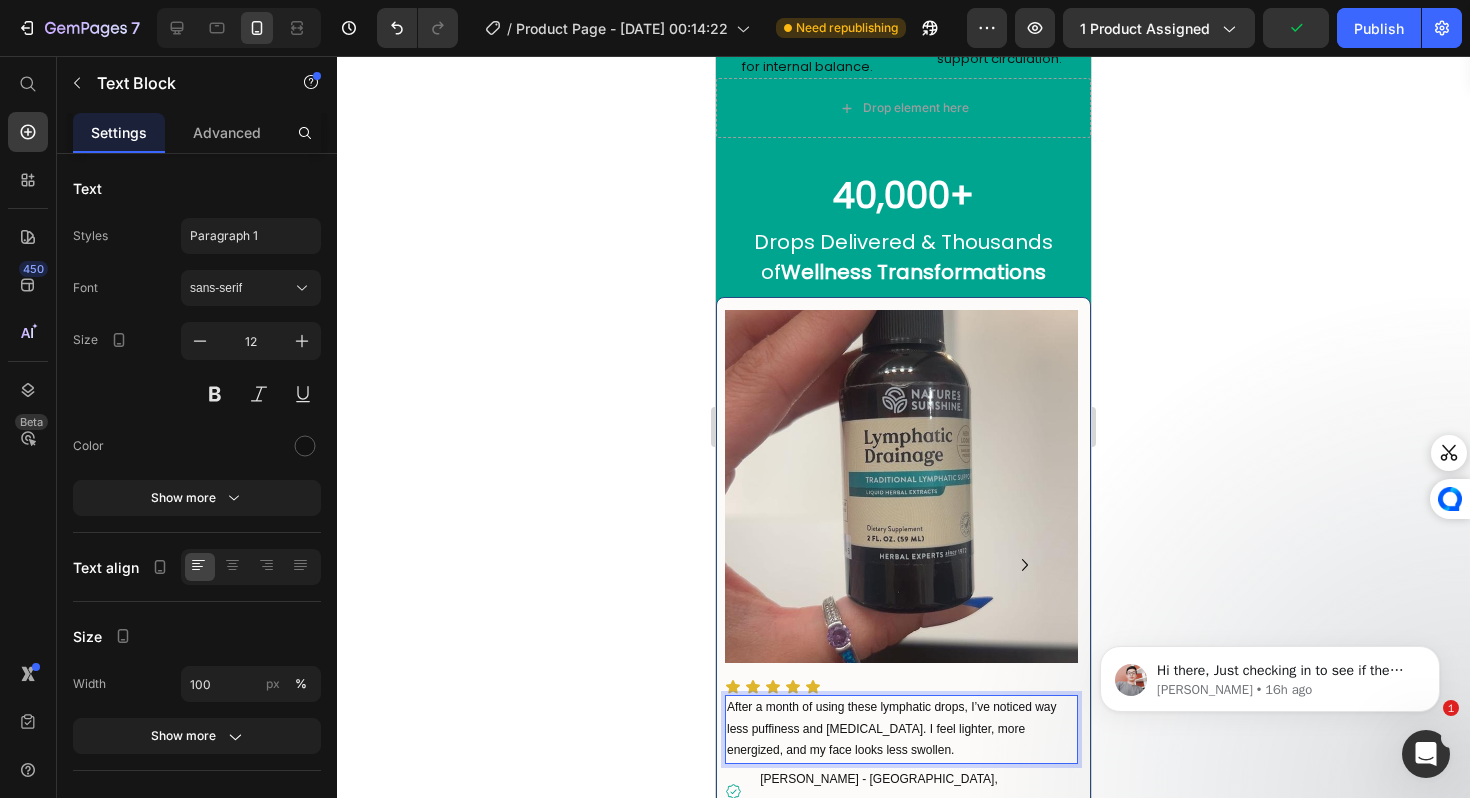 click 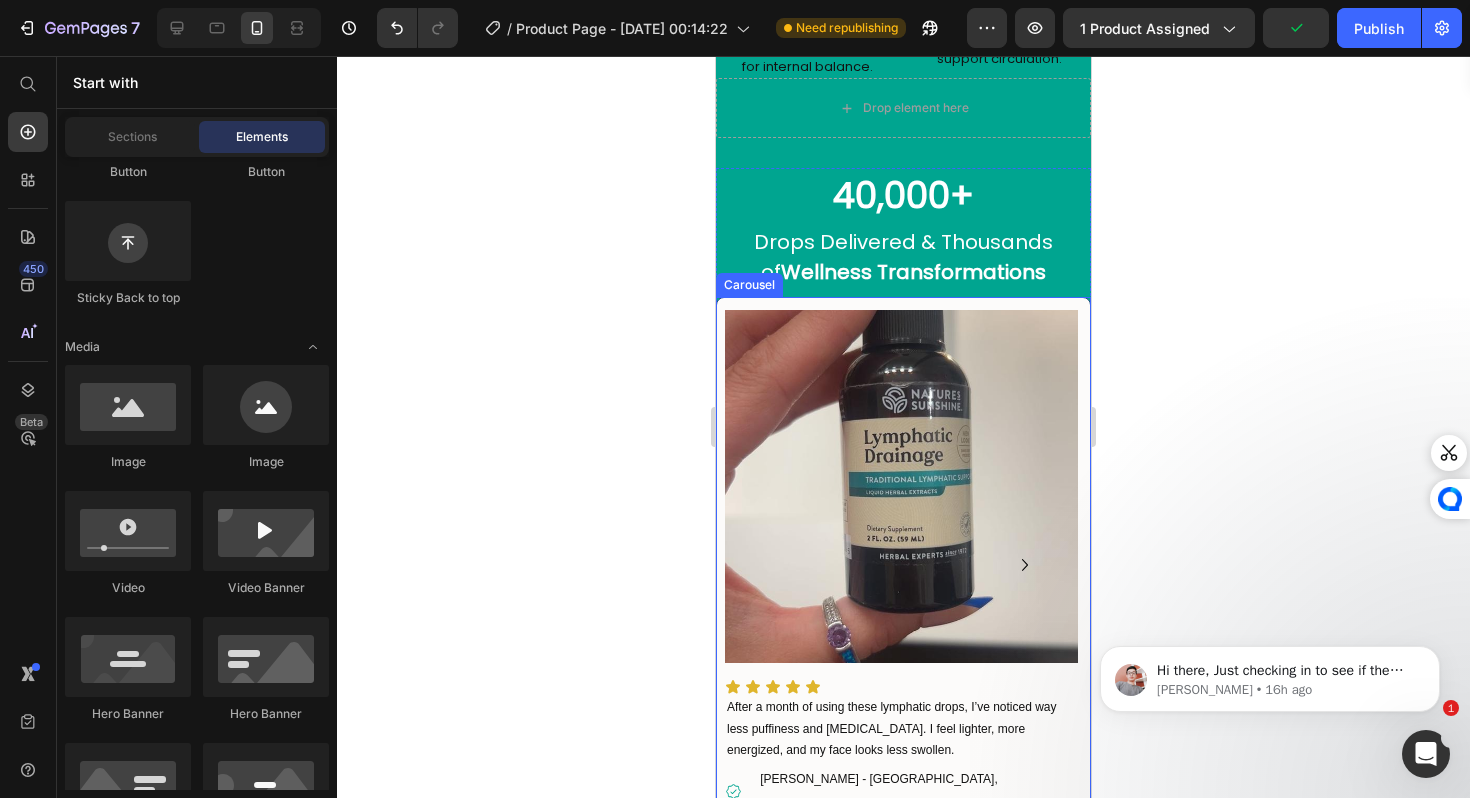 click 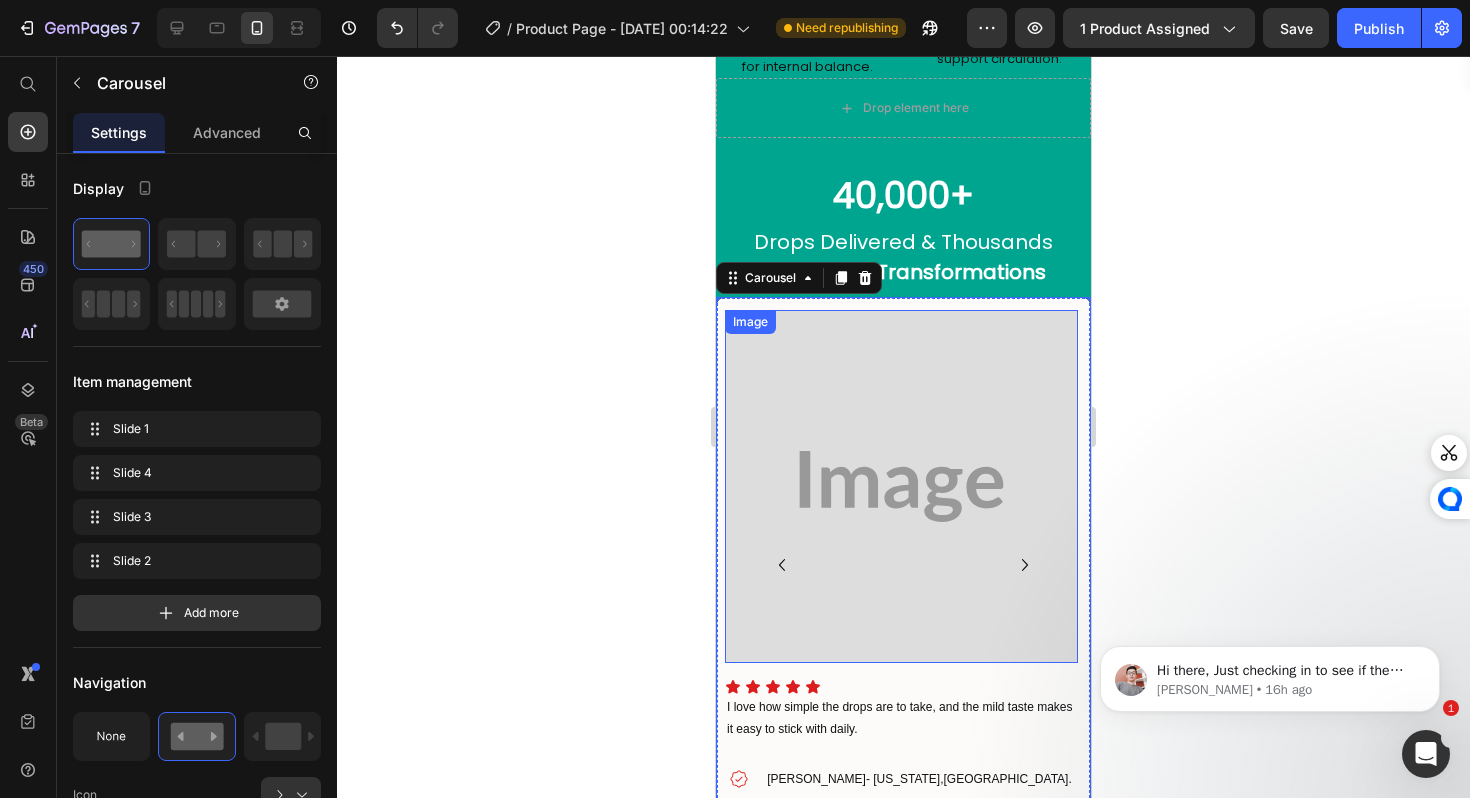 click at bounding box center (901, 486) 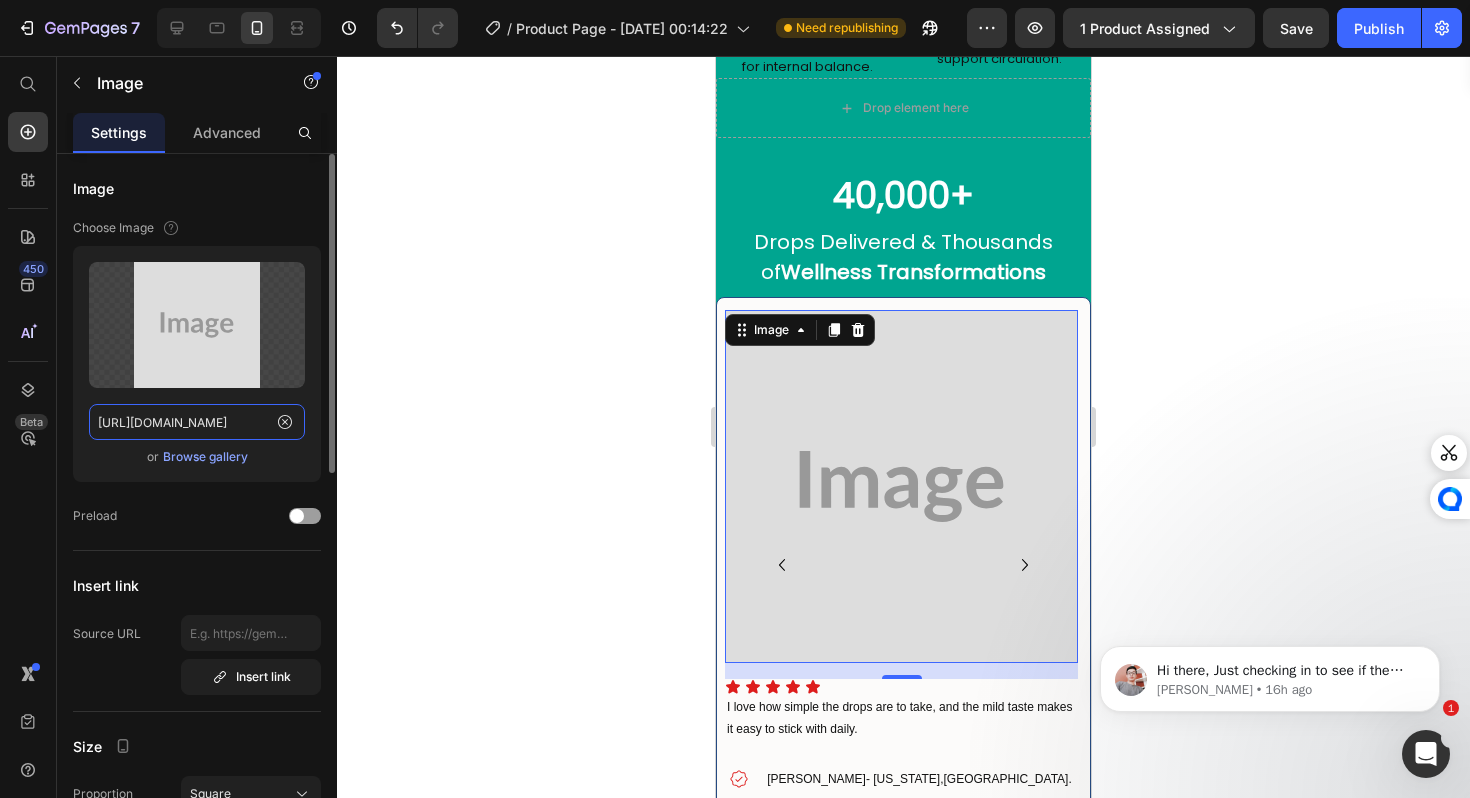 click on "[URL][DOMAIN_NAME]" 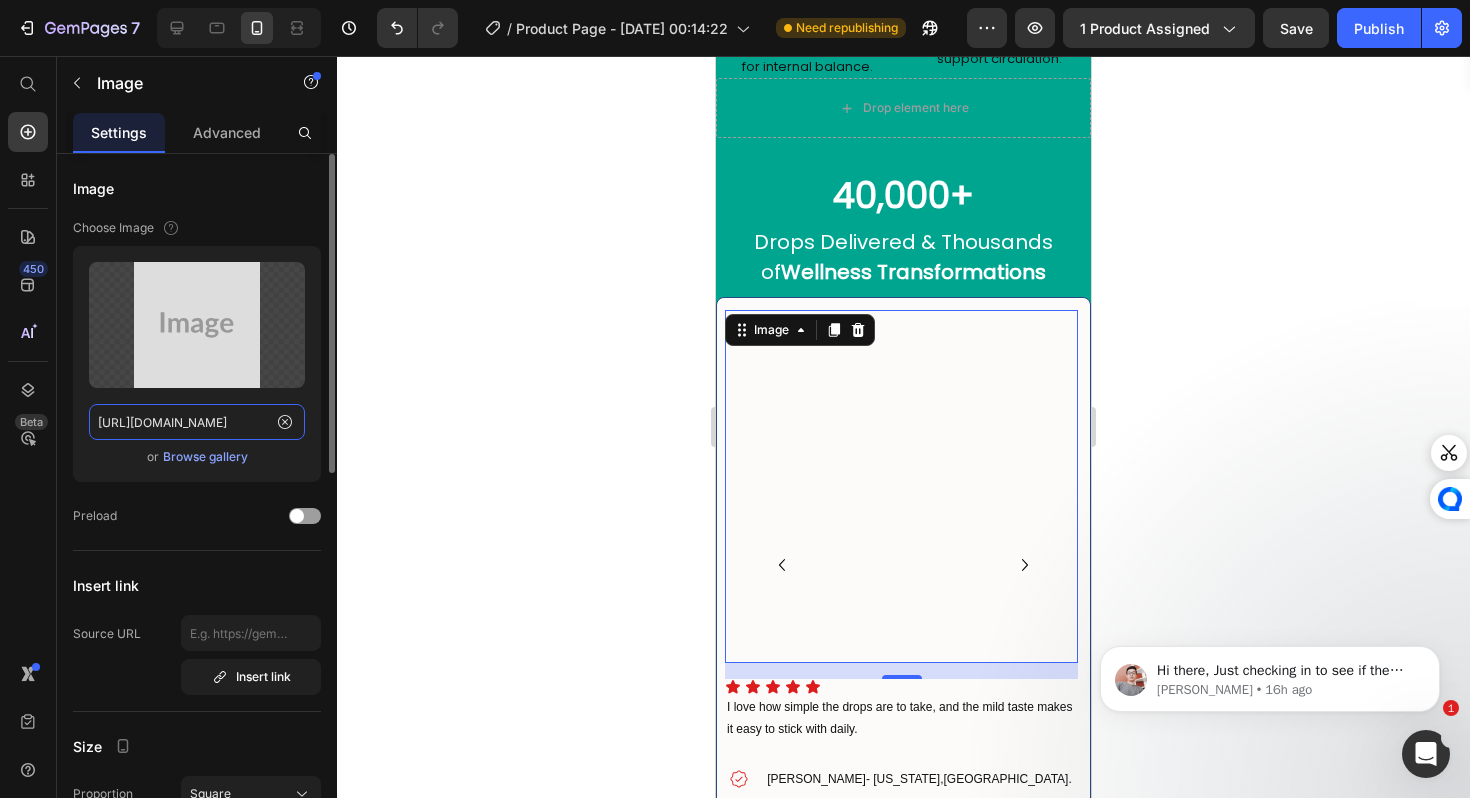 scroll, scrollTop: 0, scrollLeft: 606, axis: horizontal 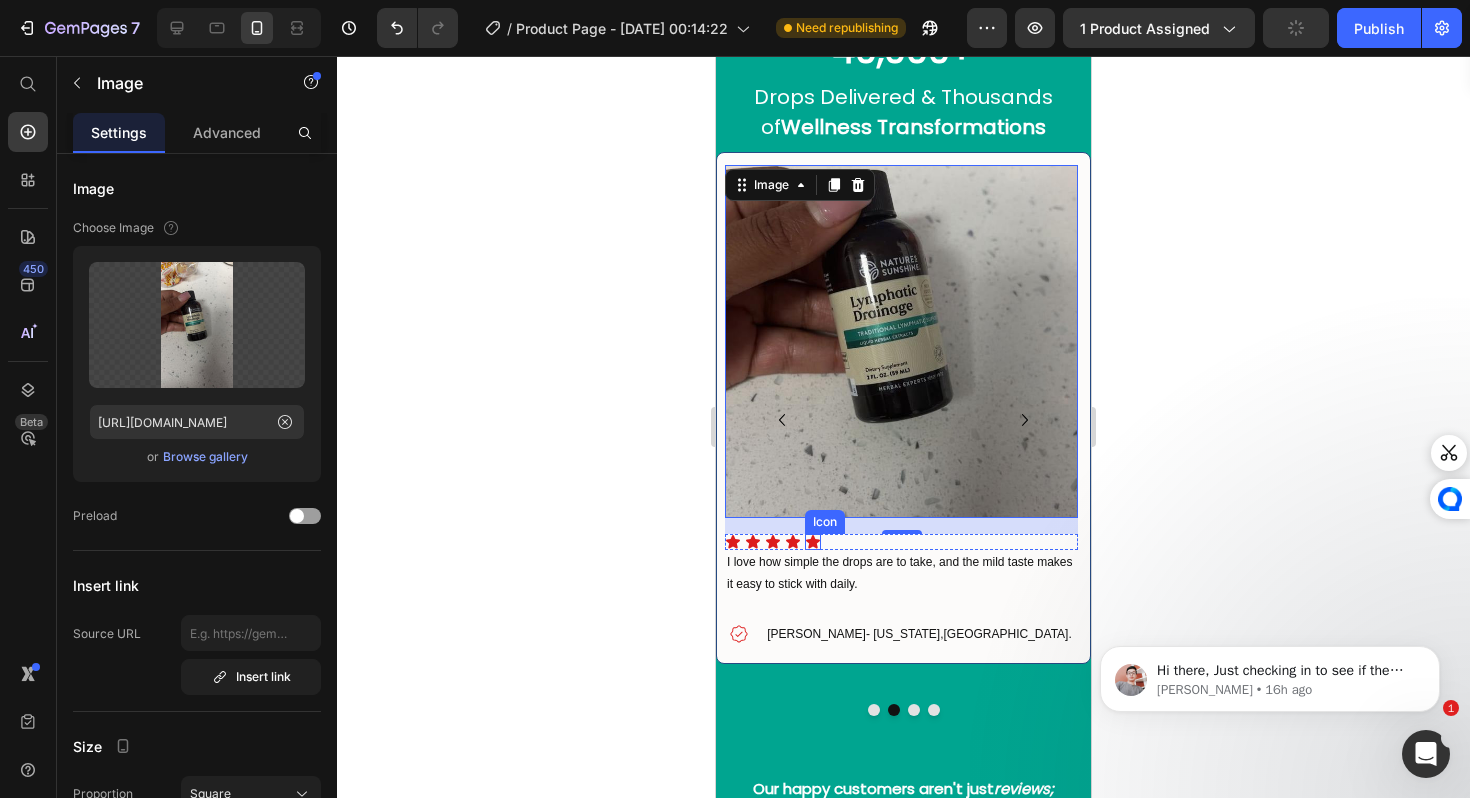 click 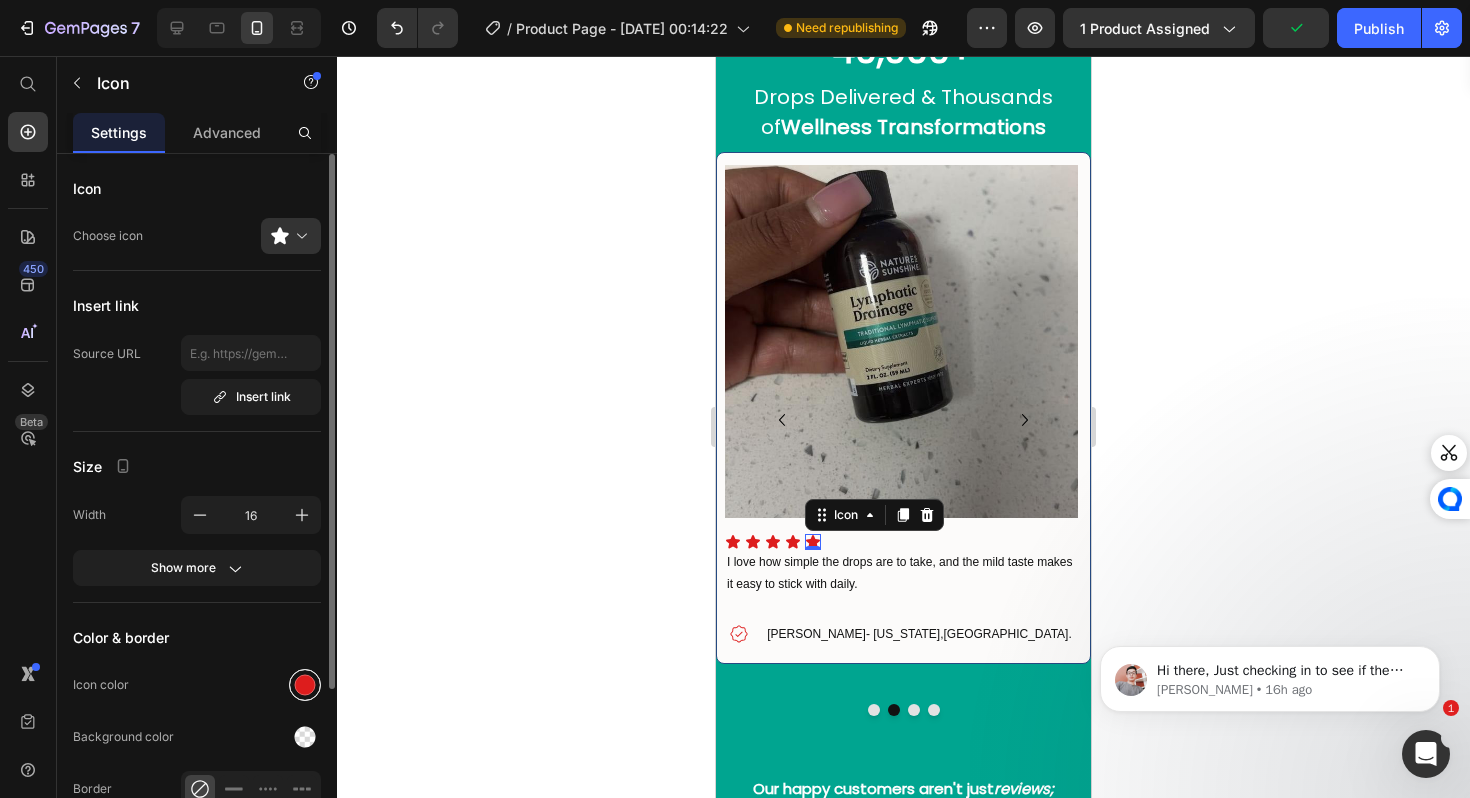 click at bounding box center (305, 685) 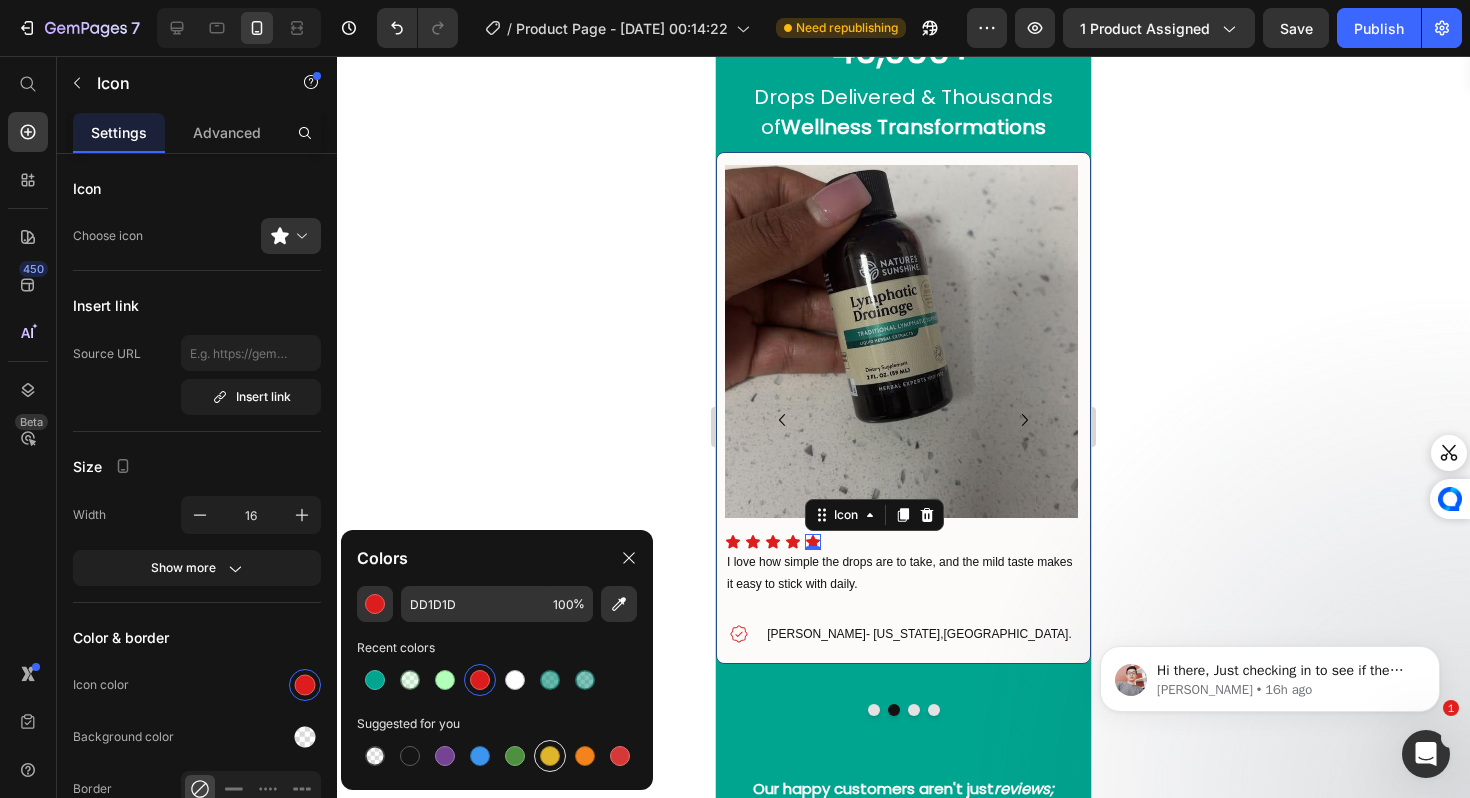 click at bounding box center [550, 756] 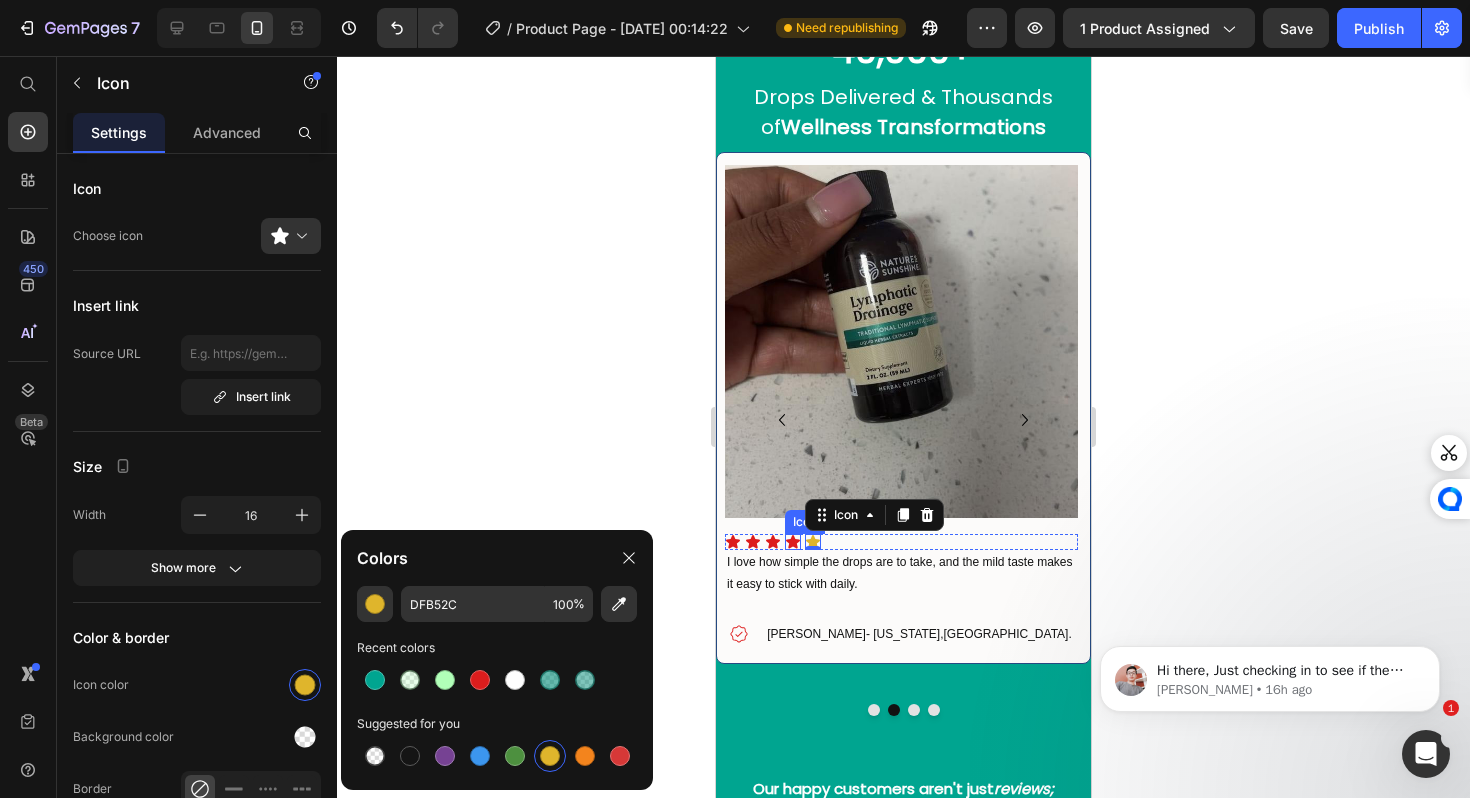 click 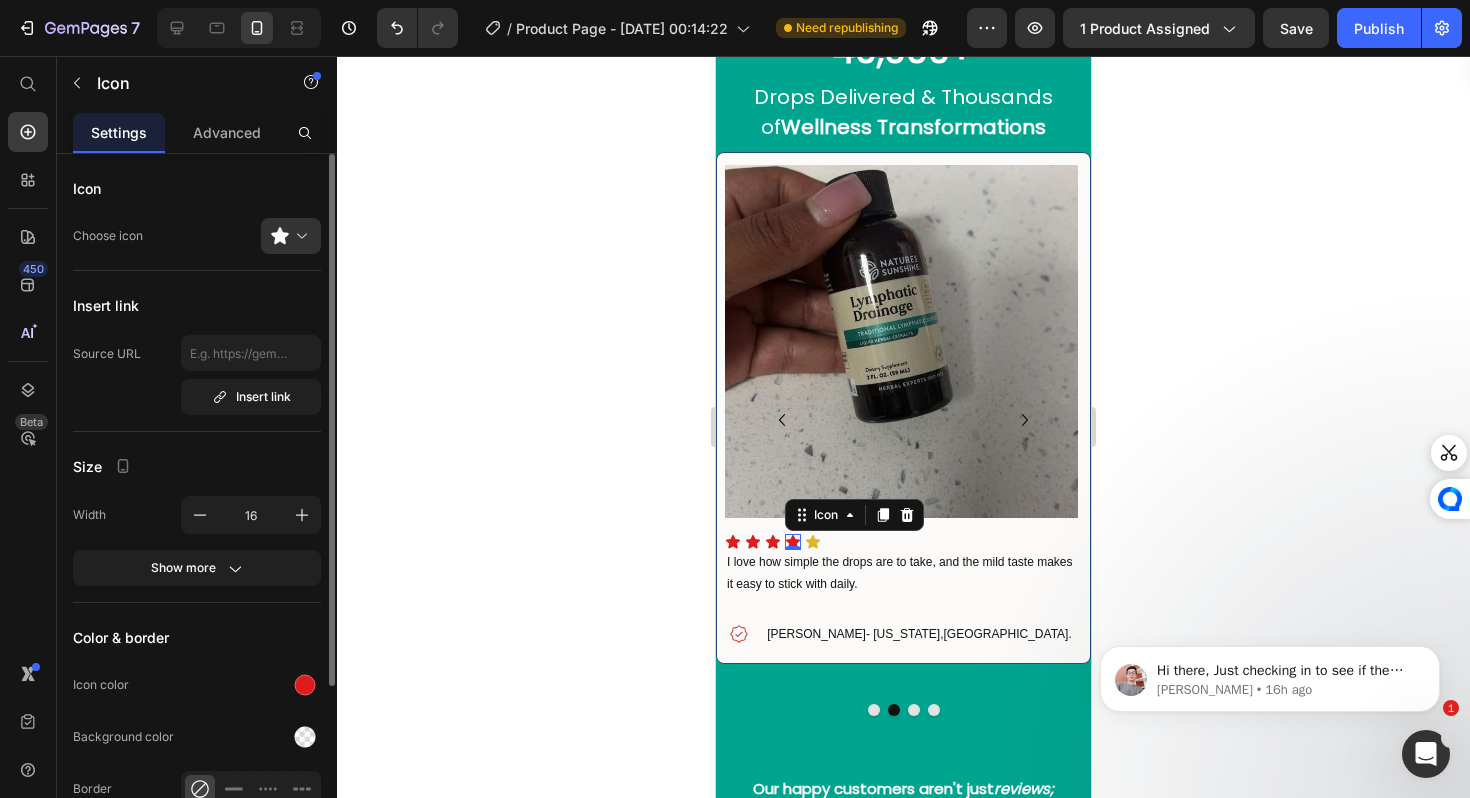 click on "Color & border Icon color Background color Border Corner" 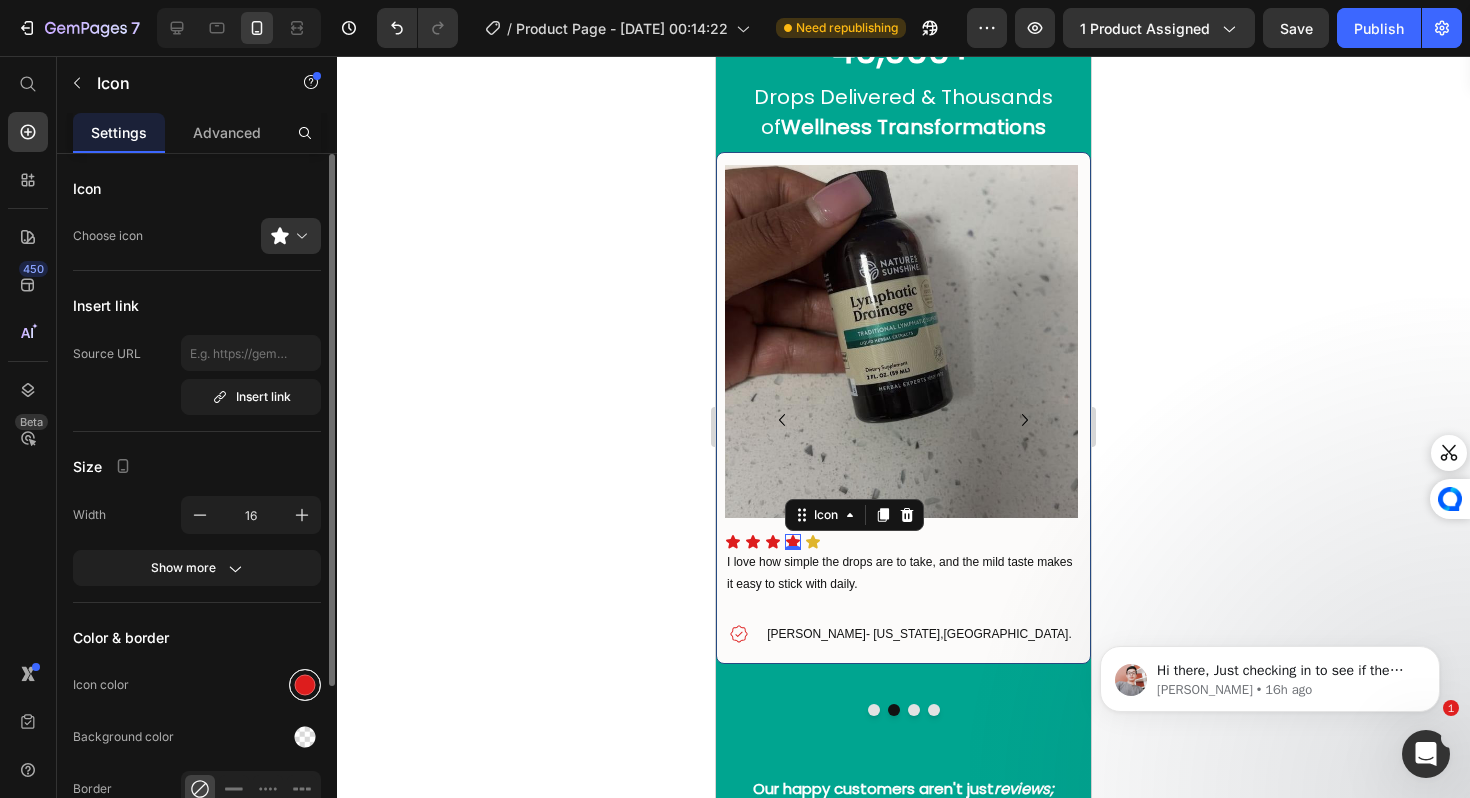 click at bounding box center [305, 685] 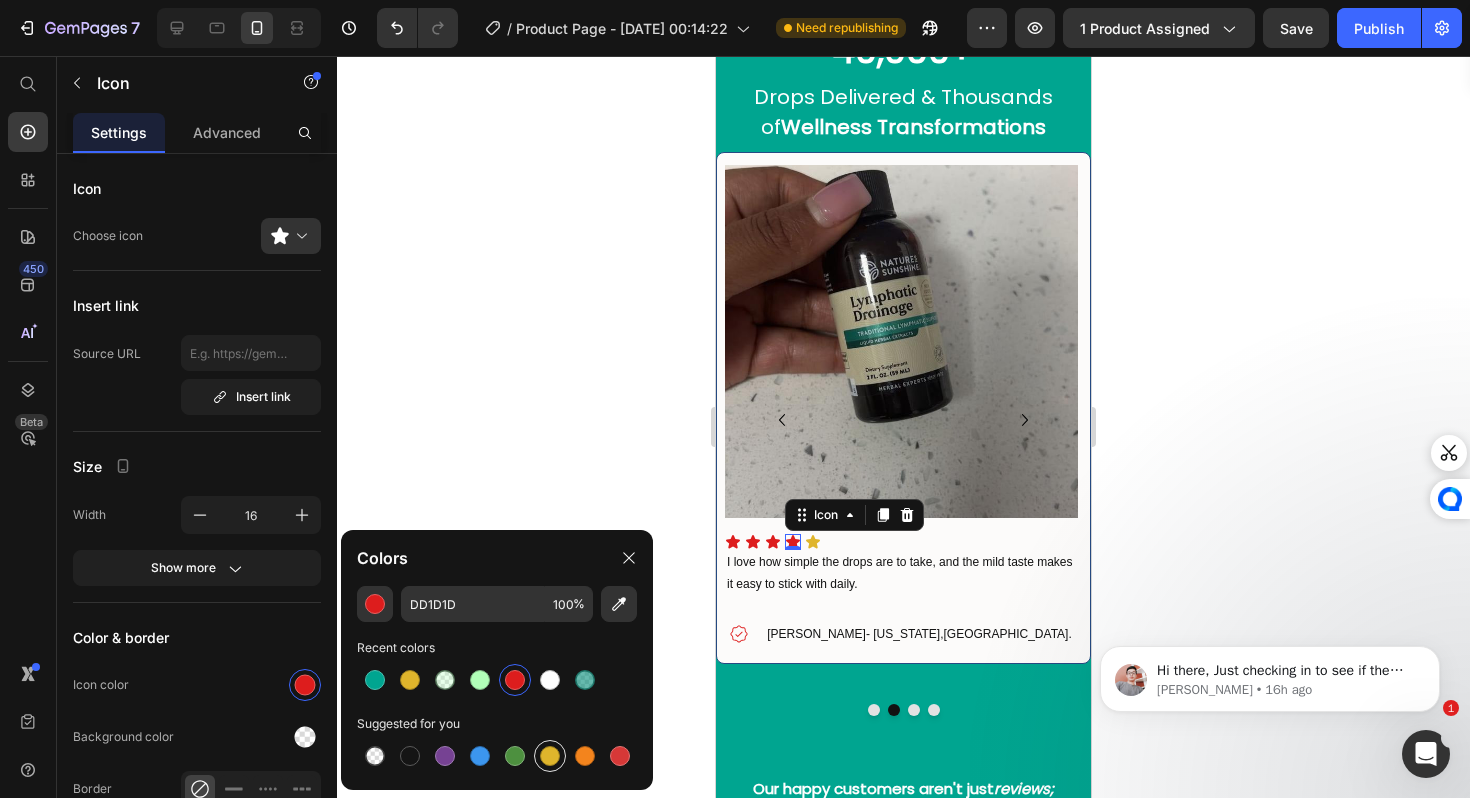 click at bounding box center (550, 756) 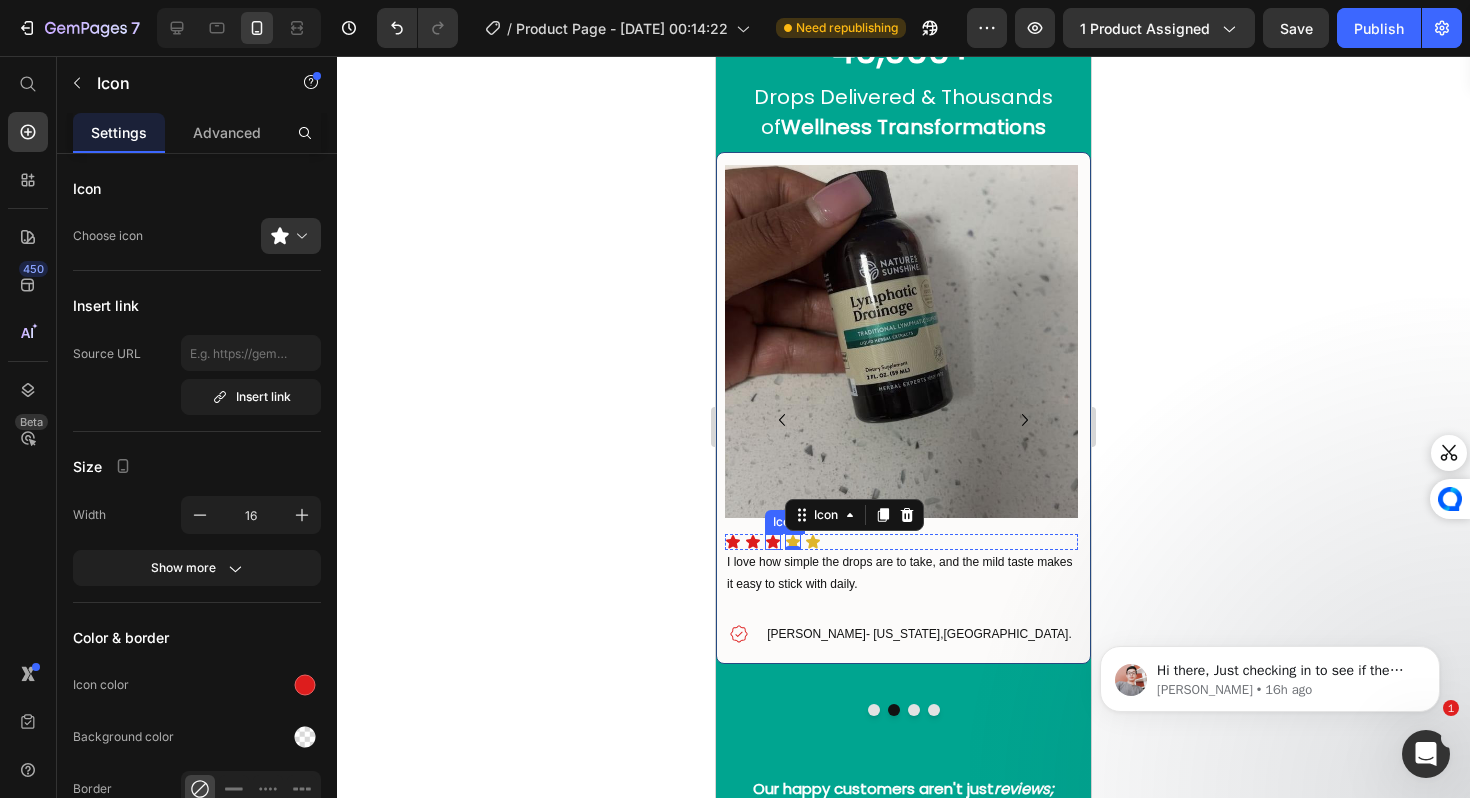 click 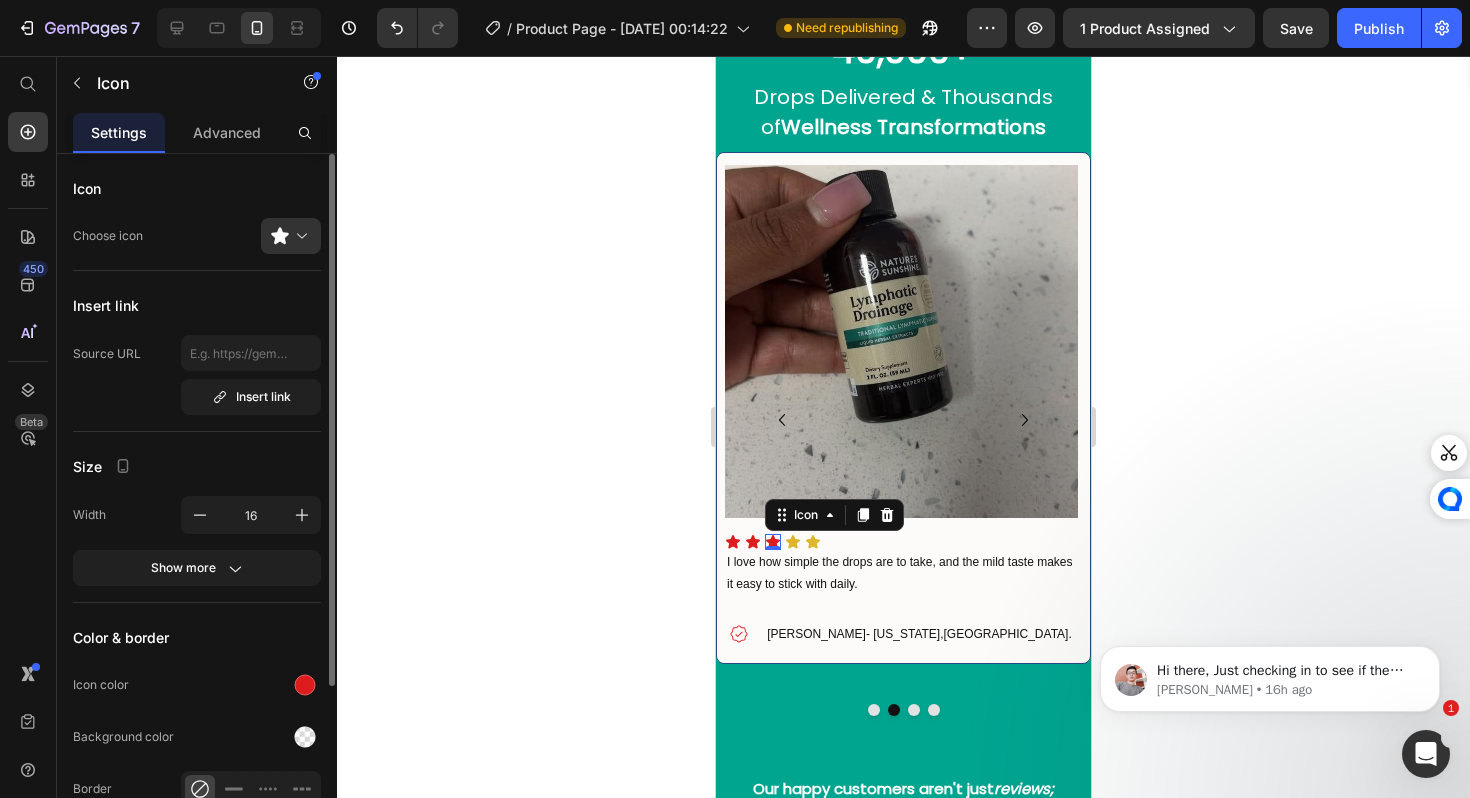 click on "Icon color" 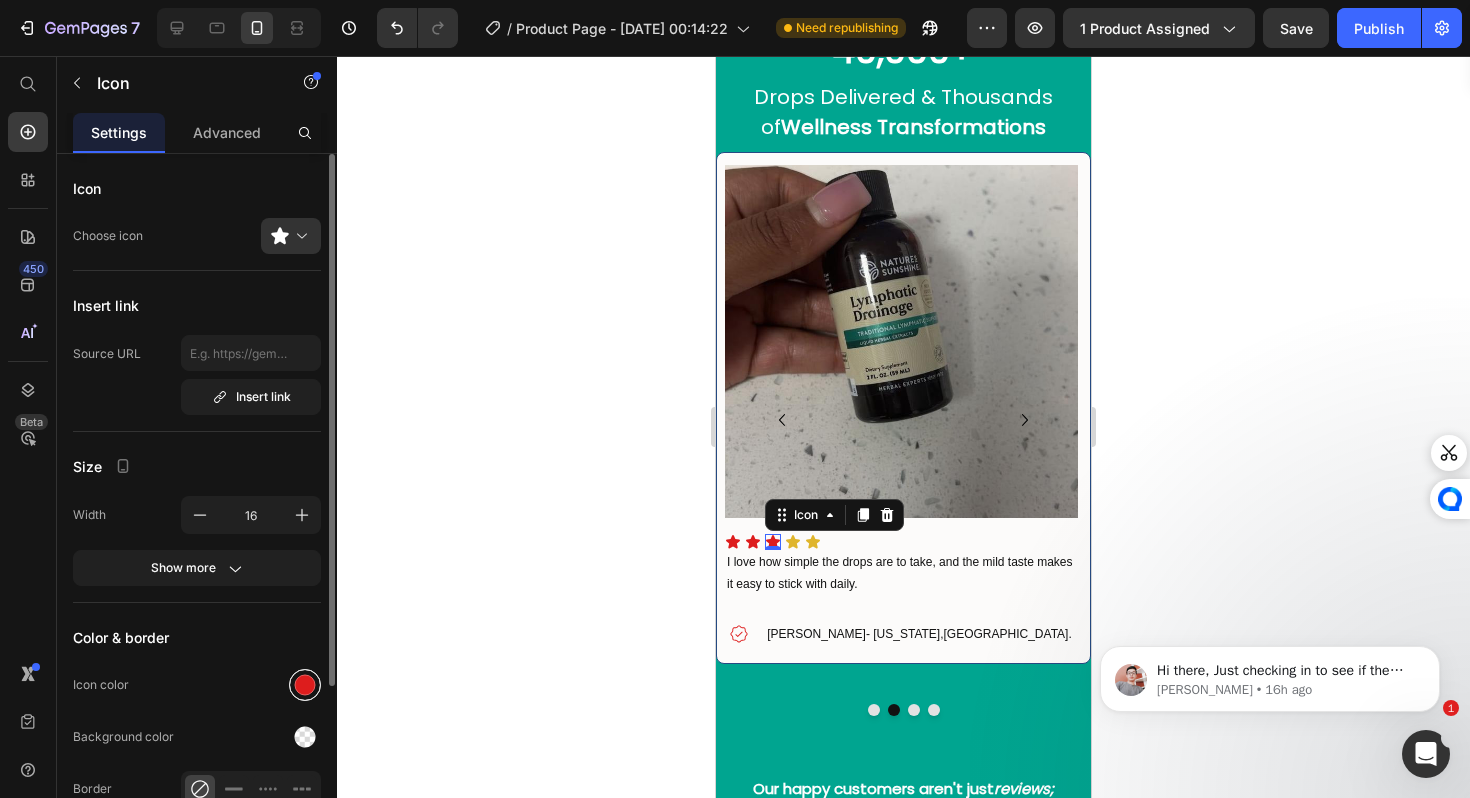 click at bounding box center (305, 685) 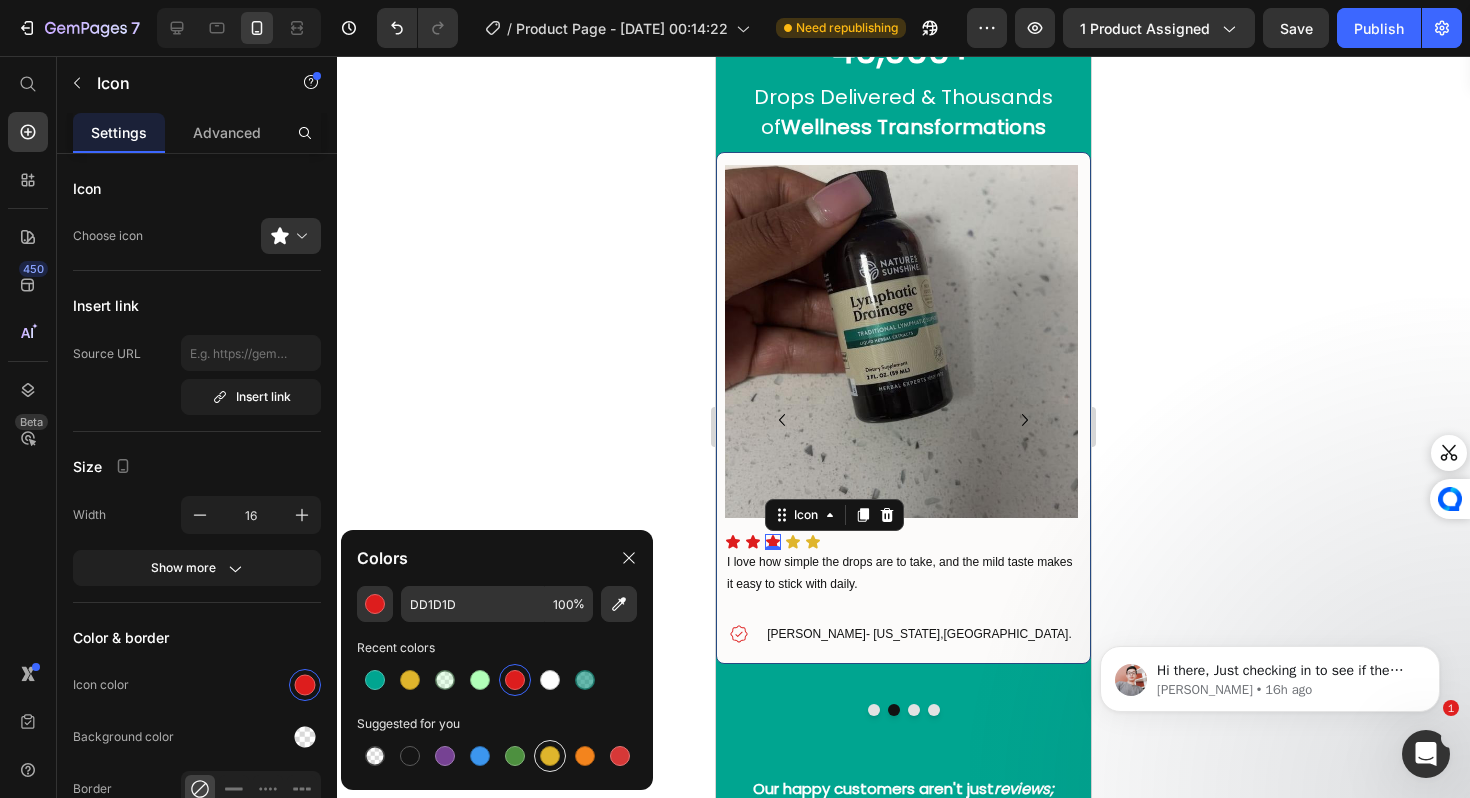 click at bounding box center (550, 756) 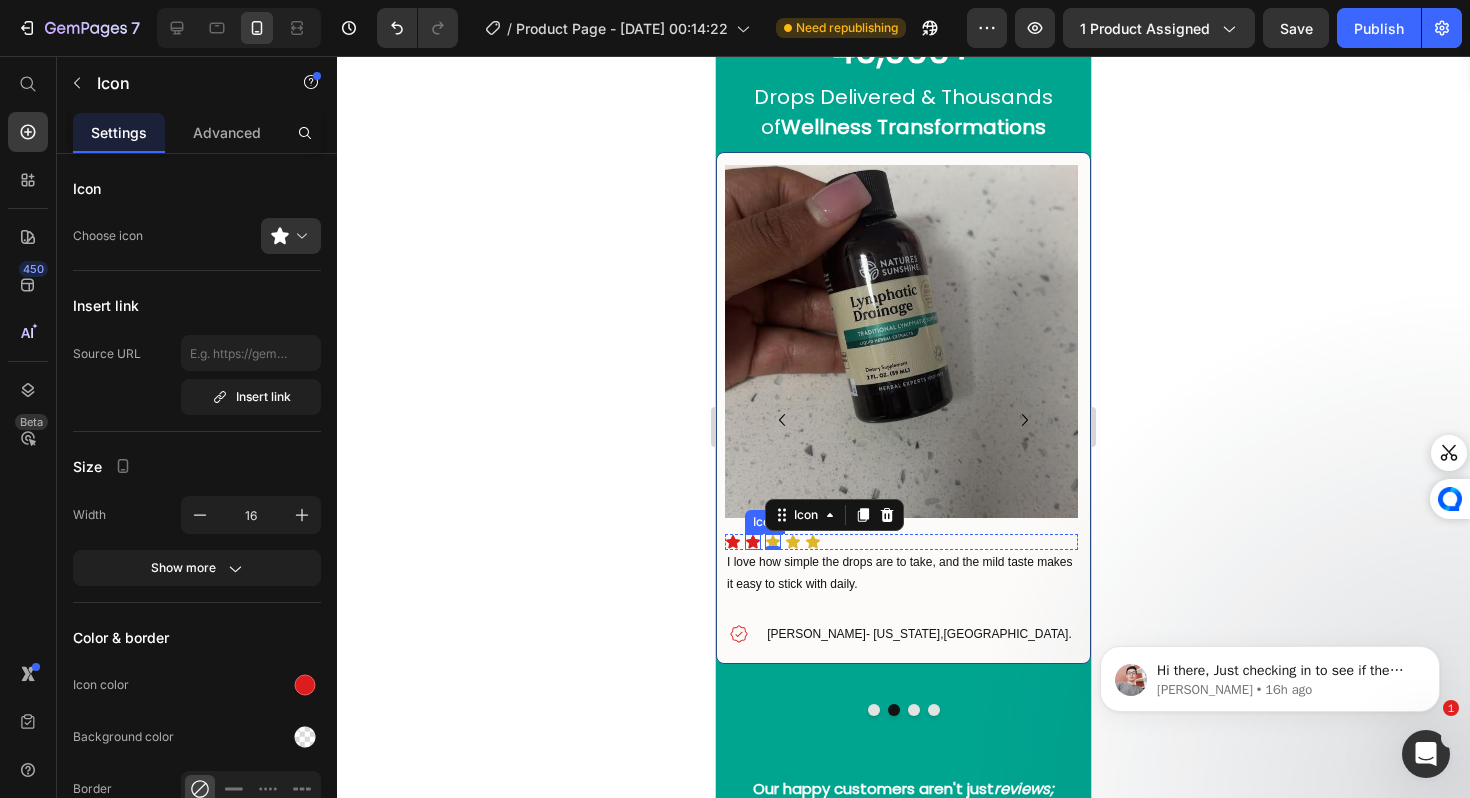 click on "Icon" at bounding box center (753, 542) 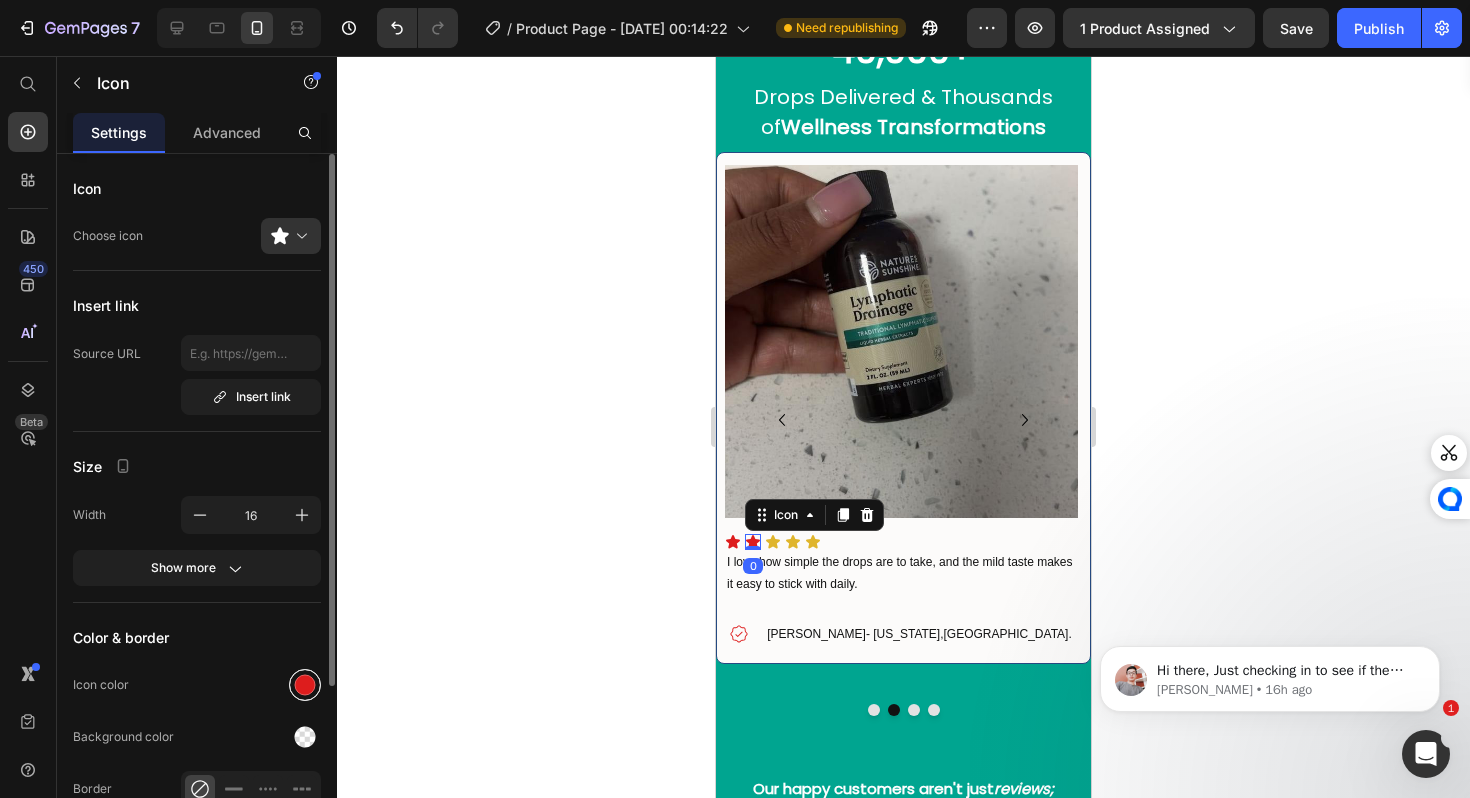 click at bounding box center (305, 685) 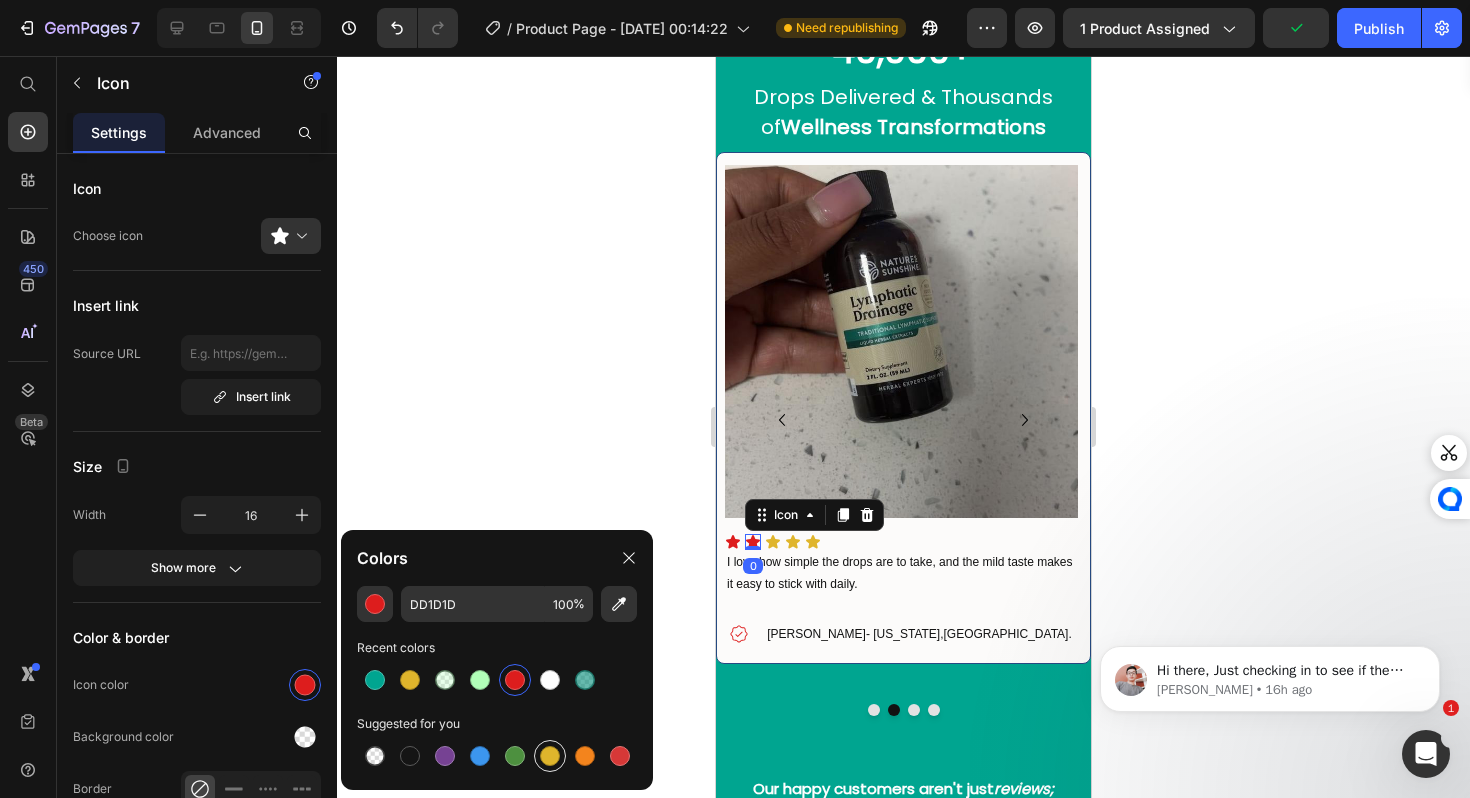 click at bounding box center [550, 756] 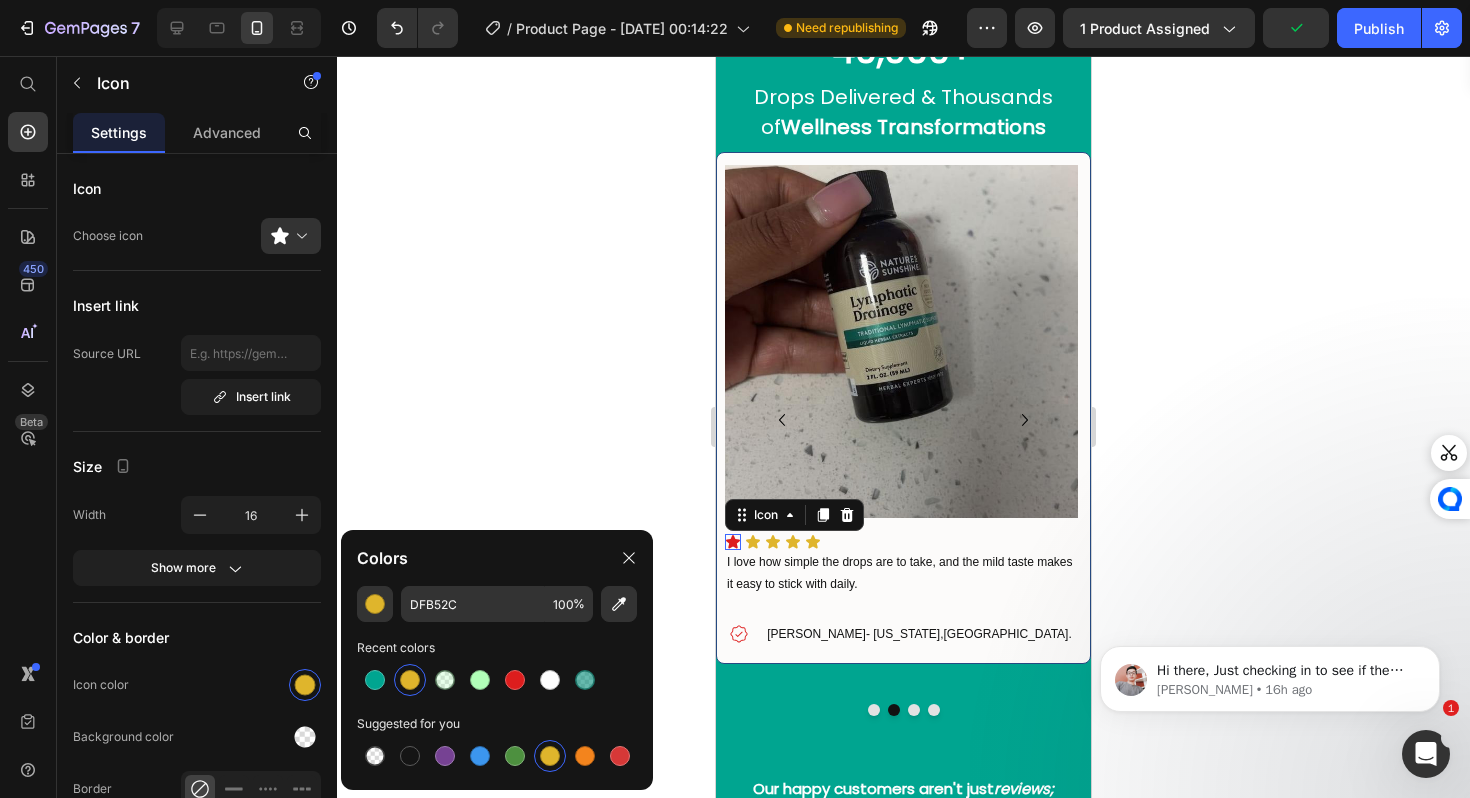 click 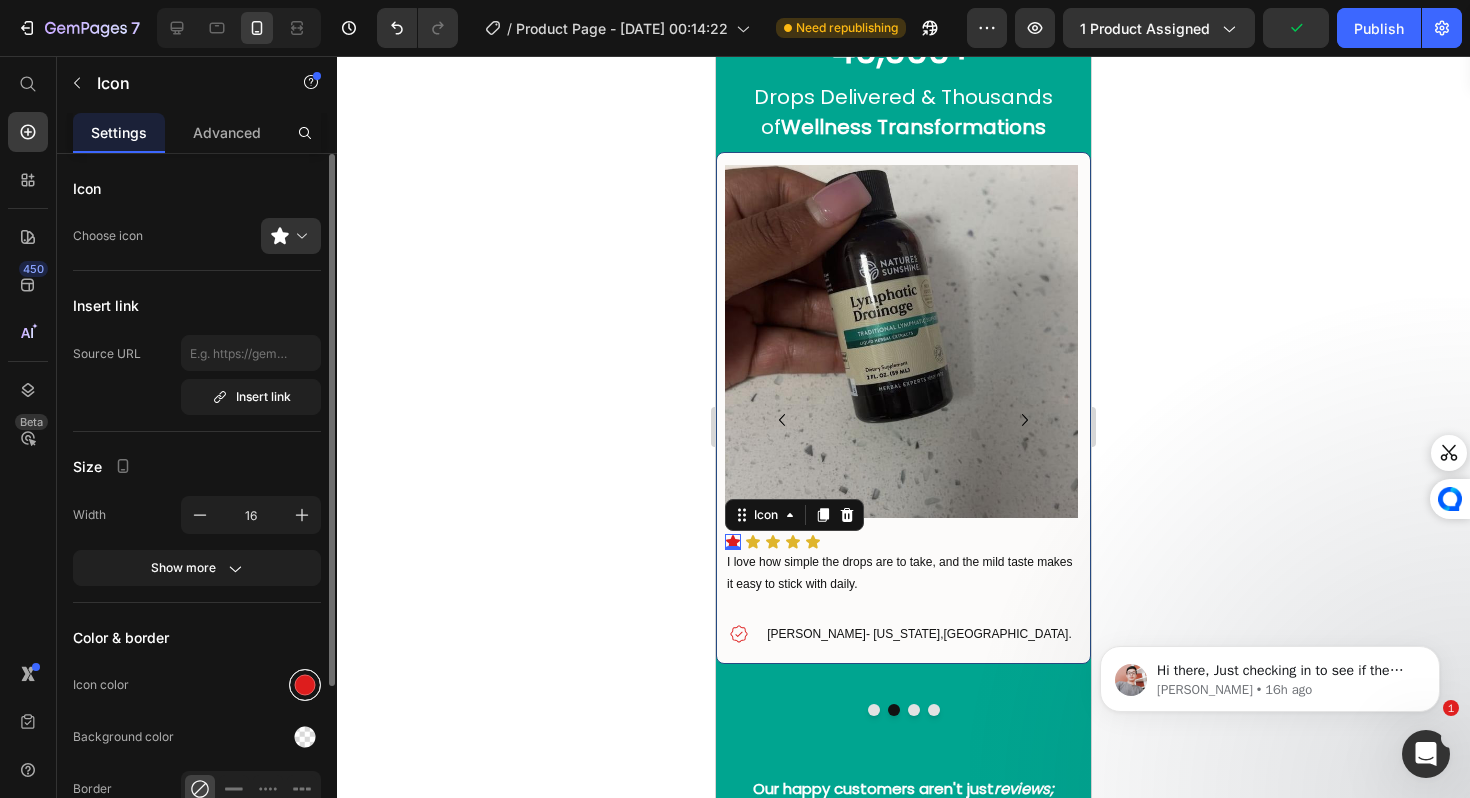 click at bounding box center [305, 685] 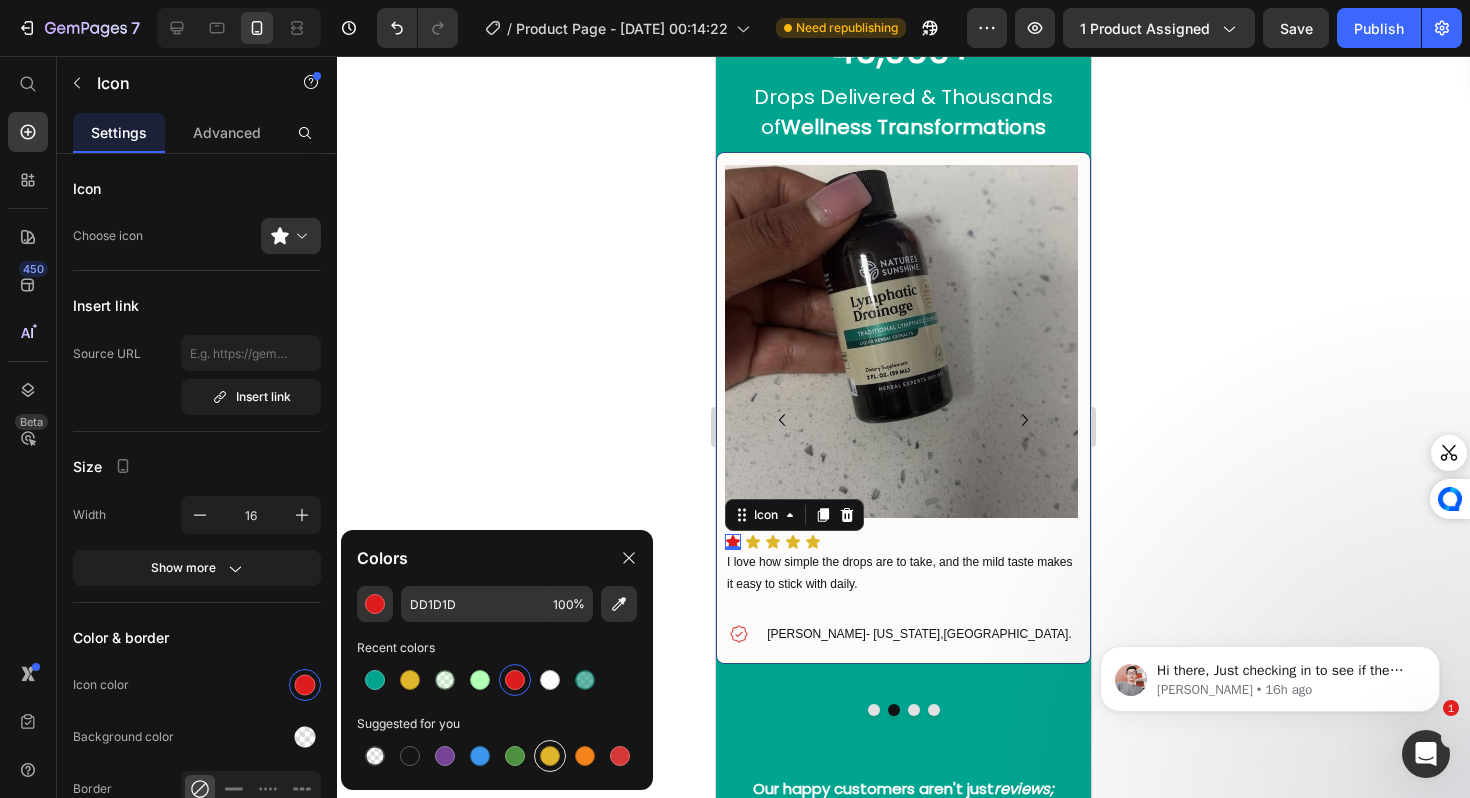 click at bounding box center [550, 756] 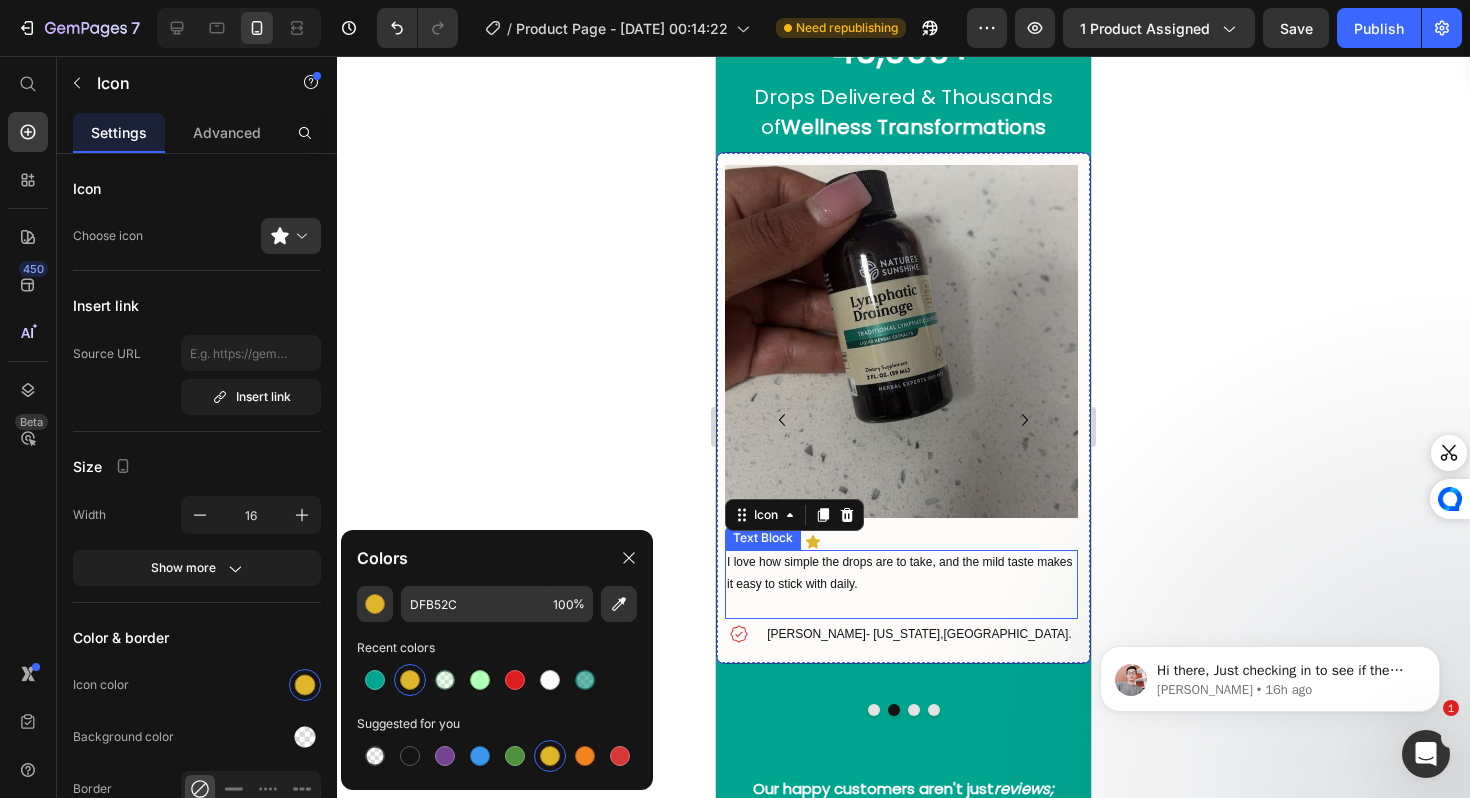 click on "I love how simple the drops are to take, and the mild taste makes it easy to stick with daily." at bounding box center (900, 573) 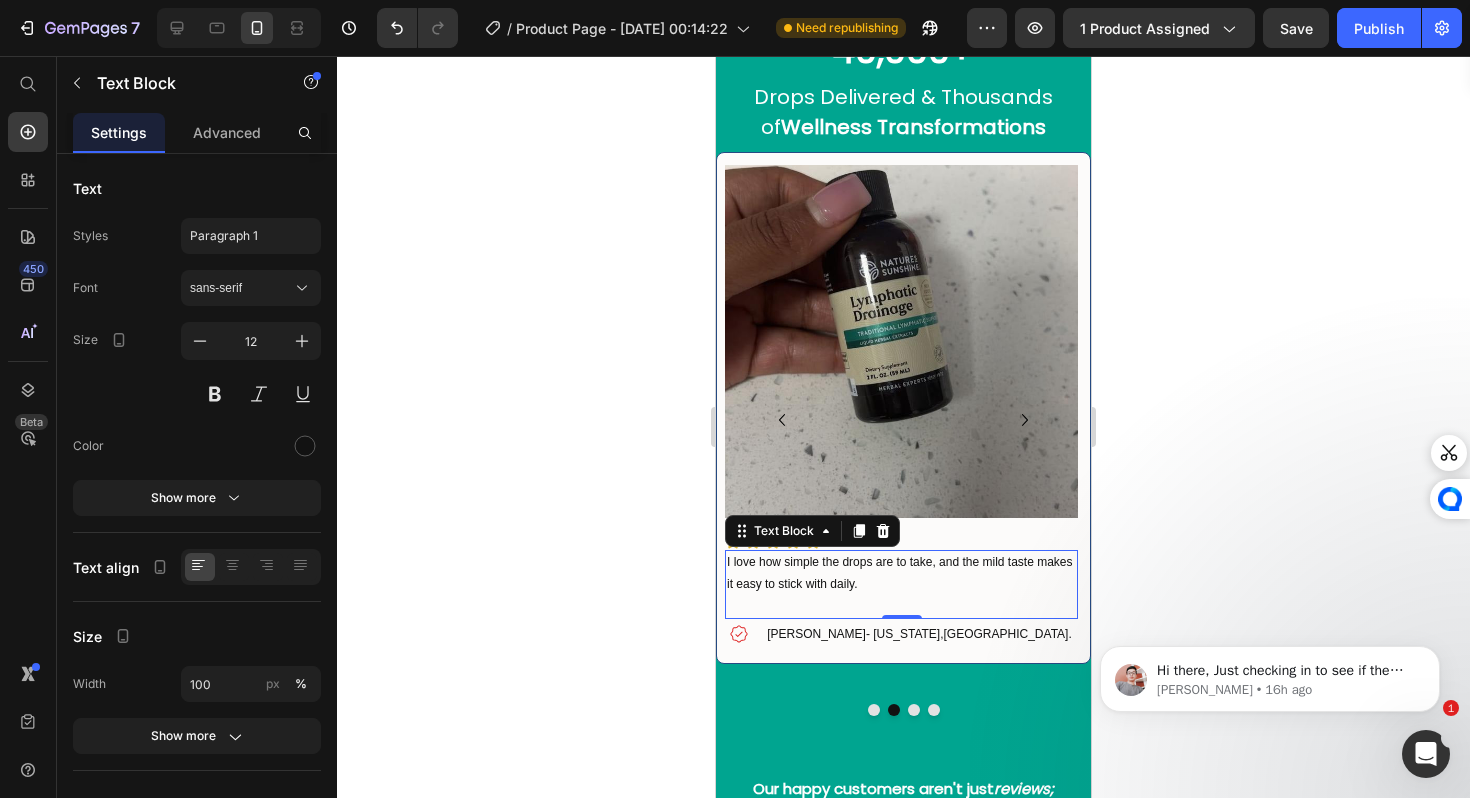 click on "I love how simple the drops are to take, and the mild taste makes it easy to stick with daily." at bounding box center (901, 573) 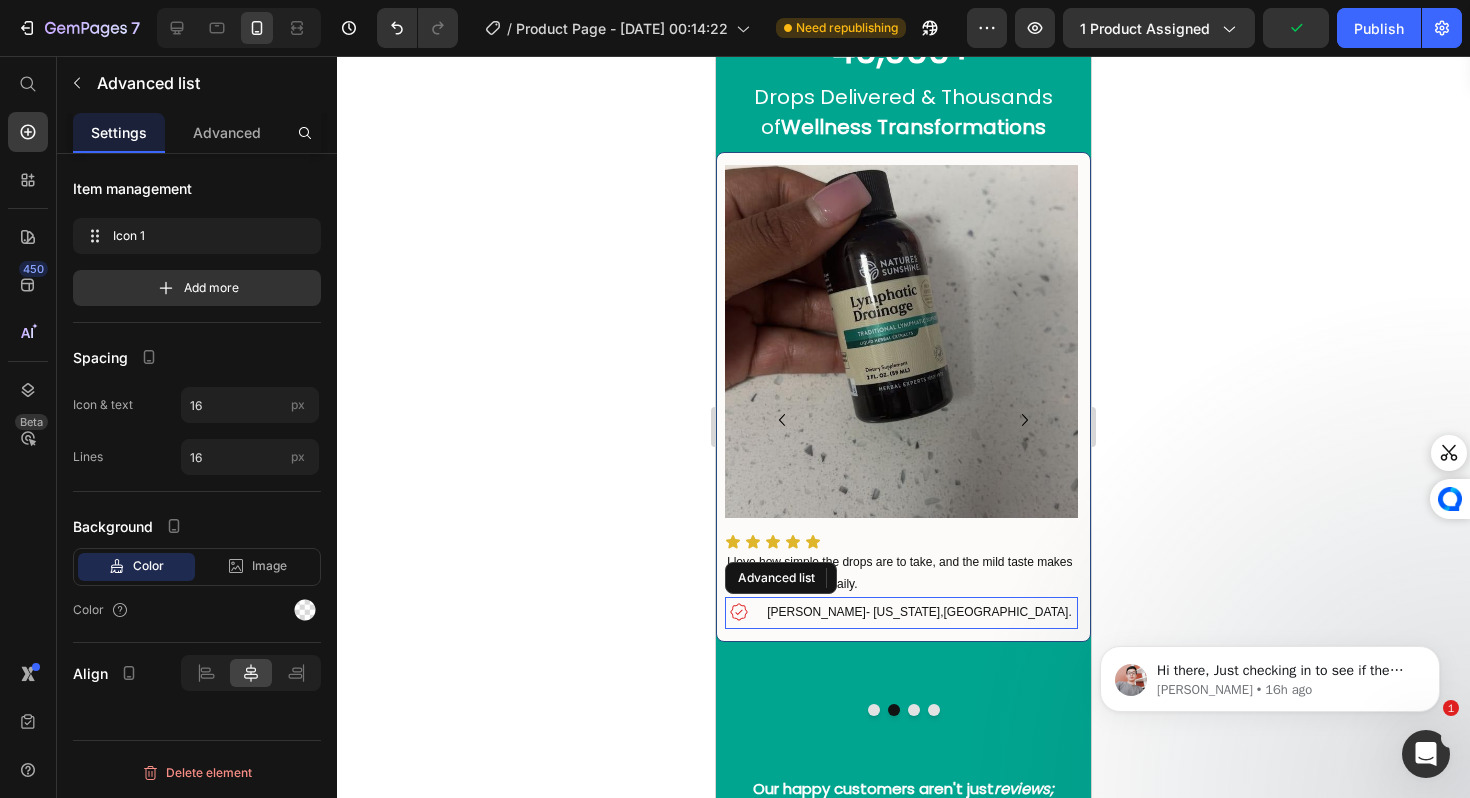click on "Icon Brittany D.- New Jersey,UsA. Text Block" at bounding box center (901, 612) 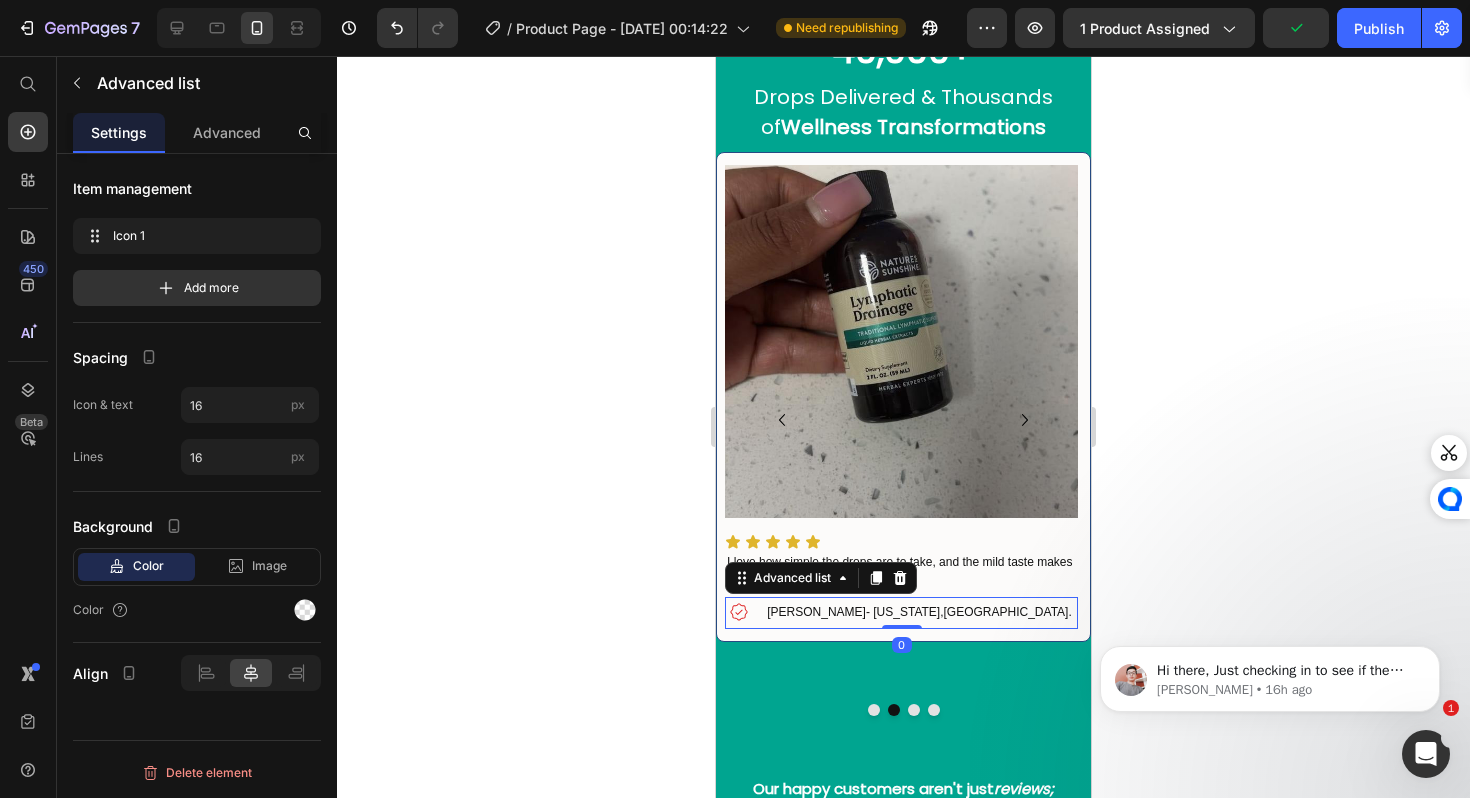 click 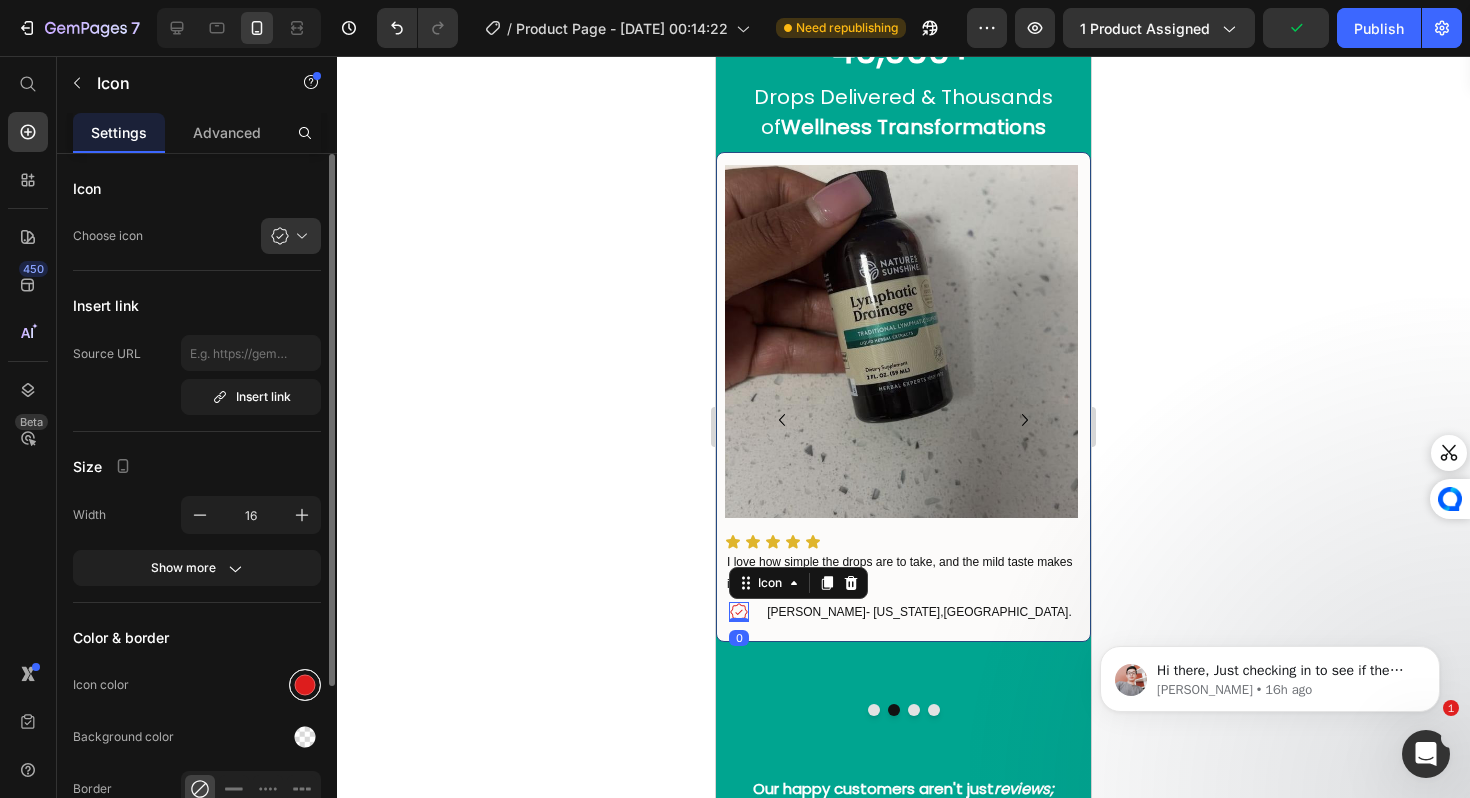 click at bounding box center [305, 685] 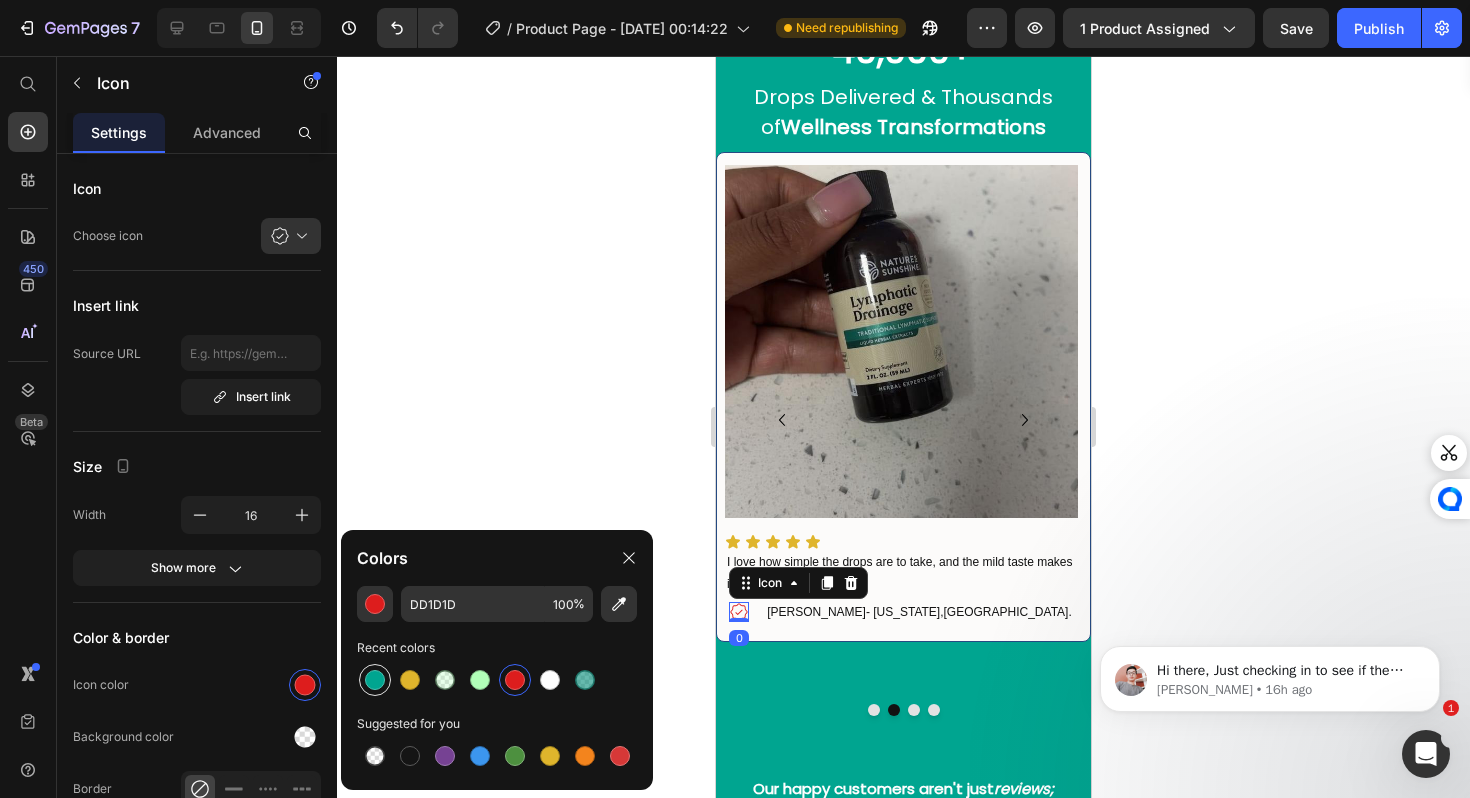 click at bounding box center [375, 680] 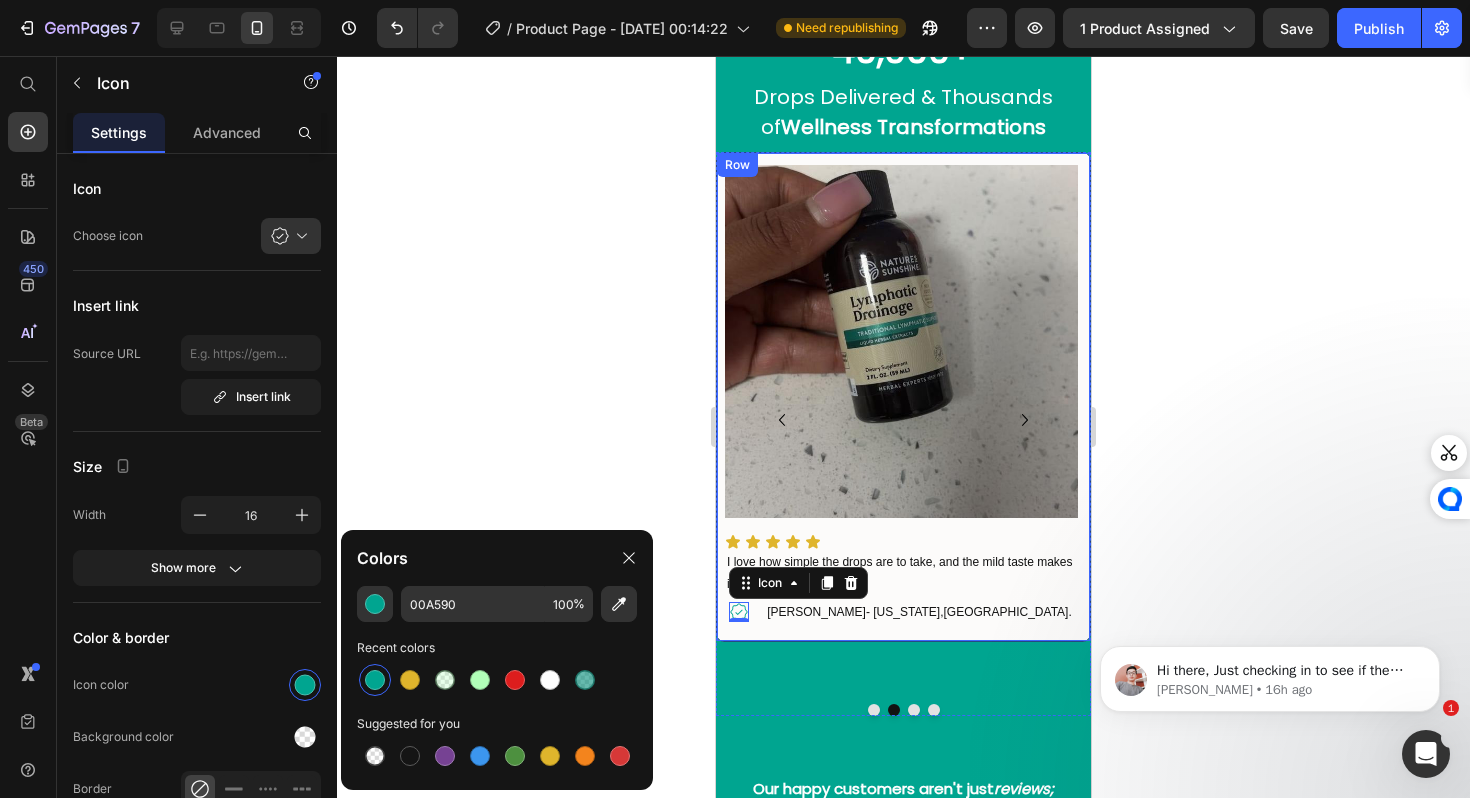 click at bounding box center (901, 341) 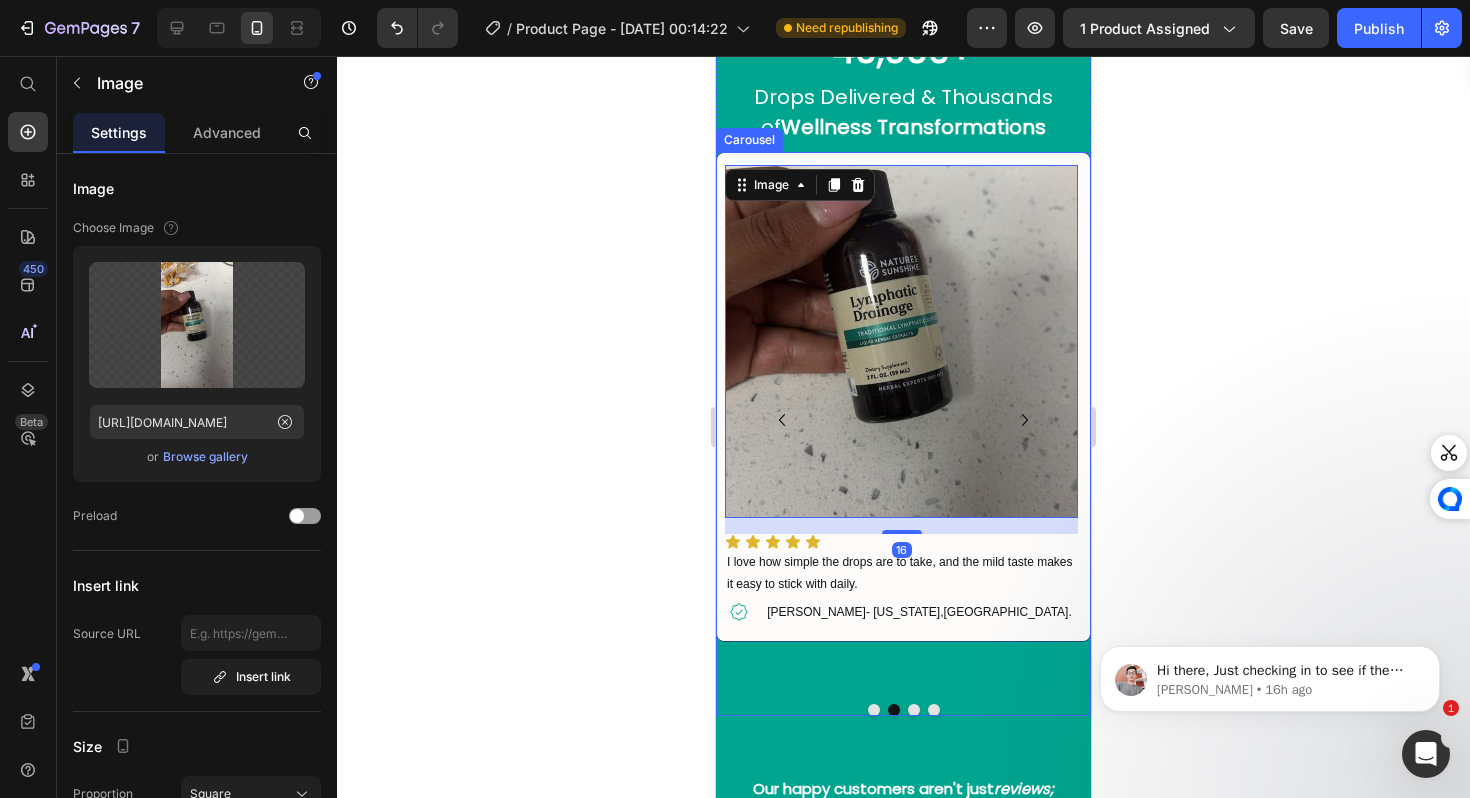 click at bounding box center (914, 710) 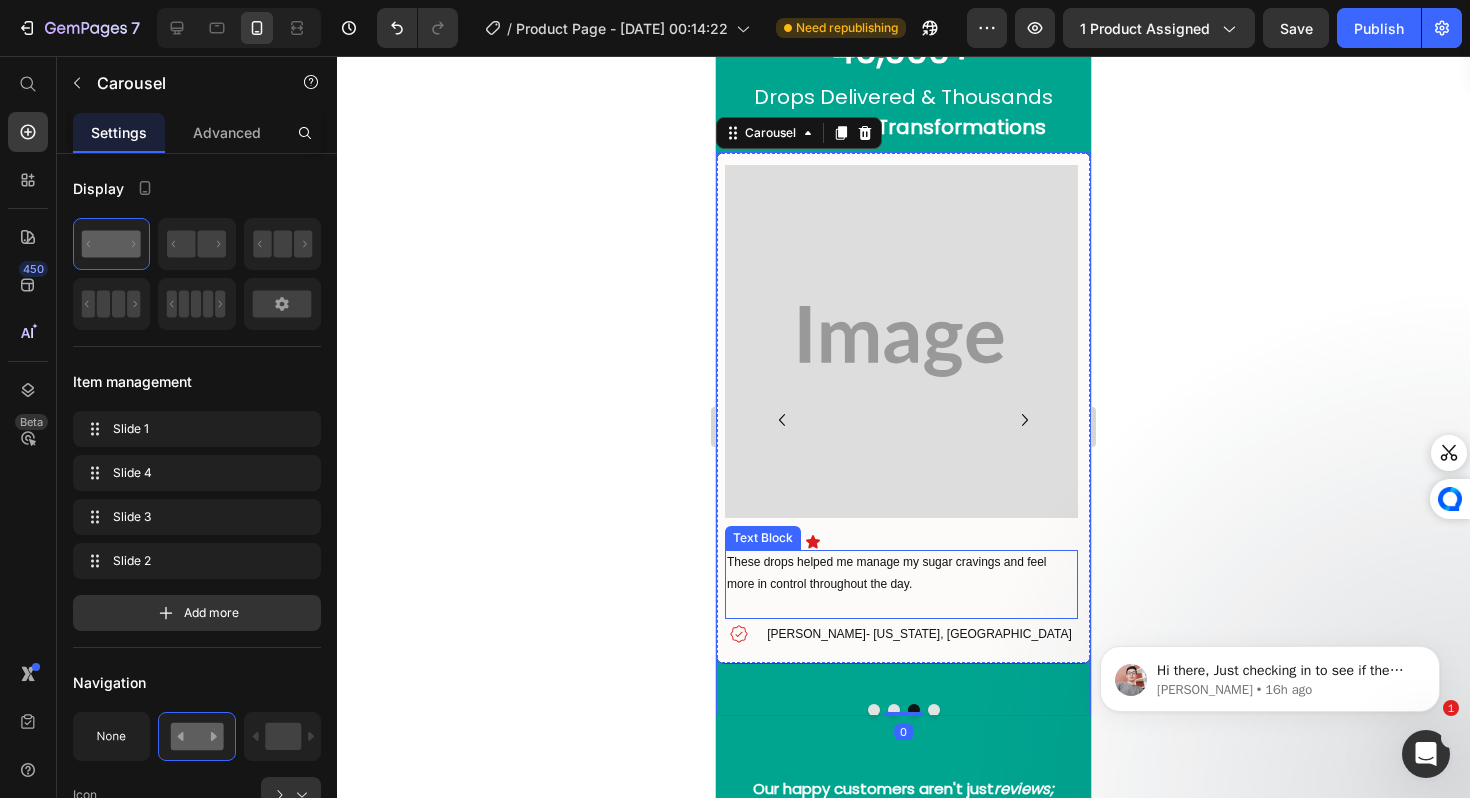 click 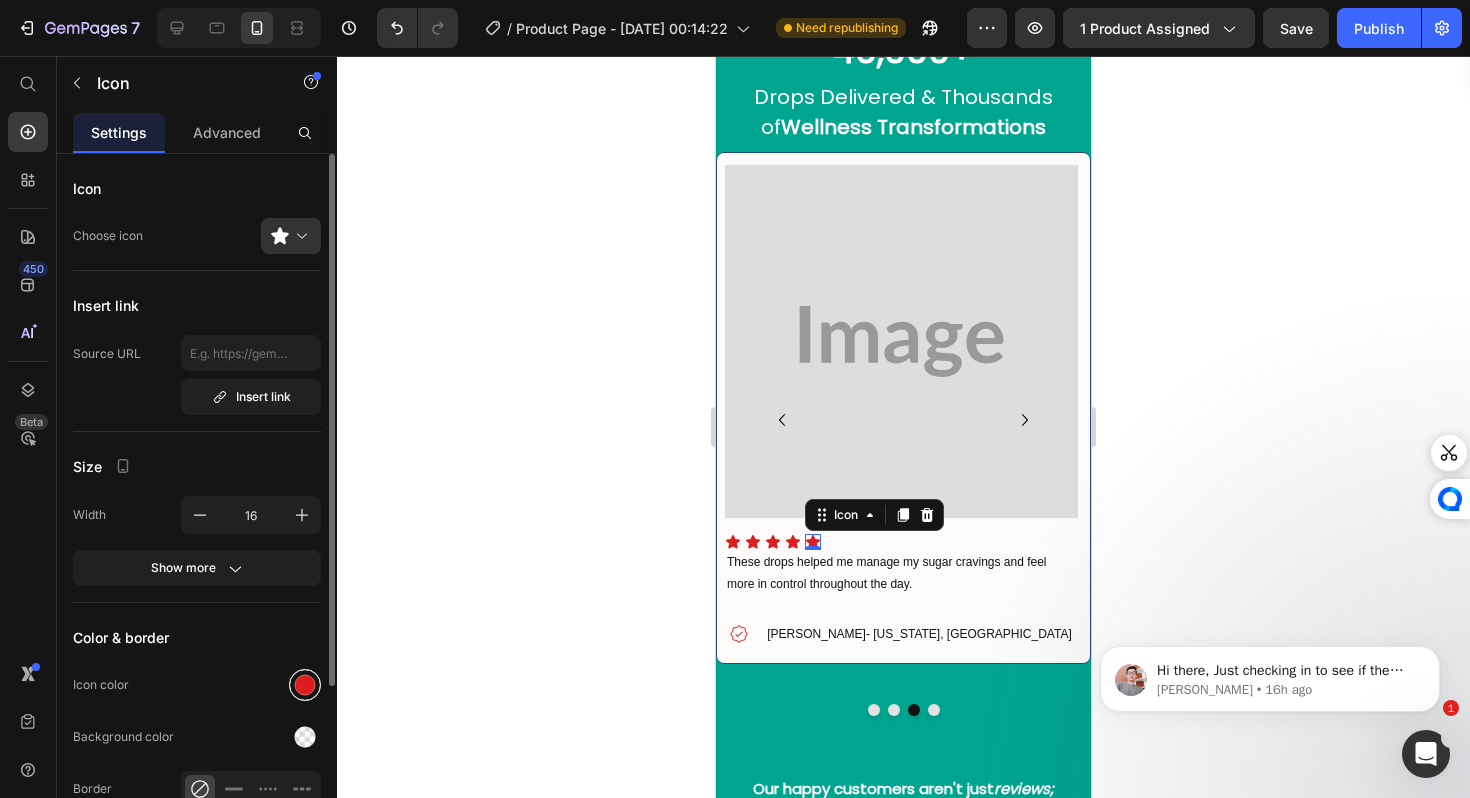 click at bounding box center [305, 685] 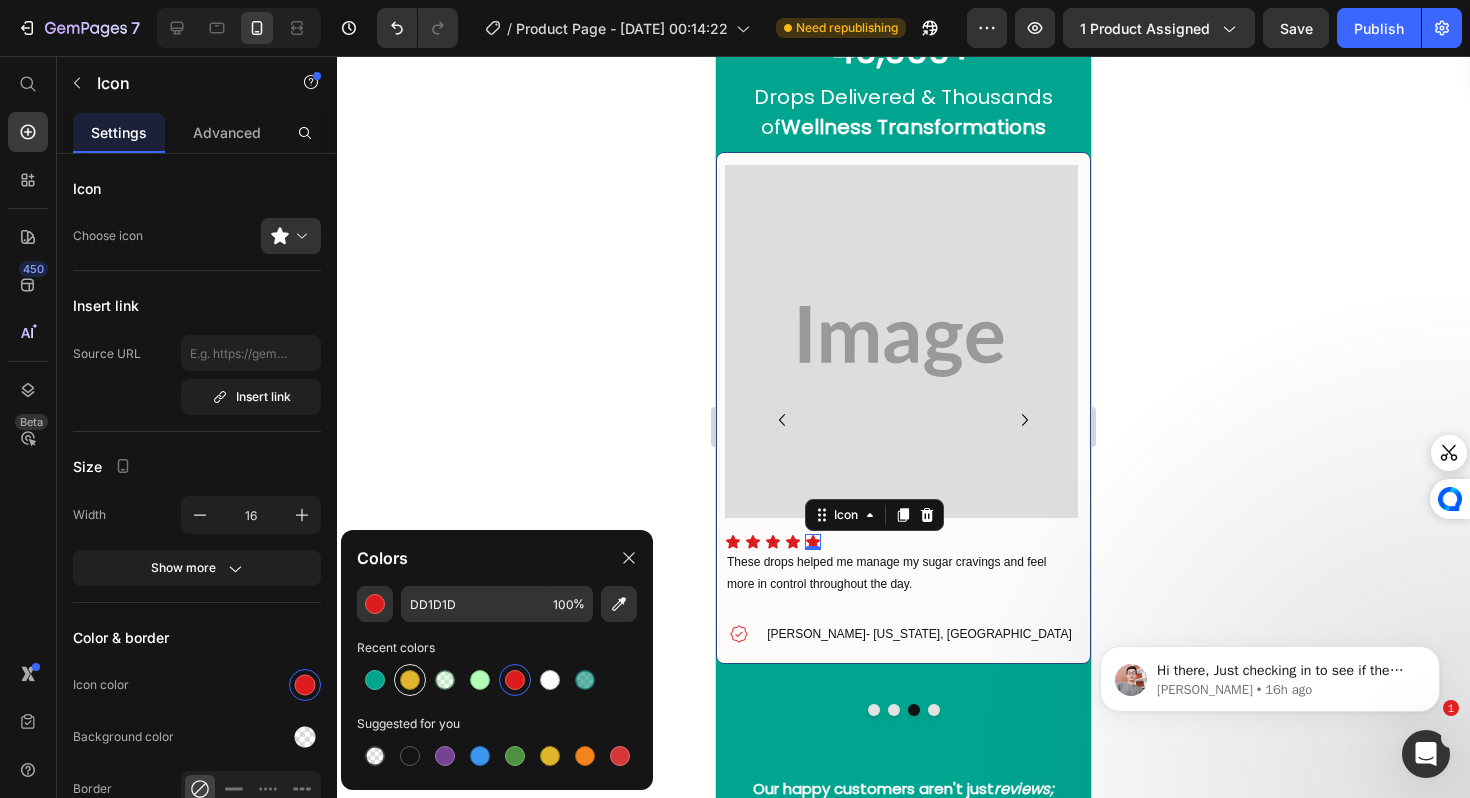 click at bounding box center [410, 680] 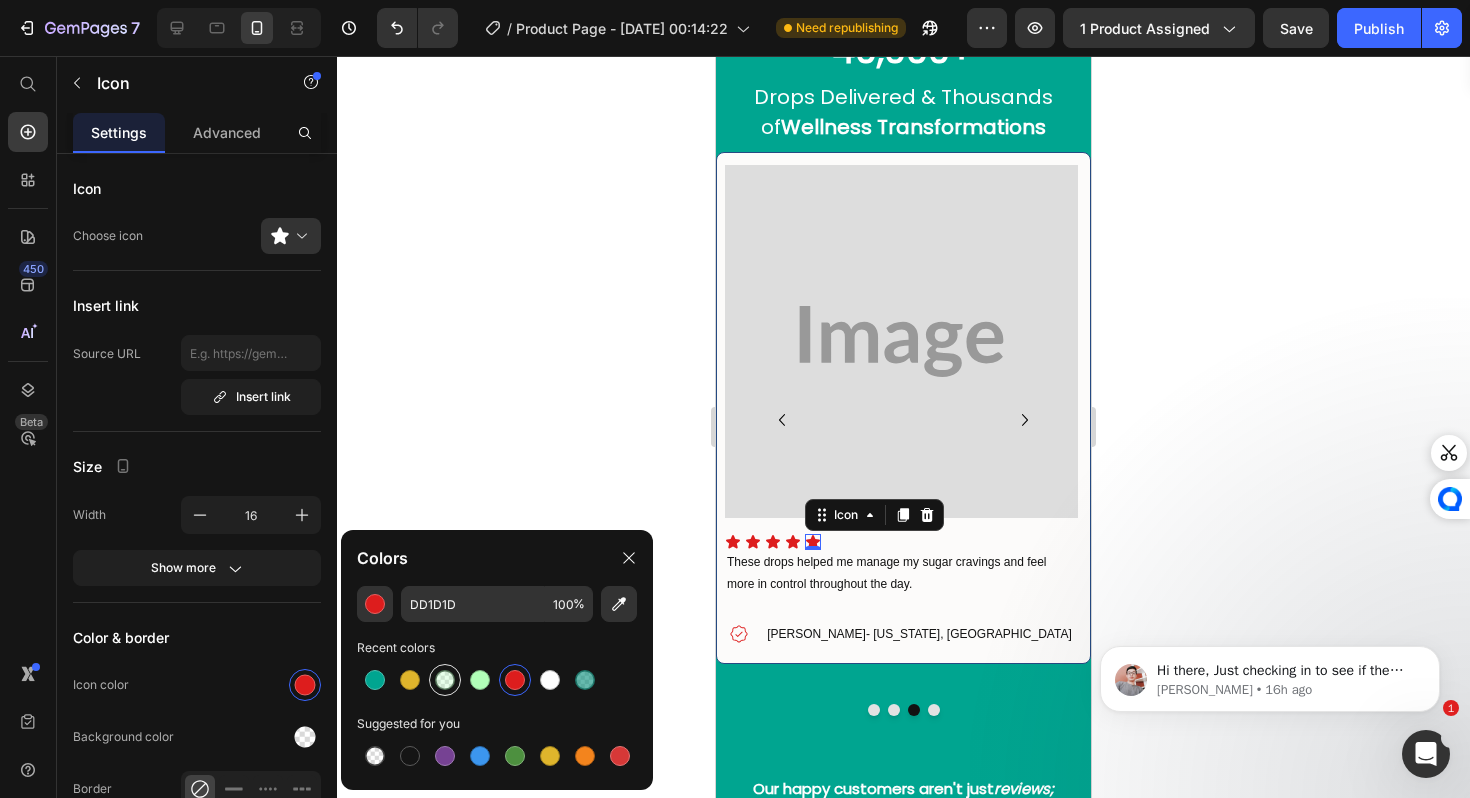 type on "DFB52C" 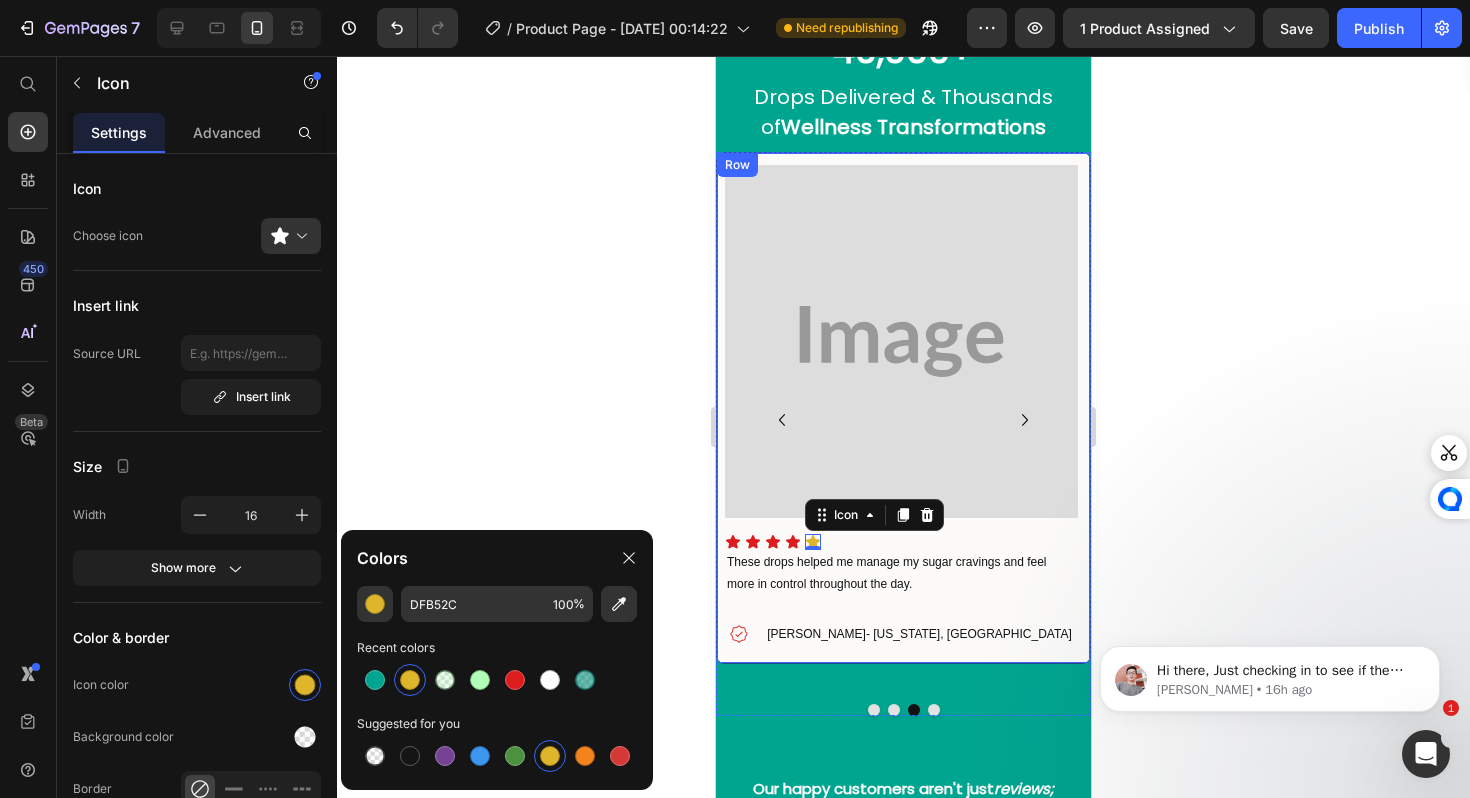 click 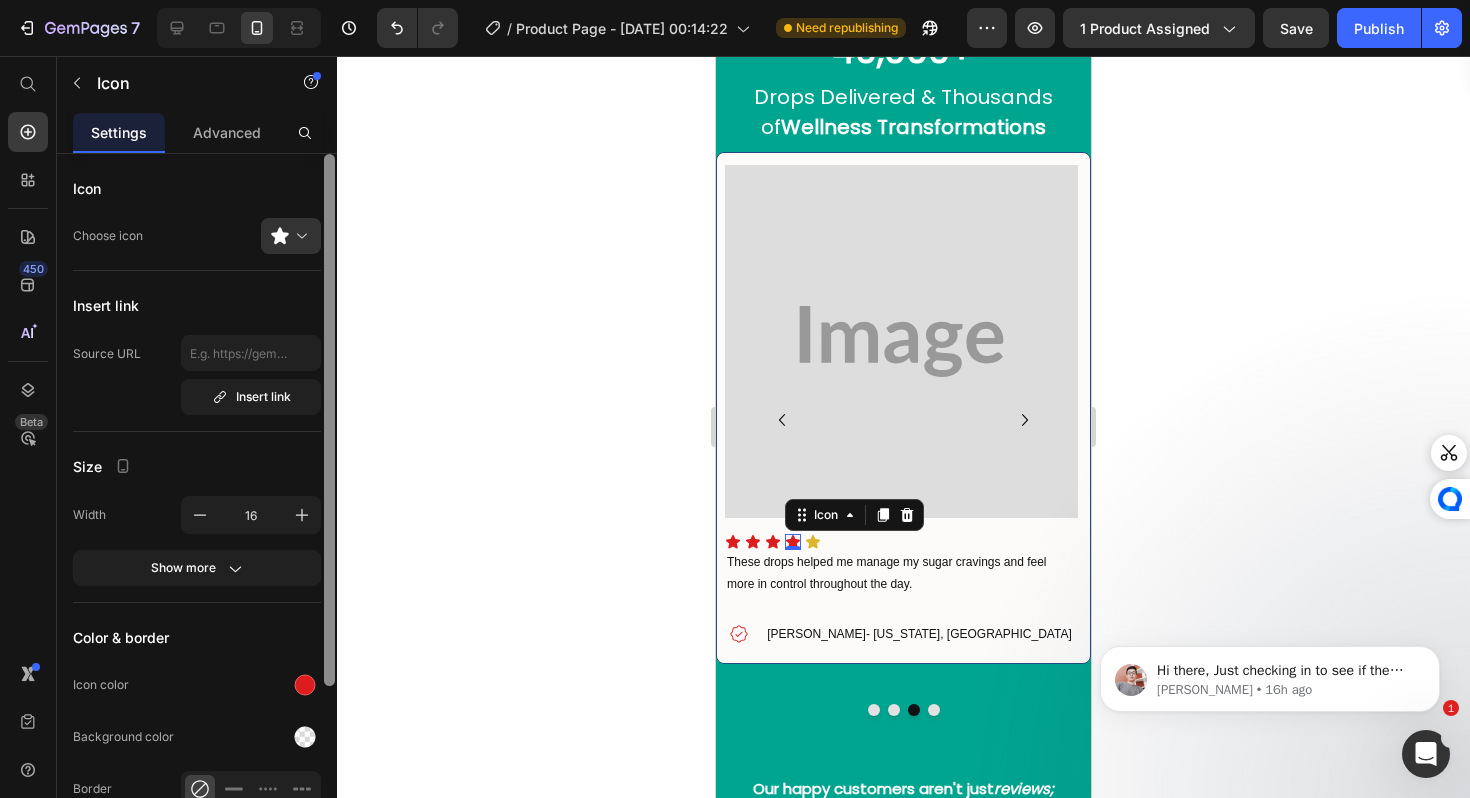 drag, startPoint x: 306, startPoint y: 689, endPoint x: 325, endPoint y: 689, distance: 19 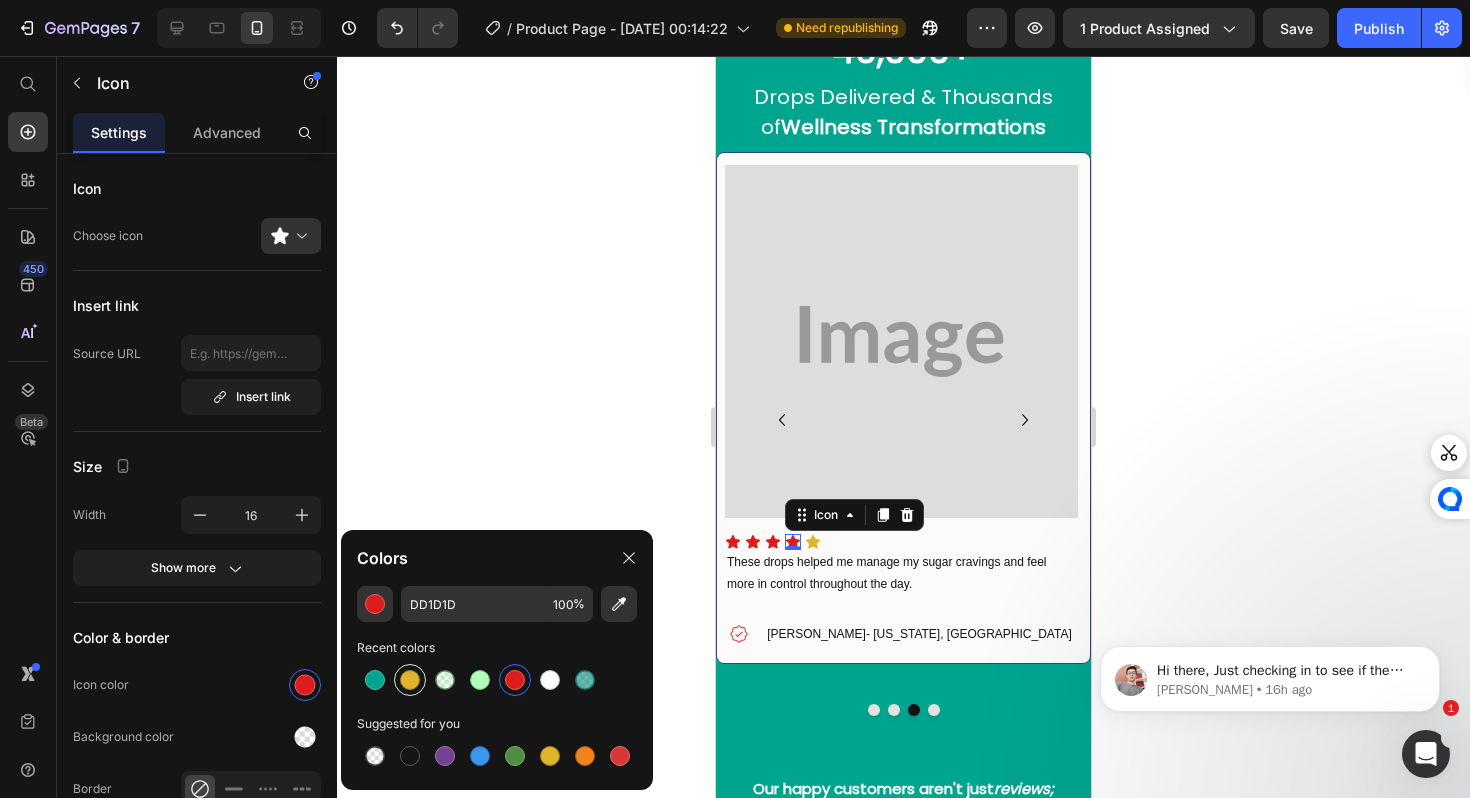 click at bounding box center (410, 680) 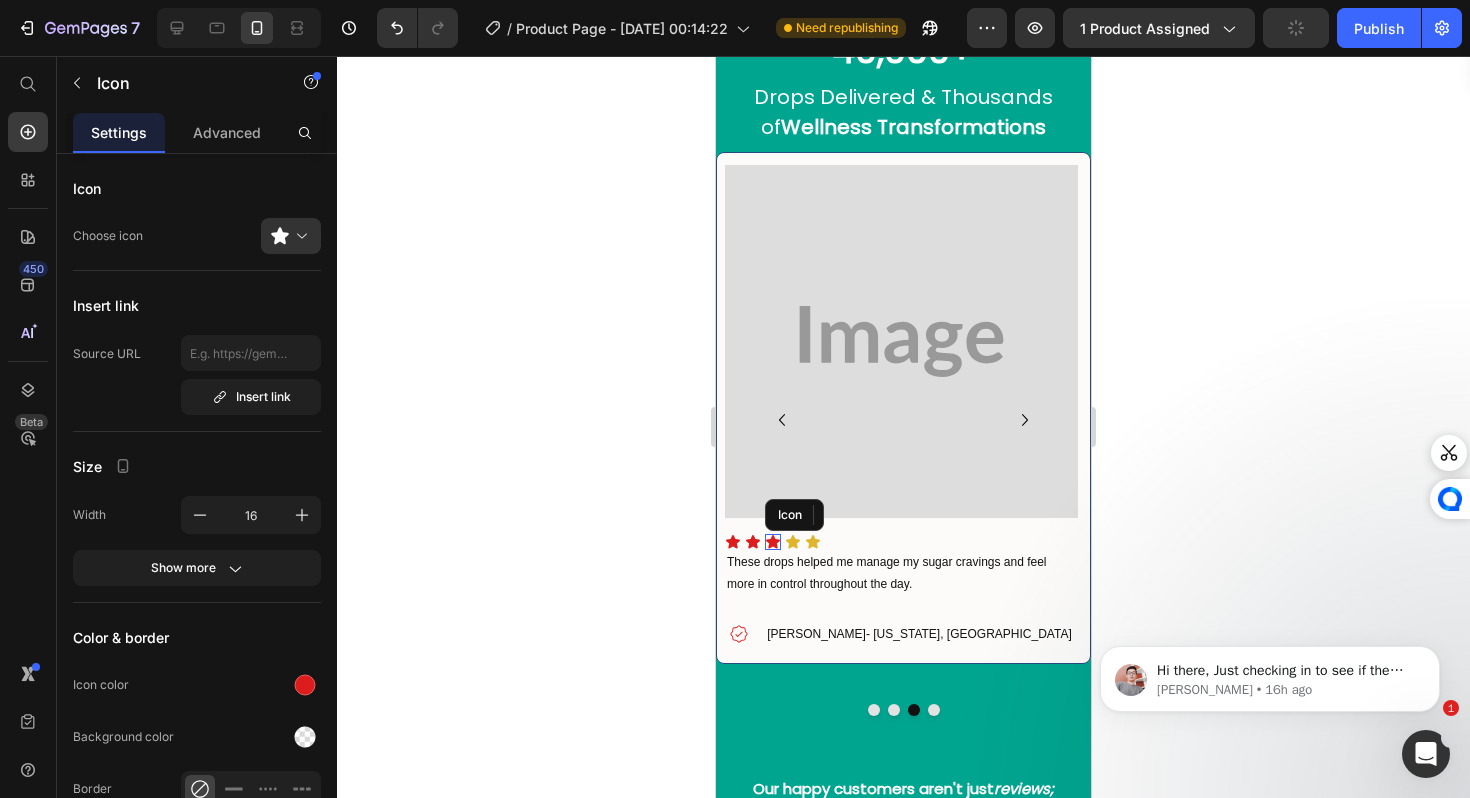 click 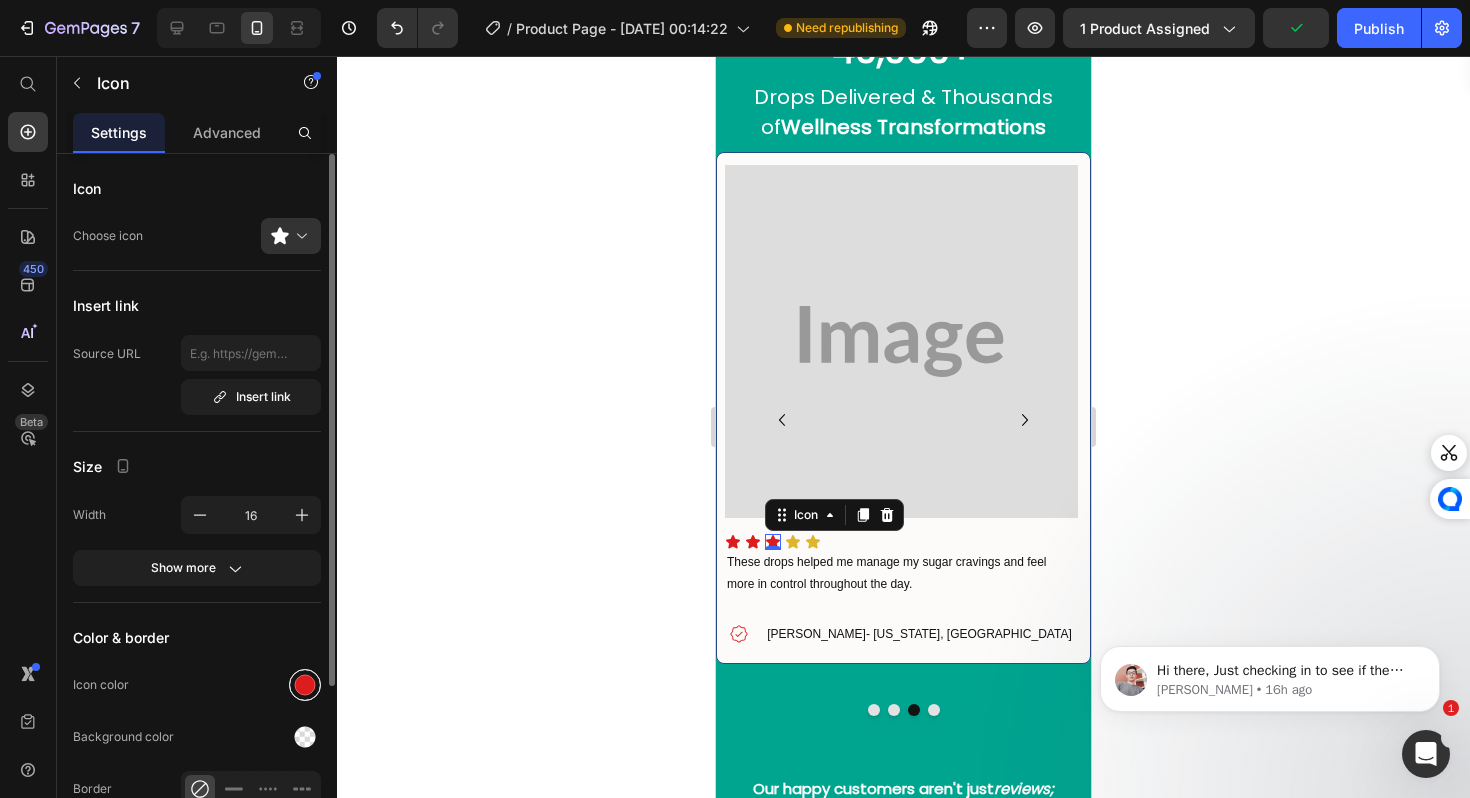 click at bounding box center (305, 685) 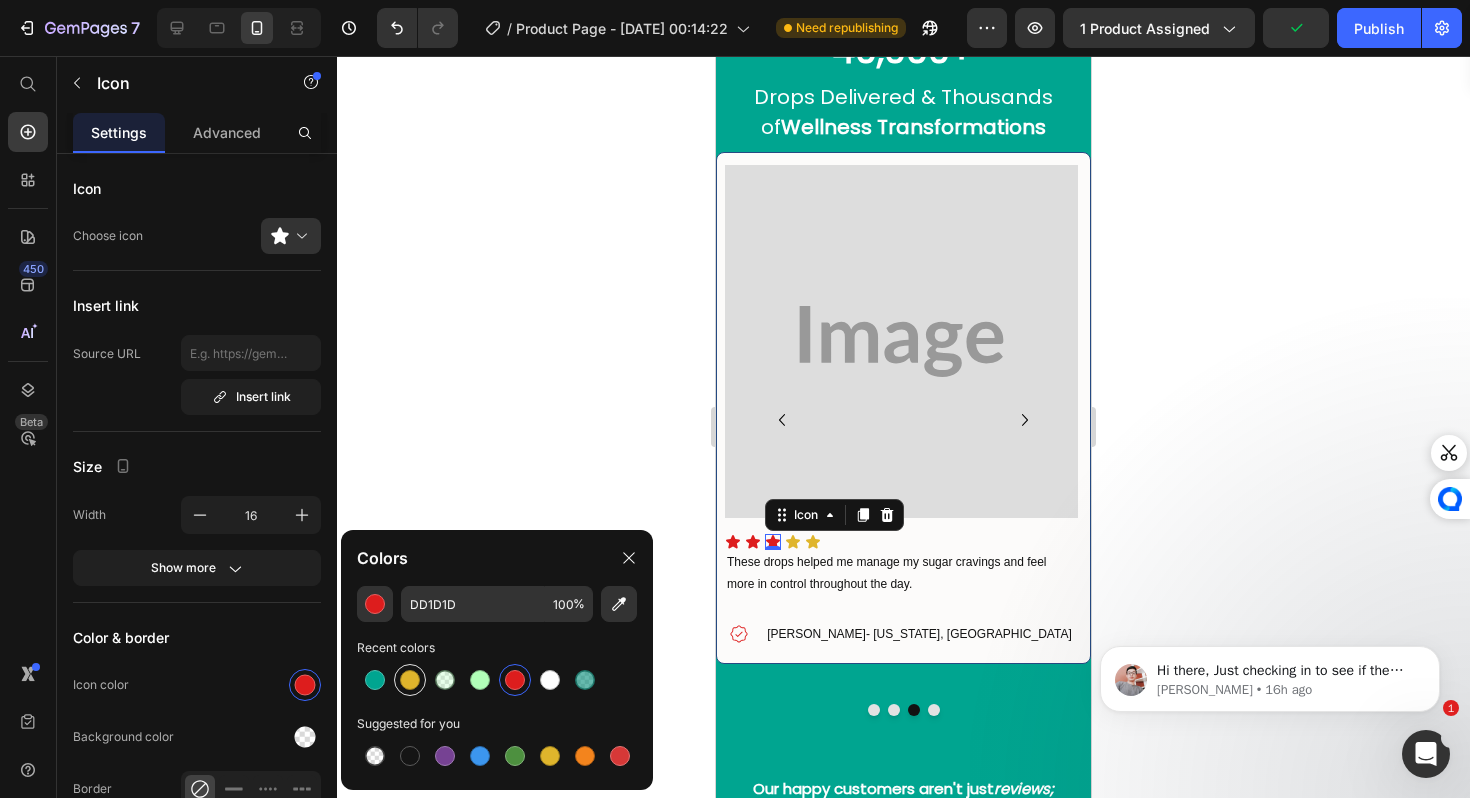 click at bounding box center [410, 680] 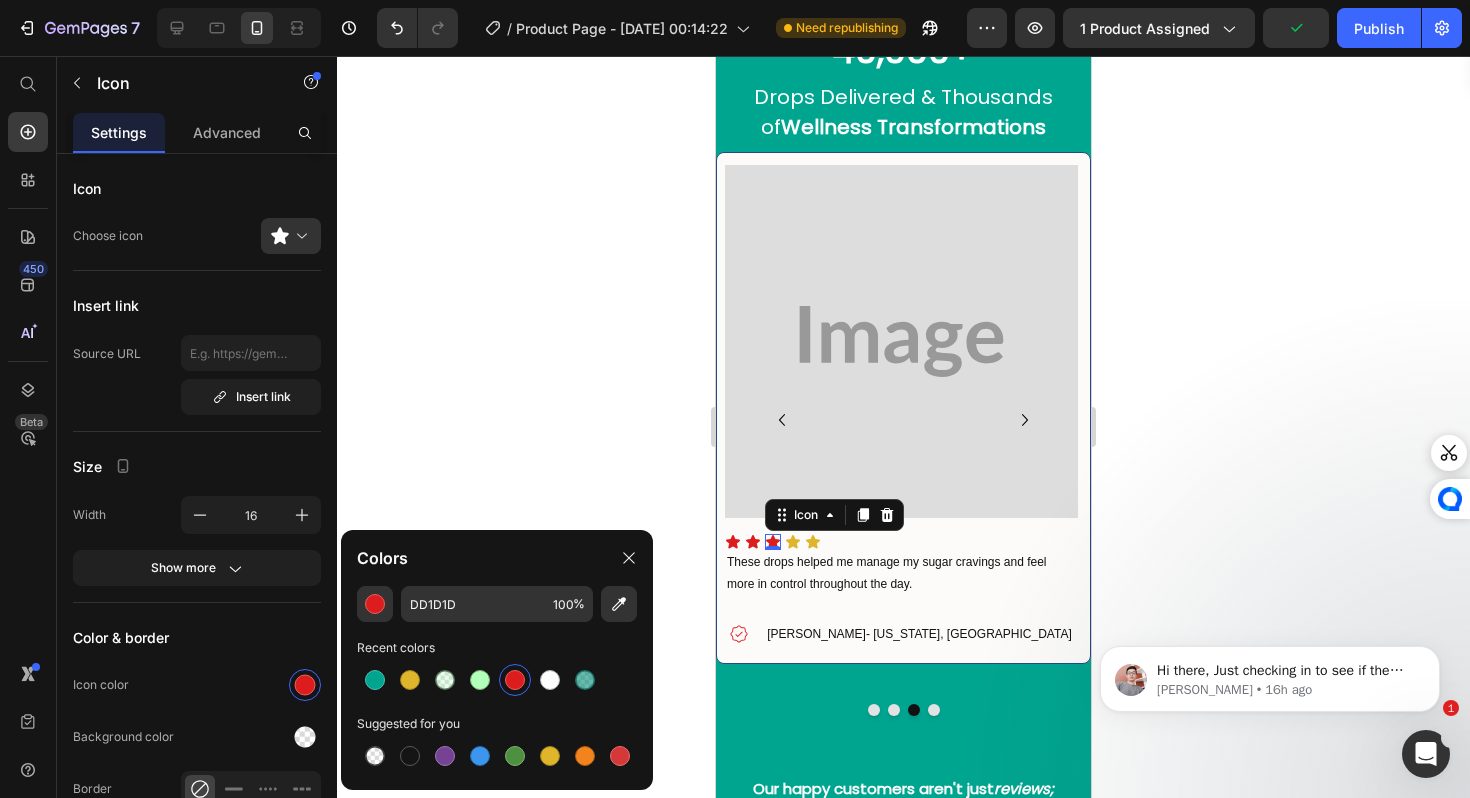 type on "DFB52C" 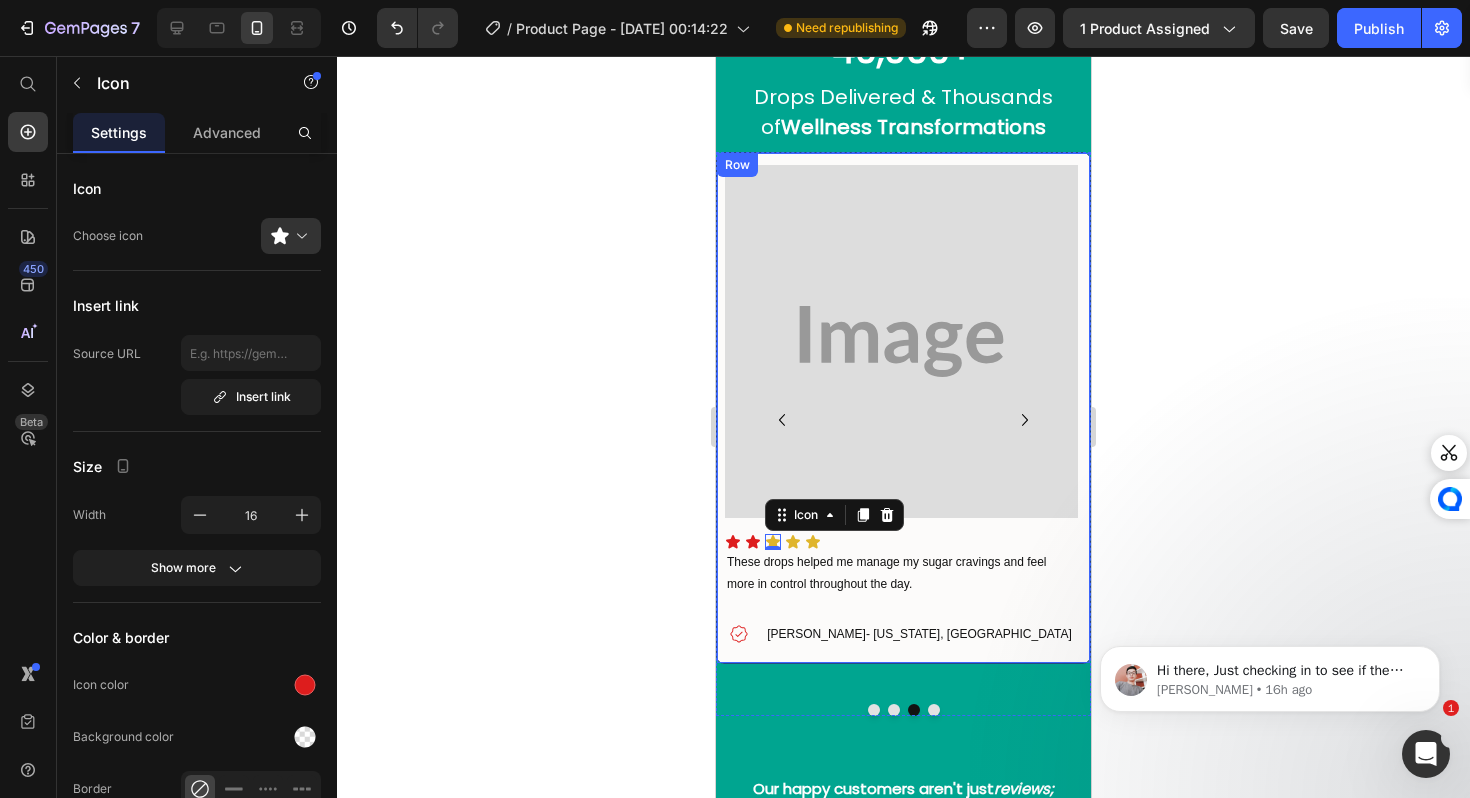 click 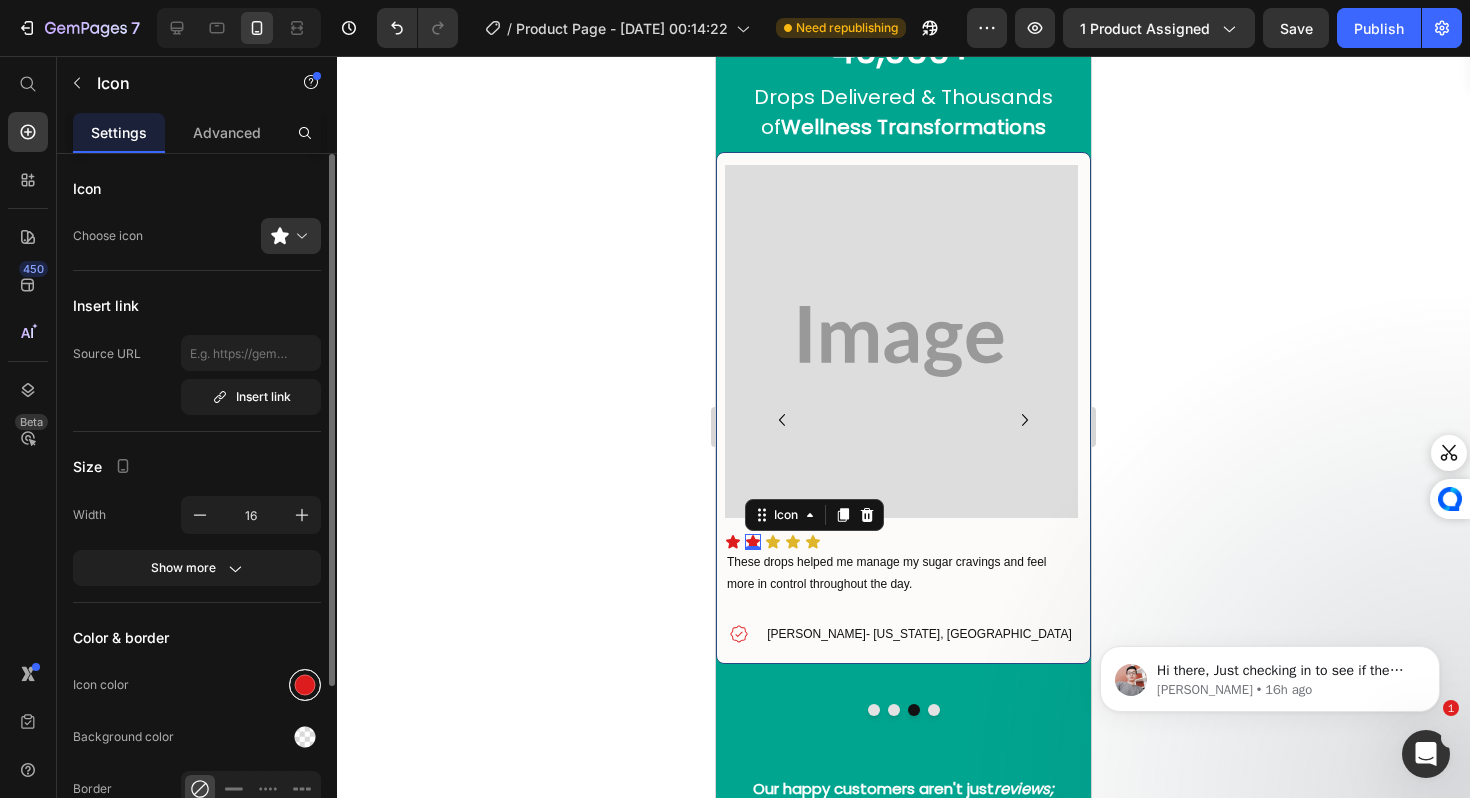 click at bounding box center (305, 685) 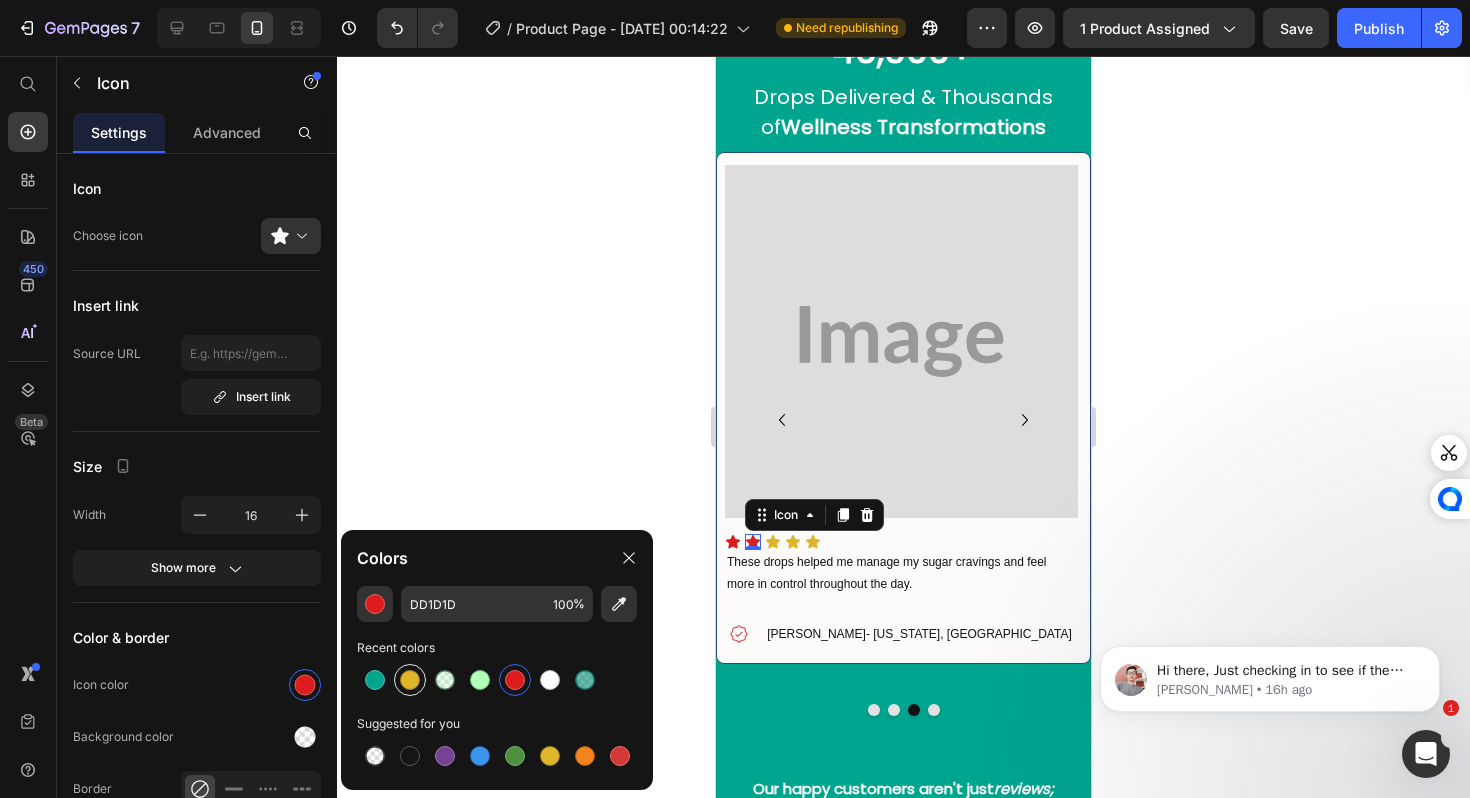 click at bounding box center (410, 680) 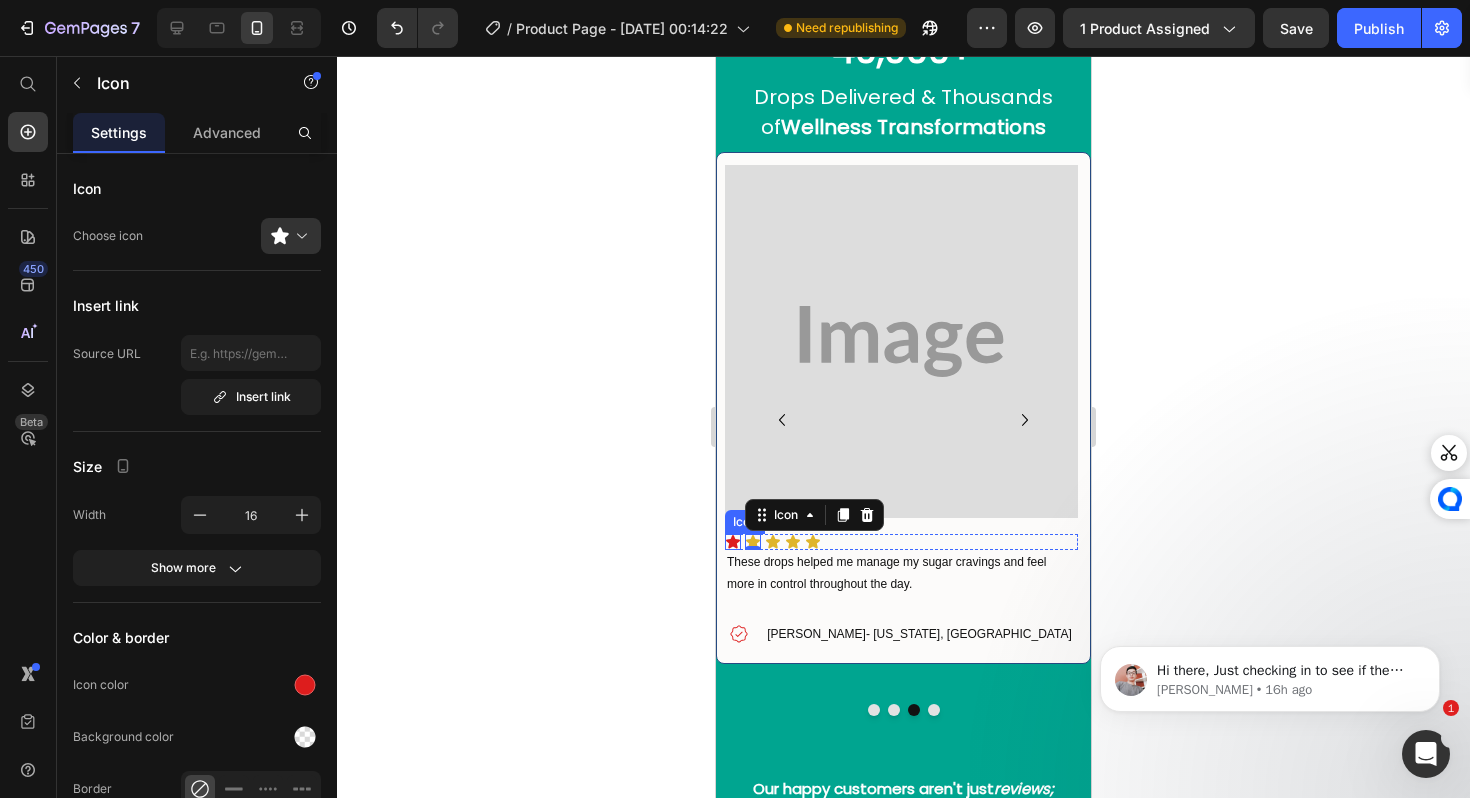 click on "Icon" at bounding box center (733, 542) 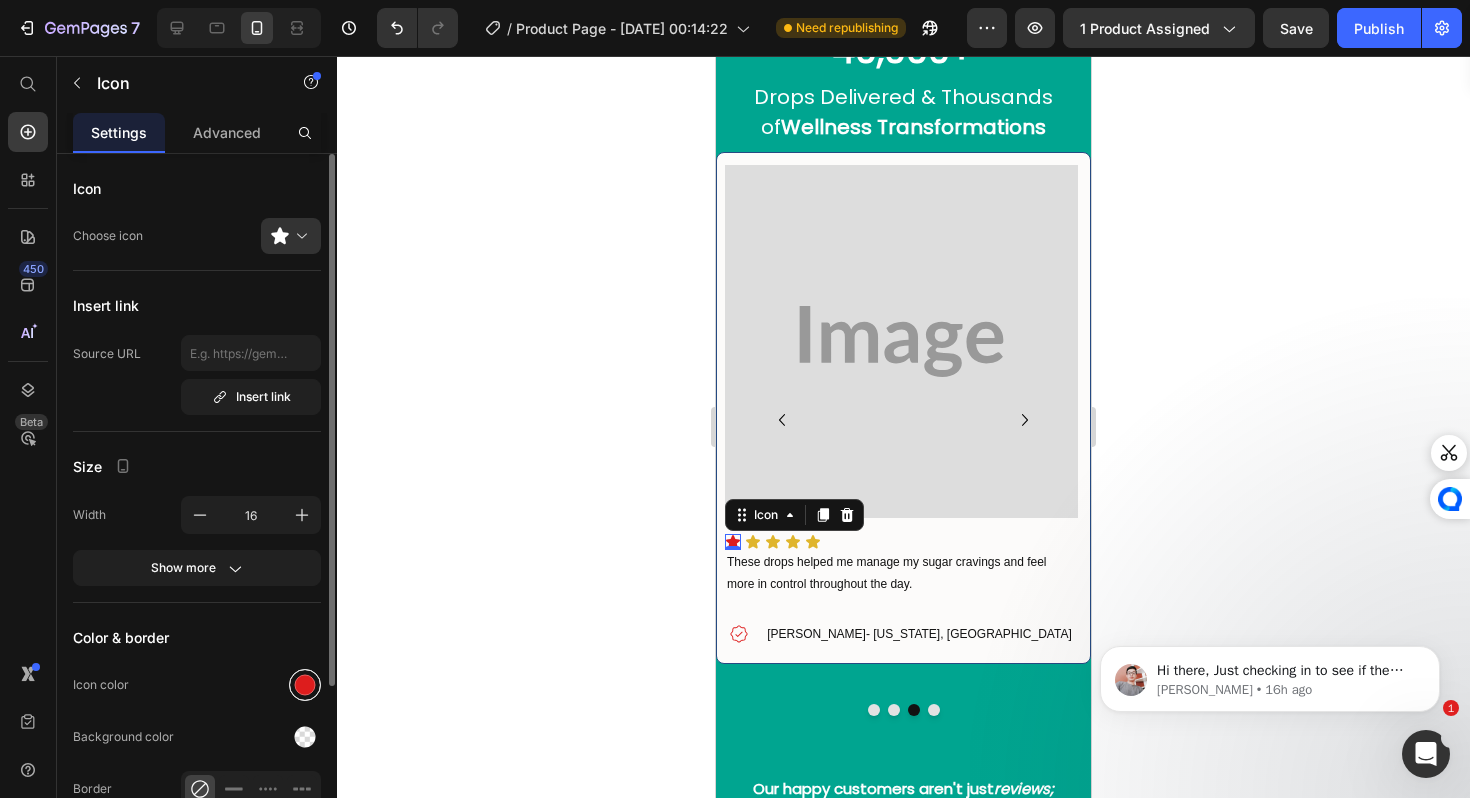 click at bounding box center [305, 685] 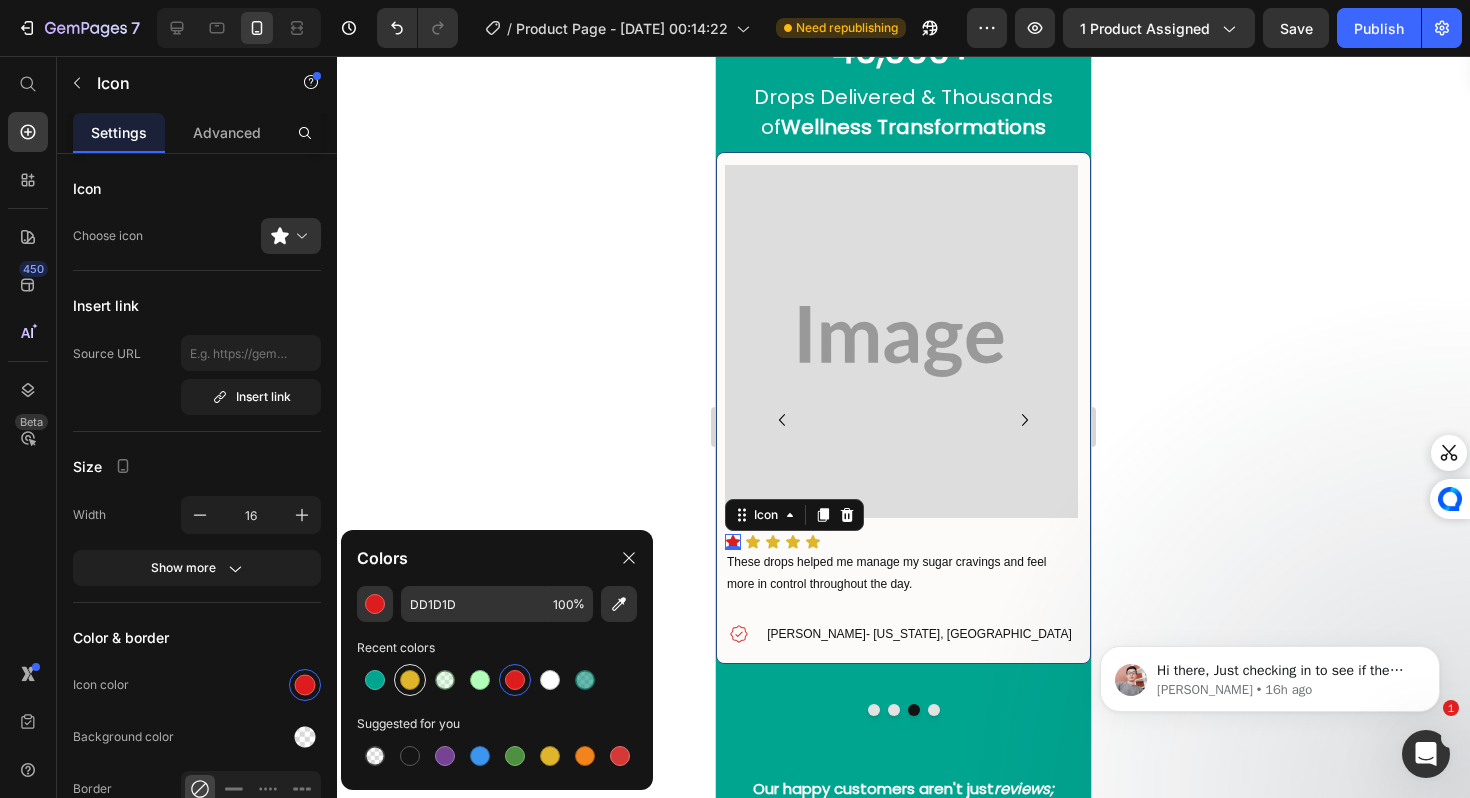 click at bounding box center [410, 680] 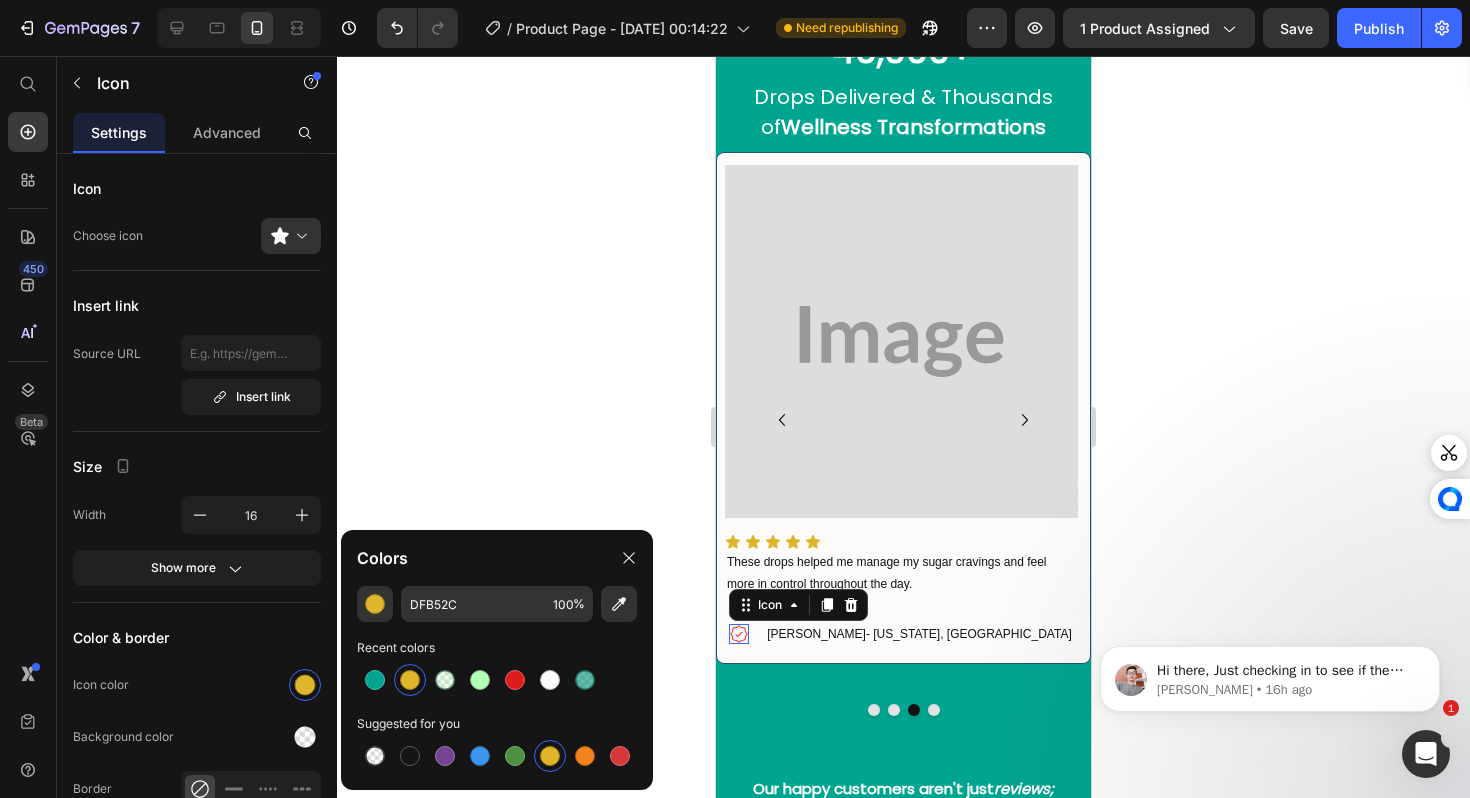 click 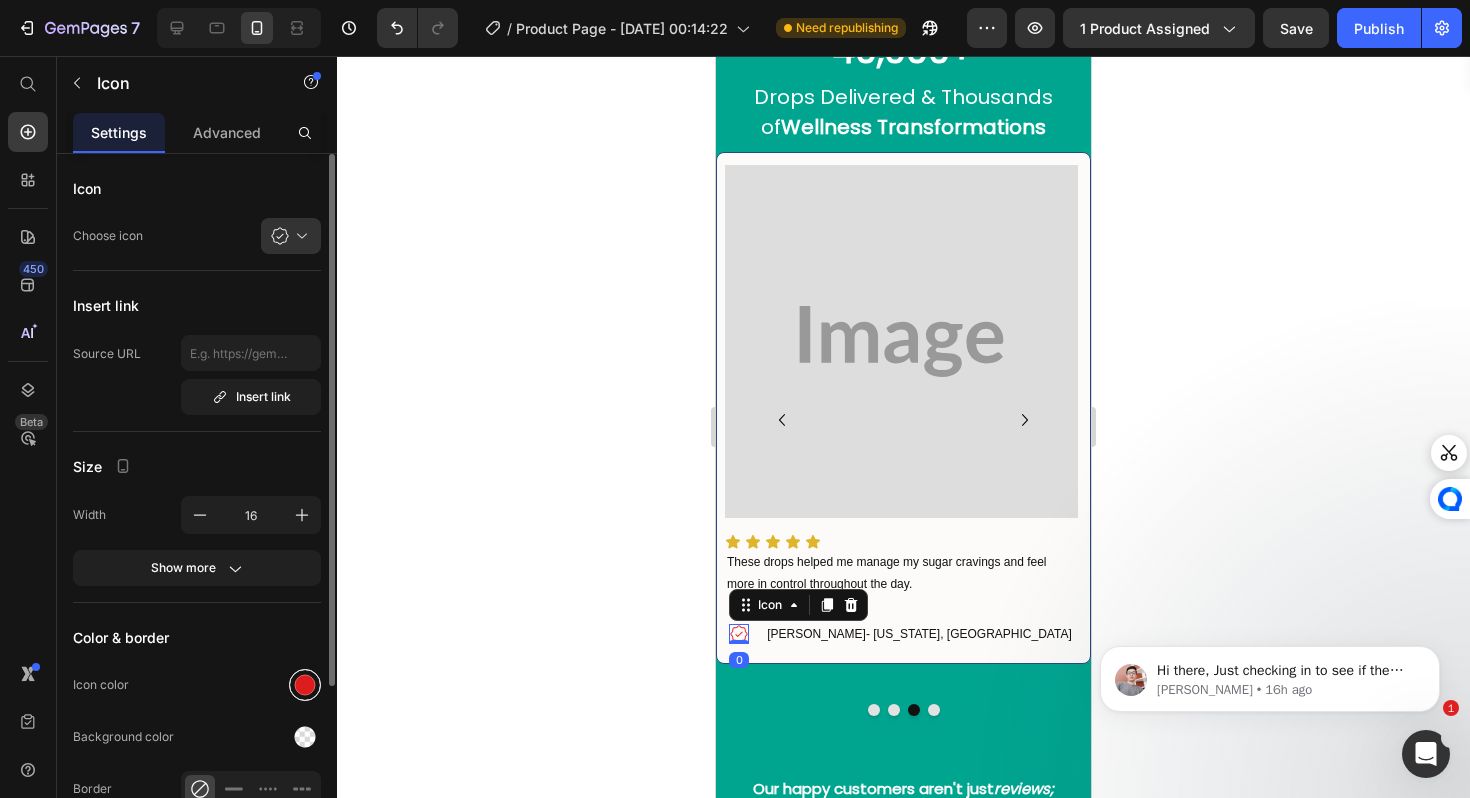 click at bounding box center (305, 685) 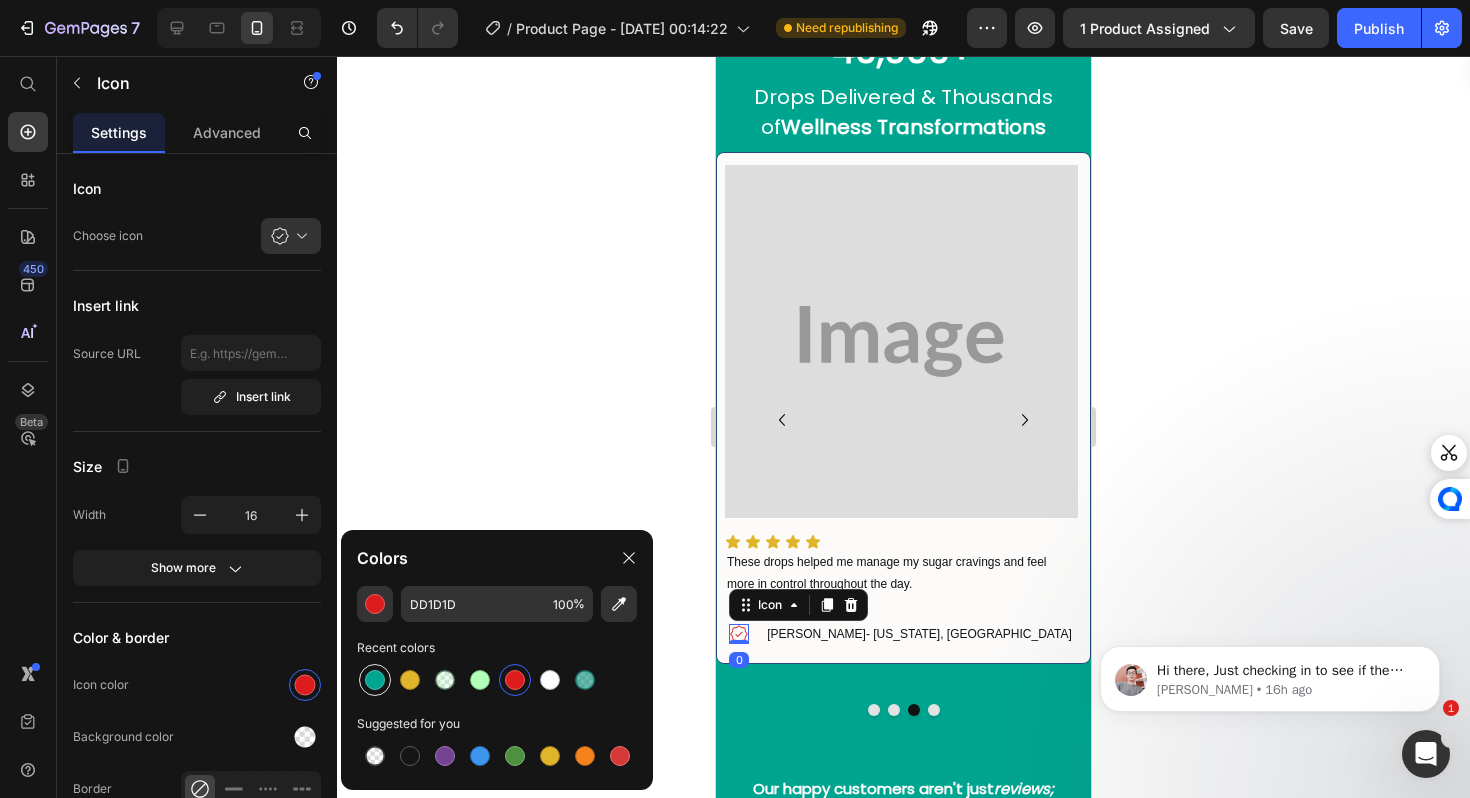 click at bounding box center [375, 680] 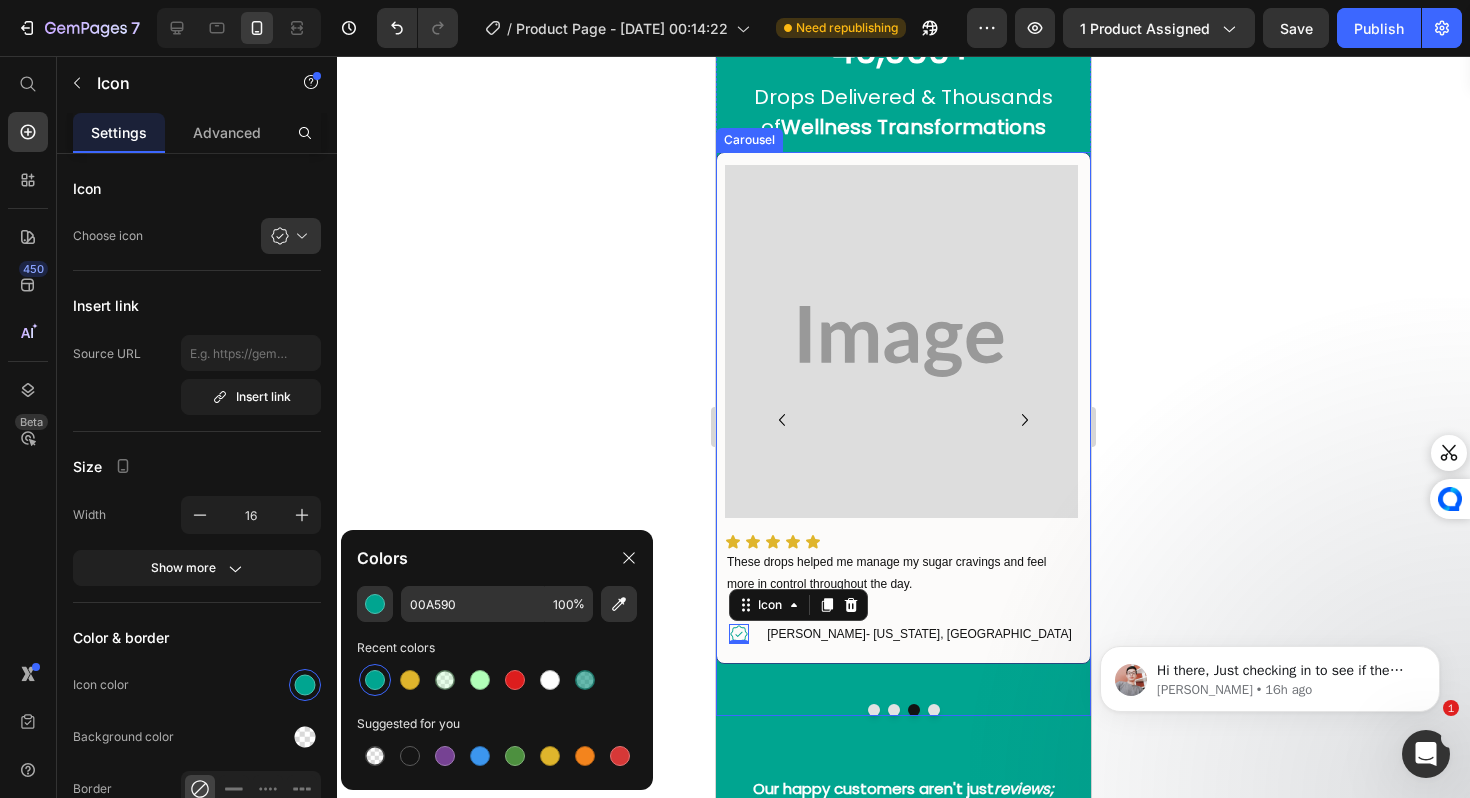 click at bounding box center [901, 341] 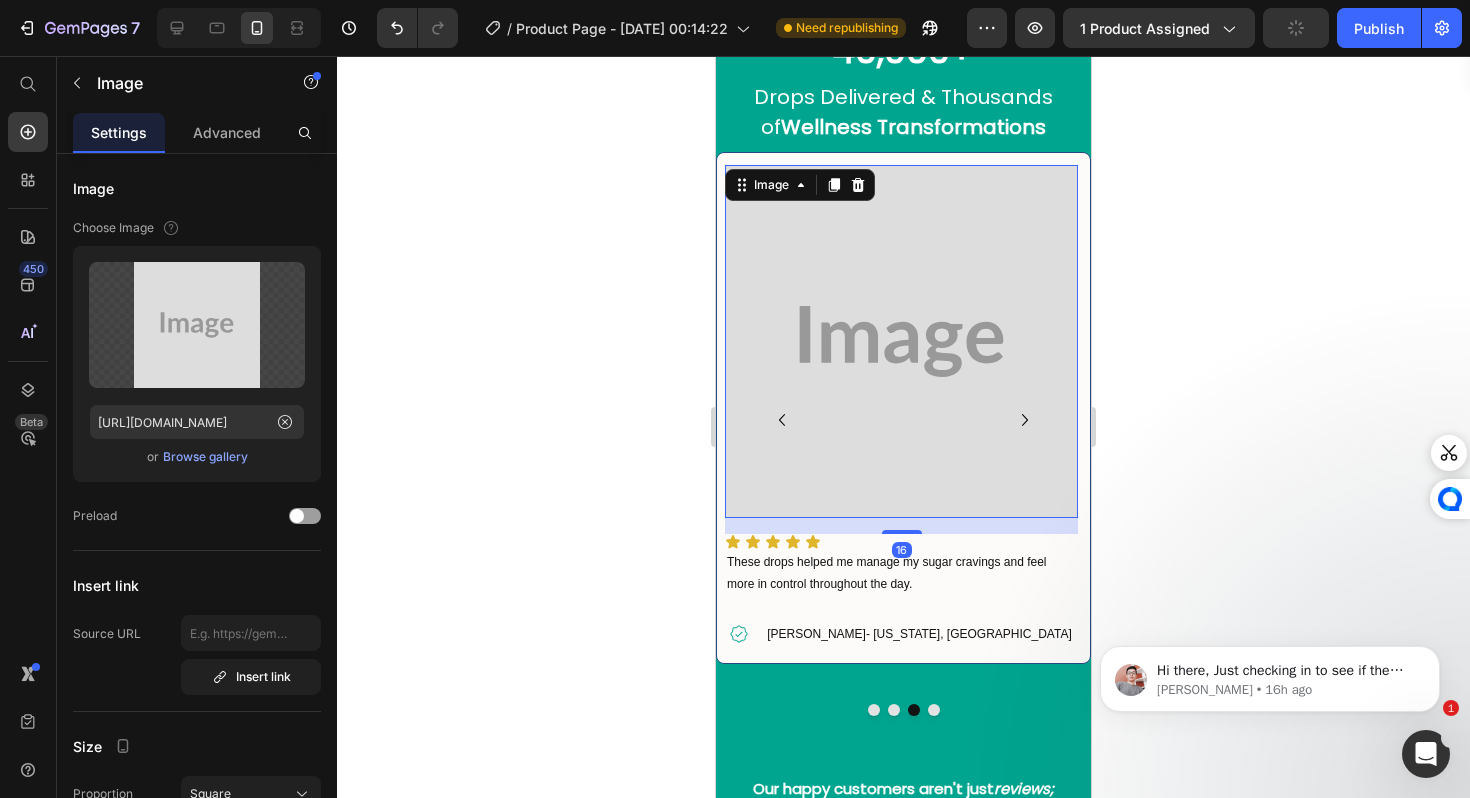 scroll, scrollTop: 0, scrollLeft: 76, axis: horizontal 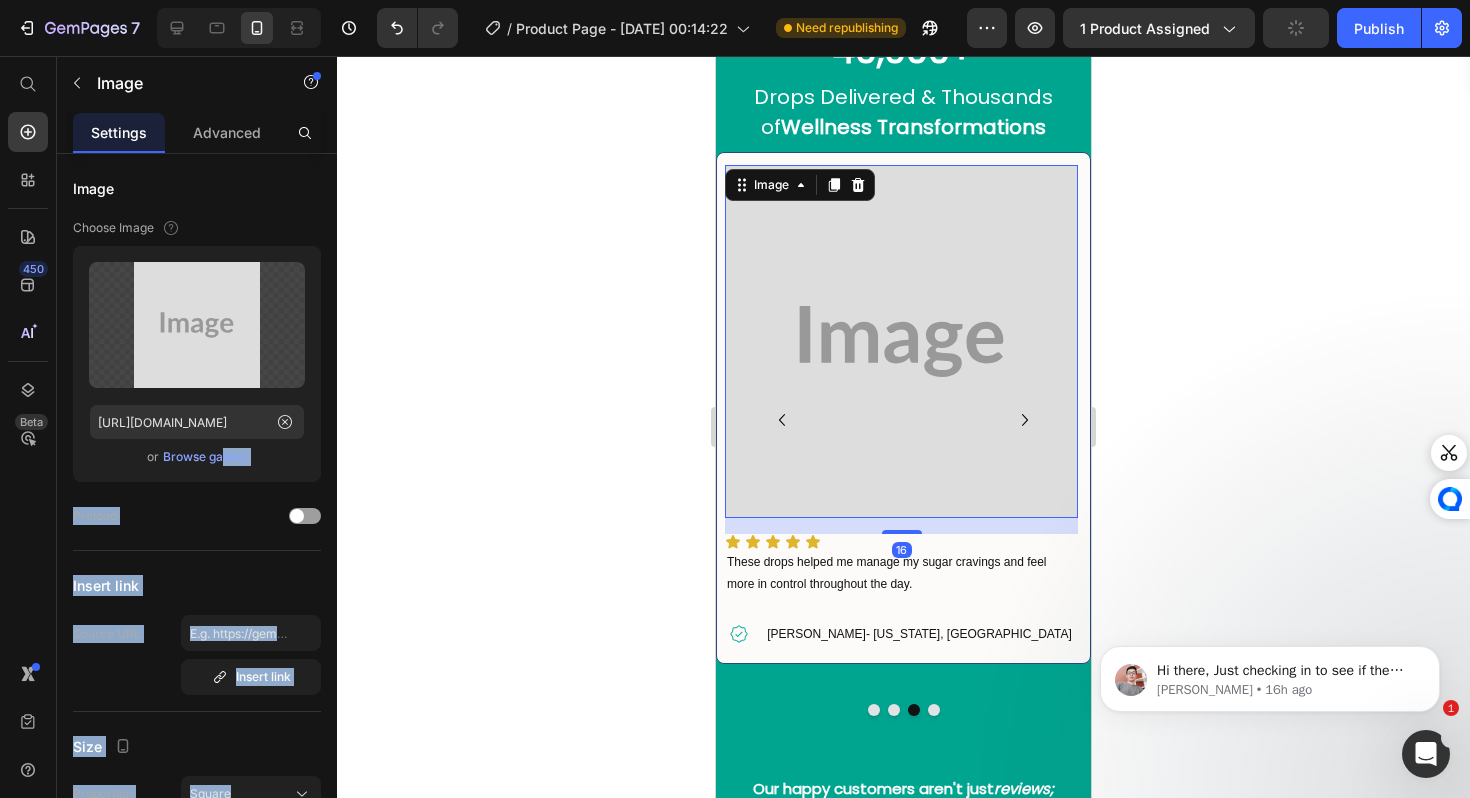 drag, startPoint x: 215, startPoint y: 453, endPoint x: 376, endPoint y: 8, distance: 473.22934 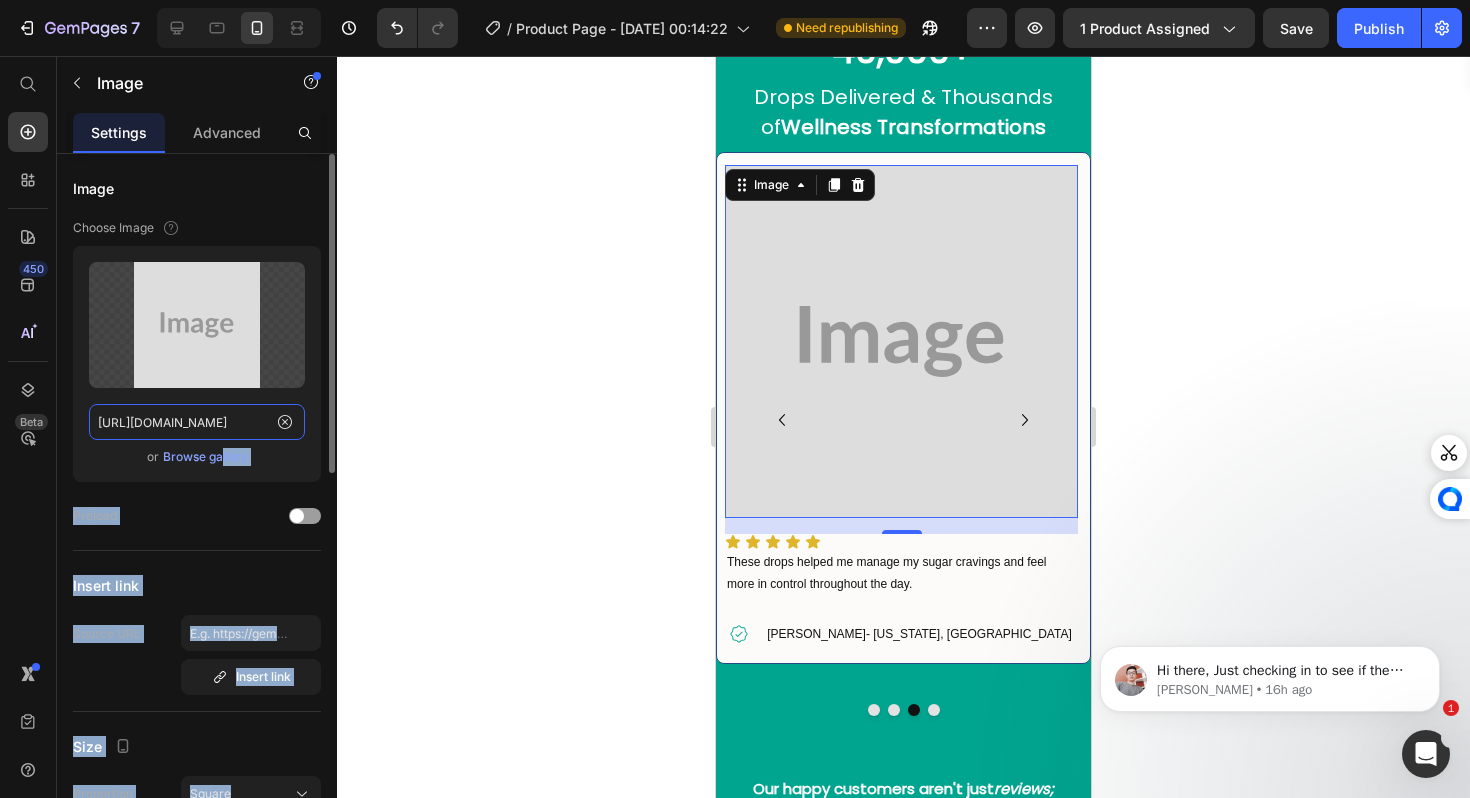 click on "[URL][DOMAIN_NAME]" 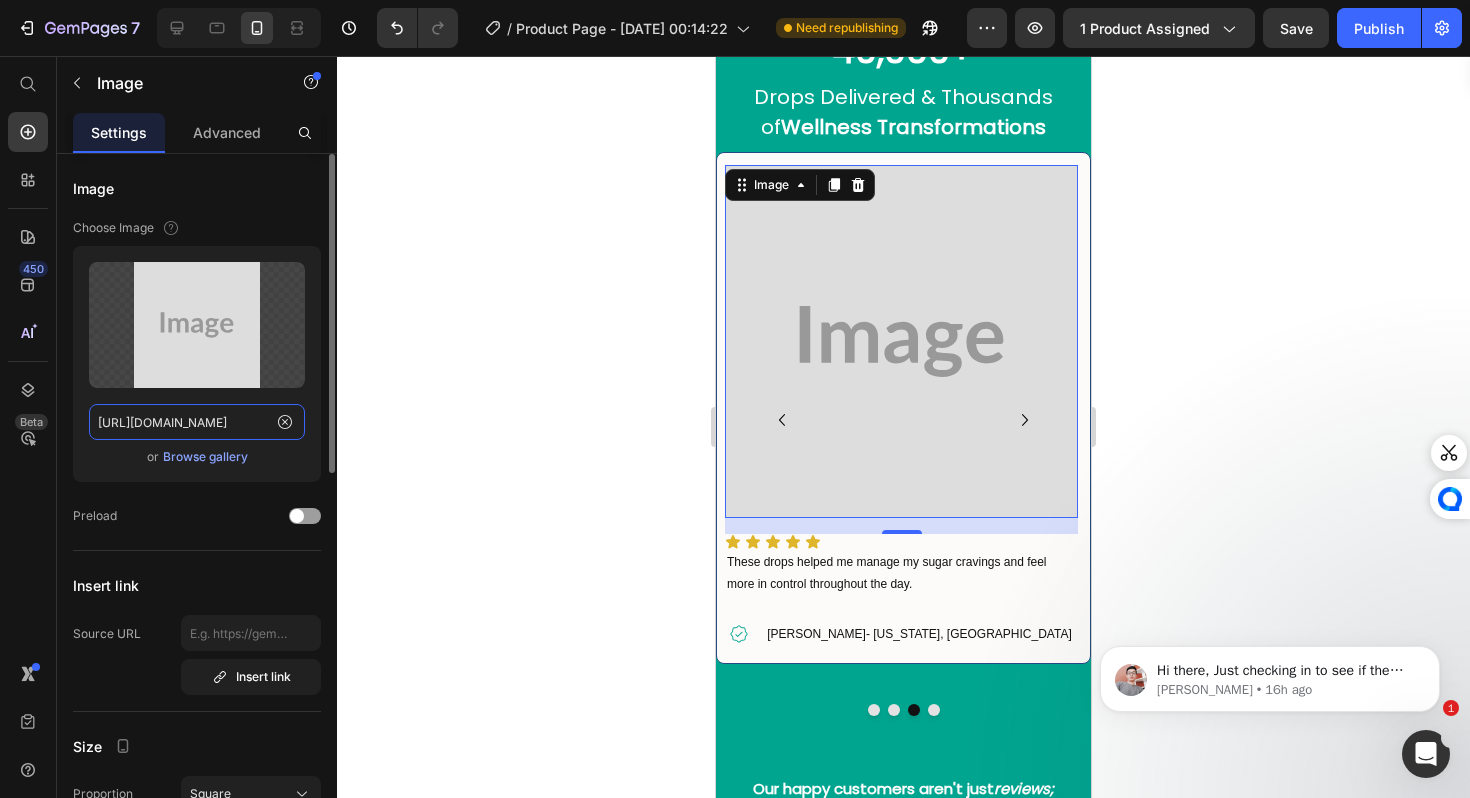 paste on "cdn.shopify.com/s/files/1/0688/5782/3371/files/gempages_577098816084247540-cc8e61d3-2c39-4af0-882e-6fbf1e4cdf4d.jpg" 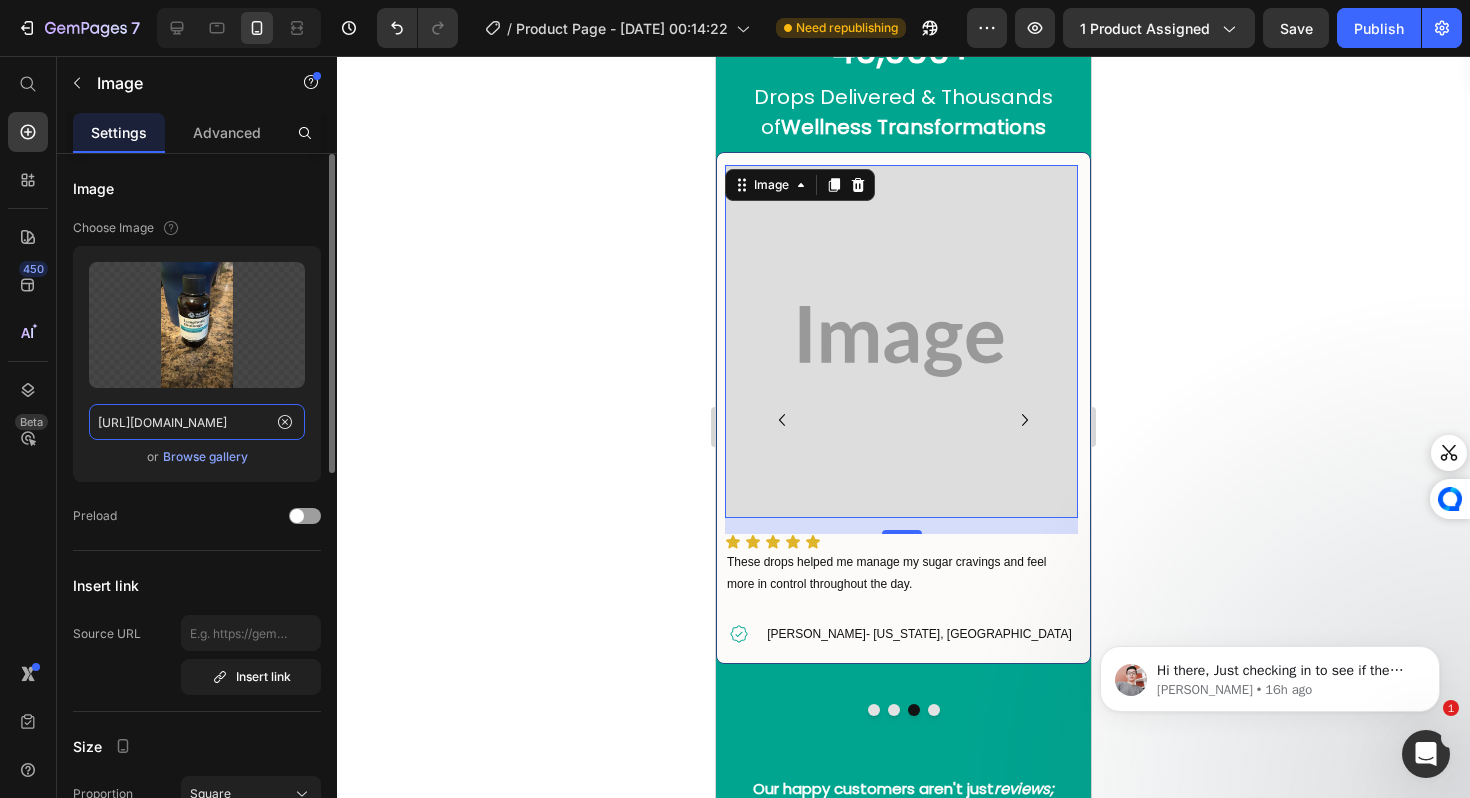 scroll, scrollTop: 0, scrollLeft: 597, axis: horizontal 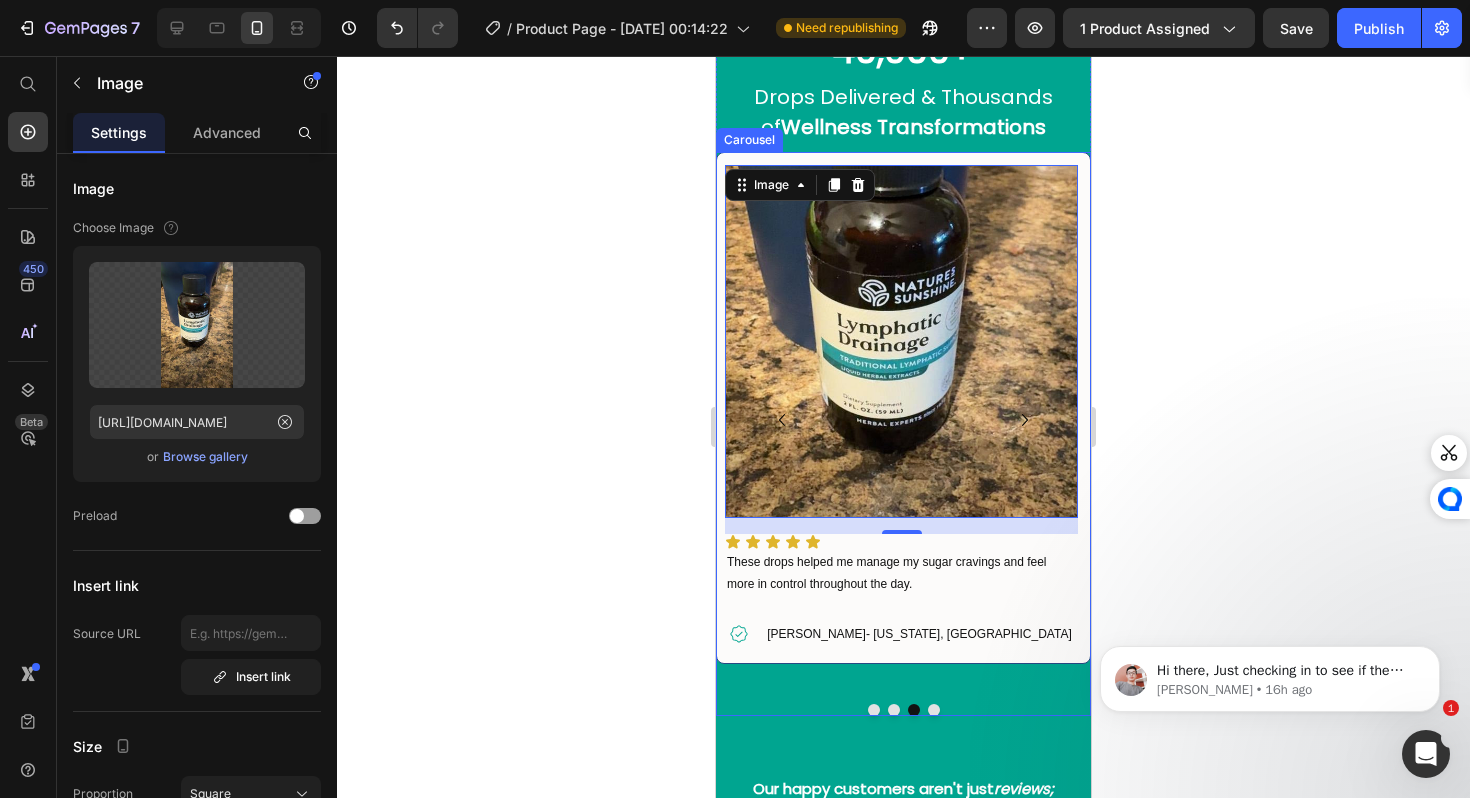 click at bounding box center [934, 710] 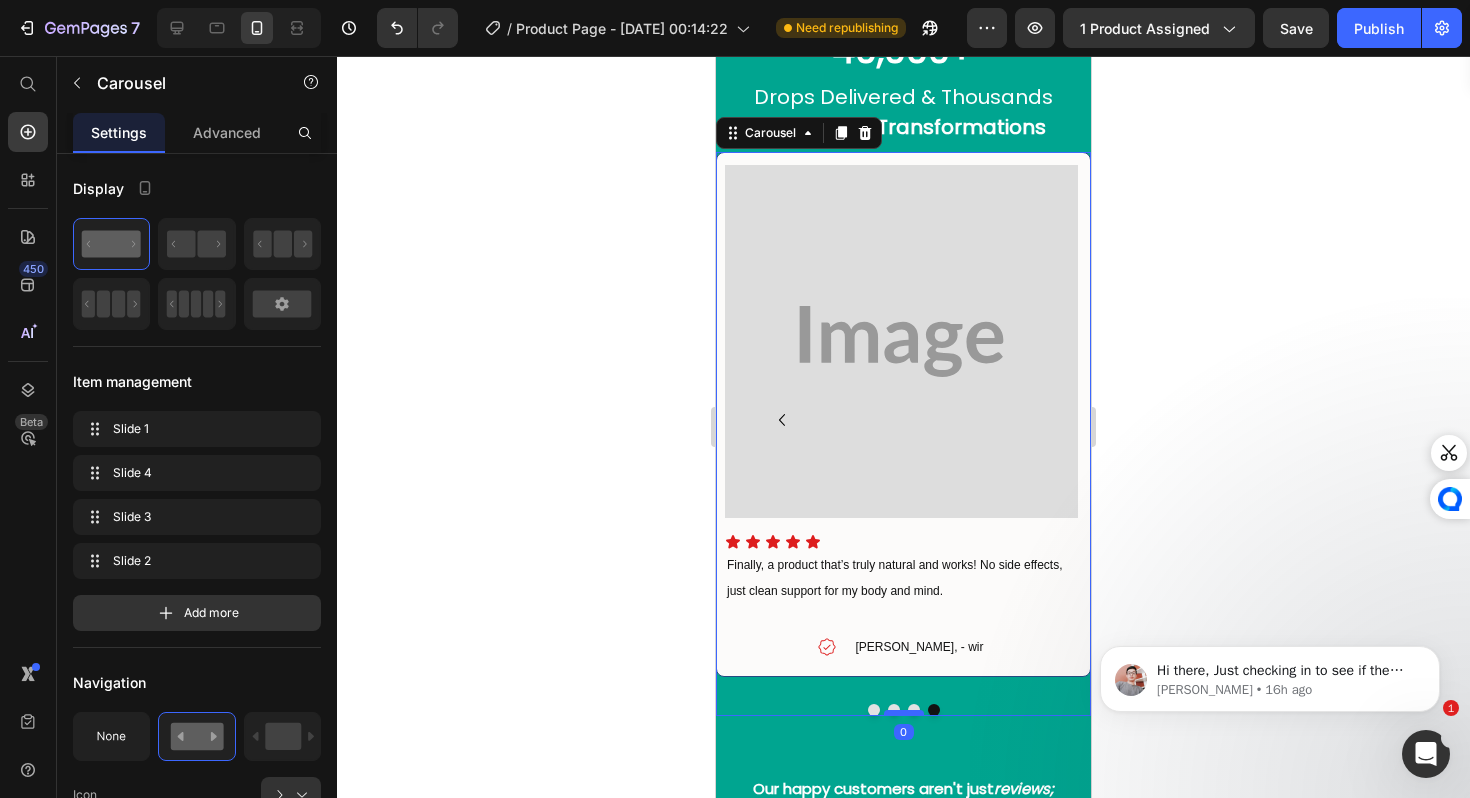 click at bounding box center (904, 713) 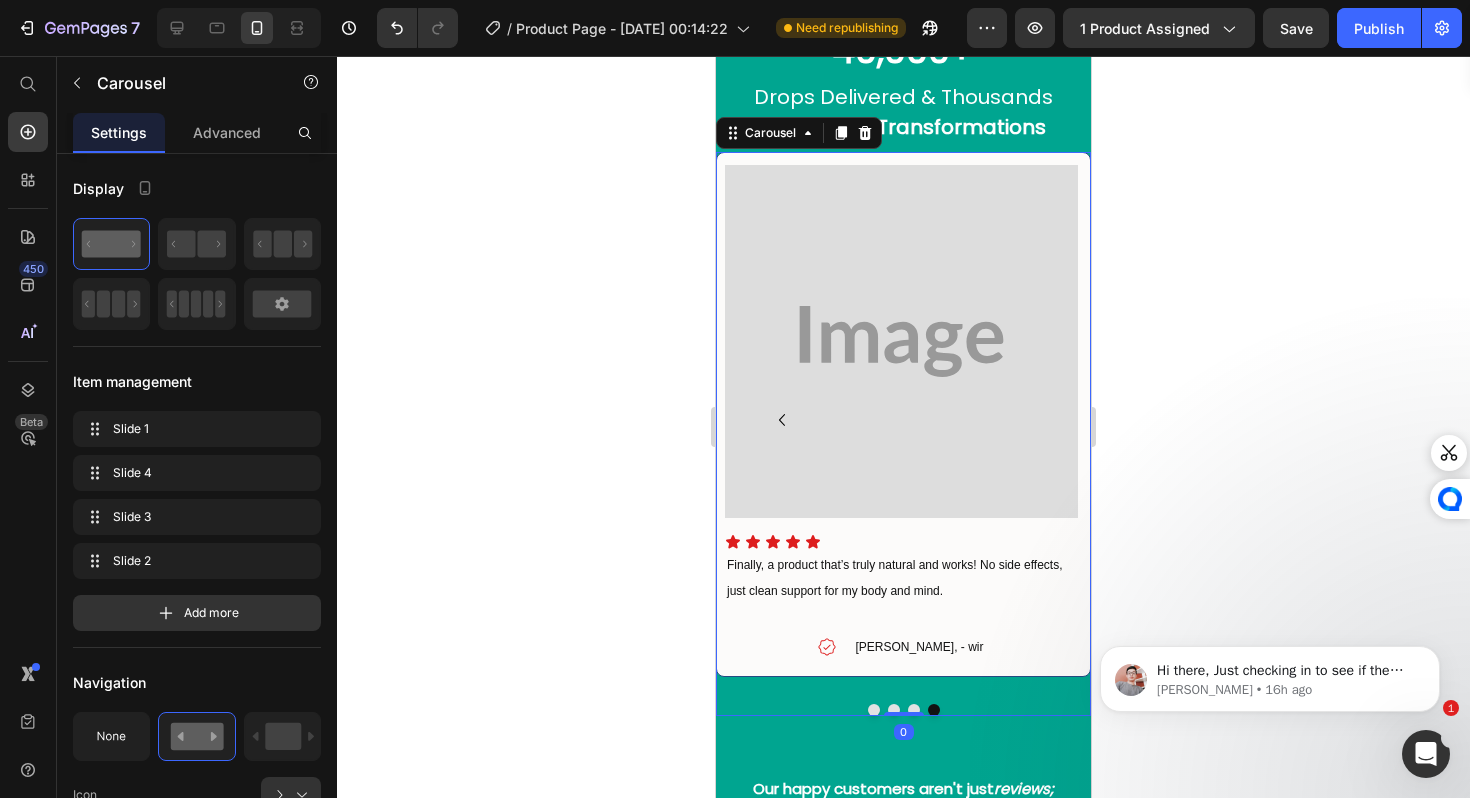 click at bounding box center (914, 710) 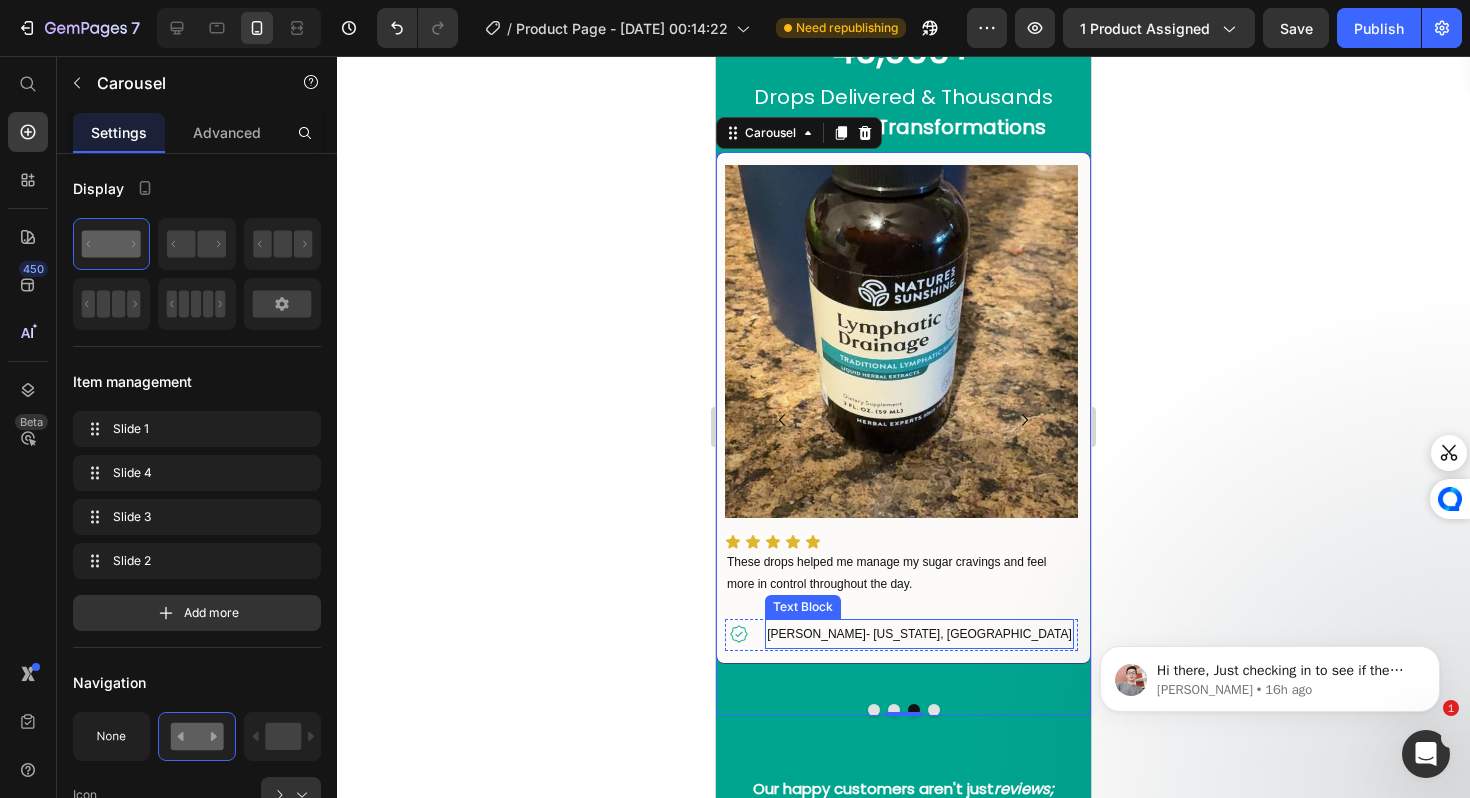 click on "Madison P.- Texas, UsA" at bounding box center (919, 634) 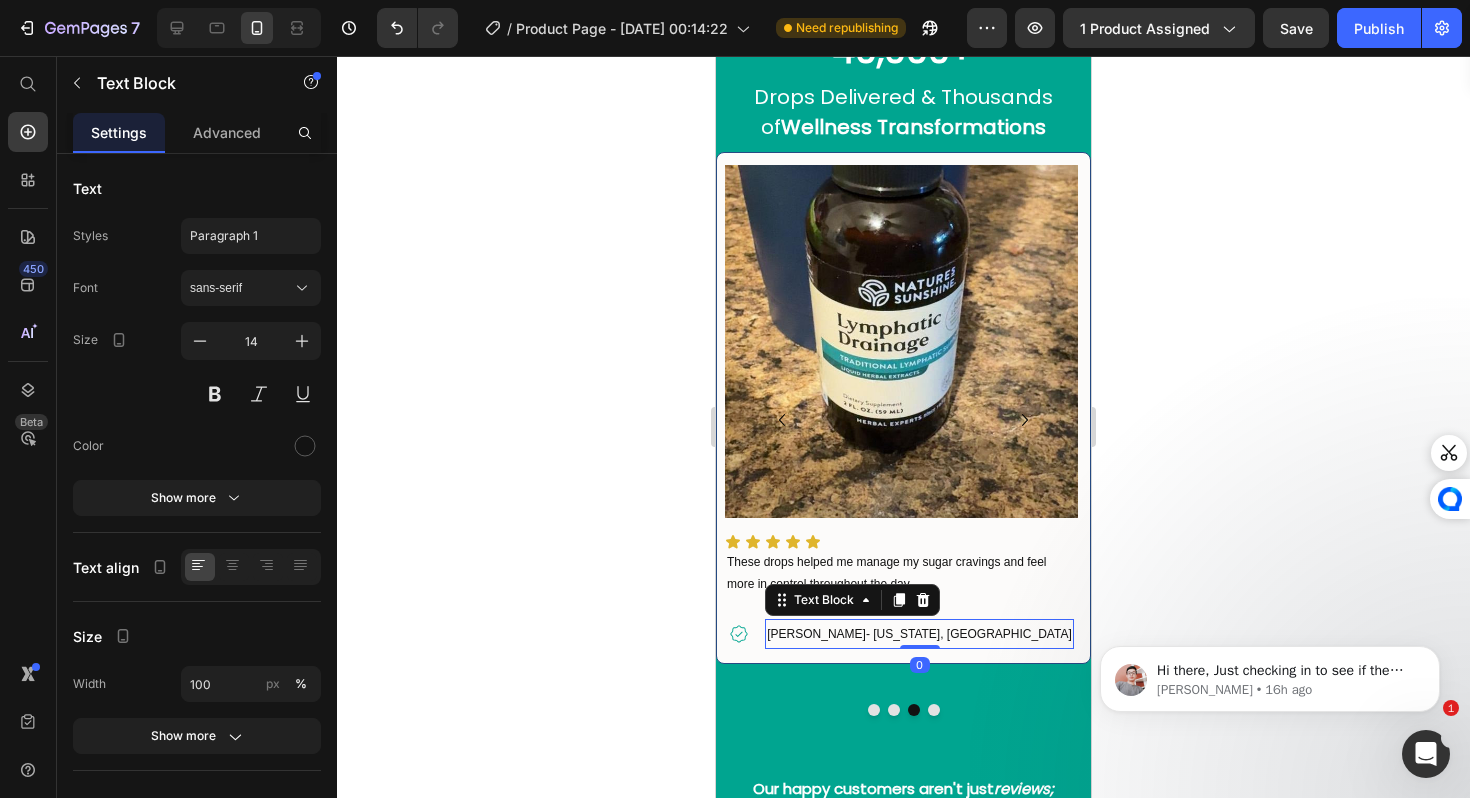 click on "Madison P.- Texas, UsA" at bounding box center (919, 634) 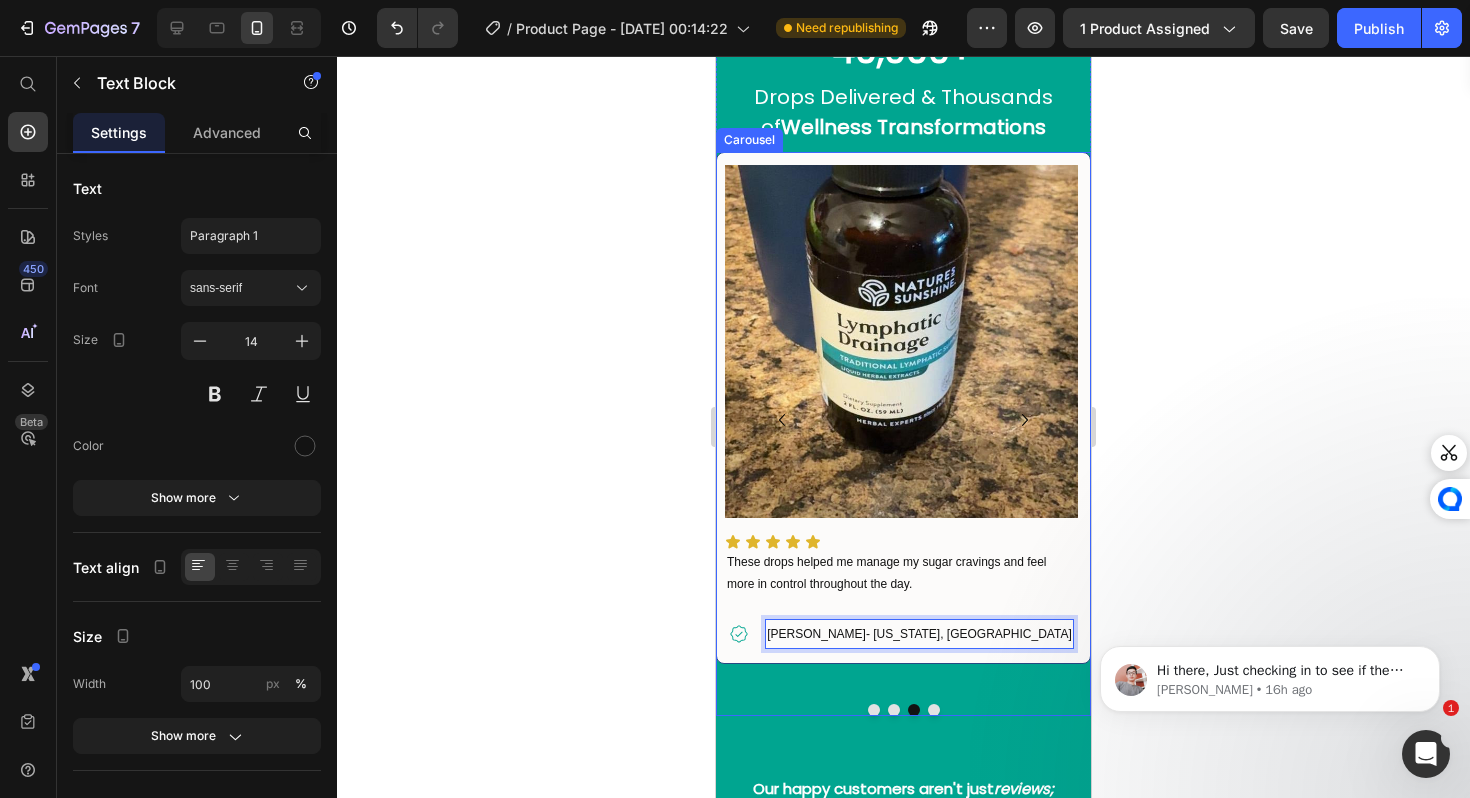 click at bounding box center (934, 710) 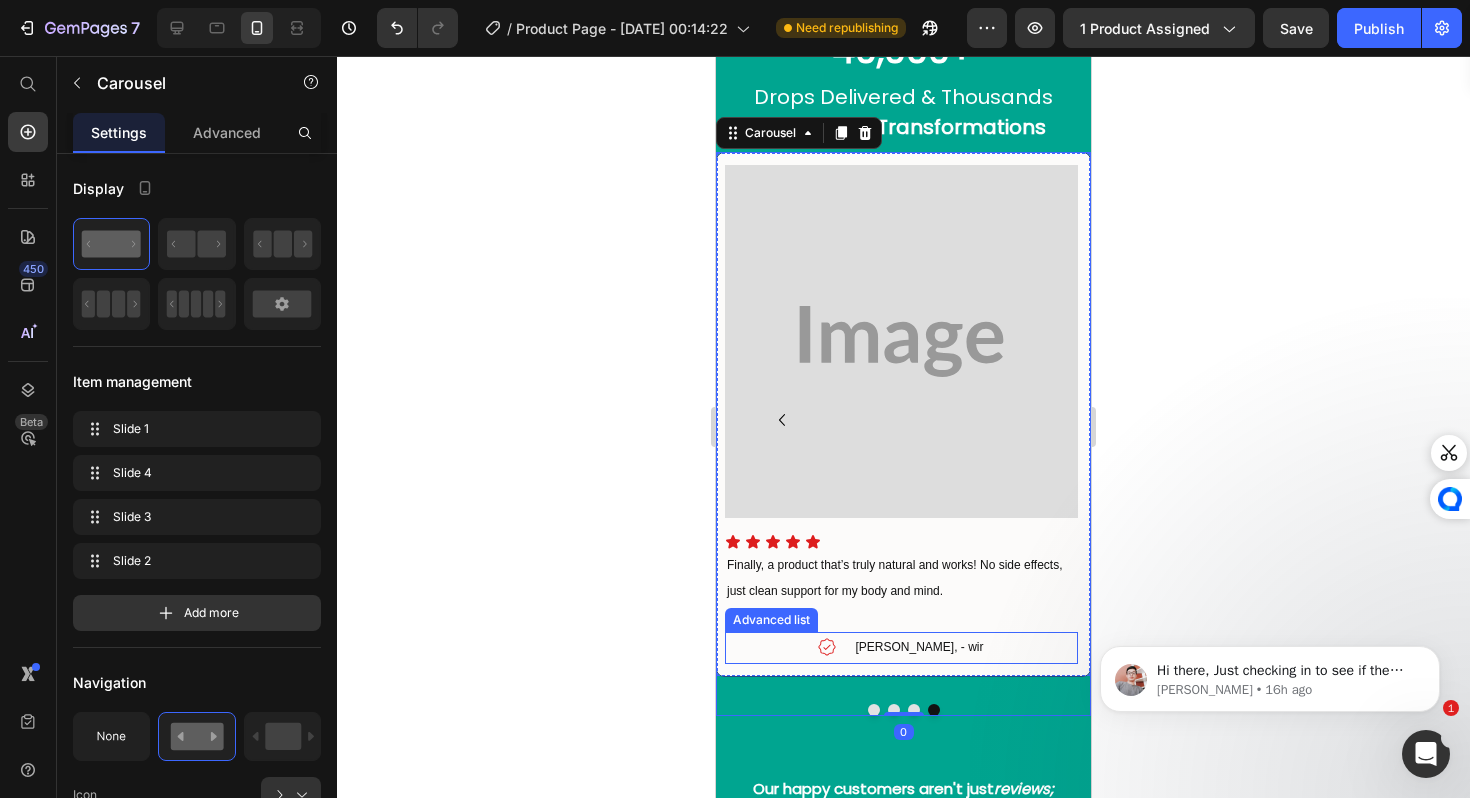 click on "Icon Jennifer c, - wir Text Block" at bounding box center (901, 648) 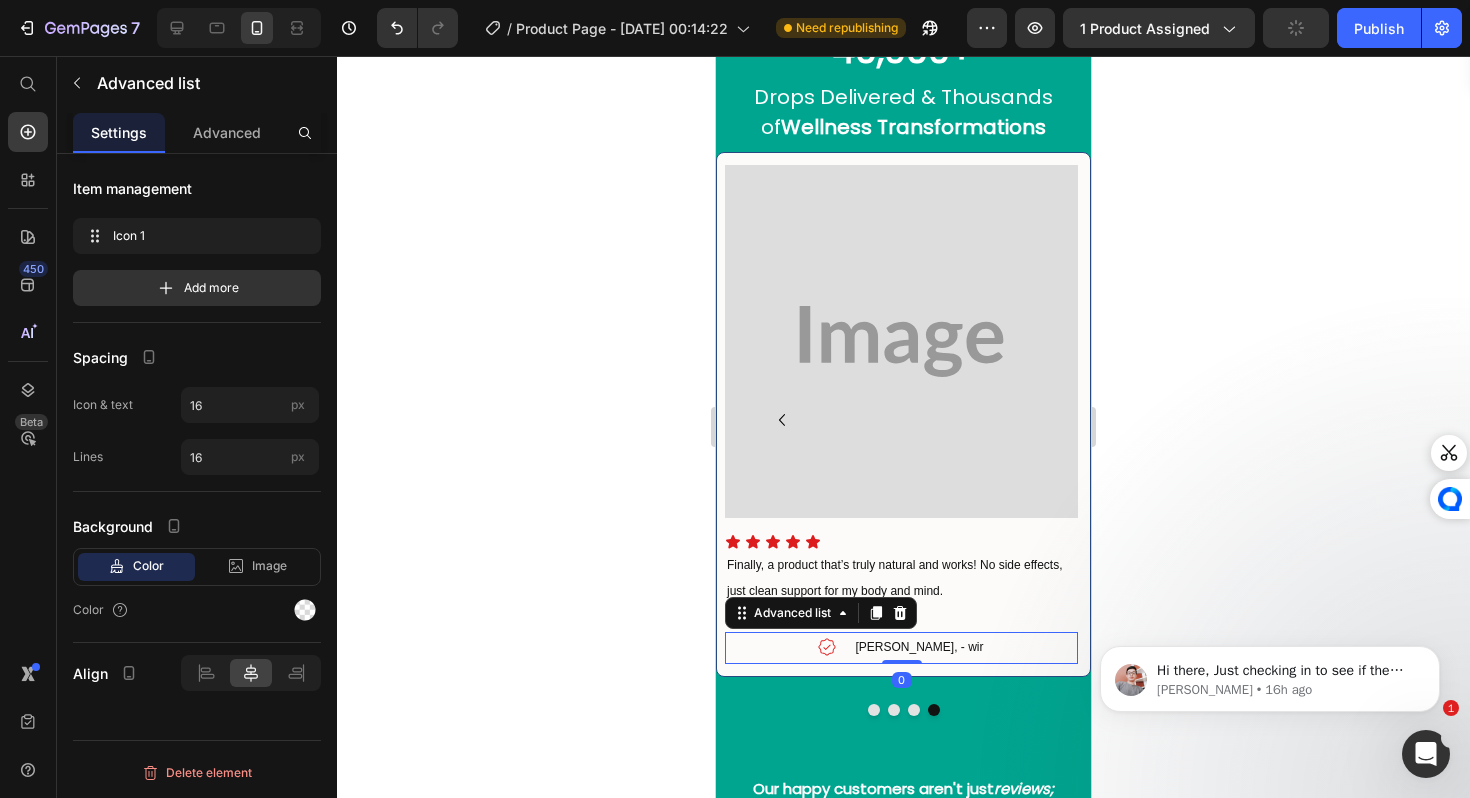 click on "Icon Jennifer c, - wir Text Block" at bounding box center (901, 648) 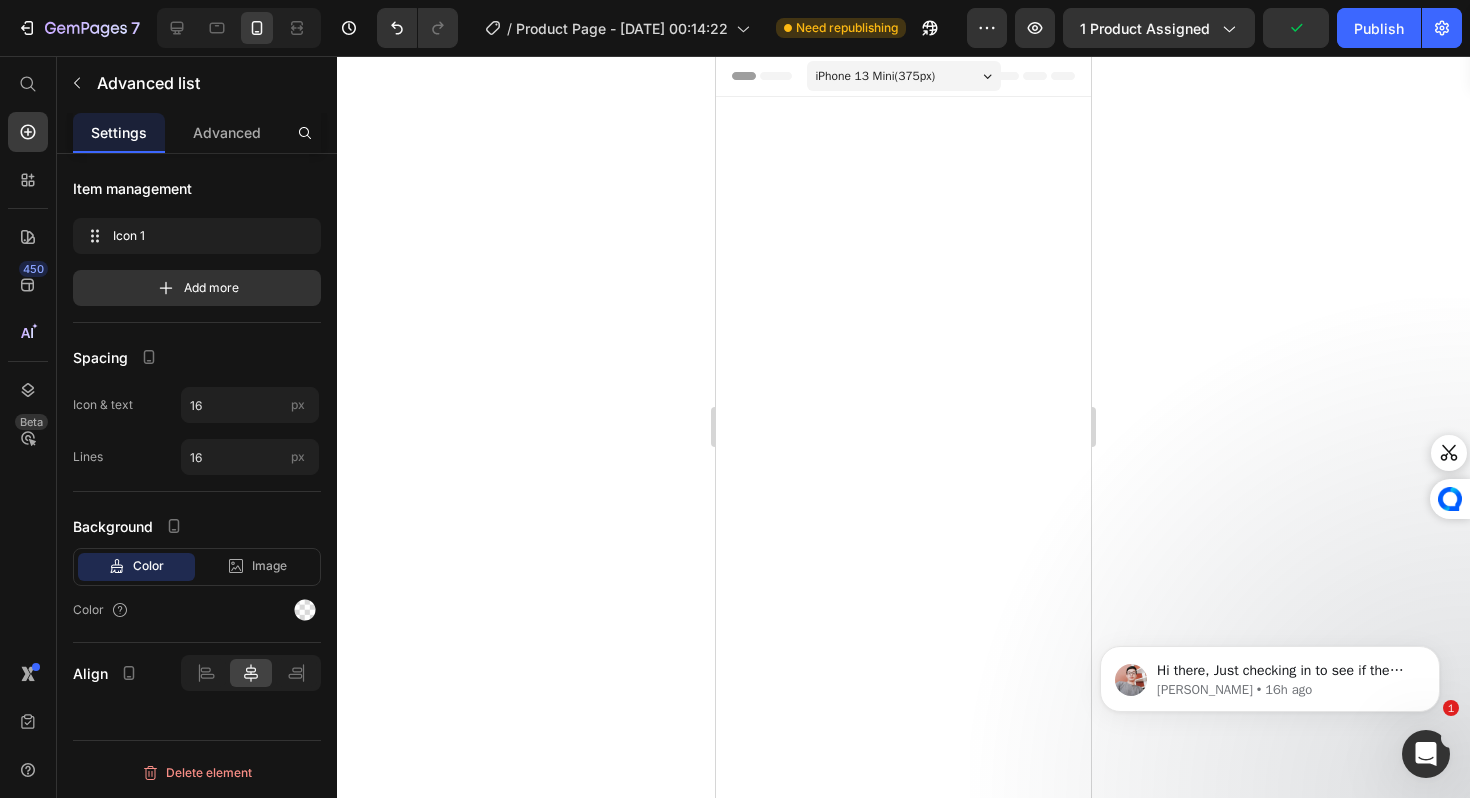 scroll, scrollTop: 2917, scrollLeft: 0, axis: vertical 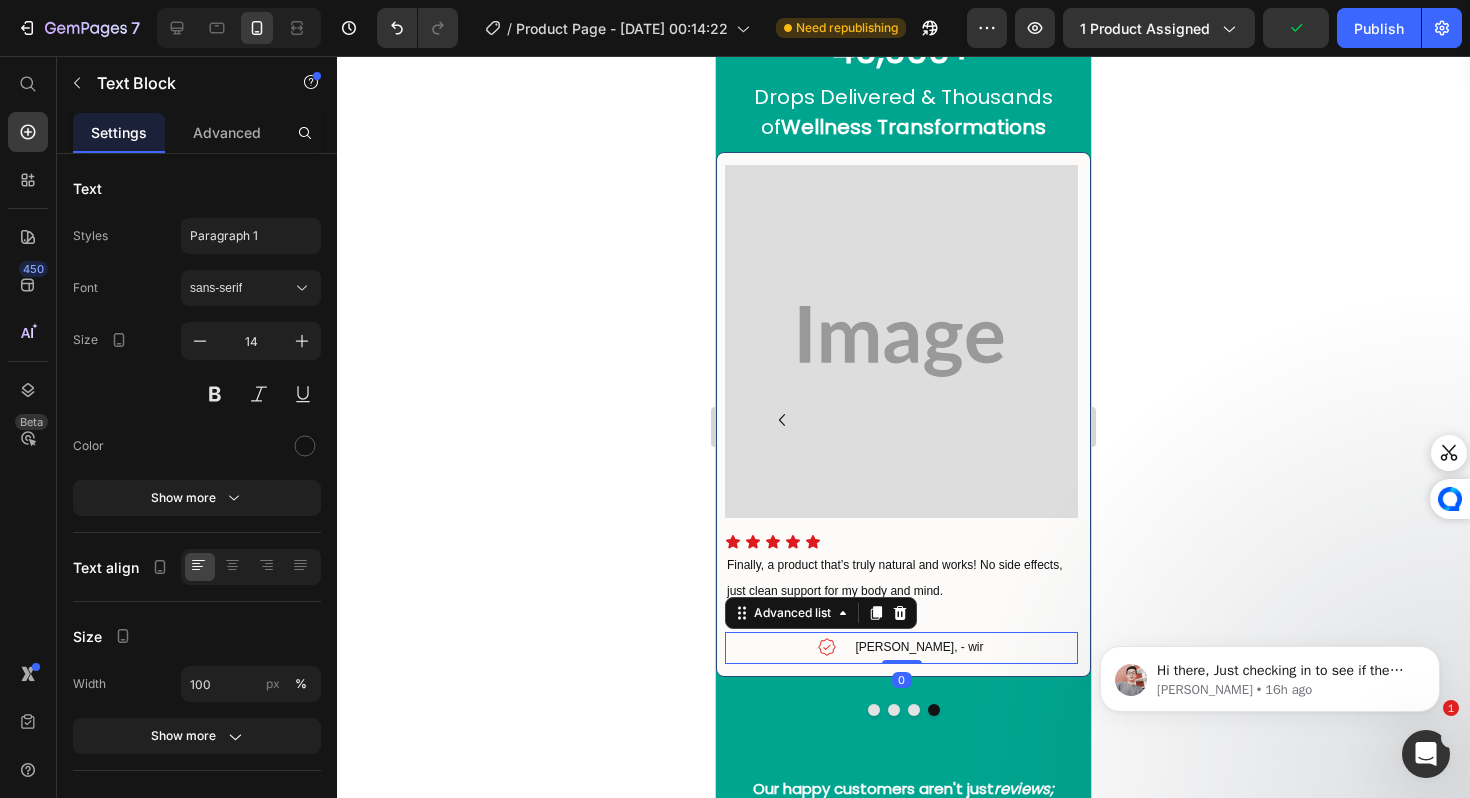 click on "[PERSON_NAME], - wir" at bounding box center (919, 647) 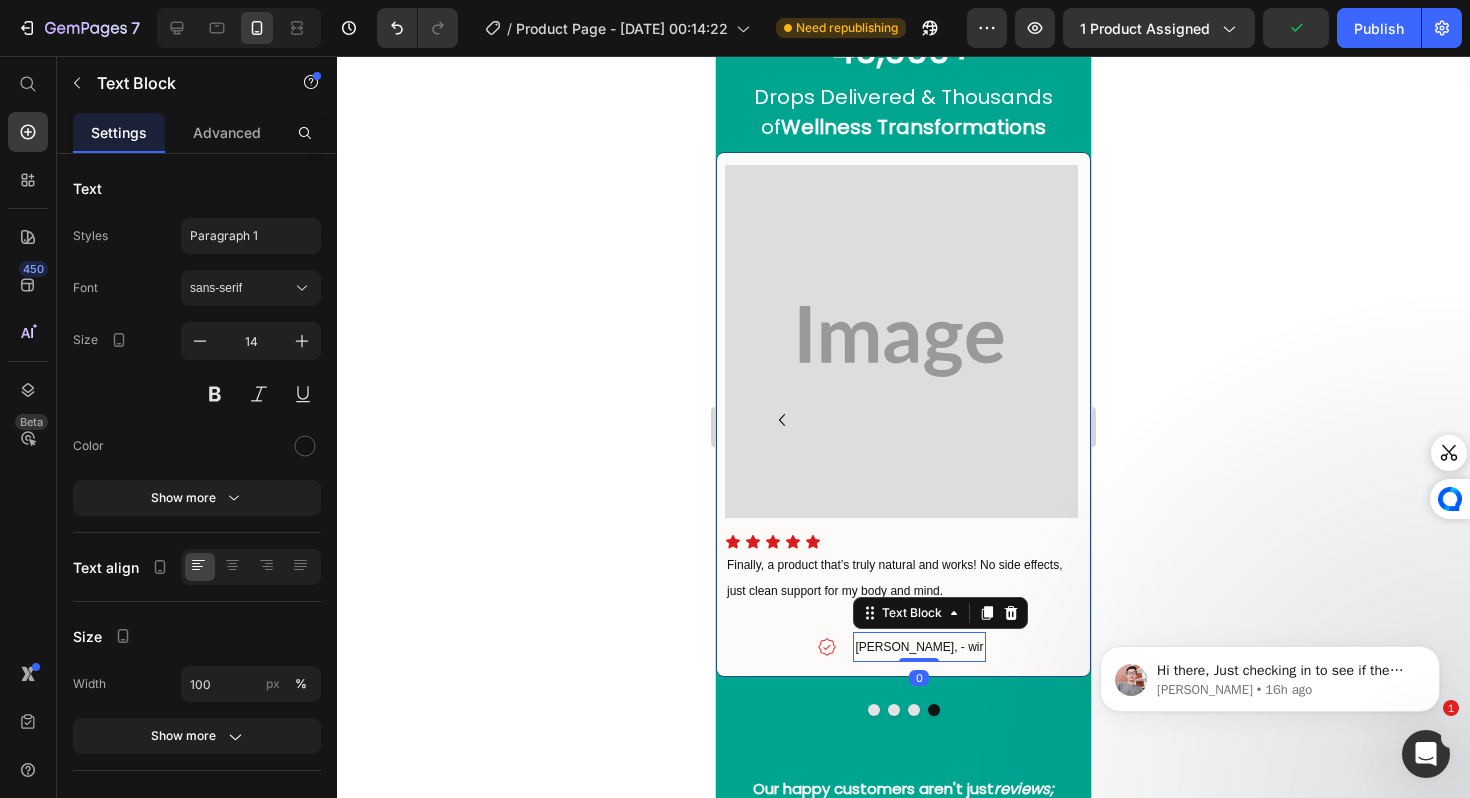 scroll, scrollTop: 2917, scrollLeft: 0, axis: vertical 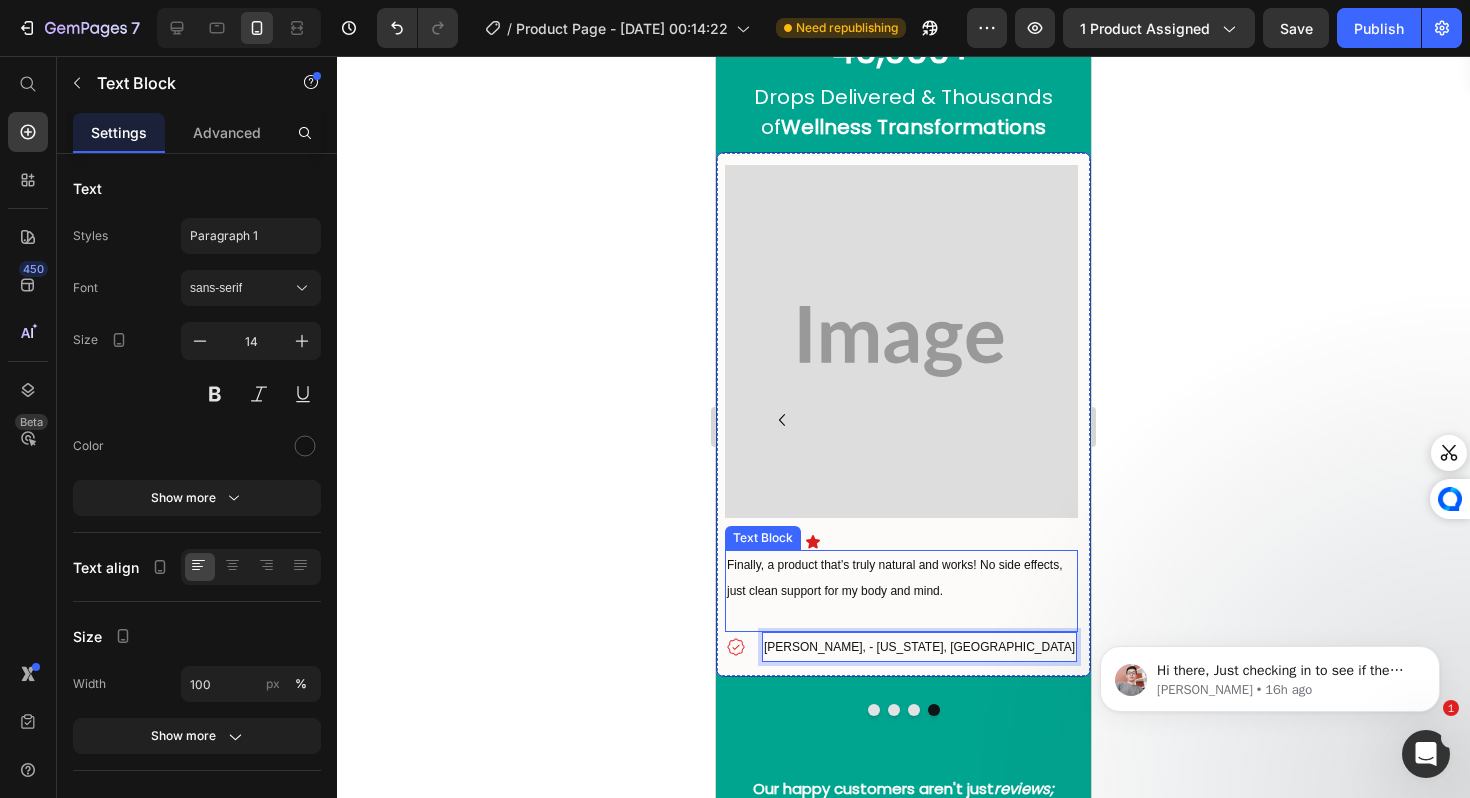 click on "Finally, a product that’s truly natural and works! No side effects, just clean support for my body and mind." at bounding box center [901, 578] 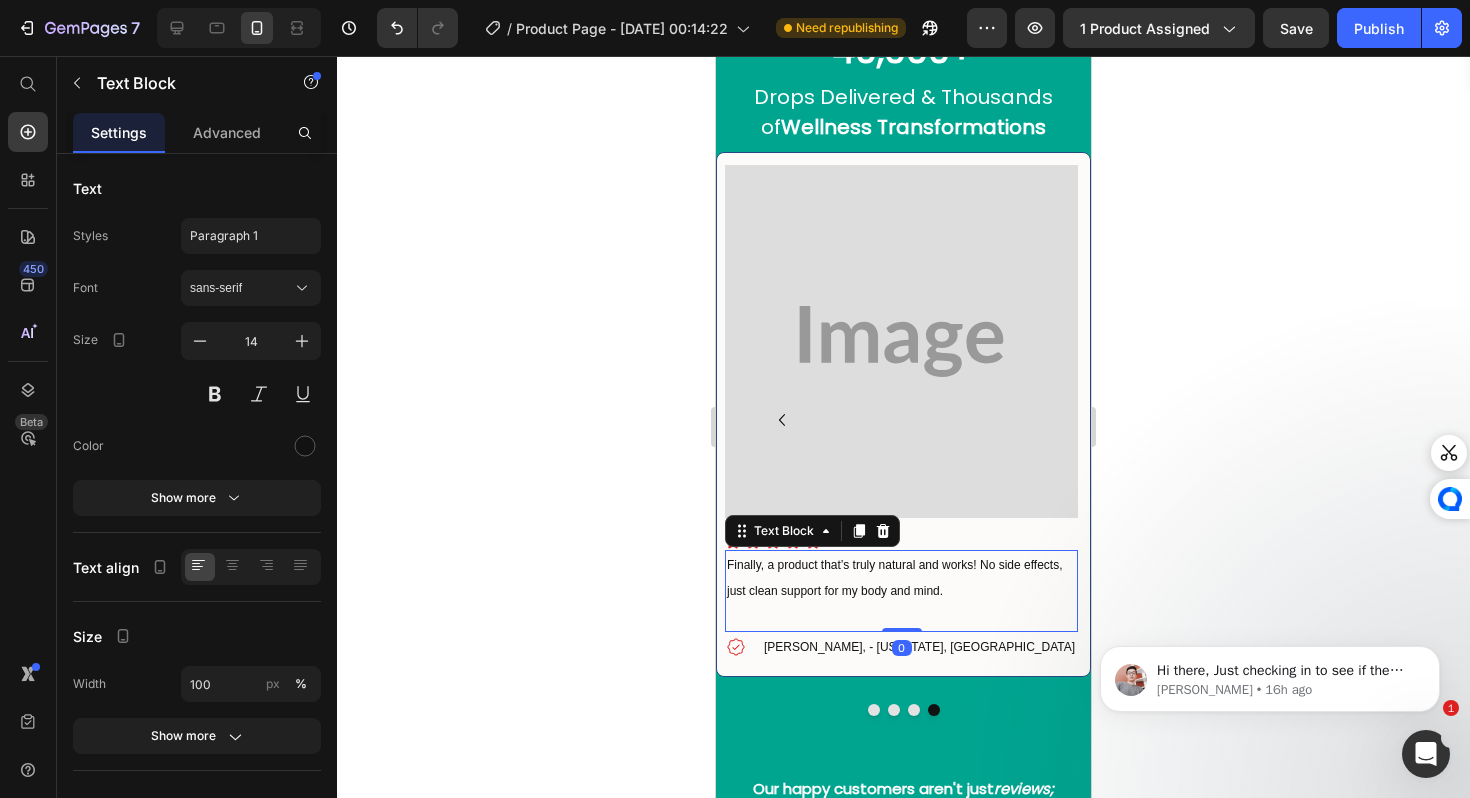click on "Finally, a product that’s truly natural and works! No side effects, just clean support for my body and mind." at bounding box center (901, 578) 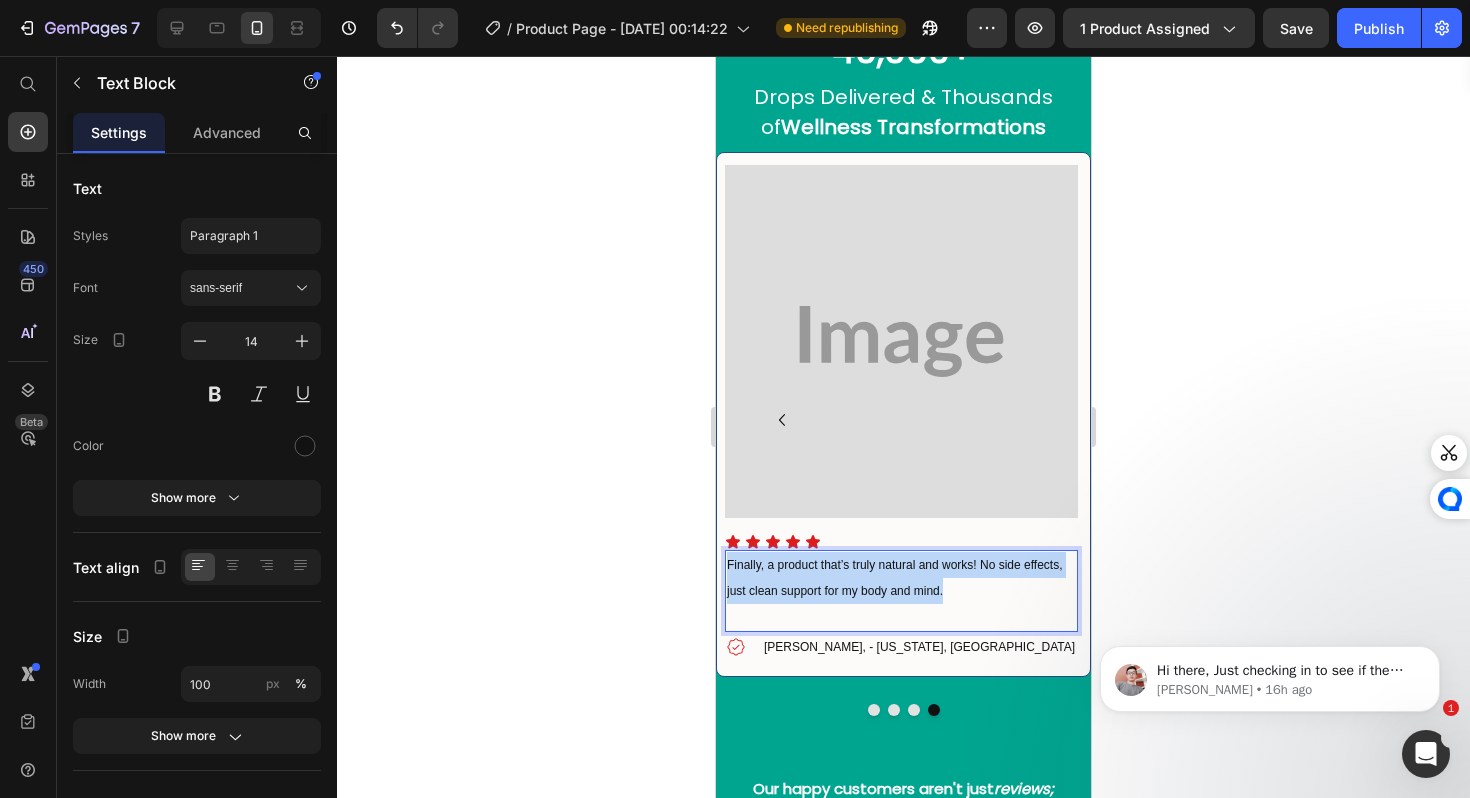 click on "Finally, a product that’s truly natural and works! No side effects, just clean support for my body and mind." at bounding box center [901, 578] 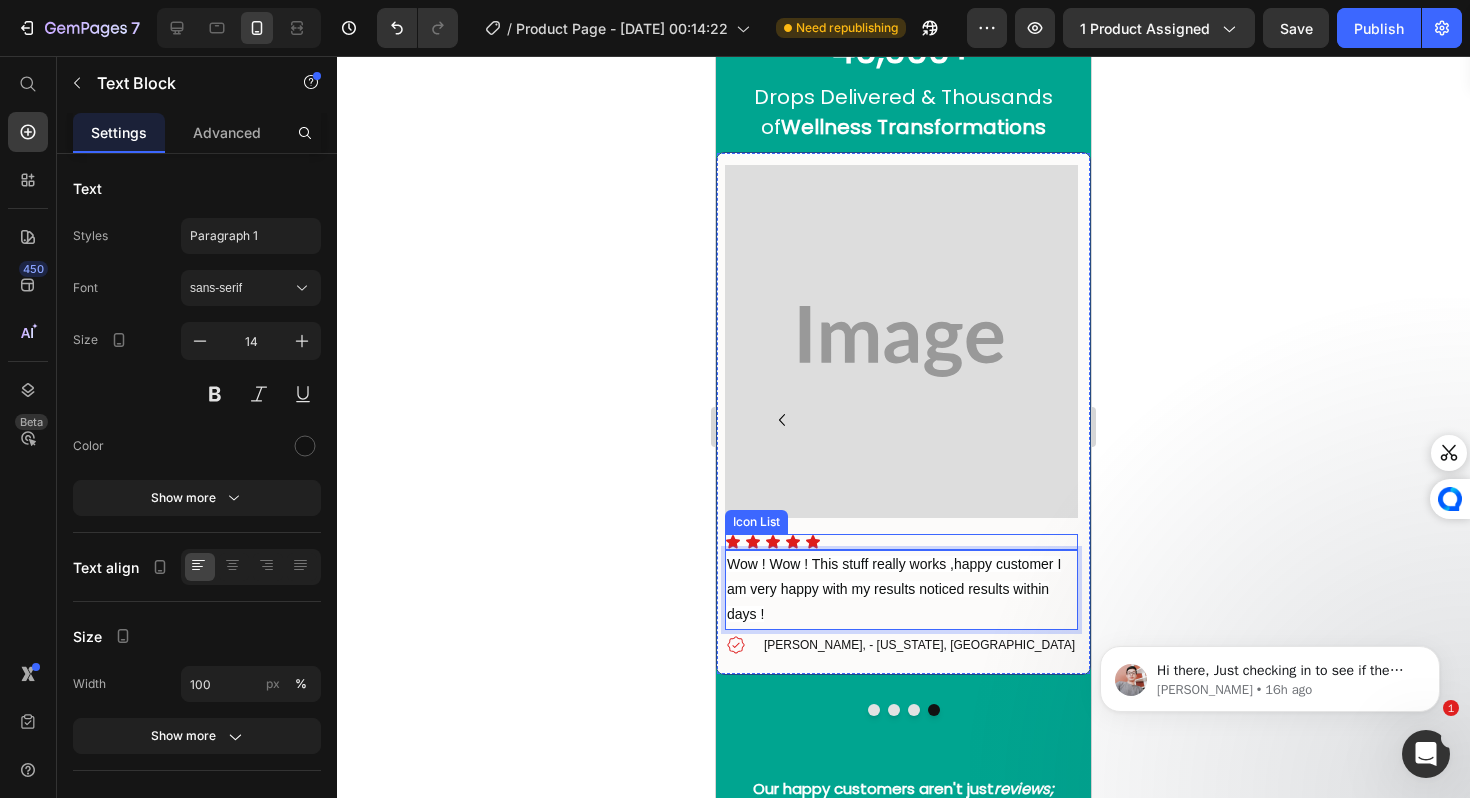 click 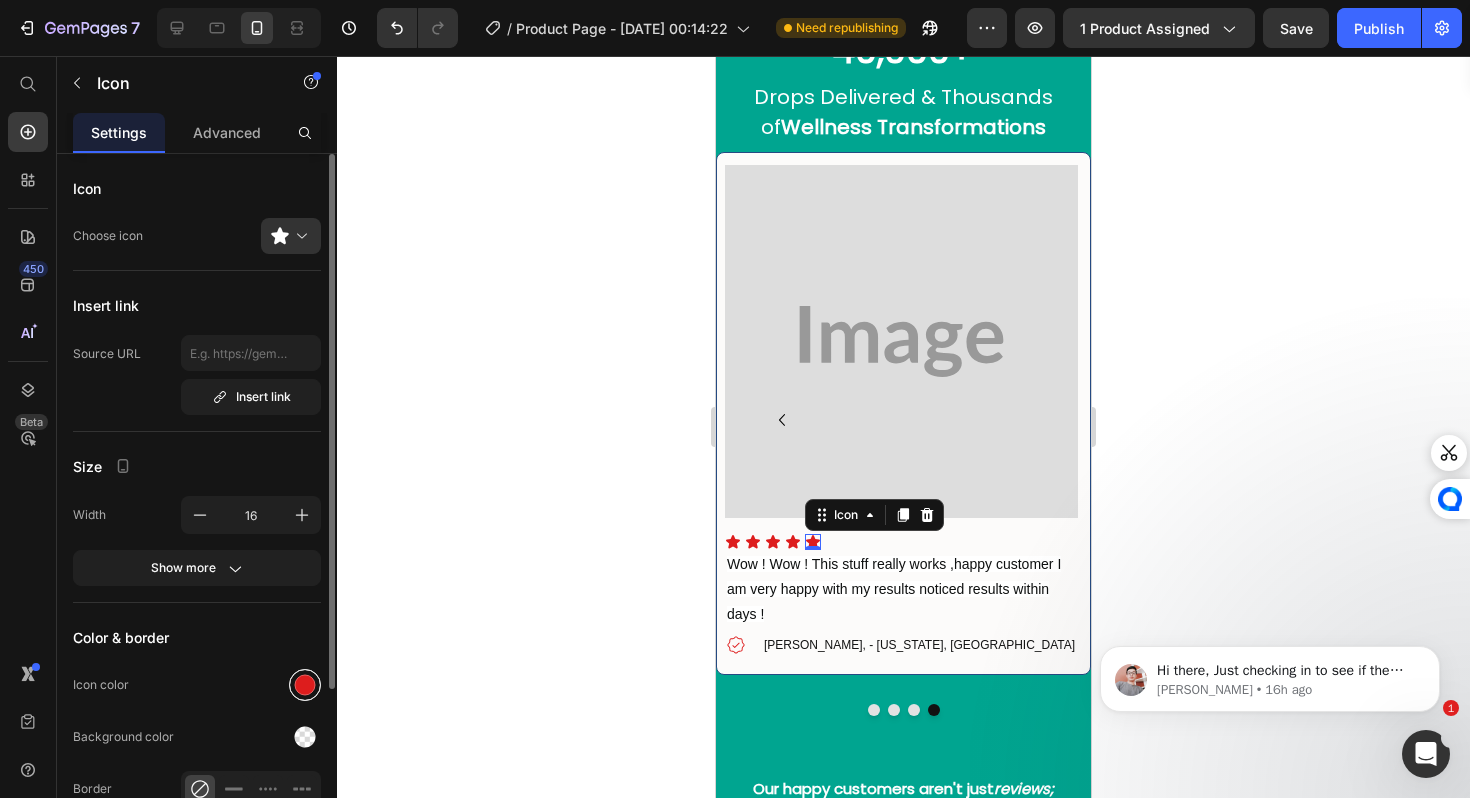 click at bounding box center [305, 685] 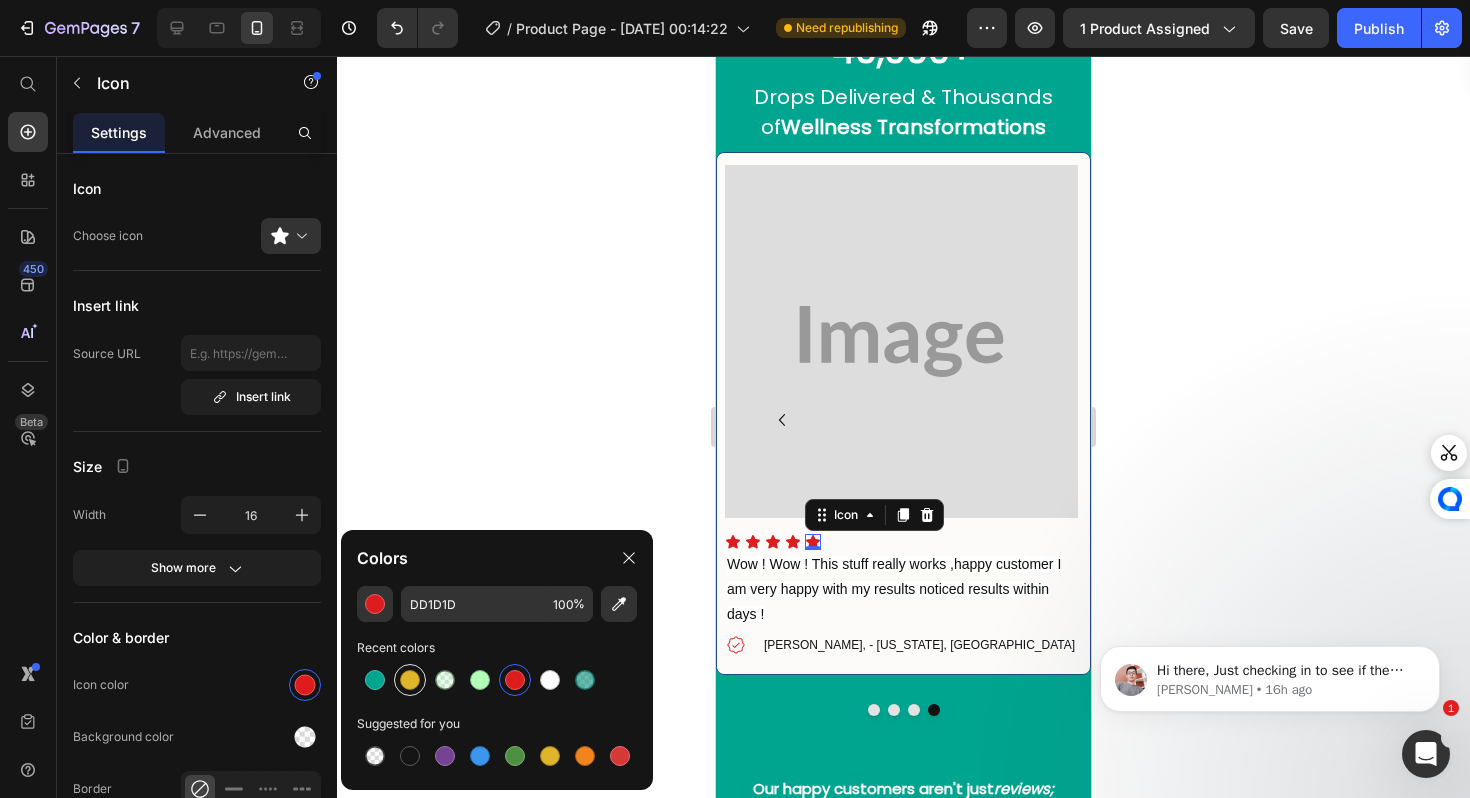 click at bounding box center (410, 680) 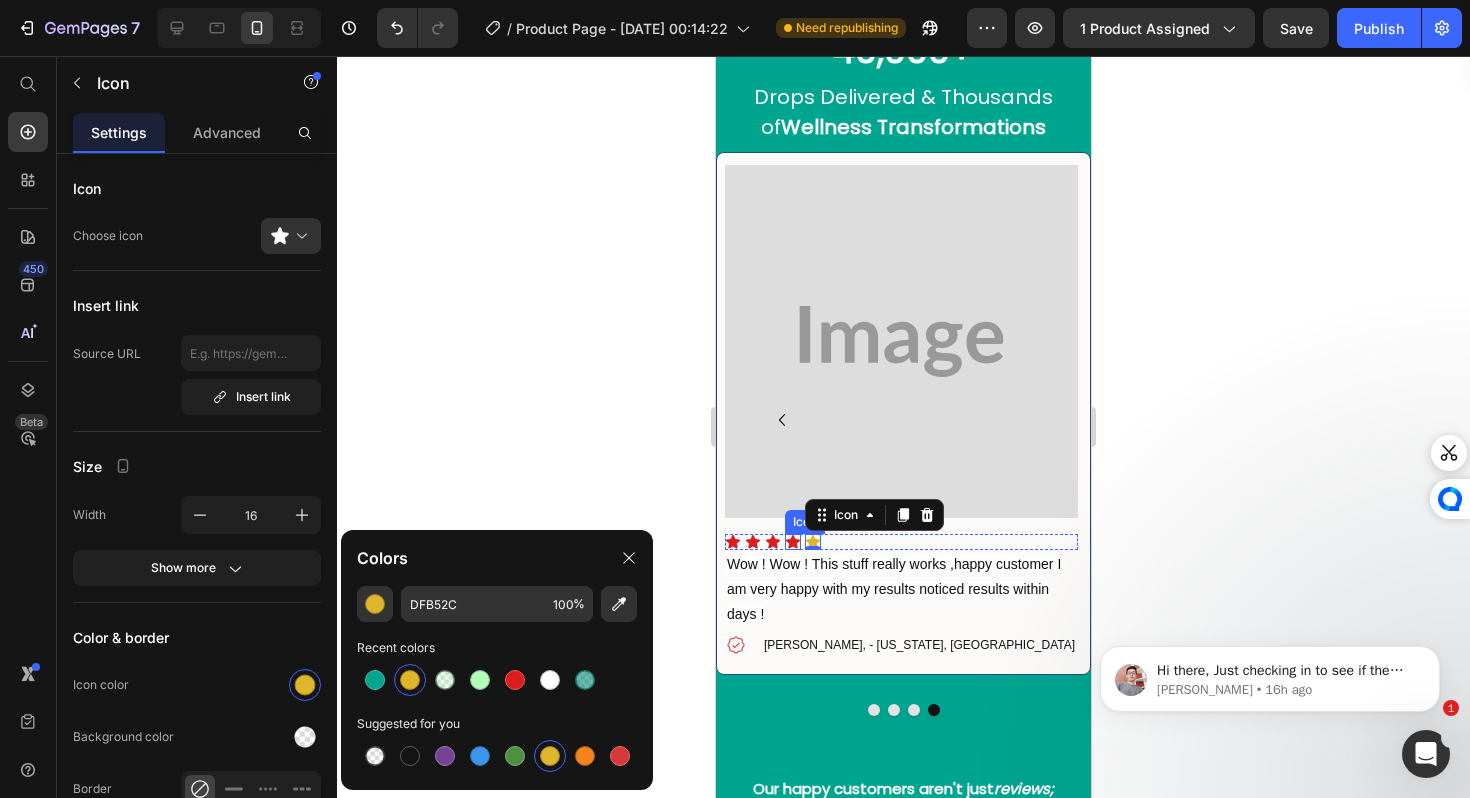 click 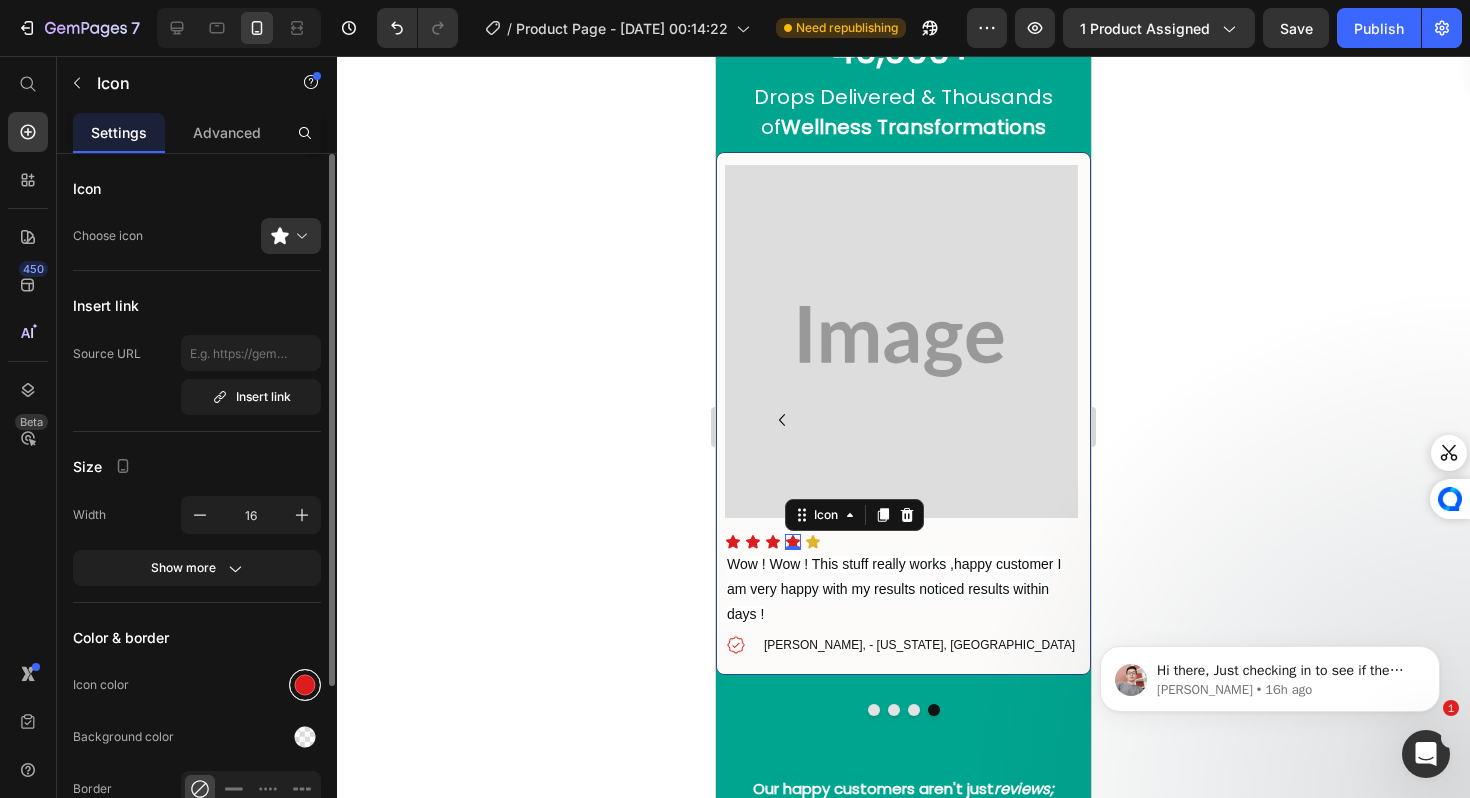 click at bounding box center (305, 685) 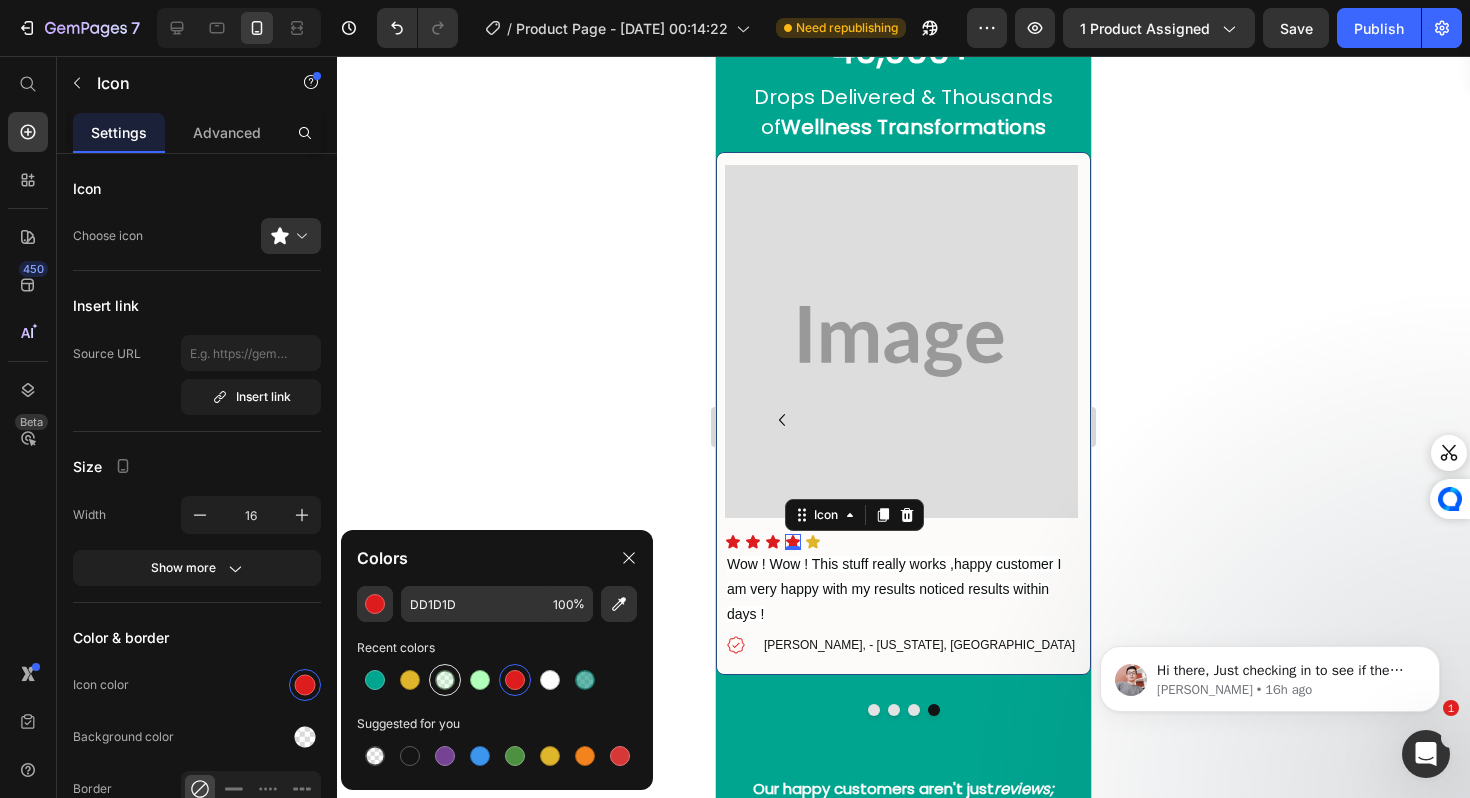 click at bounding box center [410, 680] 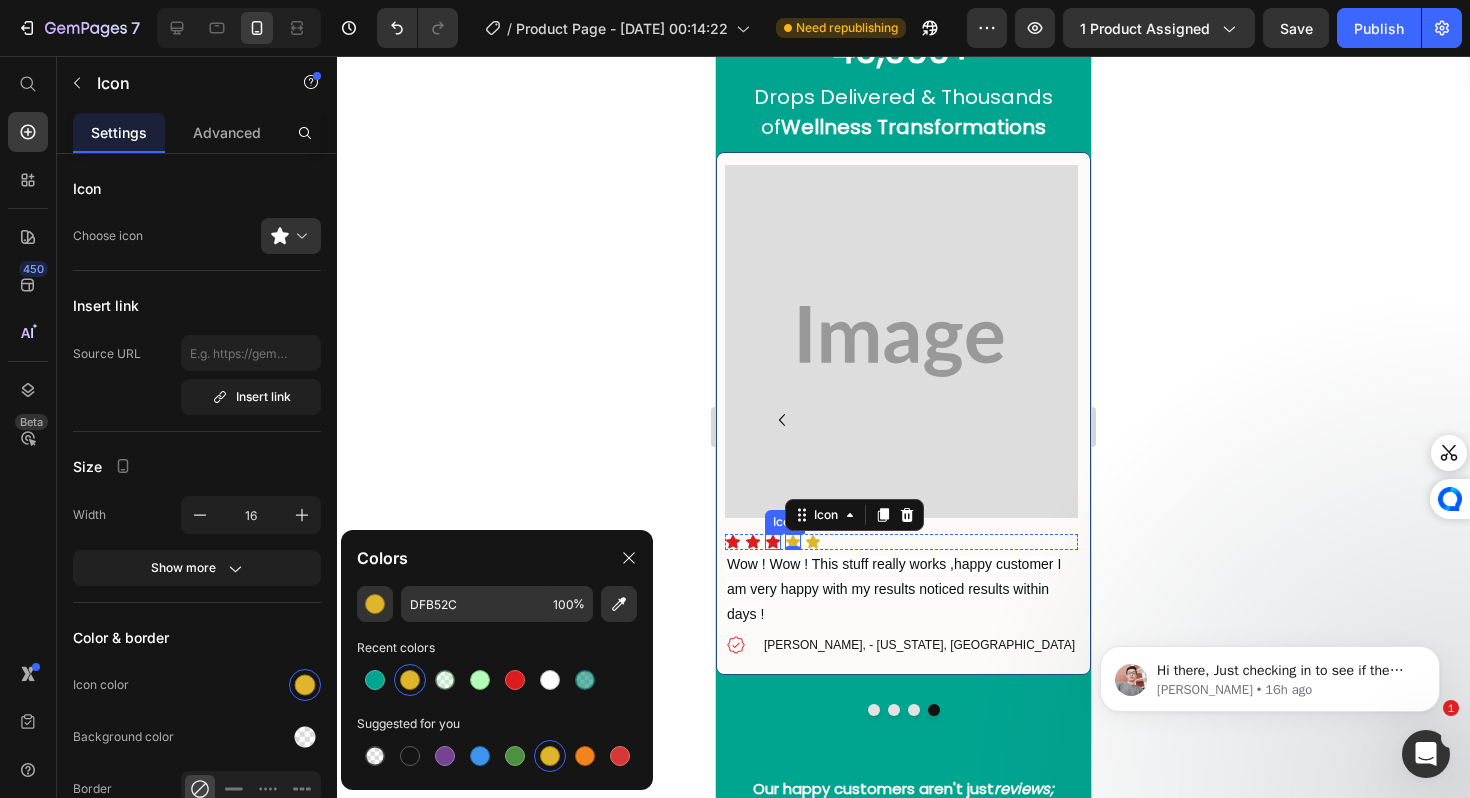 click 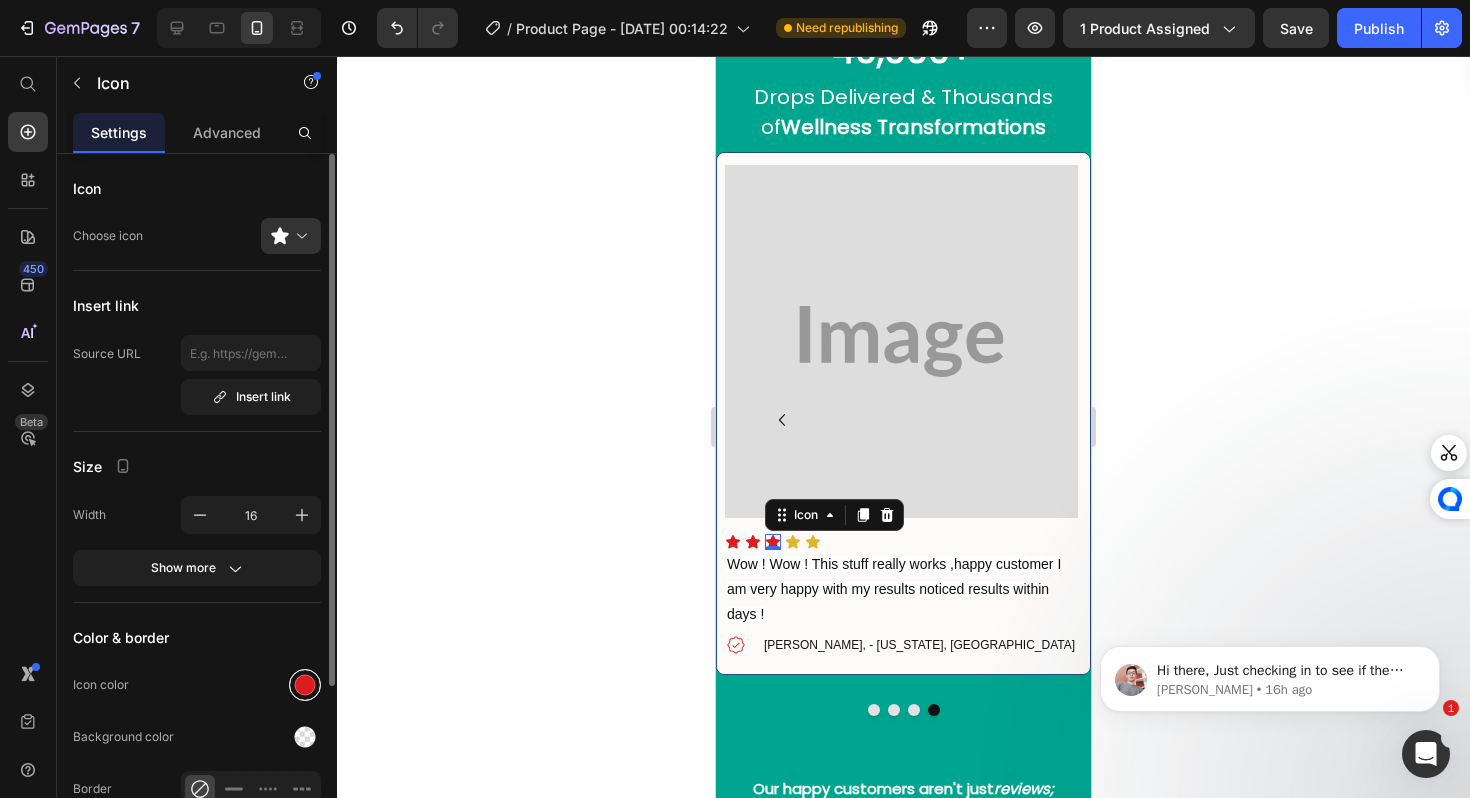 click at bounding box center (305, 685) 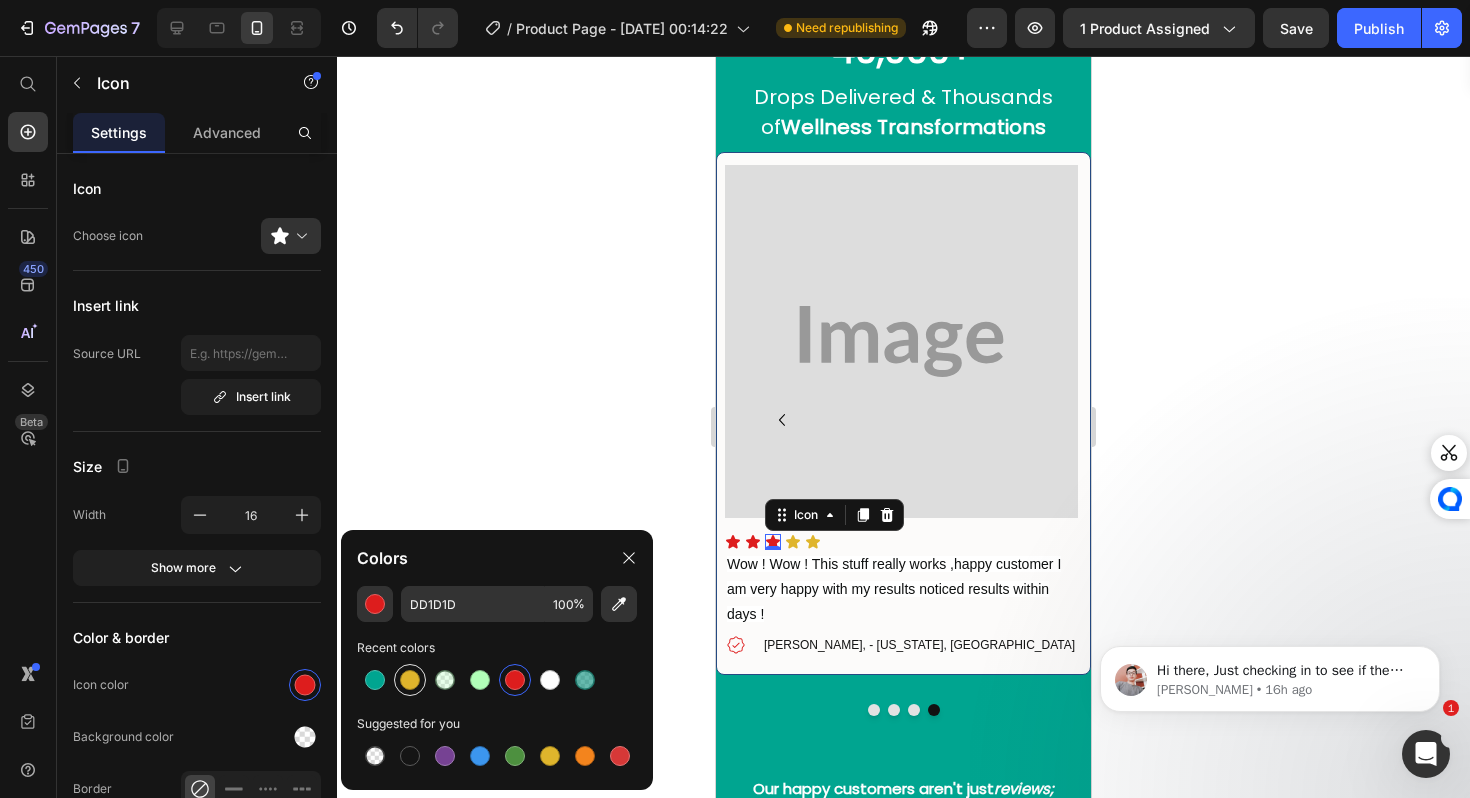 click at bounding box center [410, 680] 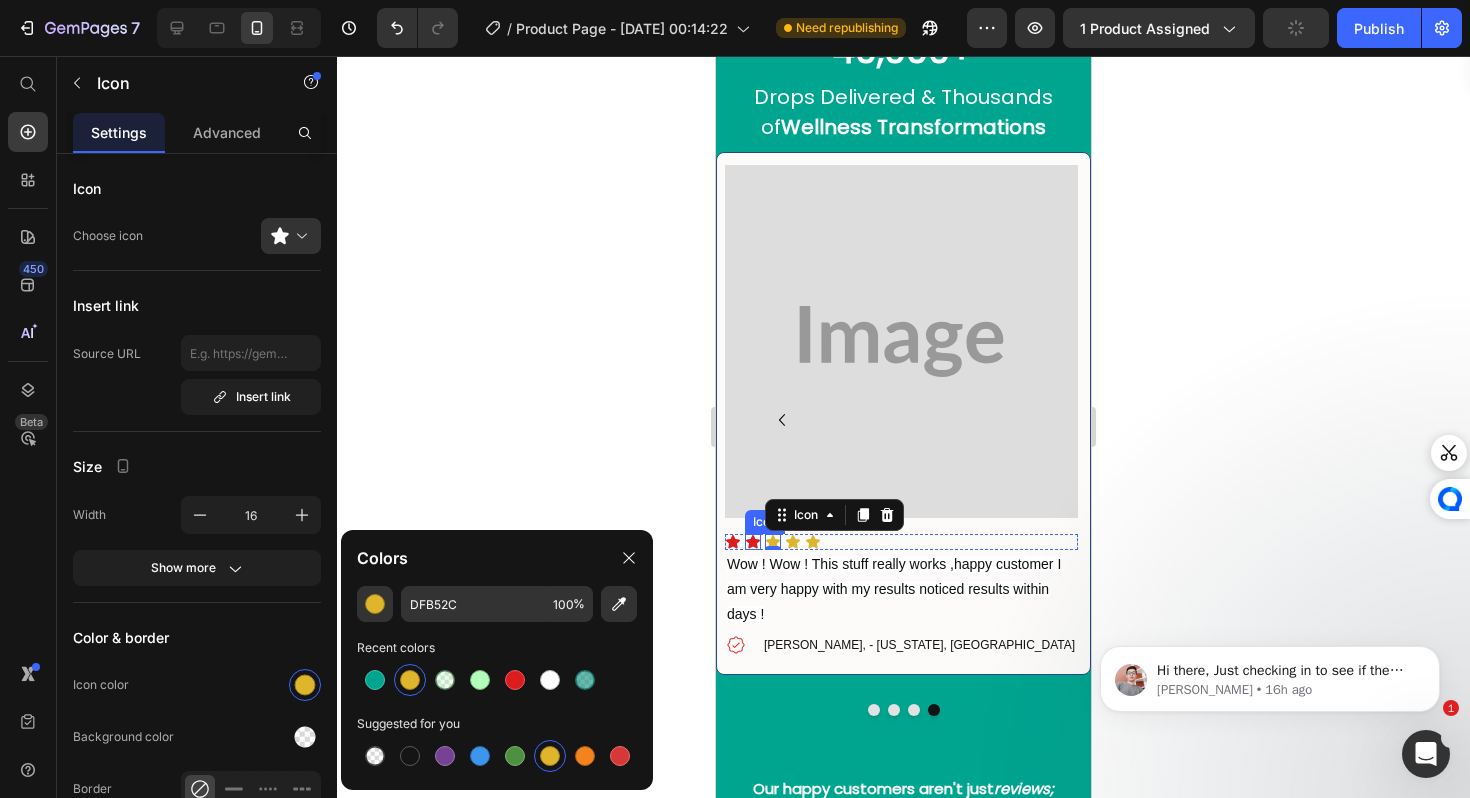 click 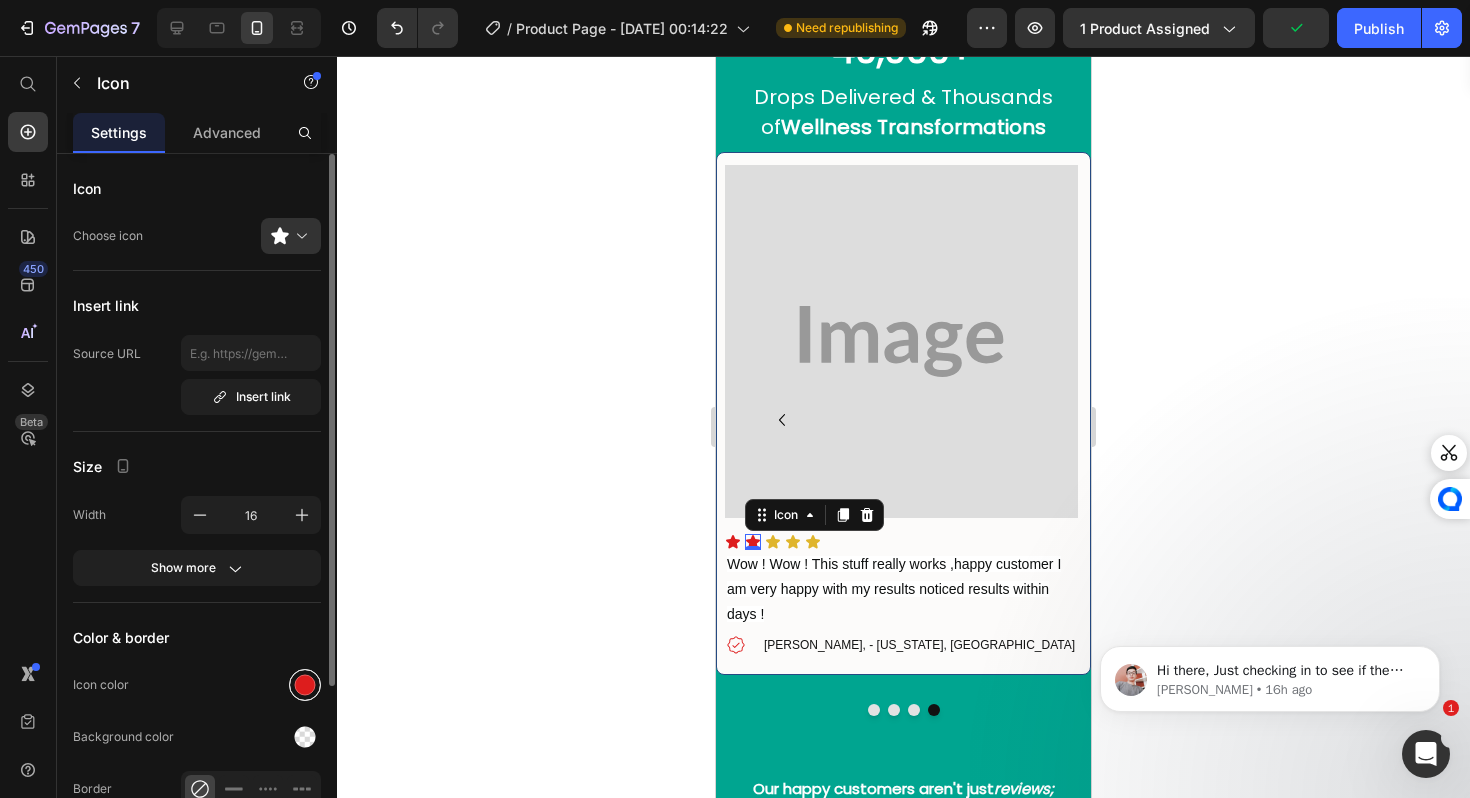 click at bounding box center (305, 685) 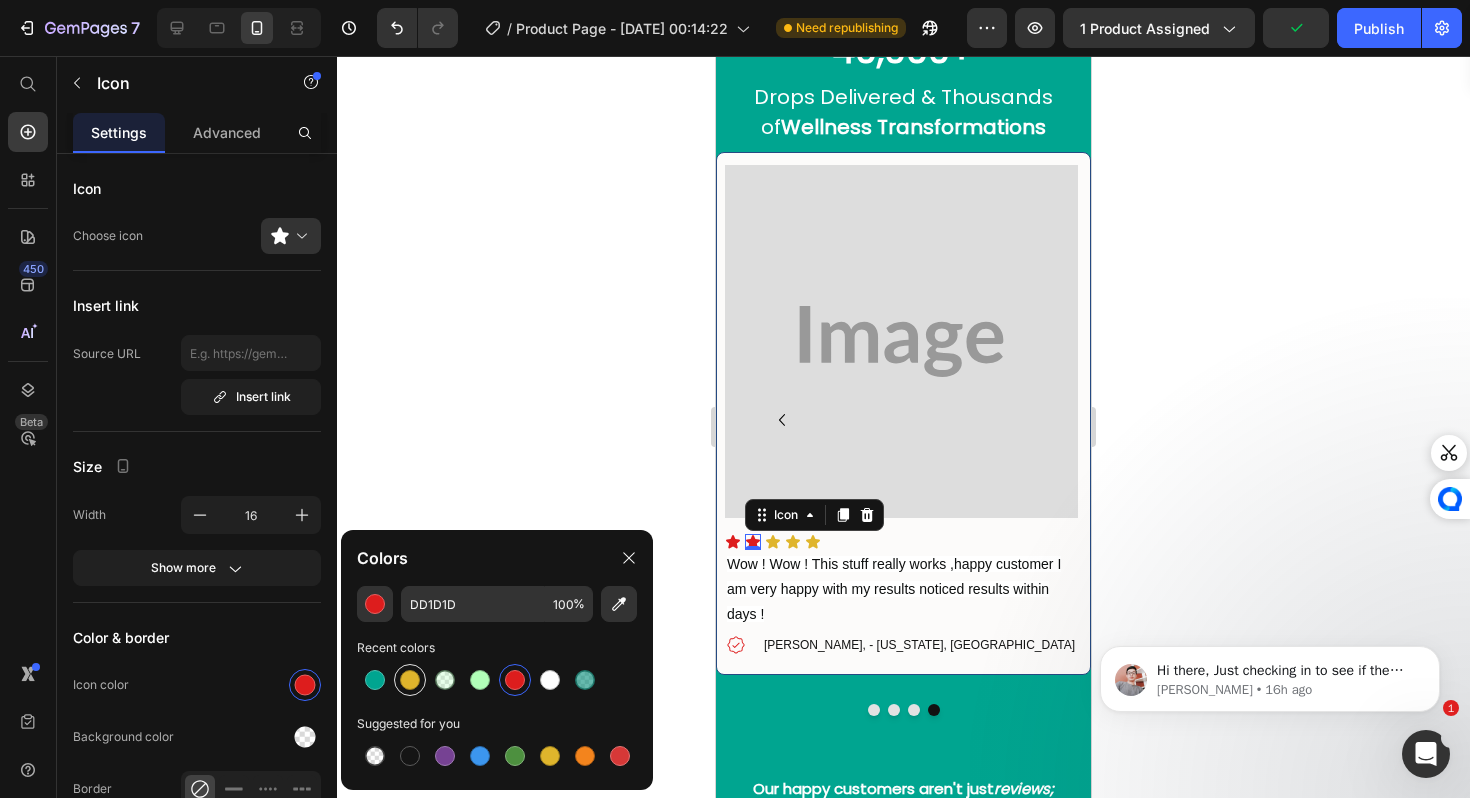click at bounding box center (410, 680) 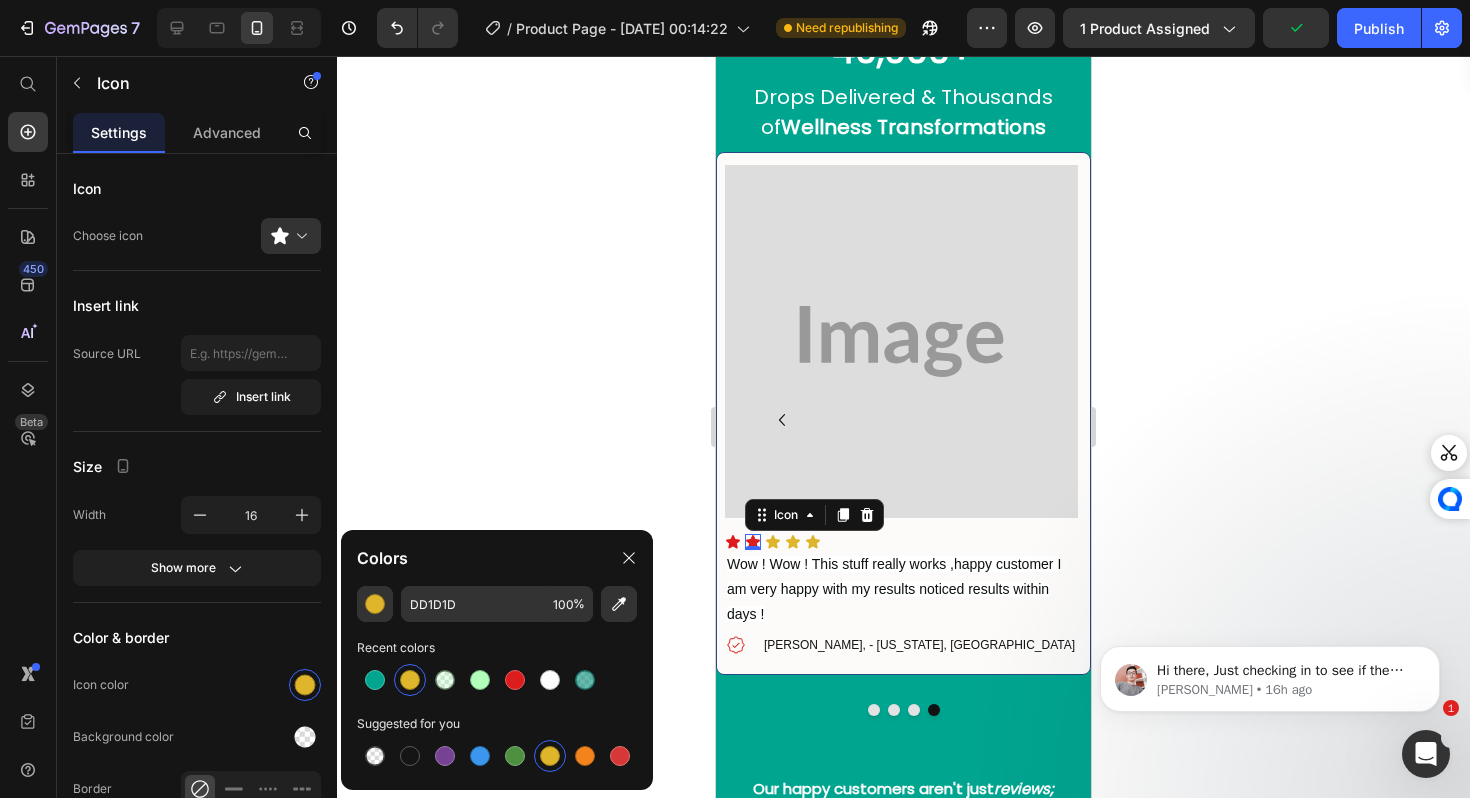type on "DFB52C" 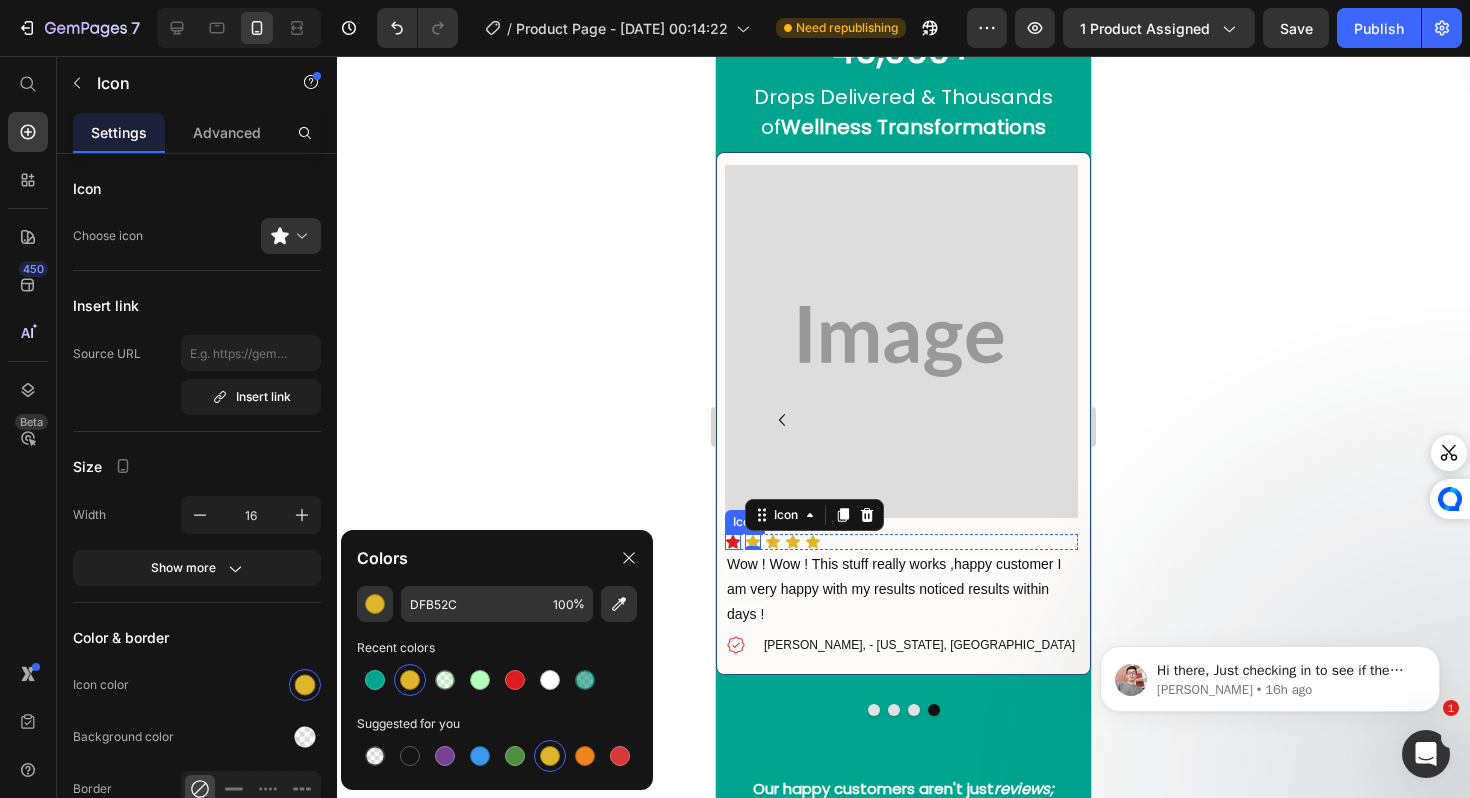 click 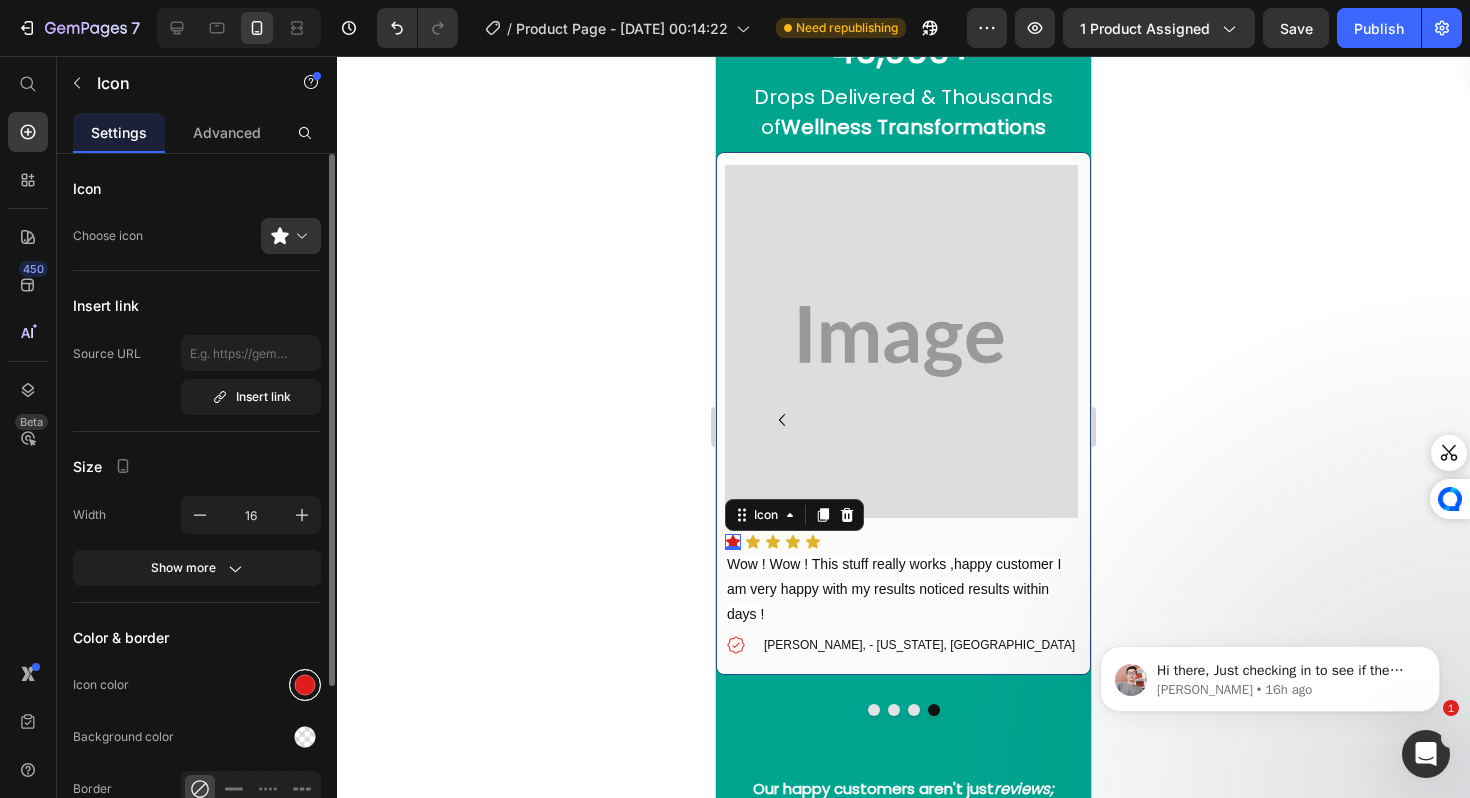 click at bounding box center (305, 685) 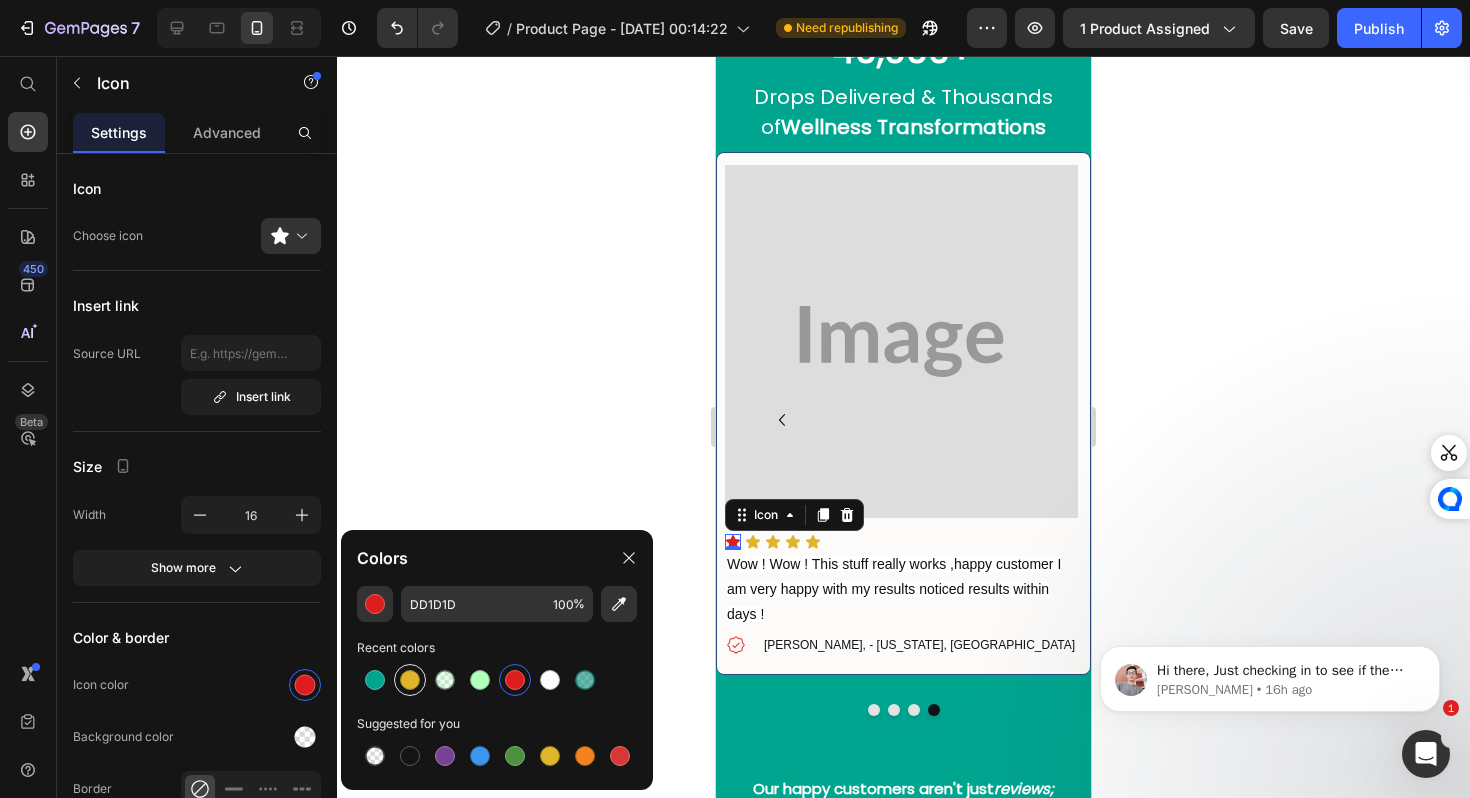 click at bounding box center [410, 680] 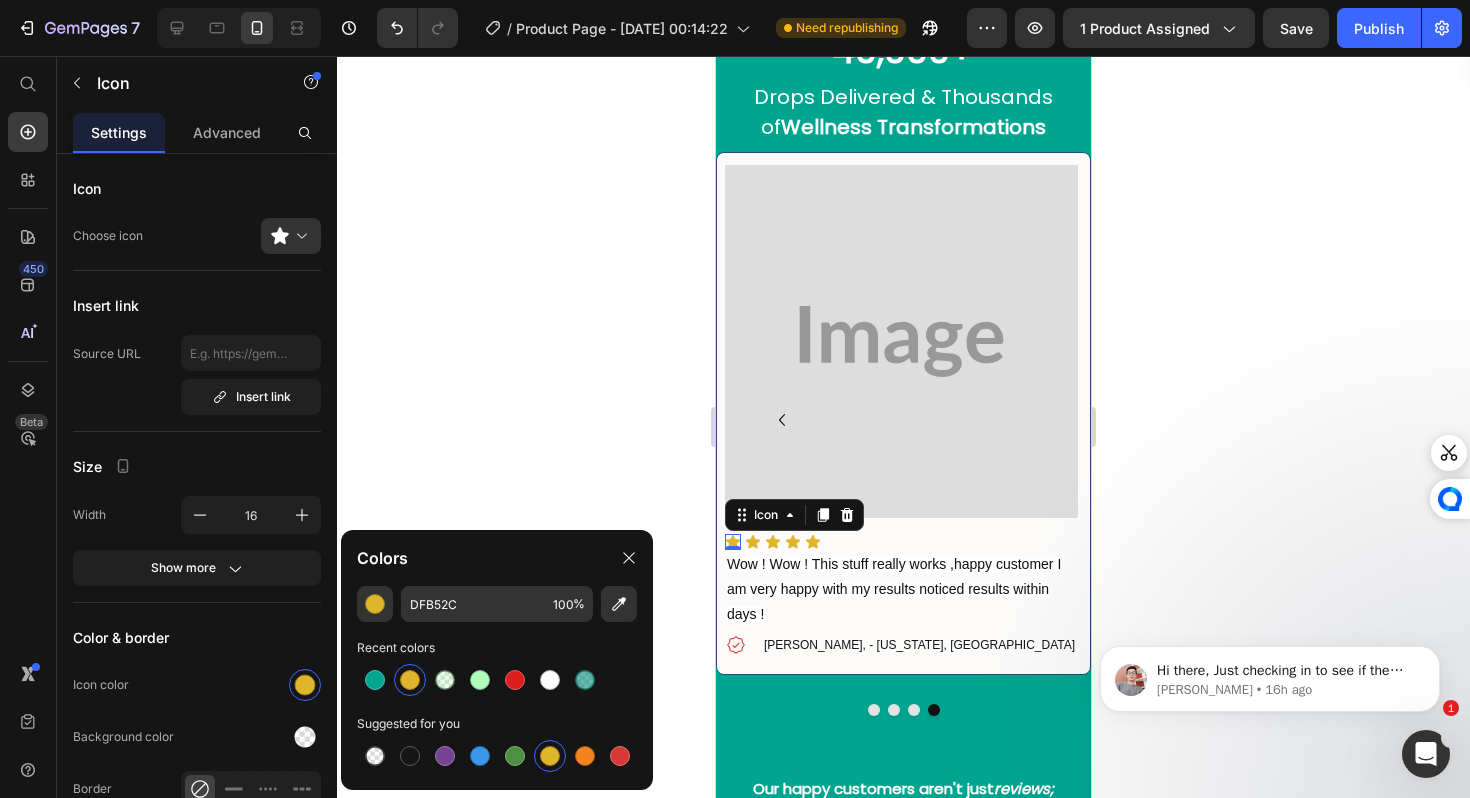 click at bounding box center (901, 341) 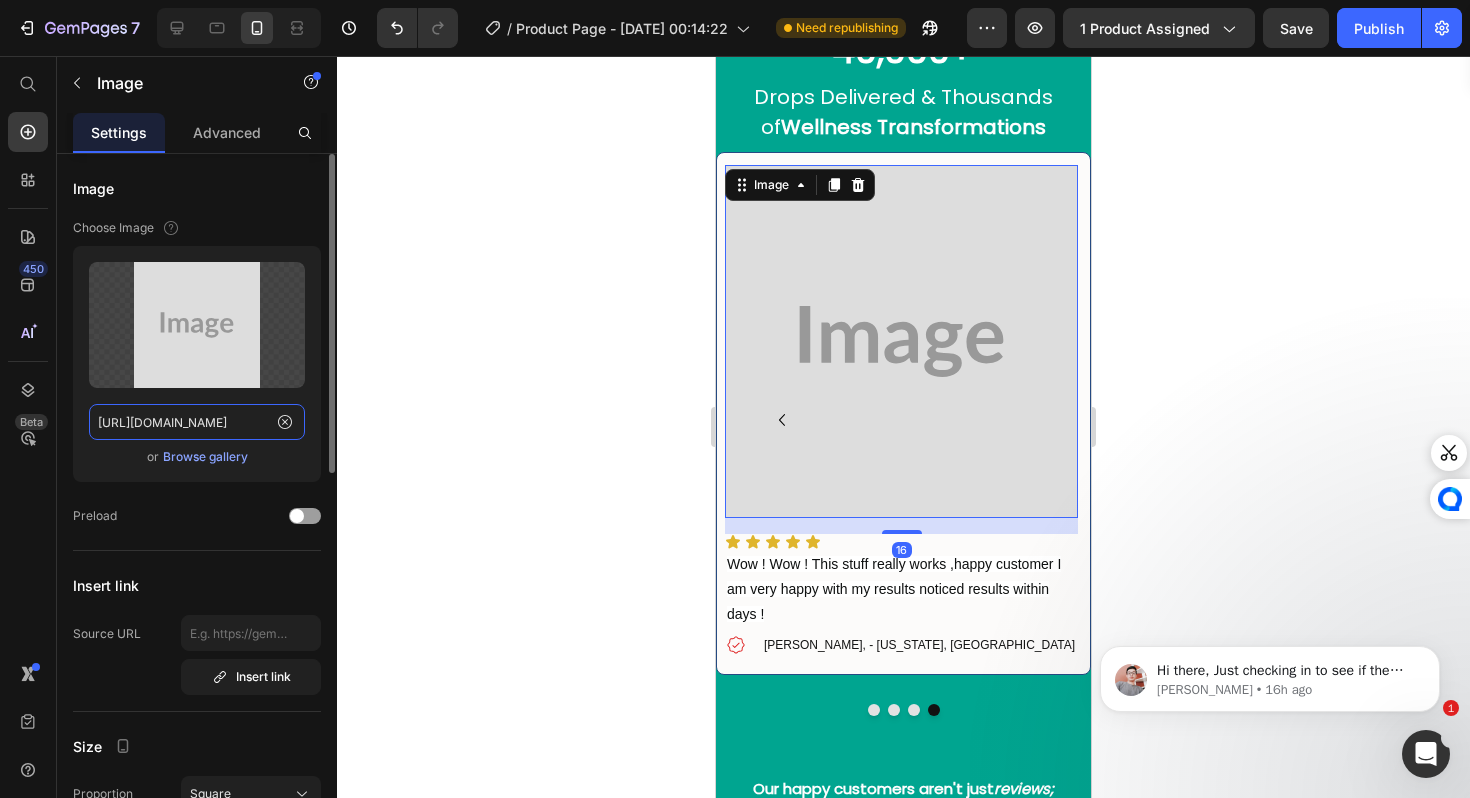 click on "[URL][DOMAIN_NAME]" 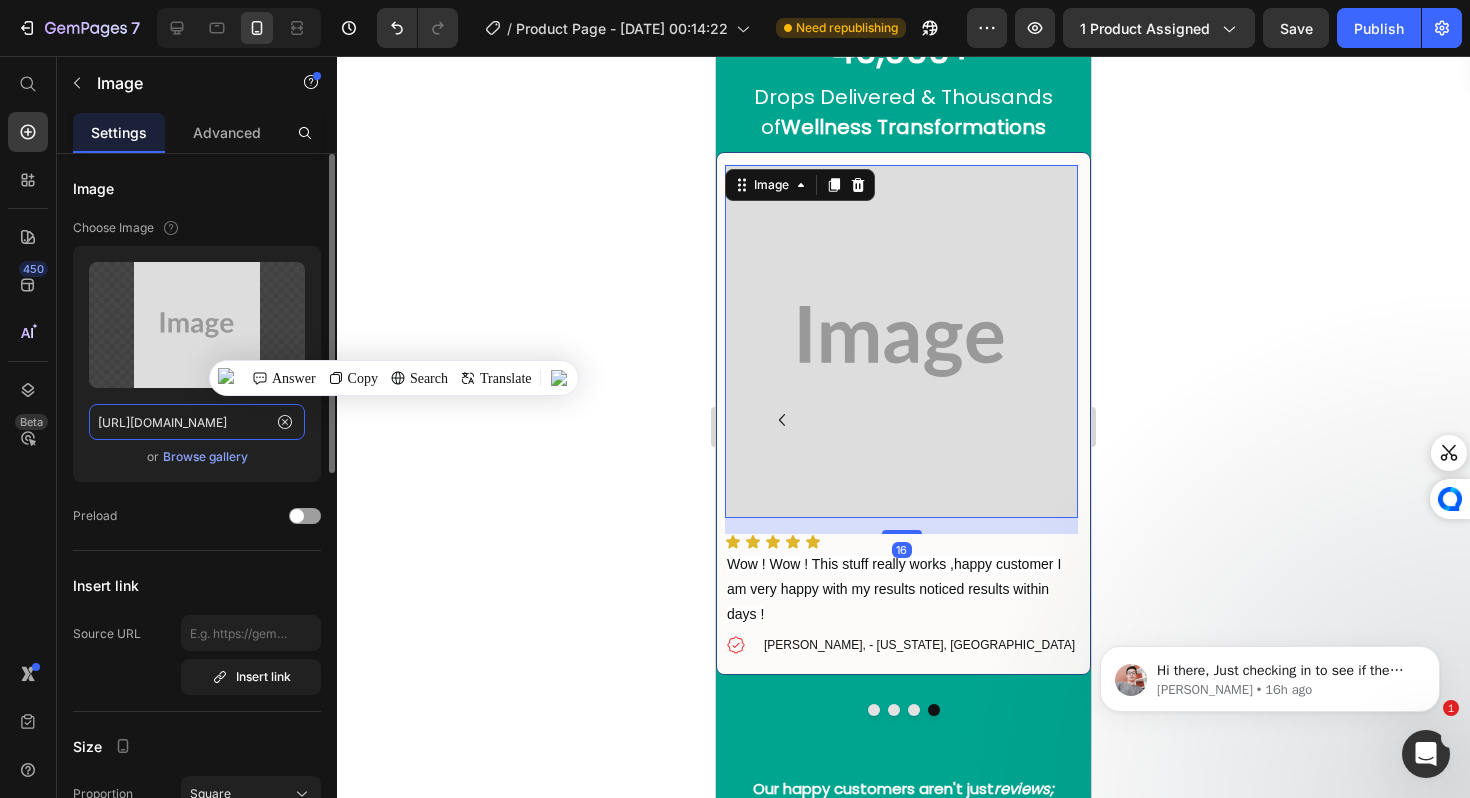 paste on "[DOMAIN_NAME][URL]" 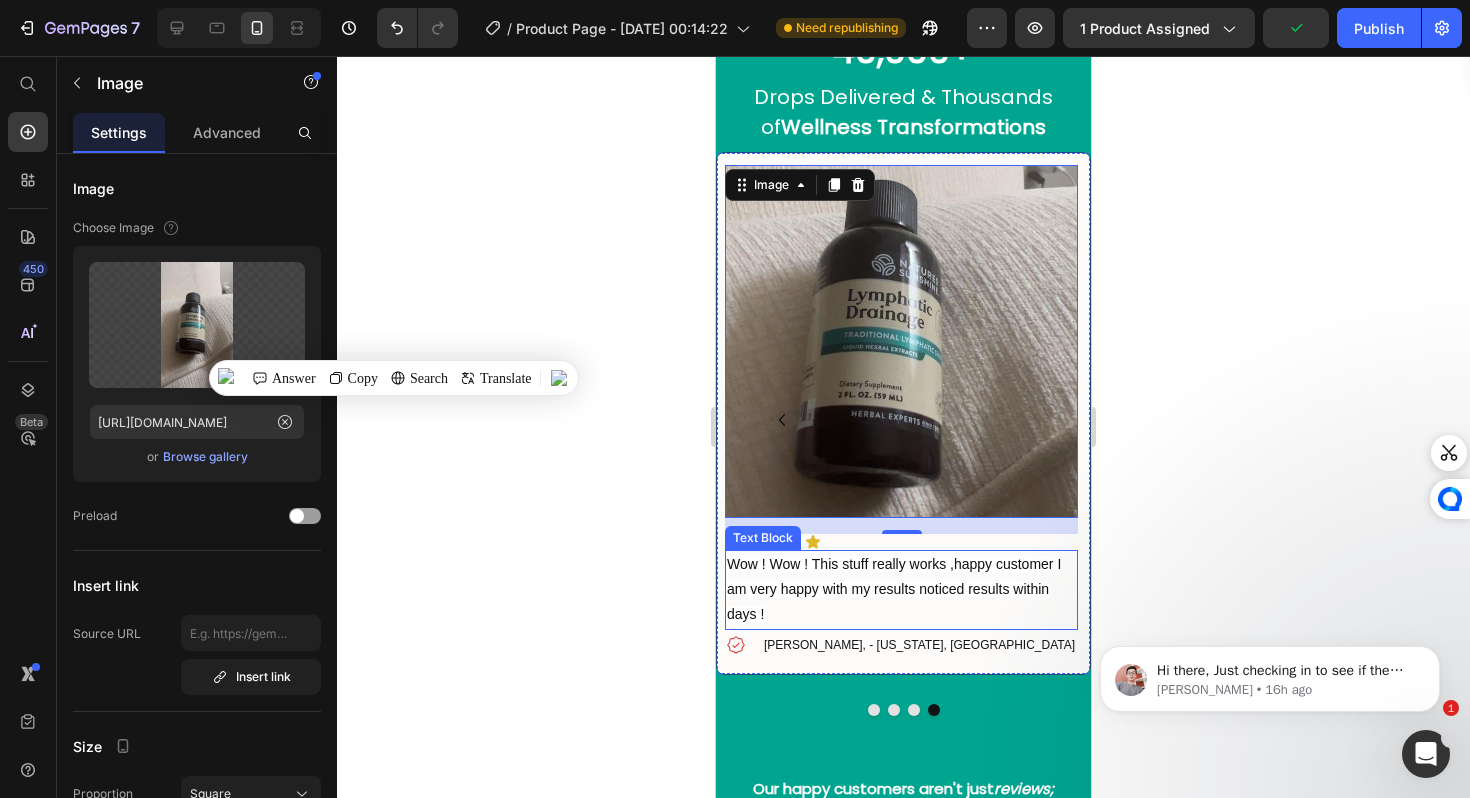 click 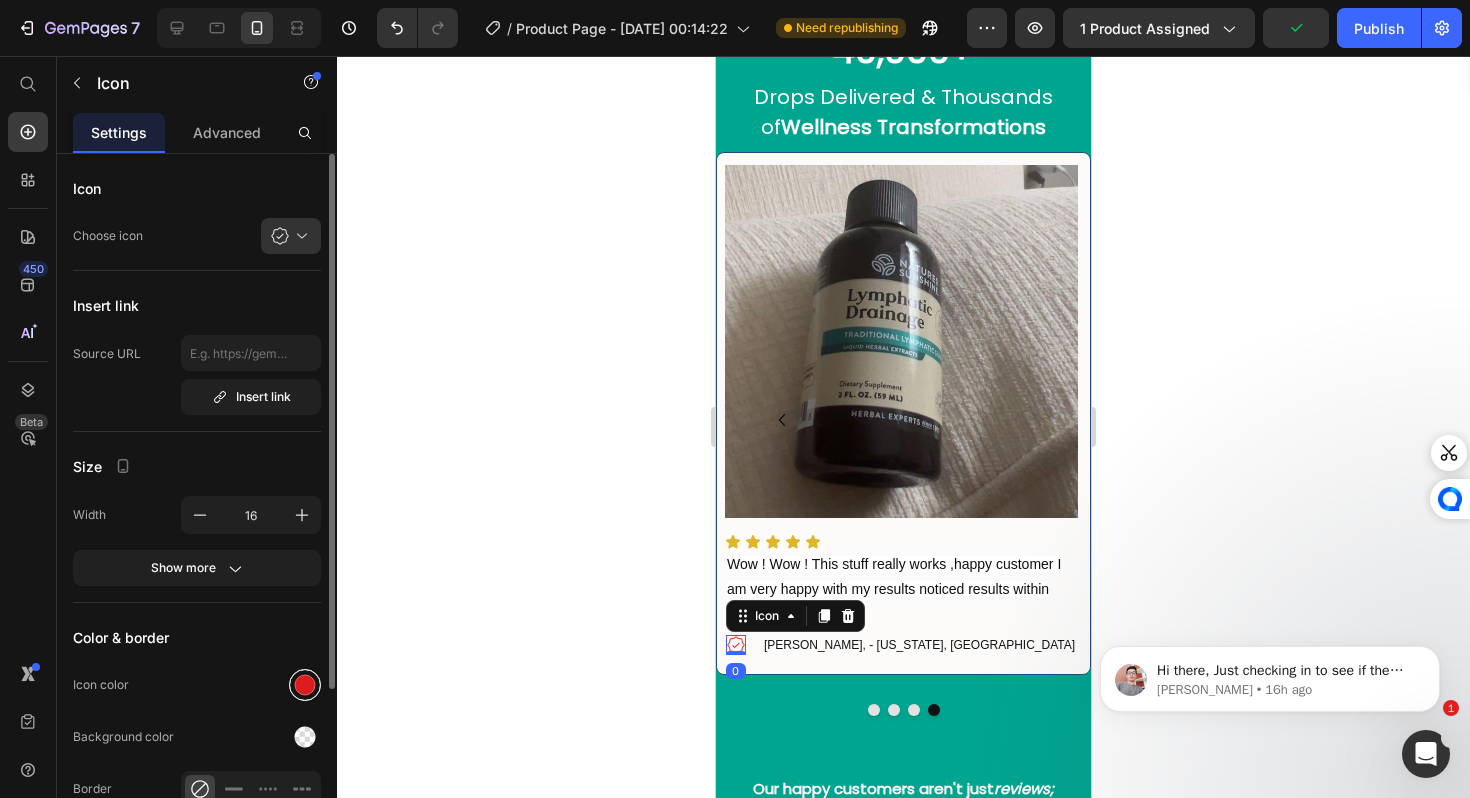 click at bounding box center (305, 685) 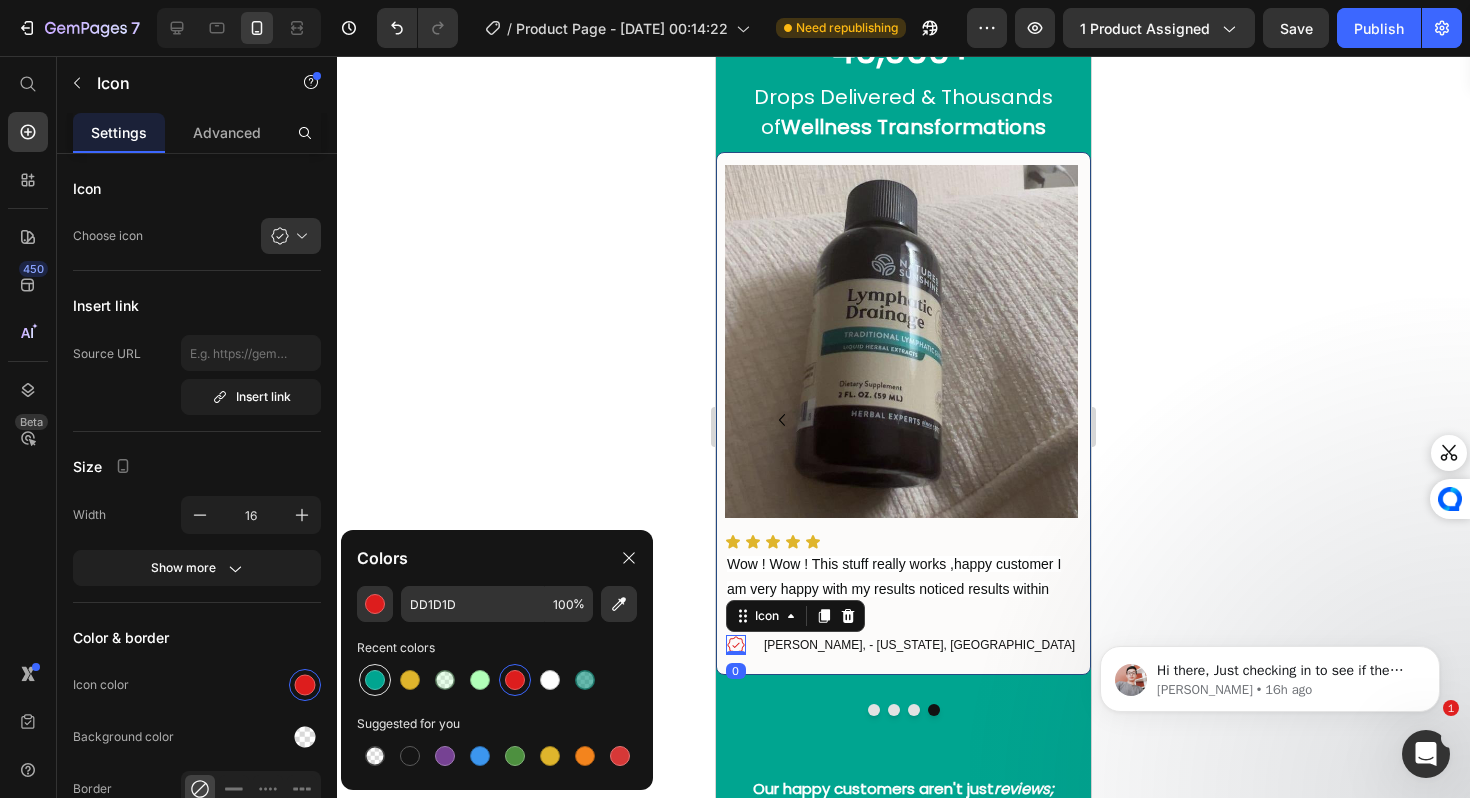 click at bounding box center (375, 680) 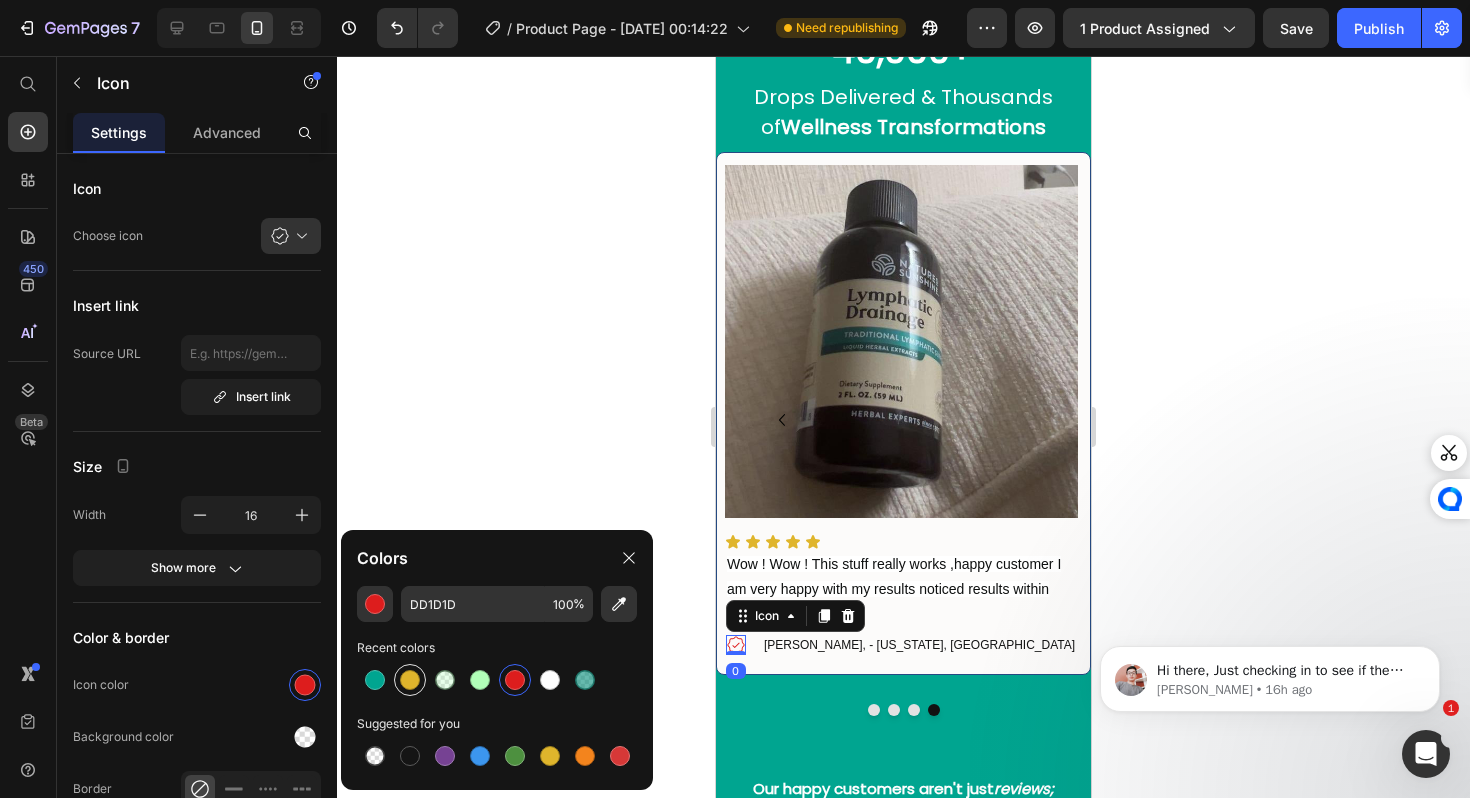 type on "00A590" 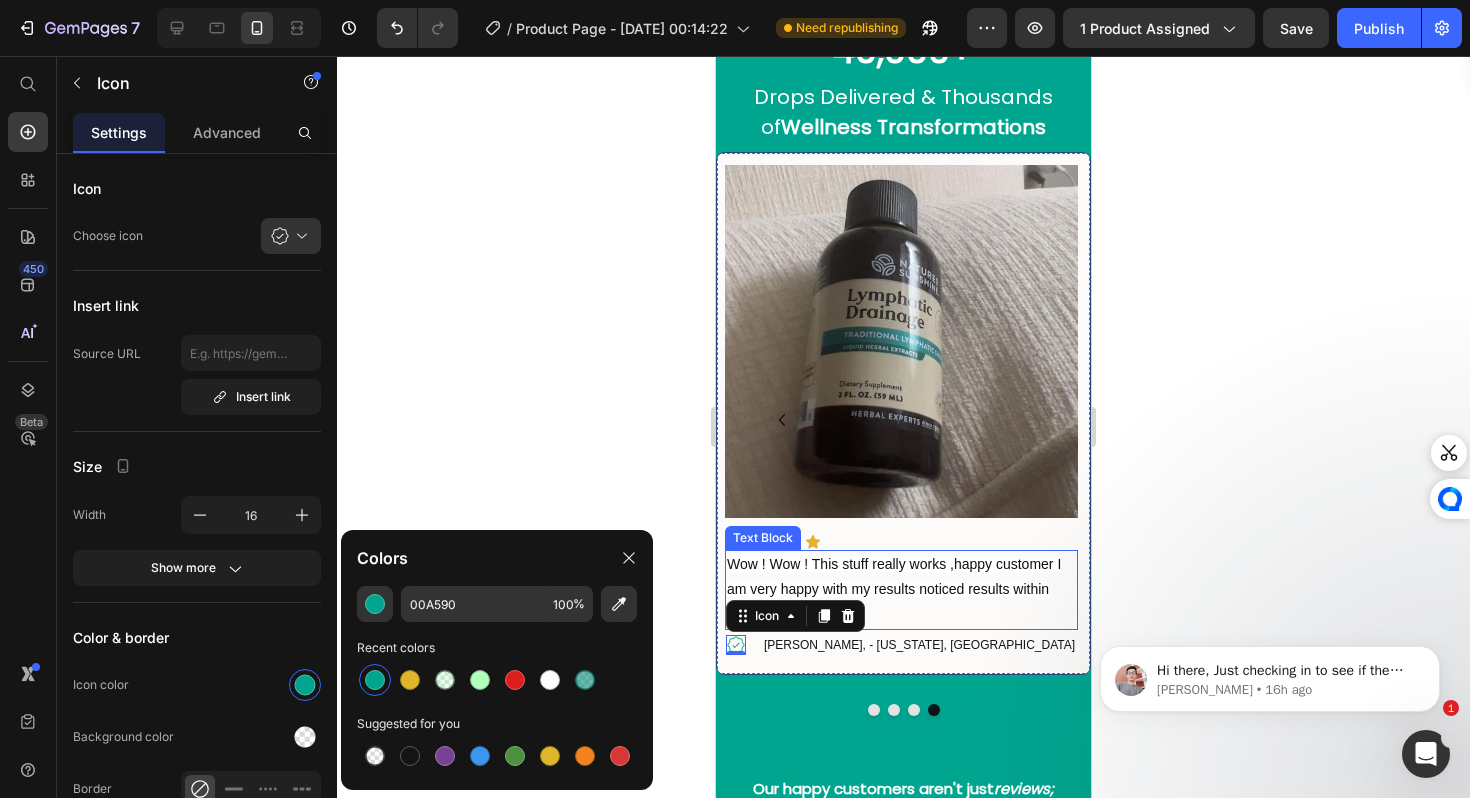 click on "Wow ! Wow ! This stuff really works ,happy customer I am very happy with my results noticed results within days !" at bounding box center [901, 590] 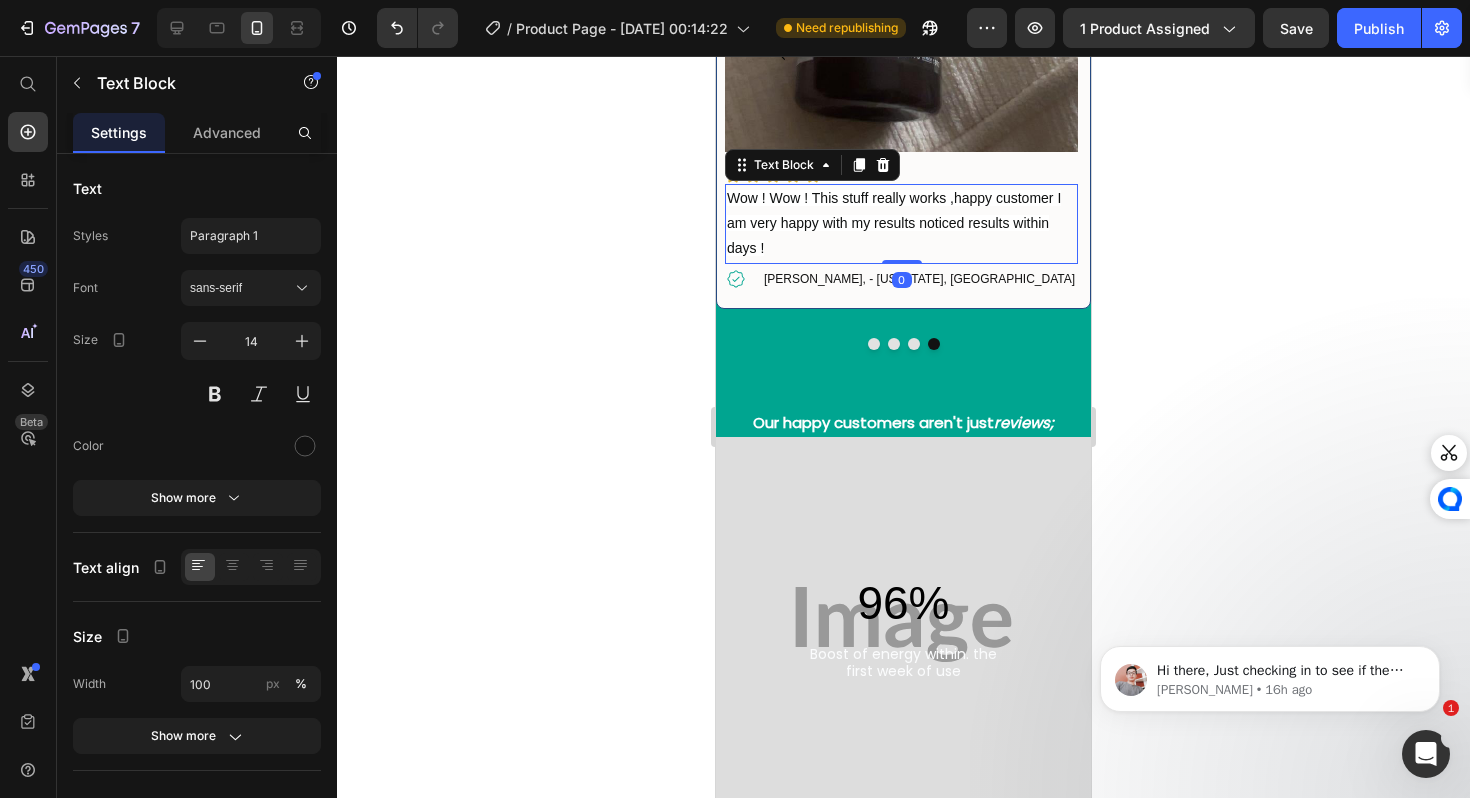 scroll, scrollTop: 3303, scrollLeft: 0, axis: vertical 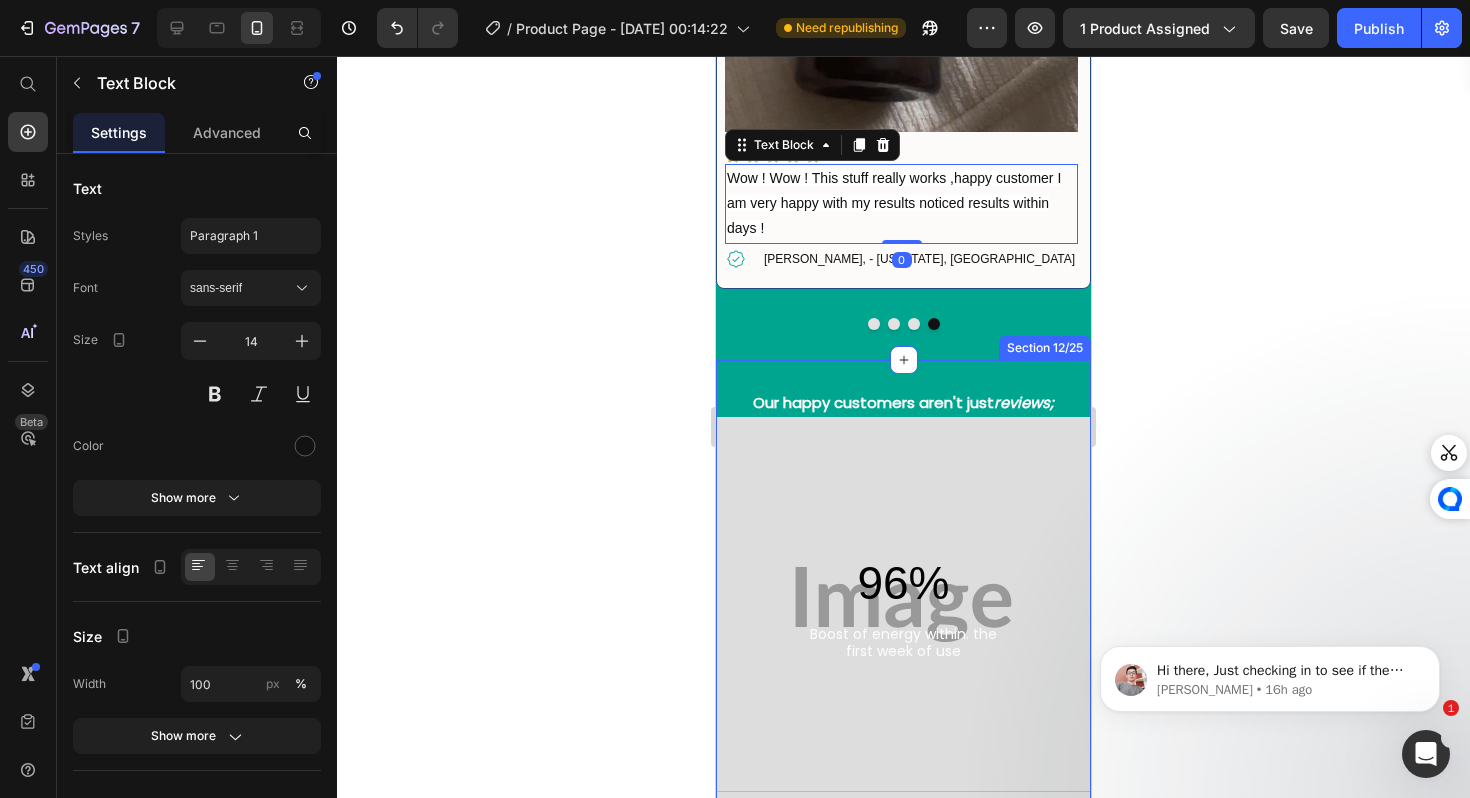 click on "Our happy customers aren't just  reviews; Heading 96% Heading Boost of energy within. the  first week of use Text Block Row Hero Banner 92% Heading Reduced mental fatigue [DATE] of use Text Block Row Hero Banner 0% Heading Zero reported side effects after  consistent use Text Block Row Hero Banner Row Row *Based on a survey of 120 verified customers aged [DEMOGRAPHIC_DATA] who use Clean Futra daily Text Block Row Section 12/25" at bounding box center (903, 997) 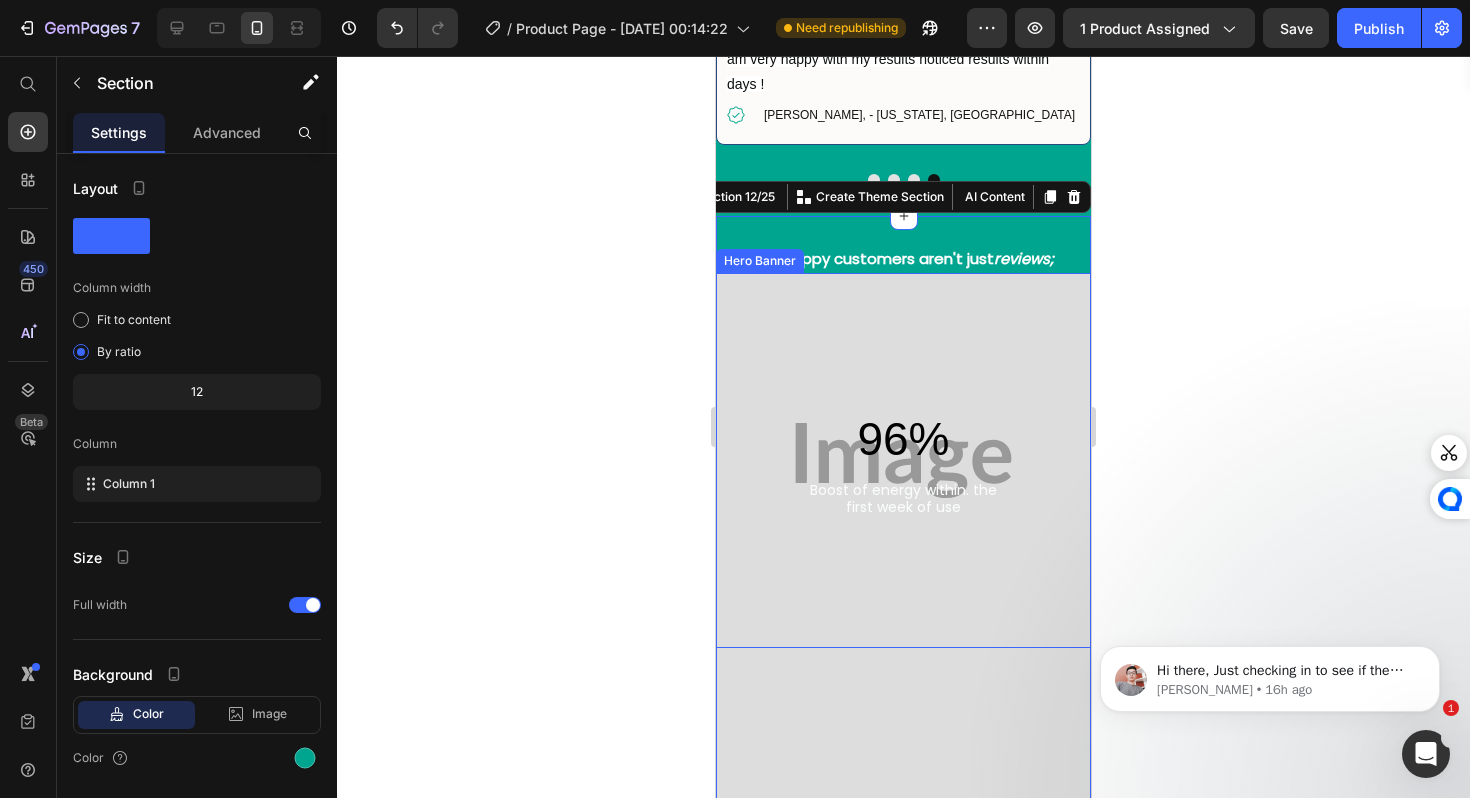 scroll, scrollTop: 3512, scrollLeft: 0, axis: vertical 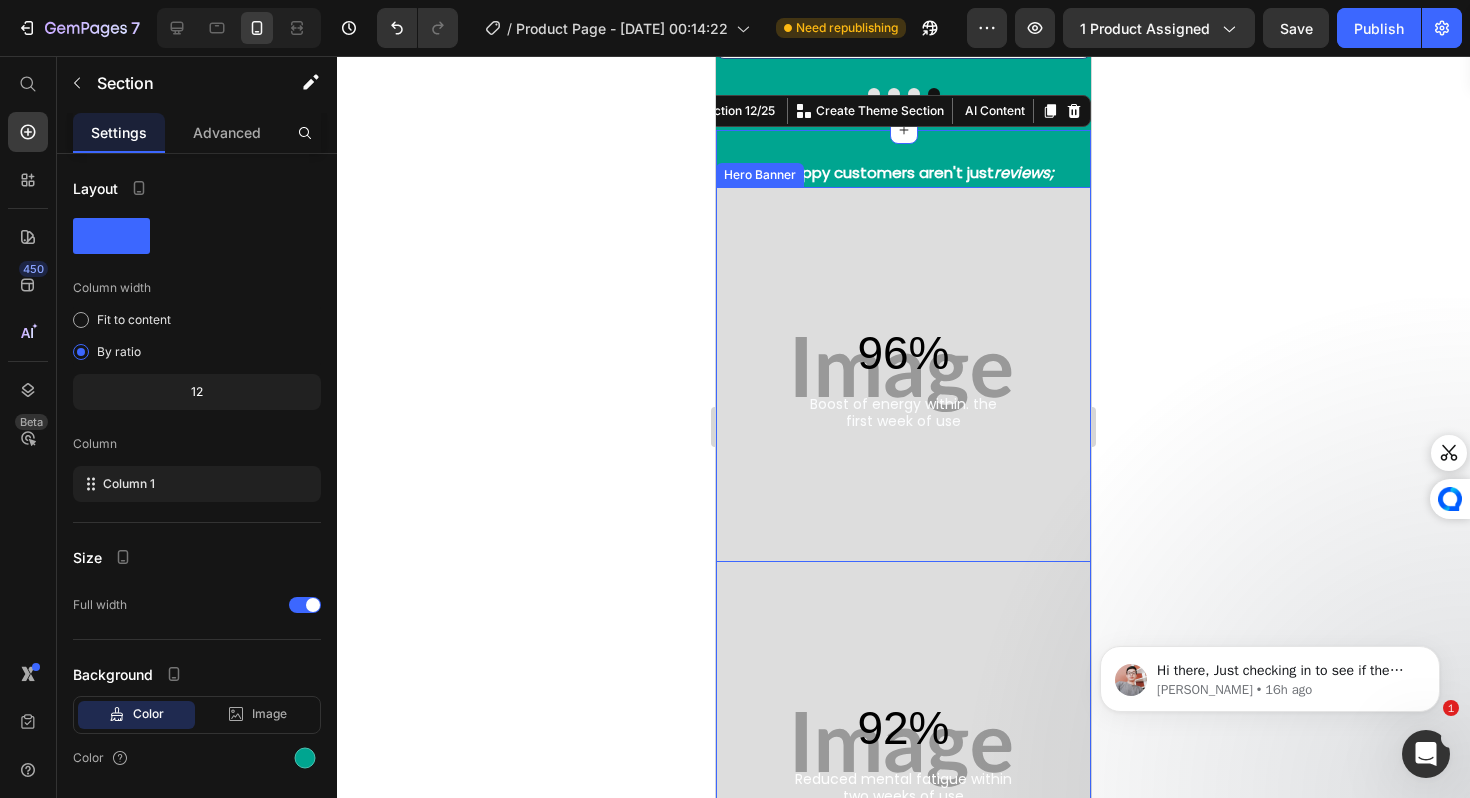 click on "first week of use" at bounding box center [903, 421] 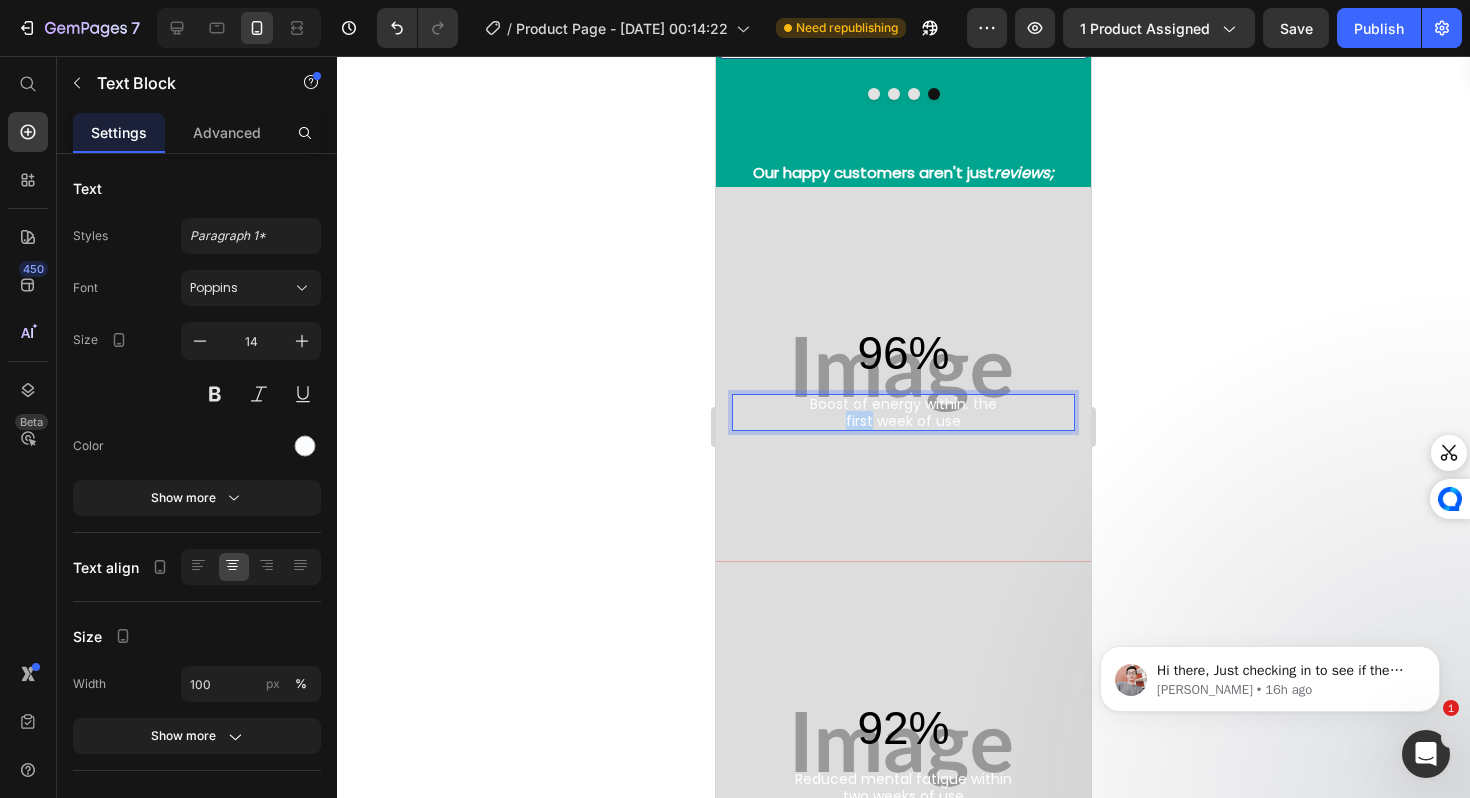 click on "first week of use" at bounding box center [903, 421] 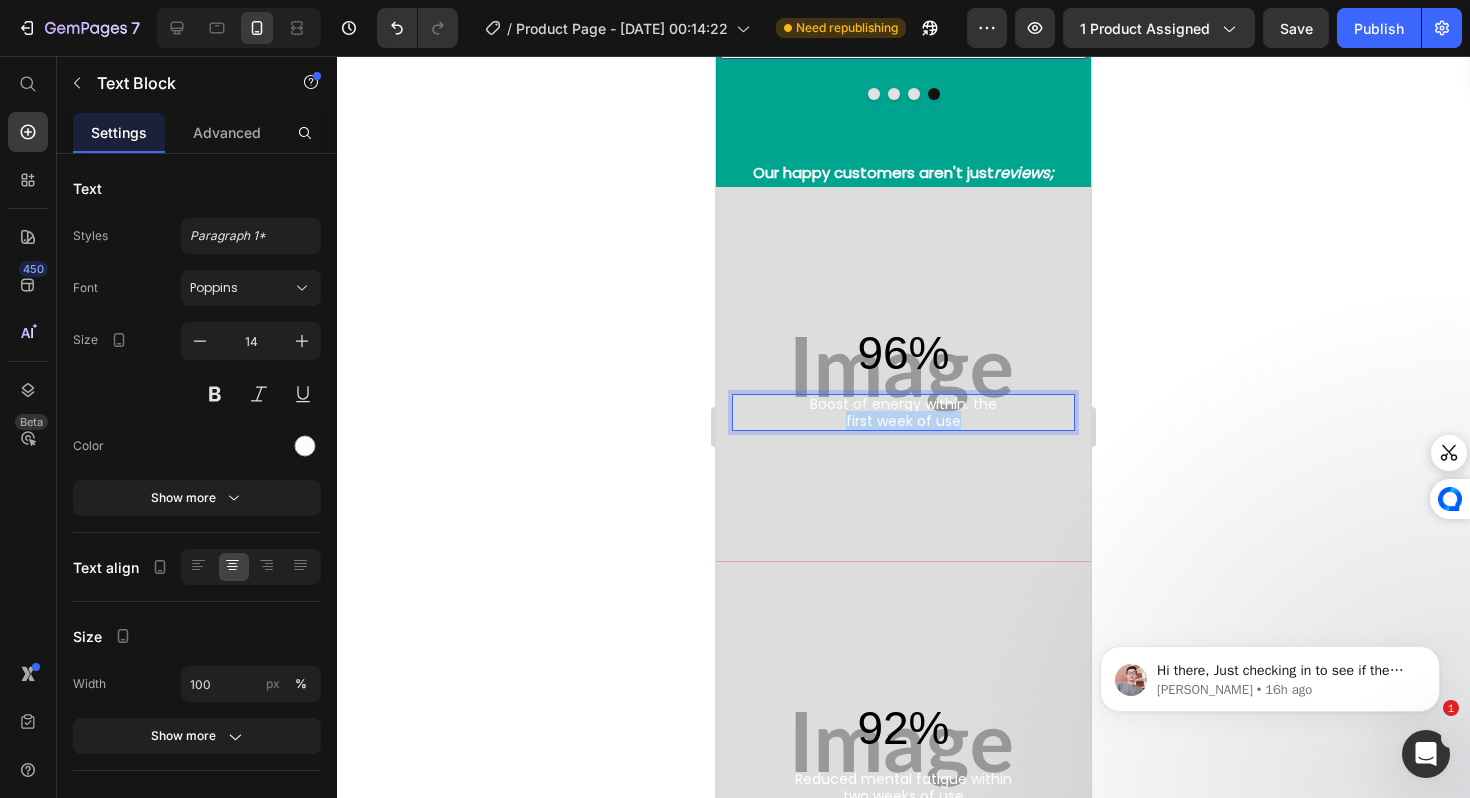 click on "first week of use" at bounding box center (903, 421) 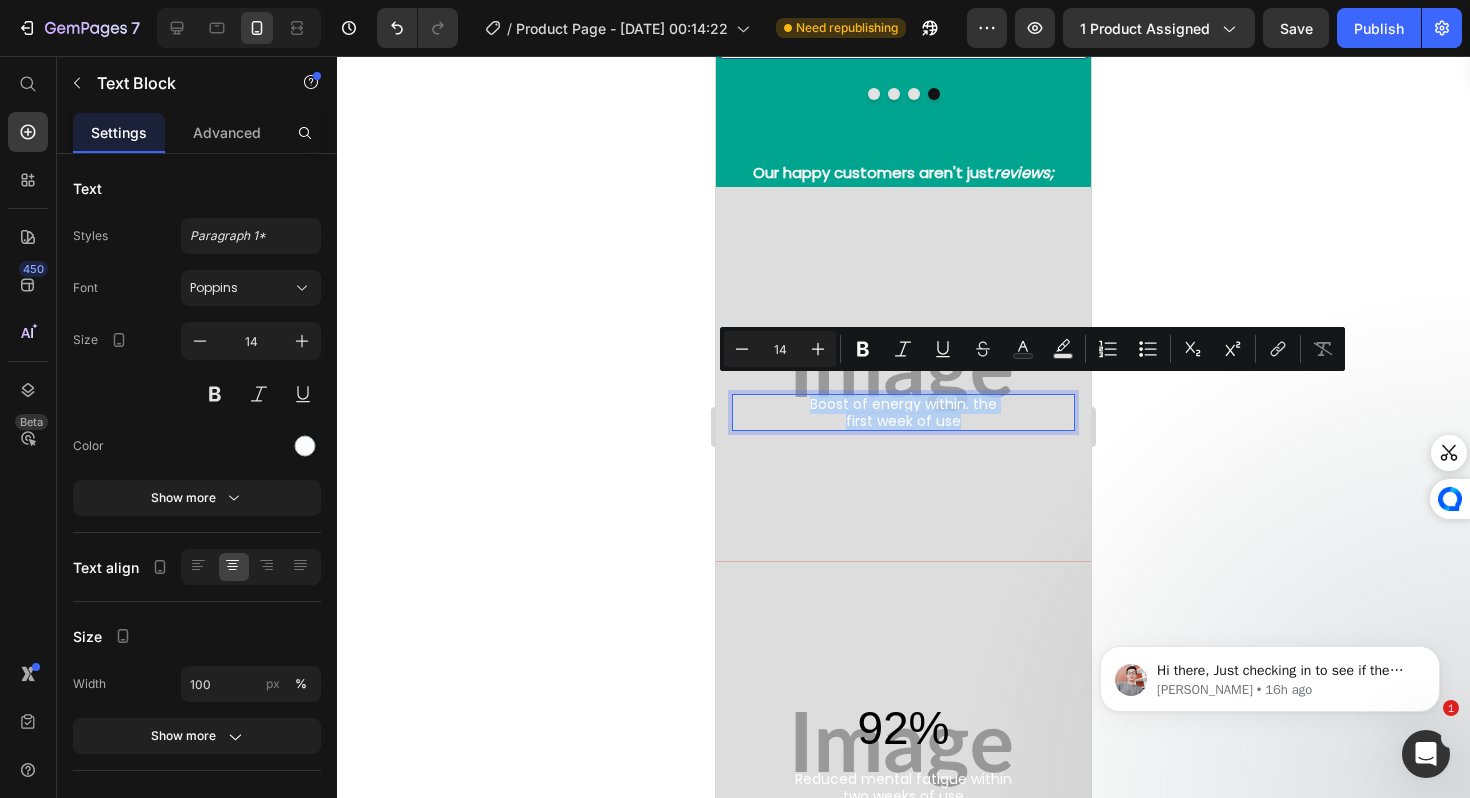 scroll, scrollTop: 3521, scrollLeft: 0, axis: vertical 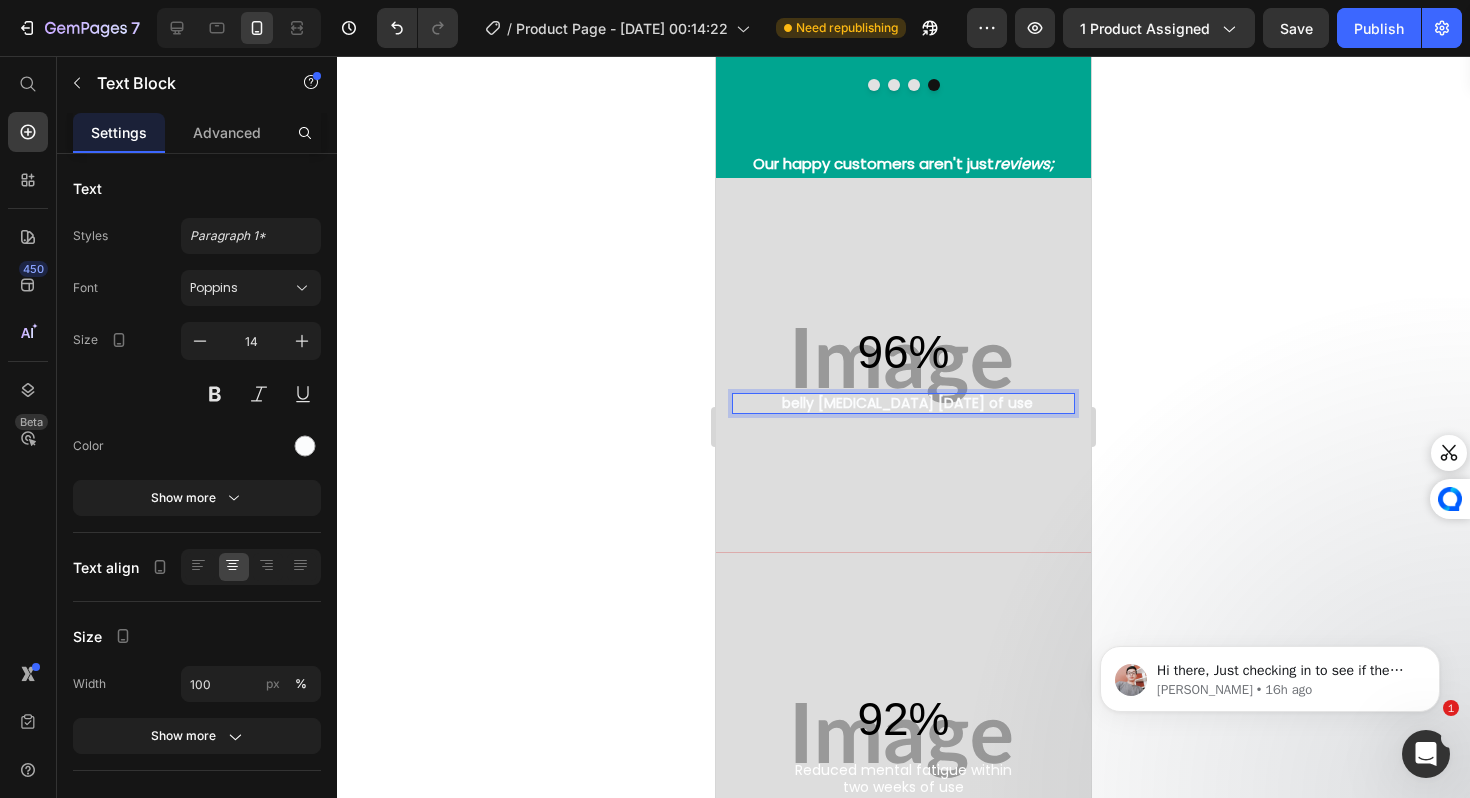 click on "belly [MEDICAL_DATA] [DATE] of use" at bounding box center (907, 403) 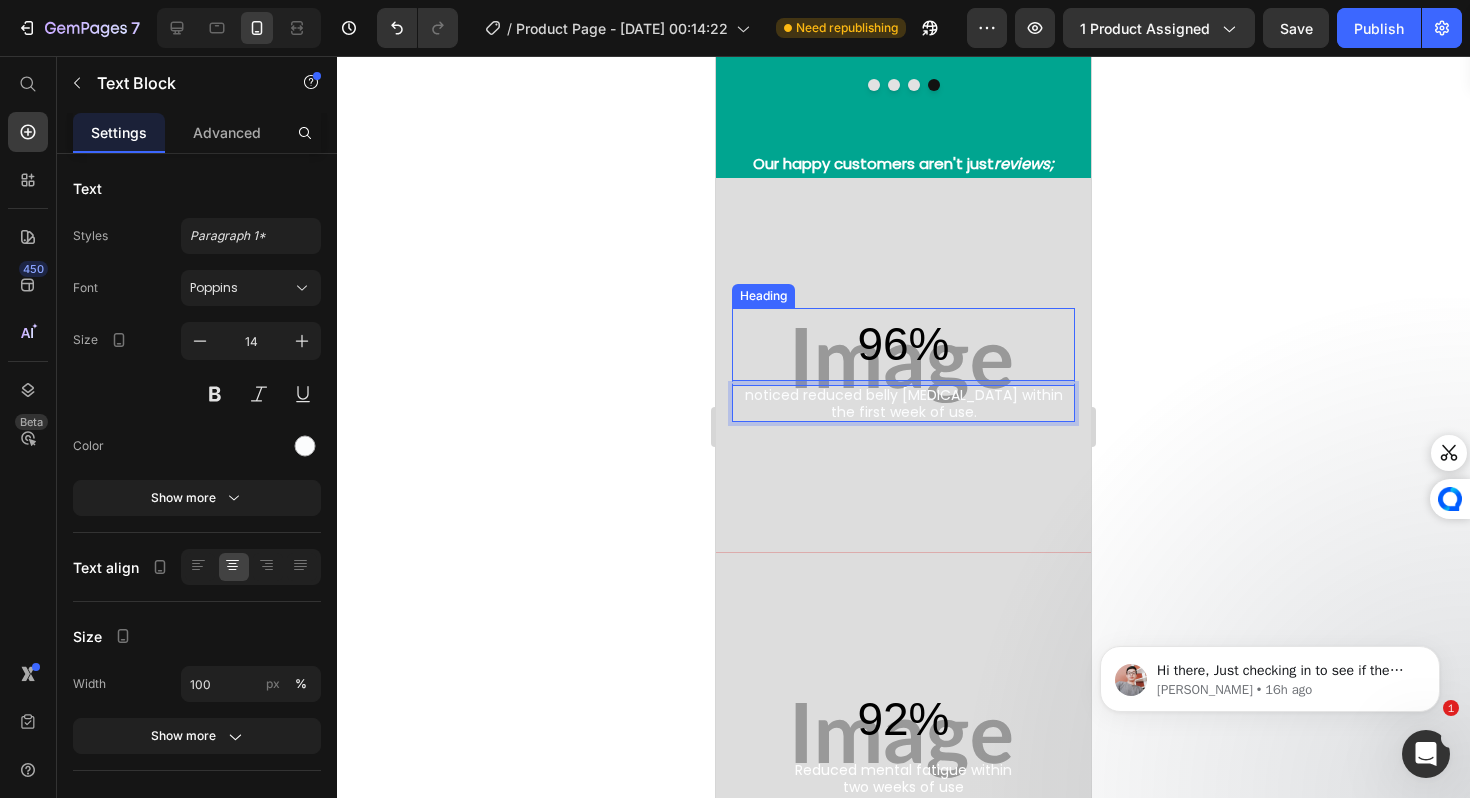 click on "96%" at bounding box center [903, 344] 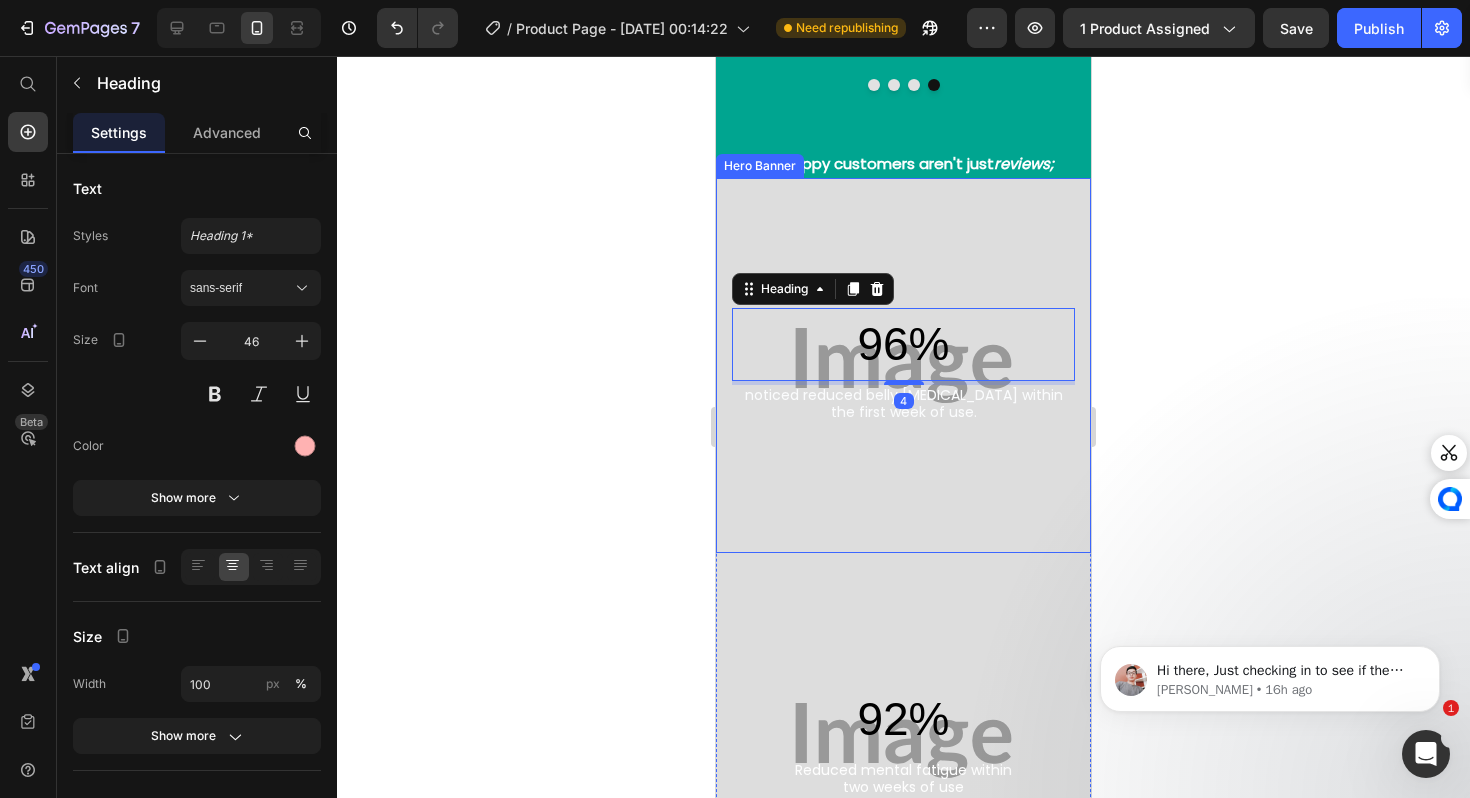 click at bounding box center (903, 365) 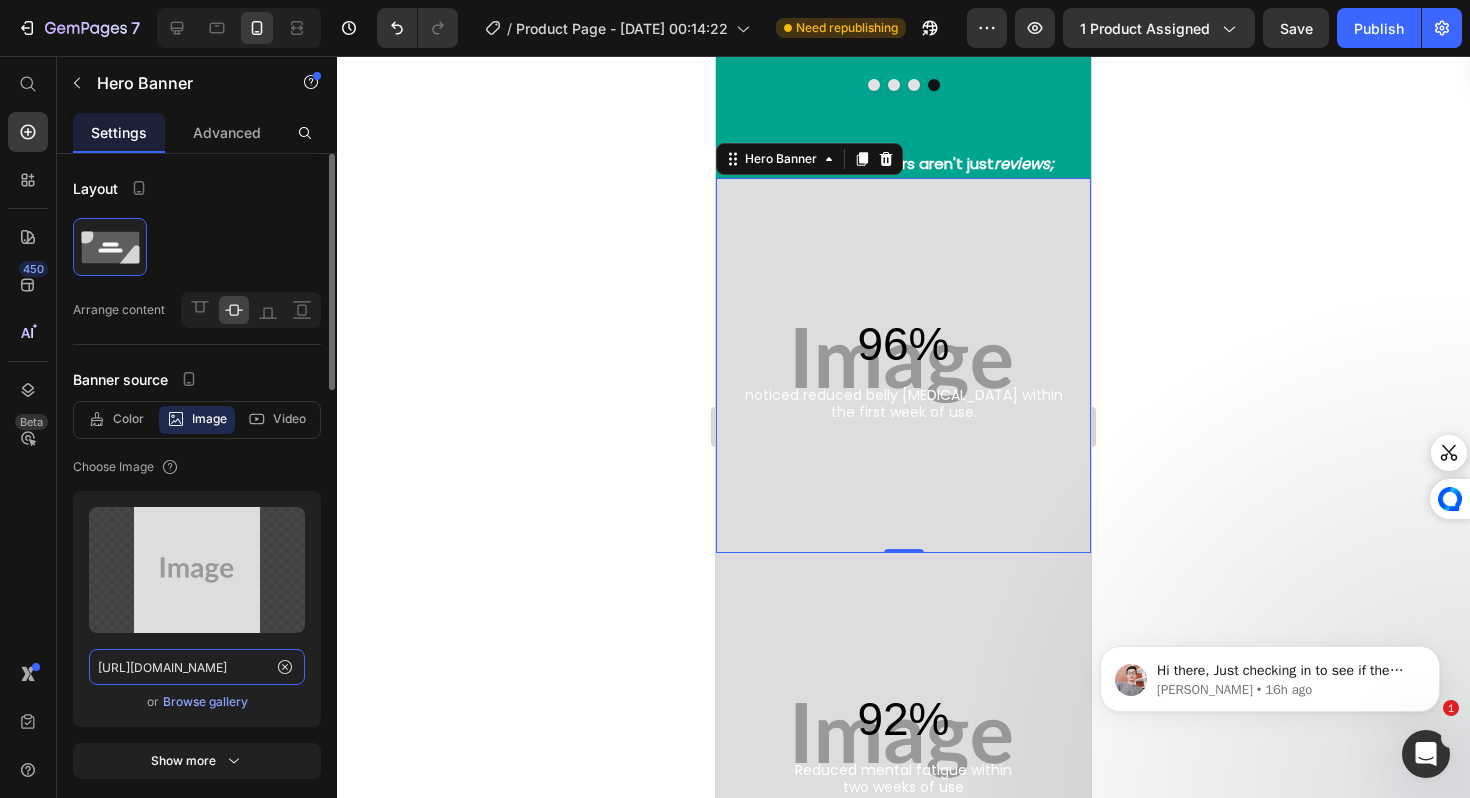 click on "https://placehold.co/1000x1000?text=Image" 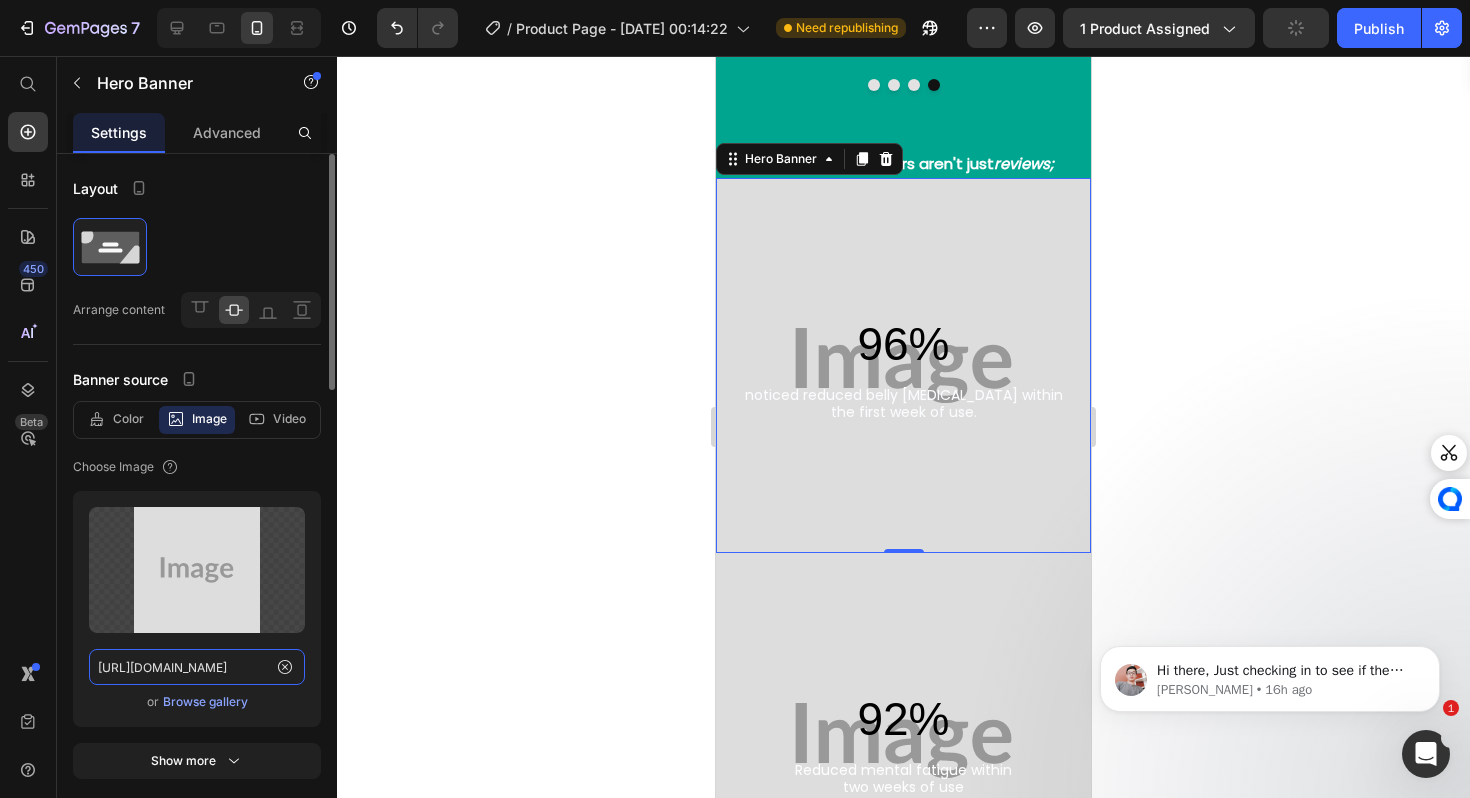 paste on "cdn.shopify.com/s/files/1/0688/5782/3371/files/gempages_577098816084247540-2cf9021b-8553-458a-a526-437232c06aef.png" 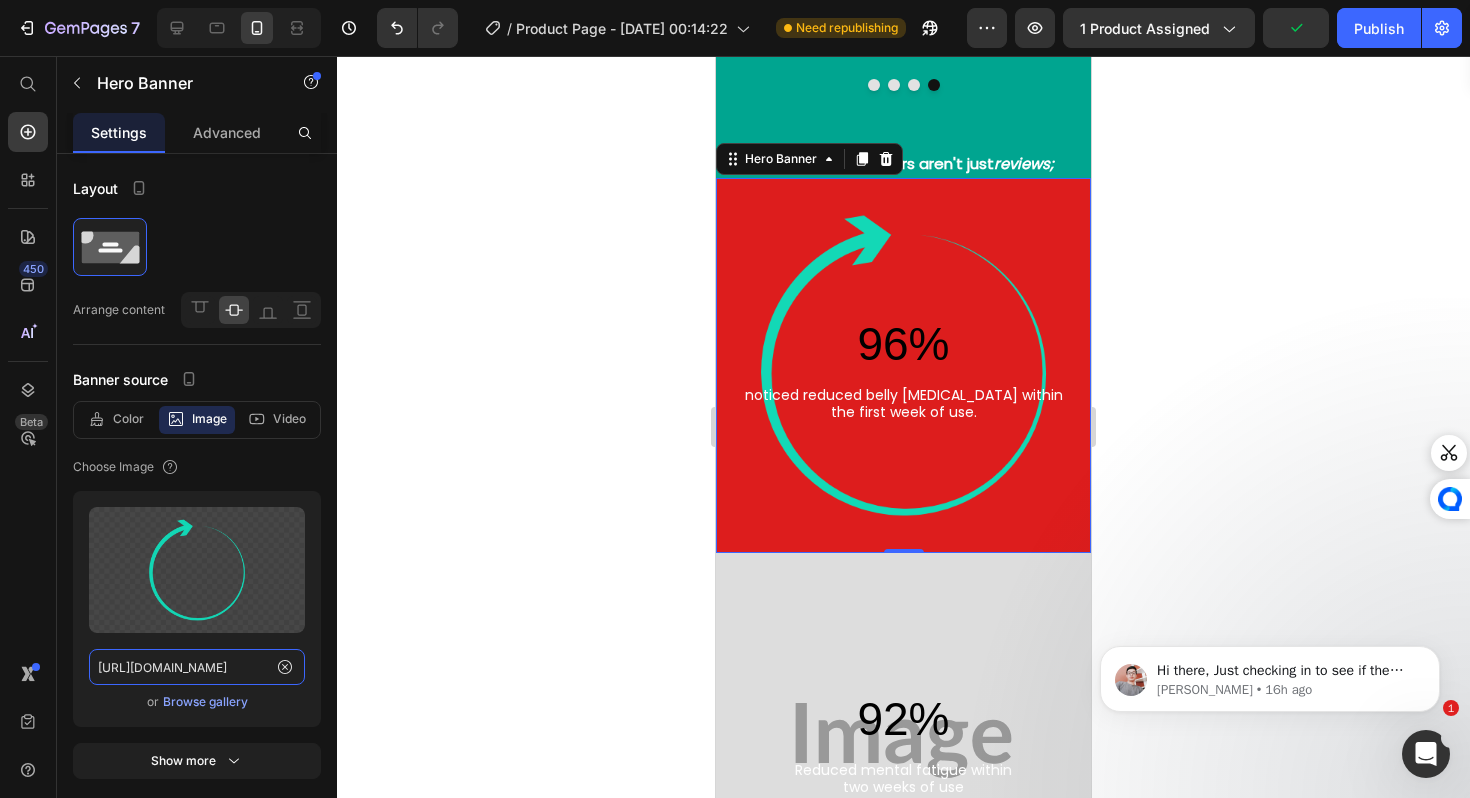 scroll, scrollTop: 0, scrollLeft: 608, axis: horizontal 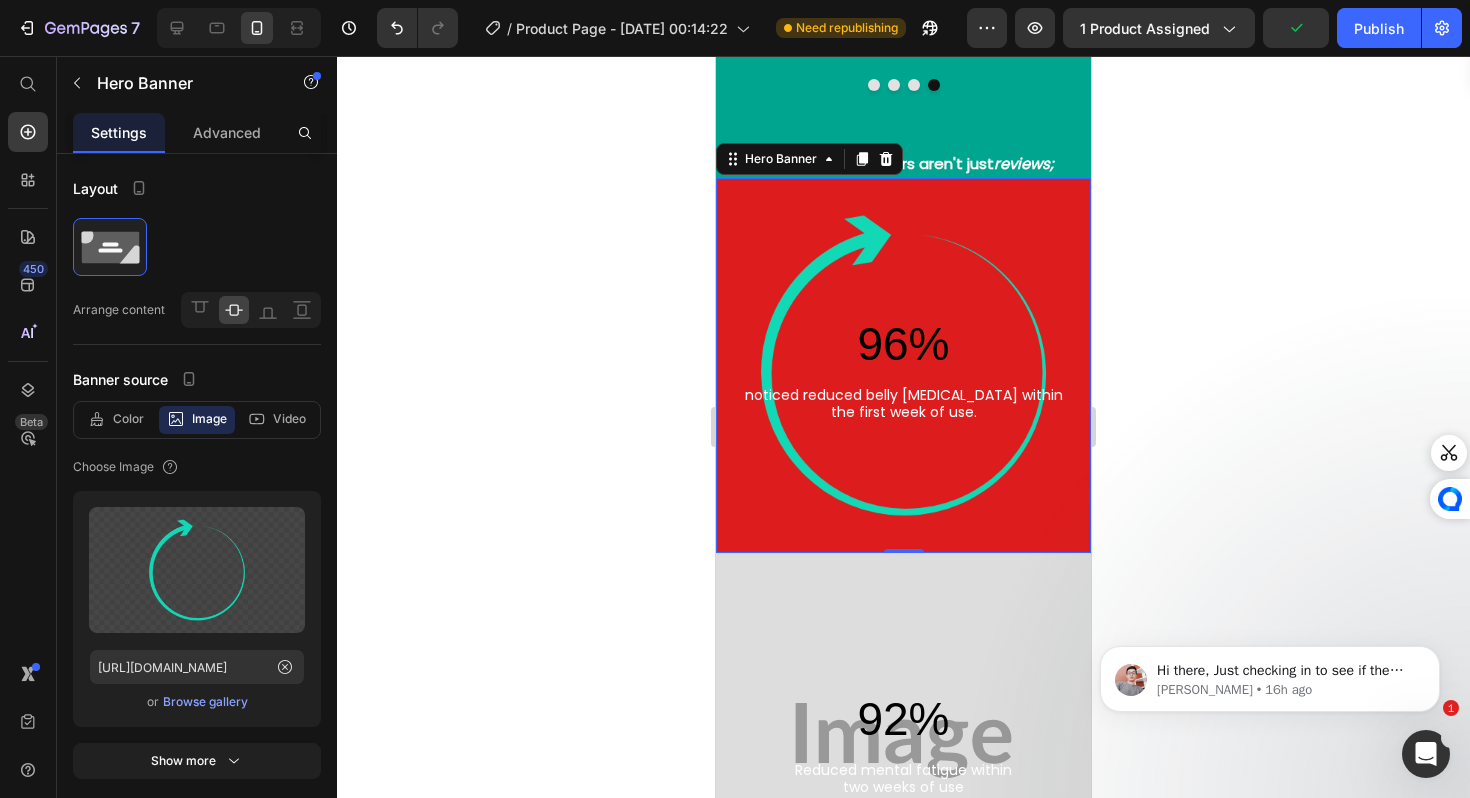 click at bounding box center [903, 365] 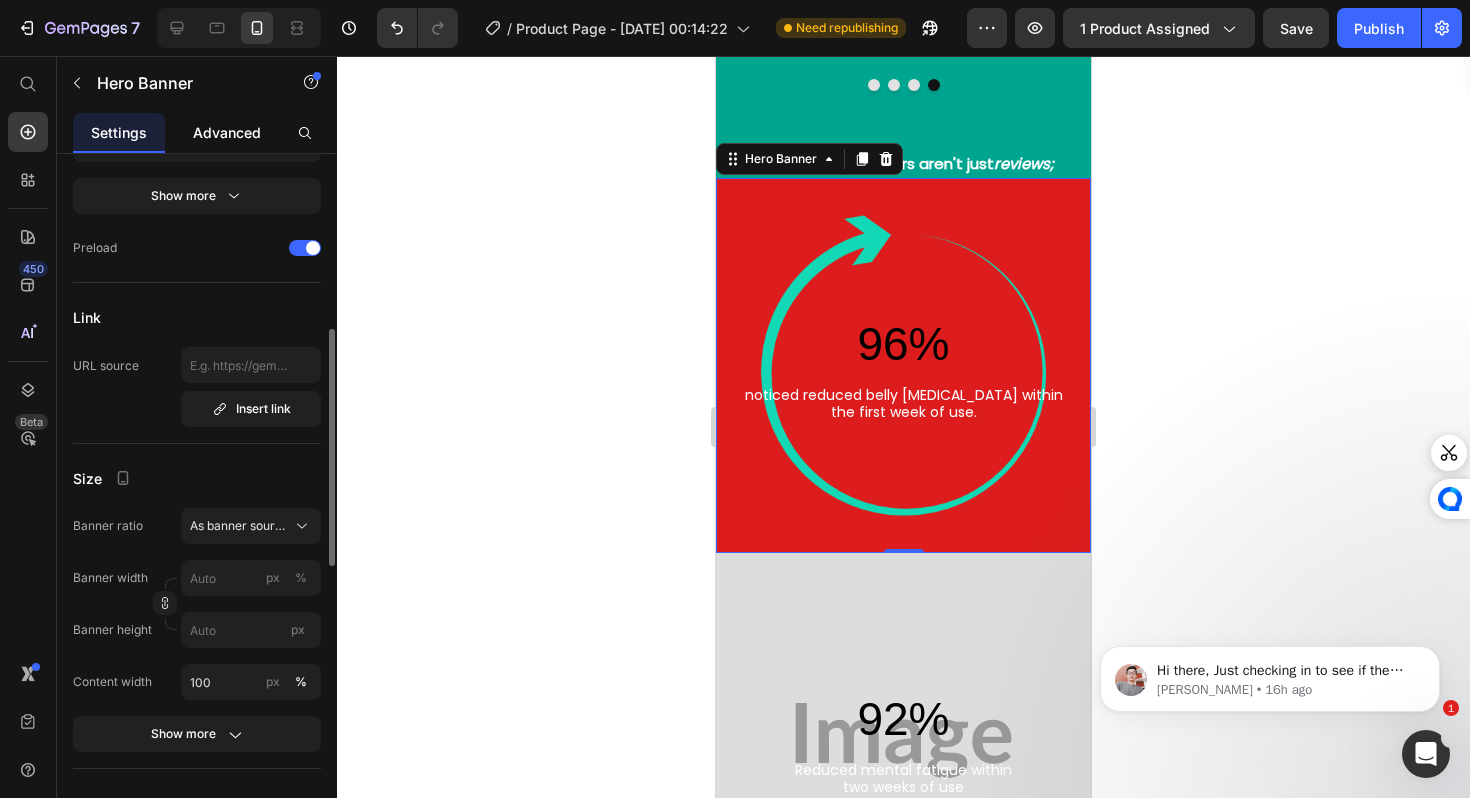 scroll, scrollTop: 553, scrollLeft: 0, axis: vertical 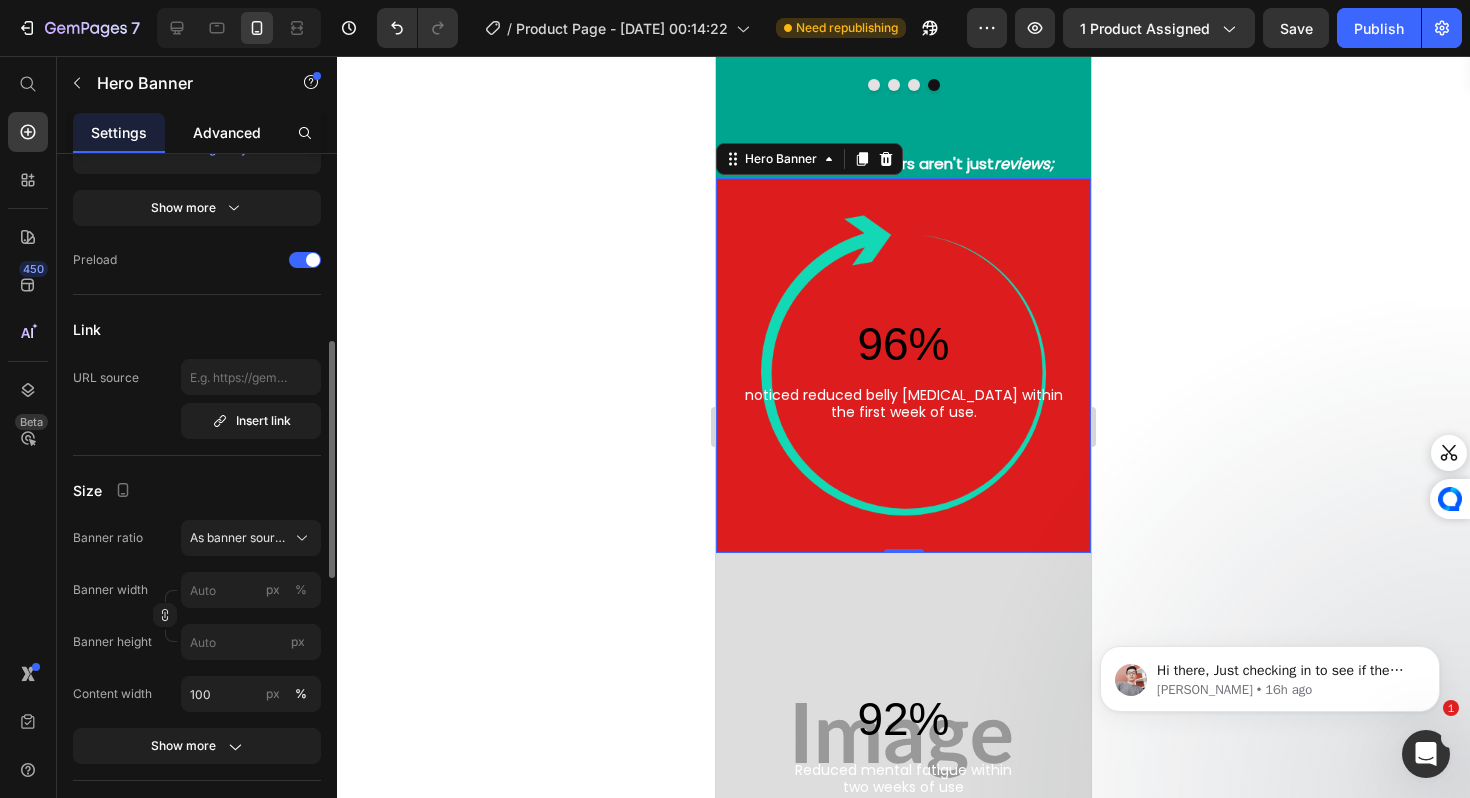 click on "Advanced" at bounding box center (227, 132) 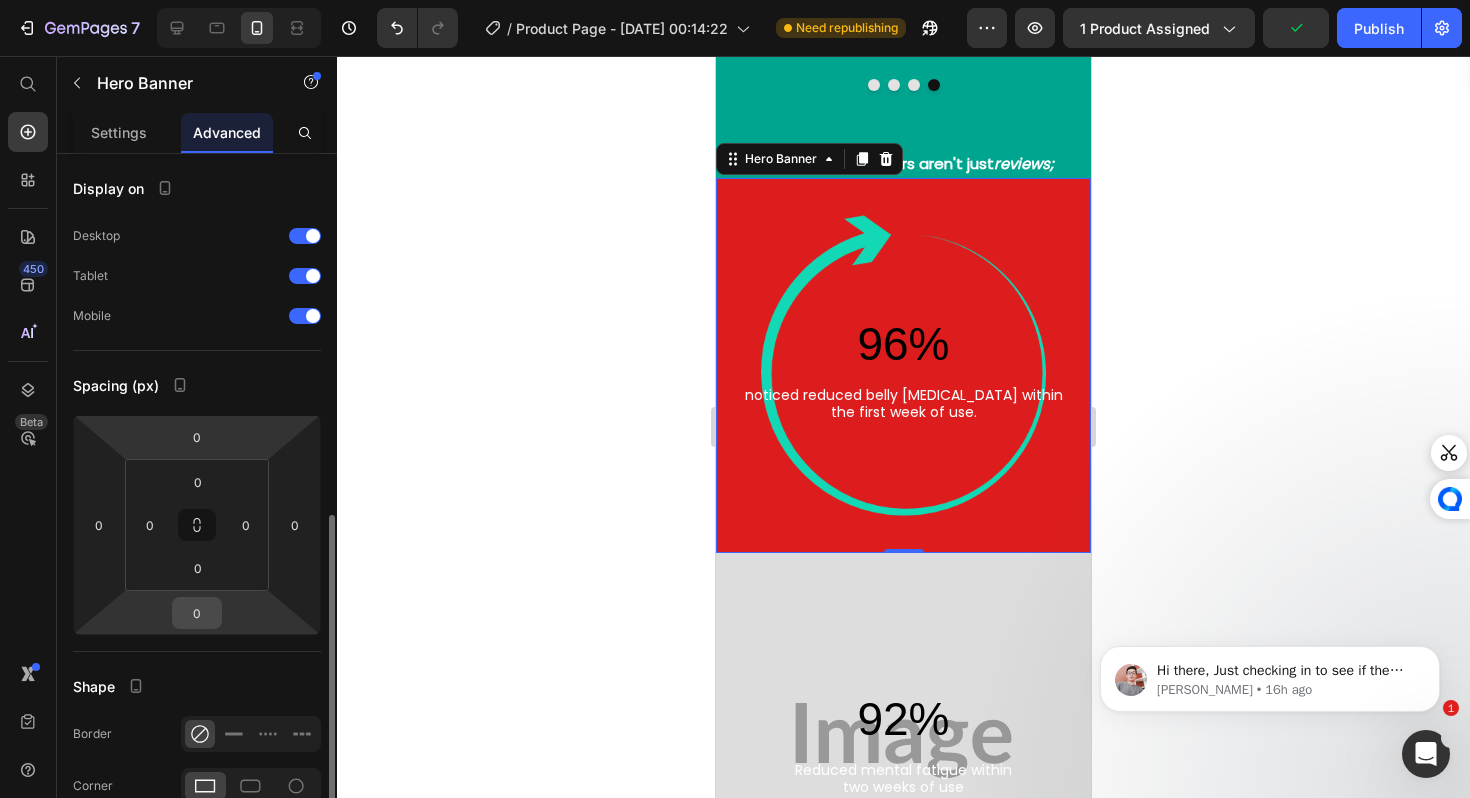 scroll, scrollTop: 604, scrollLeft: 0, axis: vertical 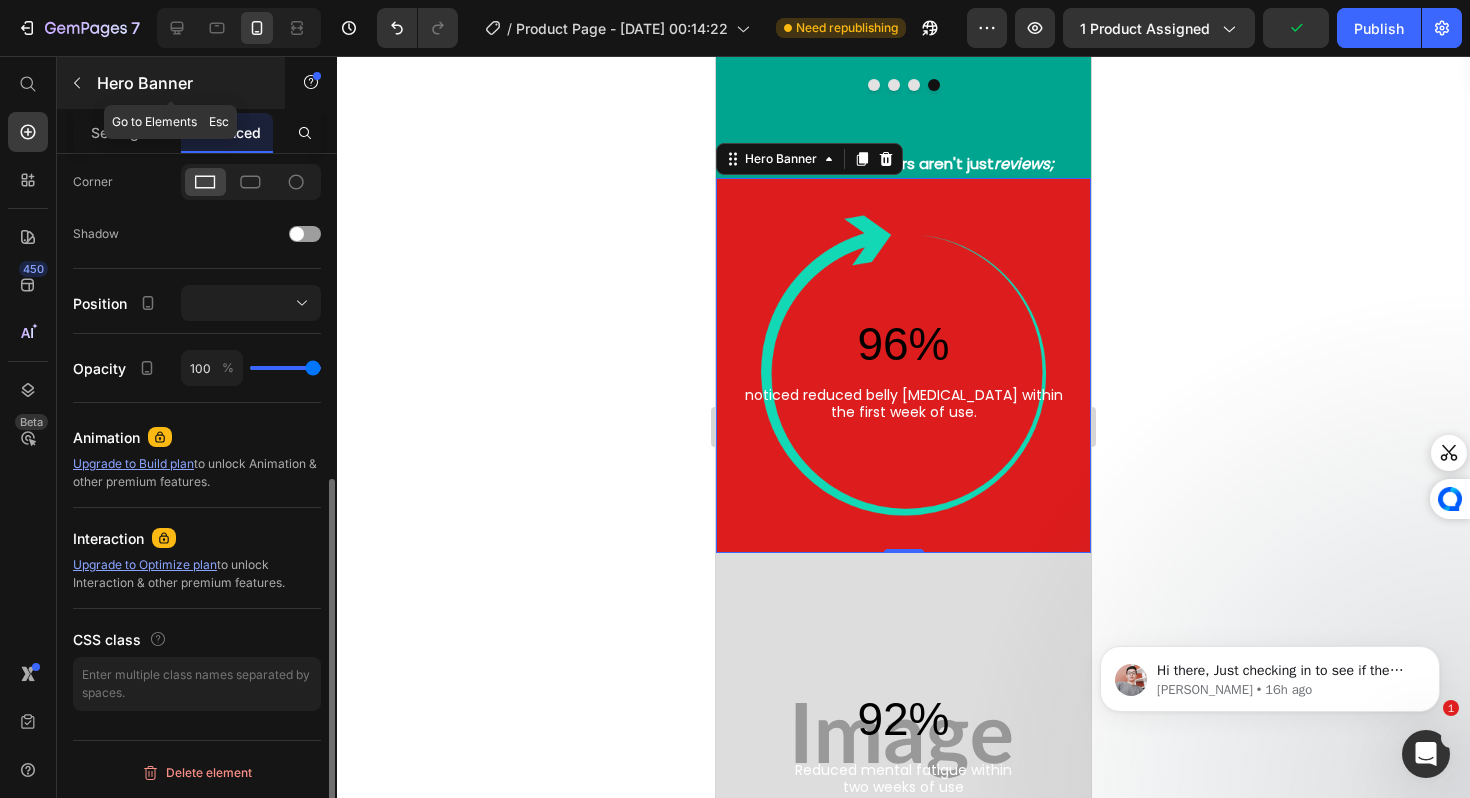 click on "Hero Banner" at bounding box center [182, 83] 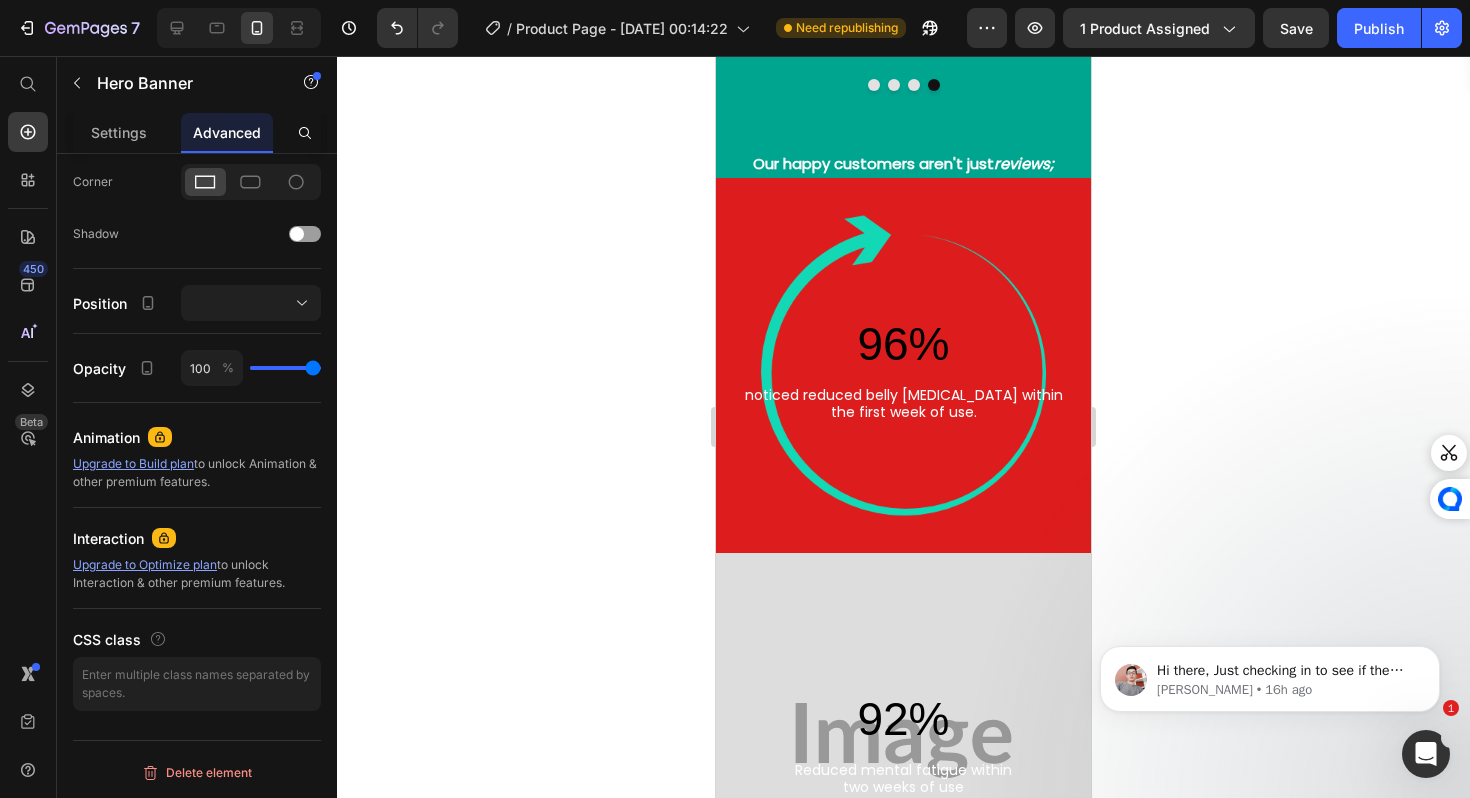 click at bounding box center [903, 365] 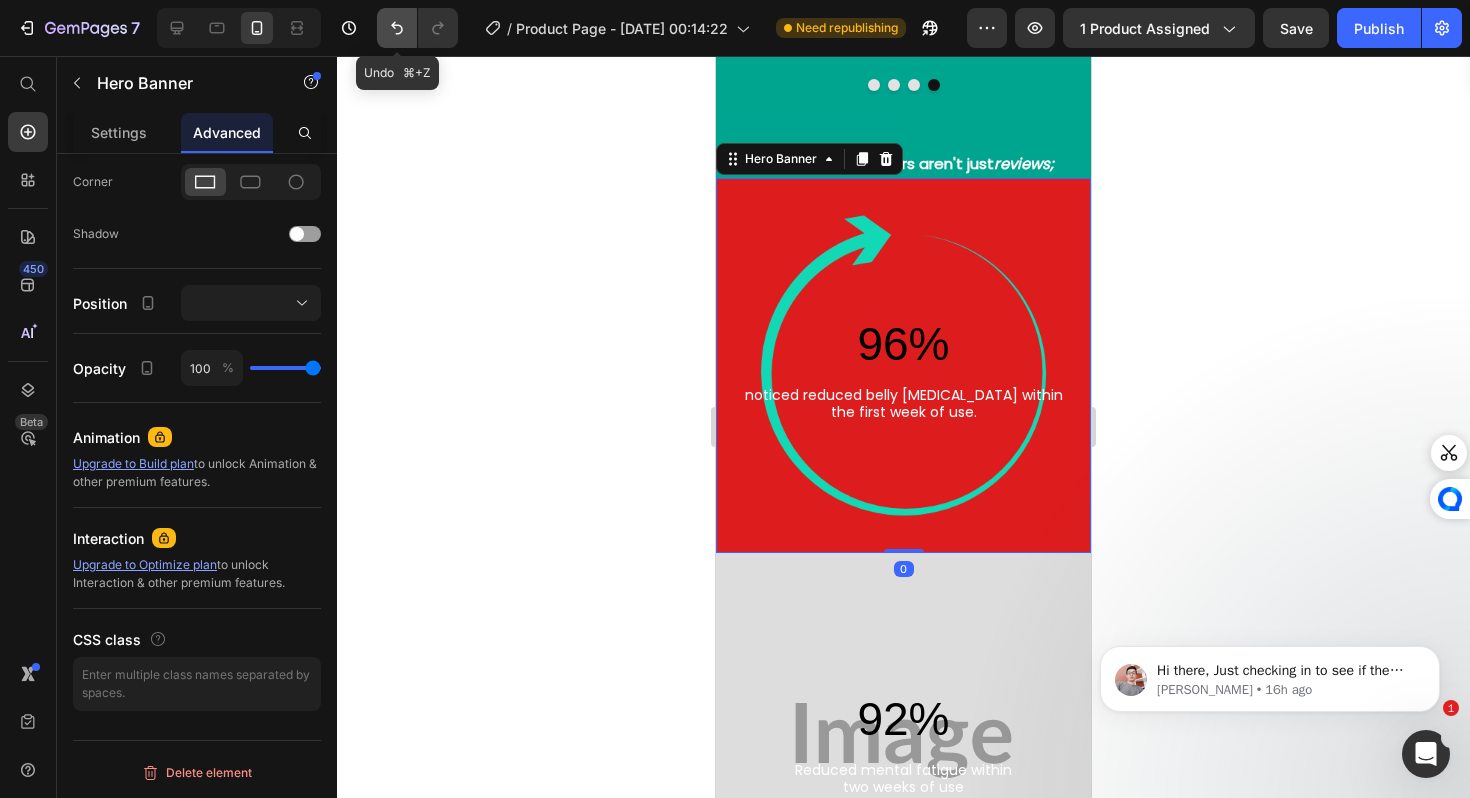 click 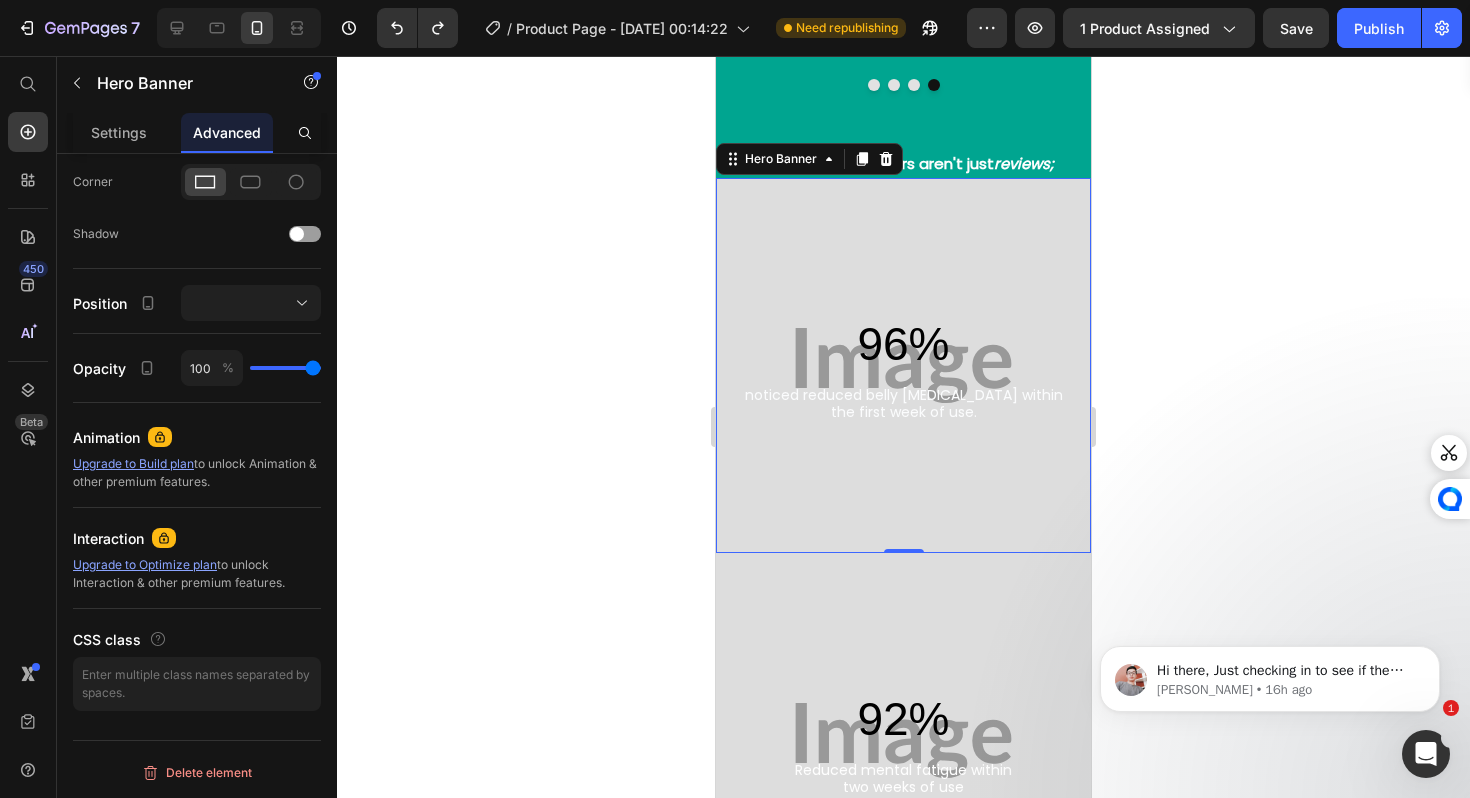 click at bounding box center (903, 365) 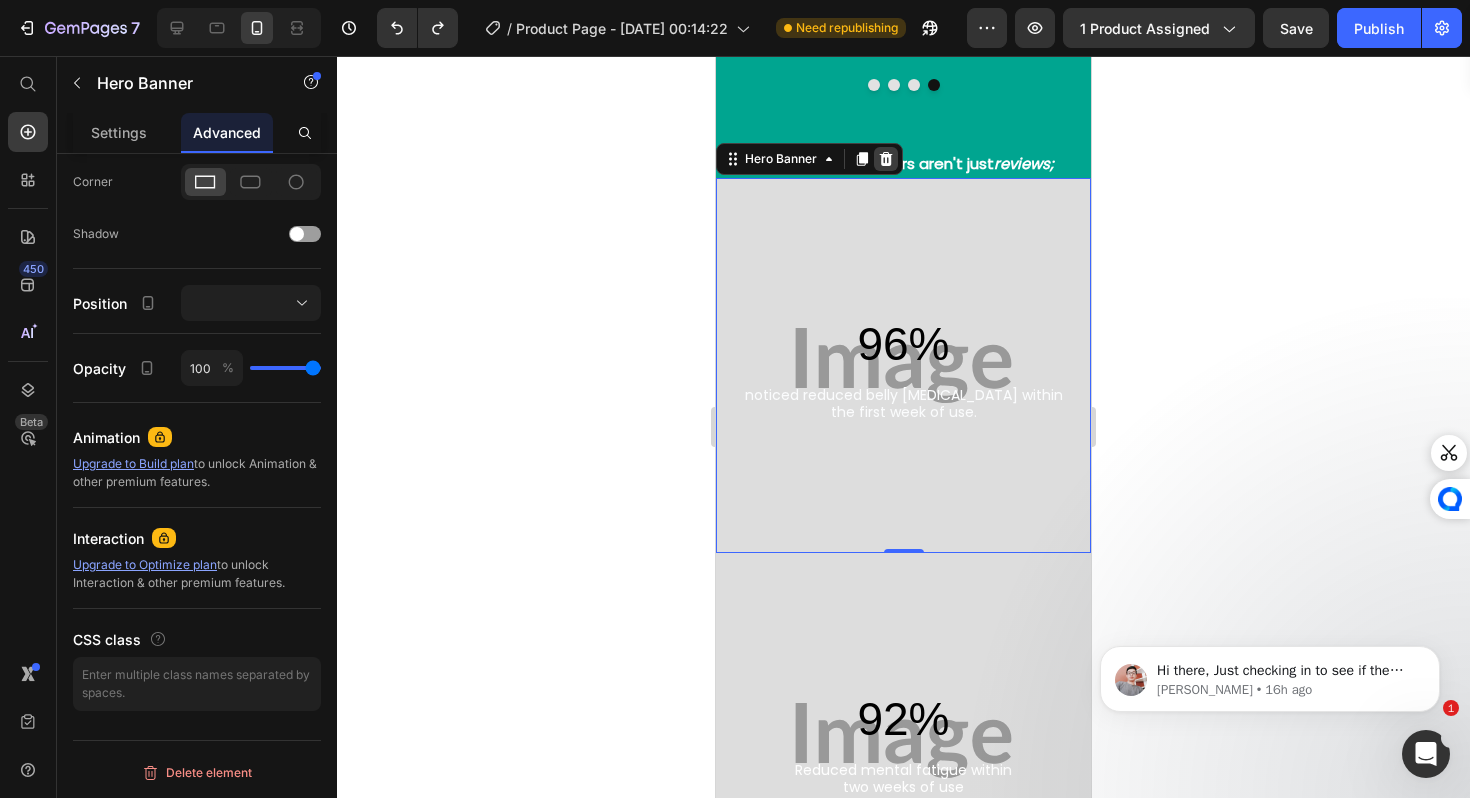 click at bounding box center (886, 159) 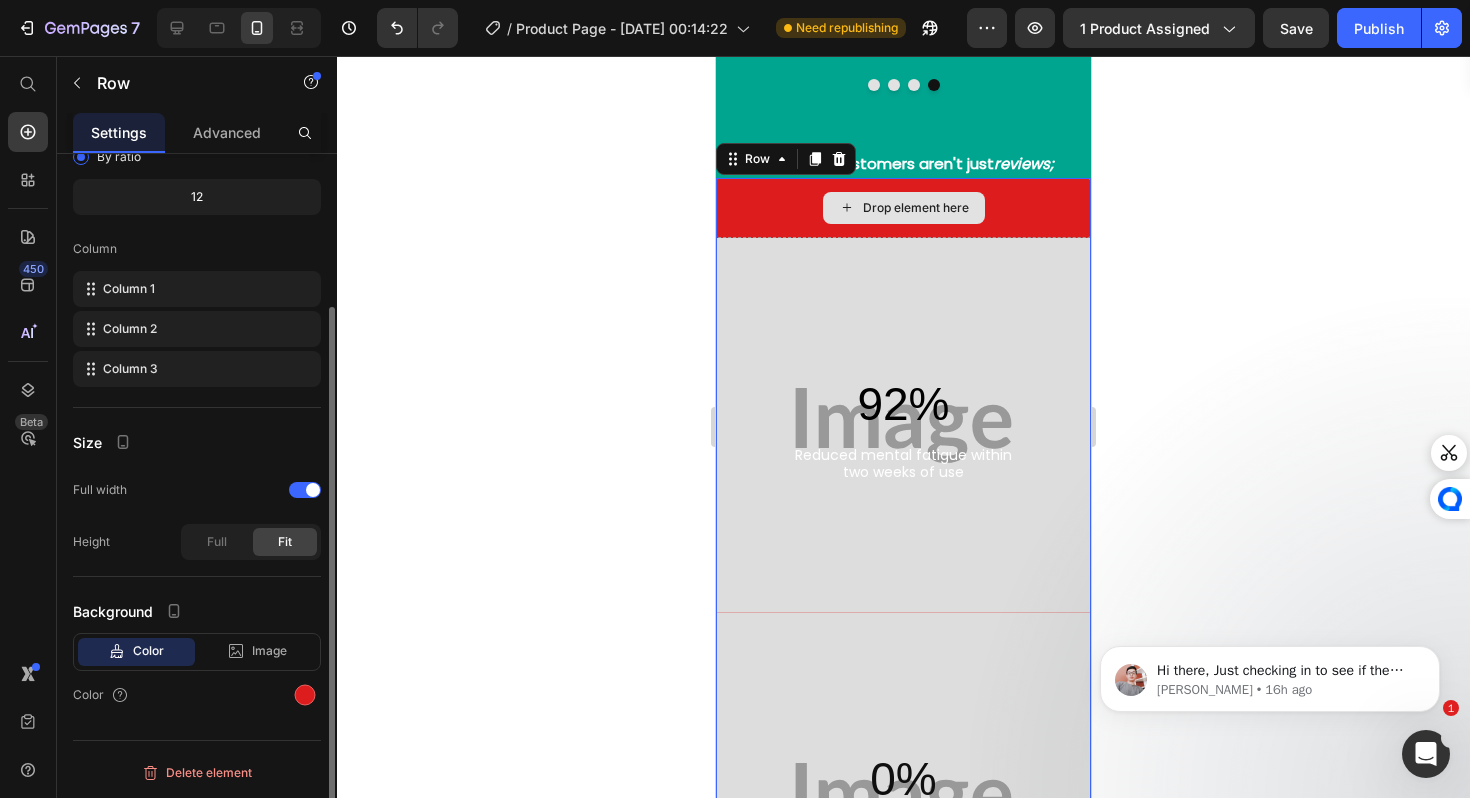 scroll, scrollTop: 0, scrollLeft: 0, axis: both 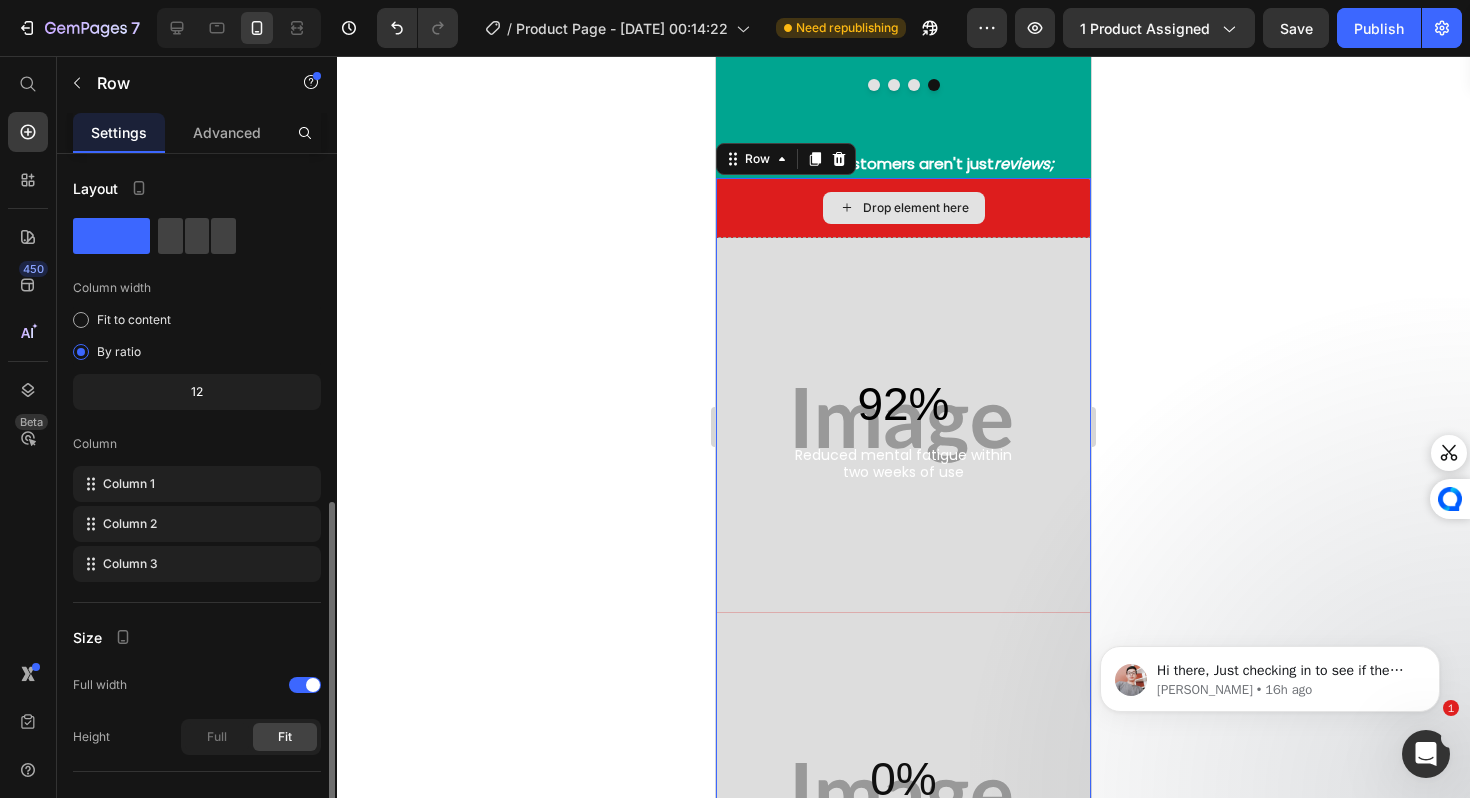 click on "Drop element here" at bounding box center (903, 208) 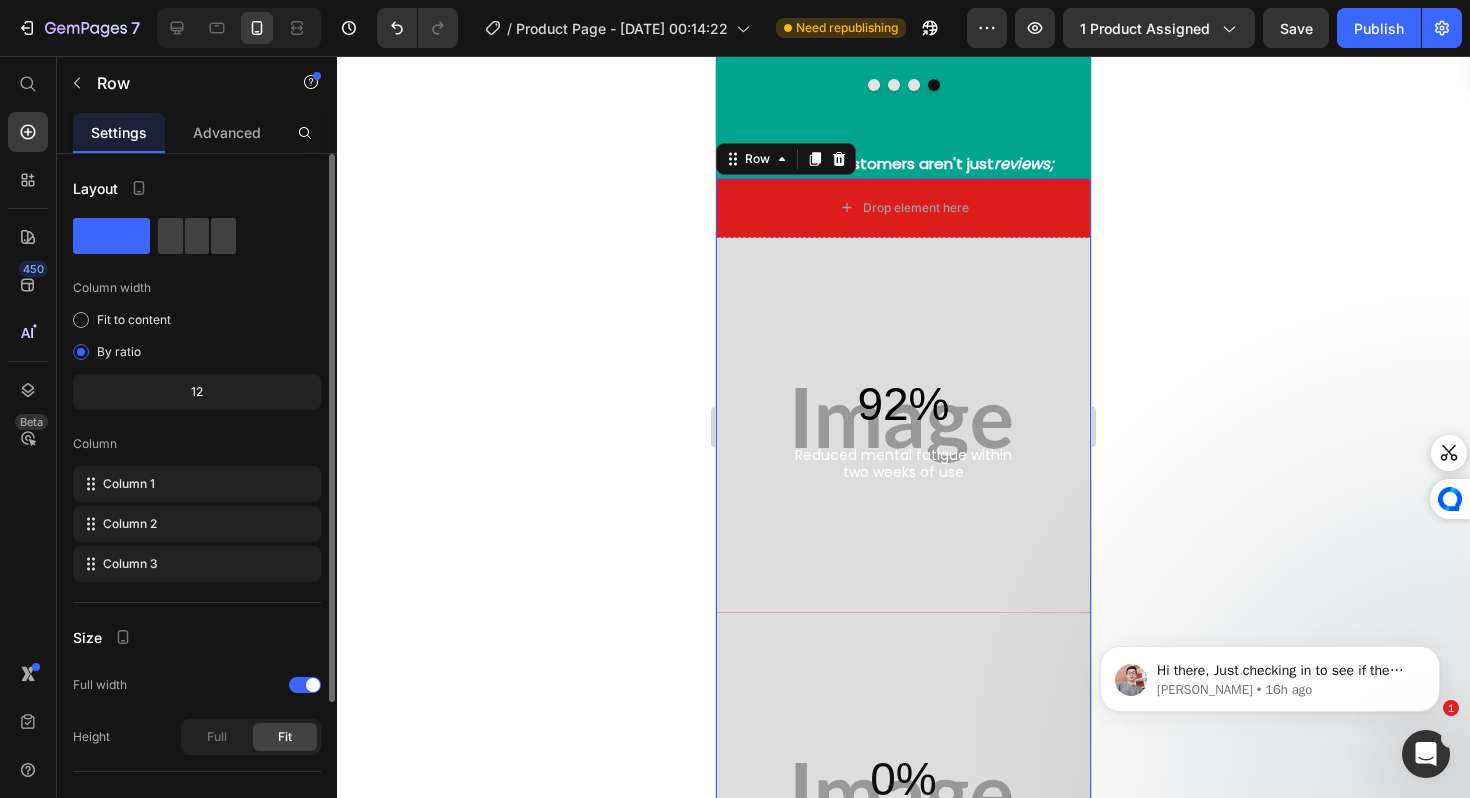 drag, startPoint x: 205, startPoint y: 143, endPoint x: 205, endPoint y: 178, distance: 35 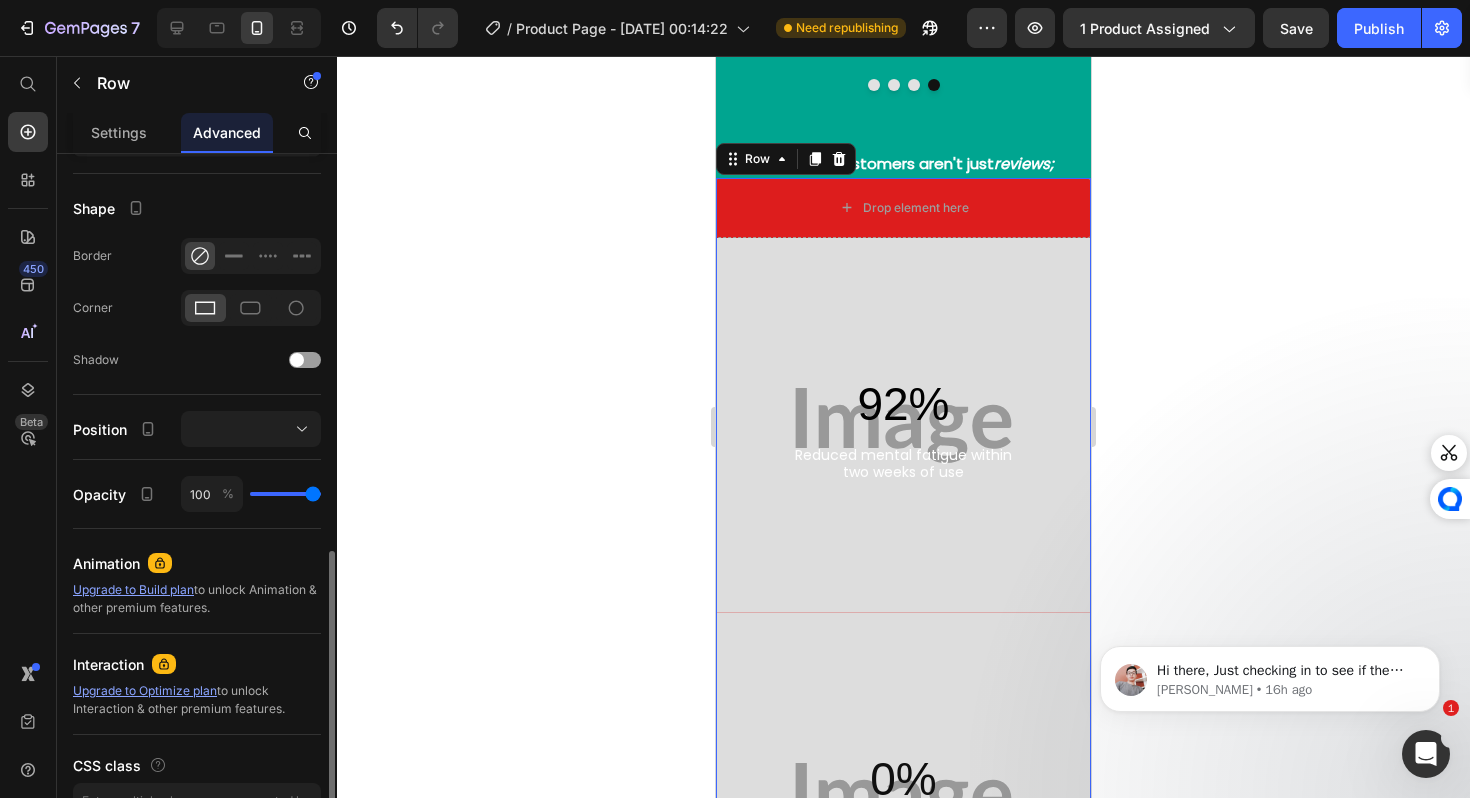 scroll, scrollTop: 297, scrollLeft: 0, axis: vertical 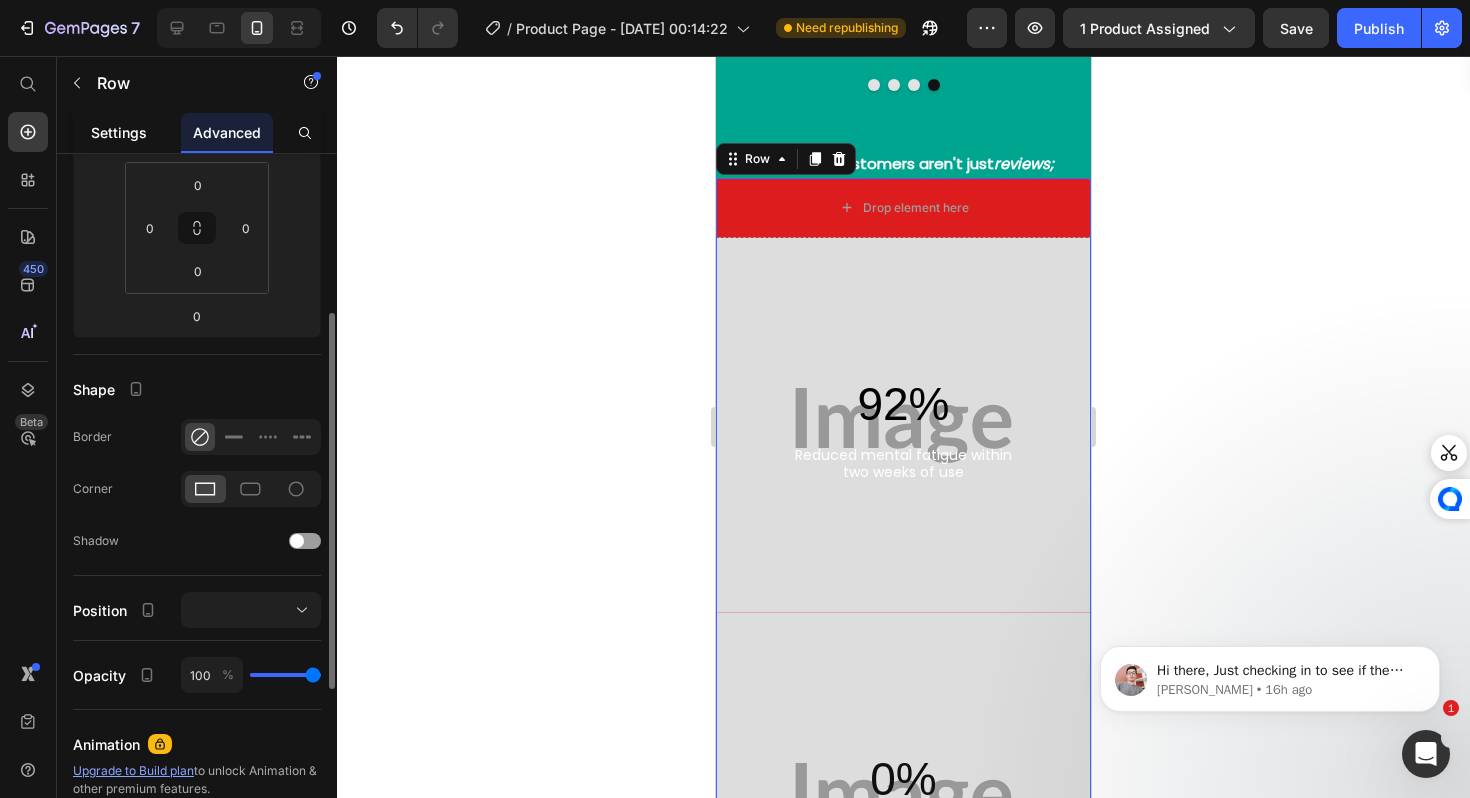 click on "Settings" at bounding box center (119, 132) 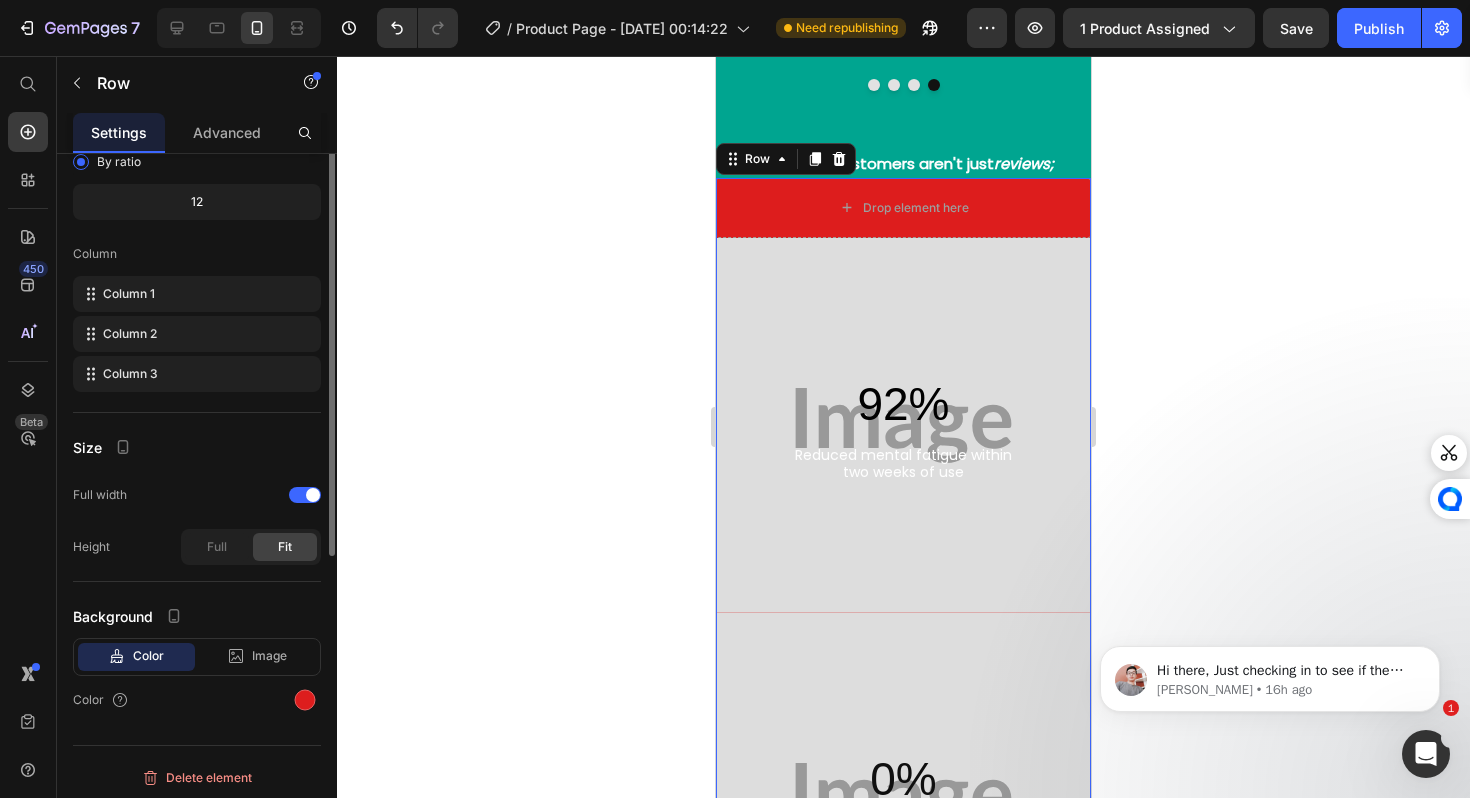 scroll, scrollTop: 195, scrollLeft: 0, axis: vertical 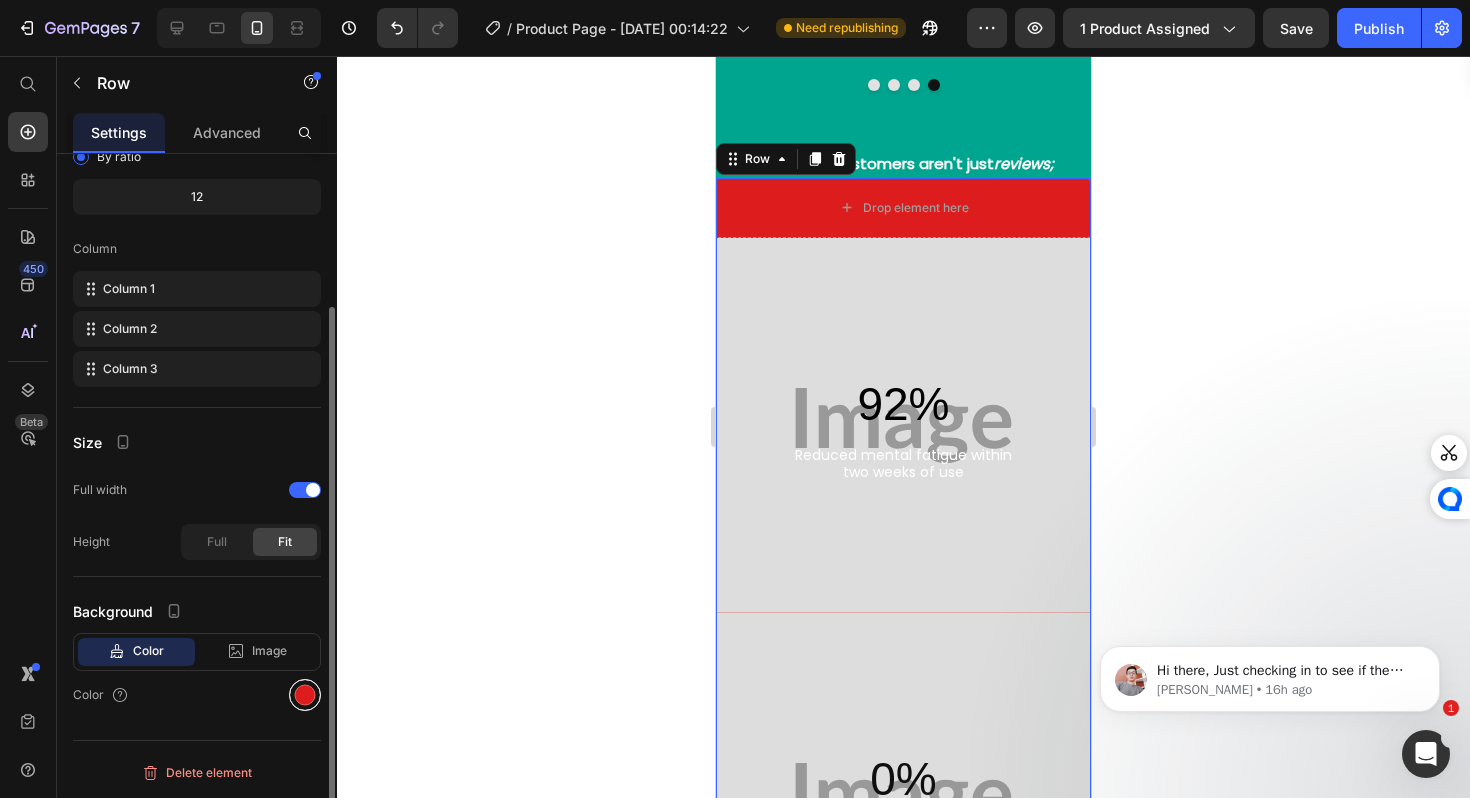 click at bounding box center (305, 695) 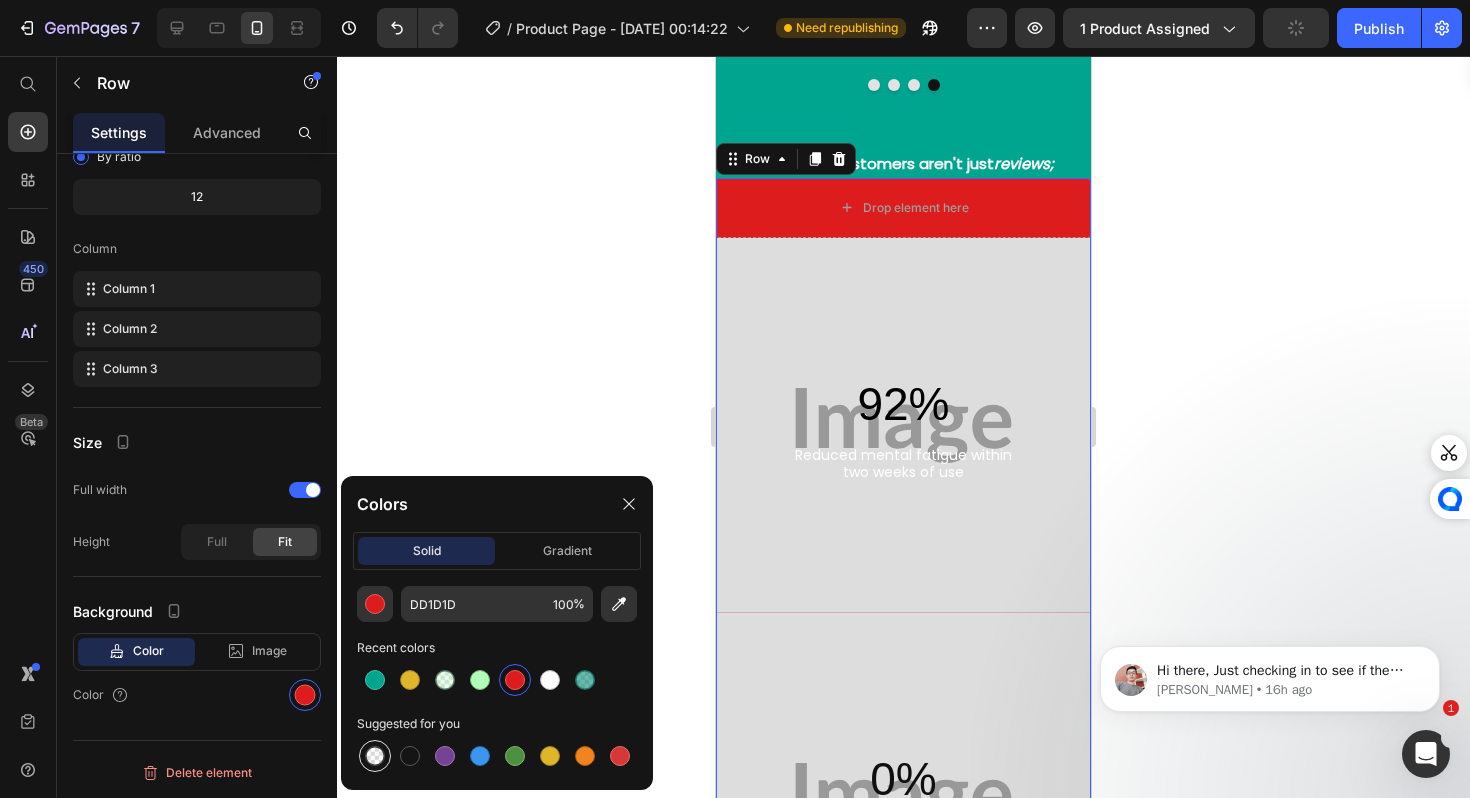 click at bounding box center [375, 756] 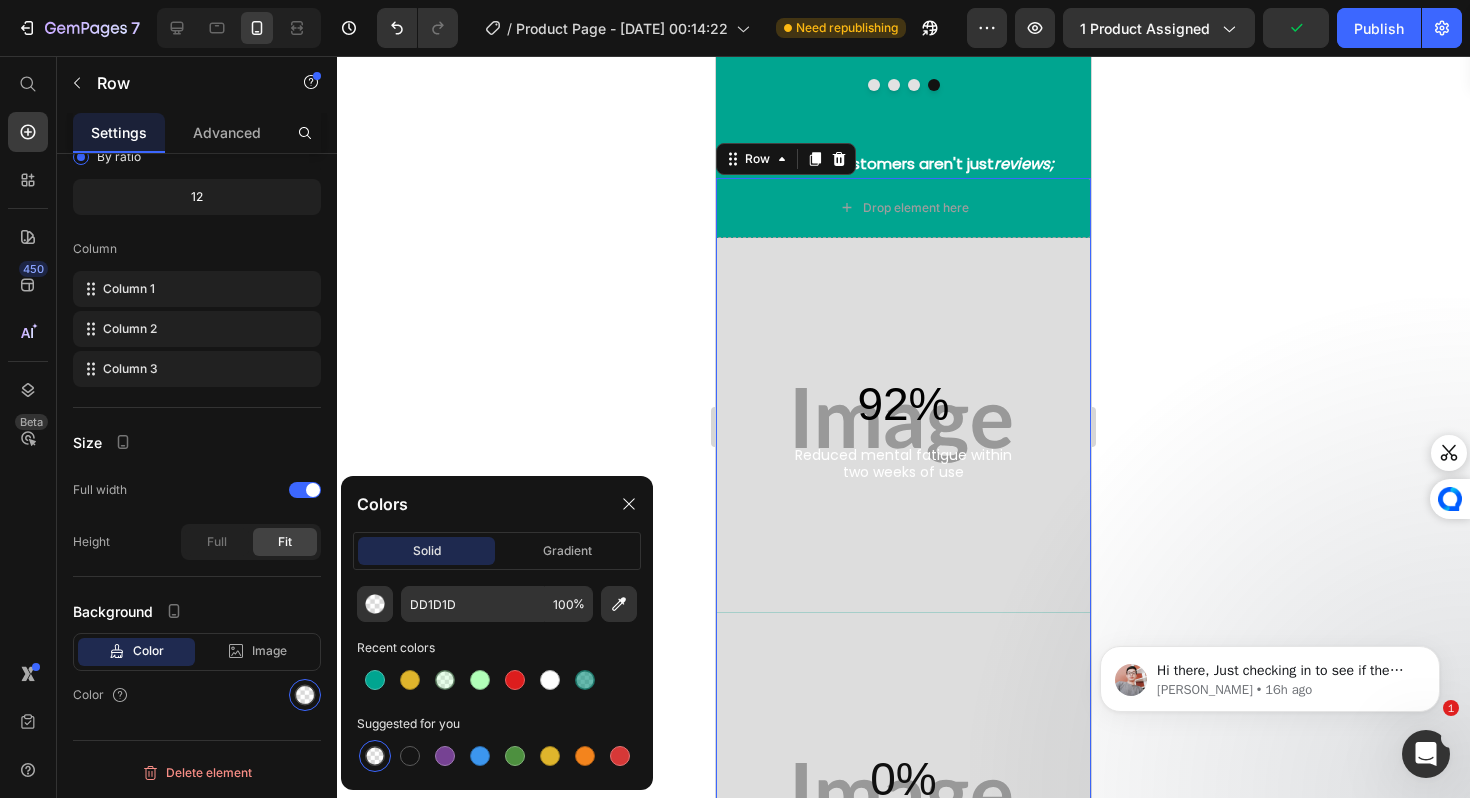 type on "000000" 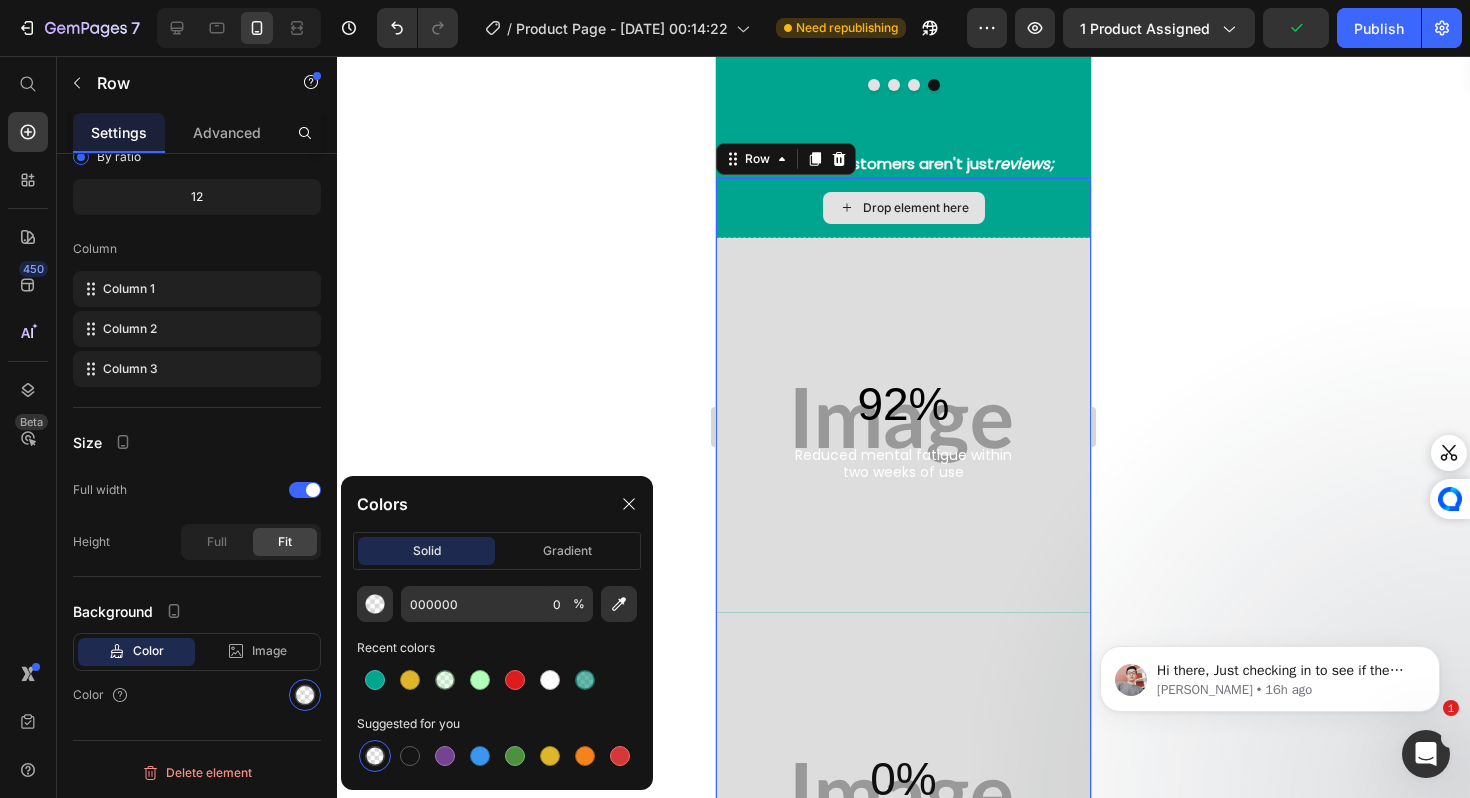 click on "Drop element here" at bounding box center (904, 208) 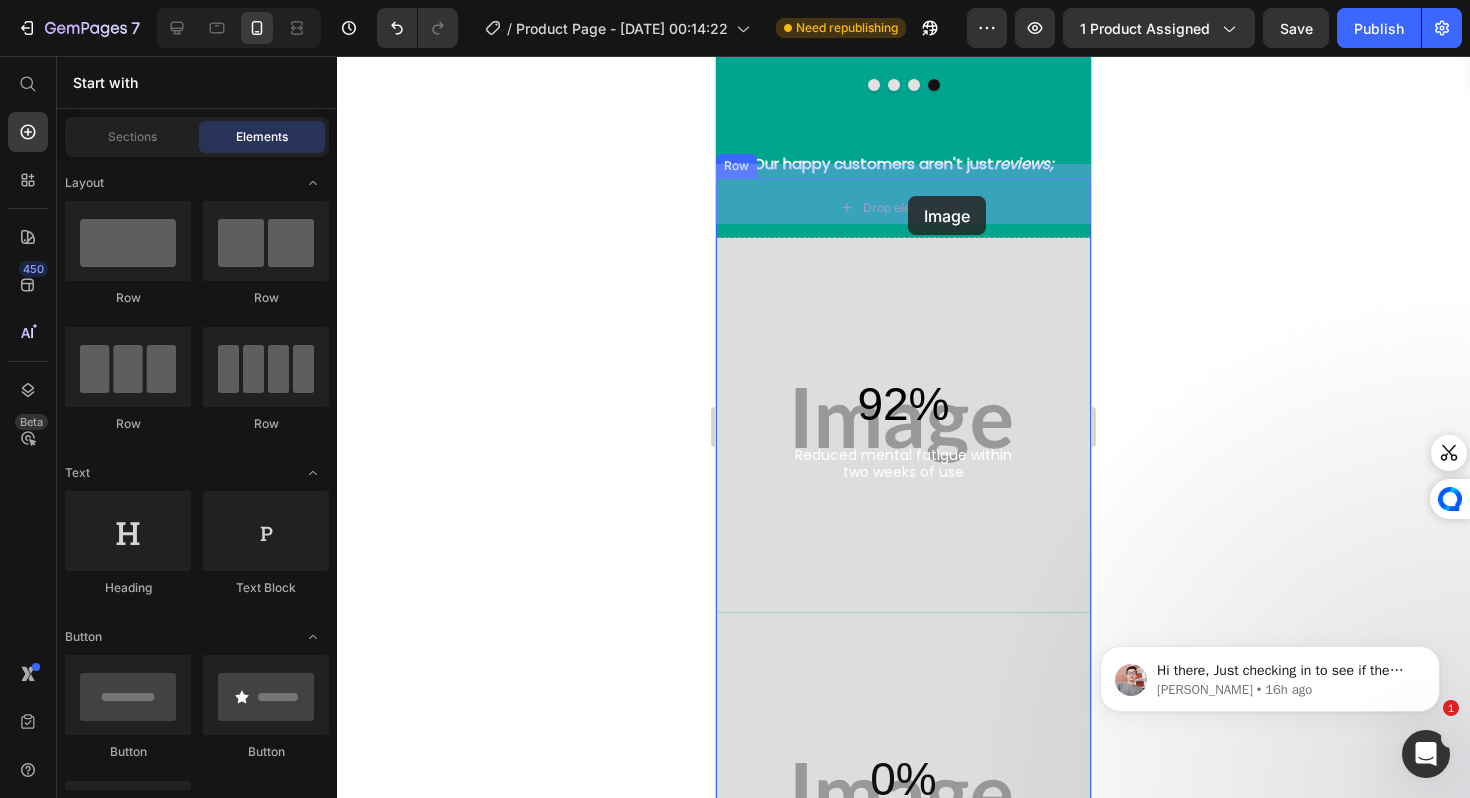 drag, startPoint x: 876, startPoint y: 495, endPoint x: 908, endPoint y: 196, distance: 300.7075 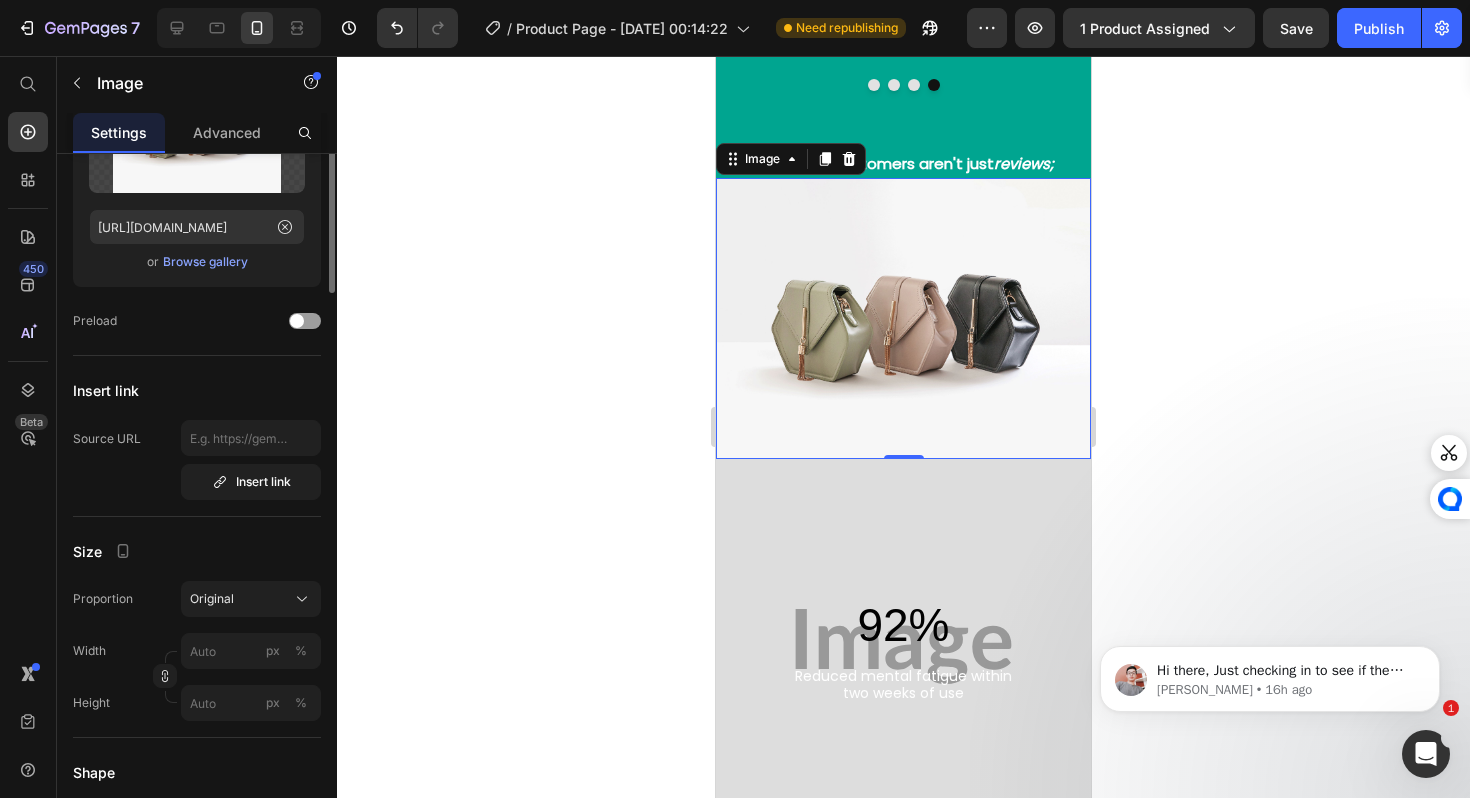 scroll, scrollTop: 0, scrollLeft: 0, axis: both 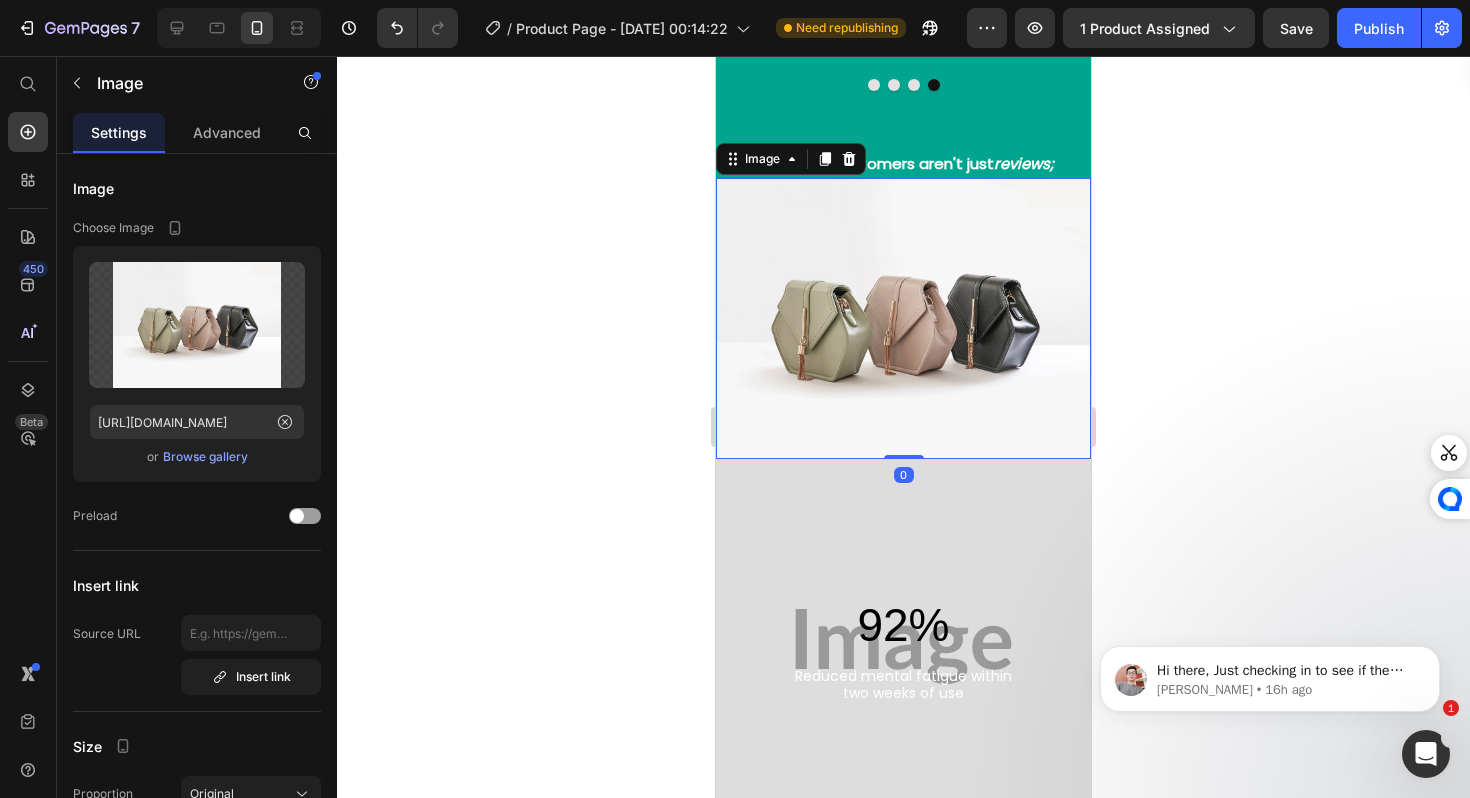 click at bounding box center [903, 318] 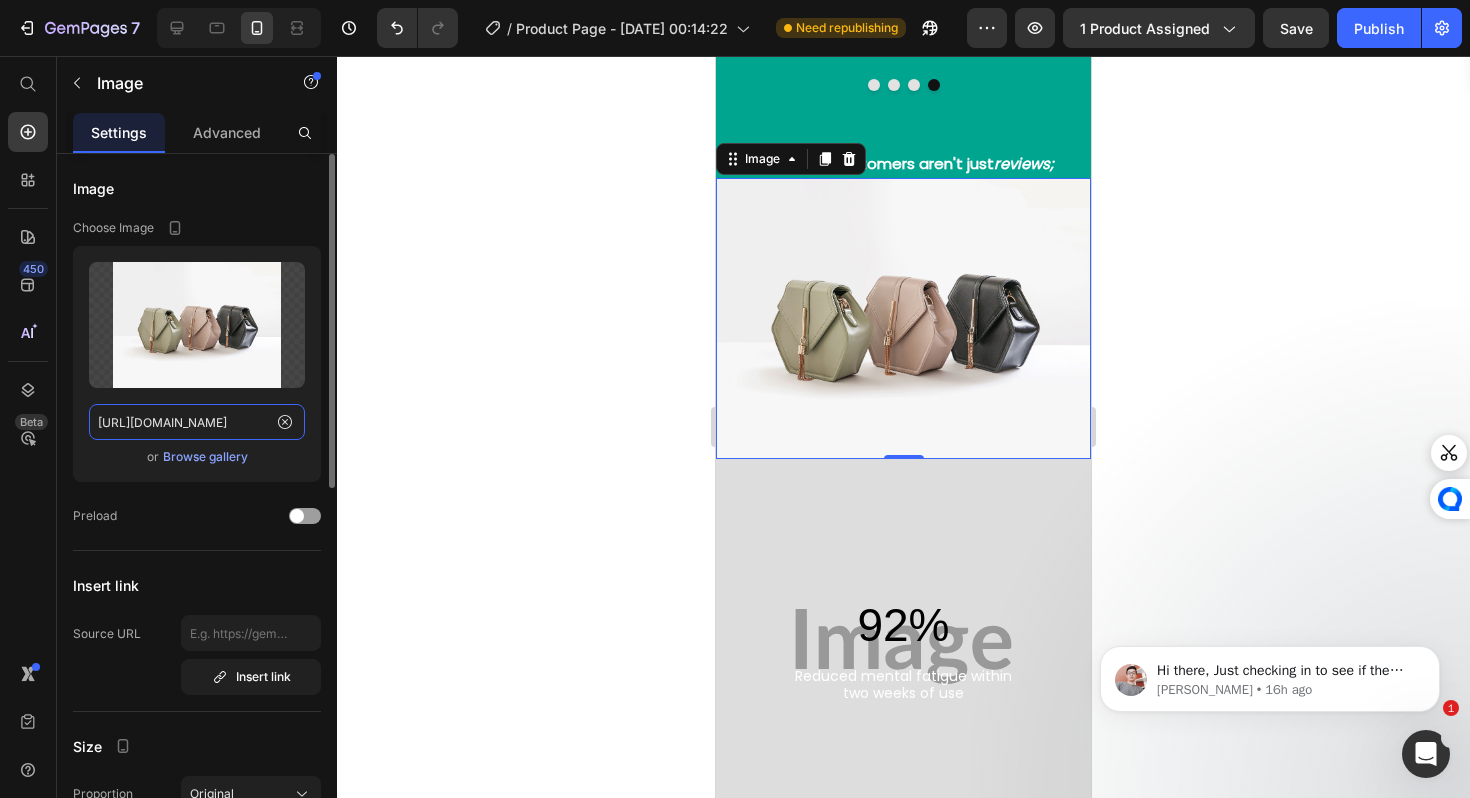 click on "https://ucarecdn.com/ee6d5074-1640-4cc7-8933-47c8589c3dee/-/format/auto/" 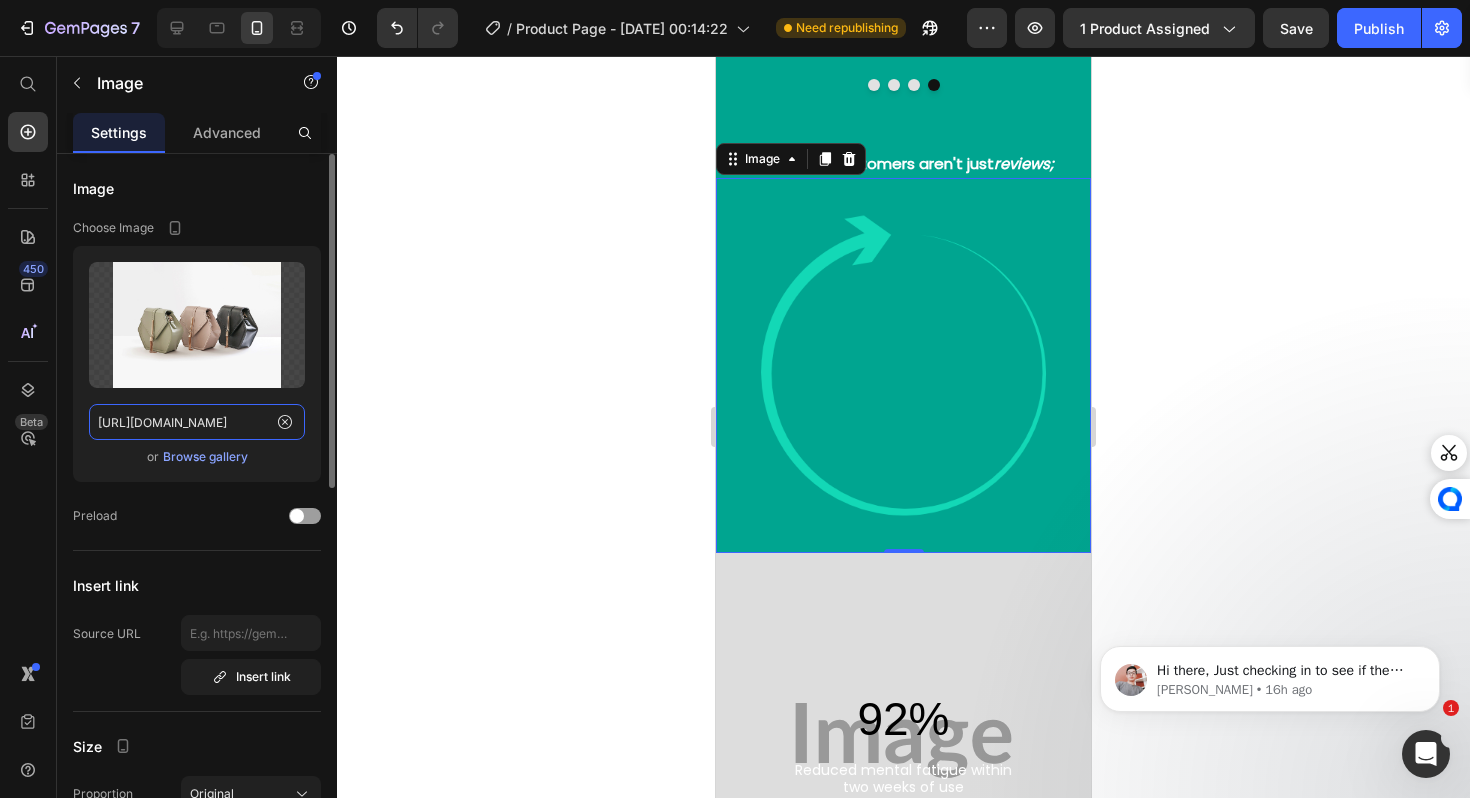 scroll, scrollTop: 0, scrollLeft: 608, axis: horizontal 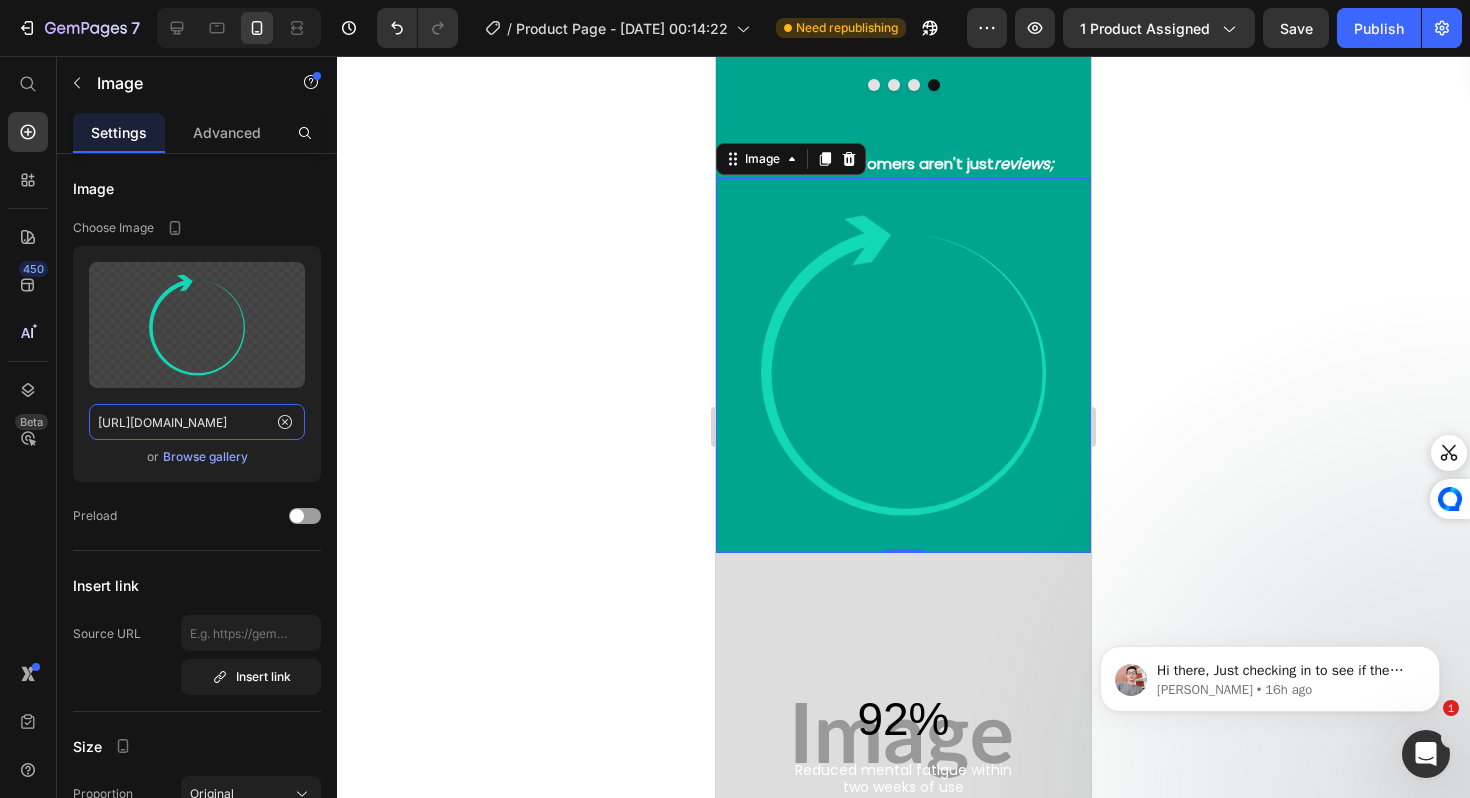 type on "https://cdn.shopify.com/s/files/1/0688/5782/3371/files/gempages_577098816084247540-2cf9021b-8553-458a-a526-437232c06aef.png" 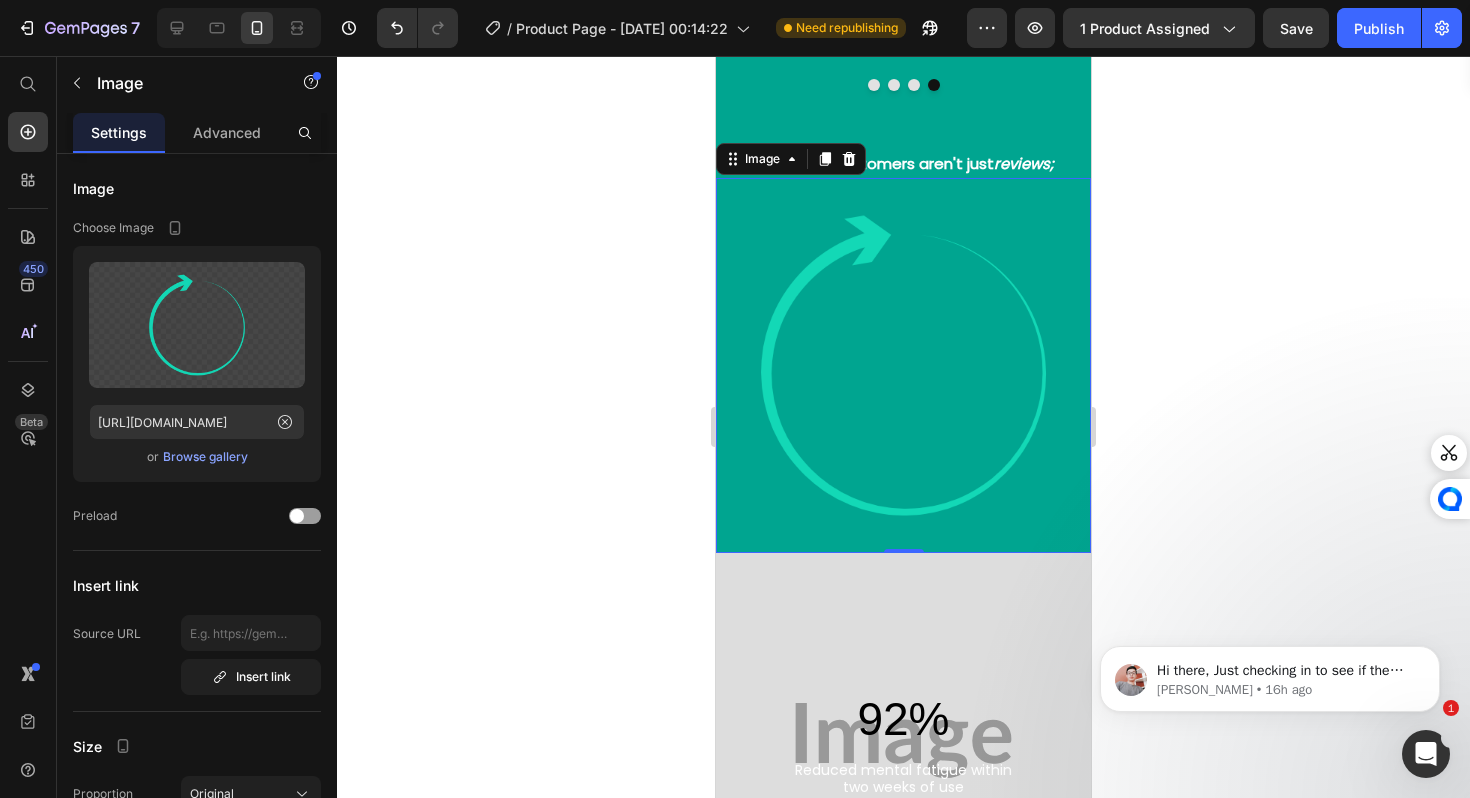scroll, scrollTop: 0, scrollLeft: 0, axis: both 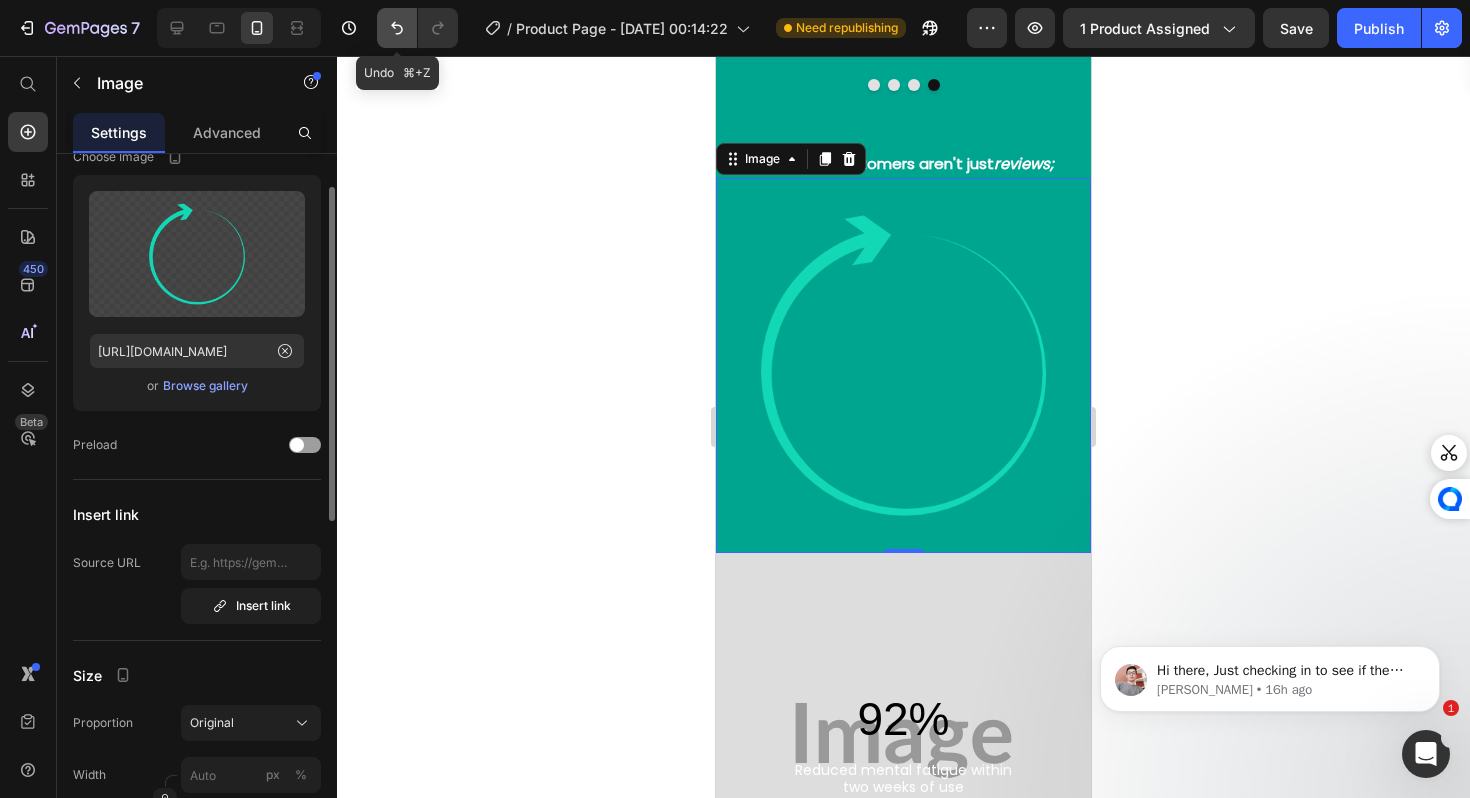 click 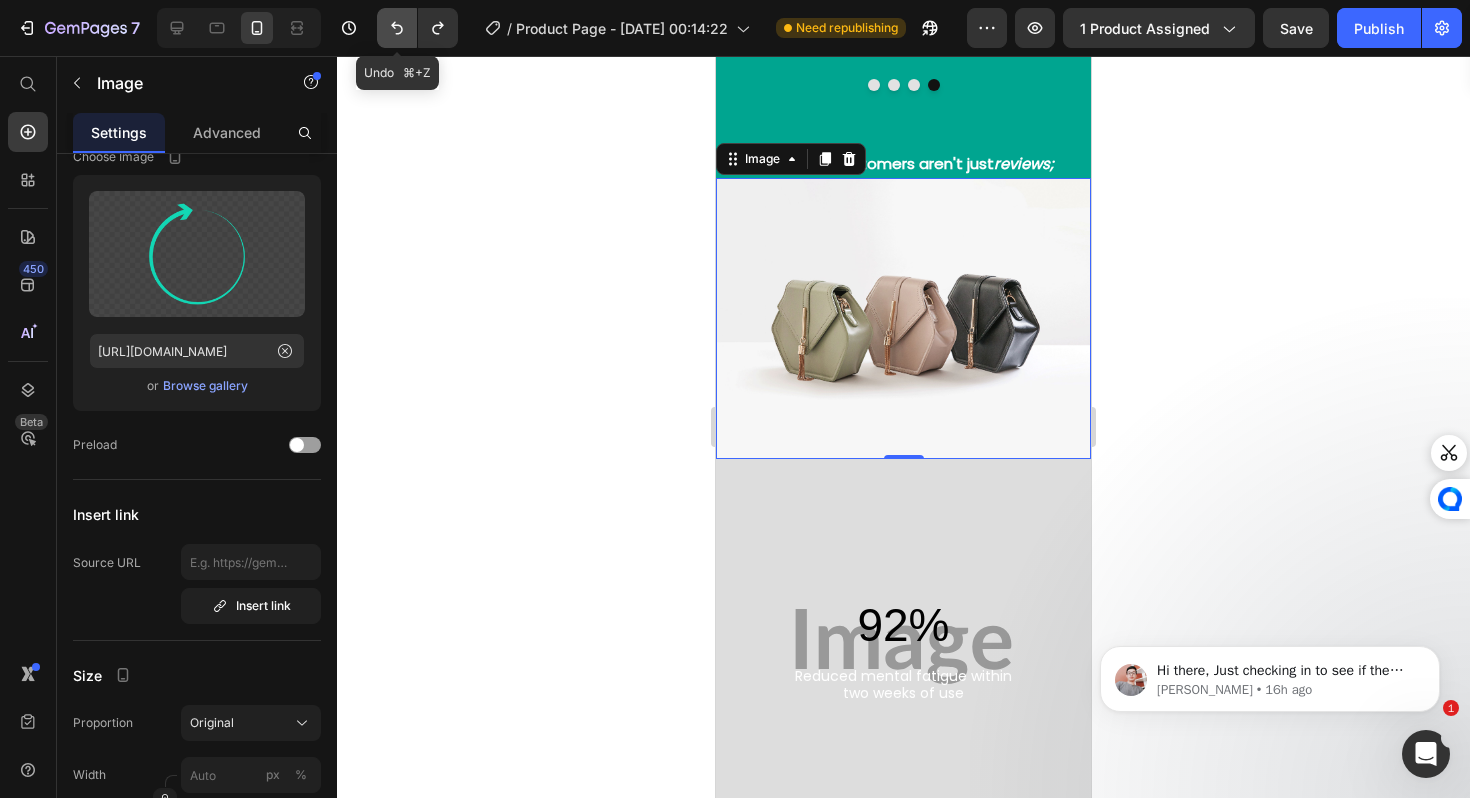 click 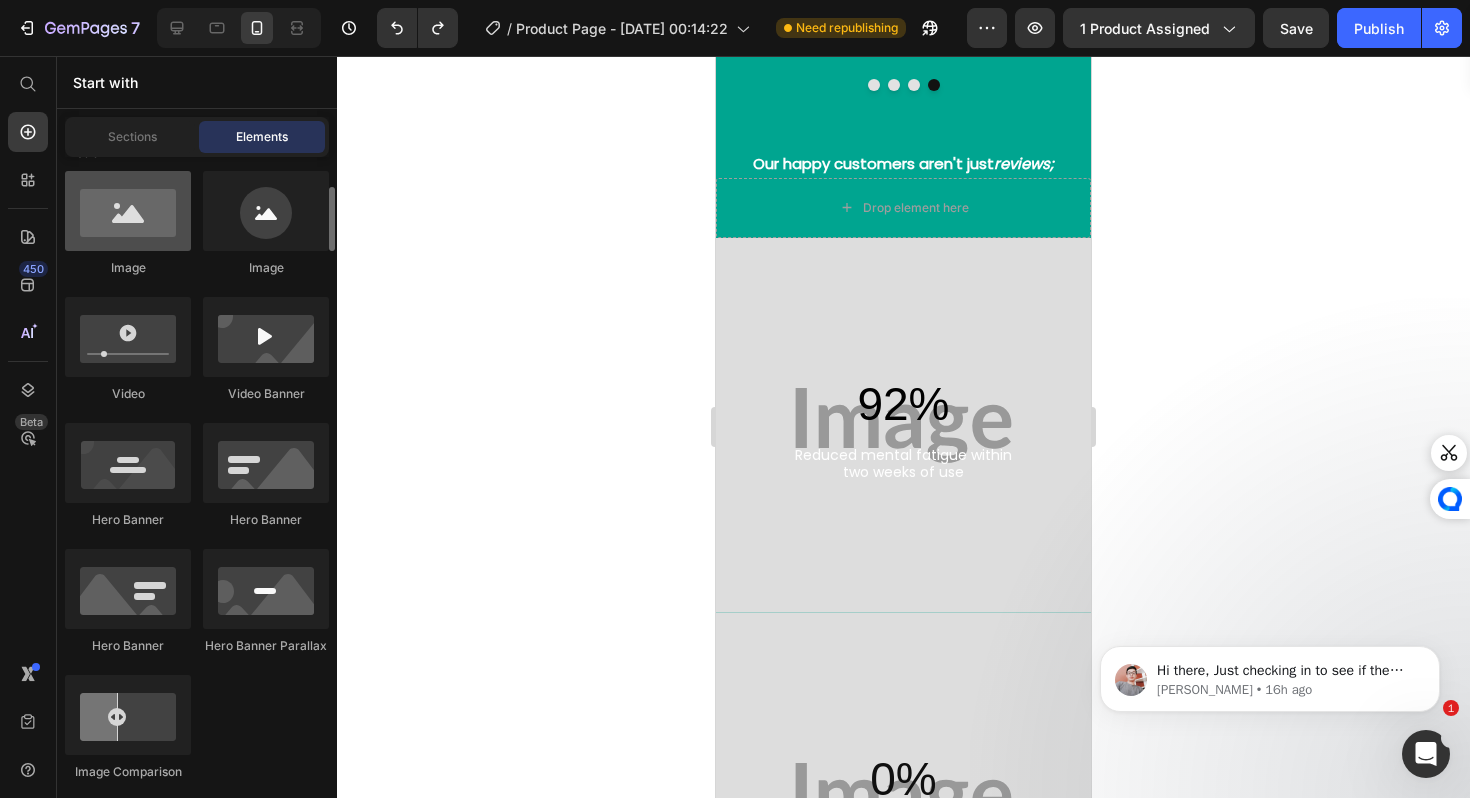 scroll, scrollTop: 730, scrollLeft: 0, axis: vertical 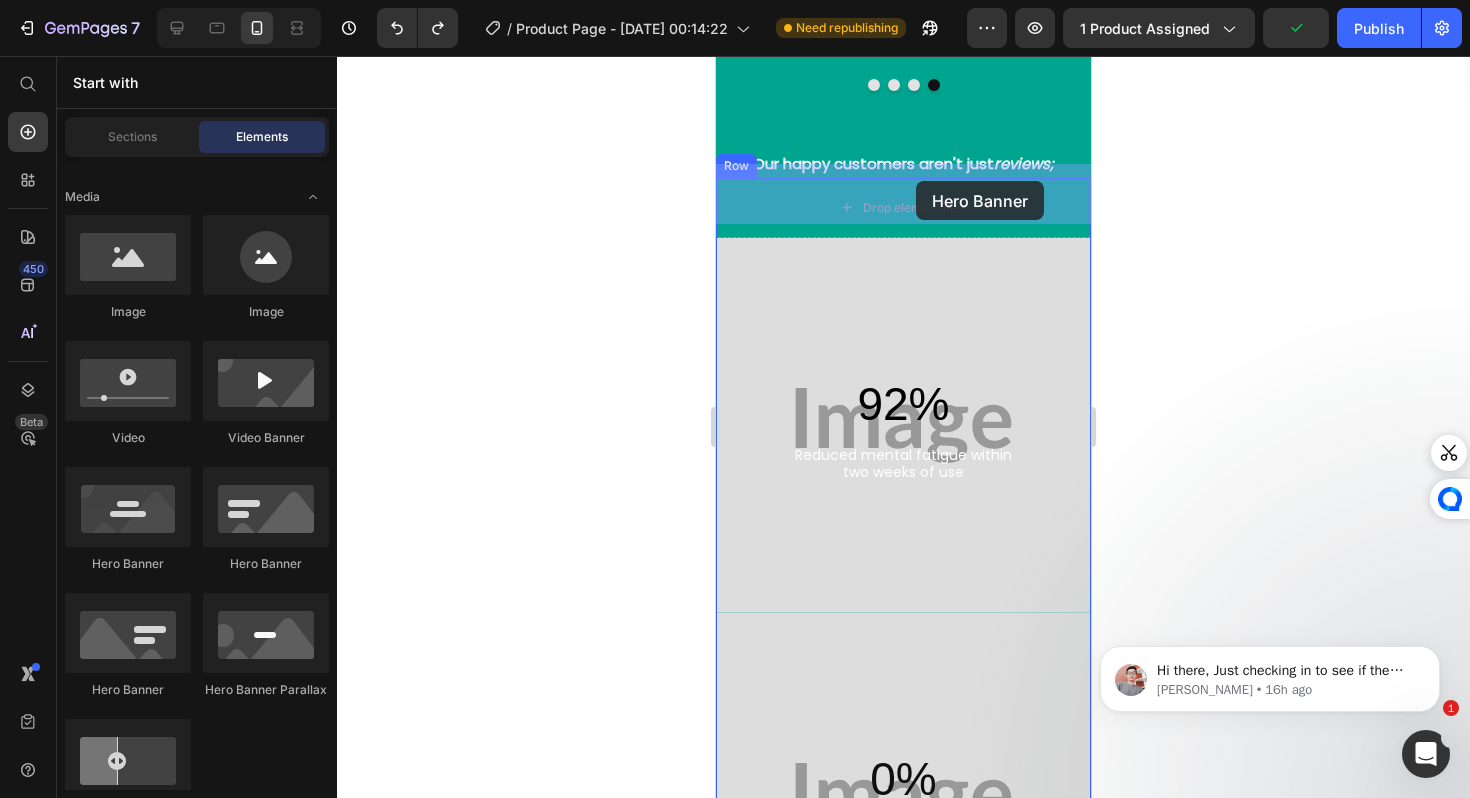 drag, startPoint x: 848, startPoint y: 588, endPoint x: 918, endPoint y: 181, distance: 412.9758 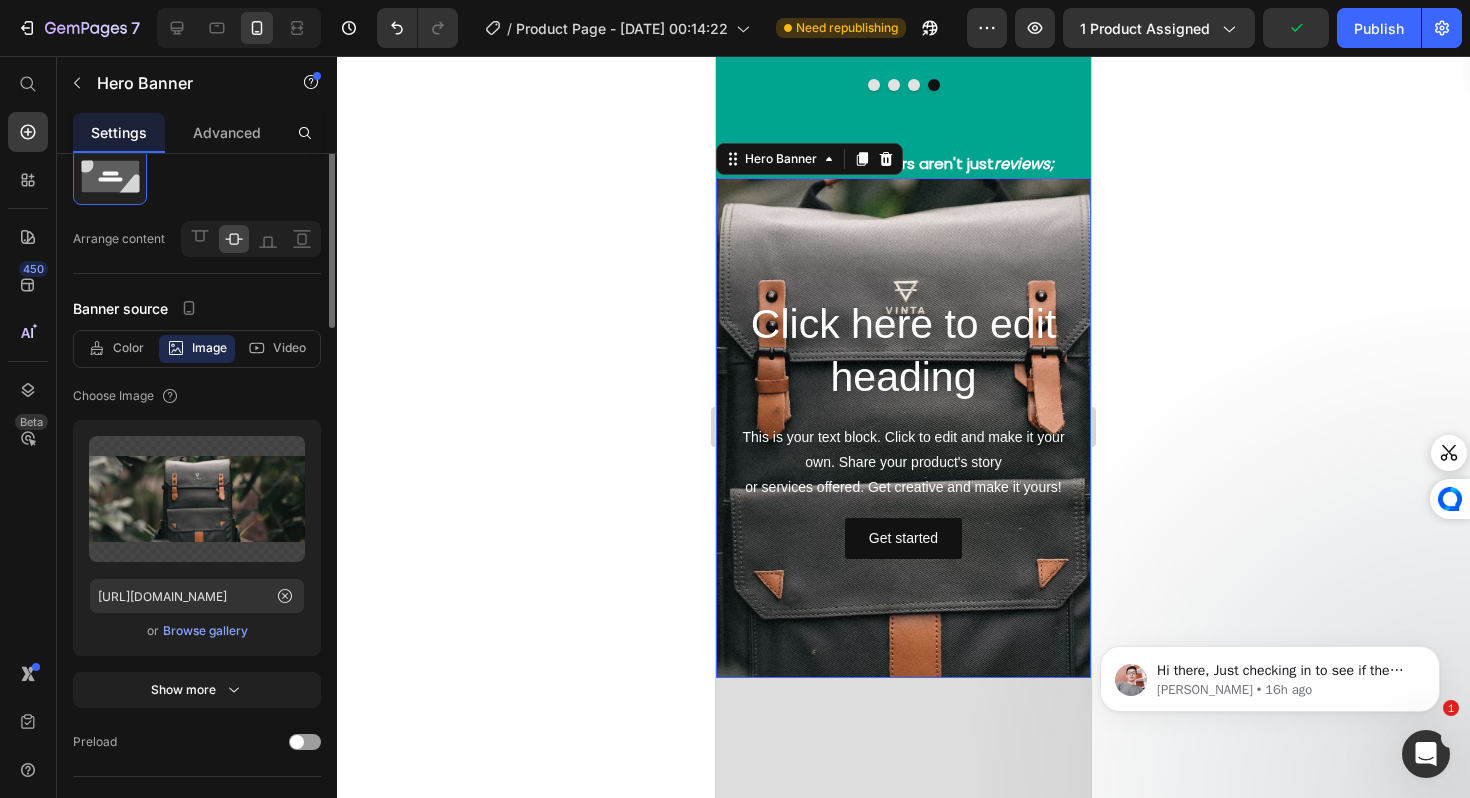 scroll, scrollTop: 0, scrollLeft: 0, axis: both 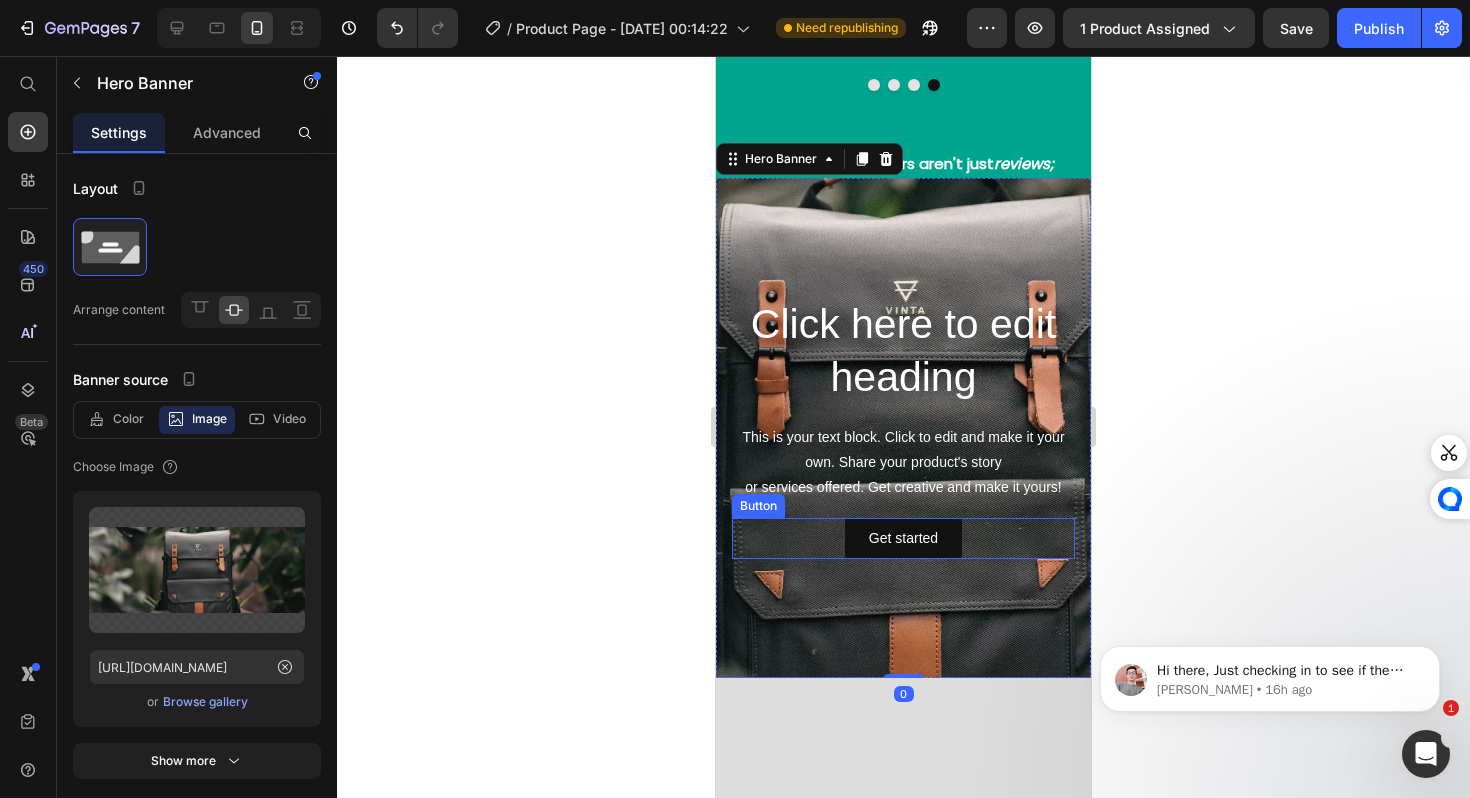 click on "Get started Button" at bounding box center [903, 538] 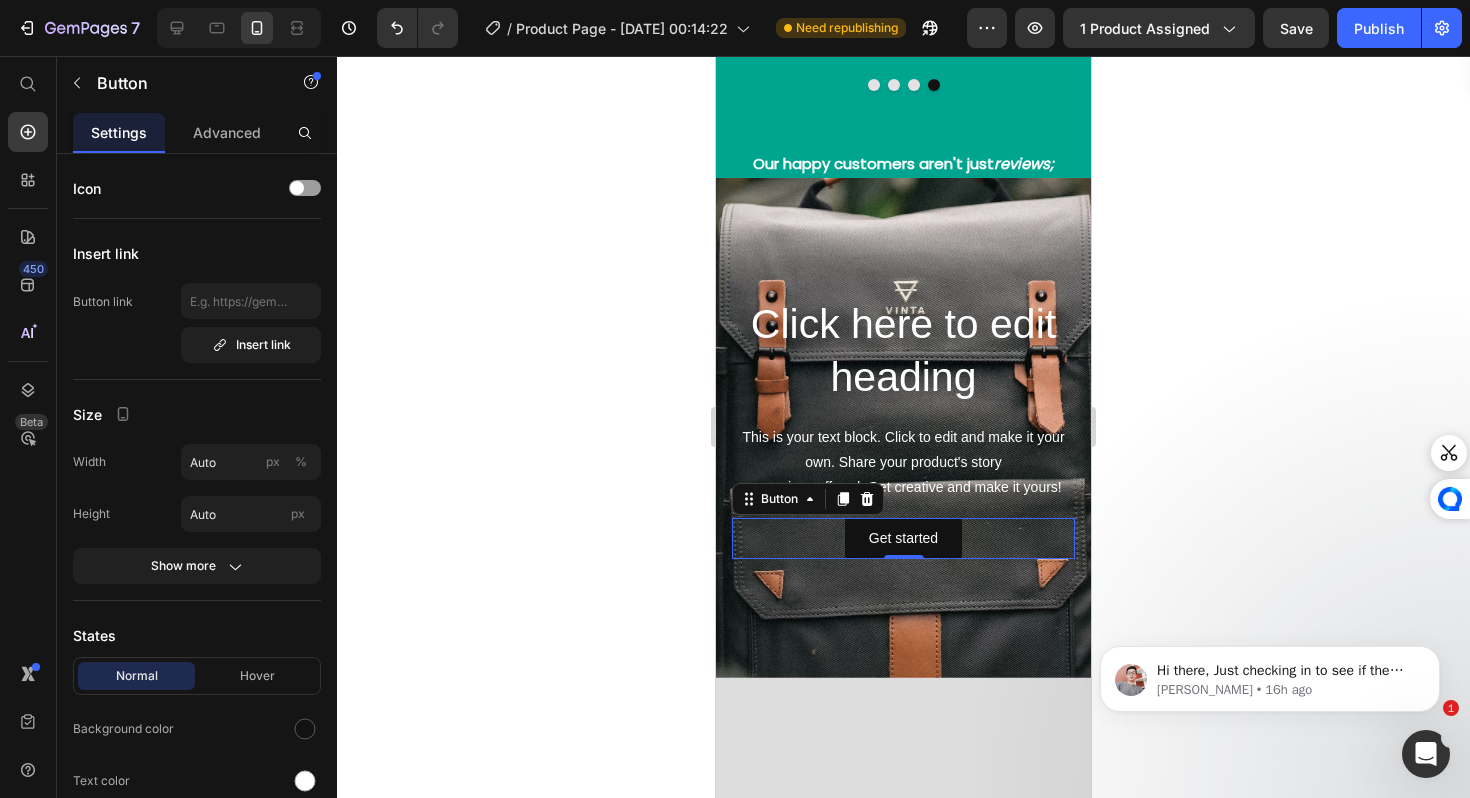 click on "Get started Button   0" at bounding box center (903, 538) 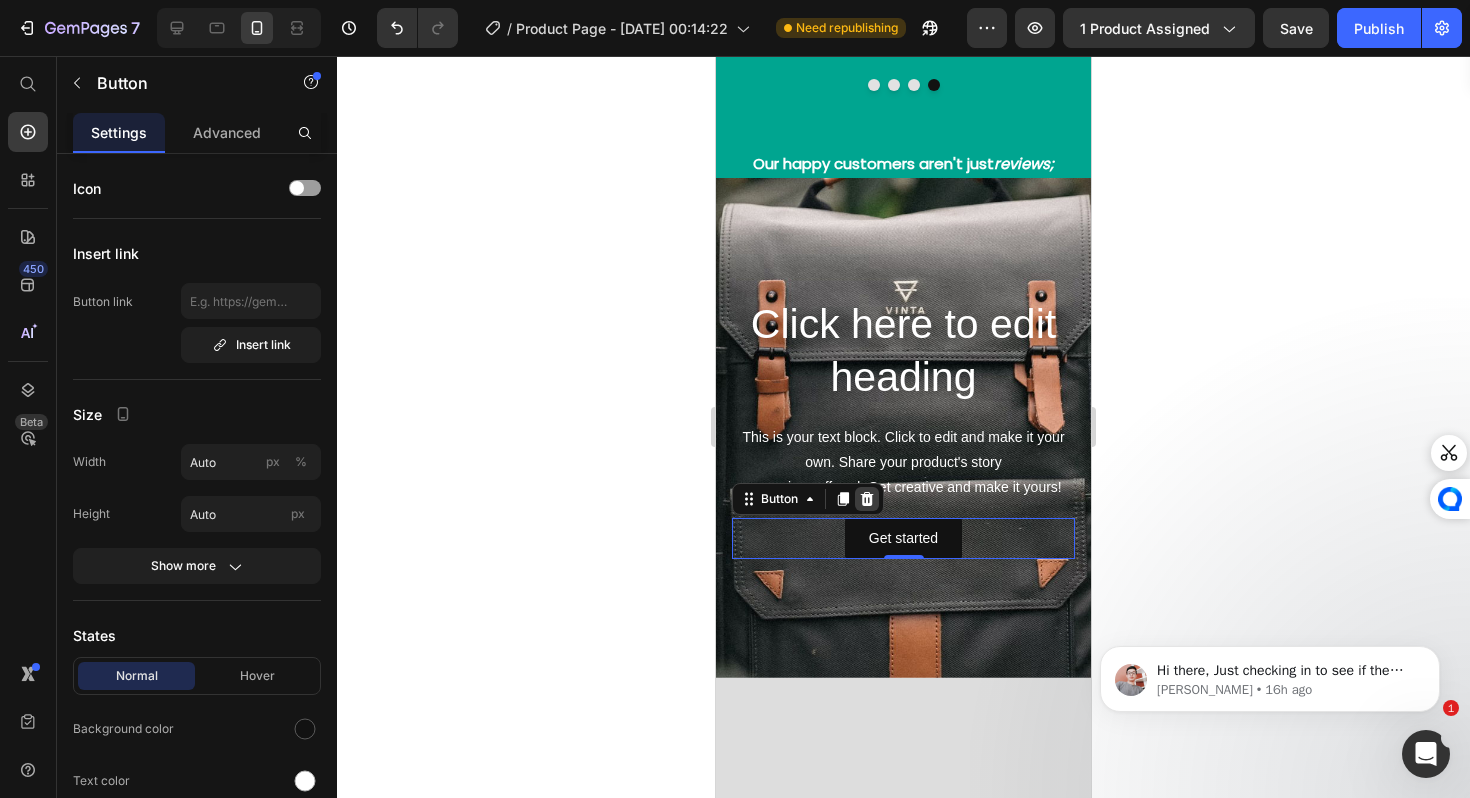 click 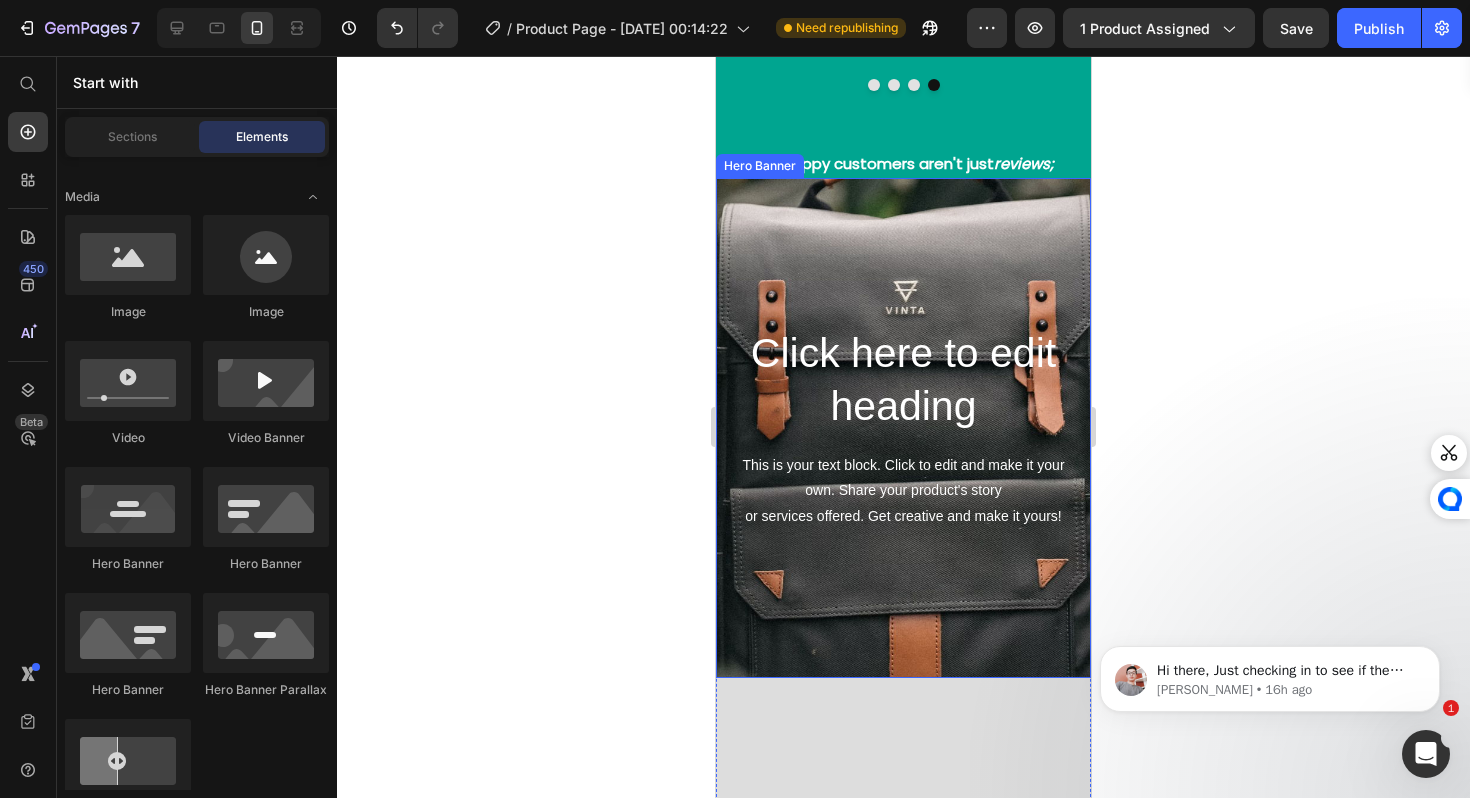 click at bounding box center (903, 428) 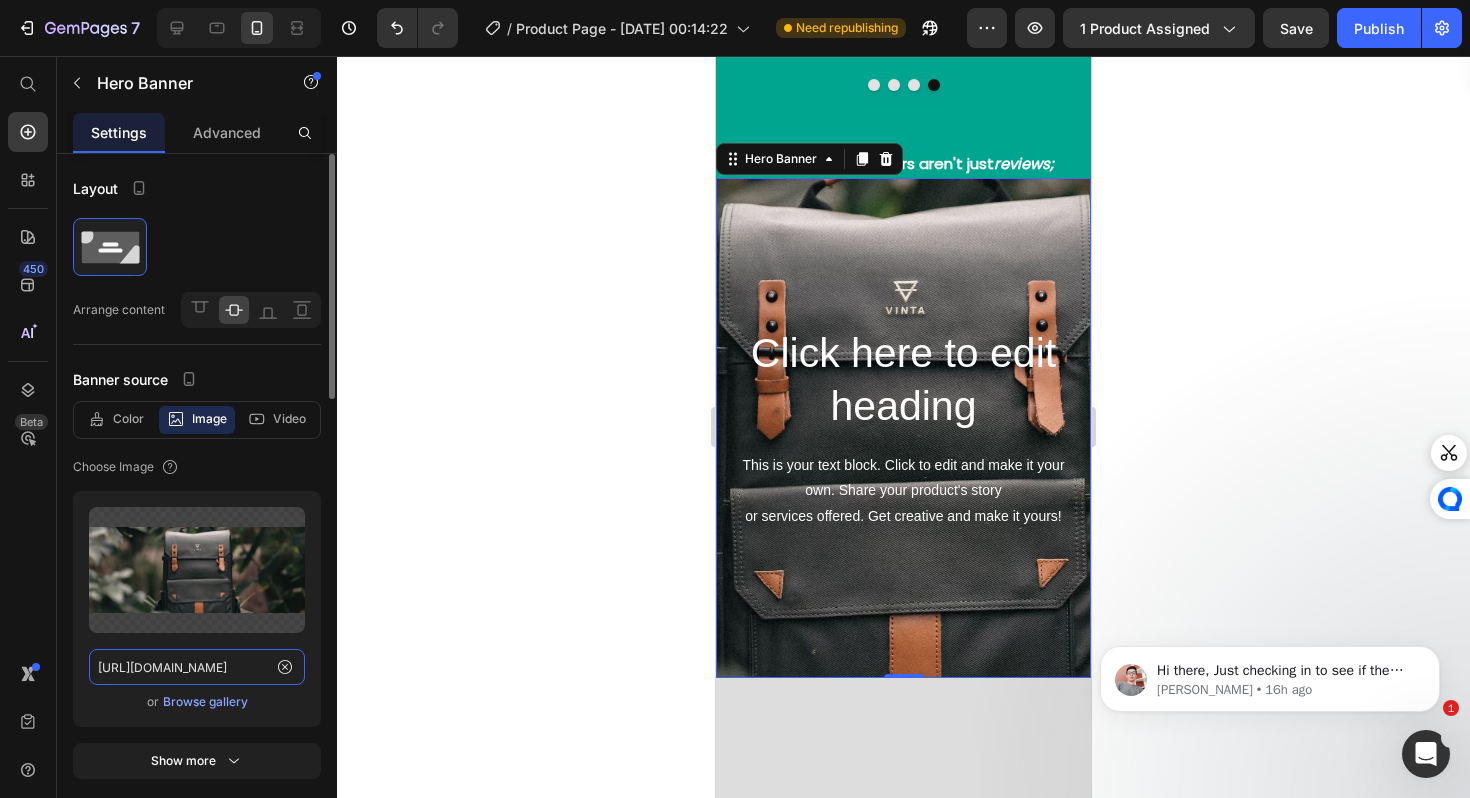 click on "https://ucarecdn.com/46d5a88e-90ac-48f6-9cb5-b666cd138e46/-/format/auto/" 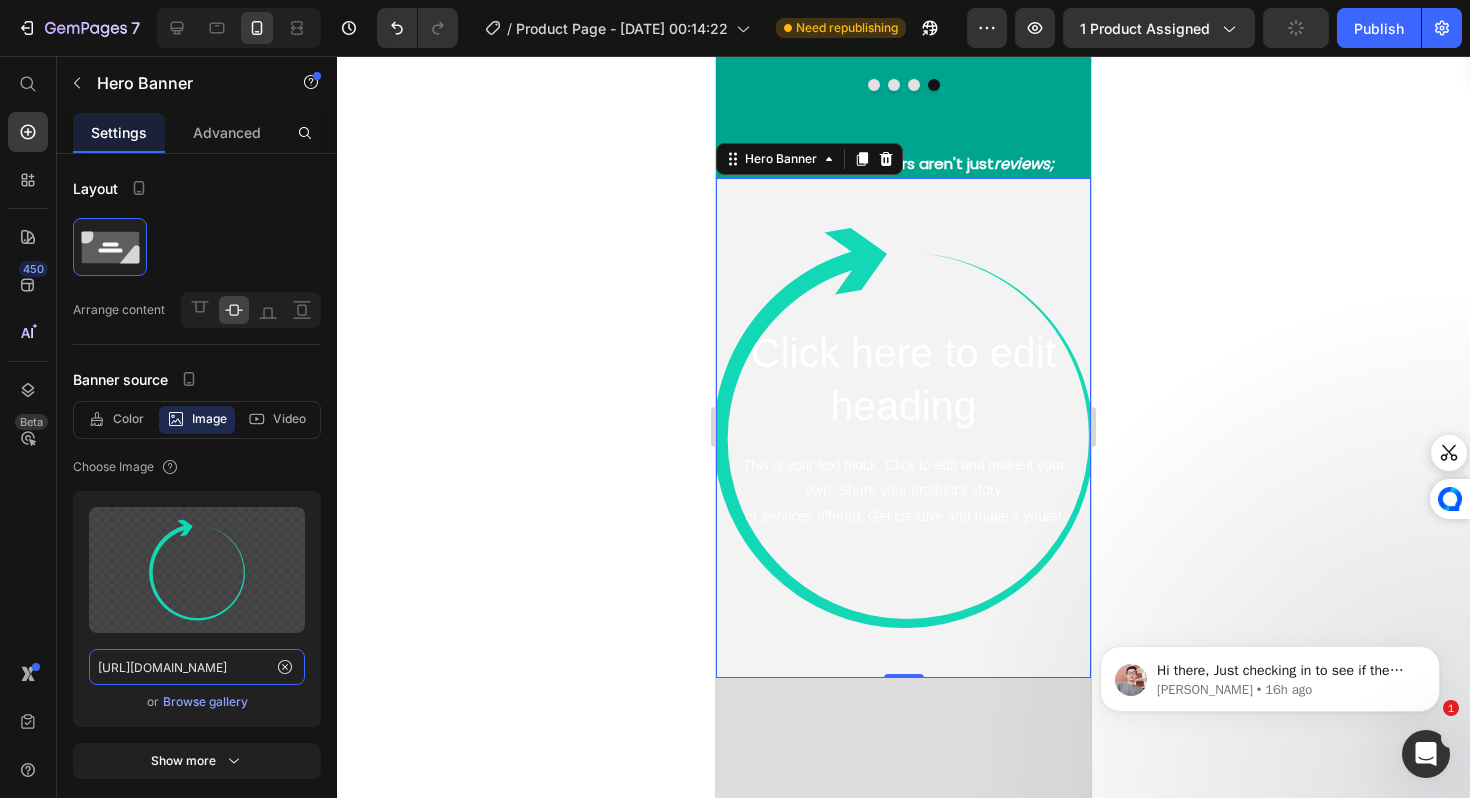 scroll, scrollTop: 0, scrollLeft: 608, axis: horizontal 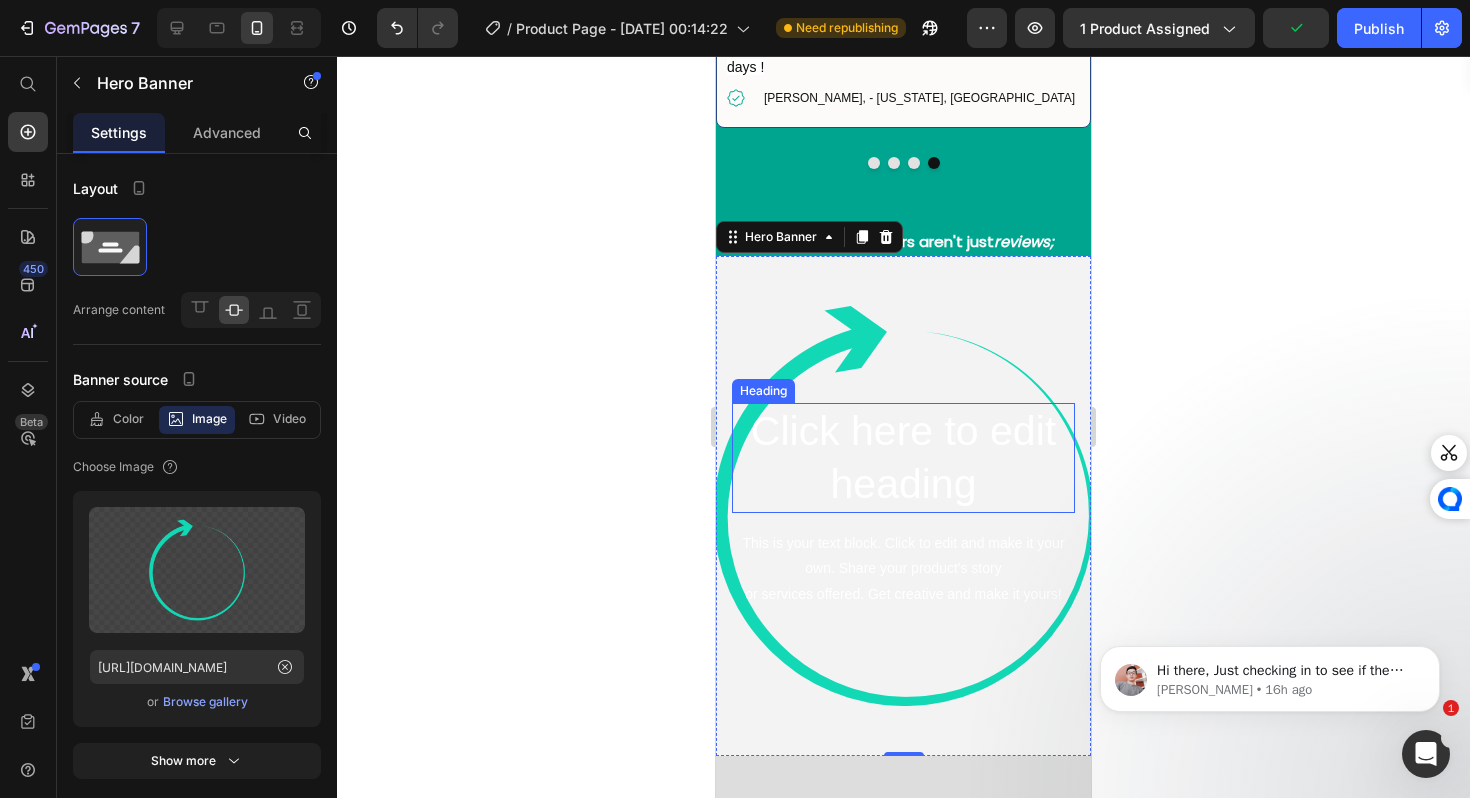 click on "Click here to edit heading" at bounding box center [903, 458] 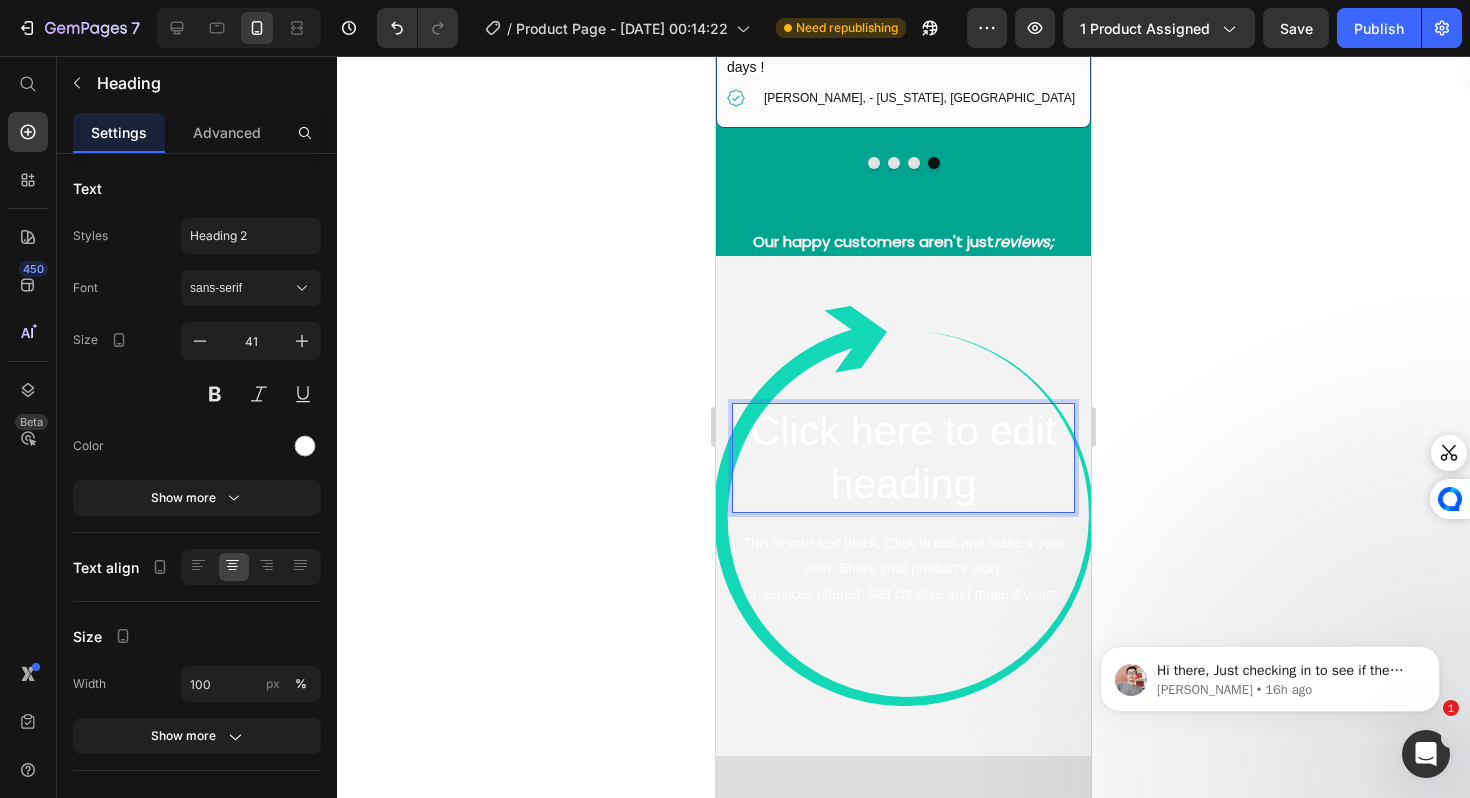 click on "Click here to edit heading" at bounding box center (903, 458) 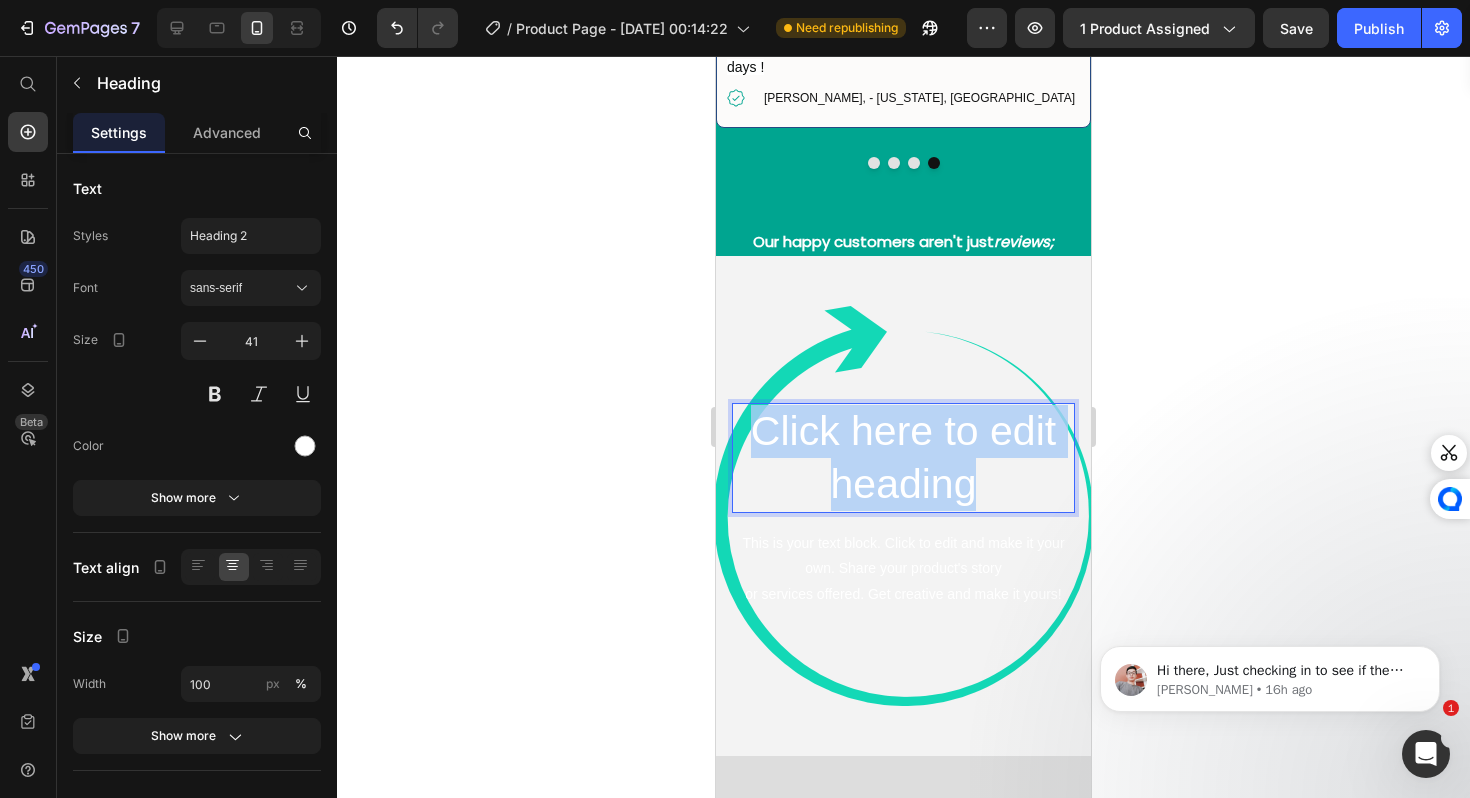click on "Click here to edit heading" at bounding box center (903, 458) 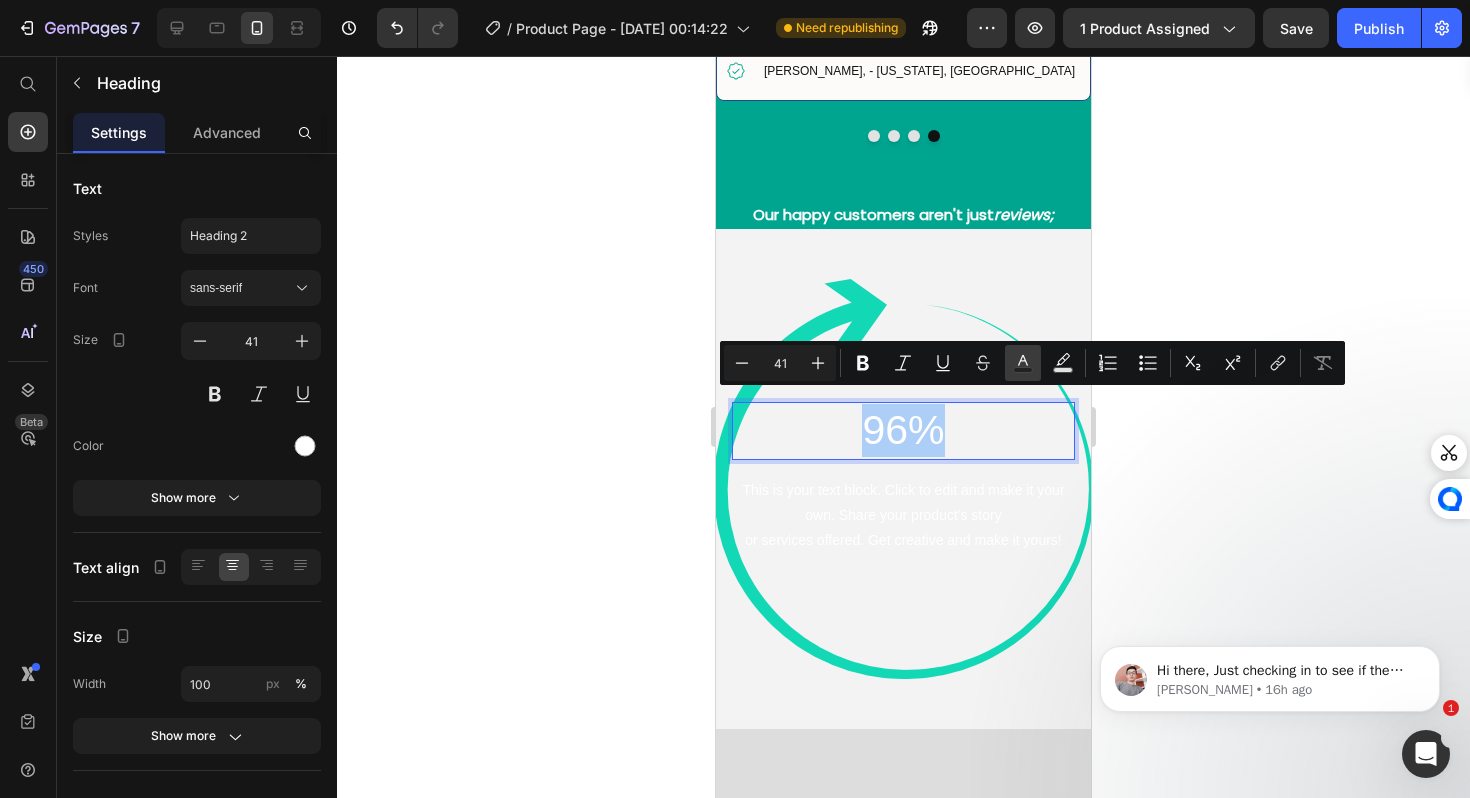 click 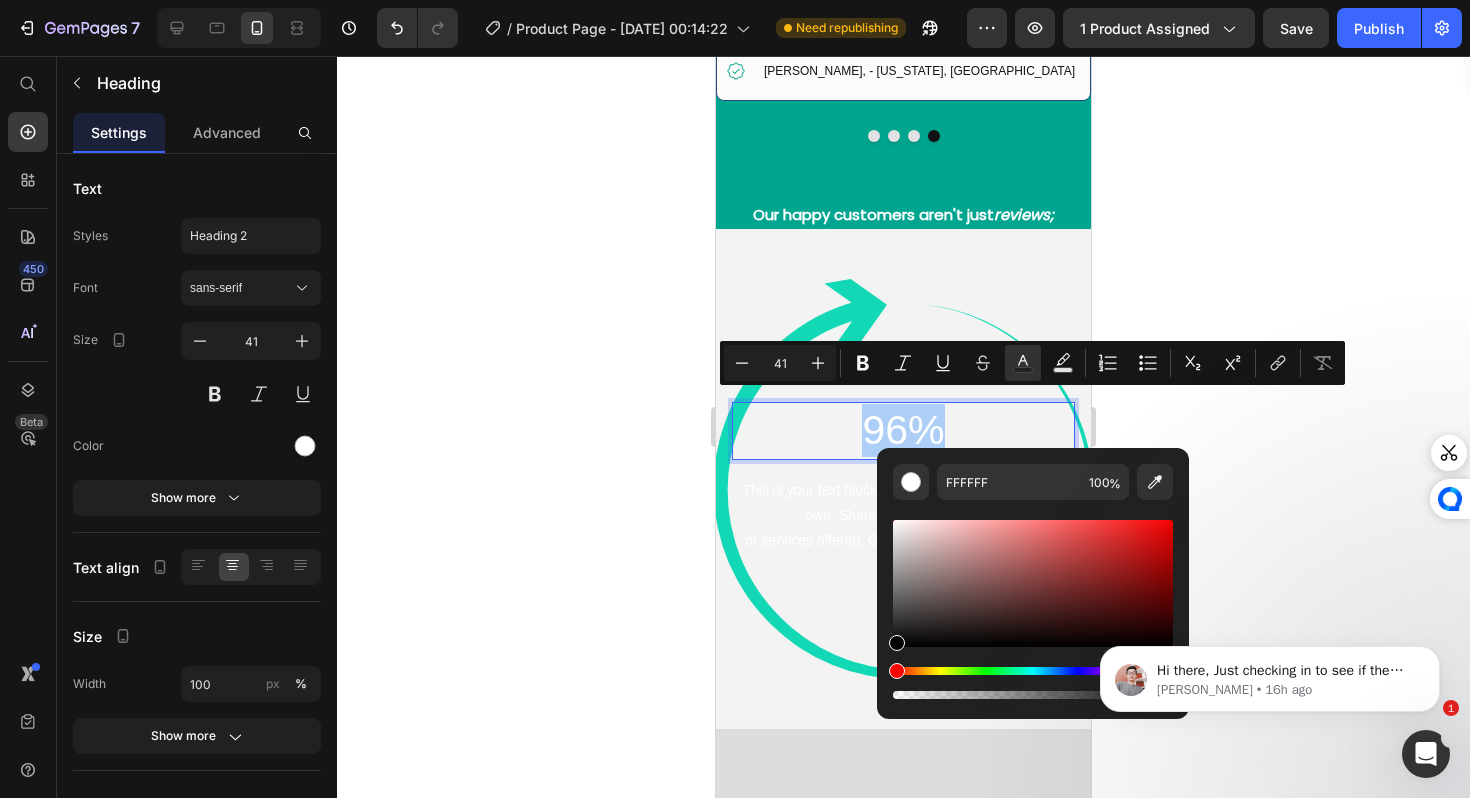 drag, startPoint x: 931, startPoint y: 567, endPoint x: 888, endPoint y: 697, distance: 136.92699 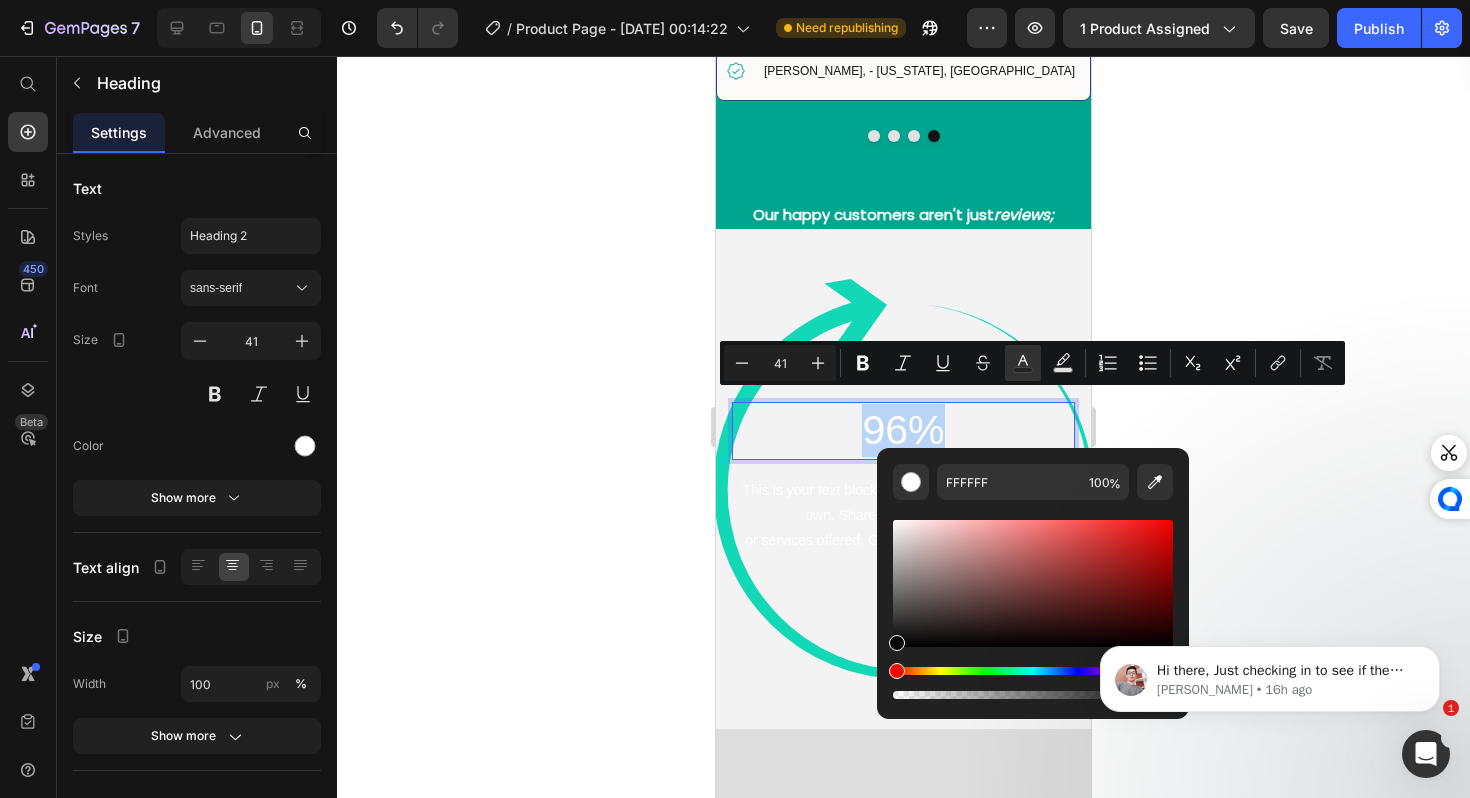 type on "000000" 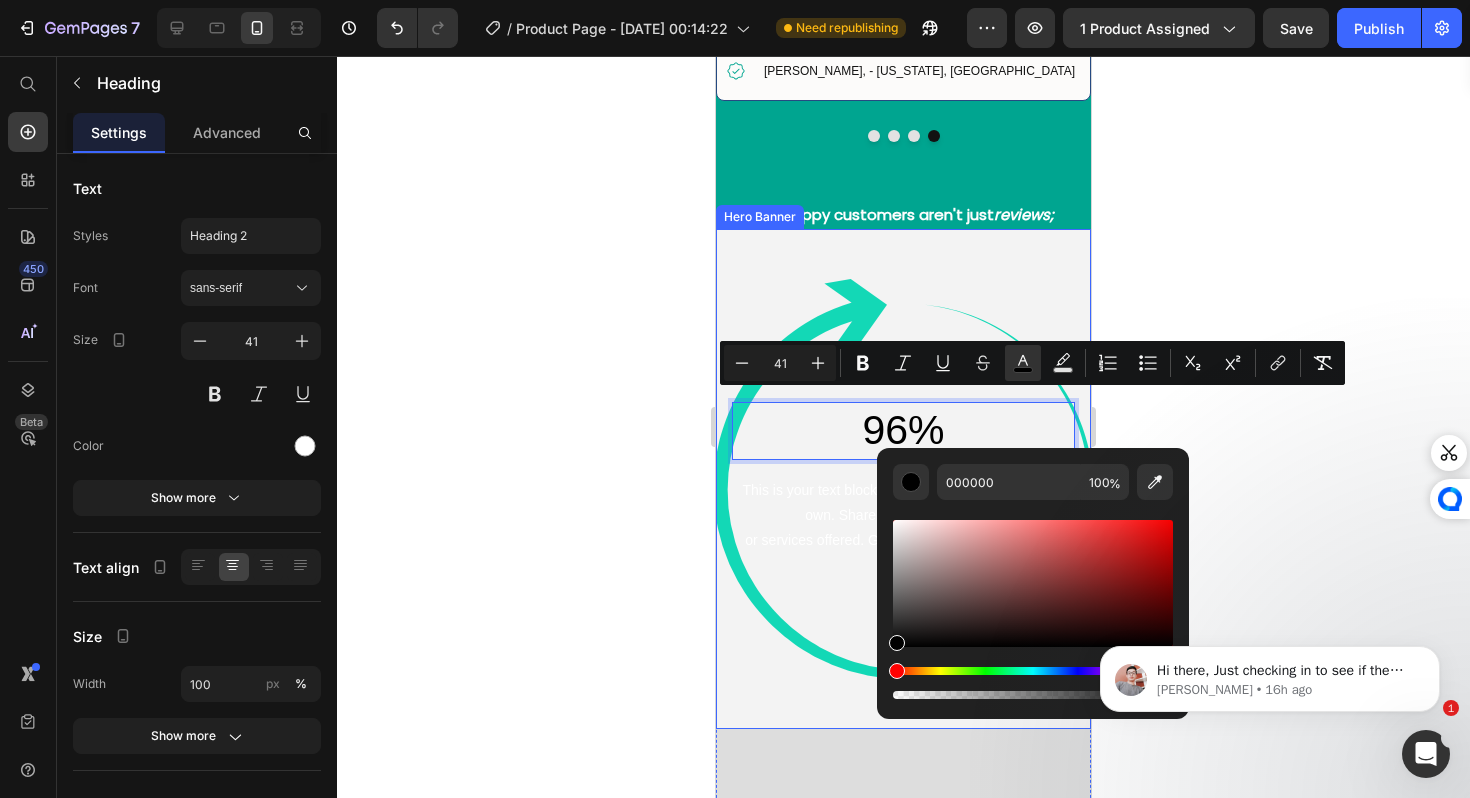 click on "This is your text block. Click to edit and make it your own. Share your product's story                   or services offered. Get creative and make it yours!" at bounding box center (903, 516) 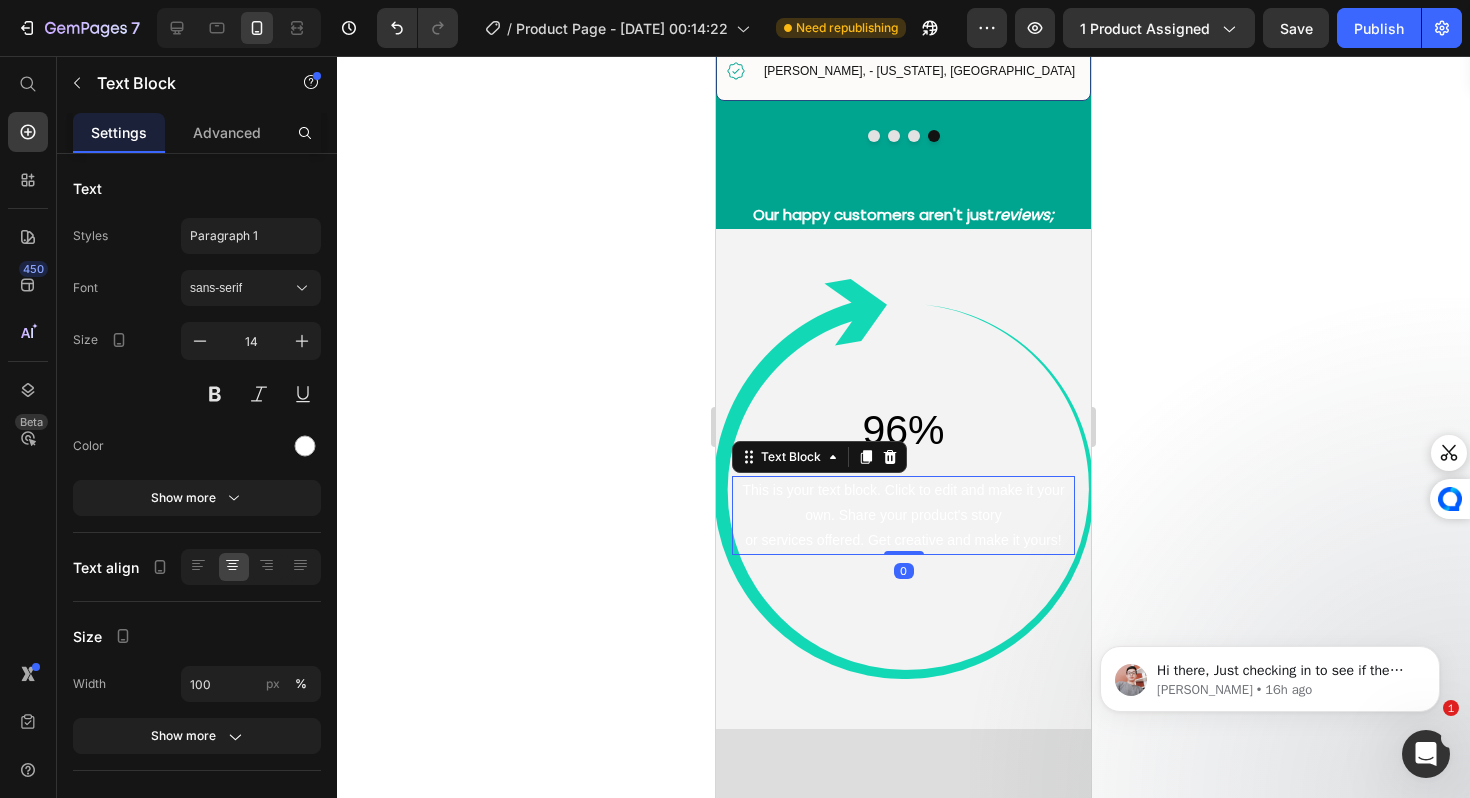 click on "This is your text block. Click to edit and make it your own. Share your product's story                   or services offered. Get creative and make it yours!" at bounding box center [903, 516] 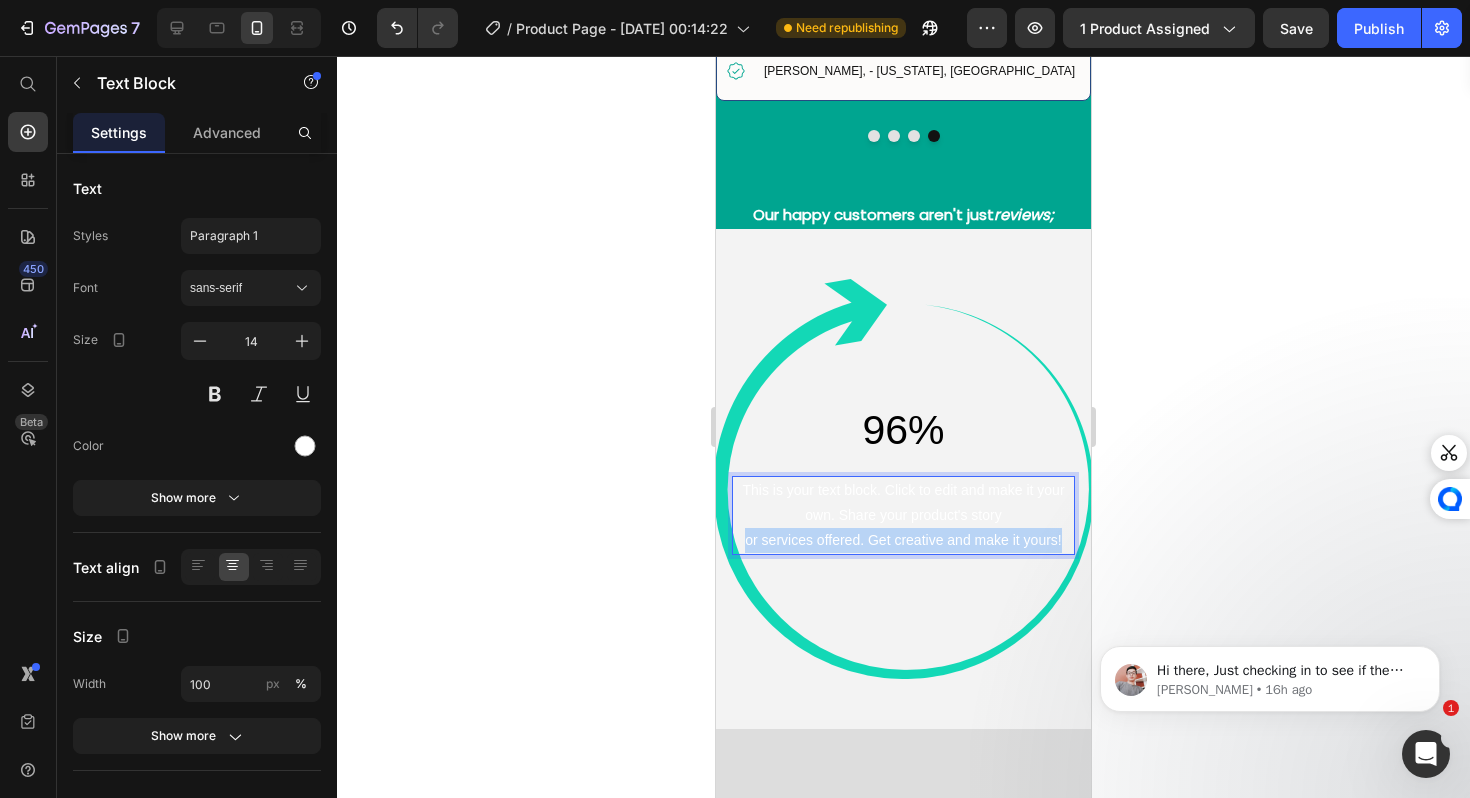 click on "This is your text block. Click to edit and make it your own. Share your product's story or services offered. Get creative and make it yours!" at bounding box center [903, 516] 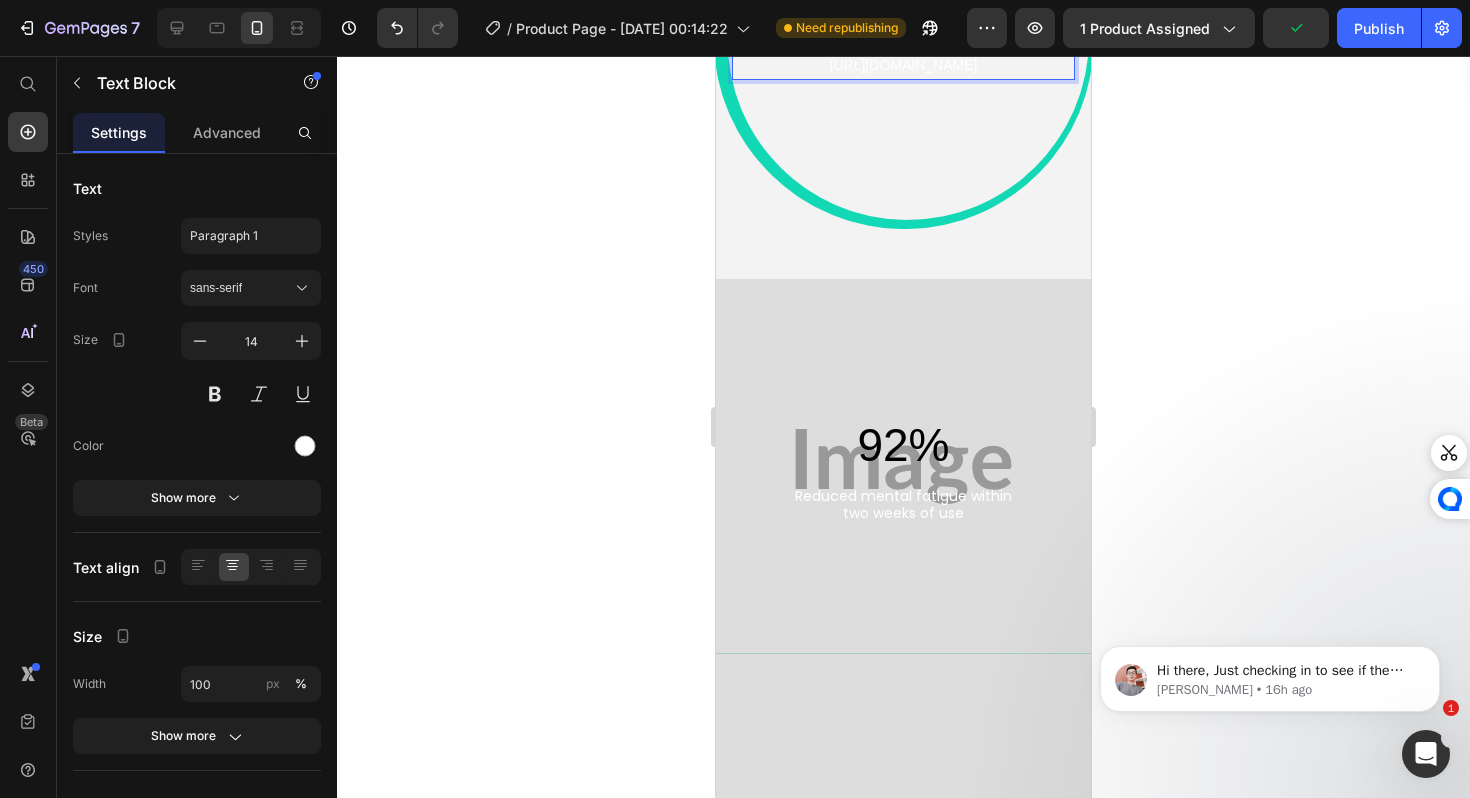 scroll, scrollTop: 3899, scrollLeft: 0, axis: vertical 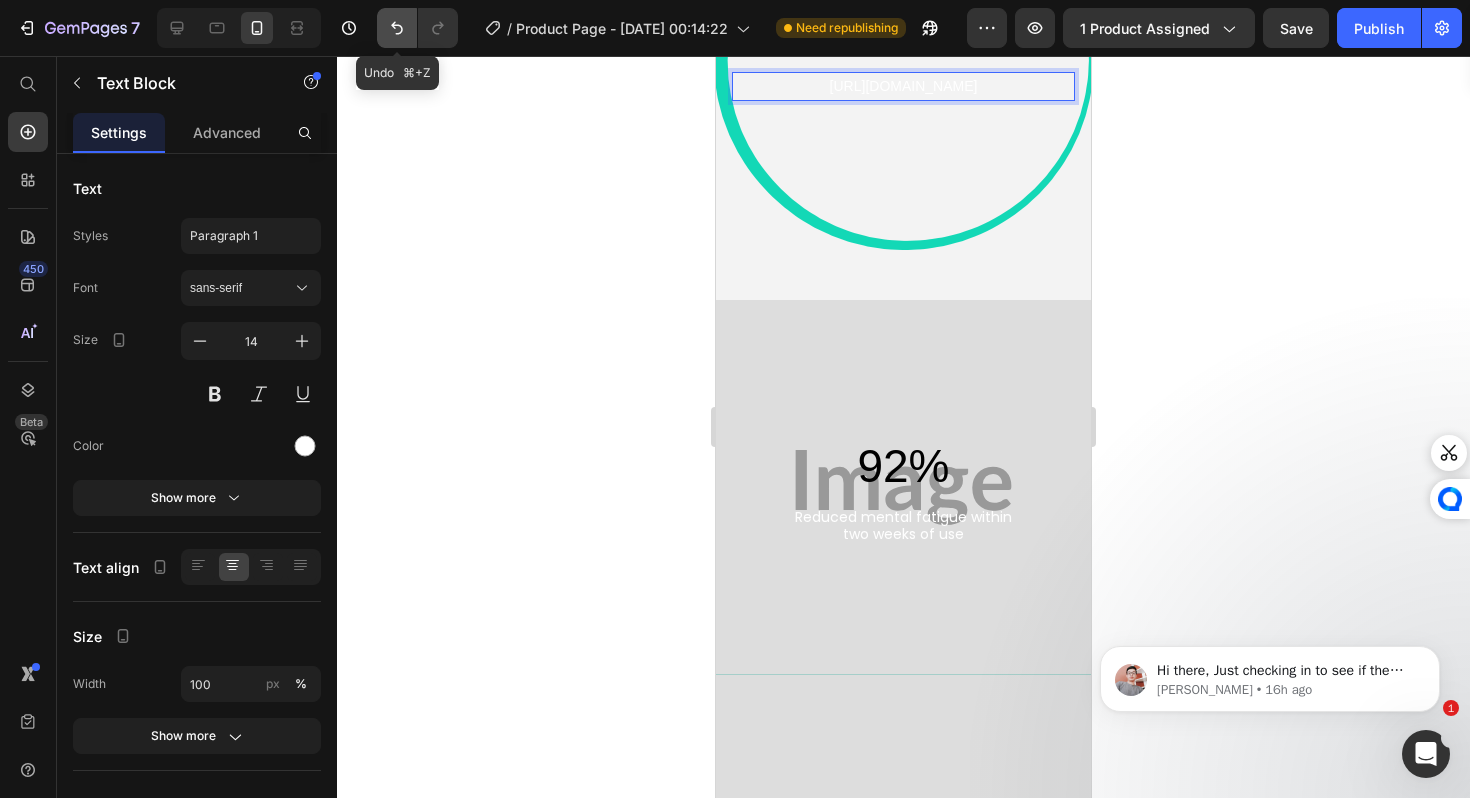 click 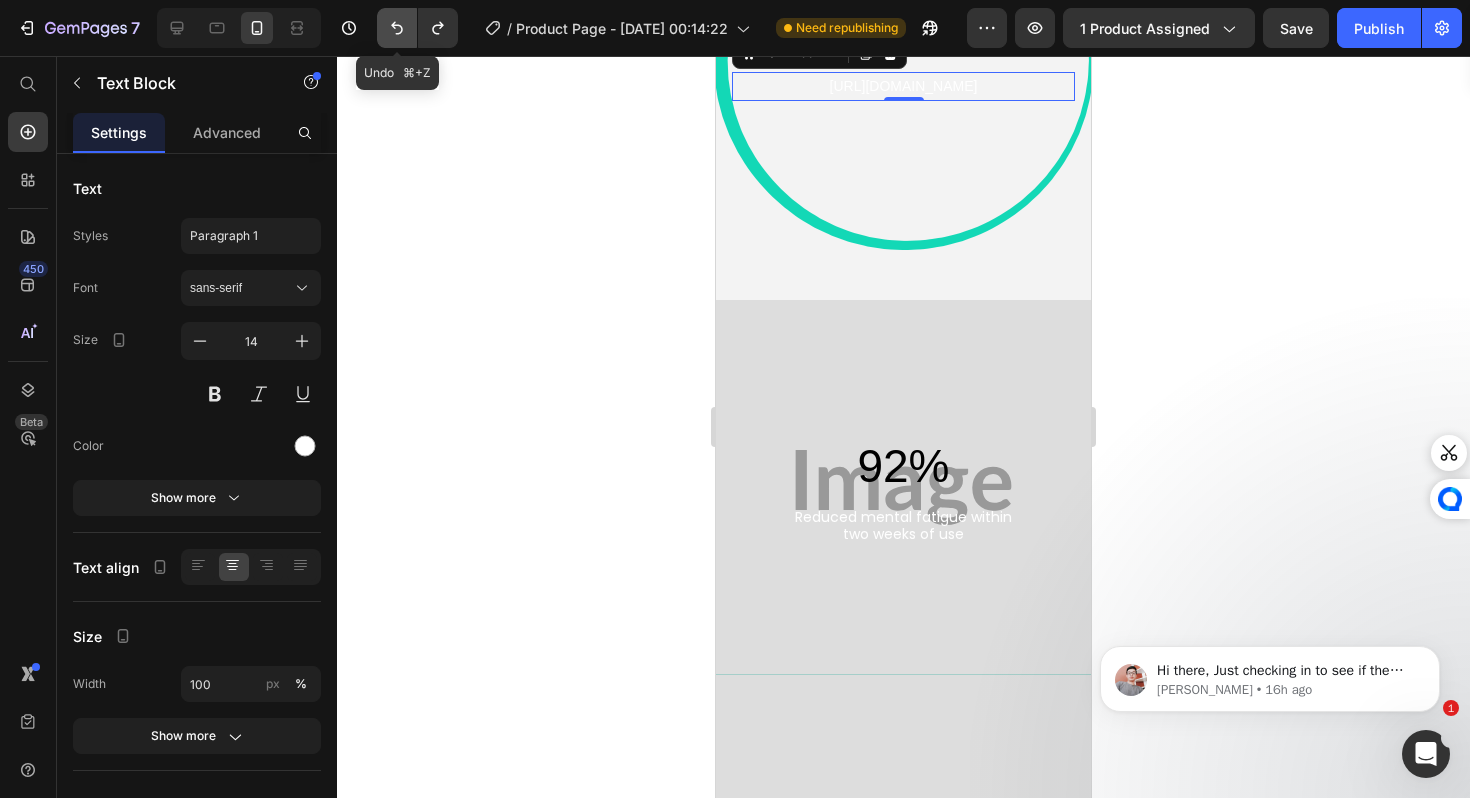 click 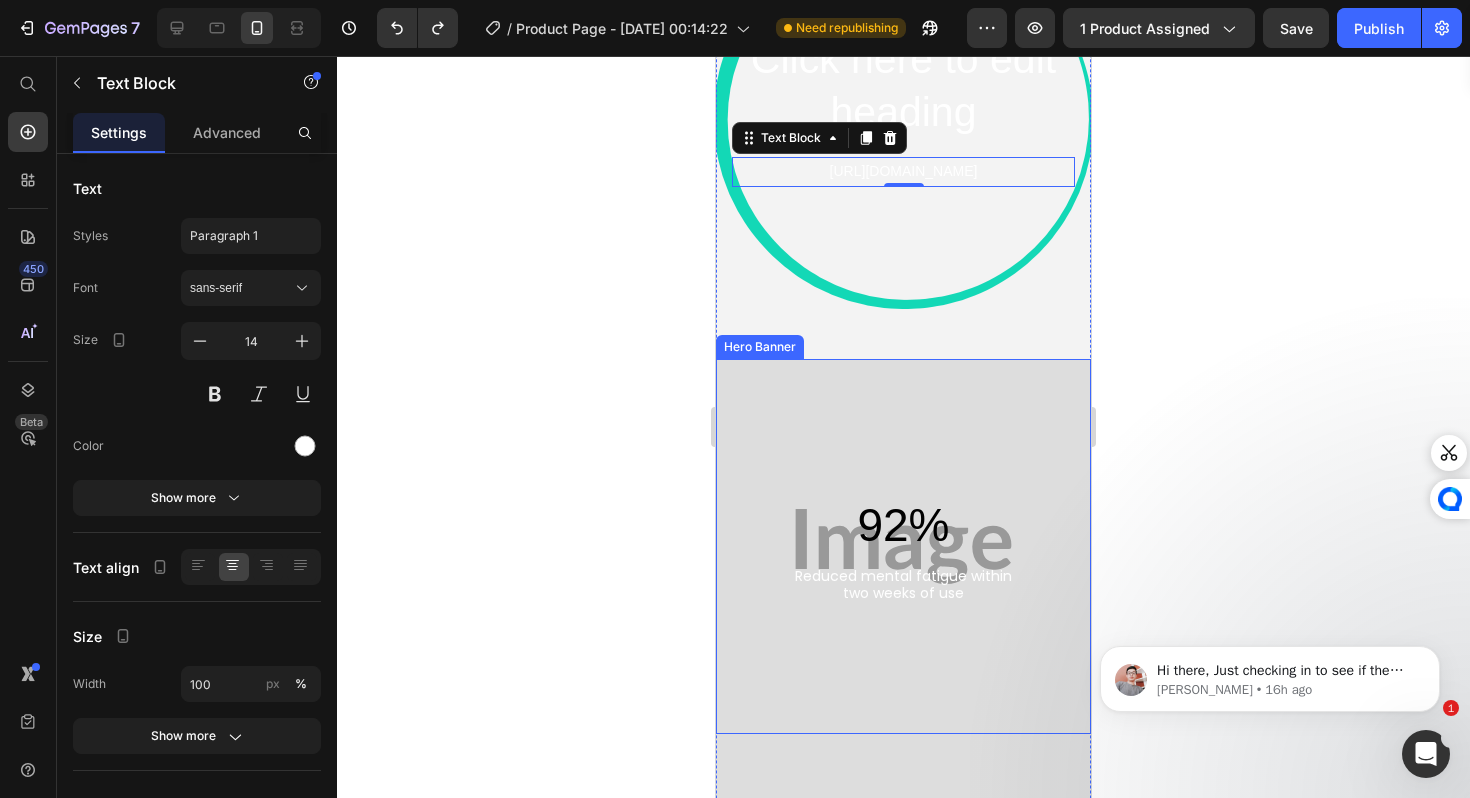 scroll, scrollTop: 3497, scrollLeft: 0, axis: vertical 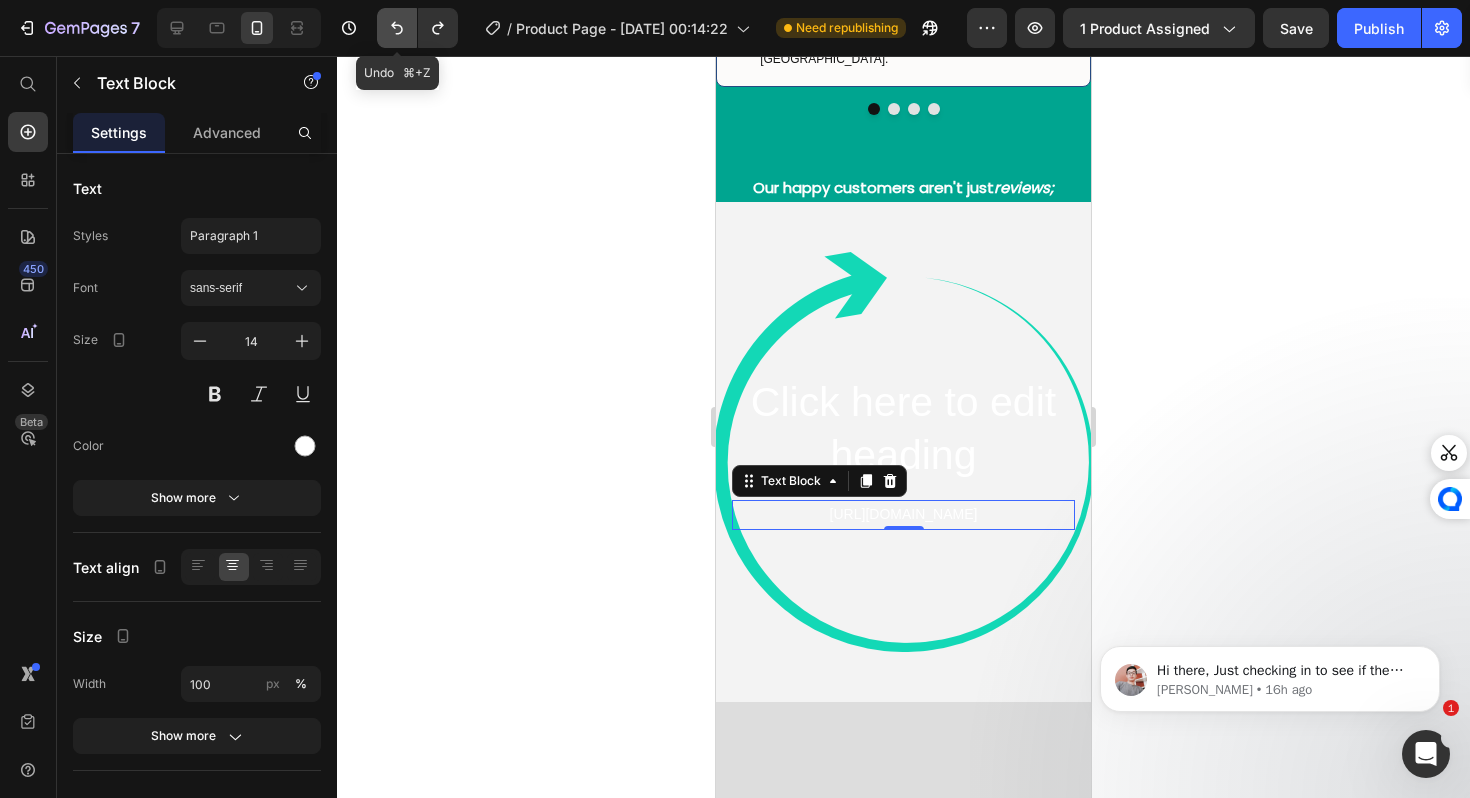 click 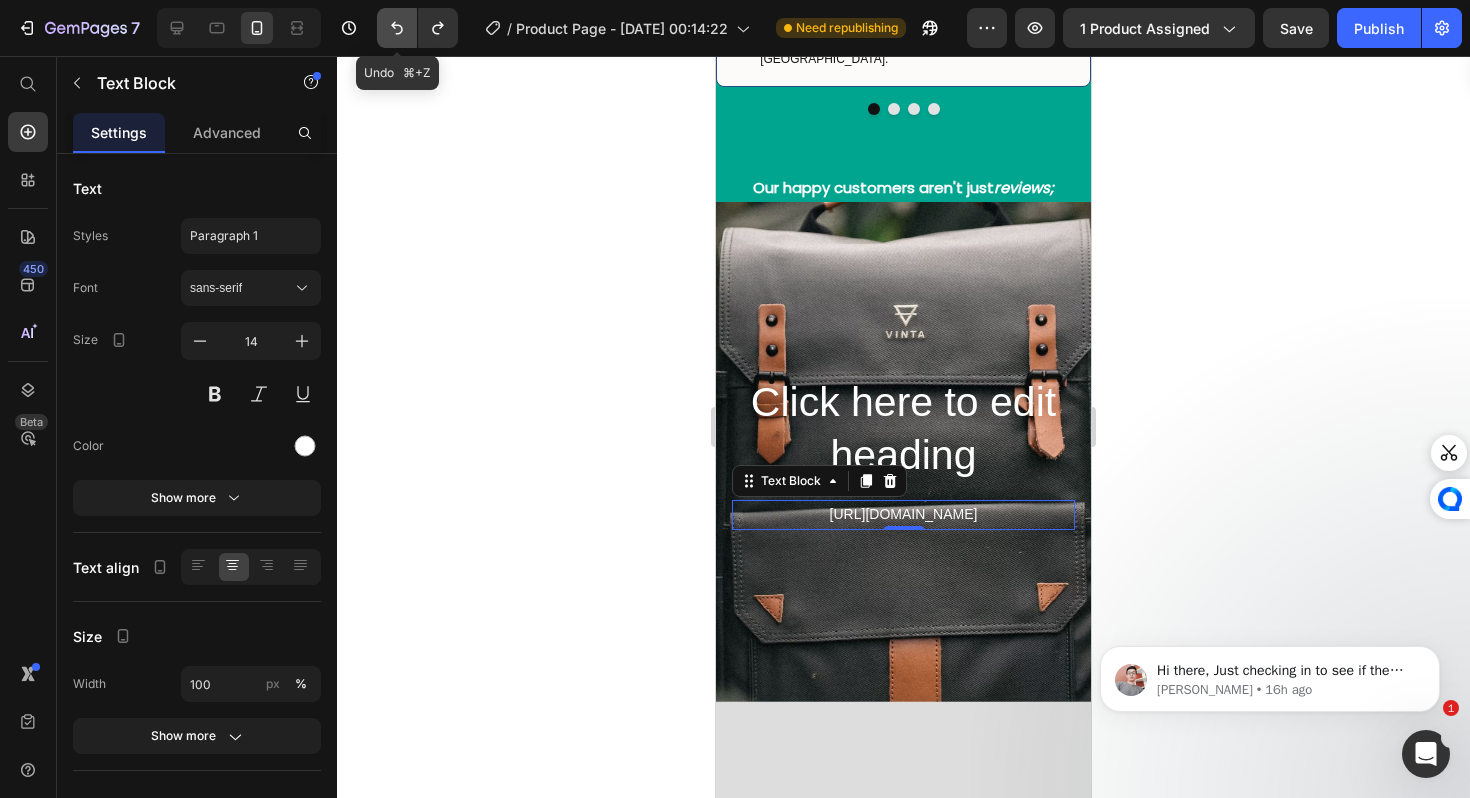 click 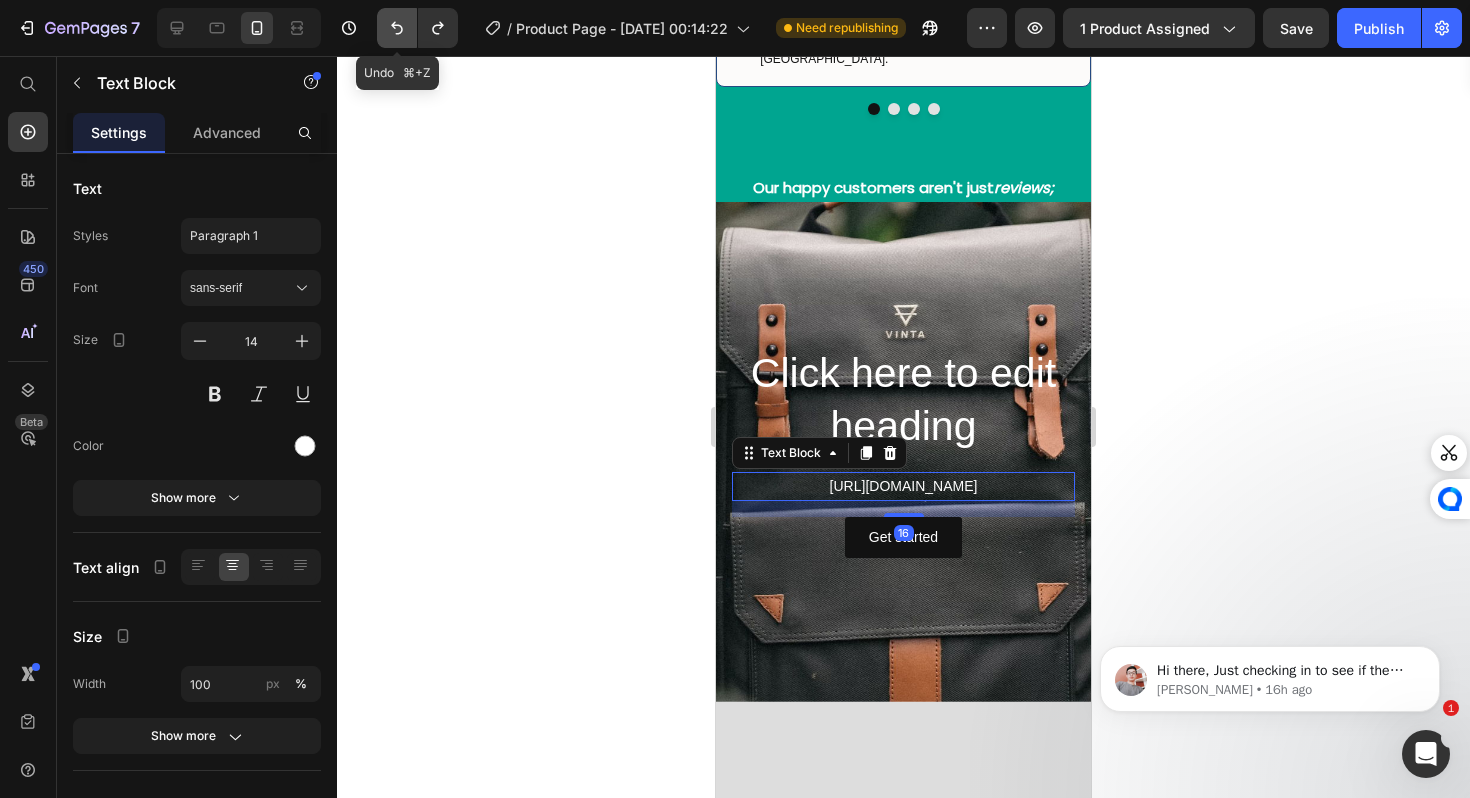 click 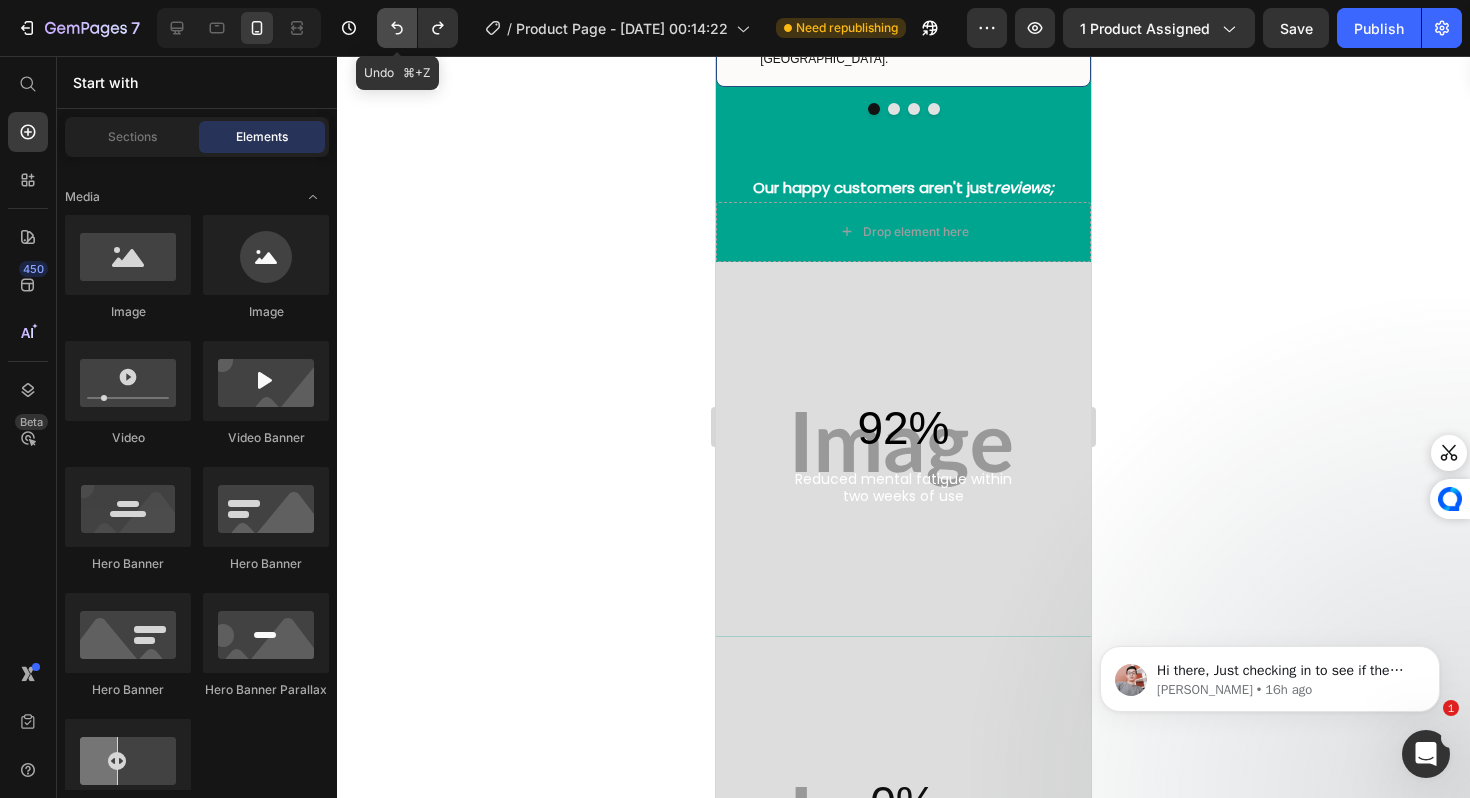 click 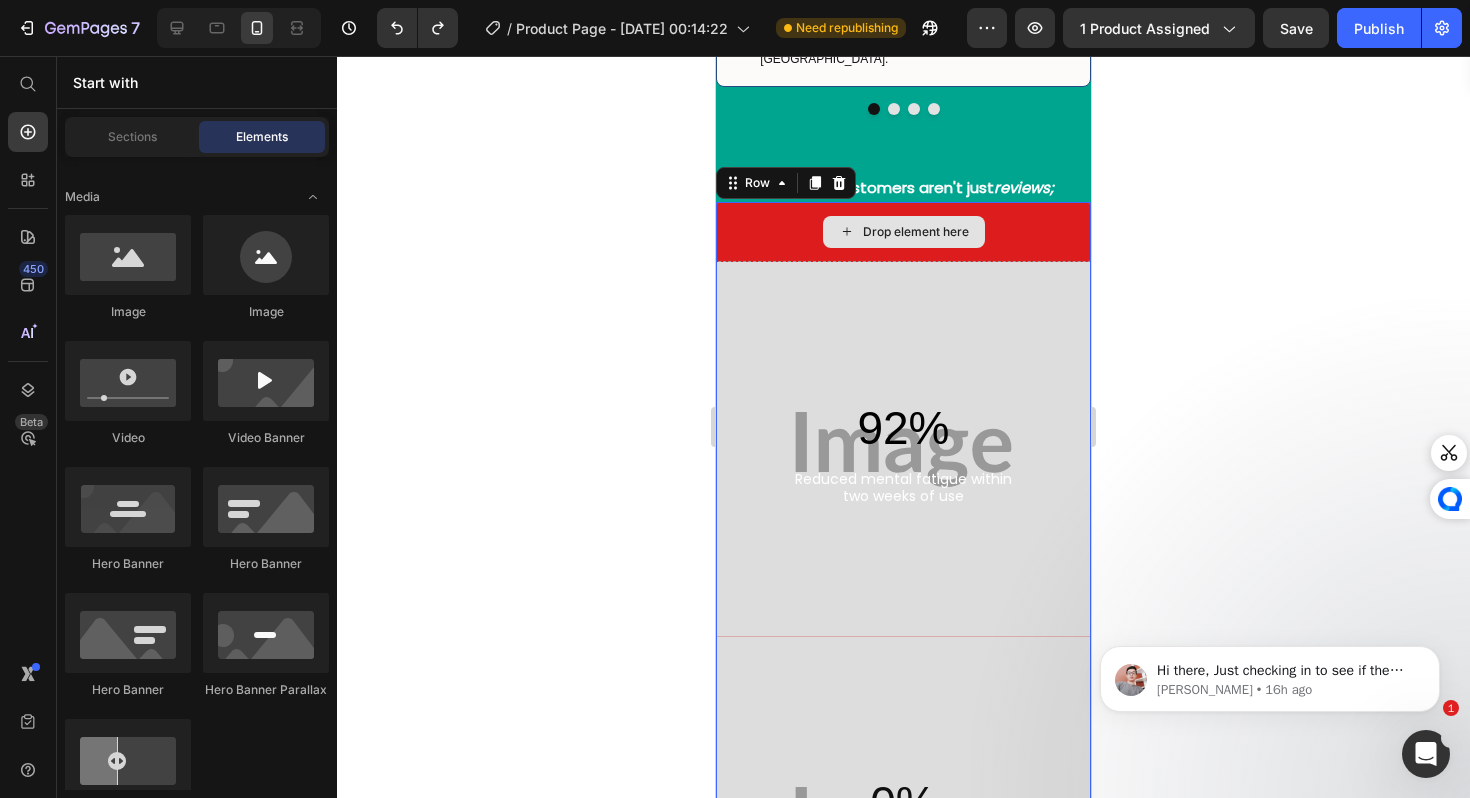 click on "Drop element here" at bounding box center [903, 232] 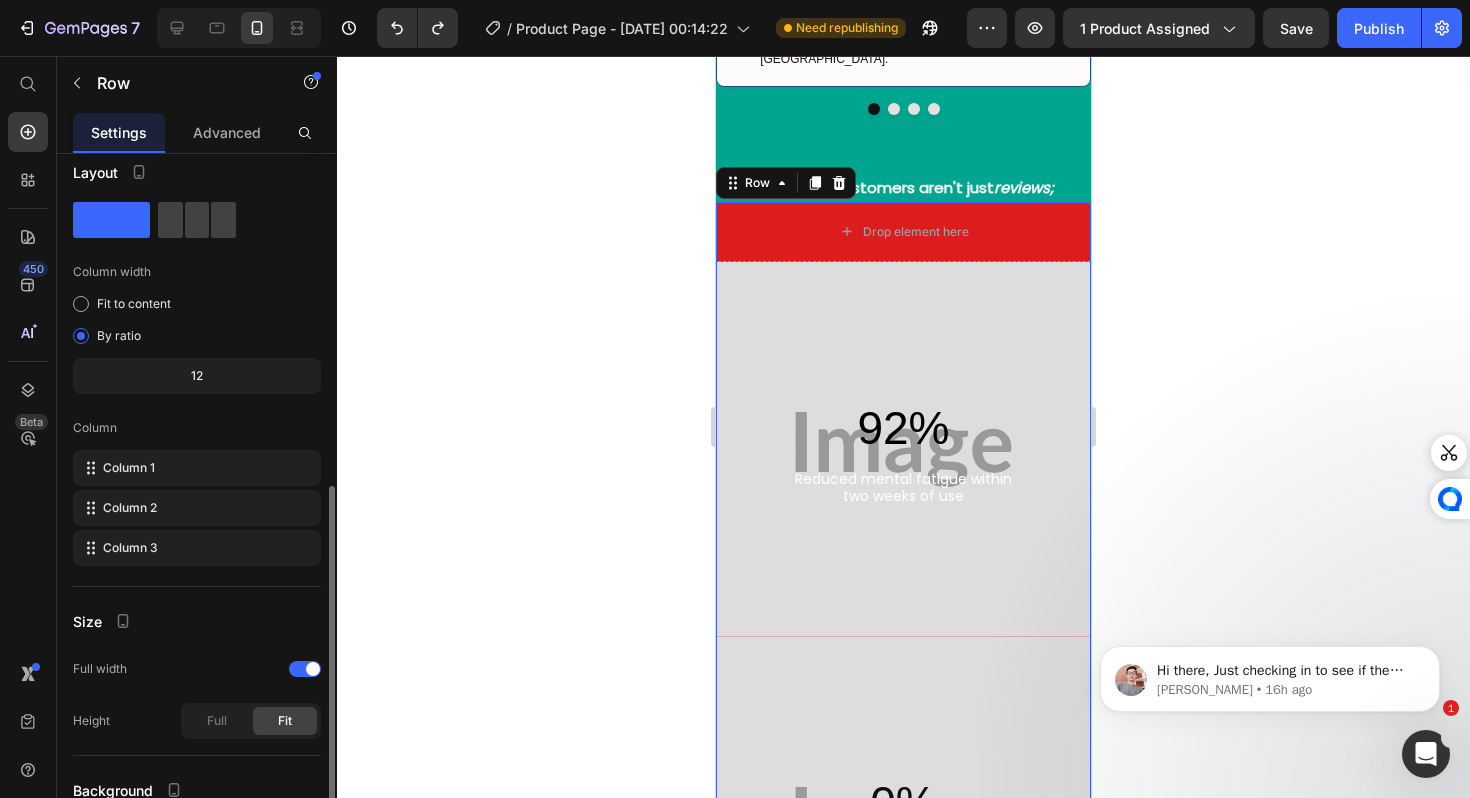 scroll, scrollTop: 195, scrollLeft: 0, axis: vertical 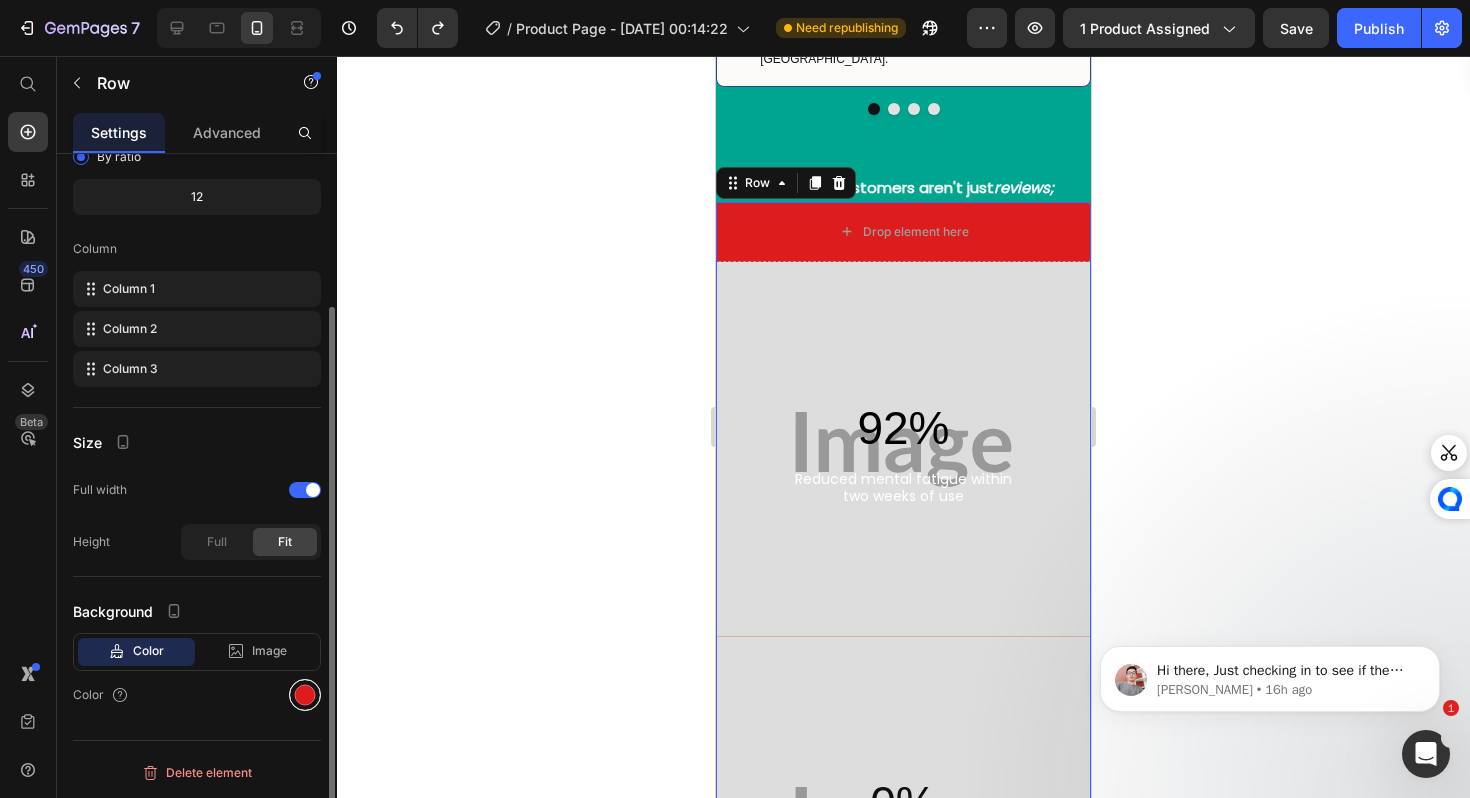 click at bounding box center (305, 695) 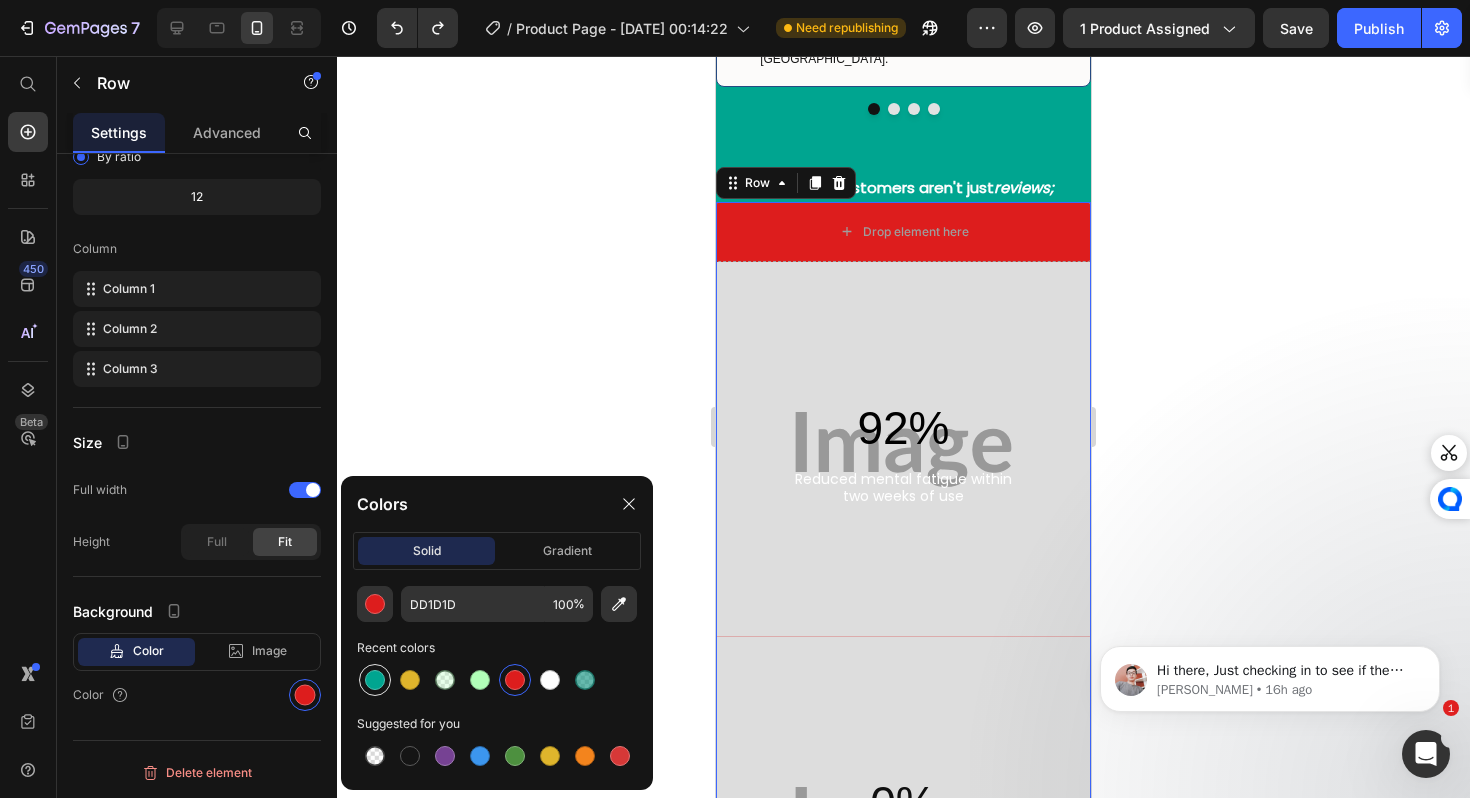 click at bounding box center [375, 680] 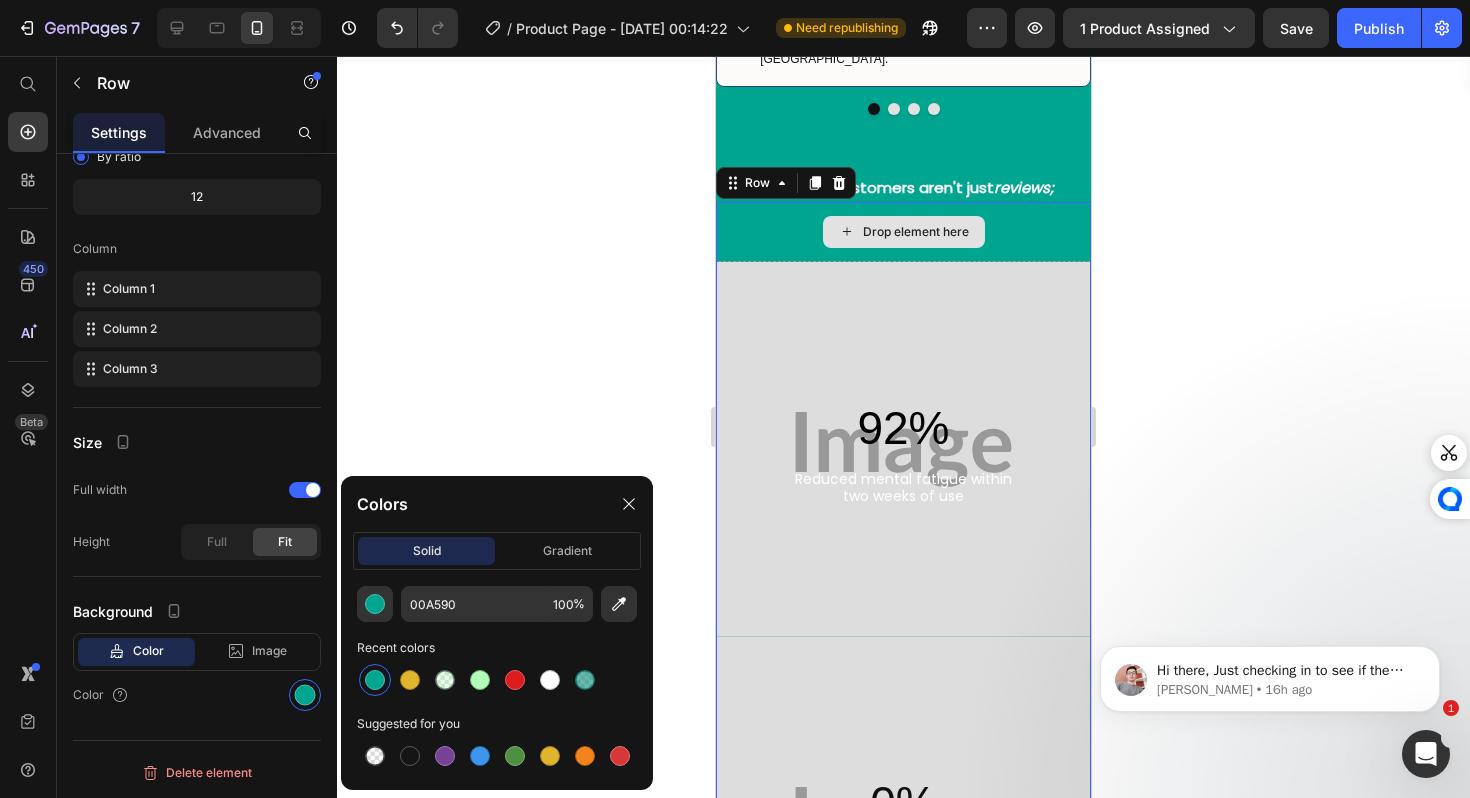 click on "Drop element here" at bounding box center (904, 232) 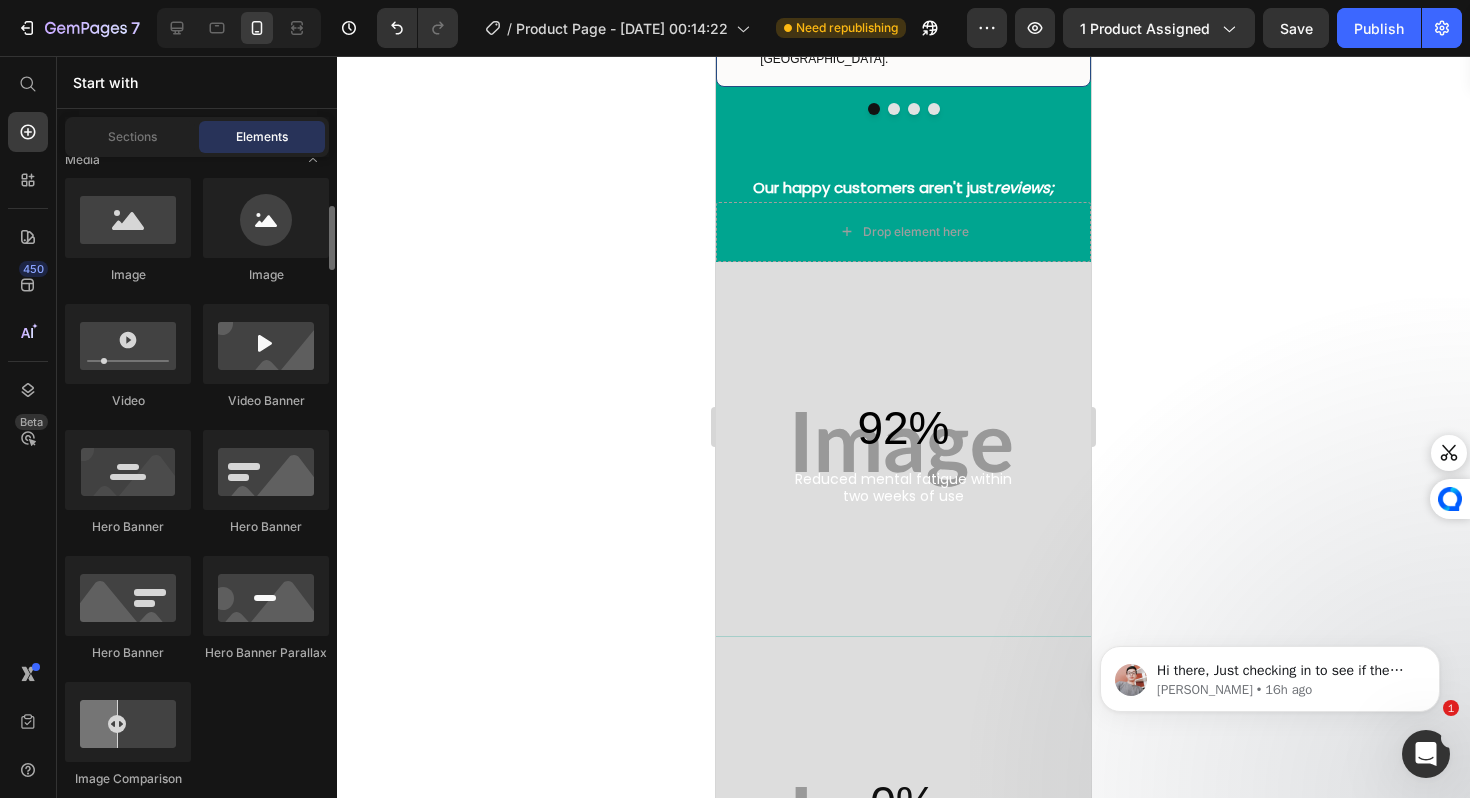 scroll, scrollTop: 776, scrollLeft: 0, axis: vertical 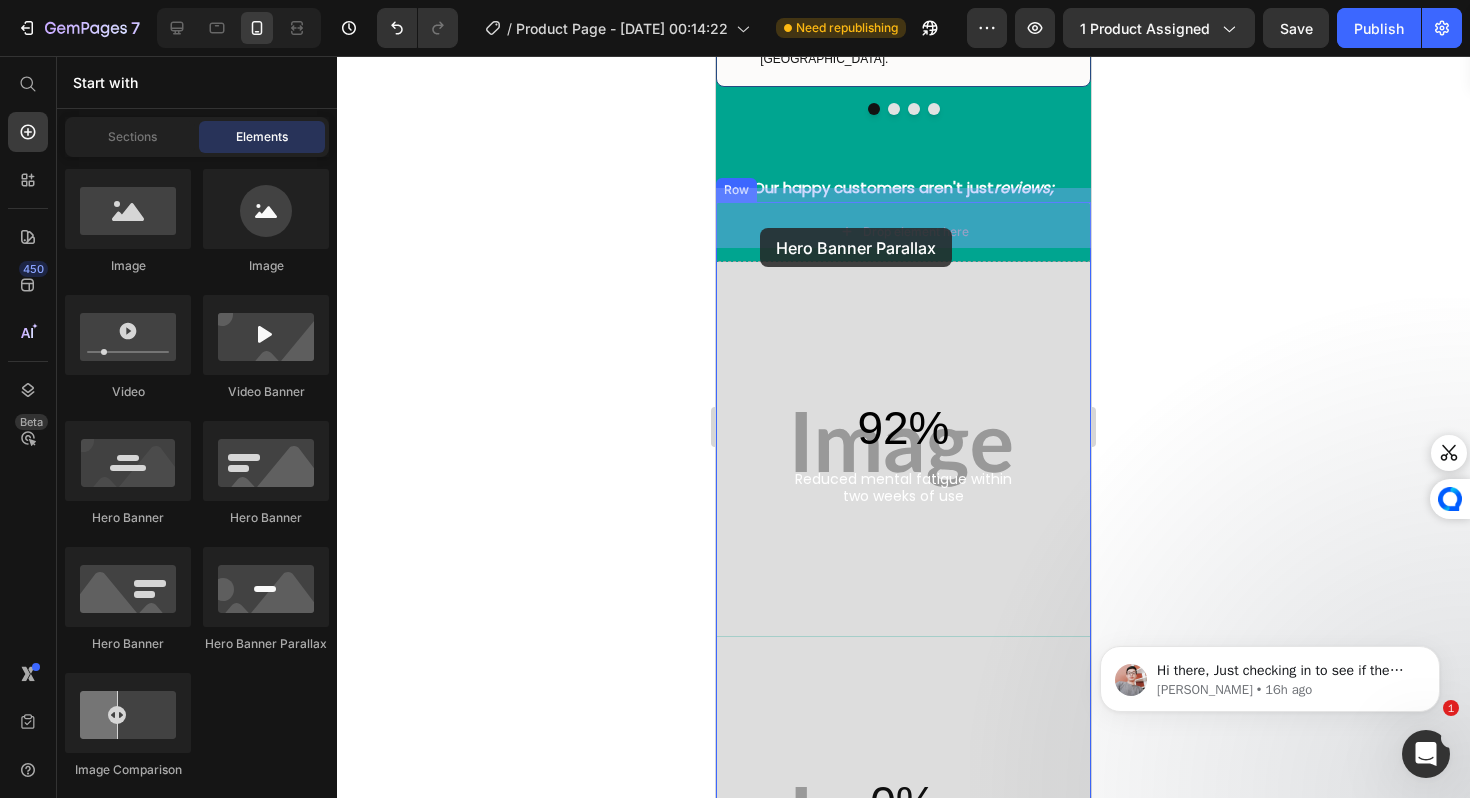 drag, startPoint x: 986, startPoint y: 652, endPoint x: 761, endPoint y: 229, distance: 479.11795 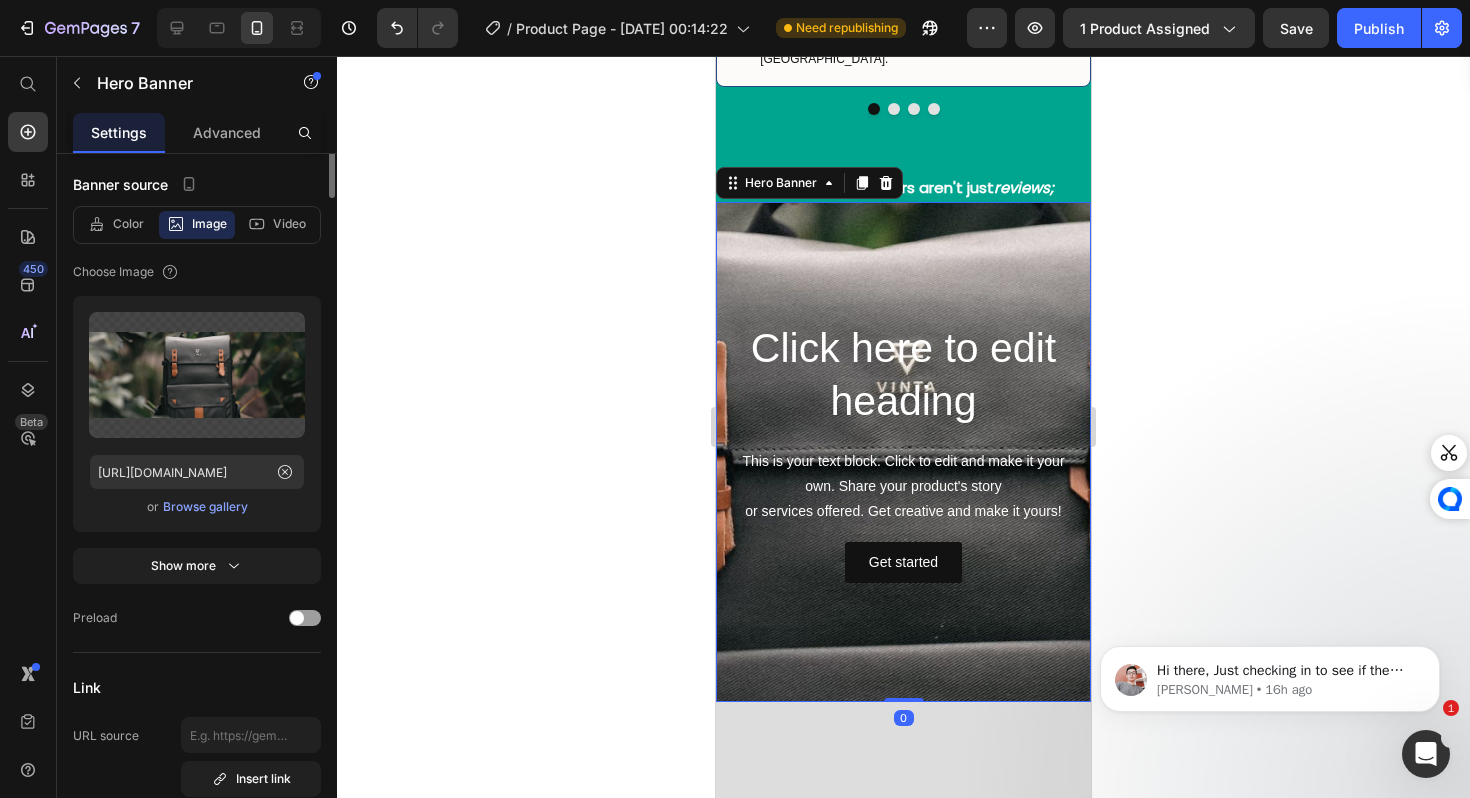 scroll, scrollTop: 0, scrollLeft: 0, axis: both 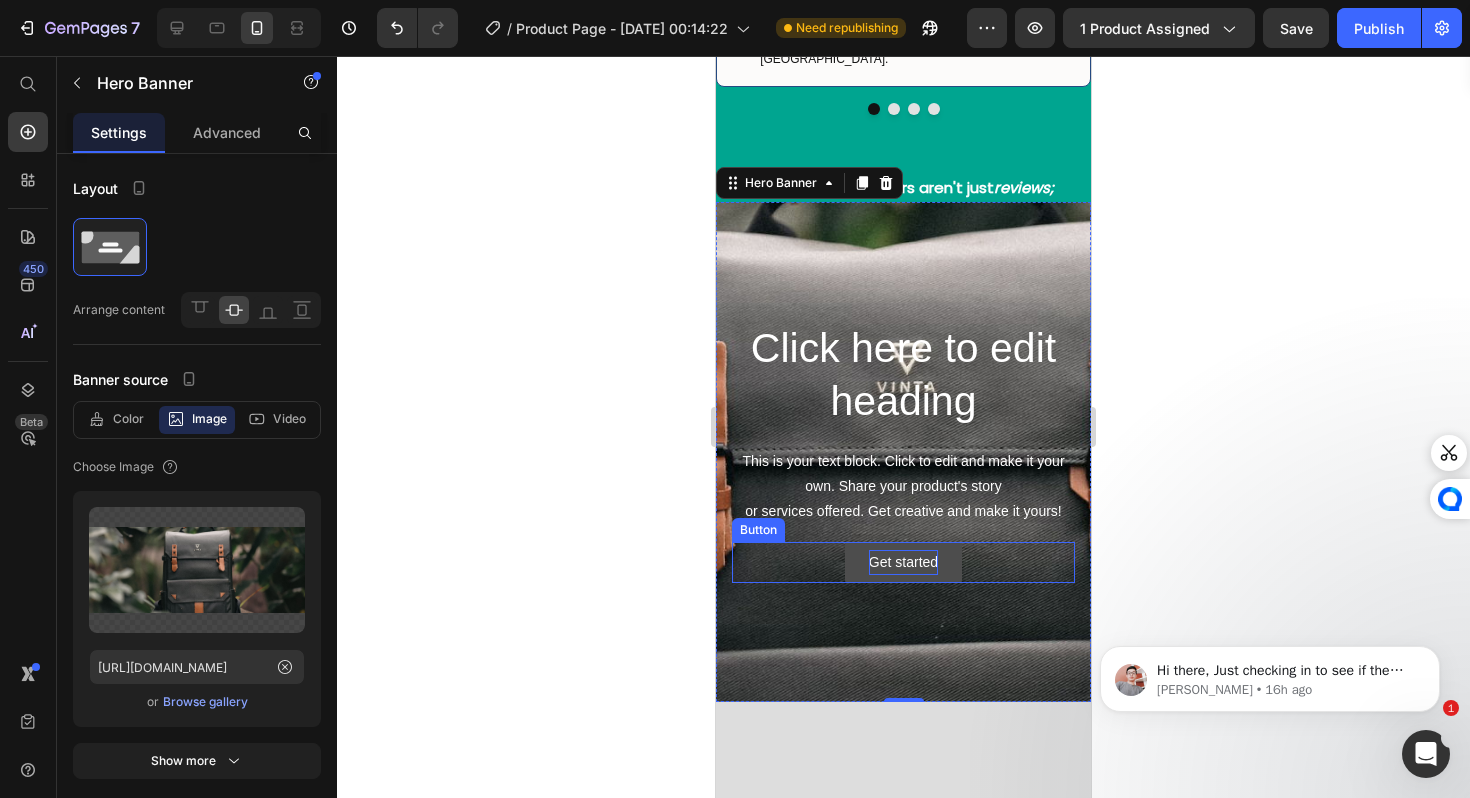 click on "Get started" at bounding box center [903, 562] 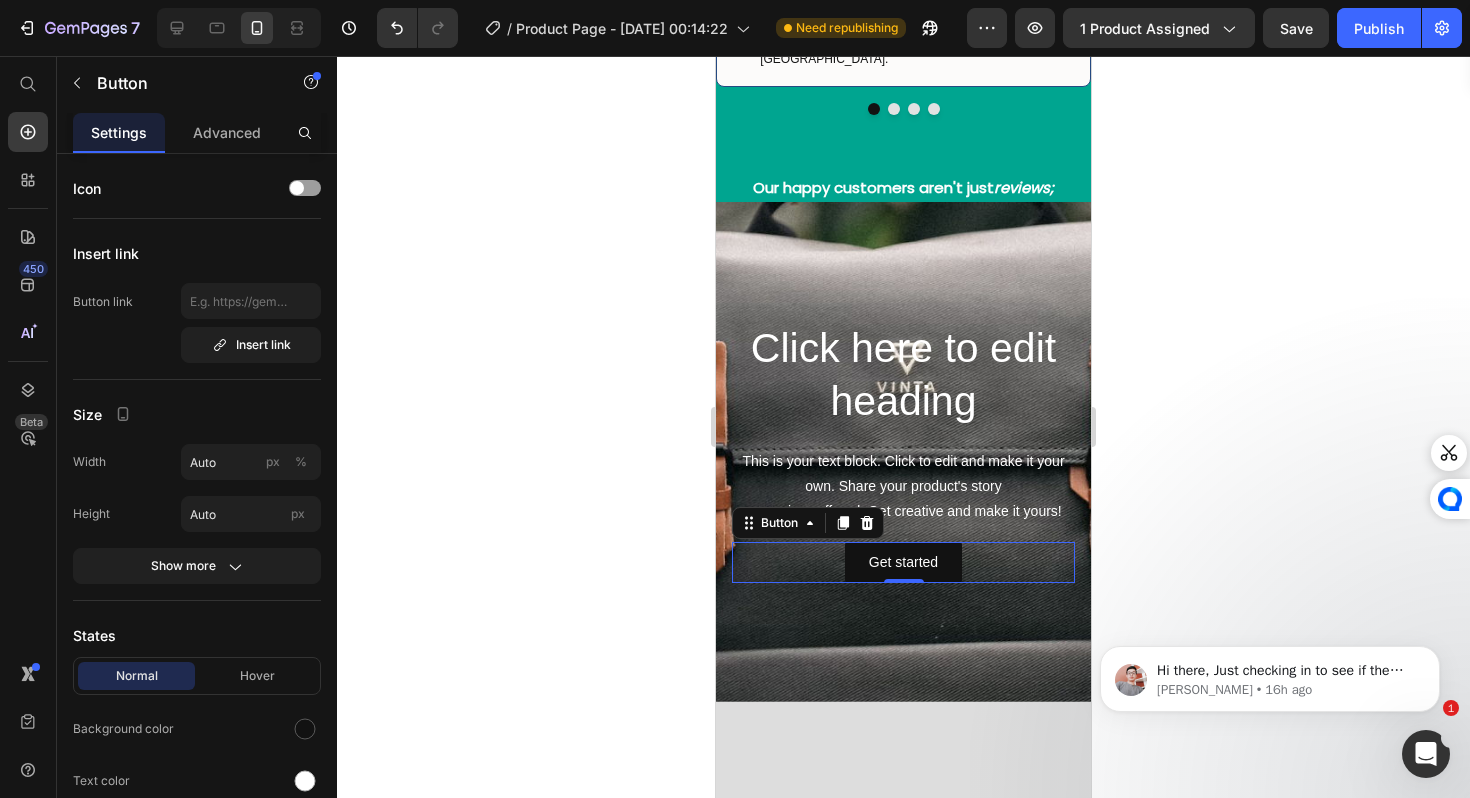 type 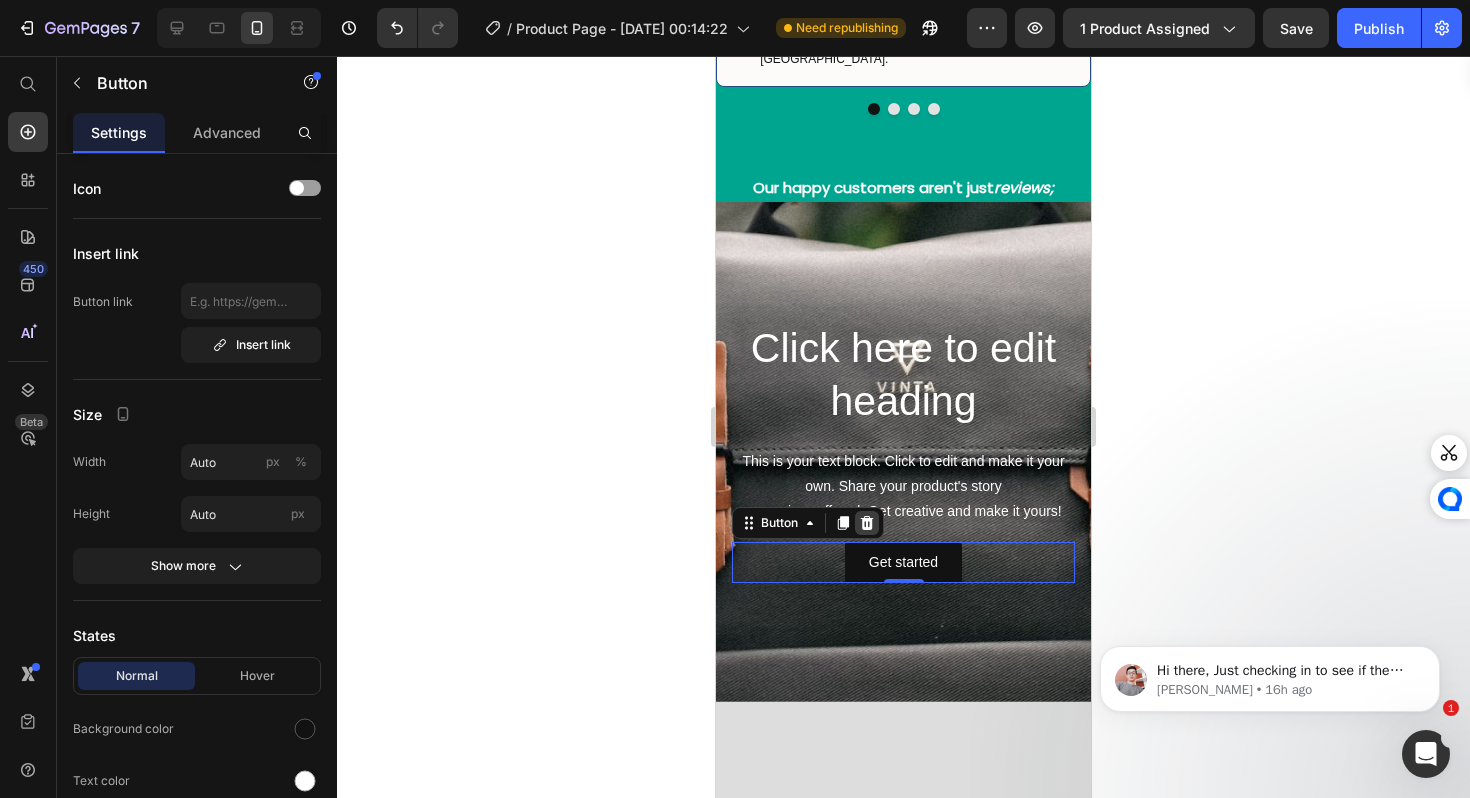 click 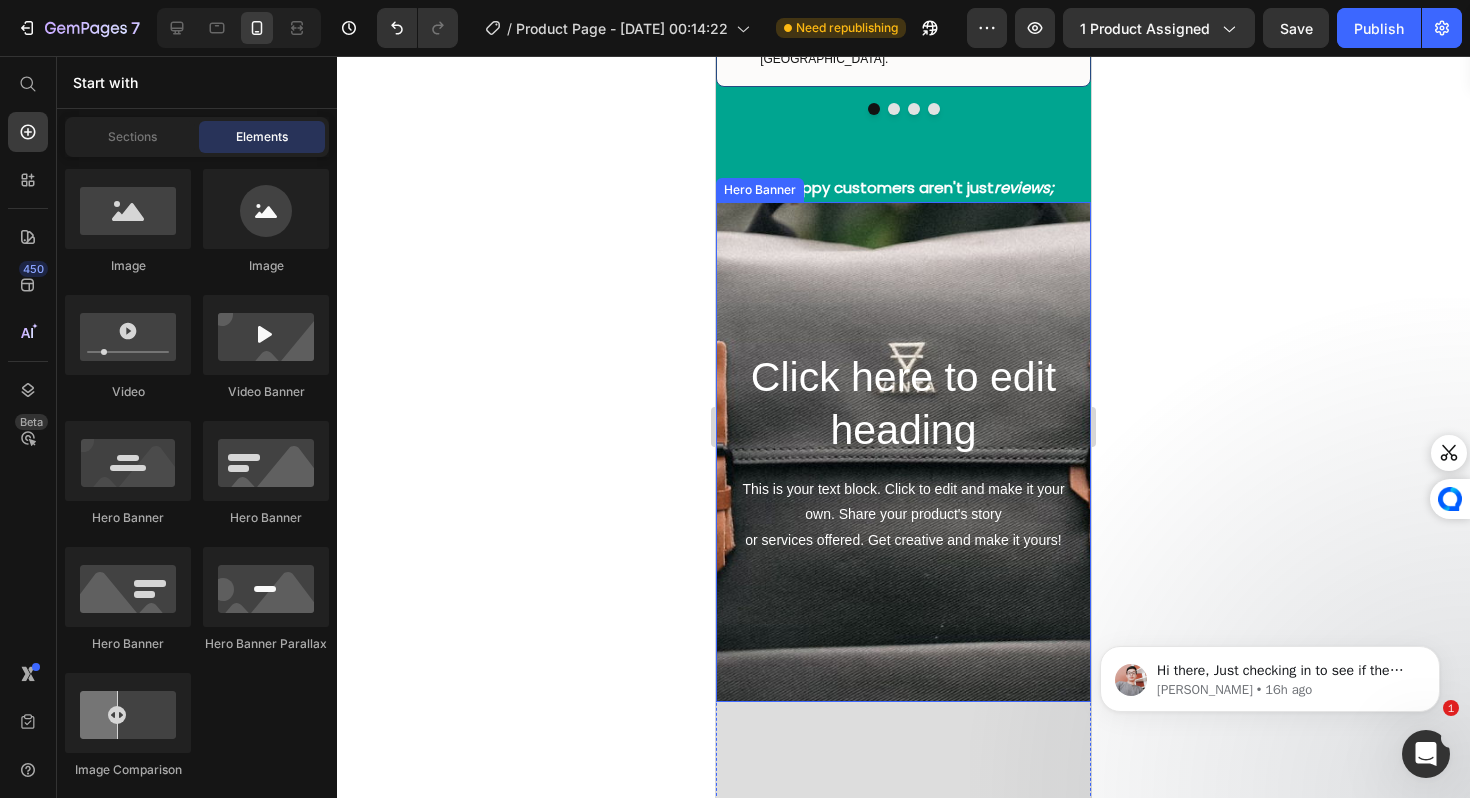 click at bounding box center [903, 563] 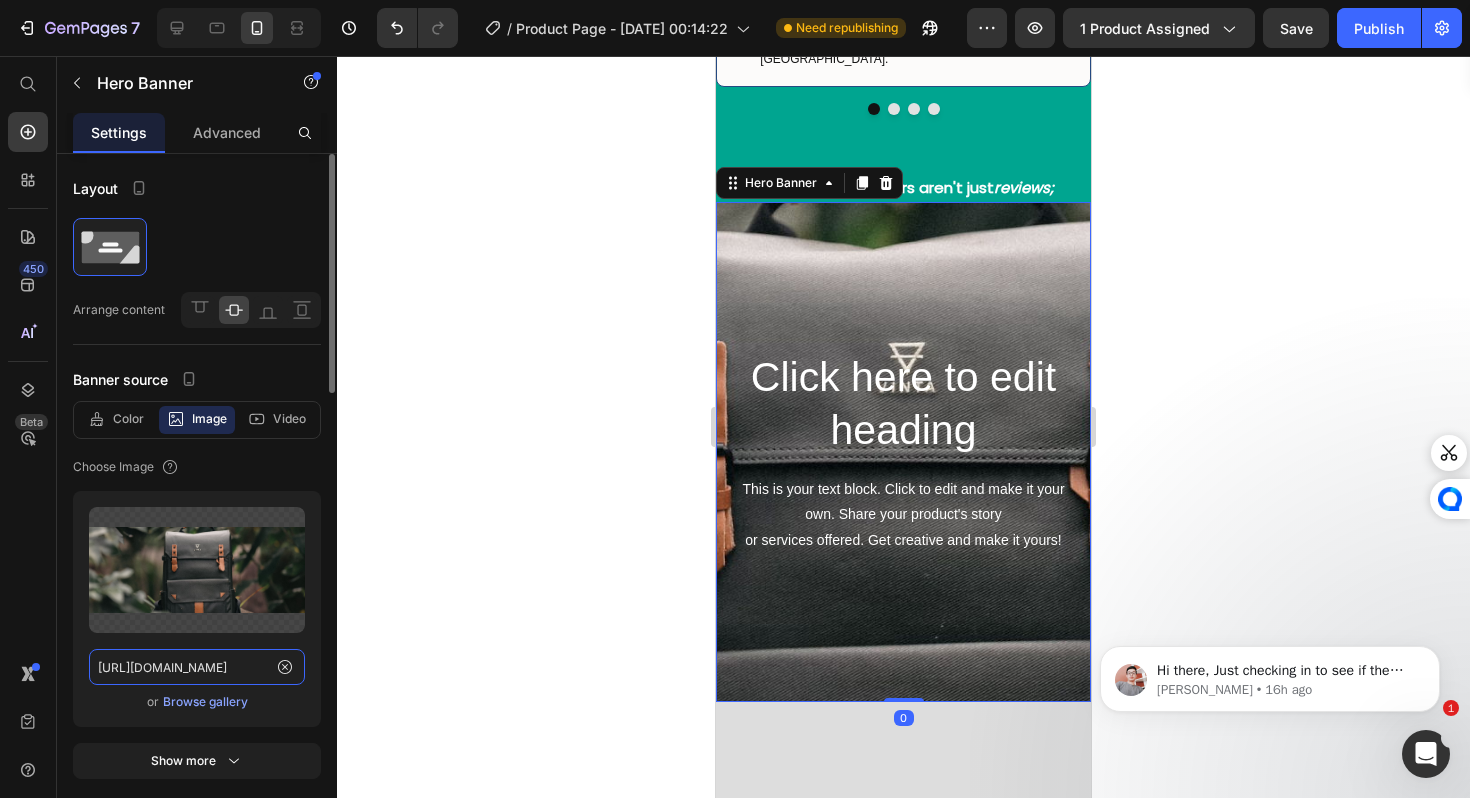 click on "https://ucarecdn.com/46d5a88e-90ac-48f6-9cb5-b666cd138e46/-/format/auto/" 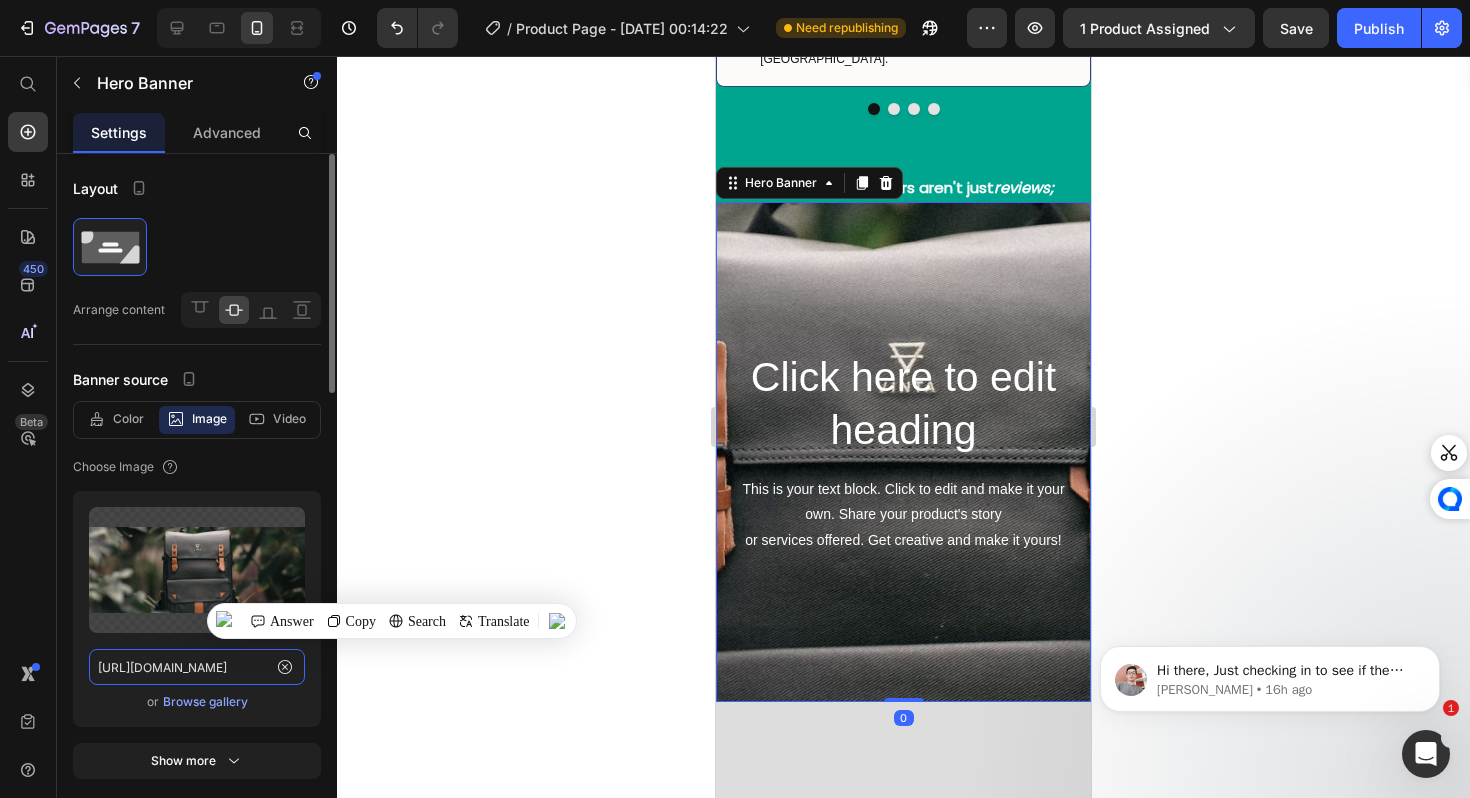 paste on "cdn.shopify.com/s/files/1/0688/5782/3371/files/gempages_577098816084247540-2cf9021b-8553-458a-a526-437232c06aef.png" 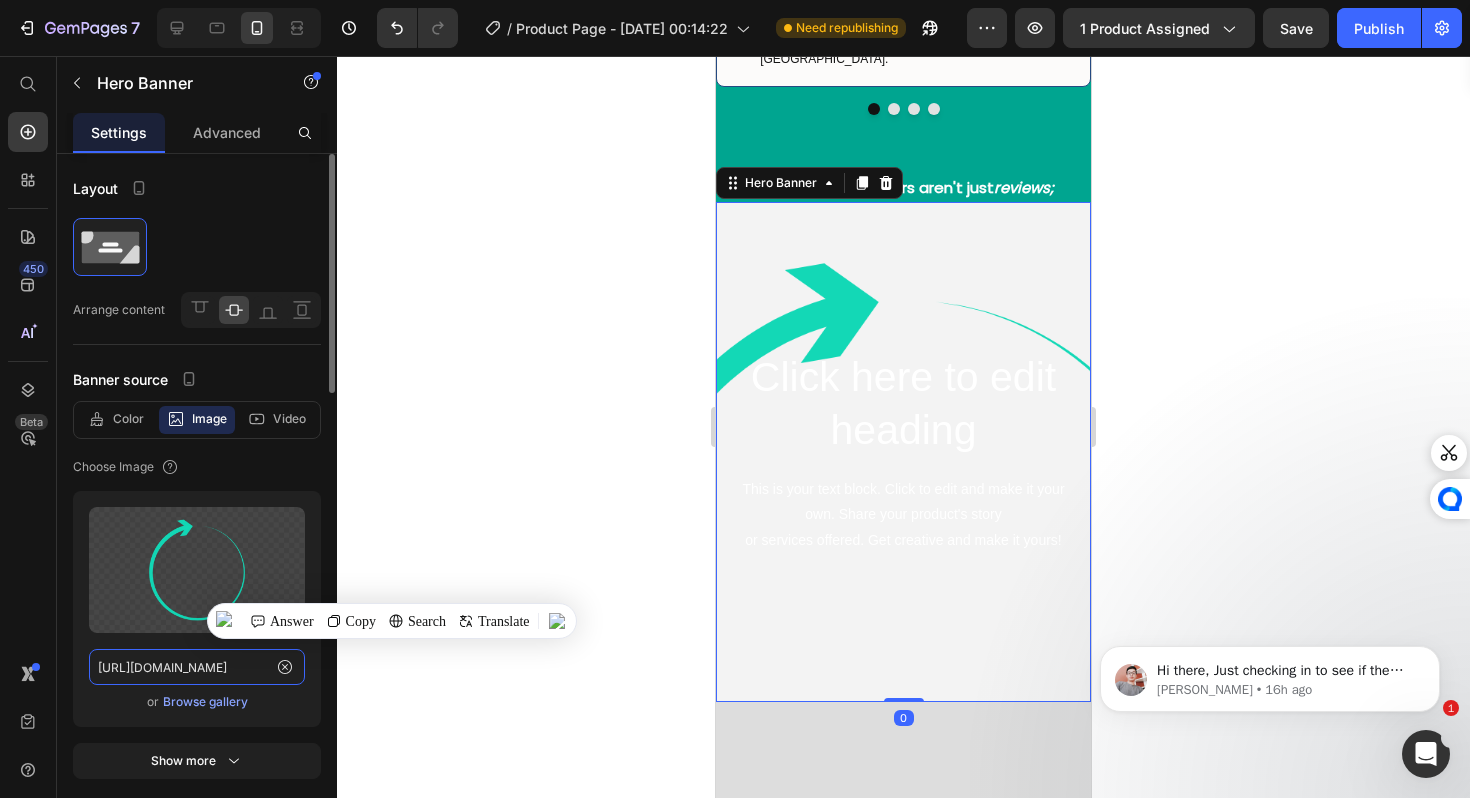 scroll, scrollTop: 0, scrollLeft: 608, axis: horizontal 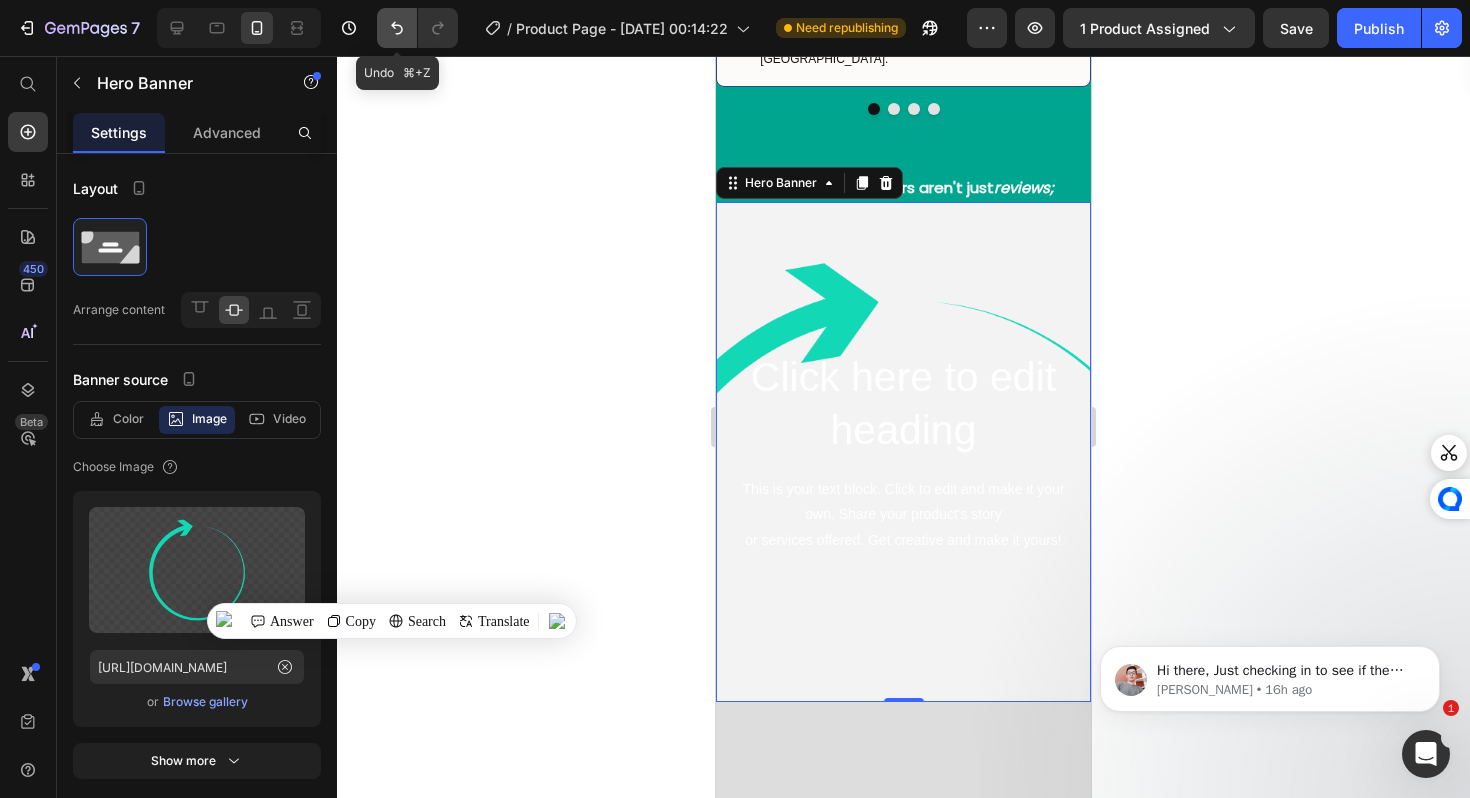 click 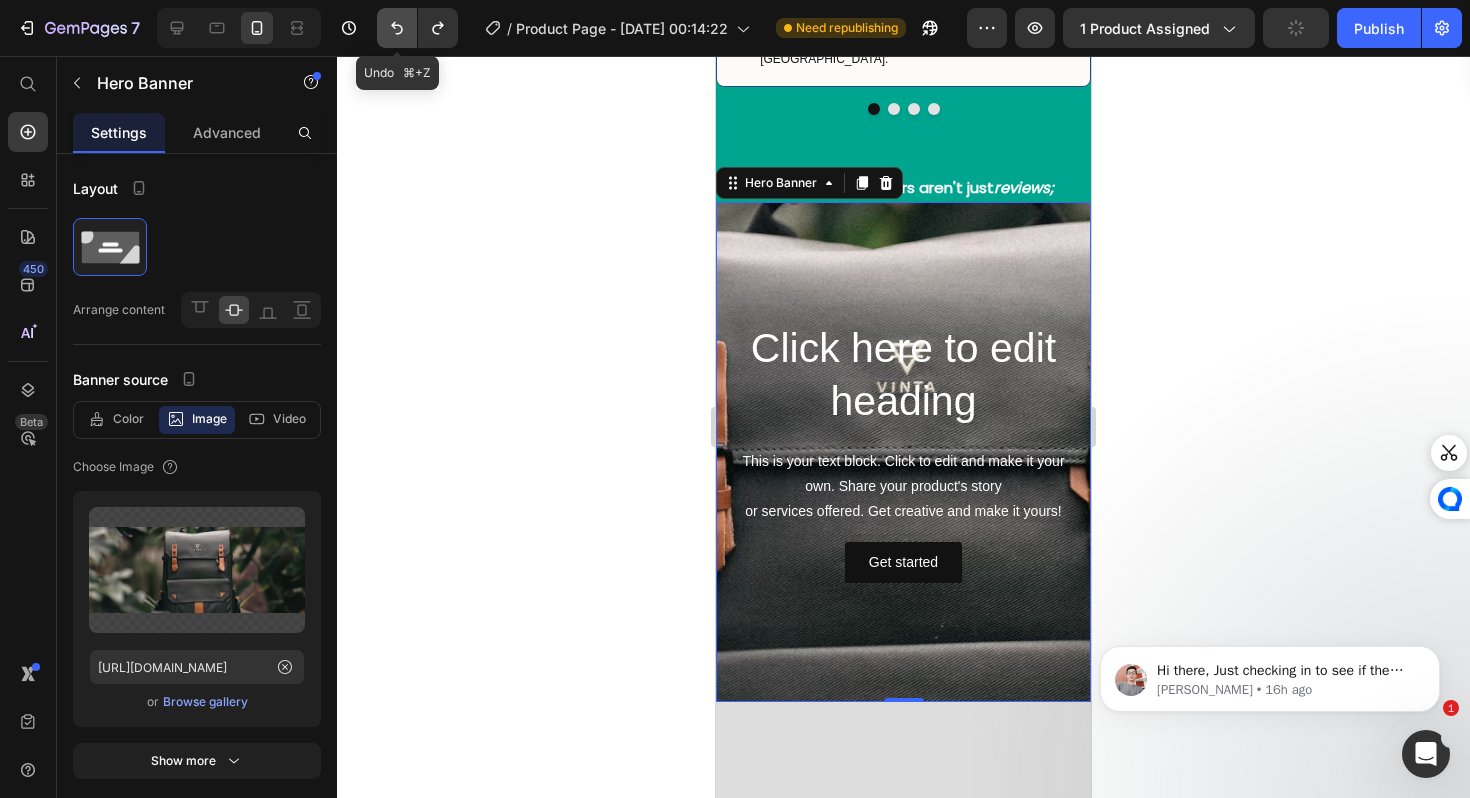 type on "https://ucarecdn.com/46d5a88e-90ac-48f6-9cb5-b666cd138e46/-/format/auto/" 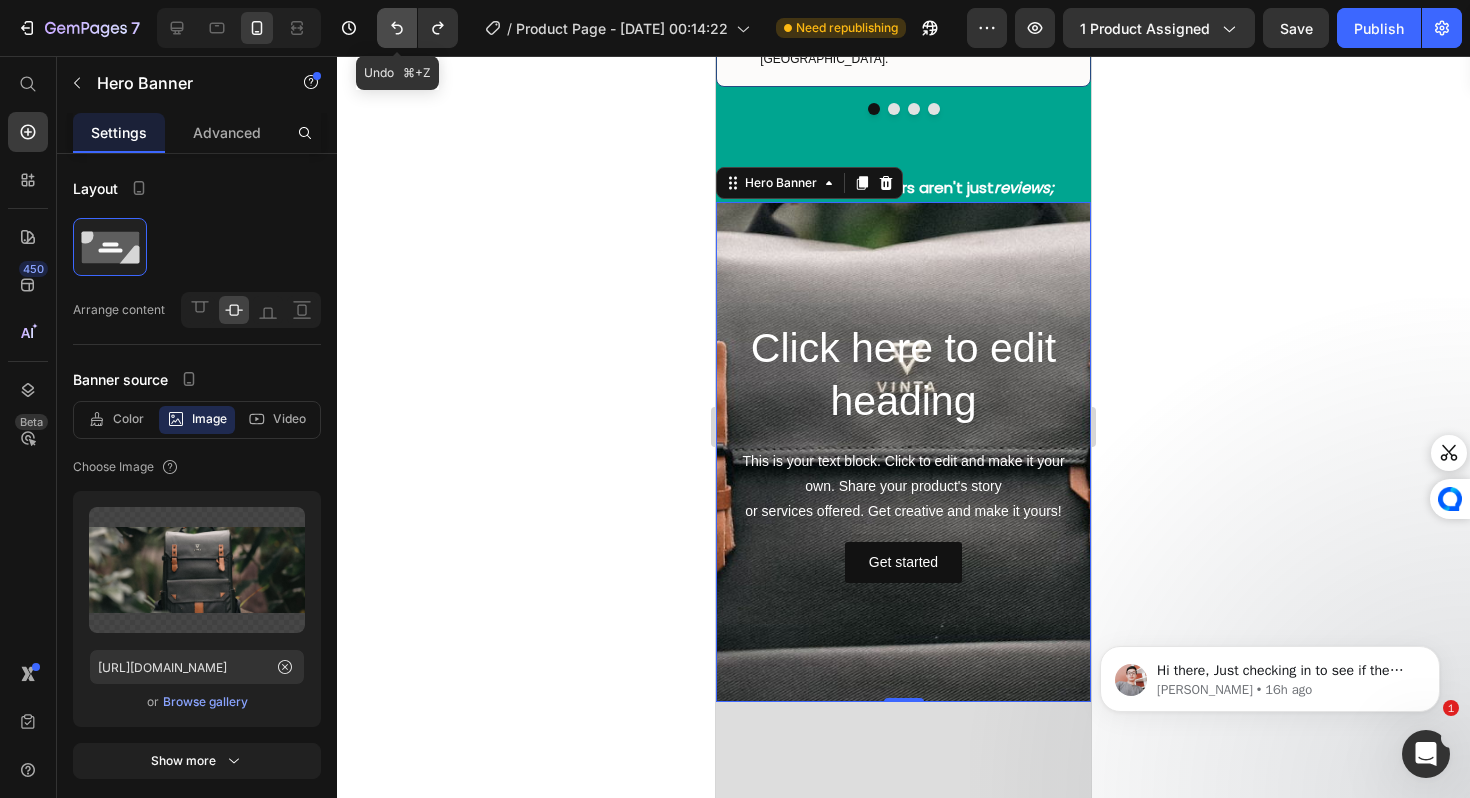 click 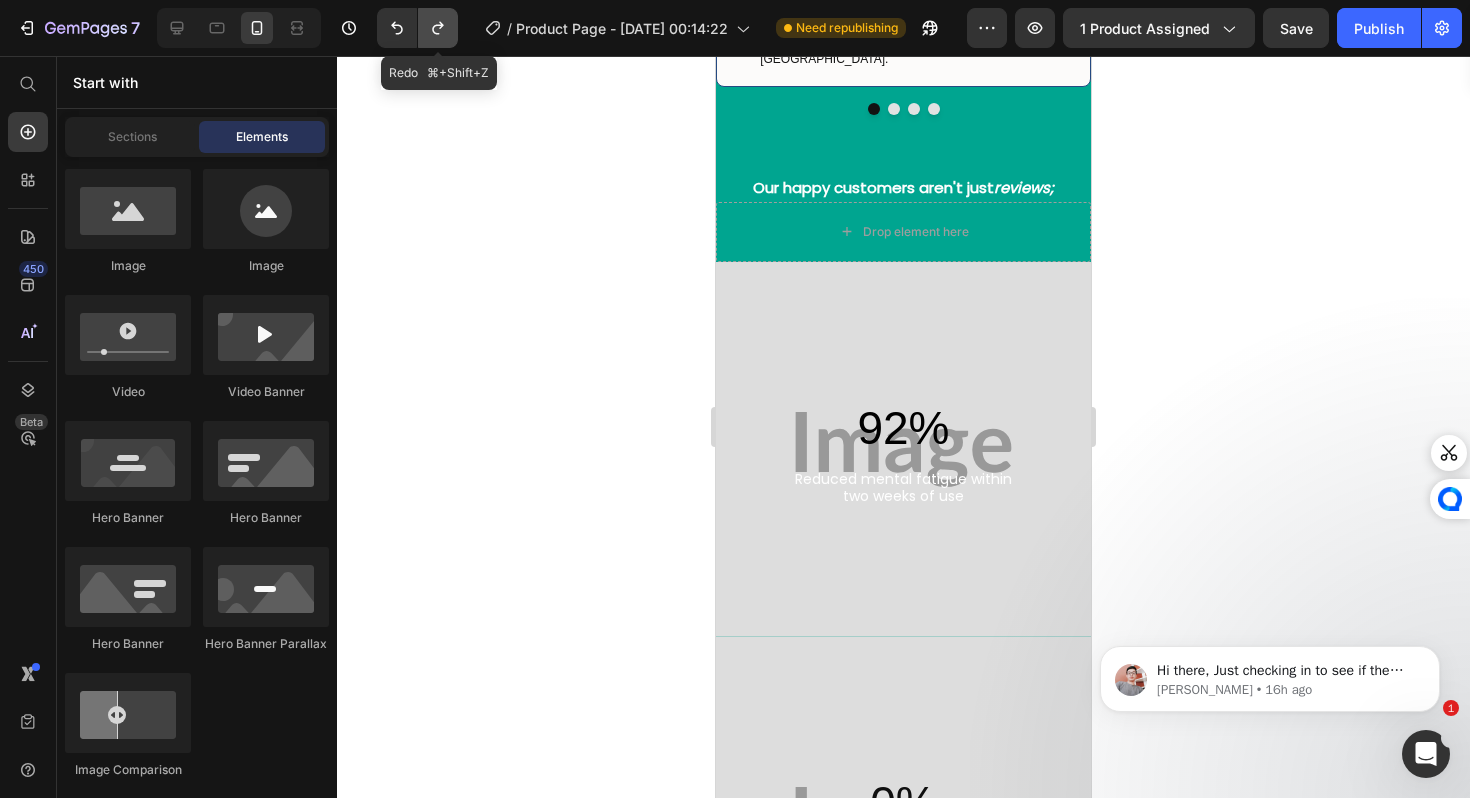 click 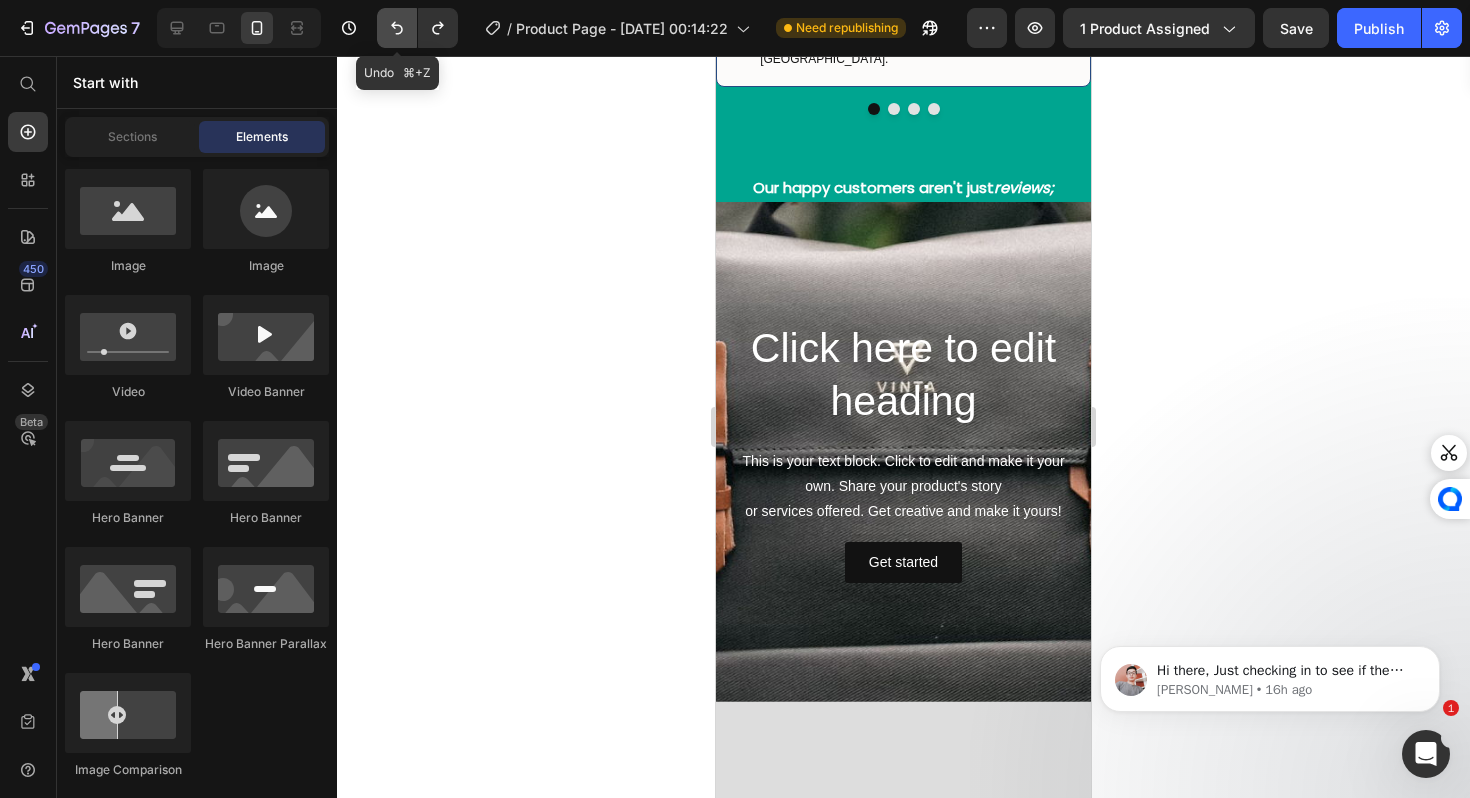 click 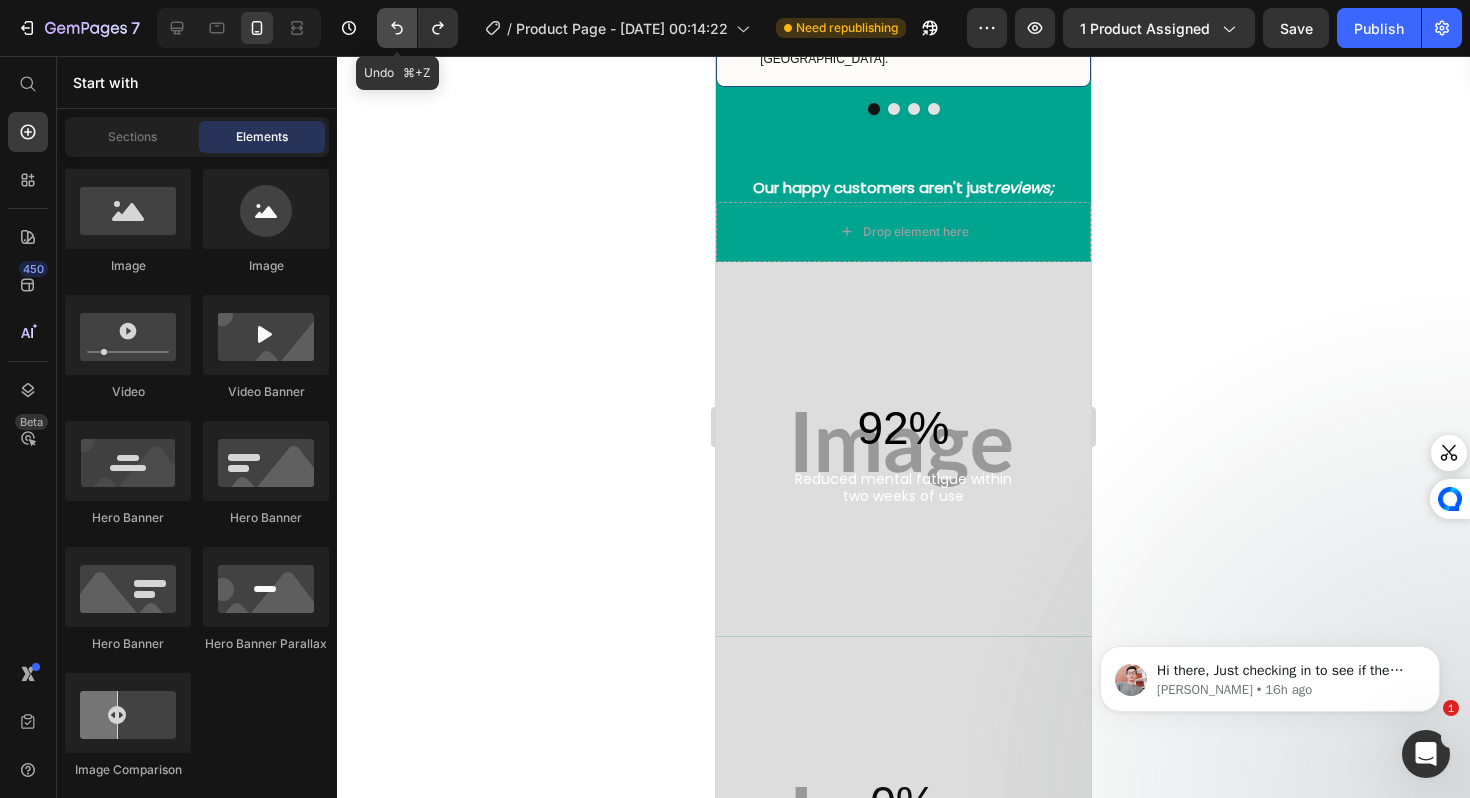 click 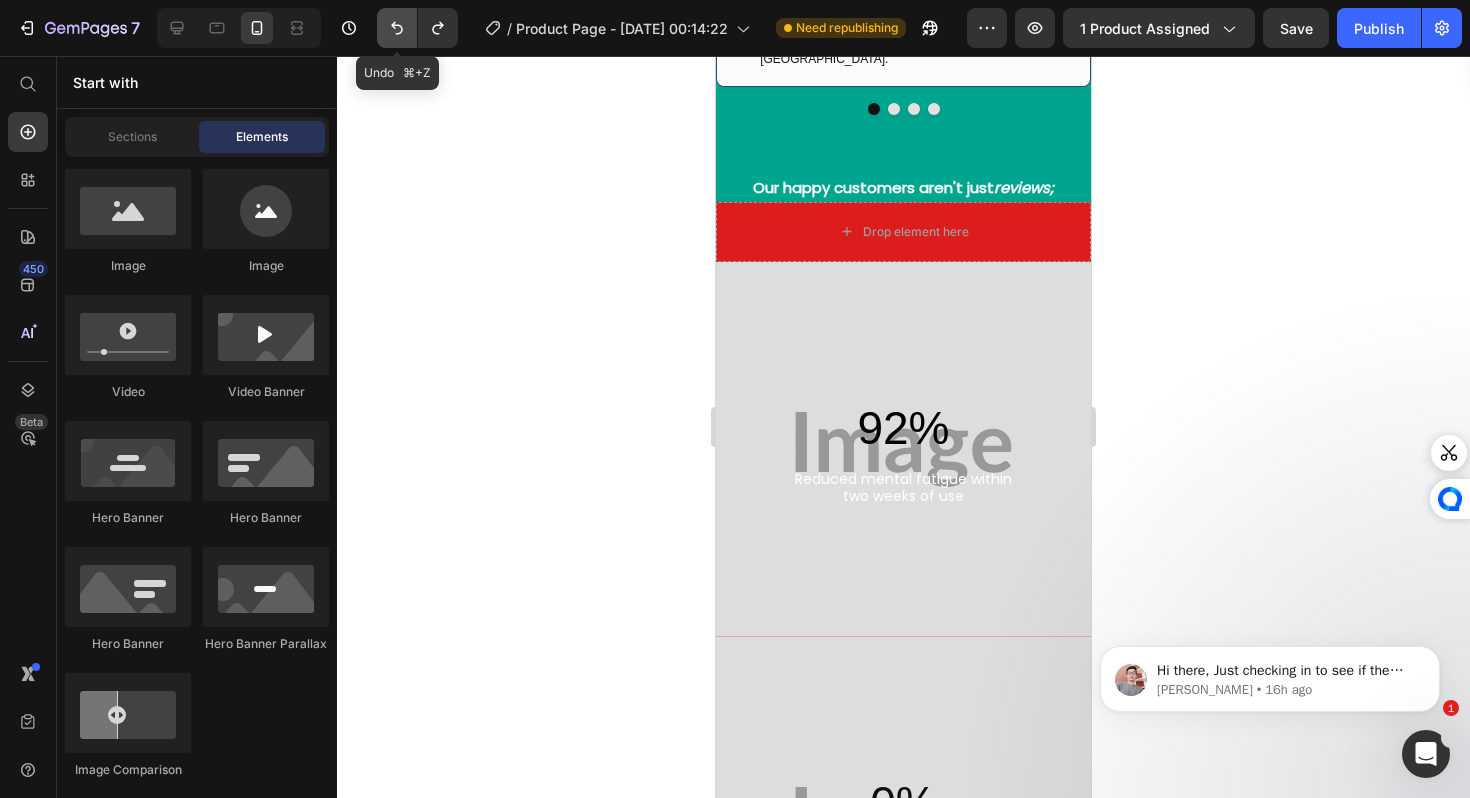 click 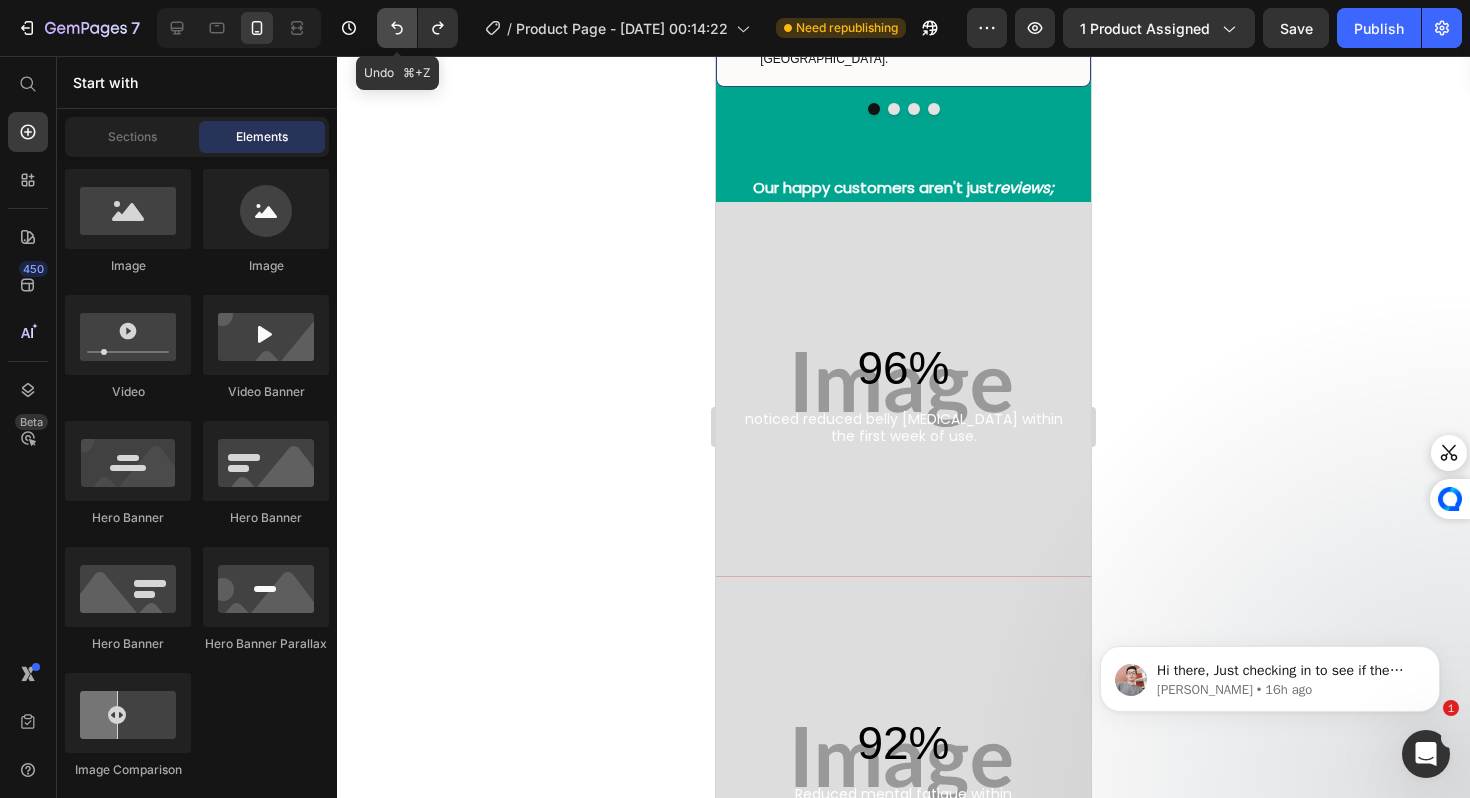 click 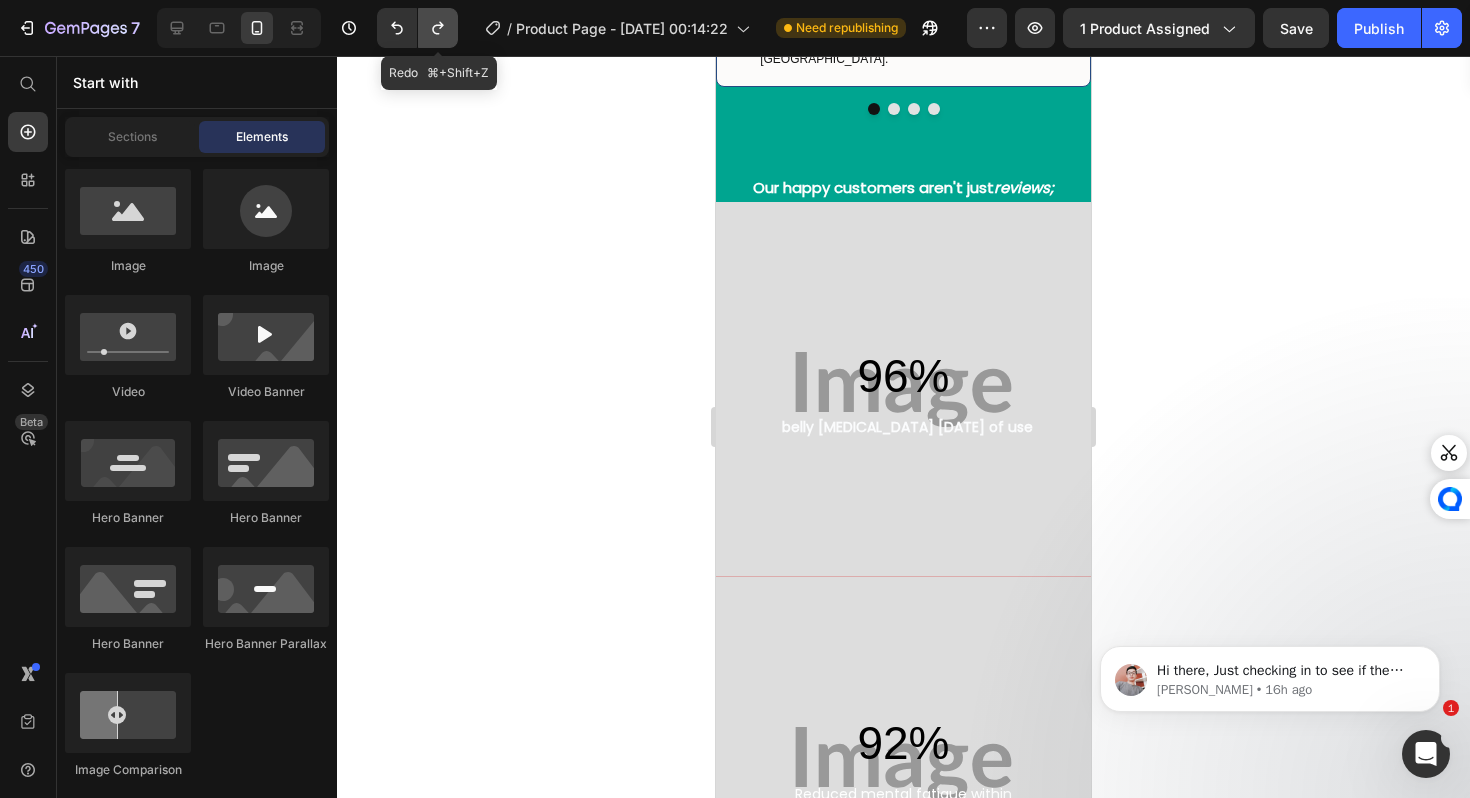 click 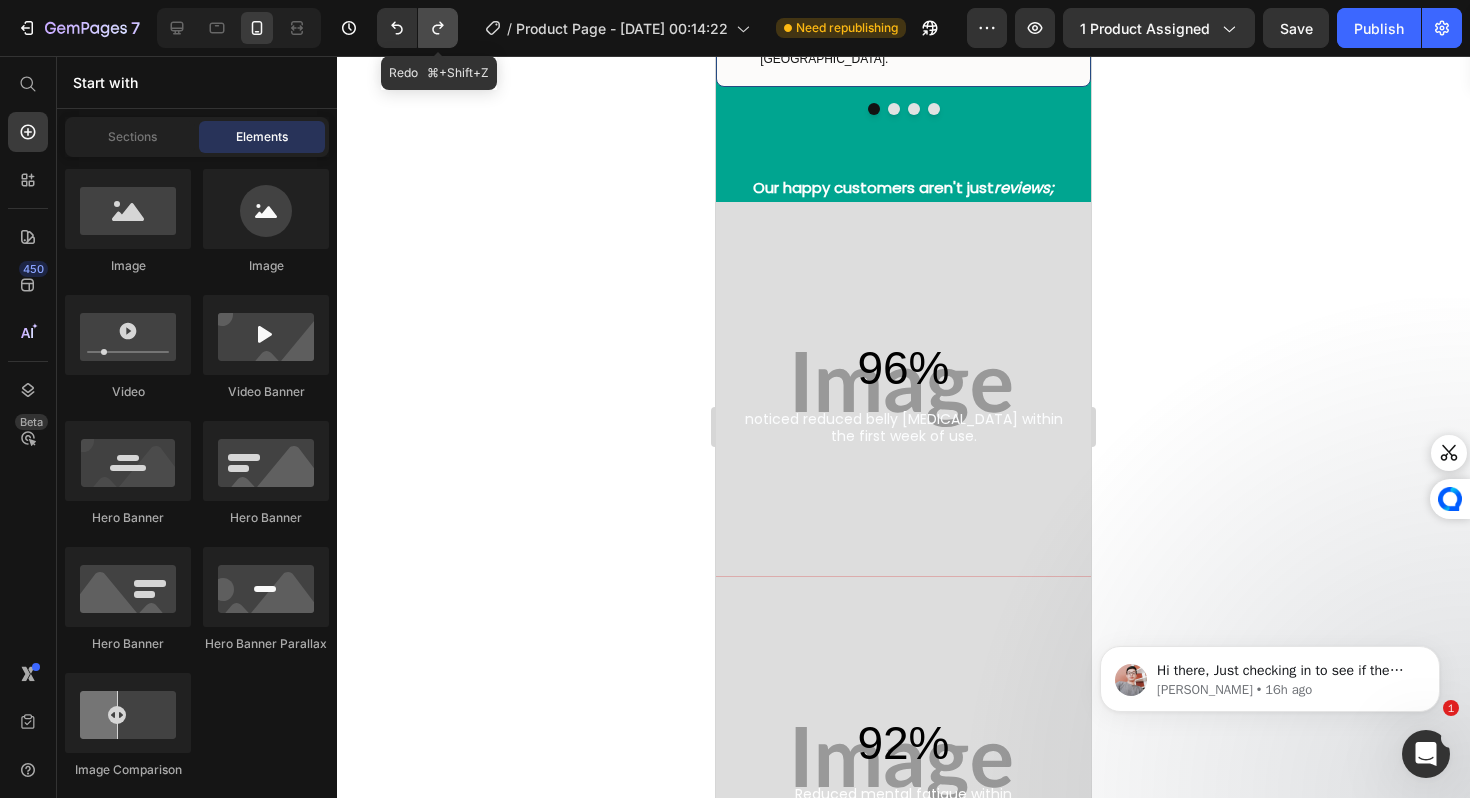 click 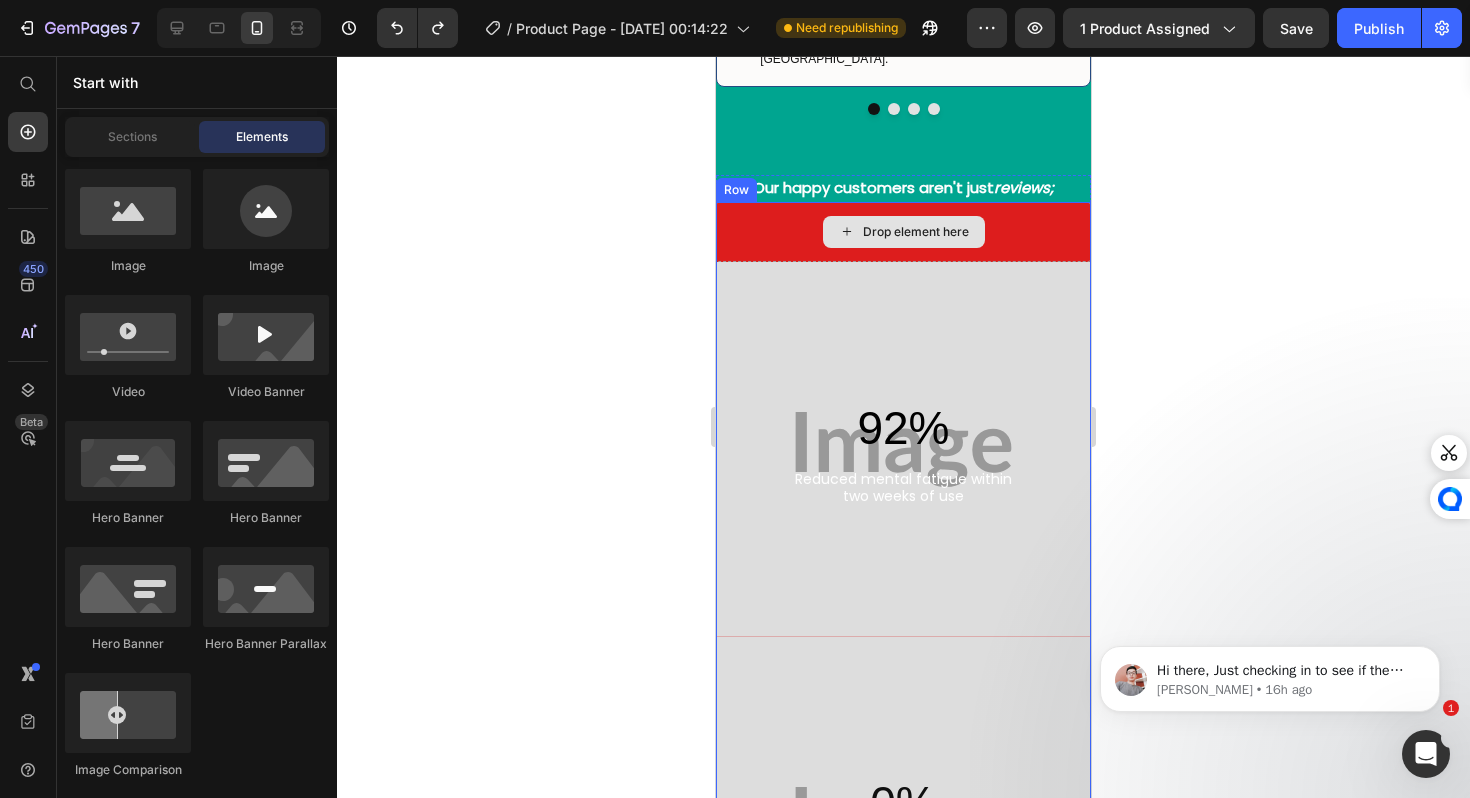 click on "Drop element here" at bounding box center [904, 232] 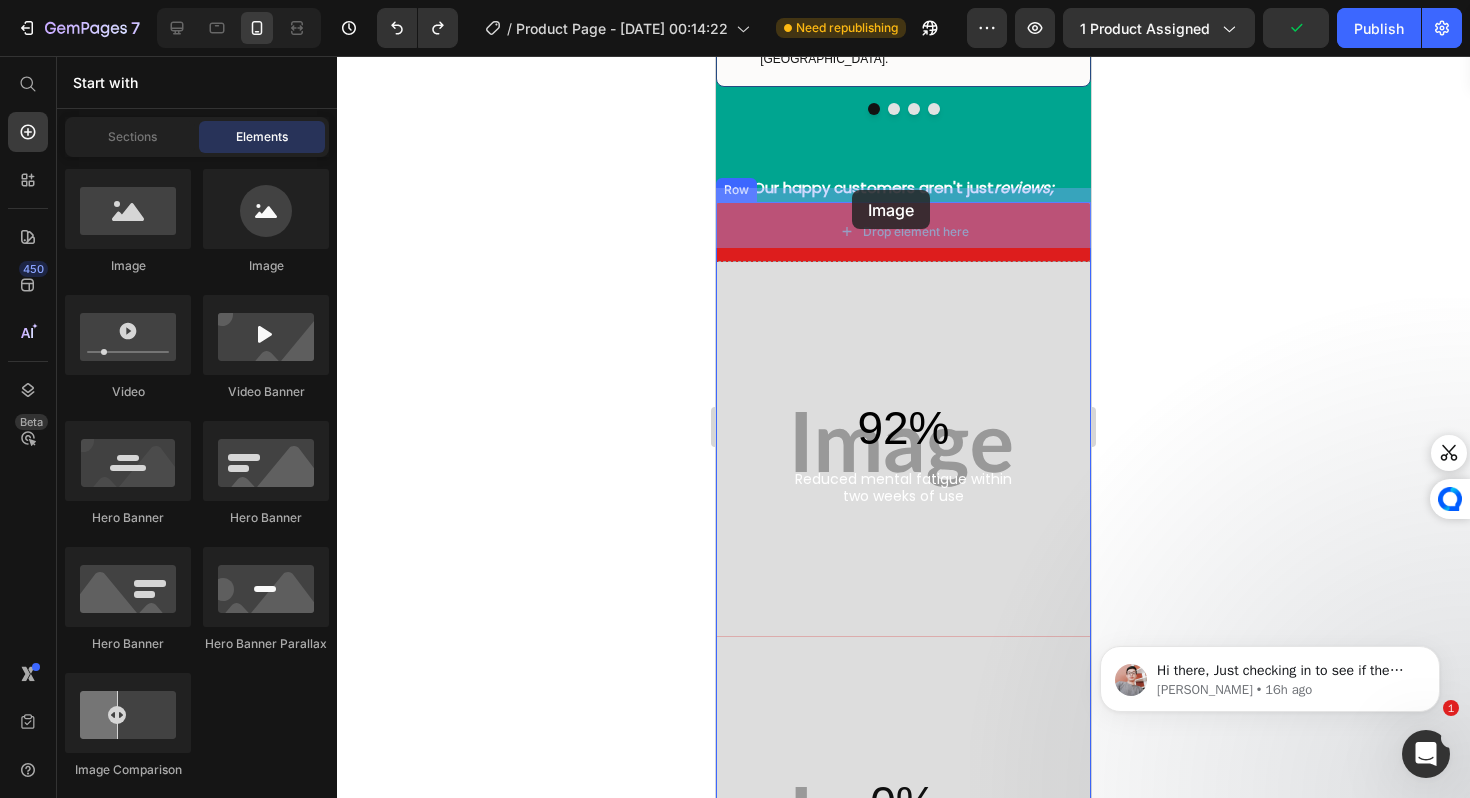 drag, startPoint x: 859, startPoint y: 275, endPoint x: 840, endPoint y: 190, distance: 87.09765 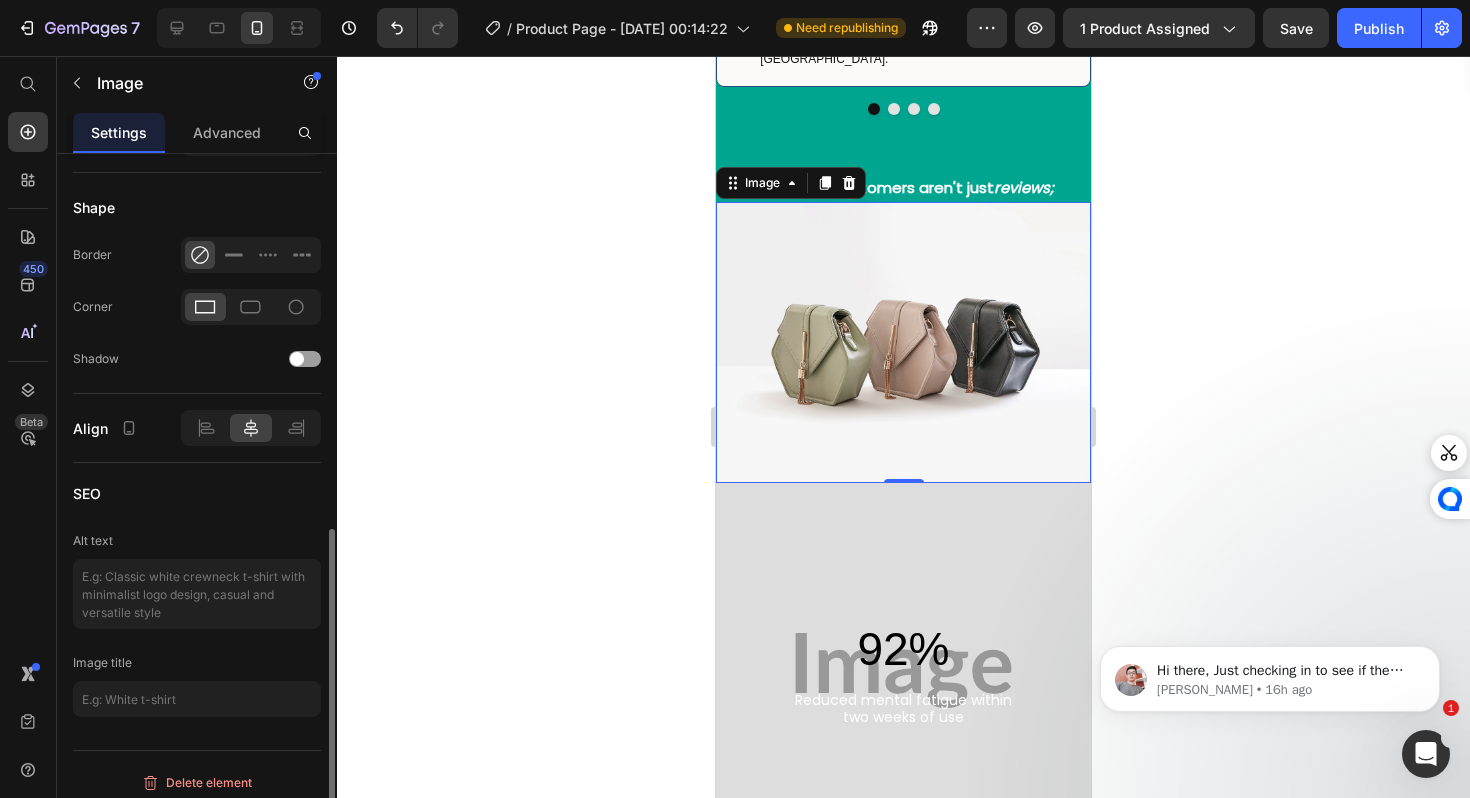 scroll, scrollTop: 770, scrollLeft: 0, axis: vertical 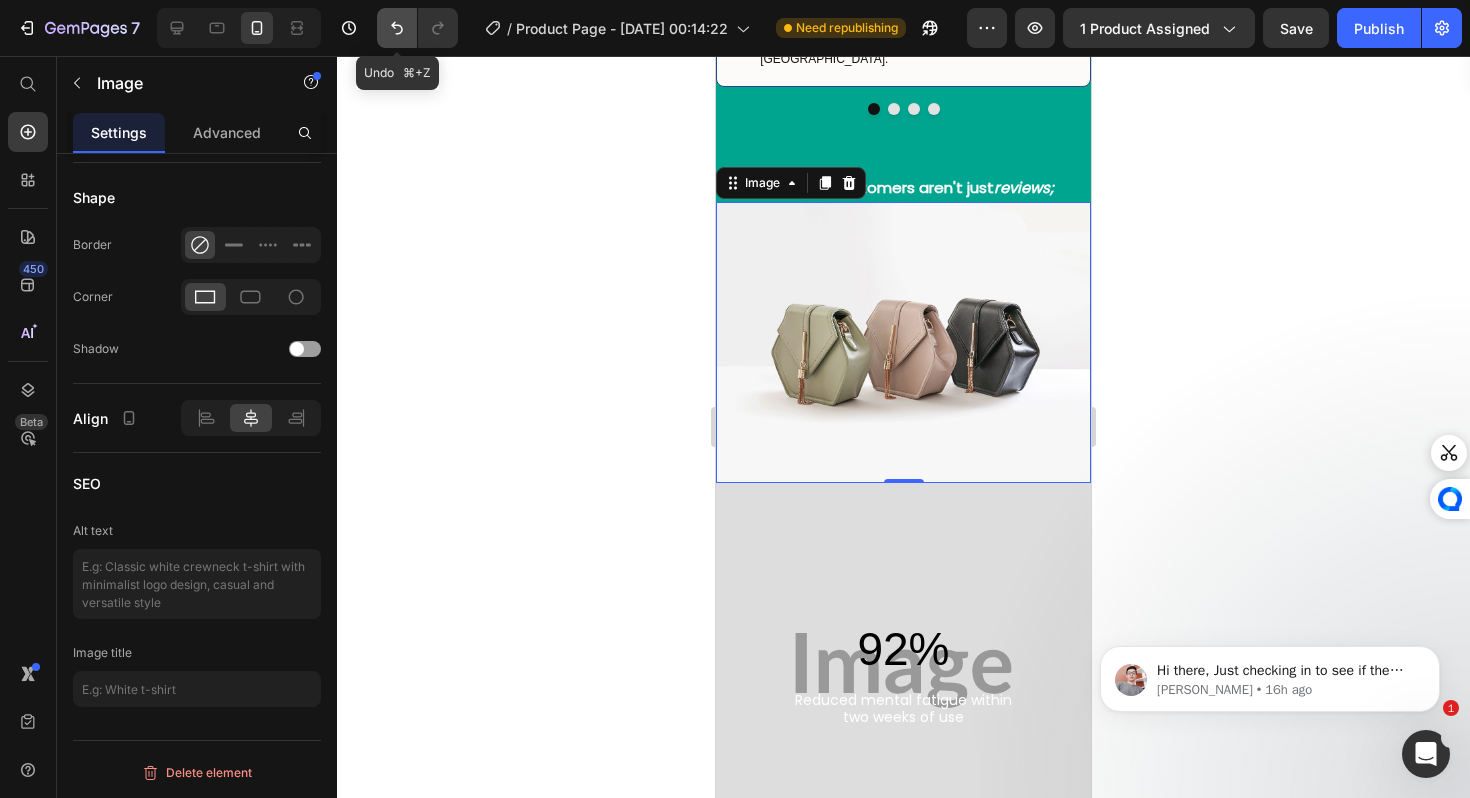 click 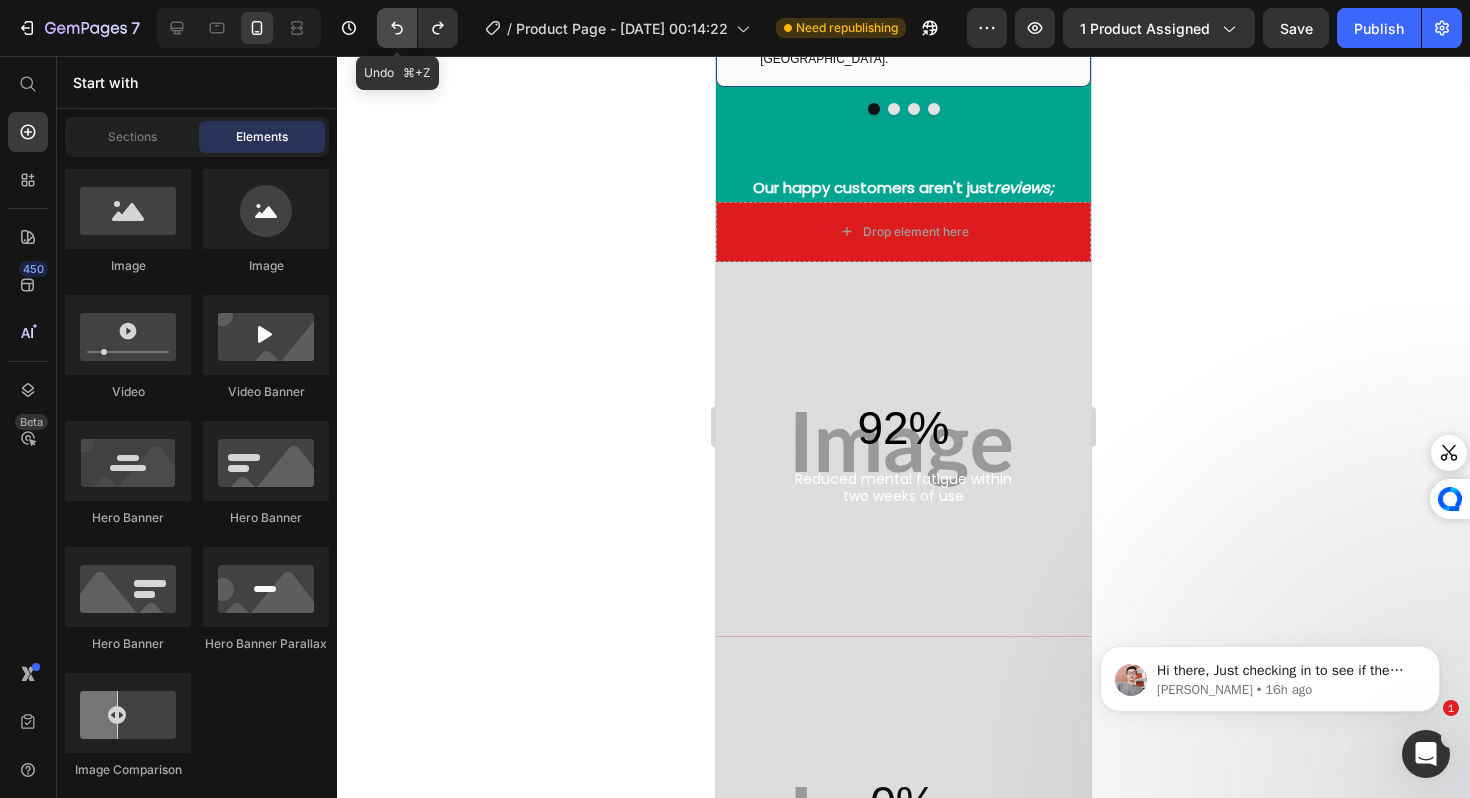 click 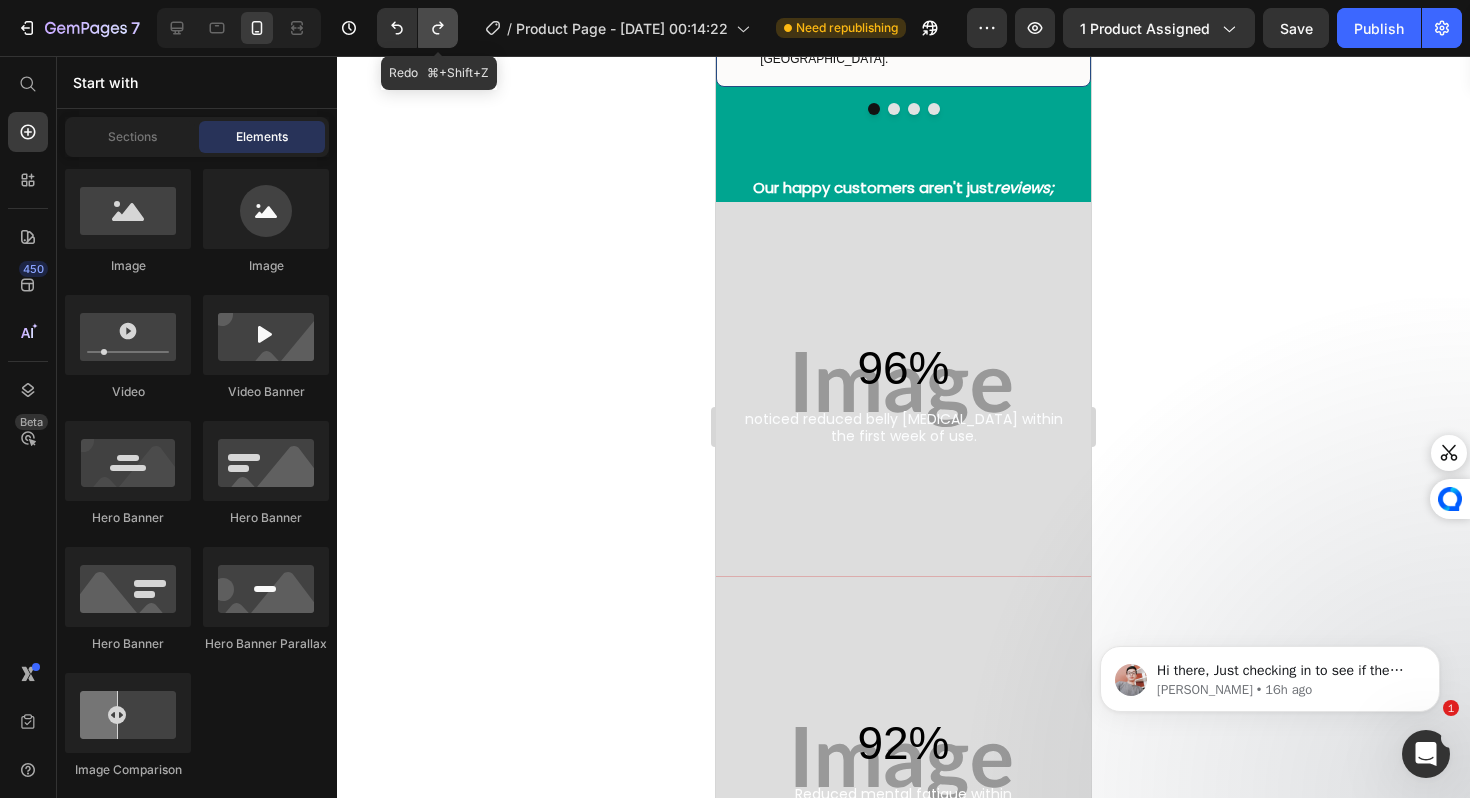 click 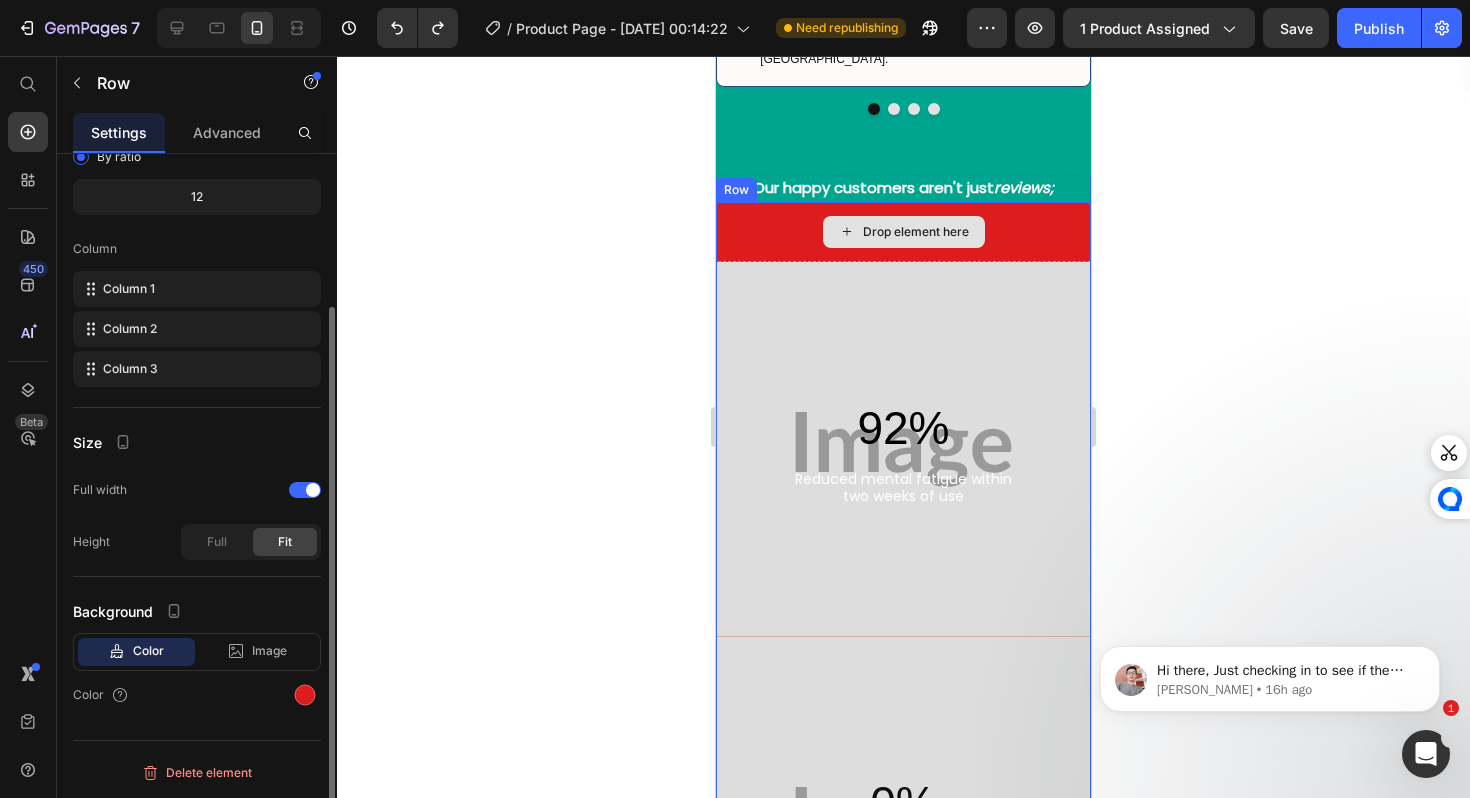 click on "Drop element here" at bounding box center [903, 232] 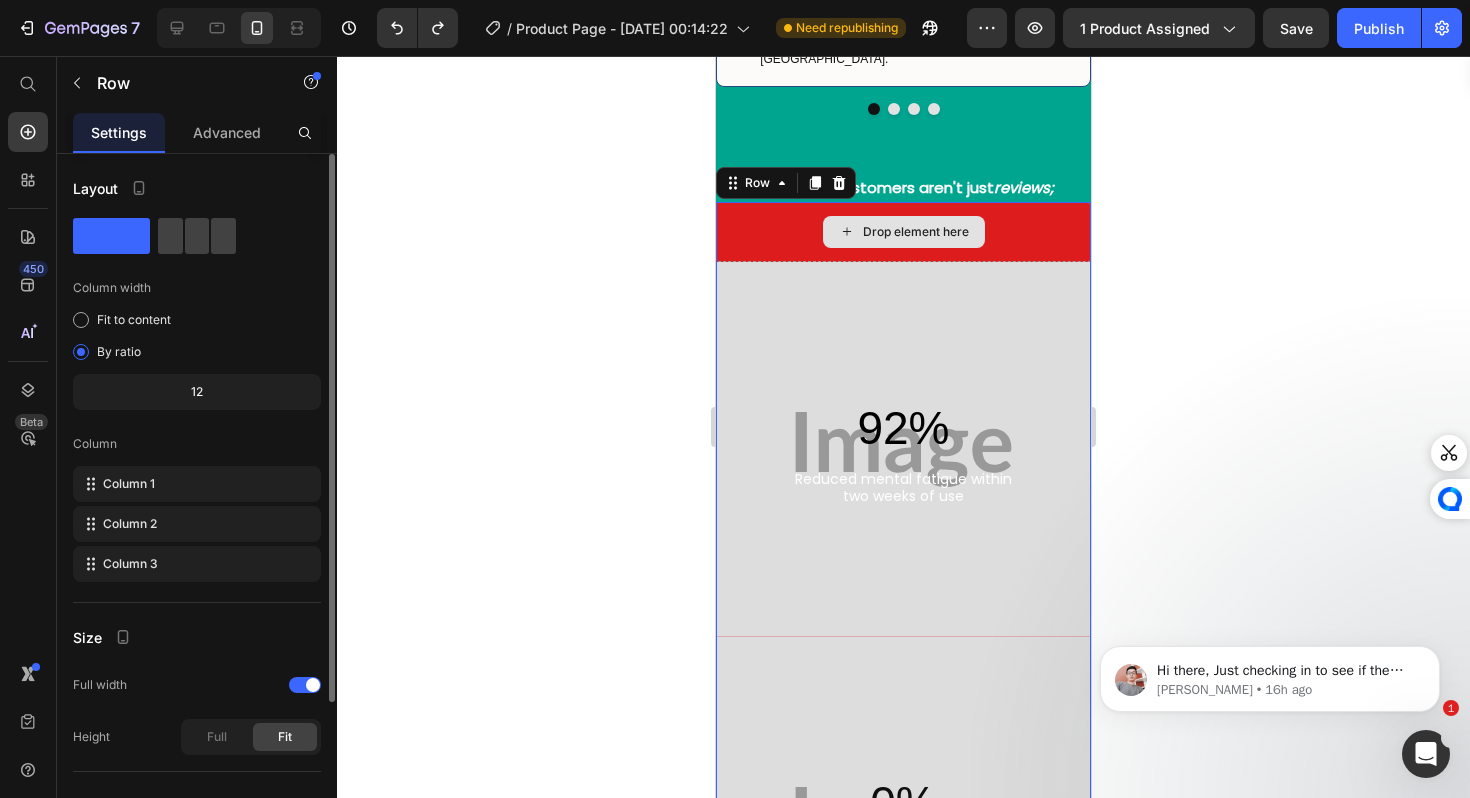 click on "Drop element here" at bounding box center [903, 232] 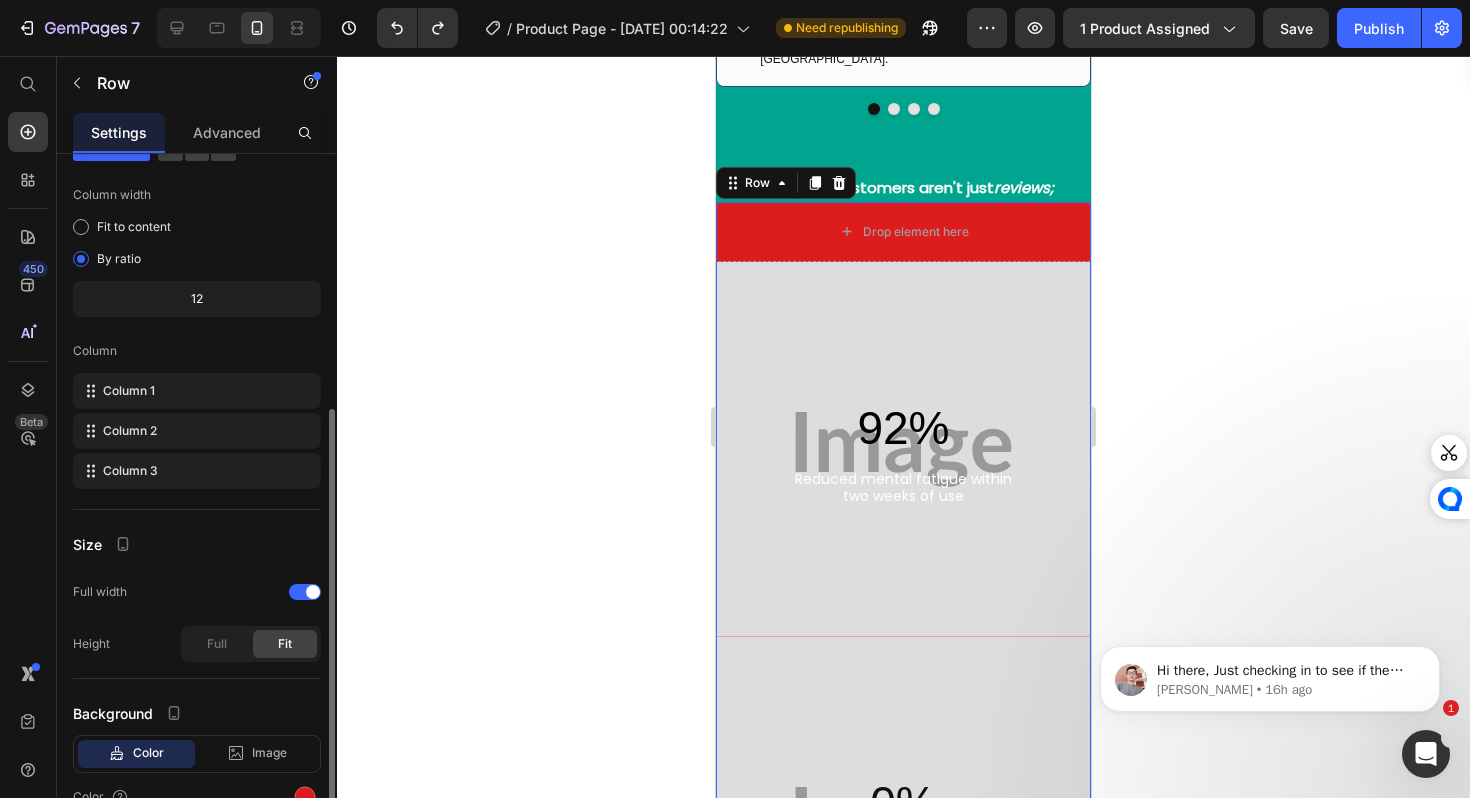 scroll, scrollTop: 195, scrollLeft: 0, axis: vertical 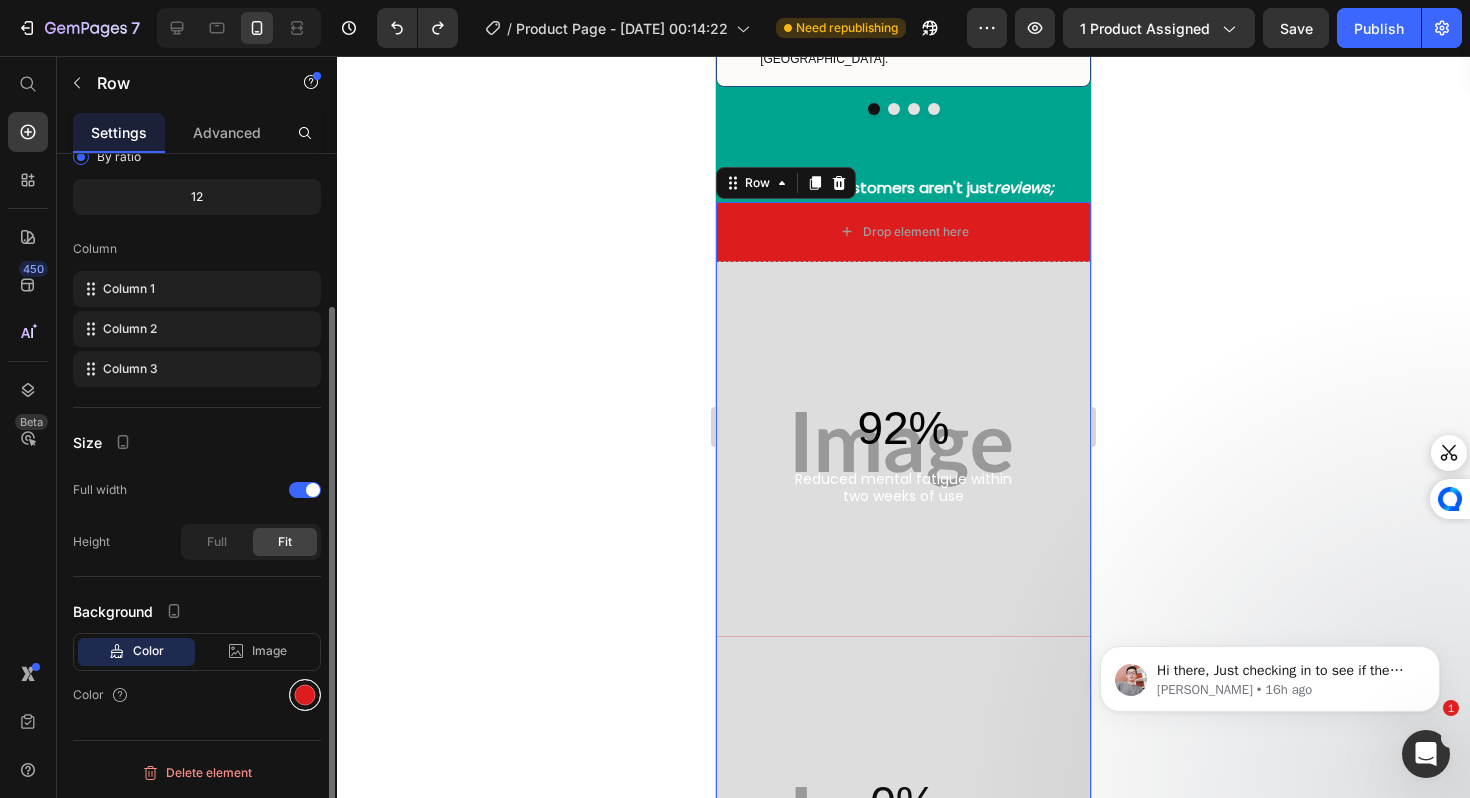 click at bounding box center (305, 695) 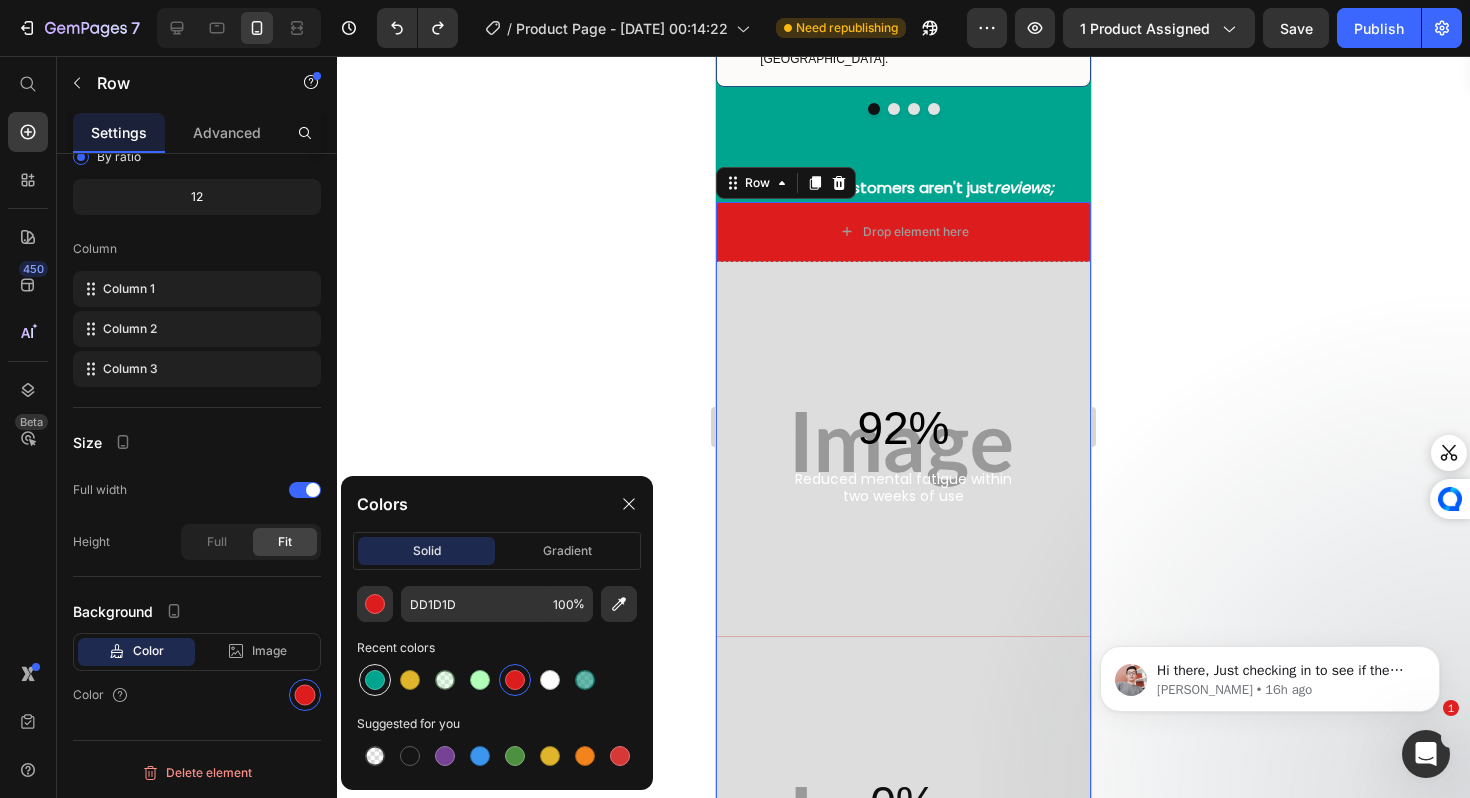 click at bounding box center (375, 680) 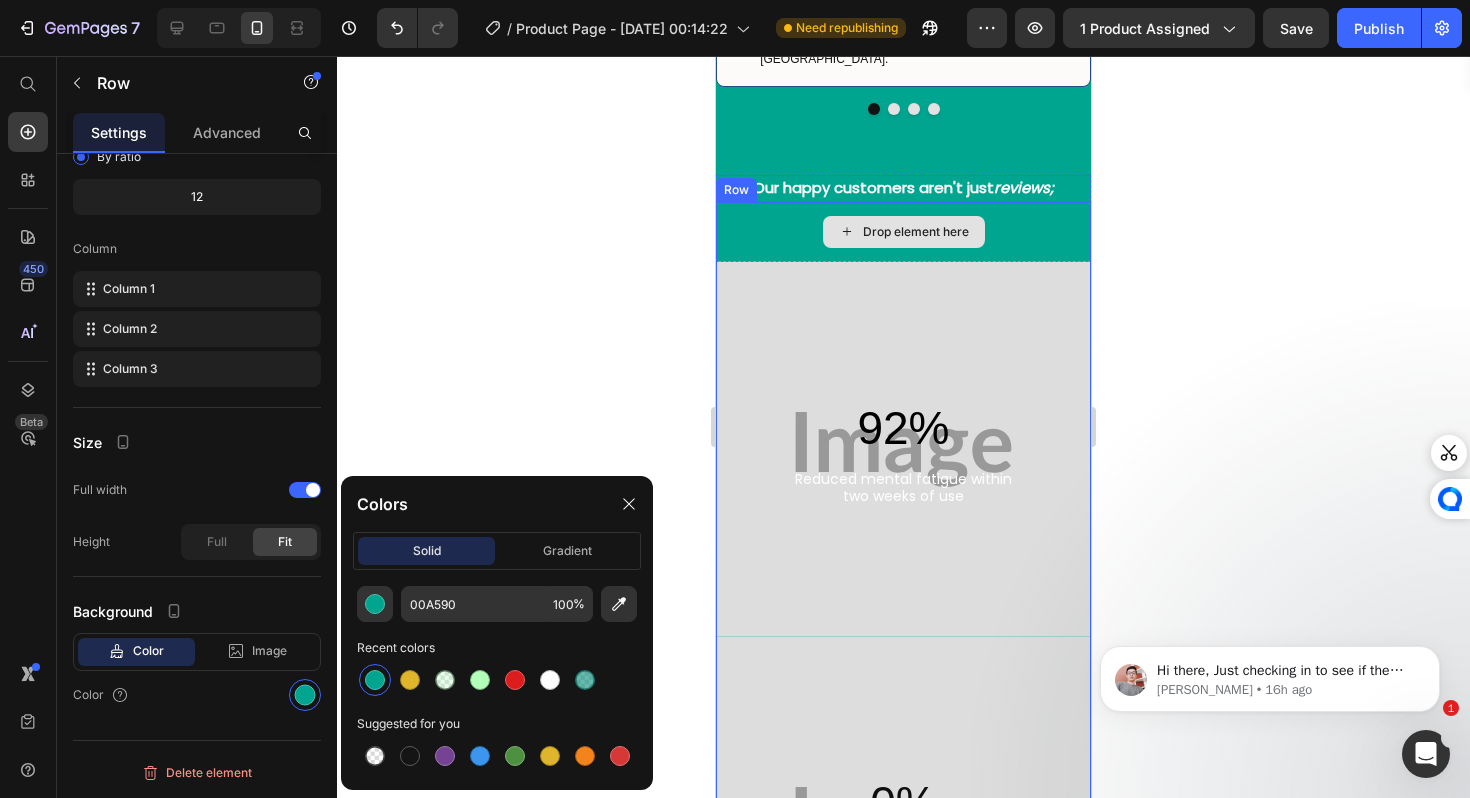 click on "Drop element here" at bounding box center [904, 232] 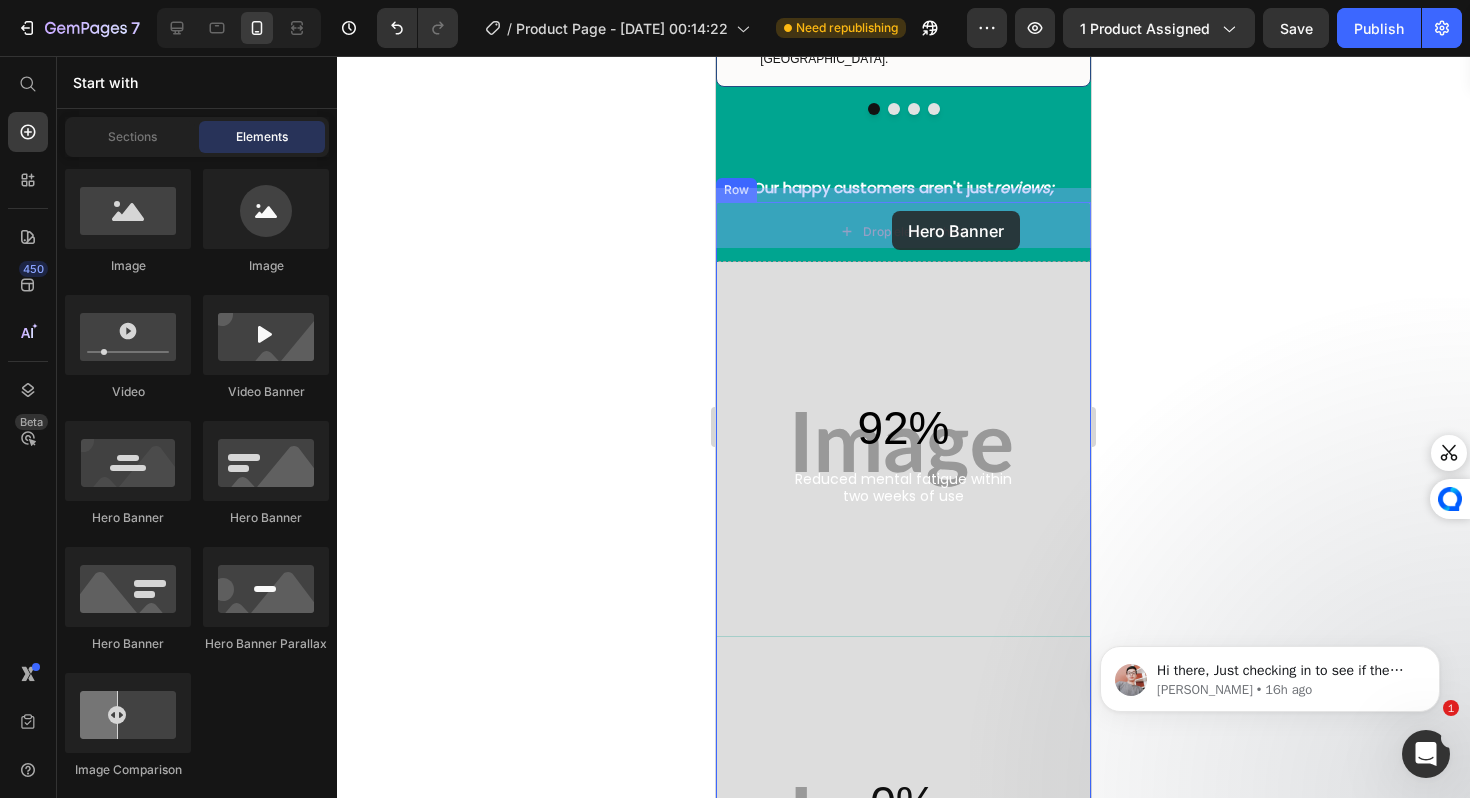 drag, startPoint x: 860, startPoint y: 531, endPoint x: 889, endPoint y: 210, distance: 322.3073 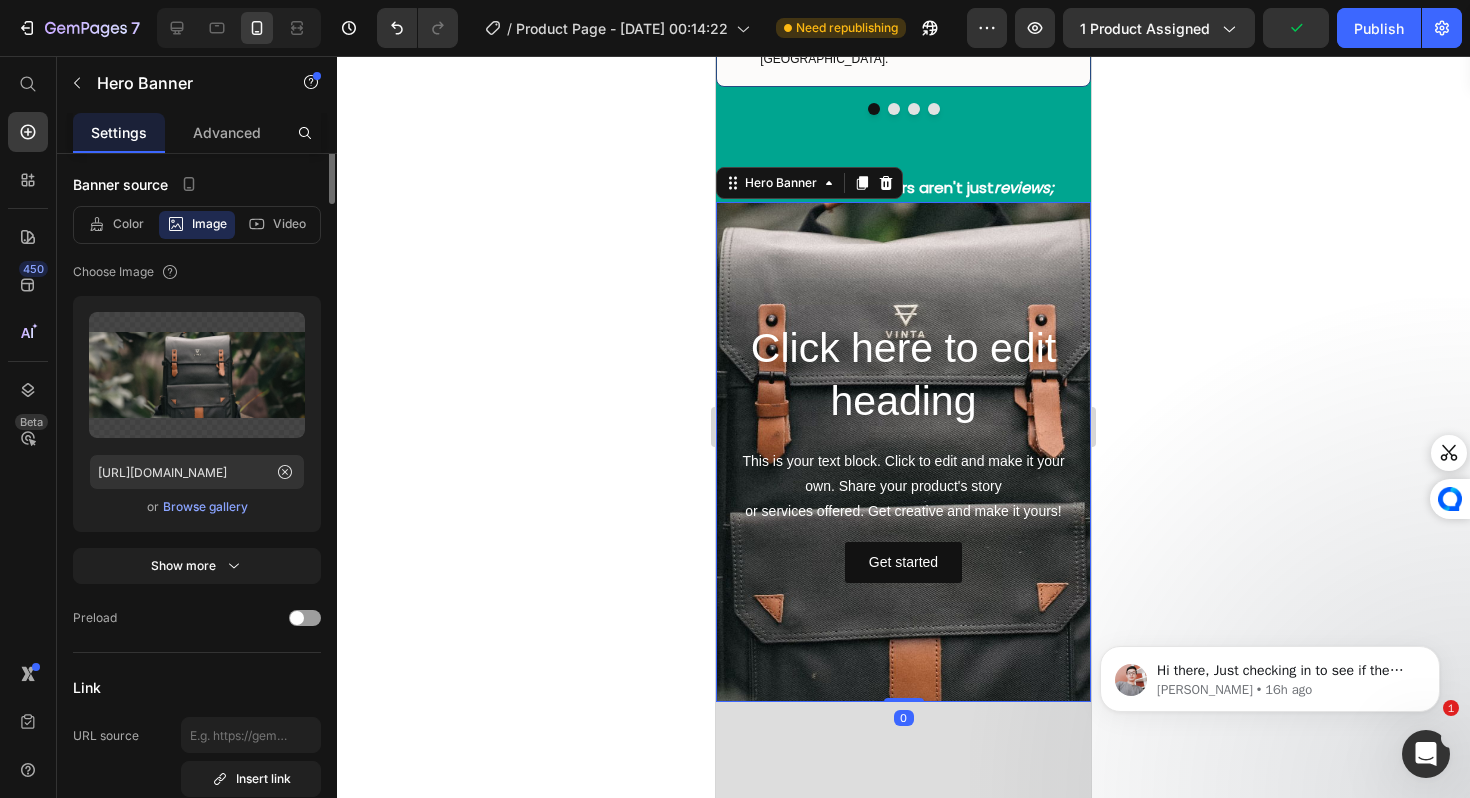 scroll, scrollTop: 0, scrollLeft: 0, axis: both 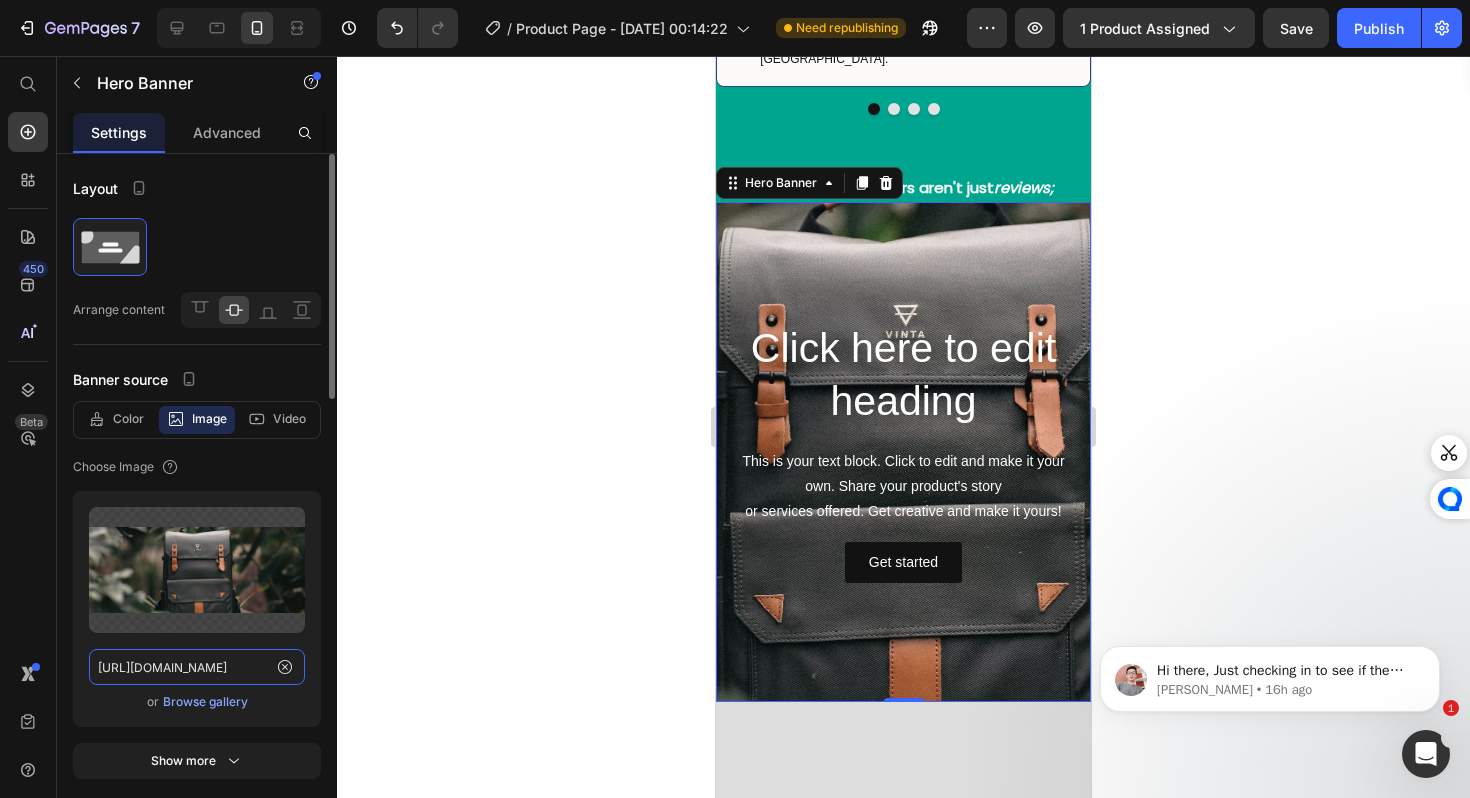click on "https://ucarecdn.com/46d5a88e-90ac-48f6-9cb5-b666cd138e46/-/format/auto/" 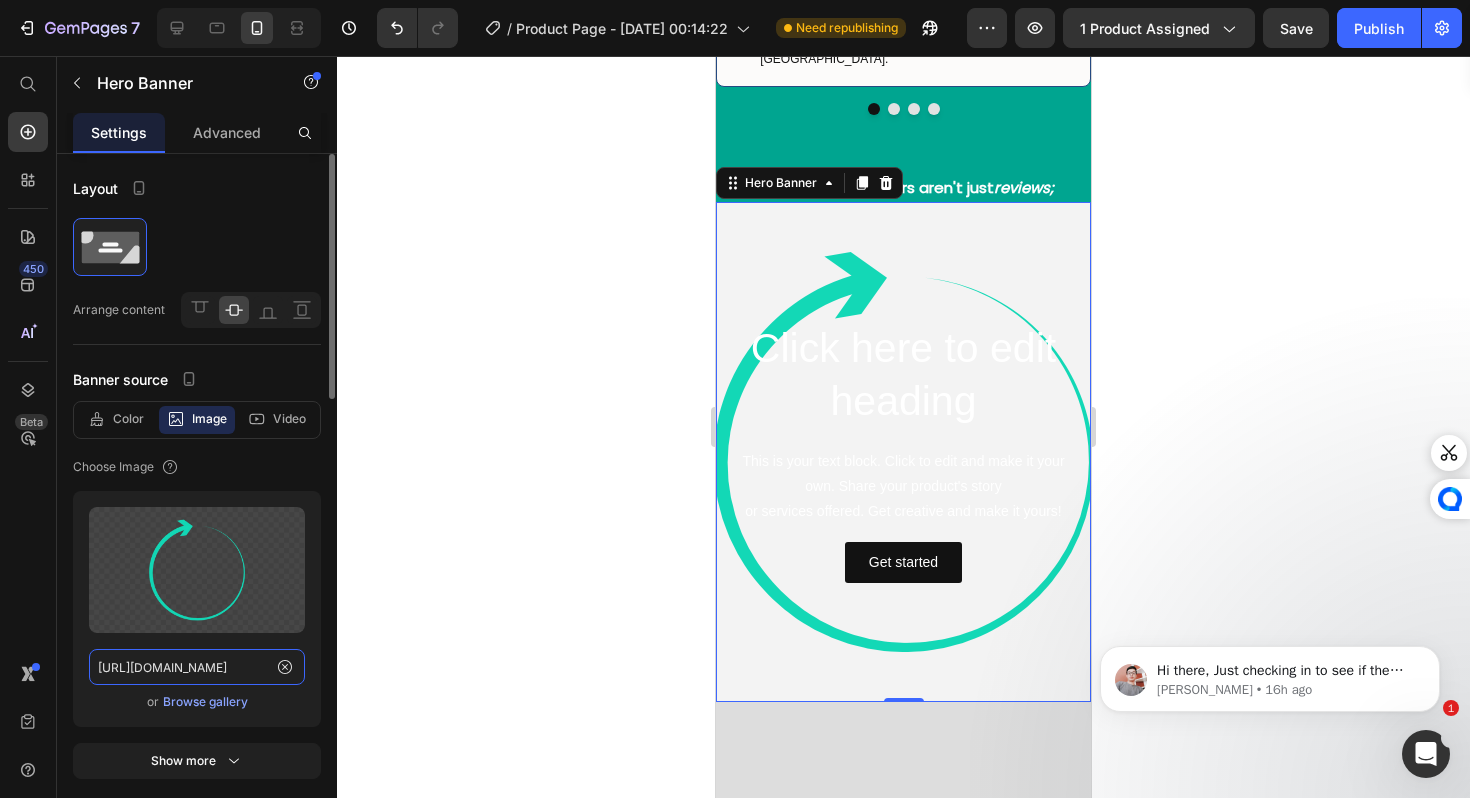 scroll, scrollTop: 0, scrollLeft: 608, axis: horizontal 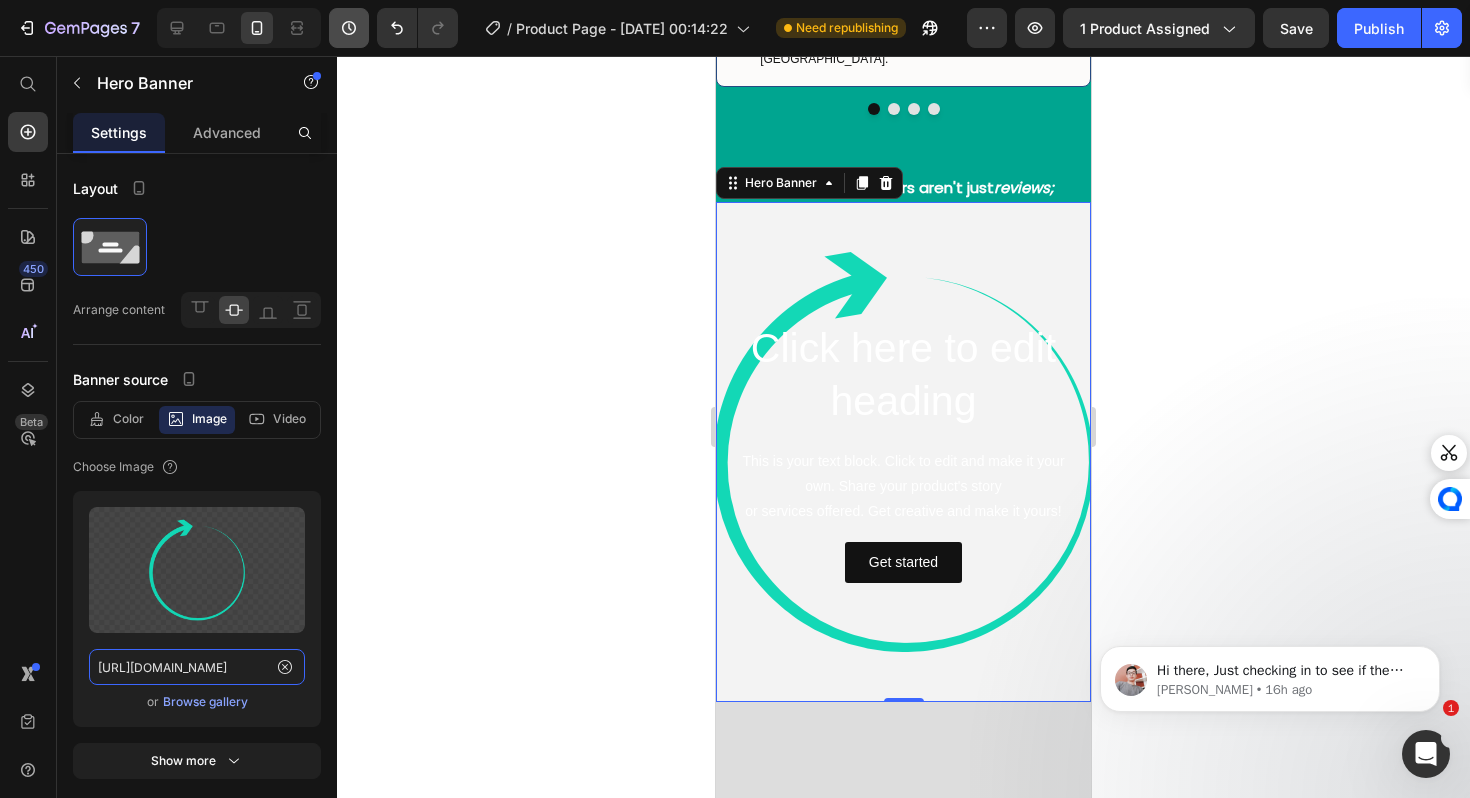 type on "https://cdn.shopify.com/s/files/1/0688/5782/3371/files/gempages_577098816084247540-2cf9021b-8553-458a-a526-437232c06aef.png" 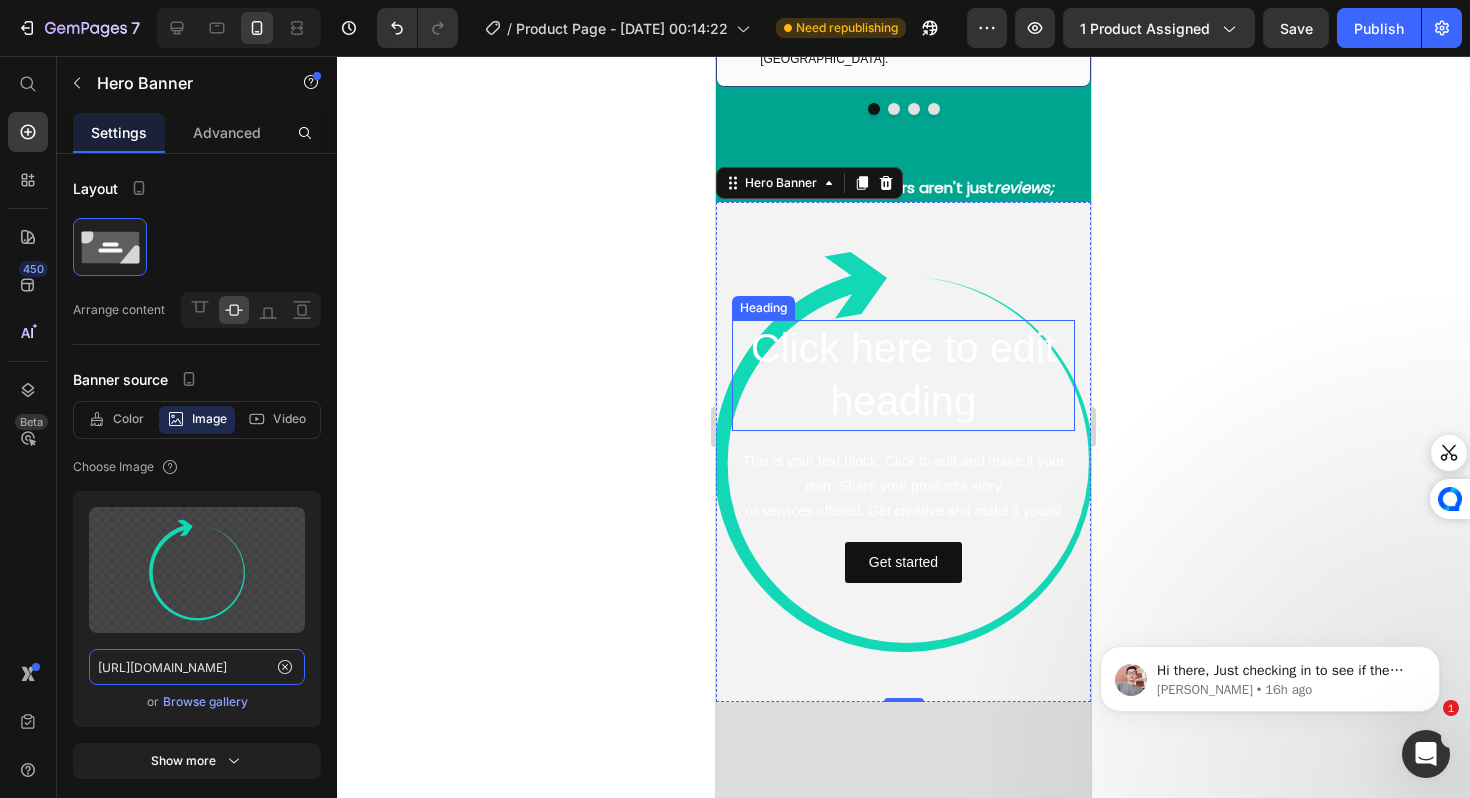 scroll, scrollTop: 3523, scrollLeft: 0, axis: vertical 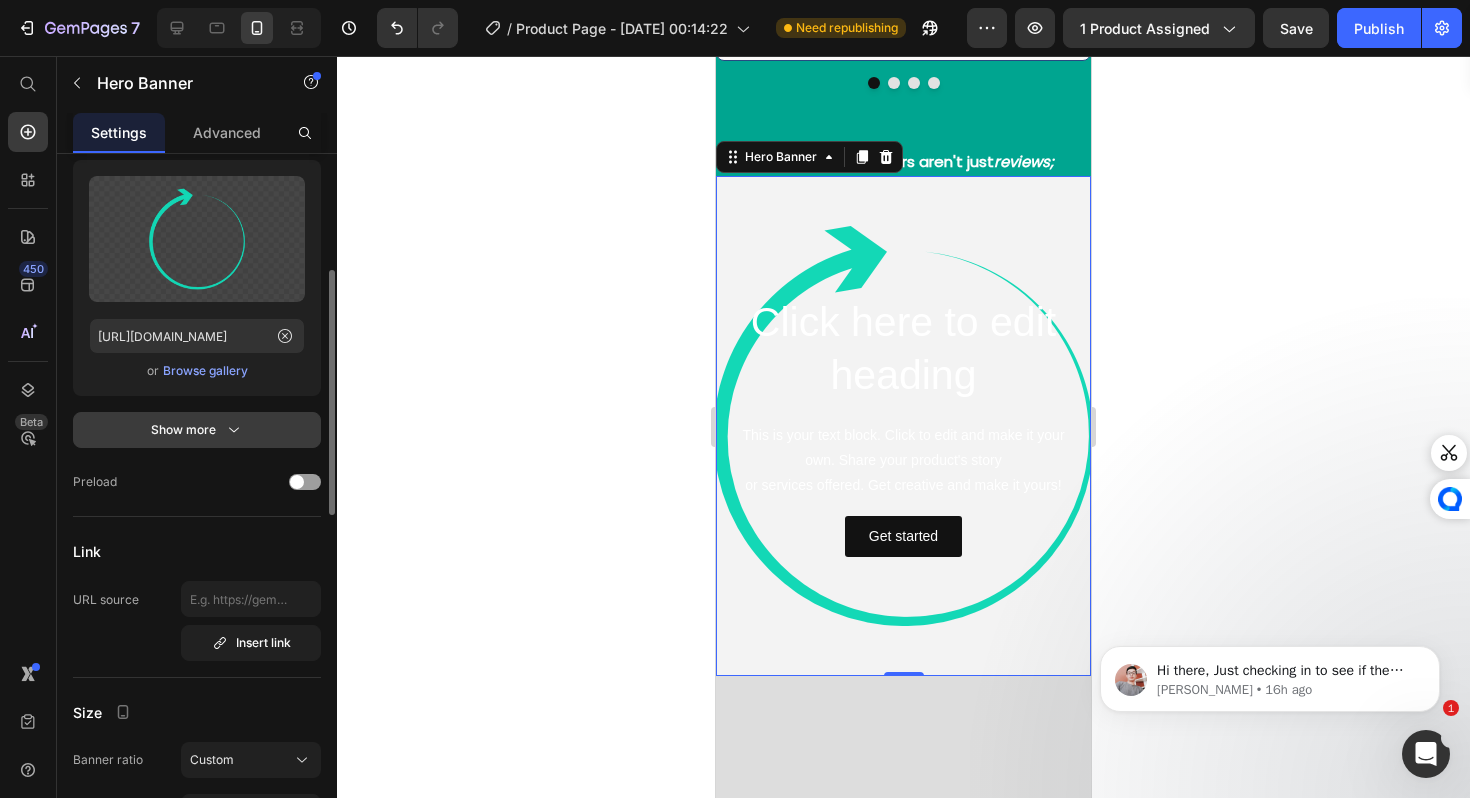 click 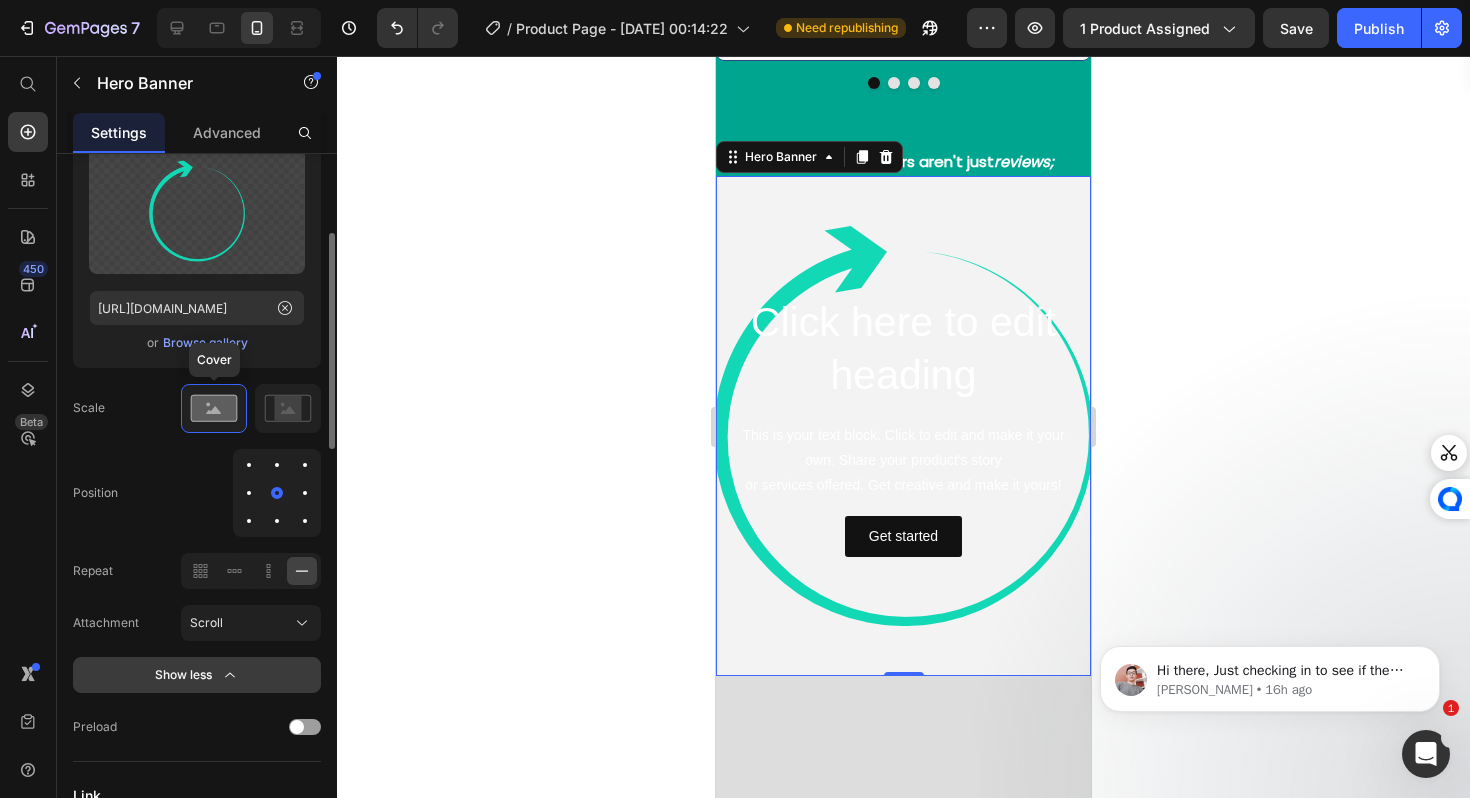 scroll, scrollTop: 393, scrollLeft: 0, axis: vertical 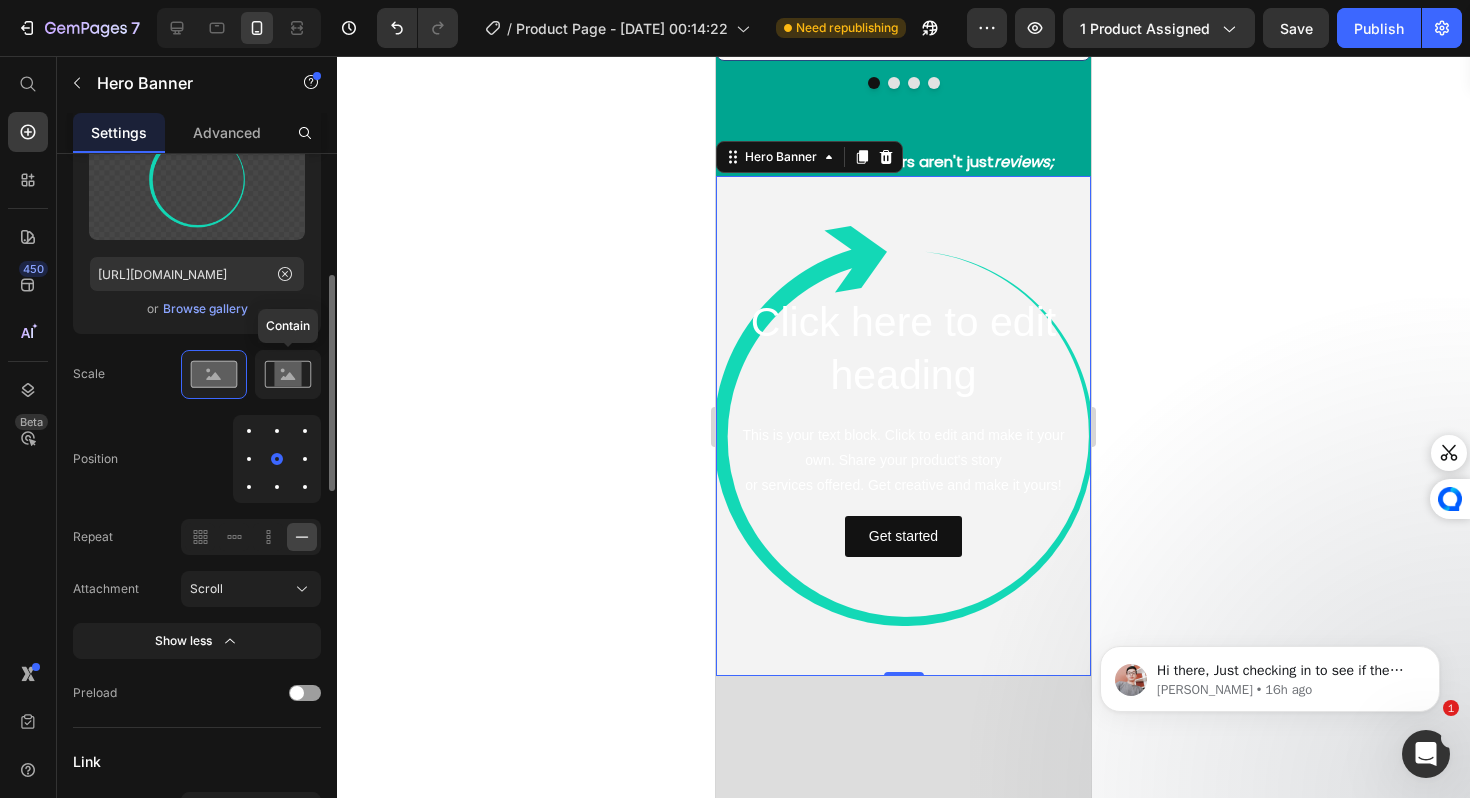 click 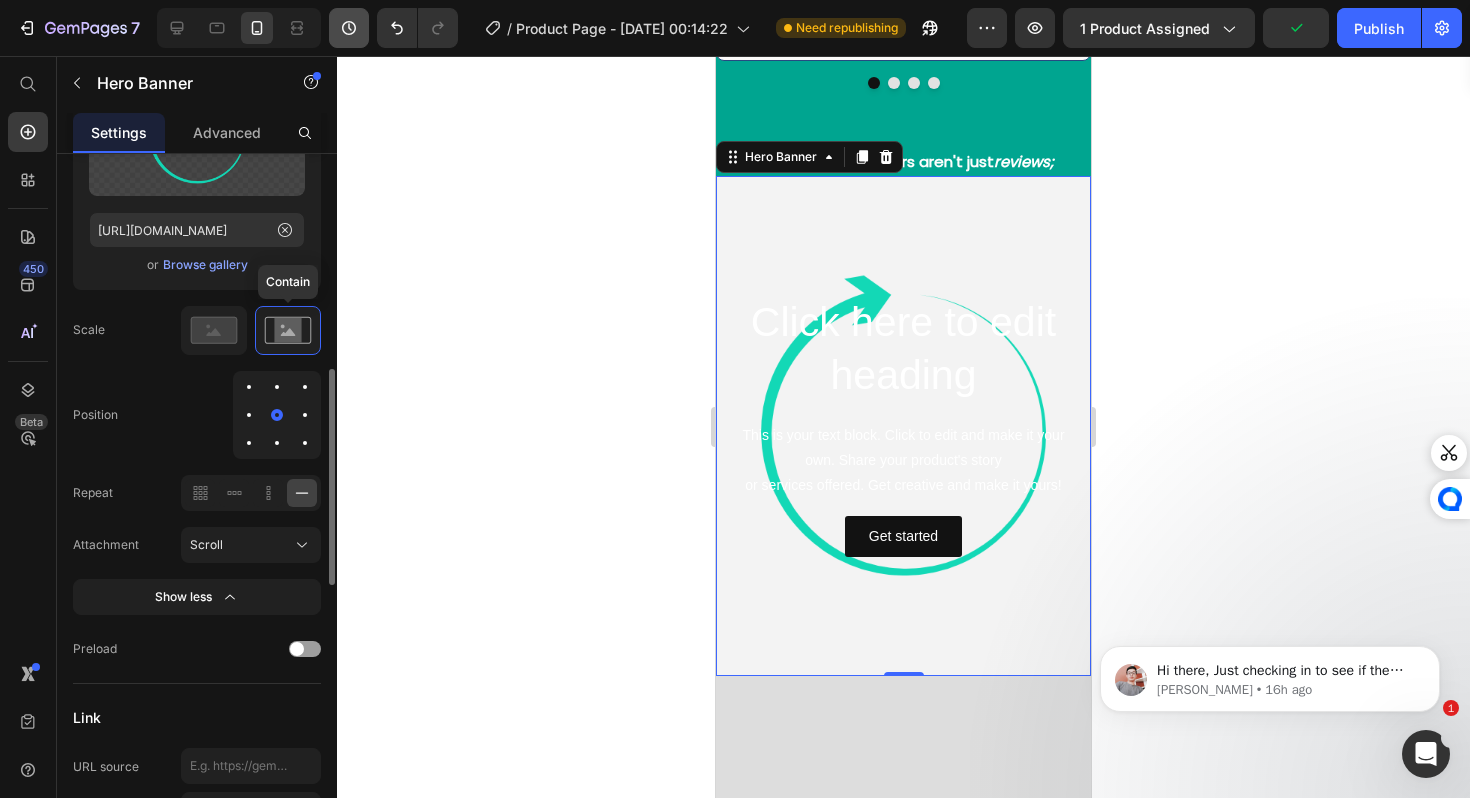 scroll, scrollTop: 541, scrollLeft: 0, axis: vertical 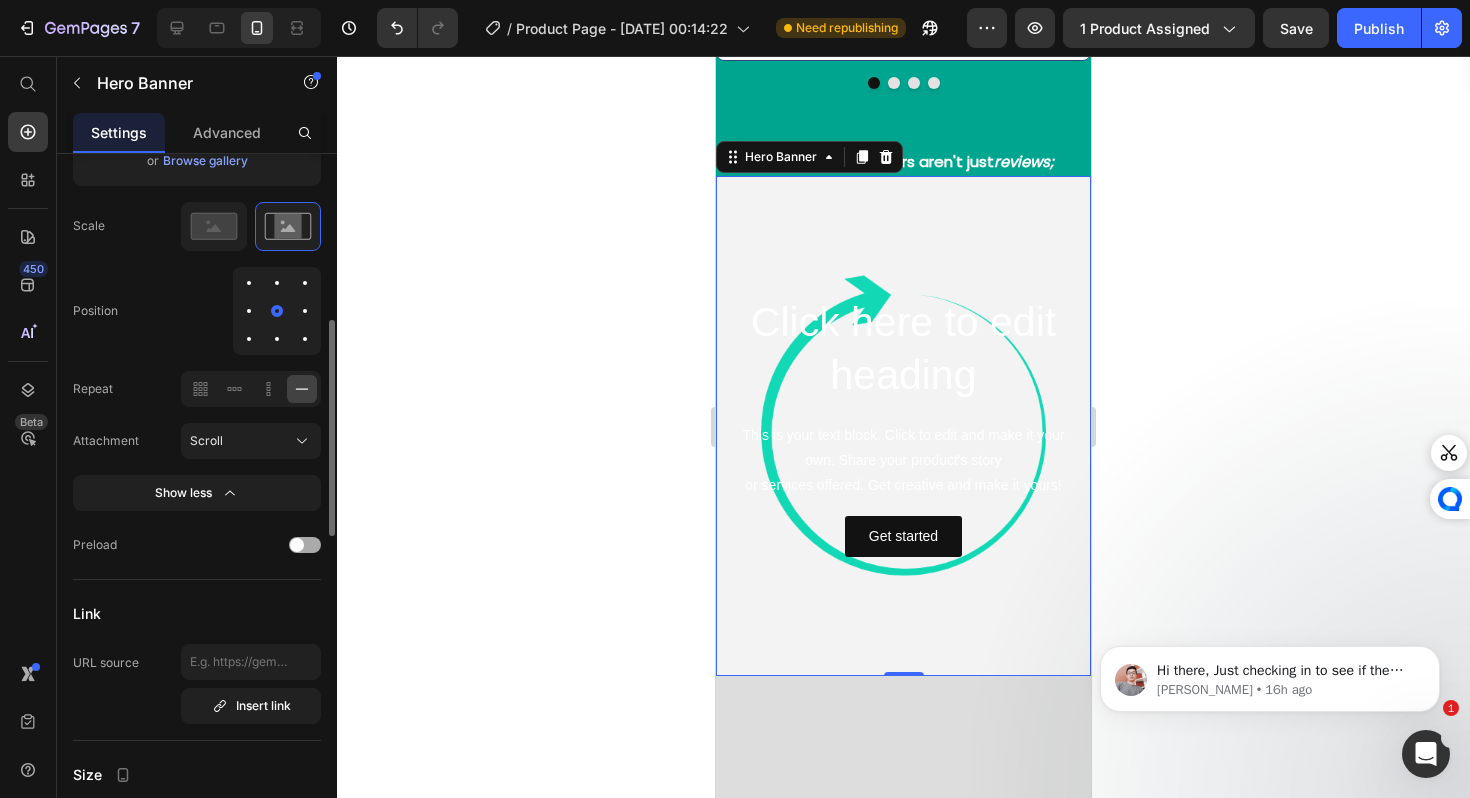 click 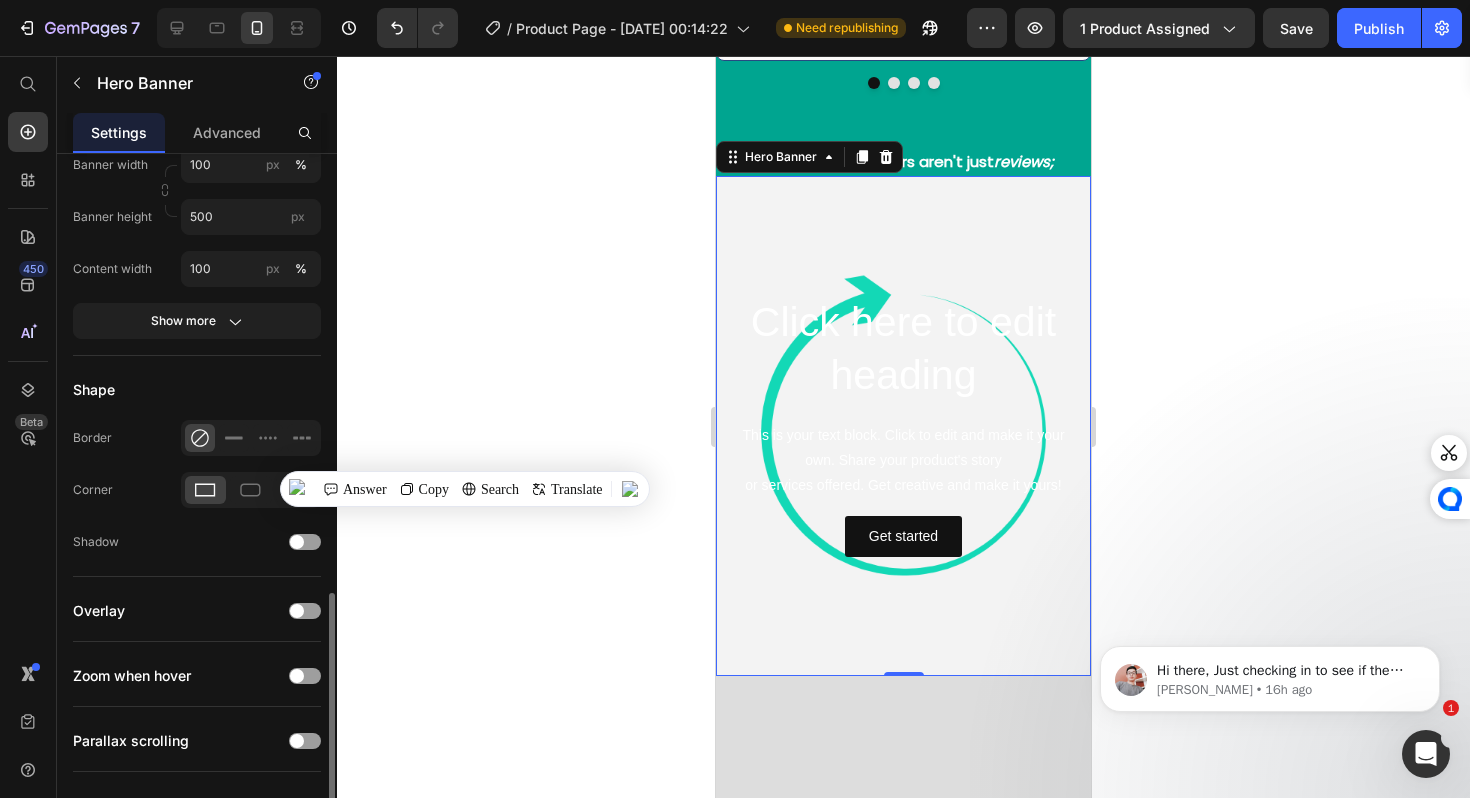 scroll, scrollTop: 1292, scrollLeft: 0, axis: vertical 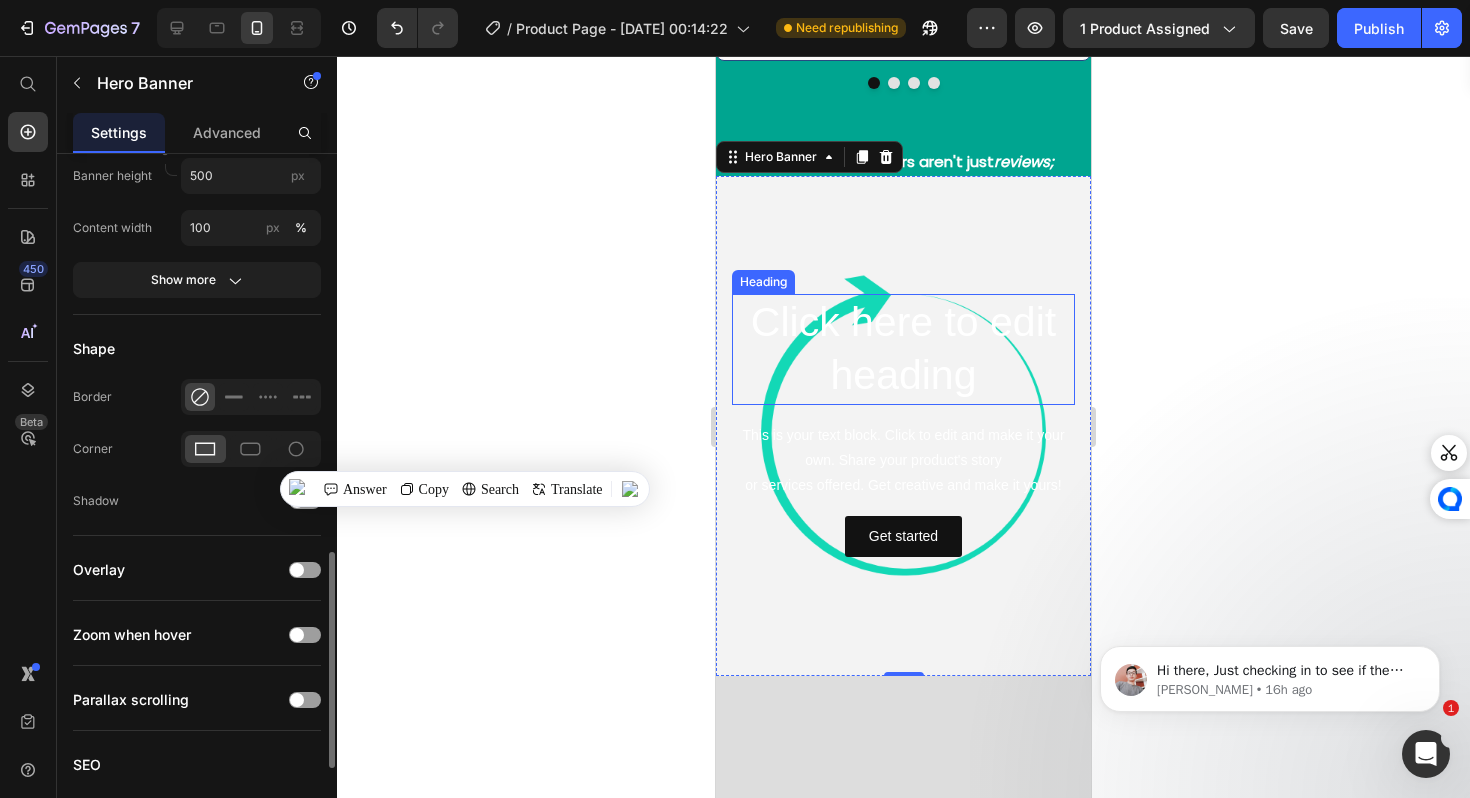 click on "Click here to edit heading" at bounding box center [903, 349] 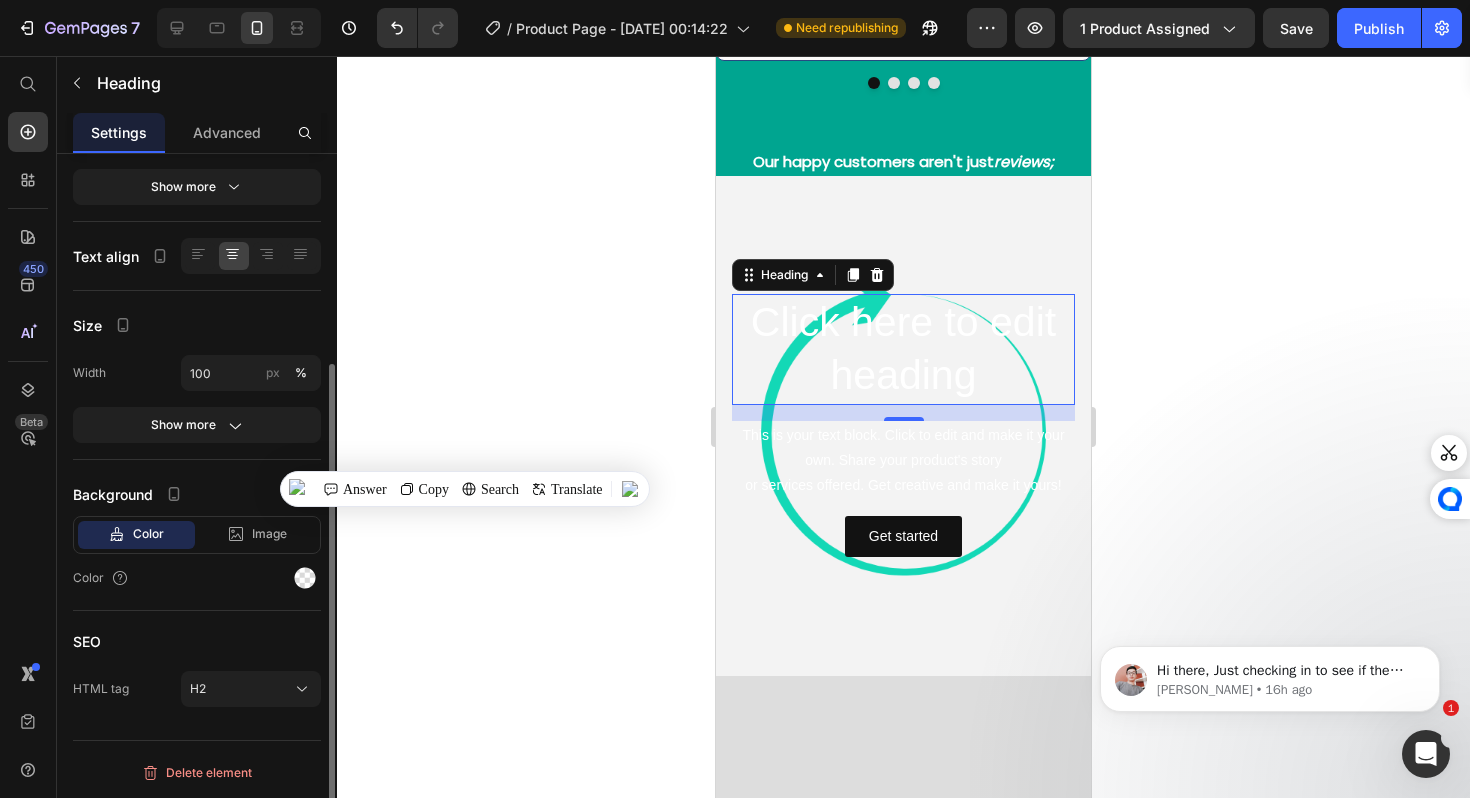 scroll, scrollTop: 0, scrollLeft: 0, axis: both 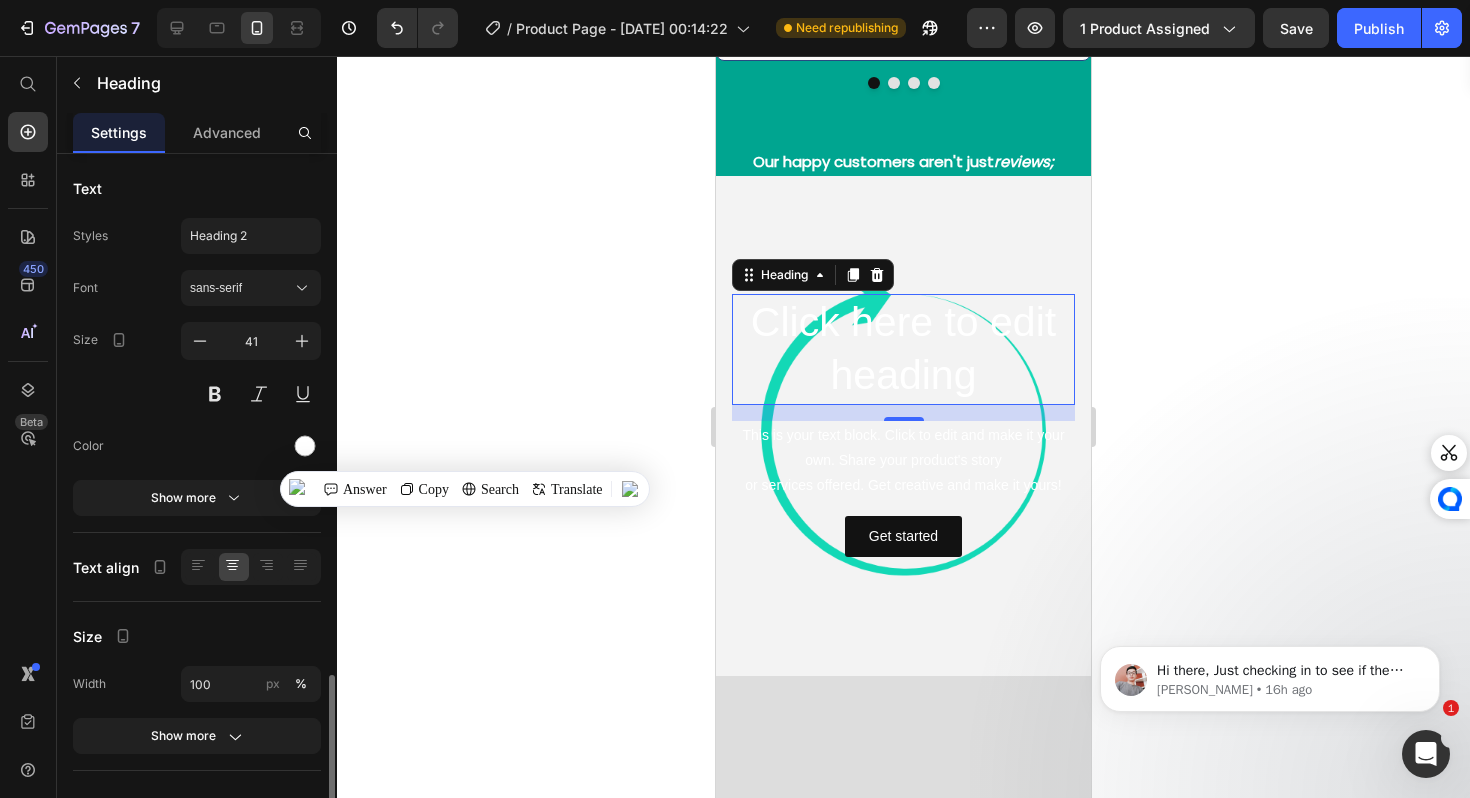 click on "Click here to edit heading" at bounding box center [903, 349] 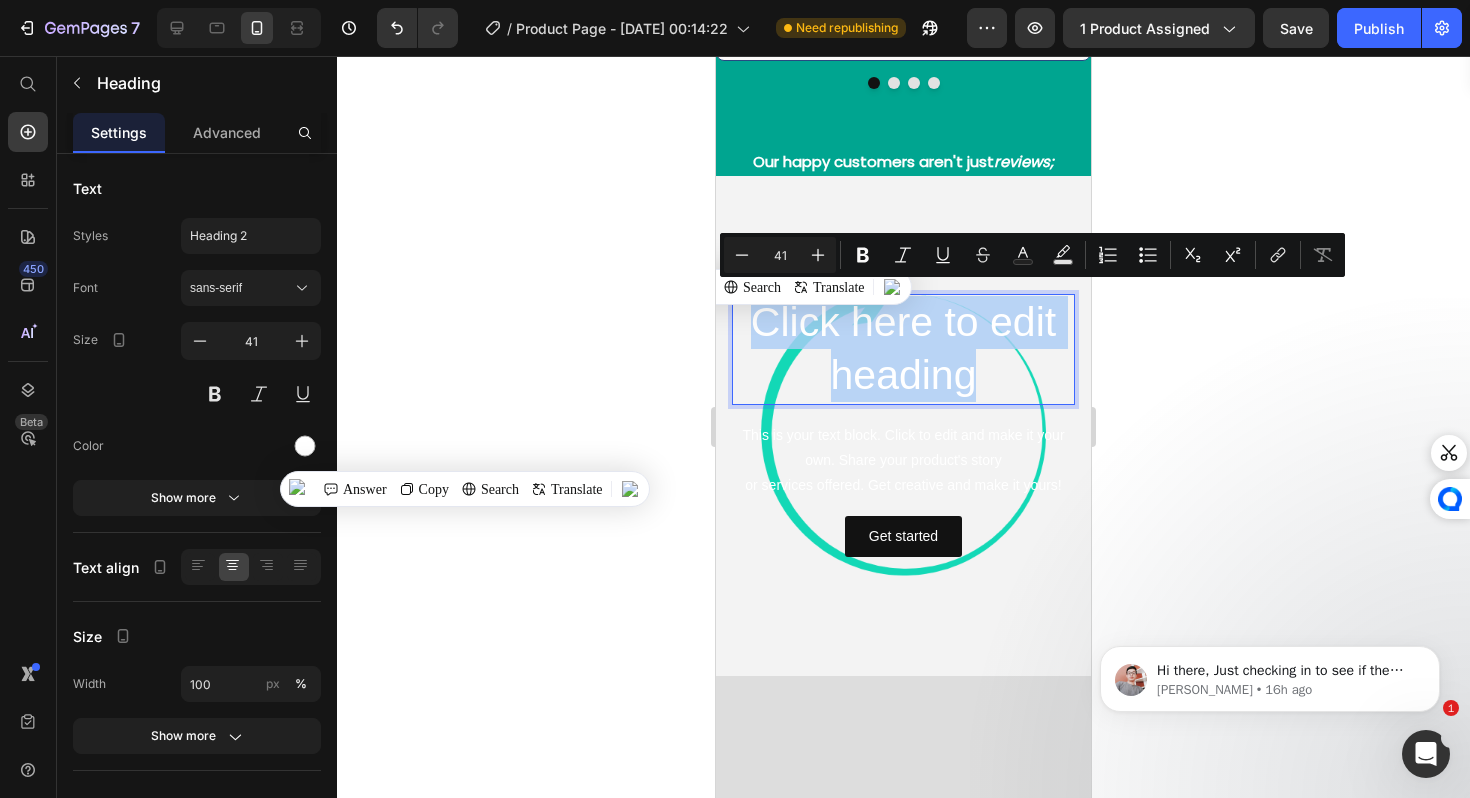scroll, scrollTop: 3522, scrollLeft: 0, axis: vertical 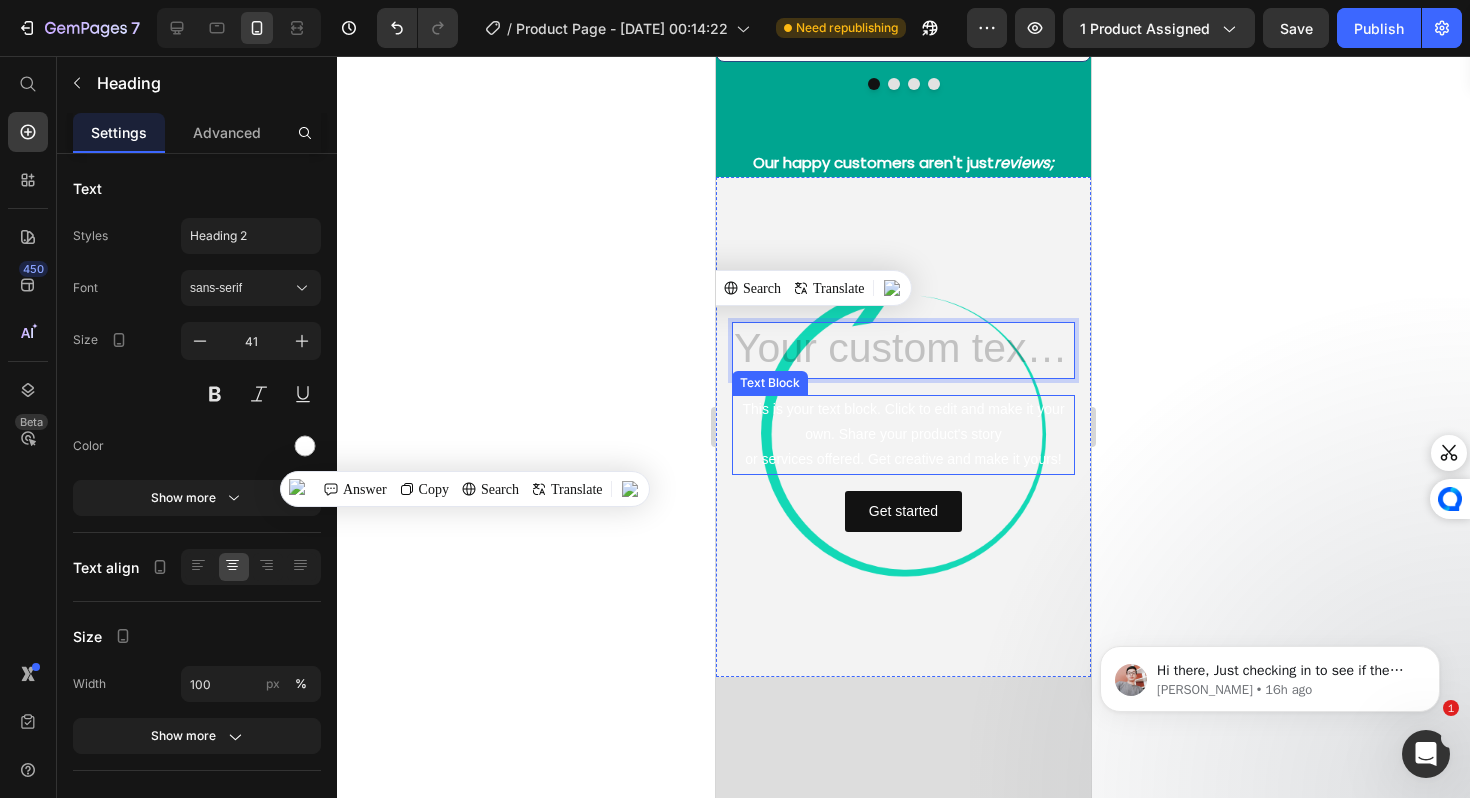click on "This is your text block. Click to edit and make it your own. Share your product's story                   or services offered. Get creative and make it yours!" at bounding box center [903, 435] 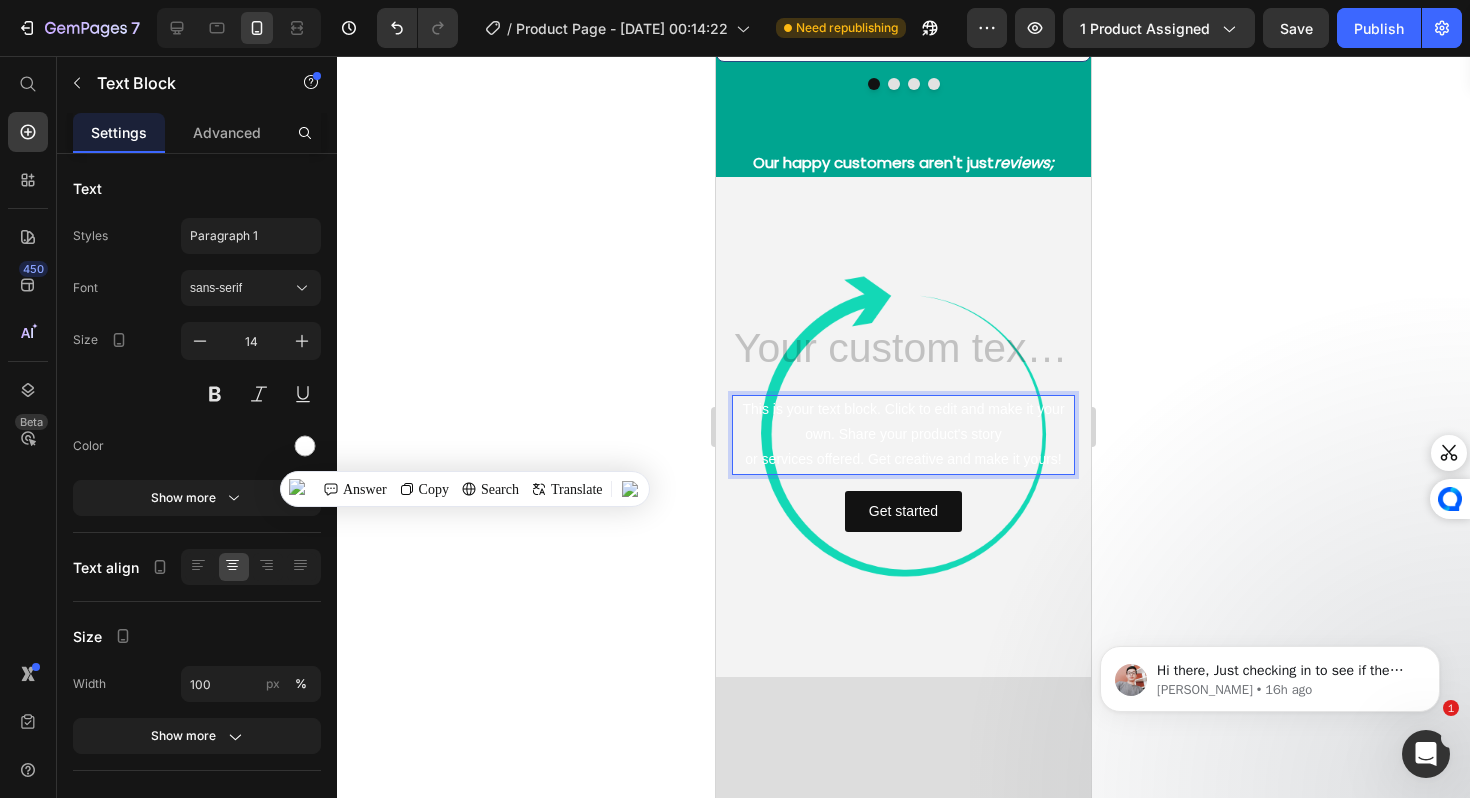 click on "This is your text block. Click to edit and make it your own. Share your product's story or services offered. Get creative and make it yours!" at bounding box center [903, 435] 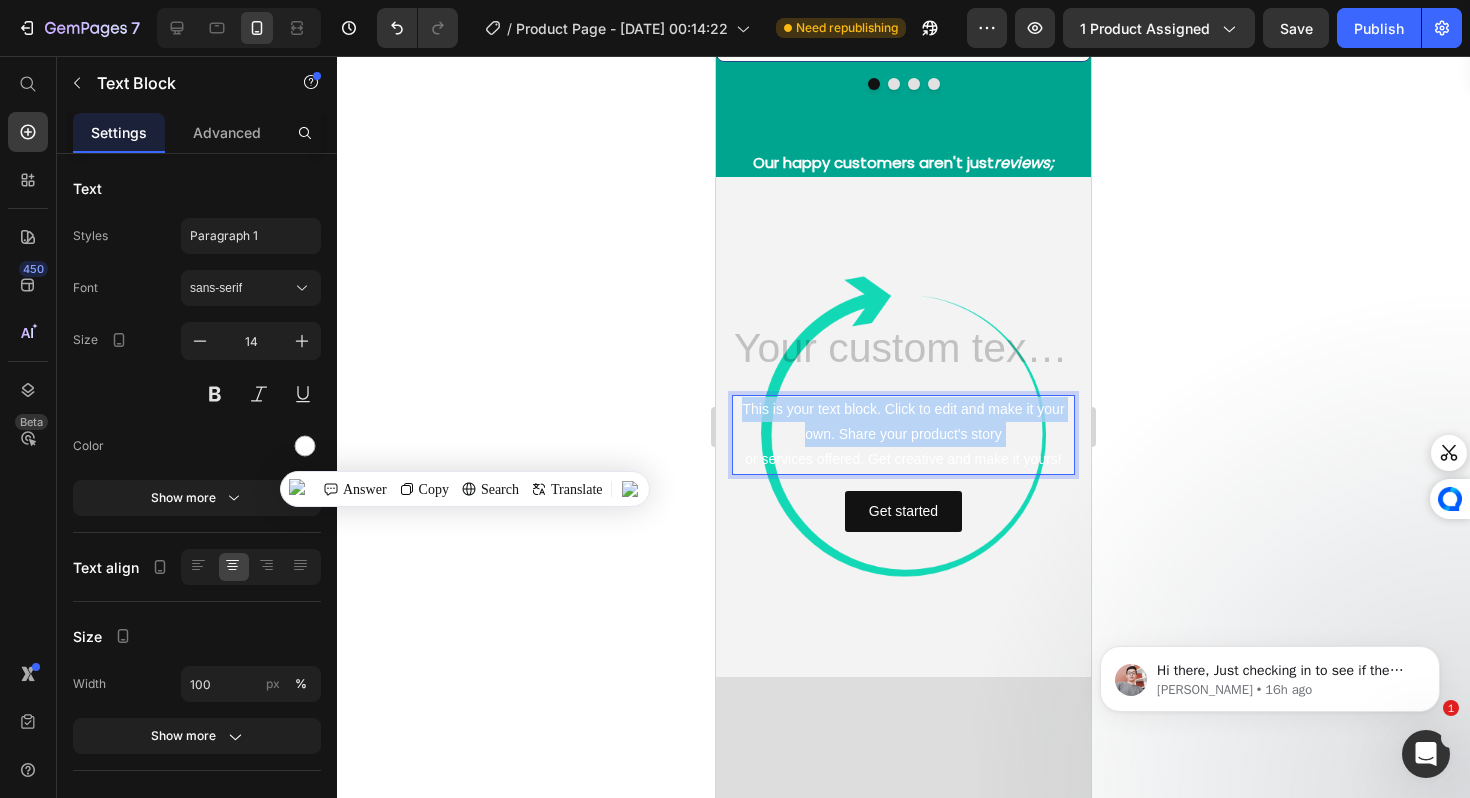 click on "This is your text block. Click to edit and make it your own. Share your product's story or services offered. Get creative and make it yours!" at bounding box center (903, 435) 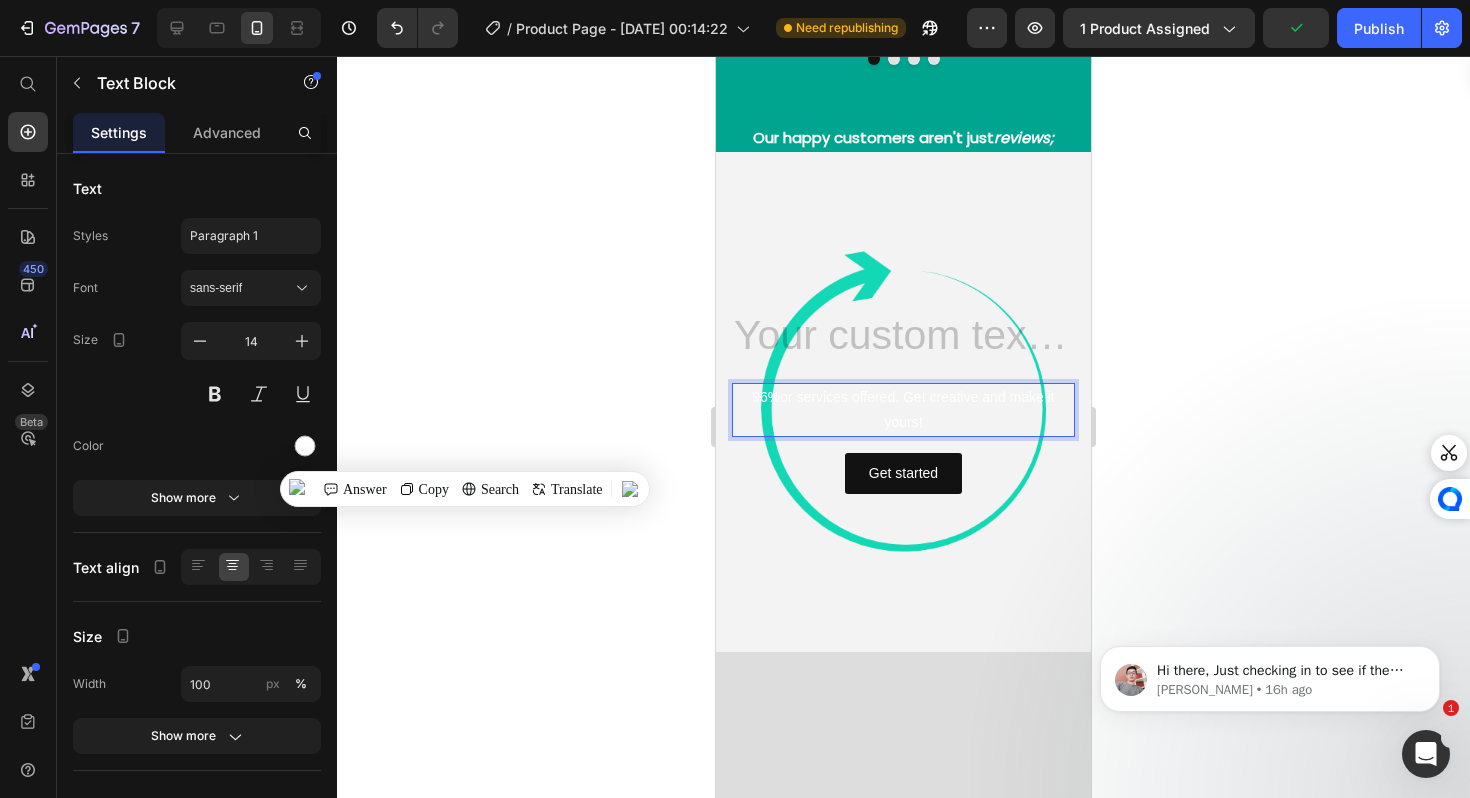 scroll, scrollTop: 3535, scrollLeft: 0, axis: vertical 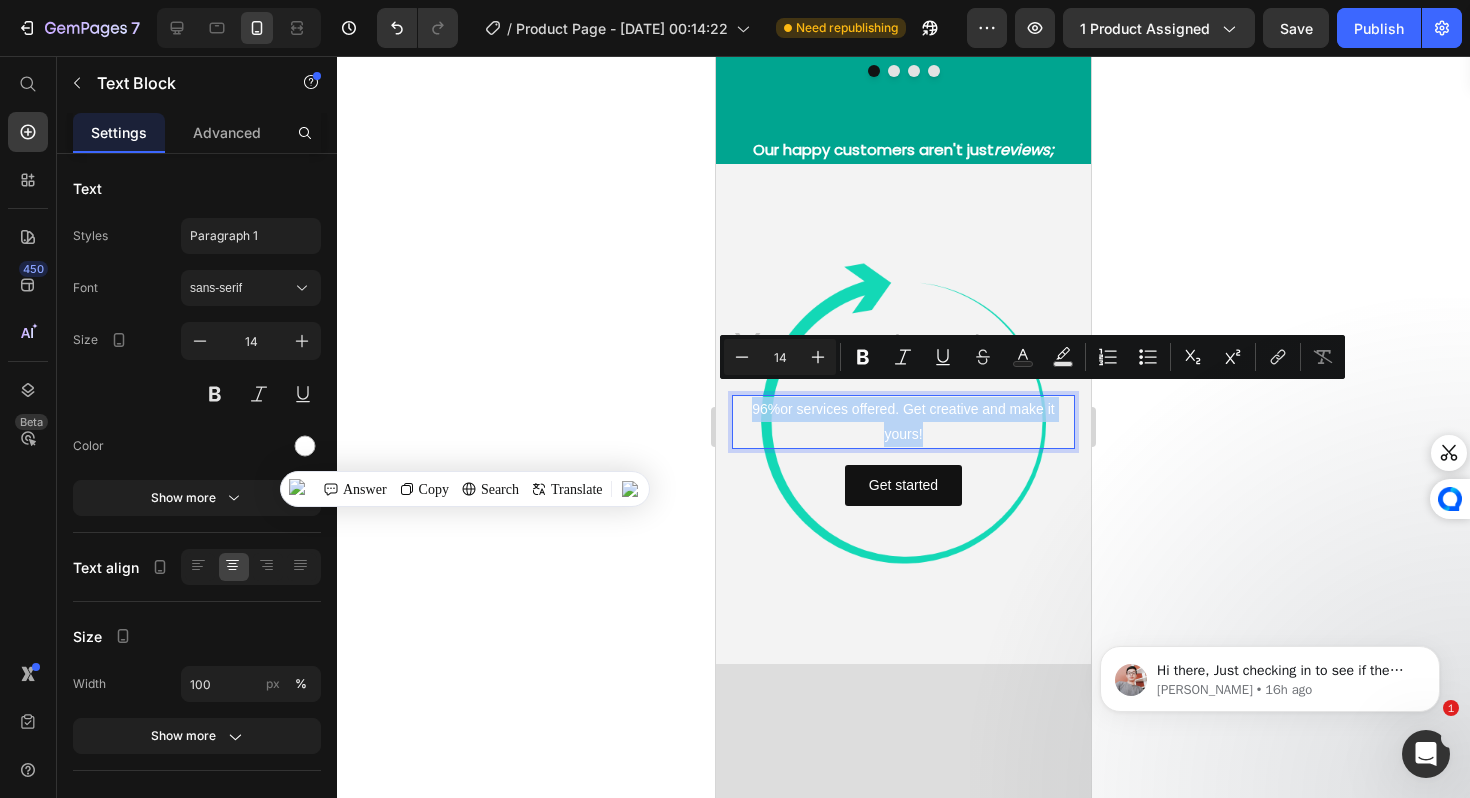 click on "96%or services offered. Get creative and make it yours!" at bounding box center (903, 422) 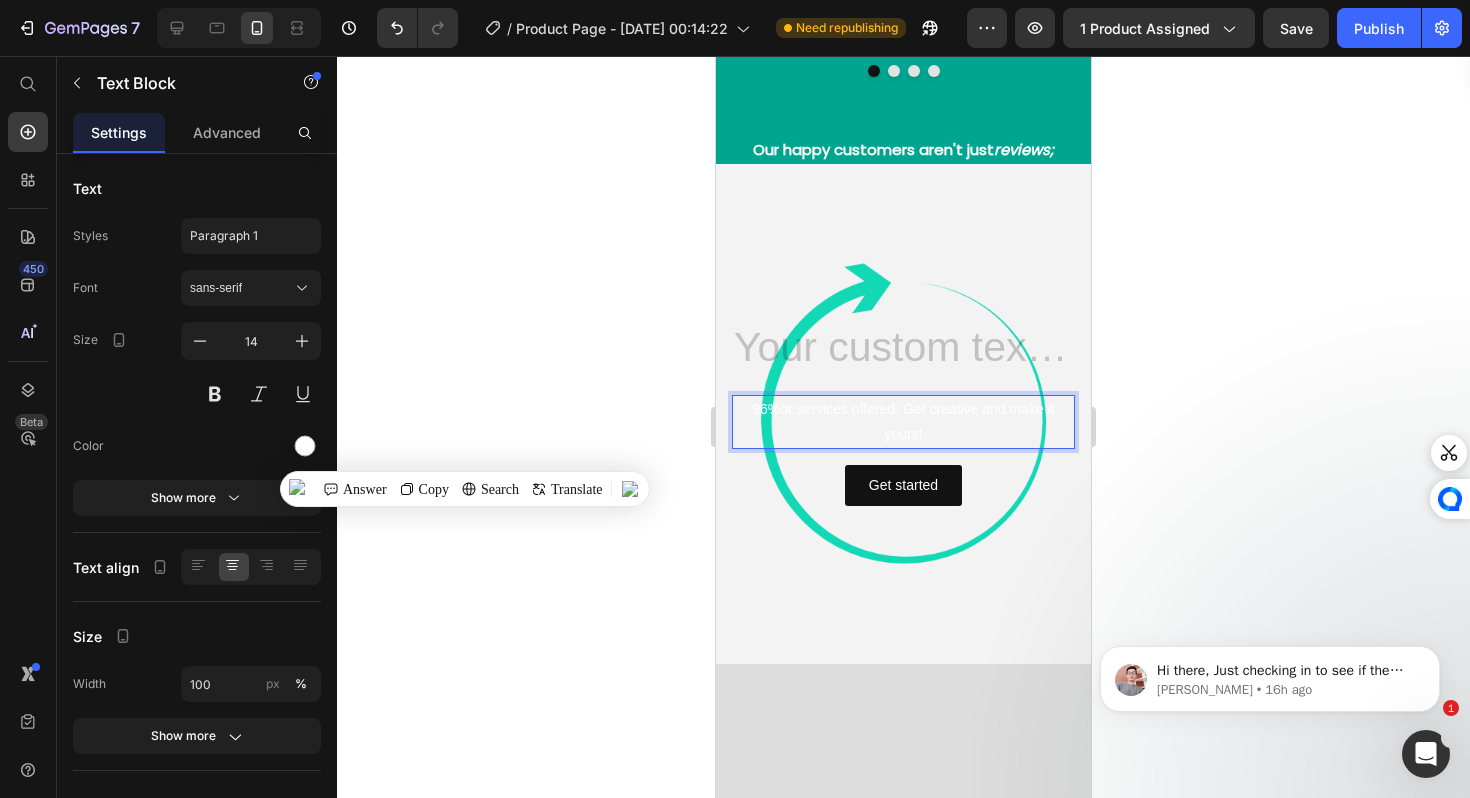 click on "96%or services offered. Get creative and make it yours!" at bounding box center (903, 422) 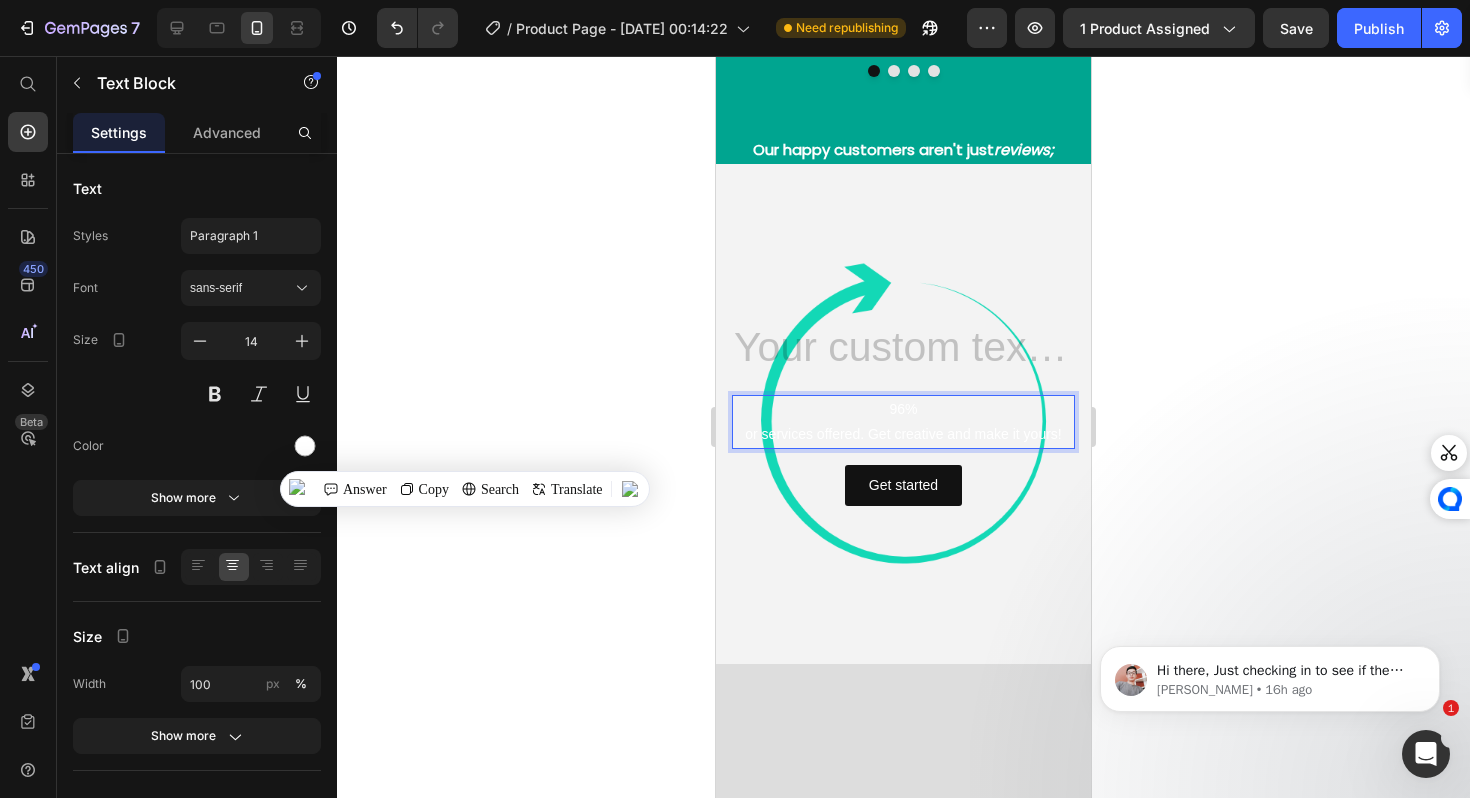 click on "96%" at bounding box center (903, 409) 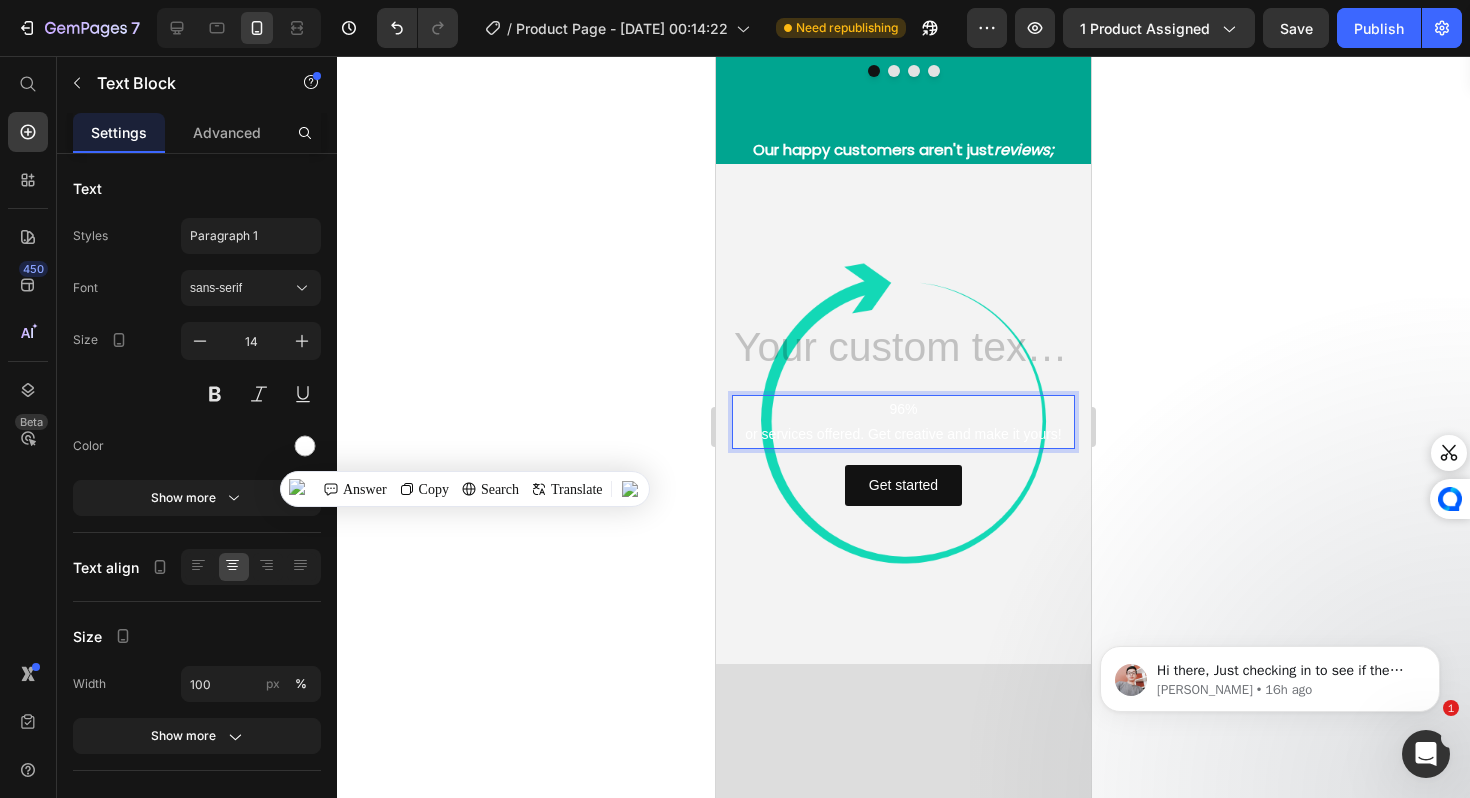 drag, startPoint x: 948, startPoint y: 392, endPoint x: 874, endPoint y: 392, distance: 74 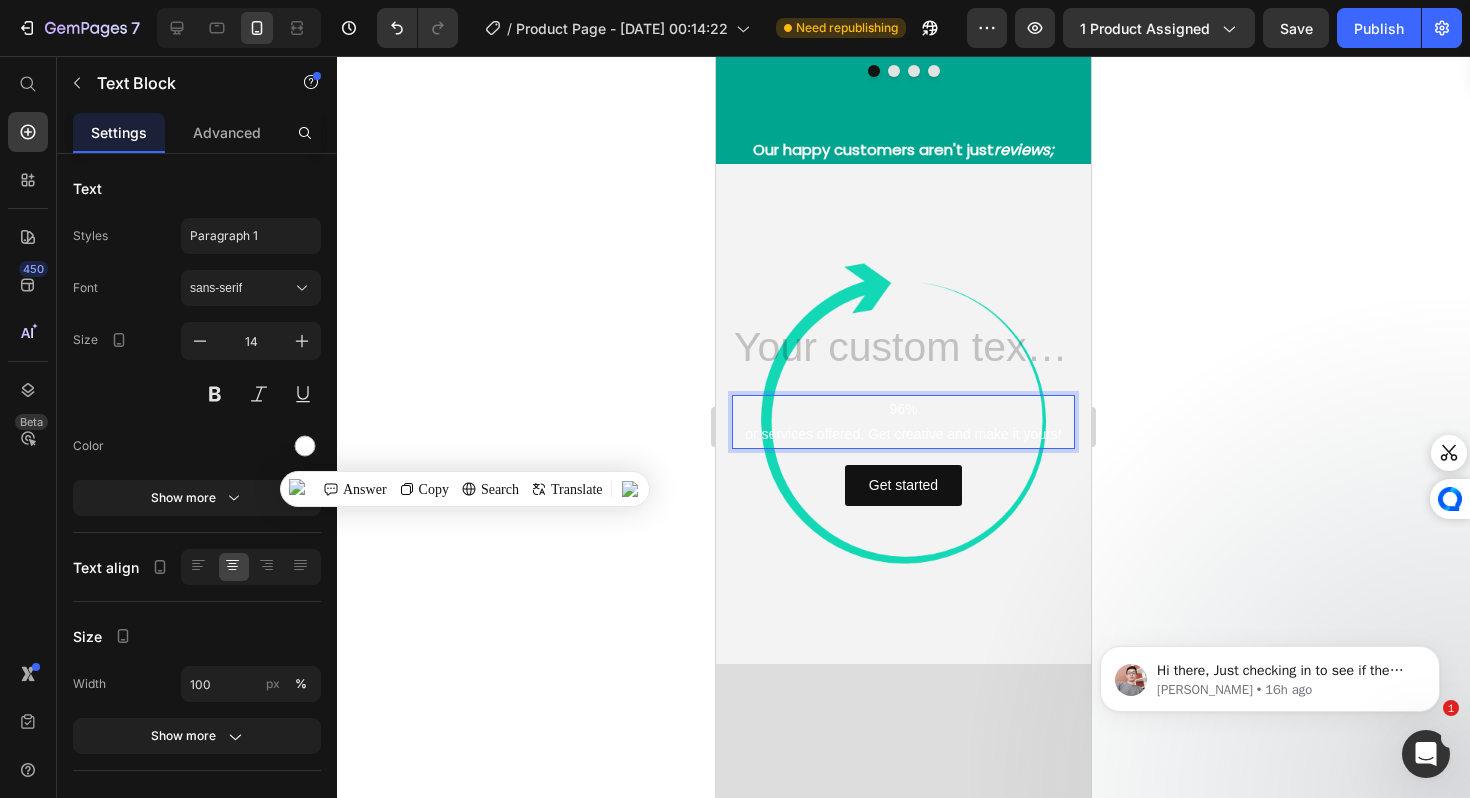 click on "96%" at bounding box center [903, 409] 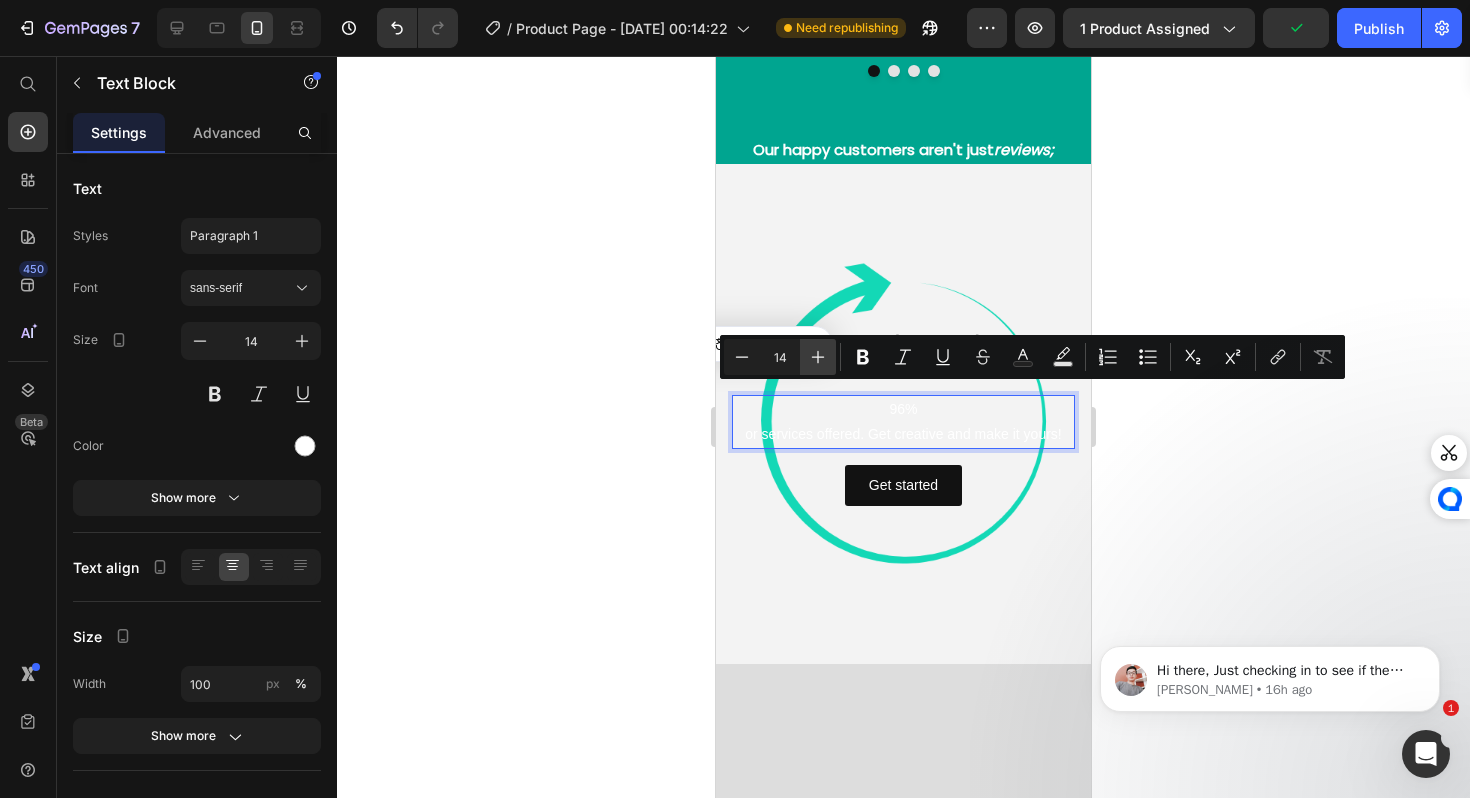 click 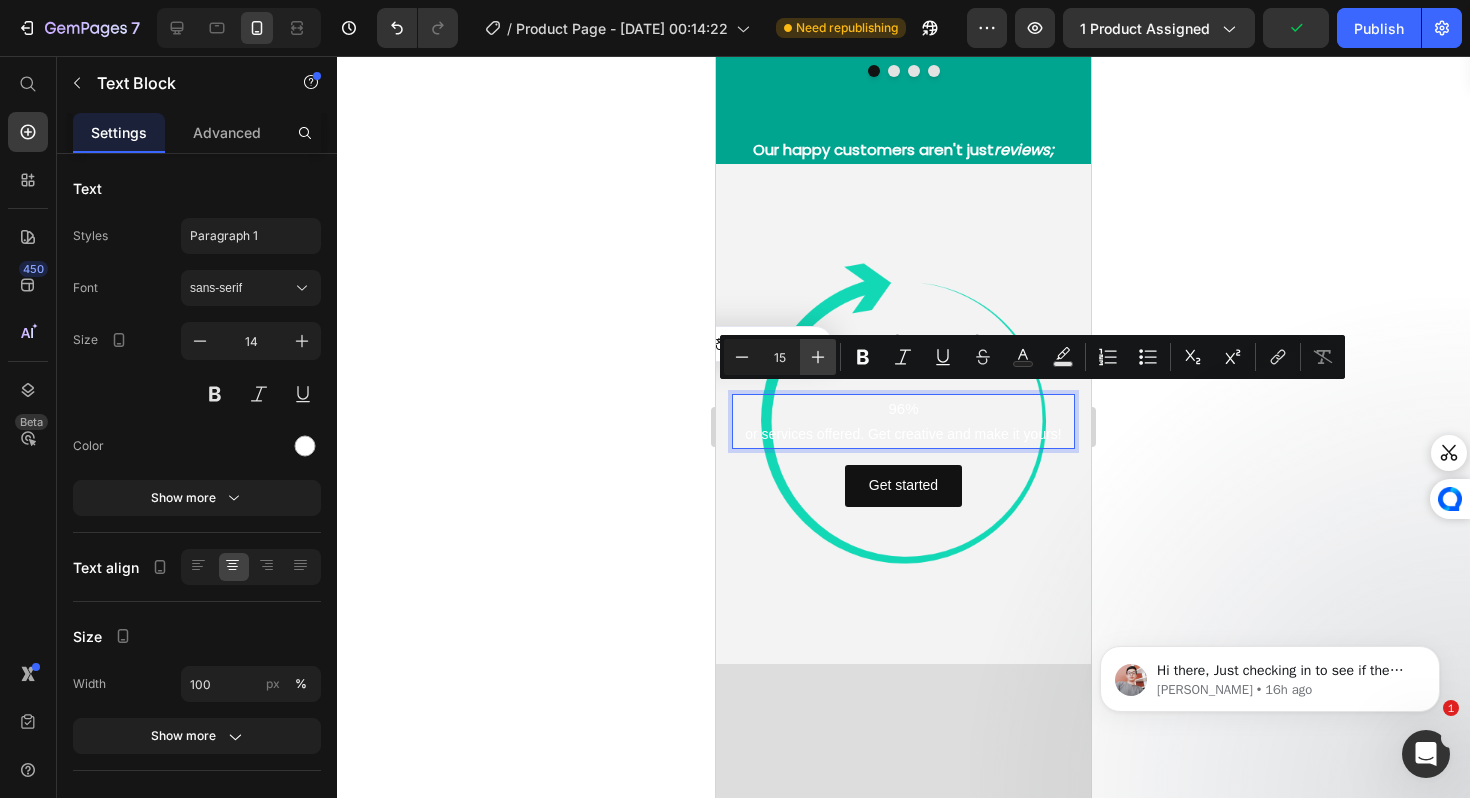click 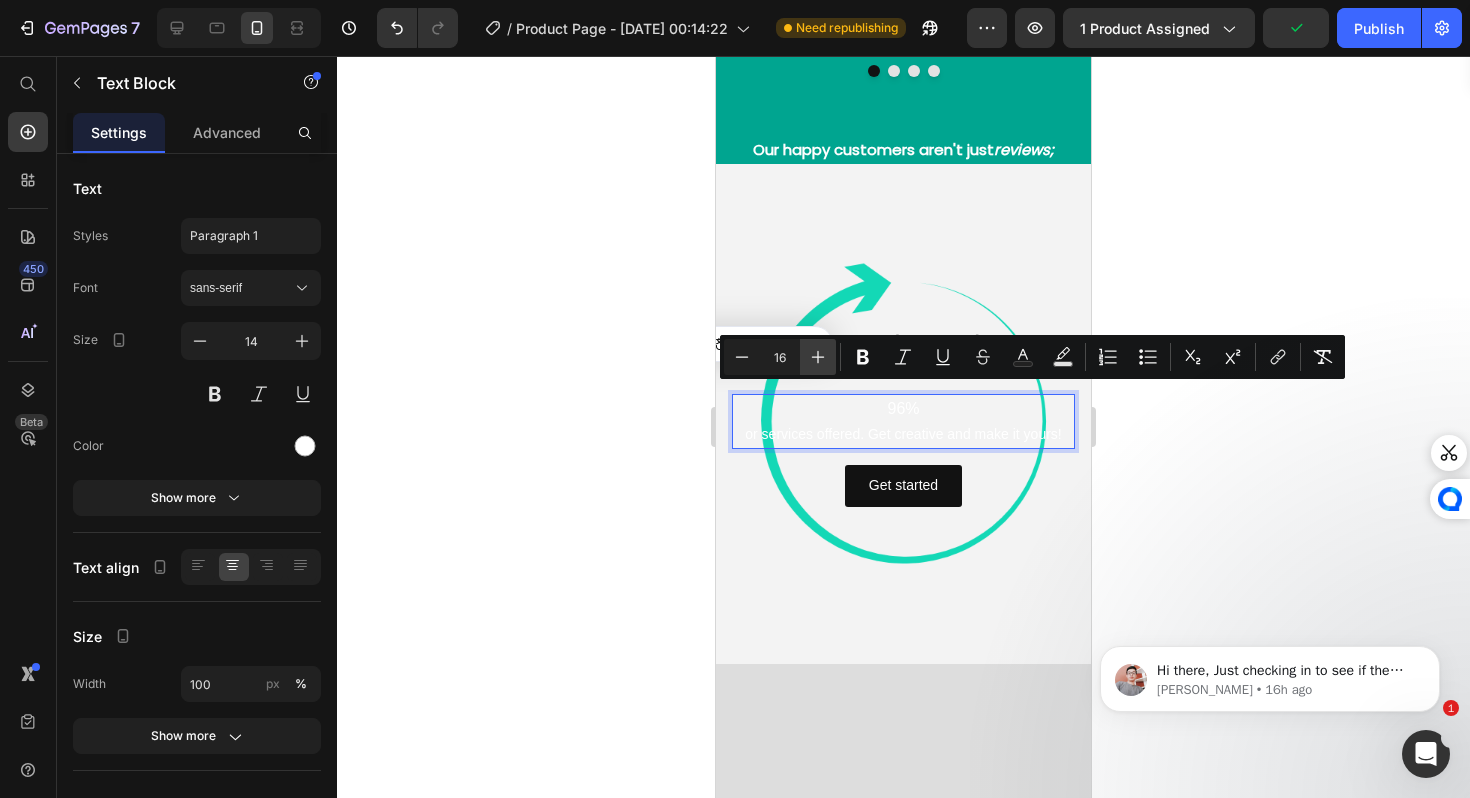 click 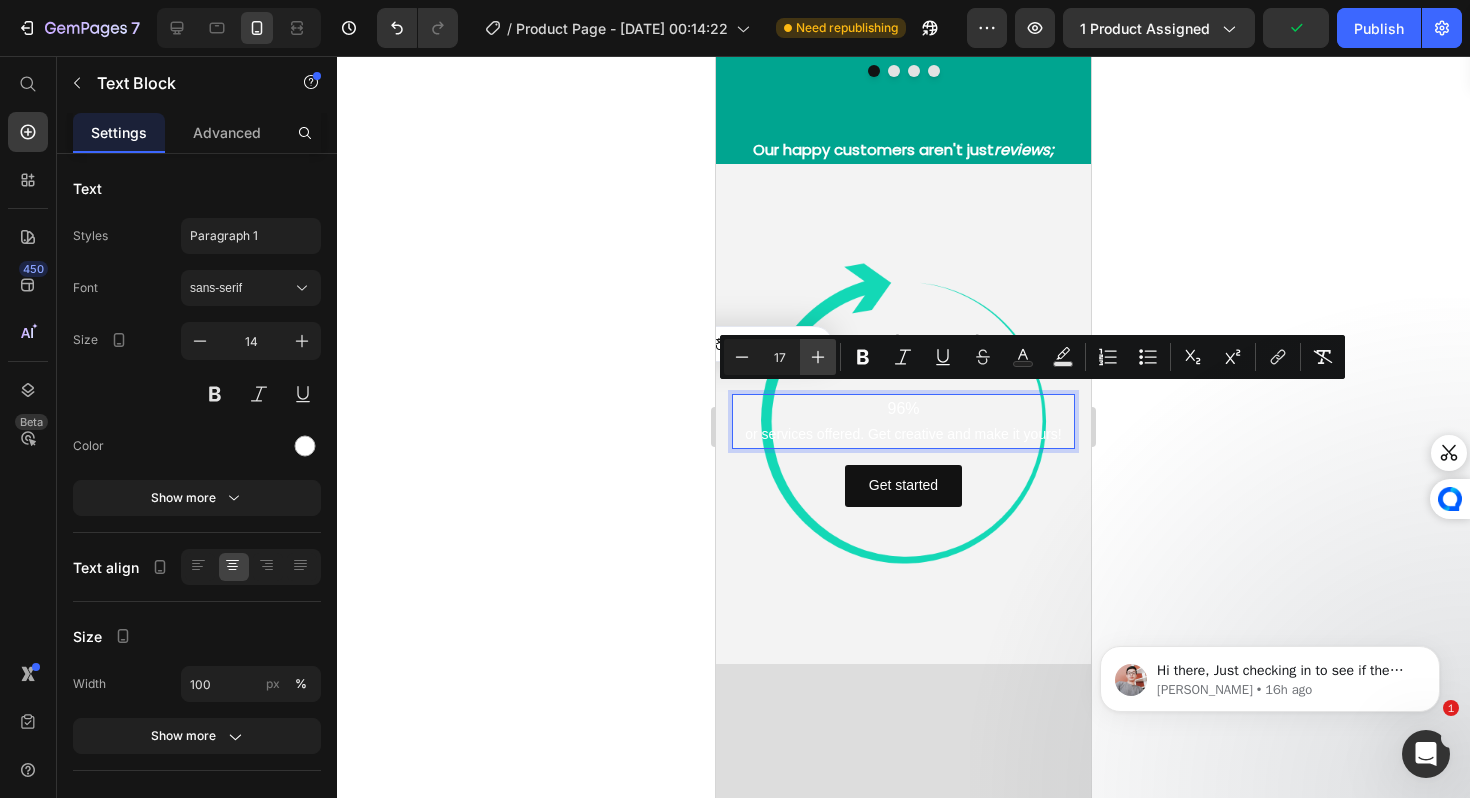 click 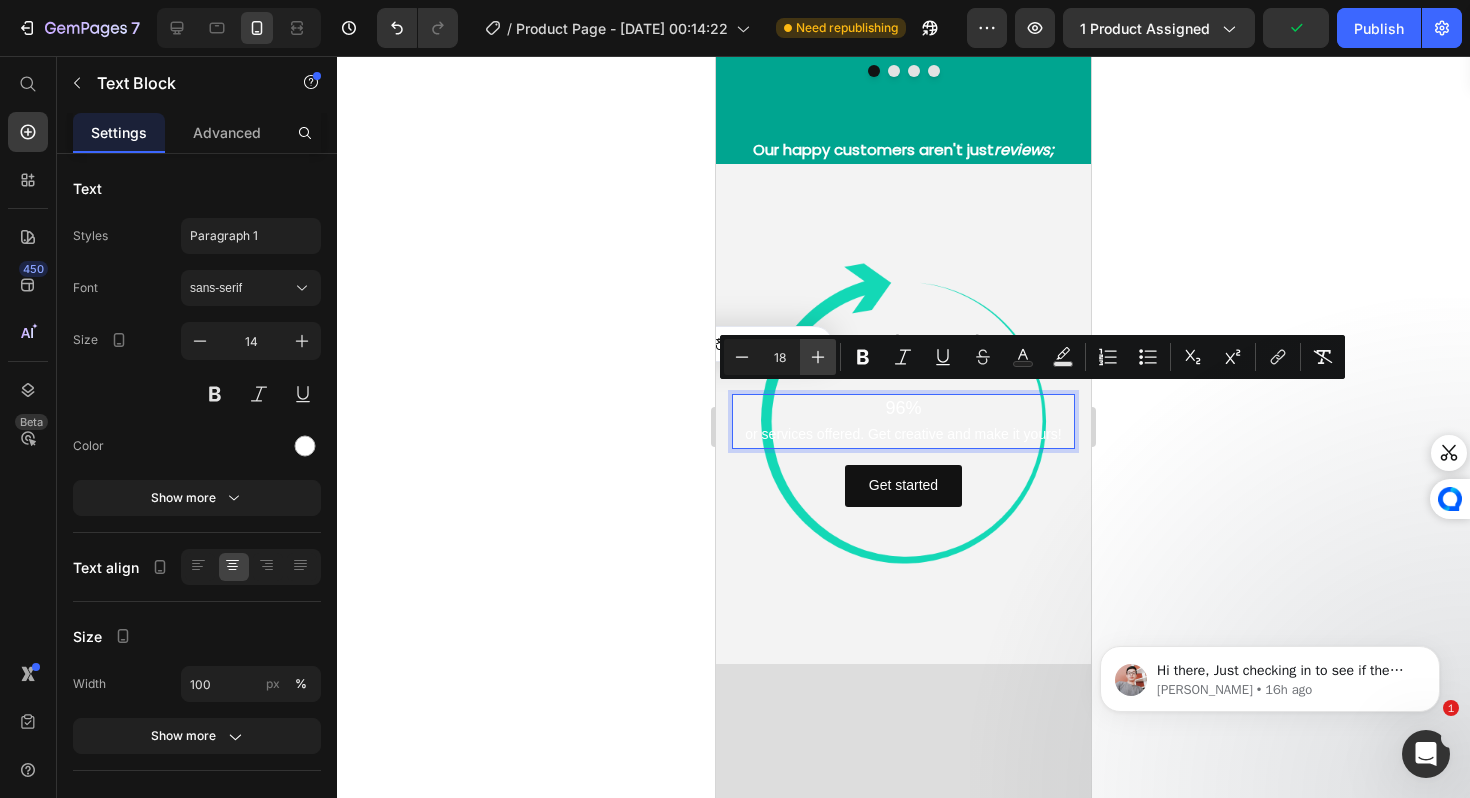 click 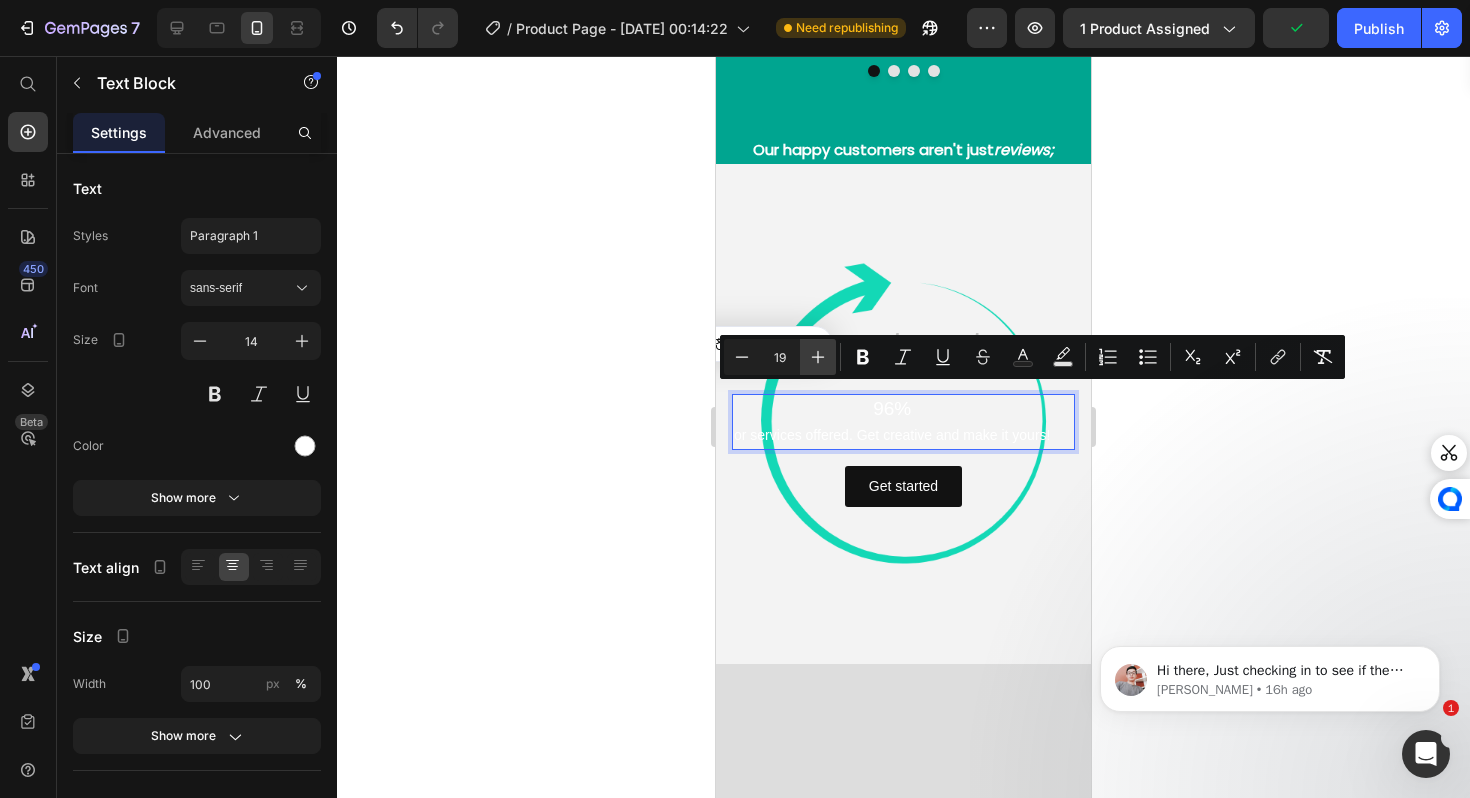click 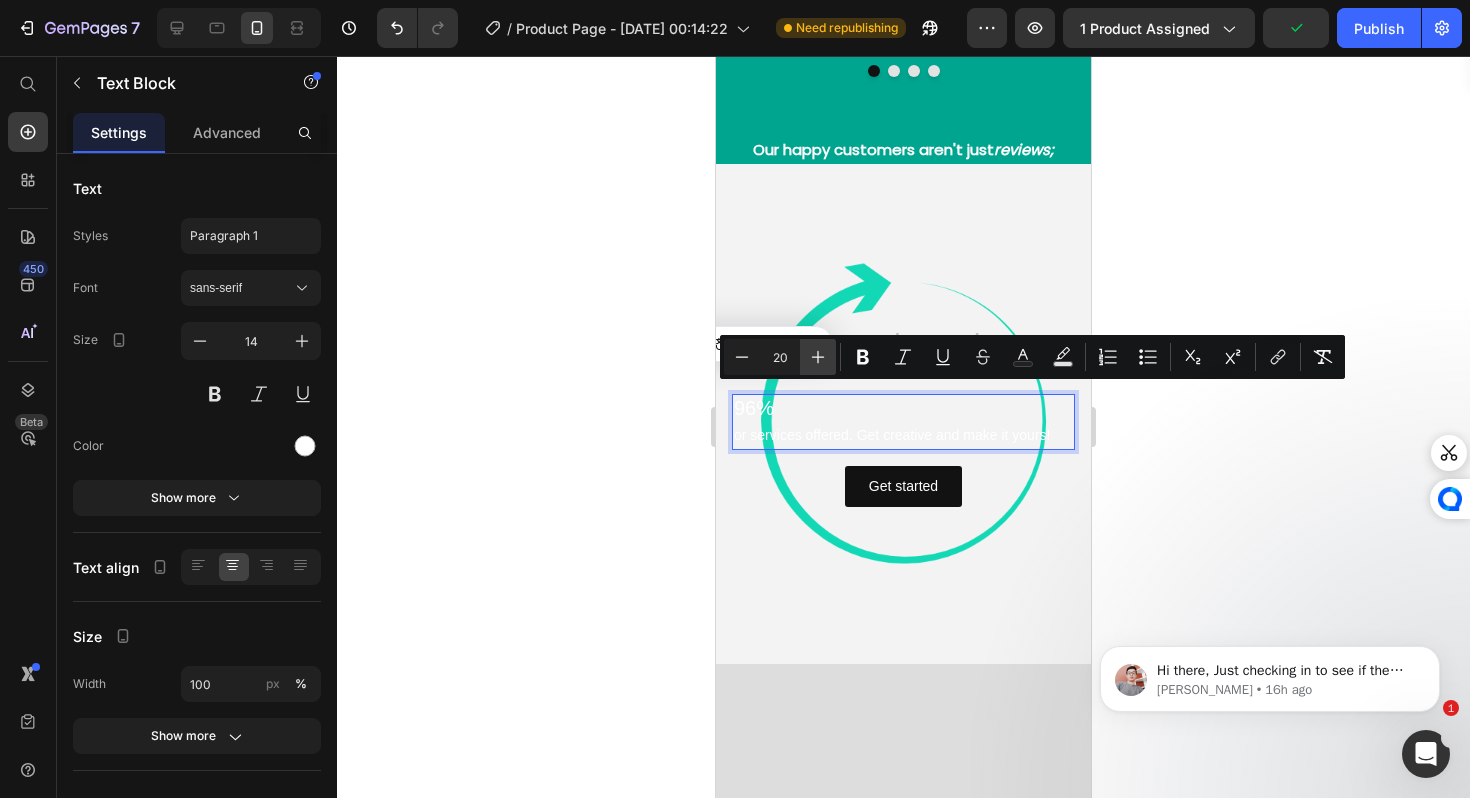 click 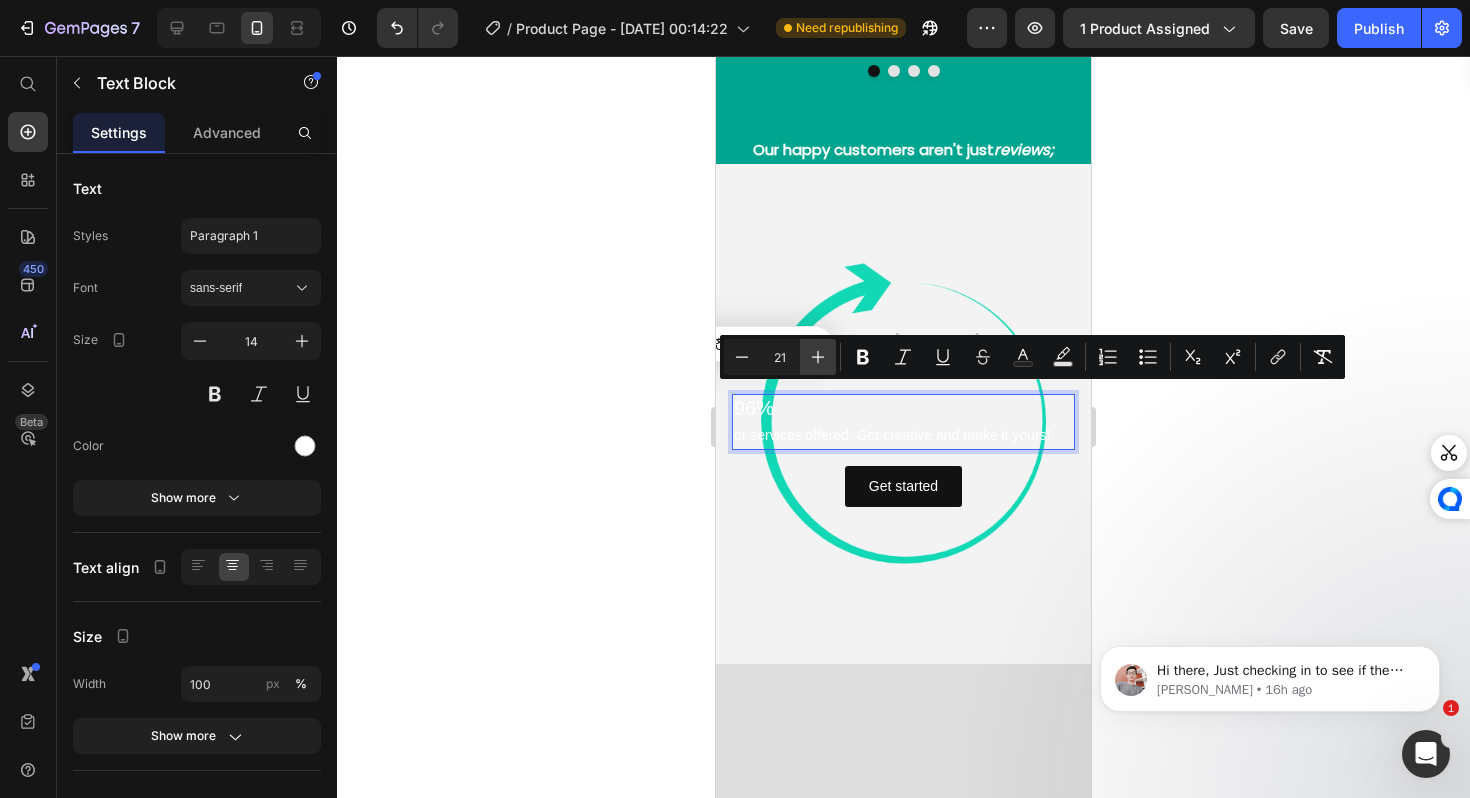 click 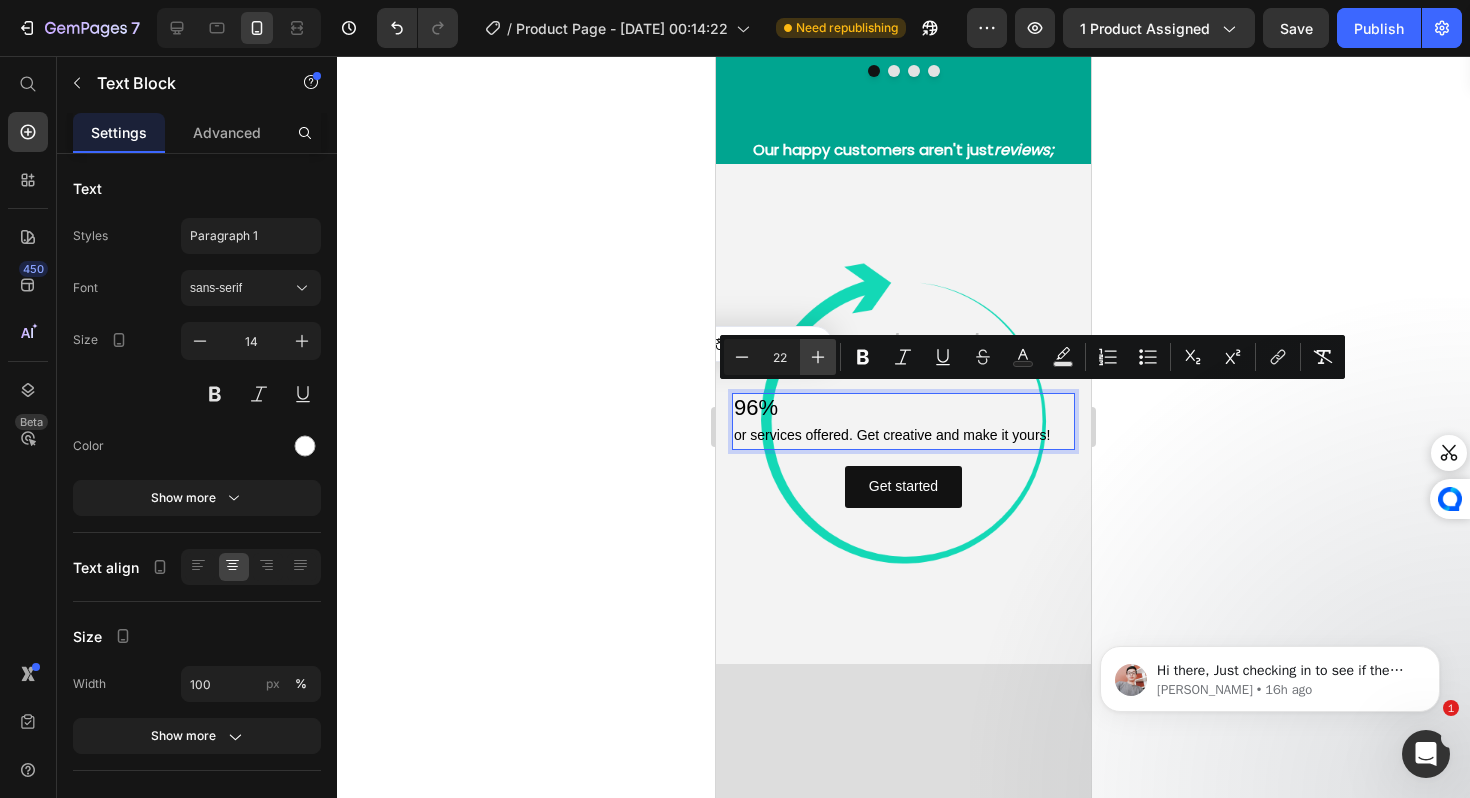 click 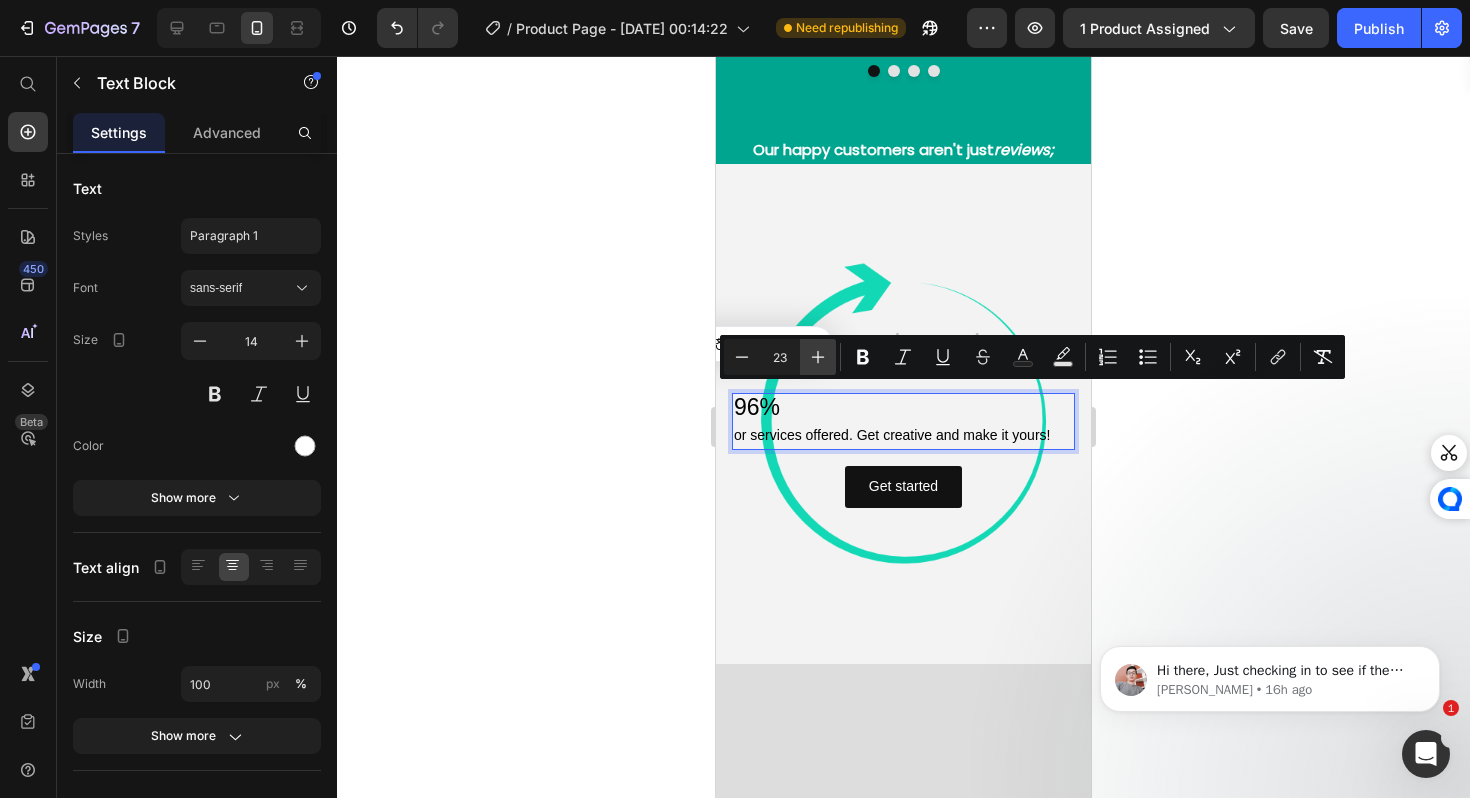click 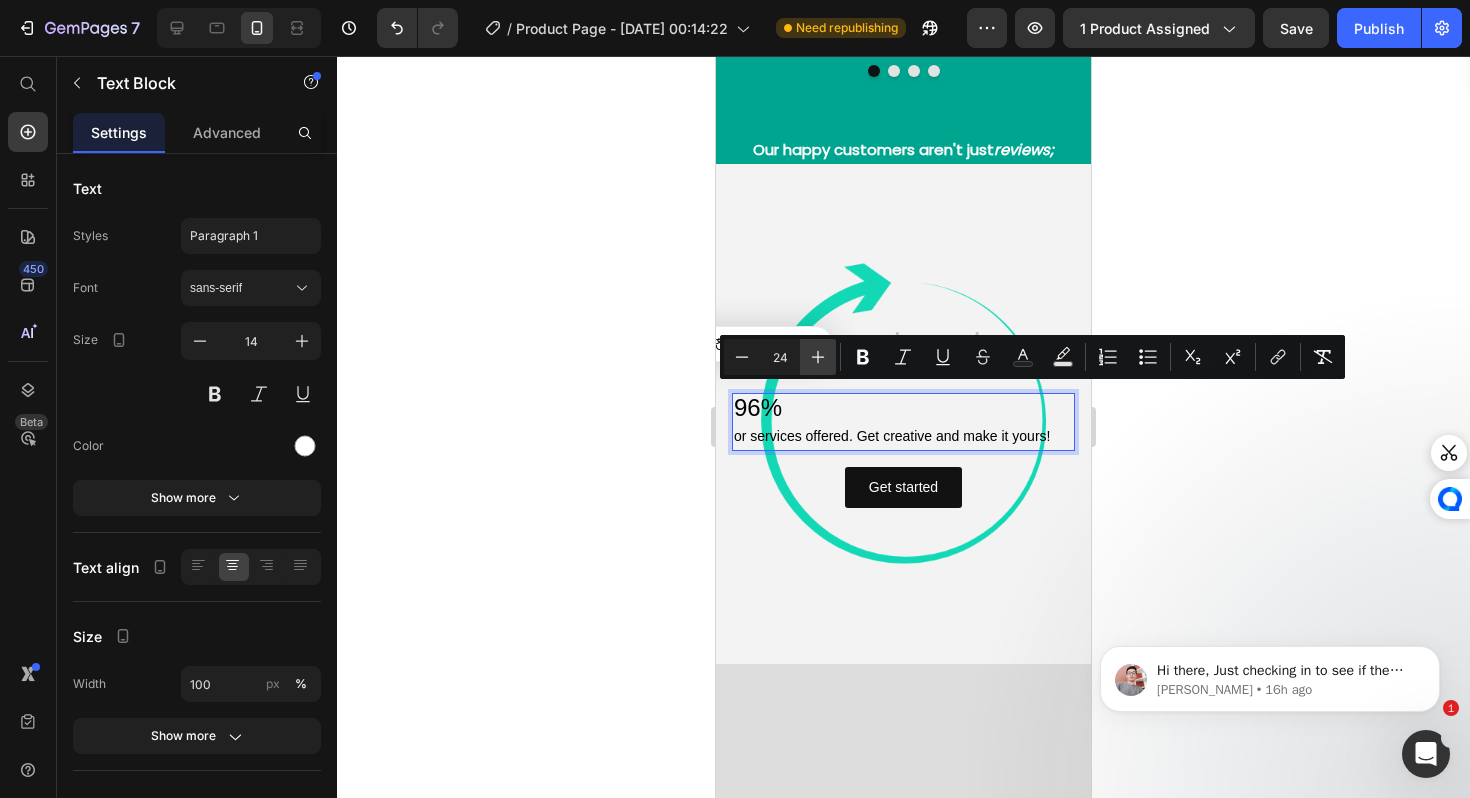 click 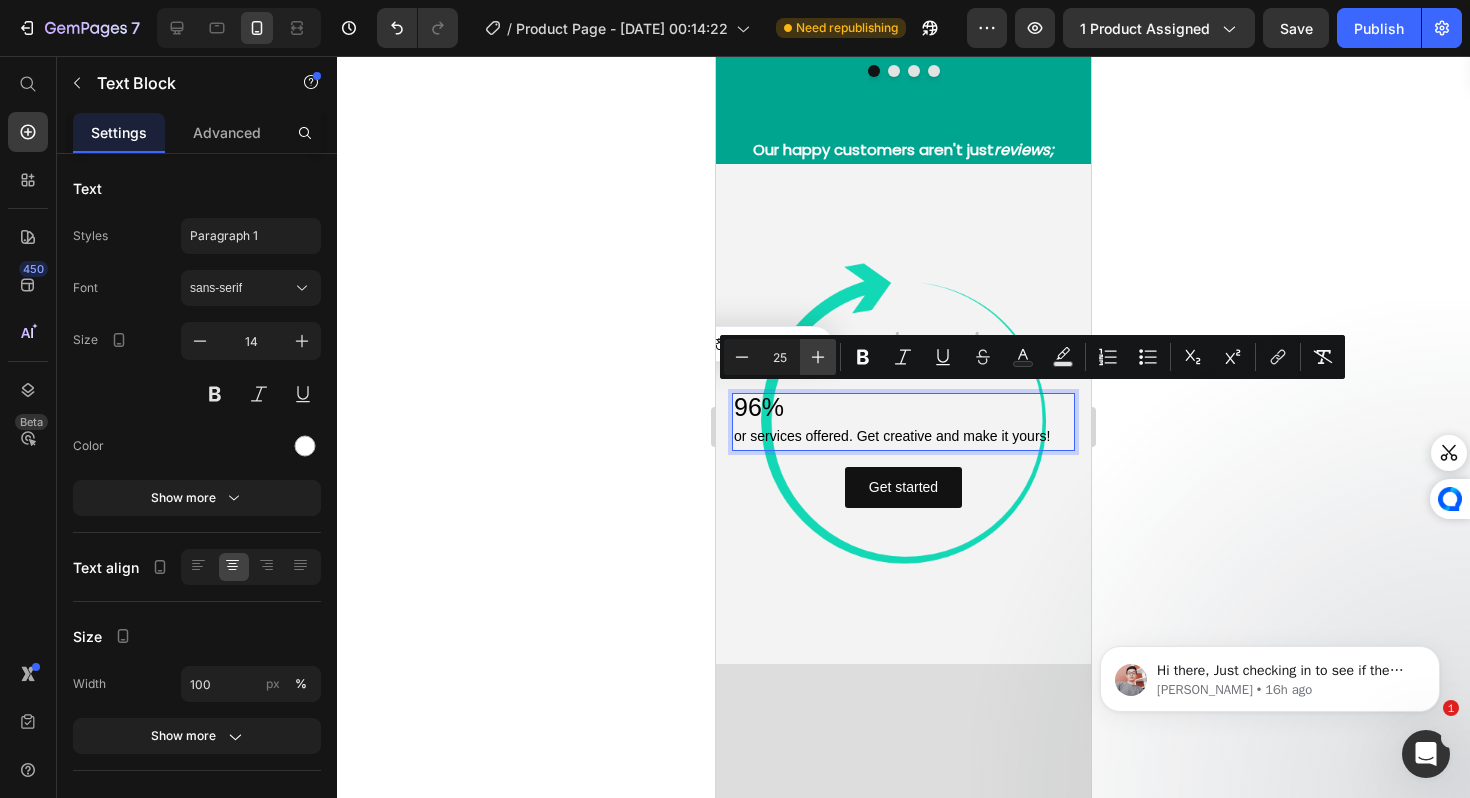 click 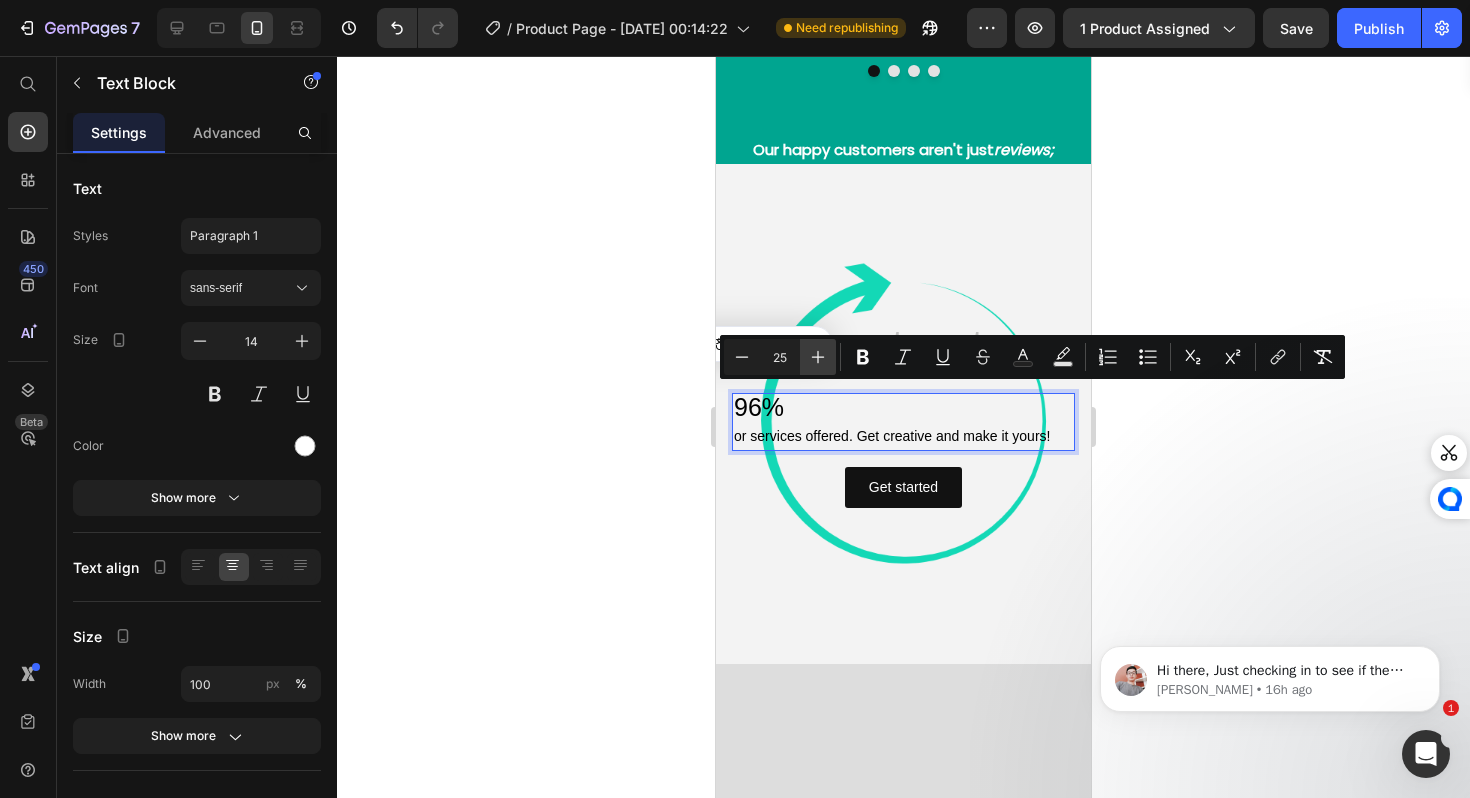 type on "26" 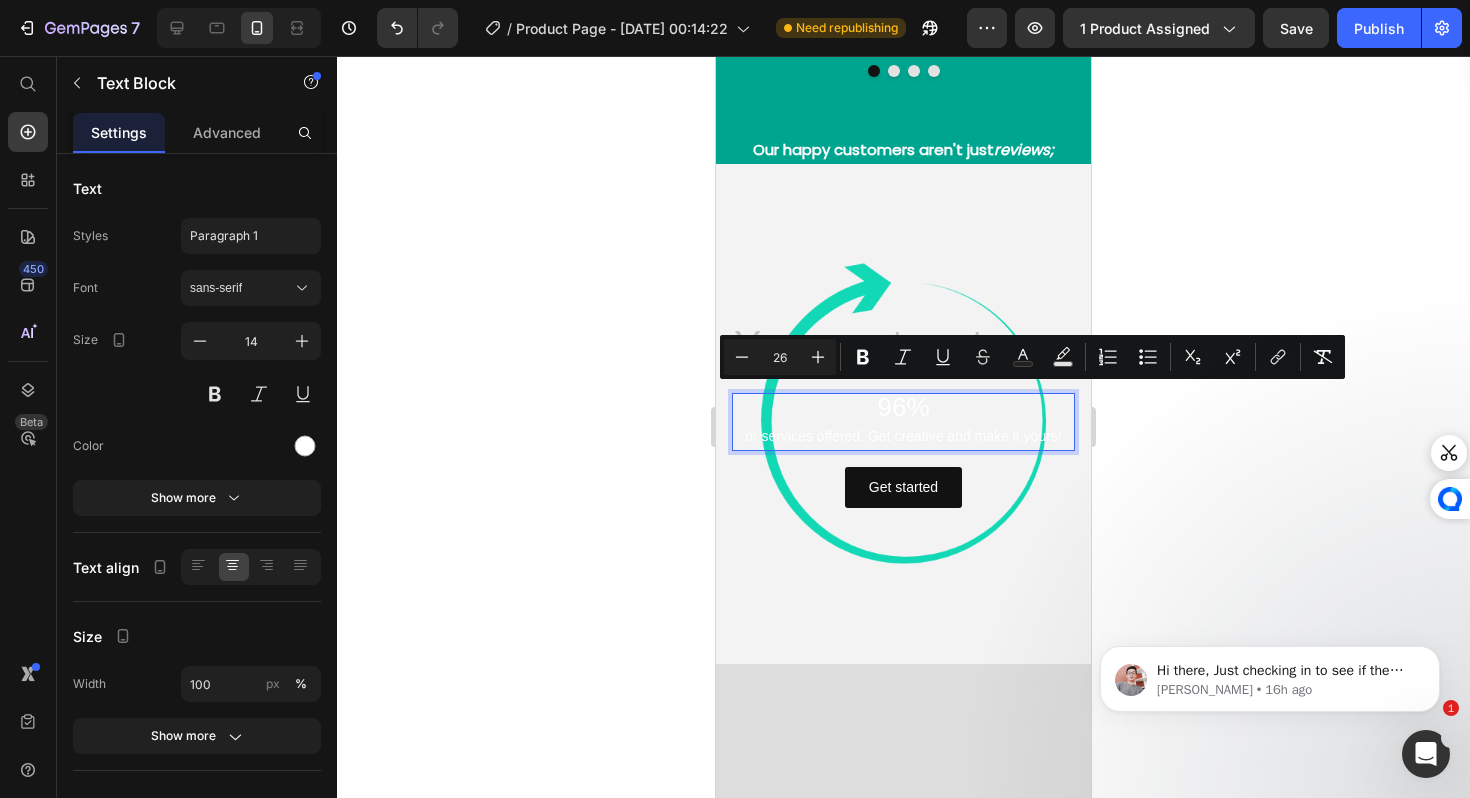 click on "96%" at bounding box center (903, 409) 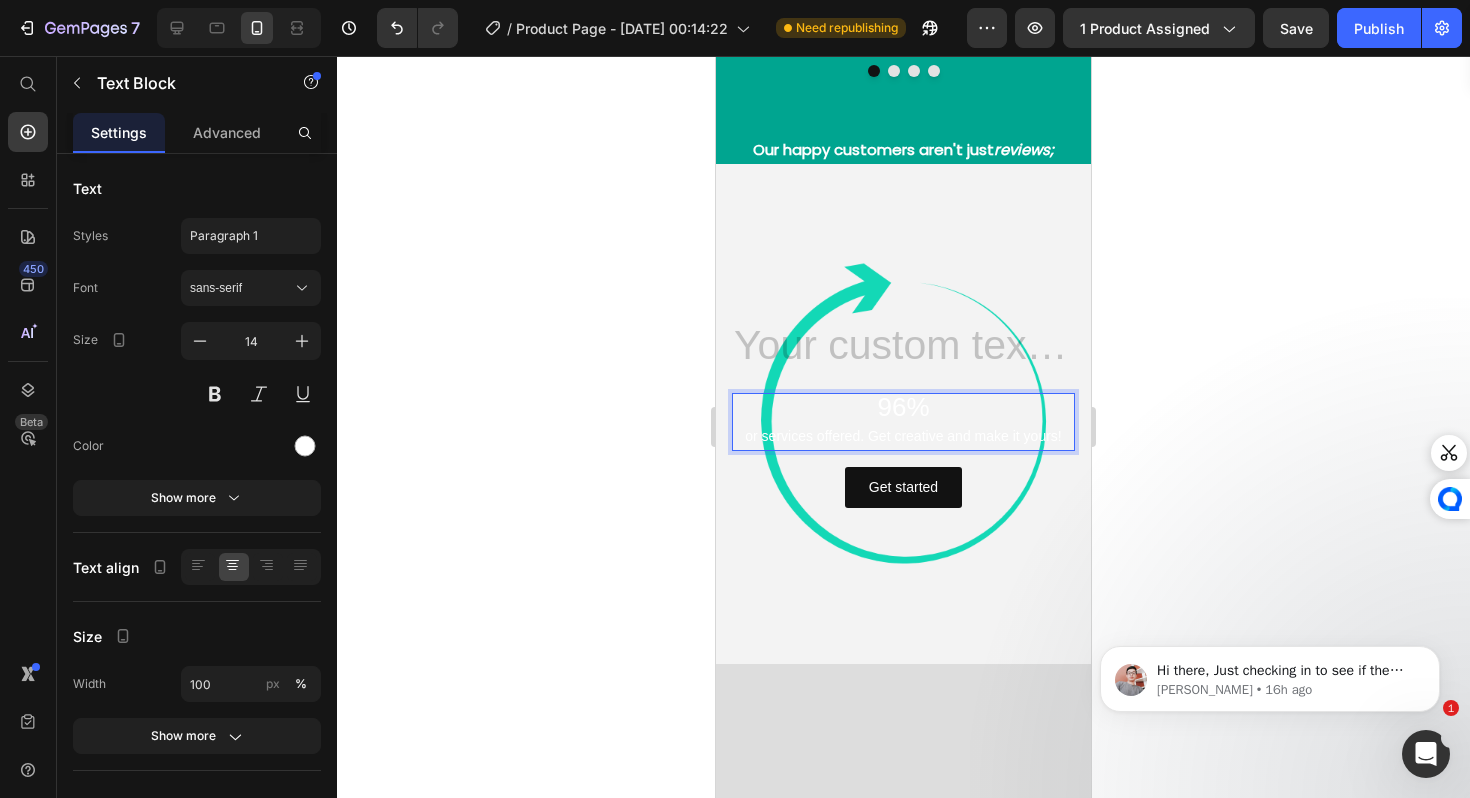 click on "96%" at bounding box center [903, 407] 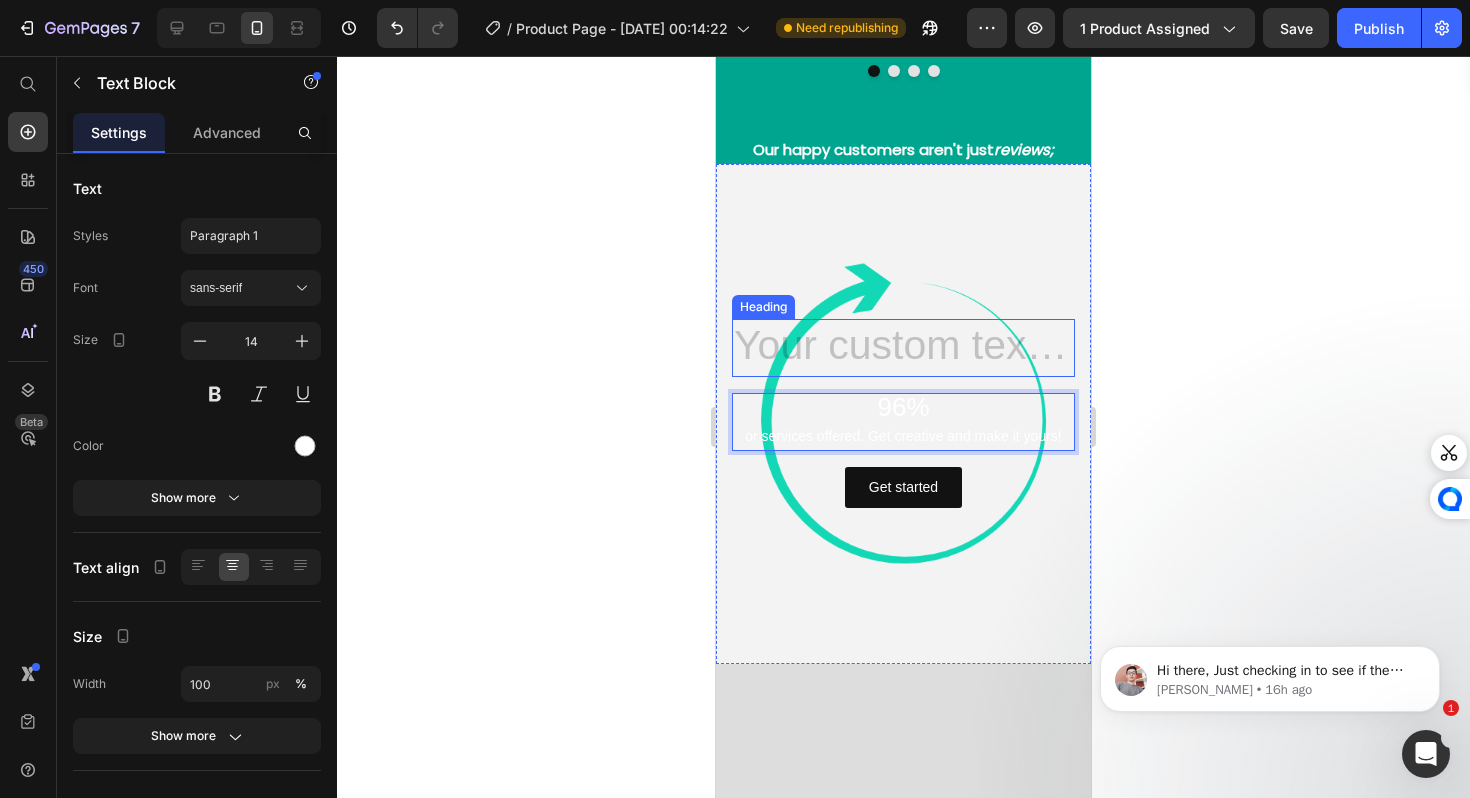 click at bounding box center [903, 347] 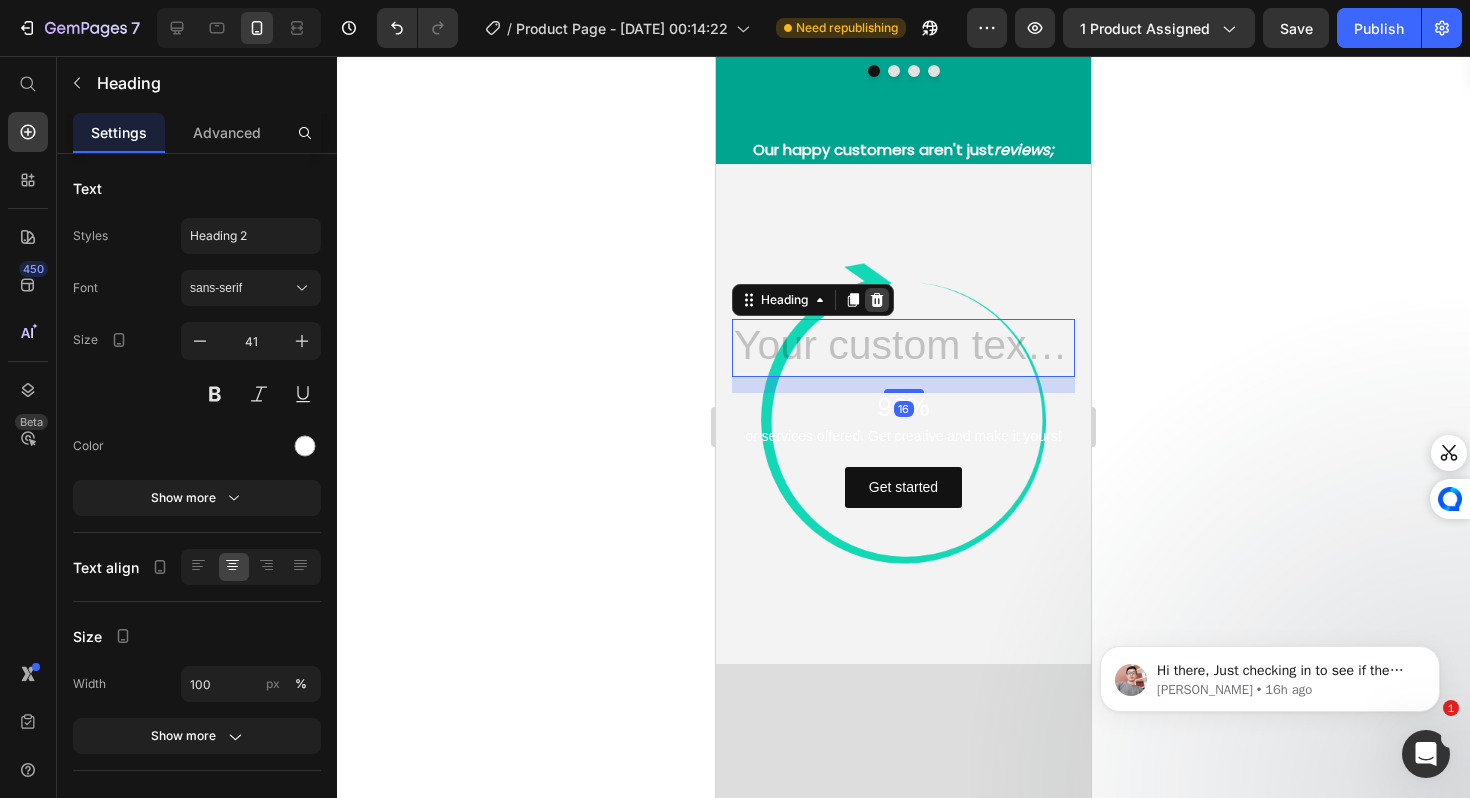 click 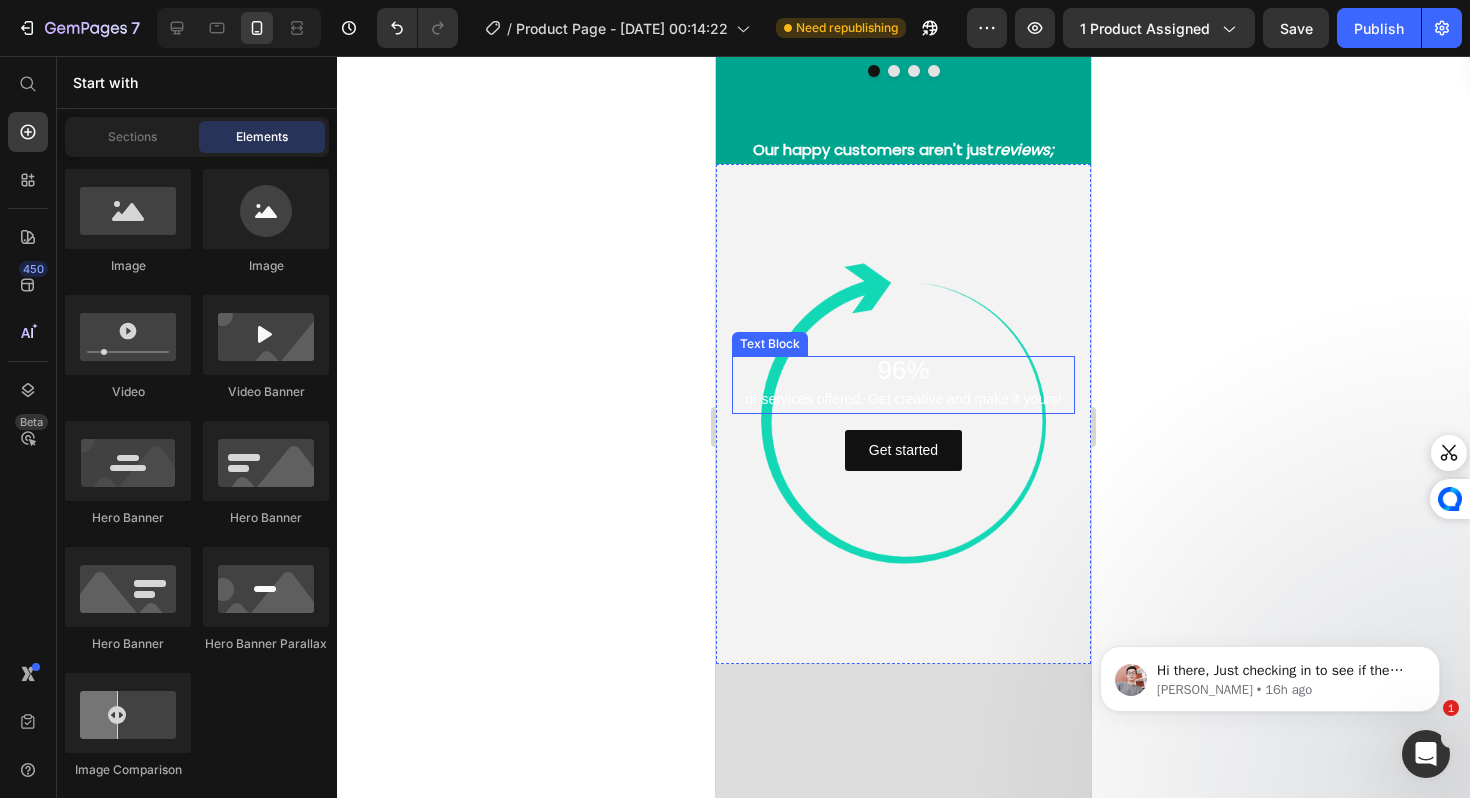 click on "96%" at bounding box center (903, 370) 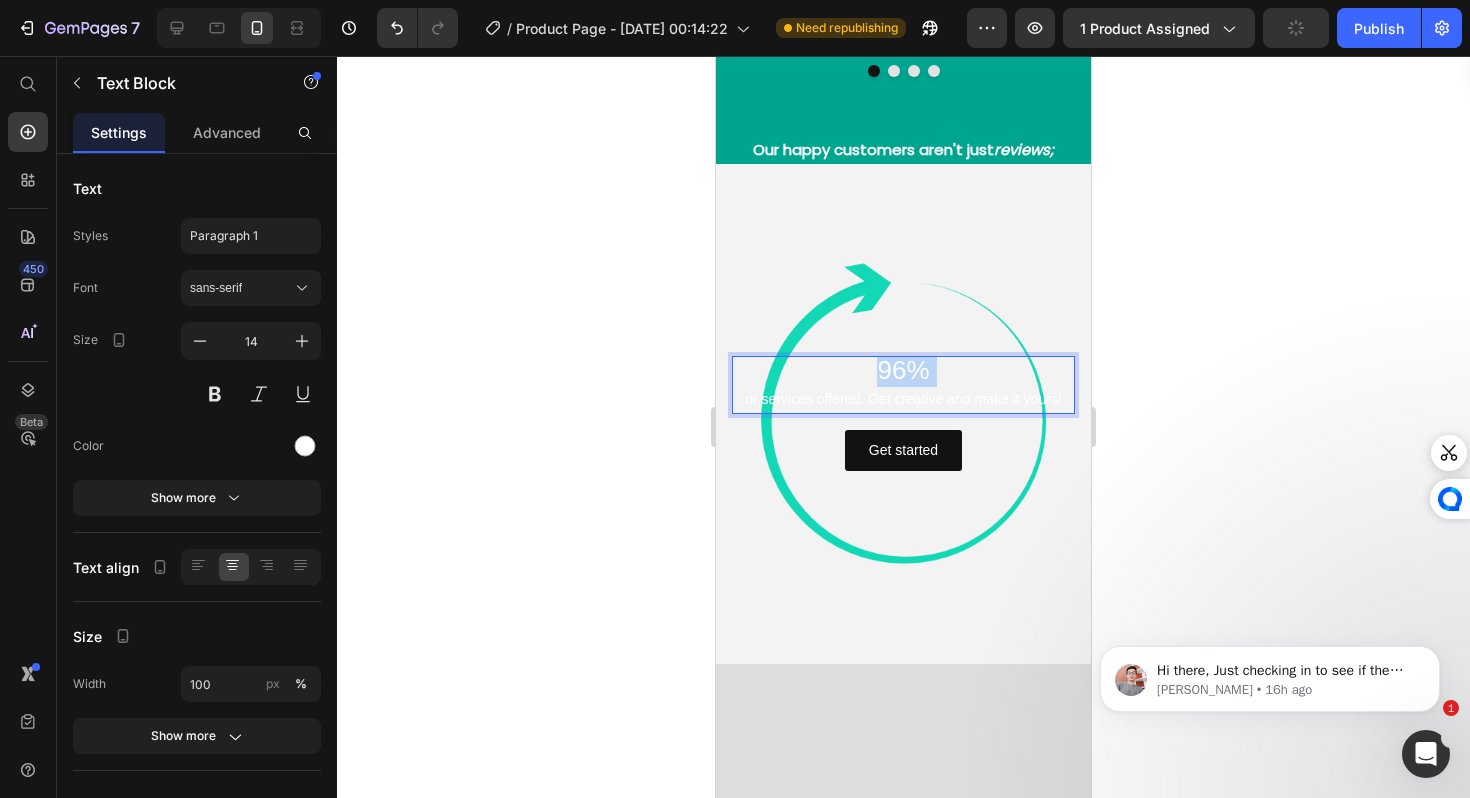 drag, startPoint x: 933, startPoint y: 354, endPoint x: 874, endPoint y: 354, distance: 59 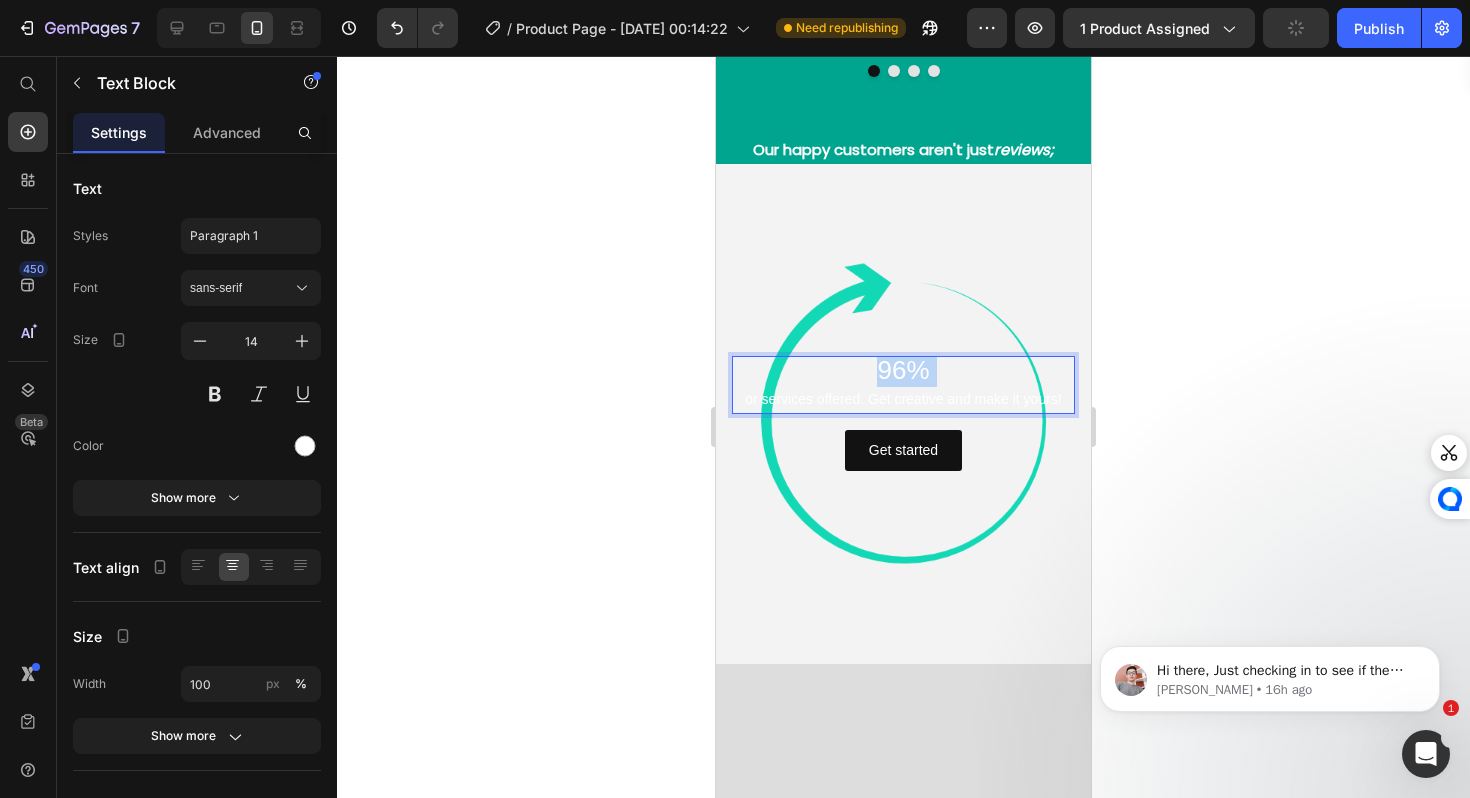 click on "96%" at bounding box center [903, 372] 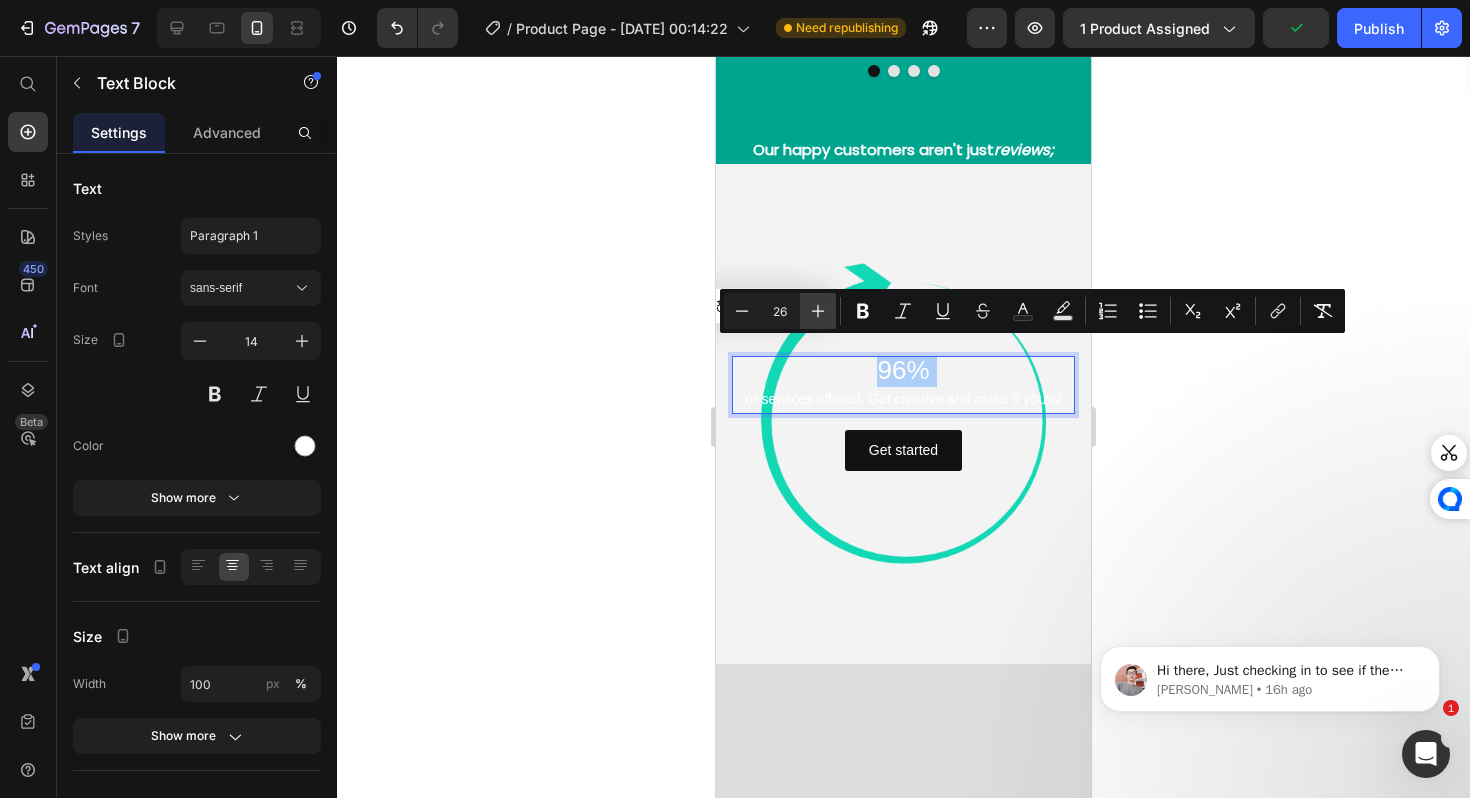 click 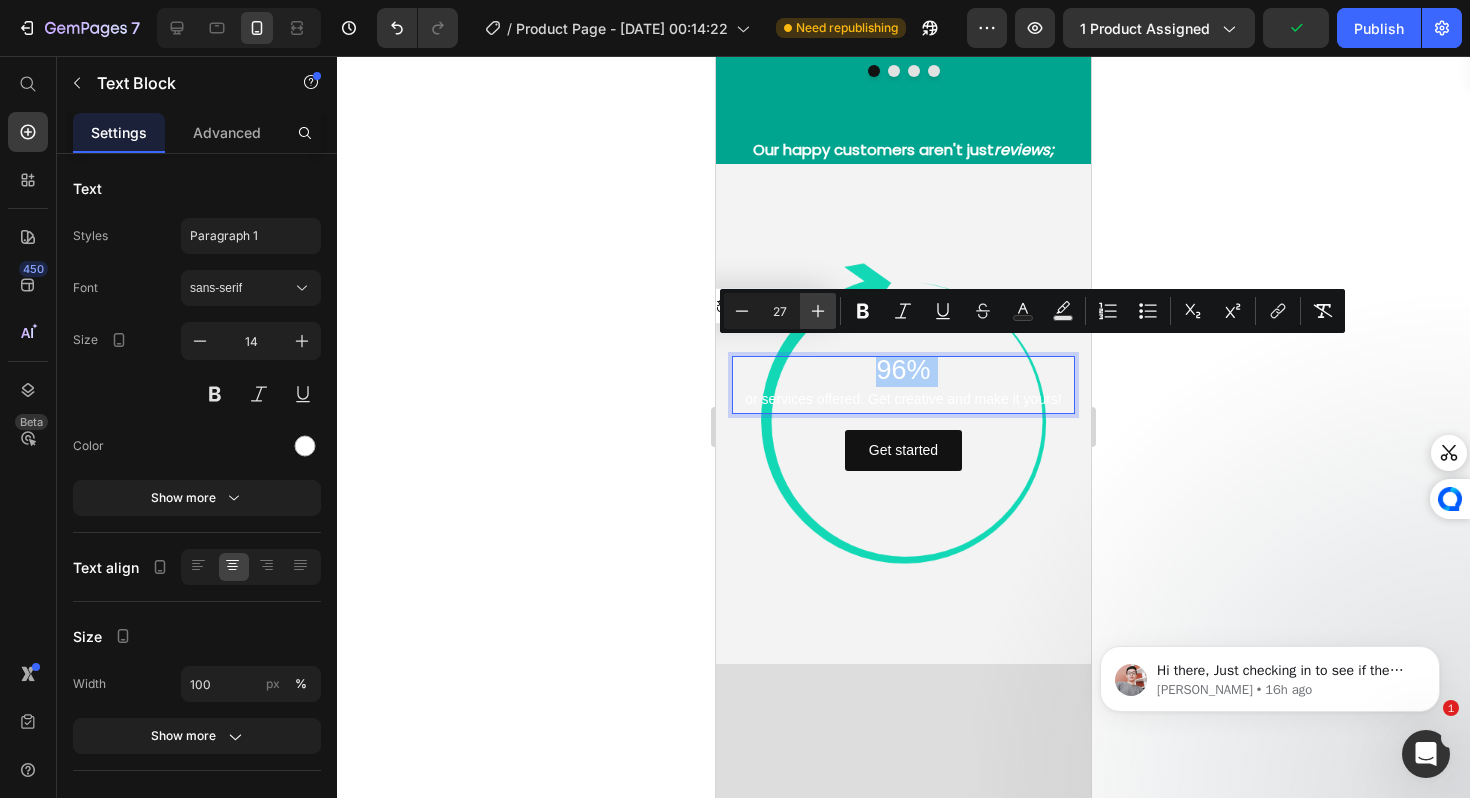 click 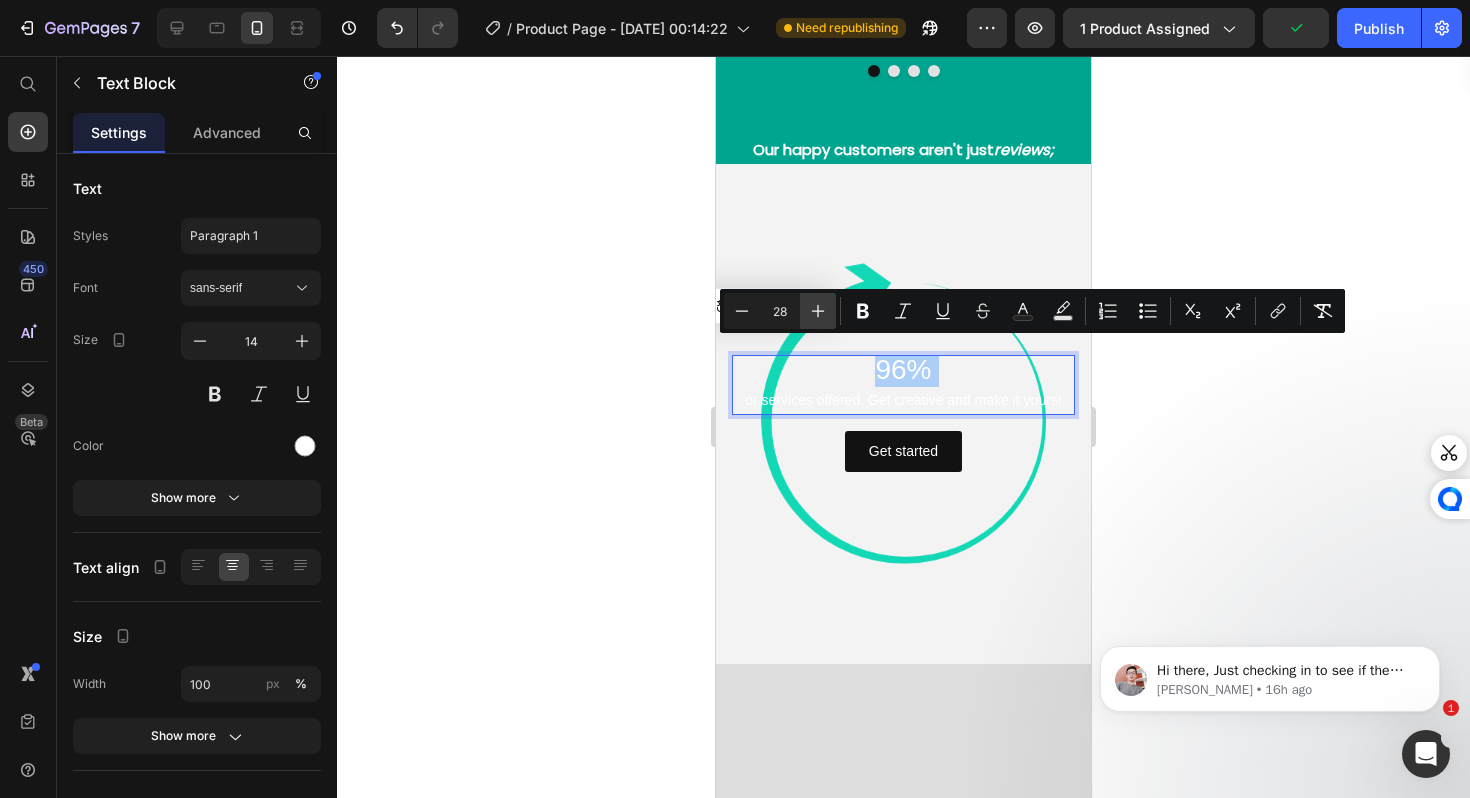 click 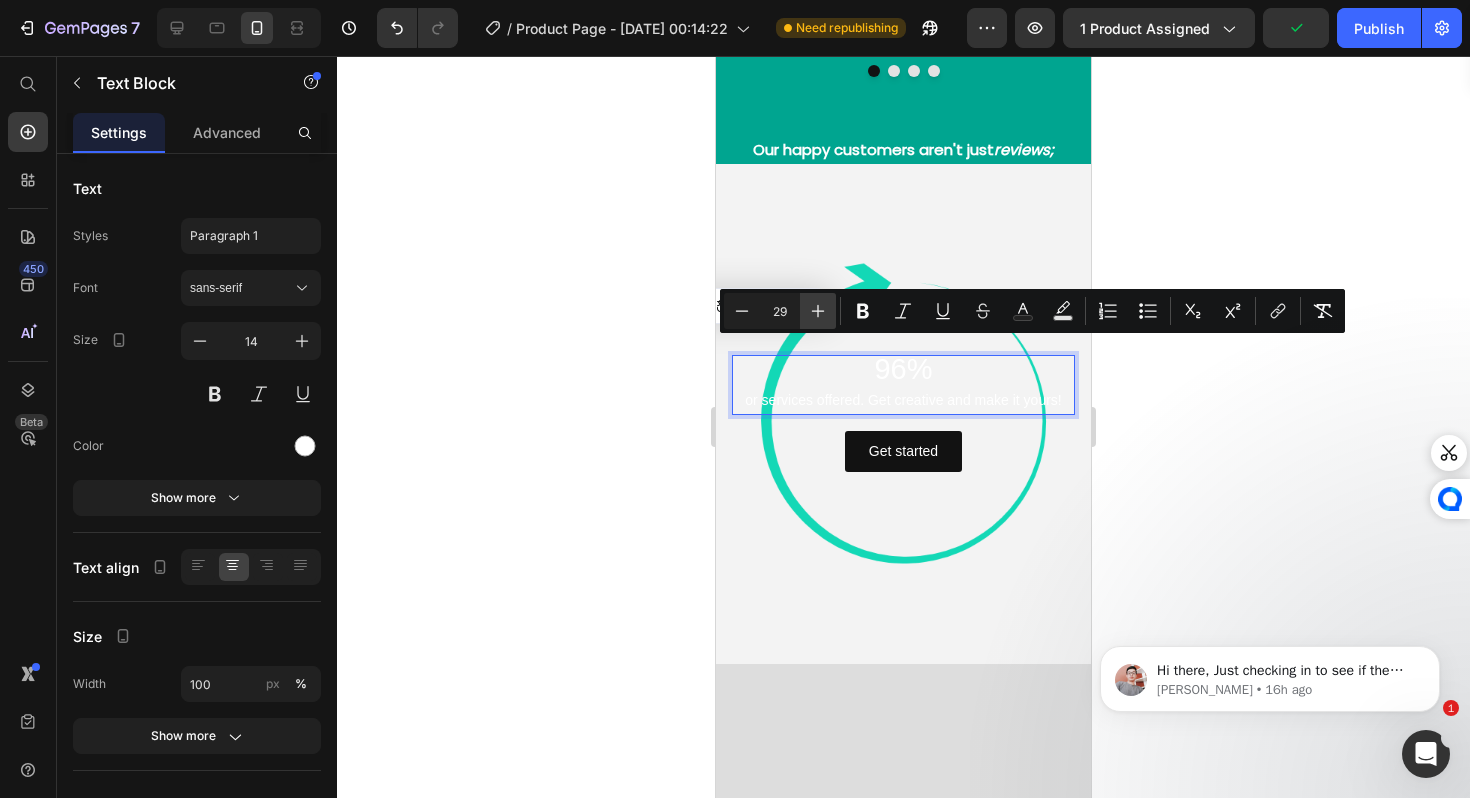 click 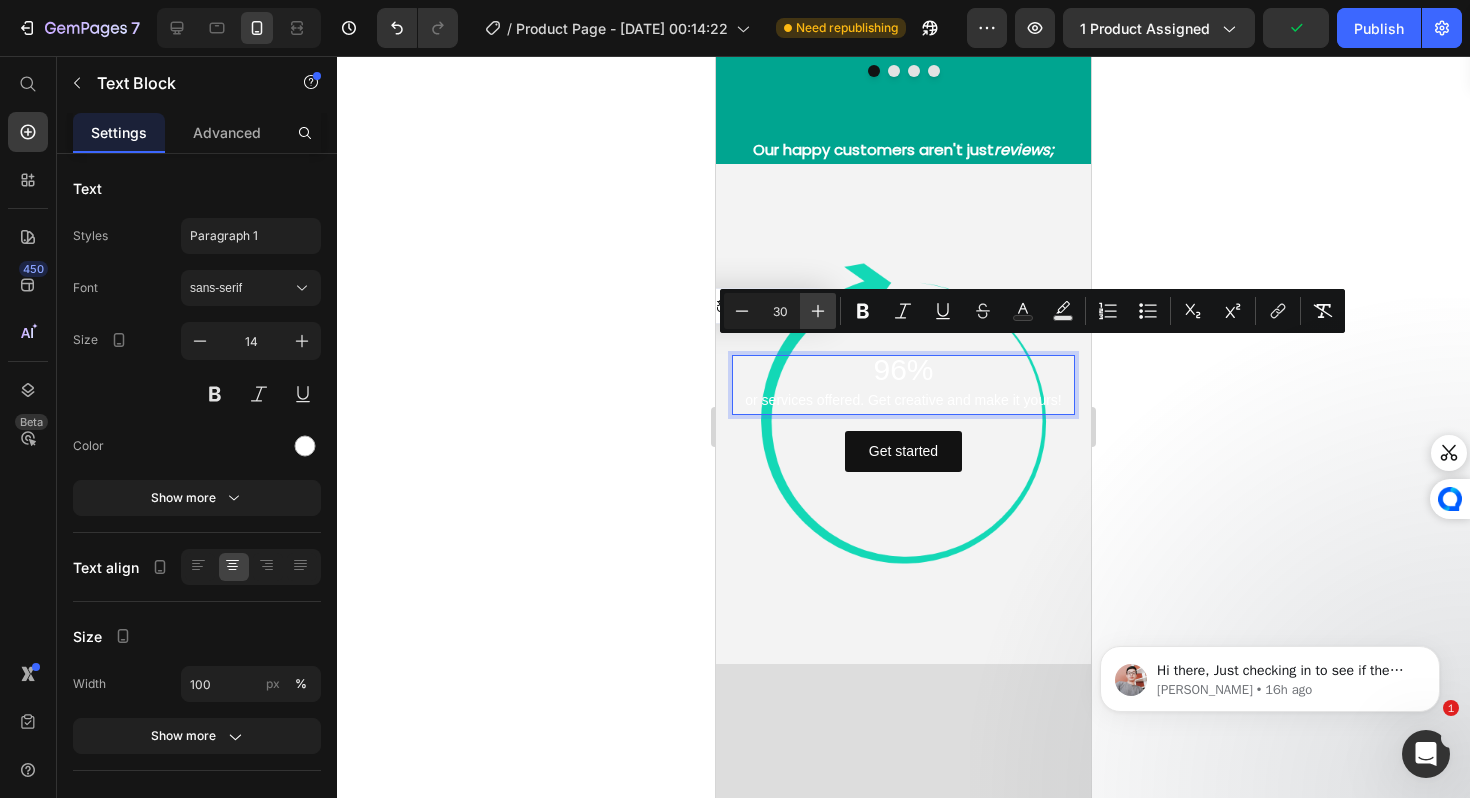 click 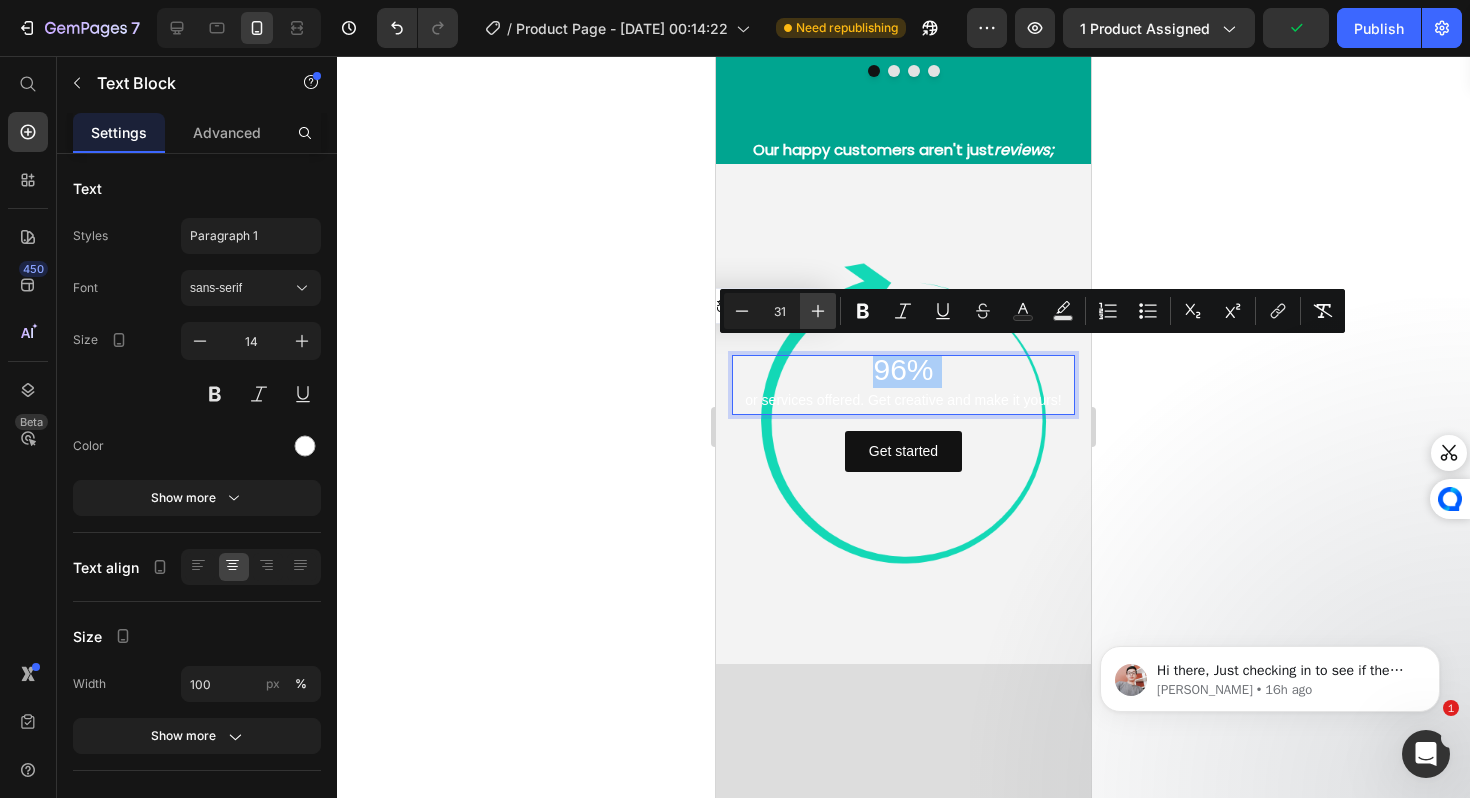 click 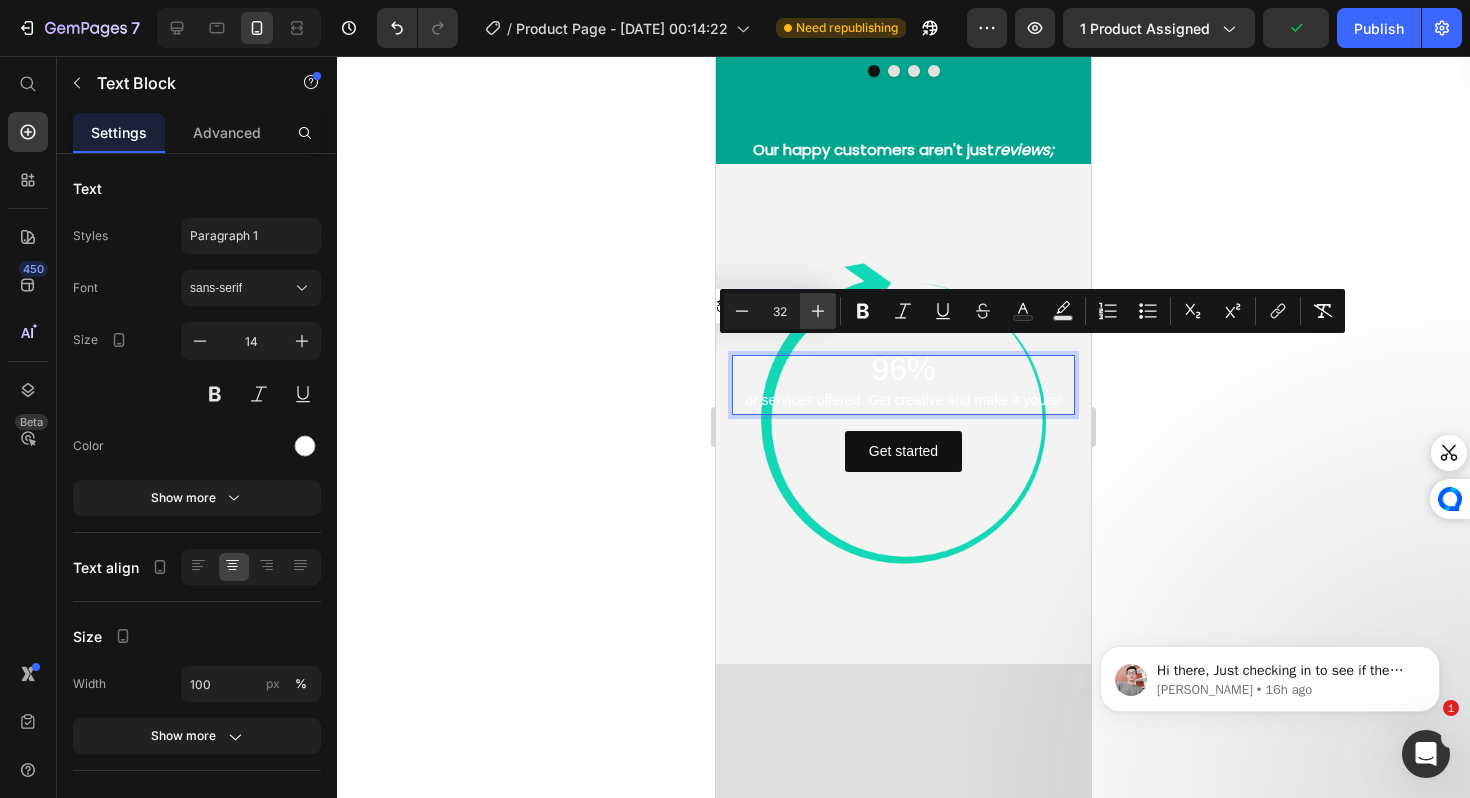 click 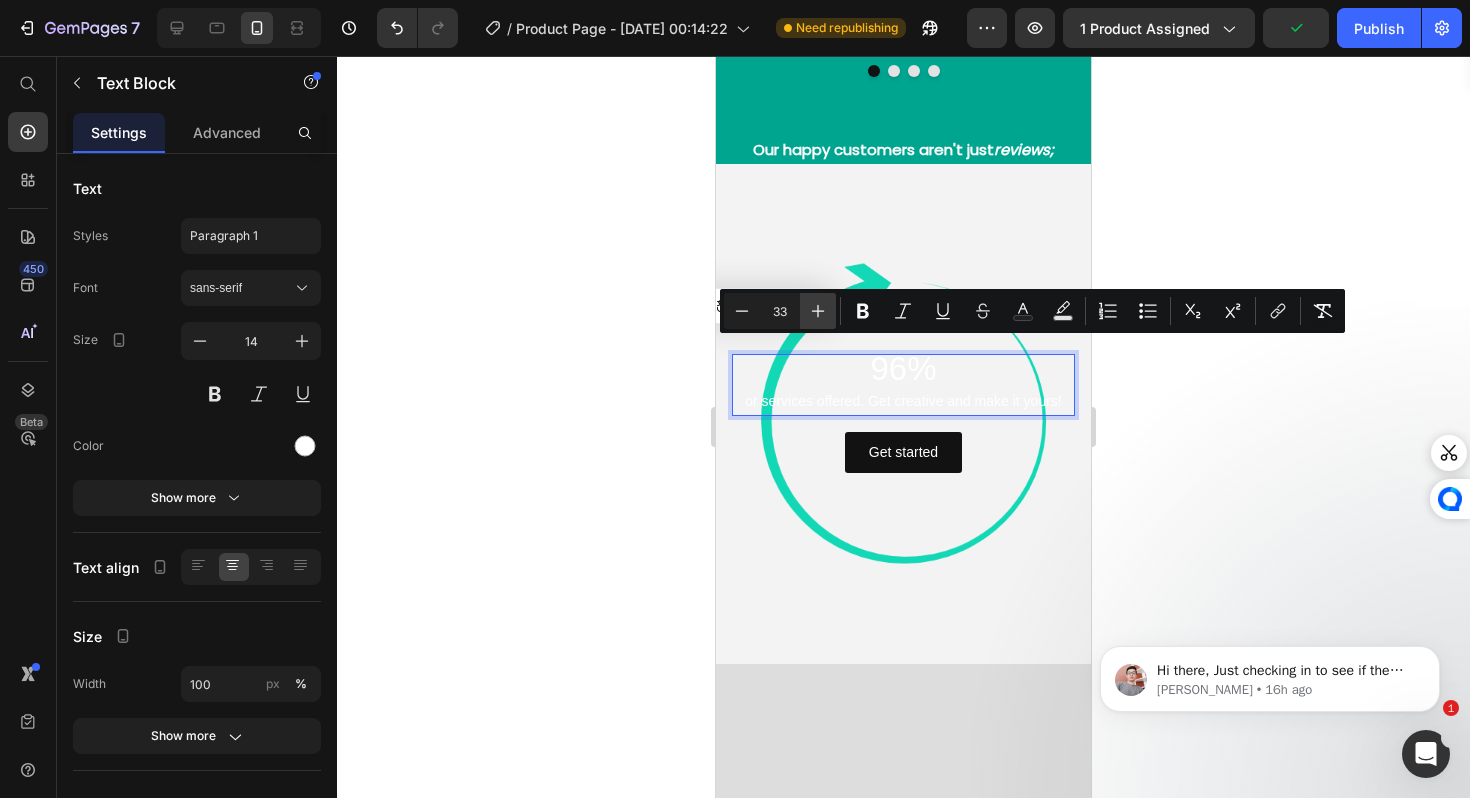 click 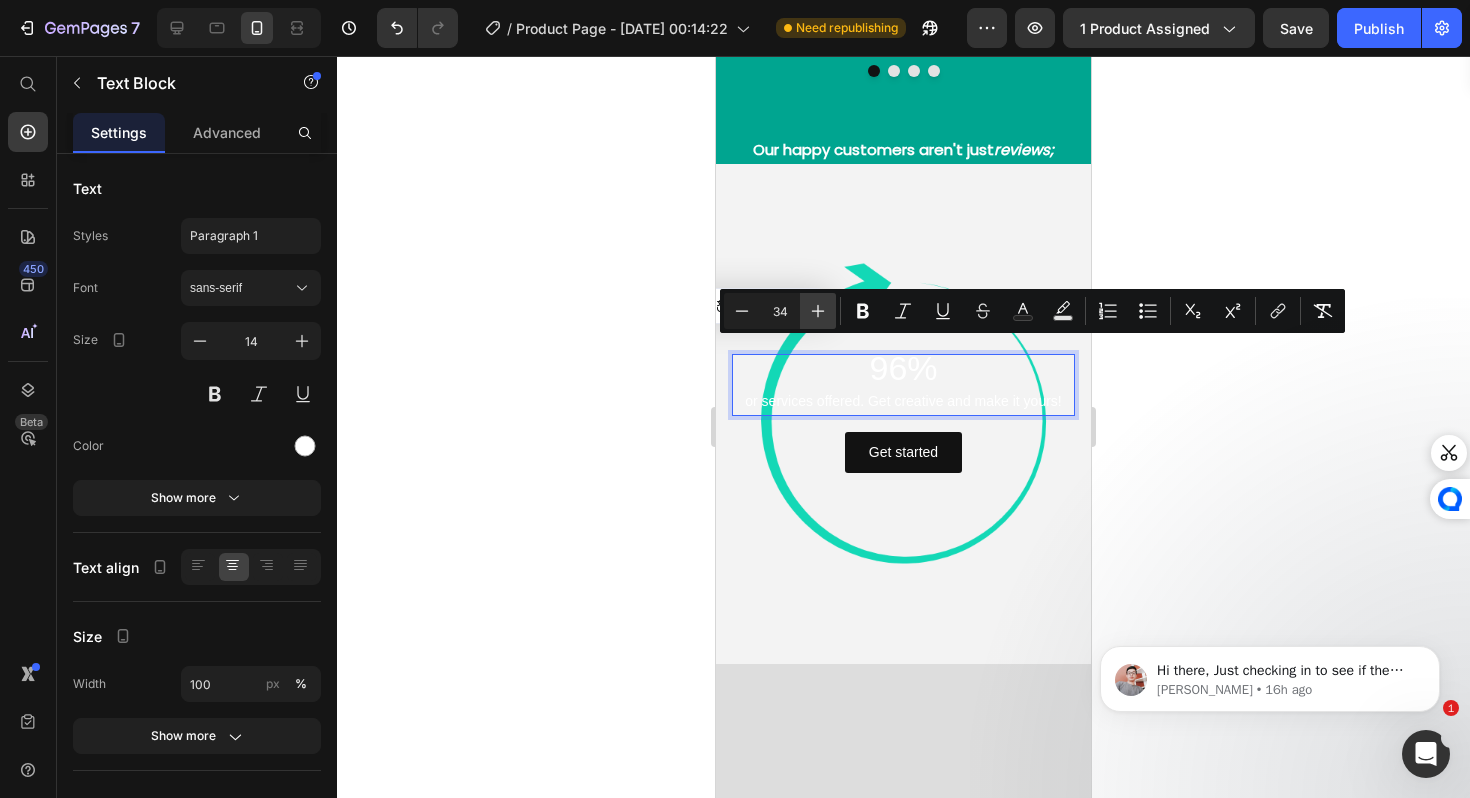 click 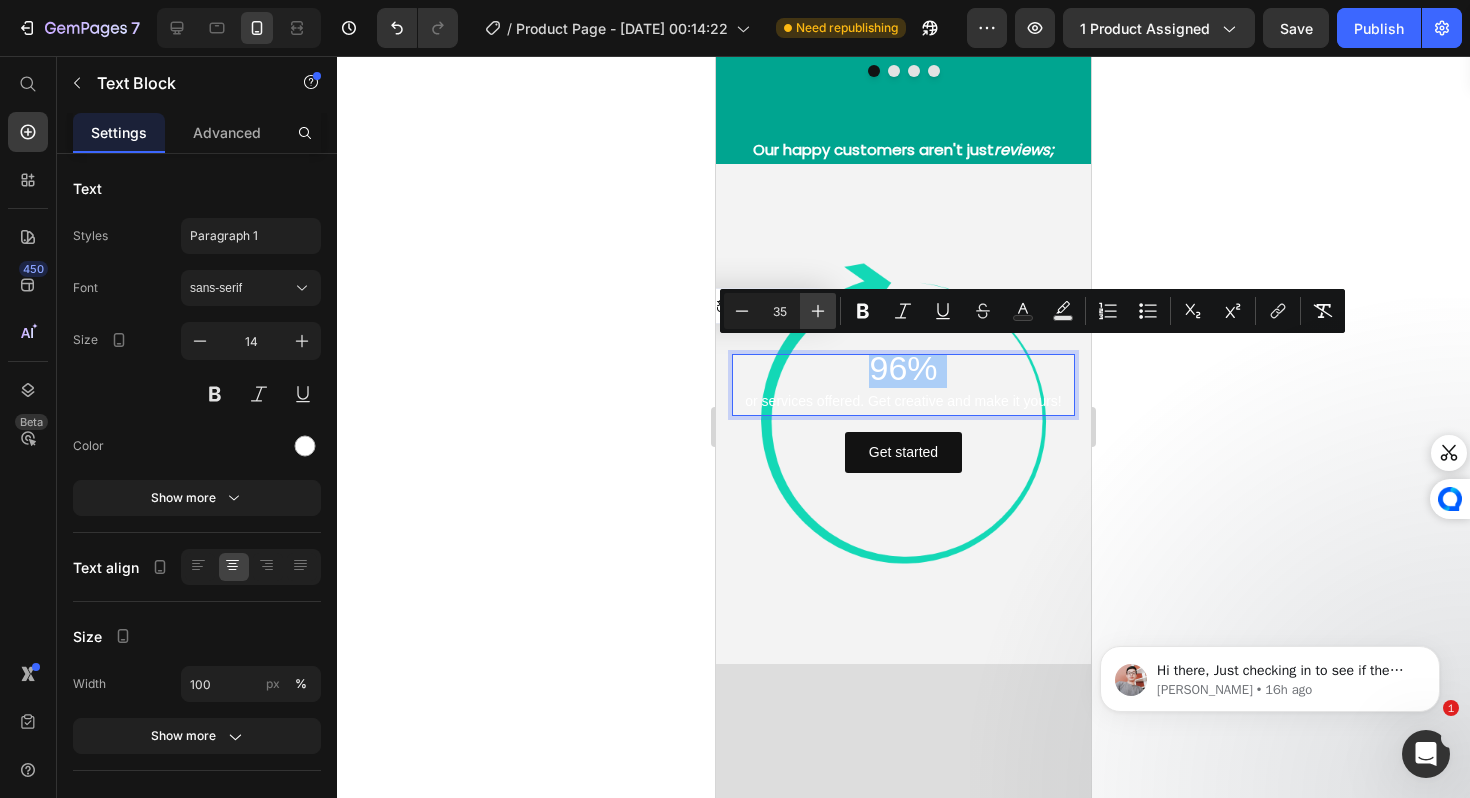 click 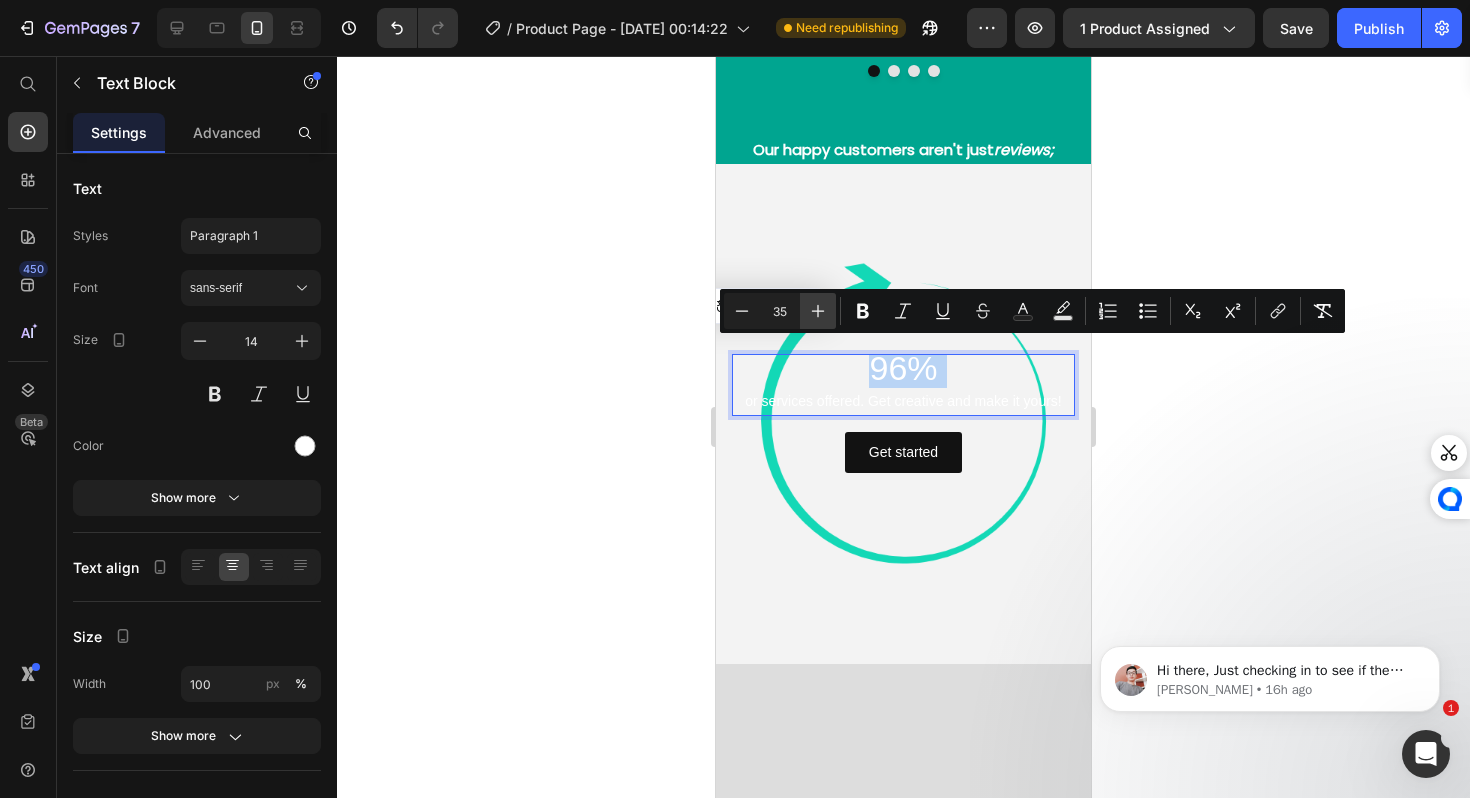 type on "36" 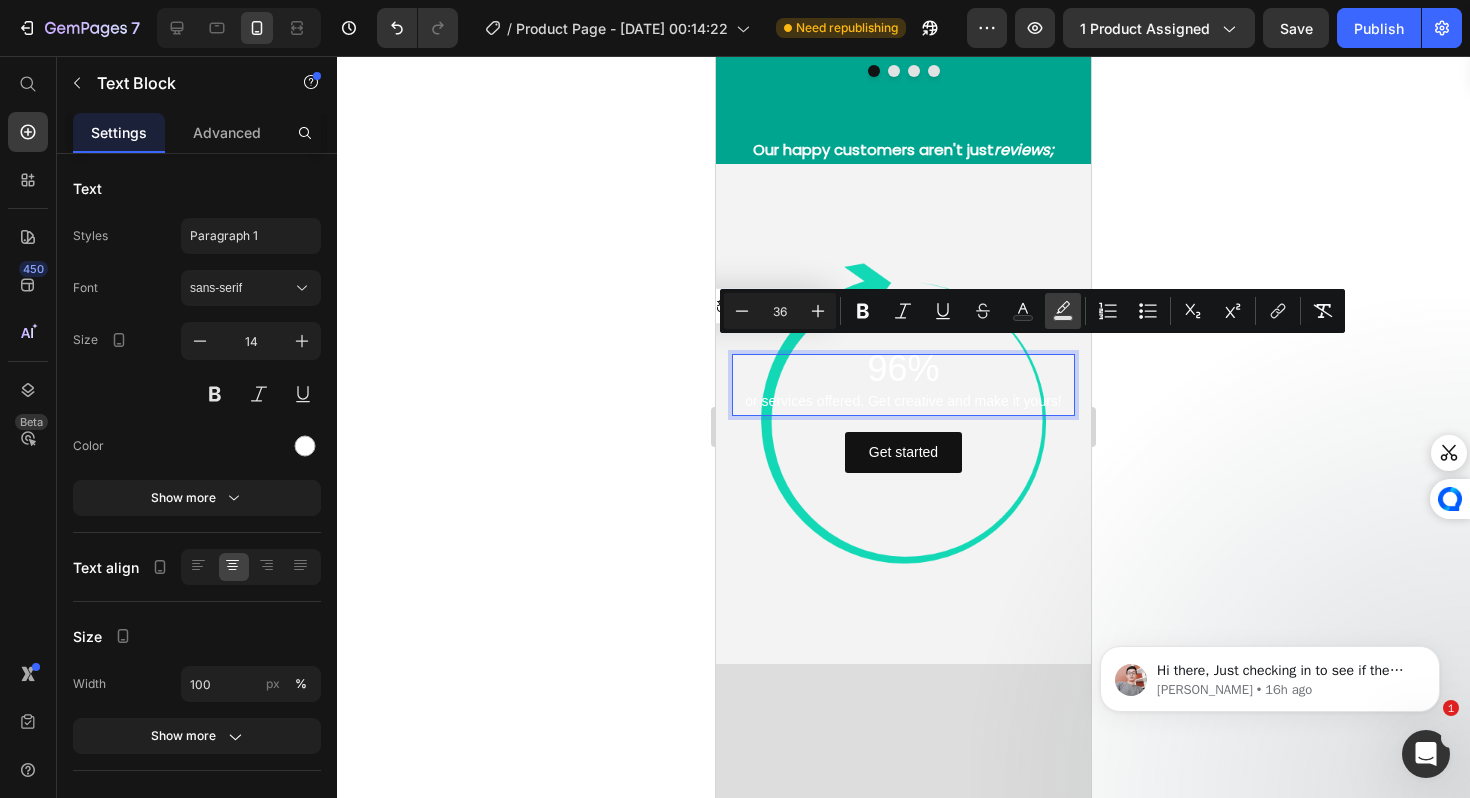 click 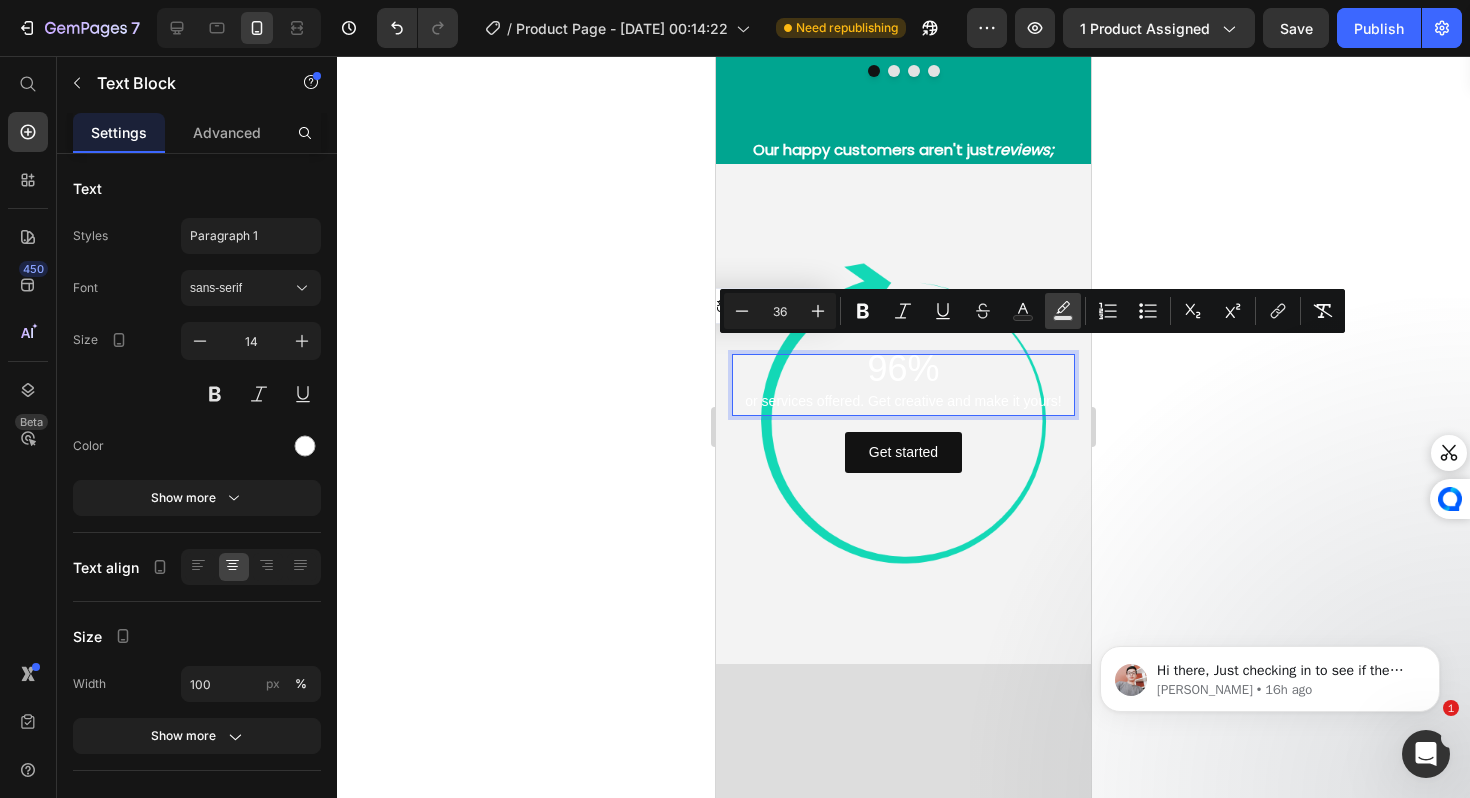 type on "000000" 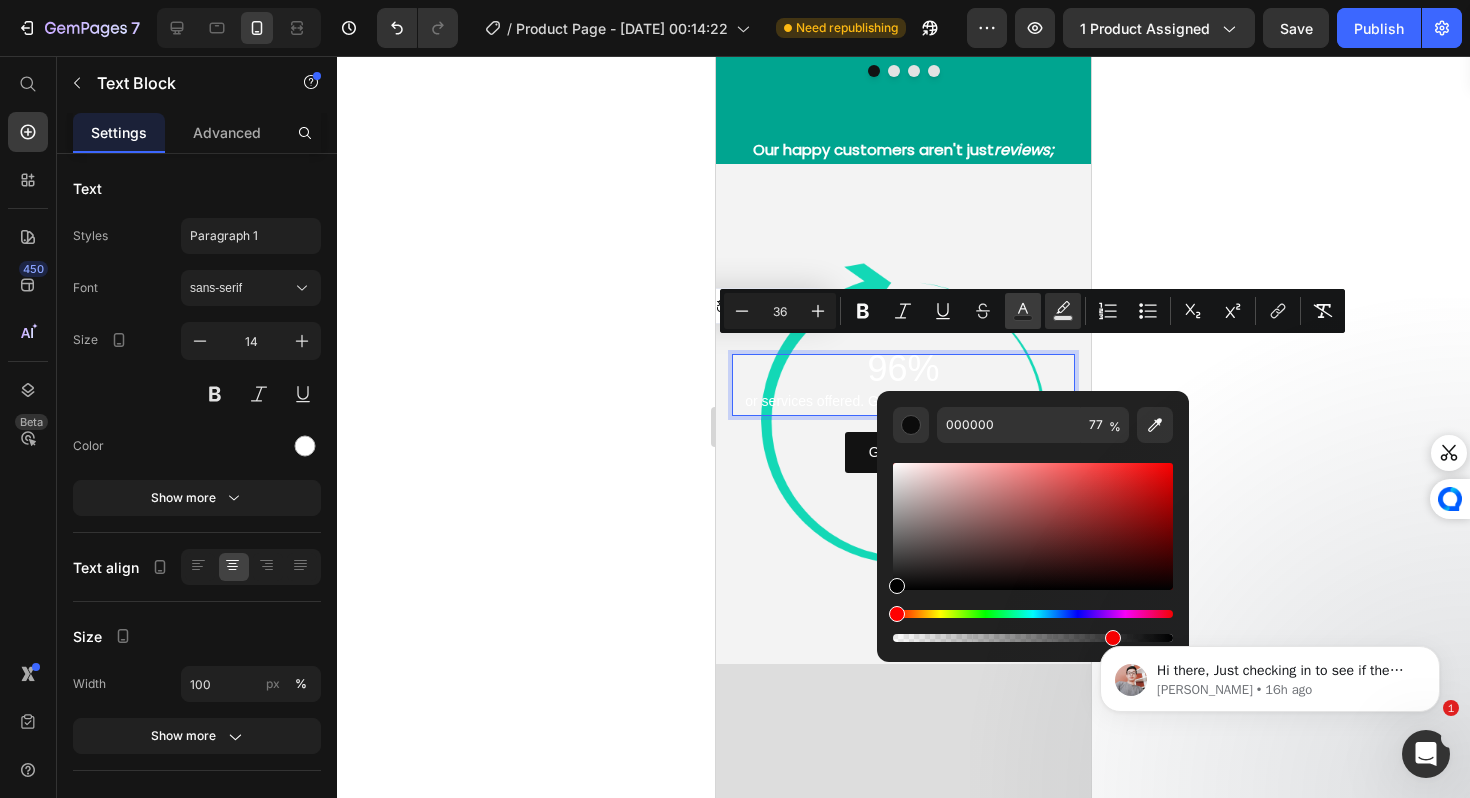 click on "Text Color" at bounding box center (1023, 311) 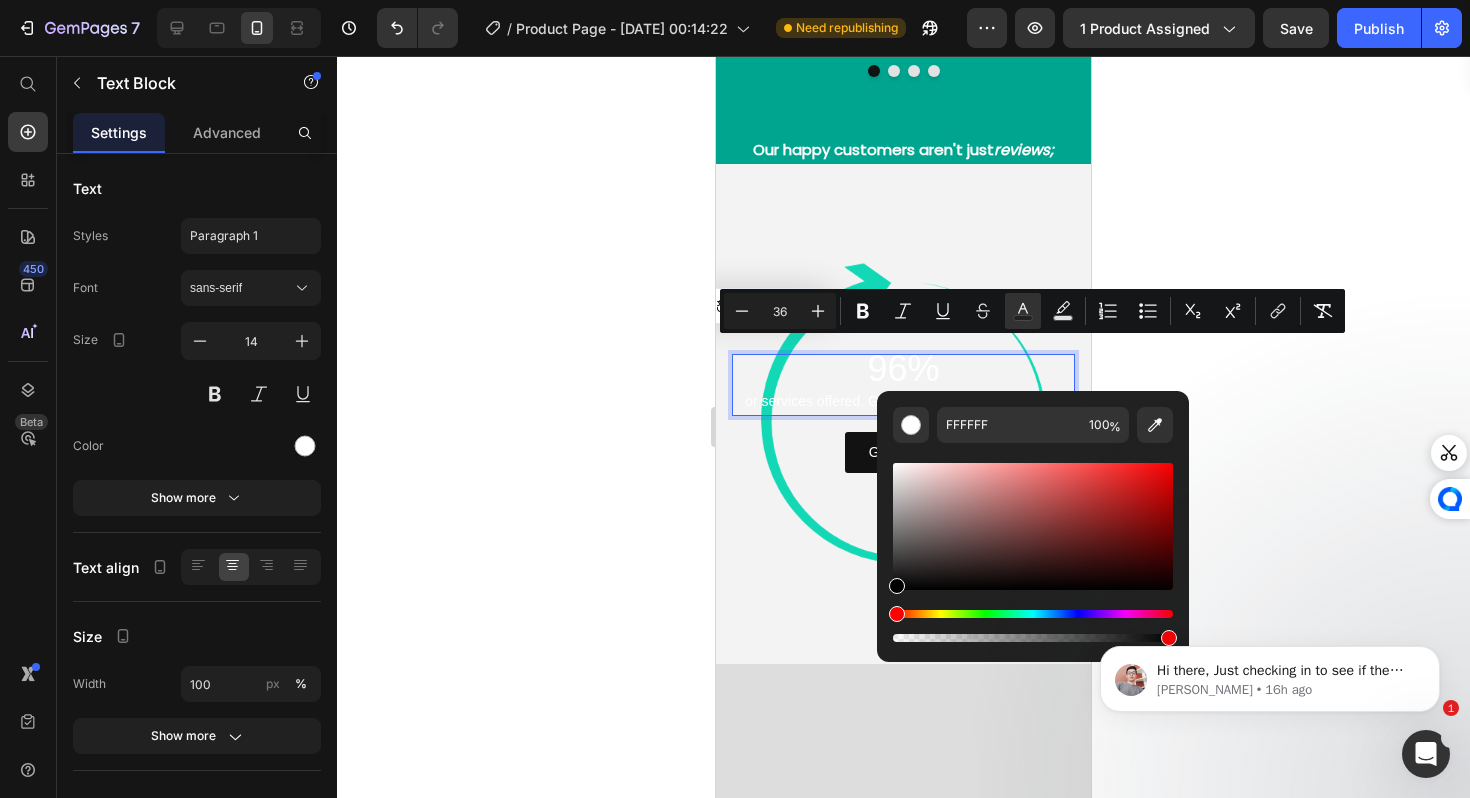 drag, startPoint x: 938, startPoint y: 530, endPoint x: 880, endPoint y: 612, distance: 100.43903 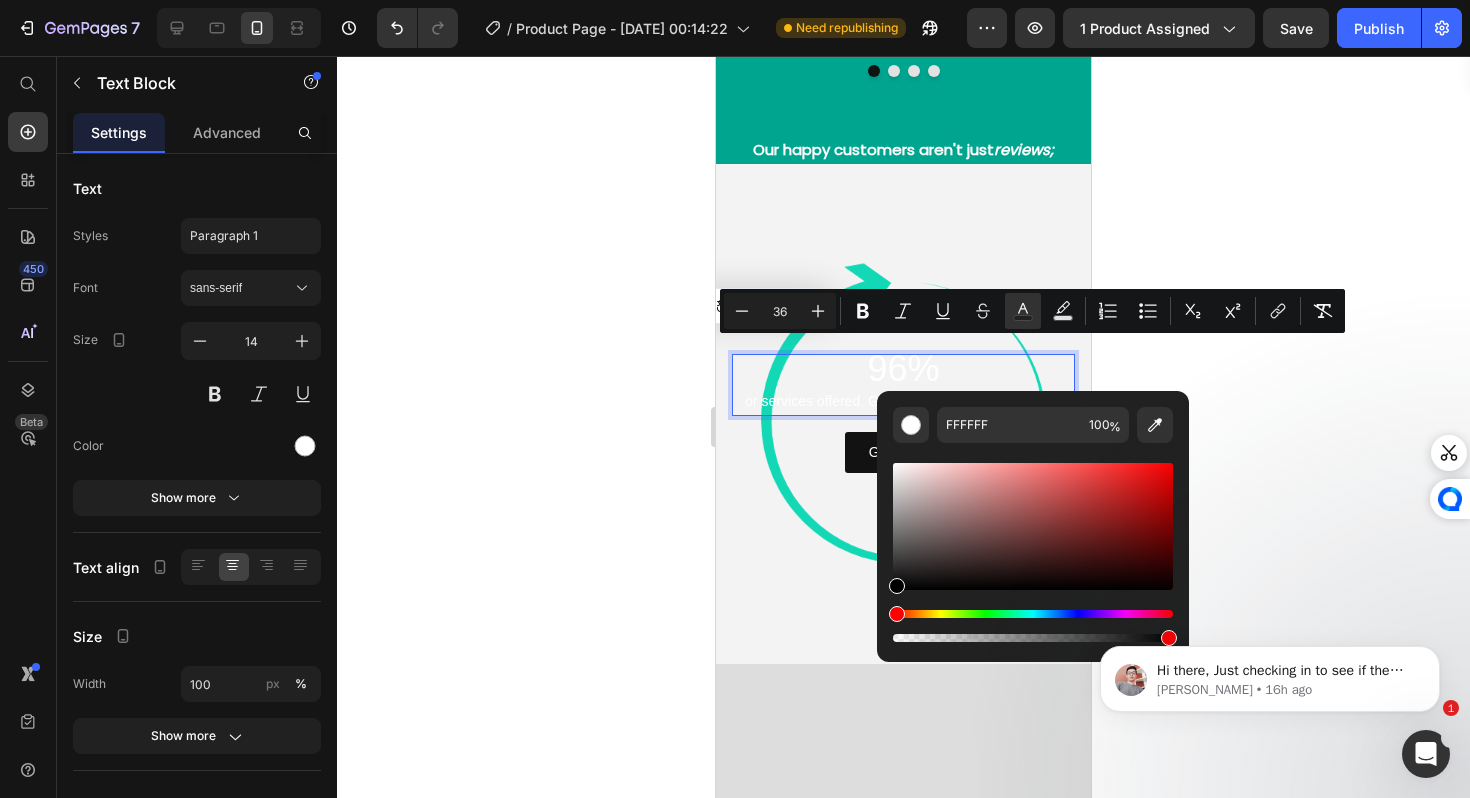 click on "FFFFFF 100 %" at bounding box center [1033, 518] 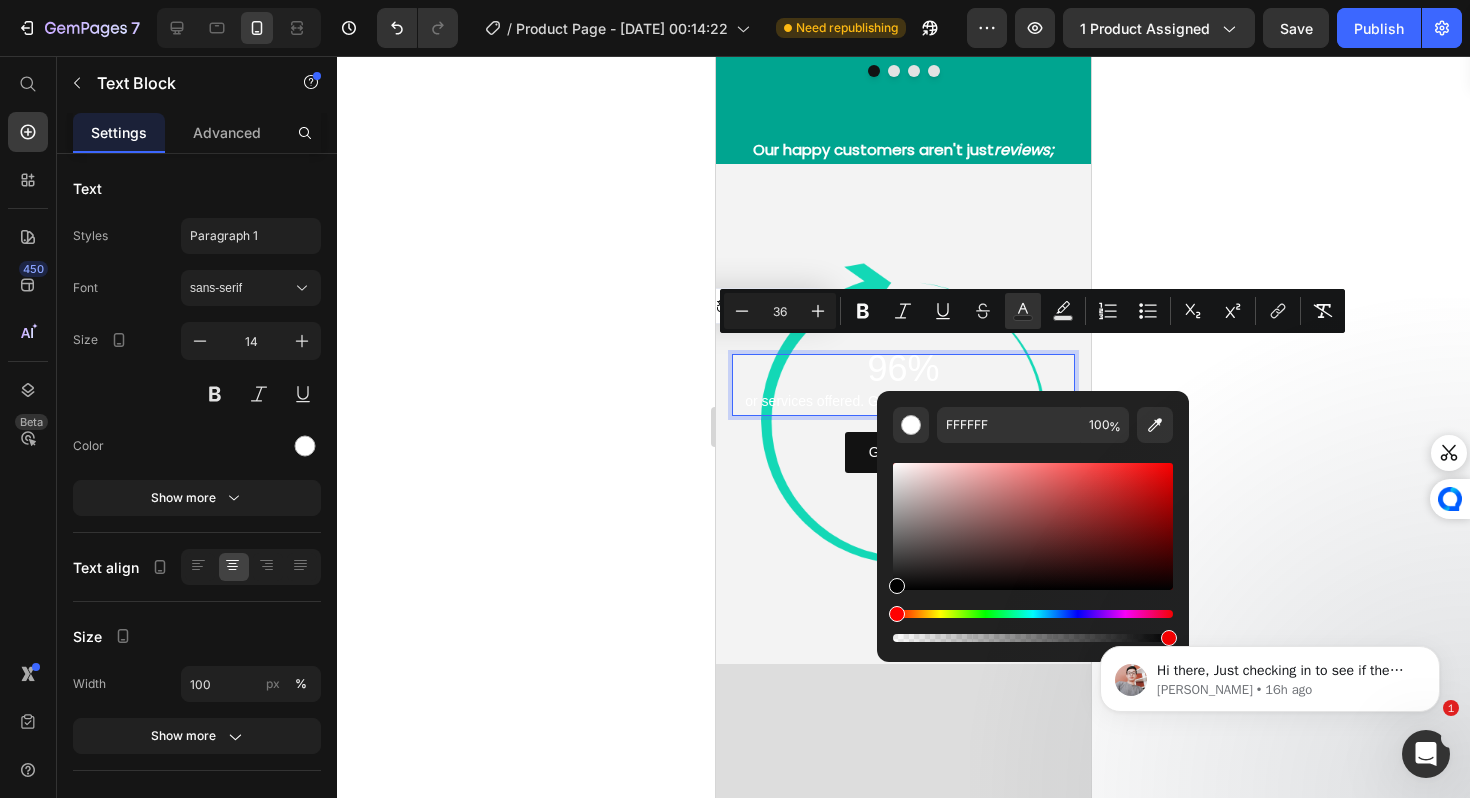 type on "000000" 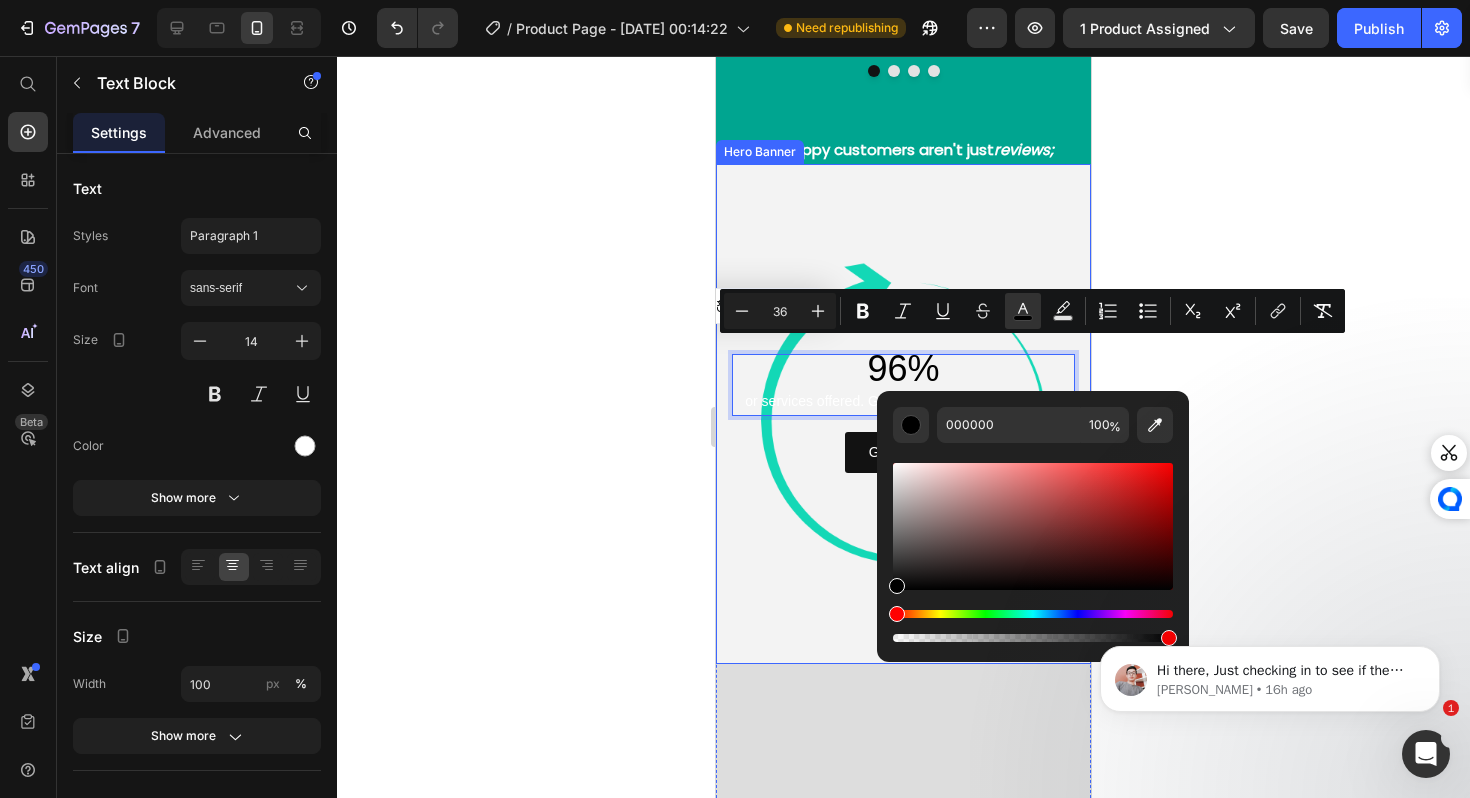 click at bounding box center [903, 414] 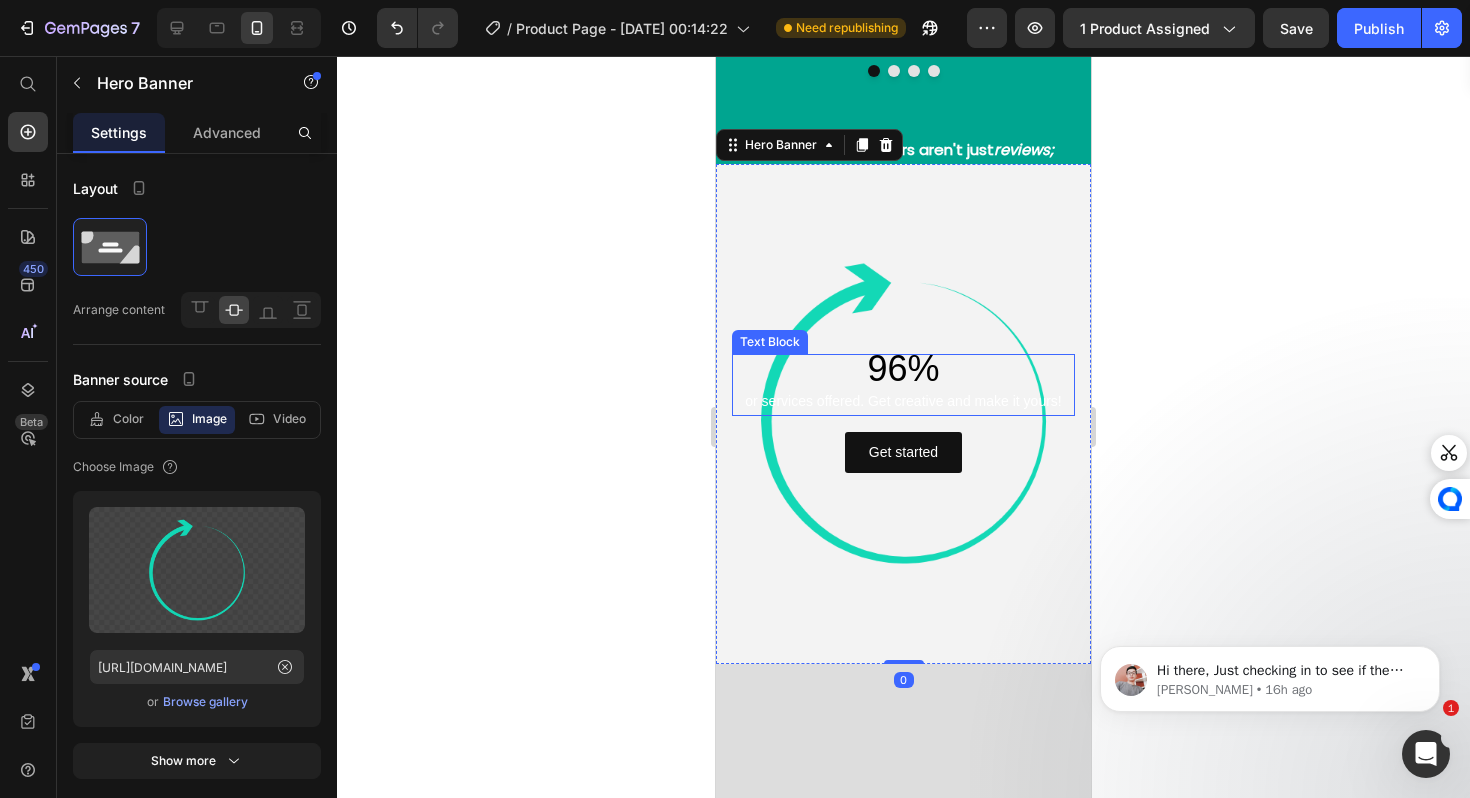 click on "or services offered. Get creative and make it yours!" at bounding box center [903, 401] 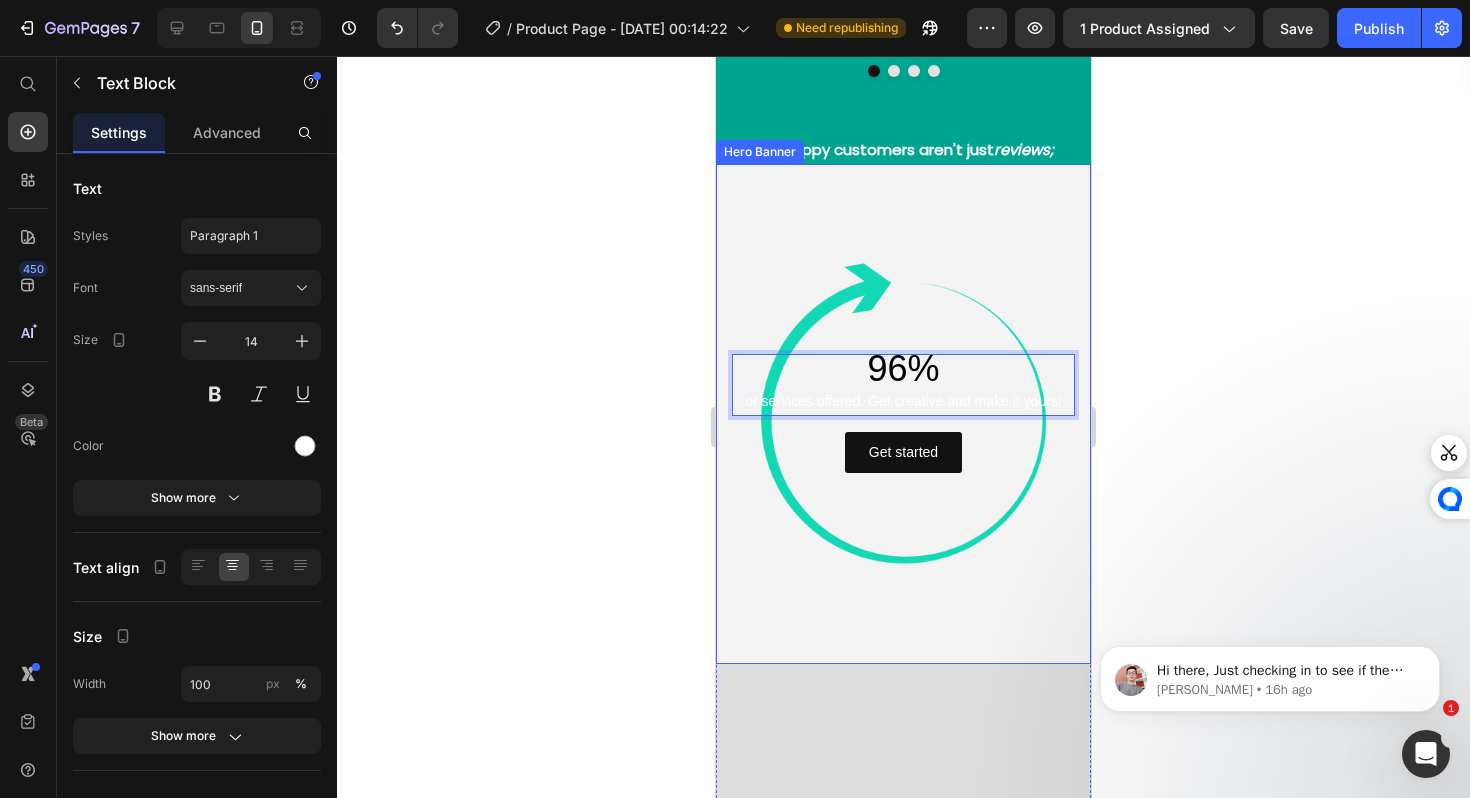 click at bounding box center [903, 414] 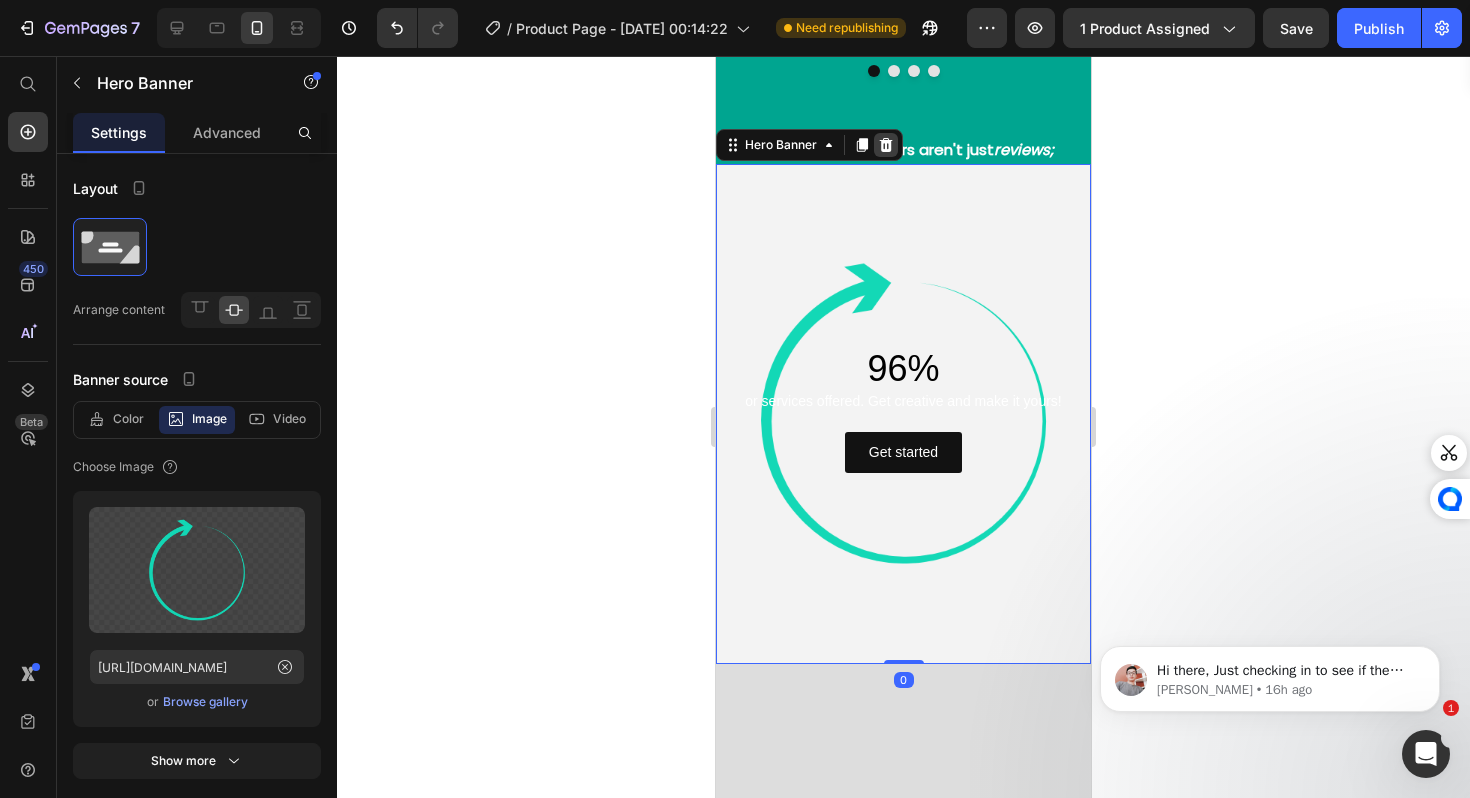 click 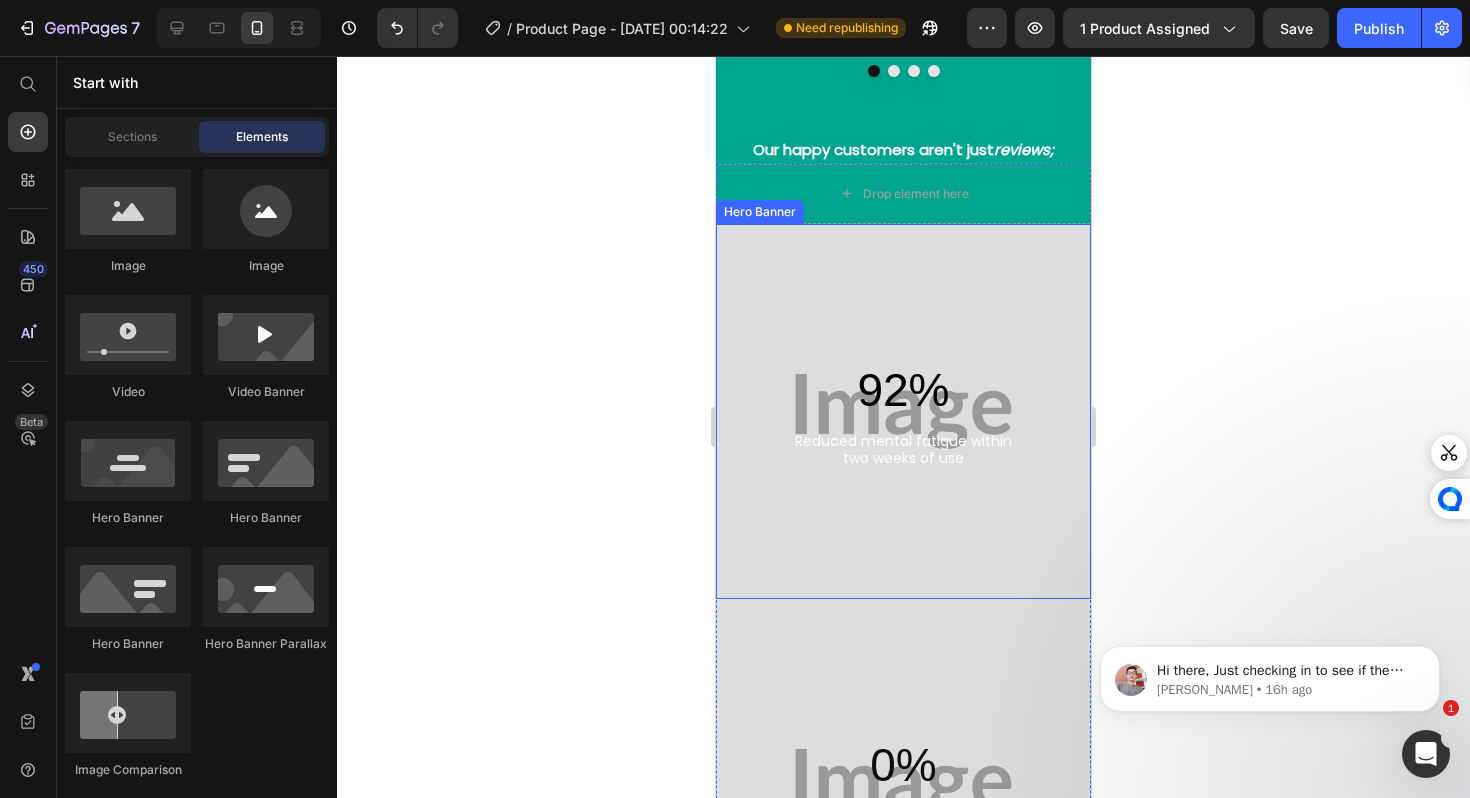 click at bounding box center [903, 411] 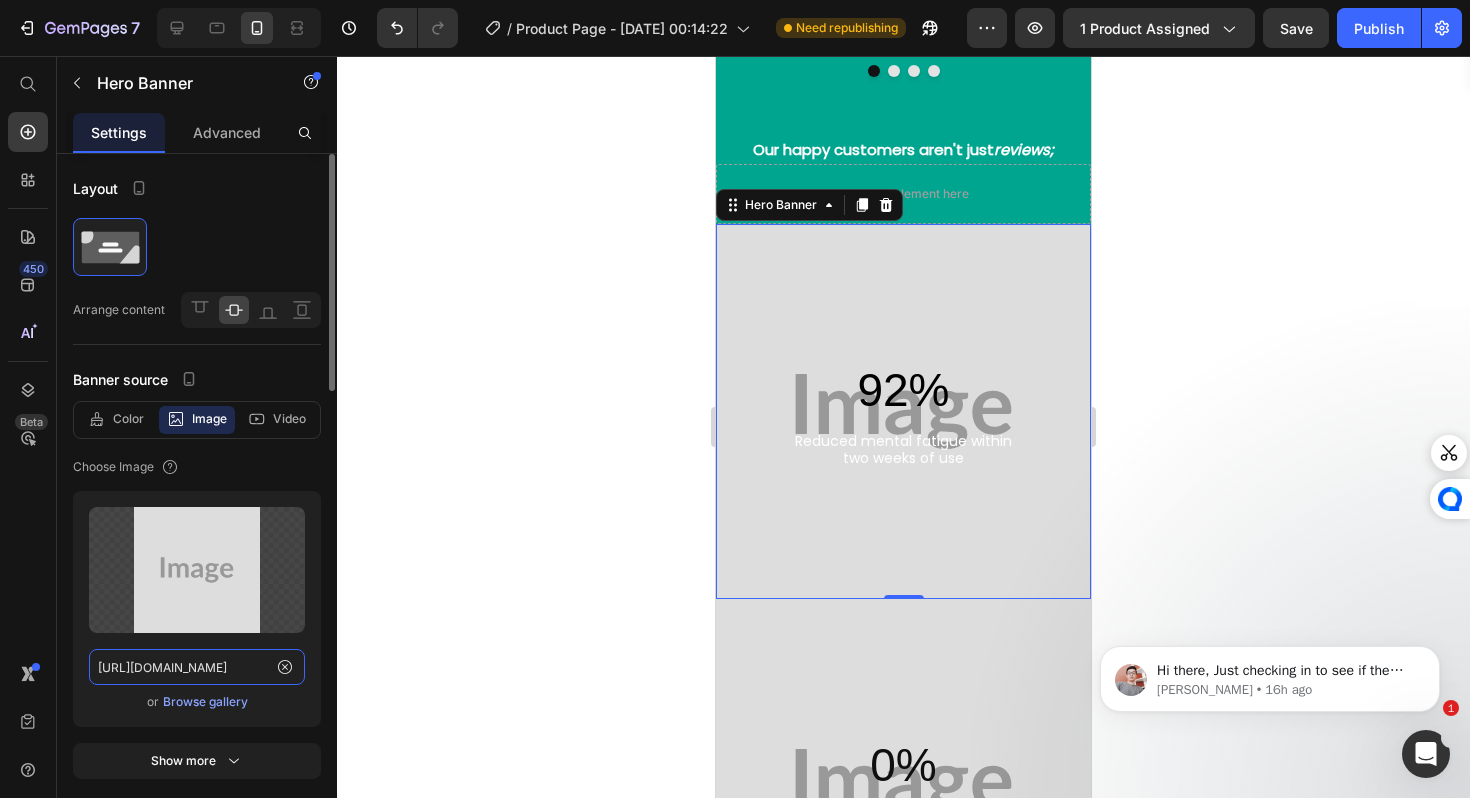 click on "https://placehold.co/1000x1000?text=Image" 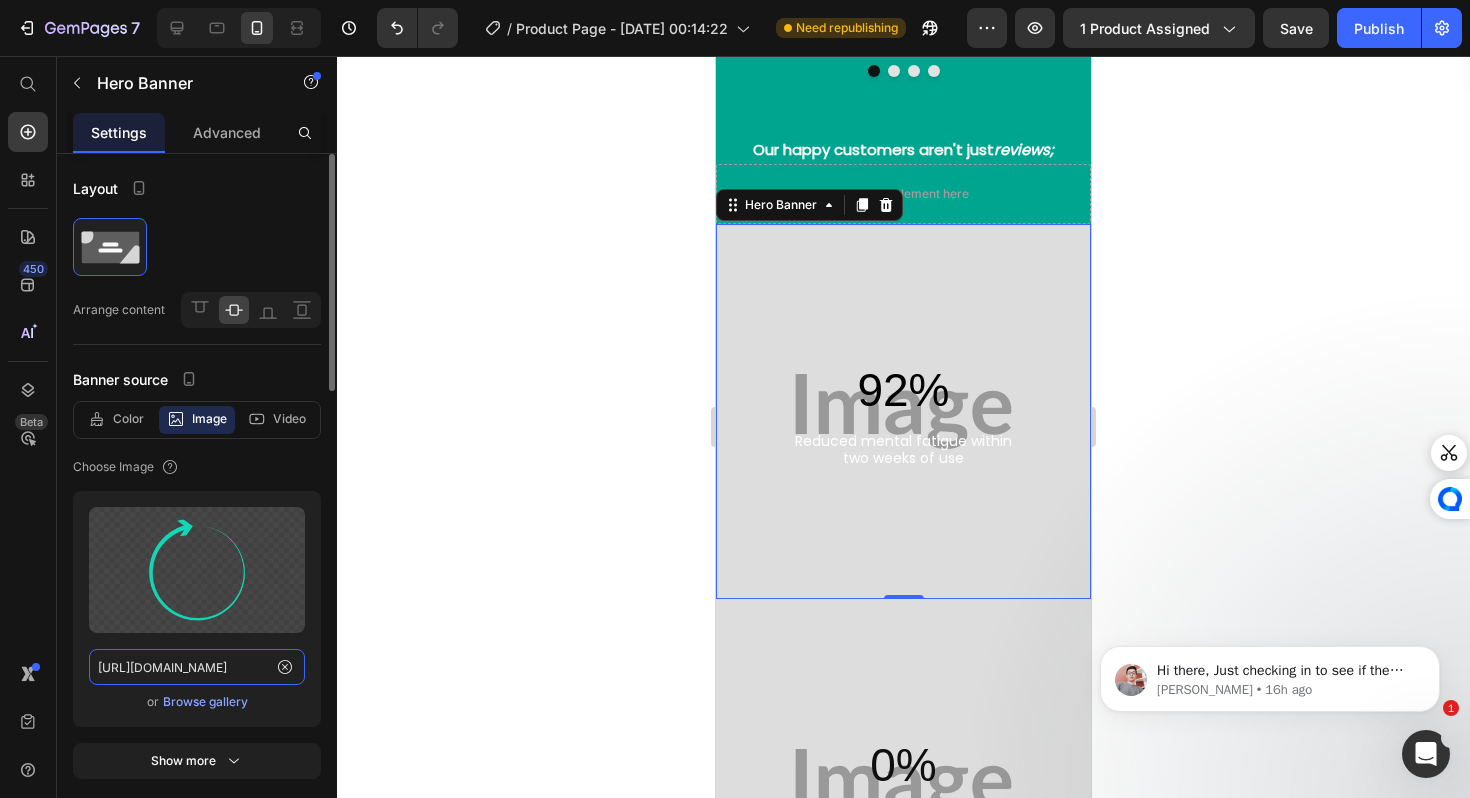 scroll, scrollTop: 0, scrollLeft: 608, axis: horizontal 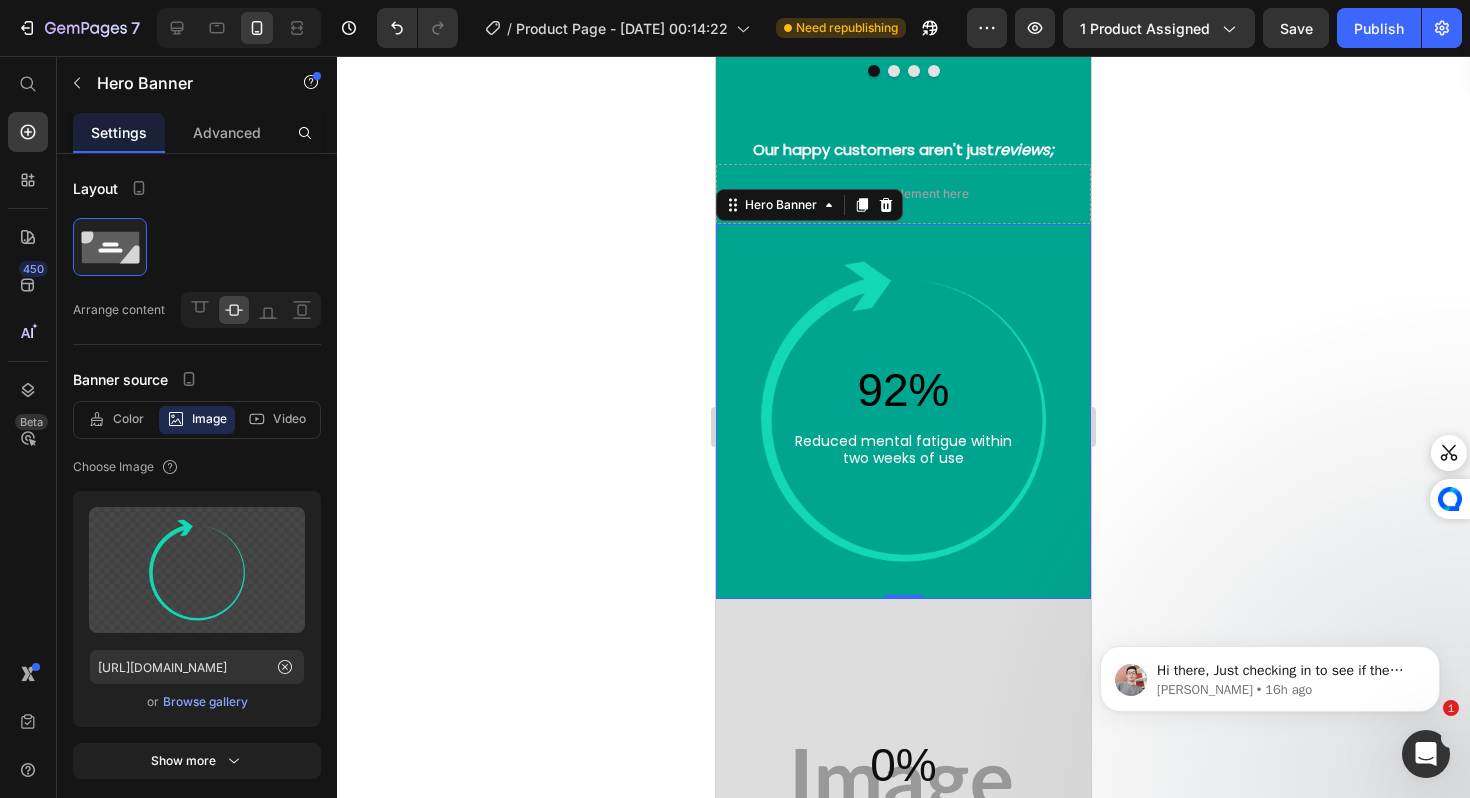 click on "Reduced mental fatigue within" at bounding box center [903, 441] 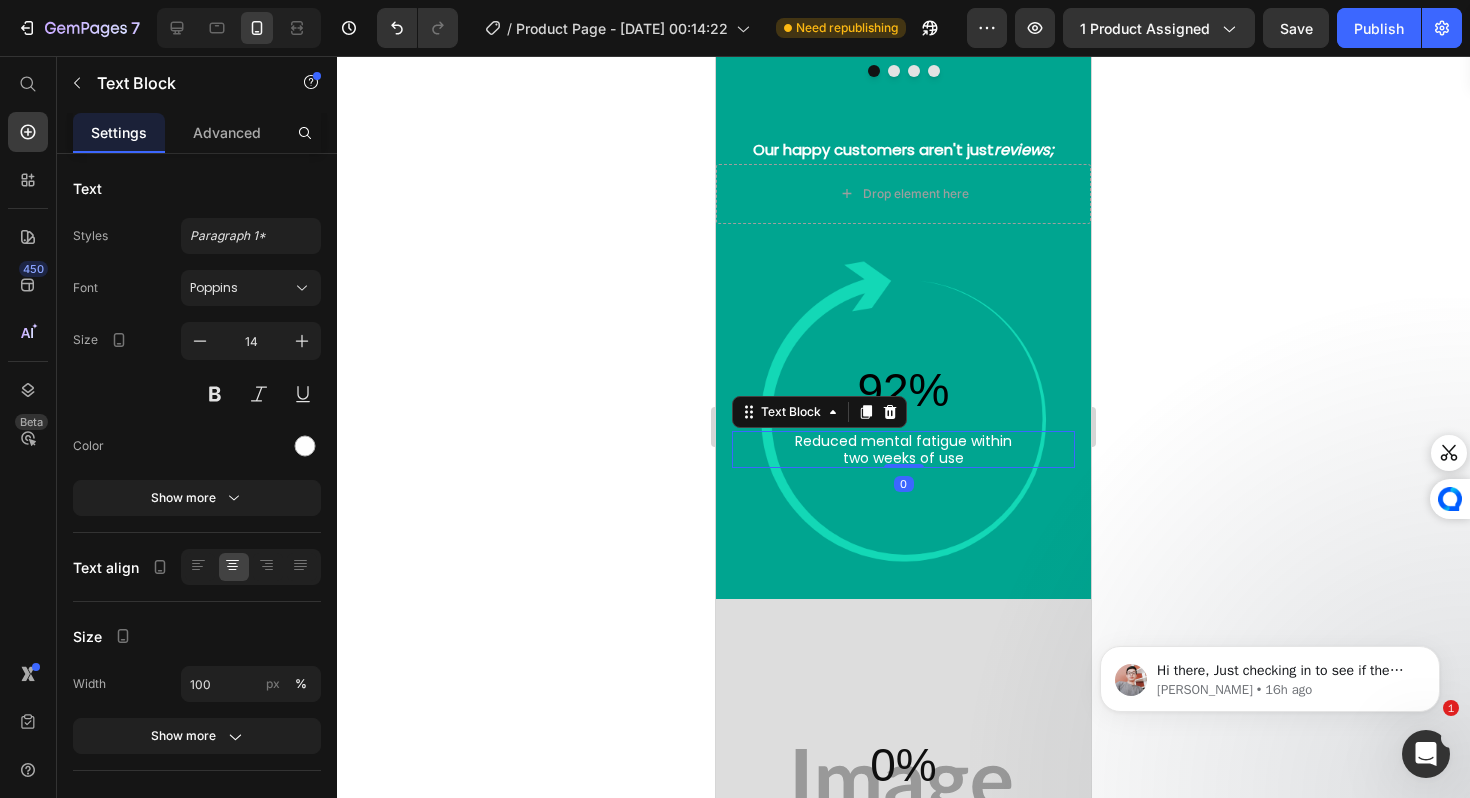 click on "Reduced mental fatigue within" at bounding box center (903, 441) 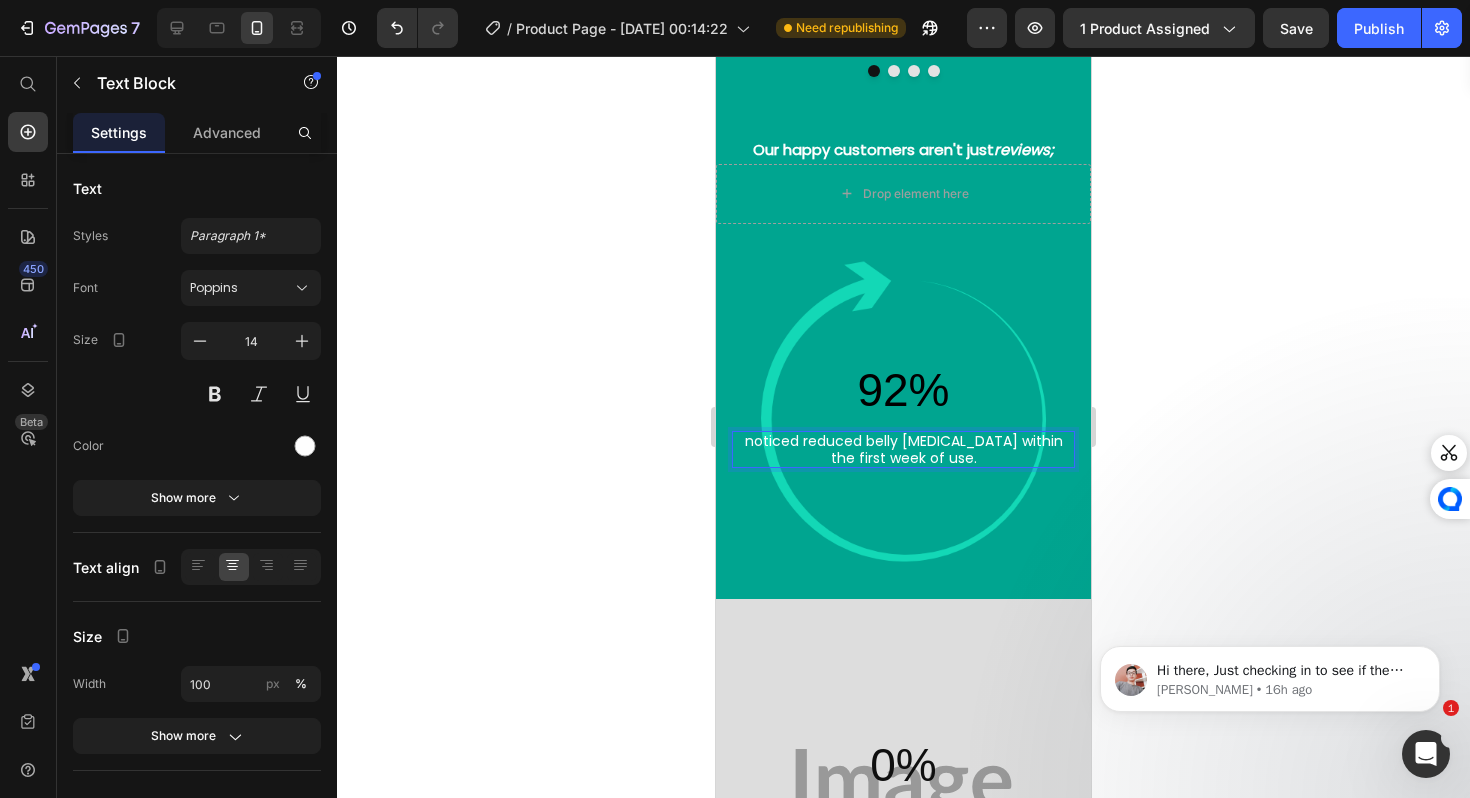 click on "noticed reduced belly bloating within the first week of use." at bounding box center (903, 450) 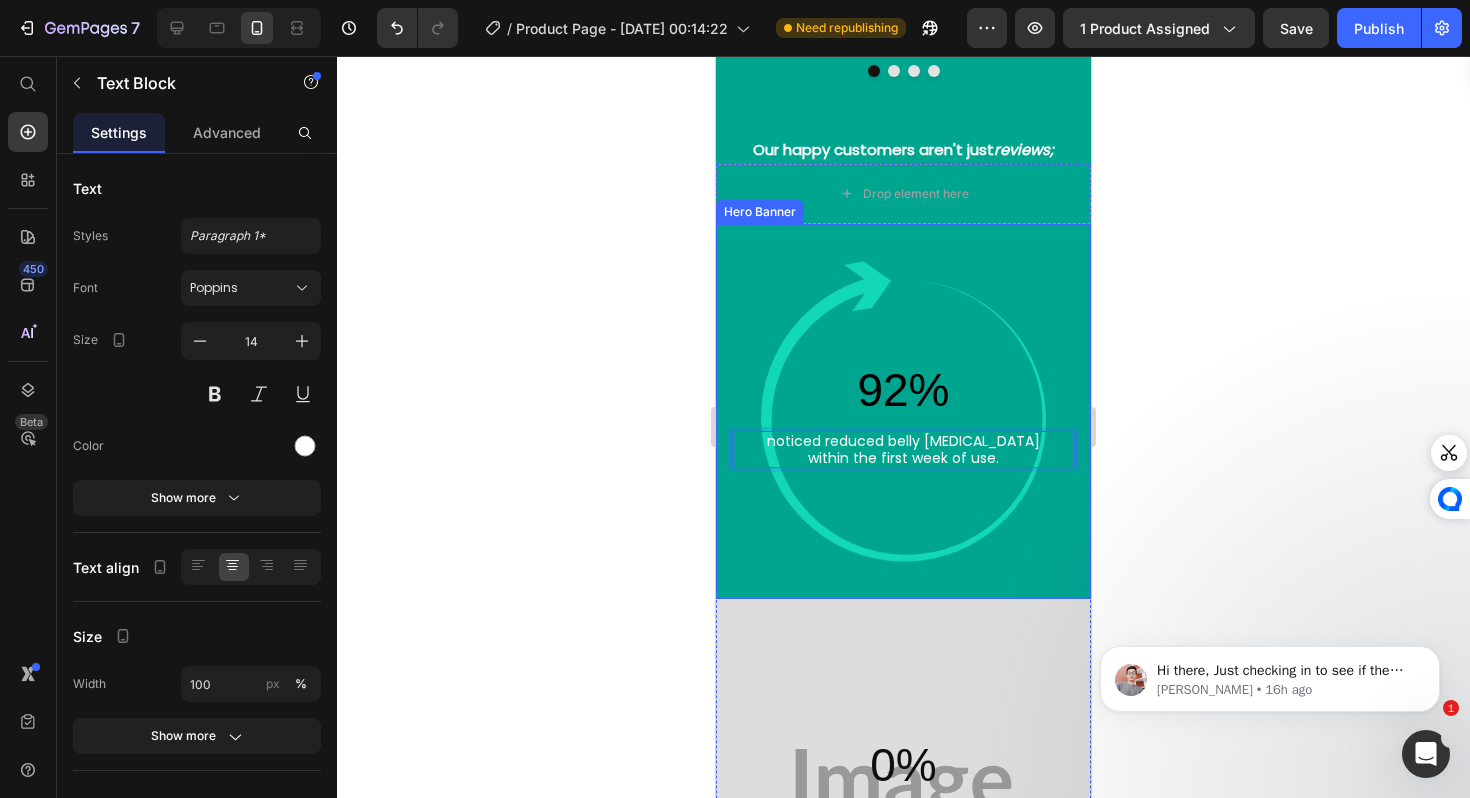 click at bounding box center (903, 411) 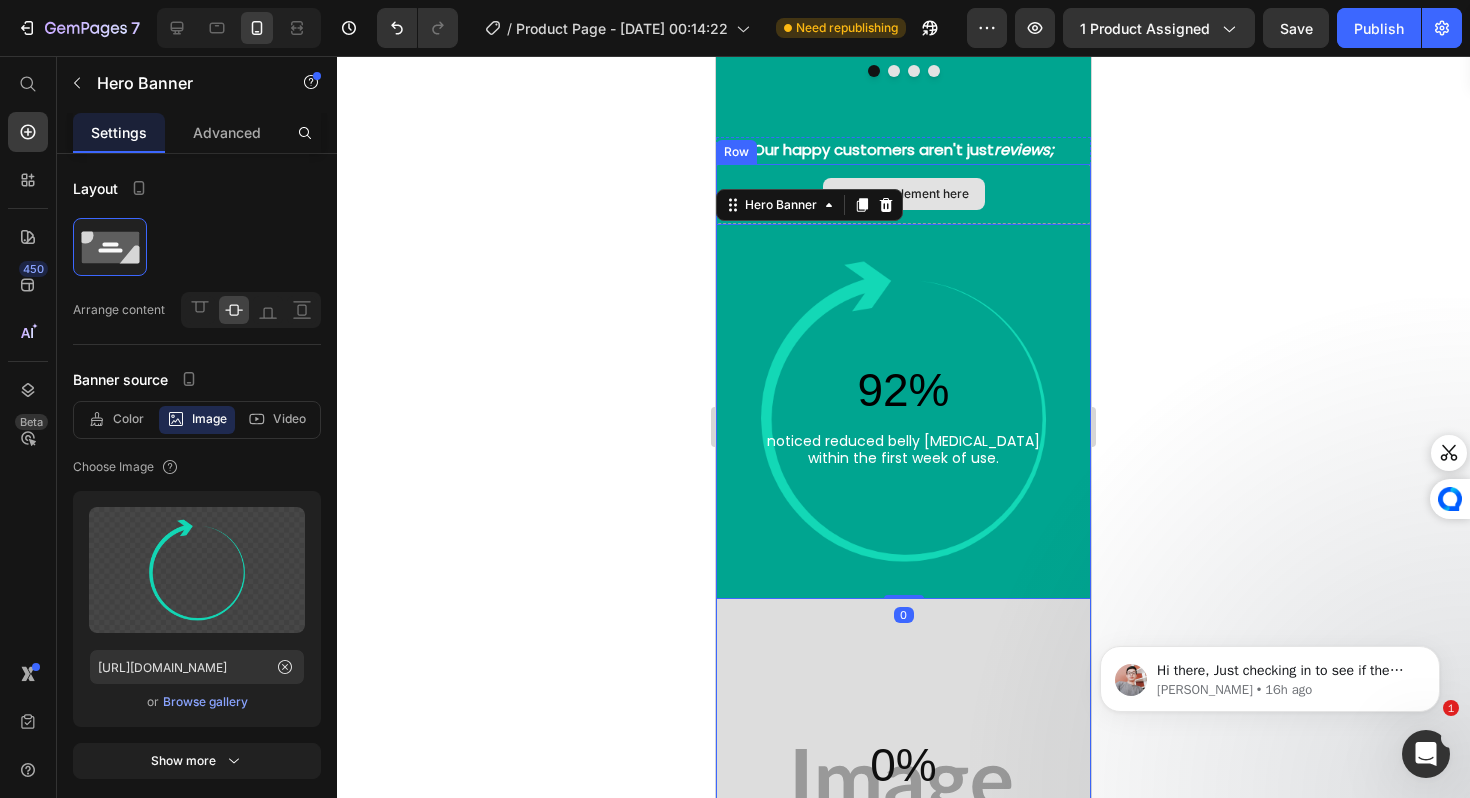 click on "Drop element here" at bounding box center [903, 194] 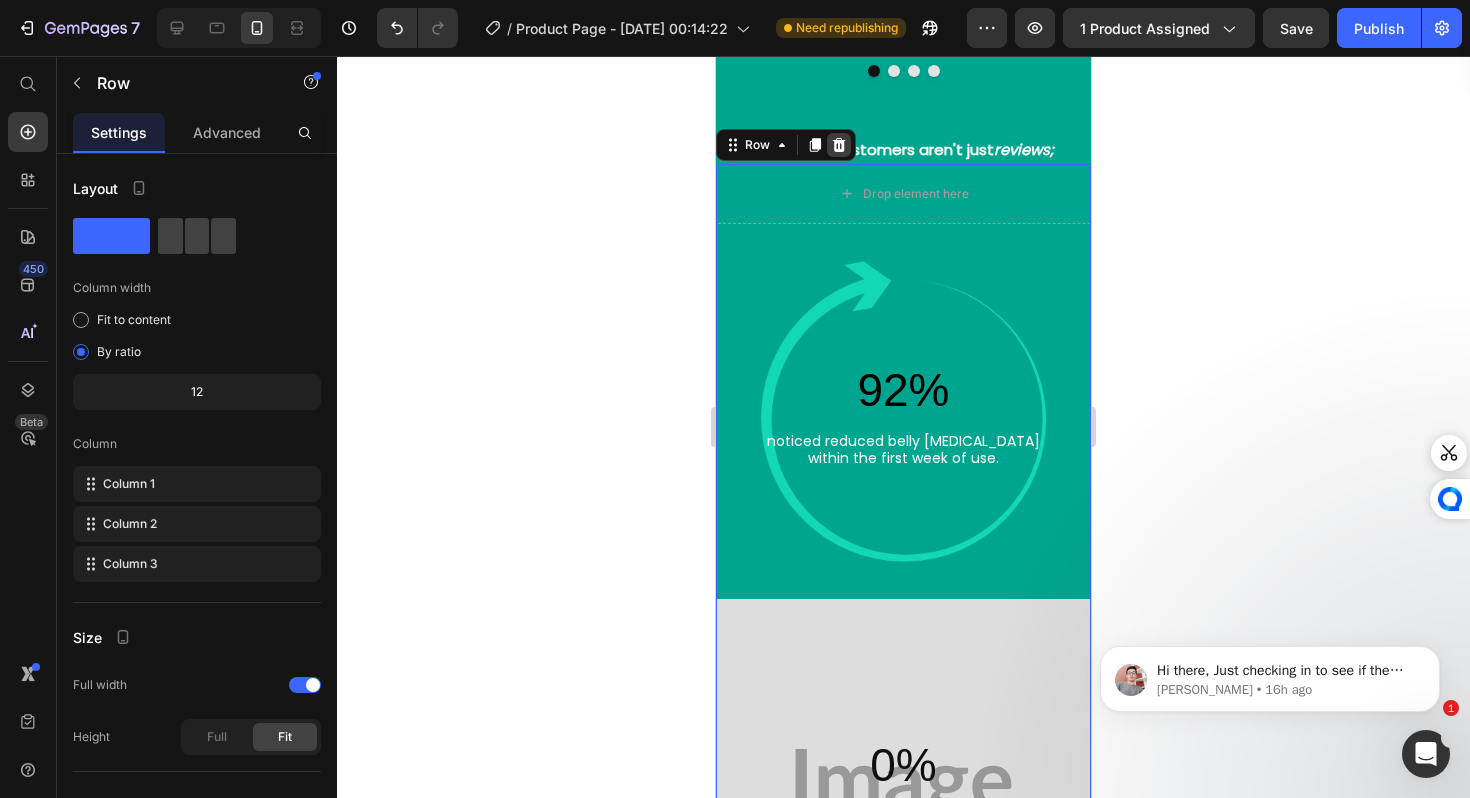 click 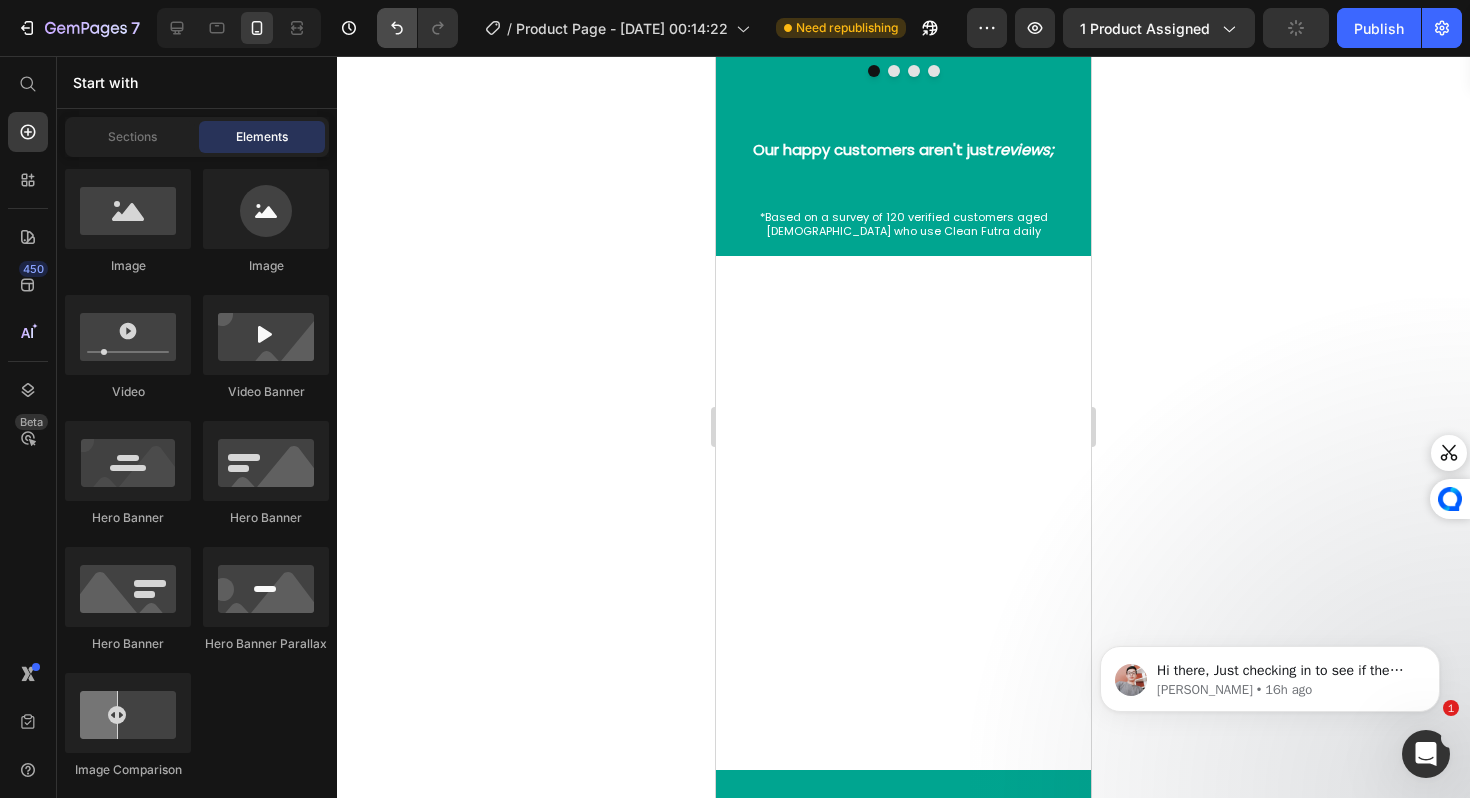 click 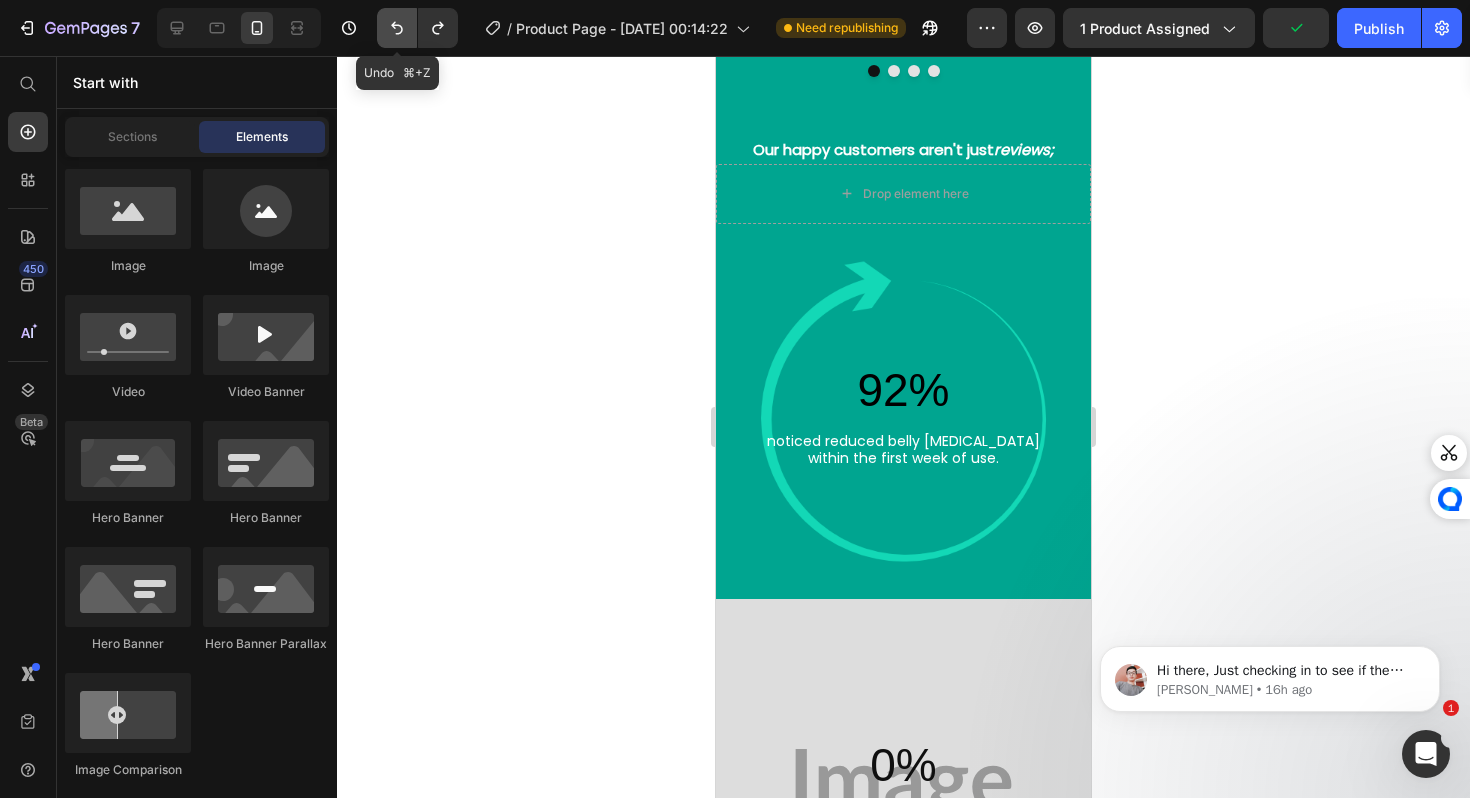 click 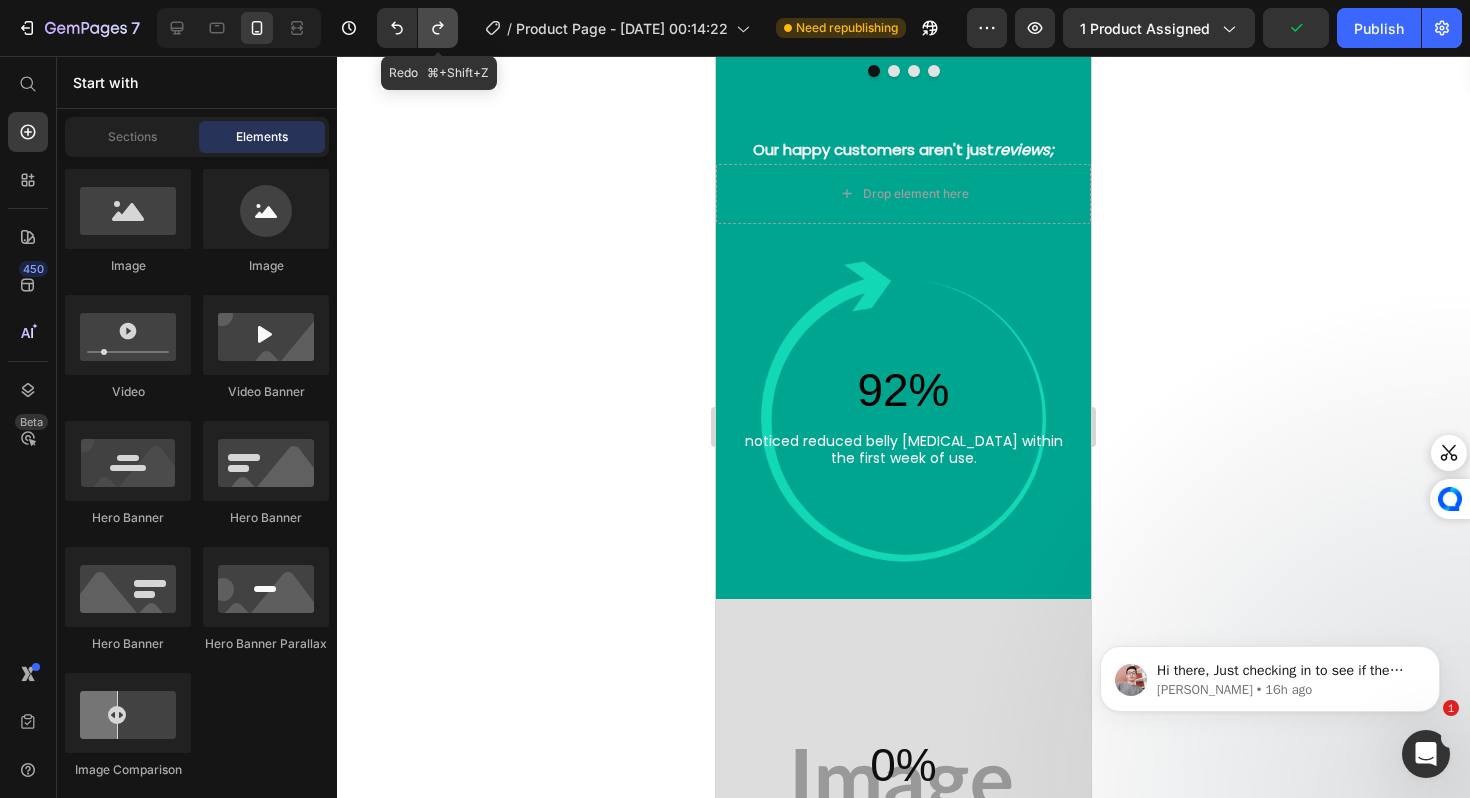 click 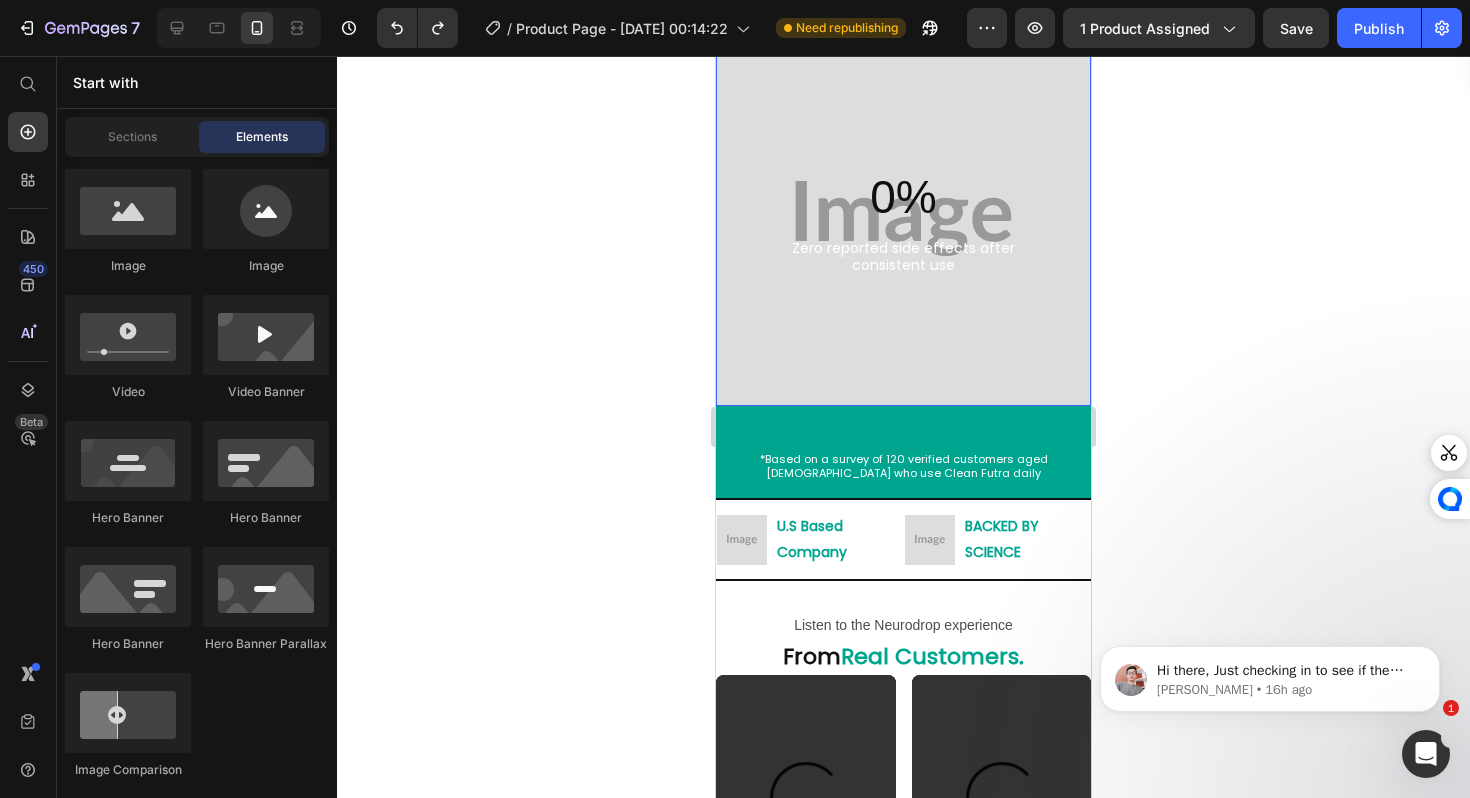 scroll, scrollTop: 3952, scrollLeft: 0, axis: vertical 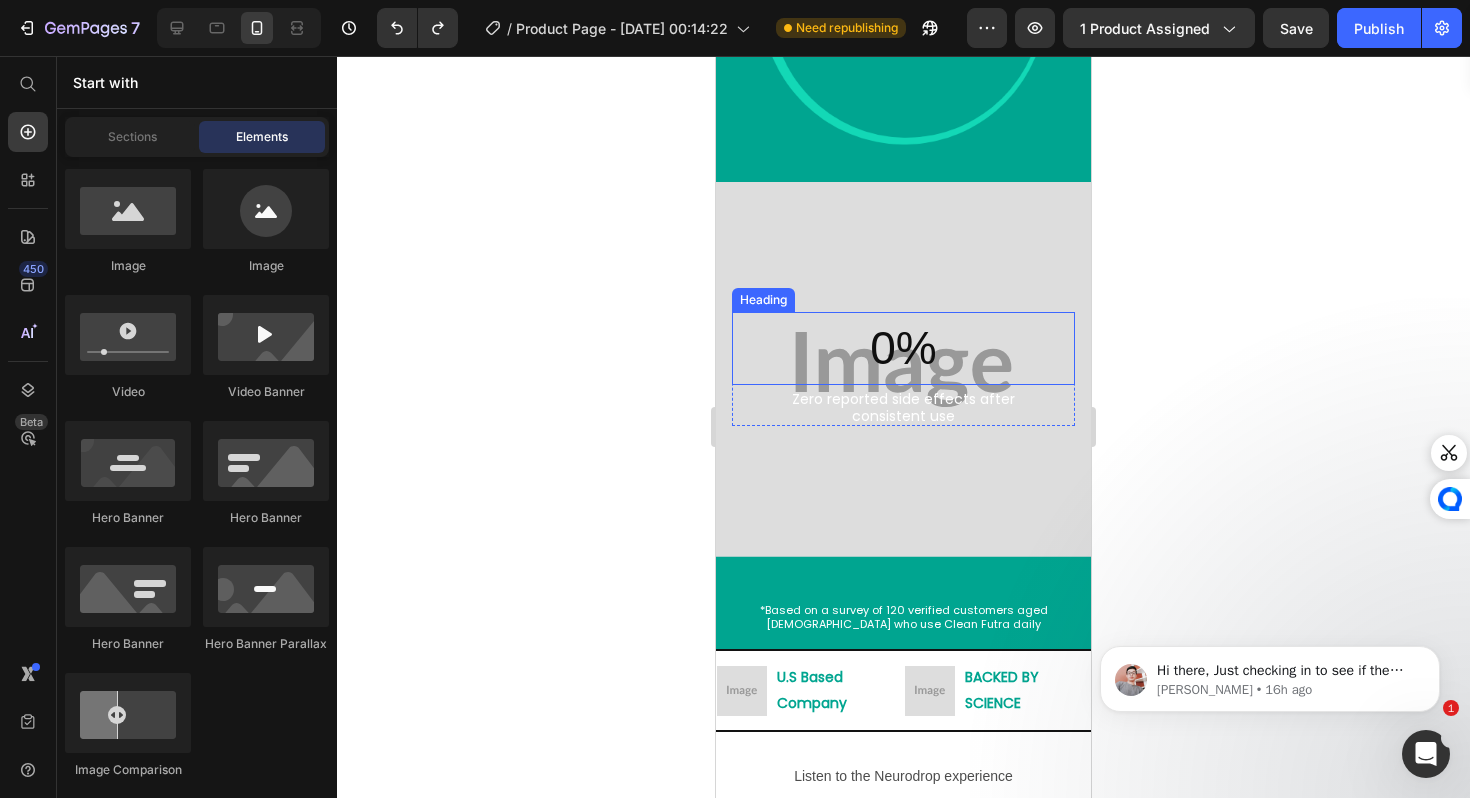 click on "0%" at bounding box center [903, 348] 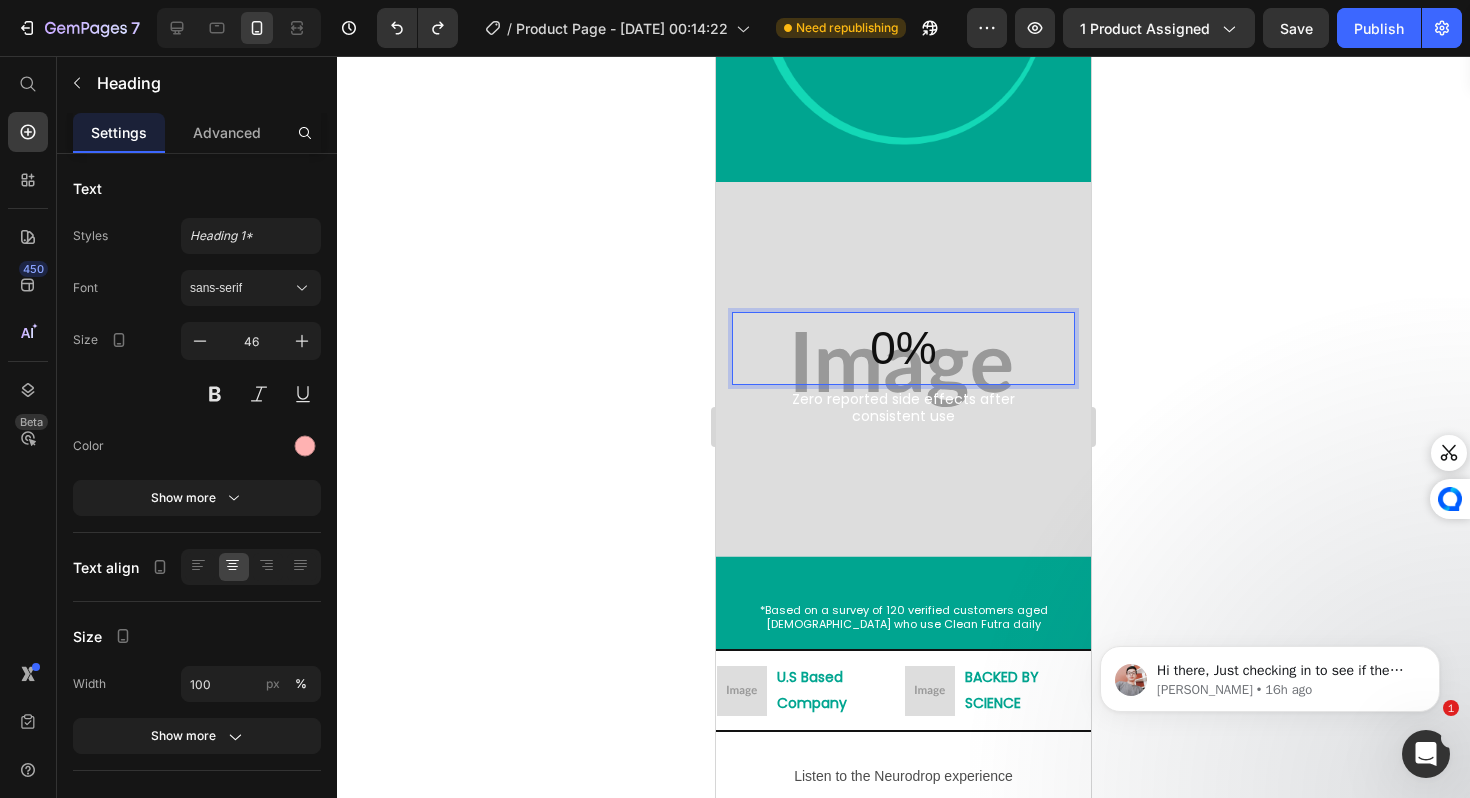 click on "0%" at bounding box center [903, 348] 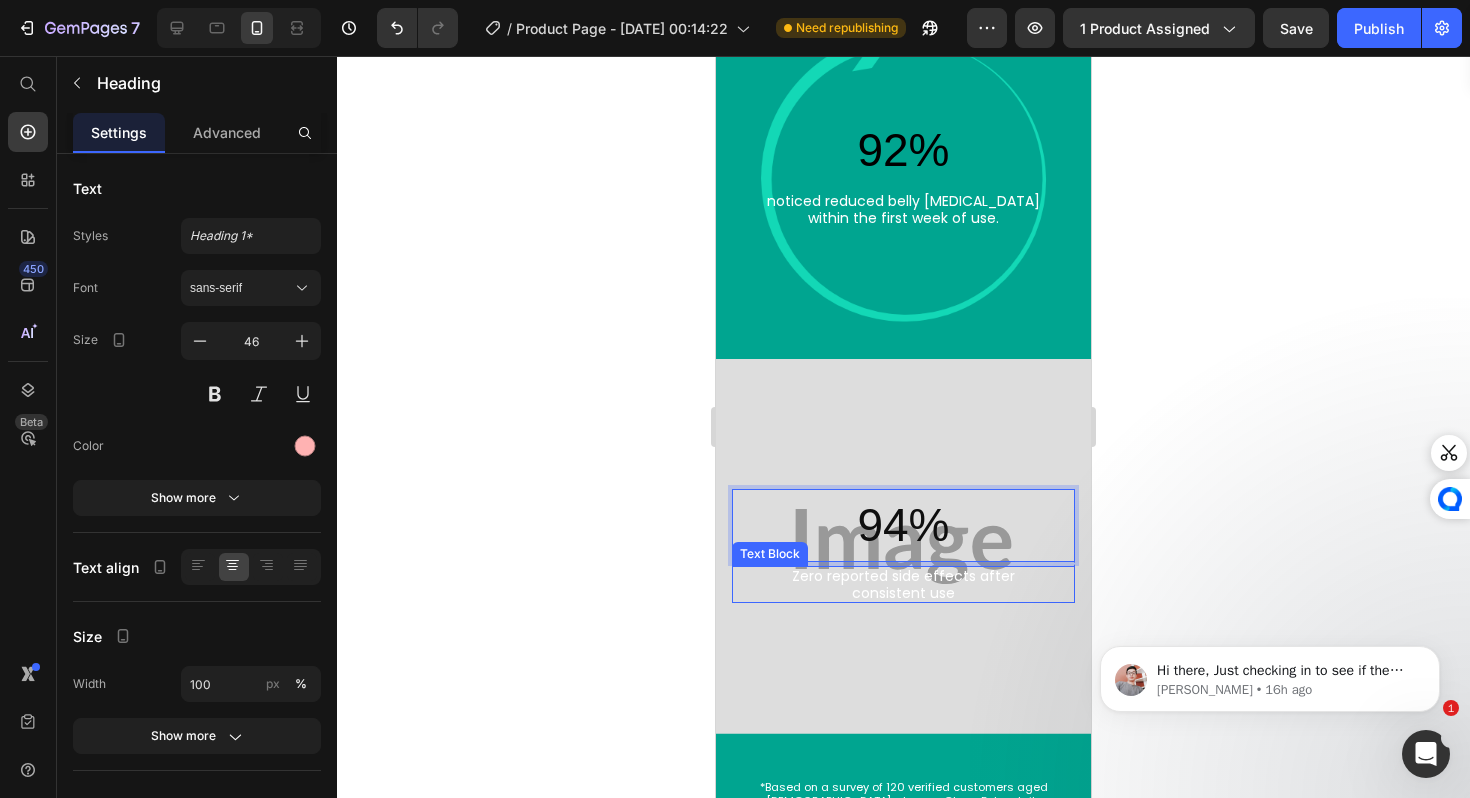 scroll, scrollTop: 3815, scrollLeft: 0, axis: vertical 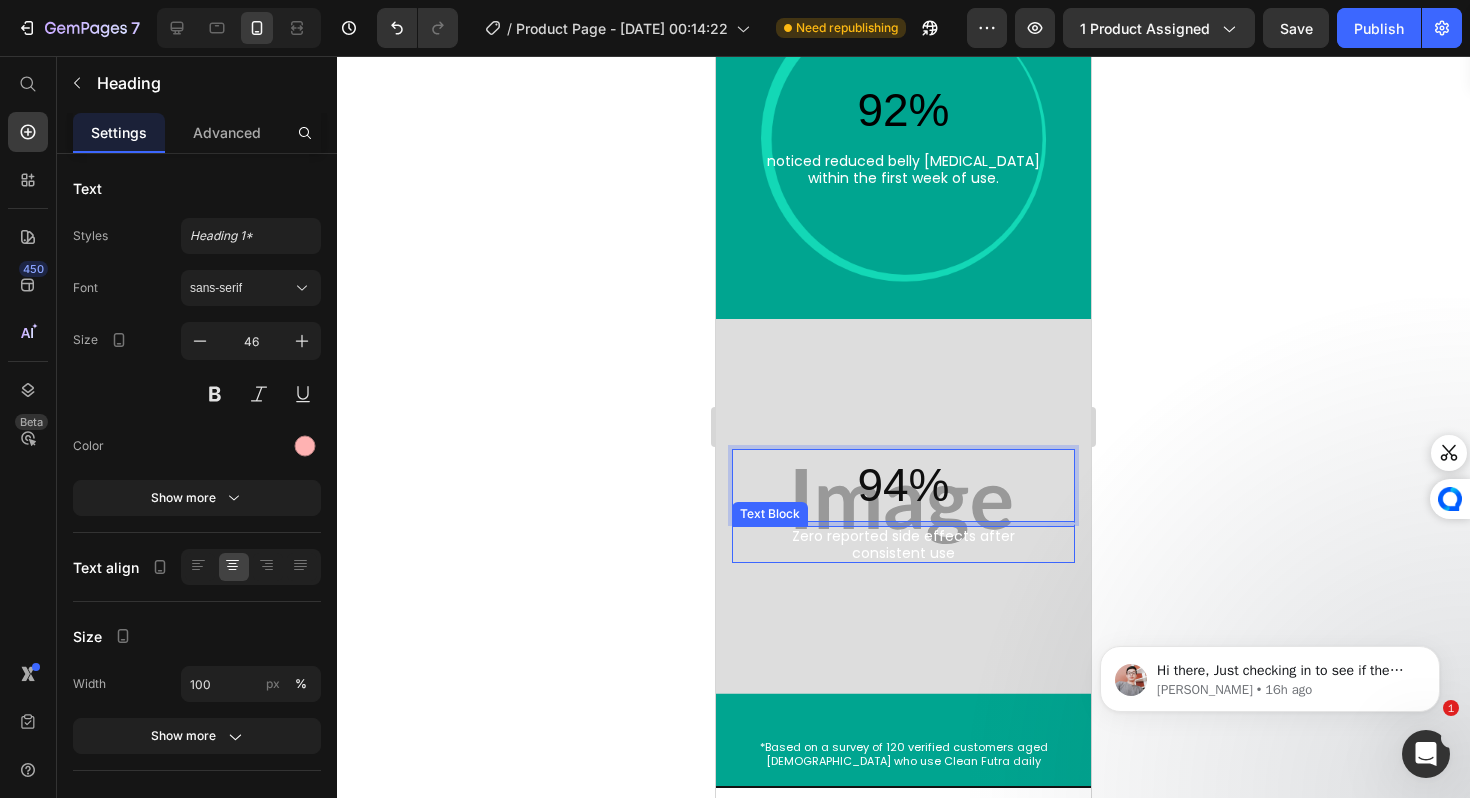 click on "Zero reported side effects after" at bounding box center [903, 536] 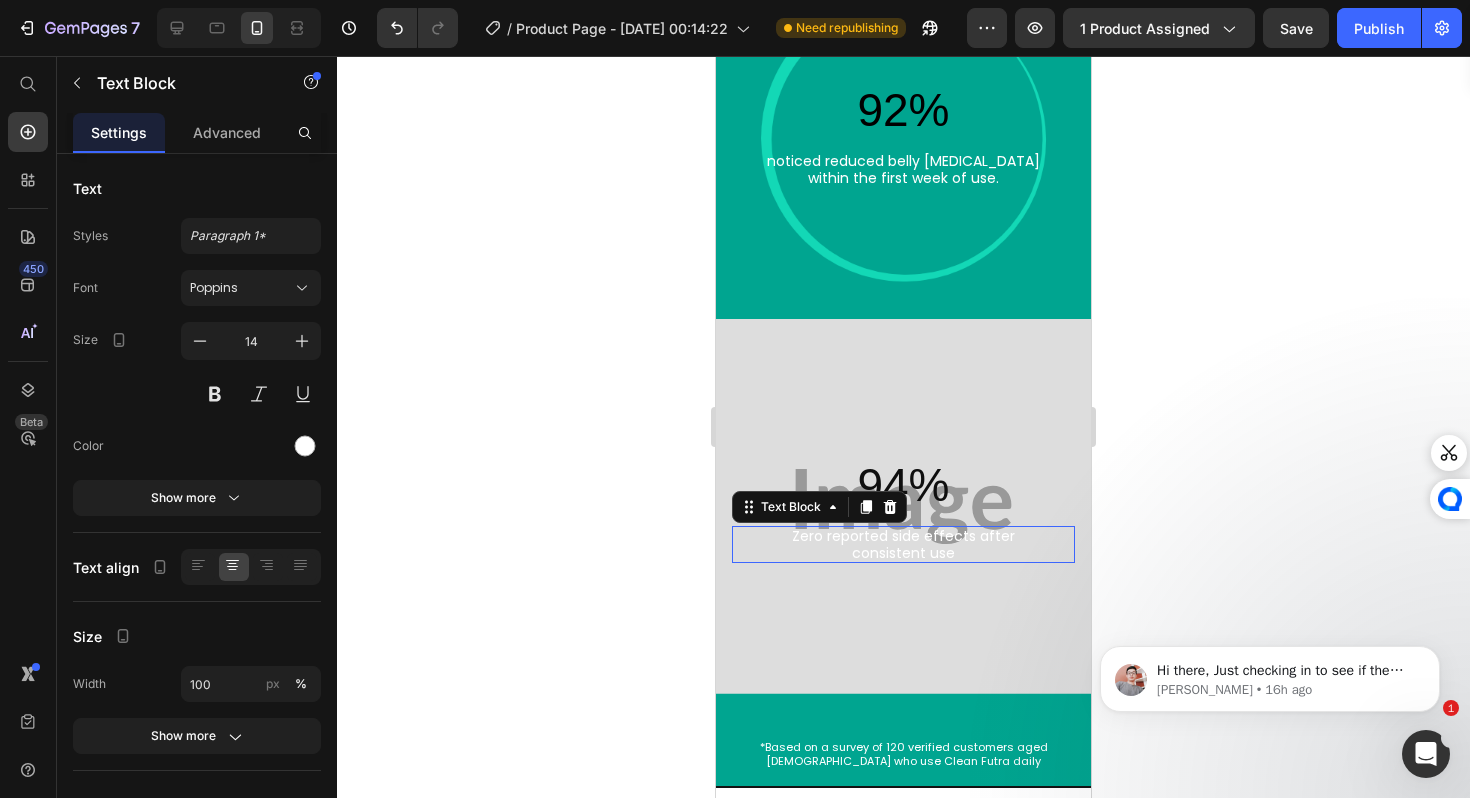 click on "Zero reported side effects after" at bounding box center (903, 536) 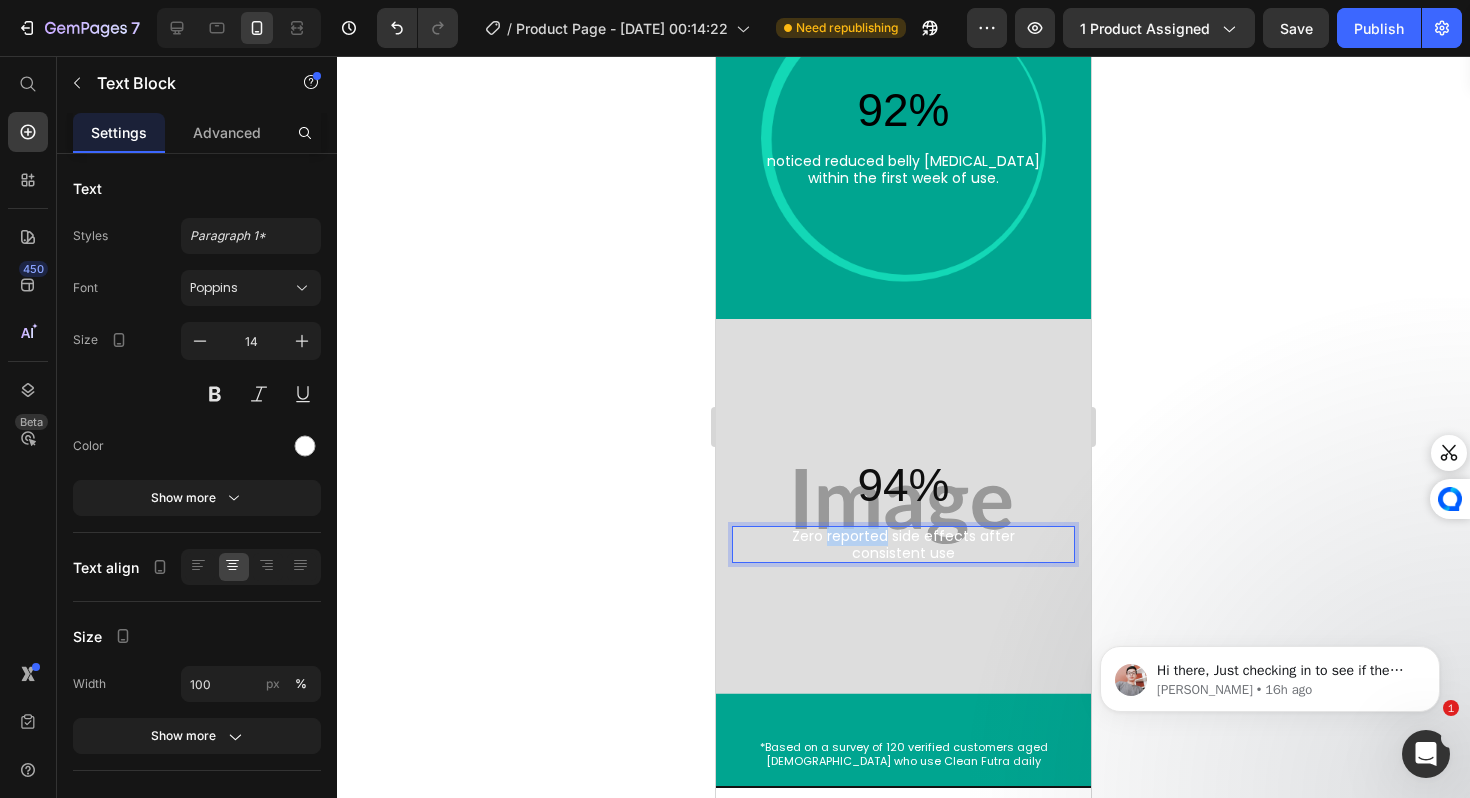 click on "Zero reported side effects after" at bounding box center [903, 536] 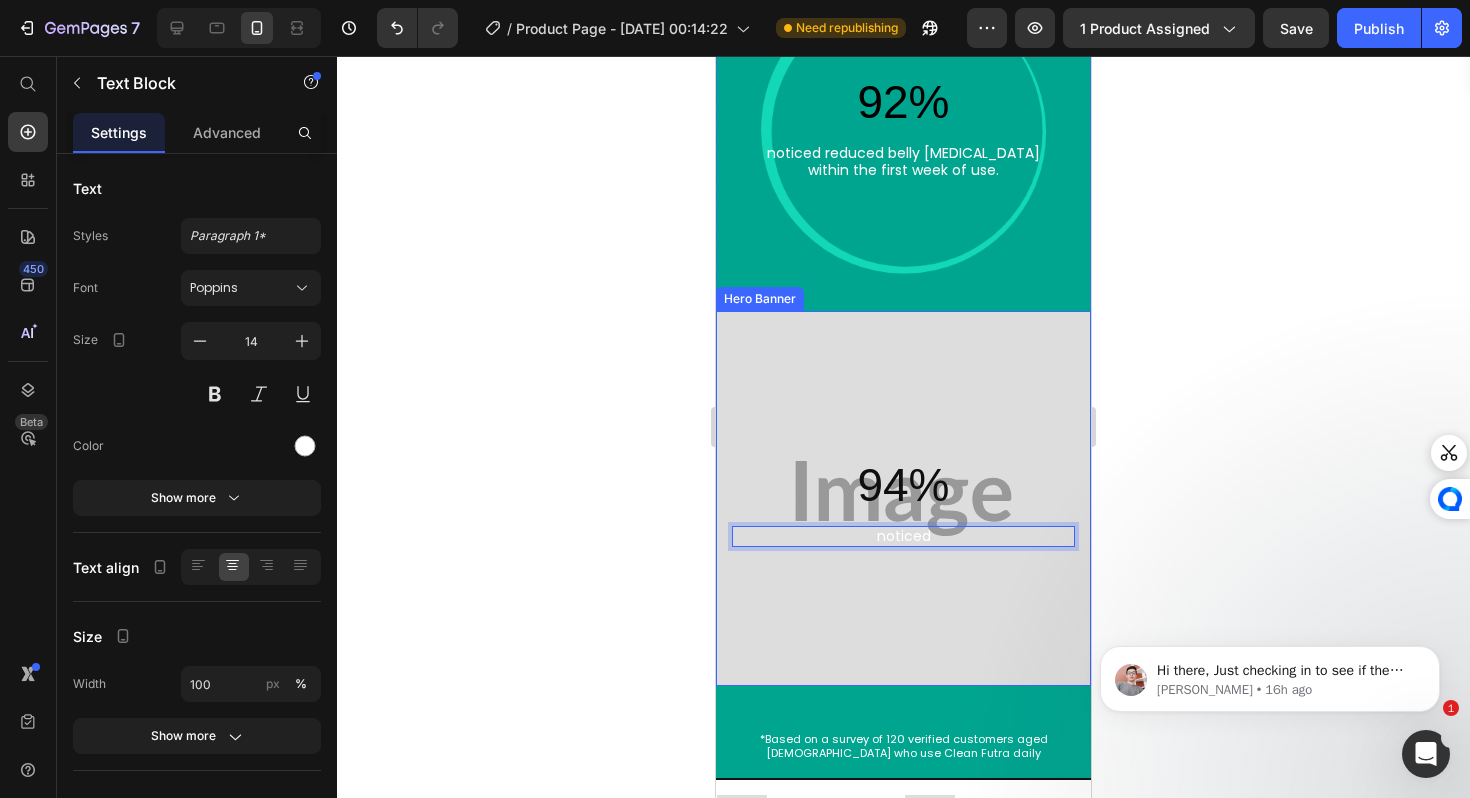 scroll, scrollTop: 3815, scrollLeft: 0, axis: vertical 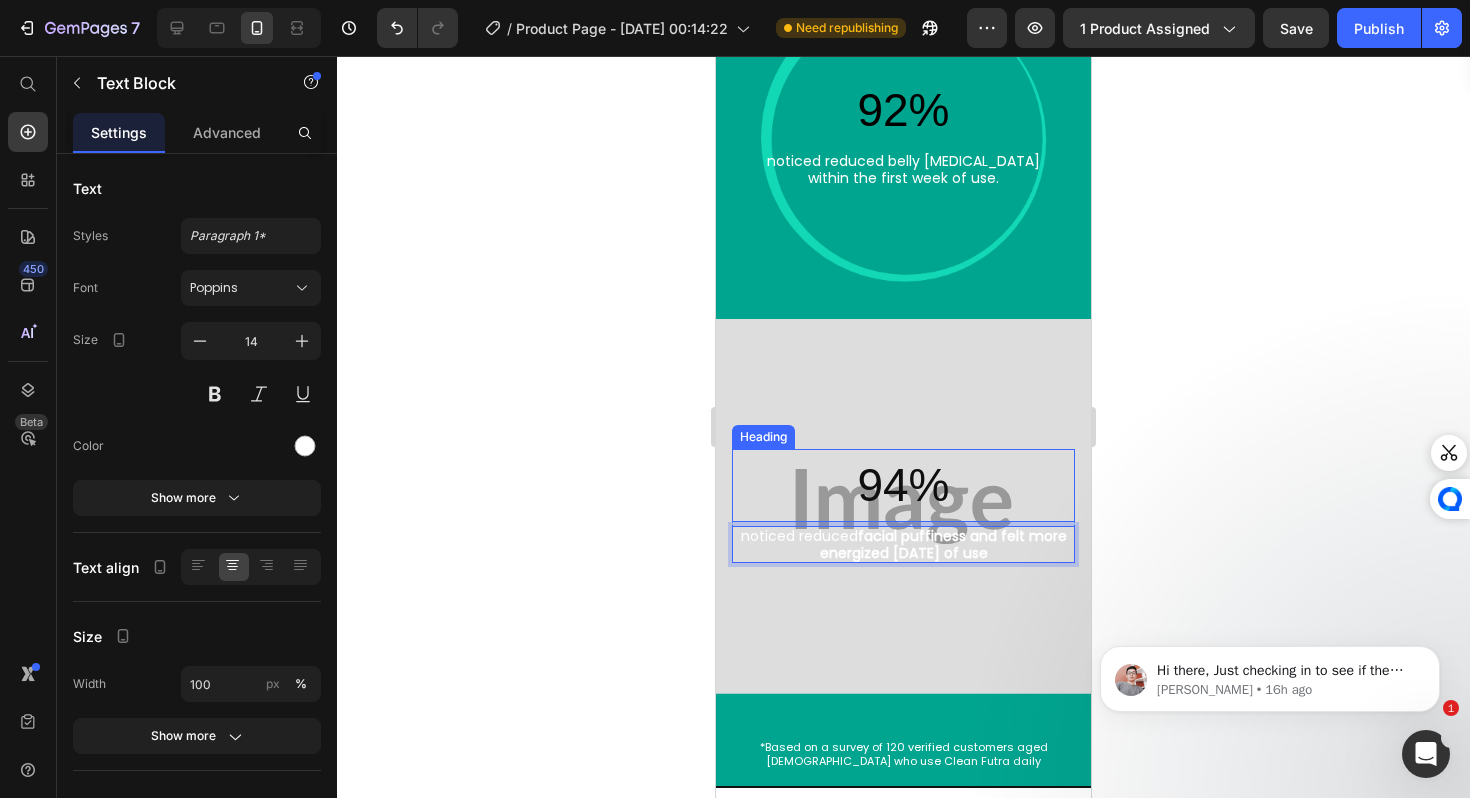 click on "⁠⁠⁠⁠⁠⁠⁠ 94%" at bounding box center [903, 485] 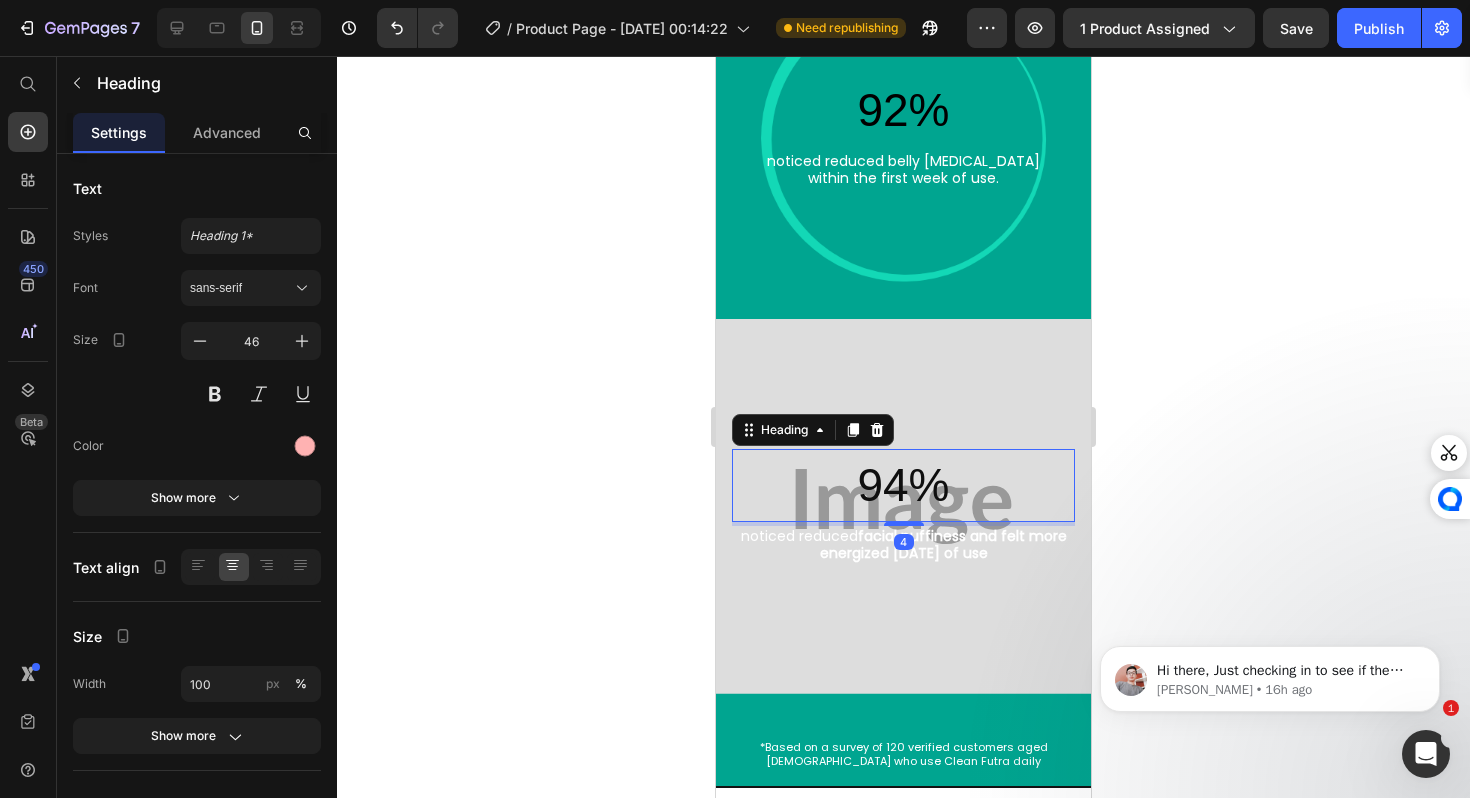 click at bounding box center (903, 506) 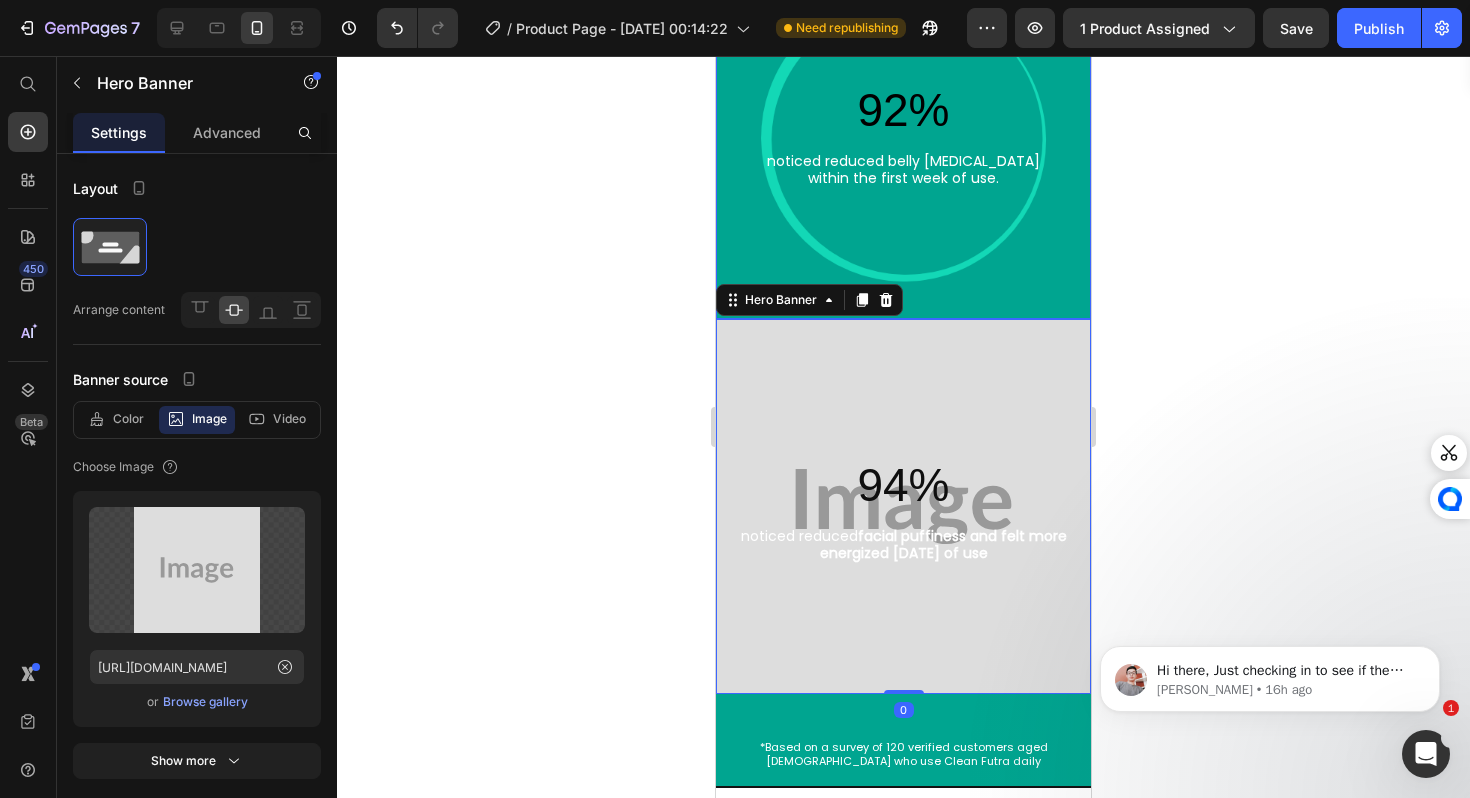 click at bounding box center (903, 131) 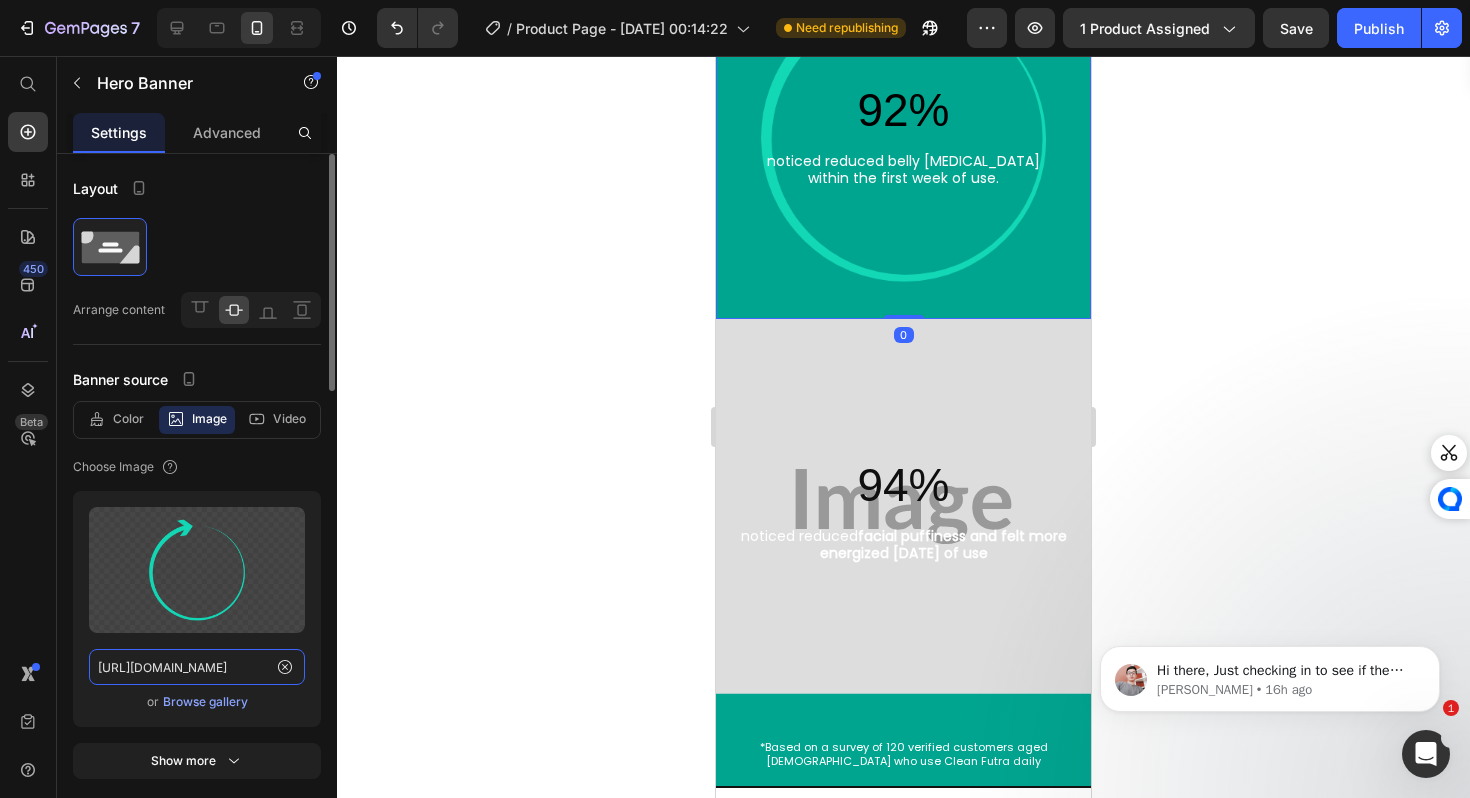 click on "[URL][DOMAIN_NAME]" 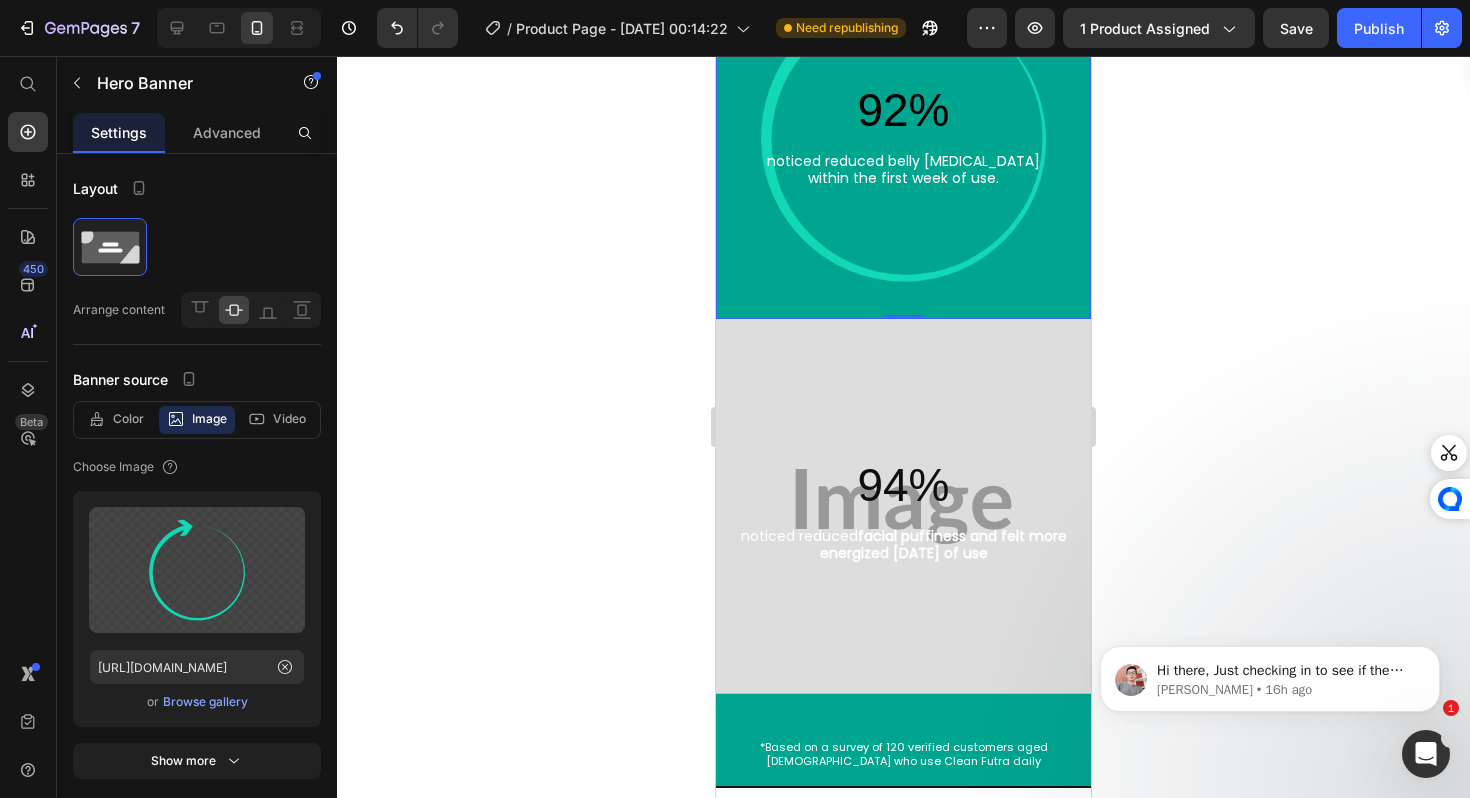 click at bounding box center [903, 506] 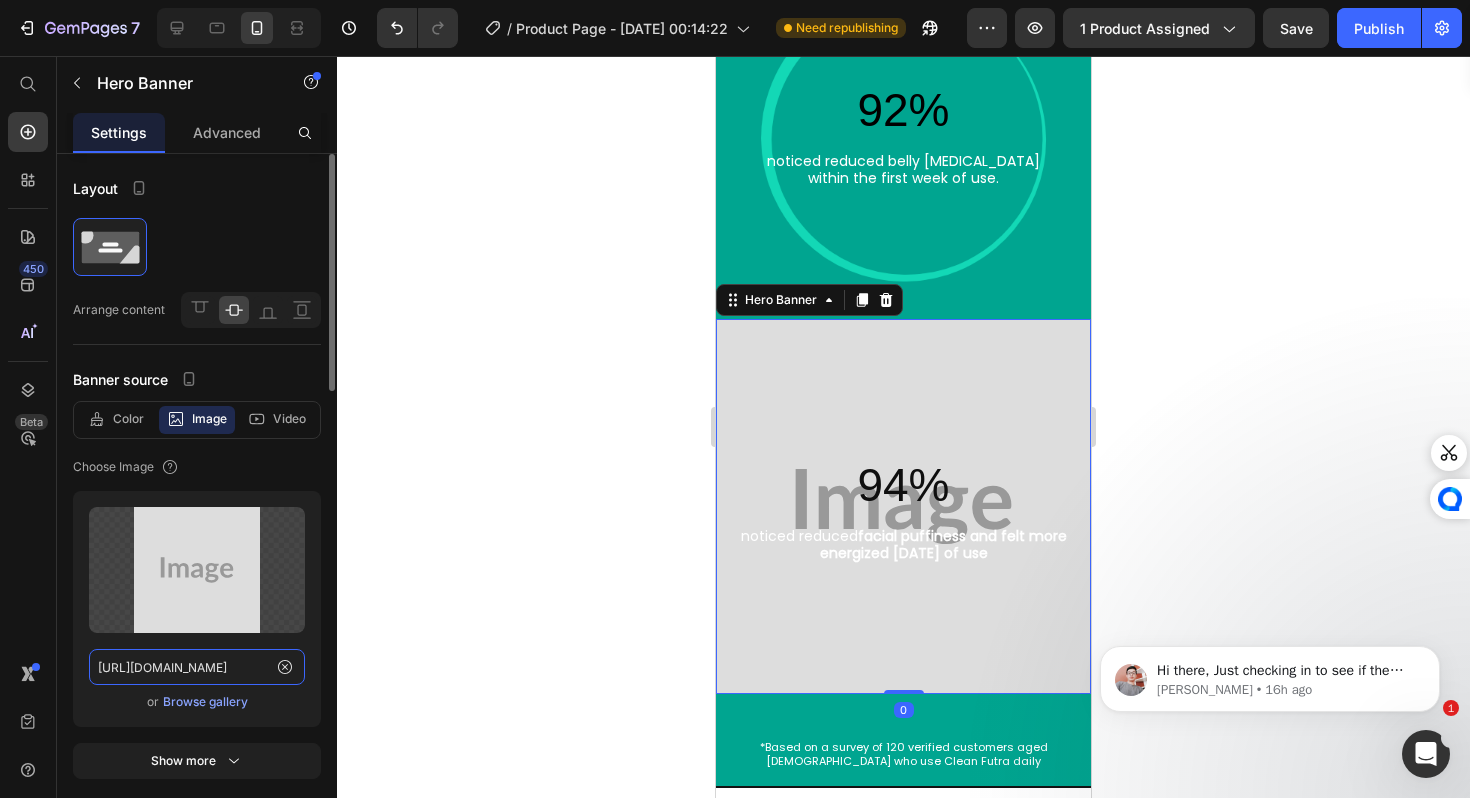 click on "https://placehold.co/1000x1000?text=Image" 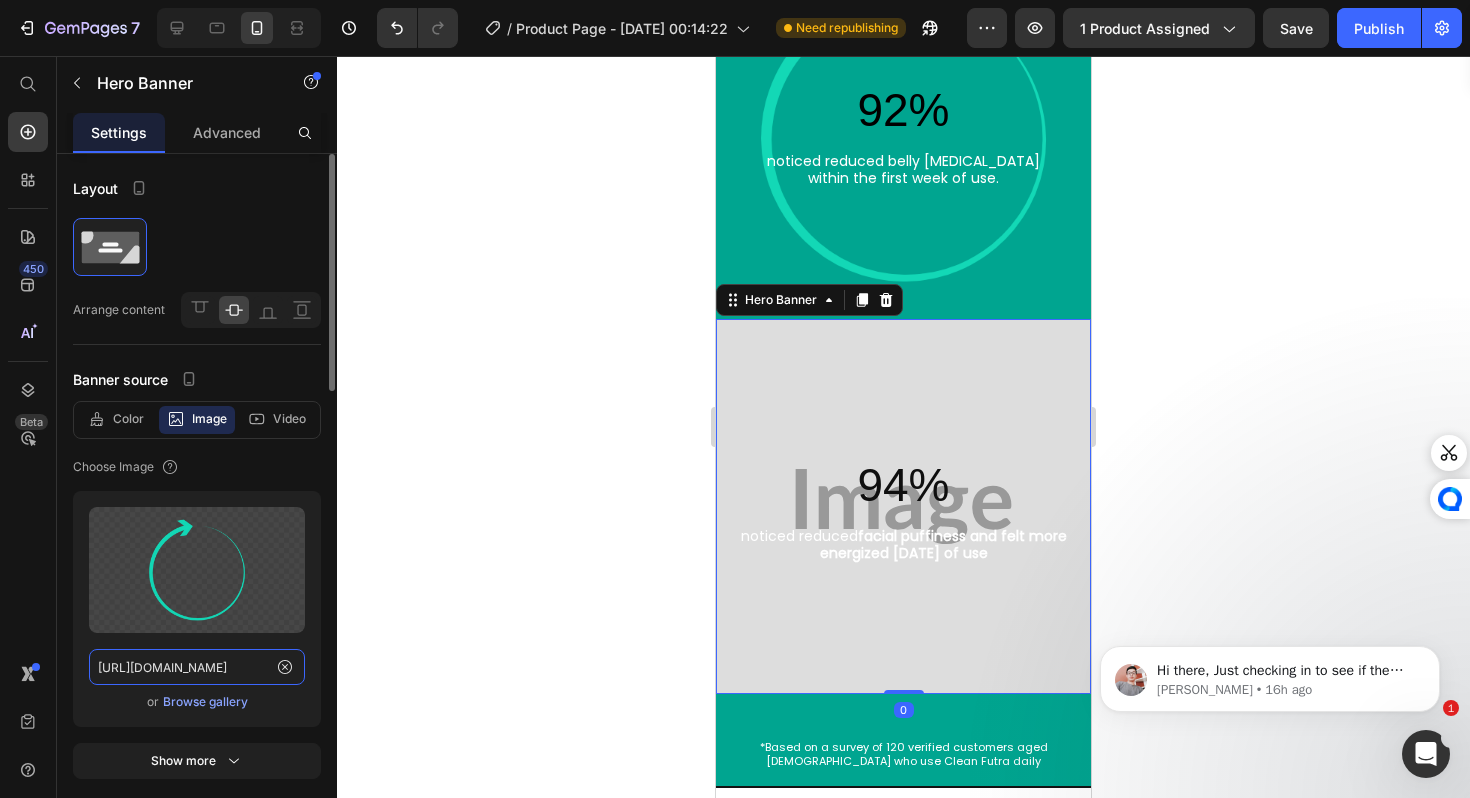 scroll, scrollTop: 0, scrollLeft: 608, axis: horizontal 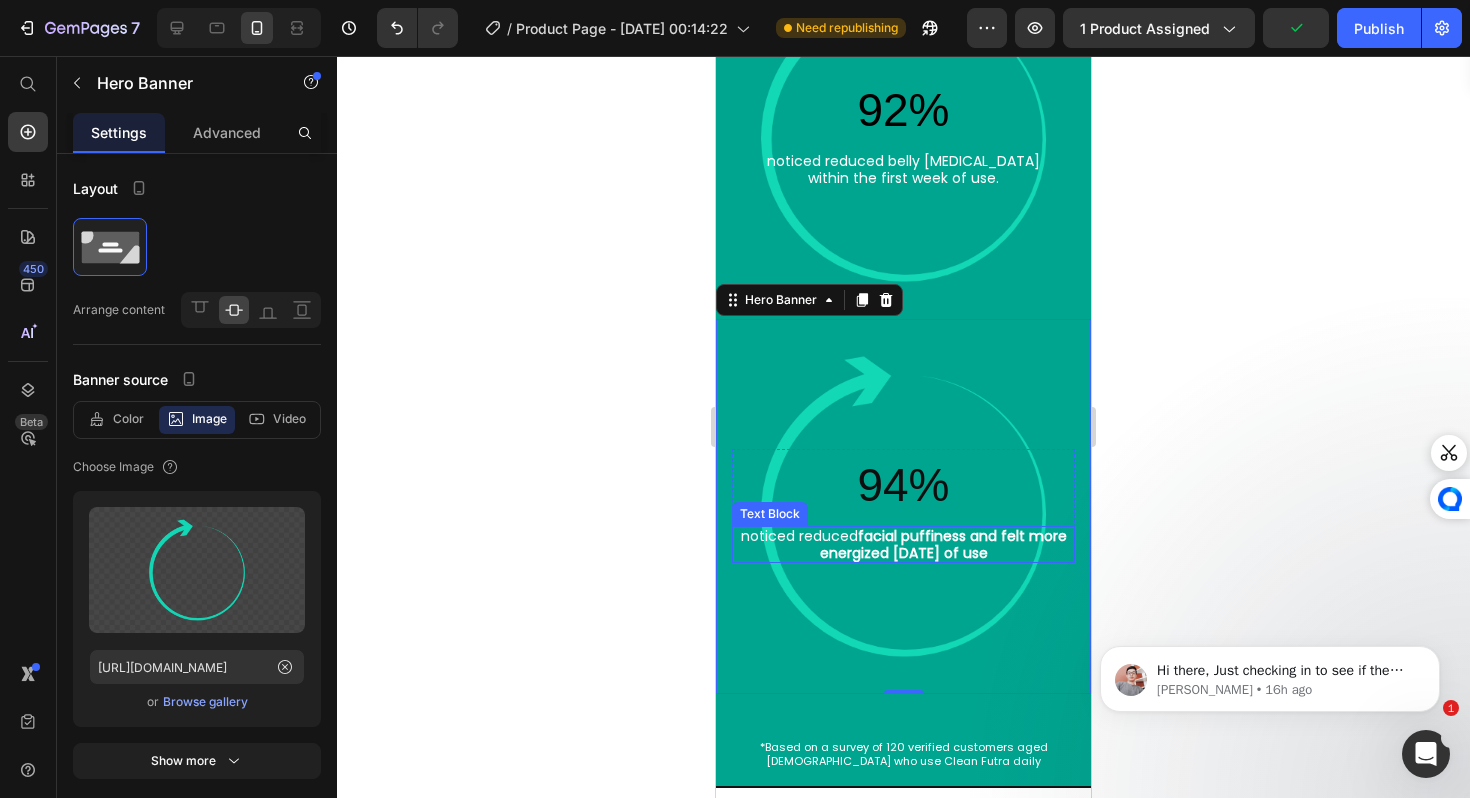 click on "noticed reduced  facial puffiness and felt more energized within two week of use" at bounding box center [903, 545] 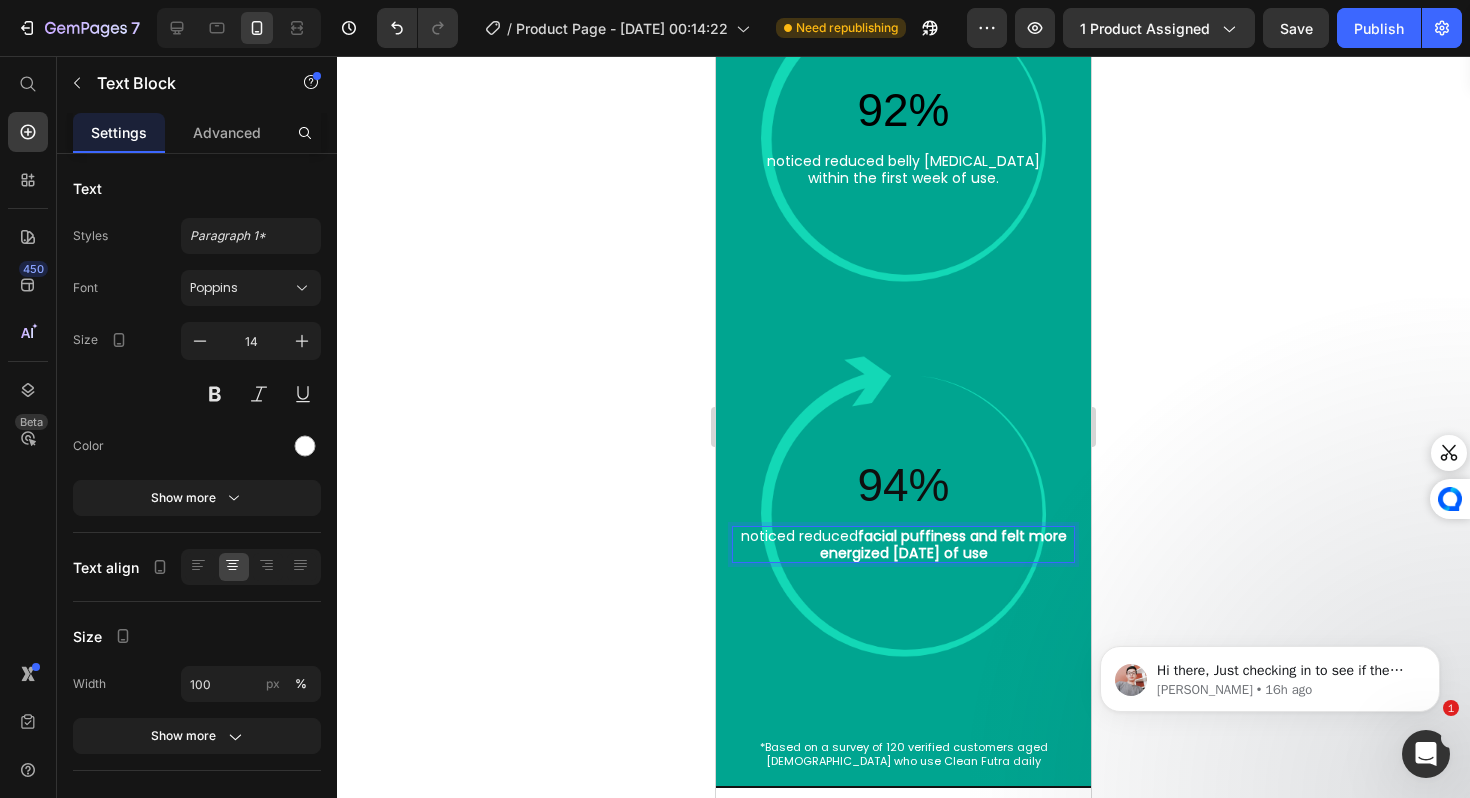 click on "facial puffiness and felt more energized [DATE] of use" at bounding box center (943, 544) 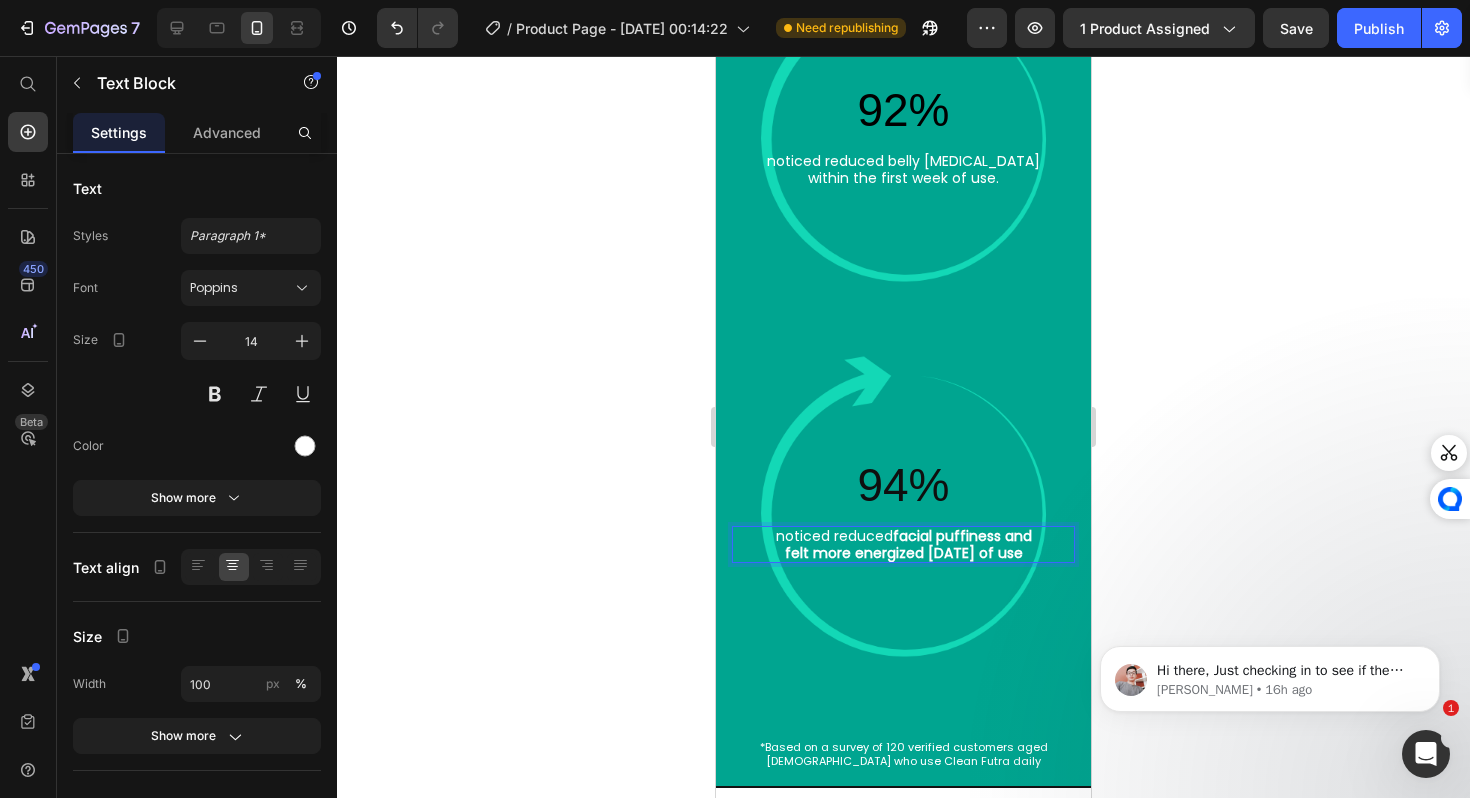 click on "felt more energized within two week of use" at bounding box center [904, 553] 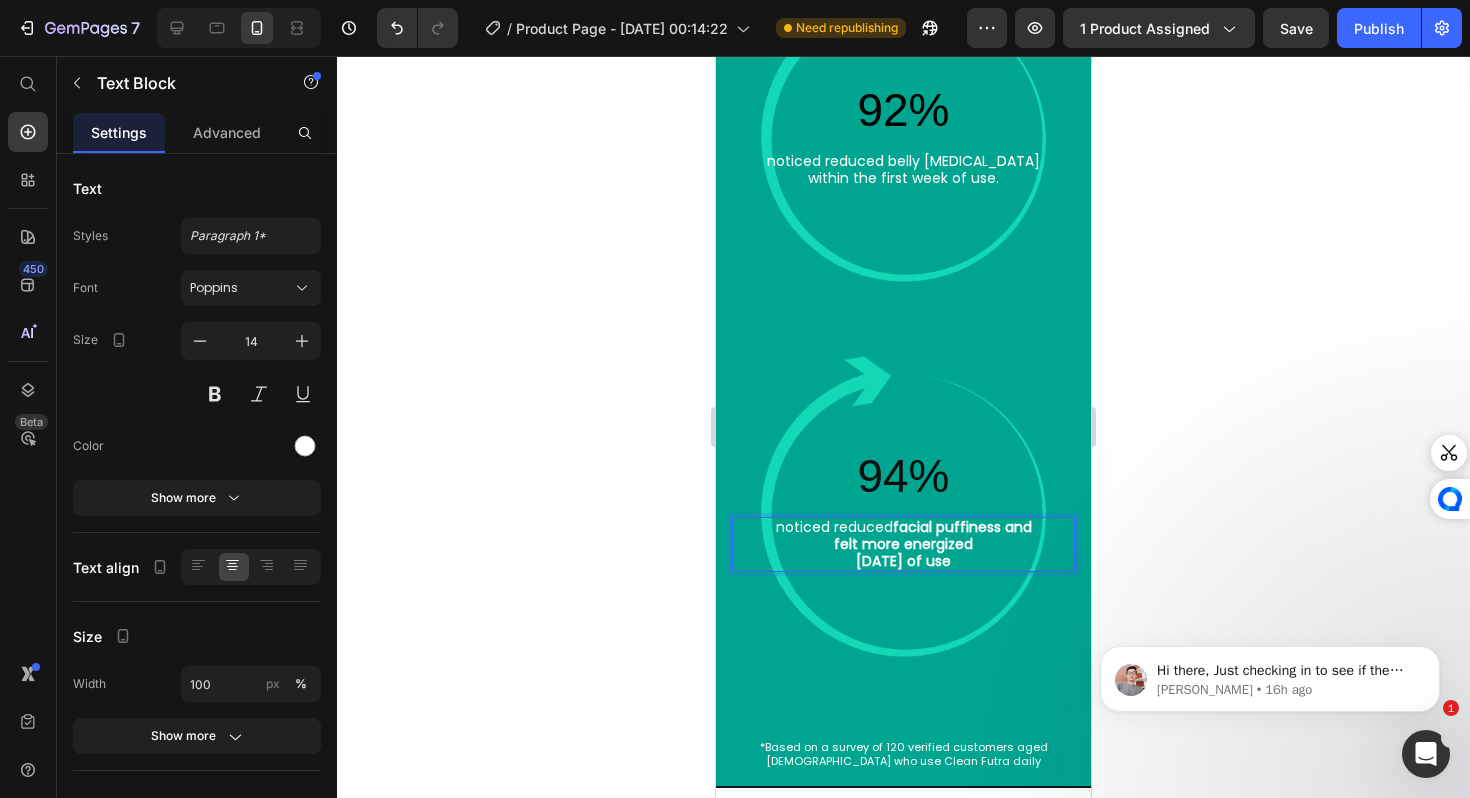scroll, scrollTop: 3806, scrollLeft: 0, axis: vertical 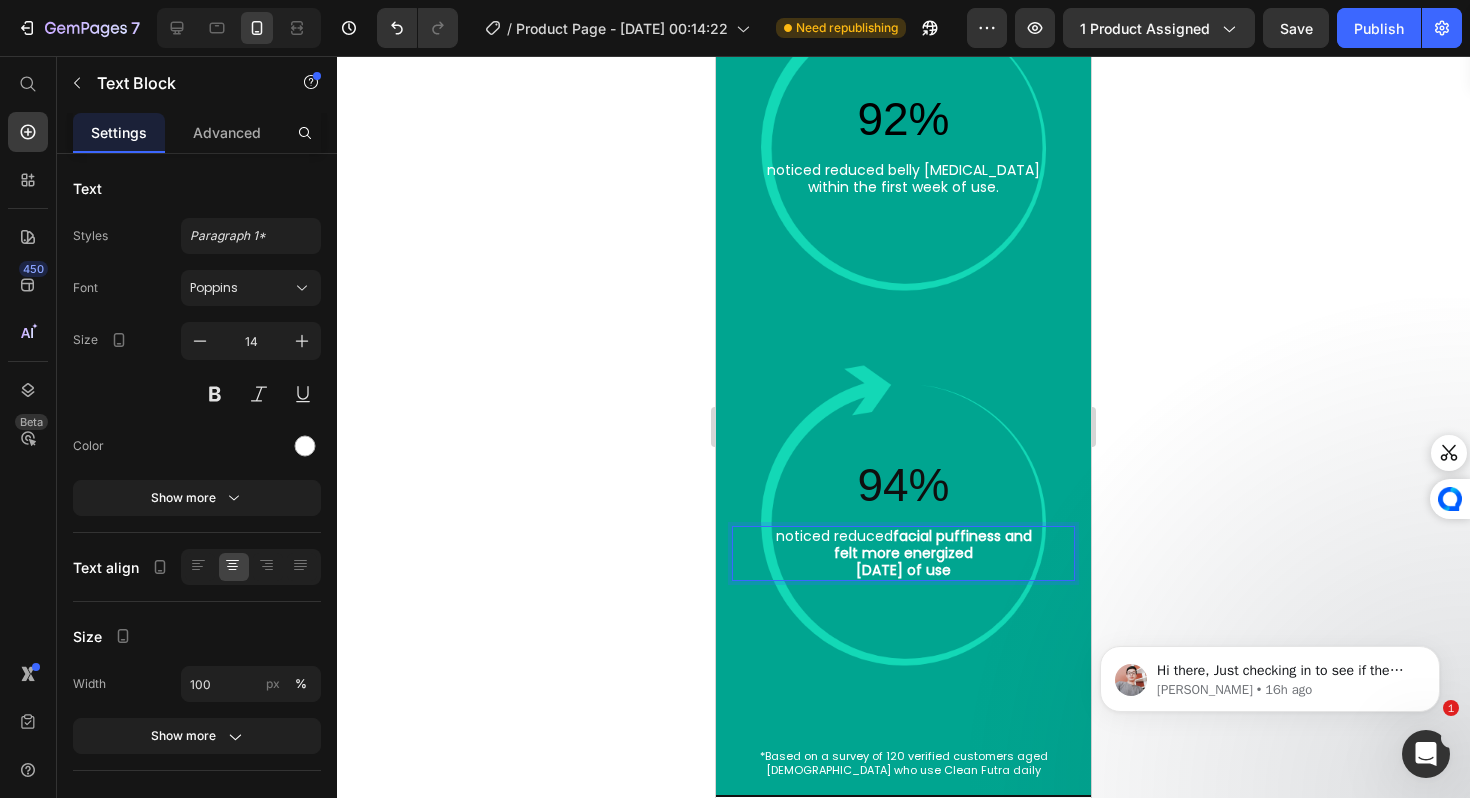 click on "facial puffiness and" at bounding box center (962, 536) 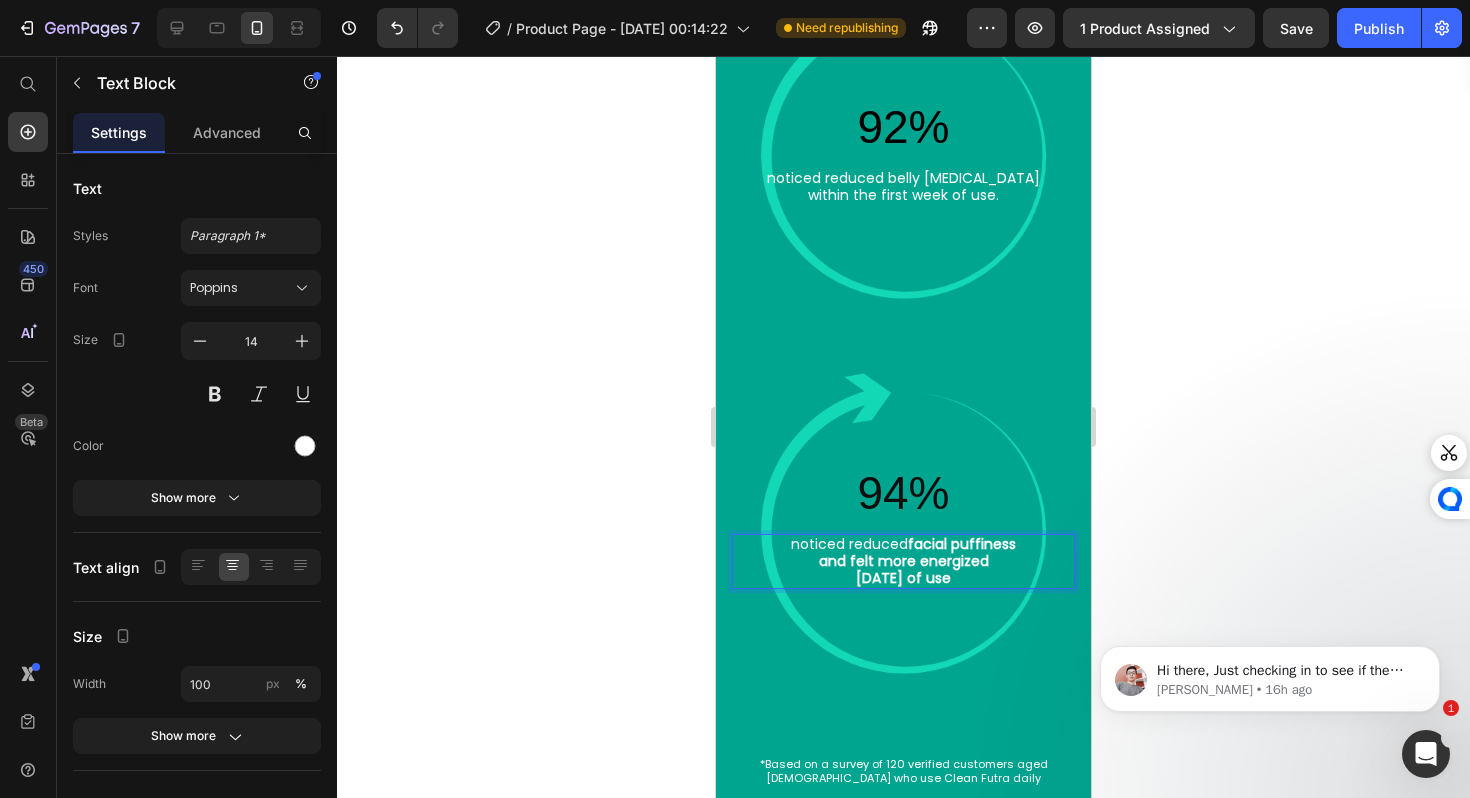 scroll, scrollTop: 3806, scrollLeft: 0, axis: vertical 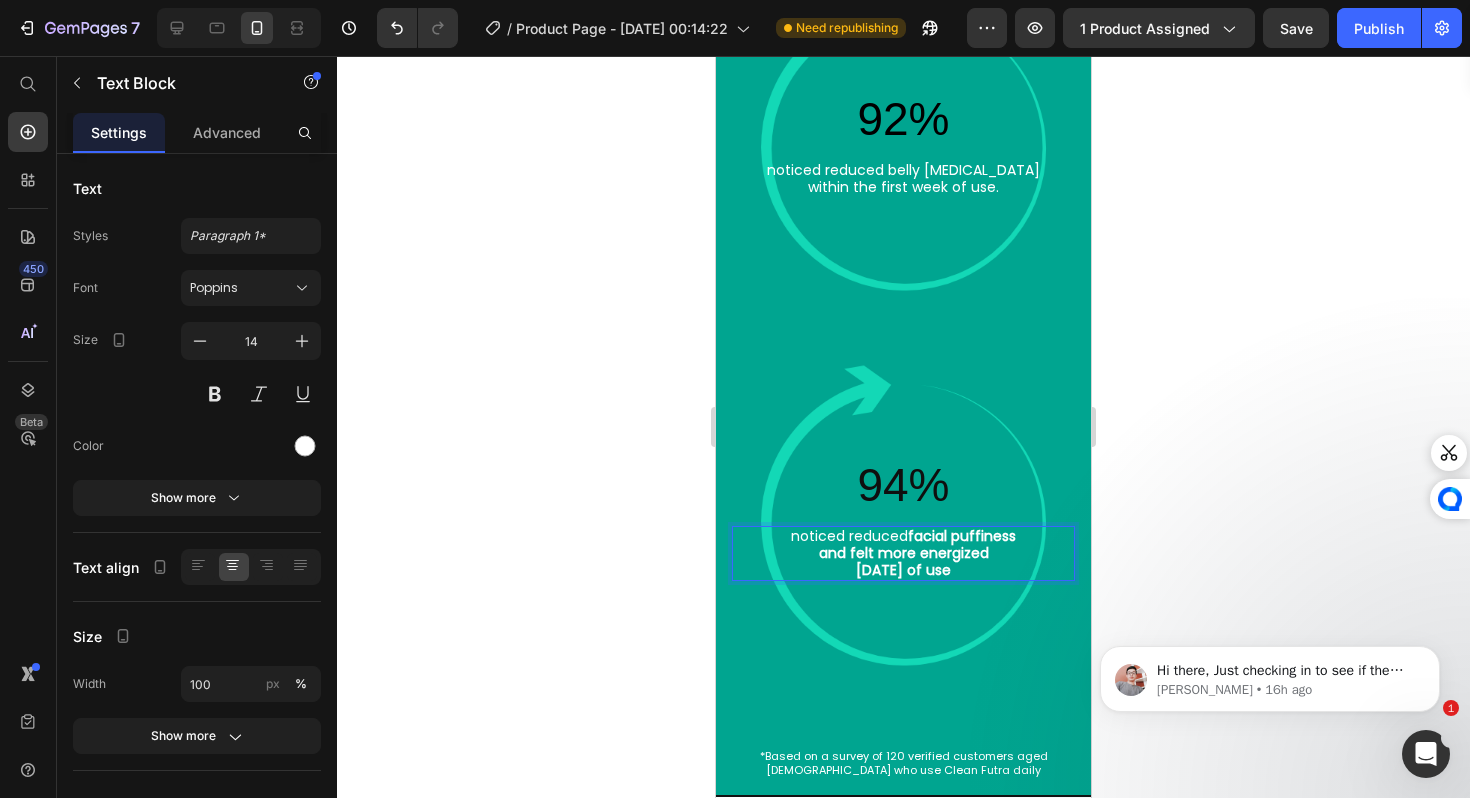 click 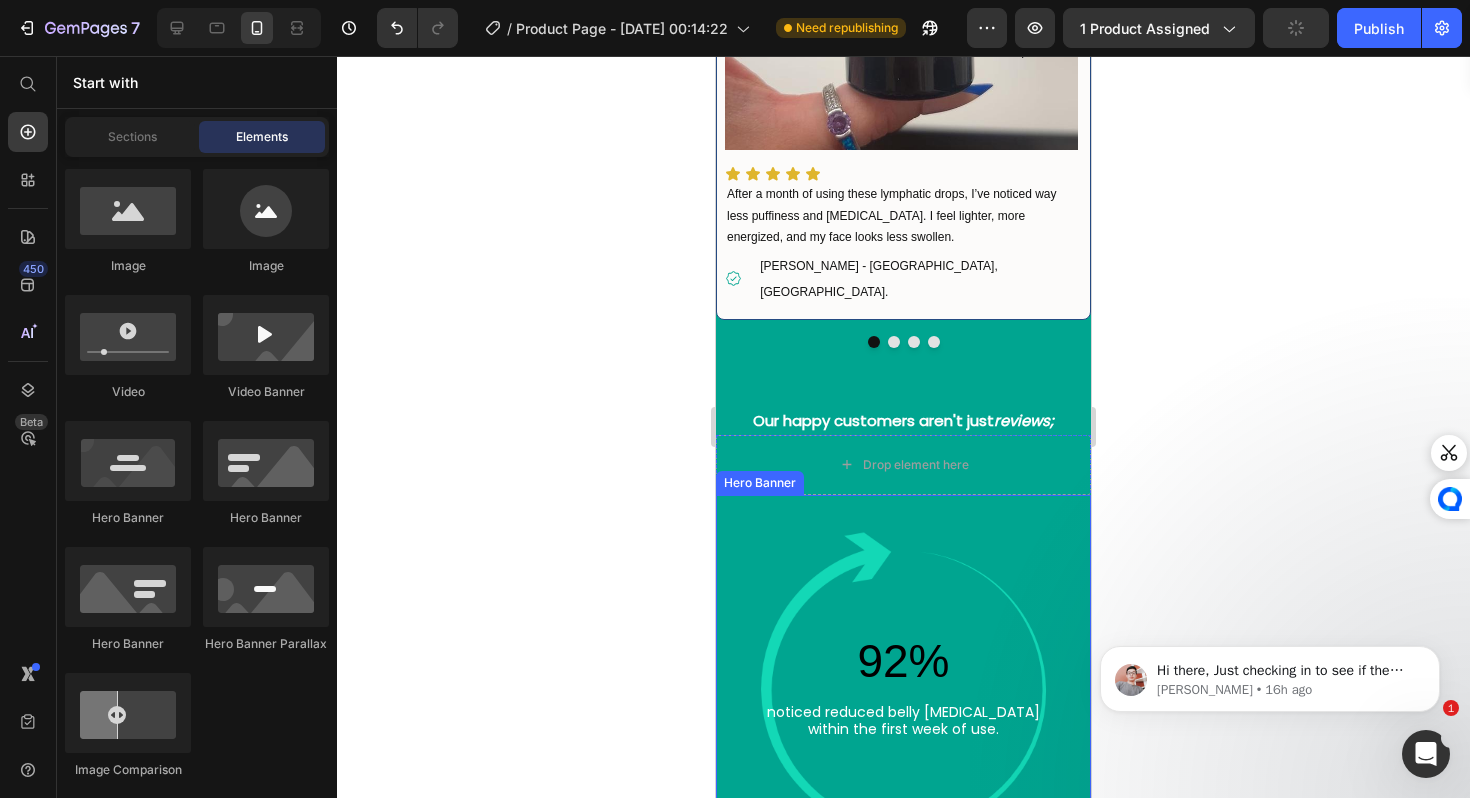 scroll, scrollTop: 3296, scrollLeft: 0, axis: vertical 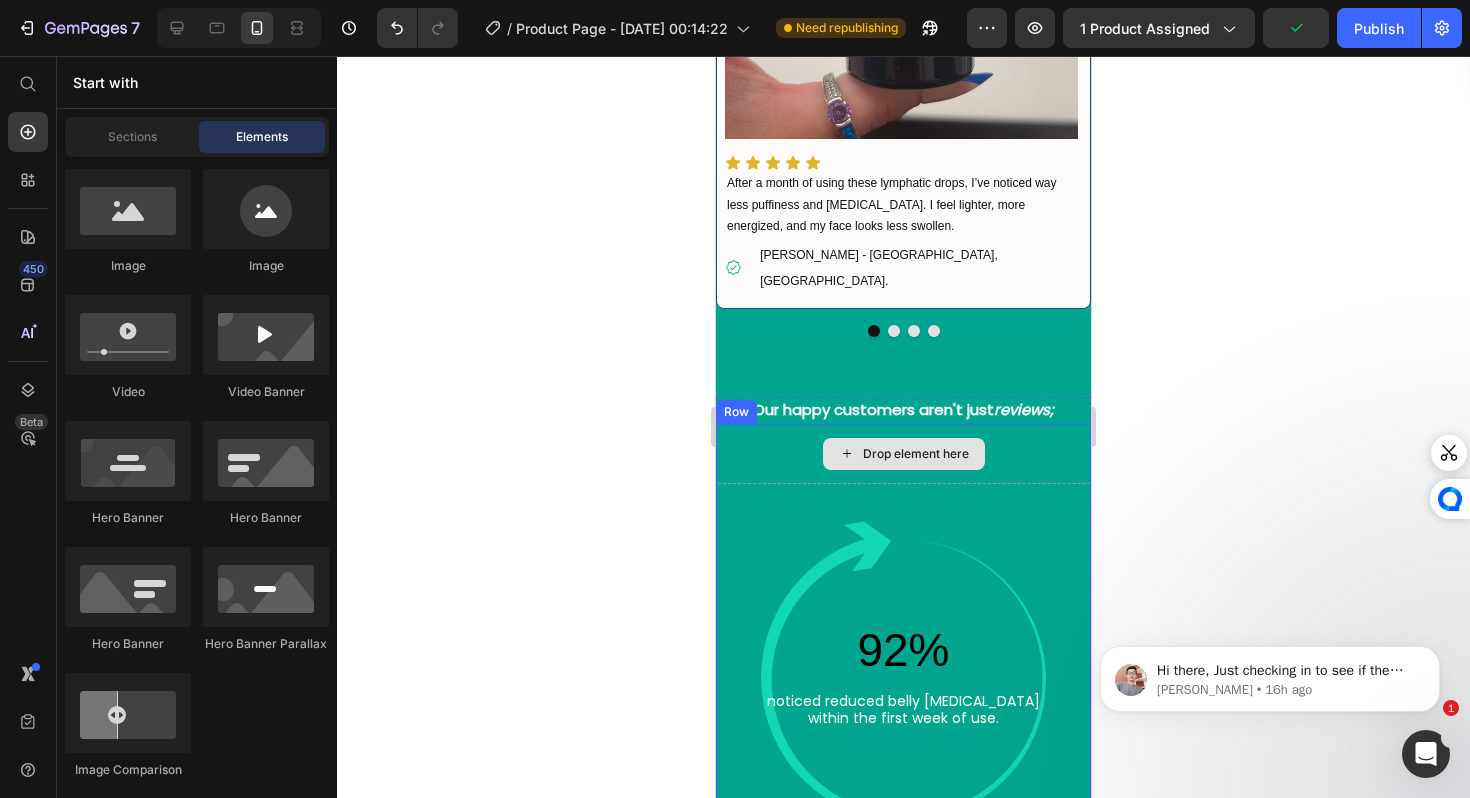 click on "Drop element here" at bounding box center [916, 454] 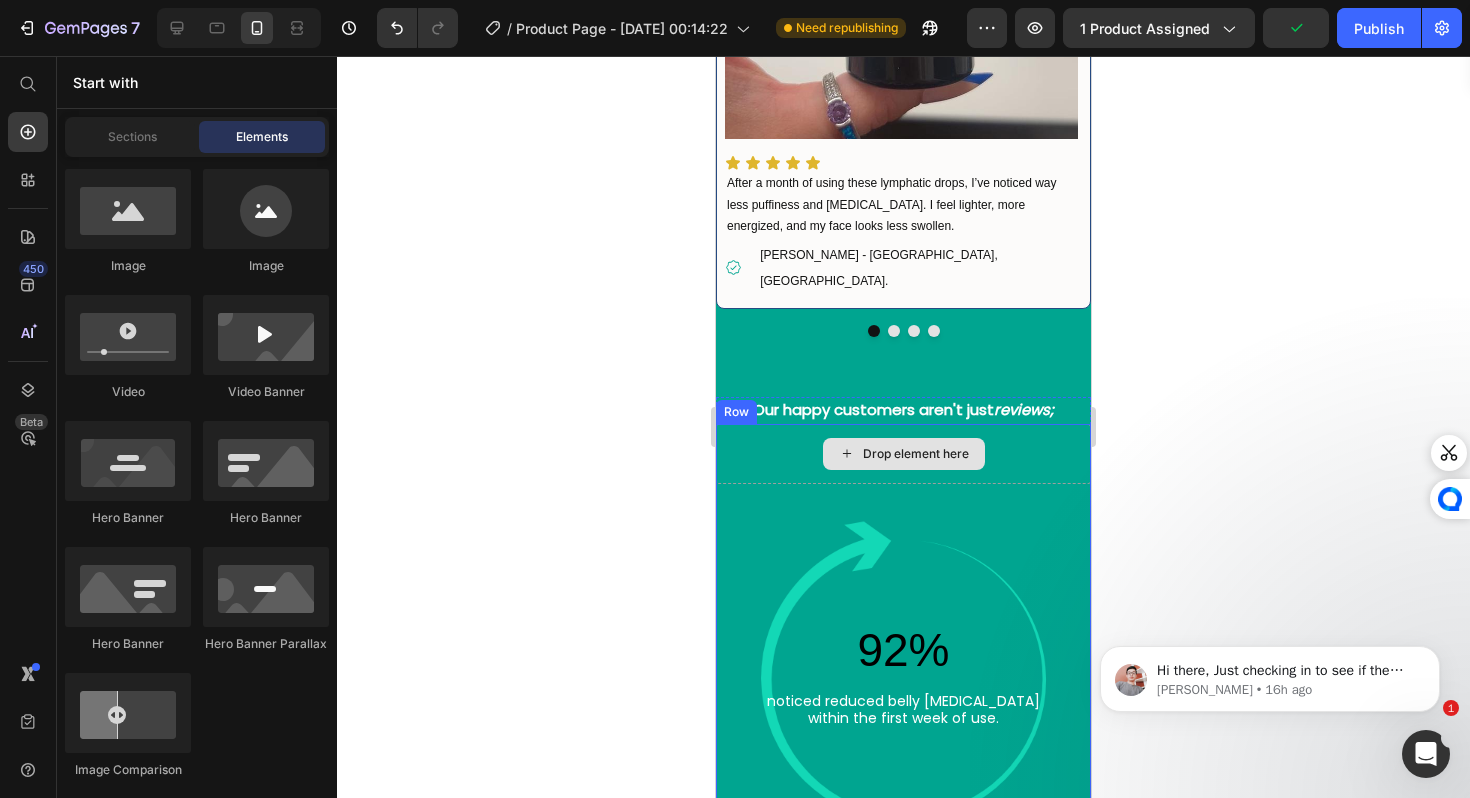 click on "Drop element here" at bounding box center [903, 454] 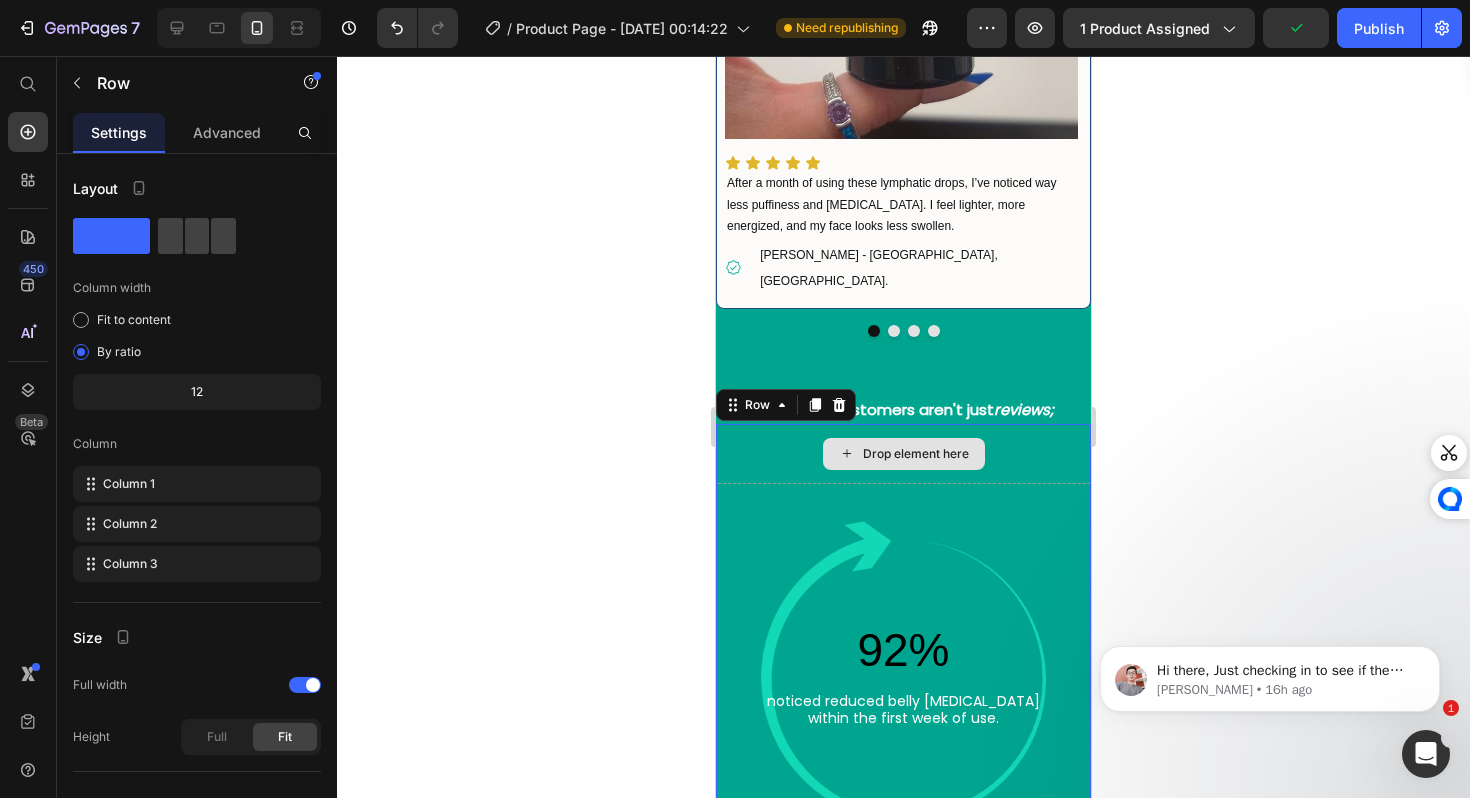 click on "Drop element here" at bounding box center [903, 454] 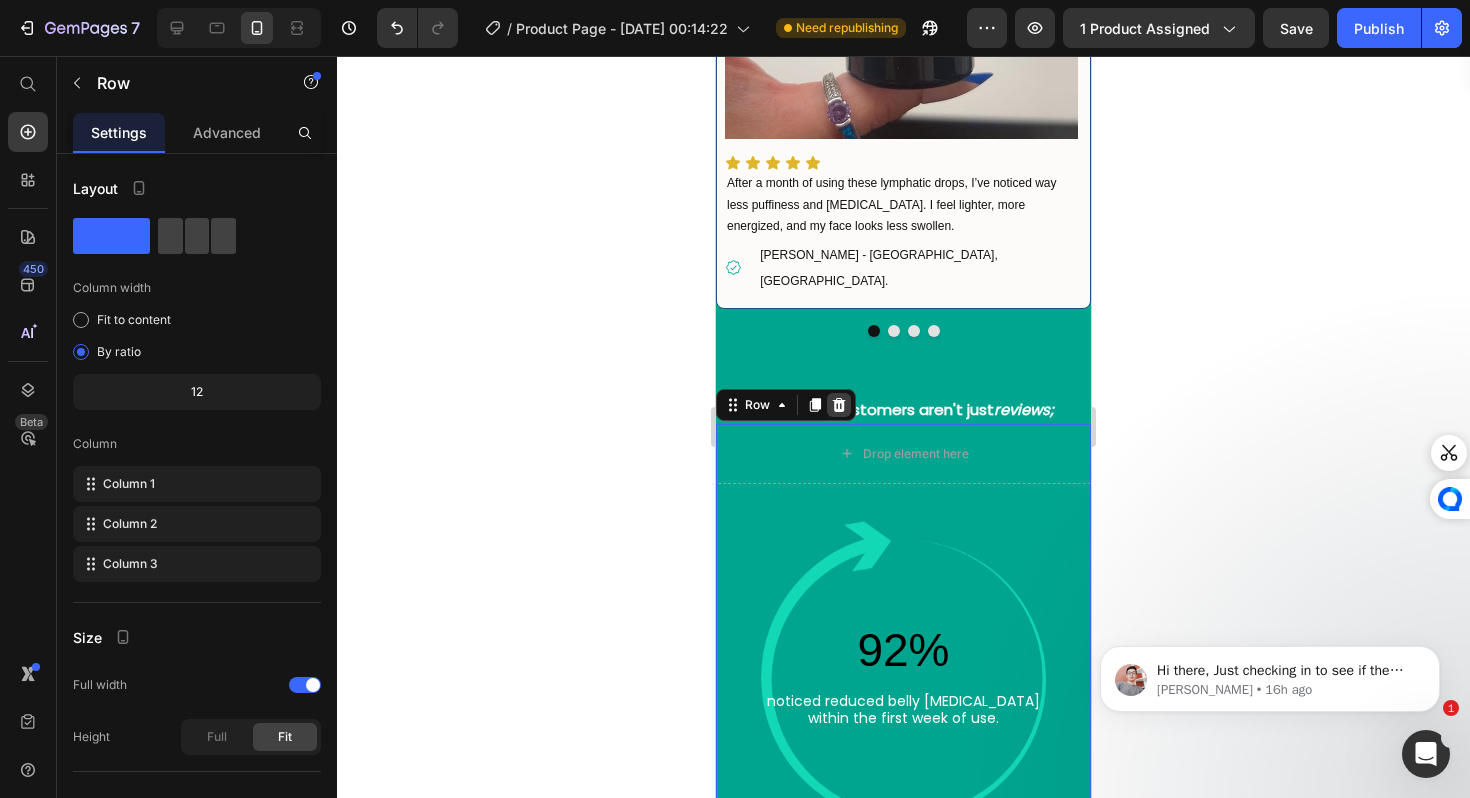 click 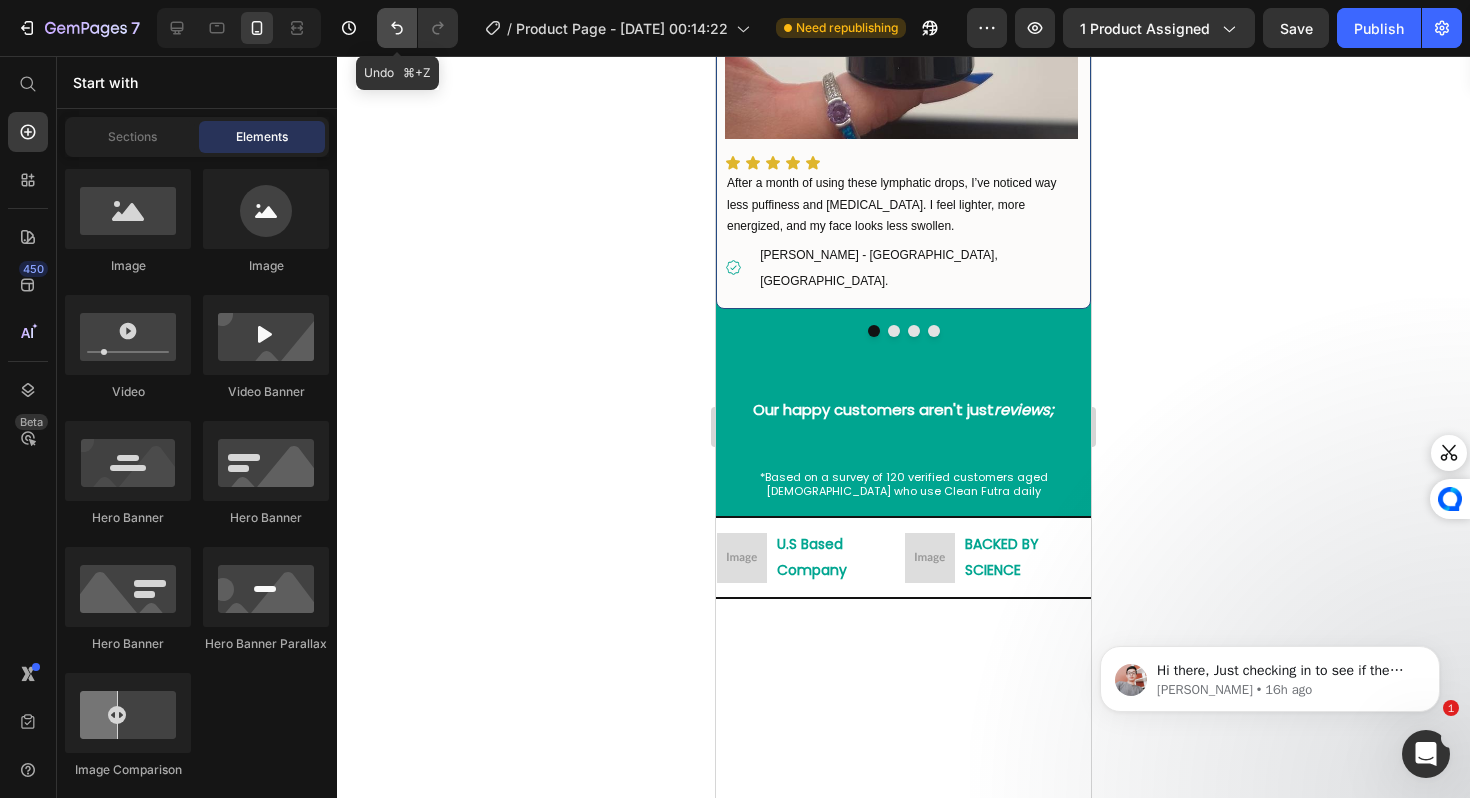 click 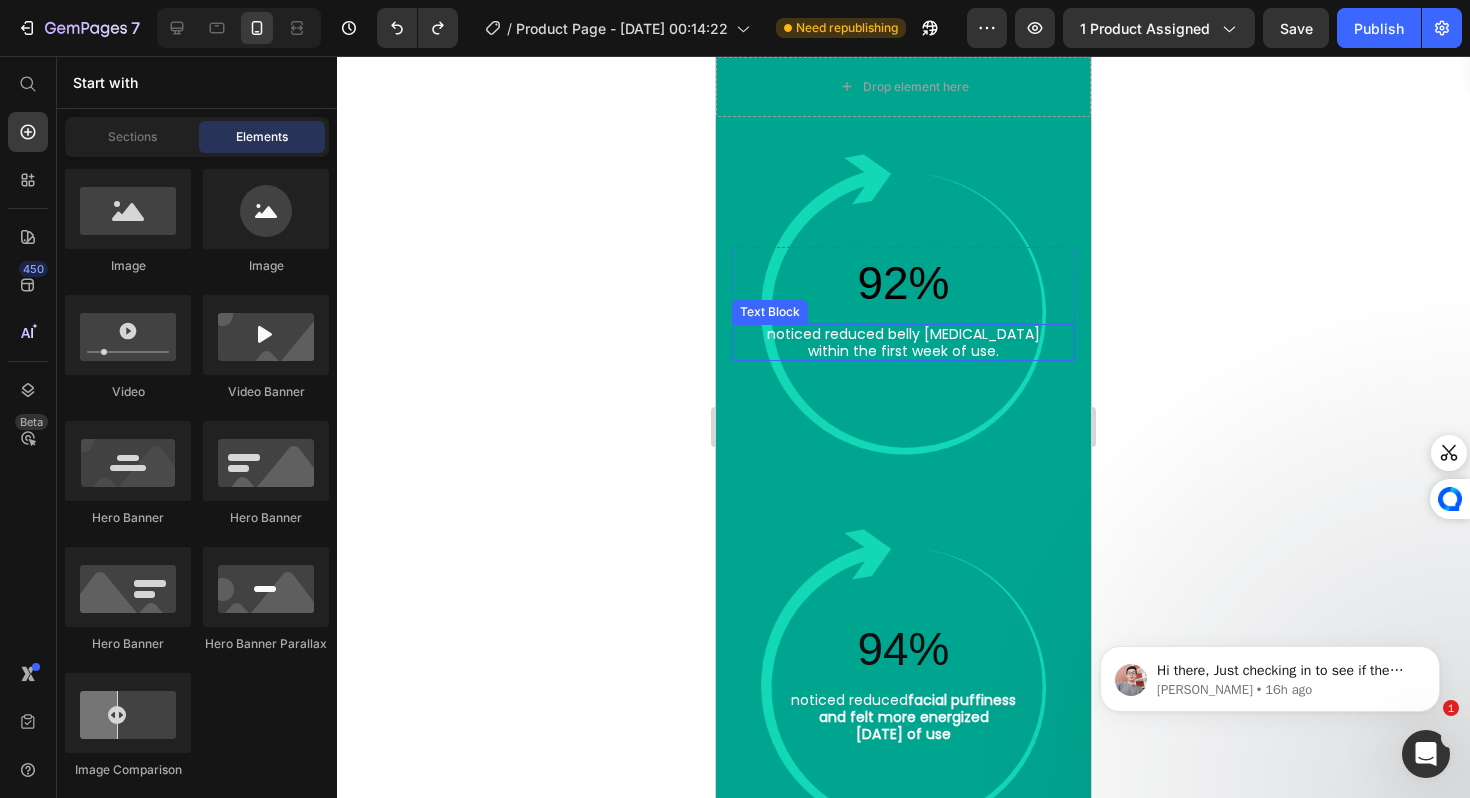 scroll, scrollTop: 4135, scrollLeft: 0, axis: vertical 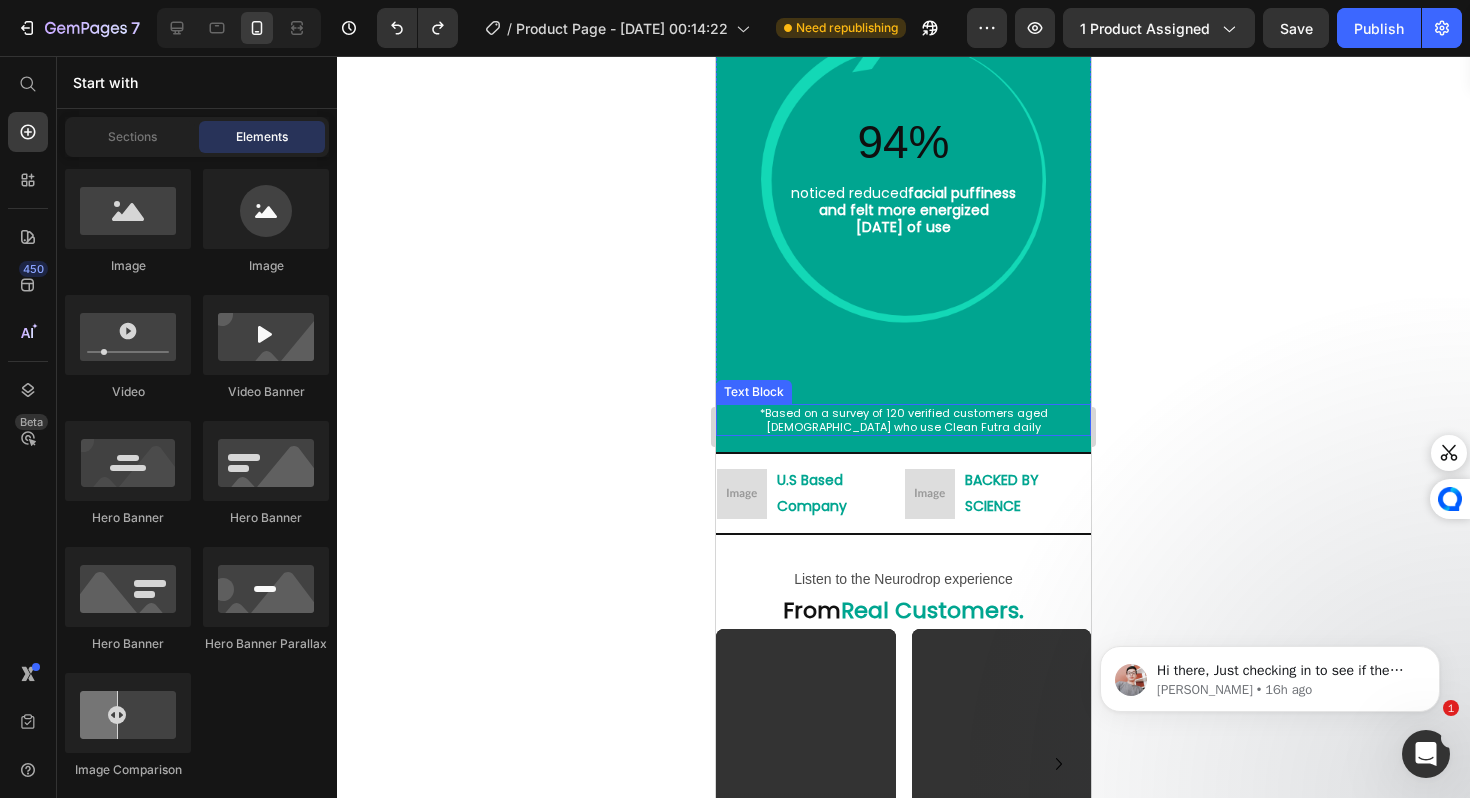click on "*Based on a survey of 120 verified customers aged 20-65 who use Clean Futra daily" at bounding box center [904, 420] 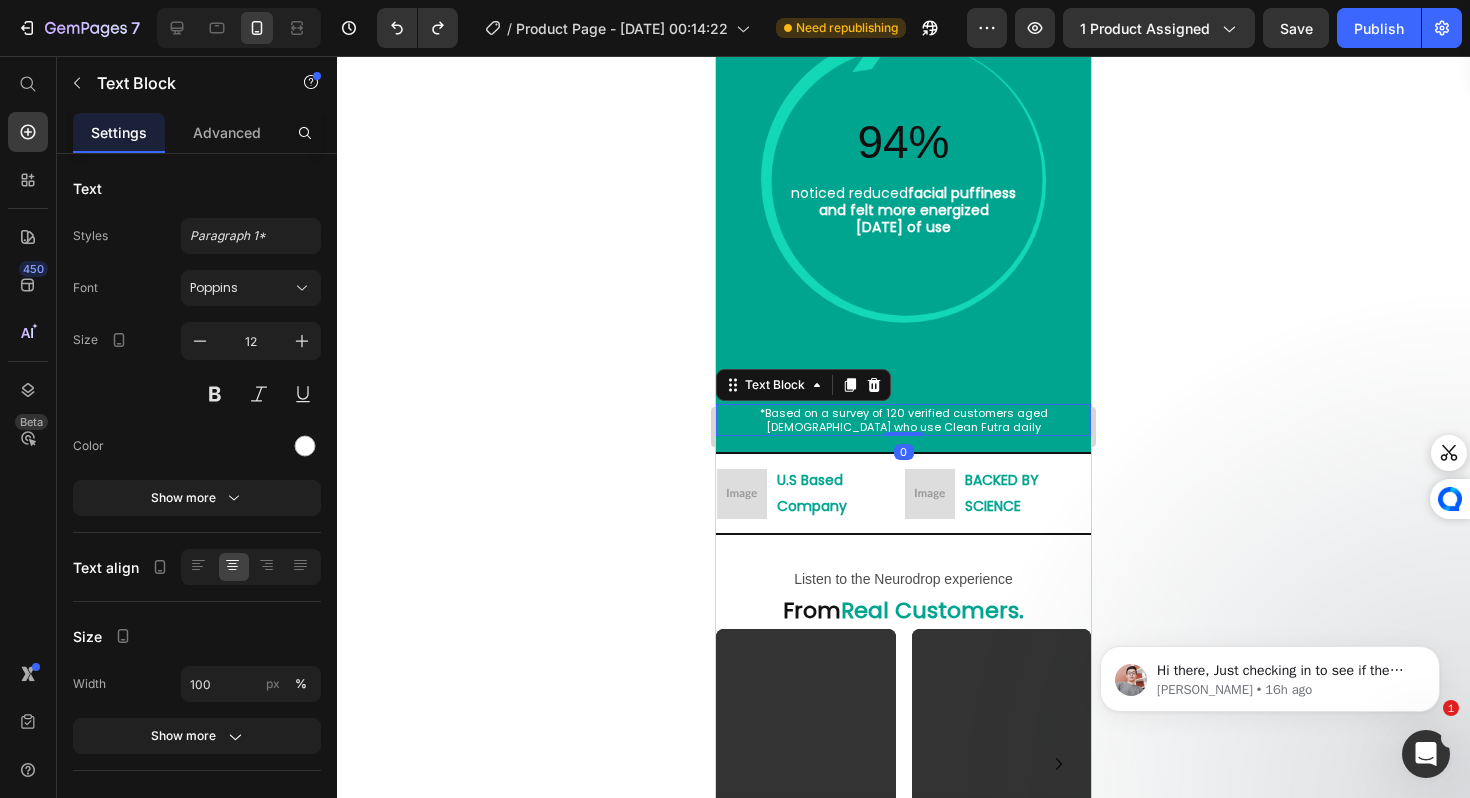 click on "*Based on a survey of 120 verified customers aged 20-65 who use Clean Futra daily" at bounding box center [904, 420] 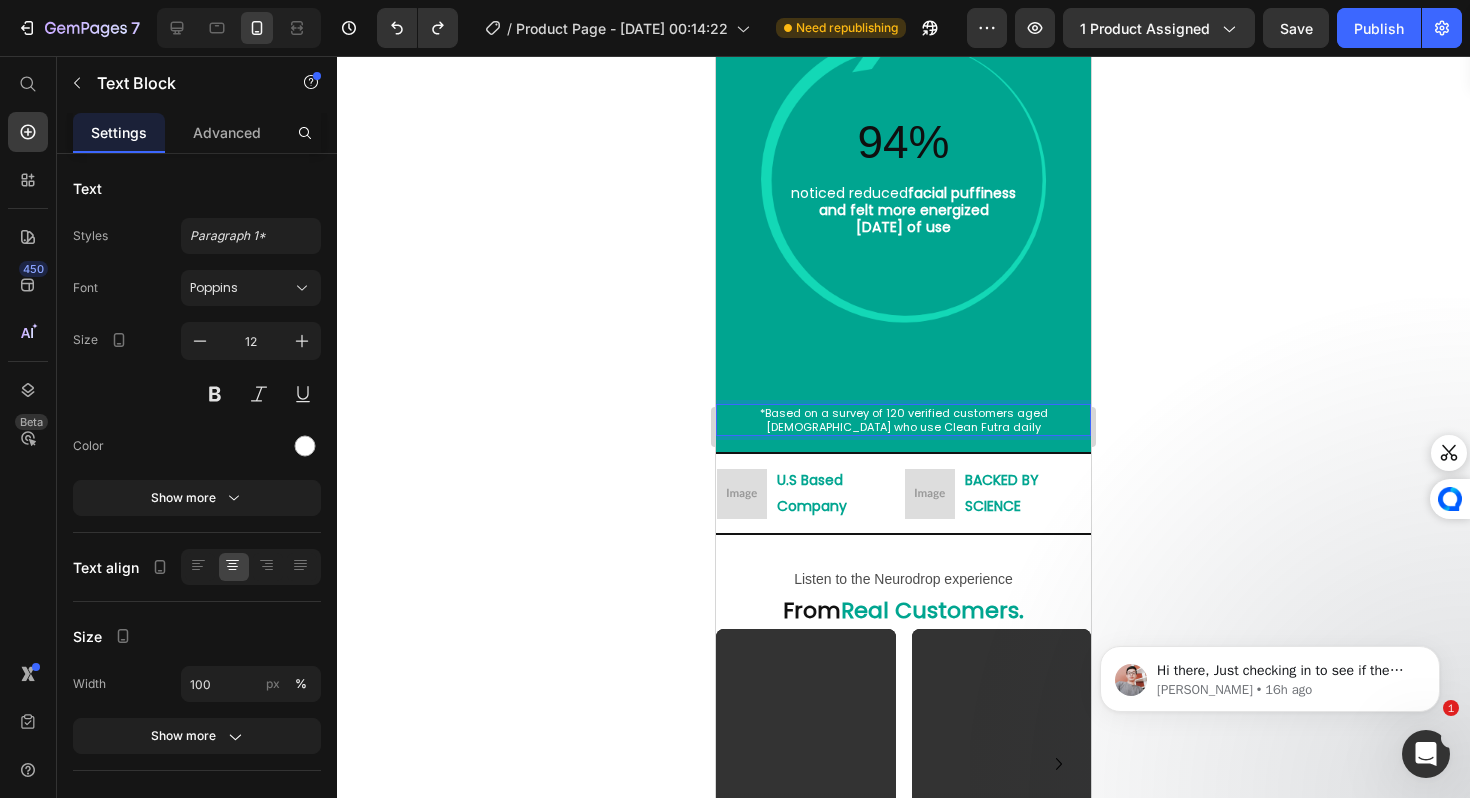 click on "*Based on a survey of 120 verified customers aged 20-65 who use Clean Futra daily" at bounding box center [904, 420] 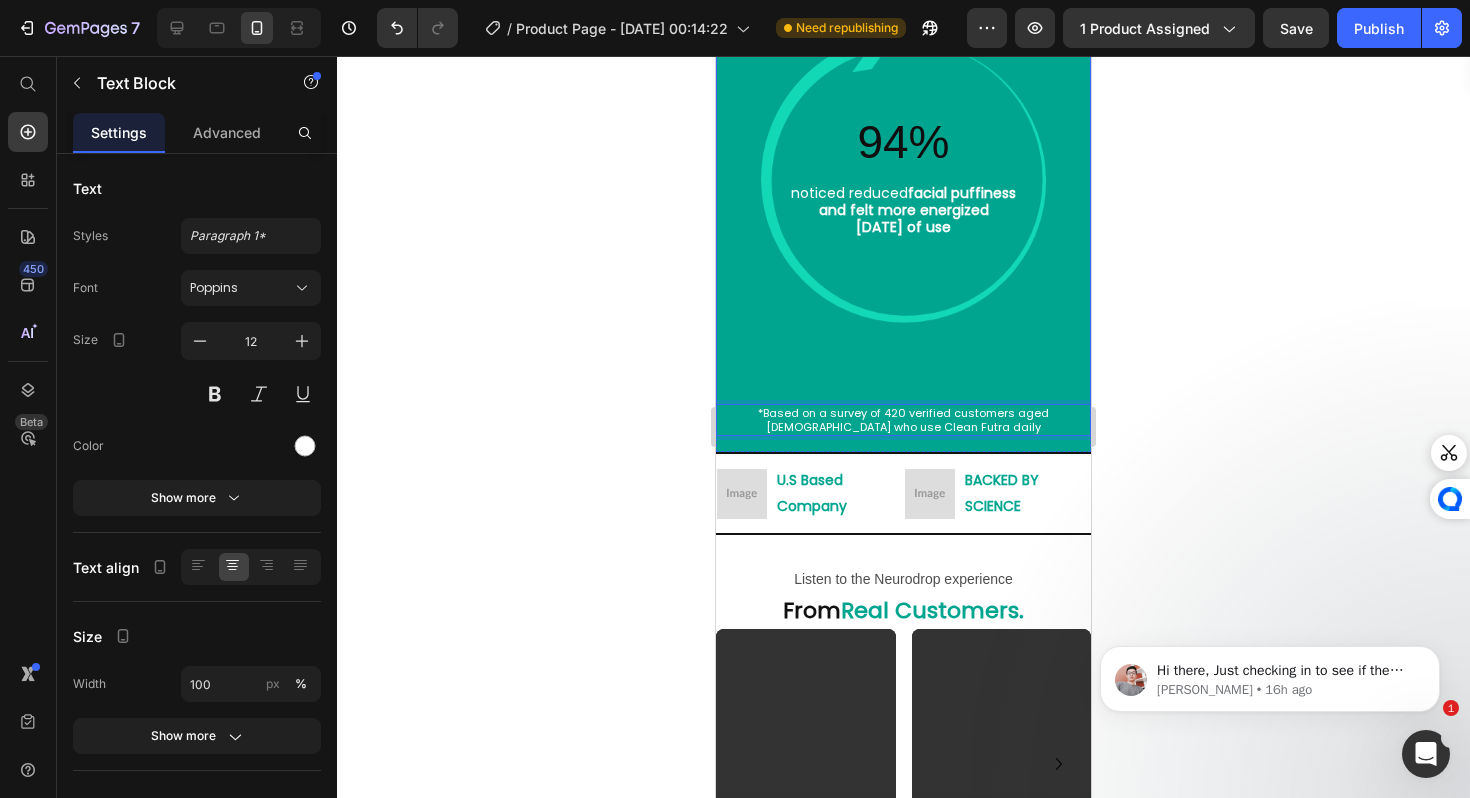 click on "Our happy customers aren't just  reviews; Heading
Drop element here 92% Heading  noticed reduced belly bloating  within the first week of use. Text Block Row Hero Banner 94% Heading noticed reduced  facial puffiness  and felt more energized  within two week of use Text Block Row Hero Banner Row Row *Based on a survey of 420 verified customers aged 20-65 who use Clean Futra daily Text Block   0" at bounding box center (903, -21) 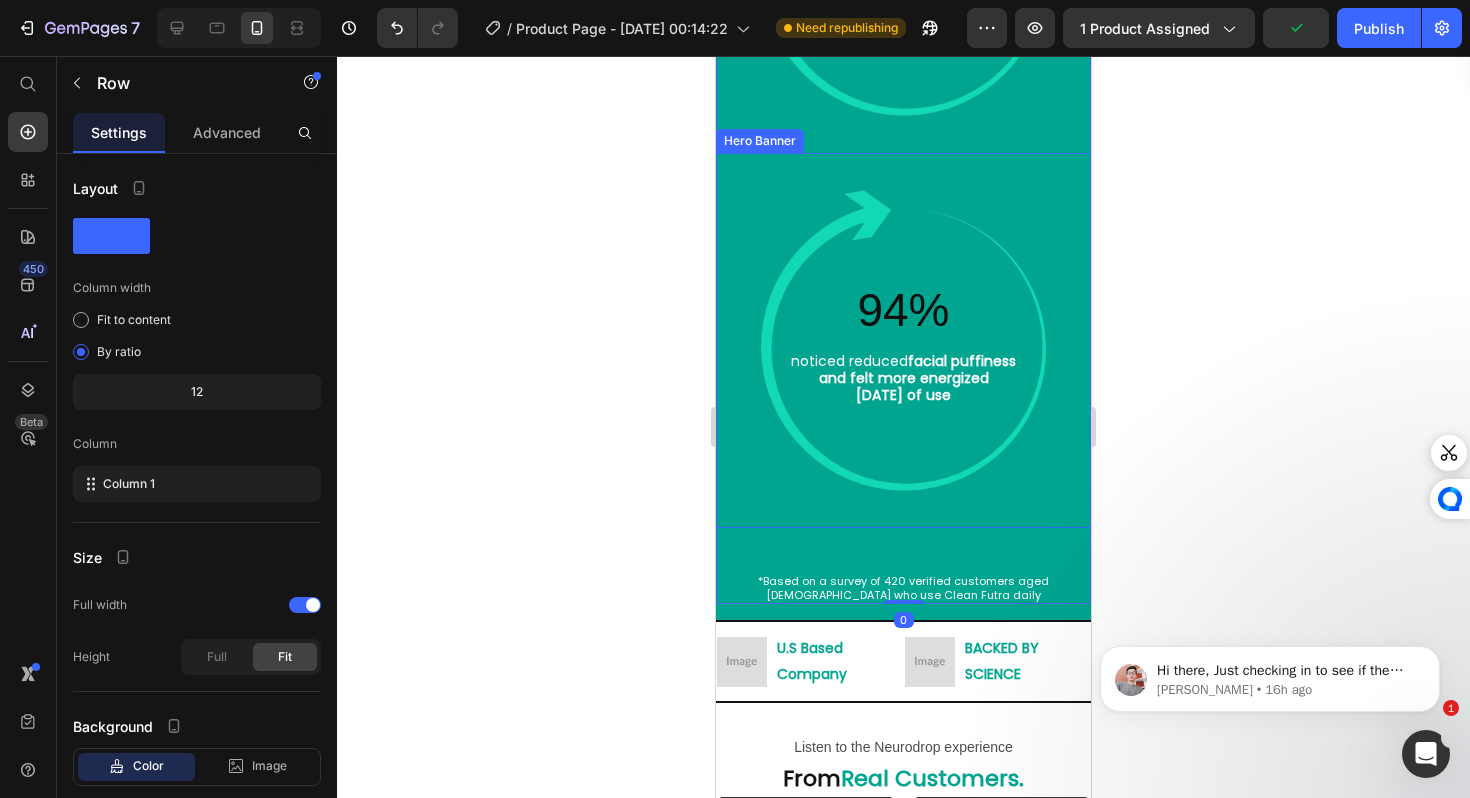 scroll, scrollTop: 3614, scrollLeft: 0, axis: vertical 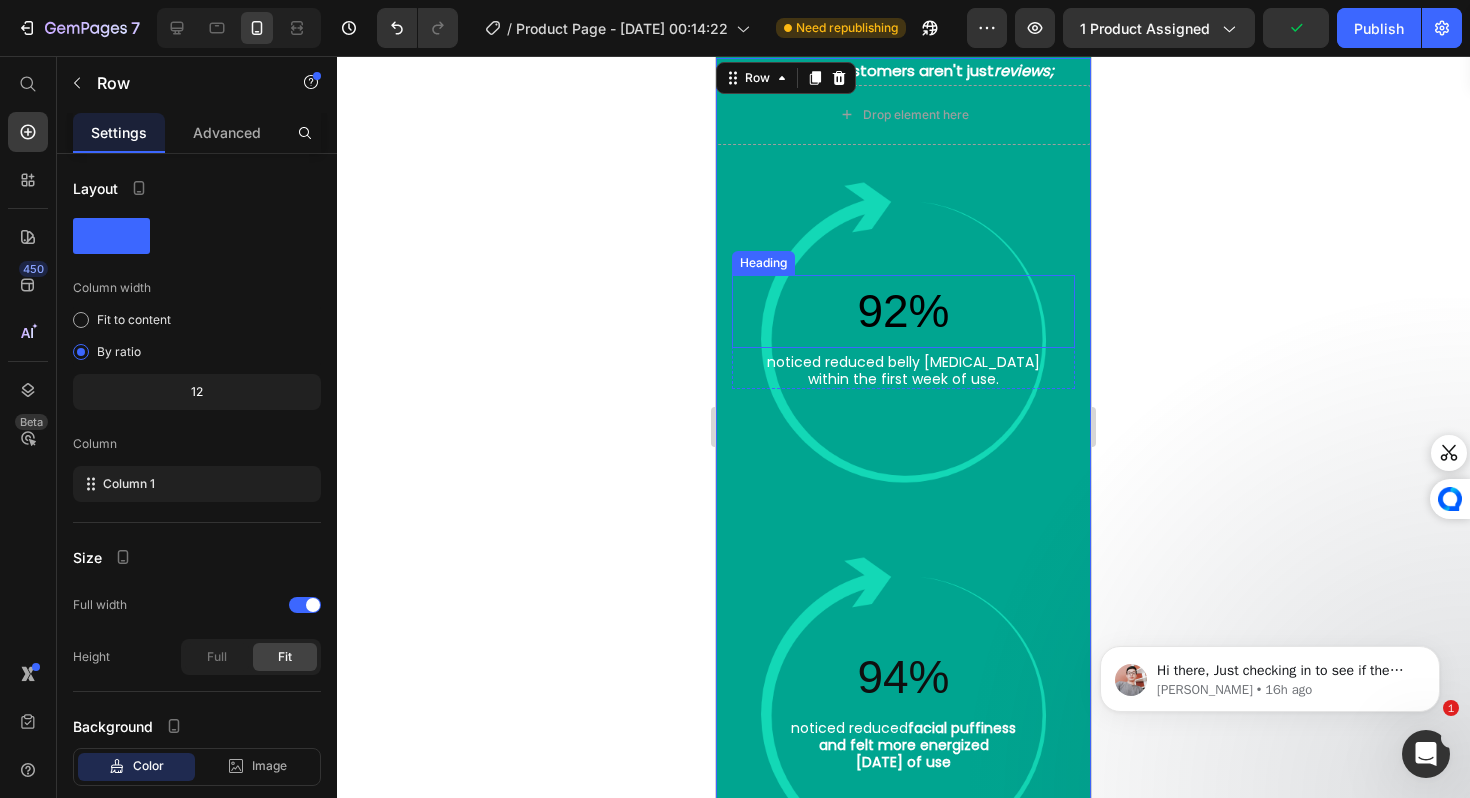 click on "92%" at bounding box center [903, 311] 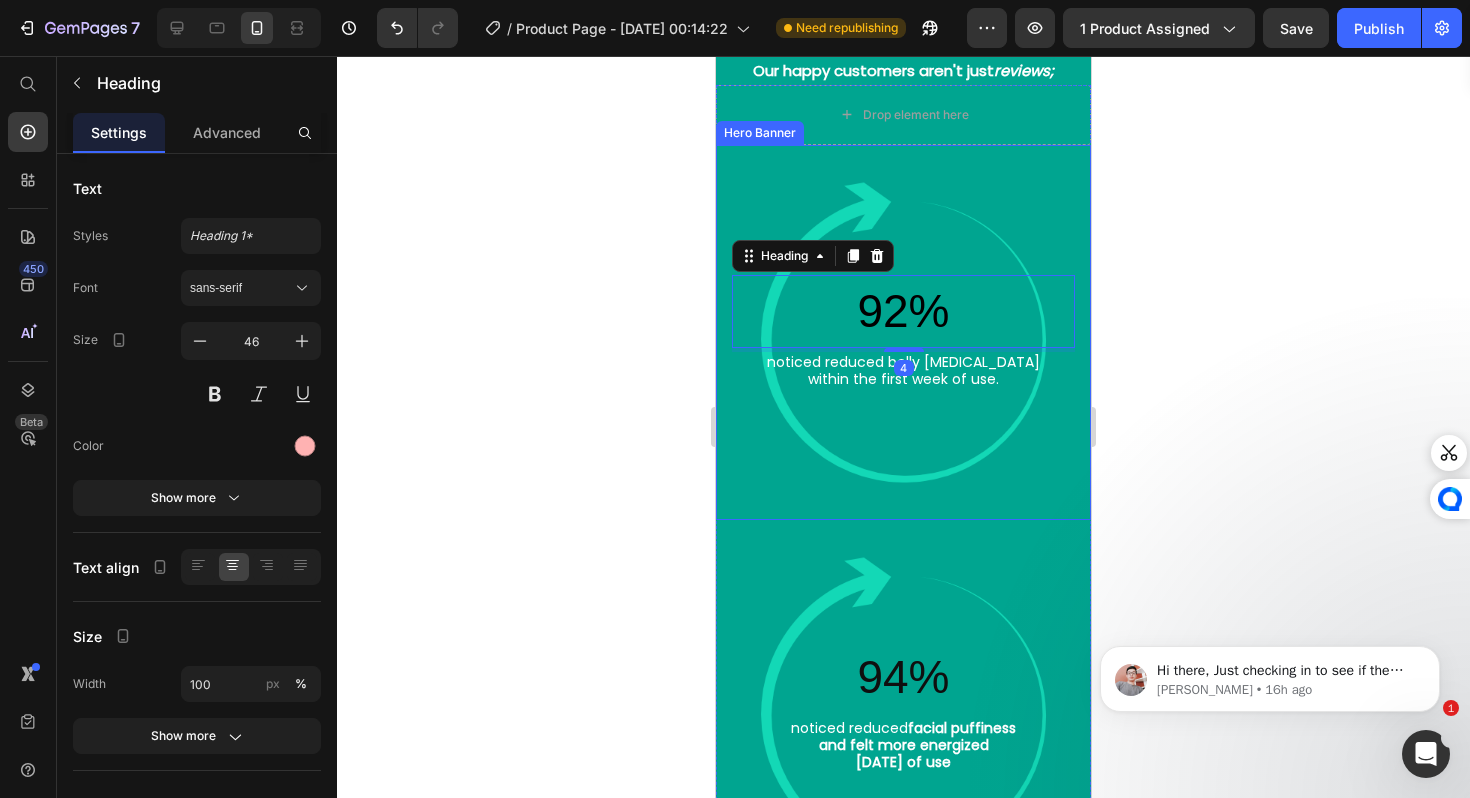 click at bounding box center (903, 332) 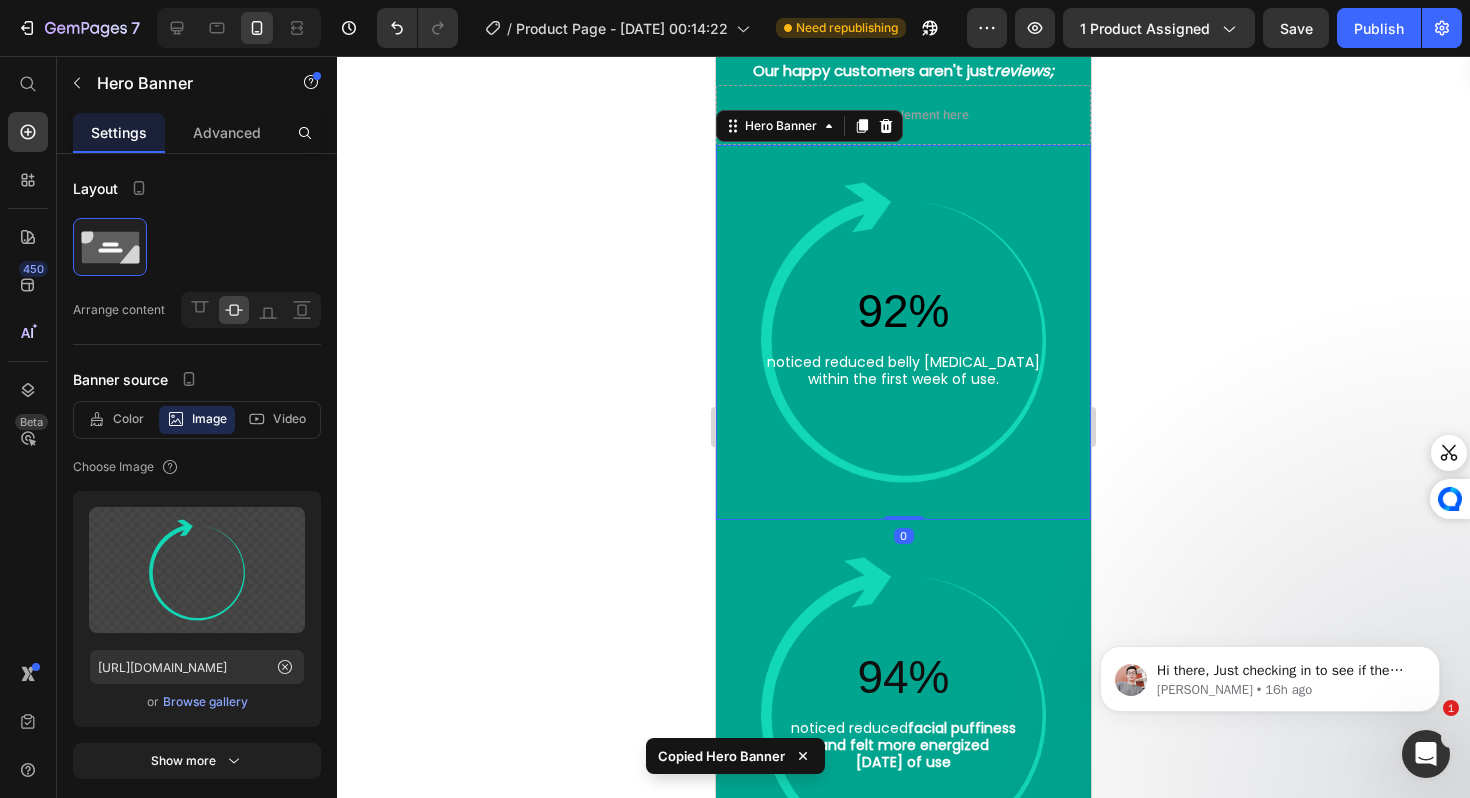 click 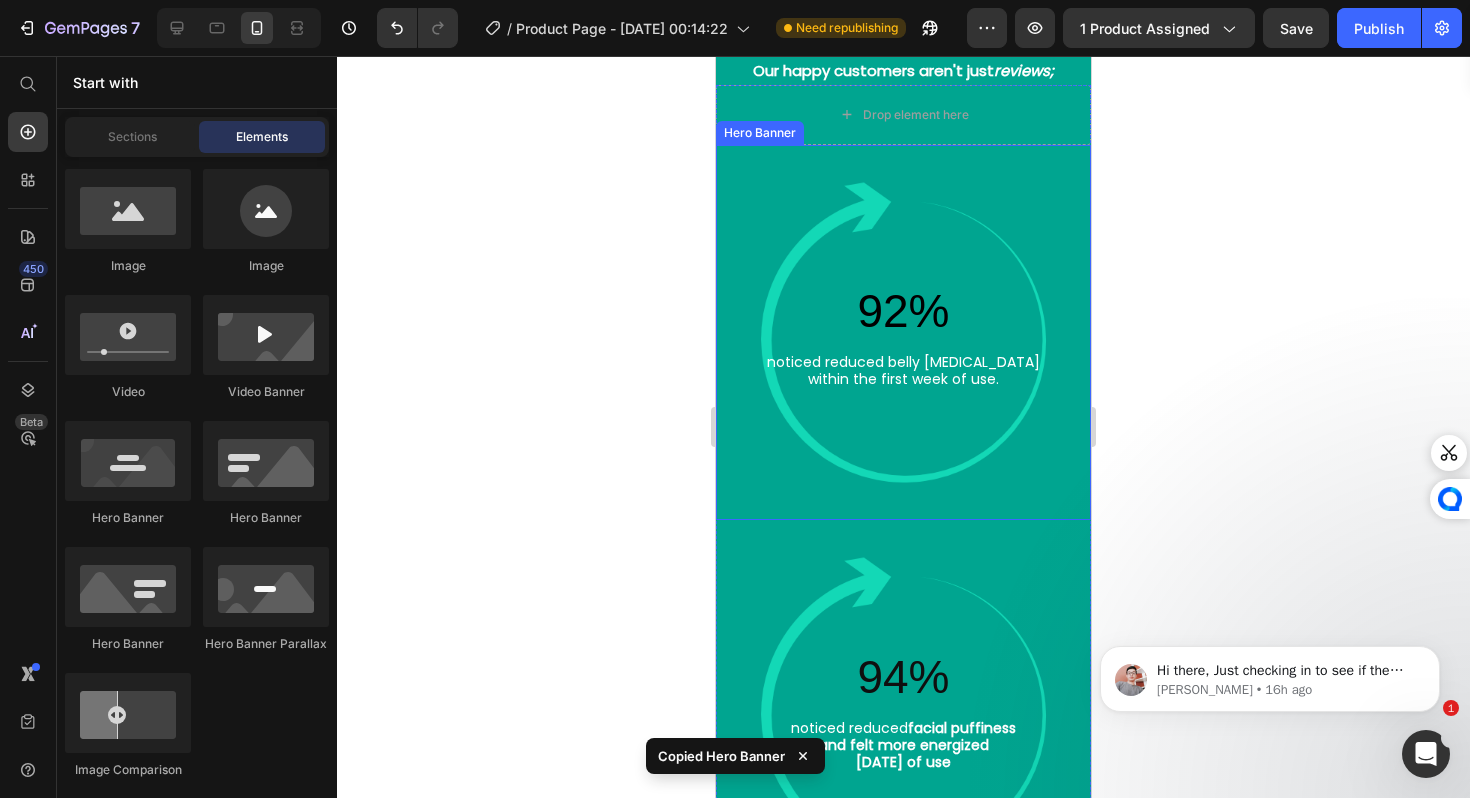 click at bounding box center [903, 332] 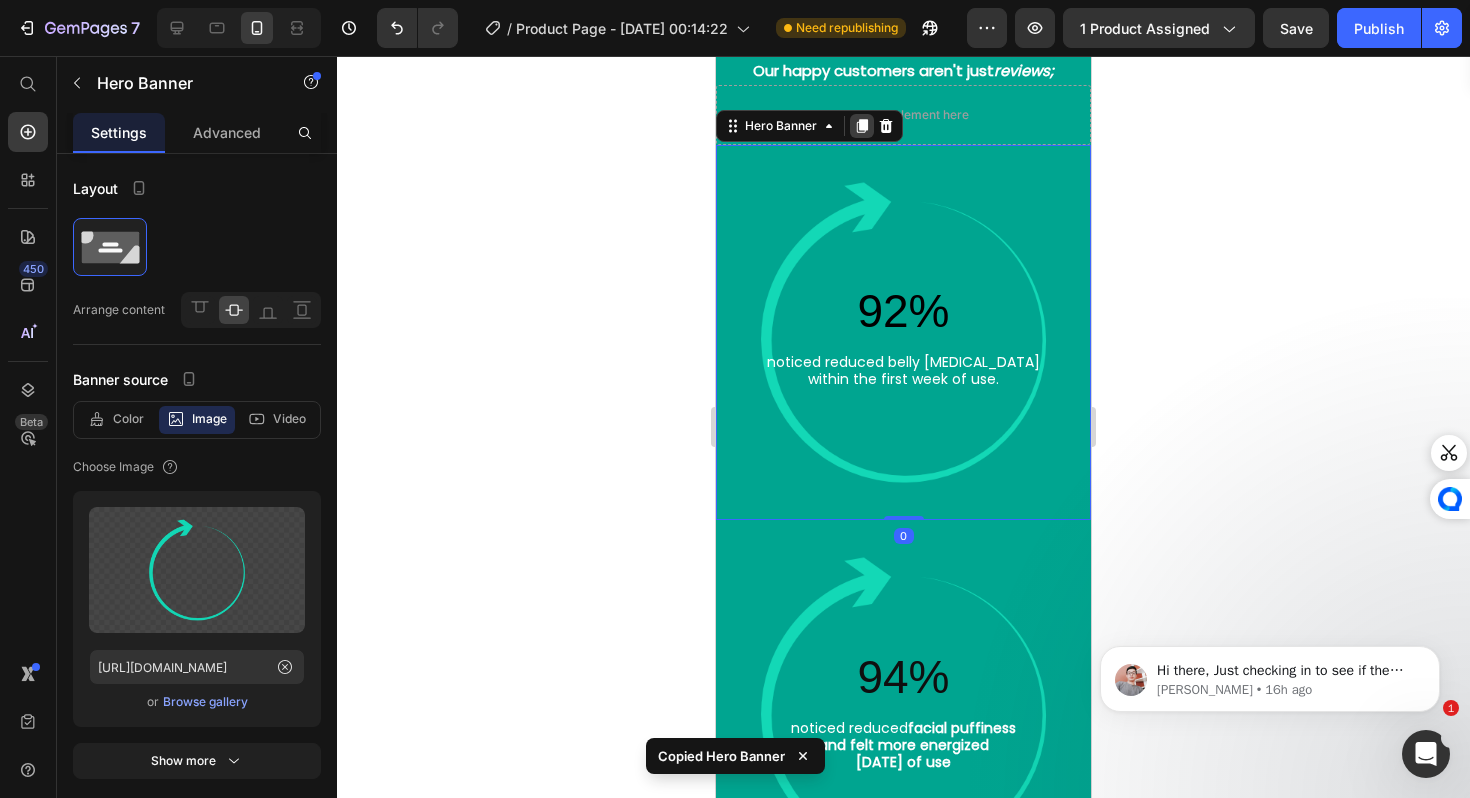 click at bounding box center (862, 126) 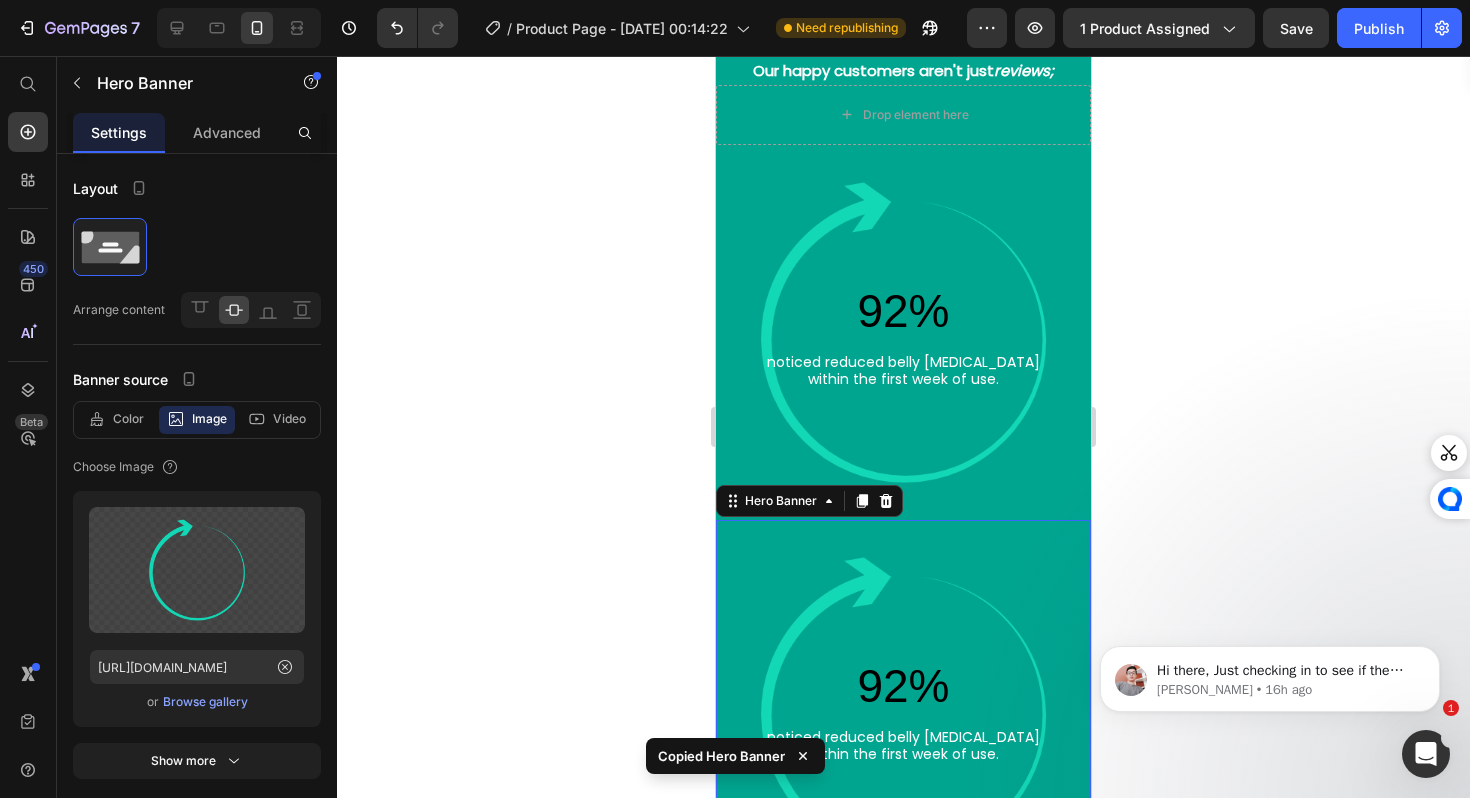 scroll, scrollTop: 3896, scrollLeft: 0, axis: vertical 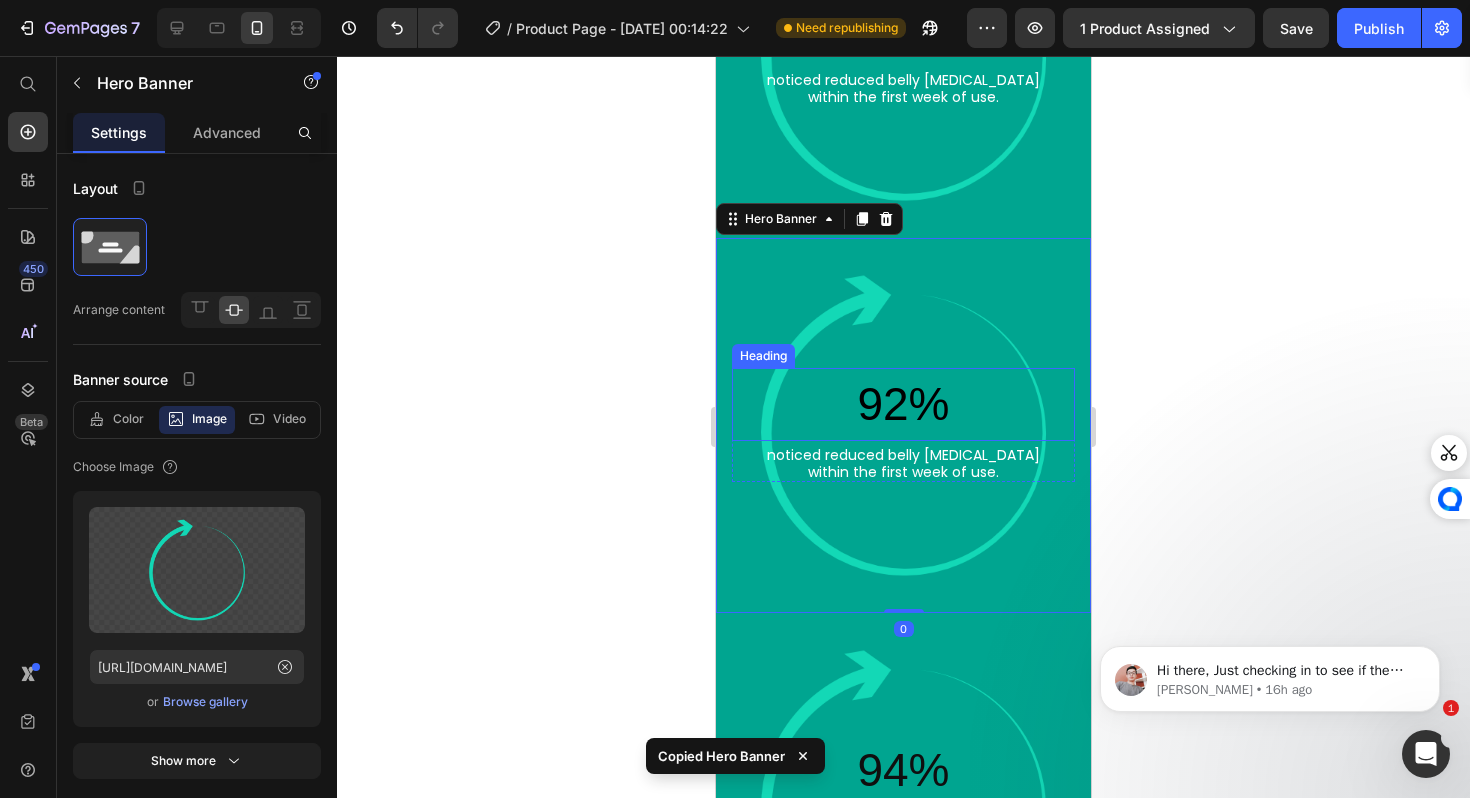 click on "92%" at bounding box center (903, 404) 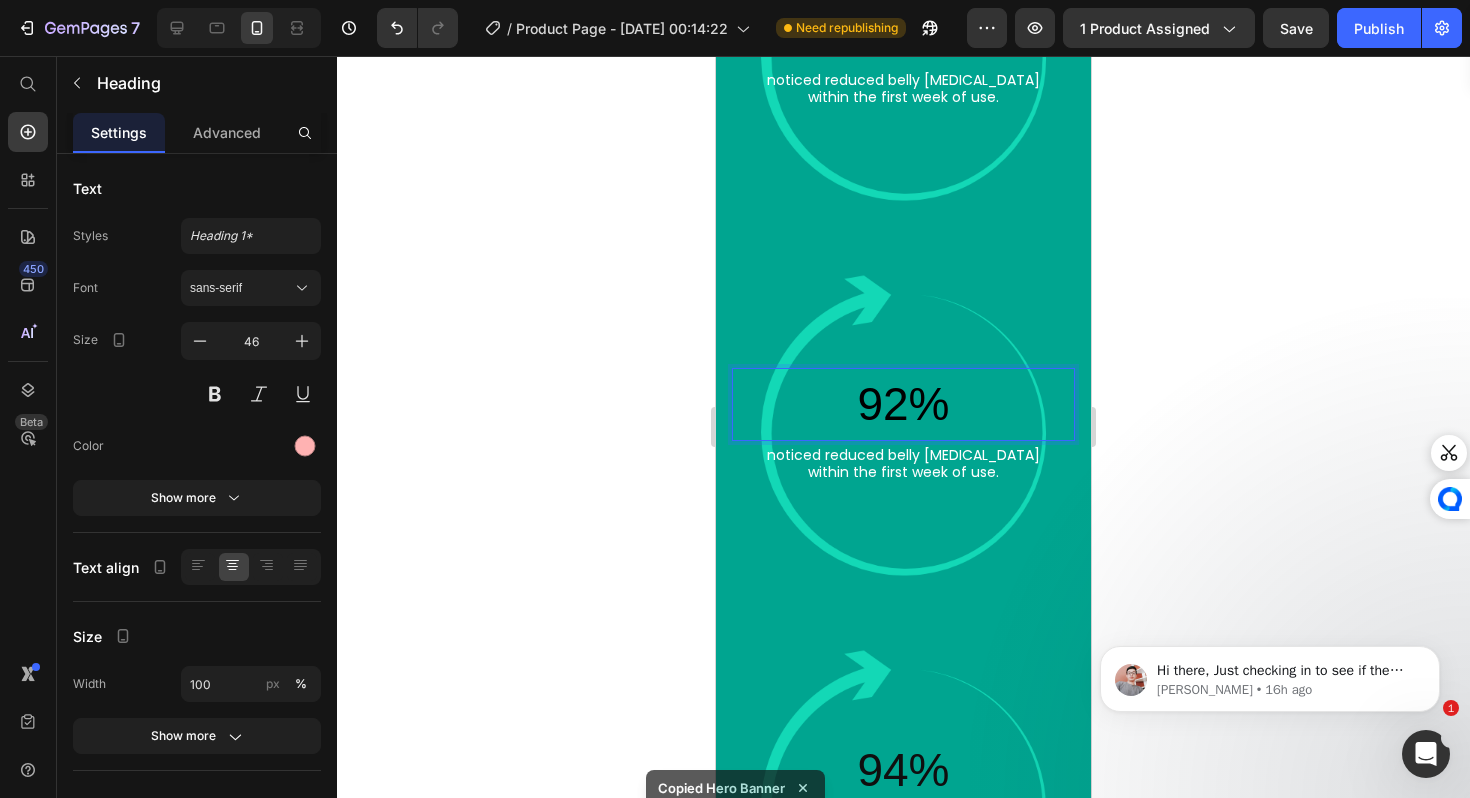 click on "92%" at bounding box center (903, 404) 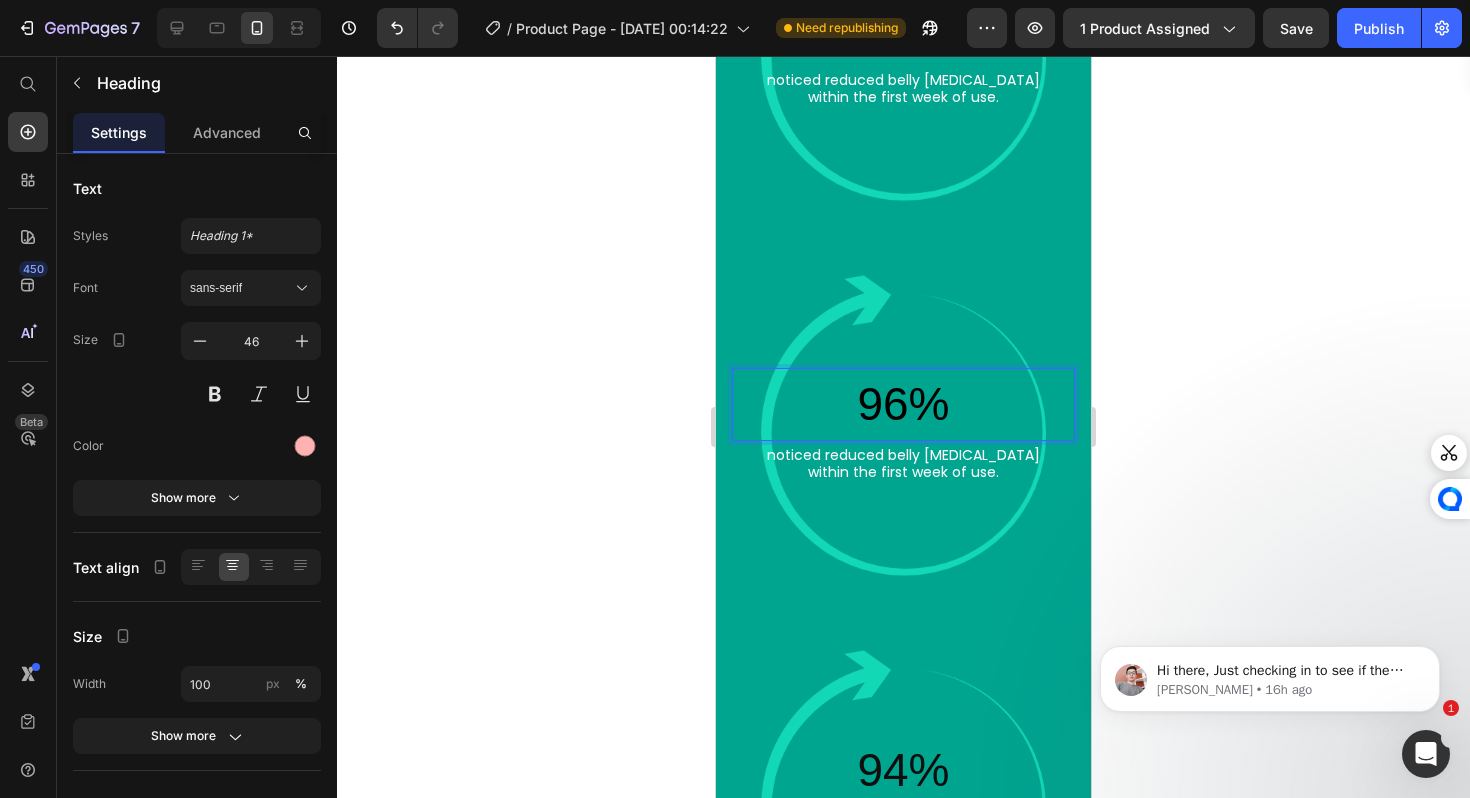 click on "noticed reduced belly [MEDICAL_DATA]" at bounding box center (903, 455) 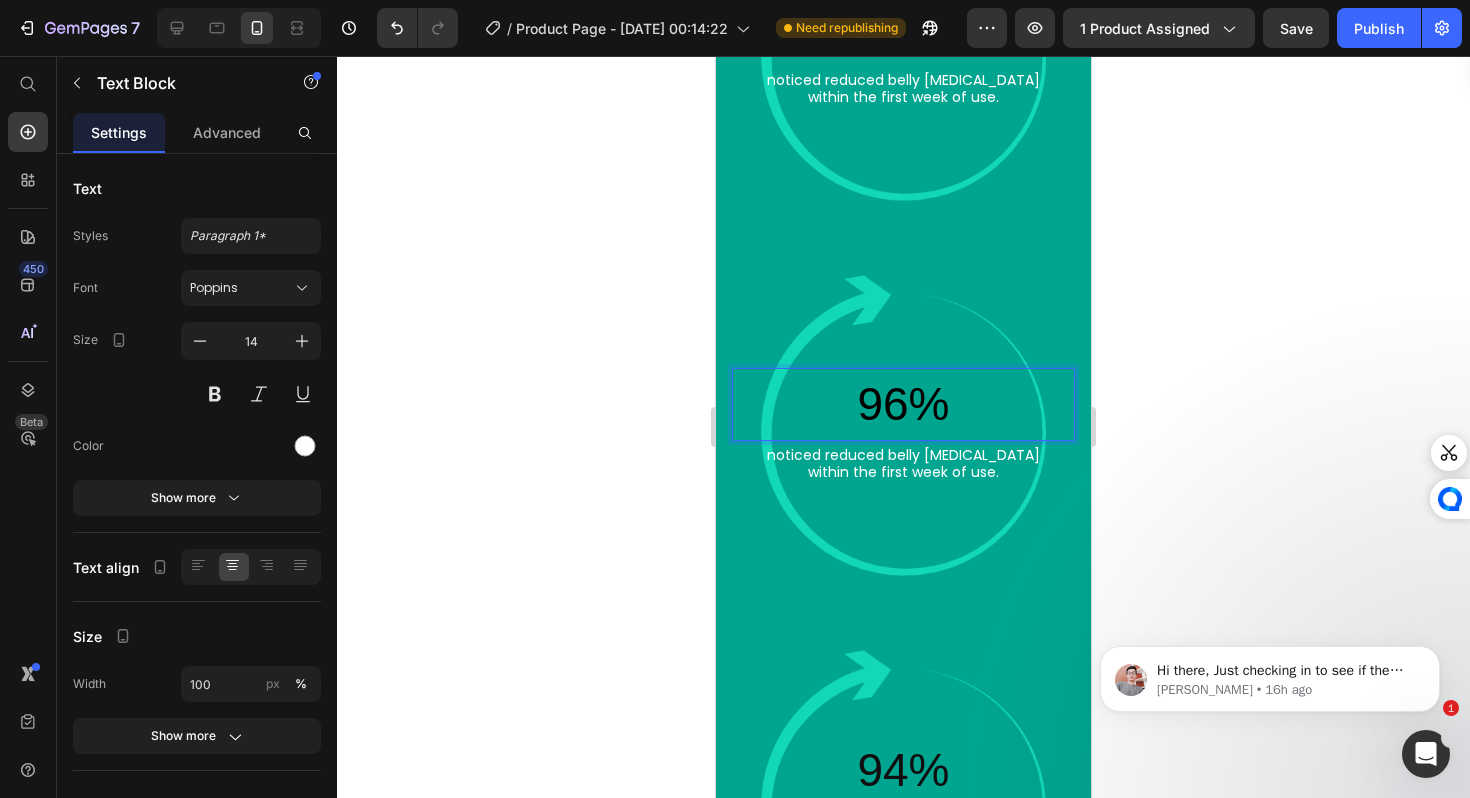 click on "noticed reduced belly [MEDICAL_DATA]" at bounding box center [903, 455] 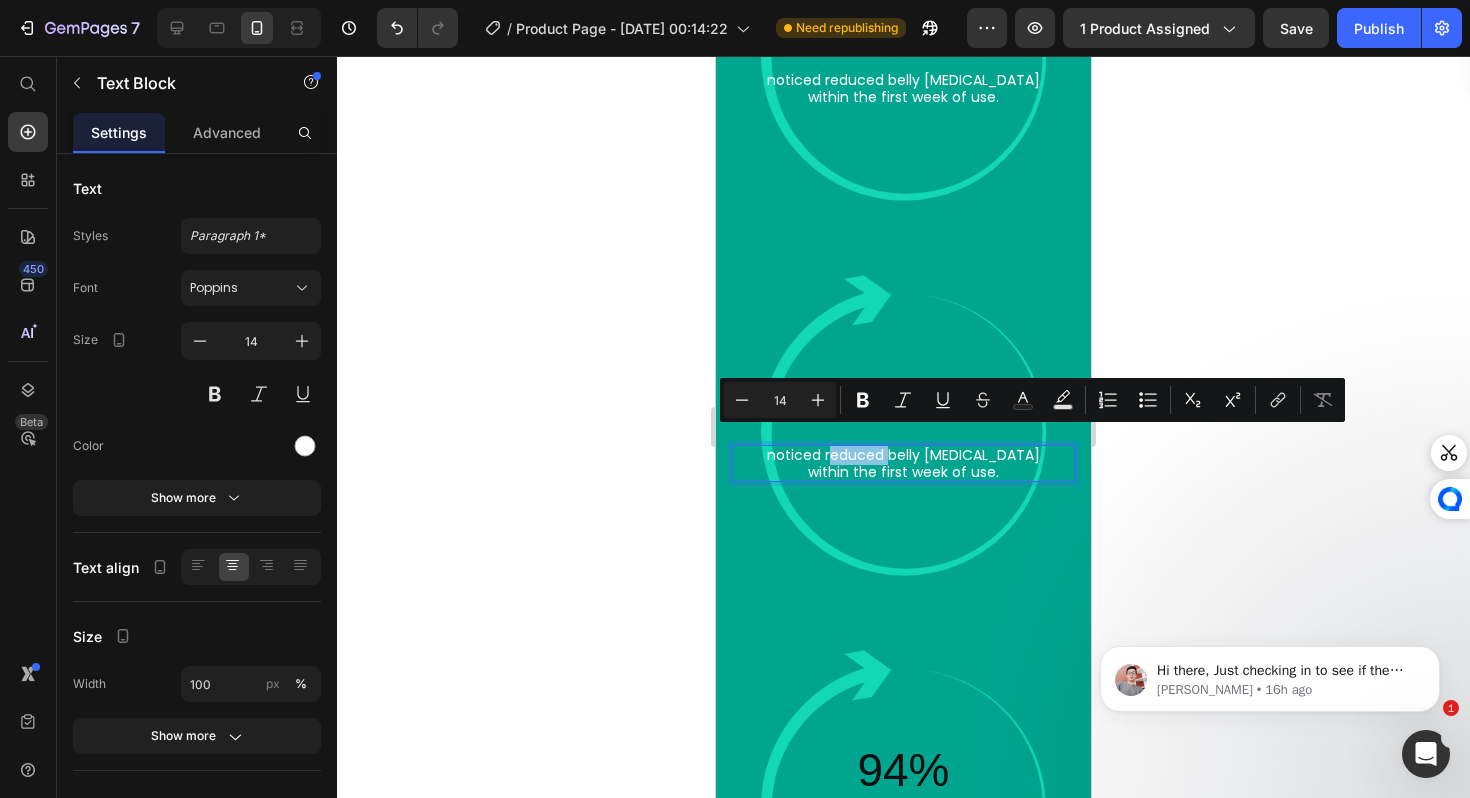 click on "noticed reduced belly [MEDICAL_DATA]" at bounding box center [903, 455] 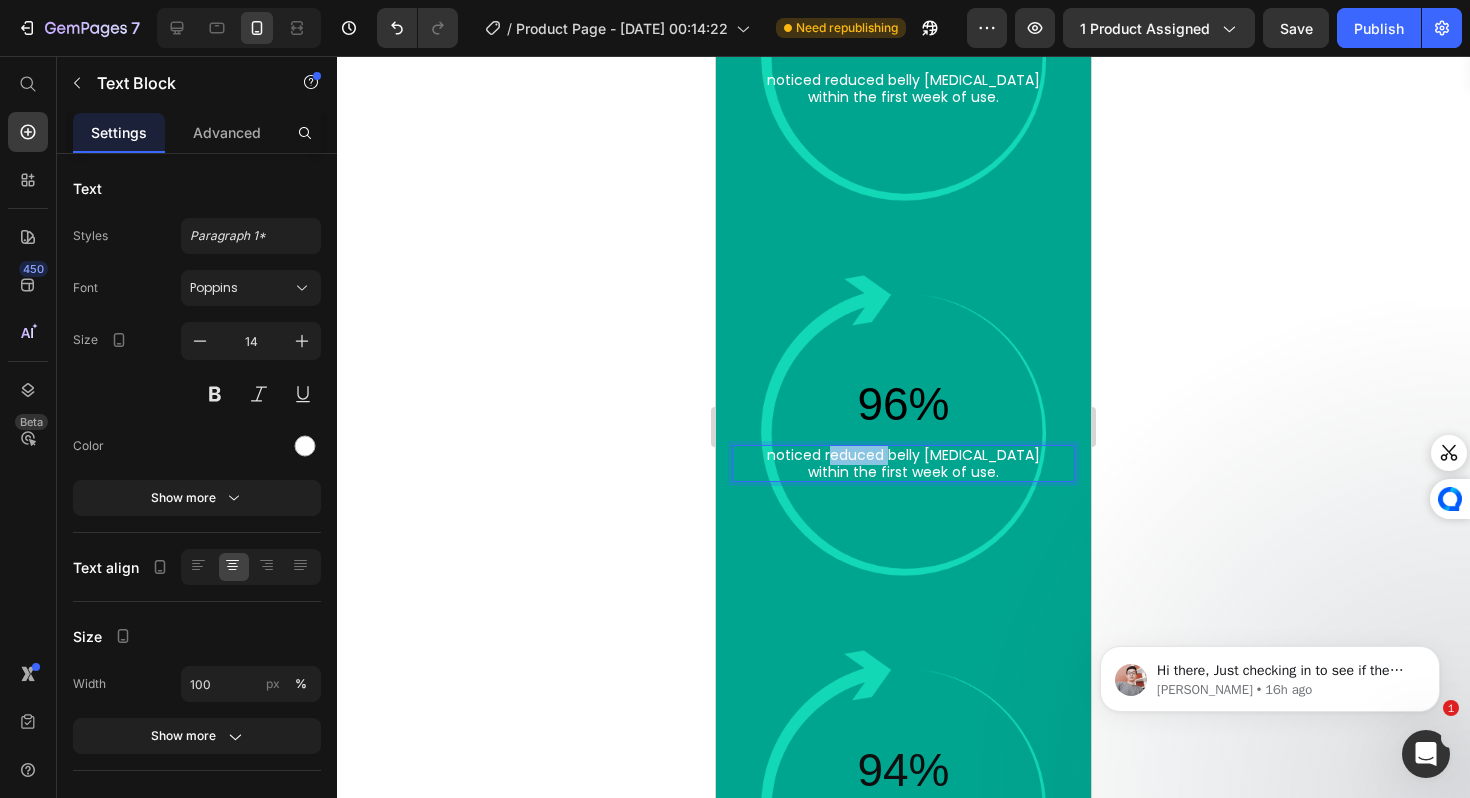 click on "noticed reduced belly [MEDICAL_DATA]" at bounding box center (903, 455) 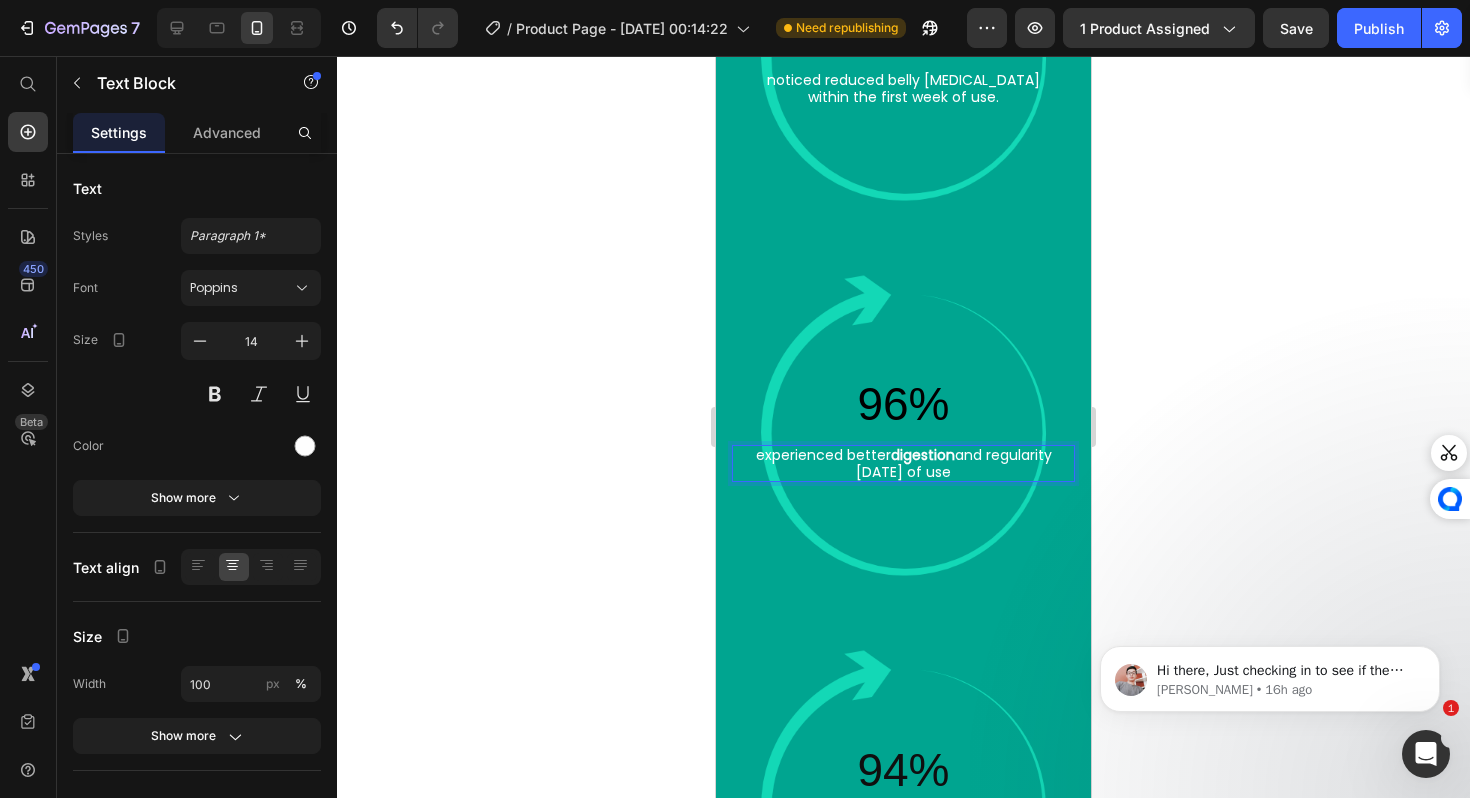 click on "experienced better  digestion  and regularity within two week of use" at bounding box center [903, 464] 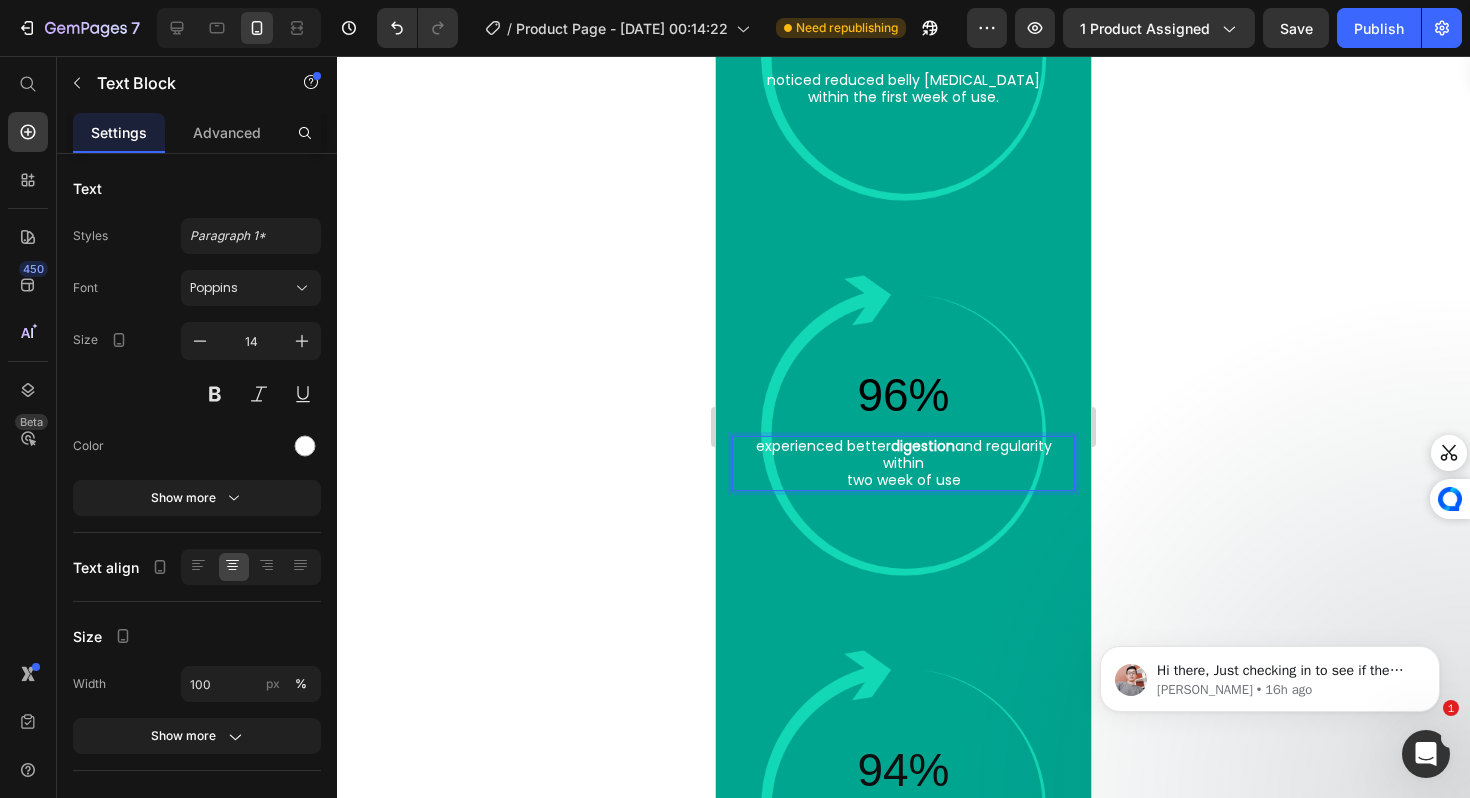 scroll, scrollTop: 3888, scrollLeft: 0, axis: vertical 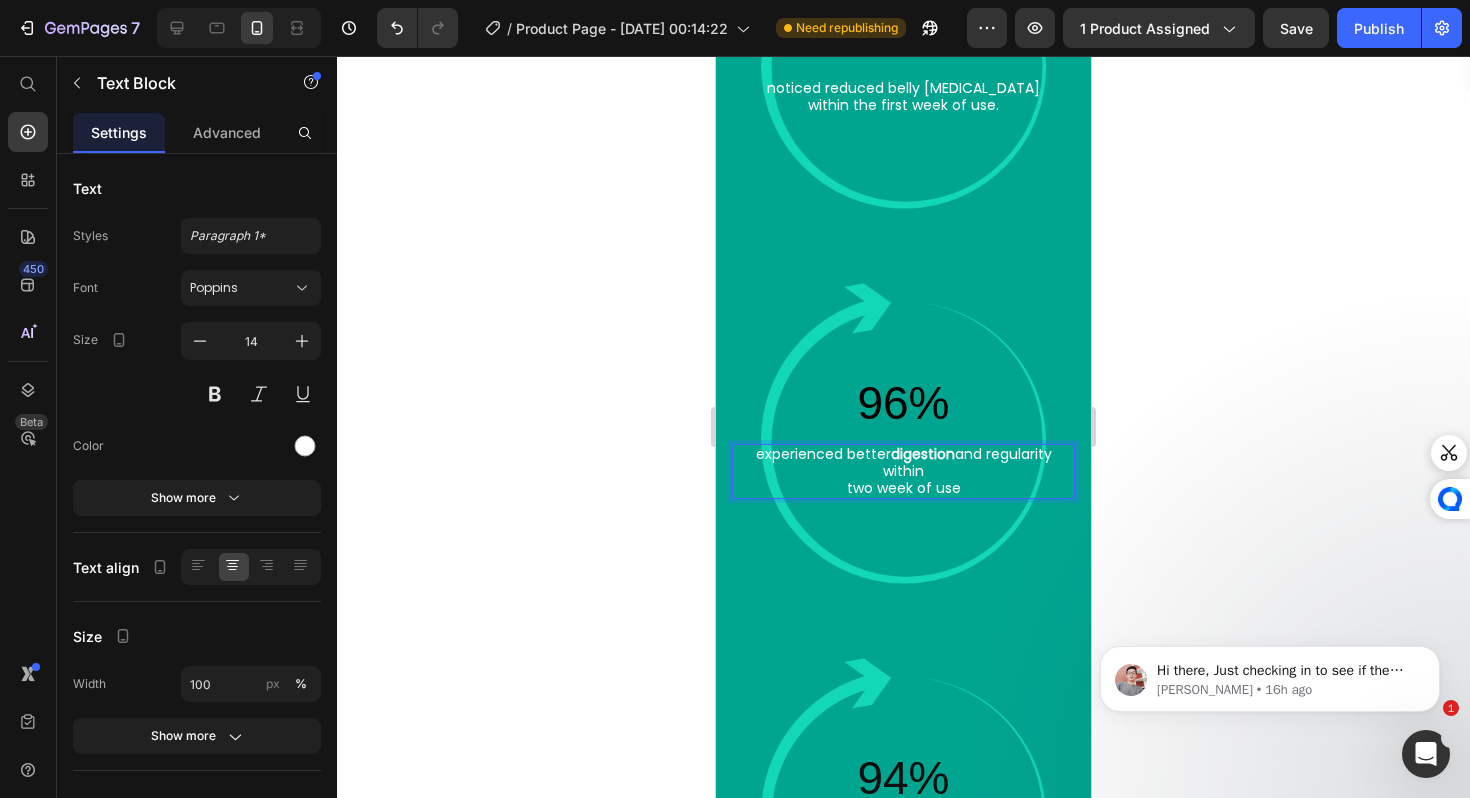 click on "experienced better  digestion  and regularity within" at bounding box center (903, 463) 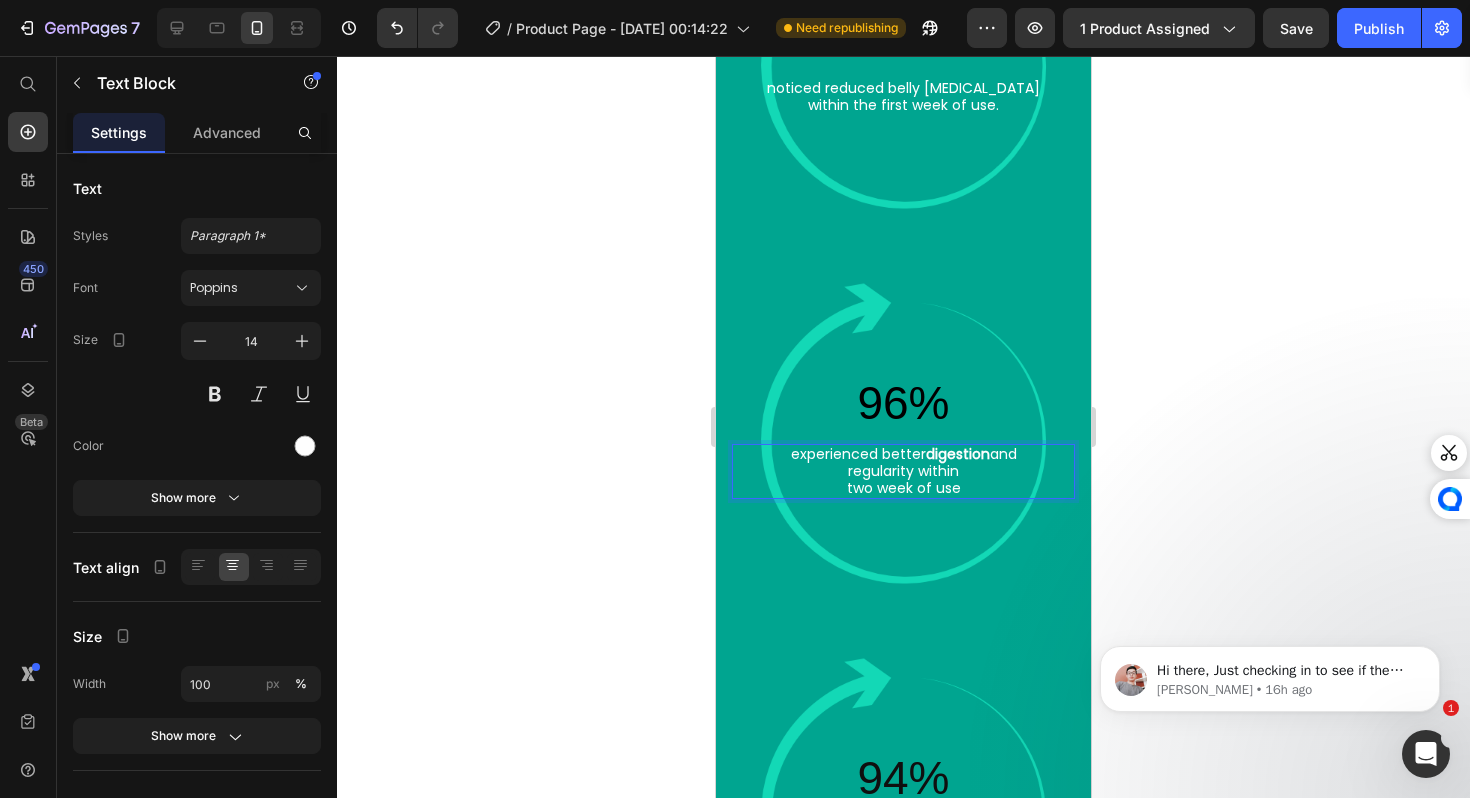 click 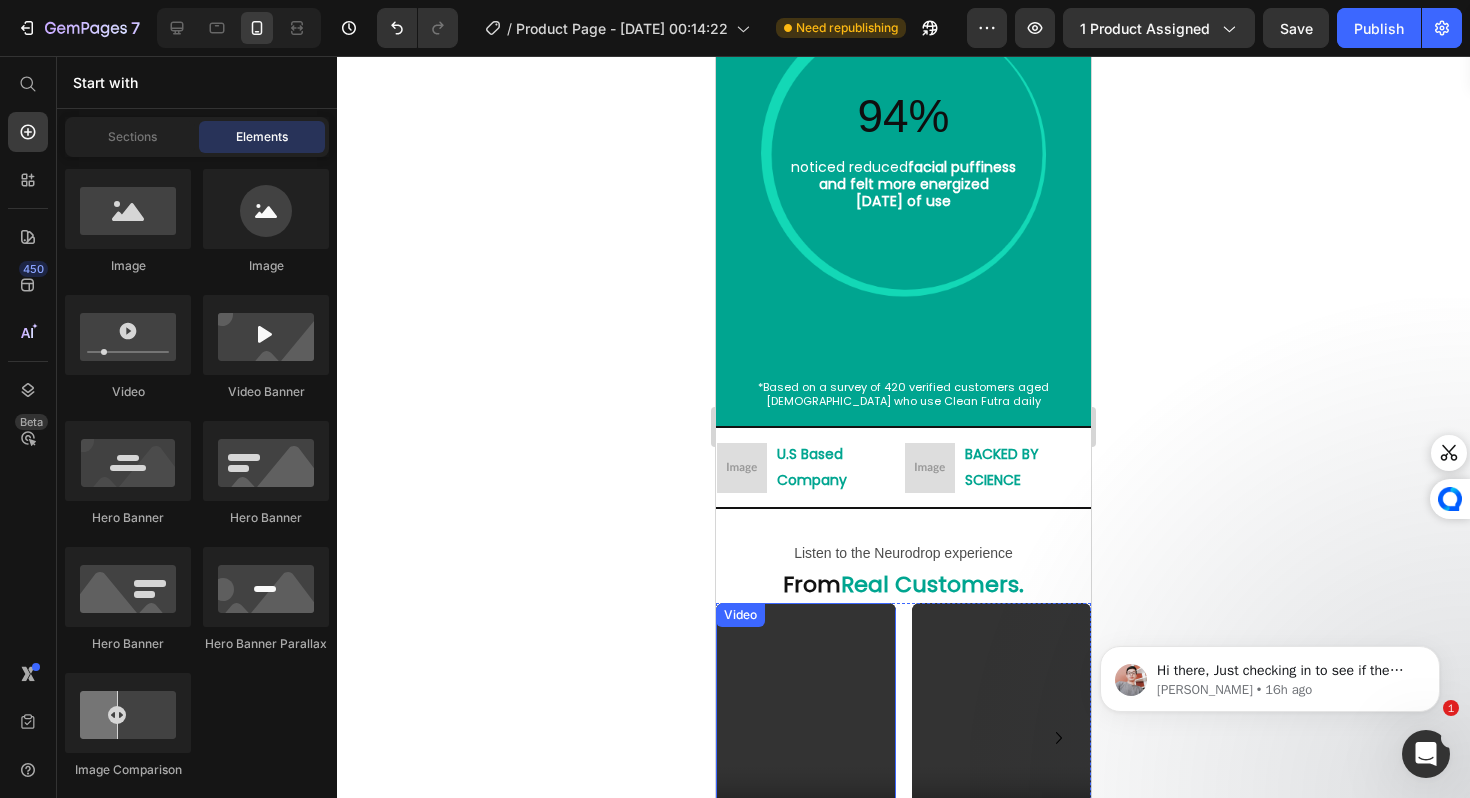 scroll, scrollTop: 4601, scrollLeft: 0, axis: vertical 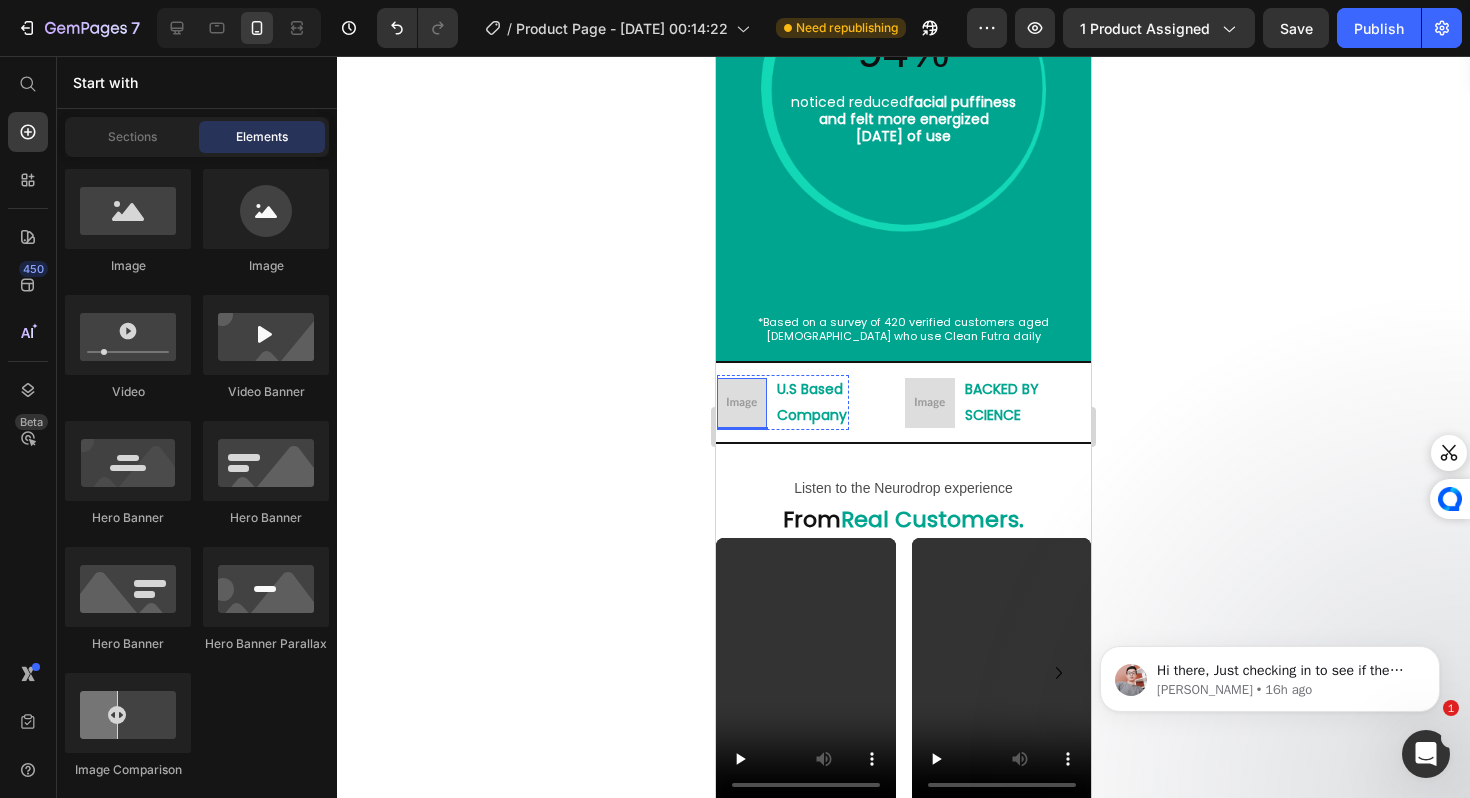 click at bounding box center (742, 403) 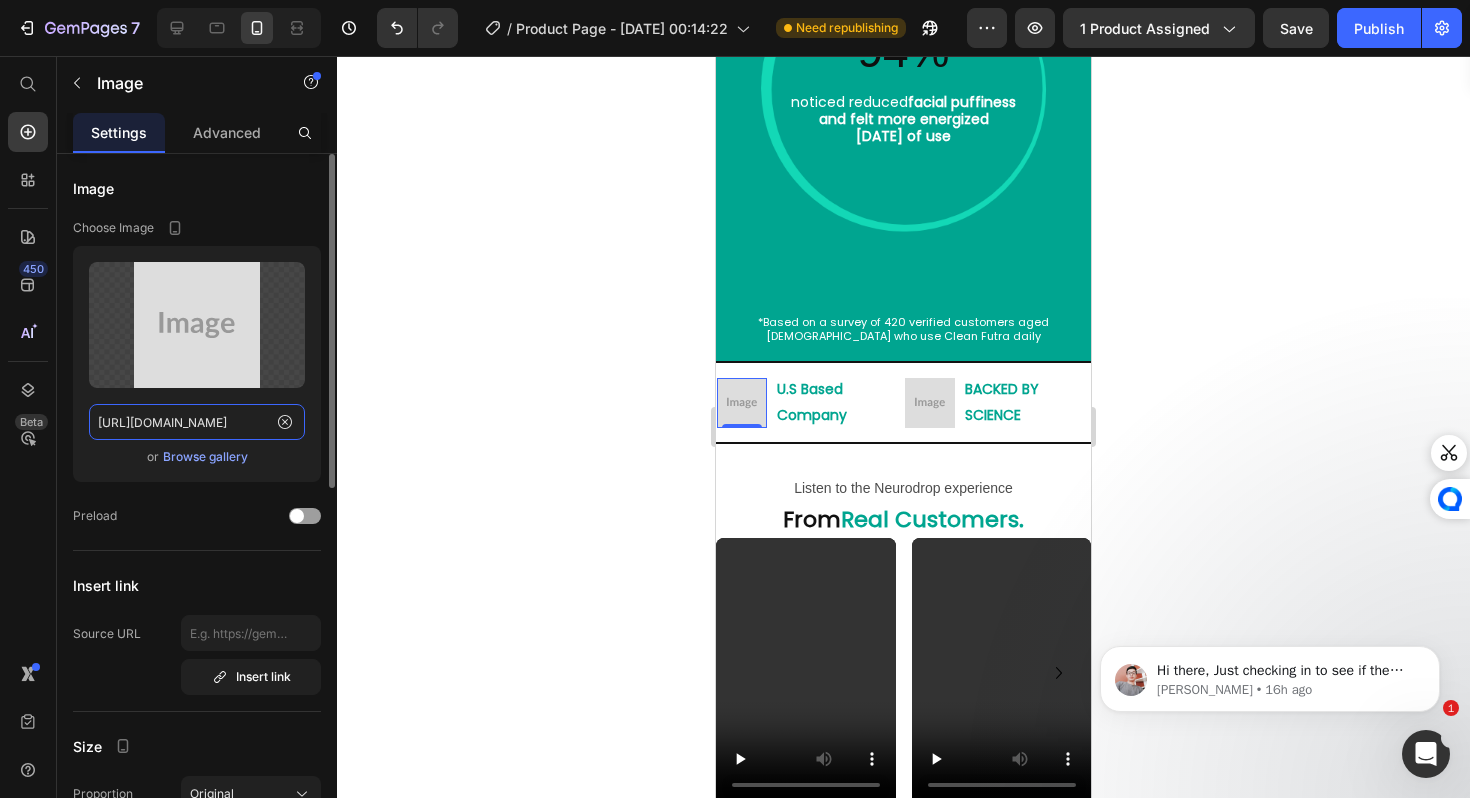 click on "[URL][DOMAIN_NAME]" 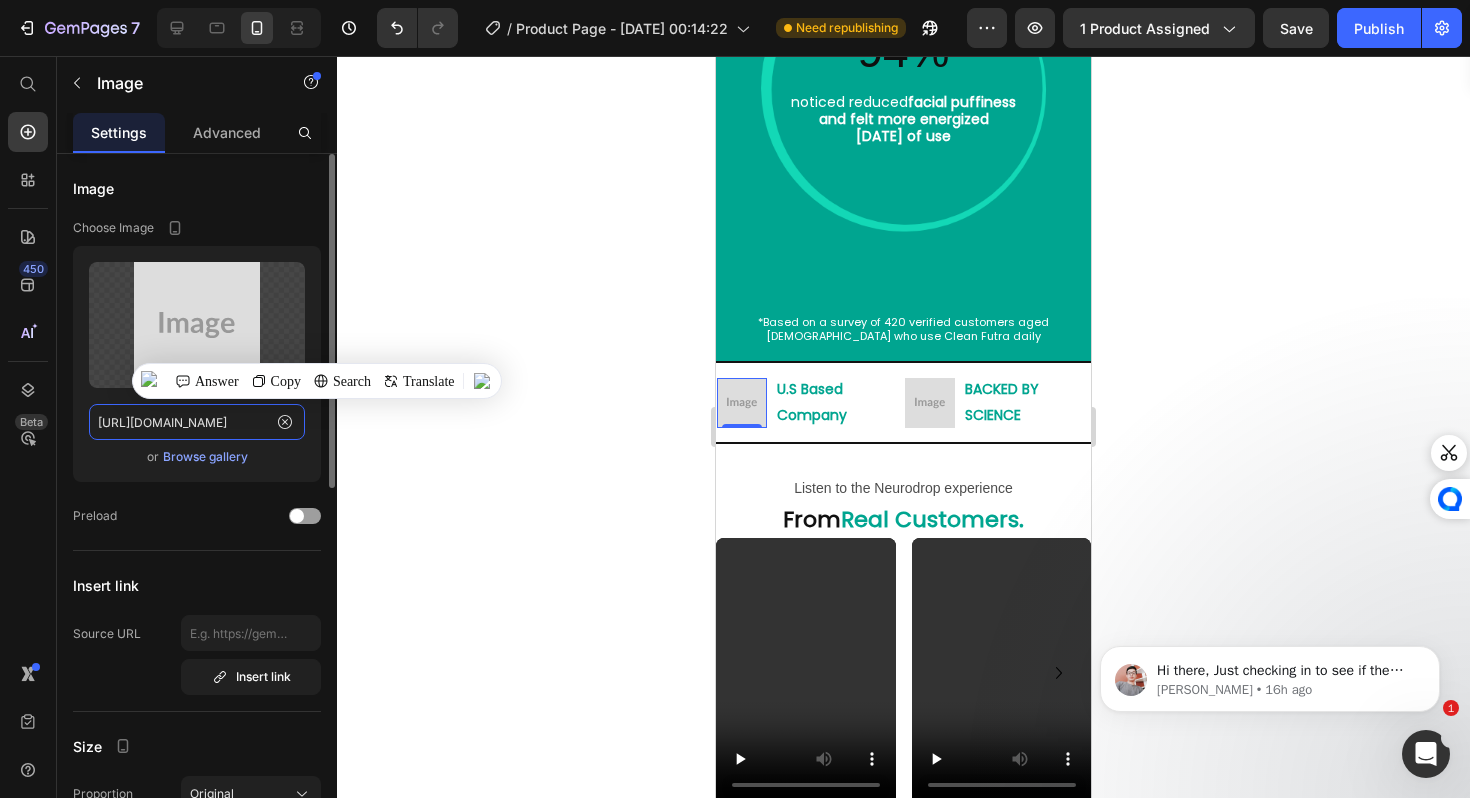 paste on "cdn.shopify.com/s/files/1/0688/5782/3371/files/gempages_577098816084247540-715bc783-a361-45ad-ba7f-571a08af091f.svg" 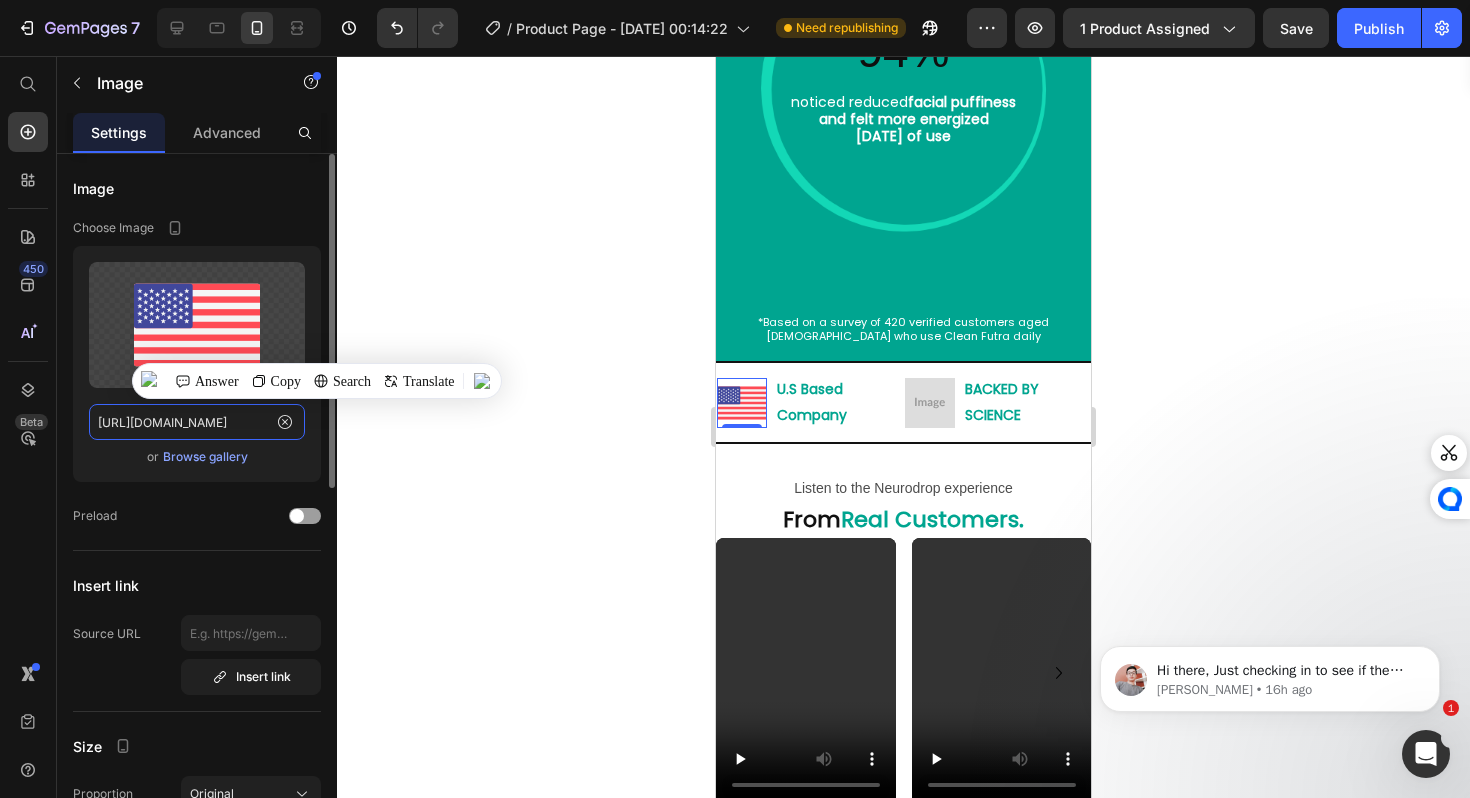 scroll, scrollTop: 0, scrollLeft: 594, axis: horizontal 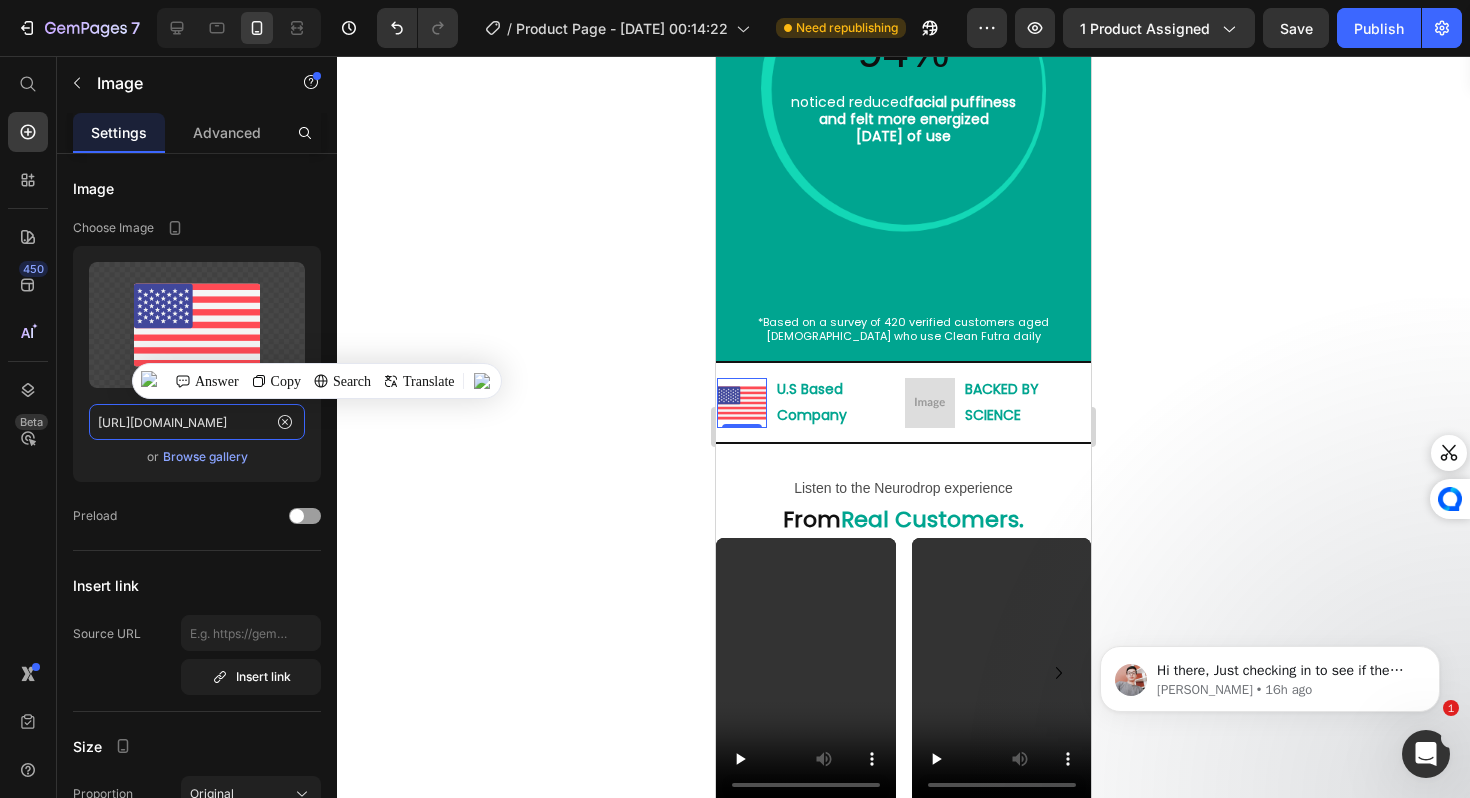 type on "https://cdn.shopify.com/s/files/1/0688/5782/3371/files/gempages_577098816084247540-715bc783-a361-45ad-ba7f-571a08af091f.svg" 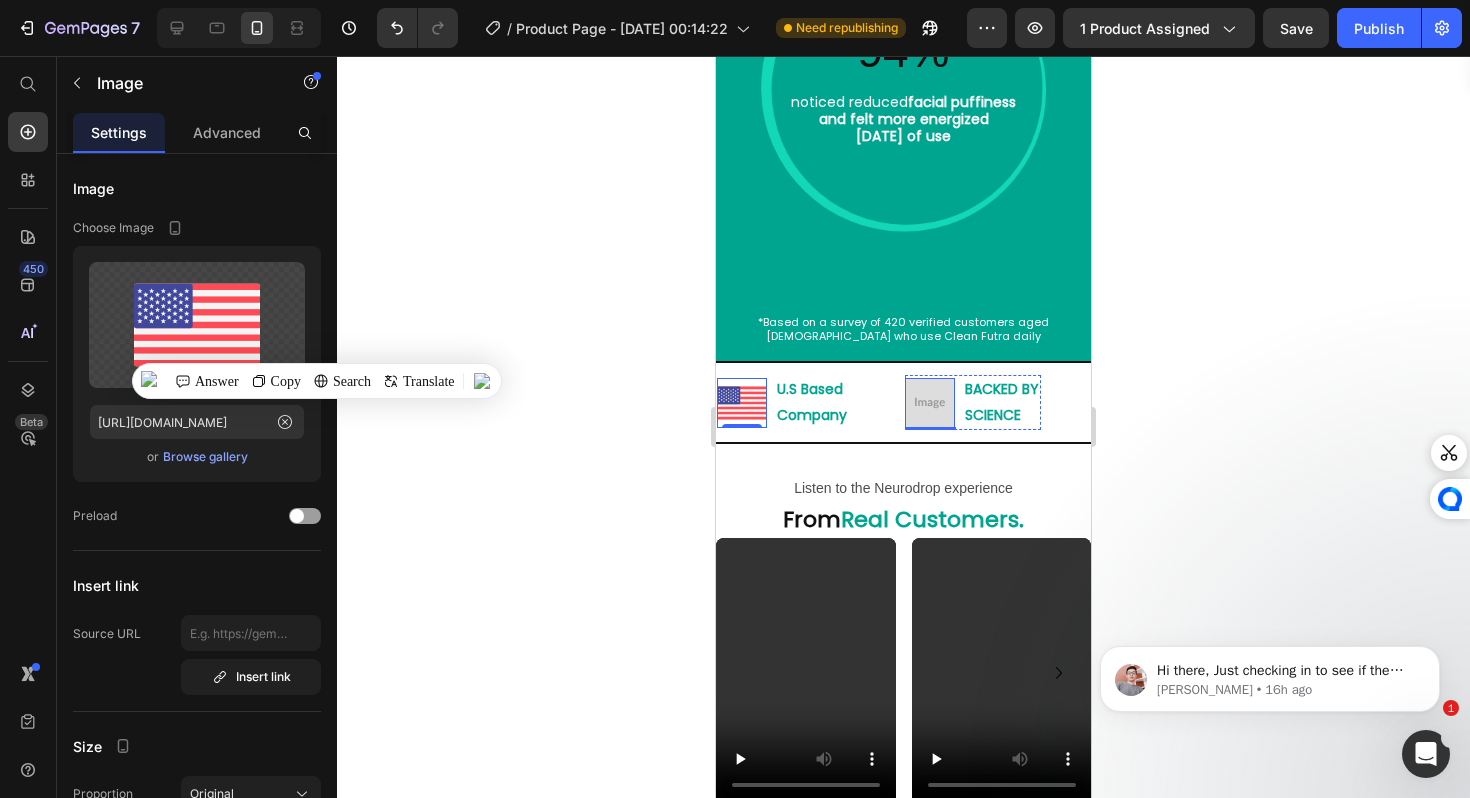 click at bounding box center [930, 403] 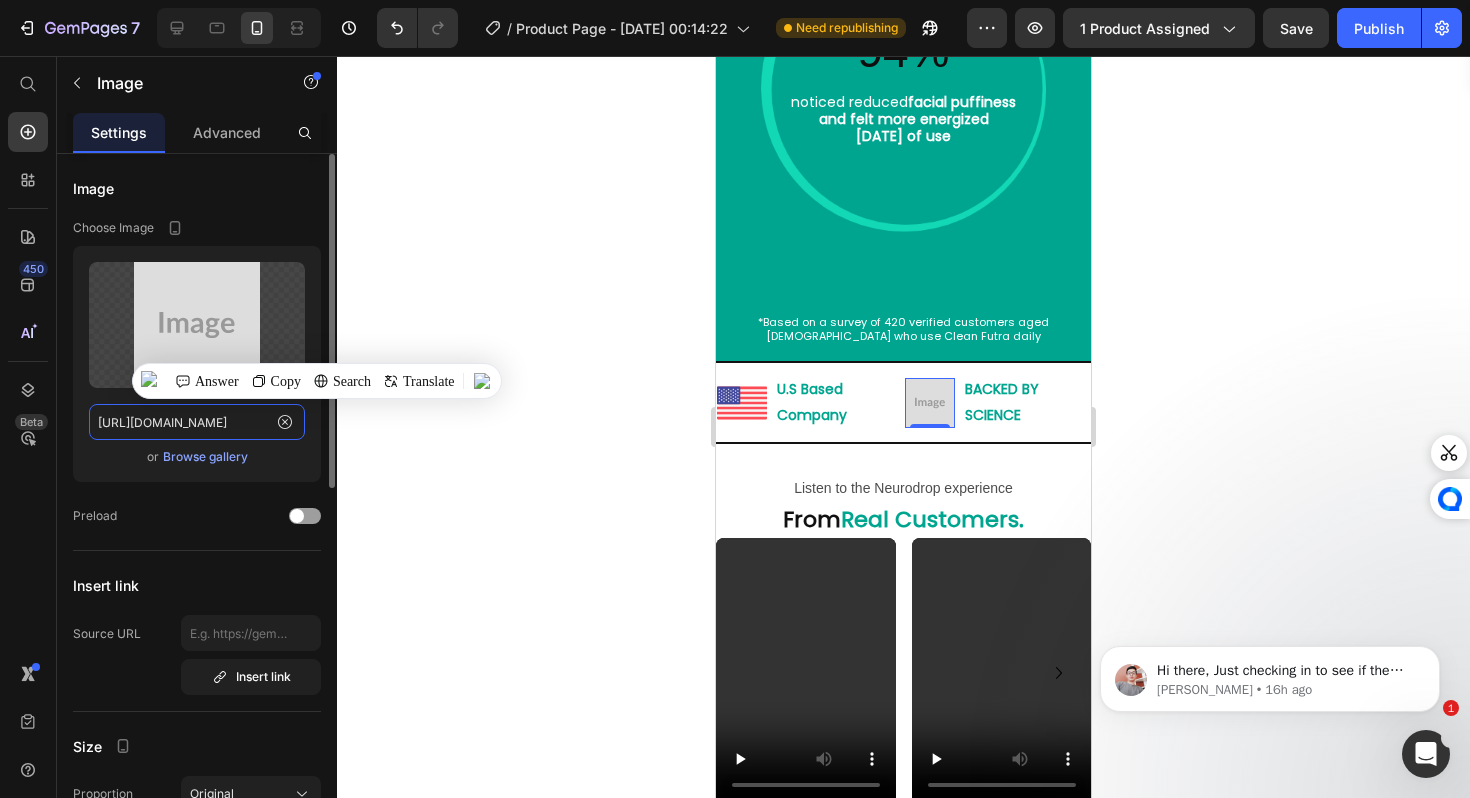 click on "[URL][DOMAIN_NAME]" 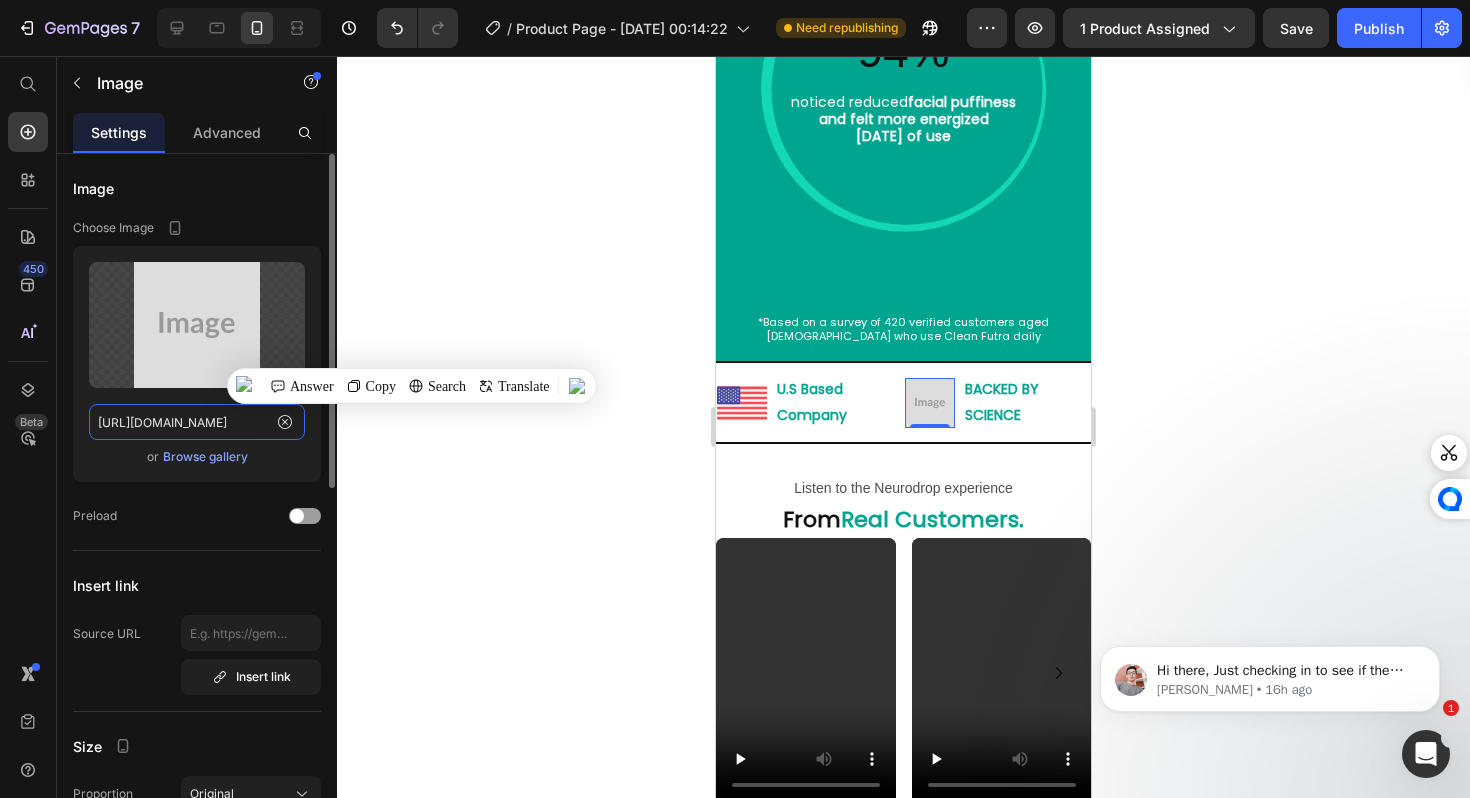 paste on "cdn.shopify.com/s/files/1/0688/5782/3371/files/gempages_577098816084247540-a0d5720c-5176-437c-bf24-f85eb888deb2.svg" 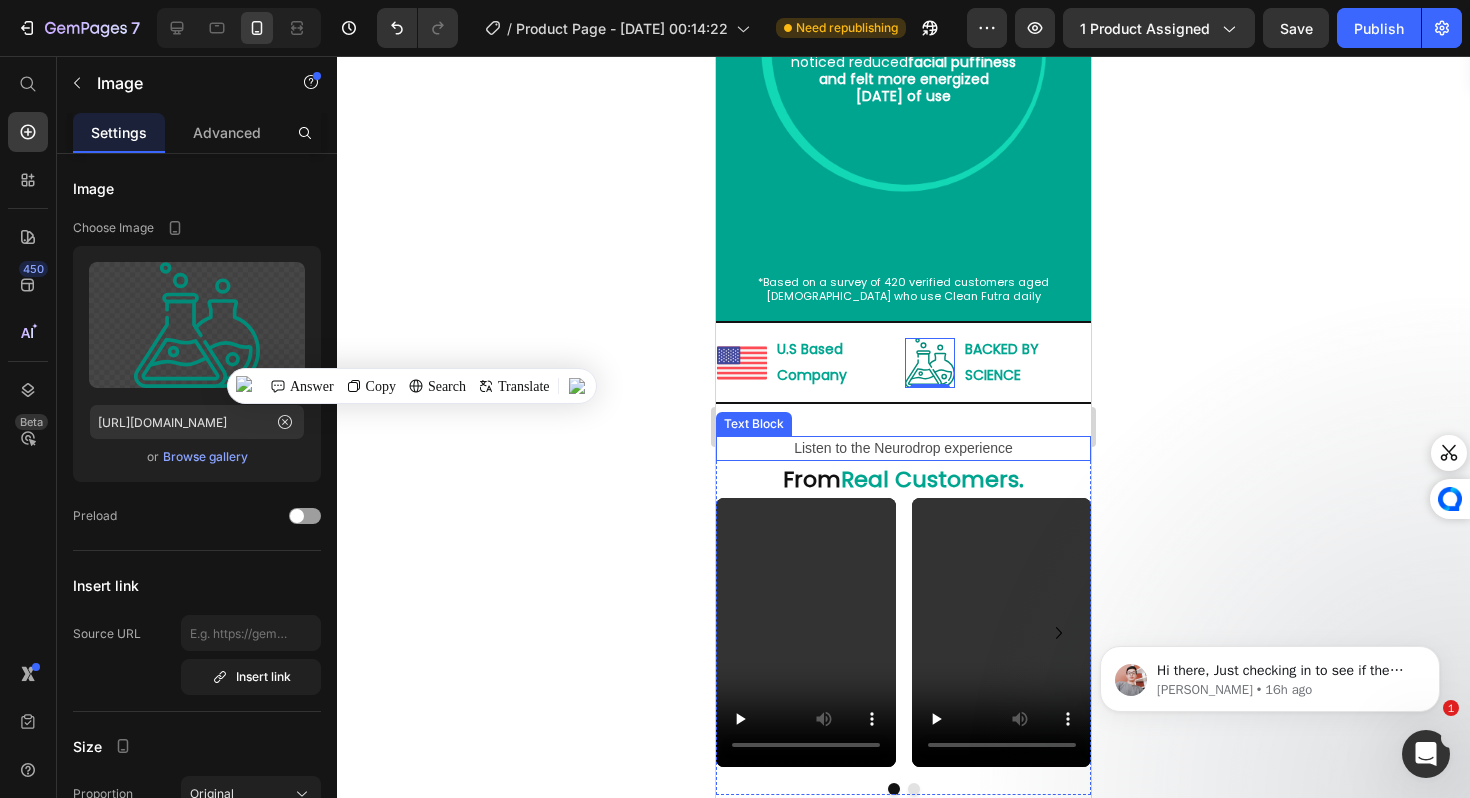 click on "Listen to the Neurodrop experience" at bounding box center [903, 448] 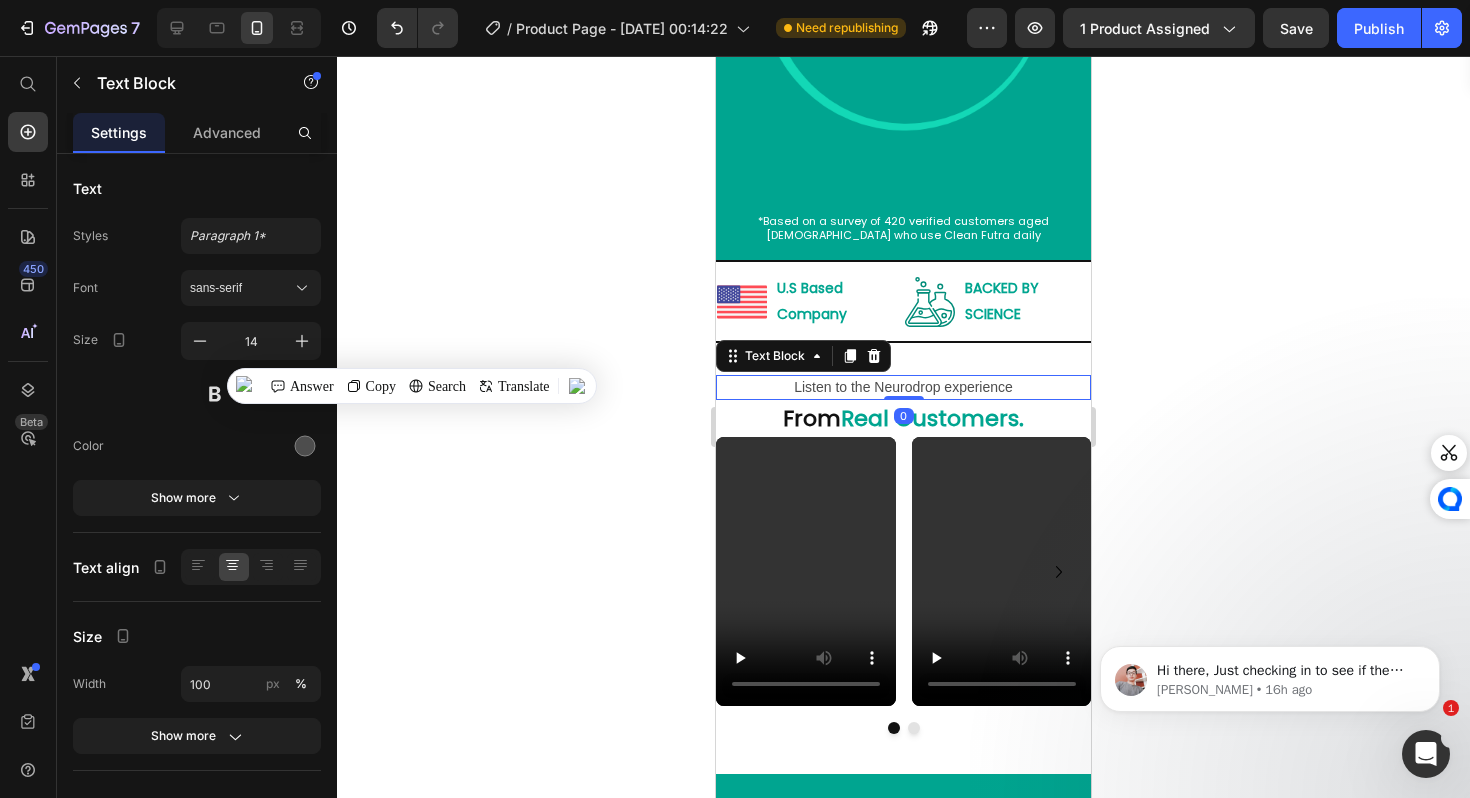 scroll, scrollTop: 4728, scrollLeft: 0, axis: vertical 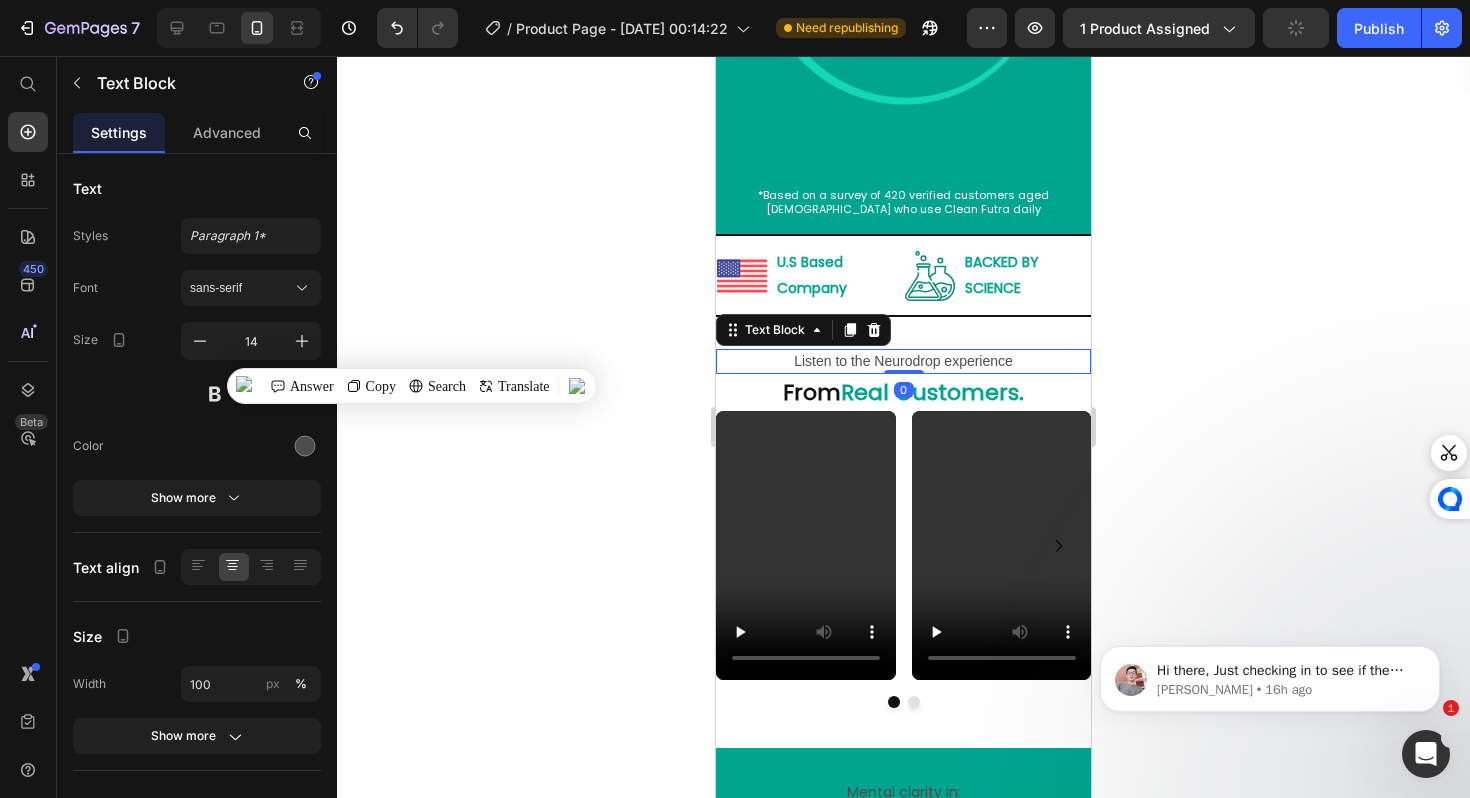 click on "Listen to the Neurodrop experience" at bounding box center (903, 361) 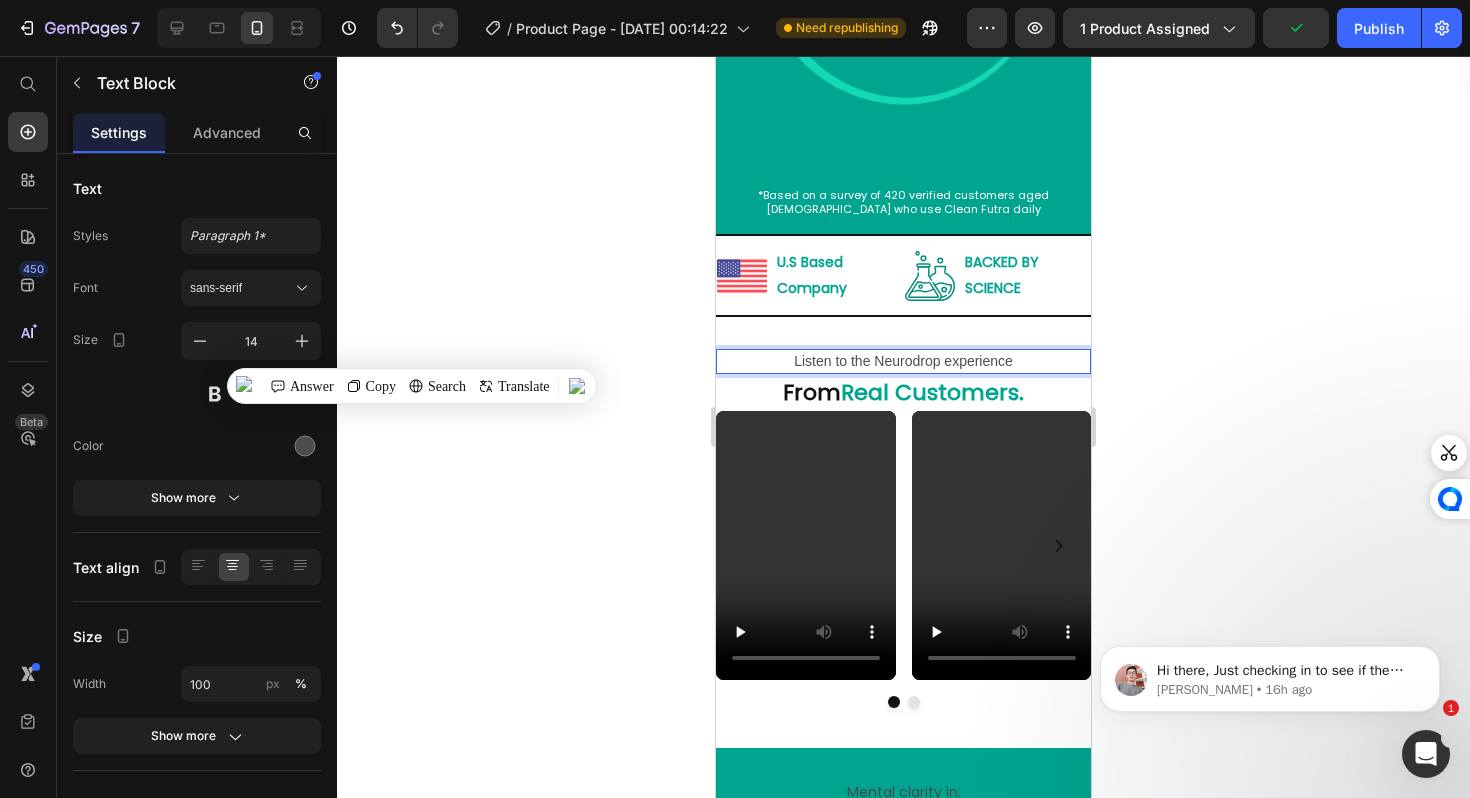 click on "Listen to the Neurodrop experience" at bounding box center [903, 361] 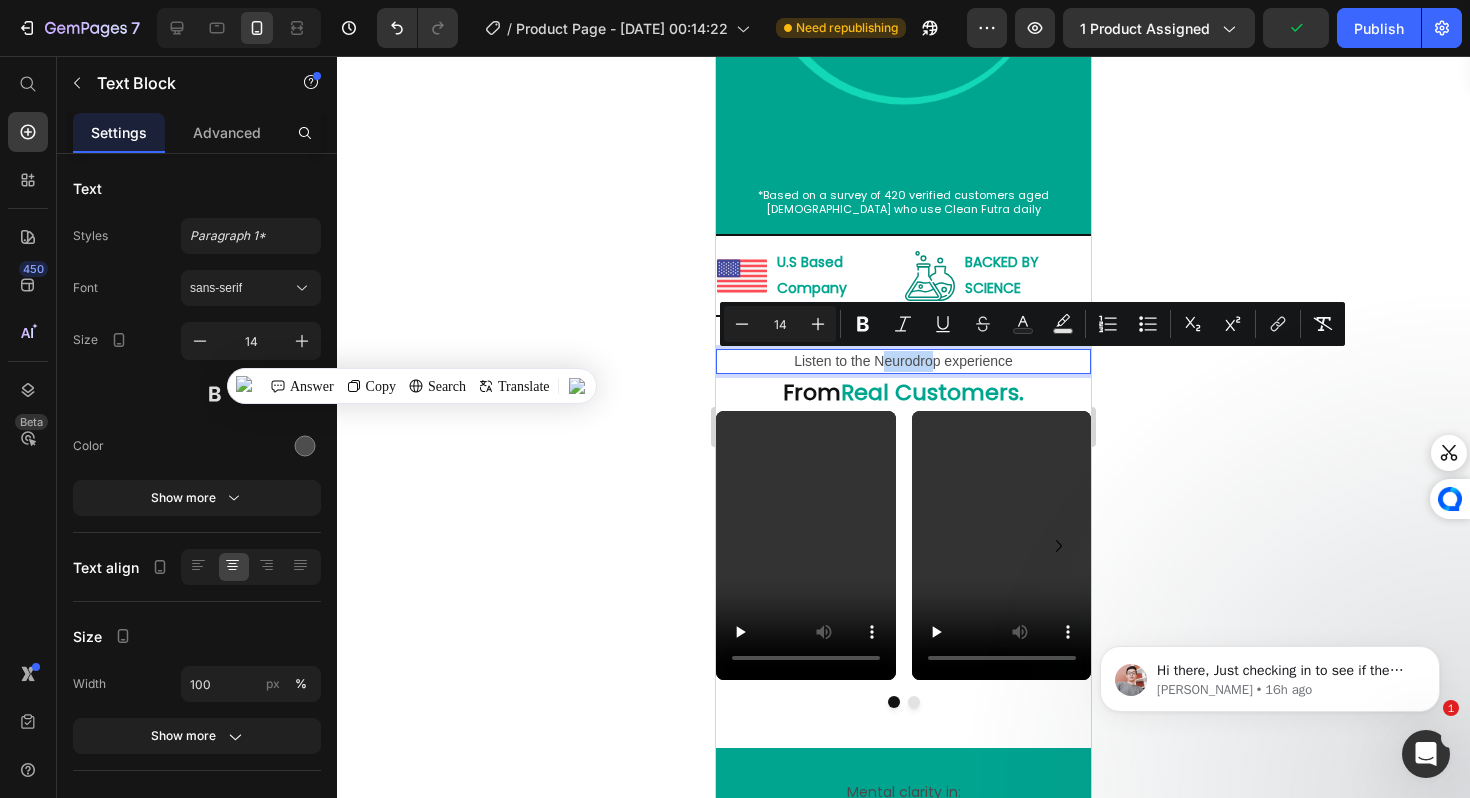 drag, startPoint x: 934, startPoint y: 359, endPoint x: 881, endPoint y: 356, distance: 53.08484 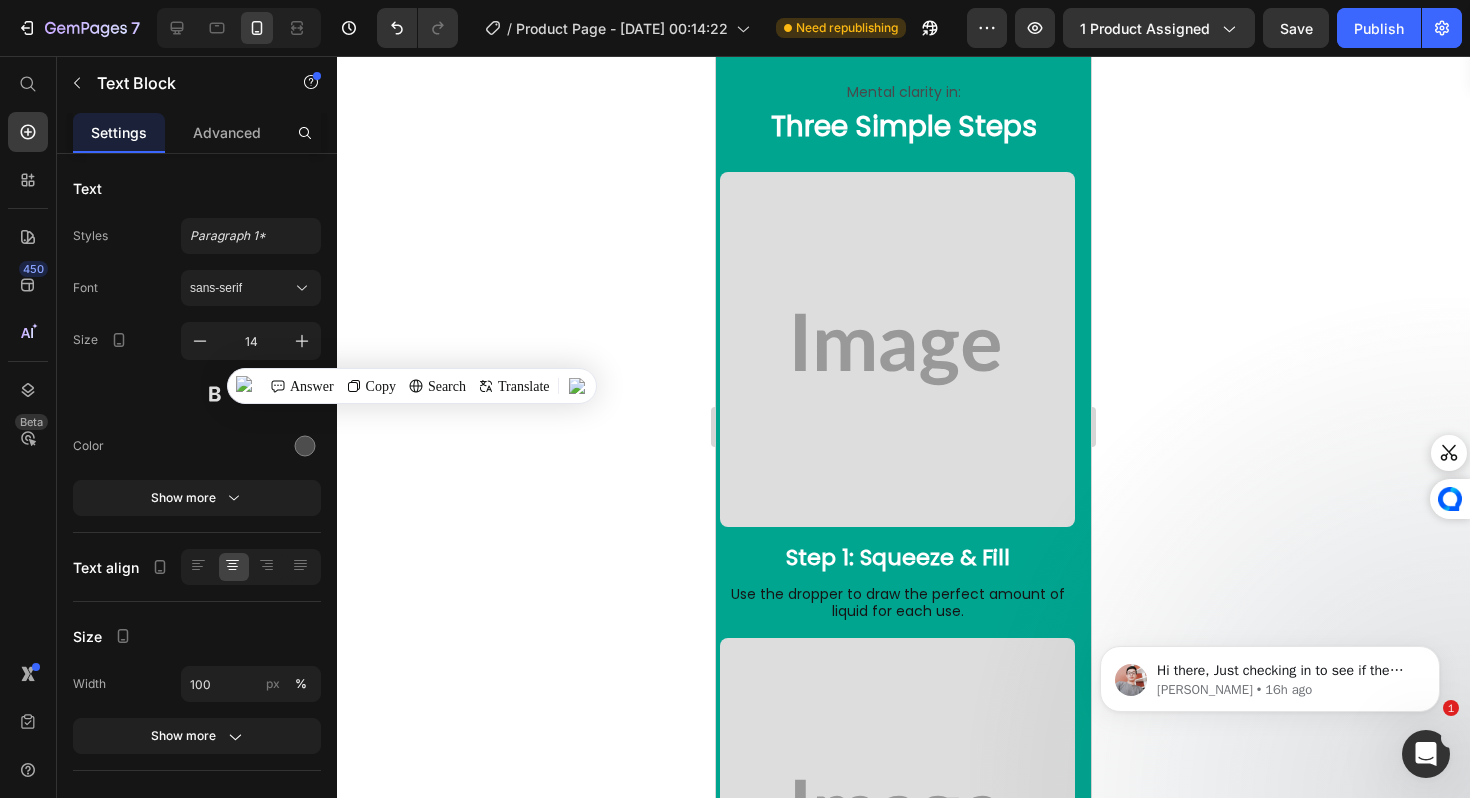 scroll, scrollTop: 5428, scrollLeft: 0, axis: vertical 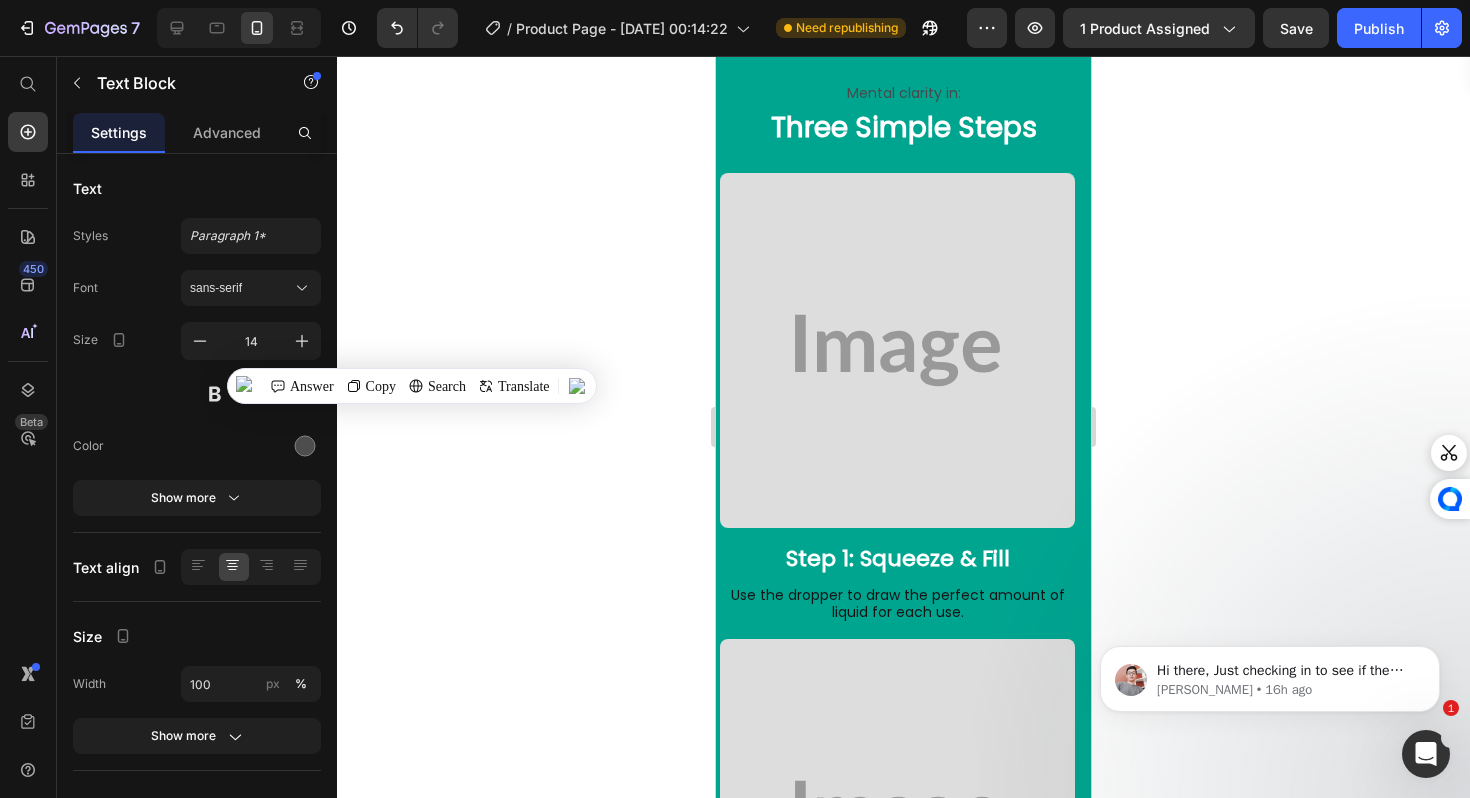 click at bounding box center (897, 350) 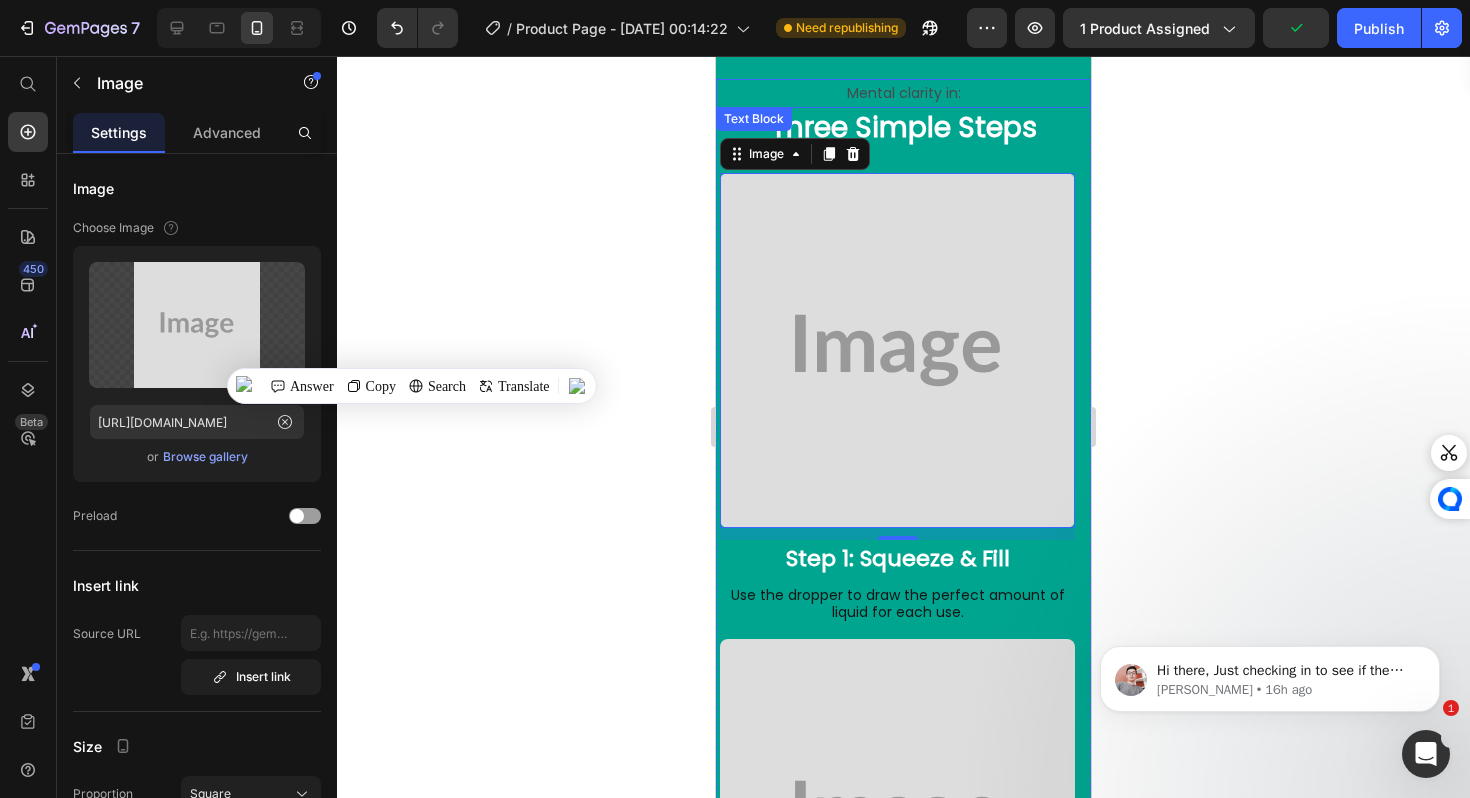 click on "Mental clarity in:" at bounding box center (903, 93) 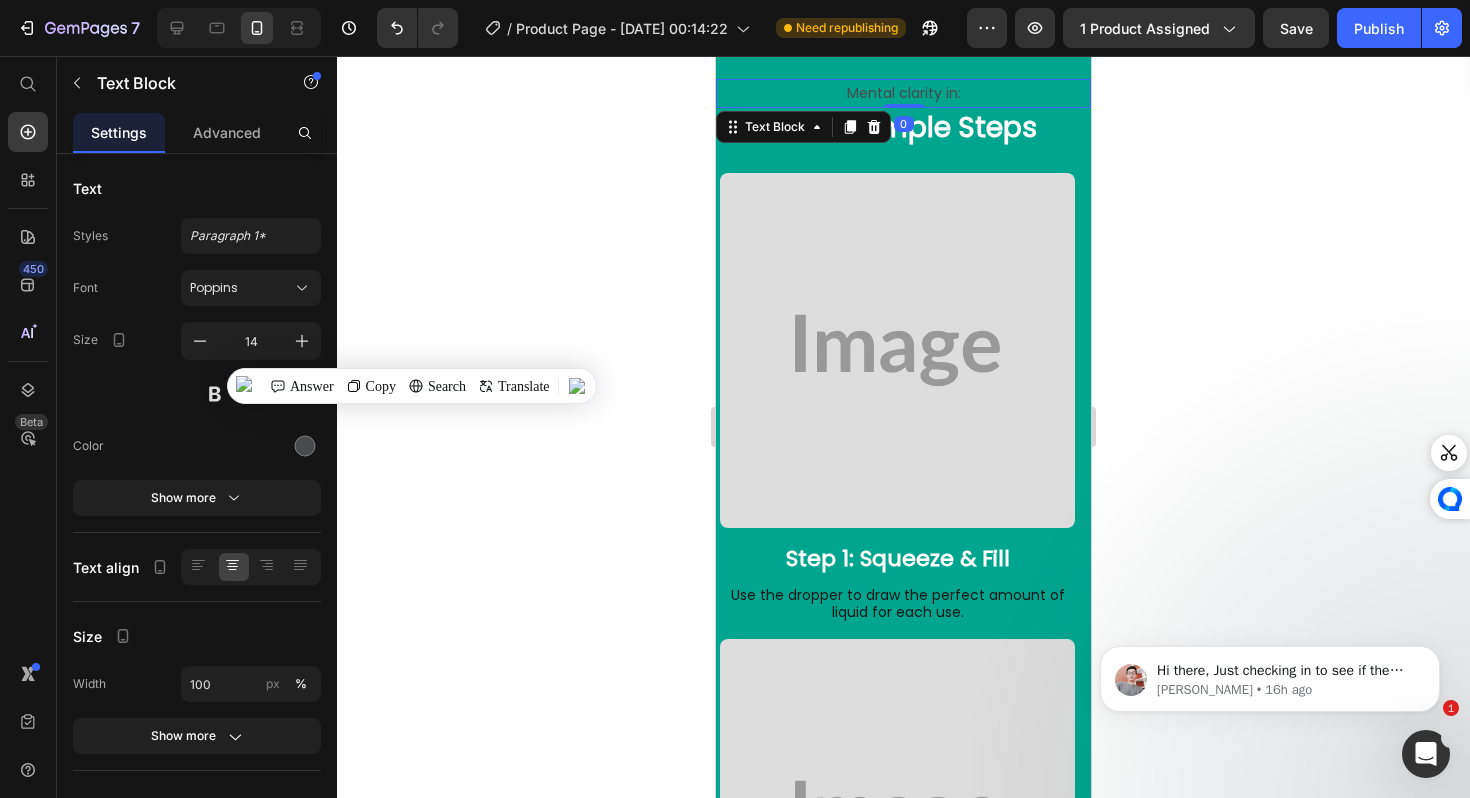 click on "Mental clarity in:" at bounding box center (903, 93) 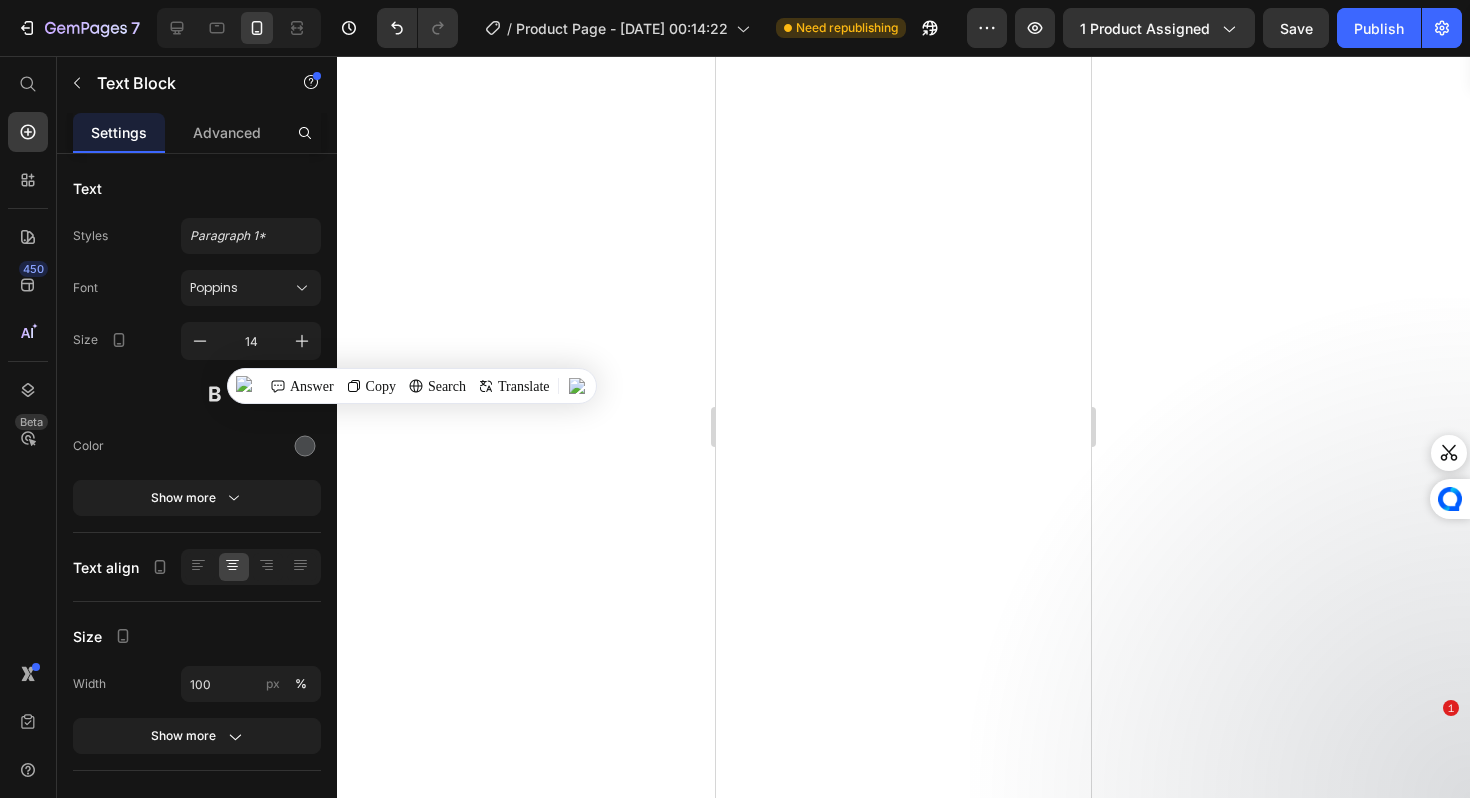scroll, scrollTop: 0, scrollLeft: 0, axis: both 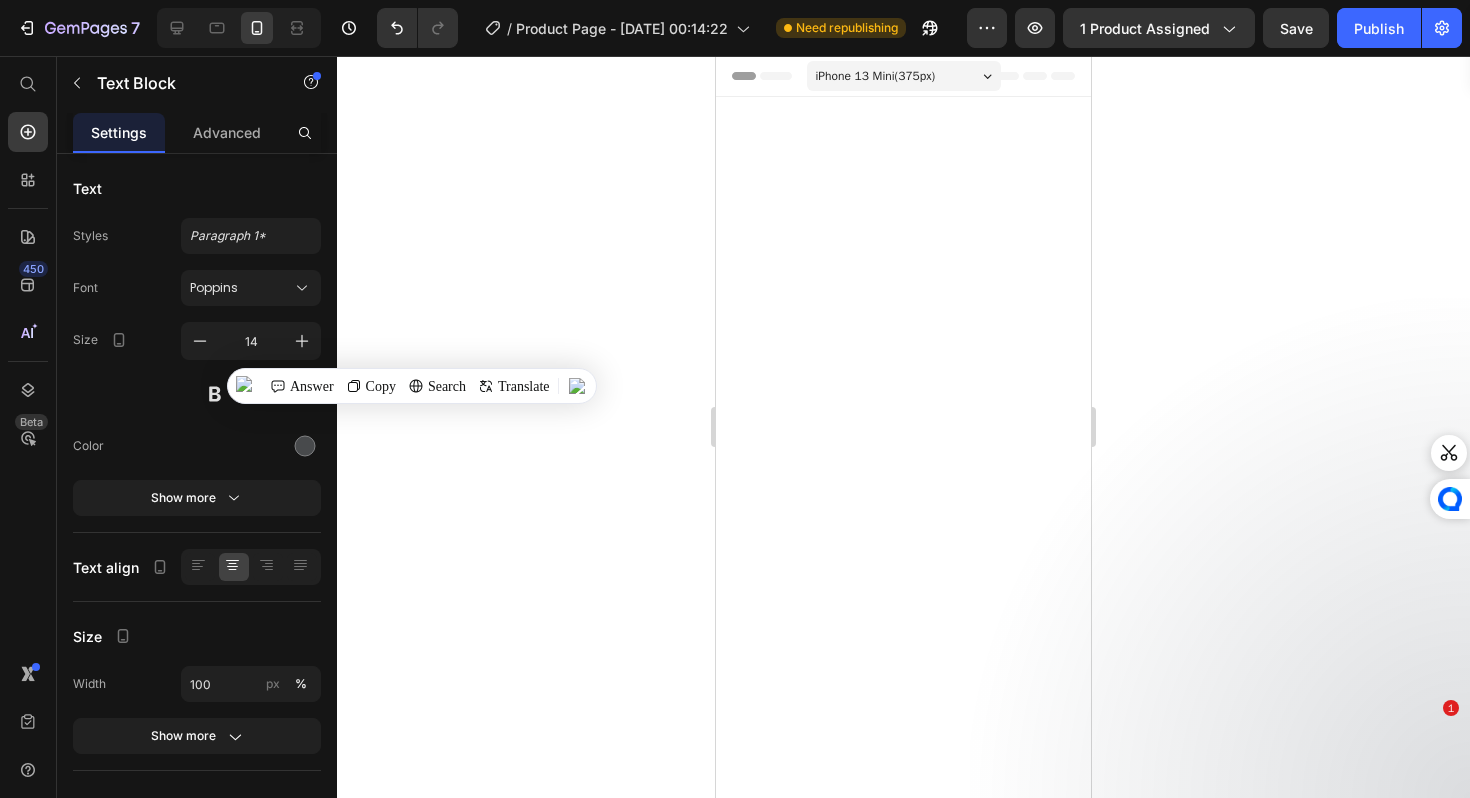 click on "Mental clarity in:" at bounding box center [903, 5521] 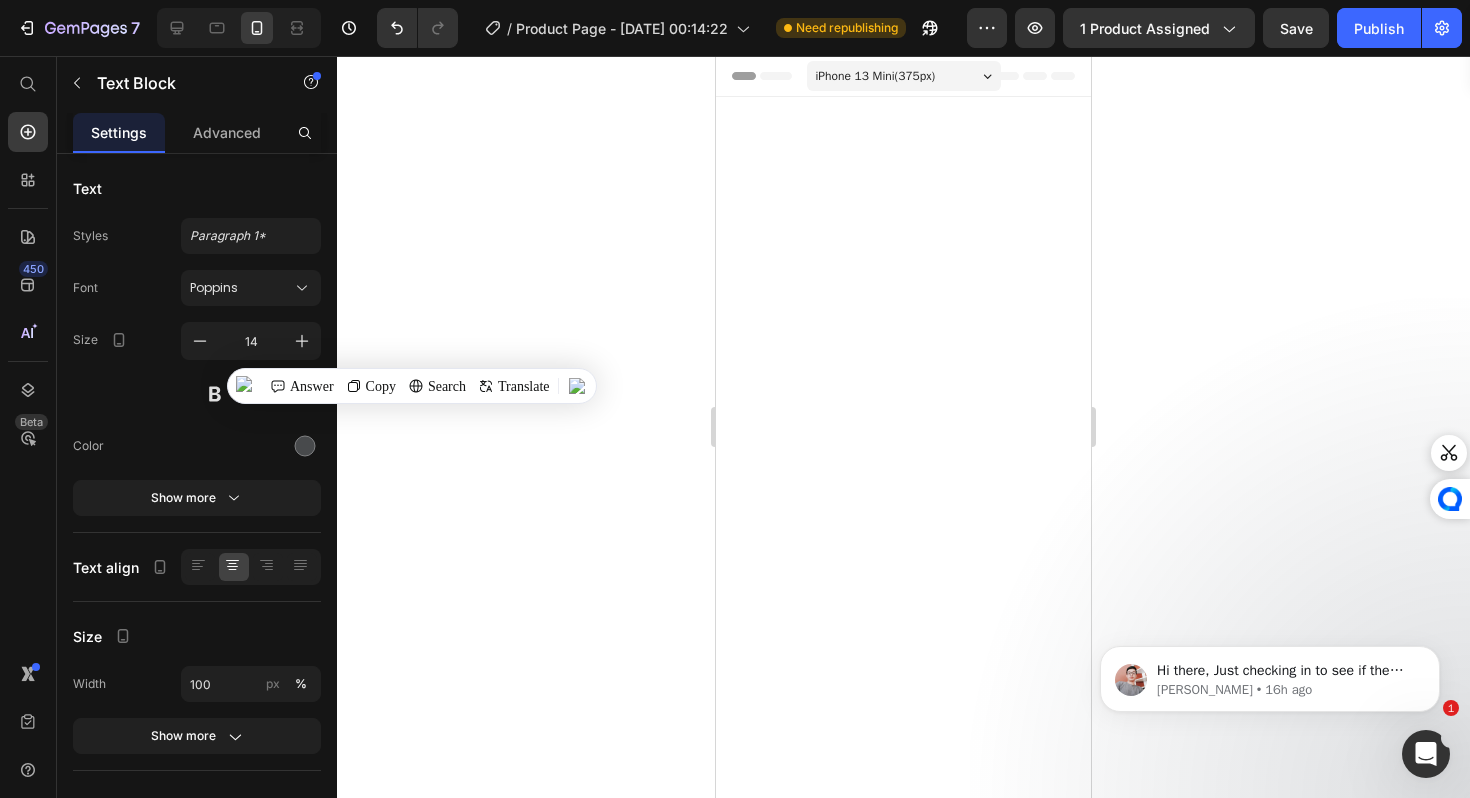 scroll, scrollTop: 5428, scrollLeft: 0, axis: vertical 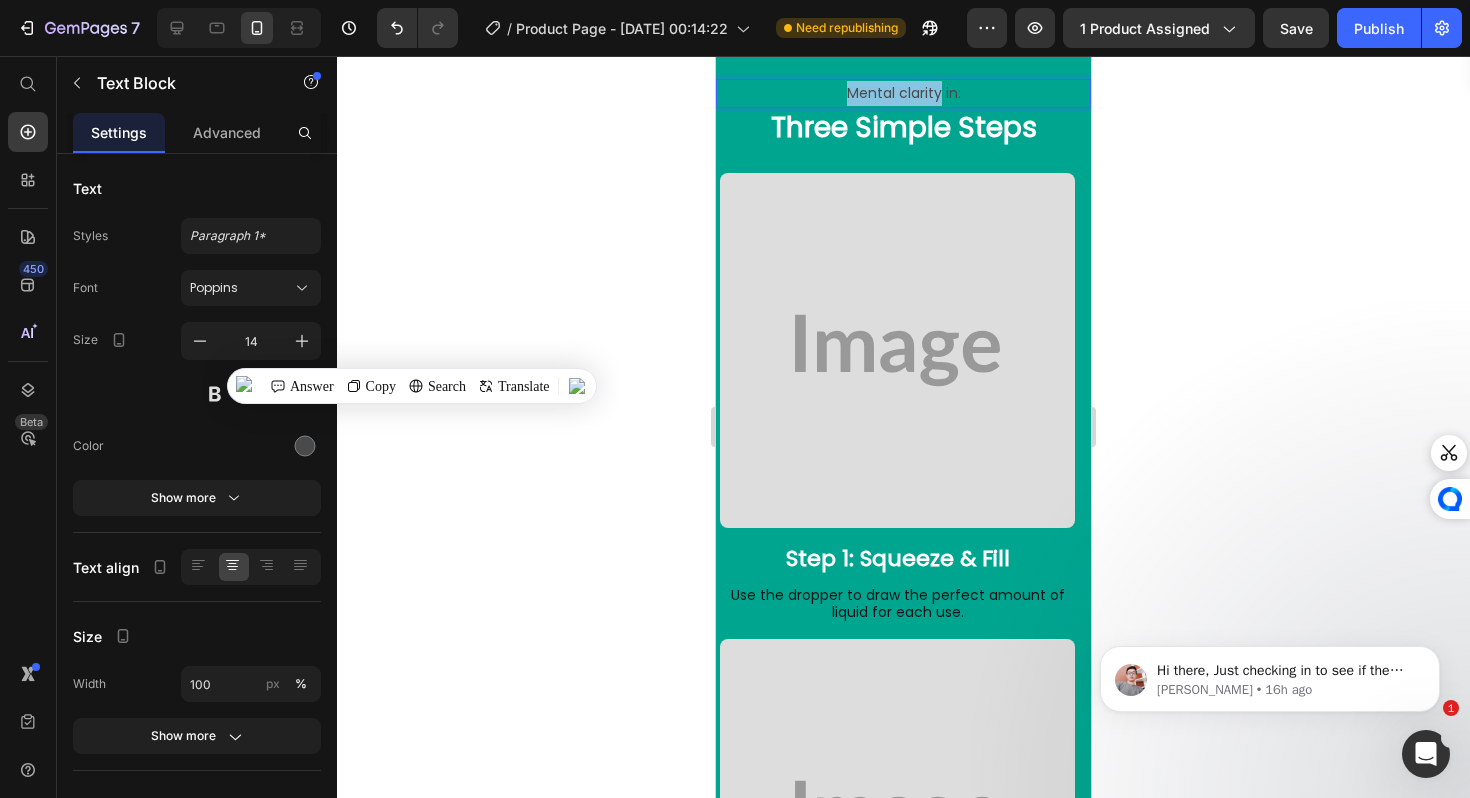 drag, startPoint x: 941, startPoint y: 95, endPoint x: 850, endPoint y: 94, distance: 91.00549 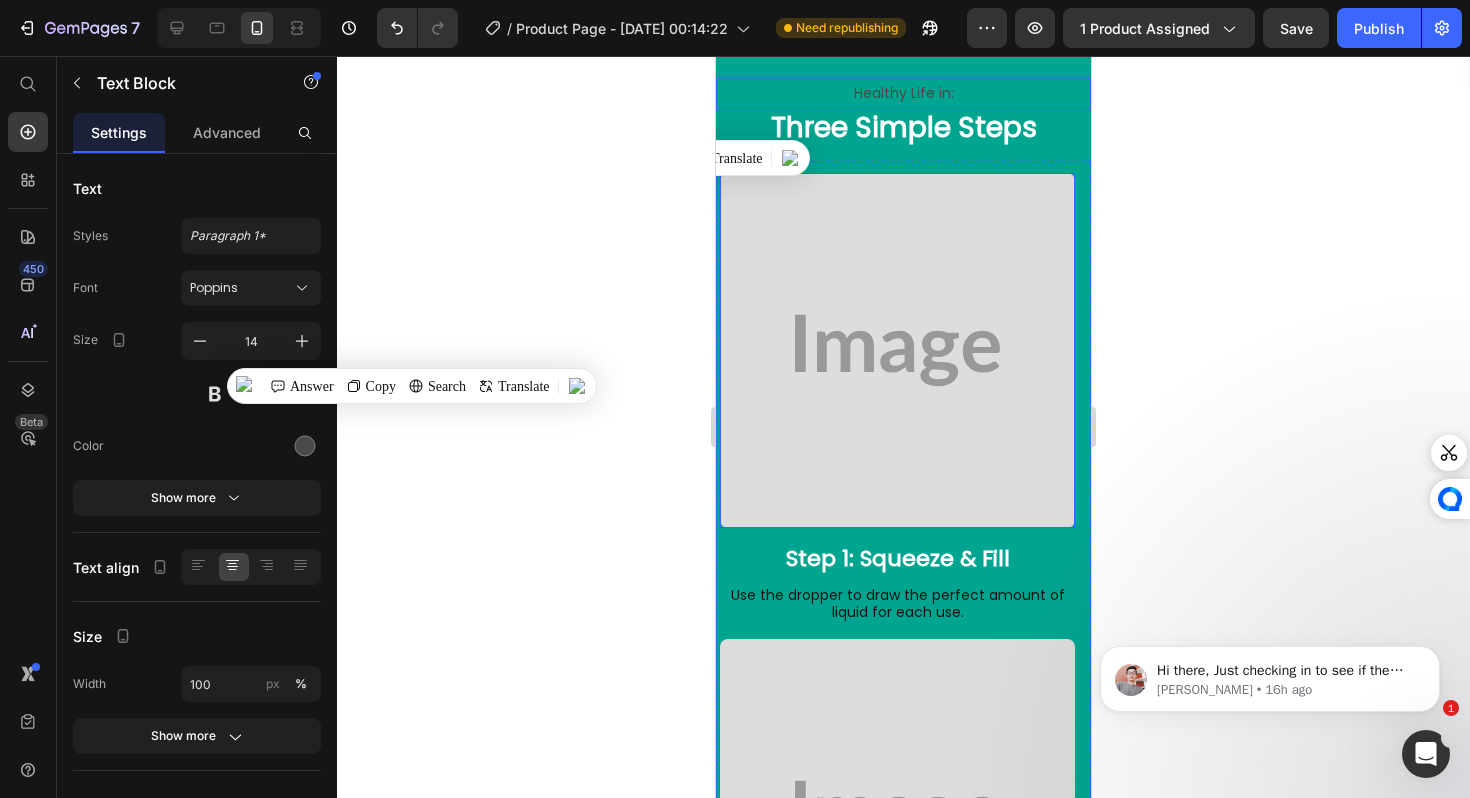 click at bounding box center (897, 350) 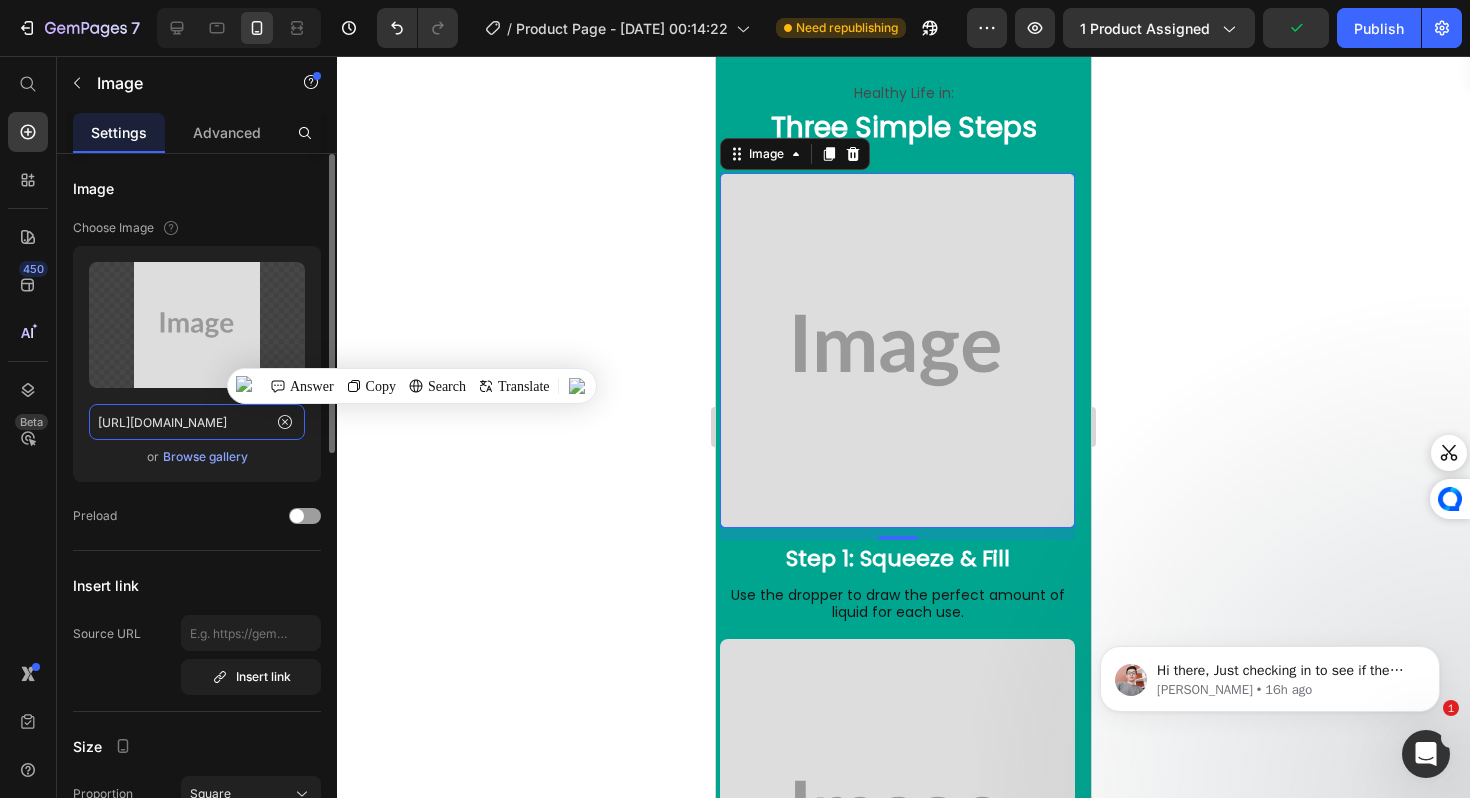 click on "[URL][DOMAIN_NAME]" 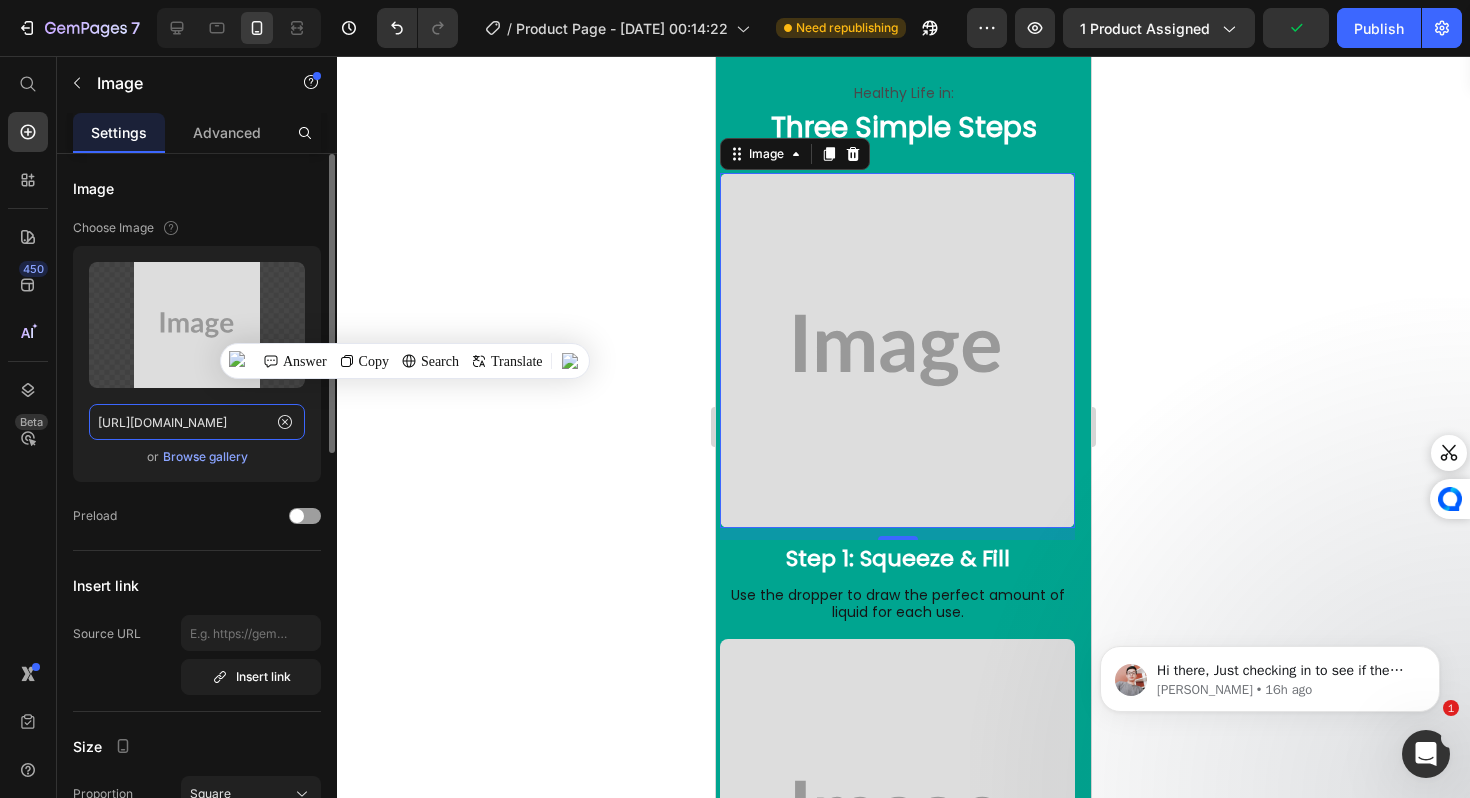paste on "[DOMAIN_NAME][URL]" 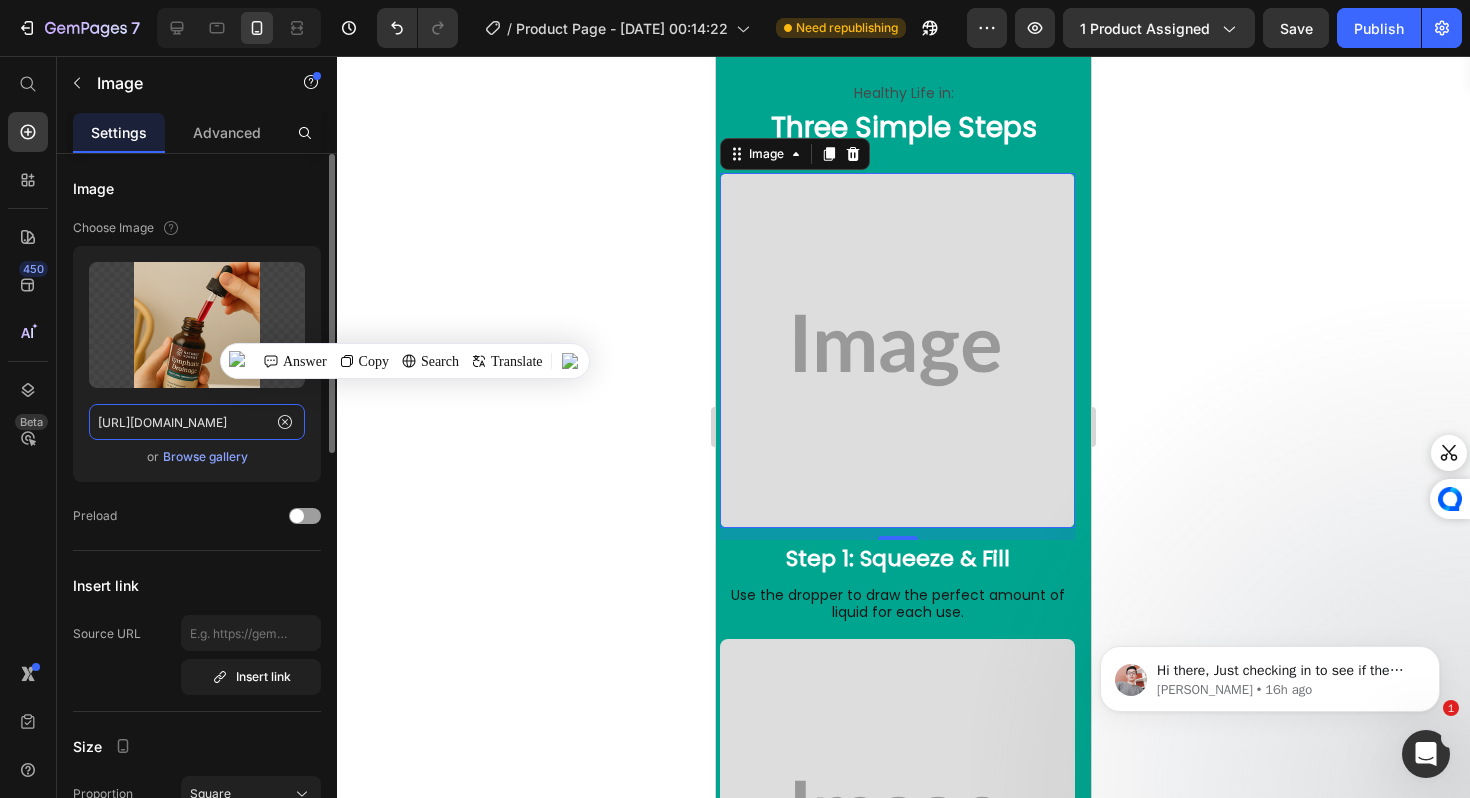 scroll, scrollTop: 0, scrollLeft: 616, axis: horizontal 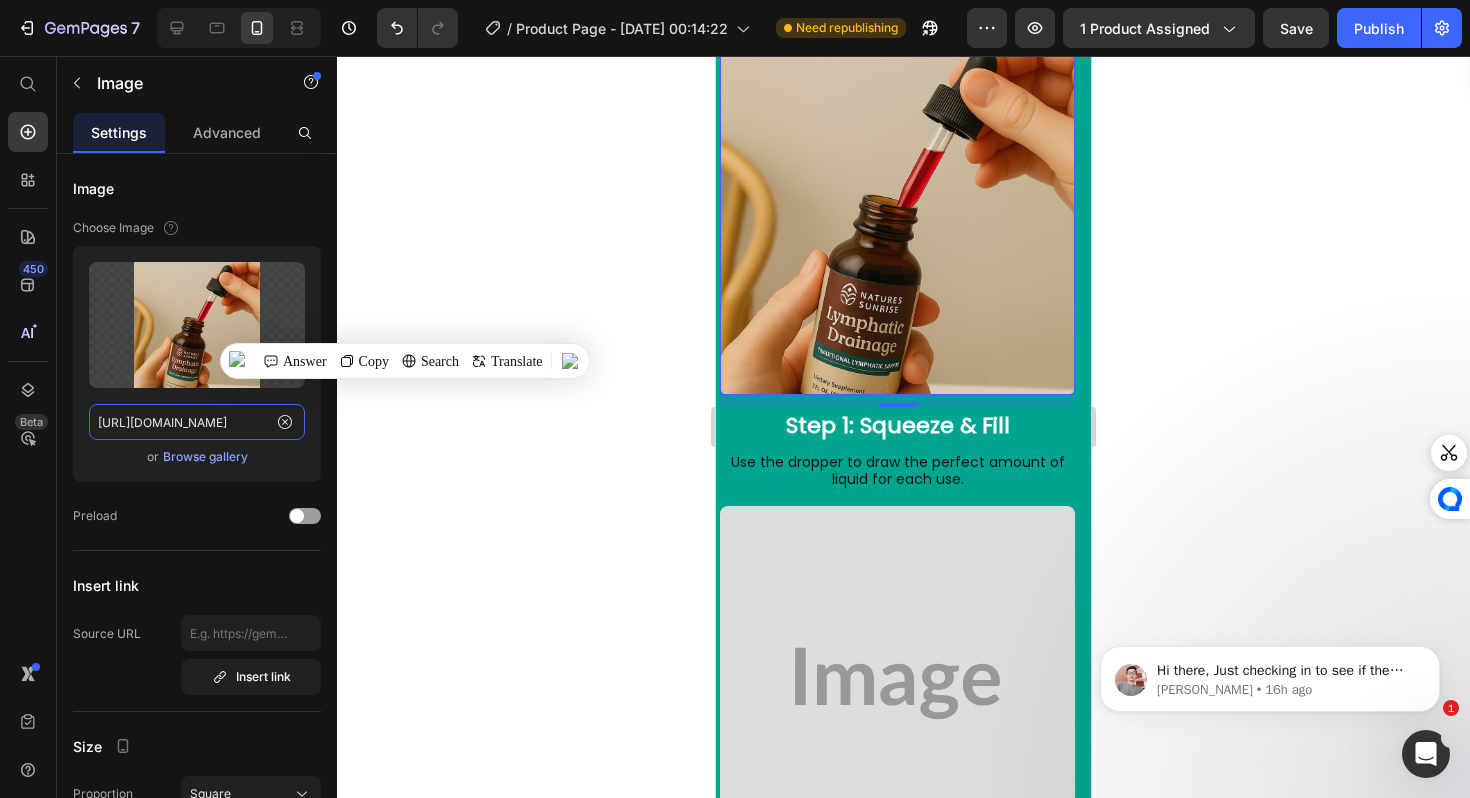 type on "https://cdn.shopify.com/s/files/1/0688/5782/3371/files/gempages_577098816084247540-fd29ceb6-66b4-426b-92e3-666e8a497685.png" 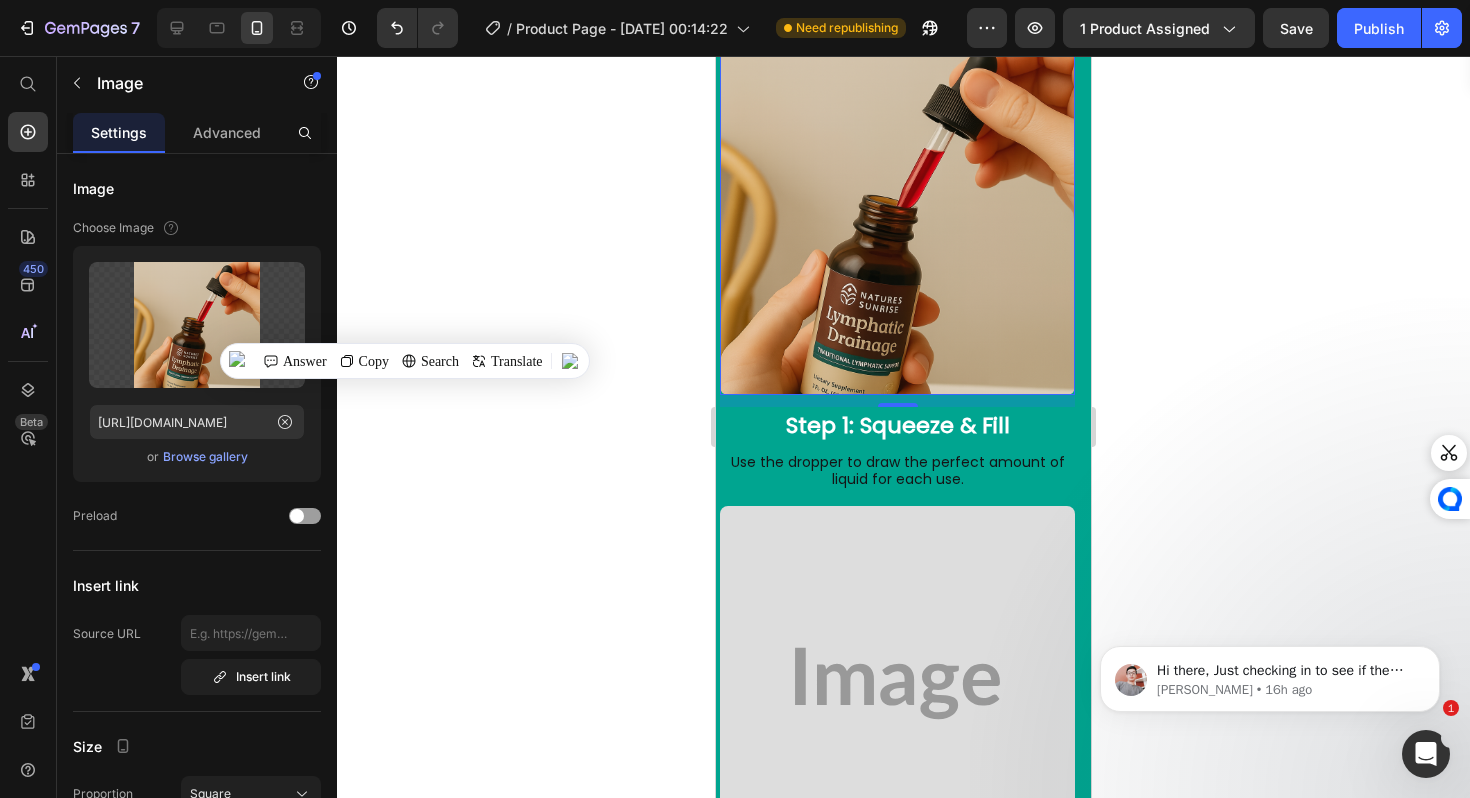 click at bounding box center (897, 683) 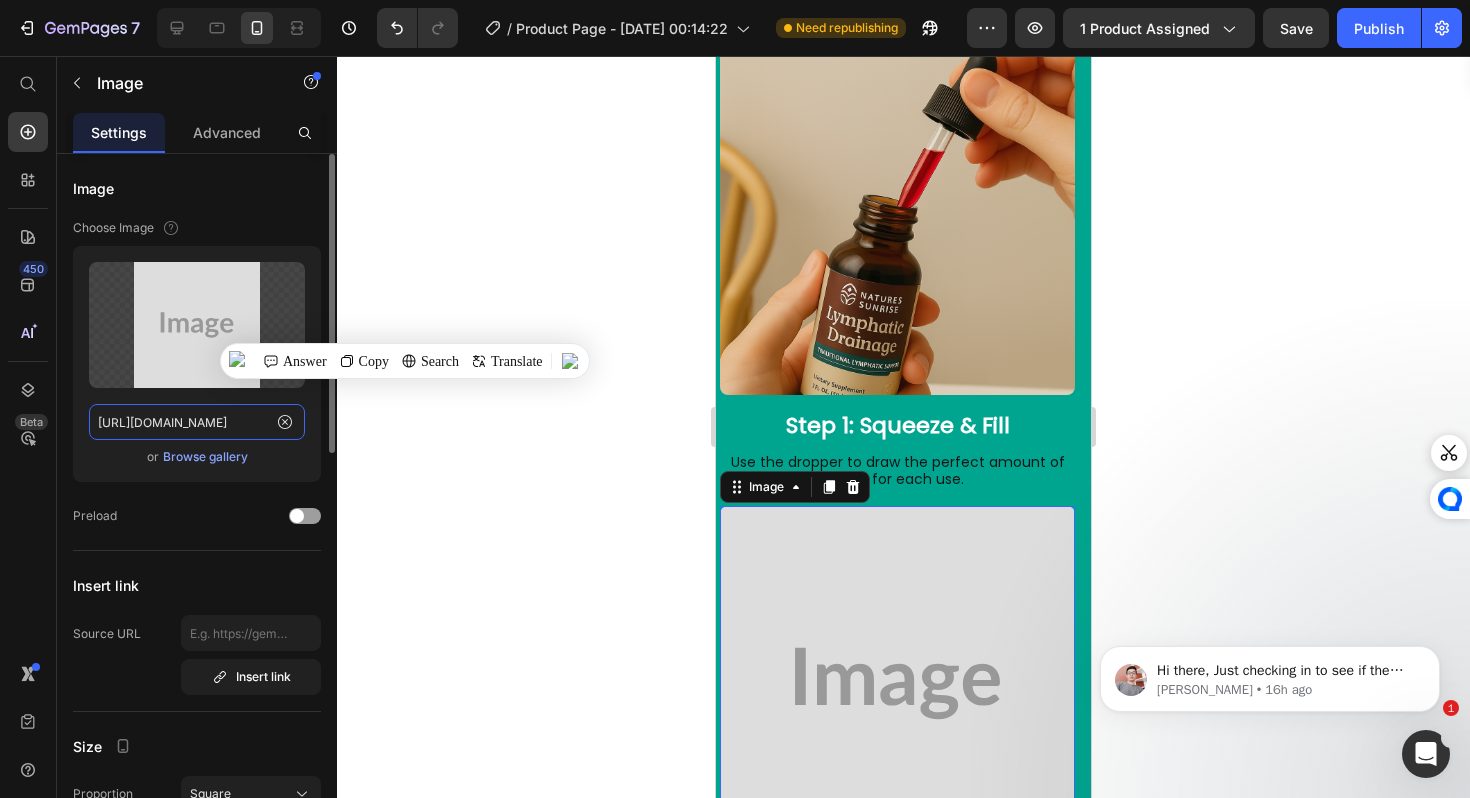 click on "https://placehold.co/1024x1024?text=Image" 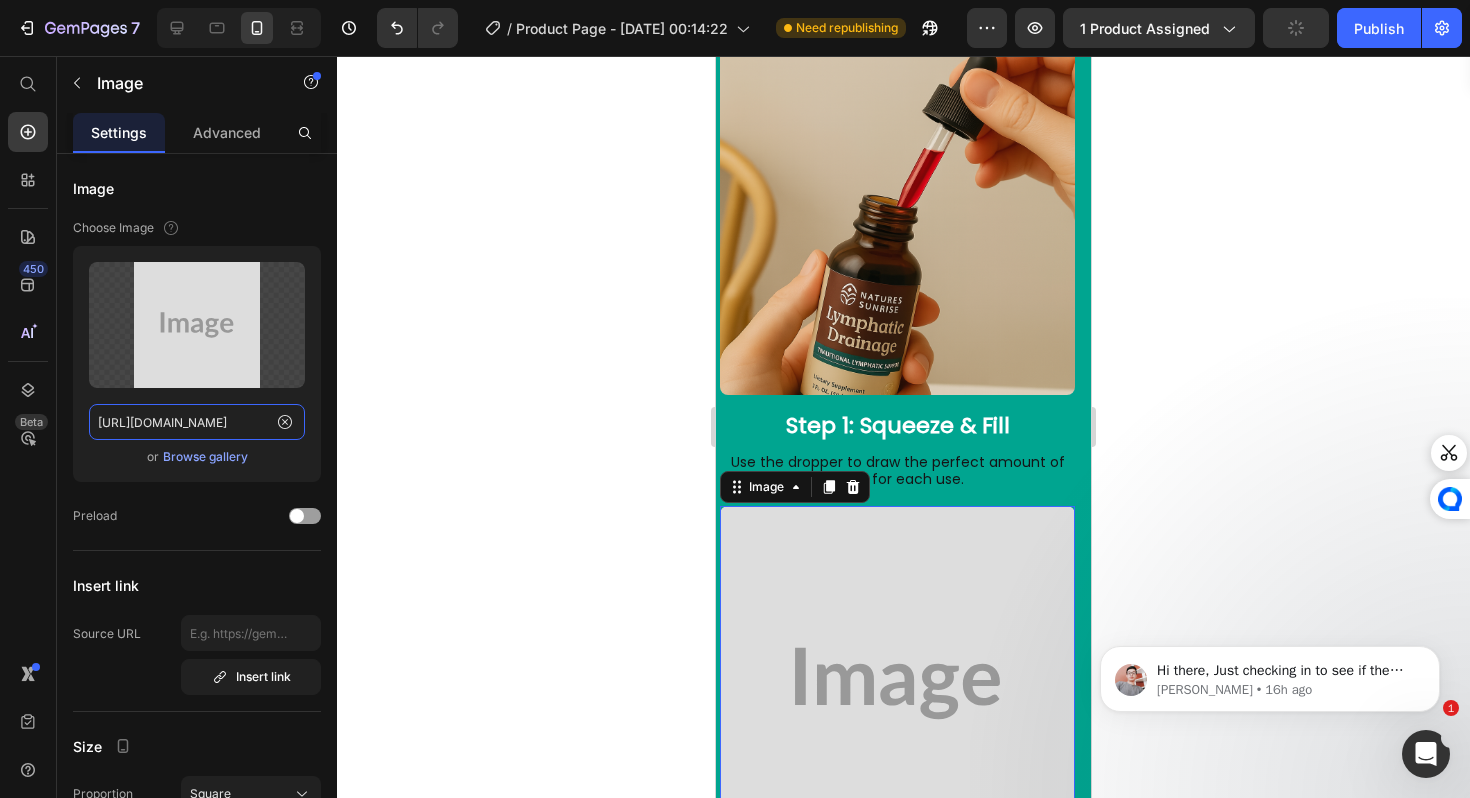 paste on "cdn.shopify.com/s/files/1/0688/5782/3371/files/gempages_577098816084247540-3090ff2a-1946-4771-abfb-edd361098518.png" 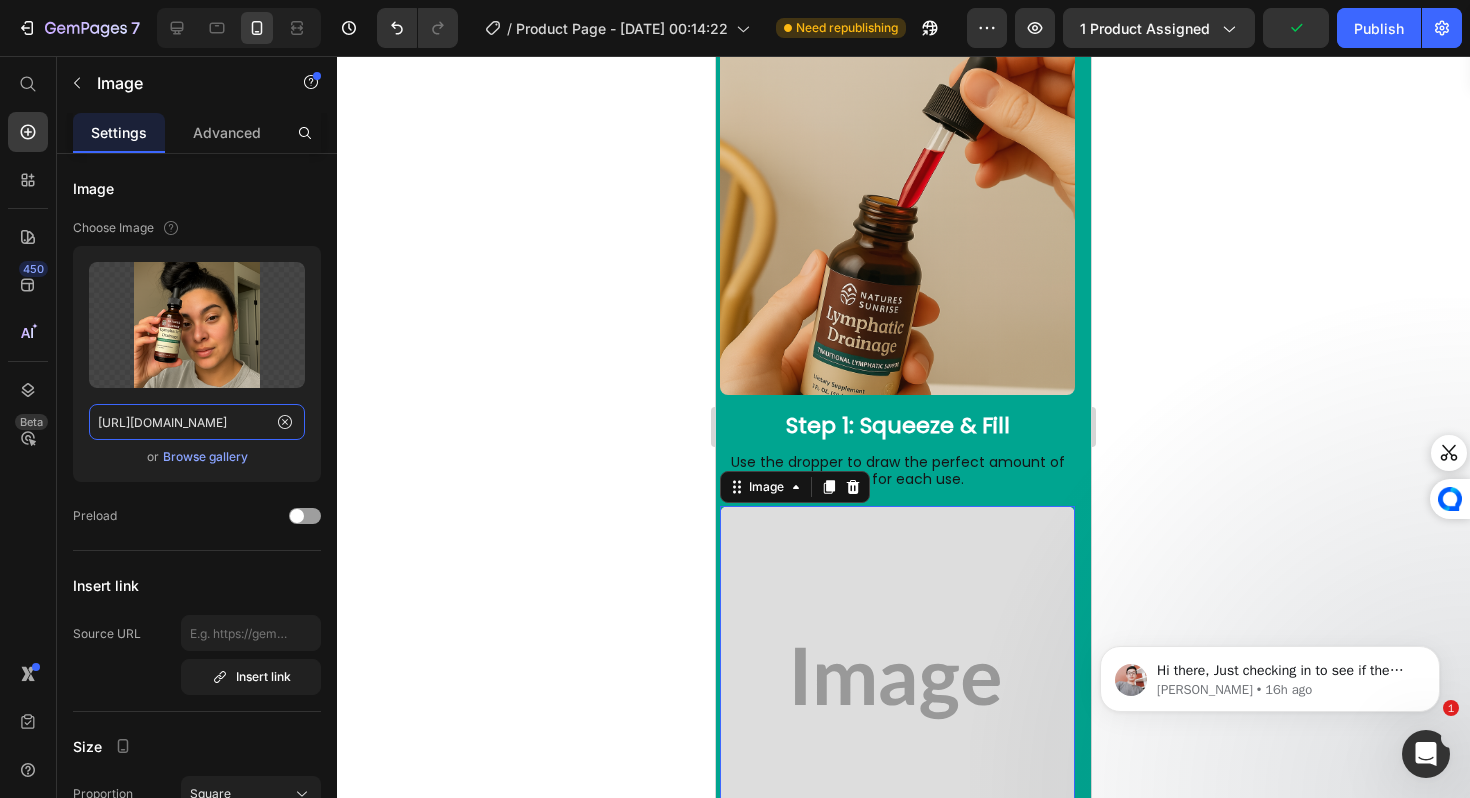 type on "https://cdn.shopify.com/s/files/1/0688/5782/3371/files/gempages_577098816084247540-3090ff2a-1946-4771-abfb-edd361098518.png" 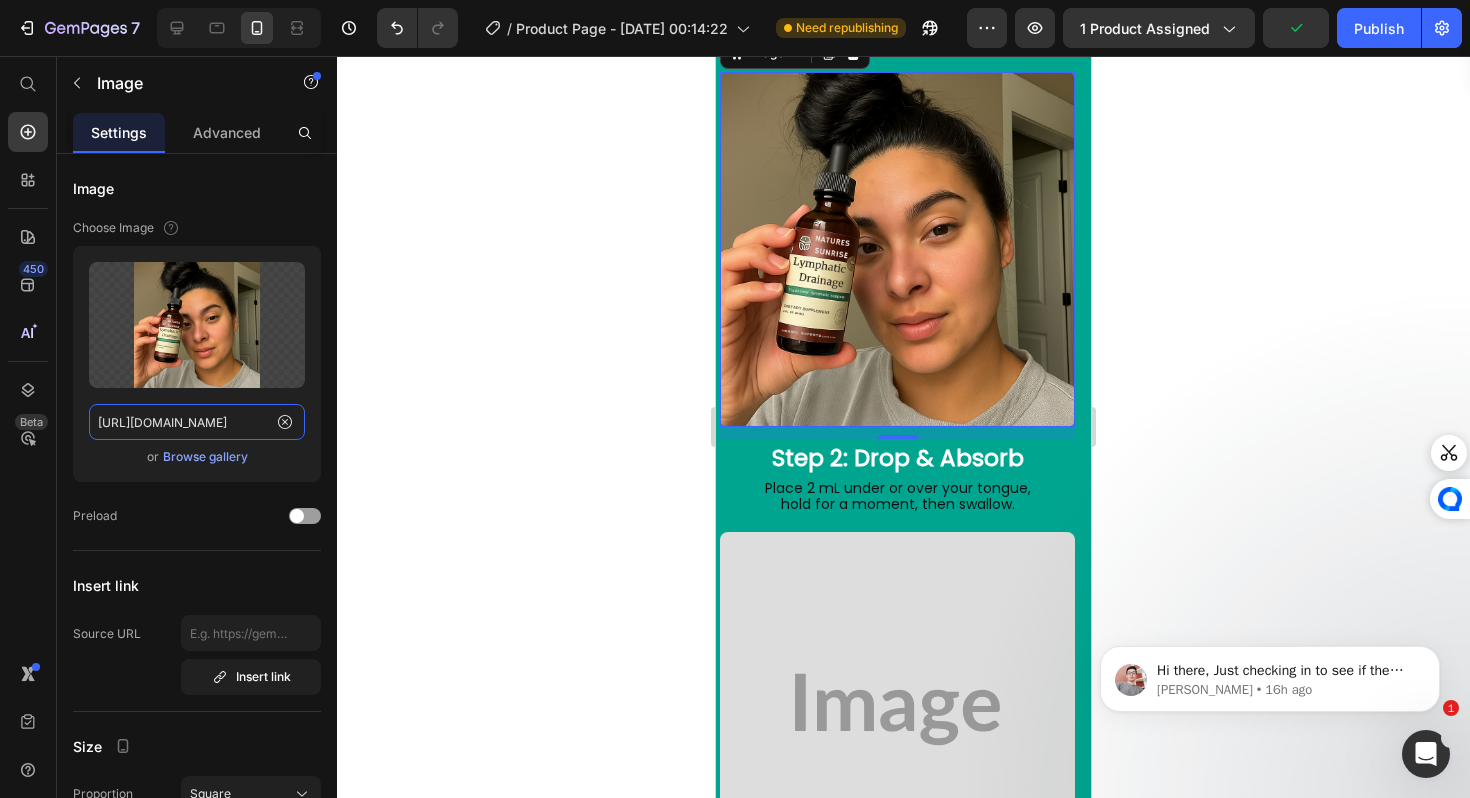 scroll, scrollTop: 6003, scrollLeft: 0, axis: vertical 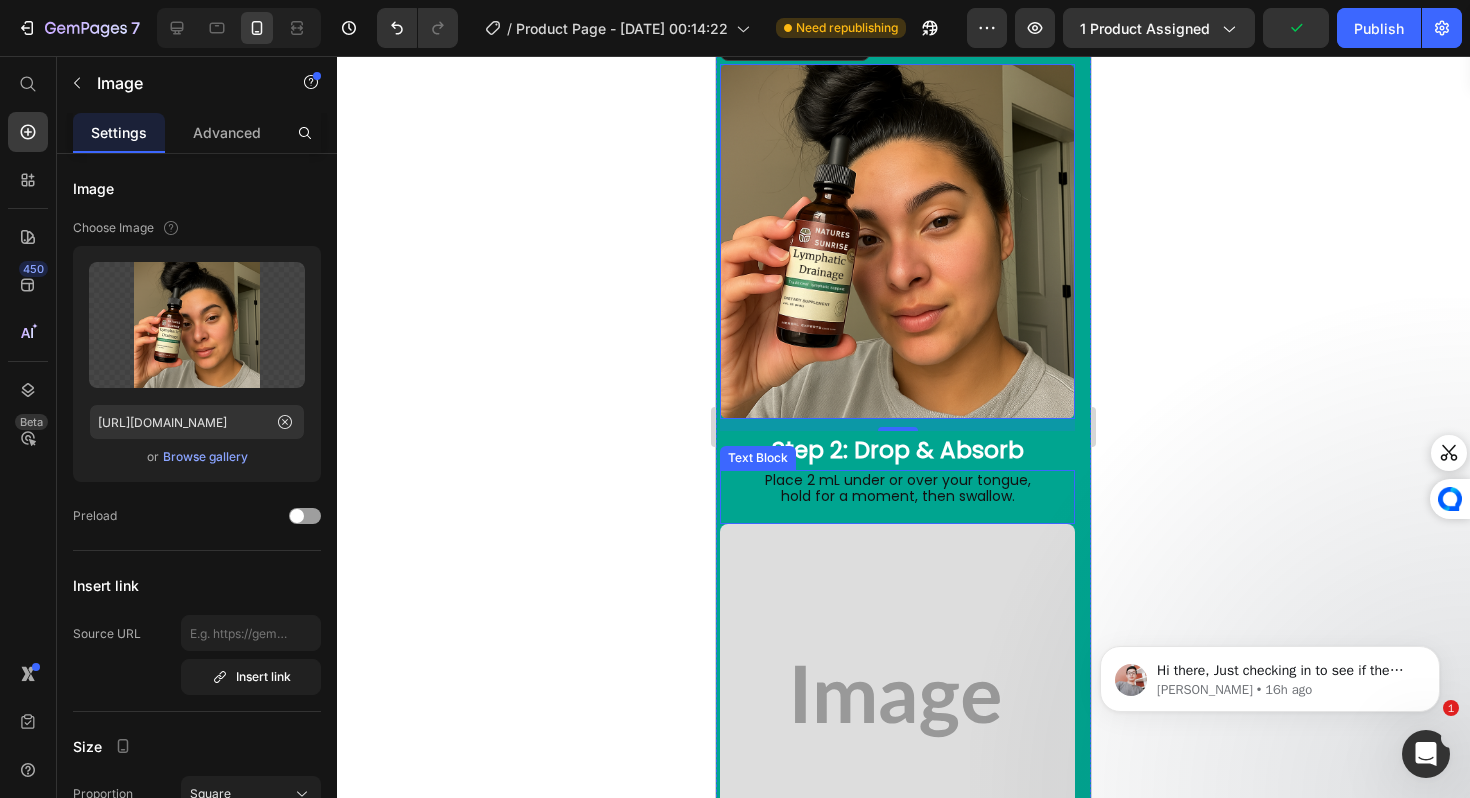click on "Place 2 mL under or over your tongue," at bounding box center (897, 480) 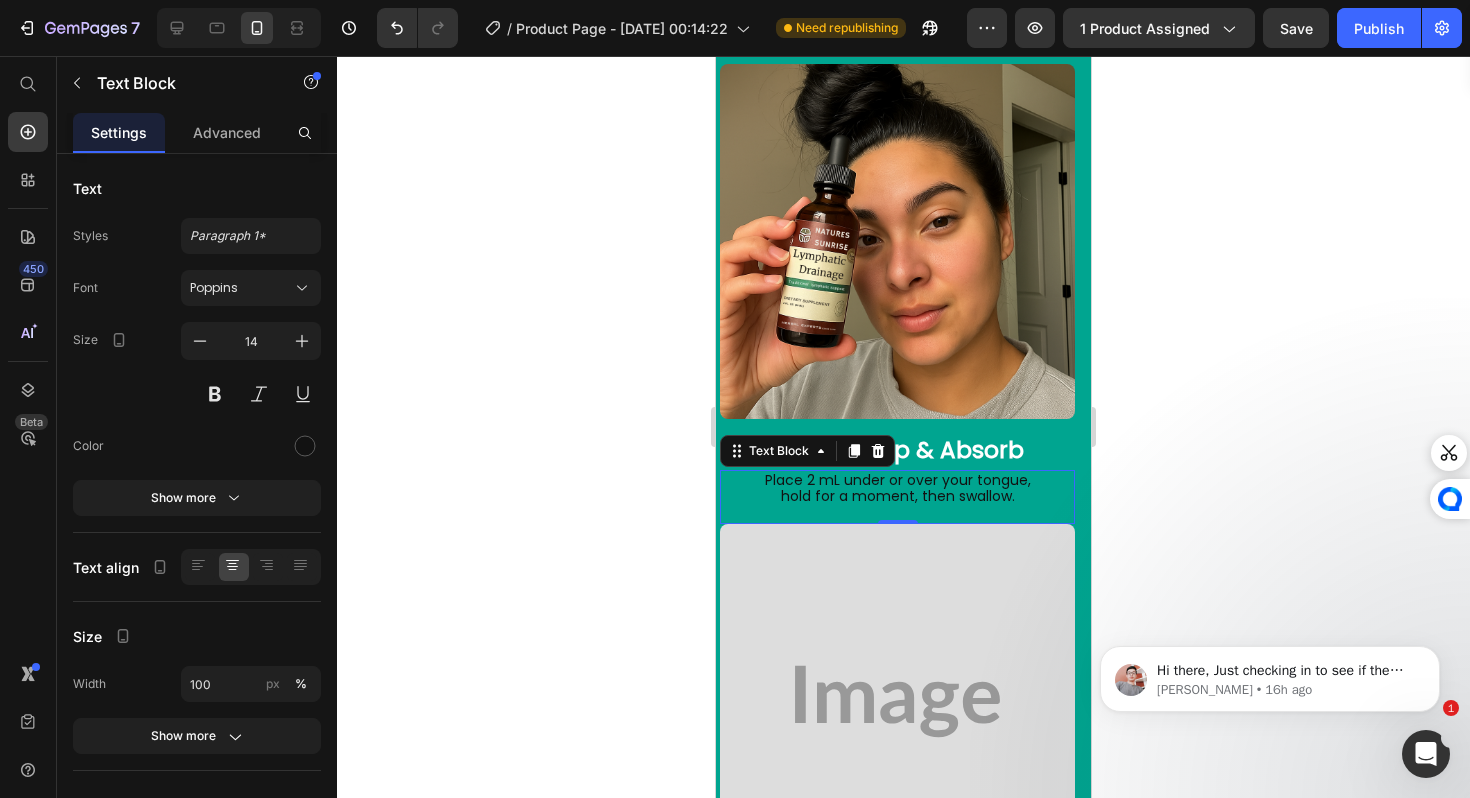 click on "Step 2: Drop & Absorb" at bounding box center [897, 450] 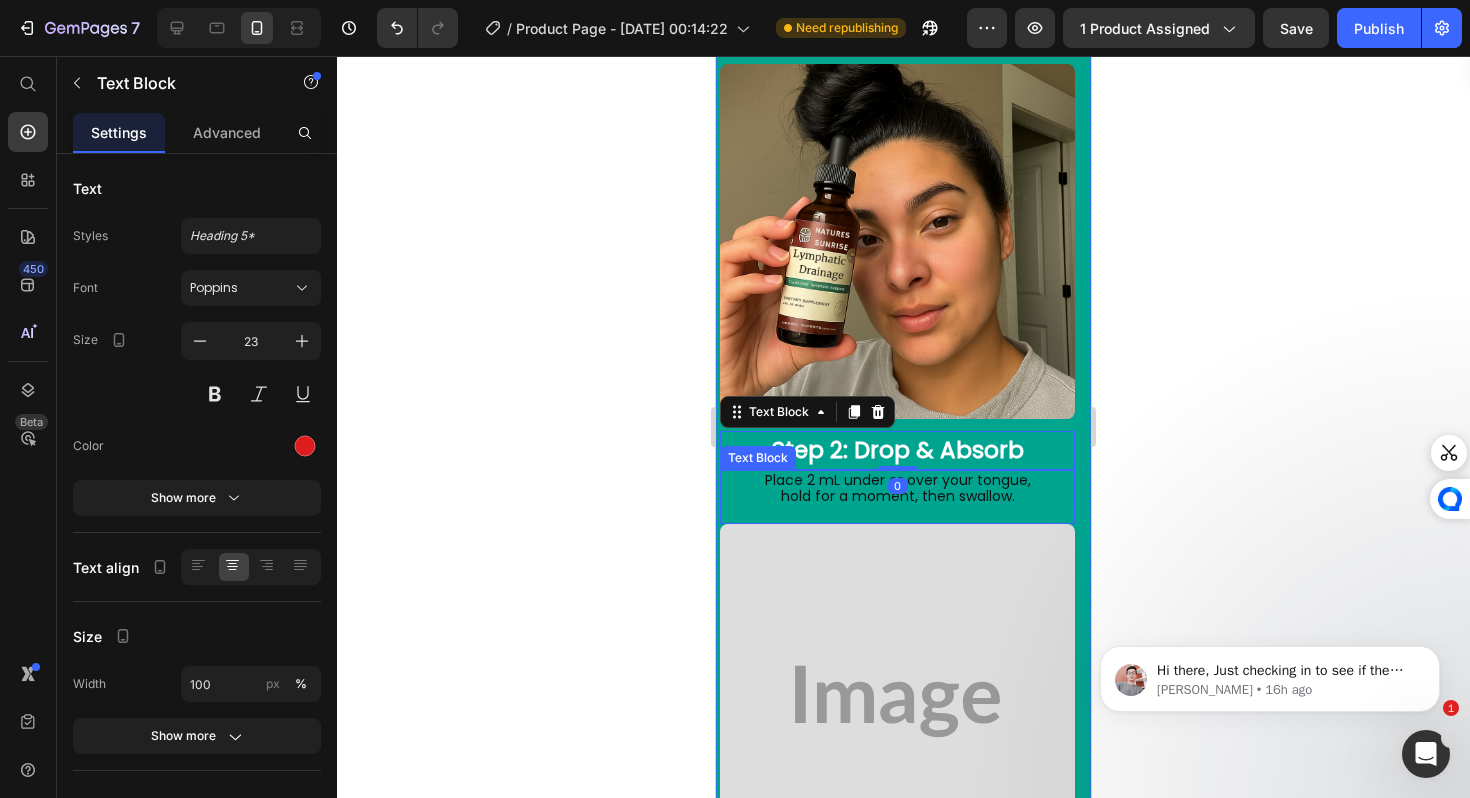 click on "Place 2 mL under or over your tongue," at bounding box center (897, 480) 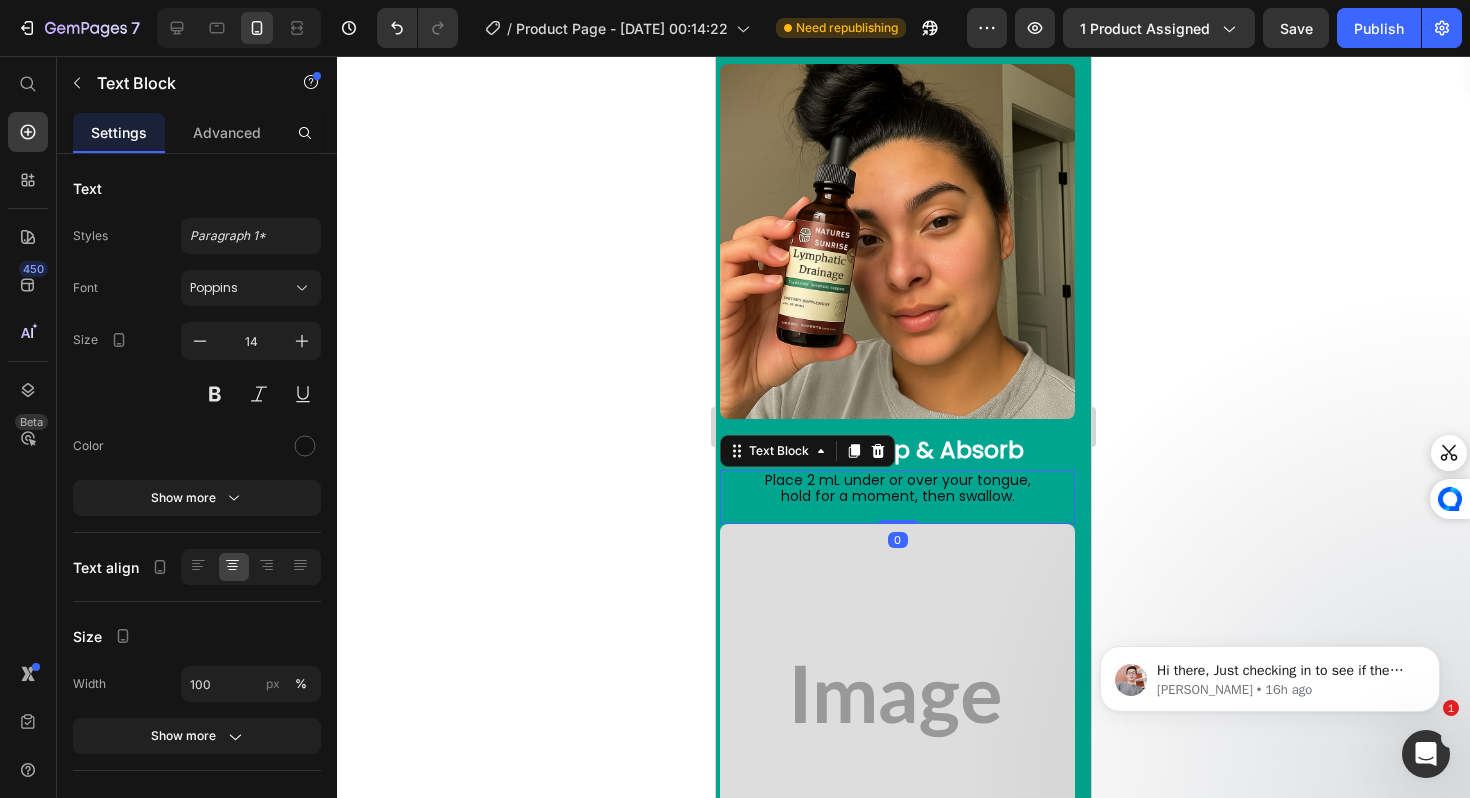 click on "Place 2 mL under or over your tongue," at bounding box center [897, 480] 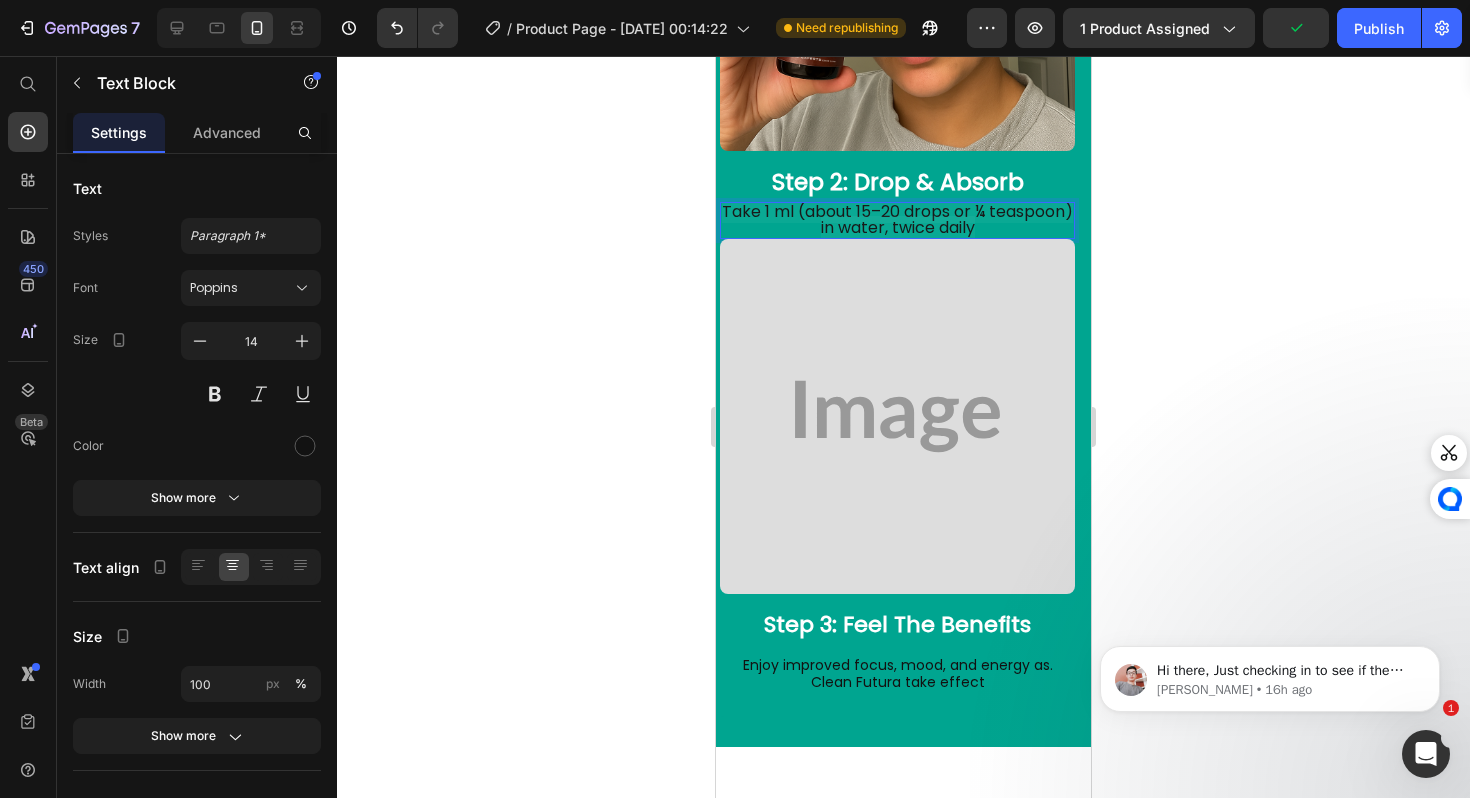 scroll, scrollTop: 6298, scrollLeft: 0, axis: vertical 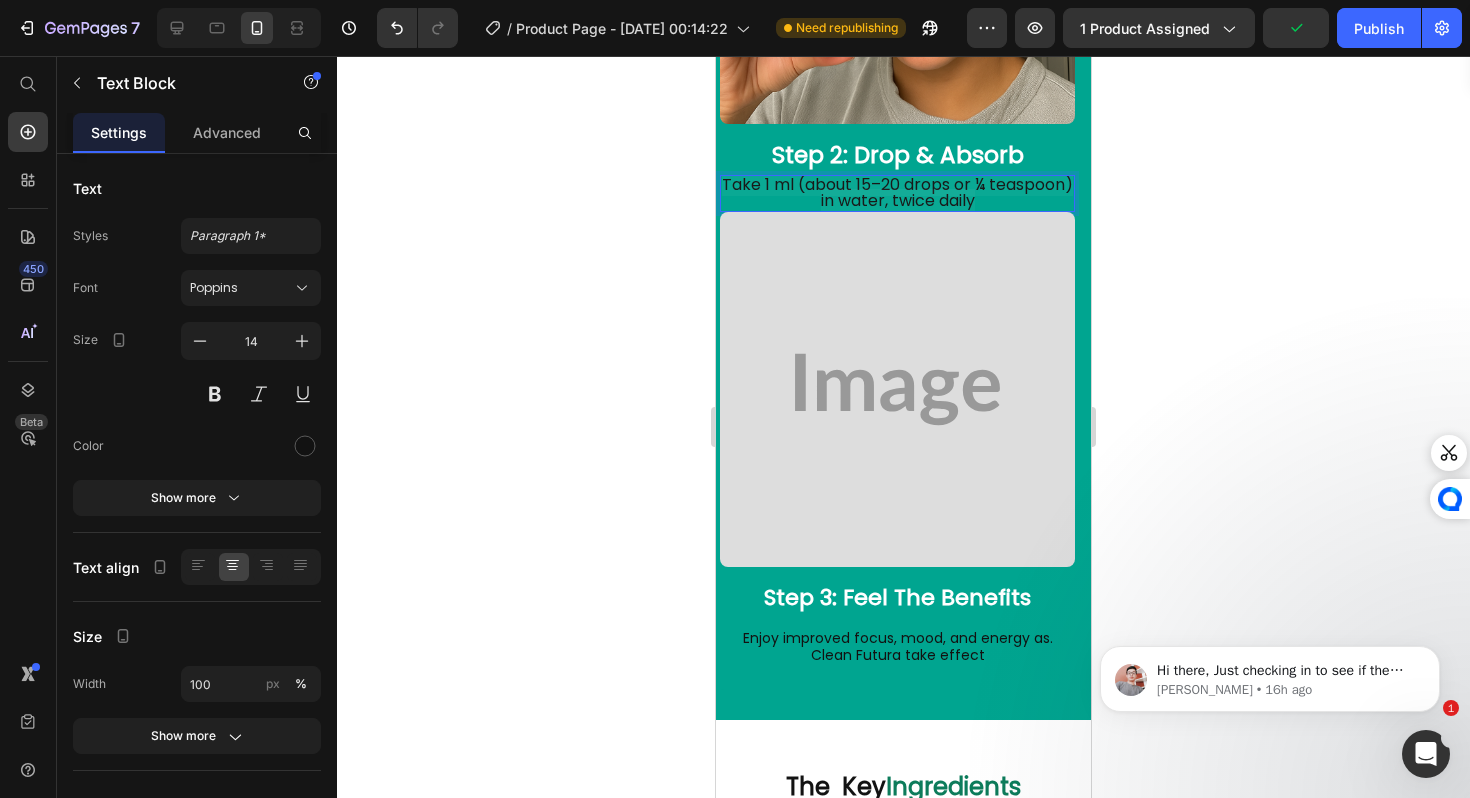 click at bounding box center (897, 389) 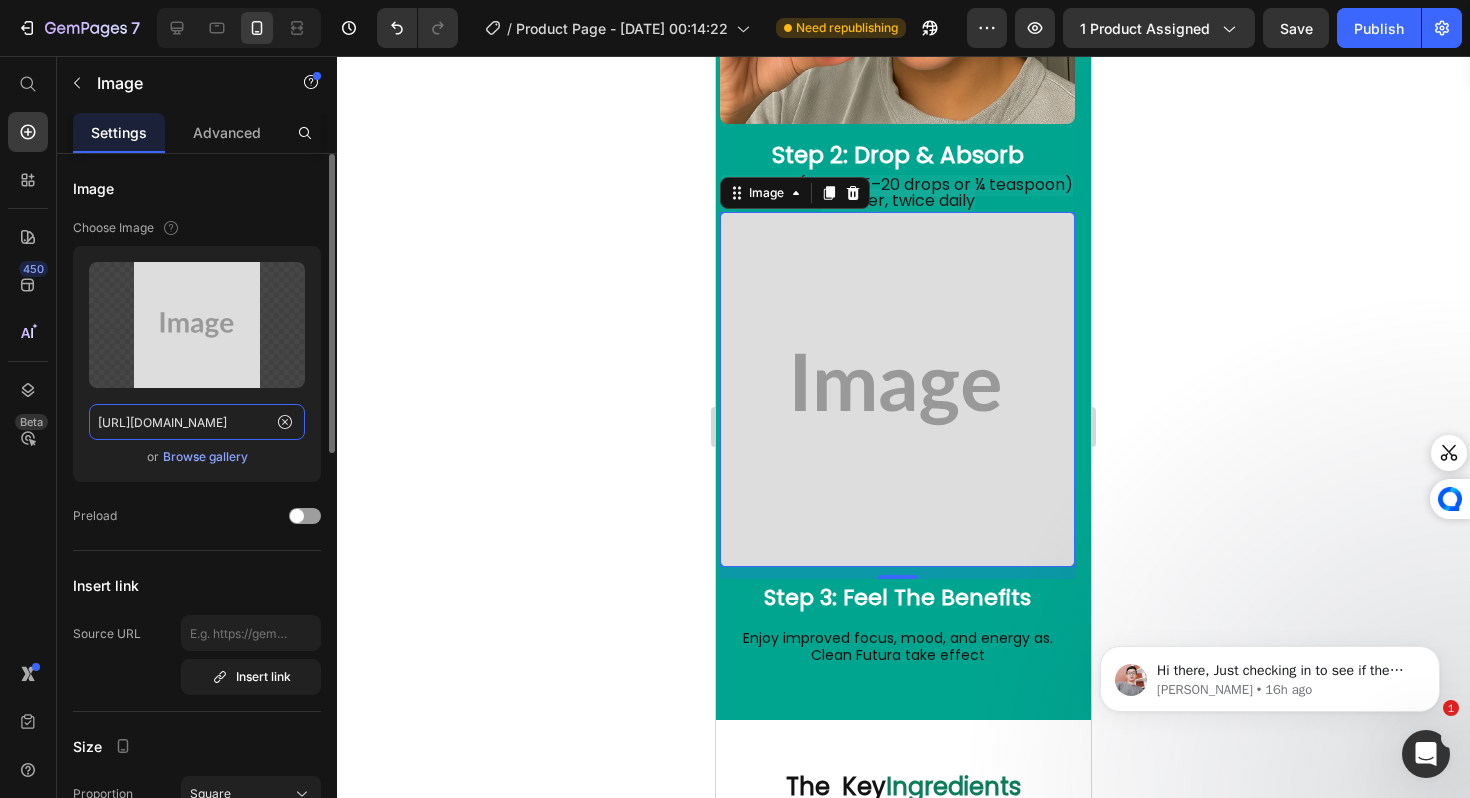 click on "https://placehold.co/1024x1024?text=Image" 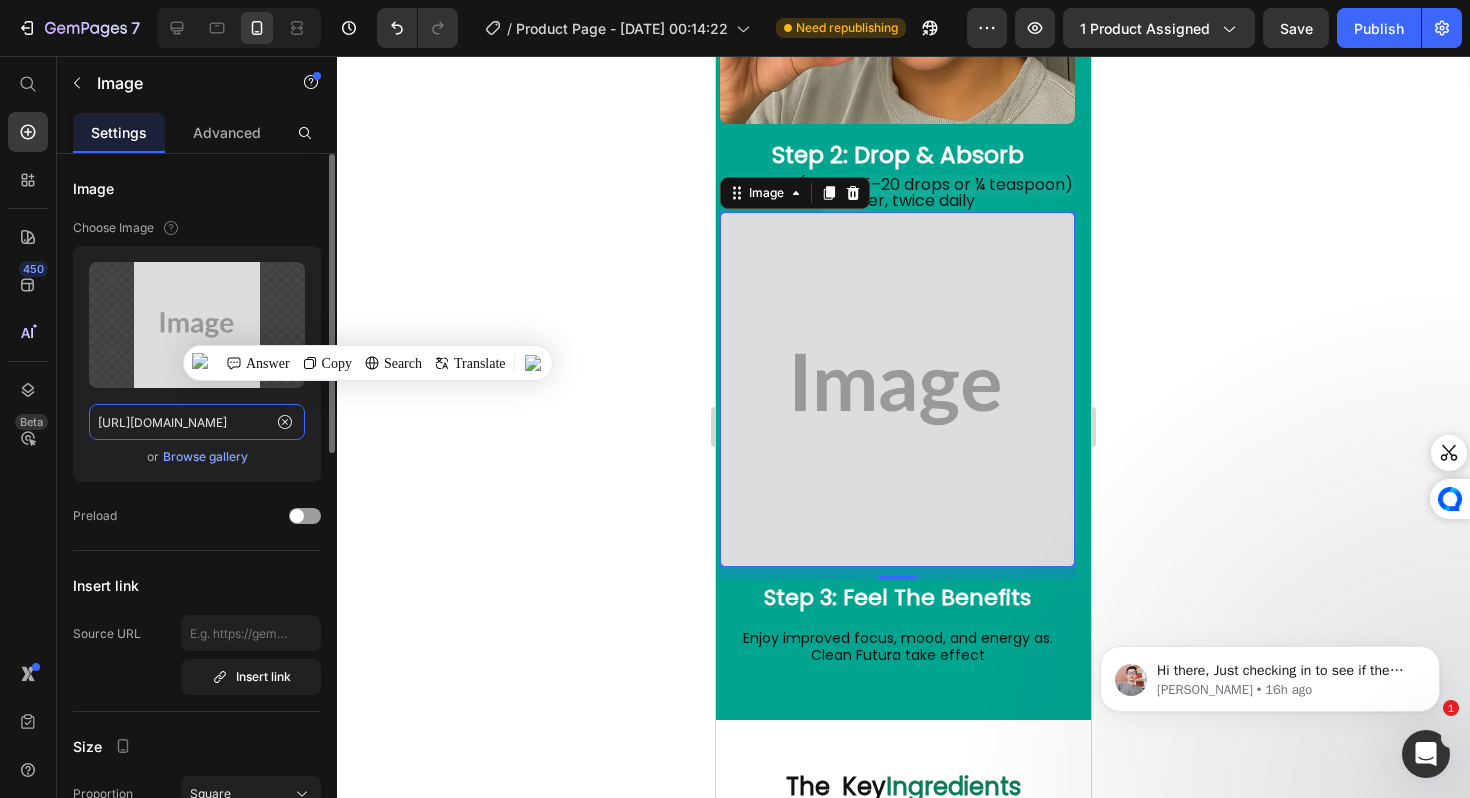 paste on "cdn.shopify.com/s/files/1/0688/5782/3371/files/gempages_577098816084247540-fb467c43-a076-4742-9efd-70fbc0856ef9.png" 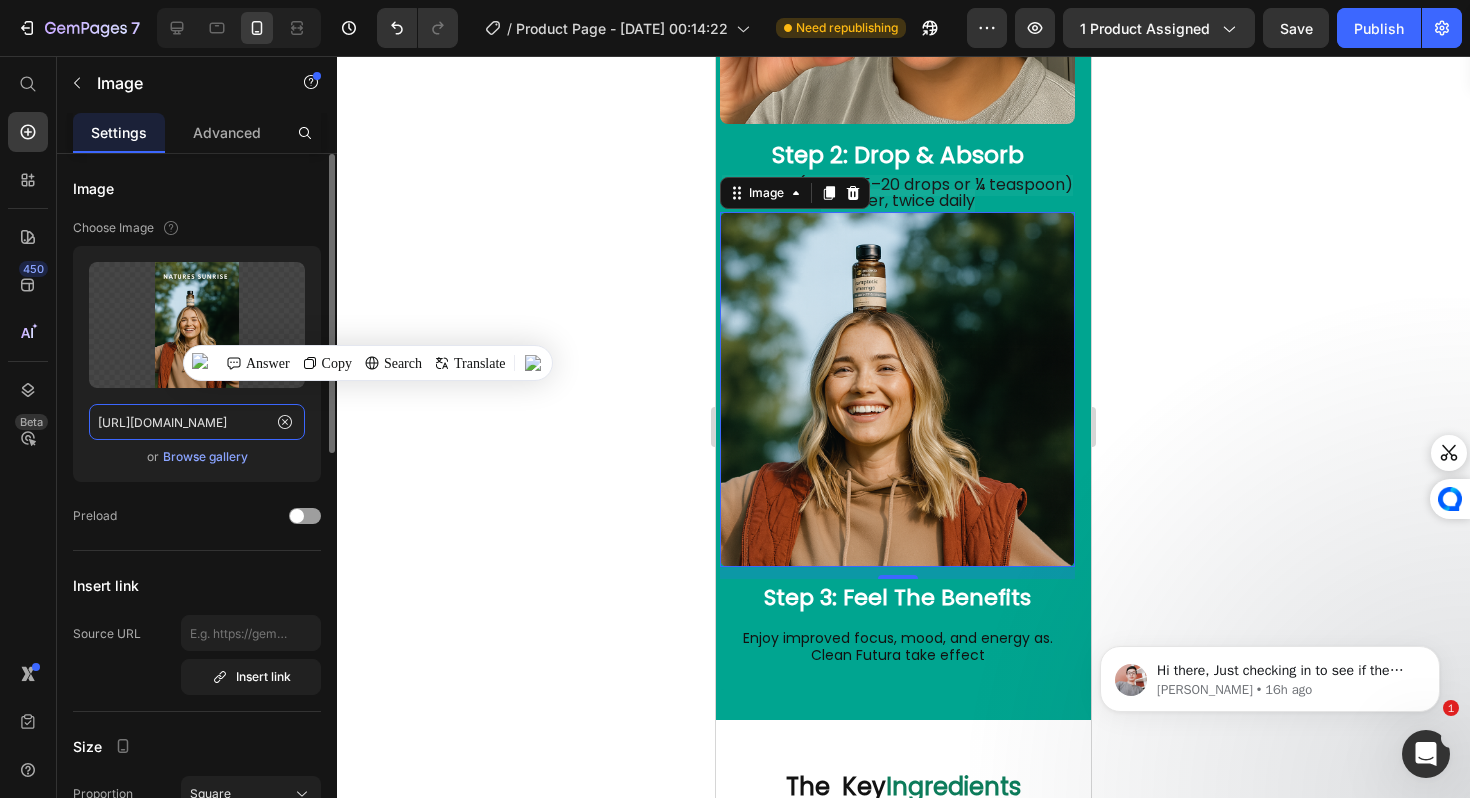 scroll, scrollTop: 0, scrollLeft: 604, axis: horizontal 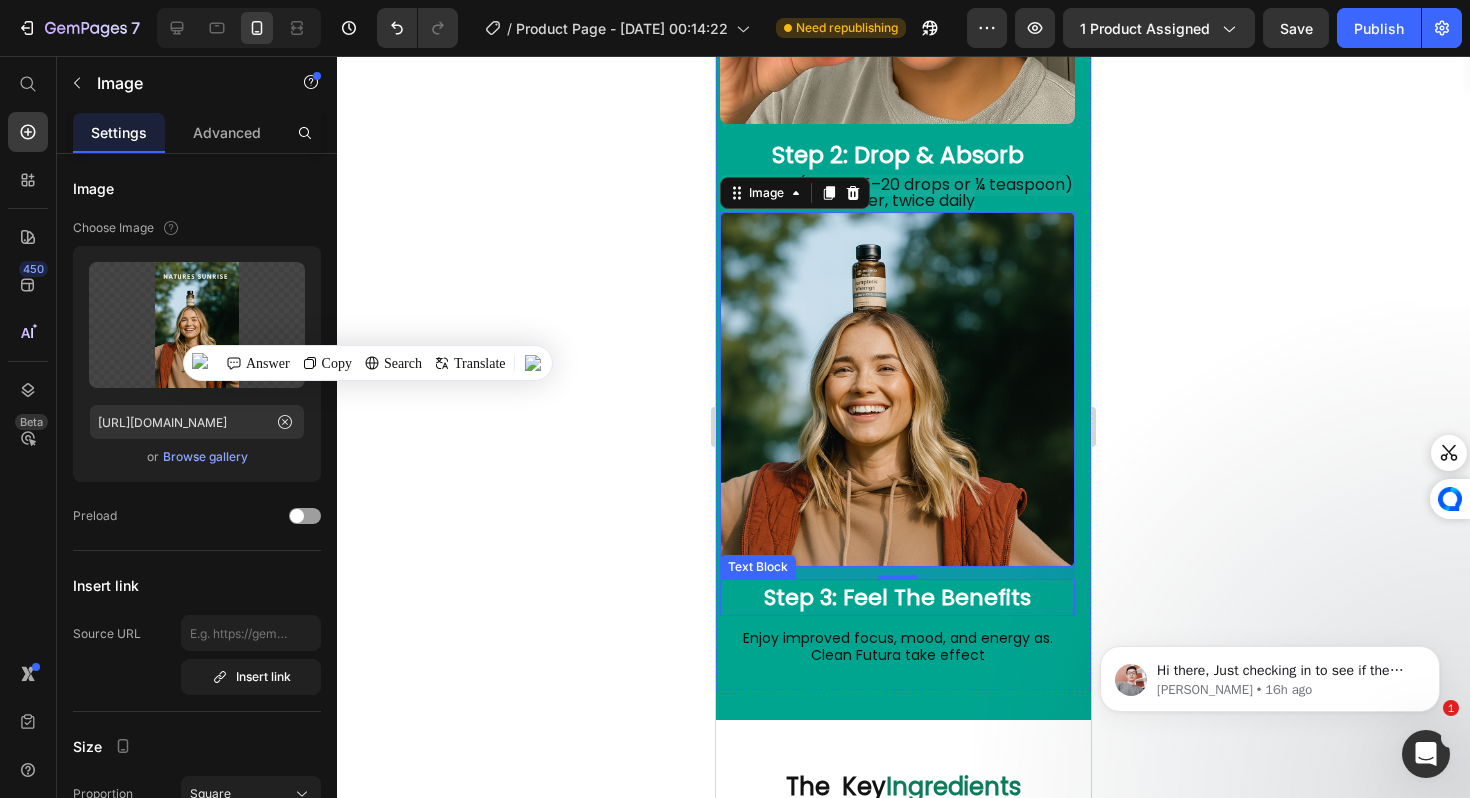 click on "Step 3: Feel The Benefits" at bounding box center [897, 597] 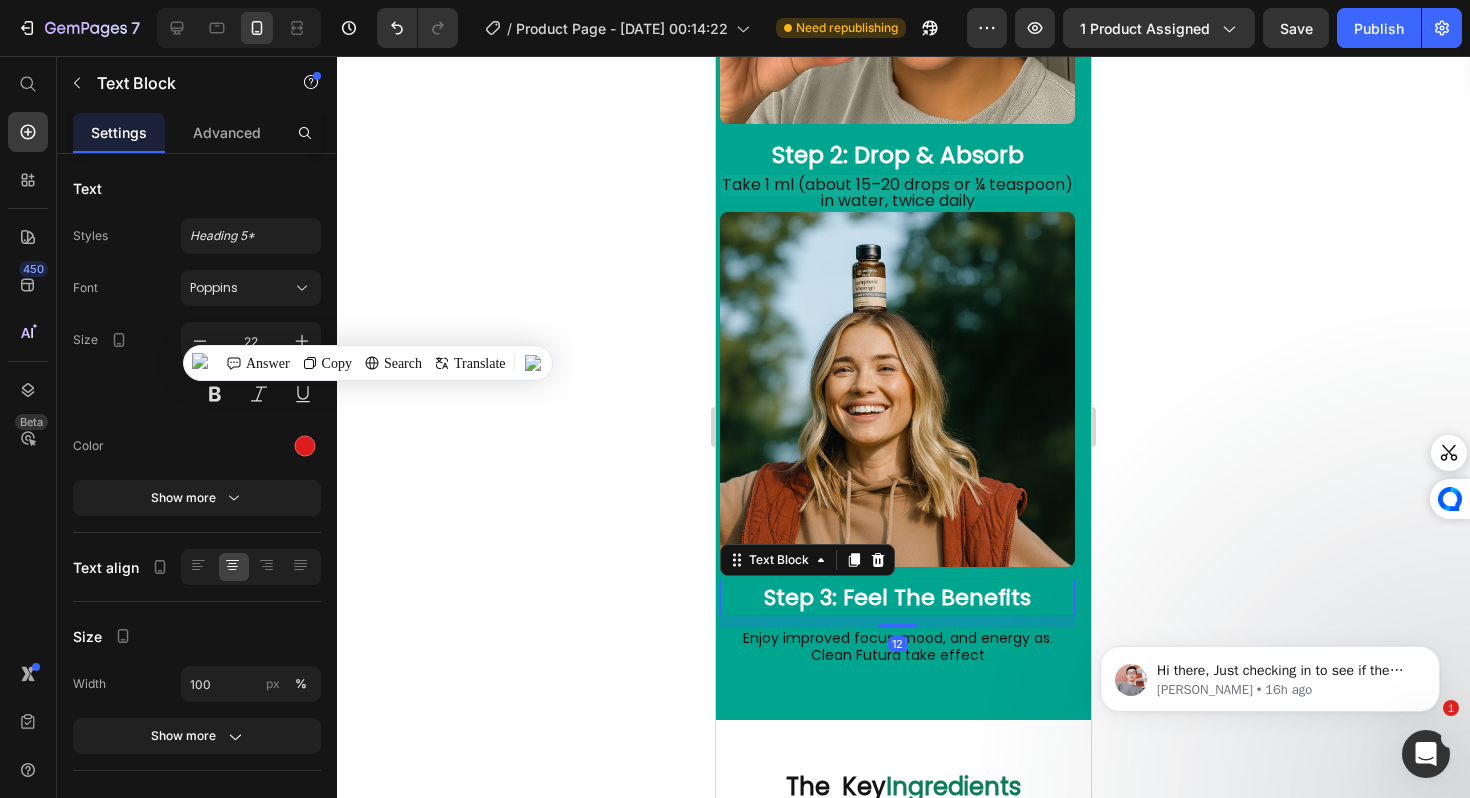 click on "Enjoy improved focus, mood, and energy as. Clean Futura take effect" at bounding box center [897, 647] 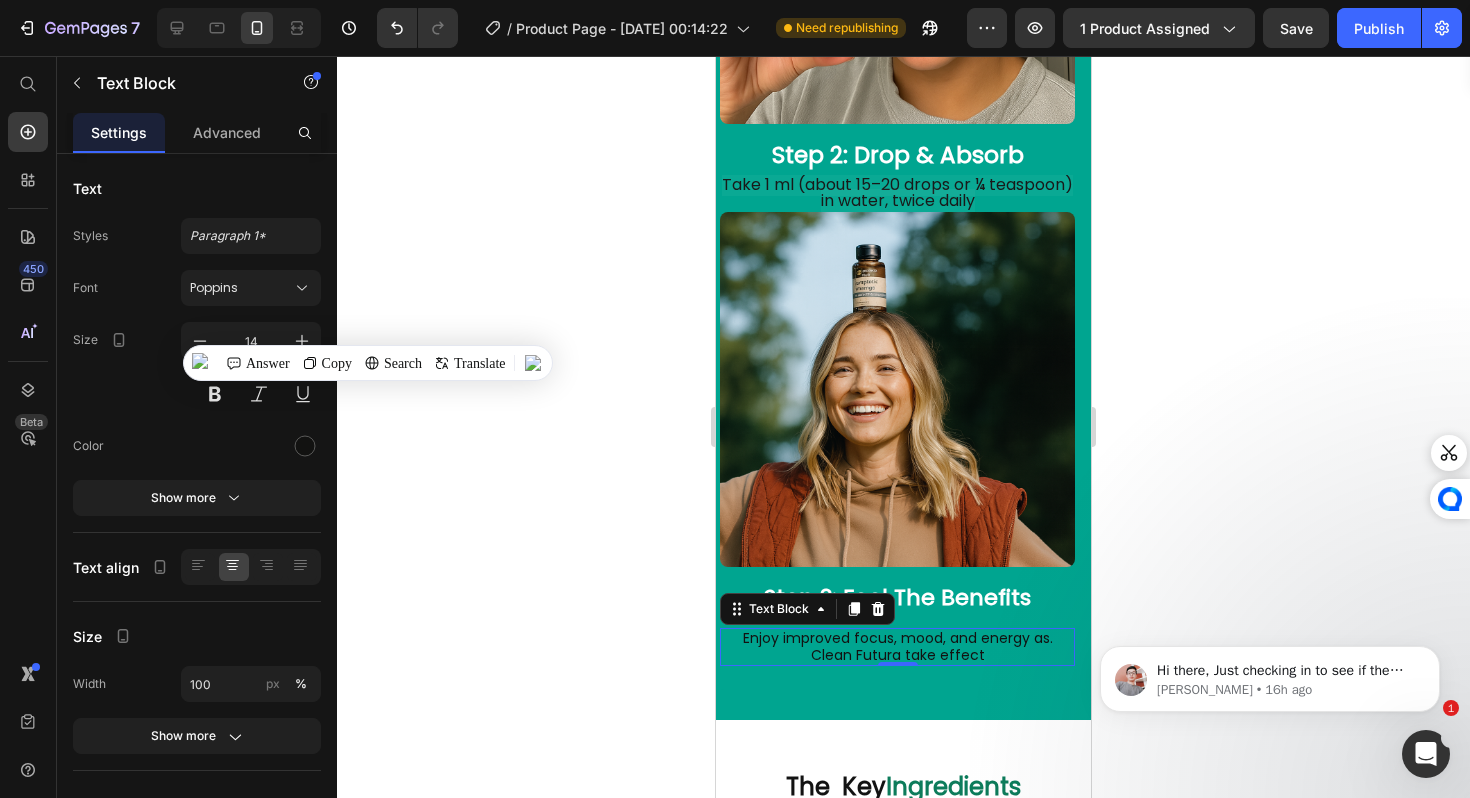 click on "Enjoy improved focus, mood, and energy as. Clean Futura take effect" at bounding box center [897, 647] 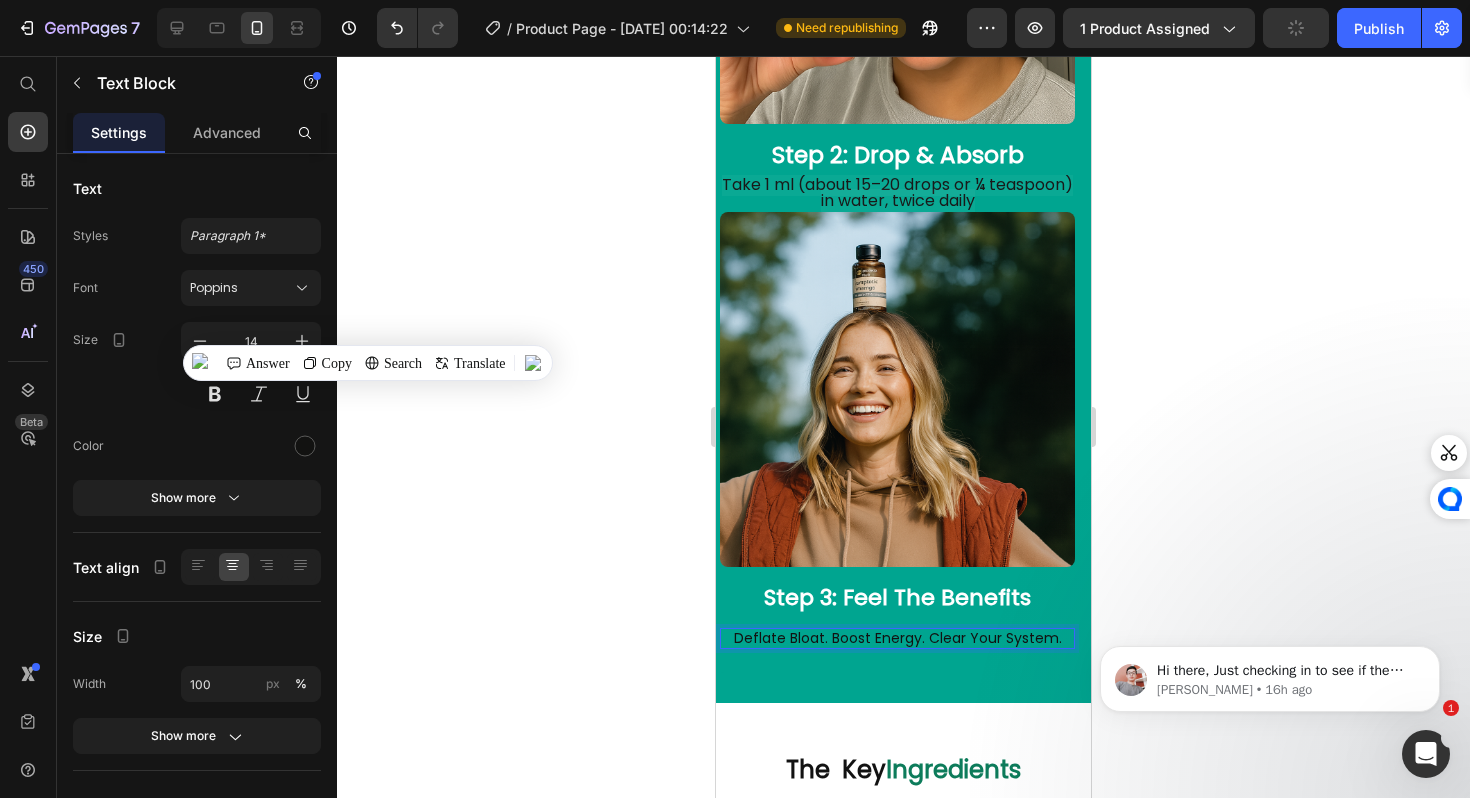 scroll, scrollTop: 6660, scrollLeft: 0, axis: vertical 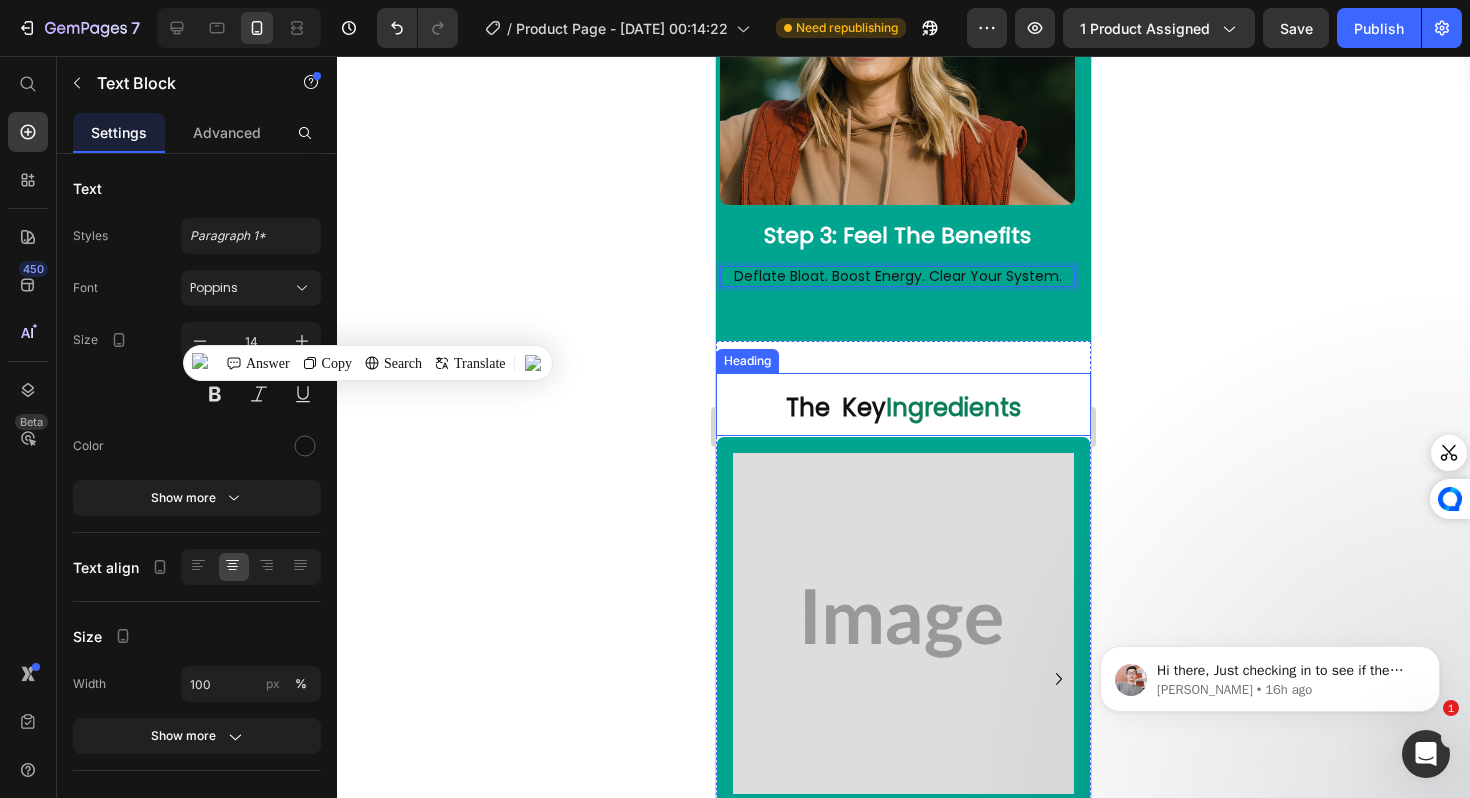 click on "The  Key  Ingredients" at bounding box center [903, 404] 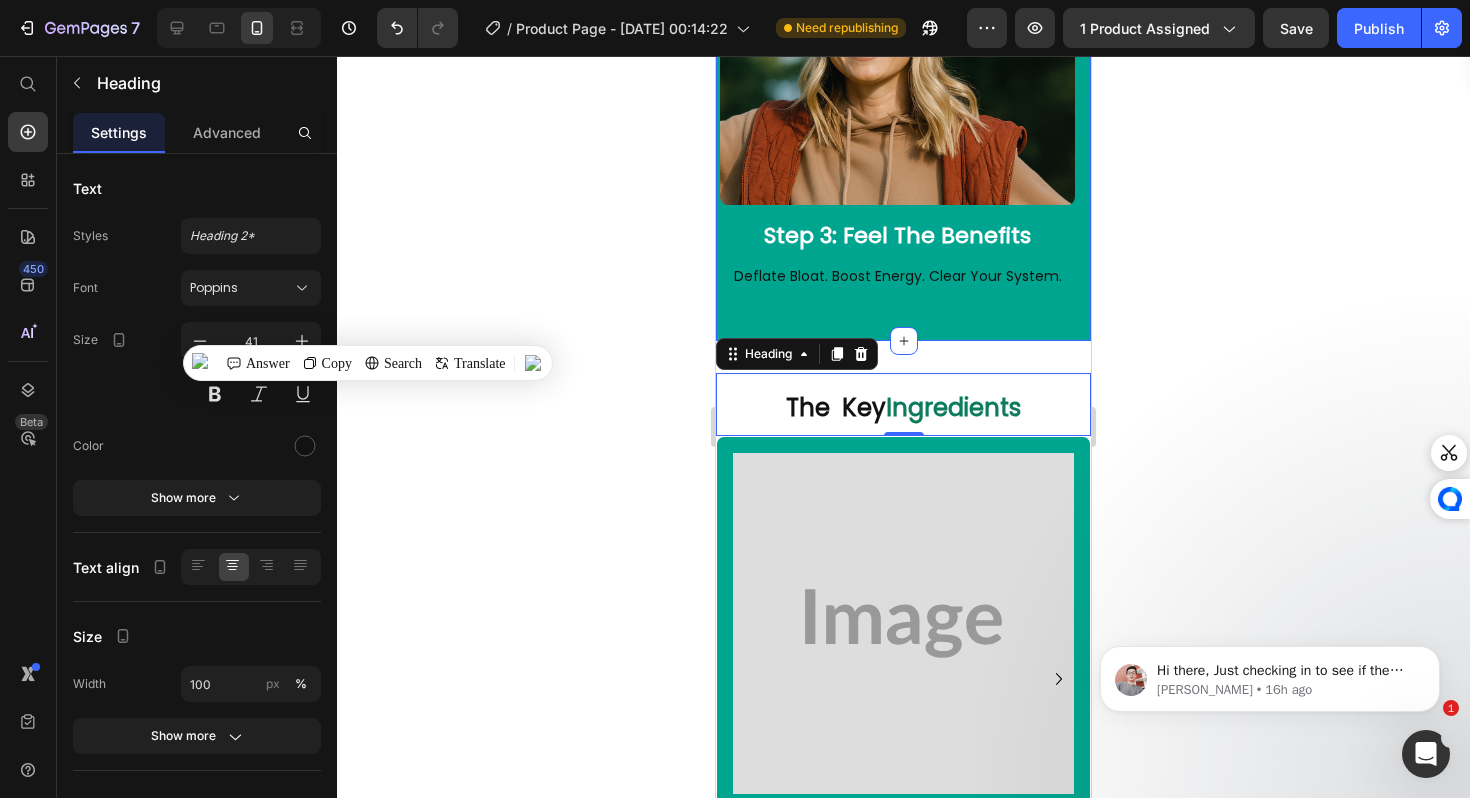 drag, startPoint x: 1119, startPoint y: 63, endPoint x: 924, endPoint y: 357, distance: 352.7903 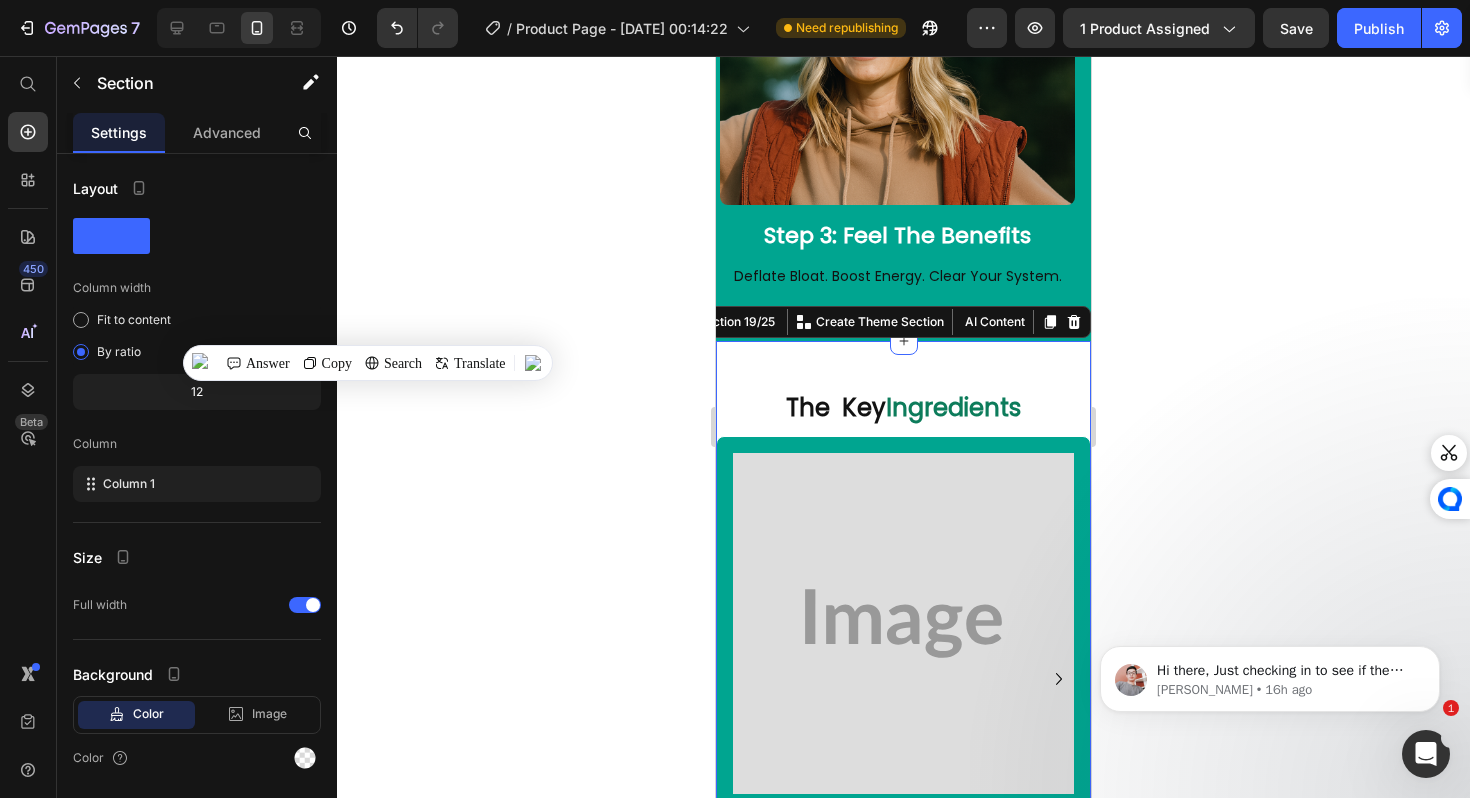 click on "The  Key  Ingredients Heading
Image Ceylon Cinnamon Text Block Rich in antioxidants, it helps regulate blood sugar naturally. Known as “true cinnamon,” it's gentler and more effective. Text Block Row Image Berberine Text Block A powerful plant compound that supports metabolism and healthy glucose levels. Backed by research for its wellness benefits. Text Block Row Image Turmeric Root Text Block Contains curcumin, a natural anti-inflammatory that supports joint and brain health. Enhances your body’s resilience and balance. Text Block Row Image Glucomannan Text Block A plant-based fiber that promotes fullness and aids digestion. Helps manage appetite and supports gut wellness. Text Block Row
Carousel Section 19/25   You can create reusable sections Create Theme Section AI Content Write with GemAI What would you like to describe here? Tone and Voice Persuasive Product Nature’s Sunrise Wellness Drops Show more" at bounding box center (903, 661) 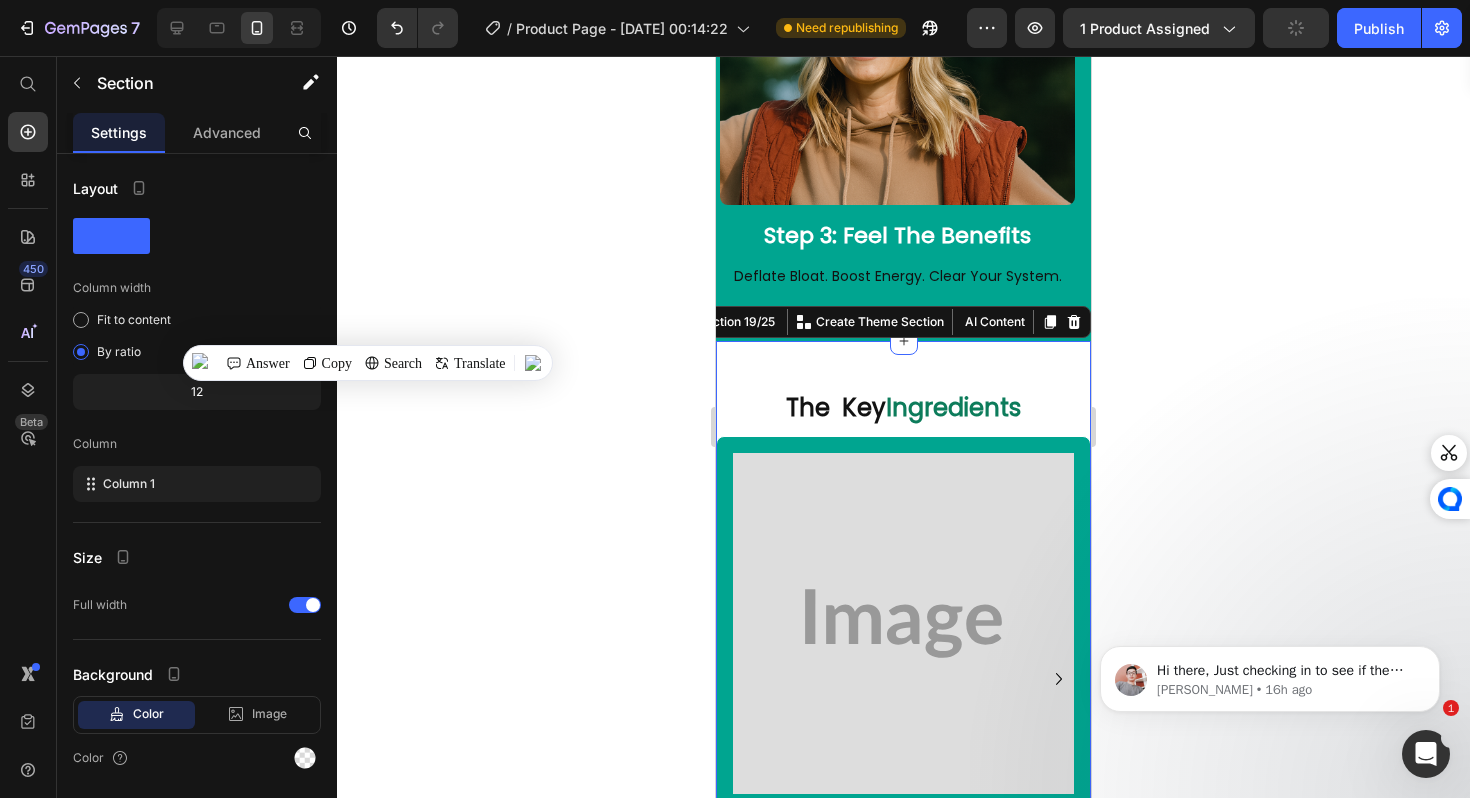 click on "The  Key  Ingredients Heading
Image Ceylon Cinnamon Text Block Rich in antioxidants, it helps regulate blood sugar naturally. Known as “true cinnamon,” it's gentler and more effective. Text Block Row Image Berberine Text Block A powerful plant compound that supports metabolism and healthy glucose levels. Backed by research for its wellness benefits. Text Block Row Image Turmeric Root Text Block Contains curcumin, a natural anti-inflammatory that supports joint and brain health. Enhances your body’s resilience and balance. Text Block Row Image Glucomannan Text Block A plant-based fiber that promotes fullness and aids digestion. Helps manage appetite and supports gut wellness. Text Block Row
Carousel Section 19/25   You can create reusable sections Create Theme Section AI Content Write with GemAI What would you like to describe here? Tone and Voice Persuasive Product Nature’s Sunrise Wellness Drops Show more" at bounding box center (903, 661) 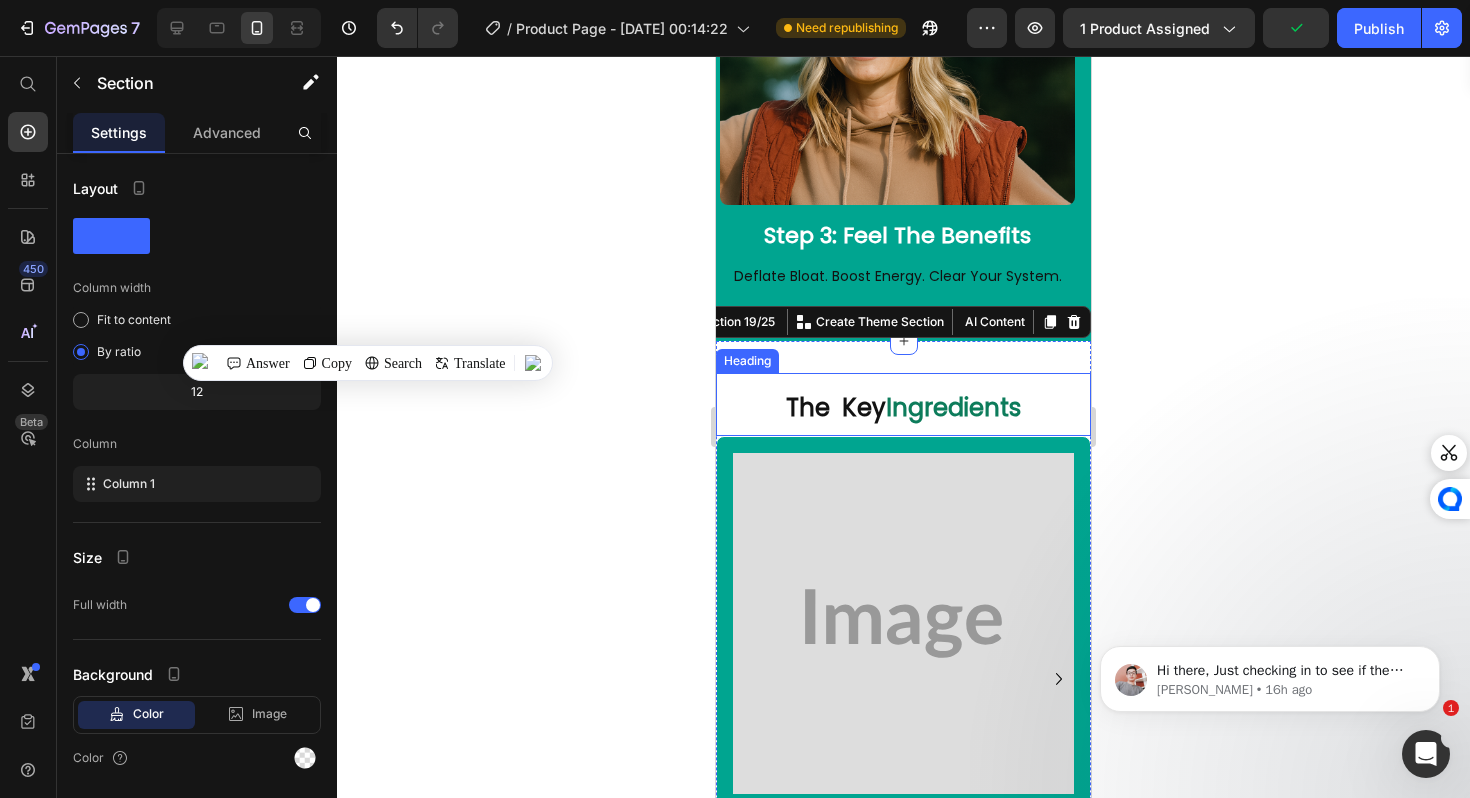 click on "The  Key  Ingredients" at bounding box center (903, 404) 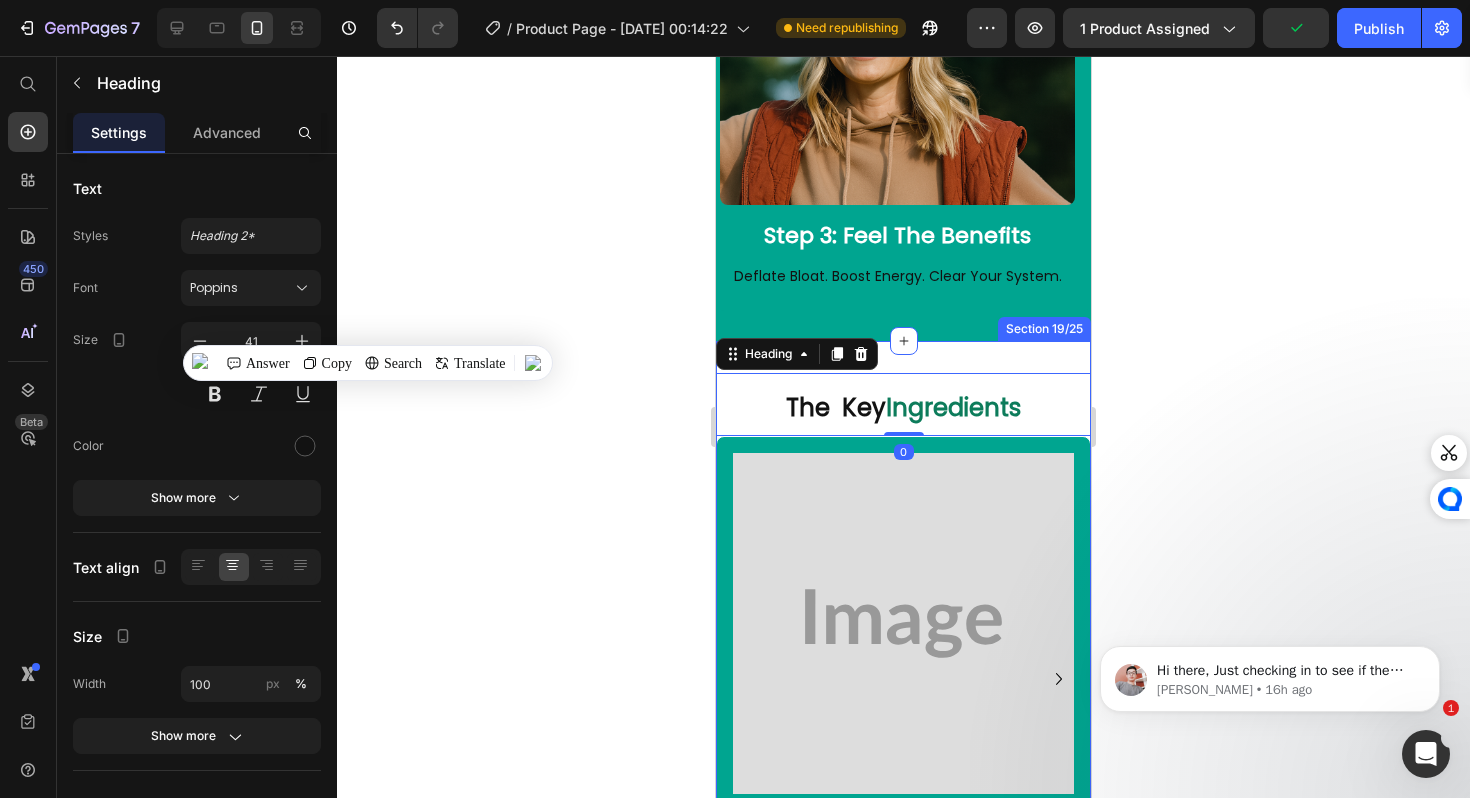 click on "The  Key  Ingredients Heading   0
Image Ceylon Cinnamon Text Block Rich in antioxidants, it helps regulate blood sugar naturally. Known as “true cinnamon,” it's gentler and more effective. Text Block Row Image Berberine Text Block A powerful plant compound that supports metabolism and healthy glucose levels. Backed by research for its wellness benefits. Text Block Row Image Turmeric Root Text Block Contains curcumin, a natural anti-inflammatory that supports joint and brain health. Enhances your body’s resilience and balance. Text Block Row Image Glucomannan Text Block A plant-based fiber that promotes fullness and aids digestion. Helps manage appetite and supports gut wellness. Text Block Row
Carousel Section 19/25" at bounding box center (903, 661) 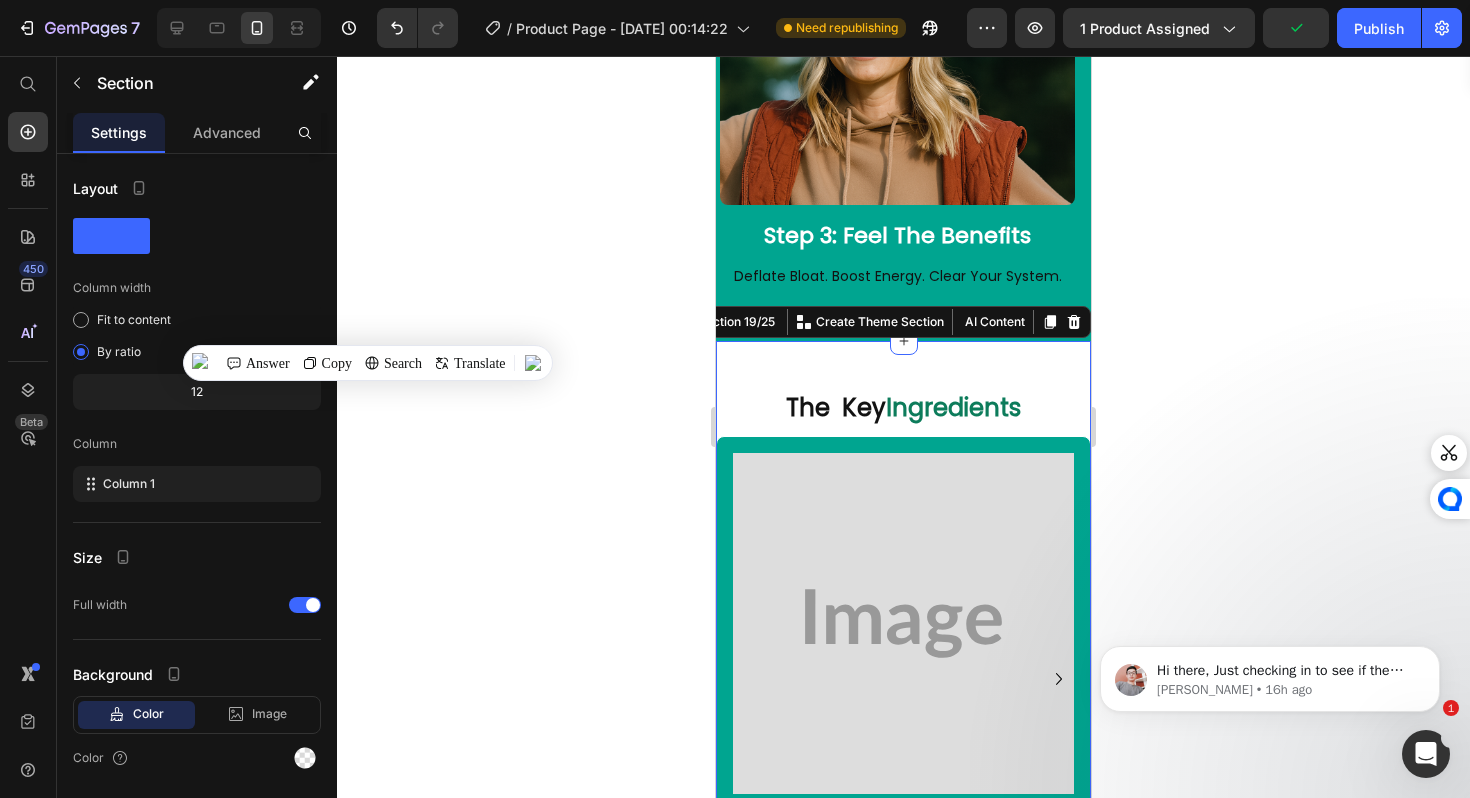 click on "The  Key  Ingredients Heading
Image Ceylon Cinnamon Text Block Rich in antioxidants, it helps regulate blood sugar naturally. Known as “true cinnamon,” it's gentler and more effective. Text Block Row Image Berberine Text Block A powerful plant compound that supports metabolism and healthy glucose levels. Backed by research for its wellness benefits. Text Block Row Image Turmeric Root Text Block Contains curcumin, a natural anti-inflammatory that supports joint and brain health. Enhances your body’s resilience and balance. Text Block Row Image Glucomannan Text Block A plant-based fiber that promotes fullness and aids digestion. Helps manage appetite and supports gut wellness. Text Block Row
Carousel Section 19/25   You can create reusable sections Create Theme Section AI Content Write with GemAI What would you like to describe here? Tone and Voice Persuasive Product Nature’s Sunrise Wellness Drops Show more" at bounding box center (903, 661) 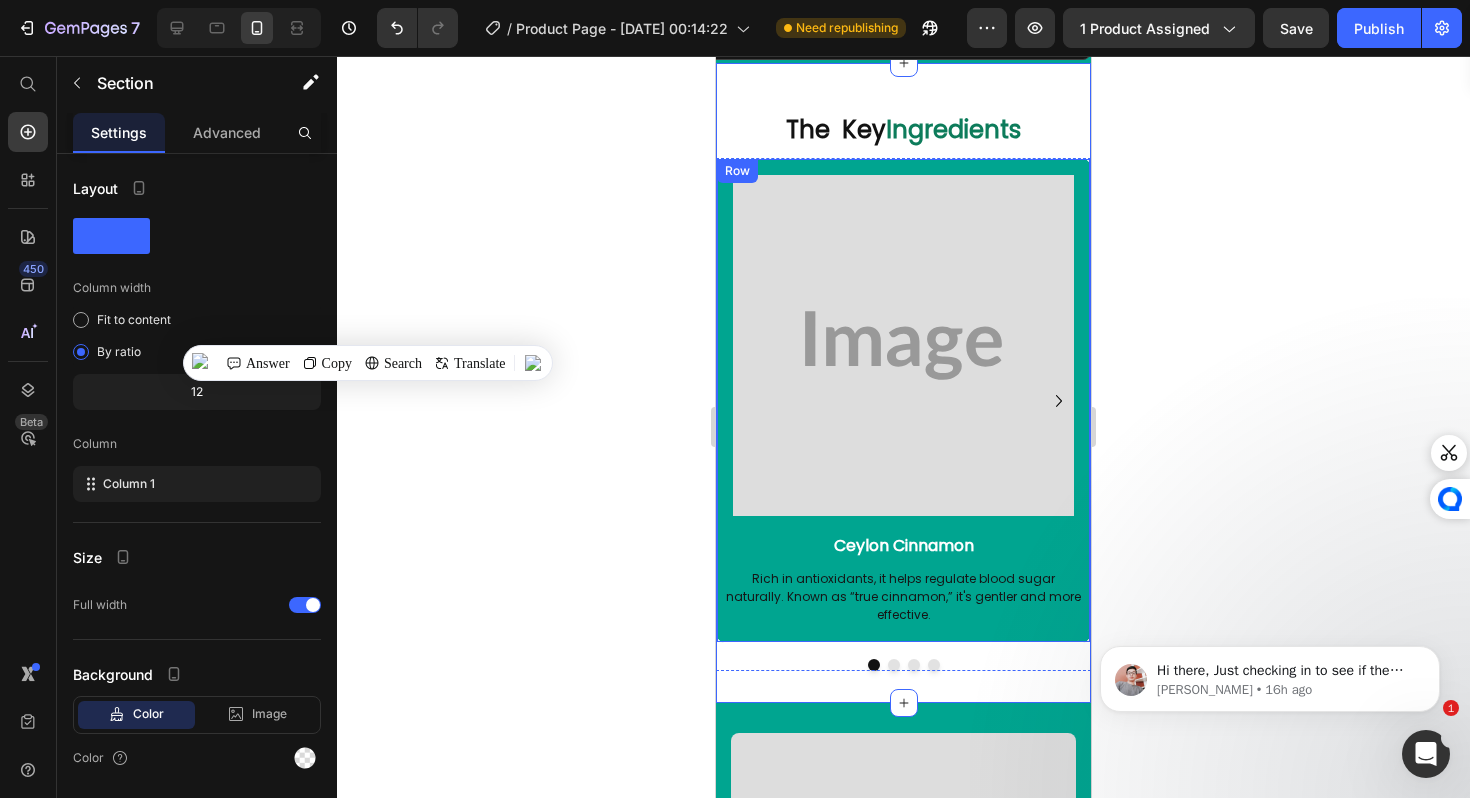 scroll, scrollTop: 6939, scrollLeft: 0, axis: vertical 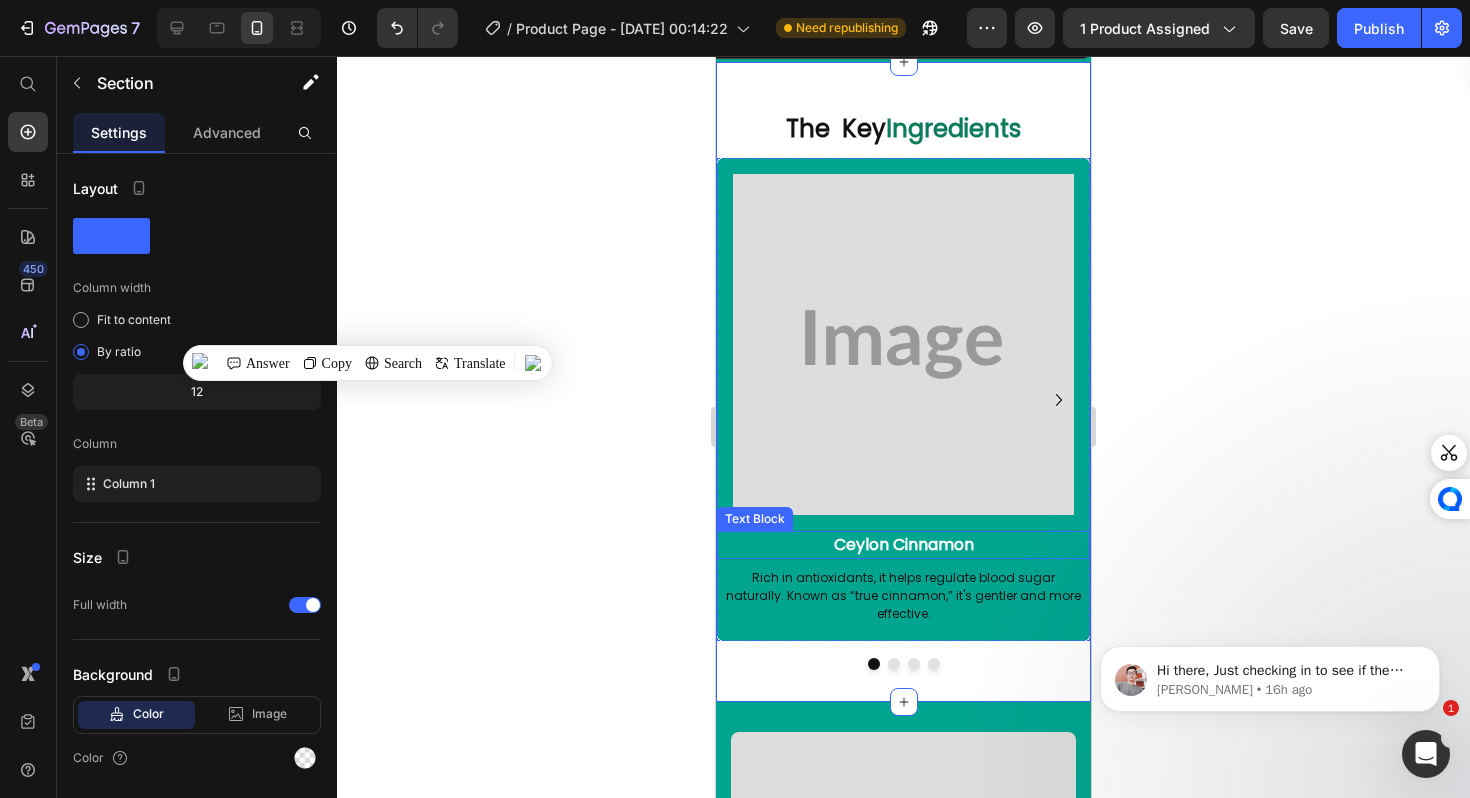 click at bounding box center (903, 344) 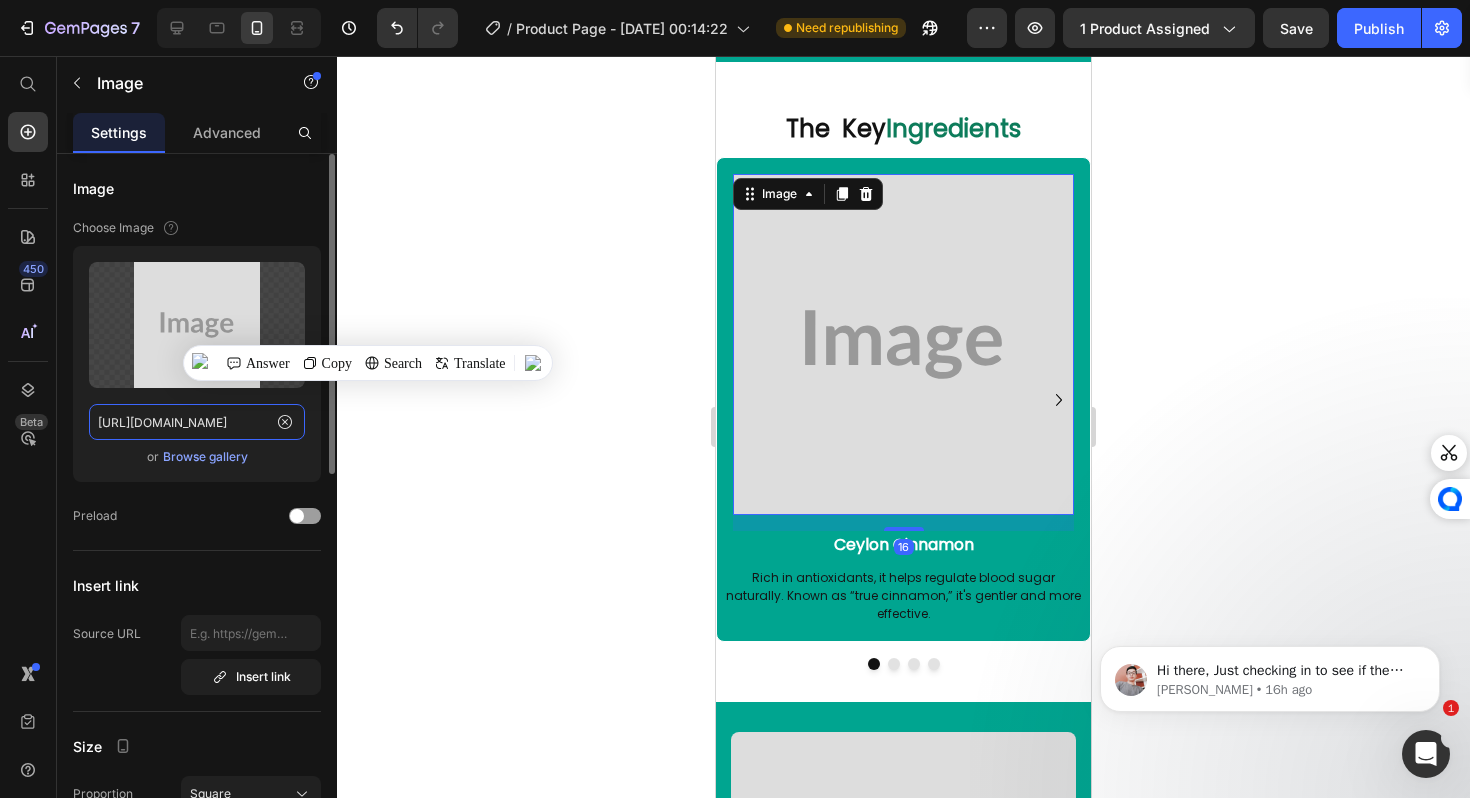 click on "https://placehold.co/1024x1024?text=Image" 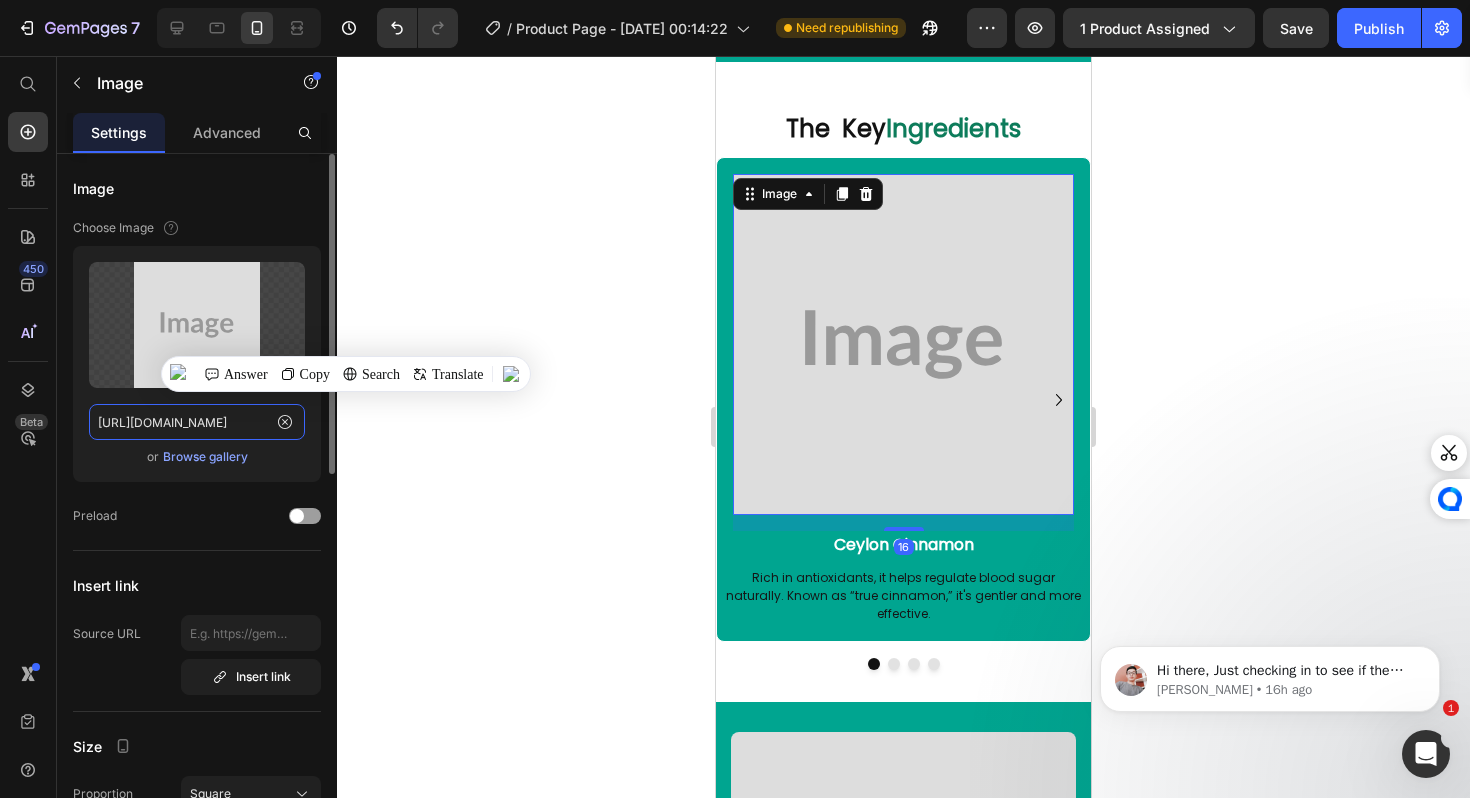 paste on "cdn.shopify.com/s/files/1/0688/5782/3371/files/gempages_577098816084247540-bc534fd3-3f94-4ad9-a458-10407624eb94.png" 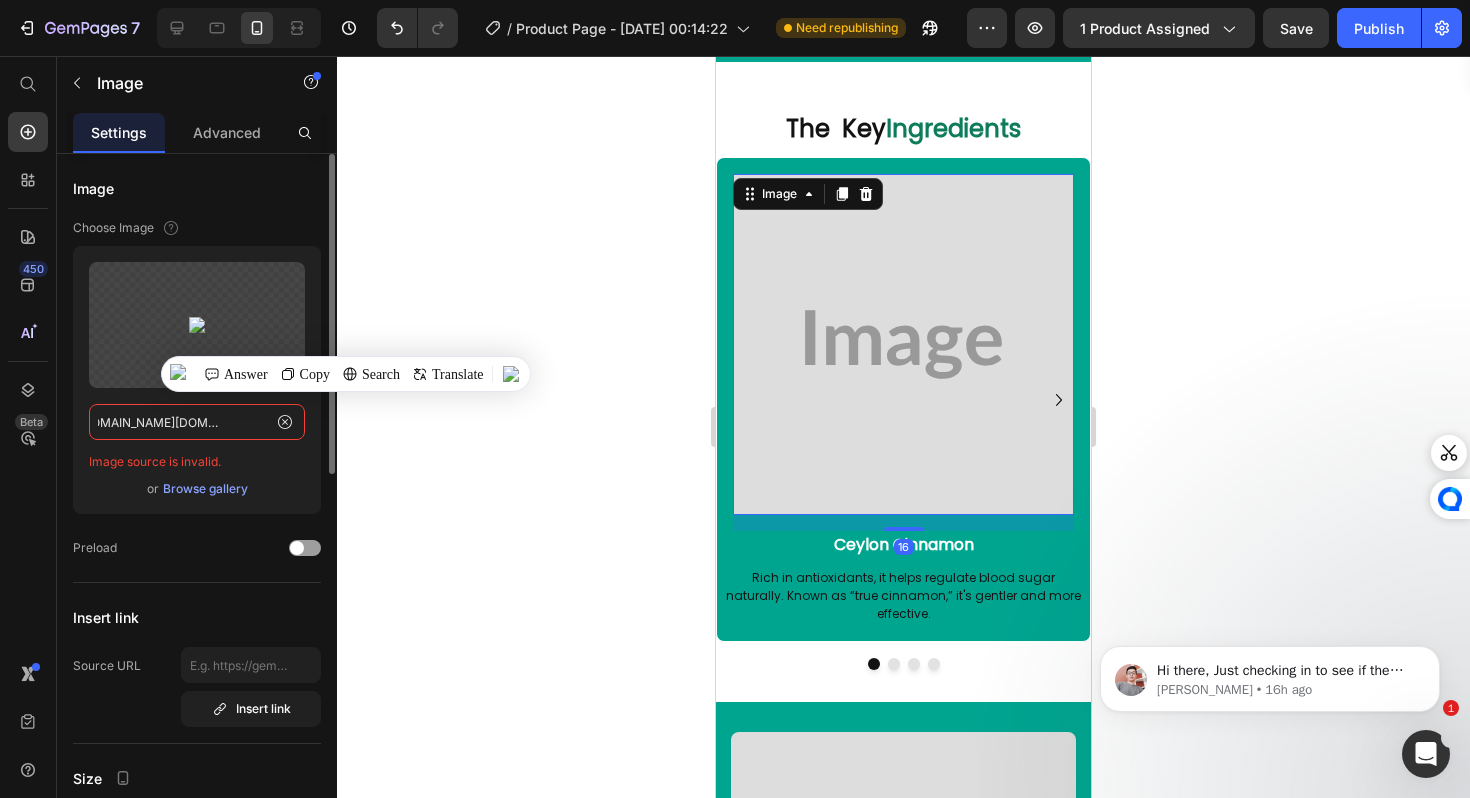 paste 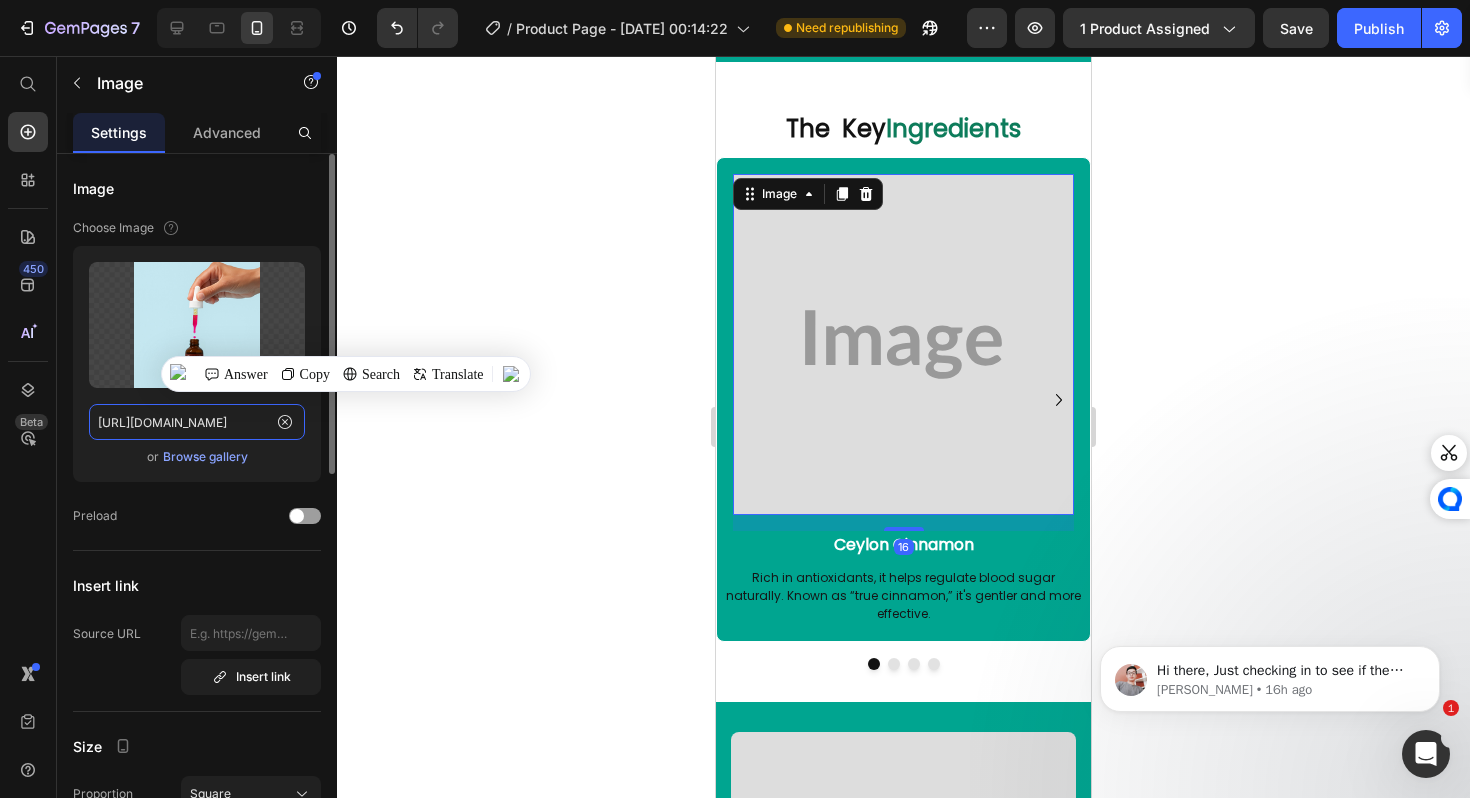 scroll, scrollTop: 0, scrollLeft: 612, axis: horizontal 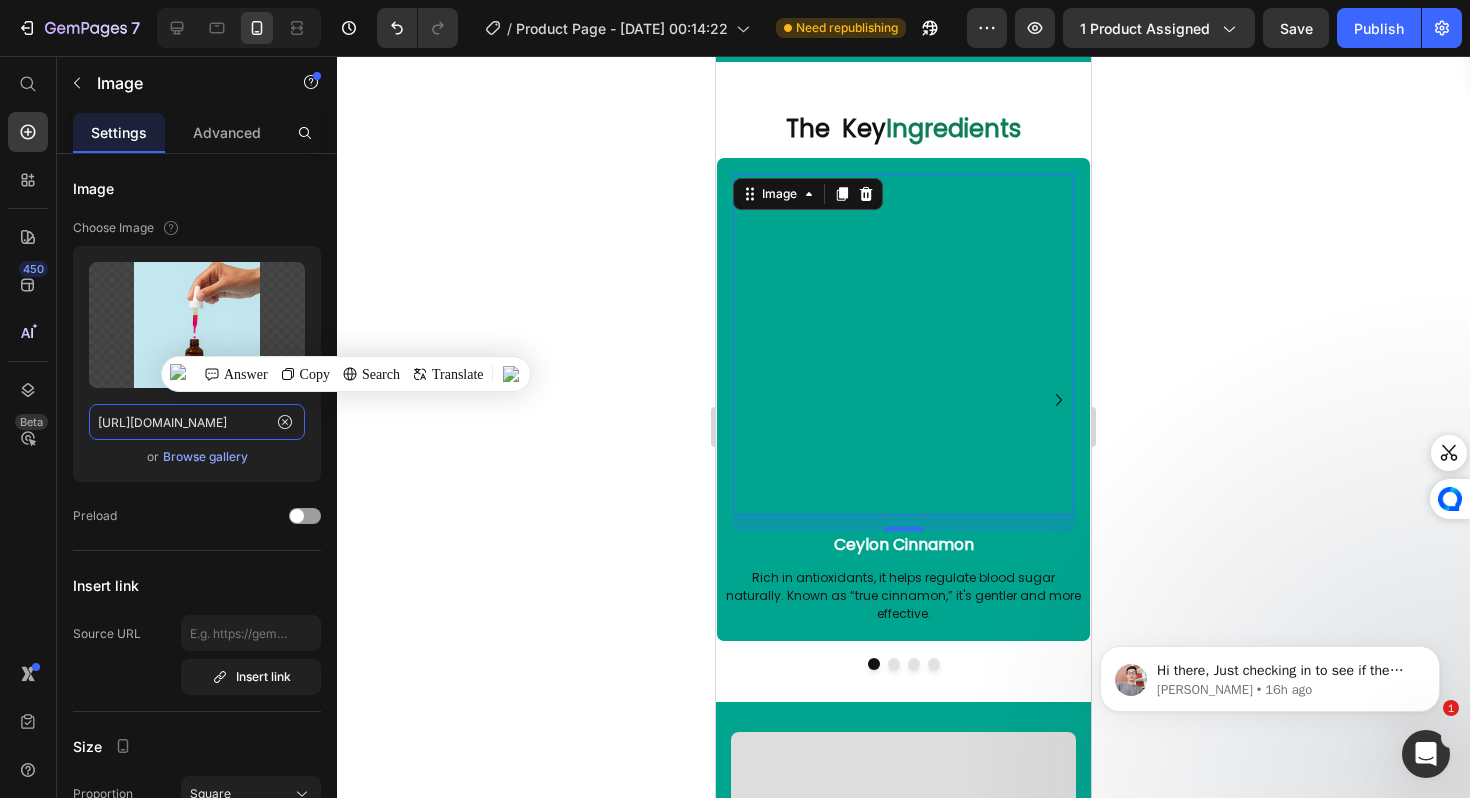 type on "[URL][DOMAIN_NAME]" 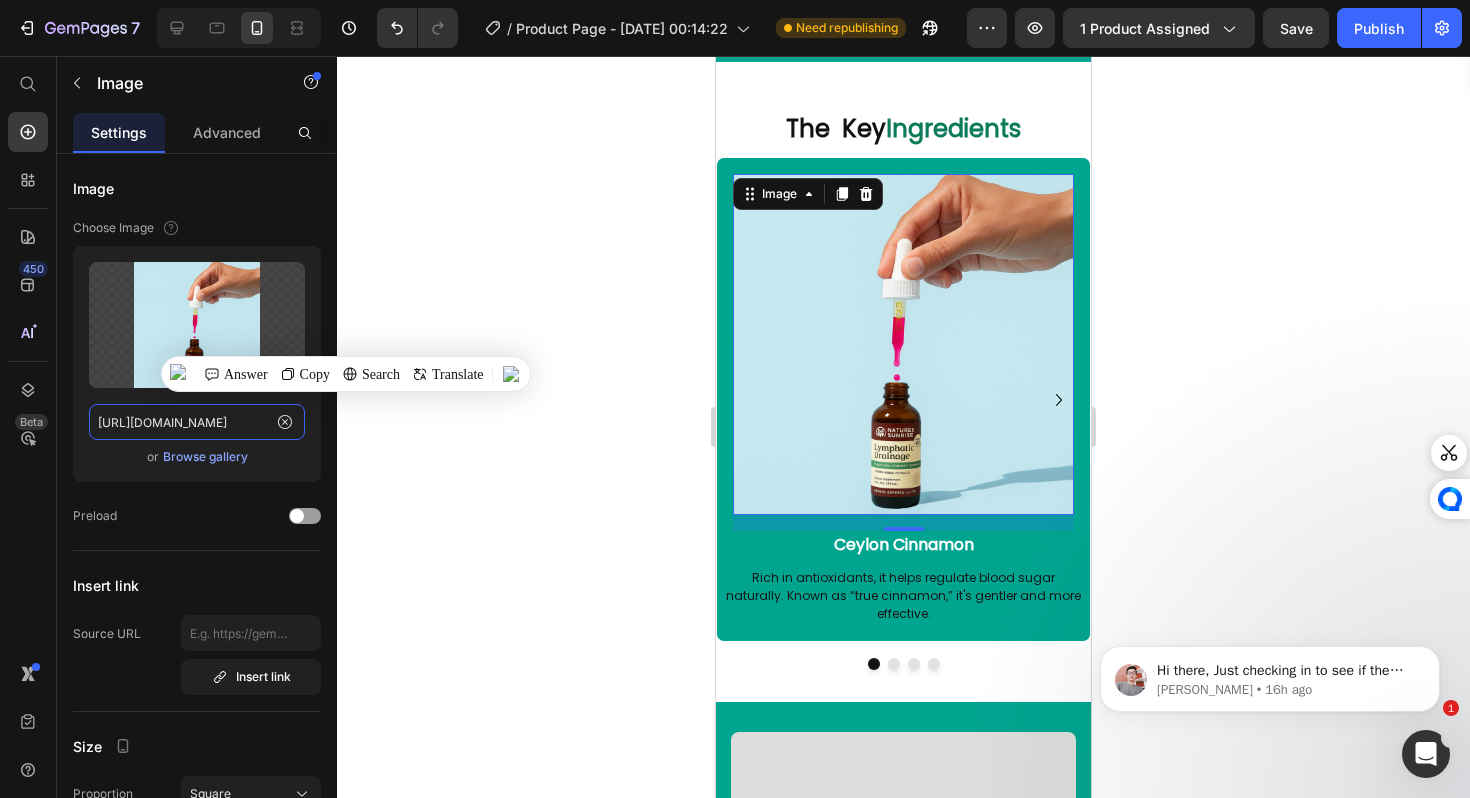 scroll, scrollTop: 0, scrollLeft: 0, axis: both 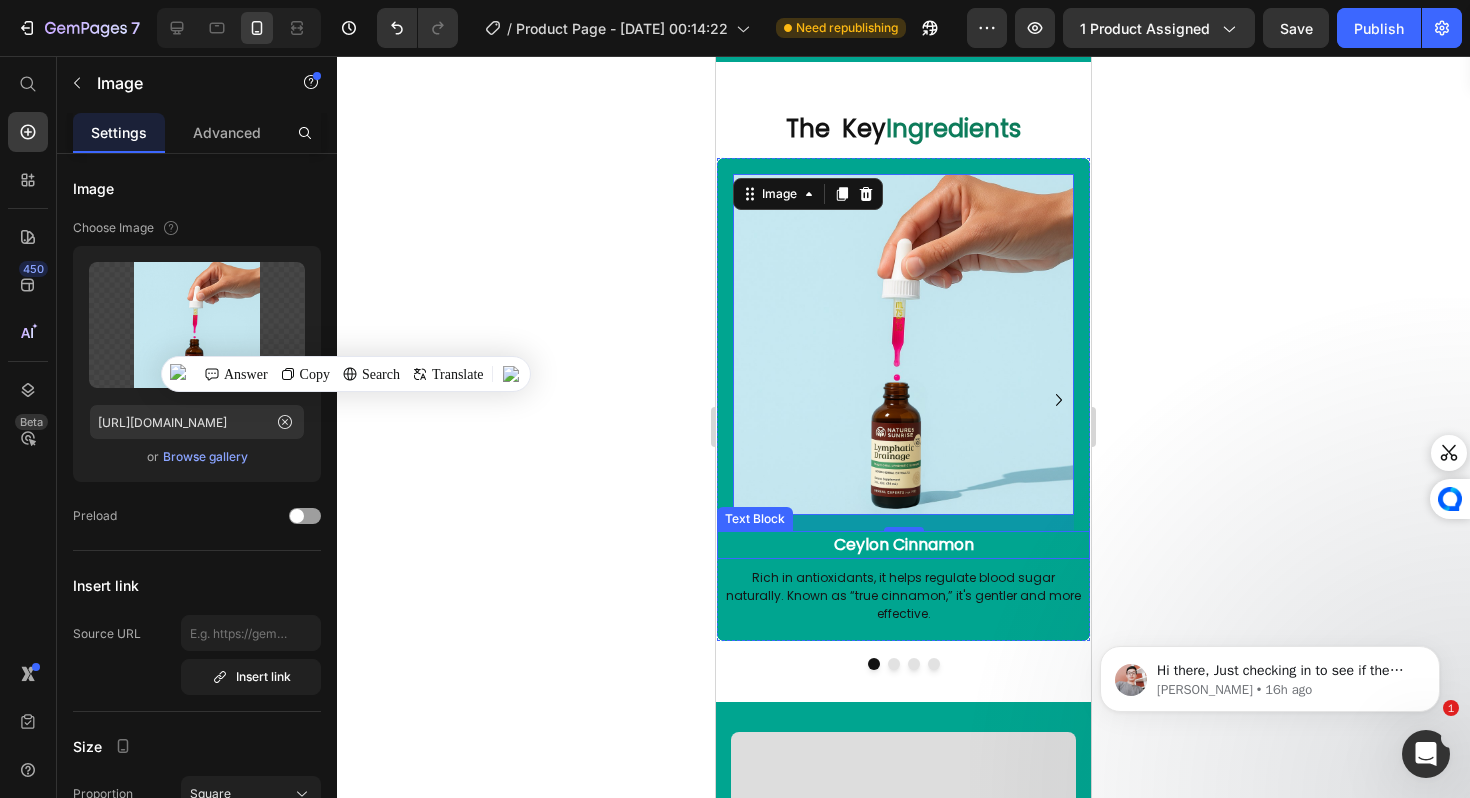click on "Ceylon Cinnamon" at bounding box center (904, 544) 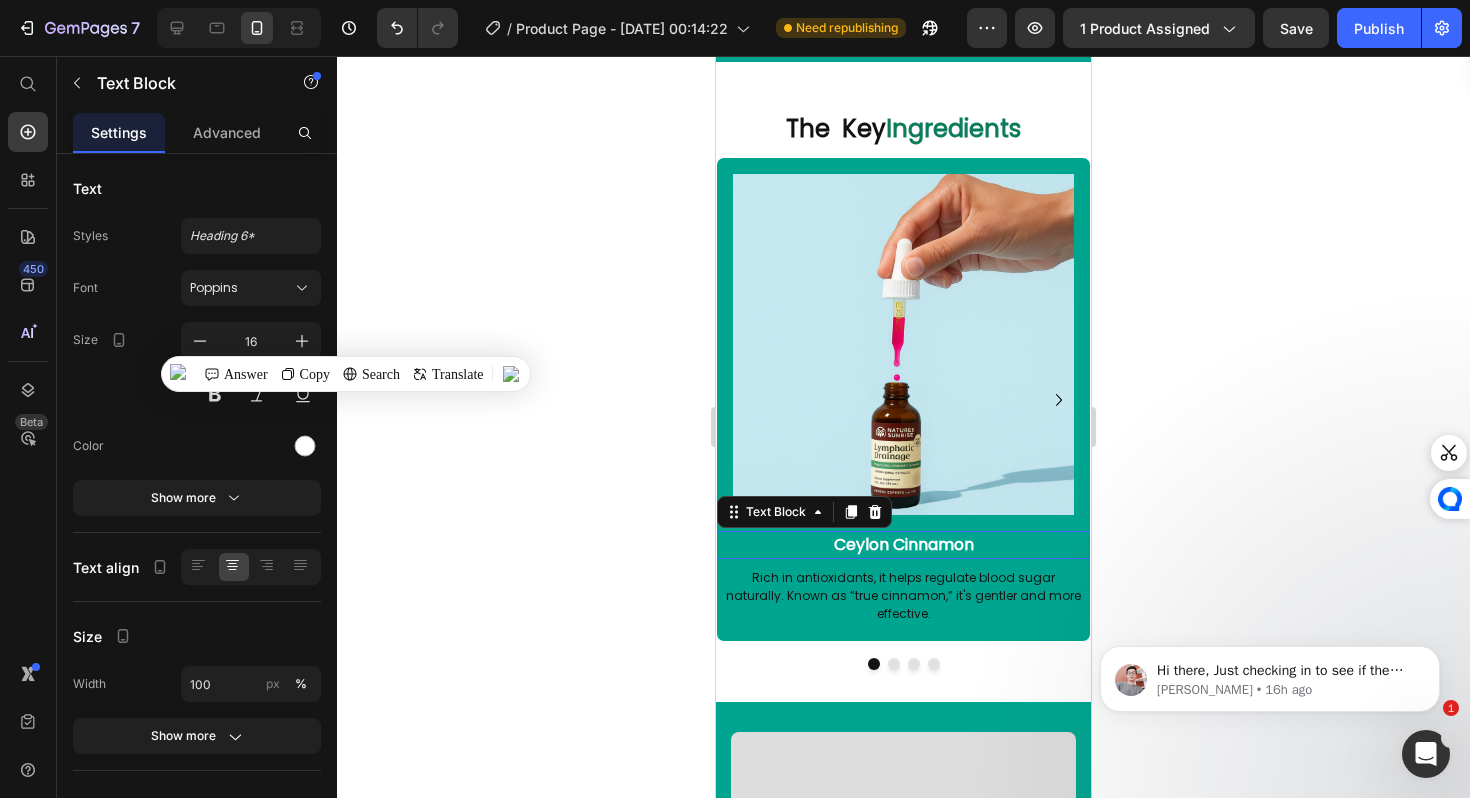 click on "Ceylon Cinnamon" at bounding box center (904, 544) 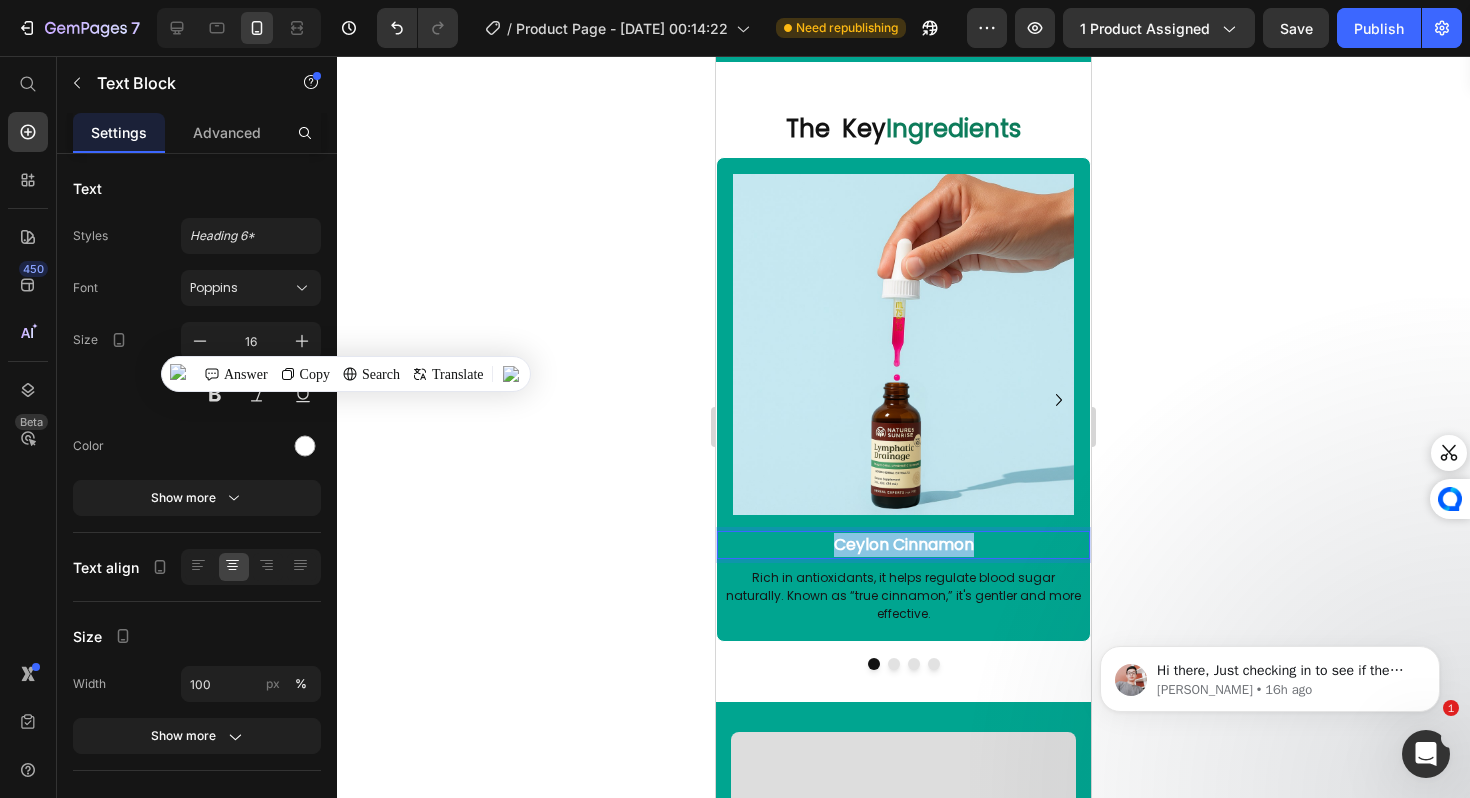 click on "Ceylon Cinnamon" at bounding box center (904, 544) 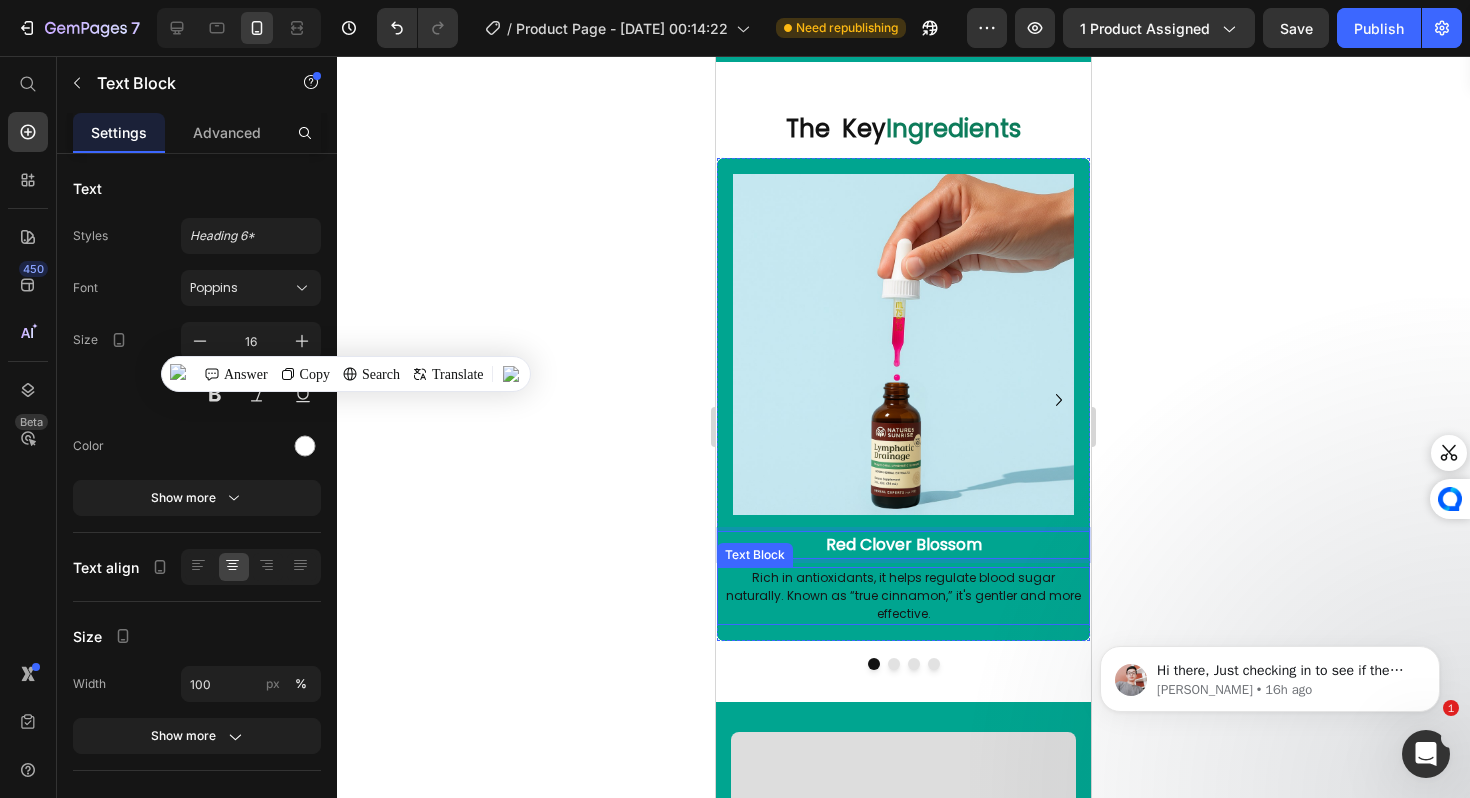 click on "Rich in antioxidants, it helps regulate blood sugar naturally. Known as “true cinnamon,” it's gentler and more effective." at bounding box center [903, 596] 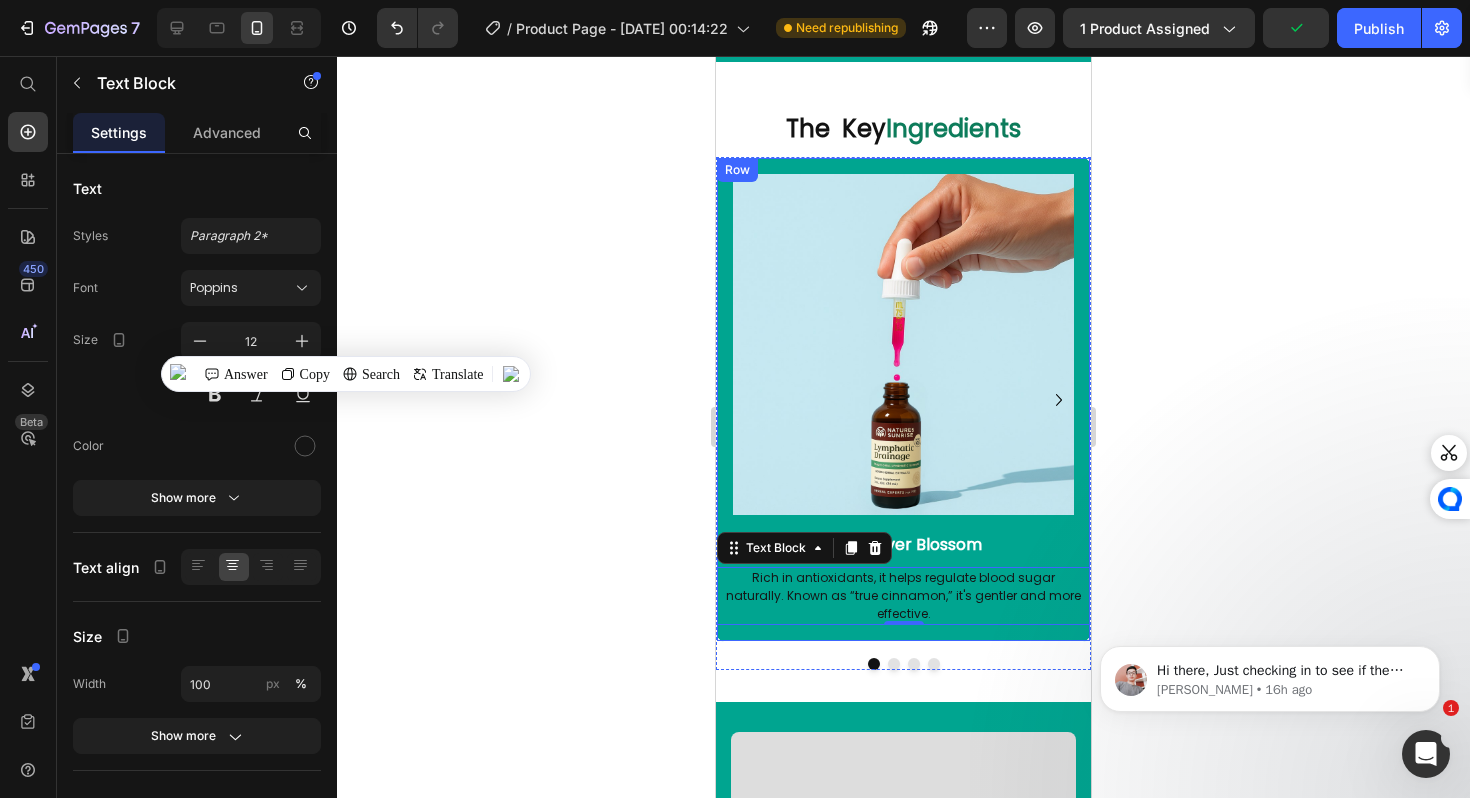 click on "Rich in antioxidants, it helps regulate blood sugar naturally. Known as “true cinnamon,” it's gentler and more effective." at bounding box center [903, 596] 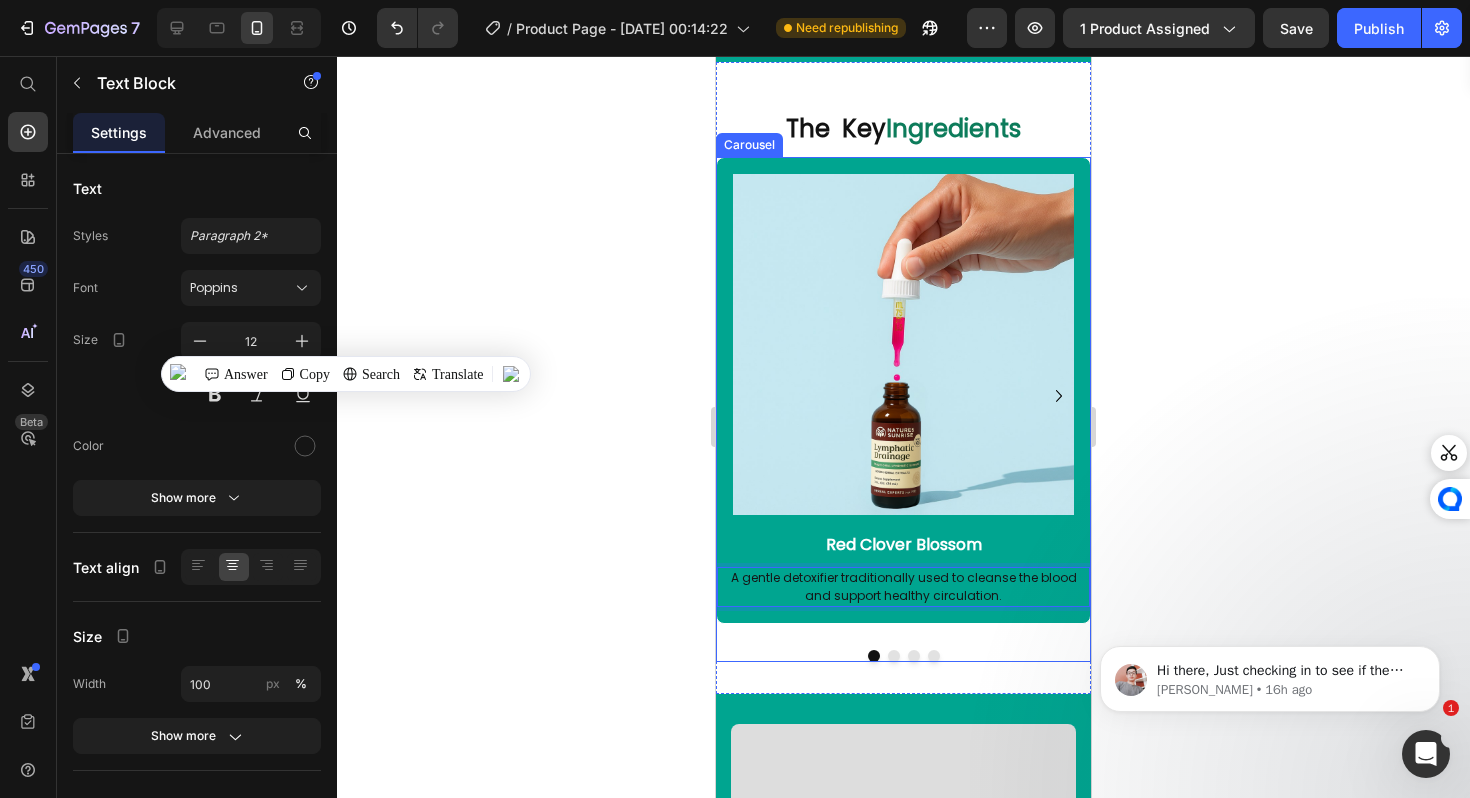 click 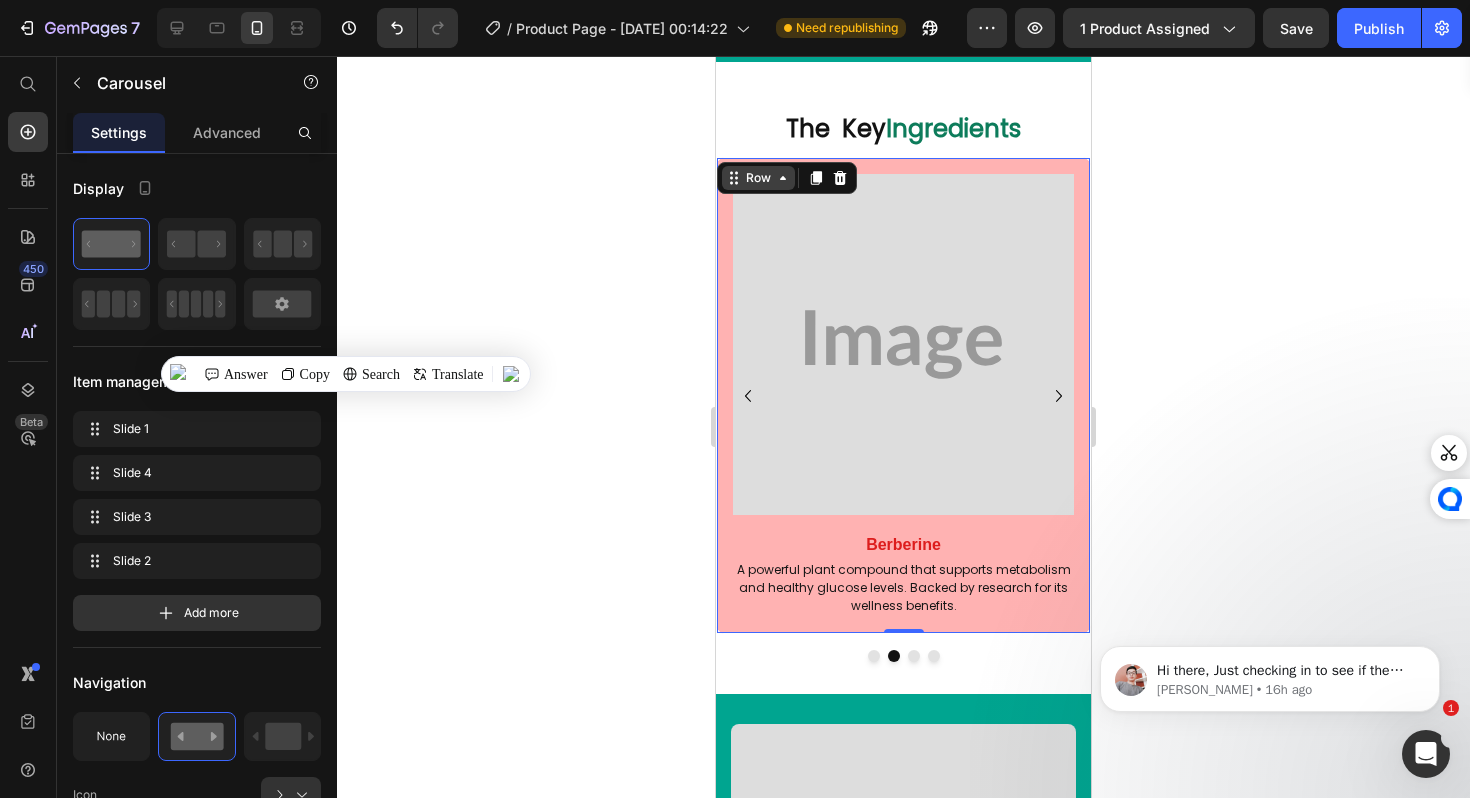 click on "Image Berberine Text Block A powerful plant compound that supports metabolism and healthy glucose levels. Backed by research for its wellness benefits. Text Block Row   0" at bounding box center [903, 395] 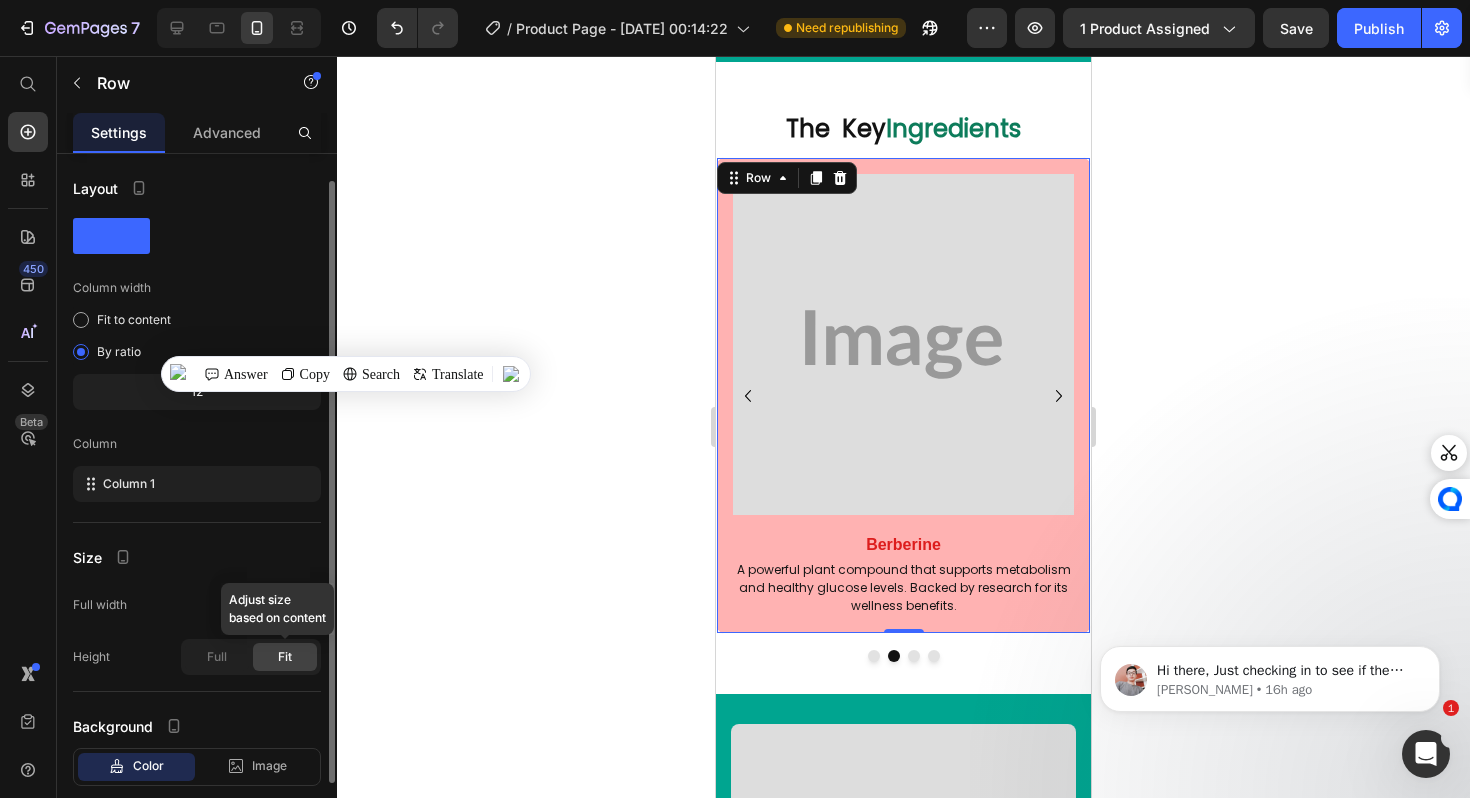 scroll, scrollTop: 115, scrollLeft: 0, axis: vertical 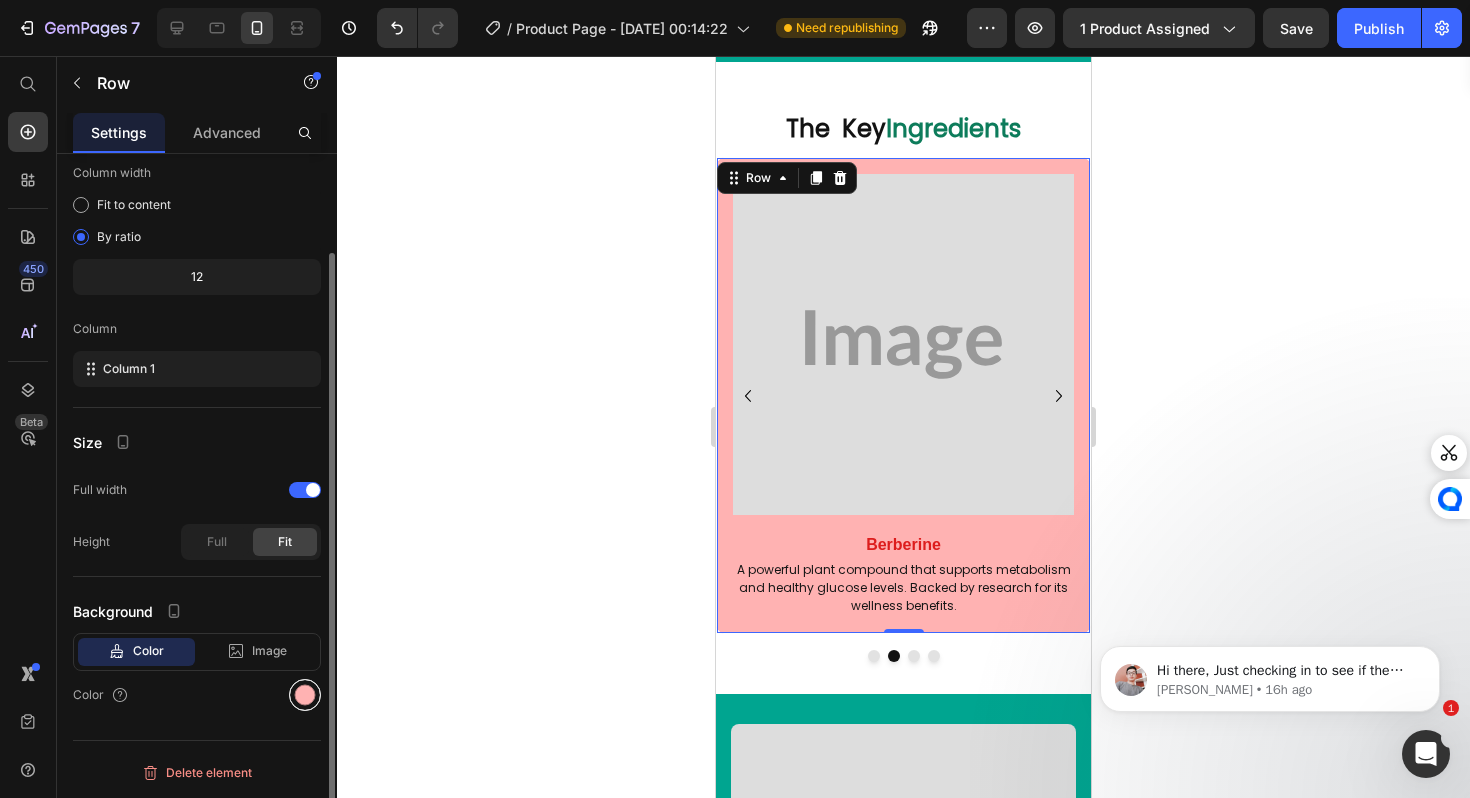 click at bounding box center [305, 695] 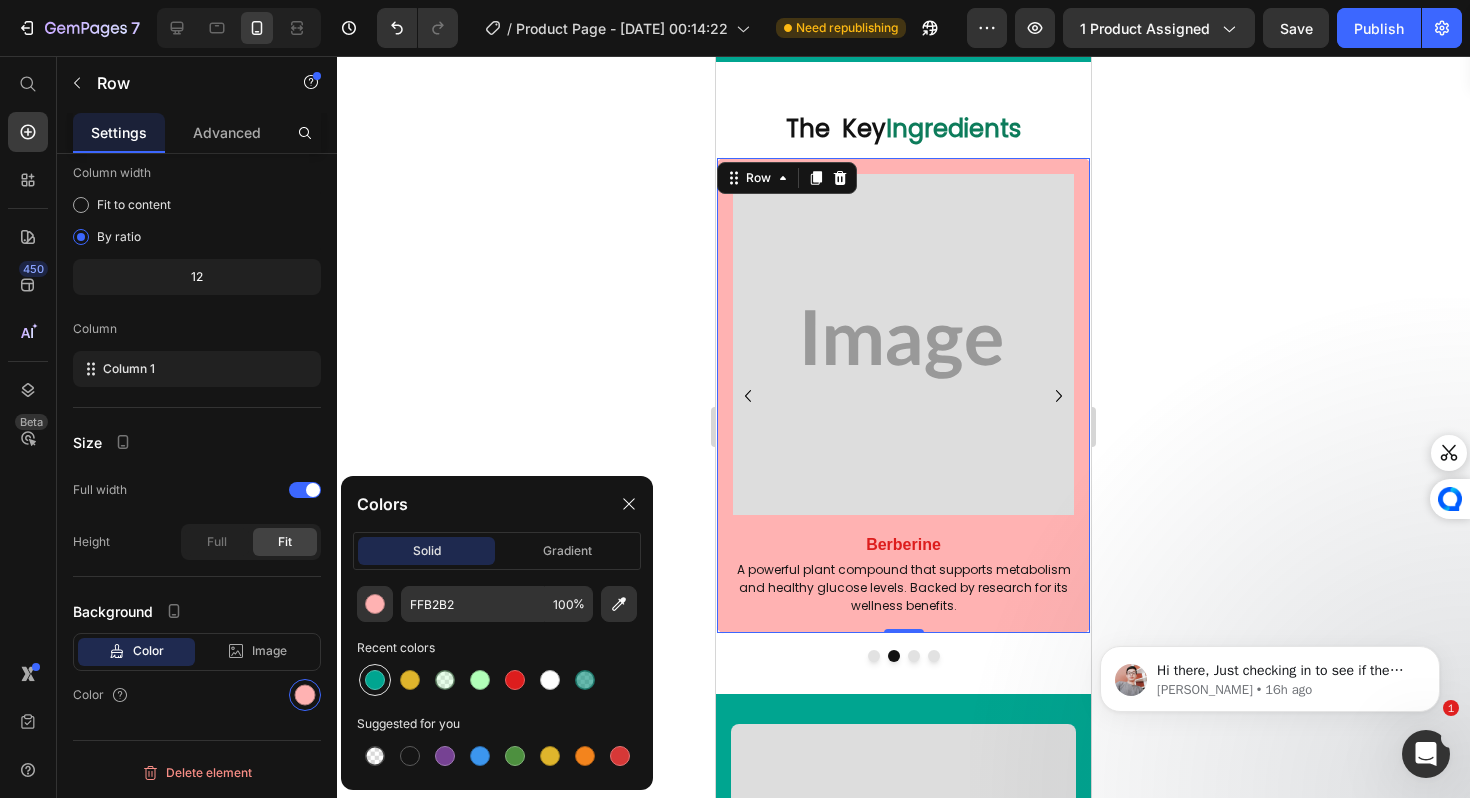 click at bounding box center [375, 680] 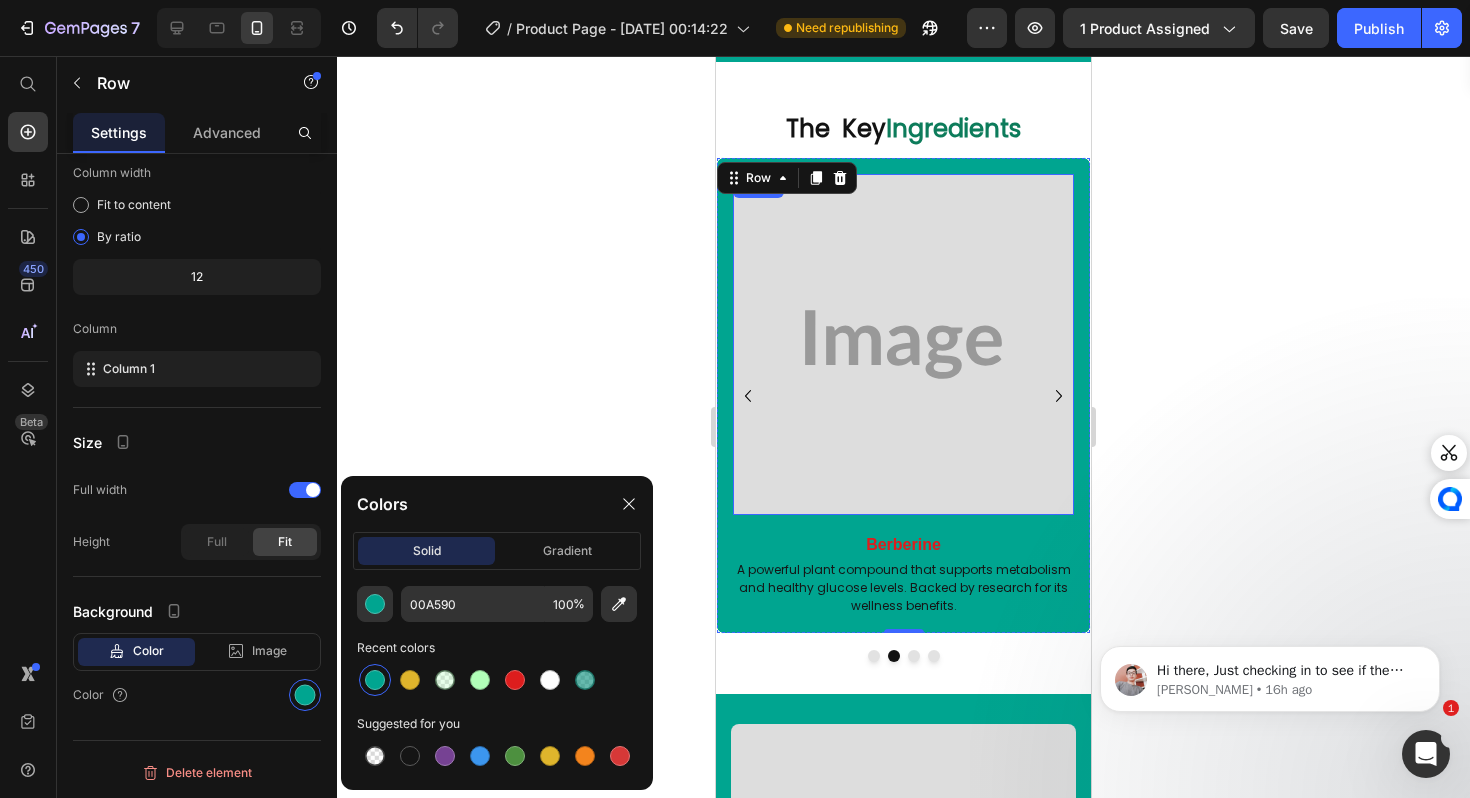 click 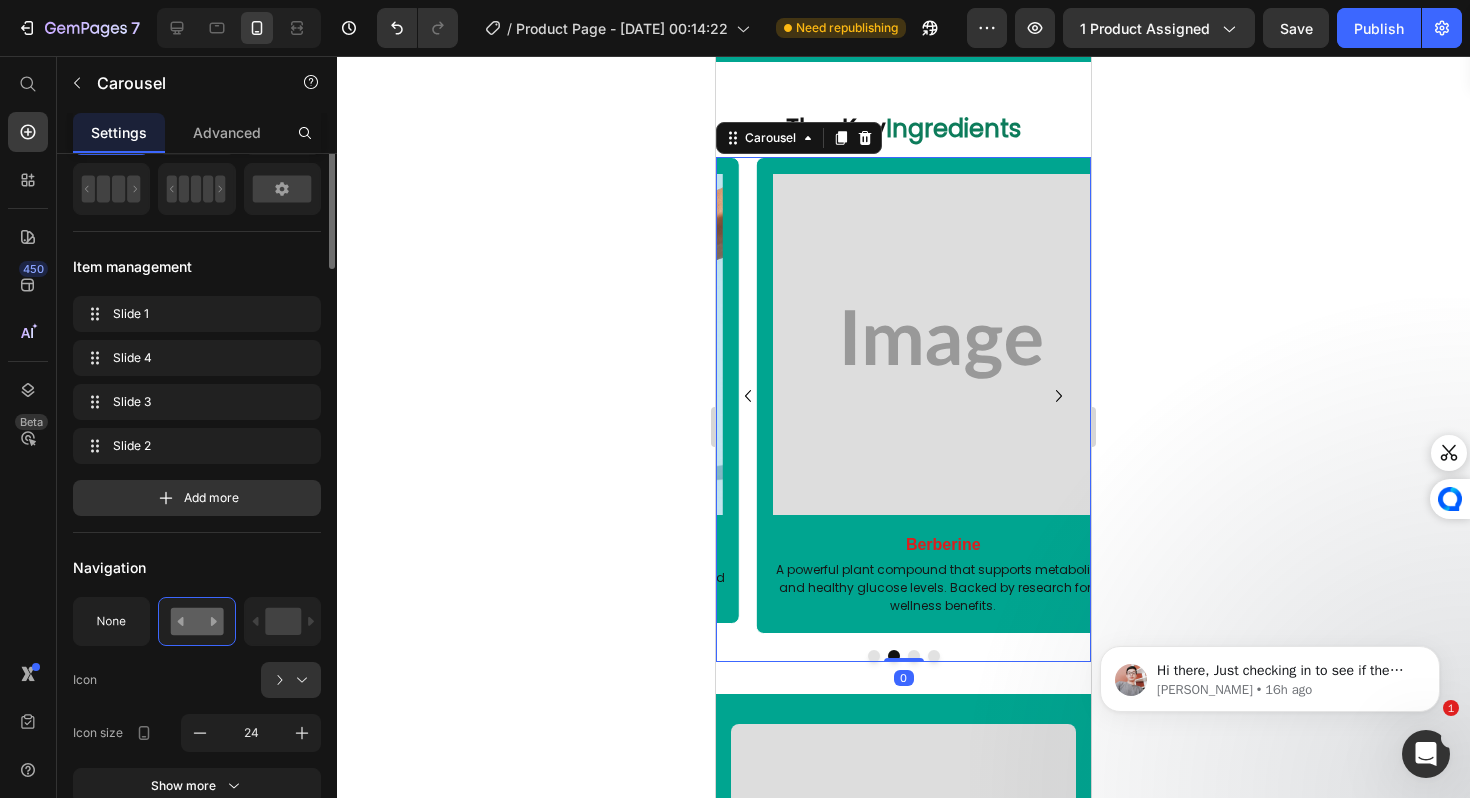 scroll, scrollTop: 0, scrollLeft: 0, axis: both 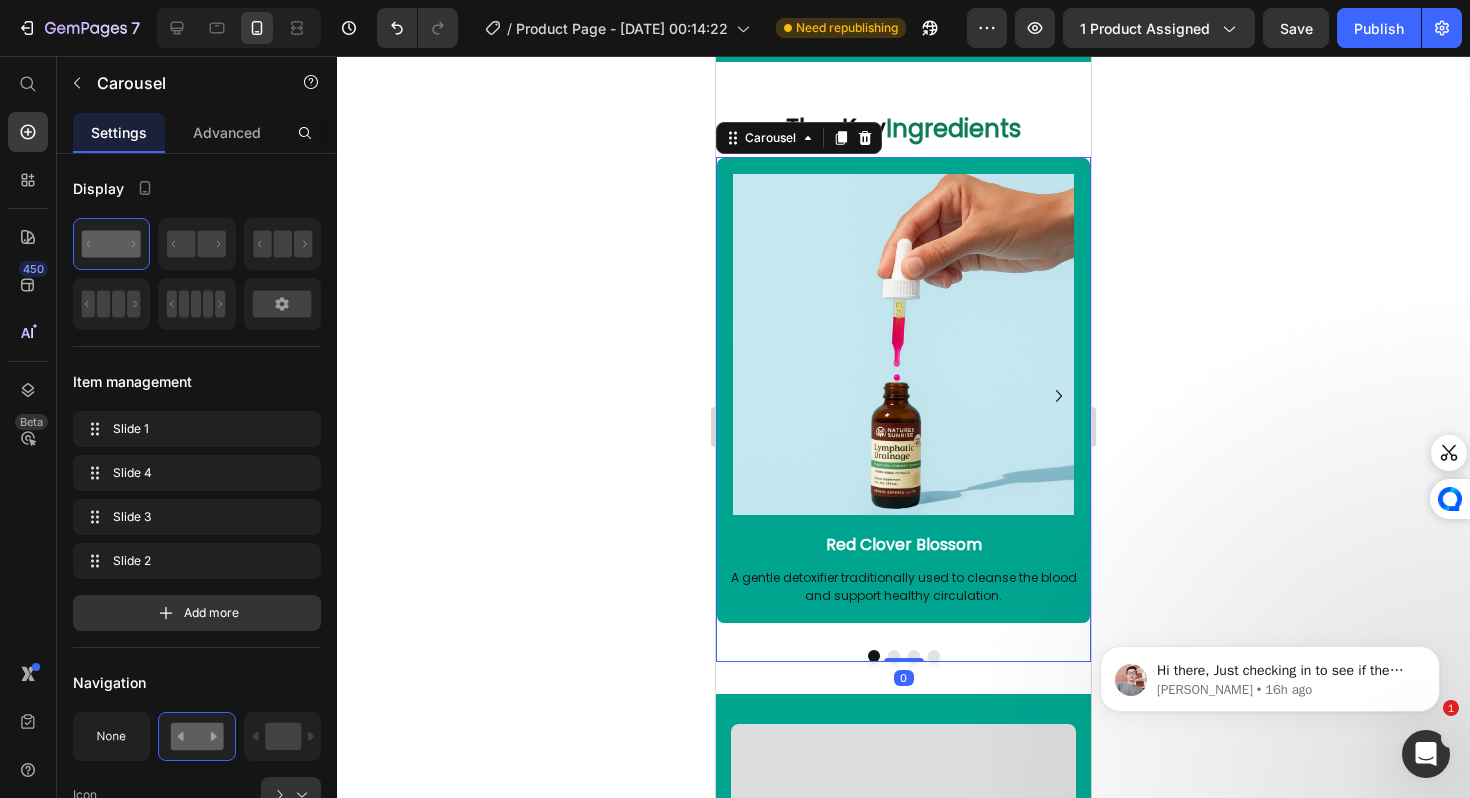 click 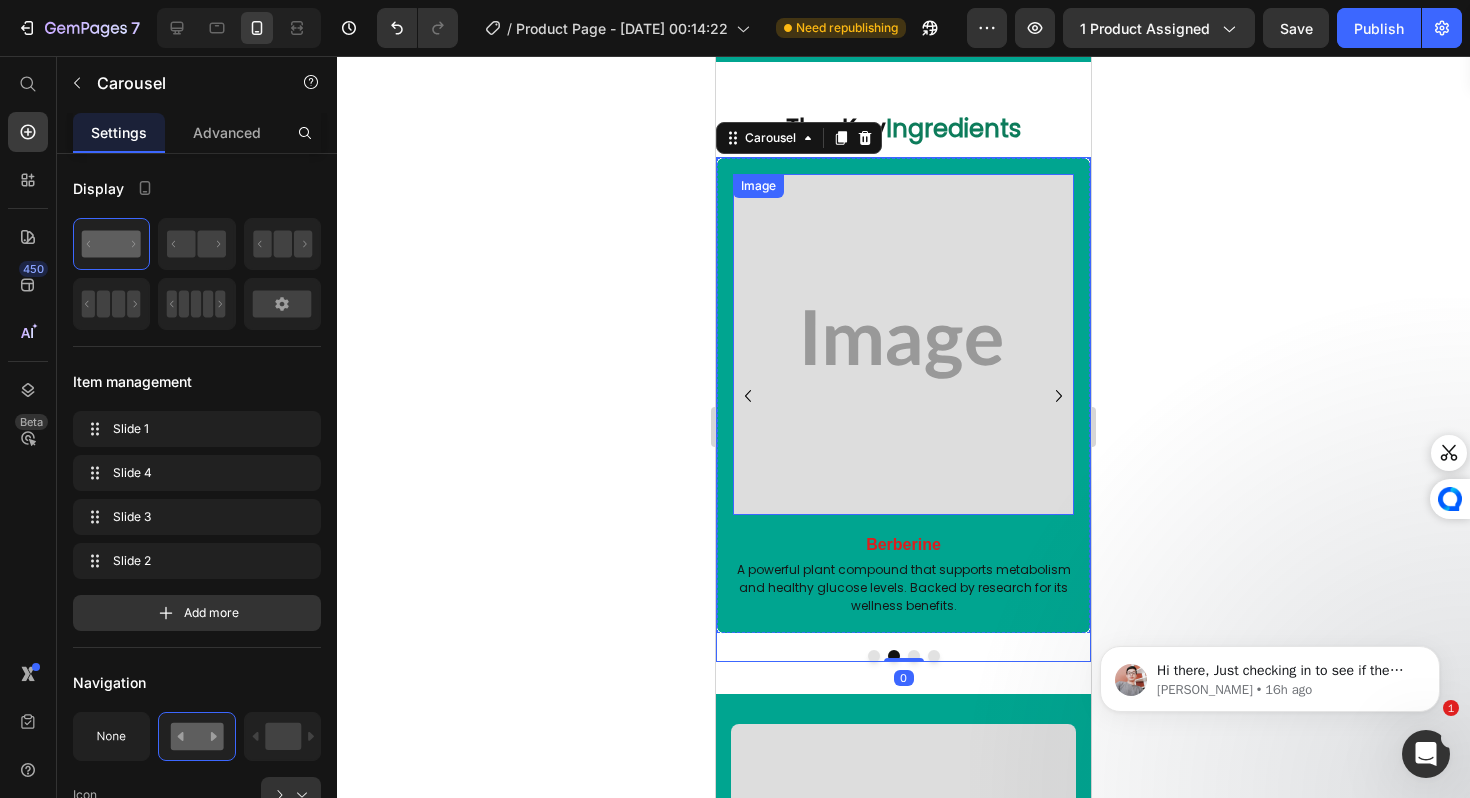 click at bounding box center (903, 344) 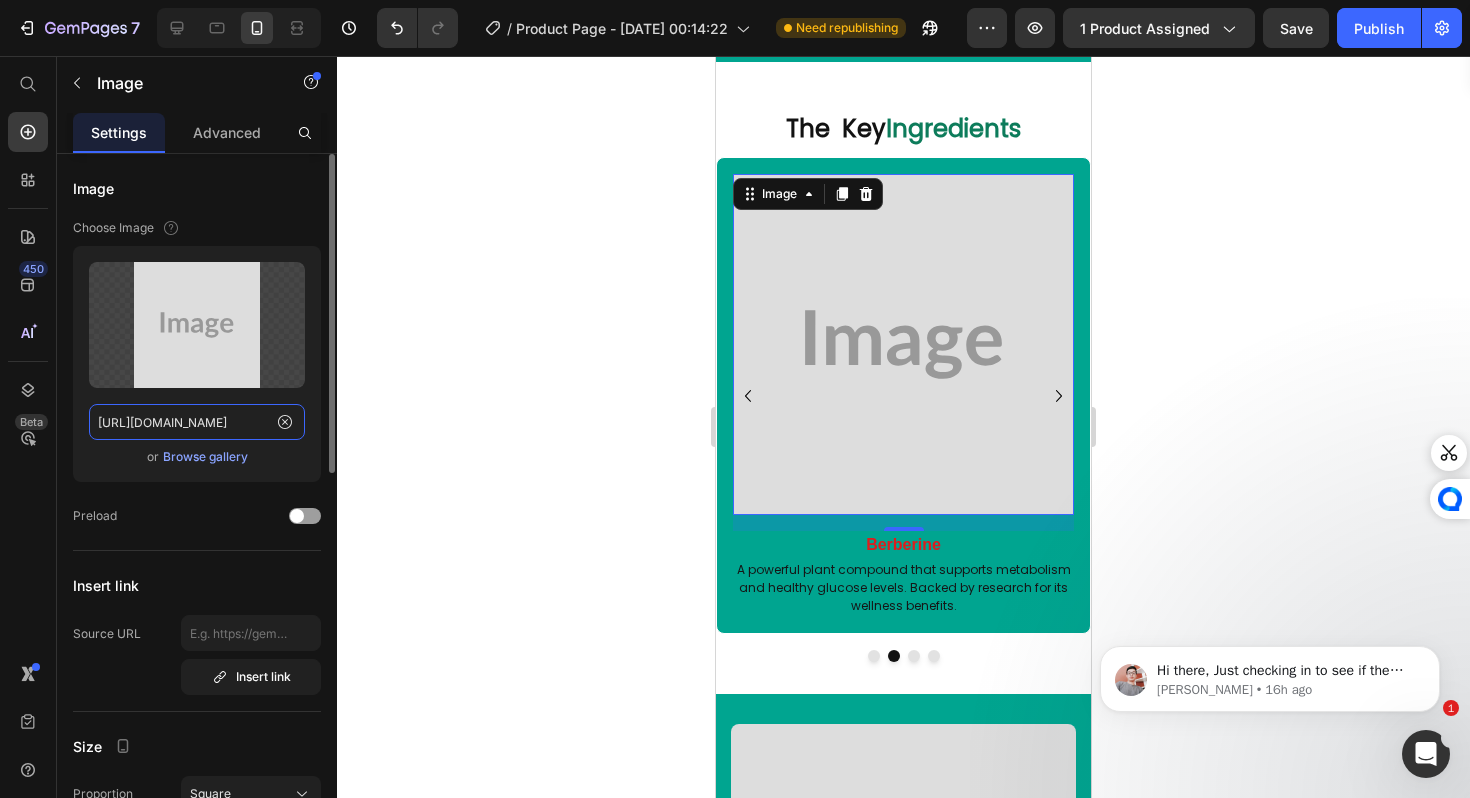 click on "https://placehold.co/1024x1024?text=Image" 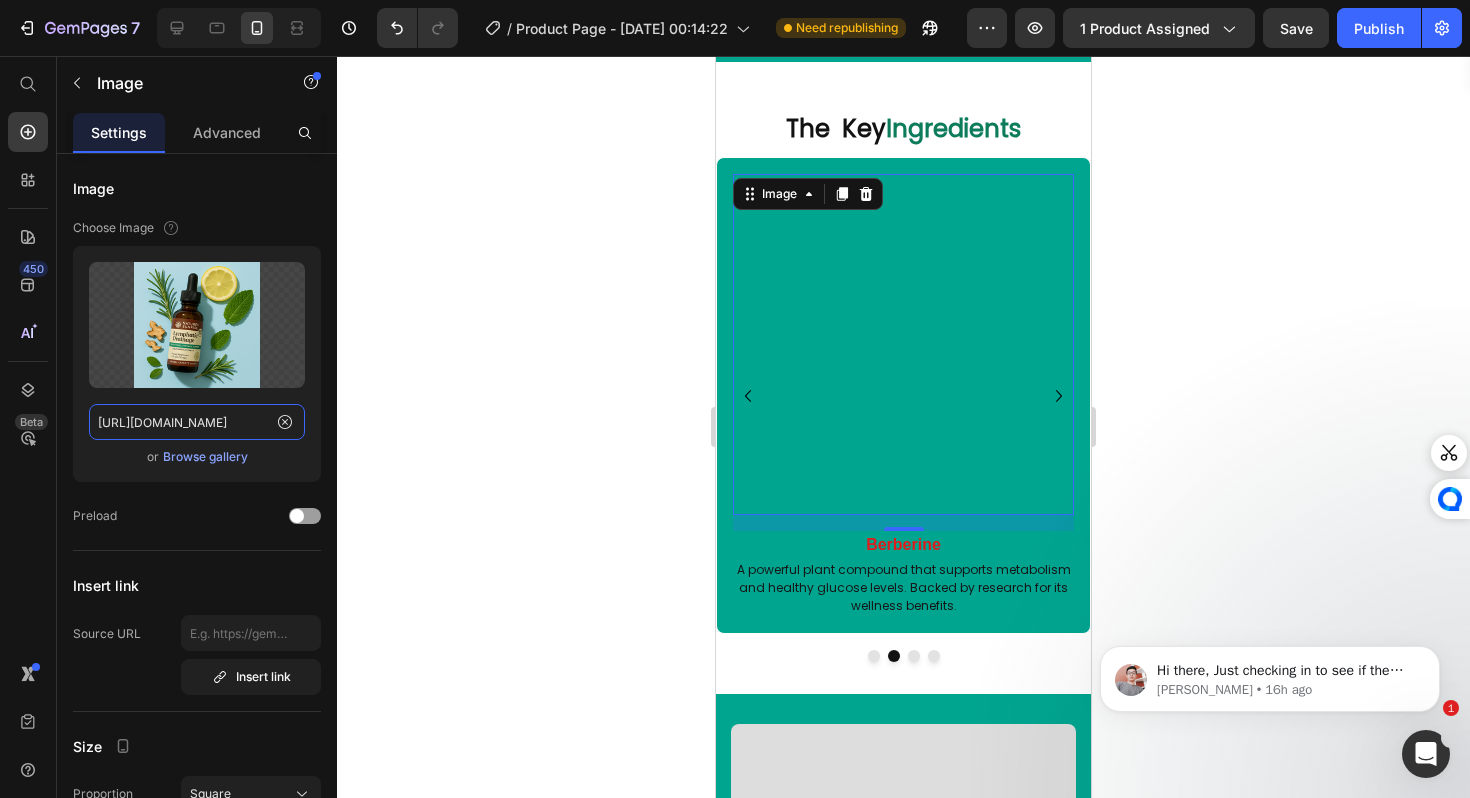 scroll, scrollTop: 0, scrollLeft: 612, axis: horizontal 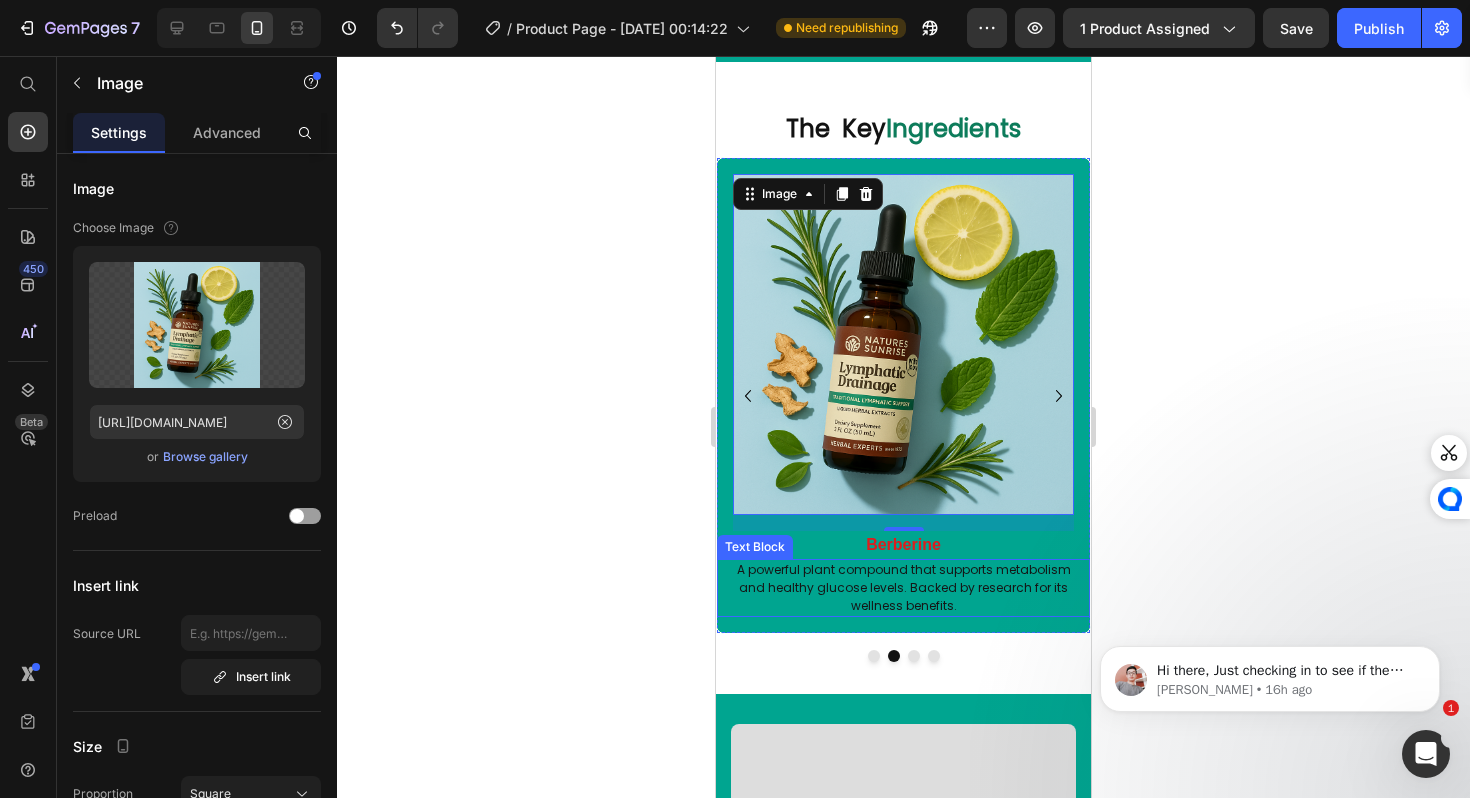 click on "Berberine" at bounding box center (903, 544) 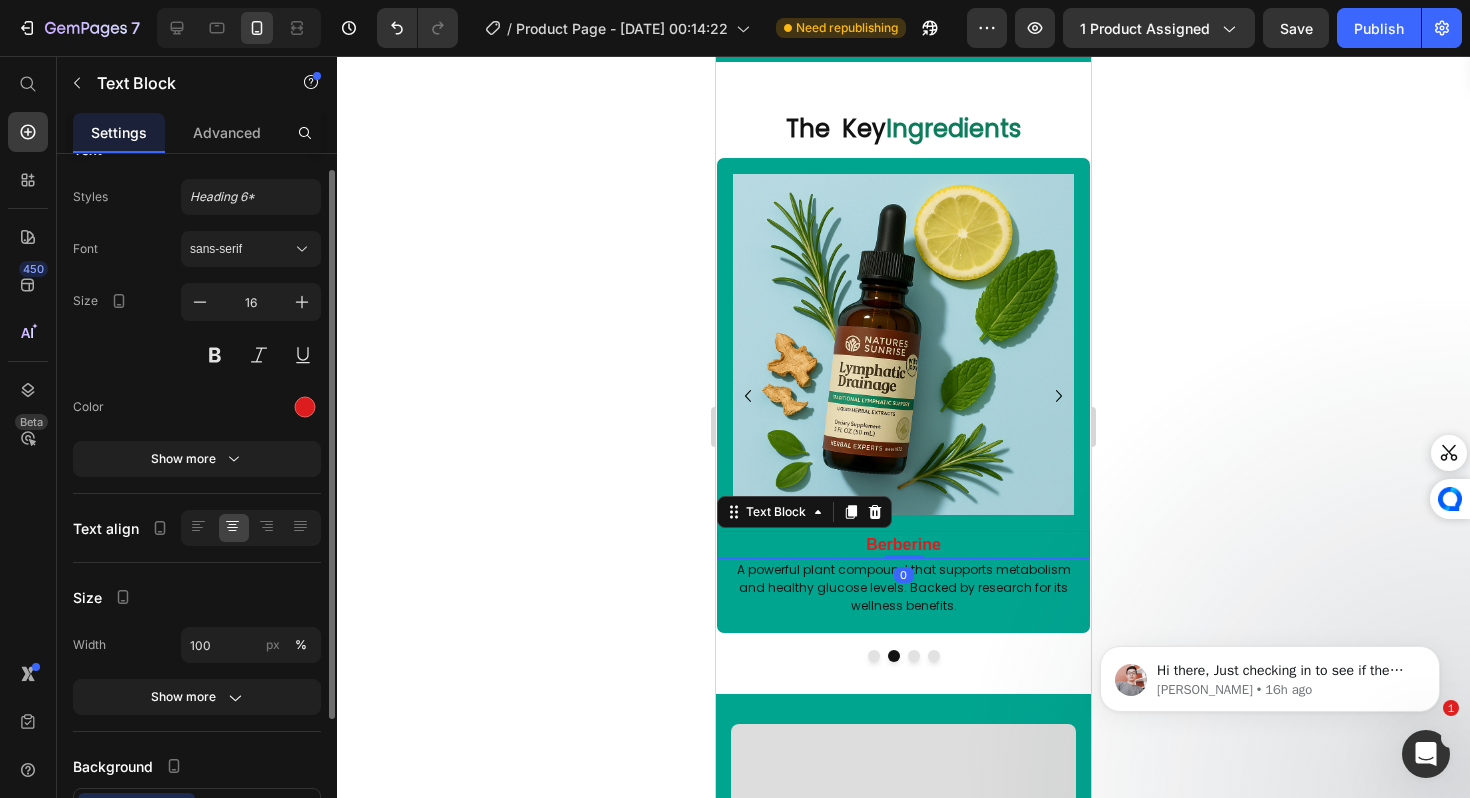 scroll, scrollTop: 60, scrollLeft: 0, axis: vertical 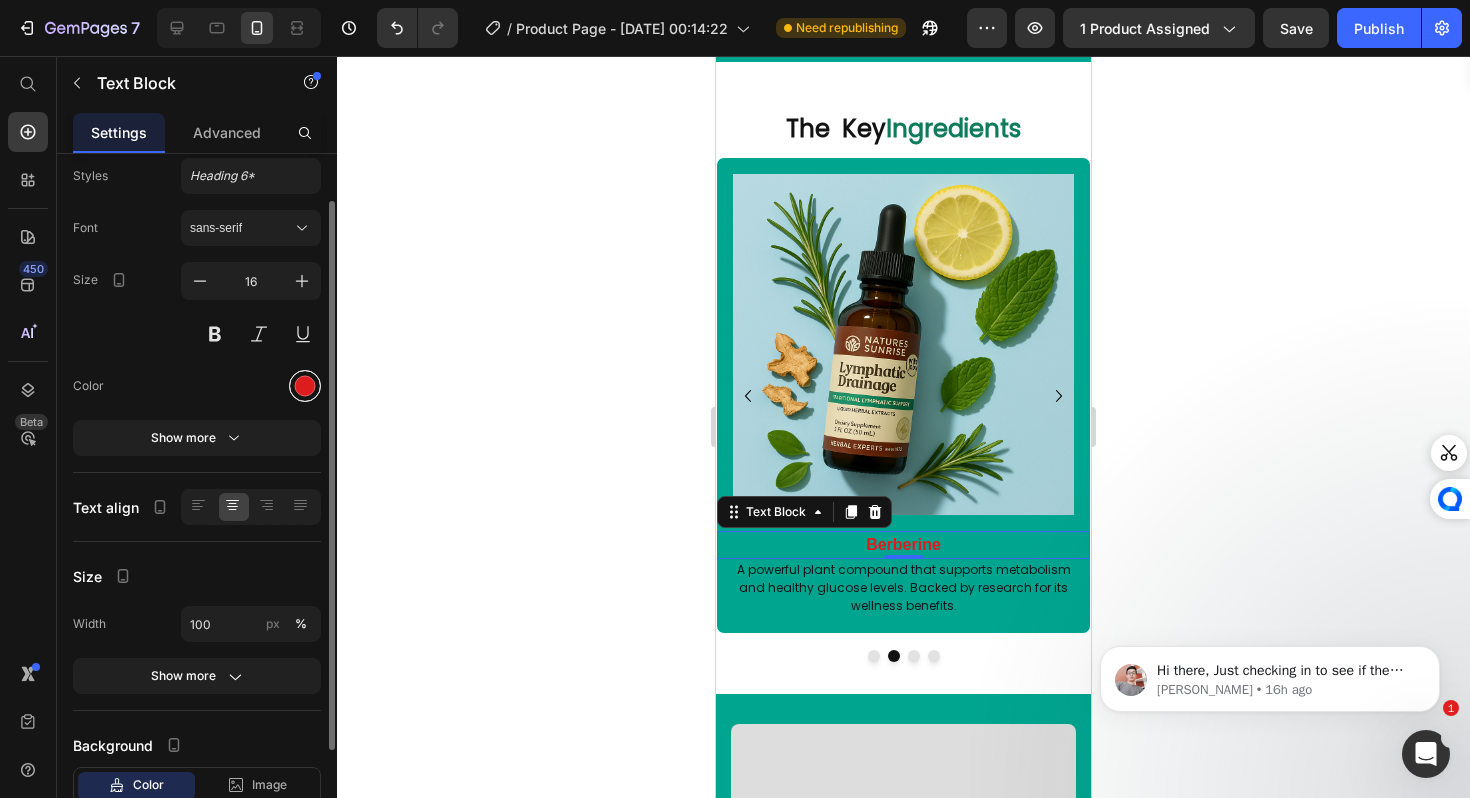 click at bounding box center [305, 386] 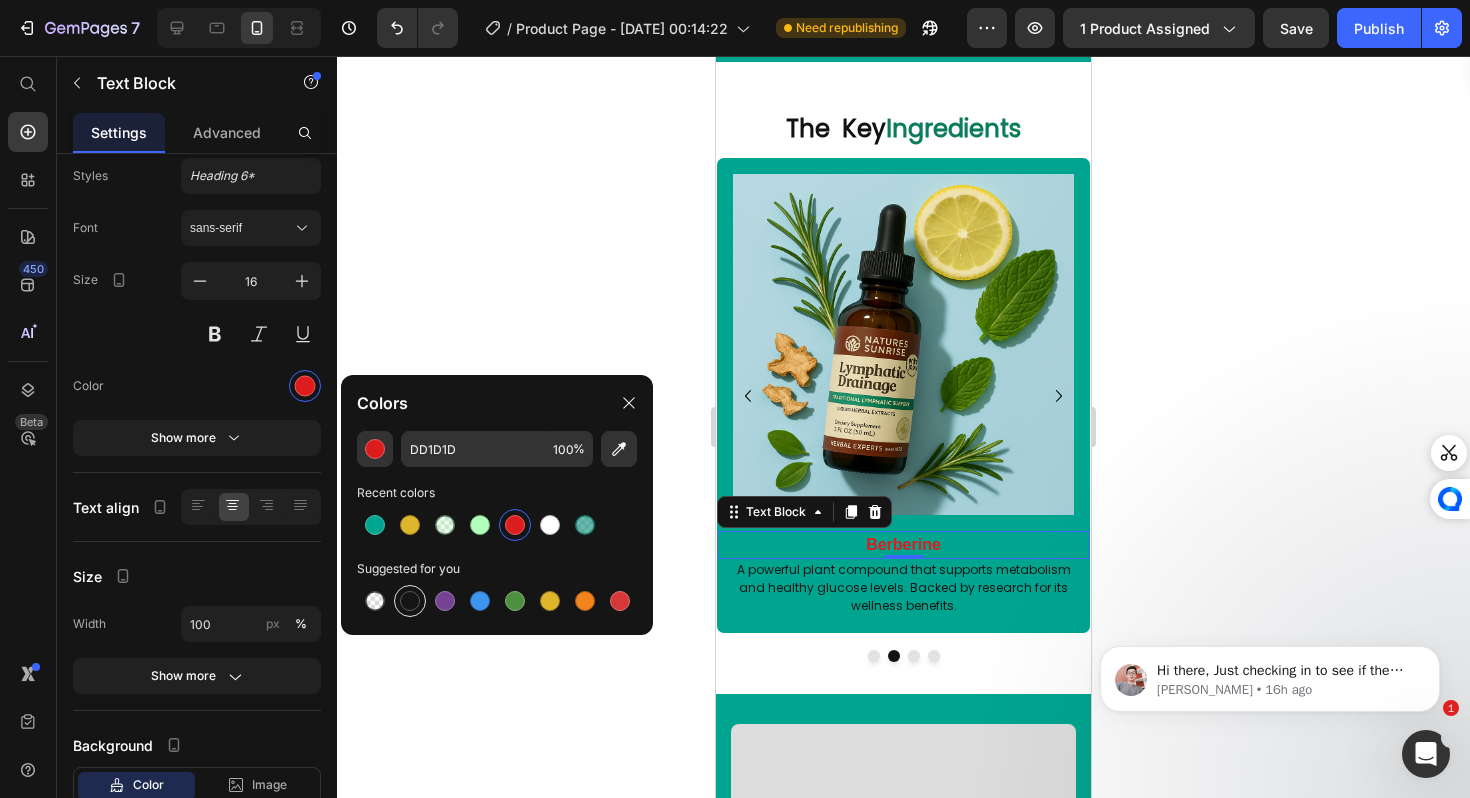 click at bounding box center (410, 601) 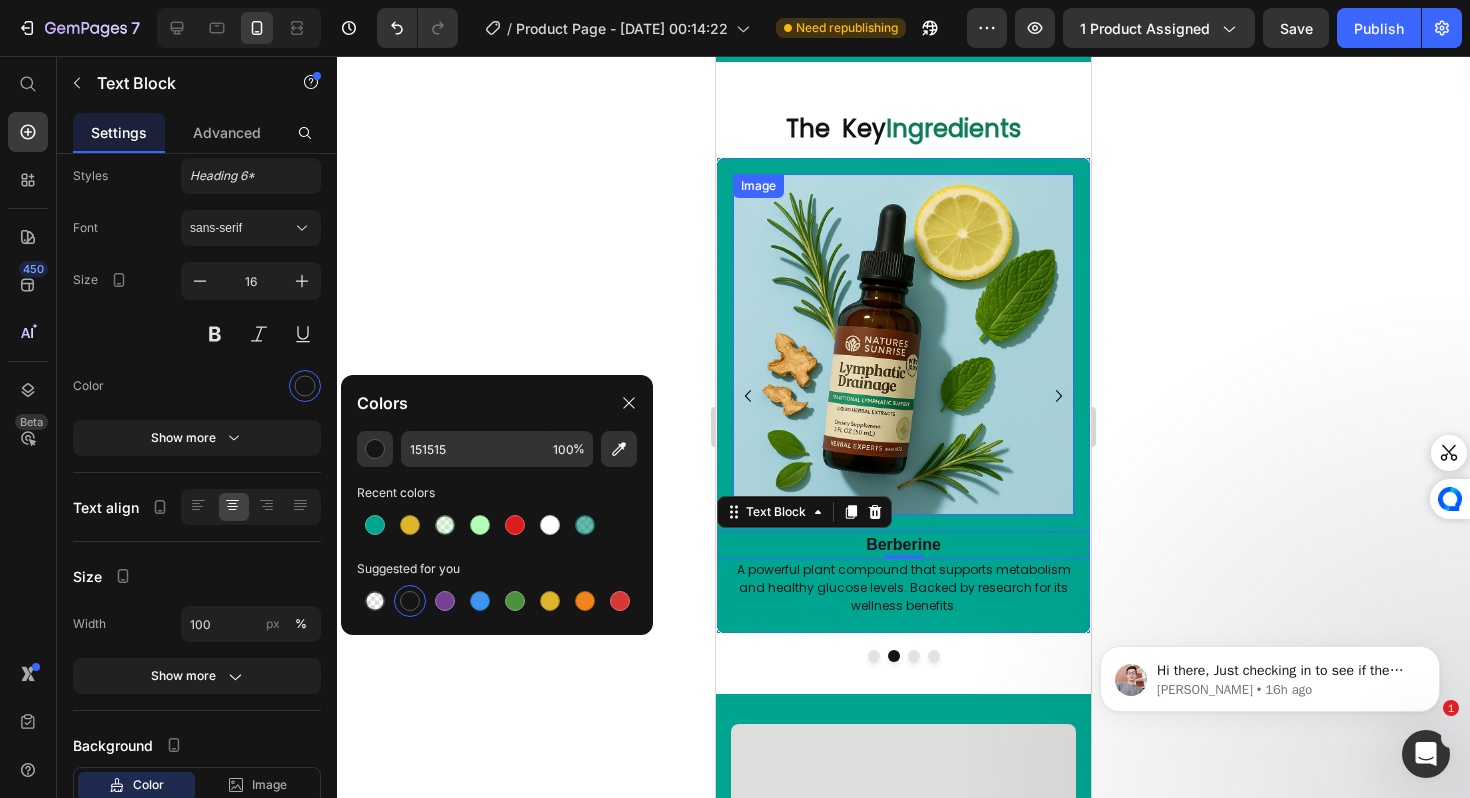 click at bounding box center [903, 344] 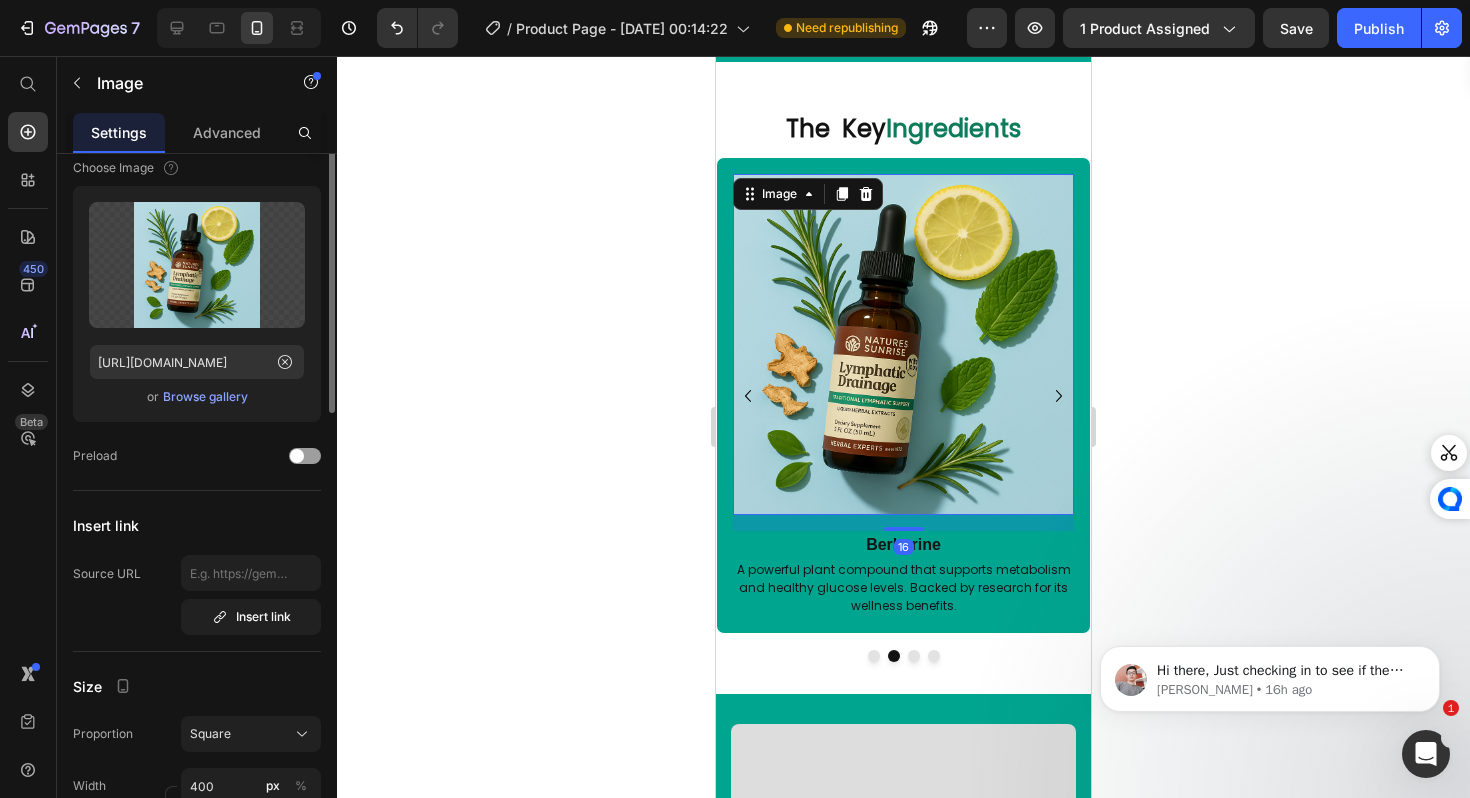scroll, scrollTop: 0, scrollLeft: 0, axis: both 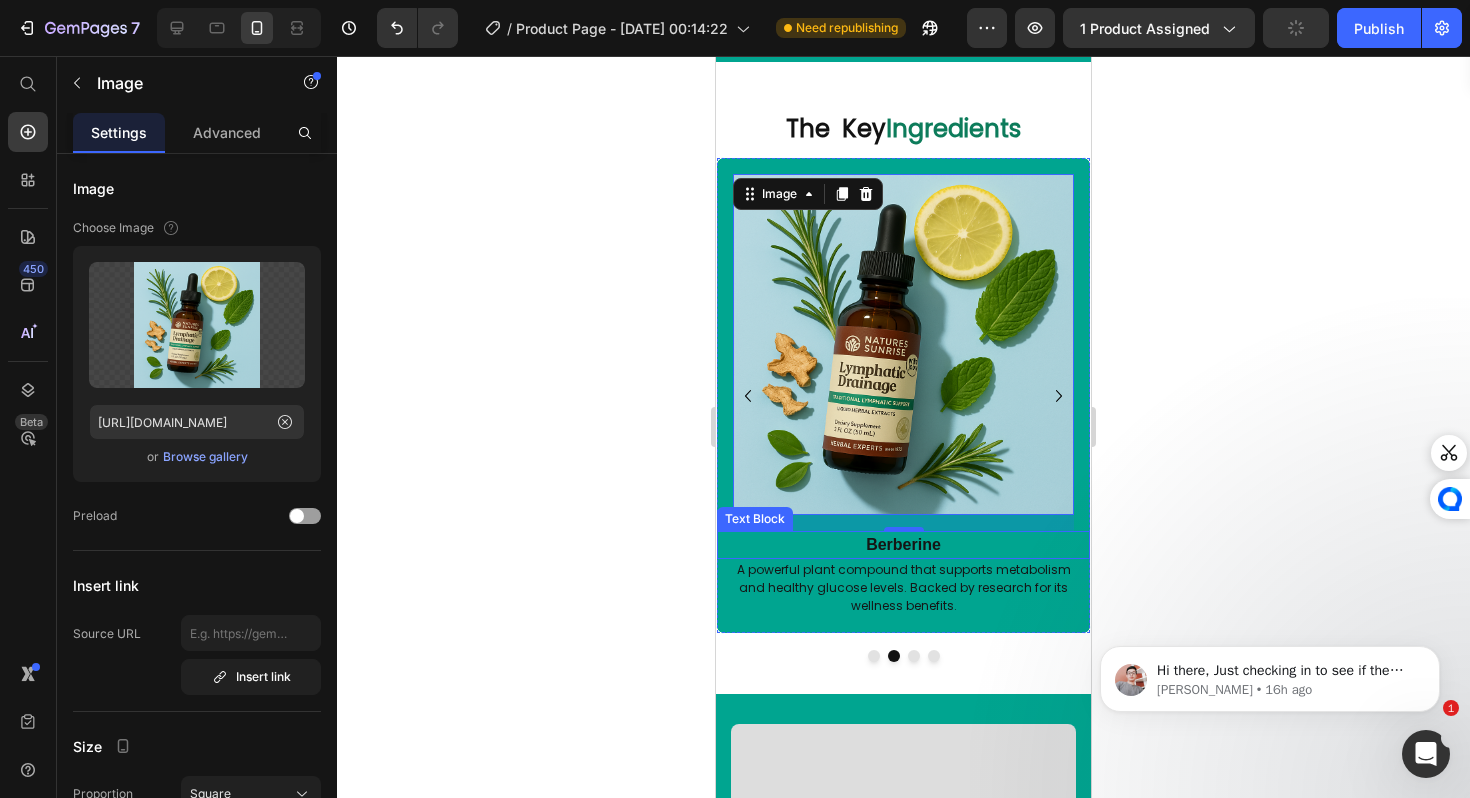 click on "Berberine" at bounding box center (903, 544) 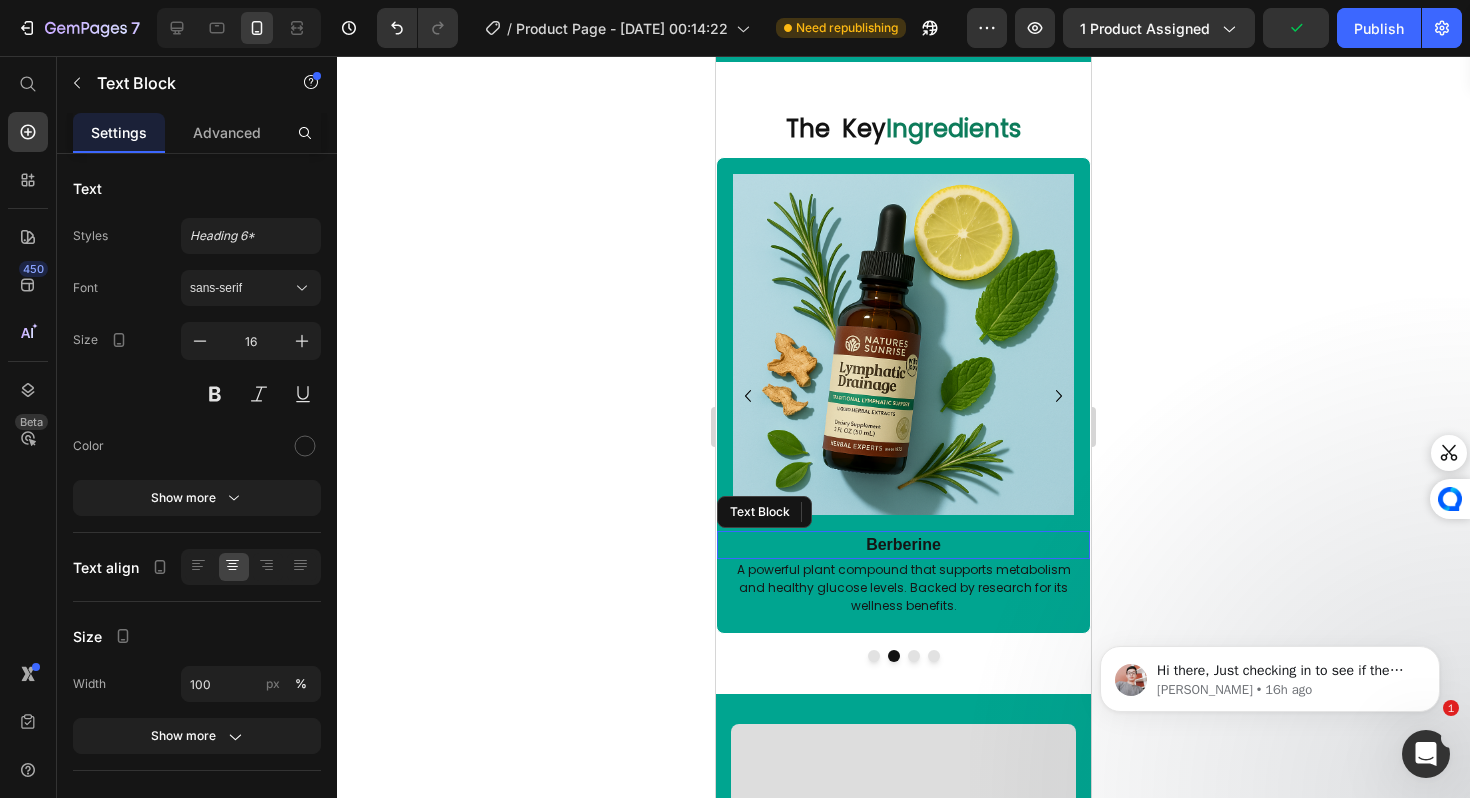 click on "Berberine" at bounding box center [903, 544] 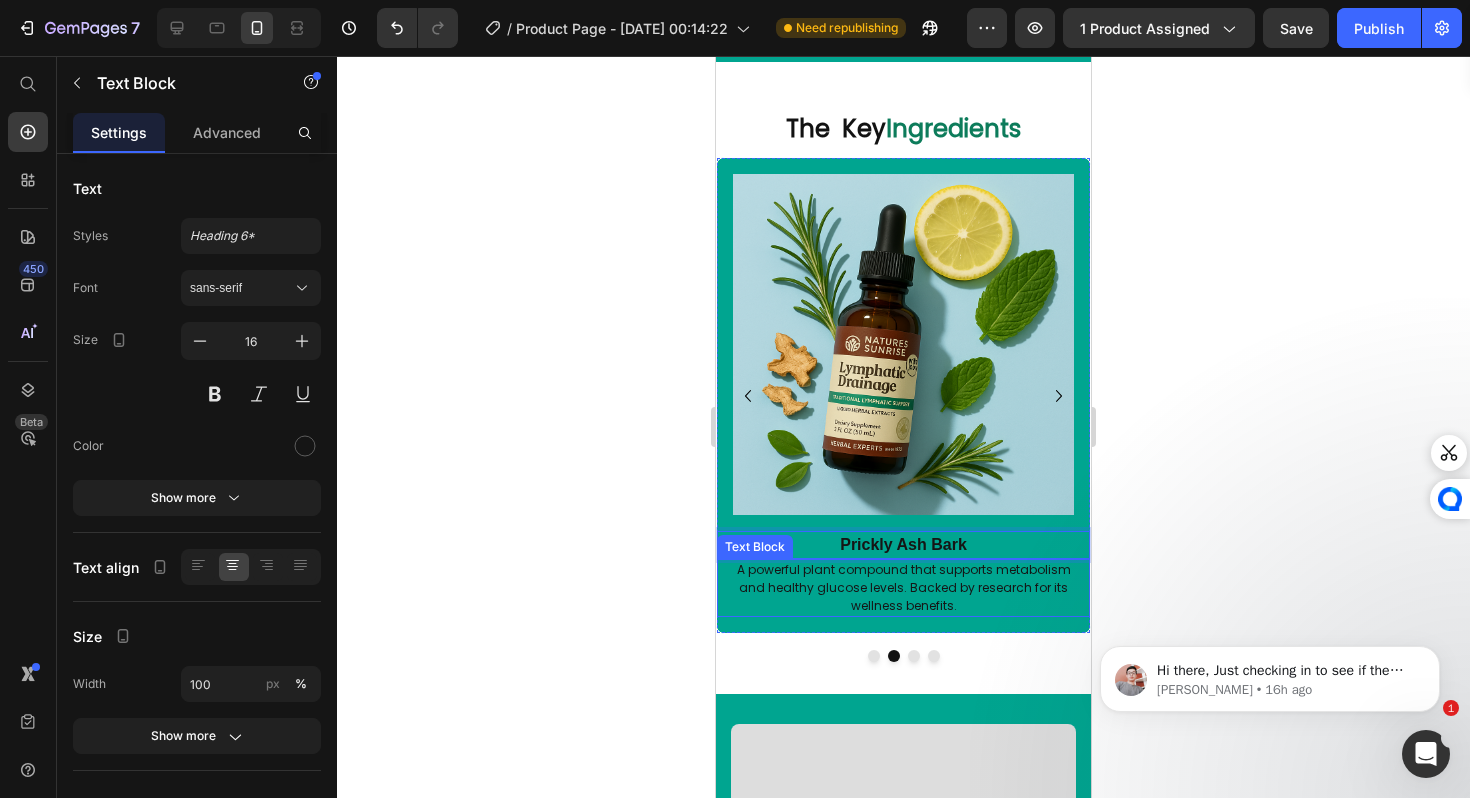 click on "A powerful plant compound that supports metabolism and healthy glucose levels. Backed by research for its wellness benefits." at bounding box center [903, 588] 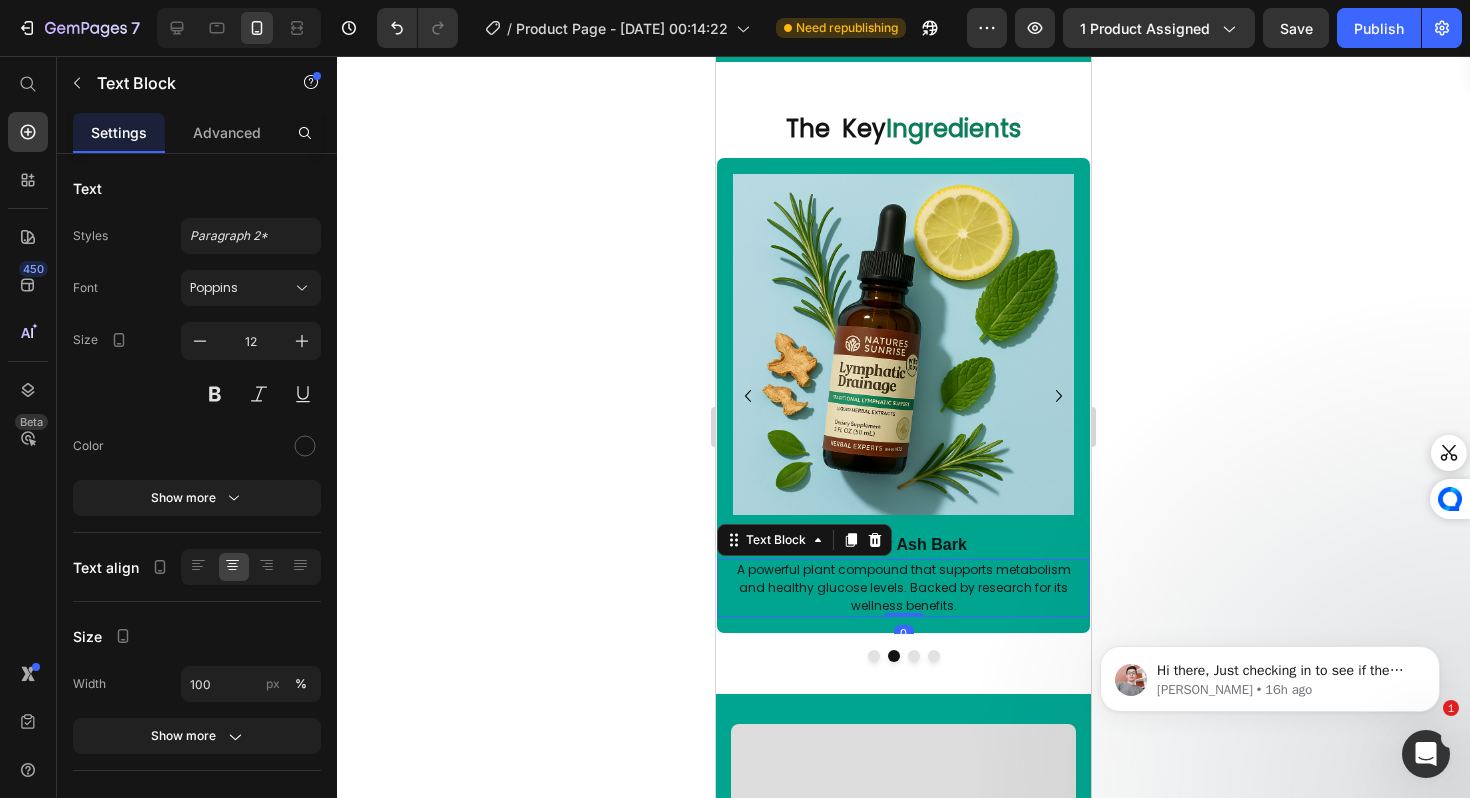 click on "A powerful plant compound that supports metabolism and healthy glucose levels. Backed by research for its wellness benefits." at bounding box center [903, 588] 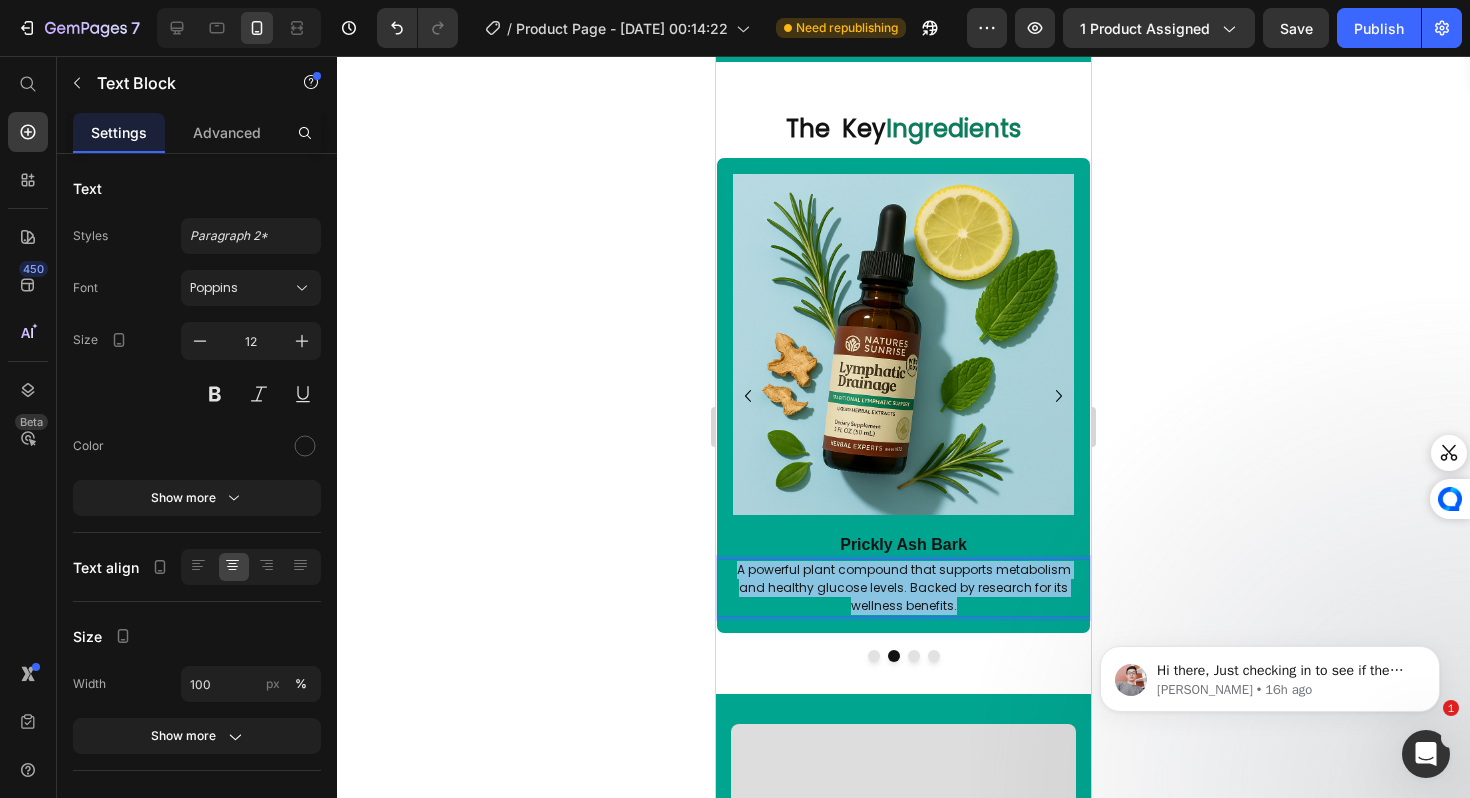 click on "A powerful plant compound that supports metabolism and healthy glucose levels. Backed by research for its wellness benefits." at bounding box center (903, 588) 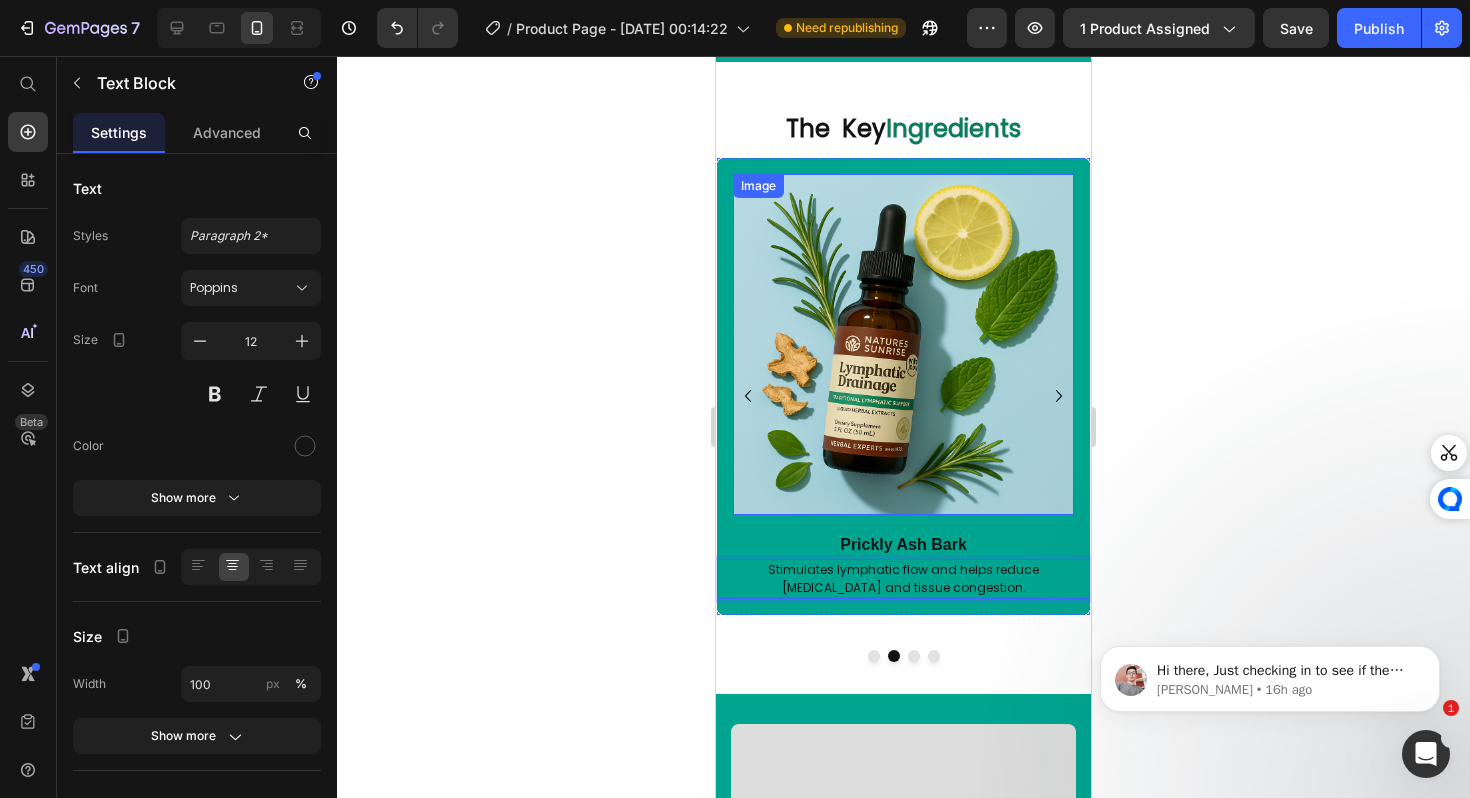 click 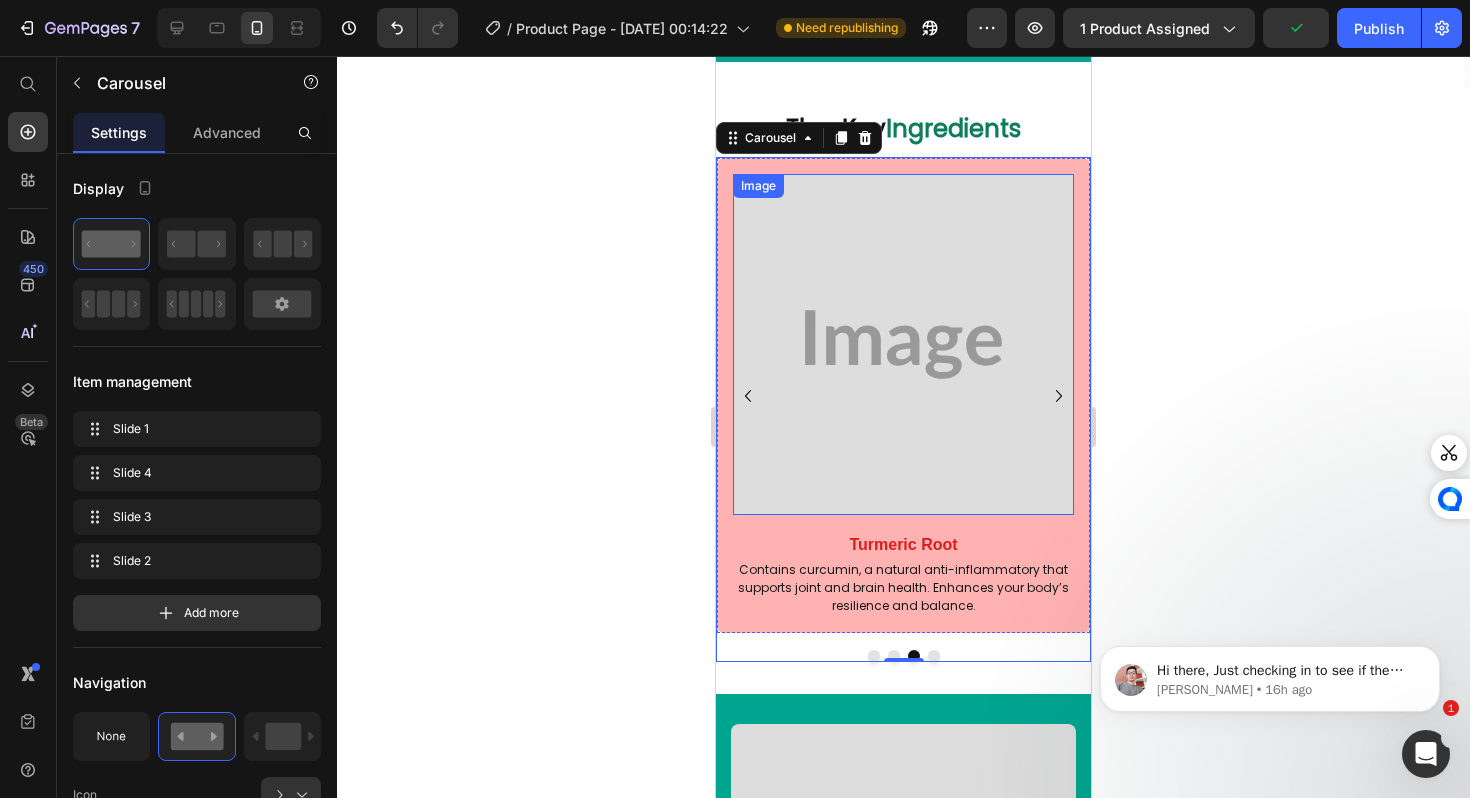 click on "Image Turmeric Root Text Block Contains curcumin, a natural anti-inflammatory that supports joint and brain health. Enhances your body’s resilience and balance. Text Block" at bounding box center [903, 387] 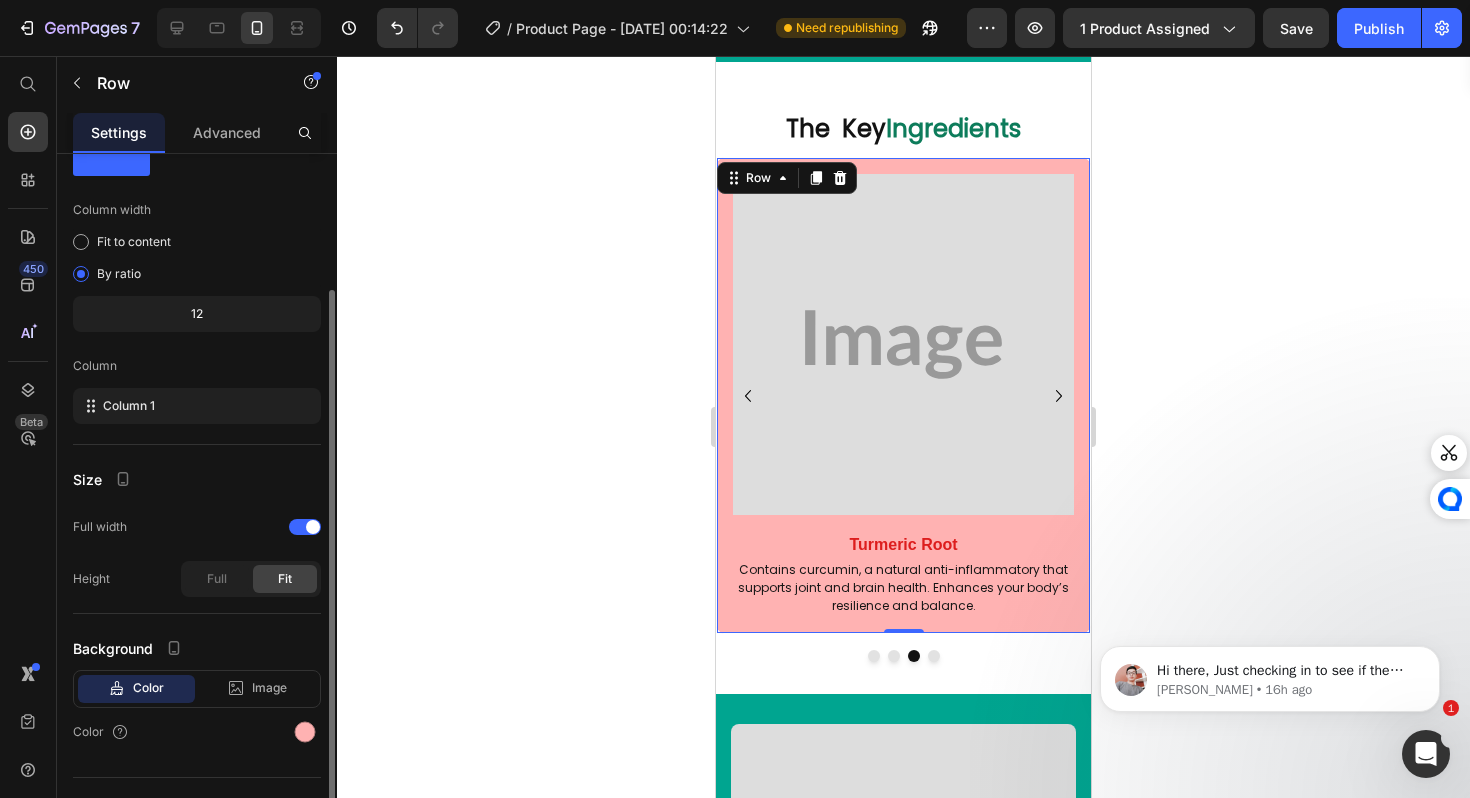 scroll, scrollTop: 115, scrollLeft: 0, axis: vertical 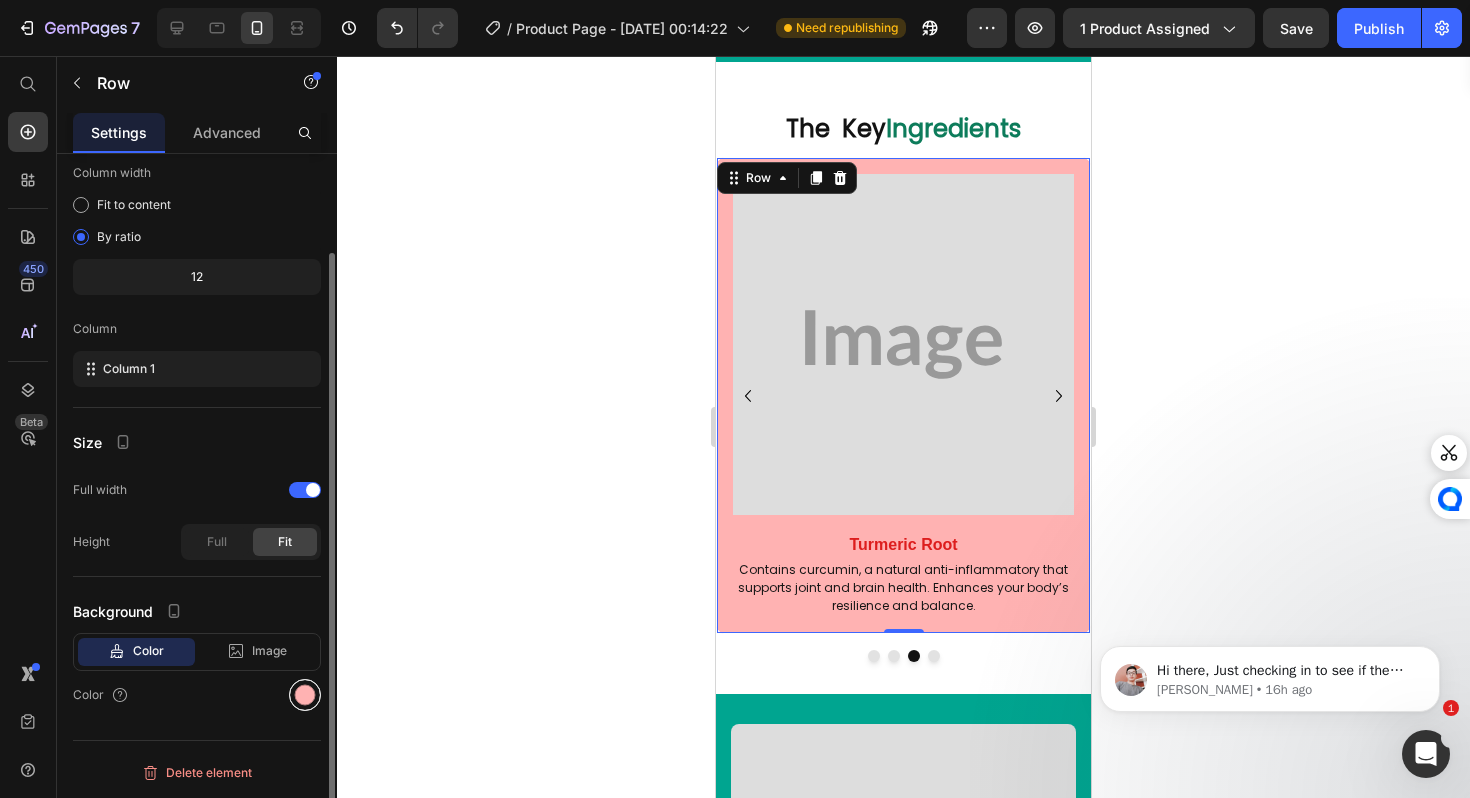 click at bounding box center (305, 695) 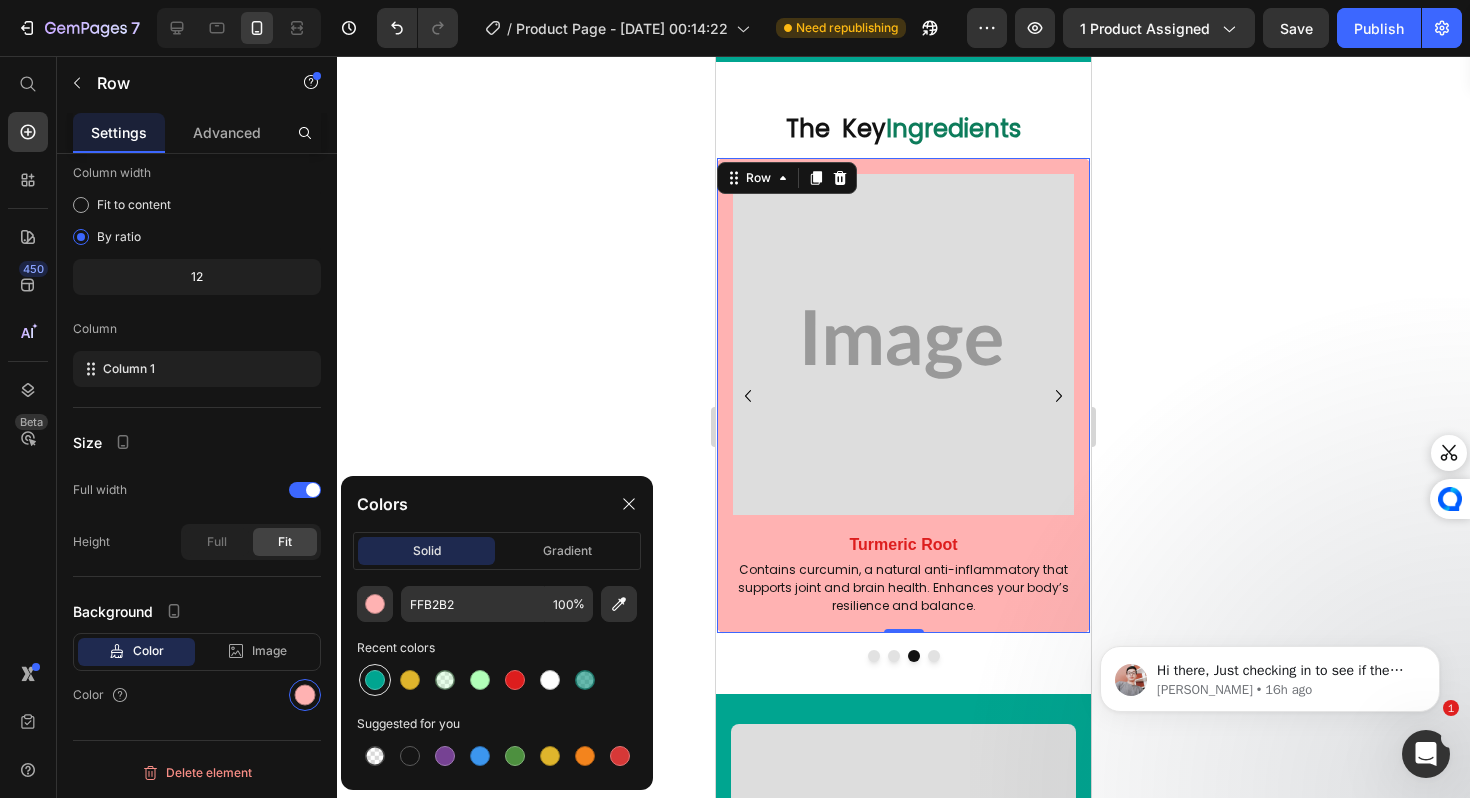 click at bounding box center [375, 680] 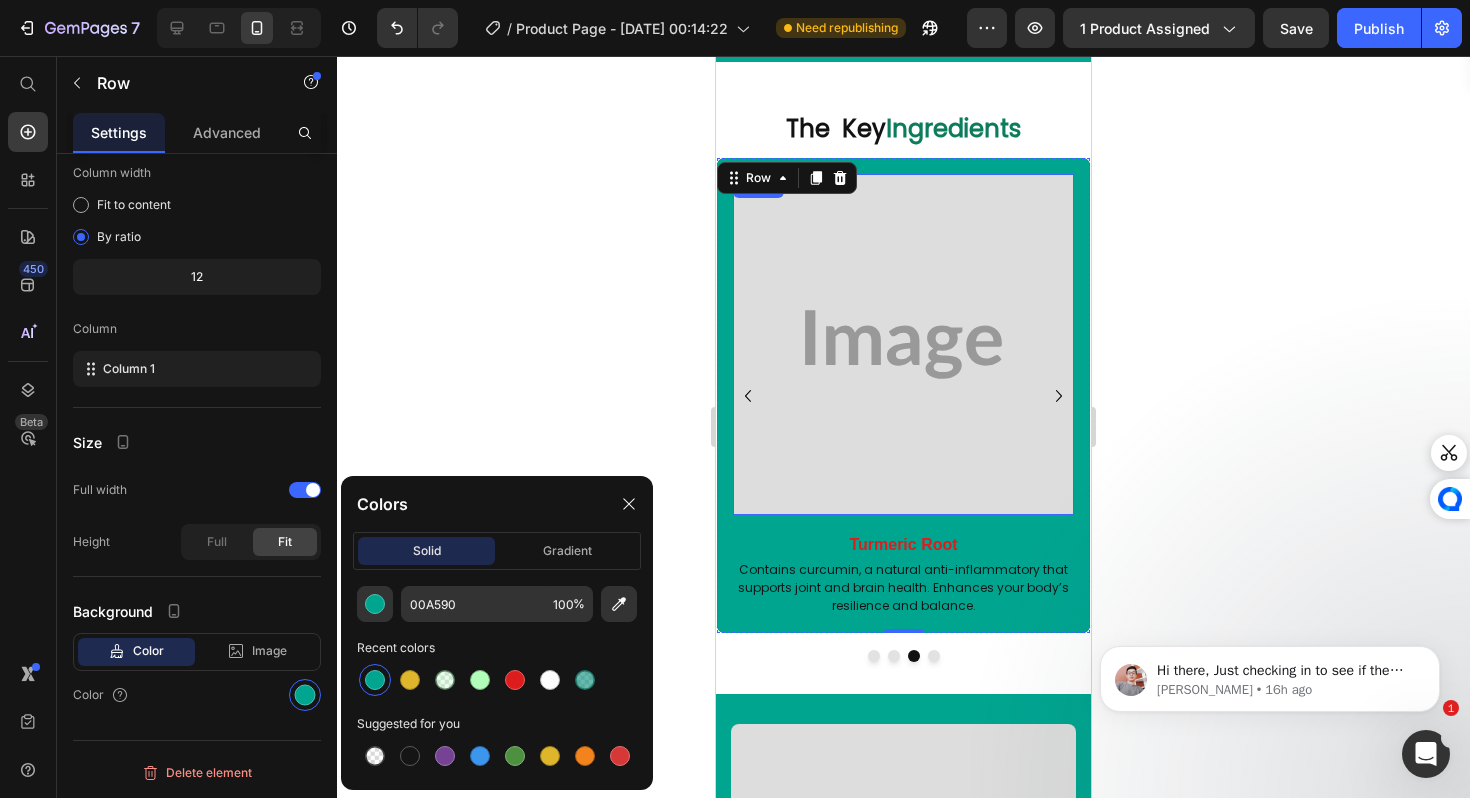 click at bounding box center [903, 344] 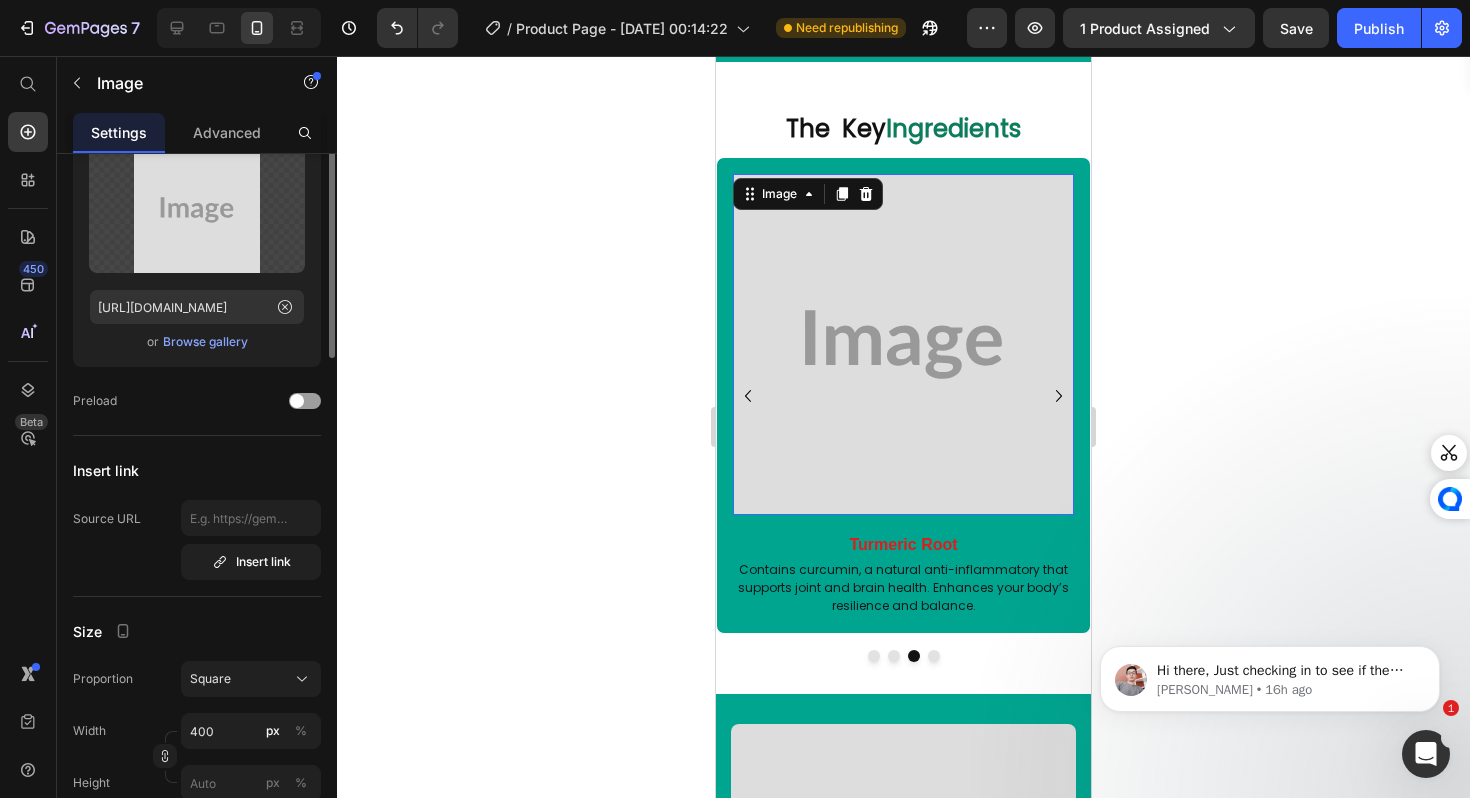 scroll, scrollTop: 0, scrollLeft: 0, axis: both 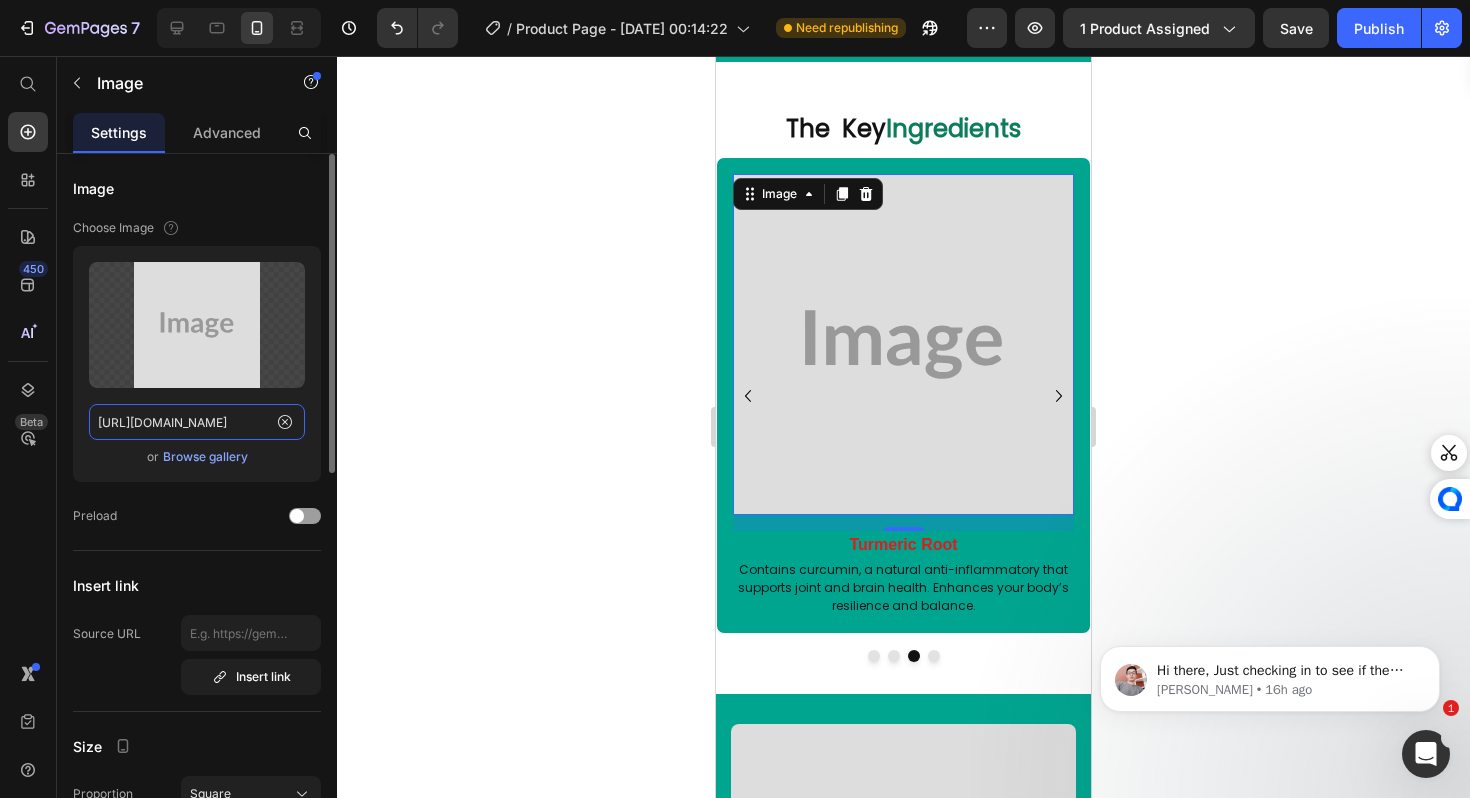 click on "https://placehold.co/1024x1024?text=Image" 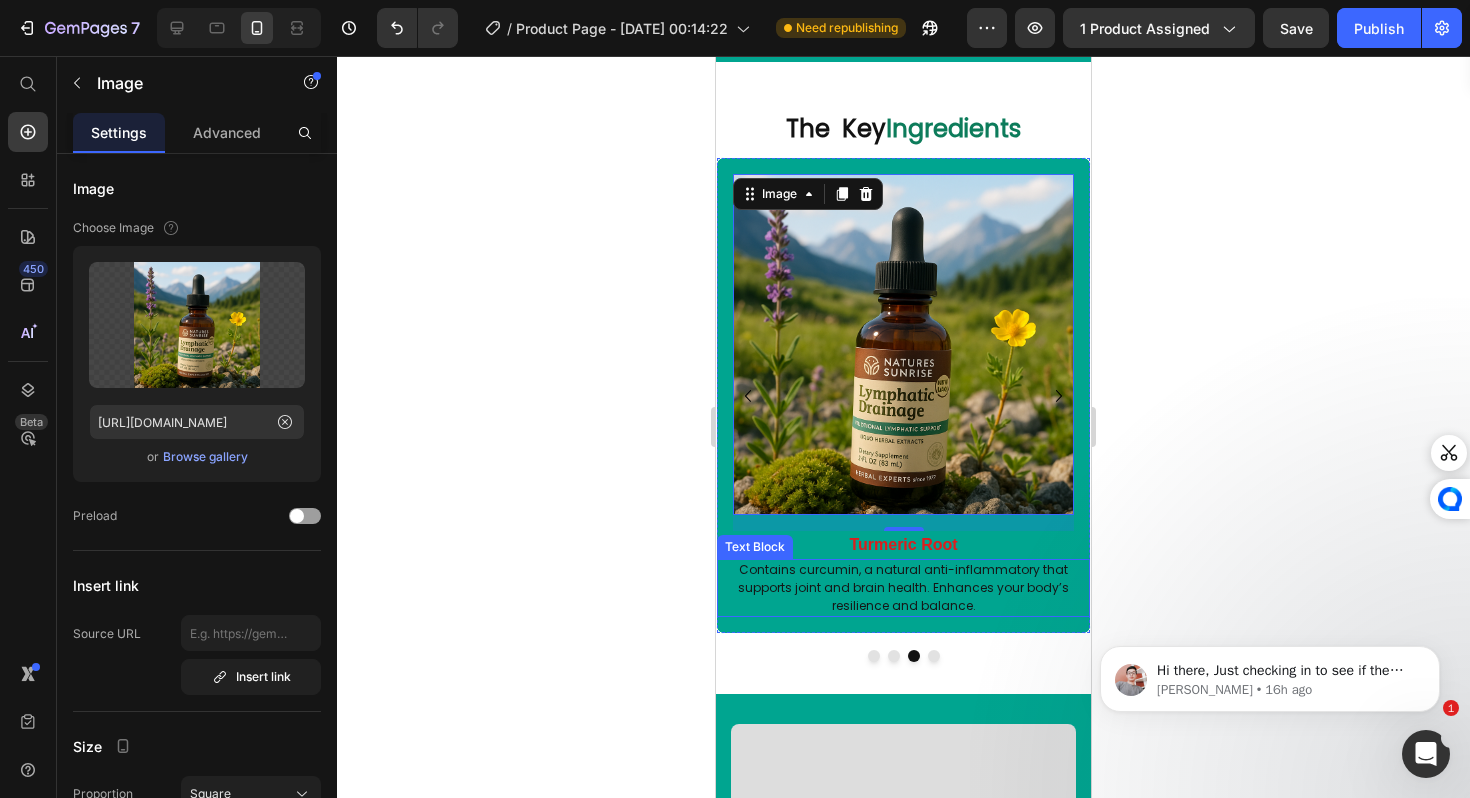 click on "Turmeric Root" at bounding box center [903, 544] 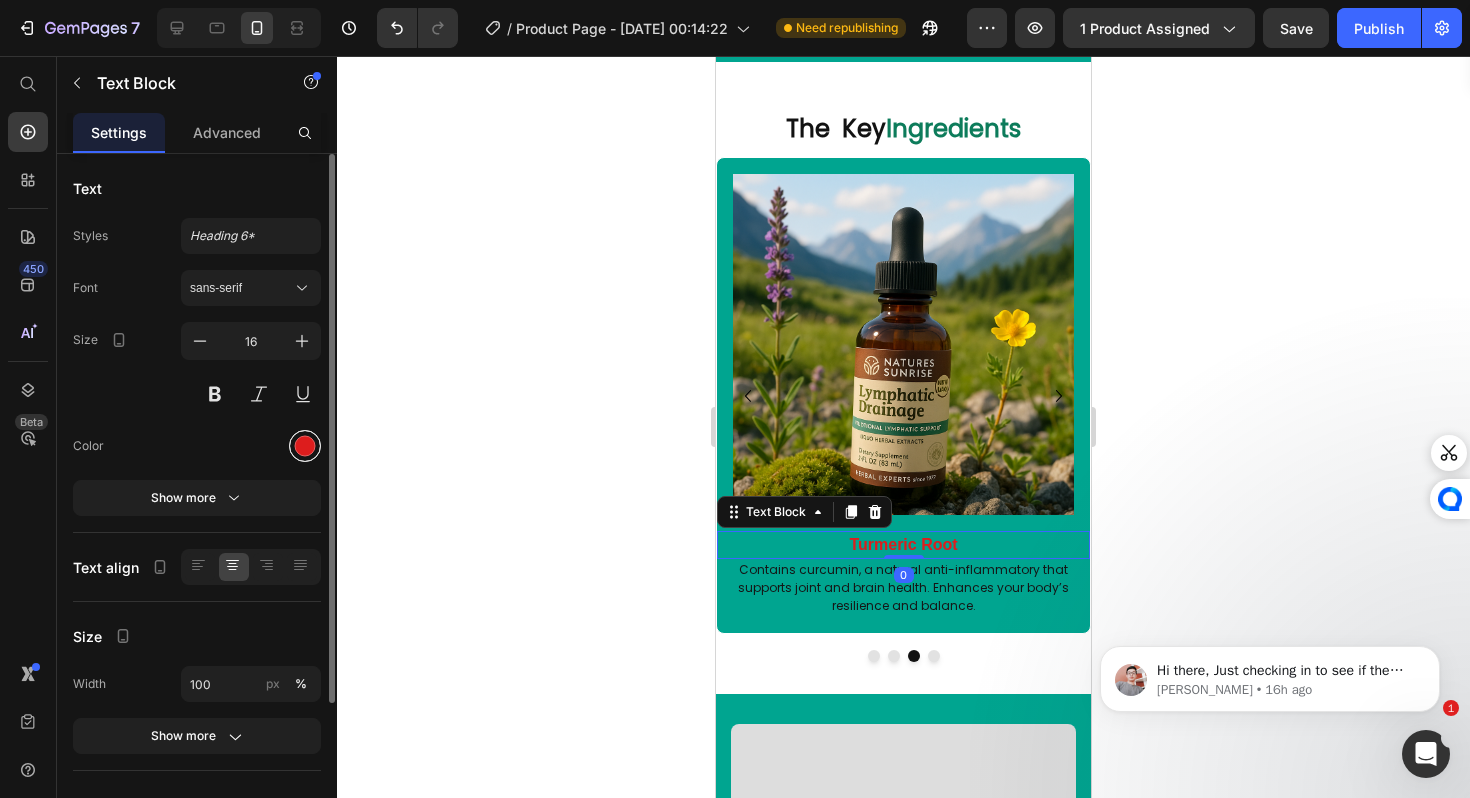click at bounding box center (305, 446) 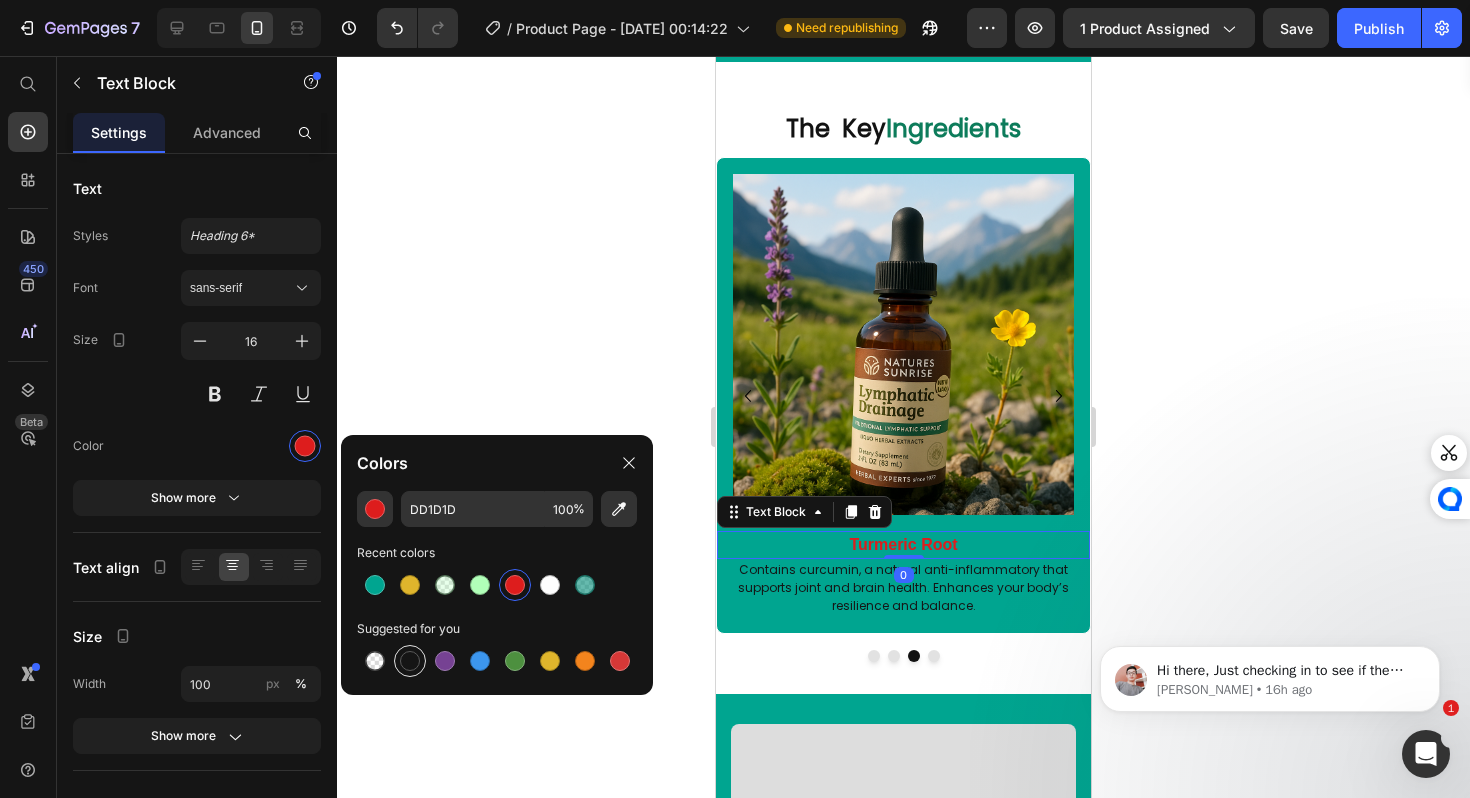 click at bounding box center (410, 661) 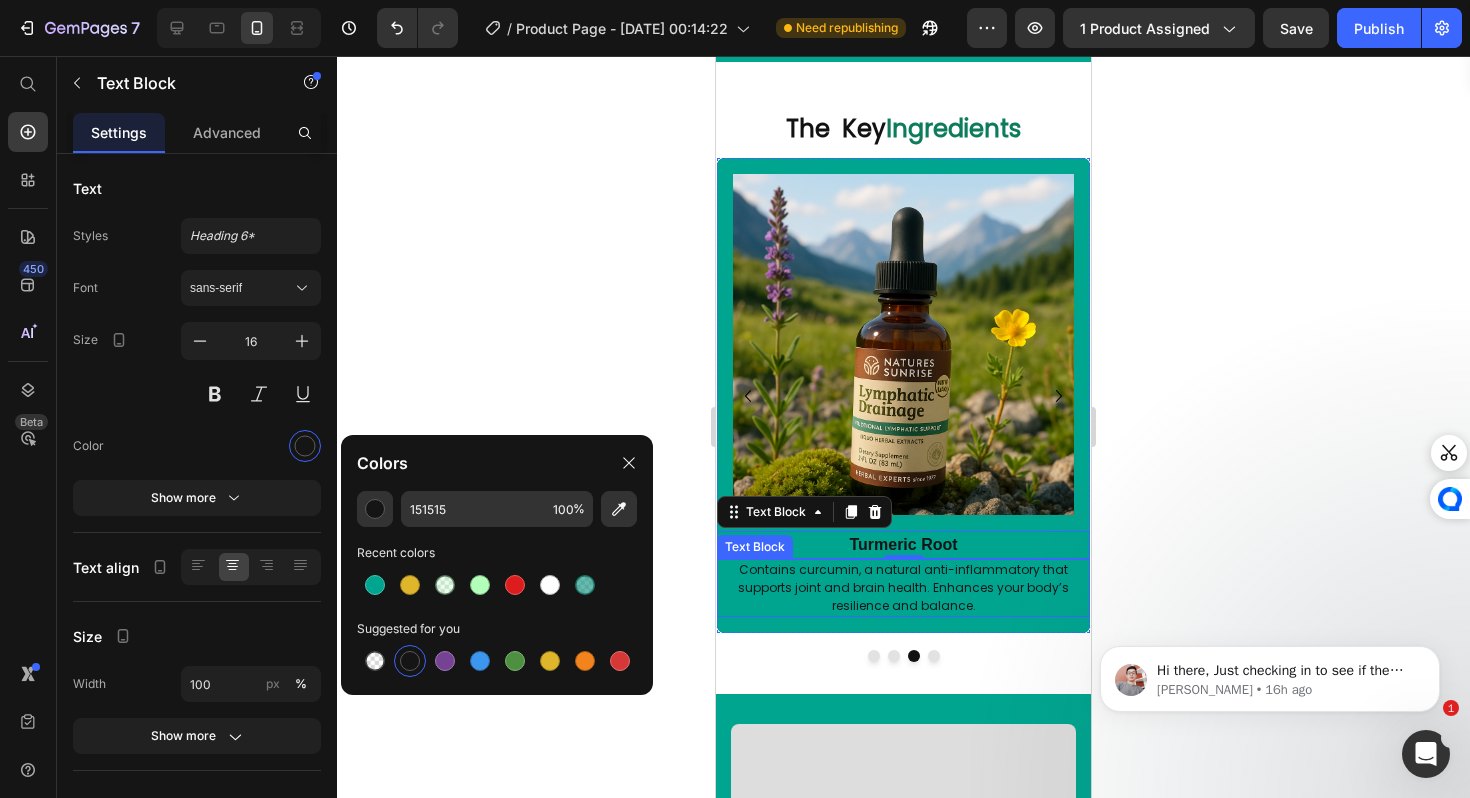 click on "Contains curcumin, a natural anti-inflammatory that supports joint and brain health. Enhances your body’s resilience and balance." at bounding box center [903, 588] 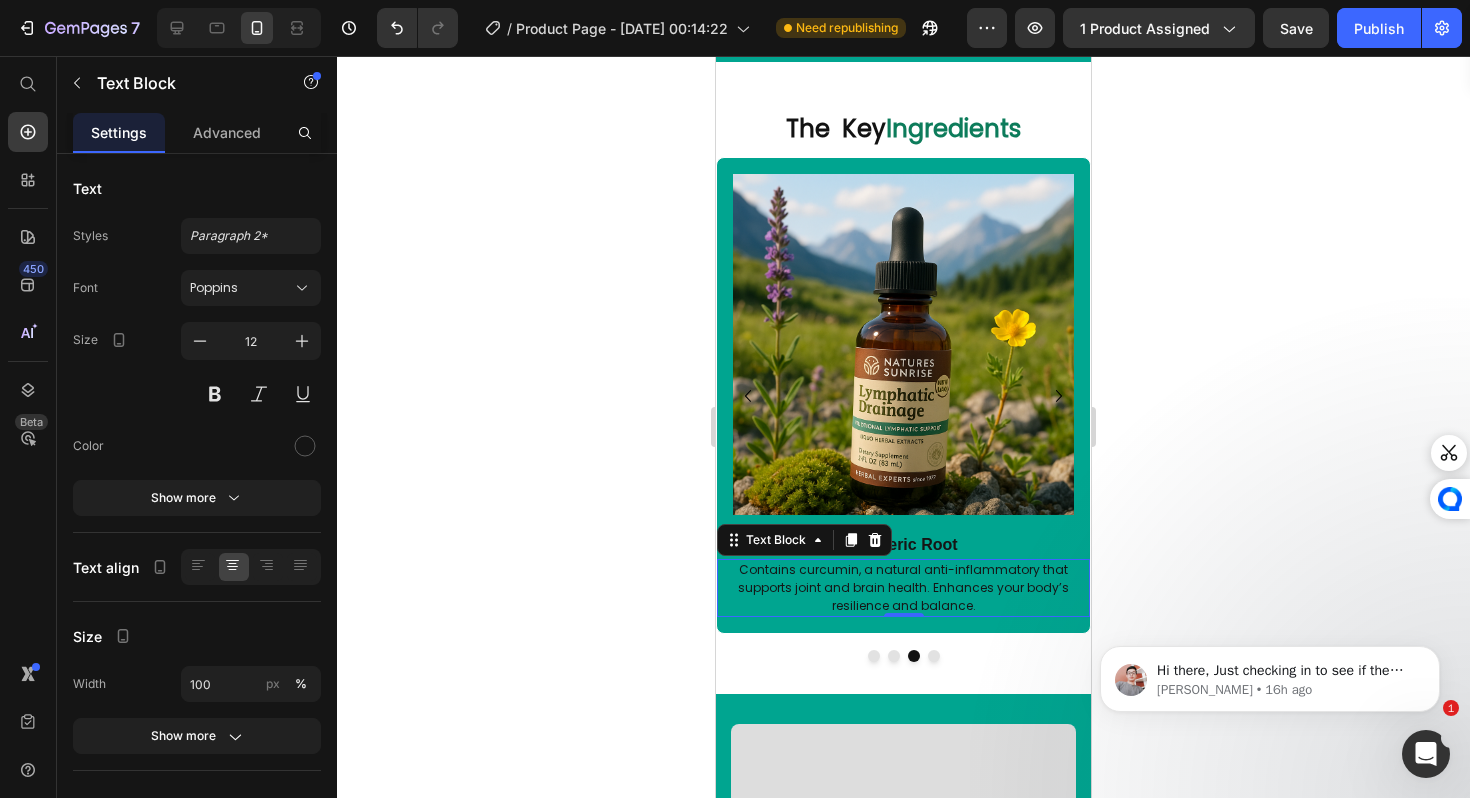 click on "Turmeric Root" at bounding box center [903, 545] 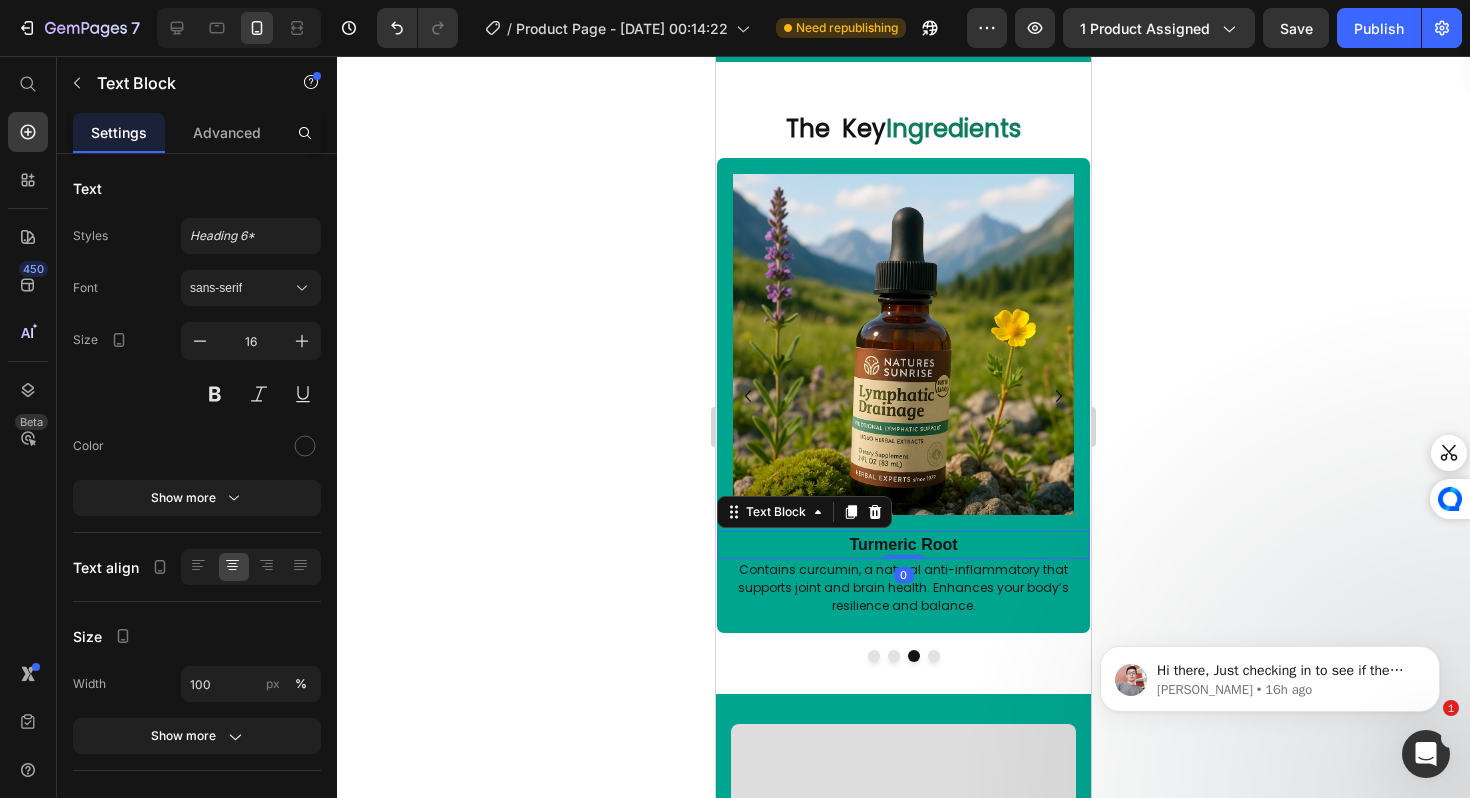 click on "Turmeric Root" at bounding box center [903, 544] 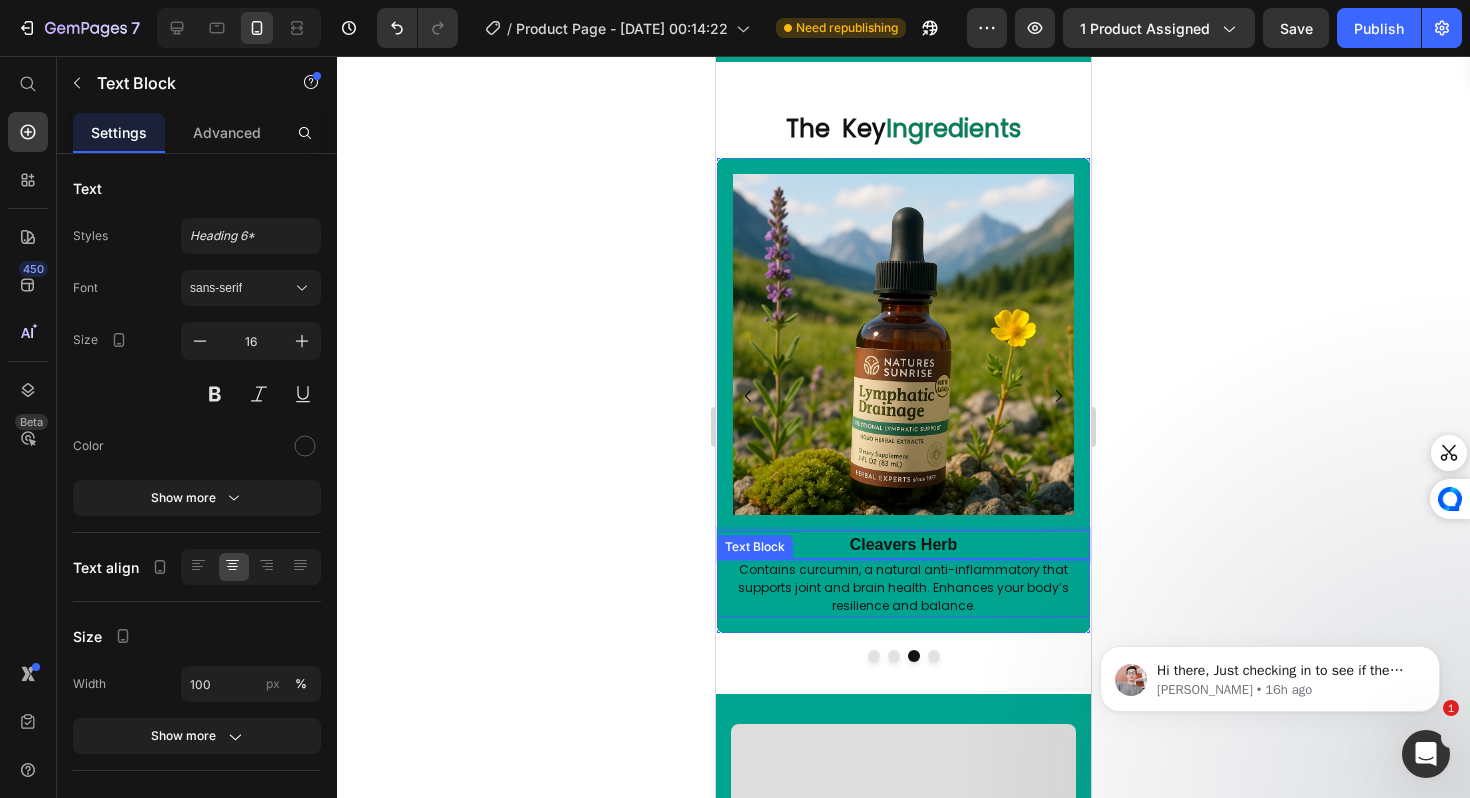 click on "Contains curcumin, a natural anti-inflammatory that supports joint and brain health. Enhances your body’s resilience and balance." at bounding box center [903, 588] 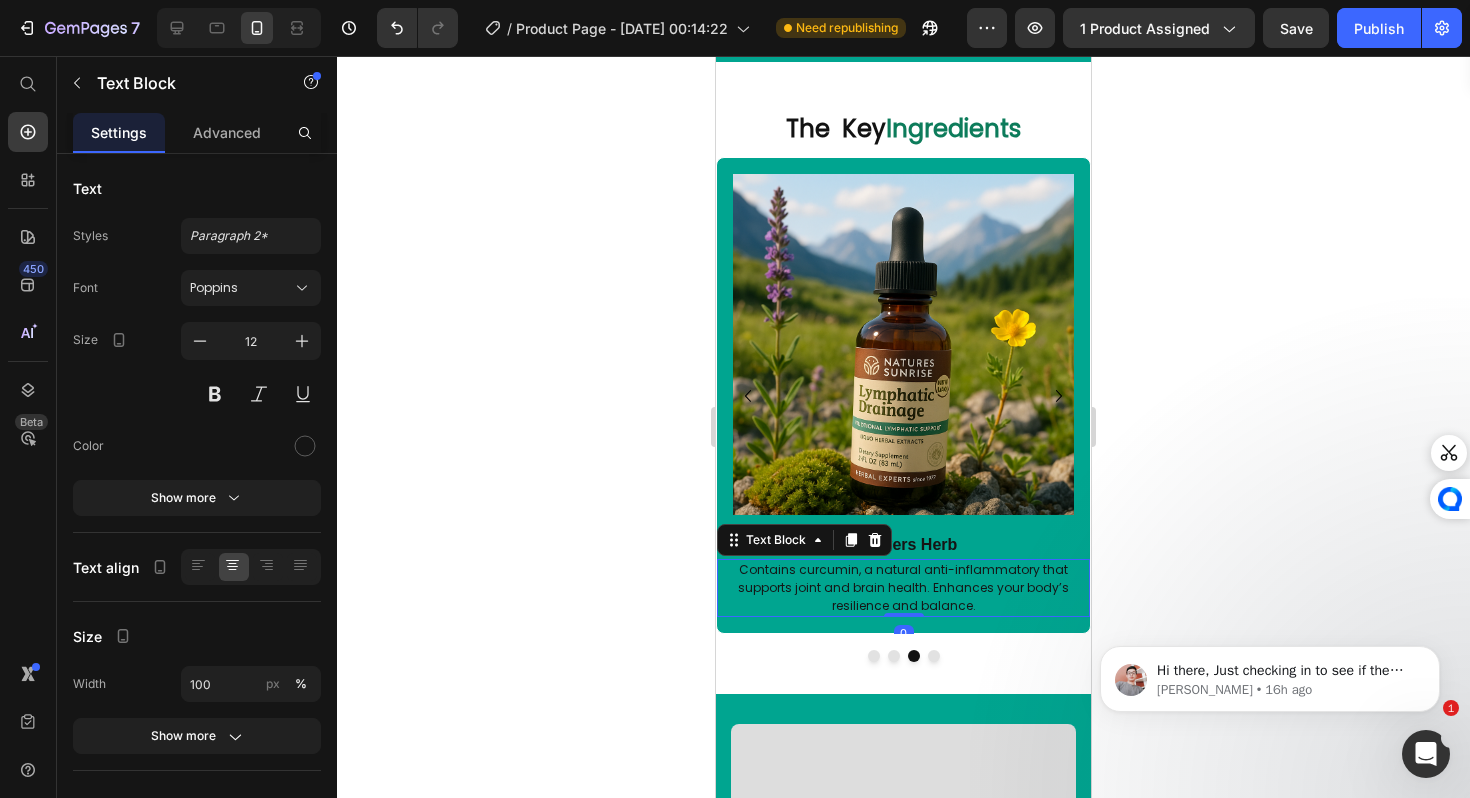 click on "Contains curcumin, a natural anti-inflammatory that supports joint and brain health. Enhances your body’s resilience and balance." at bounding box center (903, 588) 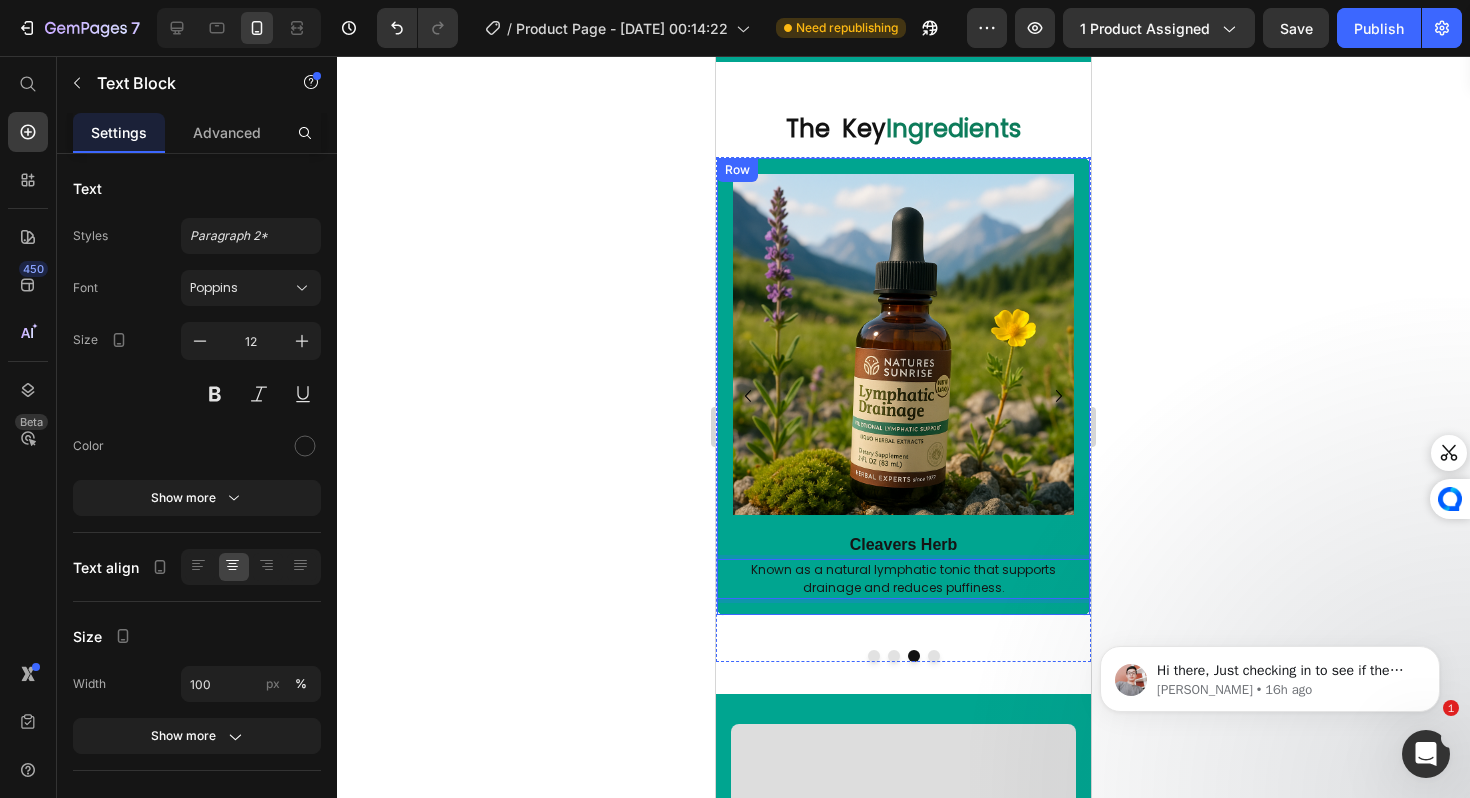 click 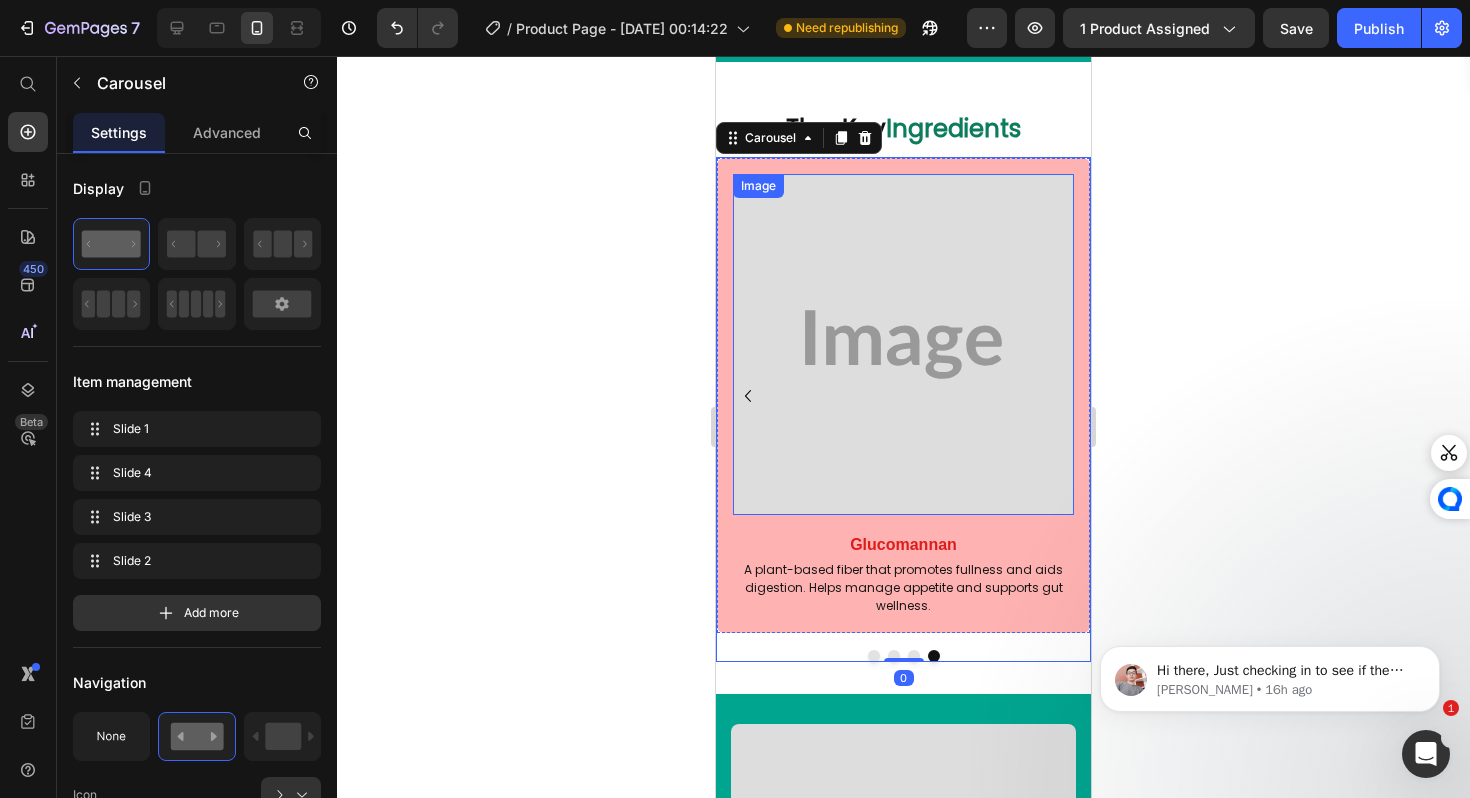 click on "Glucomannan" at bounding box center (903, 545) 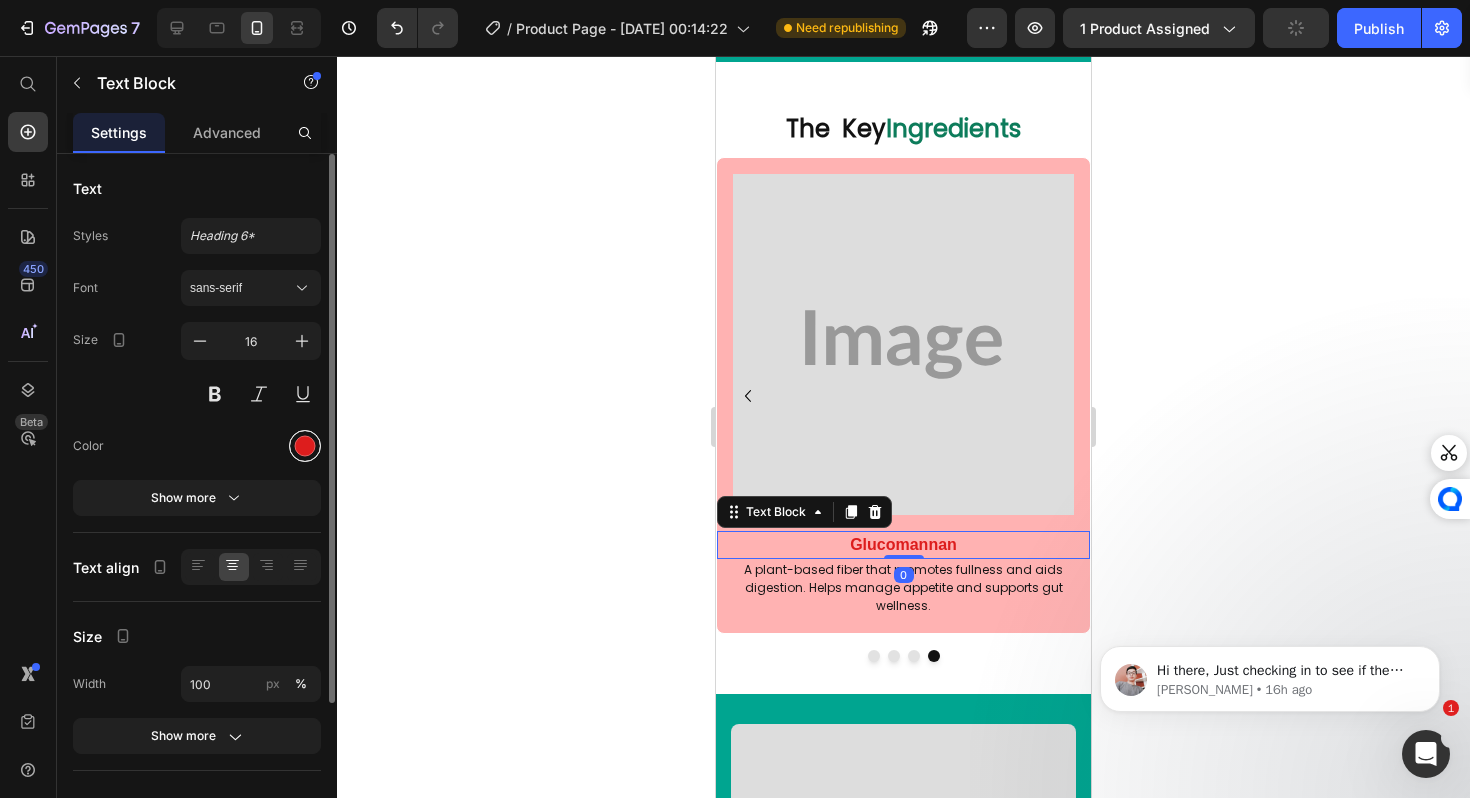click at bounding box center (305, 446) 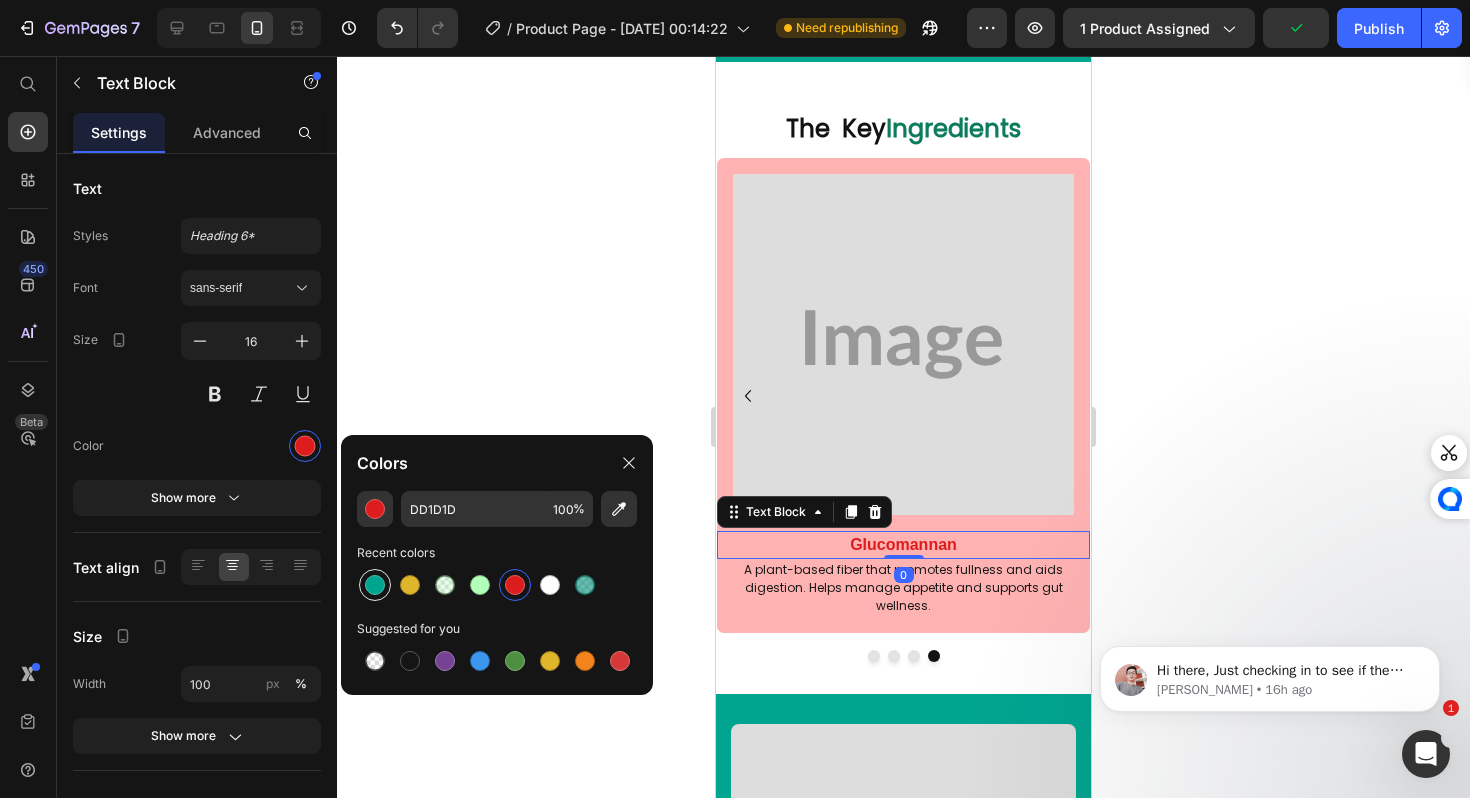 click at bounding box center [375, 585] 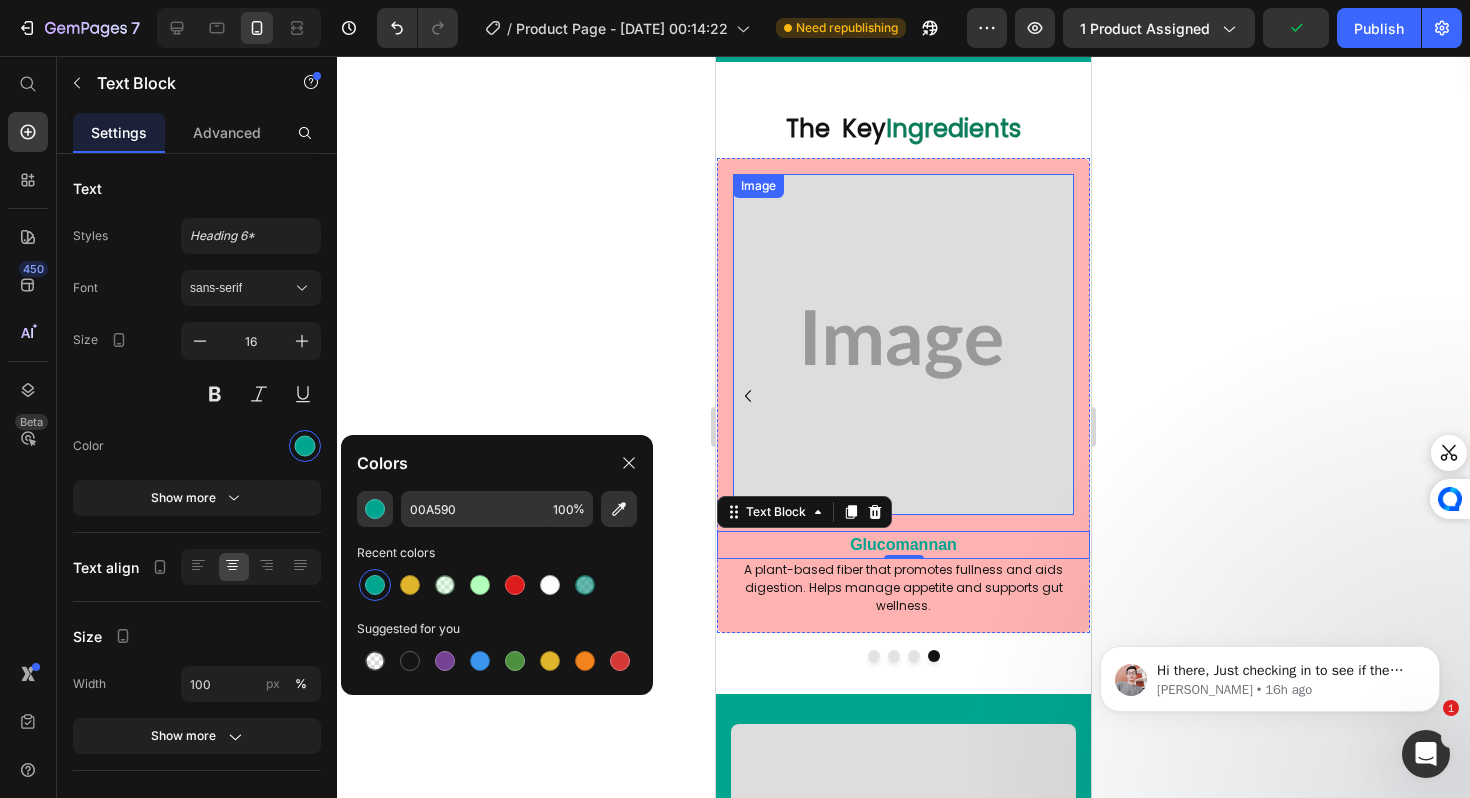 click at bounding box center (903, 344) 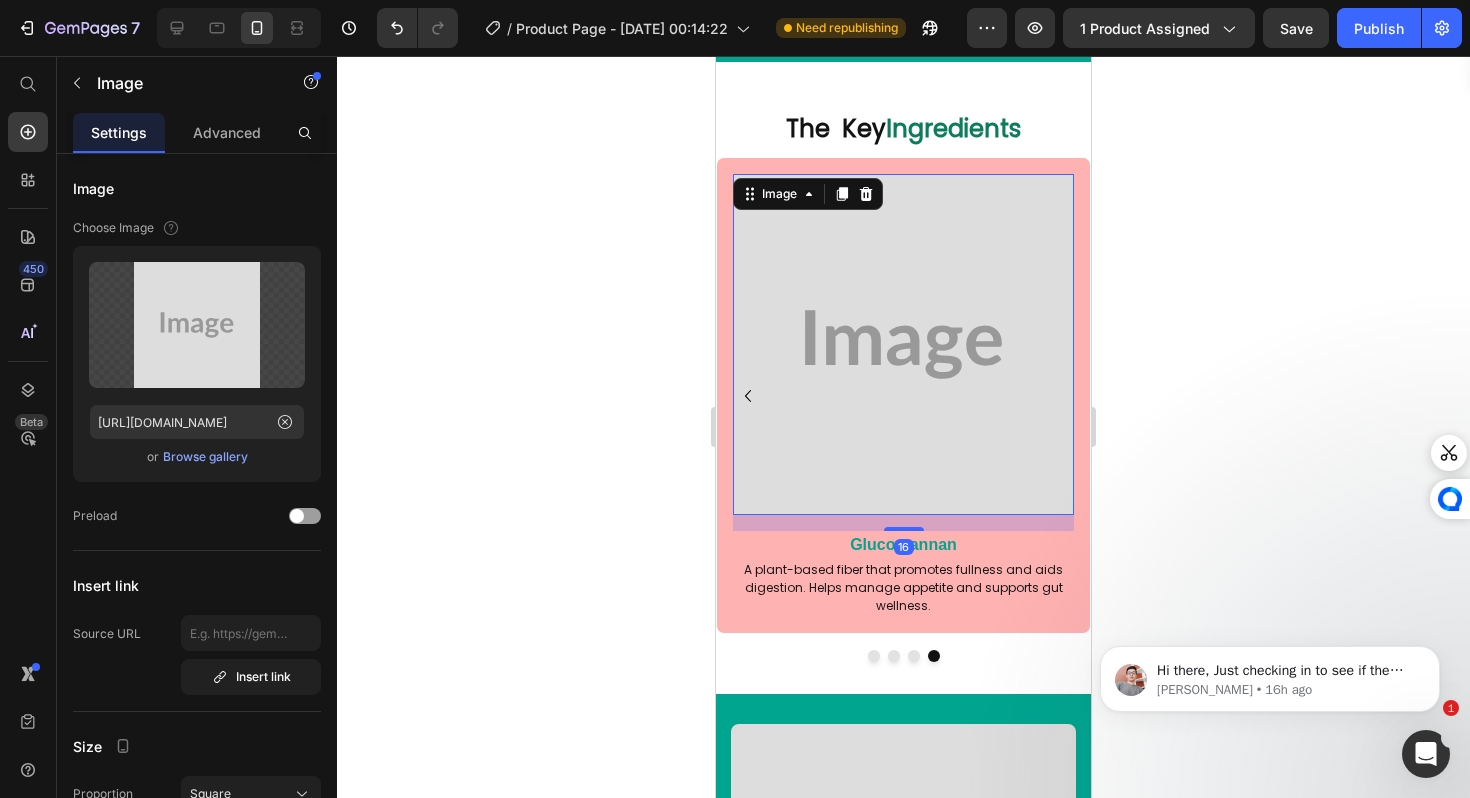 click on "Row" at bounding box center [738, 146] 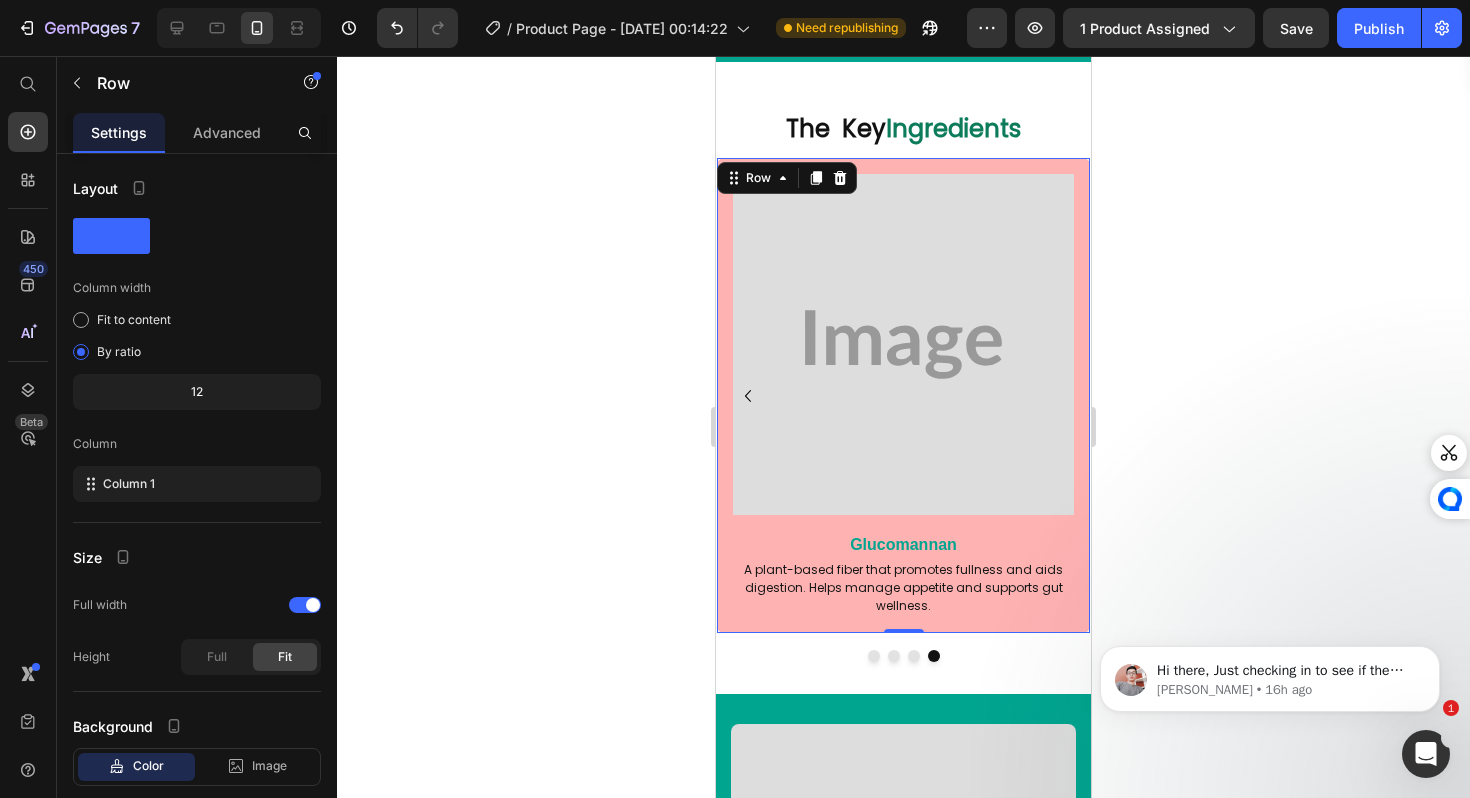 click on "Image Glucomannan Text Block A plant-based fiber that promotes fullness and aids digestion. Helps manage appetite and supports gut wellness. Text Block" at bounding box center [903, 387] 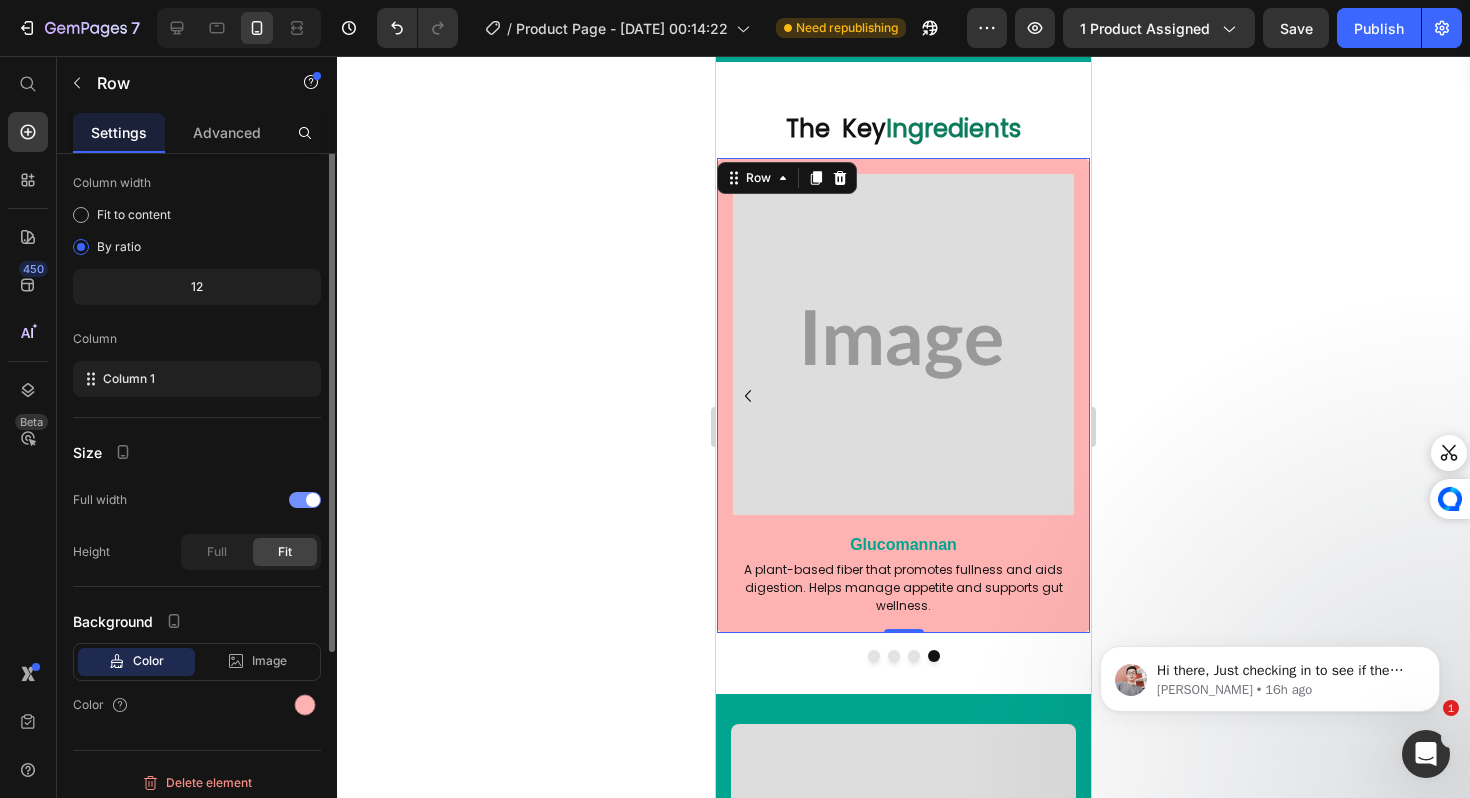 scroll, scrollTop: 115, scrollLeft: 0, axis: vertical 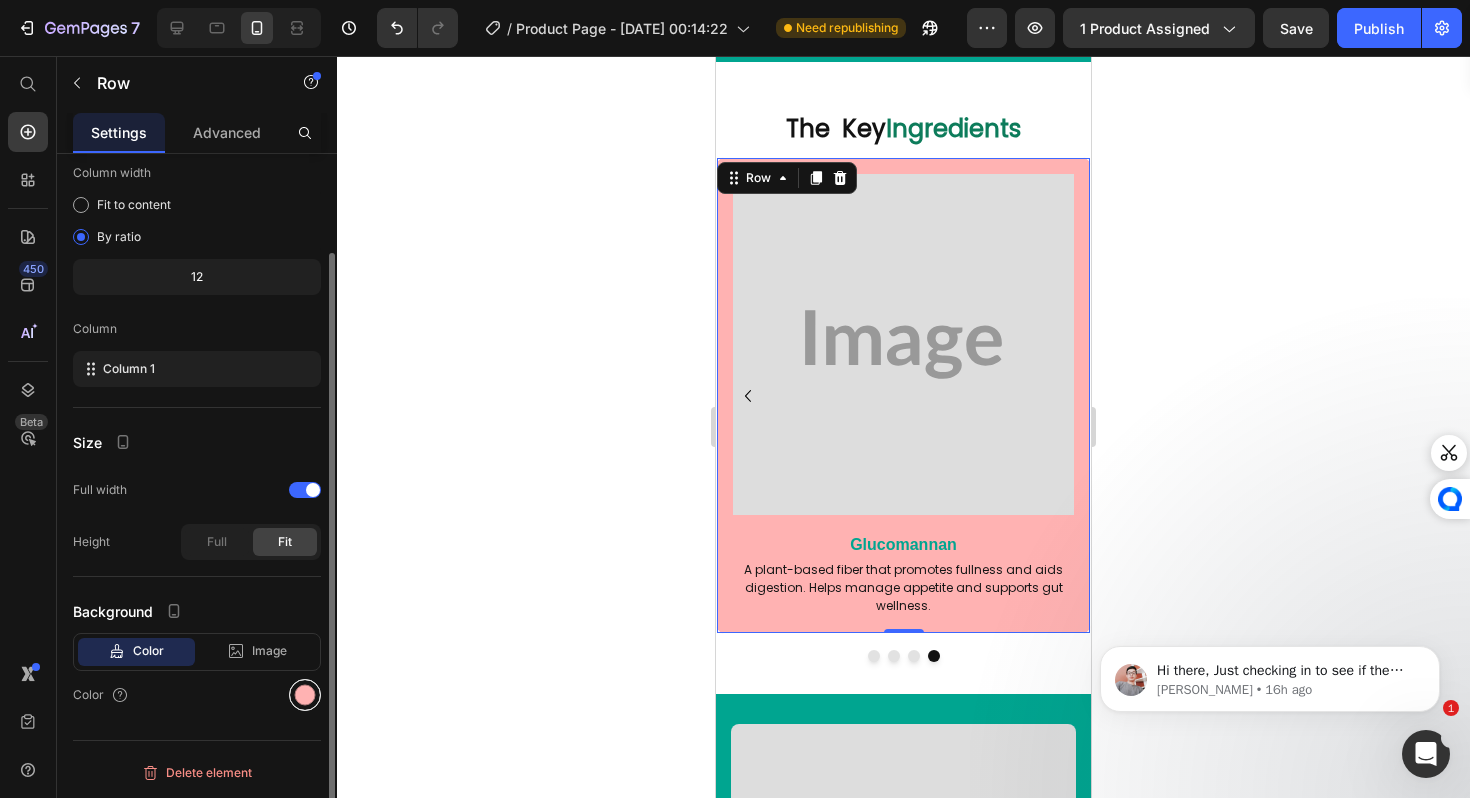 click at bounding box center [305, 695] 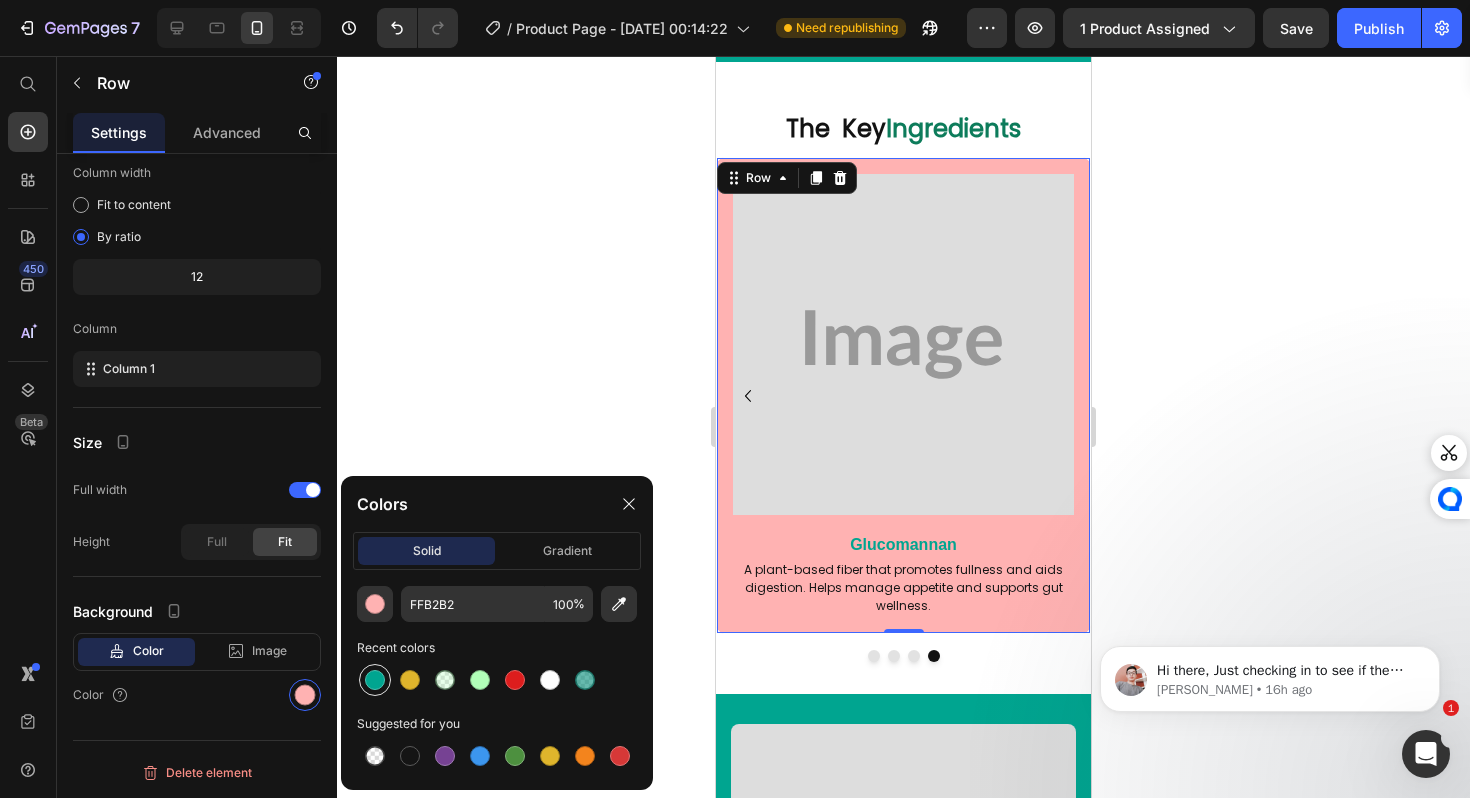 click at bounding box center (375, 680) 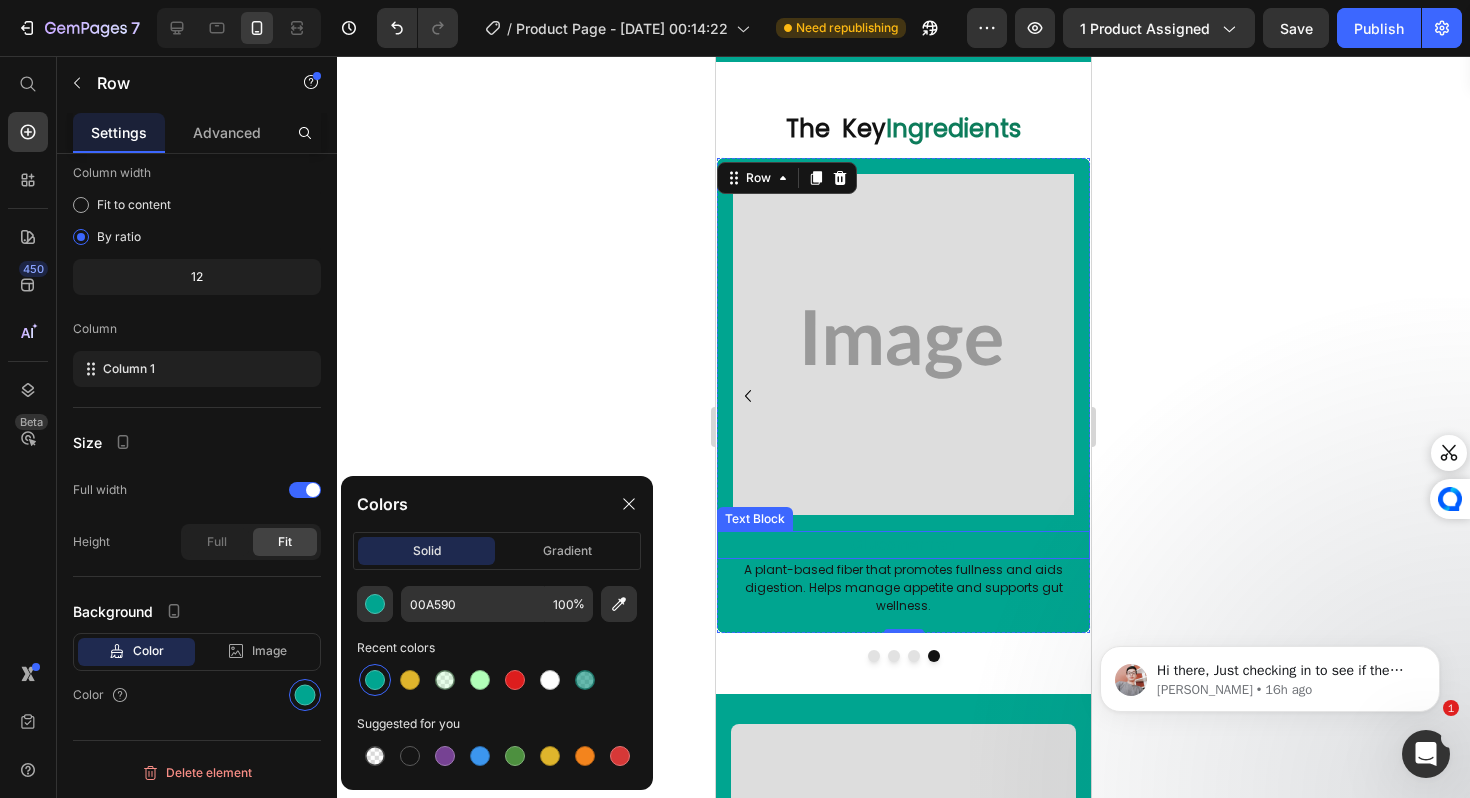 click on "Glucomannan" at bounding box center (903, 544) 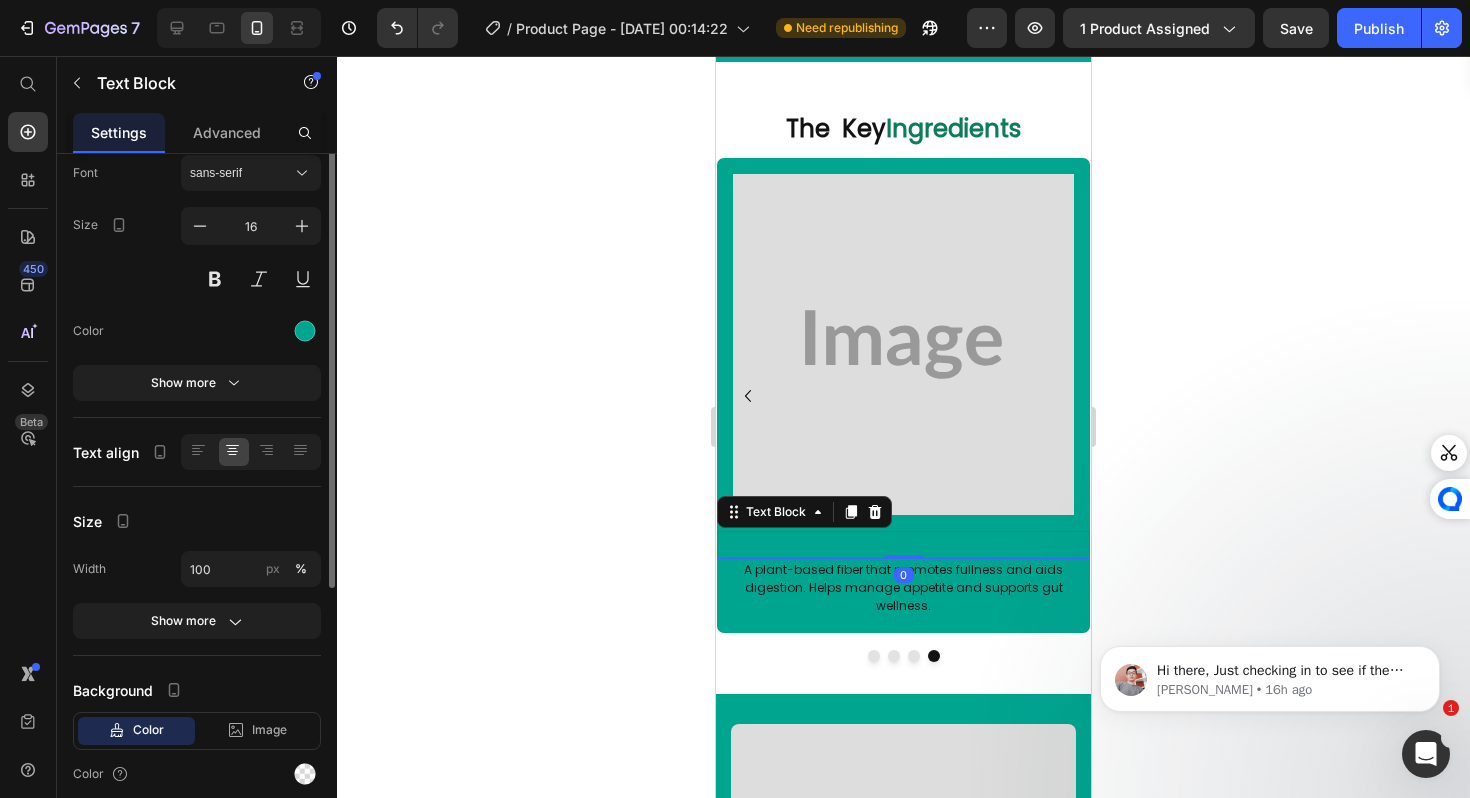 scroll, scrollTop: 0, scrollLeft: 0, axis: both 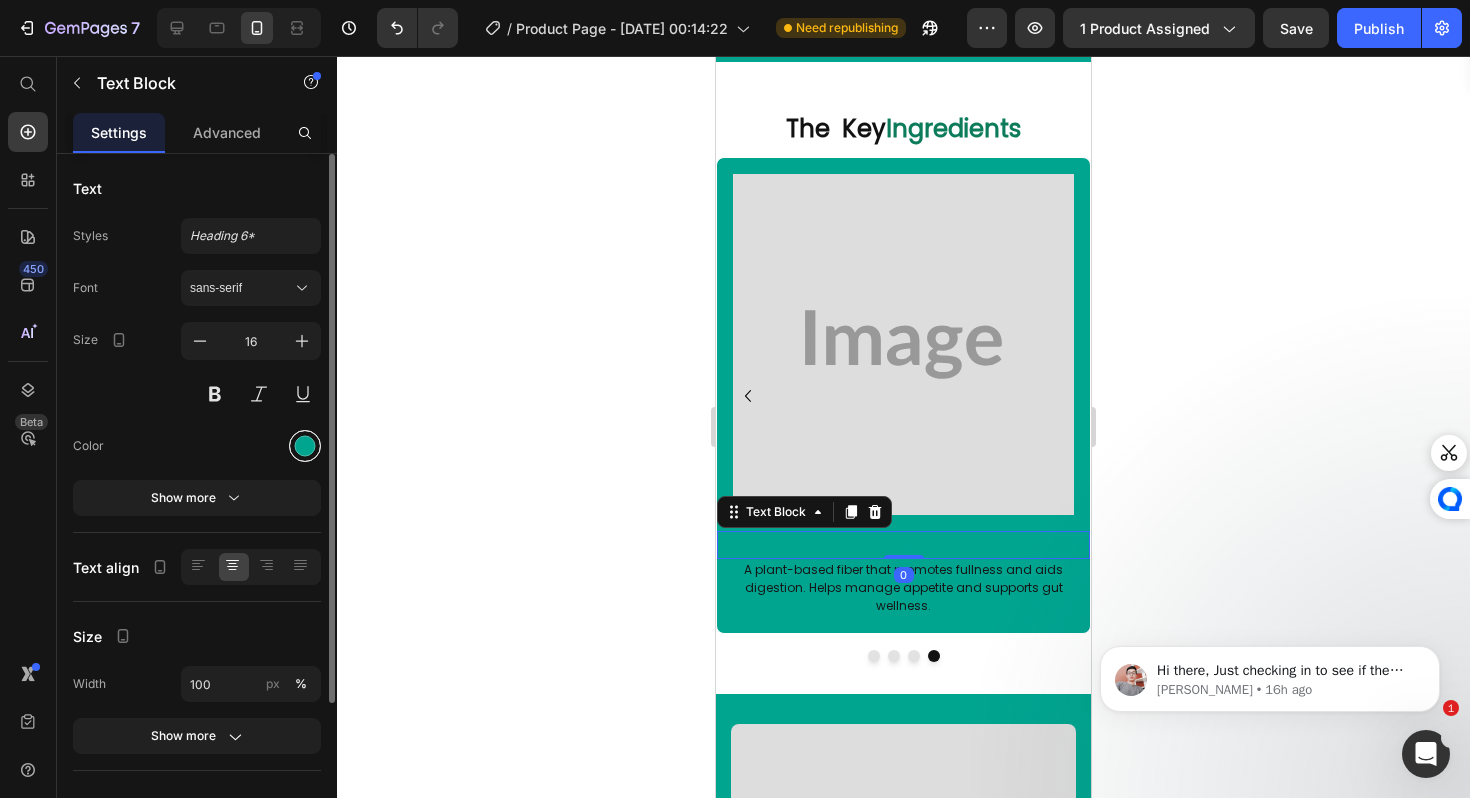 click at bounding box center [305, 446] 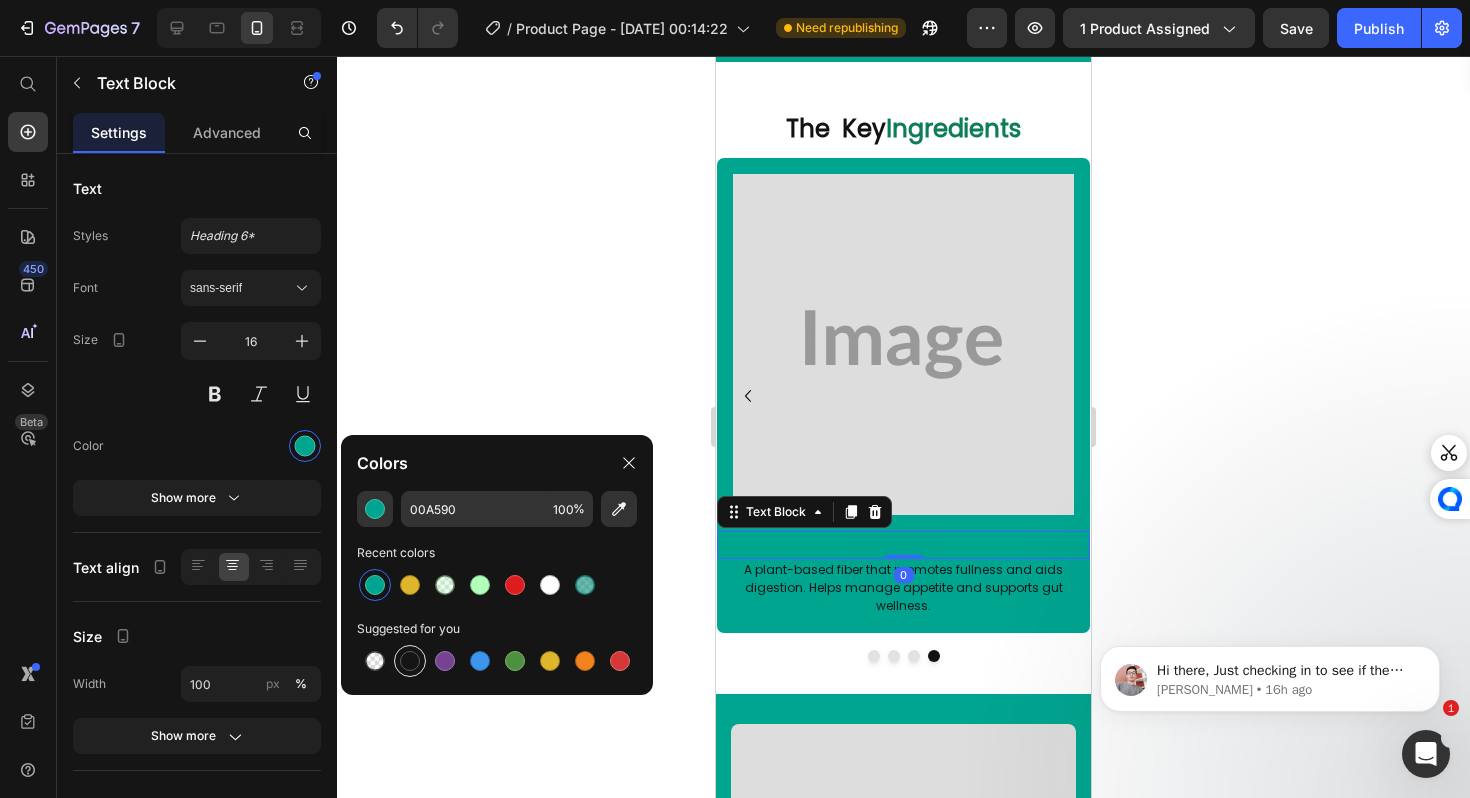 click at bounding box center (410, 661) 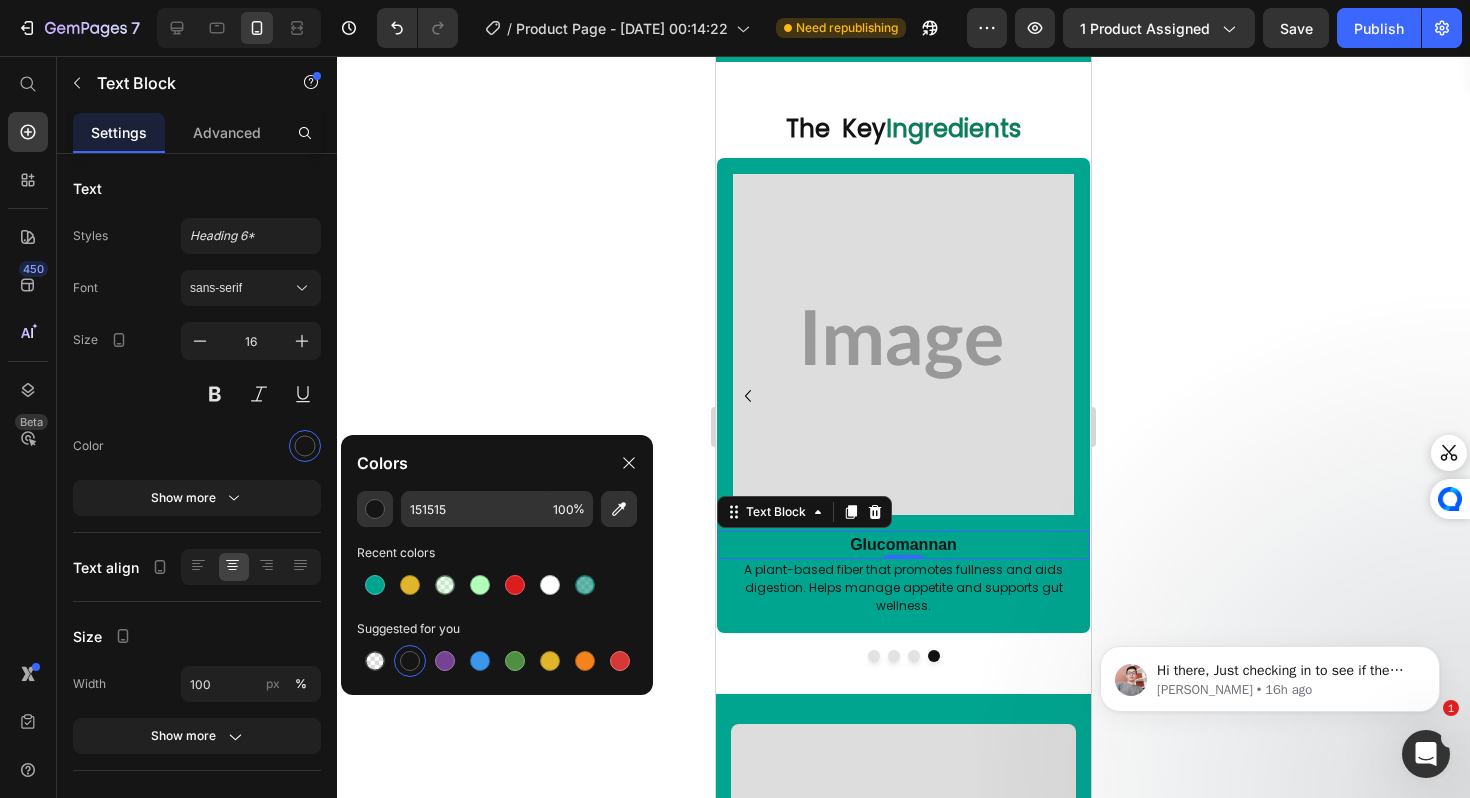 click at bounding box center (903, 344) 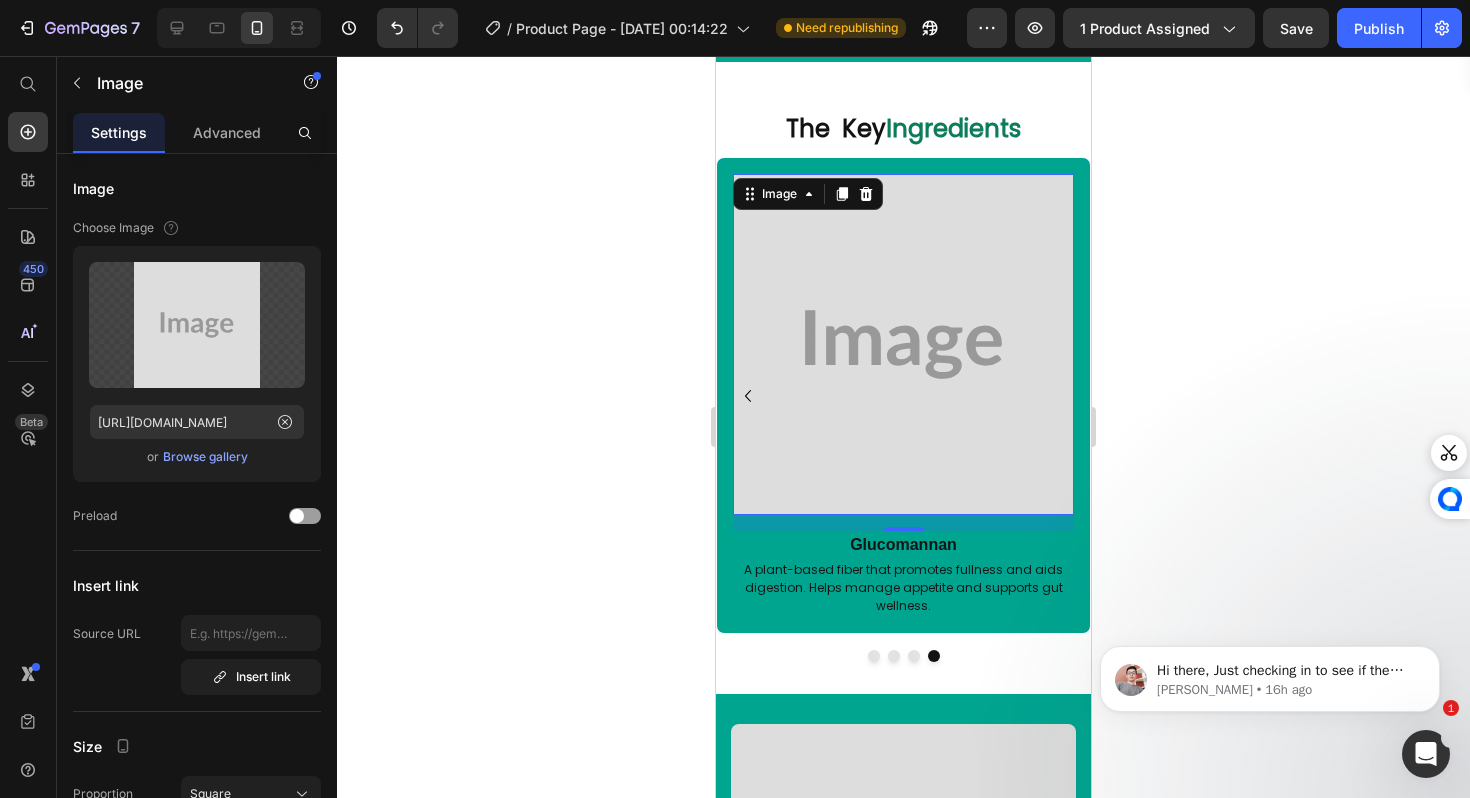 click at bounding box center (903, 344) 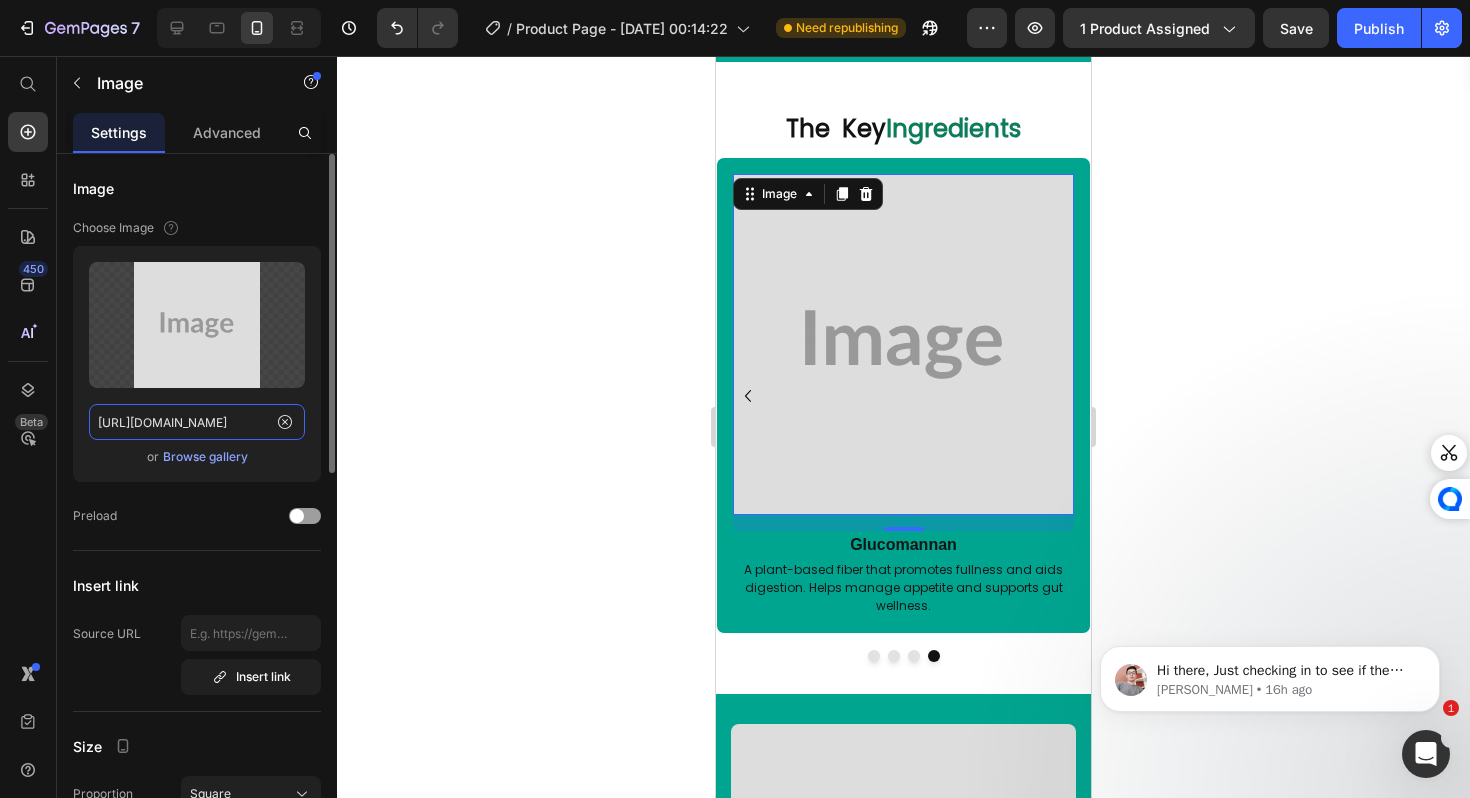 click on "https://placehold.co/1024x1024?text=Image" 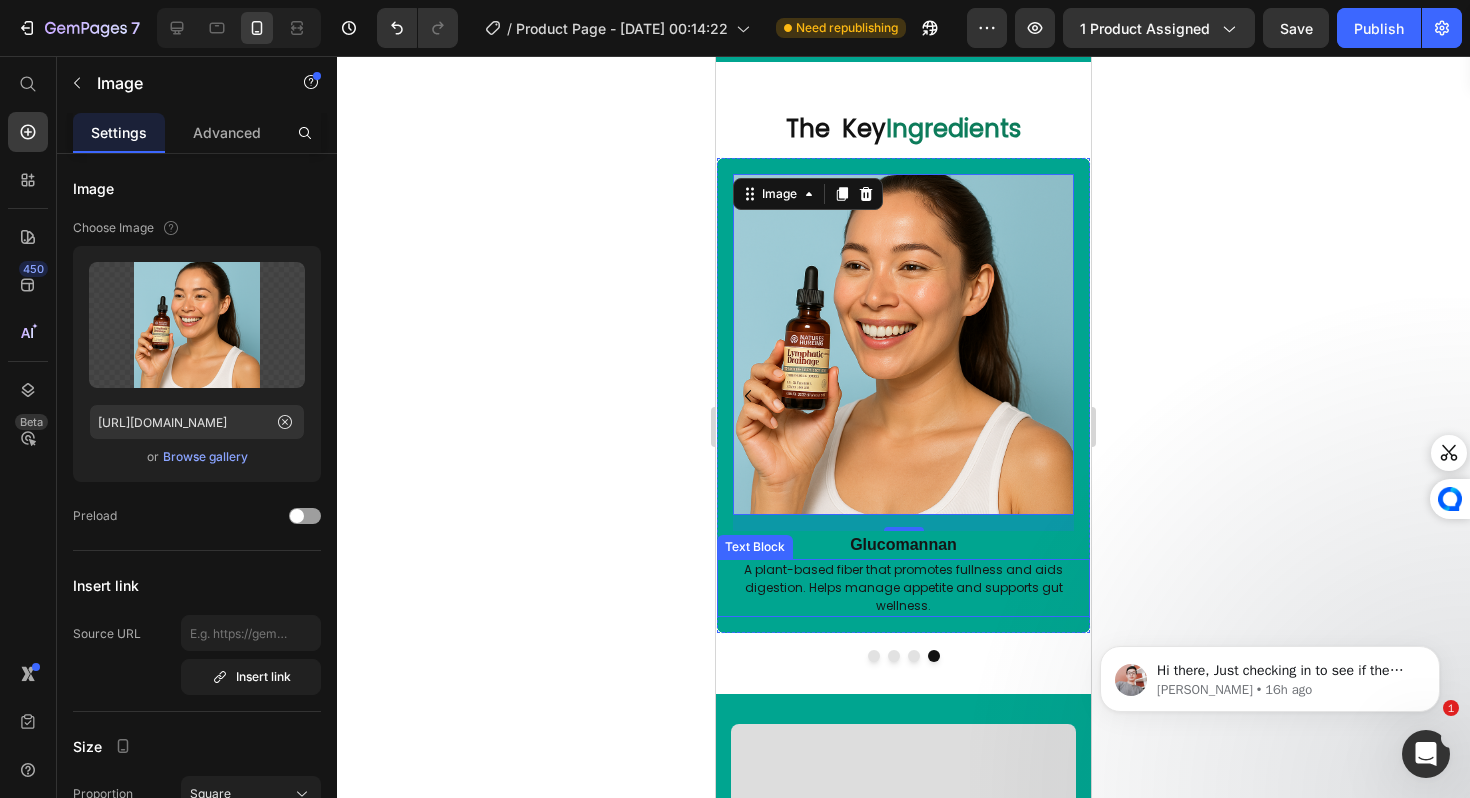 click on "A plant-based fiber that promotes fullness and aids digestion. Helps manage appetite and supports gut wellness." at bounding box center [903, 588] 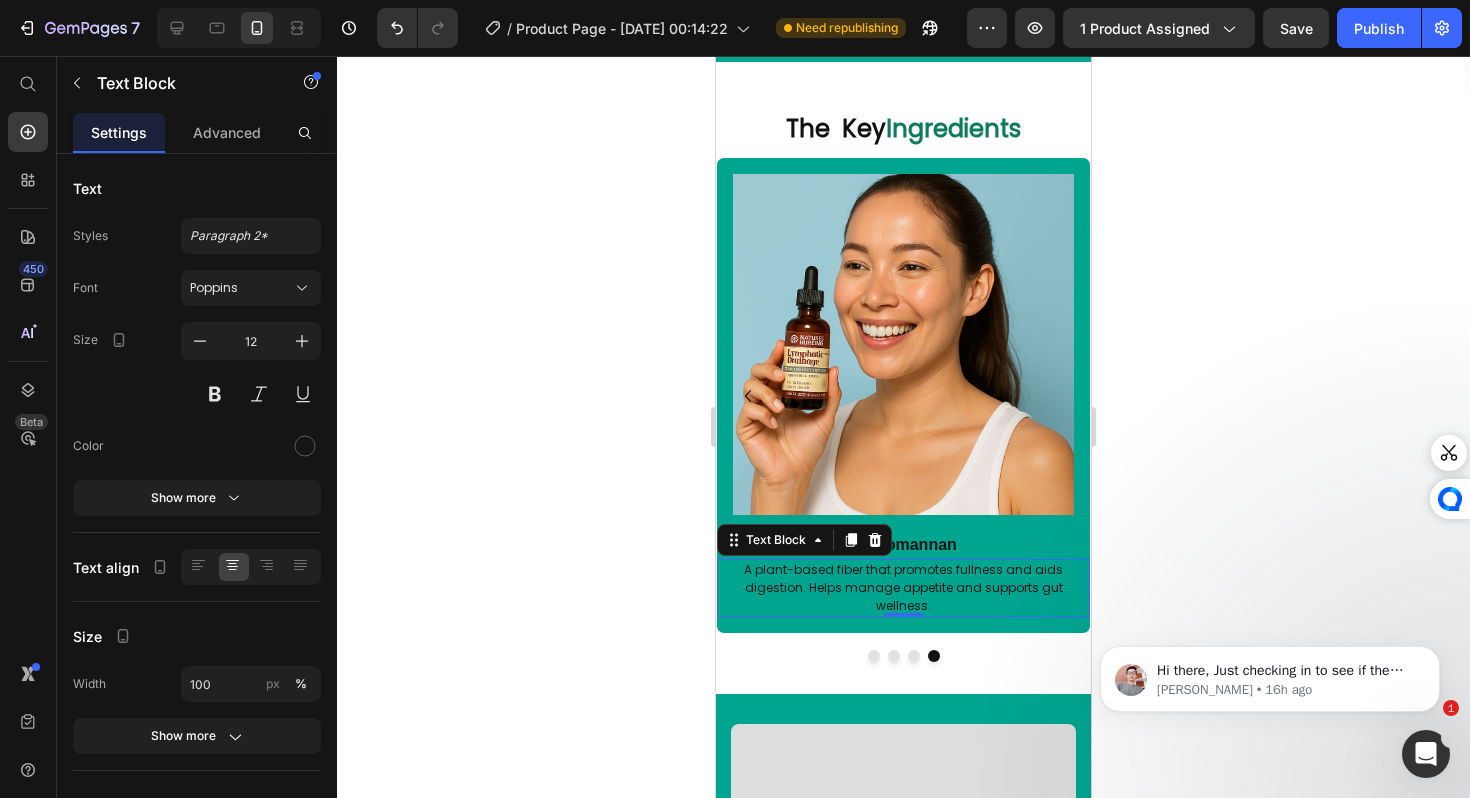 click on "Glucomannan" at bounding box center (903, 544) 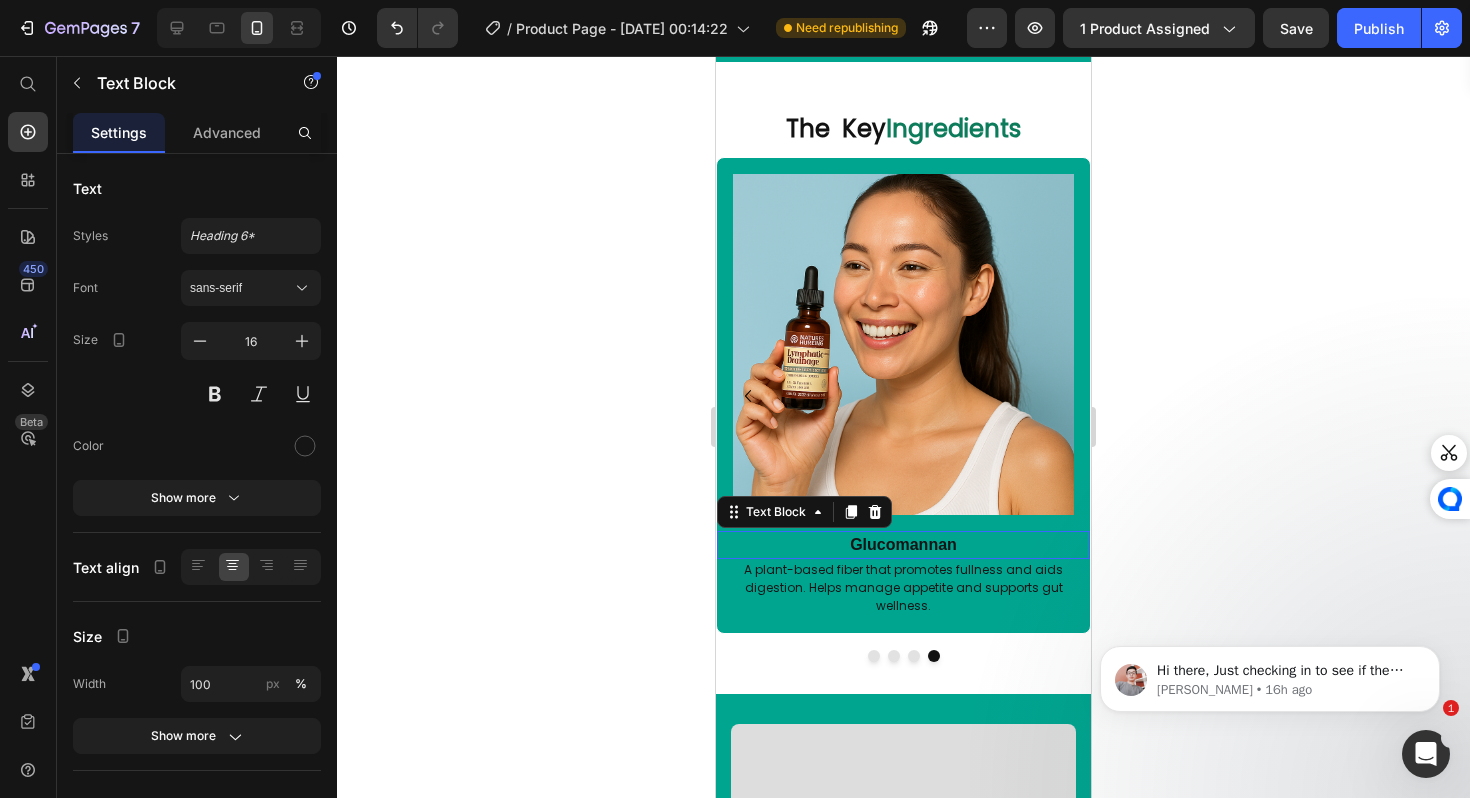 click on "Glucomannan" at bounding box center (903, 544) 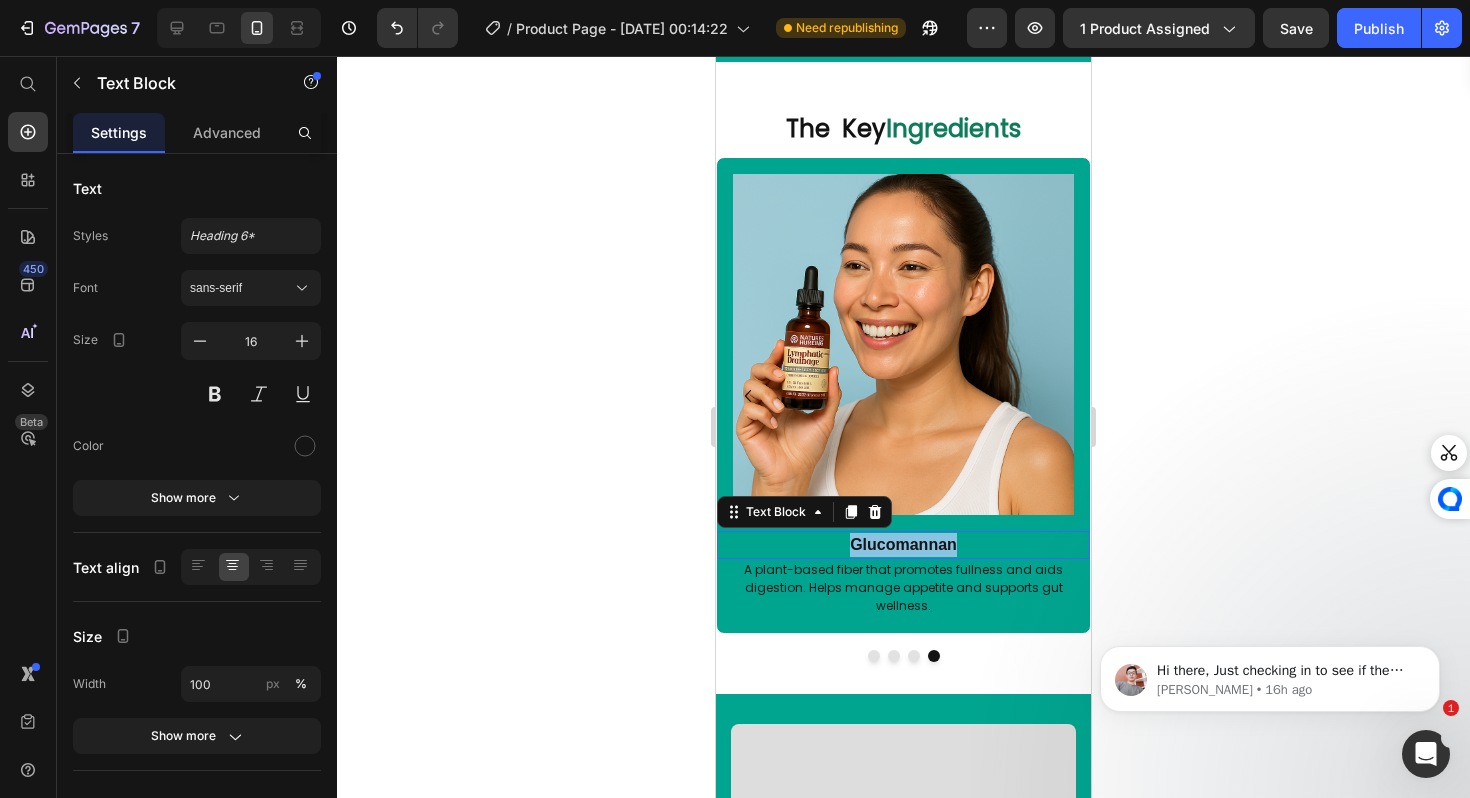 click on "Glucomannan" at bounding box center (903, 544) 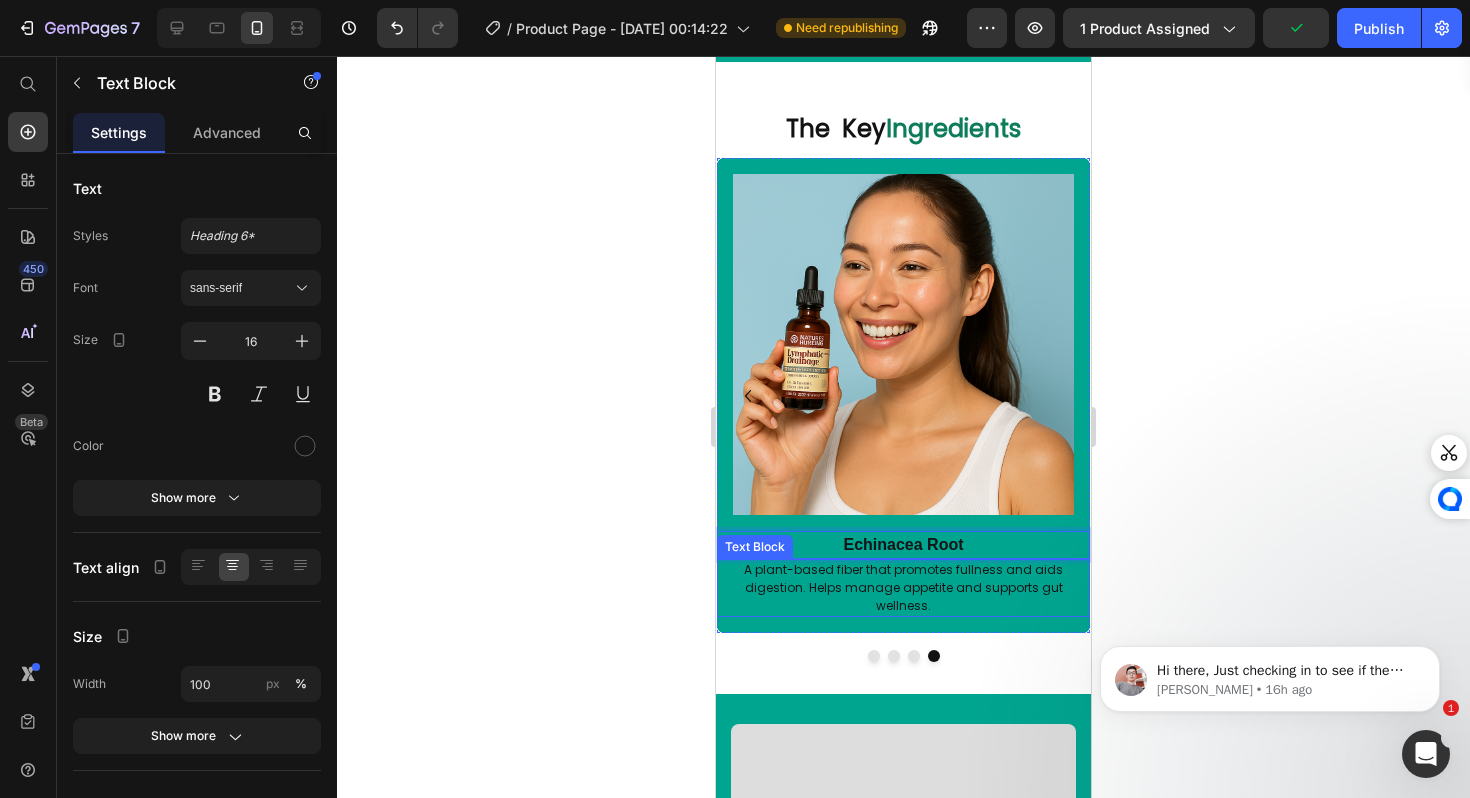 click on "A plant-based fiber that promotes fullness and aids digestion. Helps manage appetite and supports gut wellness." at bounding box center [903, 588] 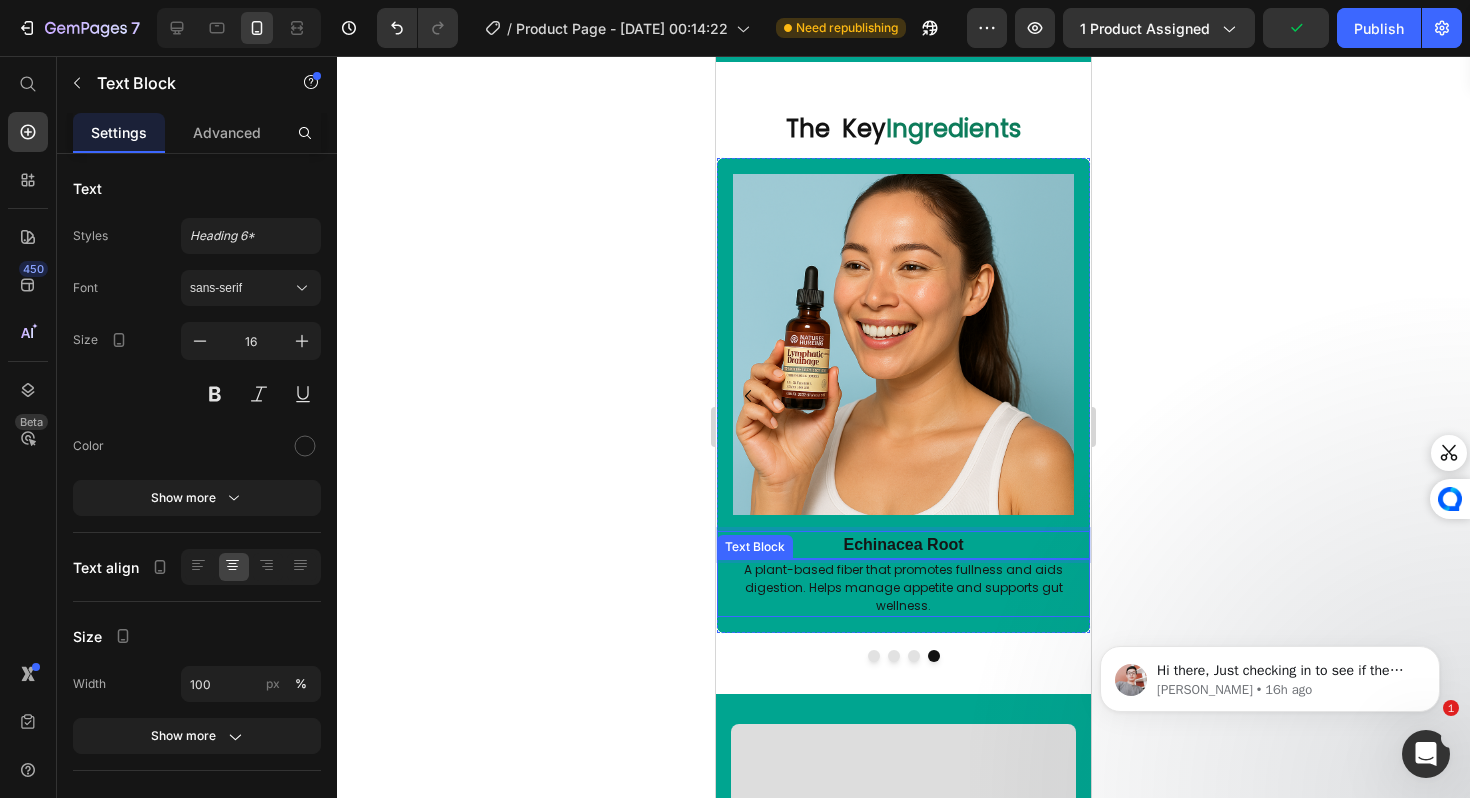 click on "A plant-based fiber that promotes fullness and aids digestion. Helps manage appetite and supports gut wellness." at bounding box center (903, 588) 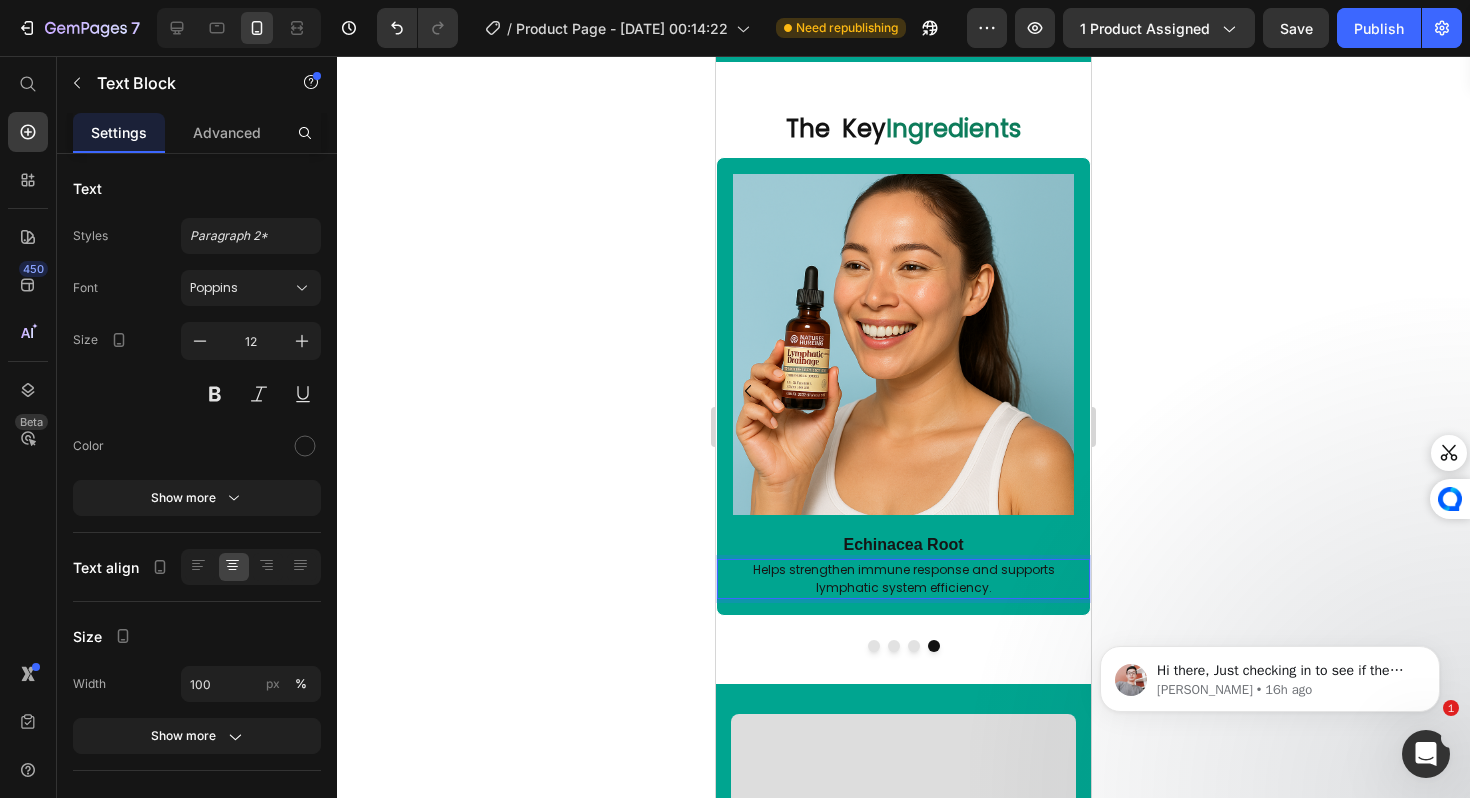 click on "The  Key  Ingredients Heading
Image Red Clover Blossom Text Block A gentle detoxifier traditionally used to cleanse the blood and support healthy circulation. Text Block Row Image Prickly Ash Bark Text Block Stimulates lymphatic flow and helps reduce fluid retention and tissue congestion. Text Block Row Image Cleavers Herb Text Block Known as a natural lymphatic tonic that supports drainage and reduces puffiness. Text Block Row Image Echinacea Root Text Block Helps strengthen immune response and supports lymphatic system efficiency. Text Block   0 Row
Carousel Section 19/25" at bounding box center [903, 373] 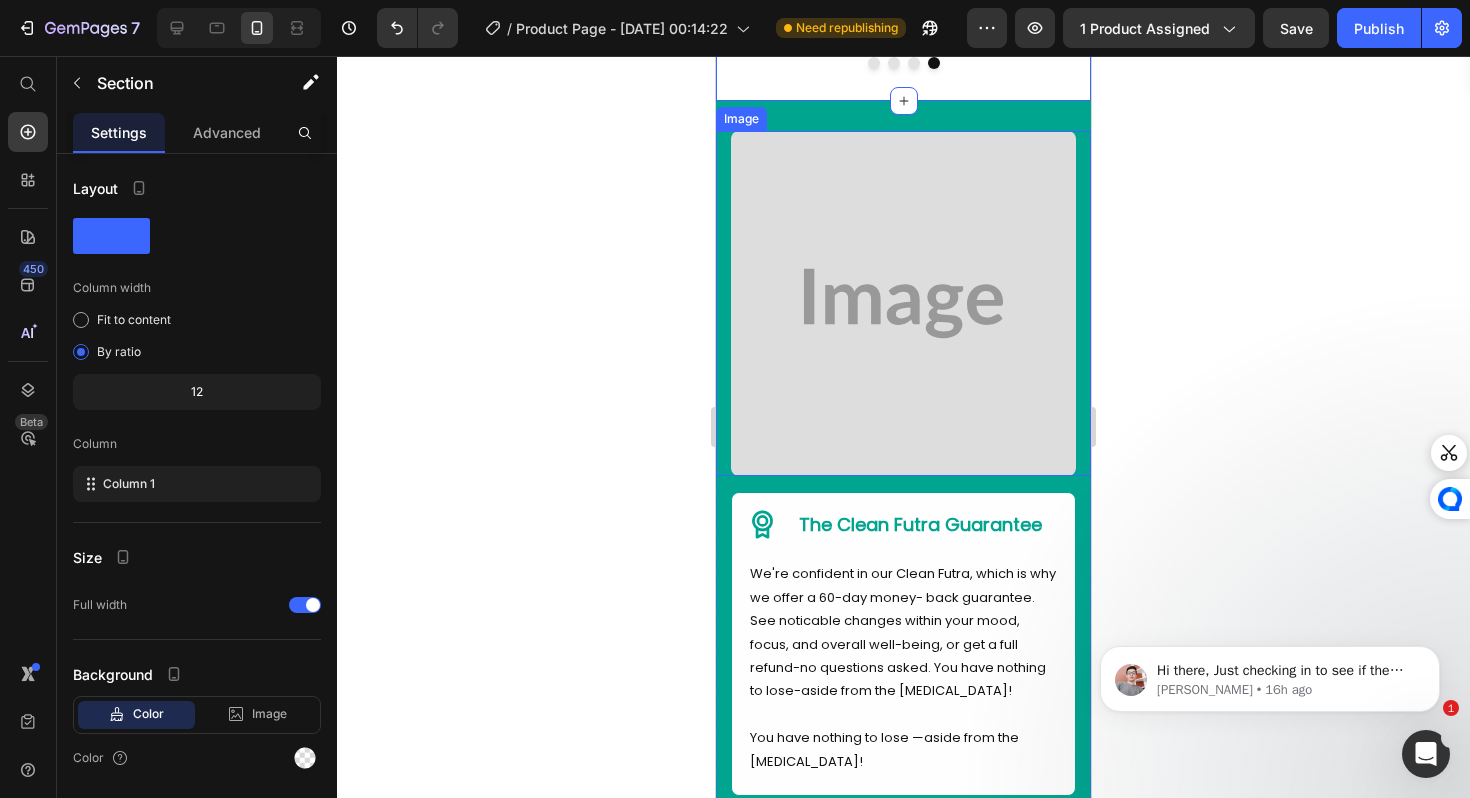 scroll, scrollTop: 7813, scrollLeft: 0, axis: vertical 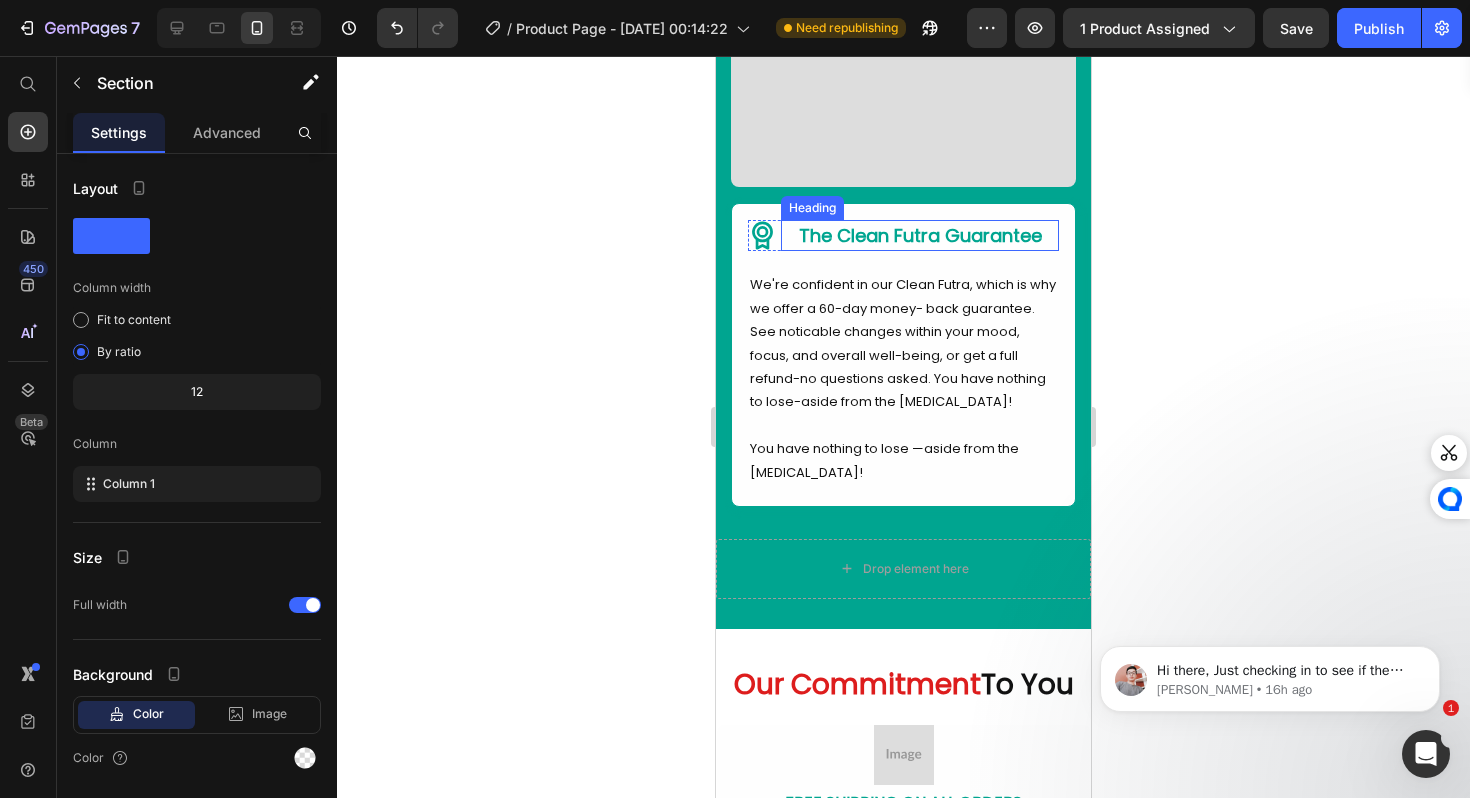click on "The Clean Futra Guarantee" at bounding box center [920, 235] 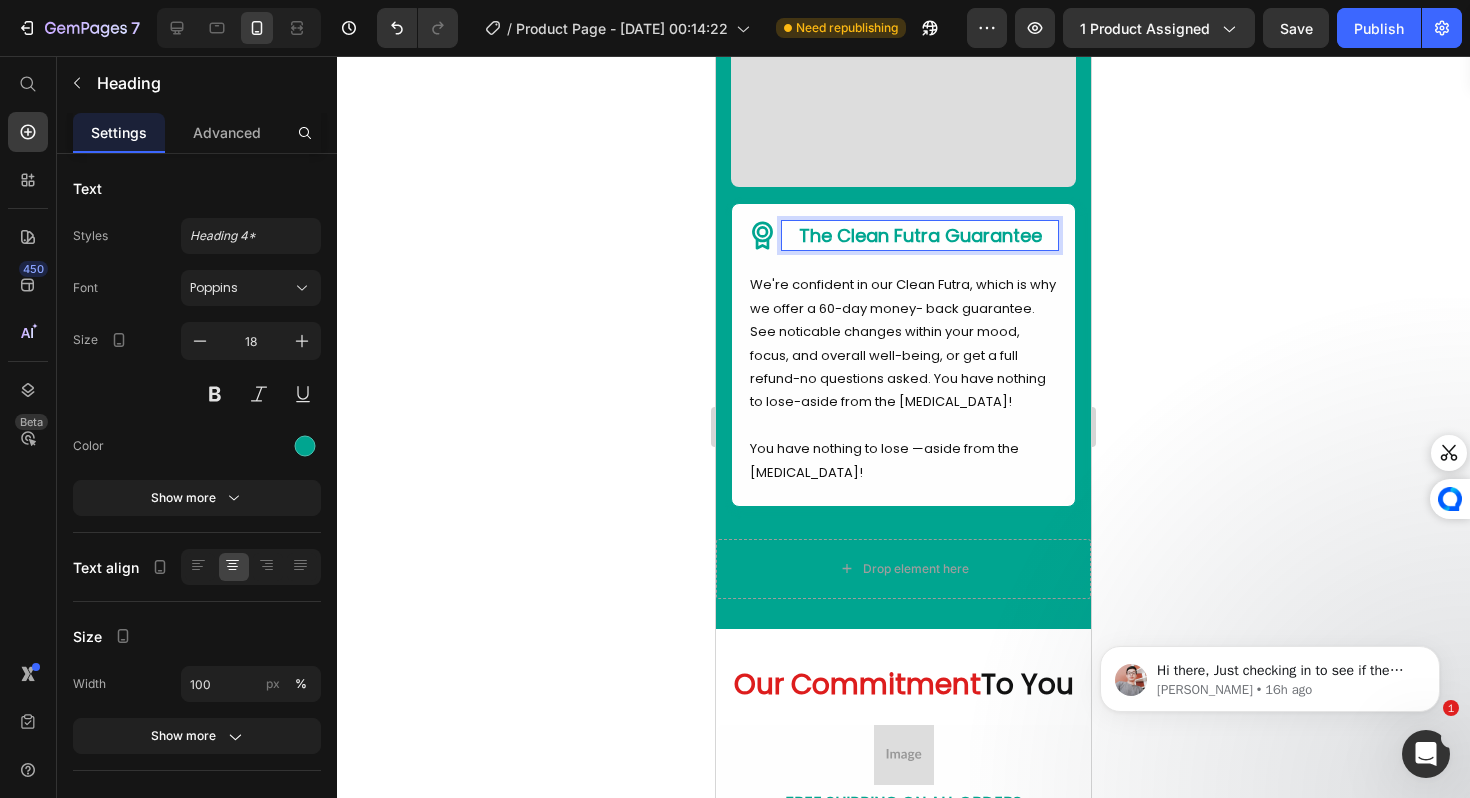click on "The Clean Futra Guarantee" at bounding box center (920, 235) 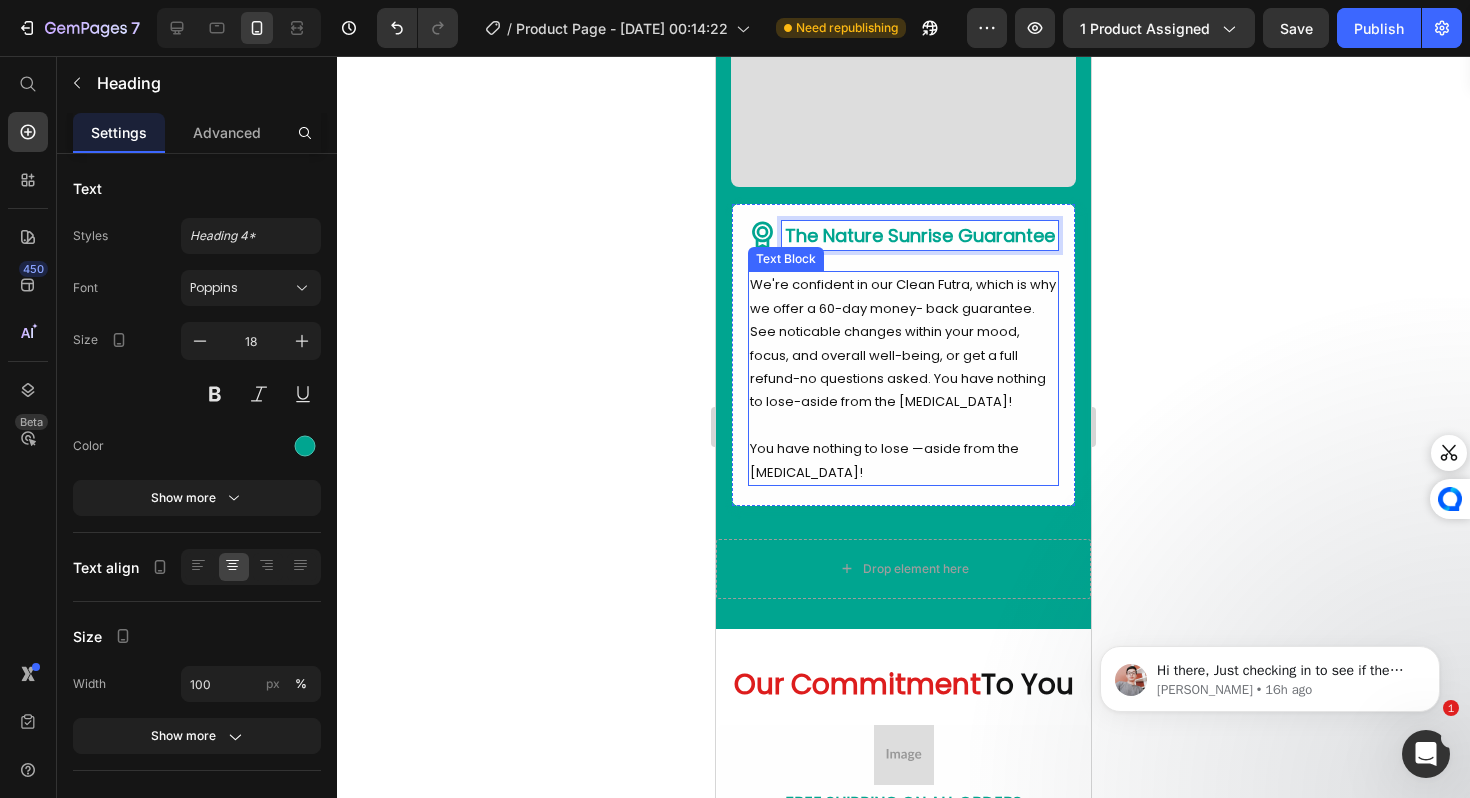 click on "You have nothing to lose —aside from the [MEDICAL_DATA]!" at bounding box center (903, 460) 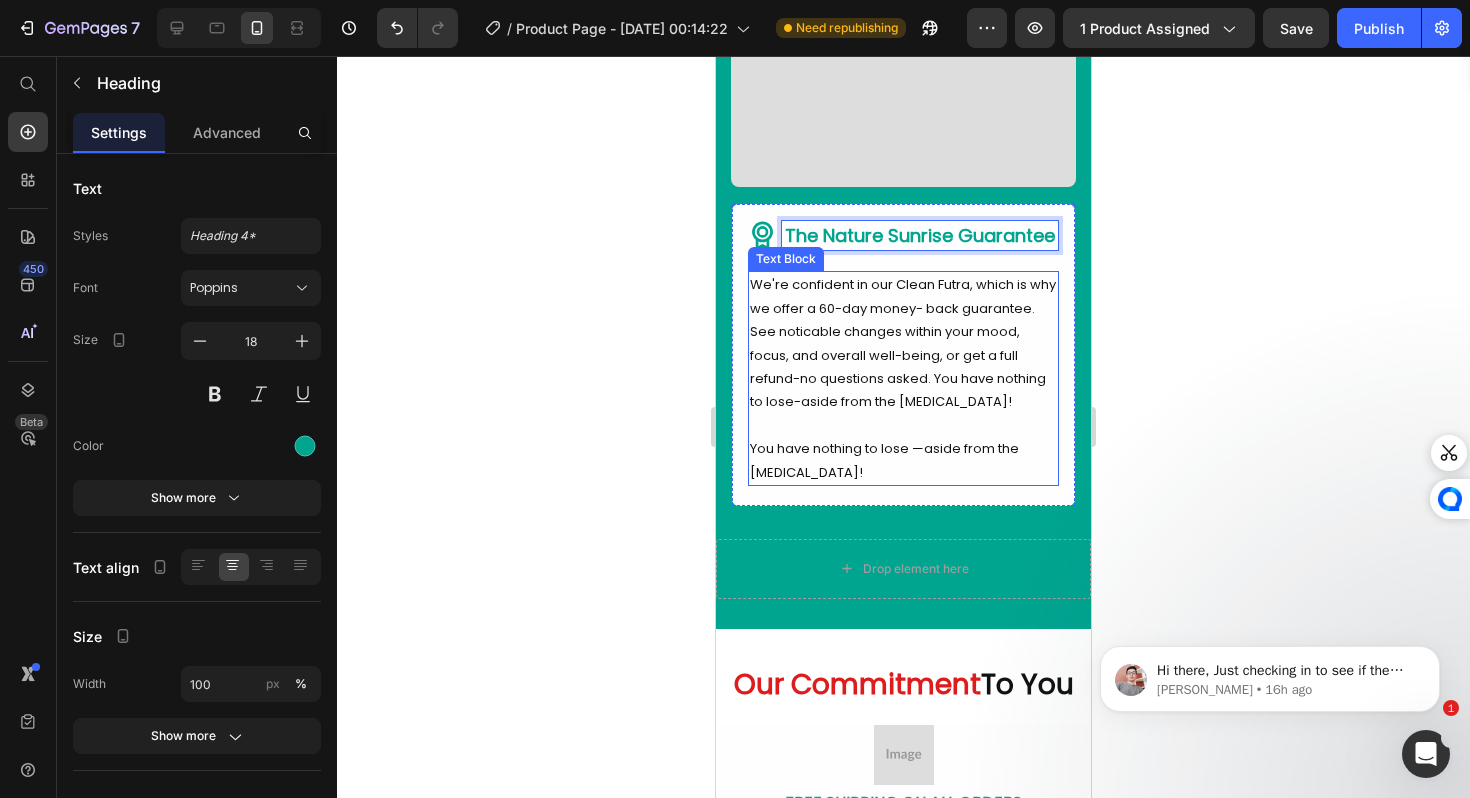 click on "You have nothing to lose —aside from the [MEDICAL_DATA]!" at bounding box center (903, 460) 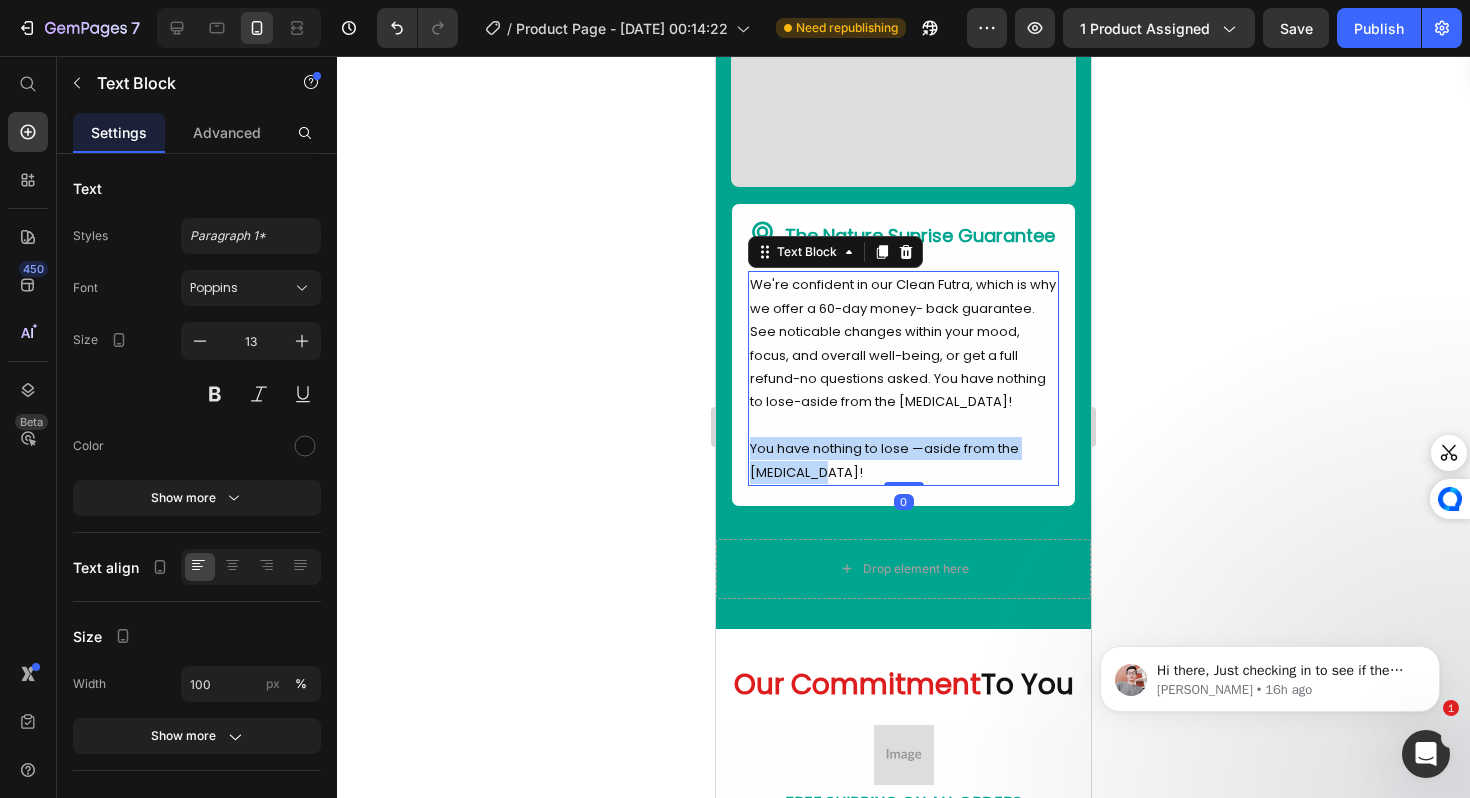 click on "You have nothing to lose —aside from the [MEDICAL_DATA]!" at bounding box center [903, 460] 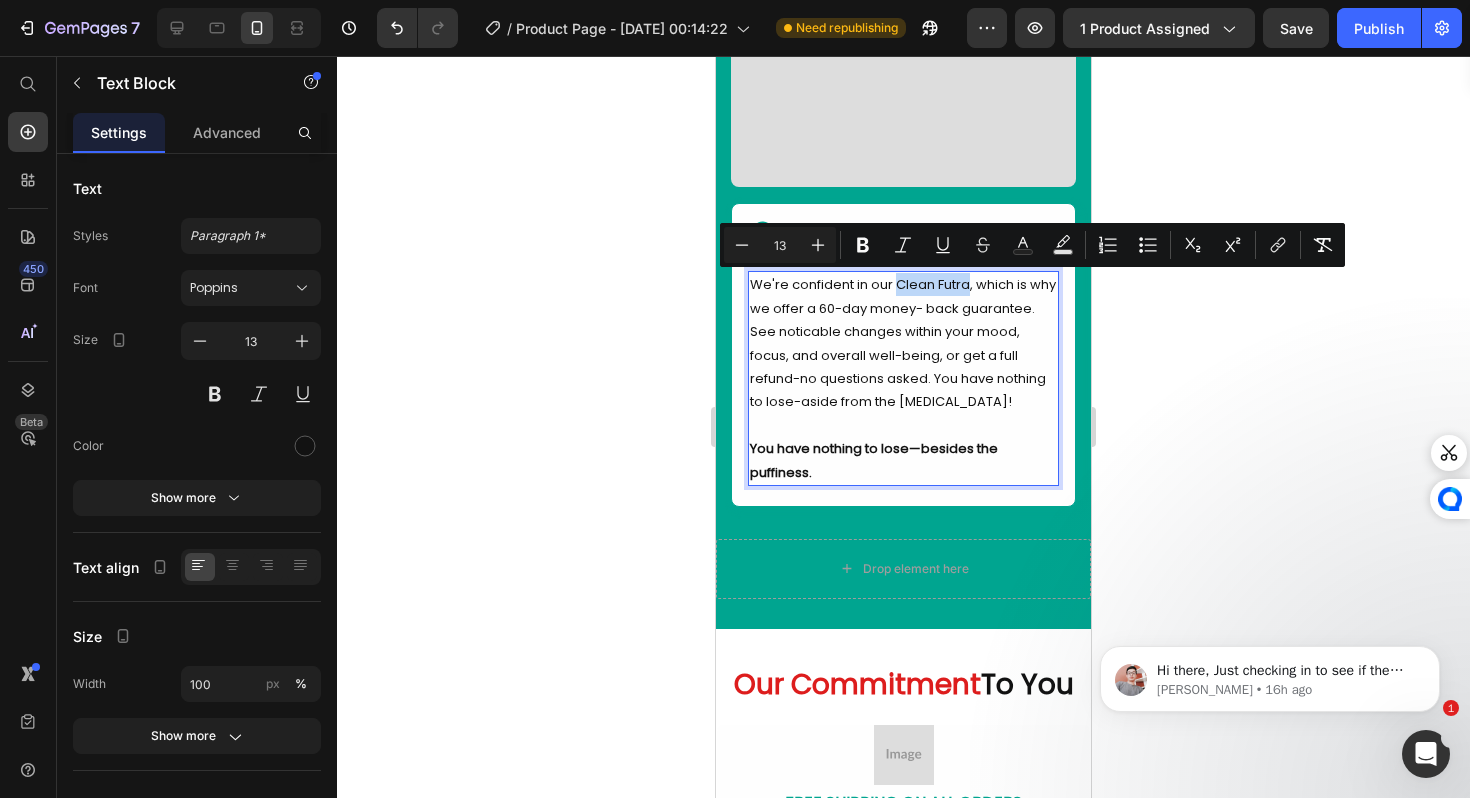drag, startPoint x: 968, startPoint y: 281, endPoint x: 898, endPoint y: 285, distance: 70.11419 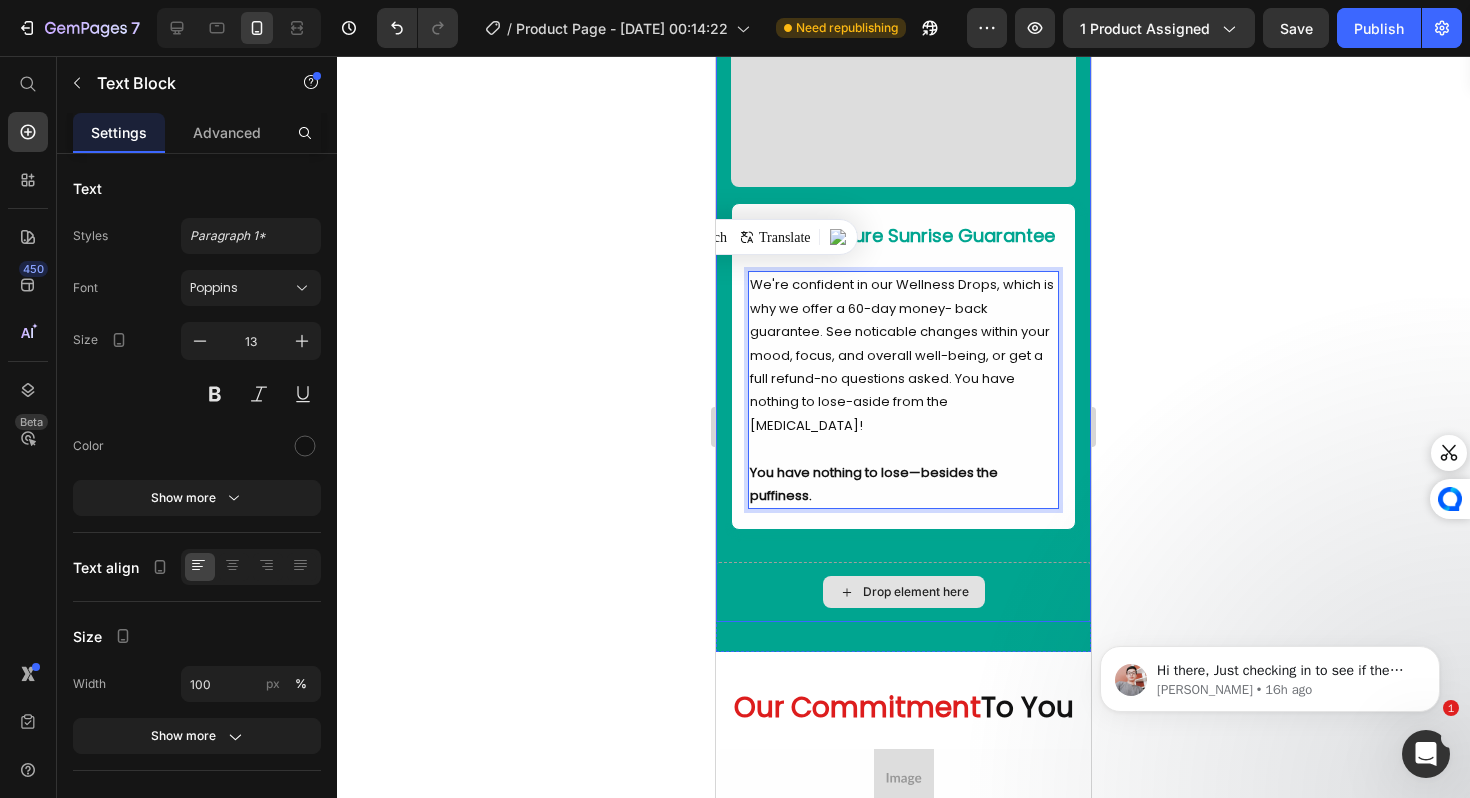 click on "Drop element here" at bounding box center [916, 592] 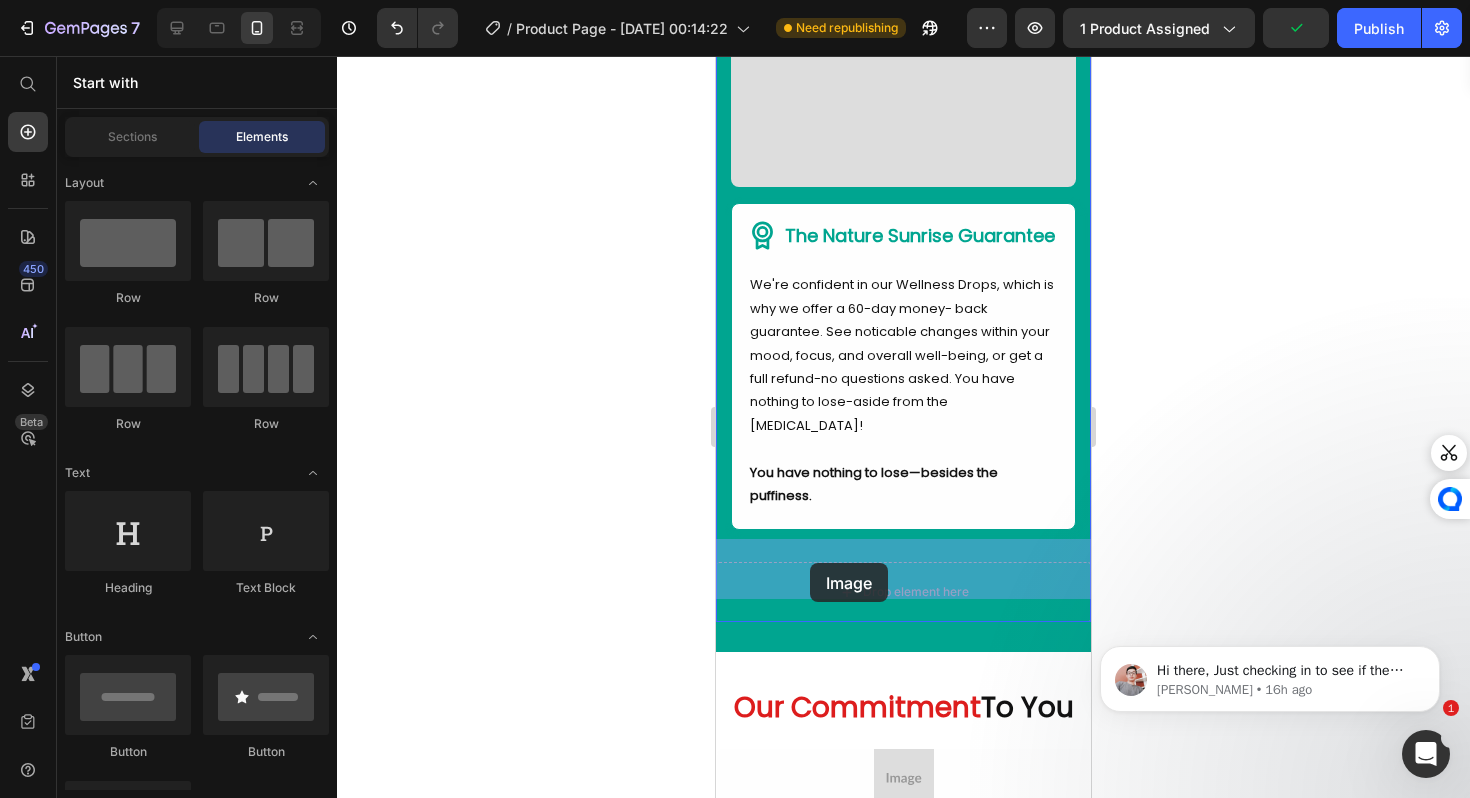 drag, startPoint x: 822, startPoint y: 279, endPoint x: 810, endPoint y: 563, distance: 284.25342 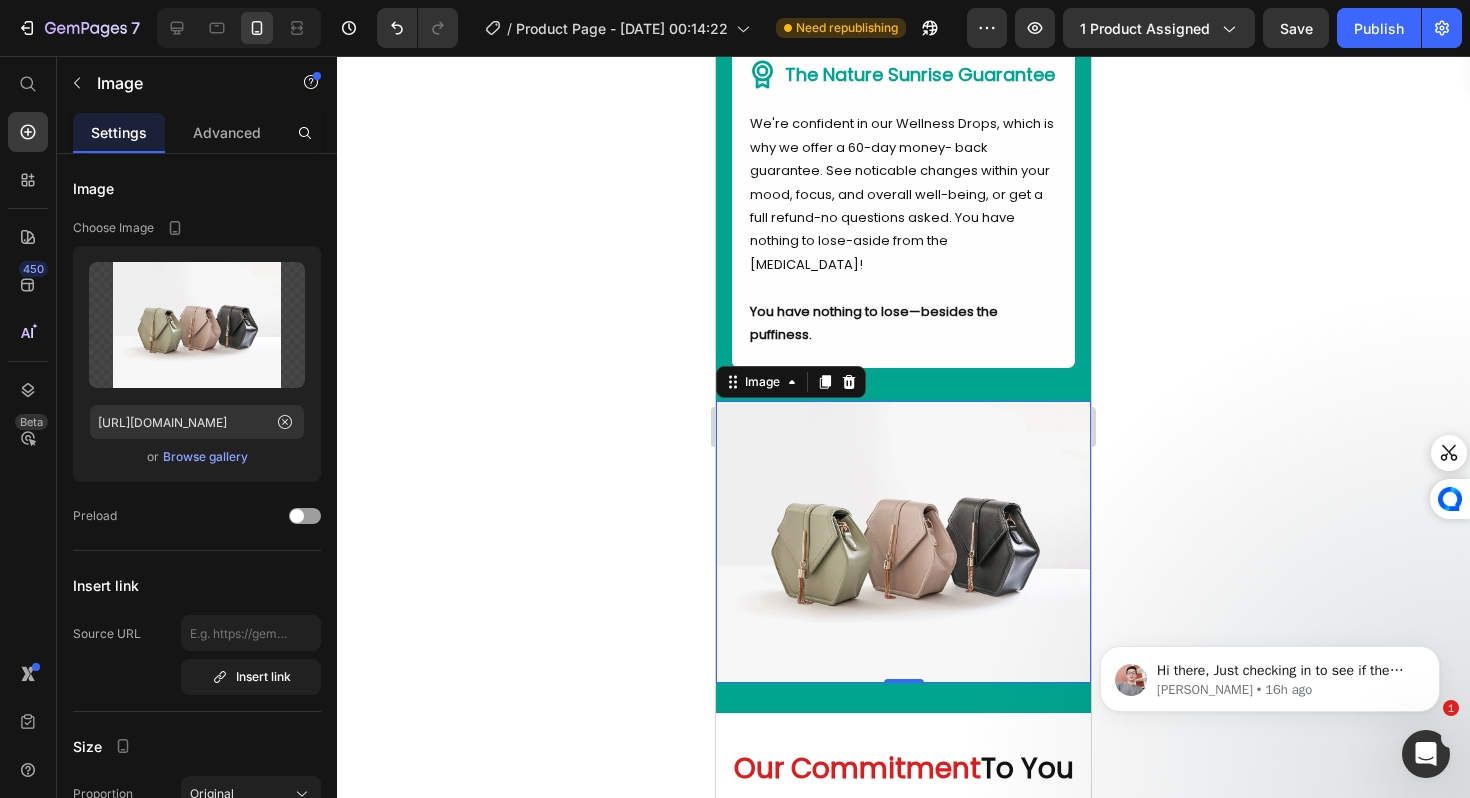 scroll, scrollTop: 8189, scrollLeft: 0, axis: vertical 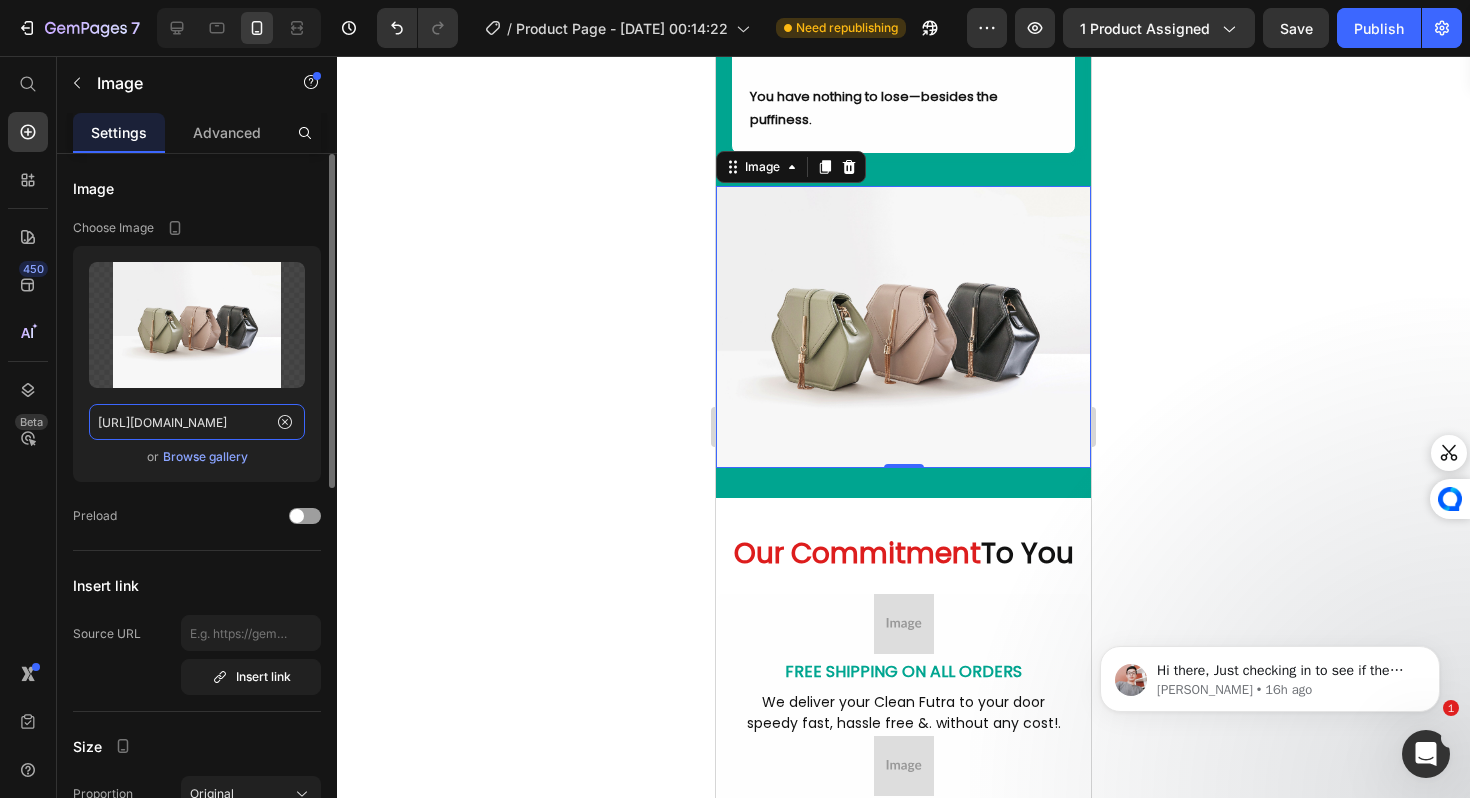 click on "https://ucarecdn.com/ee6d5074-1640-4cc7-8933-47c8589c3dee/-/format/auto/" 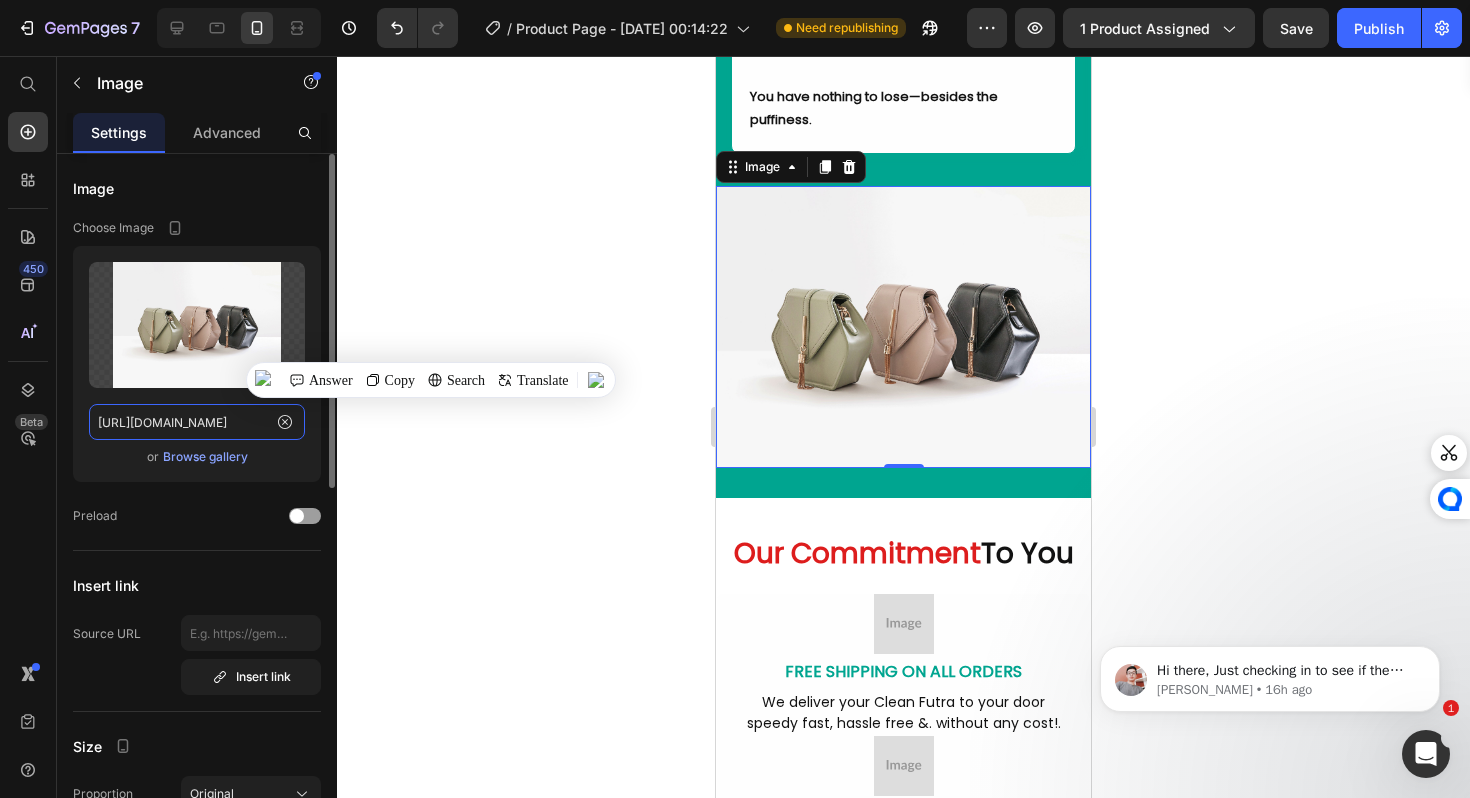 paste on "cdn.shopify.com/s/files/1/0688/5782/3371/files/imgi_79_76d4f73ff77e48bea6c576c6aa7516a2_tplv-omjb5zjo8w-resize-jpeg_800_800.jpg?v=1753554109" 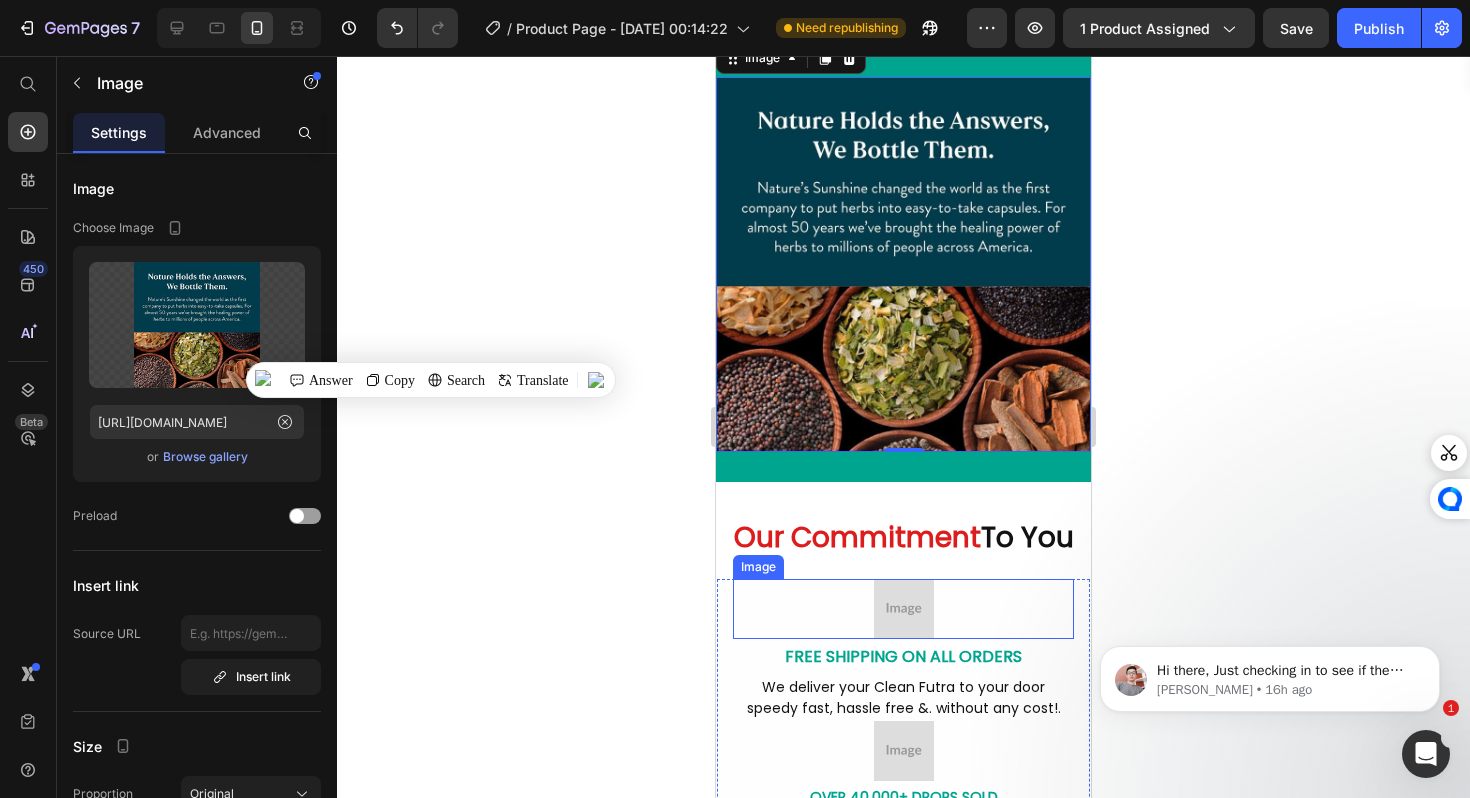 click at bounding box center (903, 609) 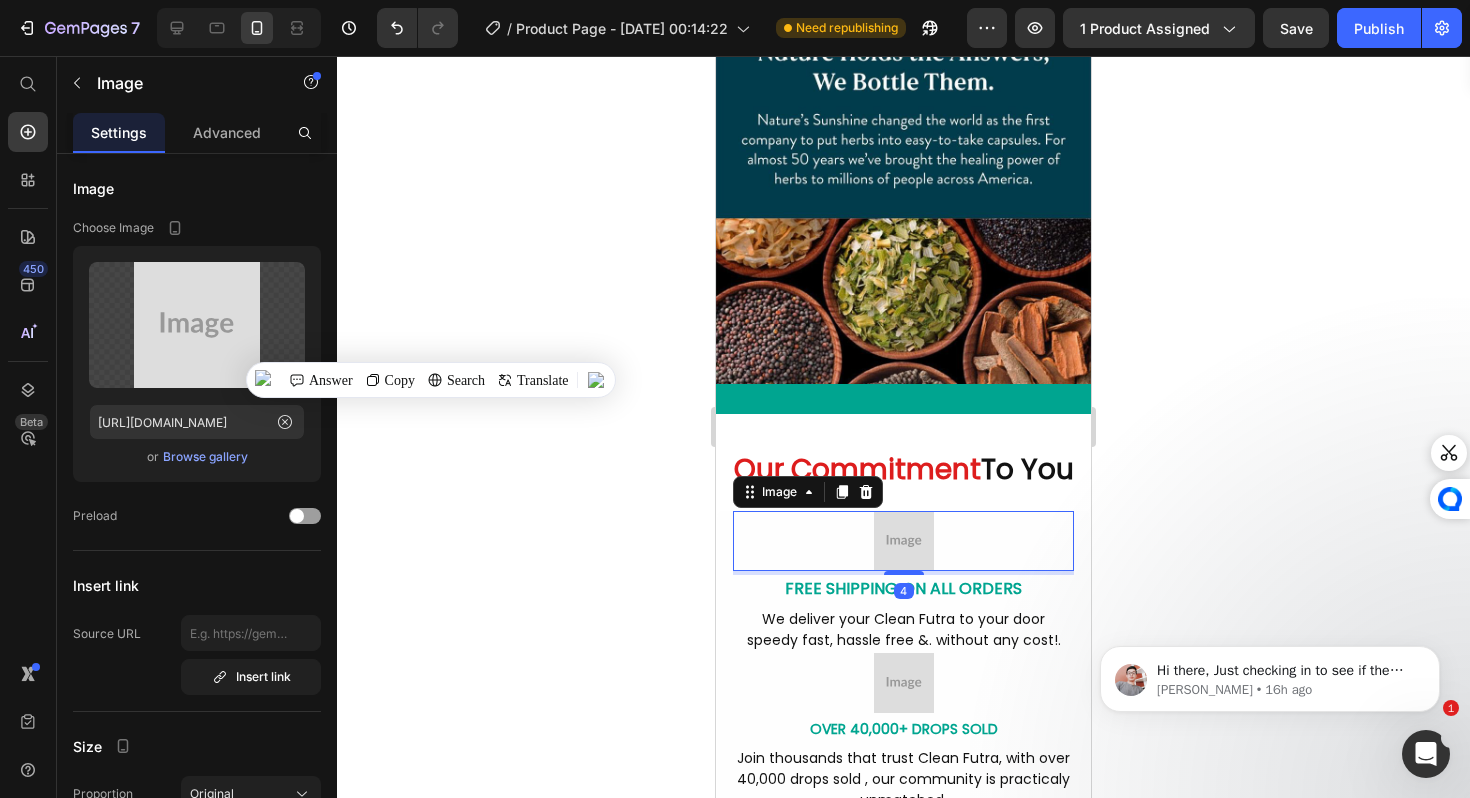 scroll, scrollTop: 8409, scrollLeft: 0, axis: vertical 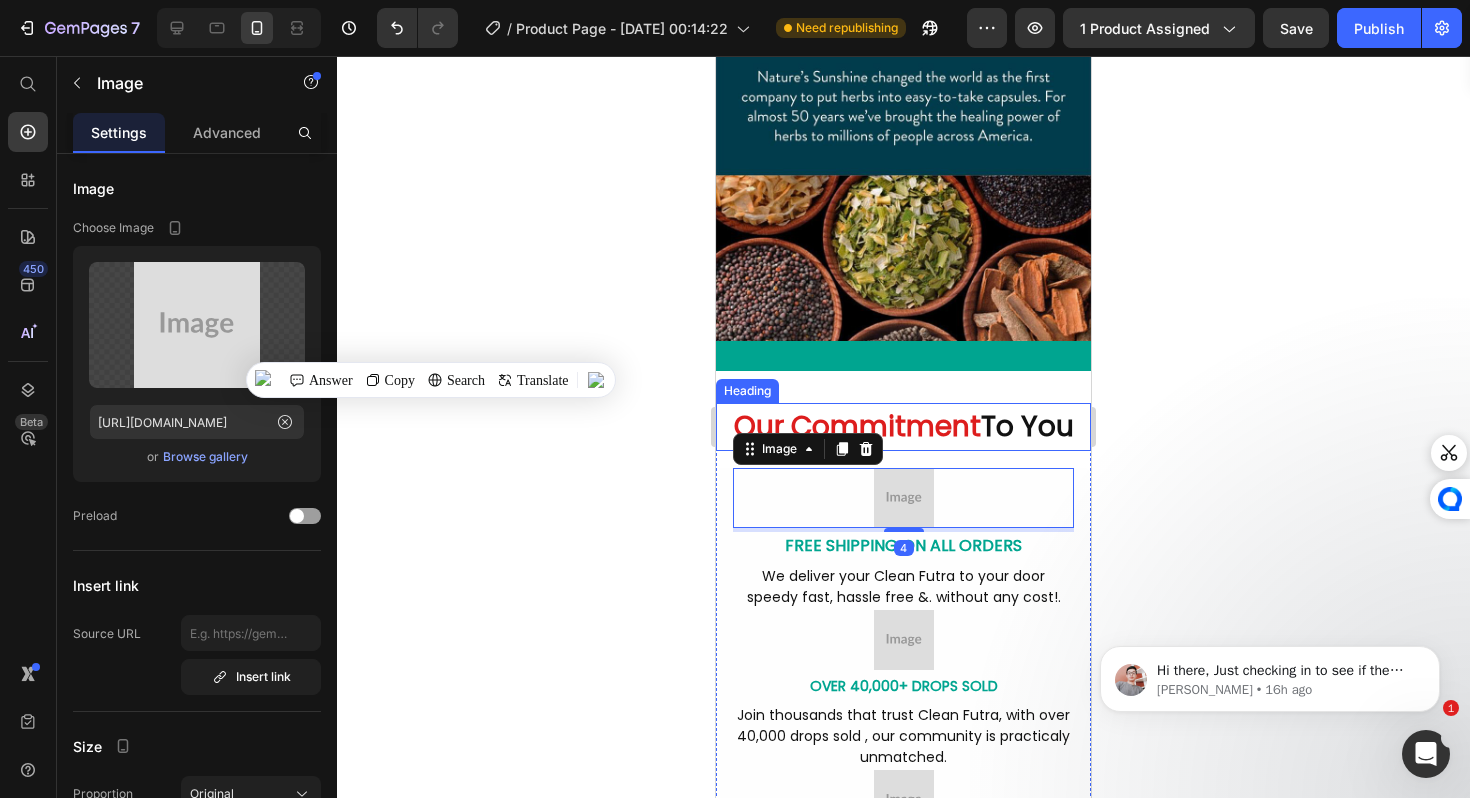 click on "Our Commitment" at bounding box center (857, 426) 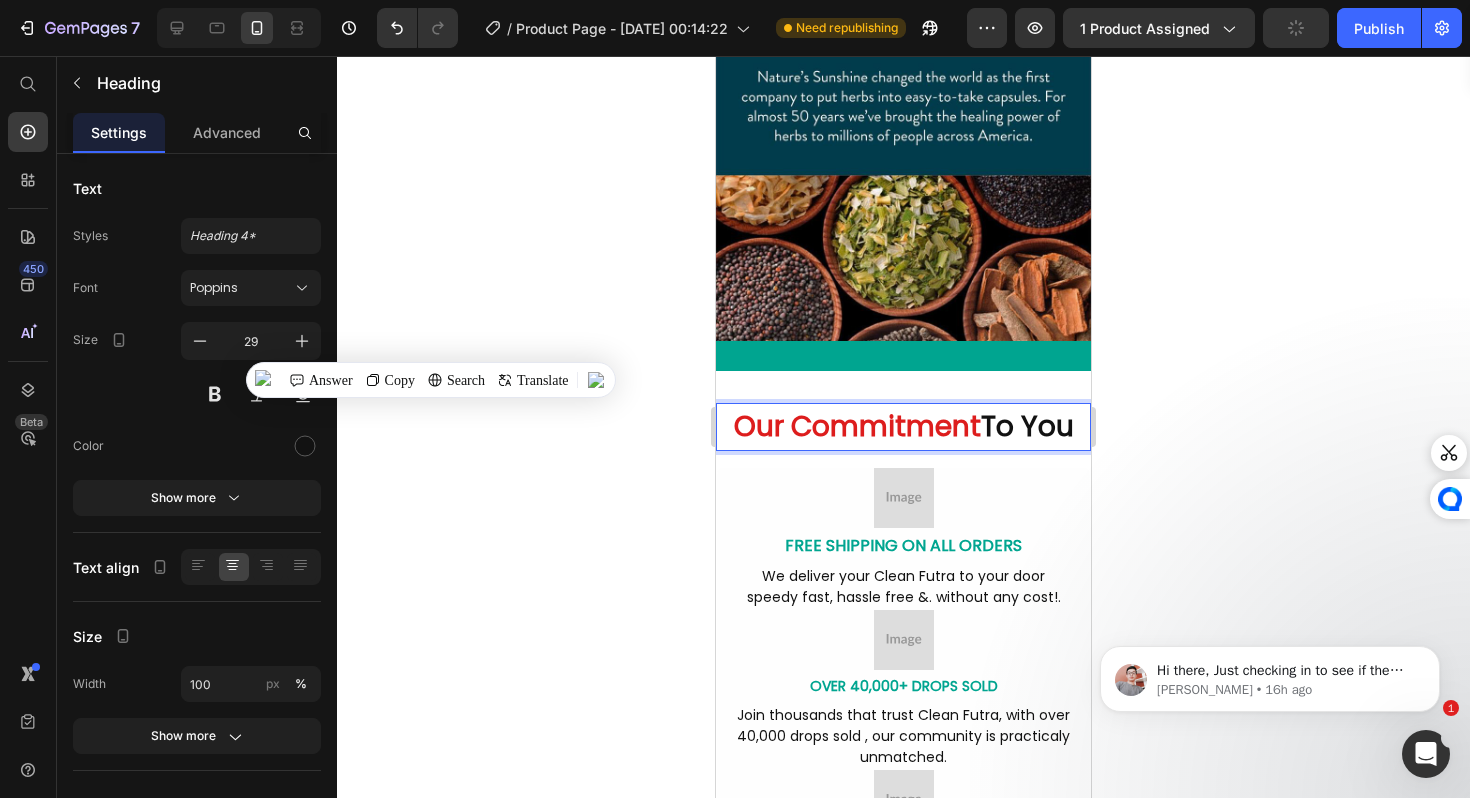 click on "To You" at bounding box center [1027, 426] 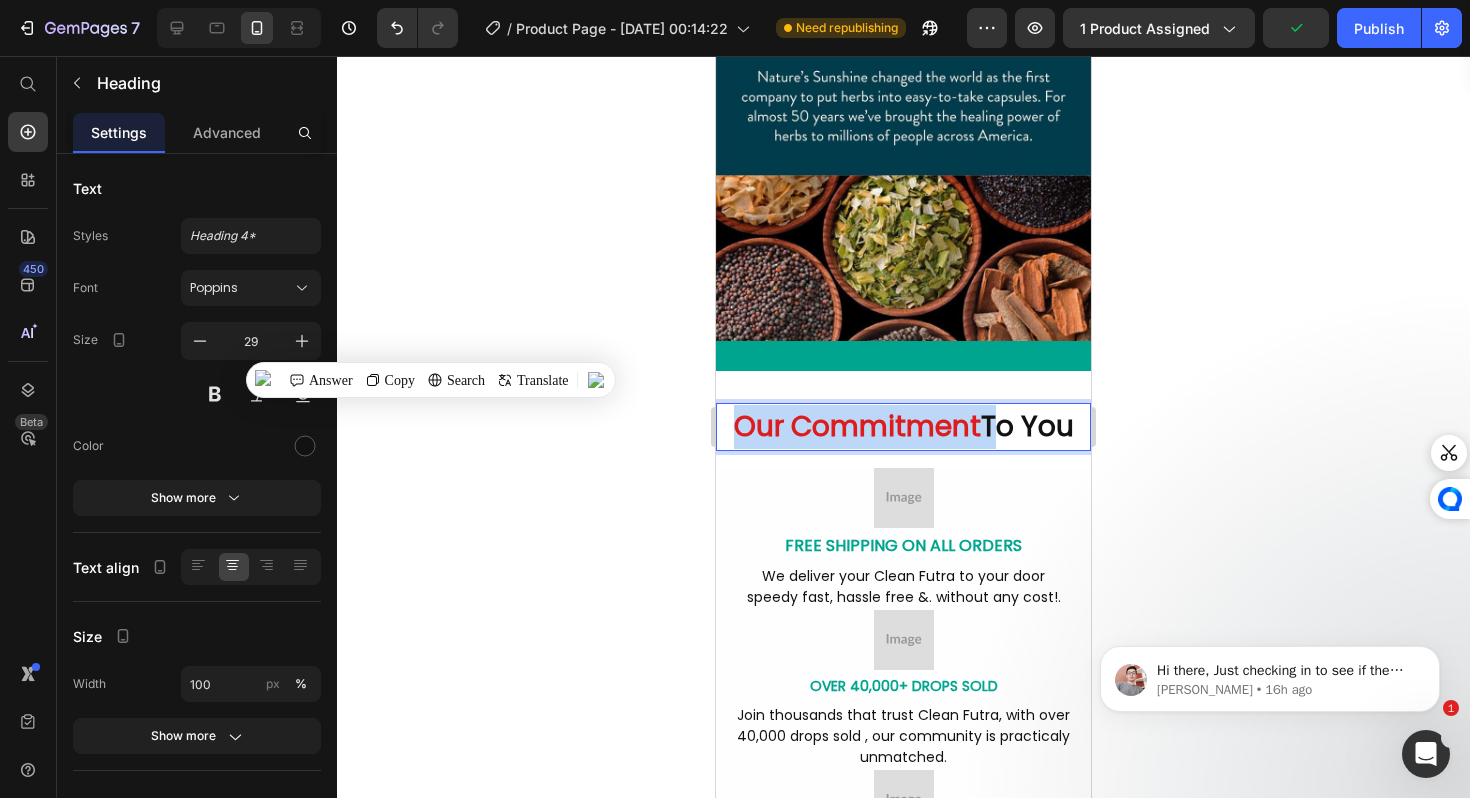 drag, startPoint x: 976, startPoint y: 398, endPoint x: 734, endPoint y: 394, distance: 242.03305 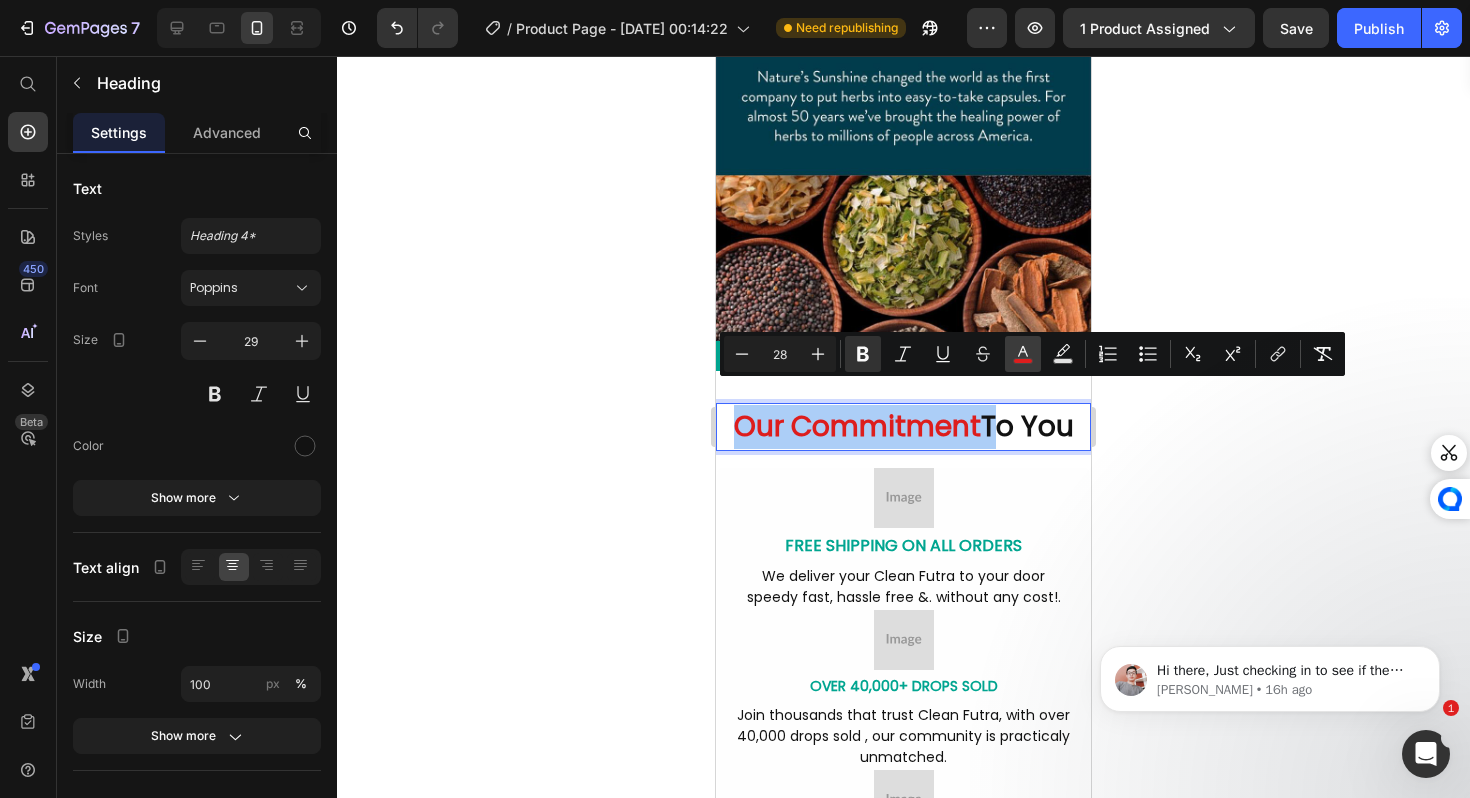 click 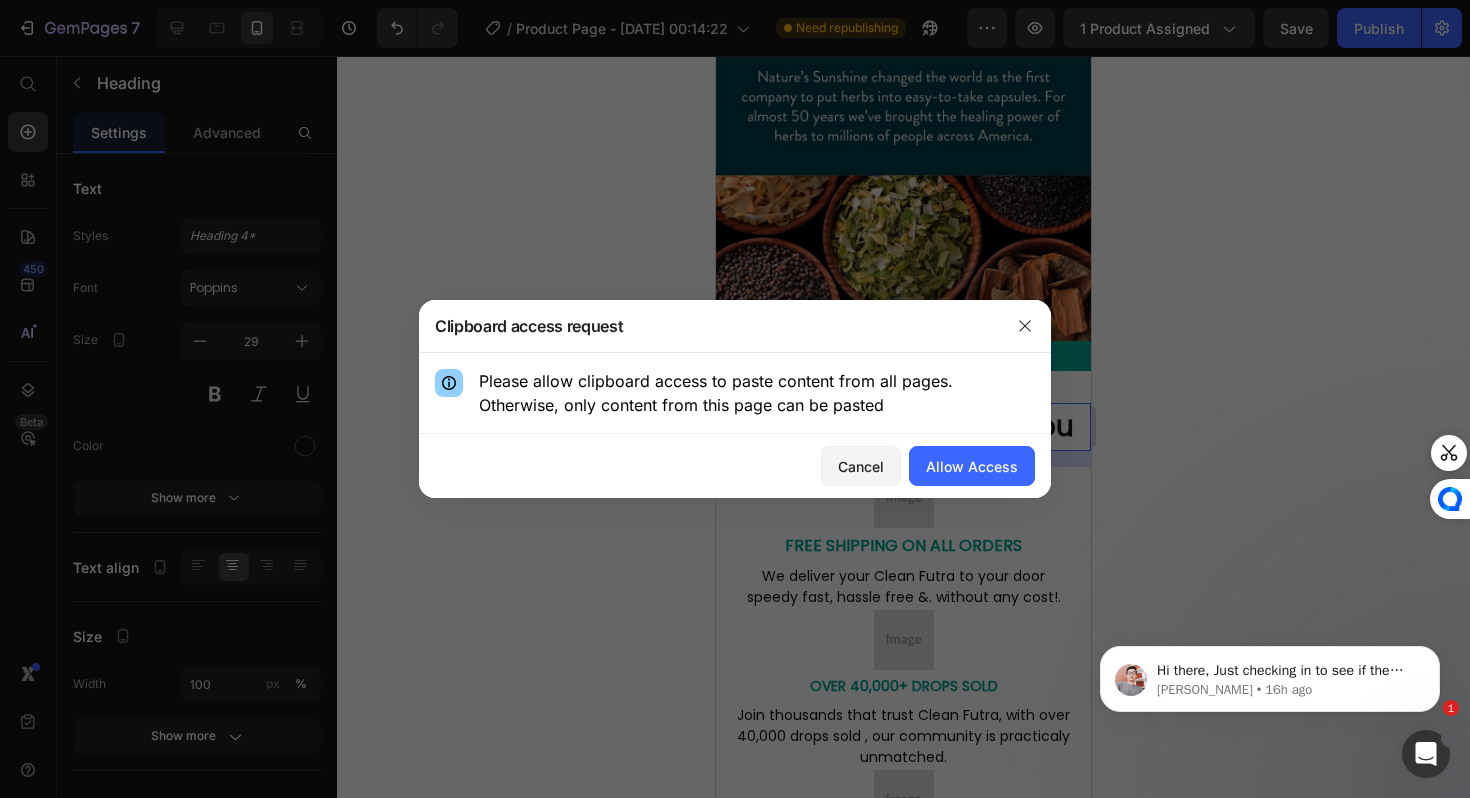 click on "Cancel" at bounding box center (861, 466) 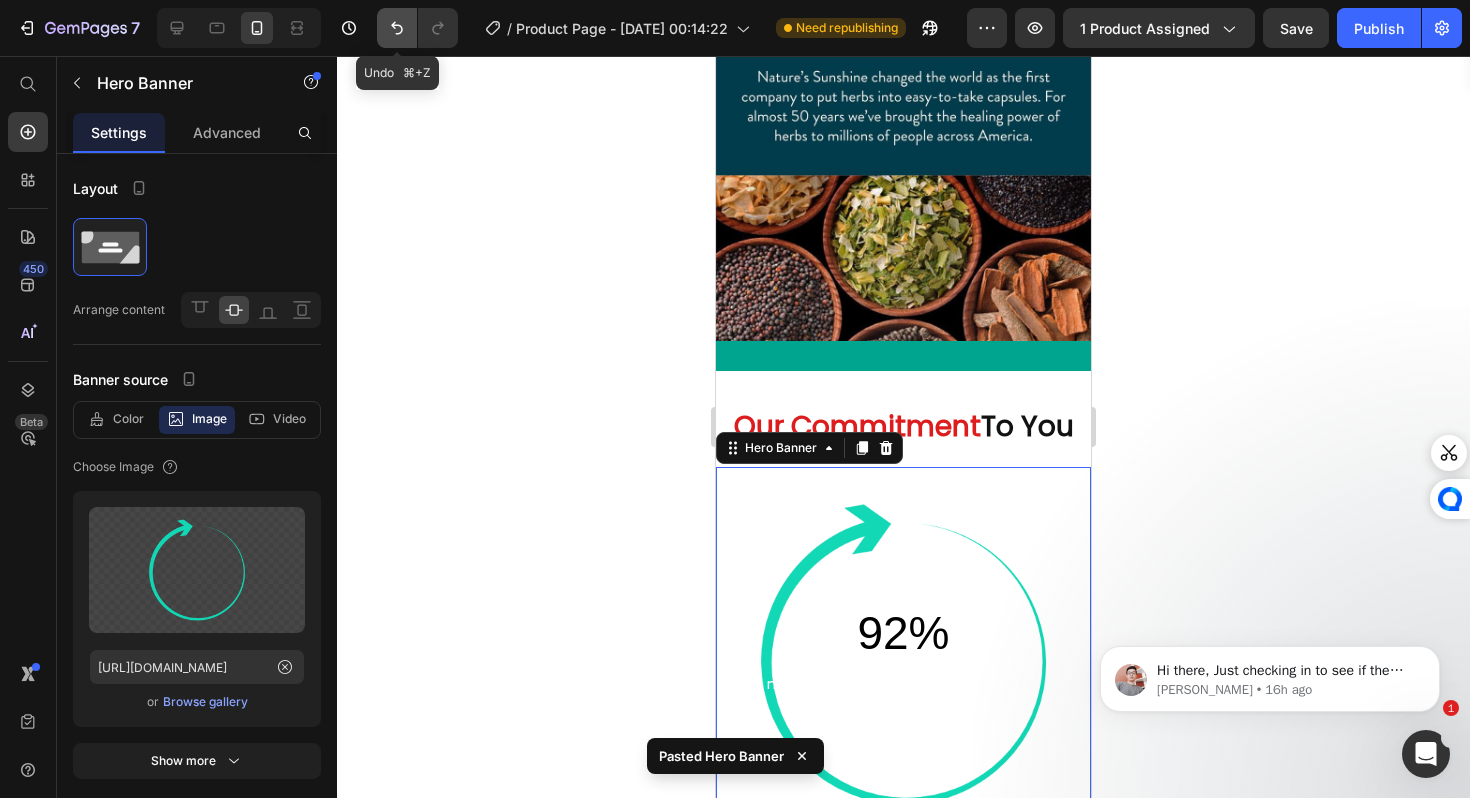 click 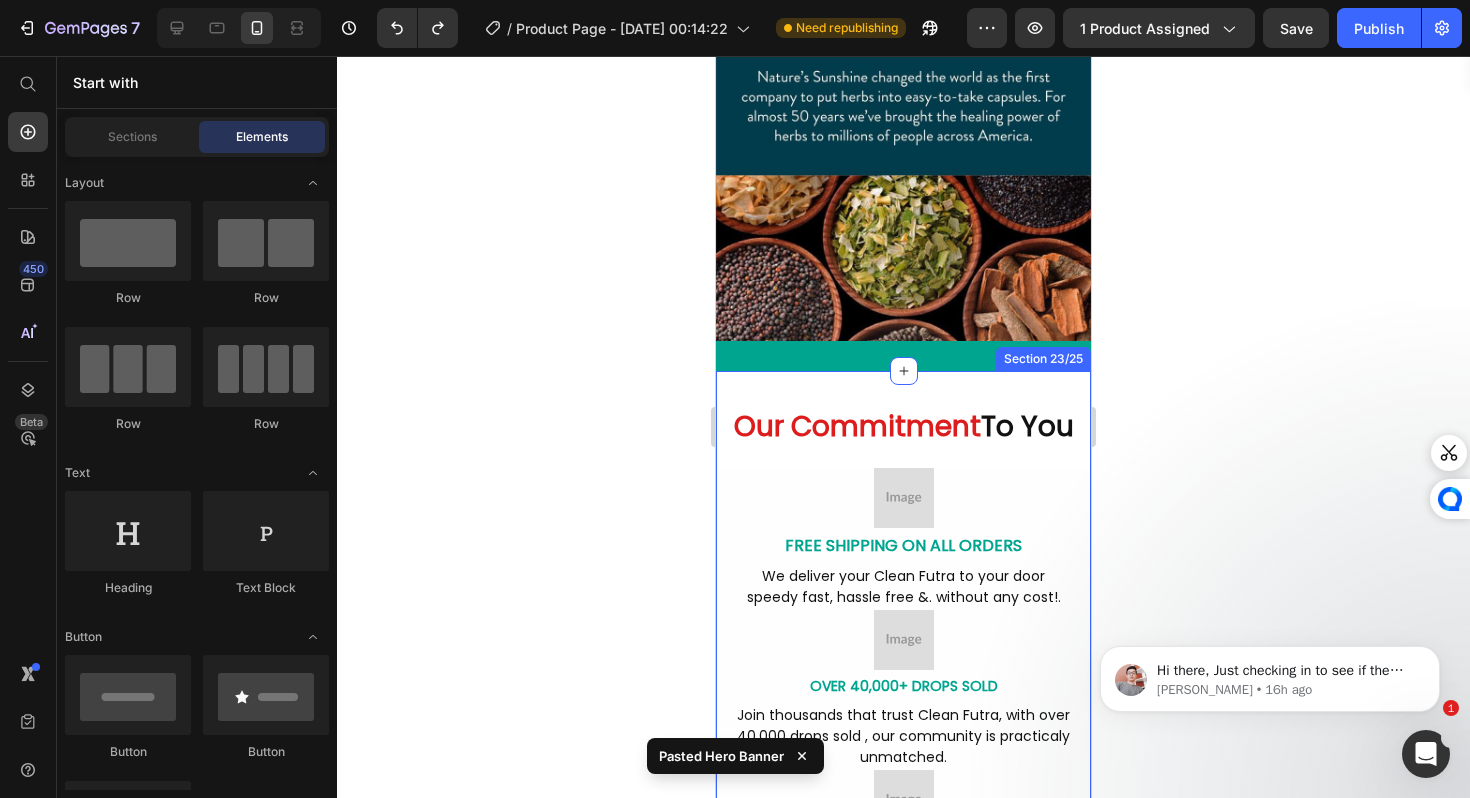 click on "Our Commitment" at bounding box center (857, 426) 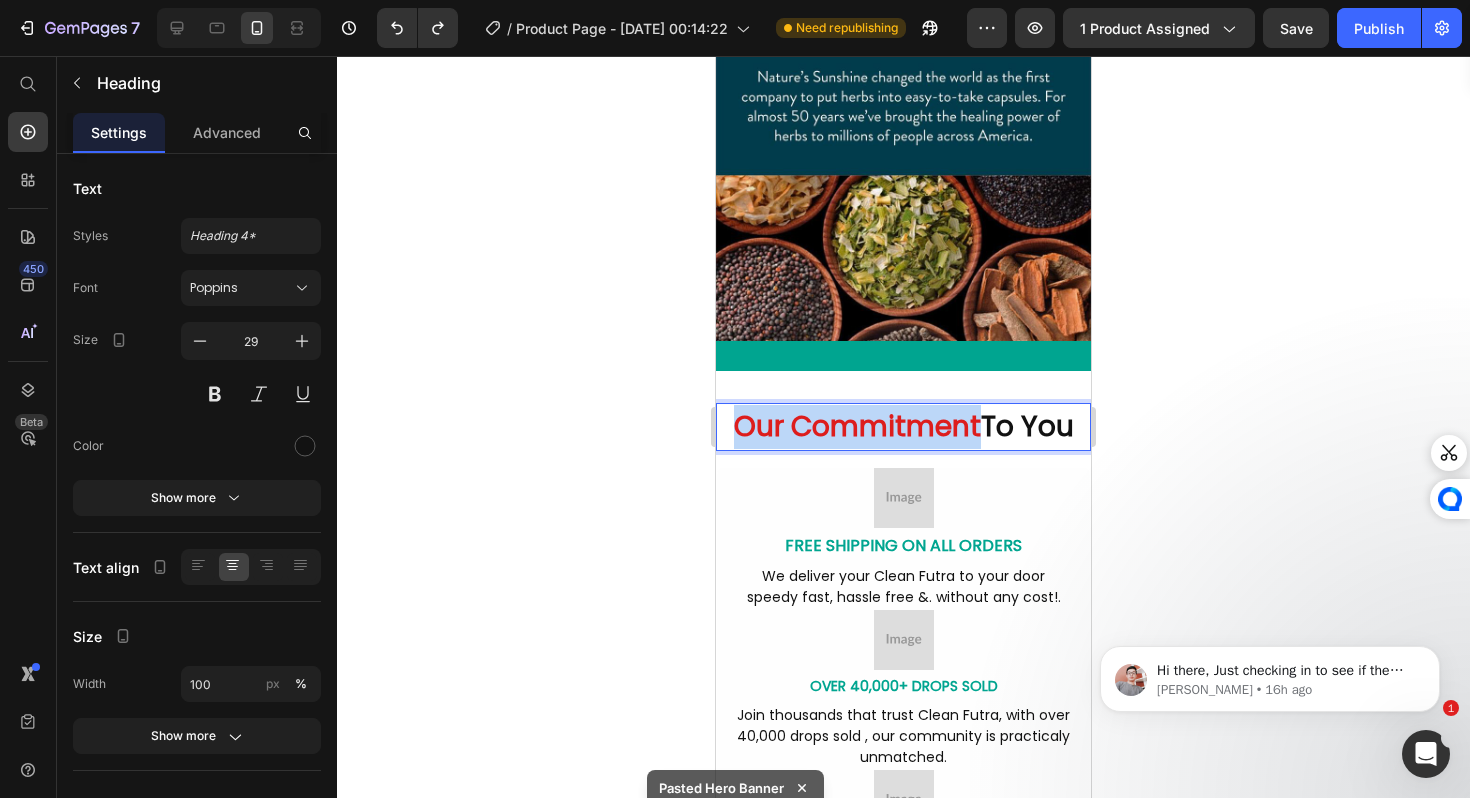 drag, startPoint x: 975, startPoint y: 404, endPoint x: 607, endPoint y: 402, distance: 368.00543 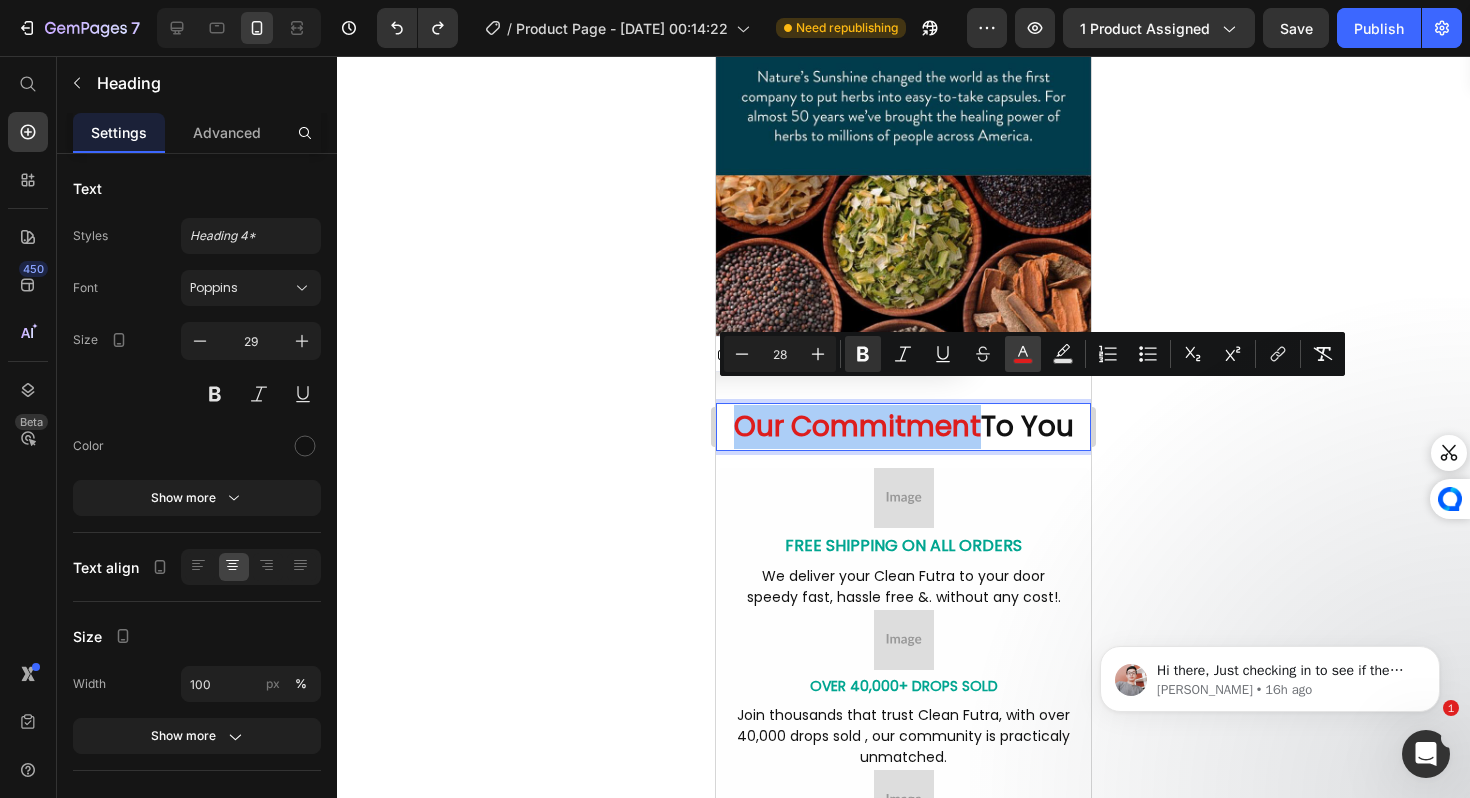 click 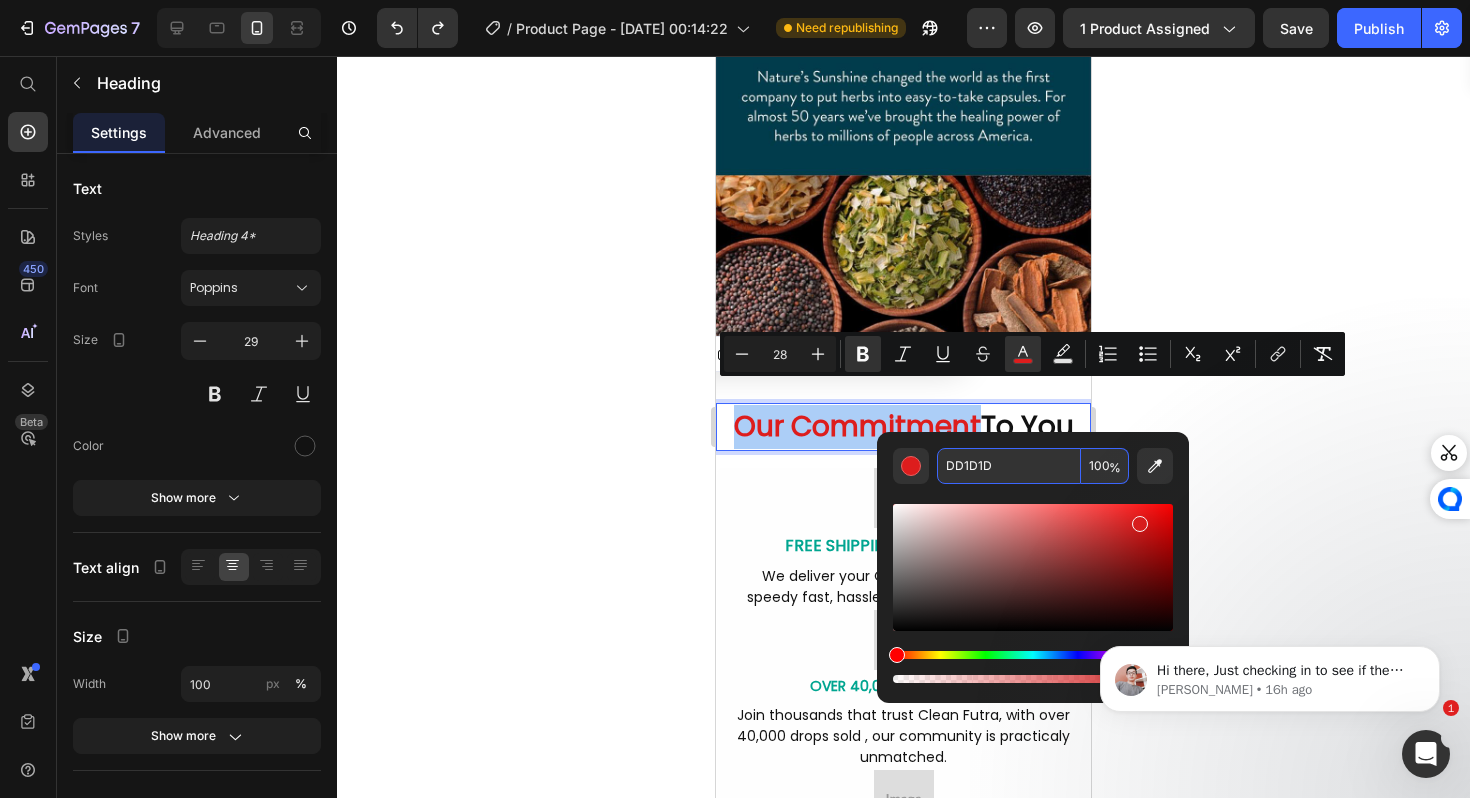 click on "DD1D1D" at bounding box center (1009, 466) 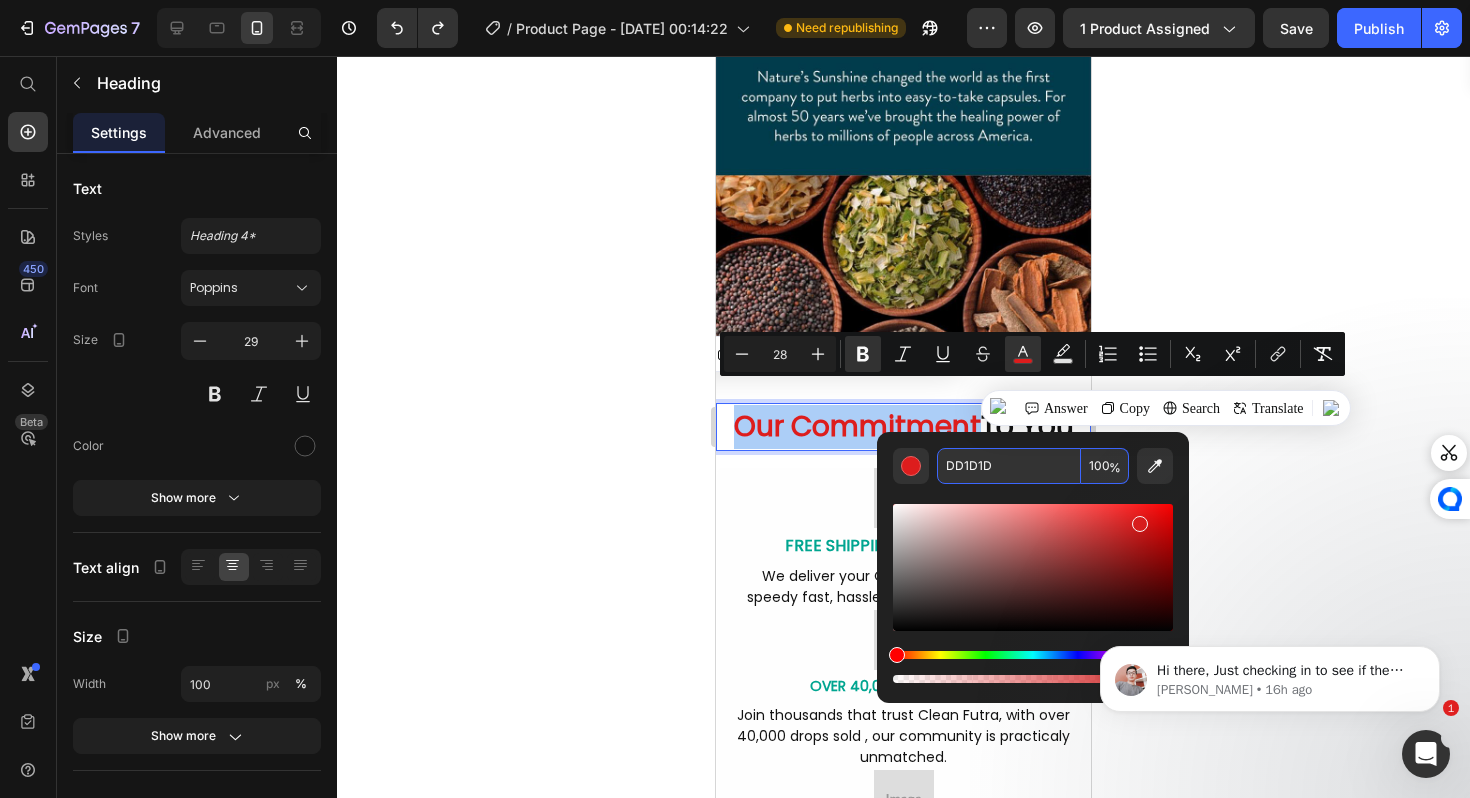 paste on "018C79" 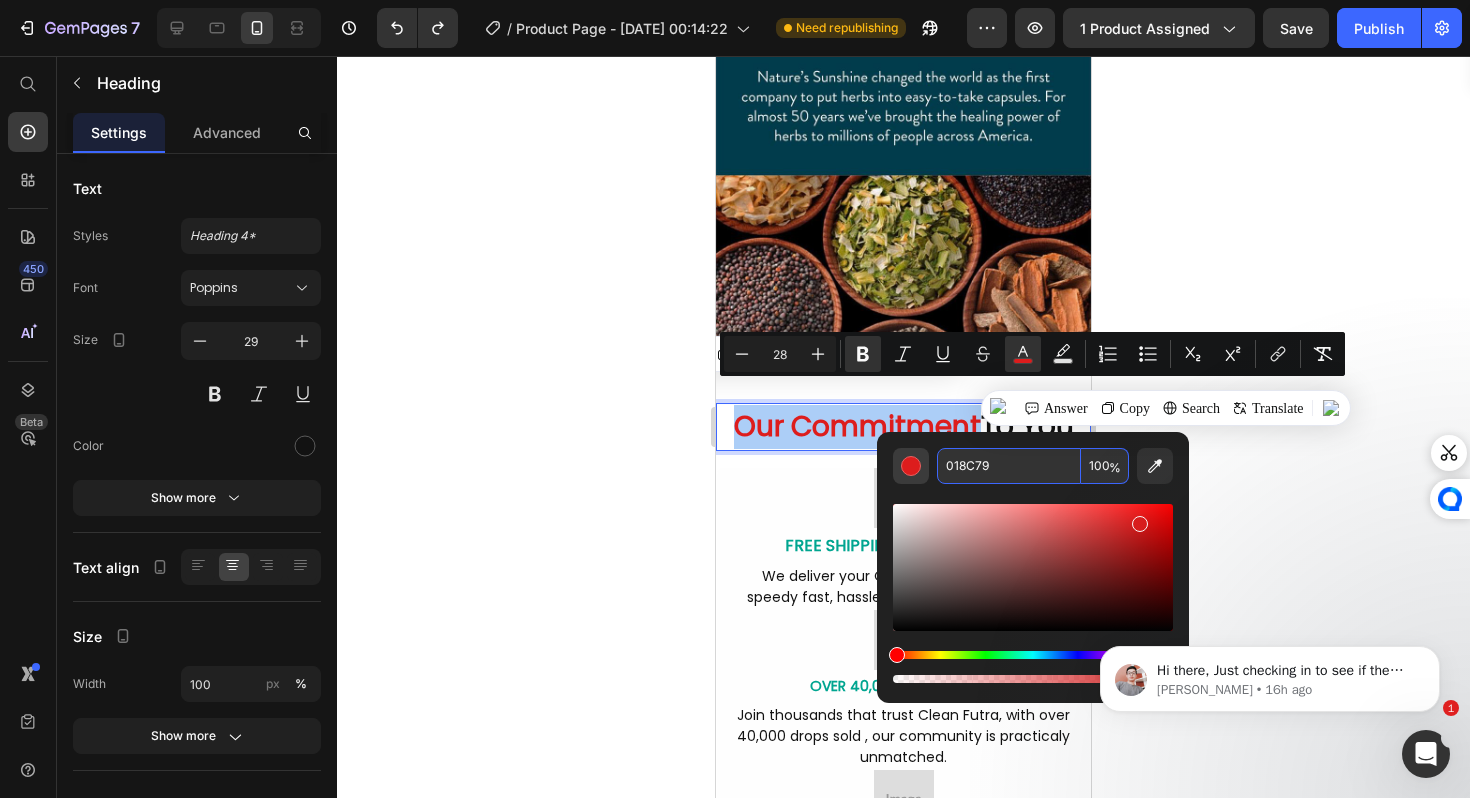 type on "018C79" 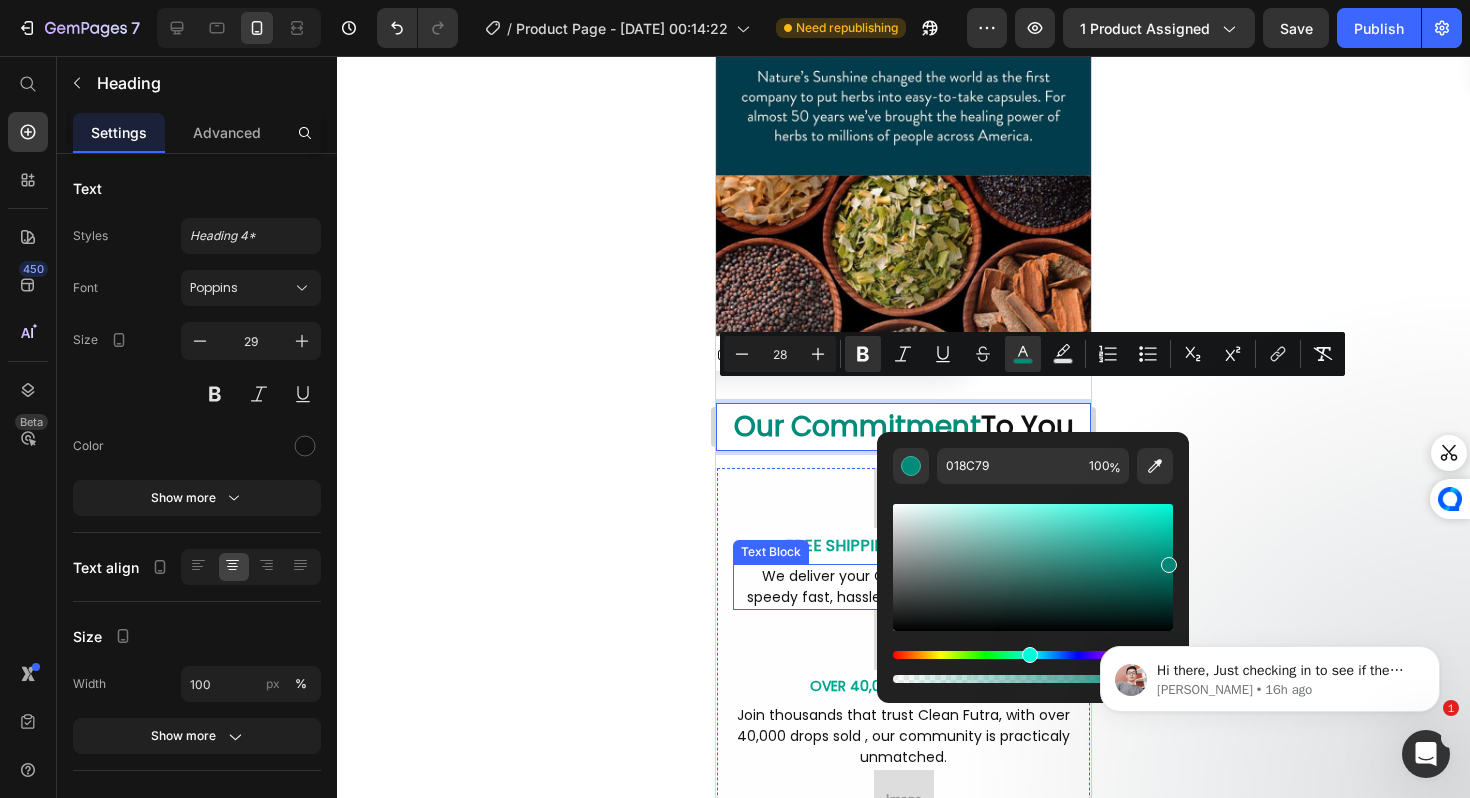 click on "We deliver your Clean Futra to your door speedy fast, hassle free &. without any cost!." at bounding box center [903, 587] 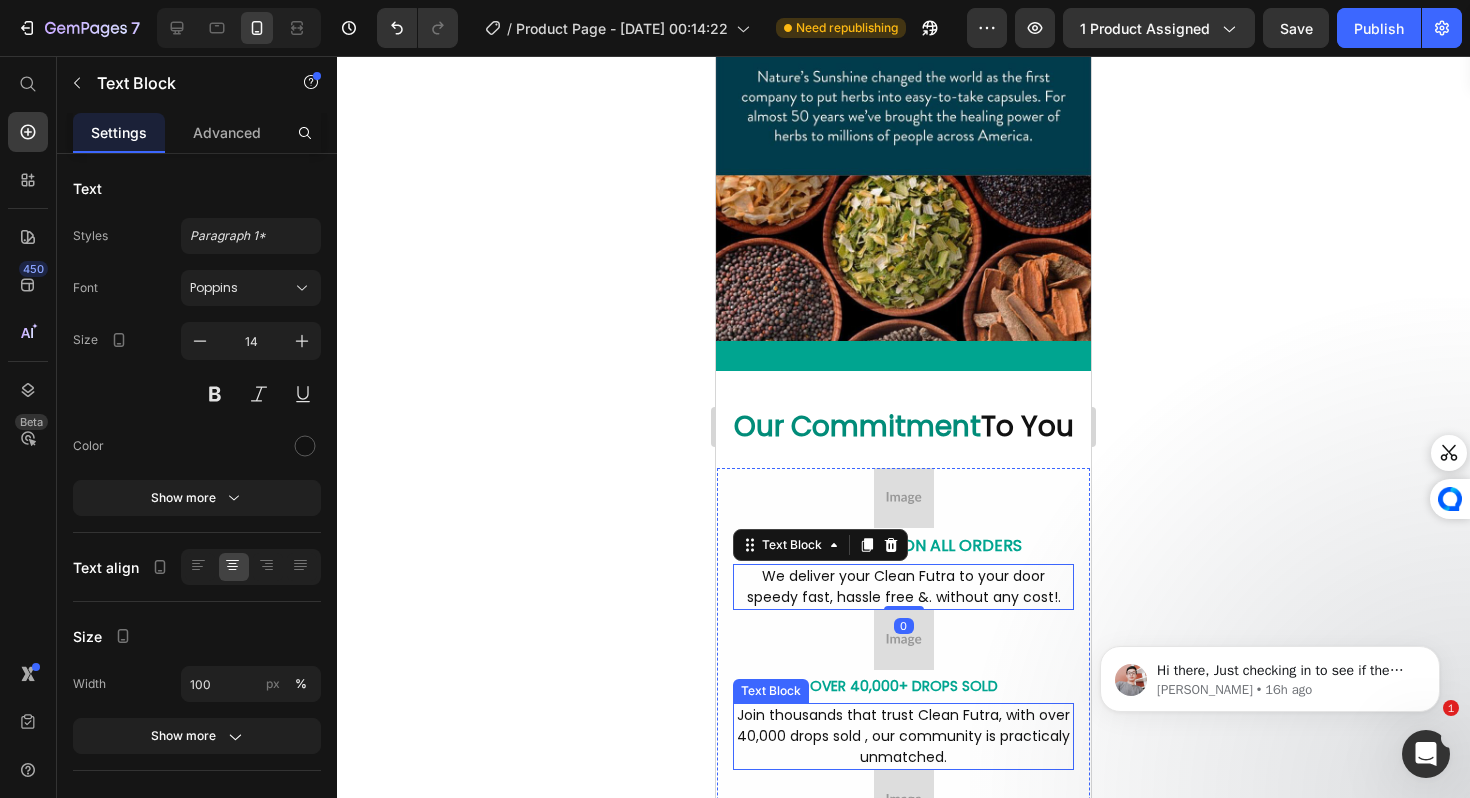 scroll, scrollTop: 8572, scrollLeft: 0, axis: vertical 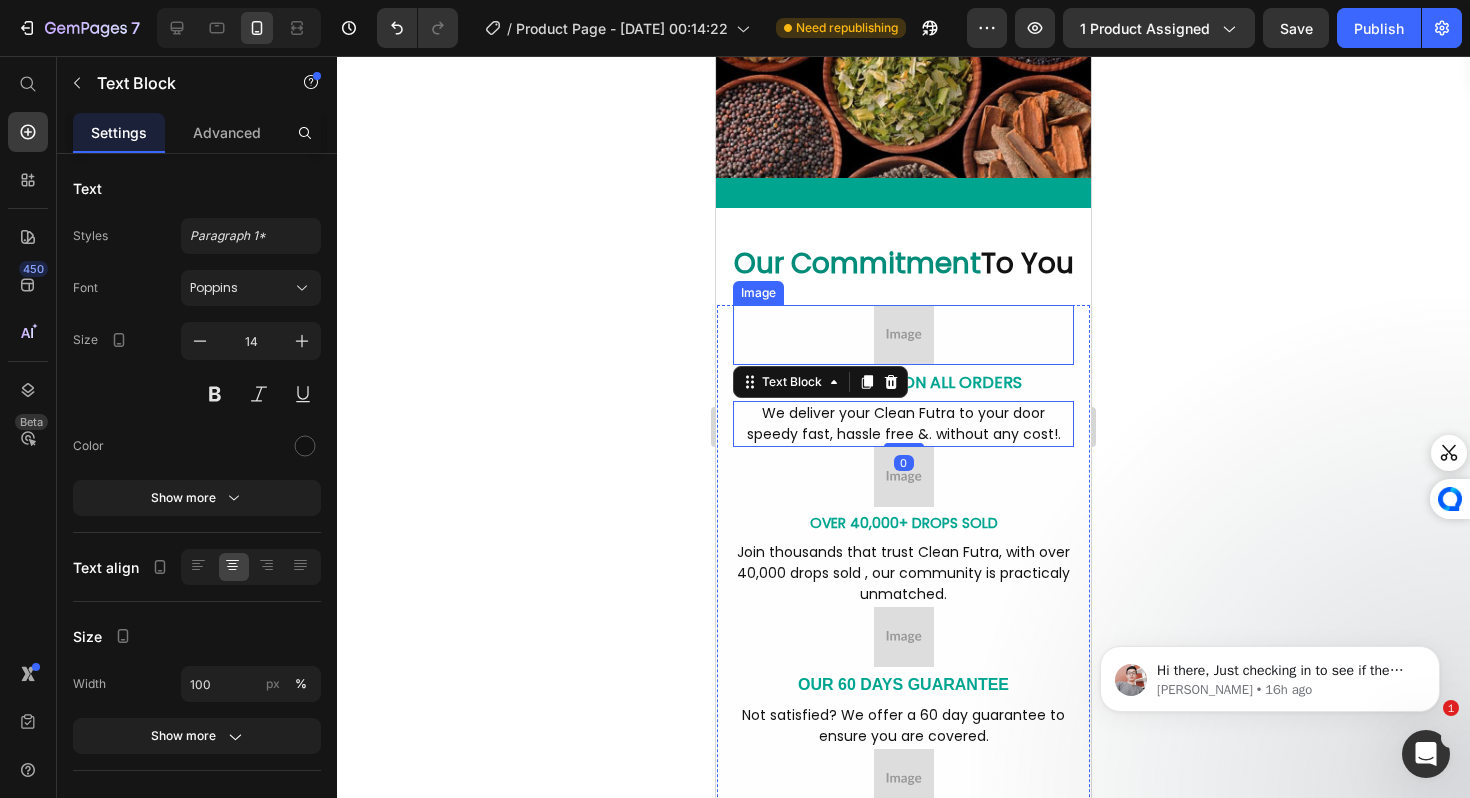 click at bounding box center [903, 335] 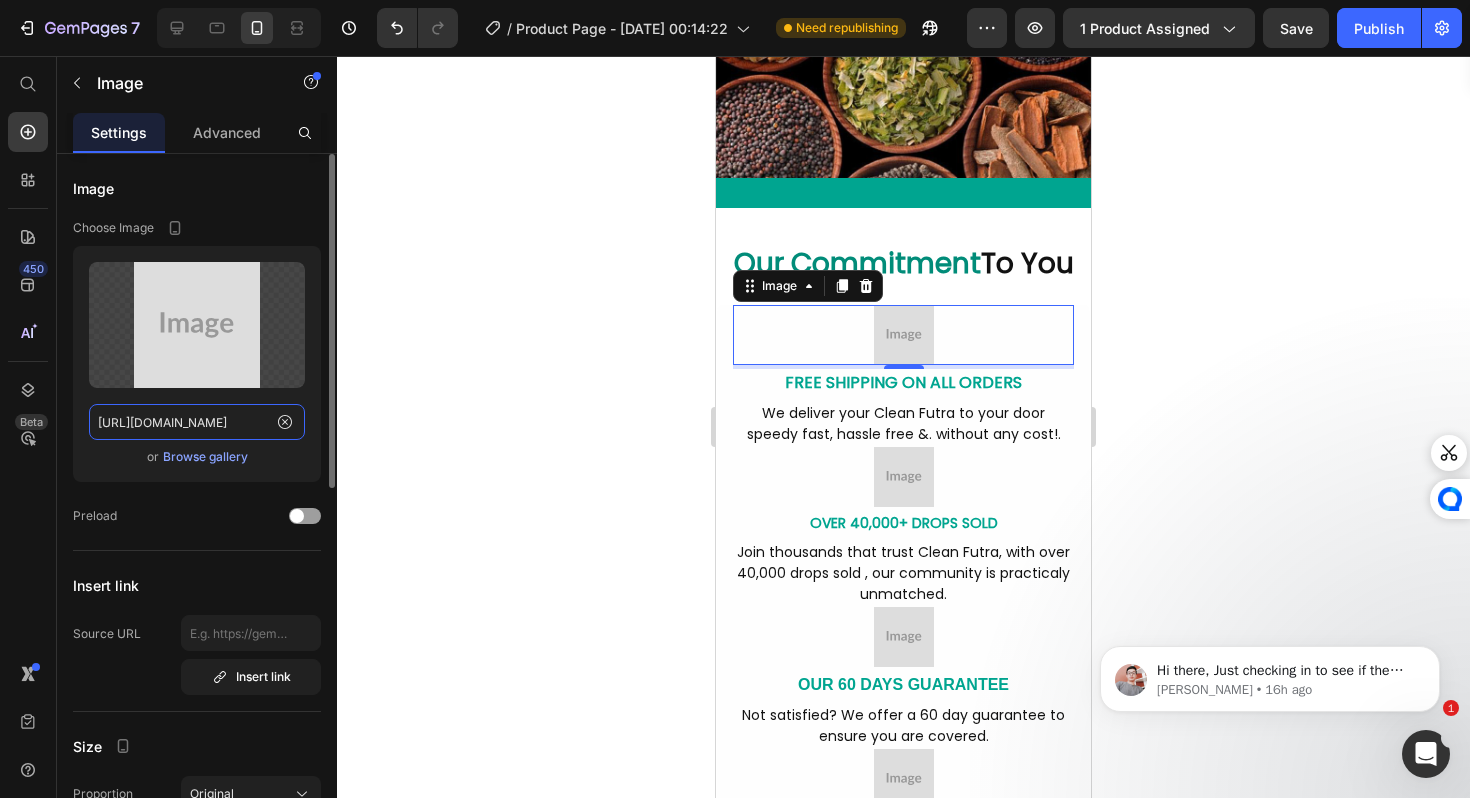 click on "https://placehold.co/512x512?text=Image" 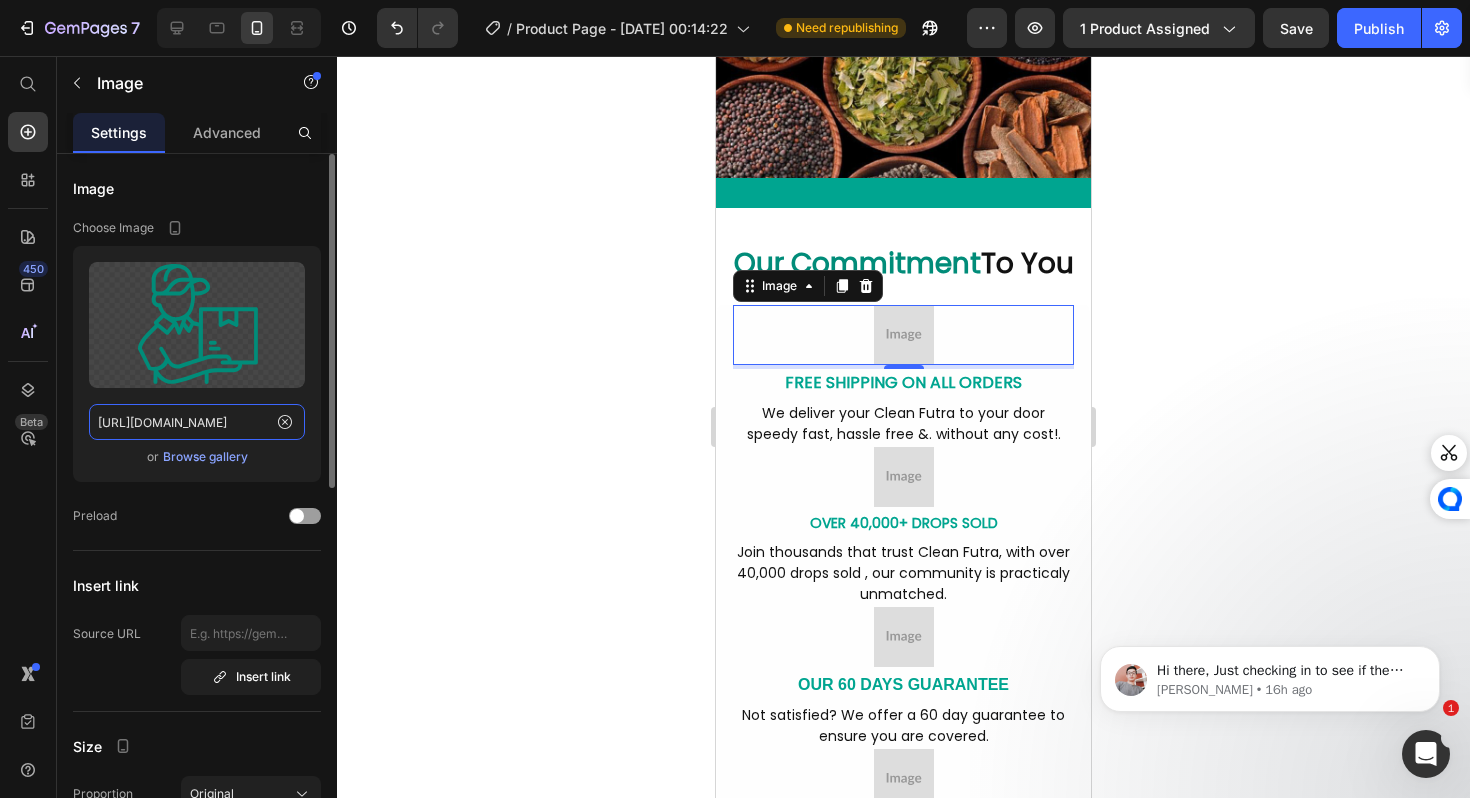 scroll, scrollTop: 0, scrollLeft: 604, axis: horizontal 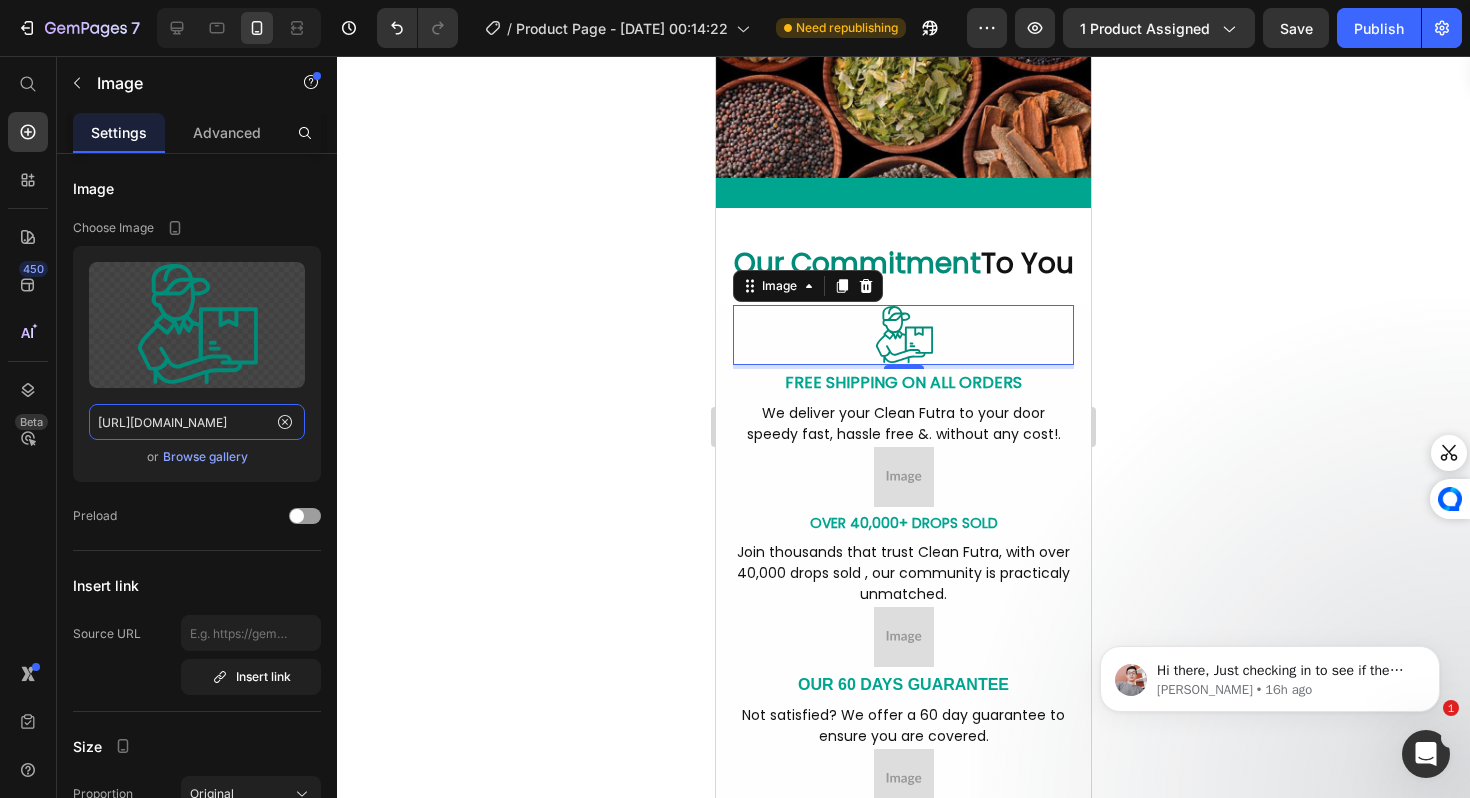 type on "[URL][DOMAIN_NAME]" 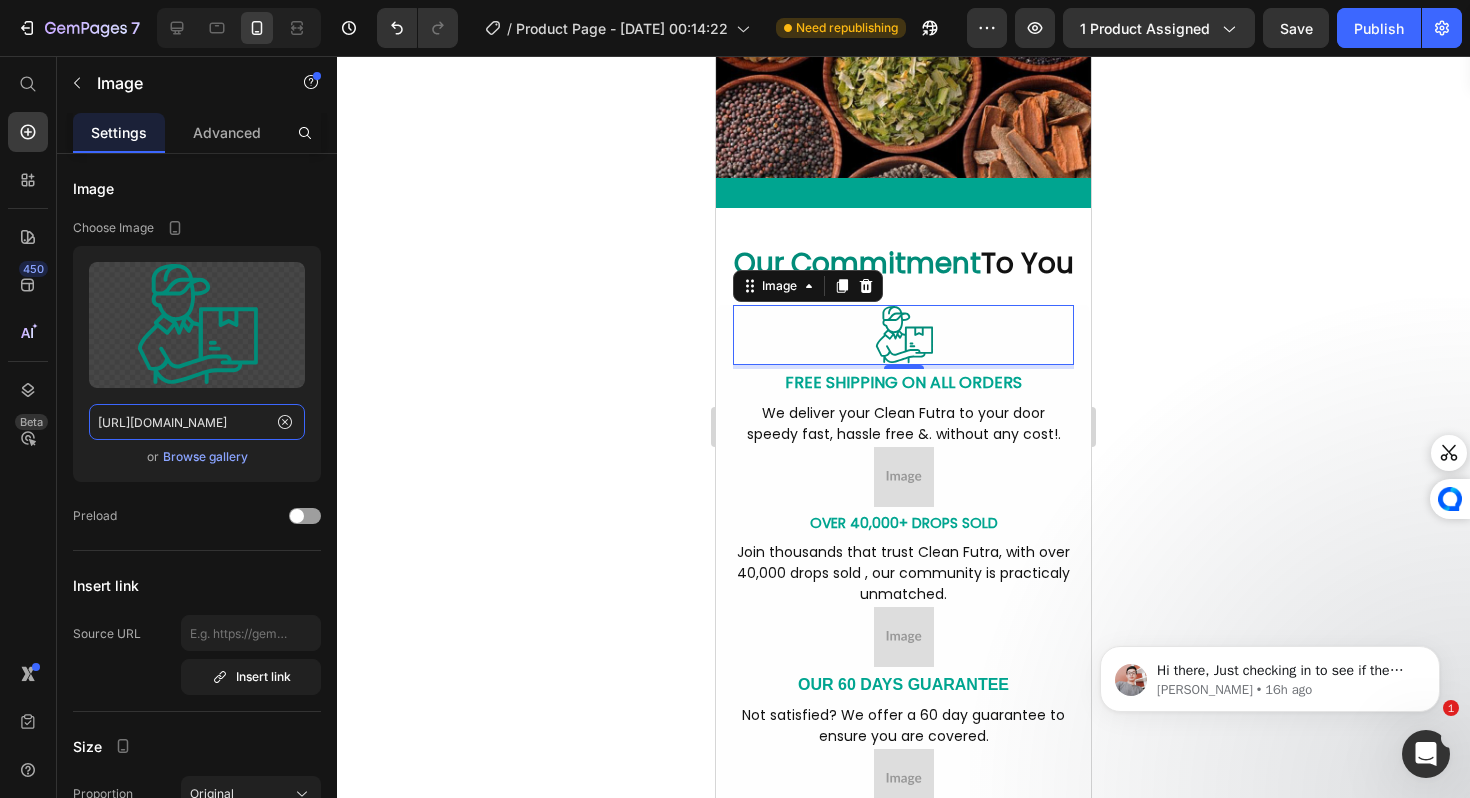 scroll, scrollTop: 0, scrollLeft: 0, axis: both 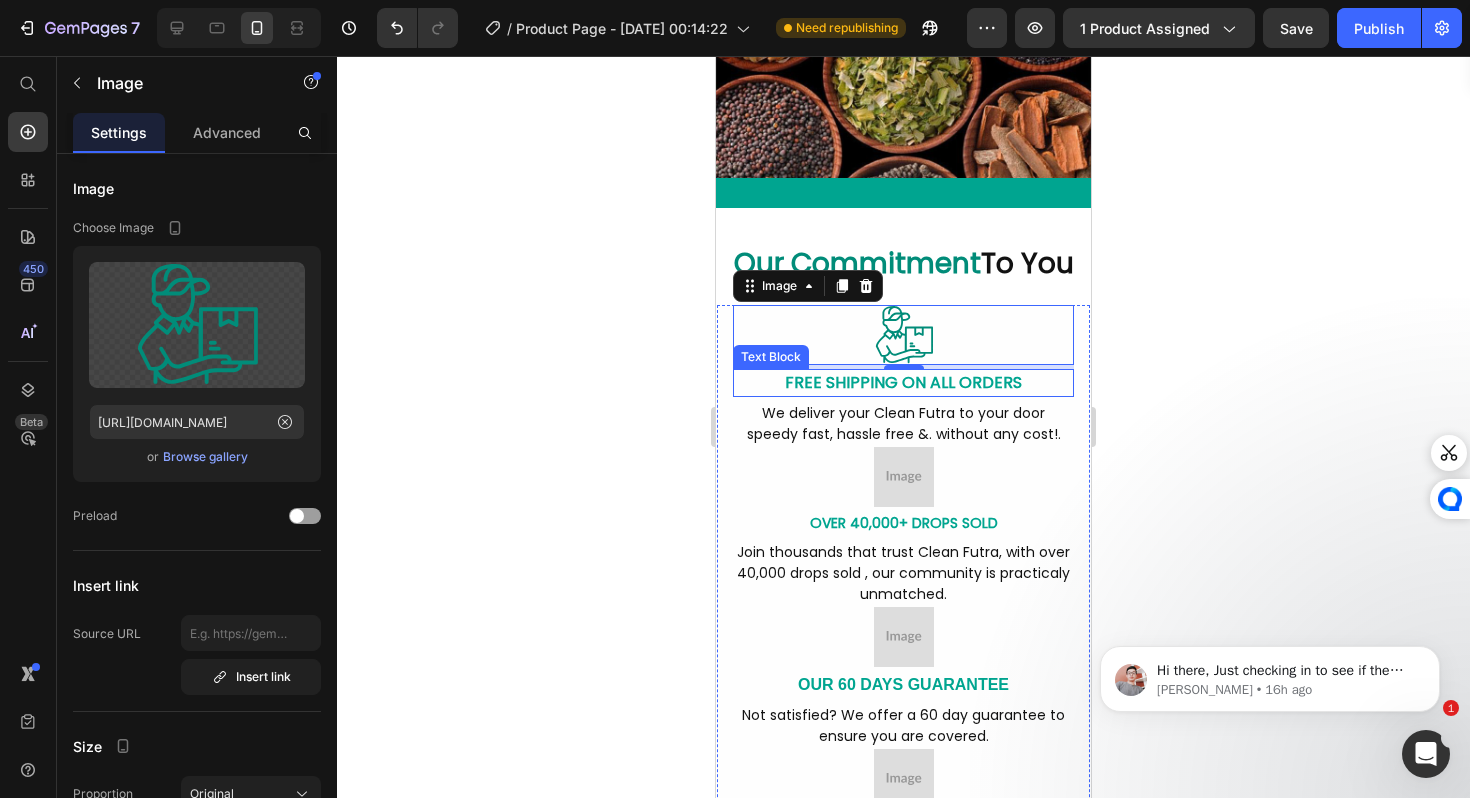 click on "FREE SHIPPING ON ALL ORDERS" at bounding box center [903, 382] 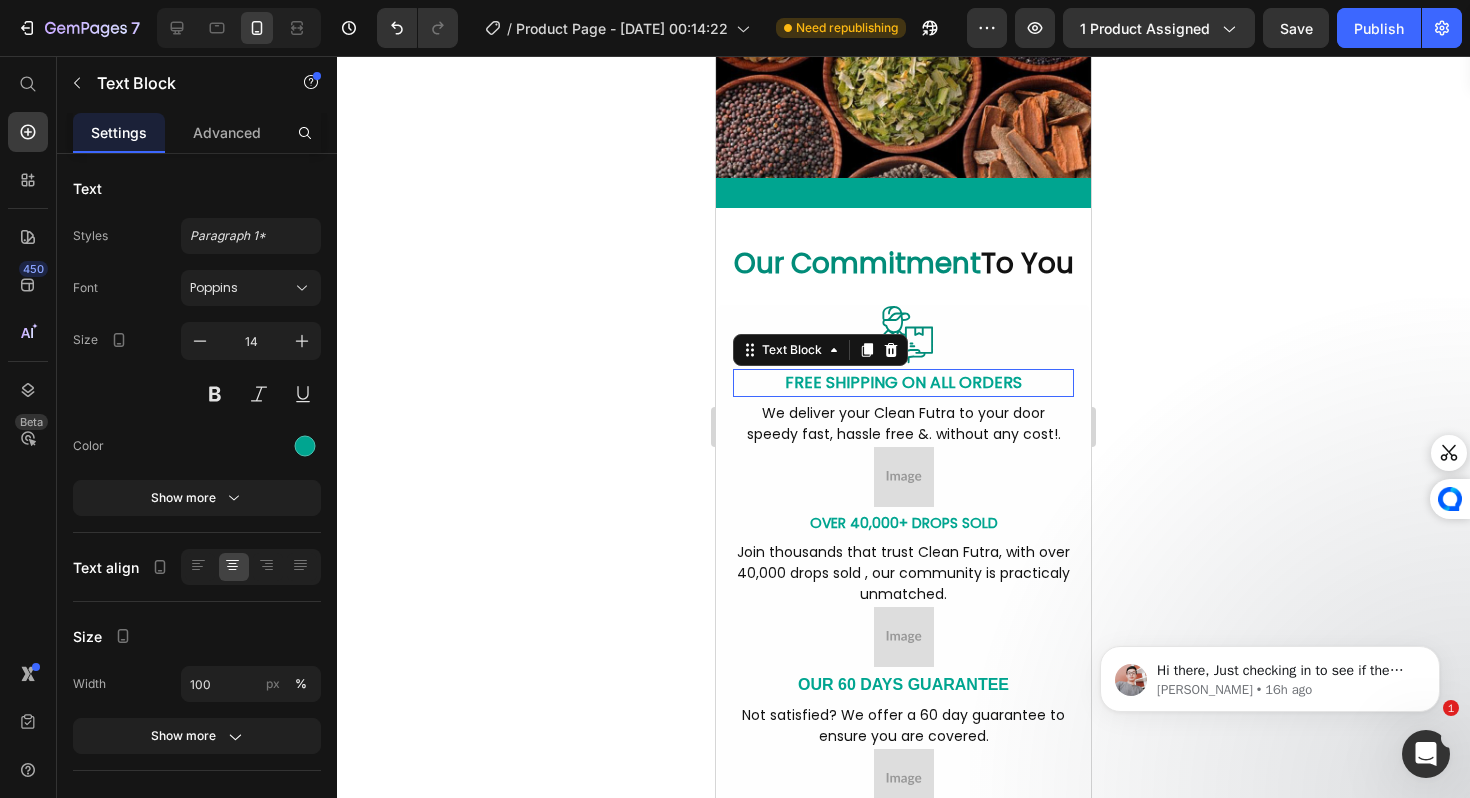 click on "FREE SHIPPING ON ALL ORDERS" at bounding box center [903, 382] 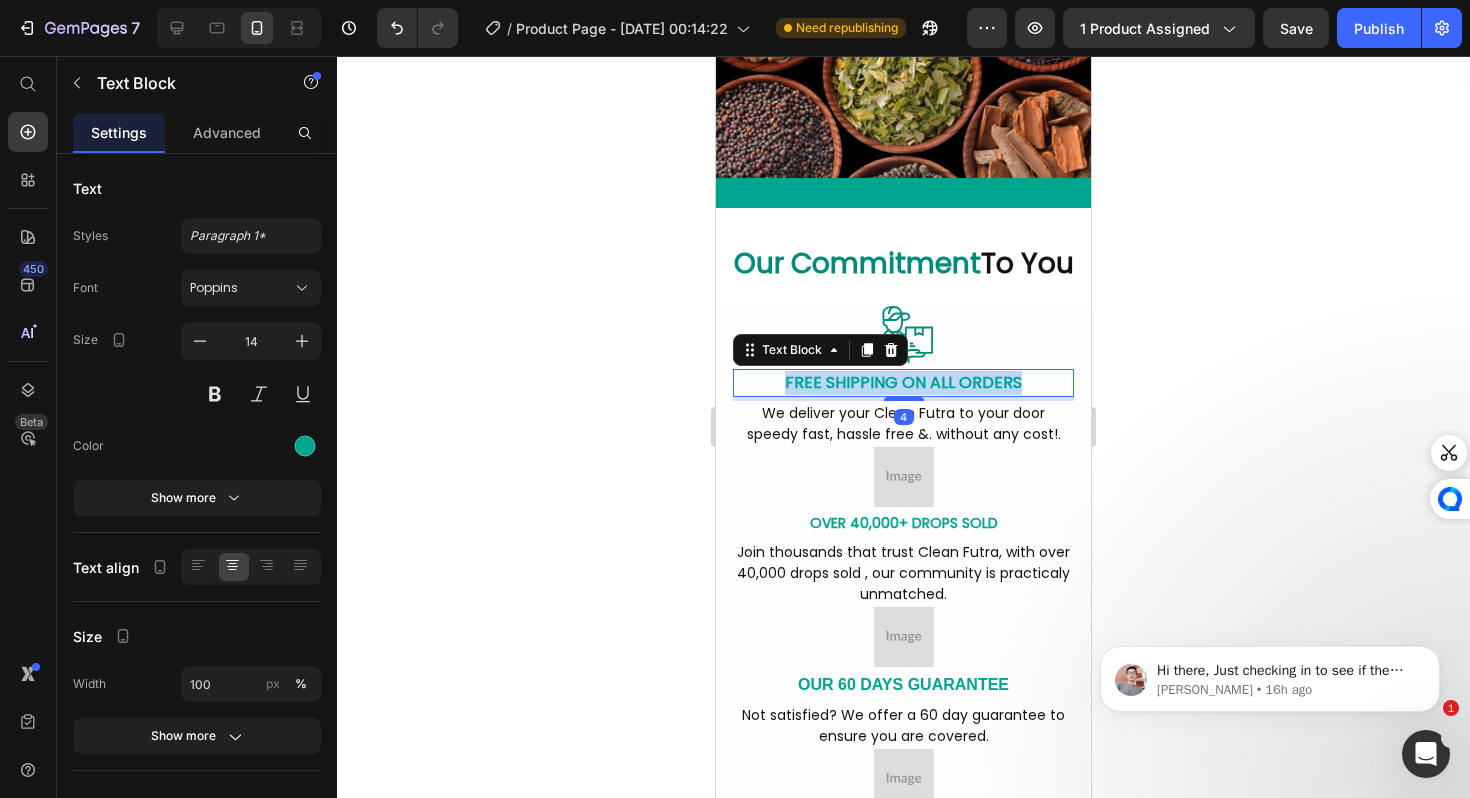 click on "FREE SHIPPING ON ALL ORDERS" at bounding box center [903, 382] 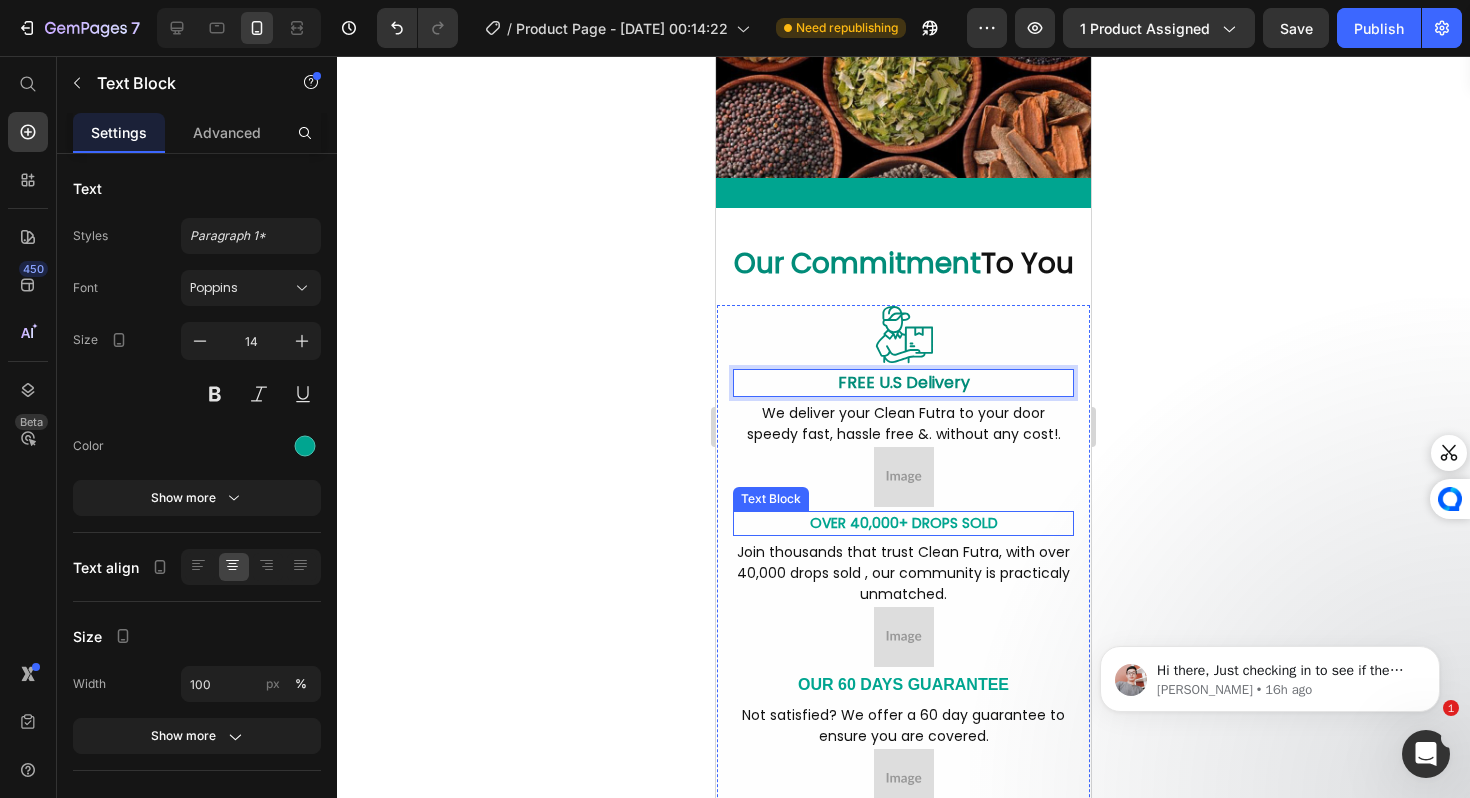 click on "OVER 40,000+ DROPS SOLD" at bounding box center (904, 523) 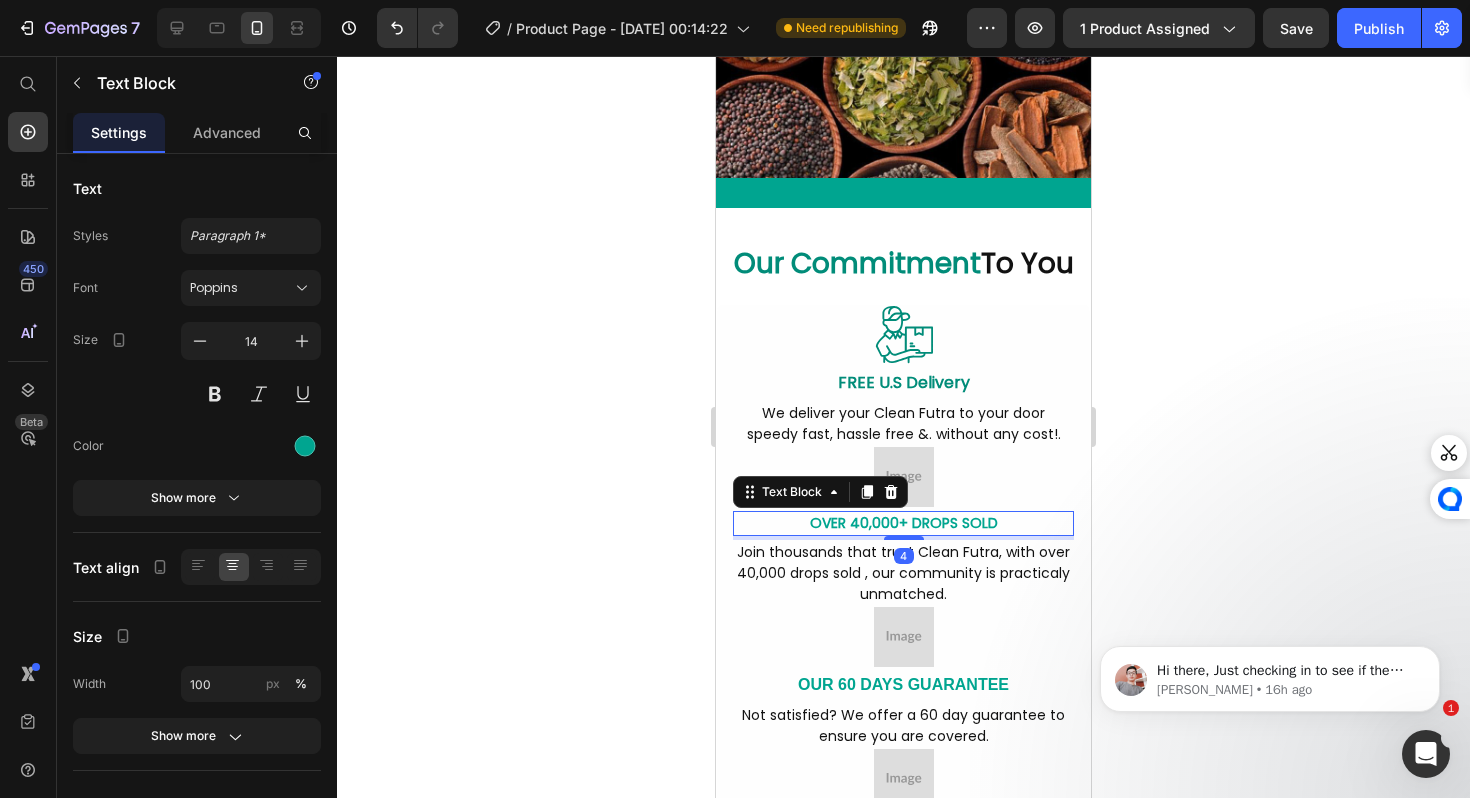 click on "OVER 40,000+ DROPS SOLD" at bounding box center (904, 523) 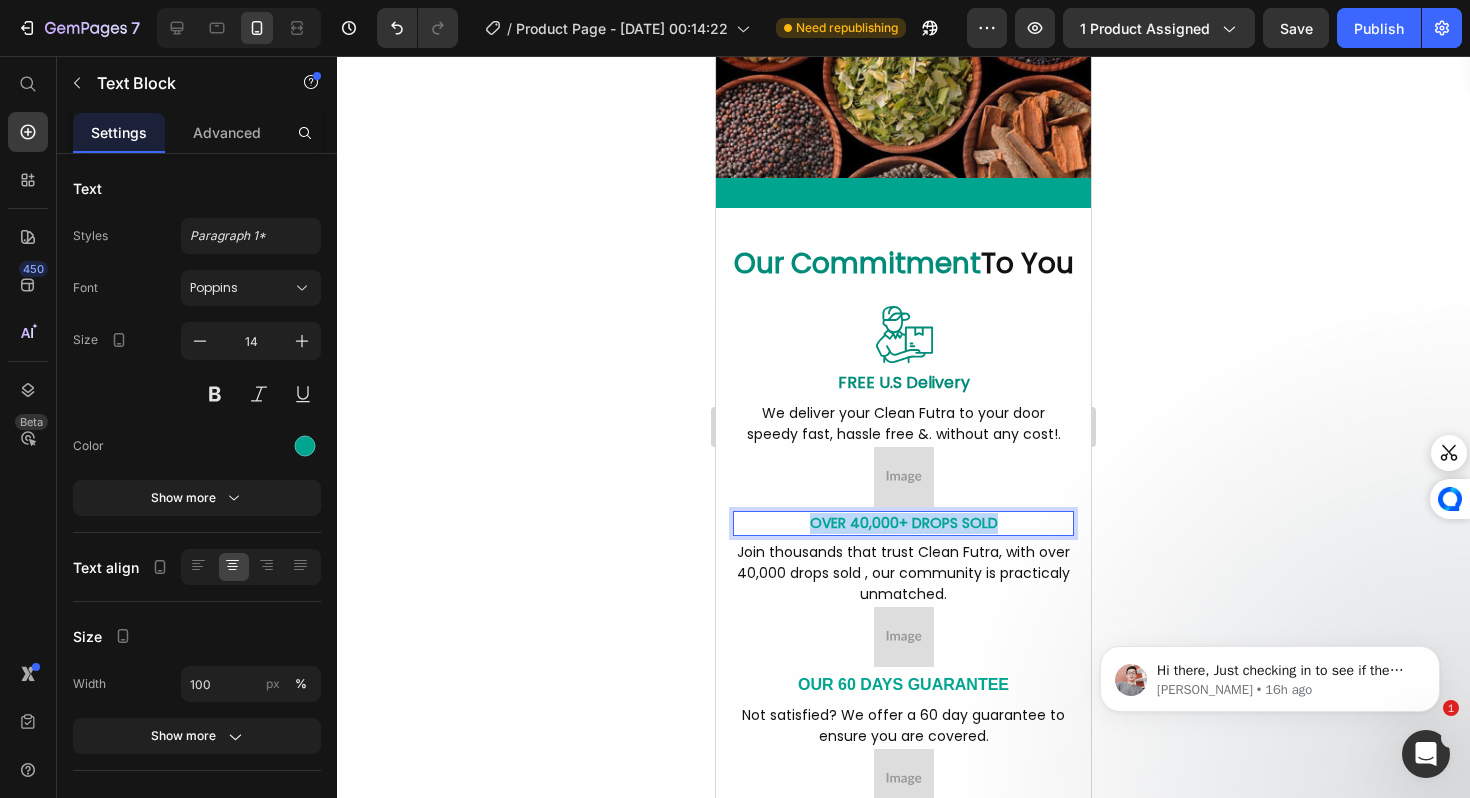click on "OVER 40,000+ DROPS SOLD" at bounding box center [904, 523] 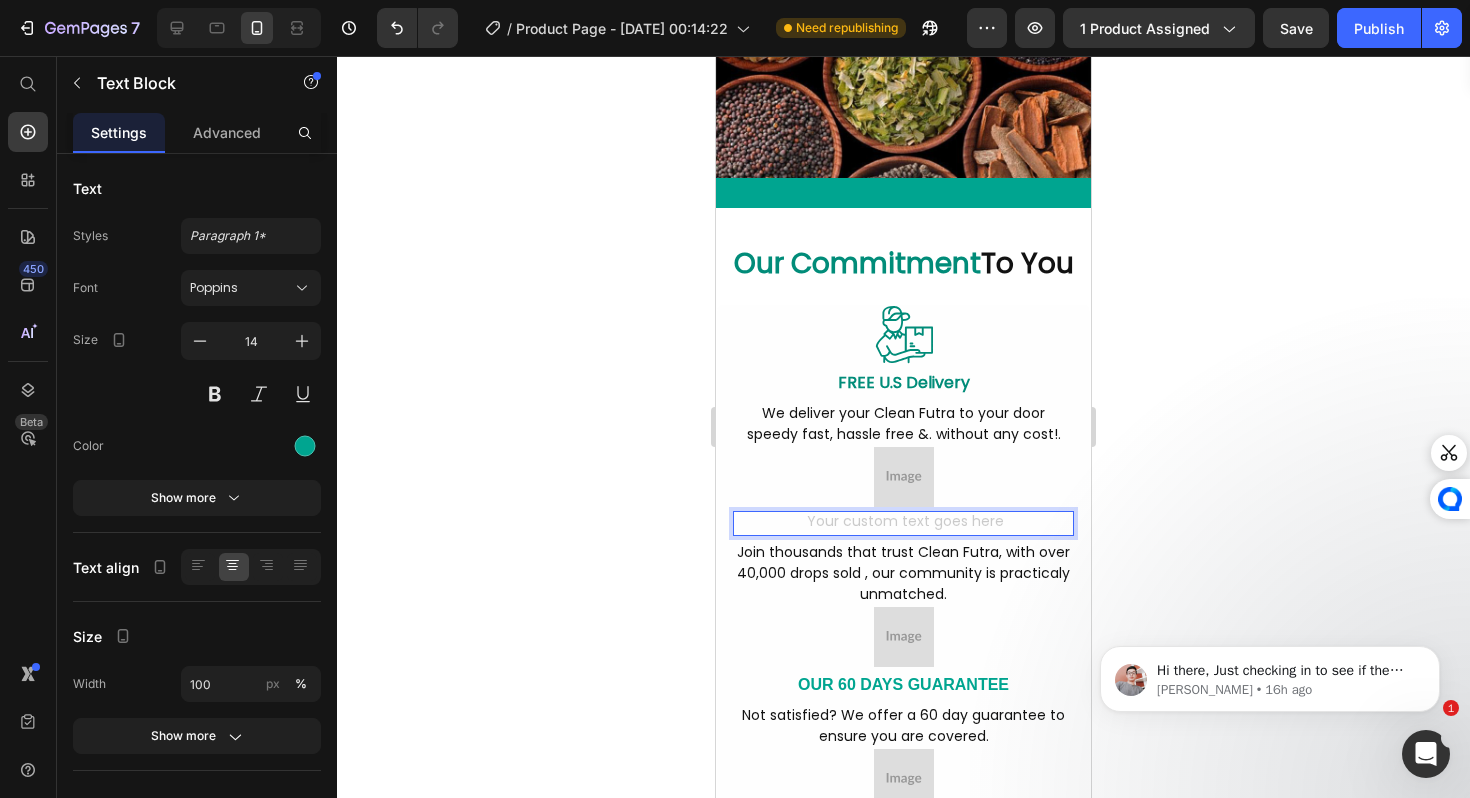 click at bounding box center (903, 477) 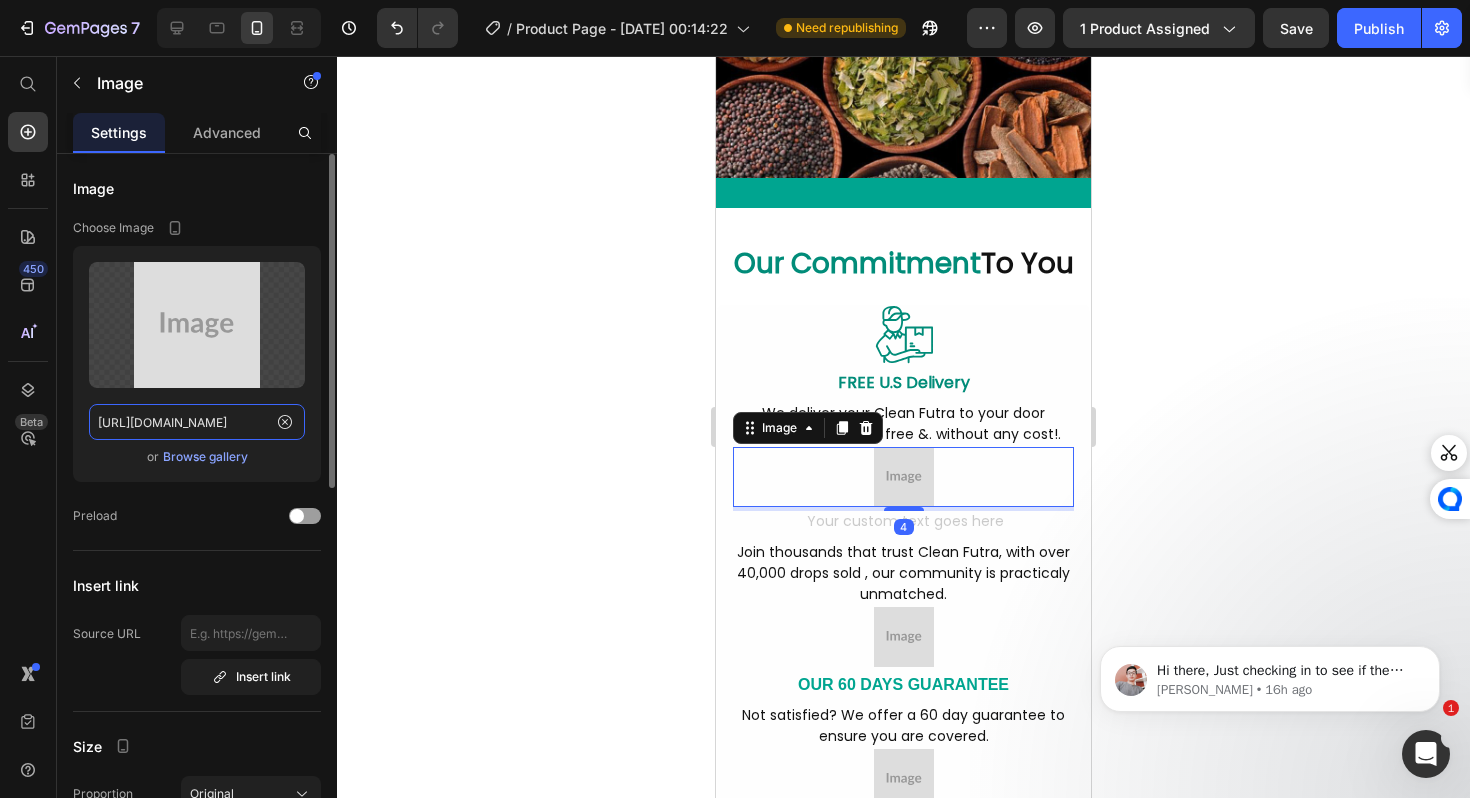 click on "https://placehold.co/512x512?text=Image" 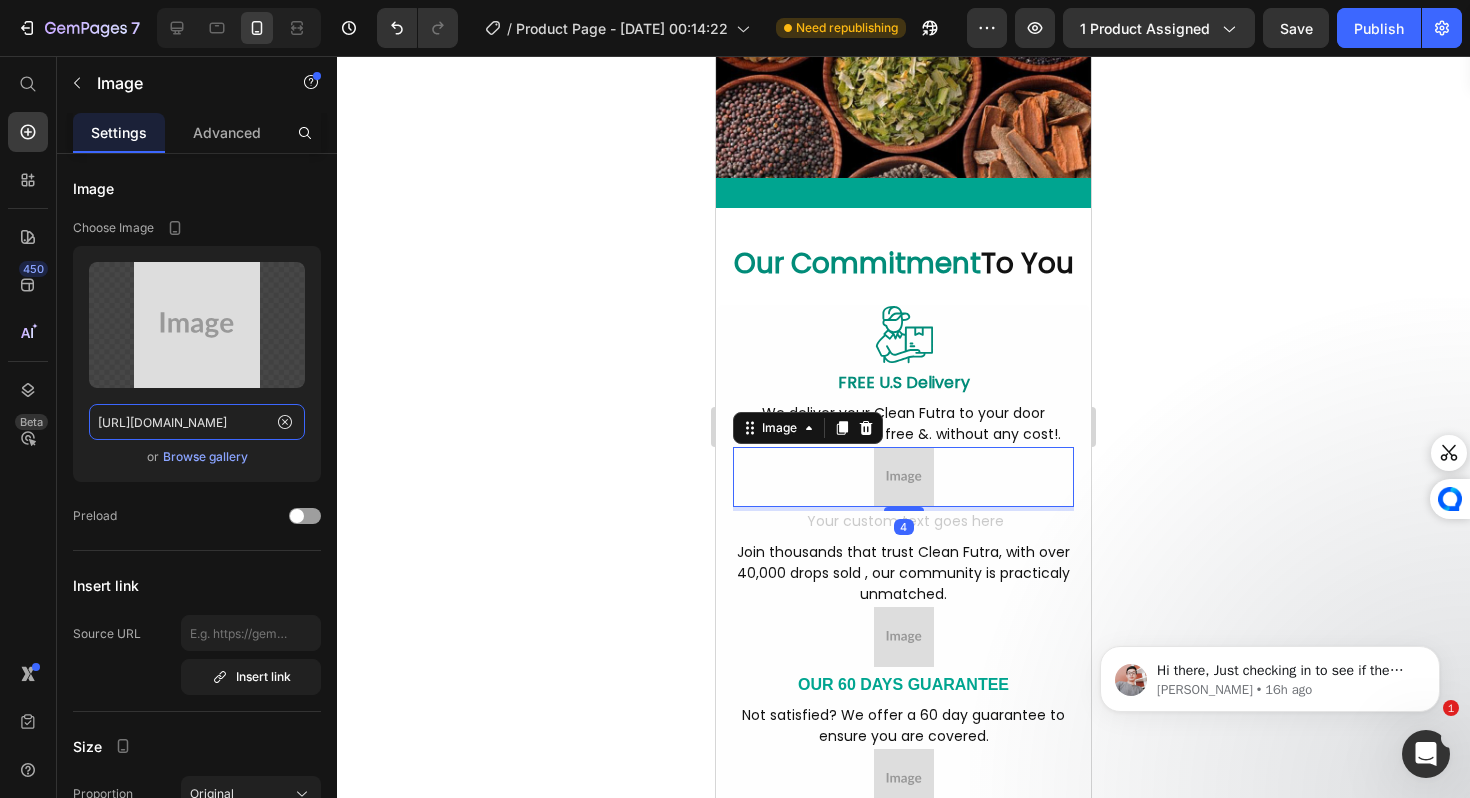 paste on "cdn.shopify.com/s/files/1/0688/5782/3371/files/gempages_577098816084247540-a0070816-afc5-4b7a-aa76-cdc0ac9a8a8b.svg" 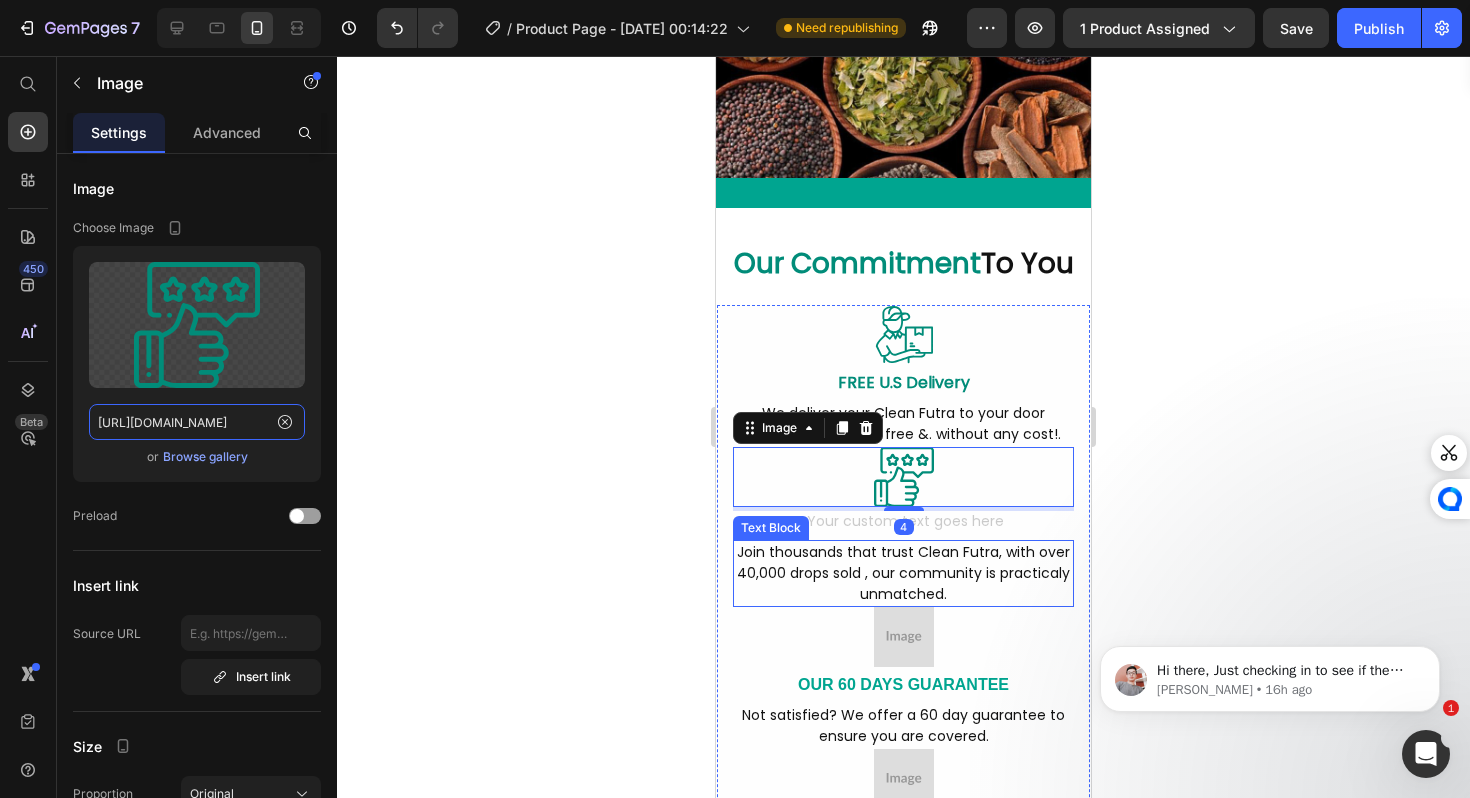 scroll, scrollTop: 0, scrollLeft: 605, axis: horizontal 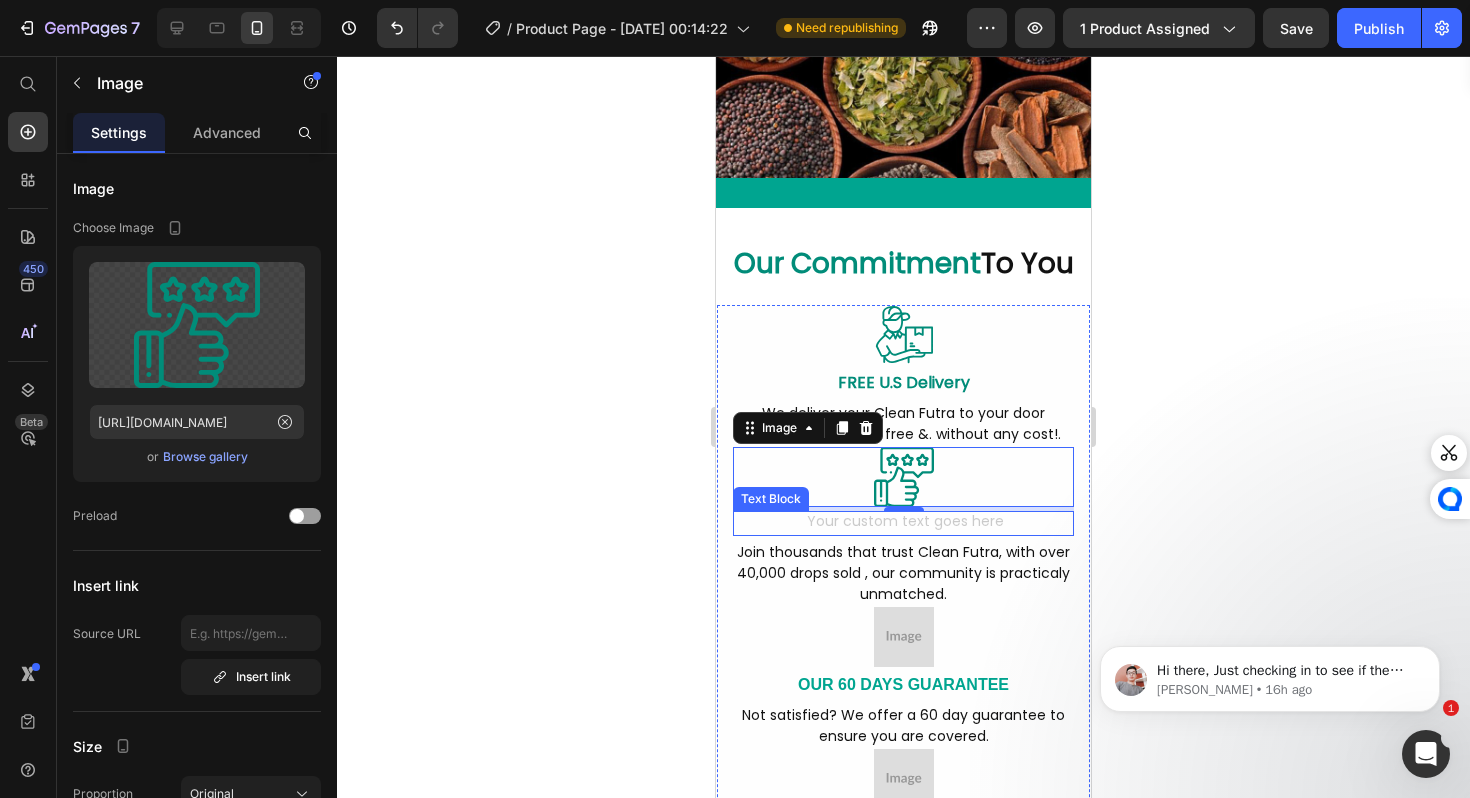 click at bounding box center [903, 523] 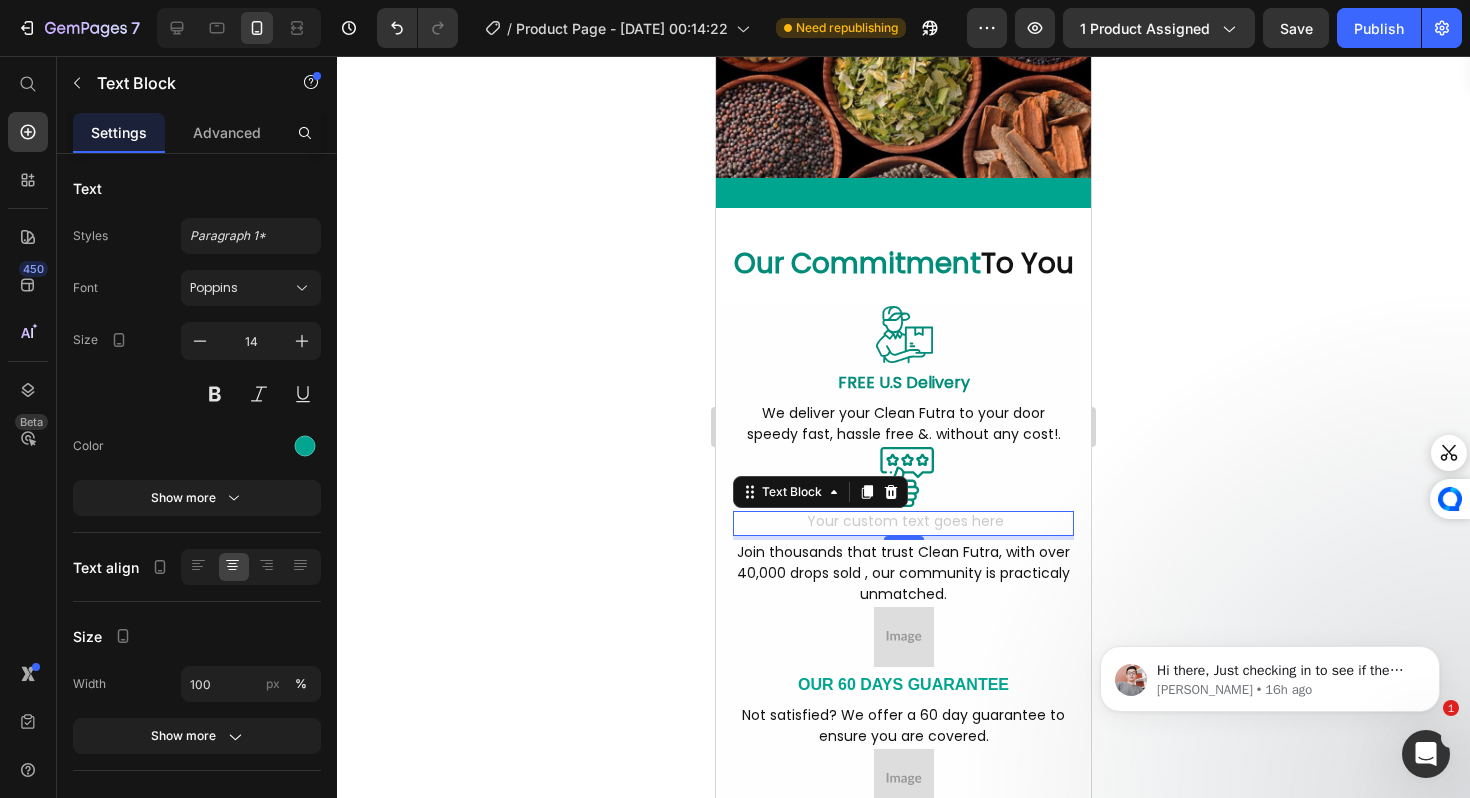 click at bounding box center [903, 523] 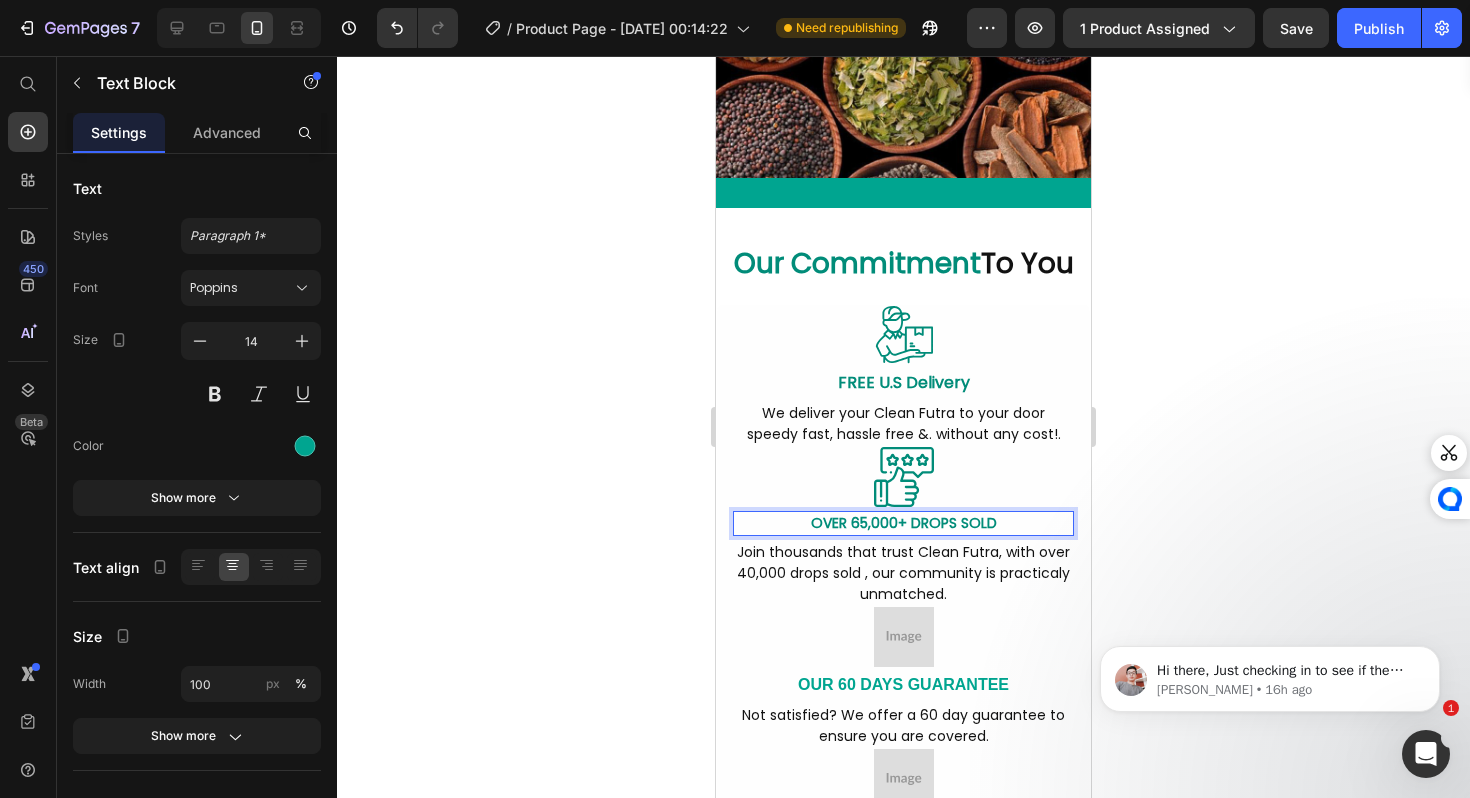 click on "Join thousands that trust Clean Futra, with over 40,000 drops sold , our community is practicaly unmatched." at bounding box center (903, 573) 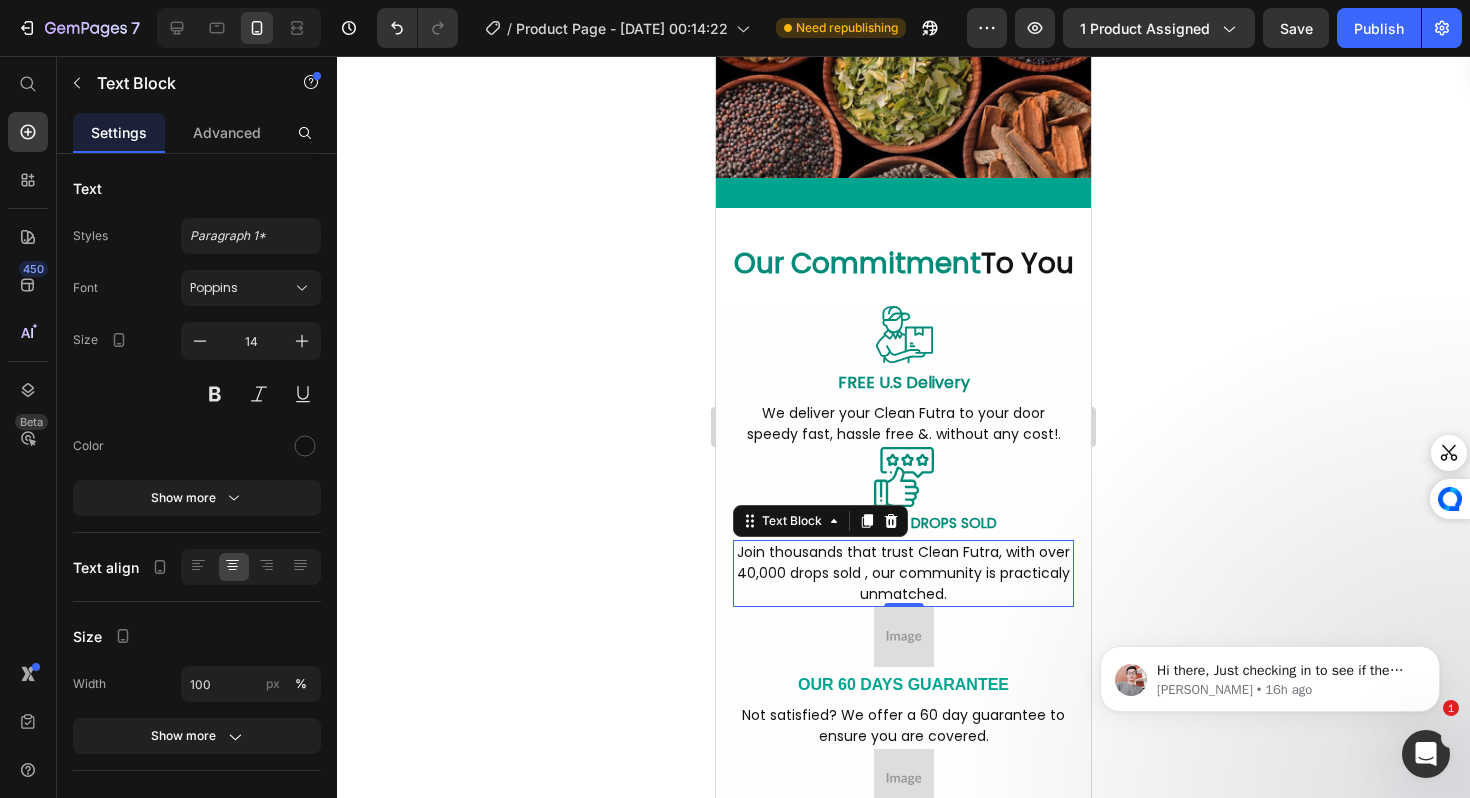 click on "Join thousands that trust Clean Futra, with over 40,000 drops sold , our community is practicaly unmatched." at bounding box center (903, 573) 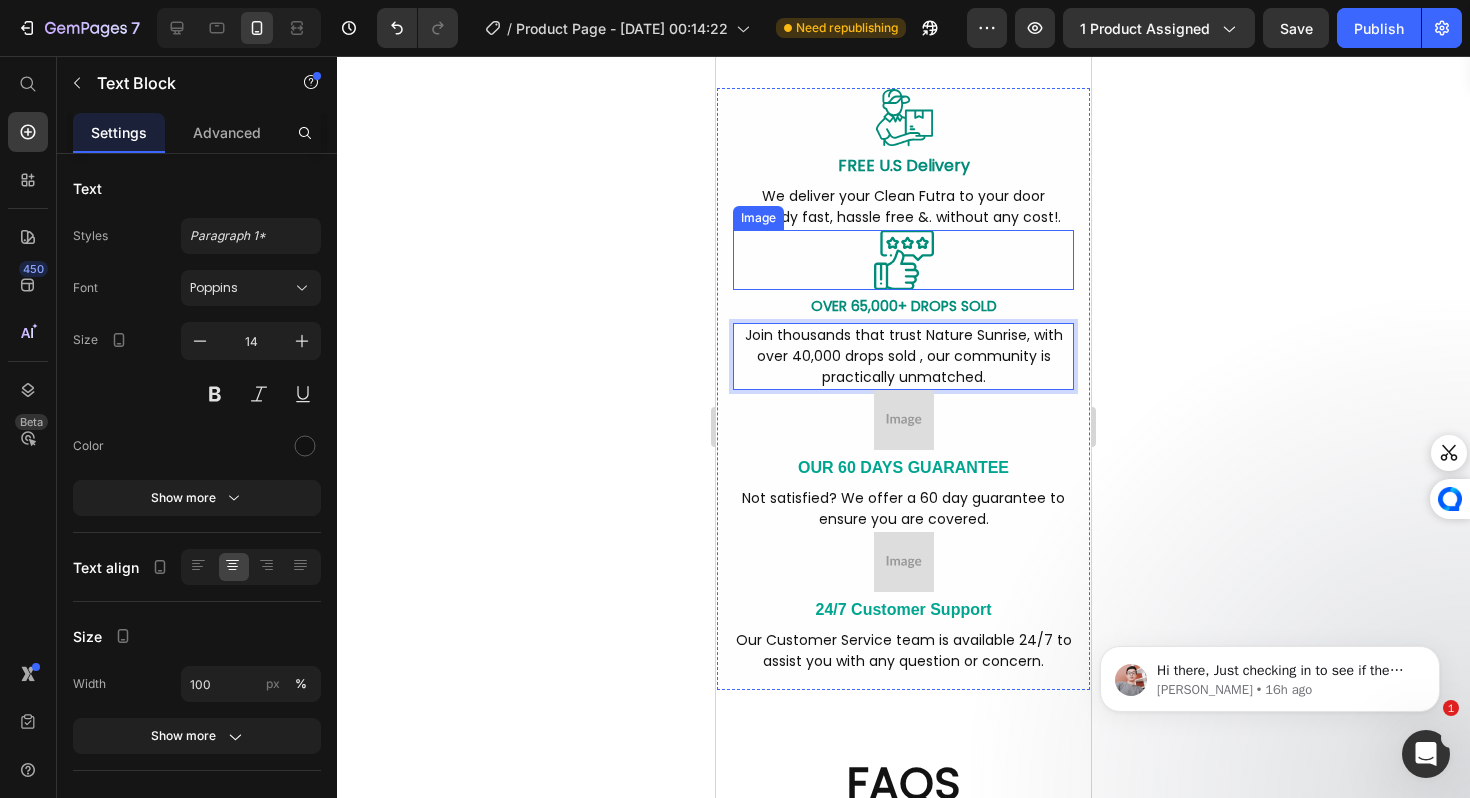 scroll, scrollTop: 8849, scrollLeft: 0, axis: vertical 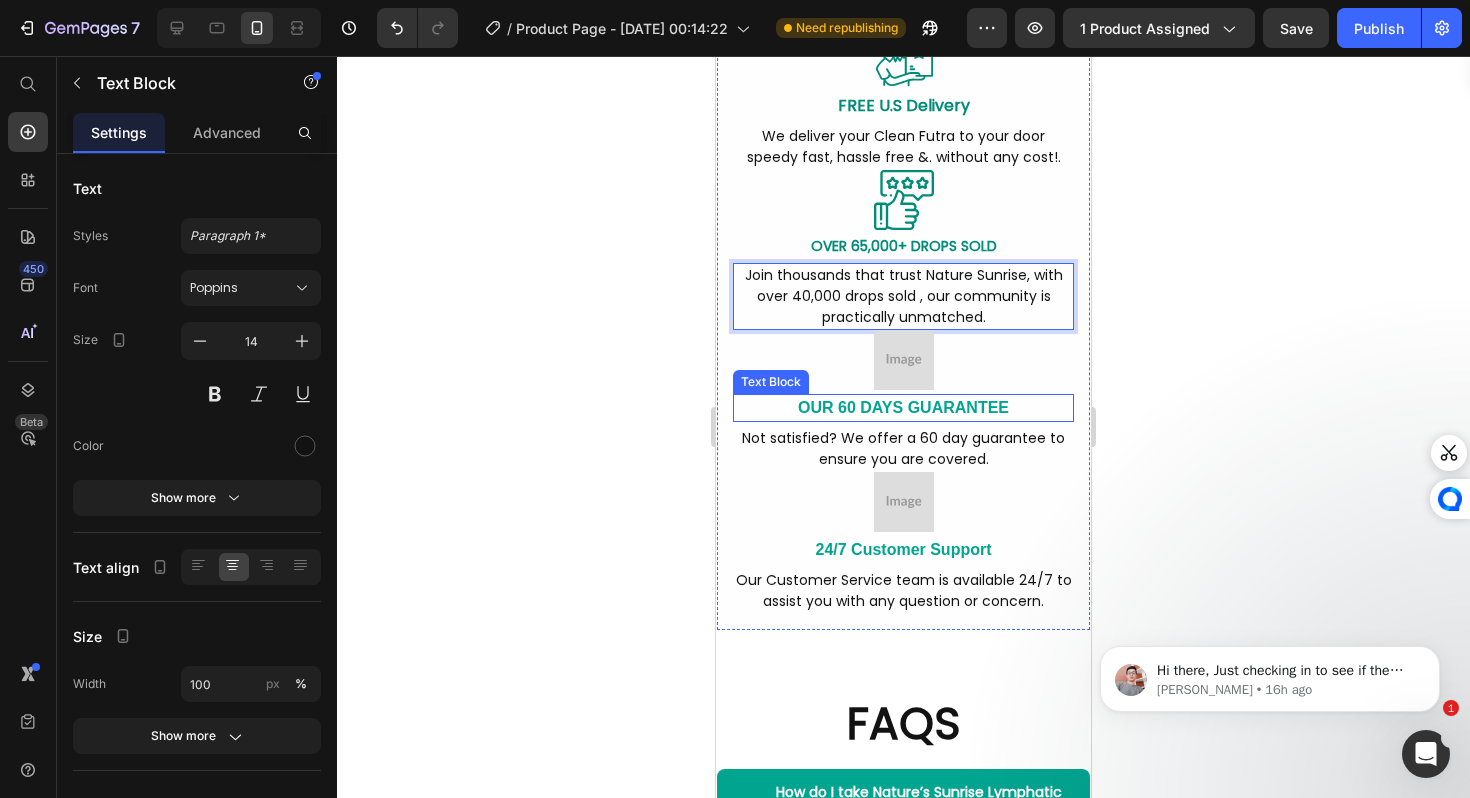 click at bounding box center (903, 360) 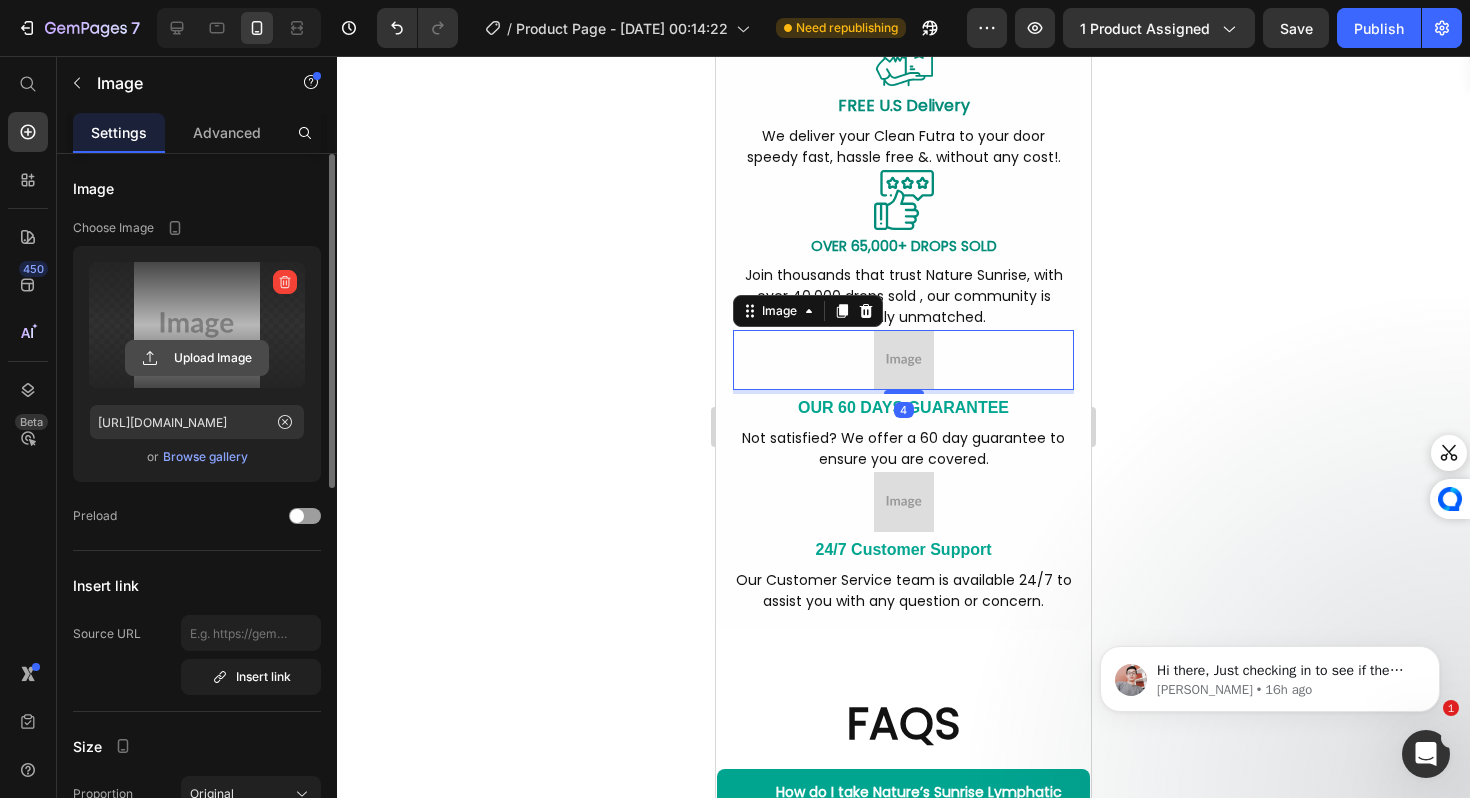 click 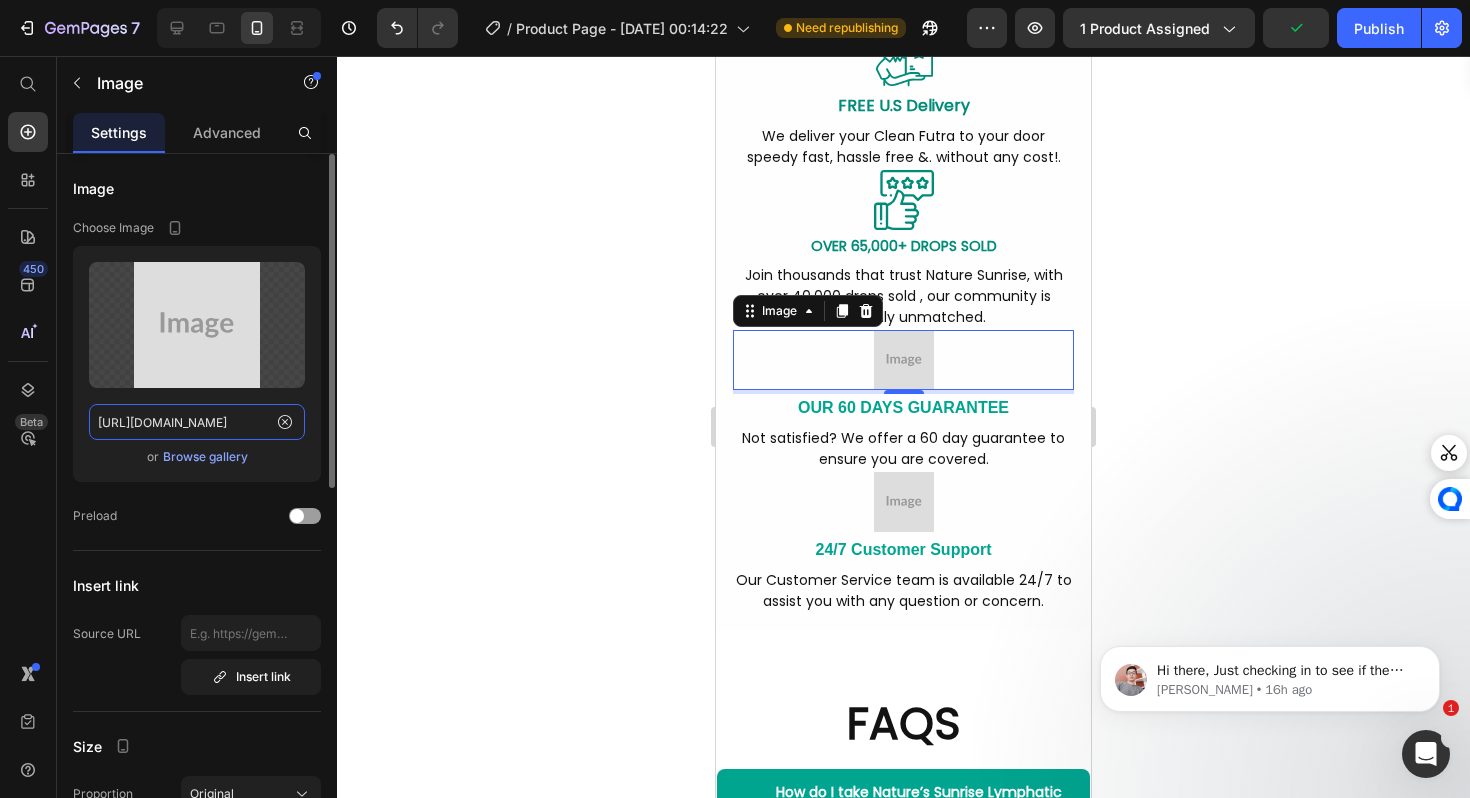 click on "https://placehold.co/512x512?text=Image" 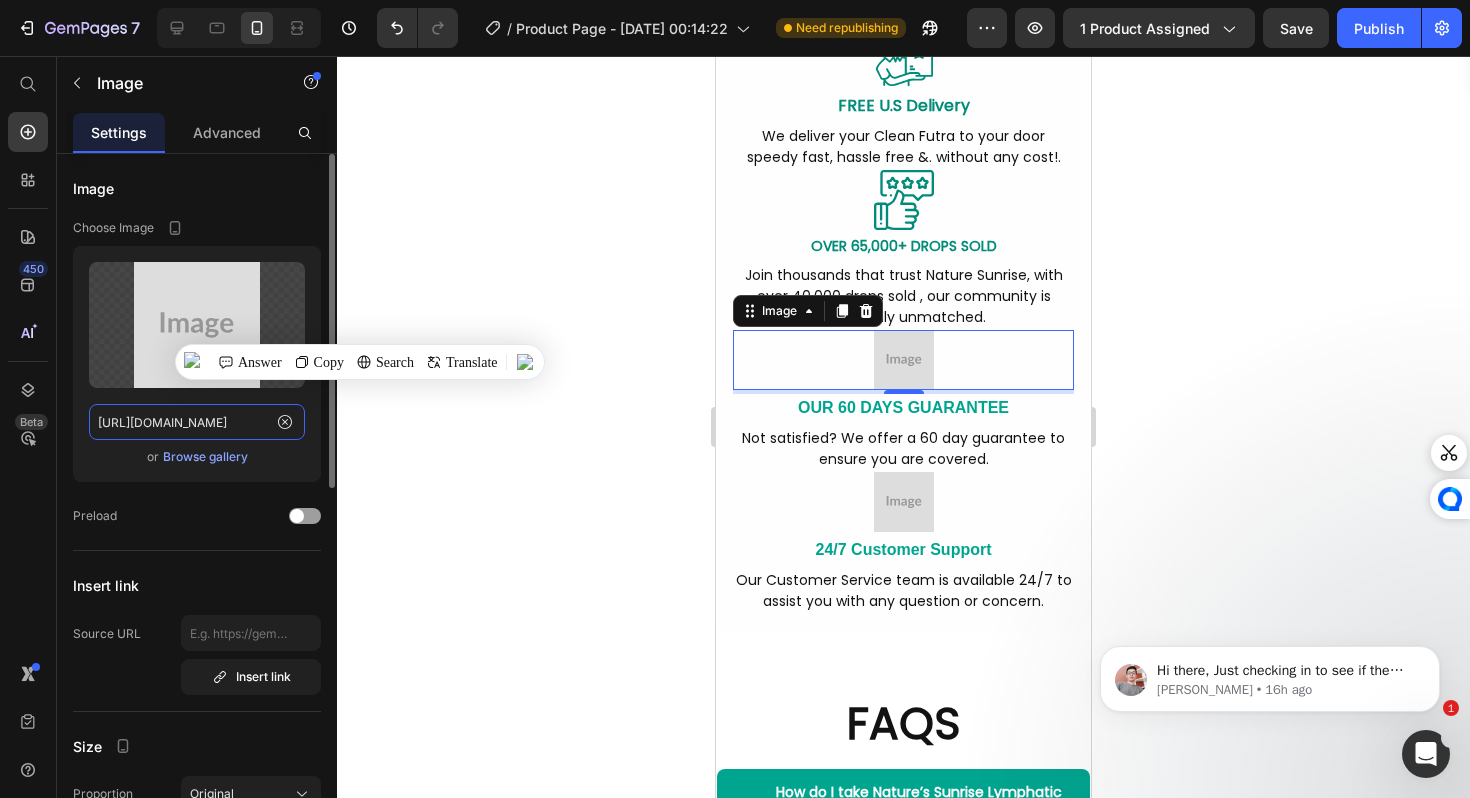 paste on "cdn.shopify.com/s/files/1/0688/5782/3371/files/gempages_577098816084247540-97f1115e-718c-40d2-b268-d46ca1ff6e05.svg" 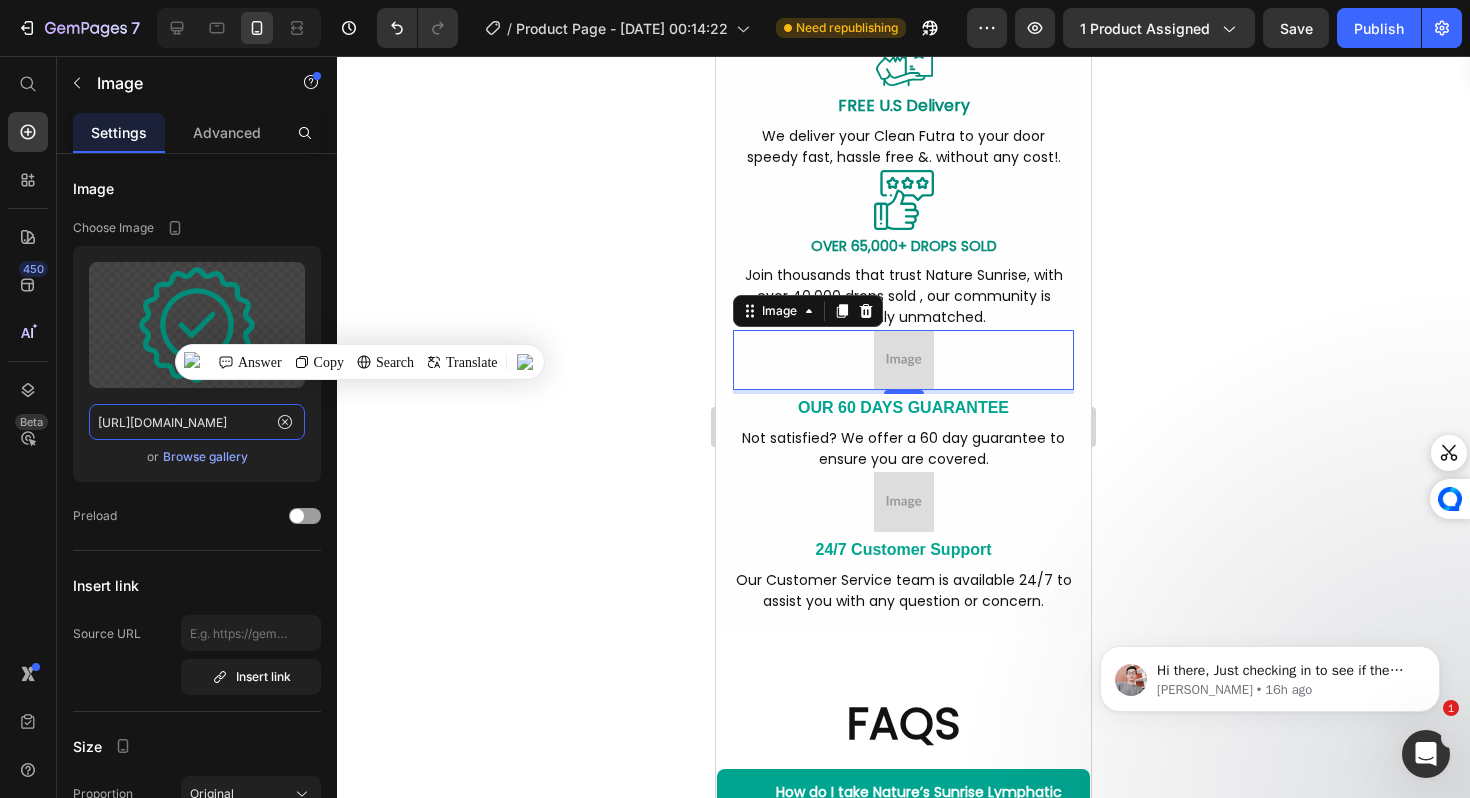 scroll, scrollTop: 0, scrollLeft: 594, axis: horizontal 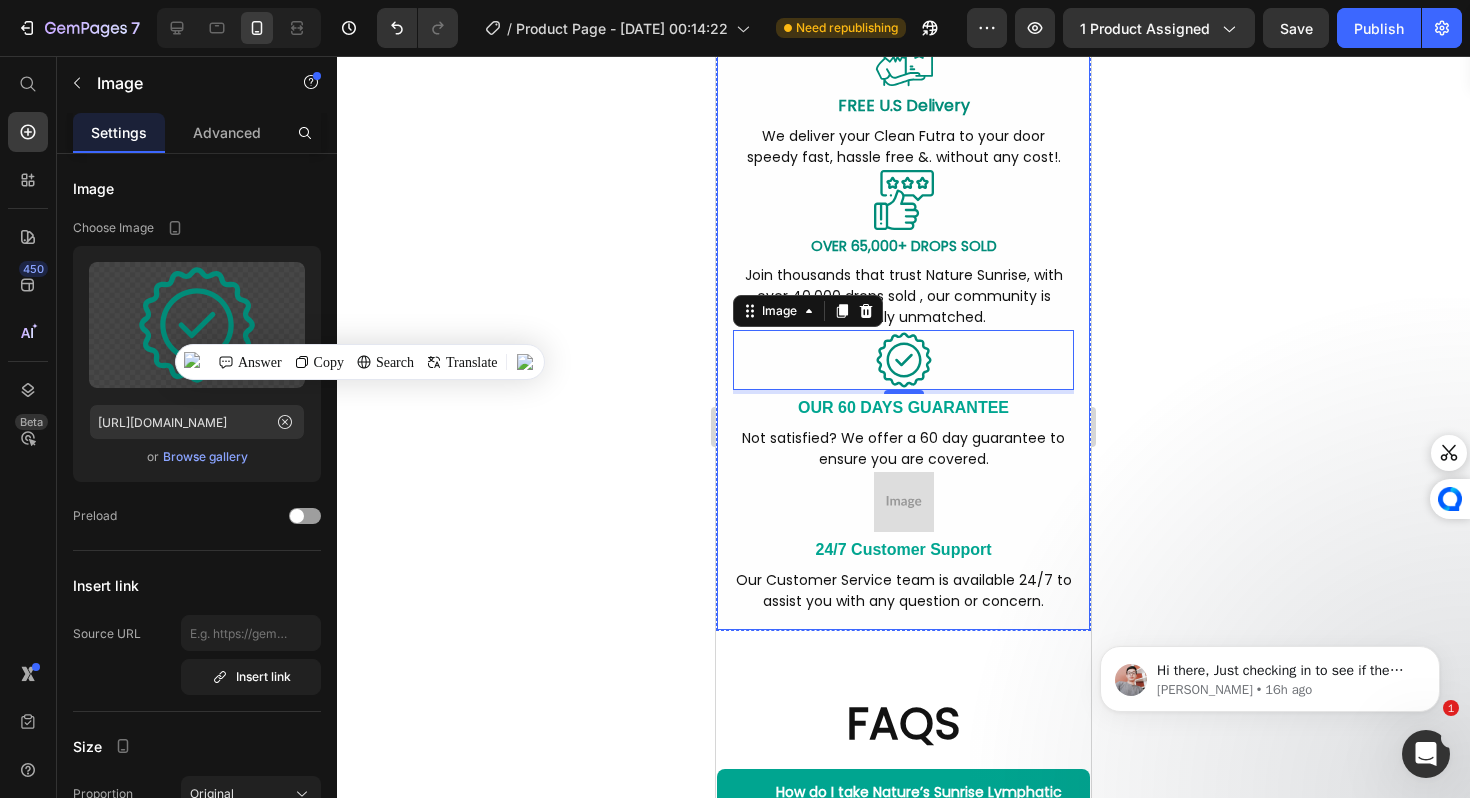 click on "OUR 60 DAYS GUARANTEE" at bounding box center [903, 407] 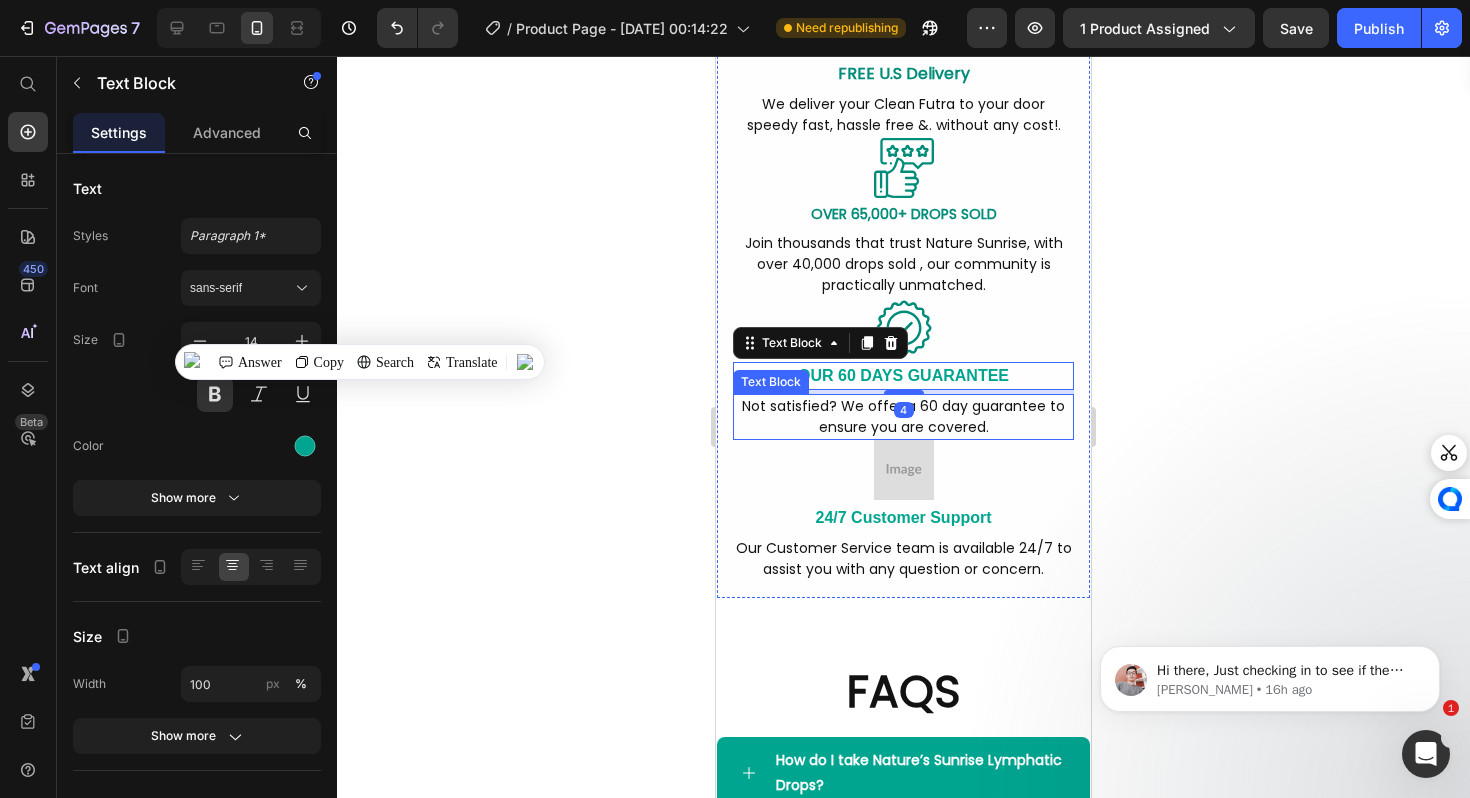 scroll, scrollTop: 8889, scrollLeft: 0, axis: vertical 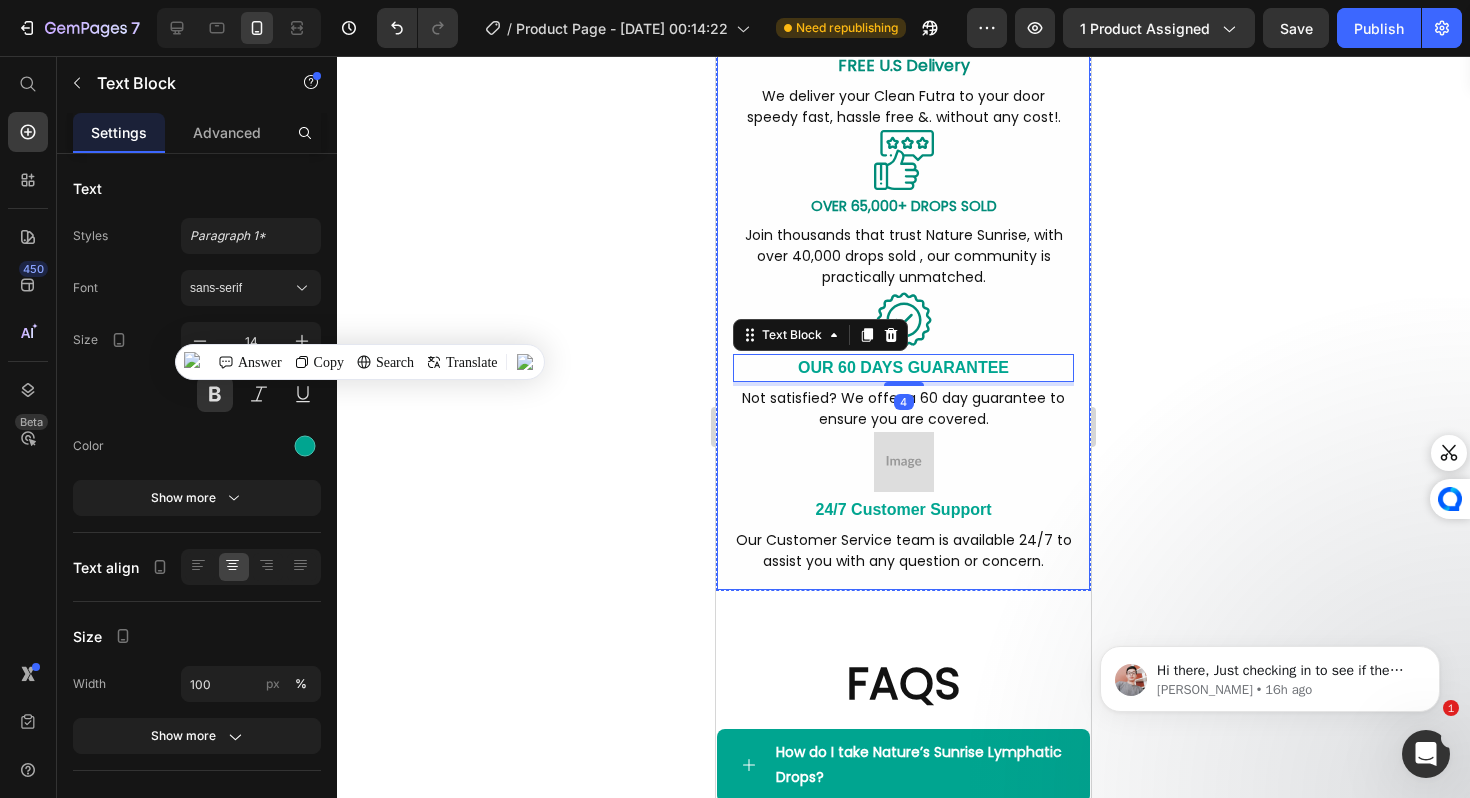 click at bounding box center (903, 462) 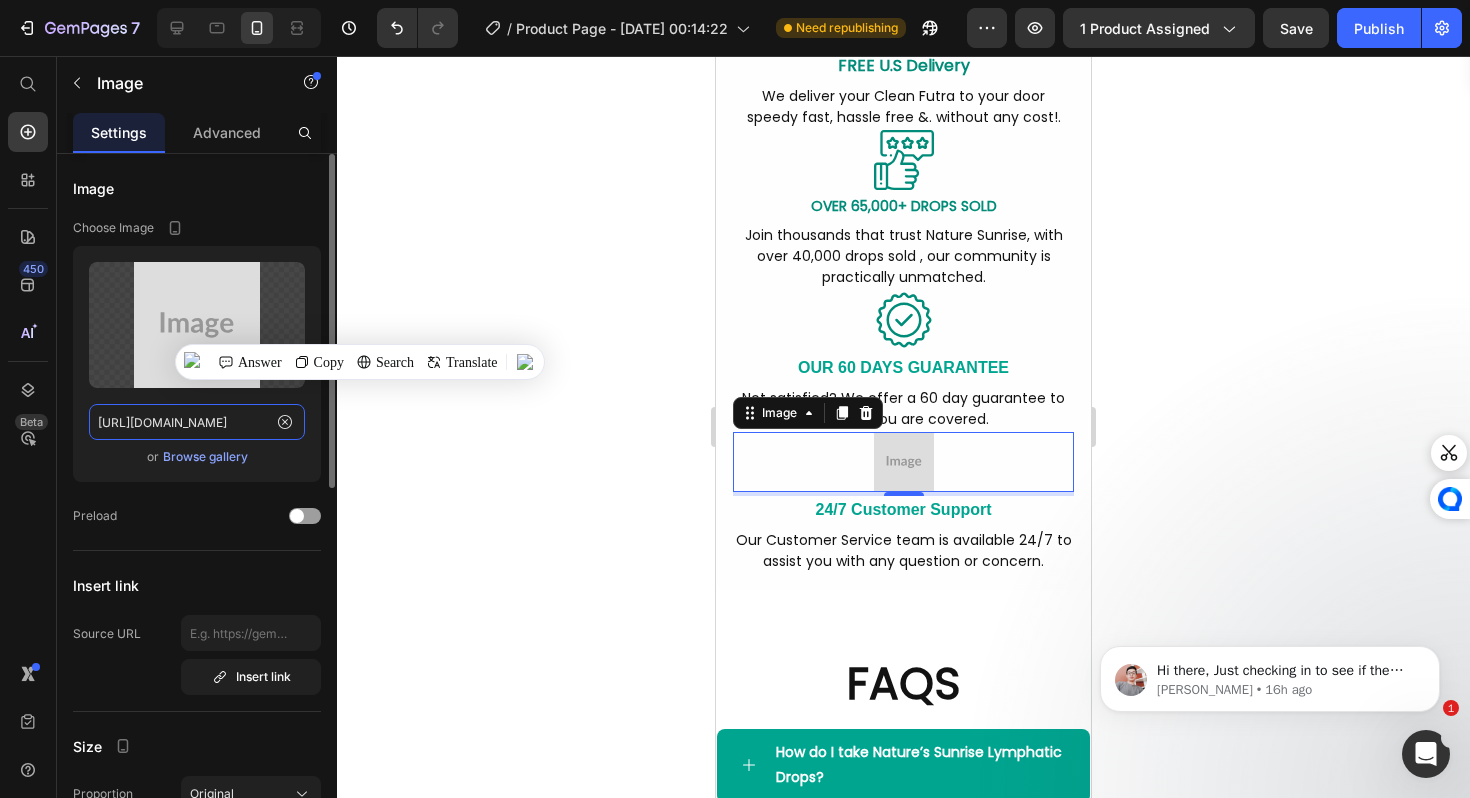 click on "https://placehold.co/512x512?text=Image" 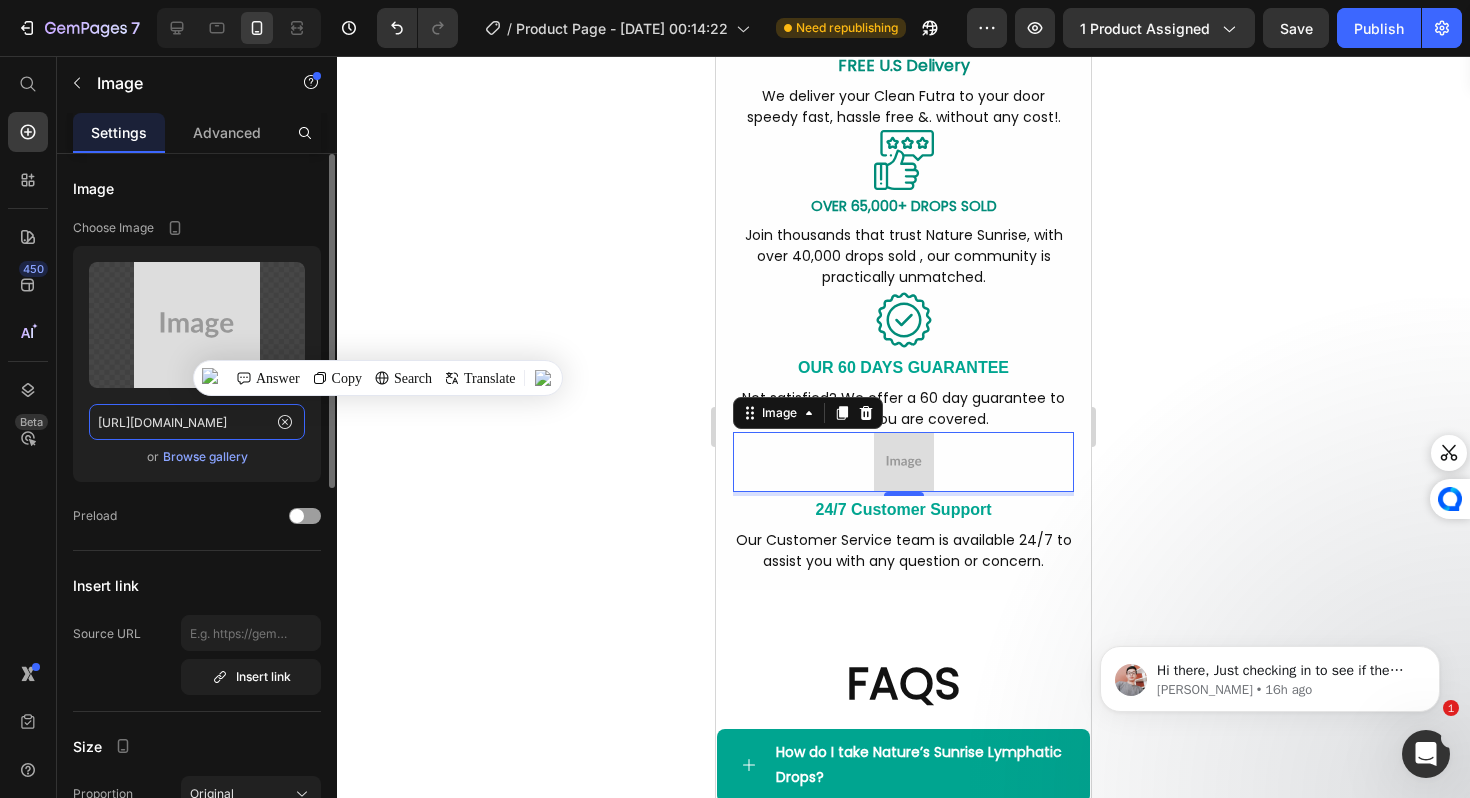 paste on "cdn.shopify.com/s/files/1/0688/5782/3371/files/gempages_577098816084247540-9f7b0eeb-976c-4981-89cd-91e18e9e5bc8.svg" 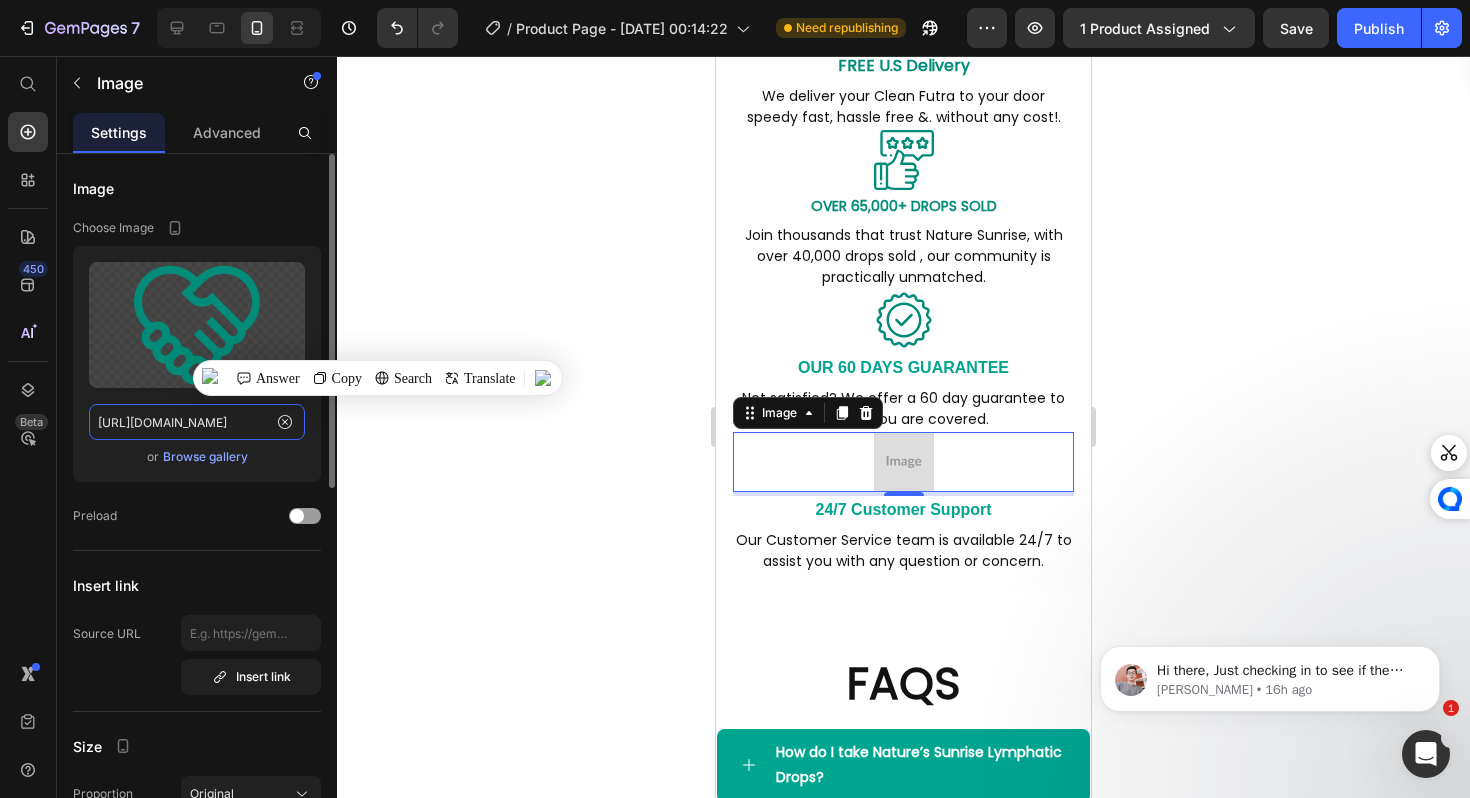 scroll, scrollTop: 0, scrollLeft: 605, axis: horizontal 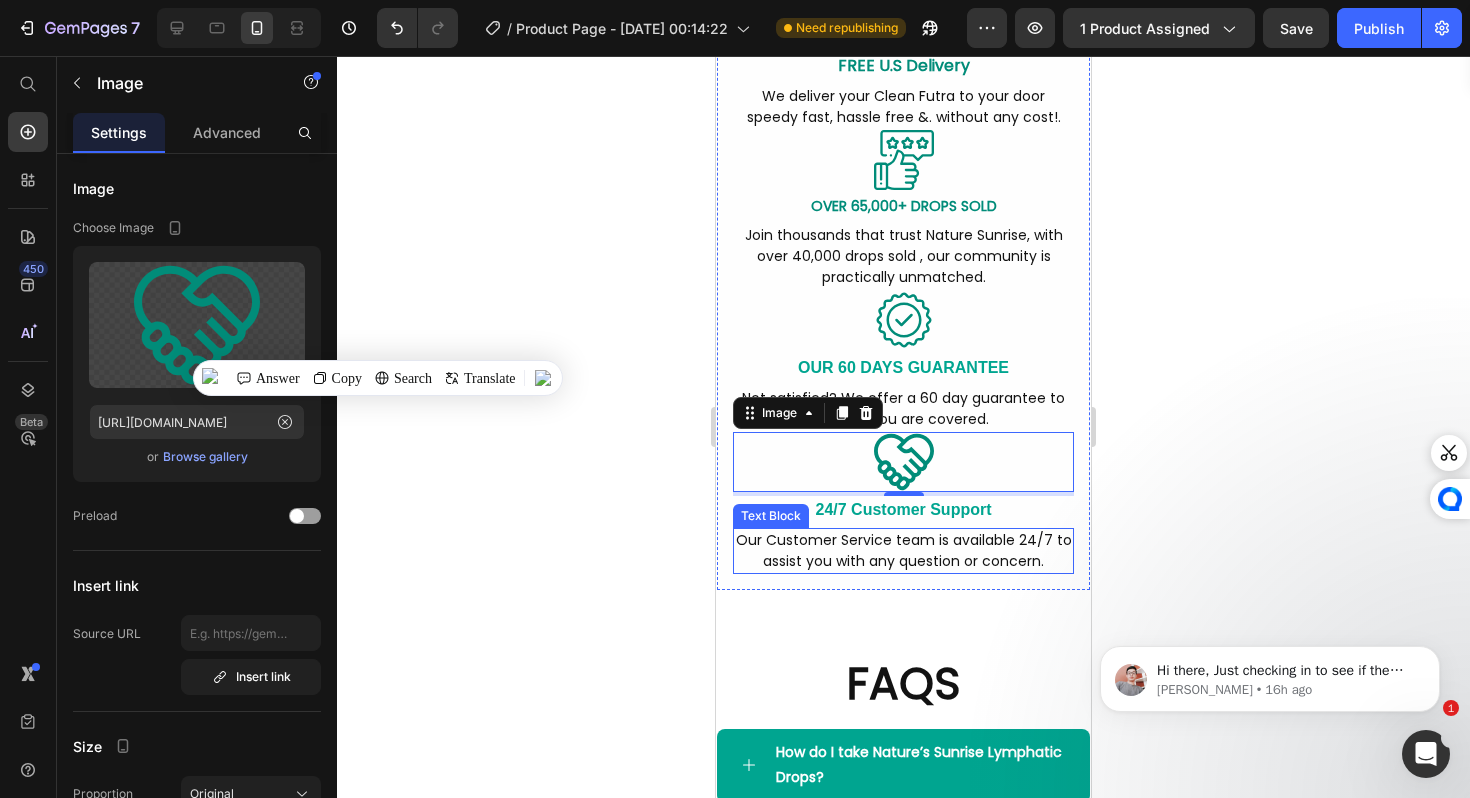 click on "Our Customer Service team is available 24/7 to assist you with any question or concern." at bounding box center (903, 551) 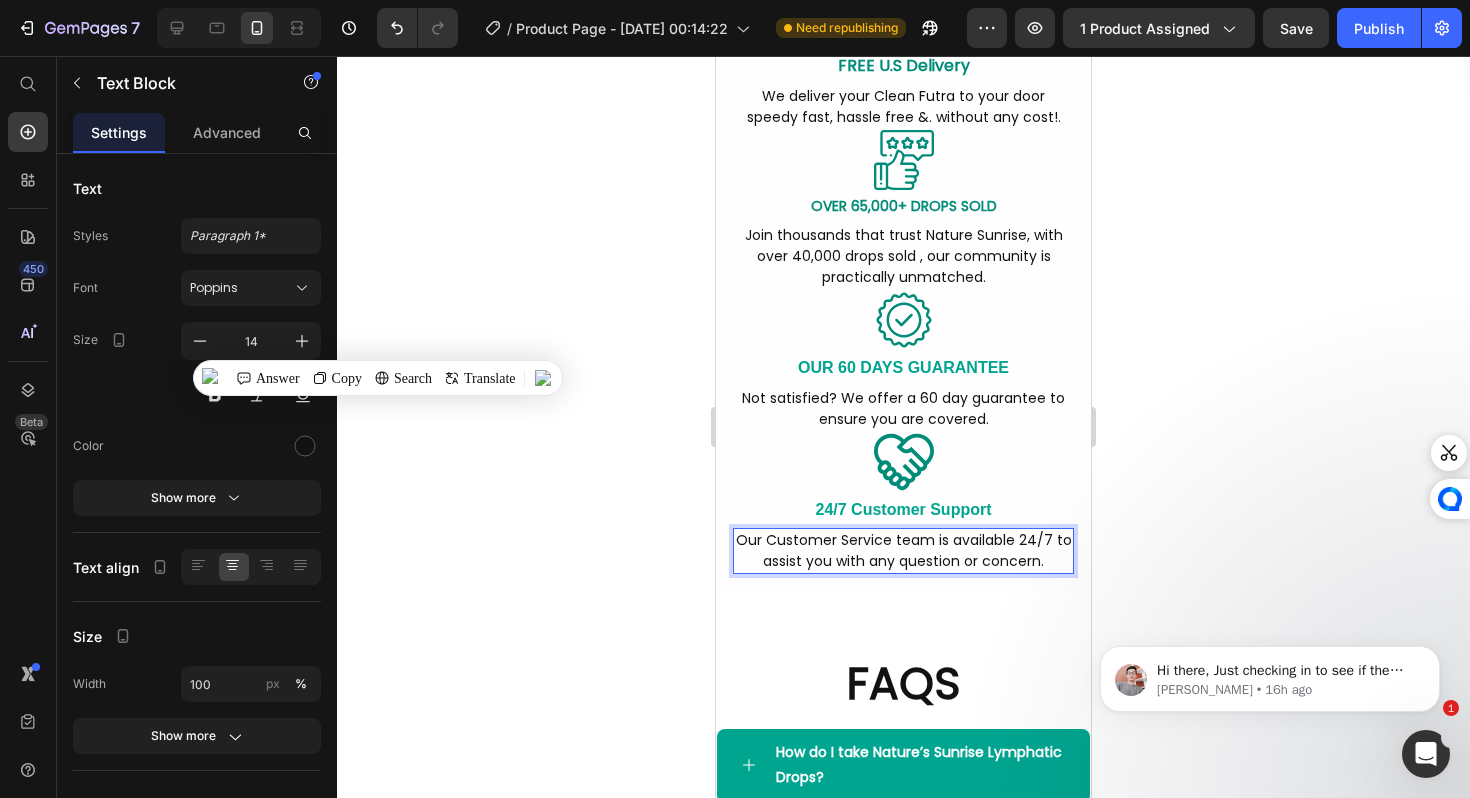 click on "Our Customer Service team is available 24/7 to assist you with any question or concern." at bounding box center (903, 551) 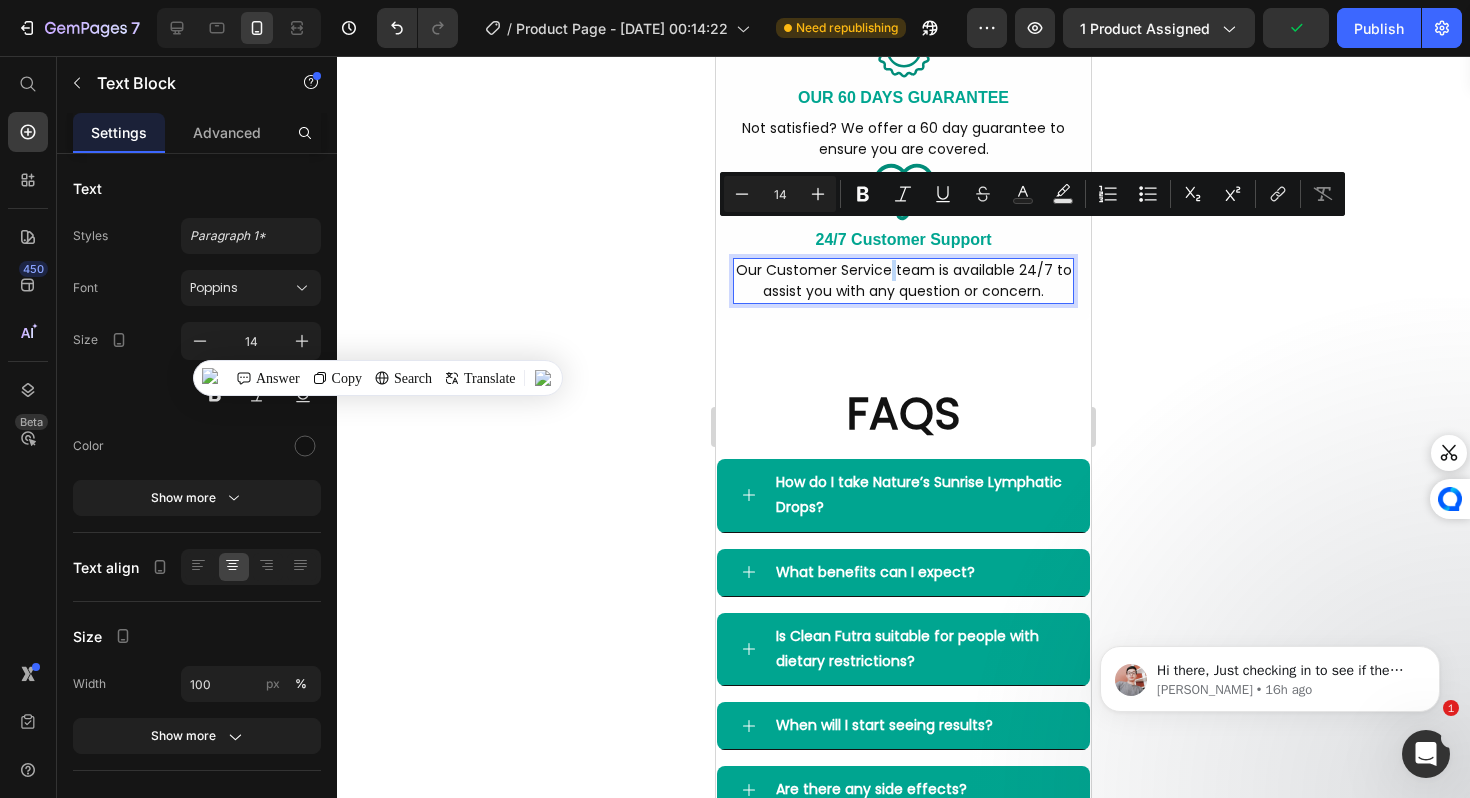 scroll, scrollTop: 9171, scrollLeft: 0, axis: vertical 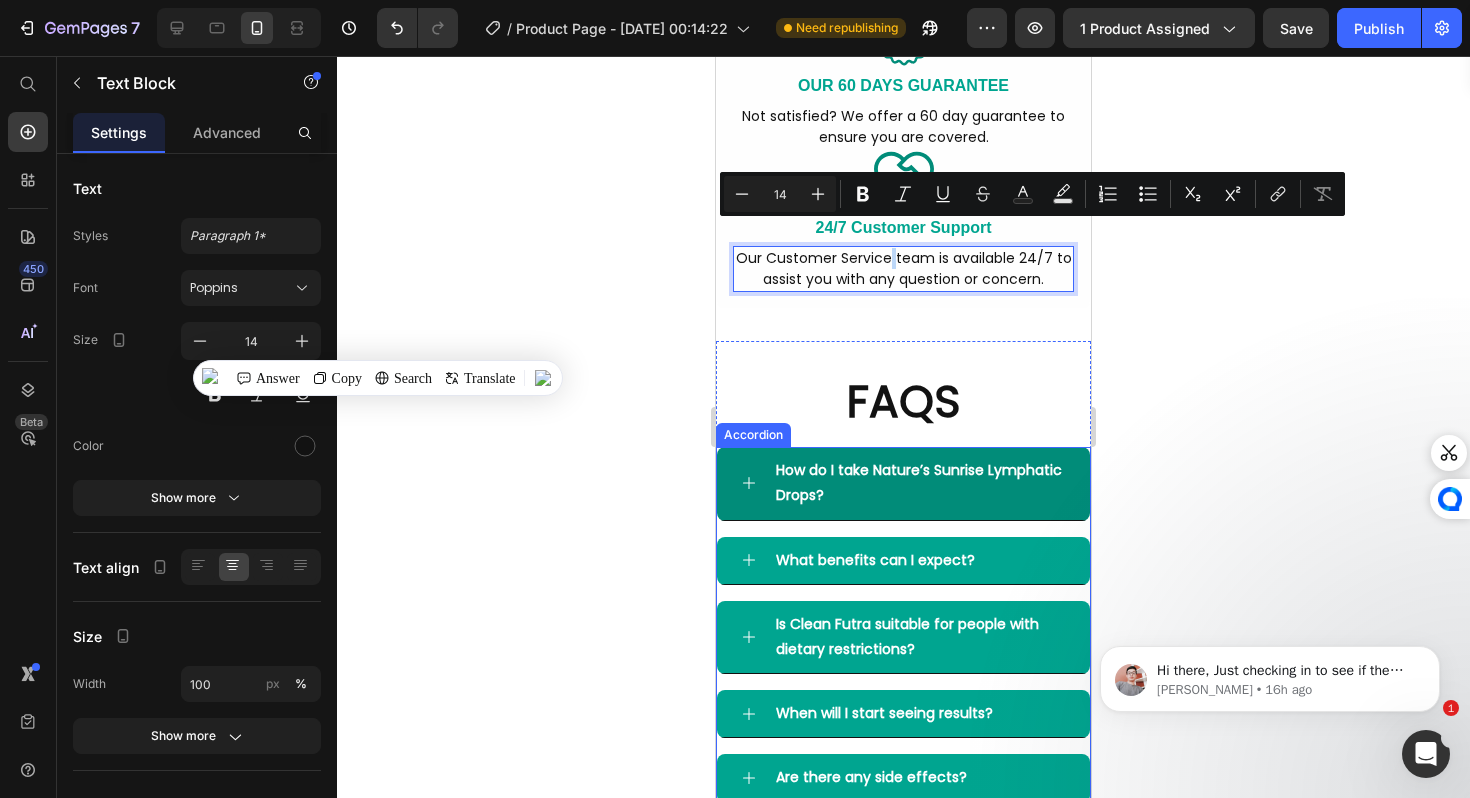 click on "How do I take Nature’s Sunrise Lymphatic Drops?" at bounding box center [919, 483] 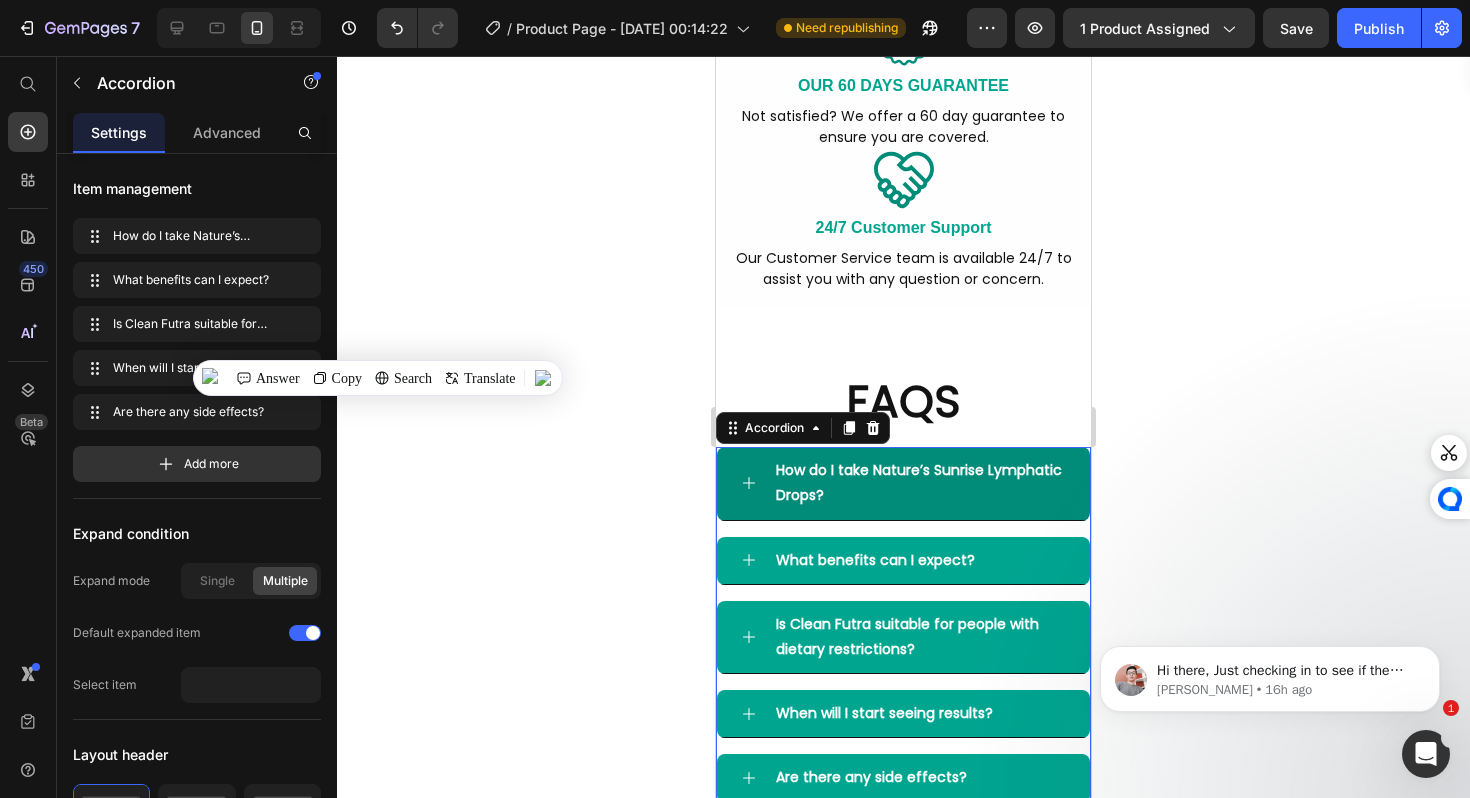 click 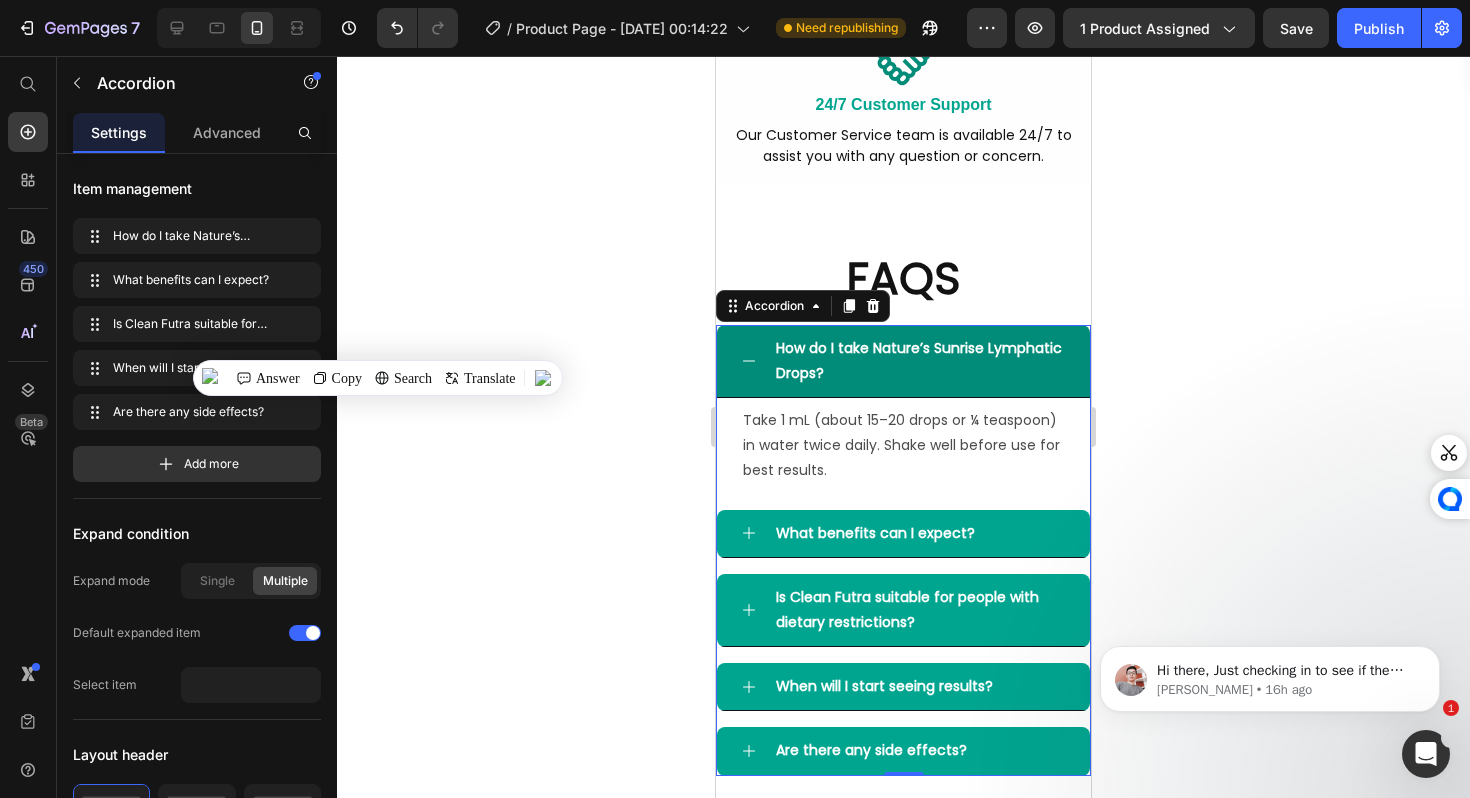 scroll, scrollTop: 9275, scrollLeft: 0, axis: vertical 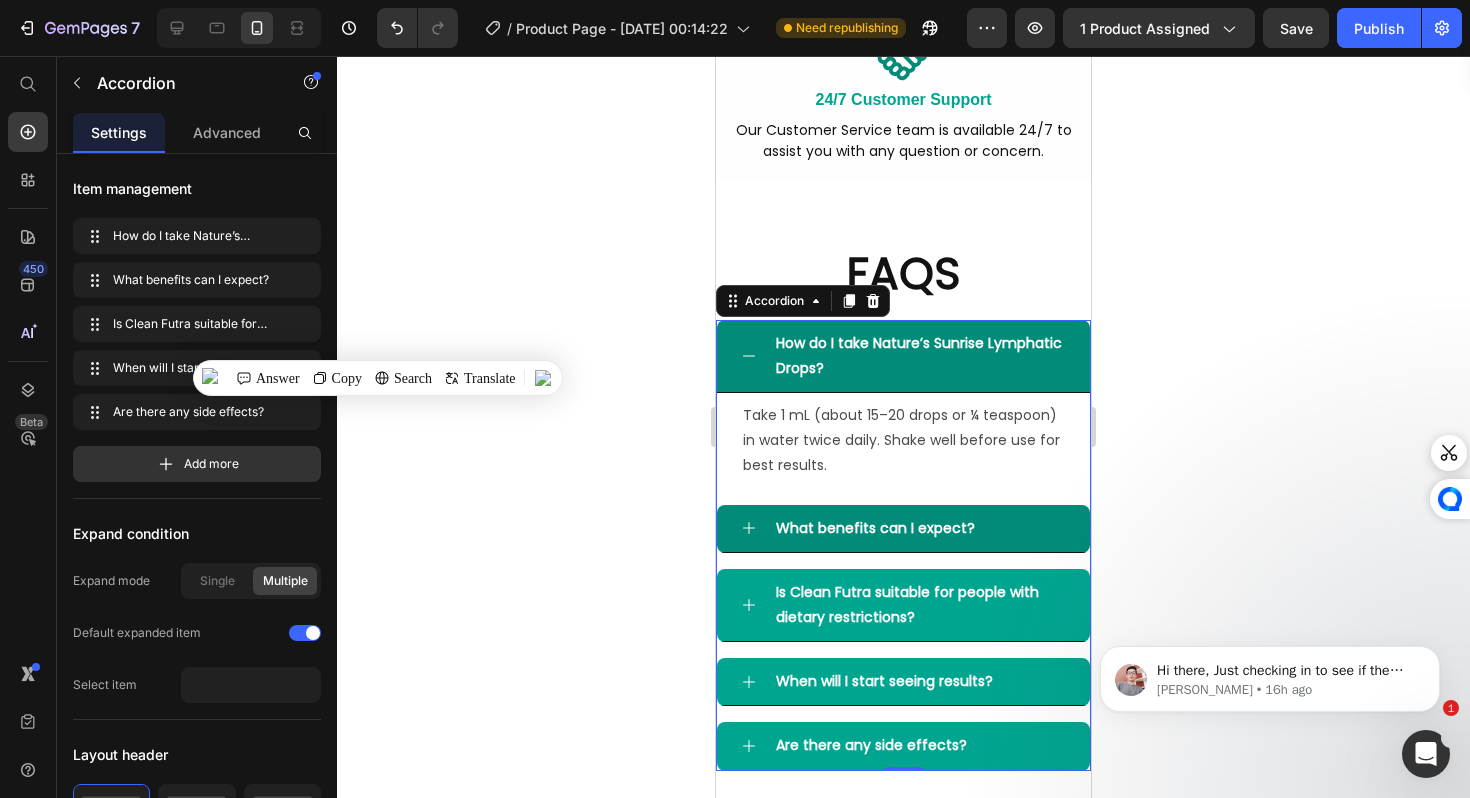 click on "What benefits can I expect?" at bounding box center [903, 529] 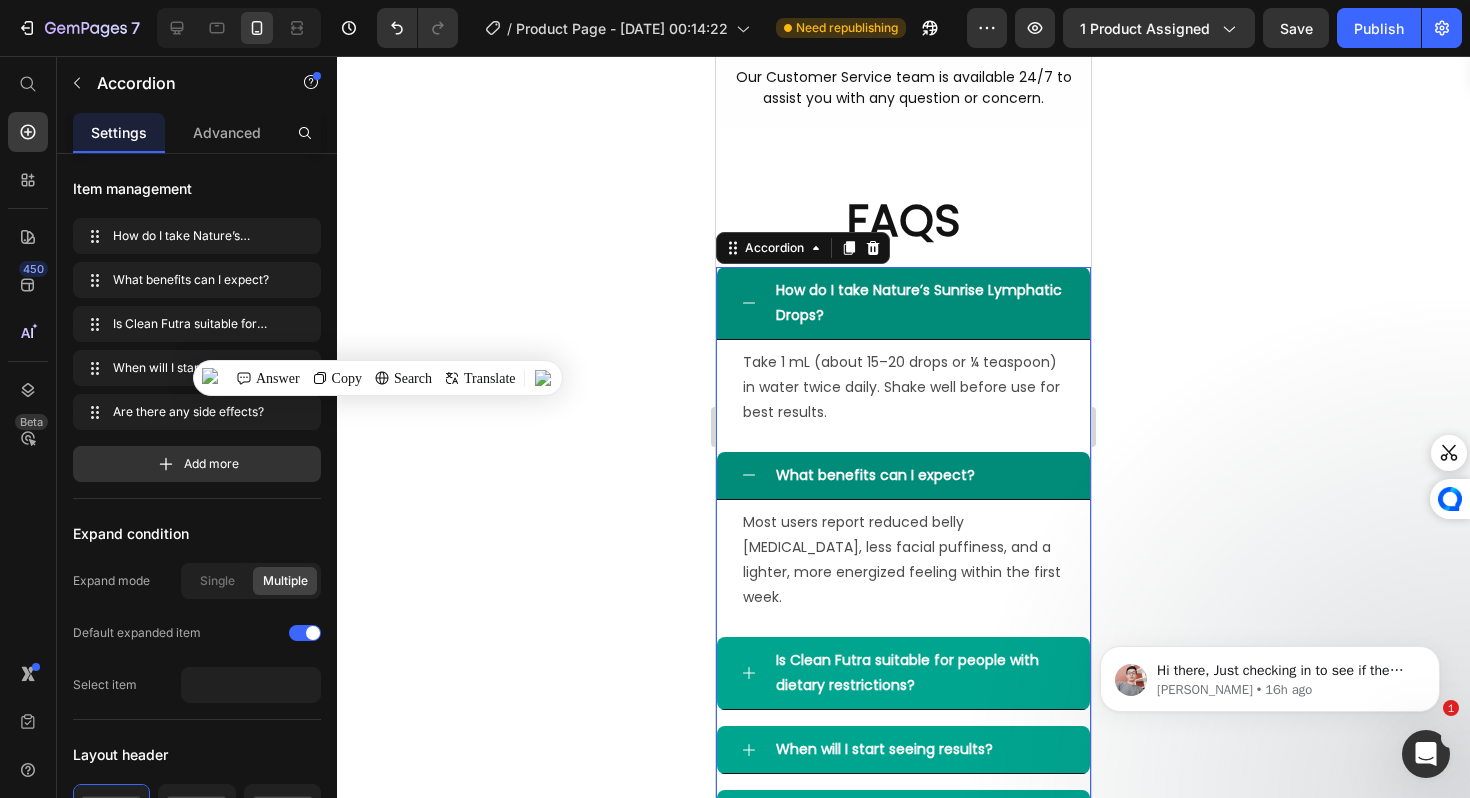 scroll, scrollTop: 9337, scrollLeft: 0, axis: vertical 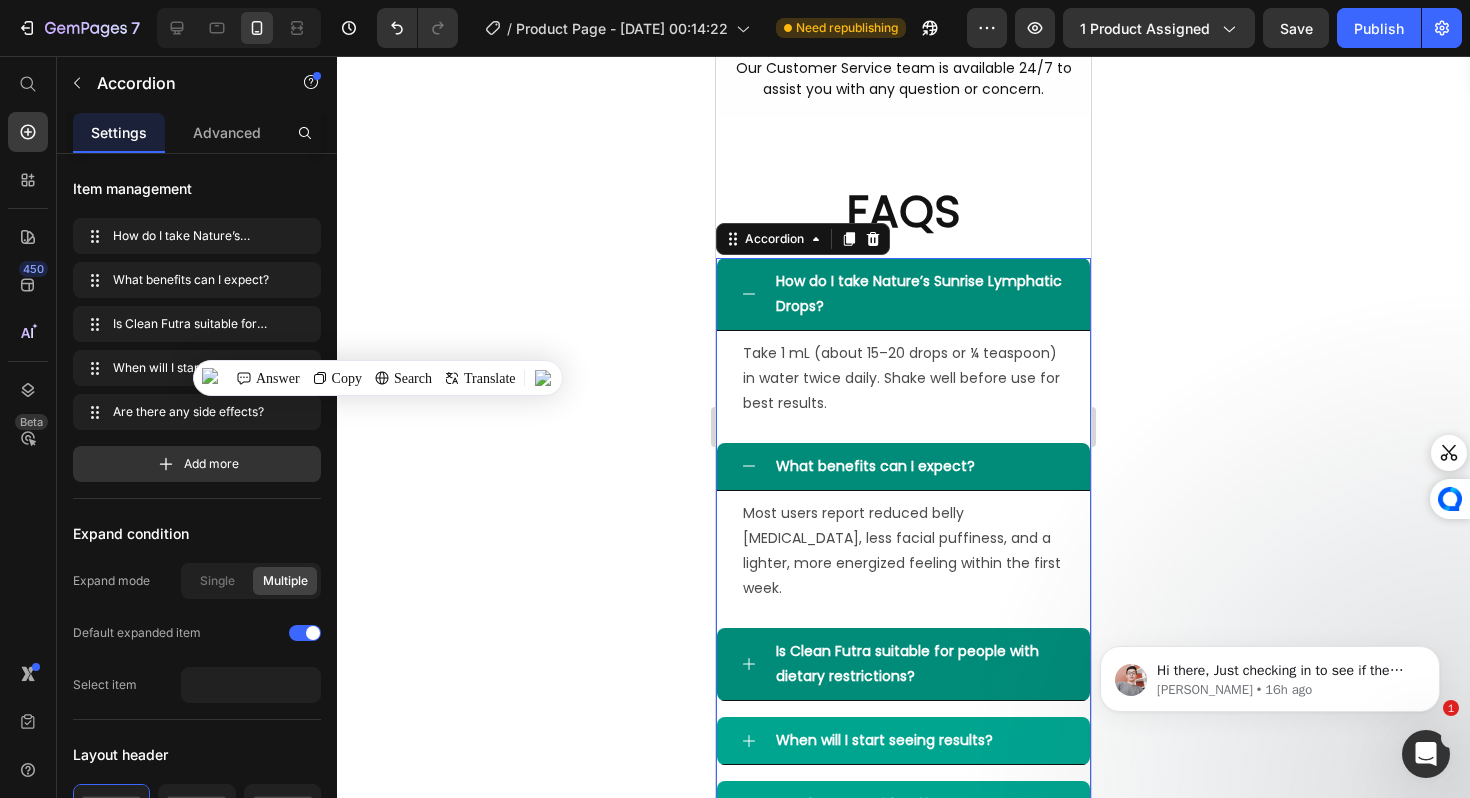 click 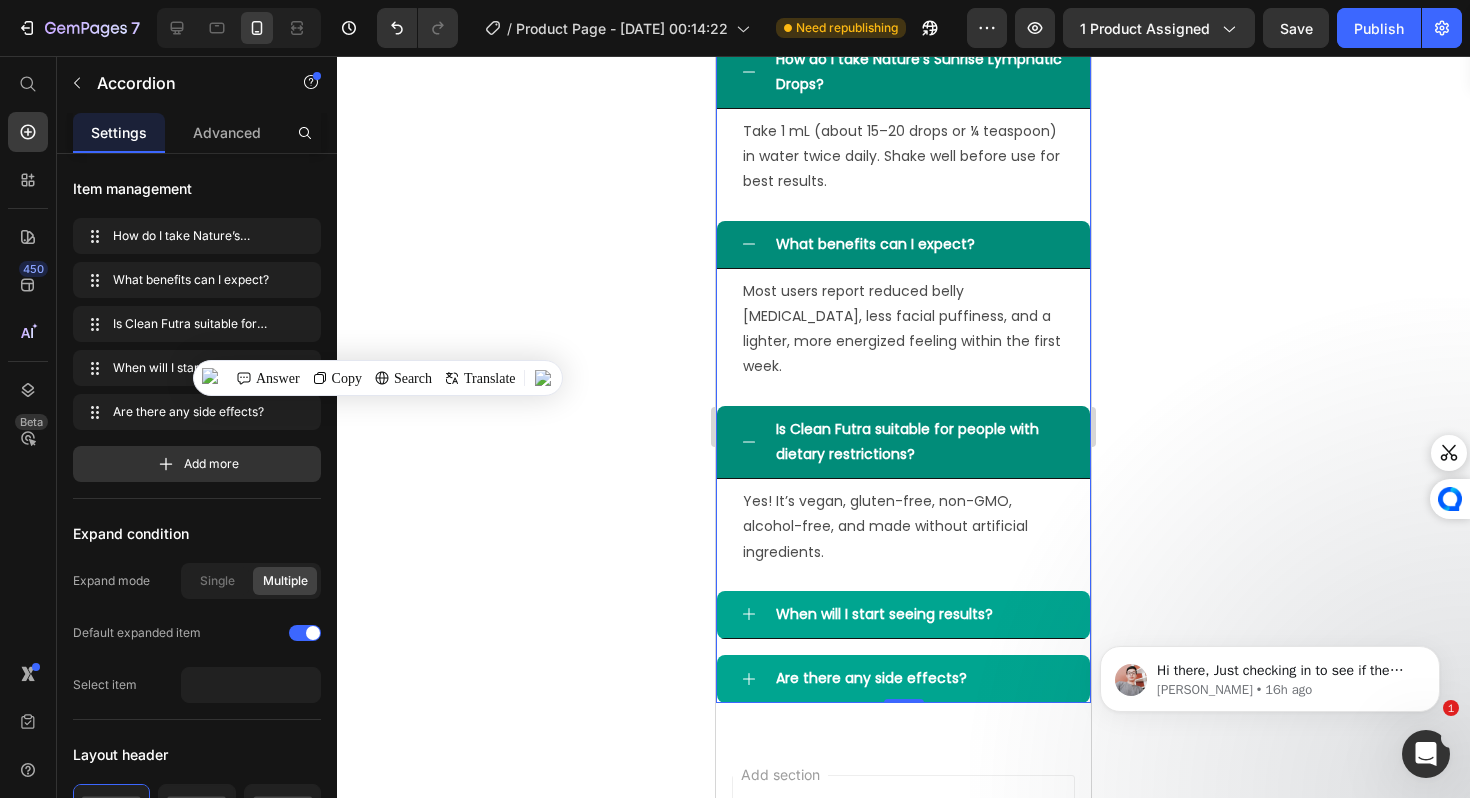 scroll, scrollTop: 9561, scrollLeft: 0, axis: vertical 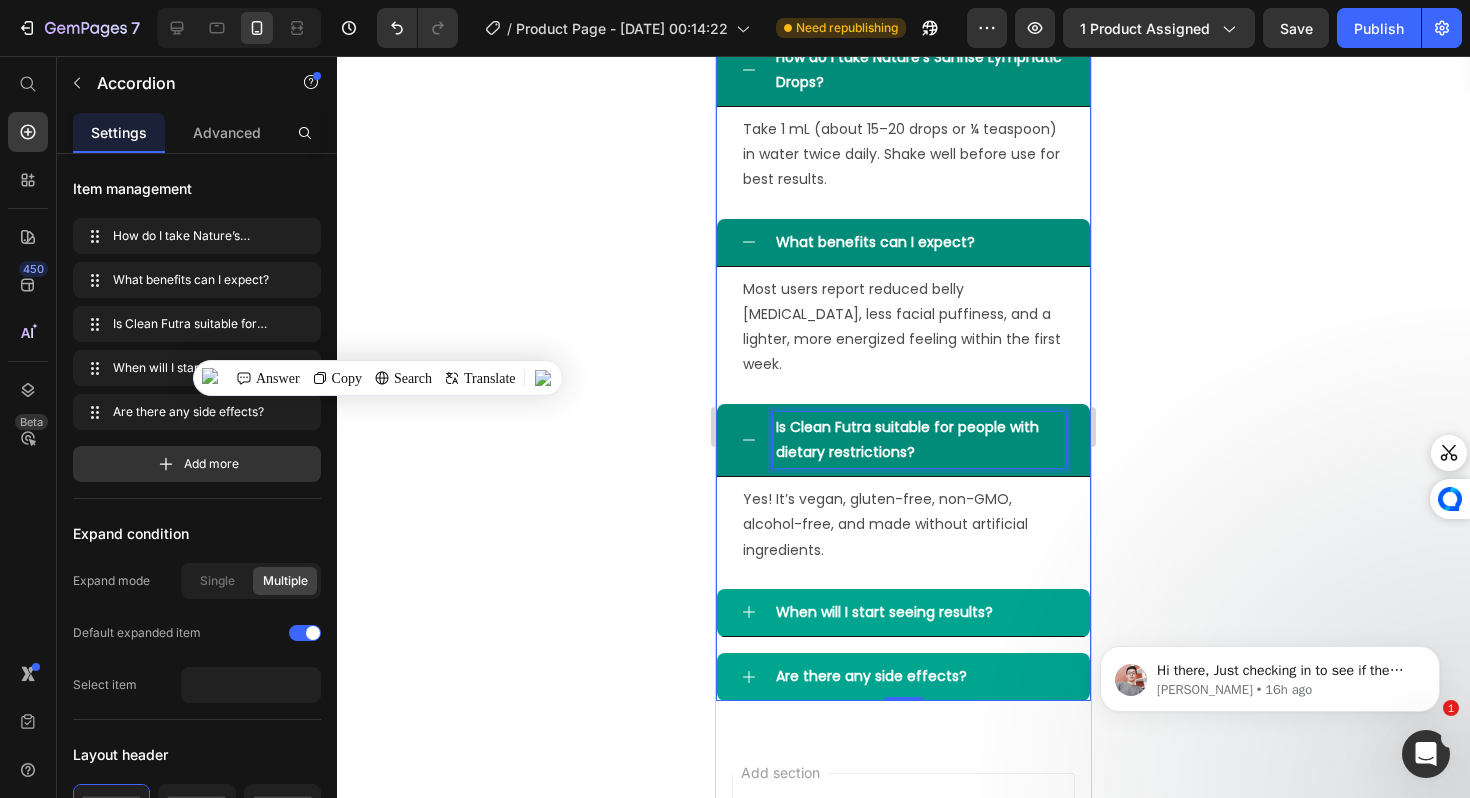click on "Is Clean Futra suitable for people with dietary restrictions?" at bounding box center (907, 439) 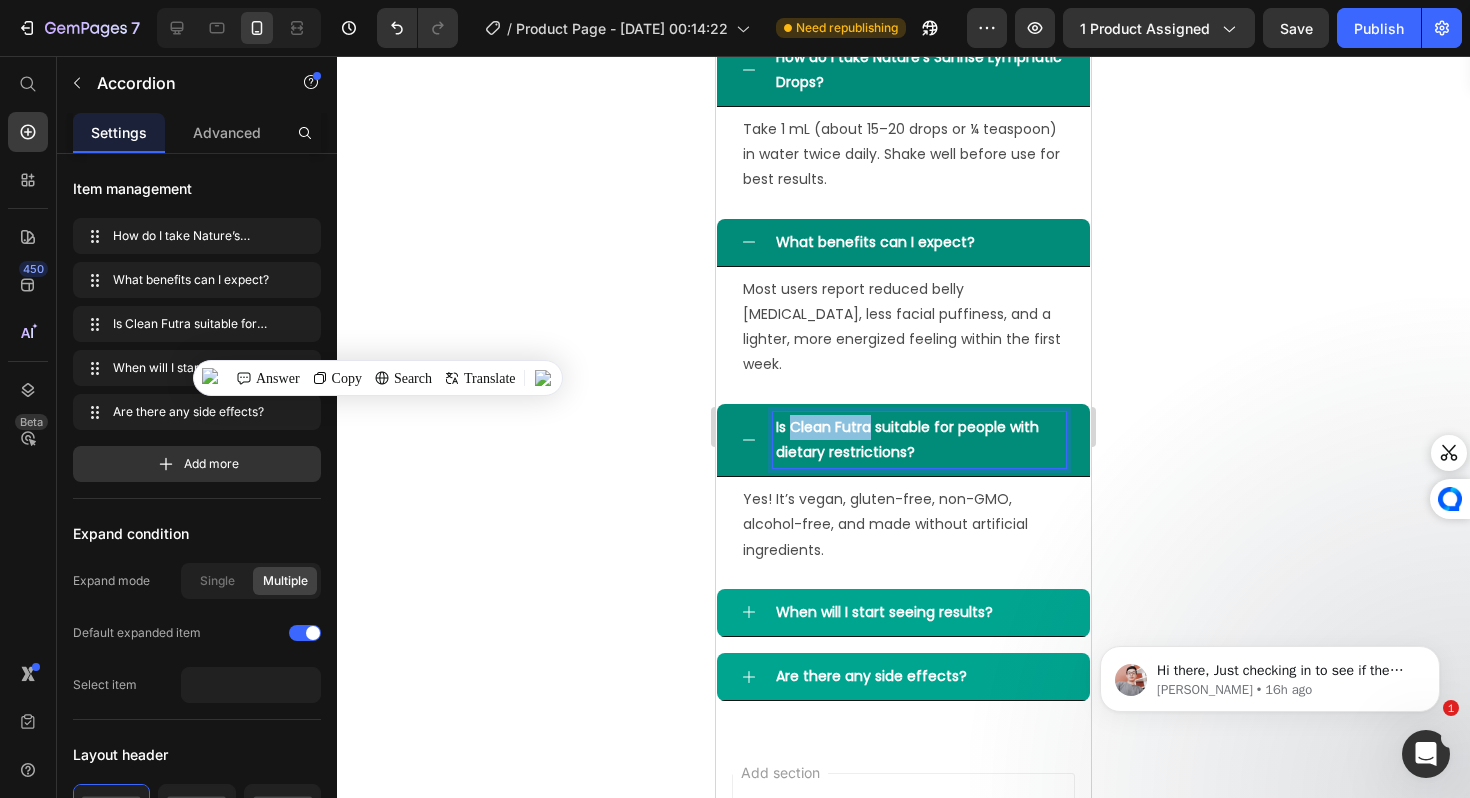 drag, startPoint x: 872, startPoint y: 406, endPoint x: 792, endPoint y: 404, distance: 80.024994 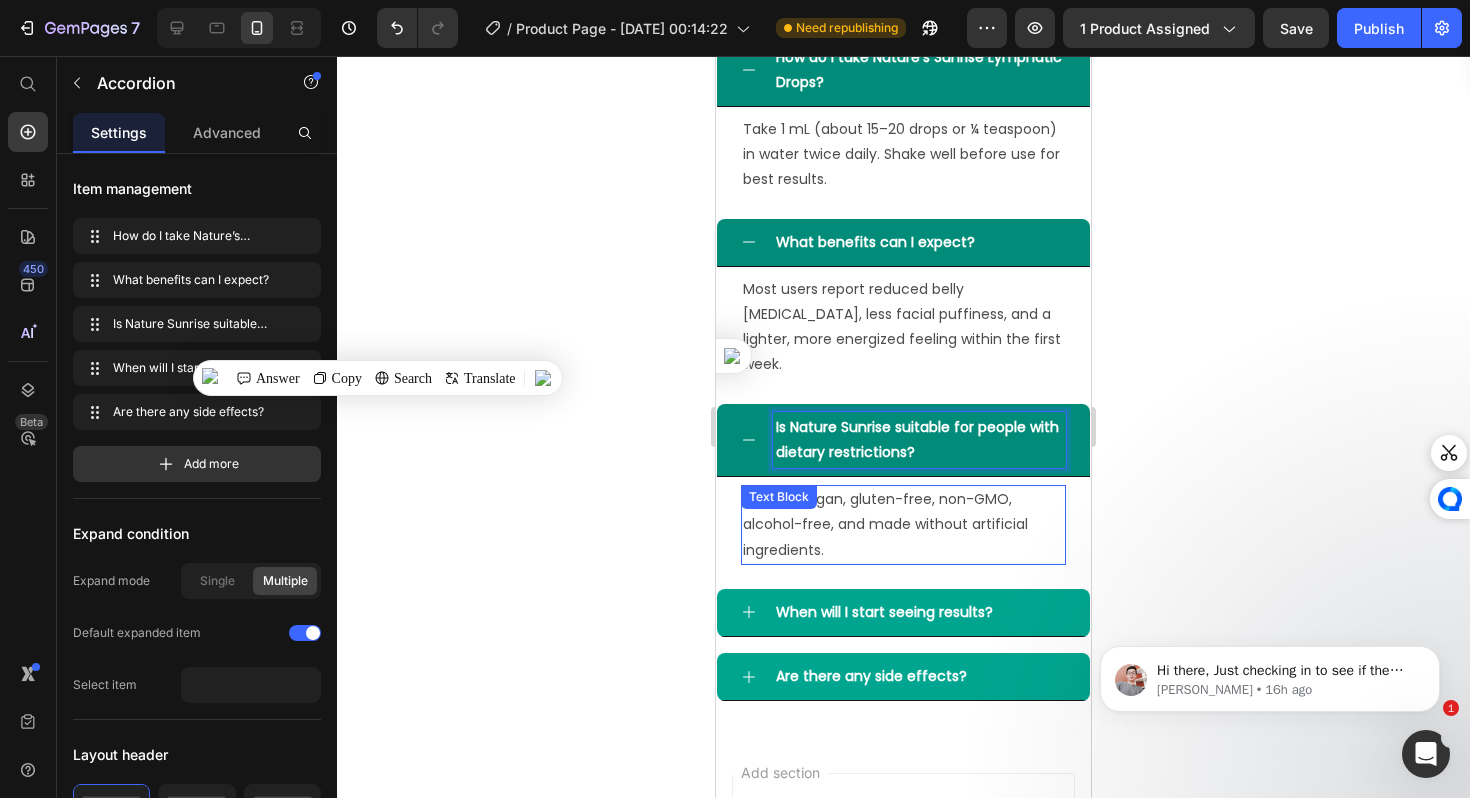 click on "Yes! It’s vegan, gluten-free, non-GMO, alcohol-free, and made without artificial ingredients." at bounding box center [903, 525] 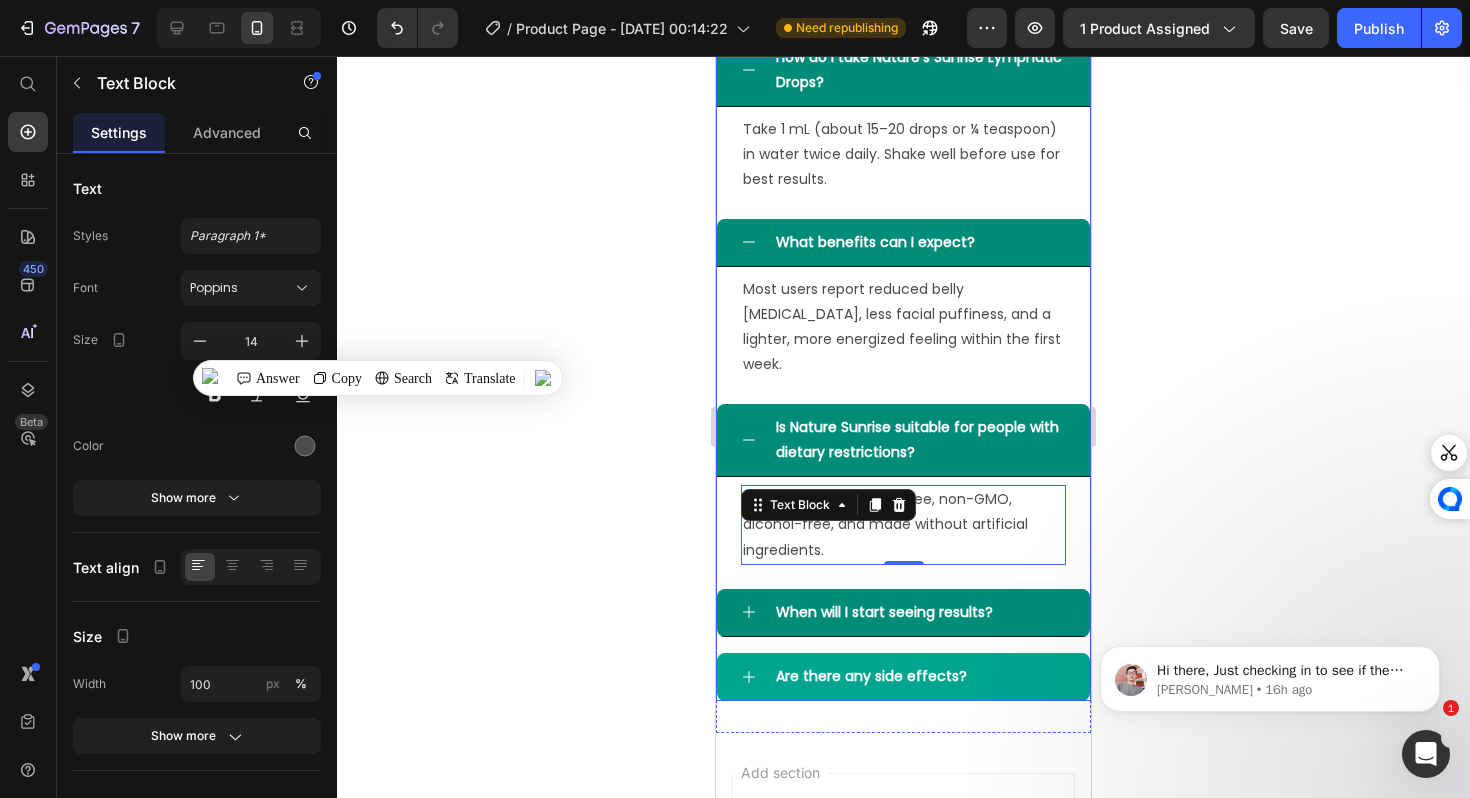click 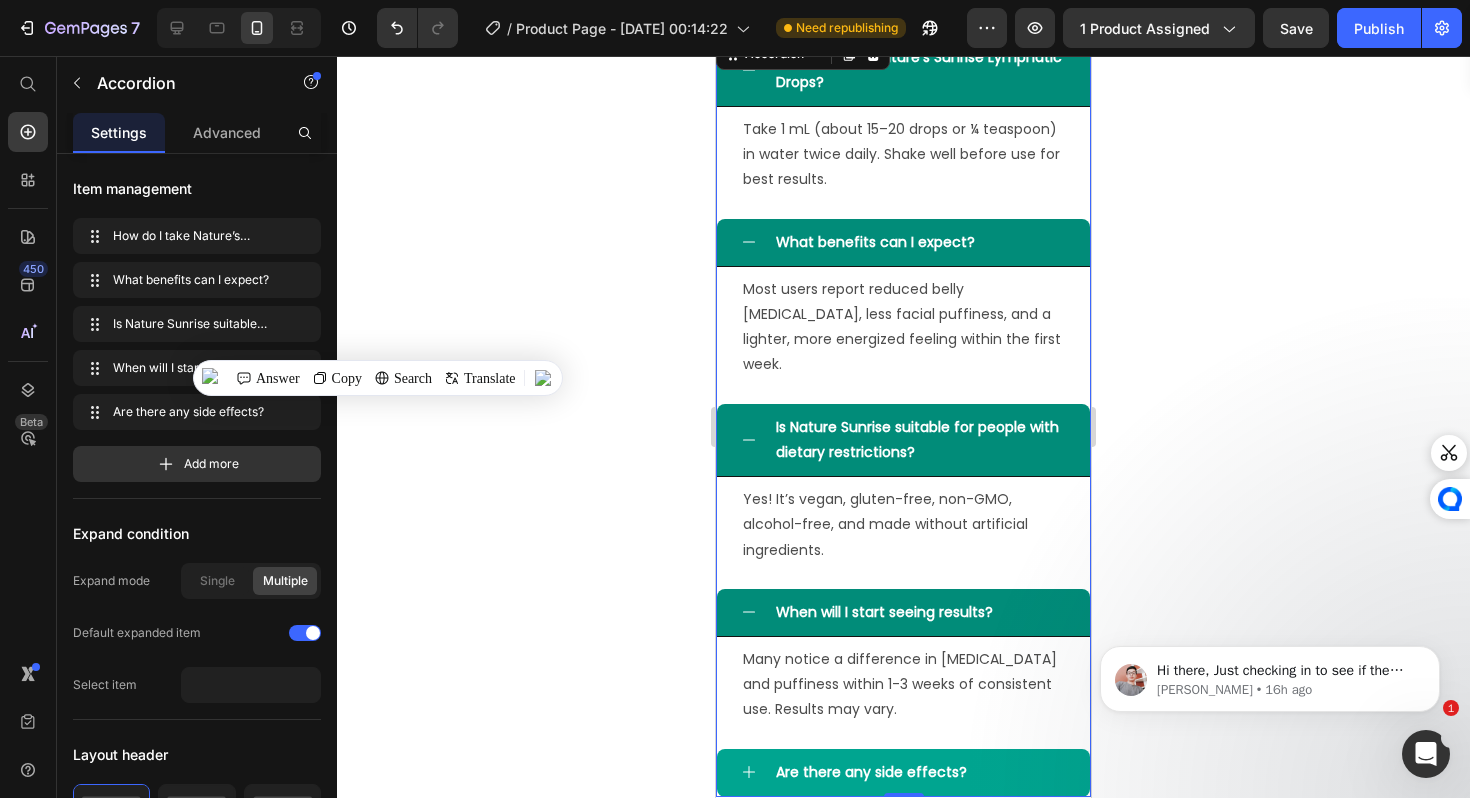 scroll, scrollTop: 9614, scrollLeft: 0, axis: vertical 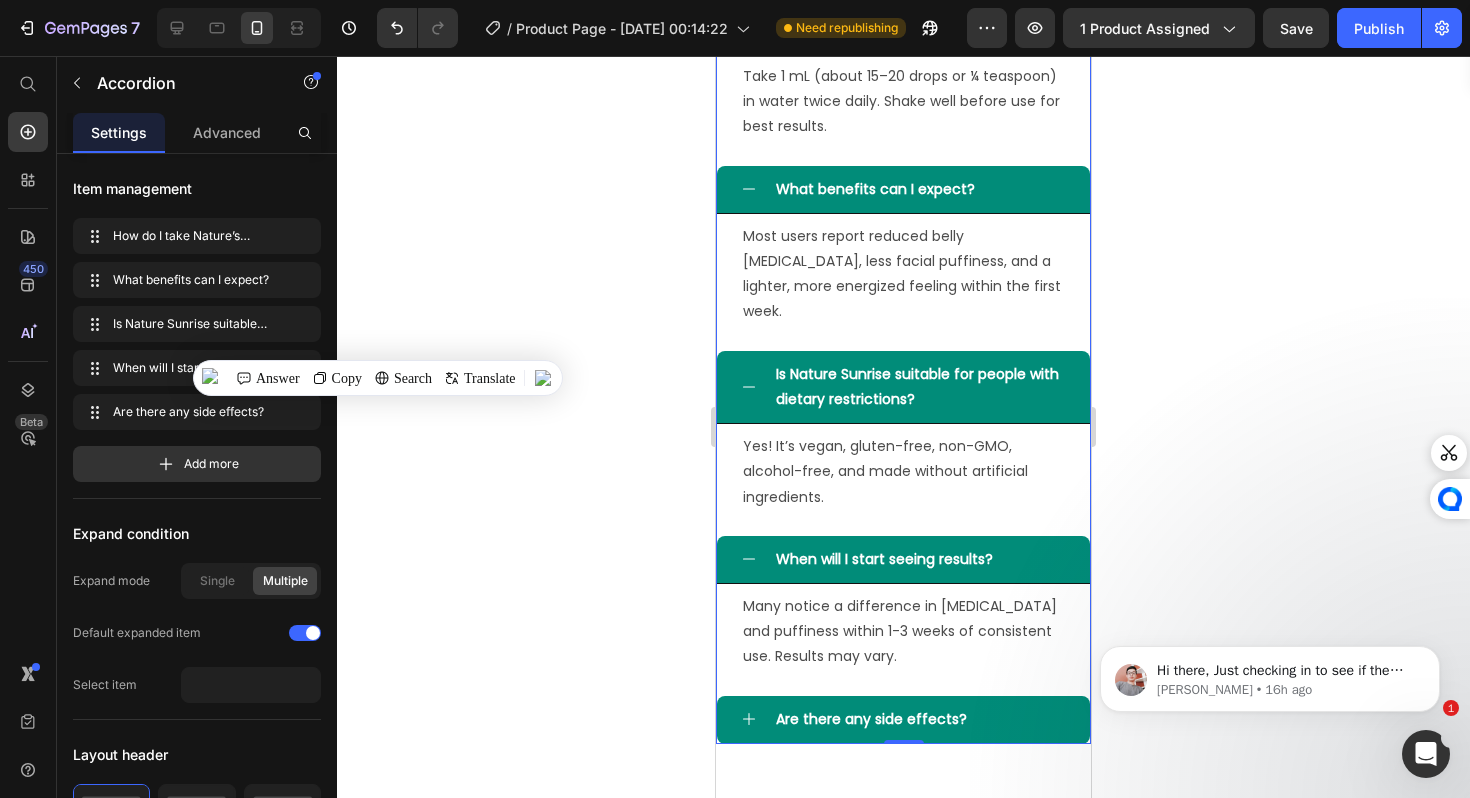 click on "Are there any side effects?" at bounding box center (903, 720) 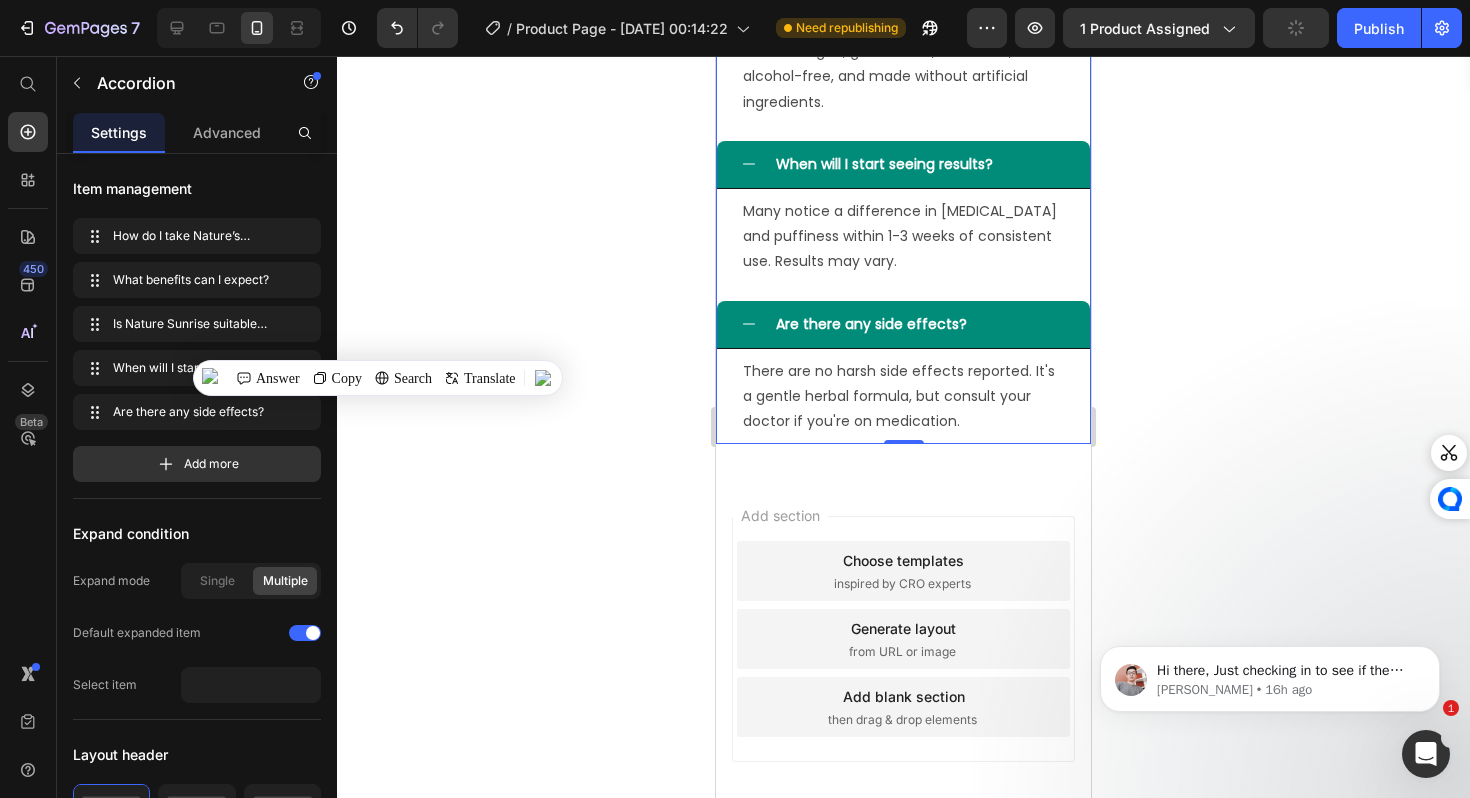 scroll, scrollTop: 10038, scrollLeft: 0, axis: vertical 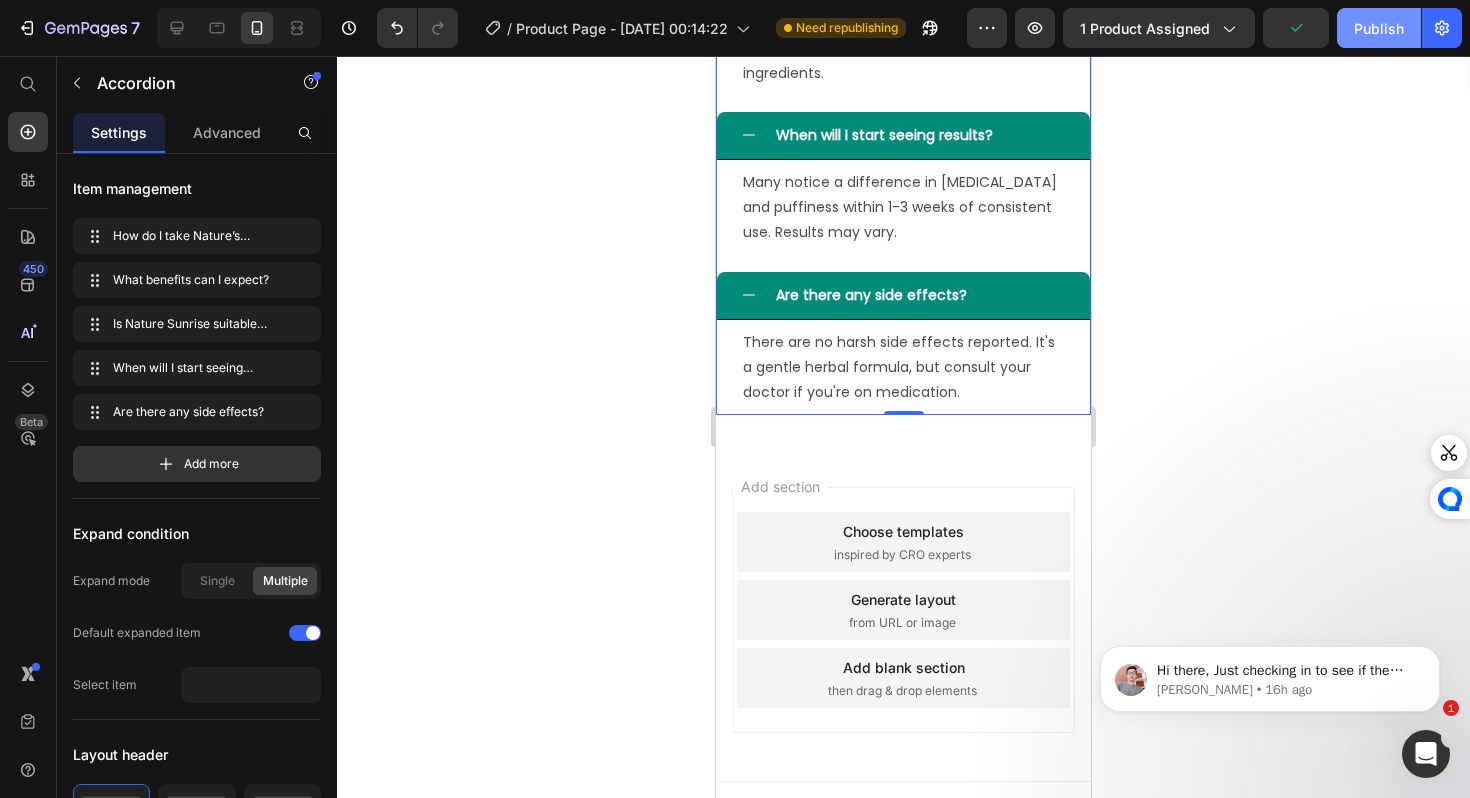 click on "Publish" 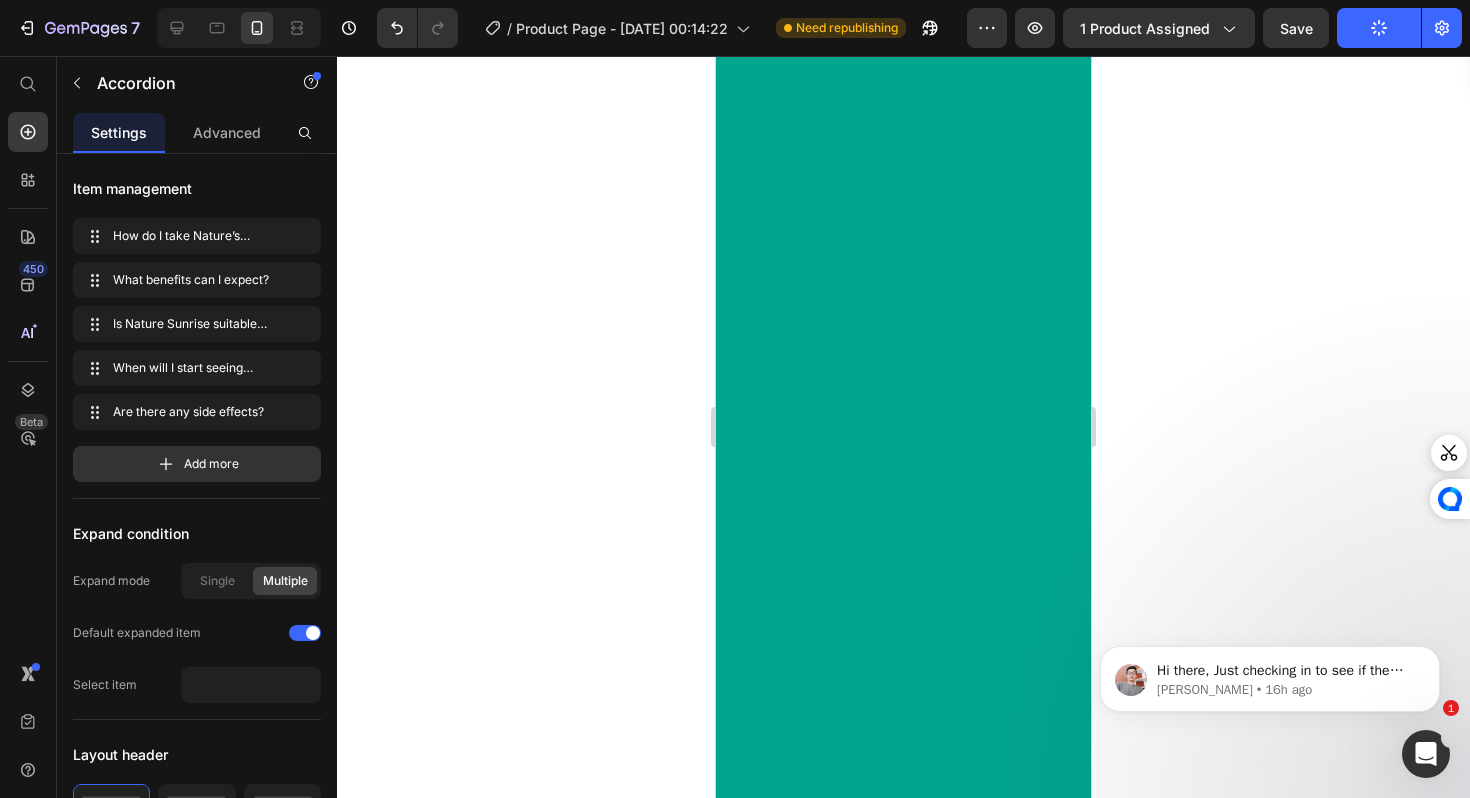 scroll, scrollTop: 0, scrollLeft: 0, axis: both 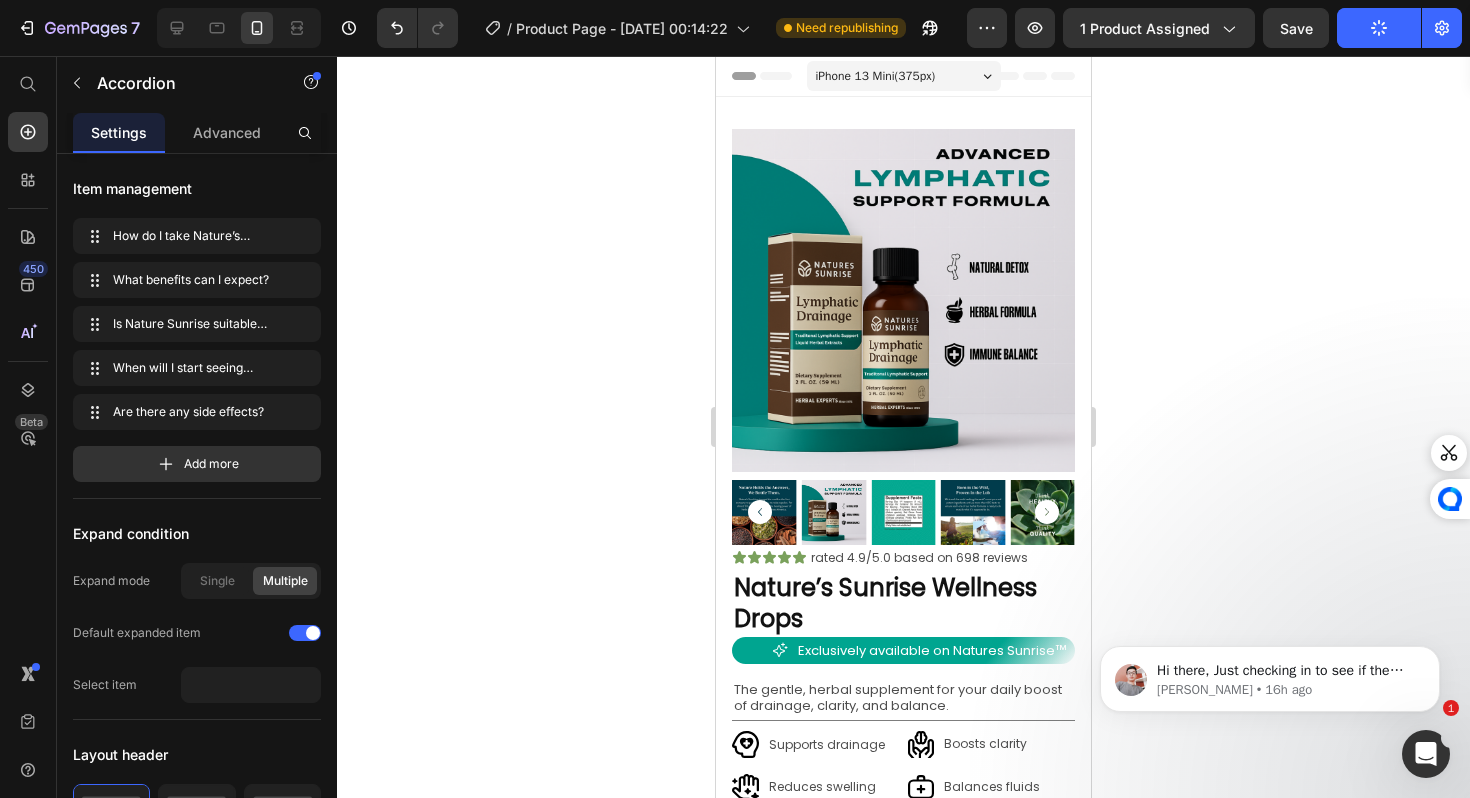 click on "iPhone 13 Mini  ( 375 px)" at bounding box center [876, 76] 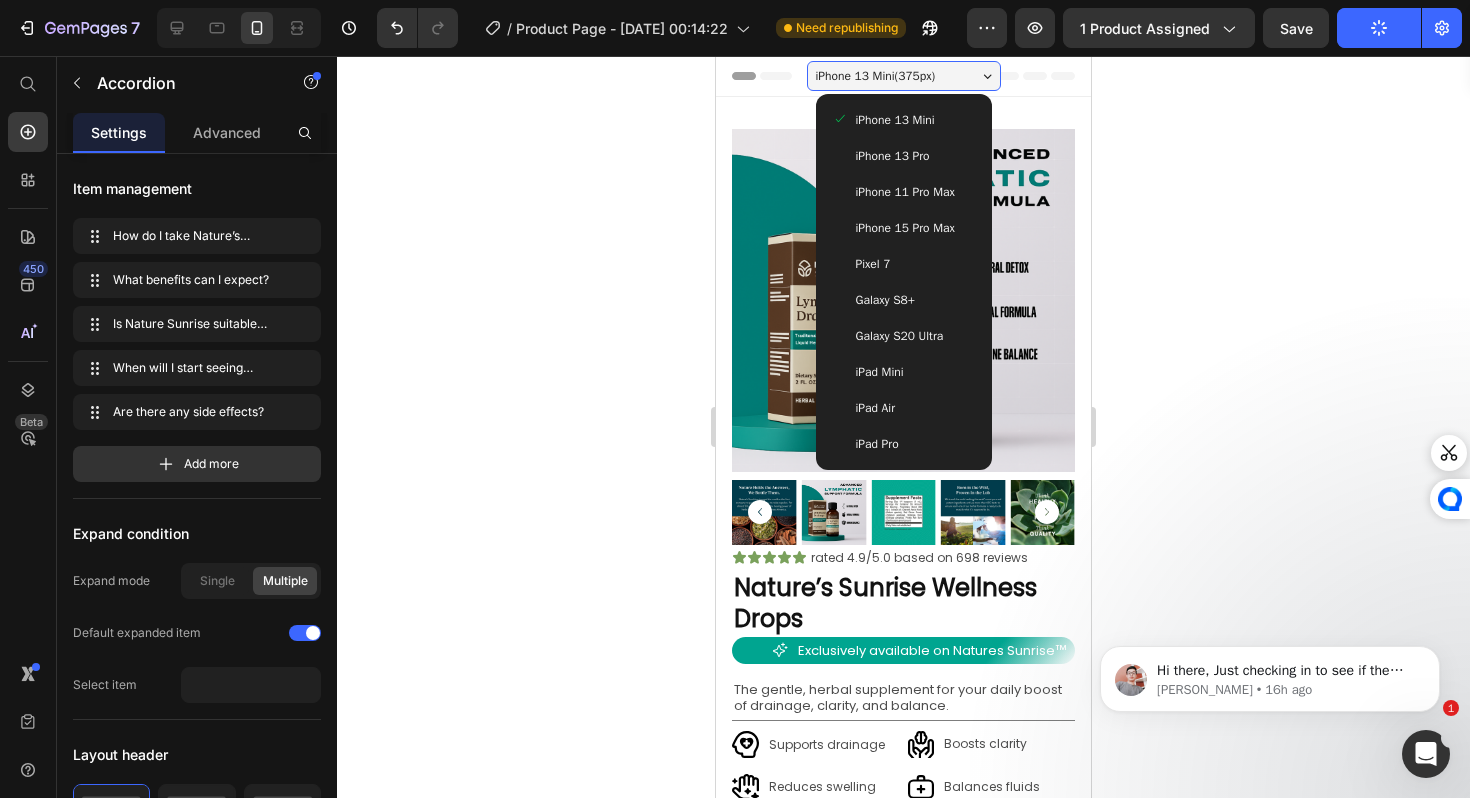 click on "iPhone 15 Pro Max" at bounding box center (905, 228) 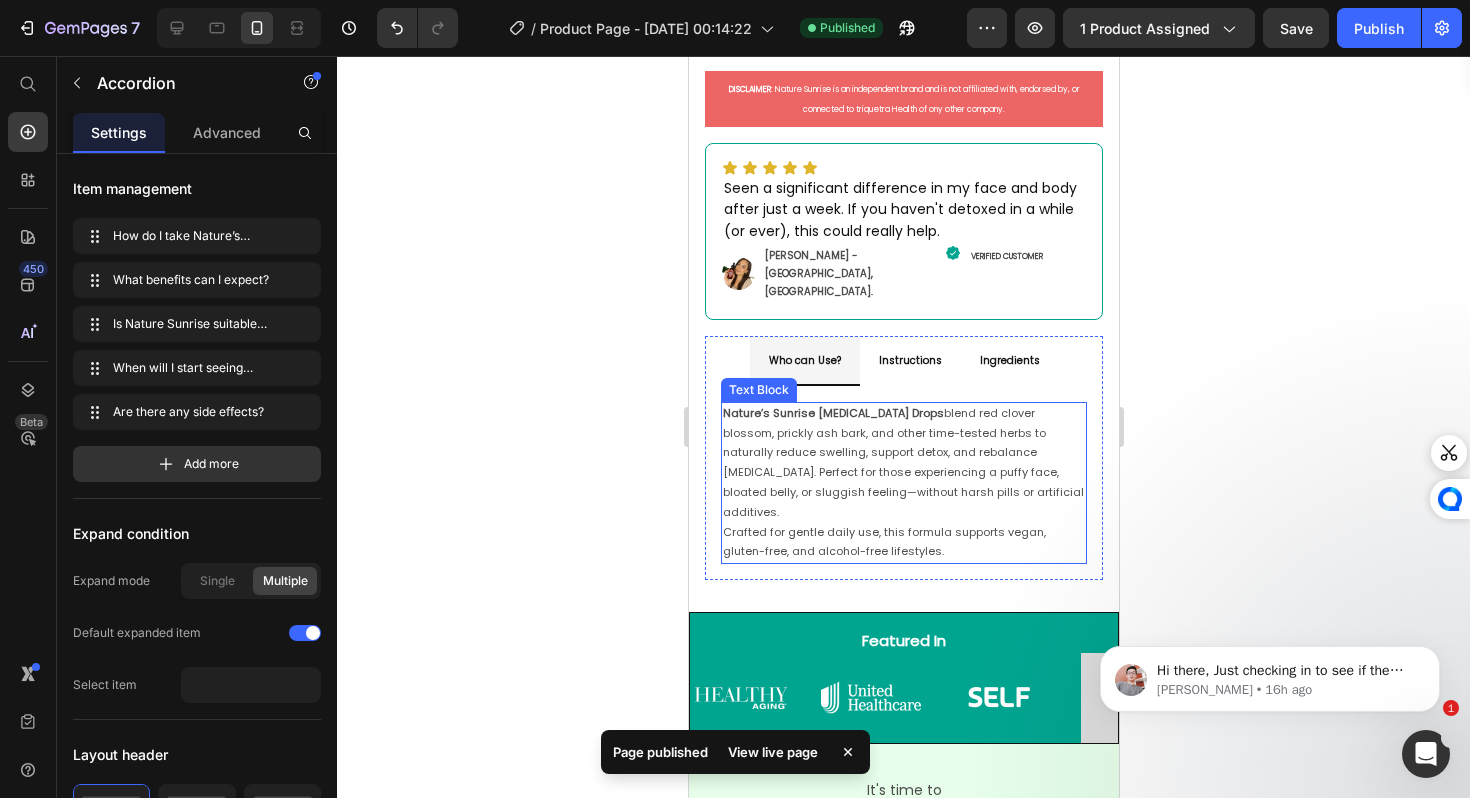 scroll, scrollTop: 1040, scrollLeft: 0, axis: vertical 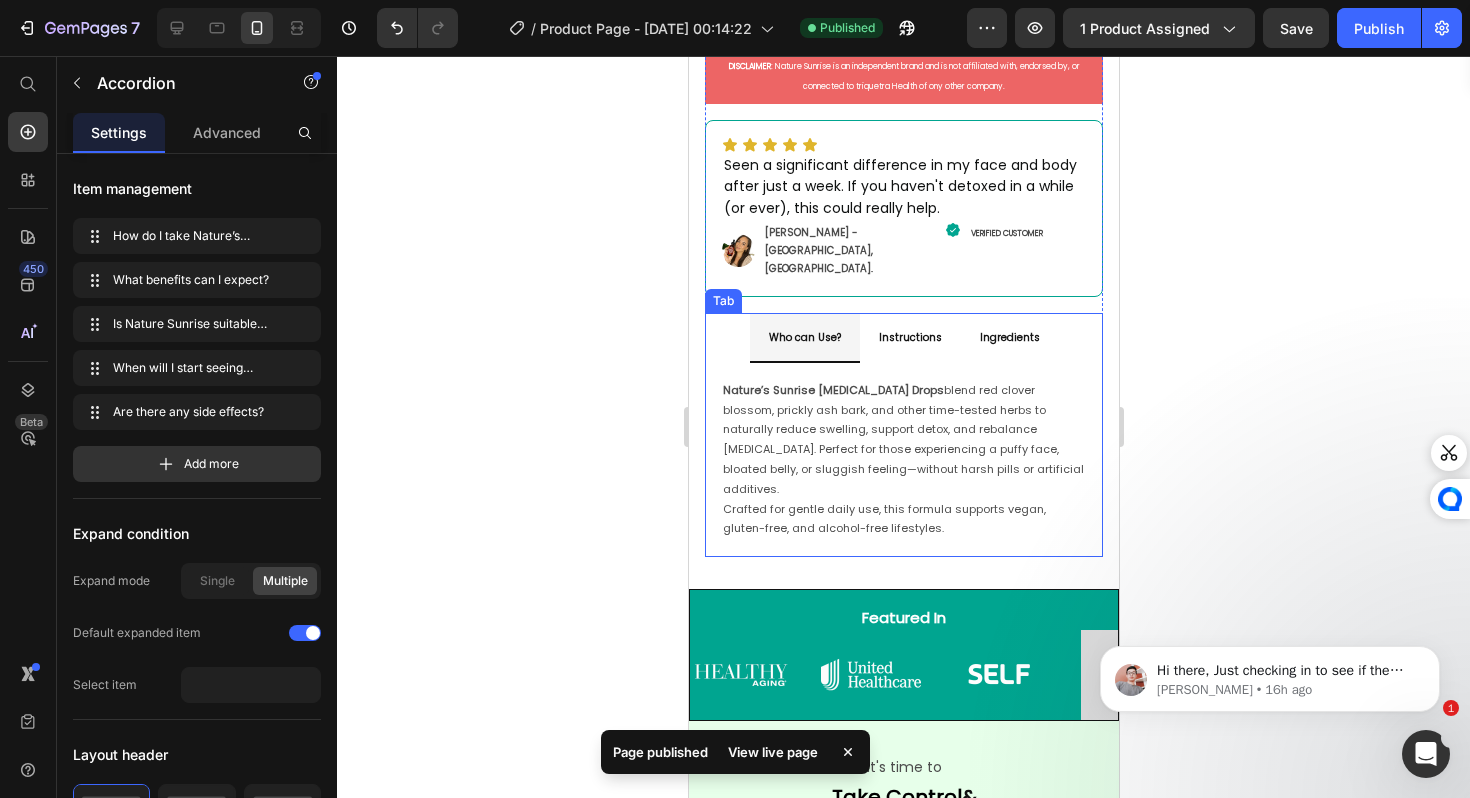 click on "Instructions" at bounding box center [909, 337] 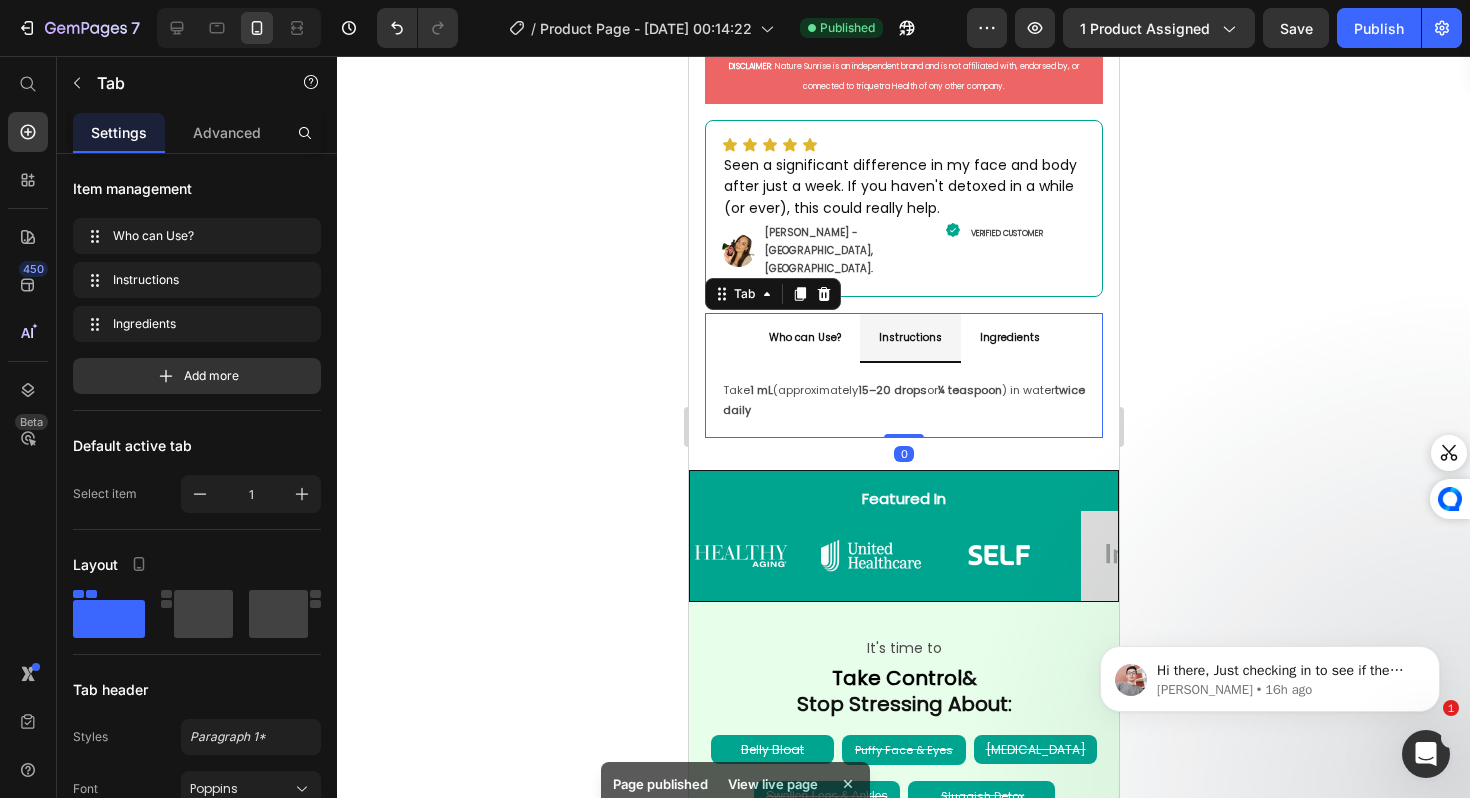 click on "Ingredients" at bounding box center (1009, 337) 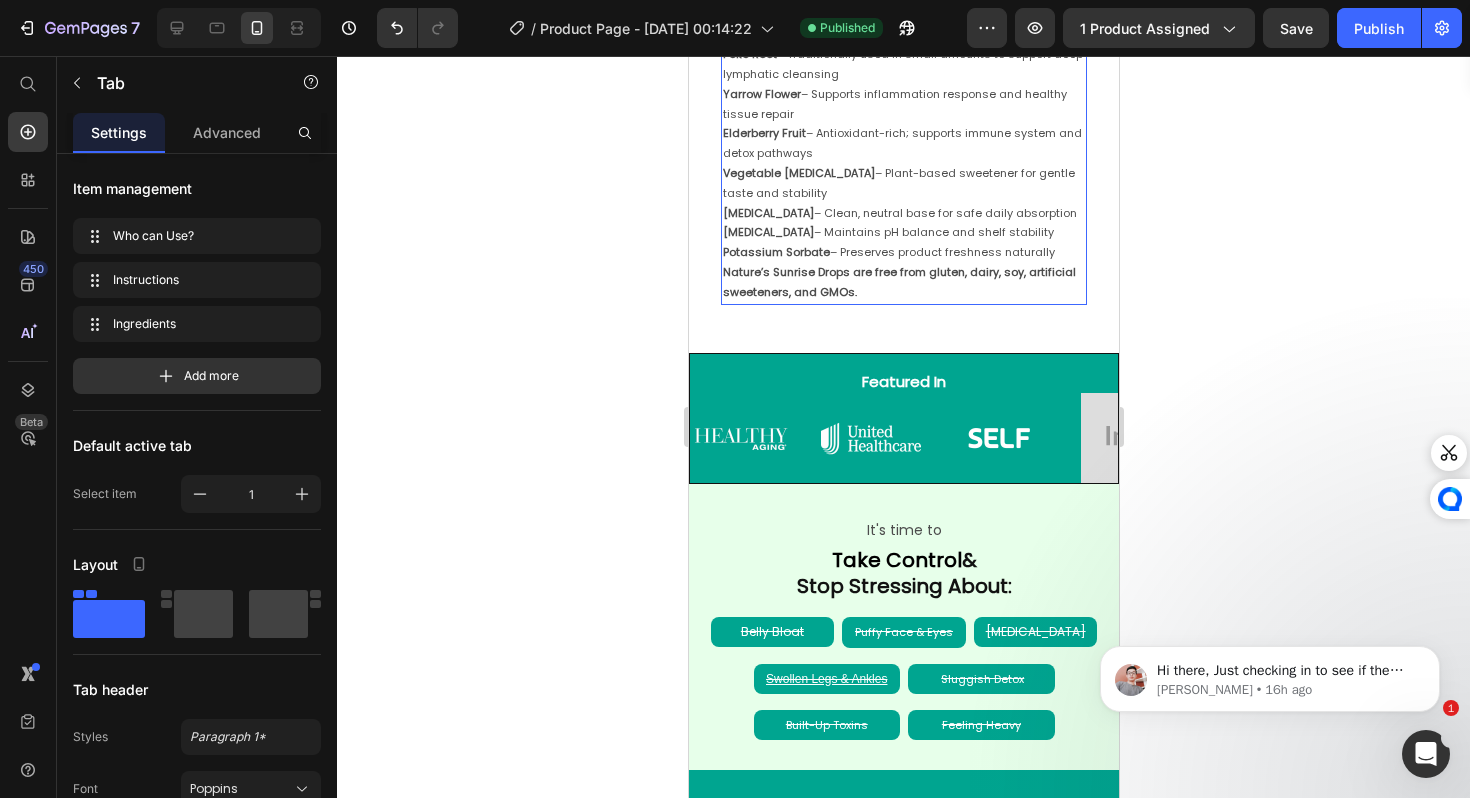 scroll, scrollTop: 1679, scrollLeft: 0, axis: vertical 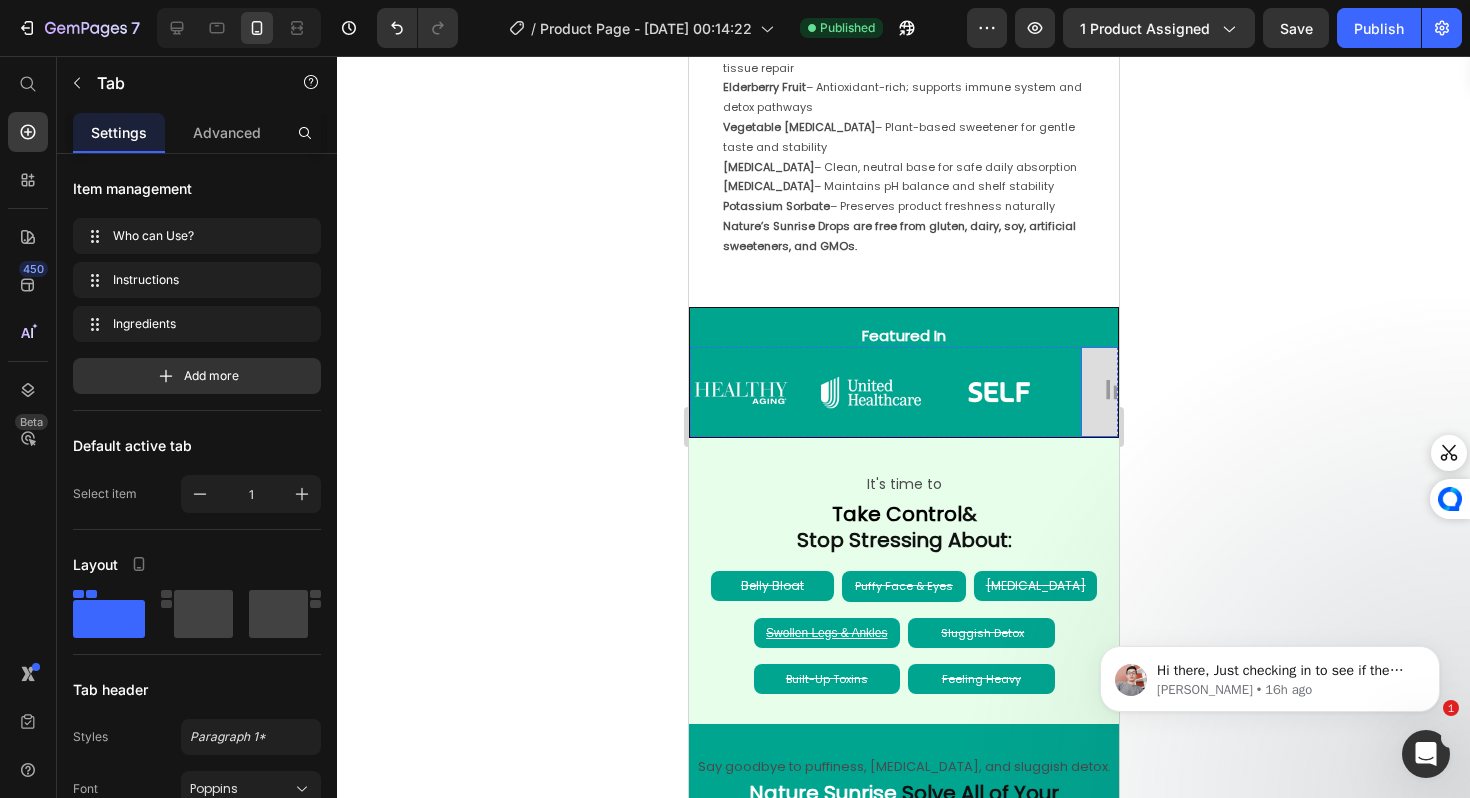click at bounding box center (1140, 392) 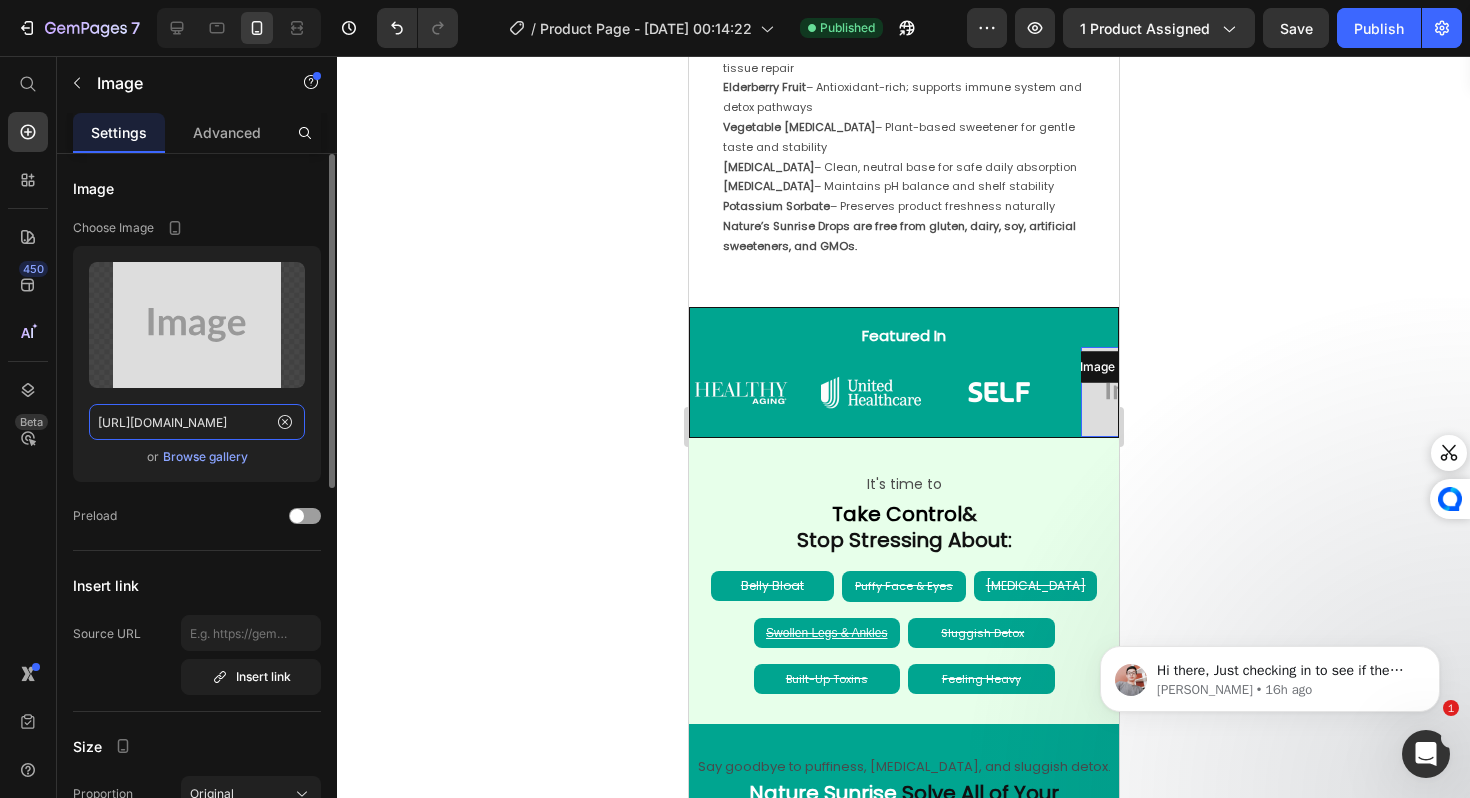click on "https://placehold.co/400x300?text=Image" 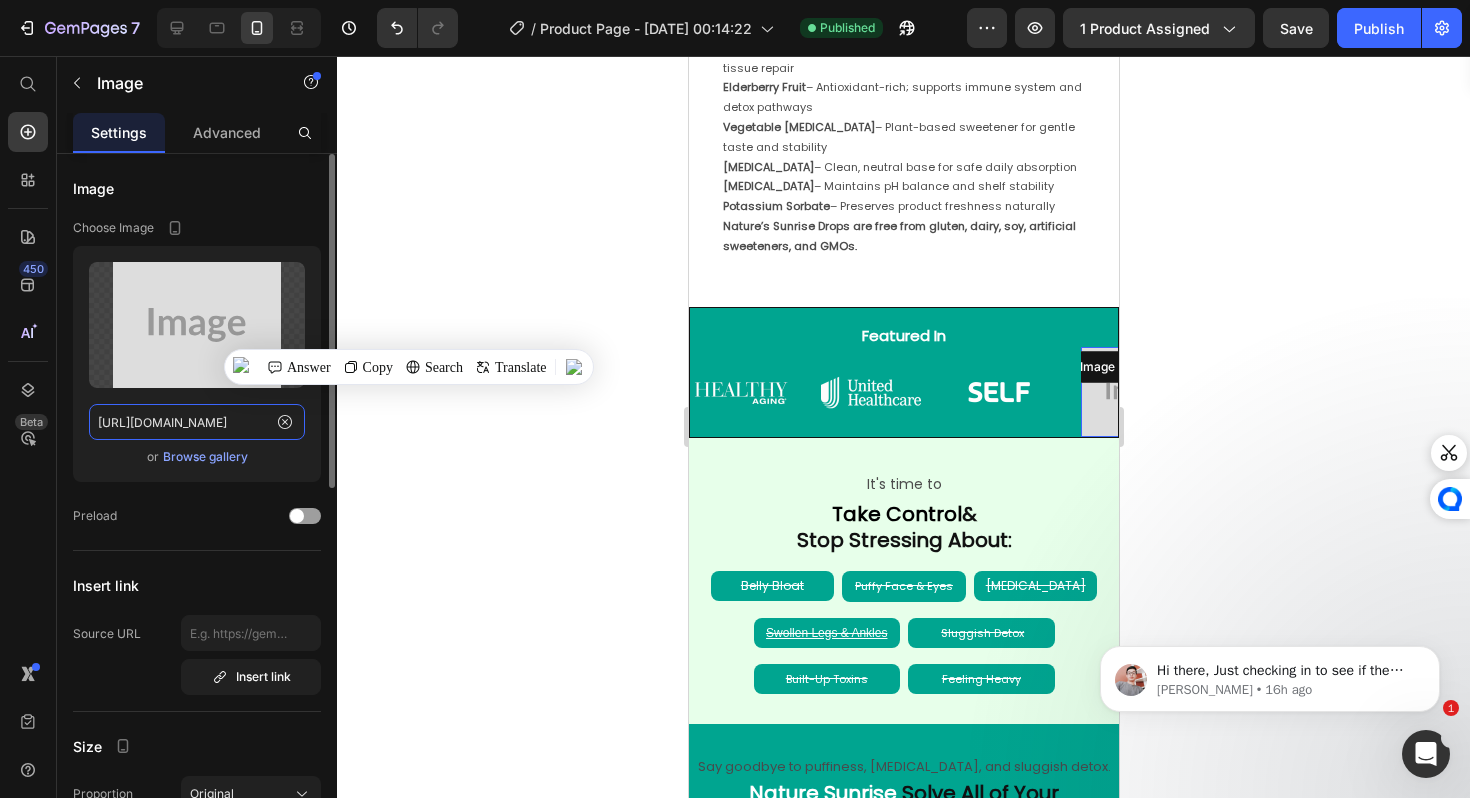 paste on "cdn.shopify.com/s/files/1/0688/5782/3371/files/gempages_577098816084247540-ea9e855b-a796-47bd-9f89-ee48942a0374.png" 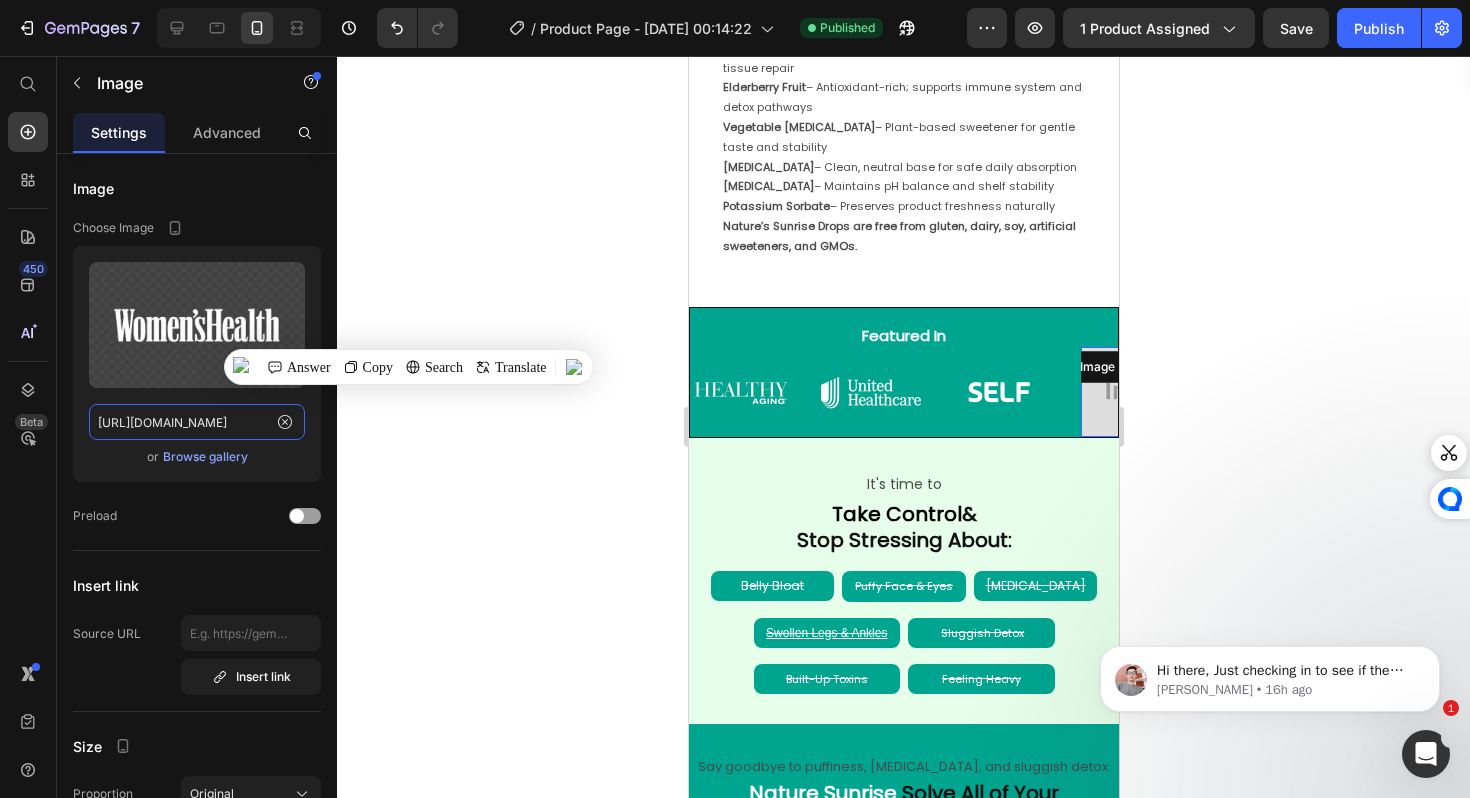 scroll, scrollTop: 0, scrollLeft: 614, axis: horizontal 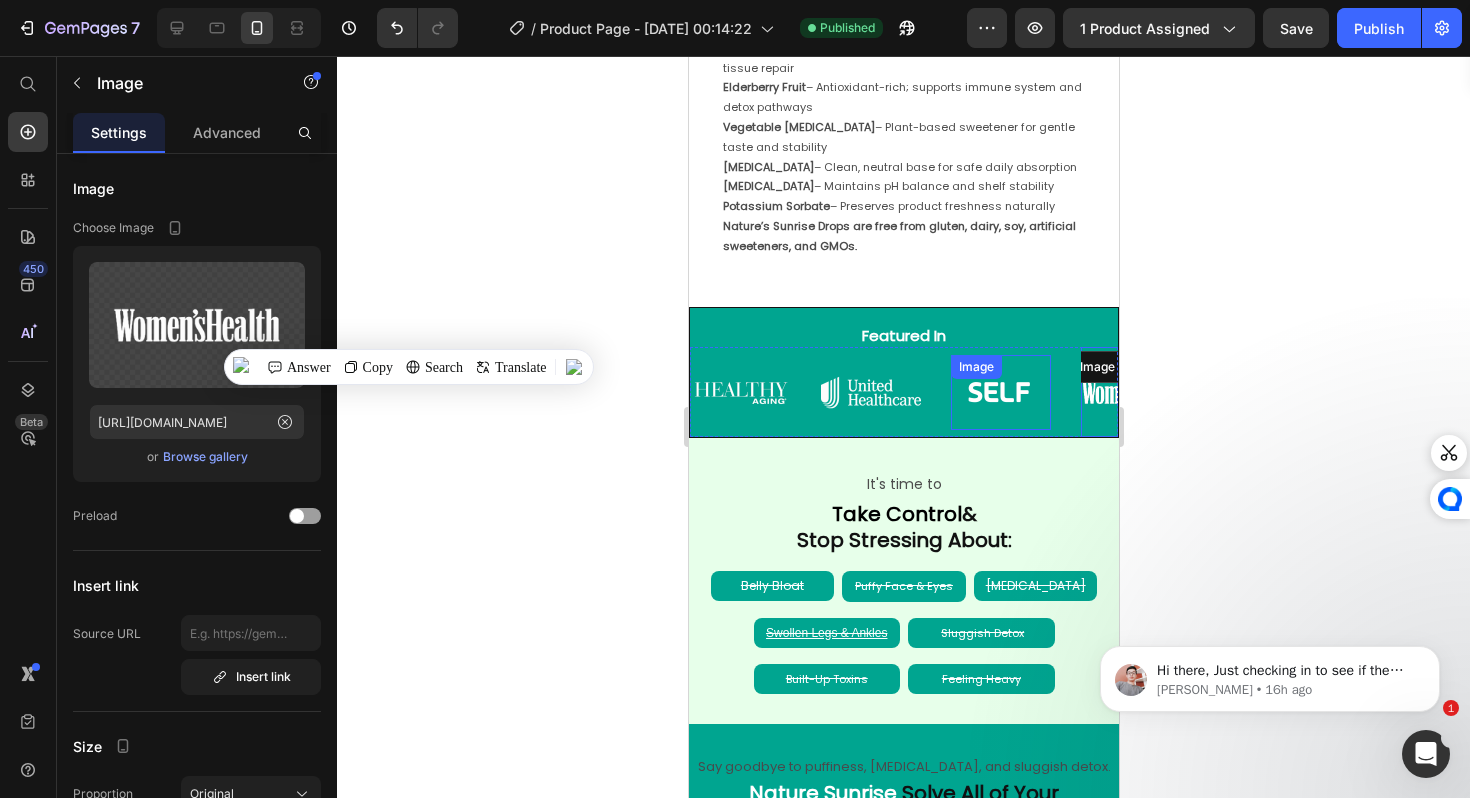 click at bounding box center (1000, 392) 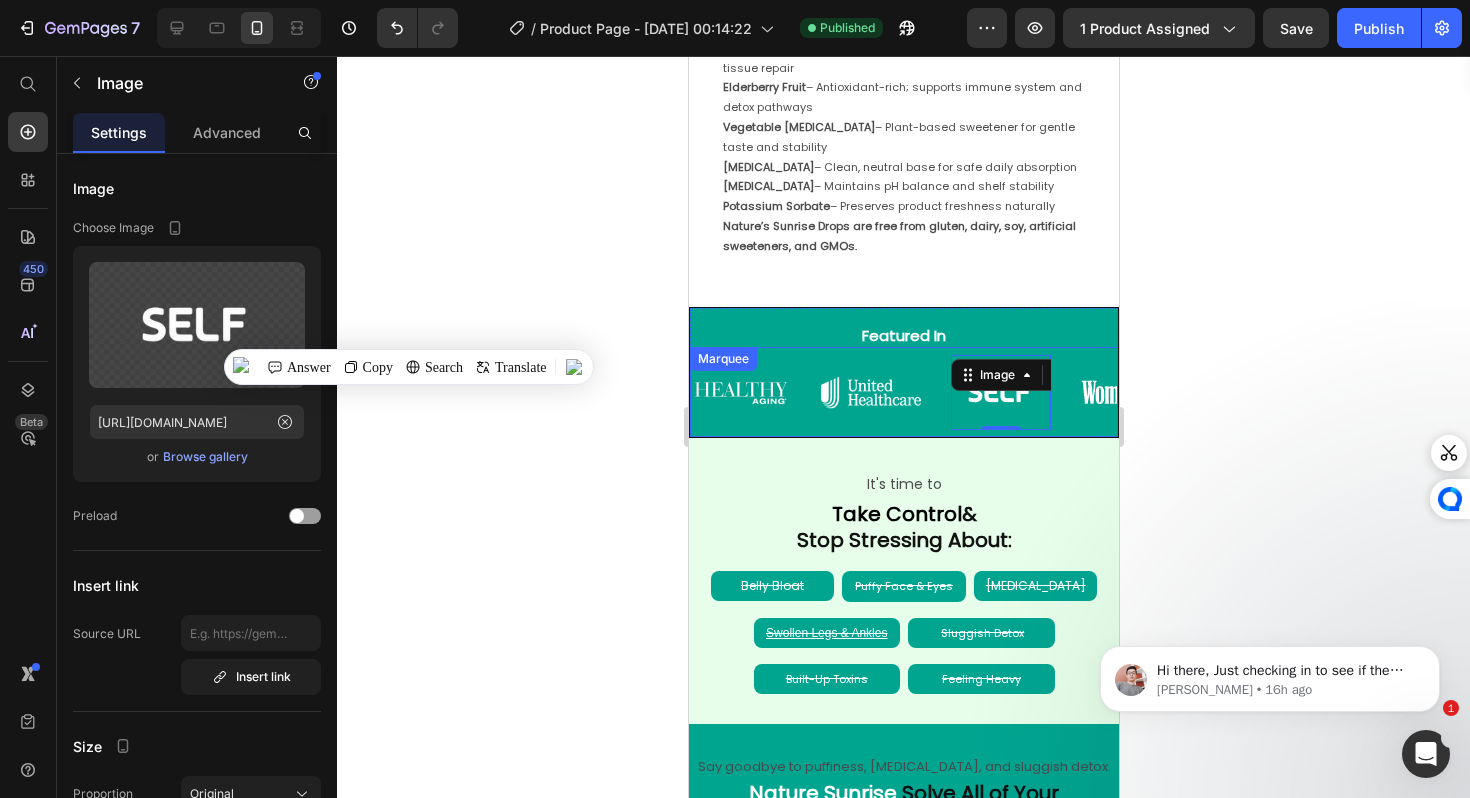 click on "Image   0" at bounding box center [1015, 392] 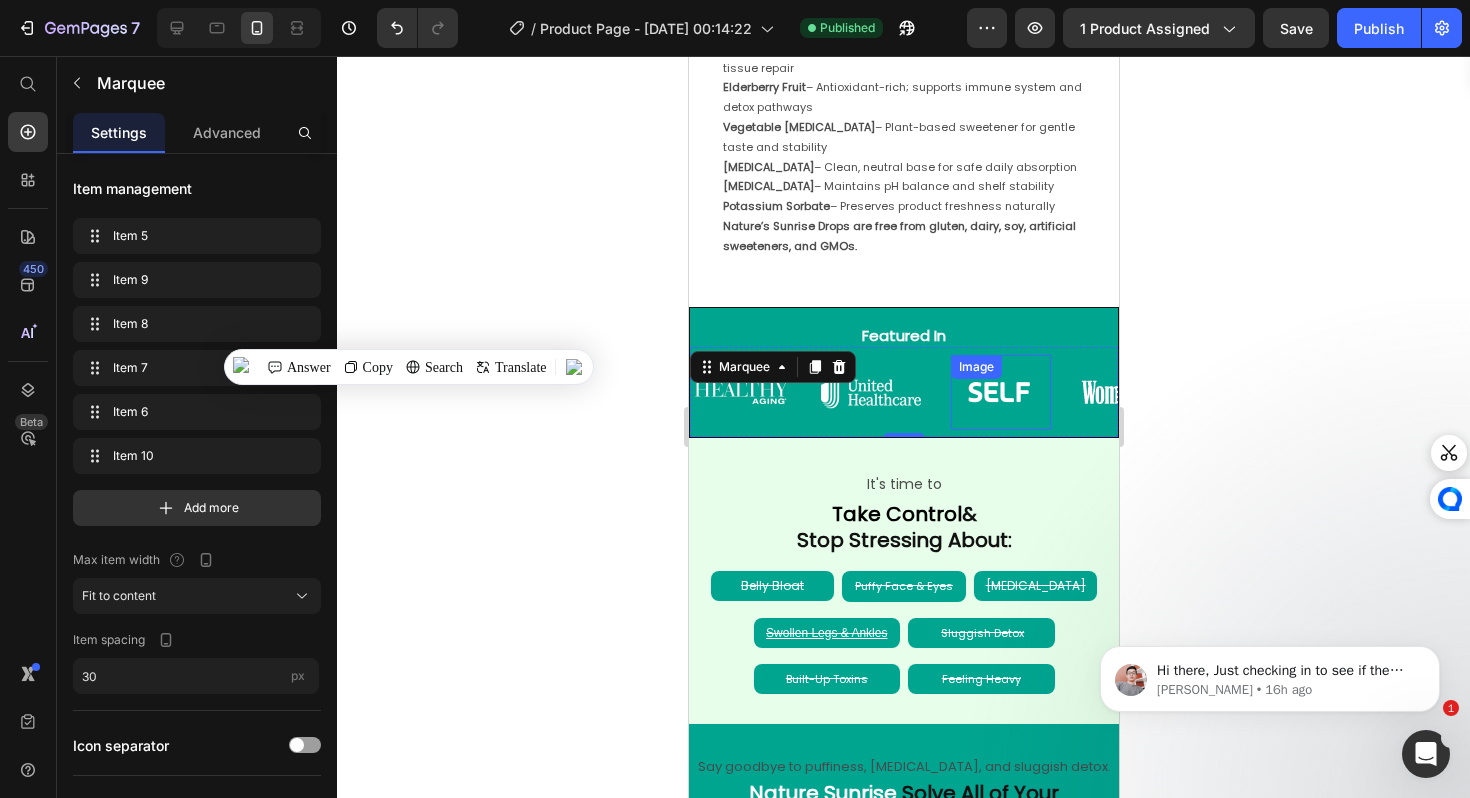 click at bounding box center [1000, 392] 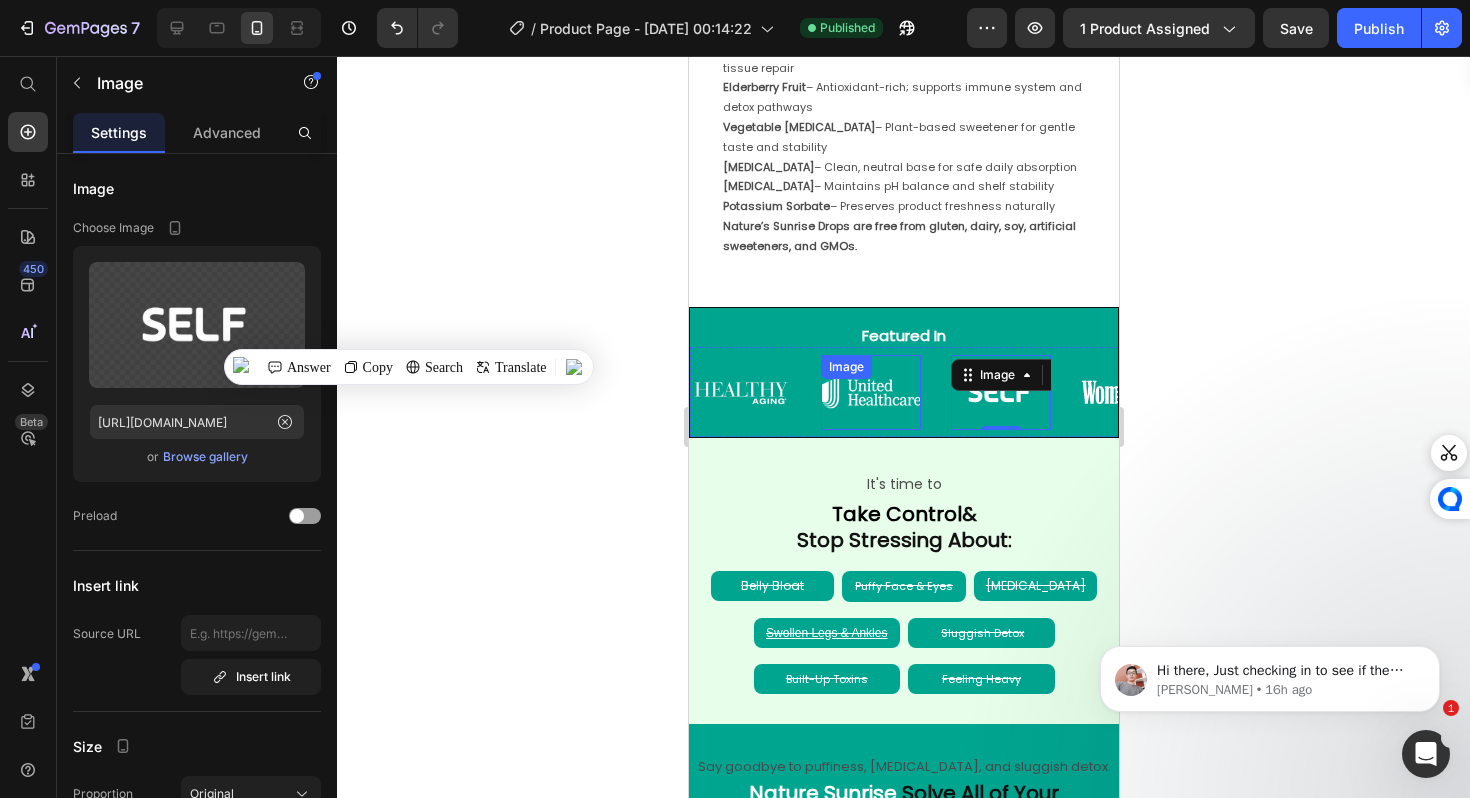 click at bounding box center (870, 392) 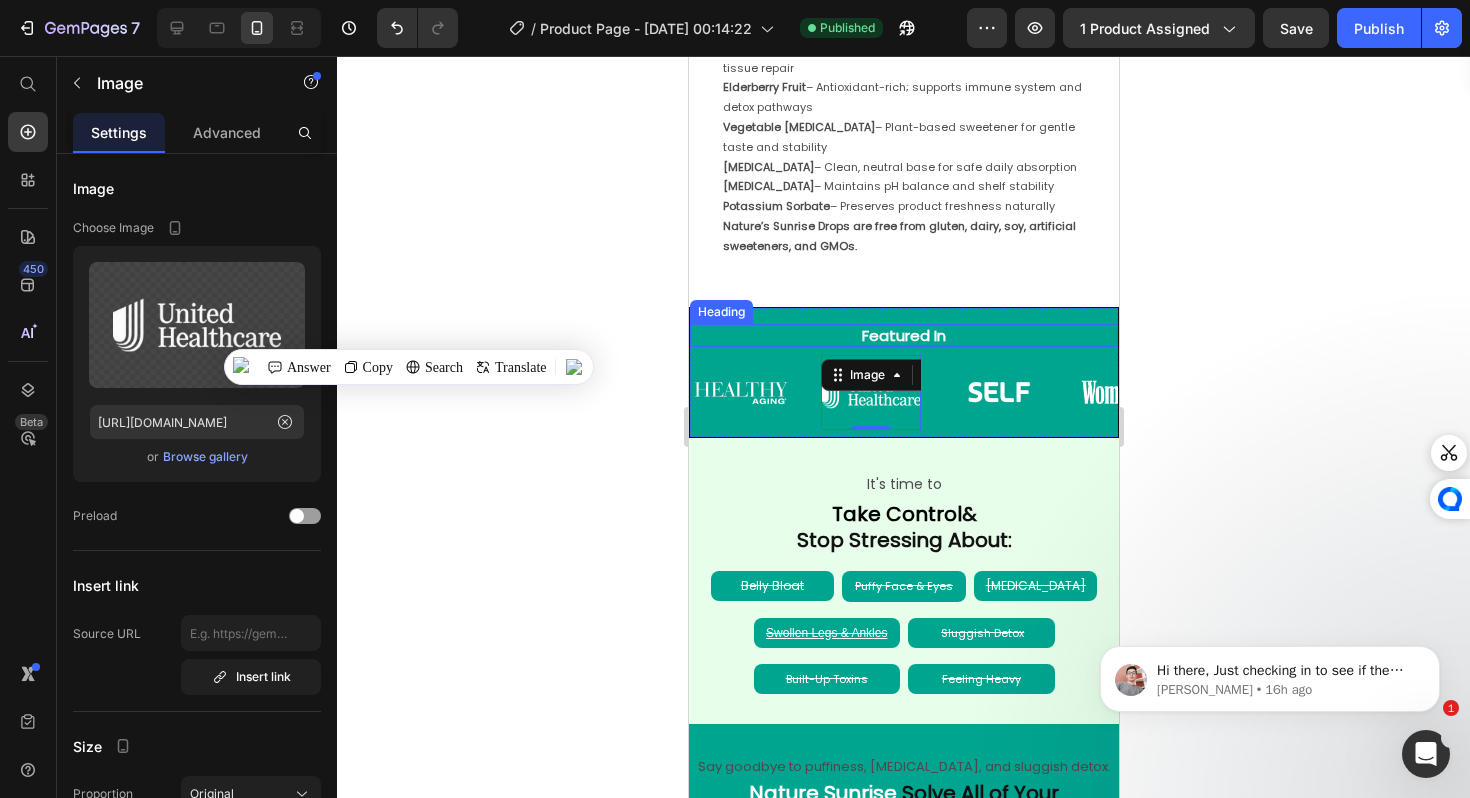 click on "Featured In Heading Image Image   0 Image Image Image Image Image Image   0 Image Image Image Image Marquee Section 4/25" at bounding box center [903, 373] 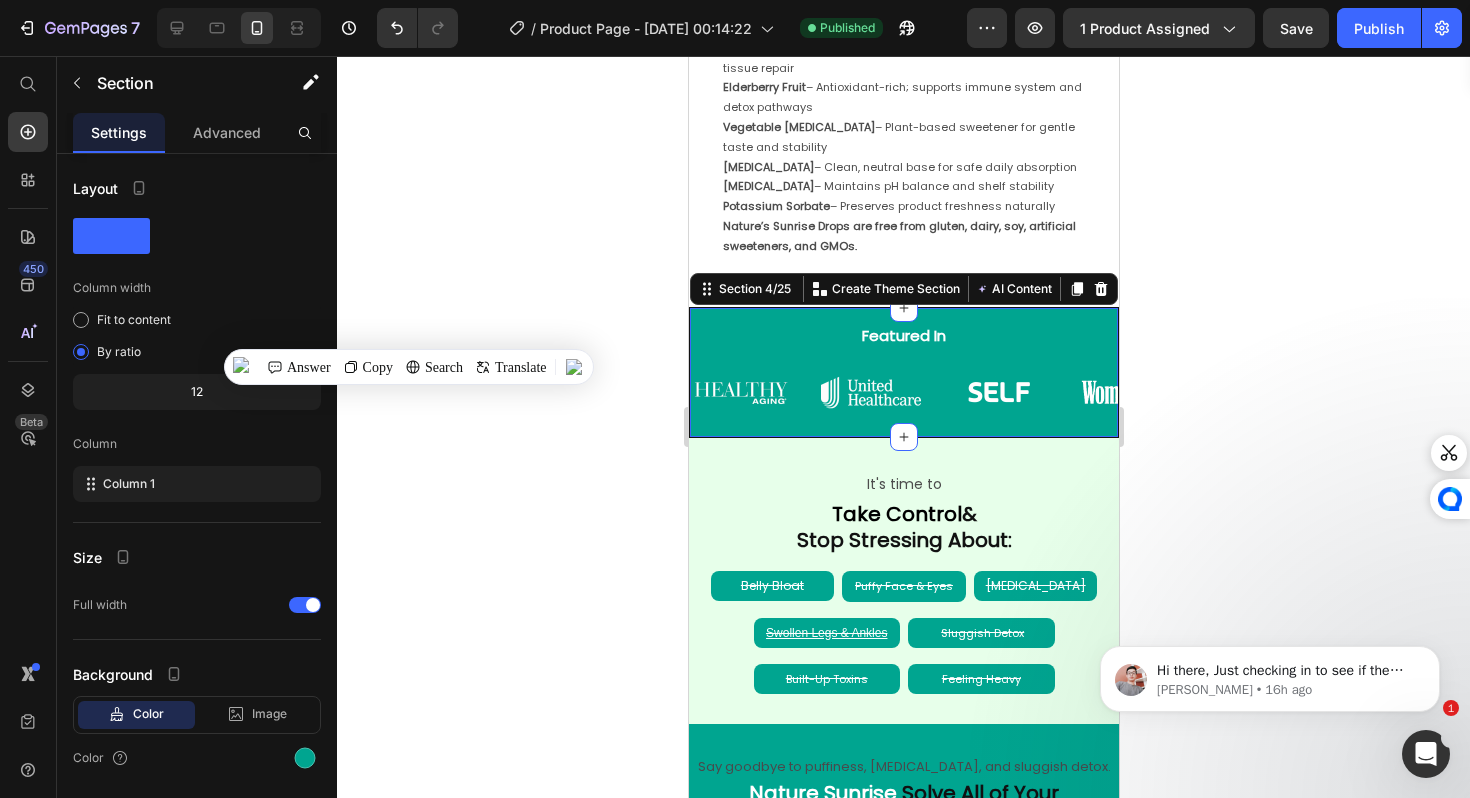 click on "Featured In" at bounding box center (903, 336) 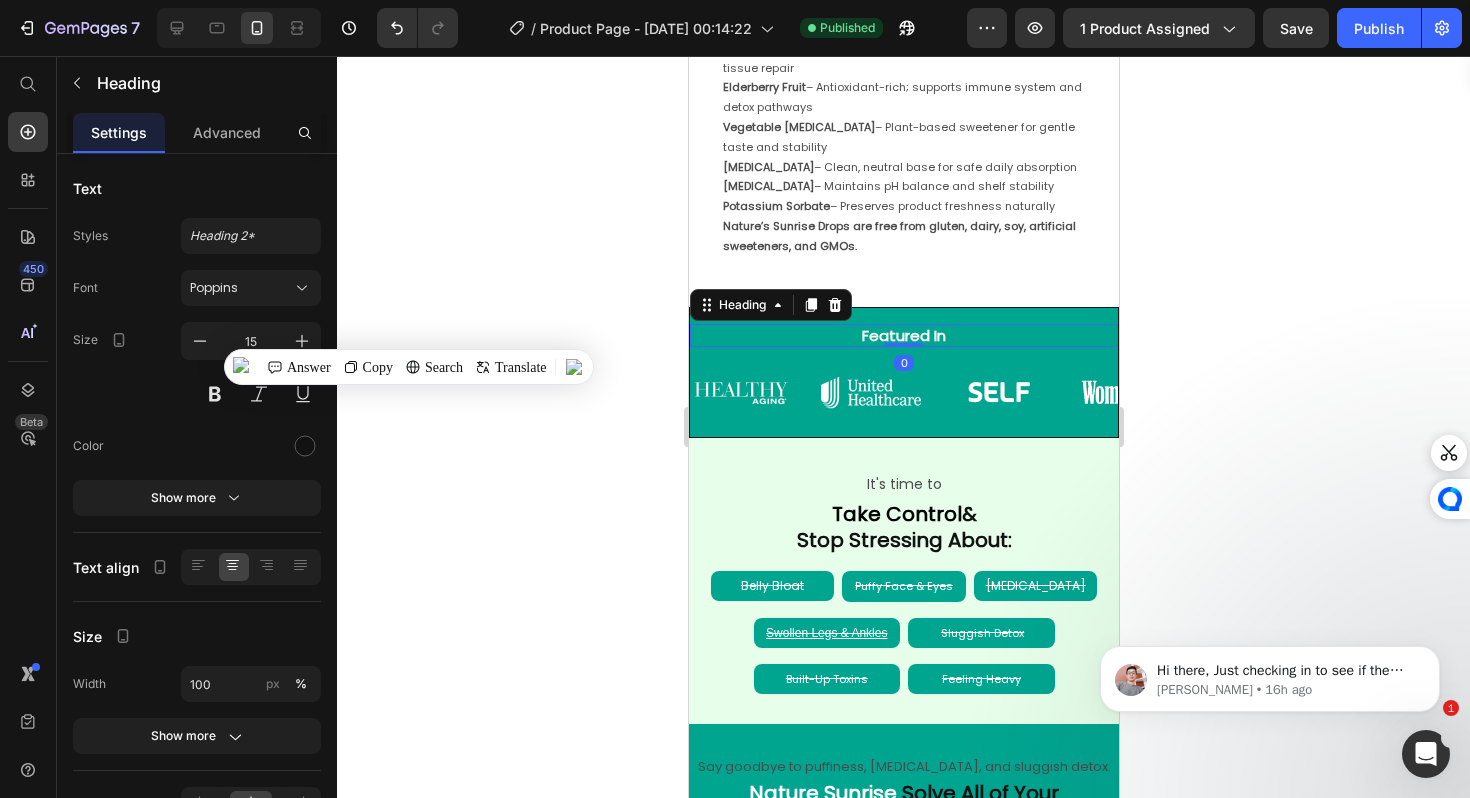 click on "Marquee" at bounding box center (723, 335) 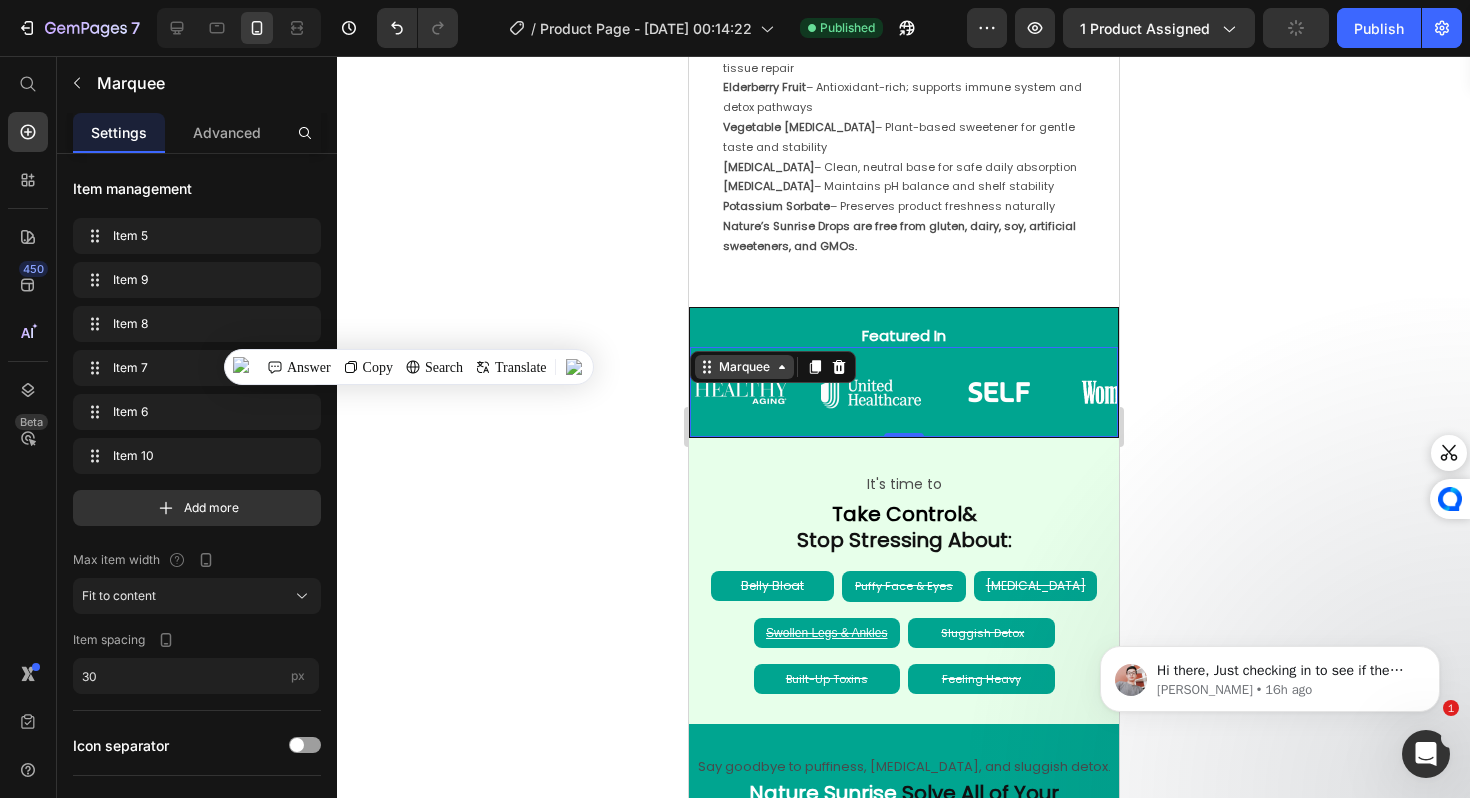 click on "Marquee" at bounding box center (743, 367) 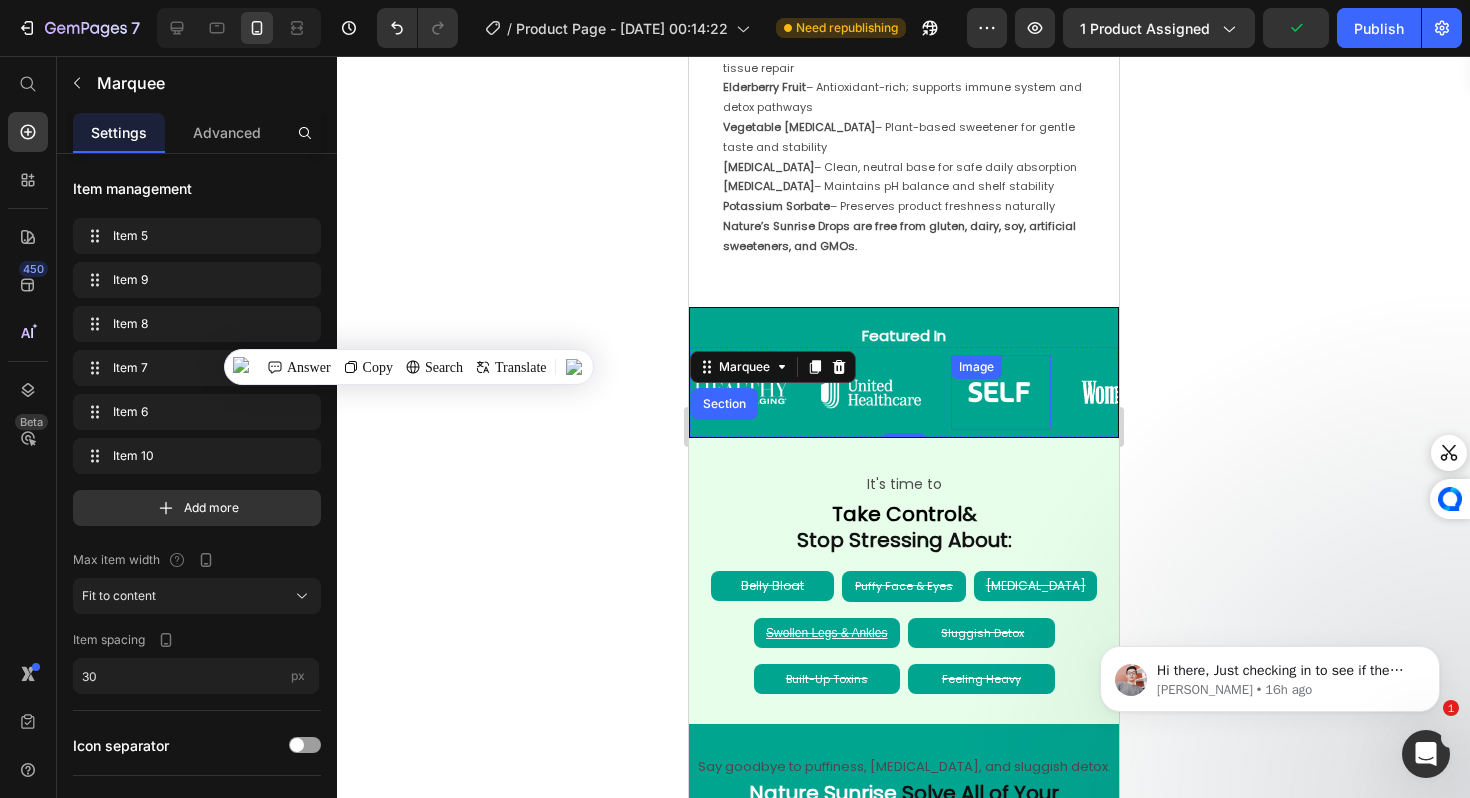 click at bounding box center [1000, 392] 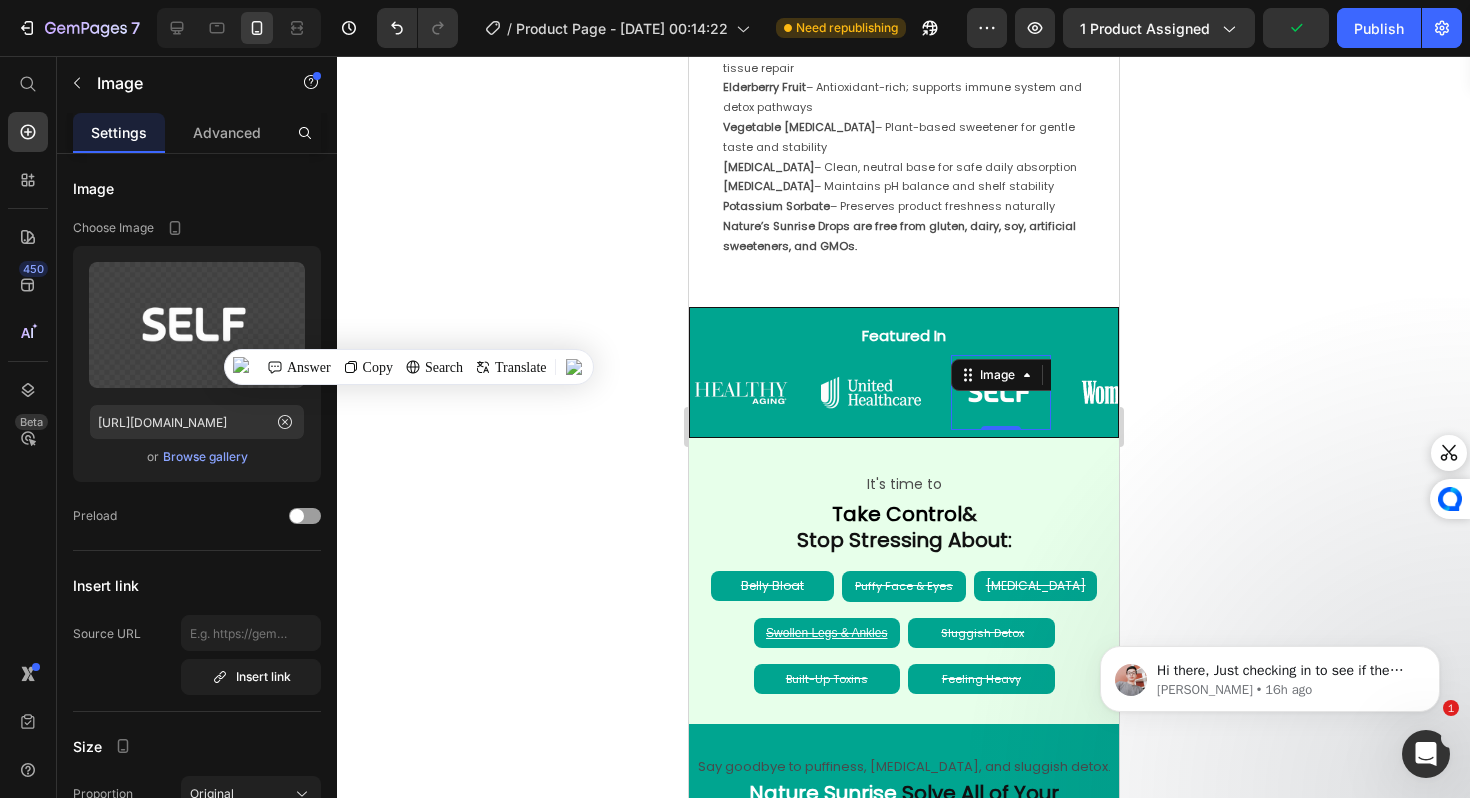 click at bounding box center [1140, 392] 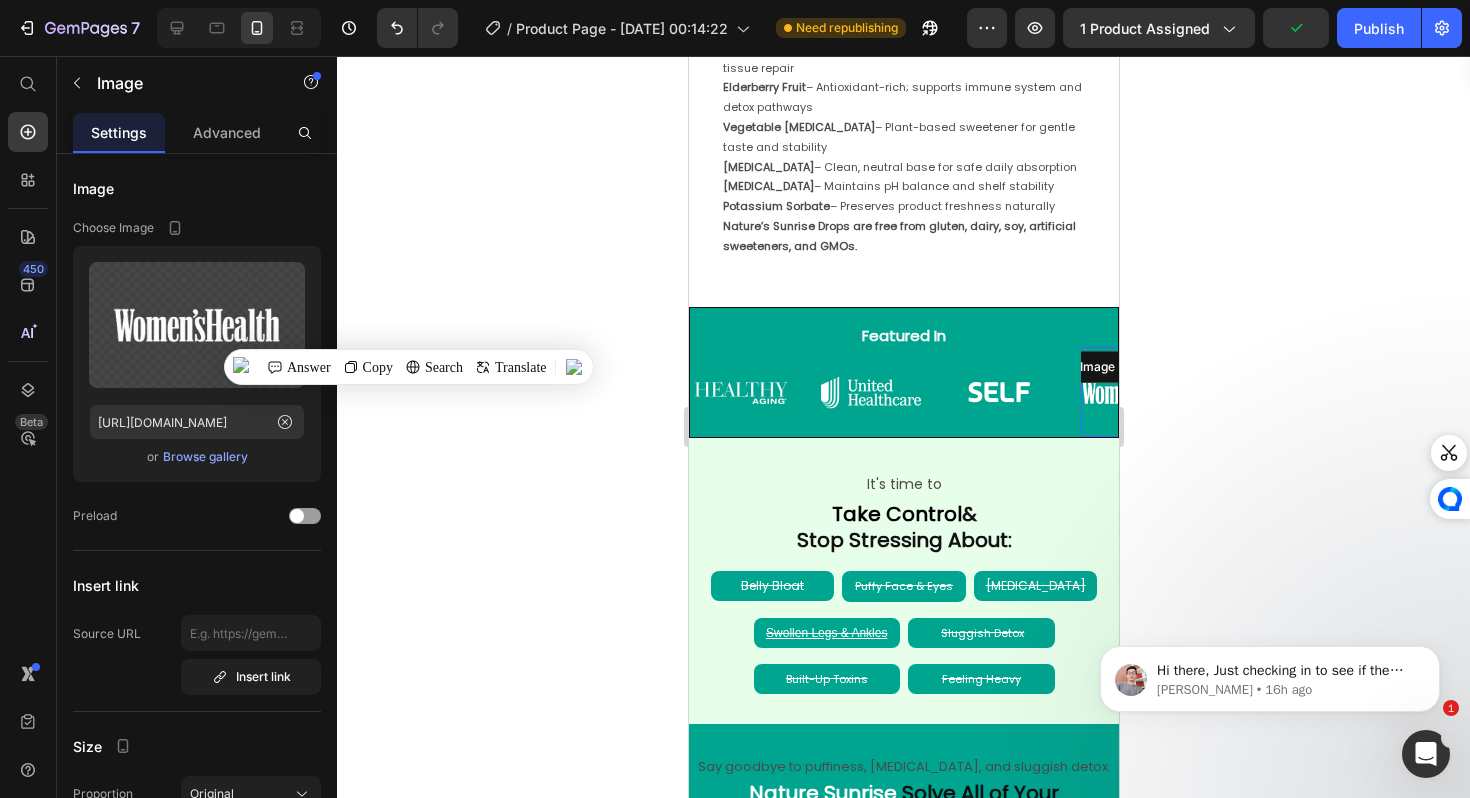 scroll, scrollTop: 1673, scrollLeft: 0, axis: vertical 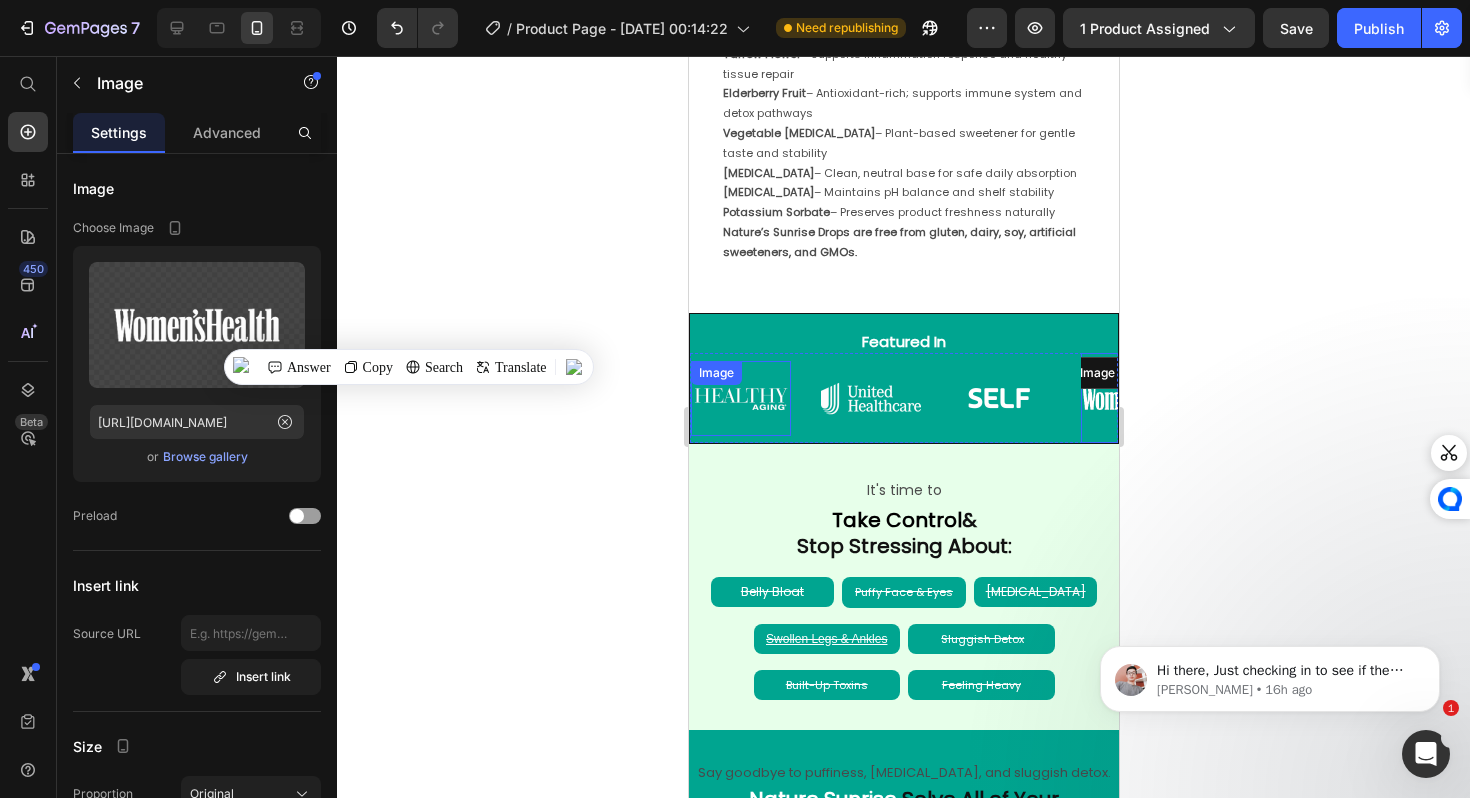 click at bounding box center [740, 398] 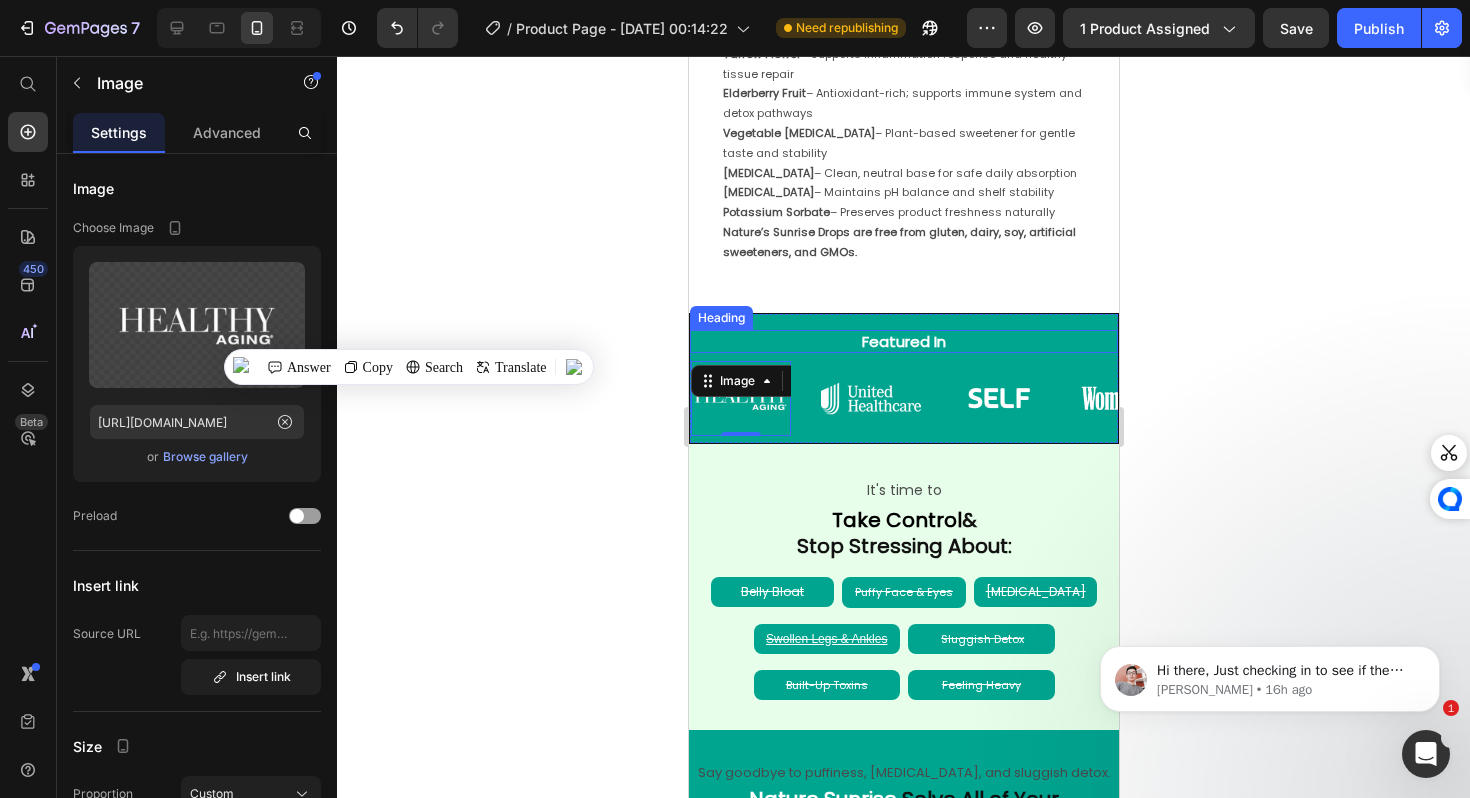 click on "Heading" at bounding box center (720, 318) 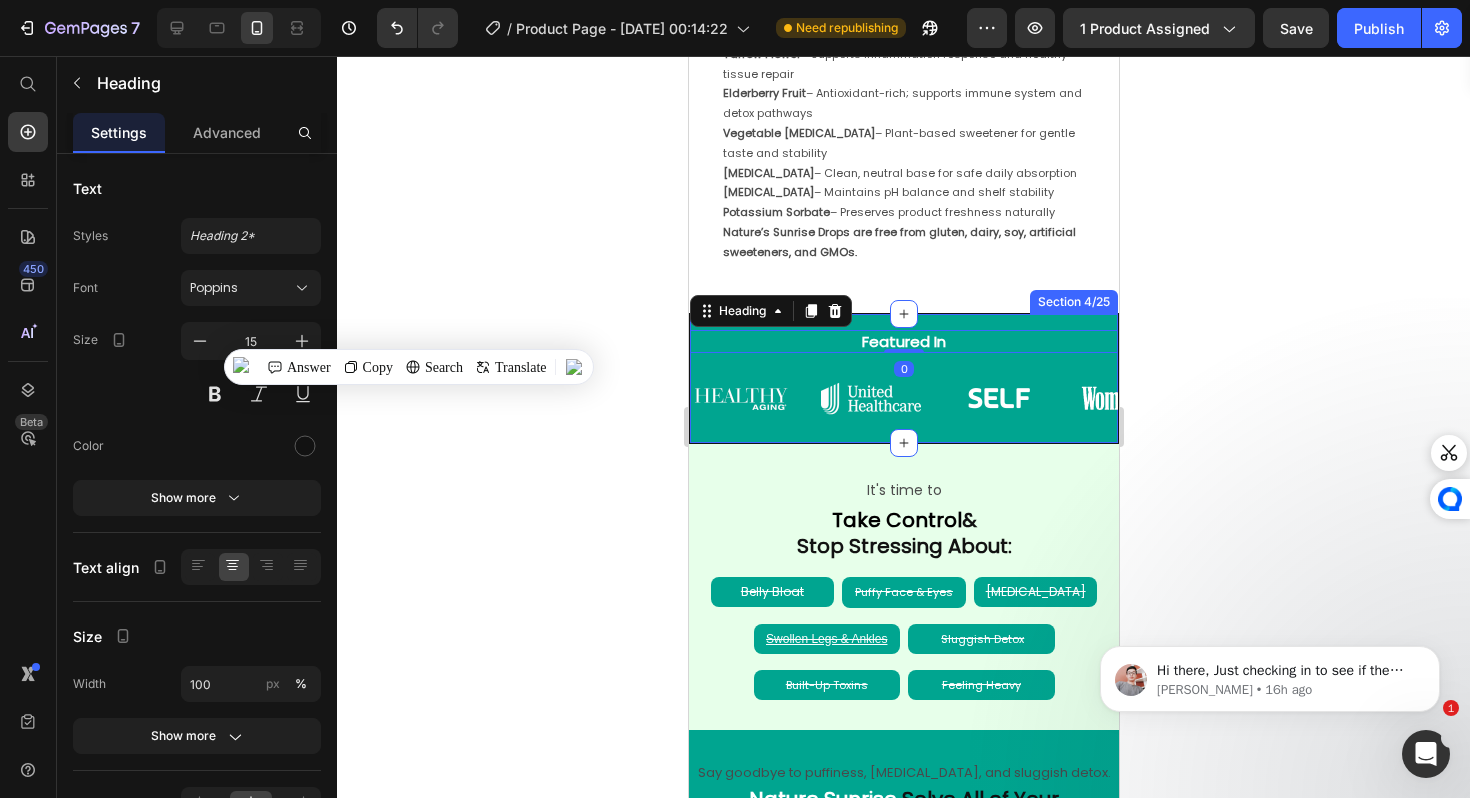 click on "Featured In Heading   0 Image Image Image Image Image Image Image Image Image Image Image Image Marquee Section 4/25" at bounding box center (903, 379) 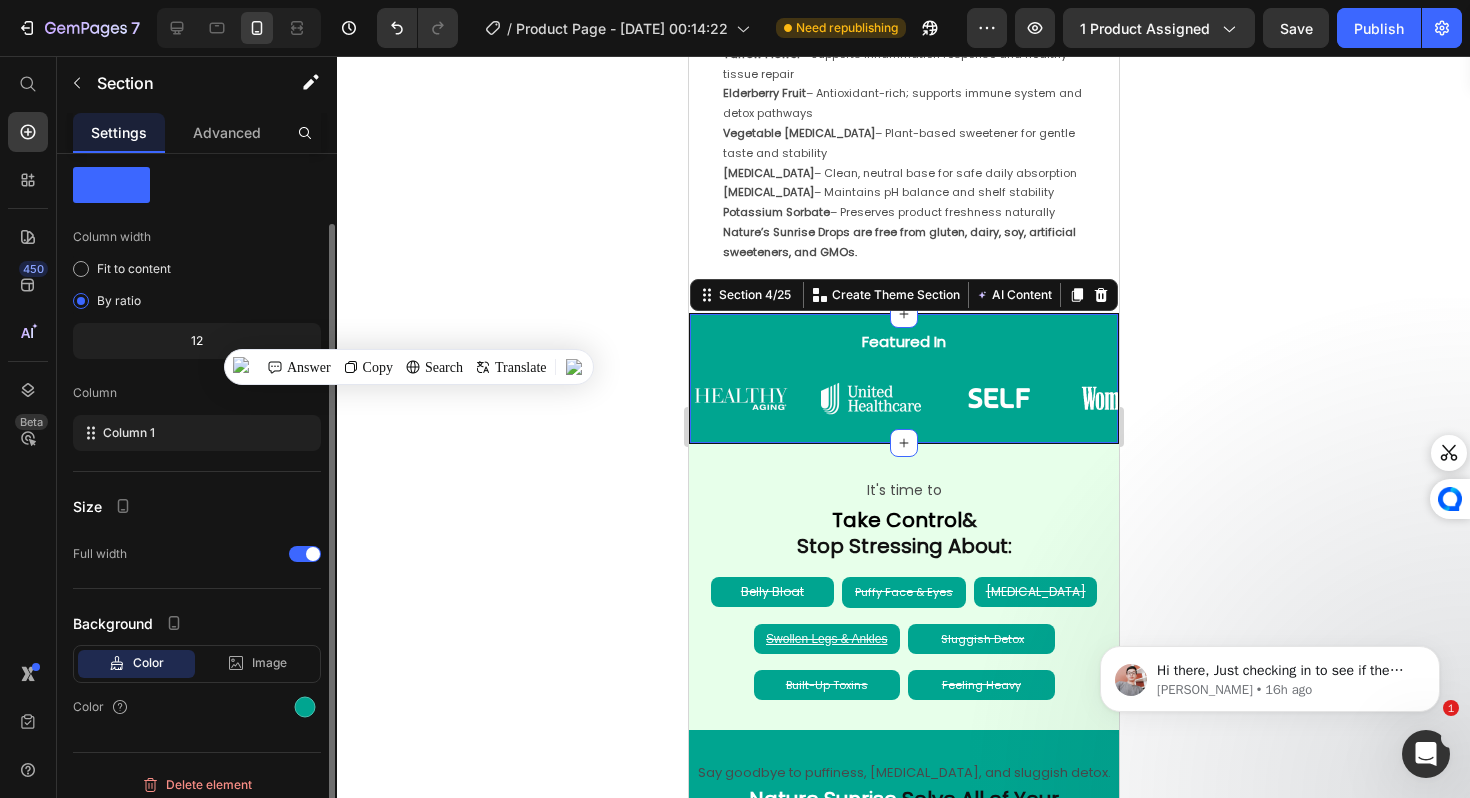 scroll, scrollTop: 63, scrollLeft: 0, axis: vertical 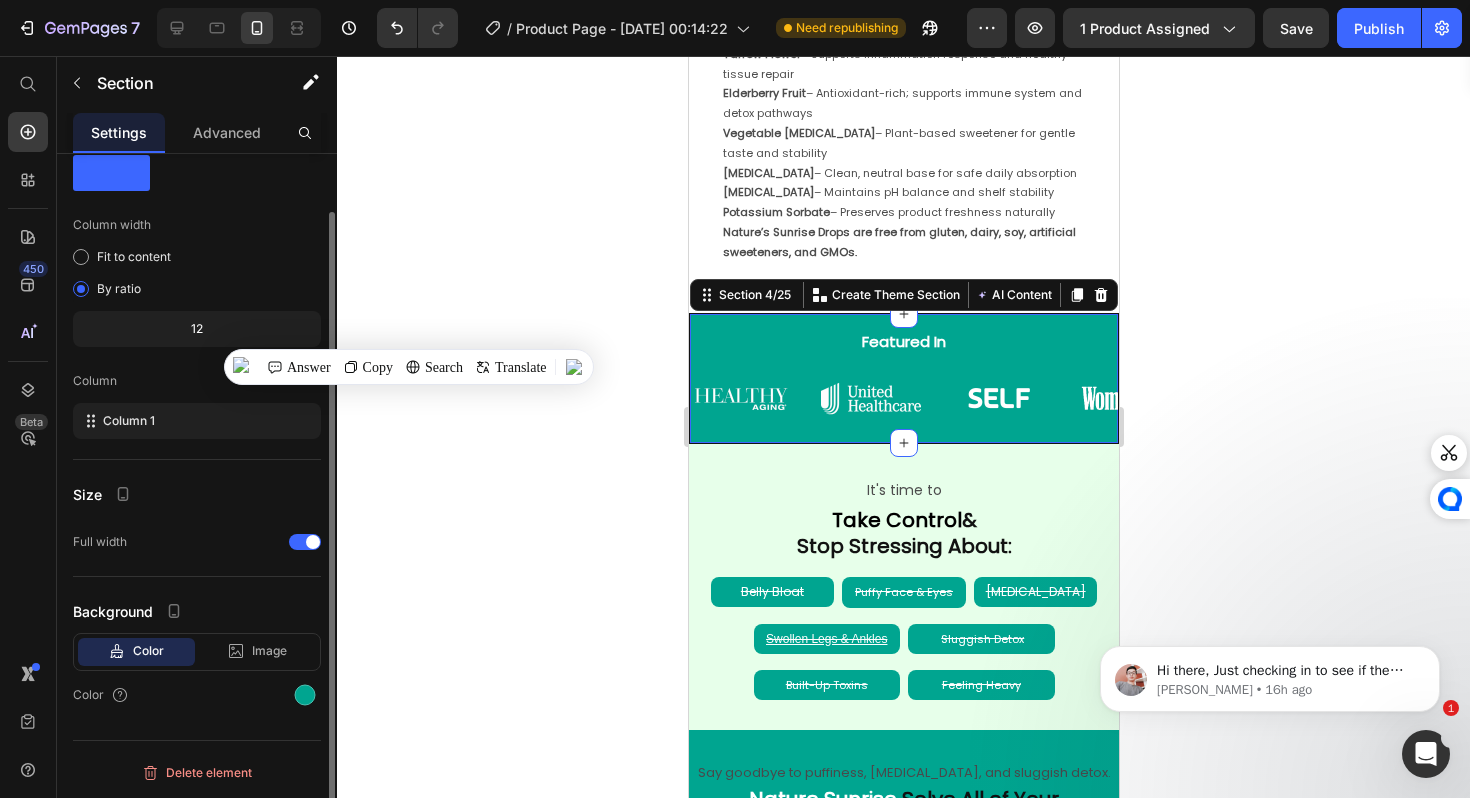 click at bounding box center (740, 398) 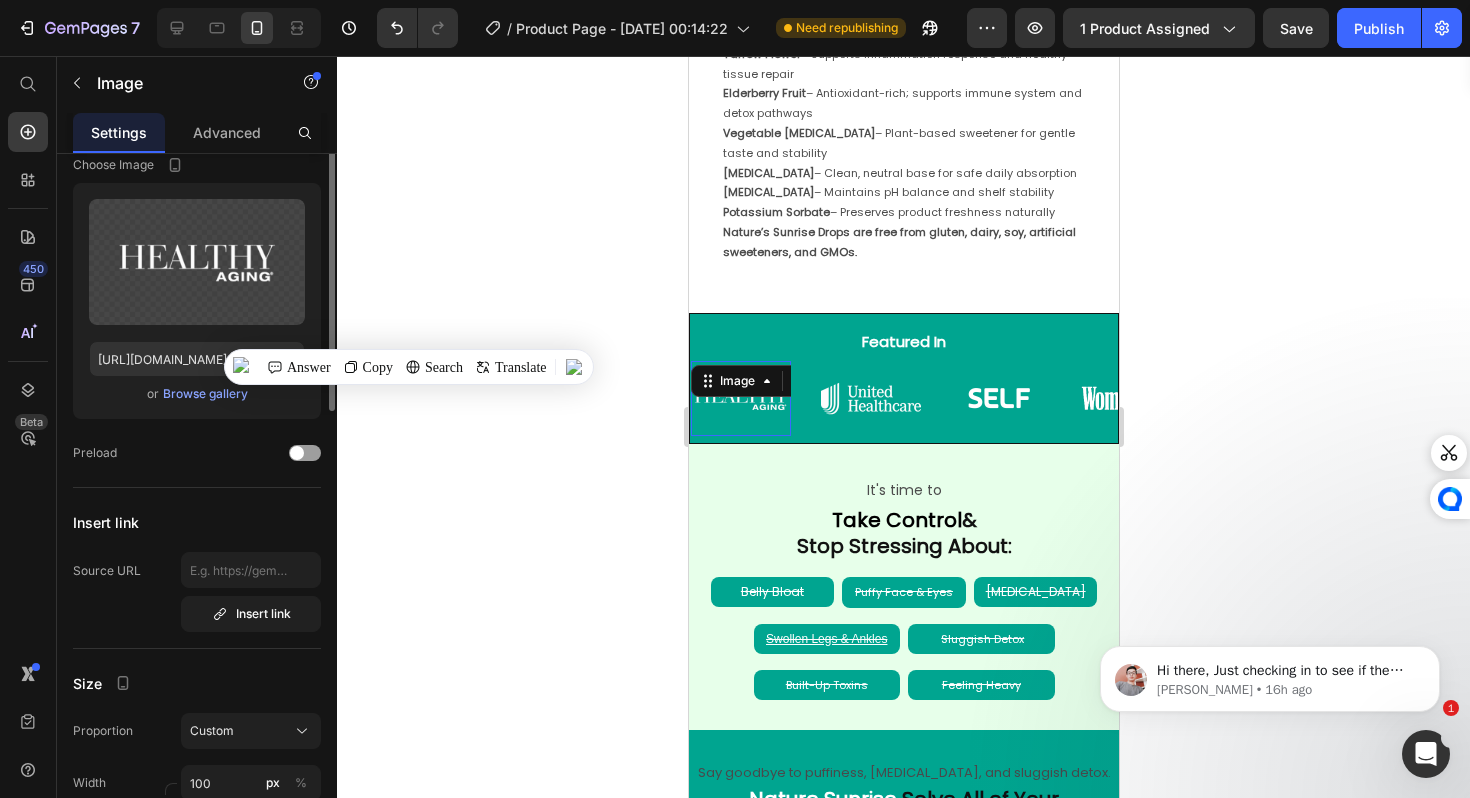 scroll, scrollTop: 0, scrollLeft: 0, axis: both 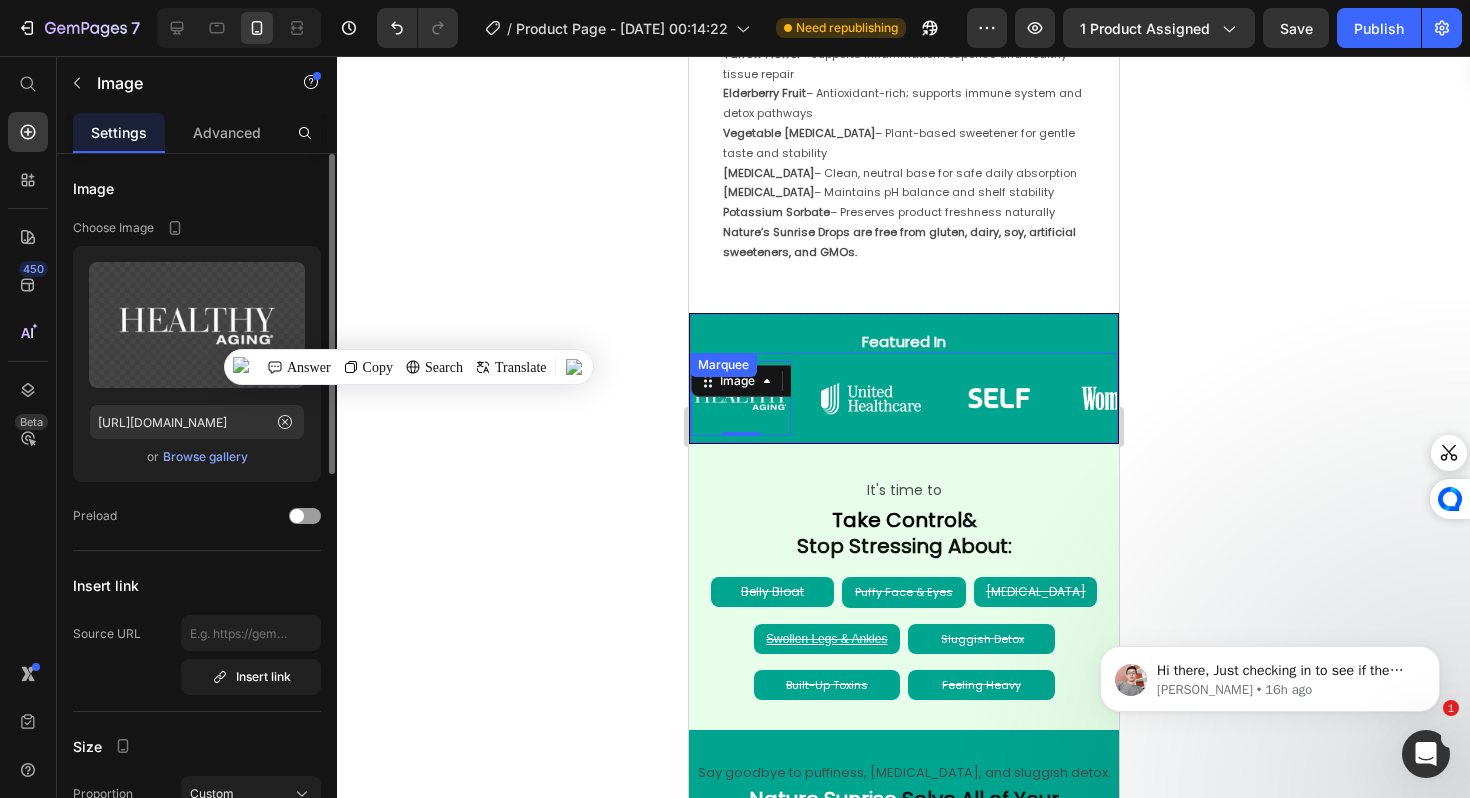 click on "Image   0" at bounding box center (755, 398) 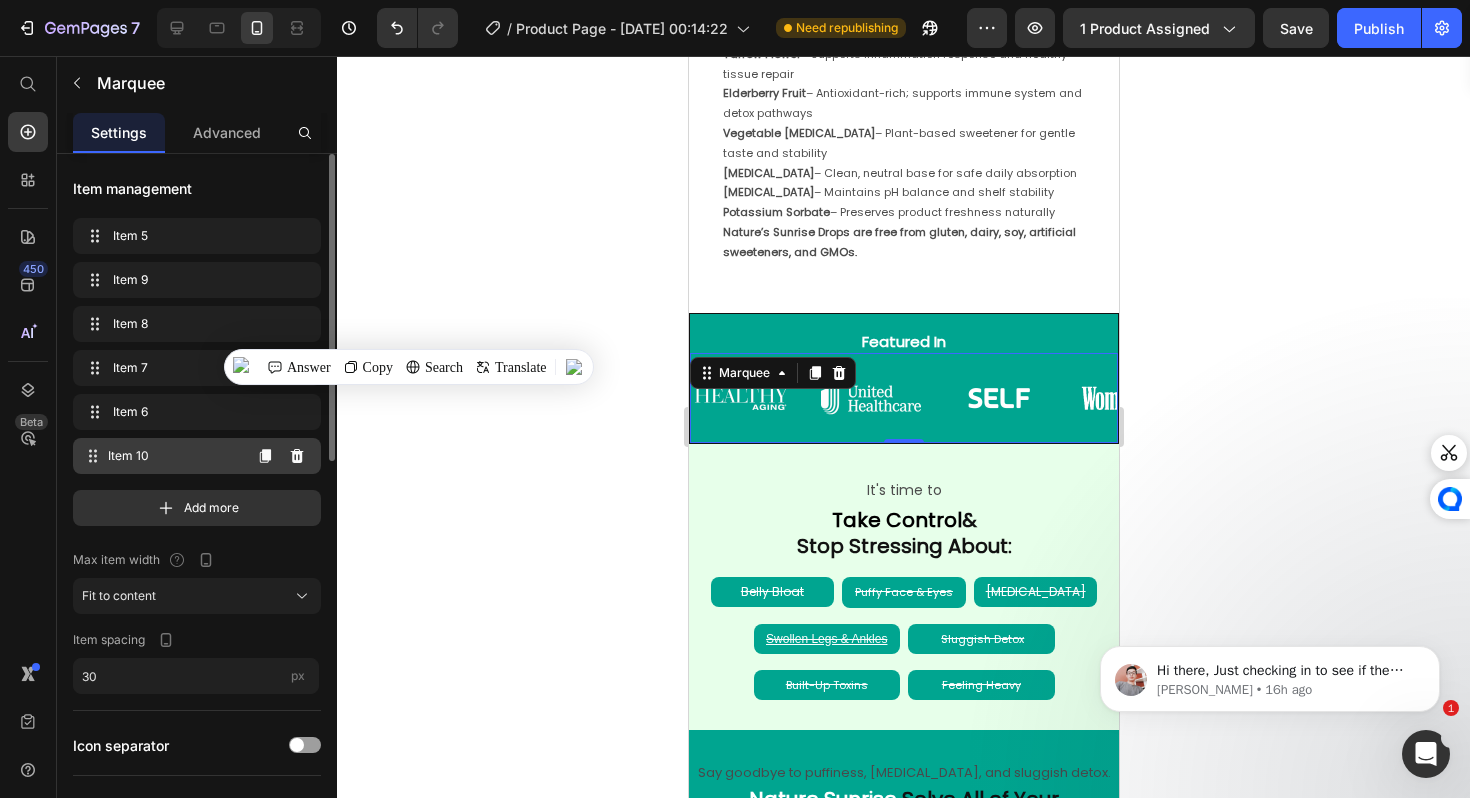 click on "Item 10" at bounding box center (174, 456) 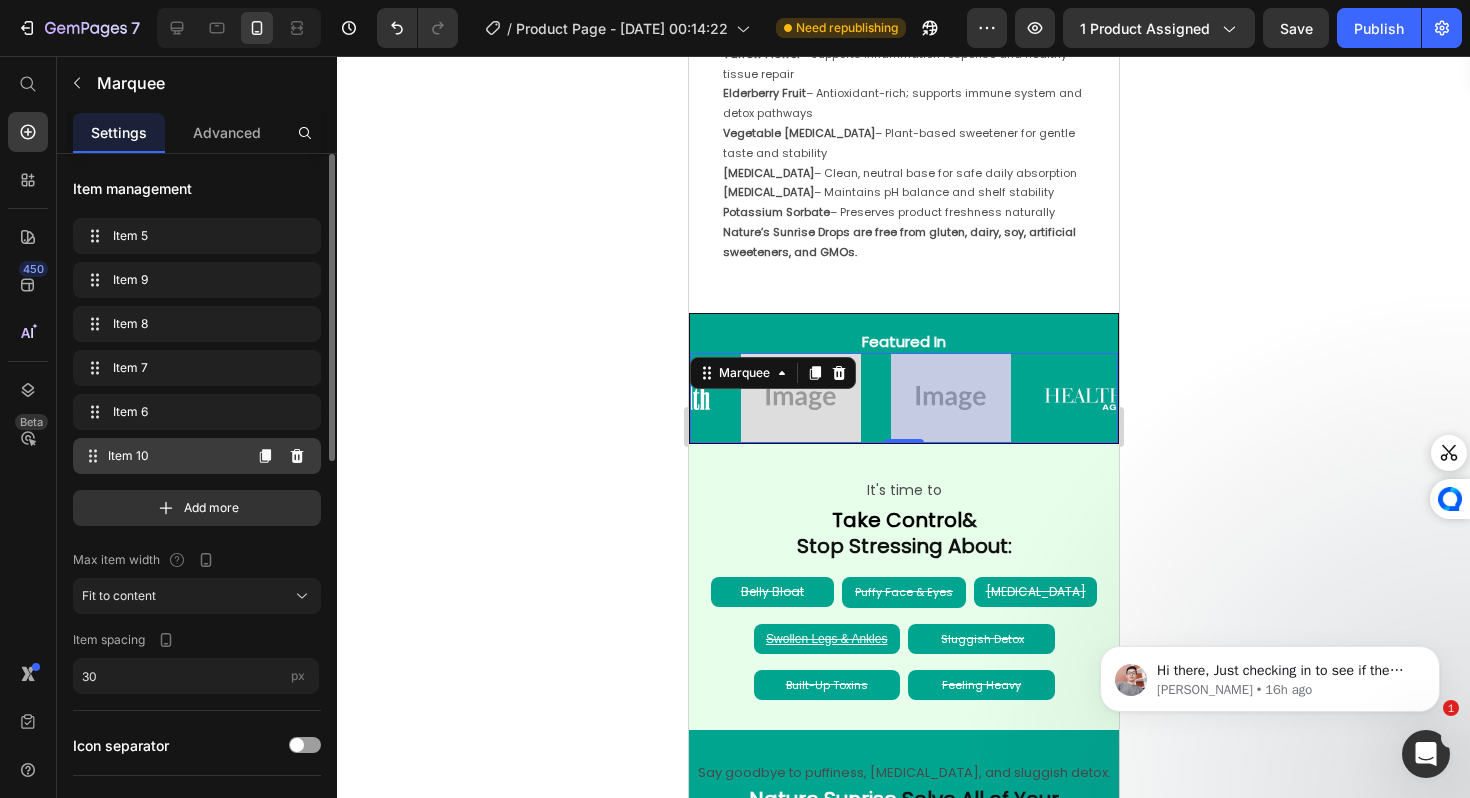 click on "Item 10" at bounding box center (174, 456) 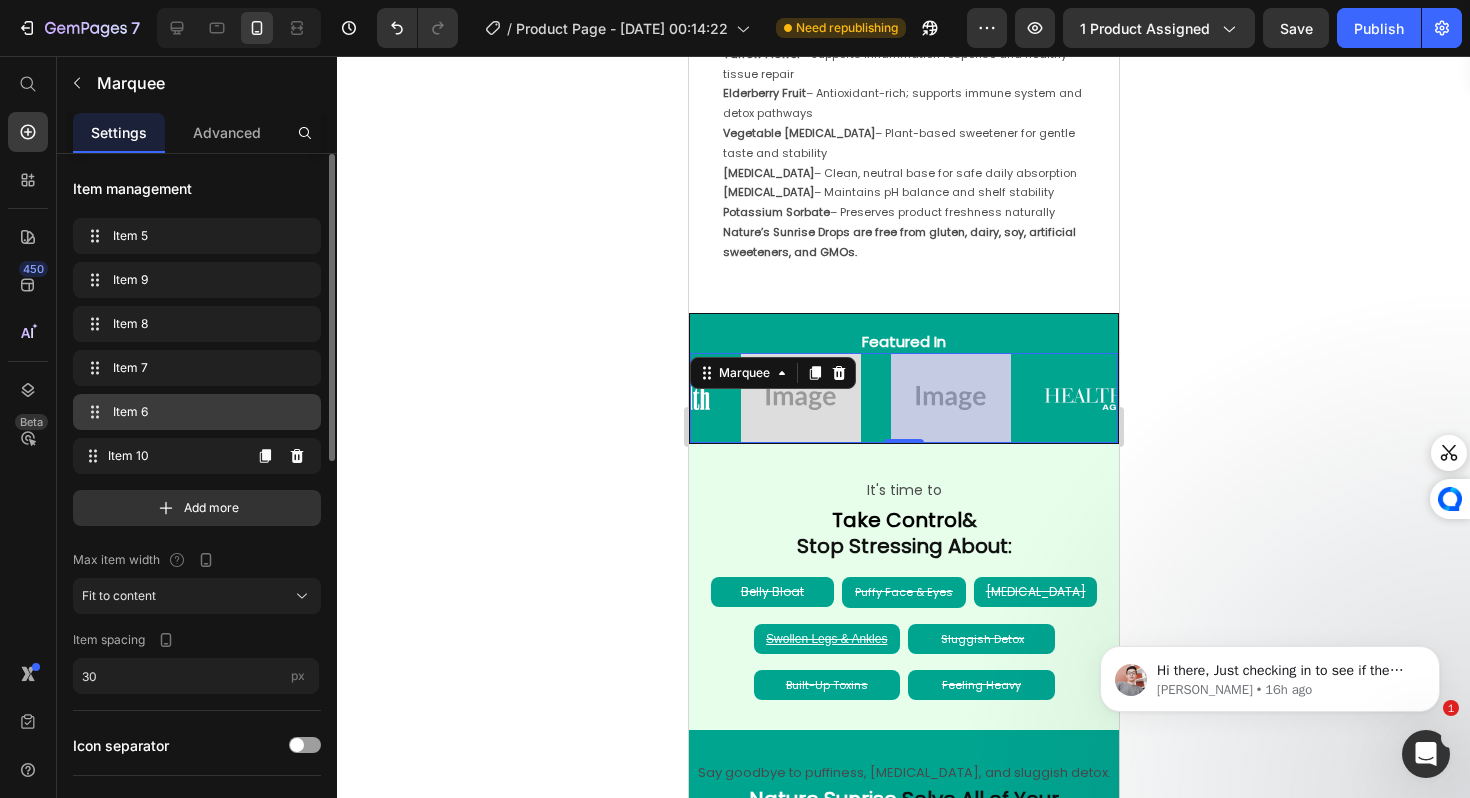 scroll, scrollTop: 0, scrollLeft: 537, axis: horizontal 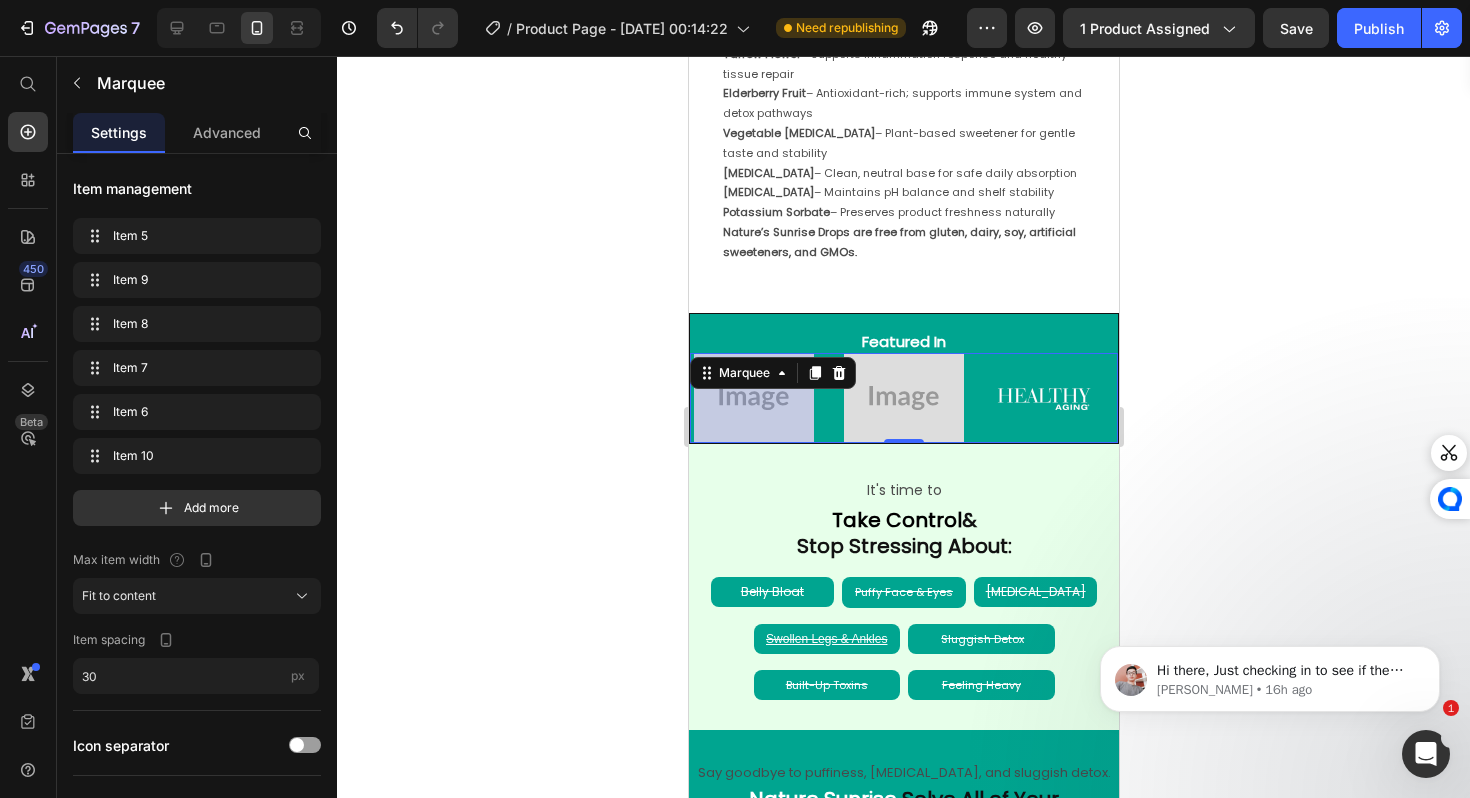 click at bounding box center (753, 398) 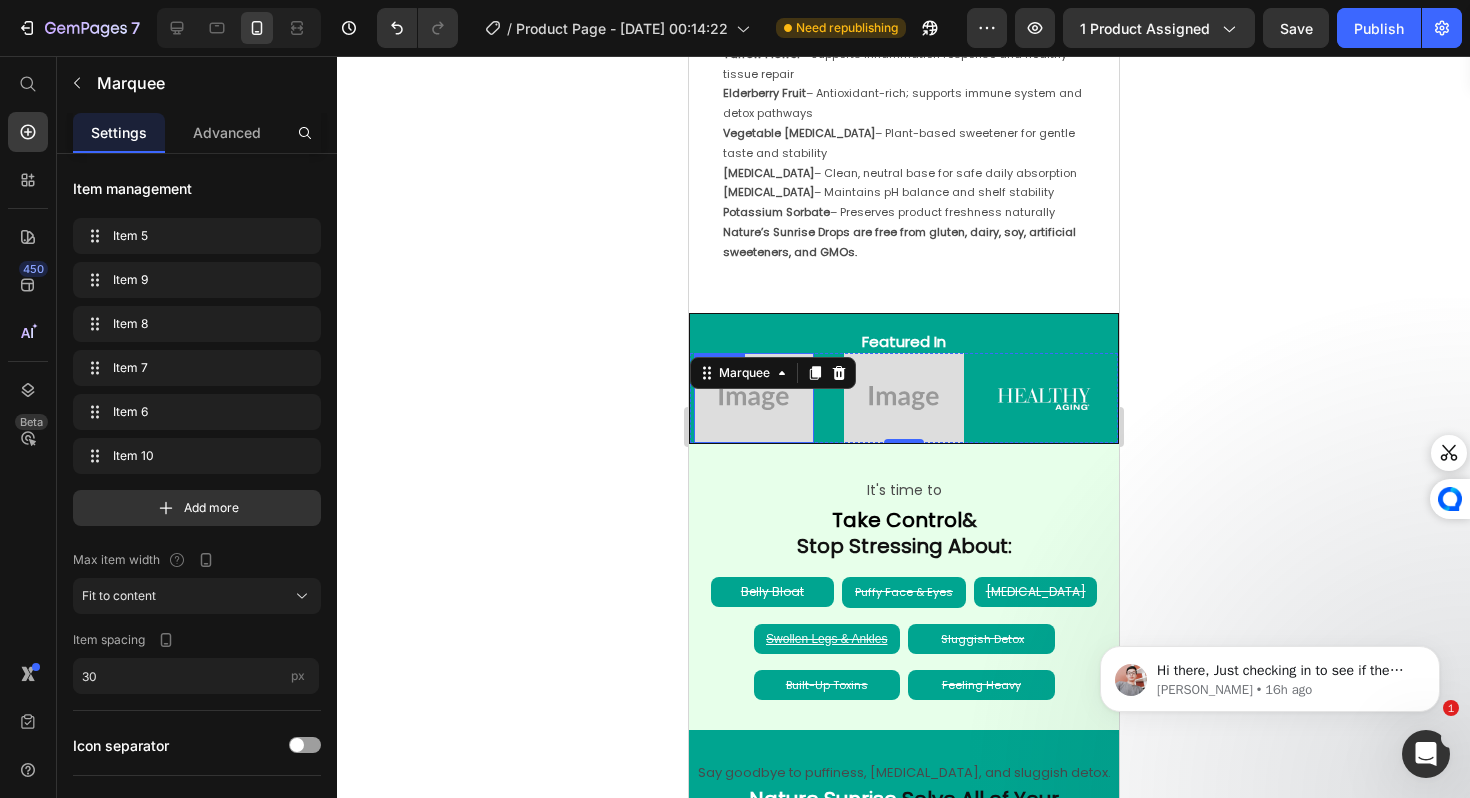 click at bounding box center [753, 398] 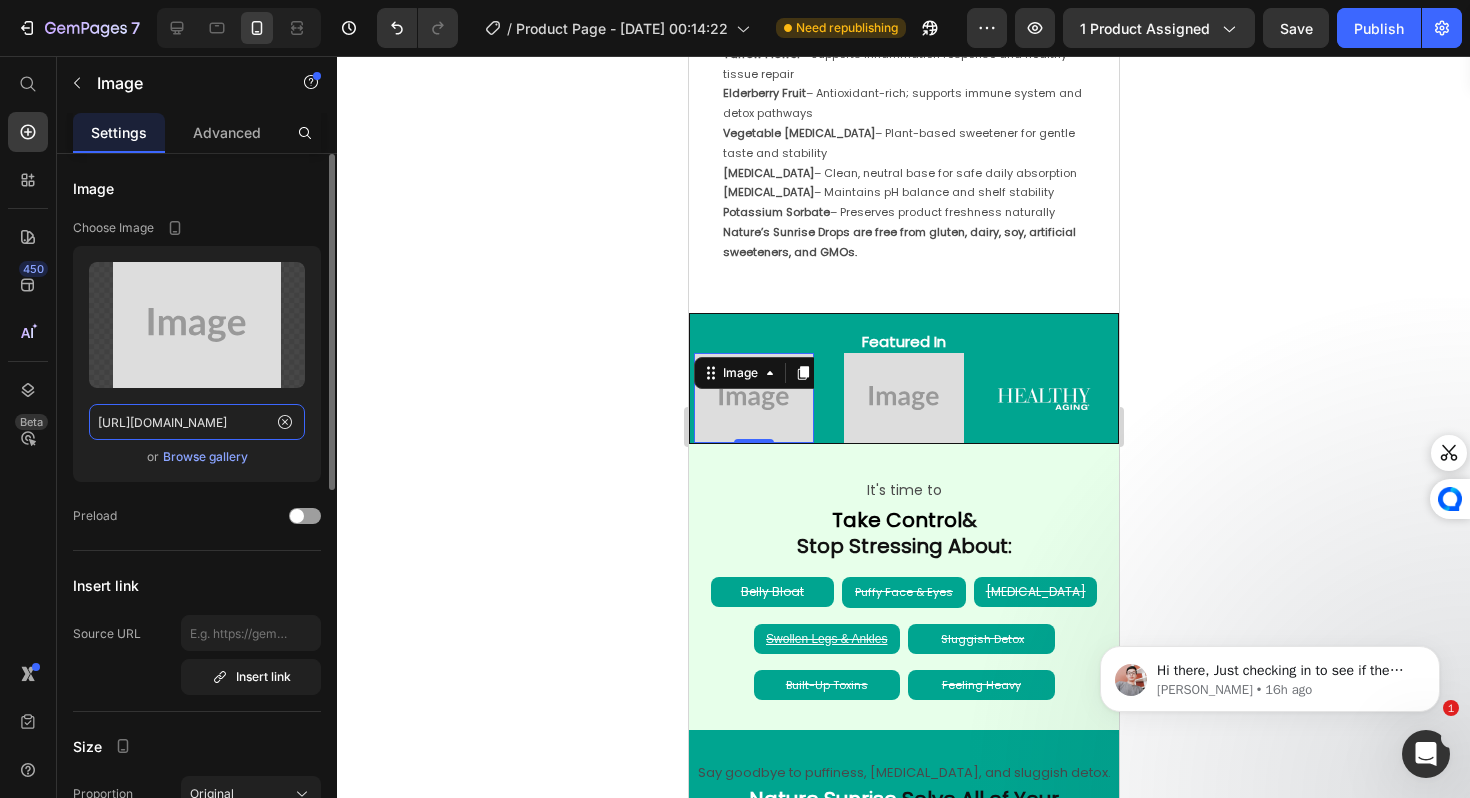 click on "https://placehold.co/400x300?text=Image" 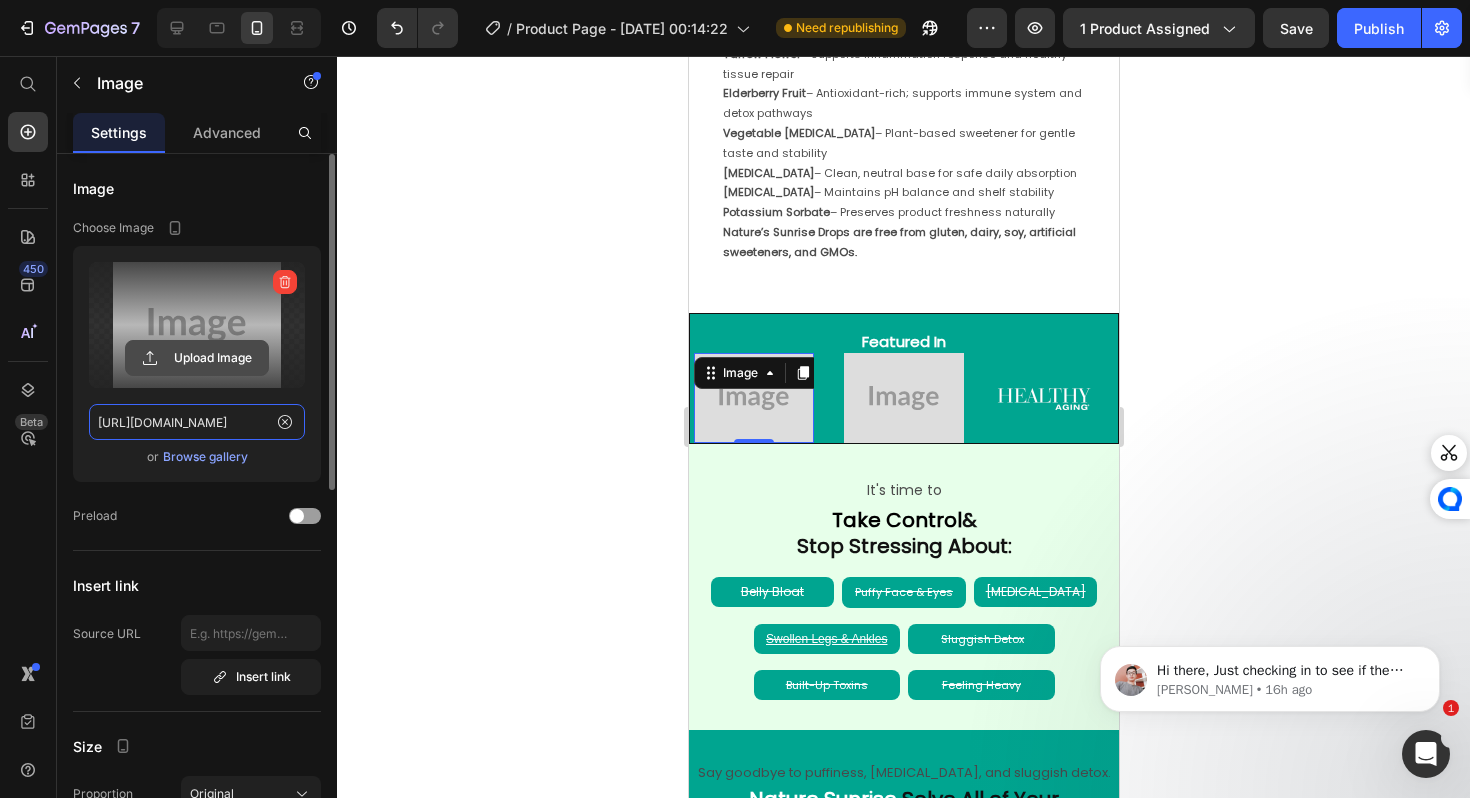 paste on "cdn.shopify.com/s/files/1/0688/5782/3371/files/gempages_577098816084247540-cc2d7396-c349-45ea-b3b2-f50230ad0fe3.png" 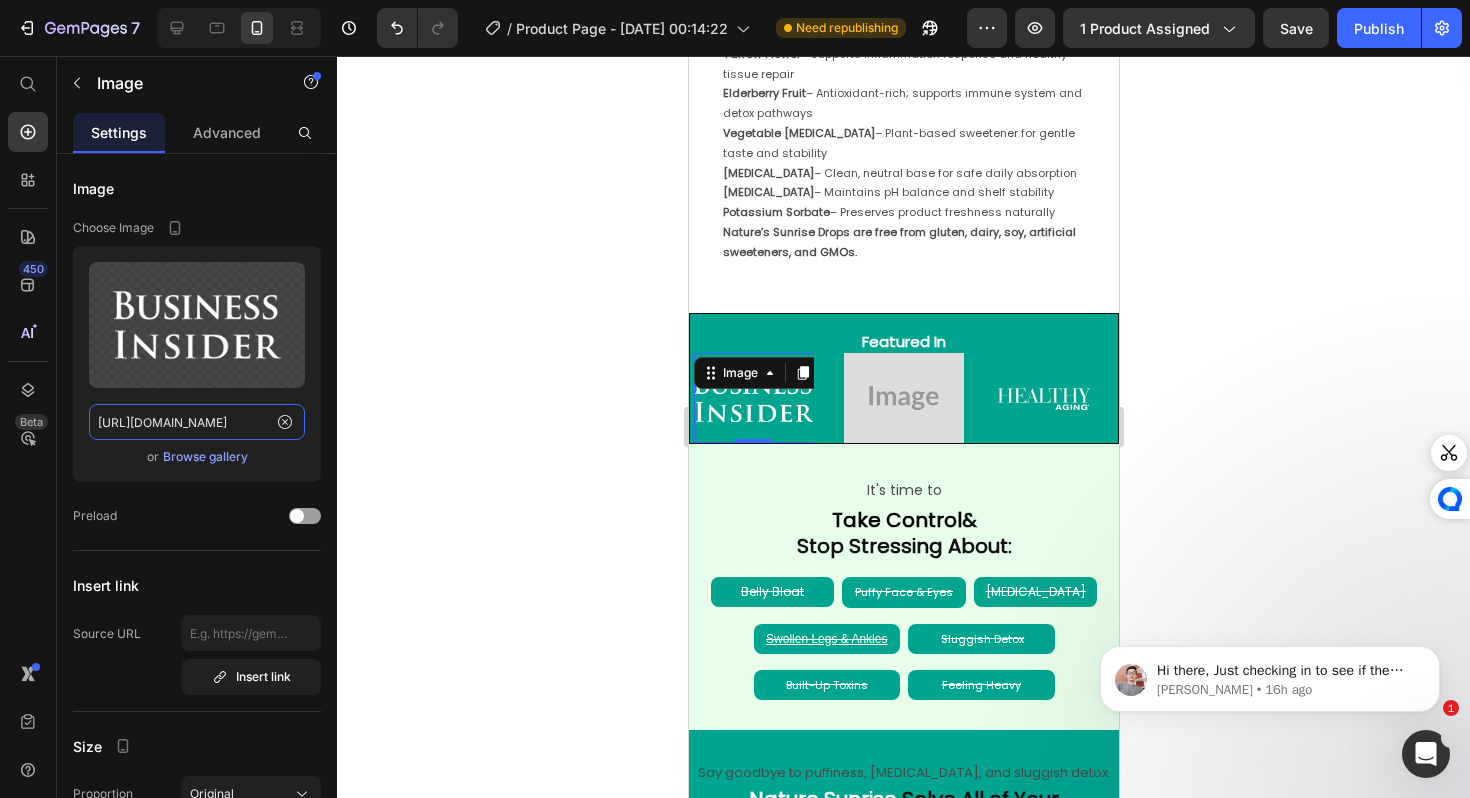scroll, scrollTop: 0, scrollLeft: 612, axis: horizontal 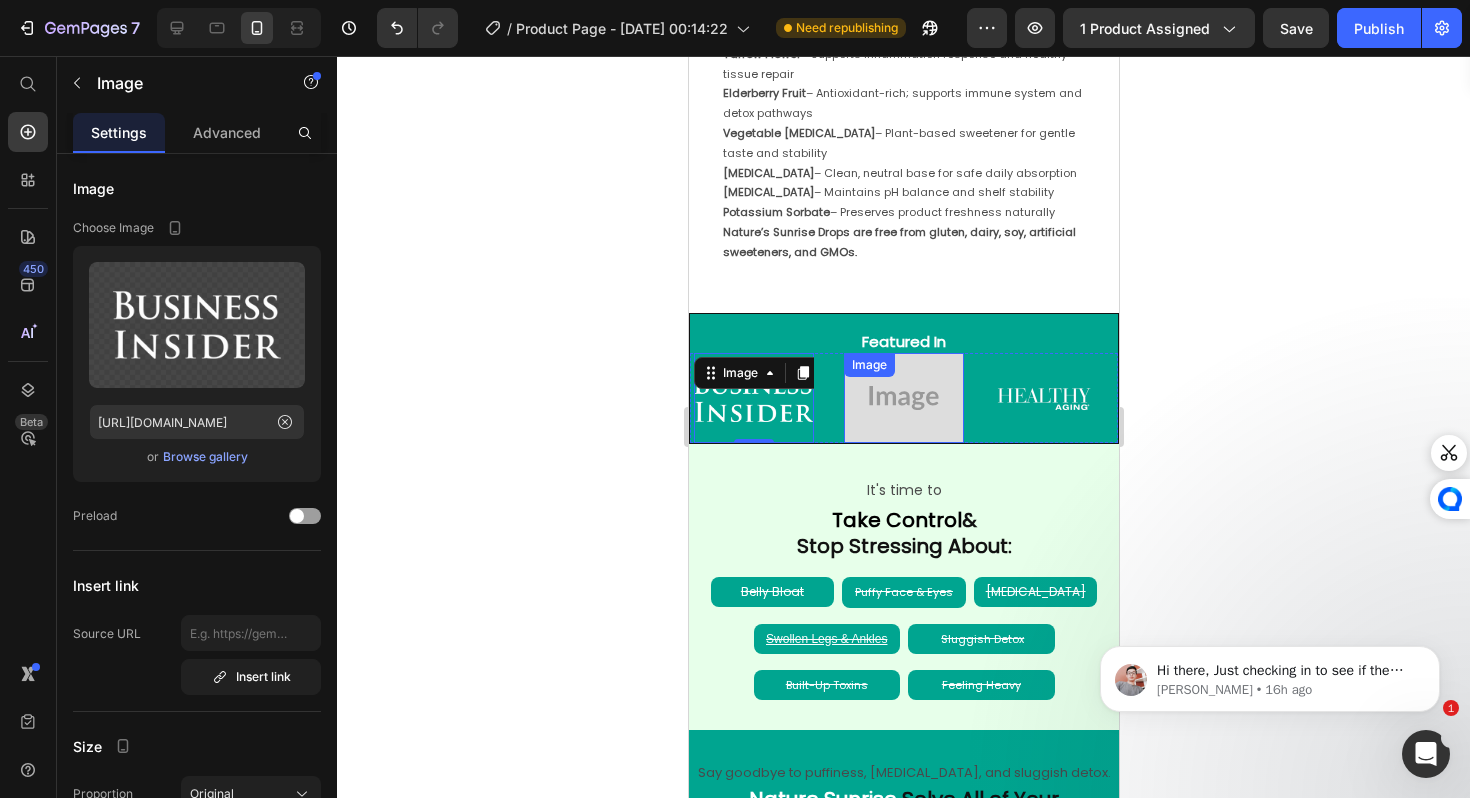 click at bounding box center [903, 398] 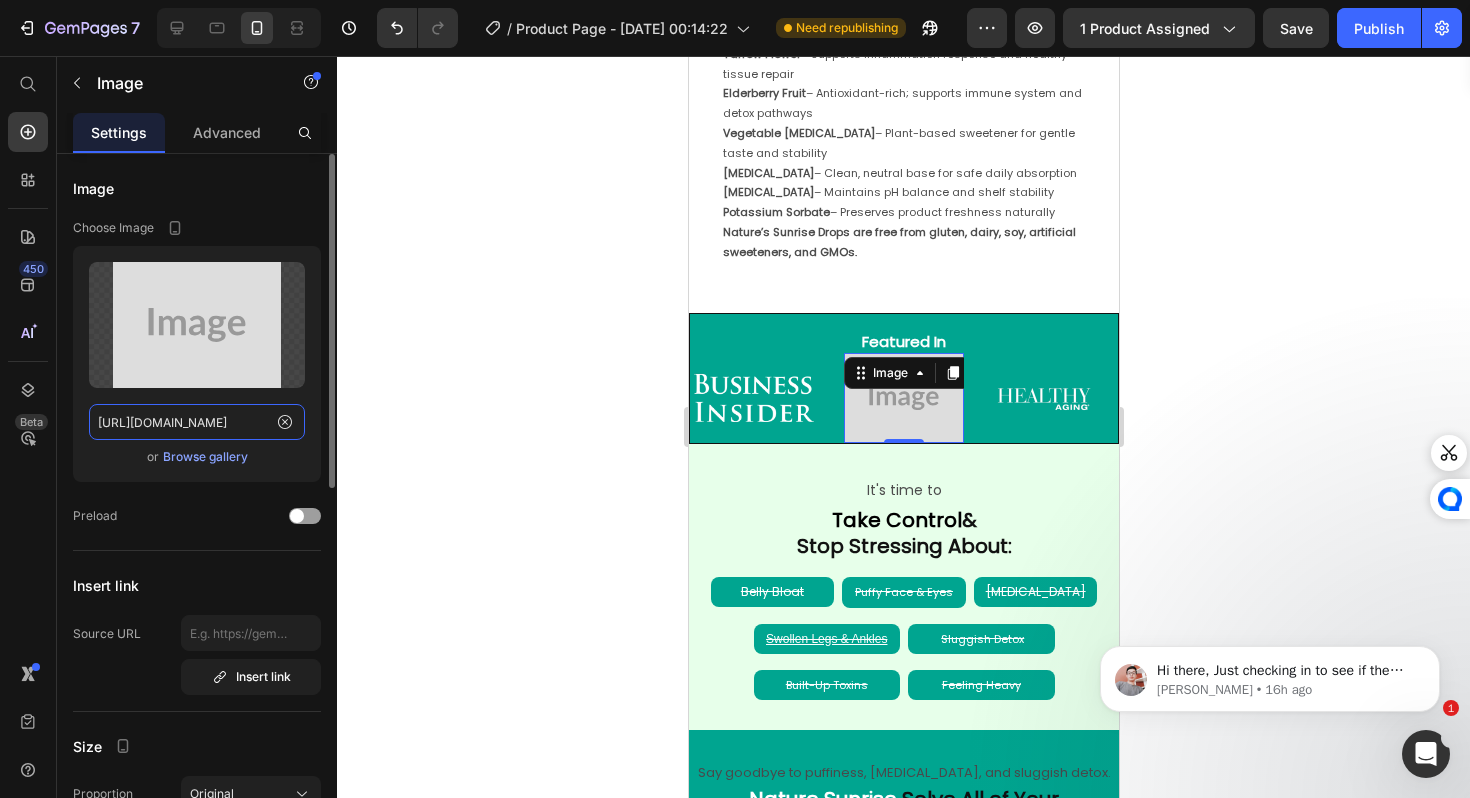 click on "https://placehold.co/400x300?text=Image" 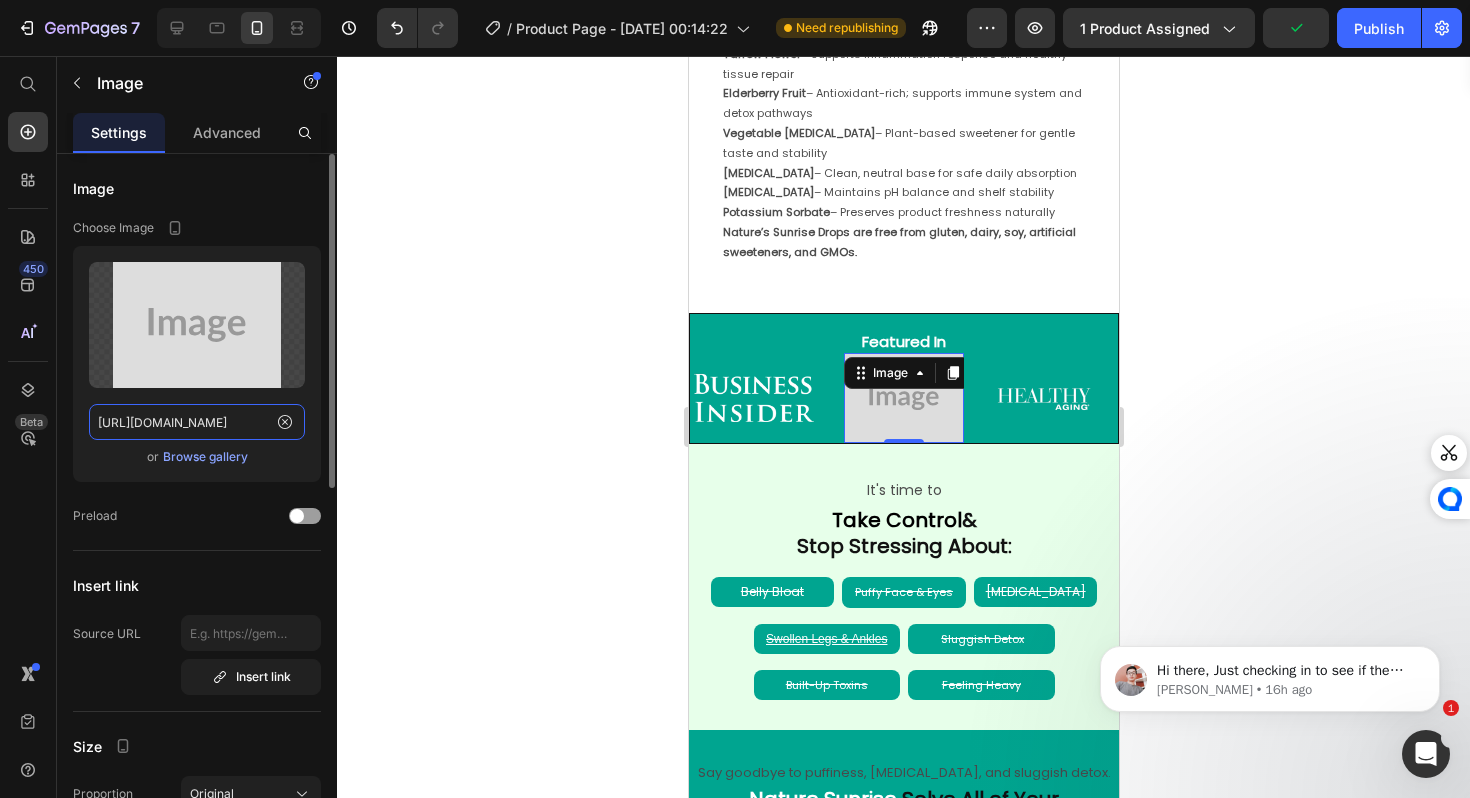 paste on "cdn.shopify.com/s/files/1/0688/5782/3371/files/gempages_577098816084247540-345fd7b9-9590-48cd-9c7a-8a27bd2546bc.png" 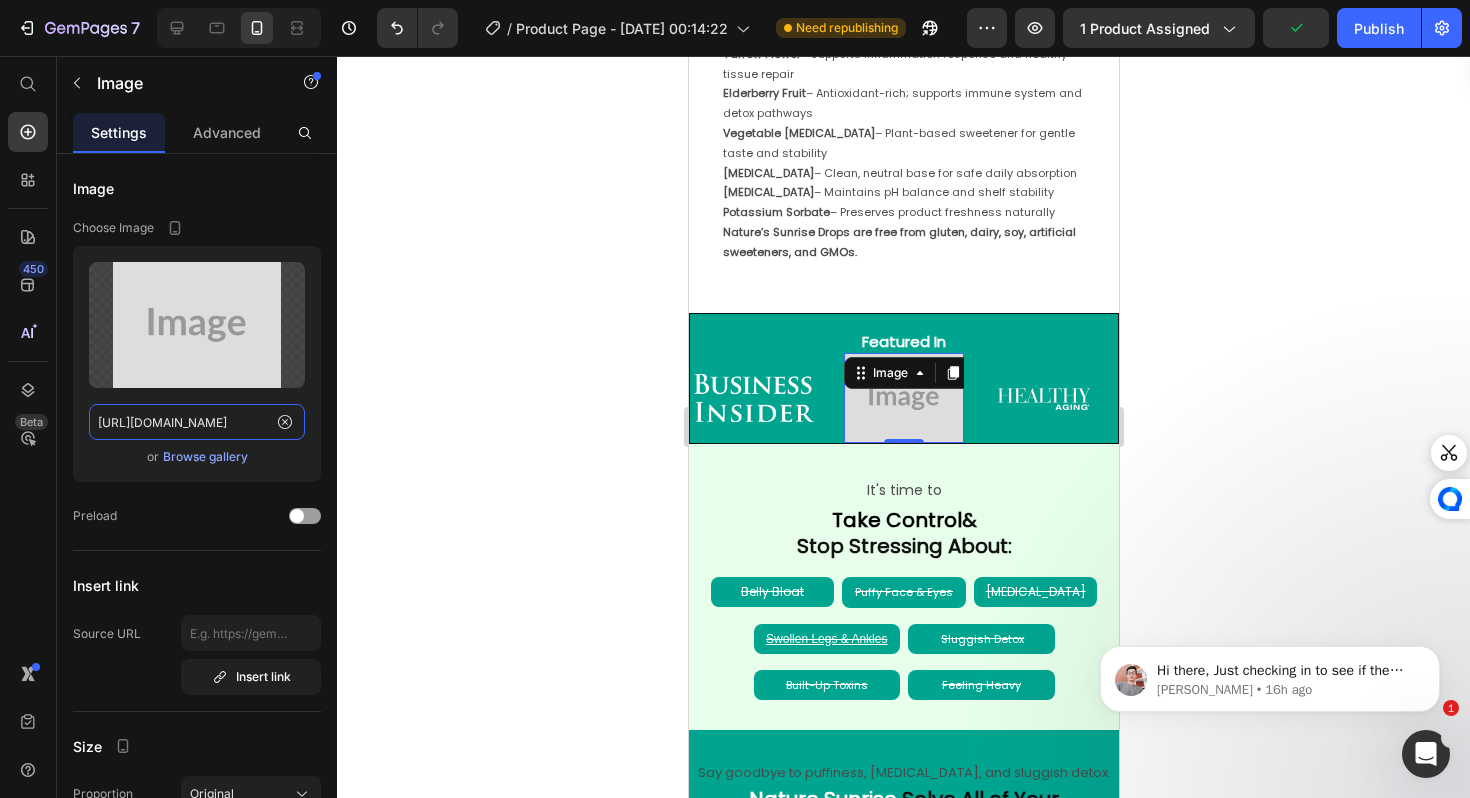 scroll, scrollTop: 0, scrollLeft: 614, axis: horizontal 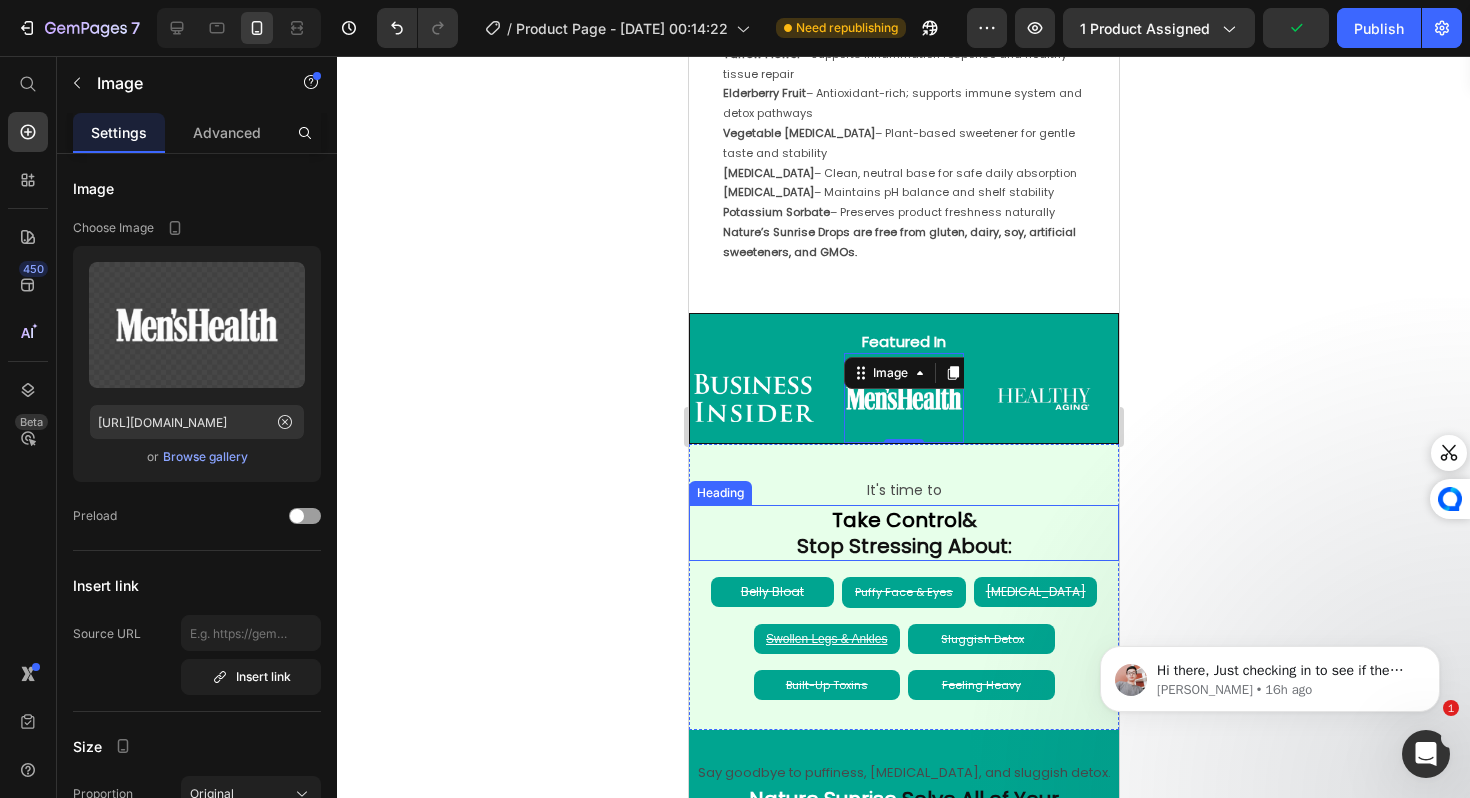 click on "Take Control" at bounding box center (896, 520) 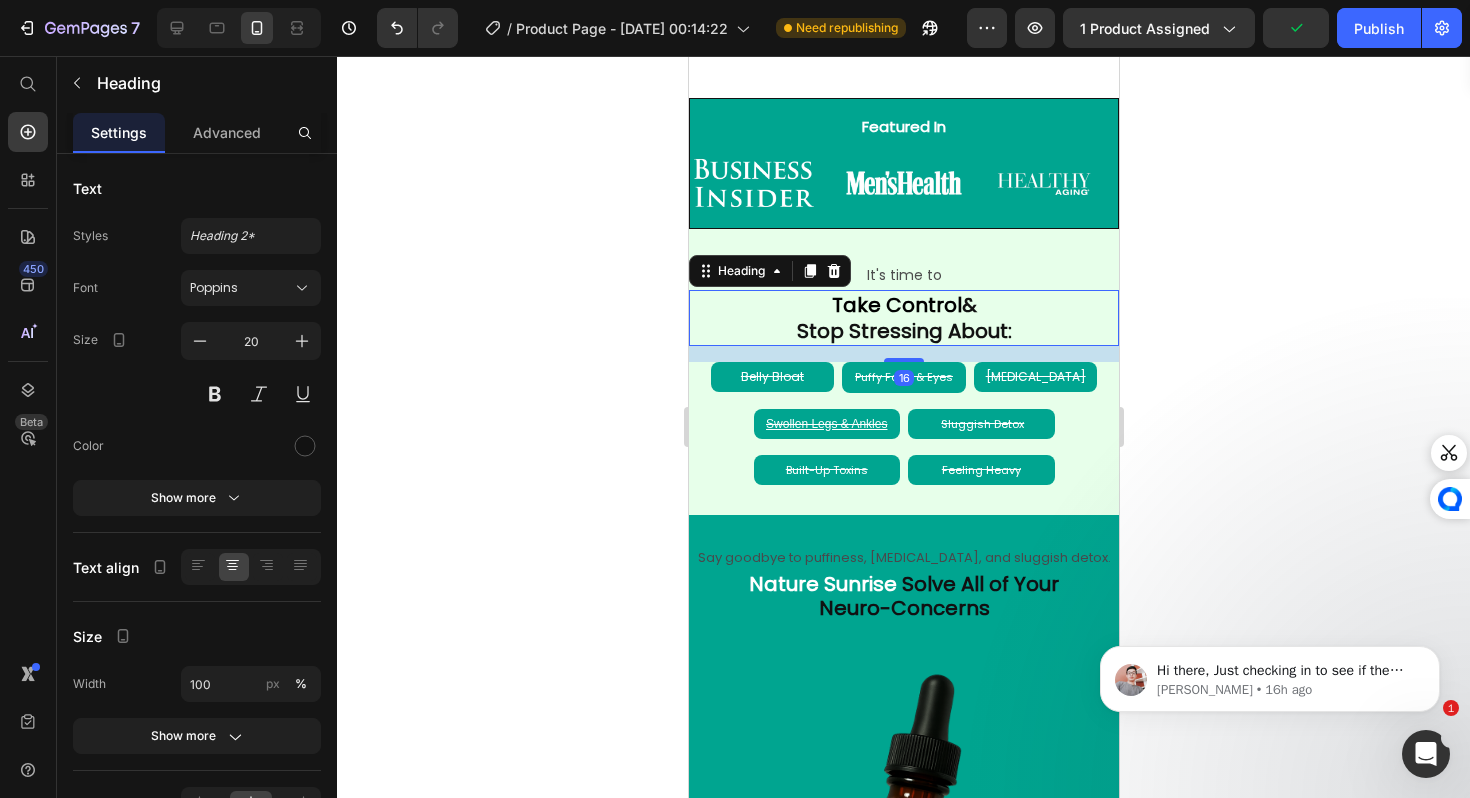 scroll, scrollTop: 2024, scrollLeft: 0, axis: vertical 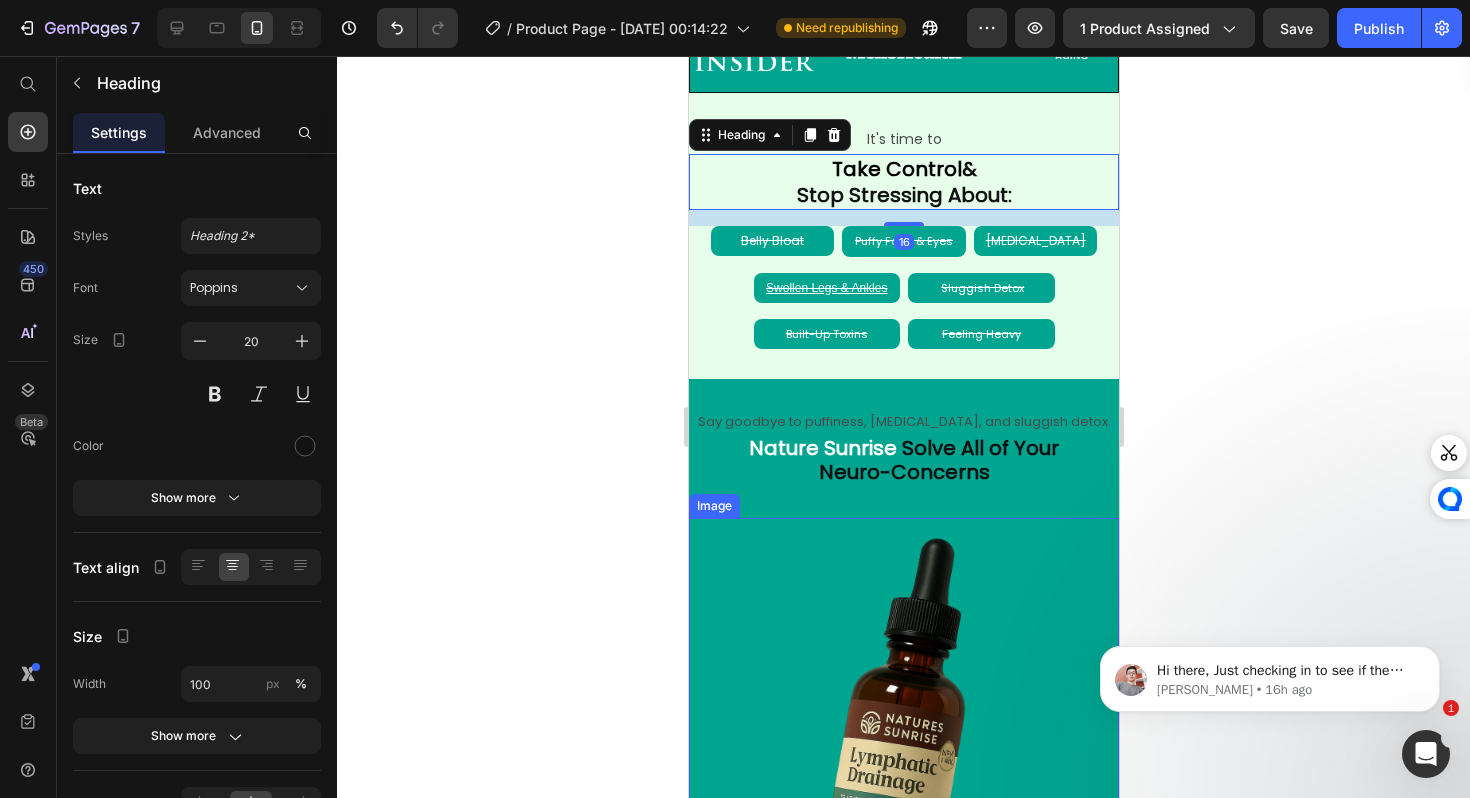click at bounding box center (903, 733) 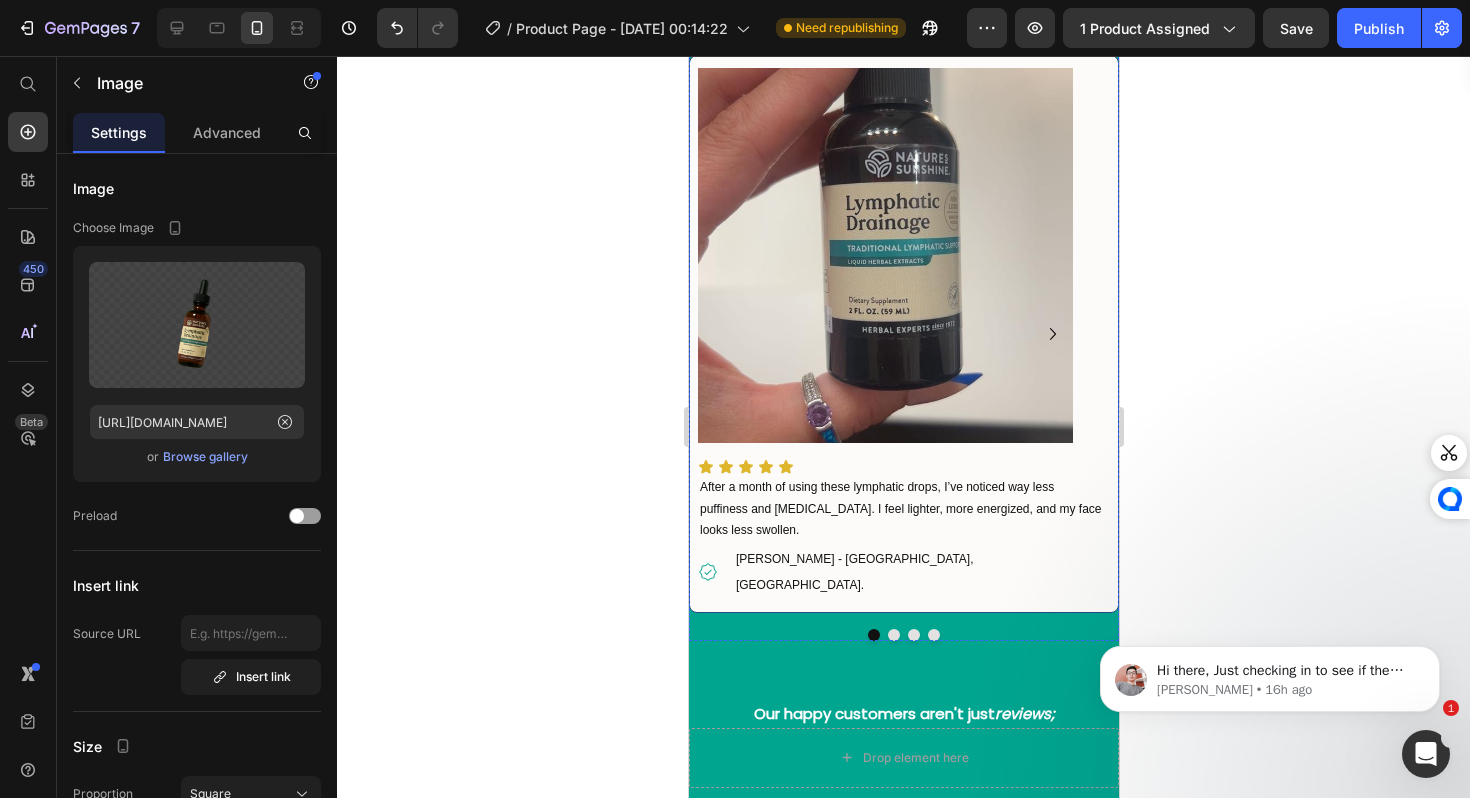 scroll, scrollTop: 3460, scrollLeft: 0, axis: vertical 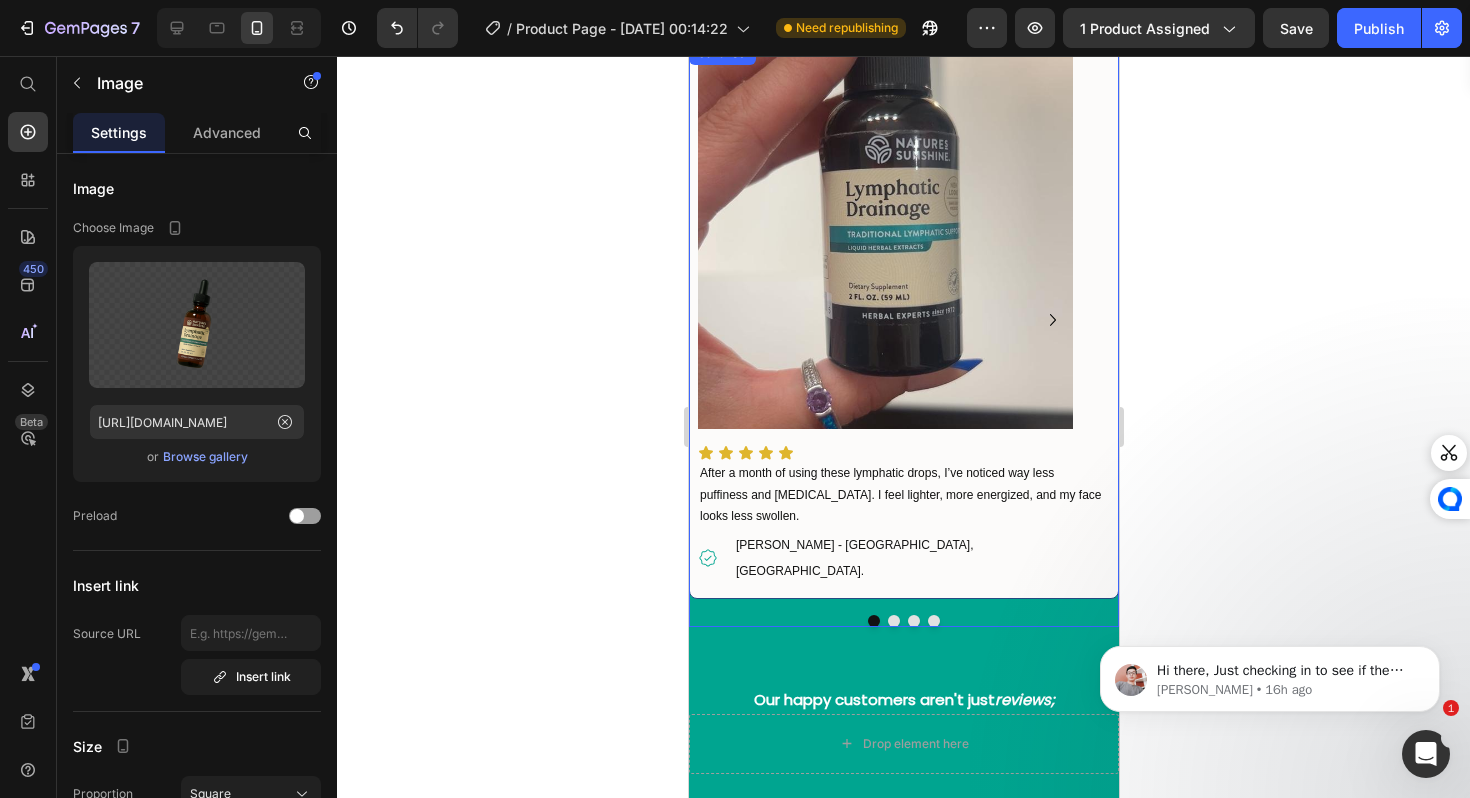 click 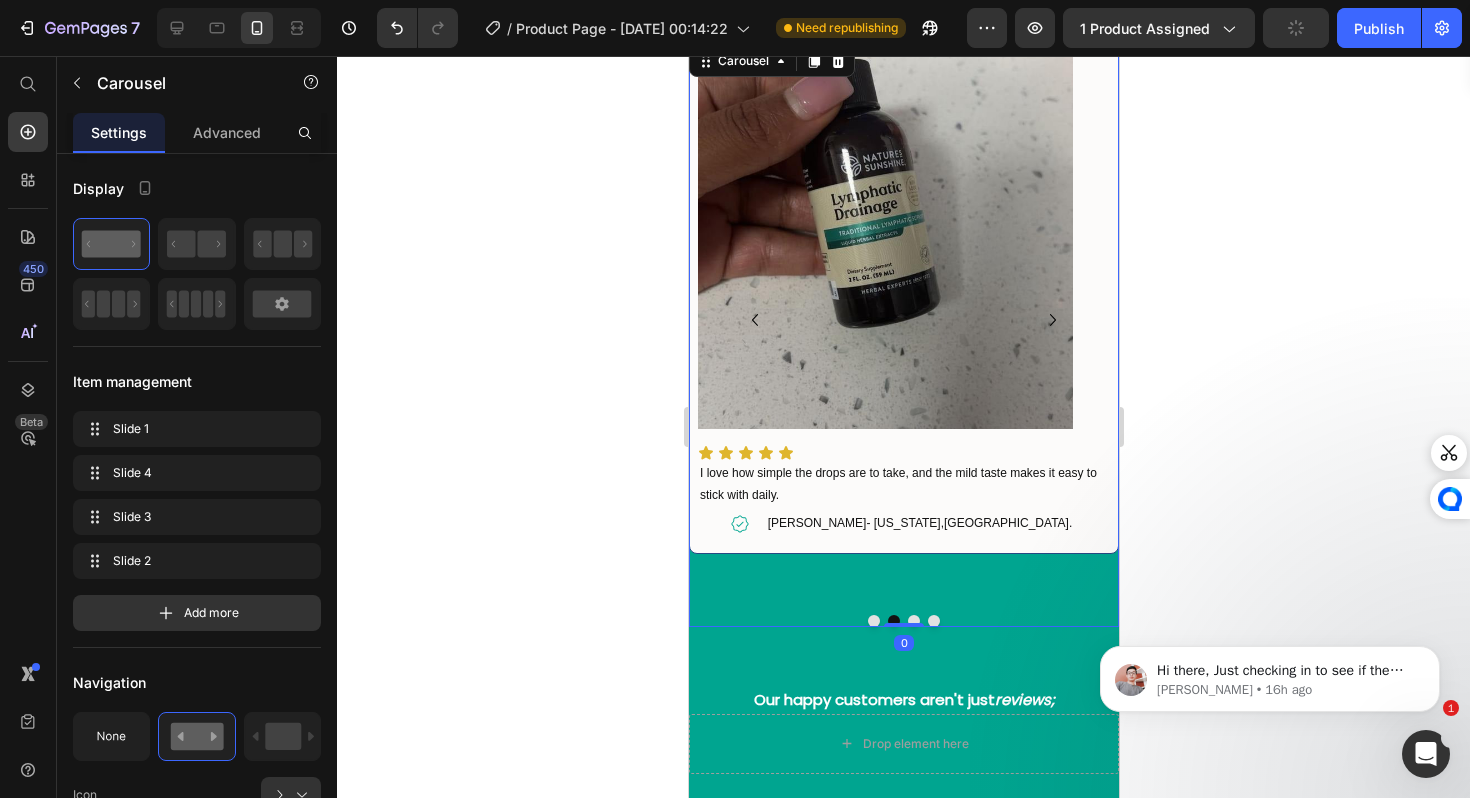 click 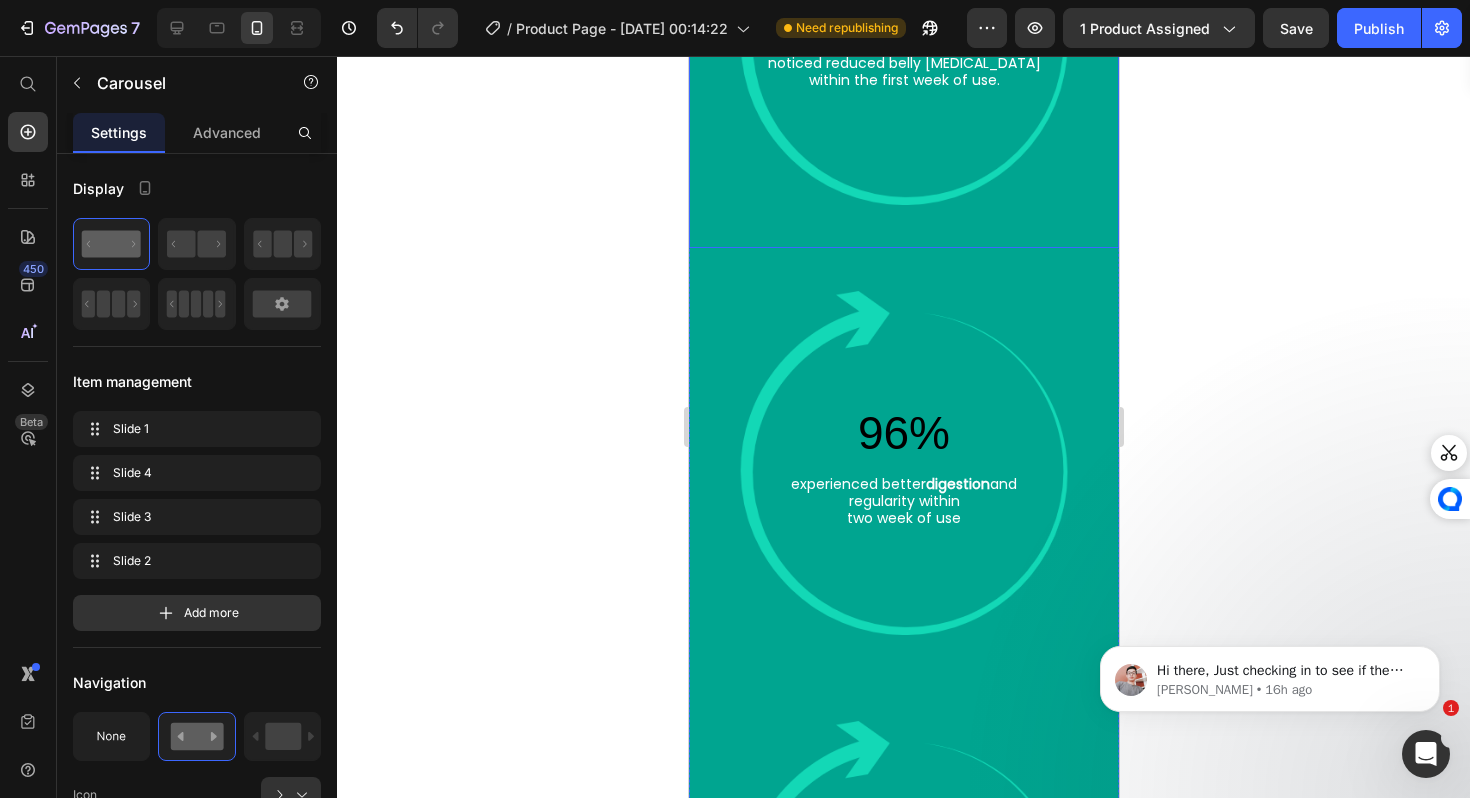 scroll, scrollTop: 5471, scrollLeft: 0, axis: vertical 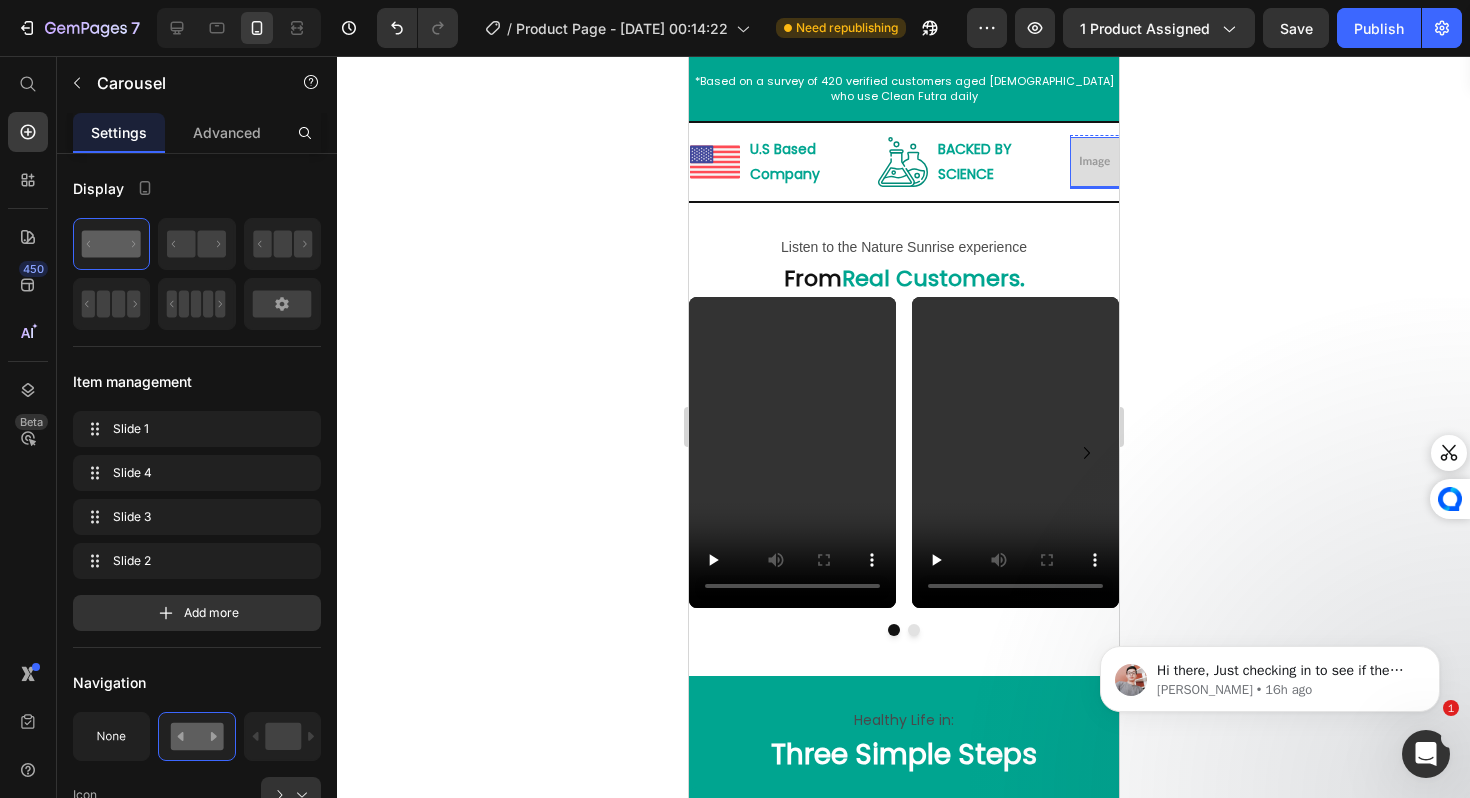 click at bounding box center [1094, 162] 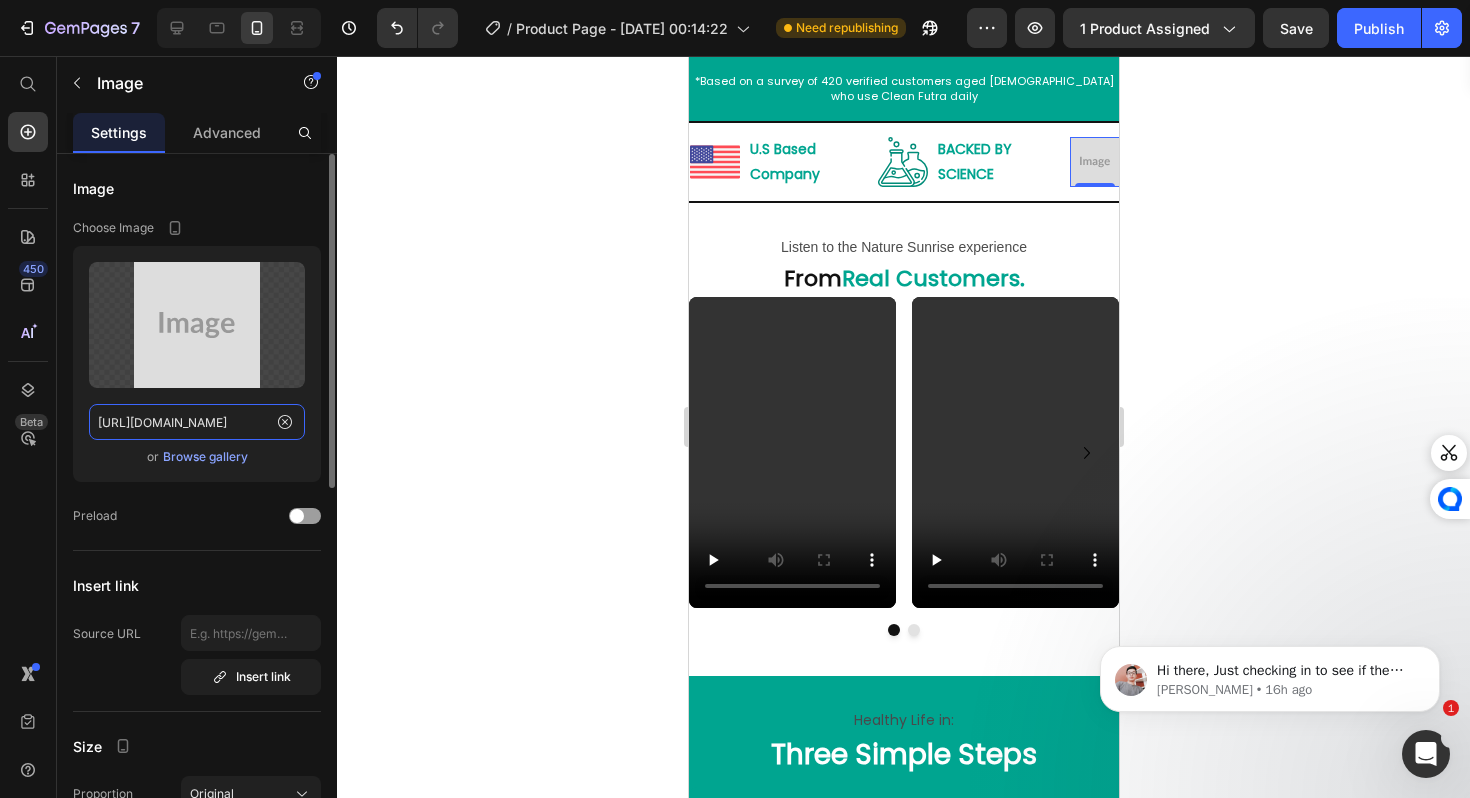 click on "https://placehold.co/100x100?text=Image" 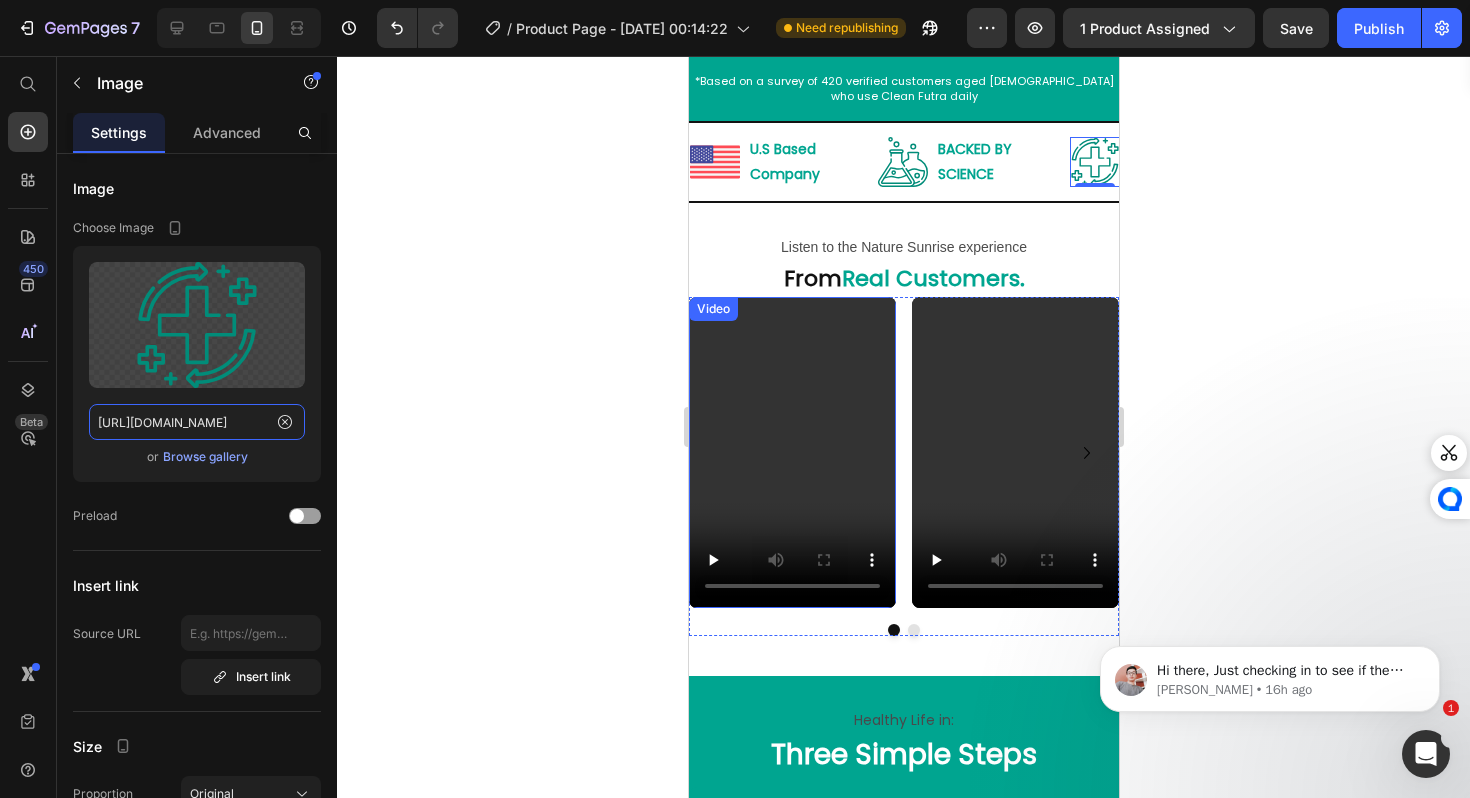 scroll, scrollTop: 0, scrollLeft: 603, axis: horizontal 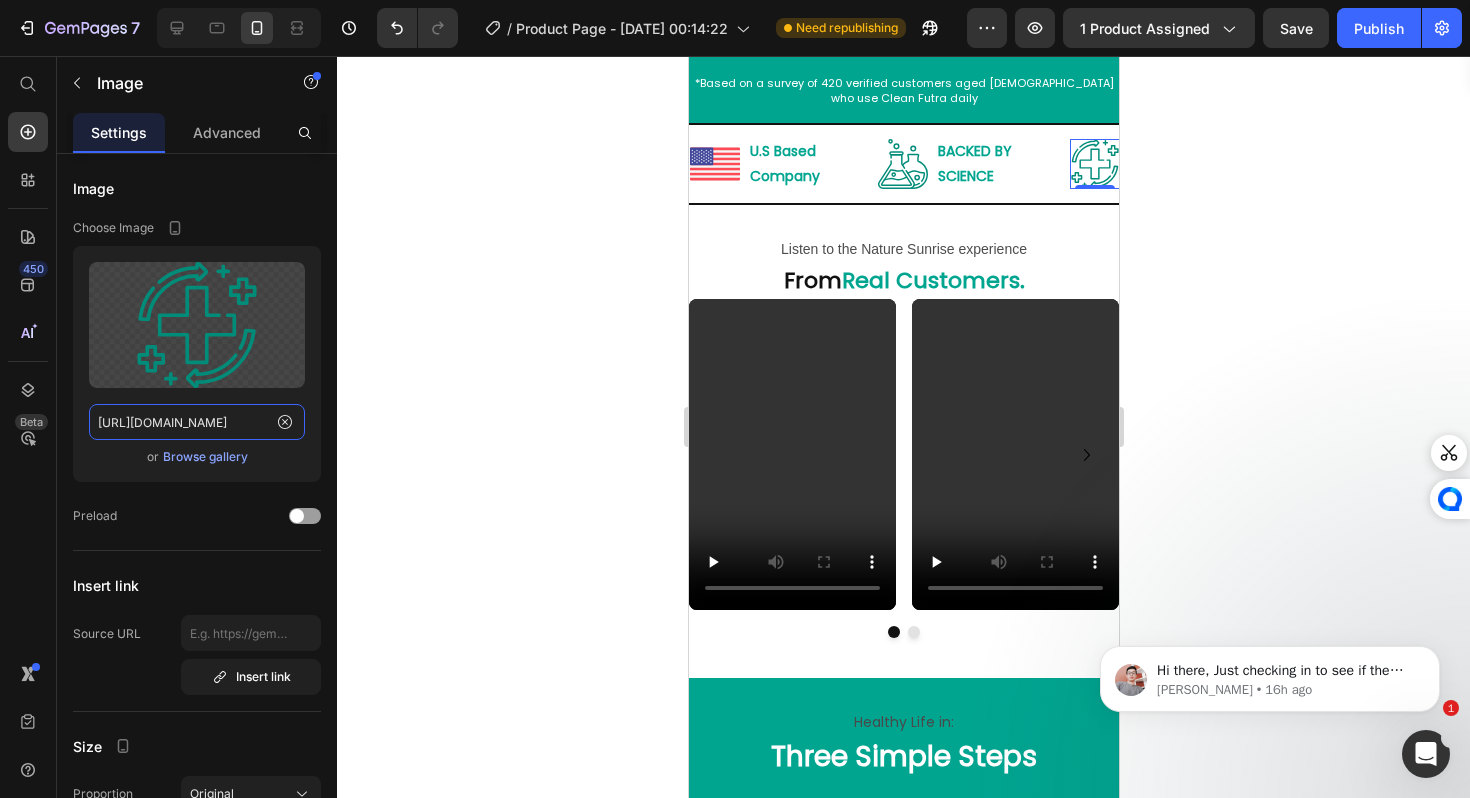 type on "https://cdn.shopify.com/s/files/1/0688/5782/3371/files/gempages_577098816084247540-03f03aaf-d3eb-4e05-891b-c7c68fe39e75.svg" 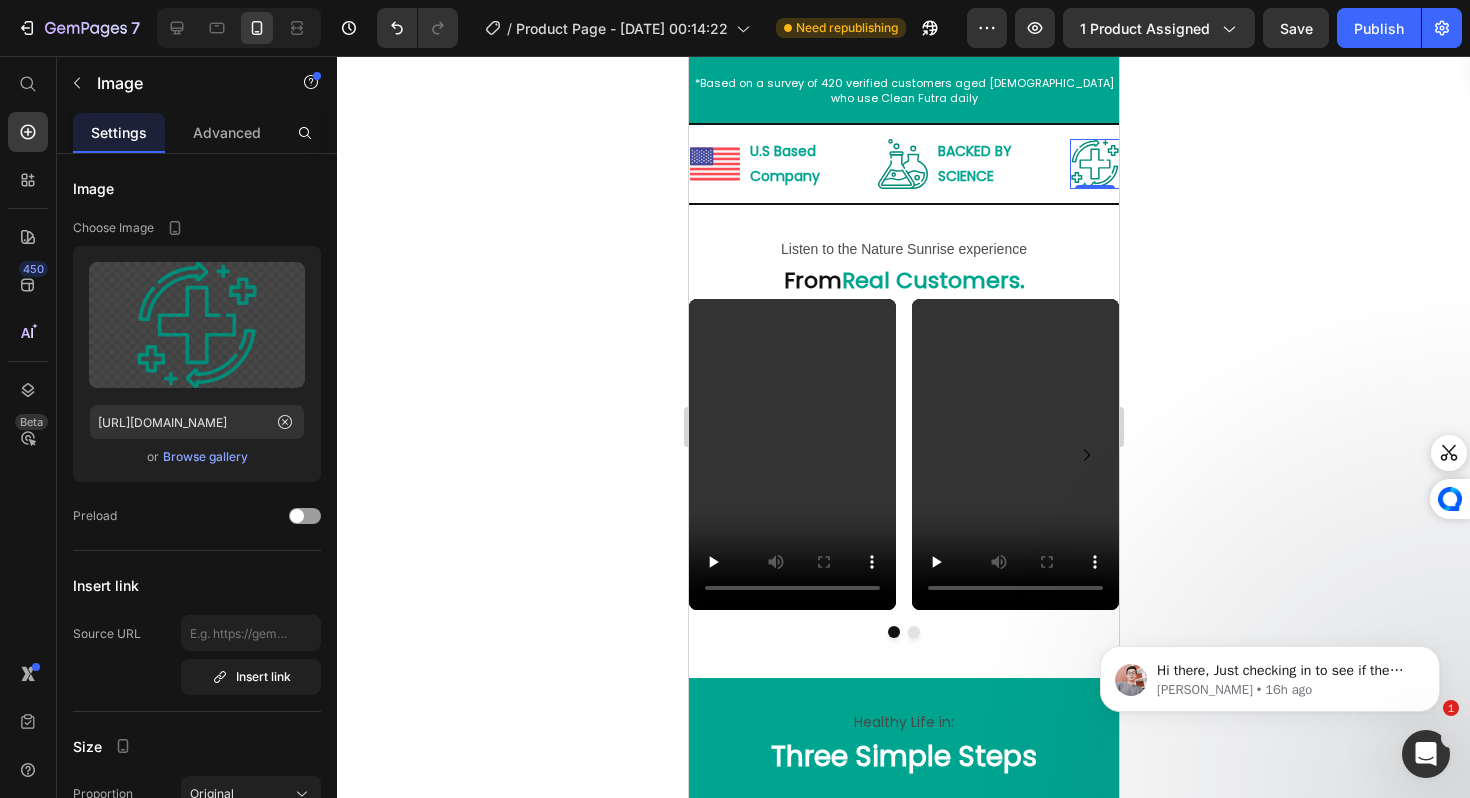 scroll, scrollTop: 0, scrollLeft: 0, axis: both 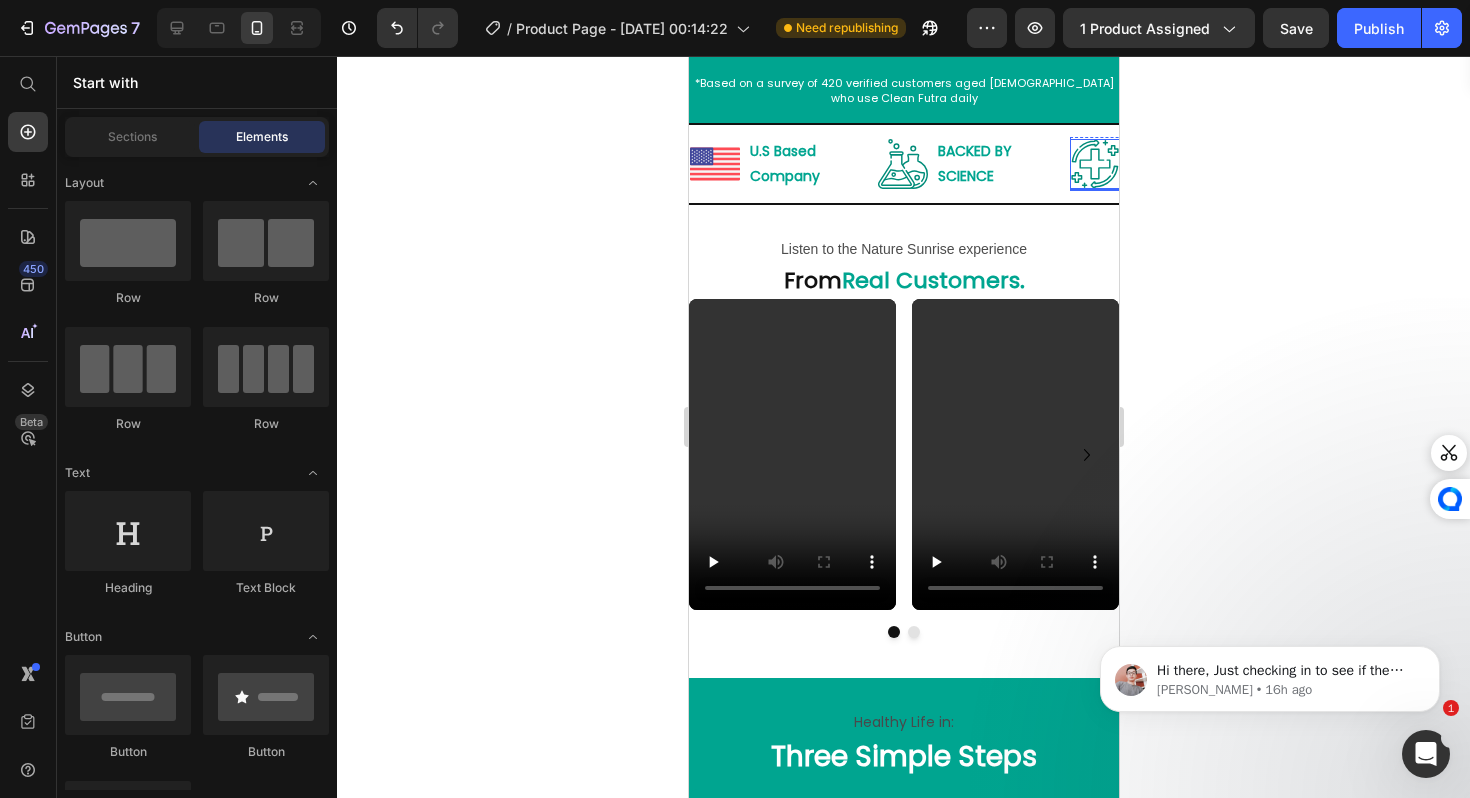 click at bounding box center [1094, 164] 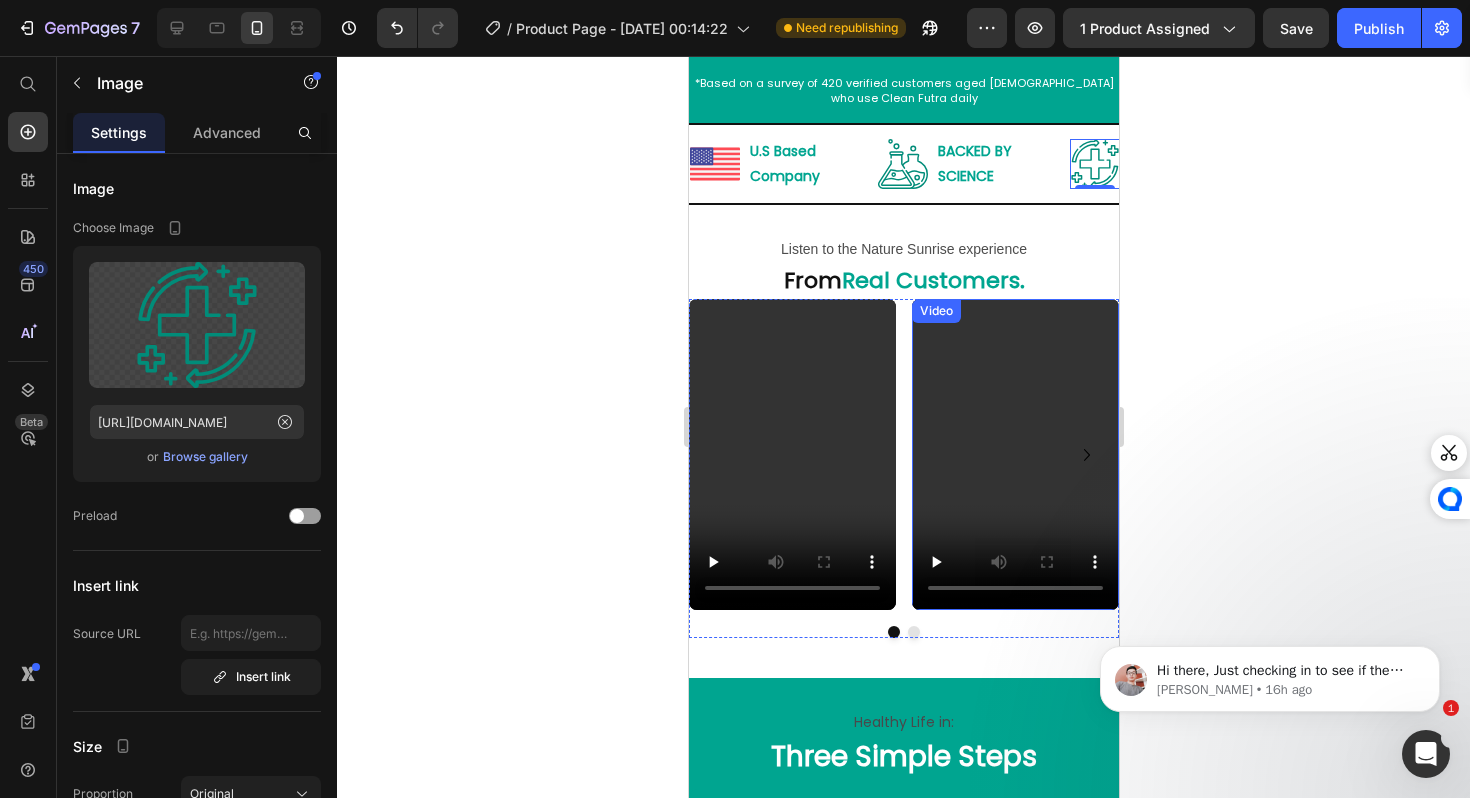 click at bounding box center (1014, 454) 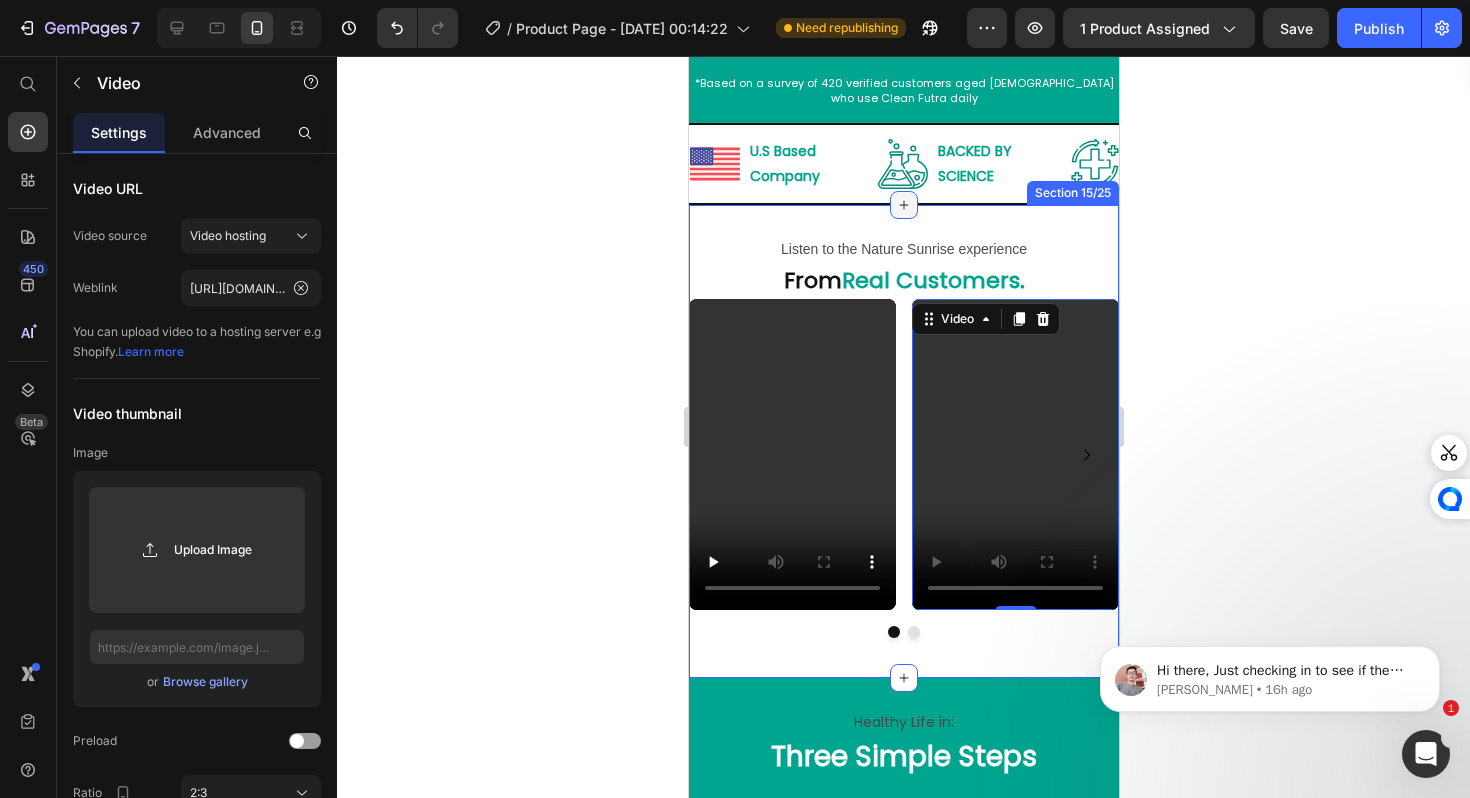 click at bounding box center [903, 205] 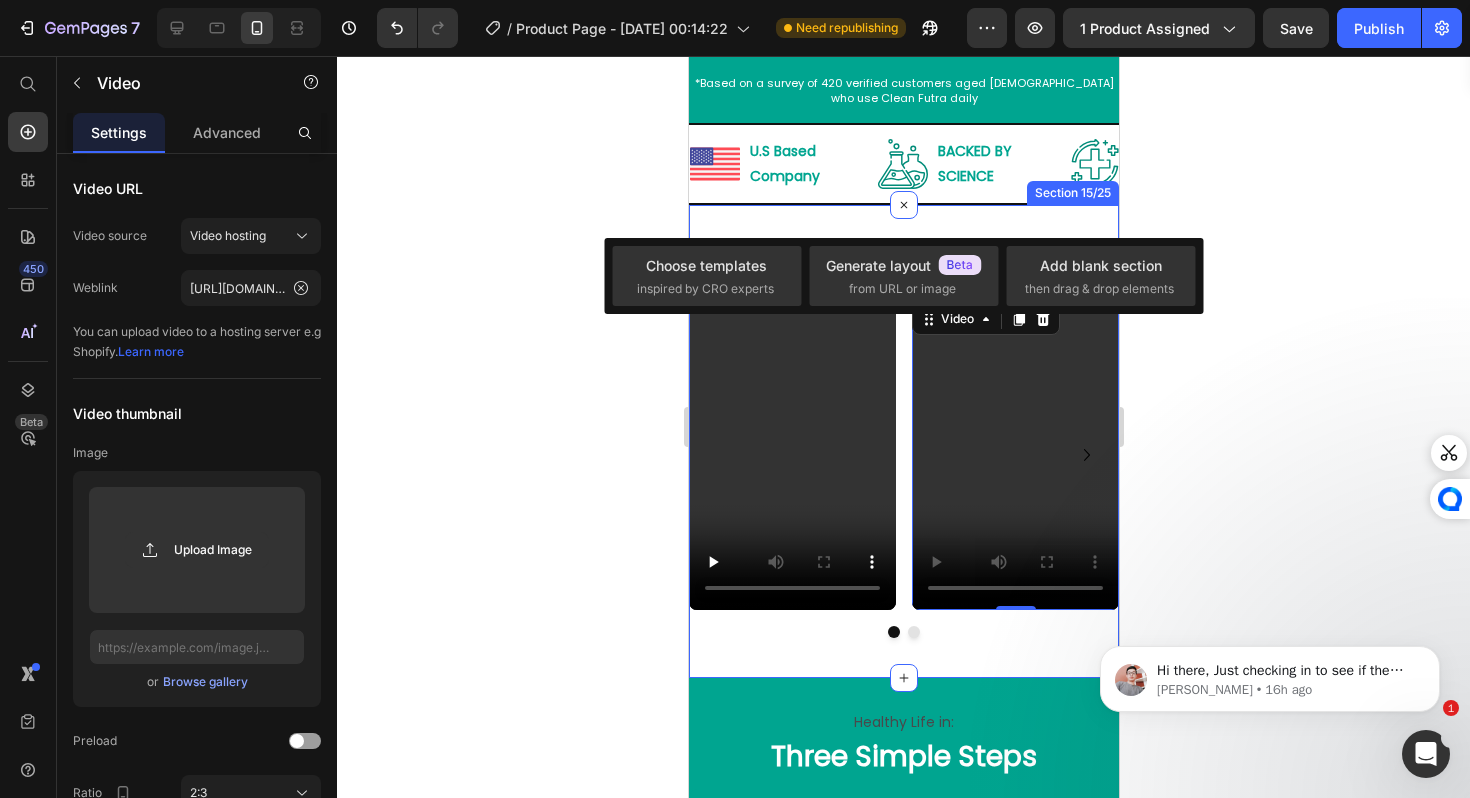 click on "Company" at bounding box center (784, 176) 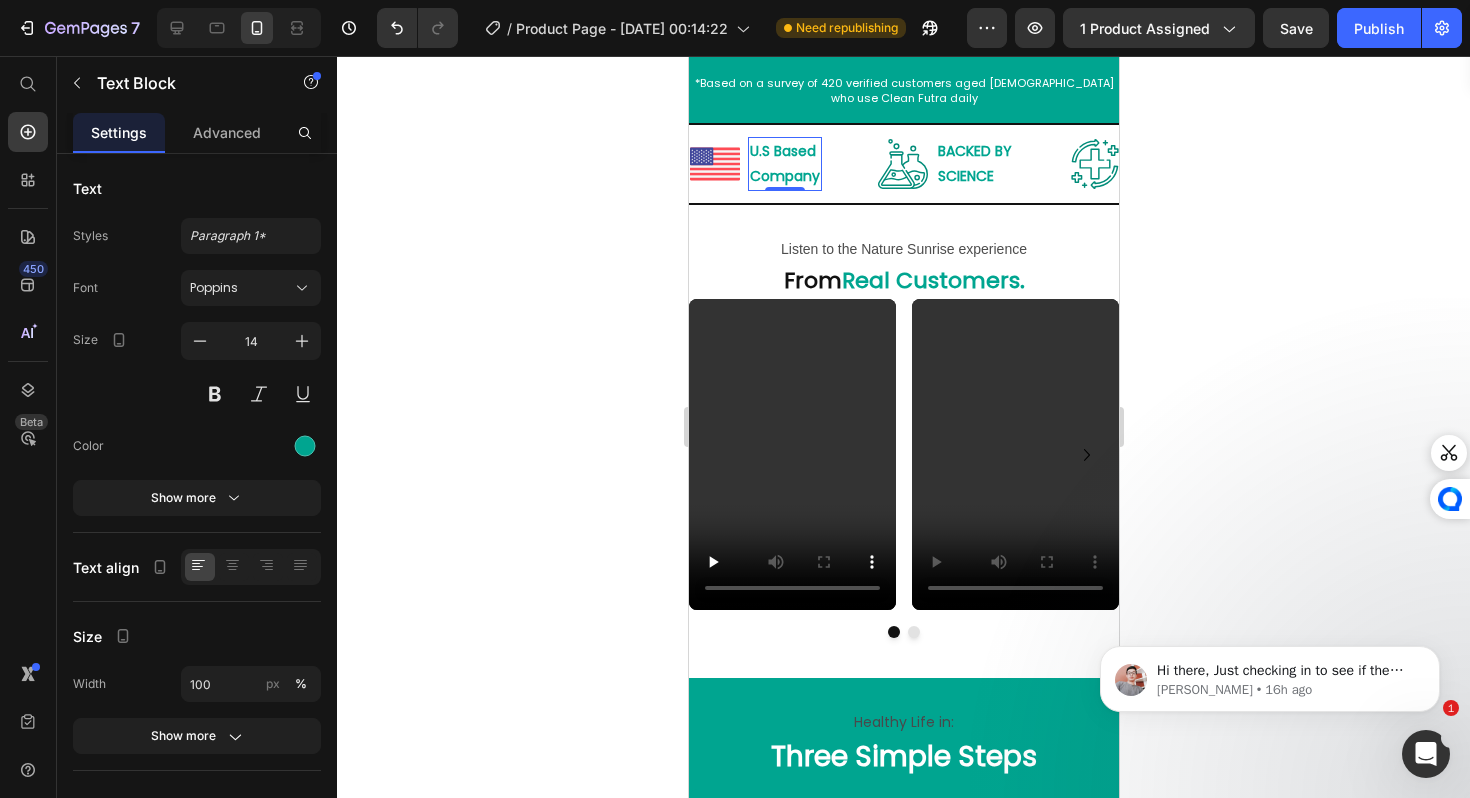 scroll, scrollTop: 5410, scrollLeft: 0, axis: vertical 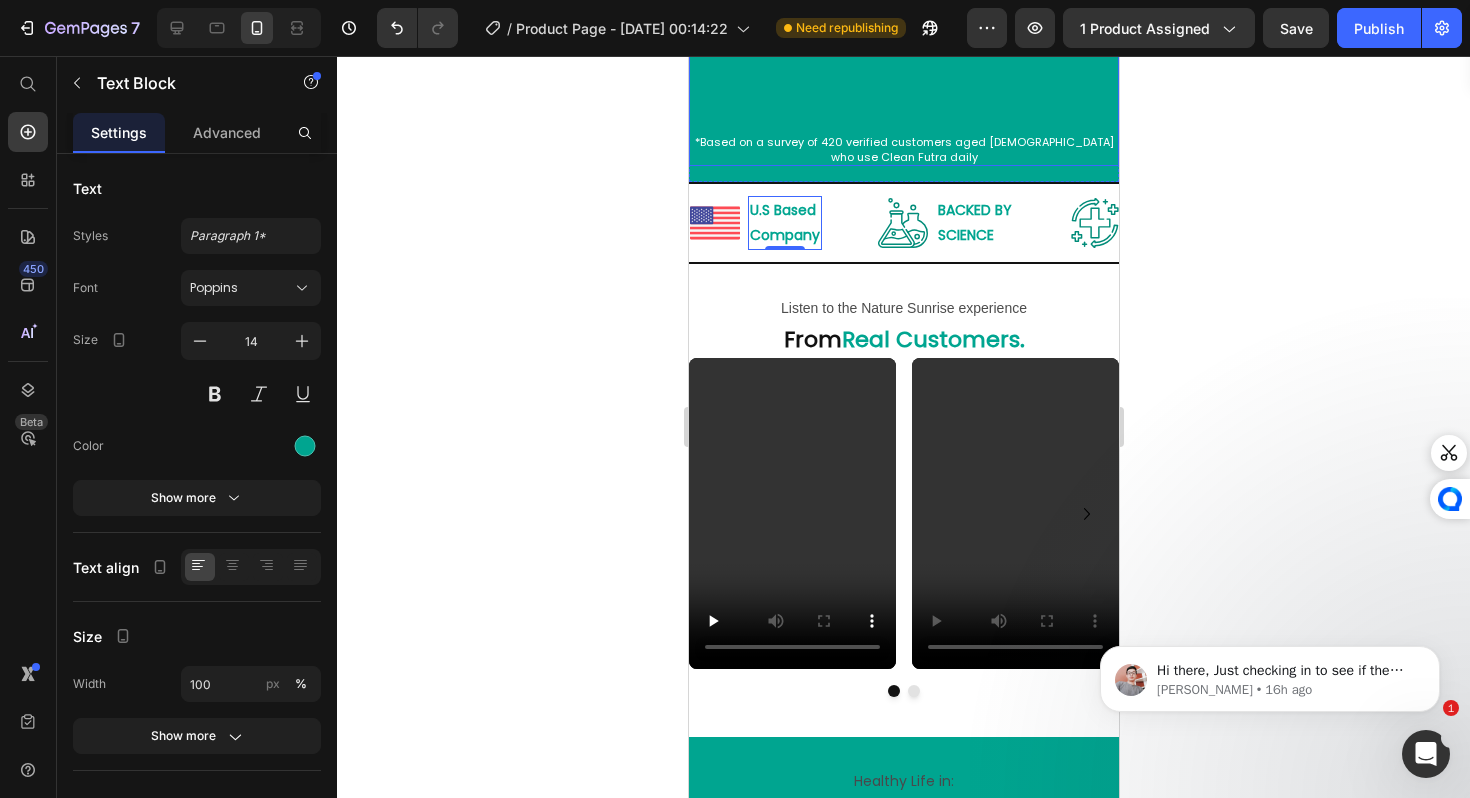 click on "Our happy customers aren't just  reviews; Heading
Drop element here 92% Heading  noticed reduced belly bloating  within the first week of use. Text Block Row Hero Banner 96% Heading experienced better  digestion  and  regularity within  two week of use Text Block Row Hero Banner 94% Heading noticed reduced  facial puffiness  and felt more energized  within two week of use Text Block Row Hero Banner Row Row *Based on a survey of 420 verified customers aged 20-65 who use Clean Futra daily Text Block" at bounding box center [903, -561] 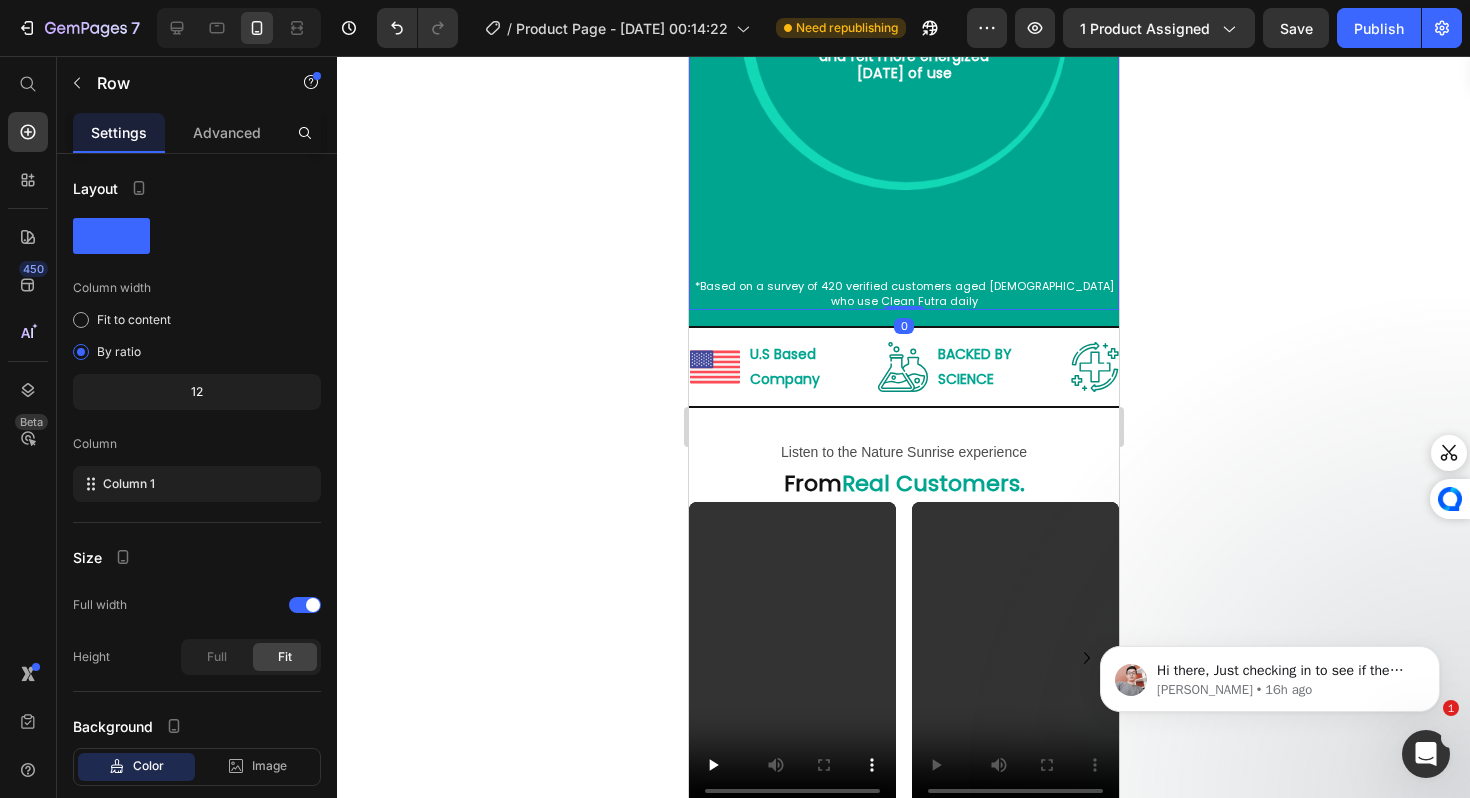 scroll, scrollTop: 5238, scrollLeft: 0, axis: vertical 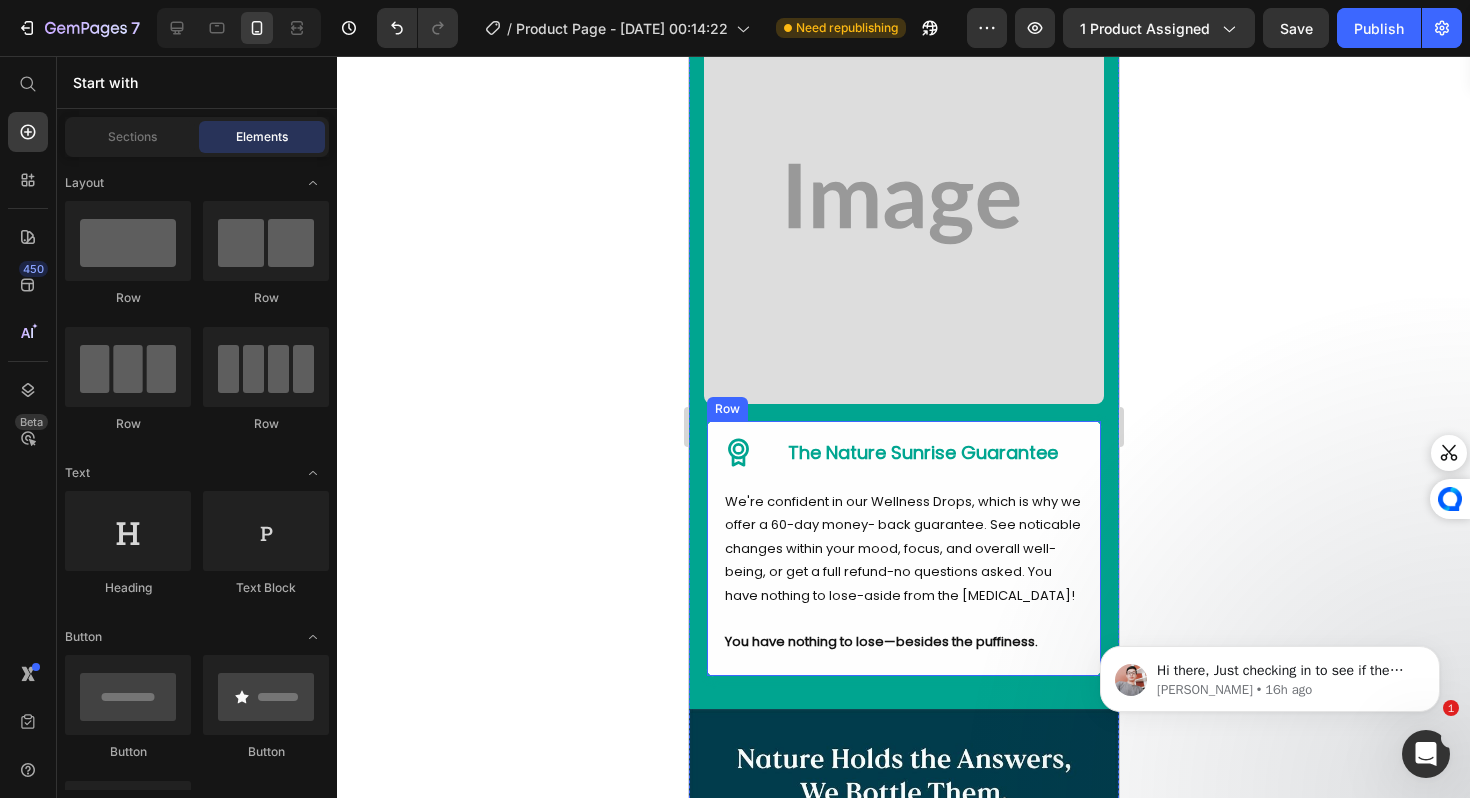 click at bounding box center [903, 204] 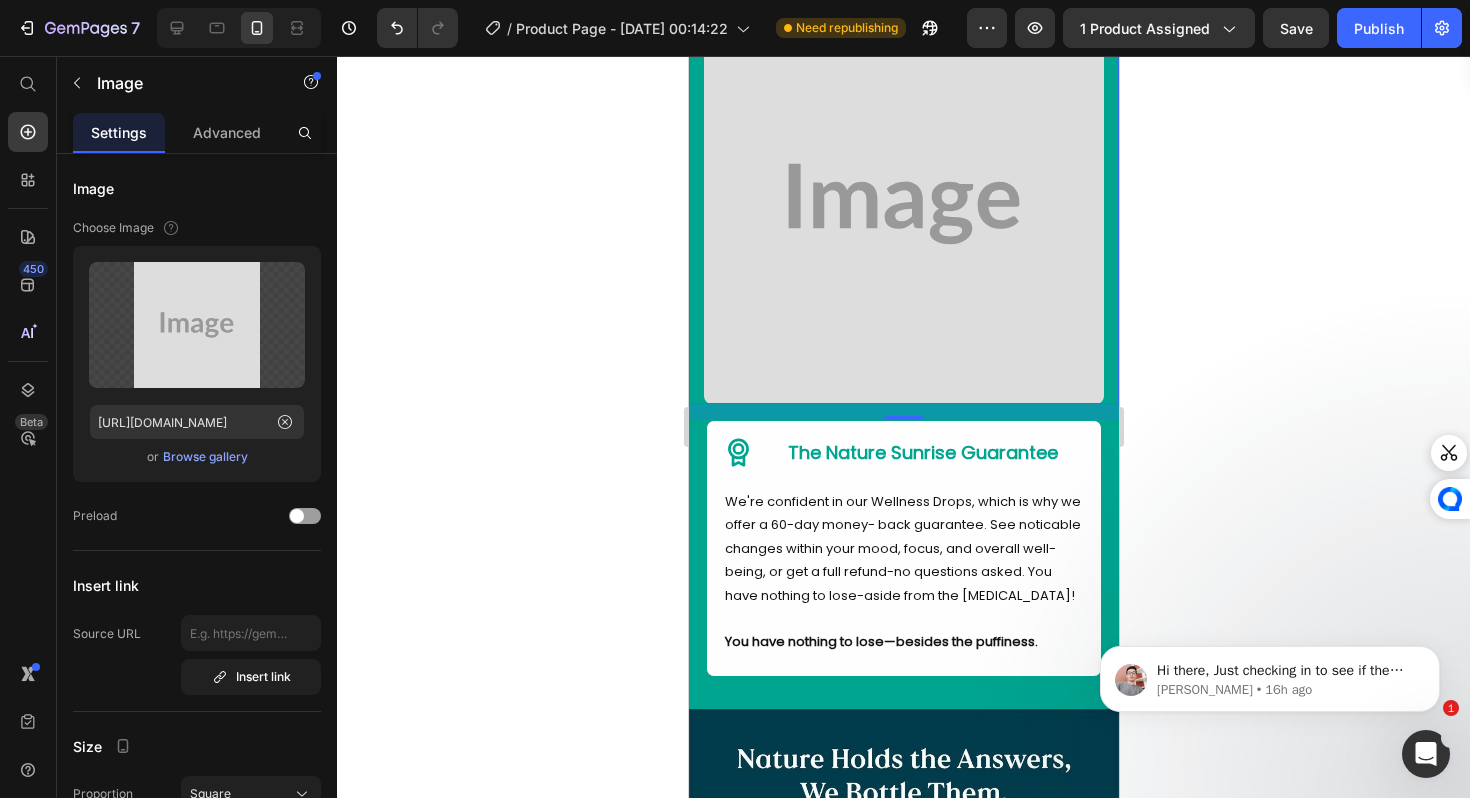 click at bounding box center (903, 204) 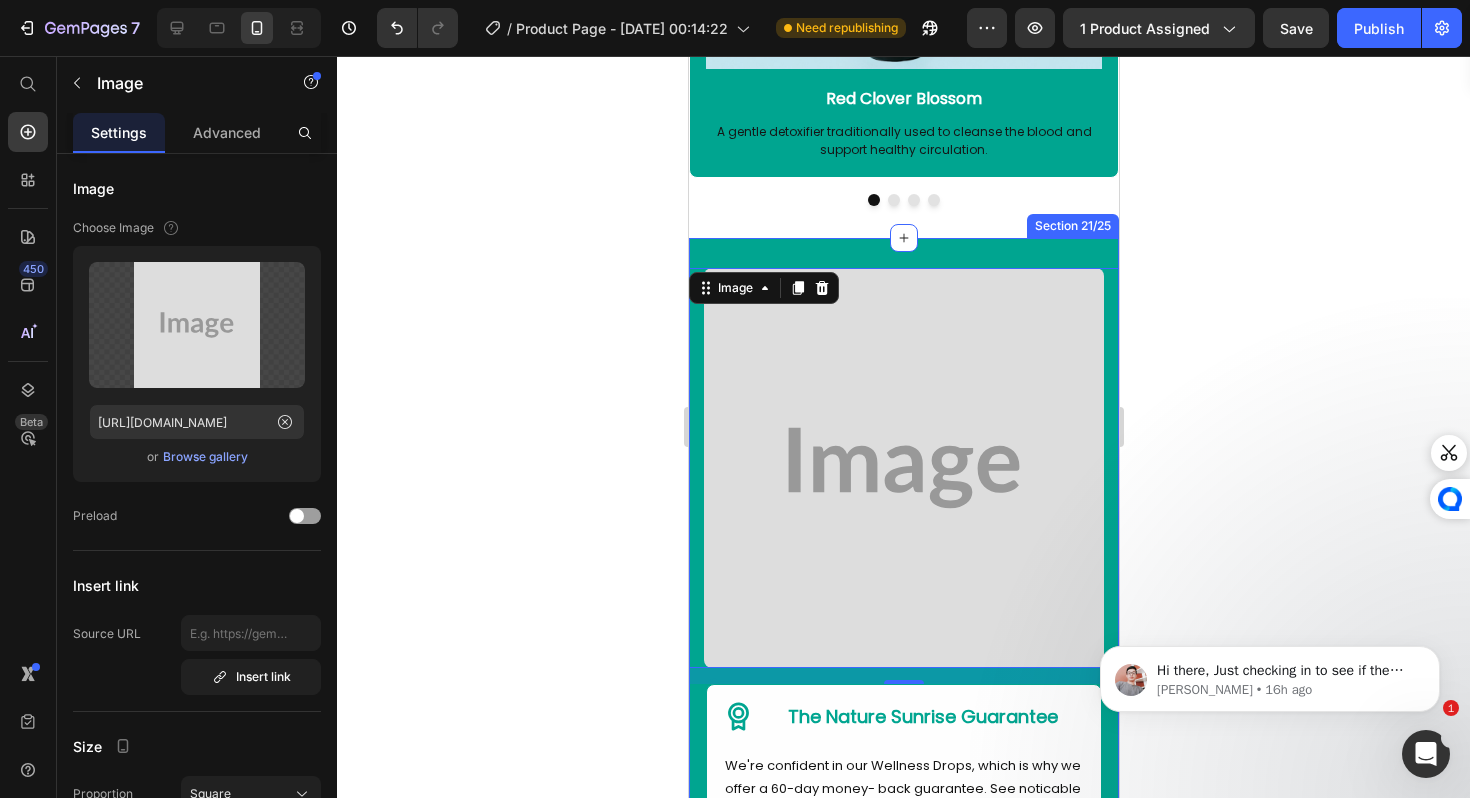scroll, scrollTop: 8104, scrollLeft: 0, axis: vertical 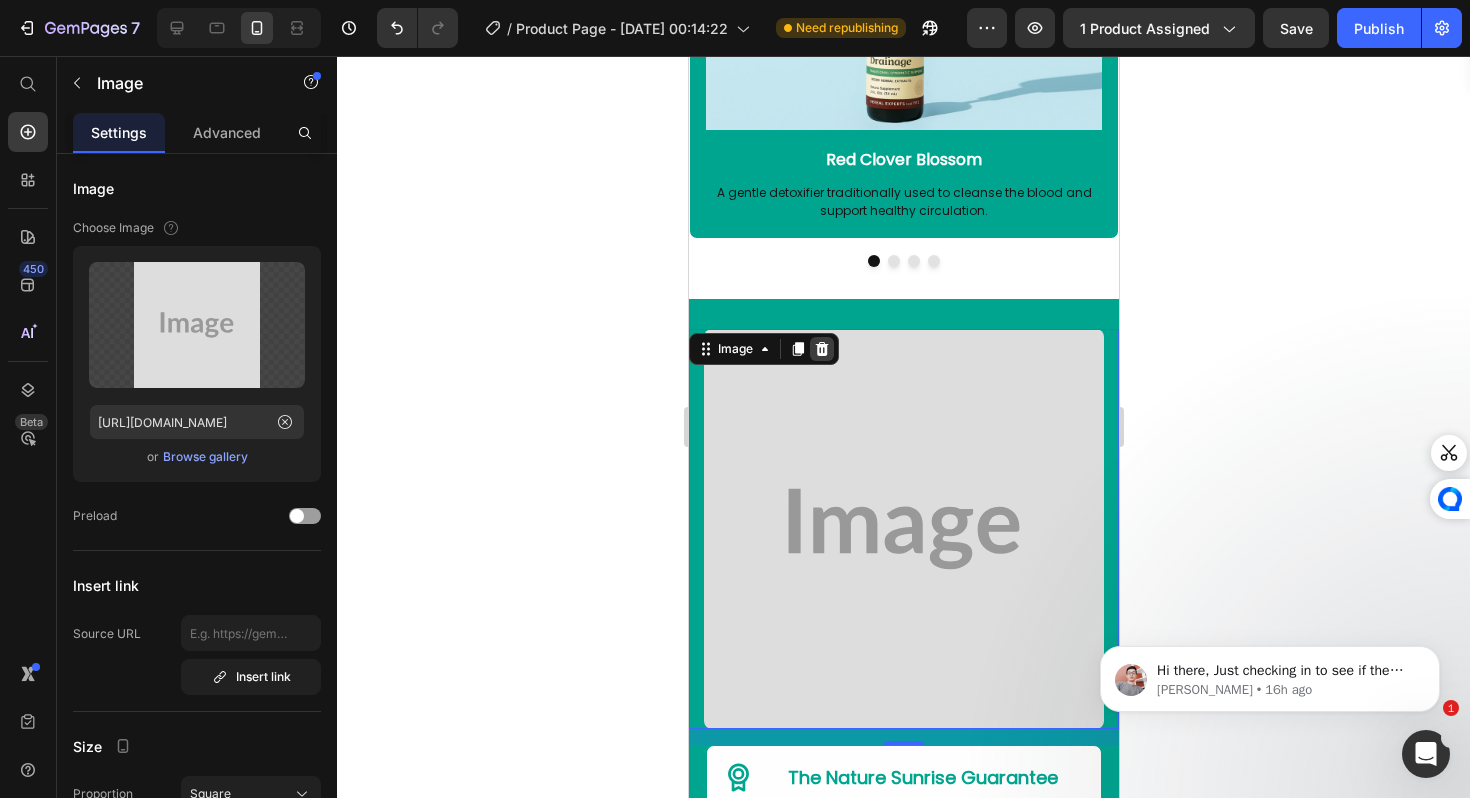 click 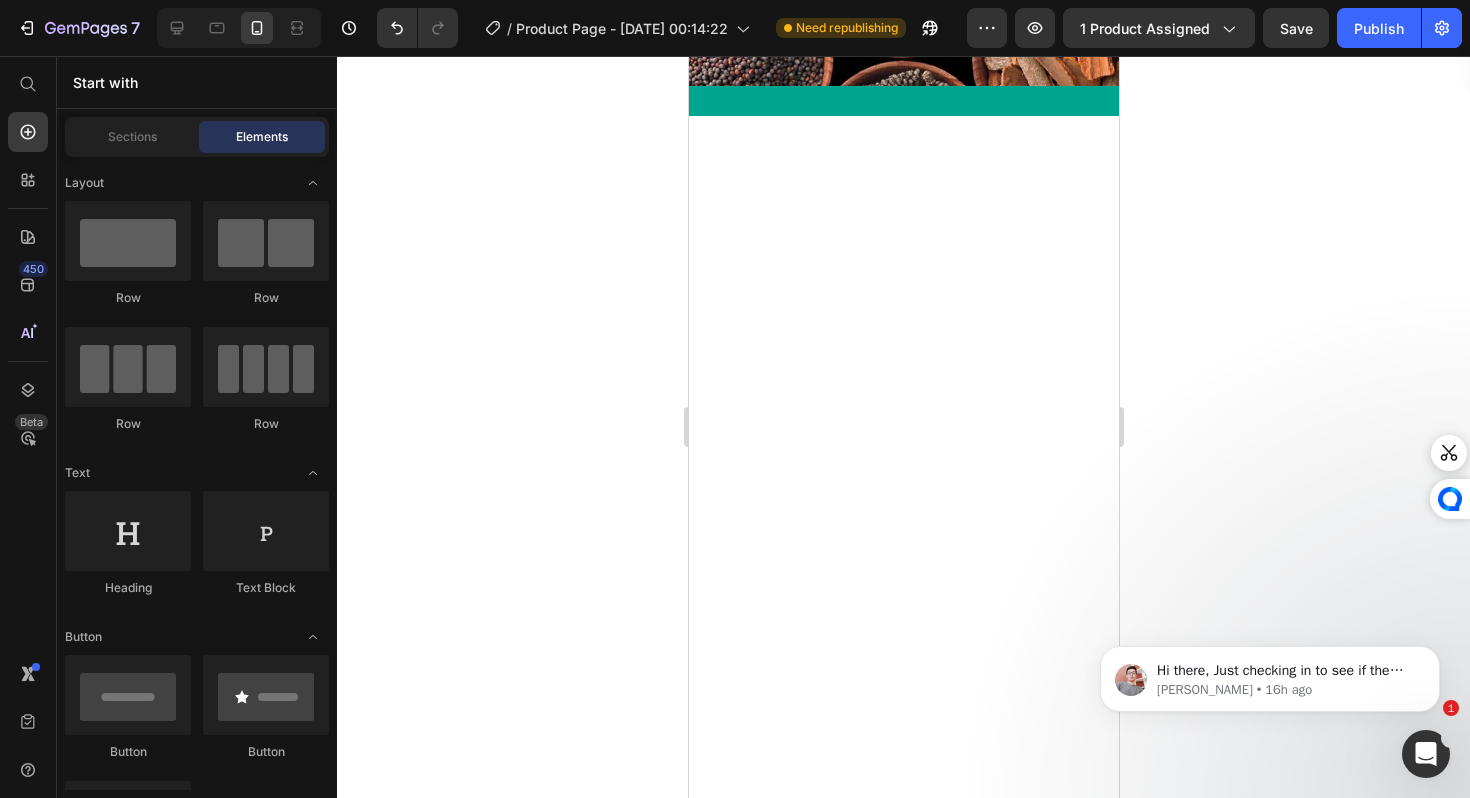 scroll, scrollTop: 7491, scrollLeft: 0, axis: vertical 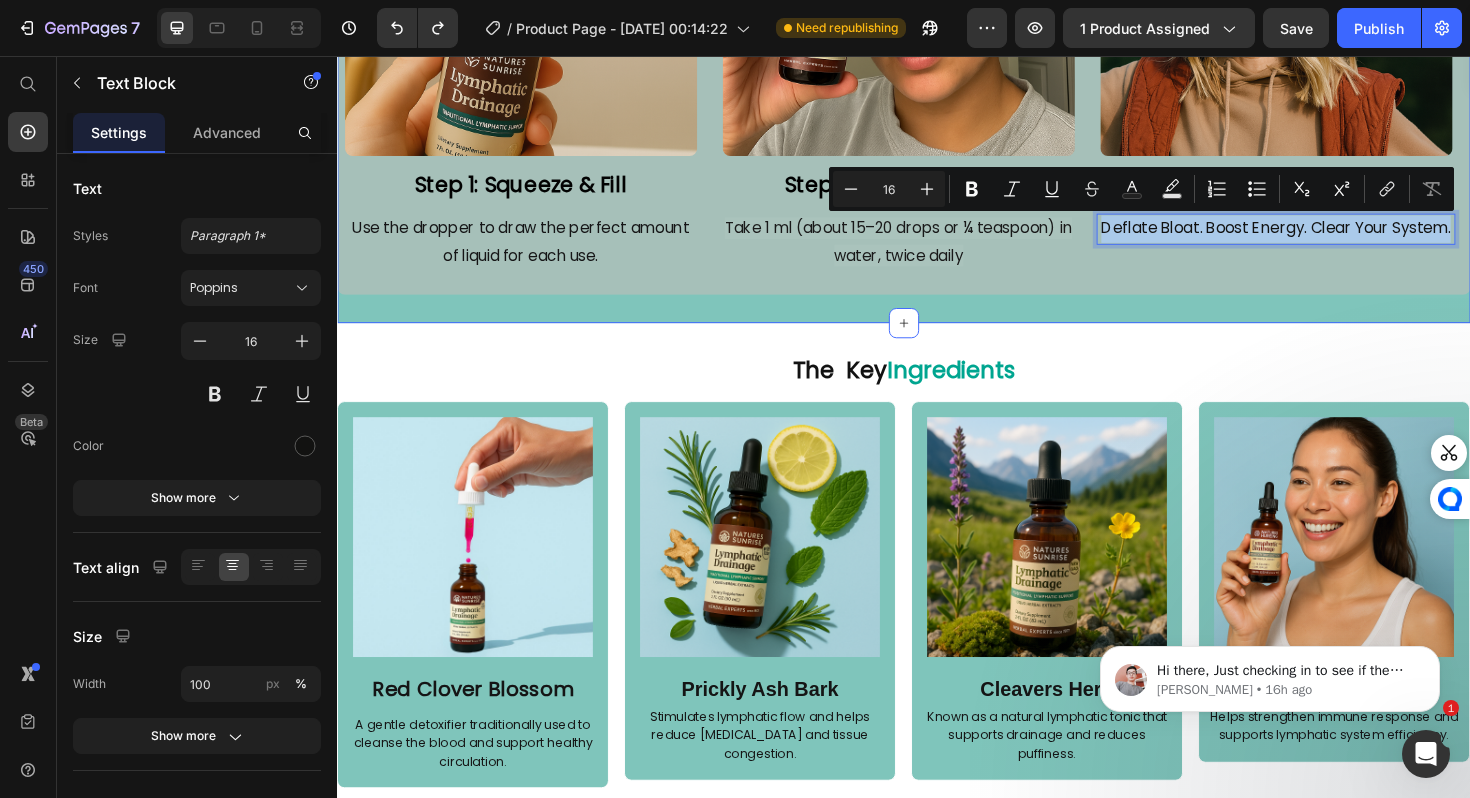 click on "Mental clarity in: Text Block Three Simple Steps Heading Image Step 1: Squeeze & Fill Text Block Use the dropper to draw the perfect amount of liquid for each use. Text Block Image Step 2: Drop & Absorb Text Block Take 1 ml (about 15–20 drops or ¼ teaspoon) in water, twice daily Text Block Image Step 3: Feel The Benefits Text Block Deflate Bloat. Boost Energy. Clear Your System. Text Block   0 Row Row Row Section 16/25" at bounding box center [937, 0] 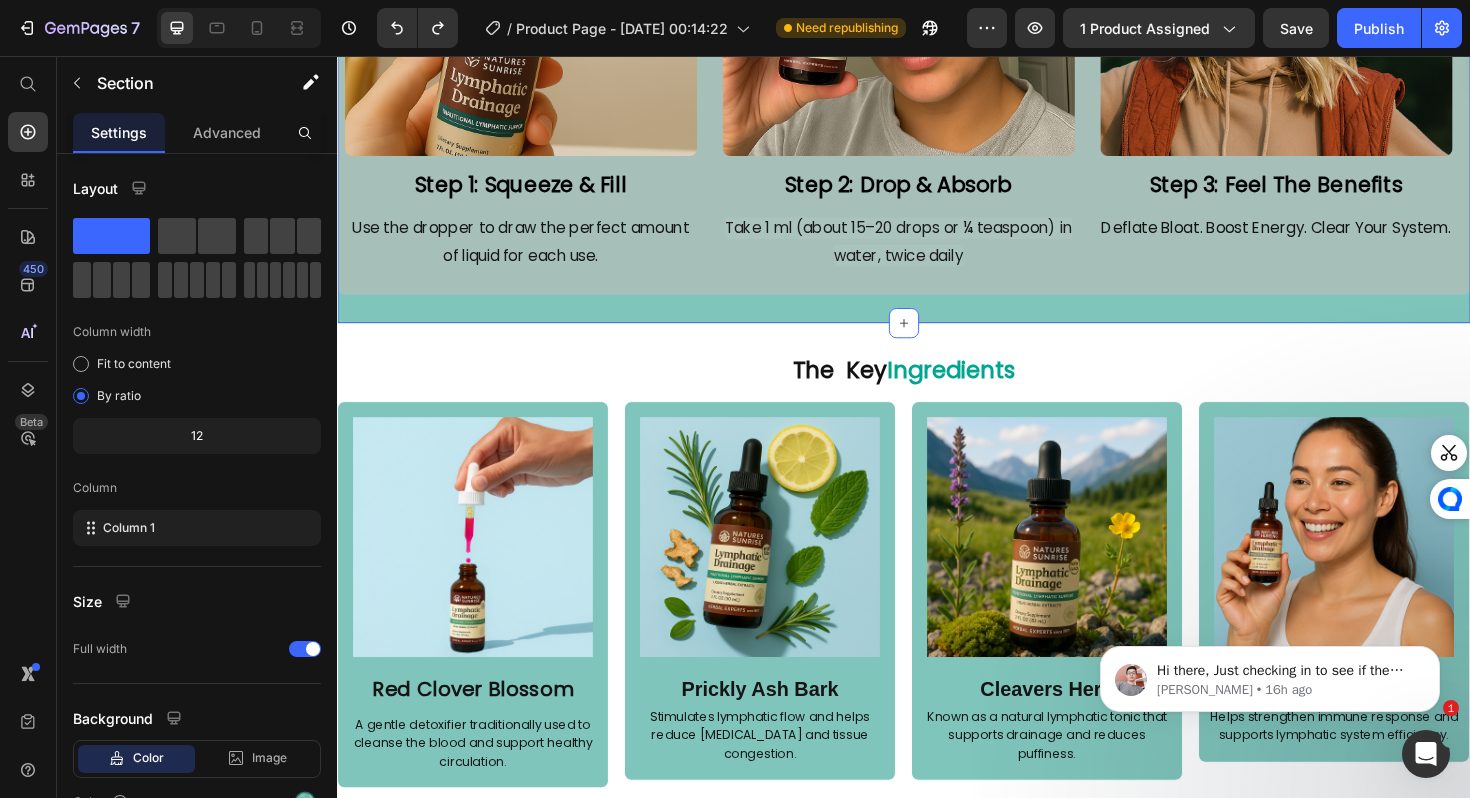 click on "Mental clarity in: Text Block Three Simple Steps Heading Image Step 1: Squeeze & Fill Text Block Use the dropper to draw the perfect amount of liquid for each use. Text Block Image Step 2: Drop & Absorb Text Block Take 1 ml (about 15–20 drops or ¼ teaspoon) in water, twice daily Text Block Image Step 3: Feel The Benefits Text Block Deflate Bloat. Boost Energy. Clear Your System. Text Block Row Row Row Section 16/25   You can create reusable sections Create Theme Section AI Content Write with GemAI What would you like to describe here? Tone and Voice Persuasive Product Nature’s Sunrise Wellness Drops Show more Generate" at bounding box center [937, 0] 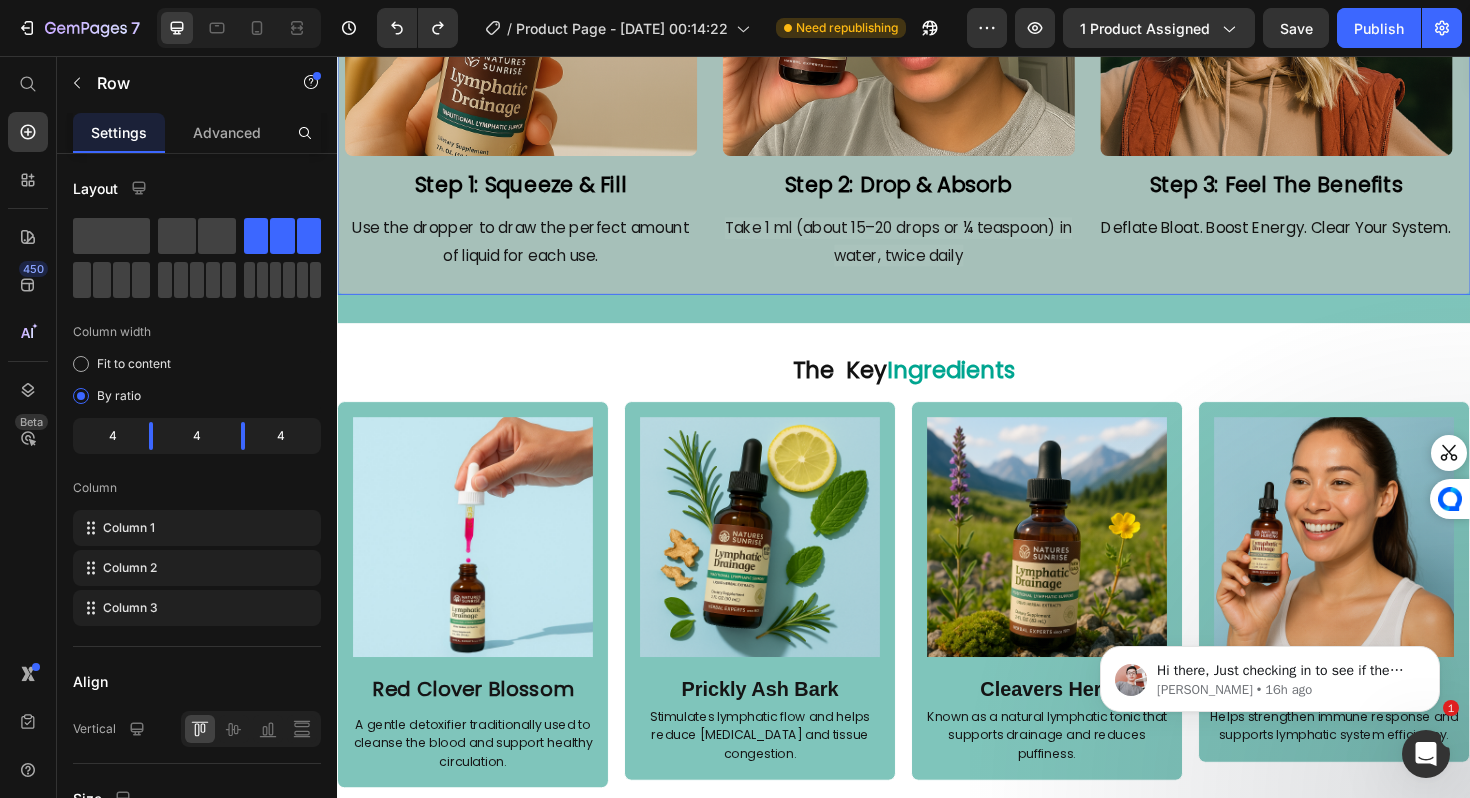 click on "Image Step 1: Squeeze & Fill Text Block Use the dropper to draw the perfect amount of liquid for each use. Text Block Image Step 2: Drop & Absorb Text Block Take 1 ml (about 15–20 drops or ¼ teaspoon) in water, twice daily Text Block Image Step 3: Feel The Benefits Text Block Deflate Bloat. Boost Energy. Clear Your System. Text Block Row   0" at bounding box center [937, 43] 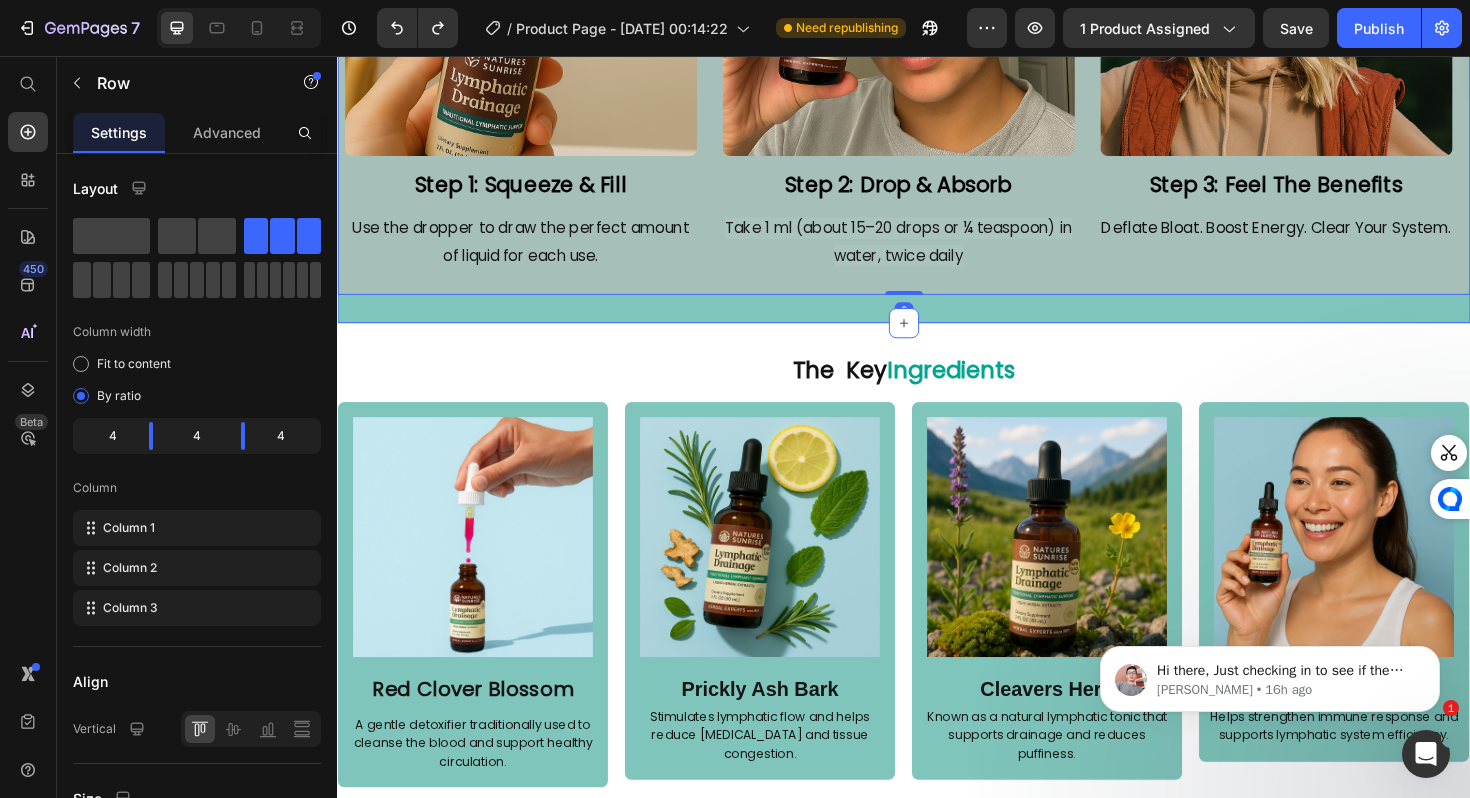 click on "Mental clarity in: Text Block Three Simple Steps Heading Image Step 1: Squeeze & Fill Text Block Use the dropper to draw the perfect amount of liquid for each use. Text Block Image Step 2: Drop & Absorb Text Block Take 1 ml (about 15–20 drops or ¼ teaspoon) in water, twice daily Text Block Image Step 3: Feel The Benefits Text Block Deflate Bloat. Boost Energy. Clear Your System. Text Block Row   0 Row Row Section 16/25" at bounding box center (937, 0) 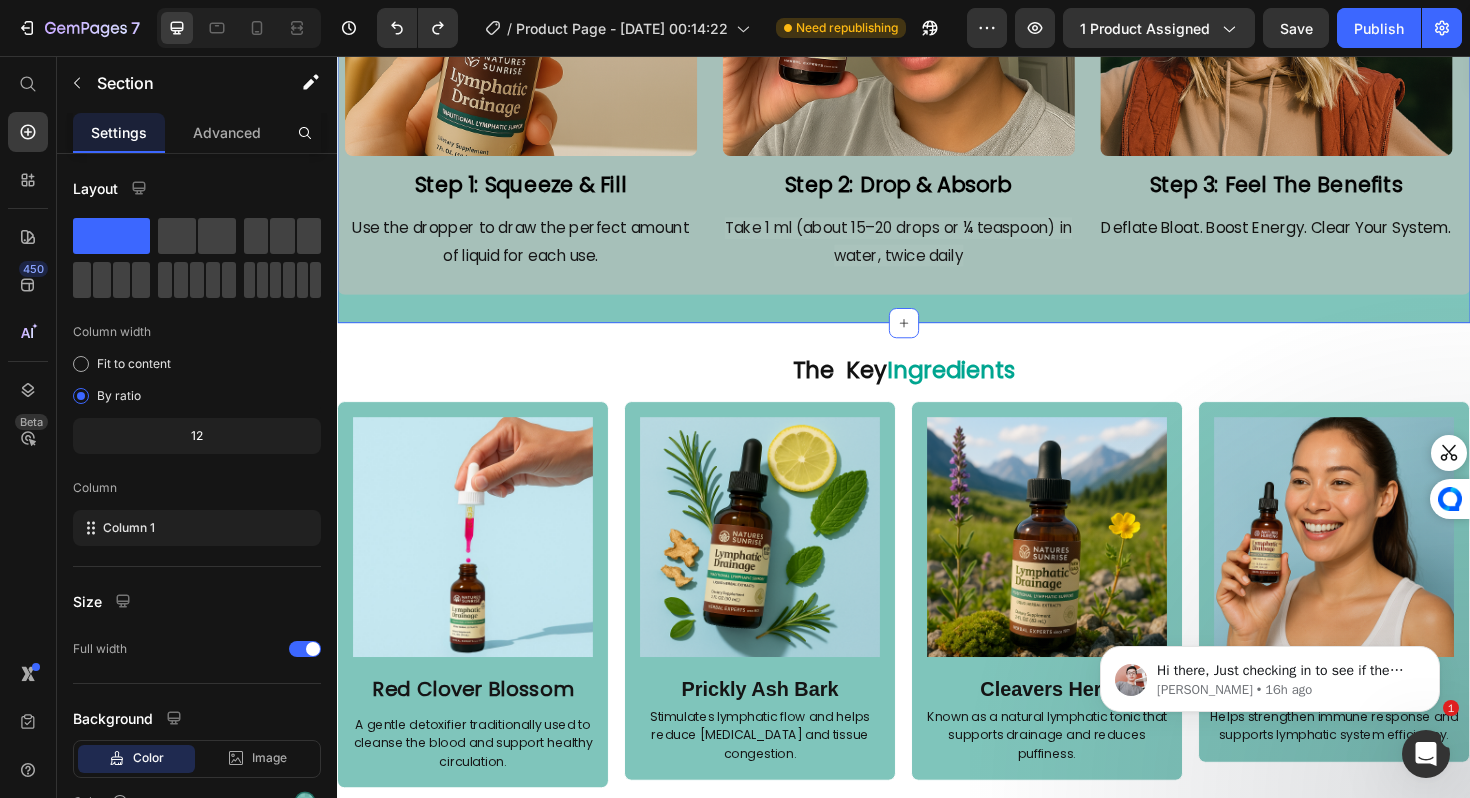 click on "Image Step 1: Squeeze & Fill Text Block Use the dropper to draw the perfect amount of liquid for each use. Text Block Image Step 2: Drop & Absorb Text Block Take 1 ml (about 15–20 drops or ¼ teaspoon) in water, twice daily Text Block Image Step 3: Feel The Benefits Text Block Deflate Bloat. Boost Energy. Clear Your System. Text Block Row" at bounding box center (937, 43) 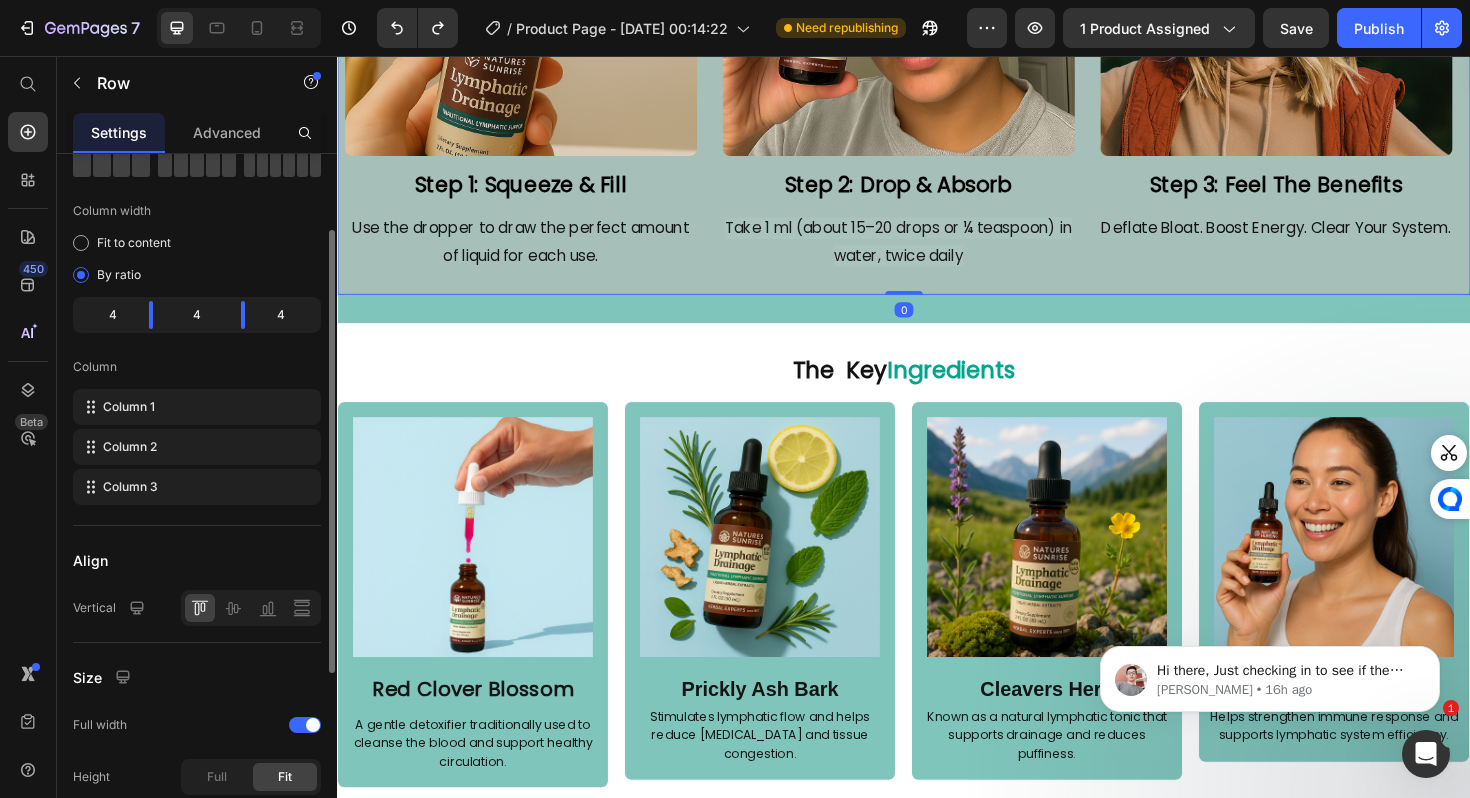 scroll, scrollTop: 408, scrollLeft: 0, axis: vertical 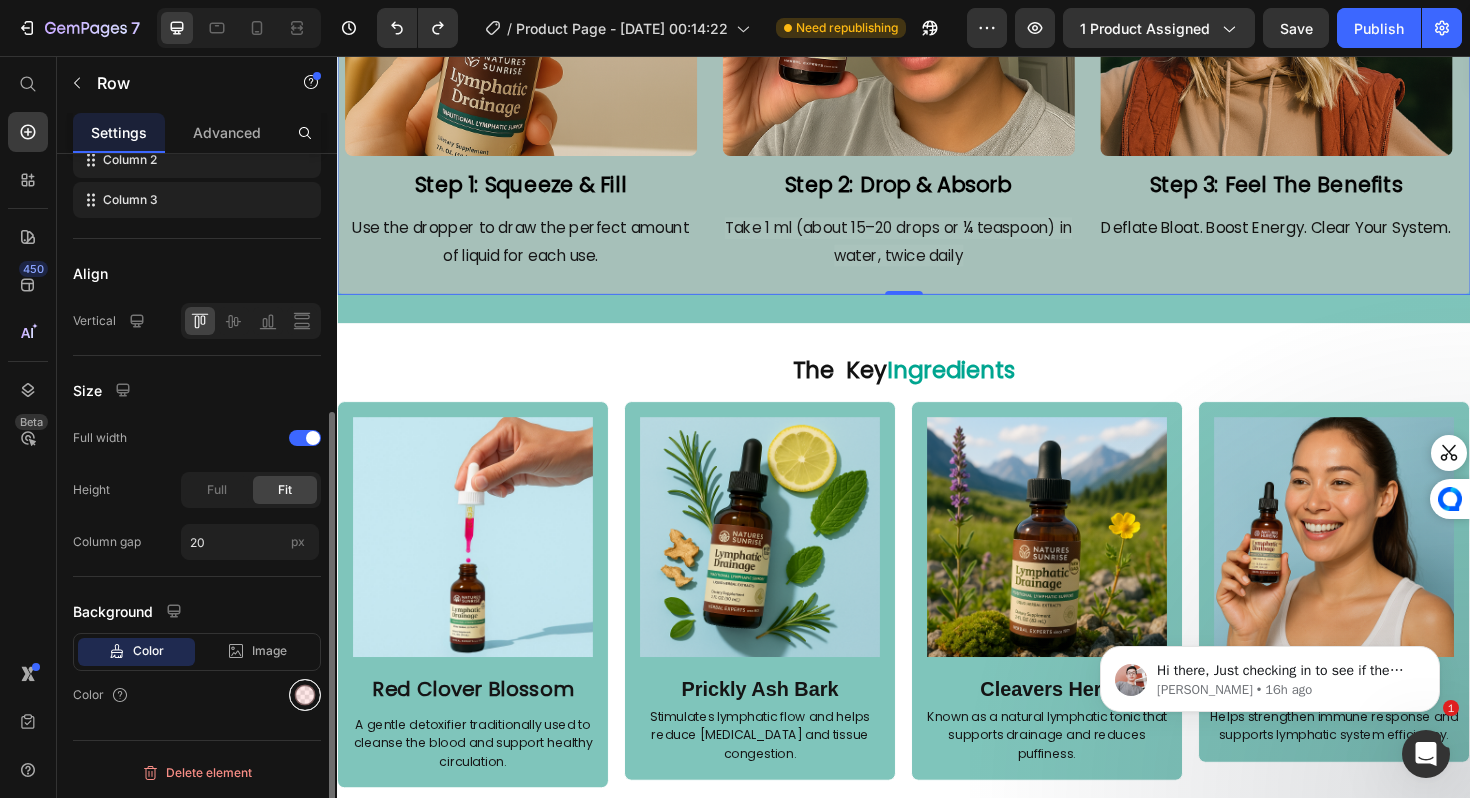 click at bounding box center (305, 695) 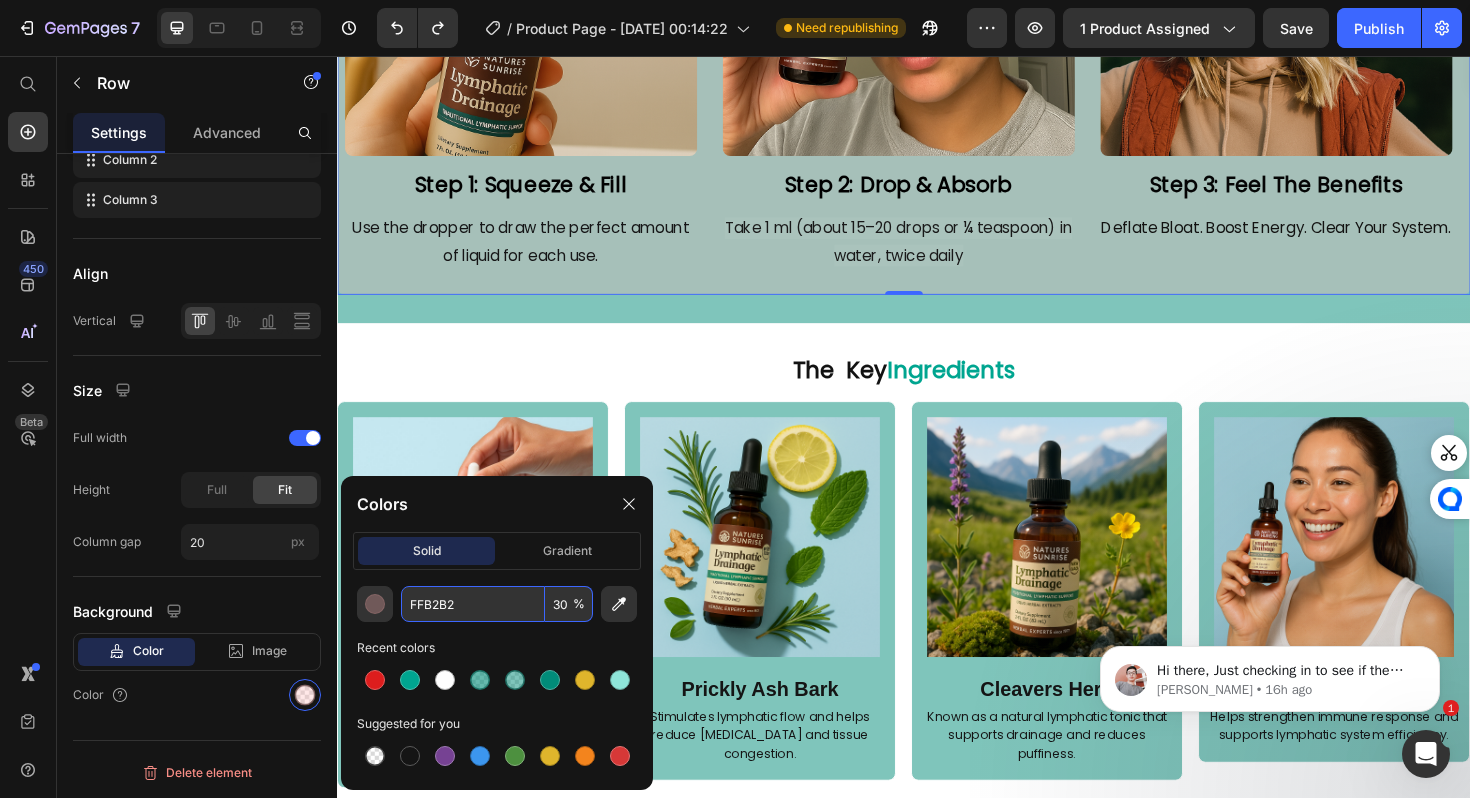 click on "FFB2B2" at bounding box center [473, 604] 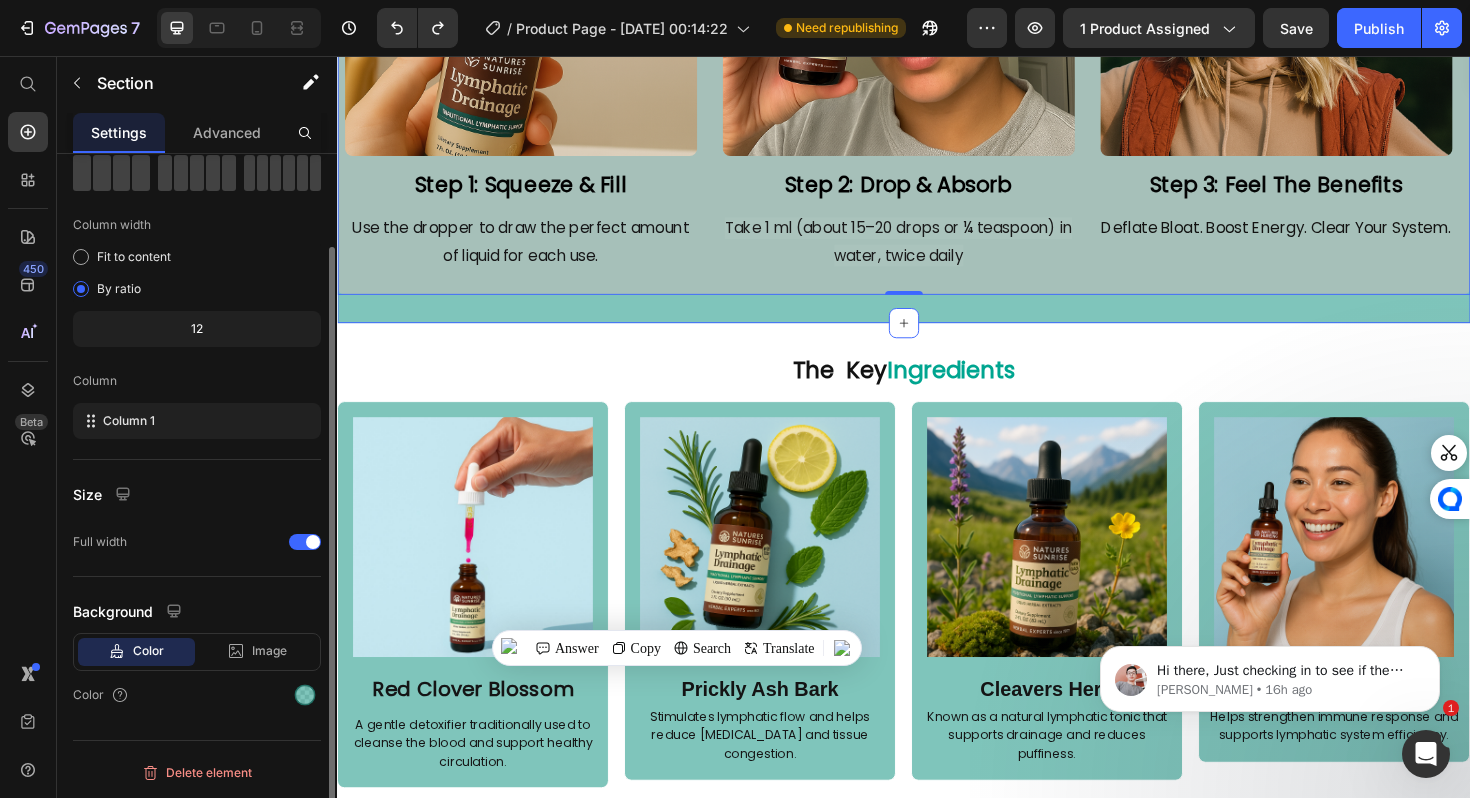 click on "Mental clarity in: Text Block Three Simple Steps Heading Image Step 1: Squeeze & Fill Text Block Use the dropper to draw the perfect amount of liquid for each use. Text Block Image Step 2: Drop & Absorb Text Block Take 1 ml (about 15–20 drops or ¼ teaspoon) in water, twice daily Text Block Image Step 3: Feel The Benefits Text Block Deflate Bloat. Boost Energy. Clear Your System. Text Block Row   0 Row Row Section 16/25" at bounding box center [937, 0] 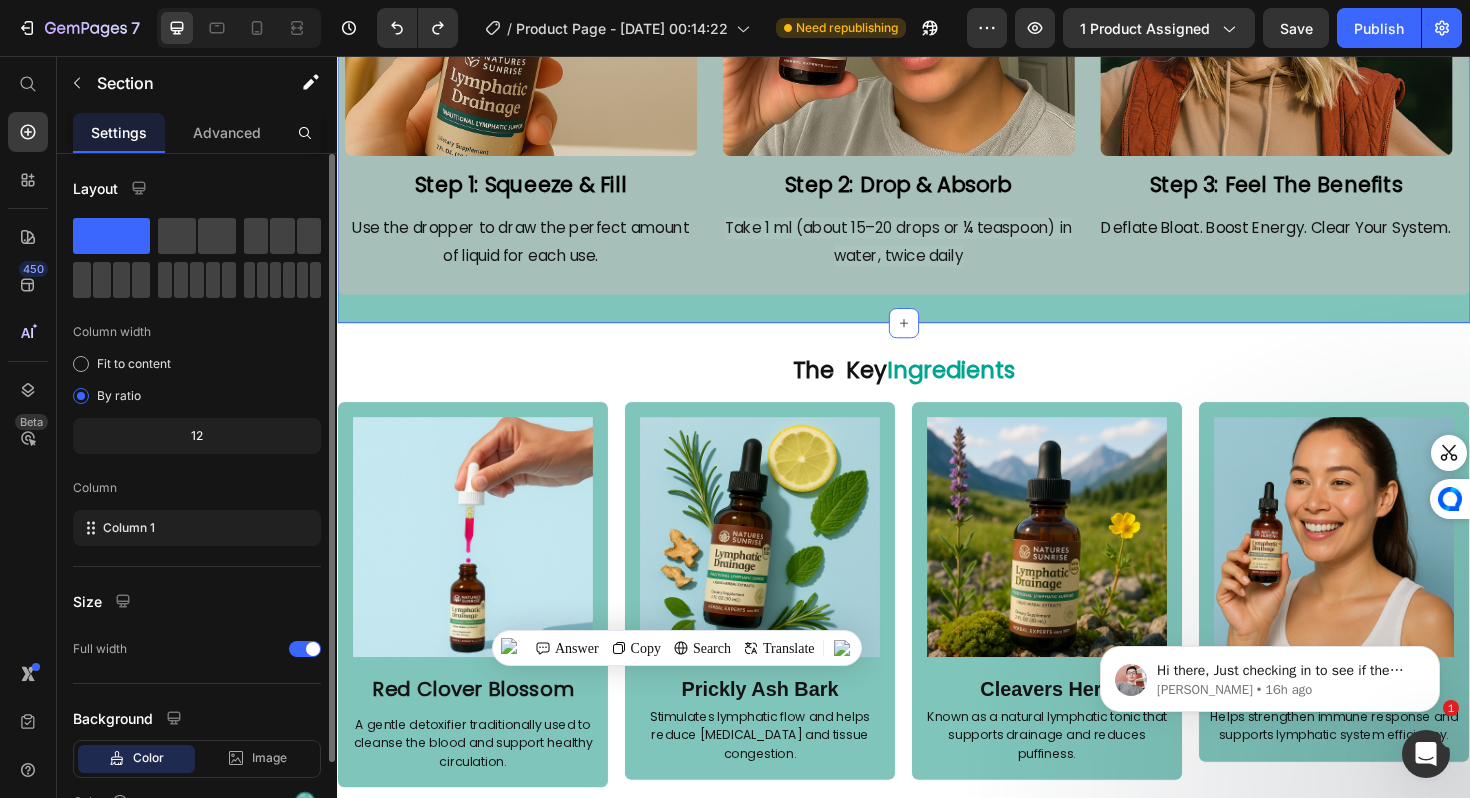 click on "Mental clarity in: Text Block Three Simple Steps Heading Image Step 1: Squeeze & Fill Text Block Use the dropper to draw the perfect amount of liquid for each use. Text Block Image Step 2: Drop & Absorb Text Block Take 1 ml (about 15–20 drops or ¼ teaspoon) in water, twice daily Text Block Image Step 3: Feel The Benefits Text Block Deflate Bloat. Boost Energy. Clear Your System. Text Block Row Row Row Section 16/25   You can create reusable sections Create Theme Section AI Content Write with GemAI What would you like to describe here? Tone and Voice Persuasive Product Nature’s Sunrise Wellness Drops Show more Generate" at bounding box center (937, 0) 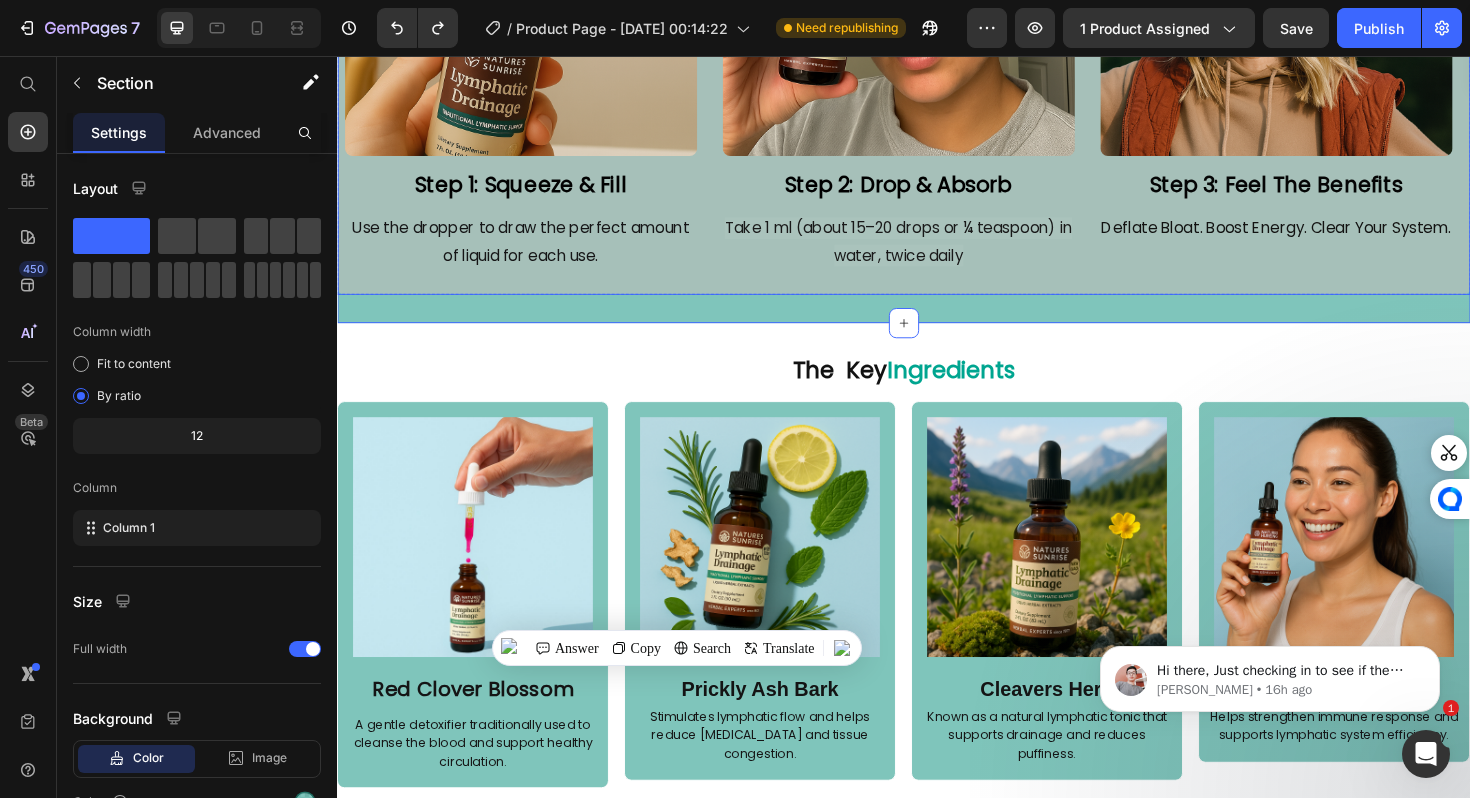 click on "Image Step 1: Squeeze & Fill Text Block Use the dropper to draw the perfect amount of liquid for each use. Text Block Image Step 2: Drop & Absorb Text Block Take 1 ml (about 15–20 drops or ¼ teaspoon) in water, twice daily Text Block Image Step 3: Feel The Benefits Text Block Deflate Bloat. Boost Energy. Clear Your System. Text Block Row" at bounding box center (937, 43) 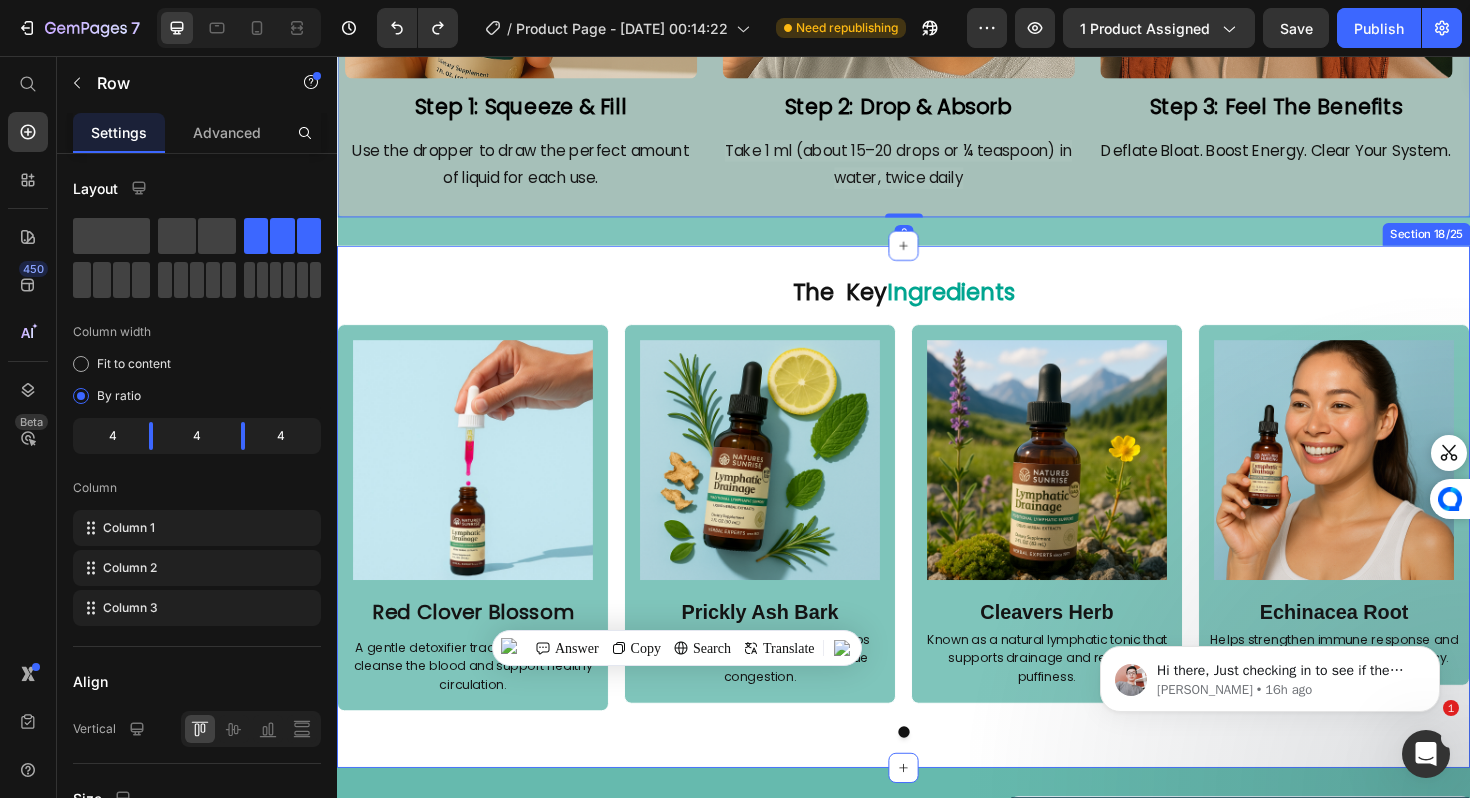 scroll, scrollTop: 5072, scrollLeft: 0, axis: vertical 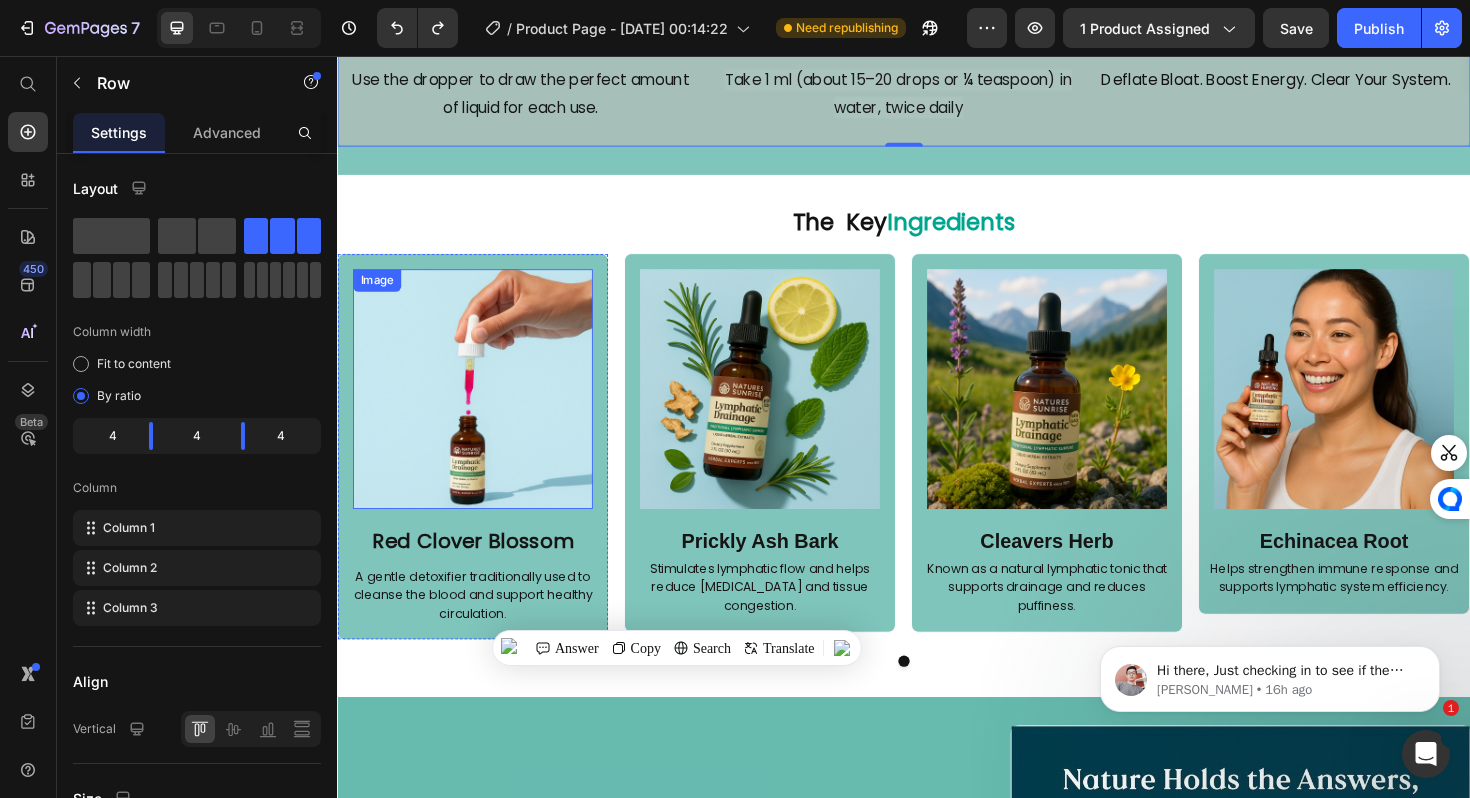 click at bounding box center (481, 409) 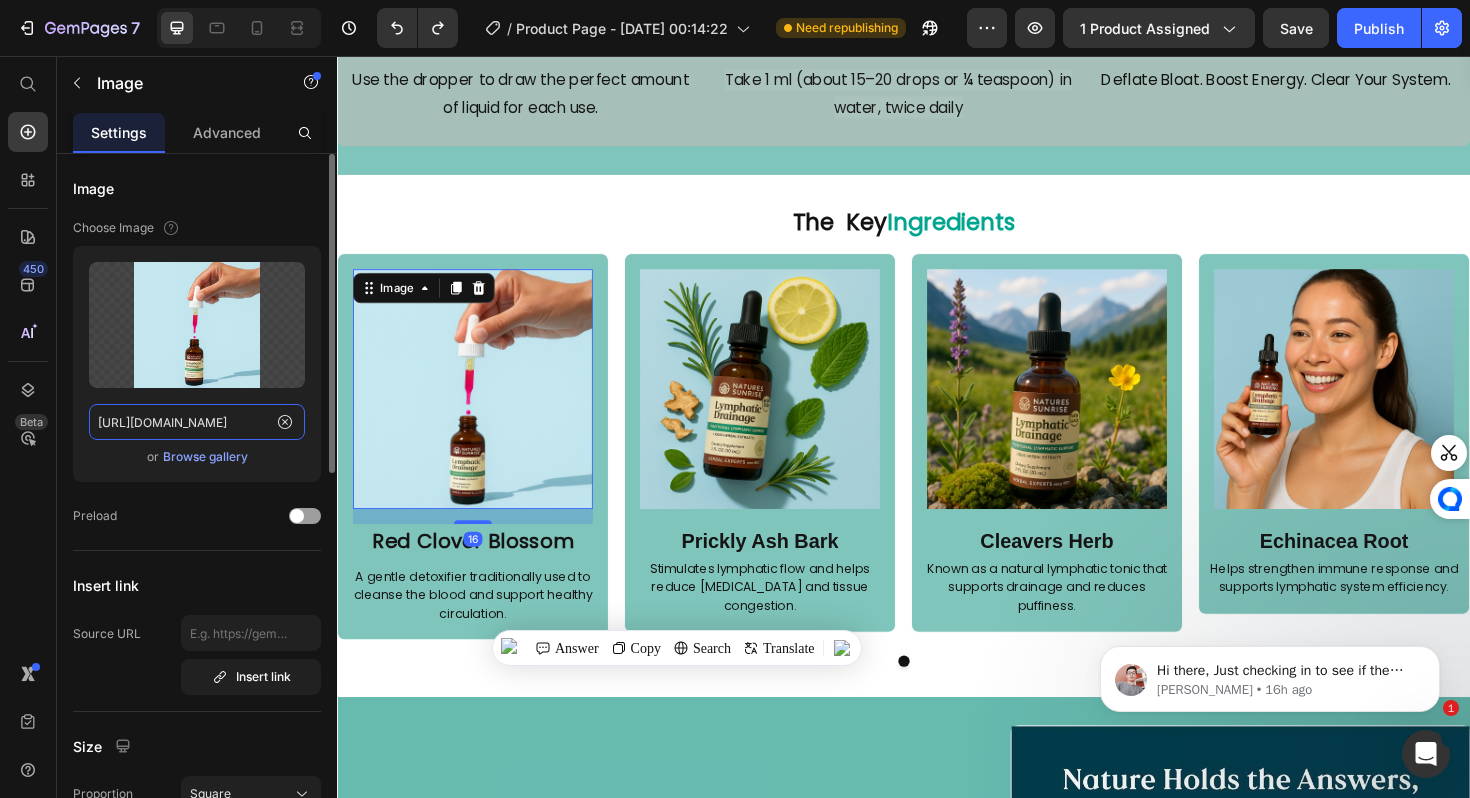 click on "[URL][DOMAIN_NAME]" 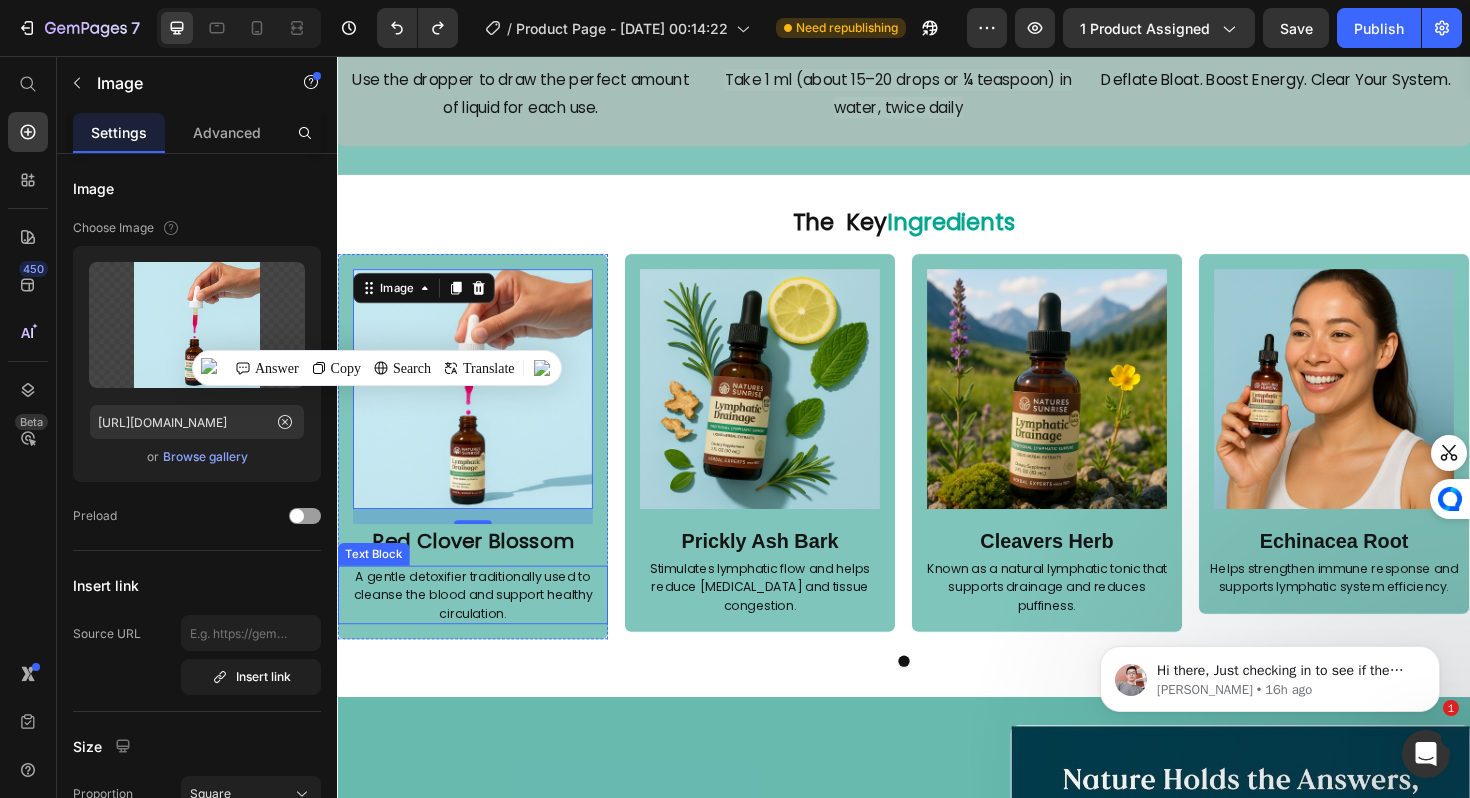 click on "Red Clover Blossom" at bounding box center [481, 569] 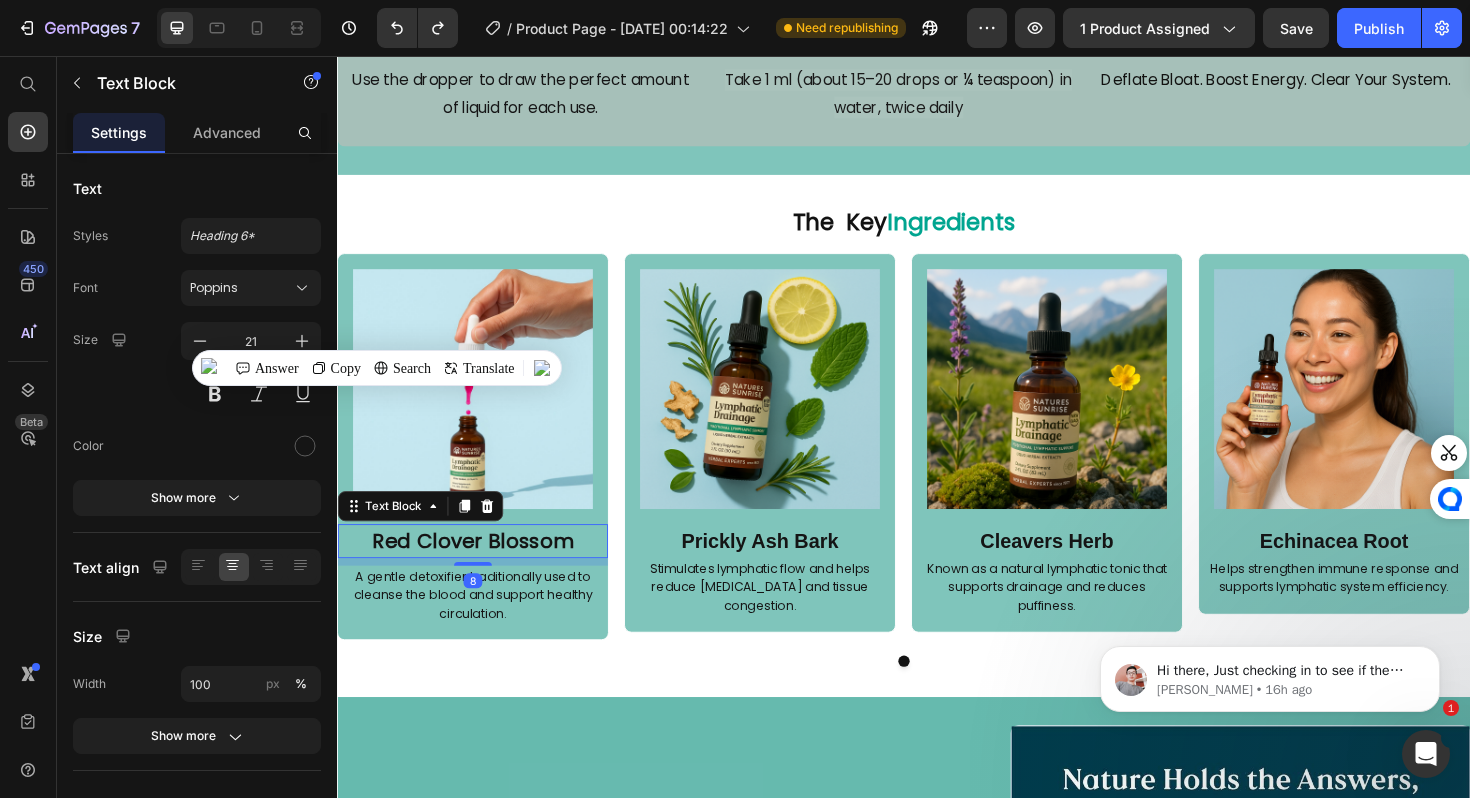 click on "Red Clover Blossom" at bounding box center (481, 569) 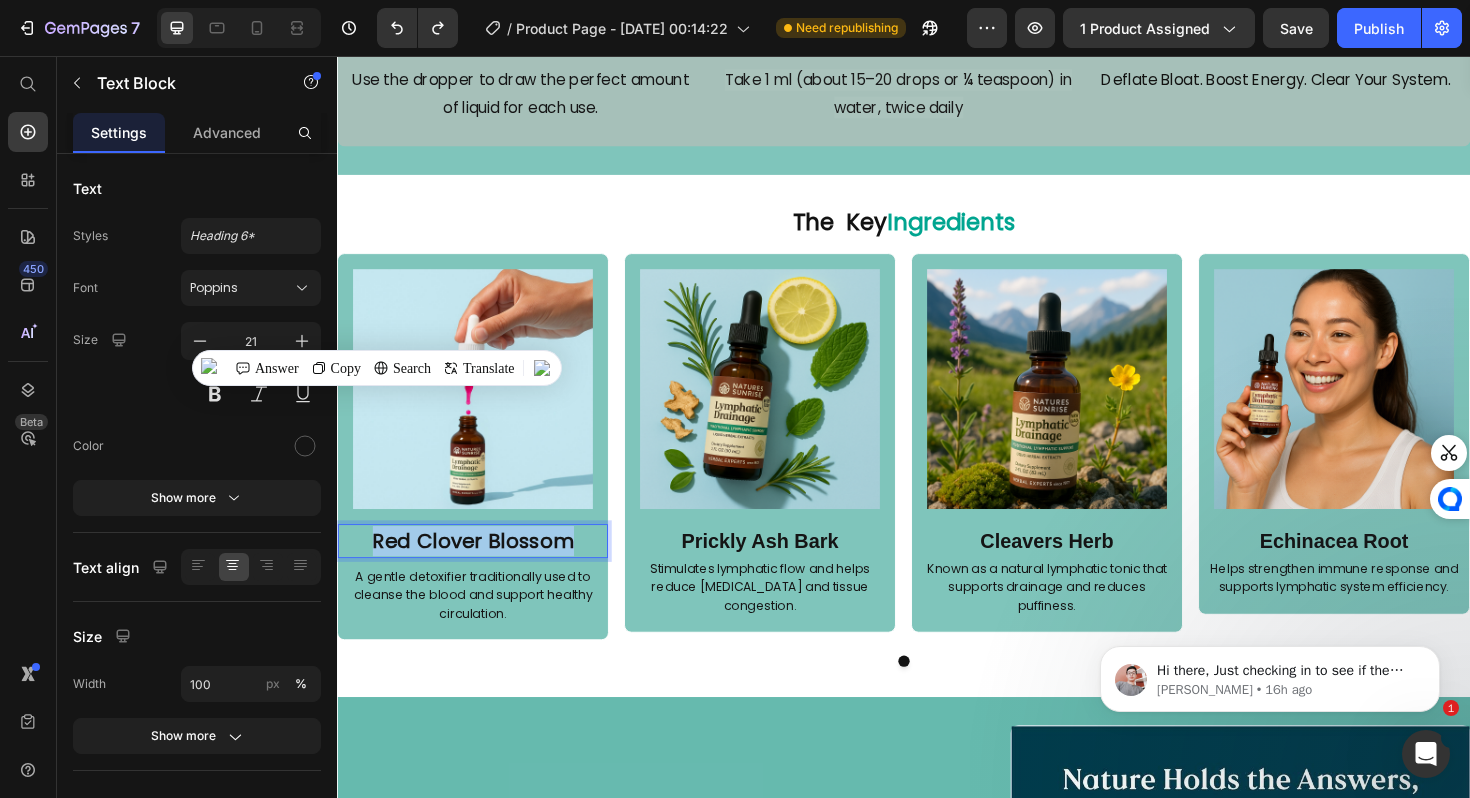 click on "Red Clover Blossom" at bounding box center [481, 569] 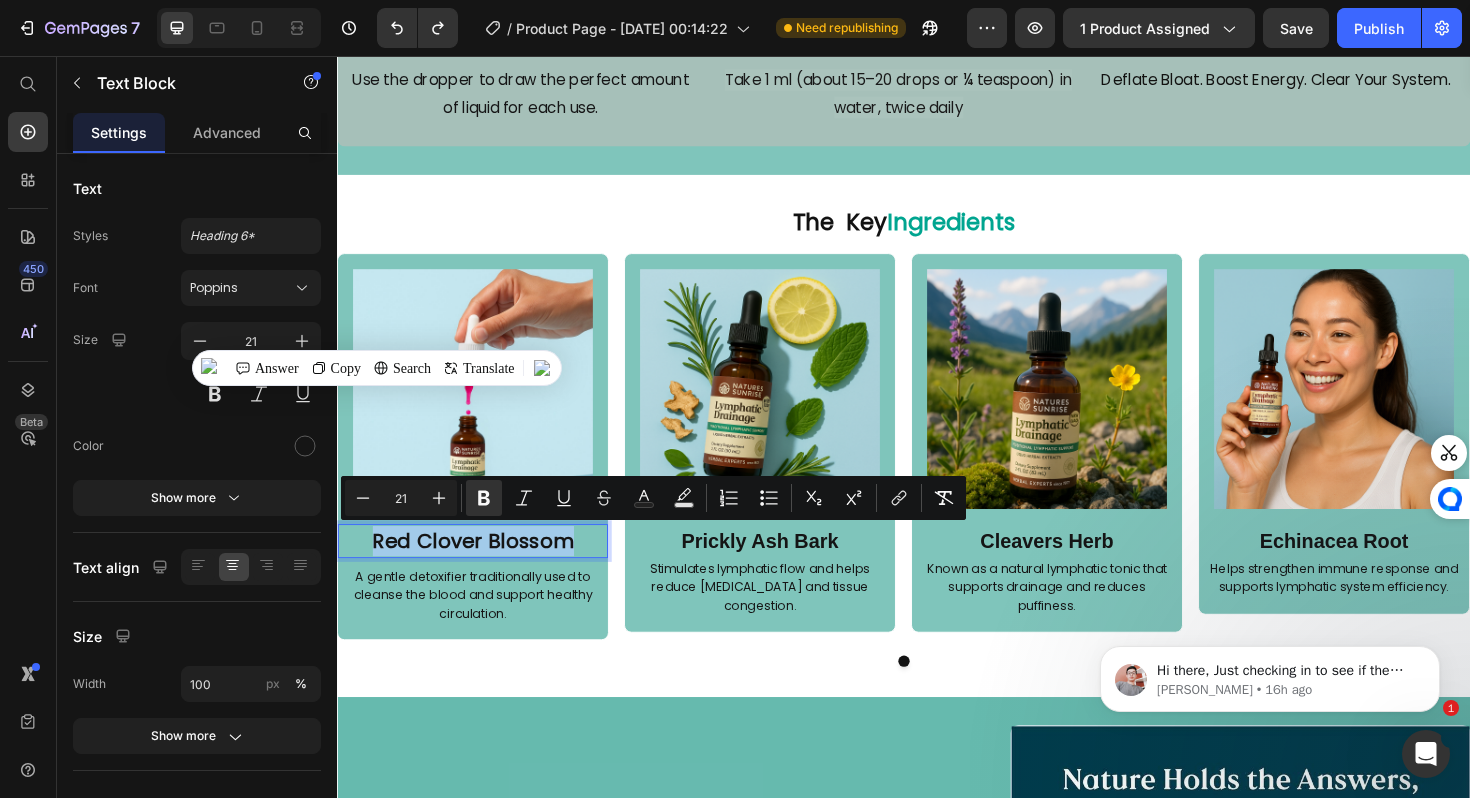 copy on "Red Clover Blossom" 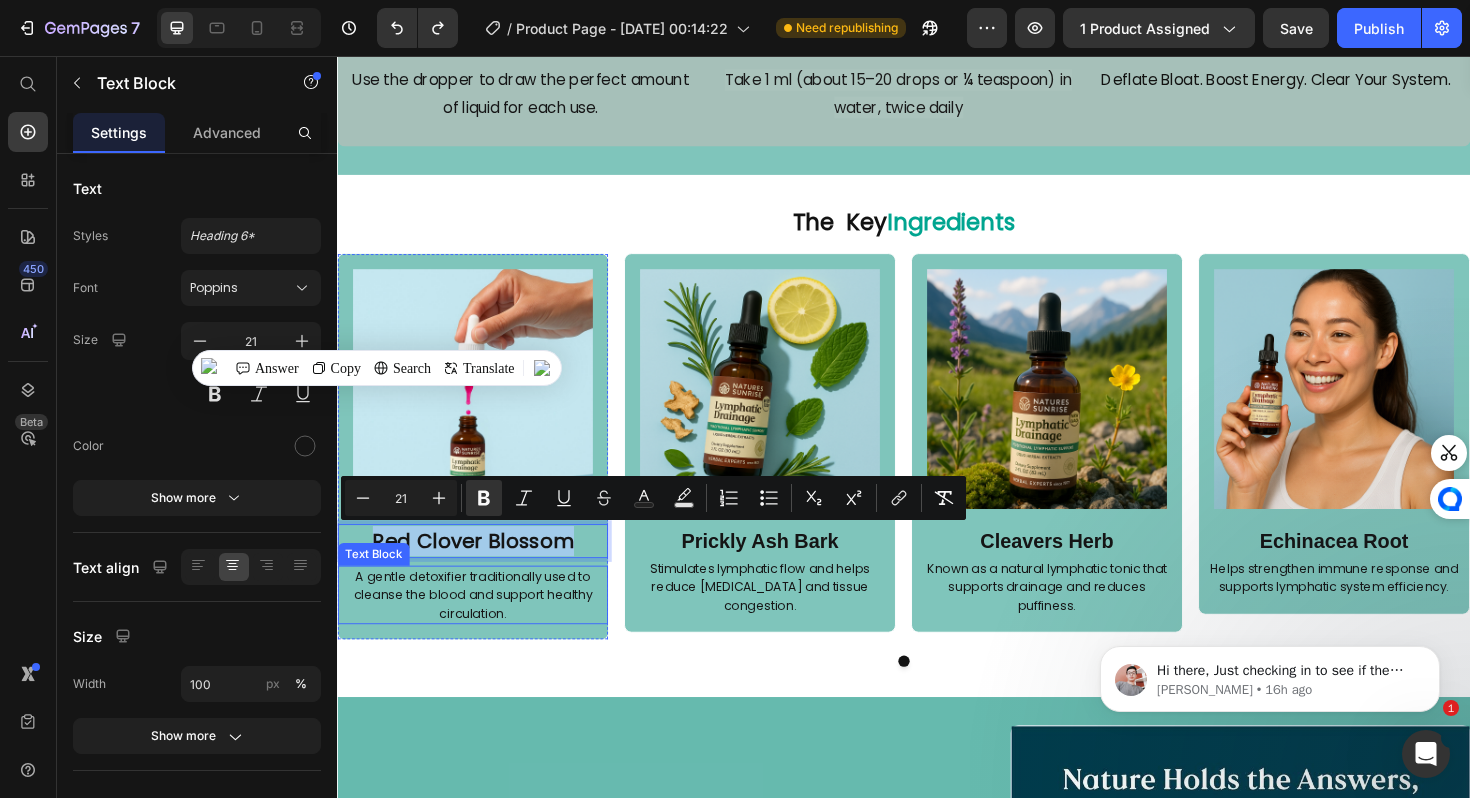 click on "A gentle detoxifier traditionally used to cleanse the blood and support healthy circulation." at bounding box center [481, 627] 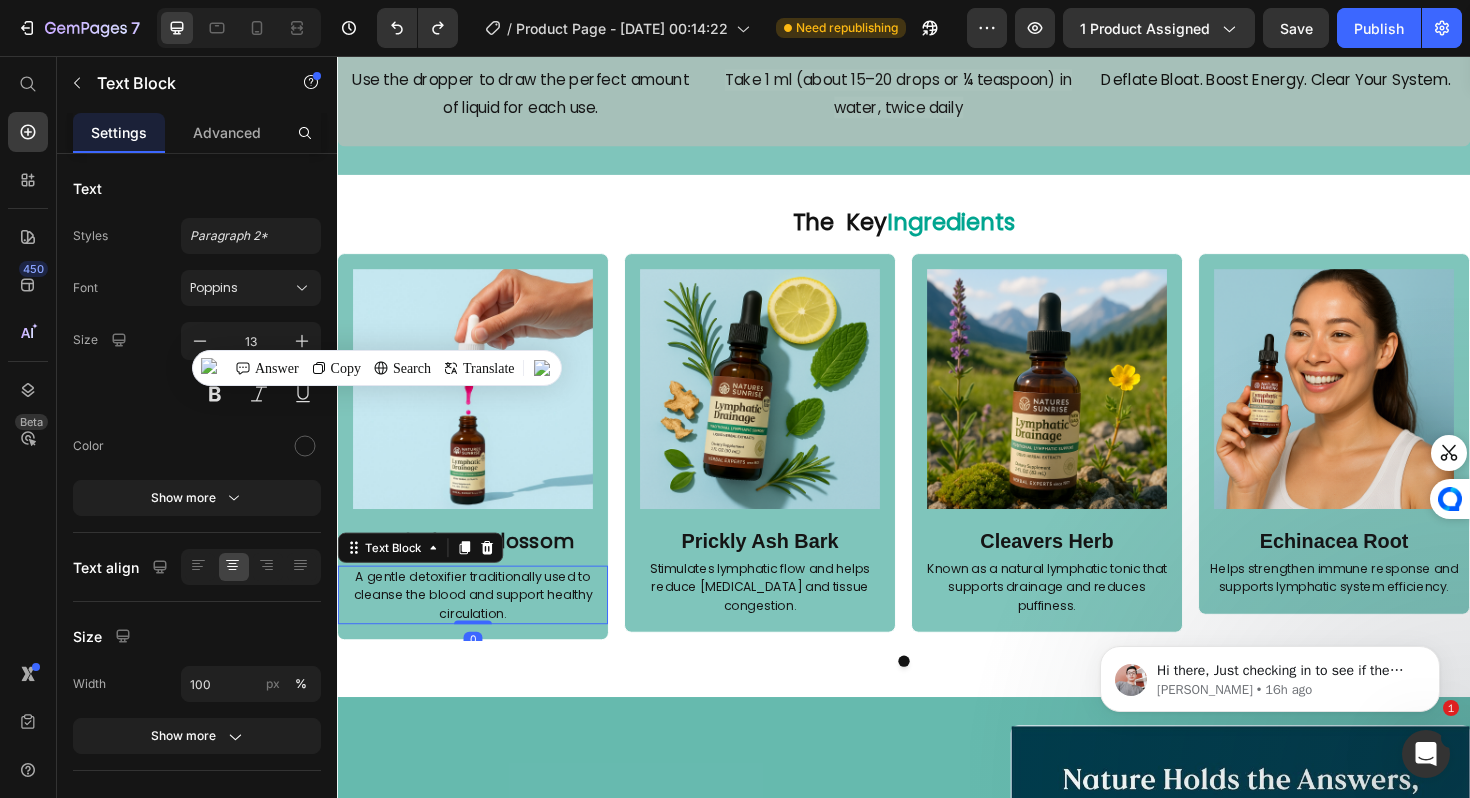 click on "A gentle detoxifier traditionally used to cleanse the blood and support healthy circulation." at bounding box center (481, 627) 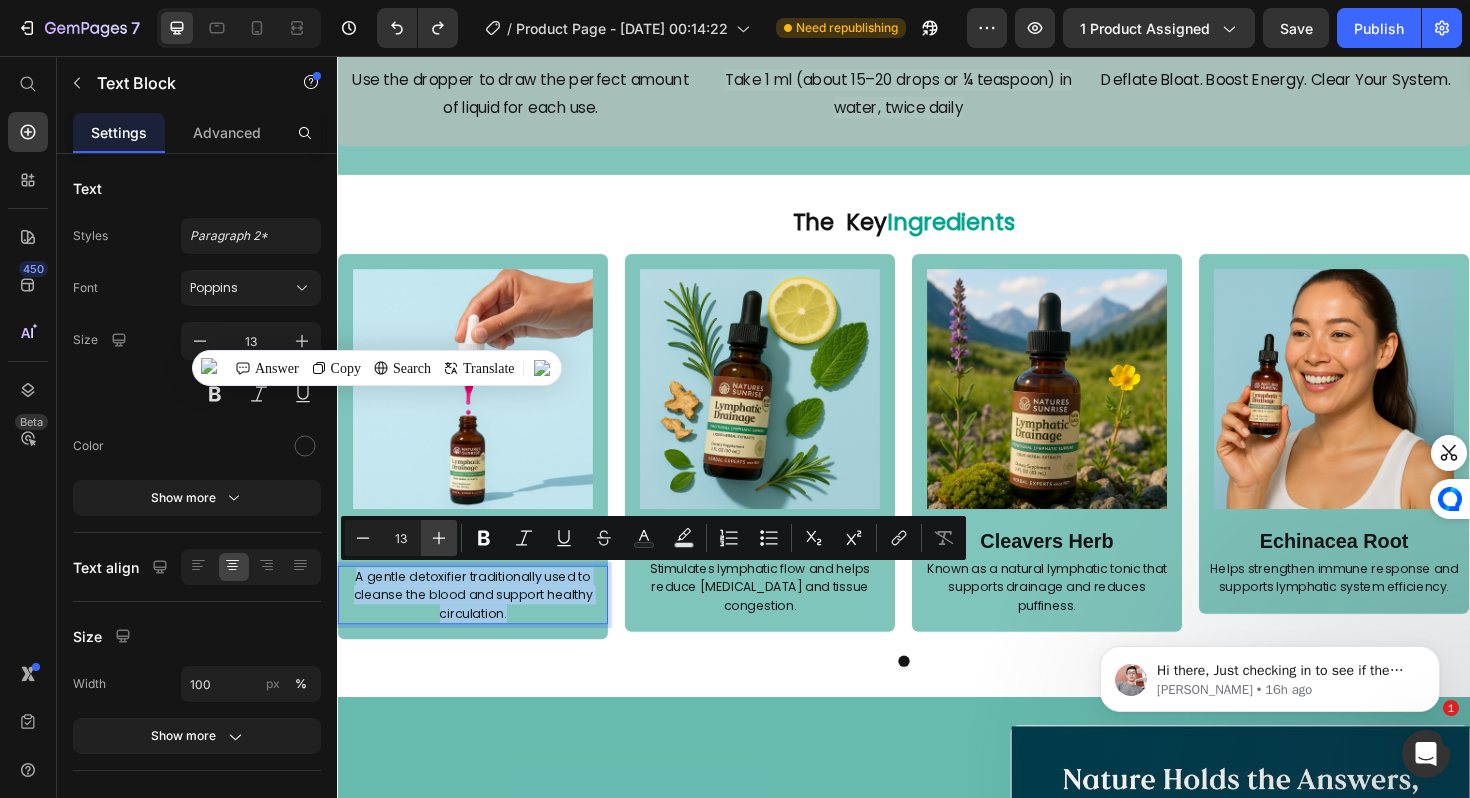 copy on "A gentle detoxifier traditionally used to cleanse the blood and support healthy circulation." 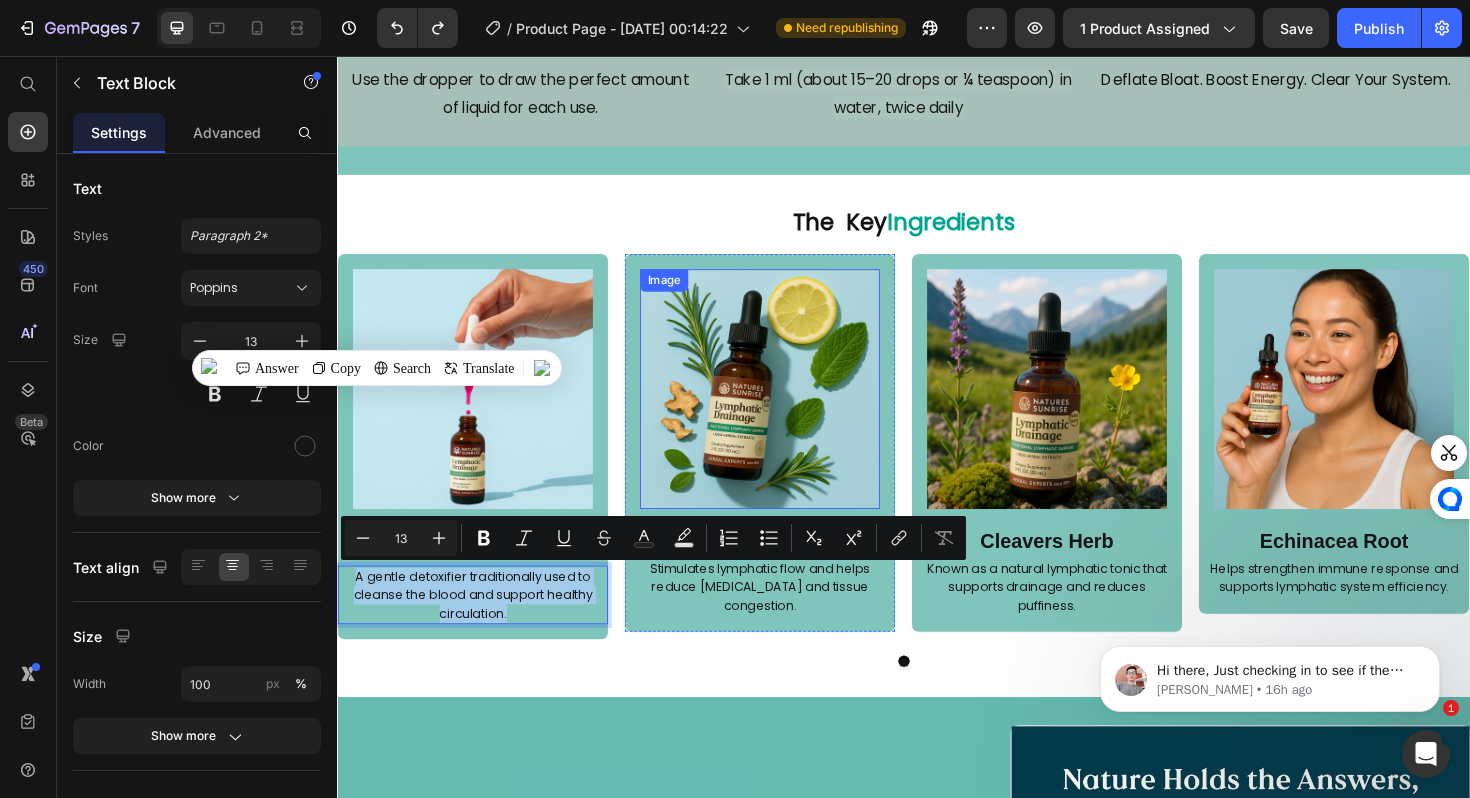 click at bounding box center [785, 409] 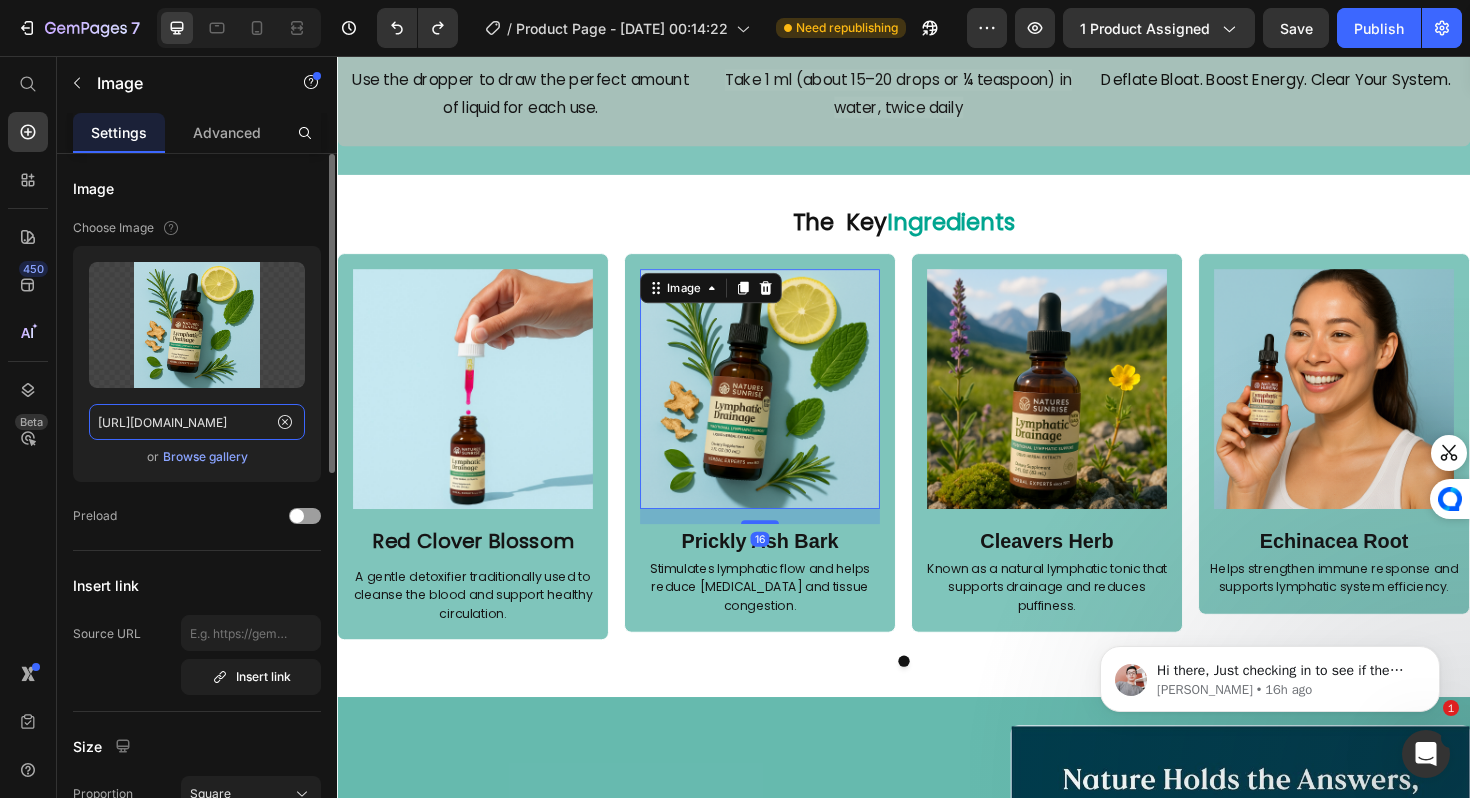 click on "[URL][DOMAIN_NAME]" 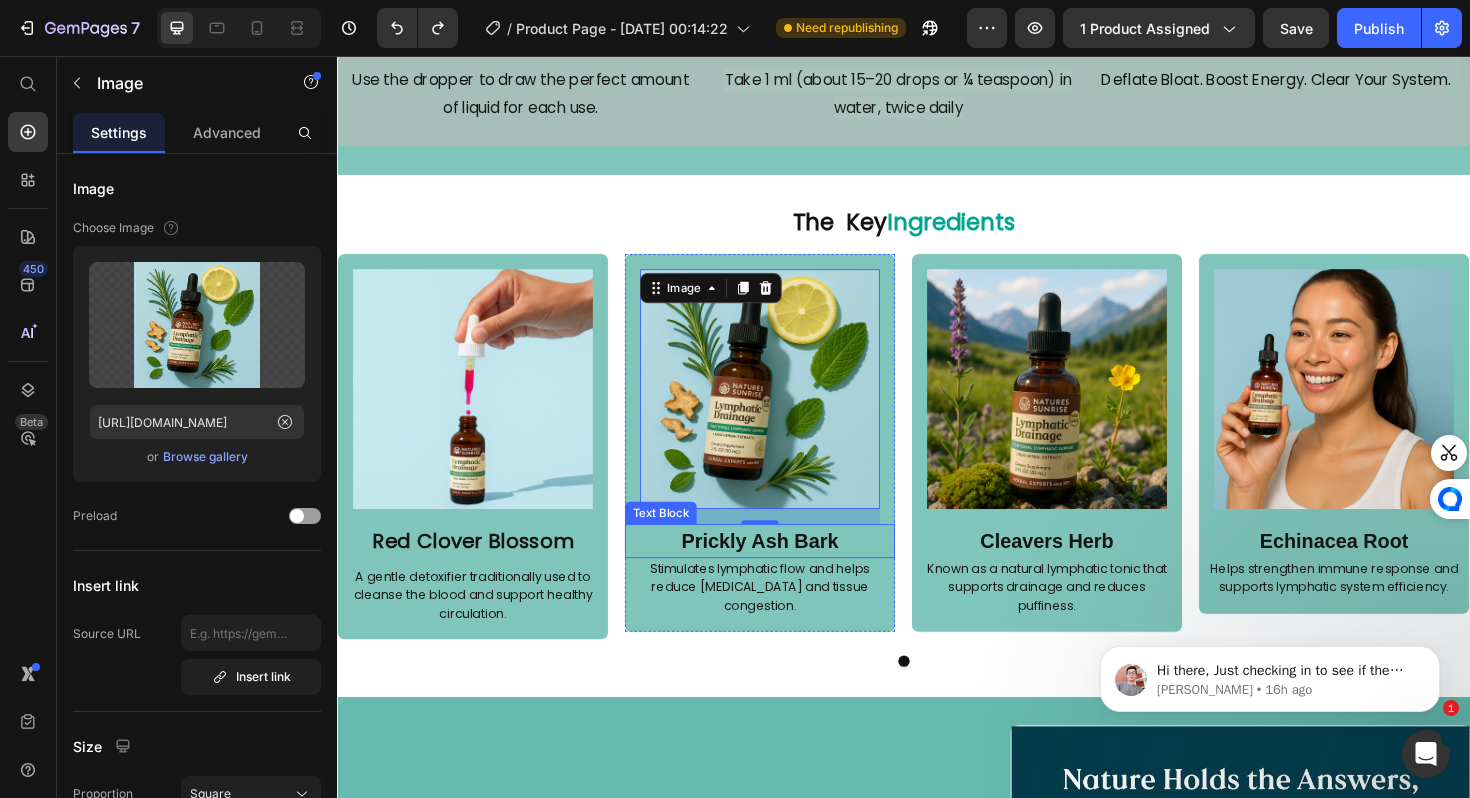 click on "Prickly Ash Bark" at bounding box center (785, 569) 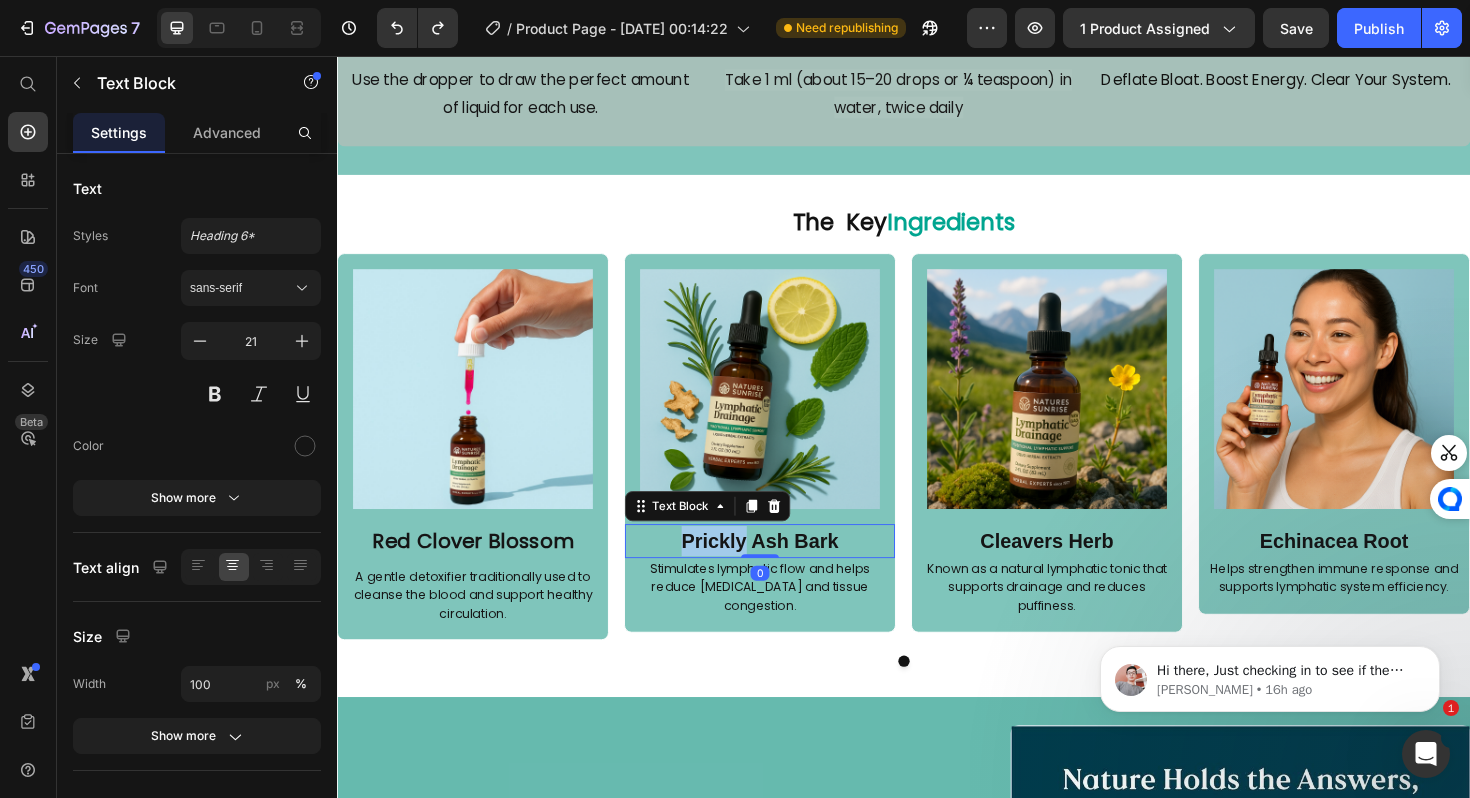 click on "Prickly Ash Bark" at bounding box center (785, 569) 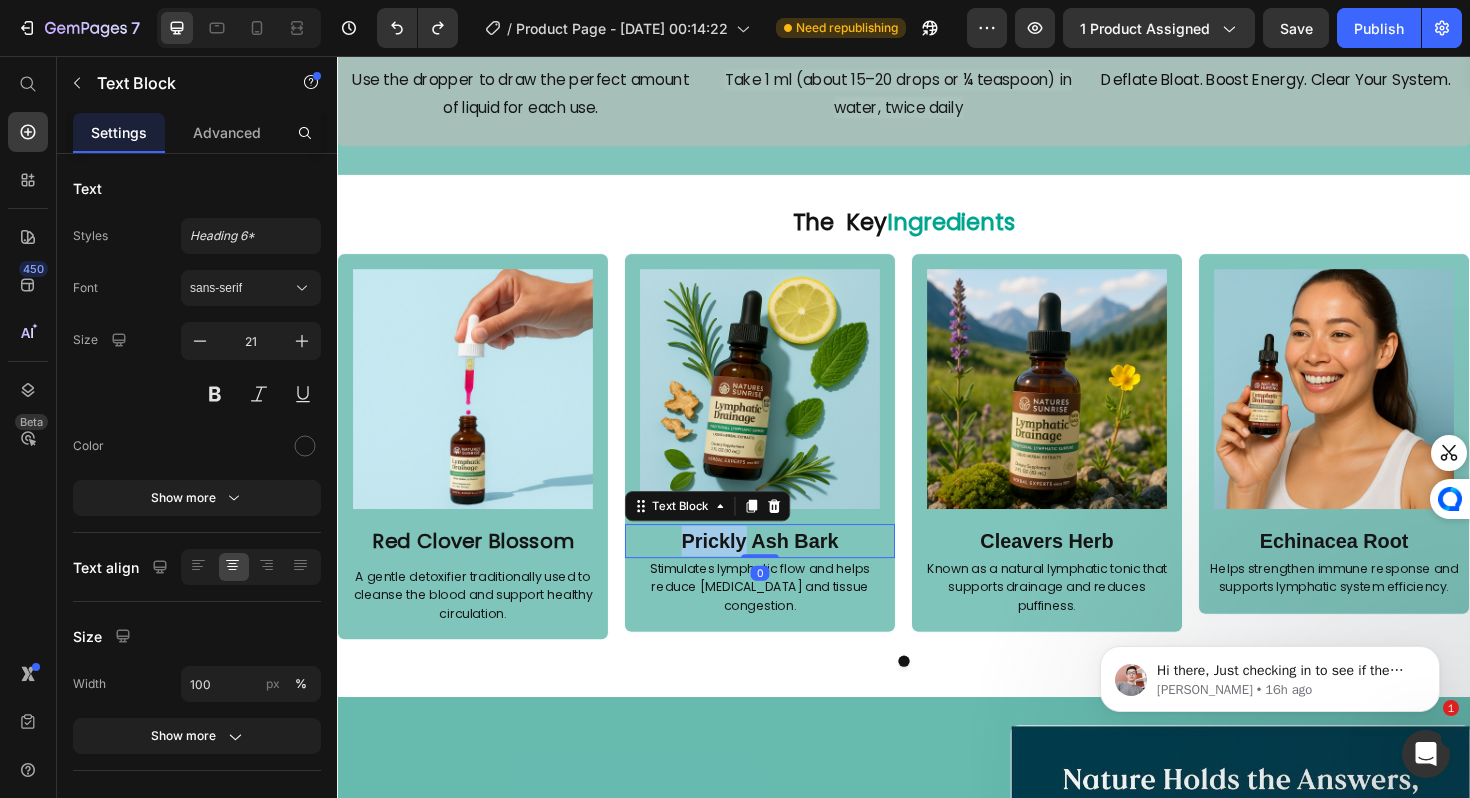 click on "Prickly Ash Bark" at bounding box center [785, 569] 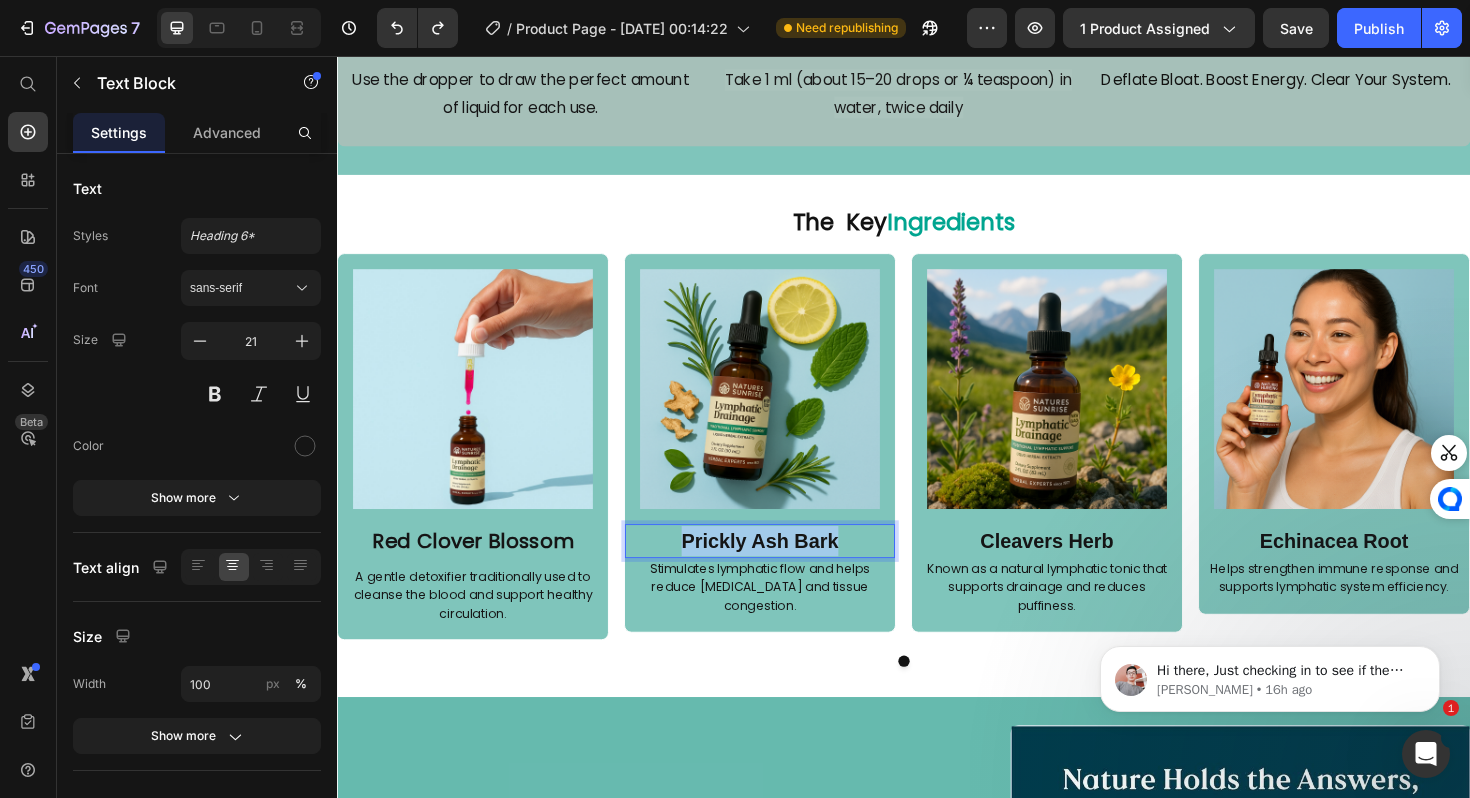 copy on "Prickly Ash Bark" 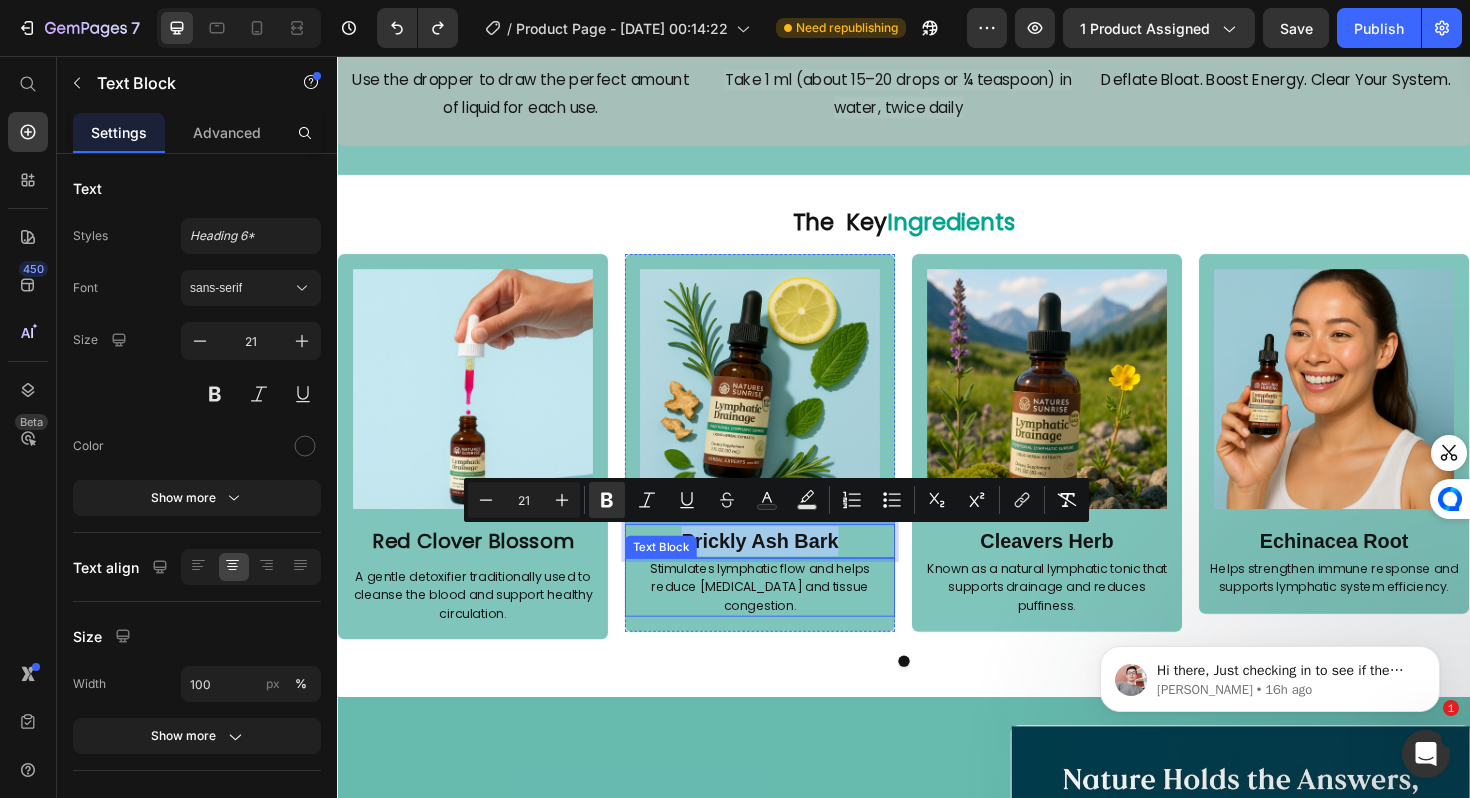 click on "Stimulates lymphatic flow and helps reduce [MEDICAL_DATA] and tissue congestion." at bounding box center (785, 619) 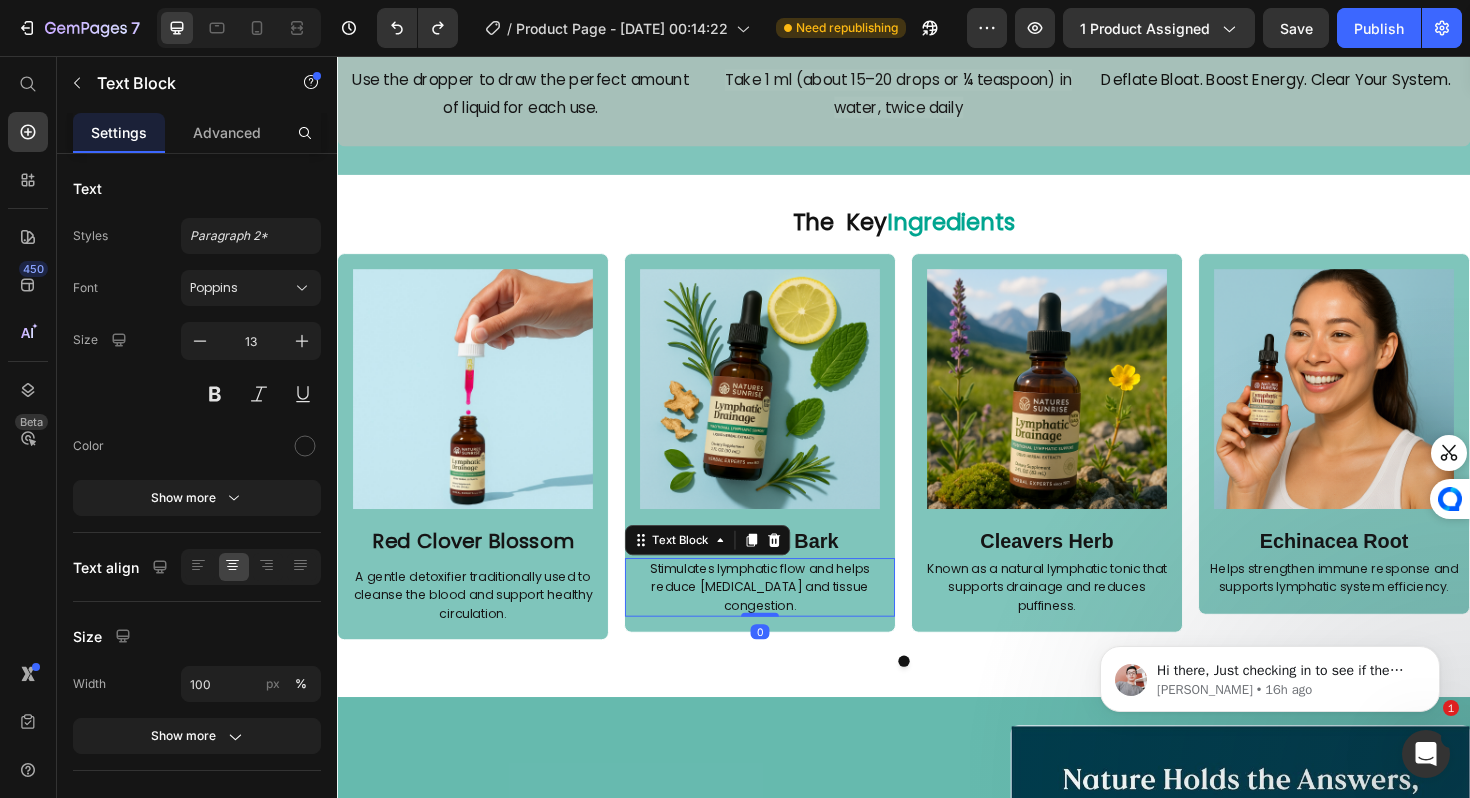 click on "Stimulates lymphatic flow and helps reduce [MEDICAL_DATA] and tissue congestion." at bounding box center (785, 619) 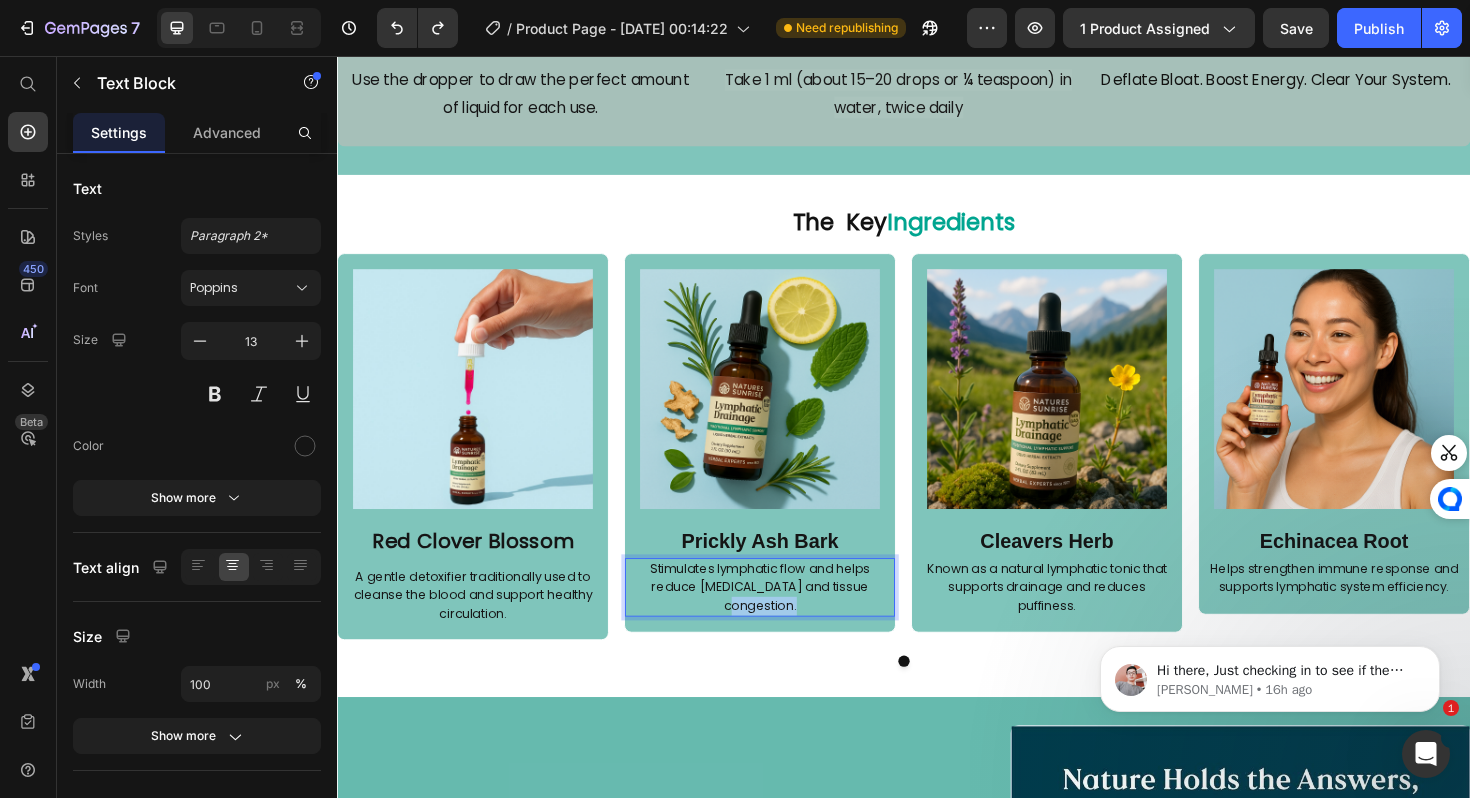 click on "Stimulates lymphatic flow and helps reduce [MEDICAL_DATA] and tissue congestion." at bounding box center (785, 619) 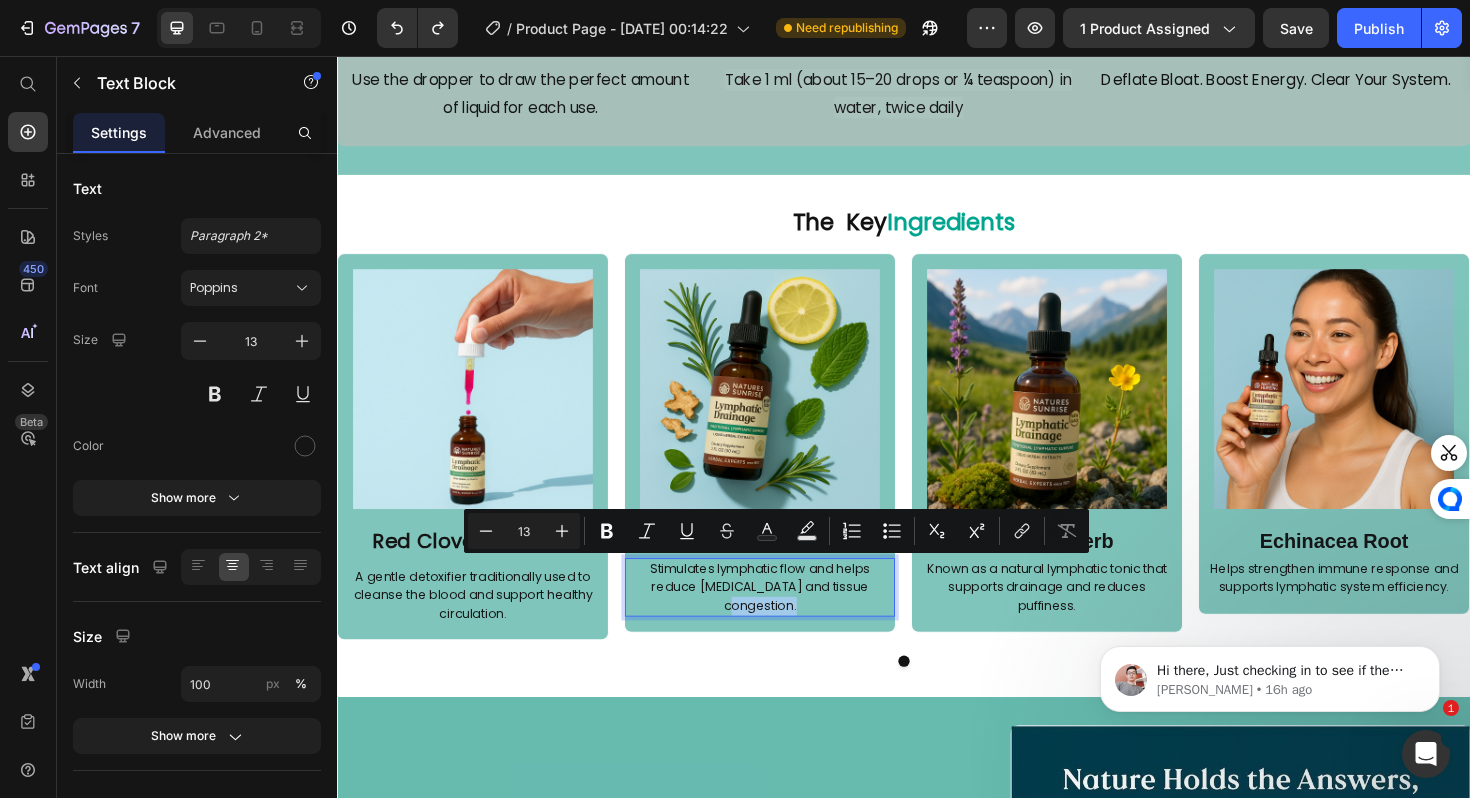 copy on "Stimulates lymphatic flow and helps reduce [MEDICAL_DATA] and tissue congestion." 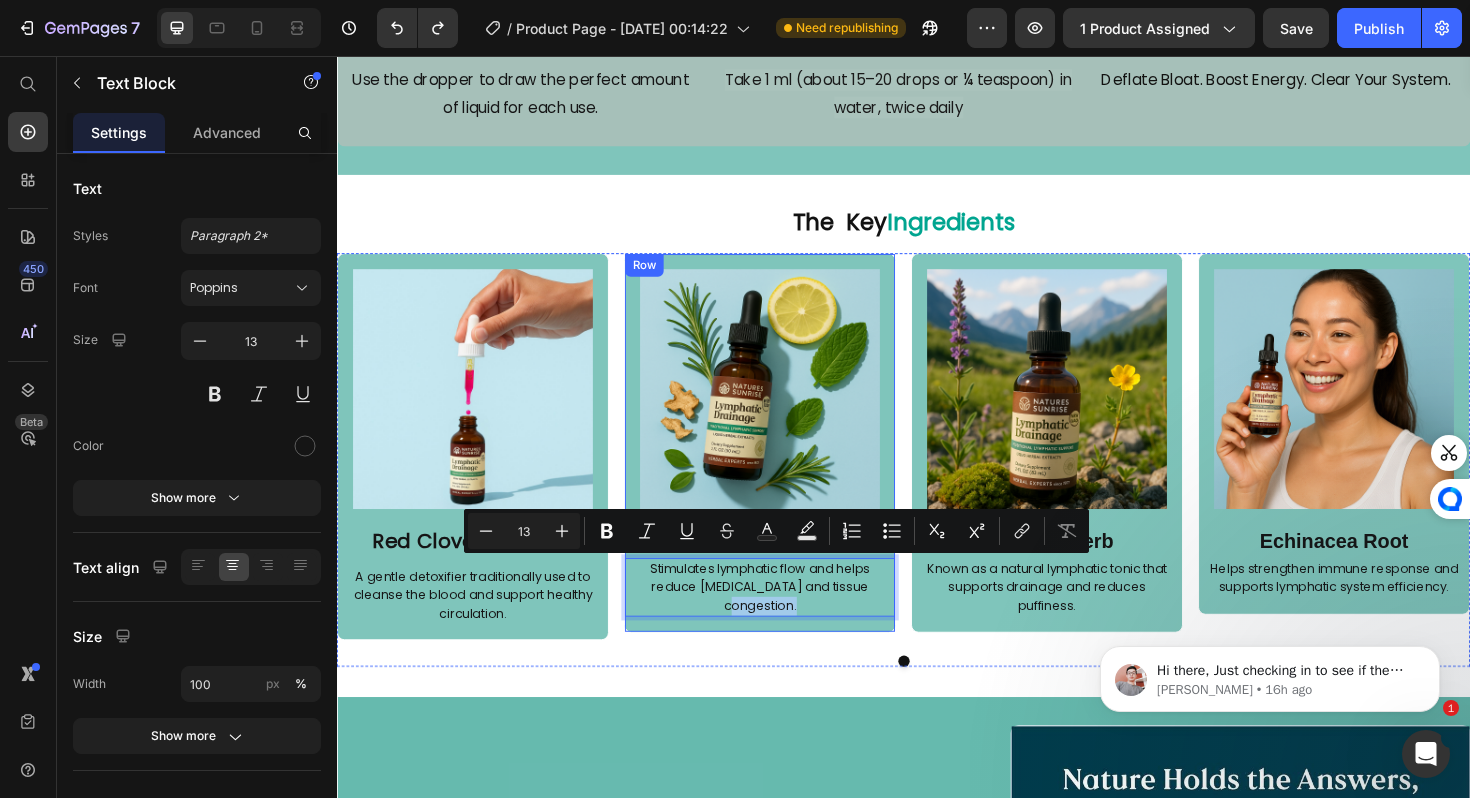 click at bounding box center (1089, 409) 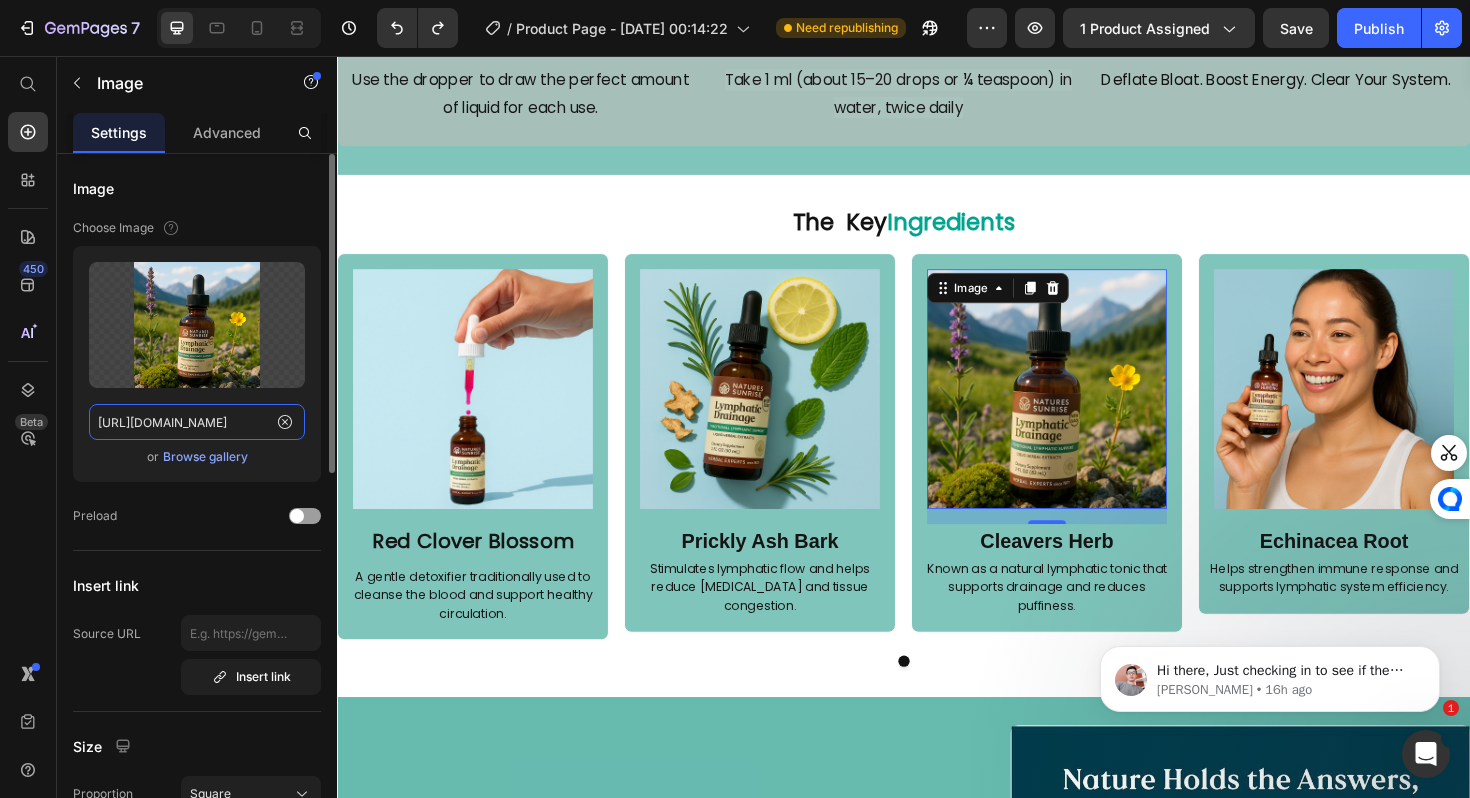 click on "[URL][DOMAIN_NAME]" 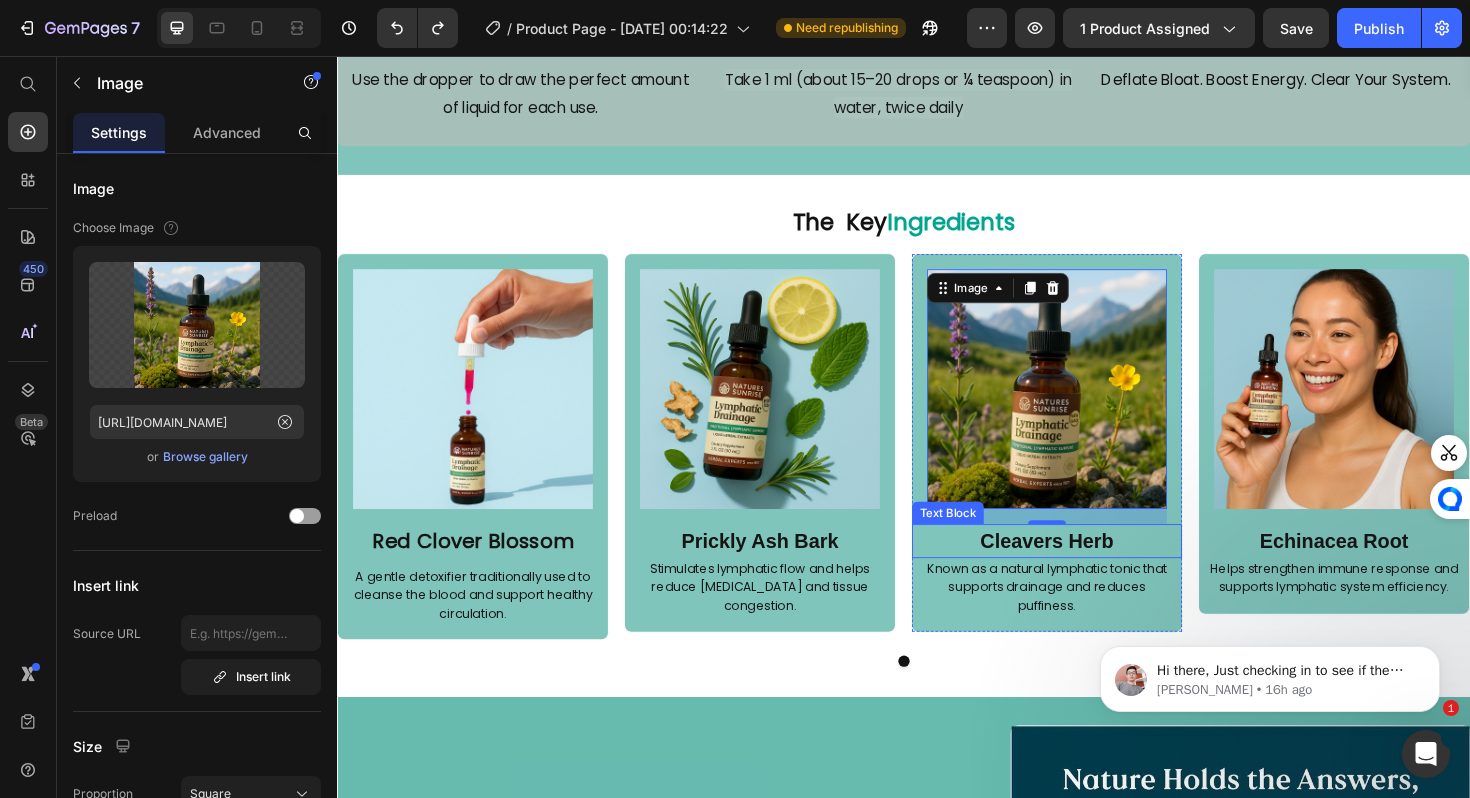 click on "Cleavers Herb" at bounding box center [1088, 569] 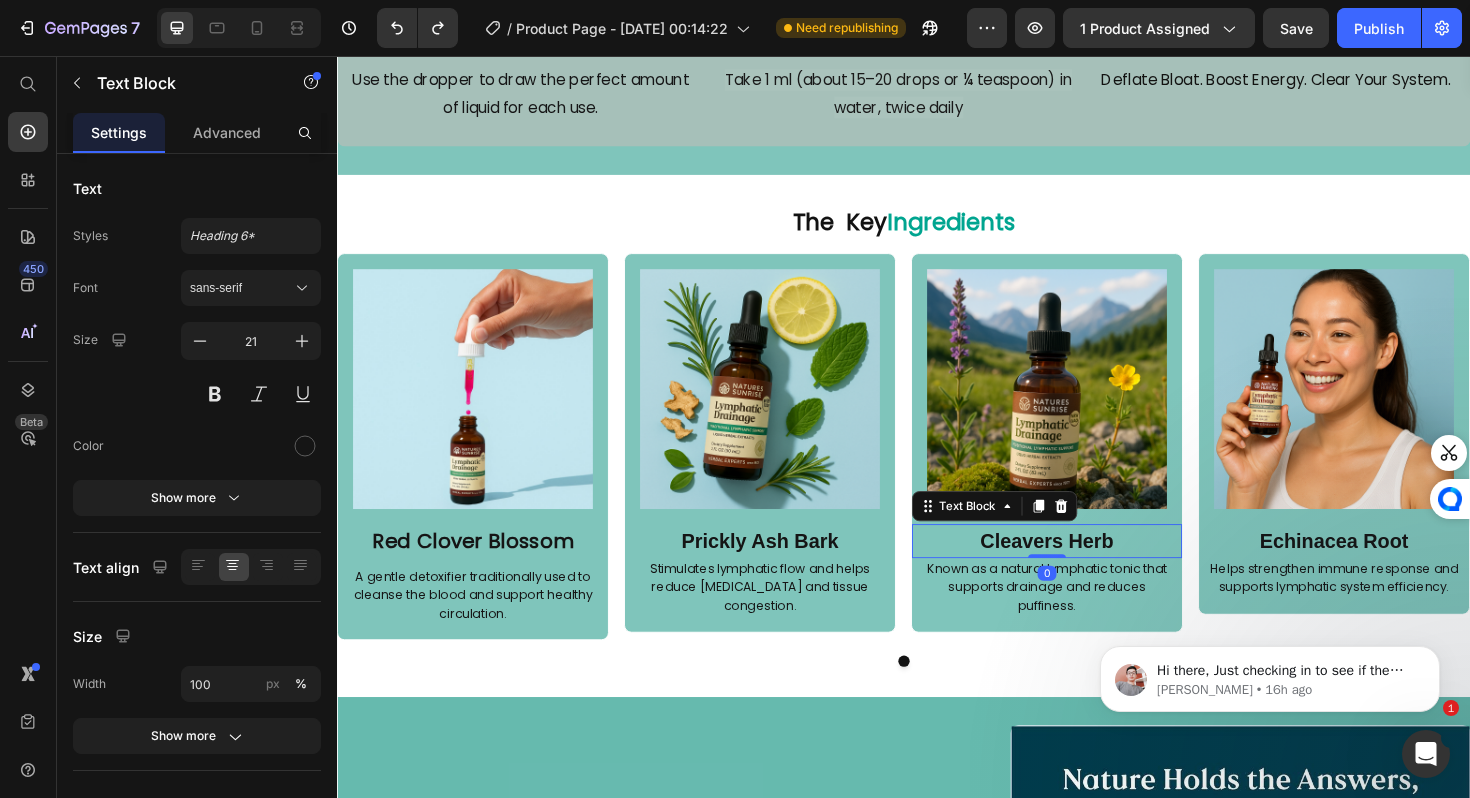 click on "Cleavers Herb" at bounding box center (1088, 569) 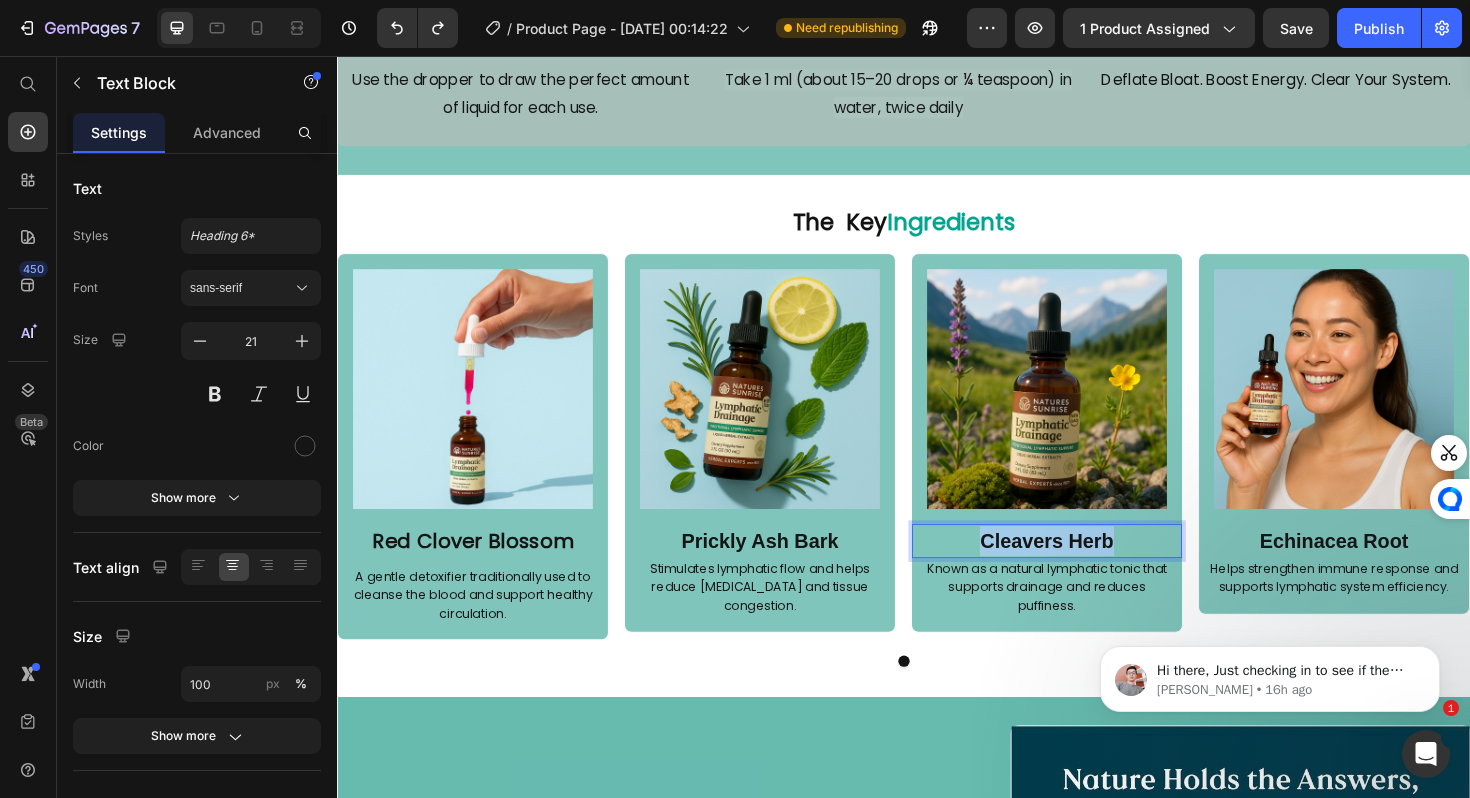 click on "Cleavers Herb" at bounding box center [1088, 569] 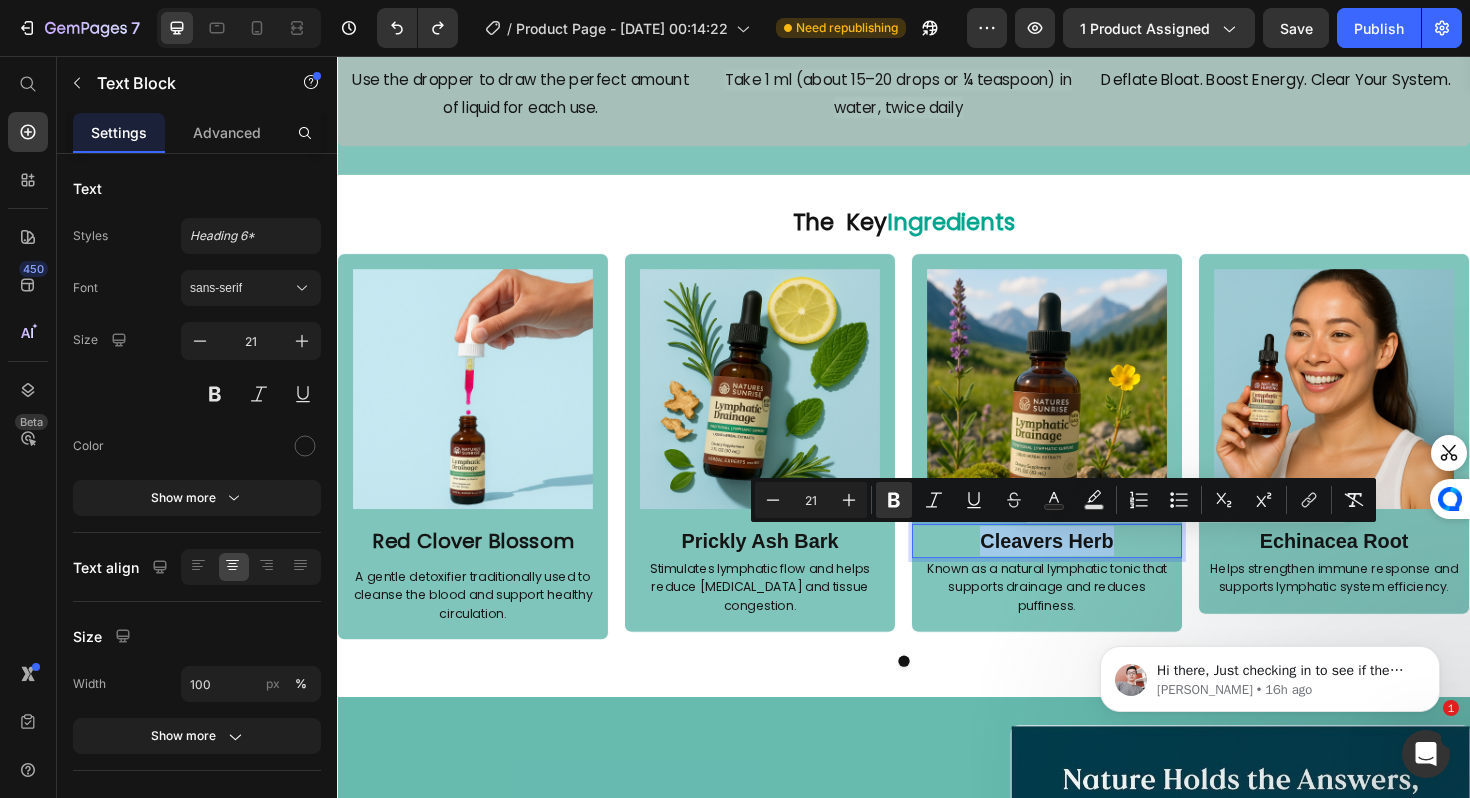 copy on "Cleavers Herb" 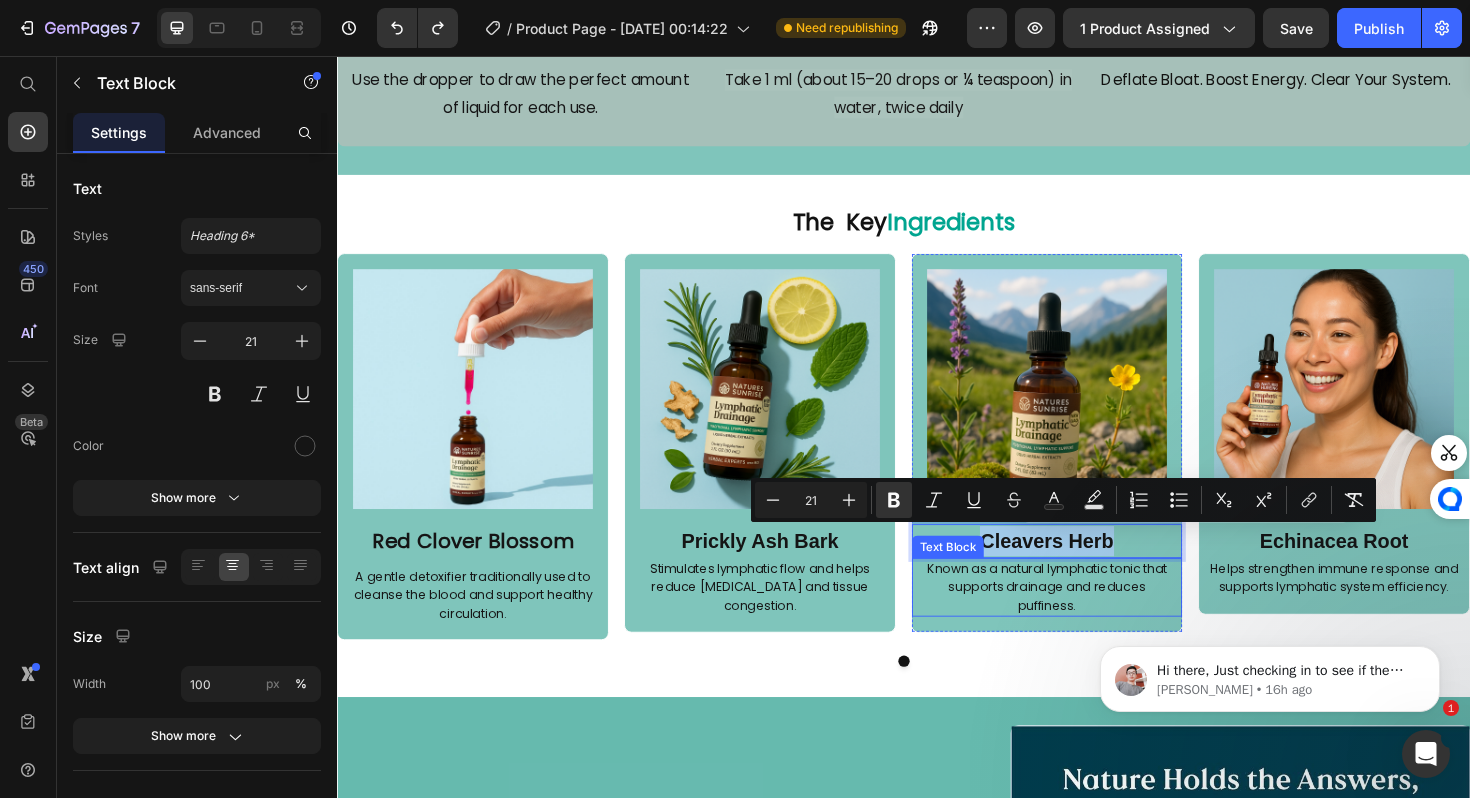 click on "Known as a natural lymphatic tonic that supports drainage and reduces puffiness." at bounding box center [1089, 619] 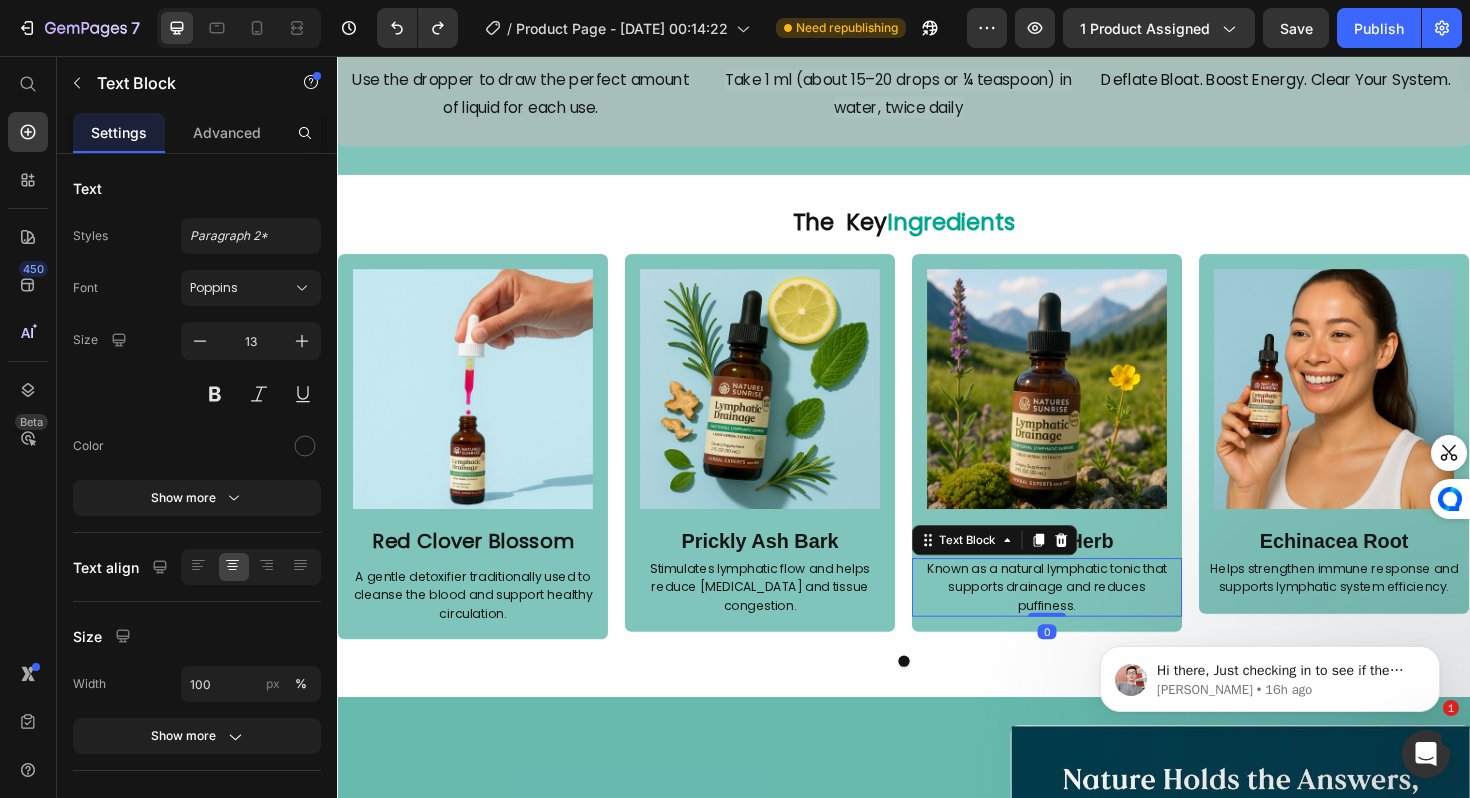click on "Known as a natural lymphatic tonic that supports drainage and reduces puffiness." at bounding box center (1089, 619) 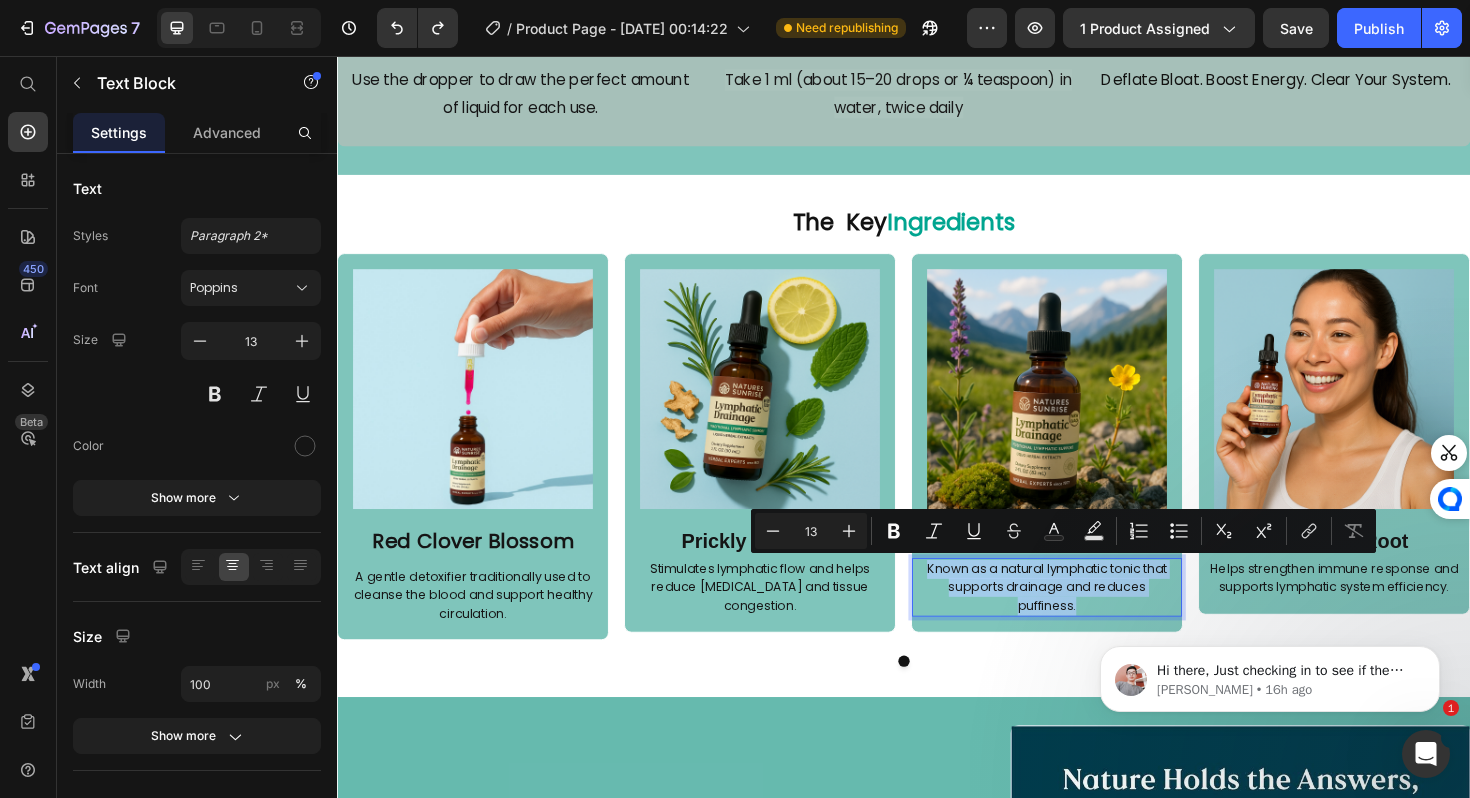 copy on "Known as a natural lymphatic tonic that supports drainage and reduces puffiness." 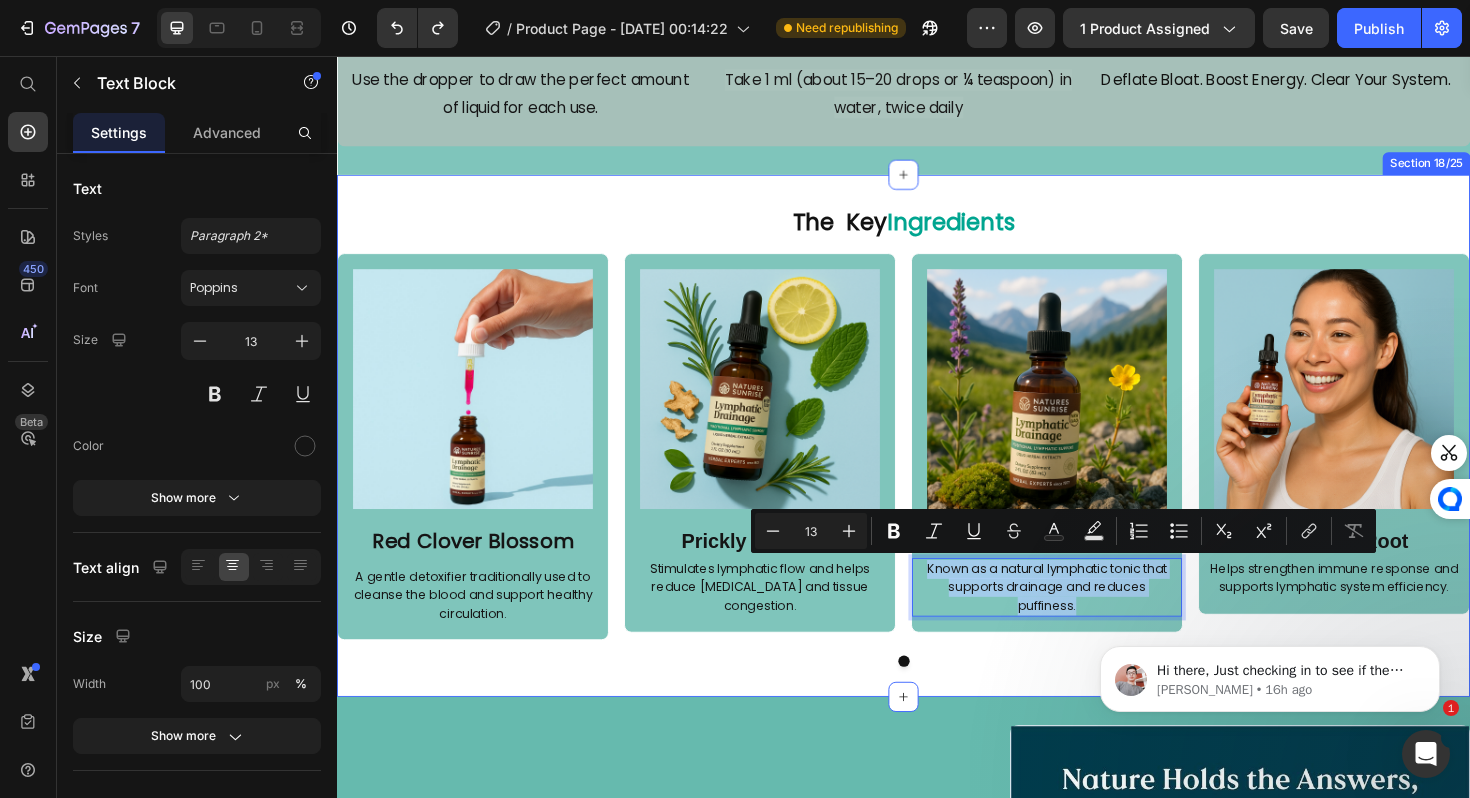 click on "Row" at bounding box center (1271, 254) 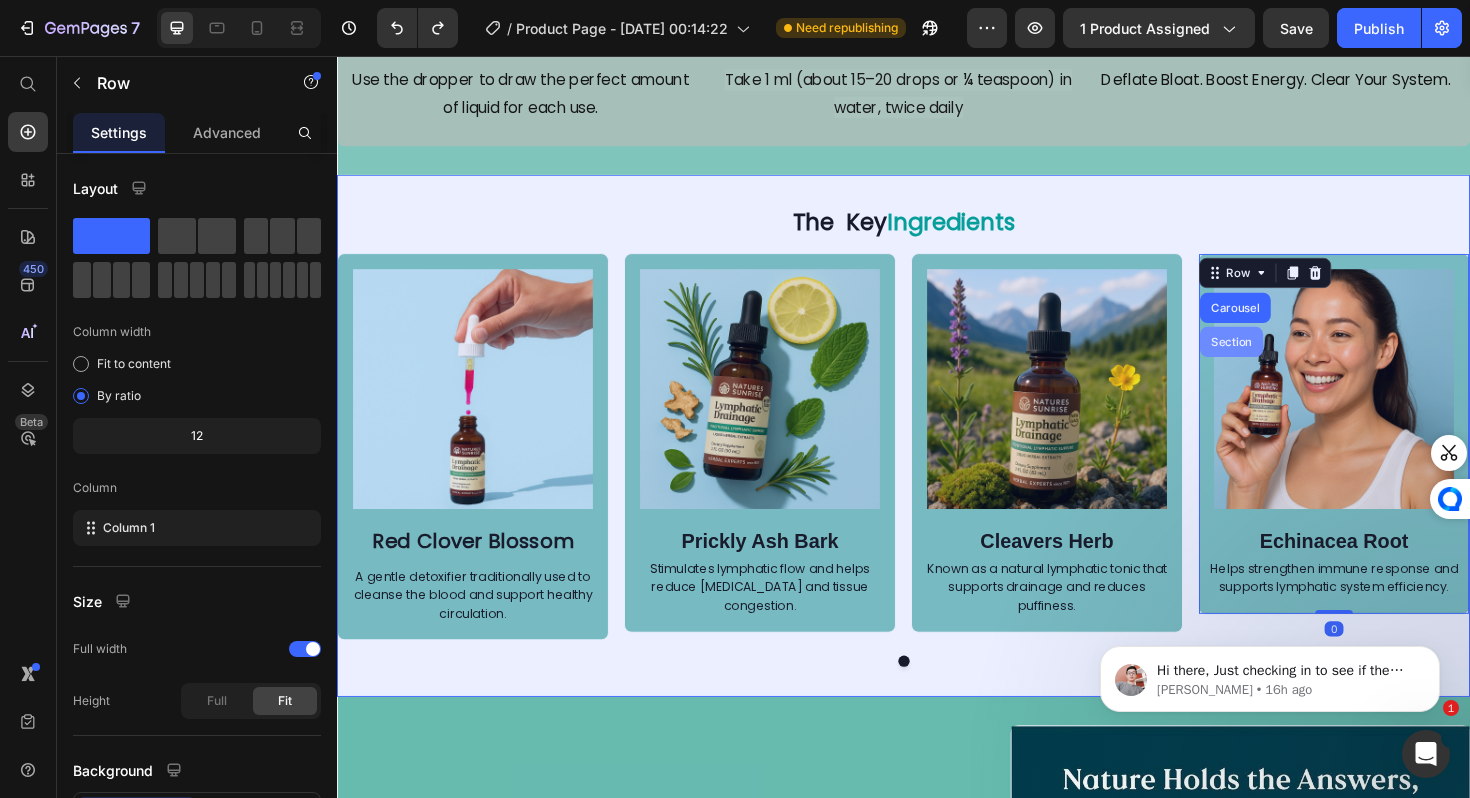 click on "Section" at bounding box center (1284, 359) 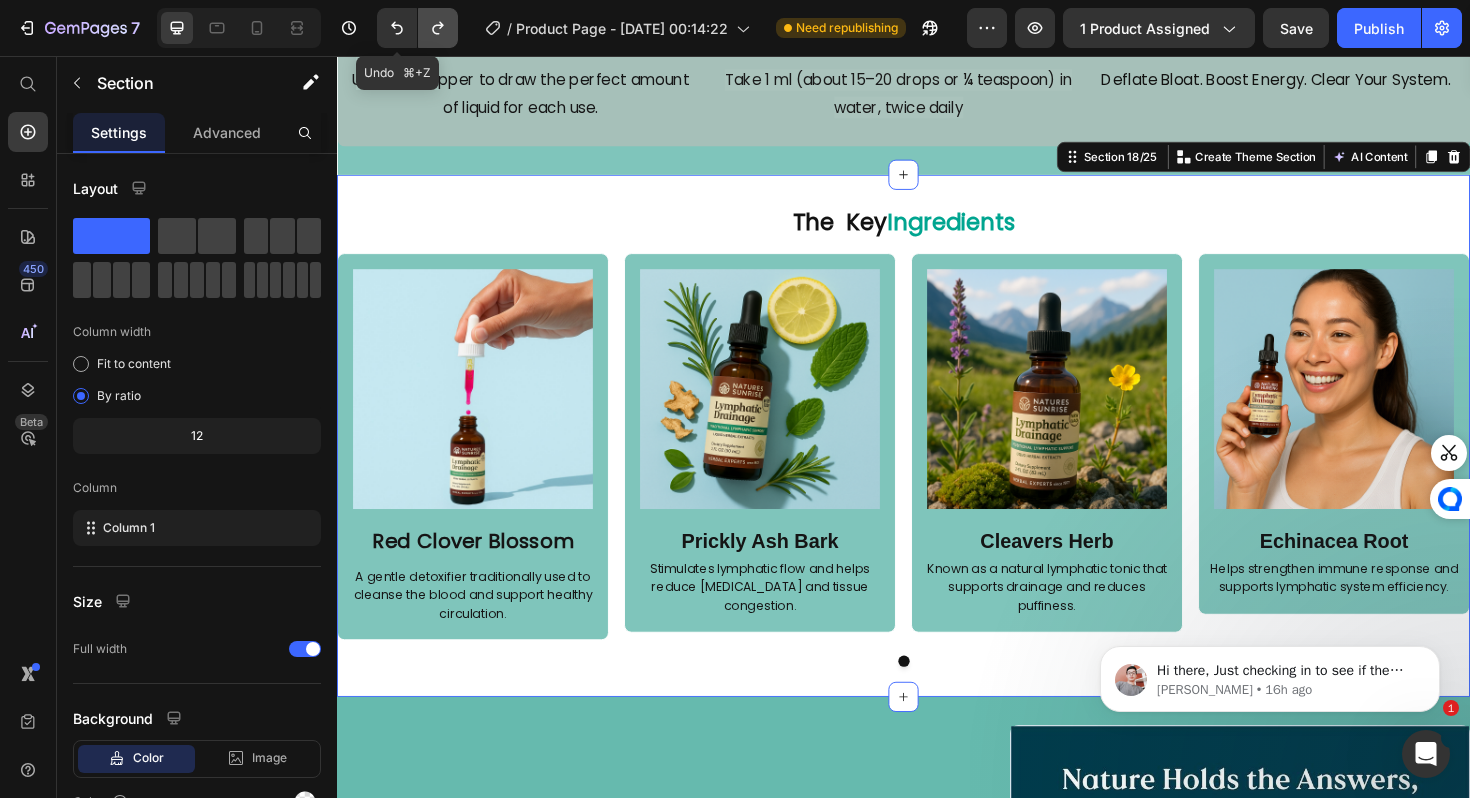 click 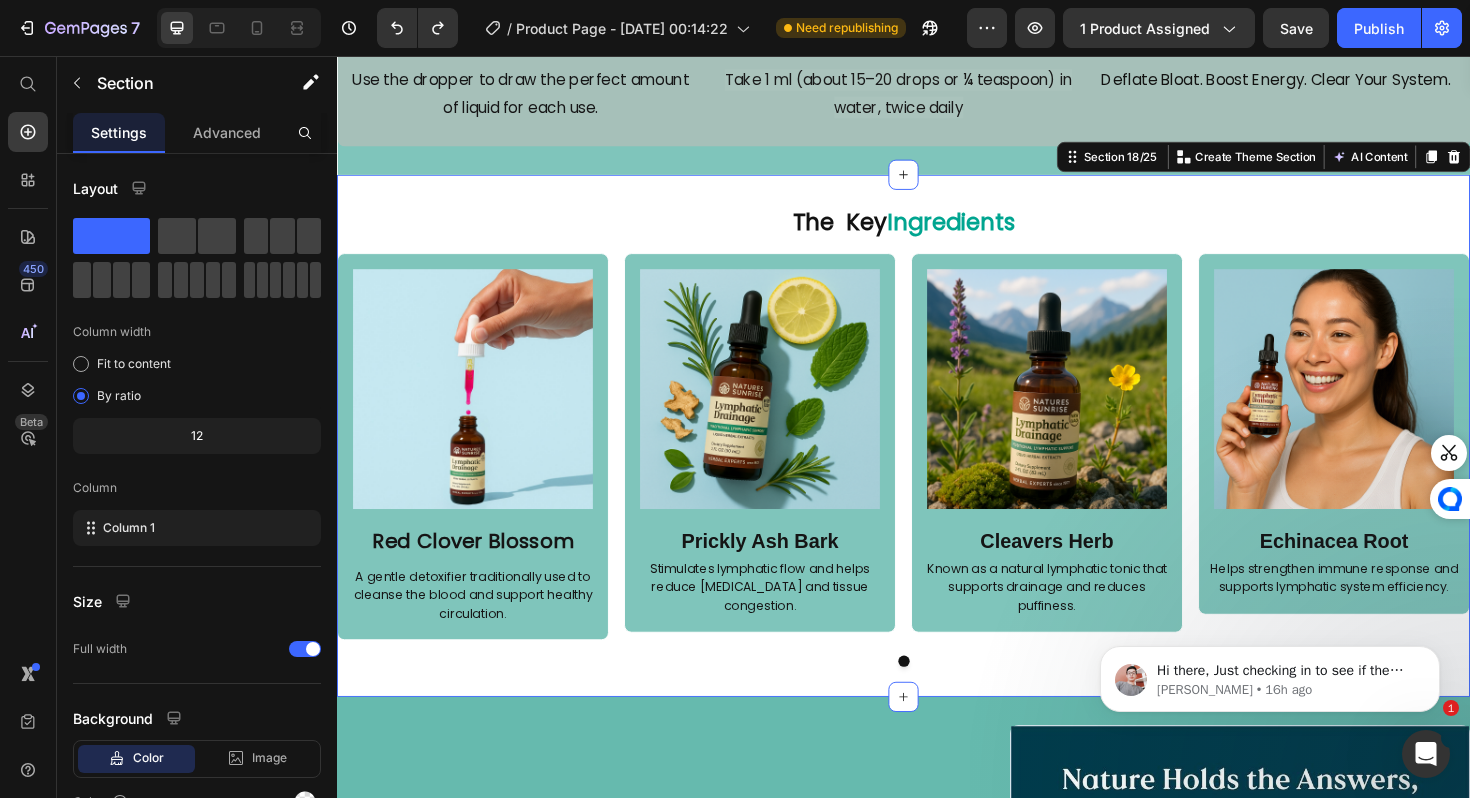 click on "Image Echinacea Root Text Block Helps strengthen immune response and supports lymphatic system efficiency. Text Block" at bounding box center [1393, 448] 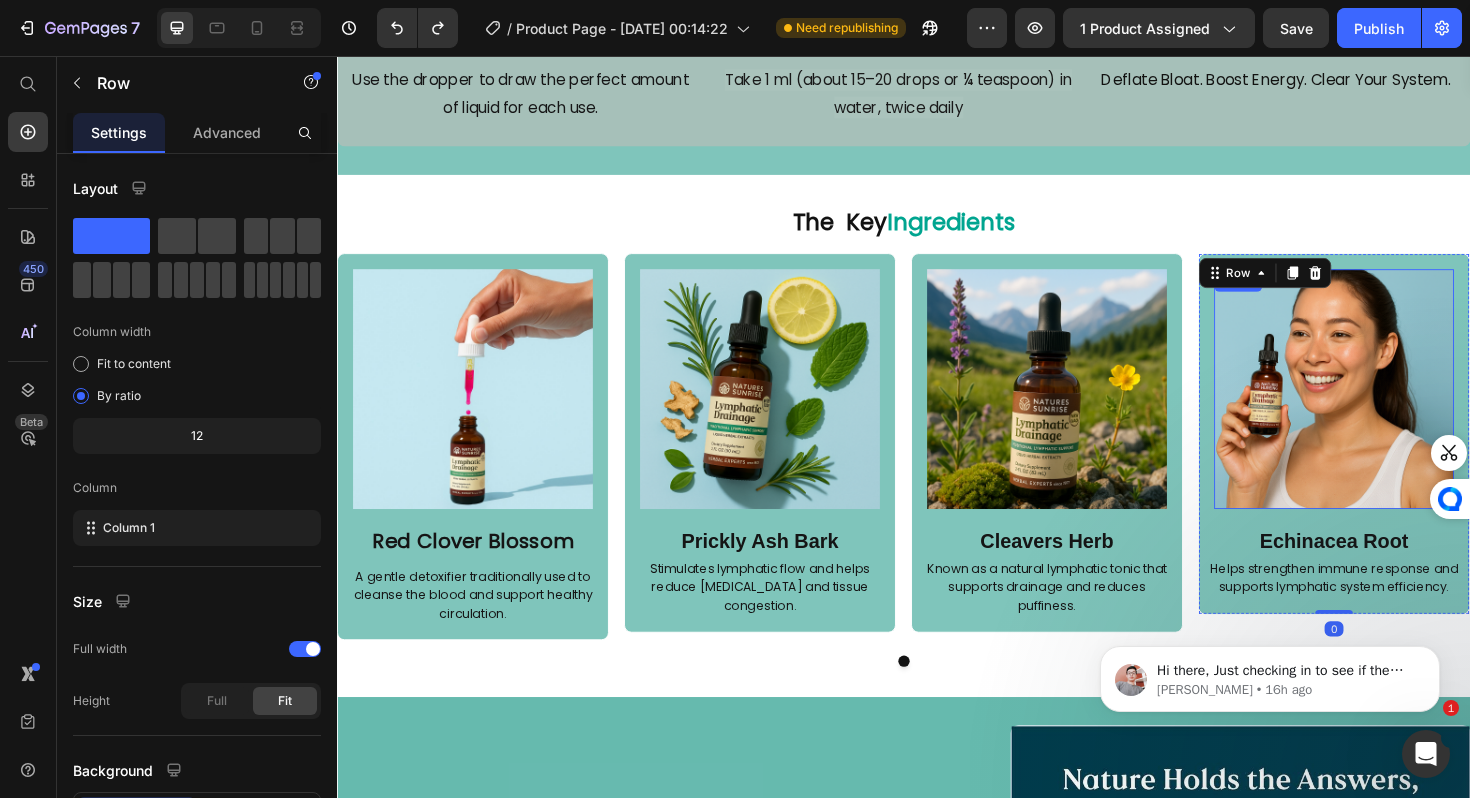click at bounding box center (1393, 409) 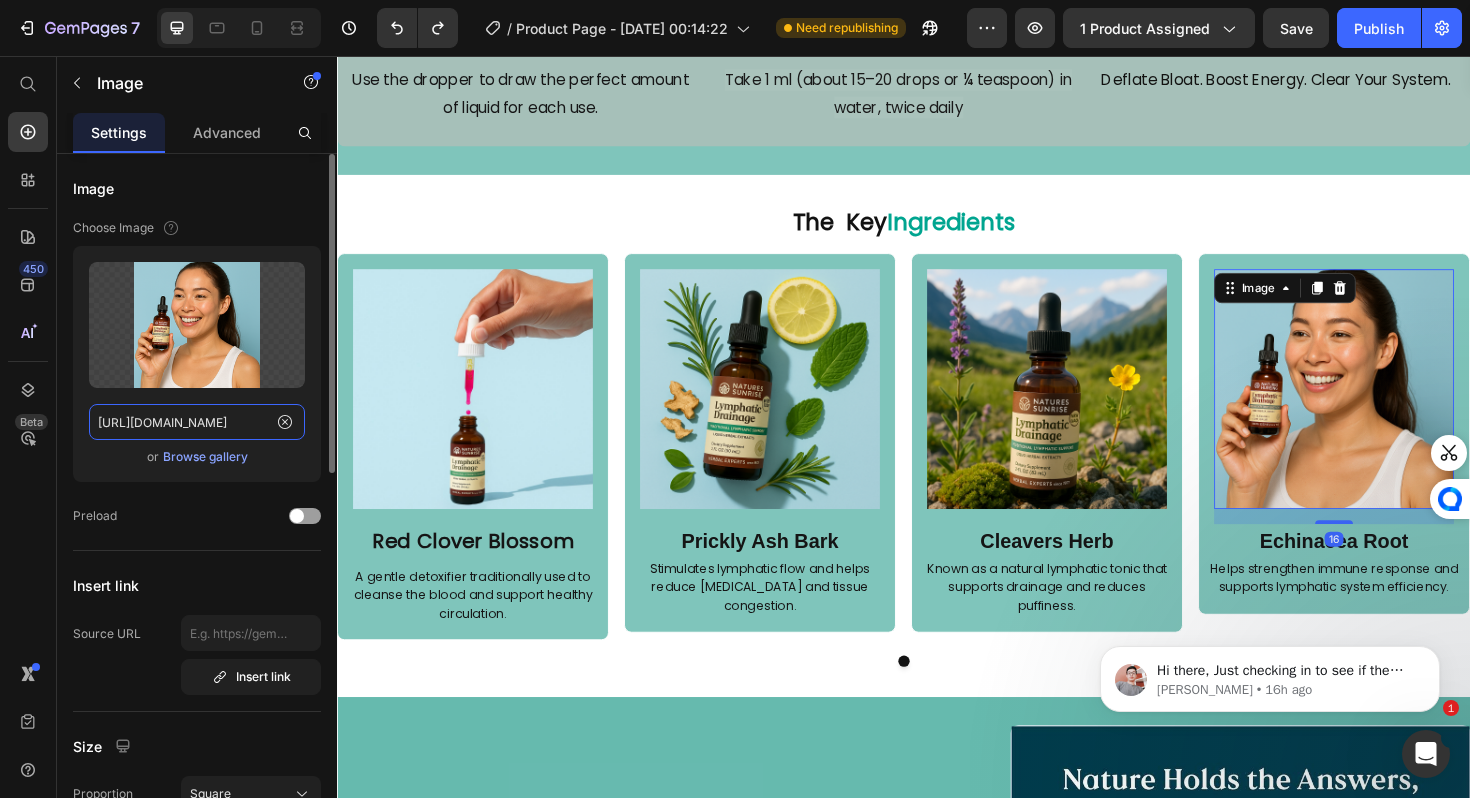 click on "[URL][DOMAIN_NAME]" 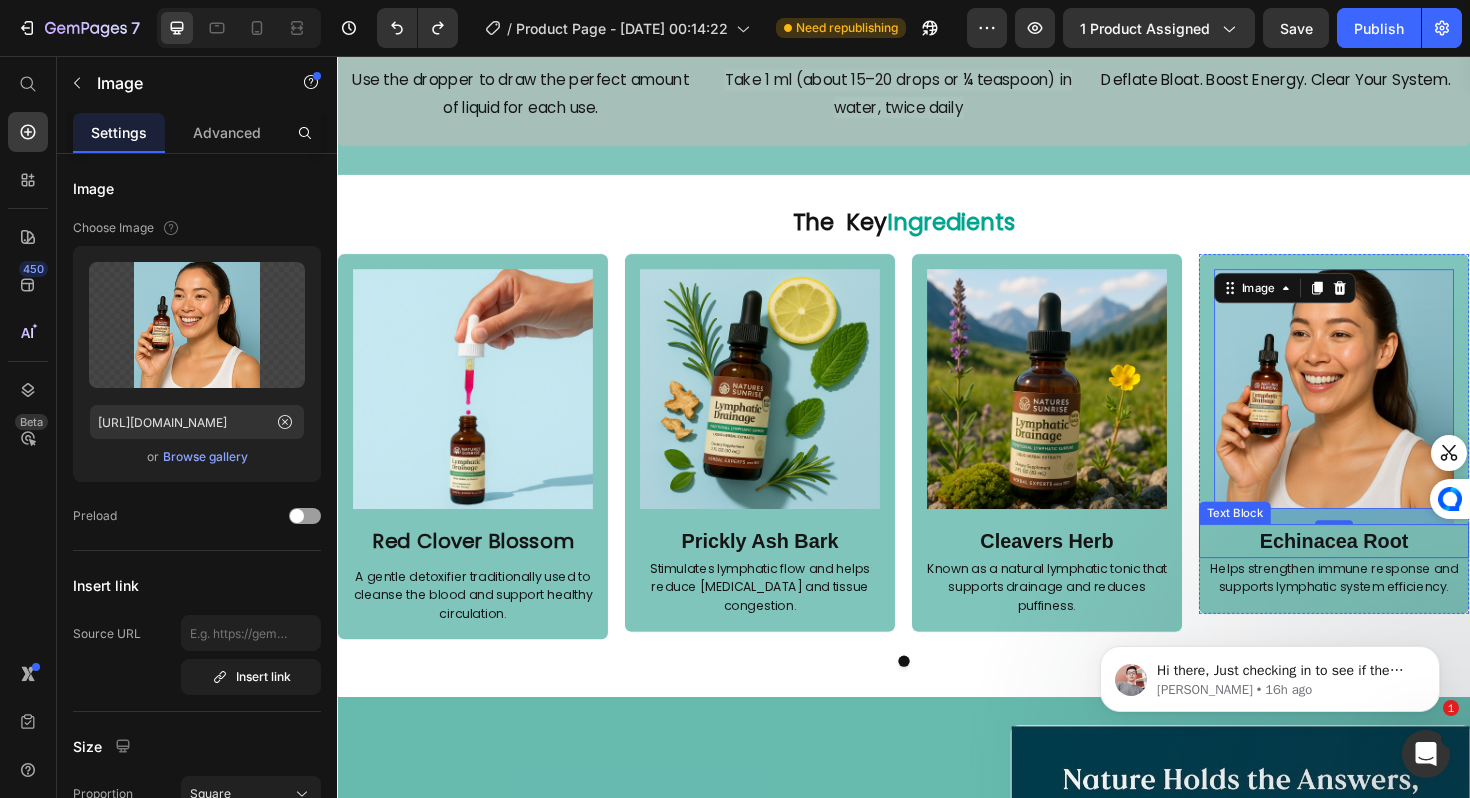 click on "Echinacea Root" at bounding box center [1393, 569] 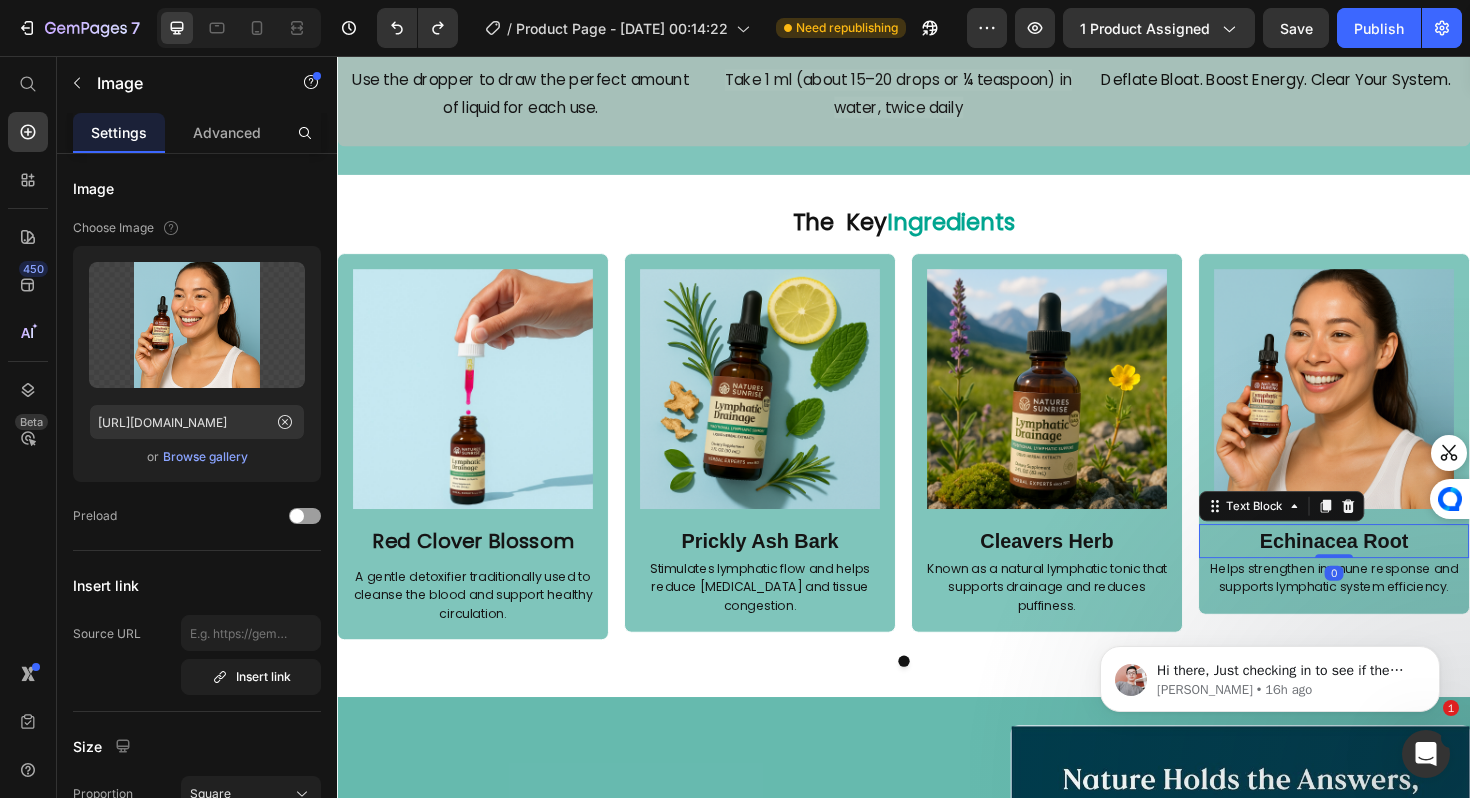 click on "Echinacea Root" at bounding box center [1393, 569] 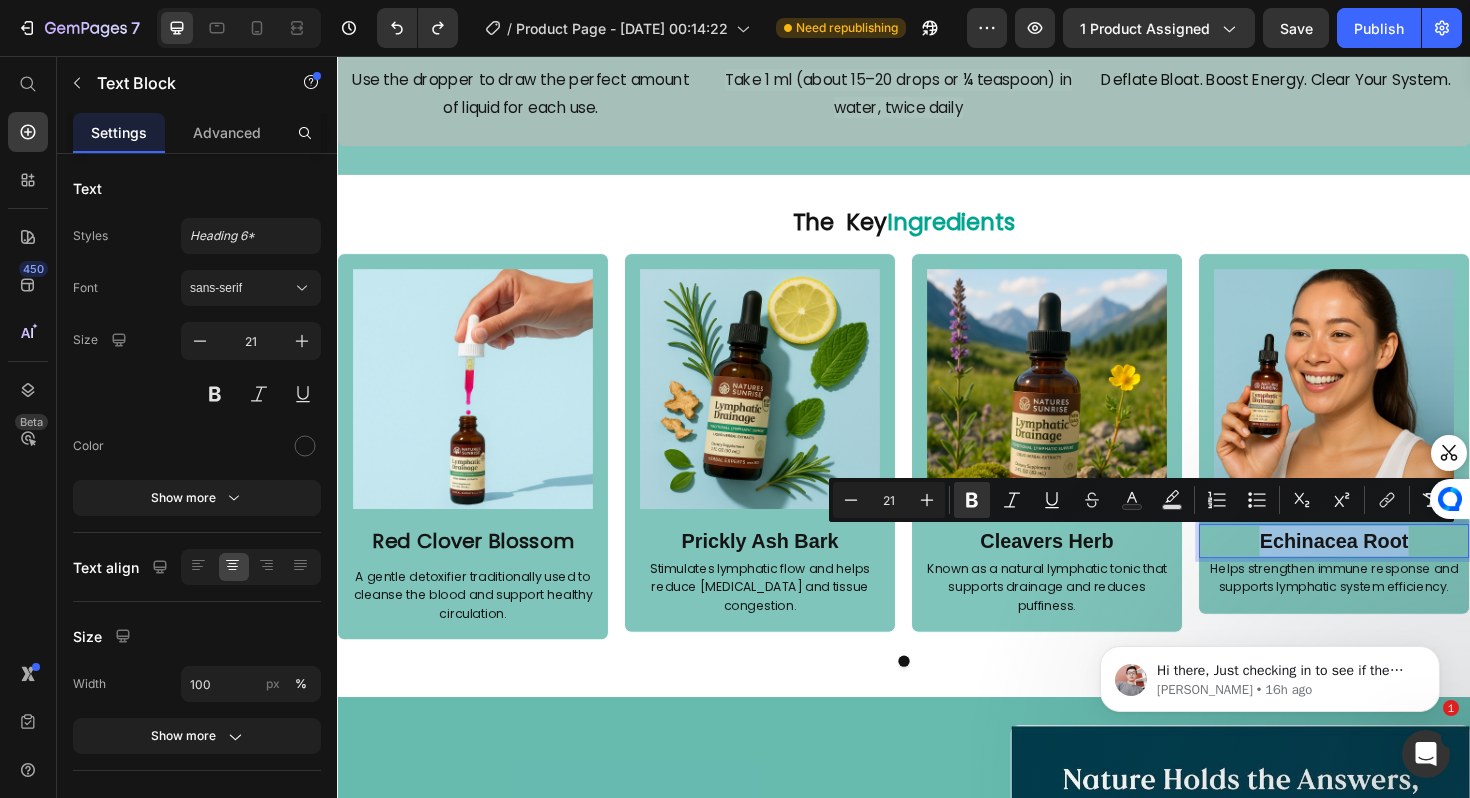 copy on "Echinacea Root" 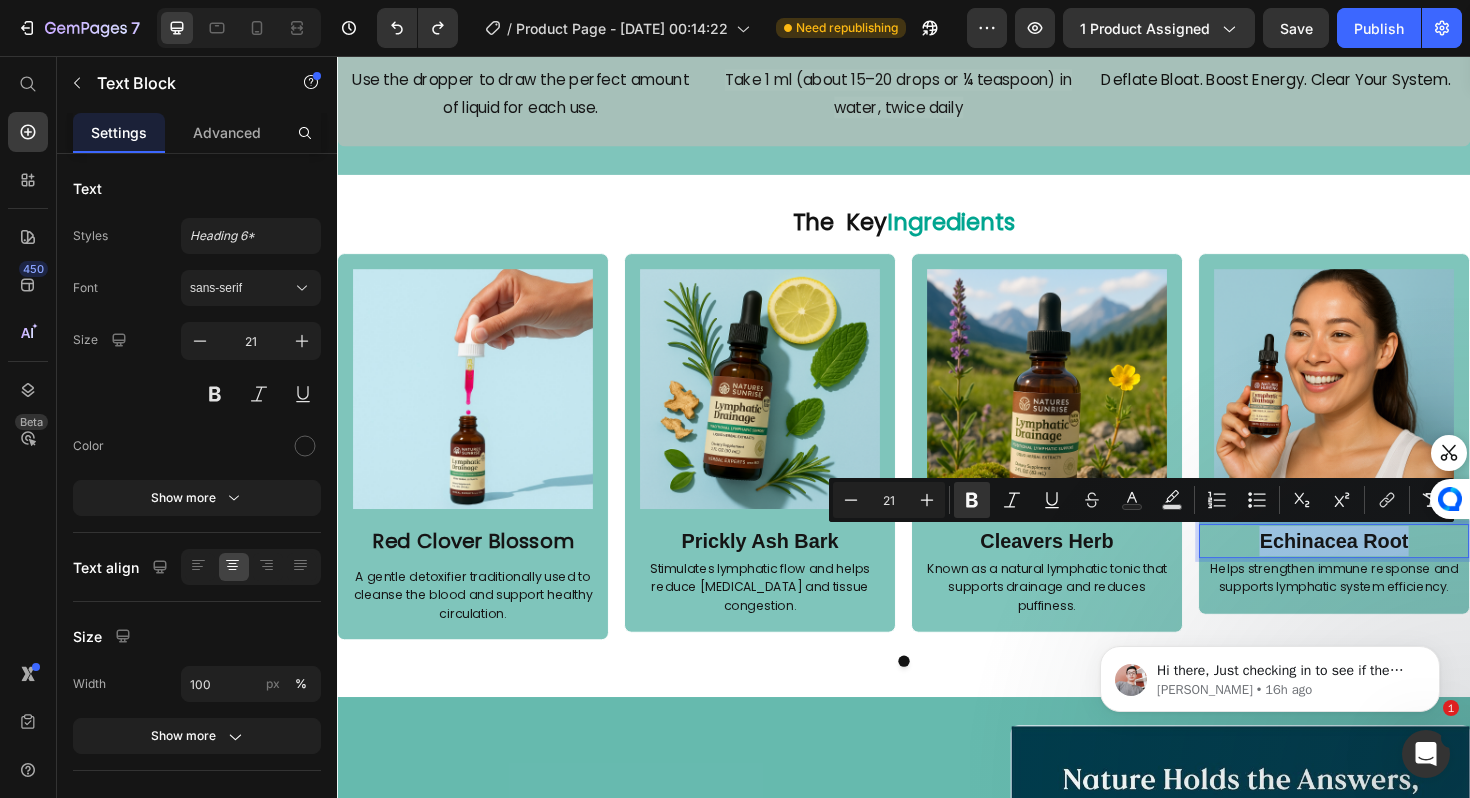 click on "Helps strengthen immune response and supports lymphatic system efficiency." at bounding box center (1393, 609) 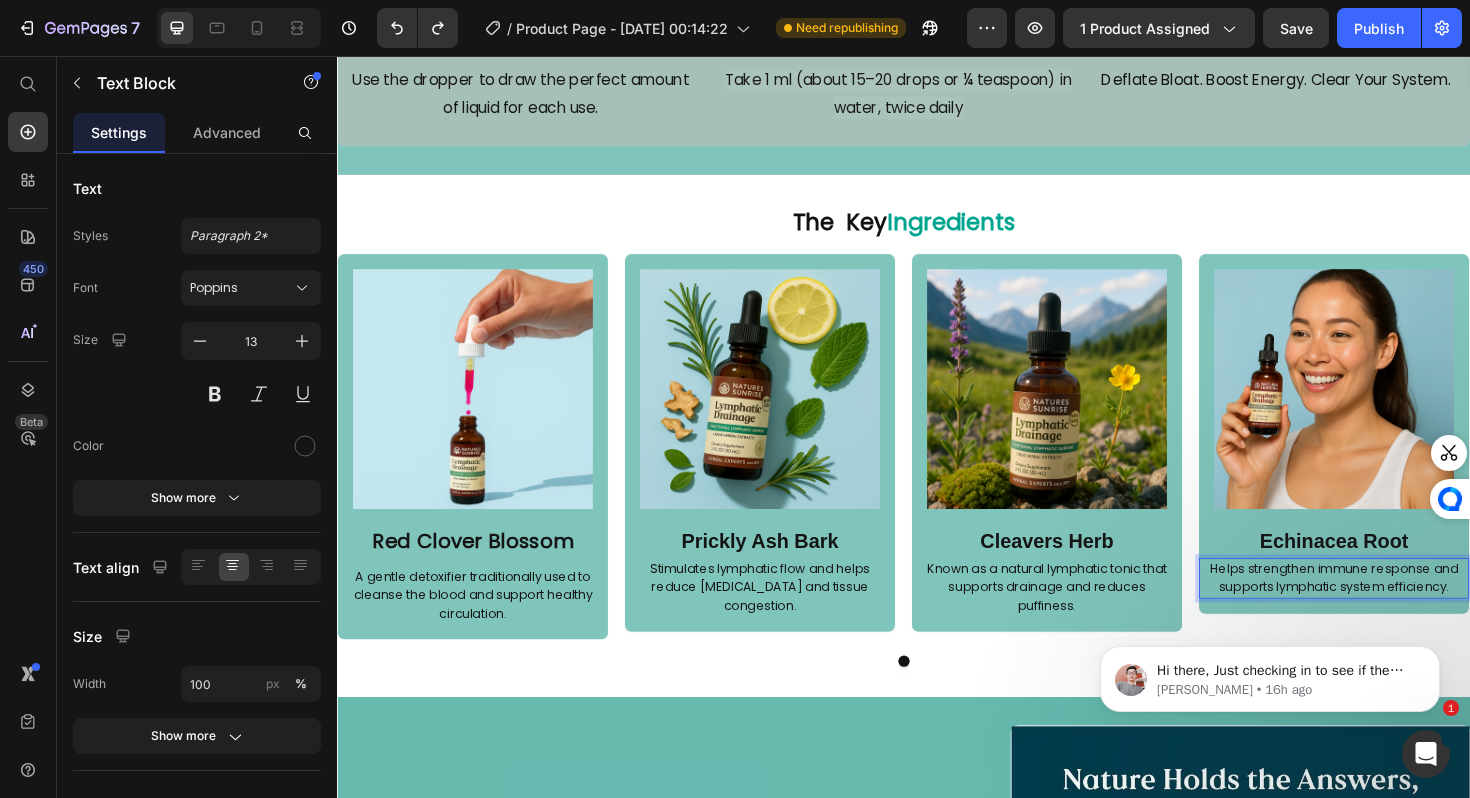 click on "Helps strengthen immune response and supports lymphatic system efficiency." at bounding box center (1393, 609) 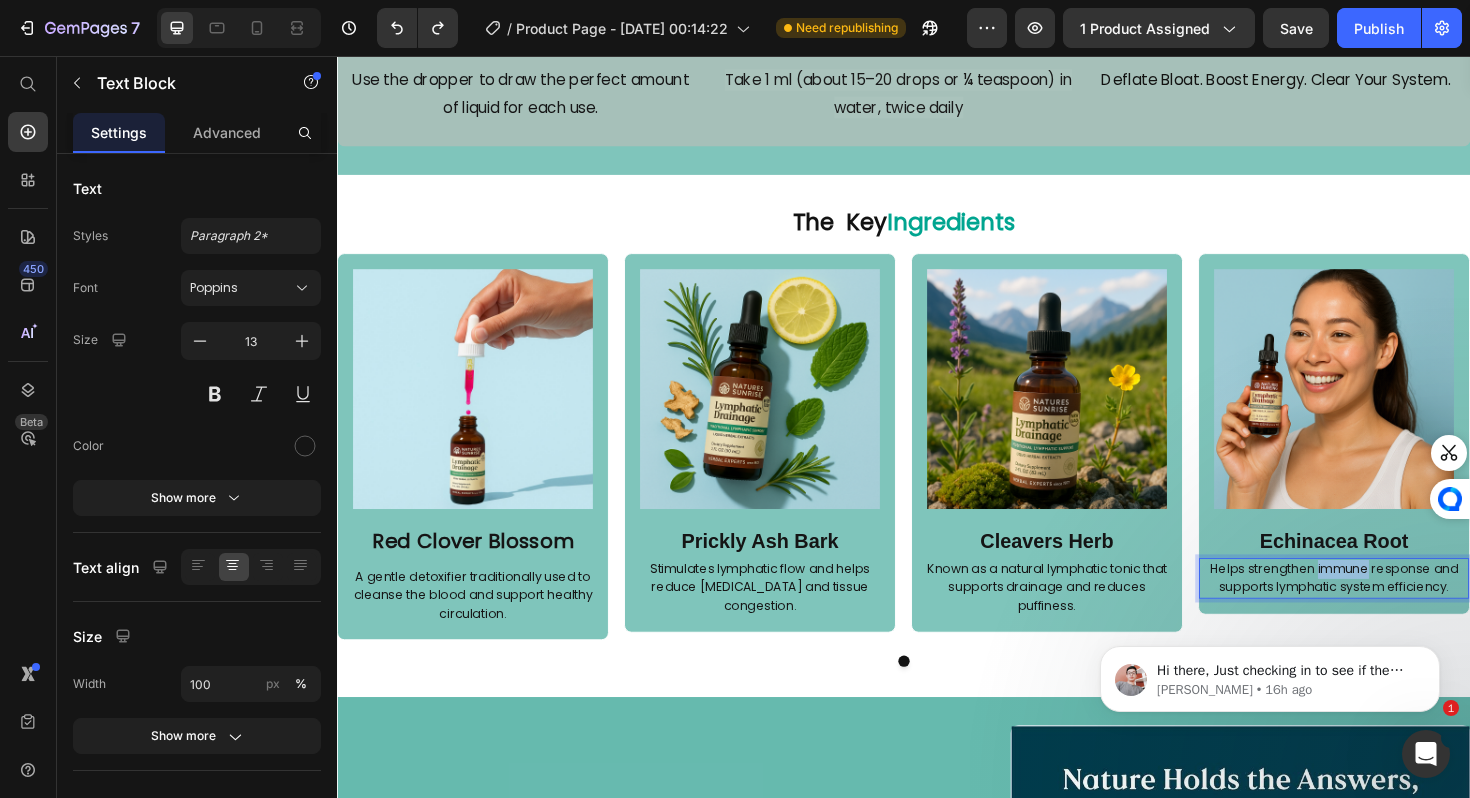 click on "Helps strengthen immune response and supports lymphatic system efficiency." at bounding box center [1393, 609] 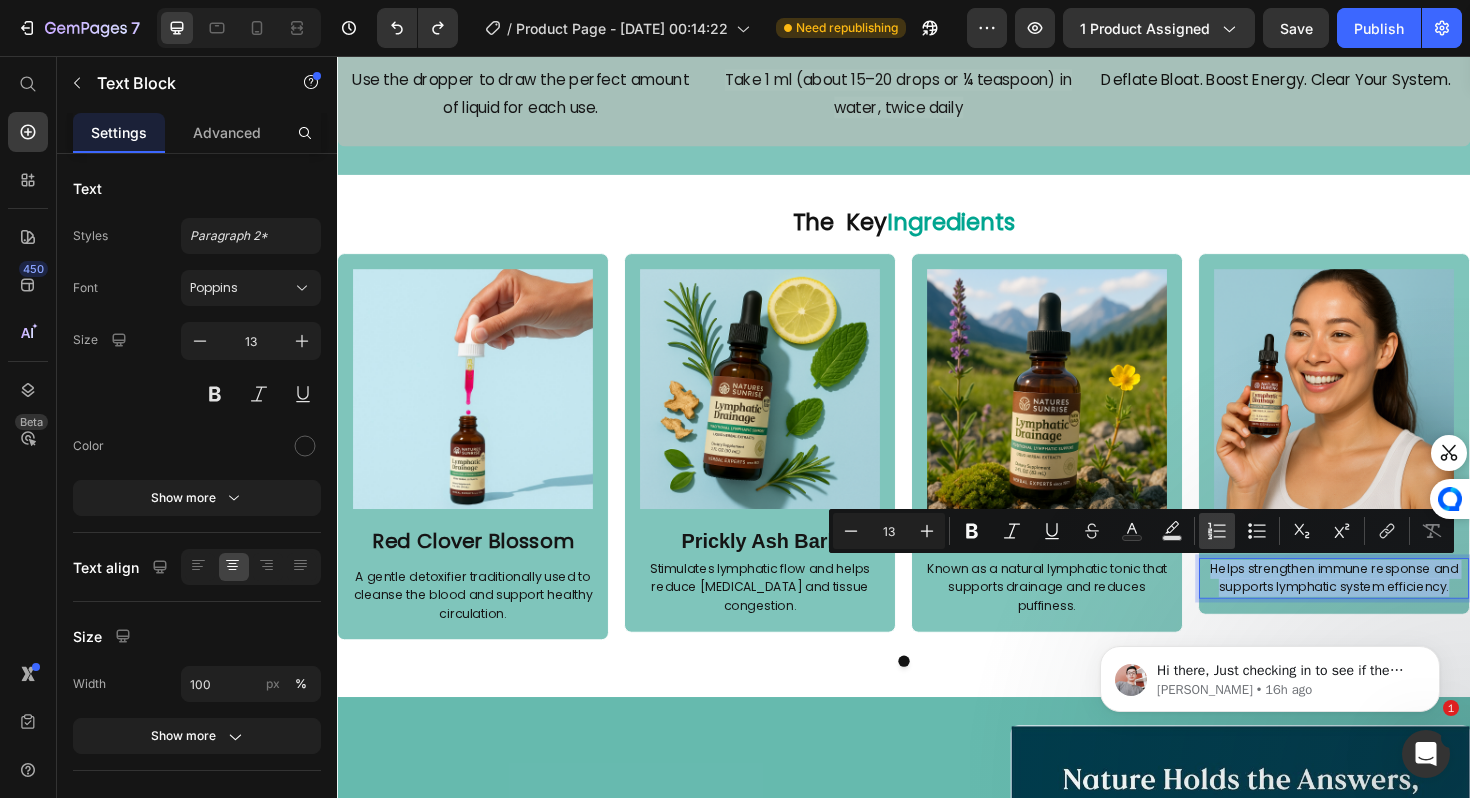 copy on "Helps strengthen immune response and supports lymphatic system efficiency." 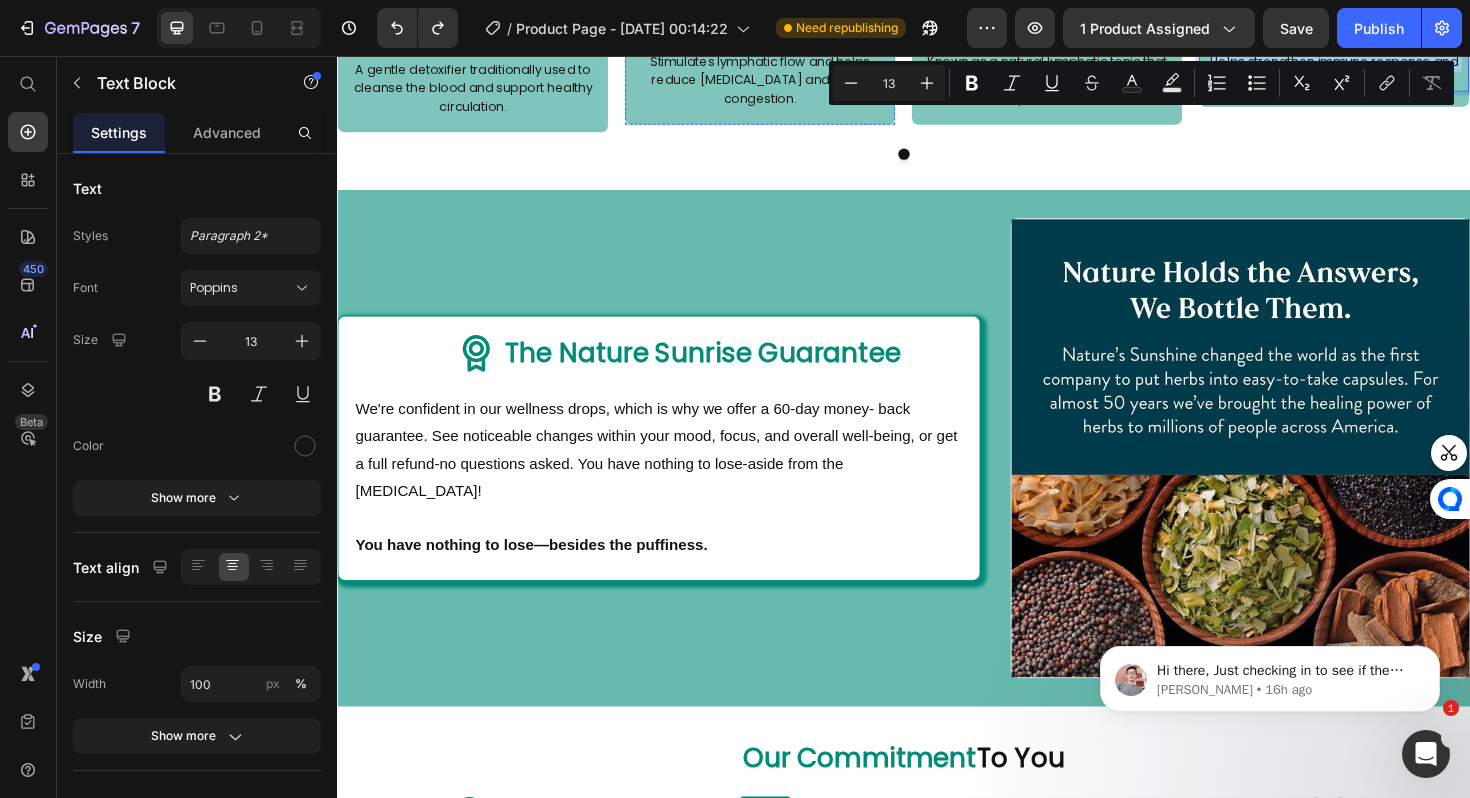 scroll, scrollTop: 5622, scrollLeft: 0, axis: vertical 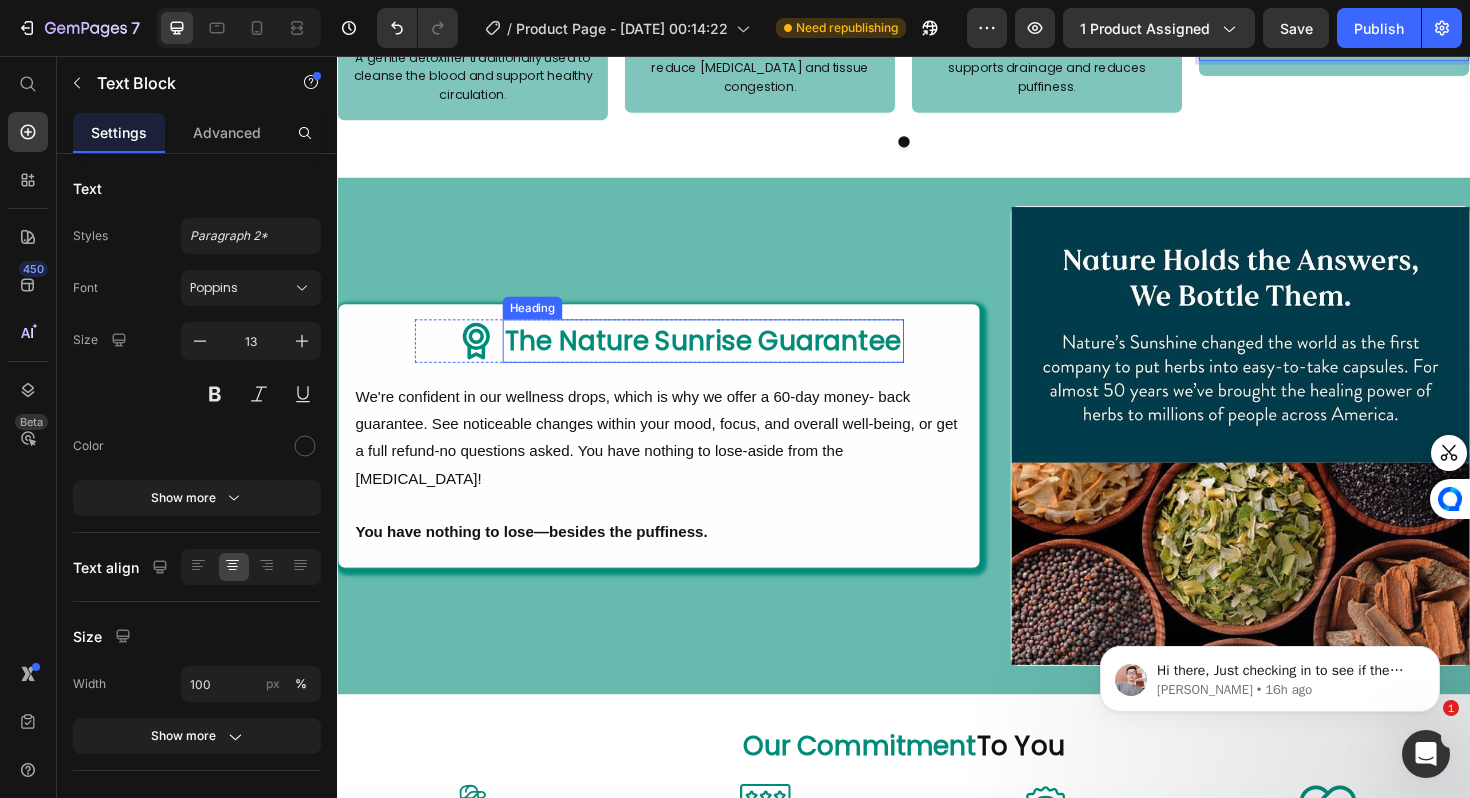 click on "The Nature Sunrise Guarantee" at bounding box center (724, 357) 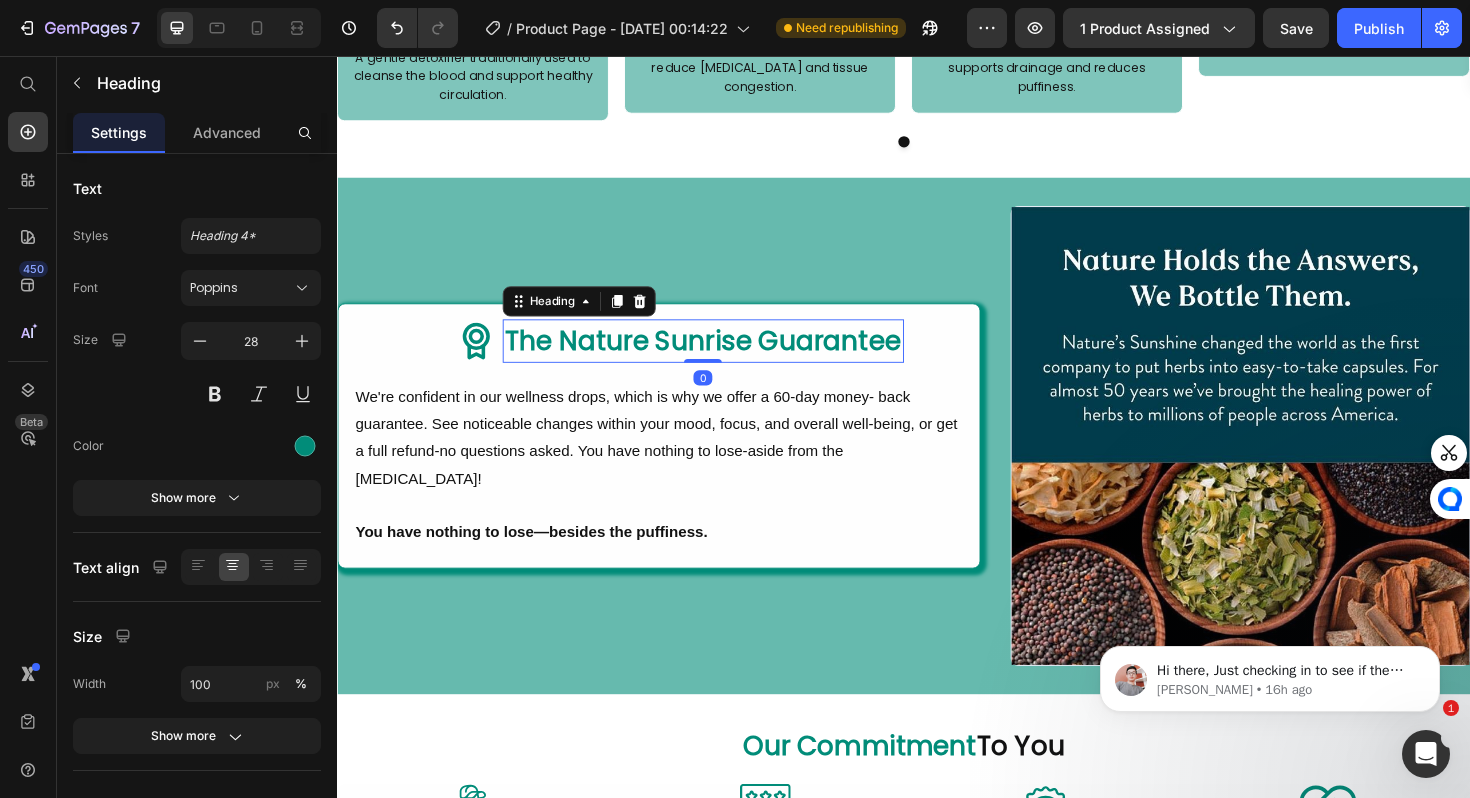 click on "The Nature Sunrise Guarantee" at bounding box center (724, 357) 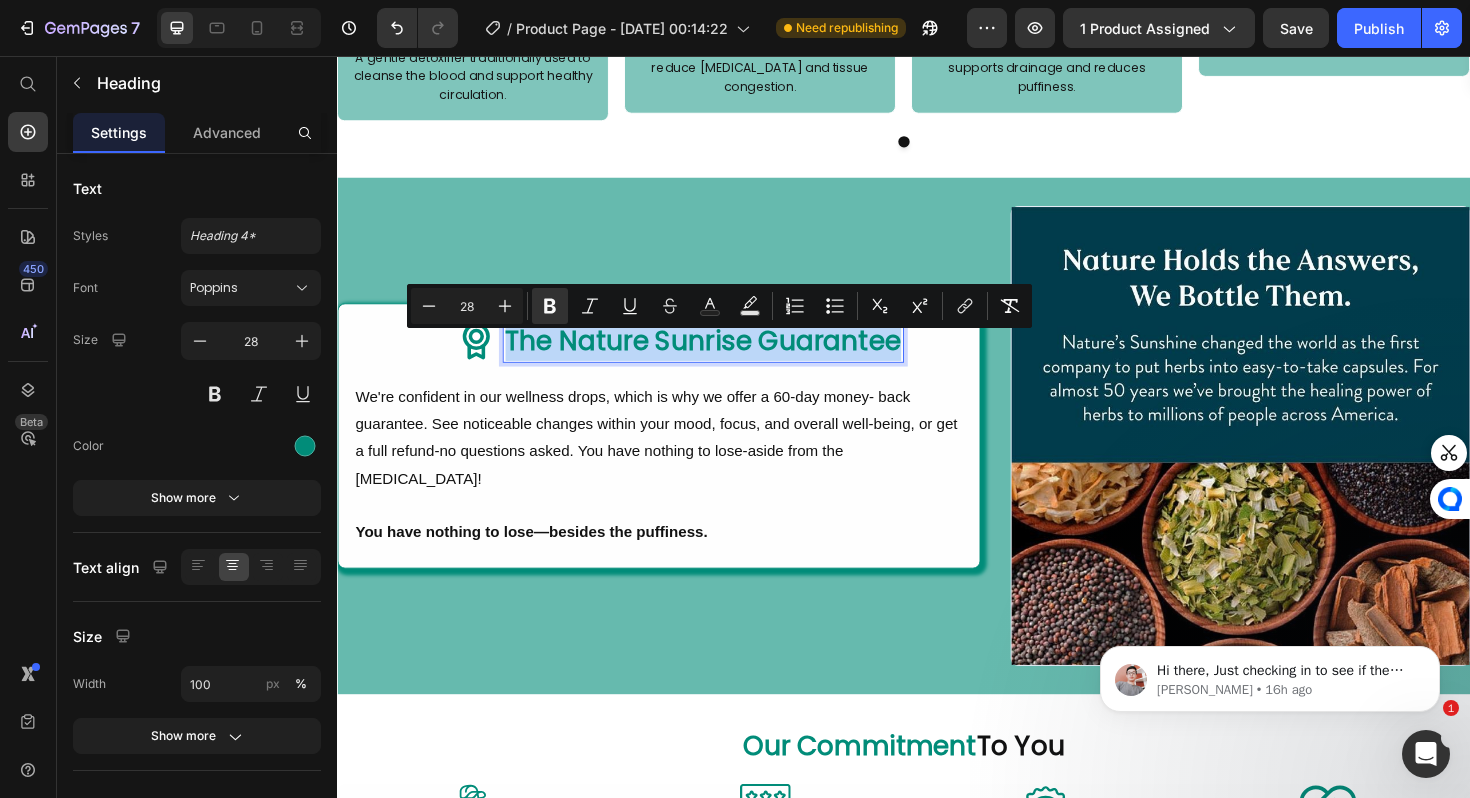 copy on "The Nature Sunrise Guarantee" 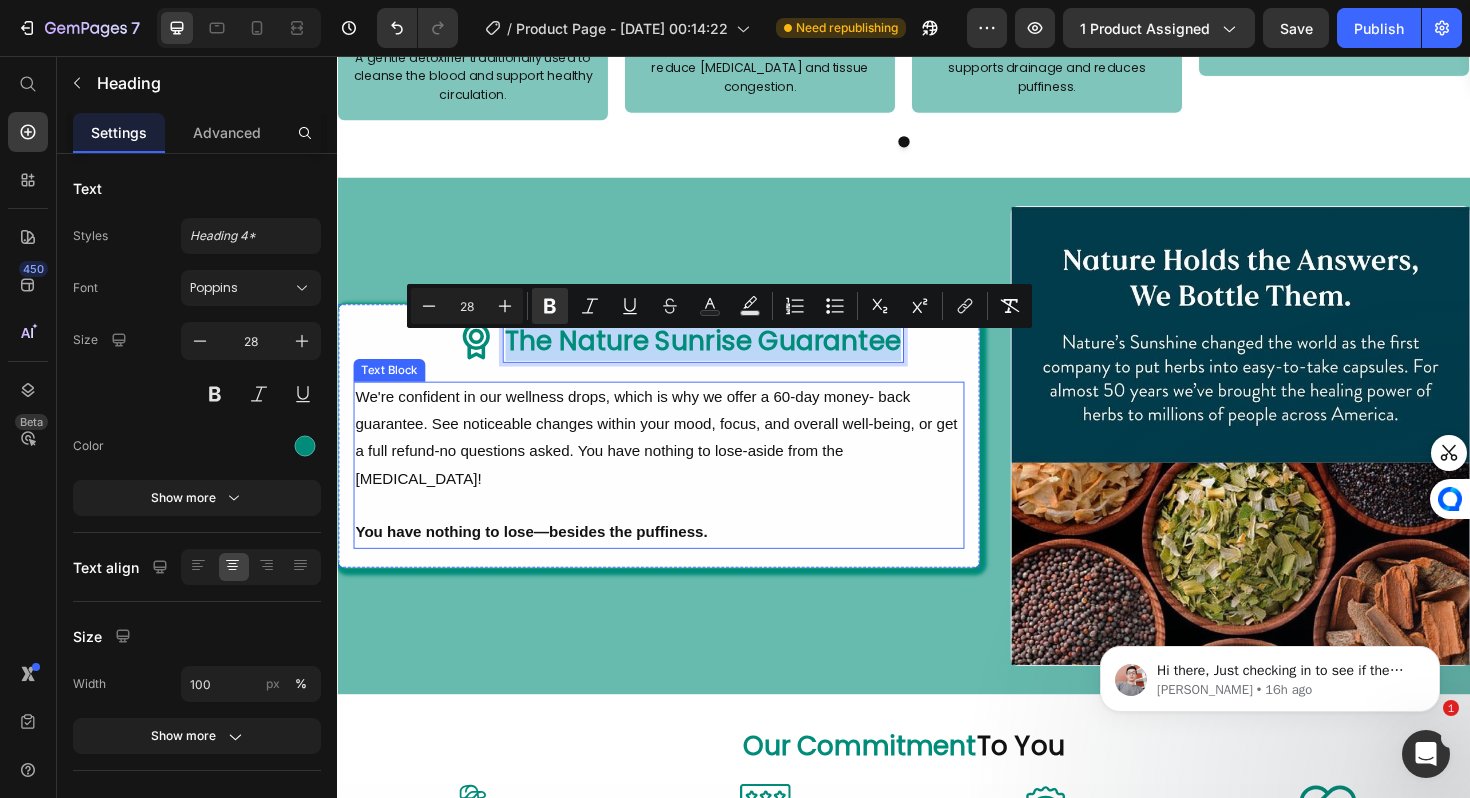 click on "You have nothing to lose—besides the puffiness." at bounding box center [542, 560] 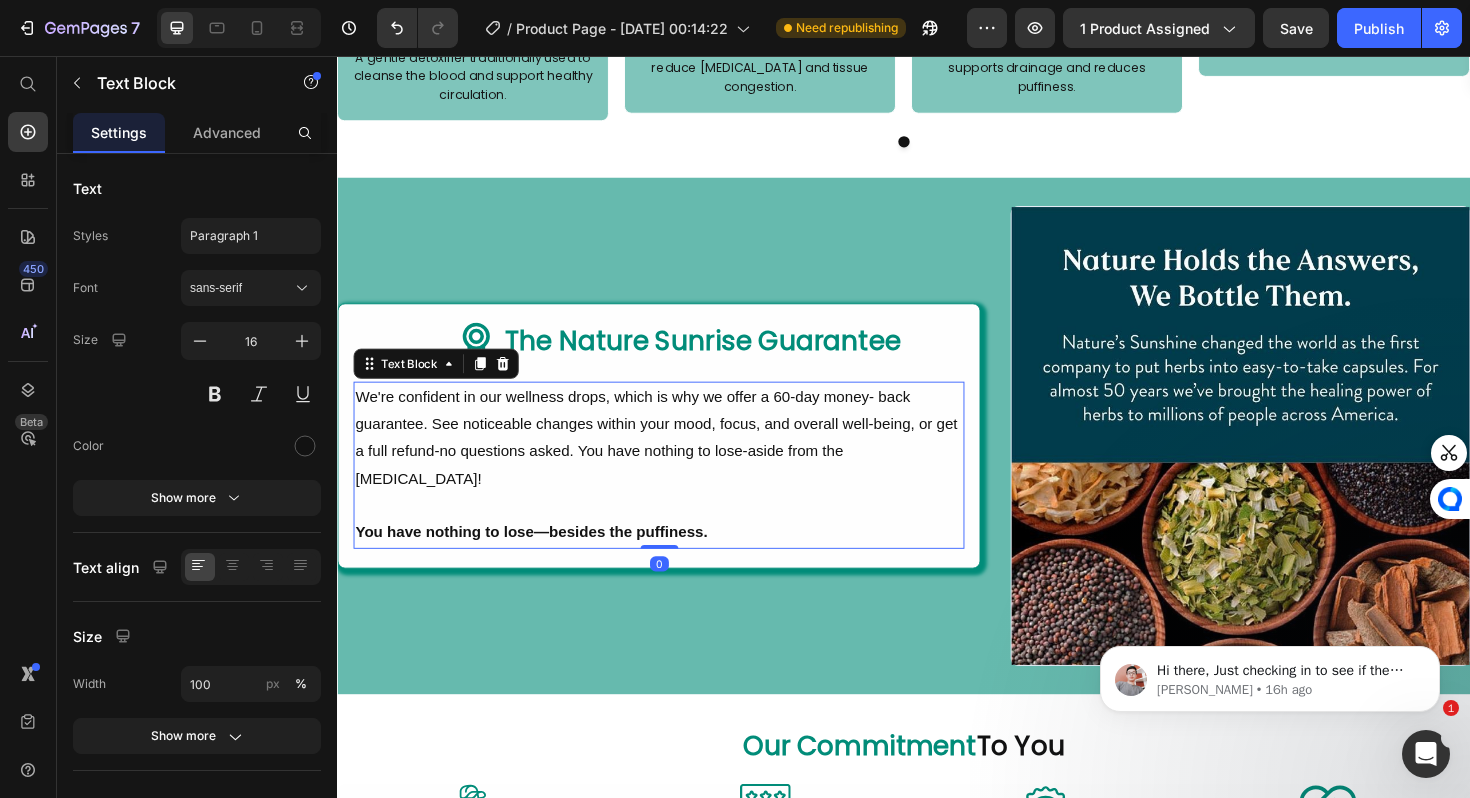 click on "You have nothing to lose—besides the puffiness." at bounding box center [542, 560] 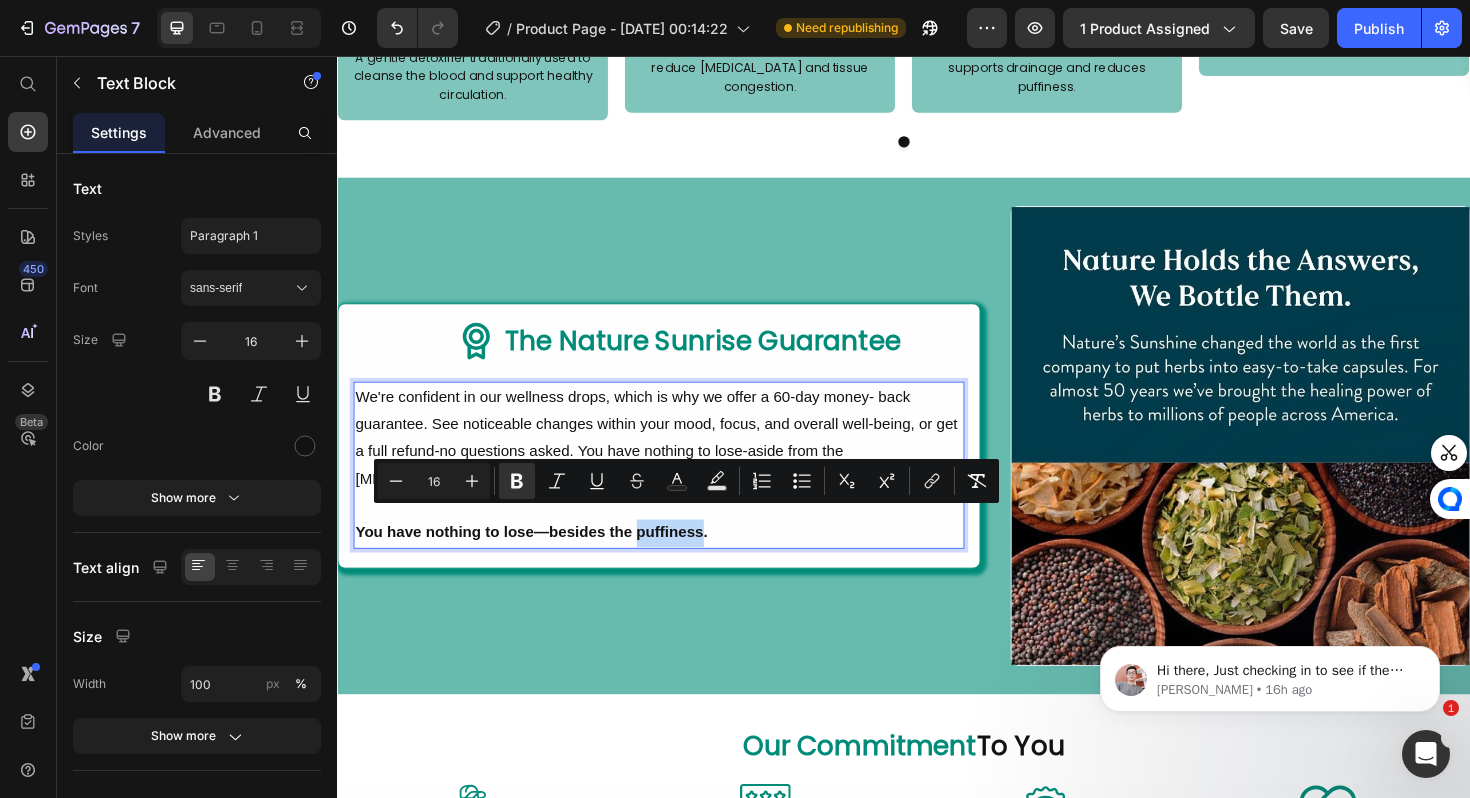 click at bounding box center (677, 532) 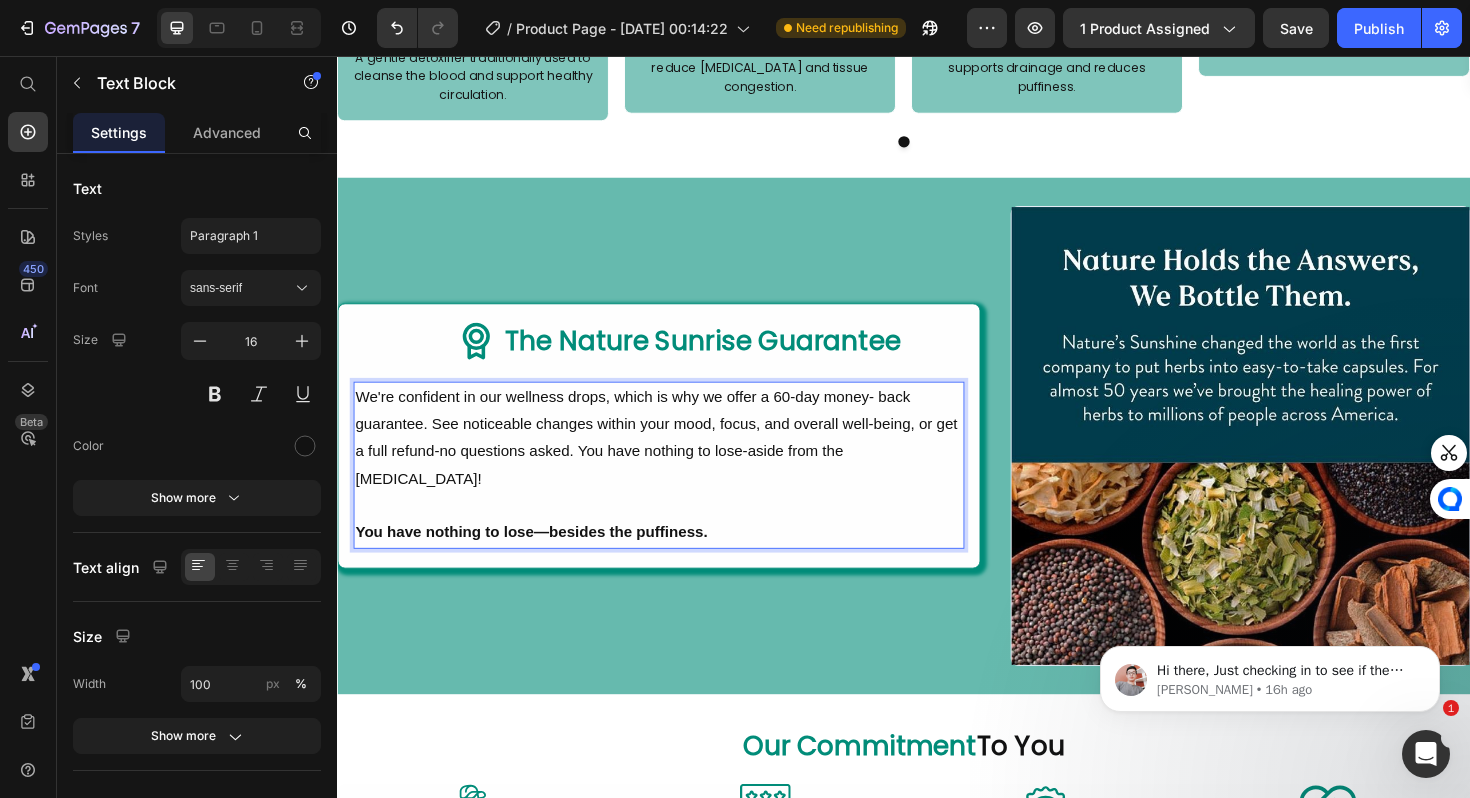 click on "You have nothing to lose—besides the puffiness." at bounding box center (677, 561) 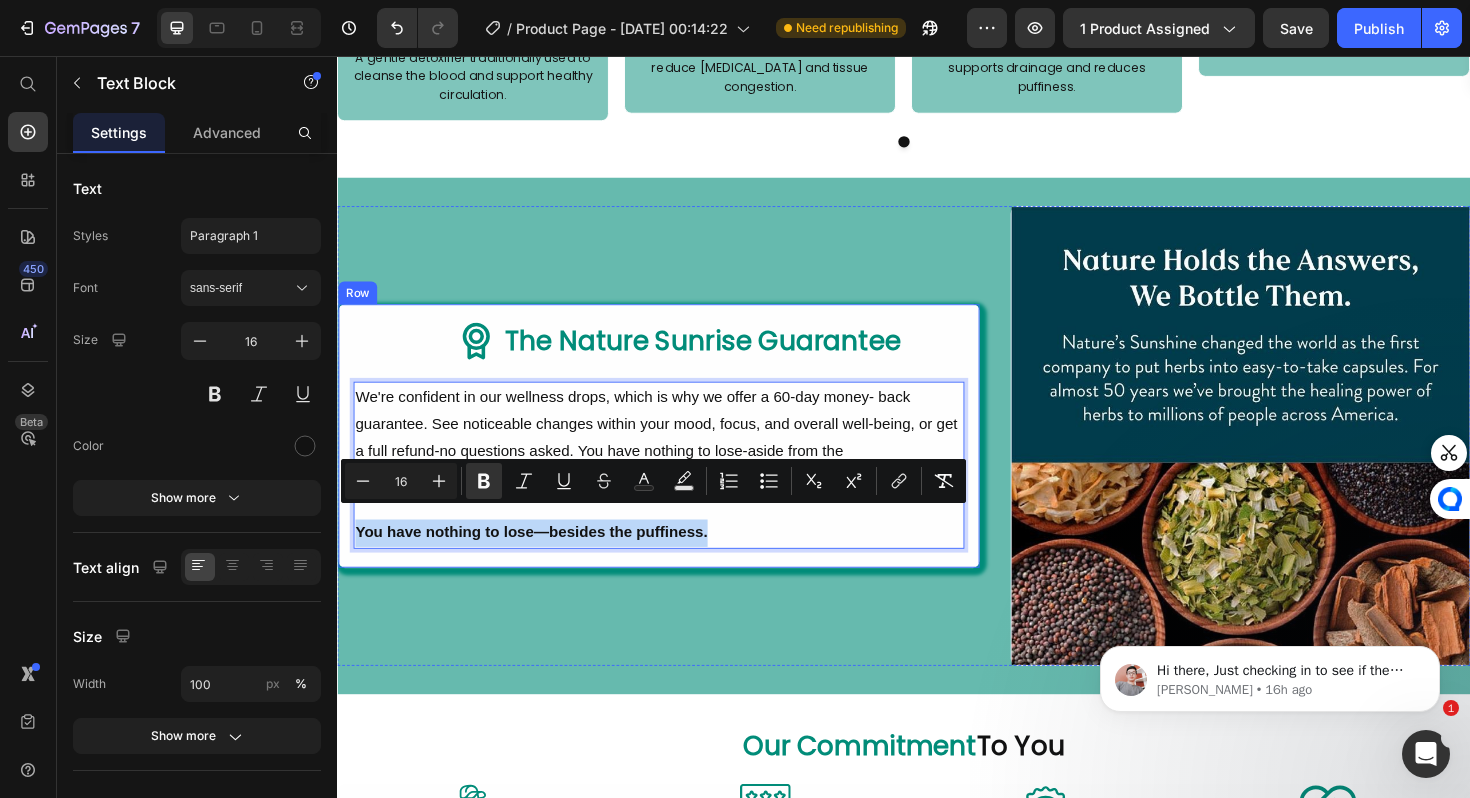 drag, startPoint x: 734, startPoint y: 543, endPoint x: 339, endPoint y: 539, distance: 395.02026 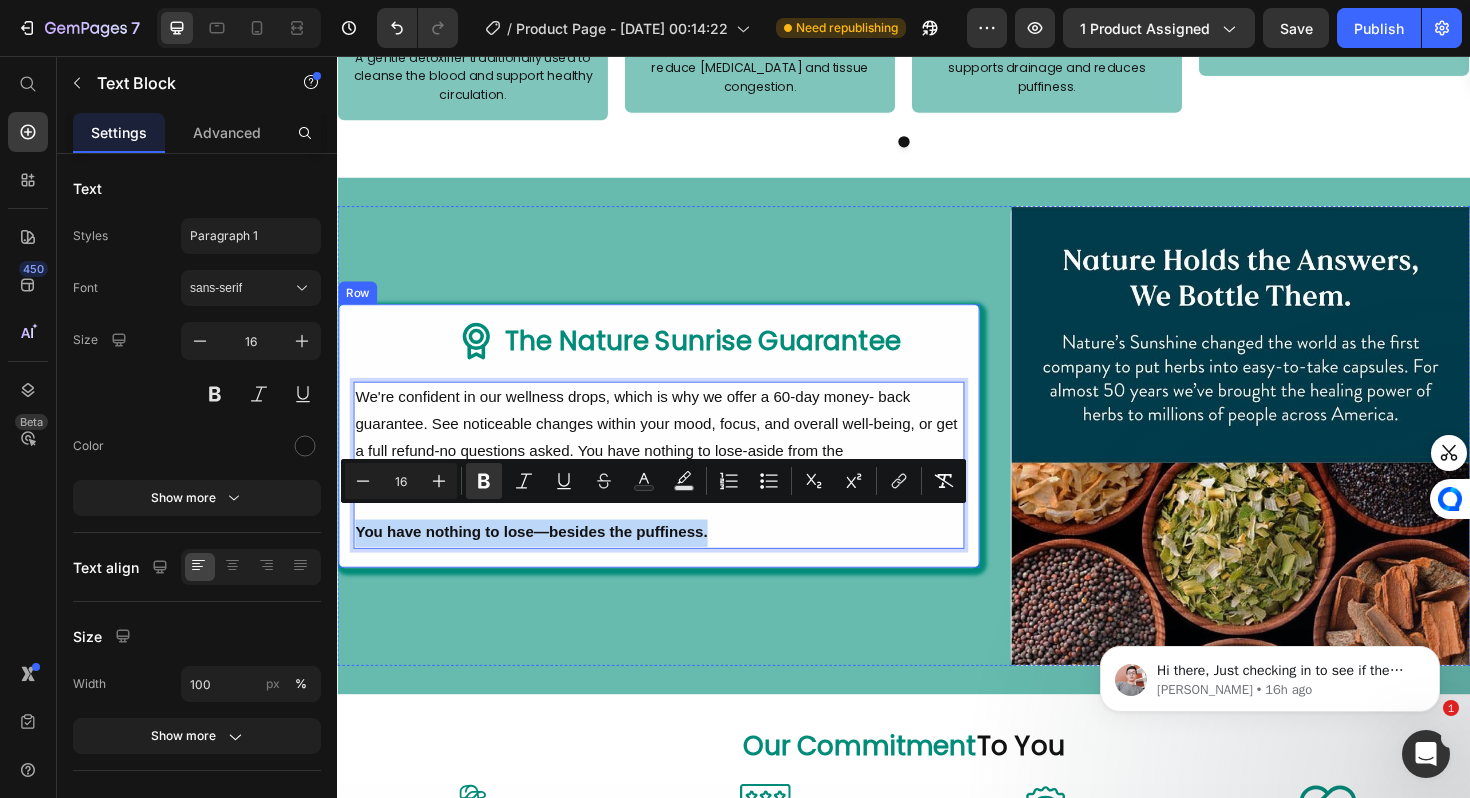click on "Icon ⁠⁠⁠⁠⁠⁠⁠ The Nature Sunrise Guarantee Heading Row We're confident in our wellness drops, which is why we offer a 60-day money- back guarantee. See noticeable changes within your mood, focus, and overall well-being, or get a full refund-no questions asked. You have nothing to lose-aside from the [MEDICAL_DATA]! You have nothing to lose—besides the puffiness. Text Block   0 Row" at bounding box center [677, 458] 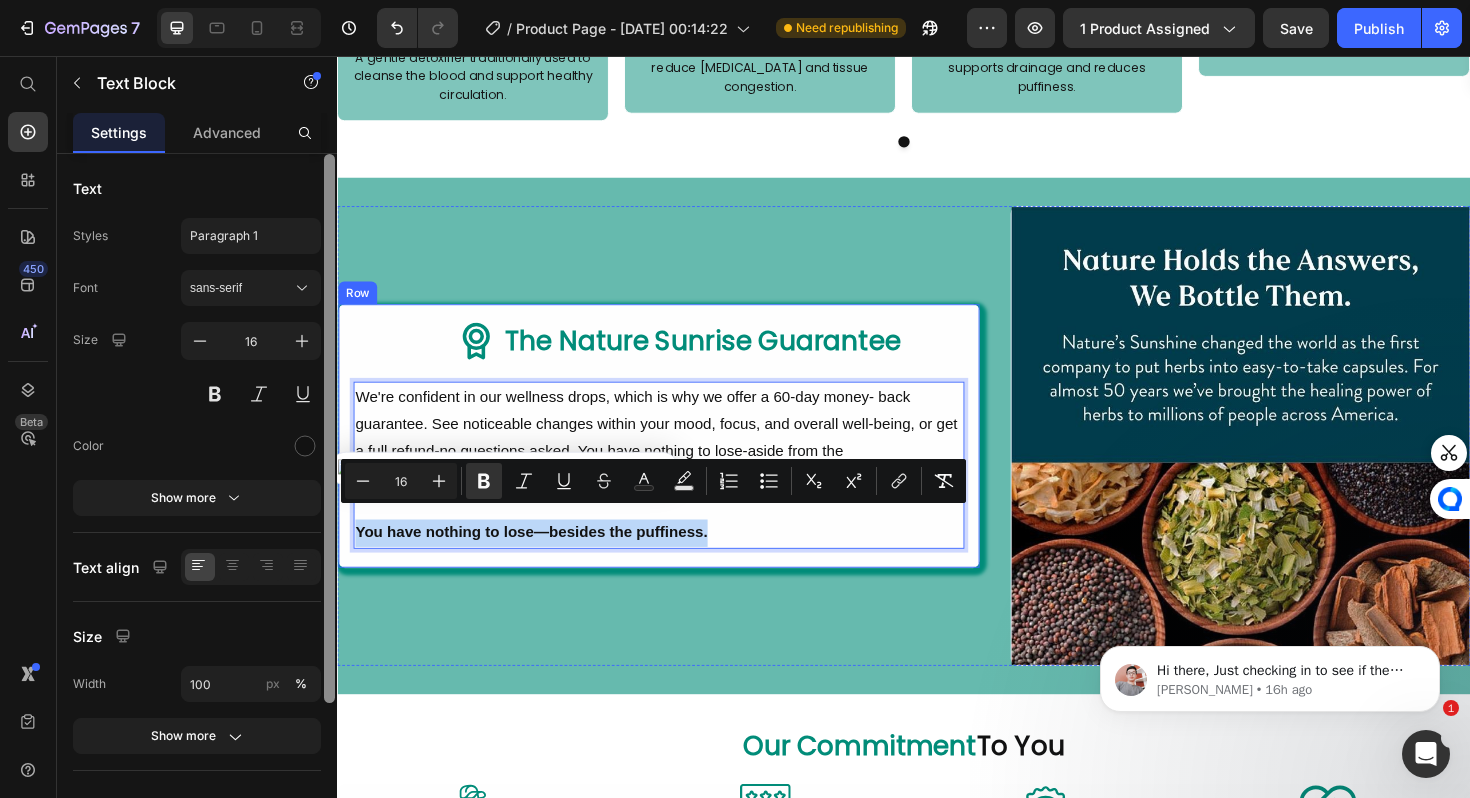 copy on "You have nothing to lose—besides the puffiness." 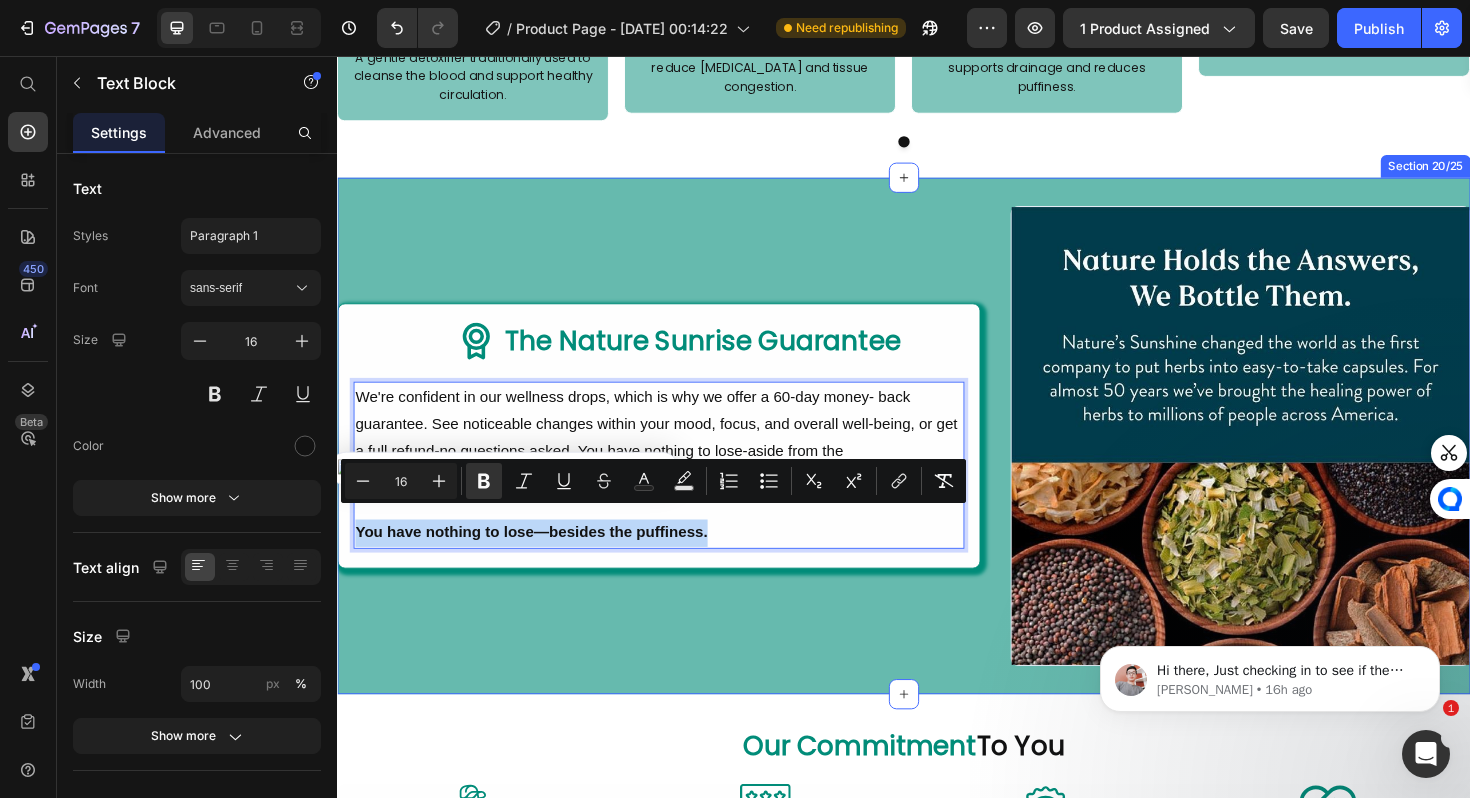 click at bounding box center [1293, 458] 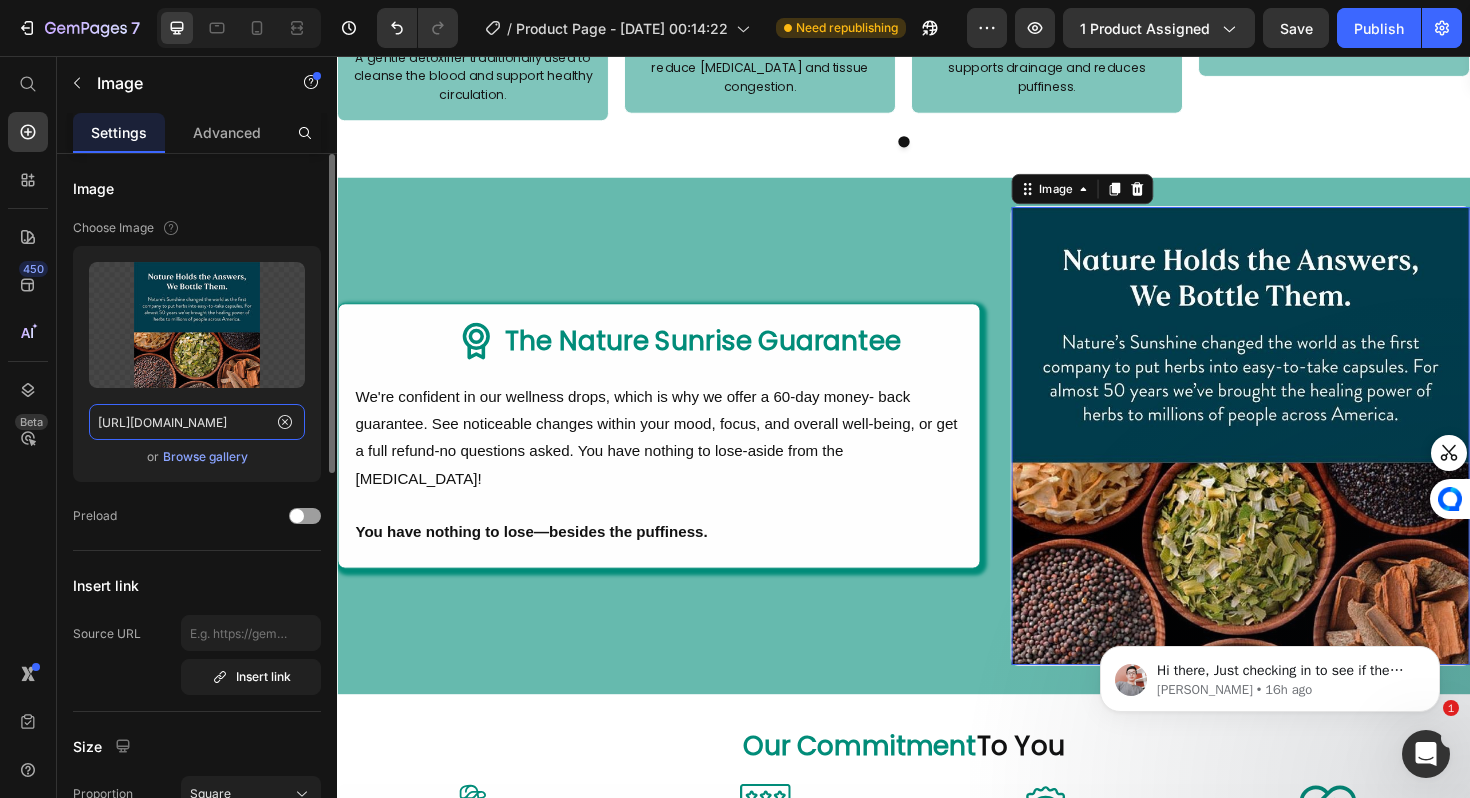 click on "[URL][DOMAIN_NAME]" 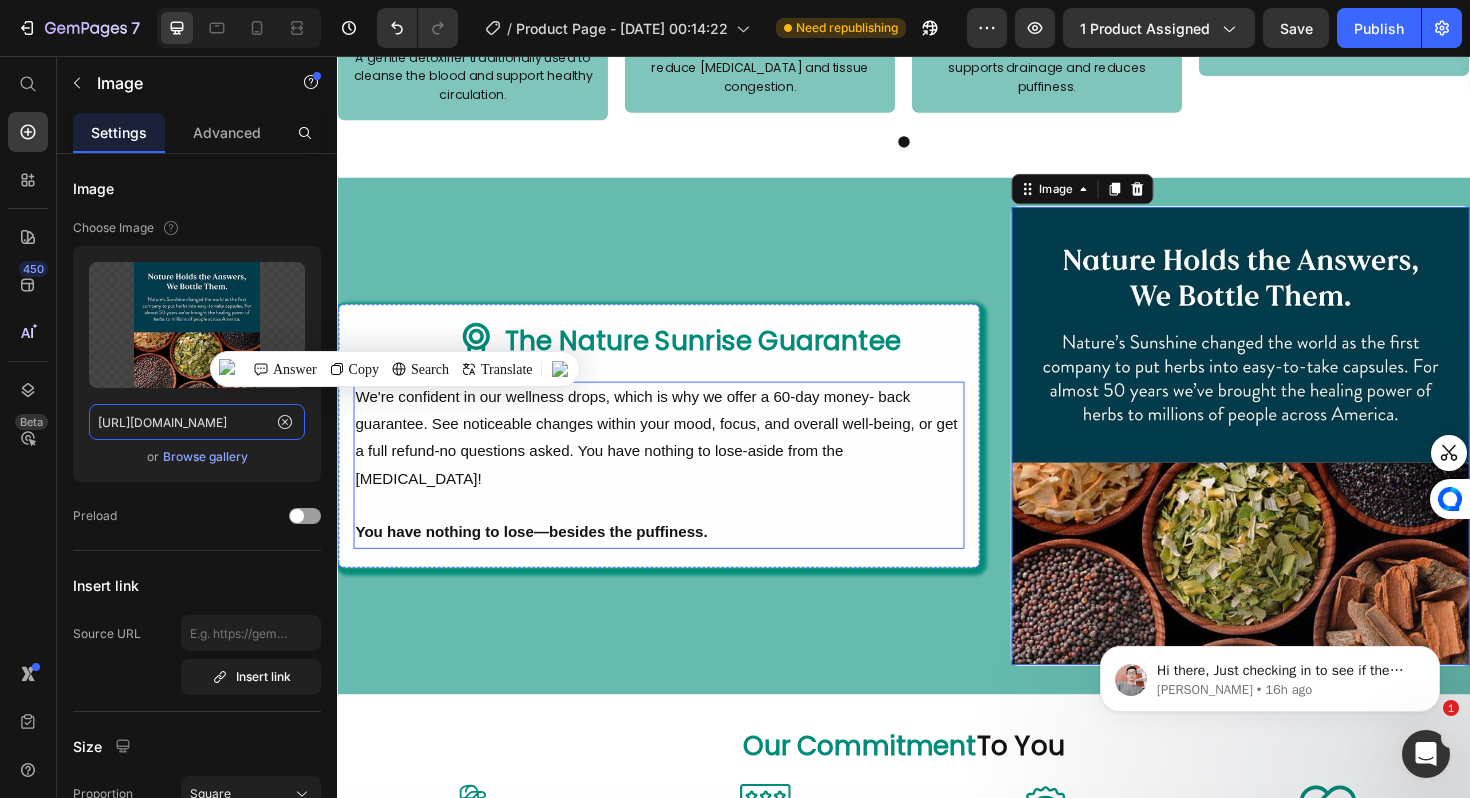 scroll, scrollTop: 5914, scrollLeft: 0, axis: vertical 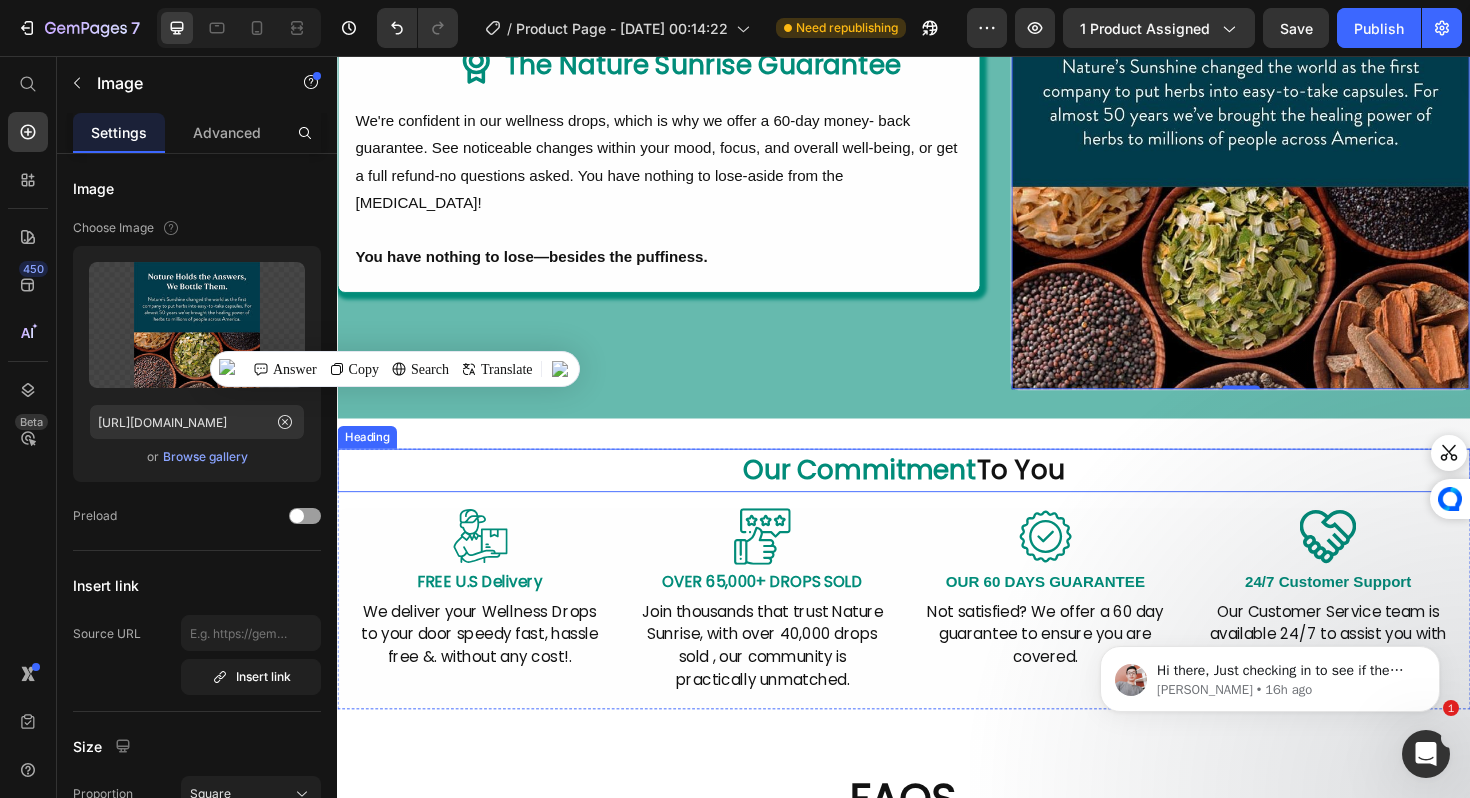 click on "Our Commitment" at bounding box center [890, 494] 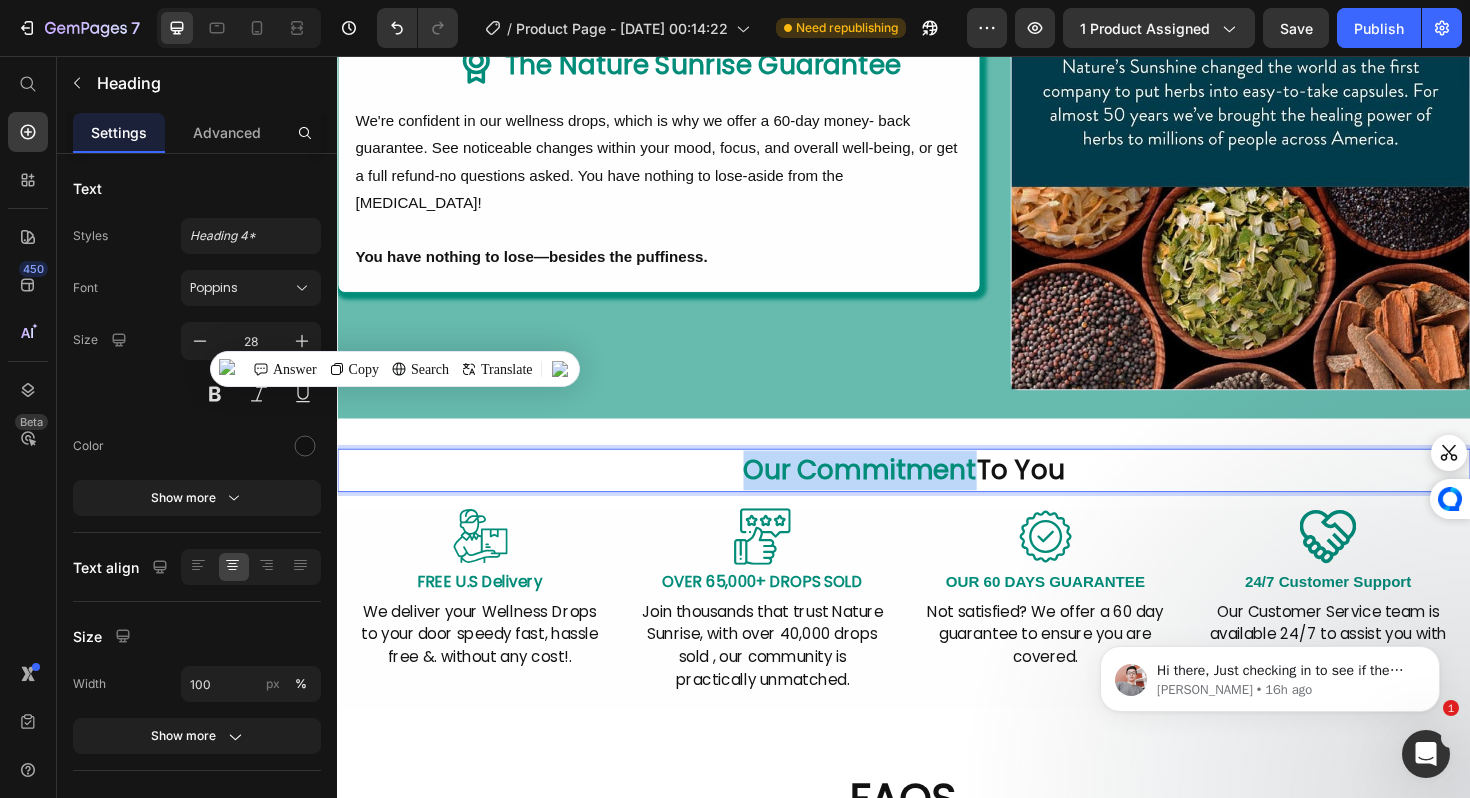 drag, startPoint x: 1007, startPoint y: 495, endPoint x: 717, endPoint y: 494, distance: 290.0017 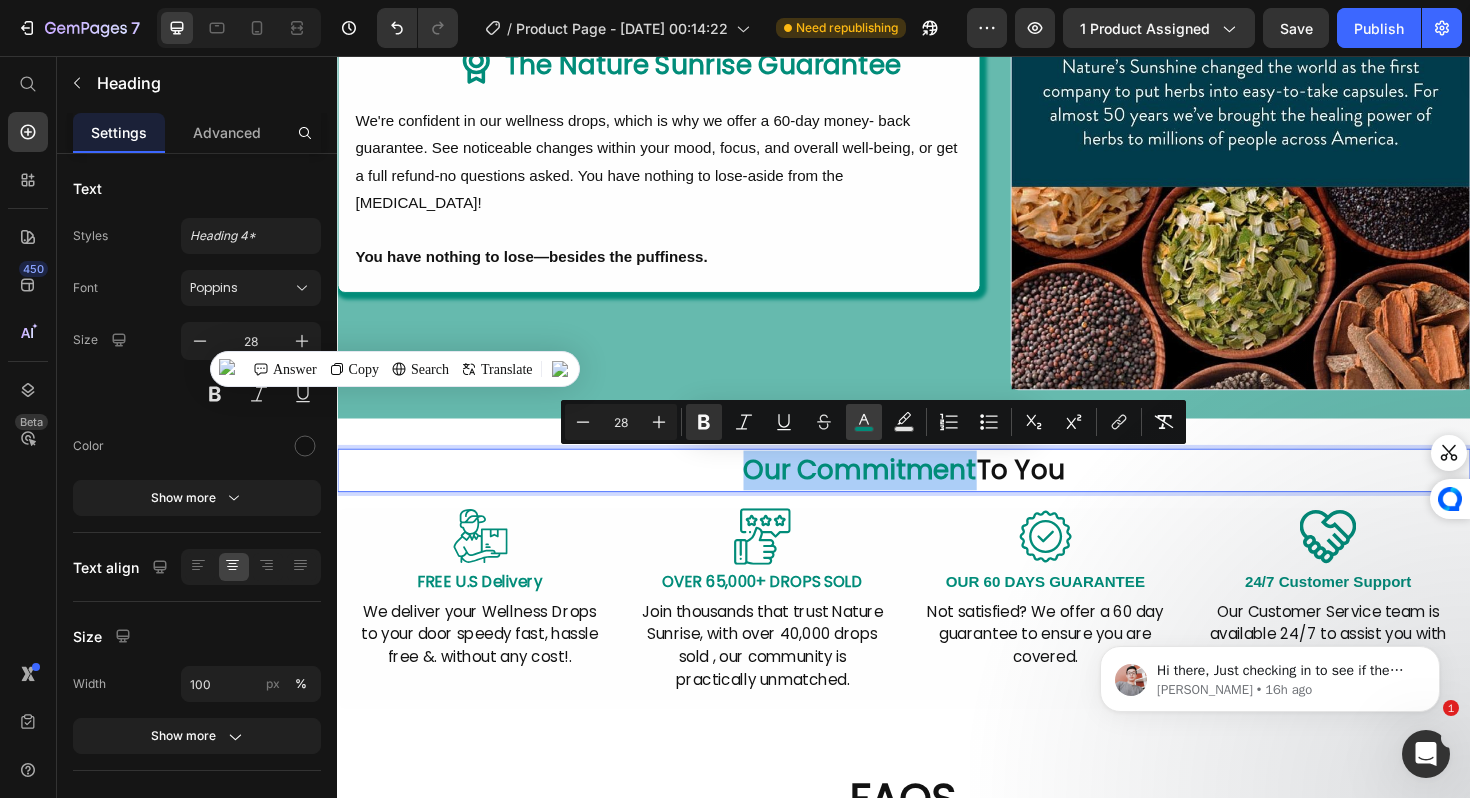click 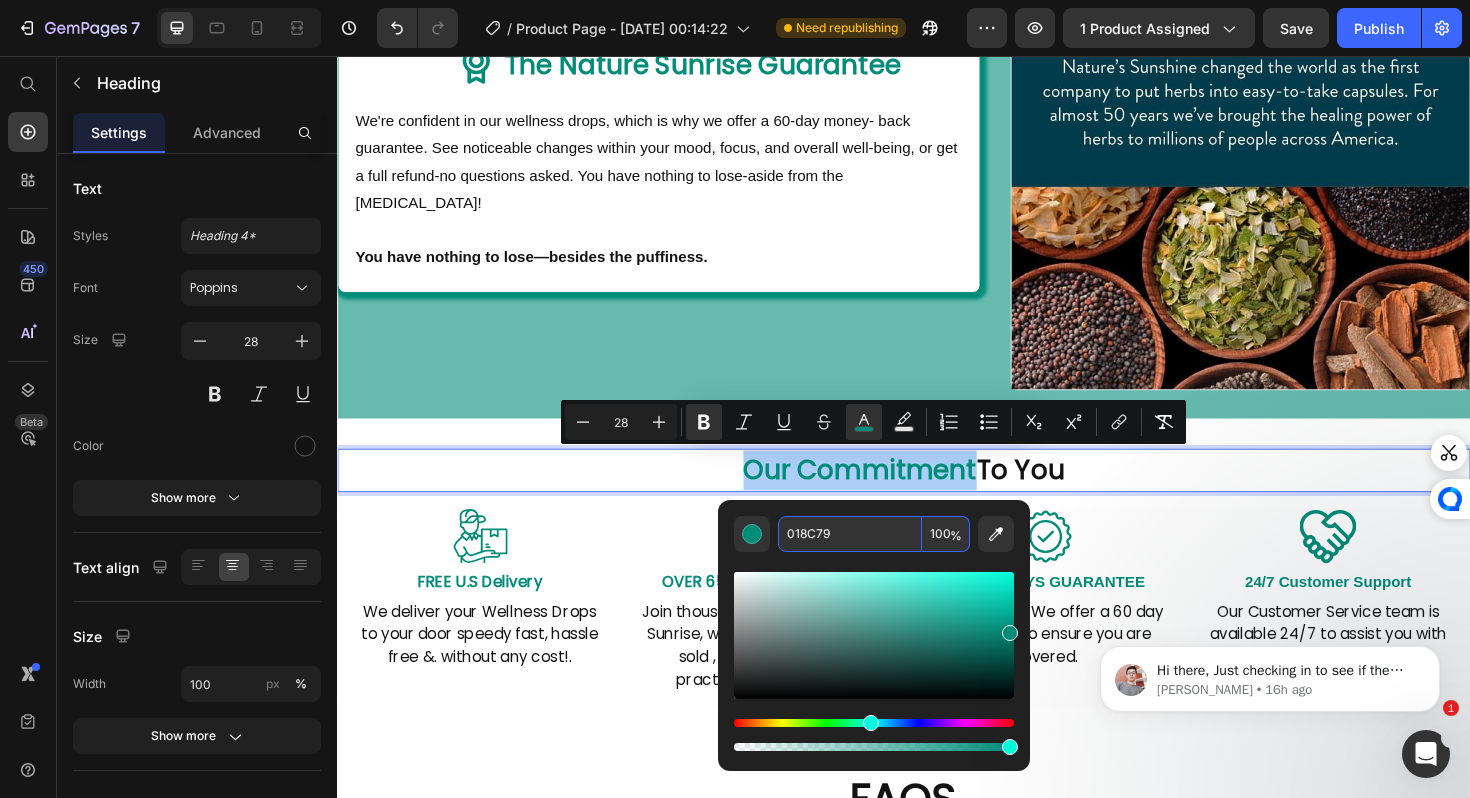 click on "018C79" at bounding box center [850, 534] 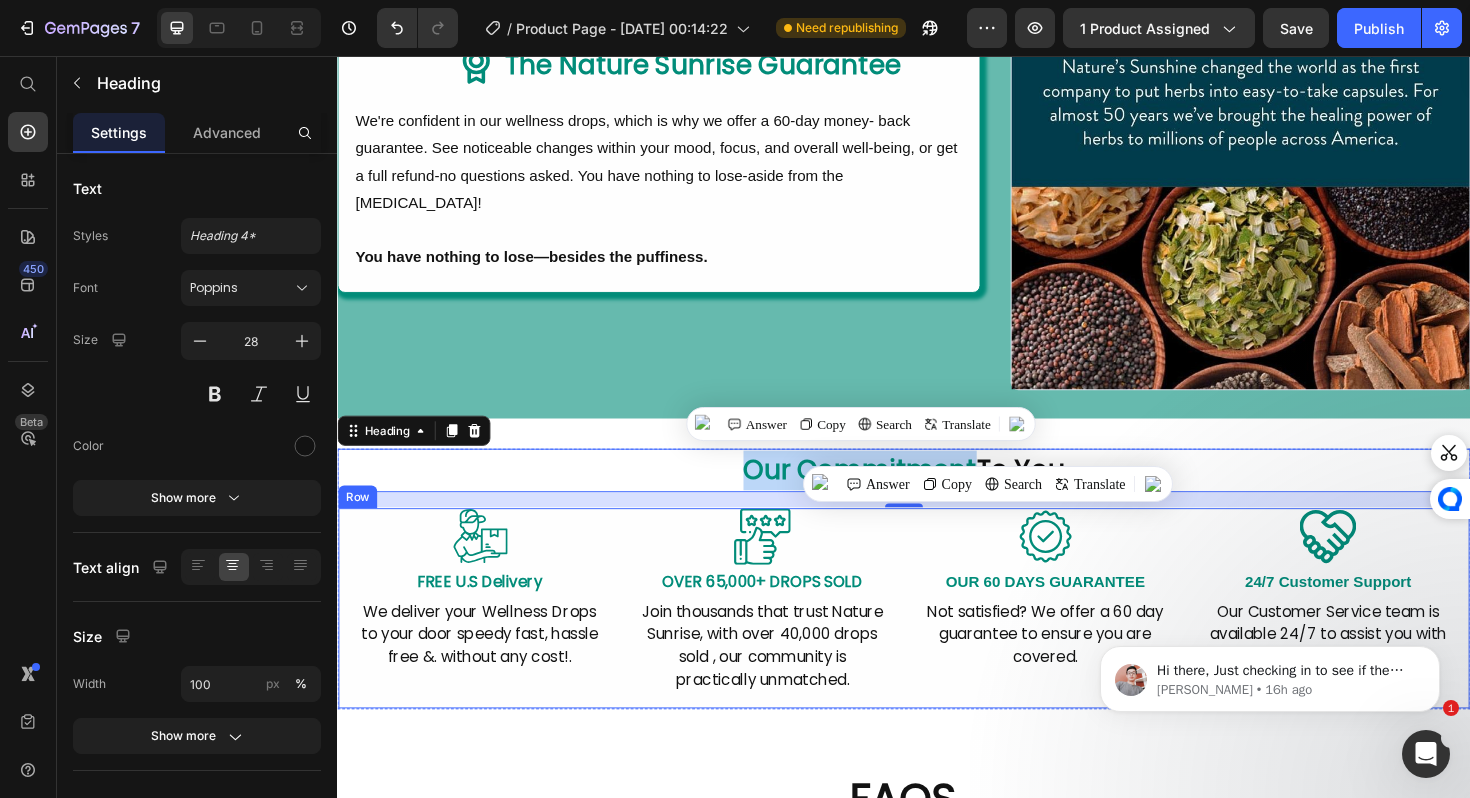 click at bounding box center (488, 565) 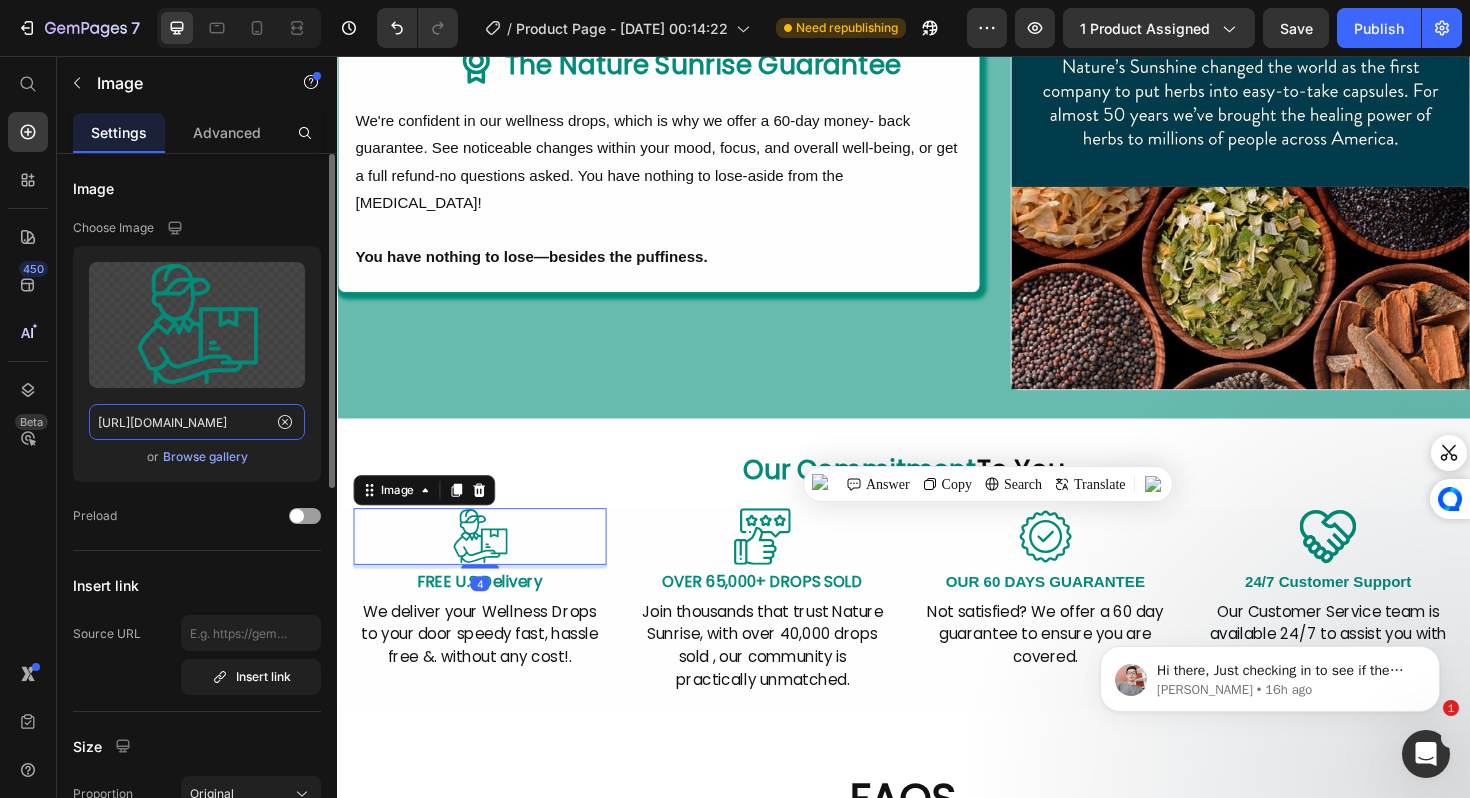 click on "[URL][DOMAIN_NAME]" 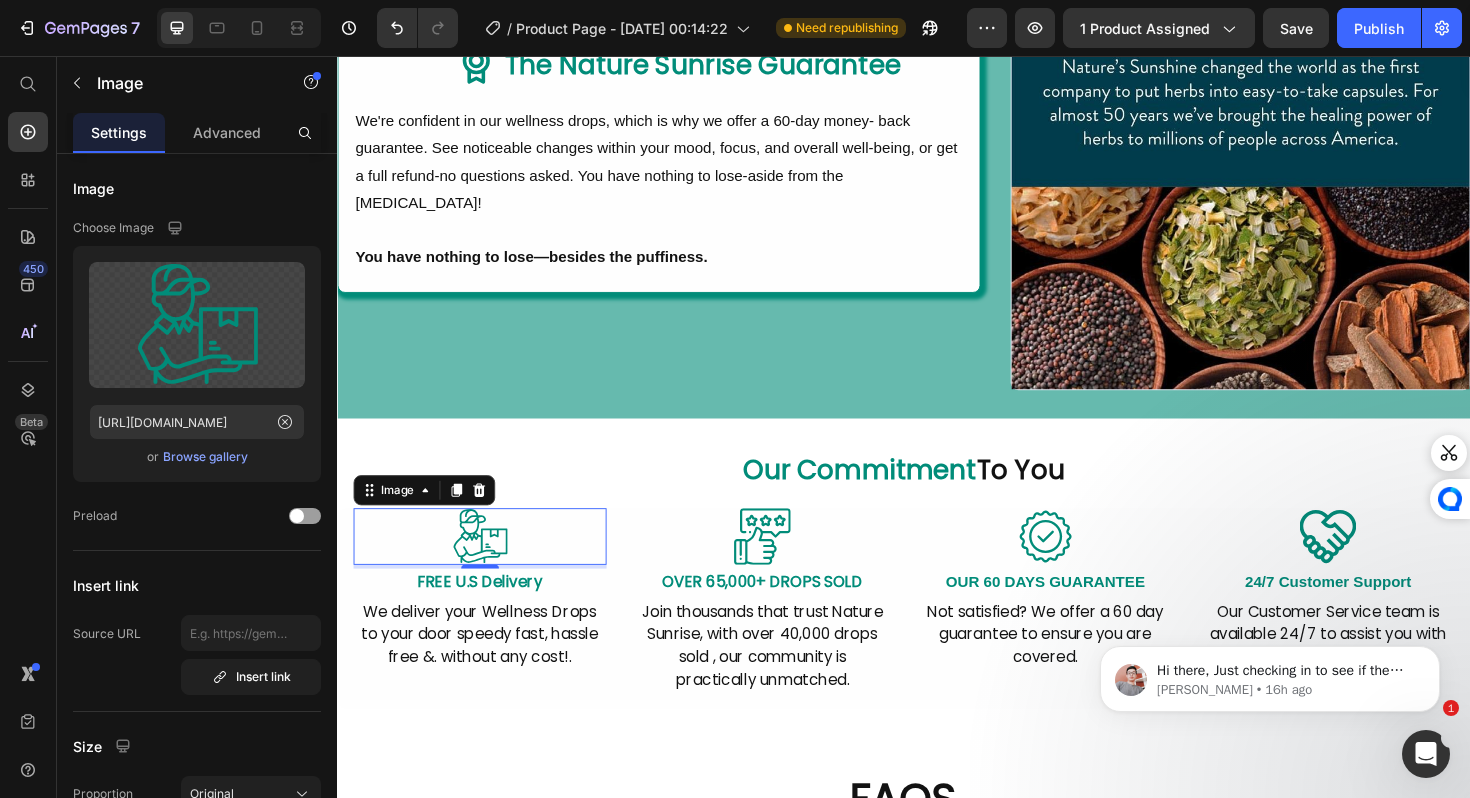 click on "4" at bounding box center (488, 615) 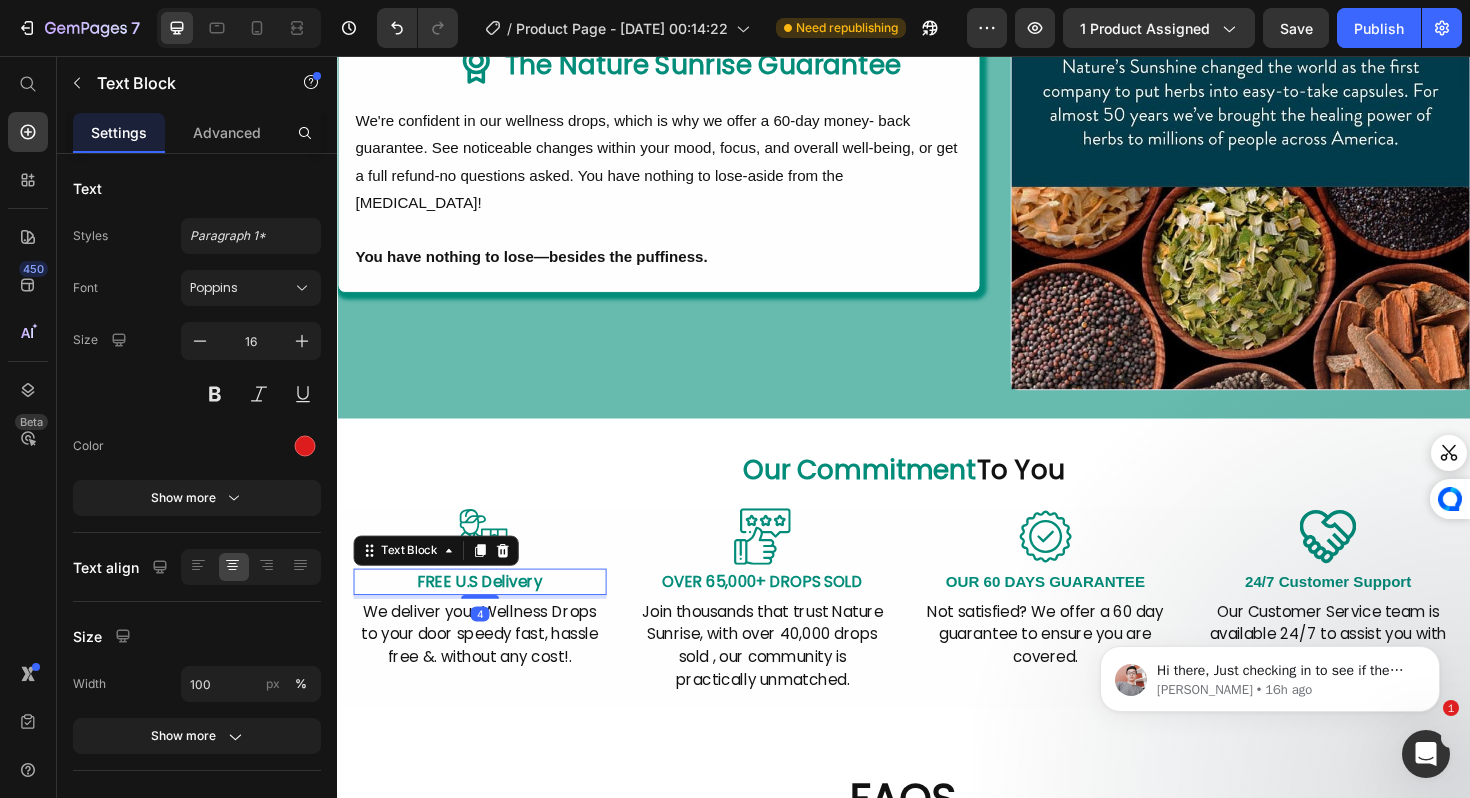 click on "FREE U.S Delivery" at bounding box center [488, 612] 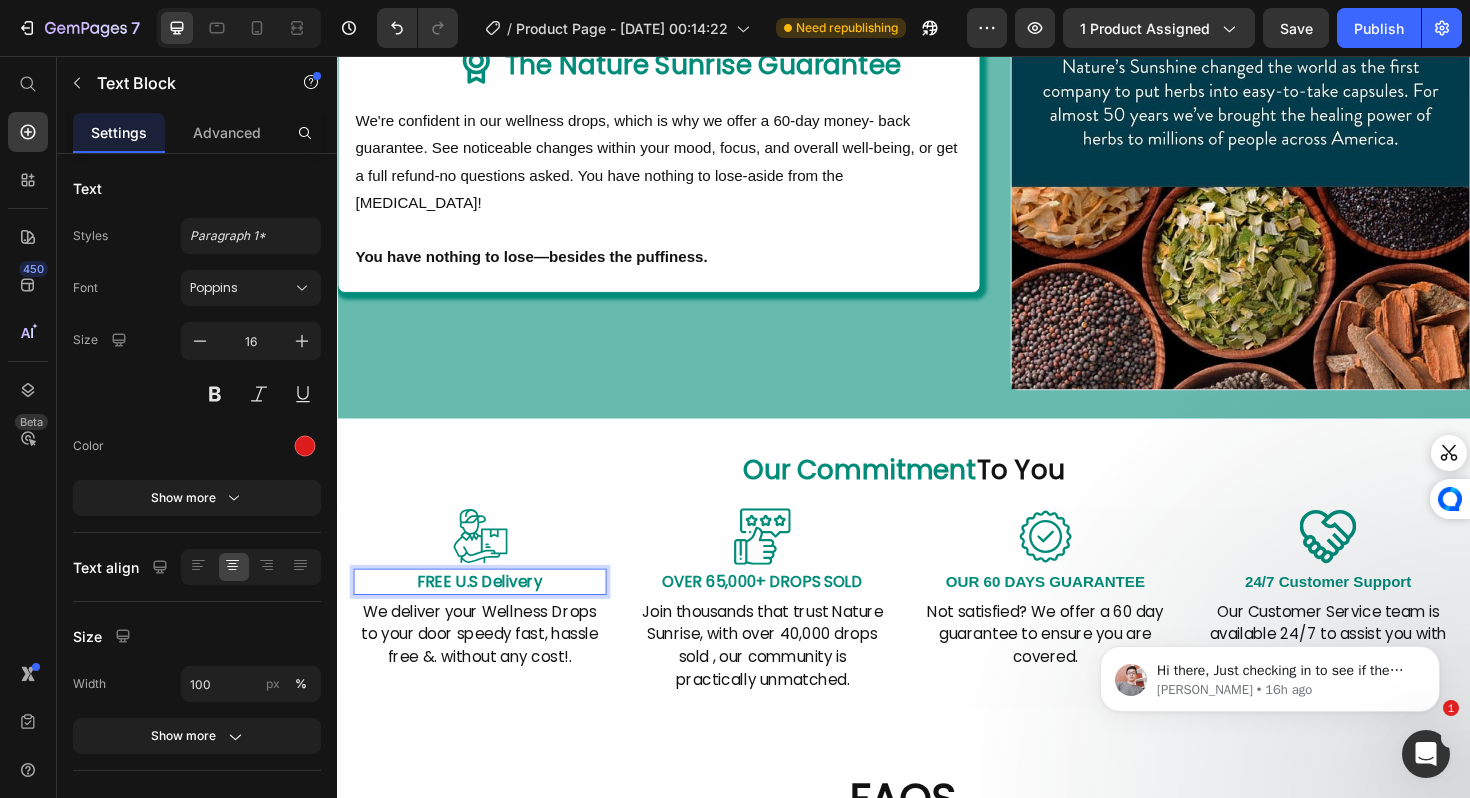 click on "FREE U.S Delivery" at bounding box center [488, 612] 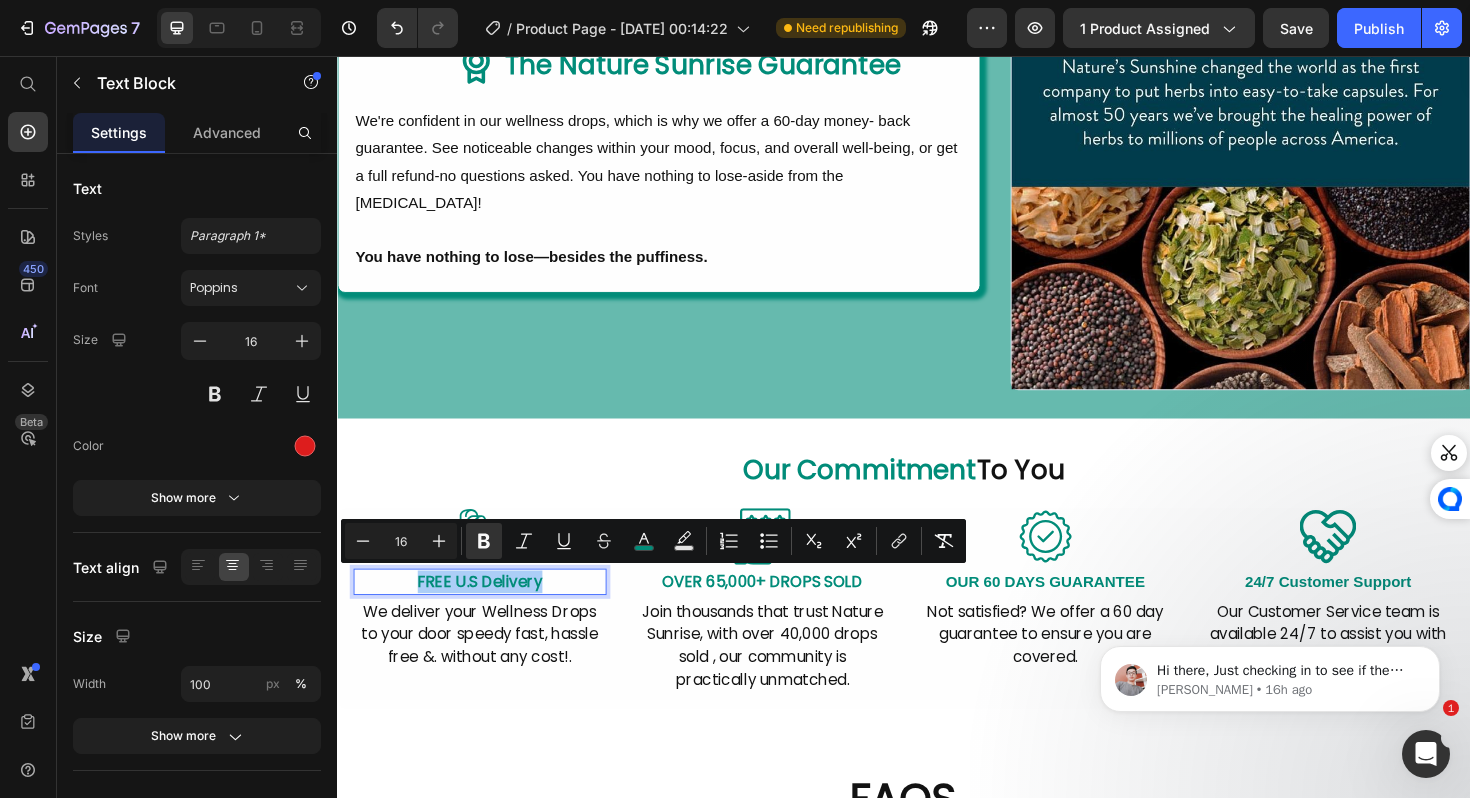 click on "Bulleted List" at bounding box center (769, 541) 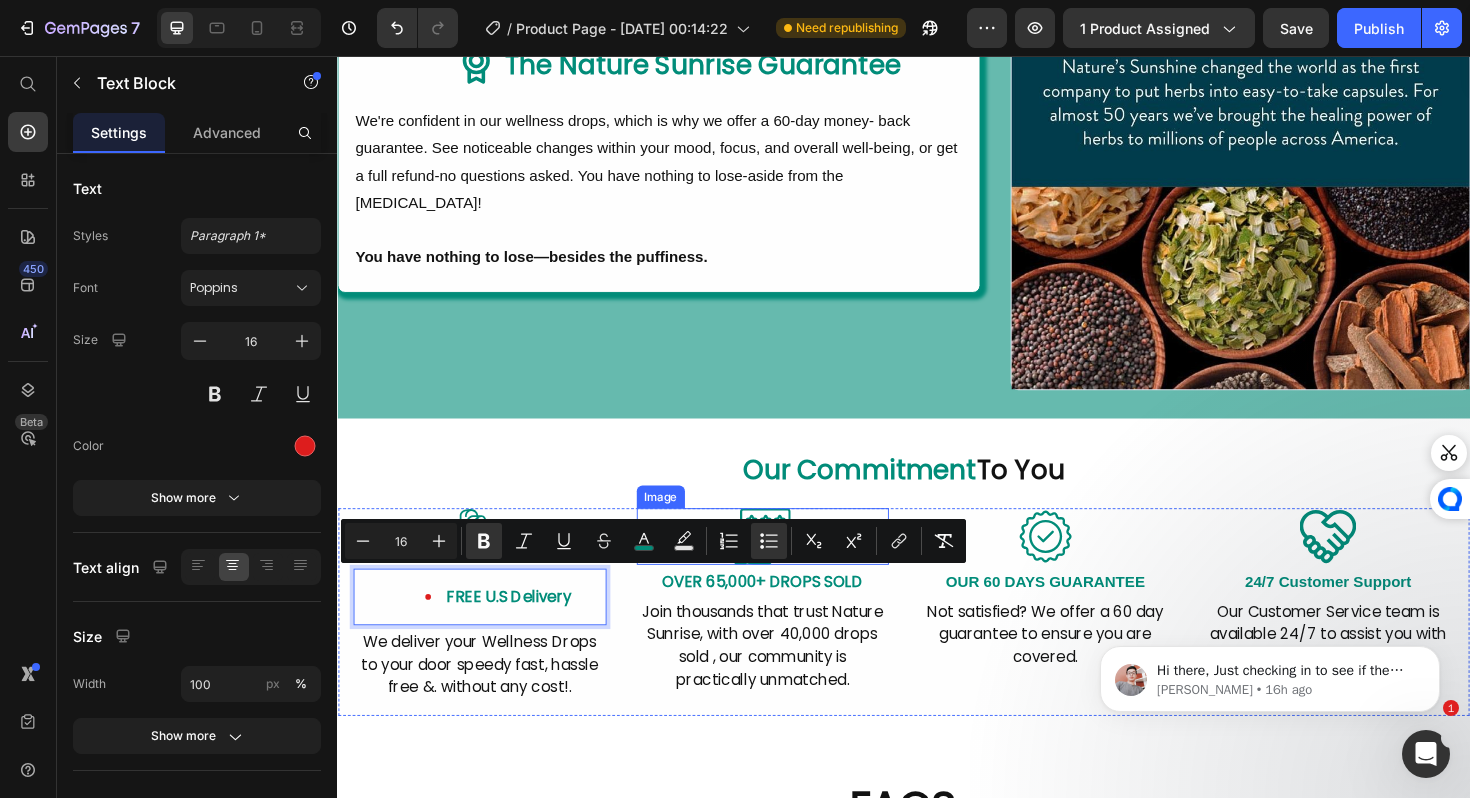 click on "⁠⁠⁠⁠⁠⁠⁠ Our Commitment  To You Heading Image FREE U.S Delivery Text Block   4 We deliver your Wellness Drops to your door speedy fast, hassle free &. without any cost!. Text Block Image OVER 65,000+ DROPS SOLD Text Block Join thousands that trust Nature Sunrise, with over 40,000 drops sold , our community is practically unmatched. Text Block Image OUR 60 DAYS GUARANTEE Text Block Not satisfied? We offer a 60 day guarantee to ensure you are covered. Text Block Image 24/7 Customer Support Text Block Our Customer Service team is available 24/7 to assist you with any question or concern. Text Block Row" at bounding box center (937, 614) 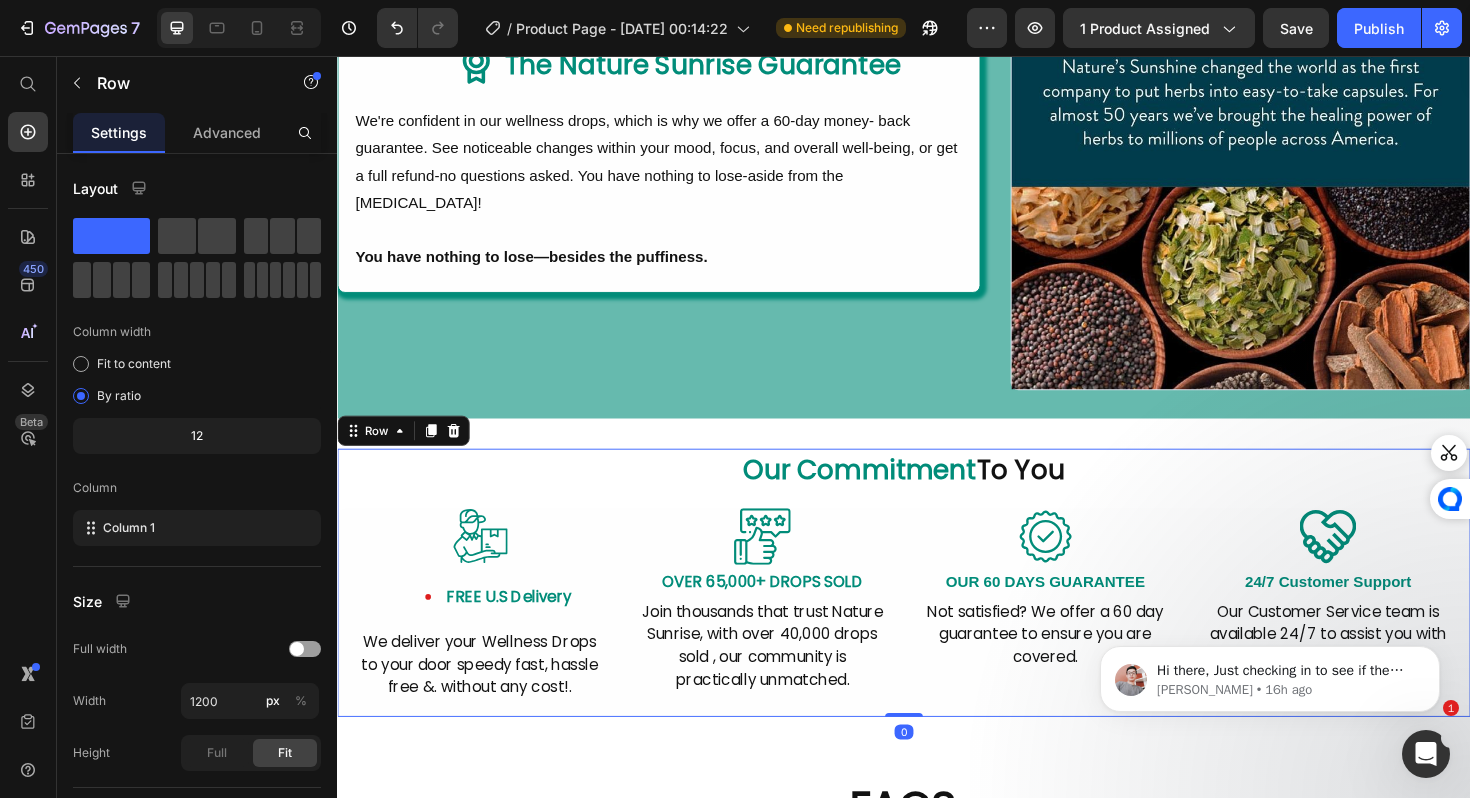 click at bounding box center [788, 565] 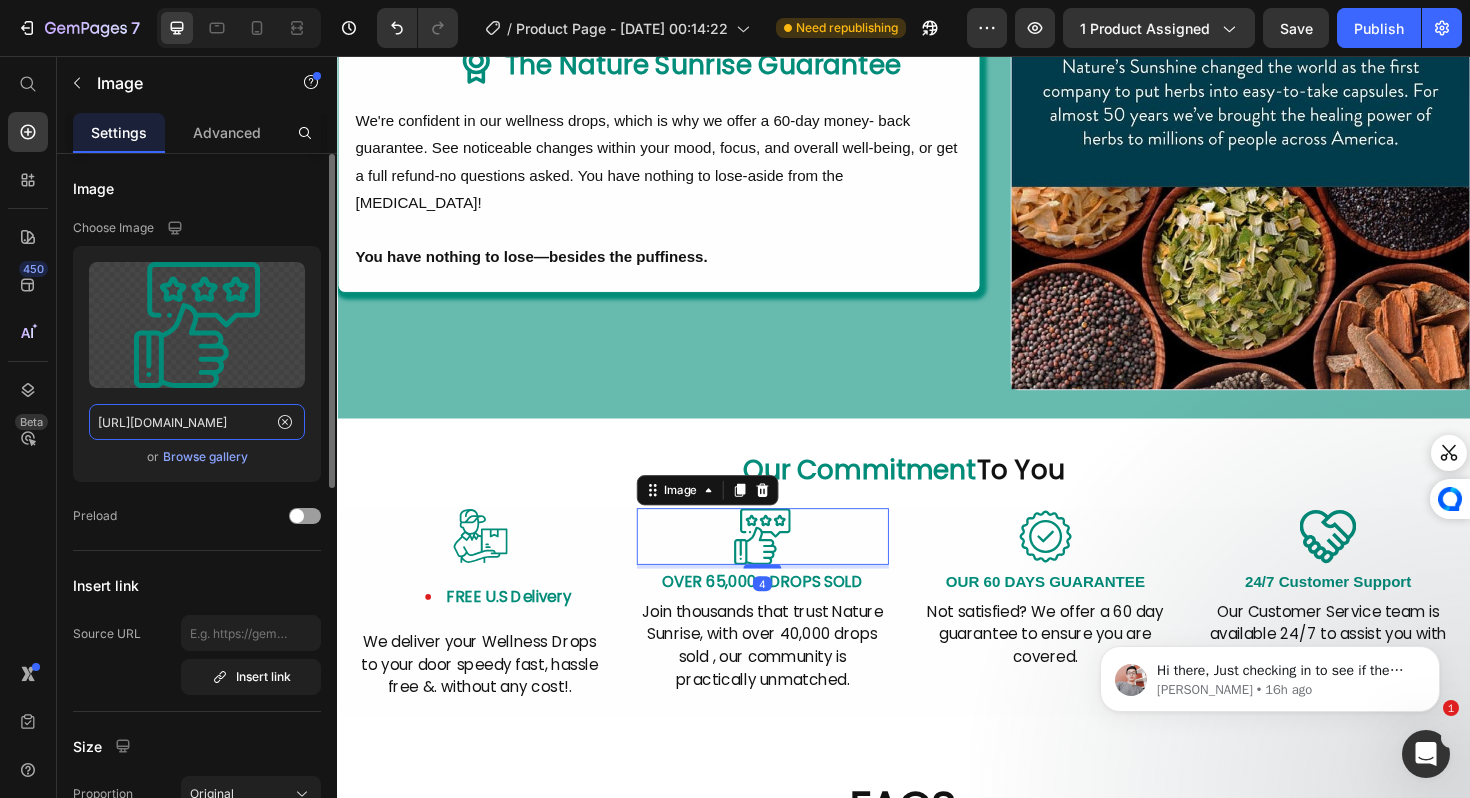 click on "[URL][DOMAIN_NAME]" 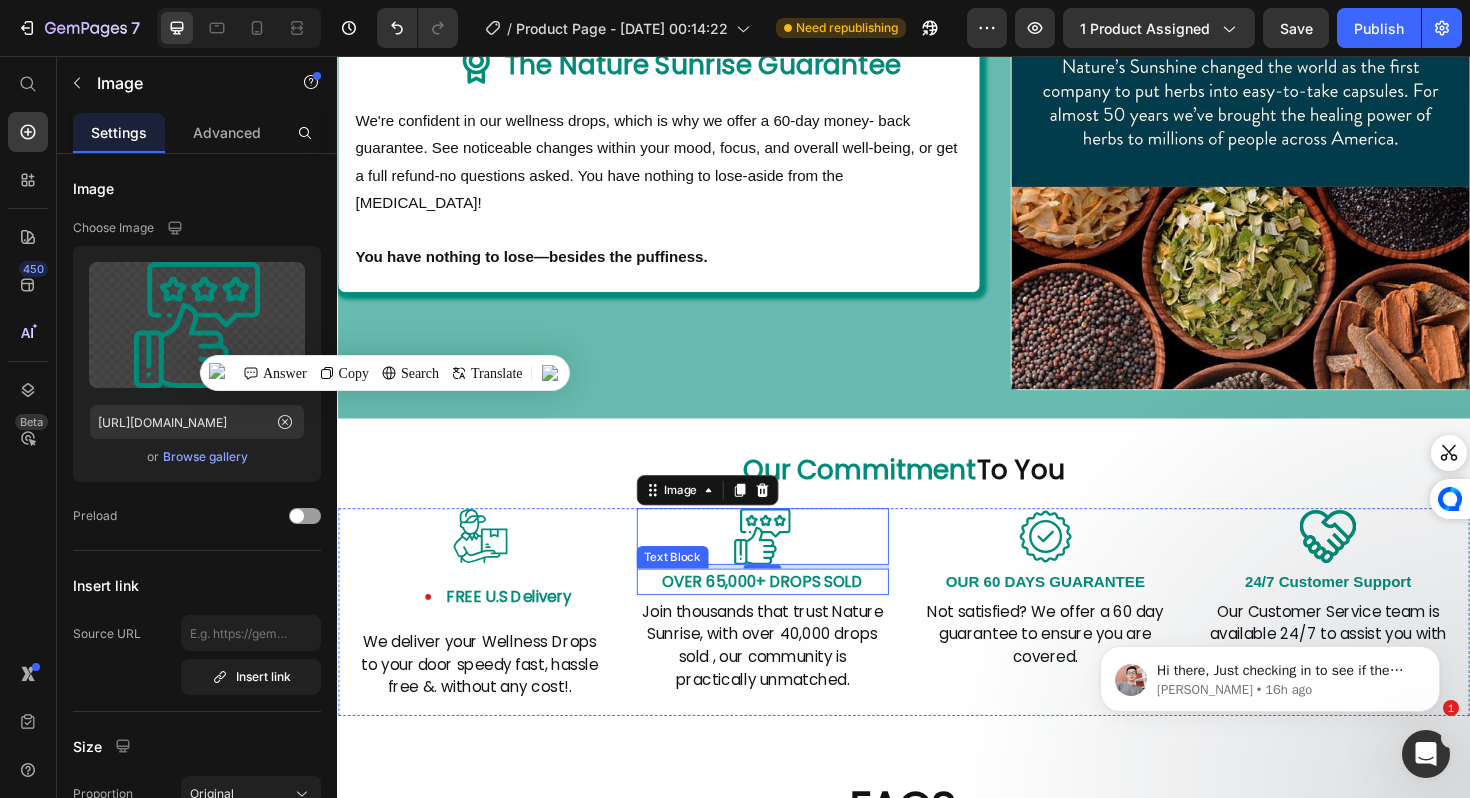 click on "OVER 65,000+ DROPS SOLD" at bounding box center [787, 612] 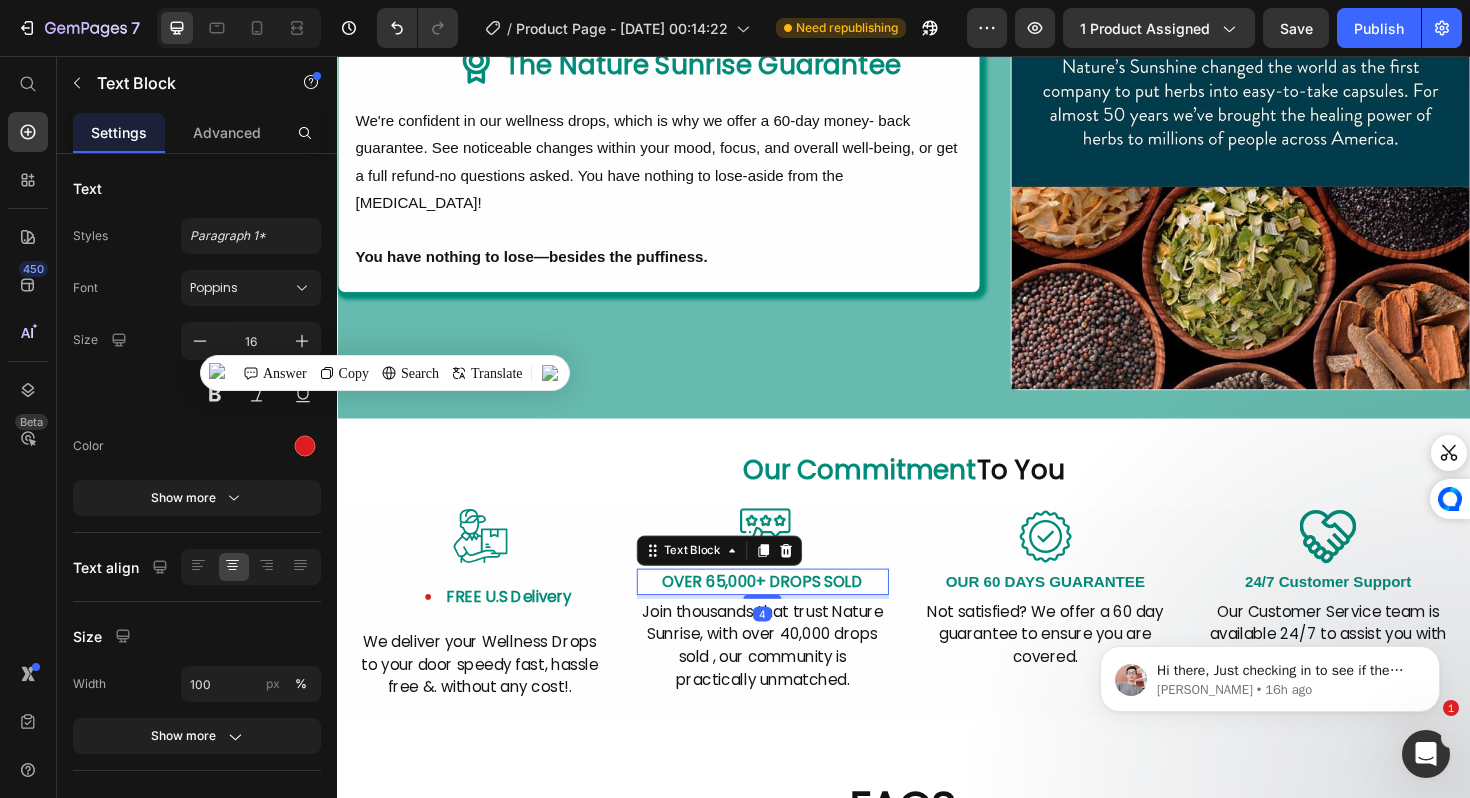 click on "OVER 65,000+ DROPS SOLD" at bounding box center [787, 612] 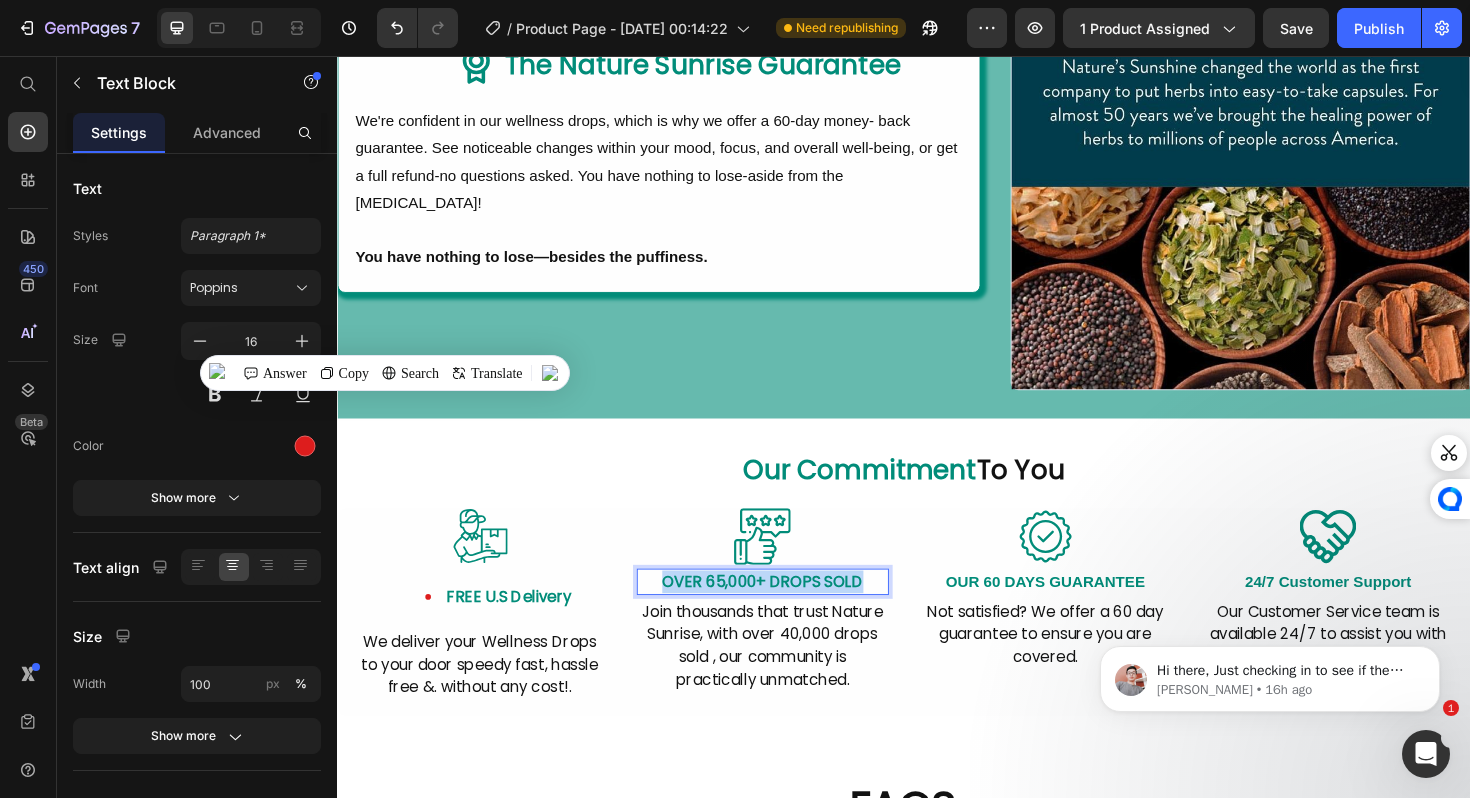 click on "OVER 65,000+ DROPS SOLD" at bounding box center (787, 612) 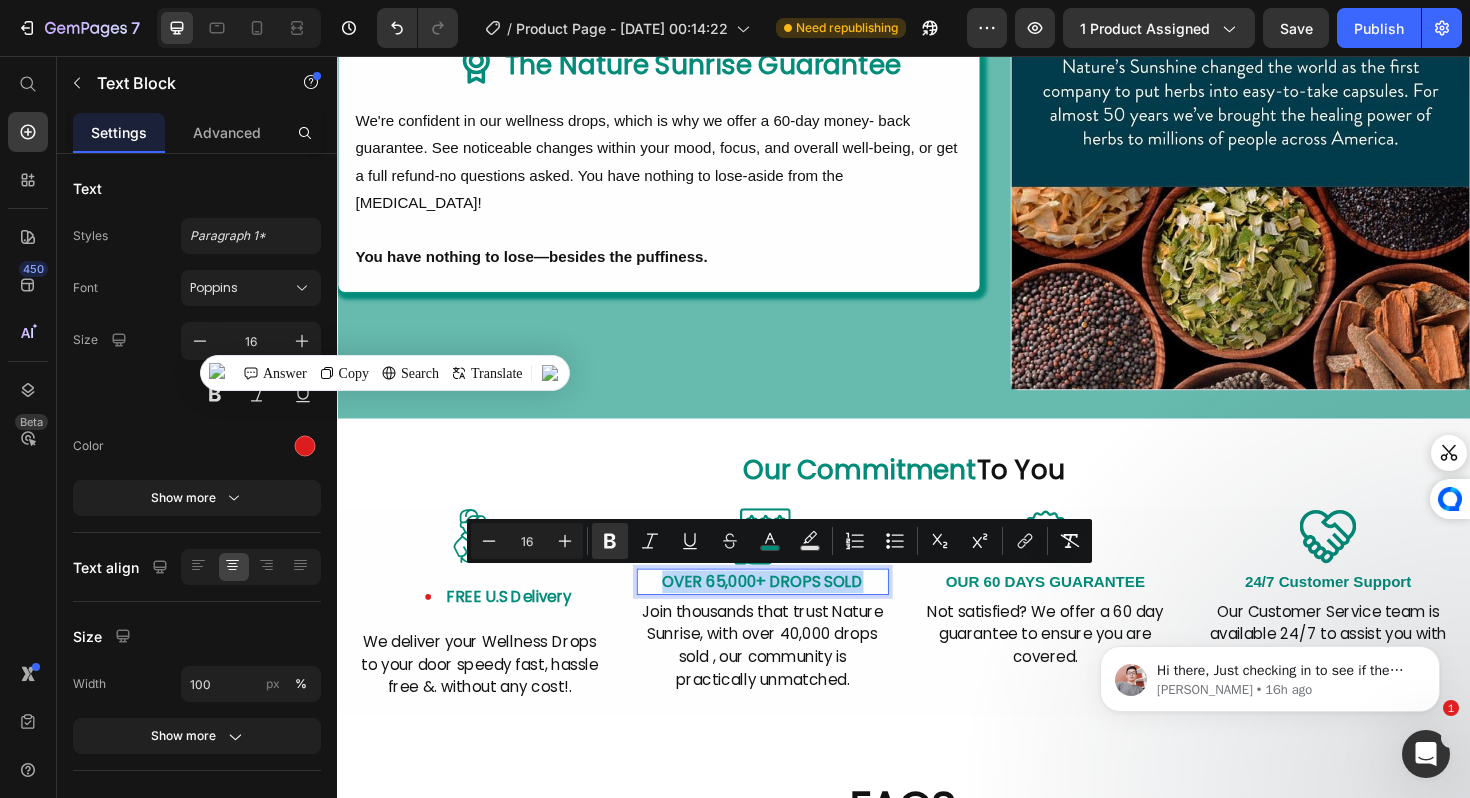 click on "Join thousands that trust Nature Sunrise, with over 40,000 drops sold , our community is practically unmatched." at bounding box center (788, 681) 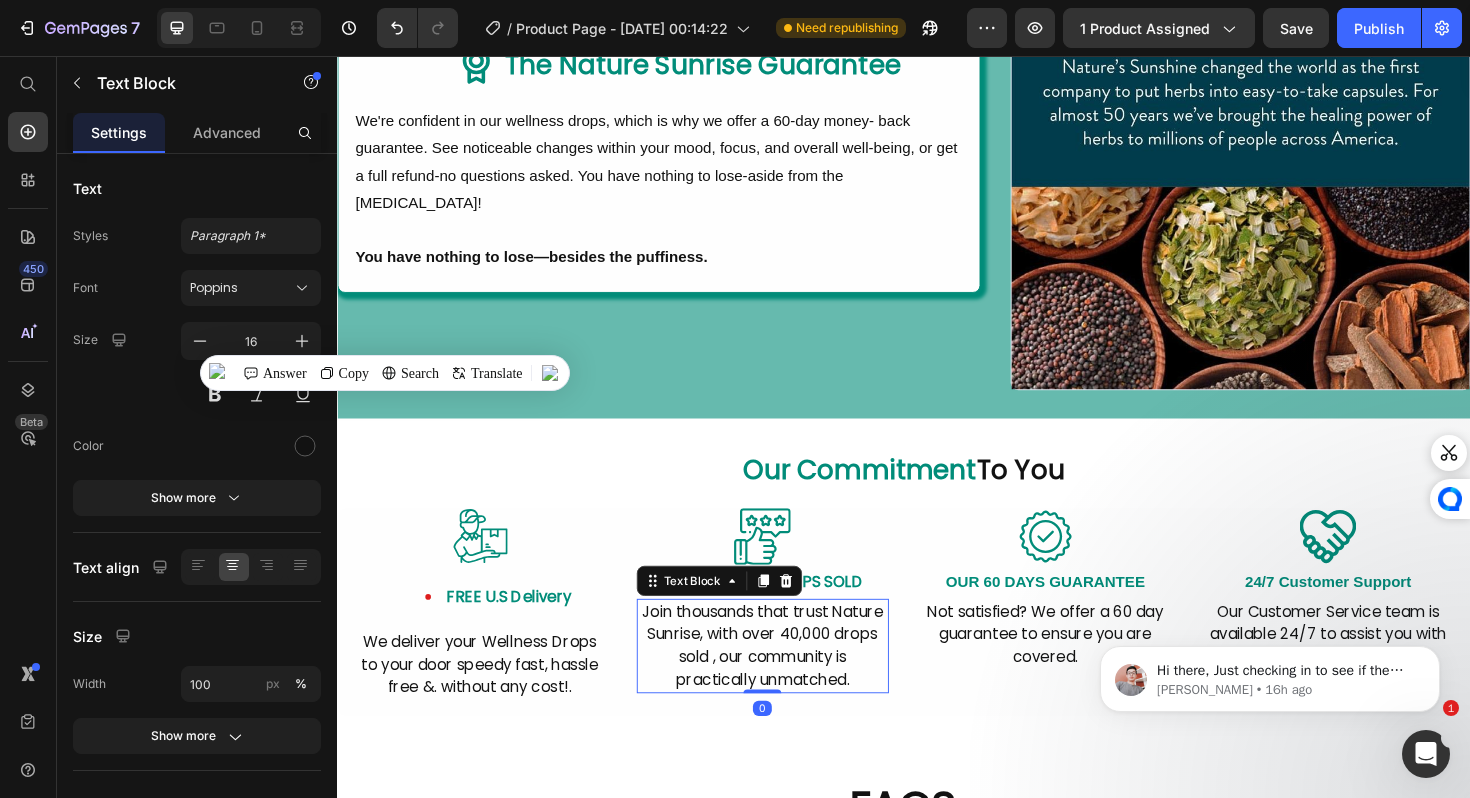 click on "Join thousands that trust Nature Sunrise, with over 40,000 drops sold , our community is practically unmatched." at bounding box center [788, 681] 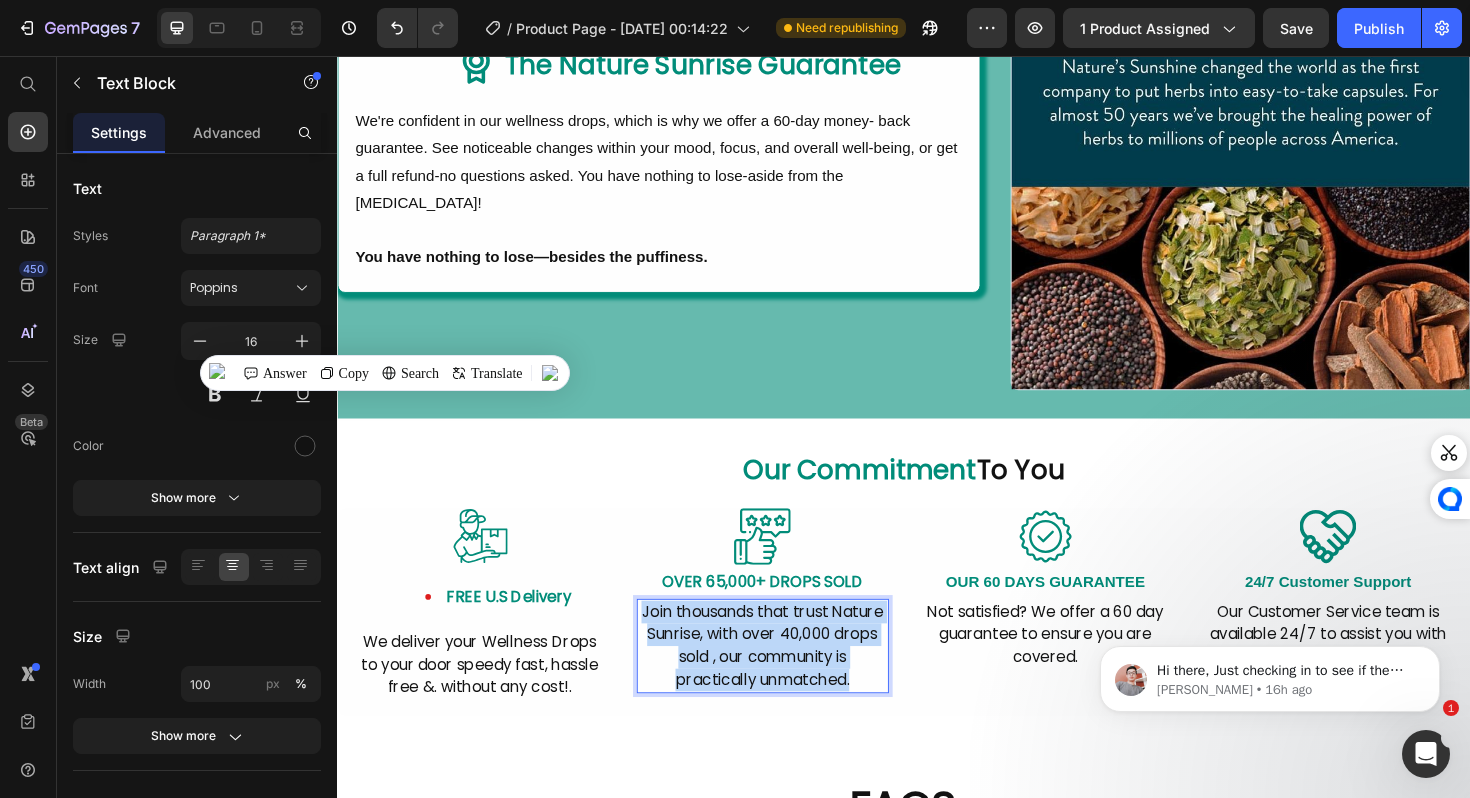click on "Join thousands that trust Nature Sunrise, with over 40,000 drops sold , our community is practically unmatched." at bounding box center [788, 681] 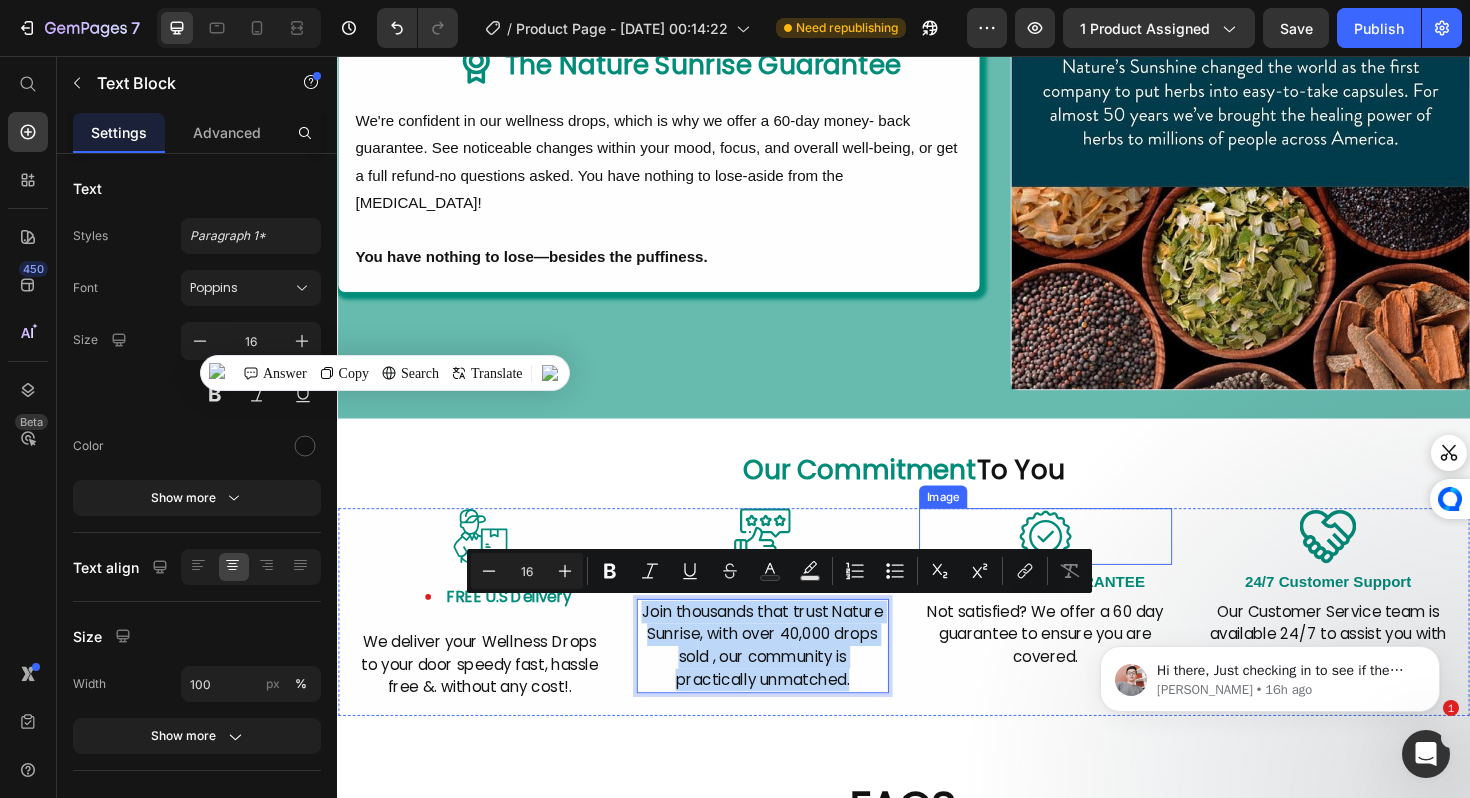 click at bounding box center [1087, 565] 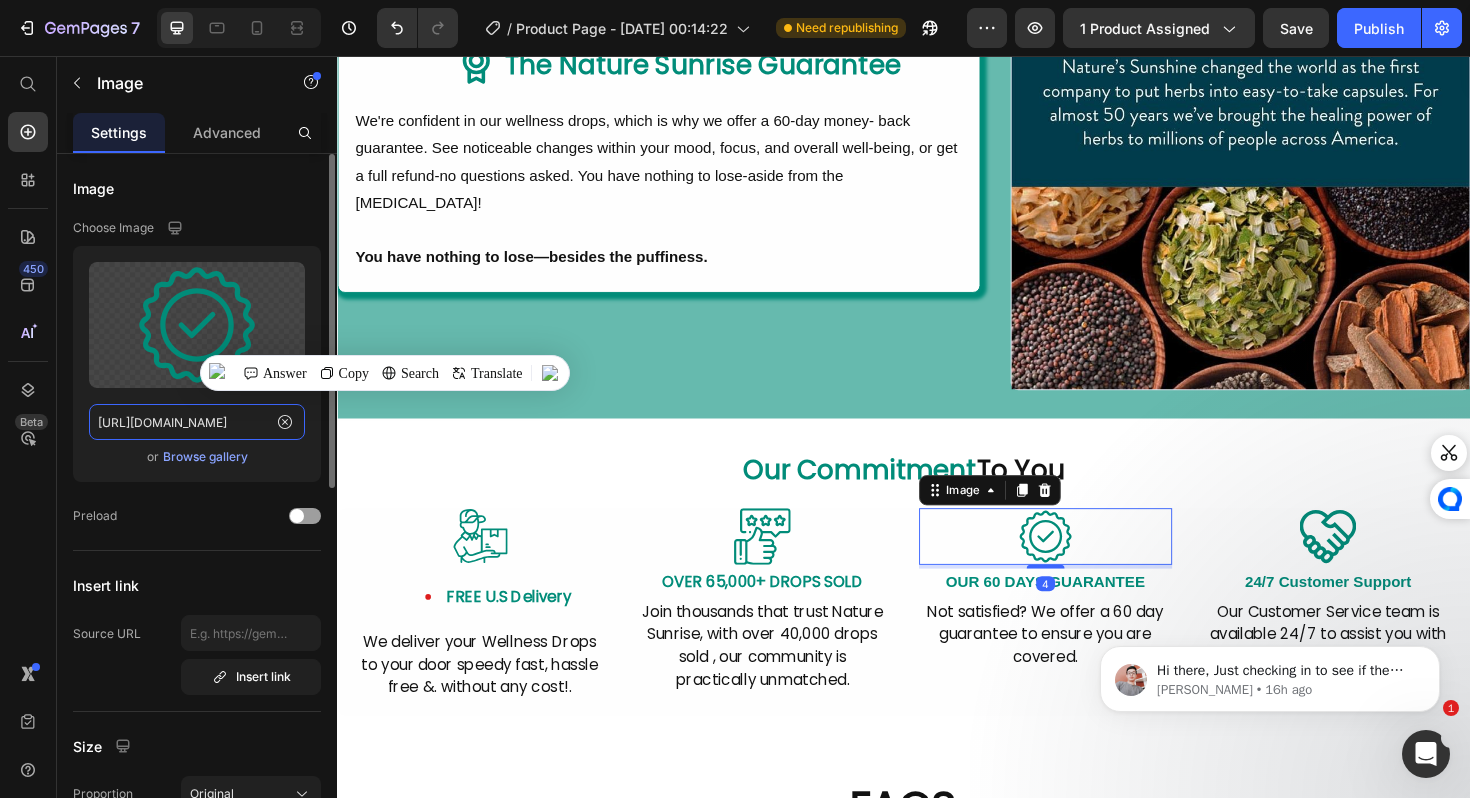 click on "[URL][DOMAIN_NAME]" 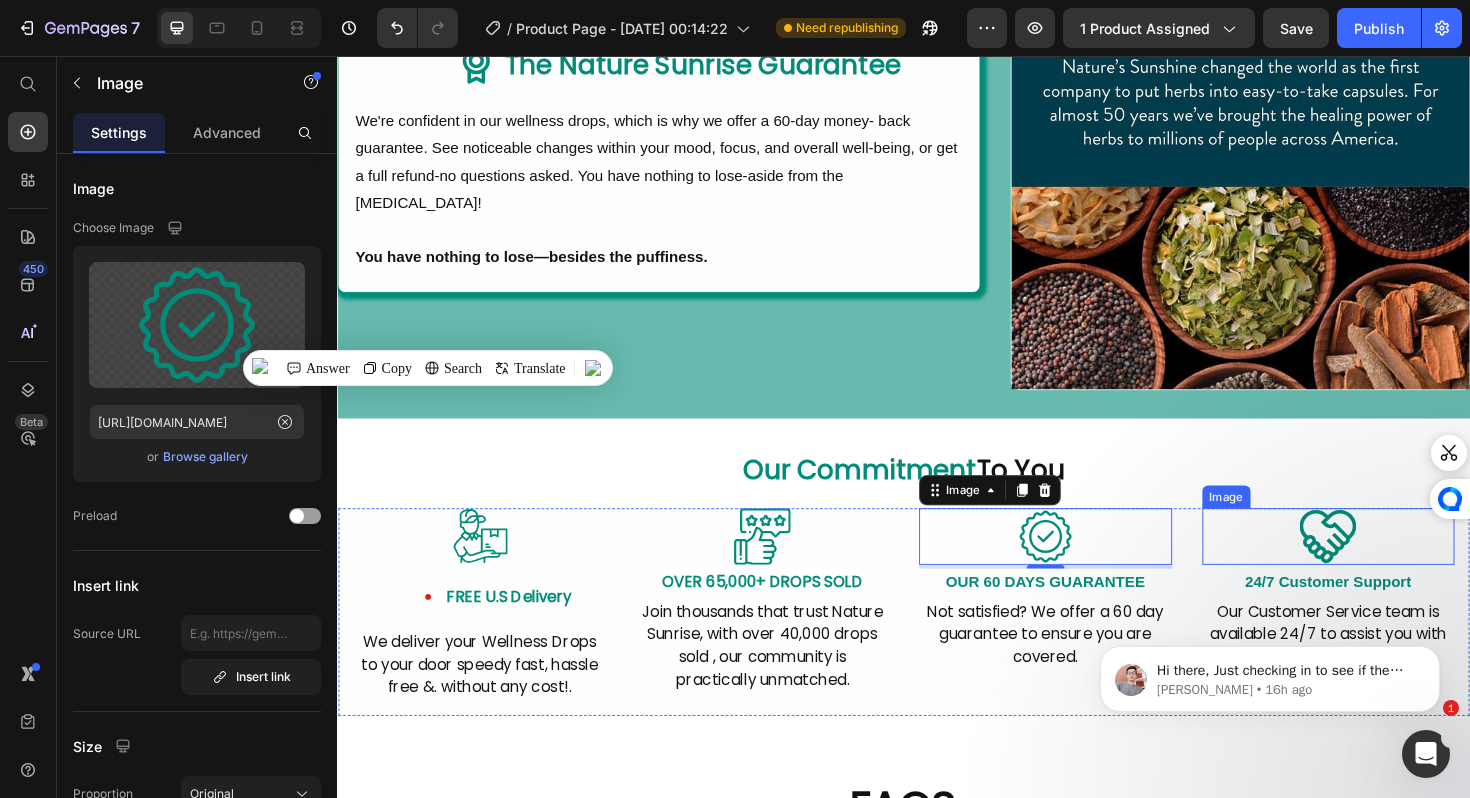 click at bounding box center [1387, 565] 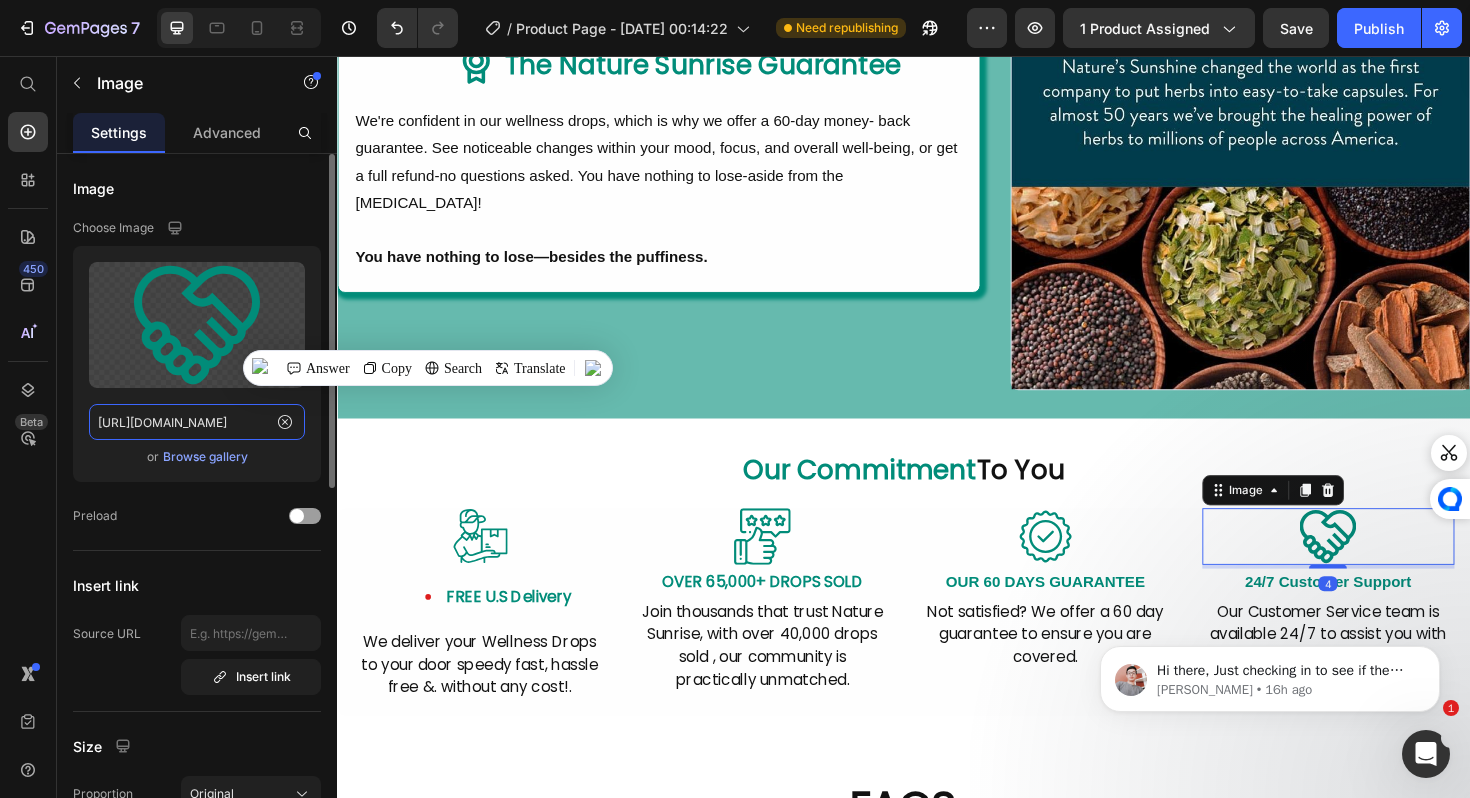 click on "[URL][DOMAIN_NAME]" 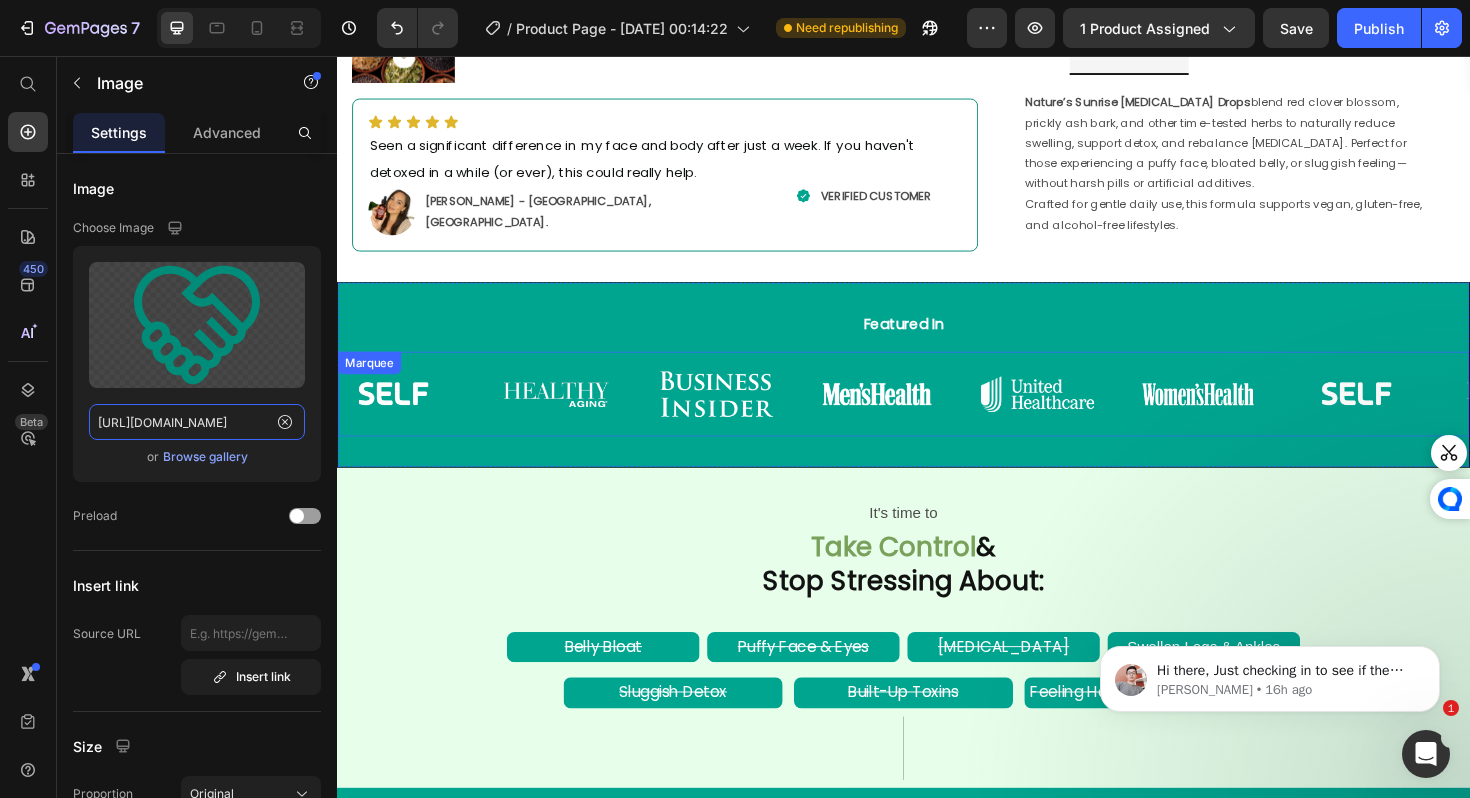 scroll, scrollTop: 792, scrollLeft: 0, axis: vertical 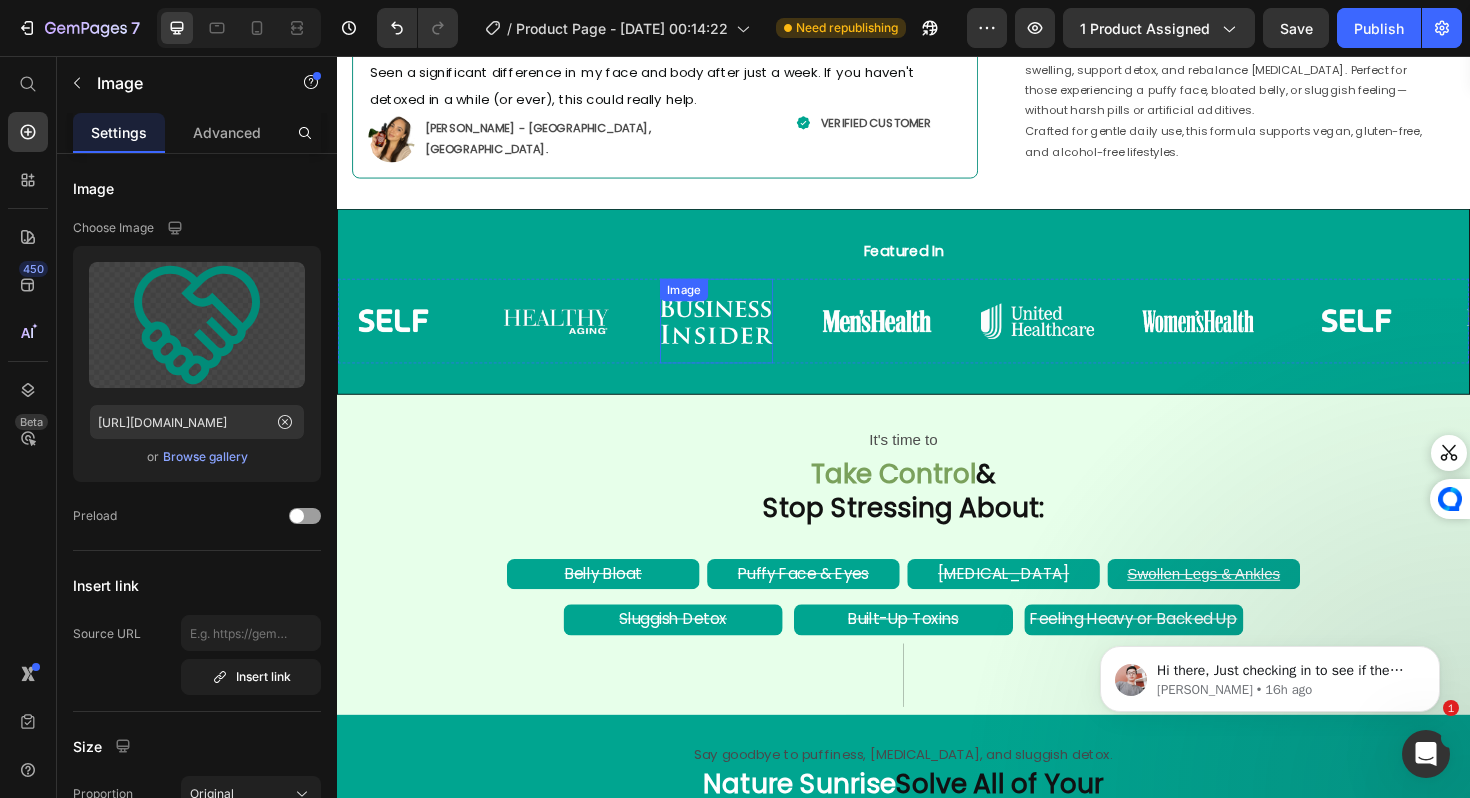 click at bounding box center (739, 337) 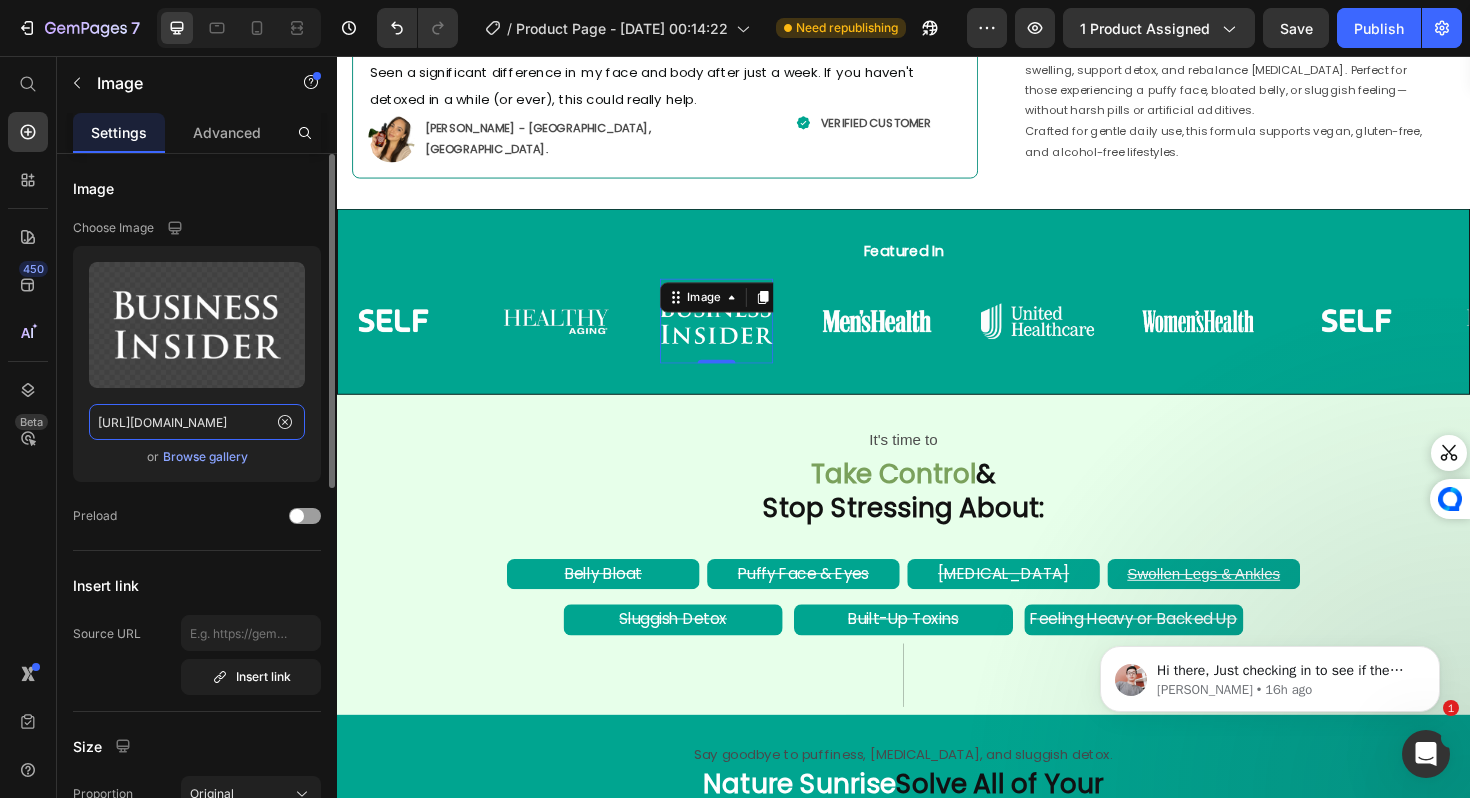 click on "[URL][DOMAIN_NAME]" 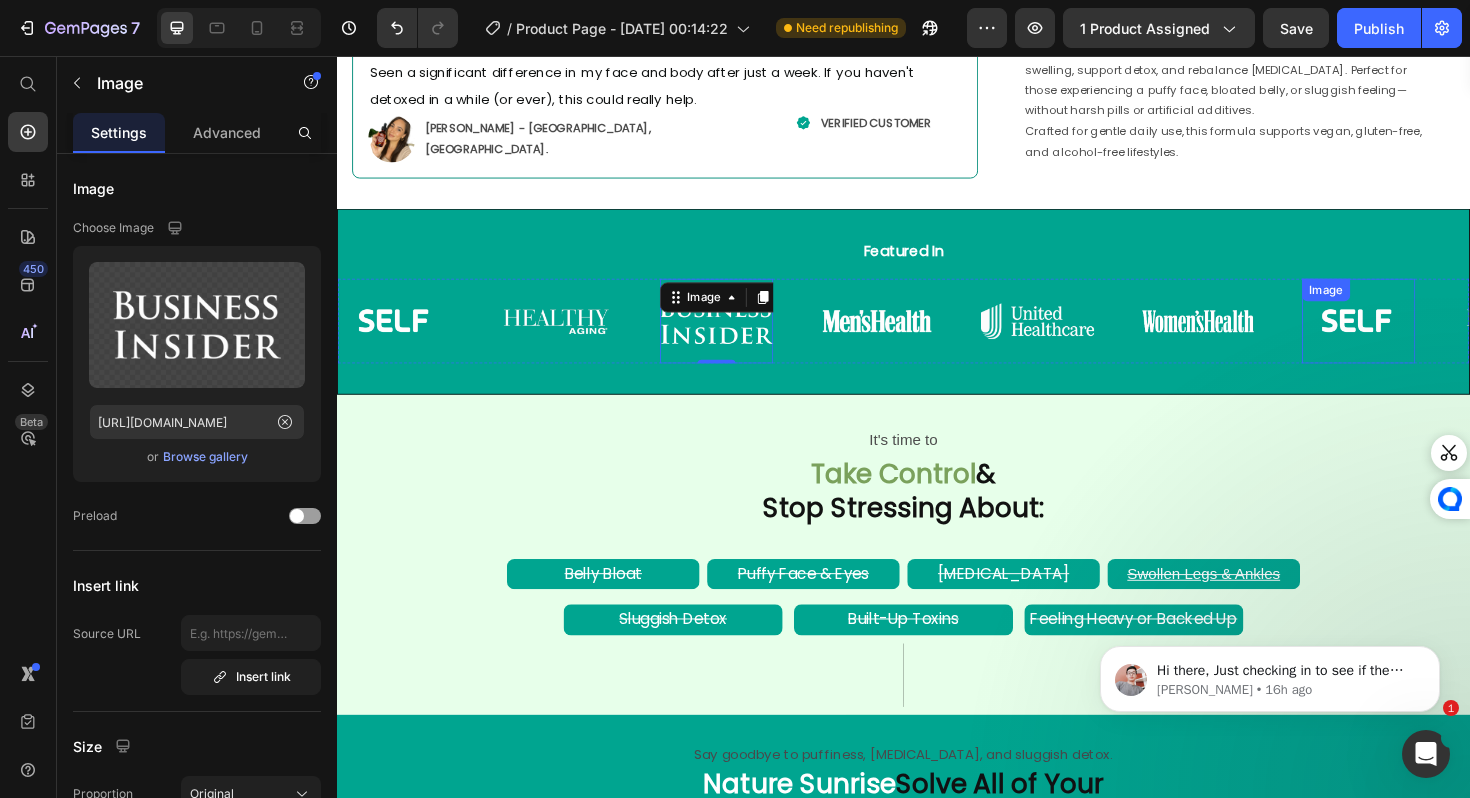 click at bounding box center (1249, 337) 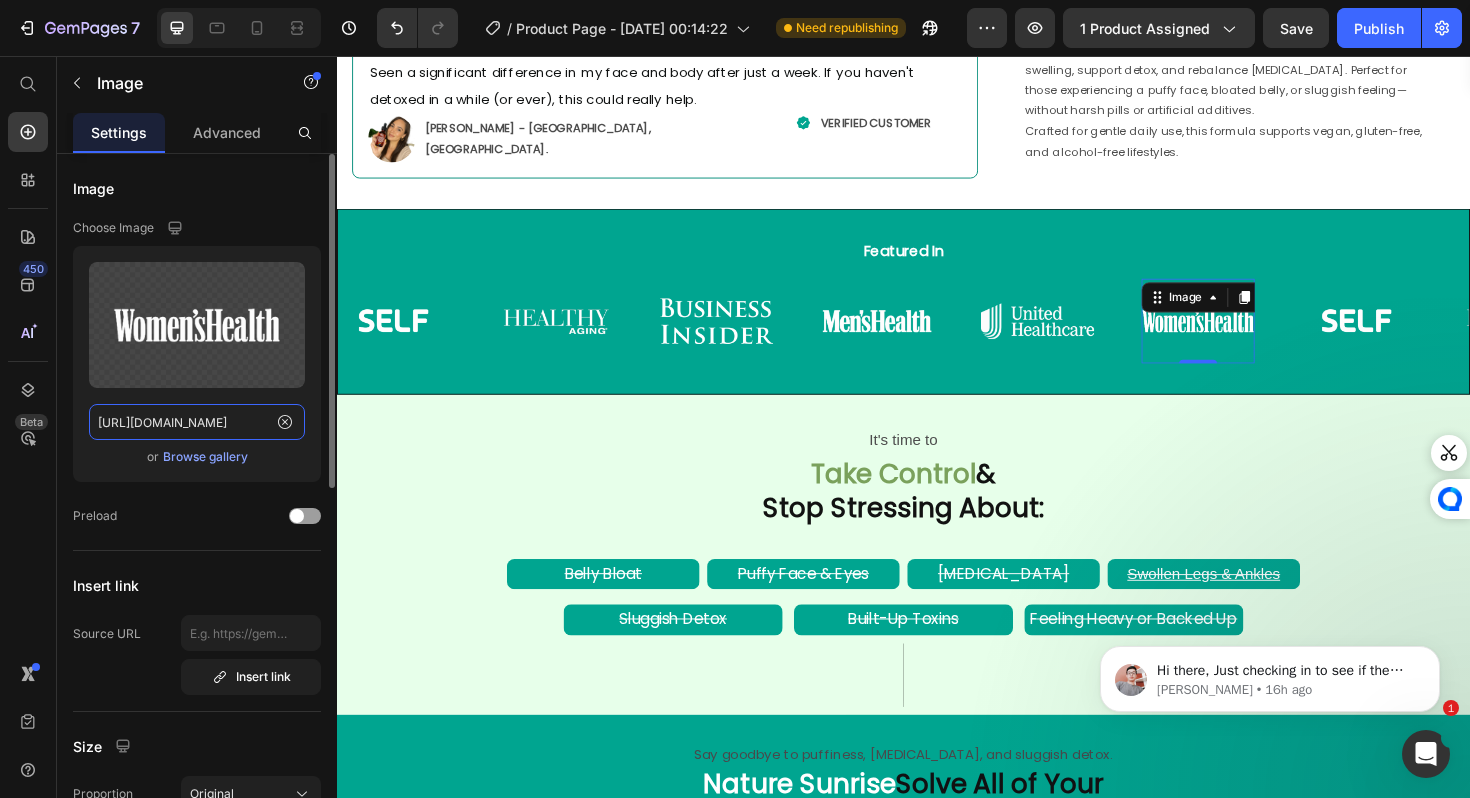 click on "[URL][DOMAIN_NAME]" 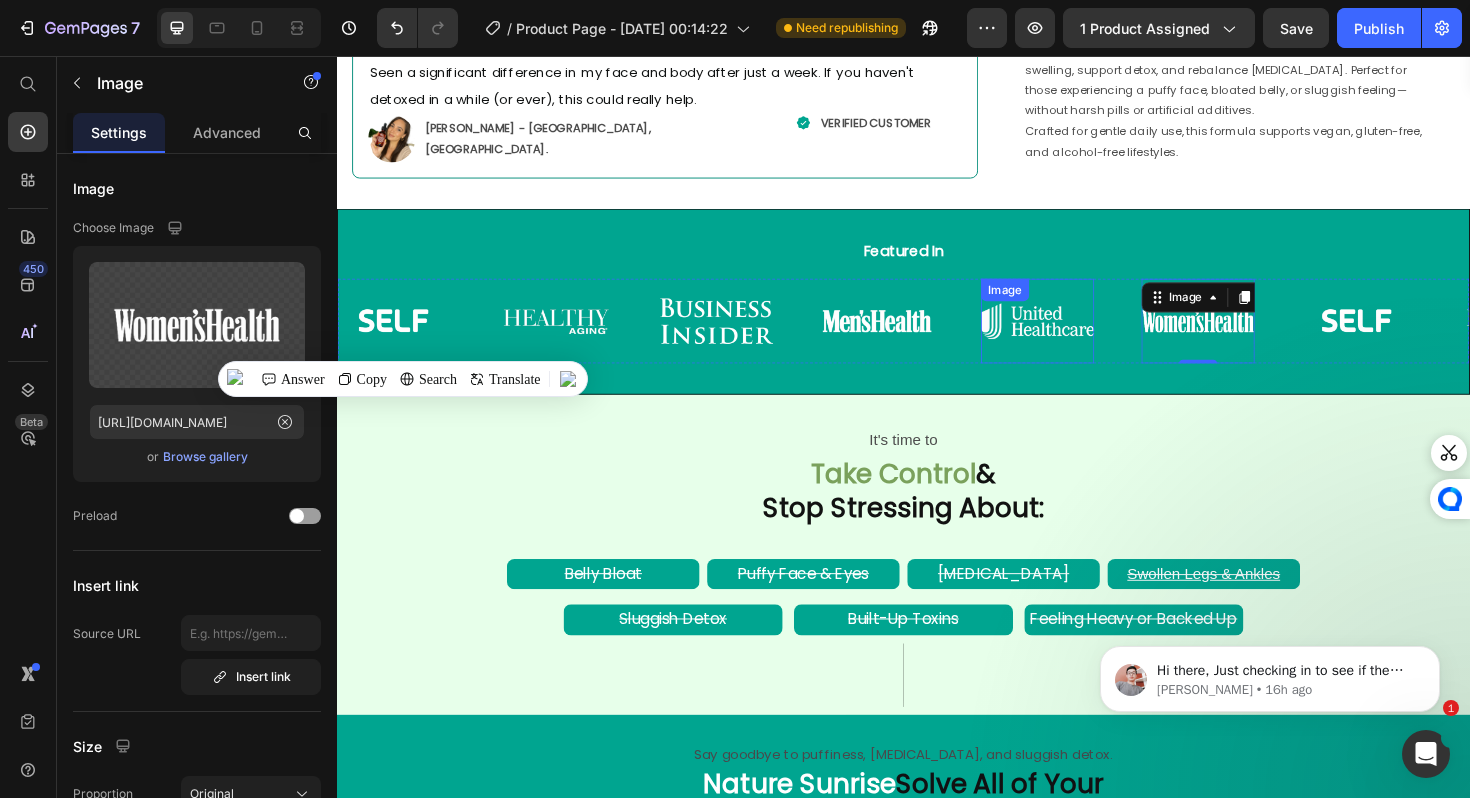 click at bounding box center [1079, 337] 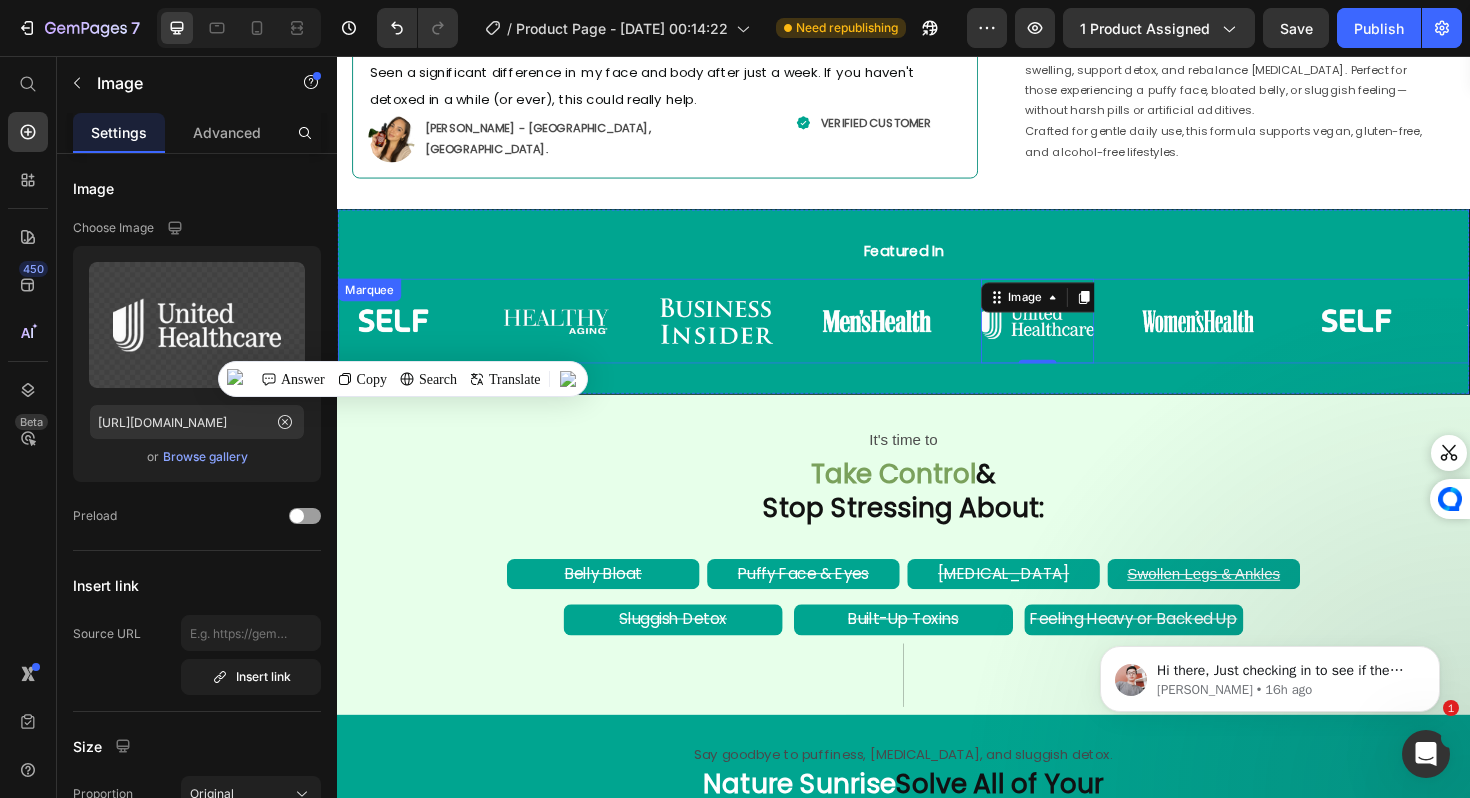click on "Image" at bounding box center [594, 337] 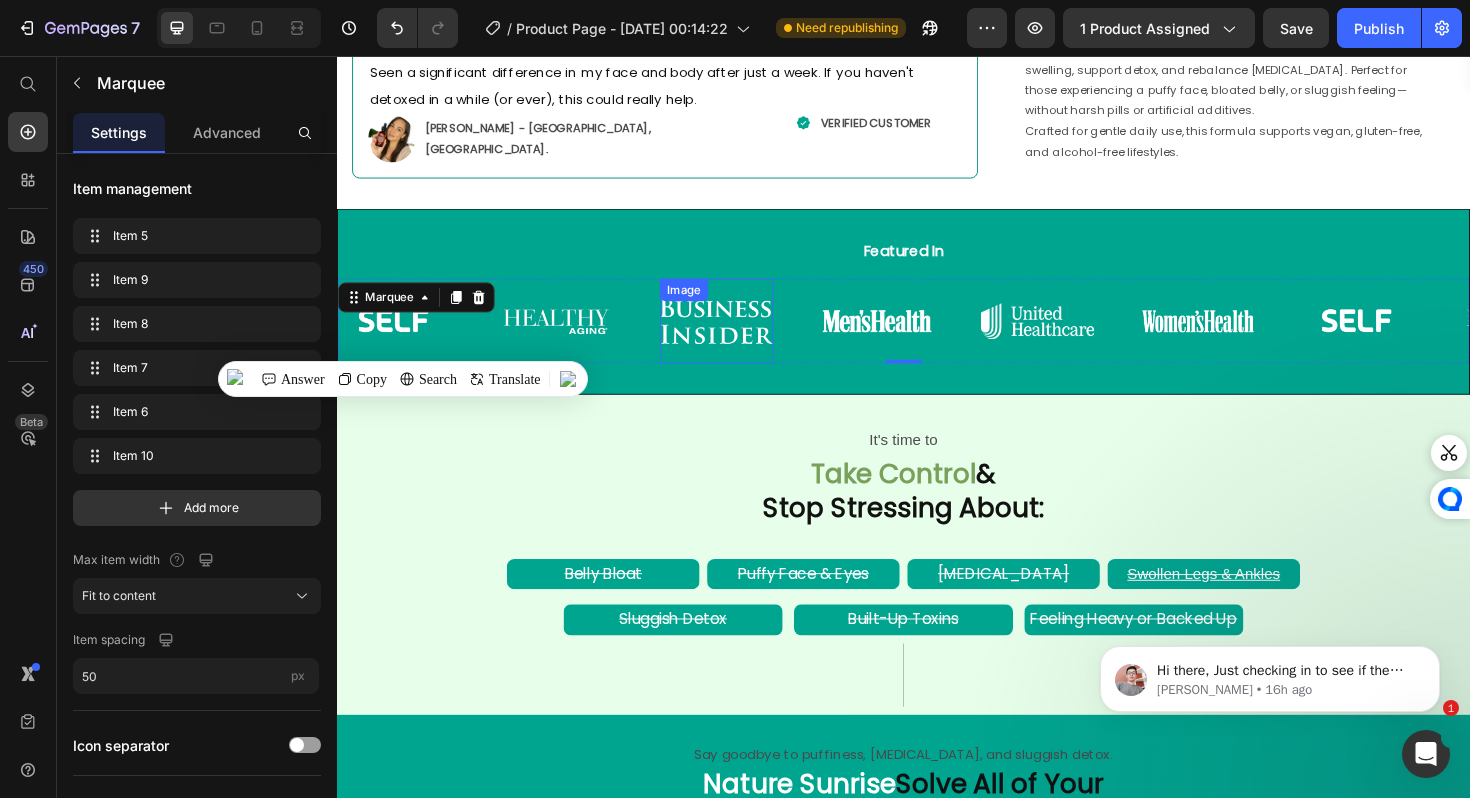 click at bounding box center (739, 337) 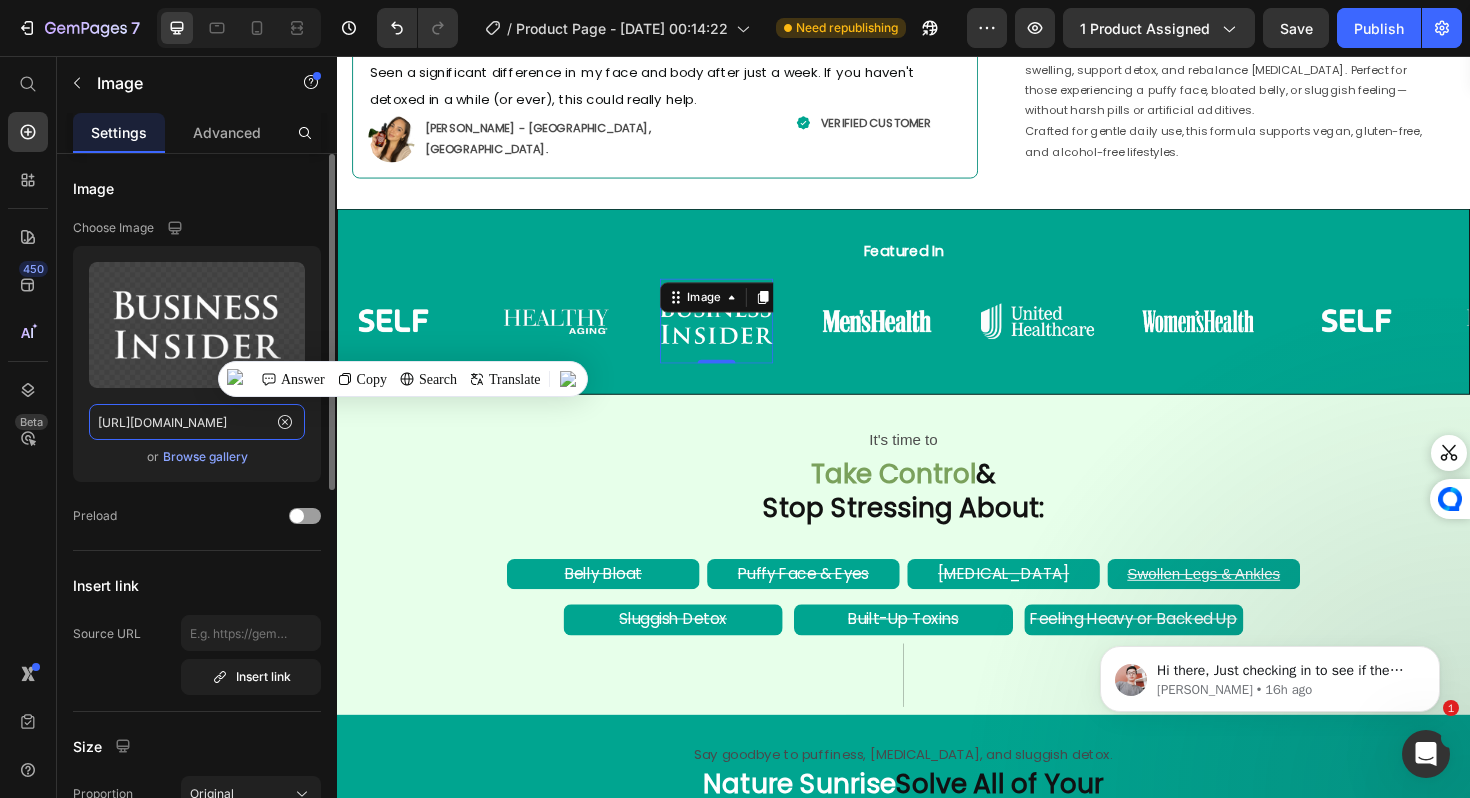 click on "[URL][DOMAIN_NAME]" 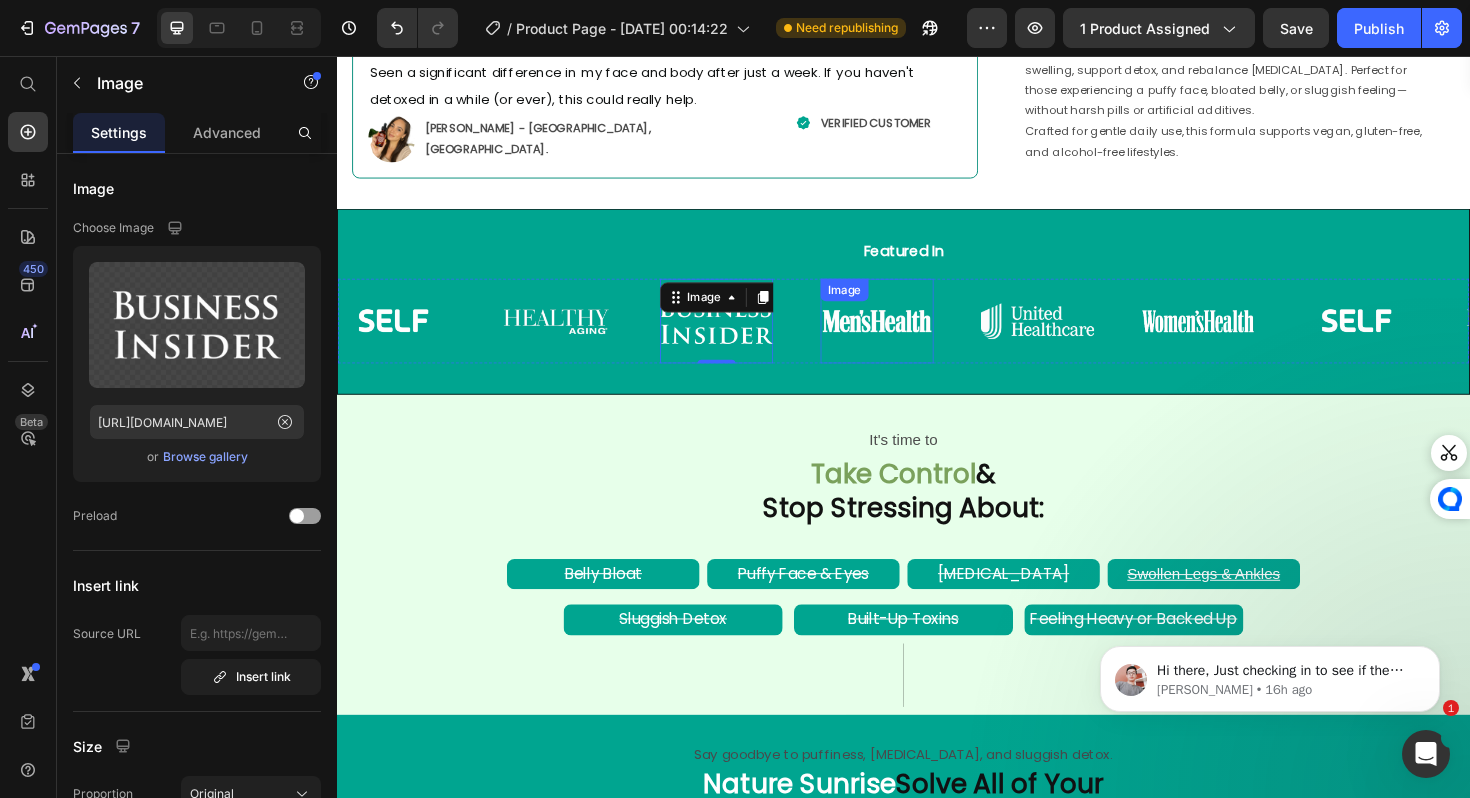 click at bounding box center [909, 337] 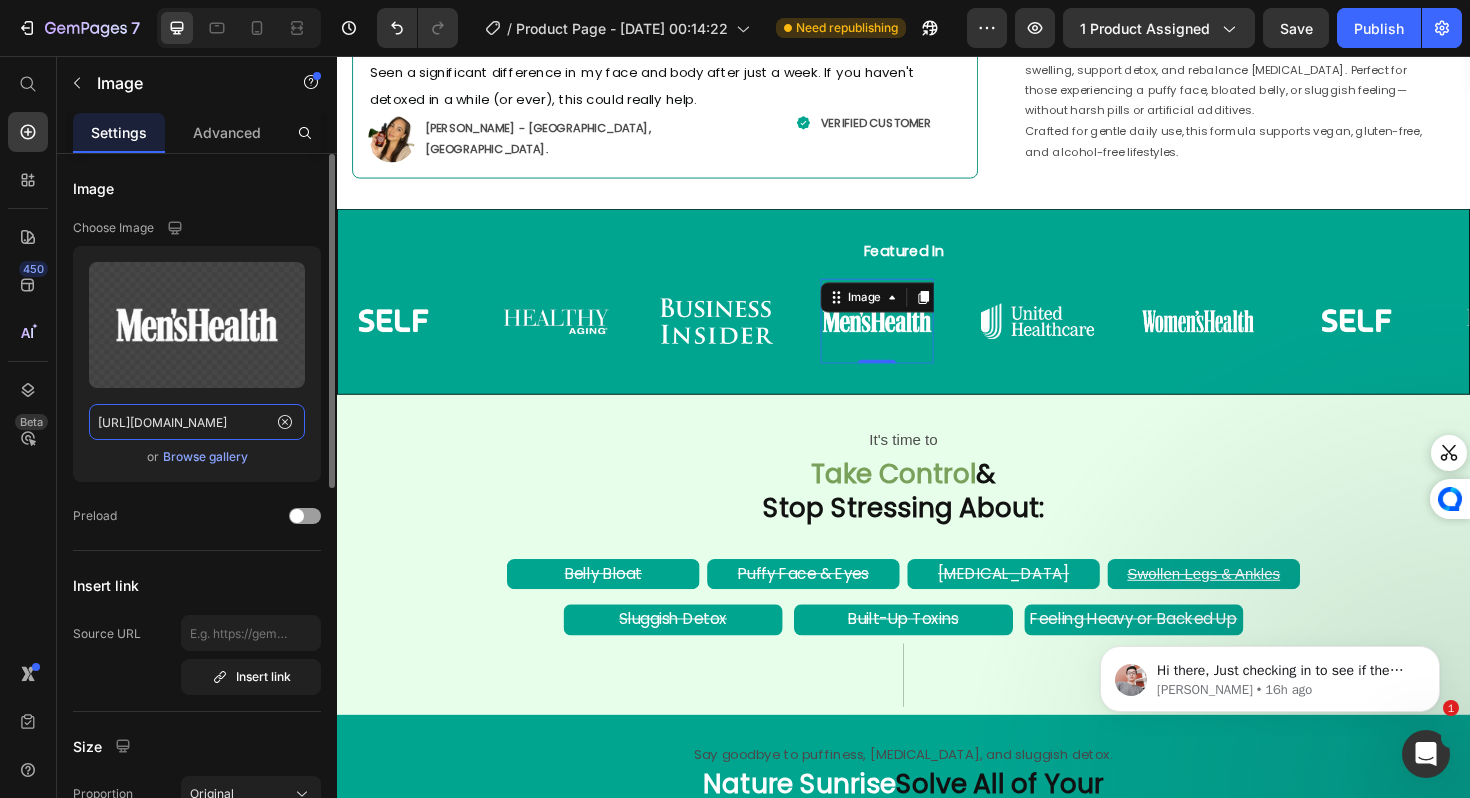 click on "[URL][DOMAIN_NAME]" 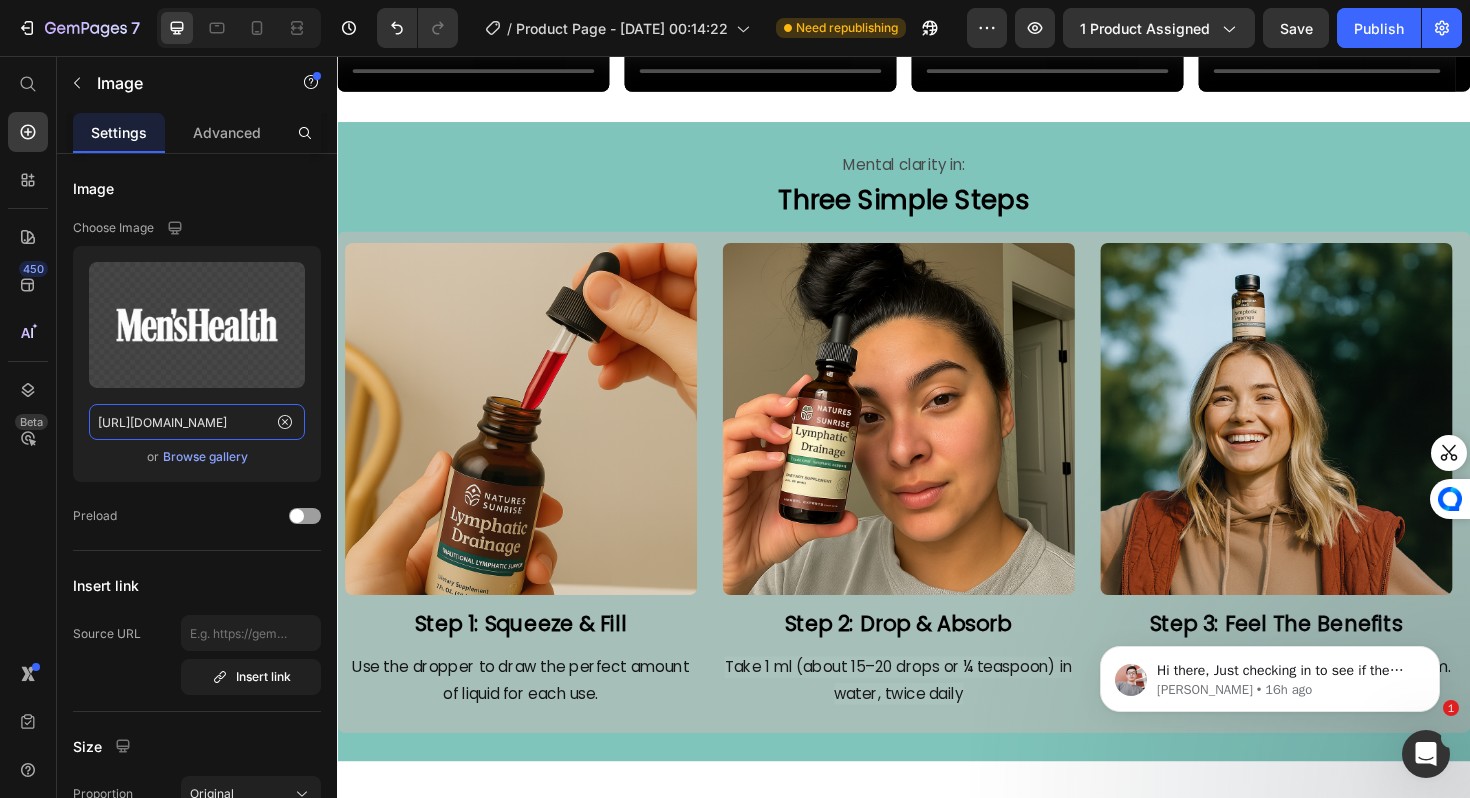 scroll, scrollTop: 3338, scrollLeft: 0, axis: vertical 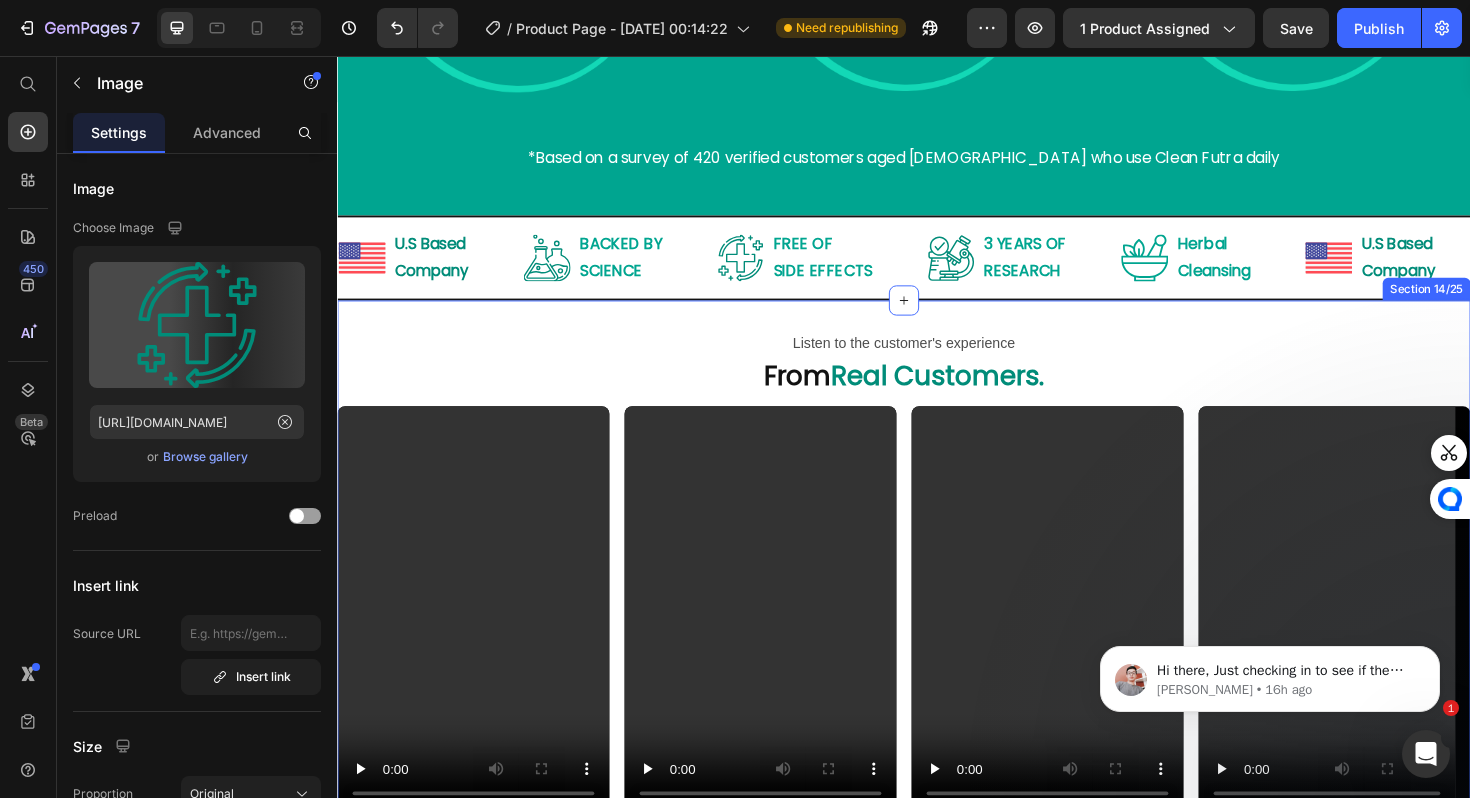 click at bounding box center [764, 270] 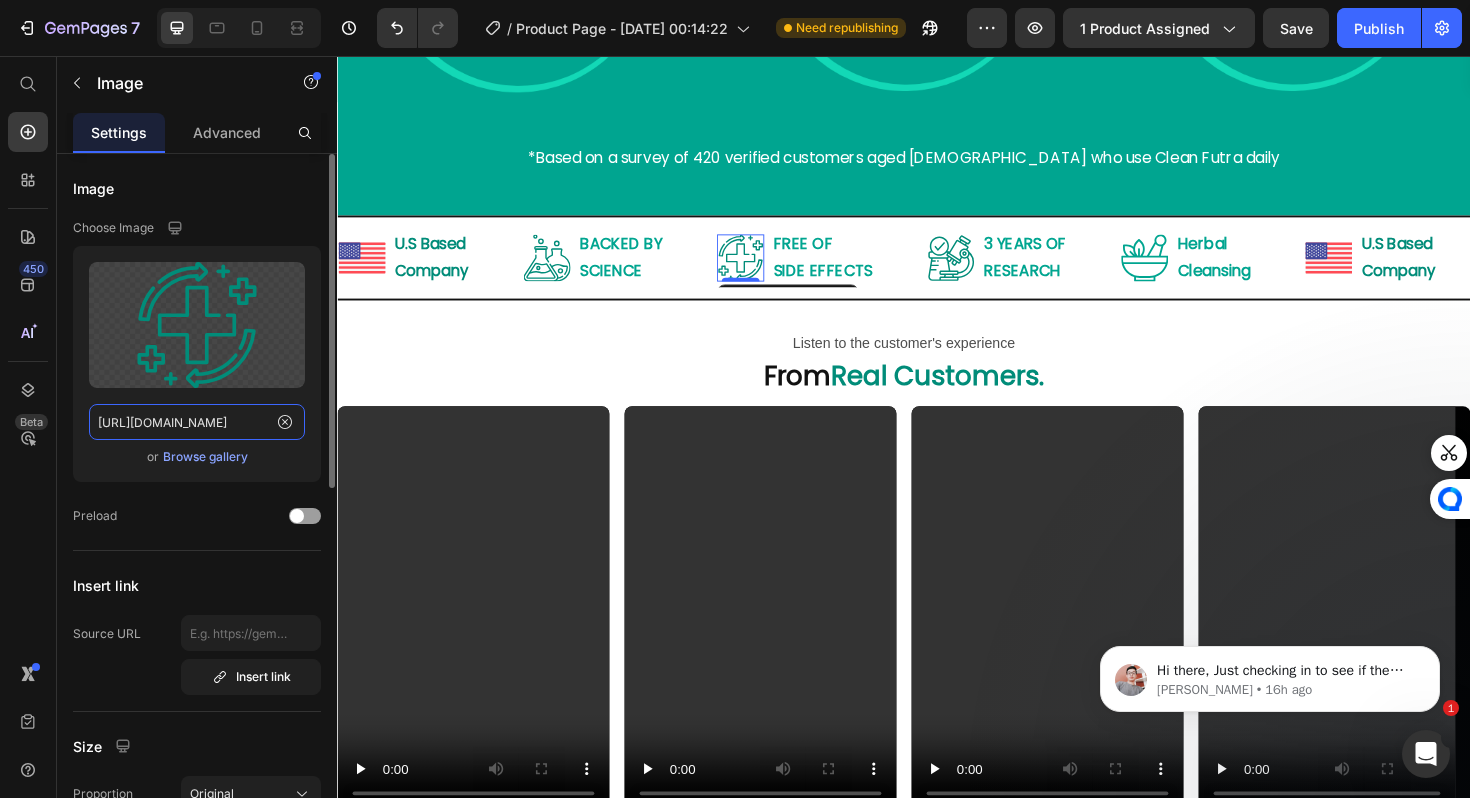 click on "[URL][DOMAIN_NAME]" 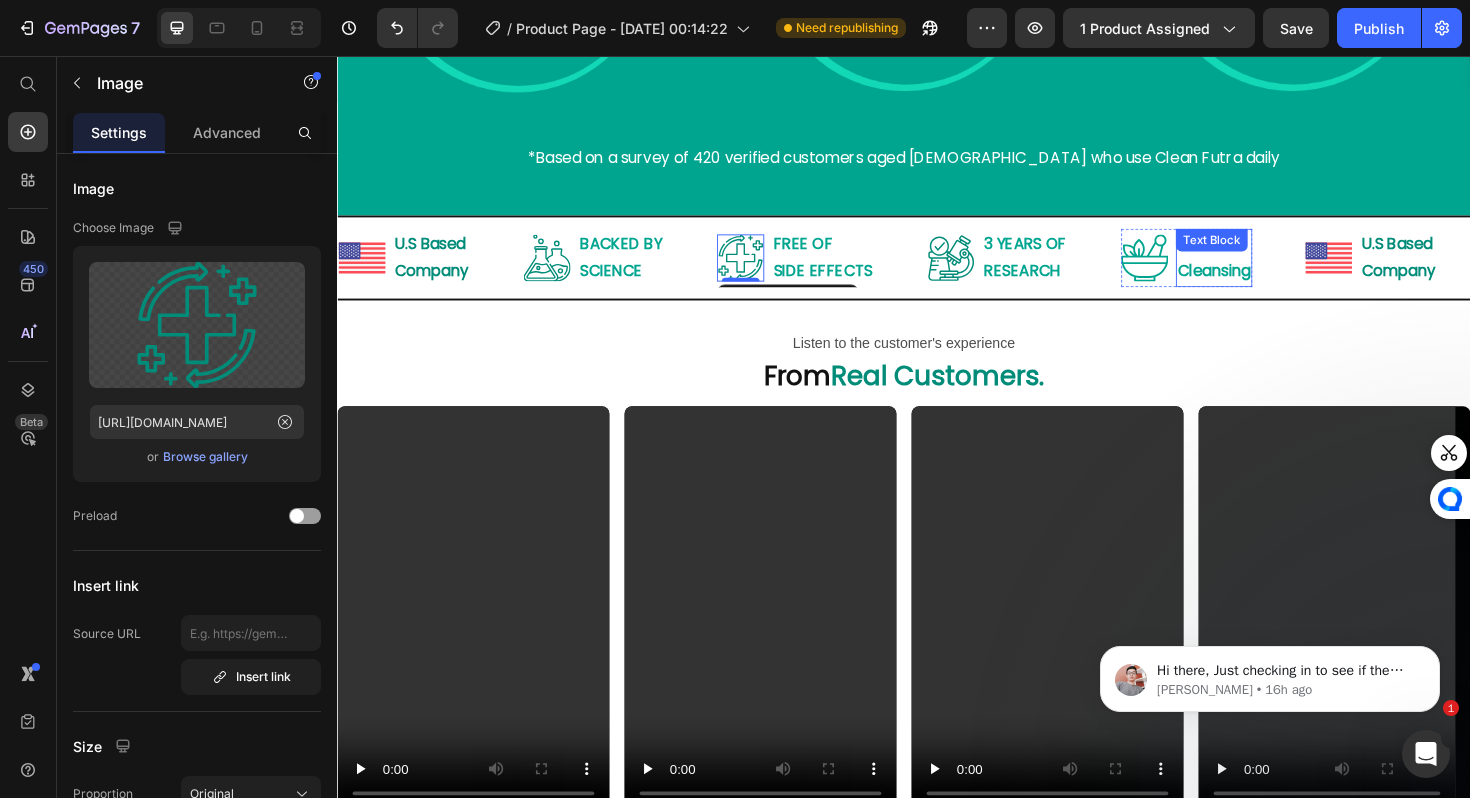 click on "Herbal  Cleansing Text Block" at bounding box center (1265, 270) 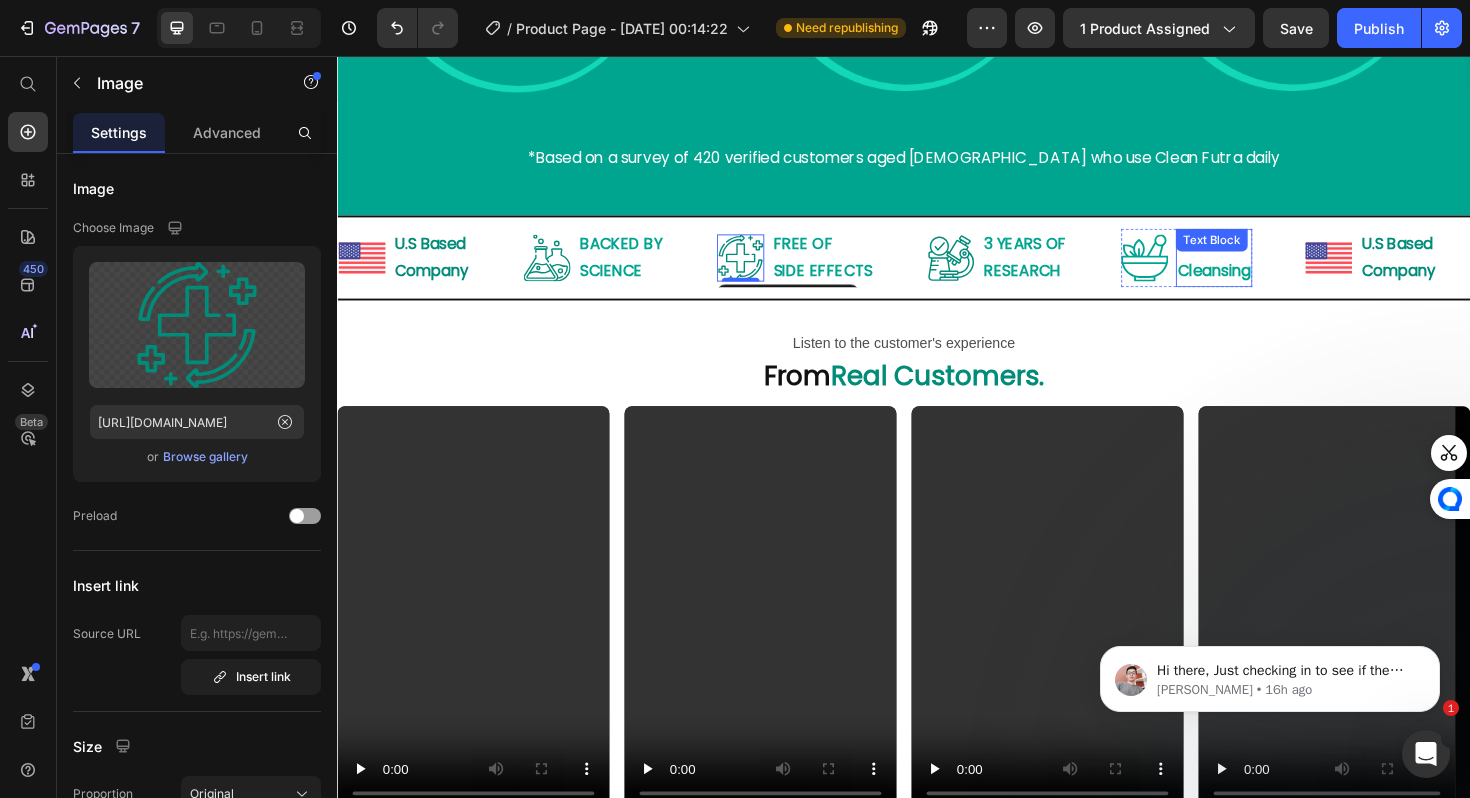 click on "Text Block" at bounding box center [1263, 251] 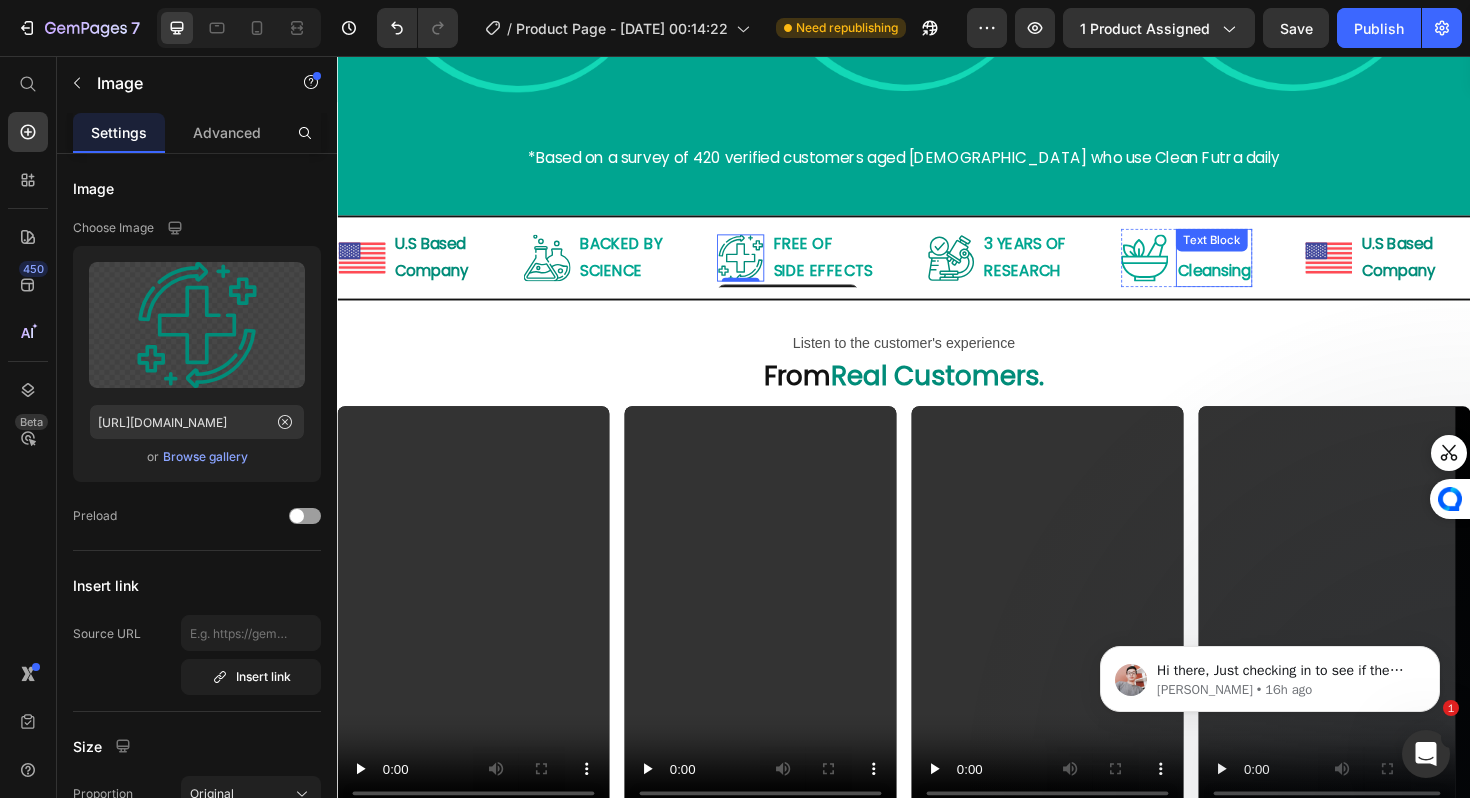 click on "Text Block" at bounding box center [1263, 251] 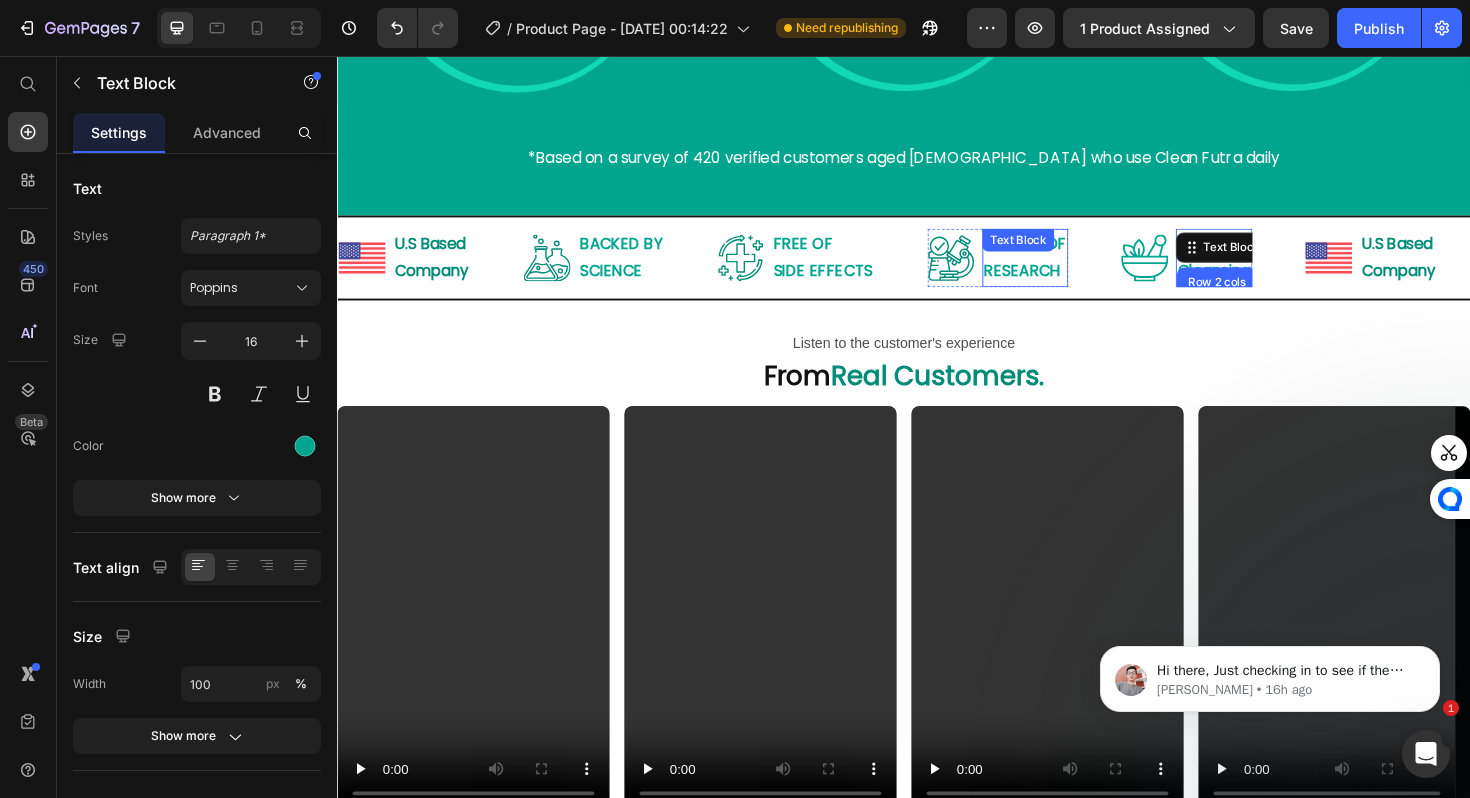 click on "RESEARCH" at bounding box center (1062, 283) 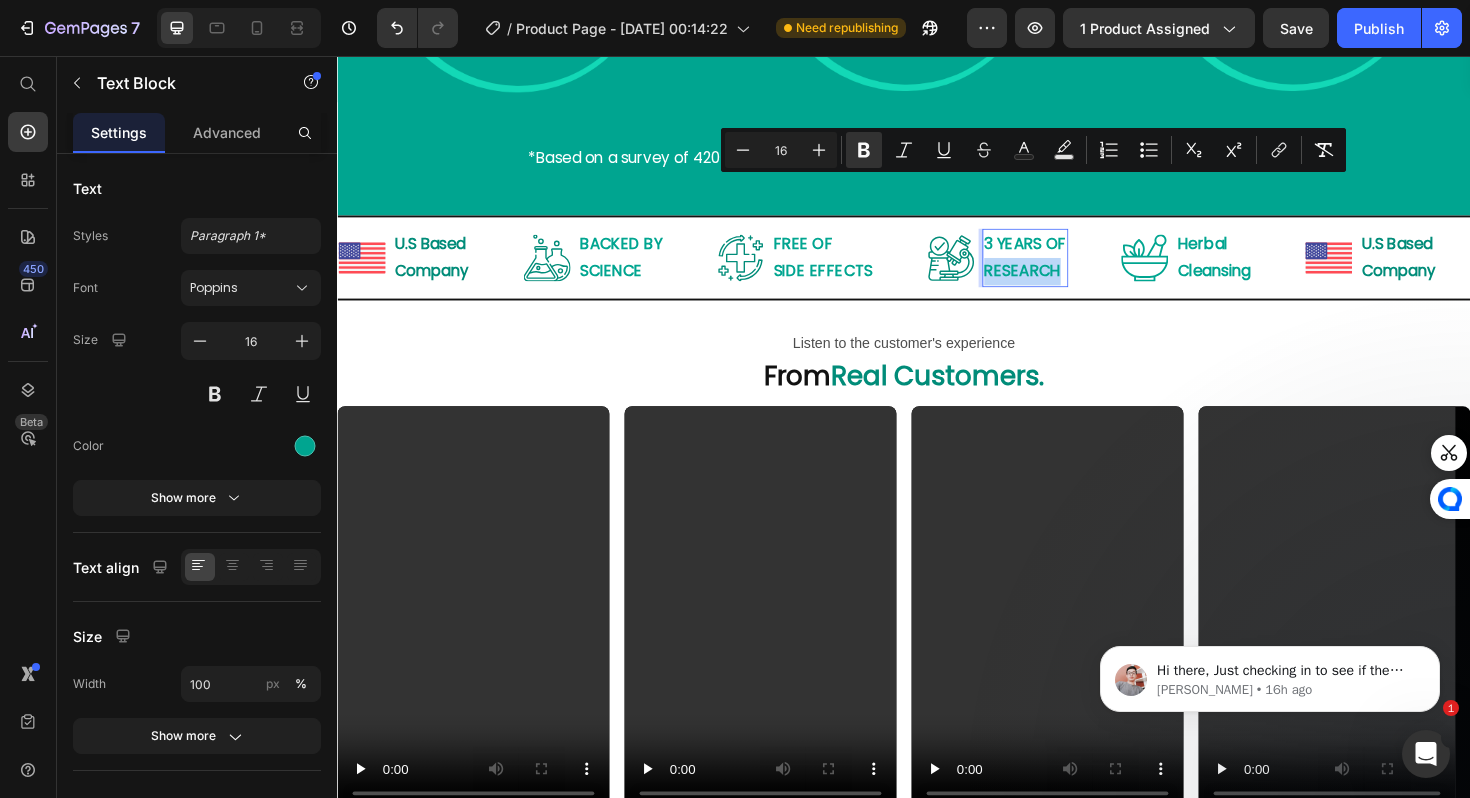 click on "RESEARCH" at bounding box center [1062, 283] 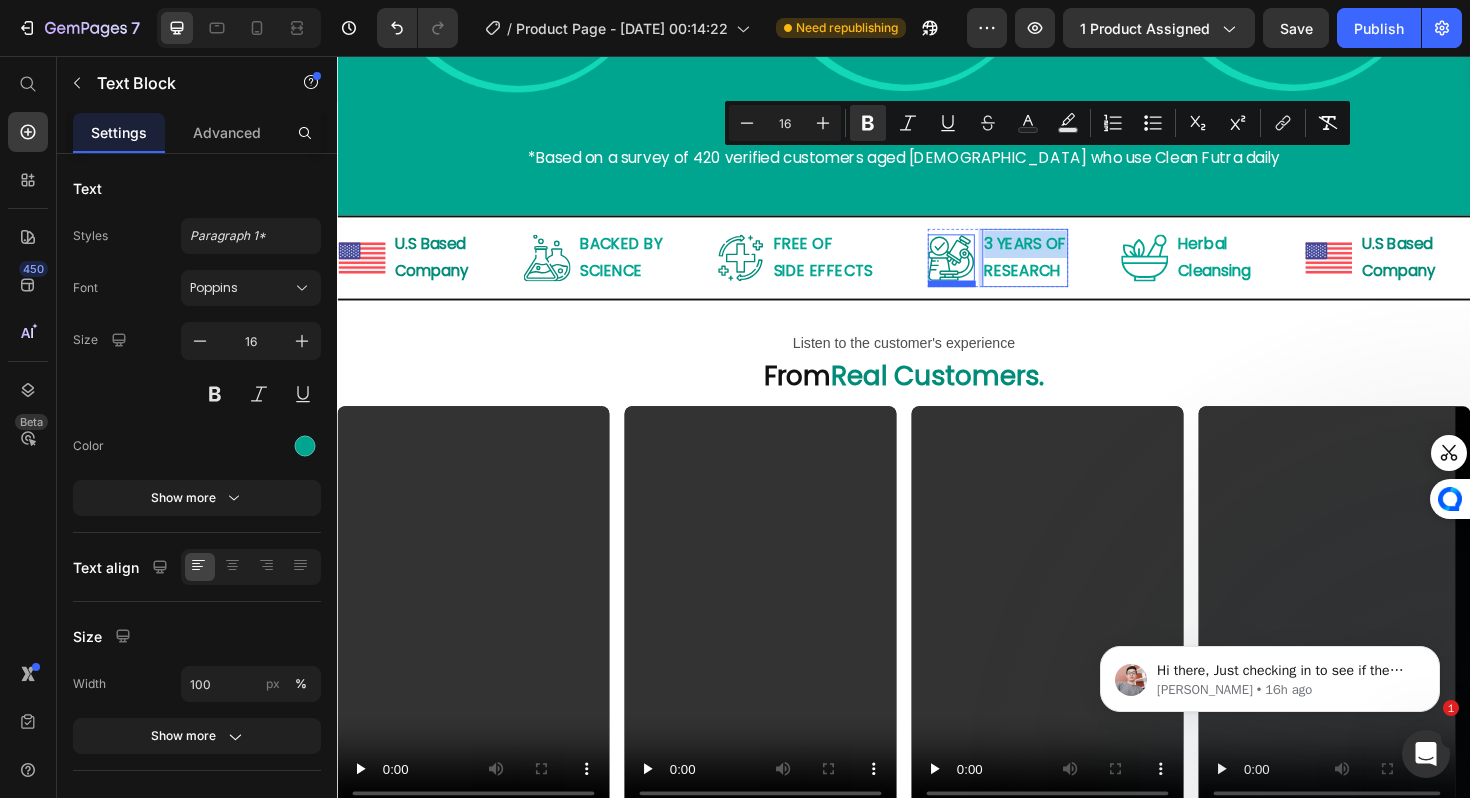 click at bounding box center [987, 270] 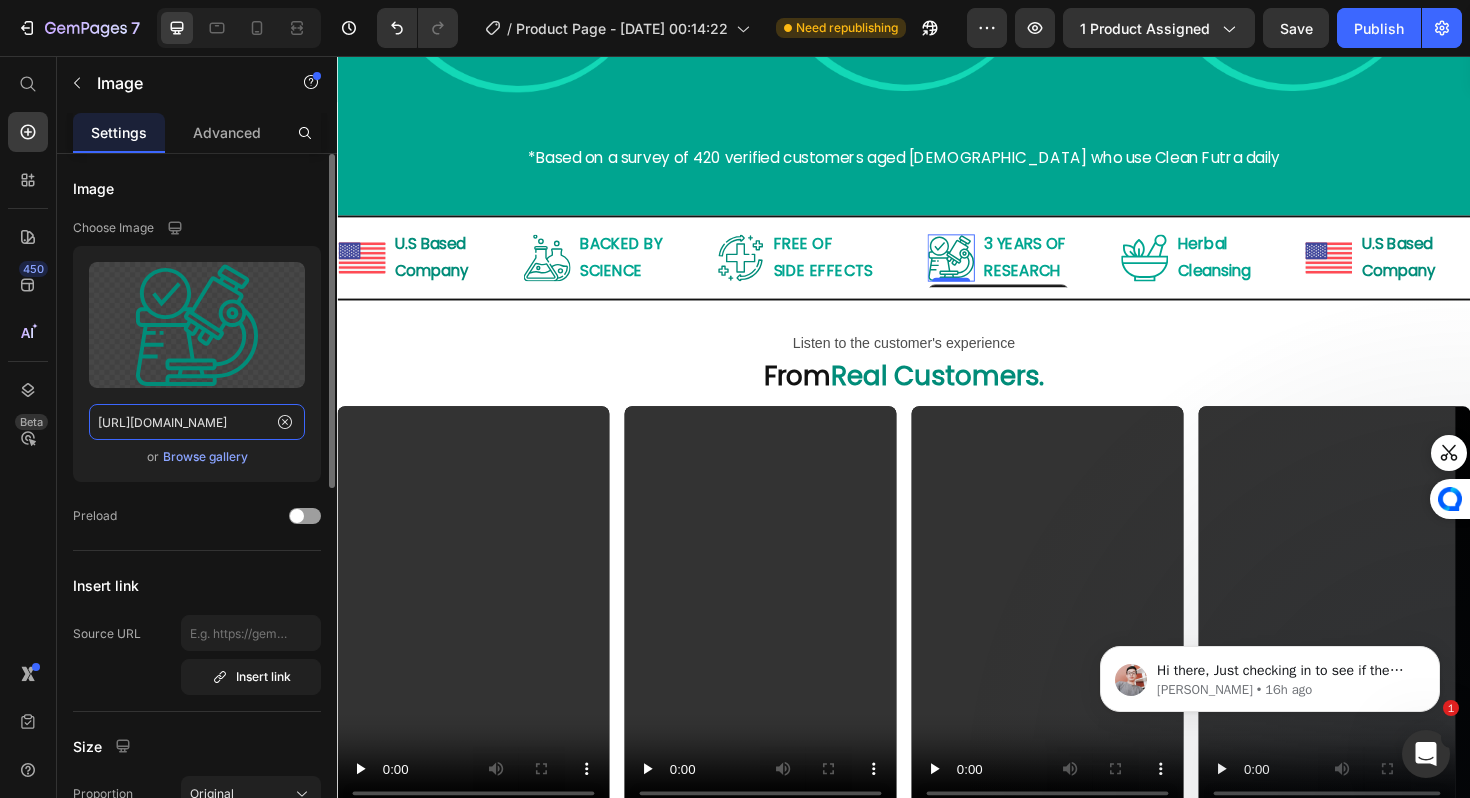 click on "[URL][DOMAIN_NAME]" 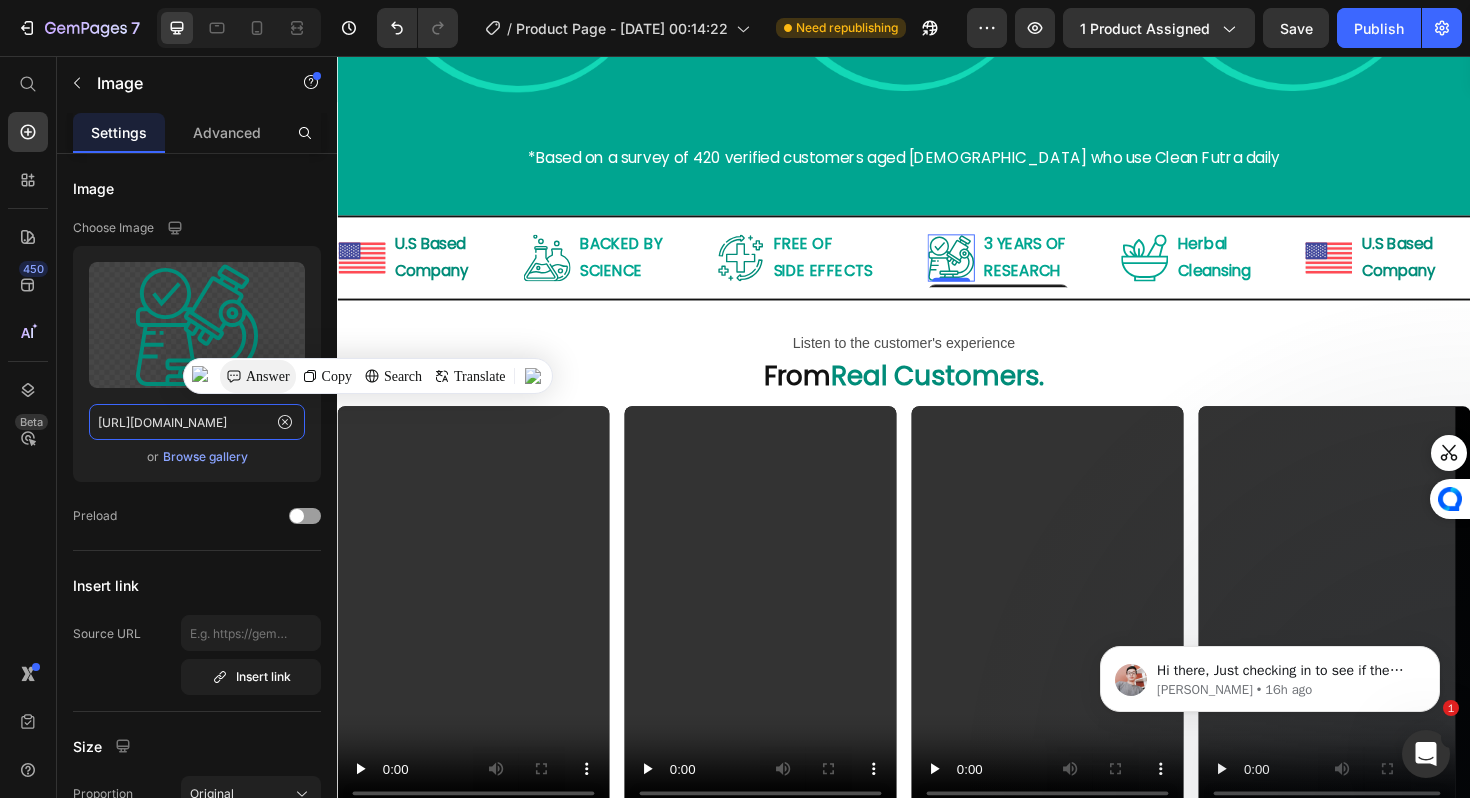 scroll, scrollTop: 0, scrollLeft: 605, axis: horizontal 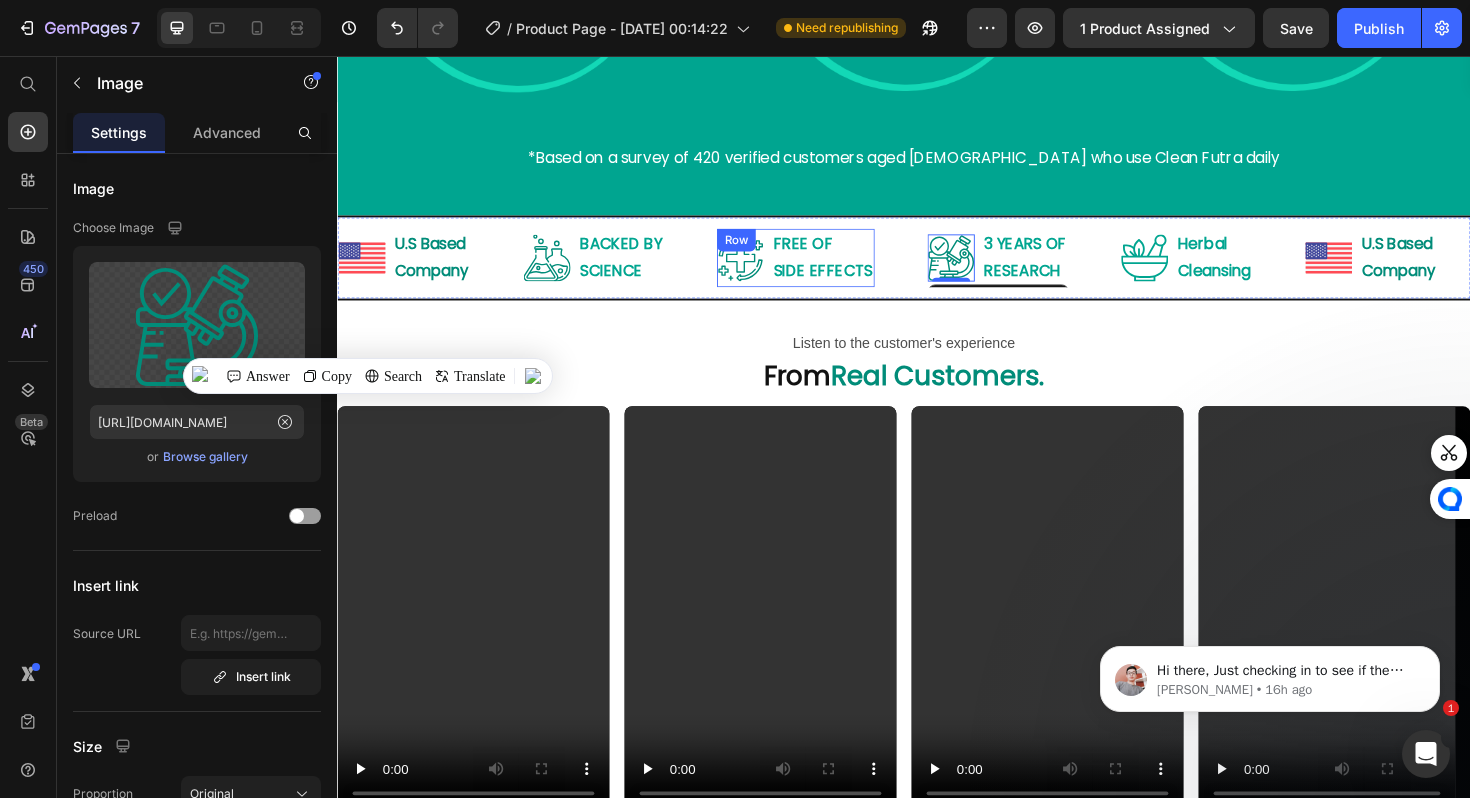 click on "SIDE EFFECTS" at bounding box center [851, 283] 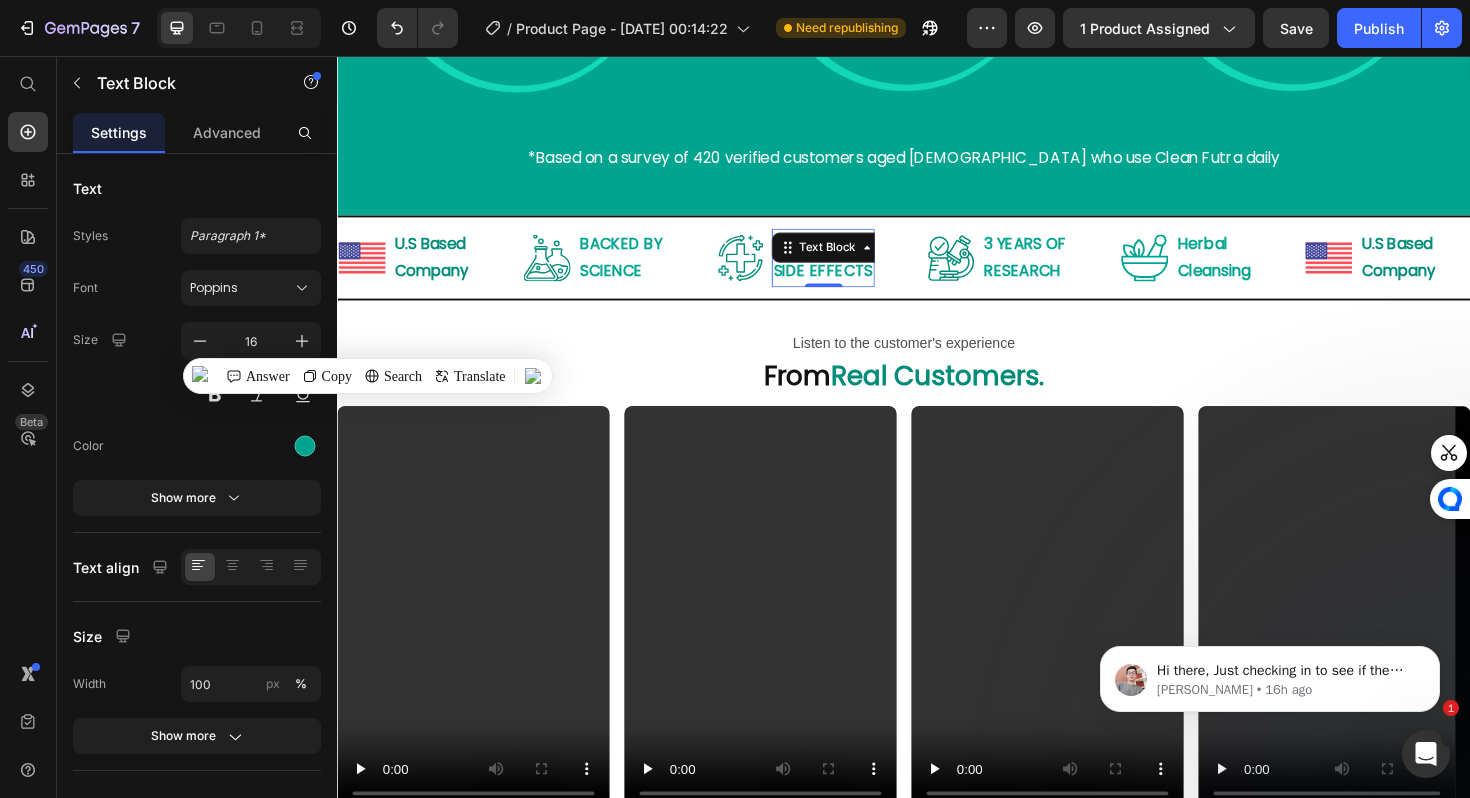 click on "FREE OF SIDE EFFECTS" at bounding box center (851, 270) 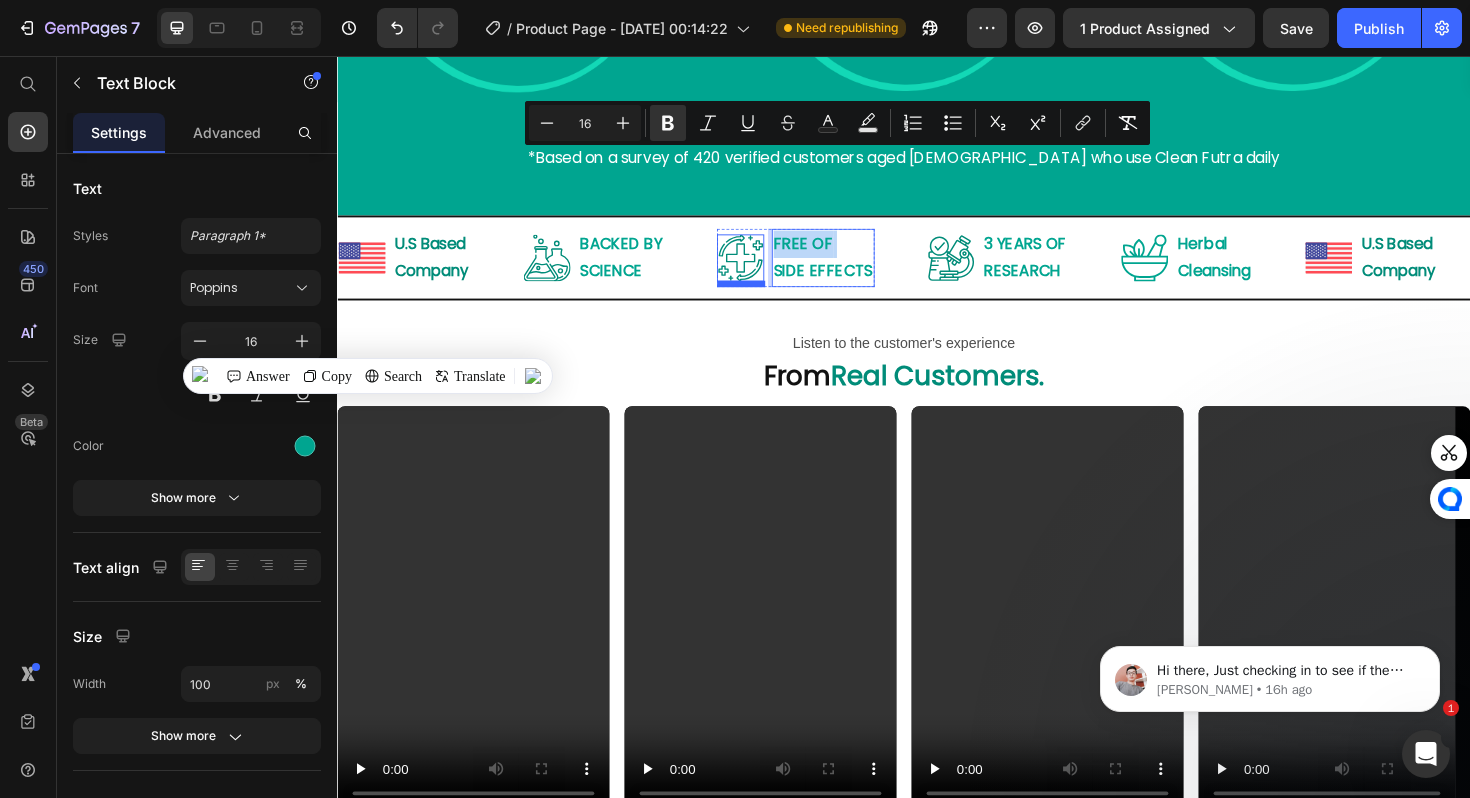 click at bounding box center (764, 270) 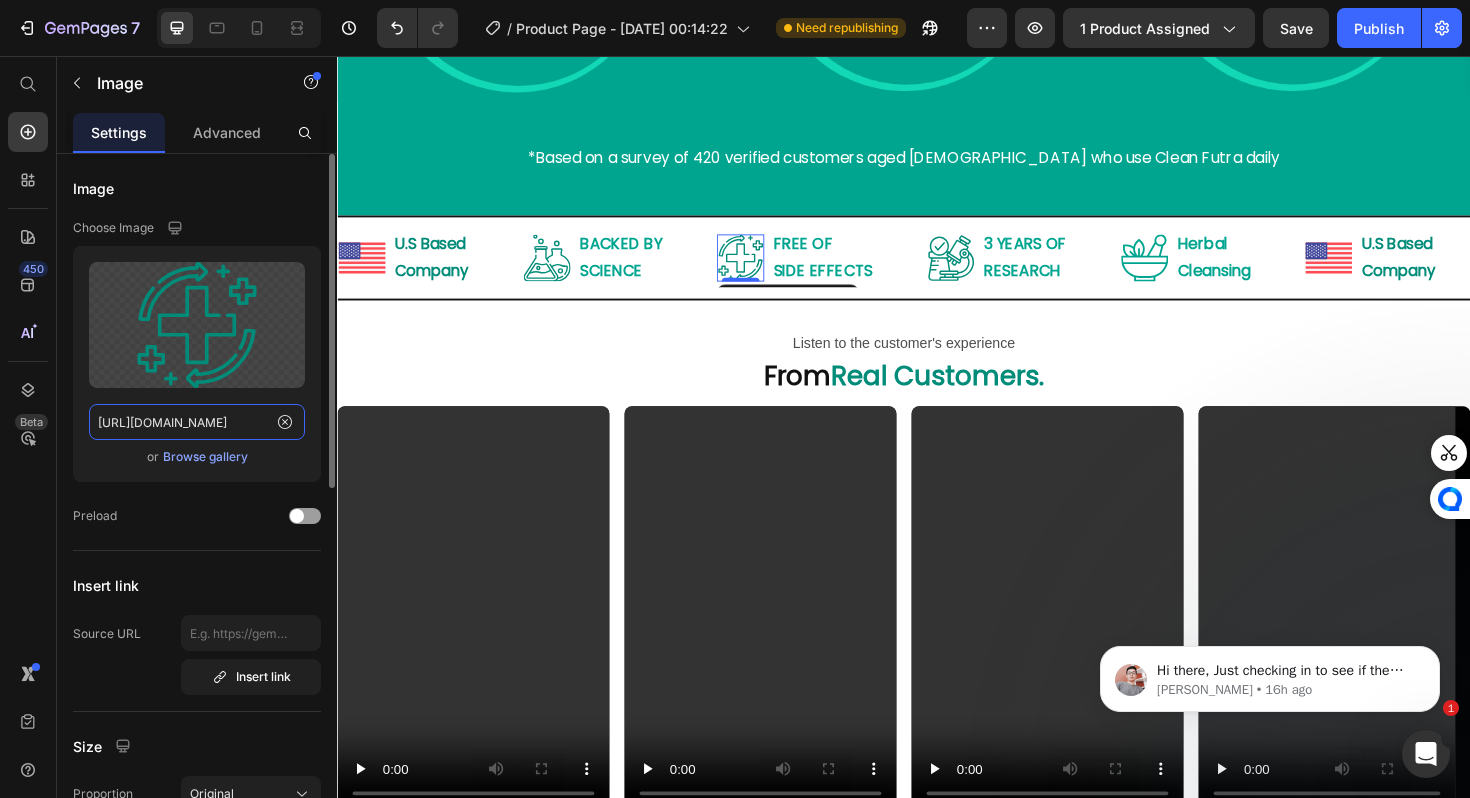 click on "[URL][DOMAIN_NAME]" 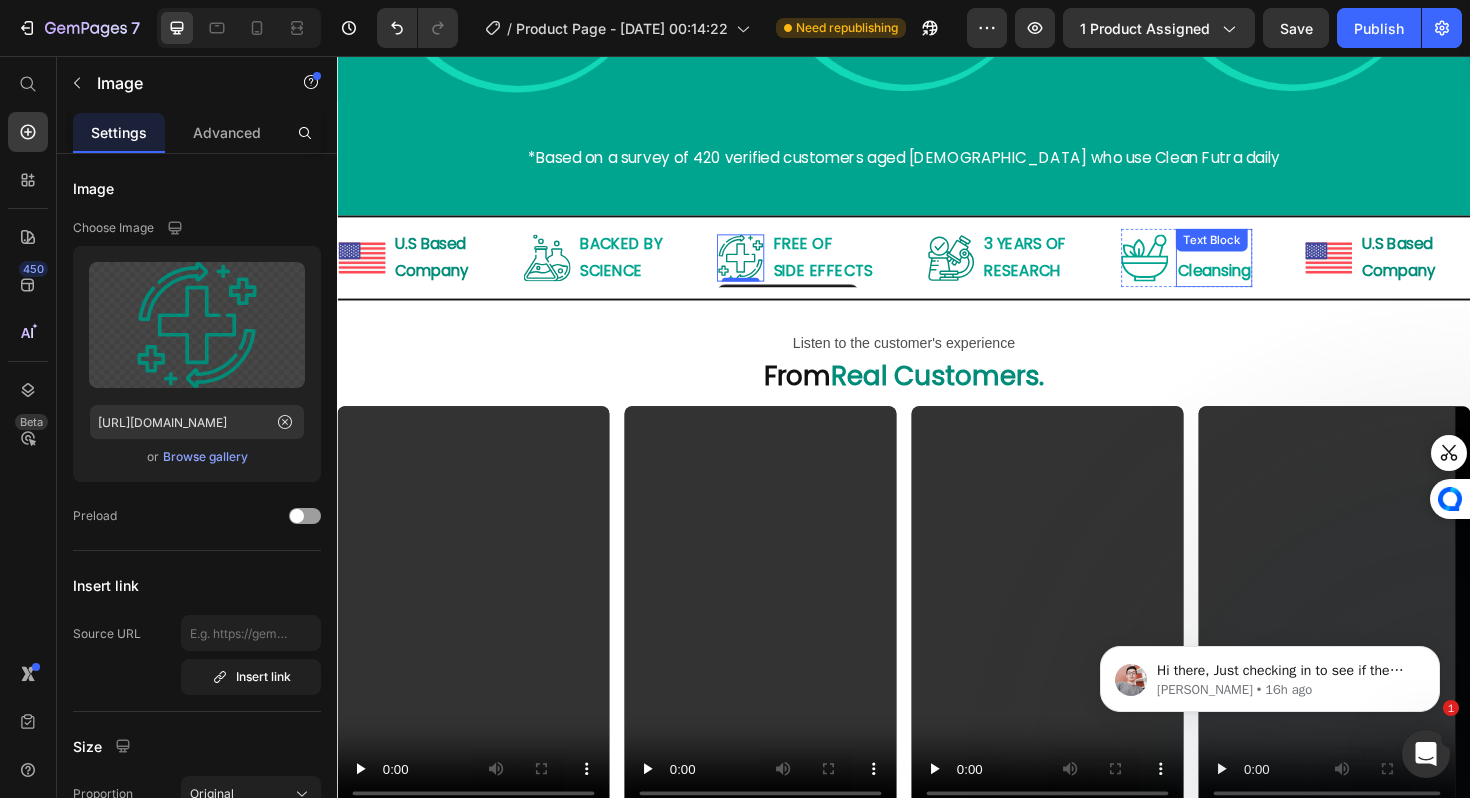 click on "Cleansing" at bounding box center (1265, 283) 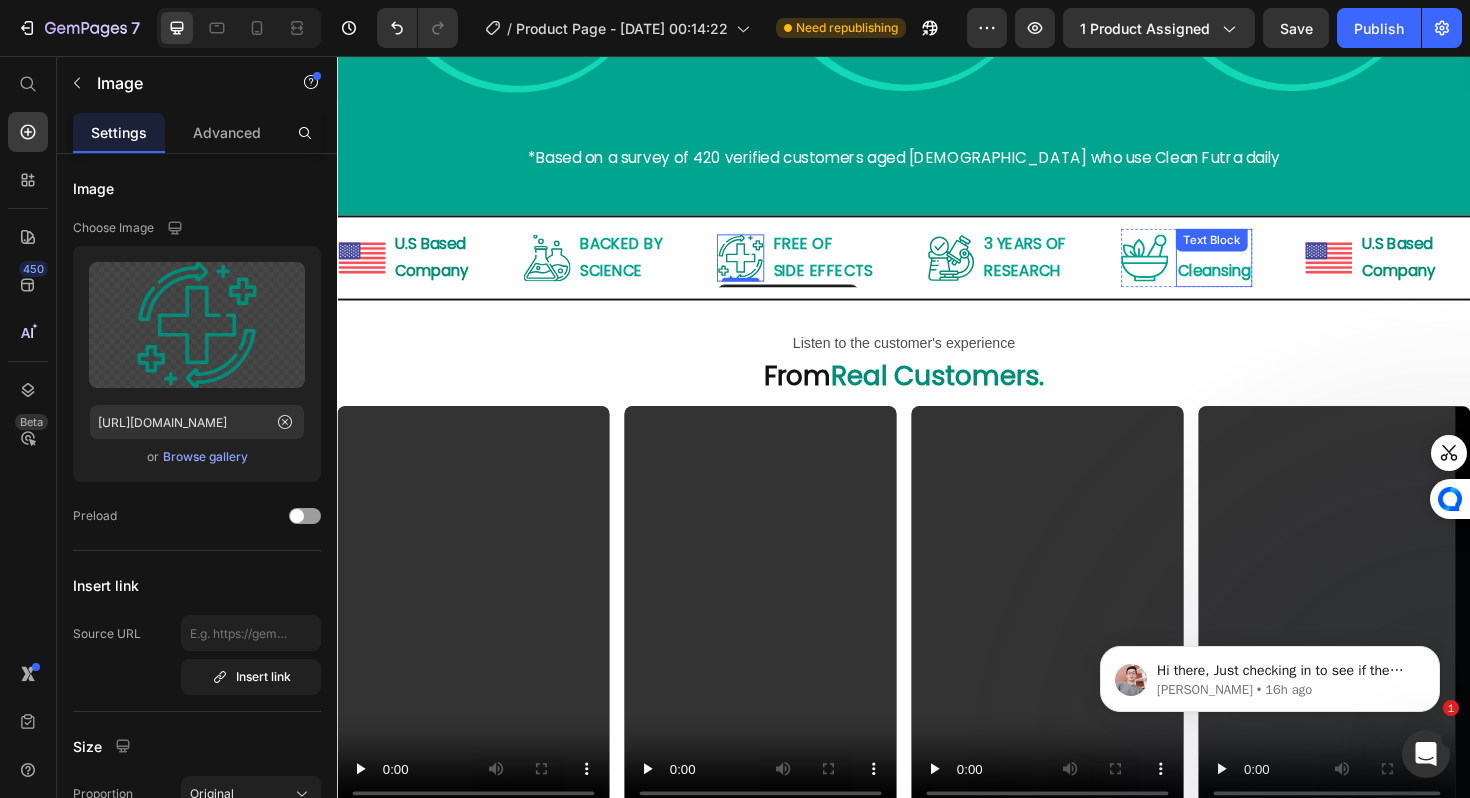 click on "Cleansing" at bounding box center (1265, 283) 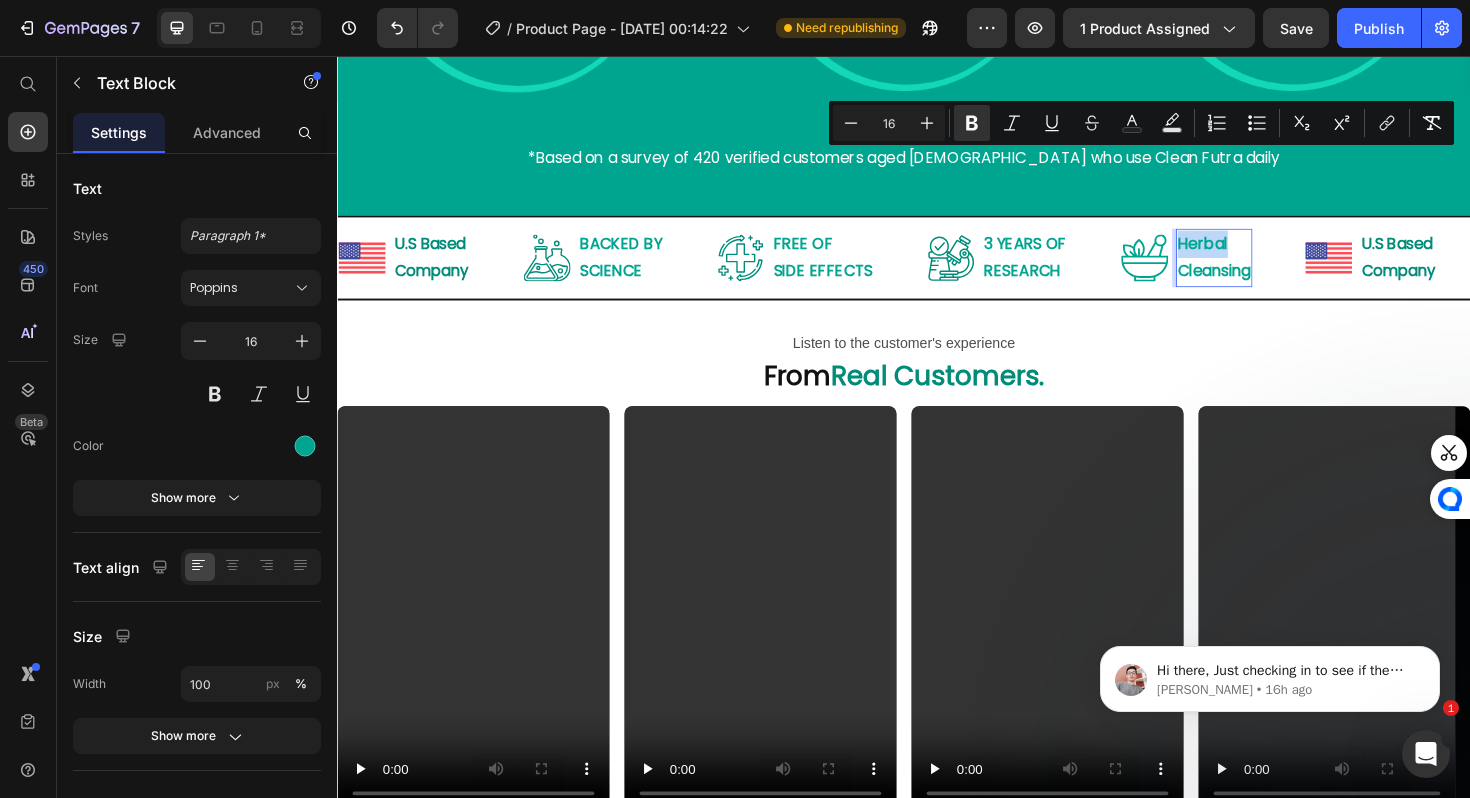 click at bounding box center [1192, 270] 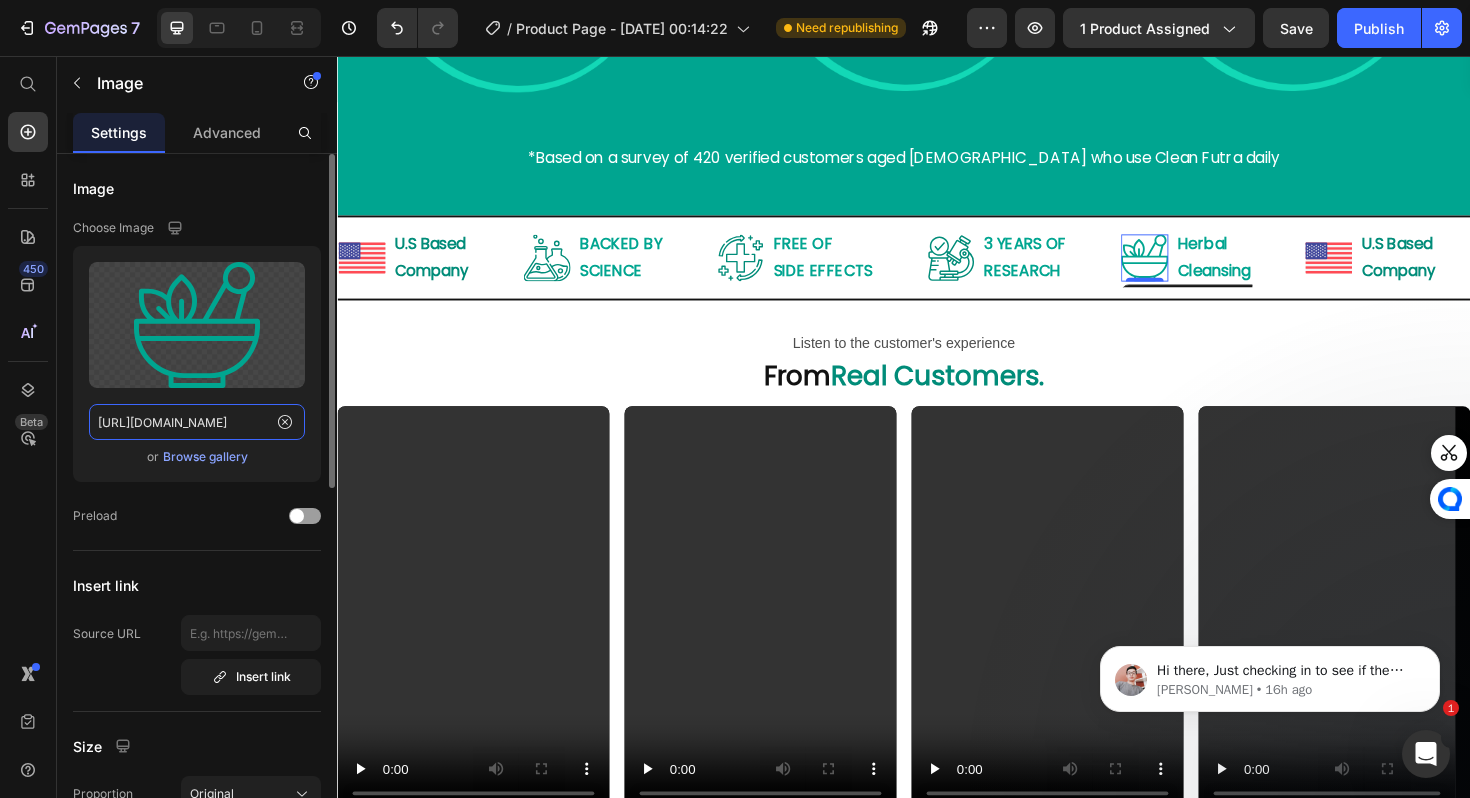 click on "[URL][DOMAIN_NAME]" 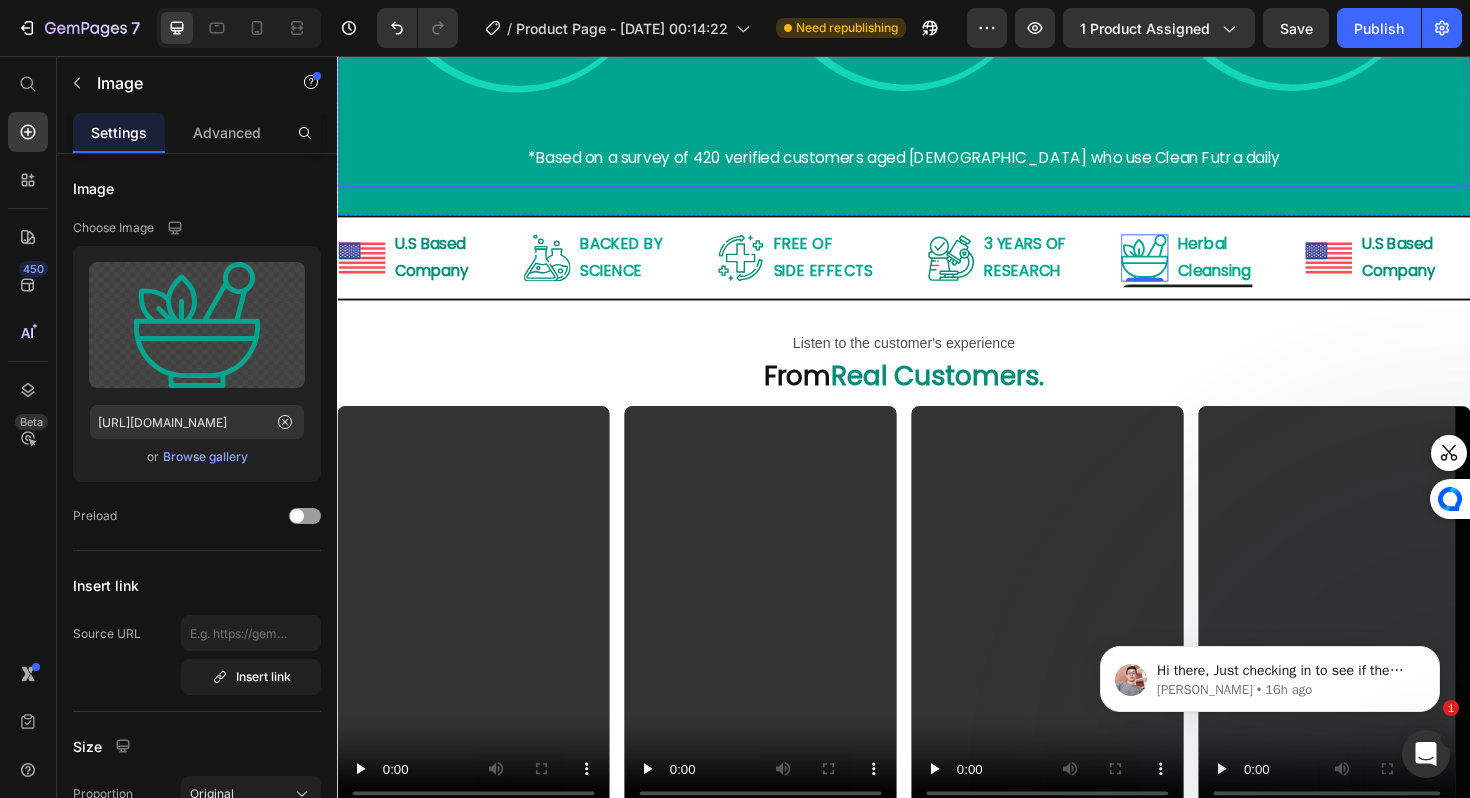 click on "*Based on a survey of 420 verified customers aged [DEMOGRAPHIC_DATA] who use Clean Futra daily" at bounding box center (937, 163) 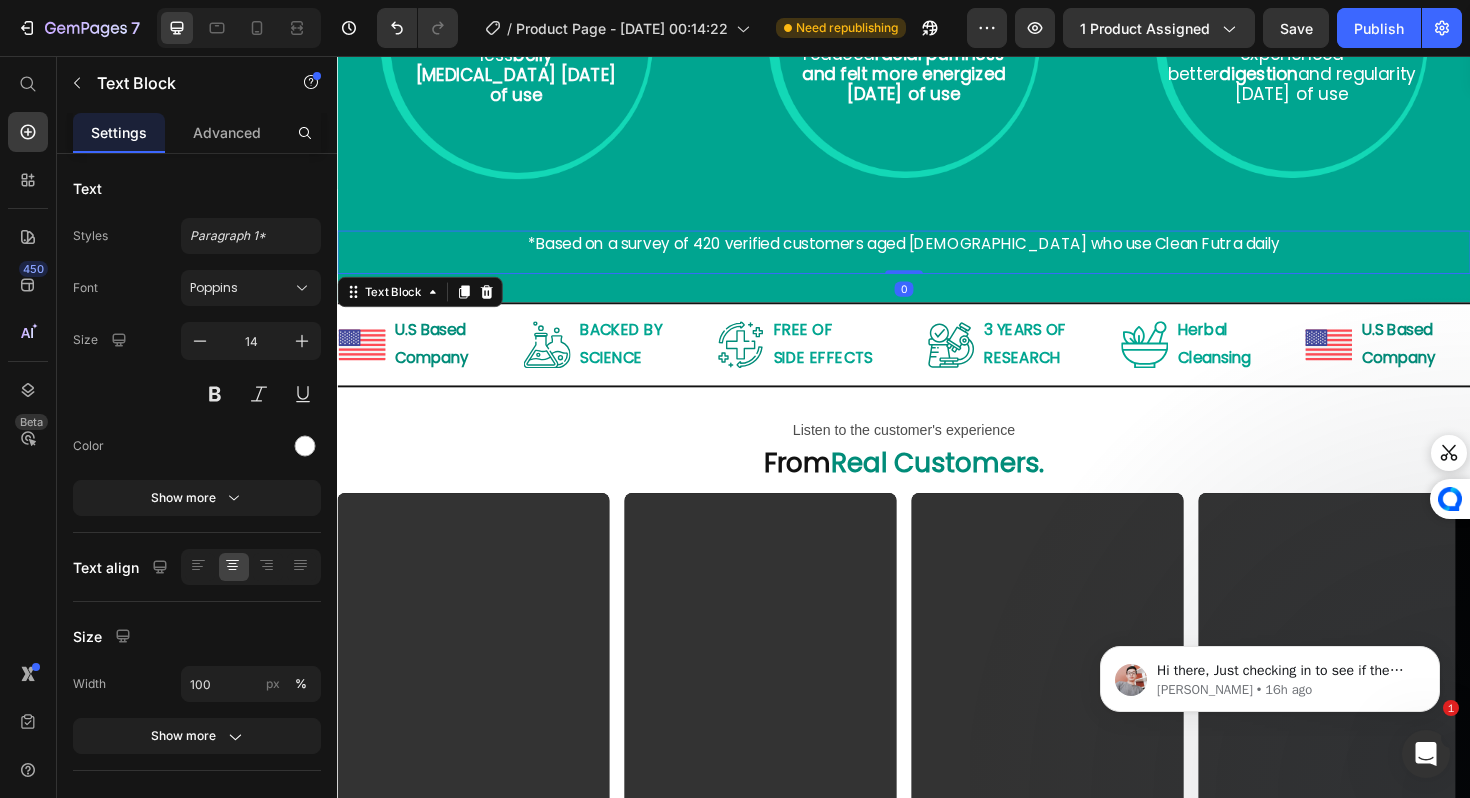 scroll, scrollTop: 3200, scrollLeft: 0, axis: vertical 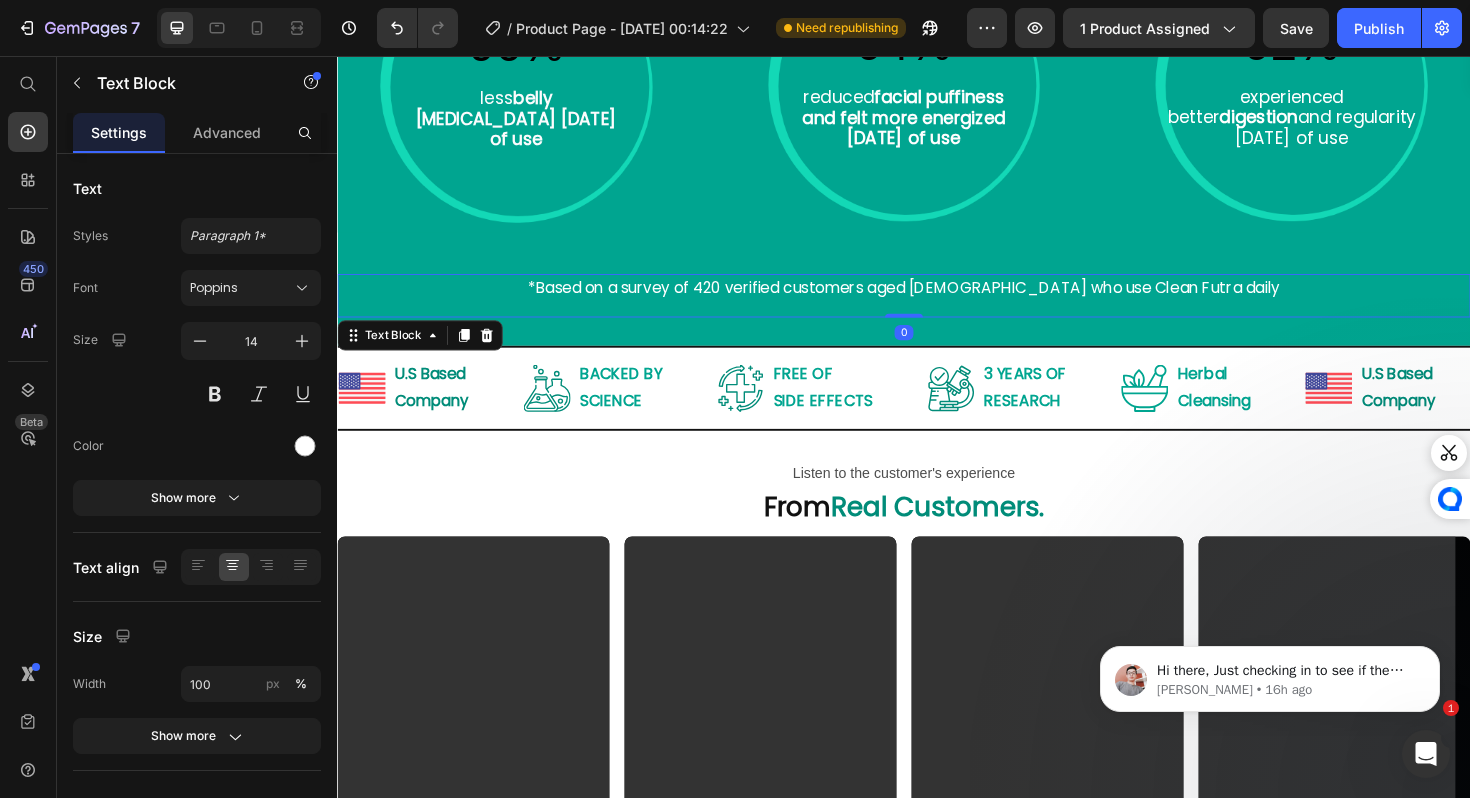 click on "*Based on a survey of 420 verified customers aged [DEMOGRAPHIC_DATA] who use Clean Futra daily" at bounding box center (937, 301) 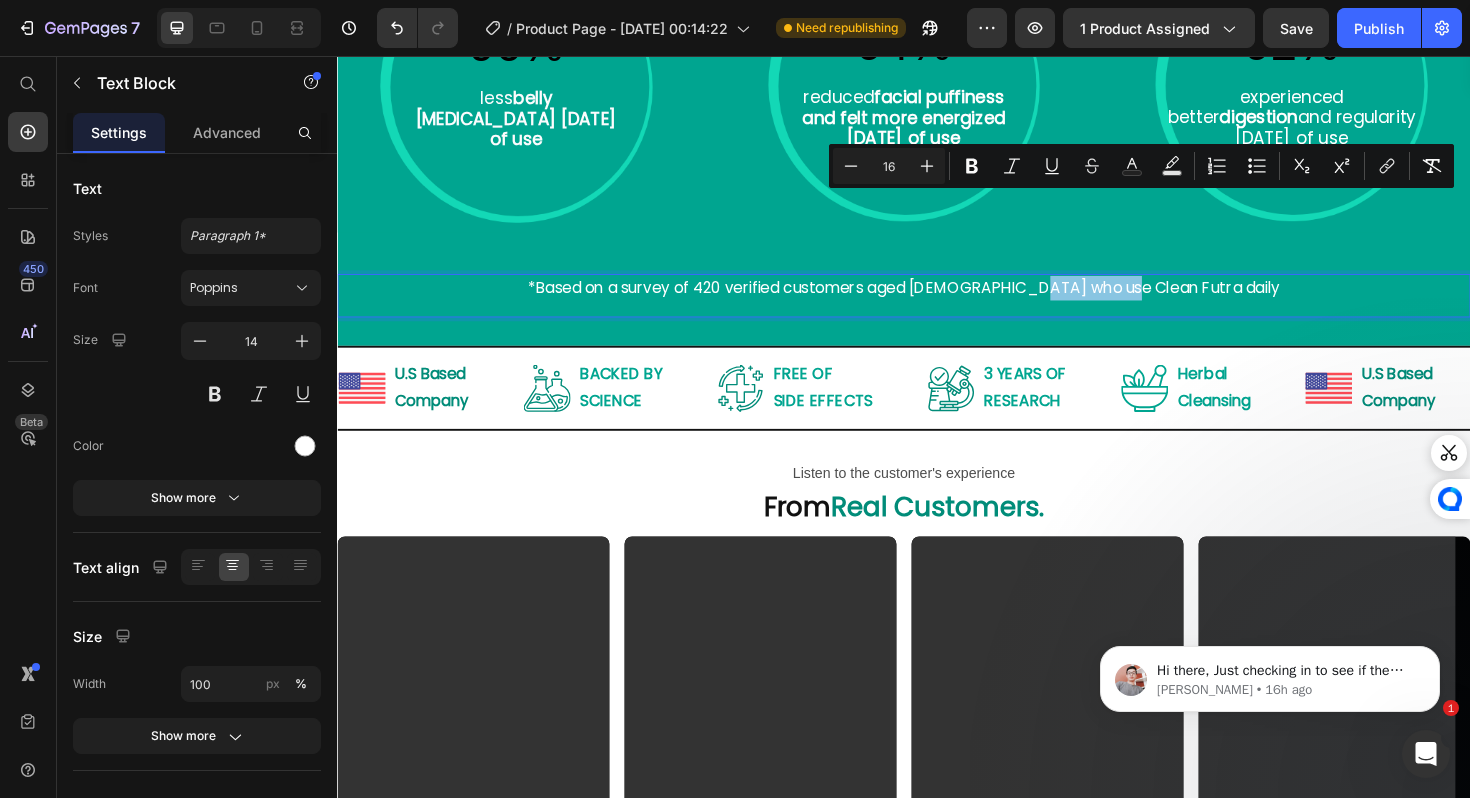 drag, startPoint x: 1227, startPoint y: 214, endPoint x: 1139, endPoint y: 216, distance: 88.02273 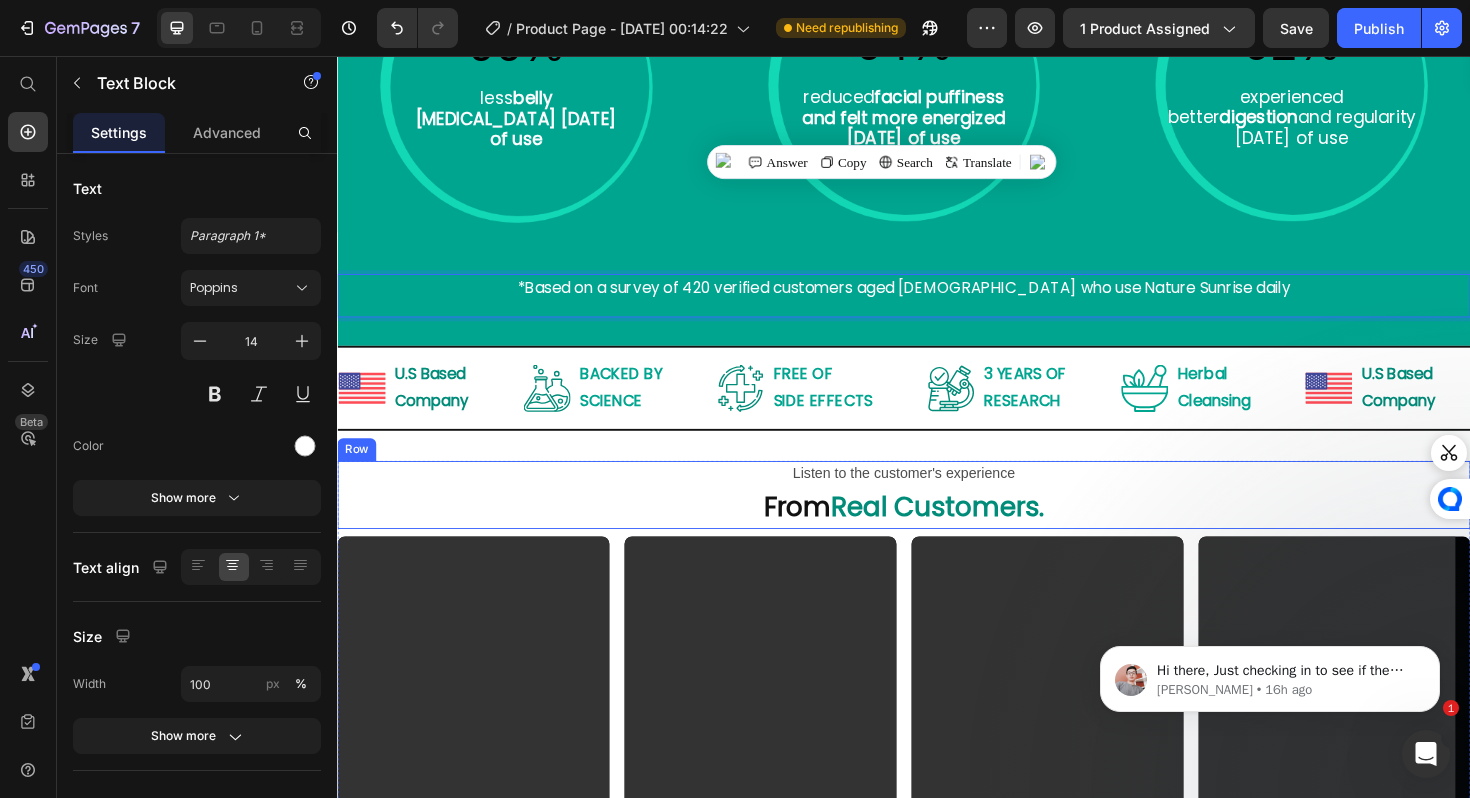 click on "Mental clarity in:" at bounding box center [937, 1075] 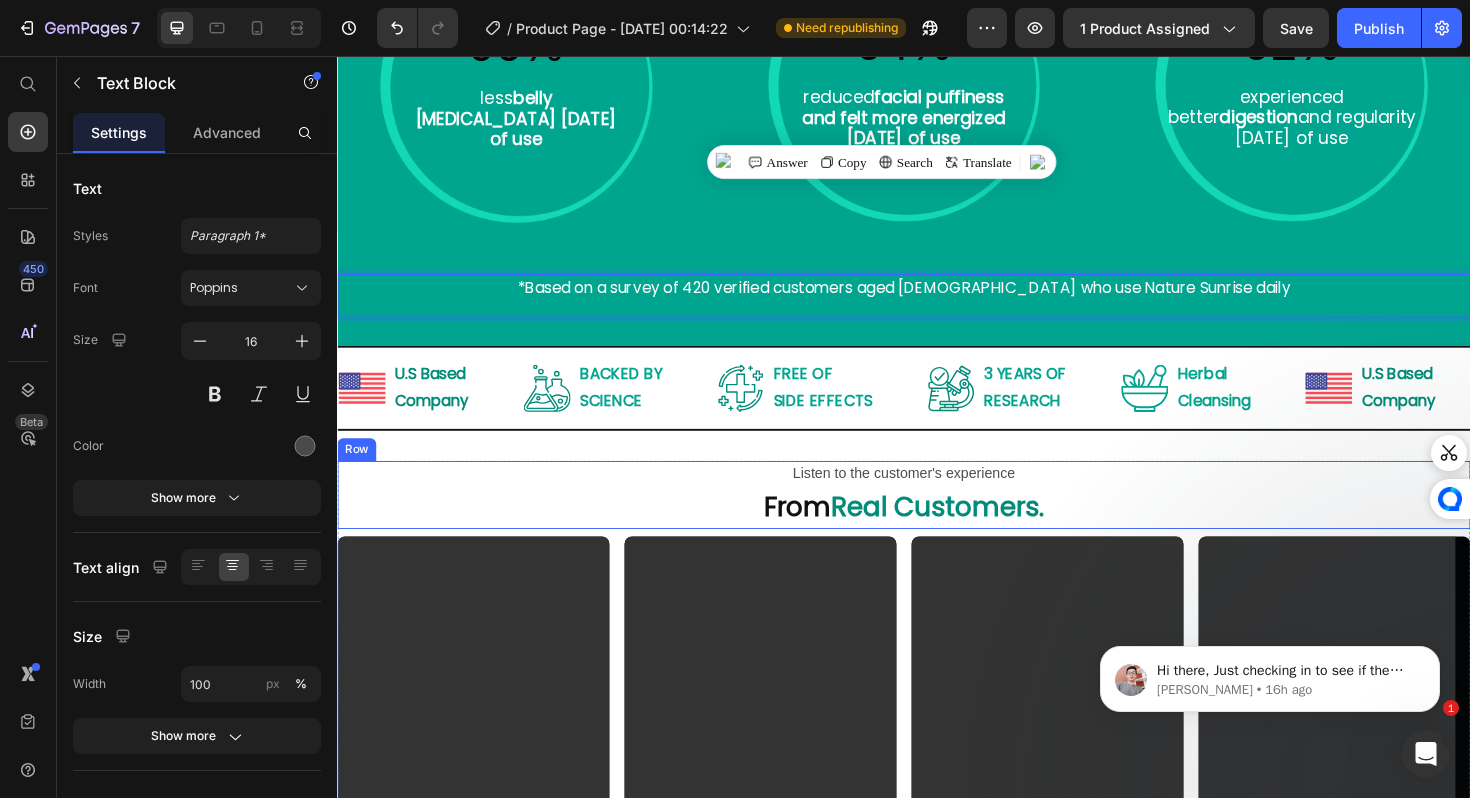click at bounding box center [481, 781] 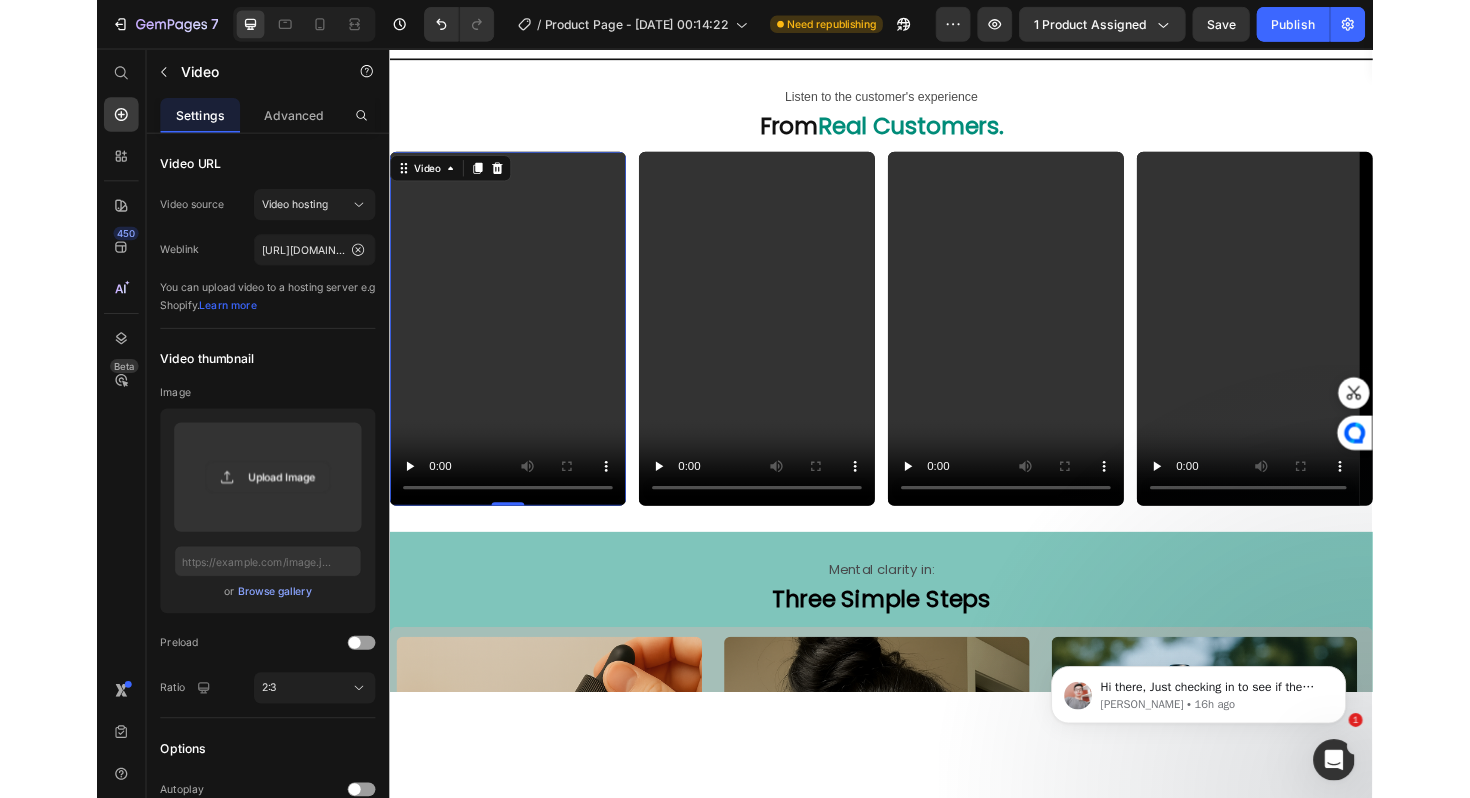 scroll, scrollTop: 3093, scrollLeft: 0, axis: vertical 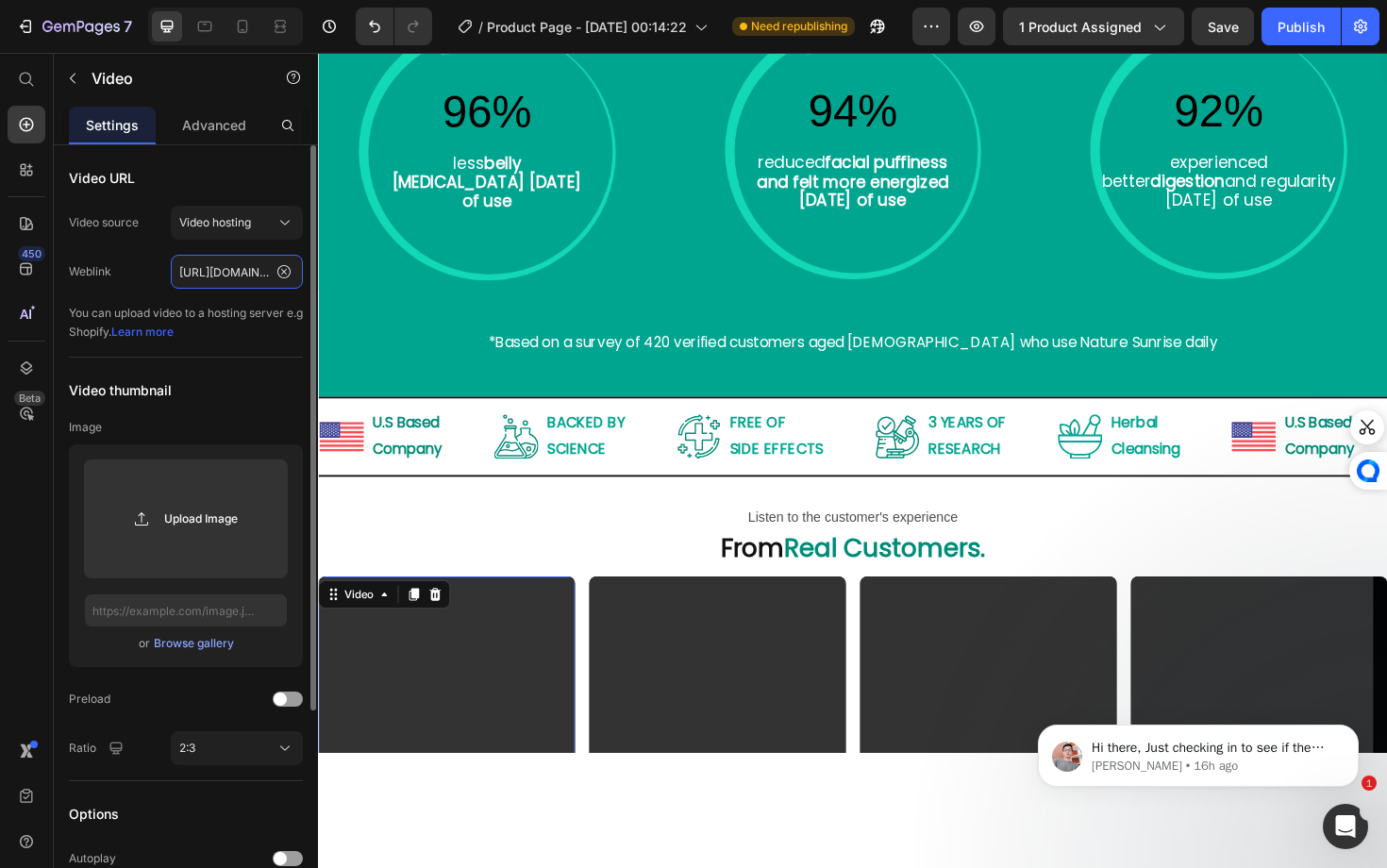 drag, startPoint x: 235, startPoint y: 279, endPoint x: 144, endPoint y: 399, distance: 150.60212 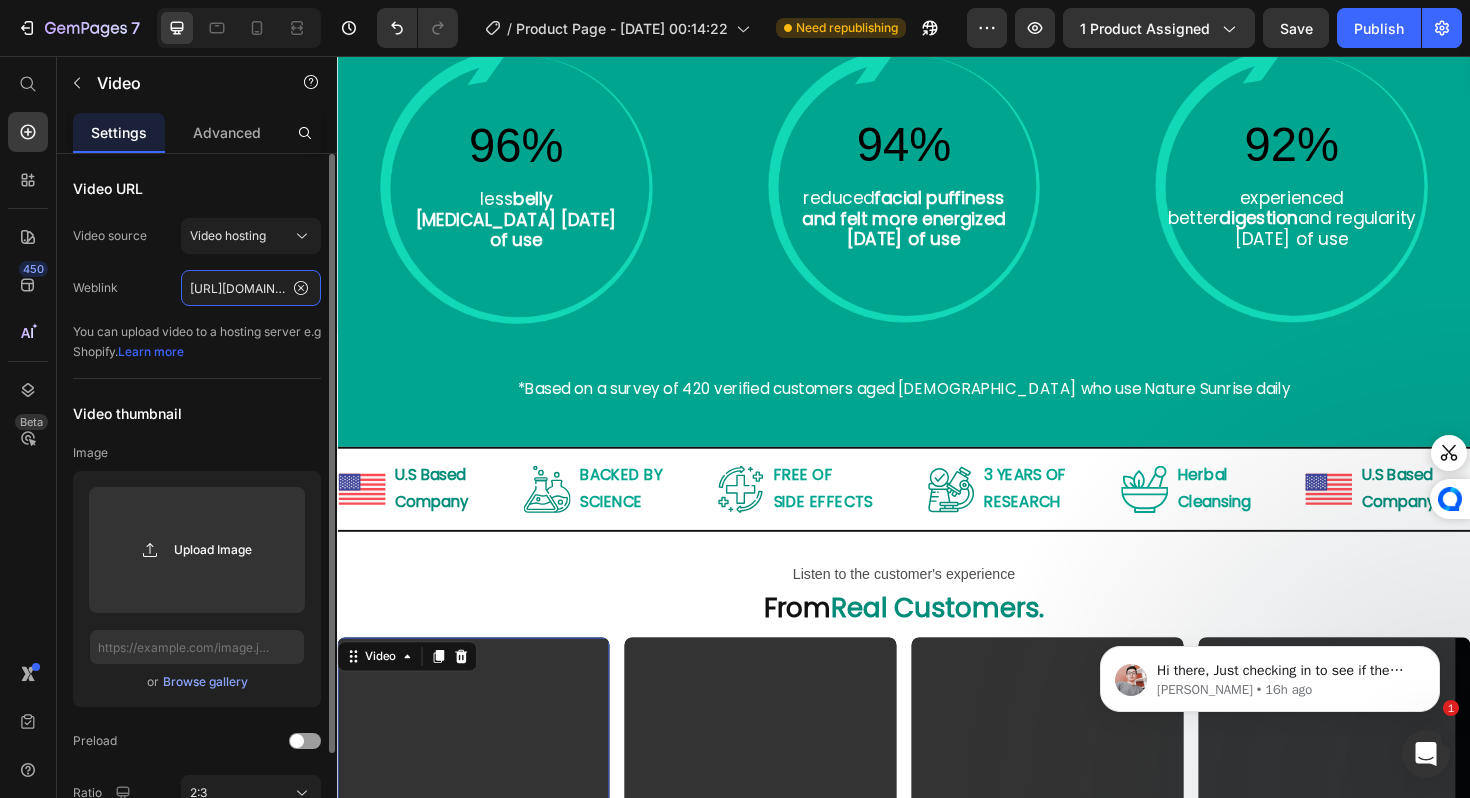 scroll, scrollTop: 3182, scrollLeft: 0, axis: vertical 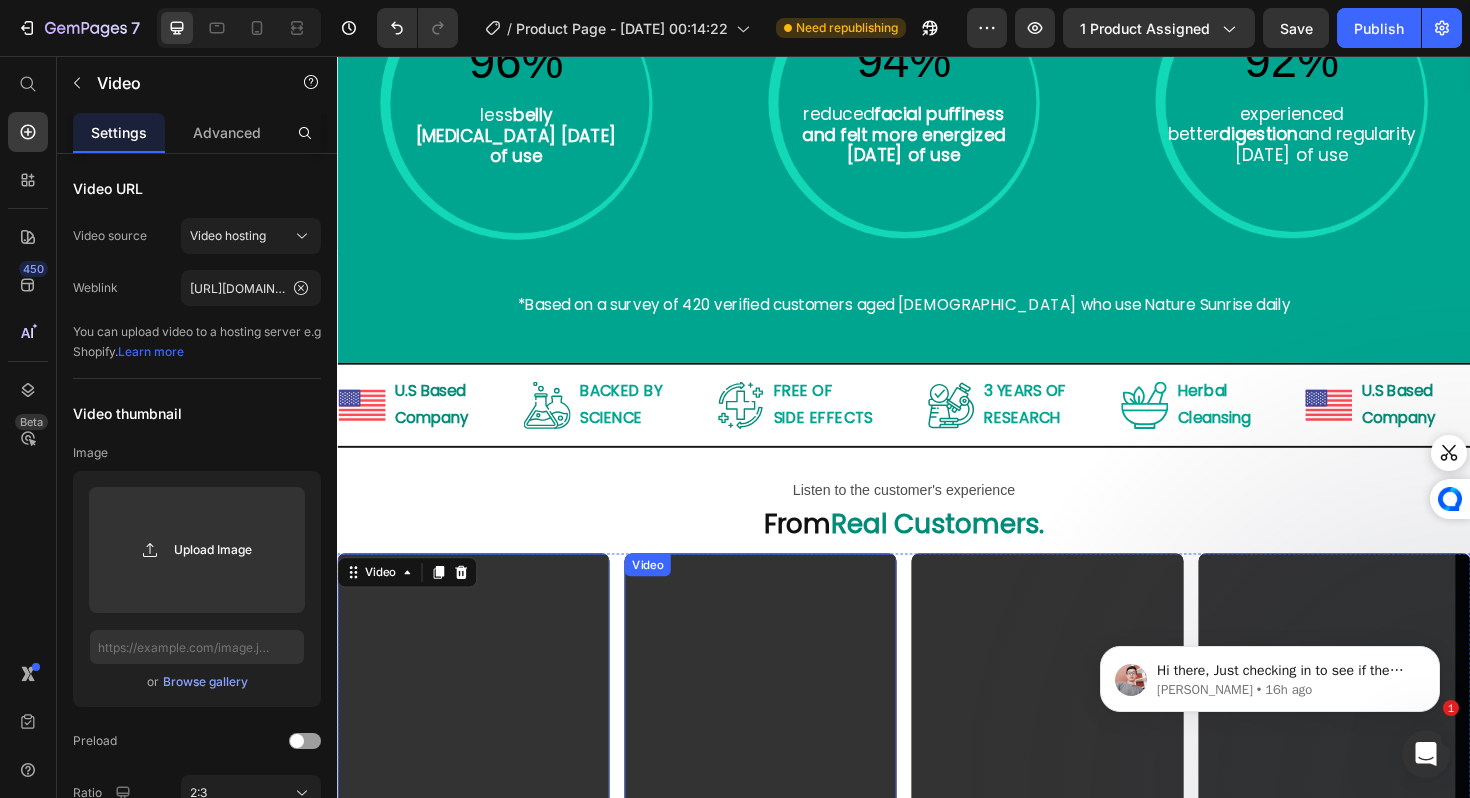 click at bounding box center (785, 799) 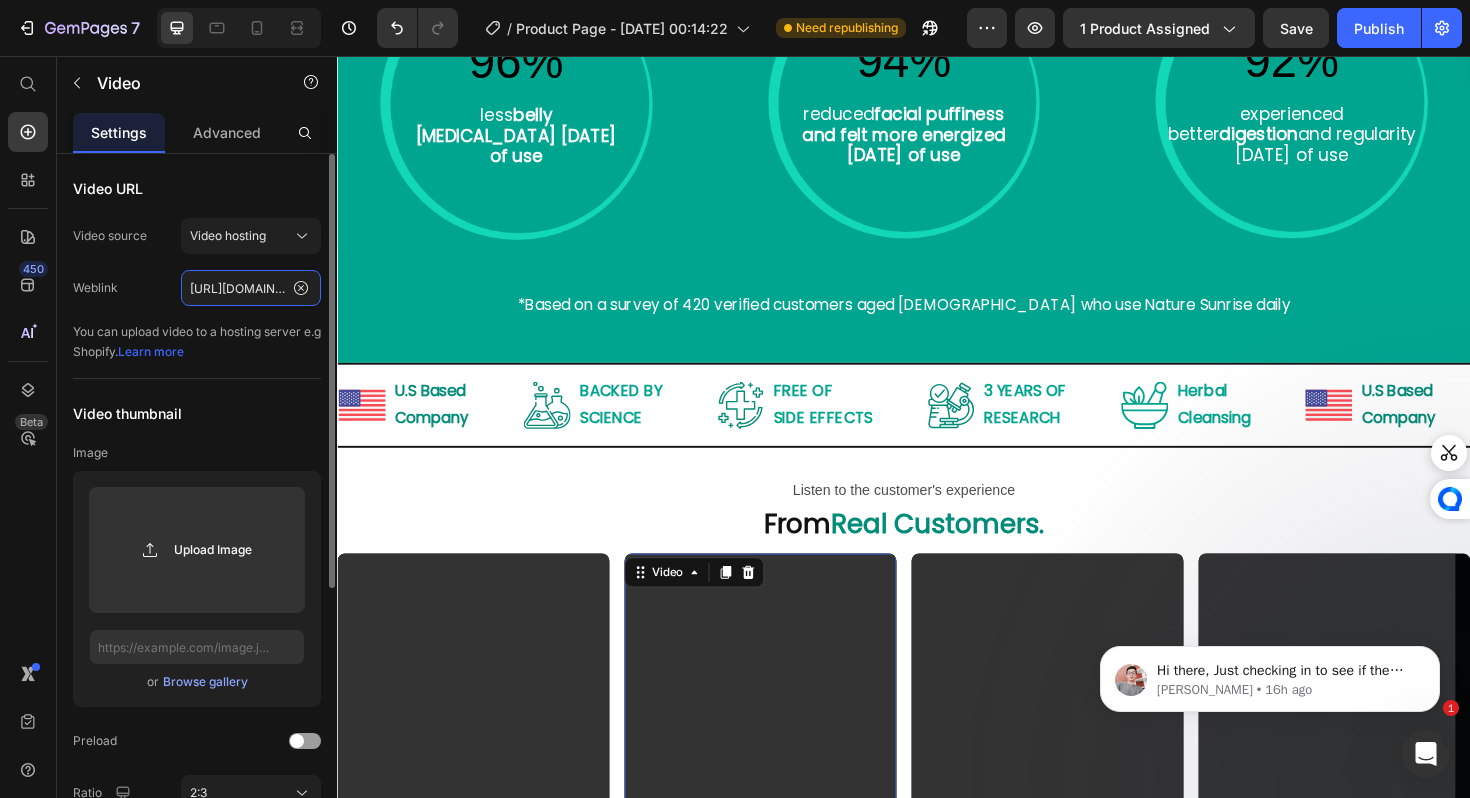 click on "[URL][DOMAIN_NAME]" 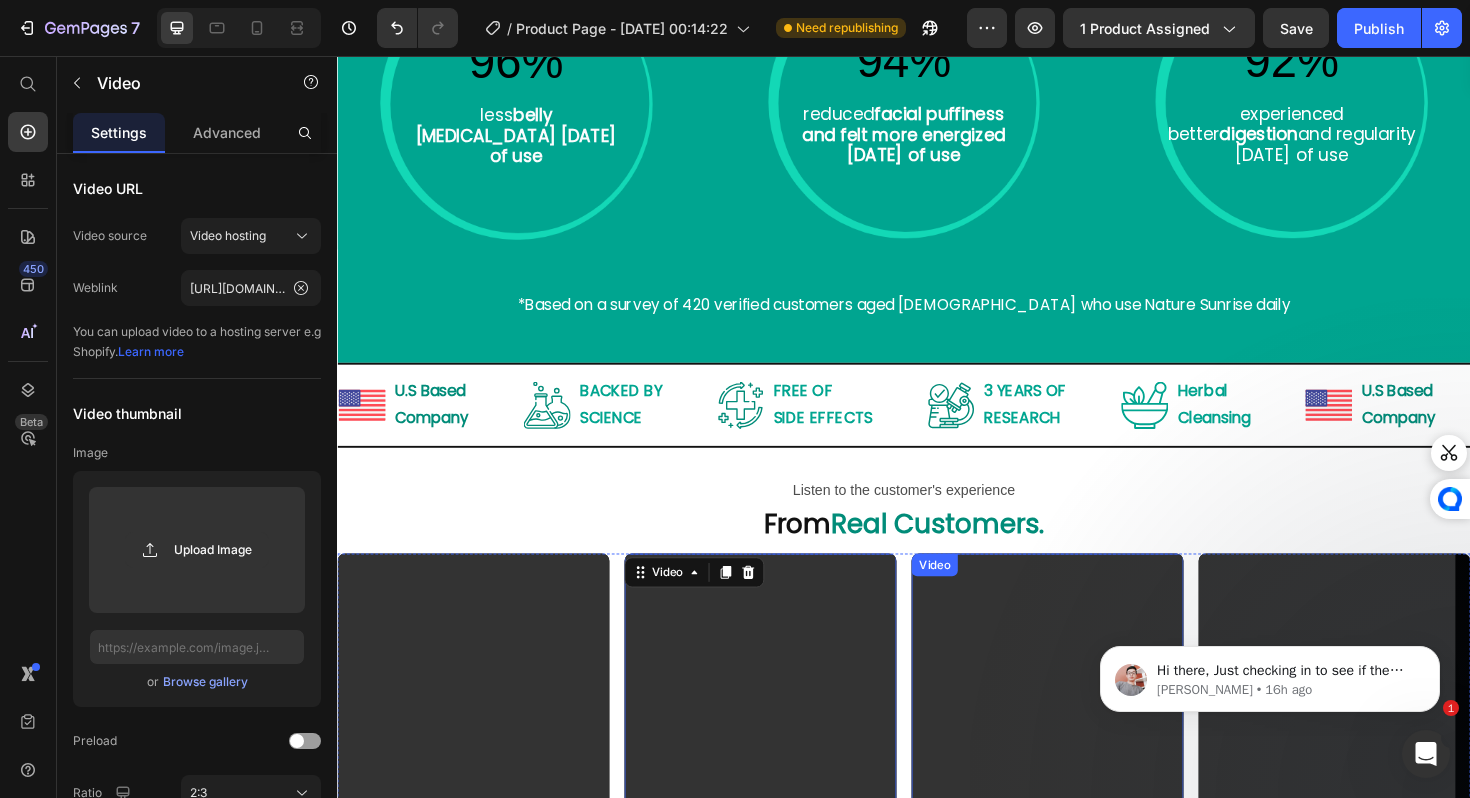 click at bounding box center (1089, 799) 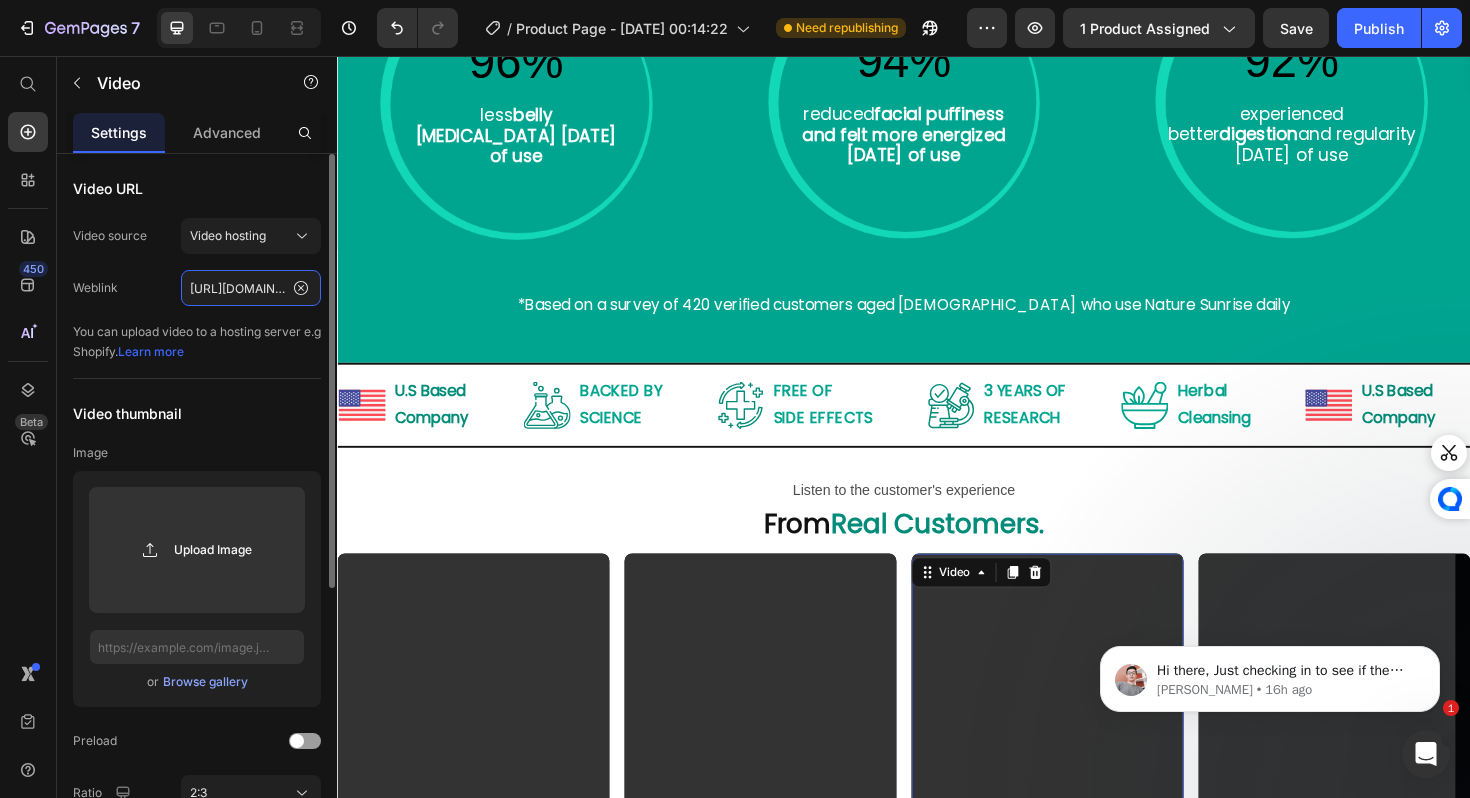 click on "https://cdn.shopify.com/videos/c/o/v/74705e62a10946a4b39ee3aeb8df6382.mp4" 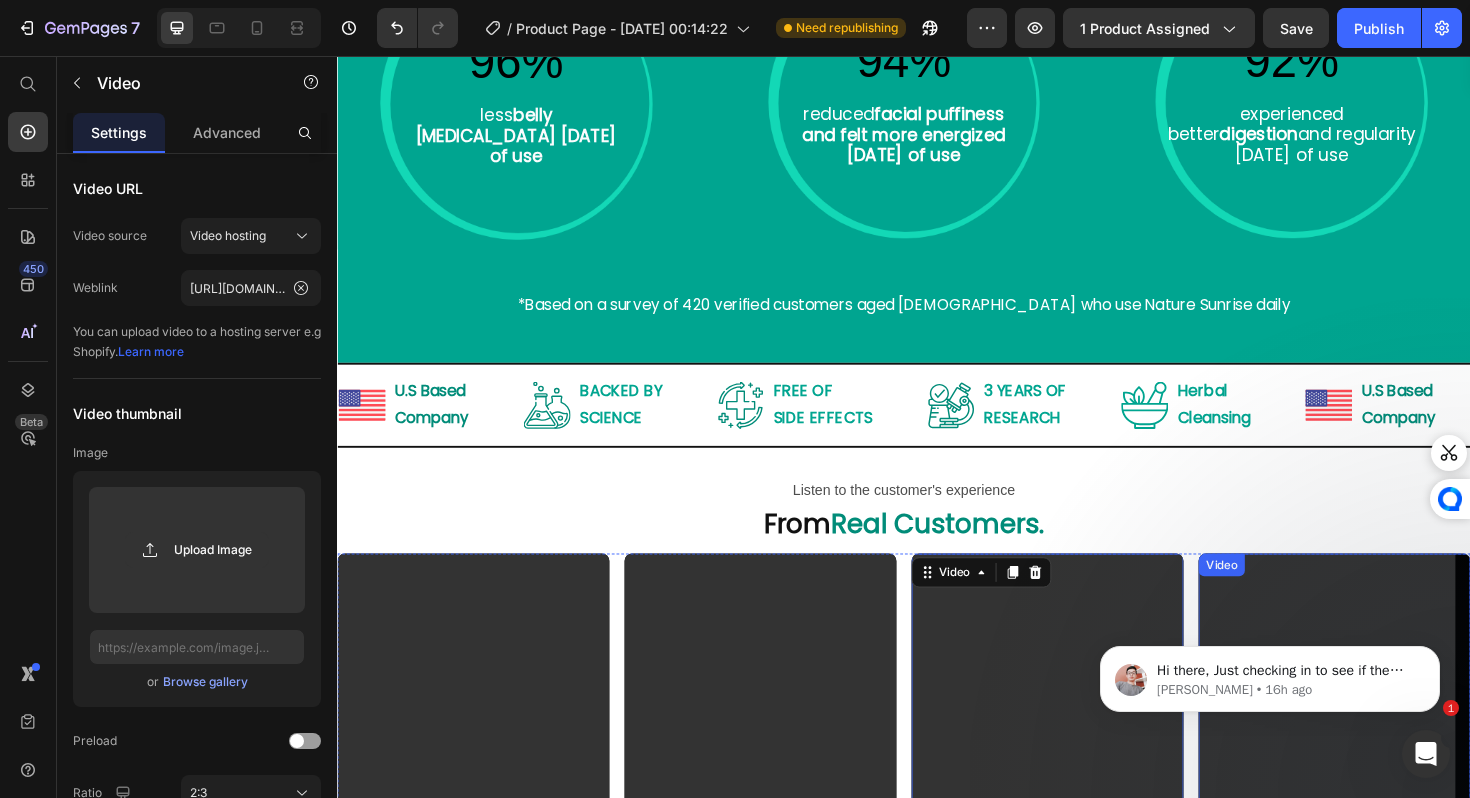 click at bounding box center (1393, 799) 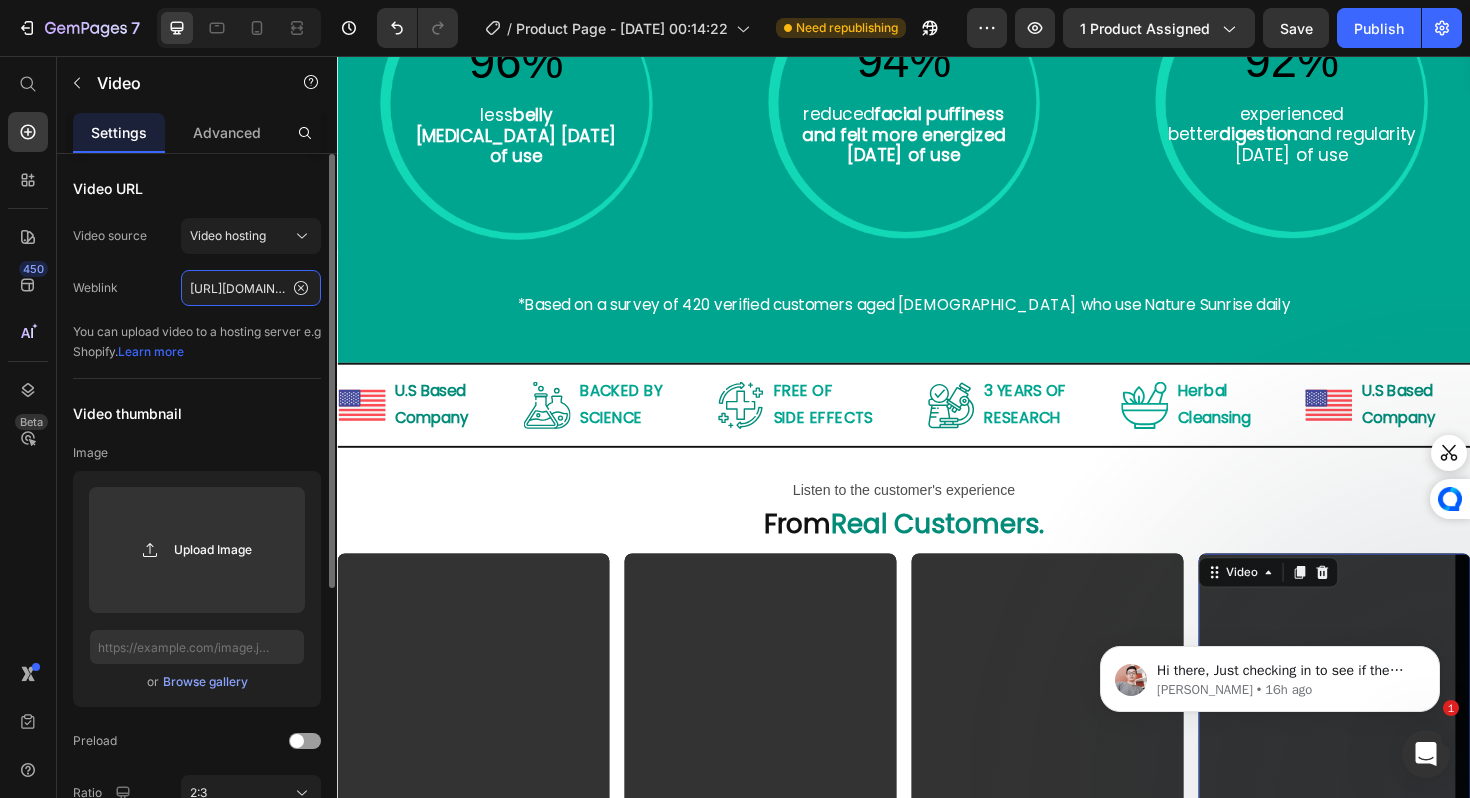click on "[URL][DOMAIN_NAME]" 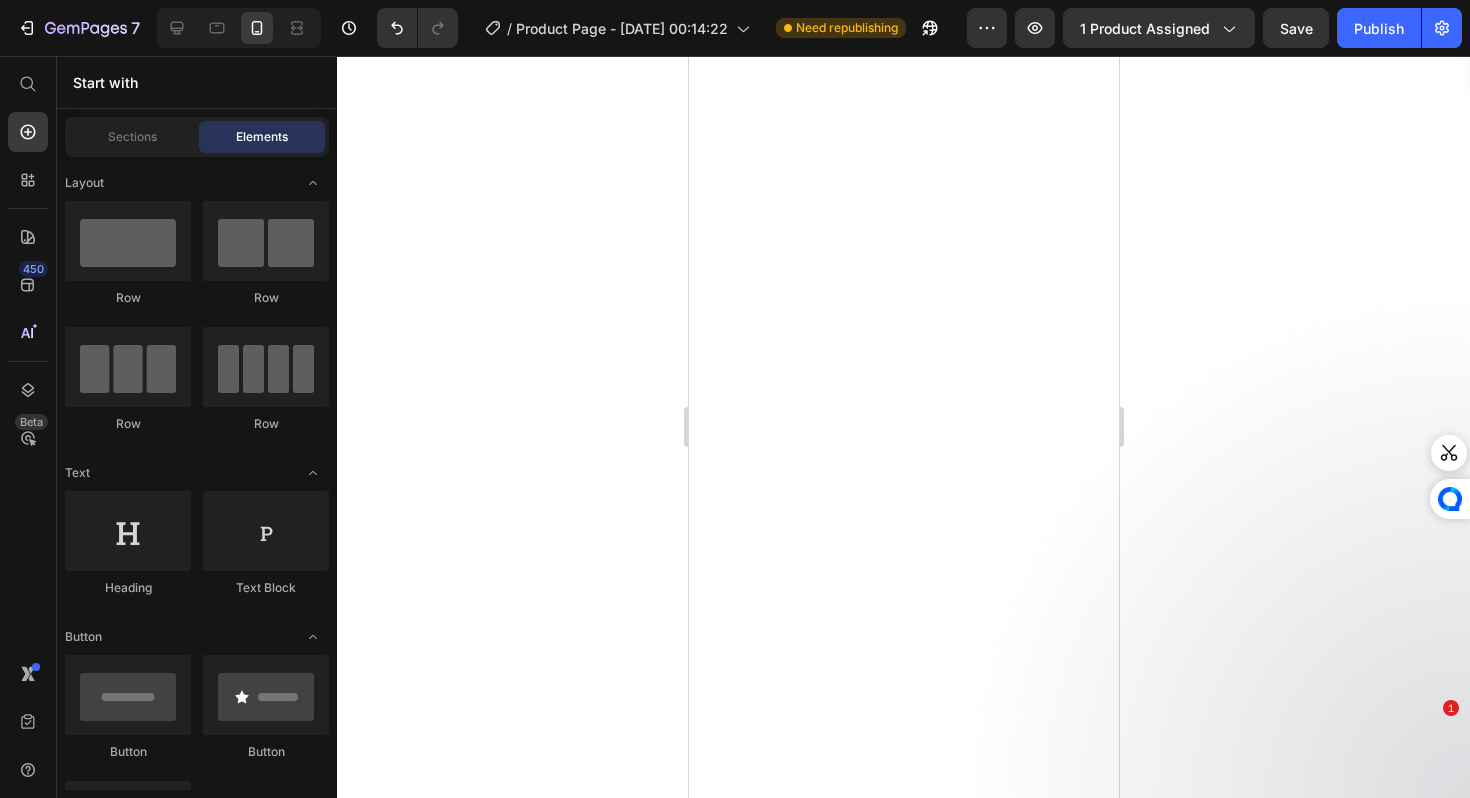 scroll, scrollTop: 0, scrollLeft: 0, axis: both 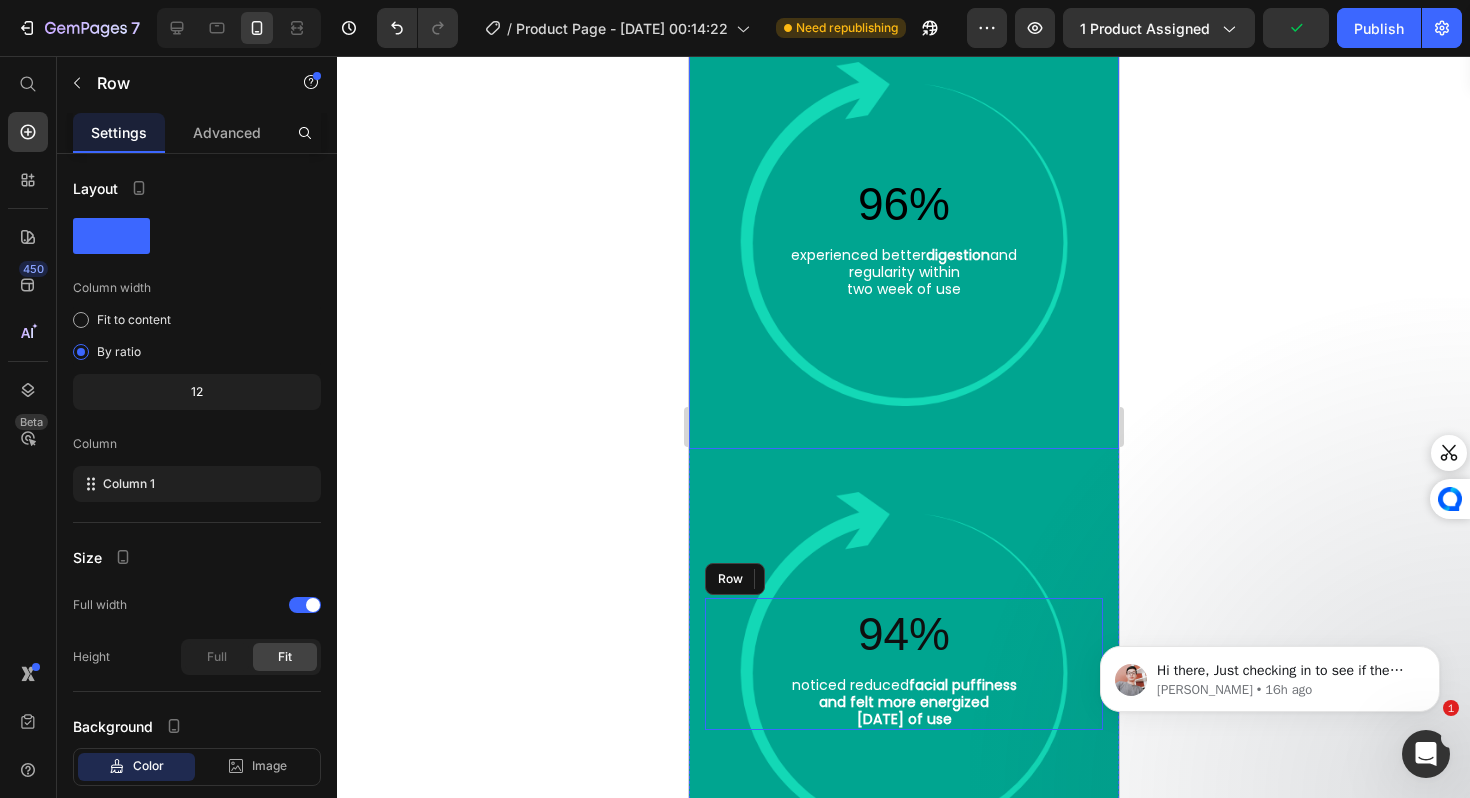 click on "96%" at bounding box center [903, 204] 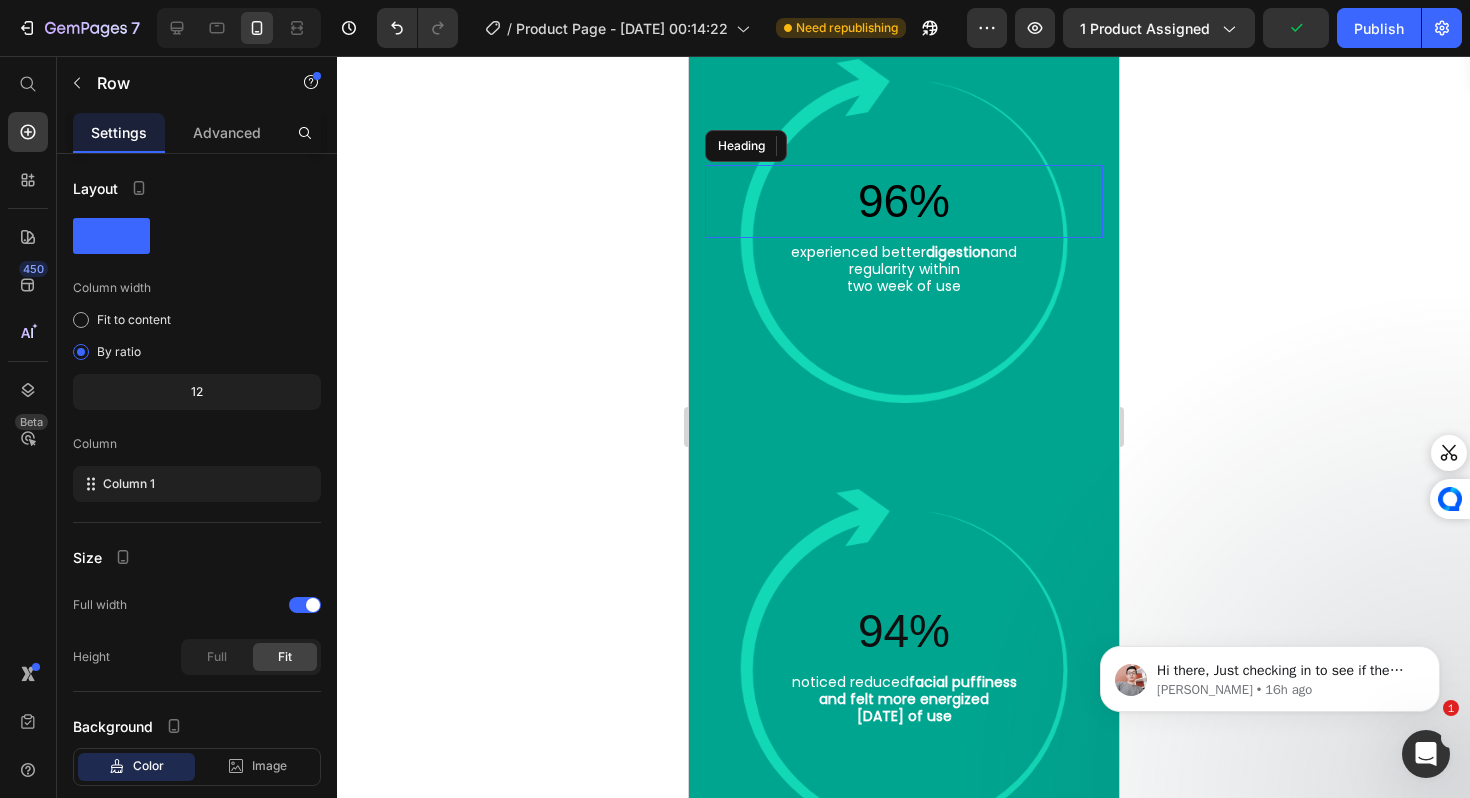 click on "96%" at bounding box center [903, 201] 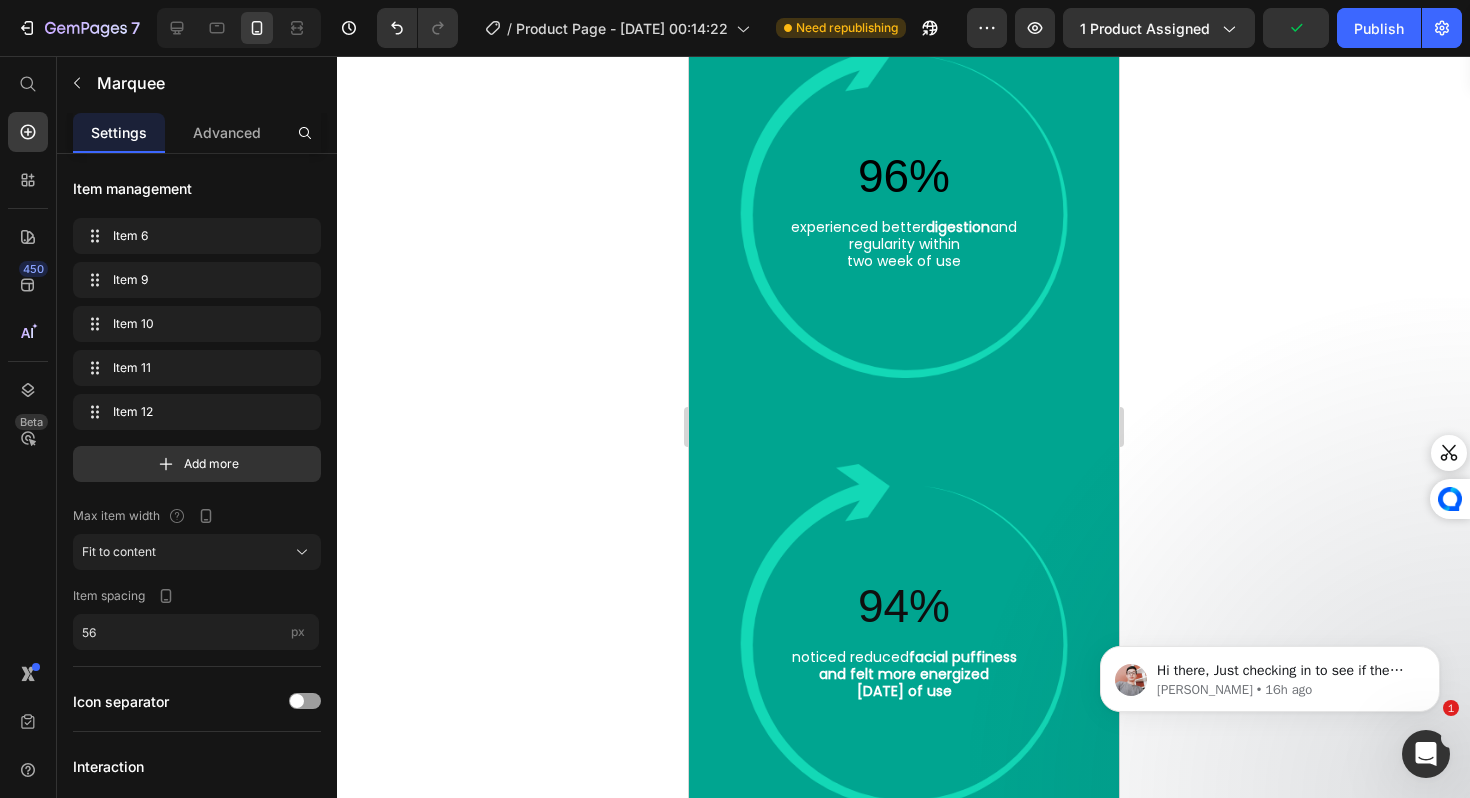 scroll, scrollTop: 5276, scrollLeft: 0, axis: vertical 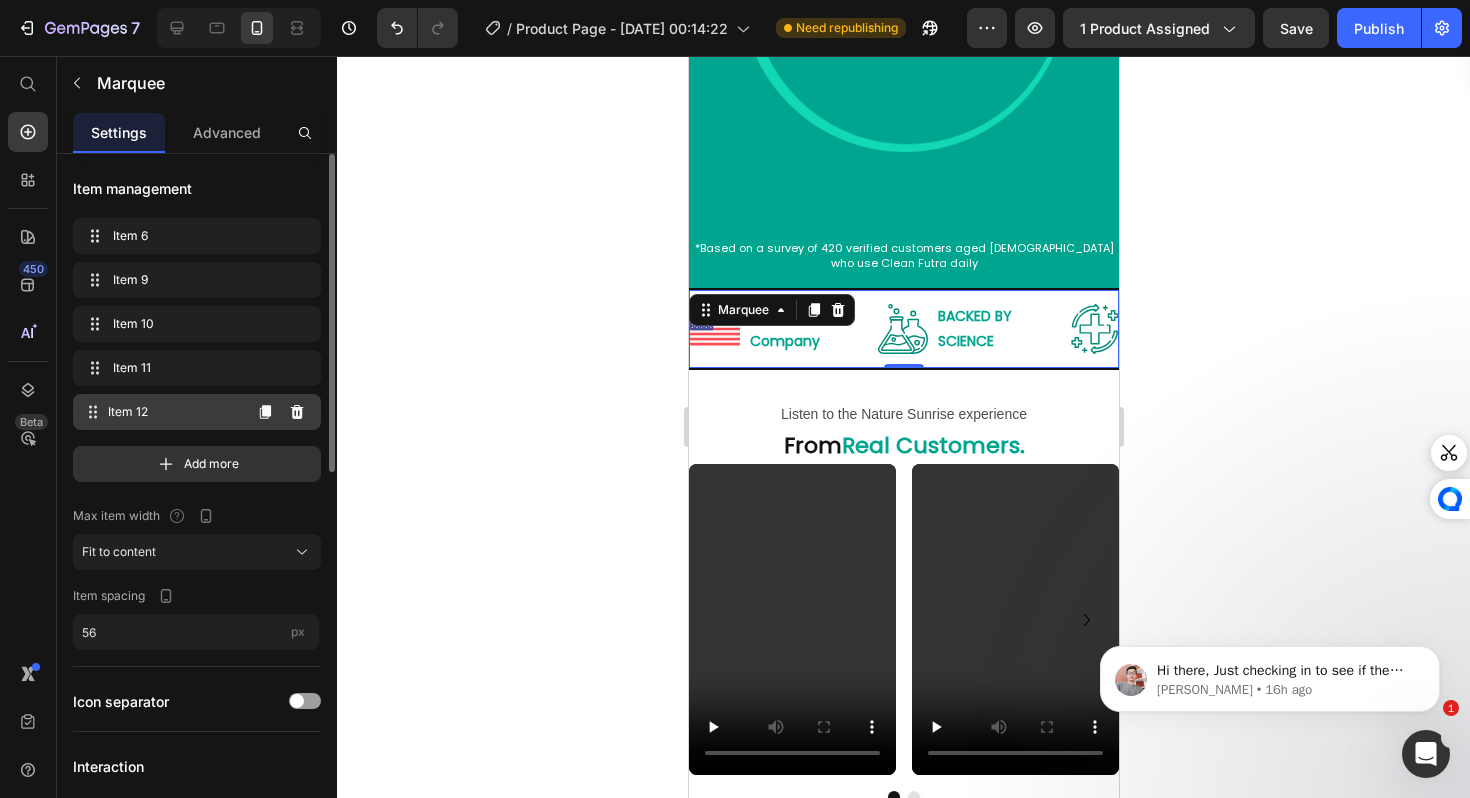 click on "Item 12" at bounding box center (174, 412) 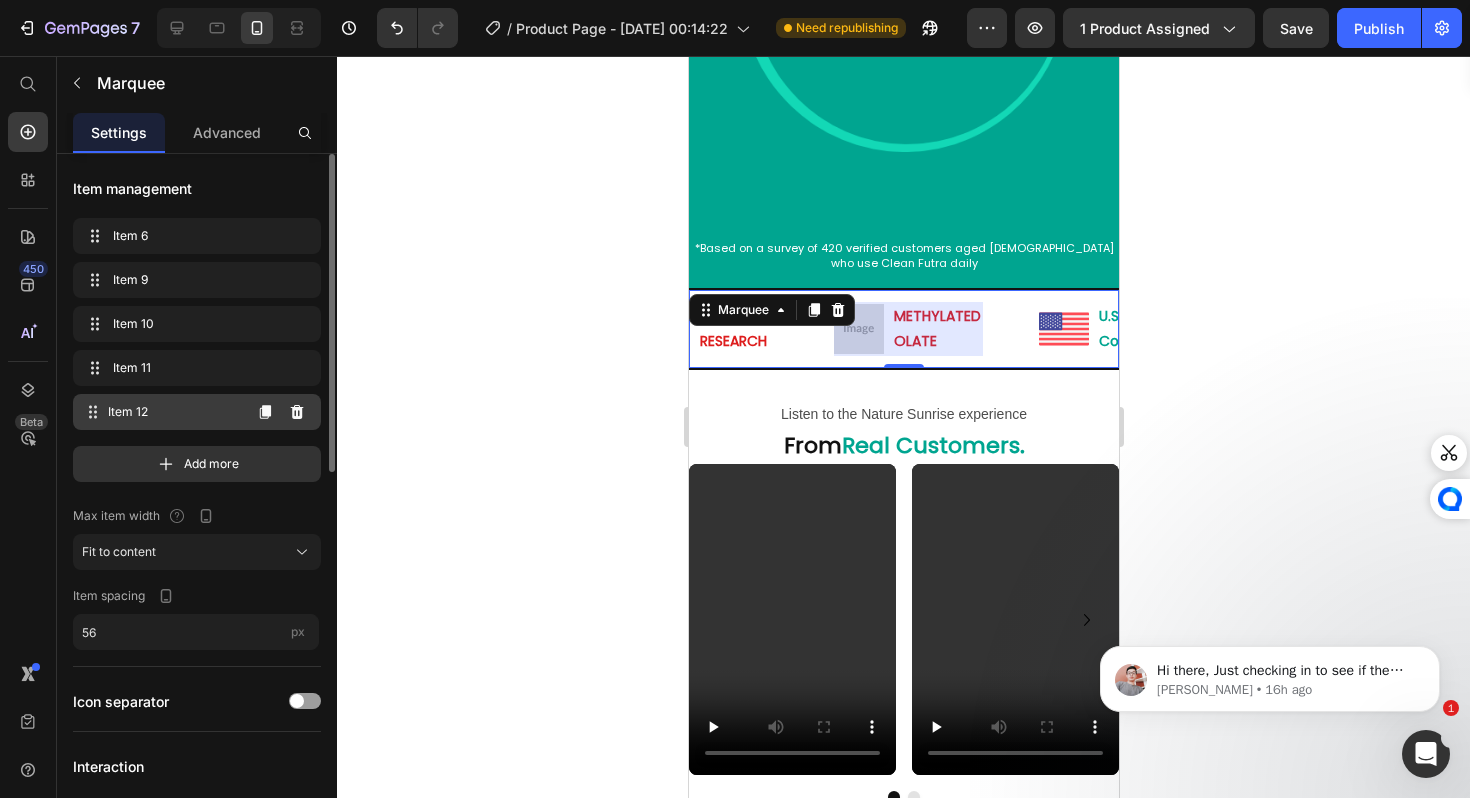 scroll, scrollTop: 0, scrollLeft: 639, axis: horizontal 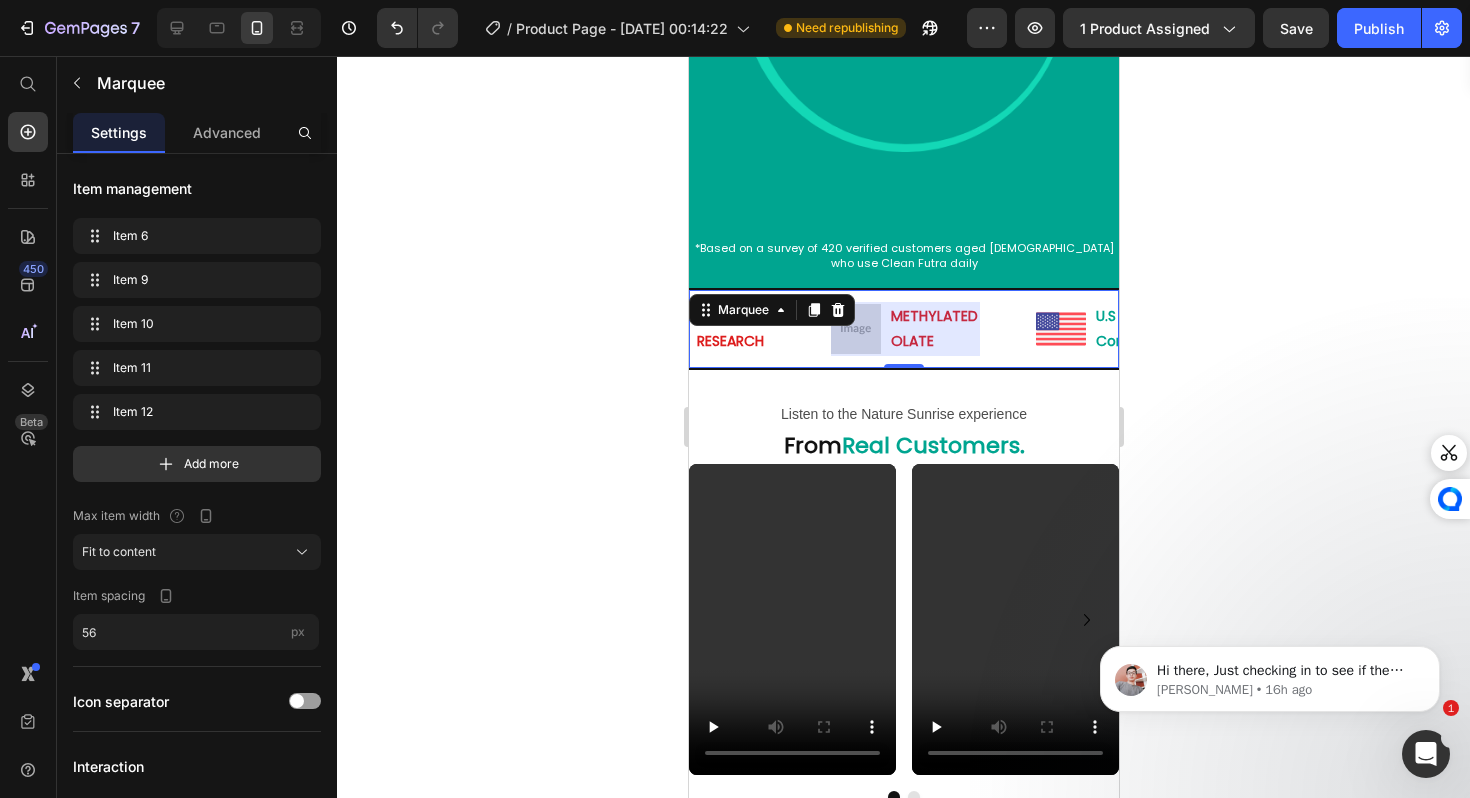 click at bounding box center (855, 329) 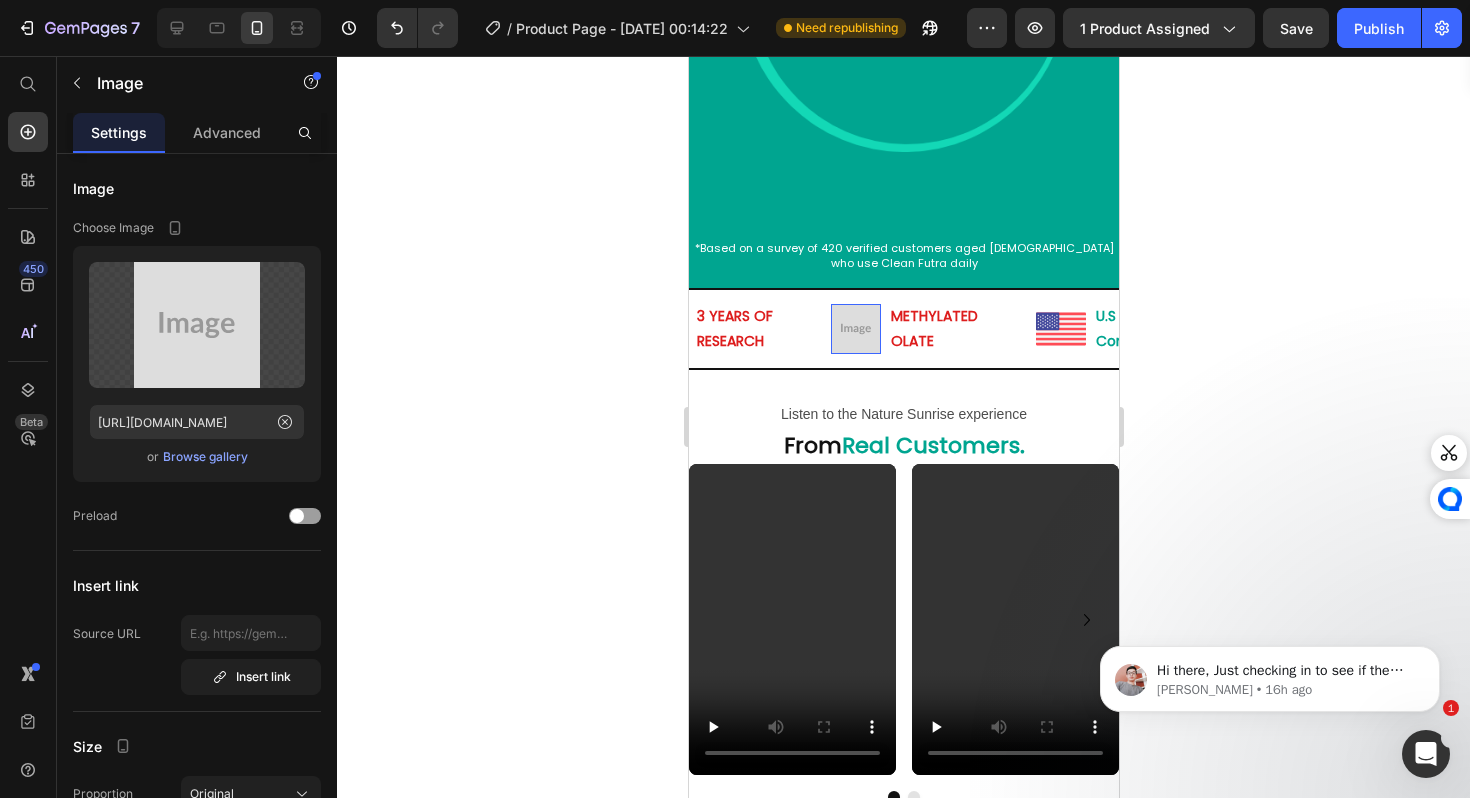 click on "METHYLATED OLATE" at bounding box center [933, 329] 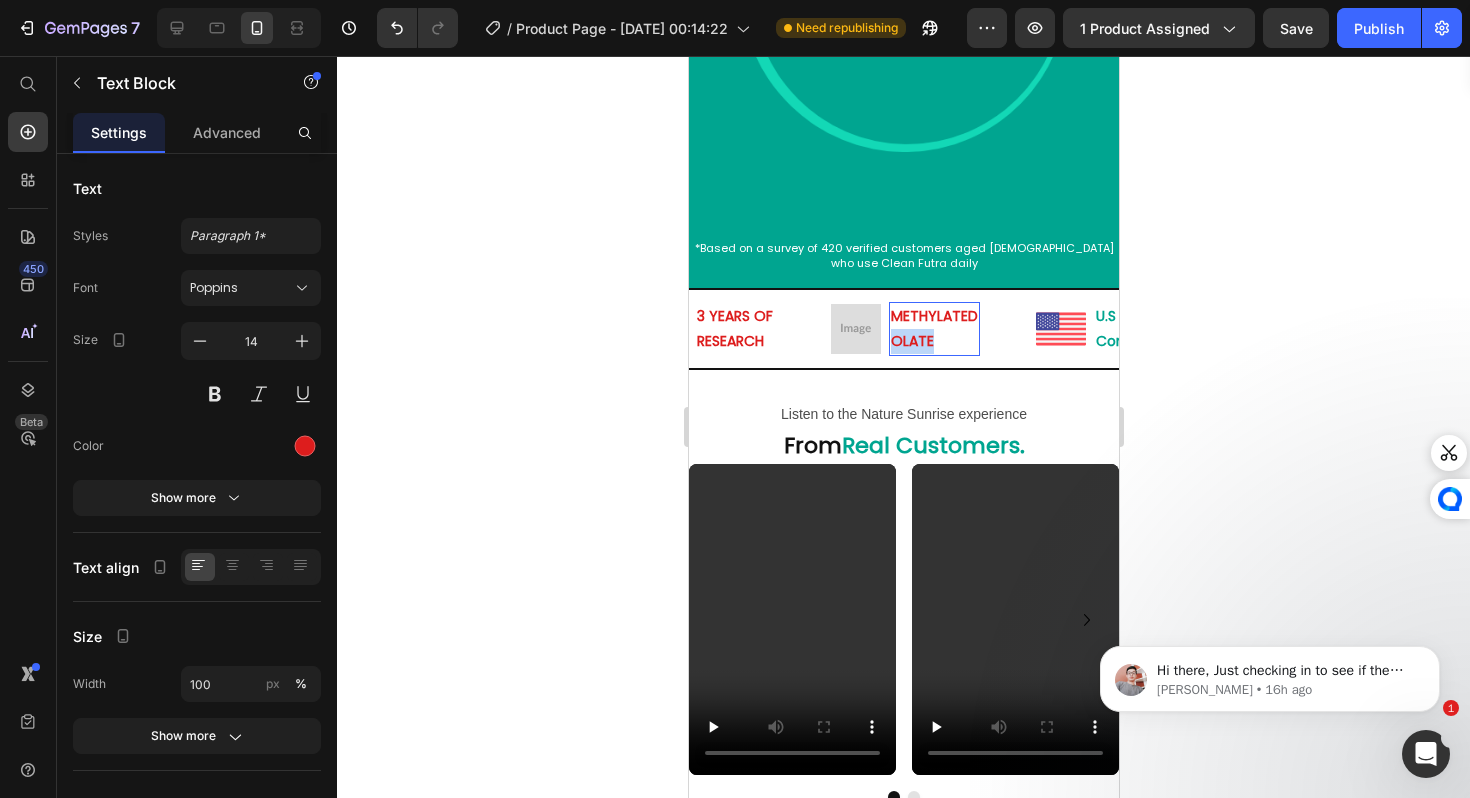 click on "METHYLATED" at bounding box center (933, 316) 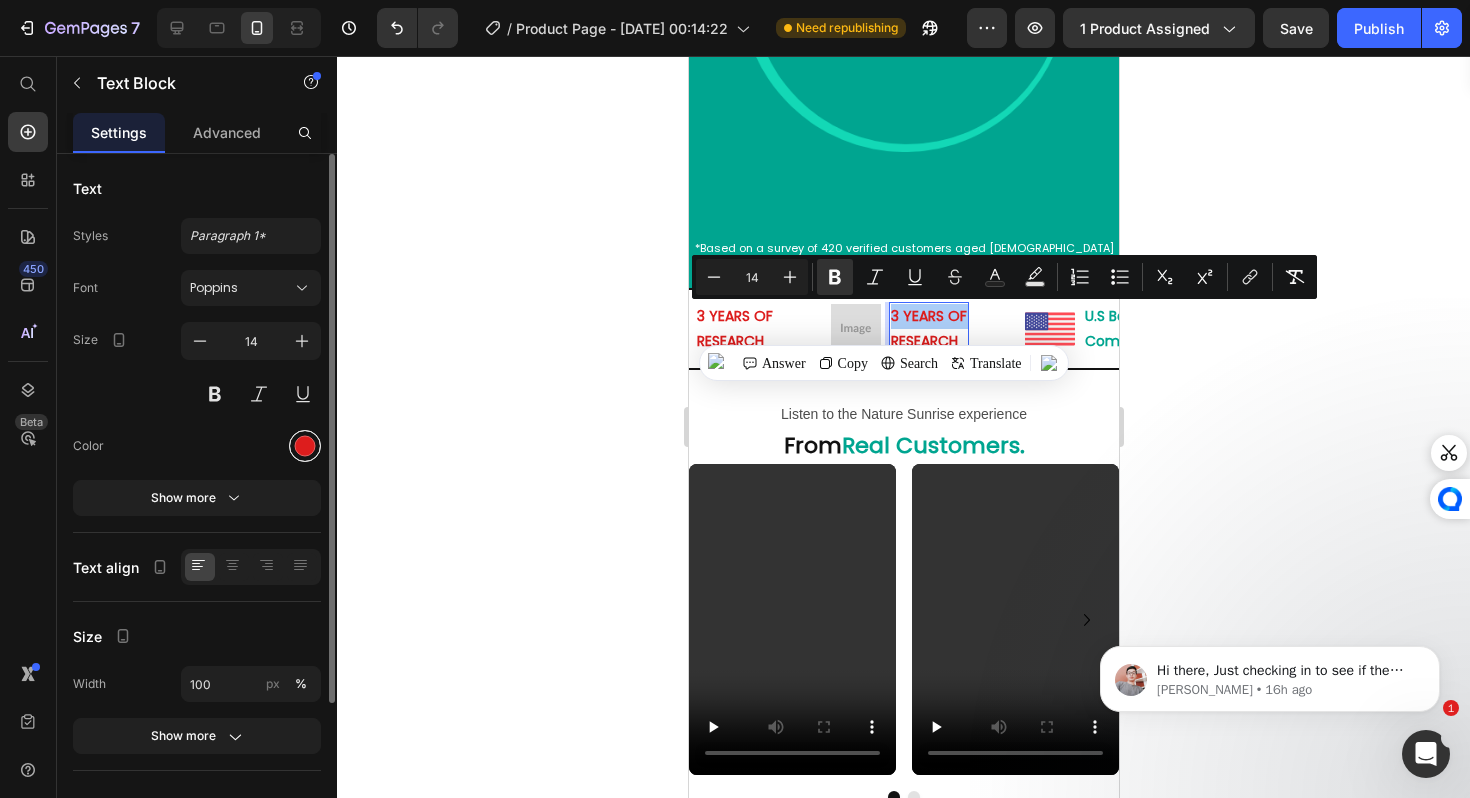 click at bounding box center (305, 446) 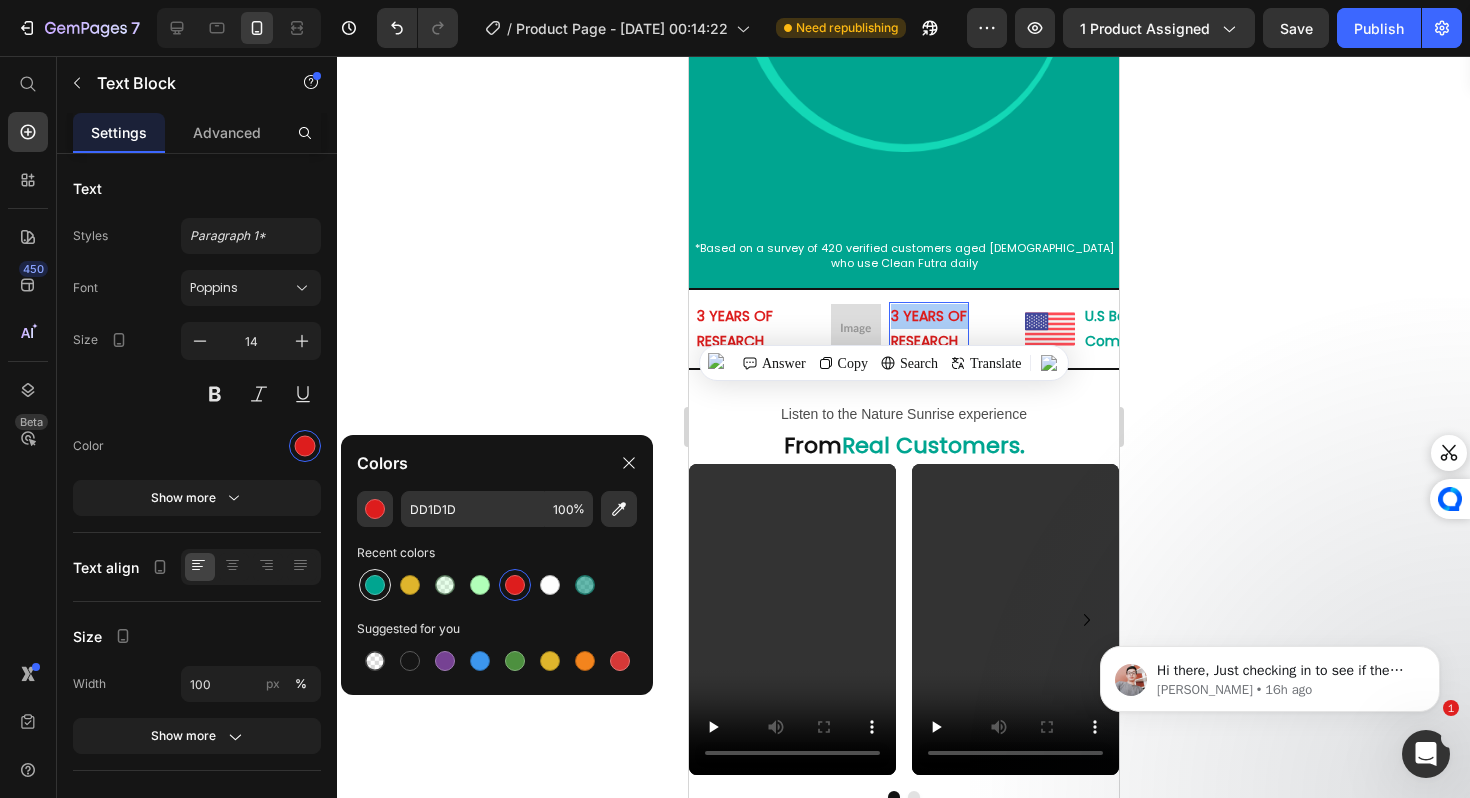 click at bounding box center [375, 585] 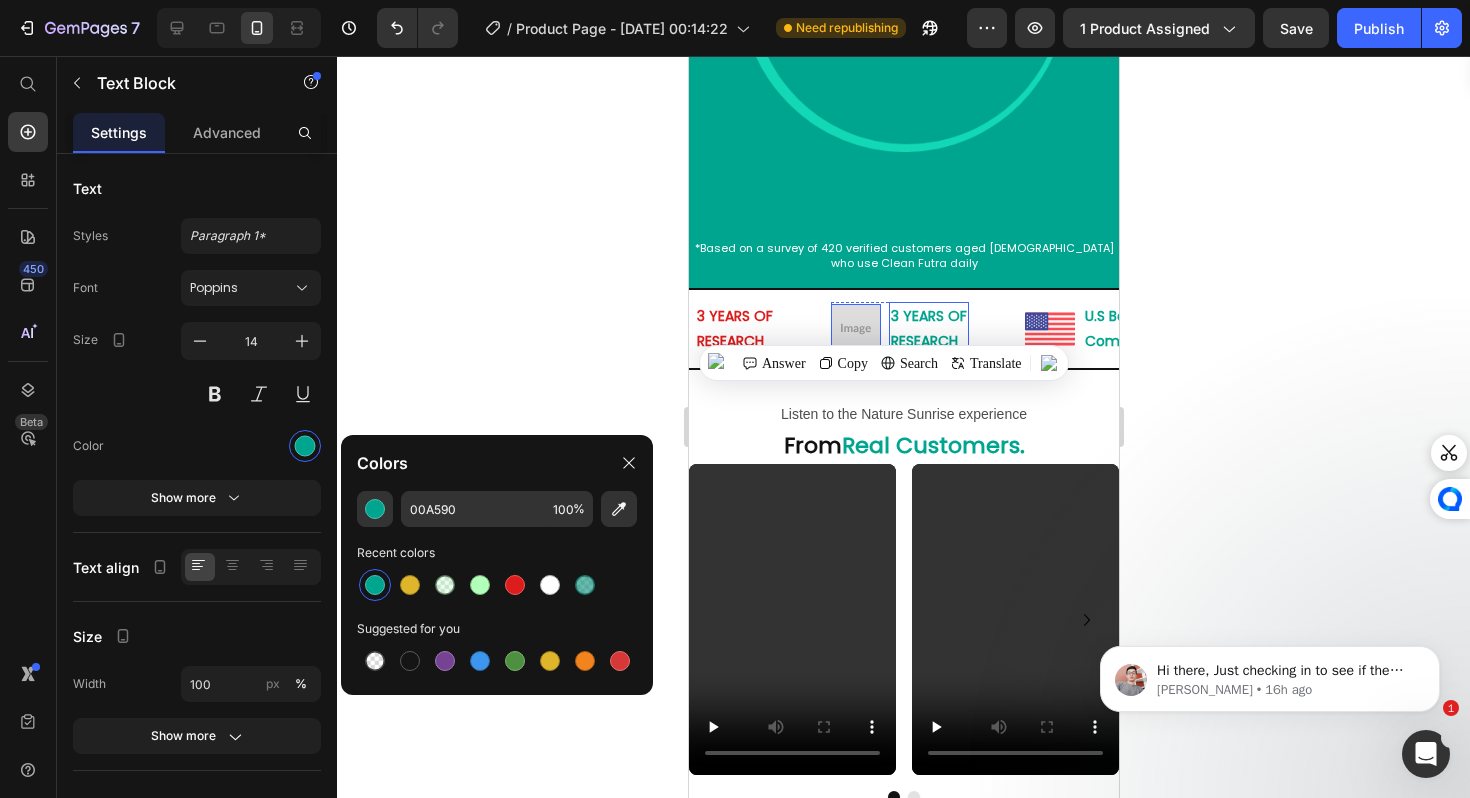 click at bounding box center [855, 329] 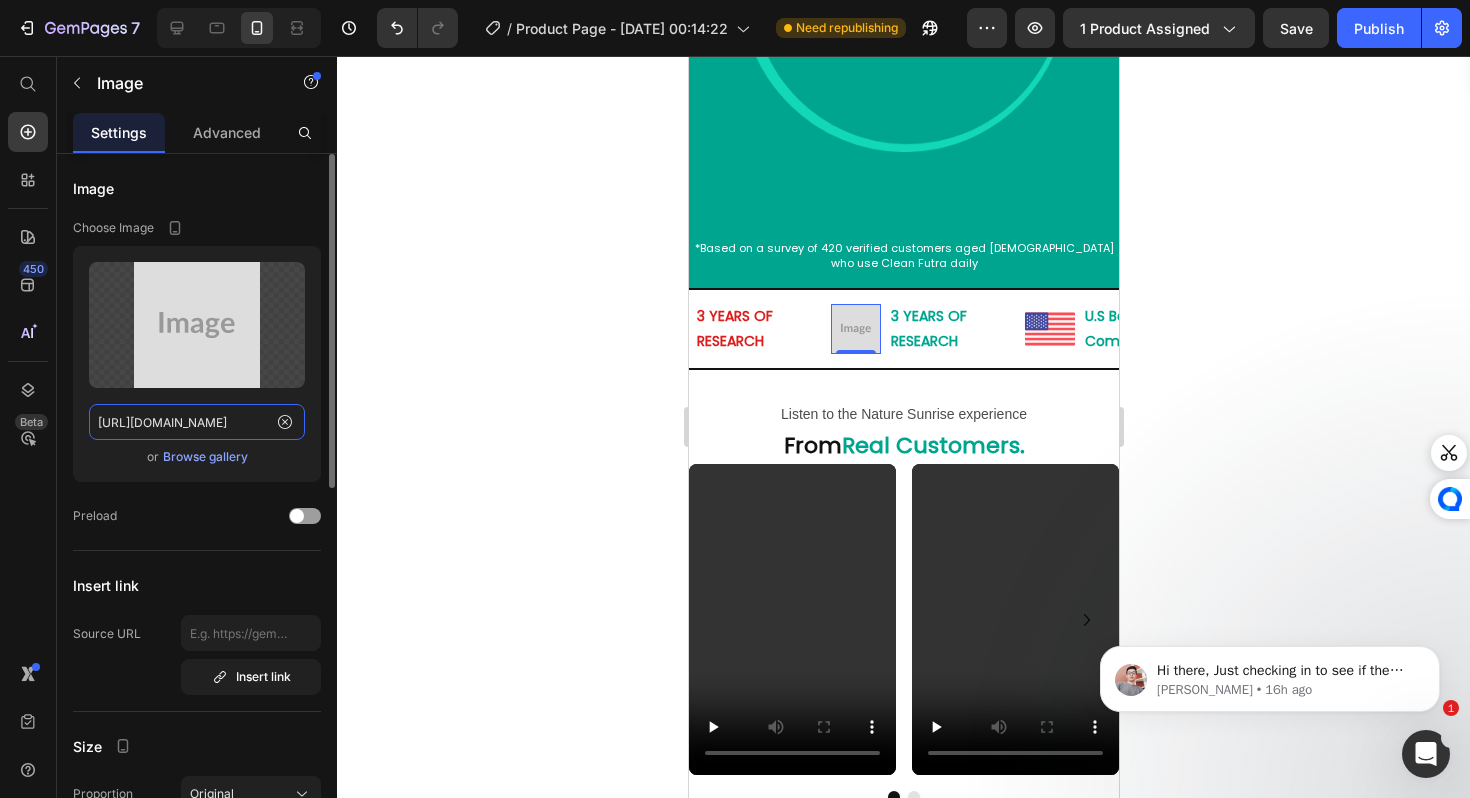 click on "[URL][DOMAIN_NAME]" 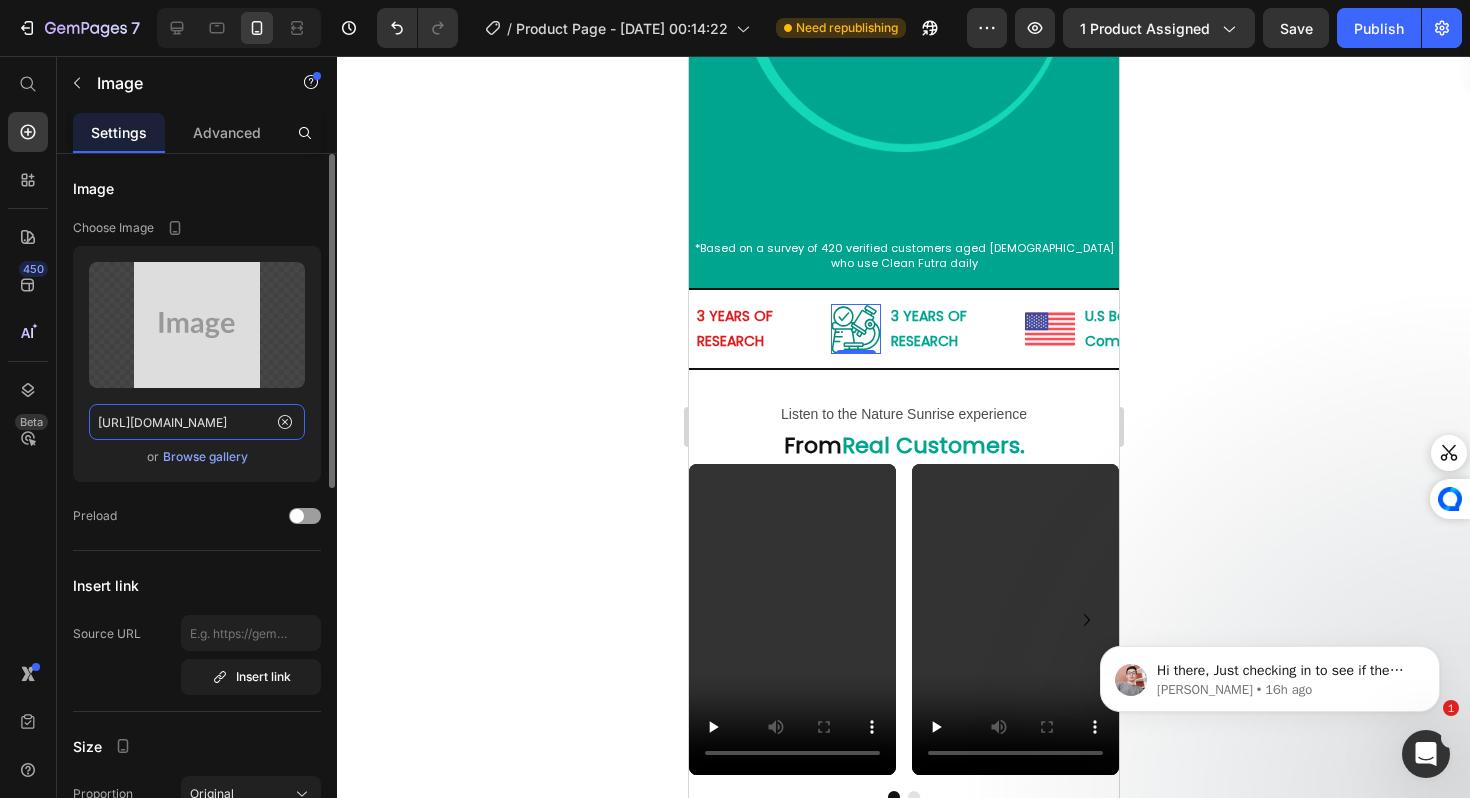 scroll, scrollTop: 0, scrollLeft: 605, axis: horizontal 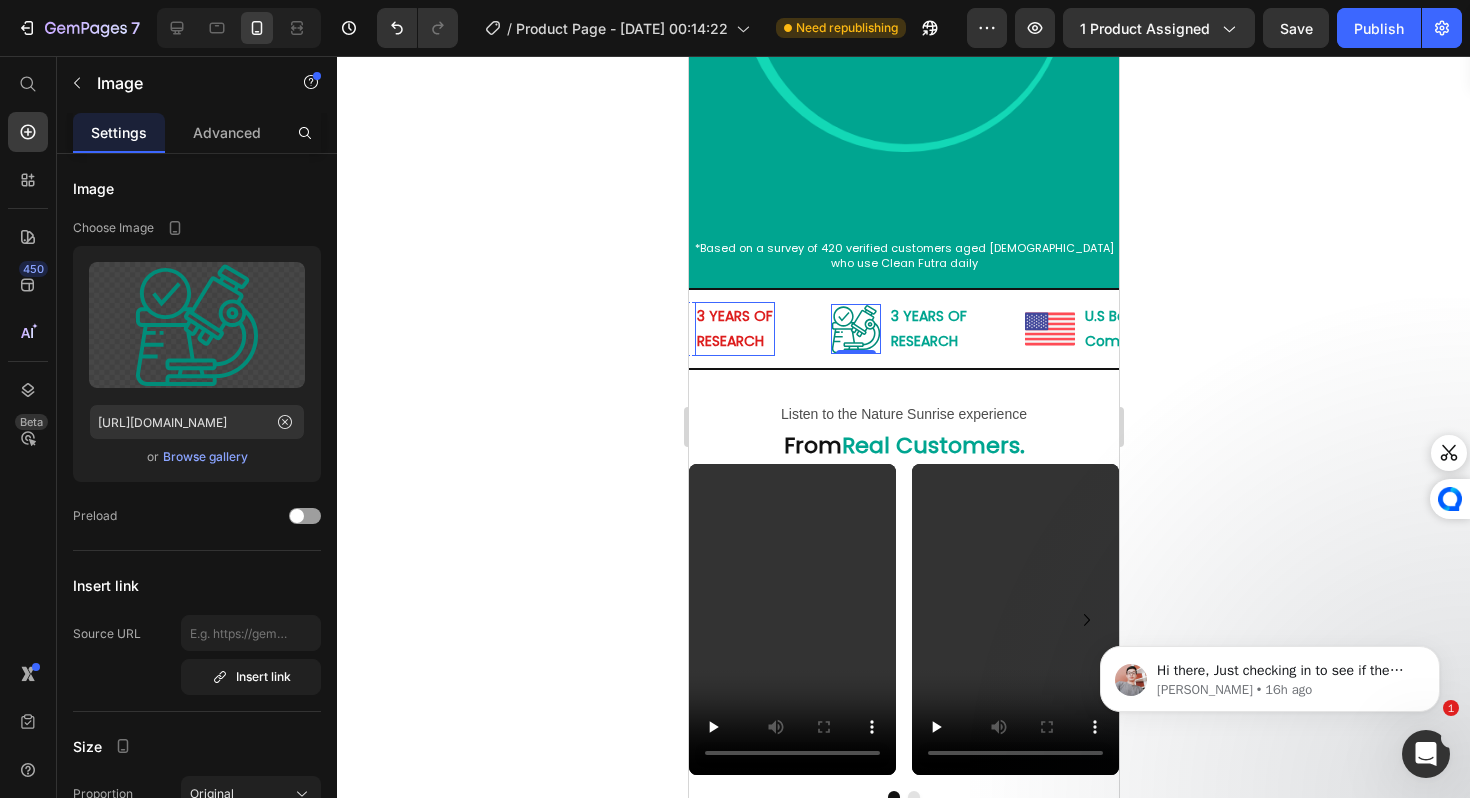 click on "RESEARCH" at bounding box center [729, 341] 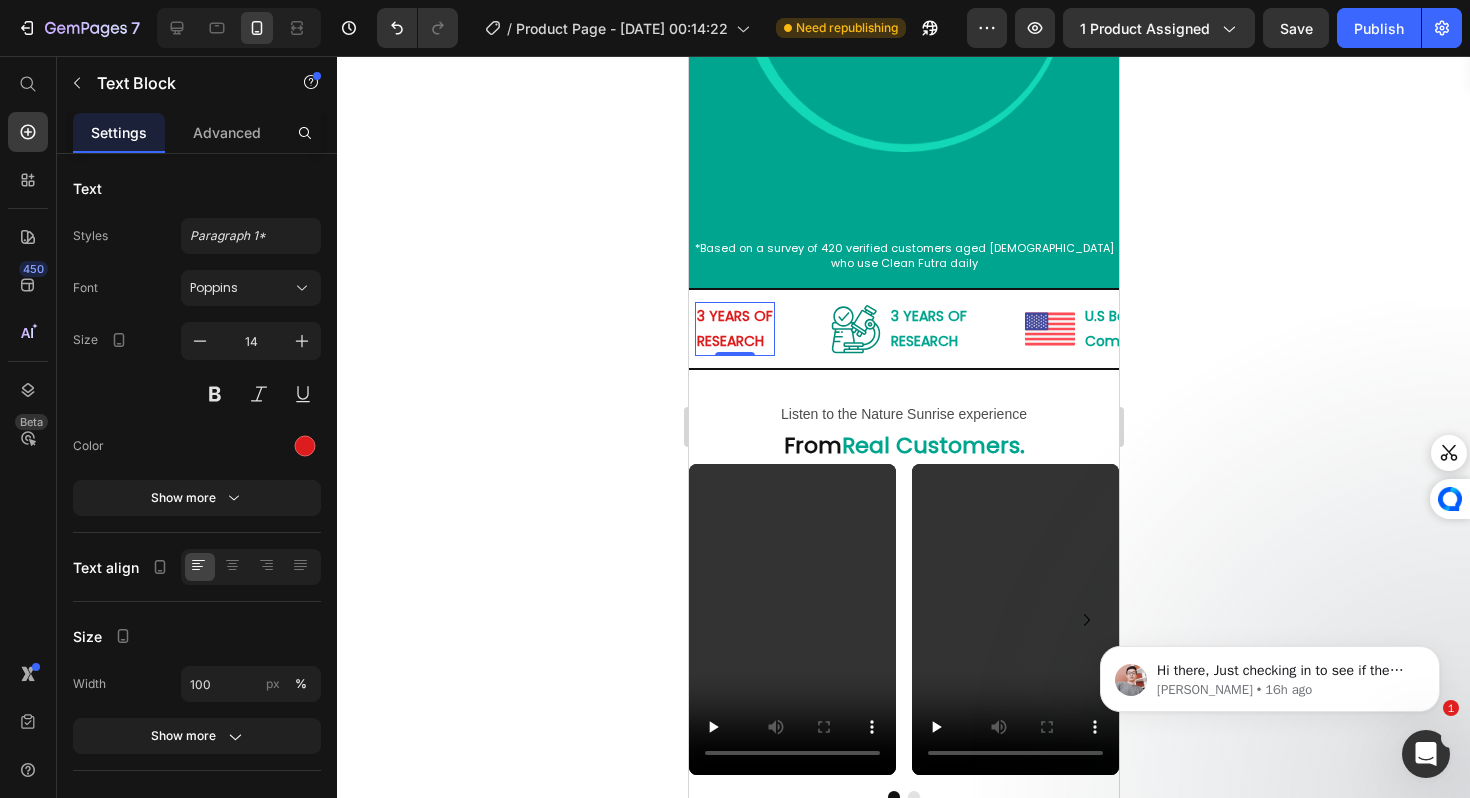 click on "3 YEARS OF RESEARCH" at bounding box center (734, 329) 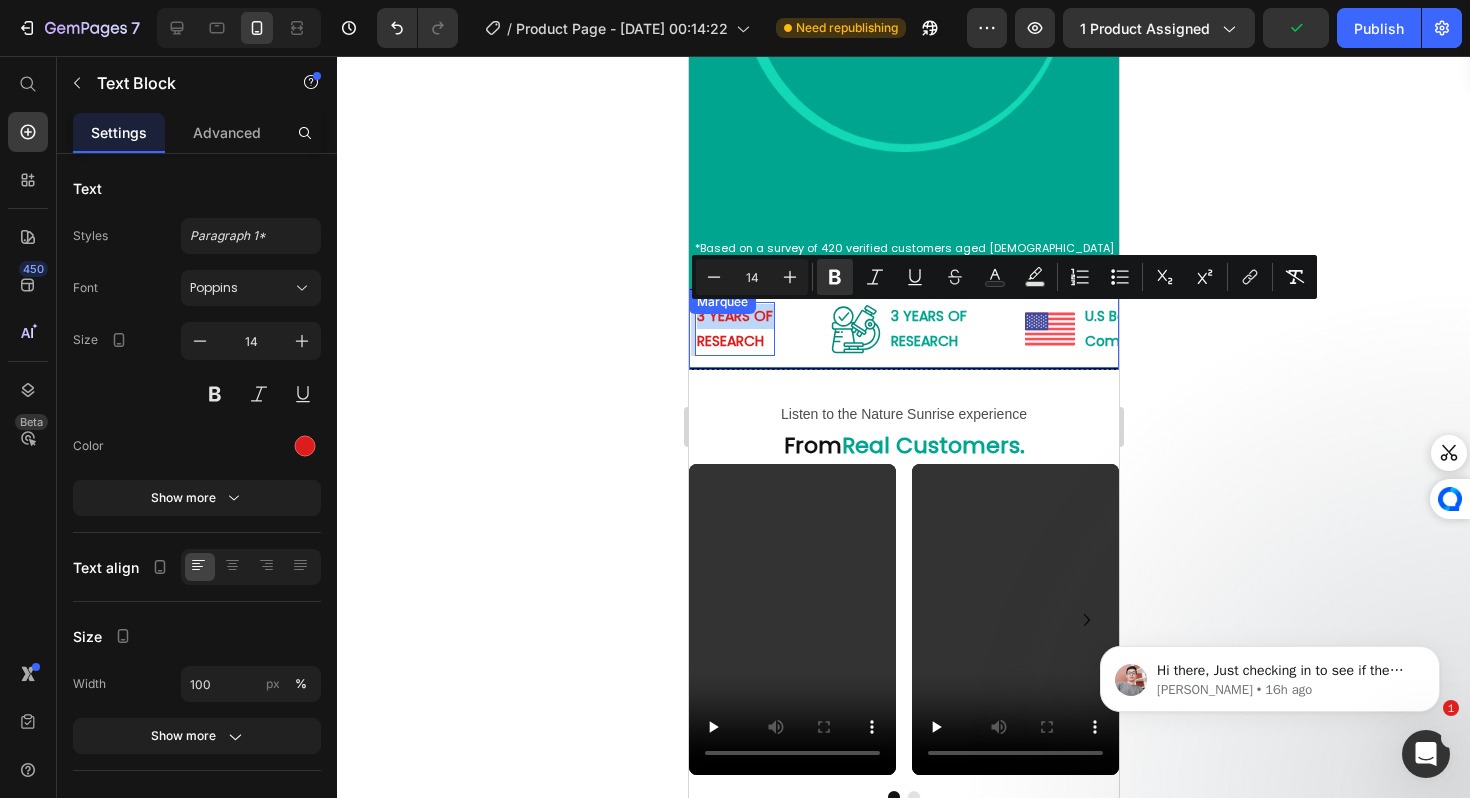 click on "Image 3 YEARS OF RESEARCH Text Block   0 Row" at bounding box center [733, 329] 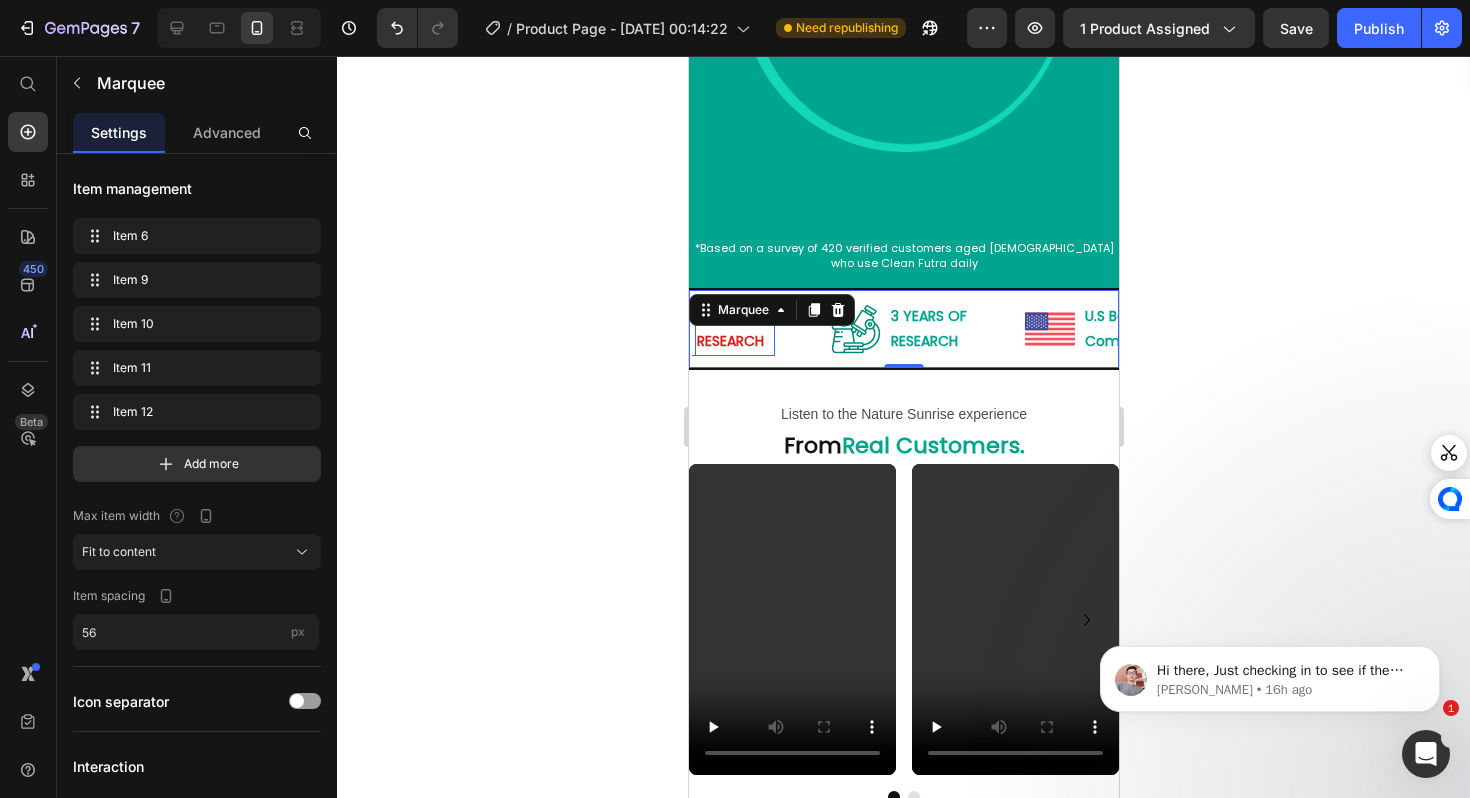 click on "RESEARCH" at bounding box center (729, 341) 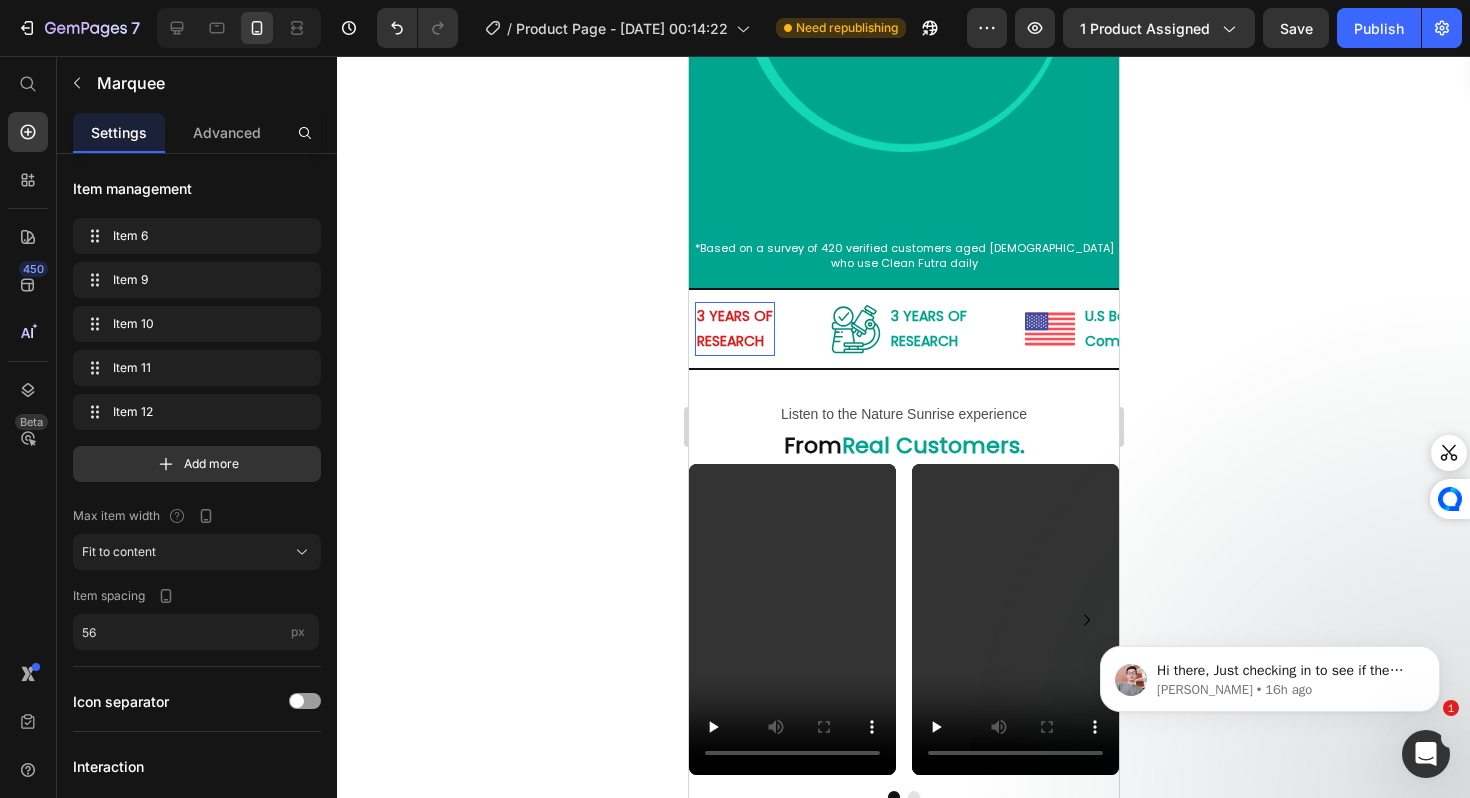 click on "RESEARCH" at bounding box center [729, 341] 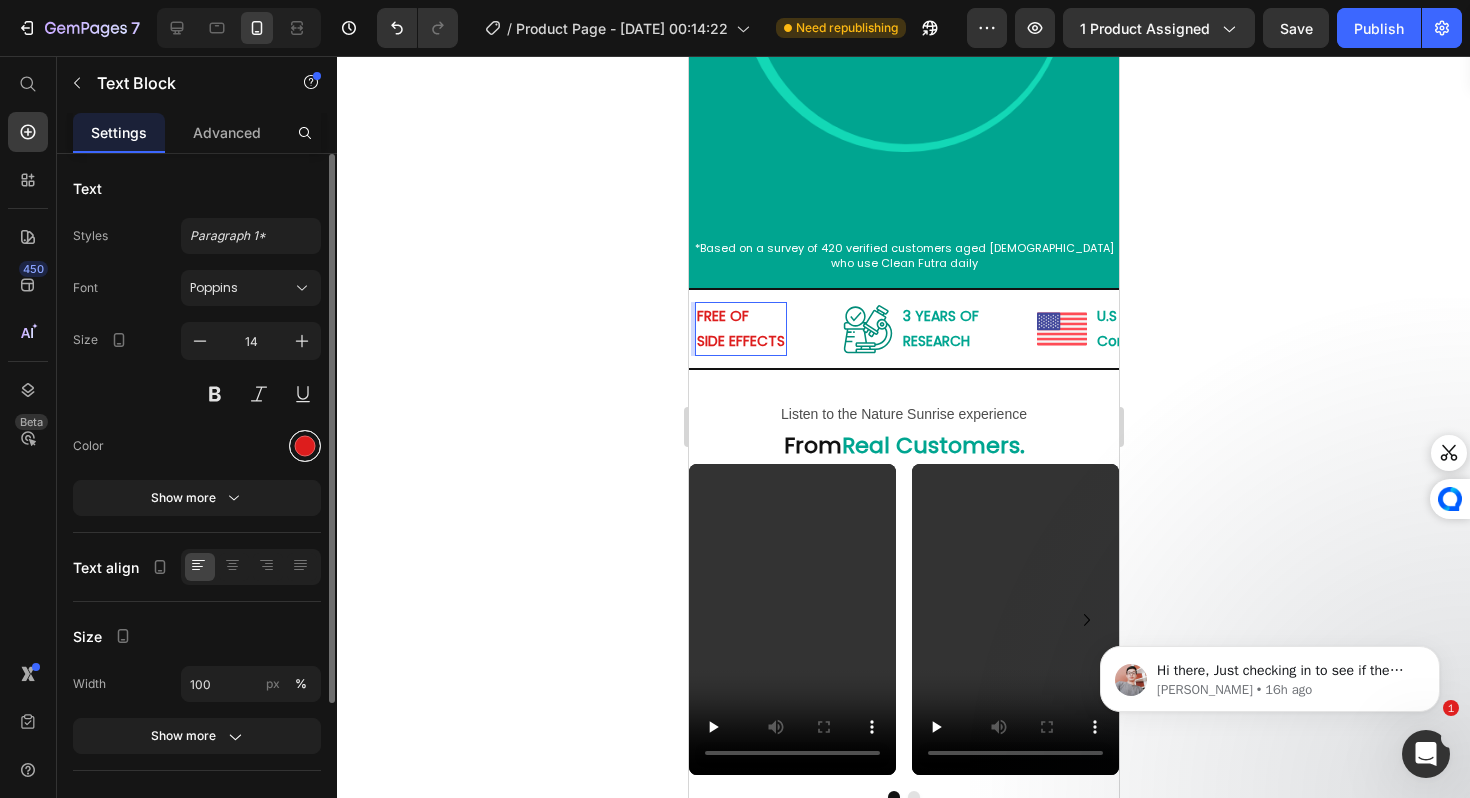 click at bounding box center [305, 446] 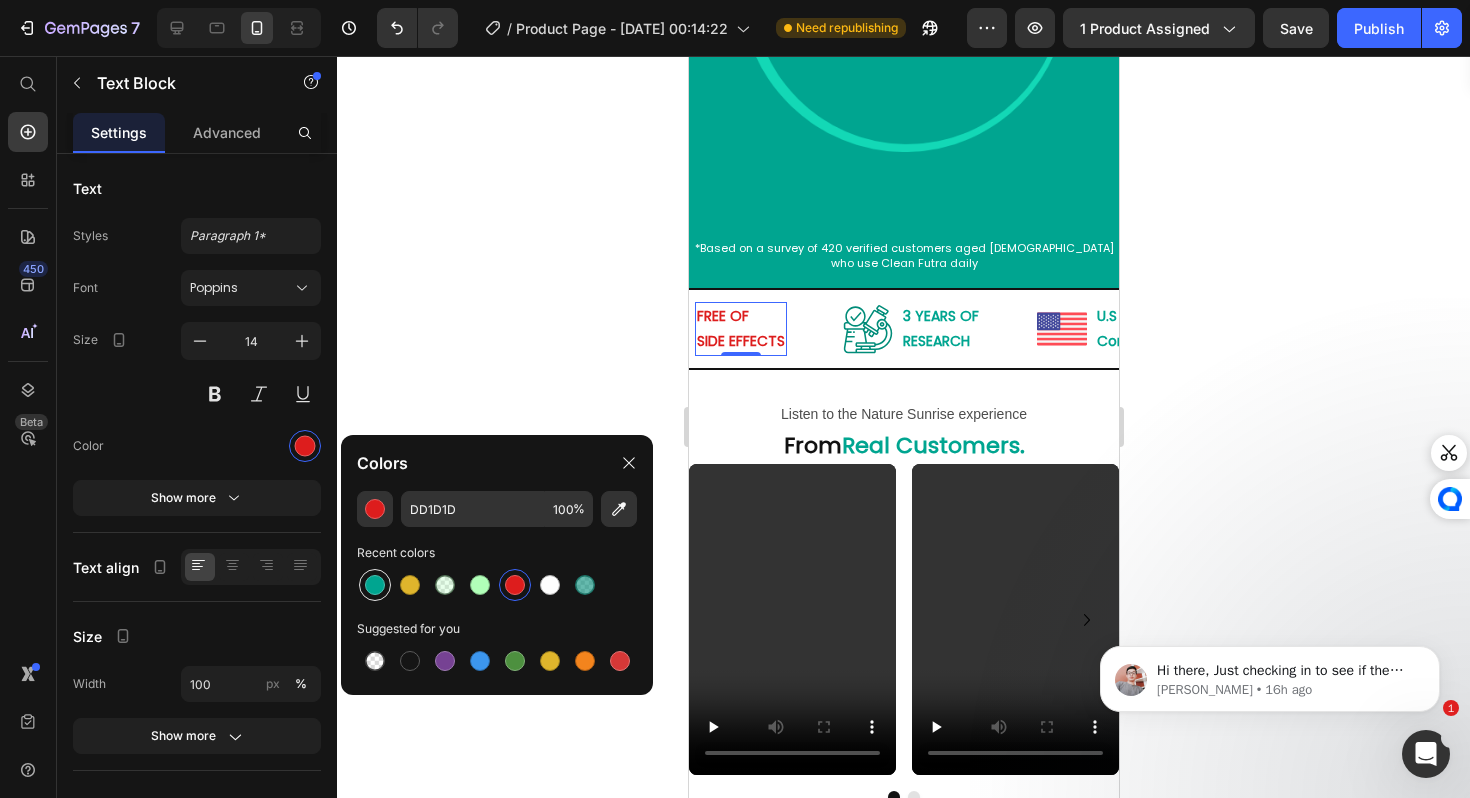 click at bounding box center [375, 585] 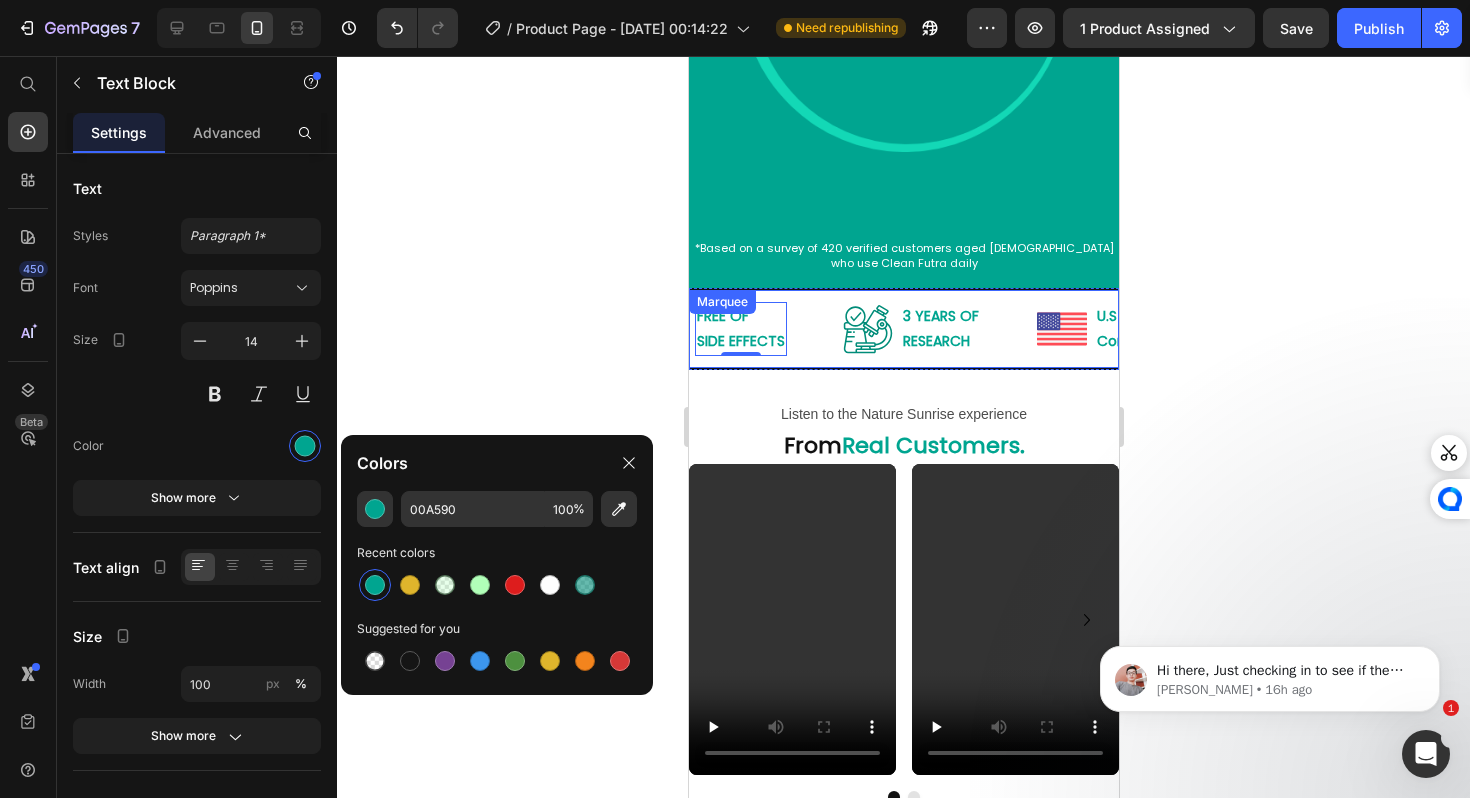 click on "Image FREE OF SIDE EFFECTS Text Block   0 Row" at bounding box center (739, 329) 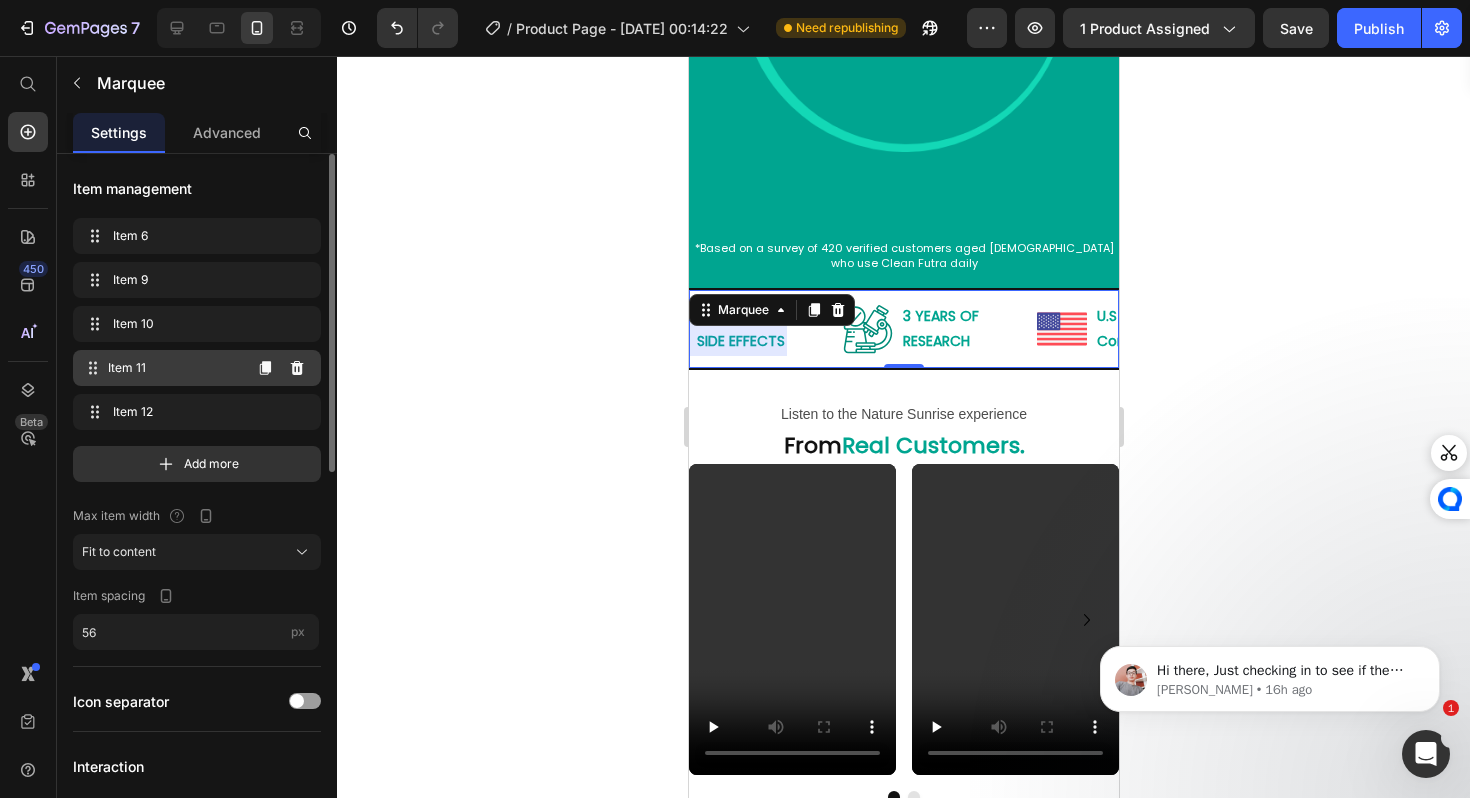 click on "Item 11" at bounding box center [174, 368] 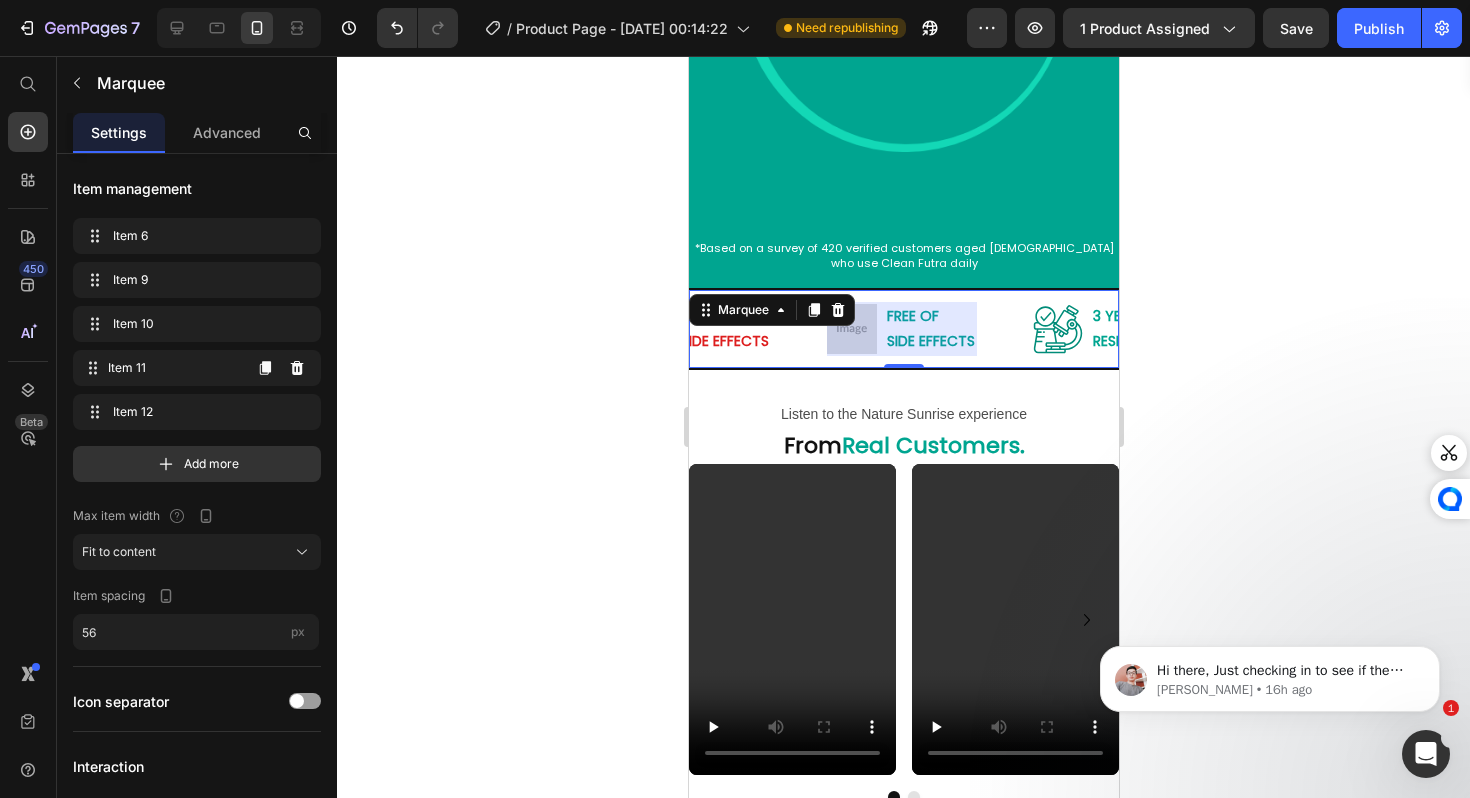 scroll, scrollTop: 0, scrollLeft: 447, axis: horizontal 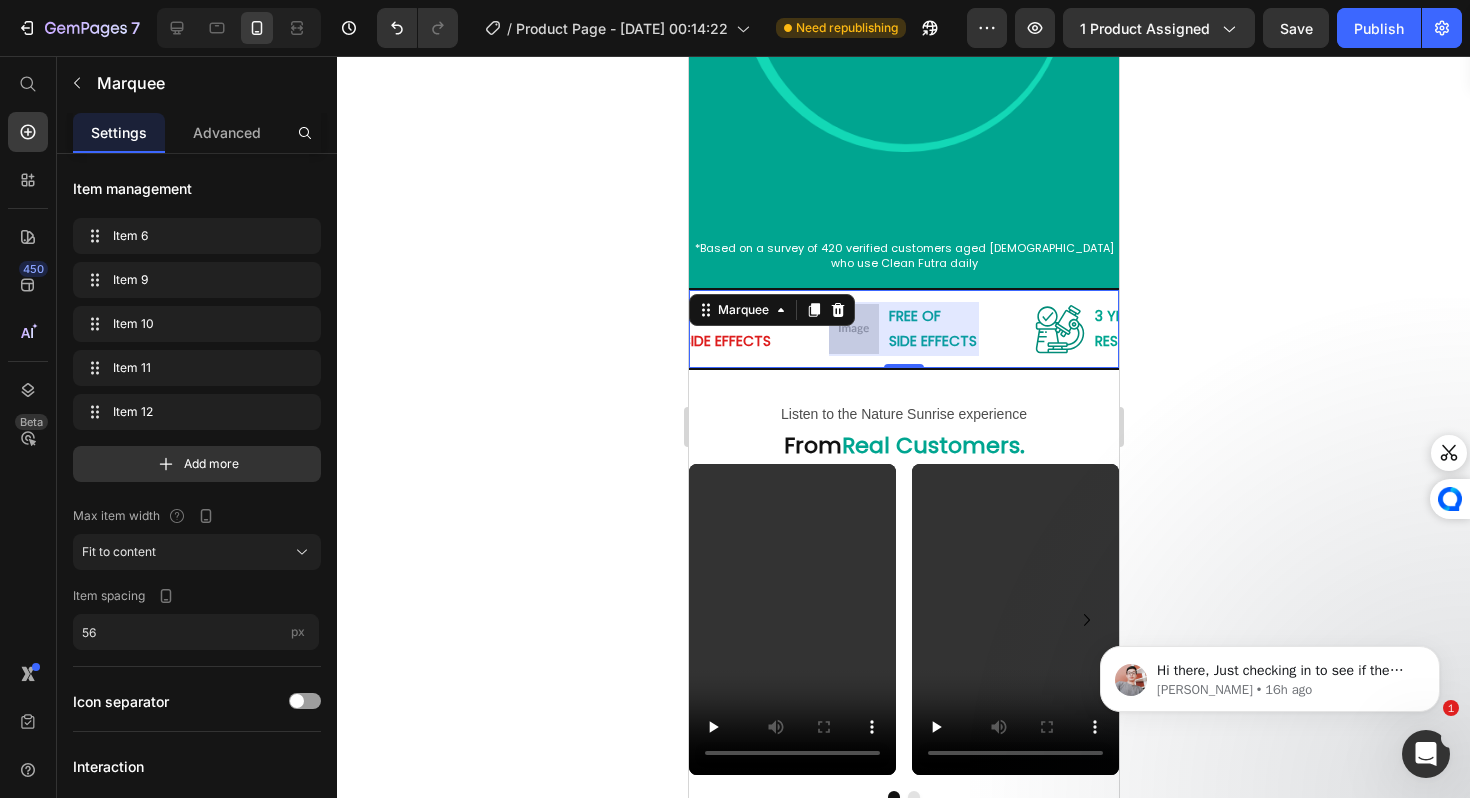 click at bounding box center [853, 329] 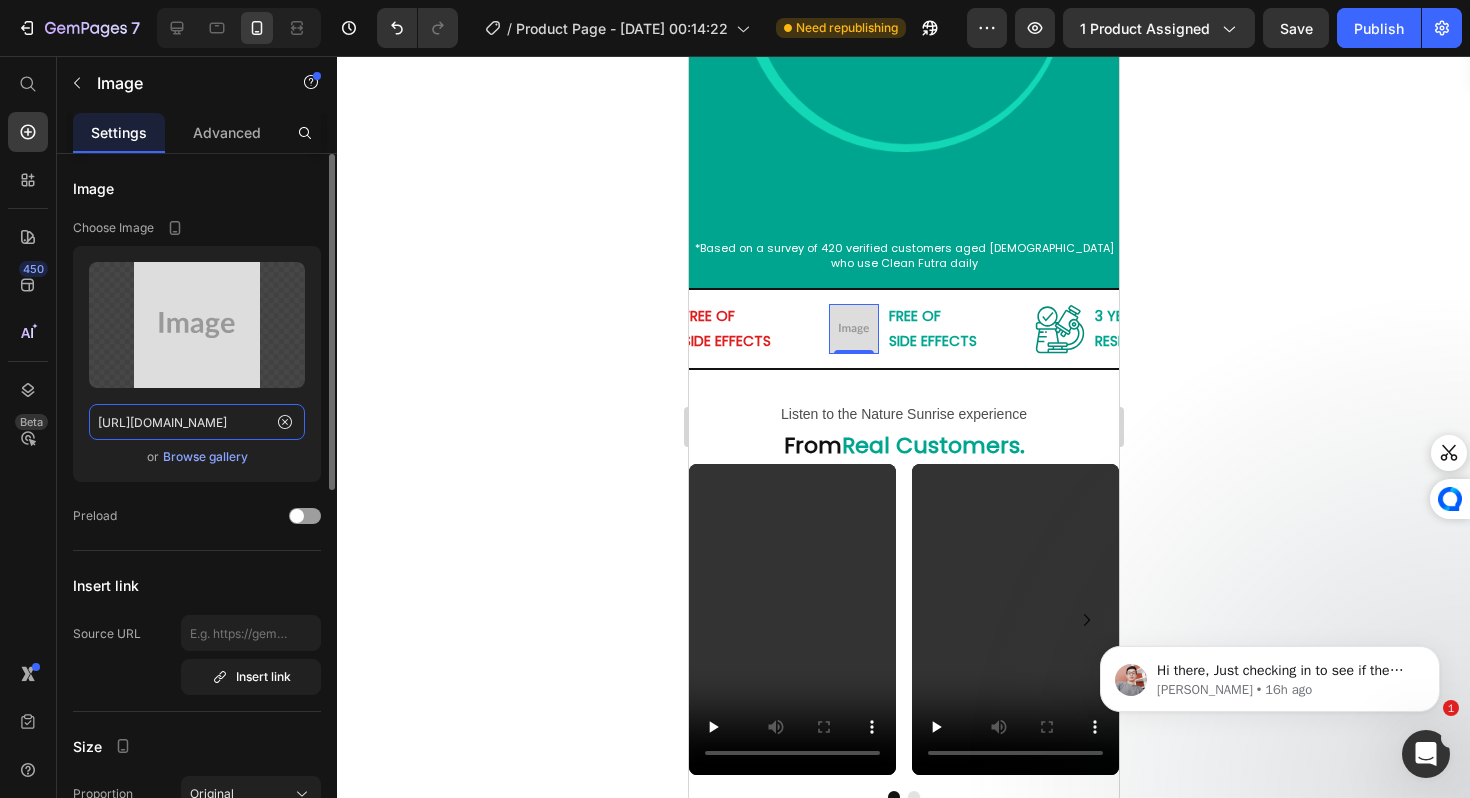 click on "[URL][DOMAIN_NAME]" 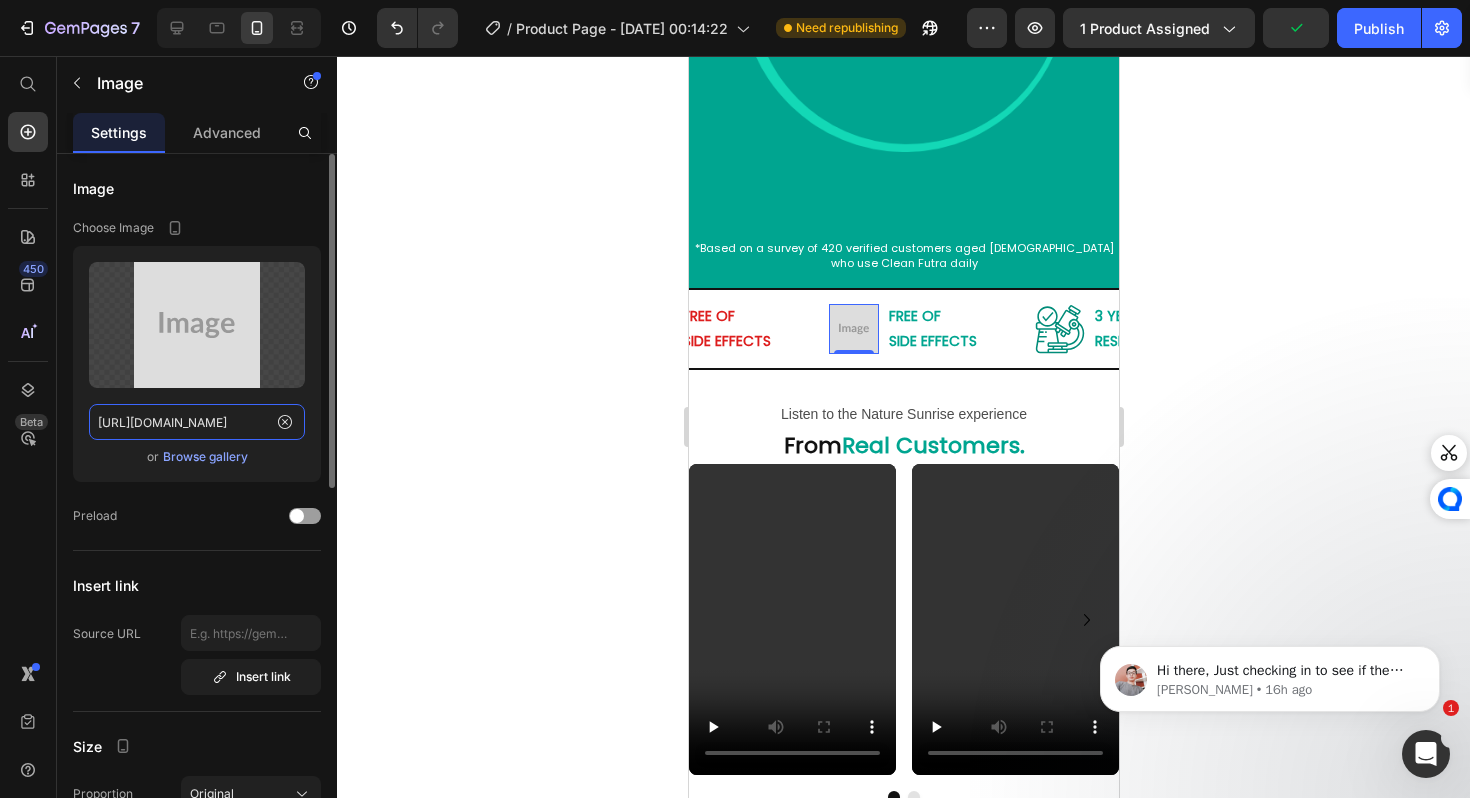 paste on "[DOMAIN_NAME][URL]" 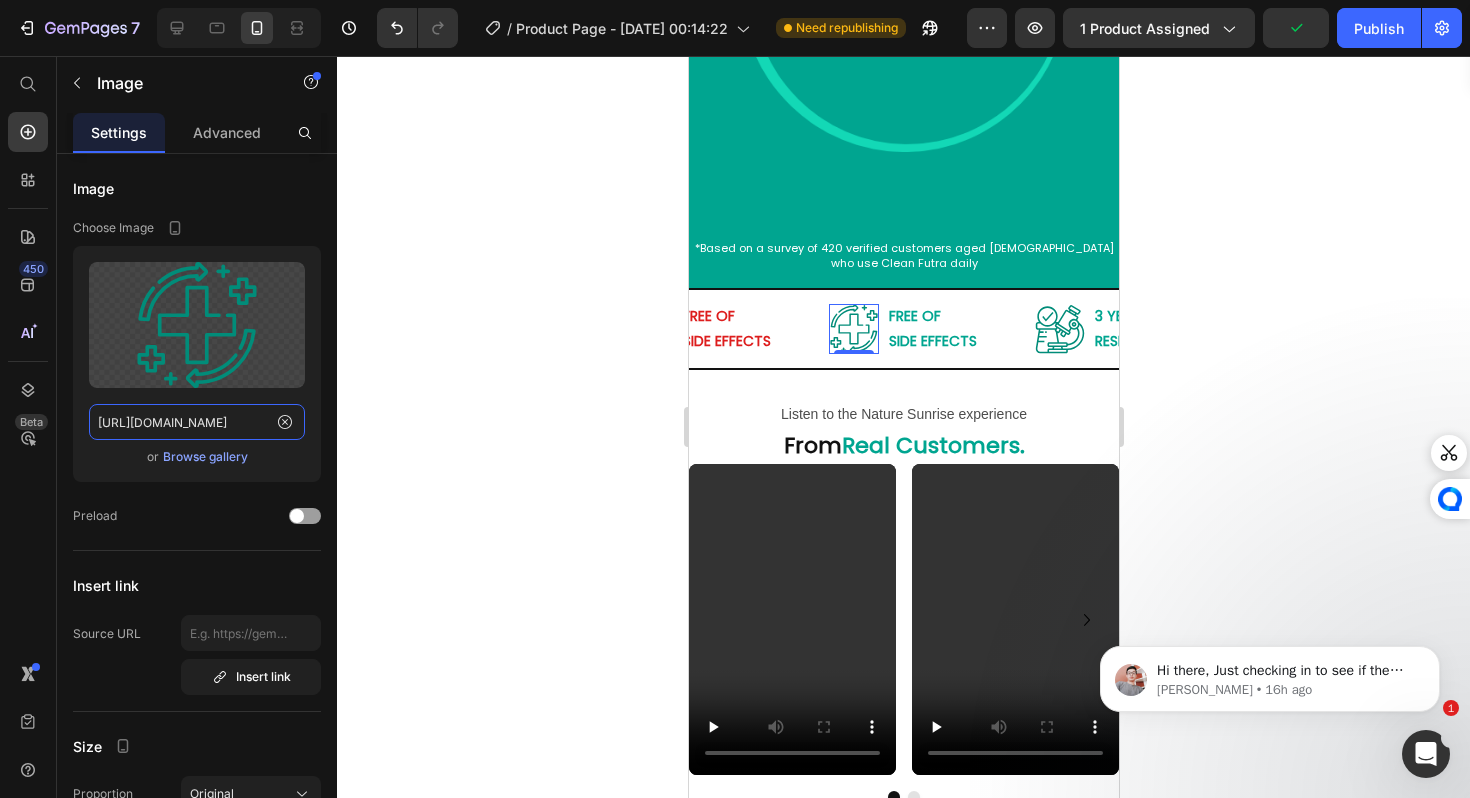 scroll, scrollTop: 0, scrollLeft: 603, axis: horizontal 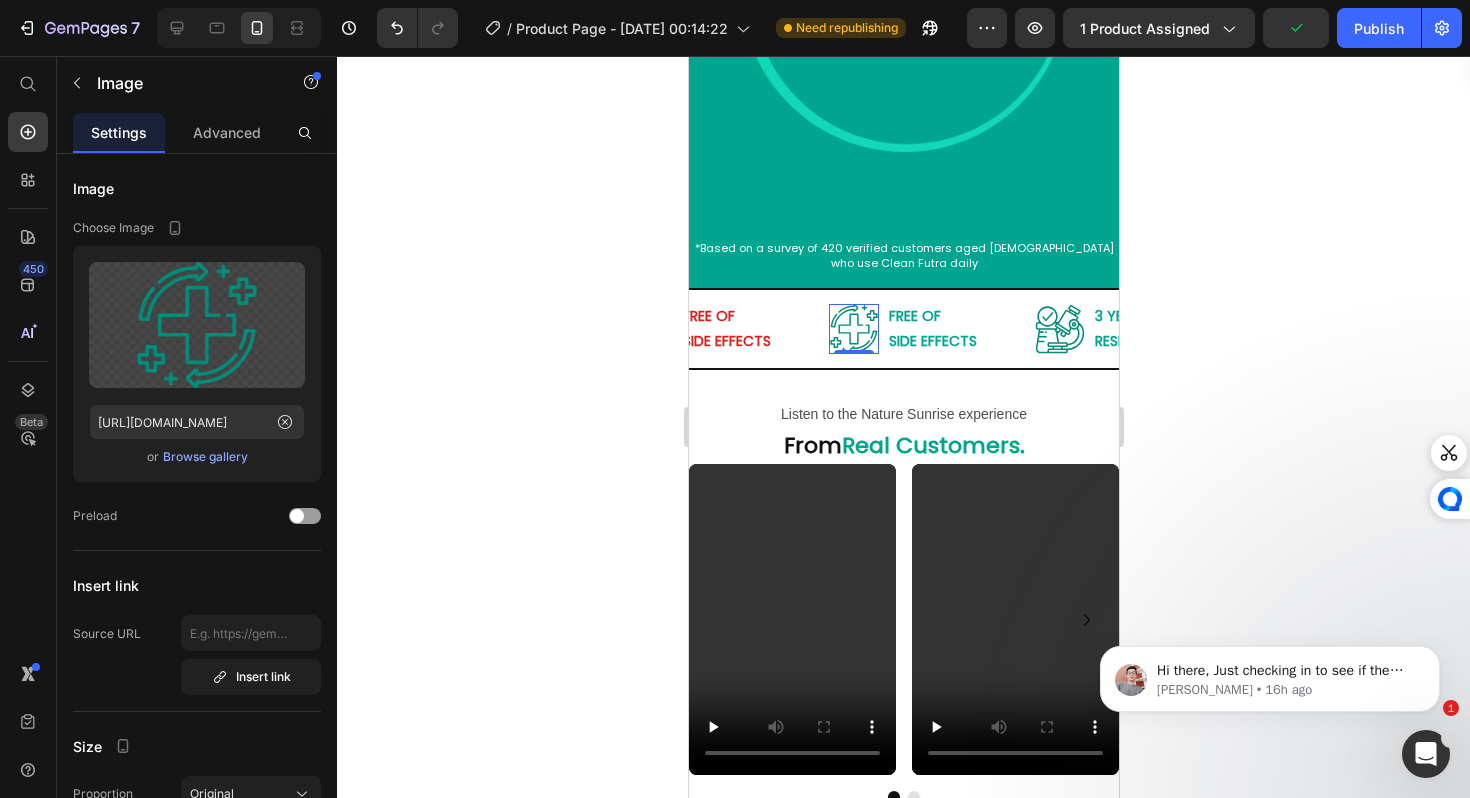 click on "SIDE EFFECTS" at bounding box center (726, 341) 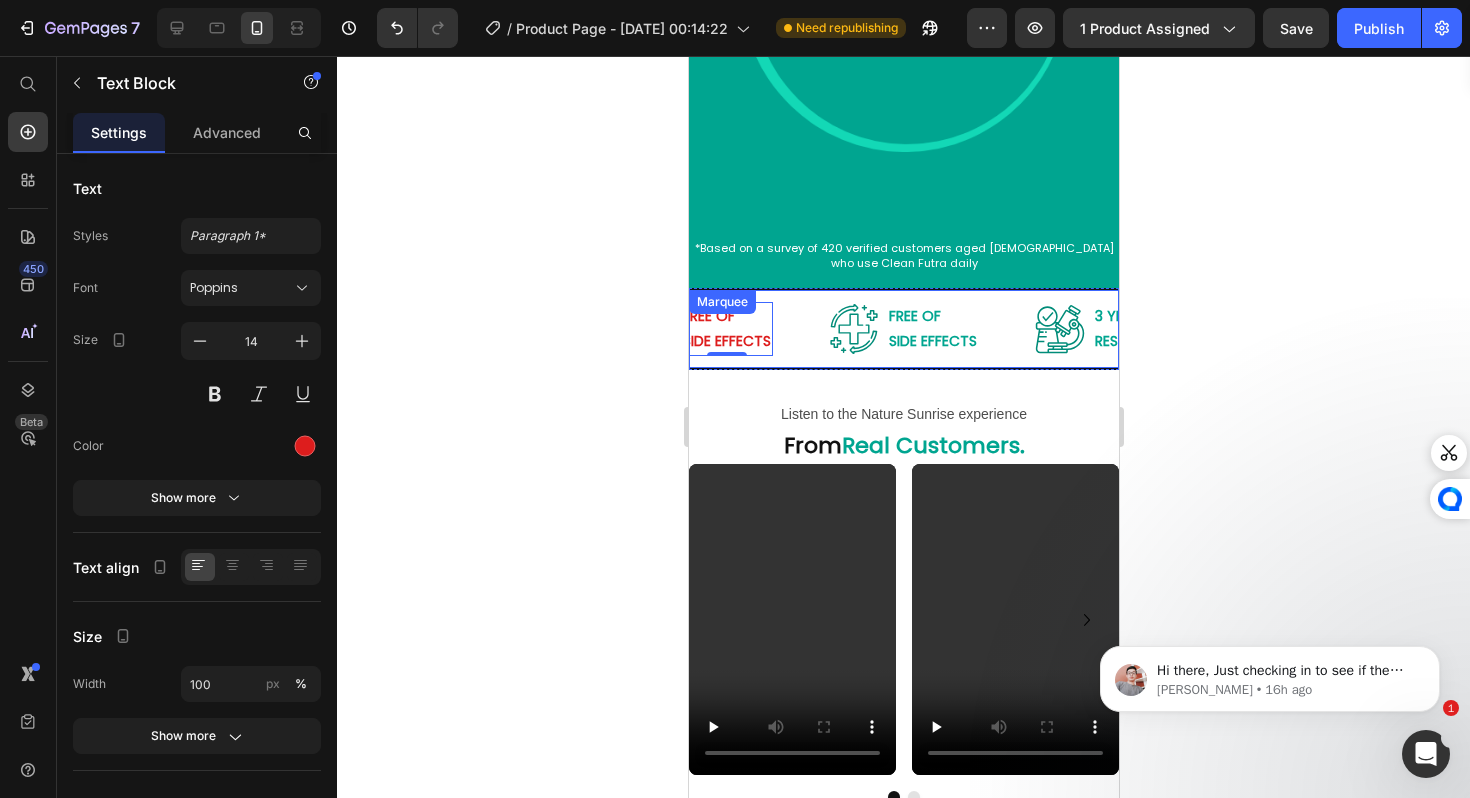 click on "Image U.S Based Company Text Block Row Image BACKED BY SCIENCE Text Block Row Image FREE OF SIDE EFFECTS Text Block   0 Row Image FREE OF SIDE EFFECTS Text Block Row Image 3 YEARS OF RESEARCH Text Block Row Image U.S Based Company Text Block Row Image BACKED BY SCIENCE Text Block Row Image FREE OF SIDE EFFECTS Text Block   0 Row Image FREE OF SIDE EFFECTS Text Block Row Image 3 YEARS OF RESEARCH Text Block Row Marquee" at bounding box center [903, 329] 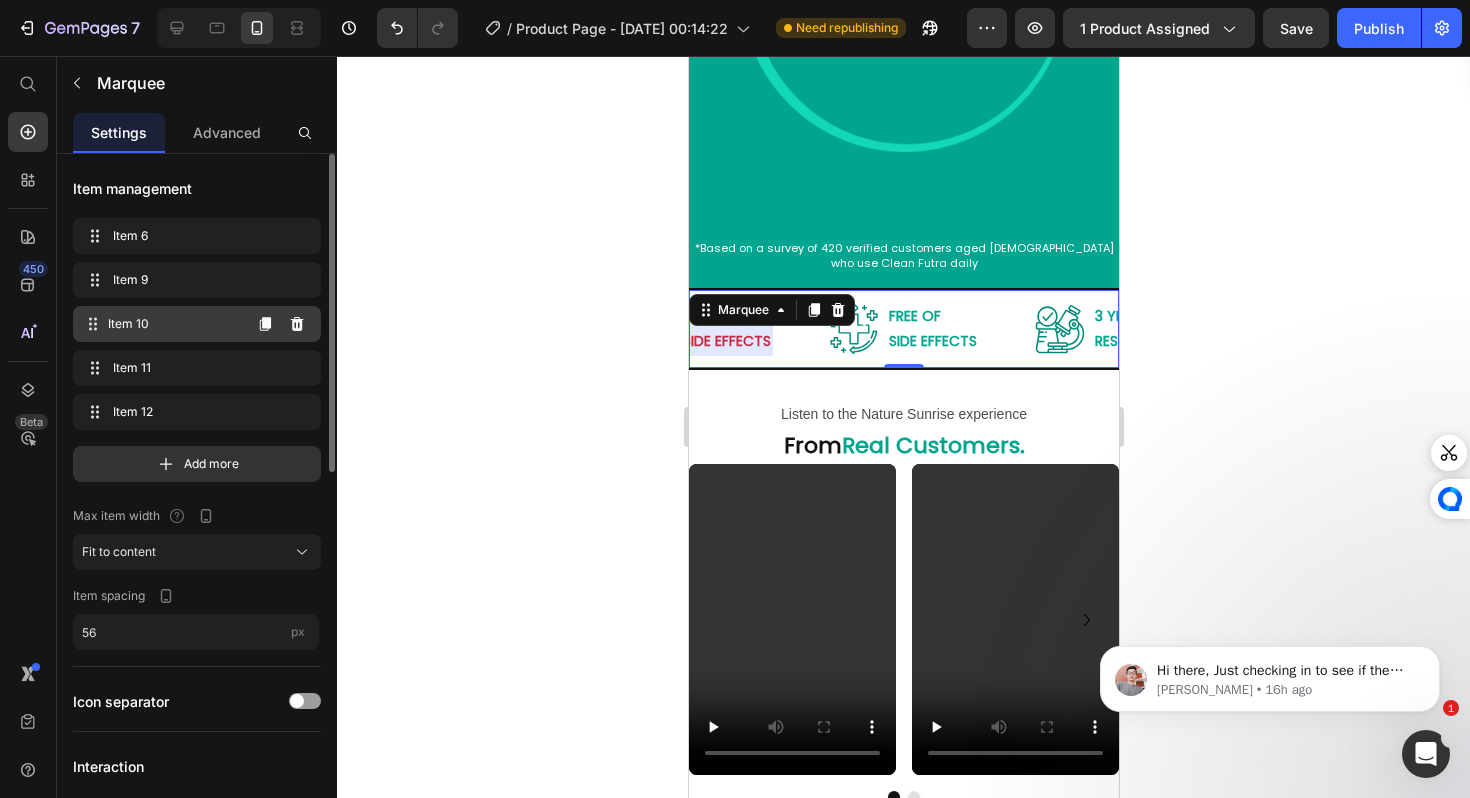 click on "Item 10 Item 10" at bounding box center [161, 324] 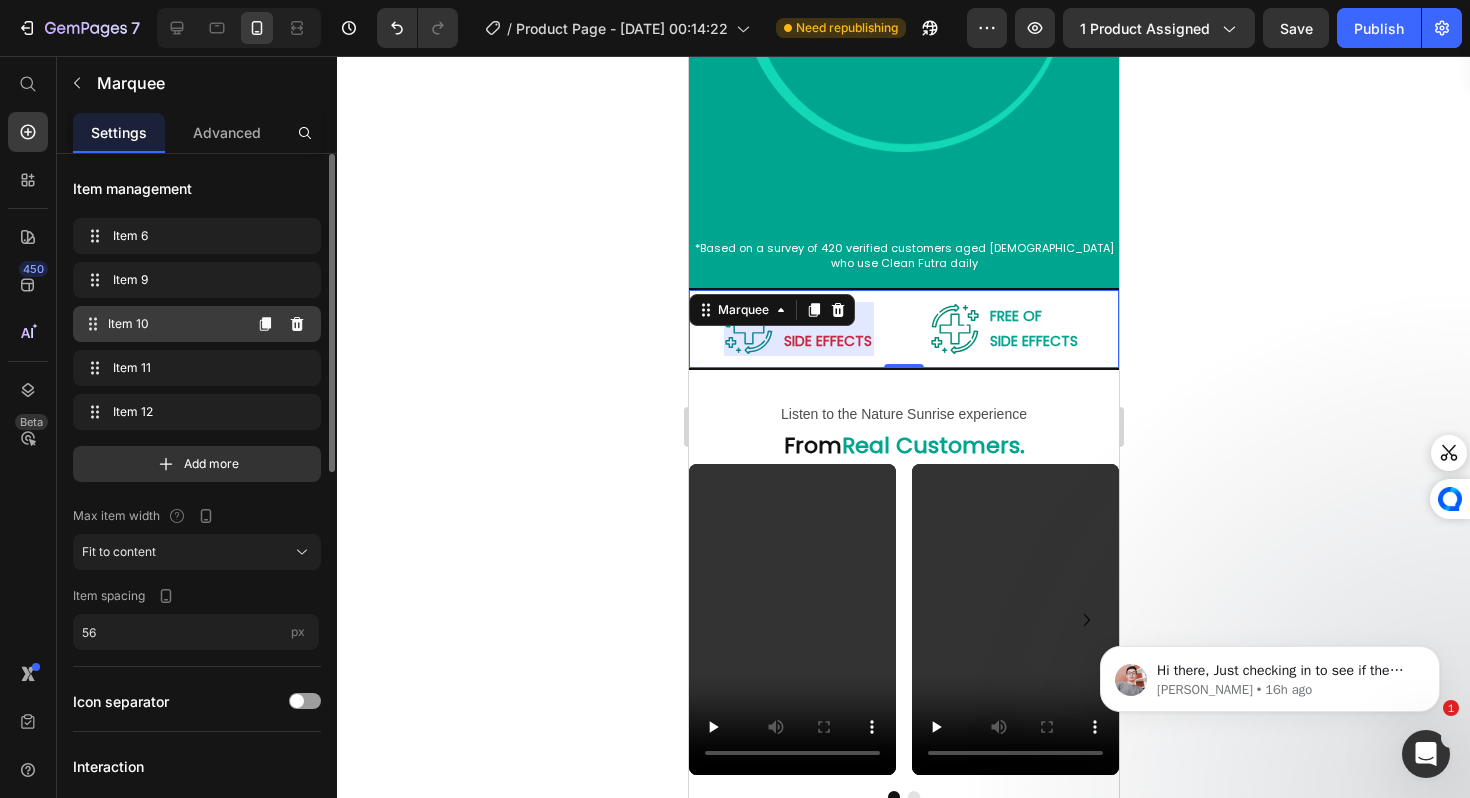 scroll, scrollTop: 0, scrollLeft: 241, axis: horizontal 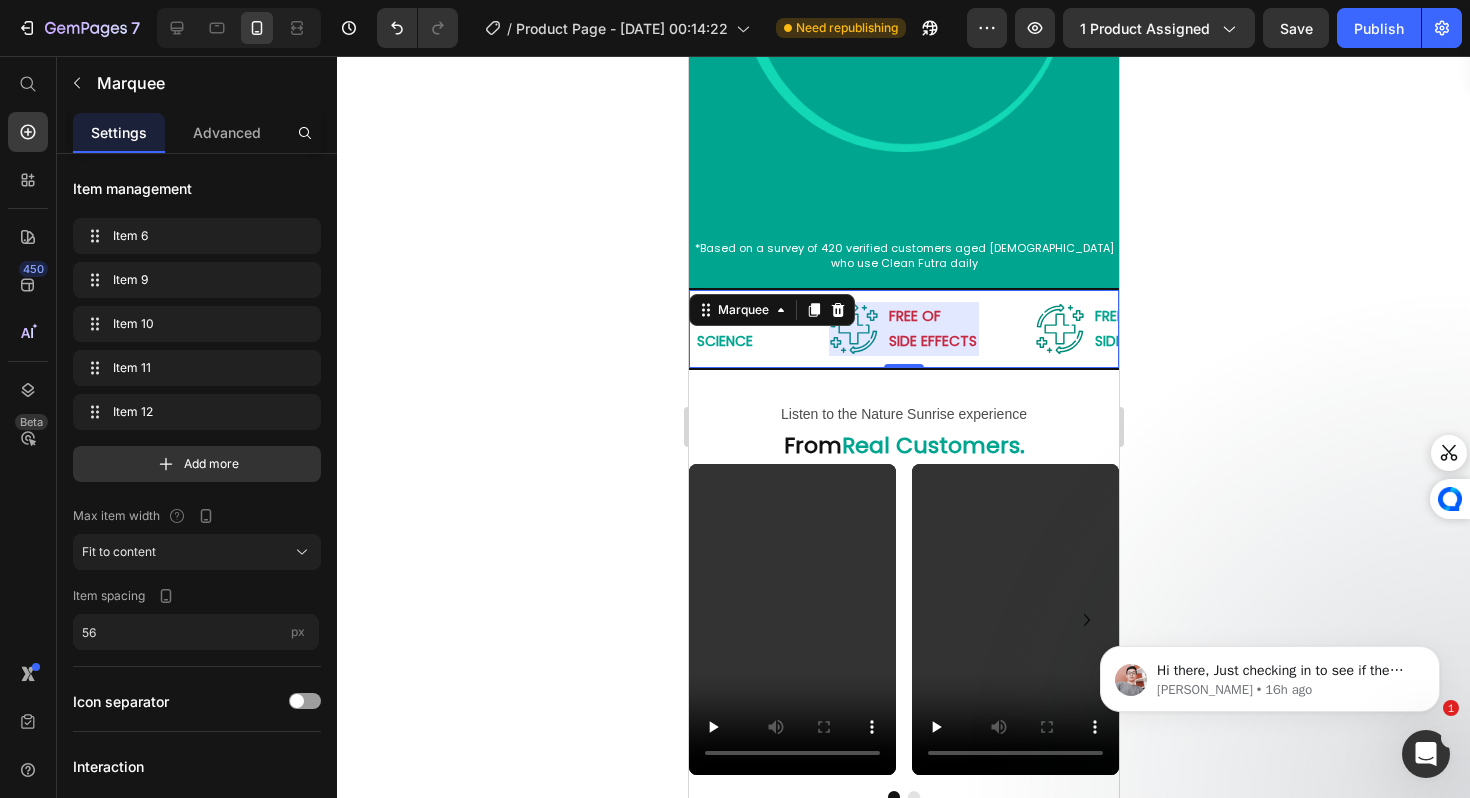 click at bounding box center [903, 329] 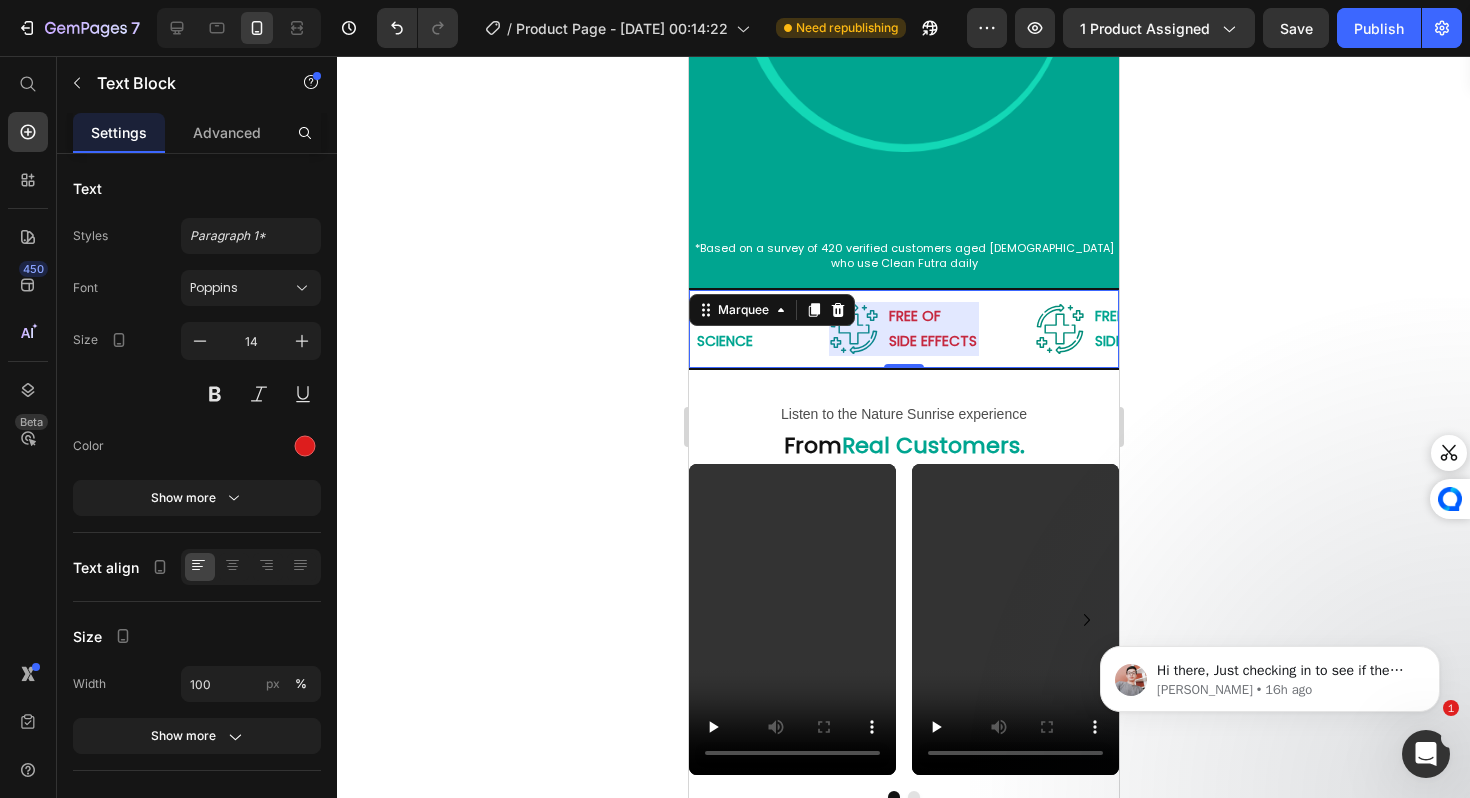 click on "SIDE EFFECTS" at bounding box center (932, 341) 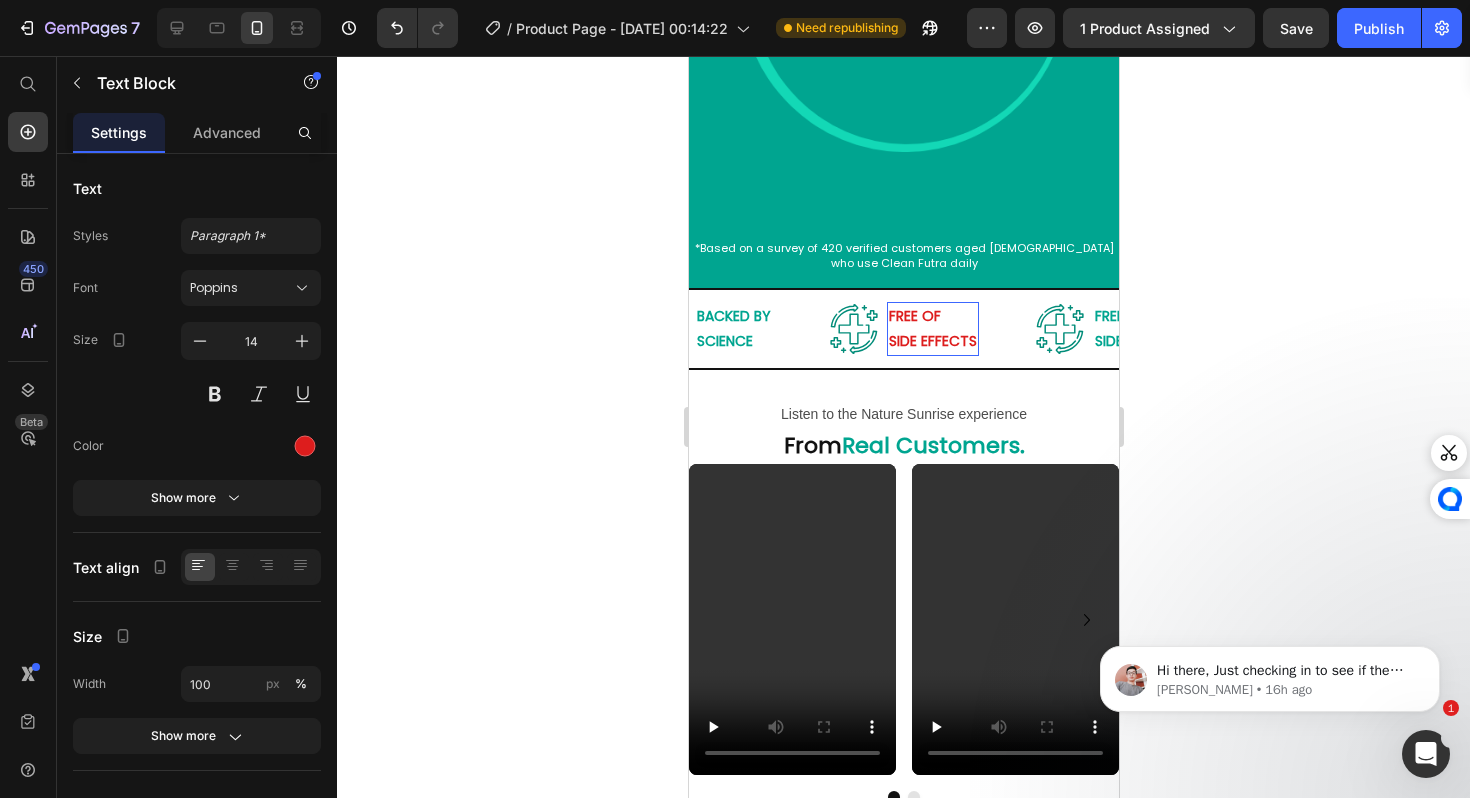 click on "SIDE EFFECTS" at bounding box center (932, 341) 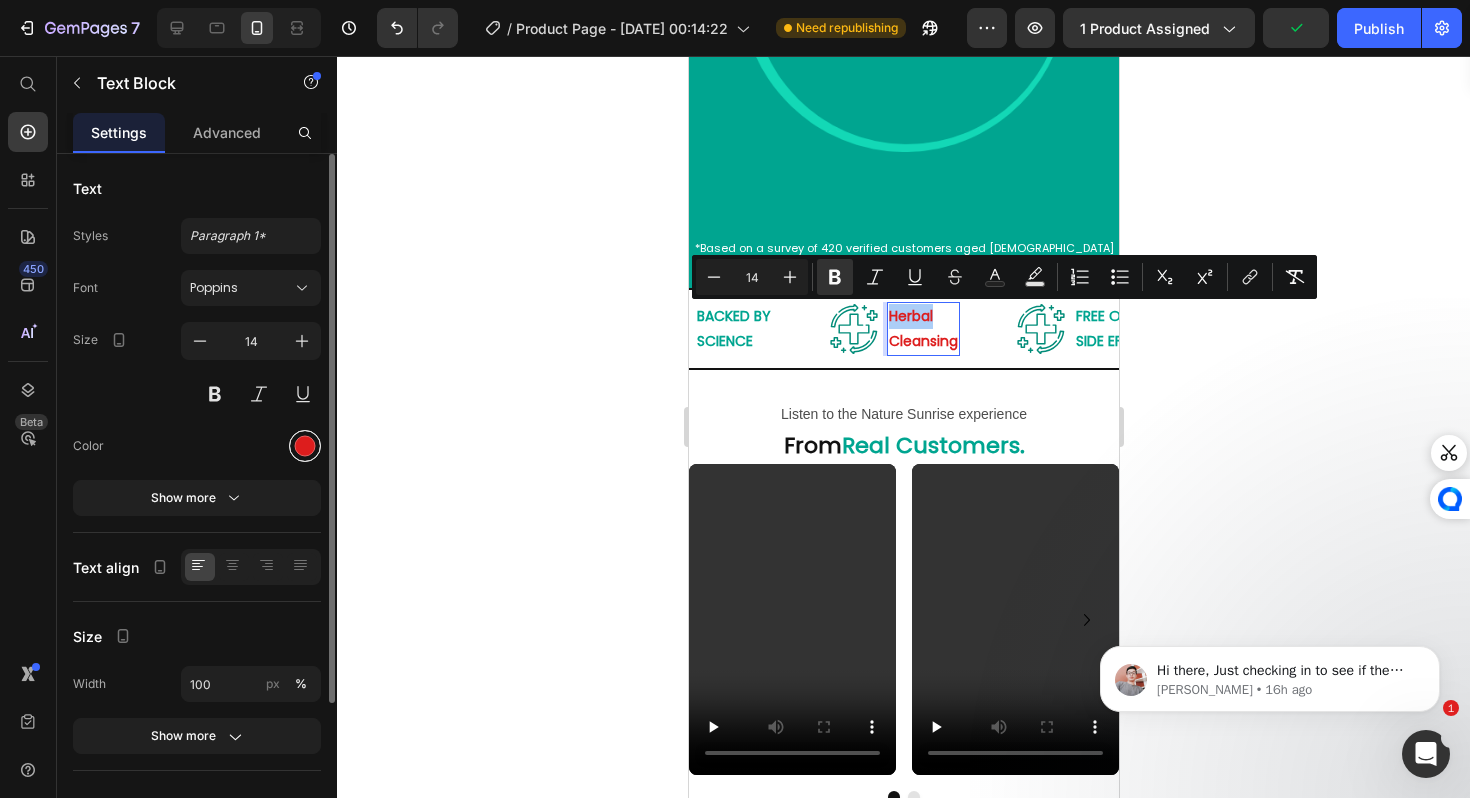 click at bounding box center (305, 446) 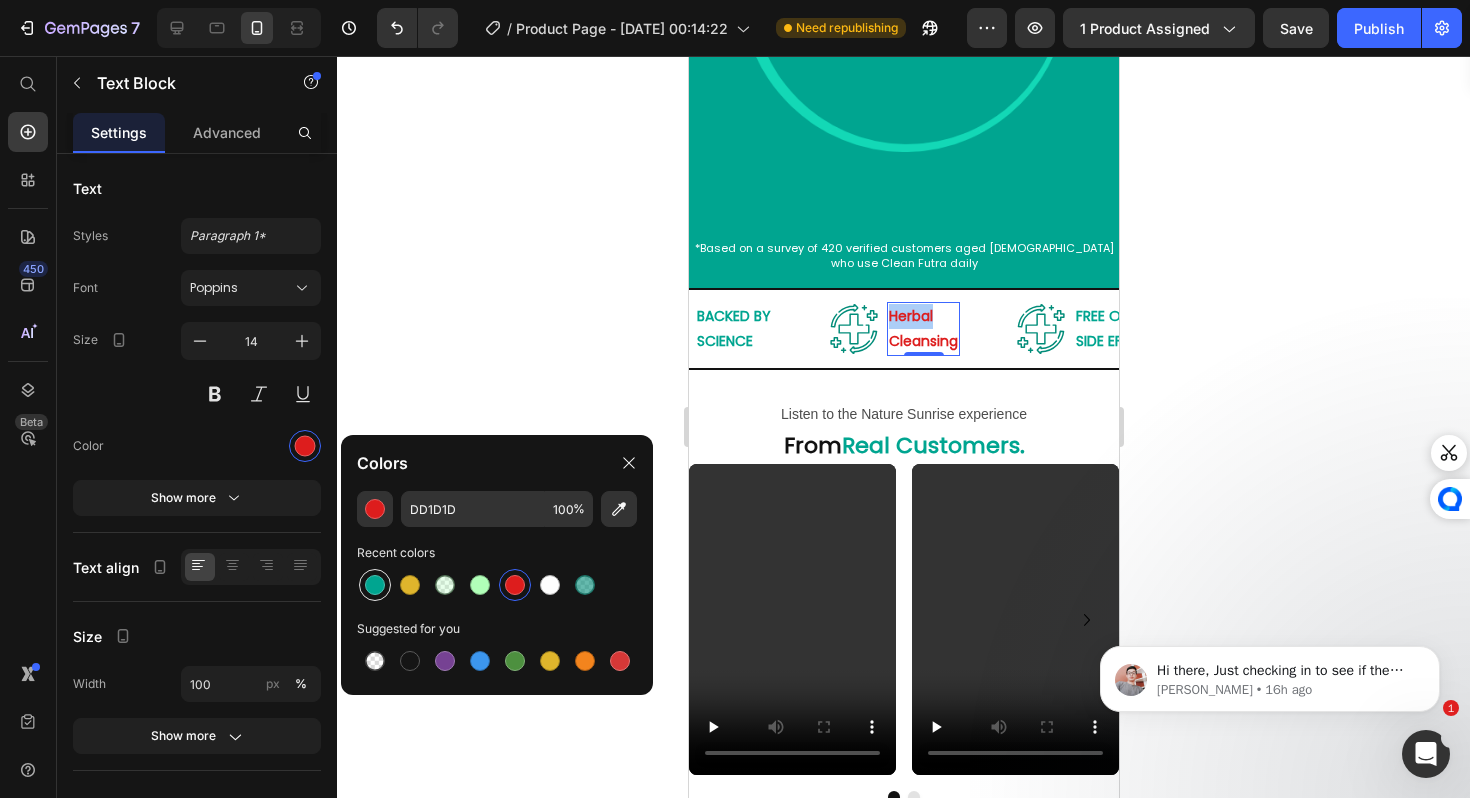 click on "Recent colors" 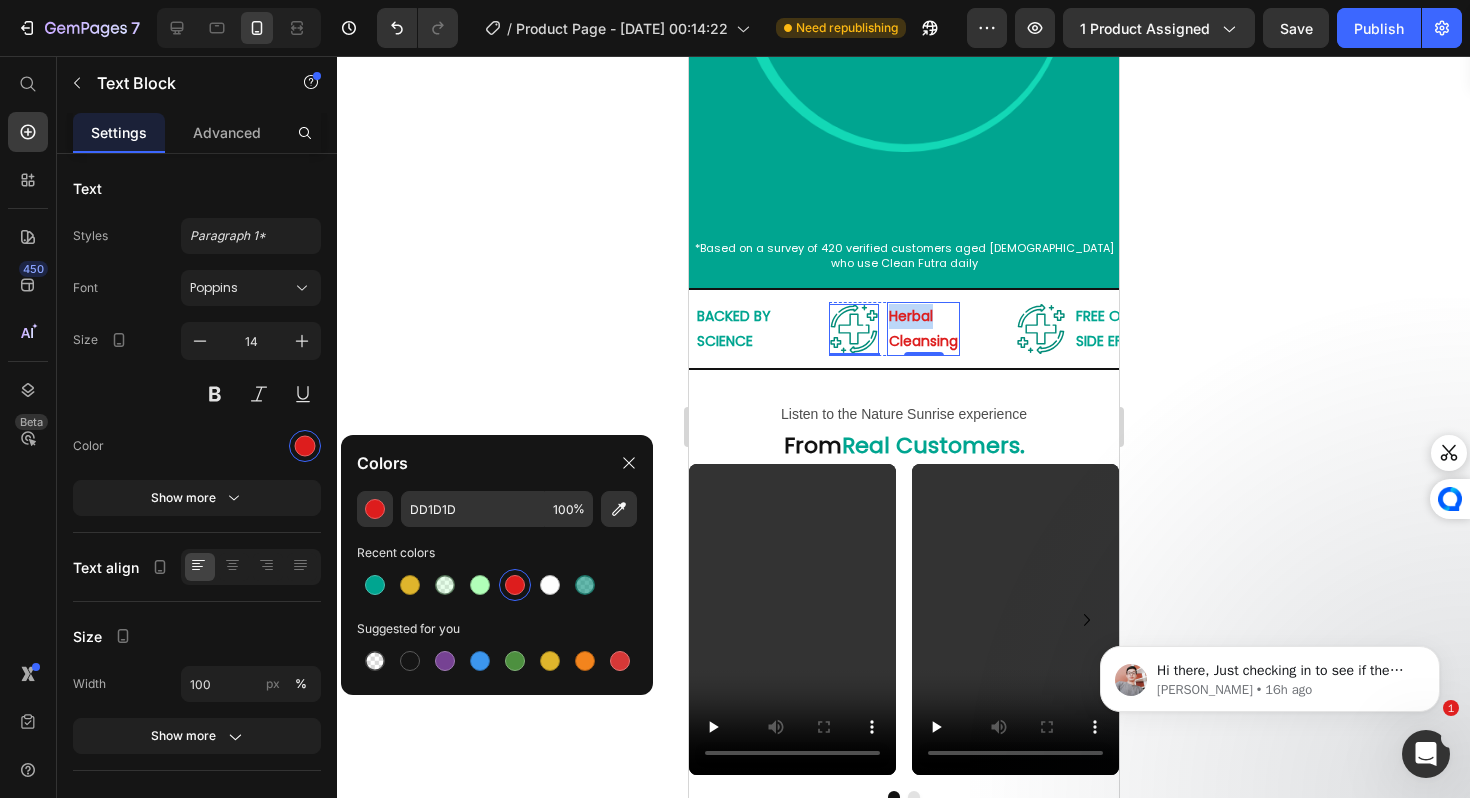 click at bounding box center (853, 329) 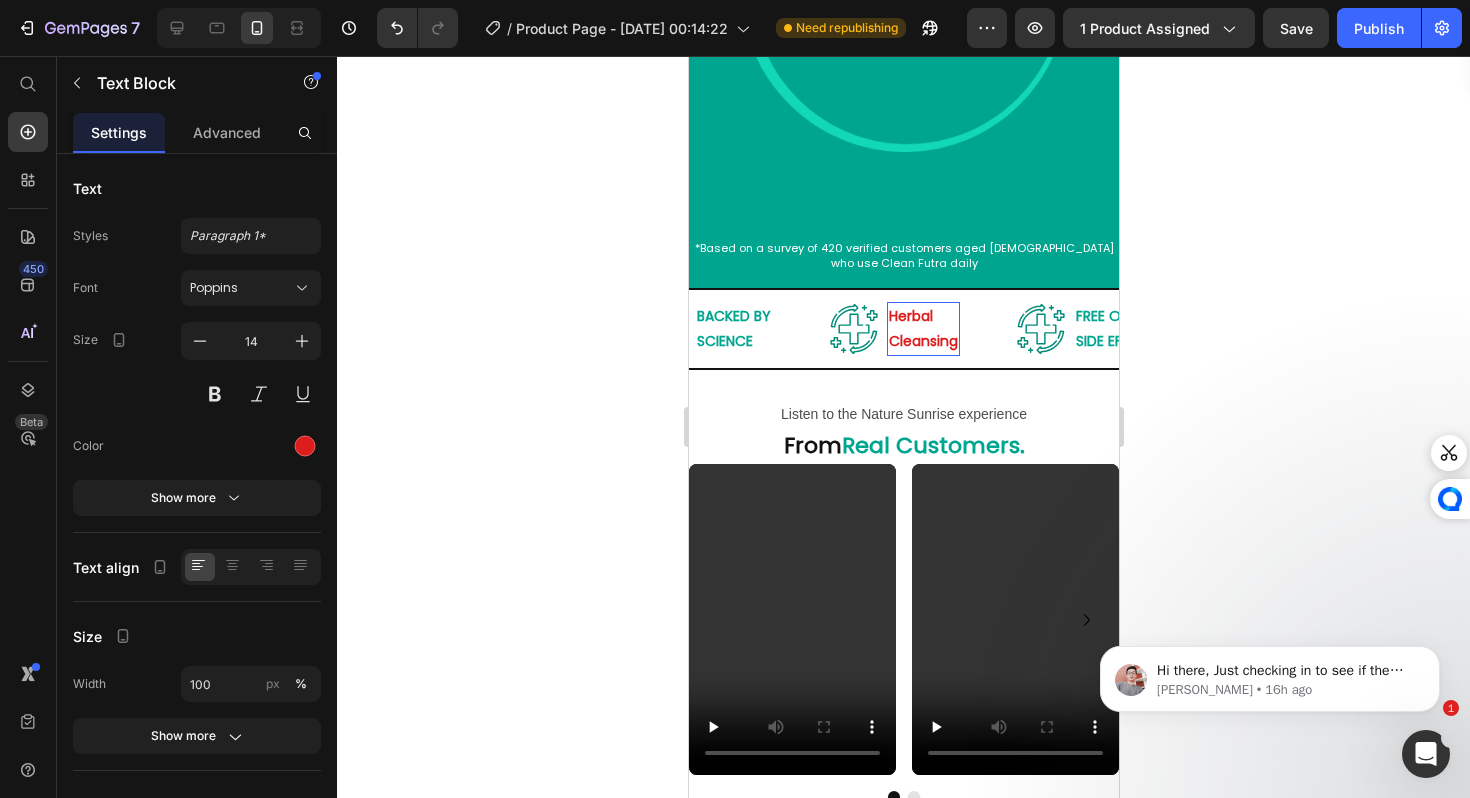 click on "Cleansing" at bounding box center (922, 341) 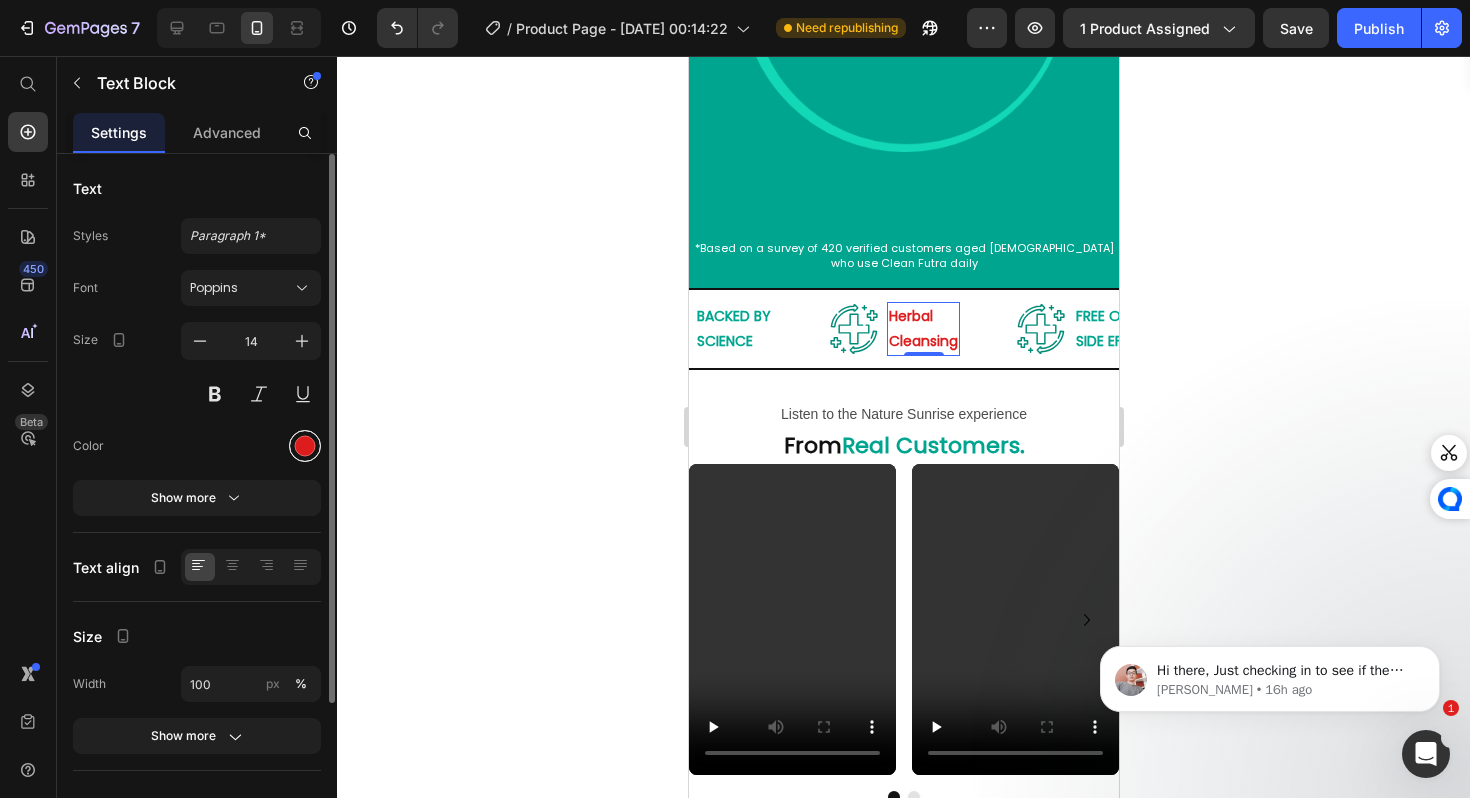 click at bounding box center (305, 446) 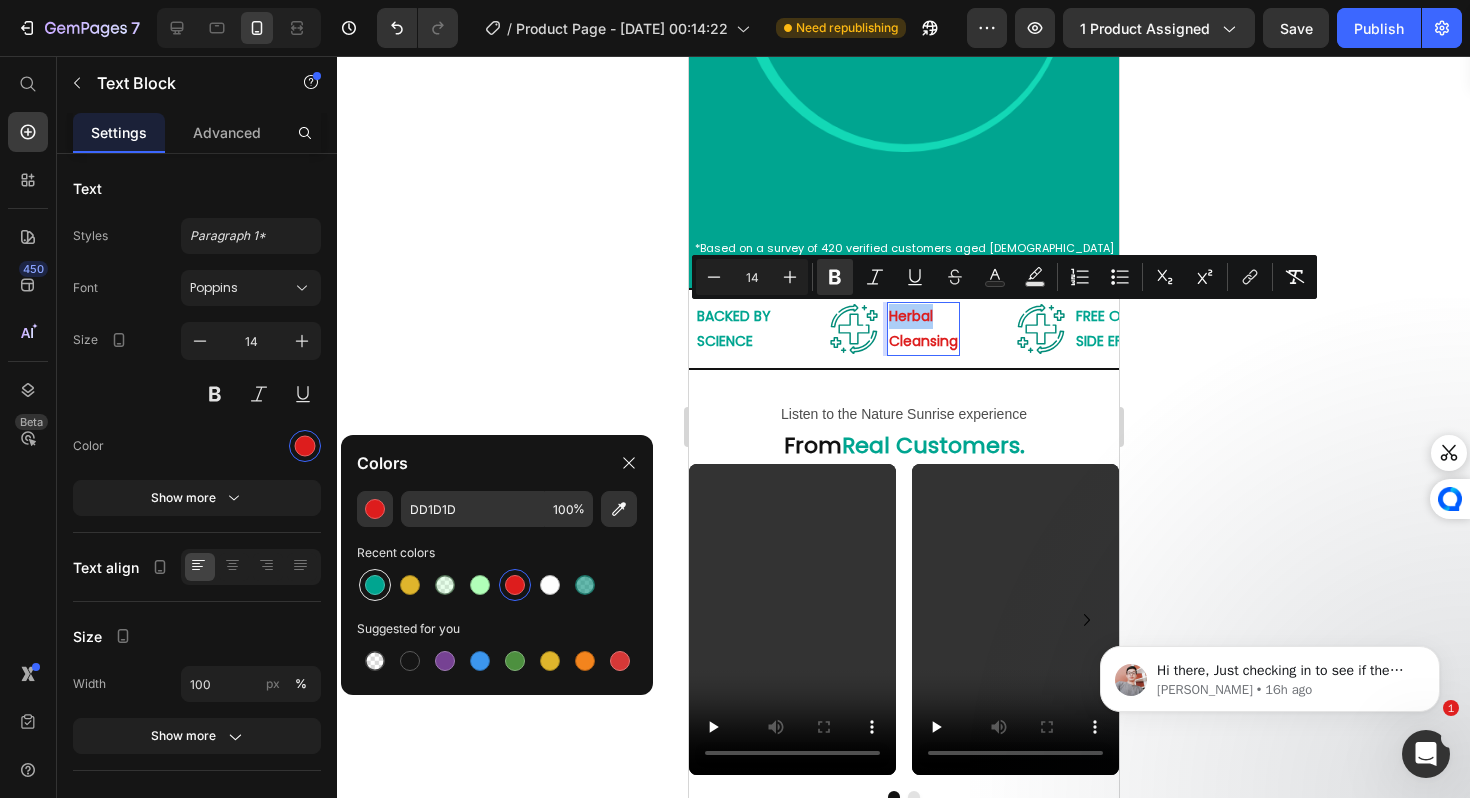 click at bounding box center [375, 585] 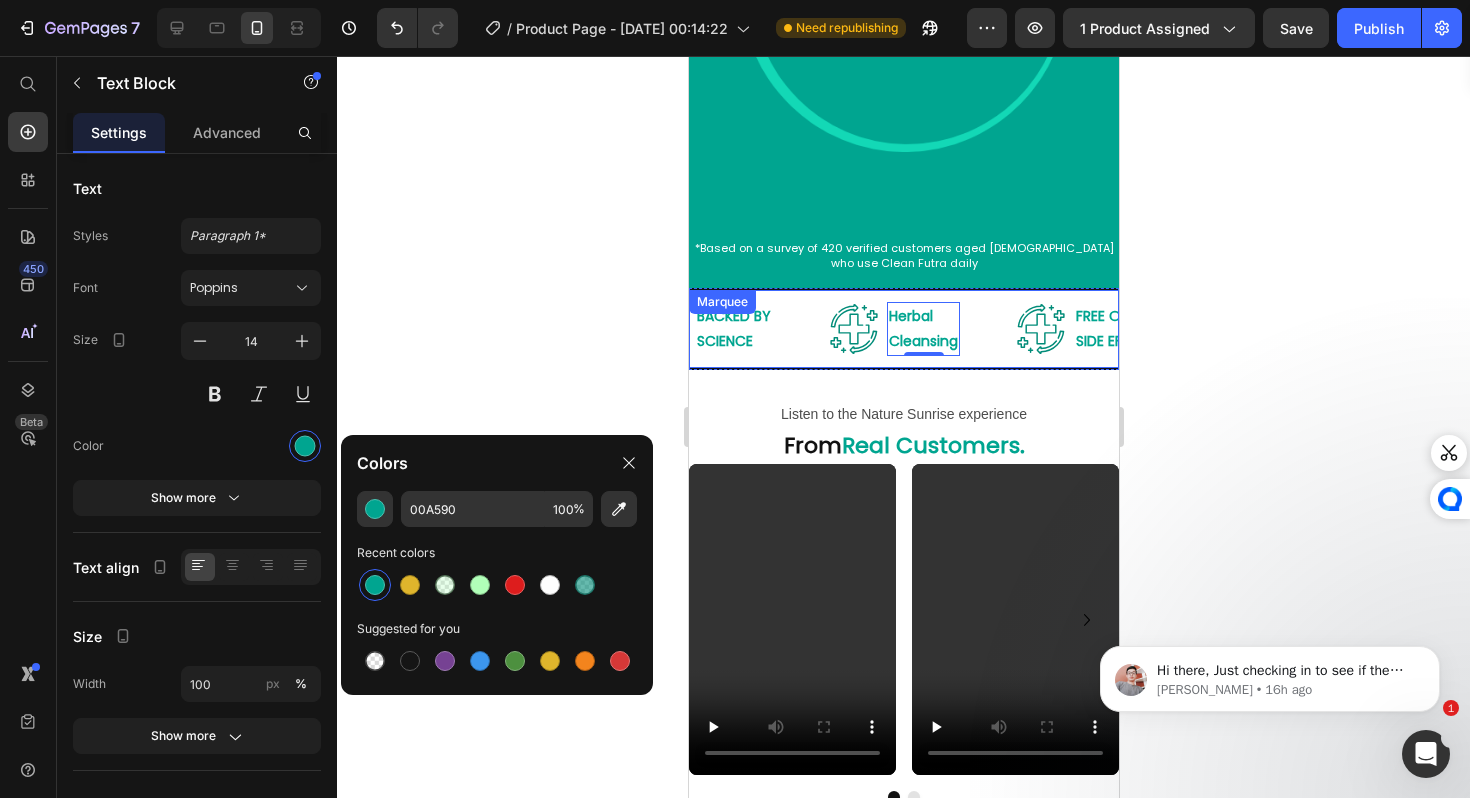 click at bounding box center (853, 329) 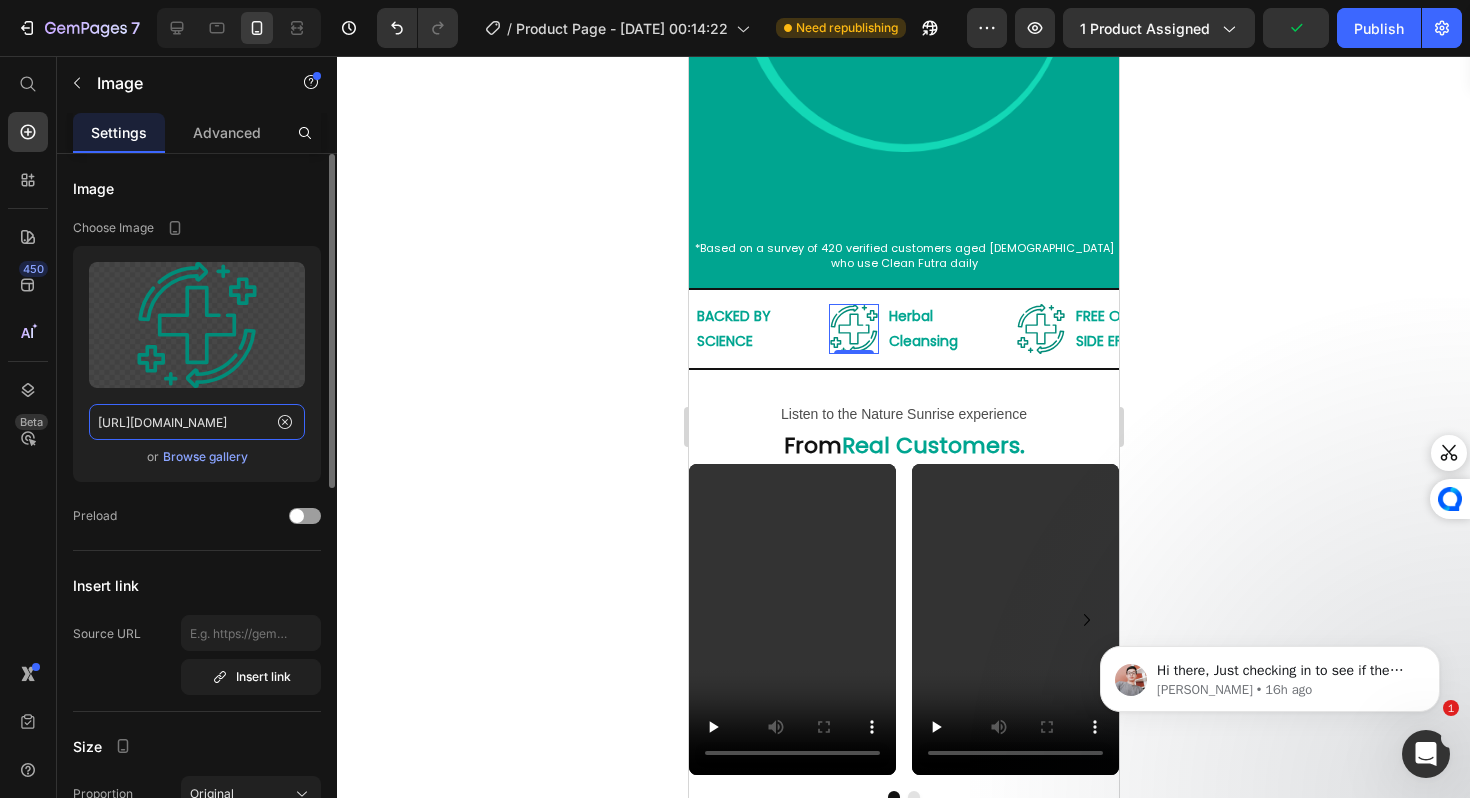 click on "[URL][DOMAIN_NAME]" 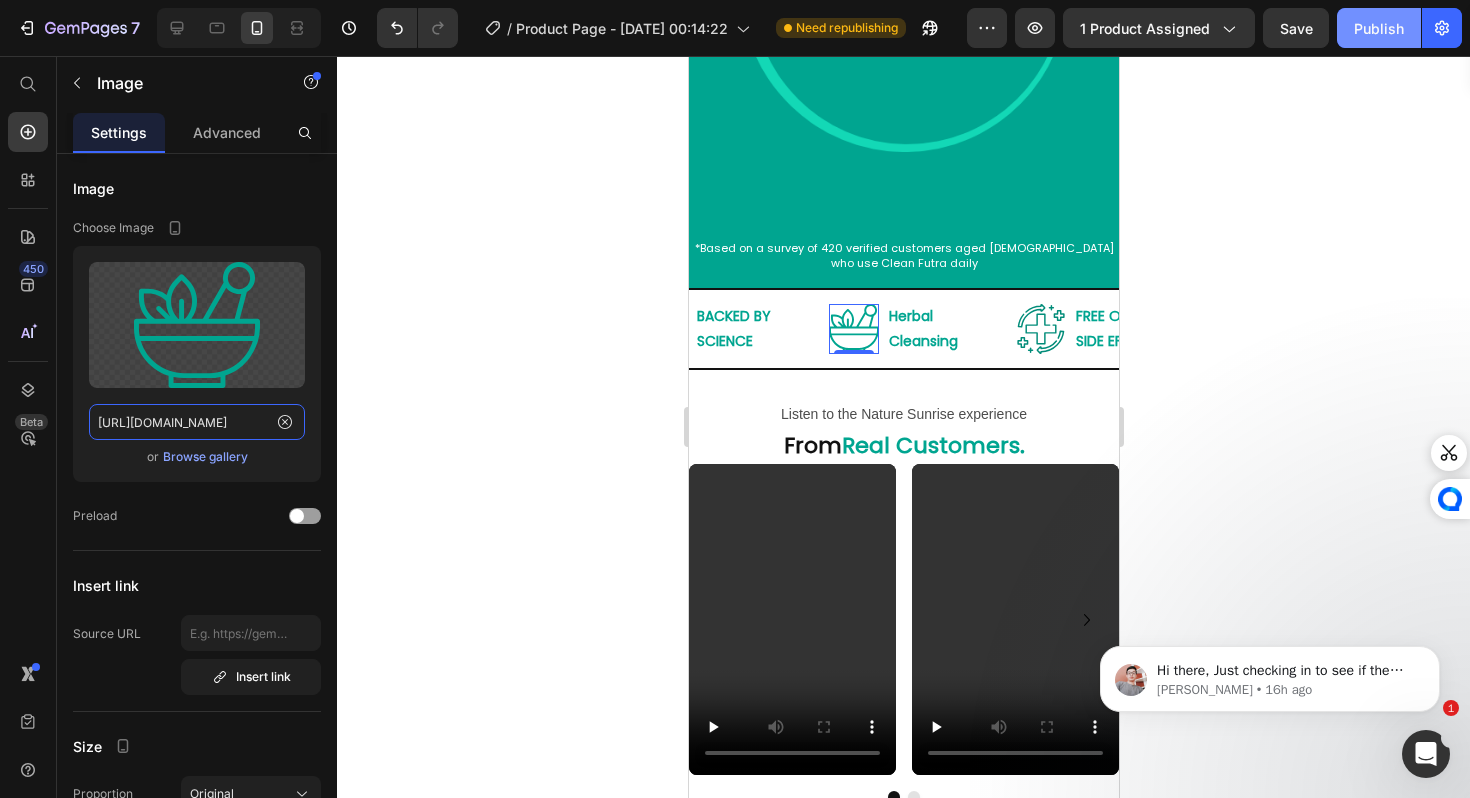 type on "[URL][DOMAIN_NAME]" 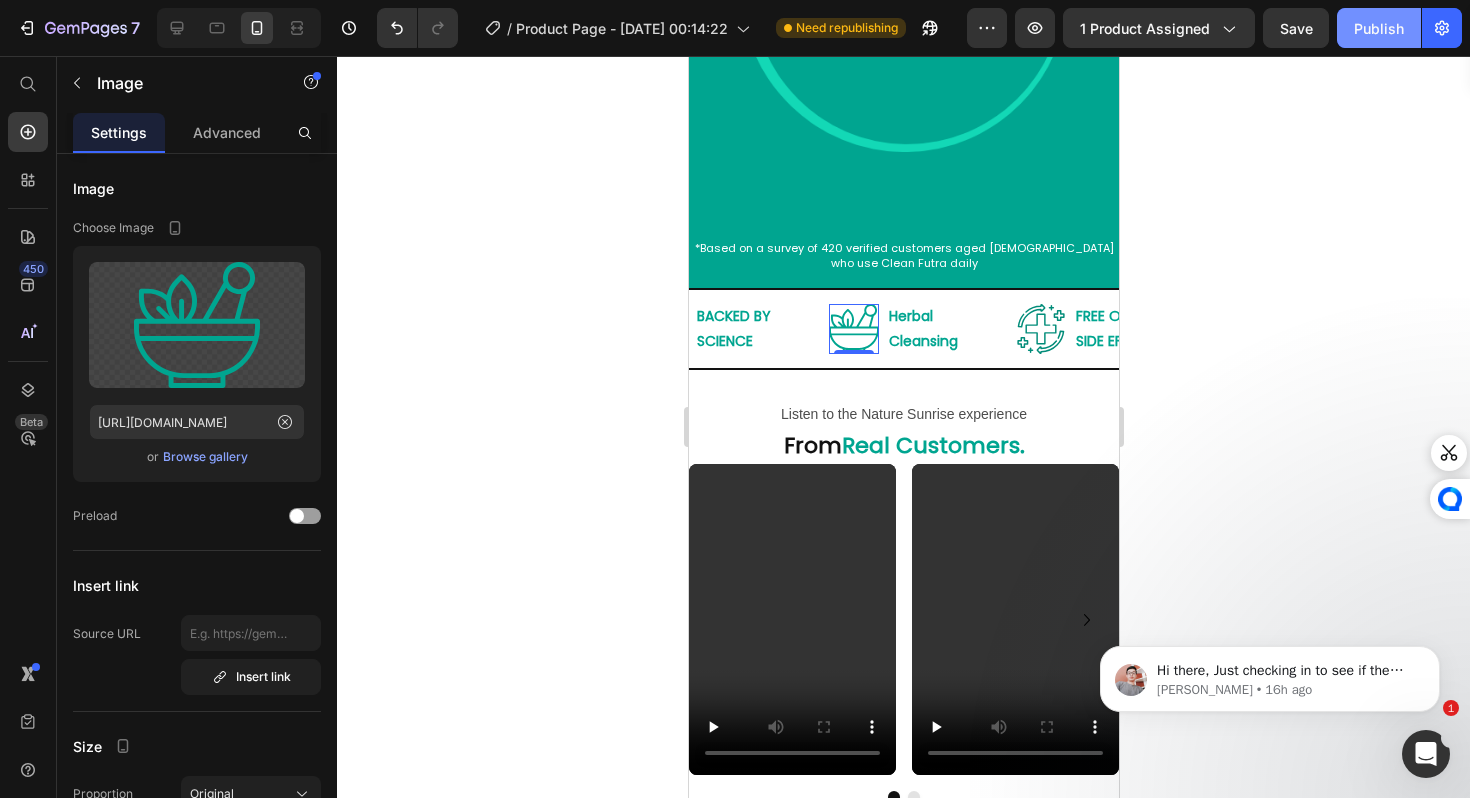 scroll, scrollTop: 0, scrollLeft: 0, axis: both 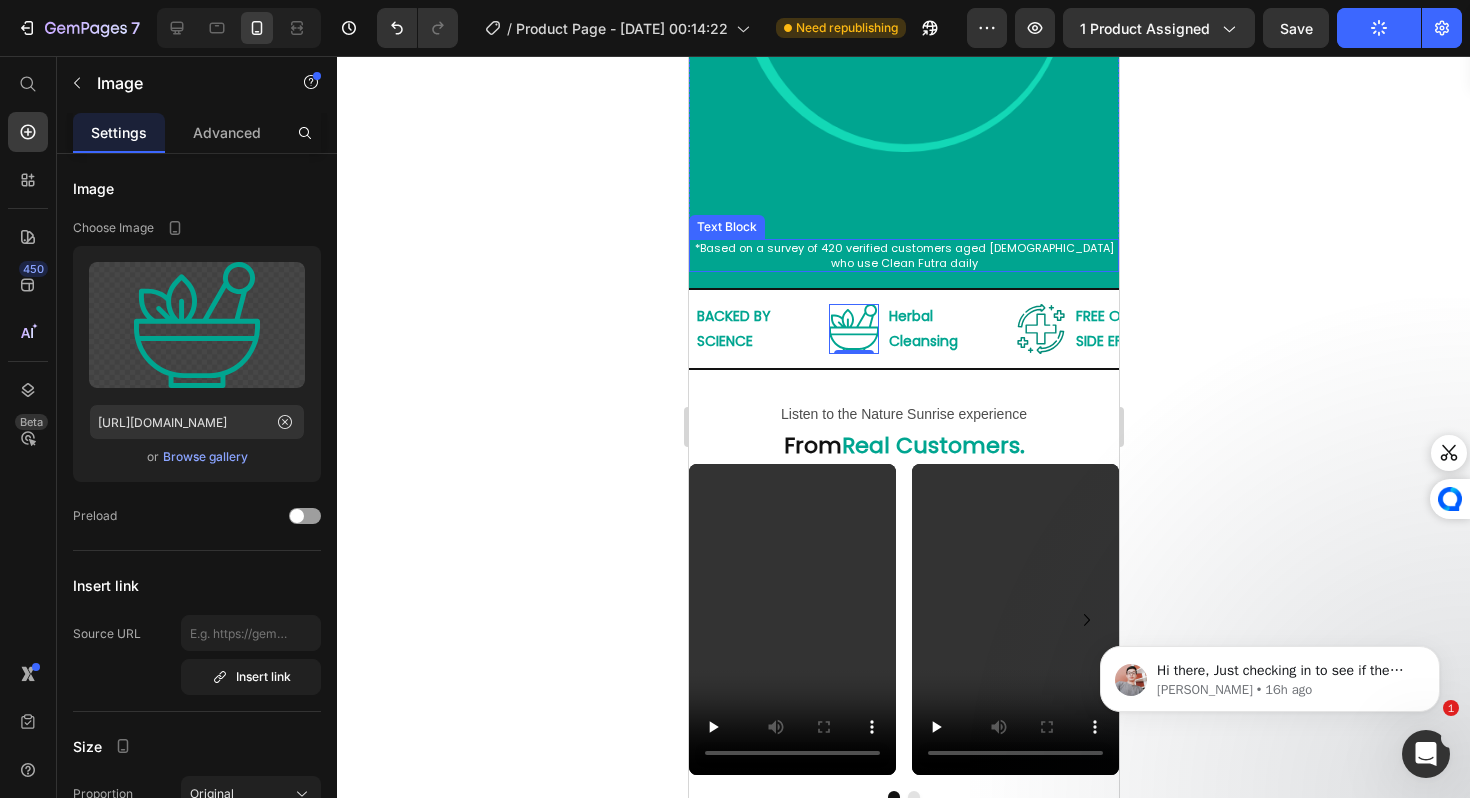 click on "*Based on a survey of 420 verified customers aged [DEMOGRAPHIC_DATA] who use Clean Futra daily" at bounding box center [903, 255] 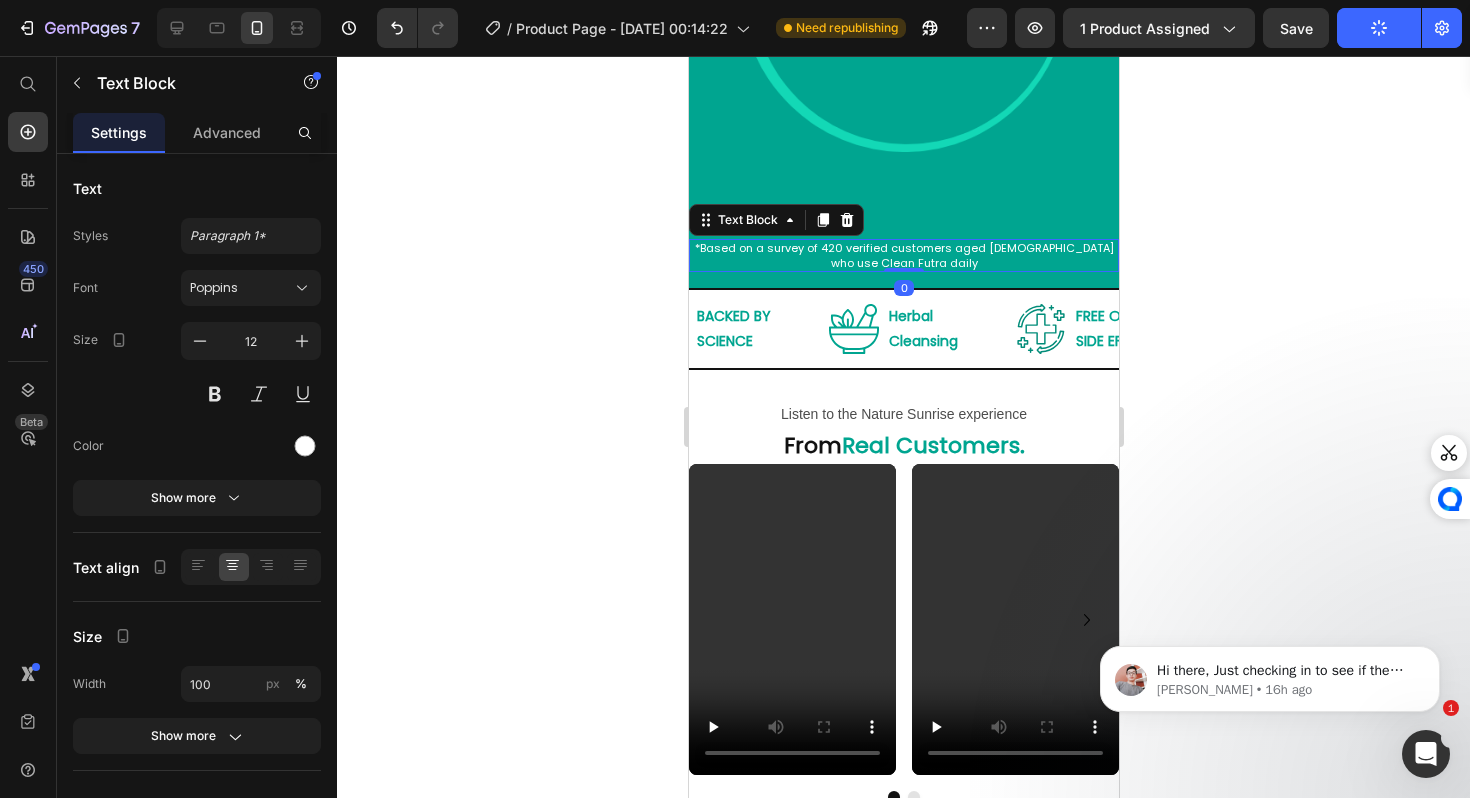 click on "*Based on a survey of 420 verified customers aged [DEMOGRAPHIC_DATA] who use Clean Futra daily" at bounding box center [903, 255] 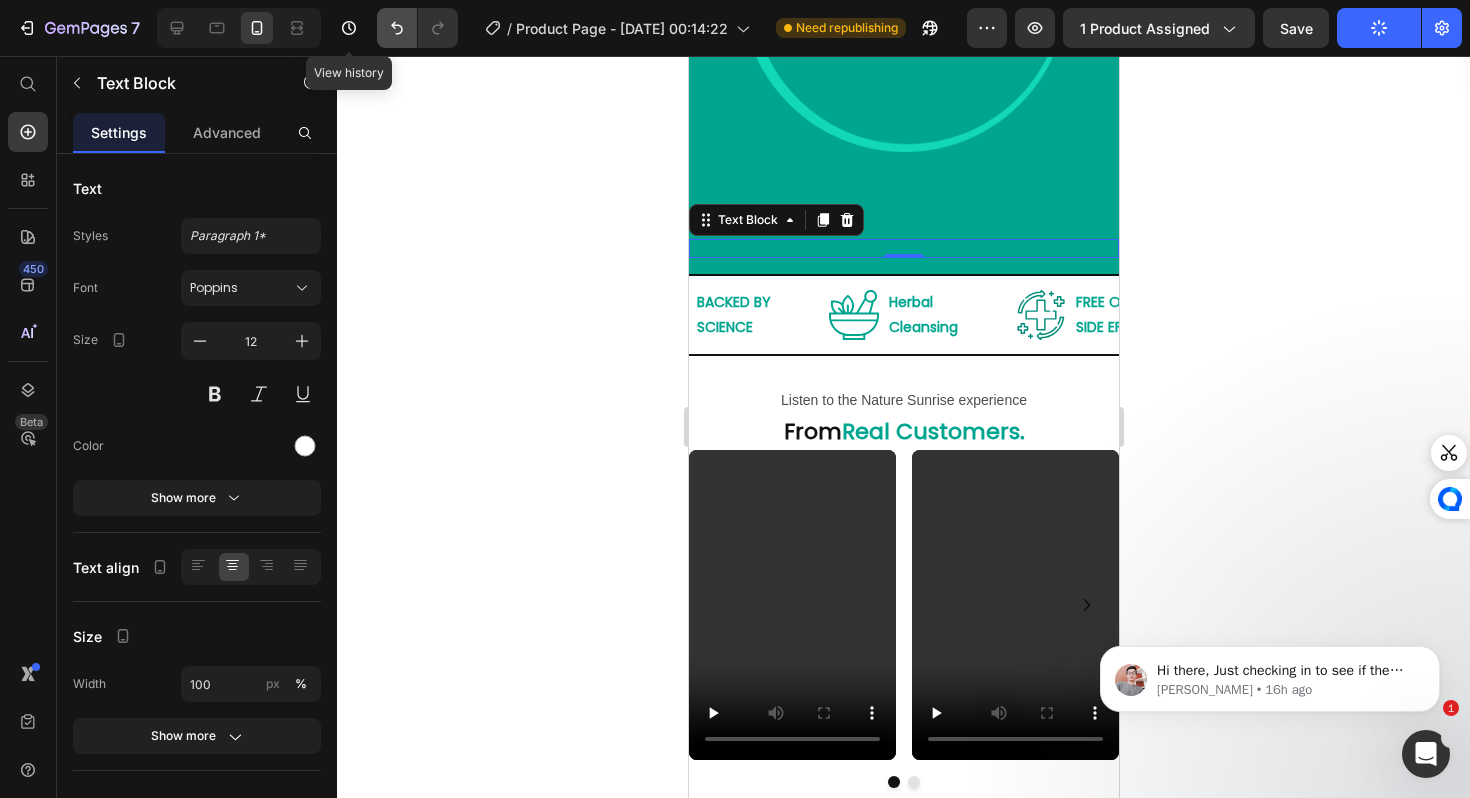 click 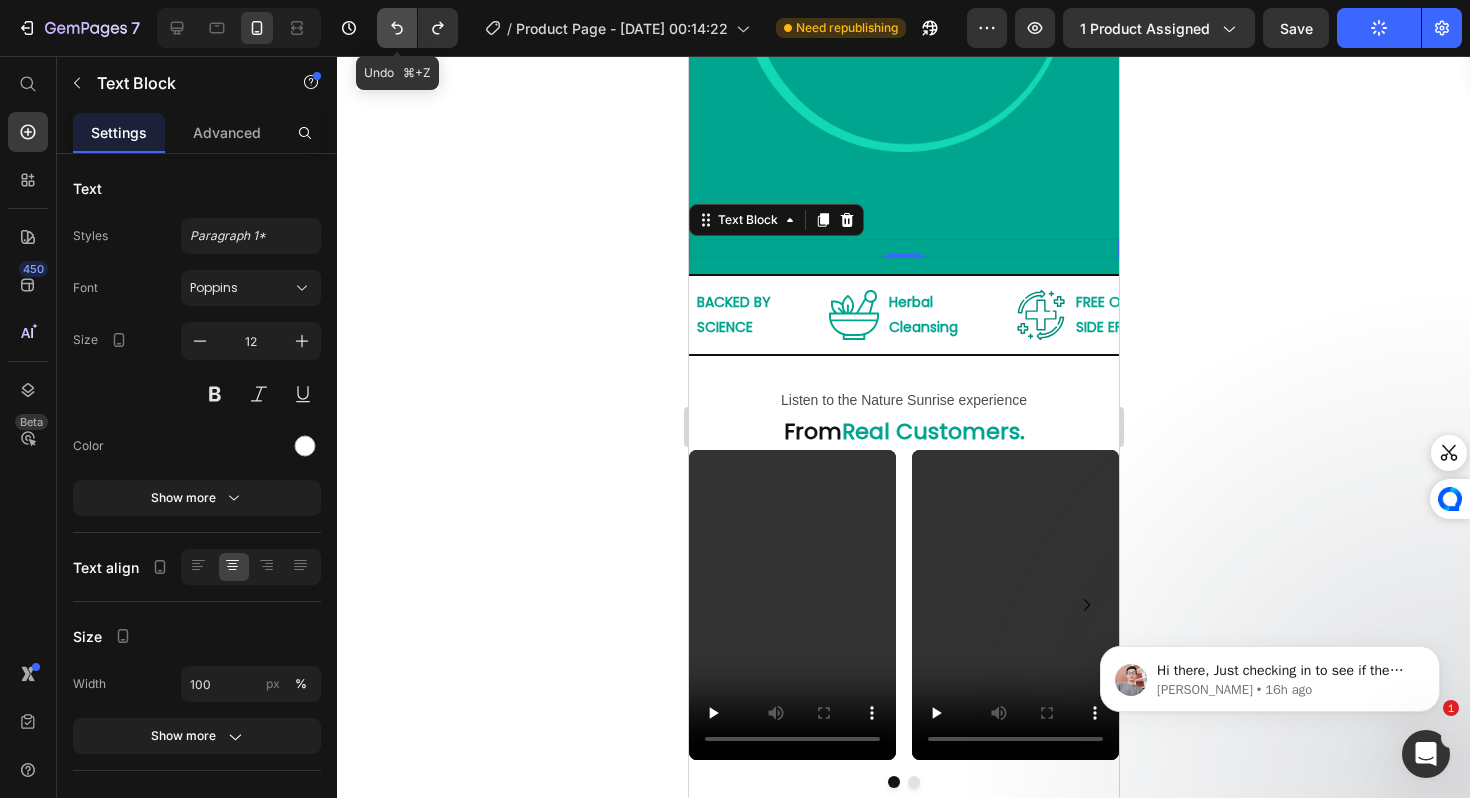click 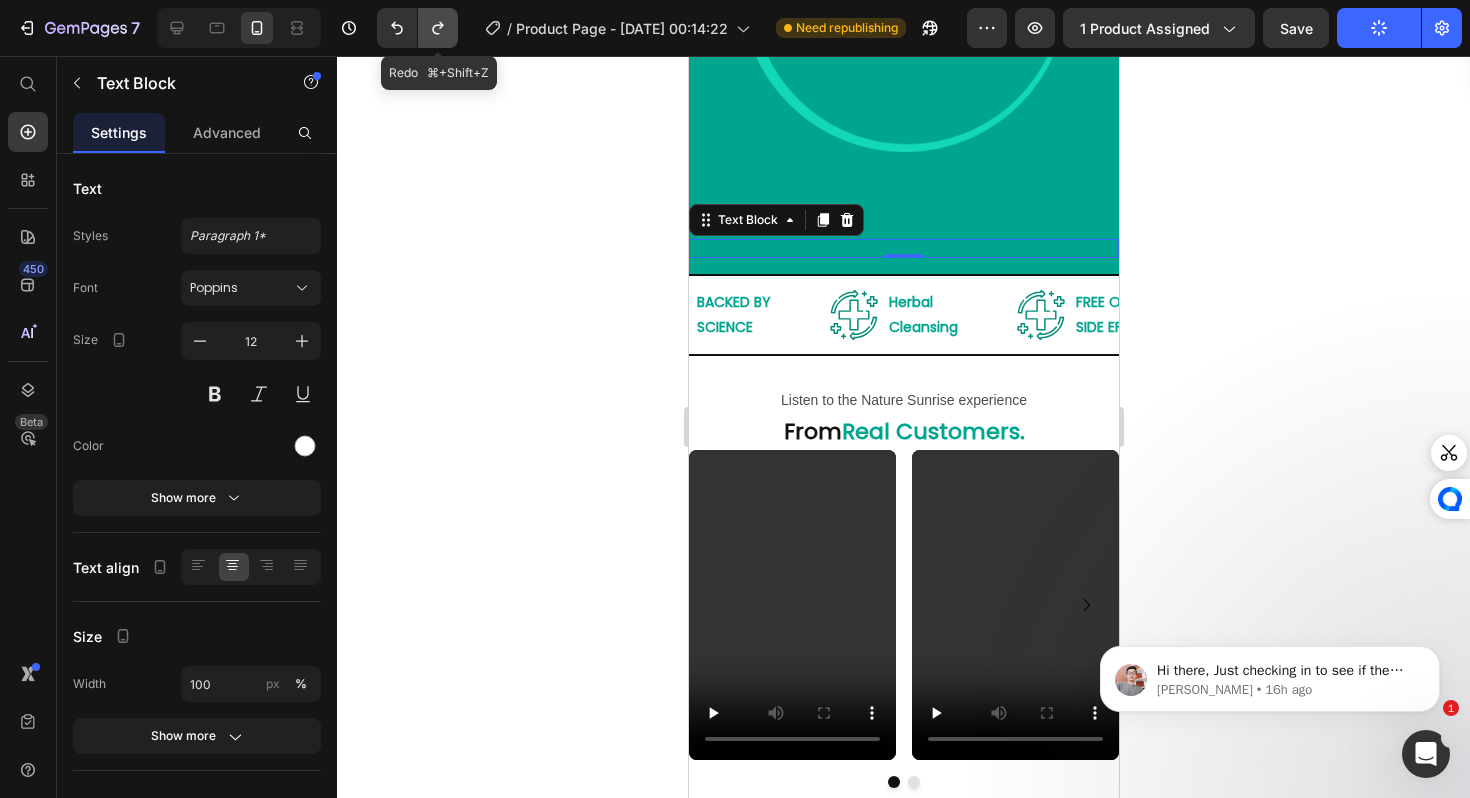 click 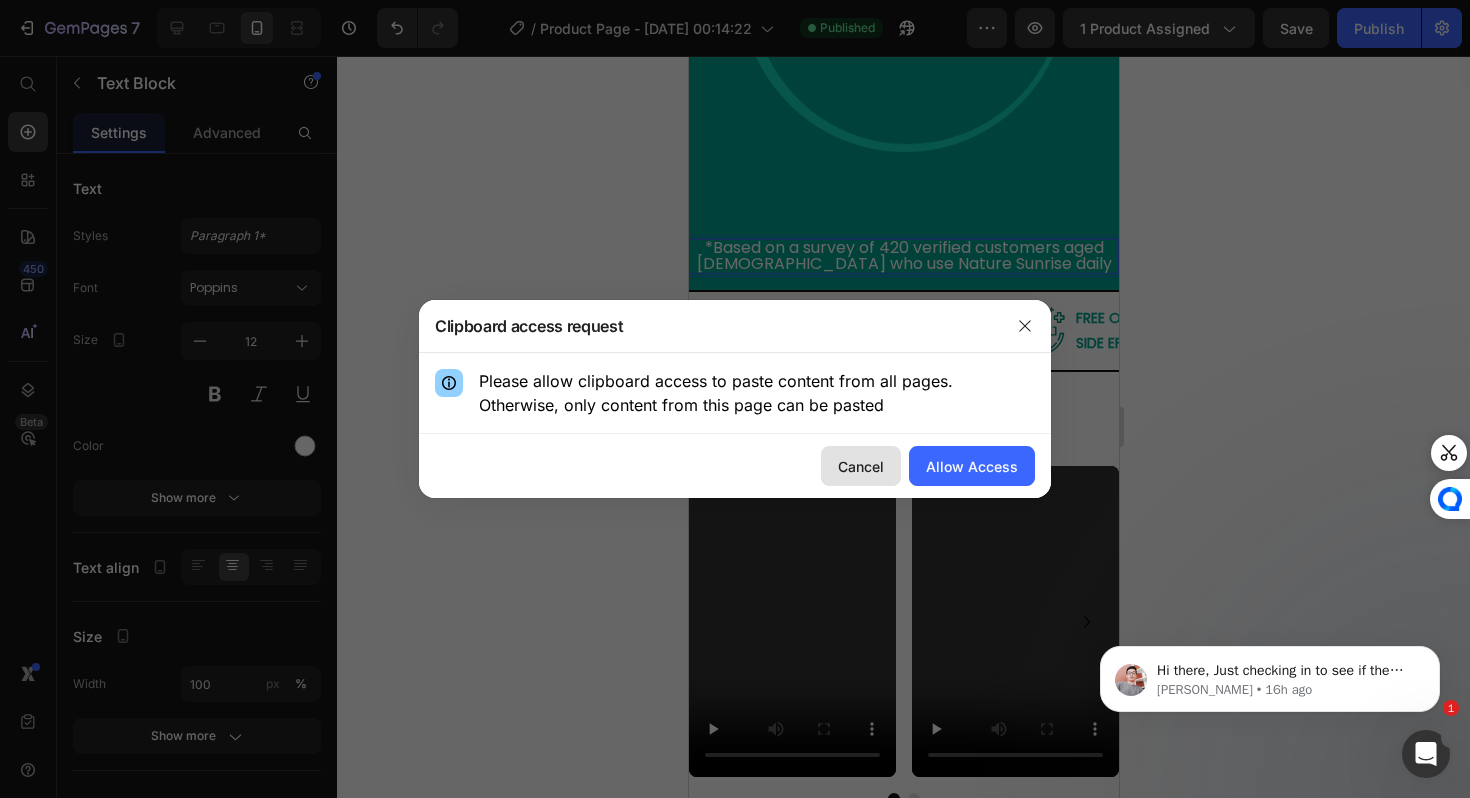 click on "Cancel" at bounding box center (861, 466) 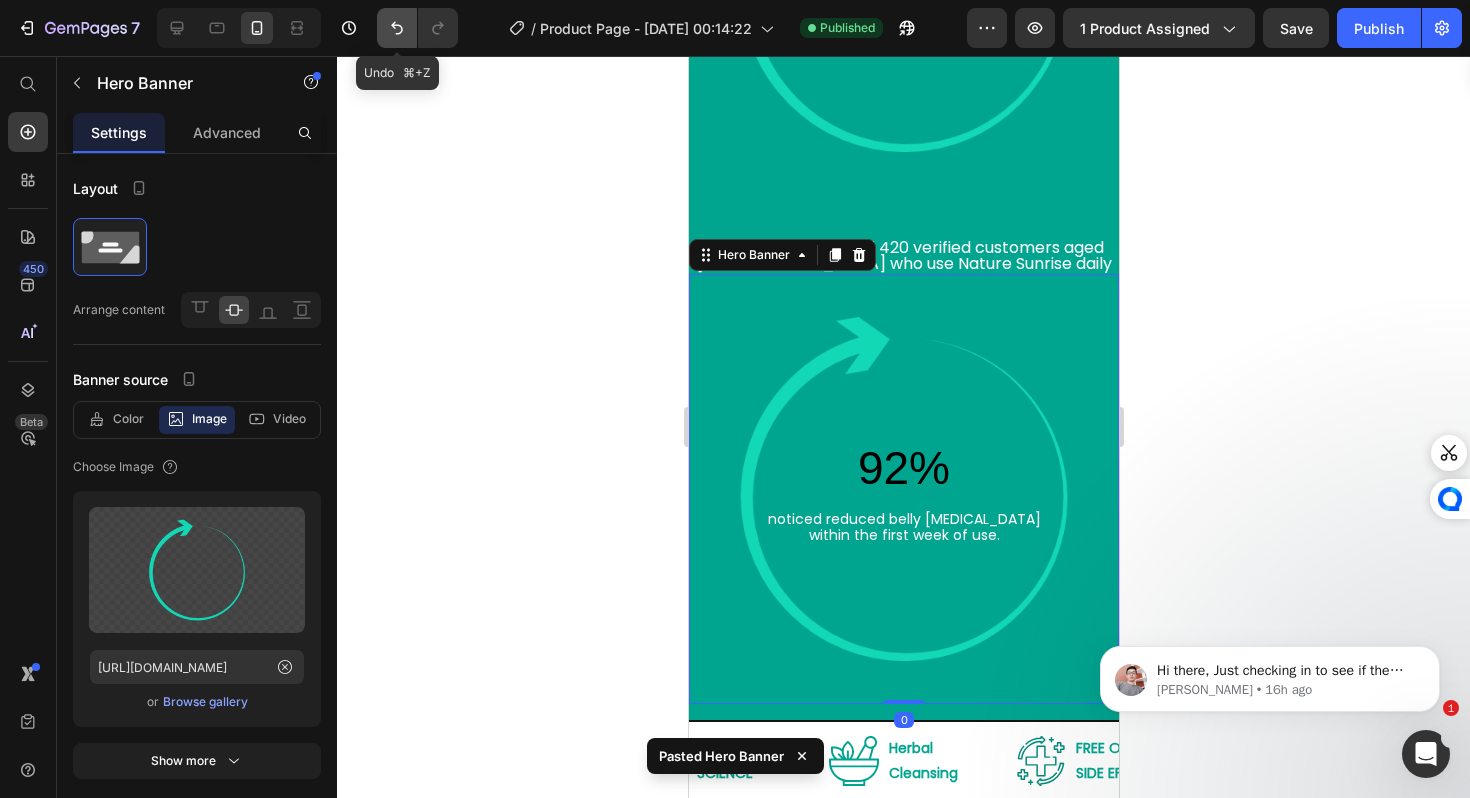 click 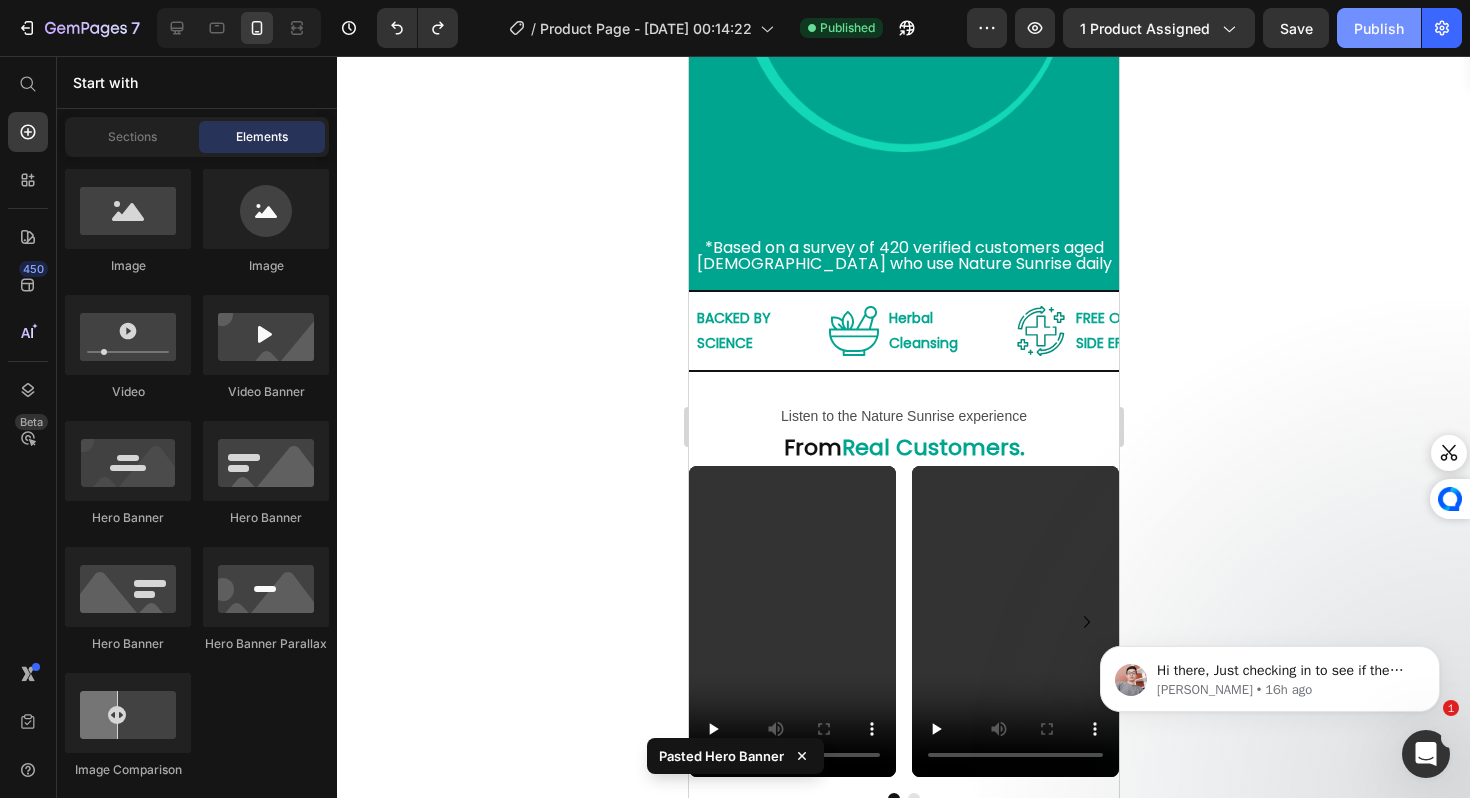 click on "Publish" at bounding box center (1379, 28) 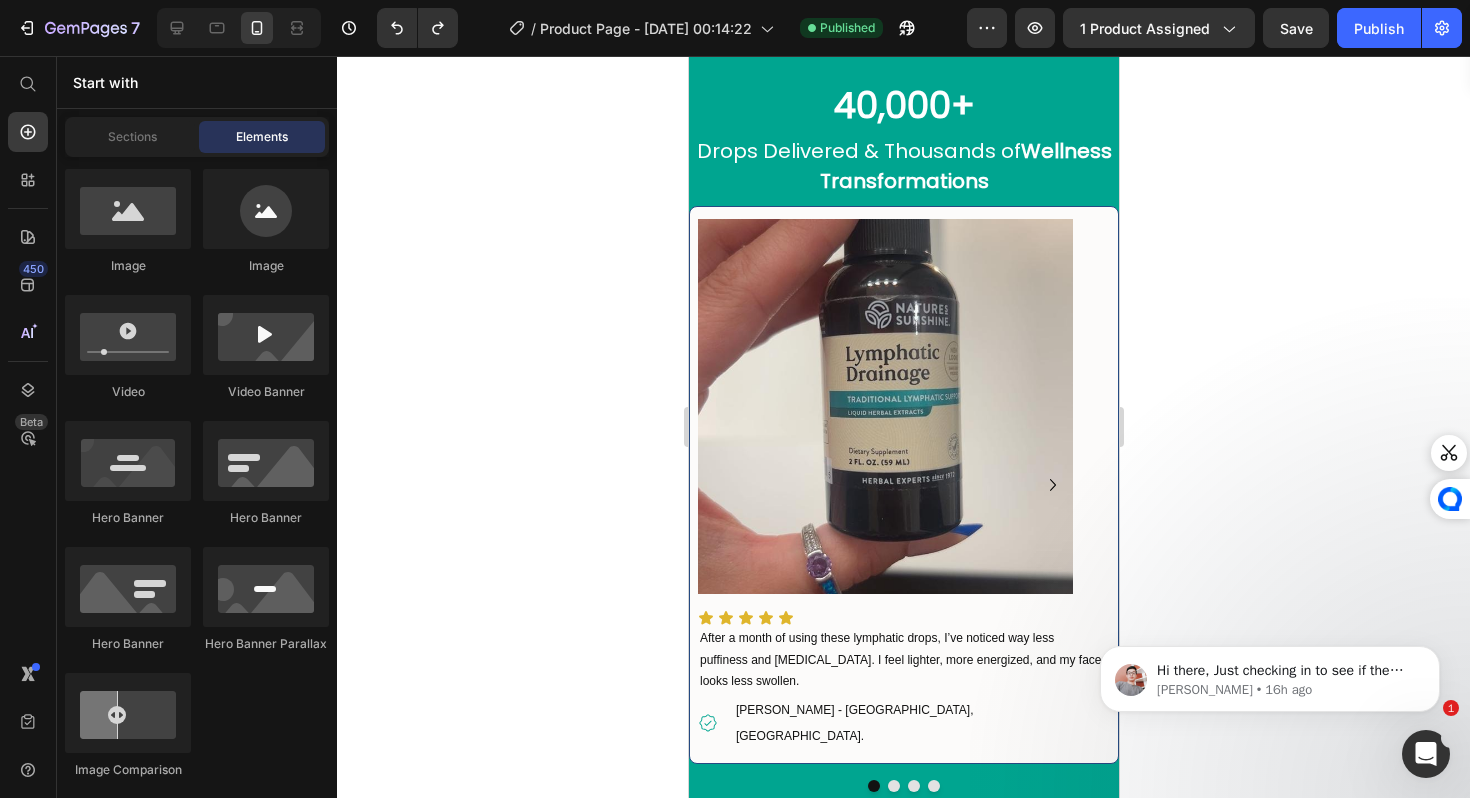 scroll, scrollTop: 4226, scrollLeft: 0, axis: vertical 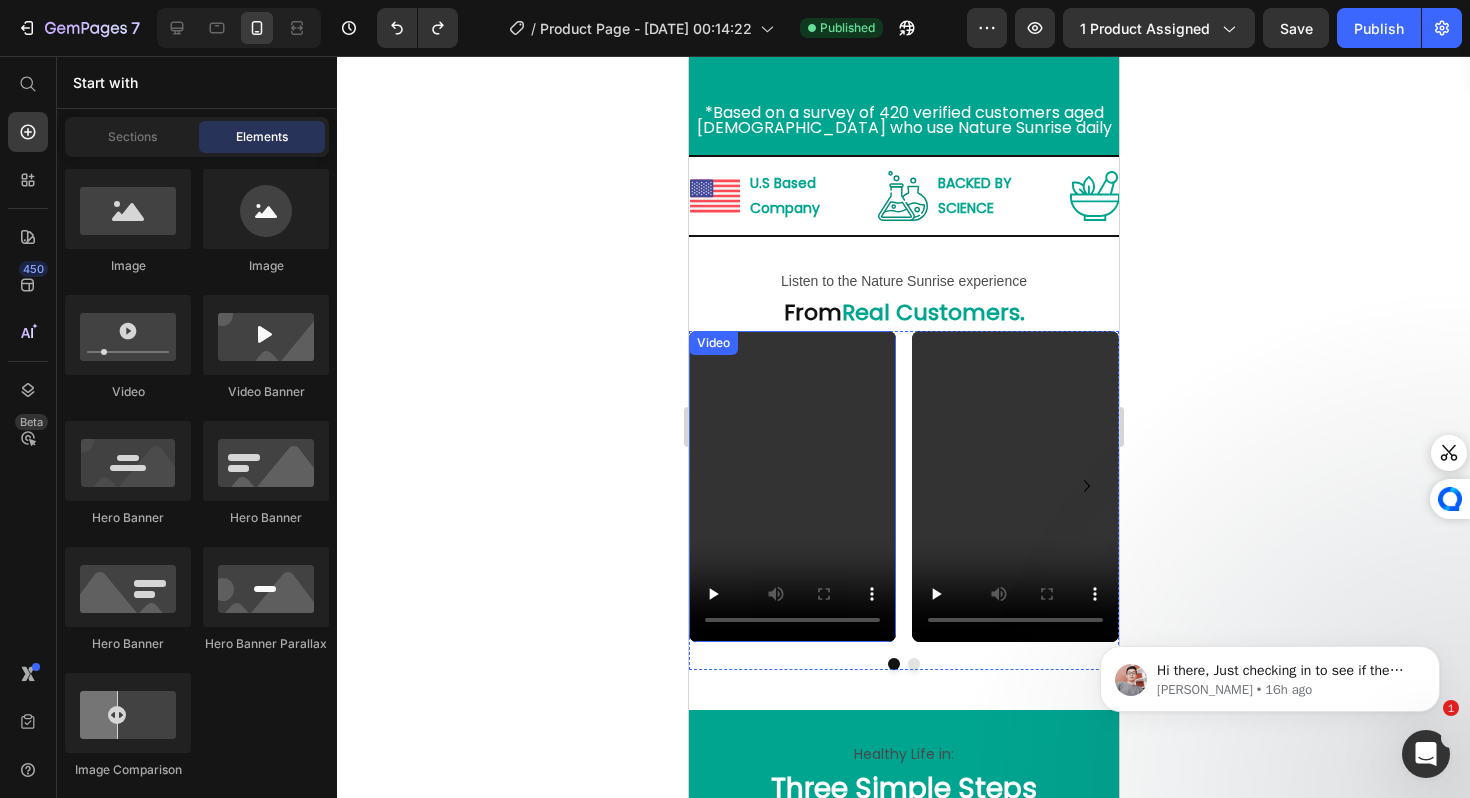 drag, startPoint x: 1157, startPoint y: 448, endPoint x: 769, endPoint y: 418, distance: 389.15805 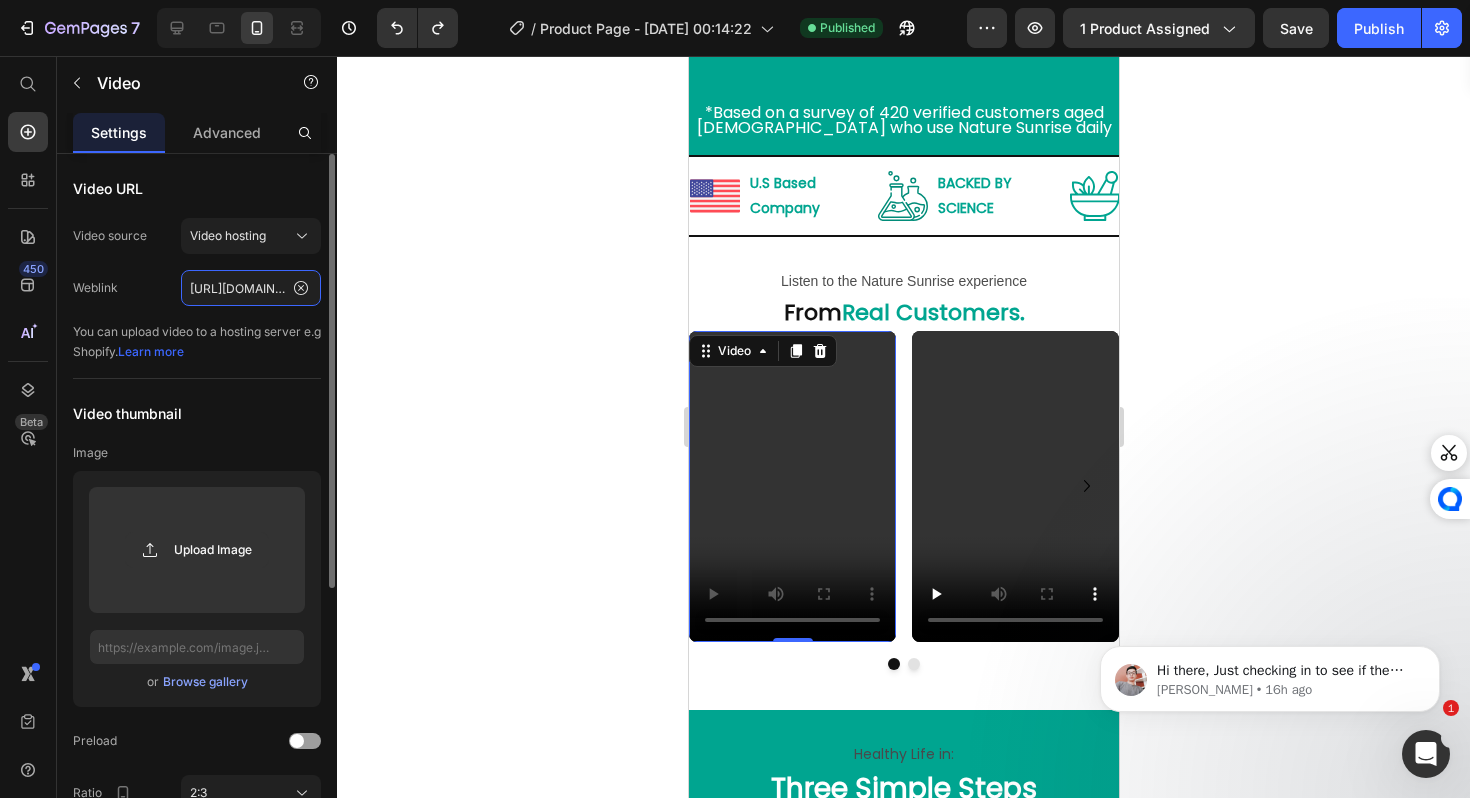 click on "[URL][DOMAIN_NAME]" 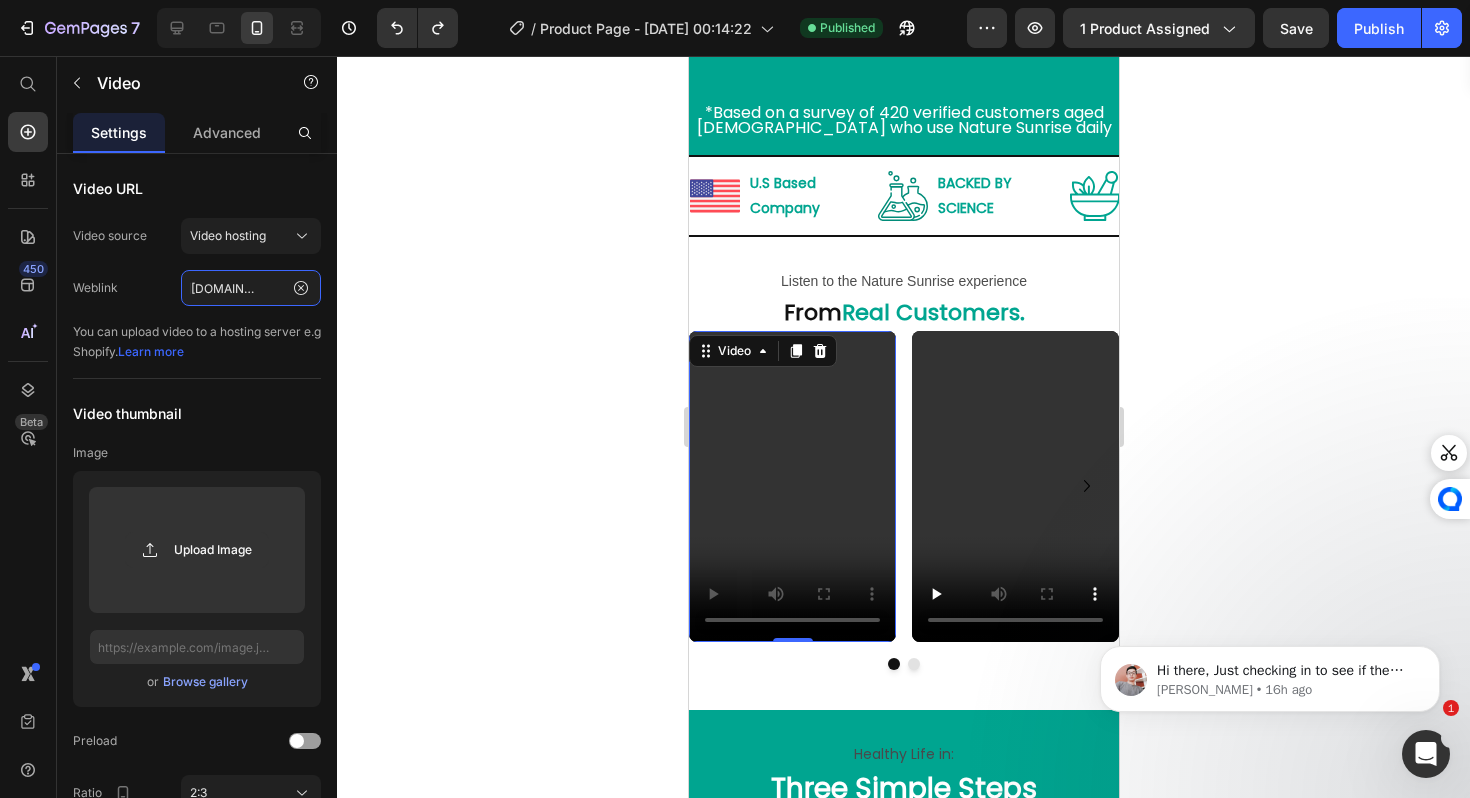 type on "[URL][DOMAIN_NAME]" 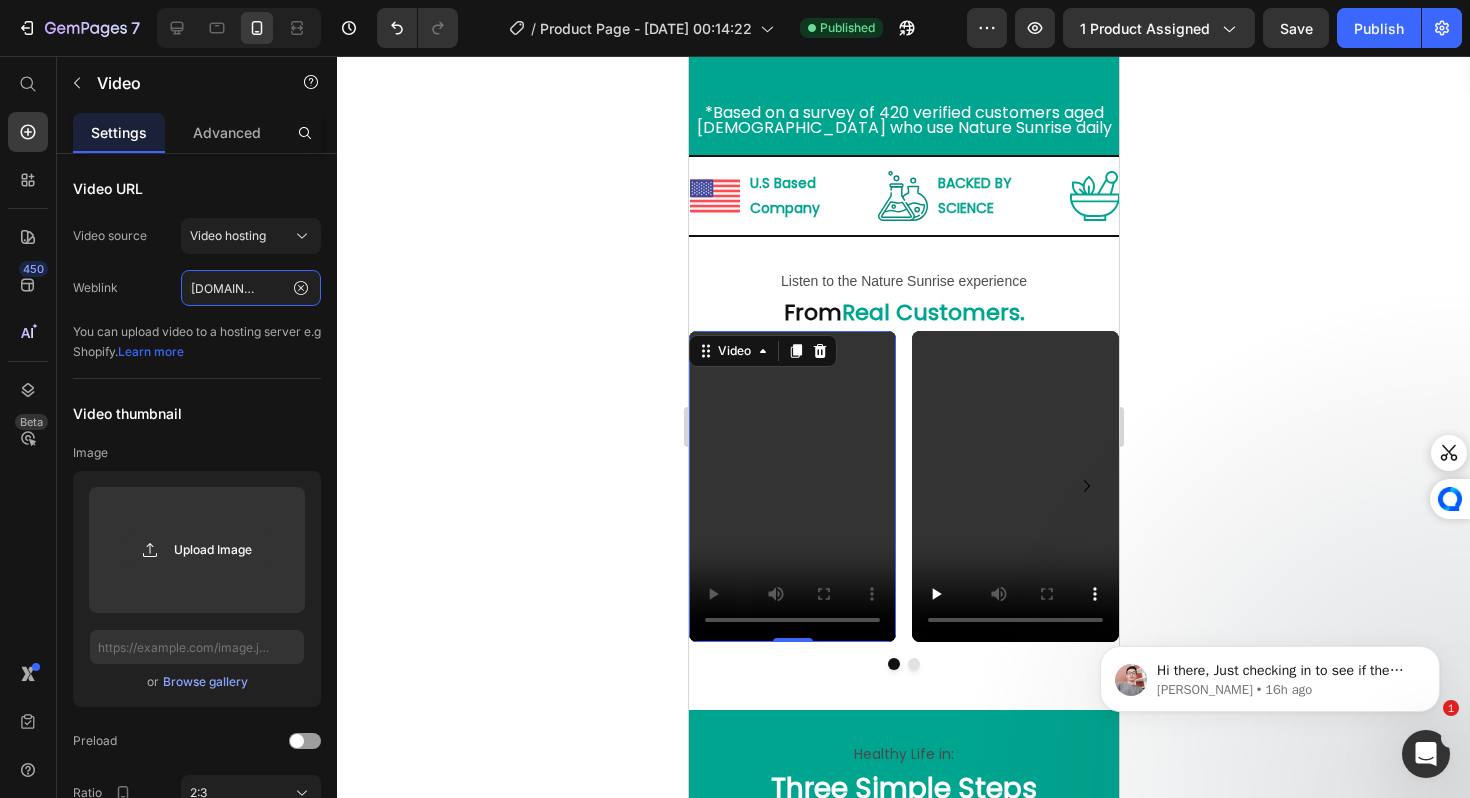 scroll, scrollTop: 0, scrollLeft: 0, axis: both 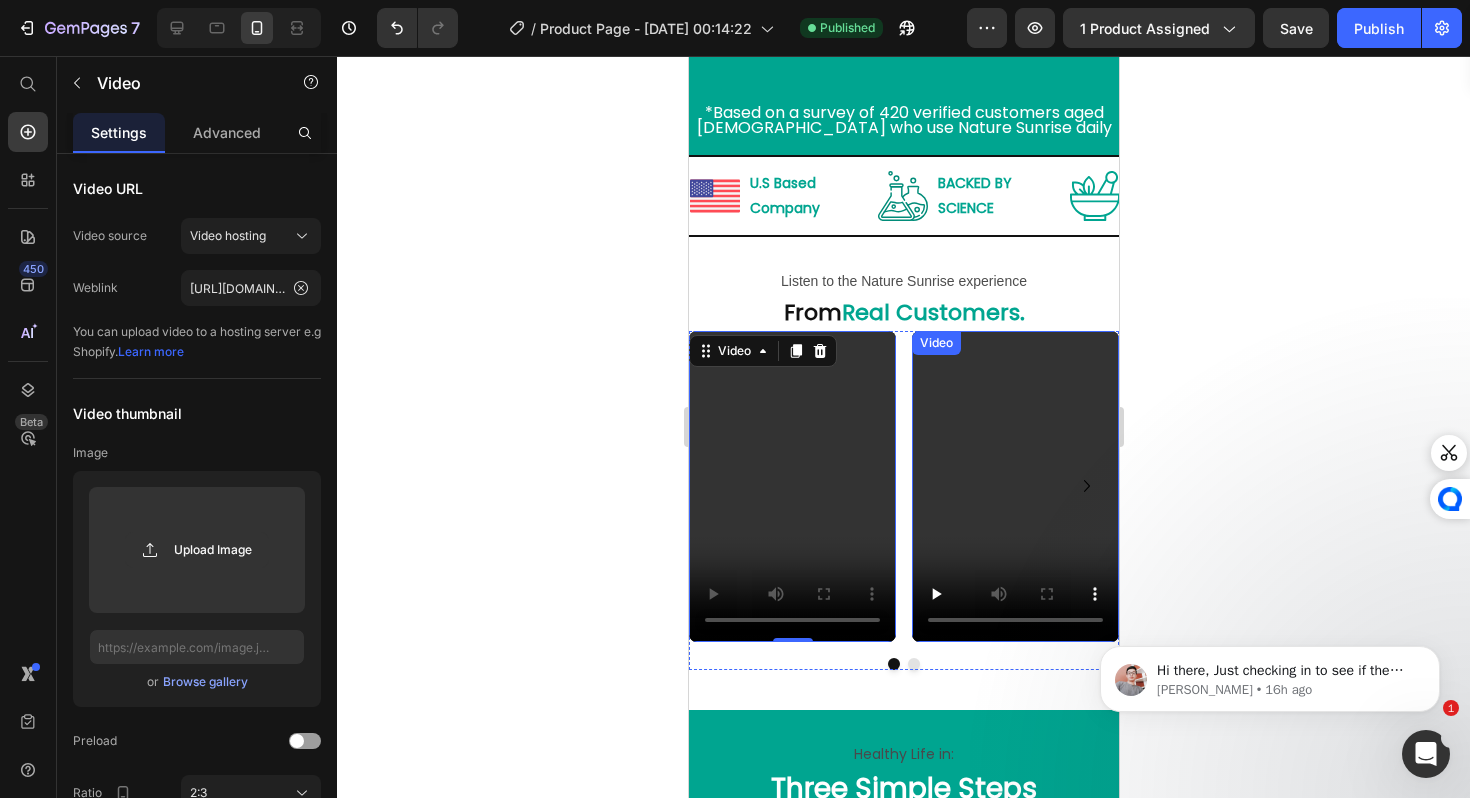 click at bounding box center (1014, 486) 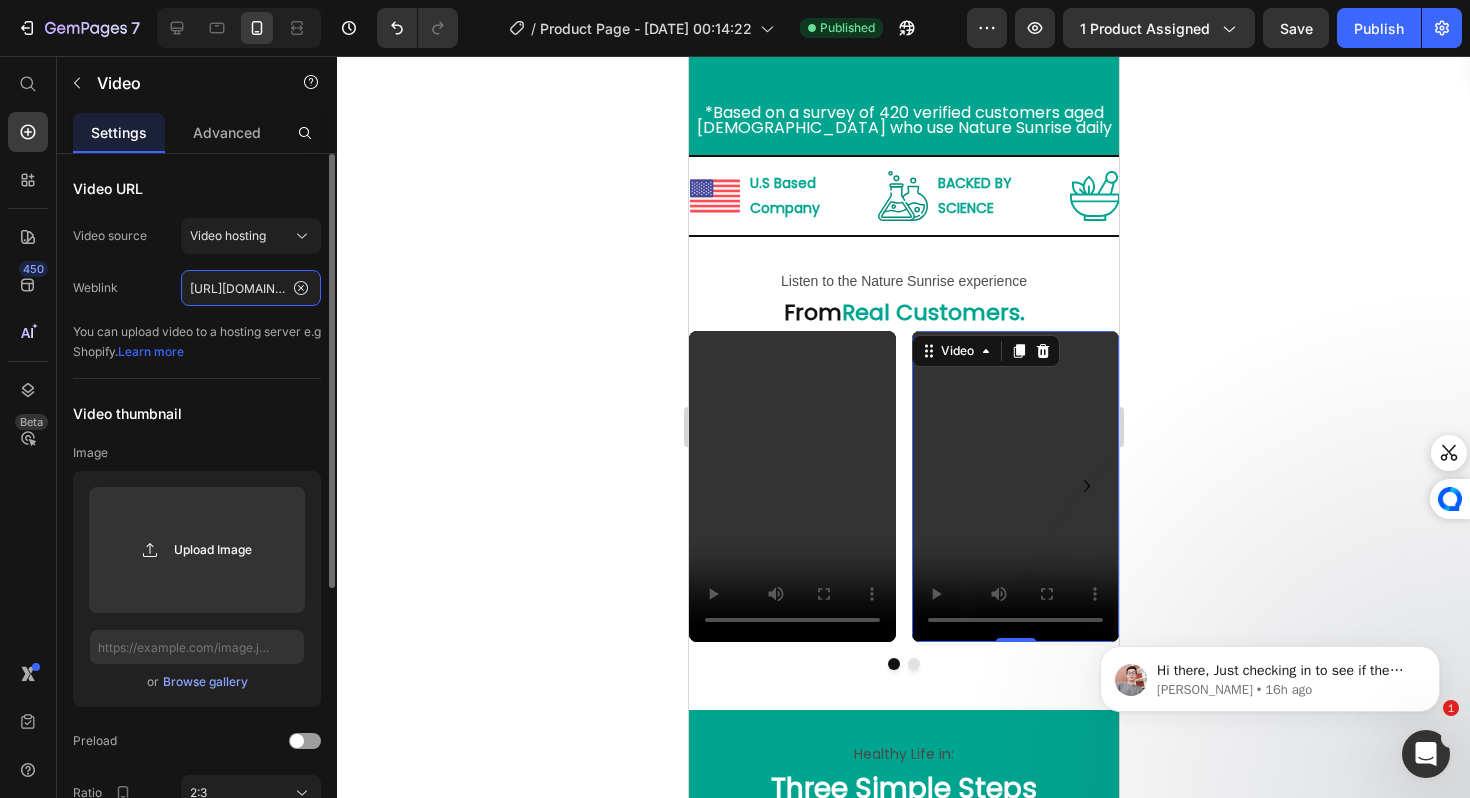 click on "[URL][DOMAIN_NAME]" 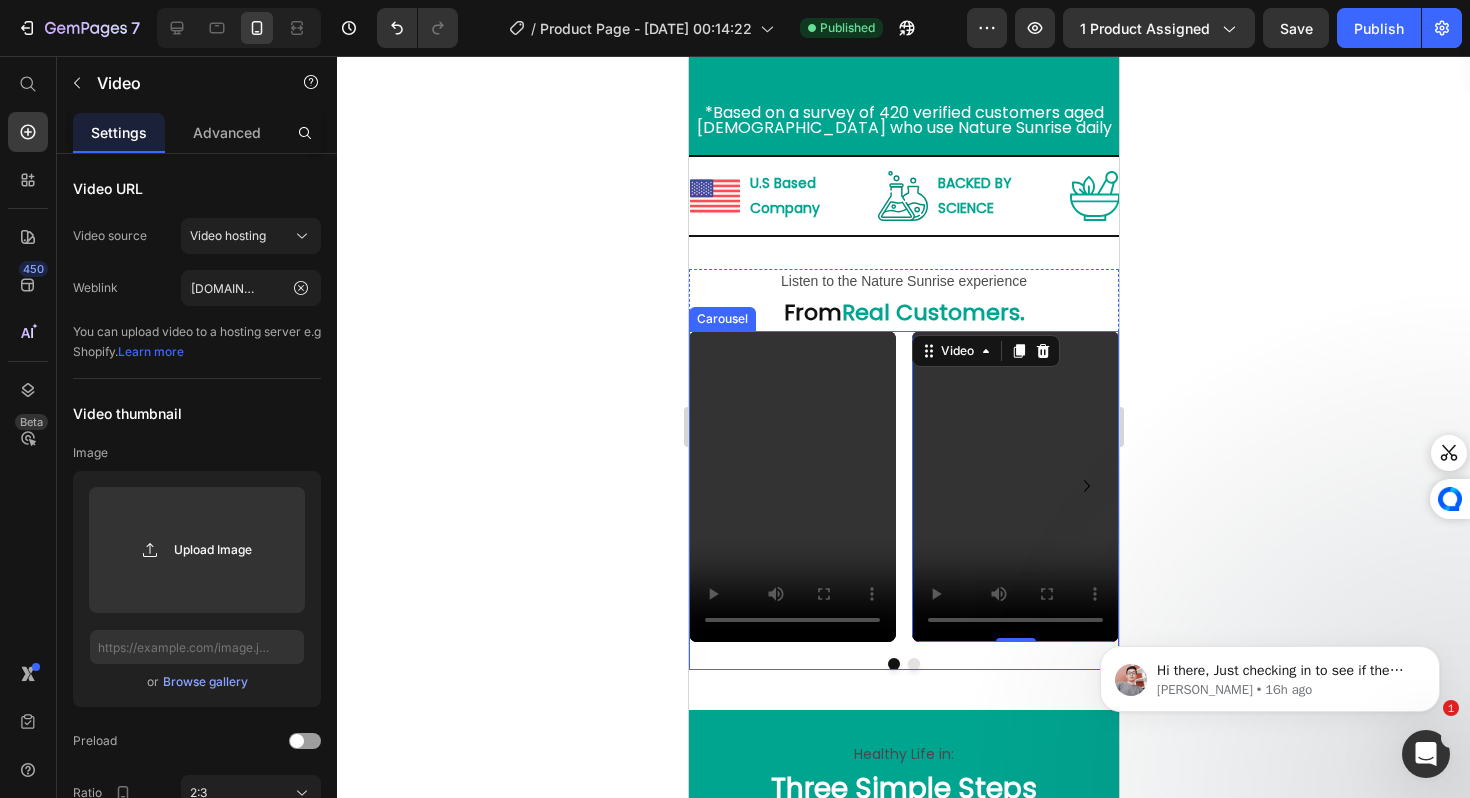 click on "Listen to the Nature Sunrise experience Text Block From  Real Customers. Heading
Video Video   0 Video Video
Carousel Row" at bounding box center (903, 473) 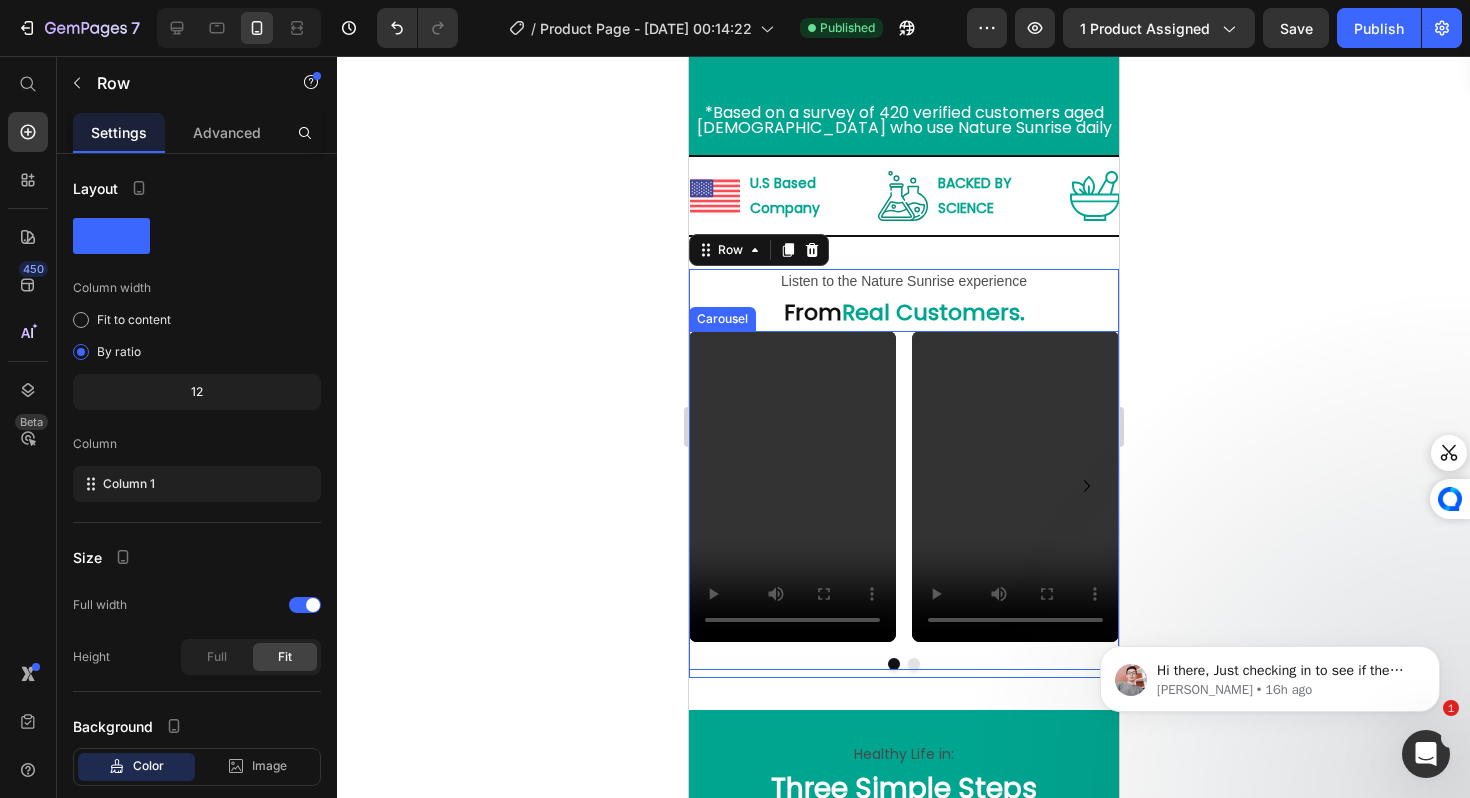 click at bounding box center [903, 664] 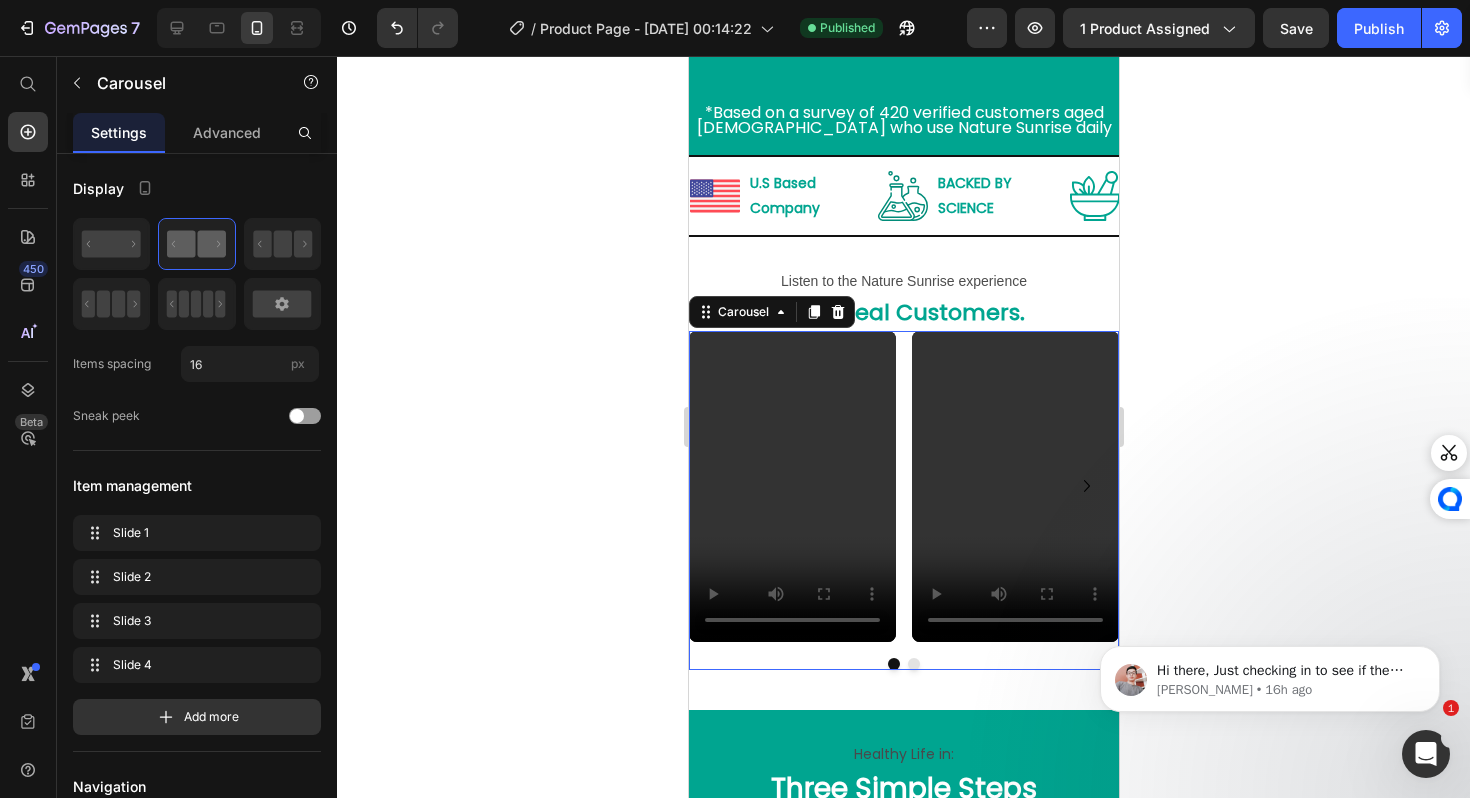 click at bounding box center [688, 56] 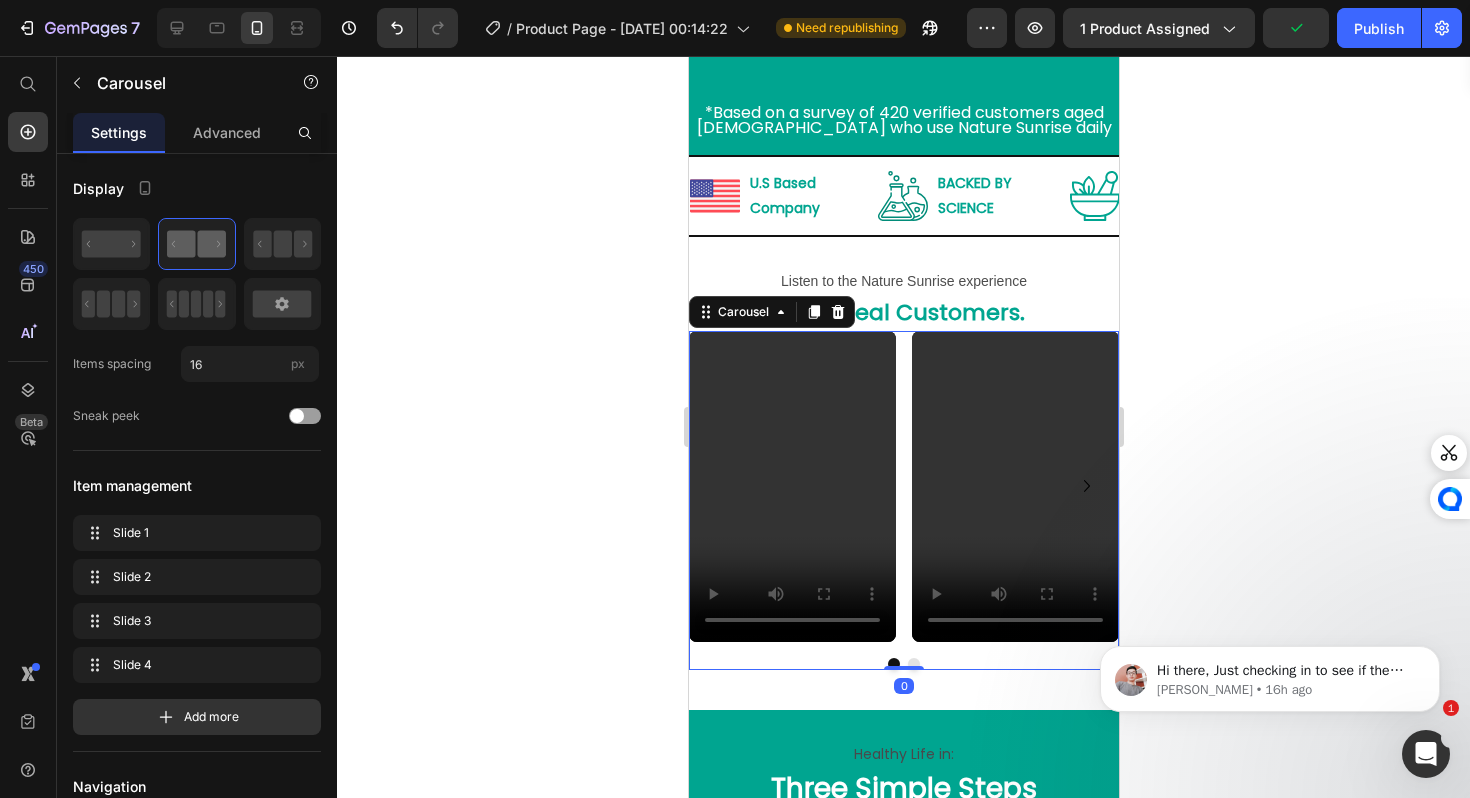 click at bounding box center [913, 664] 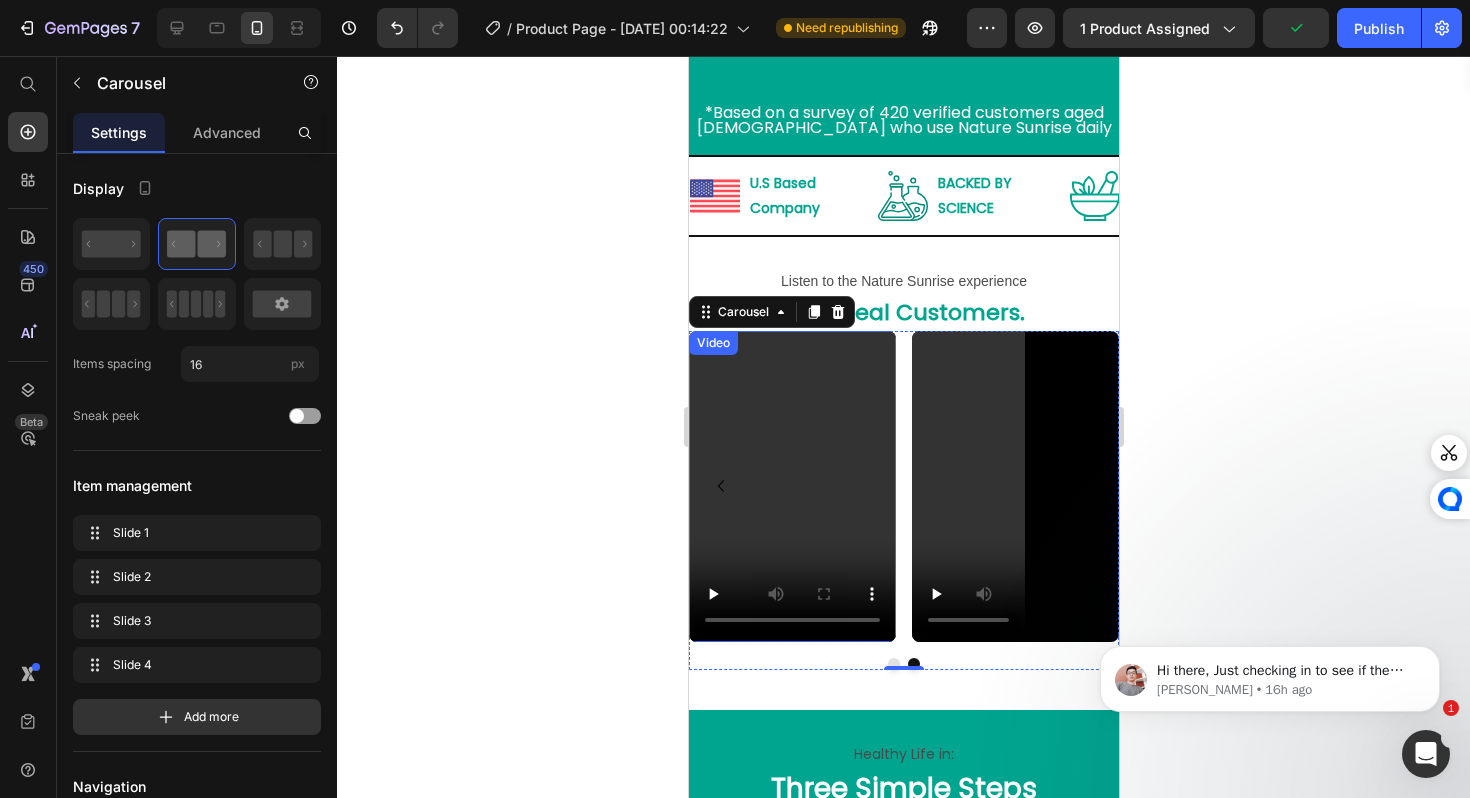 click at bounding box center (791, 486) 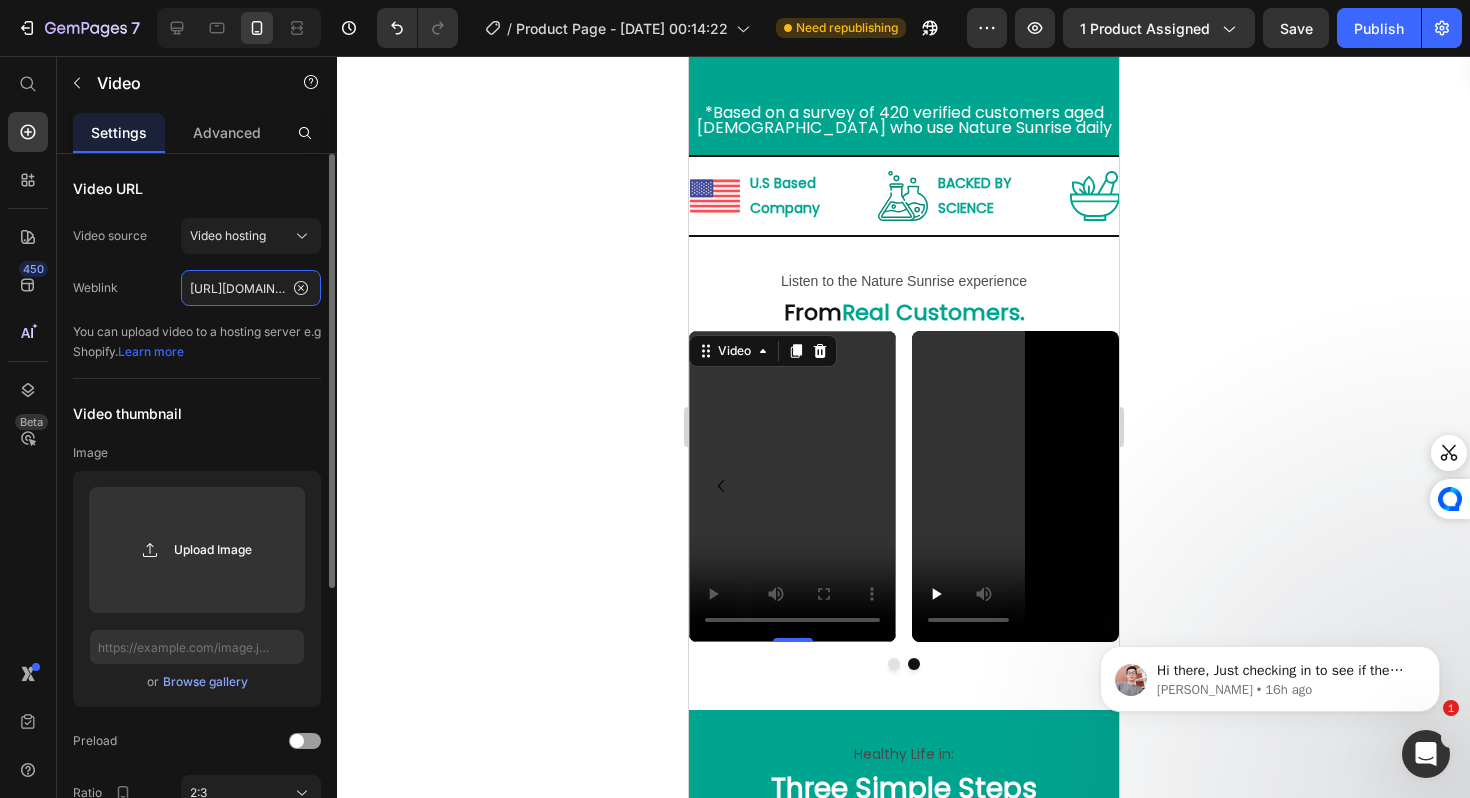 click on "https://cdn.shopify.com/videos/c/o/v/6b6381fd7fe24cd195adf426d5e5ffa3.mp4" 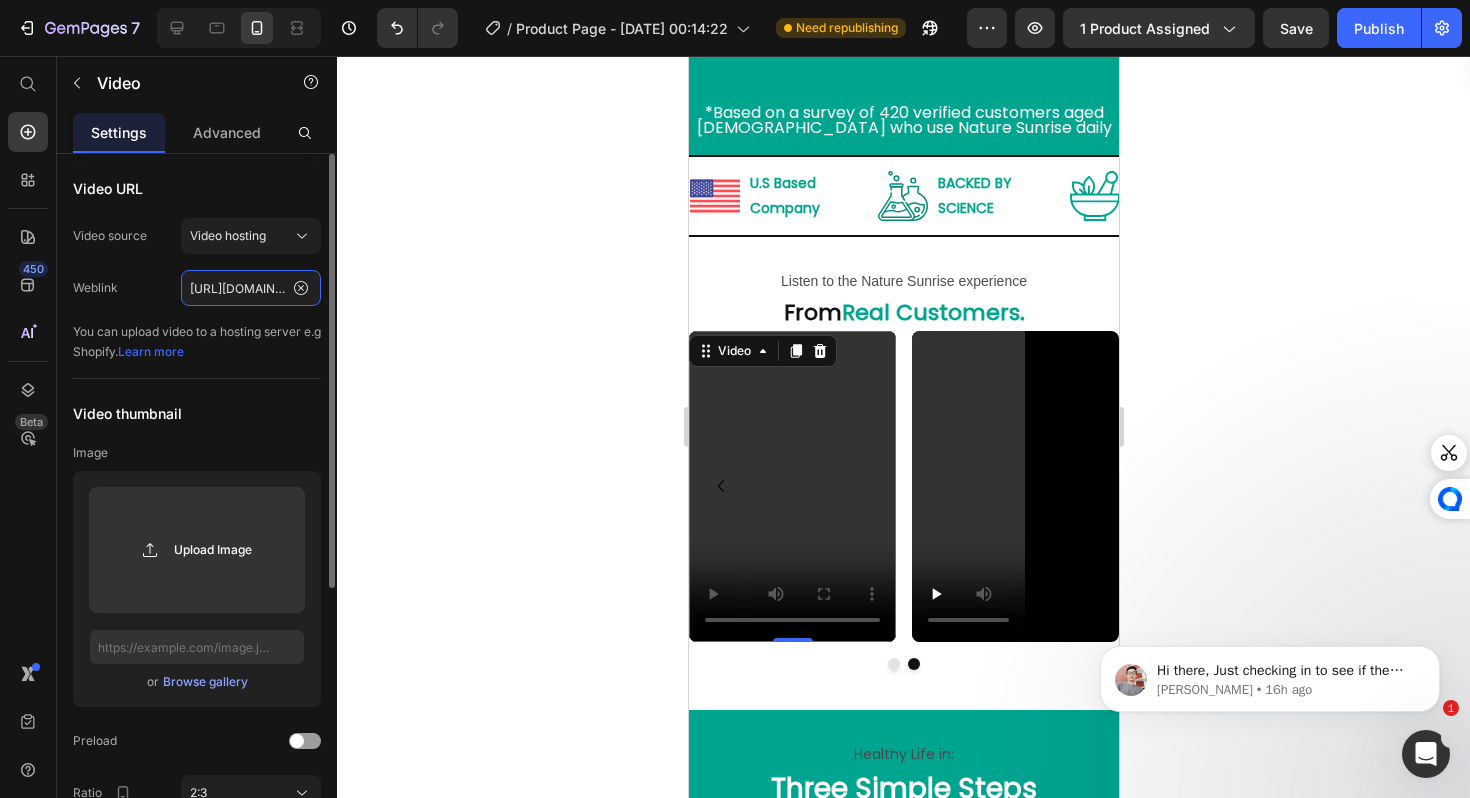 paste on "74705e62a10946a4b39ee3aeb8df6382" 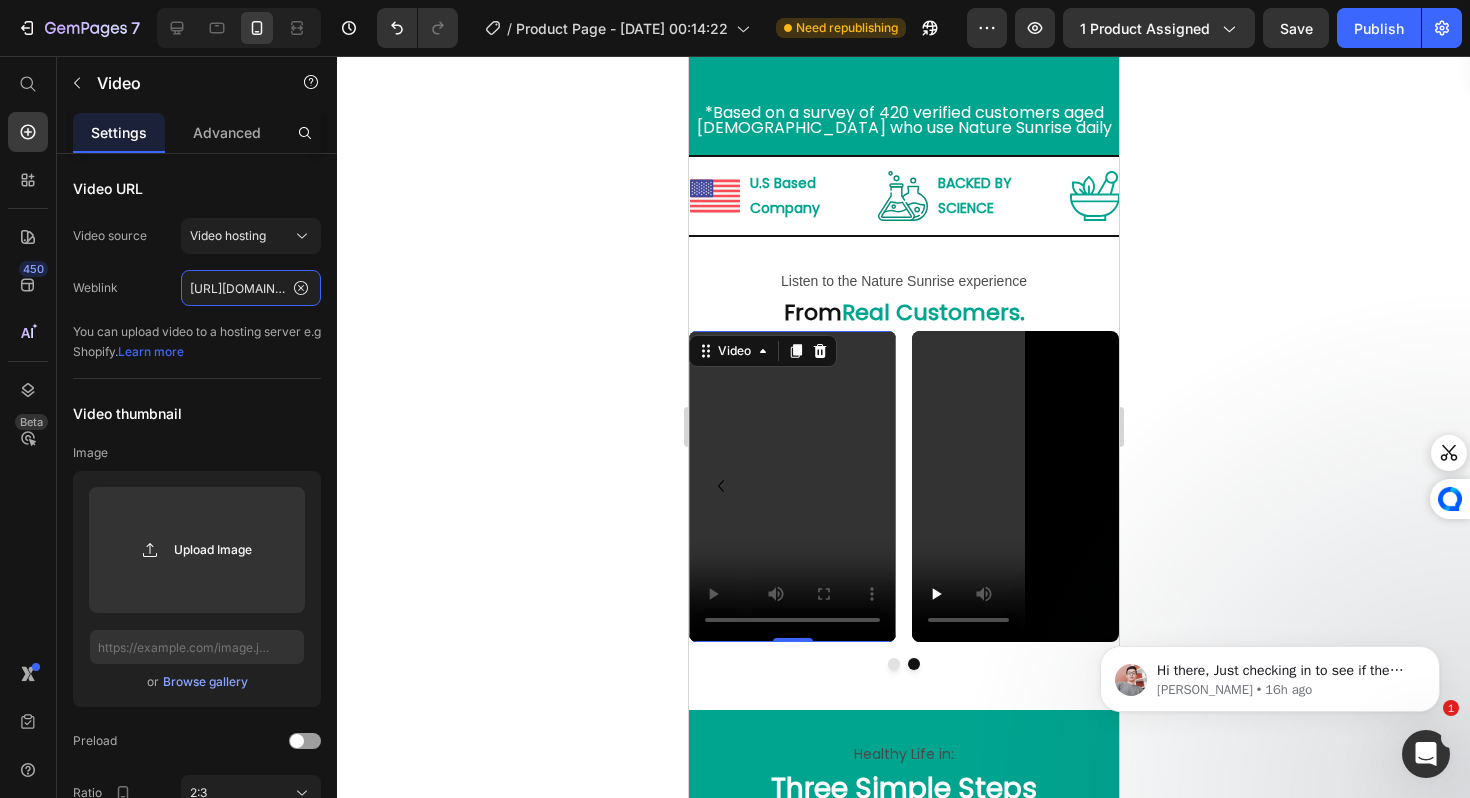 scroll, scrollTop: 0, scrollLeft: 371, axis: horizontal 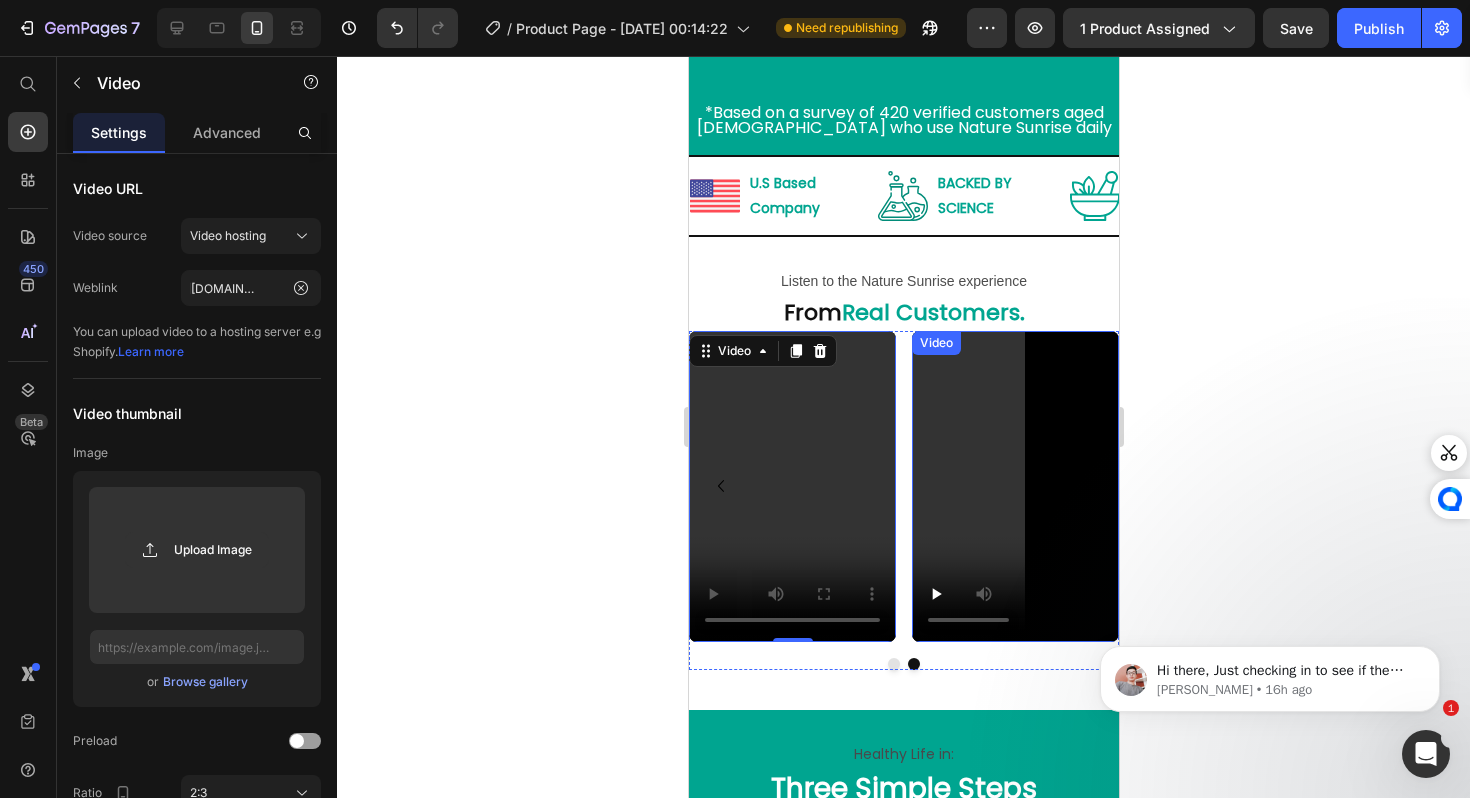 click at bounding box center (1014, 486) 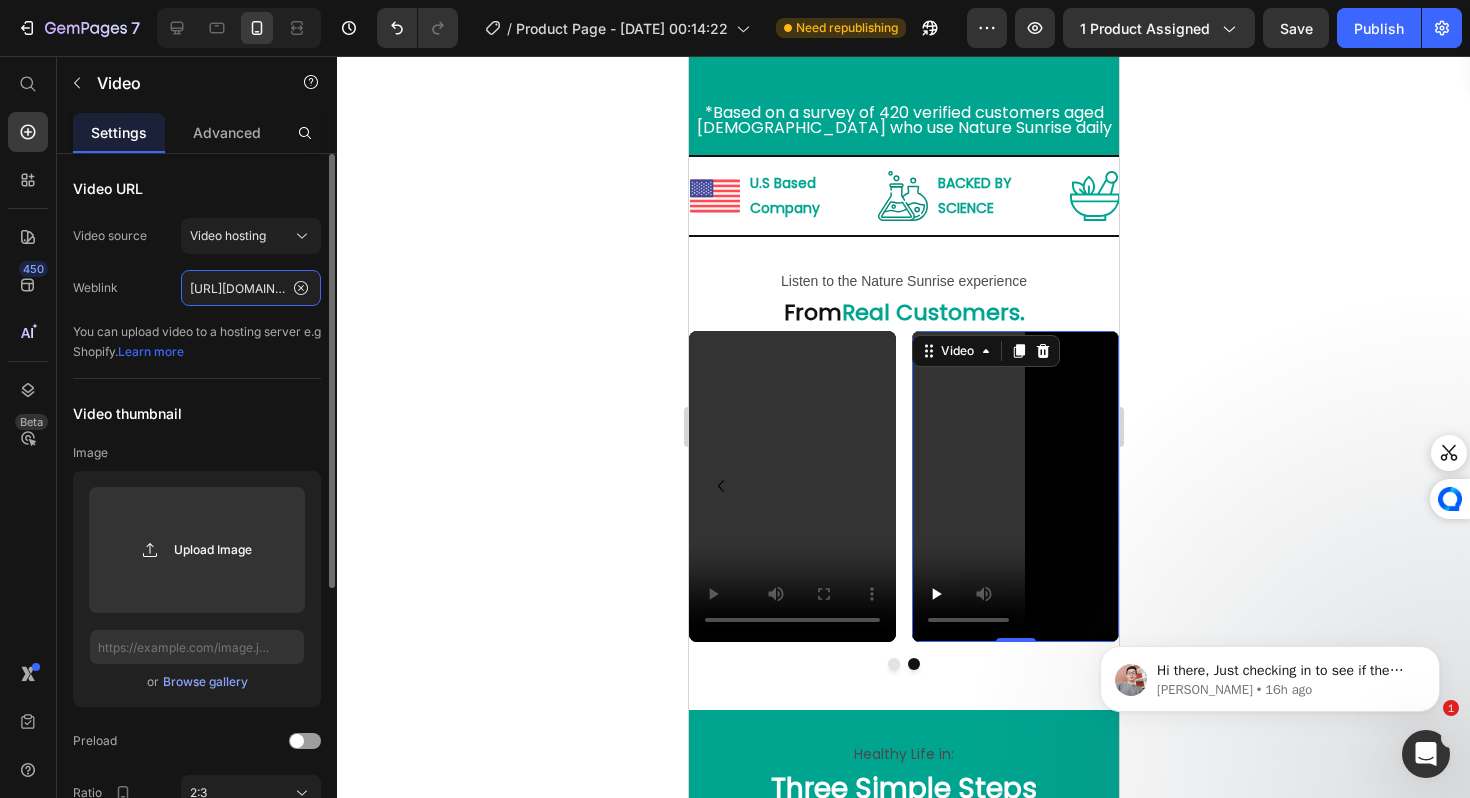 click on "https://cdn.shopify.com/videos/c/o/v/36324f15f1a64ca3b08afc5e1a4a377a.mp4" 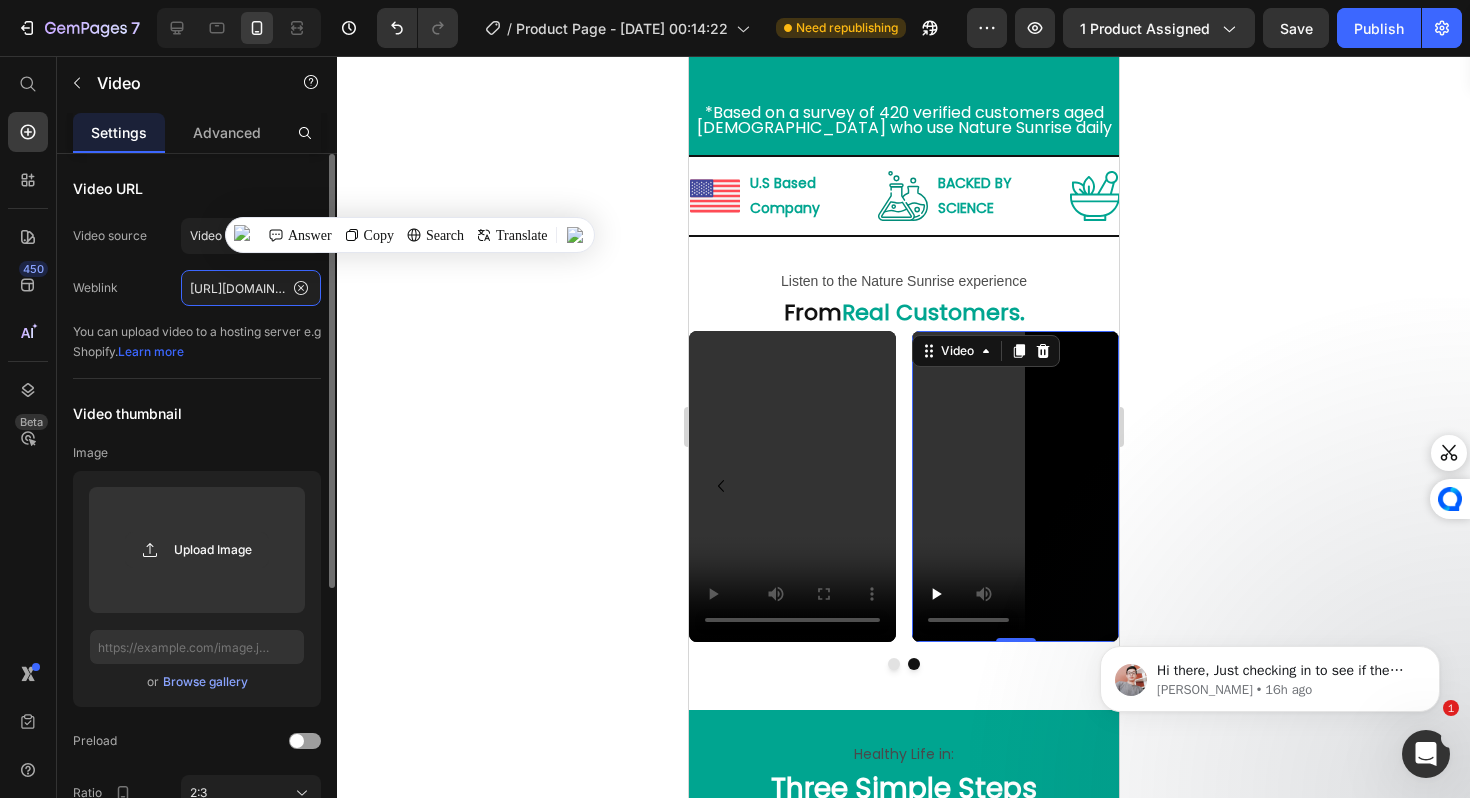 paste on "88df2117c4f040aa8dd57ca681411a33" 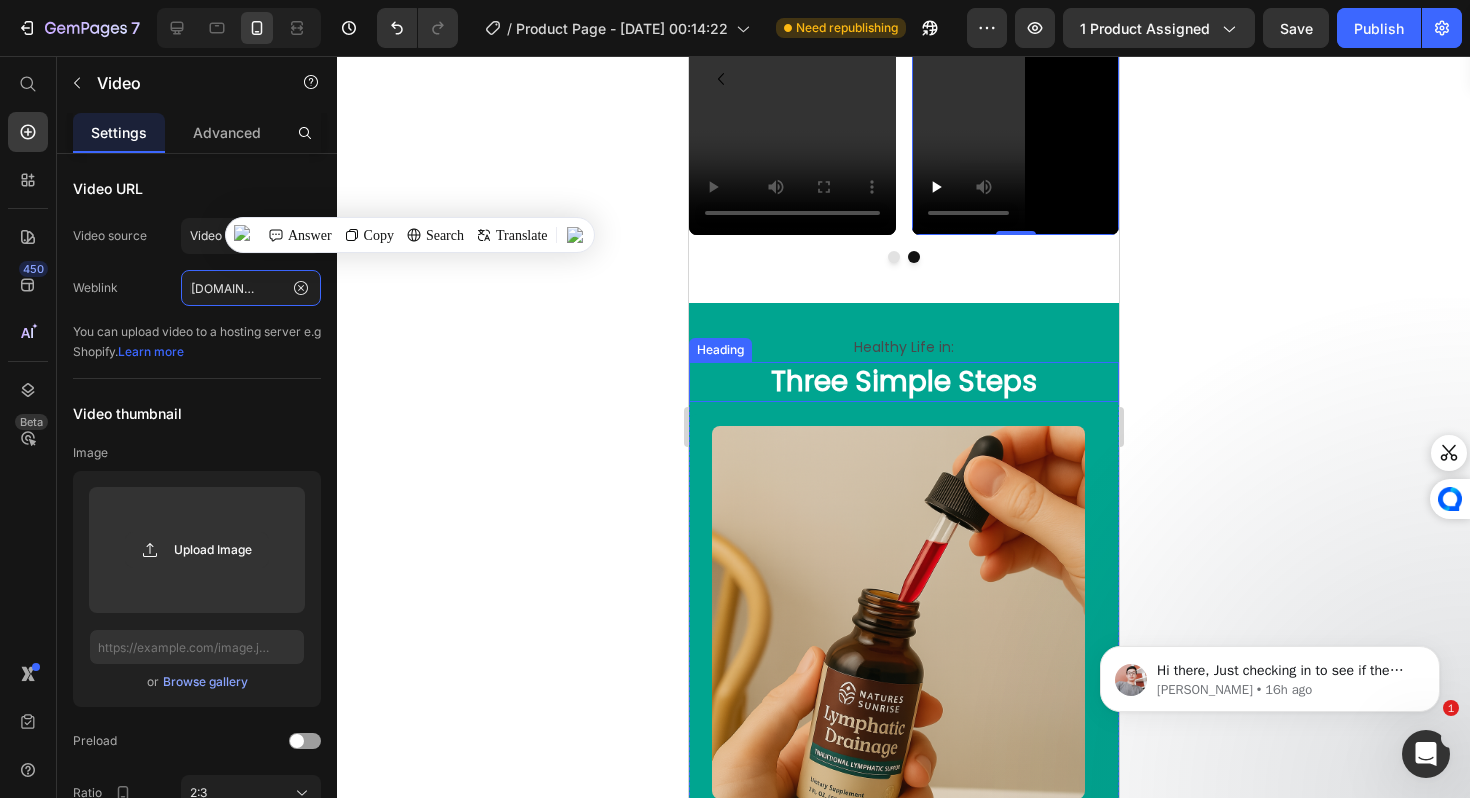 scroll, scrollTop: 5480, scrollLeft: 0, axis: vertical 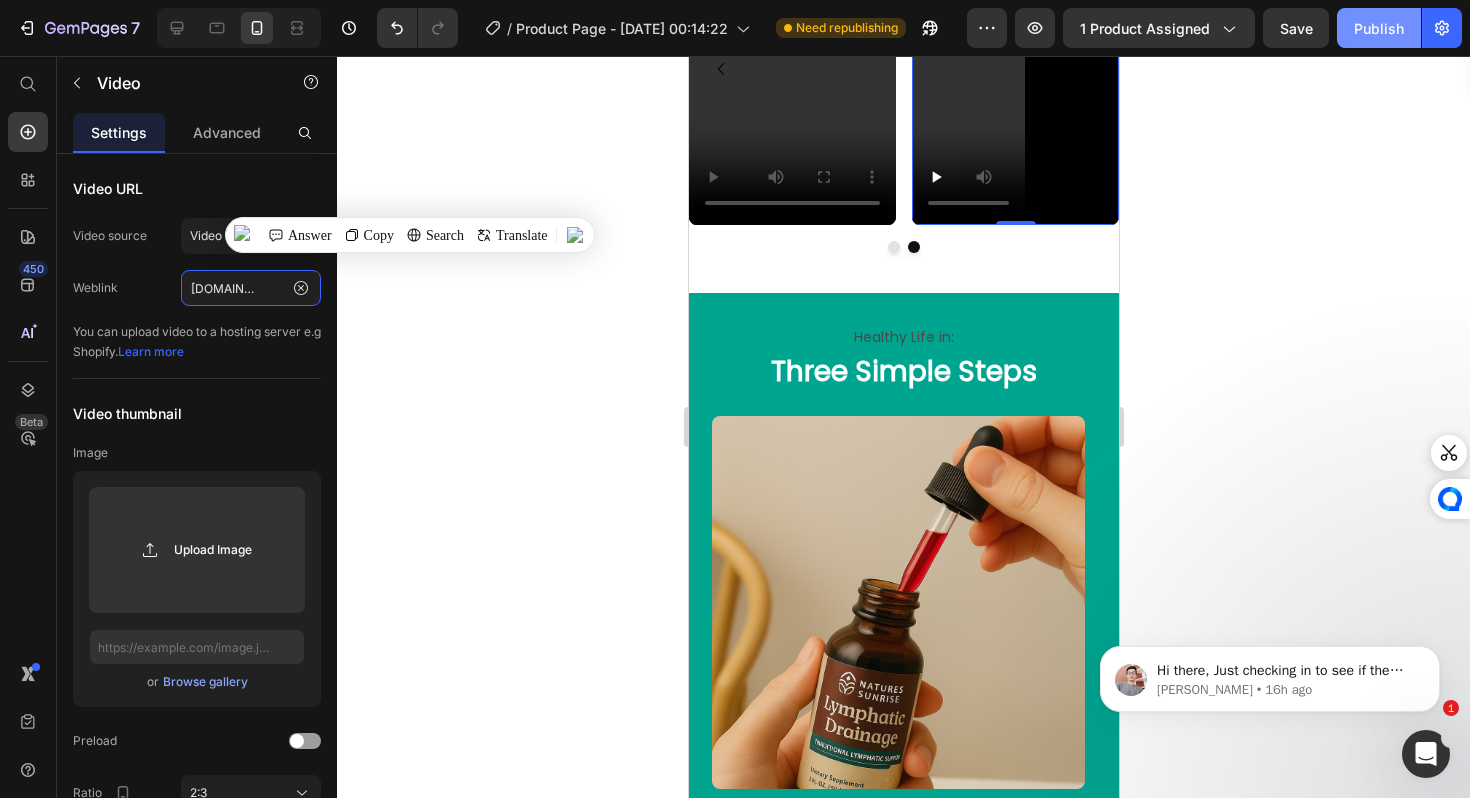 type on "https://cdn.shopify.com/videos/c/o/v/88df2117c4f040aa8dd57ca681411a33.mp4" 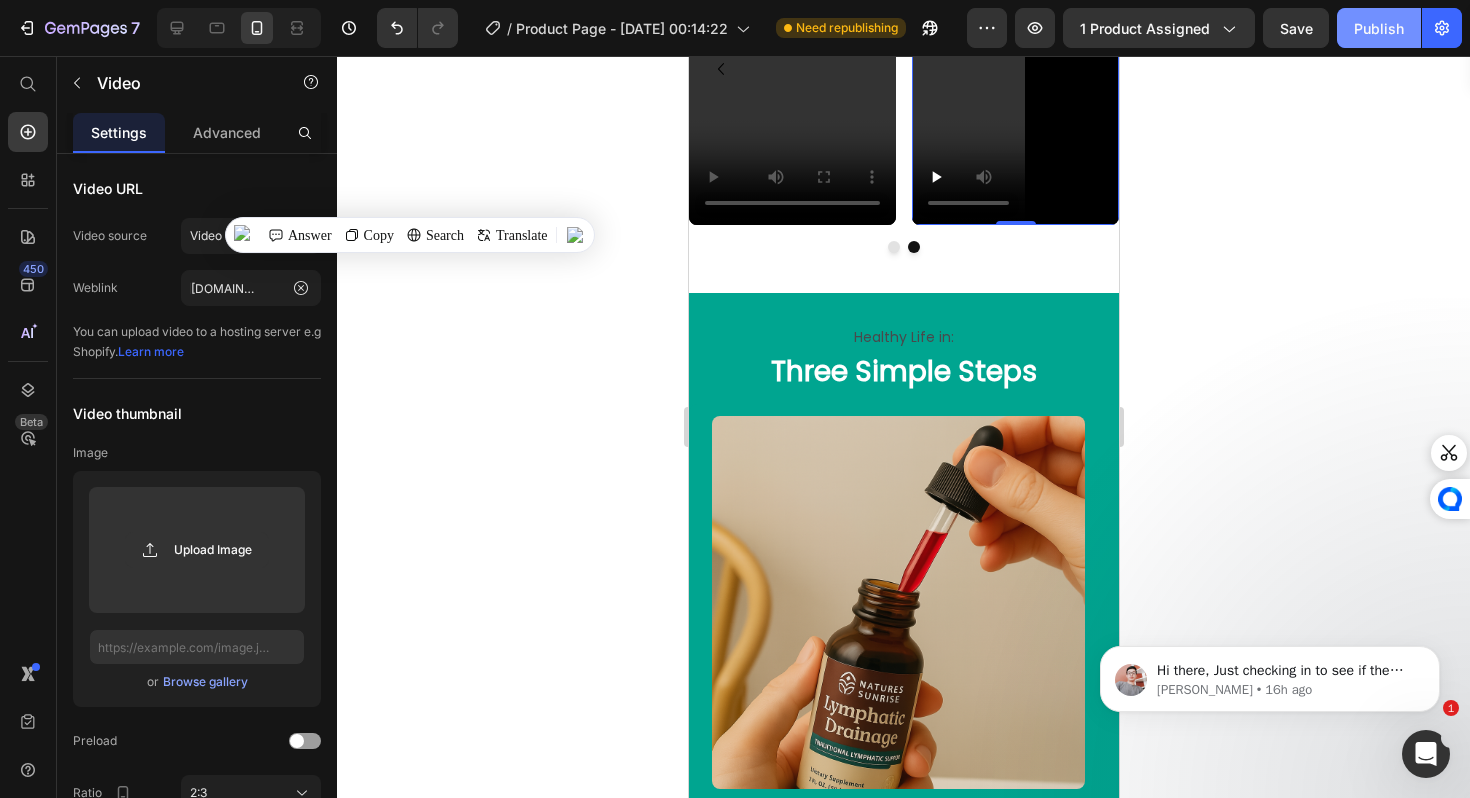 click on "Publish" at bounding box center [1379, 28] 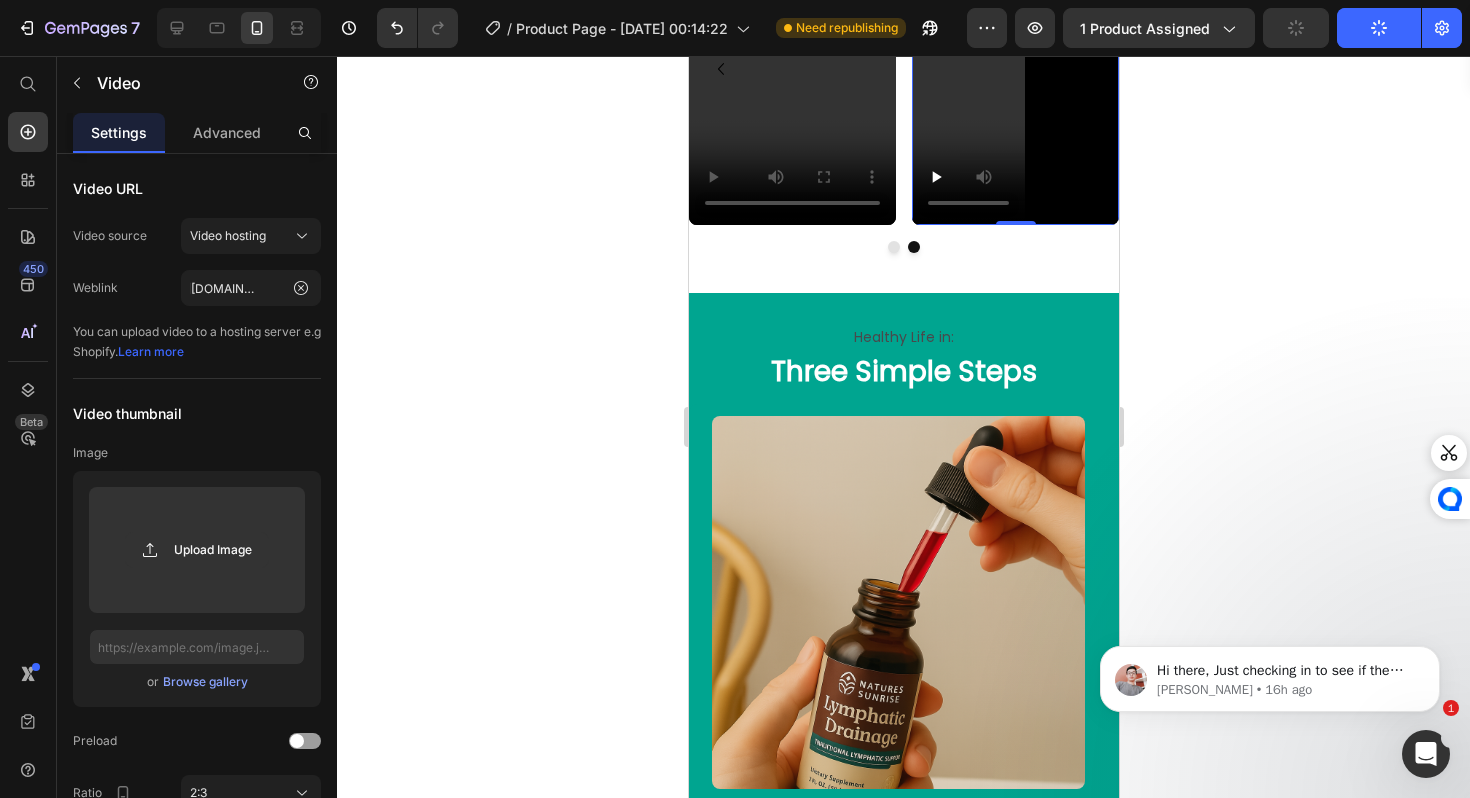 scroll, scrollTop: 0, scrollLeft: 0, axis: both 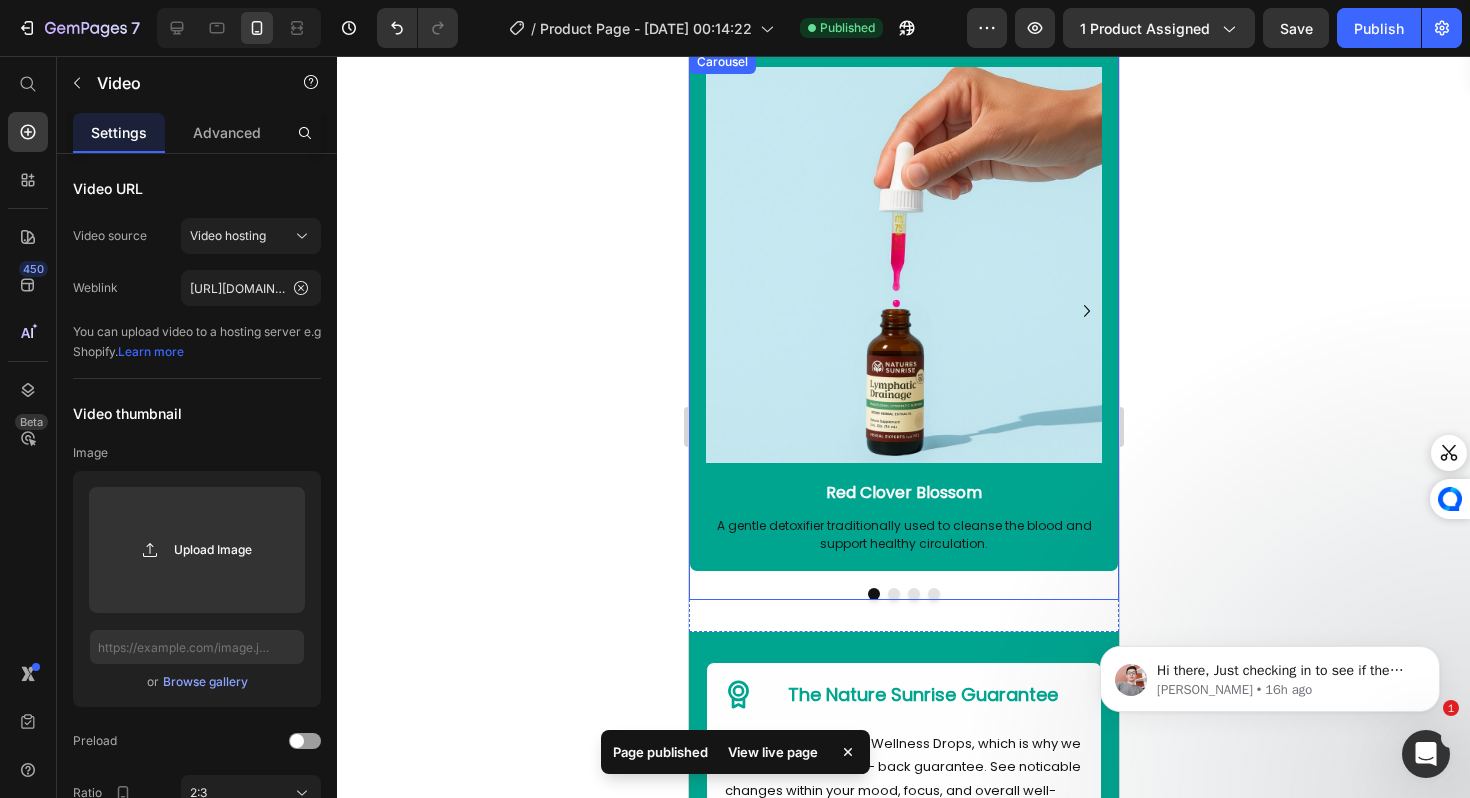 click 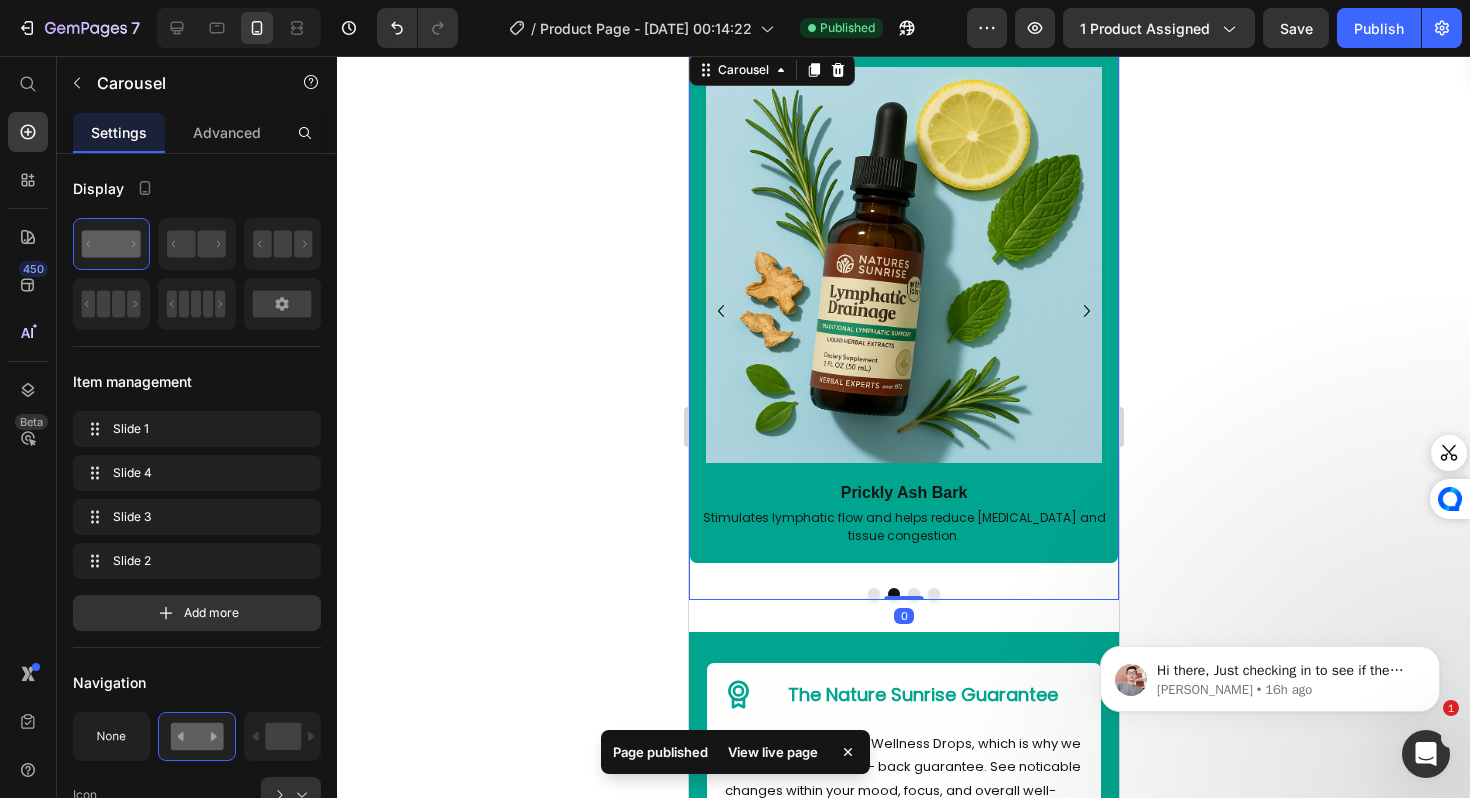 click 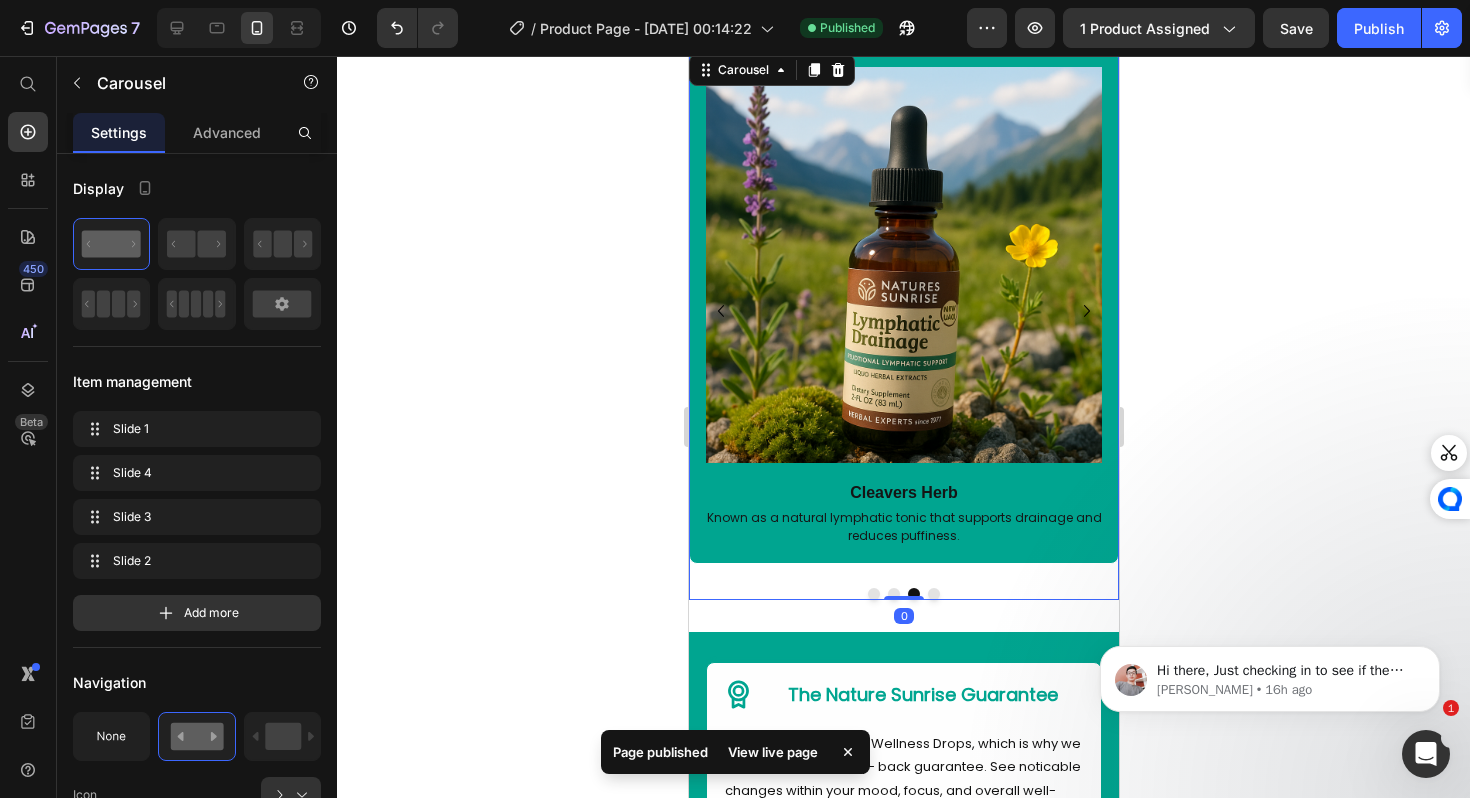 click 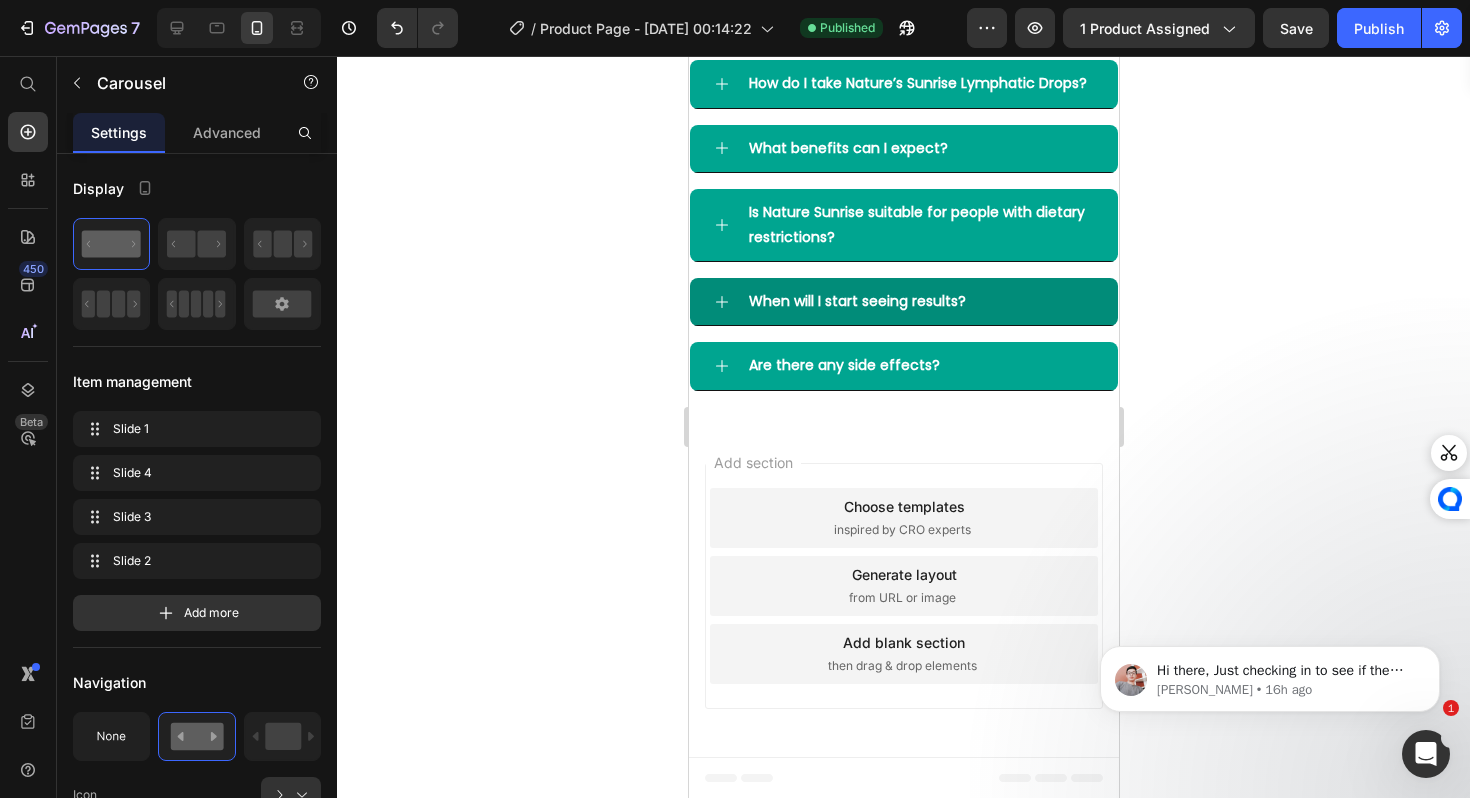 scroll, scrollTop: 9243, scrollLeft: 0, axis: vertical 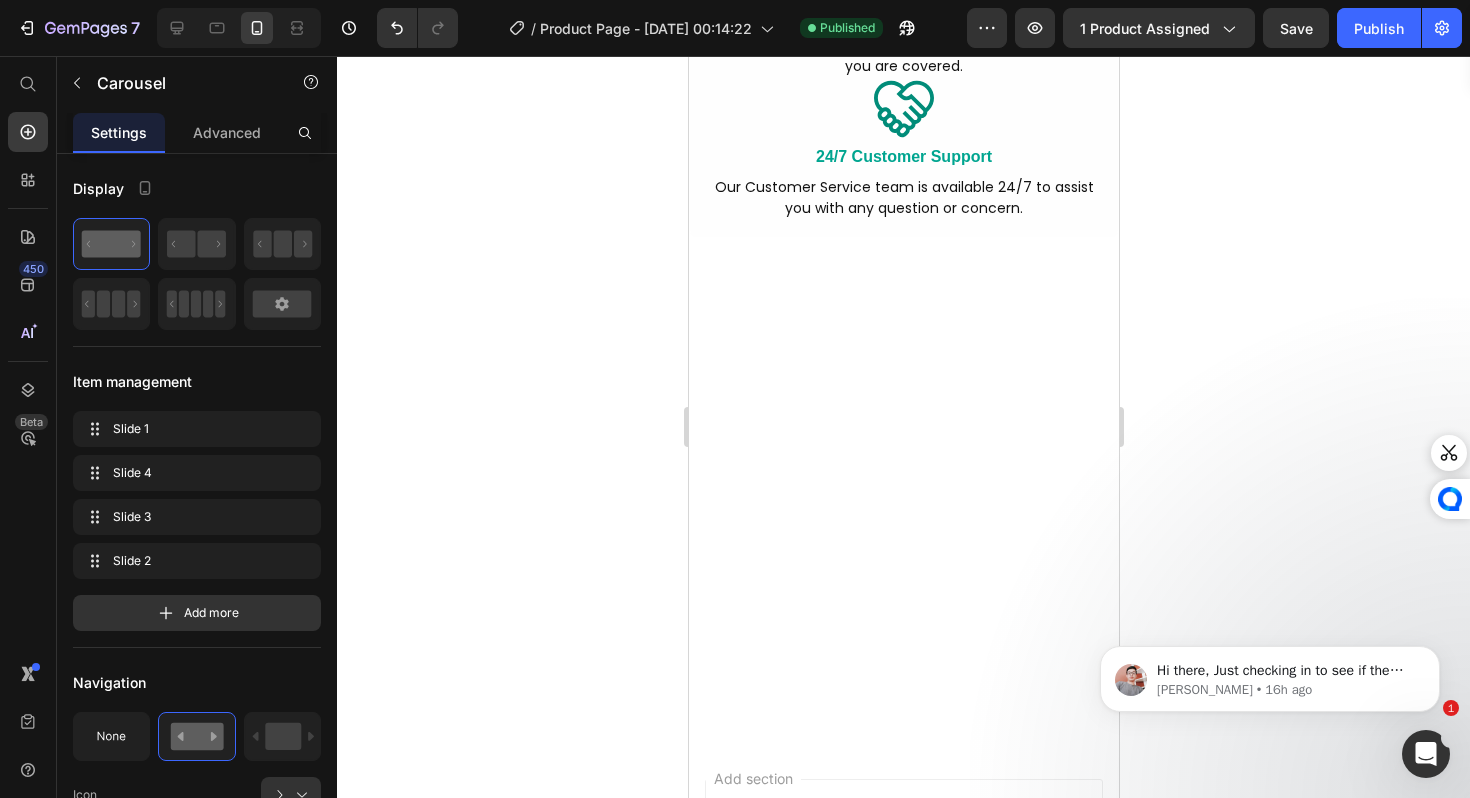 click 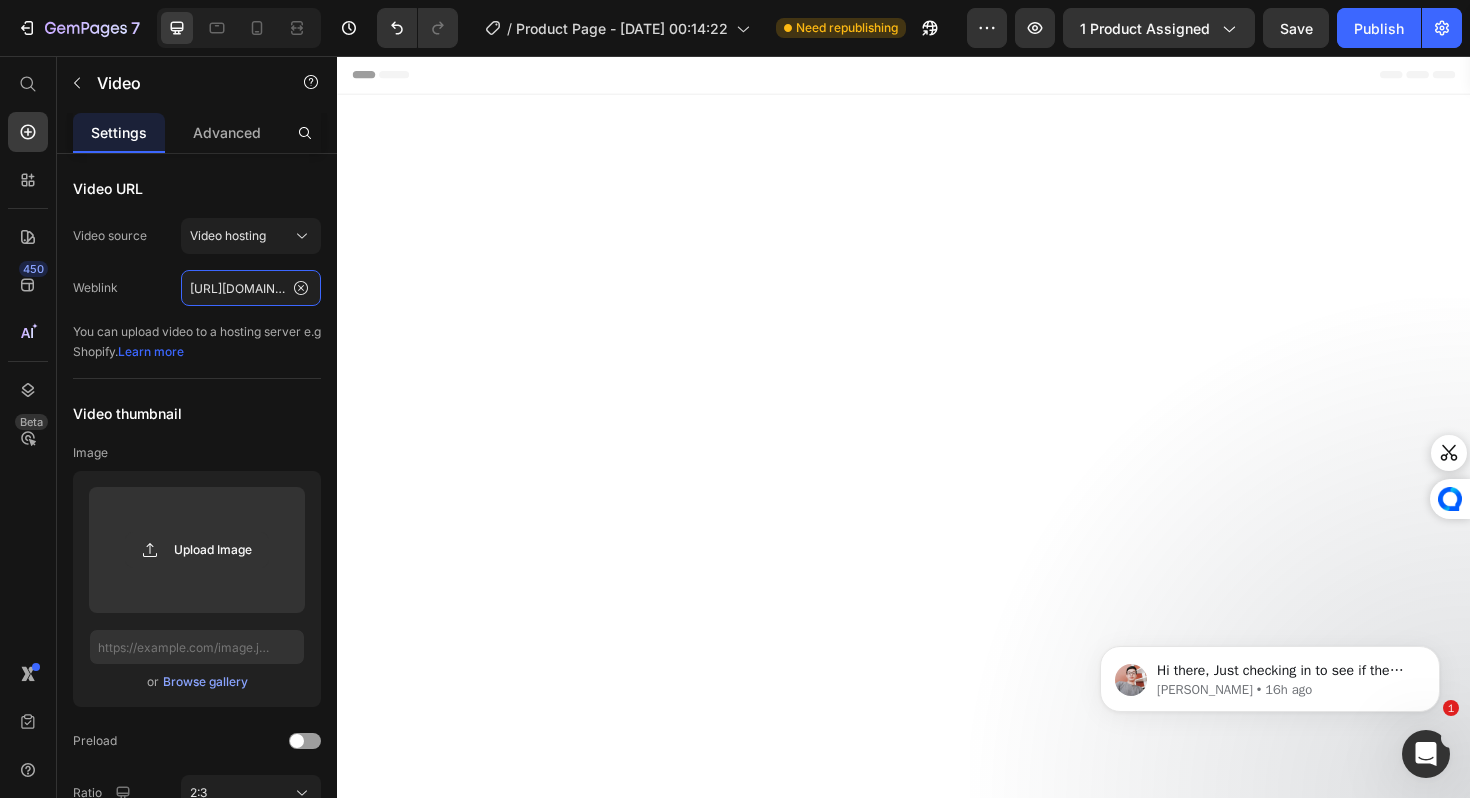 scroll, scrollTop: 0, scrollLeft: 0, axis: both 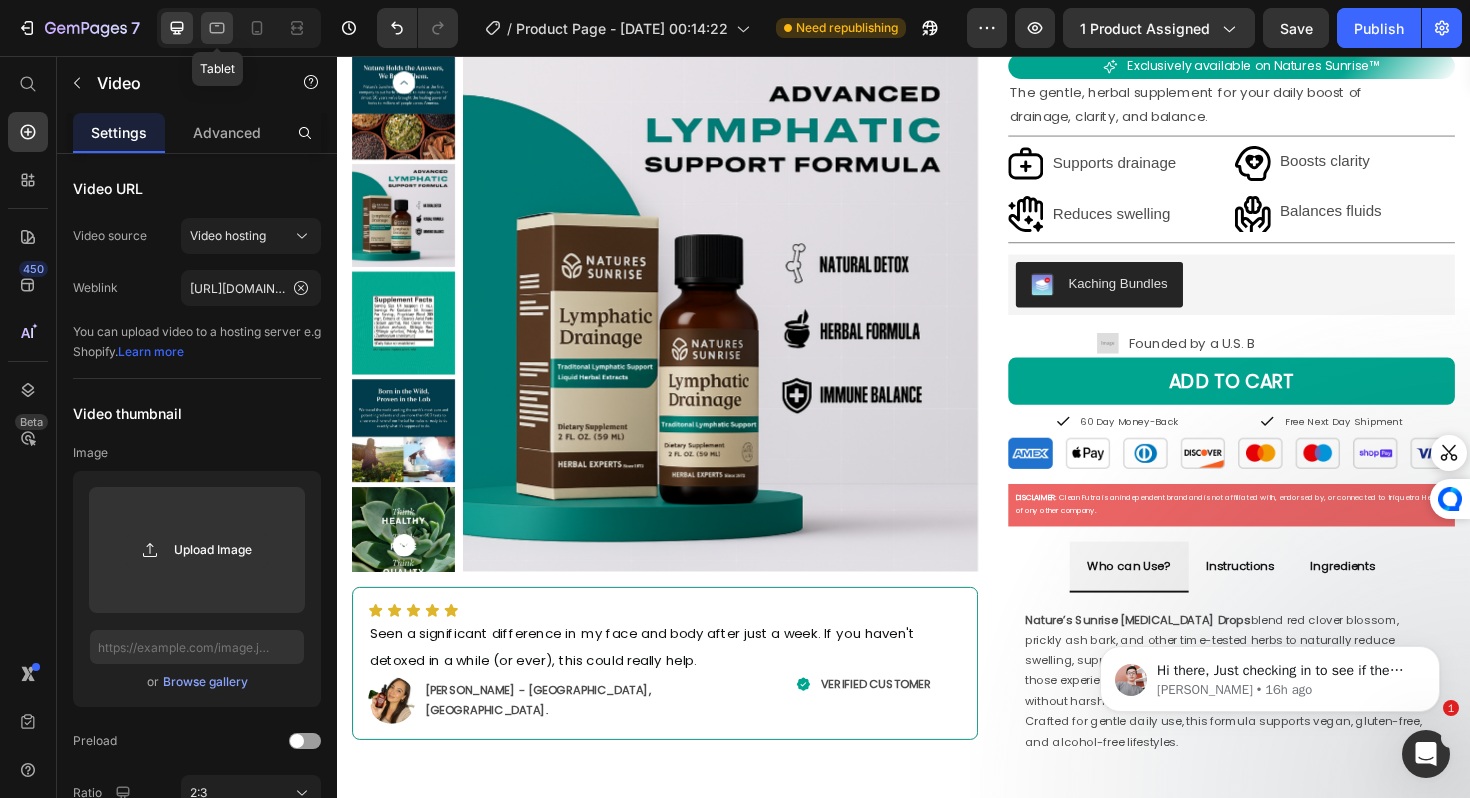 click 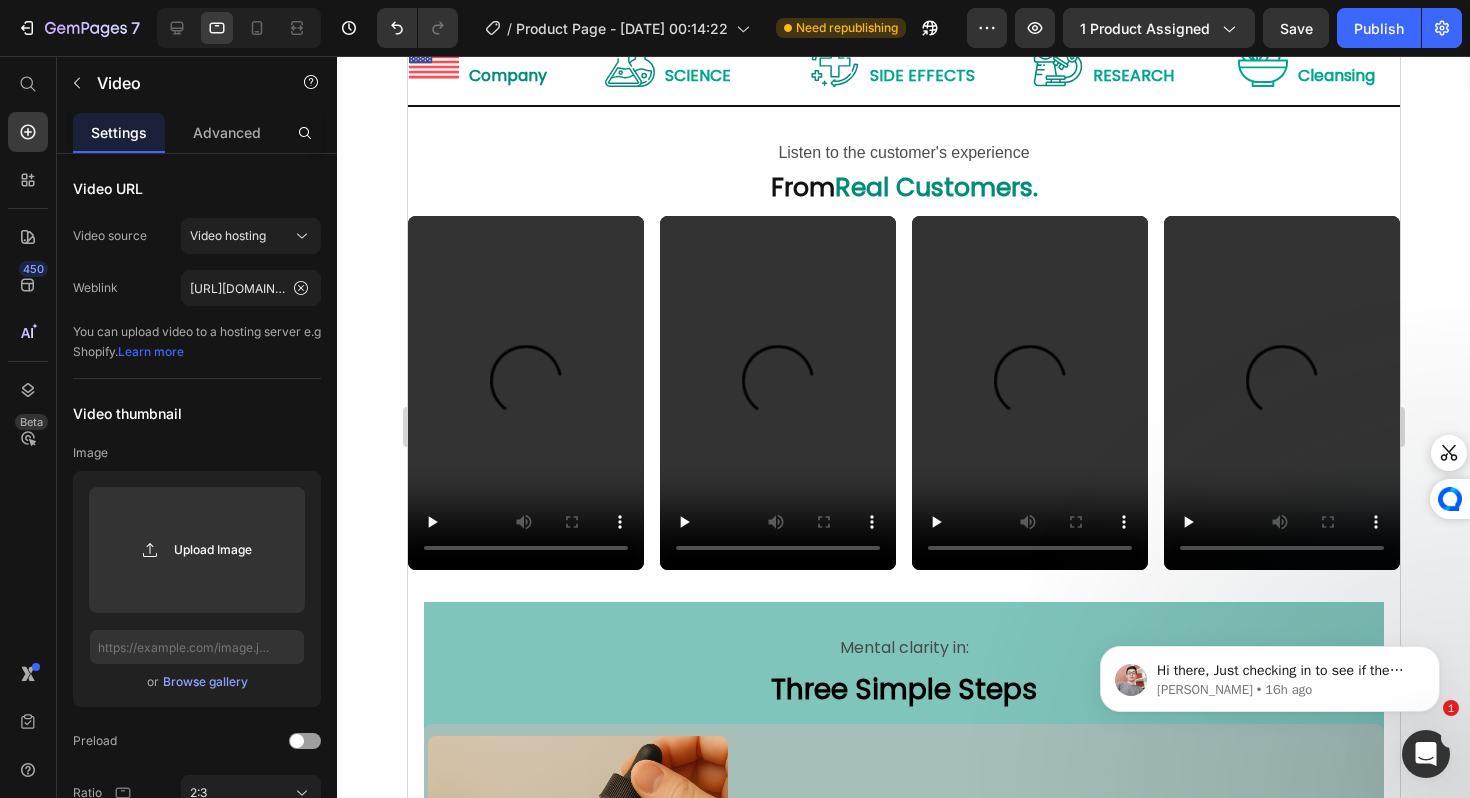 scroll, scrollTop: 4054, scrollLeft: 0, axis: vertical 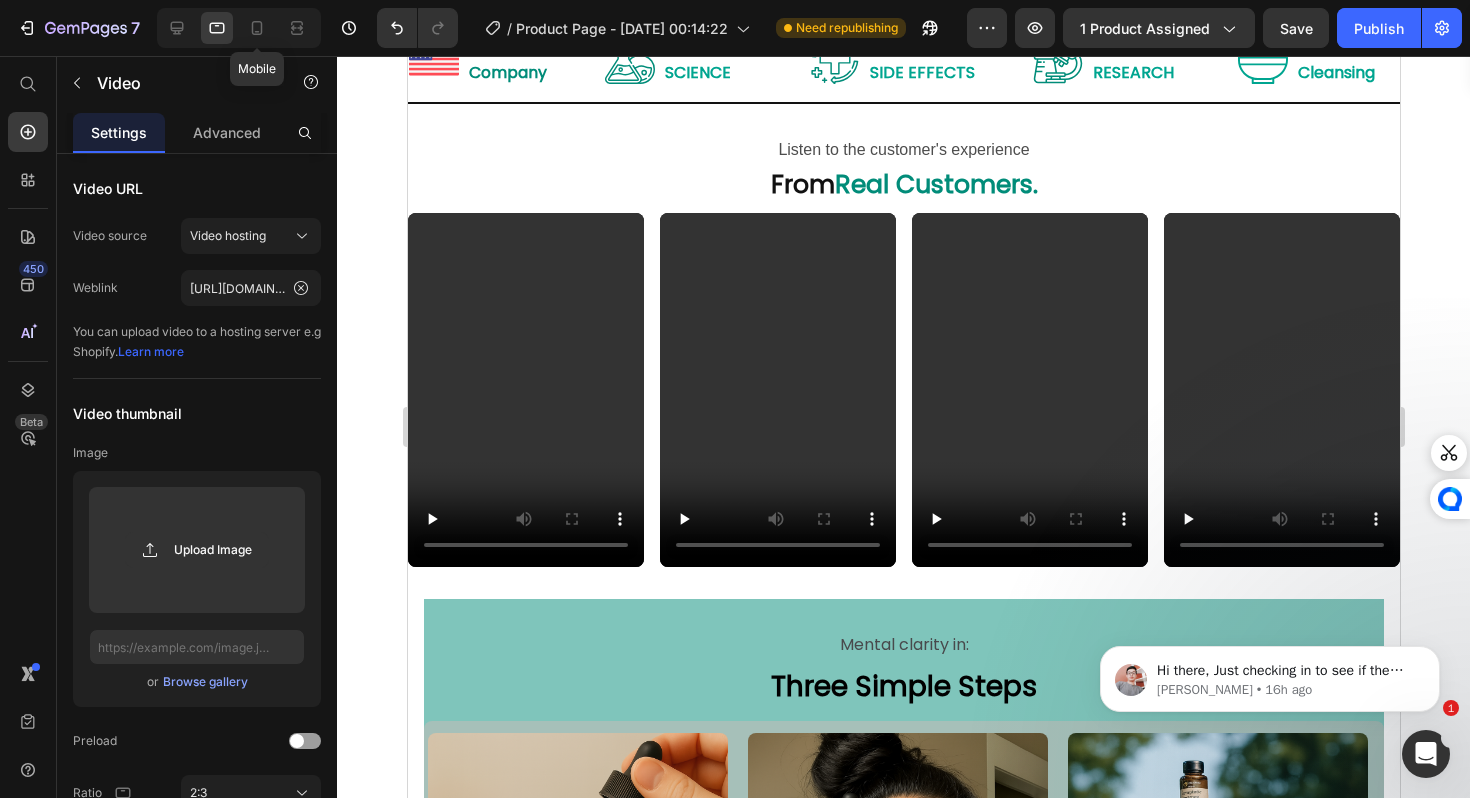 click 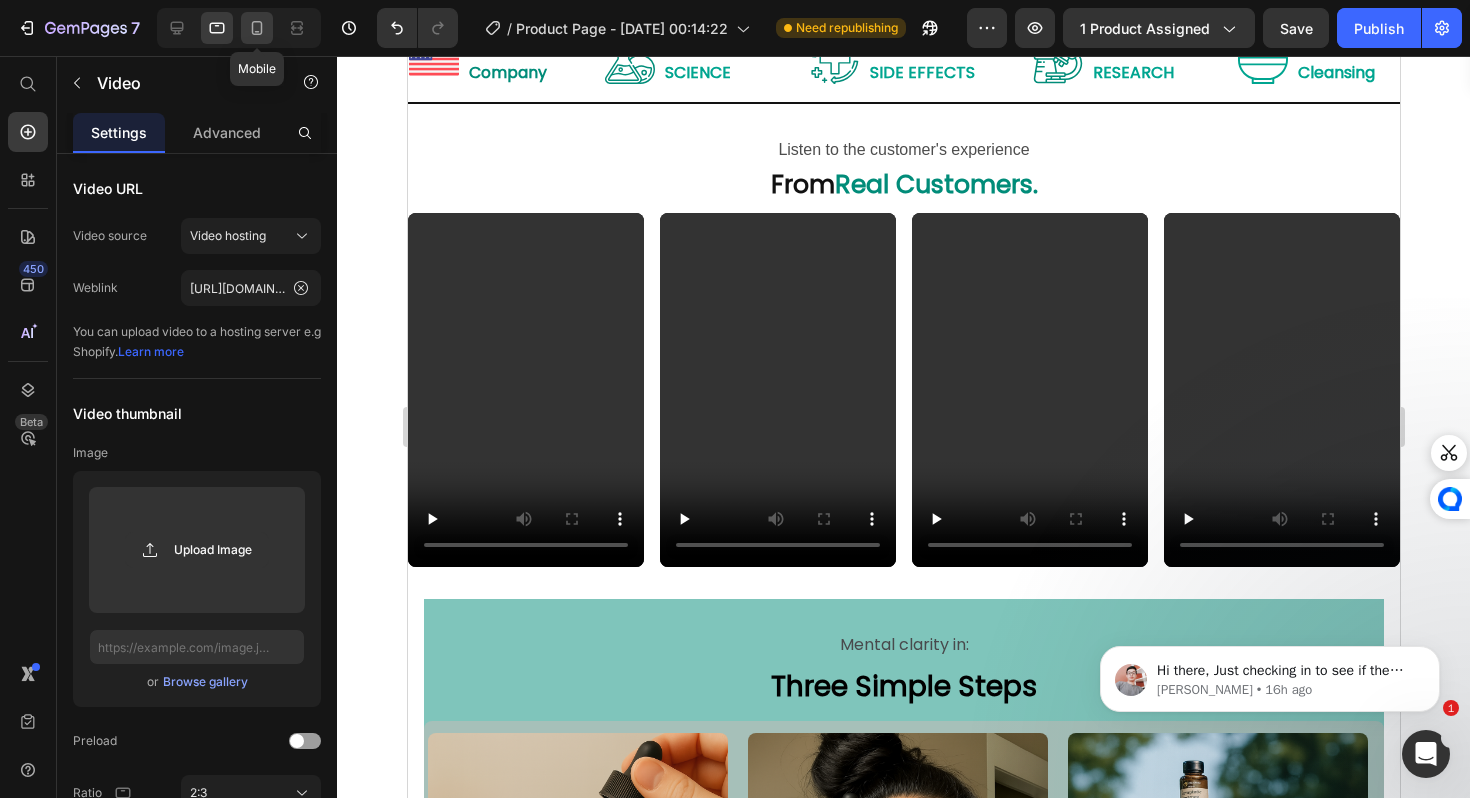 drag, startPoint x: 270, startPoint y: 41, endPoint x: 140, endPoint y: 418, distance: 398.7844 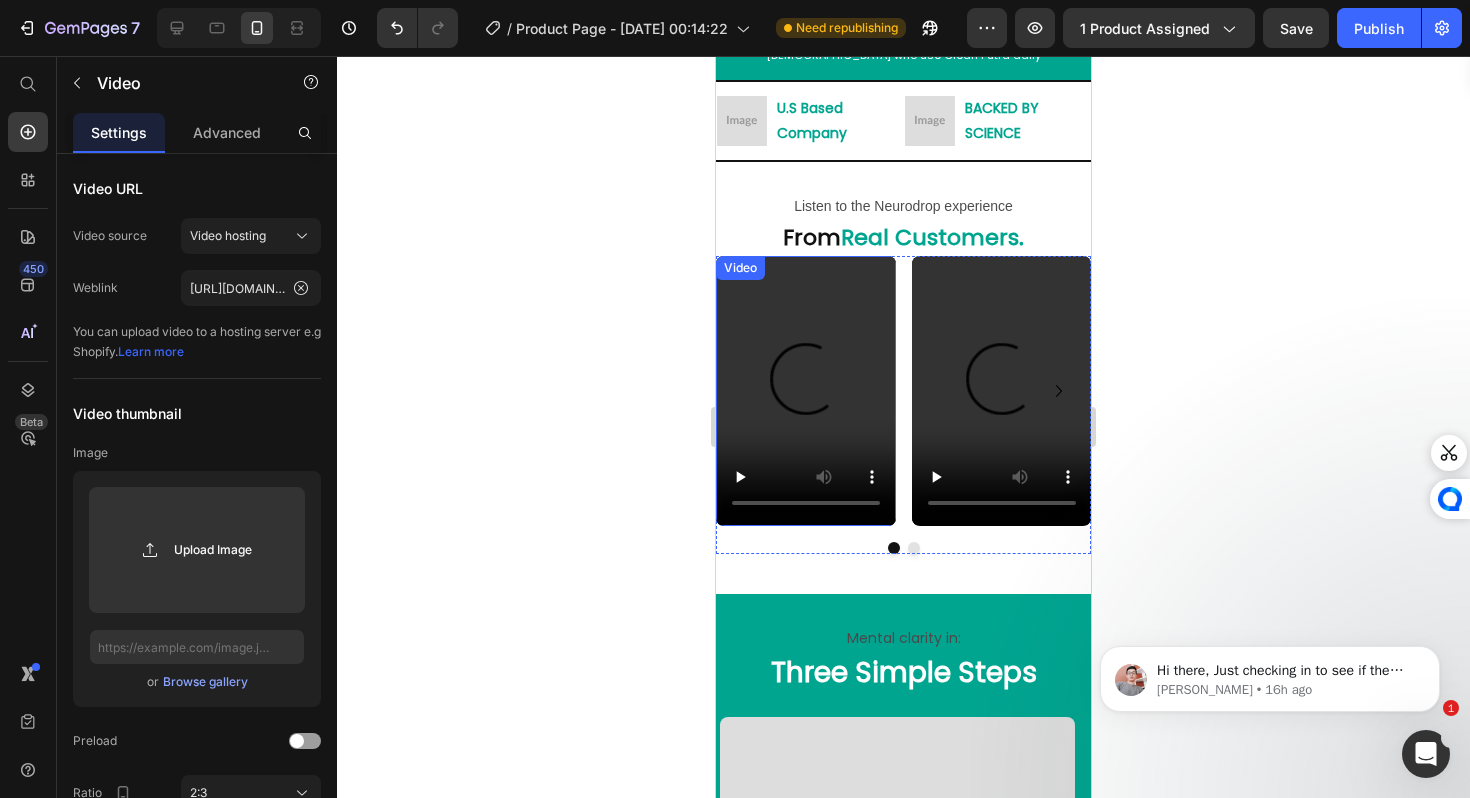 scroll, scrollTop: 5041, scrollLeft: 0, axis: vertical 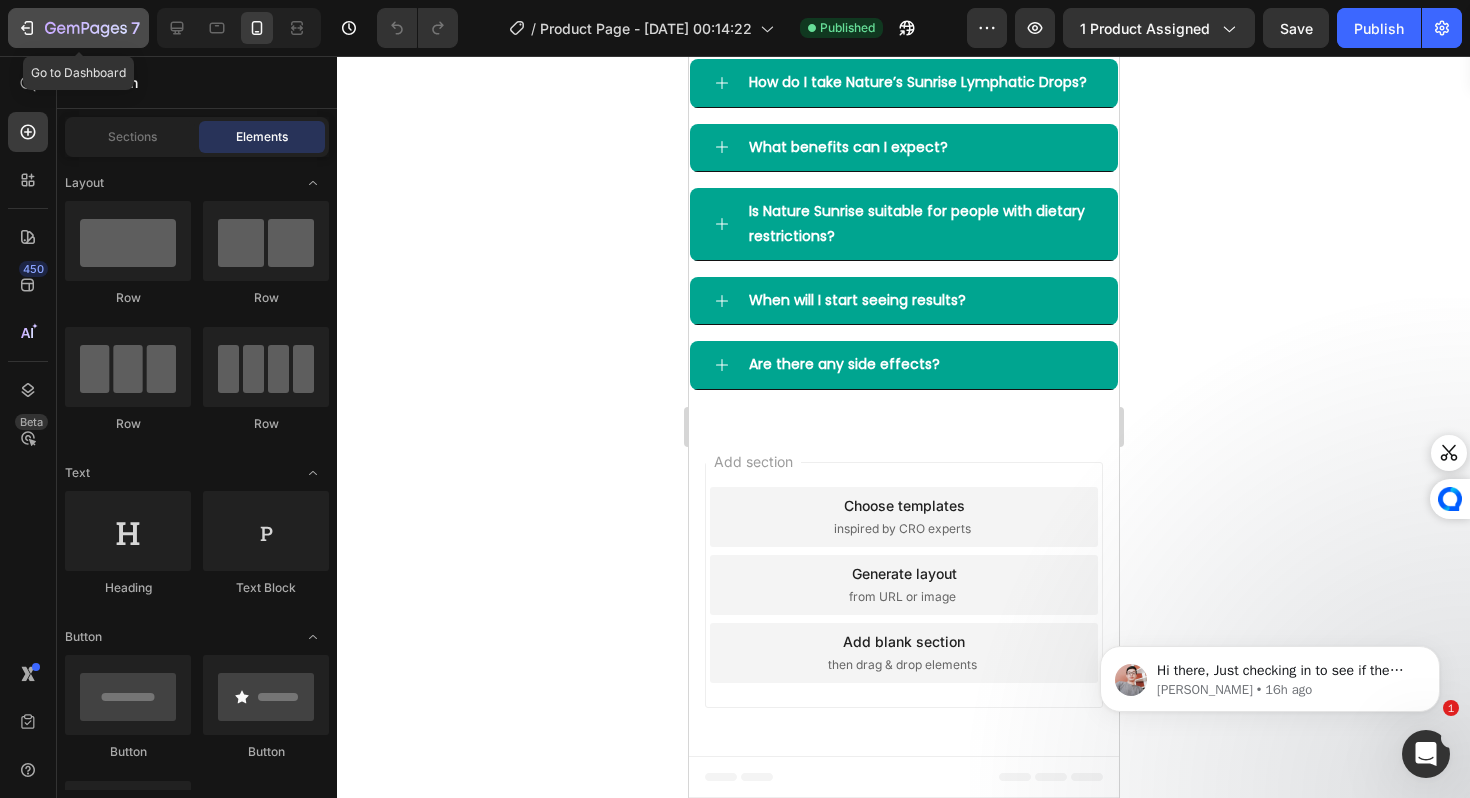 click 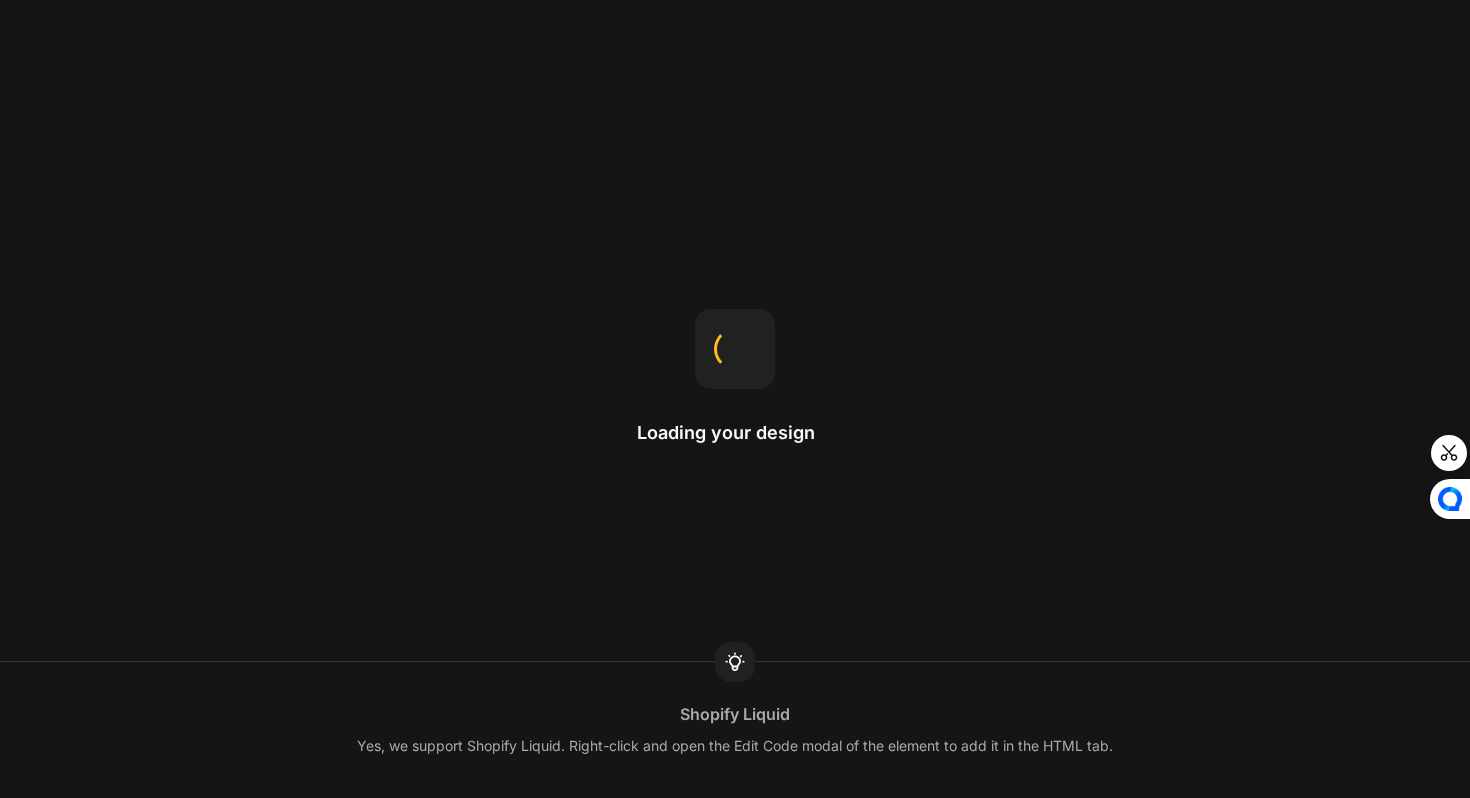 scroll, scrollTop: 0, scrollLeft: 0, axis: both 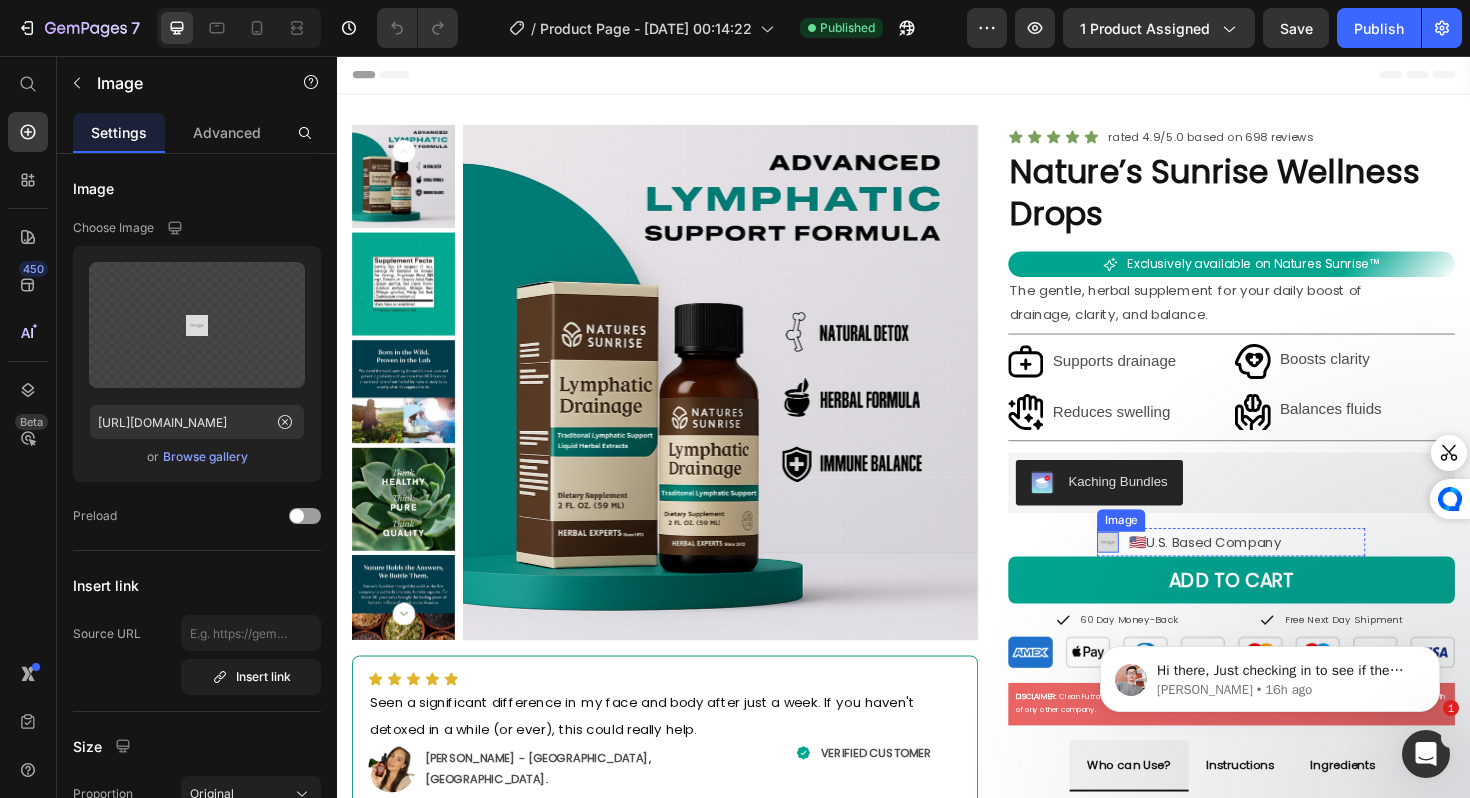 click at bounding box center [1153, 571] 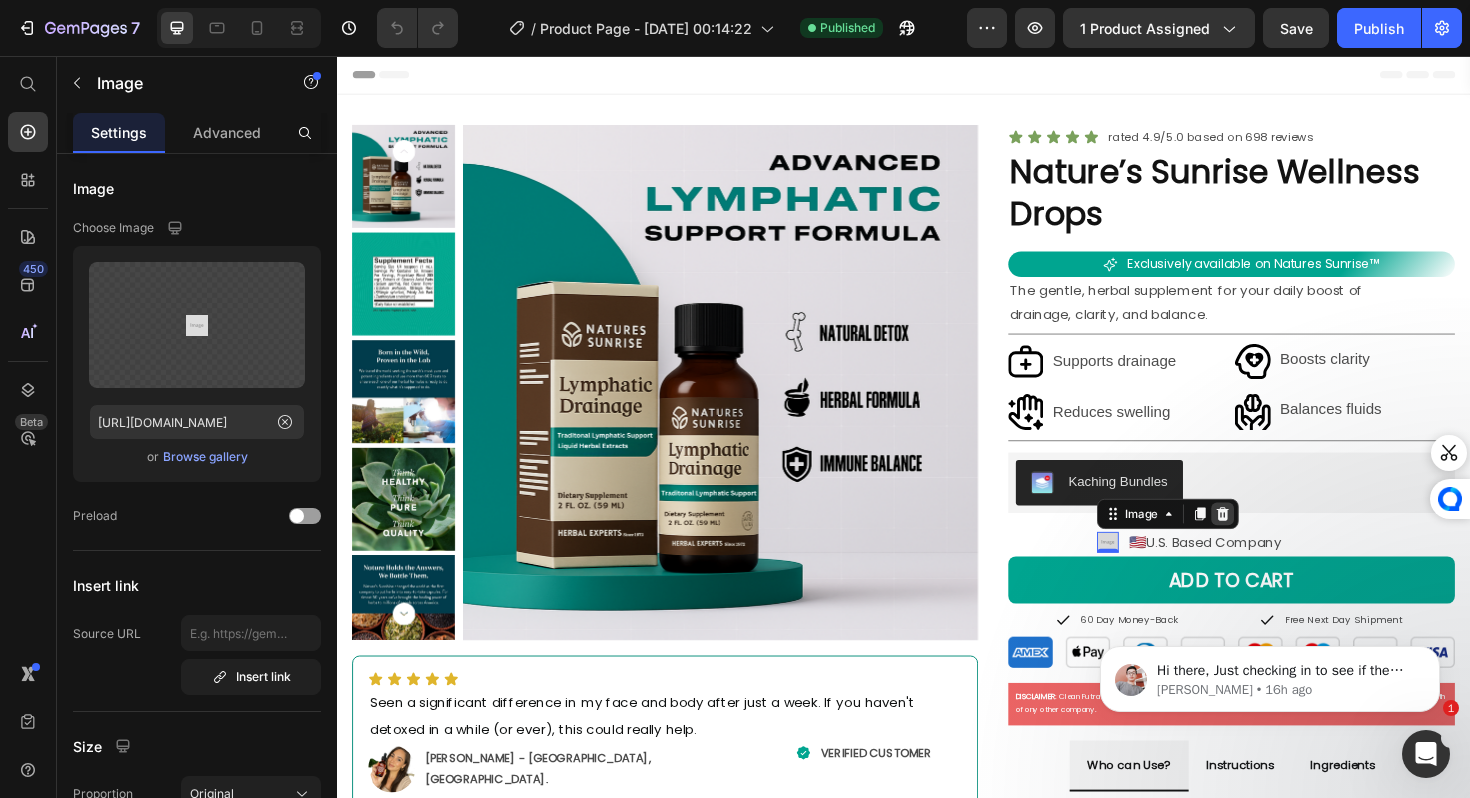 click 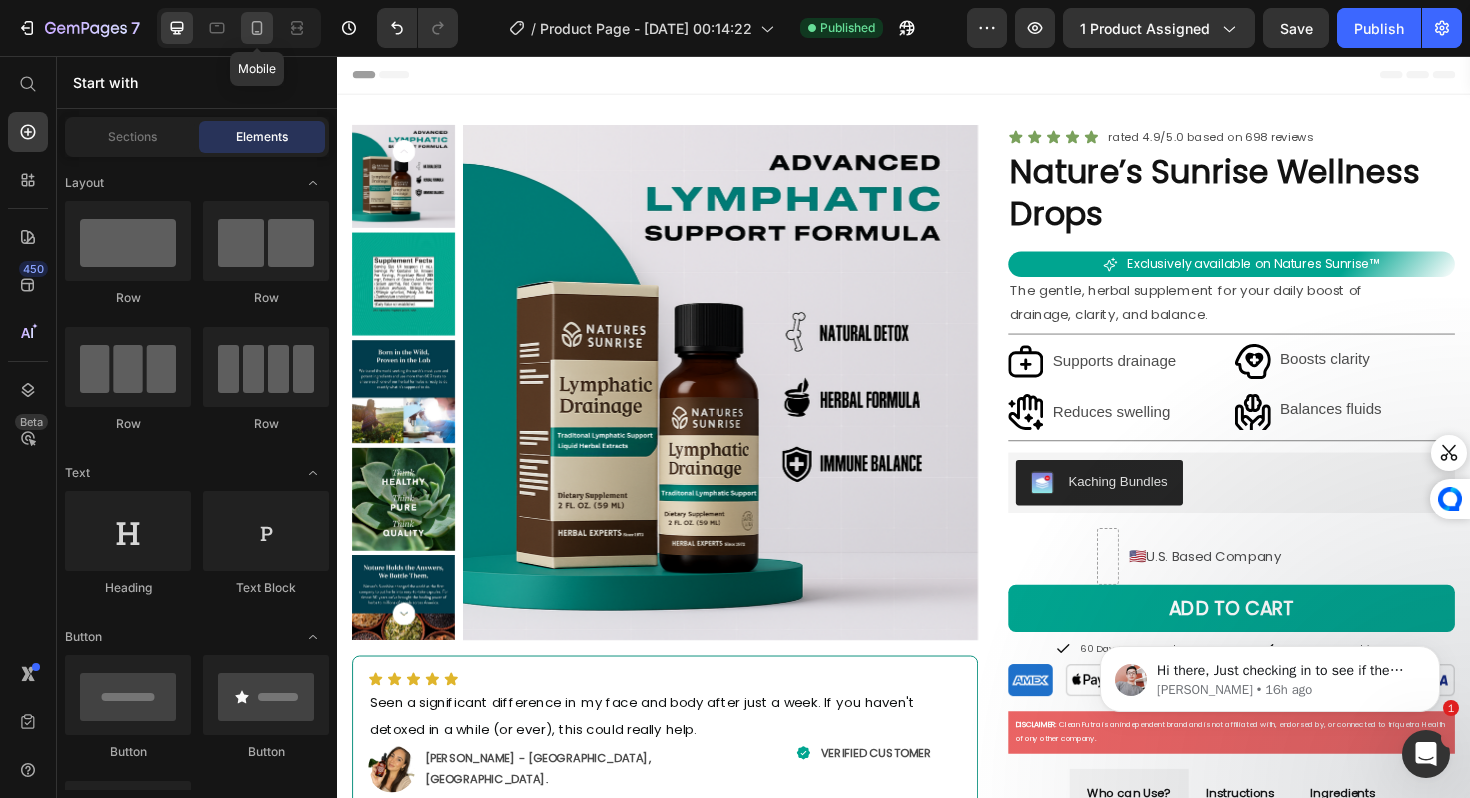 click 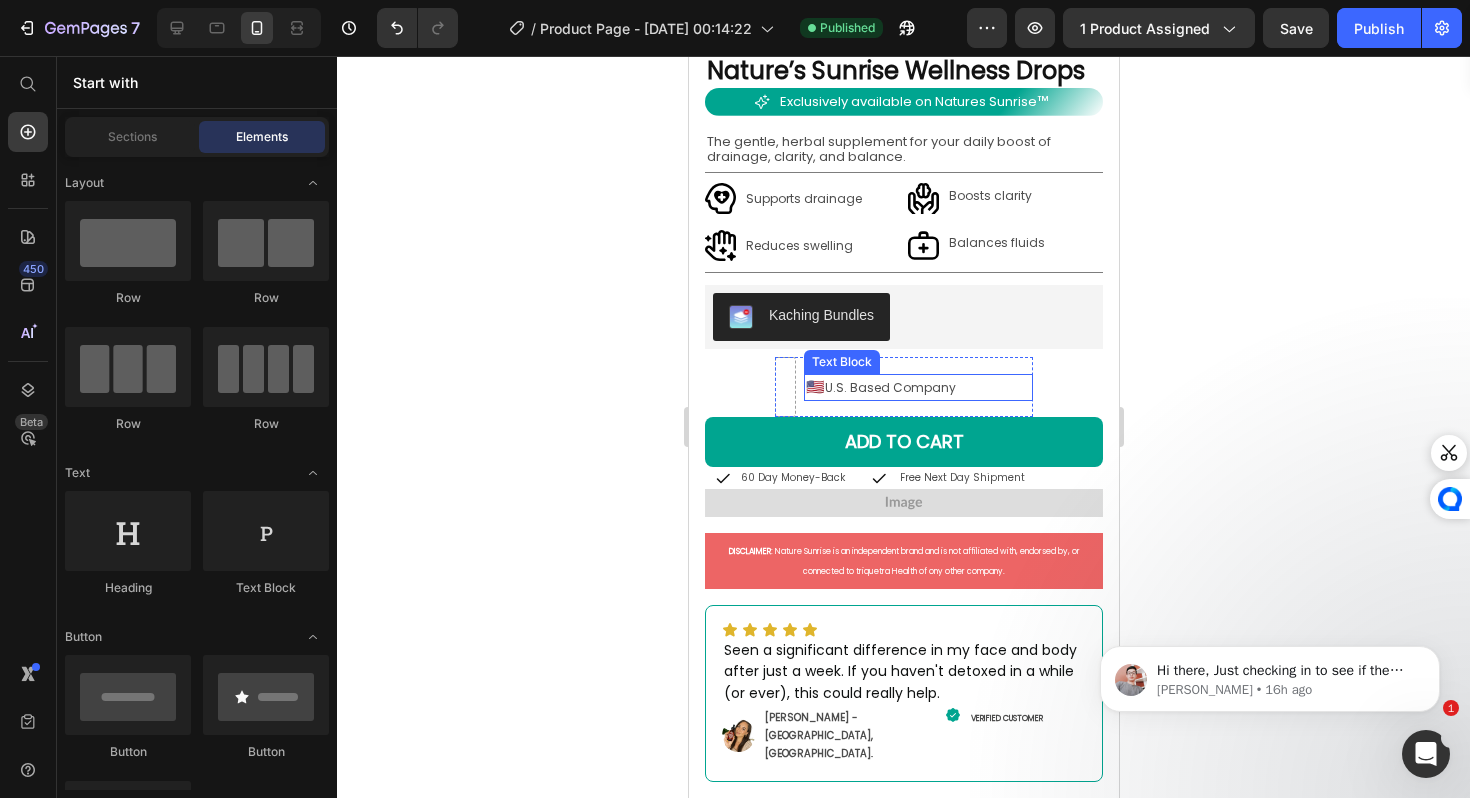scroll, scrollTop: 579, scrollLeft: 0, axis: vertical 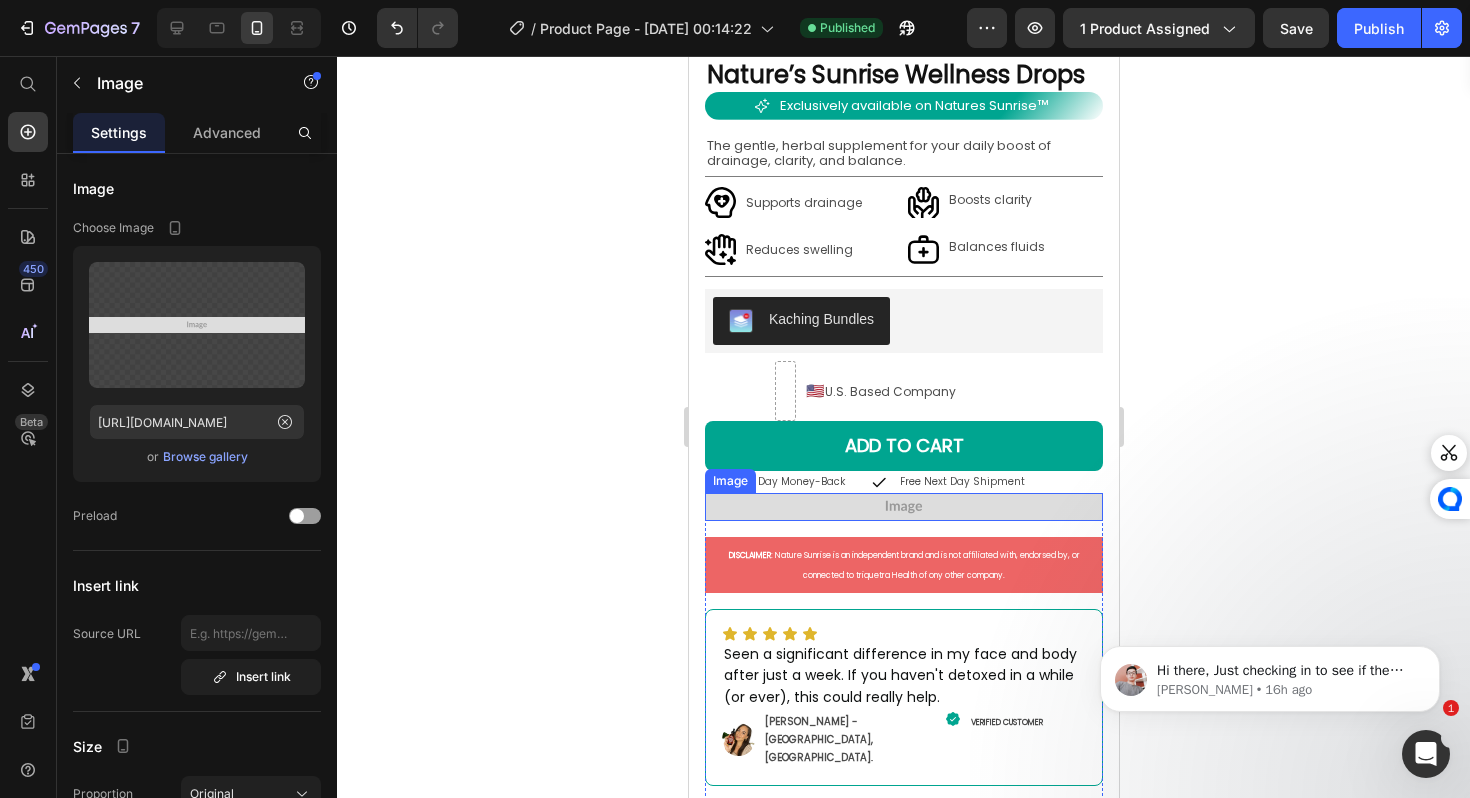 click at bounding box center [903, 507] 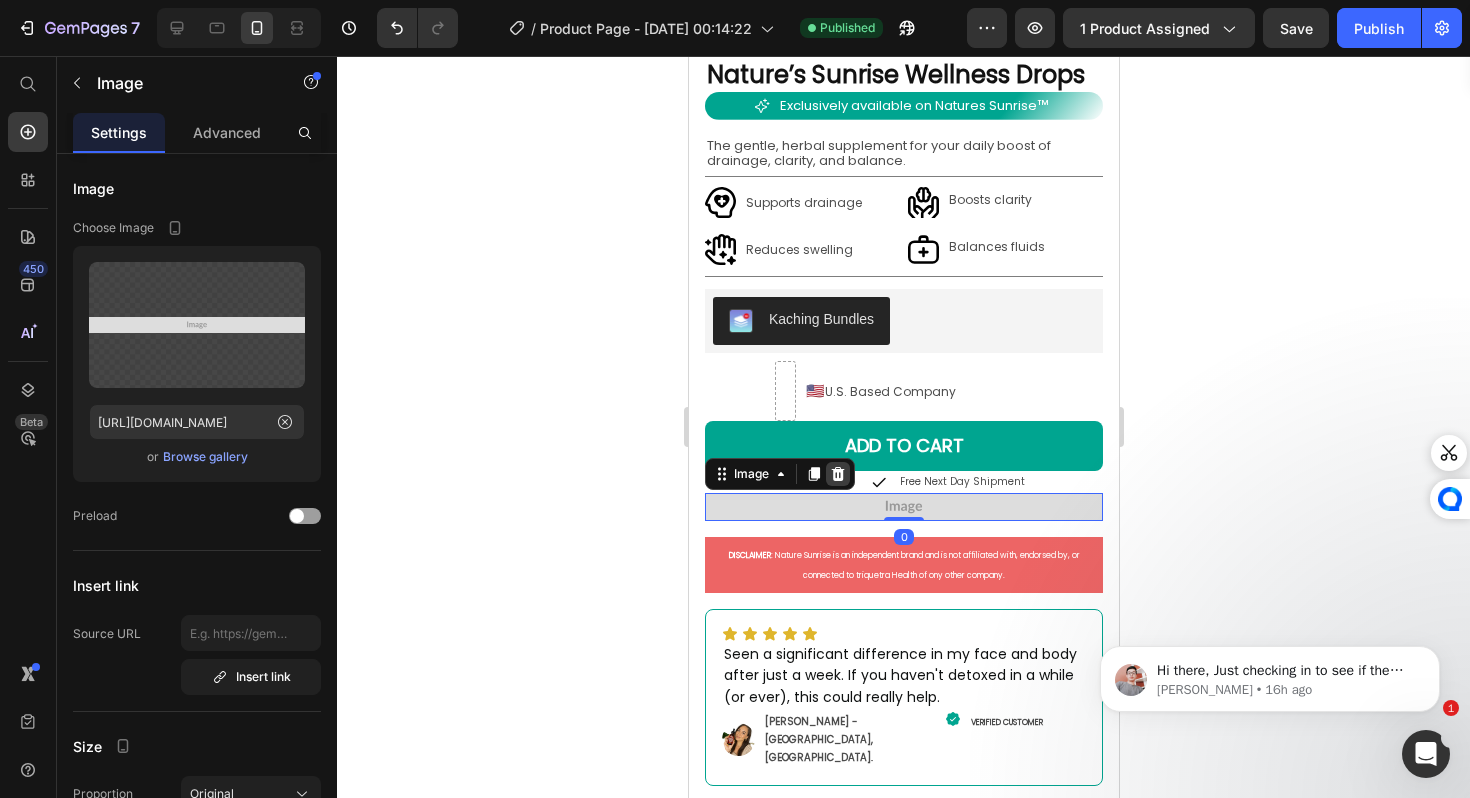 click 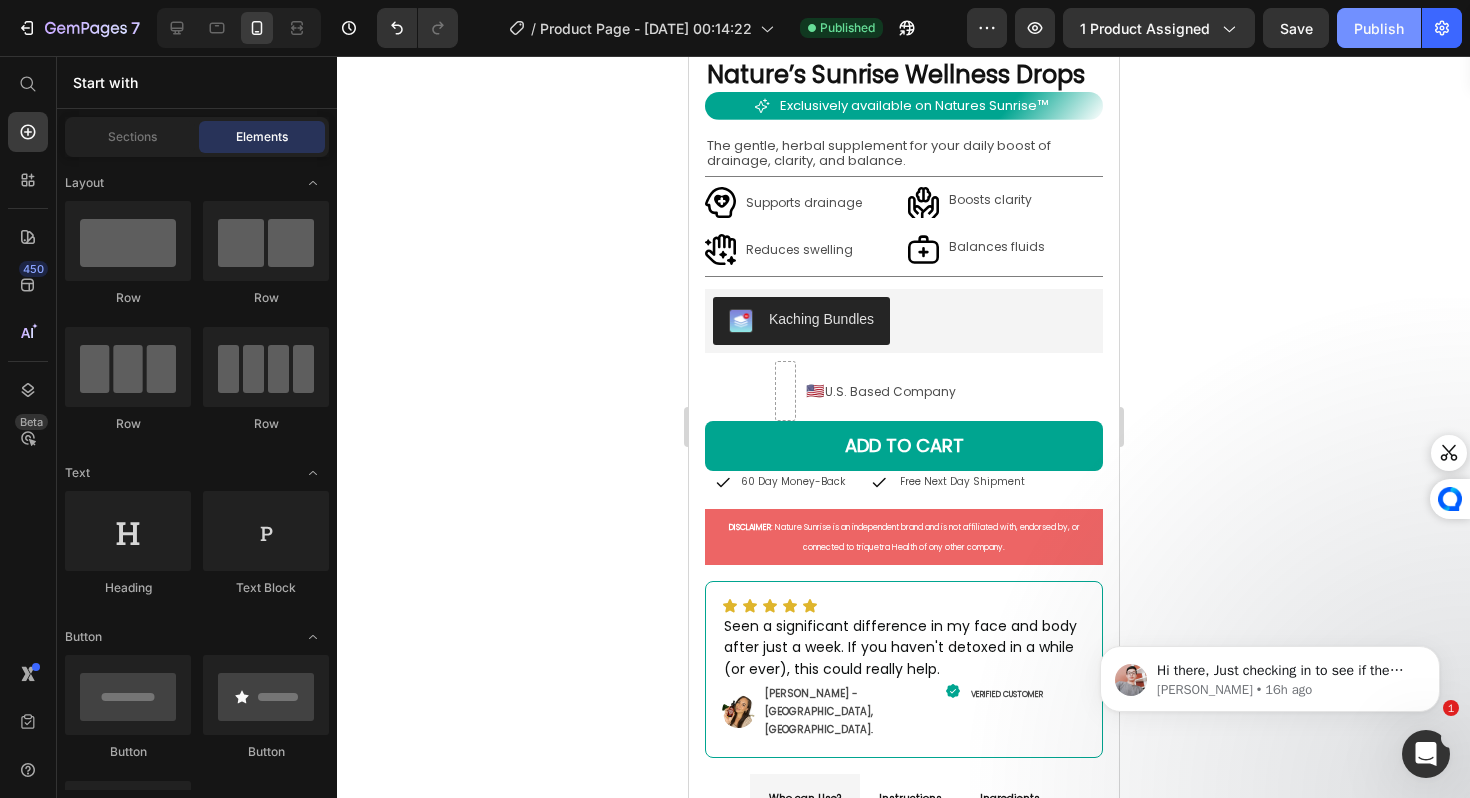 click on "Publish" at bounding box center (1379, 28) 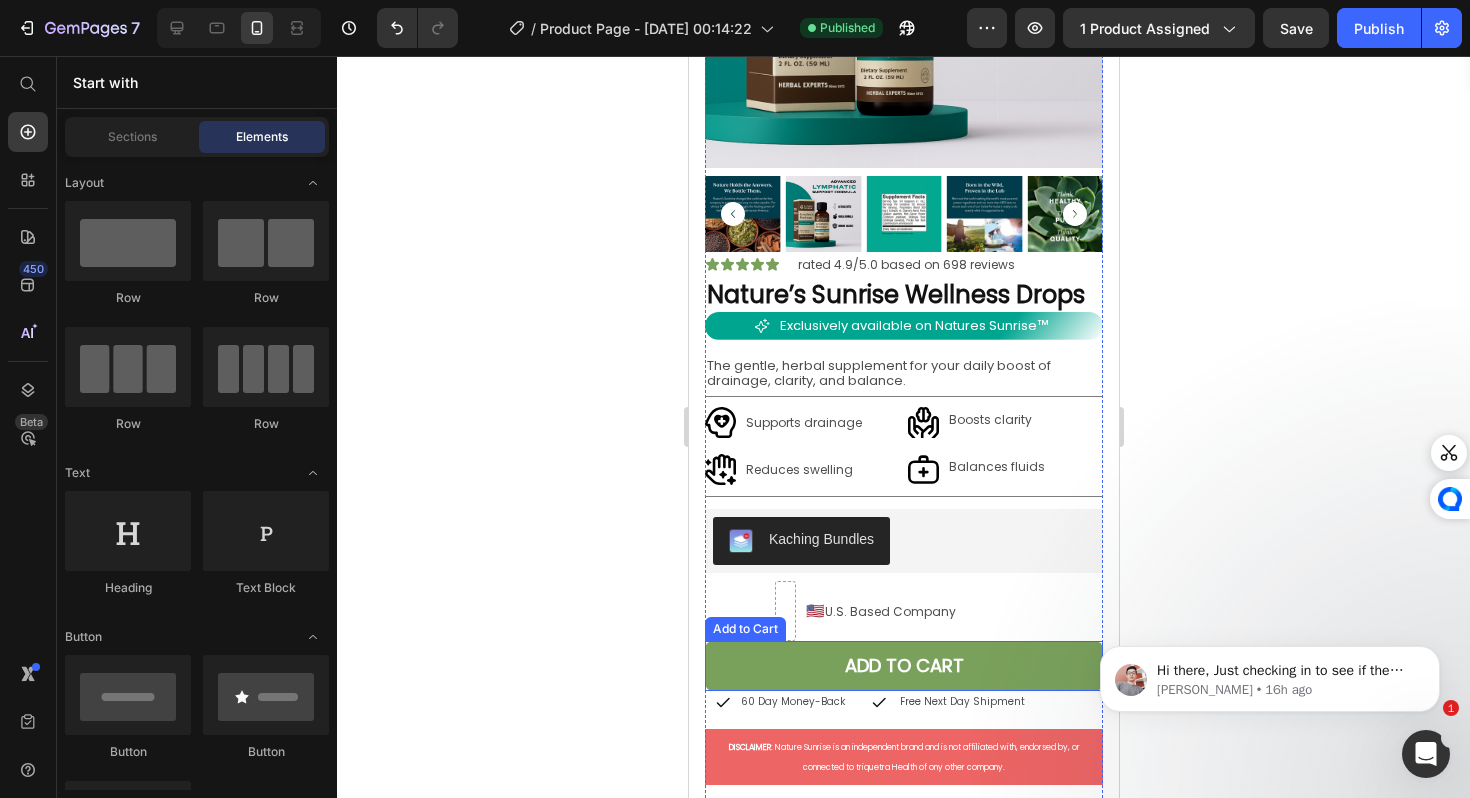 scroll, scrollTop: 363, scrollLeft: 0, axis: vertical 